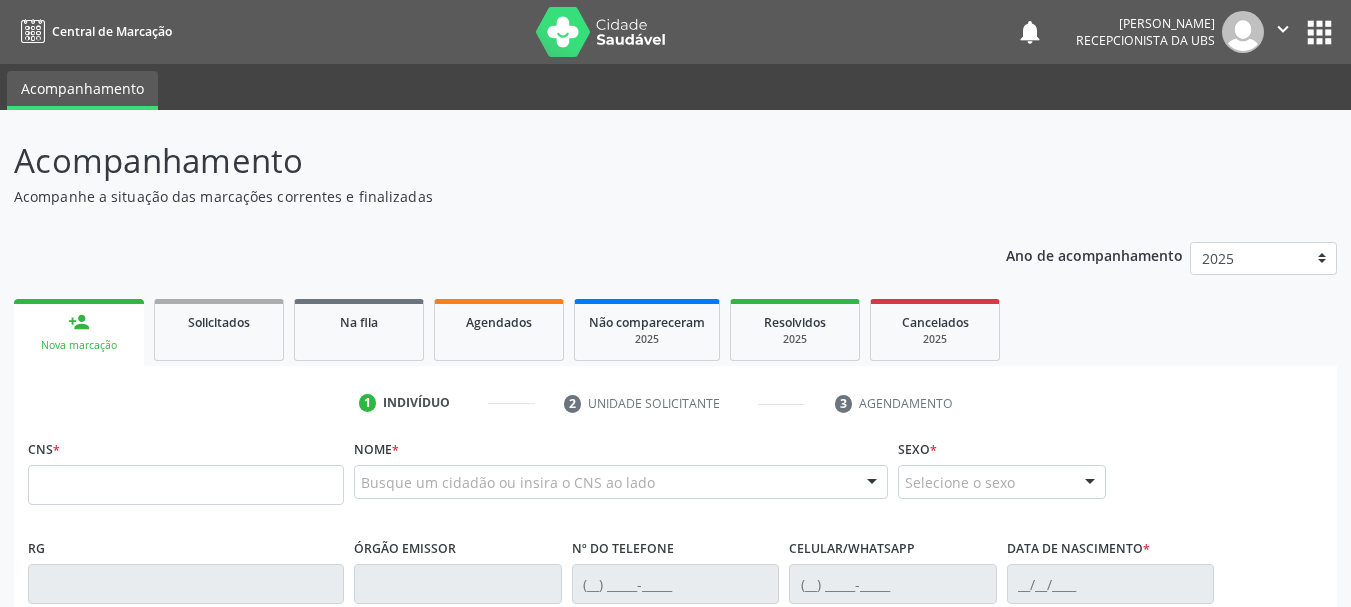 scroll, scrollTop: 0, scrollLeft: 0, axis: both 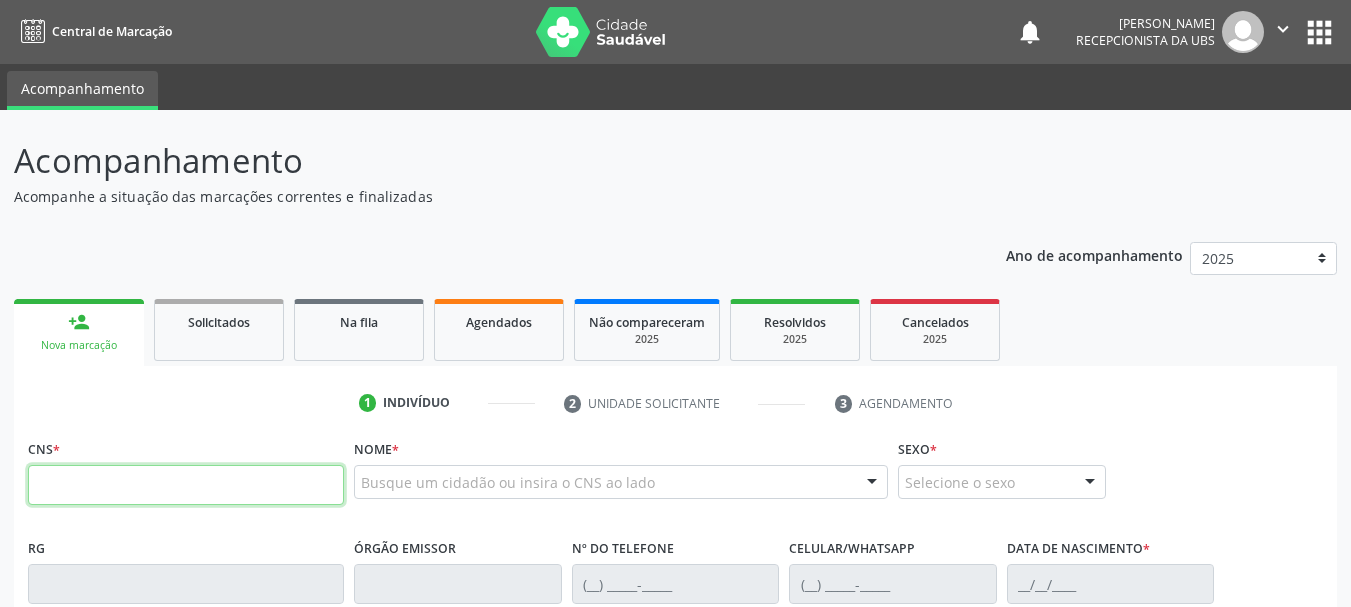 click at bounding box center [186, 485] 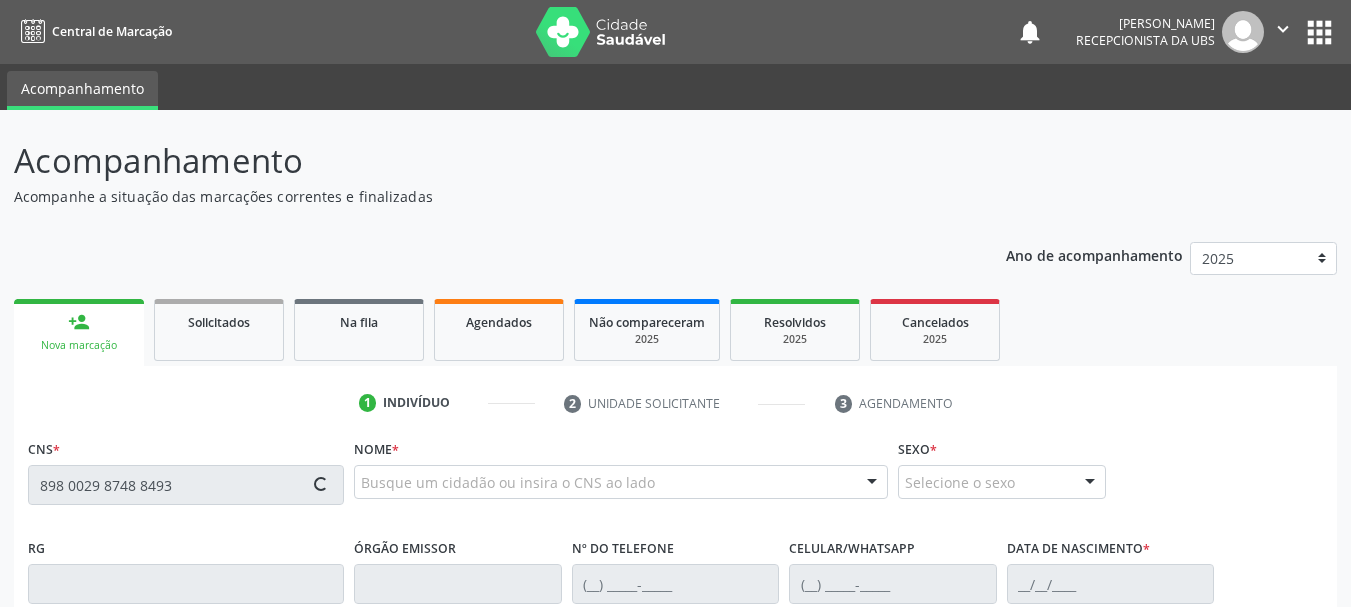 type on "898 0029 8748 8493" 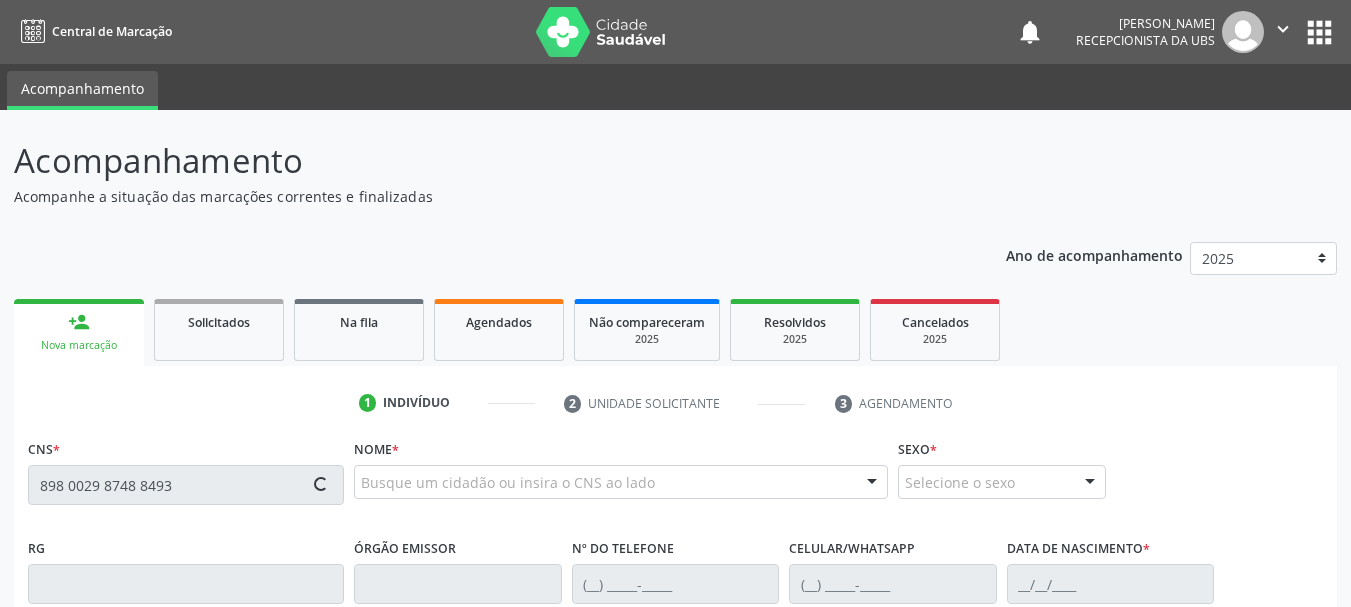 type 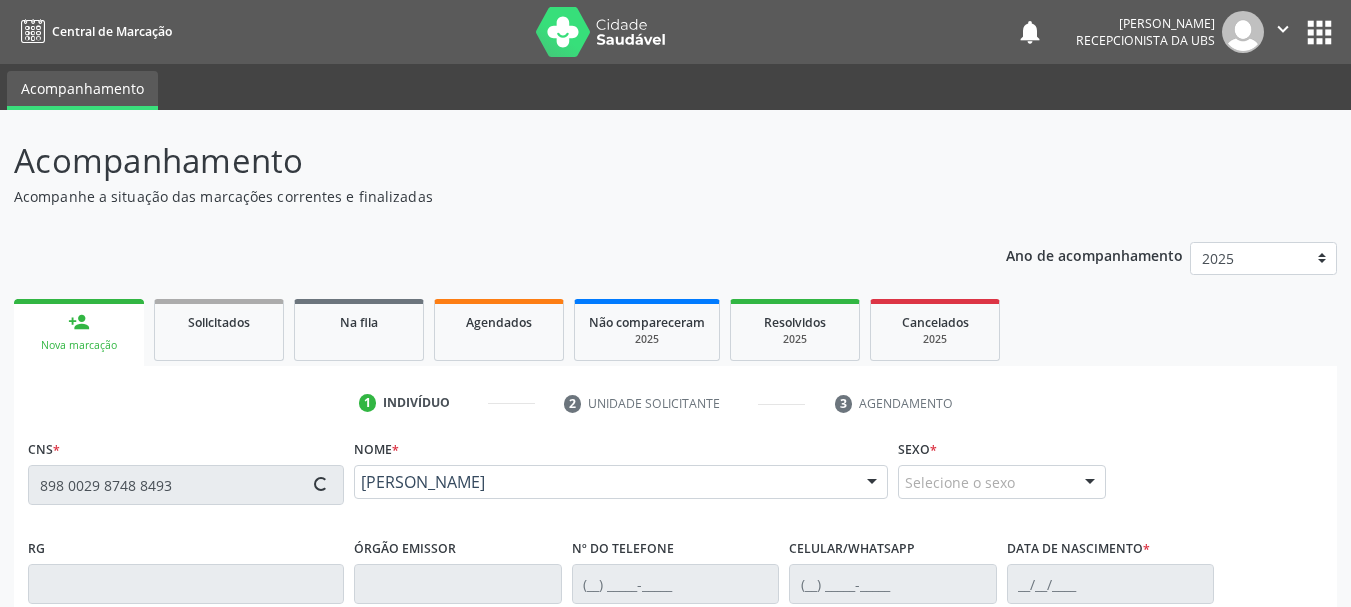 type on "(87) 99664-2981" 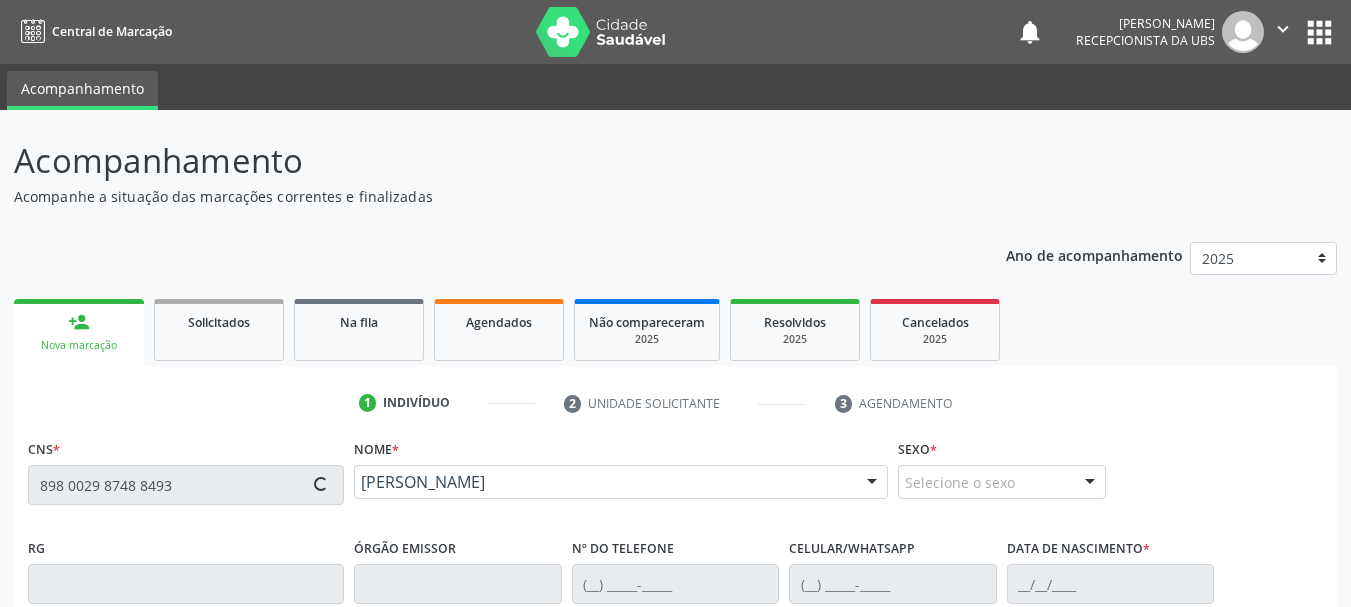 type on "17/06/1972" 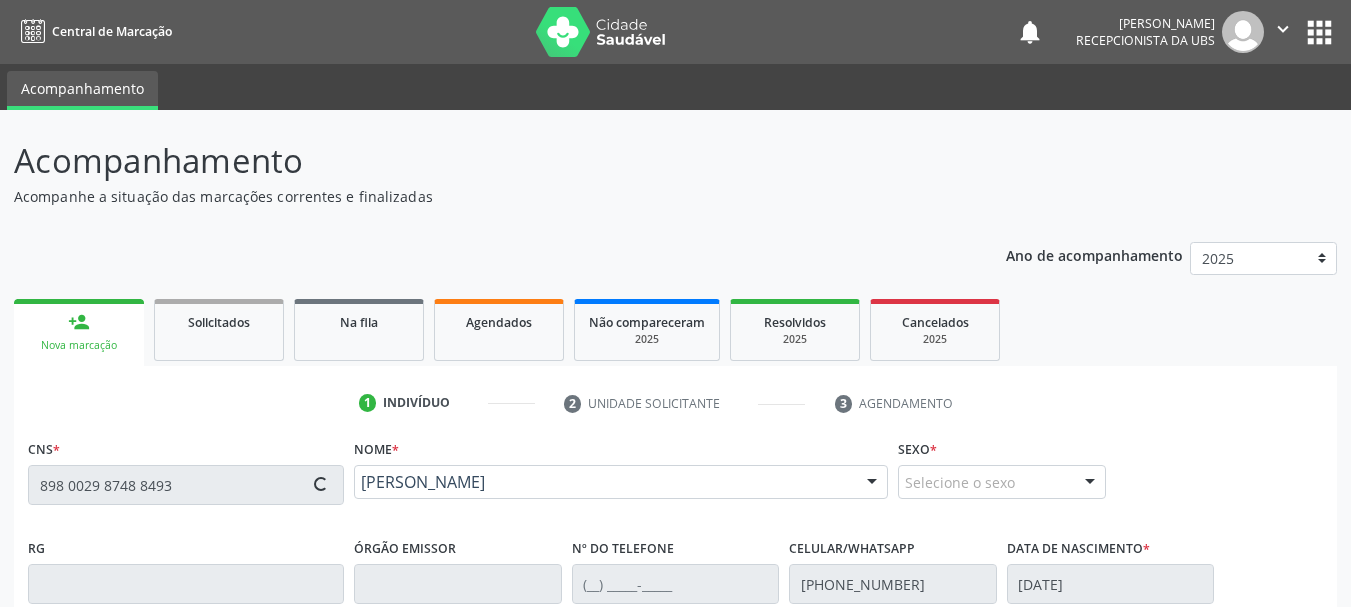 type on "S/N" 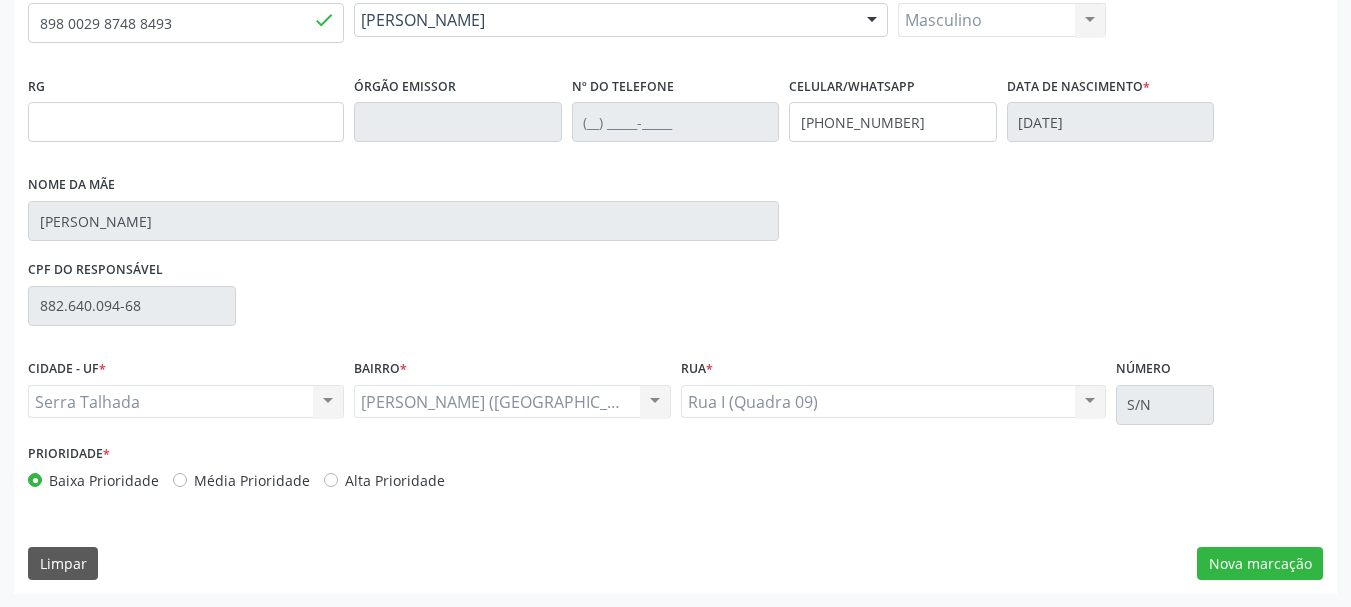 scroll, scrollTop: 463, scrollLeft: 0, axis: vertical 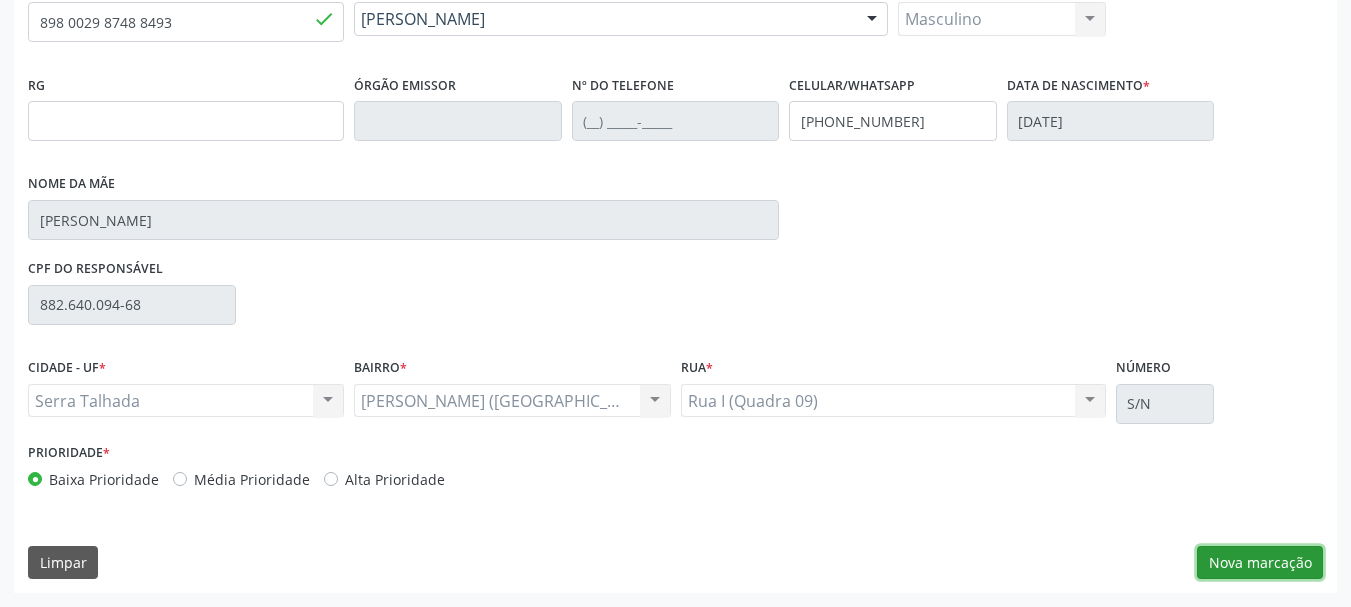 click on "Nova marcação" at bounding box center (1260, 563) 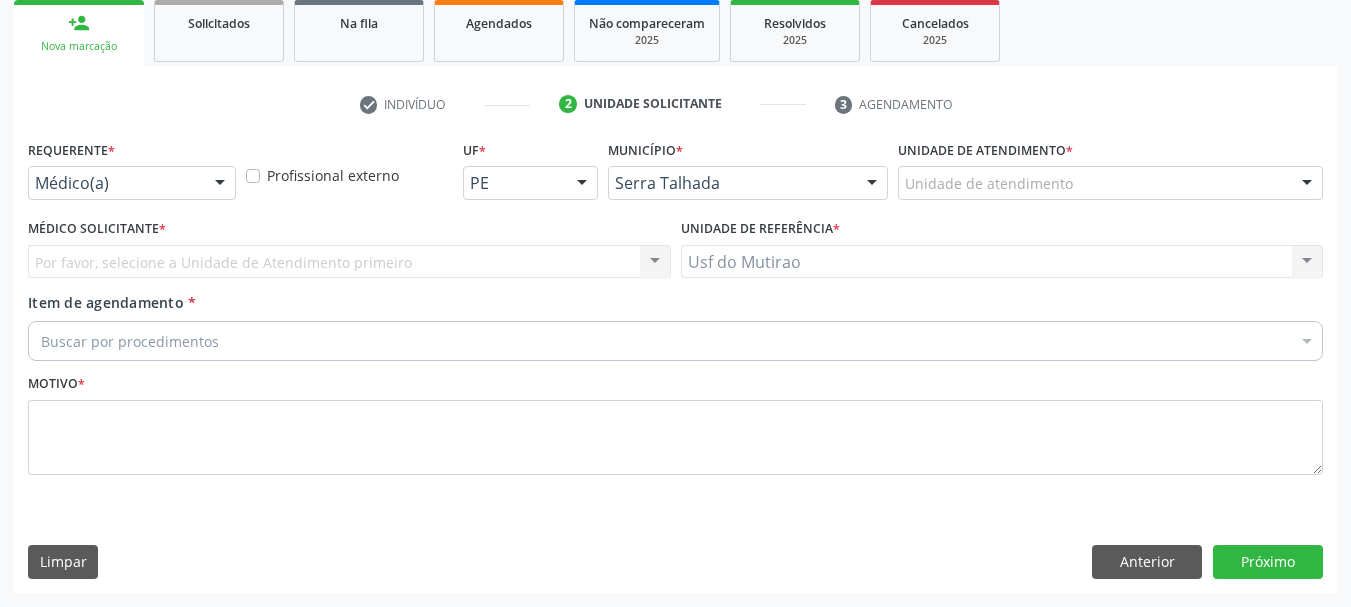 scroll, scrollTop: 299, scrollLeft: 0, axis: vertical 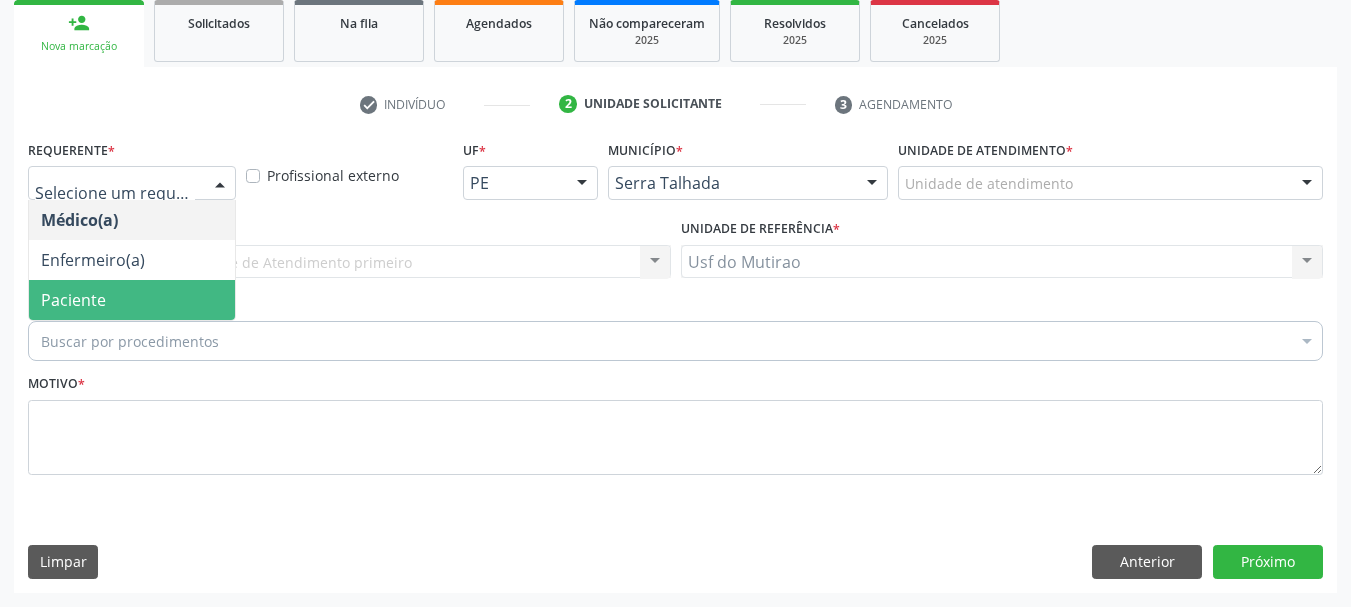 click on "Paciente" at bounding box center [132, 300] 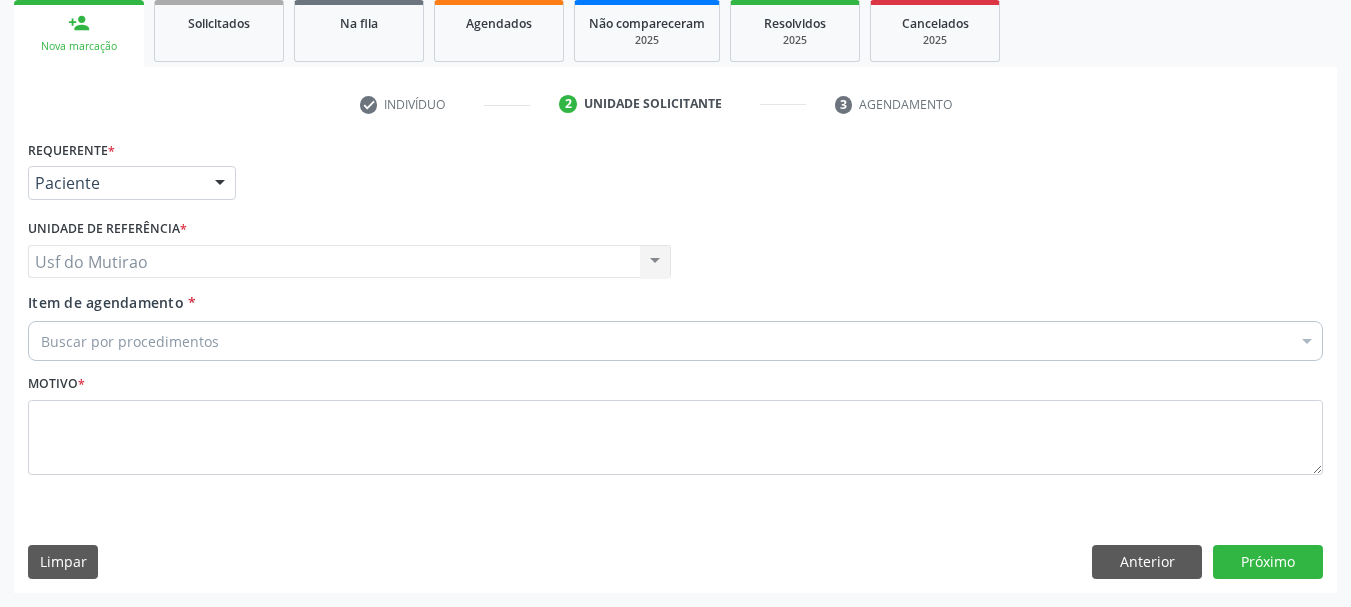 click on "Buscar por procedimentos" at bounding box center [675, 341] 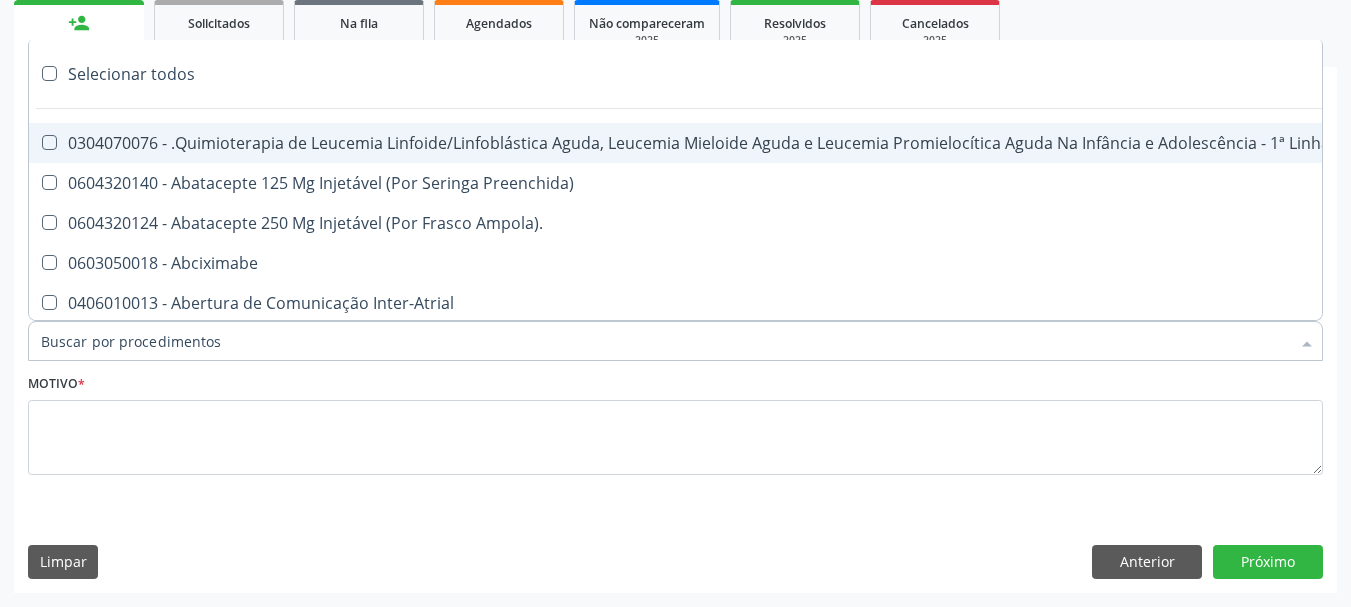 click on "Item de agendamento
*" at bounding box center (665, 341) 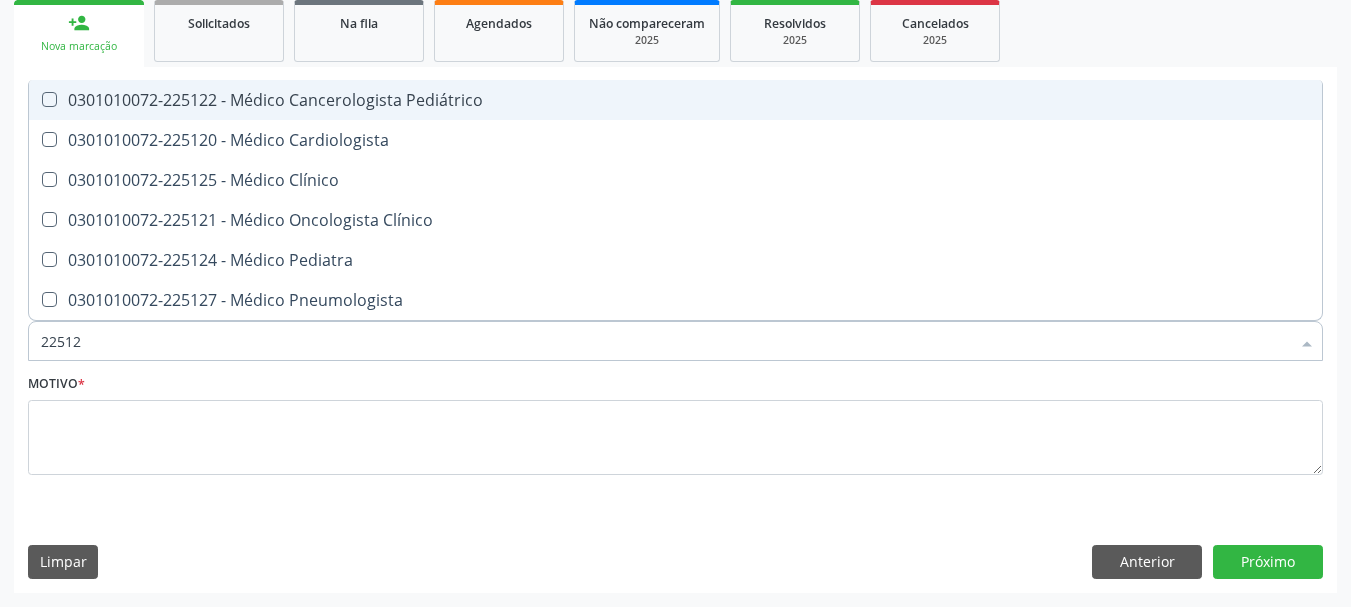type on "225120" 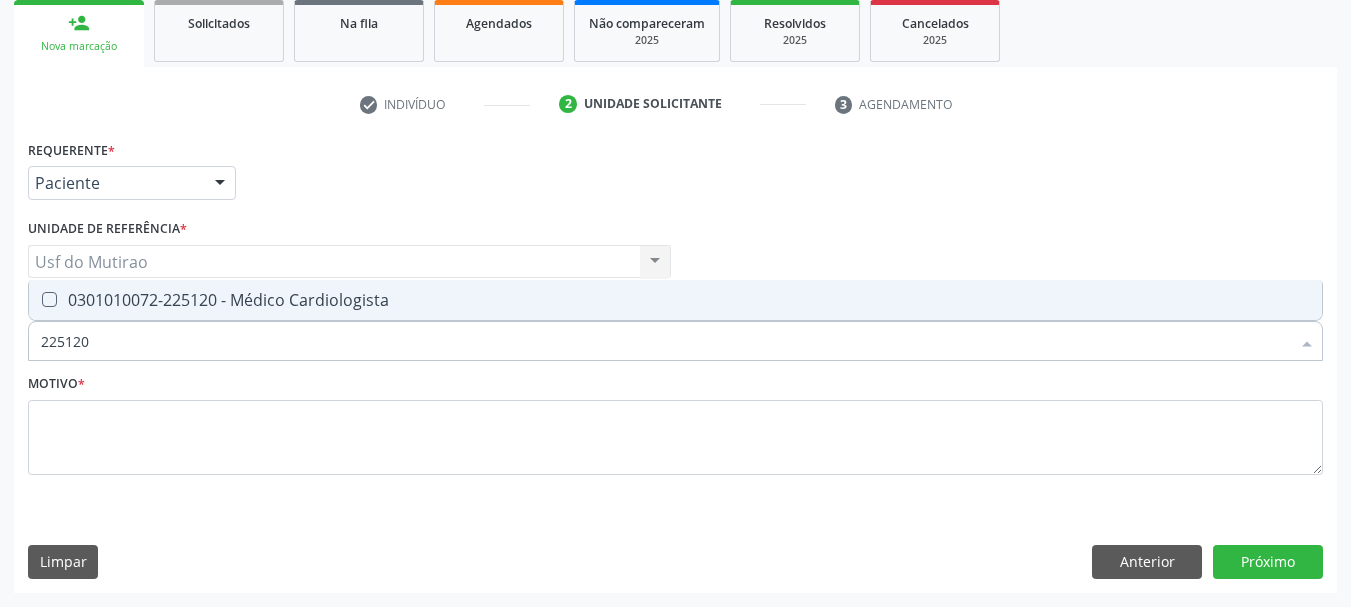 click on "0301010072-225120 - Médico Cardiologista" at bounding box center (675, 300) 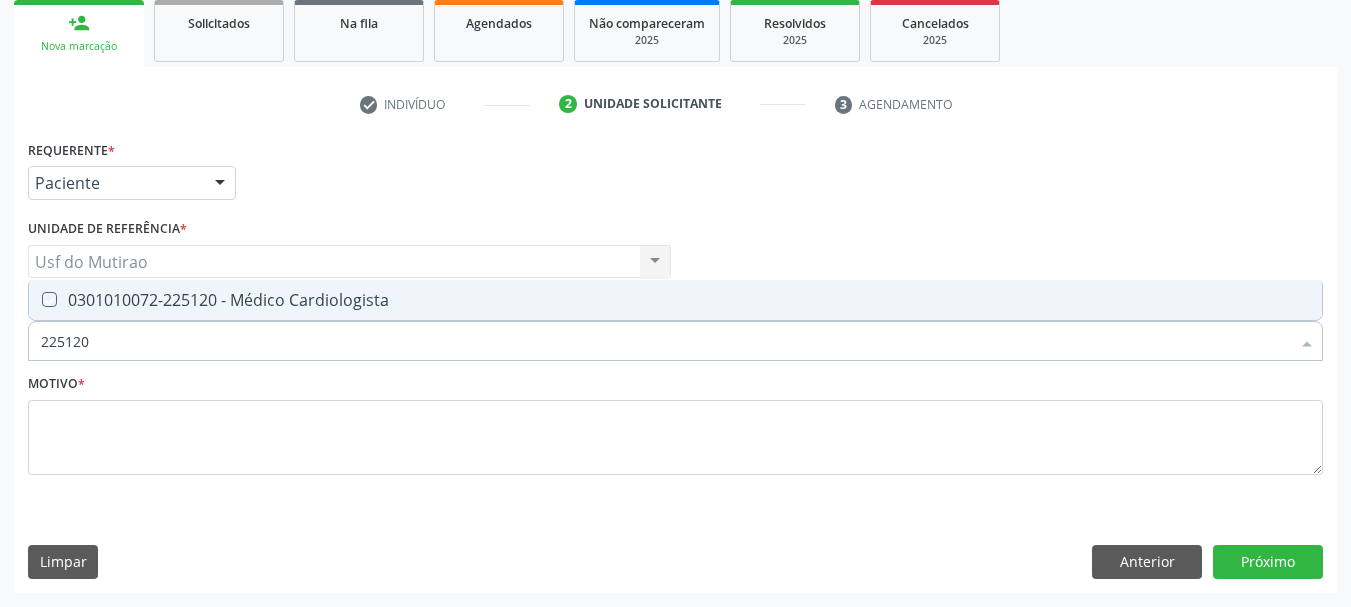 checkbox on "true" 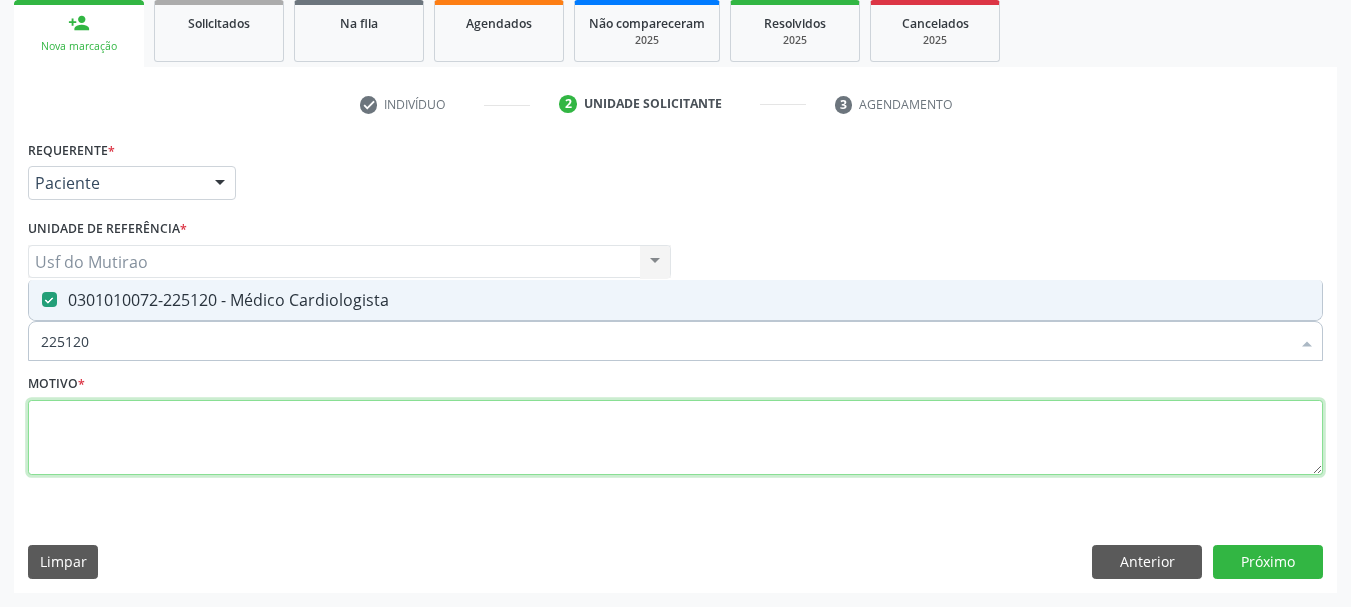 click at bounding box center [675, 438] 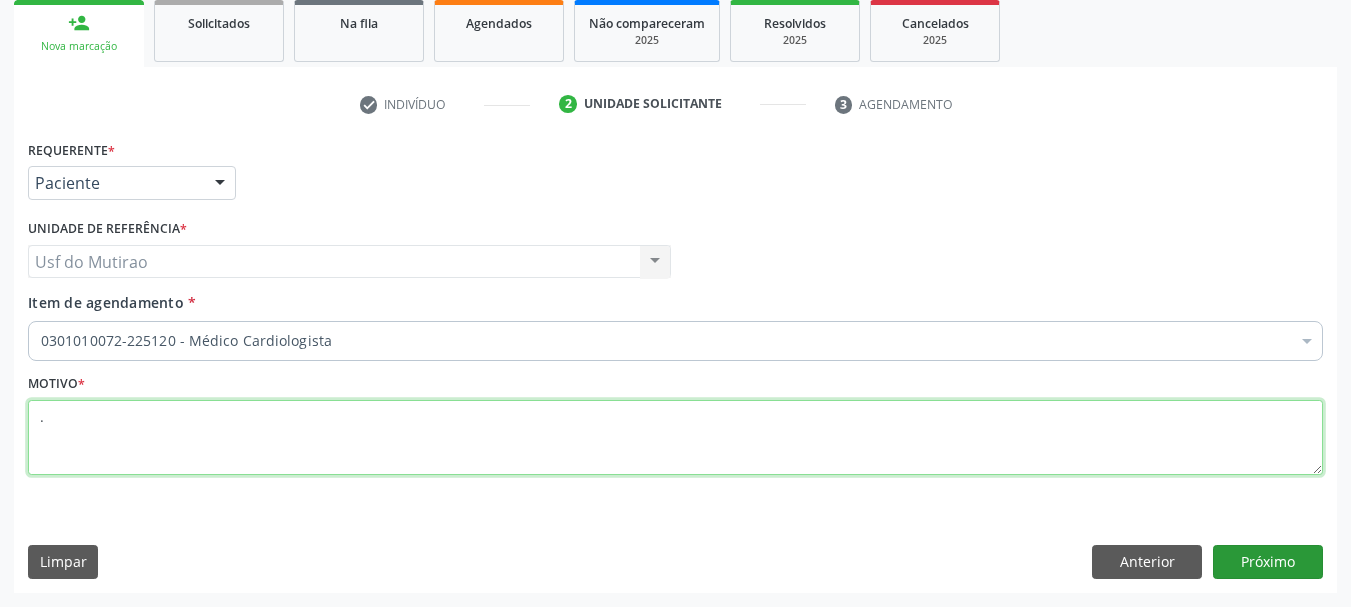 type on "." 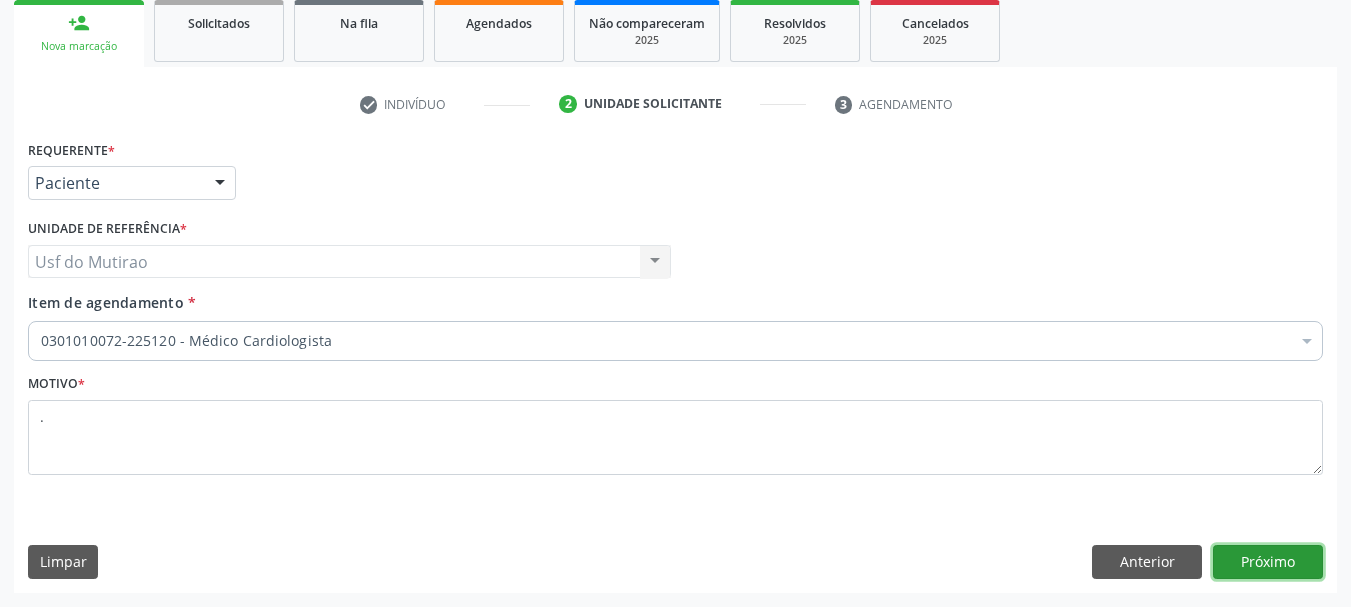 click on "Próximo" at bounding box center (1268, 562) 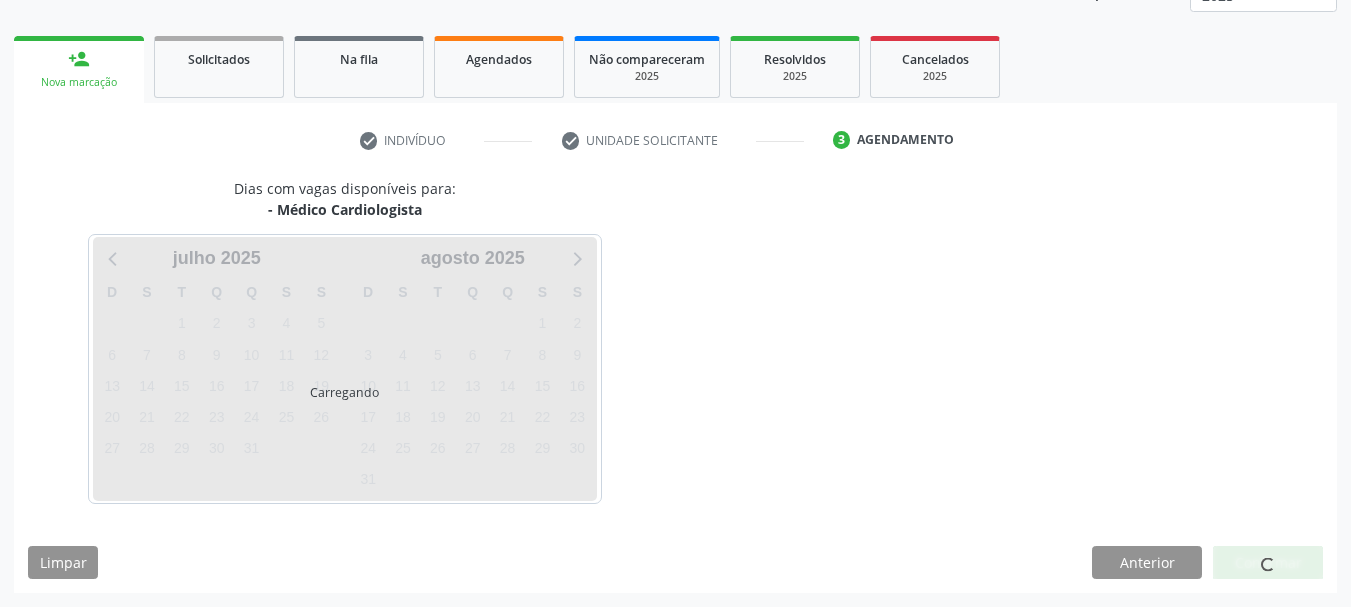 scroll, scrollTop: 263, scrollLeft: 0, axis: vertical 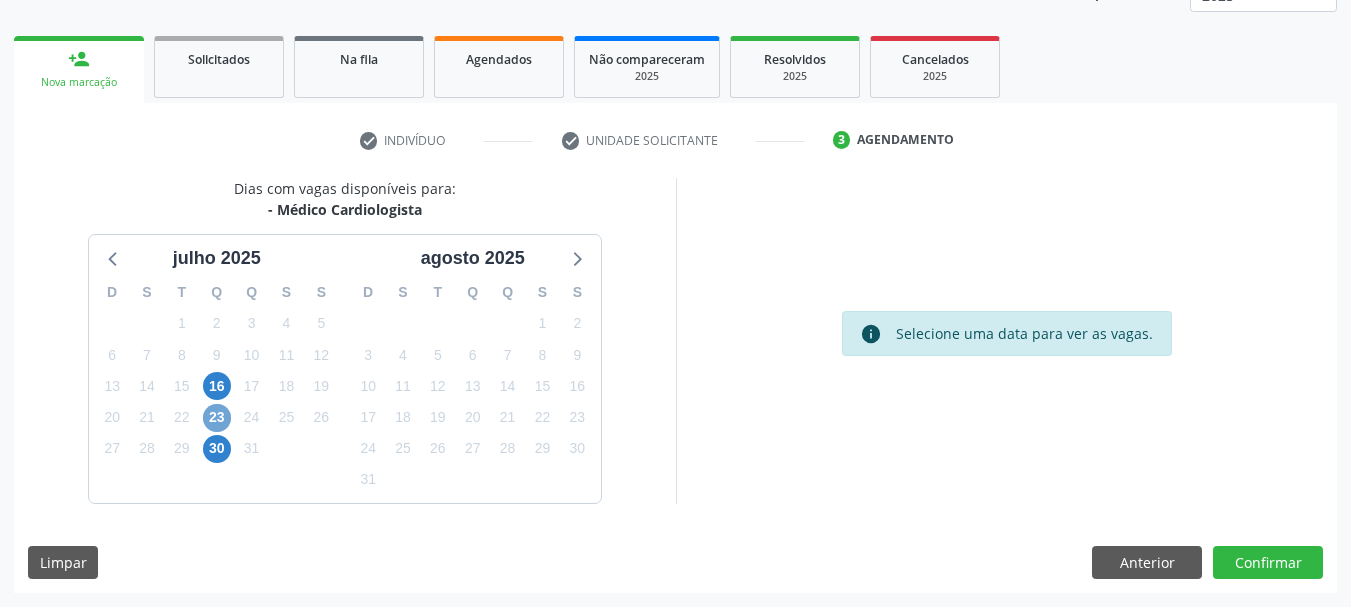 click on "23" at bounding box center [217, 418] 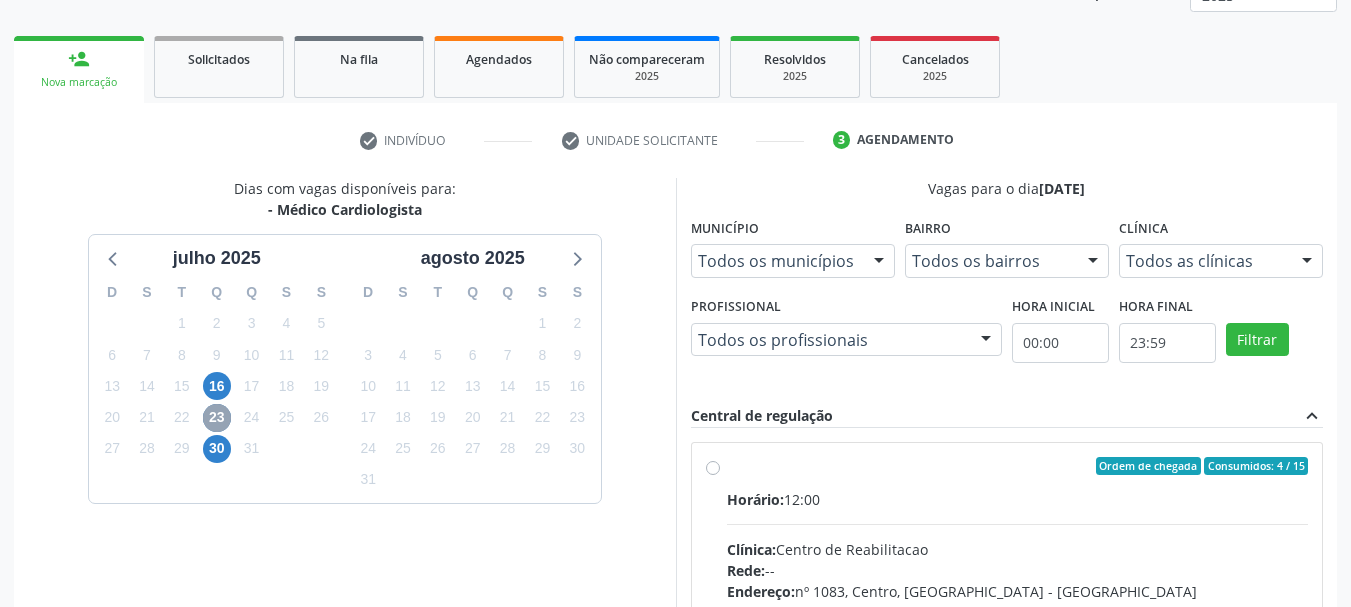 scroll, scrollTop: 363, scrollLeft: 0, axis: vertical 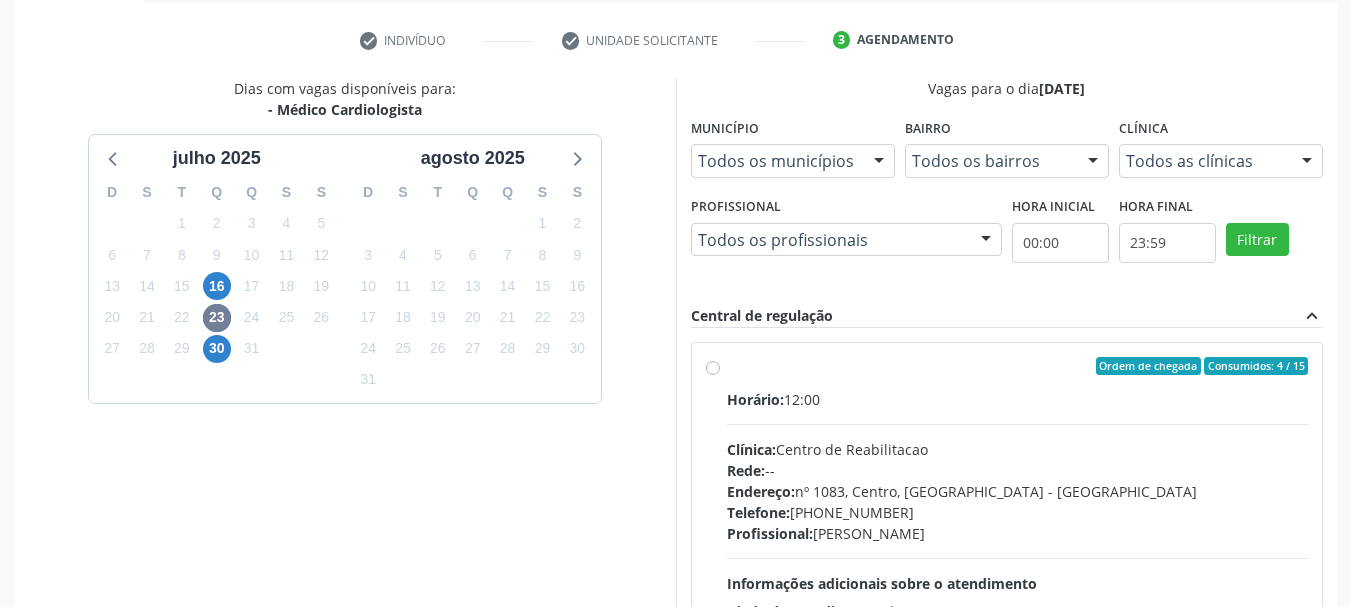 click on "Horário:" at bounding box center [755, 399] 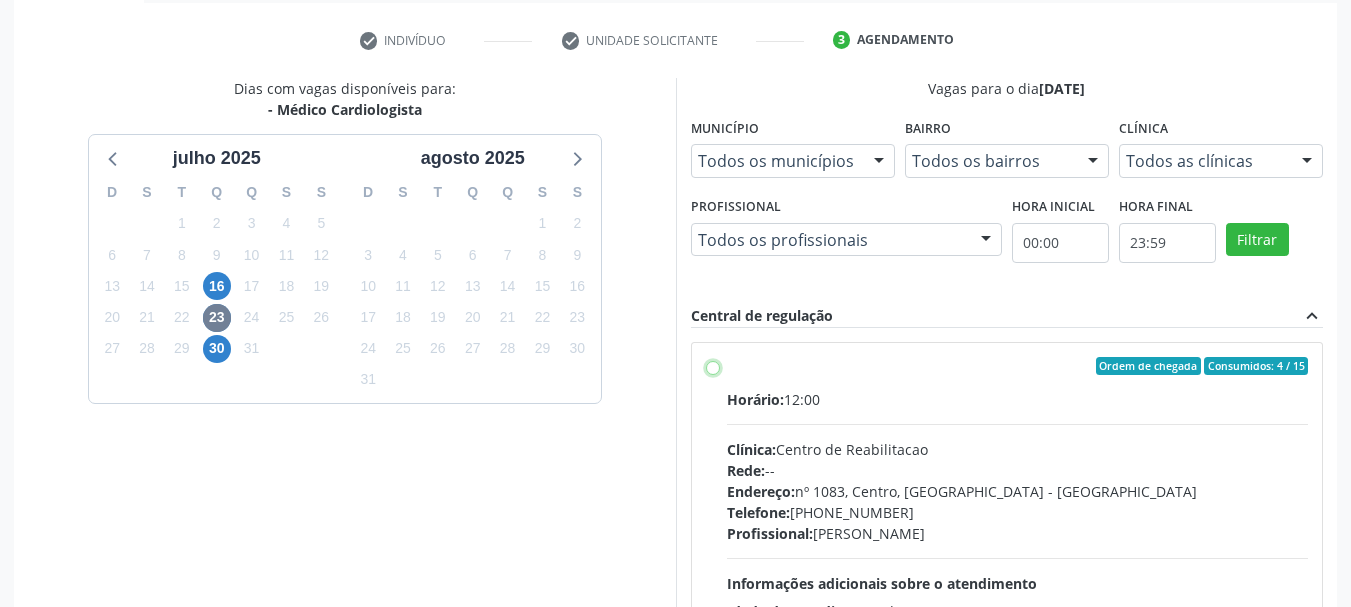 click on "Ordem de chegada
Consumidos: 4 / 15
Horário:   12:00
Clínica:  Centro de Reabilitacao
Rede:
--
Endereço:   nº 1083, Centro, Serra Talhada - PE
Telefone:   (81) 38313112
Profissional:
Antonio Eduardo de Melo Filho
Informações adicionais sobre o atendimento
Idade de atendimento:
de 0 a 120 anos
Gênero(s) atendido(s):
Masculino e Feminino
Informações adicionais:
--" at bounding box center (713, 366) 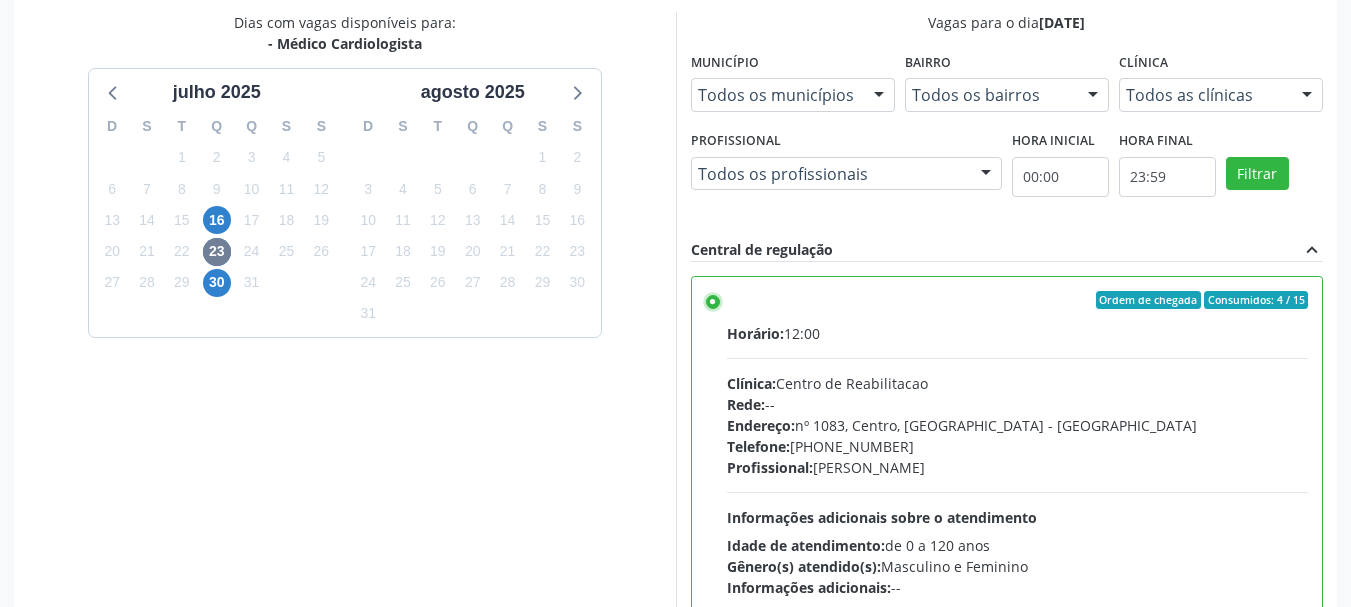 scroll, scrollTop: 588, scrollLeft: 0, axis: vertical 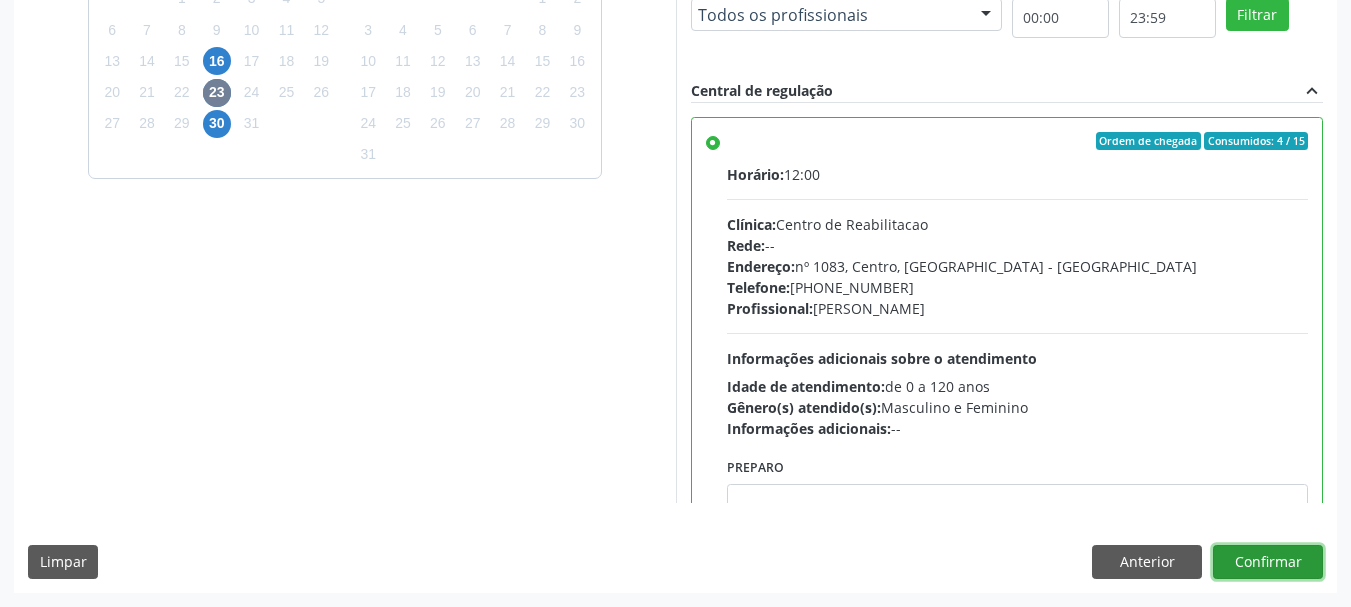 click on "Confirmar" at bounding box center [1268, 562] 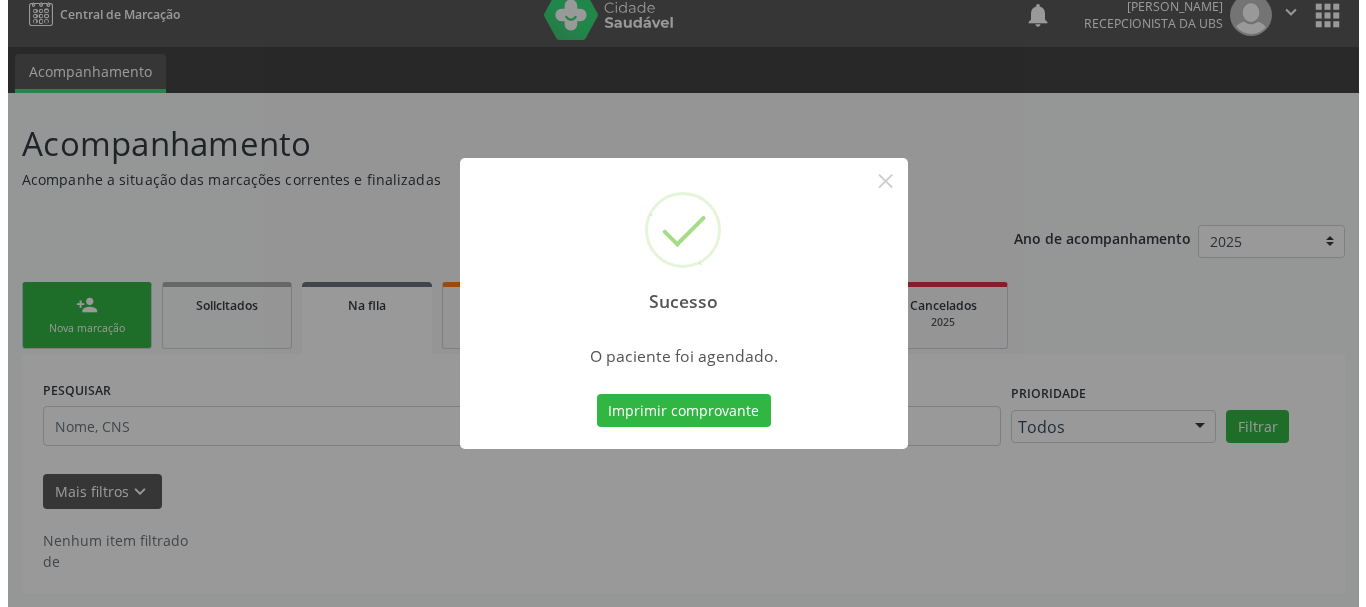 scroll, scrollTop: 0, scrollLeft: 0, axis: both 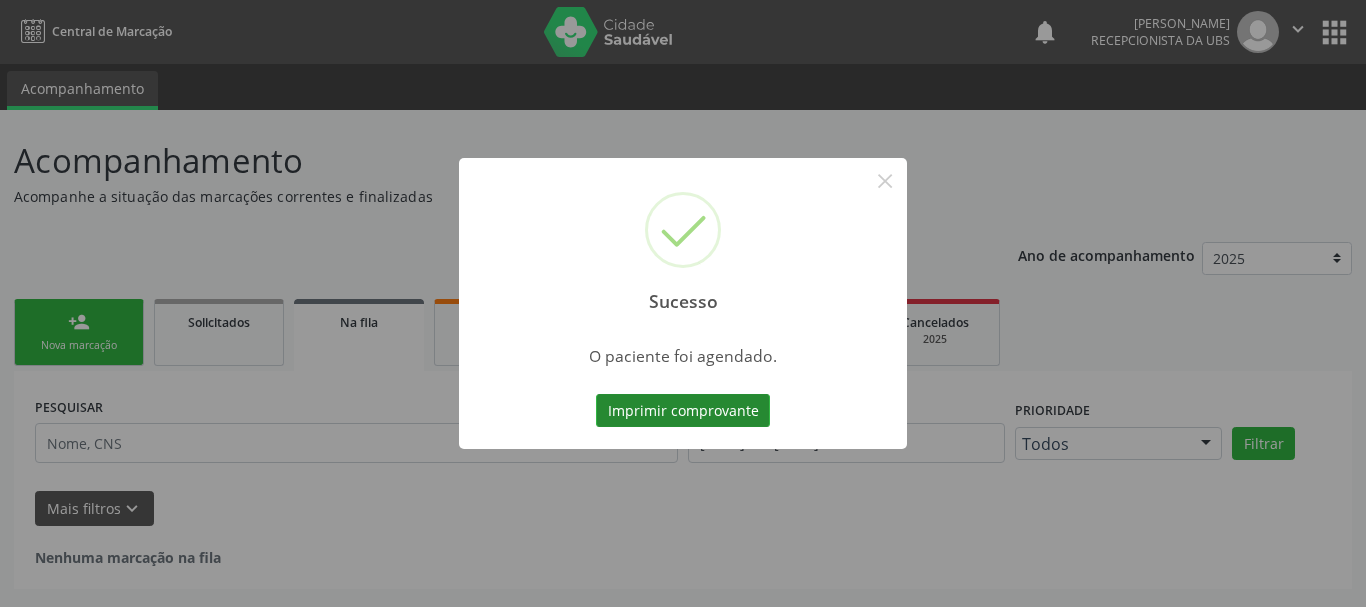 click on "Imprimir comprovante" at bounding box center (683, 411) 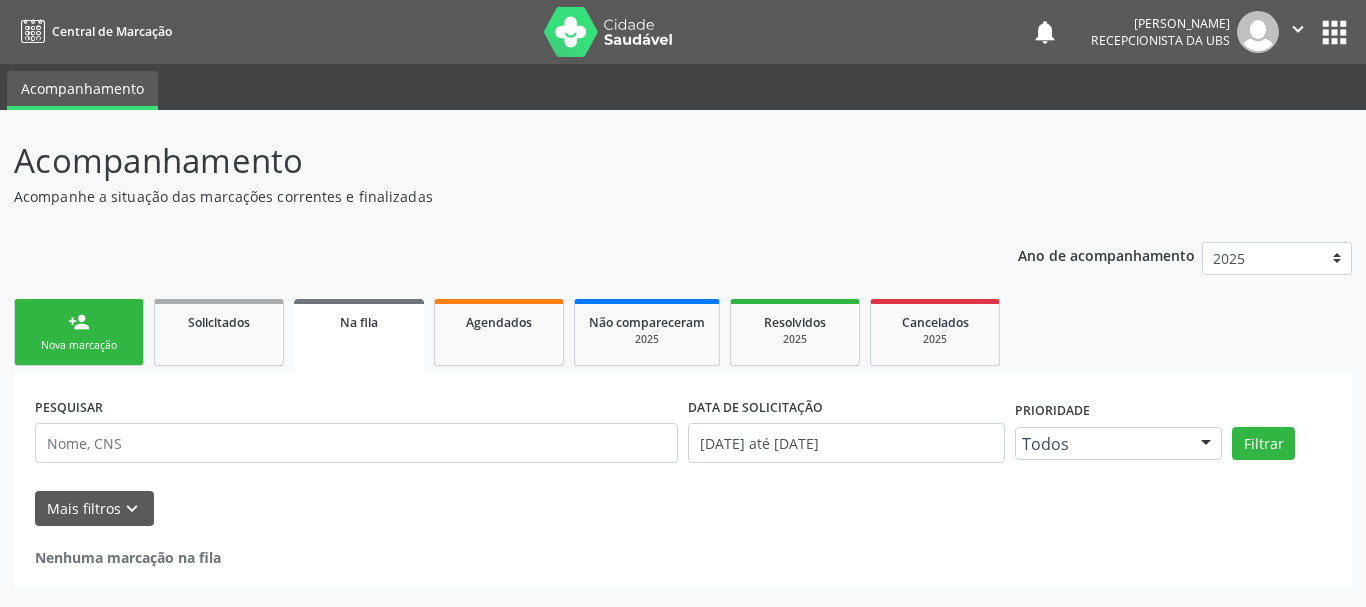 click on "person_add
Nova marcação" at bounding box center (79, 332) 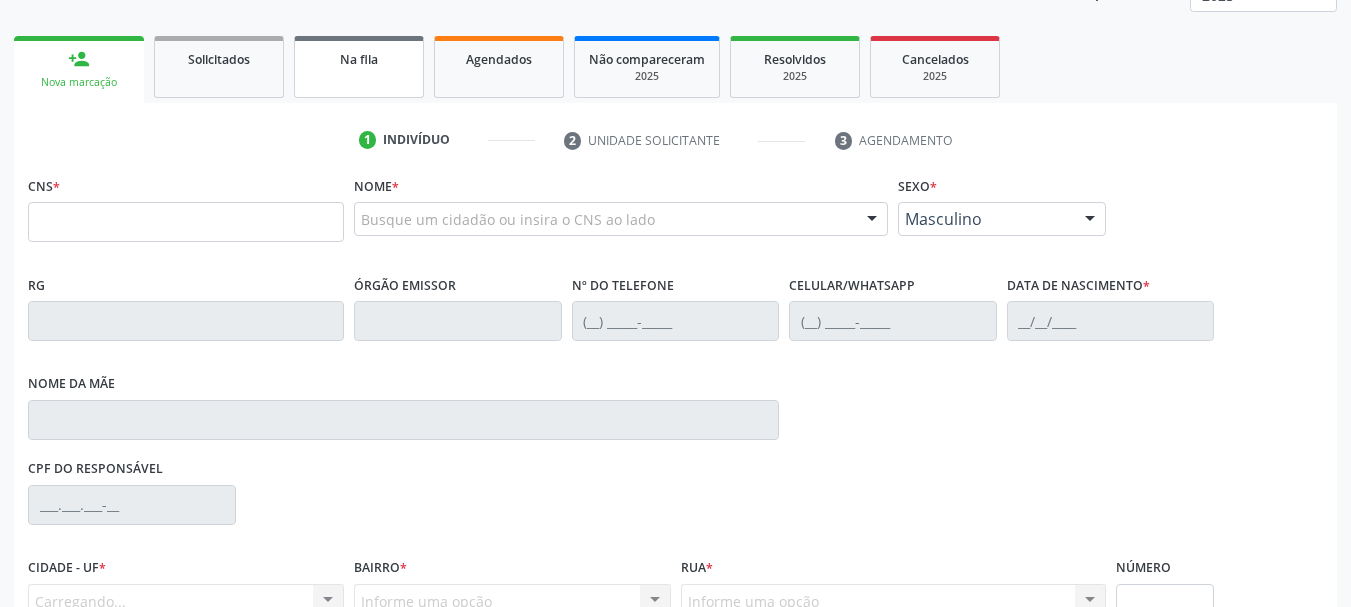 scroll, scrollTop: 300, scrollLeft: 0, axis: vertical 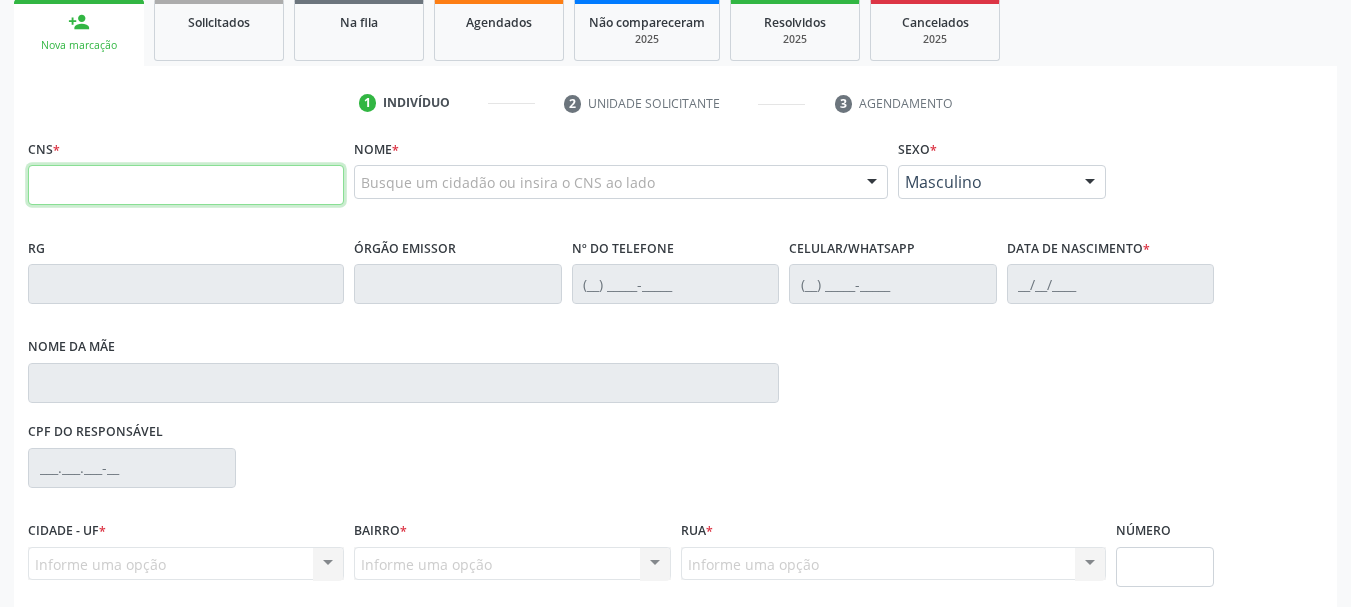 click at bounding box center (186, 185) 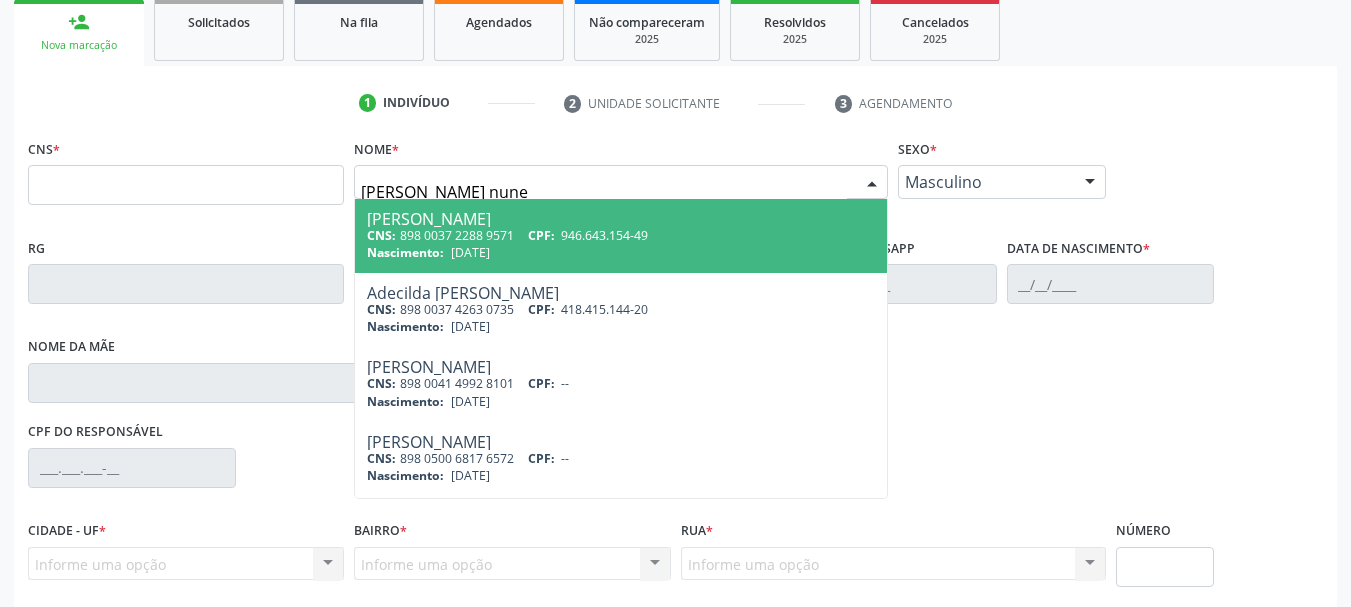 type on "ilda nogueira nunes" 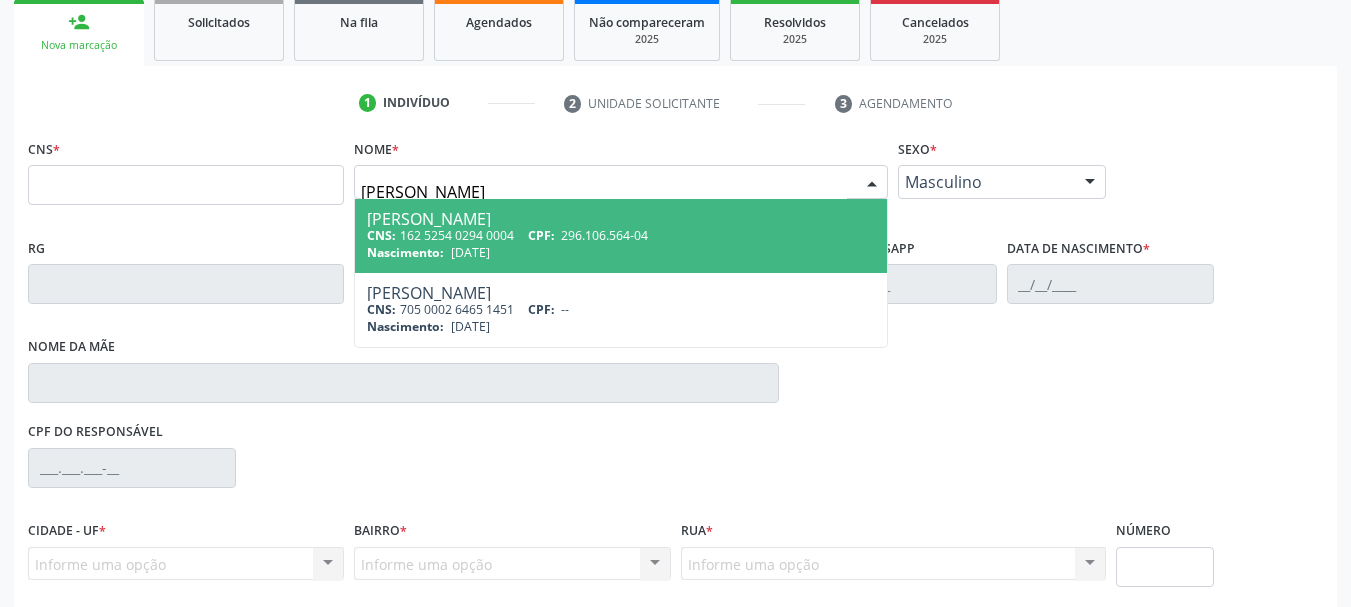 click on "CNS:
162 5254 0294 0004
CPF:
296.106.564-04" at bounding box center [621, 235] 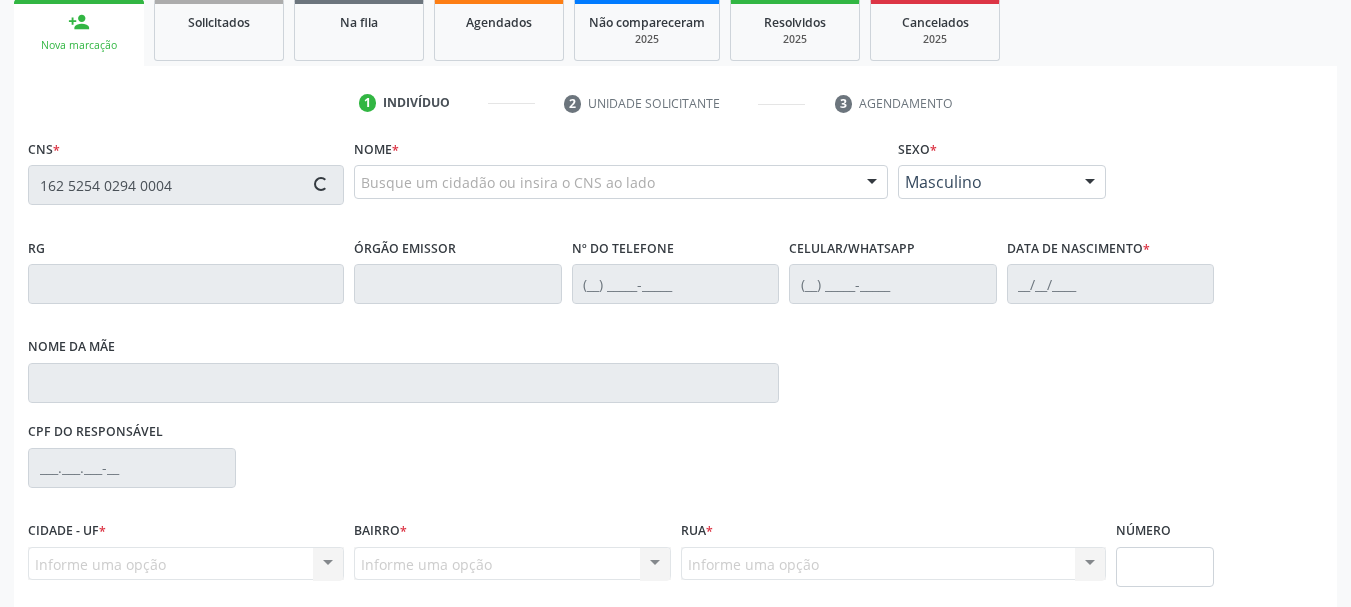 type on "162 5254 0294 0004" 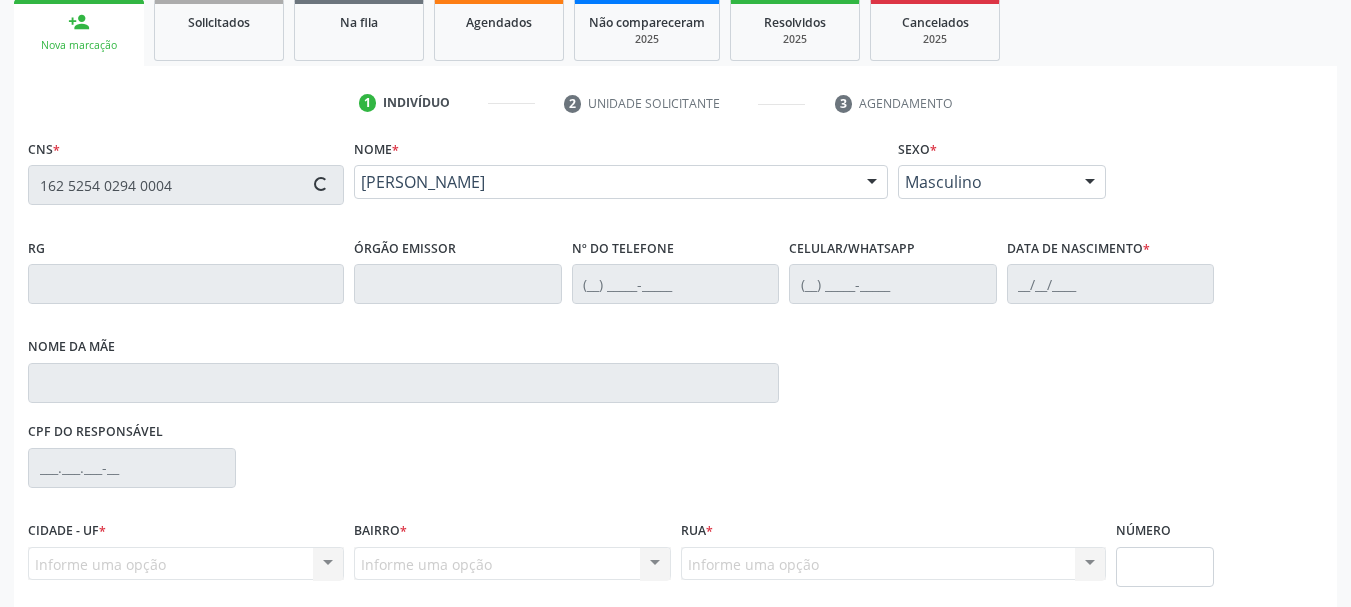 type on "(87) 99939-5887" 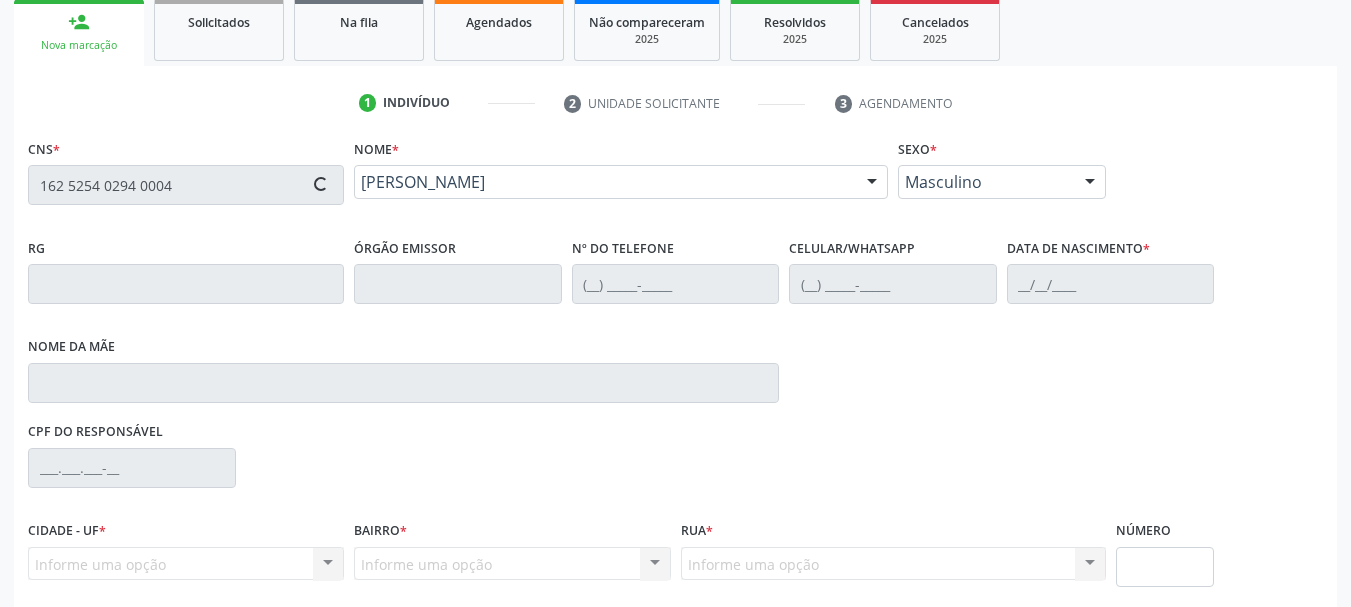 type on "17/12/1962" 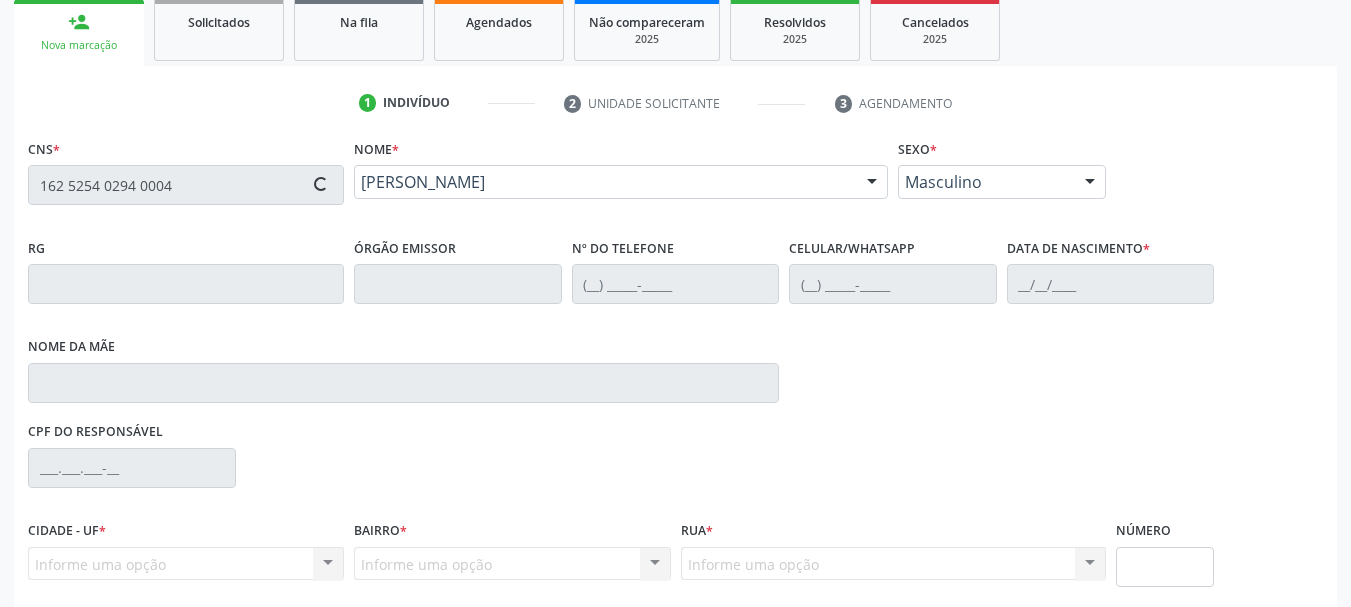 type on "649" 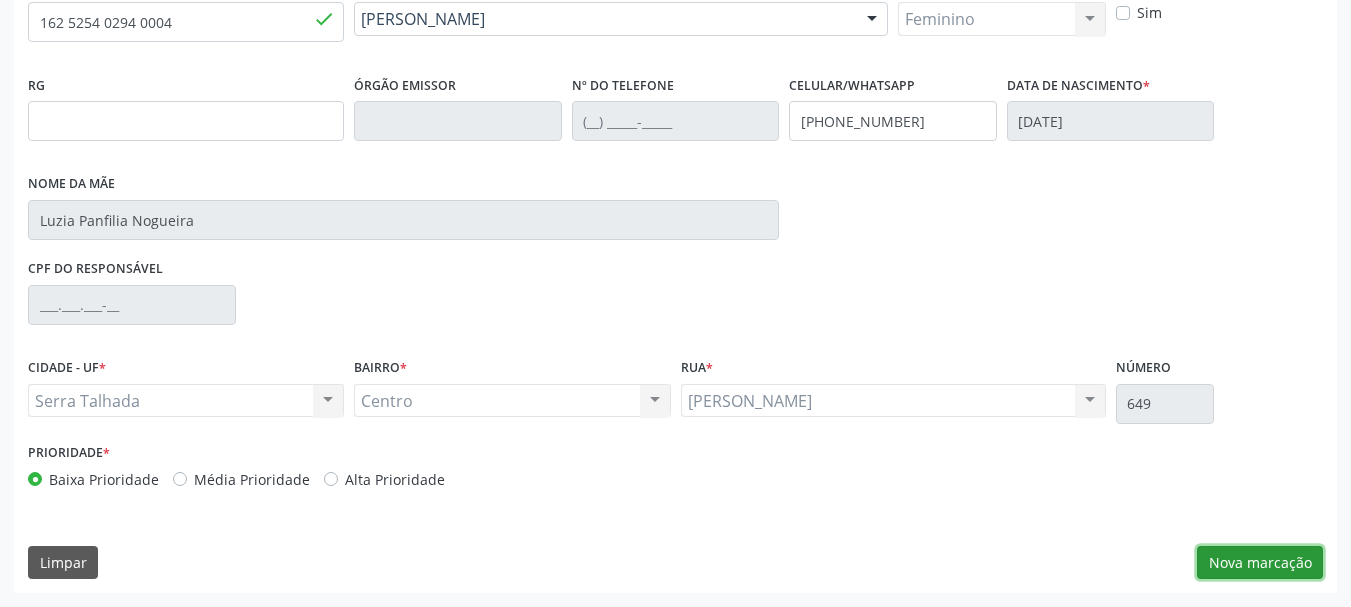 click on "Nova marcação" at bounding box center [1260, 563] 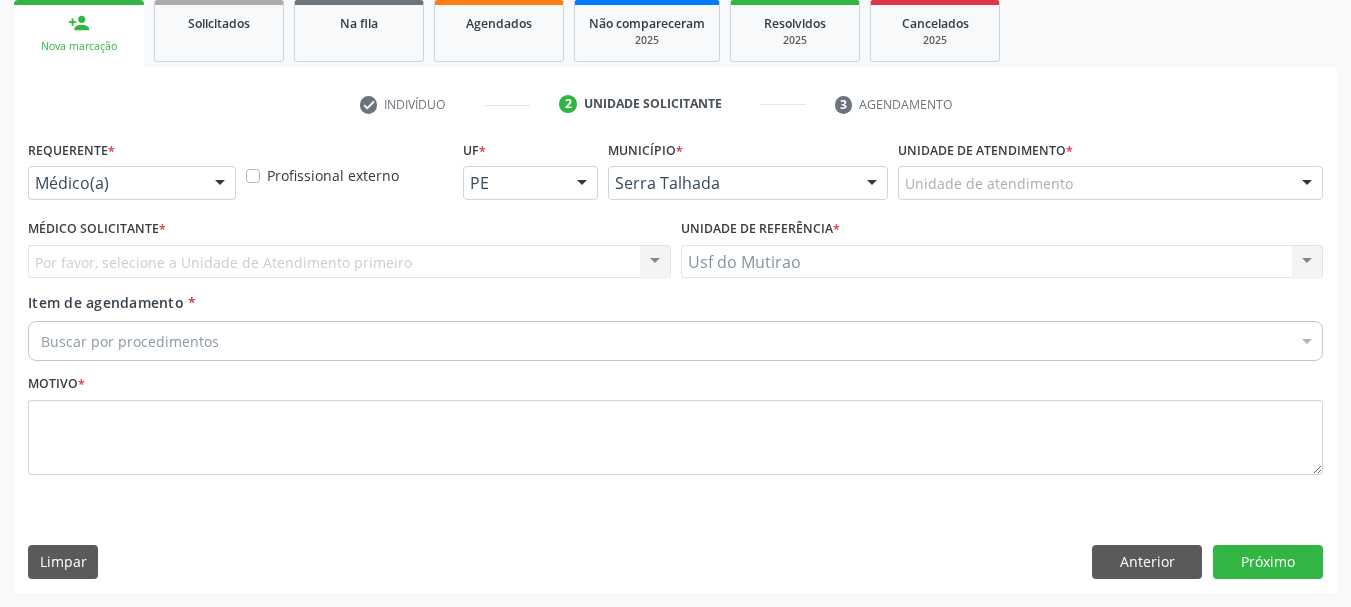 scroll, scrollTop: 299, scrollLeft: 0, axis: vertical 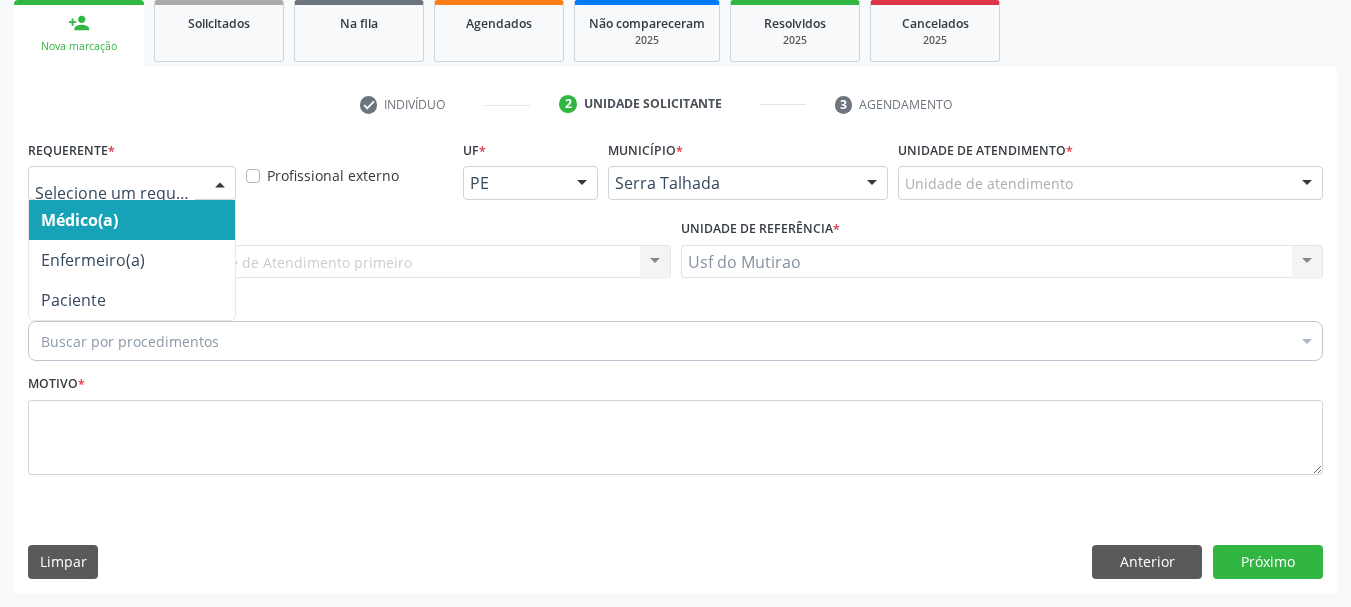 click at bounding box center [220, 184] 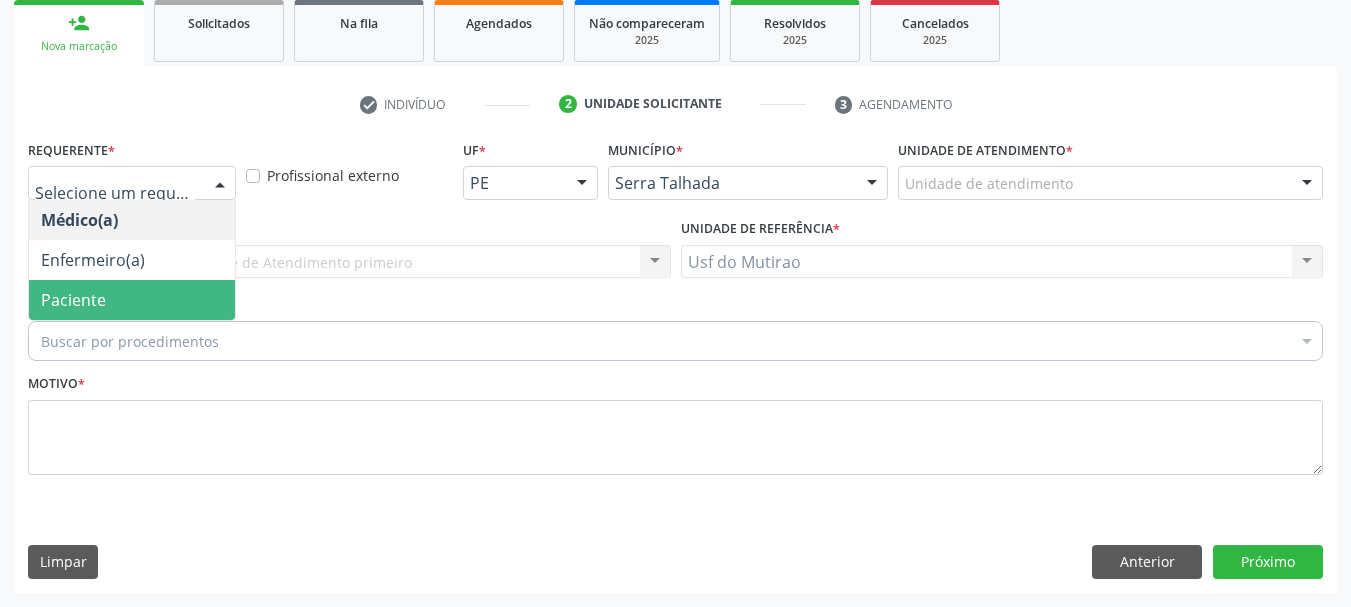 click on "Paciente" at bounding box center [132, 300] 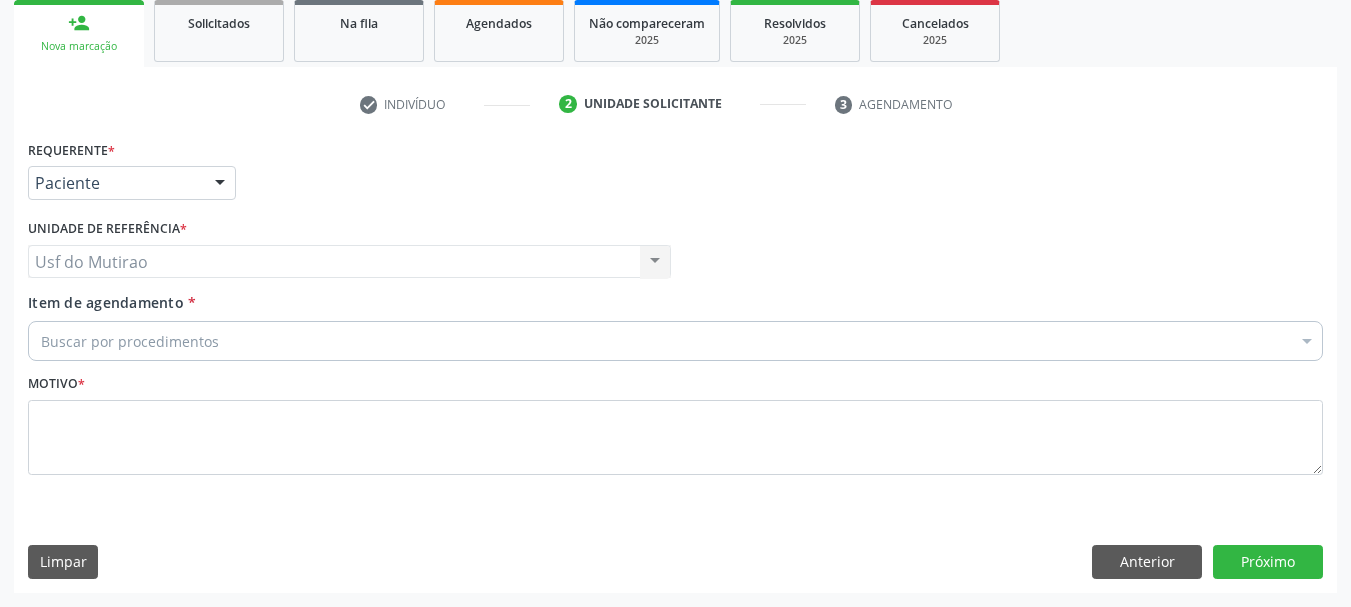 click on "Buscar por procedimentos" at bounding box center (675, 341) 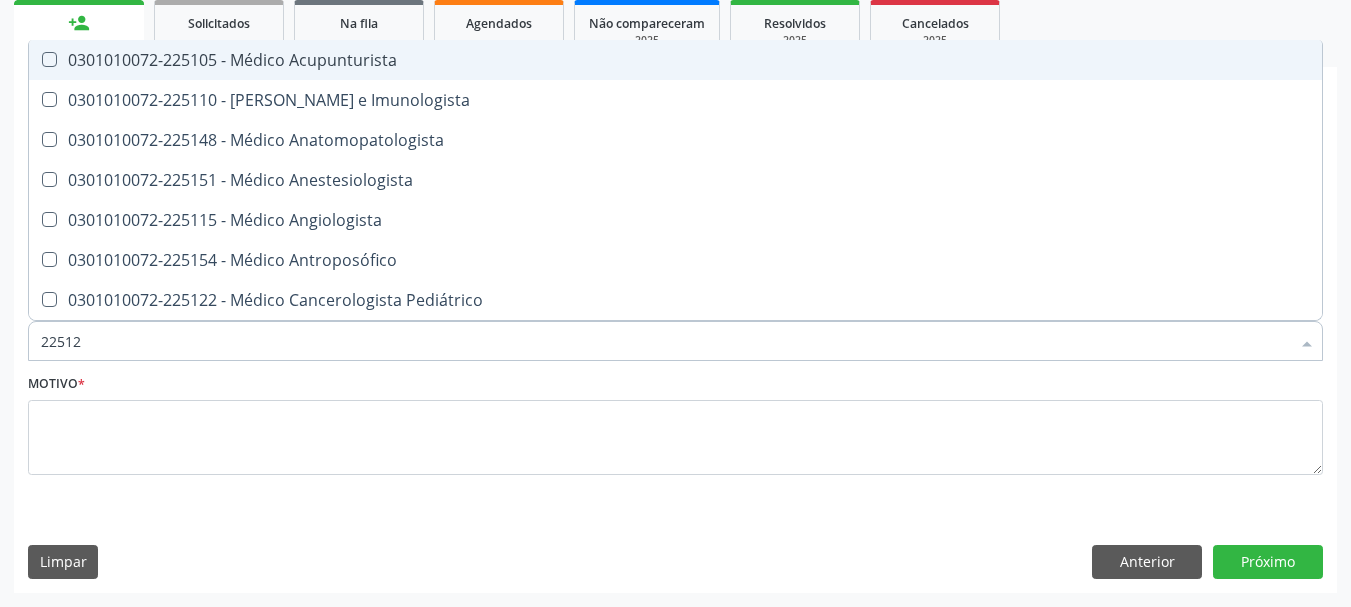 type on "225120" 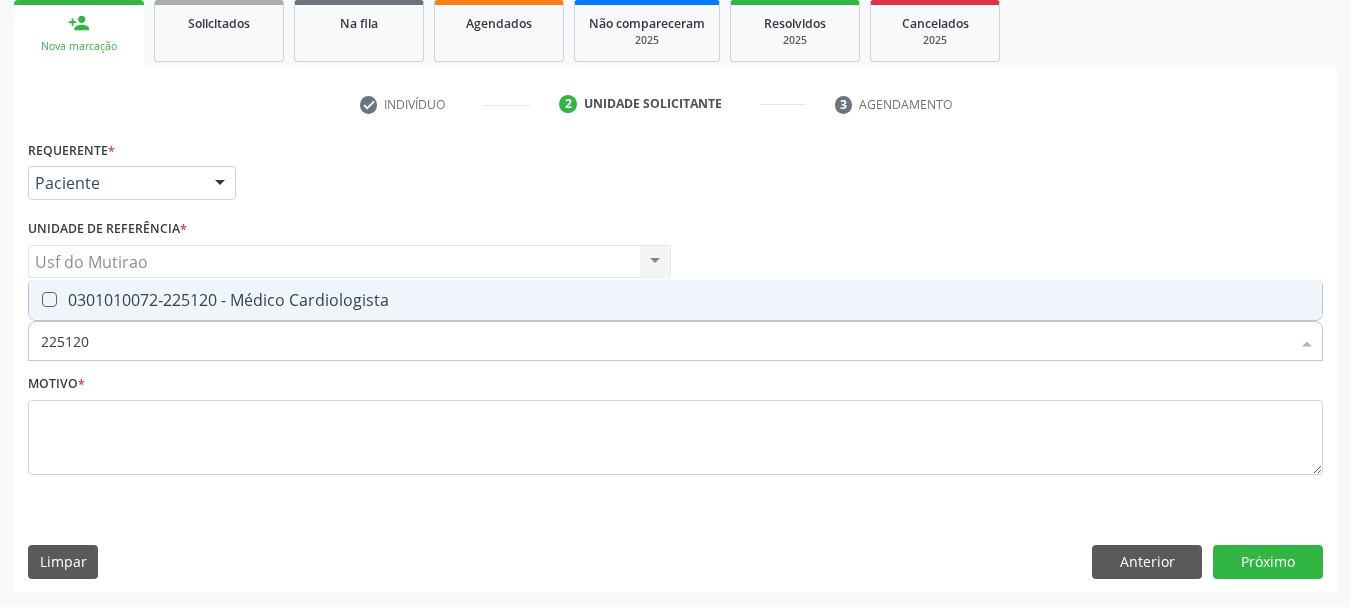 click on "0301010072-225120 - Médico Cardiologista" at bounding box center (675, 300) 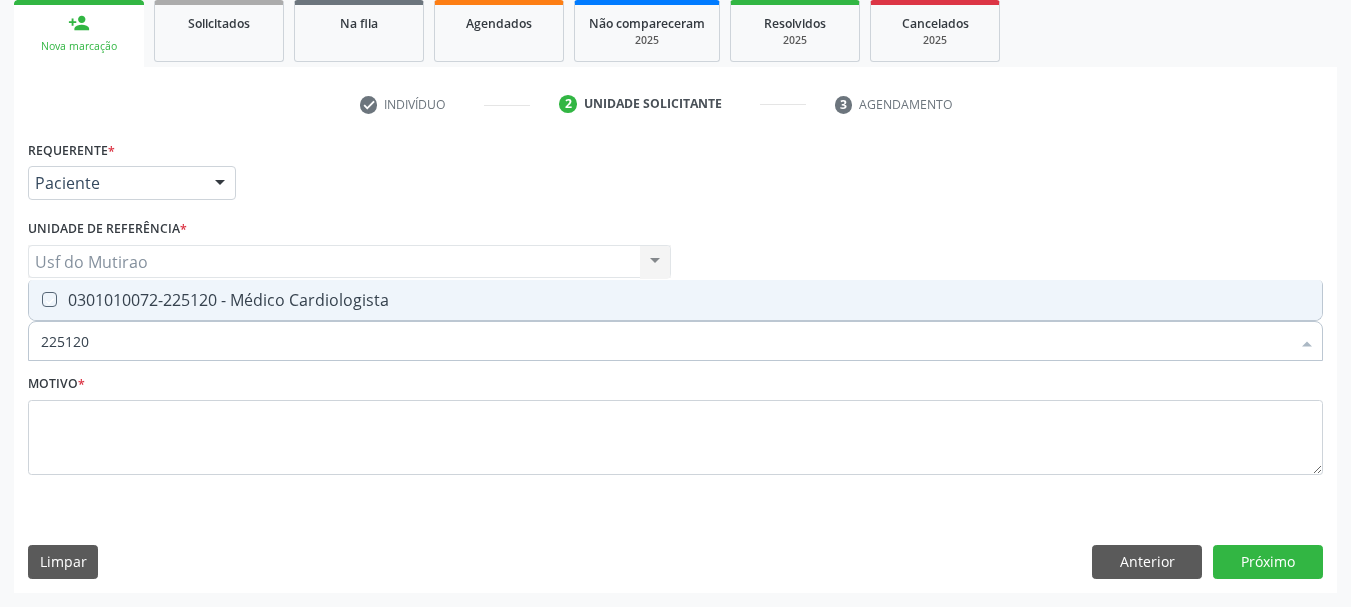 checkbox on "true" 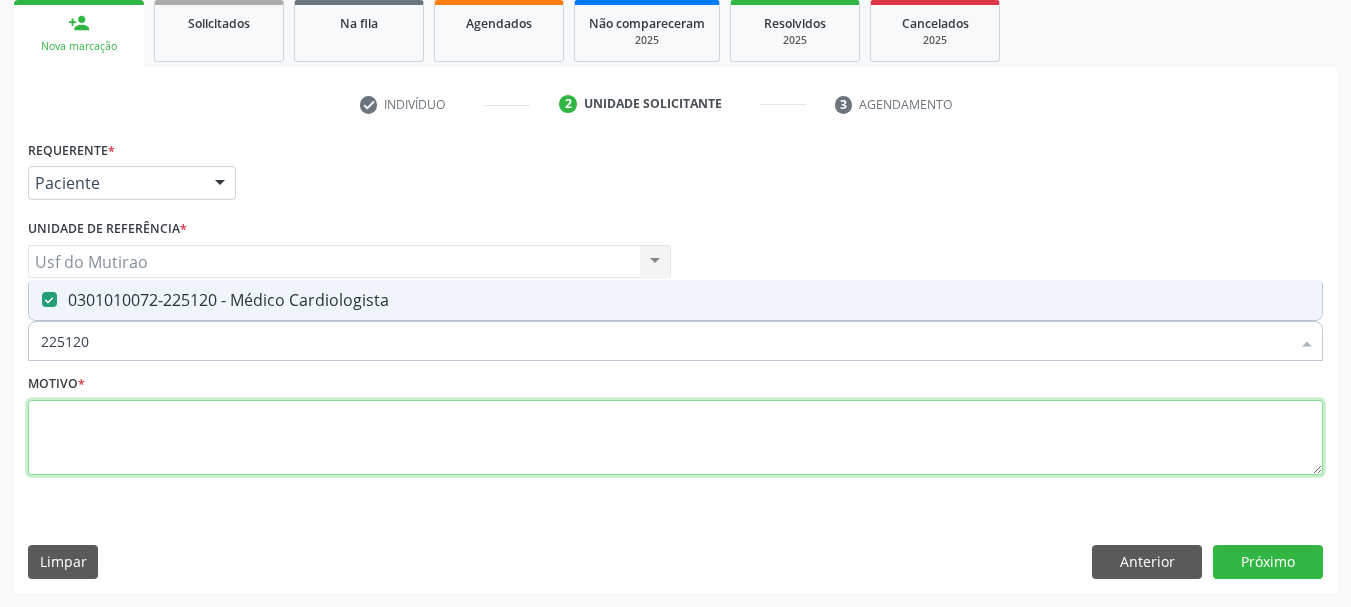 click at bounding box center (675, 438) 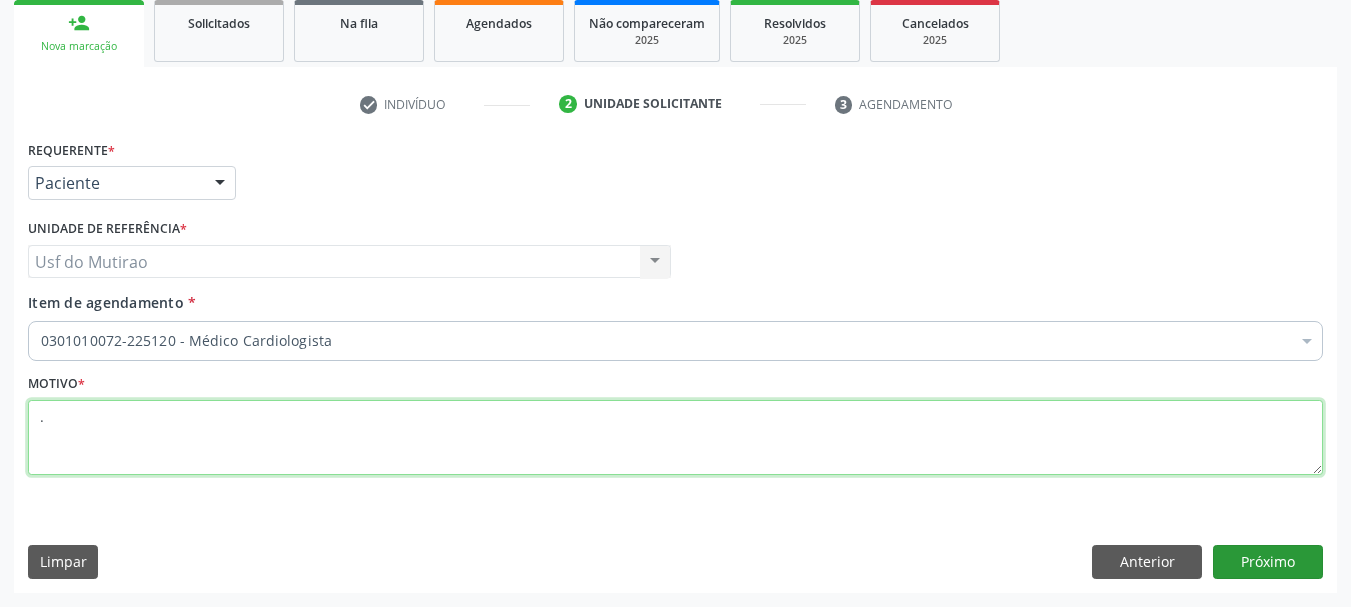 type on "." 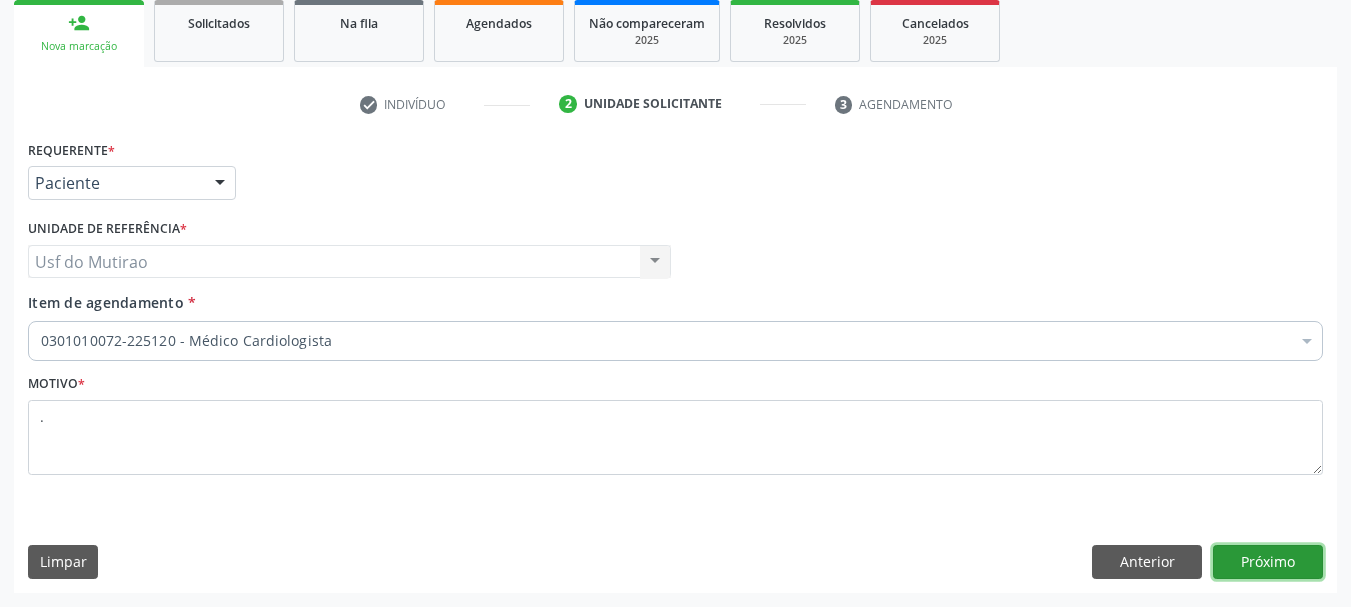 click on "Próximo" at bounding box center (1268, 562) 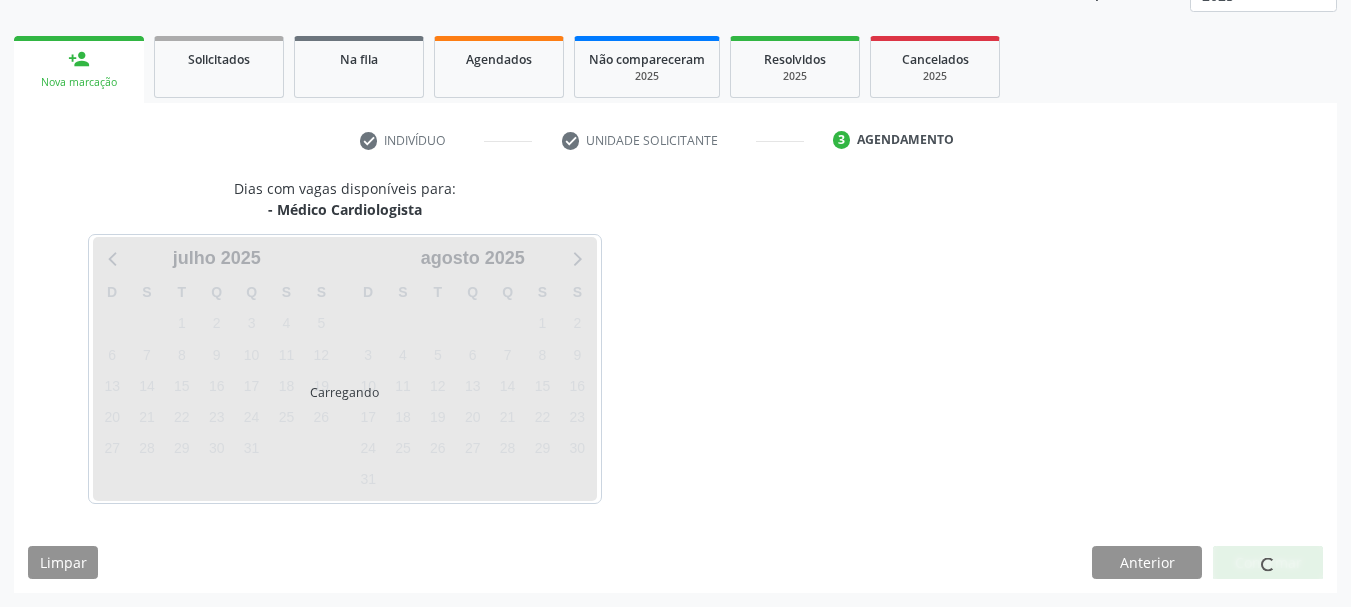 scroll, scrollTop: 263, scrollLeft: 0, axis: vertical 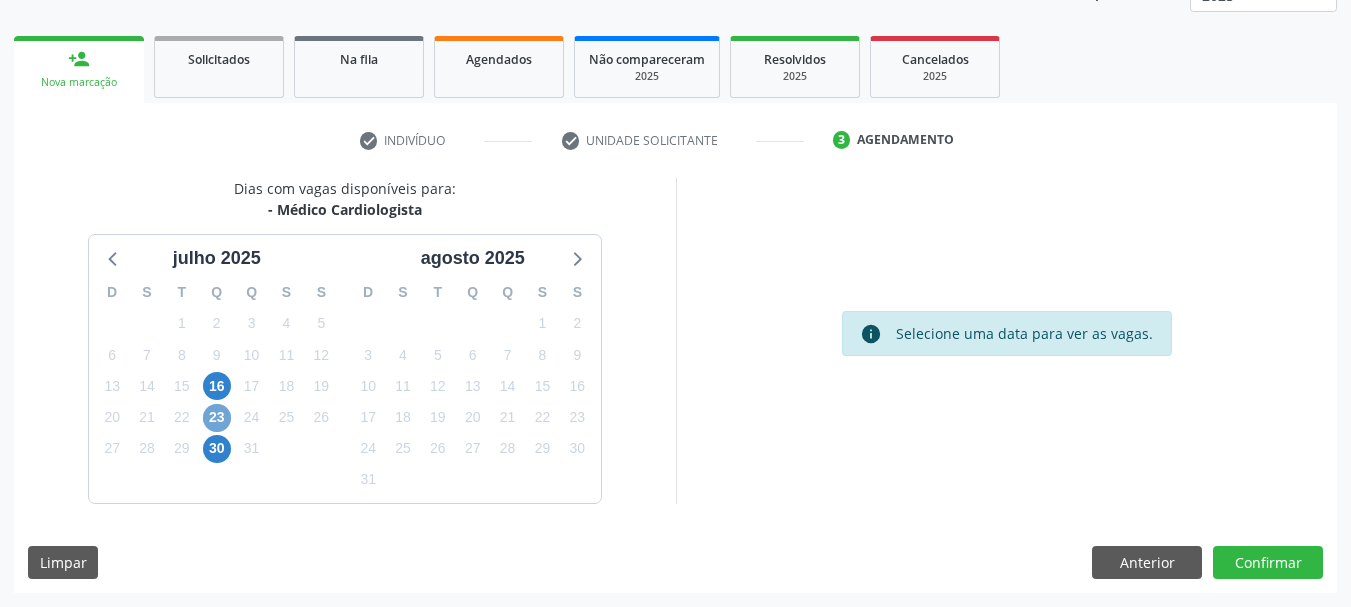 click on "23" at bounding box center [217, 418] 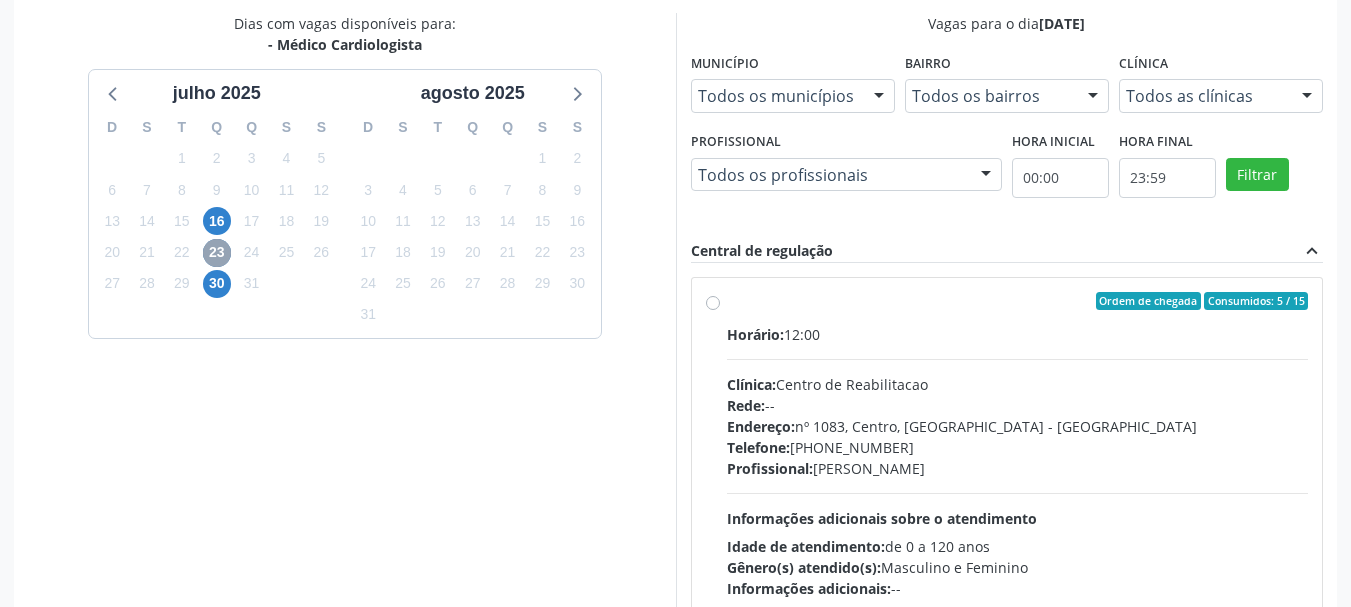 scroll, scrollTop: 463, scrollLeft: 0, axis: vertical 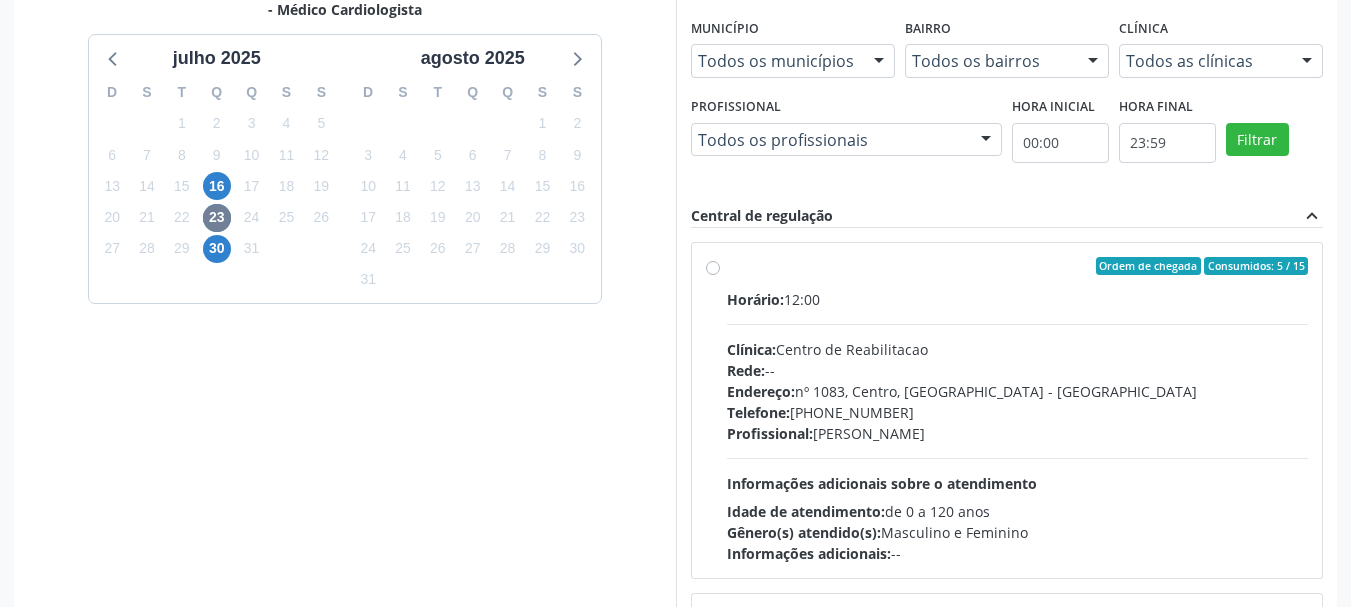 click on "Telefone:   (81) 38313112" at bounding box center (1018, 412) 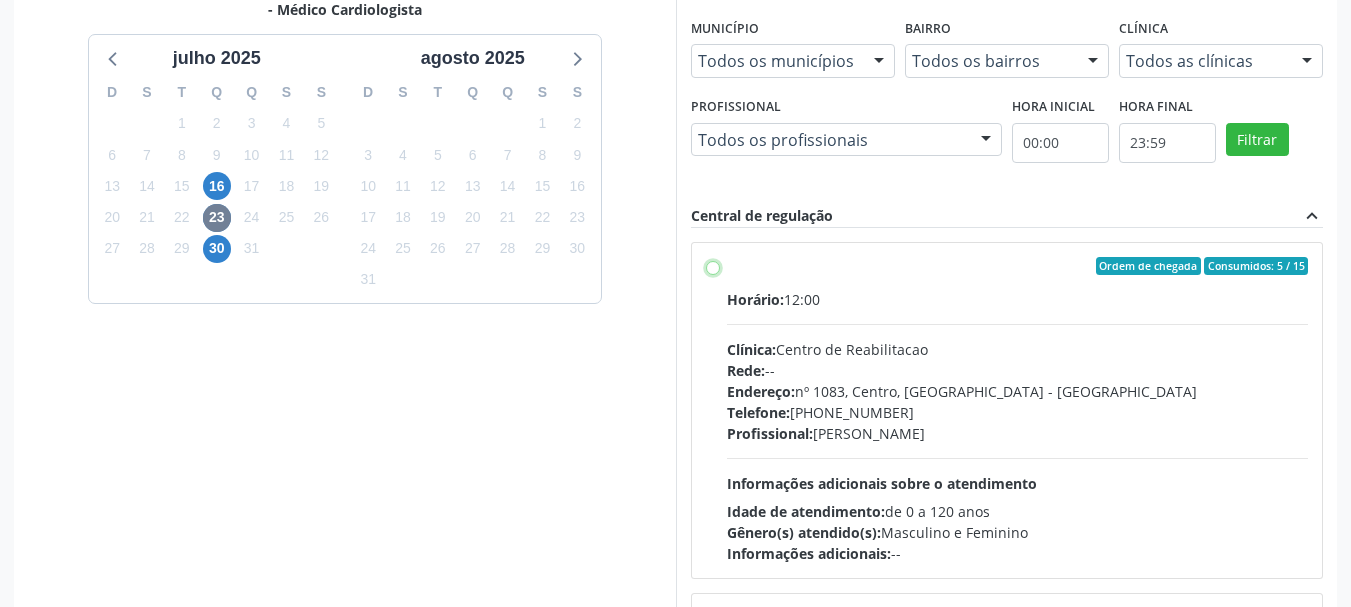 click on "Ordem de chegada
Consumidos: 5 / 15
Horário:   12:00
Clínica:  Centro de Reabilitacao
Rede:
--
Endereço:   nº 1083, Centro, Serra Talhada - PE
Telefone:   (81) 38313112
Profissional:
Antonio Eduardo de Melo Filho
Informações adicionais sobre o atendimento
Idade de atendimento:
de 0 a 120 anos
Gênero(s) atendido(s):
Masculino e Feminino
Informações adicionais:
--" at bounding box center (713, 266) 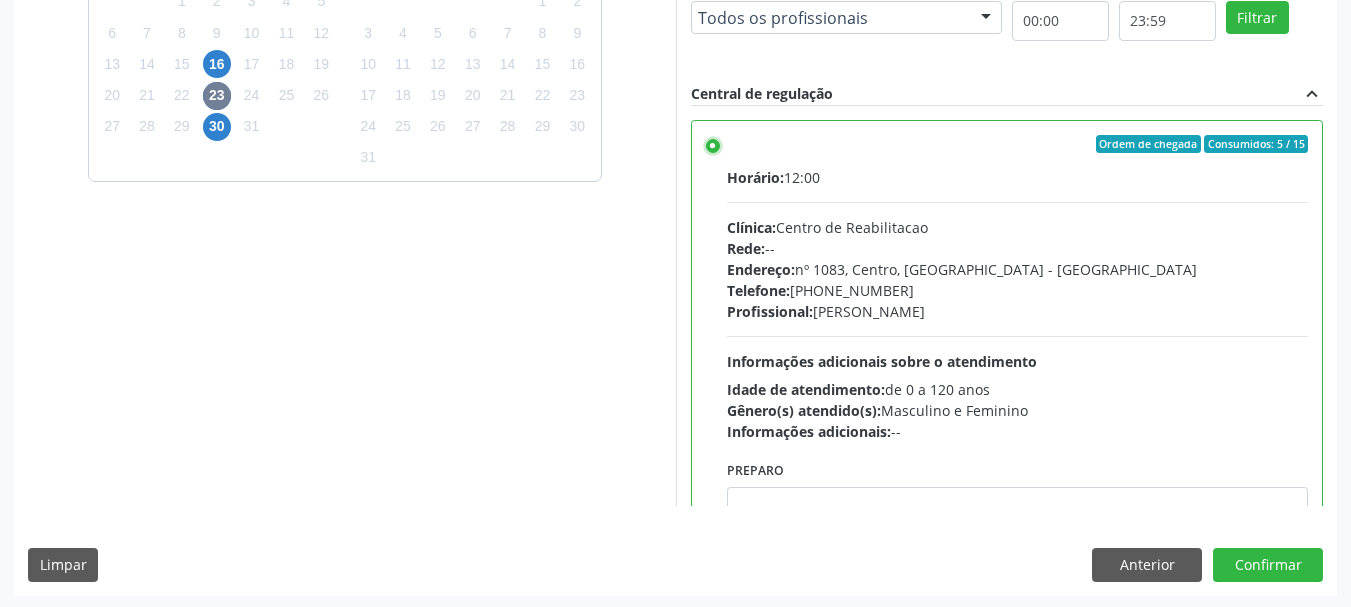 scroll, scrollTop: 588, scrollLeft: 0, axis: vertical 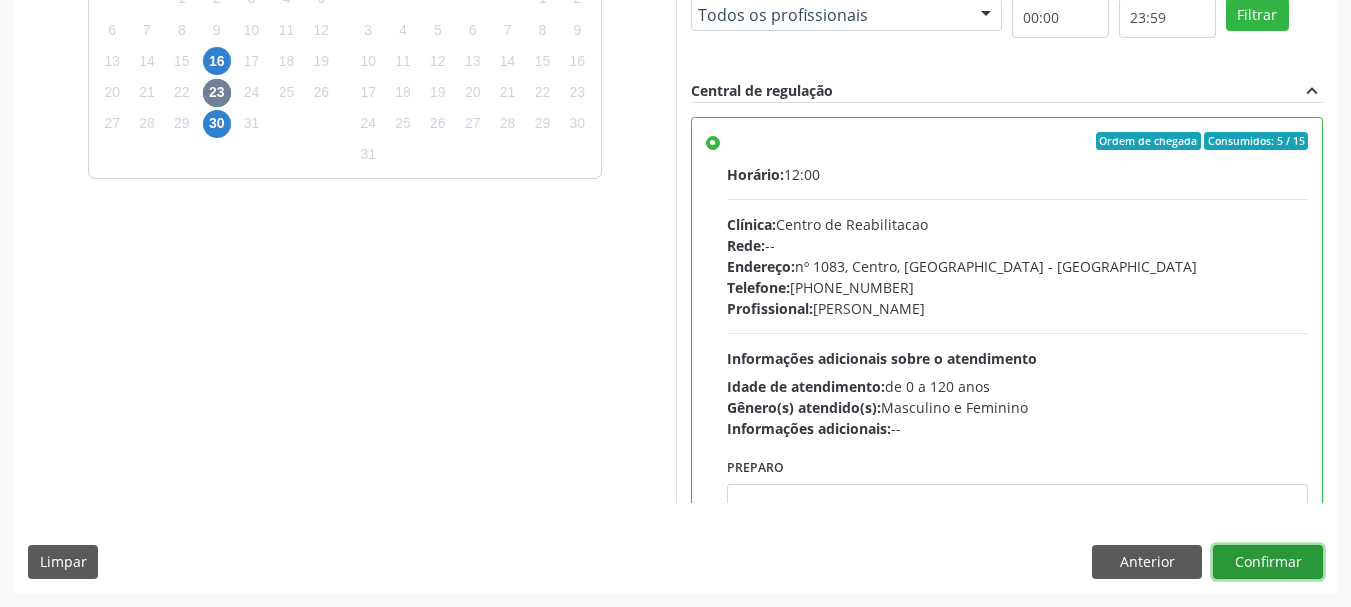 click on "Confirmar" at bounding box center (1268, 562) 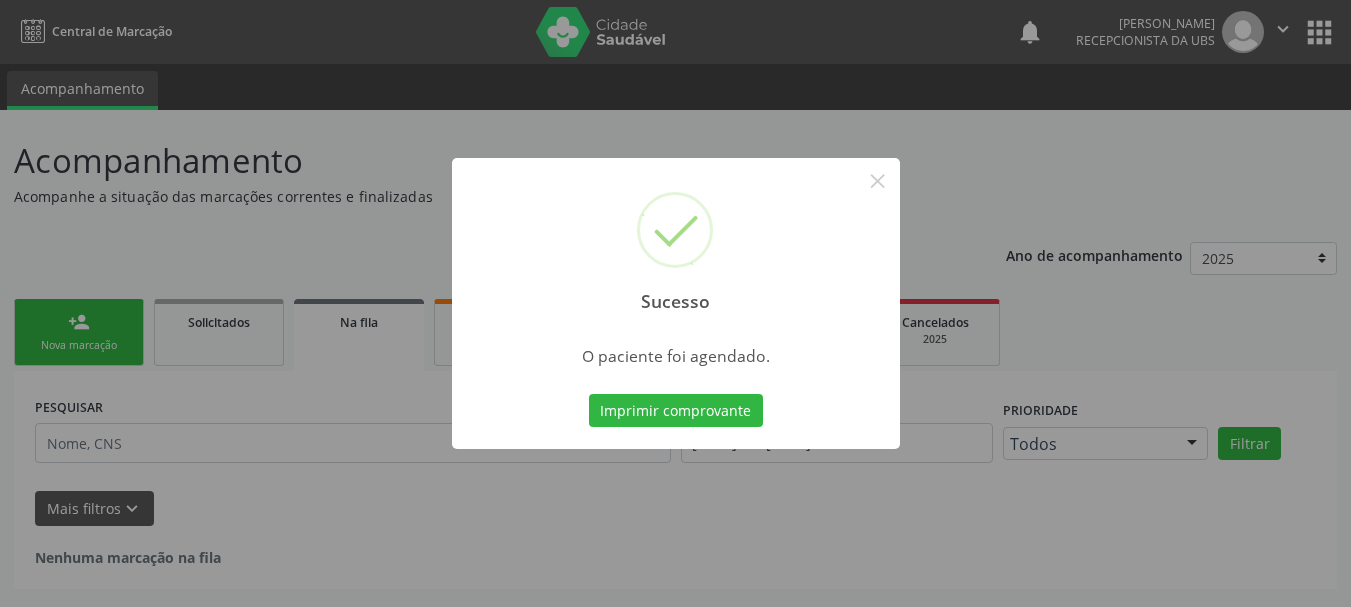 scroll, scrollTop: 0, scrollLeft: 0, axis: both 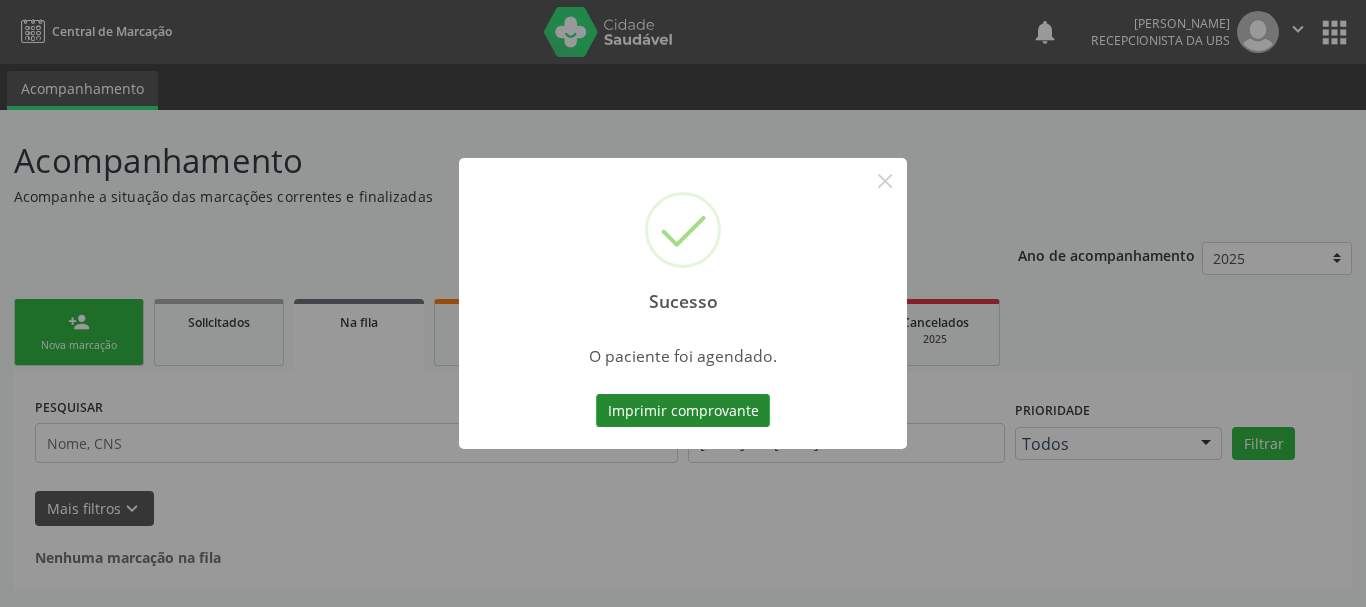 click on "Imprimir comprovante" at bounding box center (683, 411) 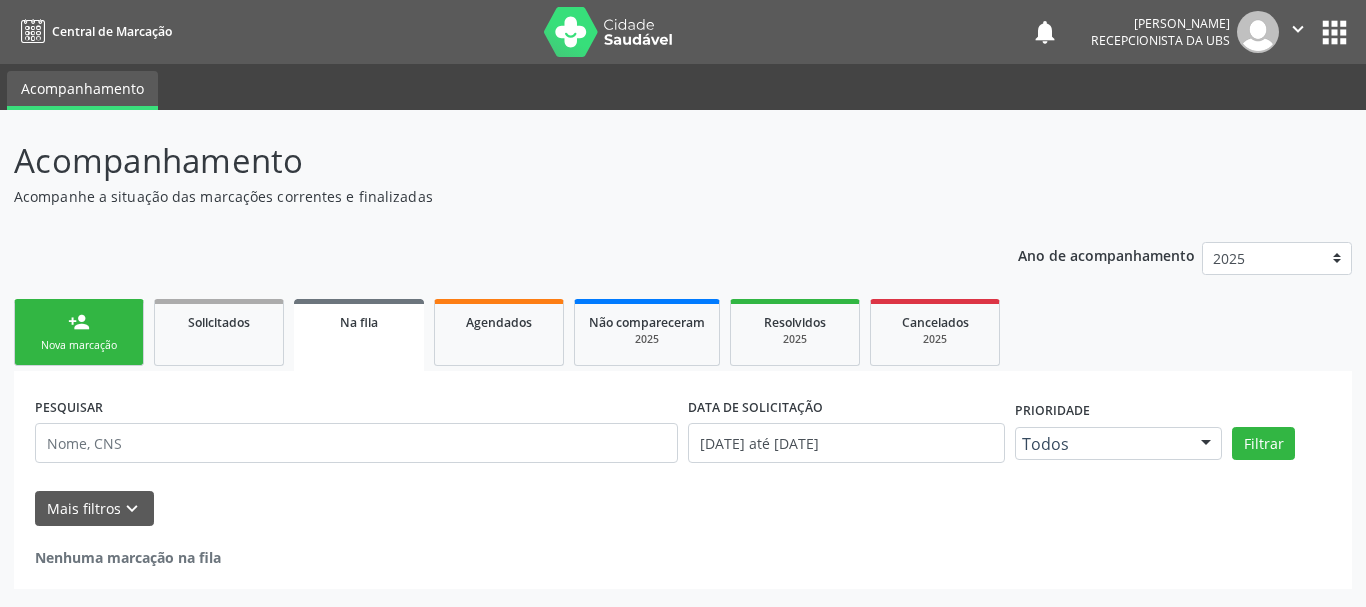 click on "Nova marcação" at bounding box center (79, 345) 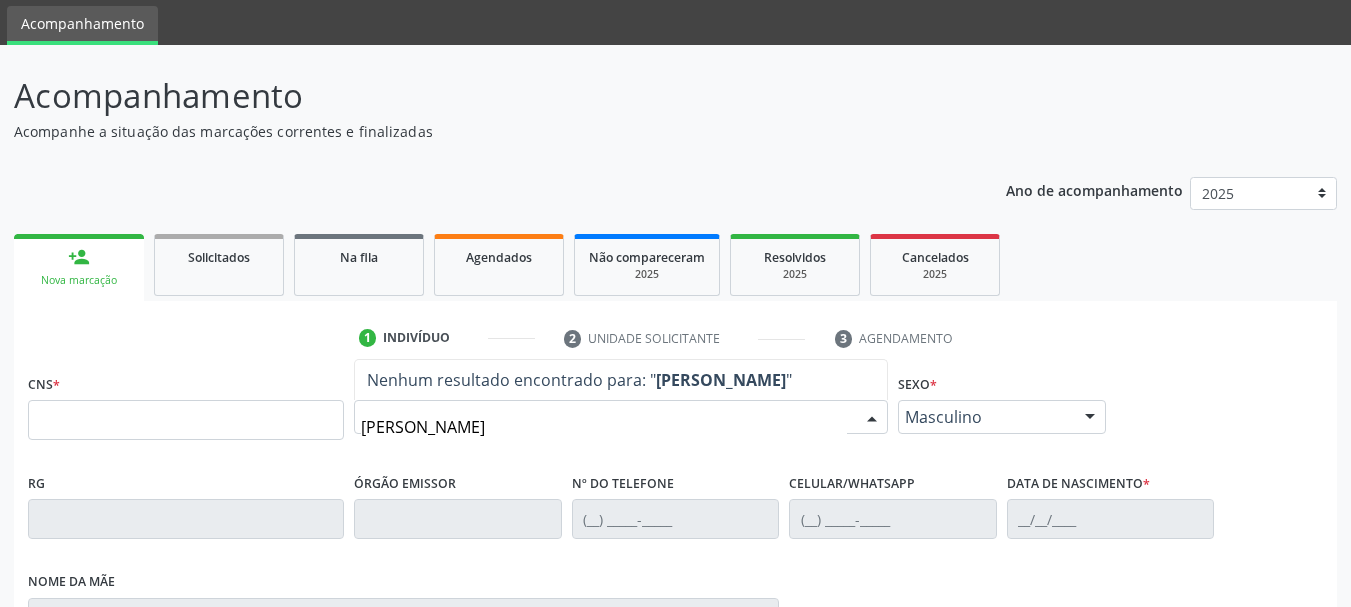 scroll, scrollTop: 100, scrollLeft: 0, axis: vertical 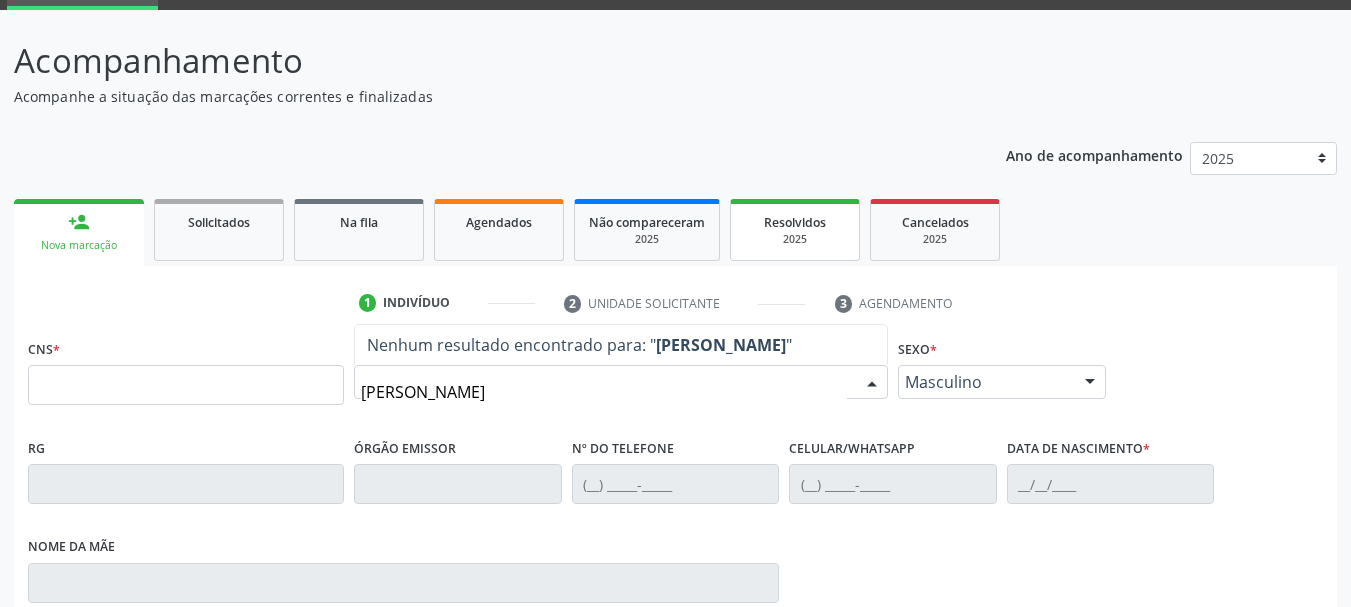 type on "maria de fatima lima nogueir" 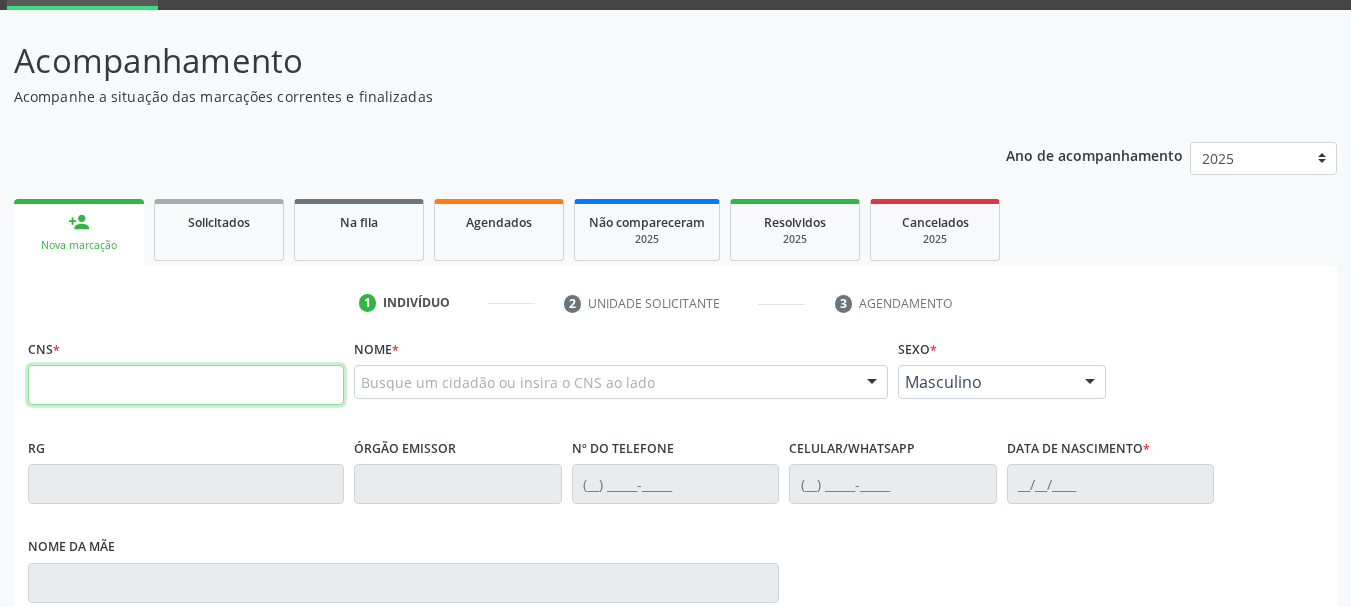 click at bounding box center [186, 385] 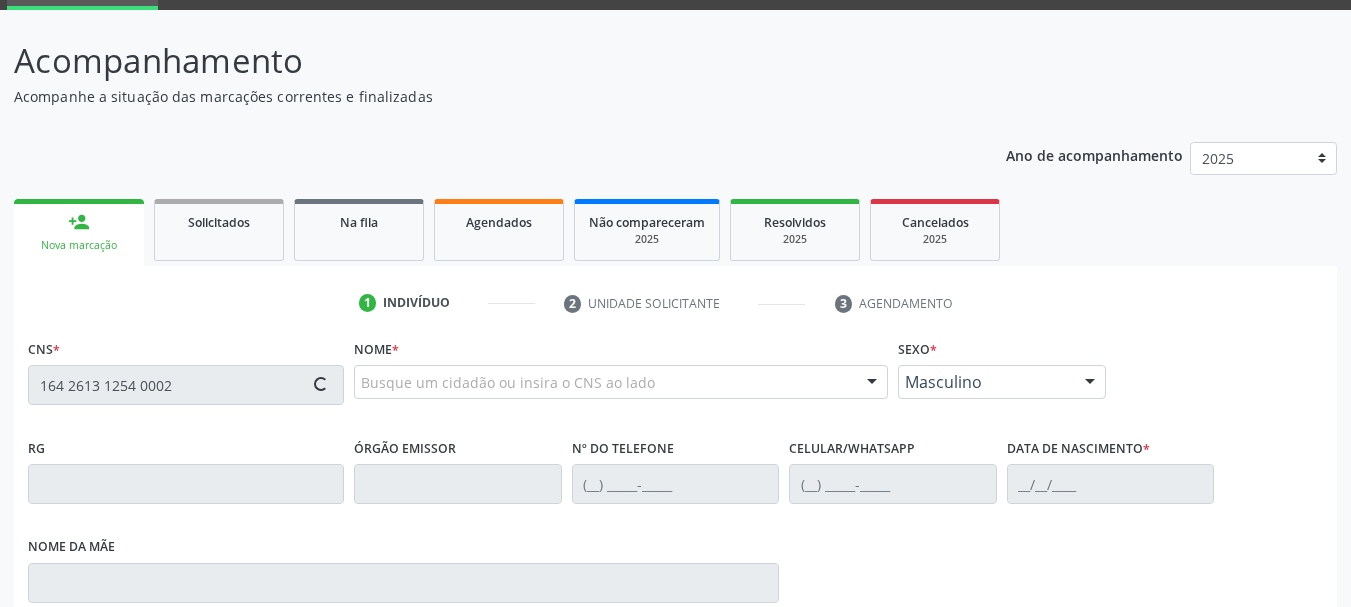 type on "164 2613 1254 0002" 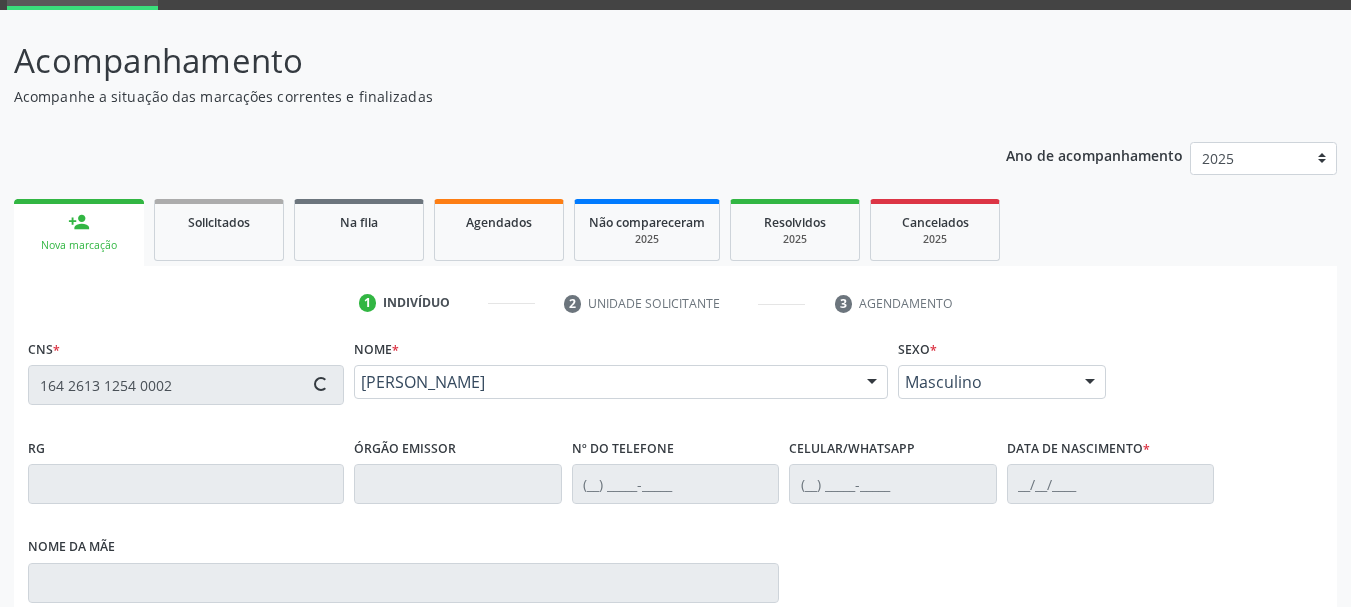 type on "(87) 99941-1976" 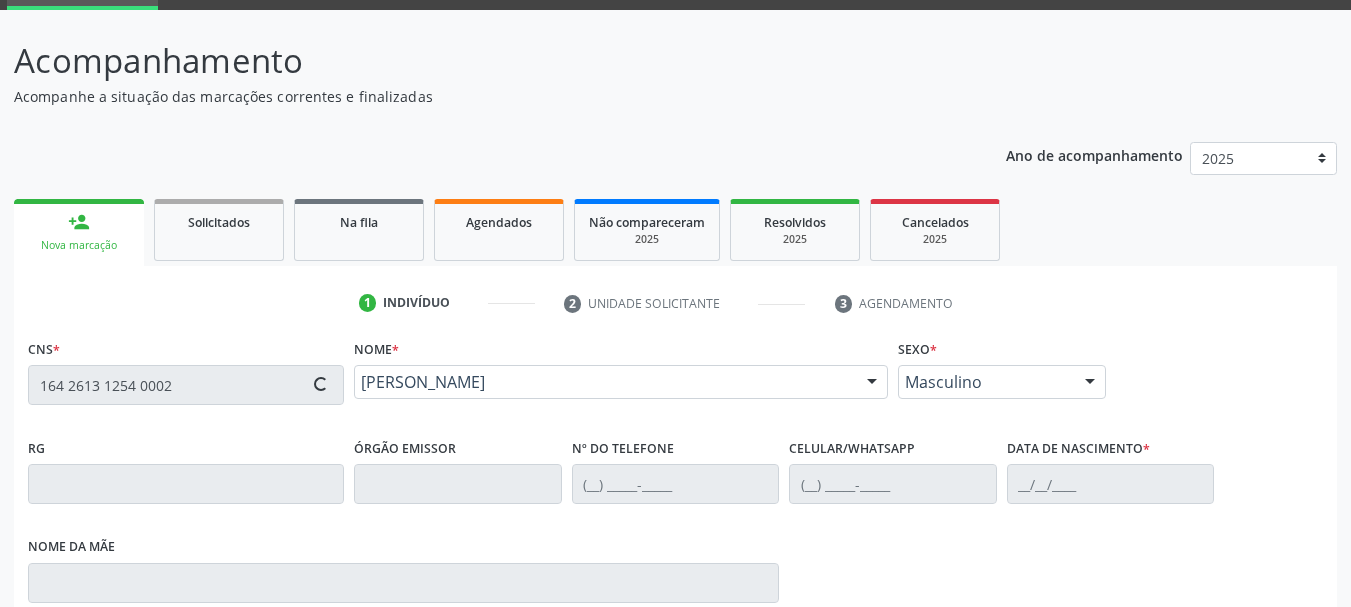 type on "04/08/1966" 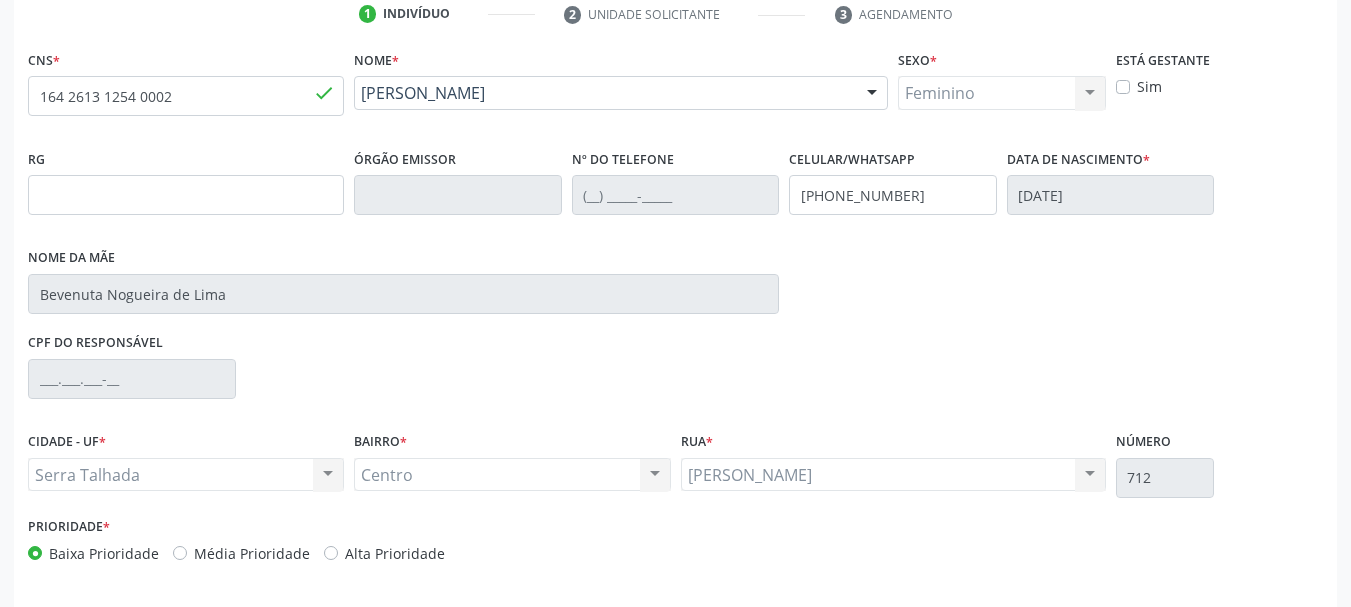 scroll, scrollTop: 463, scrollLeft: 0, axis: vertical 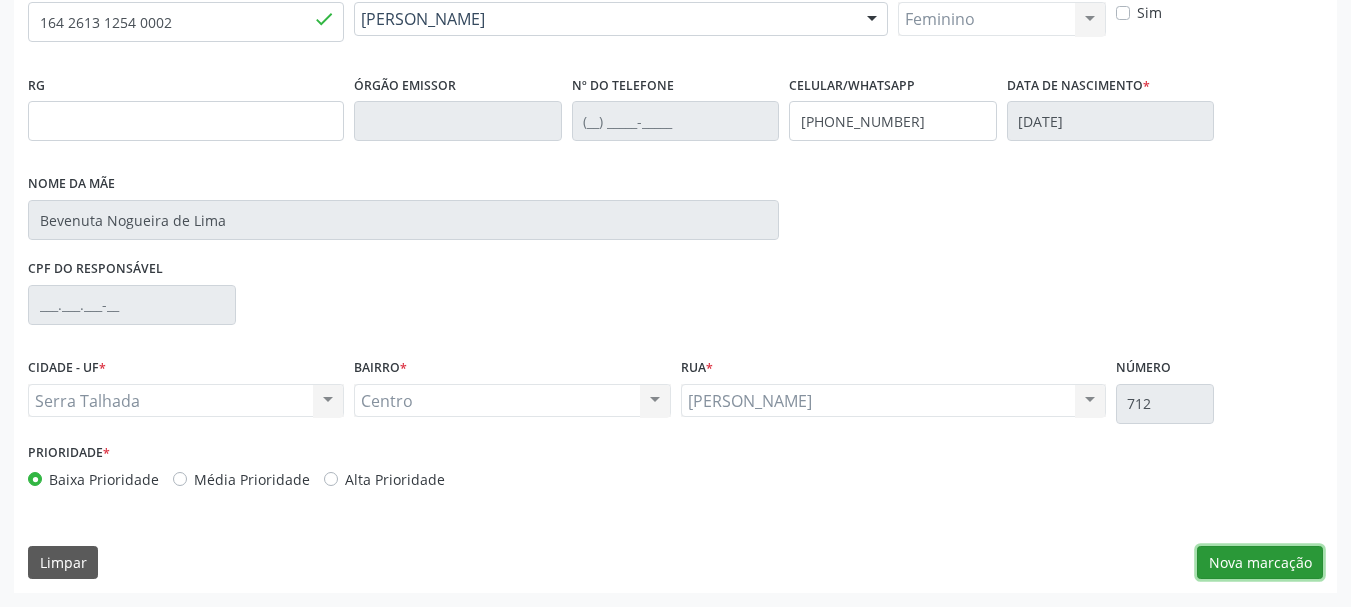 click on "Nova marcação" at bounding box center (1260, 563) 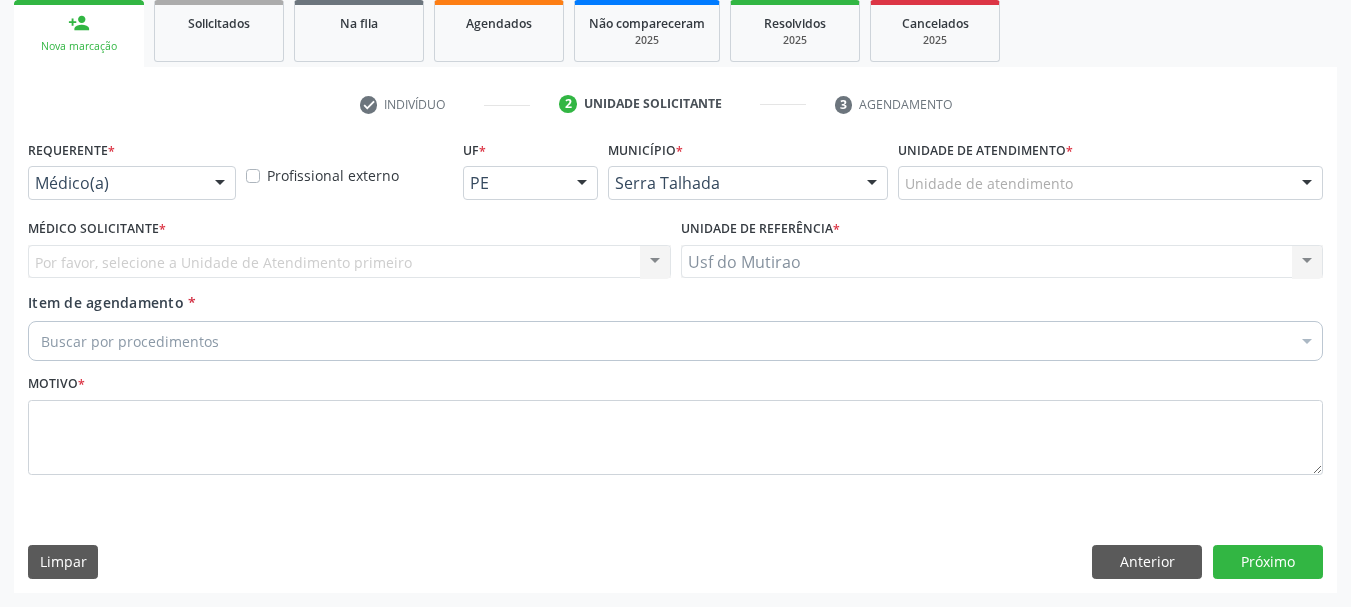 scroll, scrollTop: 299, scrollLeft: 0, axis: vertical 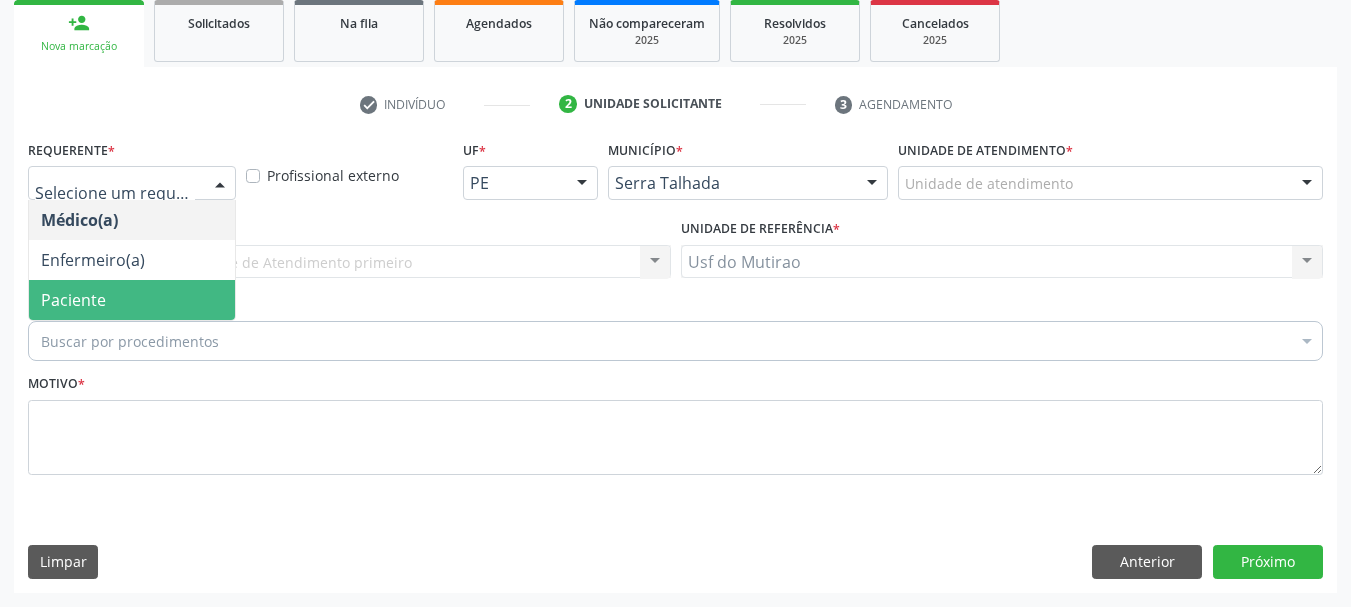 click on "Paciente" at bounding box center (73, 300) 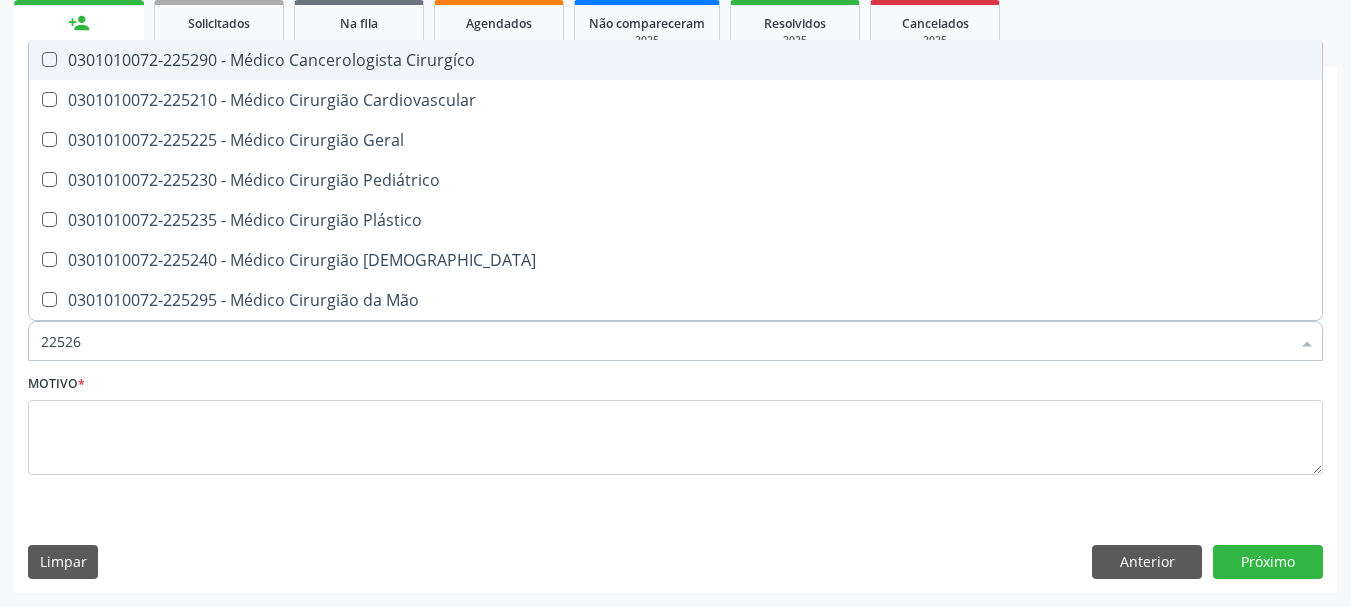 type on "225265" 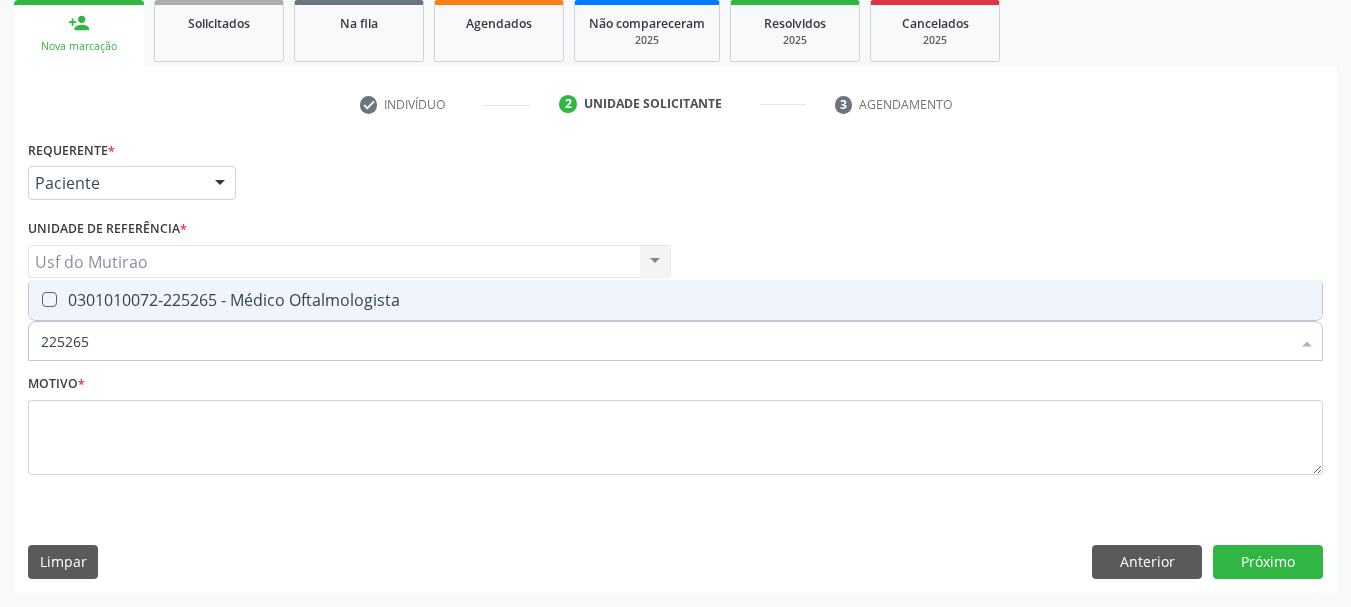 click on "0301010072-225265 - Médico Oftalmologista" at bounding box center [675, 300] 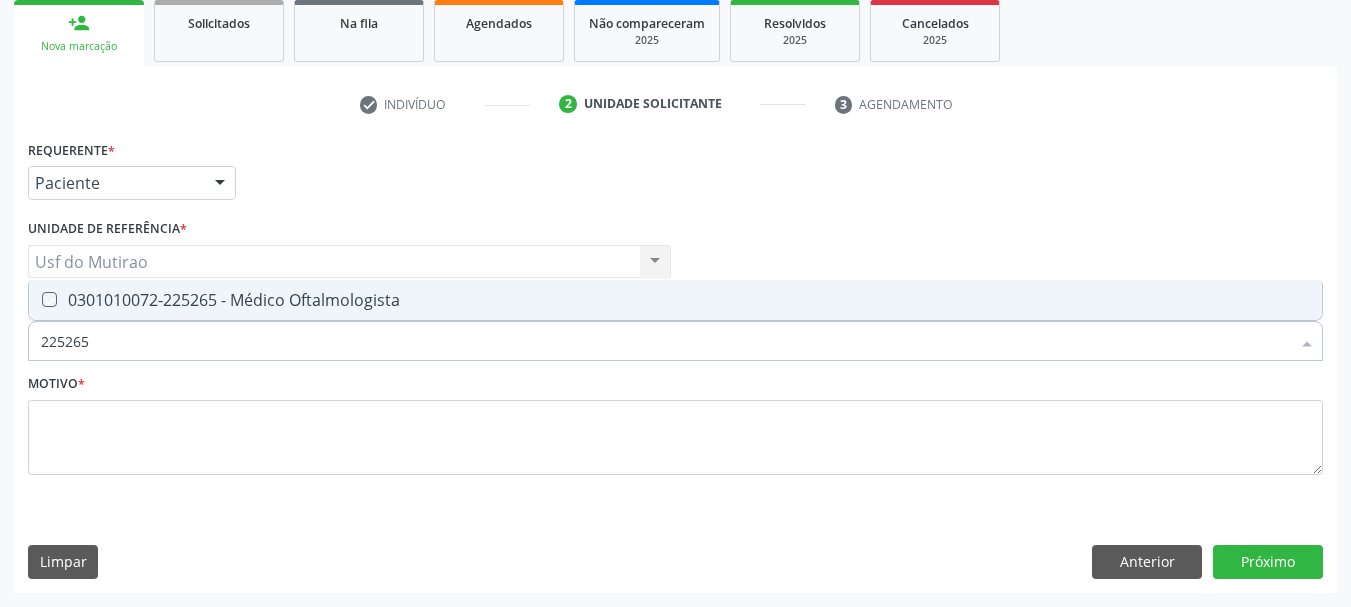 checkbox on "true" 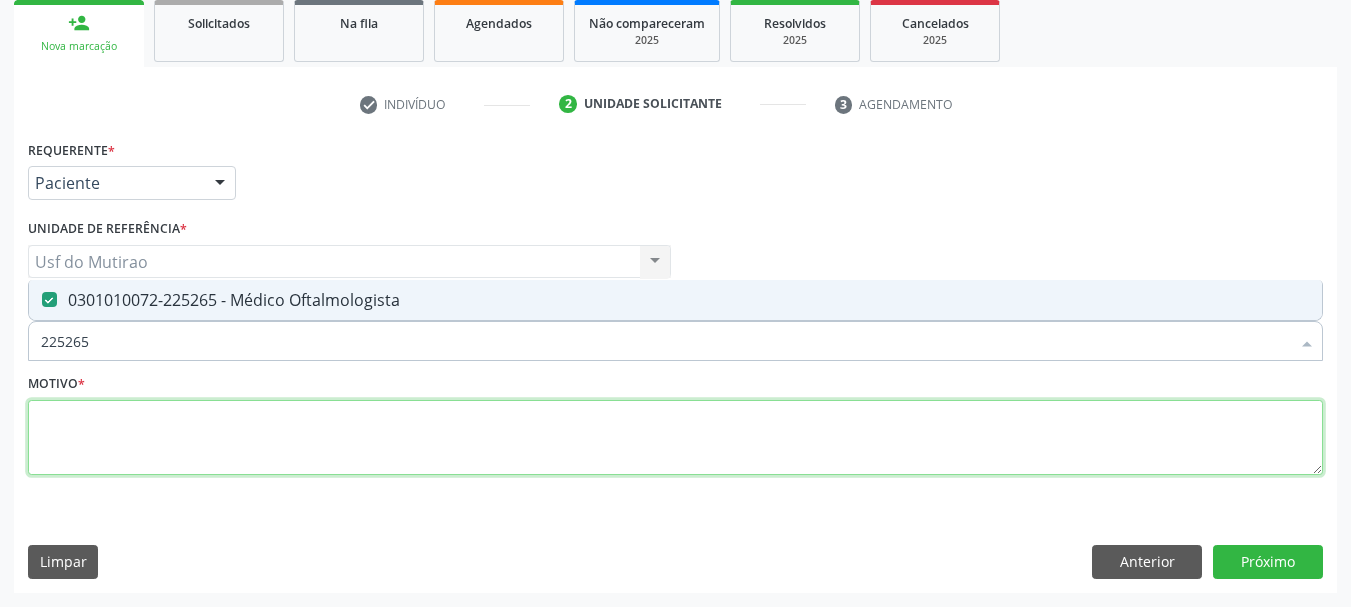 click at bounding box center (675, 438) 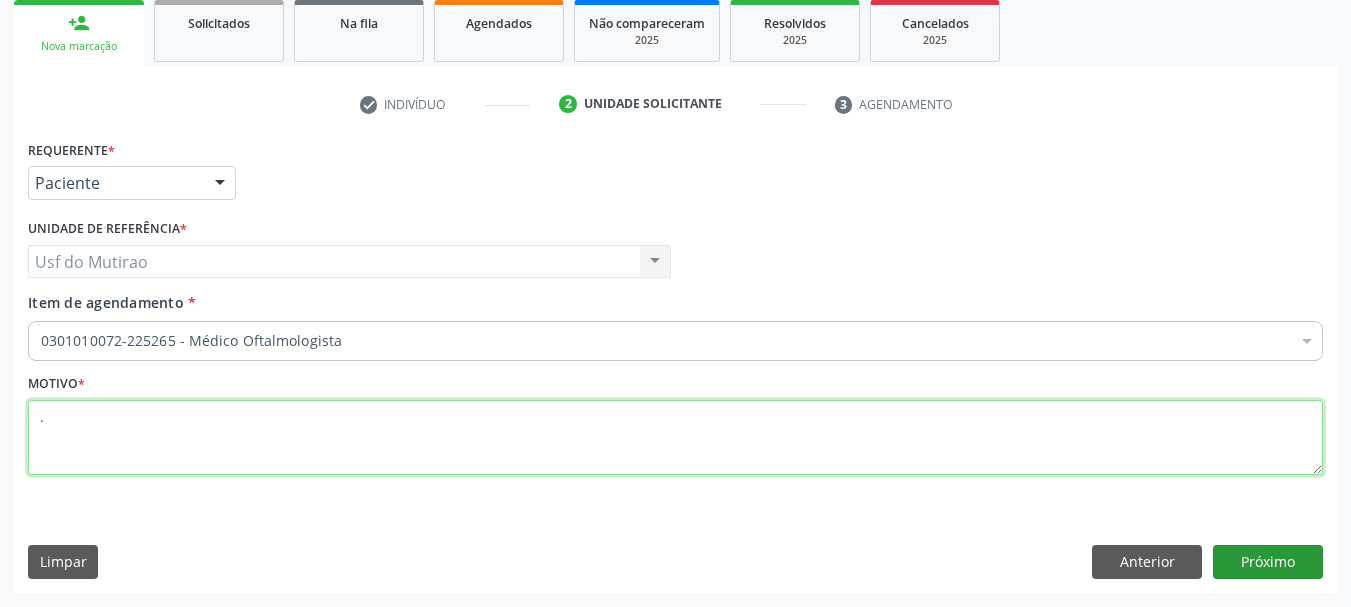 type on "." 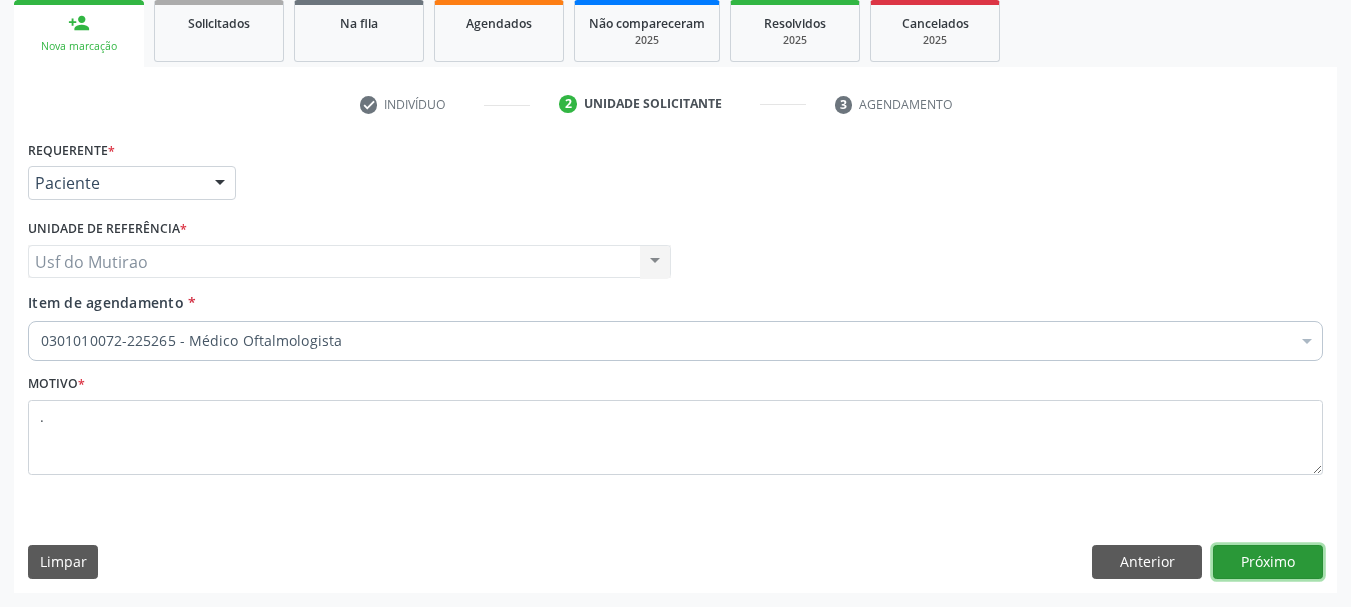 click on "Próximo" at bounding box center (1268, 562) 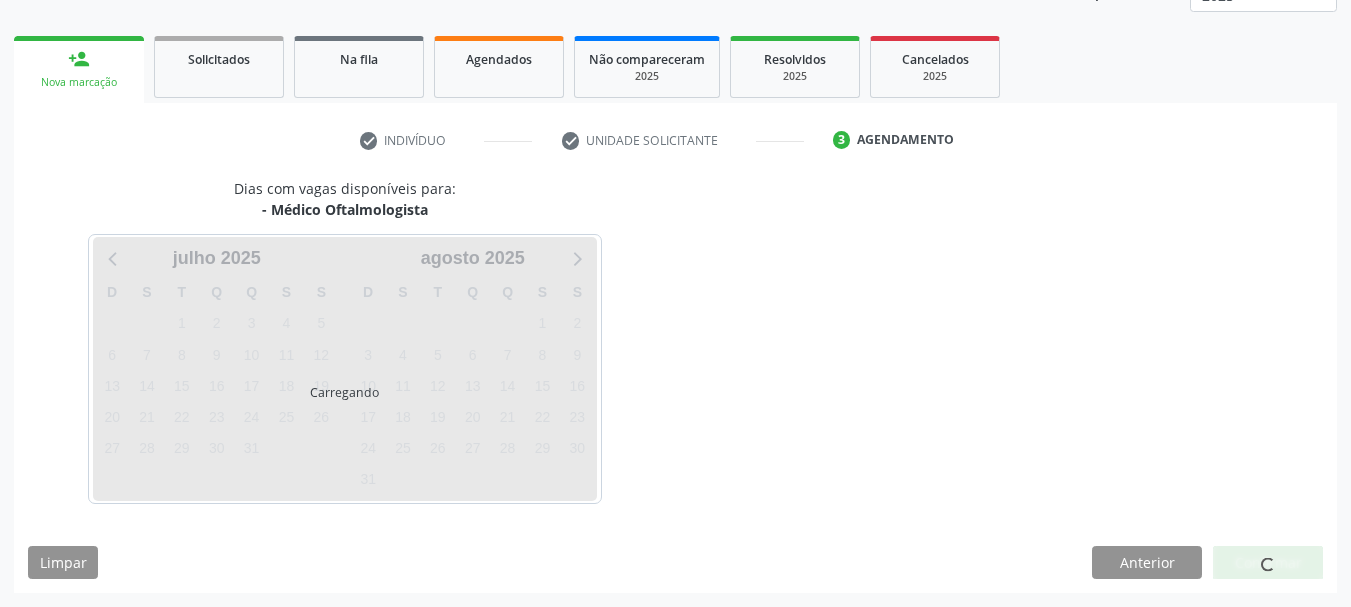 scroll, scrollTop: 263, scrollLeft: 0, axis: vertical 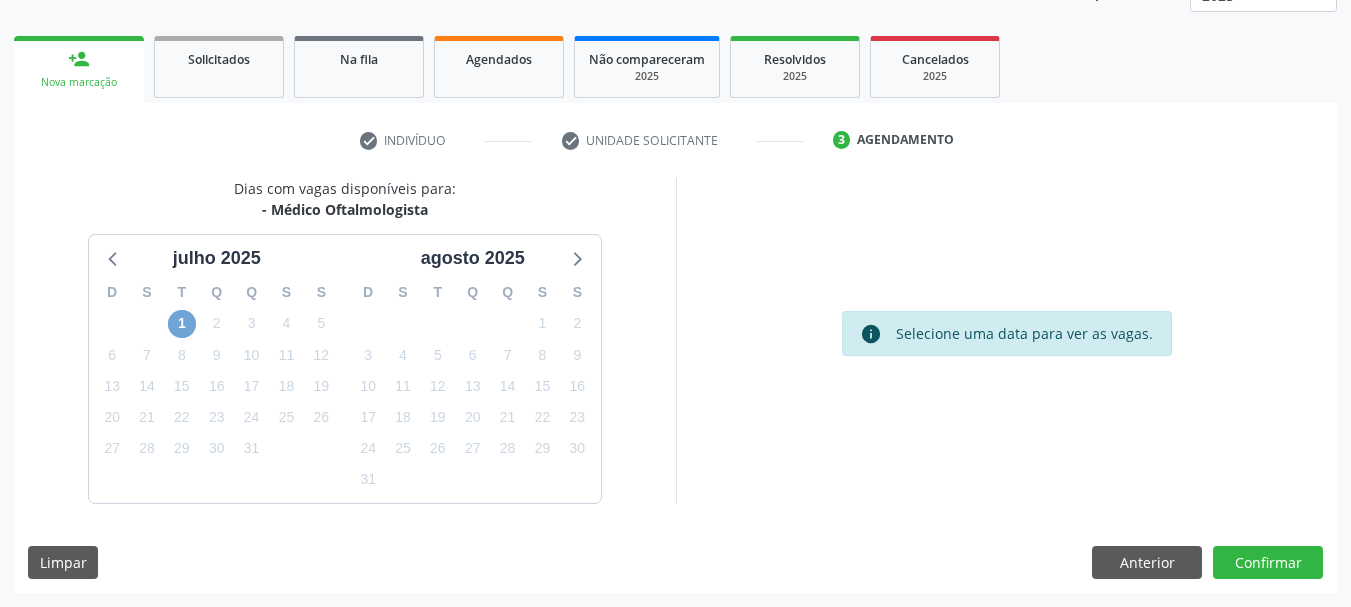 click on "1" at bounding box center [182, 324] 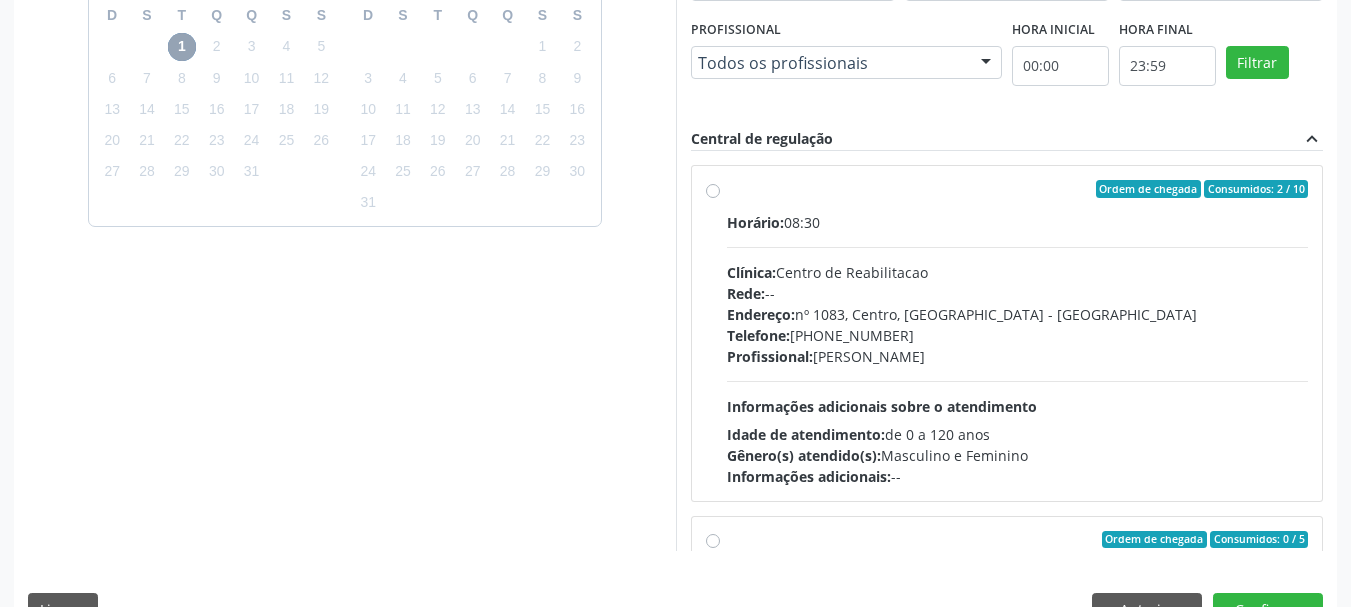 scroll, scrollTop: 588, scrollLeft: 0, axis: vertical 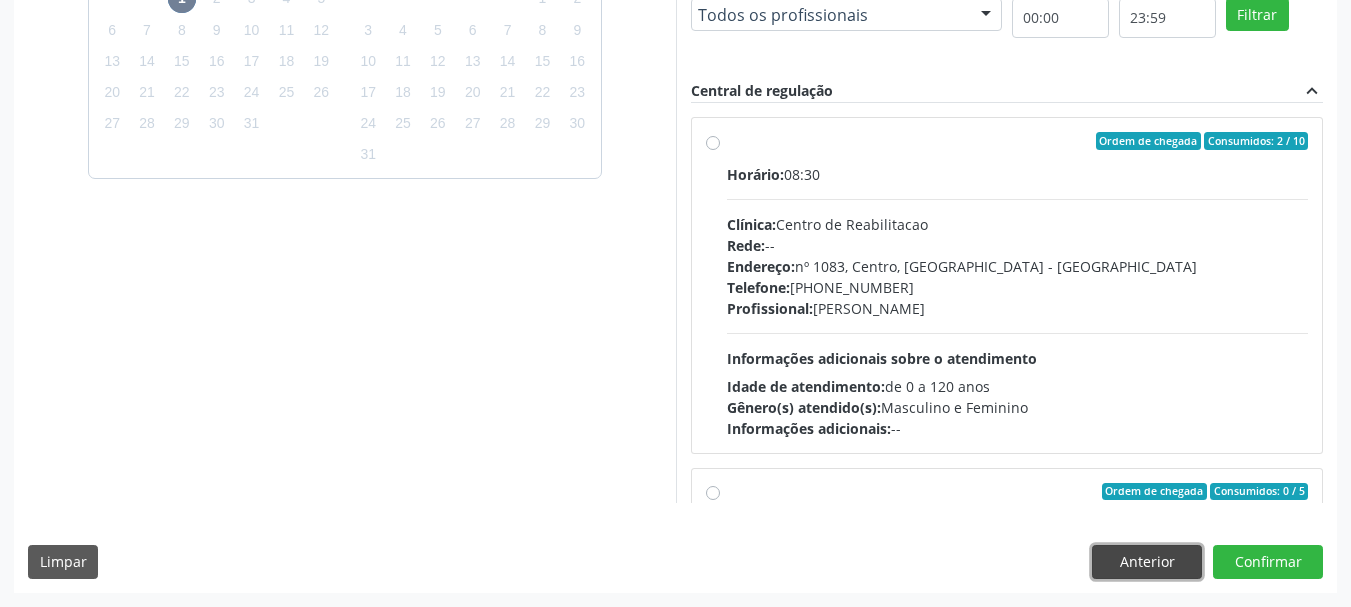 click on "Anterior" at bounding box center [1147, 562] 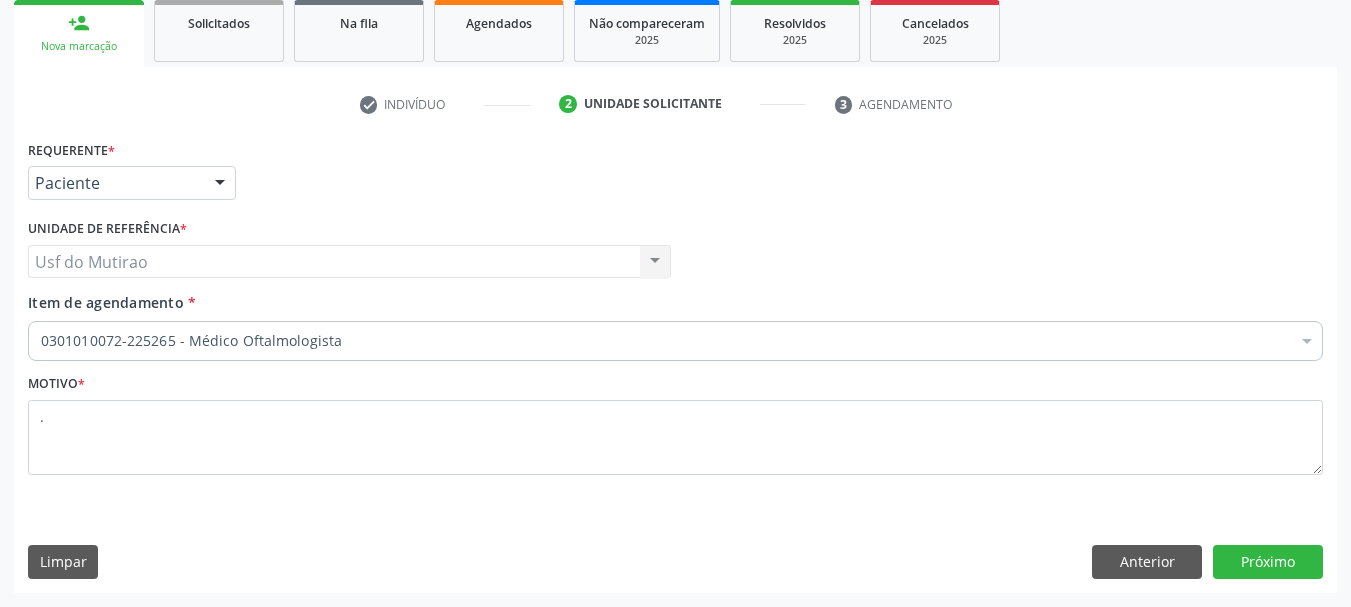scroll, scrollTop: 299, scrollLeft: 0, axis: vertical 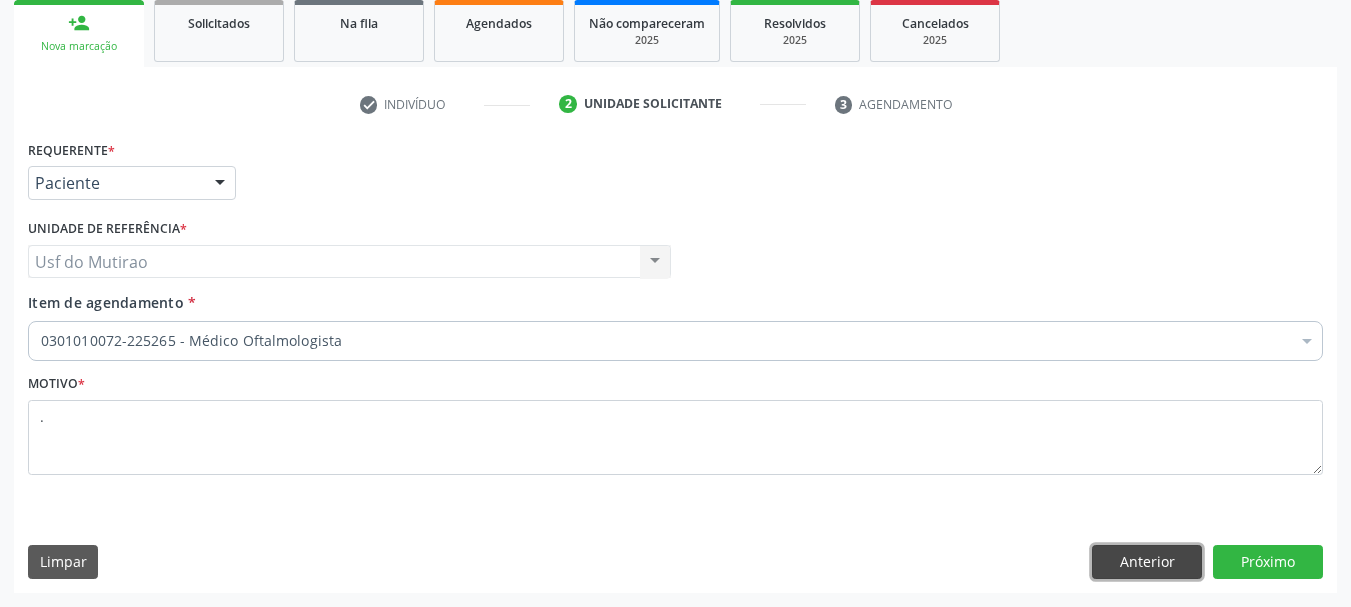 click on "Anterior" at bounding box center (1147, 562) 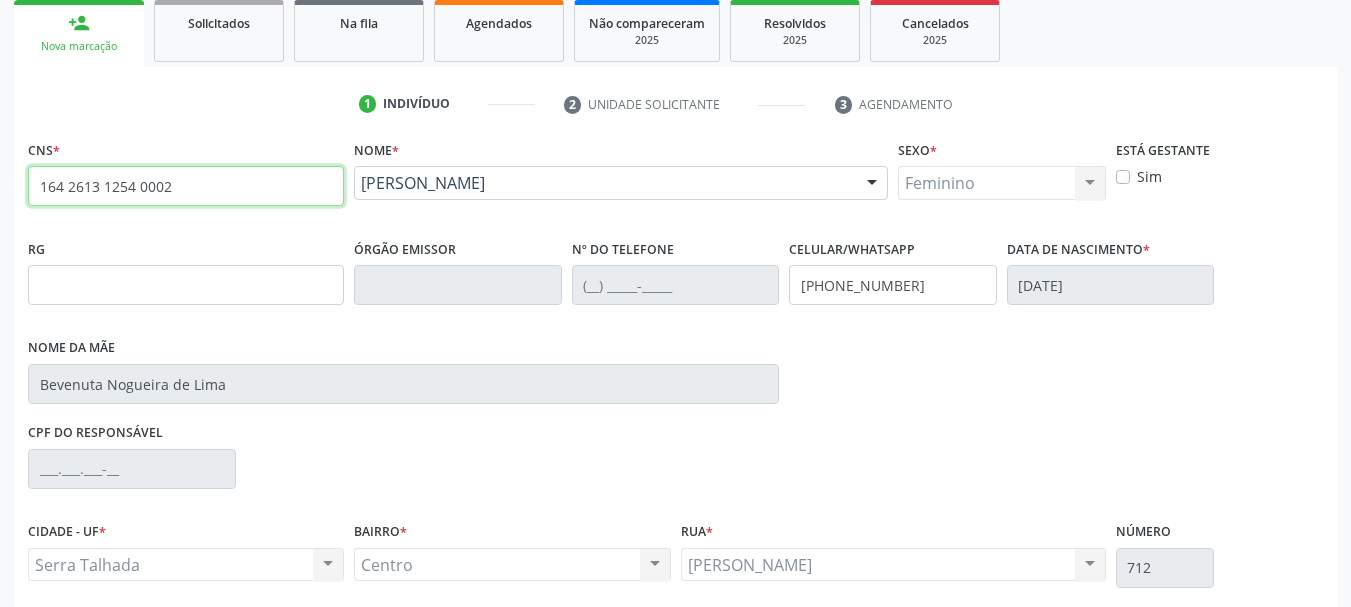 drag, startPoint x: 233, startPoint y: 191, endPoint x: 0, endPoint y: 189, distance: 233.00859 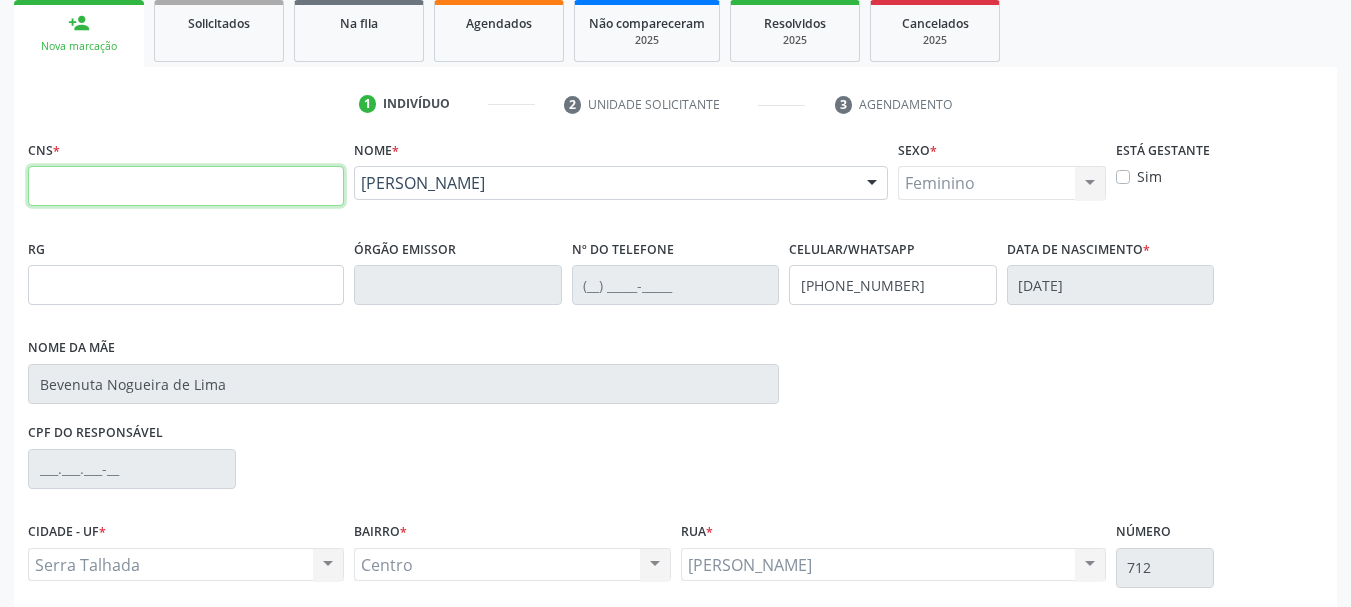 type 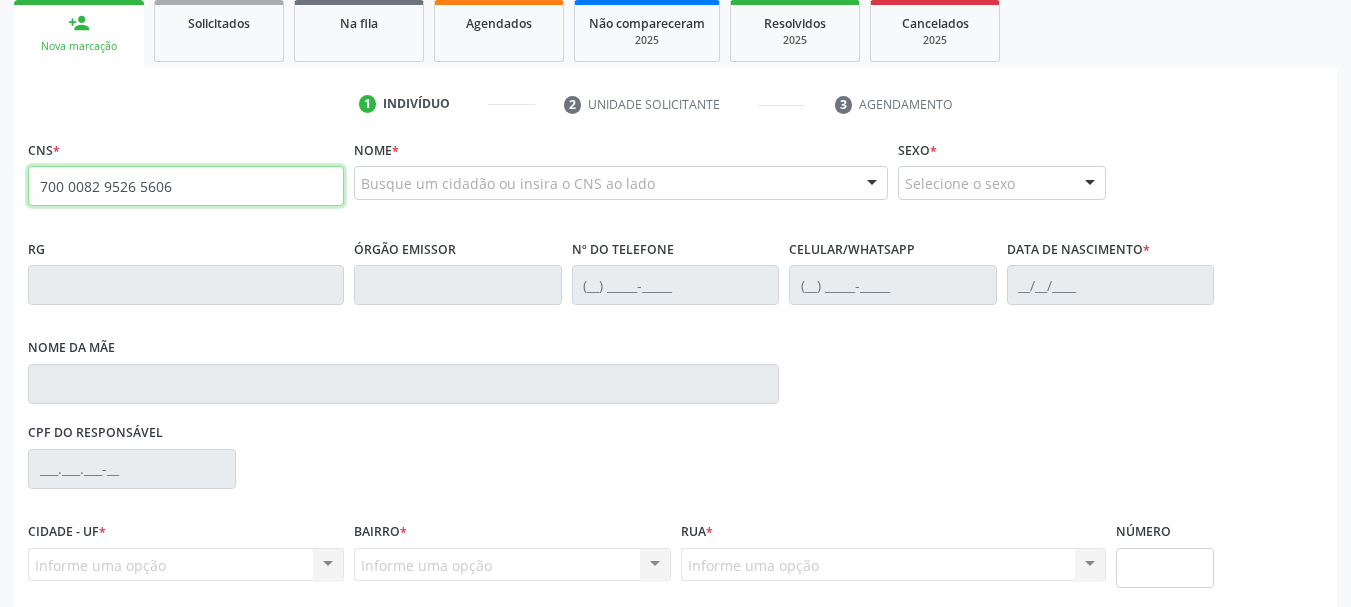 type on "700 0082 9526 5606" 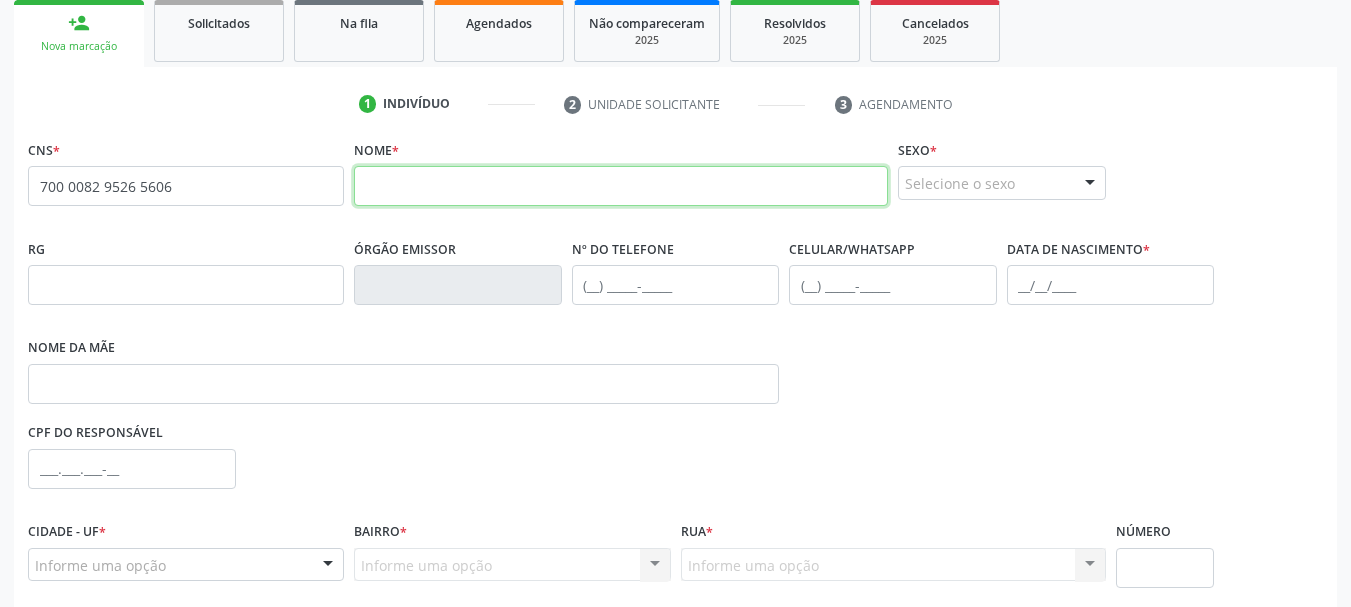 click at bounding box center [621, 186] 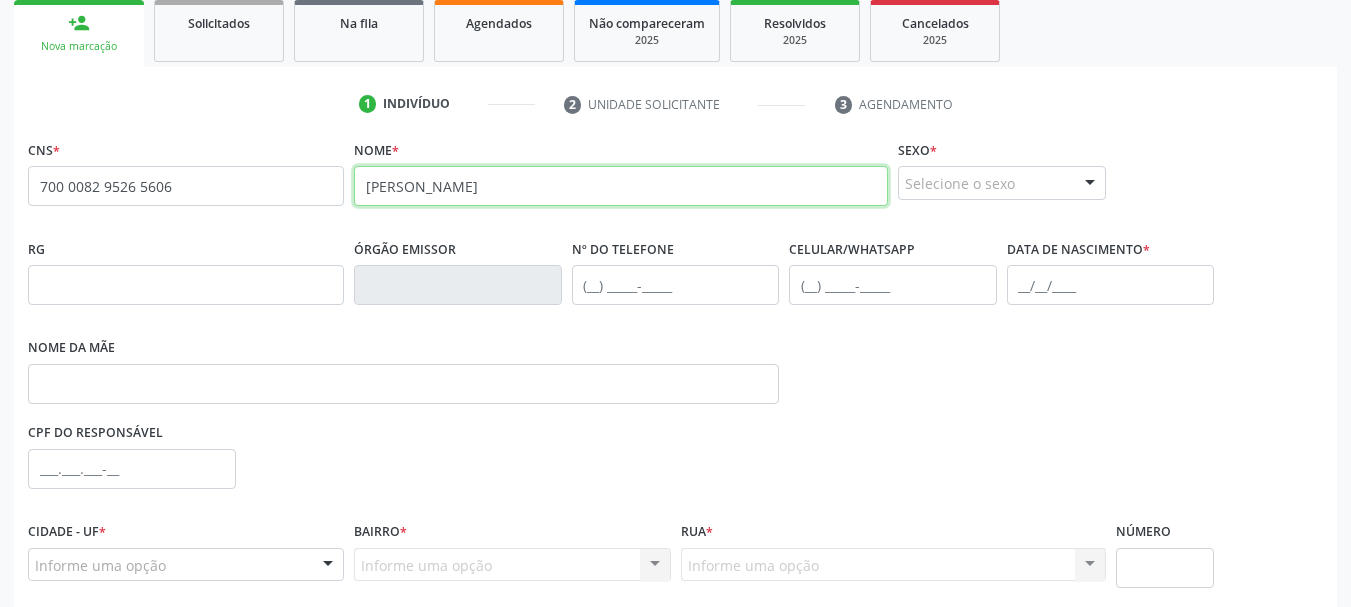 type on "heloise mavie fernandes pereira" 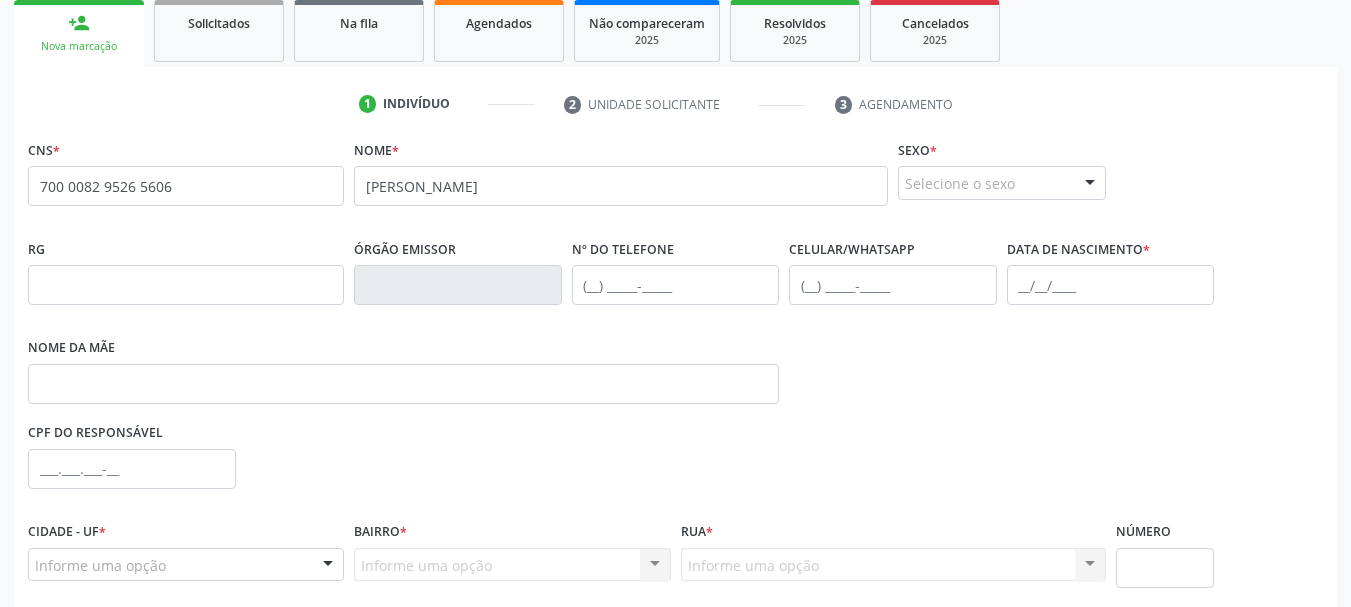 click on "Selecione o sexo" at bounding box center [1002, 183] 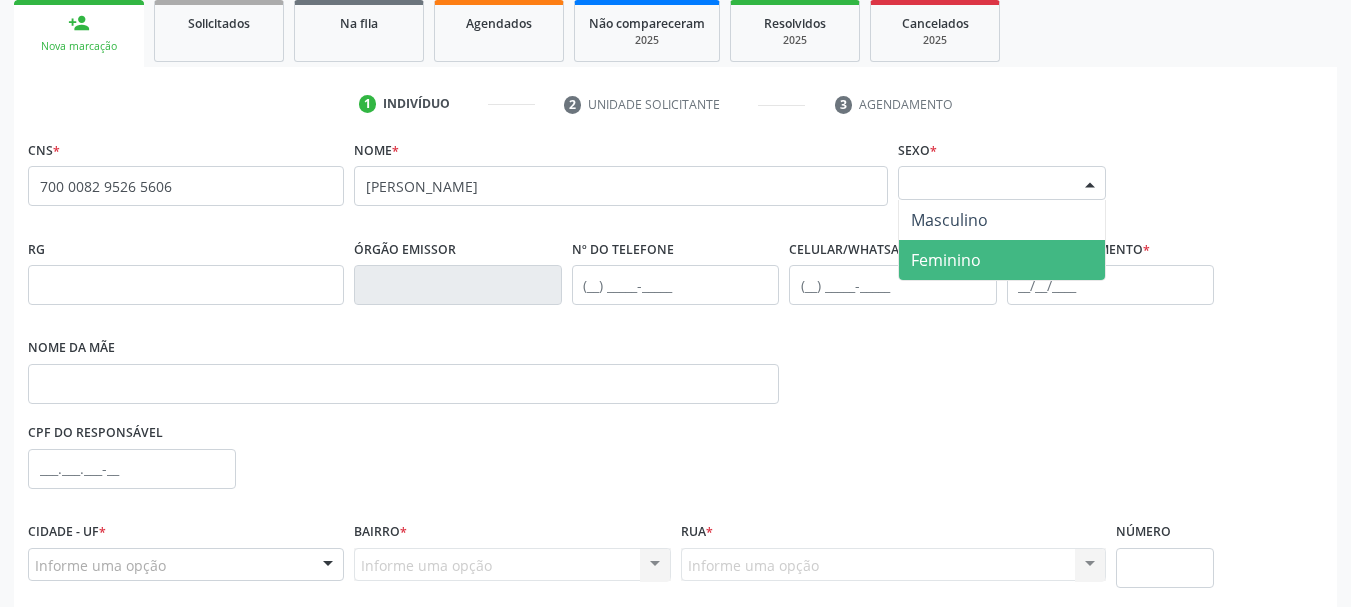 click on "Feminino" at bounding box center [946, 260] 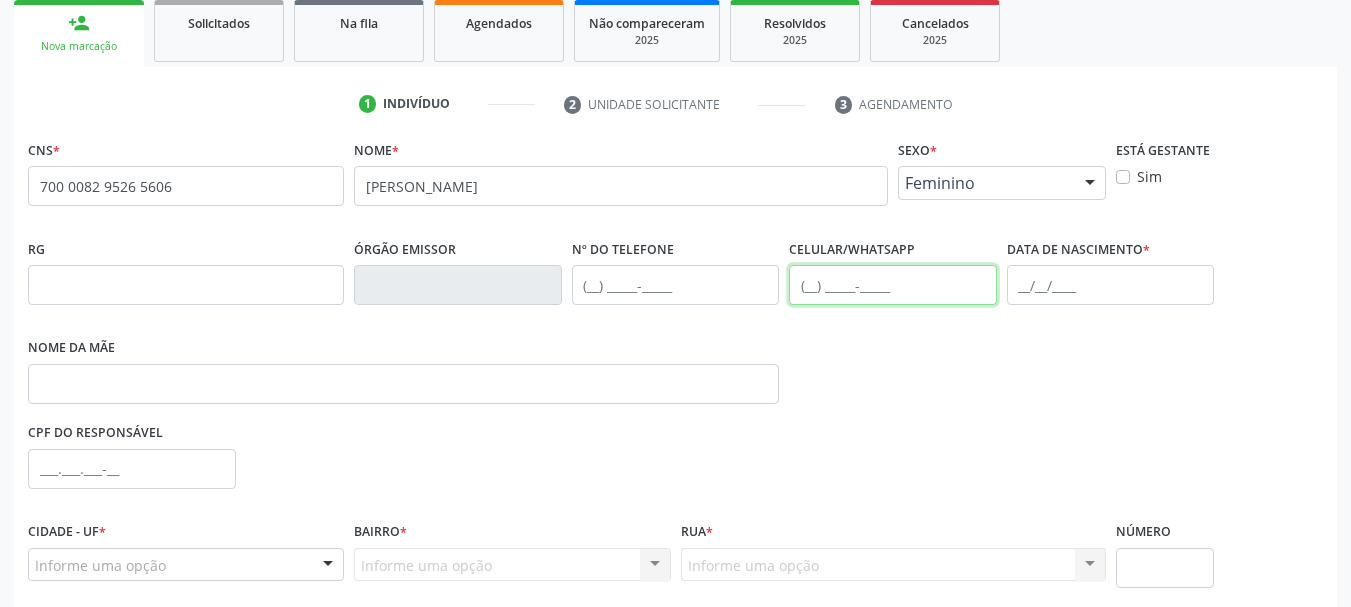 click at bounding box center (893, 285) 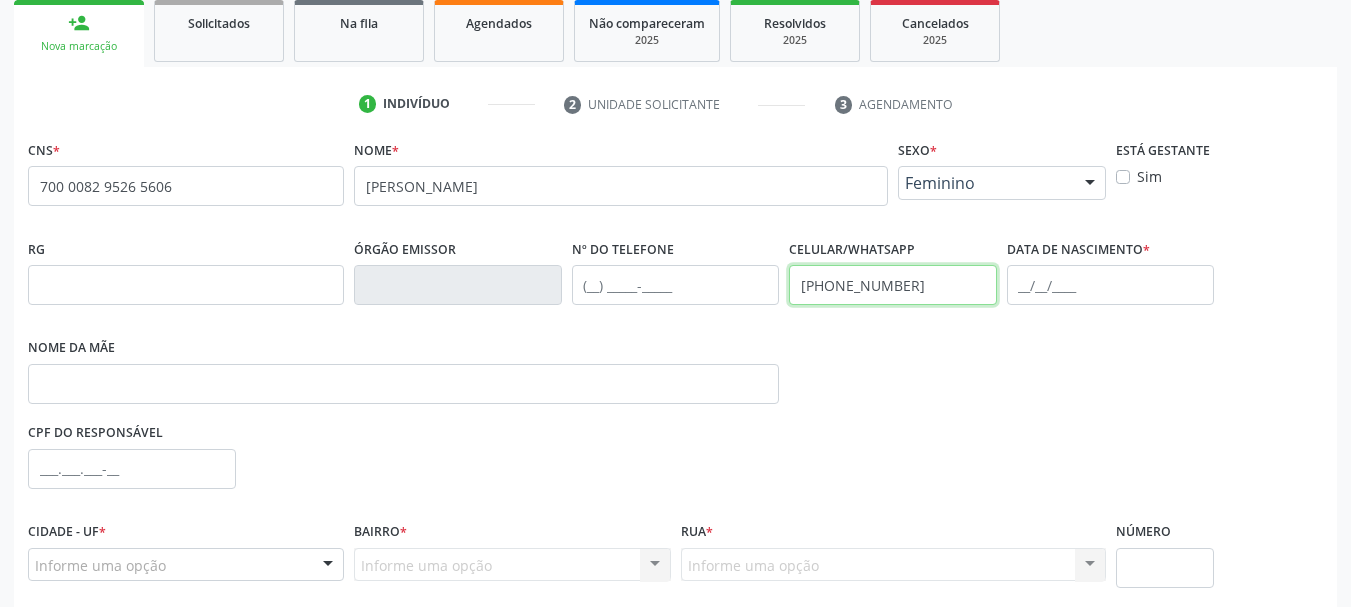 type on "(87) 98102-7094" 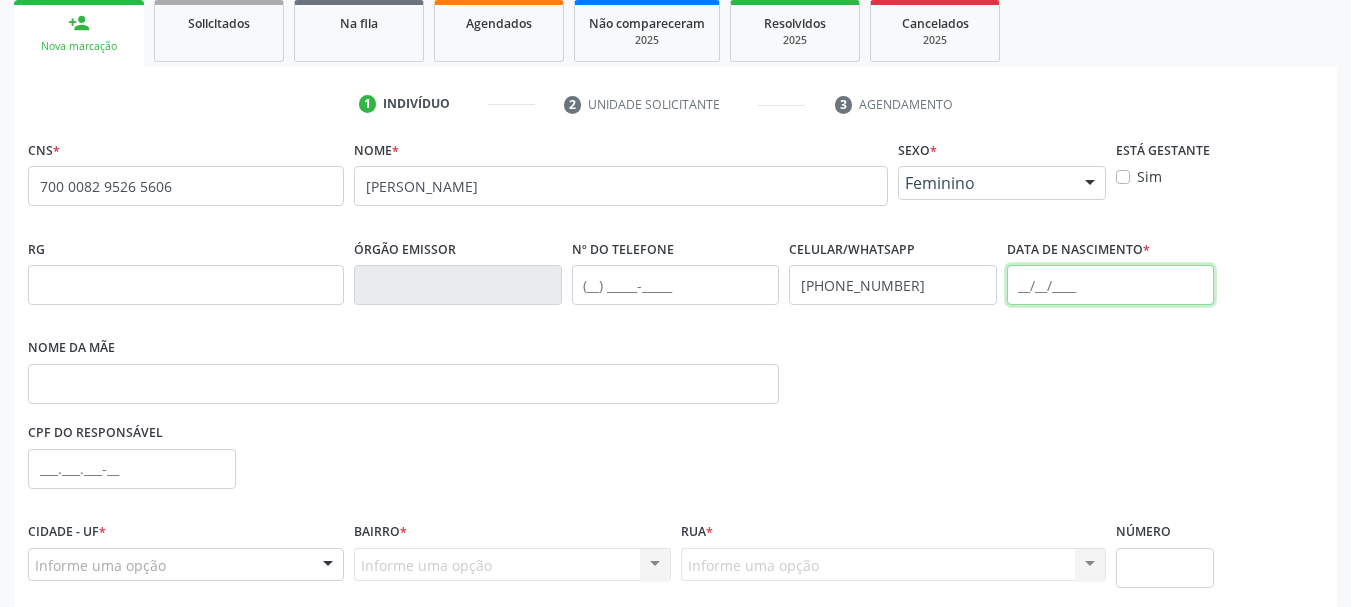 click at bounding box center (1111, 285) 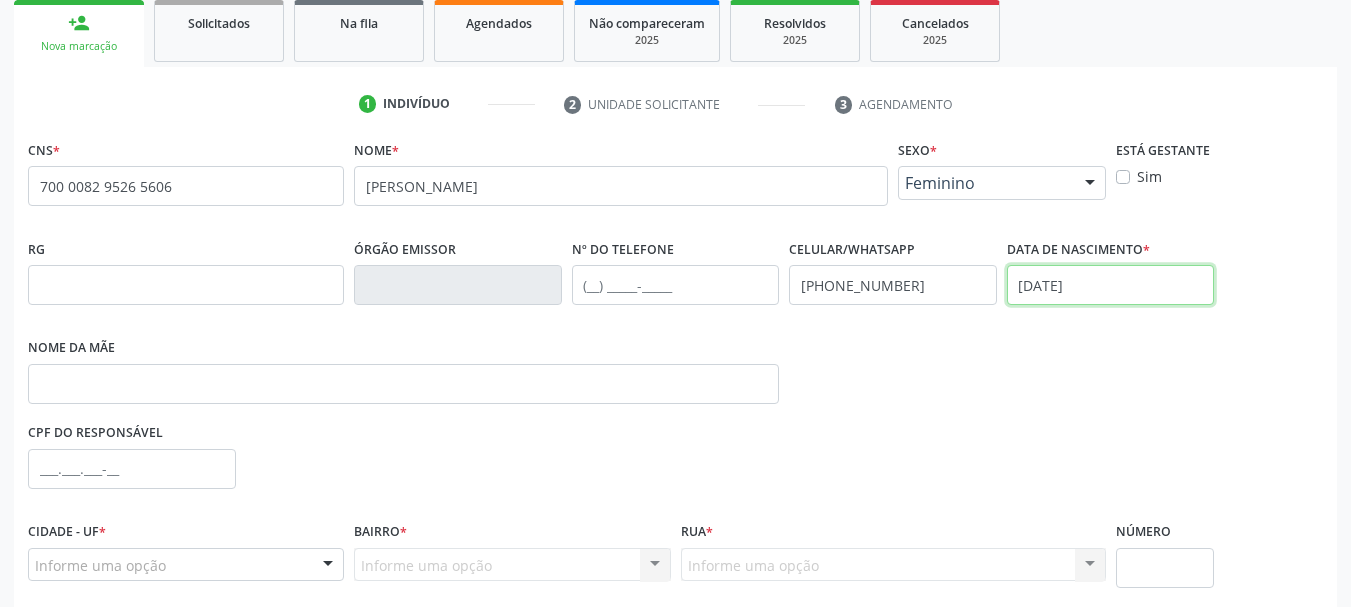 type on "10/01/2025" 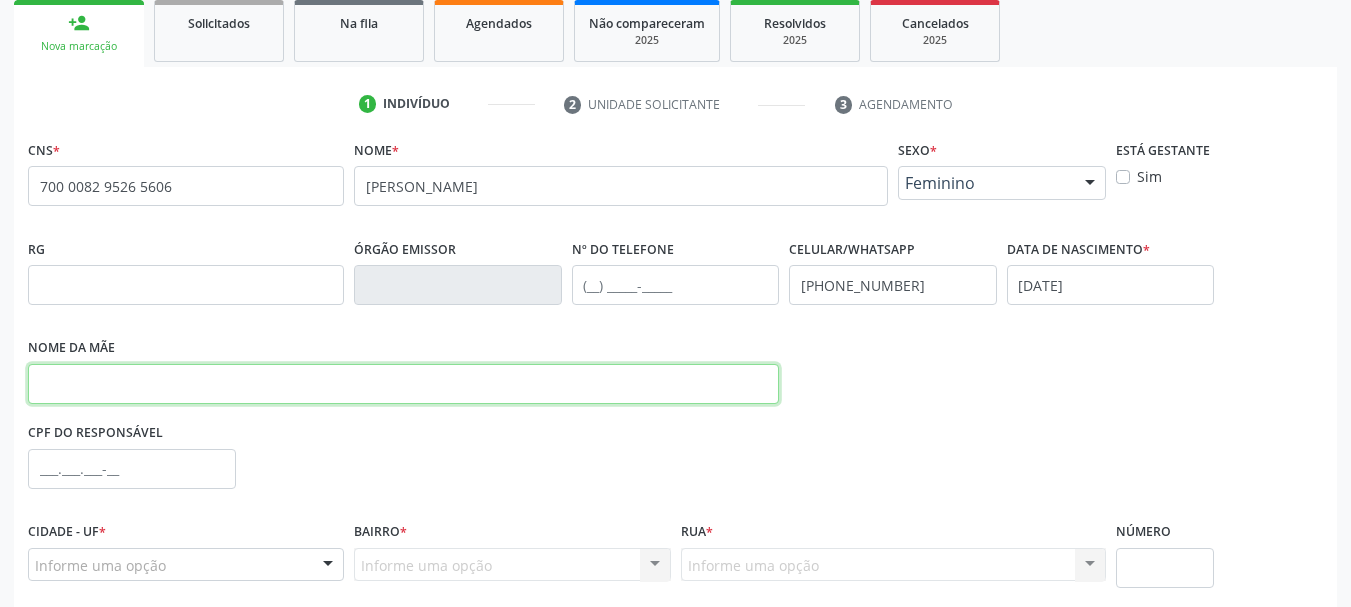 click at bounding box center [403, 384] 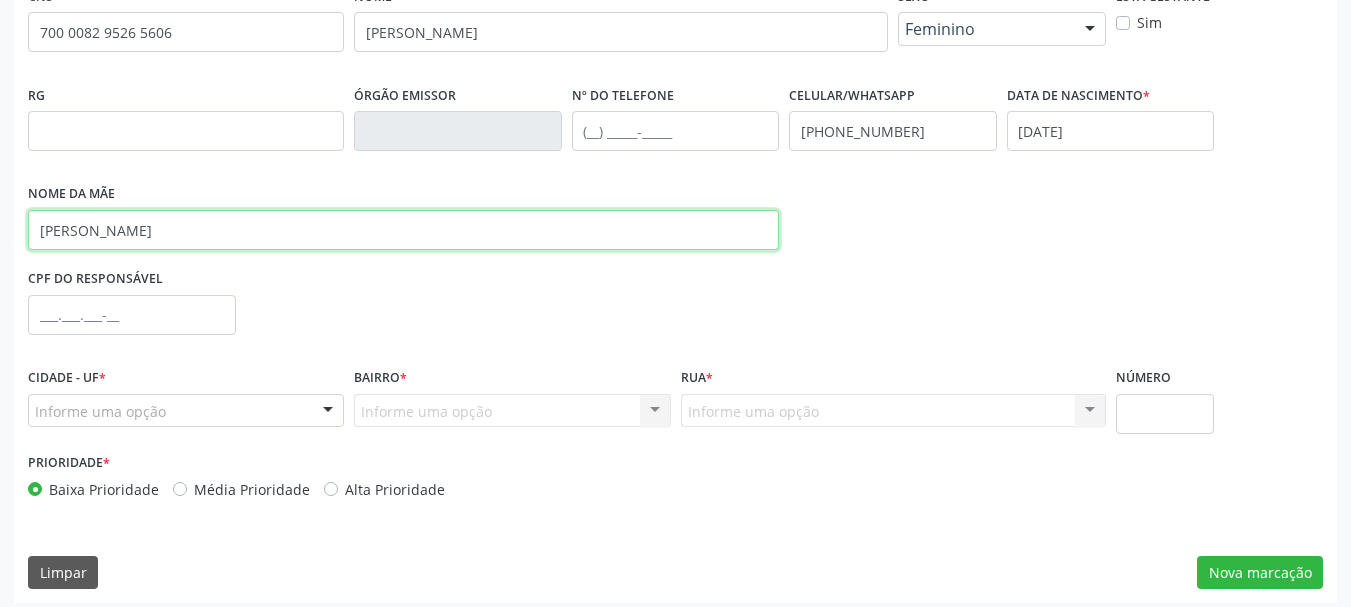 scroll, scrollTop: 463, scrollLeft: 0, axis: vertical 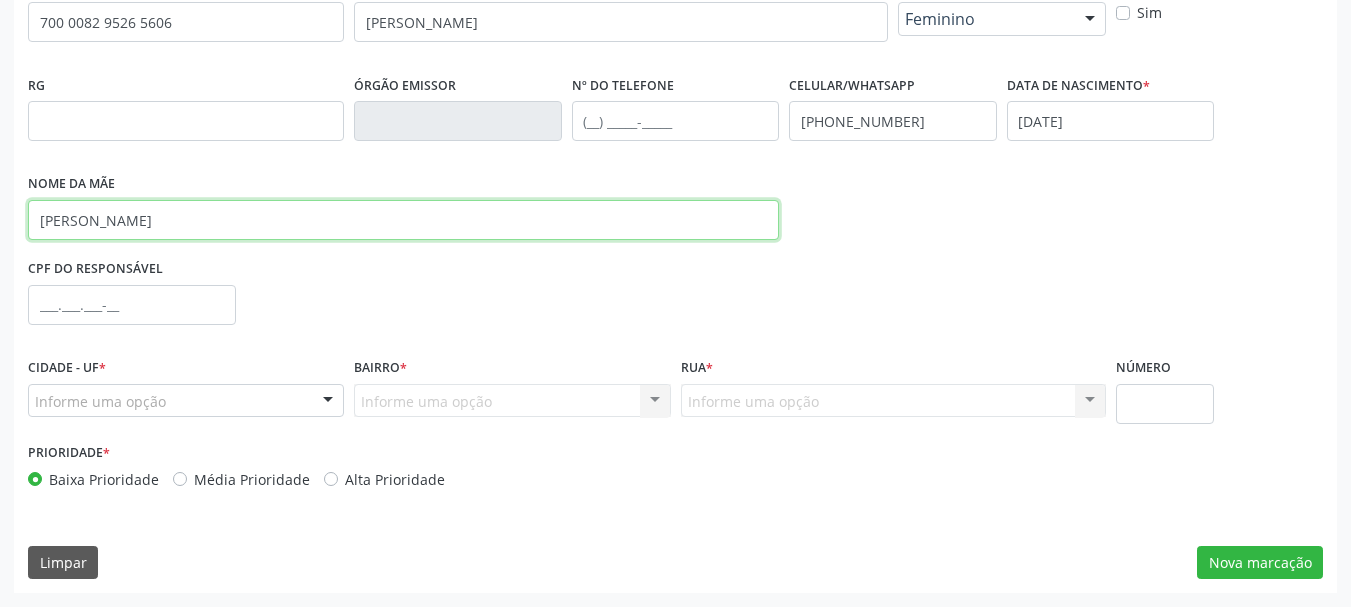 type on "emily ketchily santos pereira" 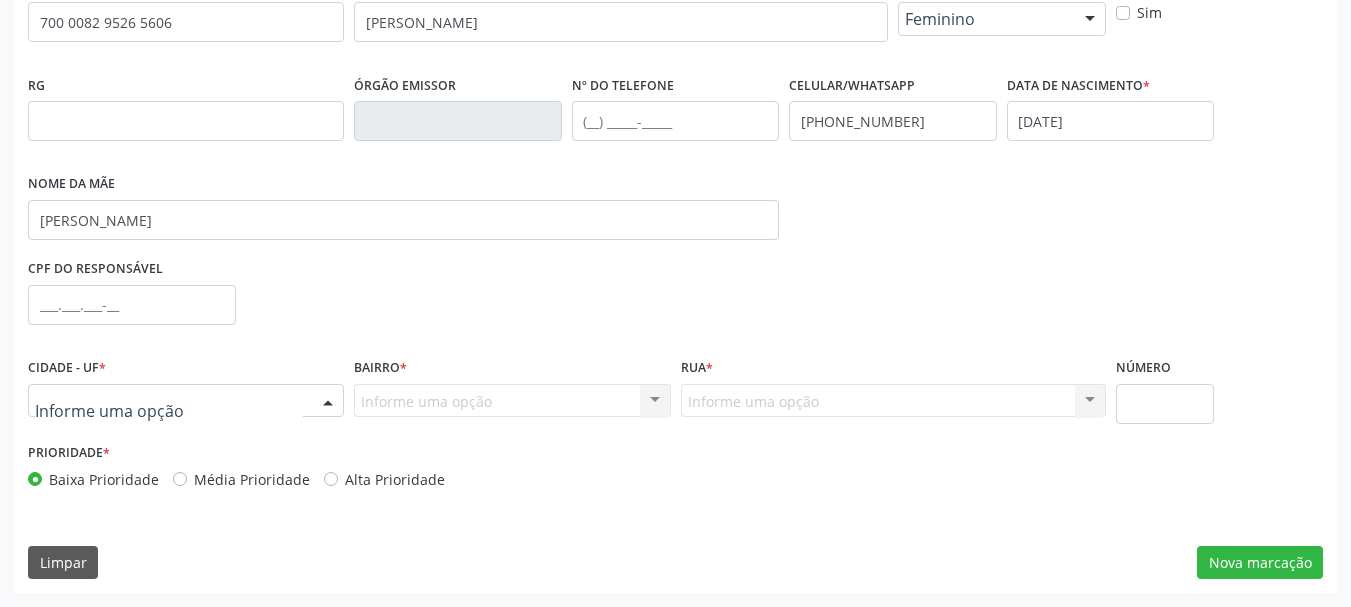 click at bounding box center (186, 401) 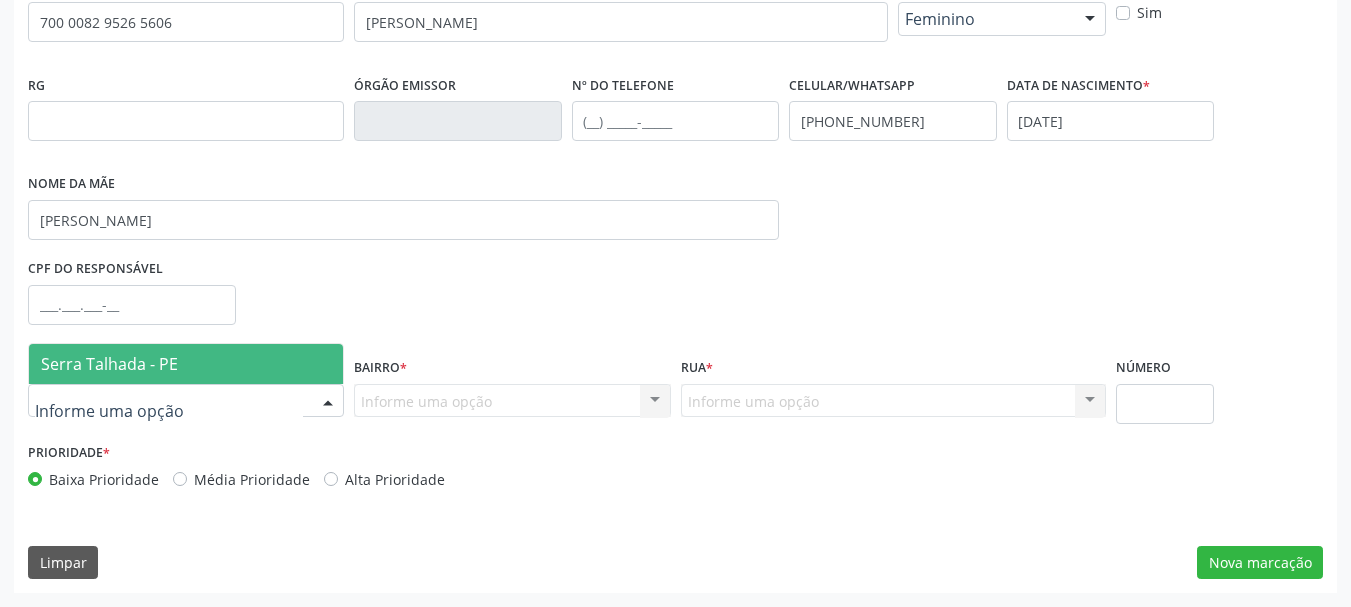 click on "Serra Talhada - PE" at bounding box center [186, 364] 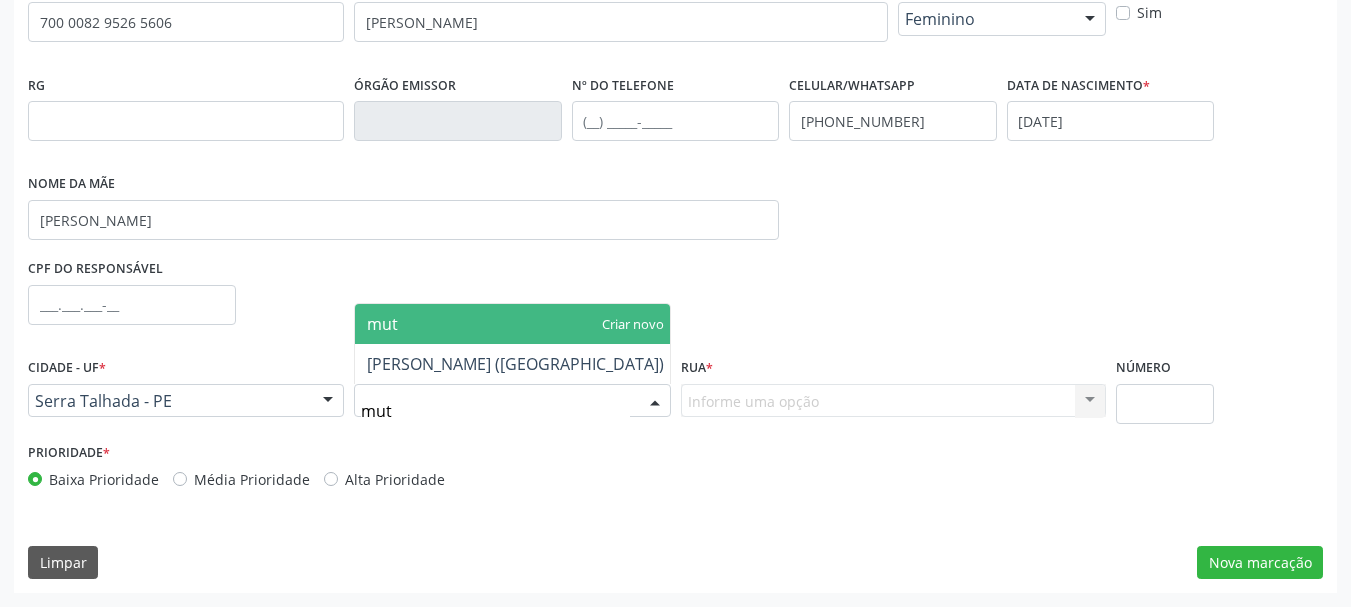 type on "muti" 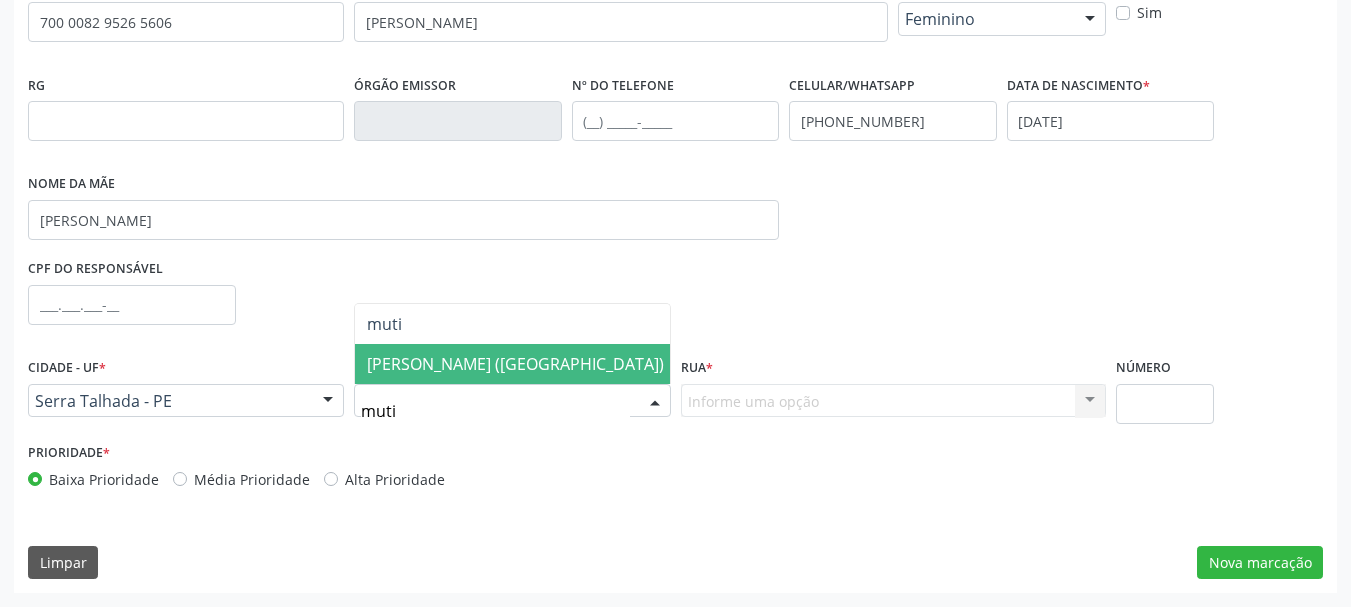 click on "[PERSON_NAME] ([GEOGRAPHIC_DATA])" at bounding box center [515, 364] 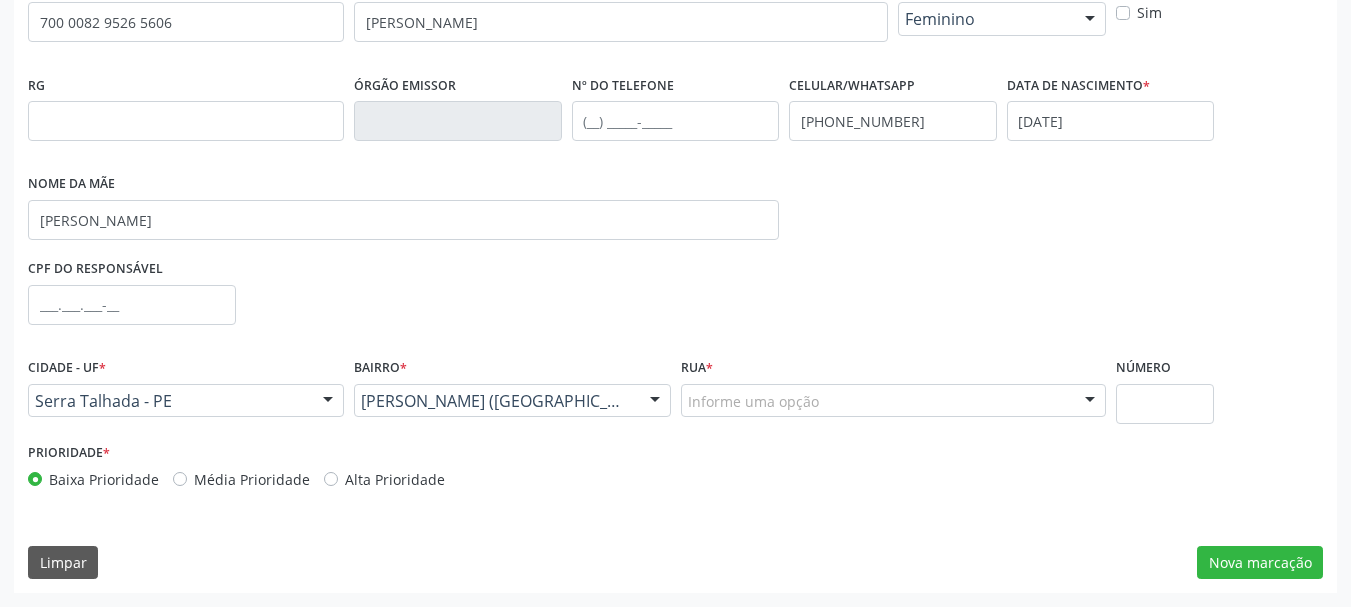 click on "Informe uma opção" at bounding box center [893, 401] 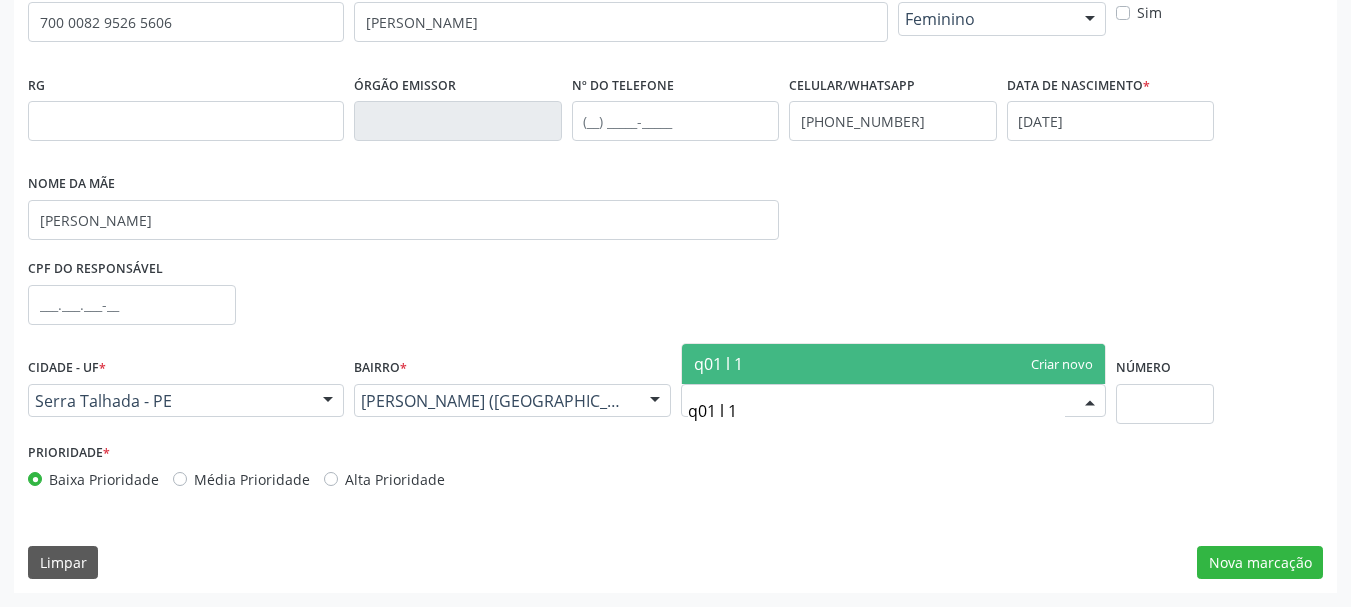 type on "q01 l 14" 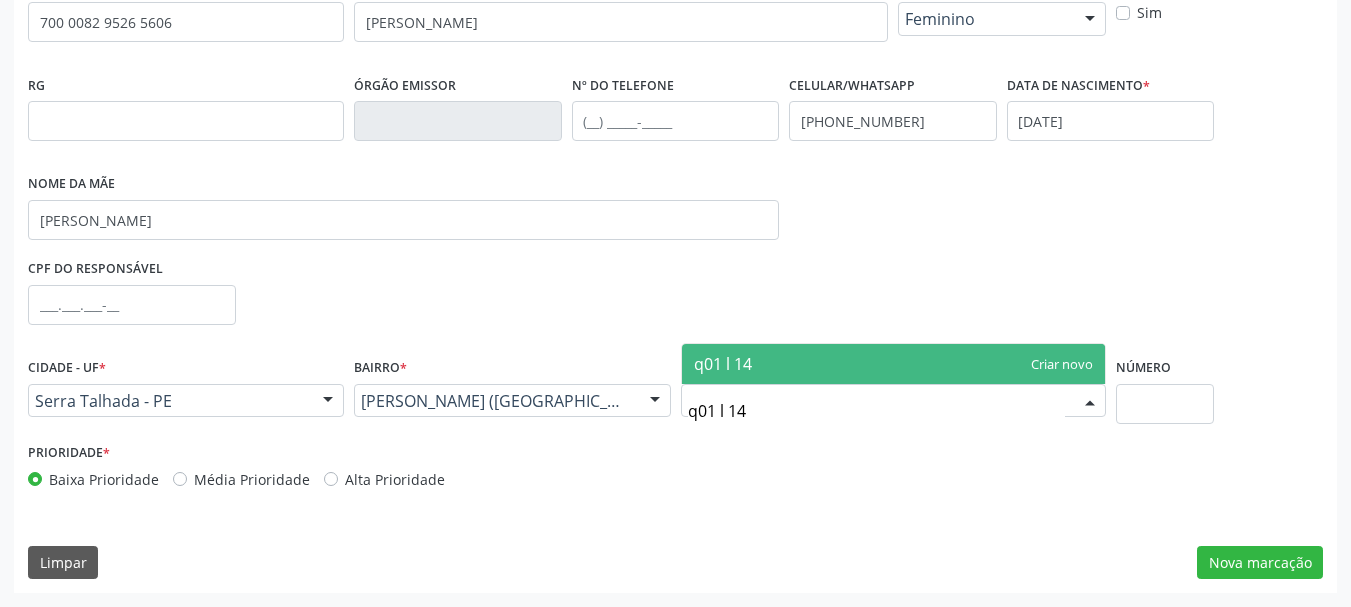 click on "q01 l 14" at bounding box center [893, 364] 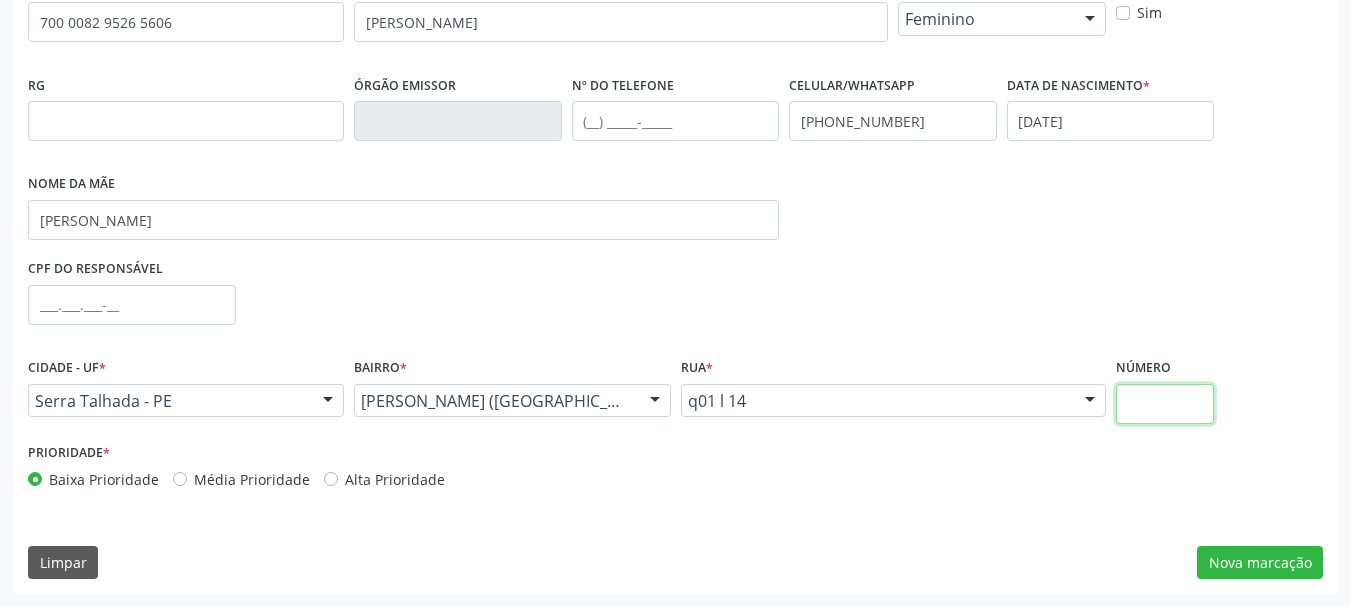 click at bounding box center (1165, 404) 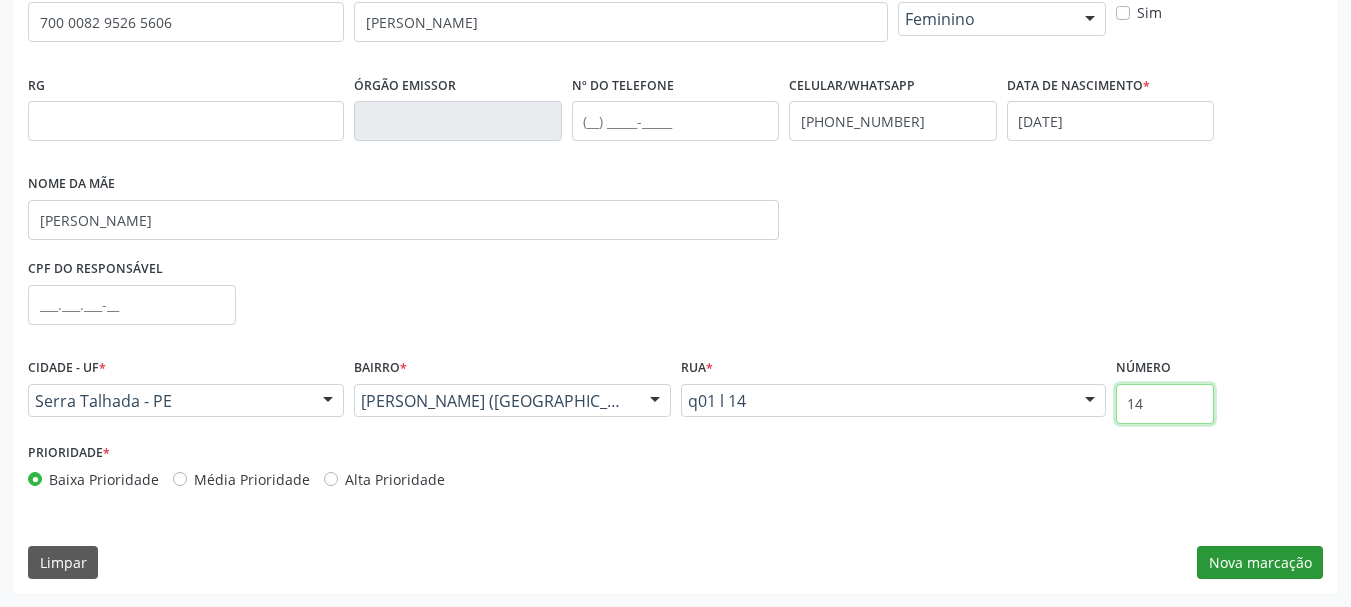type on "14" 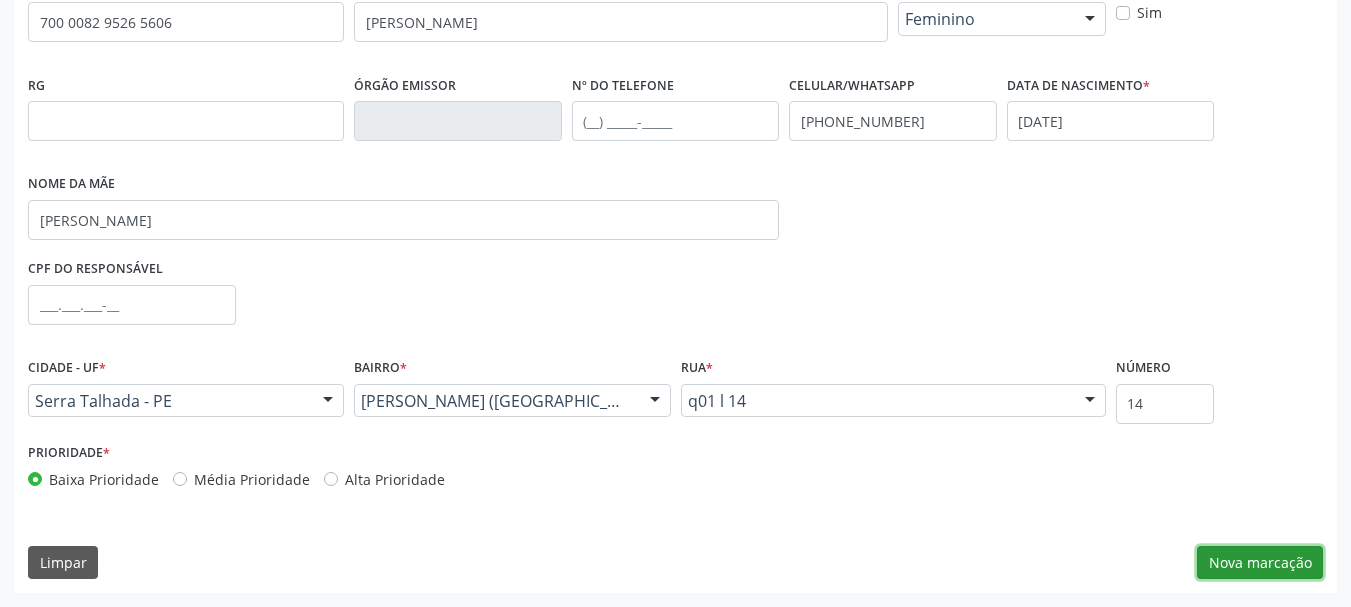 click on "Nova marcação" at bounding box center (1260, 563) 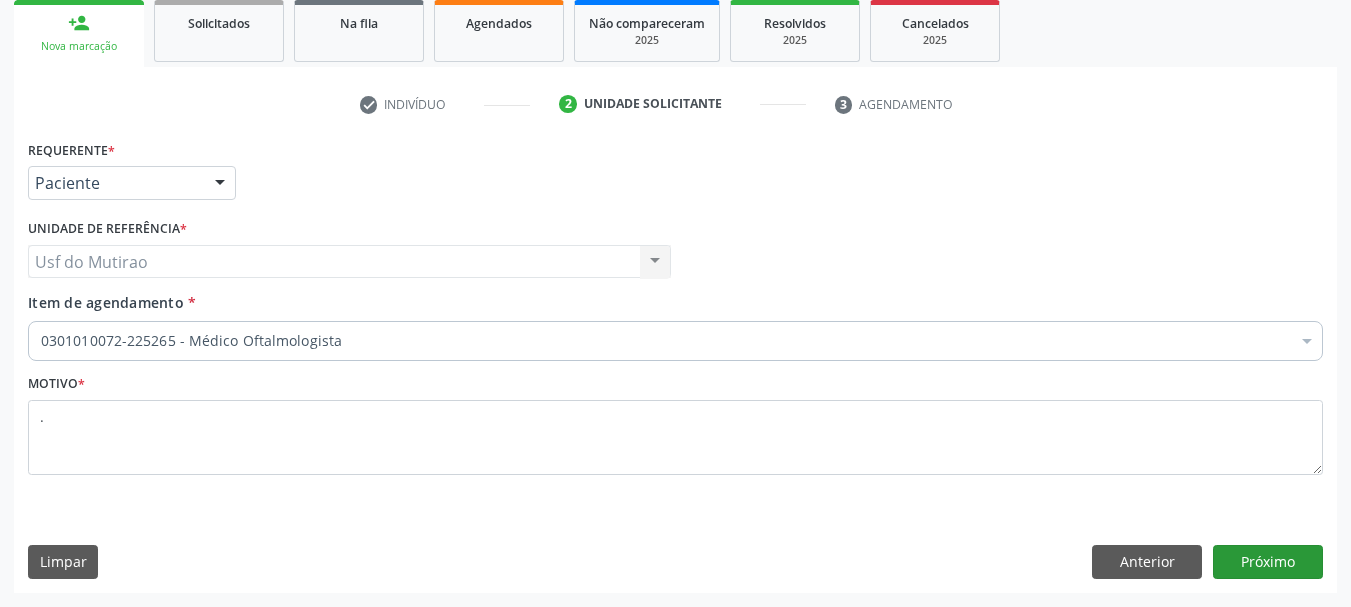 scroll, scrollTop: 299, scrollLeft: 0, axis: vertical 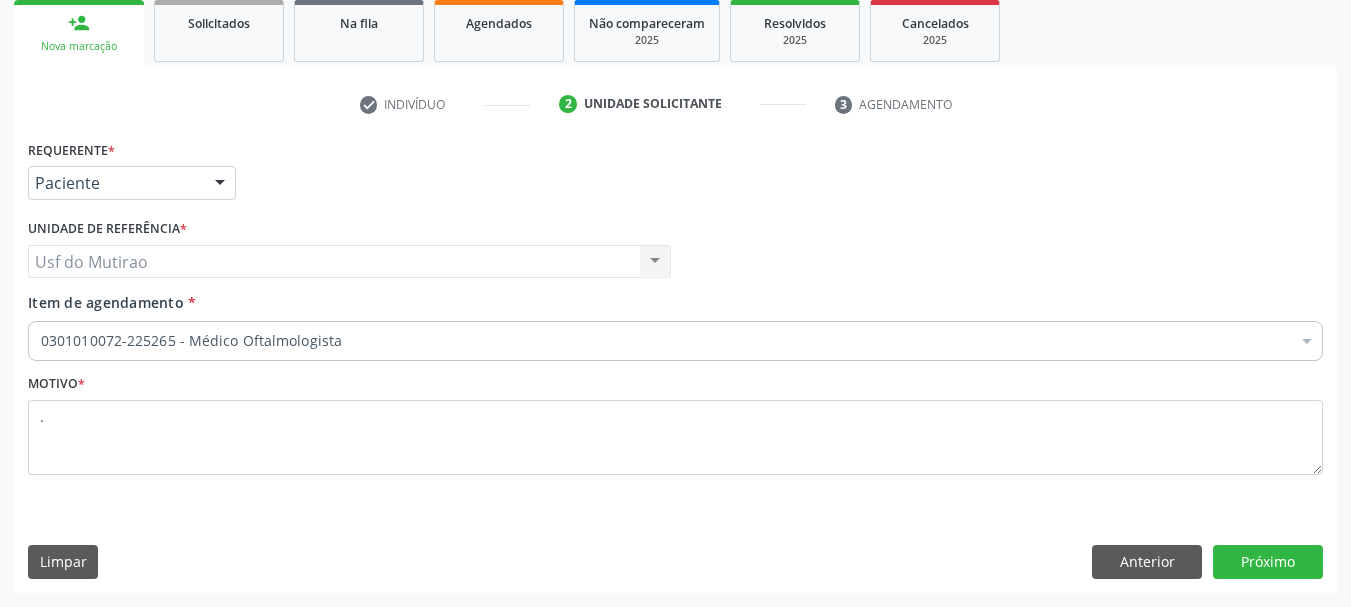 drag, startPoint x: 107, startPoint y: 164, endPoint x: 118, endPoint y: 182, distance: 21.095022 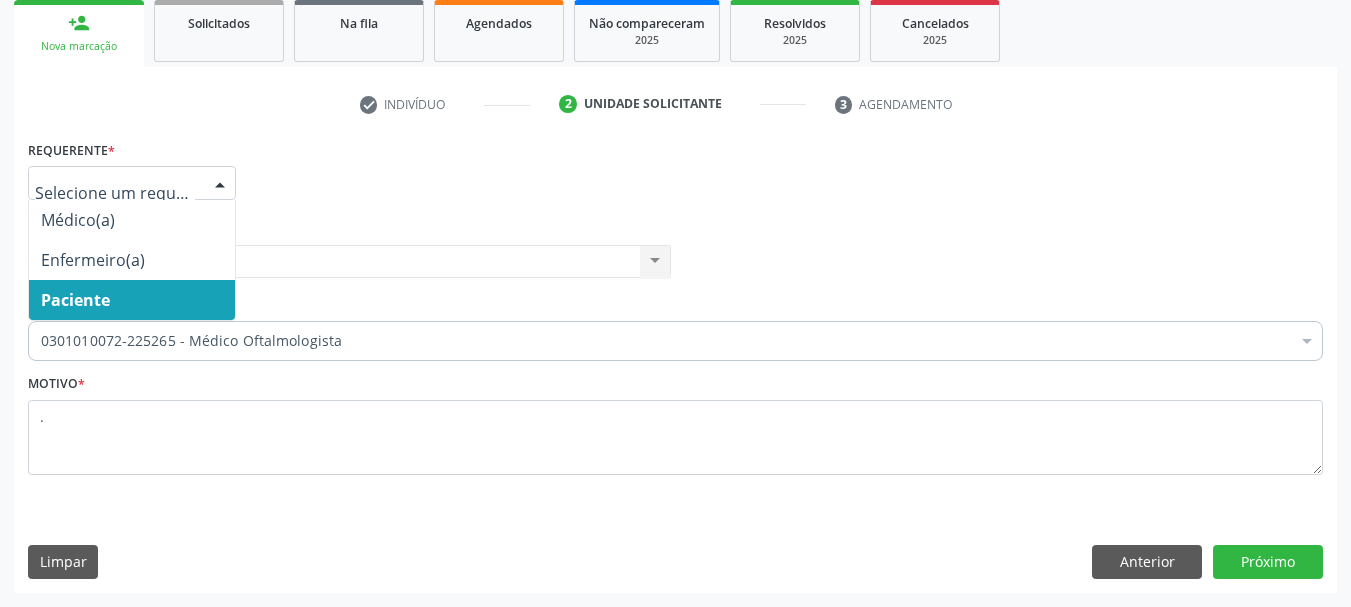 click on "Paciente" at bounding box center (75, 300) 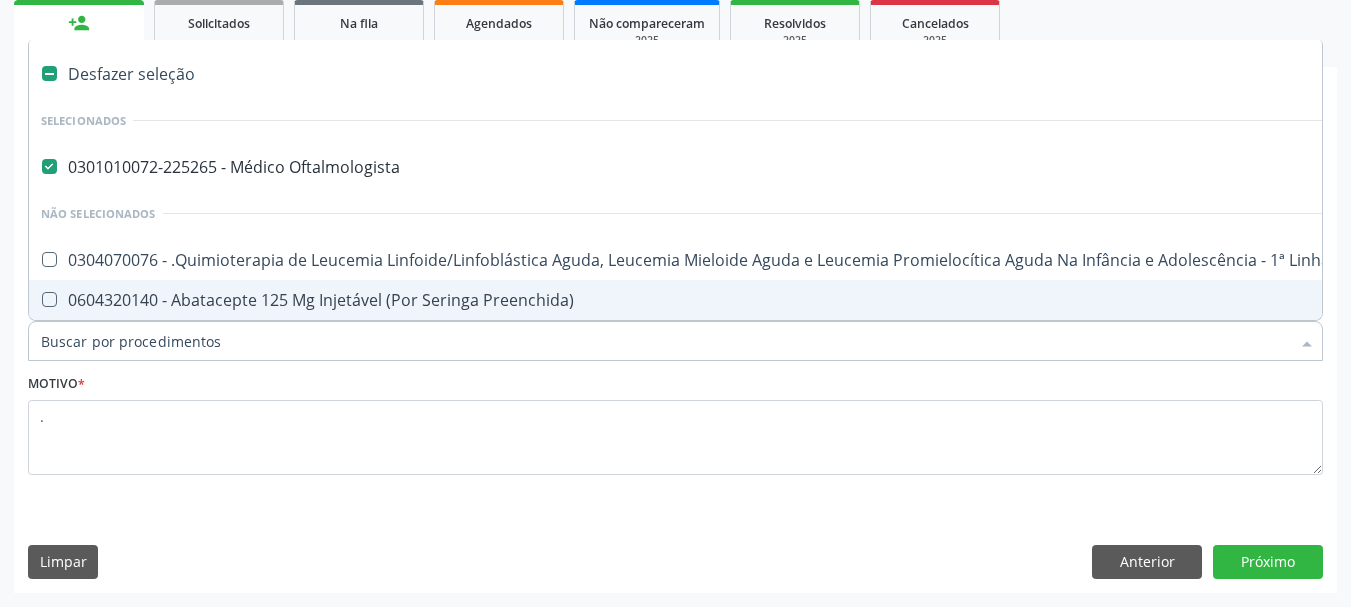click on "0301010072-225265 - Médico Oftalmologista" at bounding box center [819, 167] 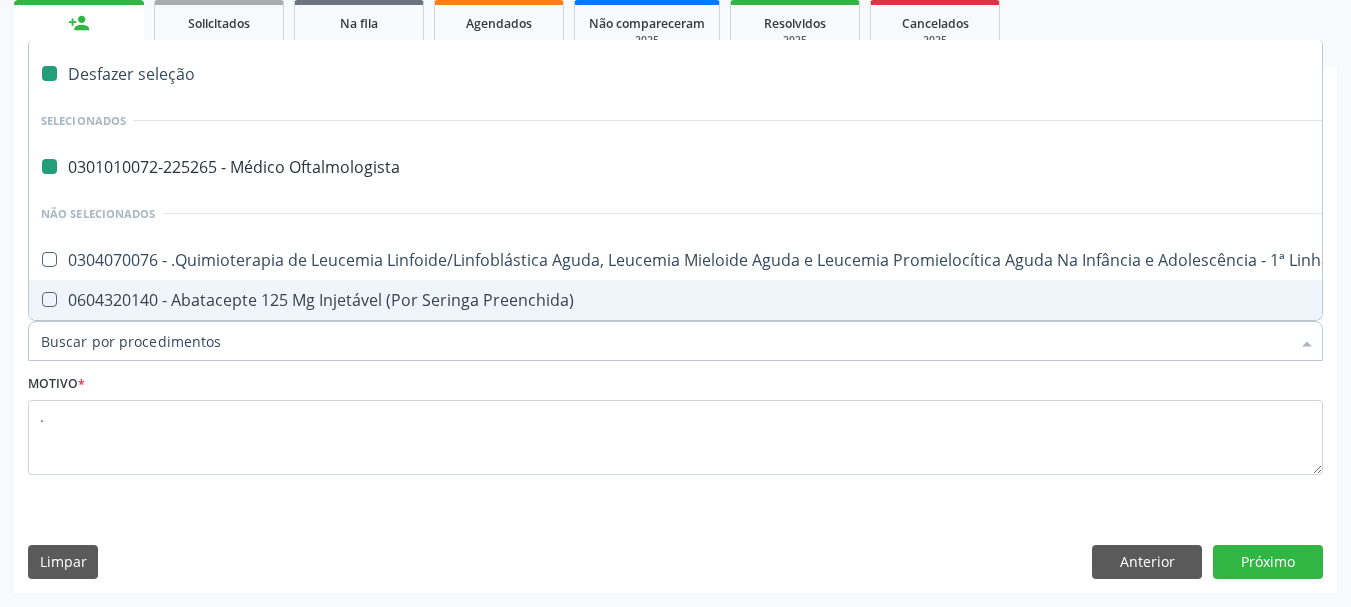 checkbox on "false" 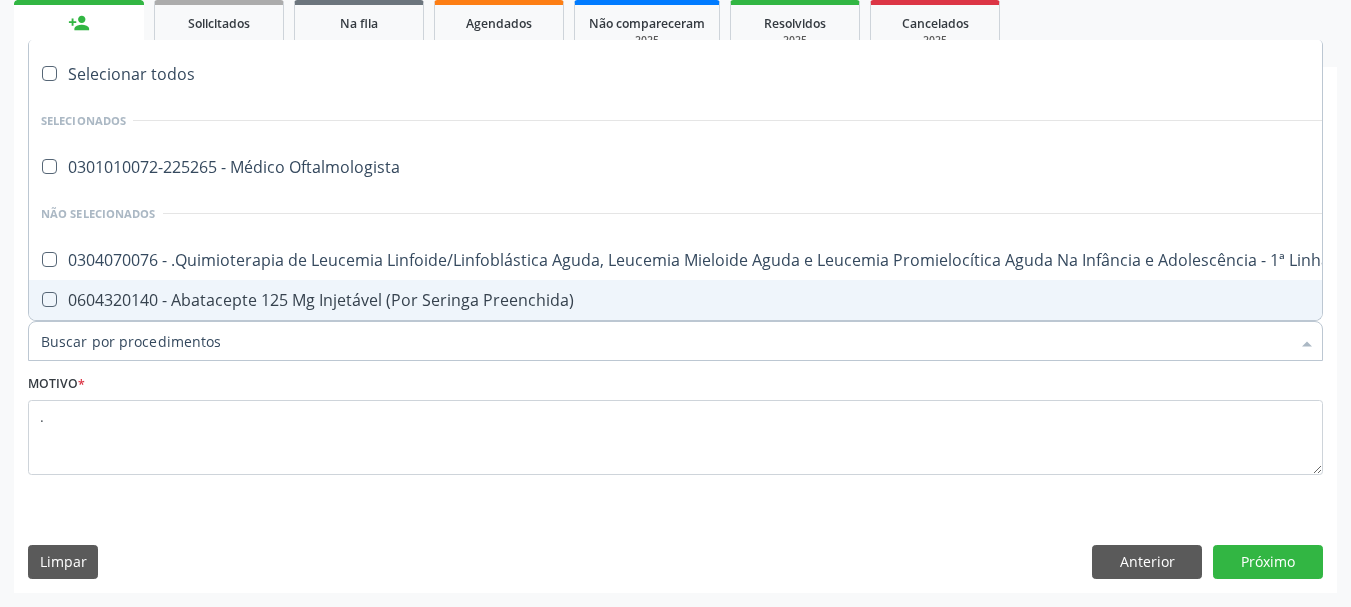 click on "Item de agendamento
*" at bounding box center (665, 341) 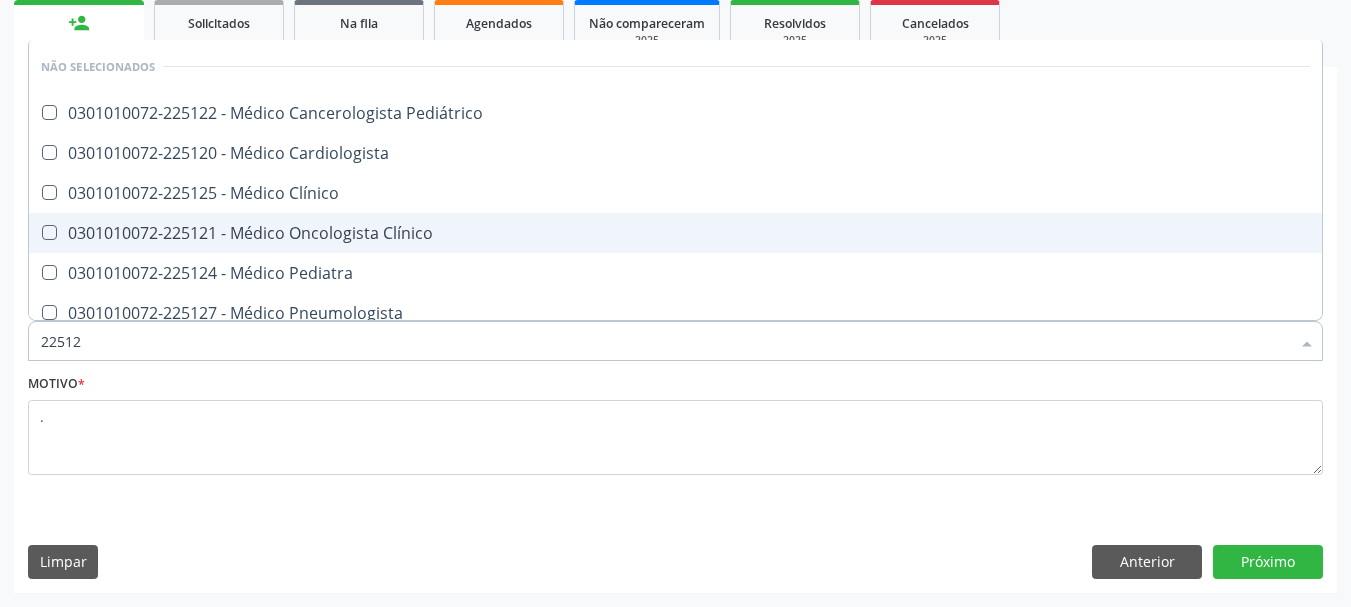 type on "225124" 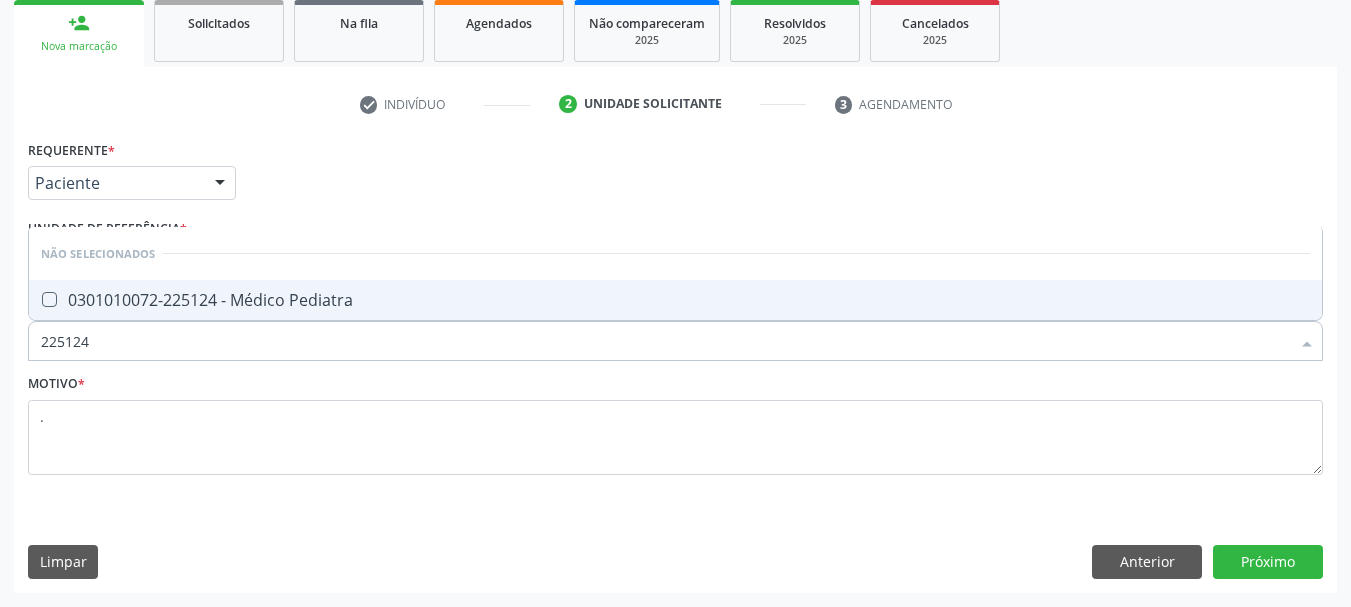 click on "0301010072-225124 - Médico Pediatra" at bounding box center (675, 300) 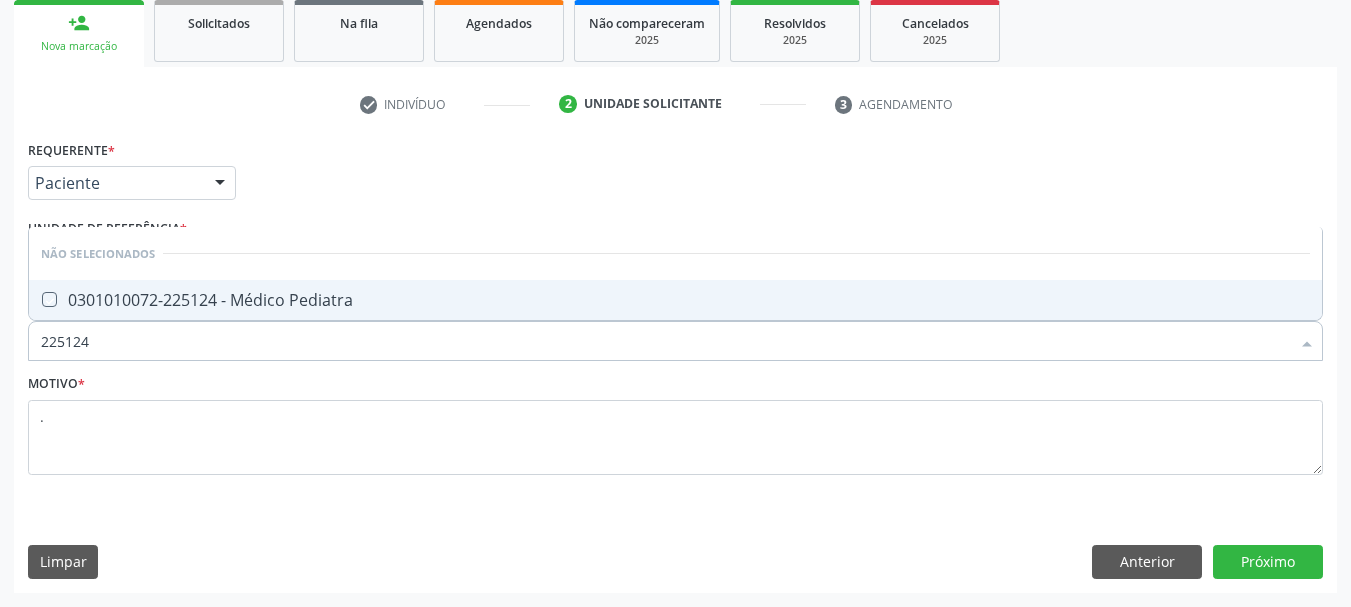 checkbox on "true" 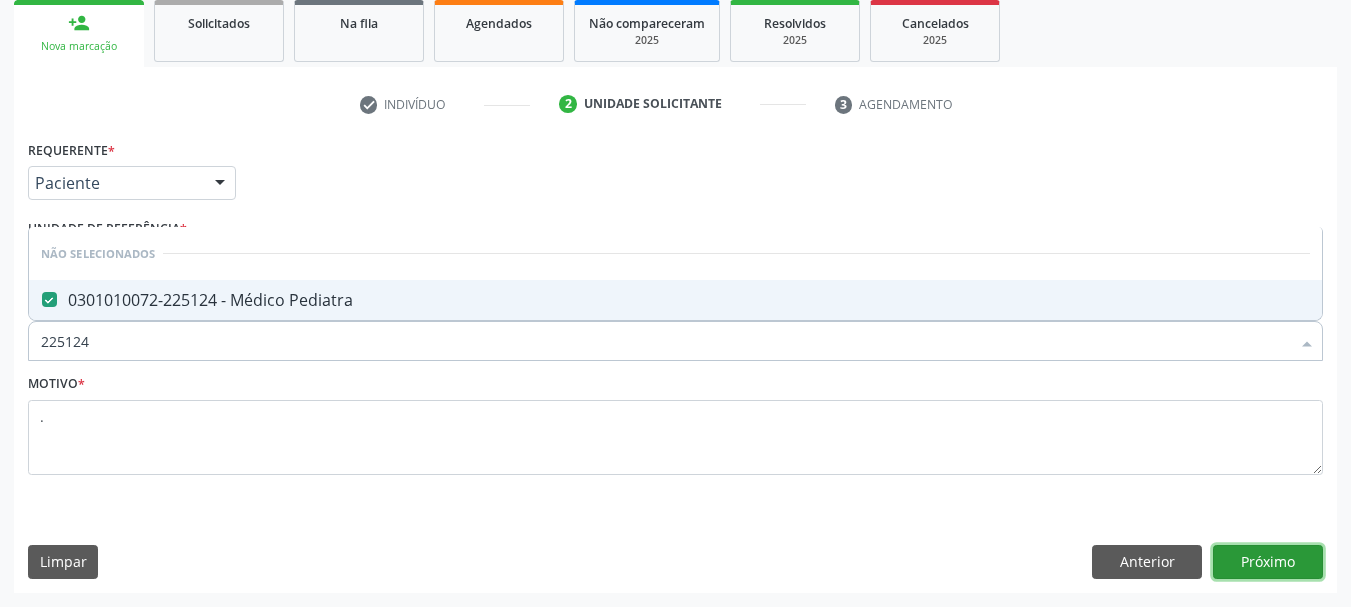 click on "Próximo" at bounding box center [1268, 562] 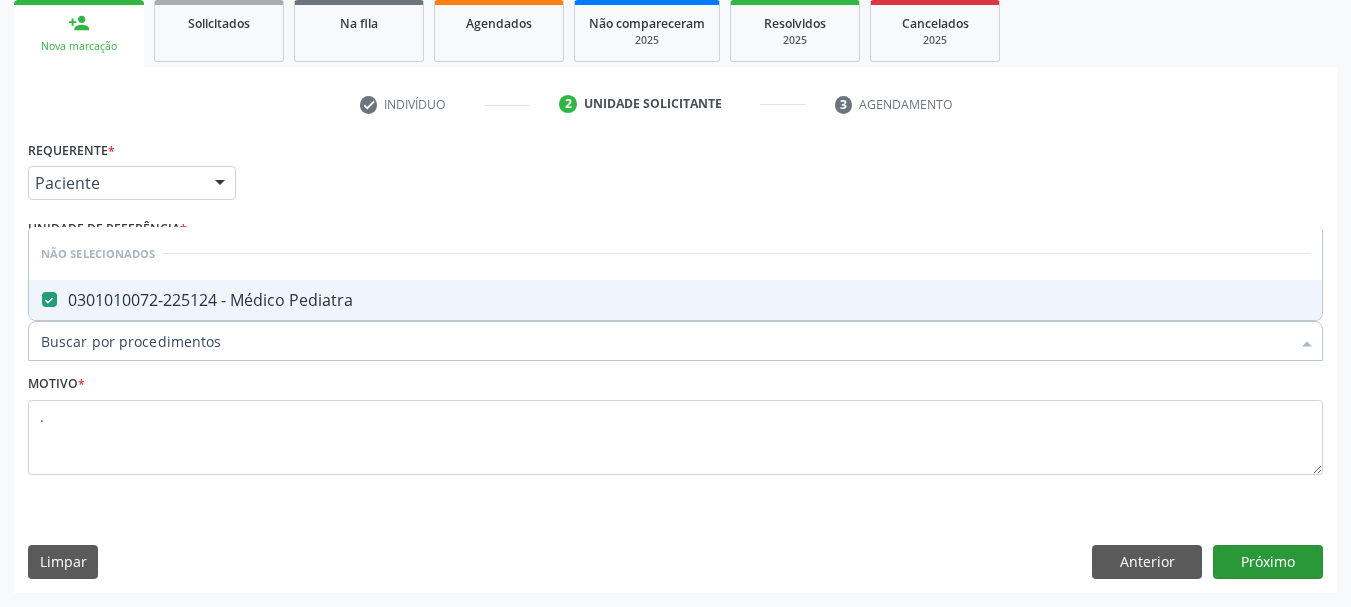 scroll, scrollTop: 263, scrollLeft: 0, axis: vertical 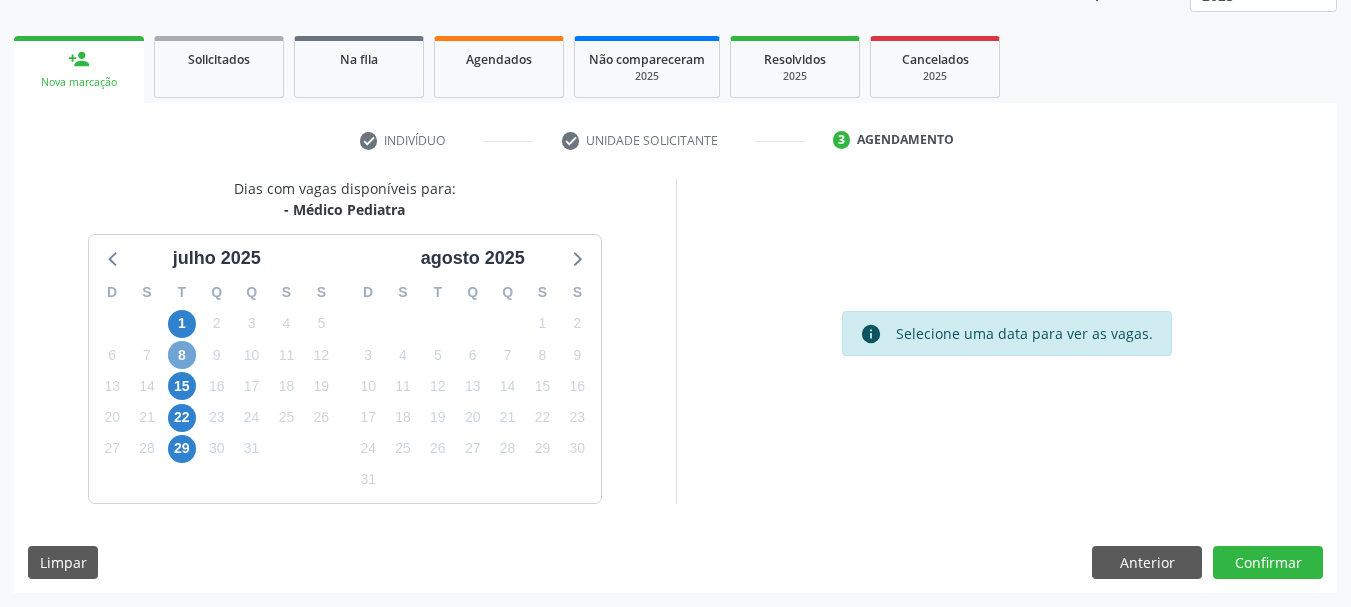 click on "8" at bounding box center [182, 355] 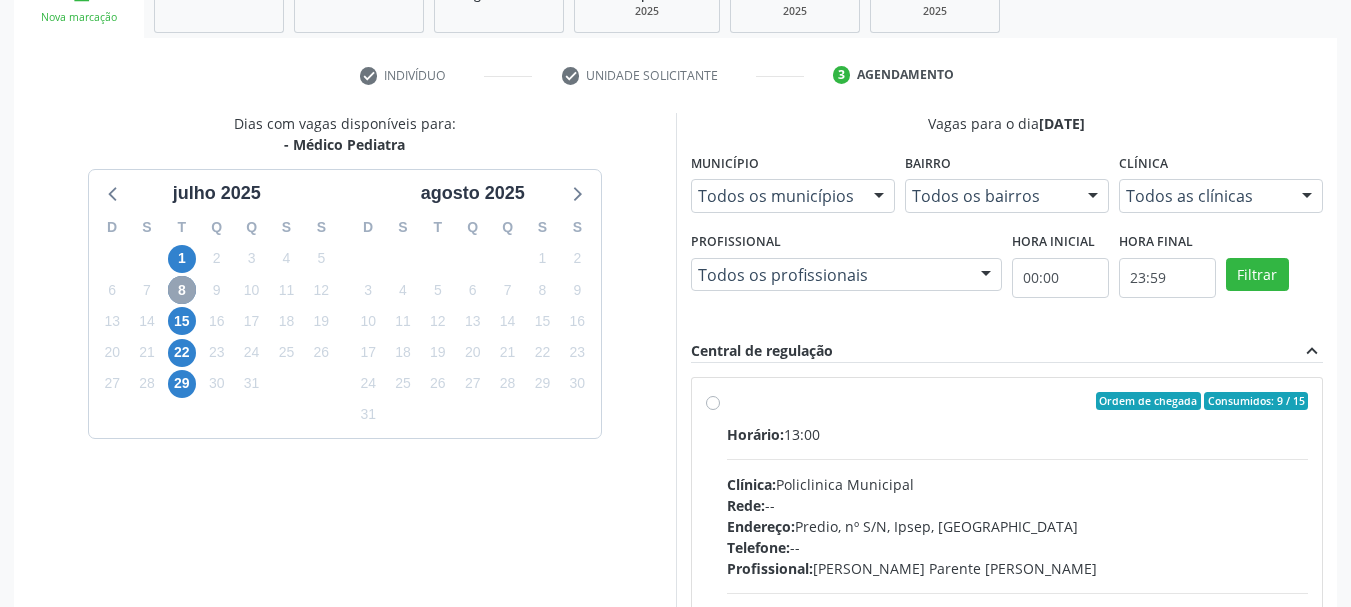 scroll, scrollTop: 363, scrollLeft: 0, axis: vertical 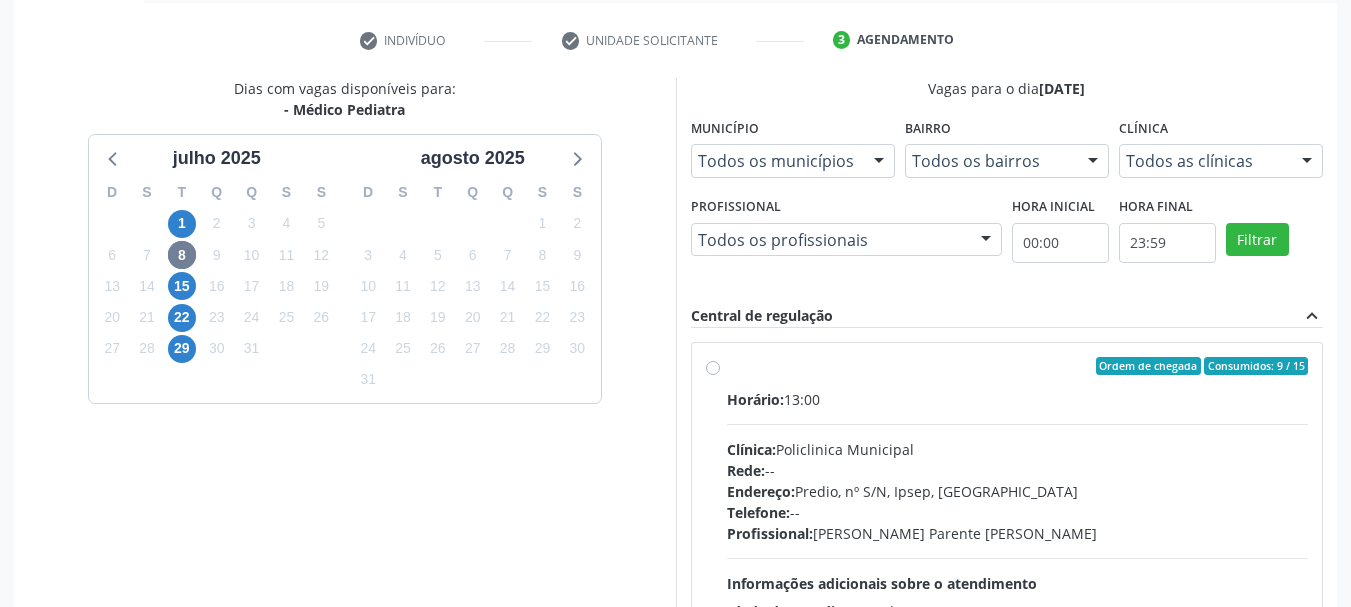 click on "Horário:   13:00" at bounding box center [1018, 399] 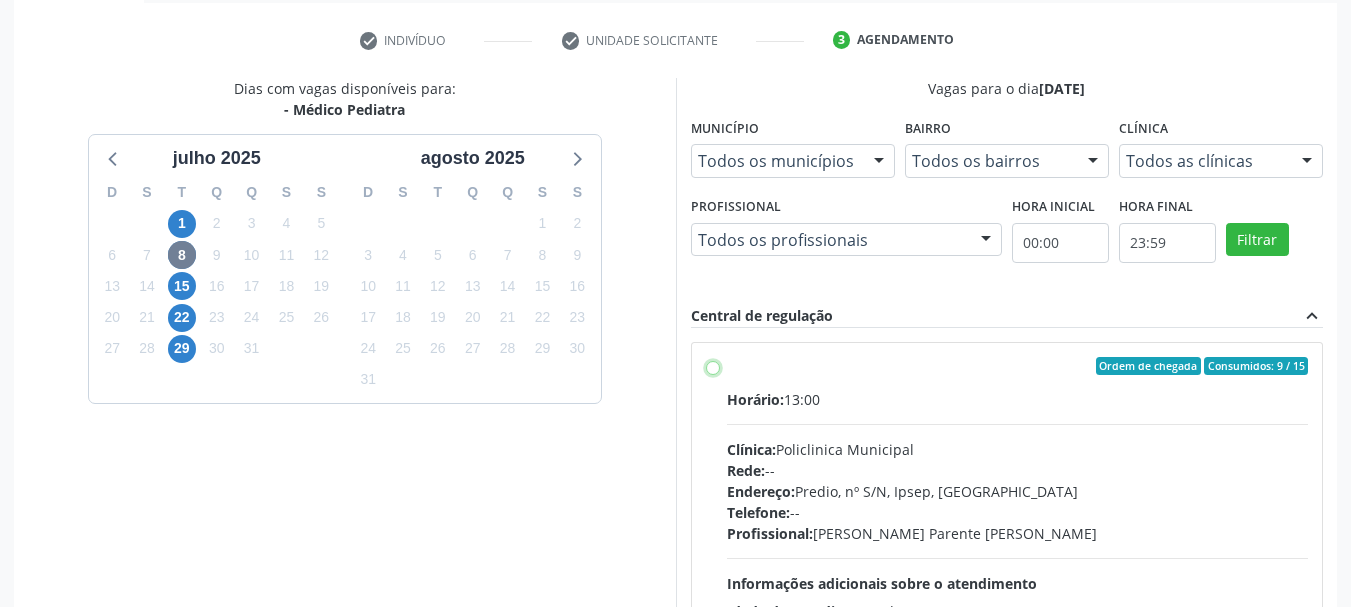 click on "Ordem de chegada
Consumidos: 9 / 15
Horário:   13:00
Clínica:  Policlinica Municipal
Rede:
--
Endereço:   Predio, nº S/N, Ipsep, Serra Talhada - PE
Telefone:   --
Profissional:
Bianca de Oliveira Parente Bezerra
Informações adicionais sobre o atendimento
Idade de atendimento:
de 0 a 120 anos
Gênero(s) atendido(s):
Masculino e Feminino
Informações adicionais:
--" at bounding box center (713, 366) 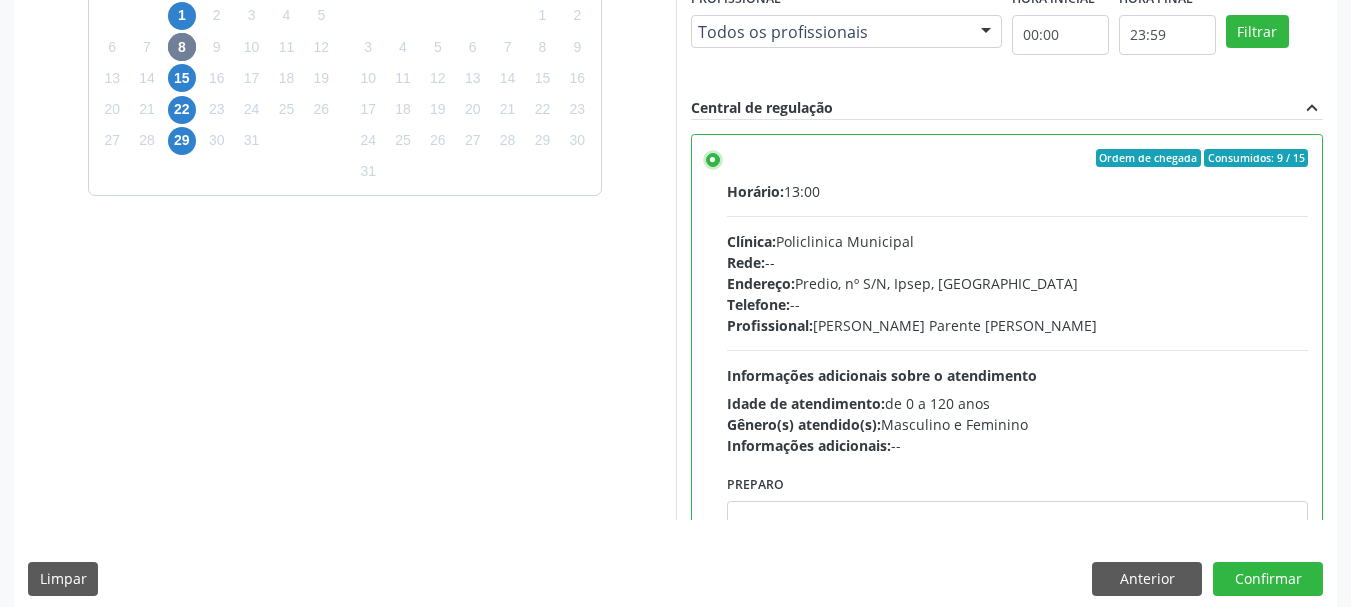 scroll, scrollTop: 588, scrollLeft: 0, axis: vertical 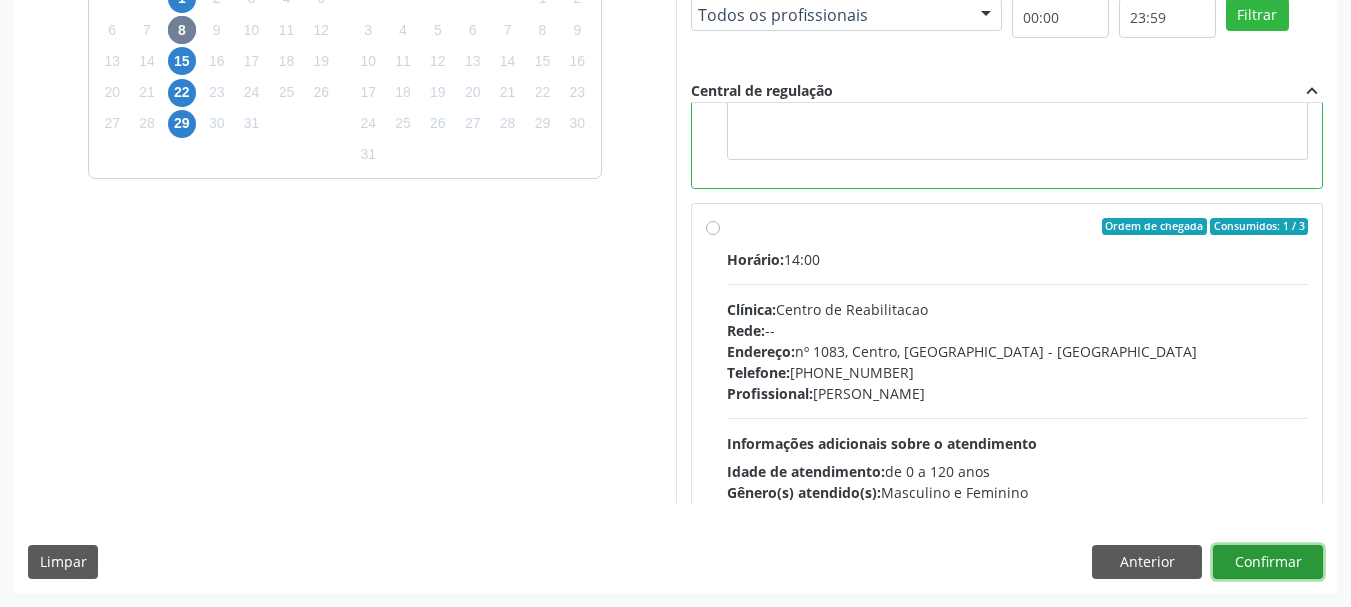 click on "Confirmar" at bounding box center [1268, 562] 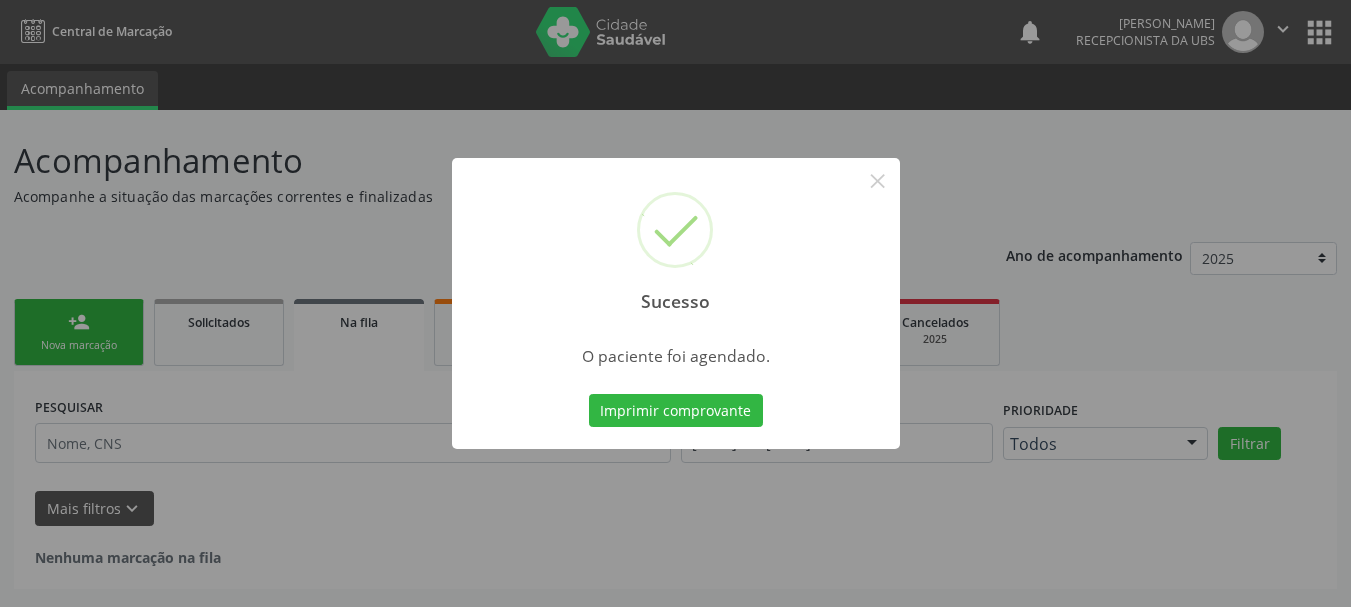scroll, scrollTop: 0, scrollLeft: 0, axis: both 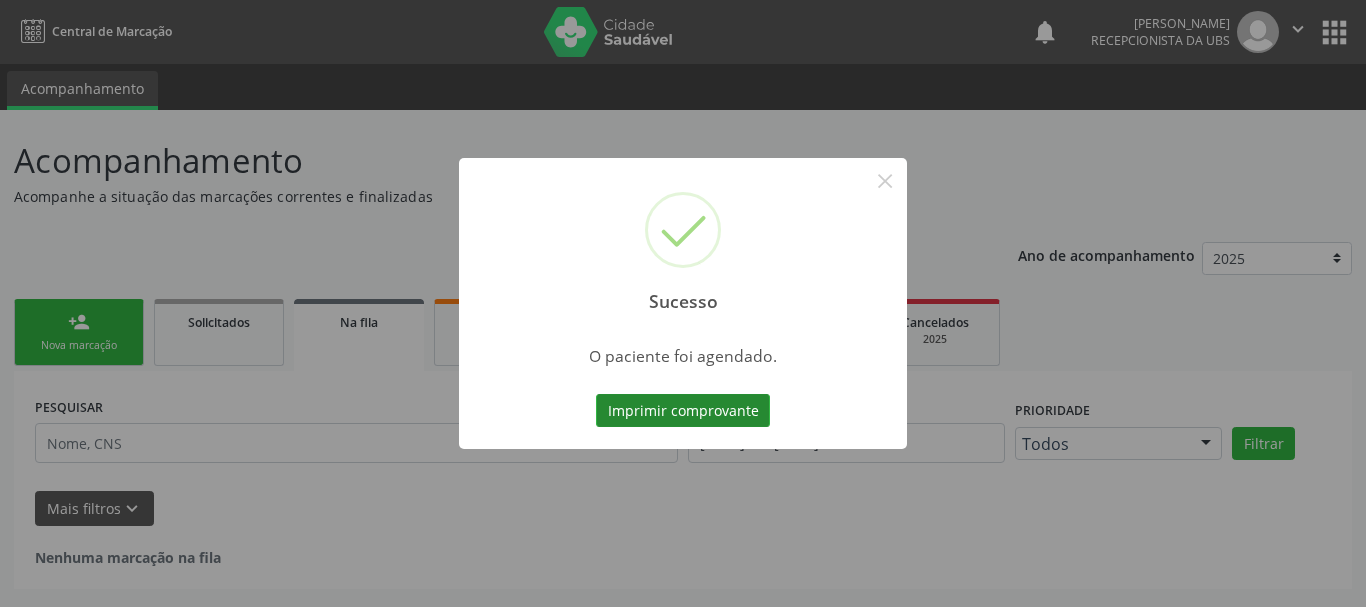 click on "Imprimir comprovante" at bounding box center [683, 411] 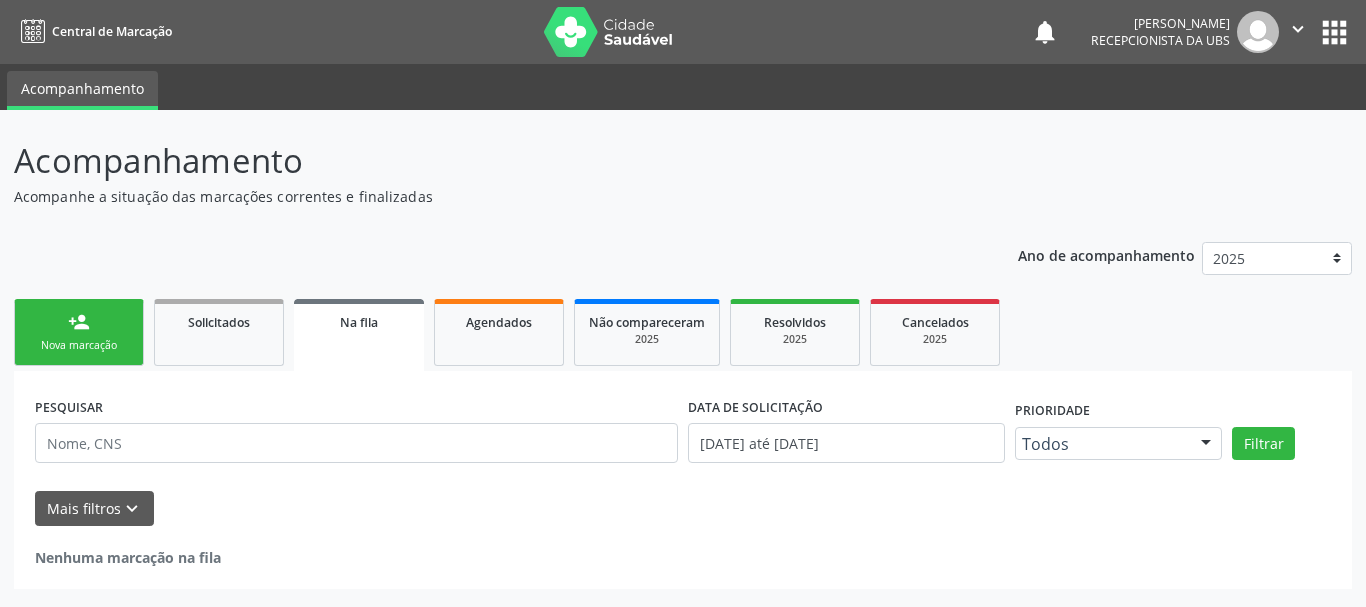 click on "Nova marcação" at bounding box center (79, 345) 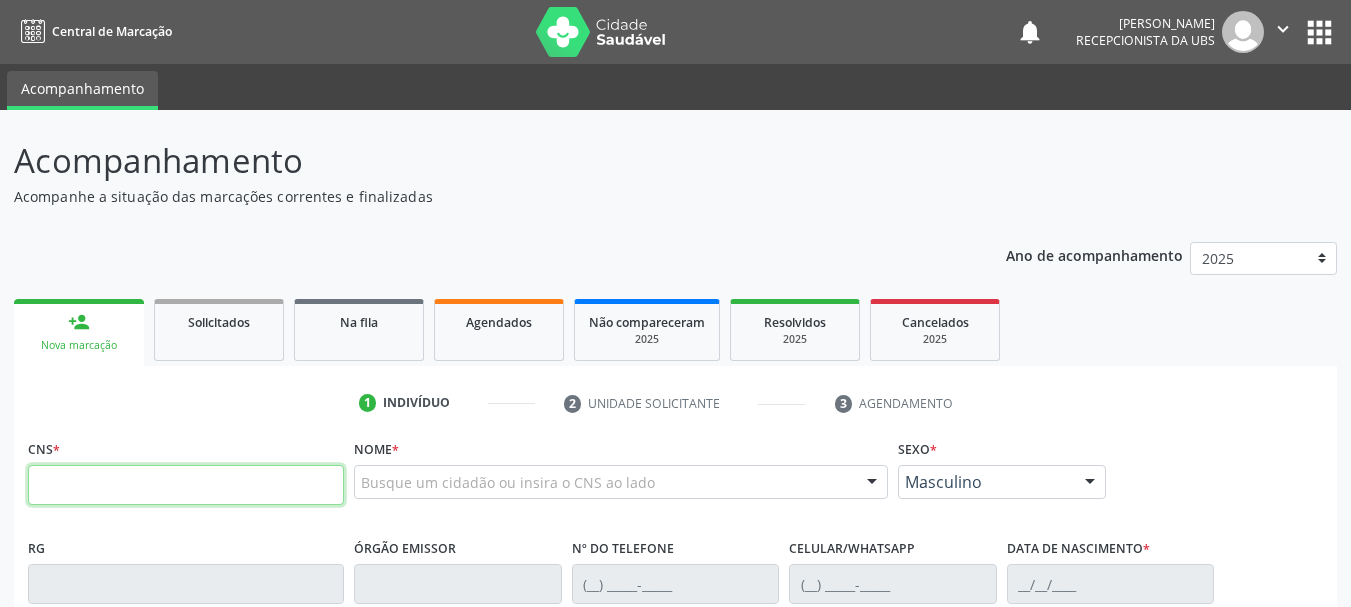 click at bounding box center [186, 485] 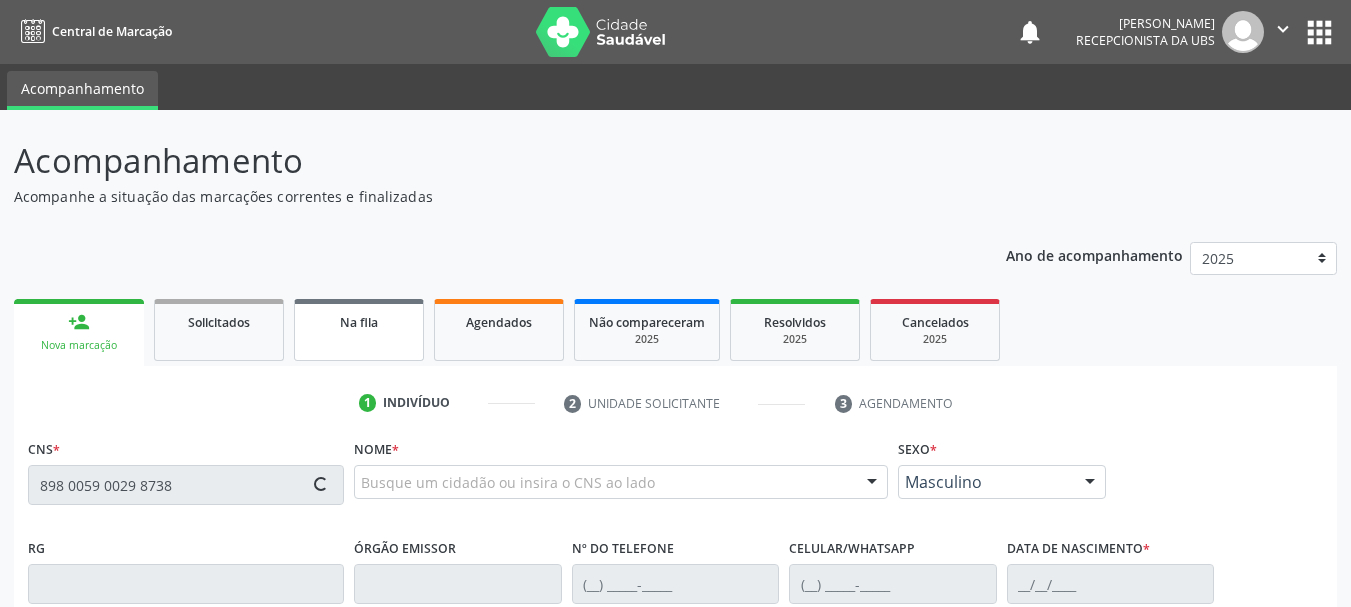 type on "898 0059 0029 8738" 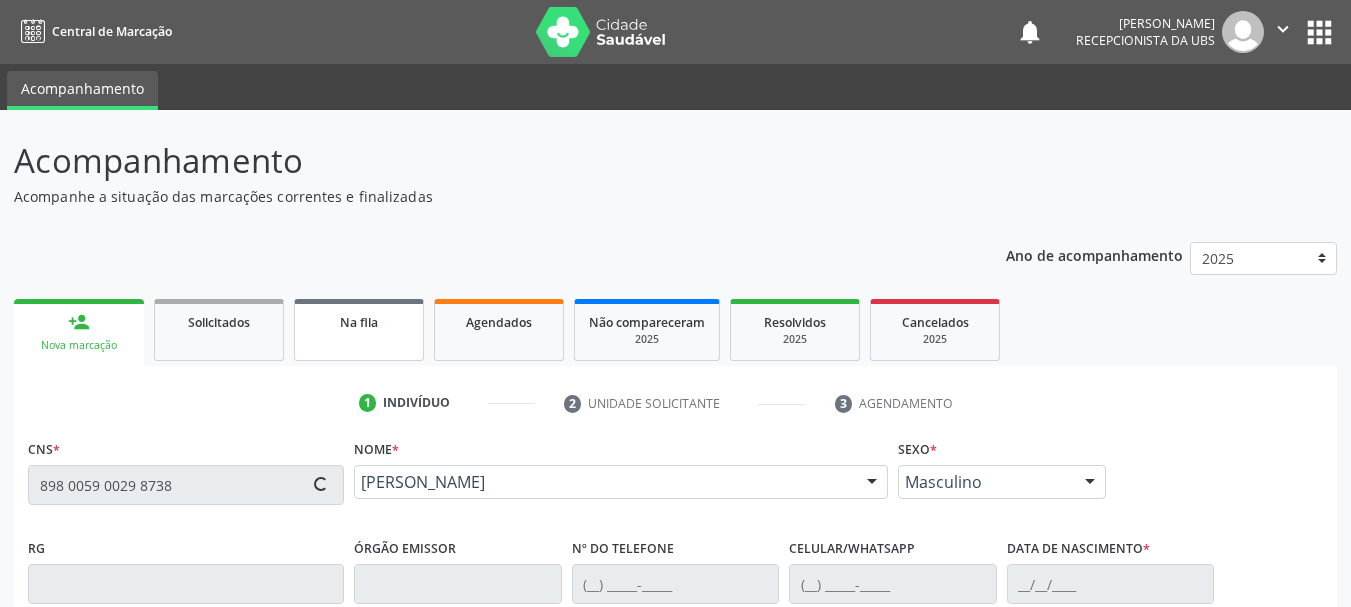 type on "[PHONE_NUMBER]" 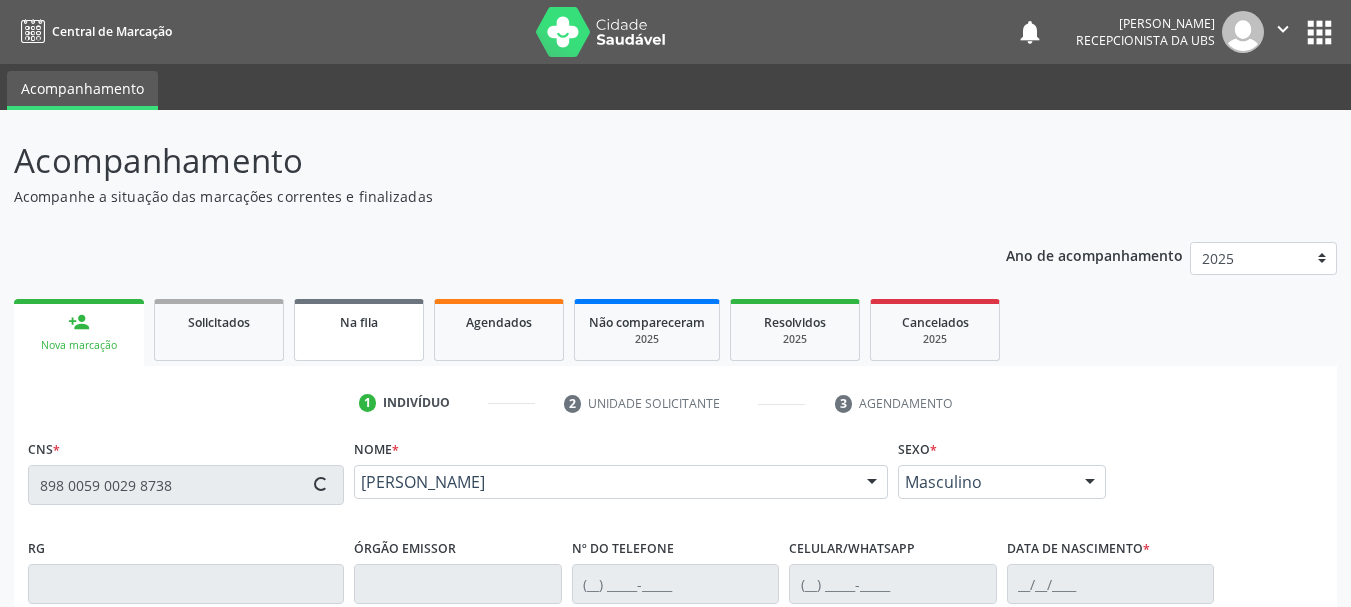 type on "(87) 99659-2842" 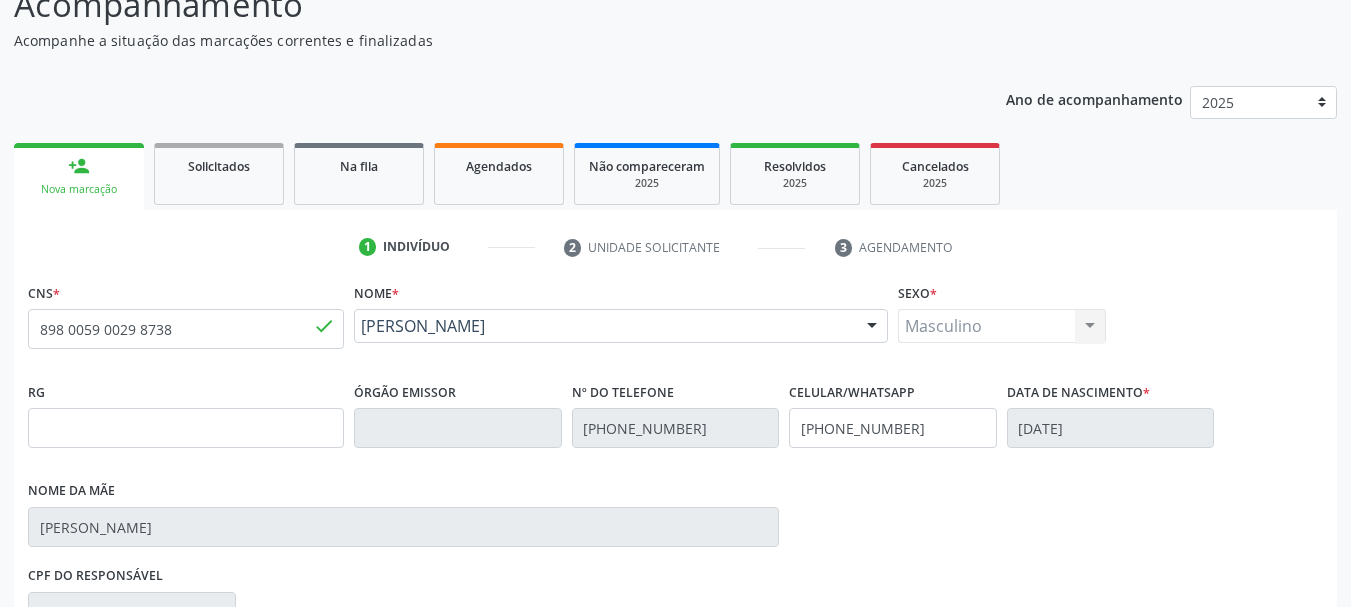 scroll, scrollTop: 400, scrollLeft: 0, axis: vertical 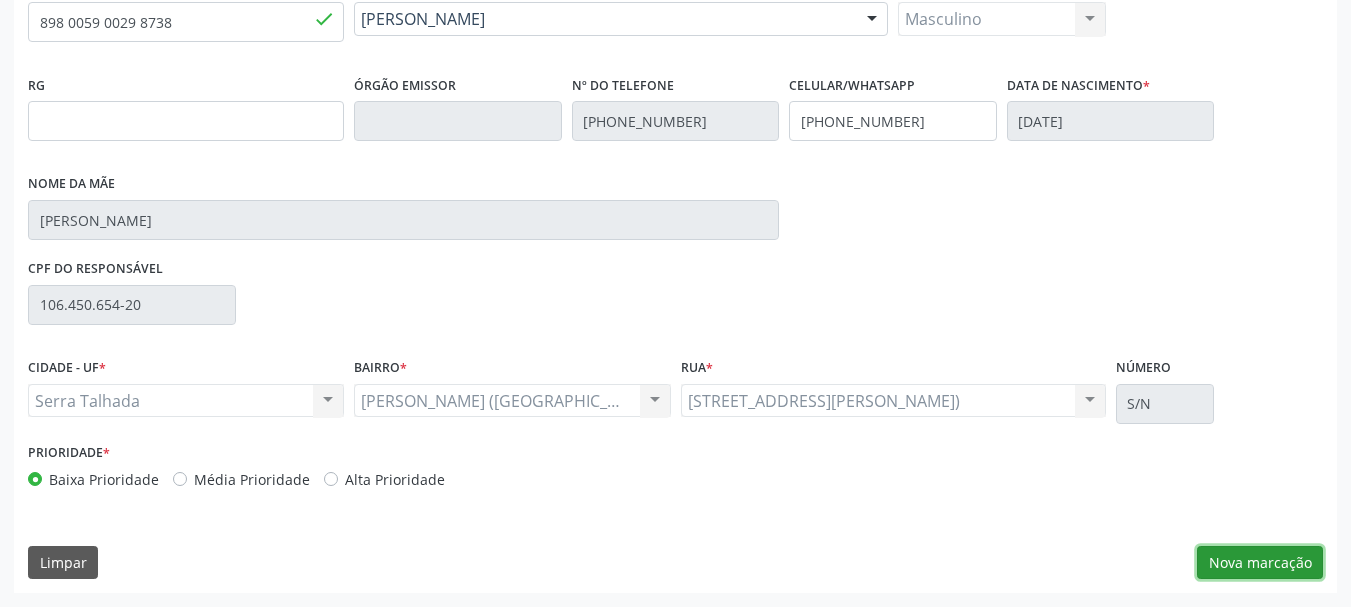 click on "Nova marcação" at bounding box center [1260, 563] 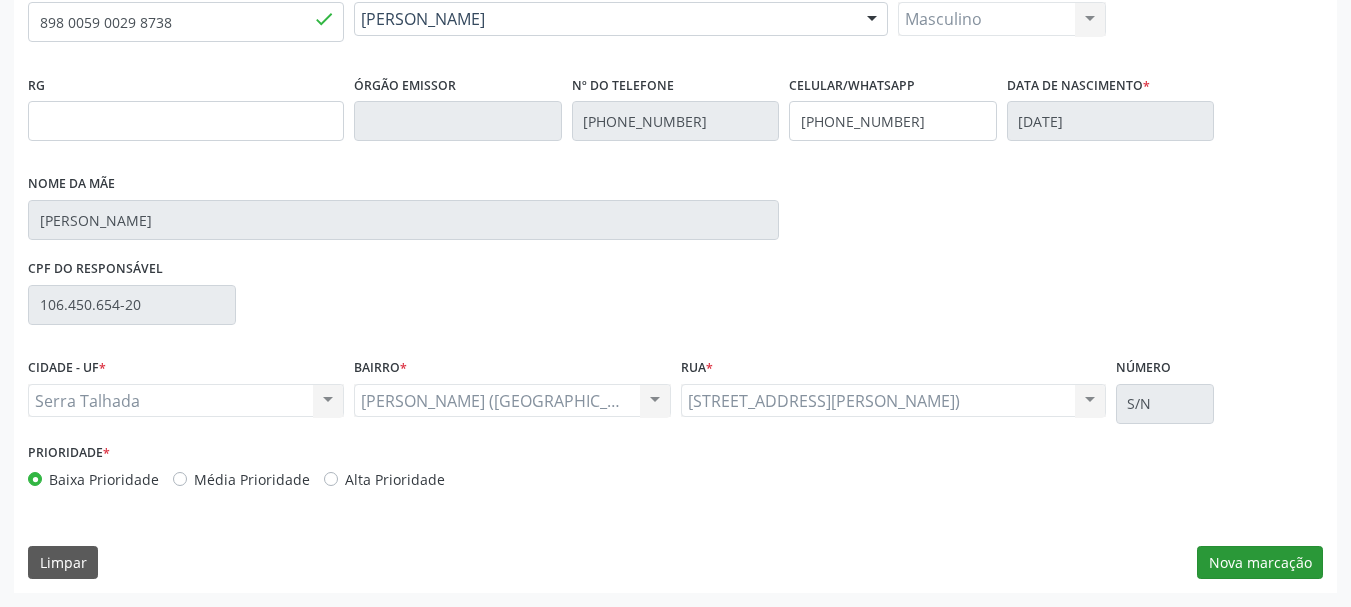 scroll, scrollTop: 299, scrollLeft: 0, axis: vertical 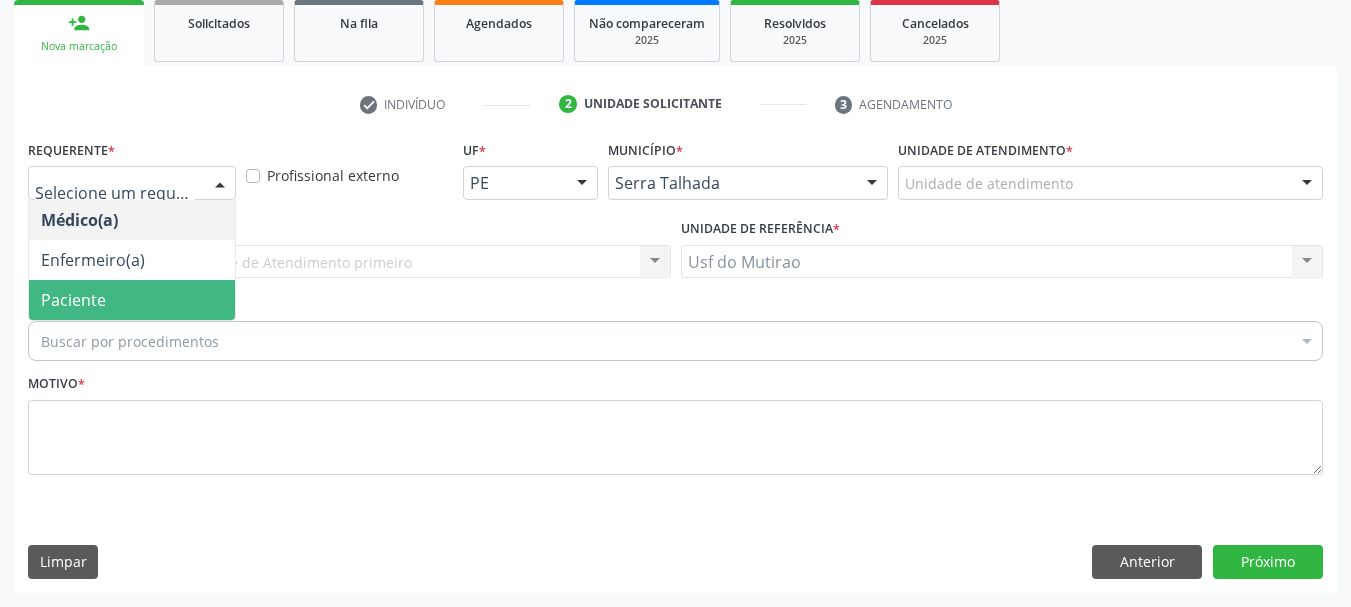 drag, startPoint x: 98, startPoint y: 301, endPoint x: 203, endPoint y: 283, distance: 106.531685 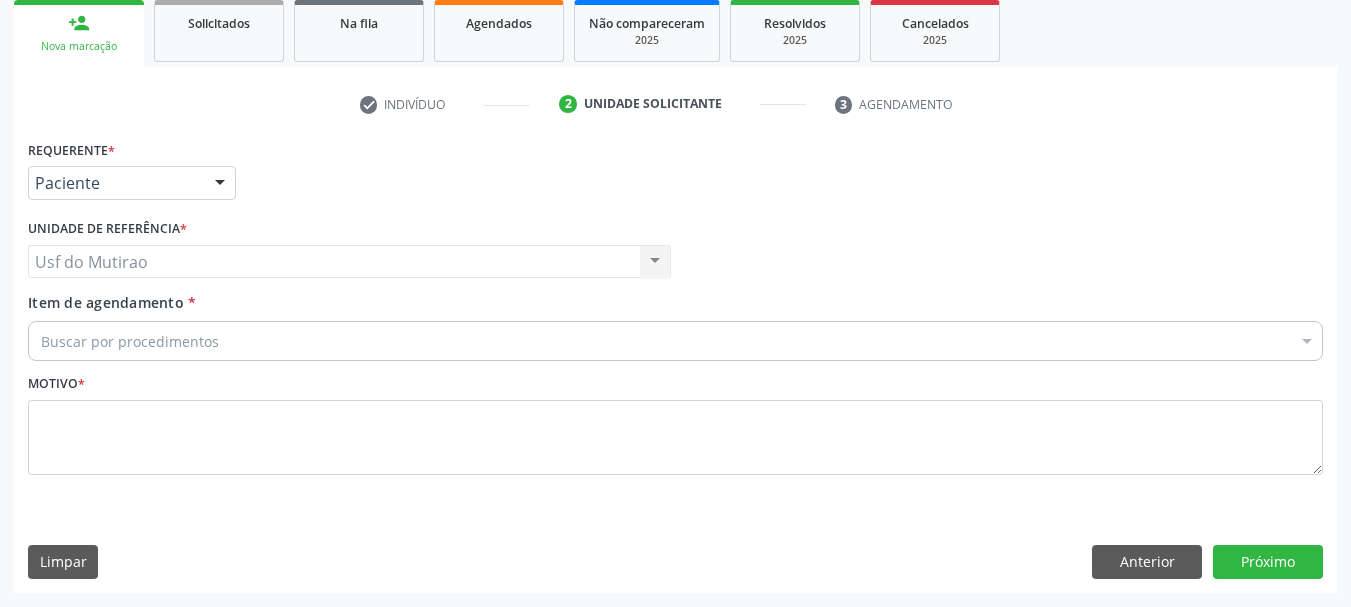 click on "Buscar por procedimentos" at bounding box center (675, 341) 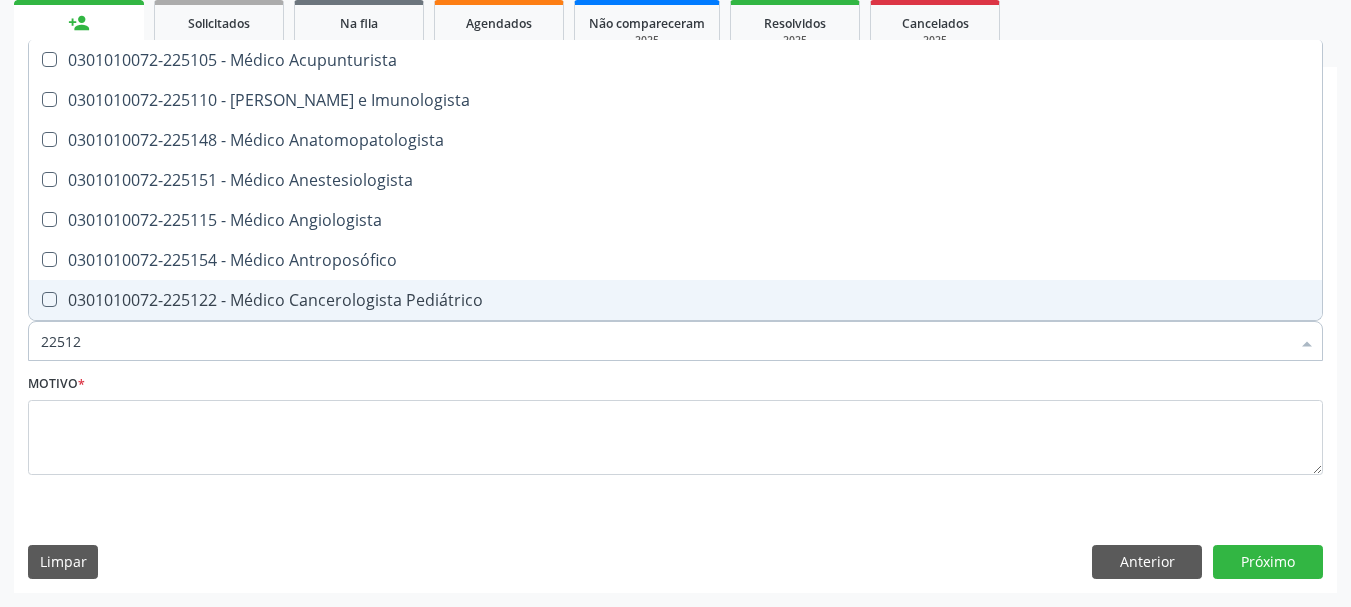 type on "225124" 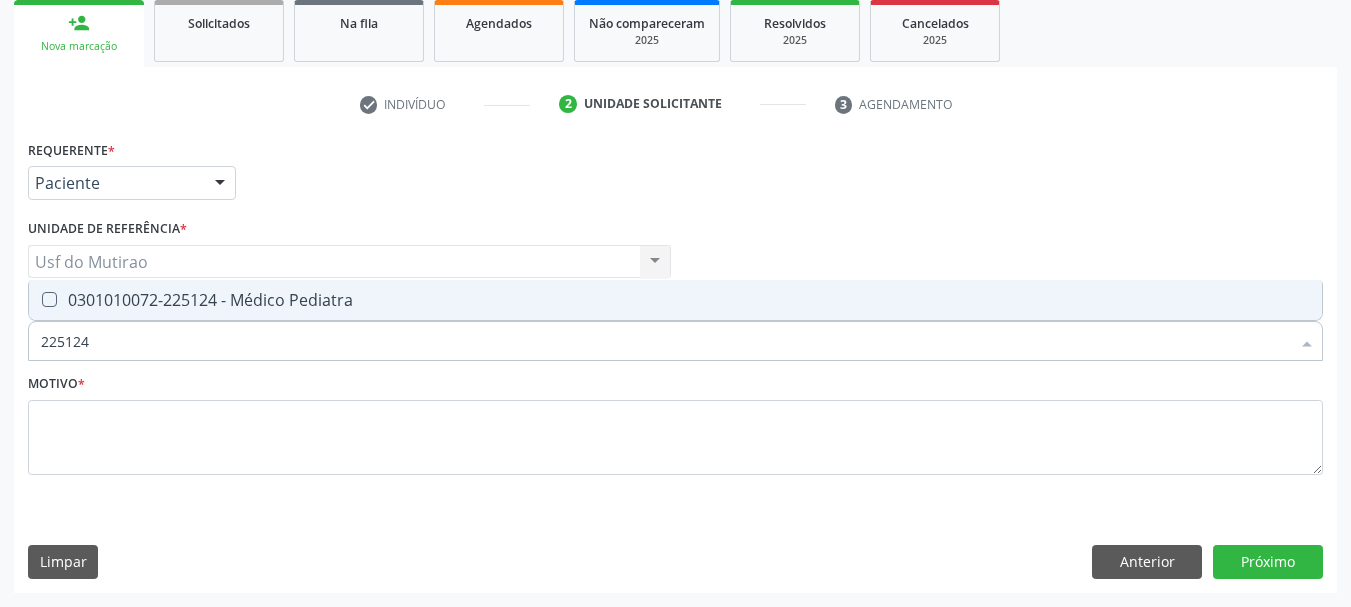 click on "225124" at bounding box center [665, 341] 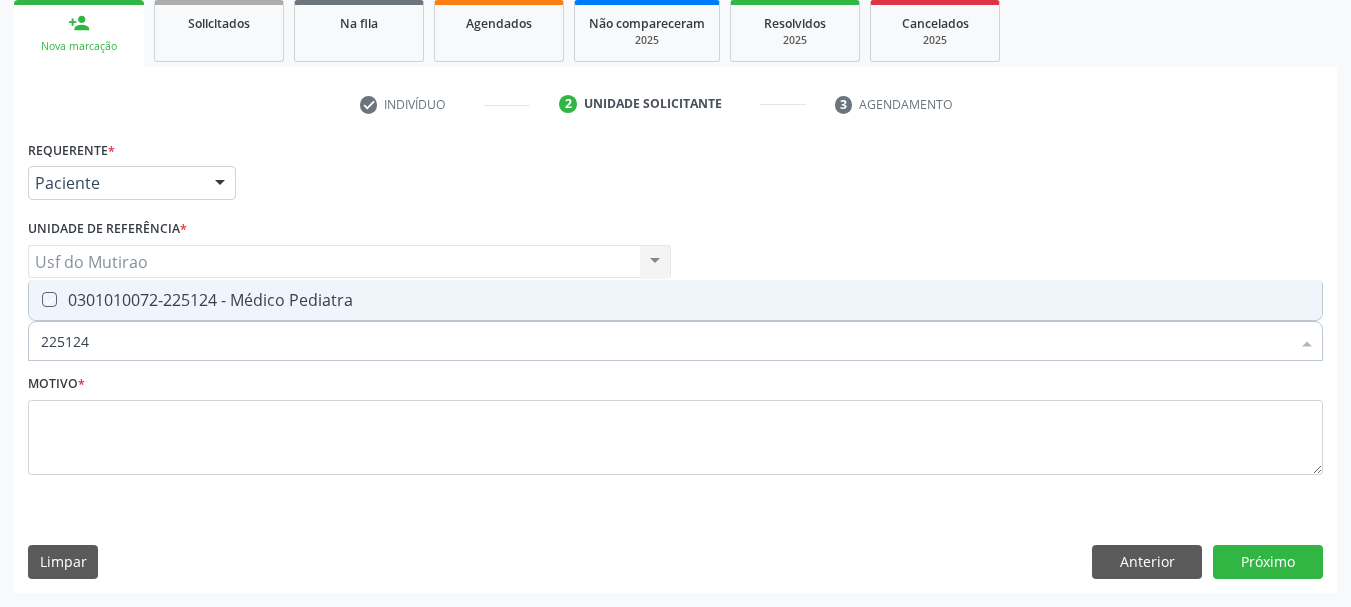 checkbox on "true" 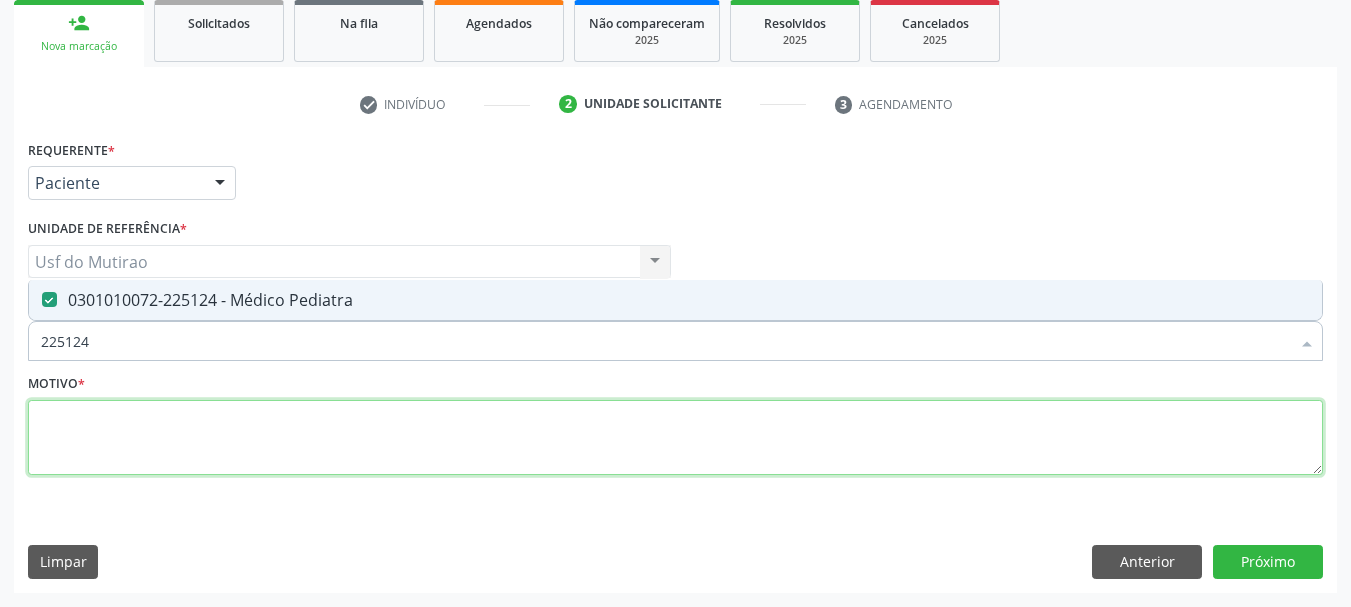 click at bounding box center (675, 438) 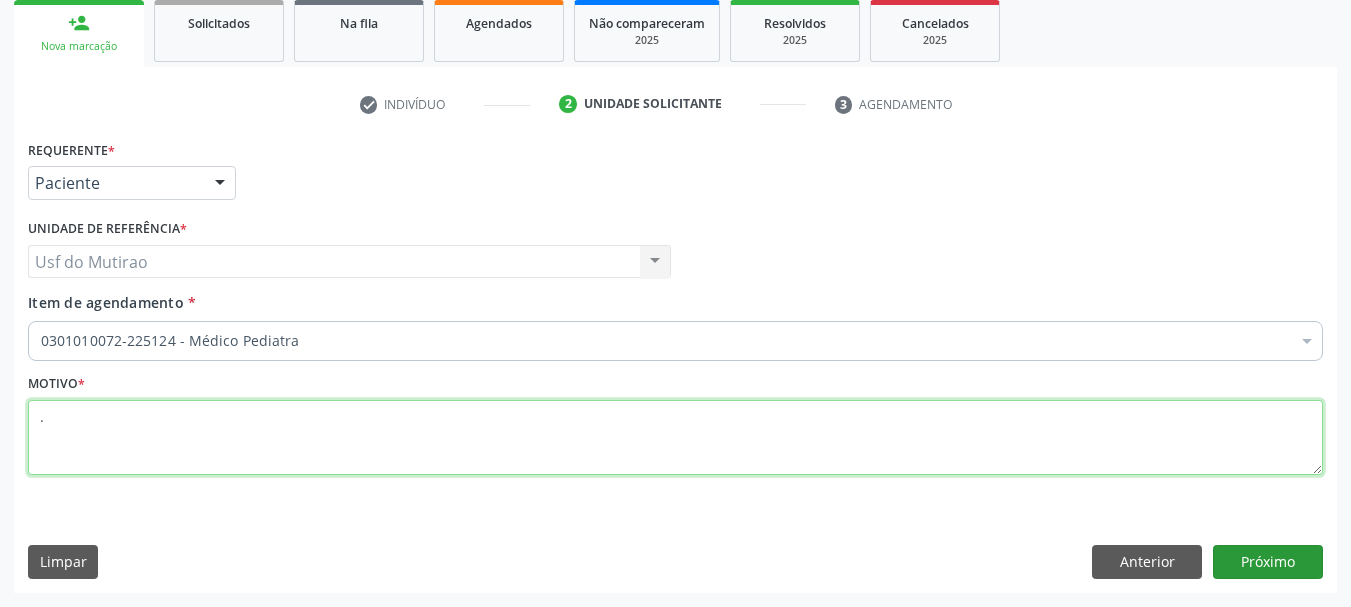 type on "." 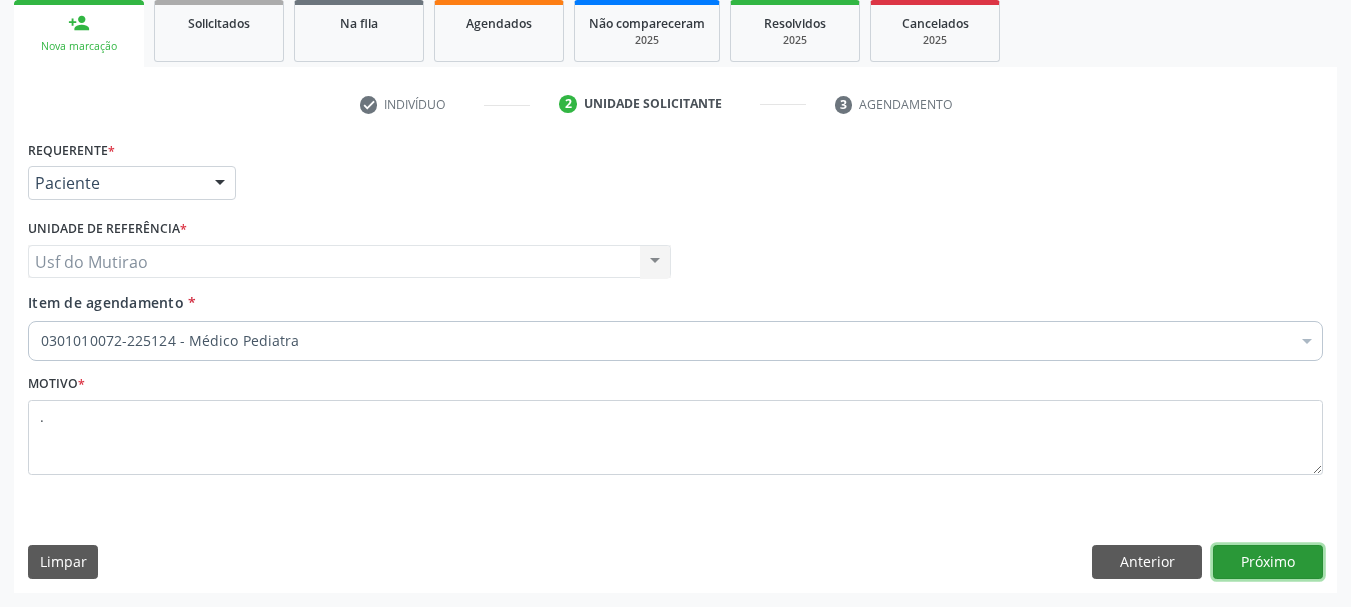 click on "Próximo" at bounding box center [1268, 562] 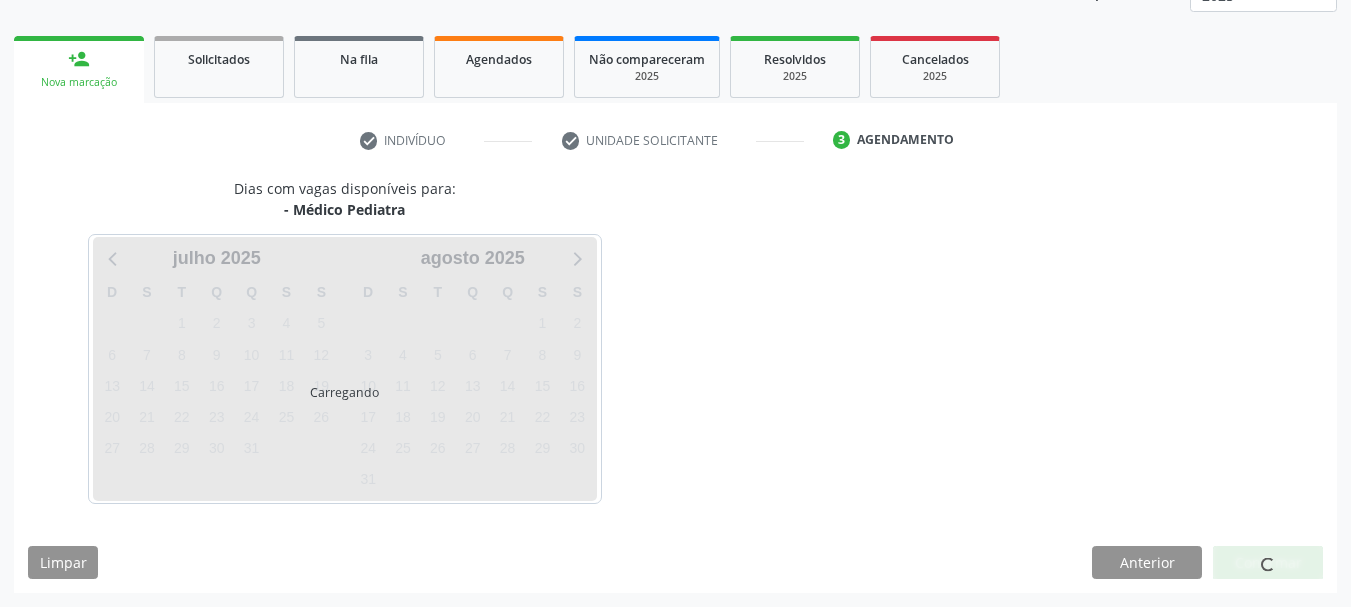 scroll, scrollTop: 263, scrollLeft: 0, axis: vertical 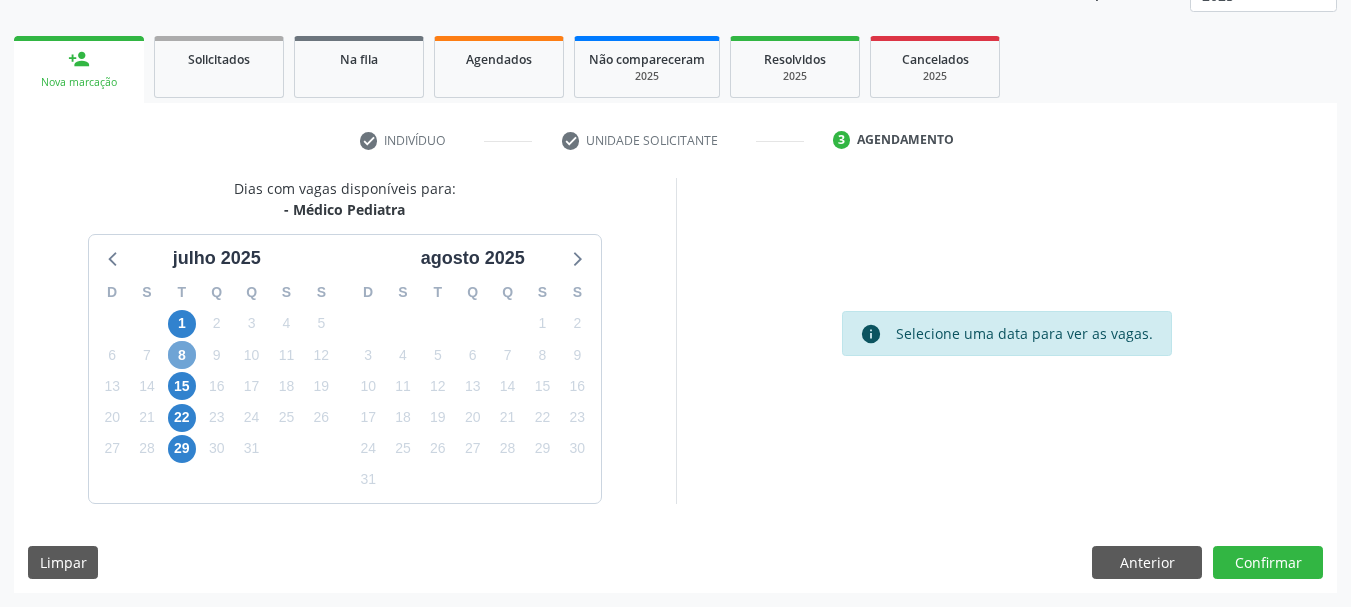 click on "8" at bounding box center (182, 355) 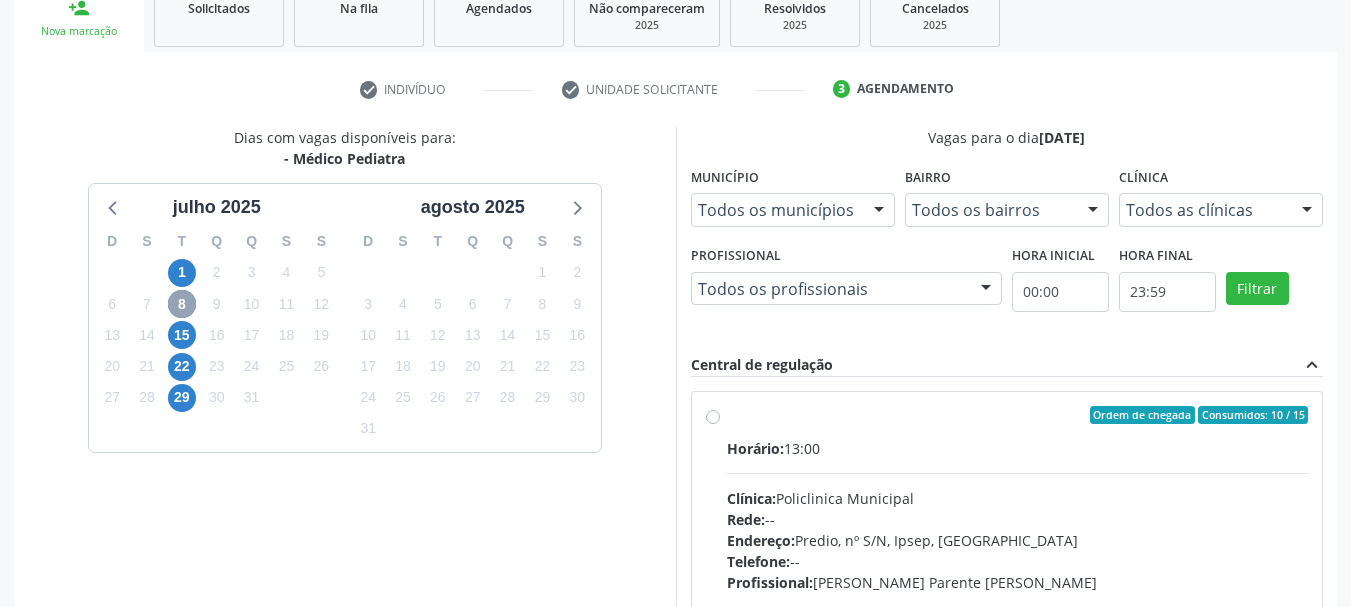 scroll, scrollTop: 363, scrollLeft: 0, axis: vertical 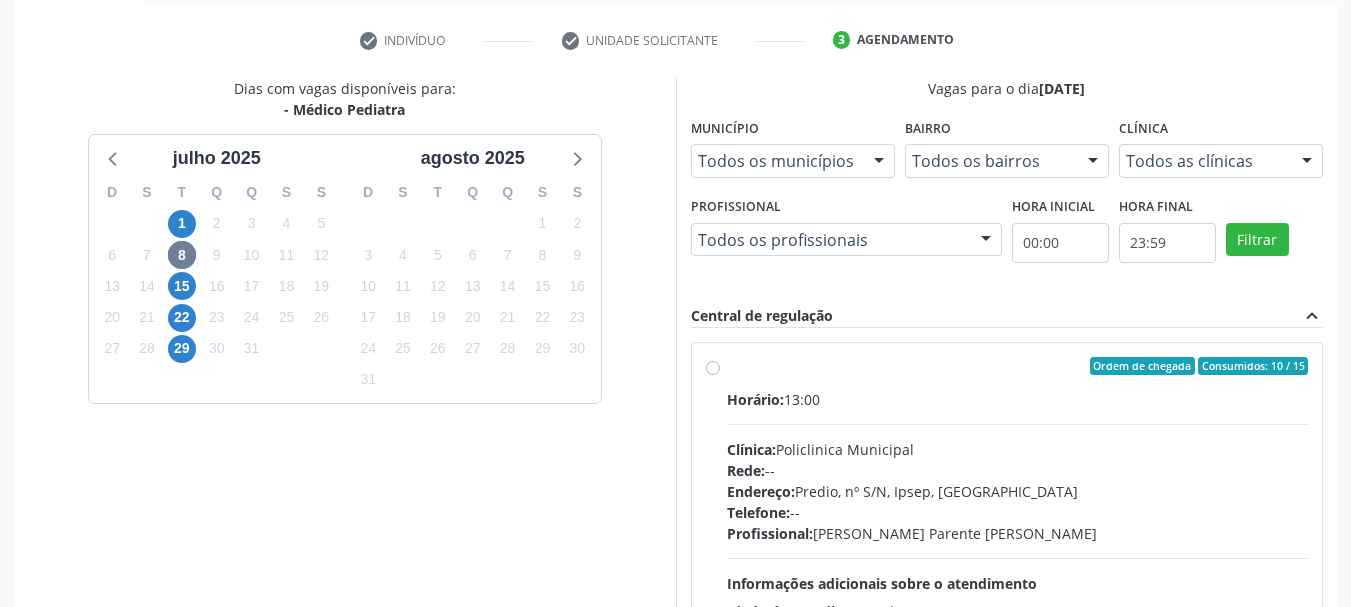 click on "Horário:" at bounding box center [755, 399] 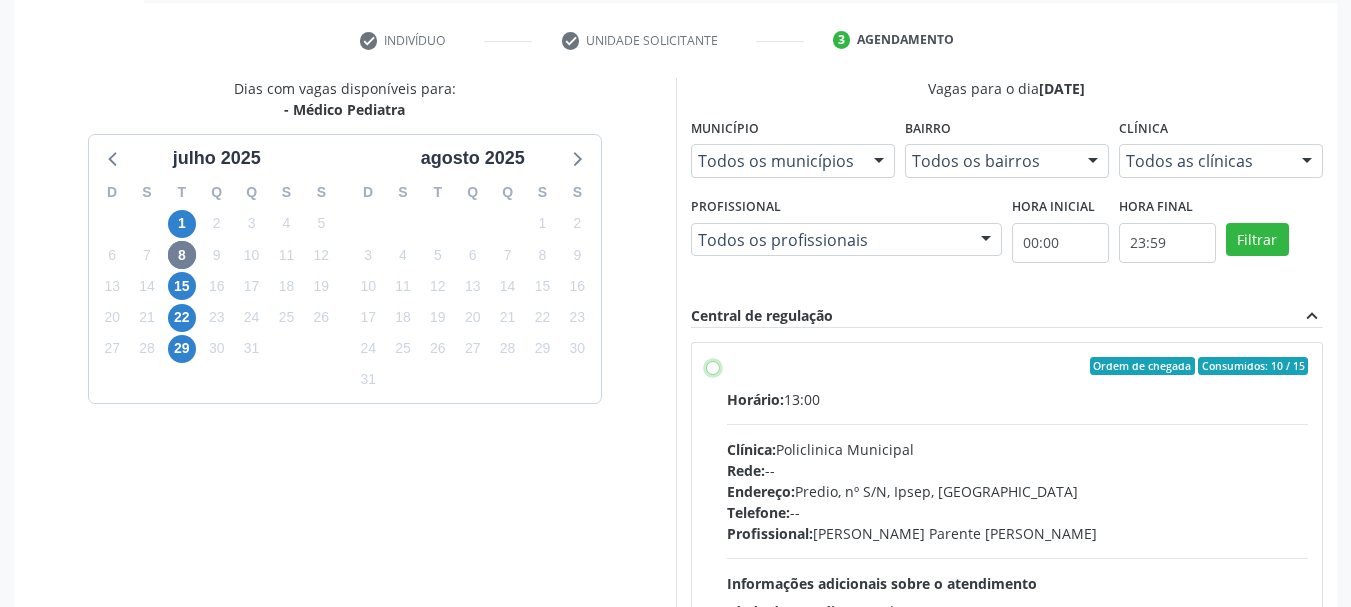 click on "Ordem de chegada
Consumidos: 10 / 15
Horário:   13:00
Clínica:  Policlinica Municipal
Rede:
--
Endereço:   Predio, nº S/N, Ipsep, Serra Talhada - PE
Telefone:   --
Profissional:
Bianca de Oliveira Parente Bezerra
Informações adicionais sobre o atendimento
Idade de atendimento:
de 0 a 120 anos
Gênero(s) atendido(s):
Masculino e Feminino
Informações adicionais:
--" at bounding box center [713, 366] 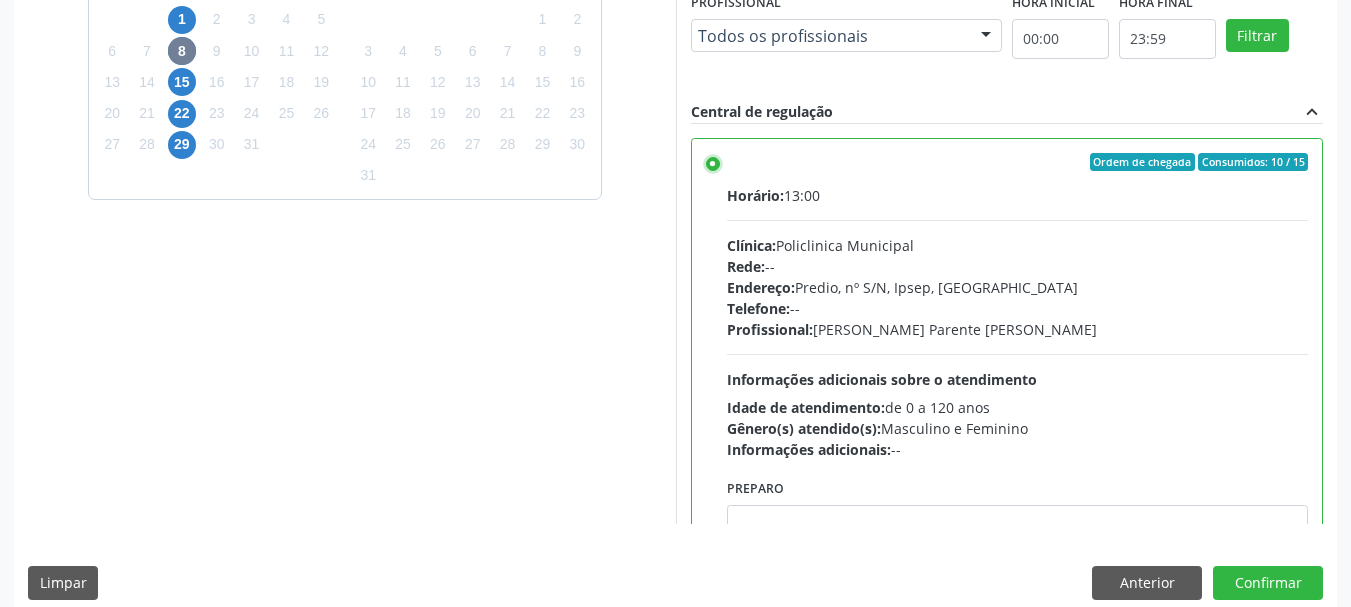 scroll, scrollTop: 588, scrollLeft: 0, axis: vertical 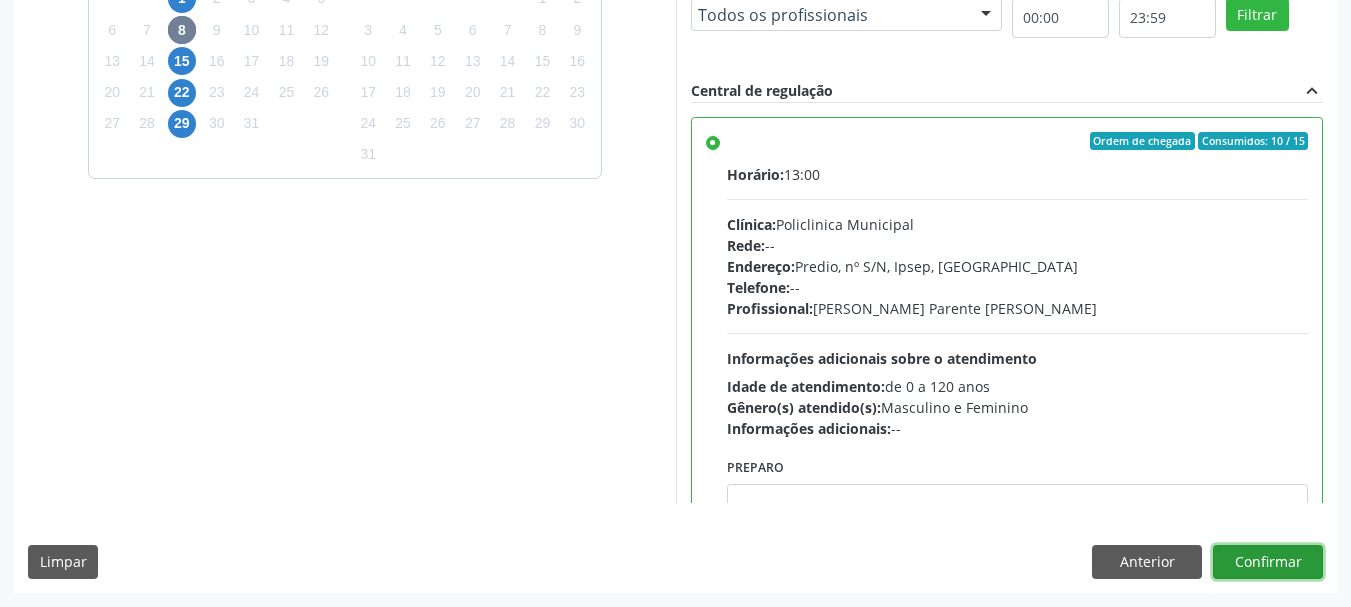 click on "Confirmar" at bounding box center (1268, 562) 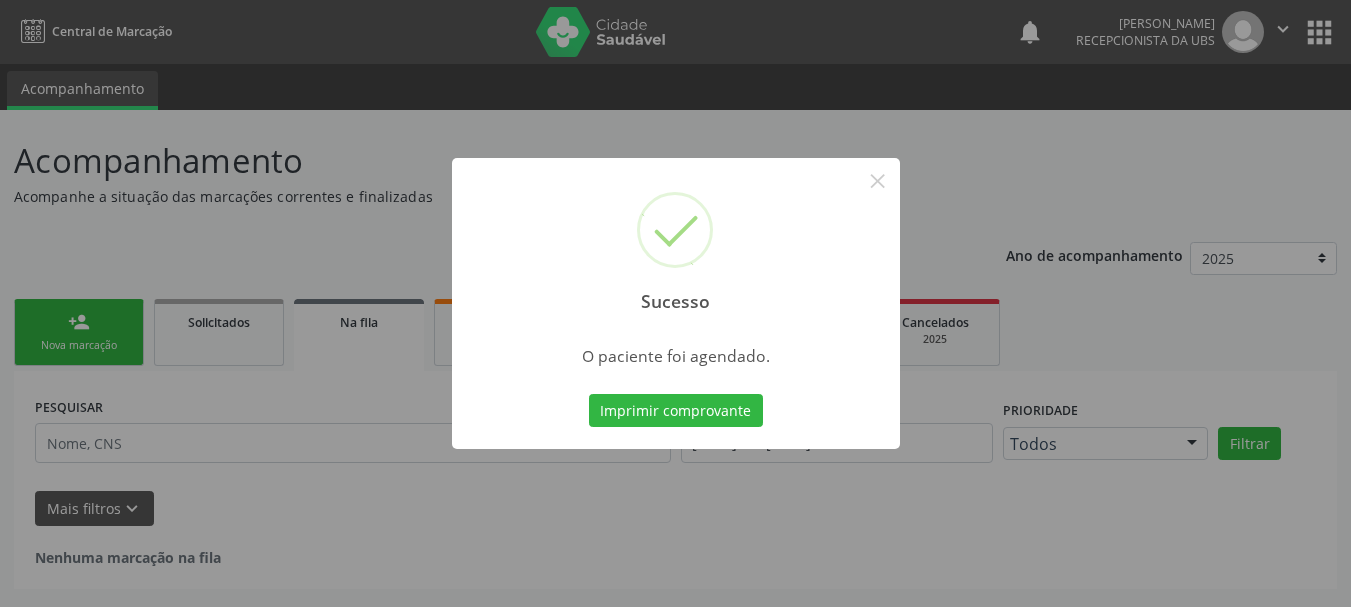 scroll, scrollTop: 0, scrollLeft: 0, axis: both 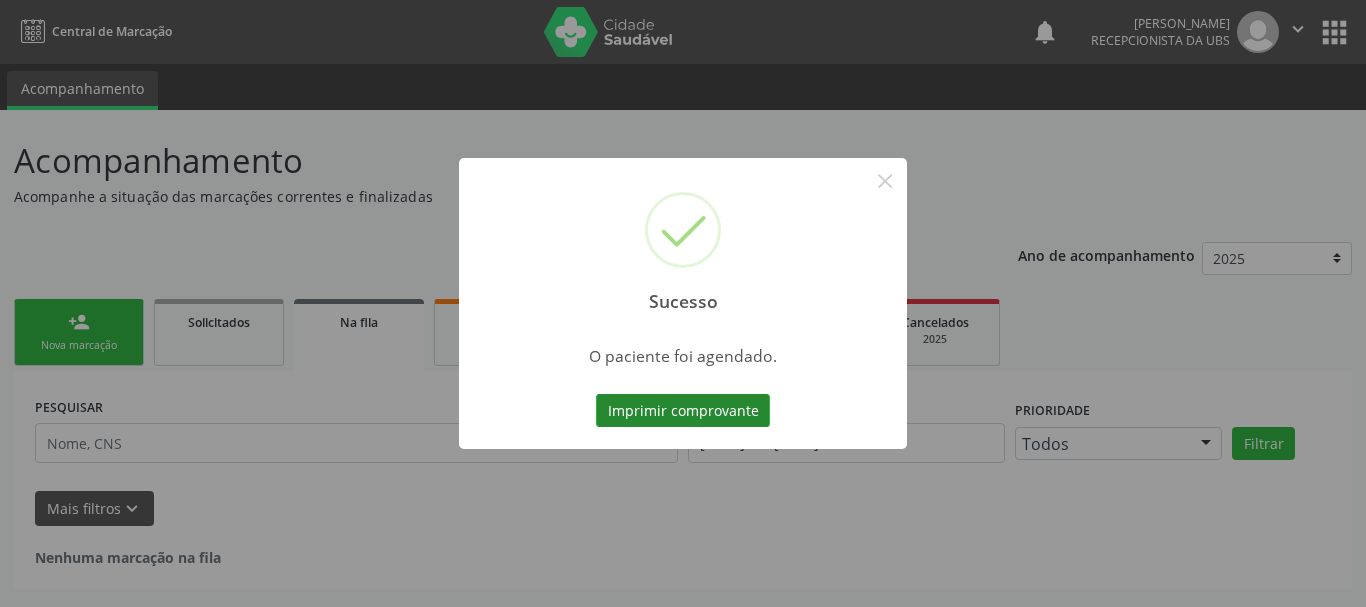 click on "Imprimir comprovante" at bounding box center [683, 411] 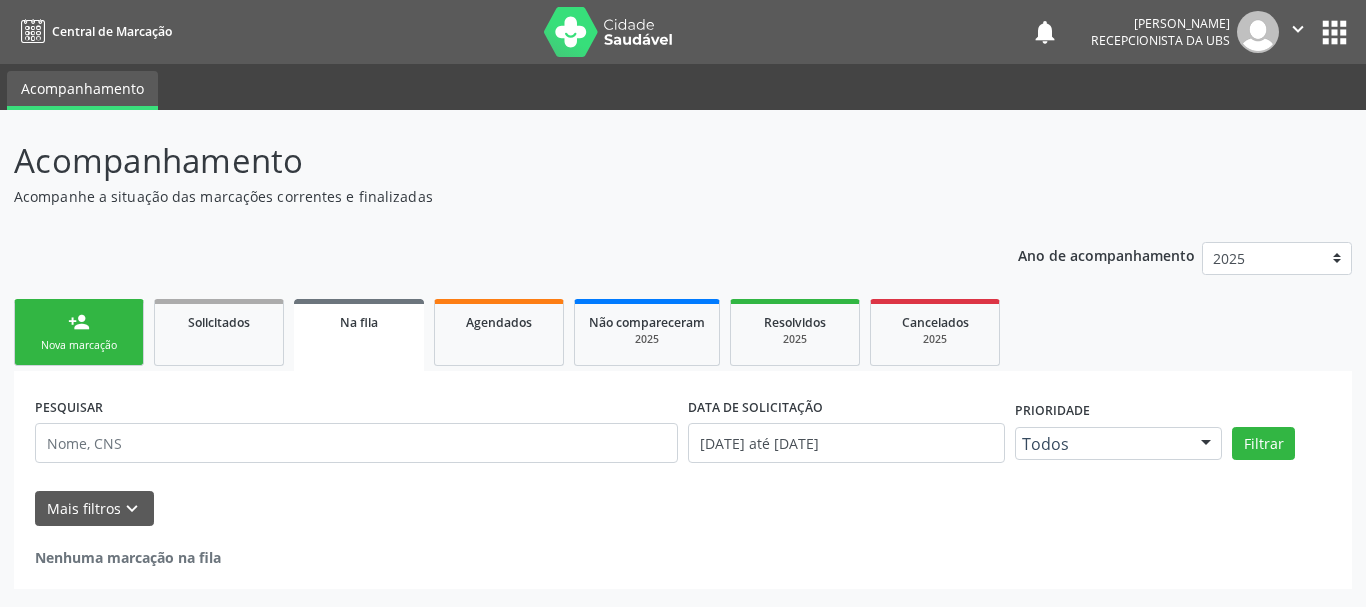 click on "person_add
Nova marcação" at bounding box center [79, 332] 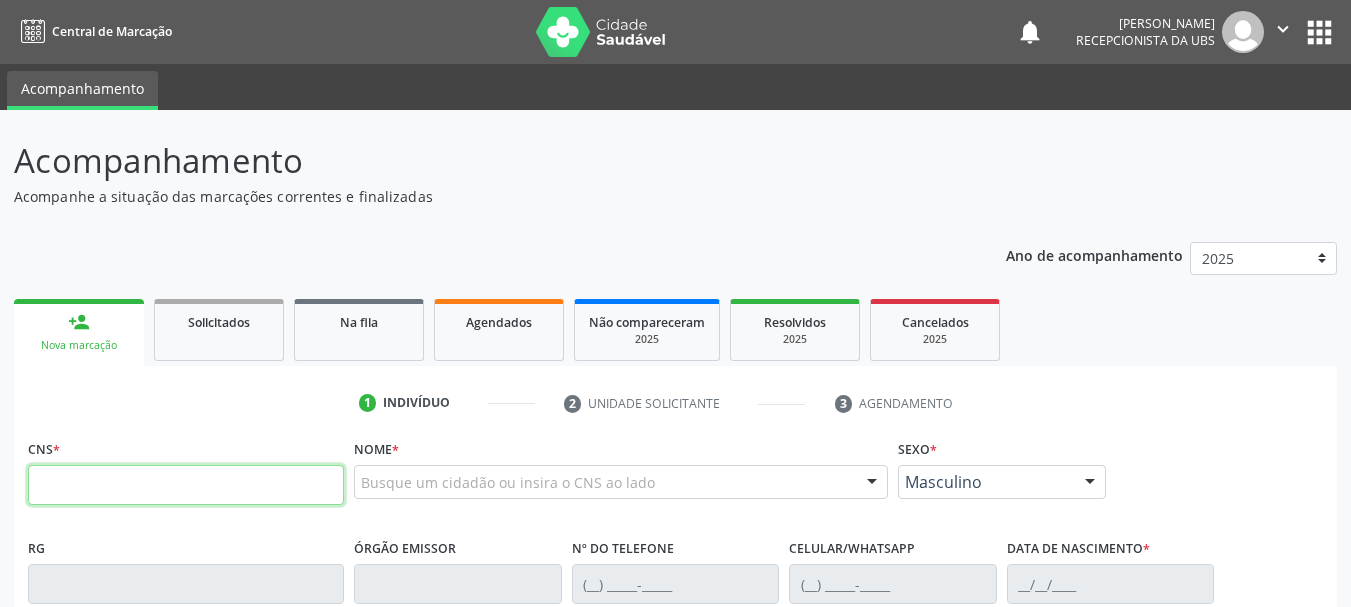 click at bounding box center [186, 485] 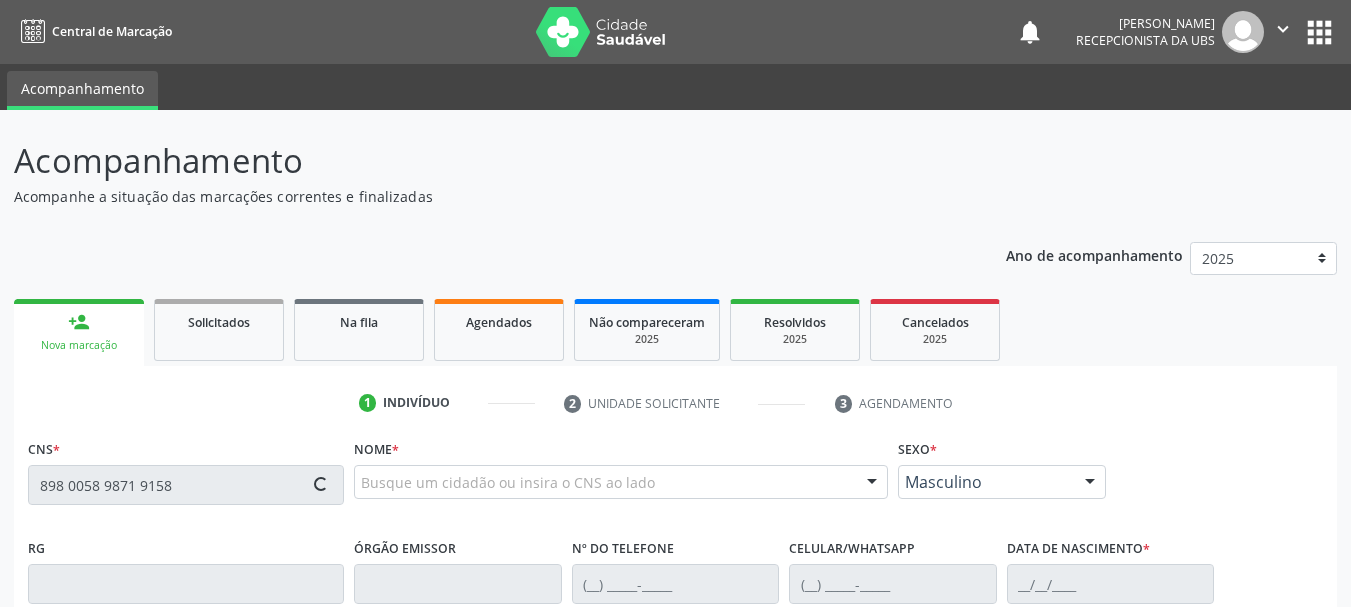 type on "898 0058 9871 9158" 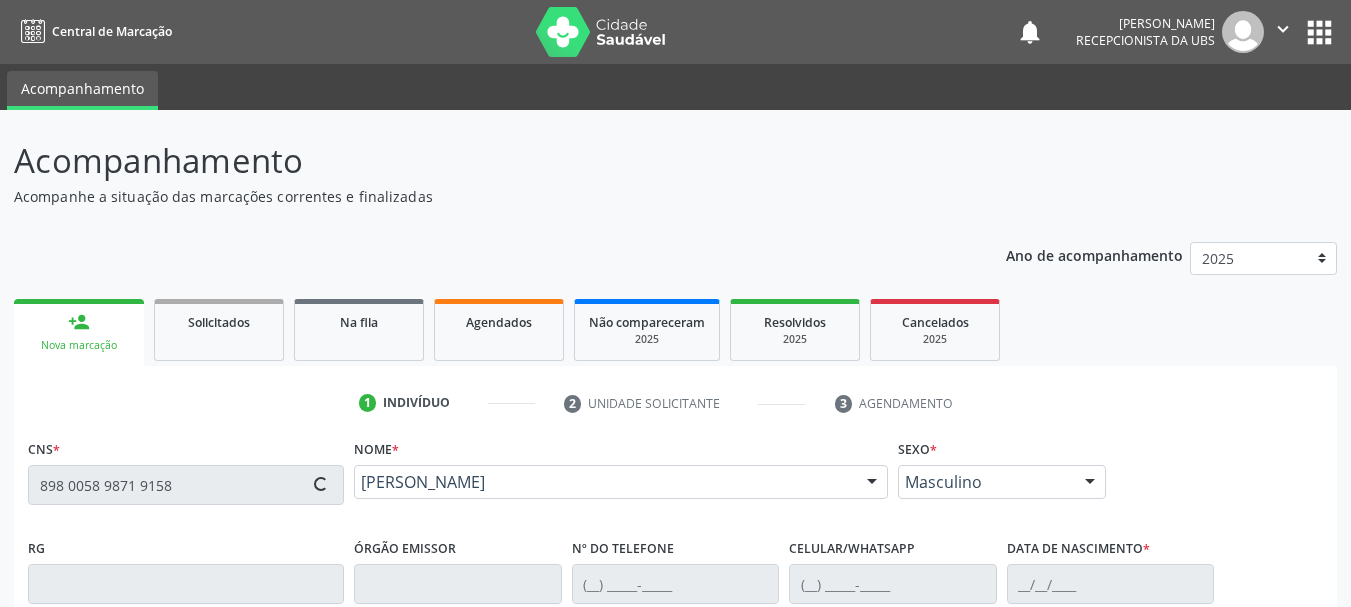 type on "[PHONE_NUMBER]" 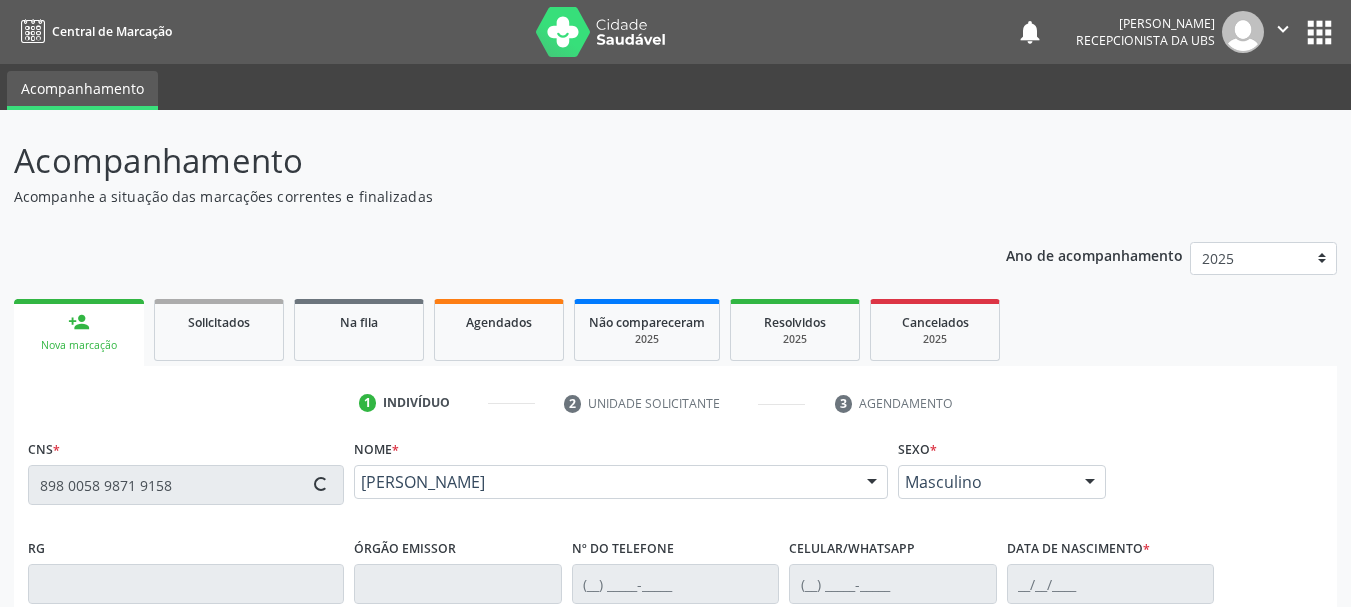 type on "13/10/2018" 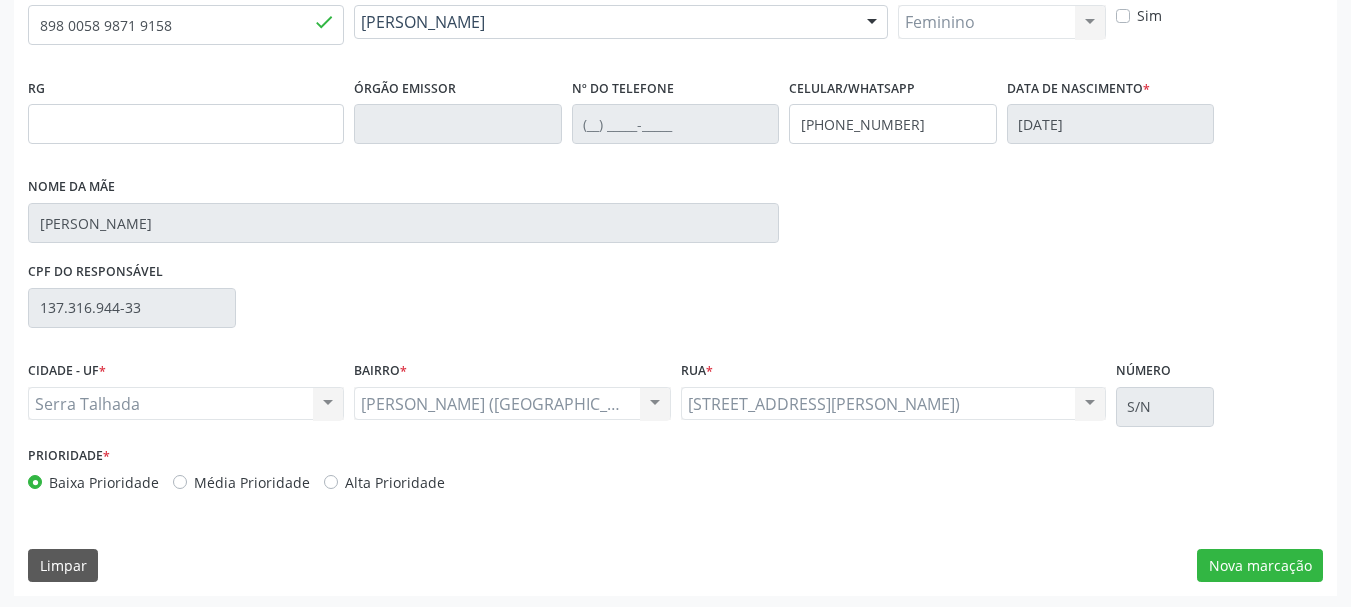 scroll, scrollTop: 463, scrollLeft: 0, axis: vertical 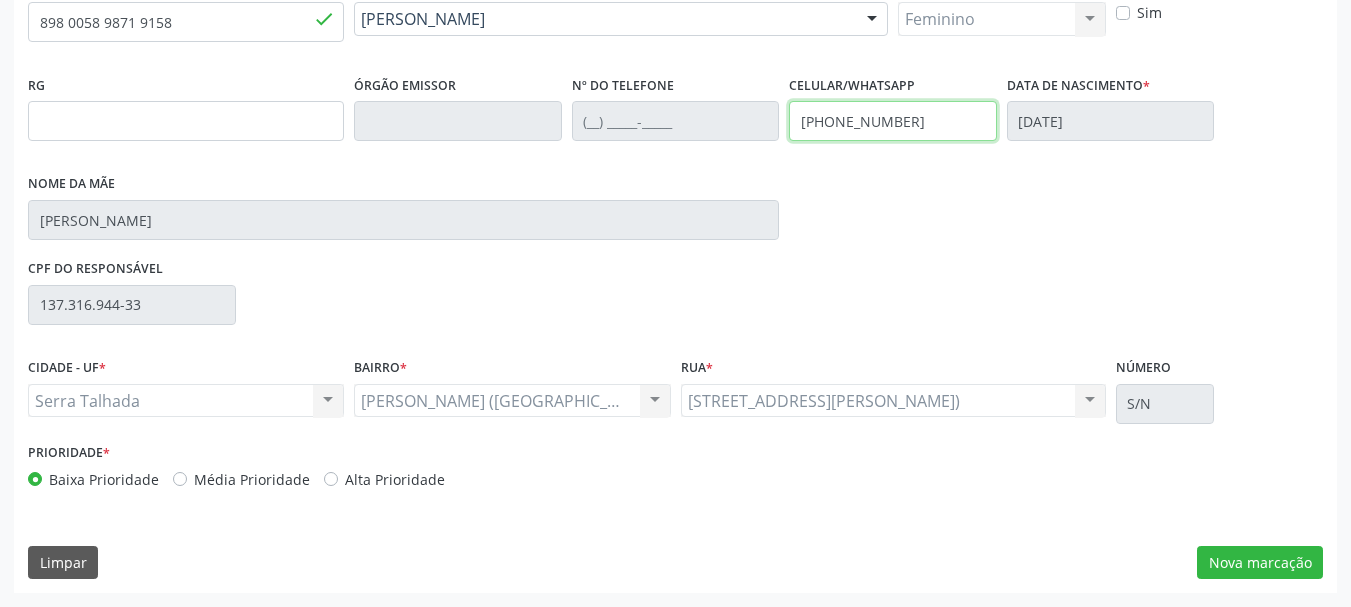 click on "RG
Órgão emissor
Nº do Telefone
Celular/WhatsApp
(87) 99999-9999
Data de nascimento
*
13/10/2018
Nome da mãe
Aurecleia Gomes Santos" at bounding box center [675, 162] 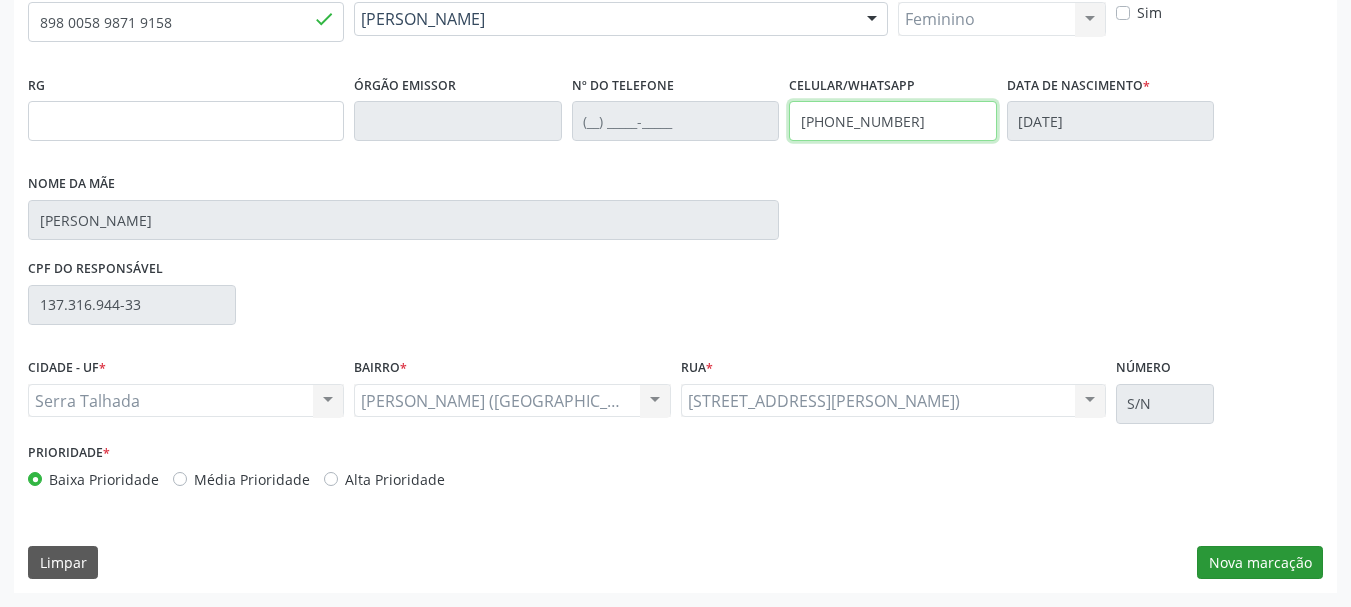 type on "(87) 99659-2842" 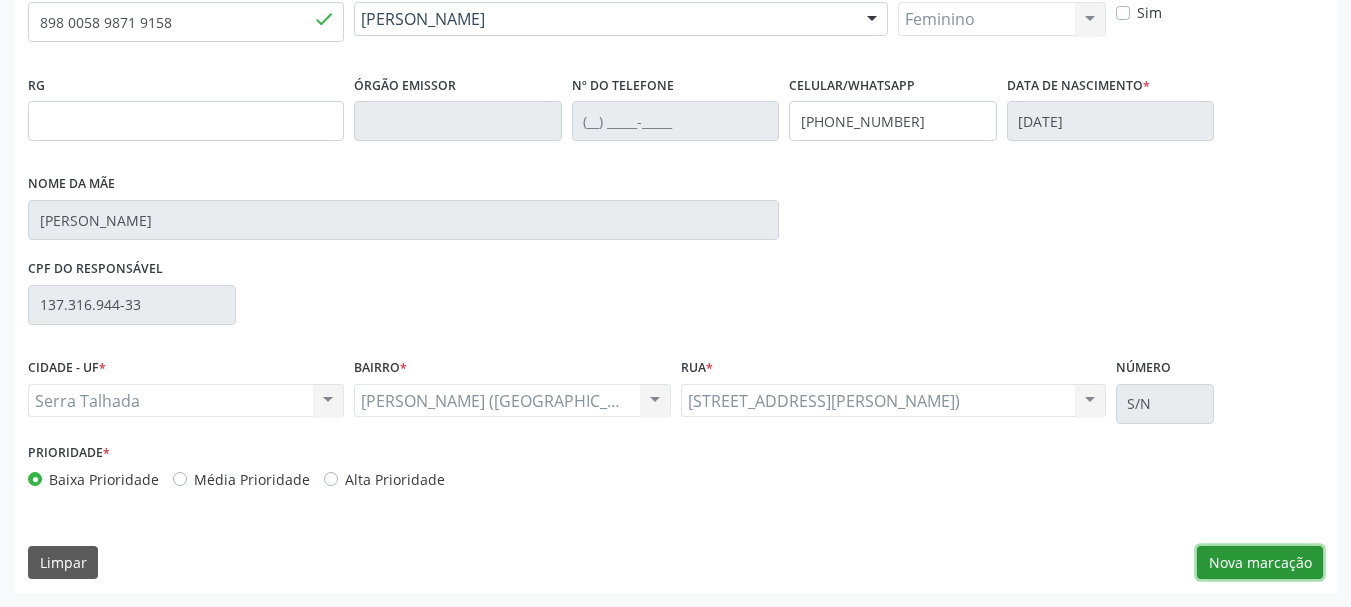 click on "Nova marcação" at bounding box center [1260, 563] 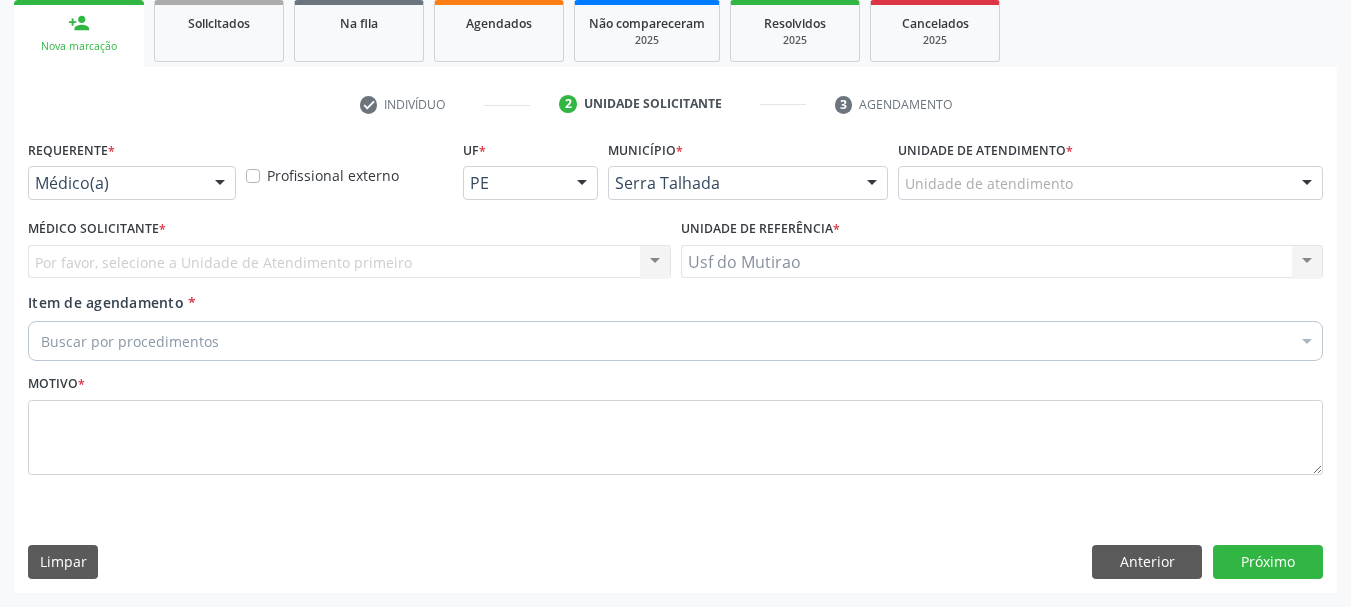 scroll, scrollTop: 299, scrollLeft: 0, axis: vertical 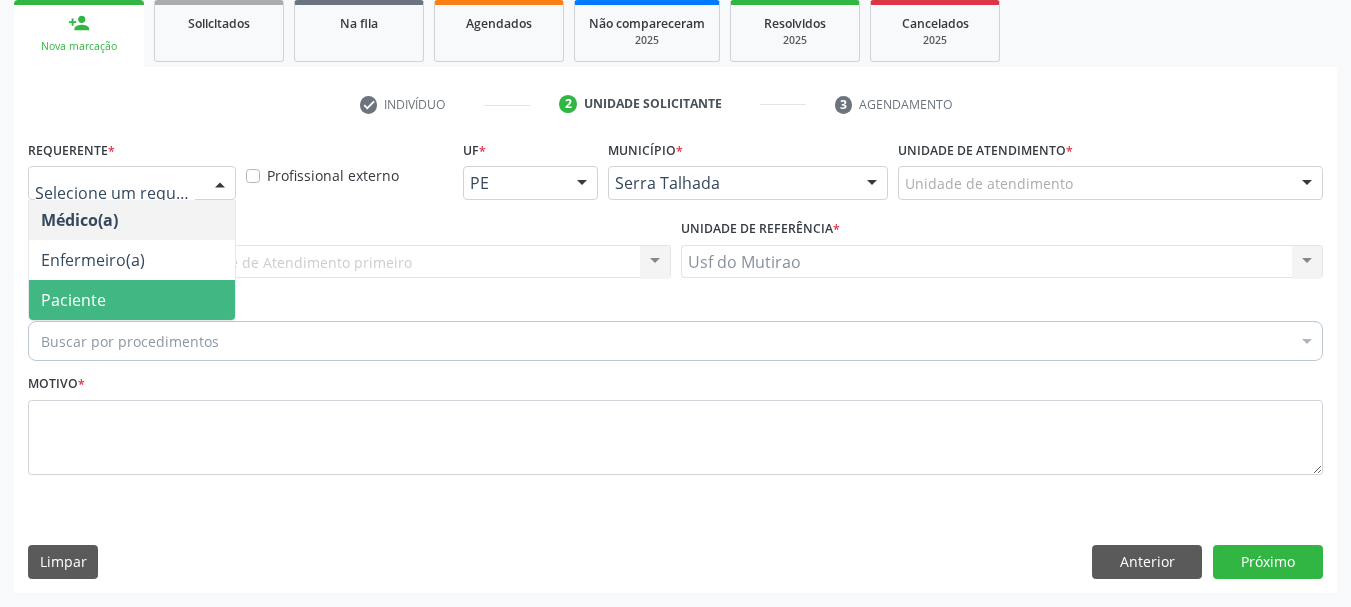 click on "Paciente" at bounding box center (132, 300) 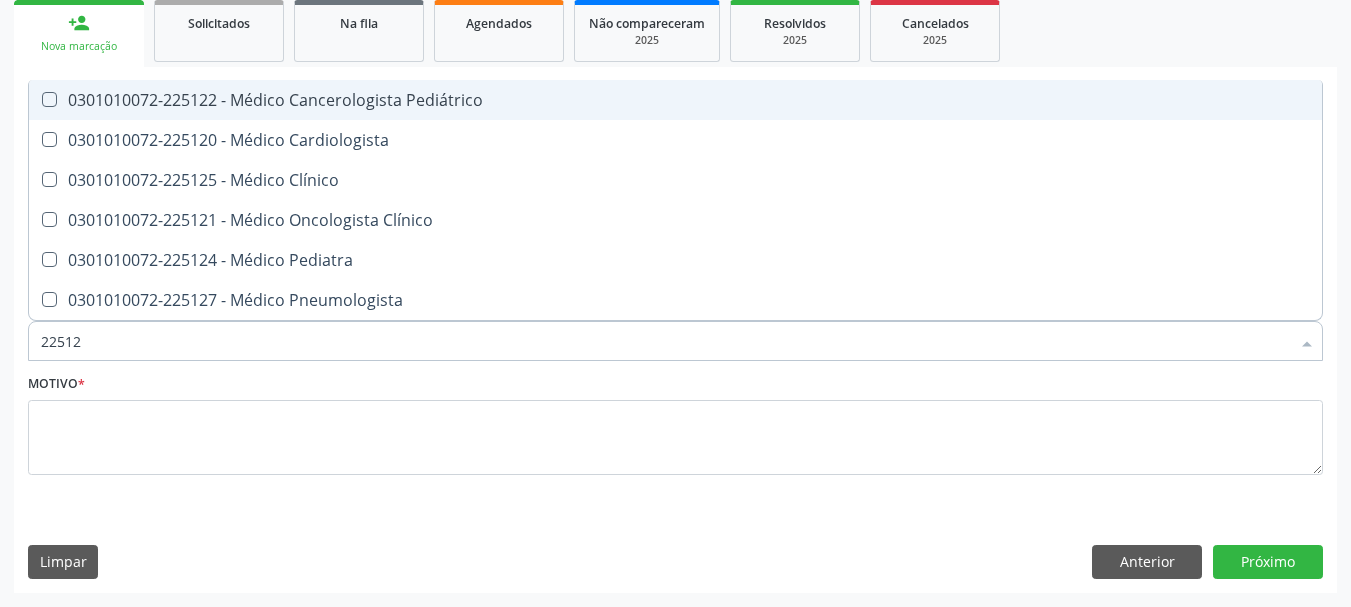 type on "225124" 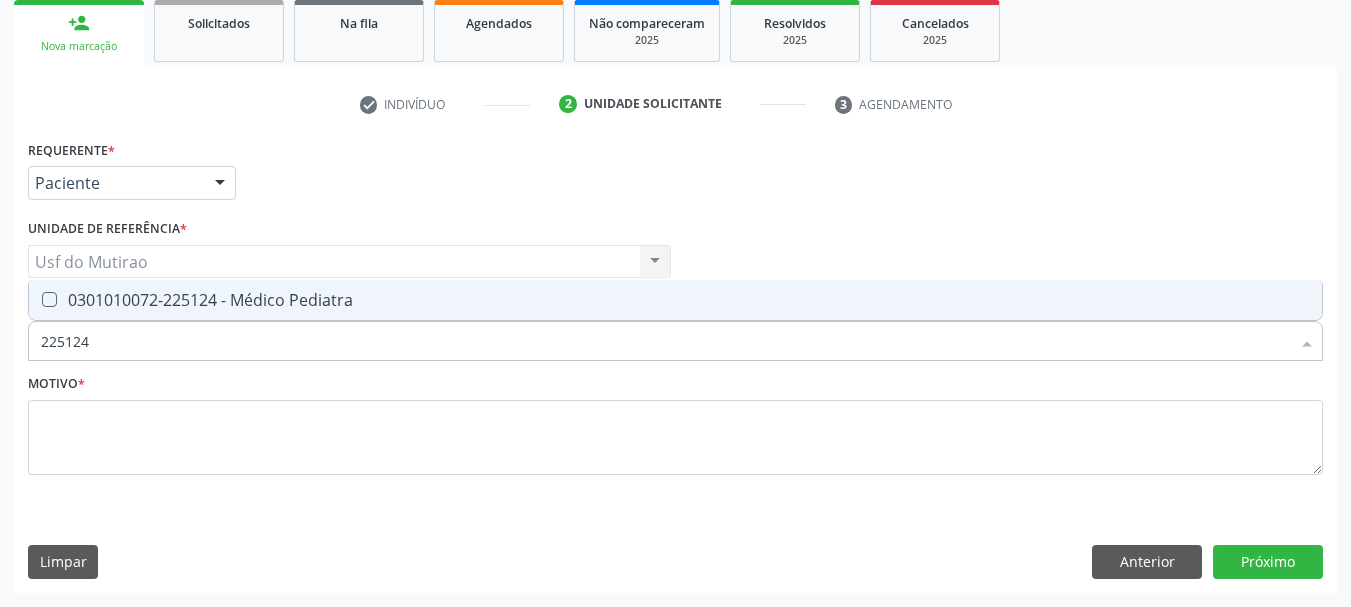 click on "0301010072-225124 - Médico Pediatra" at bounding box center [675, 300] 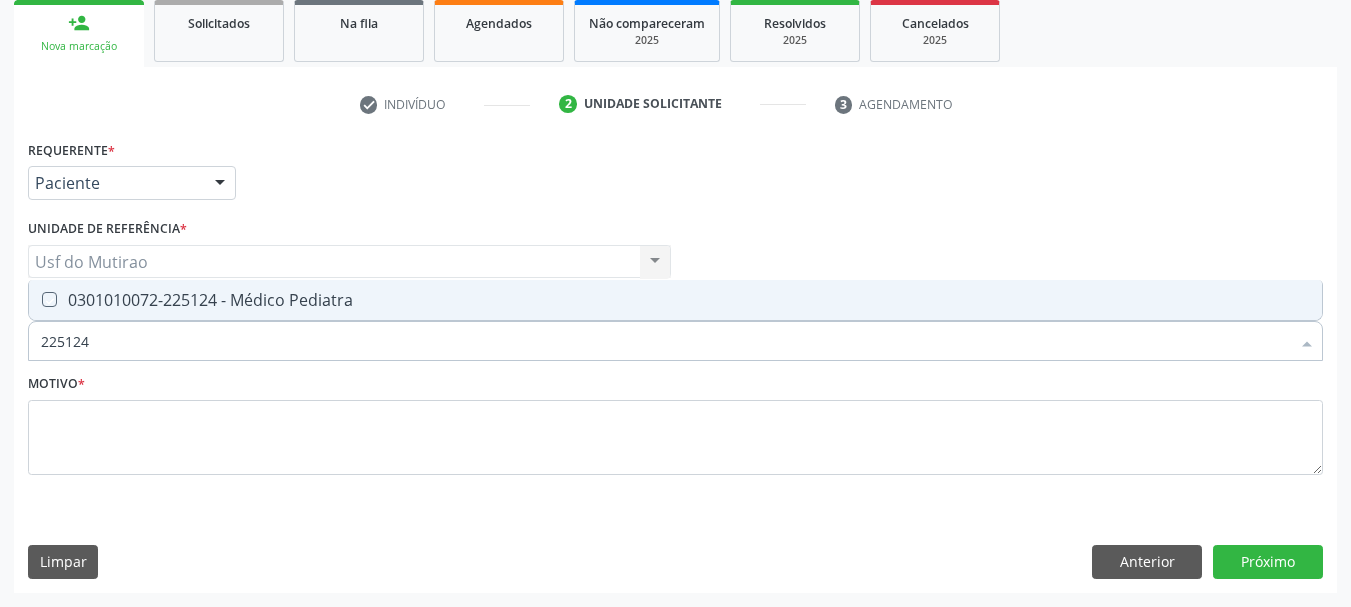 checkbox on "true" 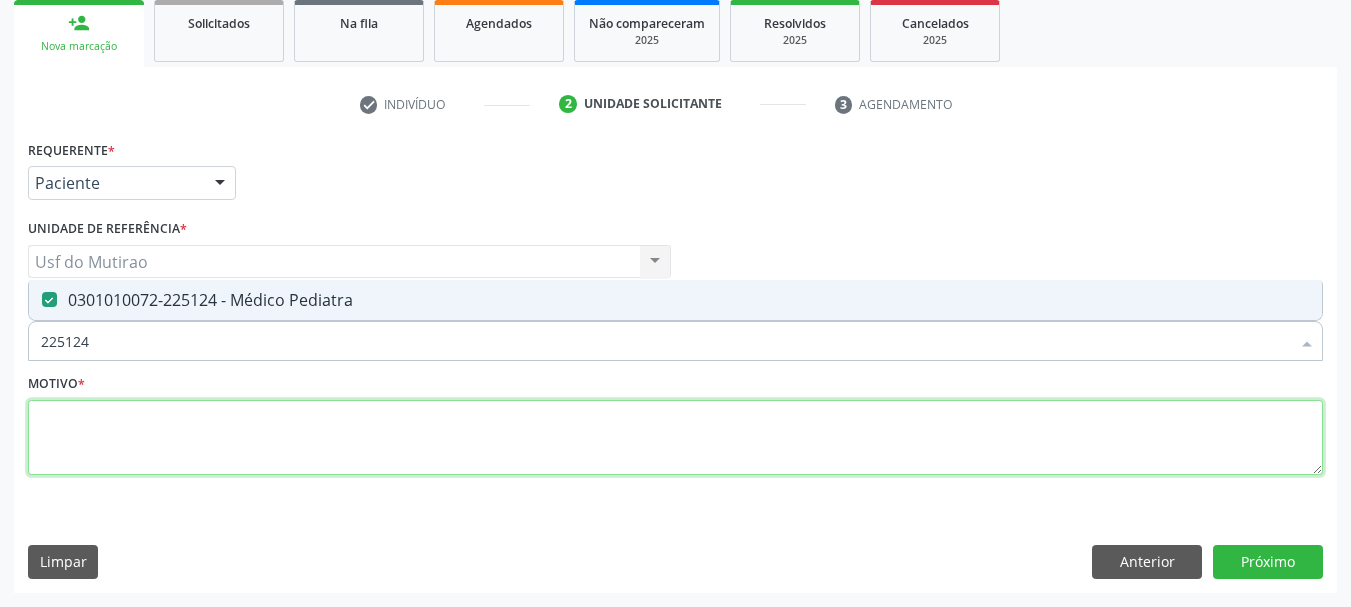 click at bounding box center (675, 438) 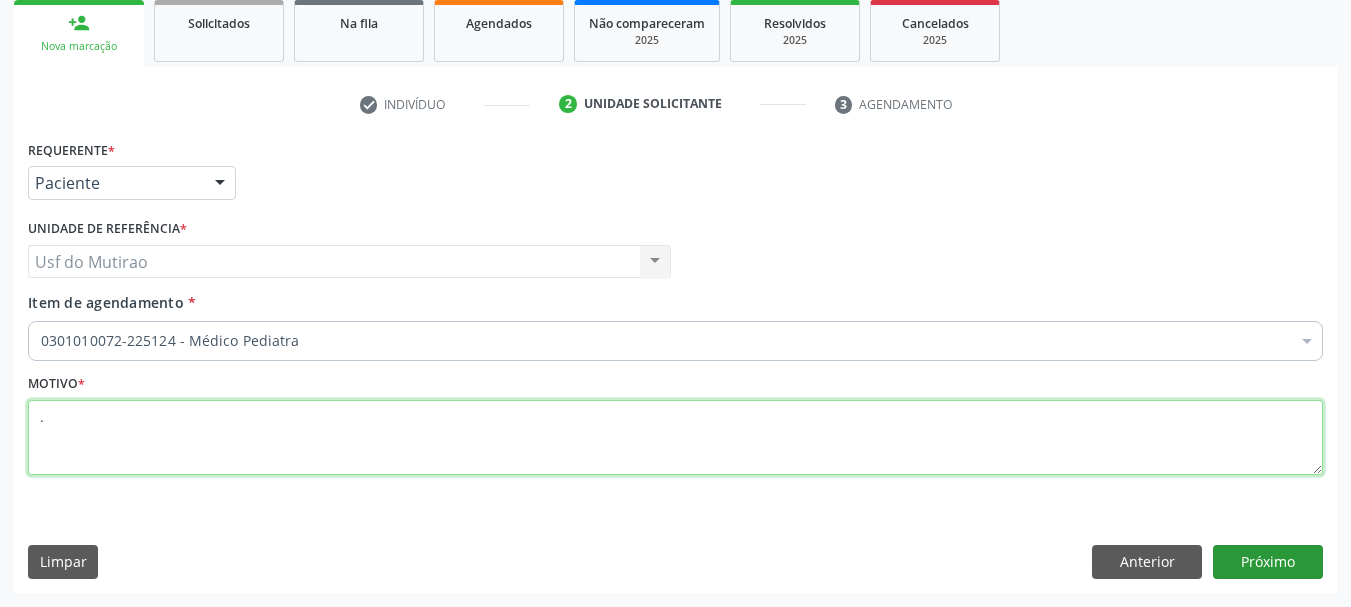 type on "." 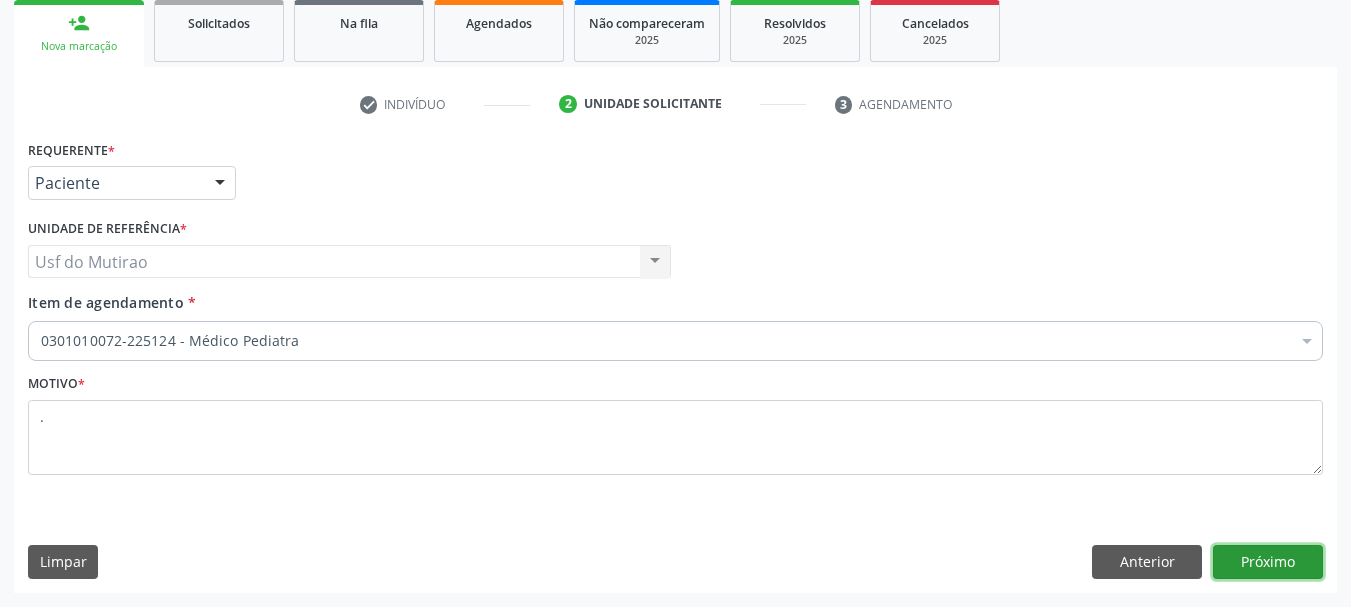 click on "Próximo" at bounding box center (1268, 562) 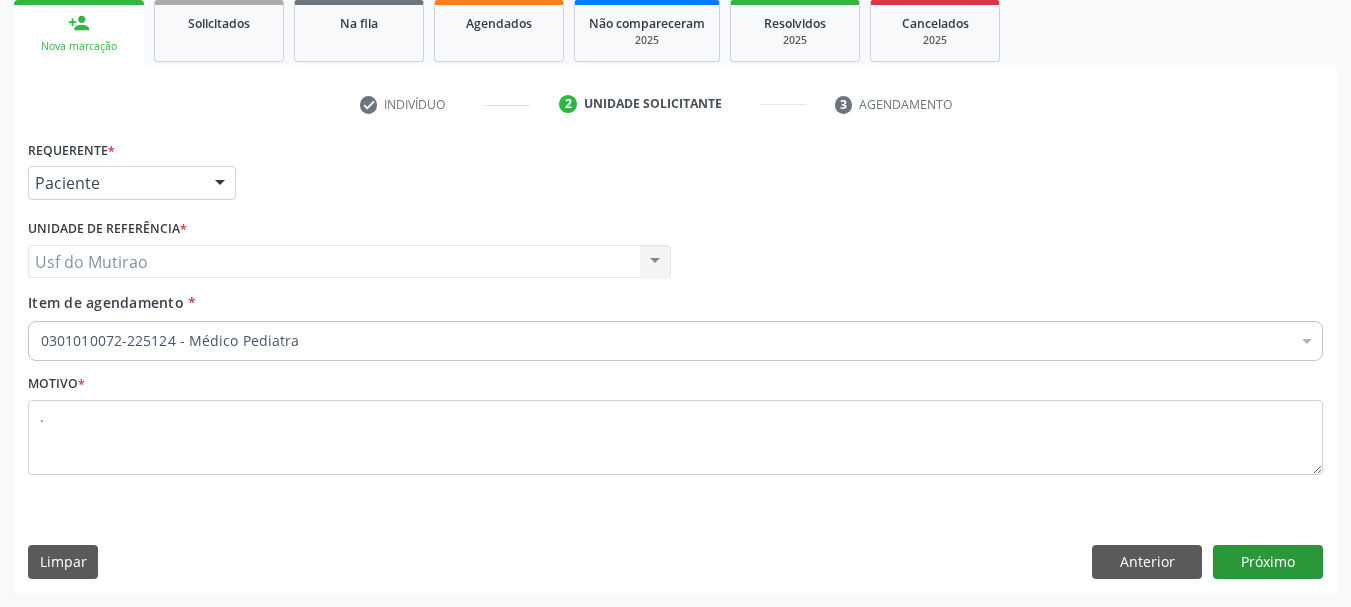 scroll, scrollTop: 263, scrollLeft: 0, axis: vertical 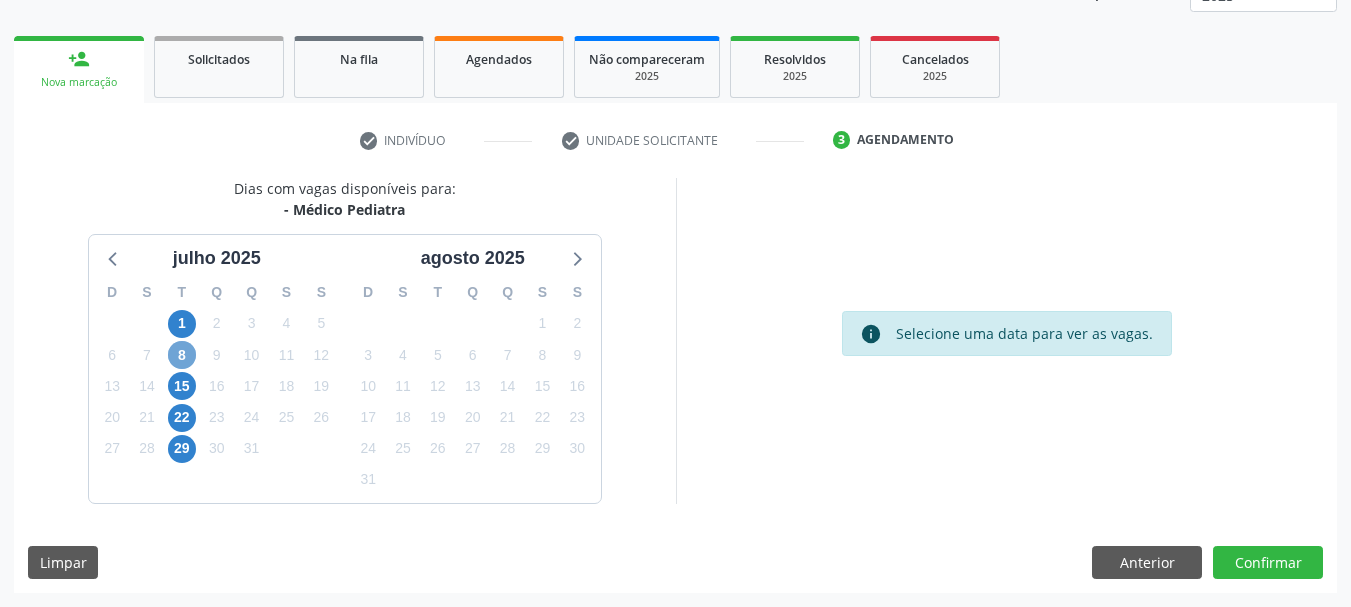 click on "8" at bounding box center (182, 355) 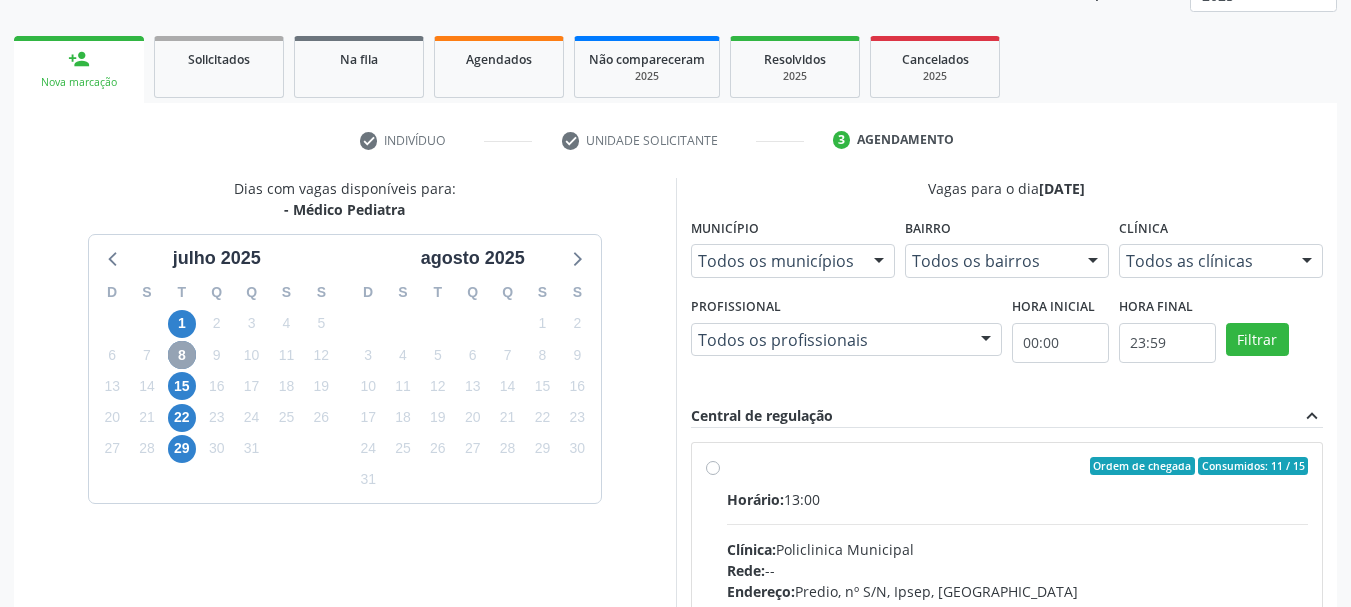scroll, scrollTop: 363, scrollLeft: 0, axis: vertical 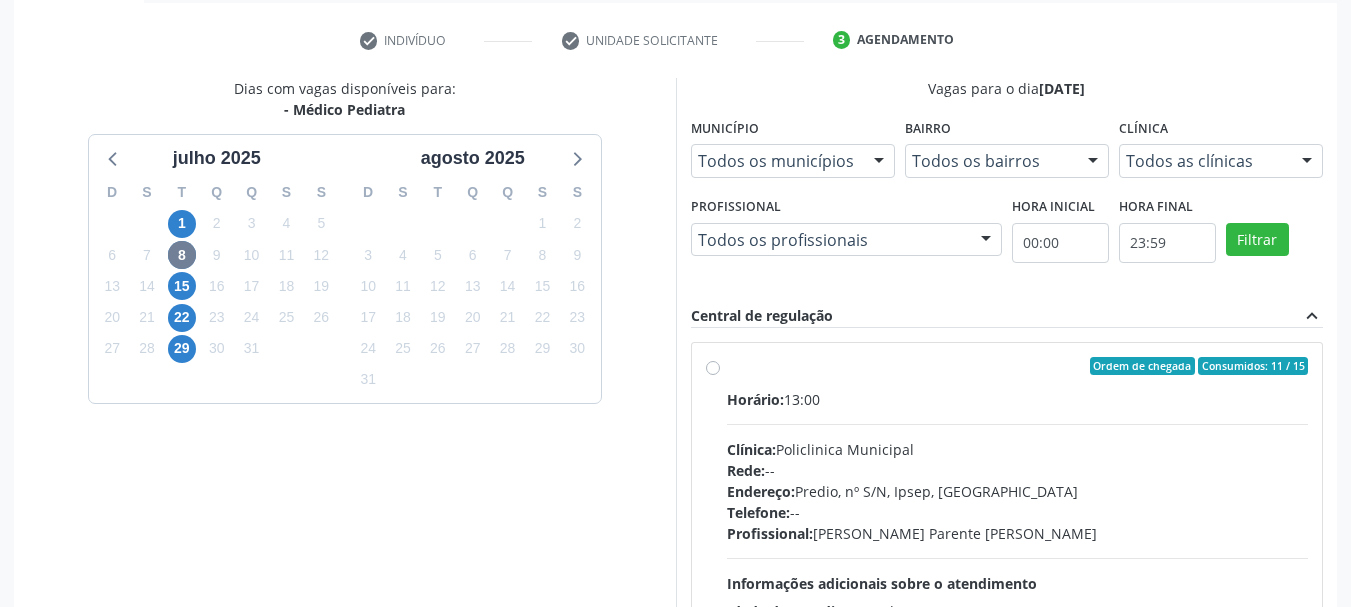 click on "Horário:   13:00" at bounding box center [1018, 399] 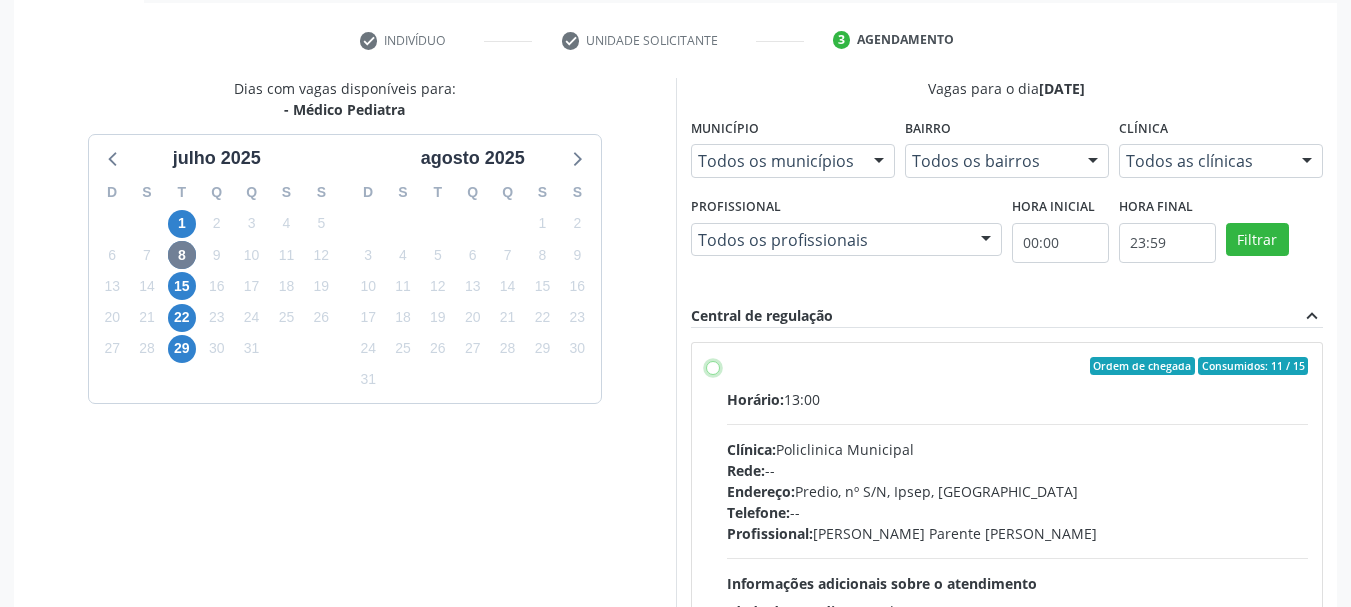 click on "Ordem de chegada
Consumidos: 11 / 15
Horário:   13:00
Clínica:  Policlinica Municipal
Rede:
--
Endereço:   Predio, nº S/N, Ipsep, Serra Talhada - PE
Telefone:   --
Profissional:
Bianca de Oliveira Parente Bezerra
Informações adicionais sobre o atendimento
Idade de atendimento:
de 0 a 120 anos
Gênero(s) atendido(s):
Masculino e Feminino
Informações adicionais:
--" at bounding box center (713, 366) 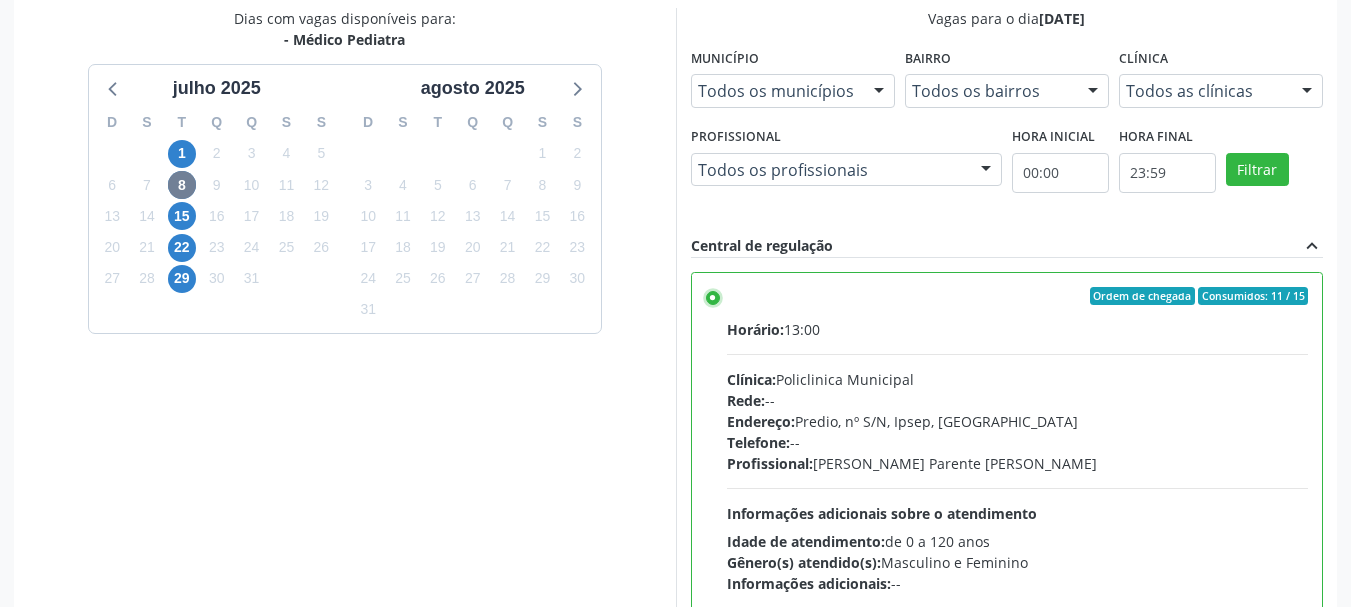 scroll, scrollTop: 588, scrollLeft: 0, axis: vertical 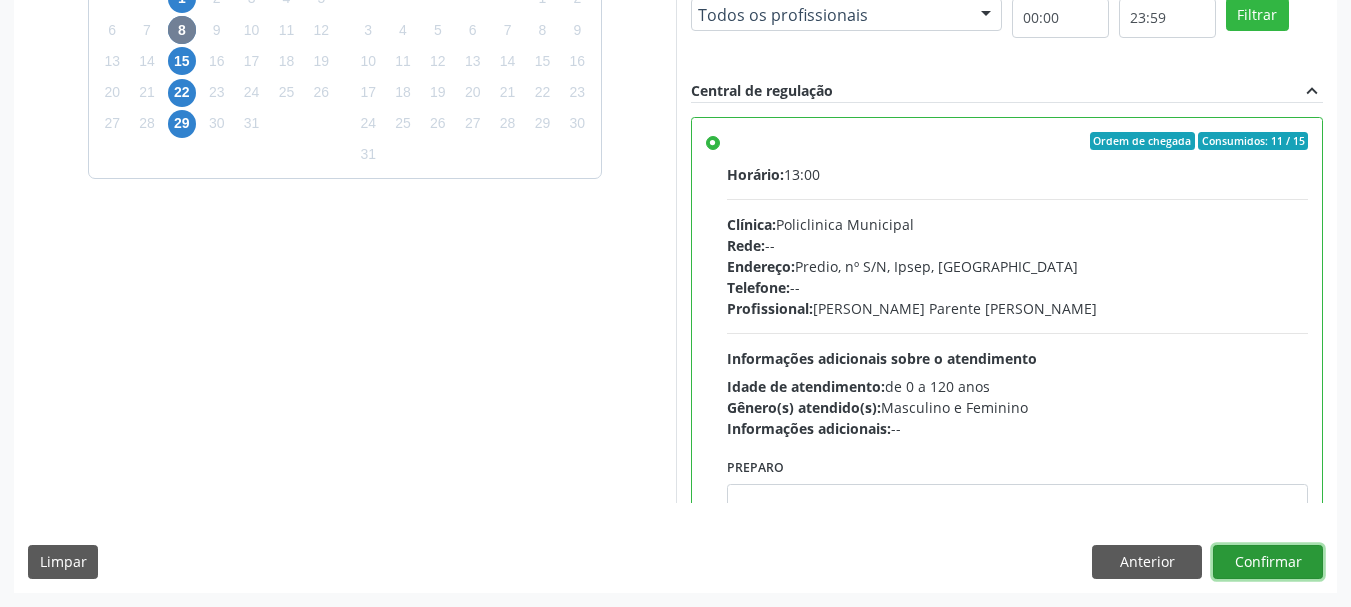 click on "Confirmar" at bounding box center (1268, 562) 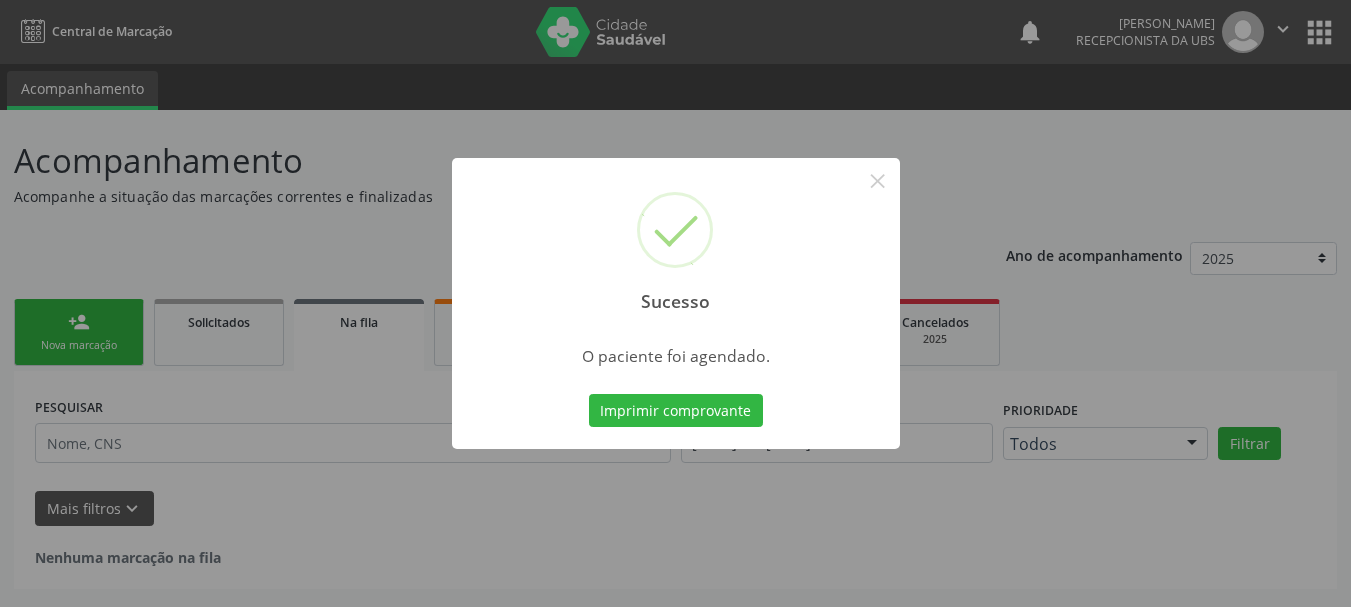 scroll, scrollTop: 0, scrollLeft: 0, axis: both 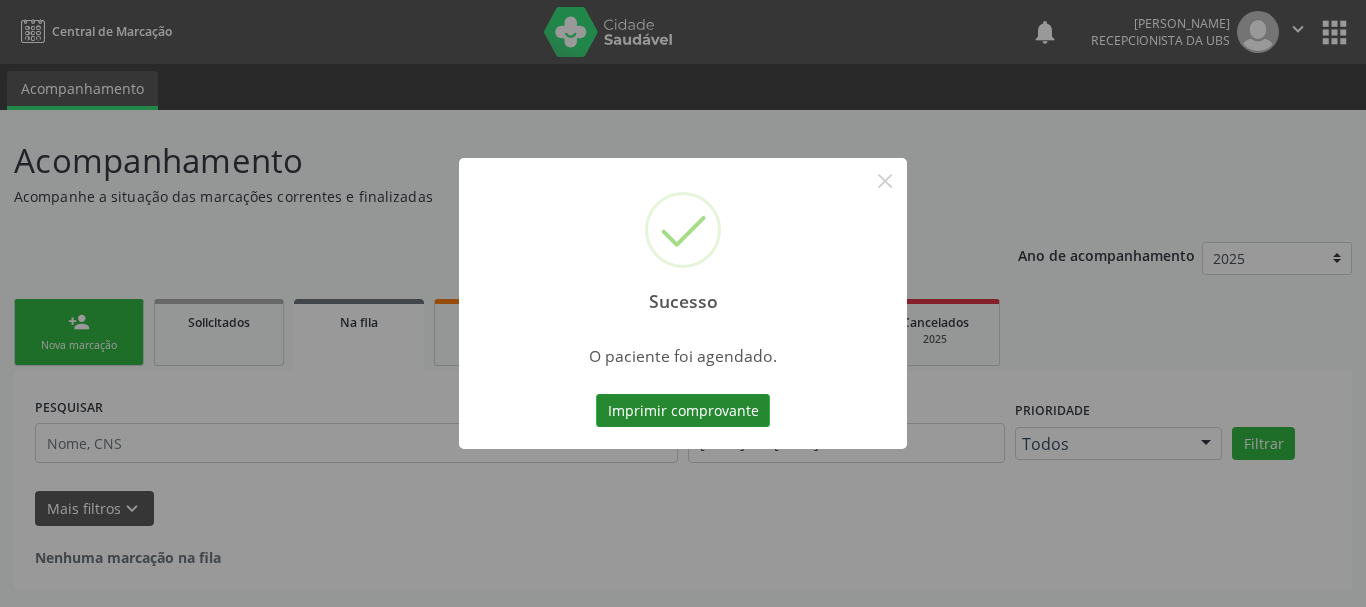 click on "Imprimir comprovante" at bounding box center (683, 411) 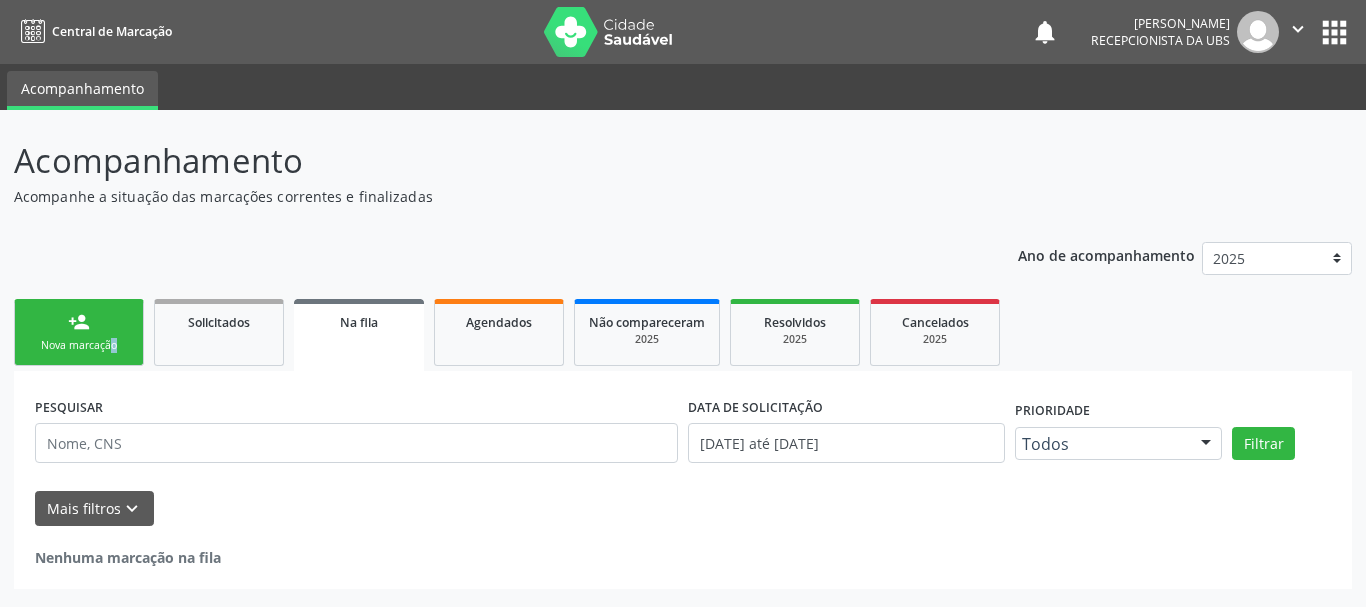 click on "person_add
Nova marcação
Solicitados   Na fila   Agendados   Não compareceram
2025
Resolvidos
2025
Cancelados
2025" at bounding box center [683, 332] 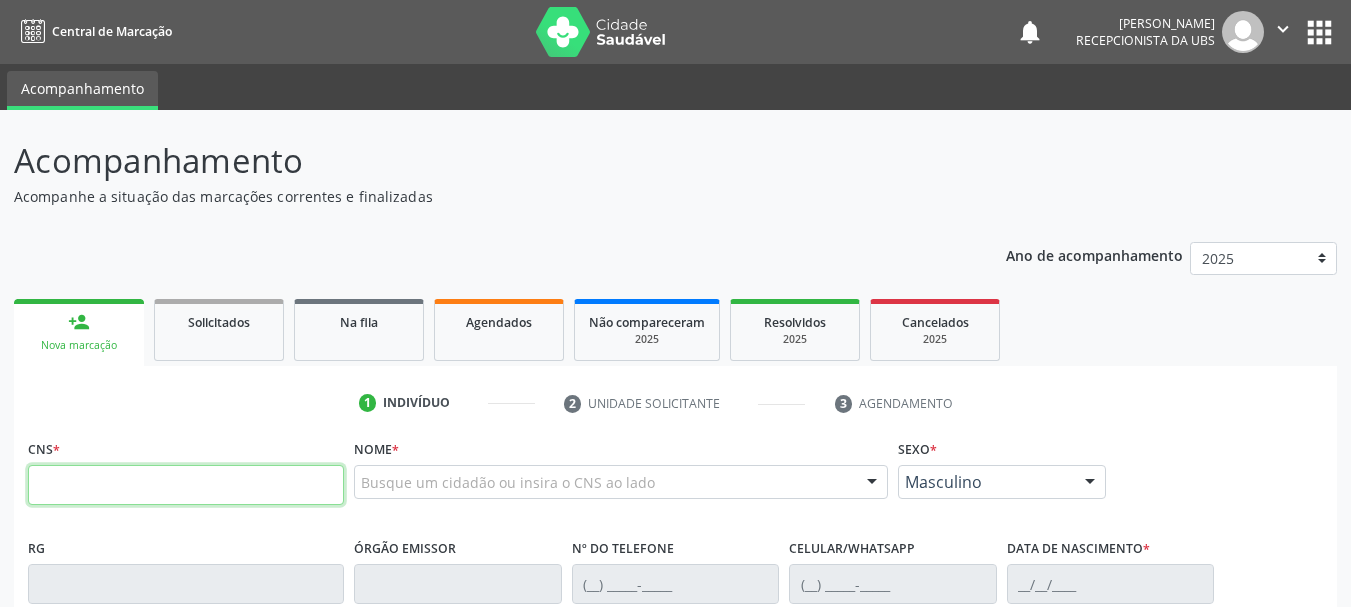 click at bounding box center [186, 485] 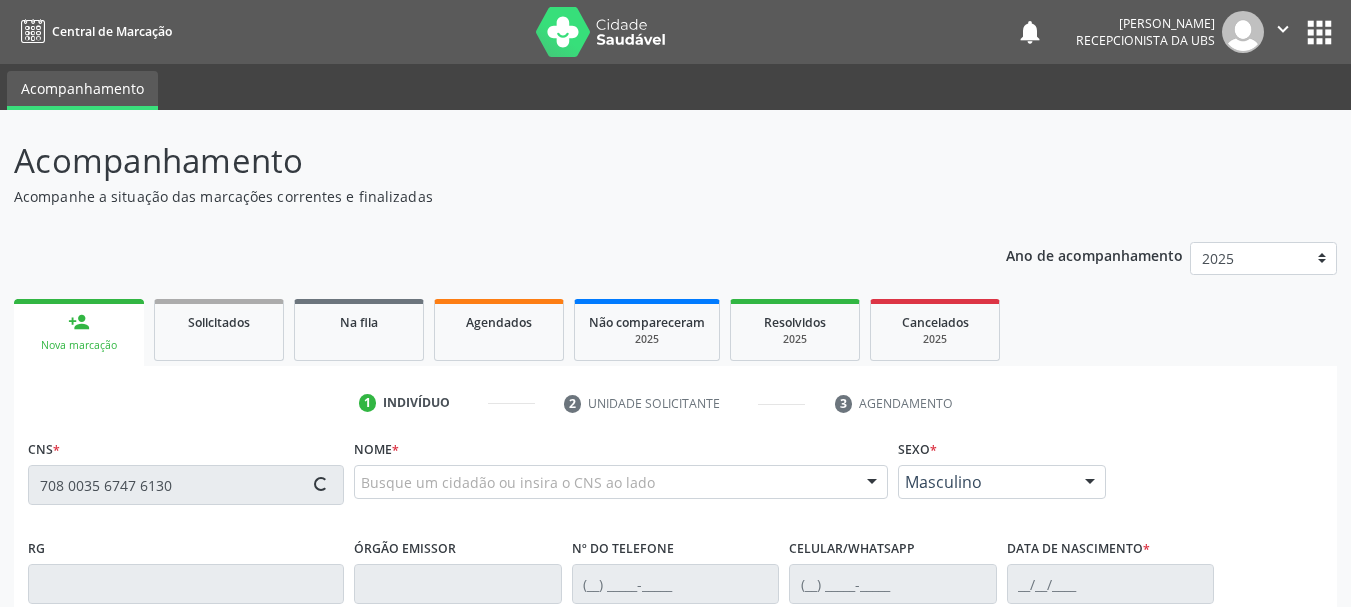 type on "708 0035 6747 6130" 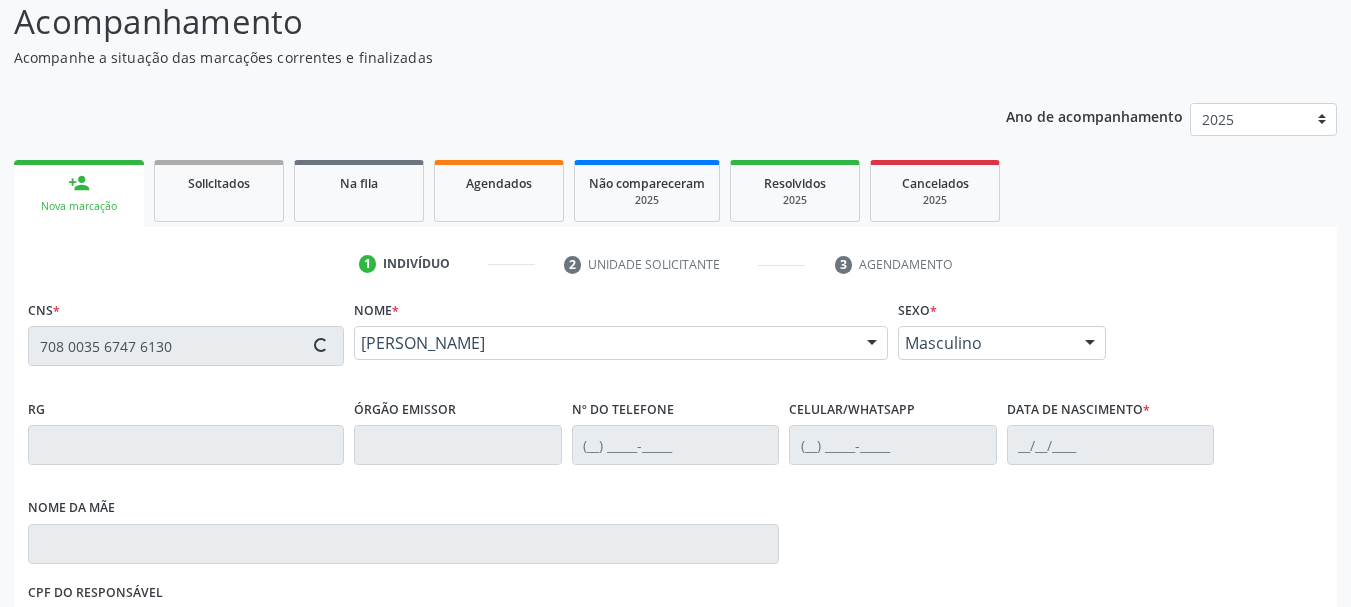 type on "[PHONE_NUMBER]" 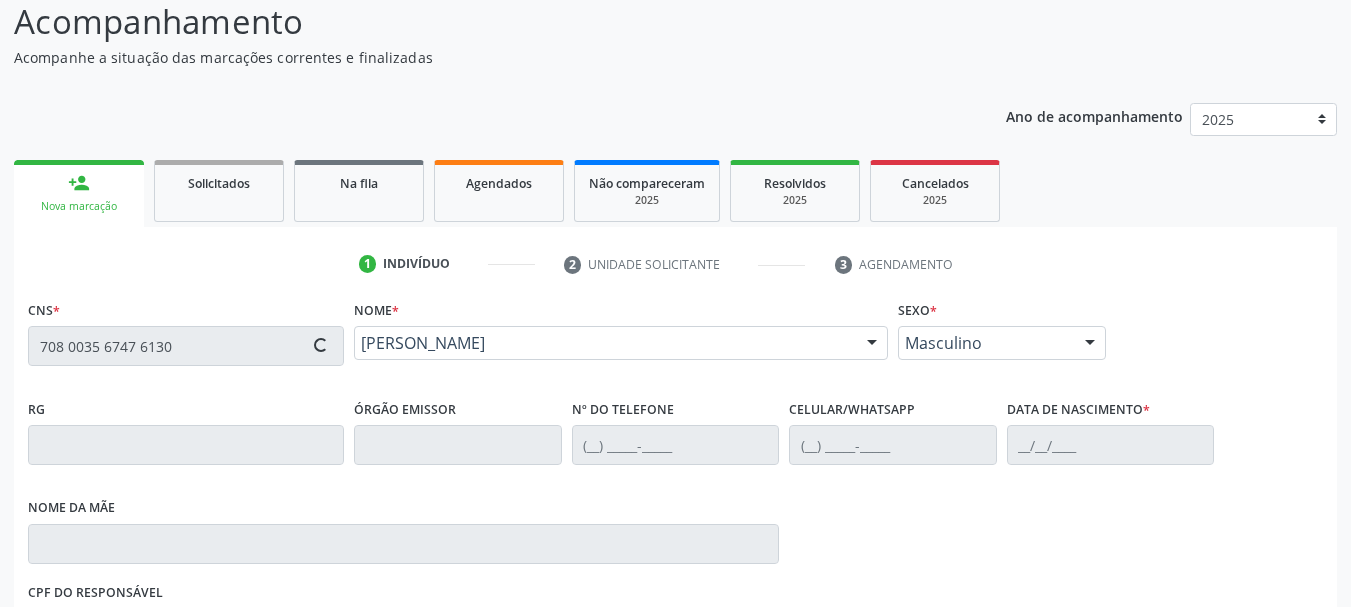 type on "(87) 99131-7748" 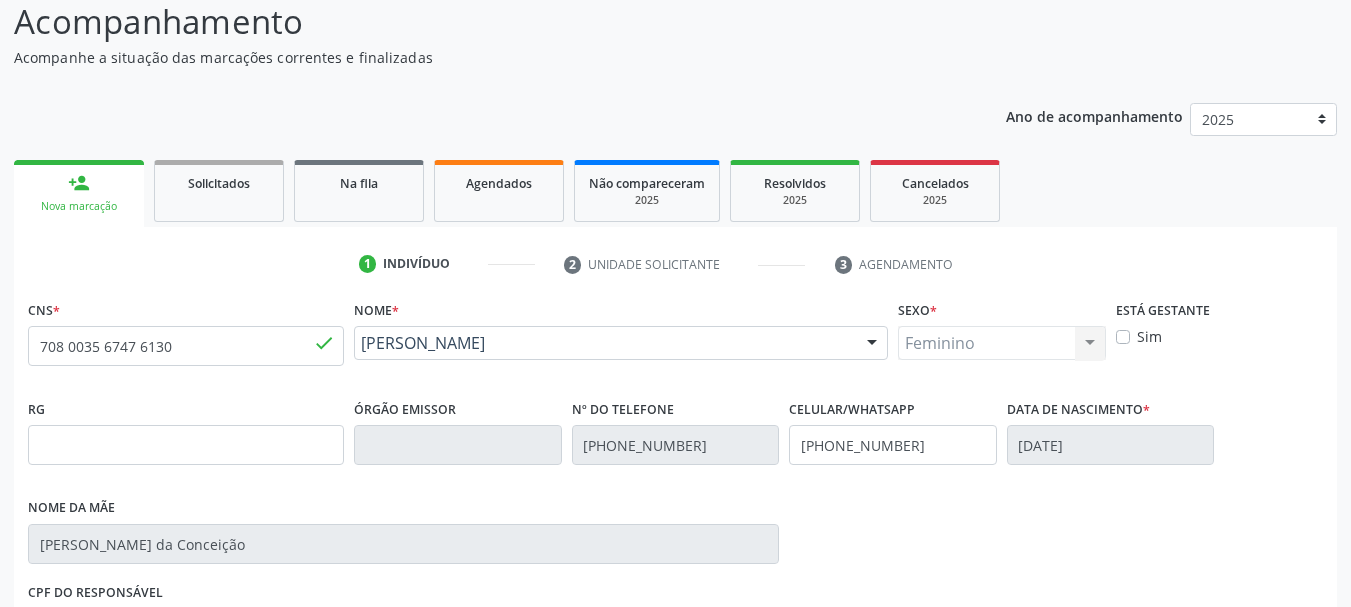 scroll, scrollTop: 200, scrollLeft: 0, axis: vertical 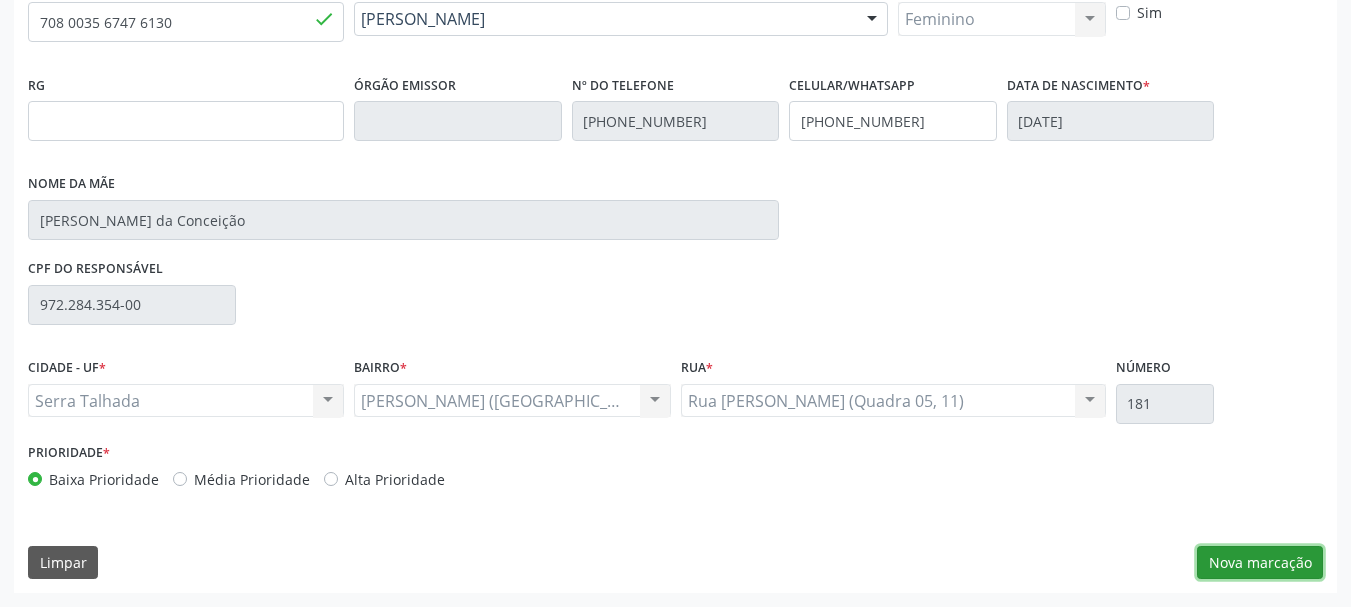 click on "Nova marcação" at bounding box center (1260, 563) 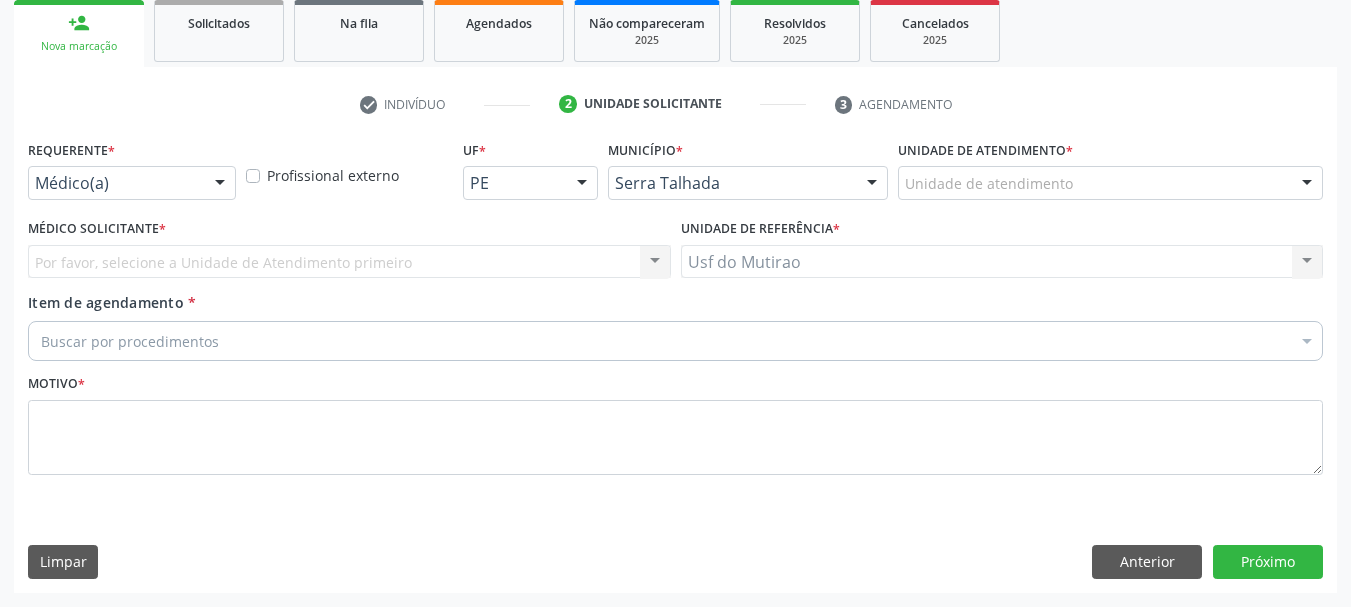 scroll, scrollTop: 299, scrollLeft: 0, axis: vertical 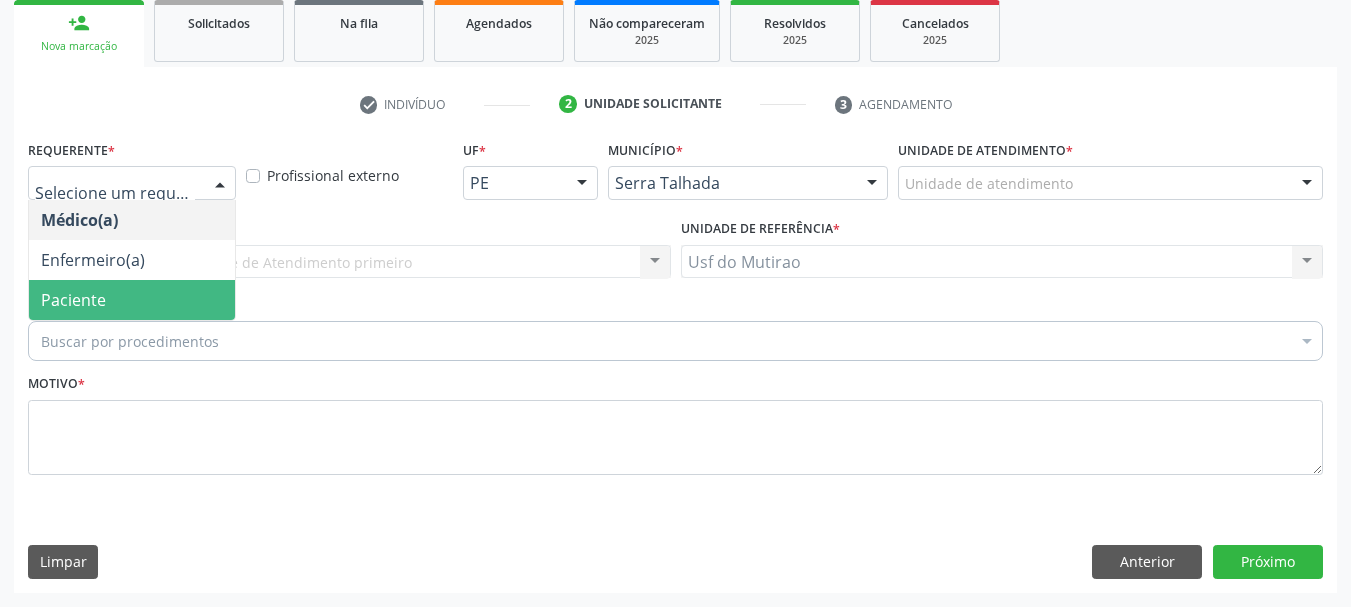 click on "Paciente" at bounding box center (132, 300) 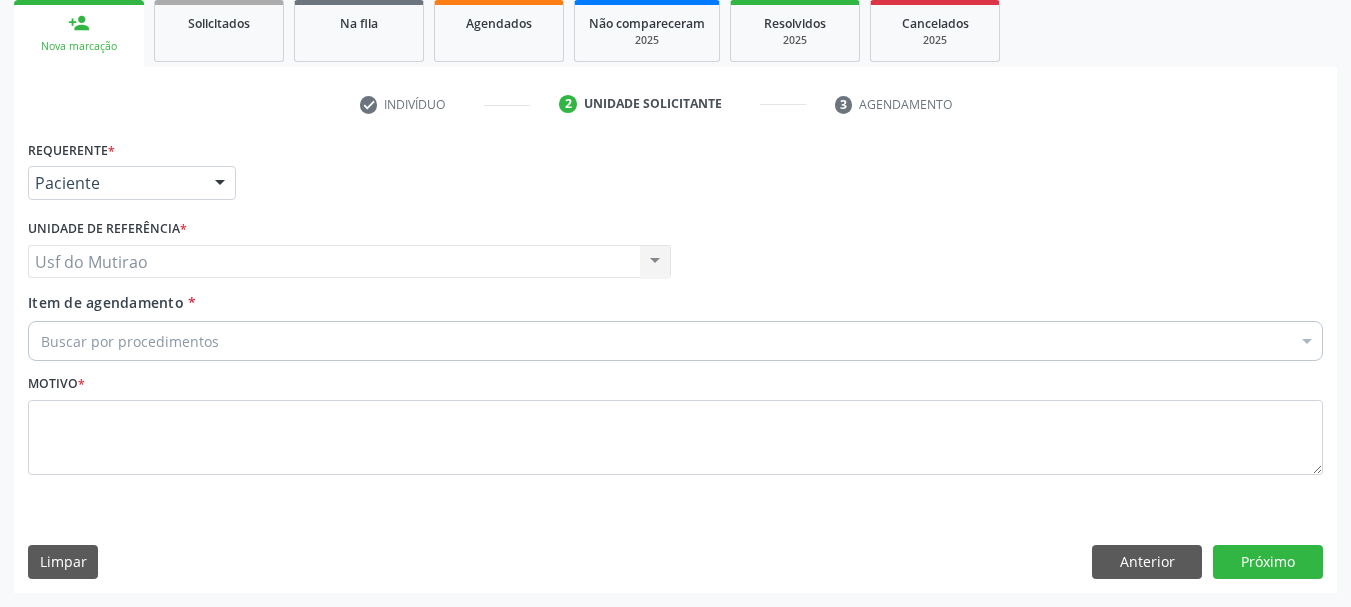 click on "Usf do Mutirao         Usf do Mutirao
Nenhum resultado encontrado para: "   "
Não há nenhuma opção para ser exibida." at bounding box center [349, 262] 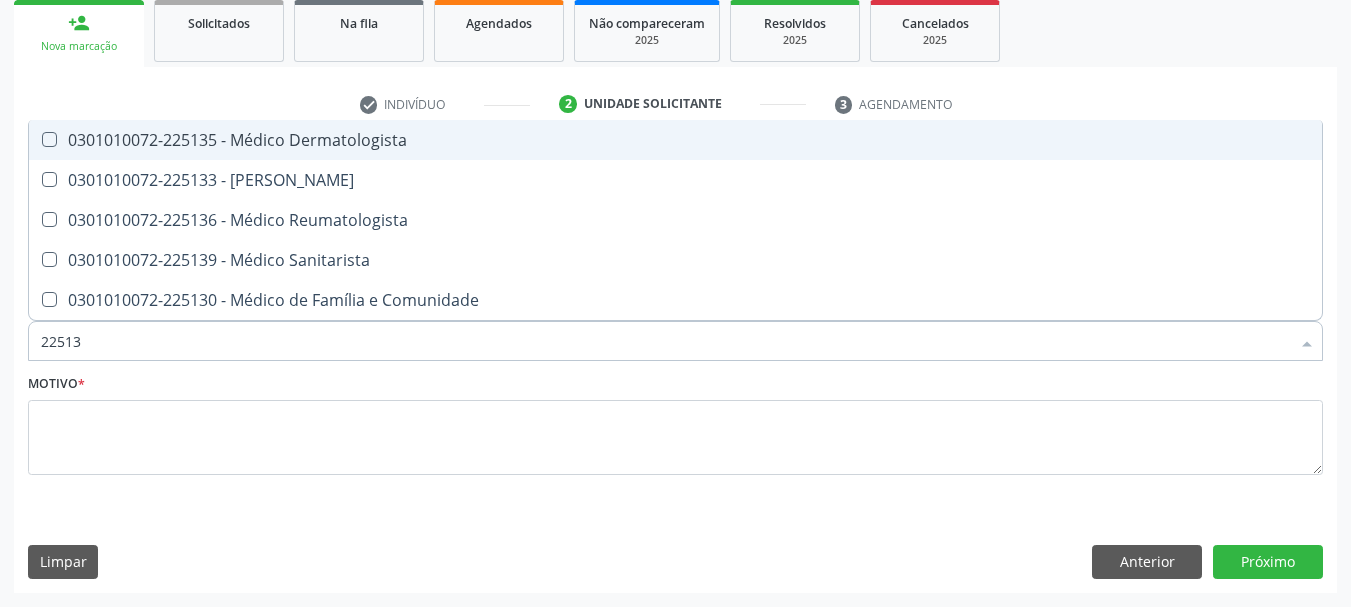 type on "225135" 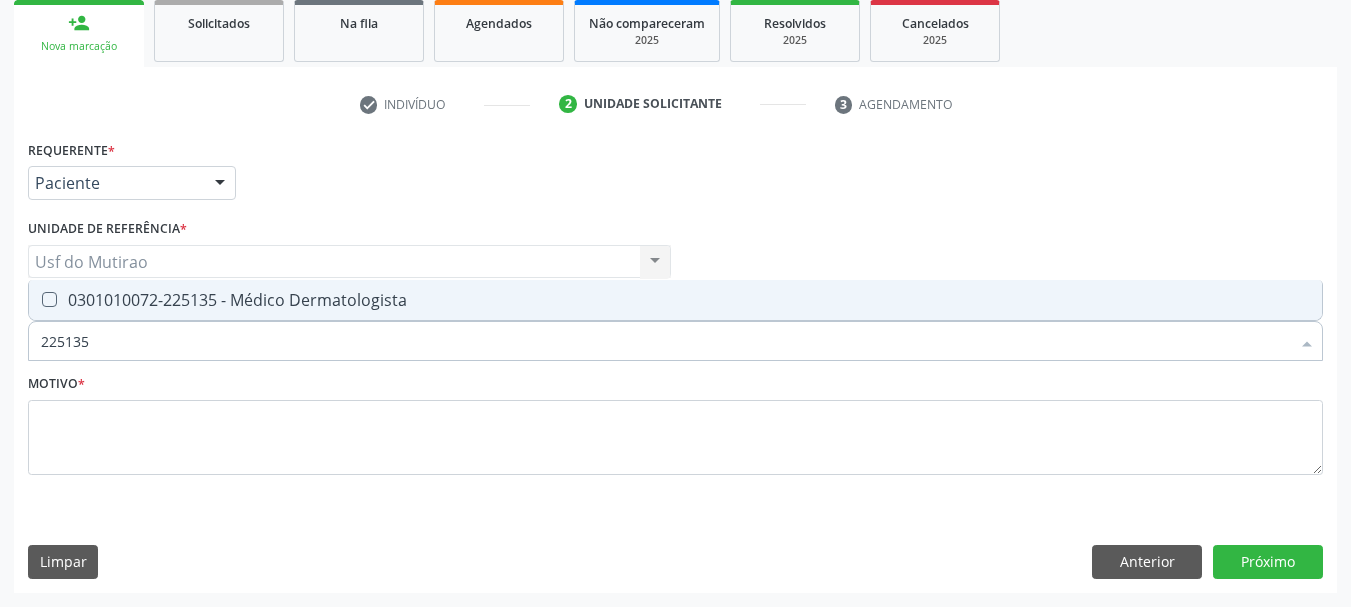click on "0301010072-225135 - Médico Dermatologista" at bounding box center [675, 300] 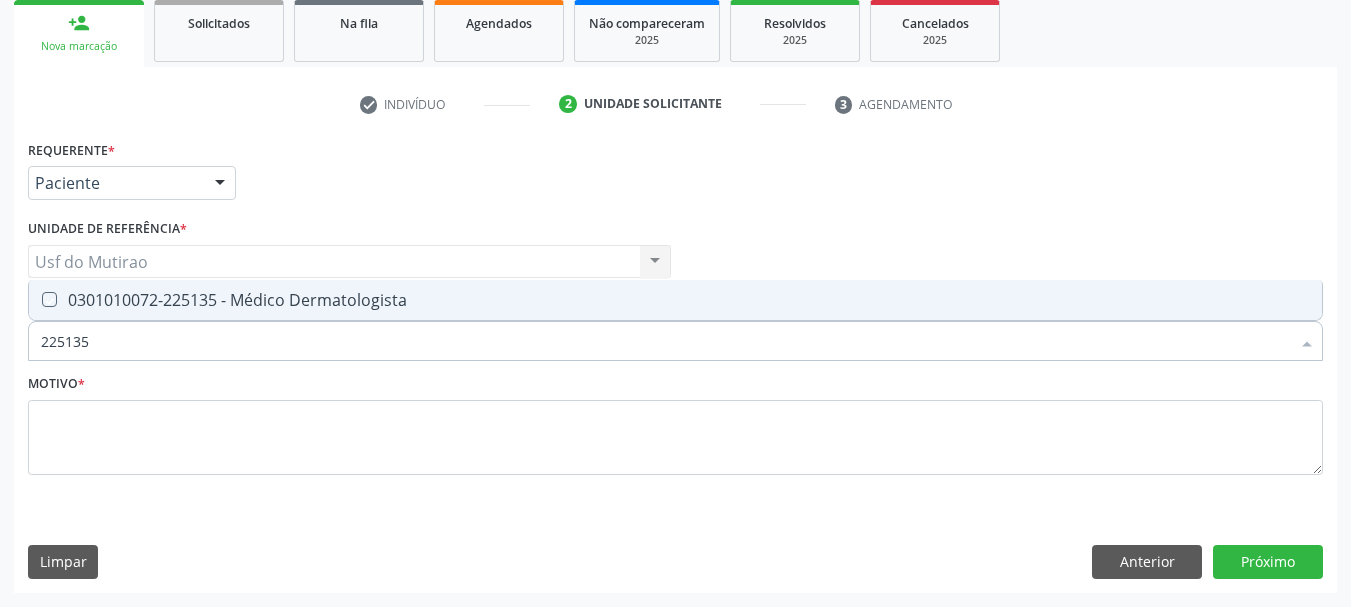 checkbox on "true" 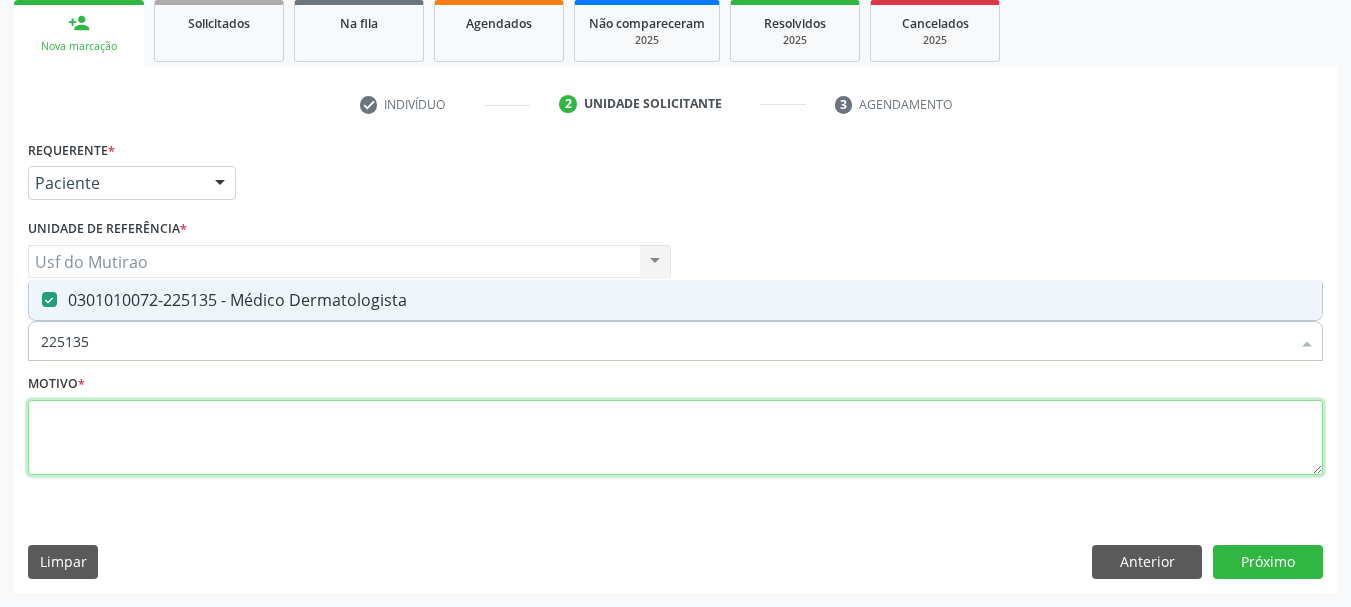 click at bounding box center [675, 438] 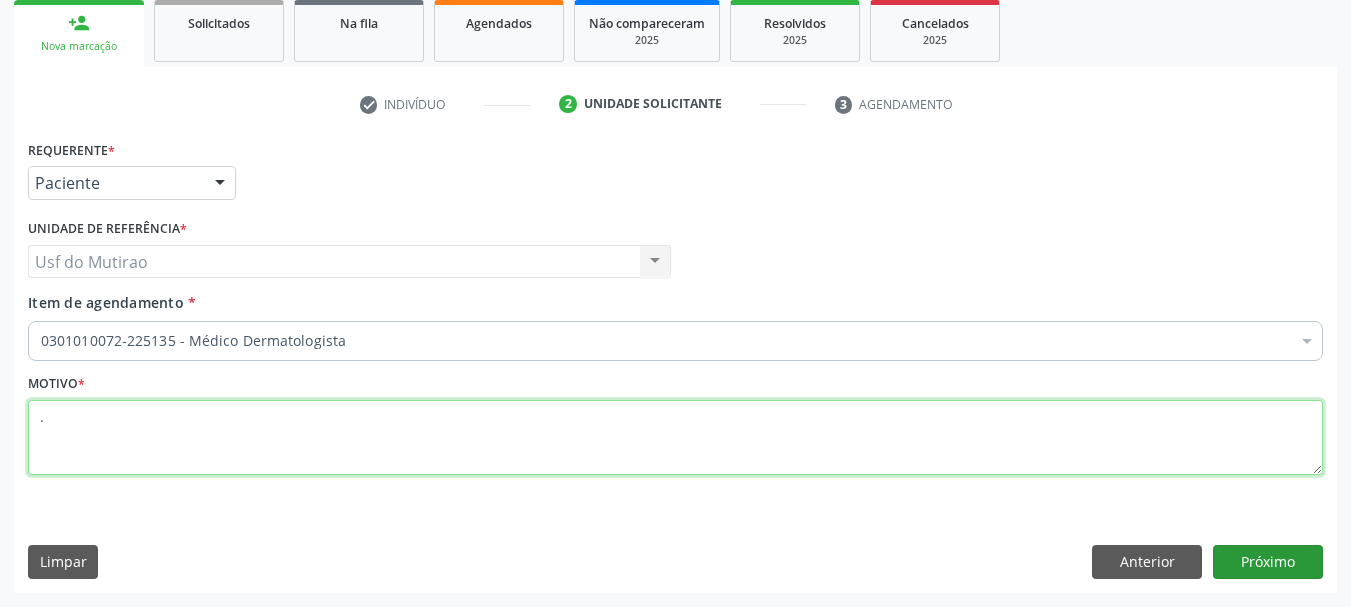 type on "." 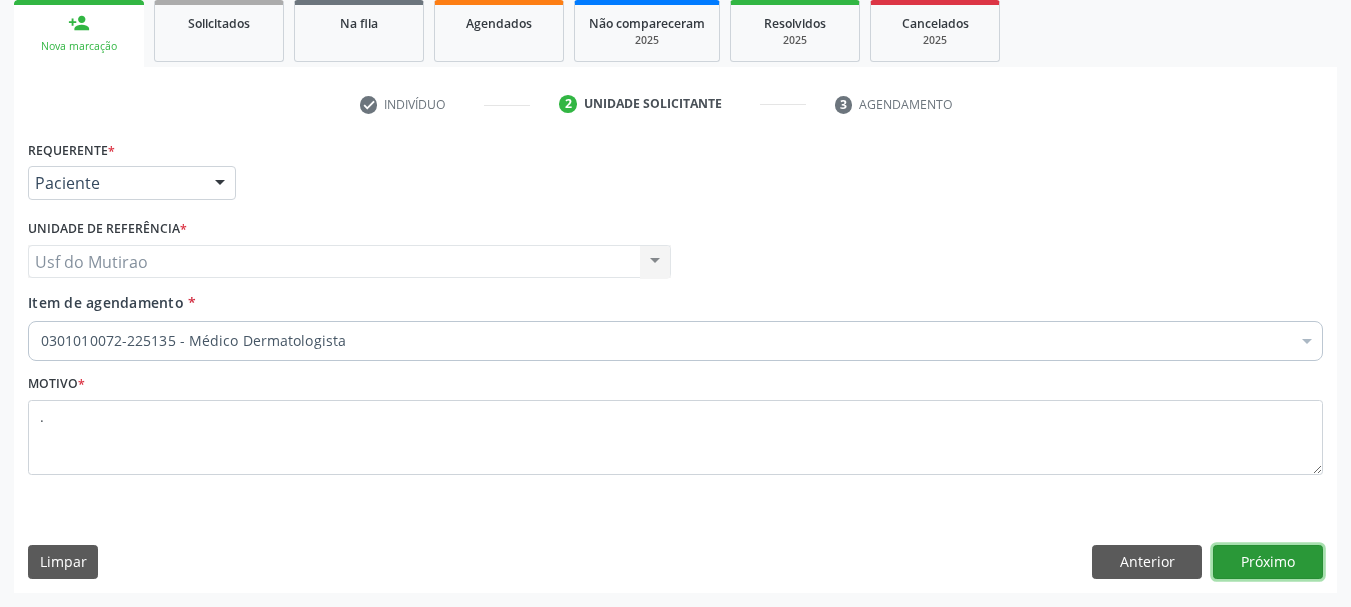 click on "Próximo" at bounding box center [1268, 562] 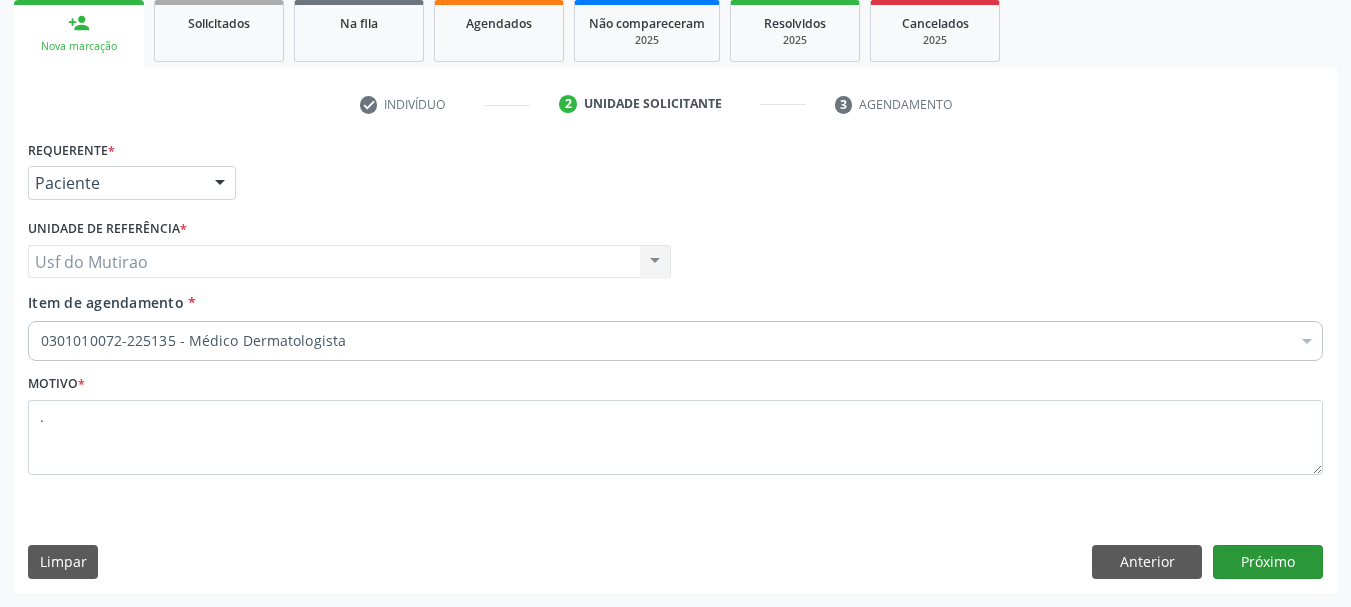 scroll, scrollTop: 263, scrollLeft: 0, axis: vertical 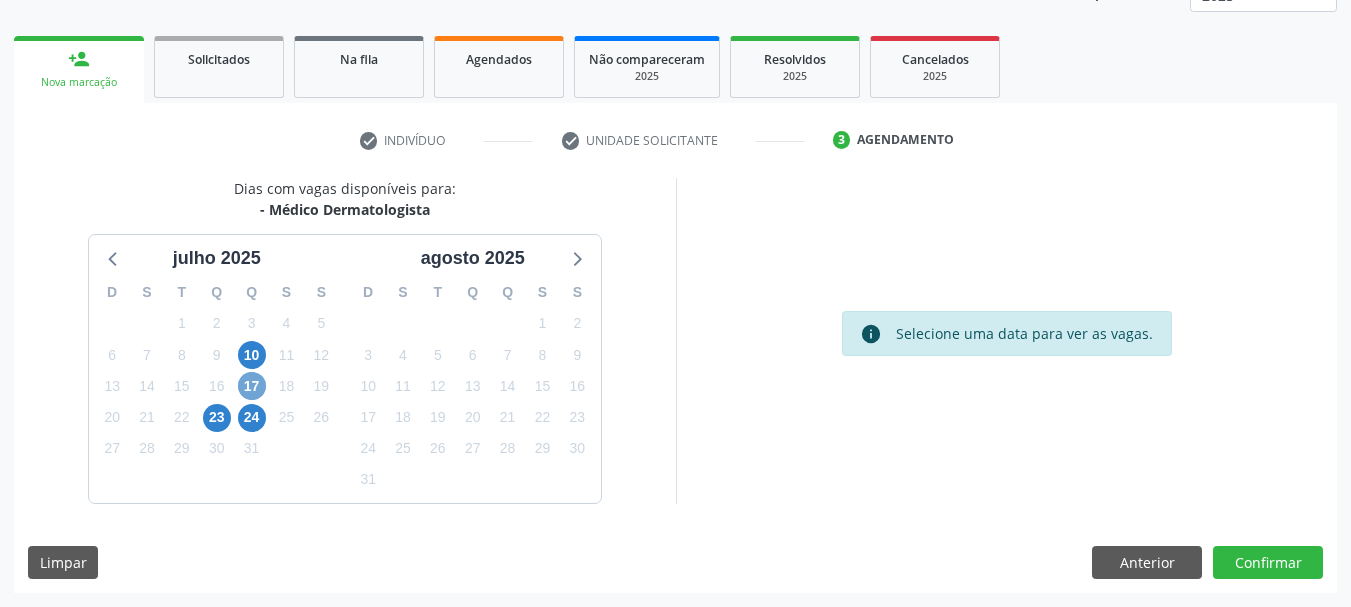 click on "17" at bounding box center (252, 386) 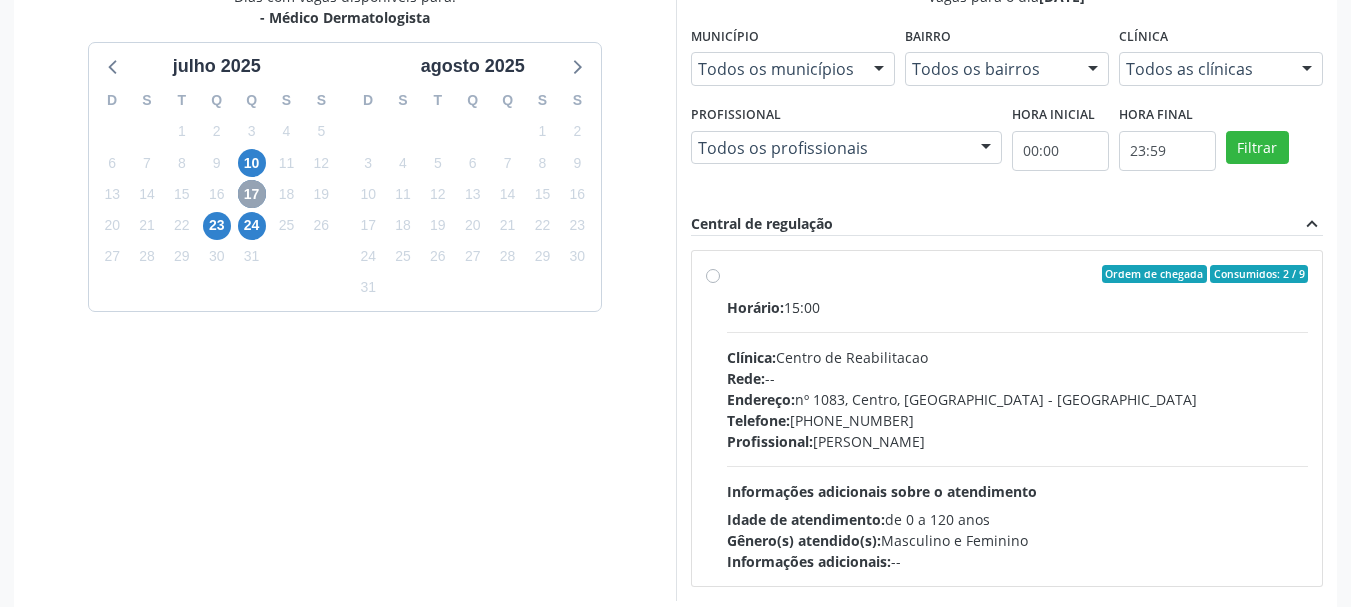 scroll, scrollTop: 463, scrollLeft: 0, axis: vertical 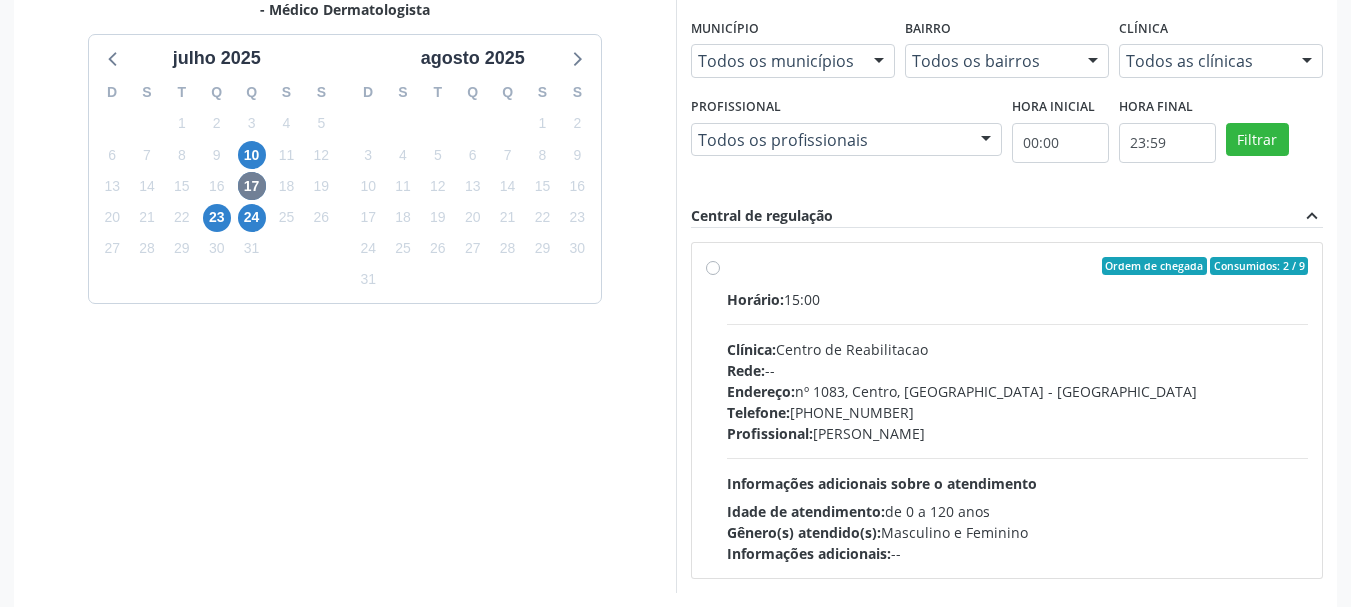 click on "Ordem de chegada
Consumidos: 2 / 9
Horário:   15:00
Clínica:  Centro de Reabilitacao
Rede:
--
Endereço:   nº 1083, Centro, Serra Talhada - PE
Telefone:   (81) 38313112
Profissional:
Catharina Maria Freire de Lucena Pousa
Informações adicionais sobre o atendimento
Idade de atendimento:
de 0 a 120 anos
Gênero(s) atendido(s):
Masculino e Feminino
Informações adicionais:
--" at bounding box center (1007, 410) 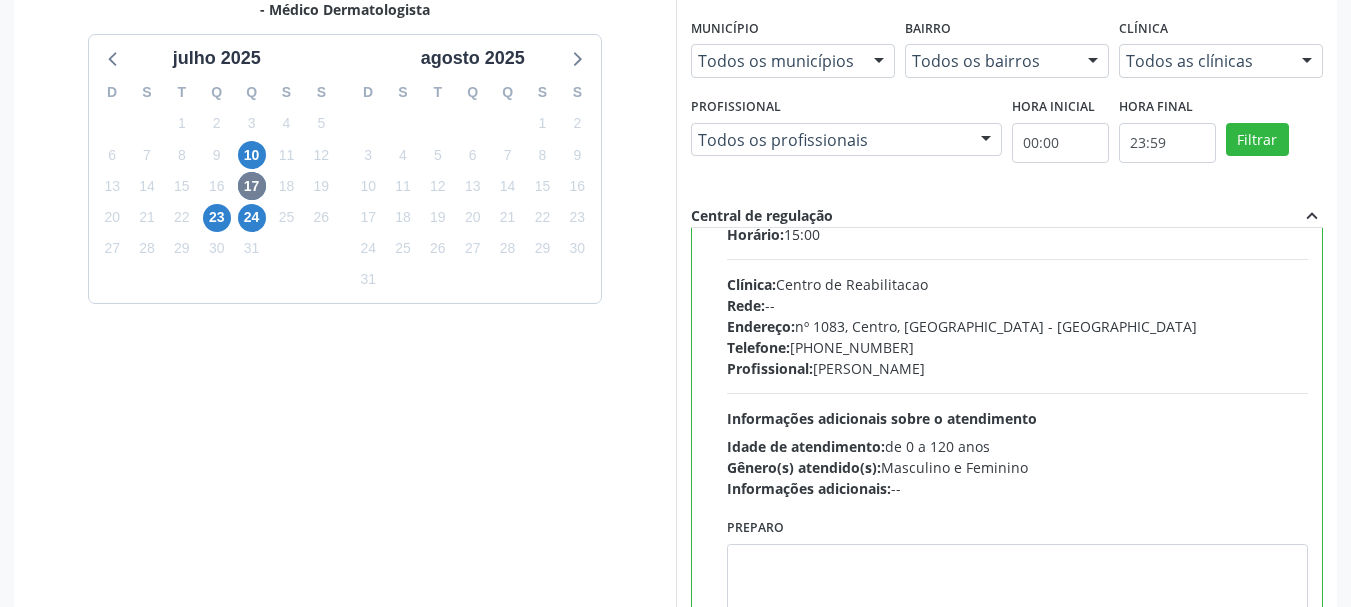 scroll, scrollTop: 99, scrollLeft: 0, axis: vertical 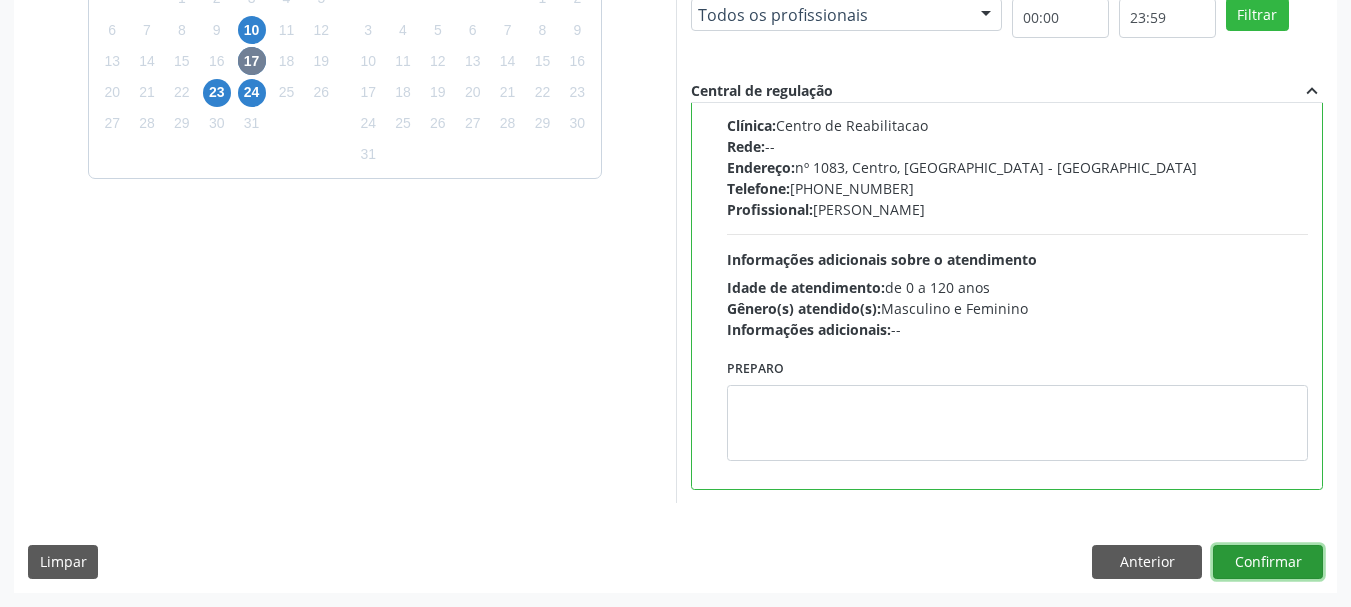 click on "Confirmar" at bounding box center [1268, 562] 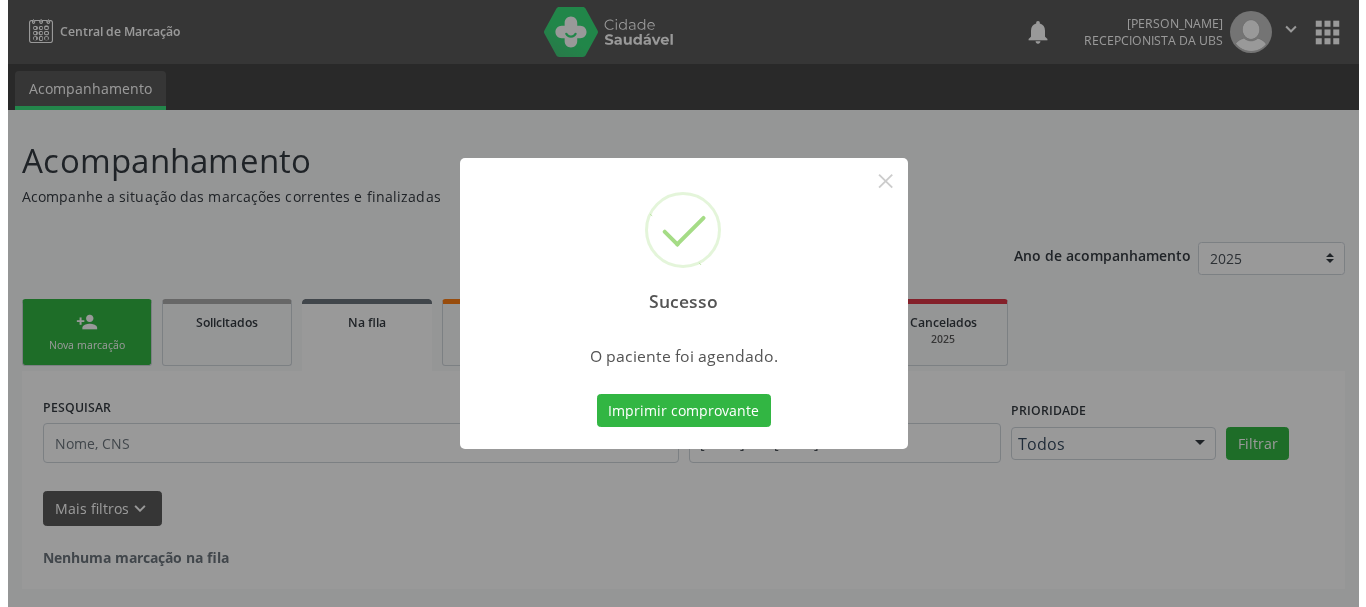 scroll, scrollTop: 0, scrollLeft: 0, axis: both 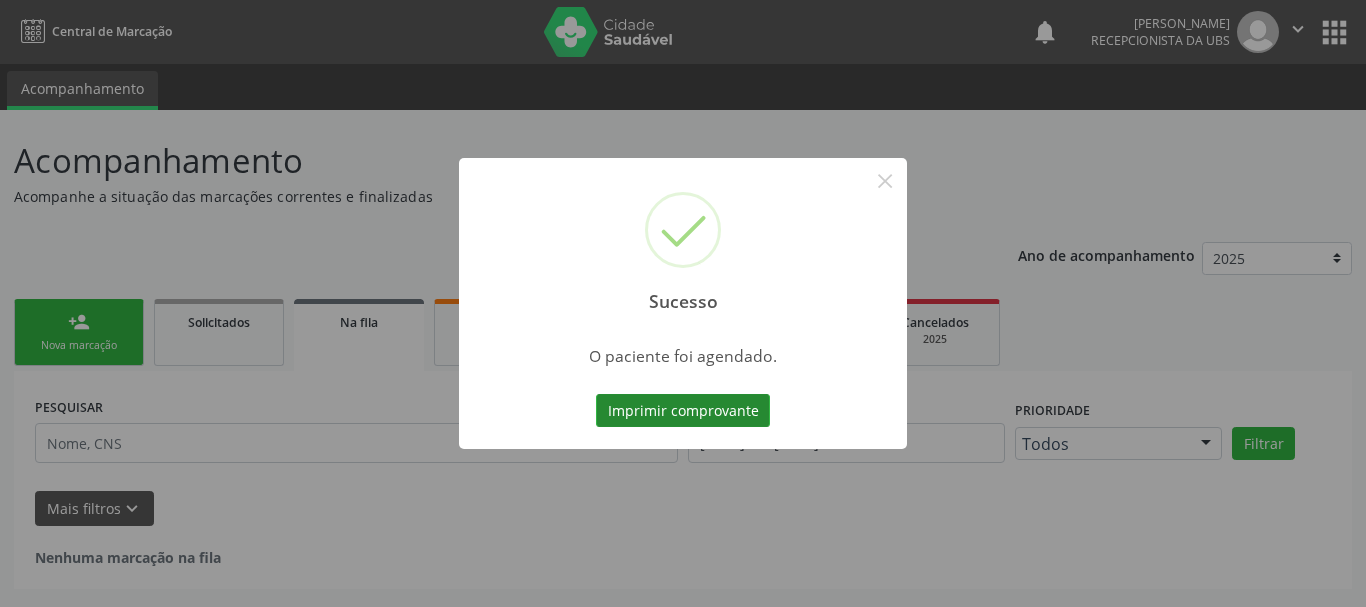click on "Imprimir comprovante" at bounding box center [683, 411] 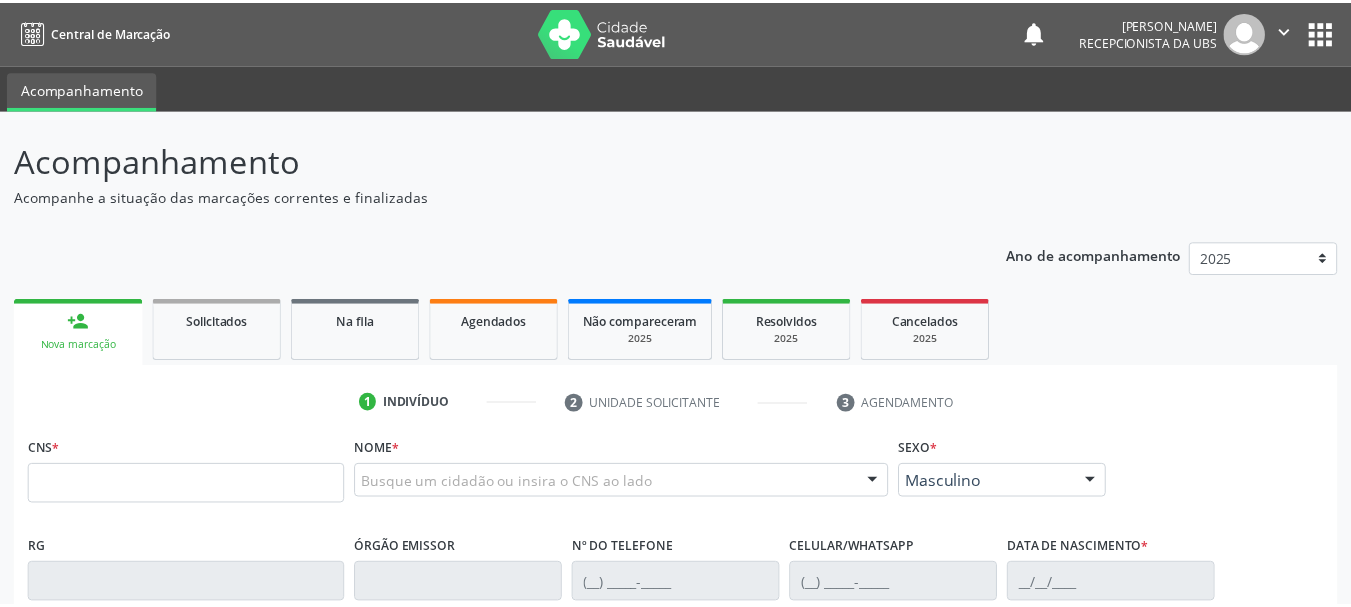 scroll, scrollTop: 0, scrollLeft: 0, axis: both 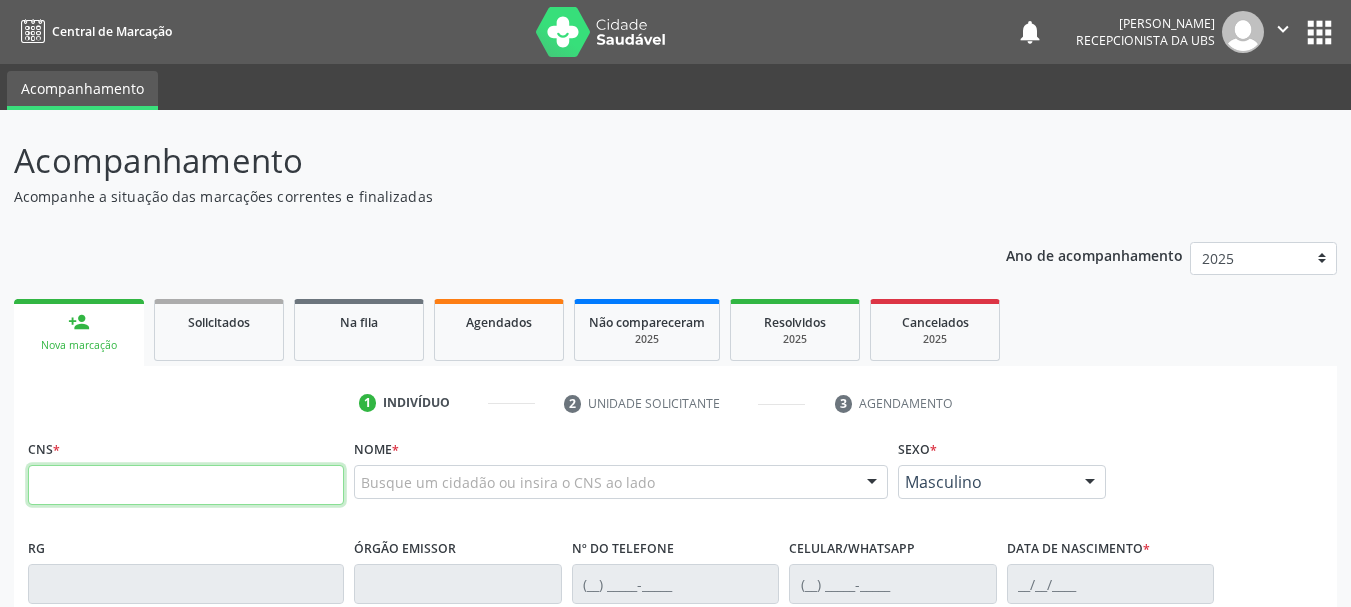 click at bounding box center [186, 485] 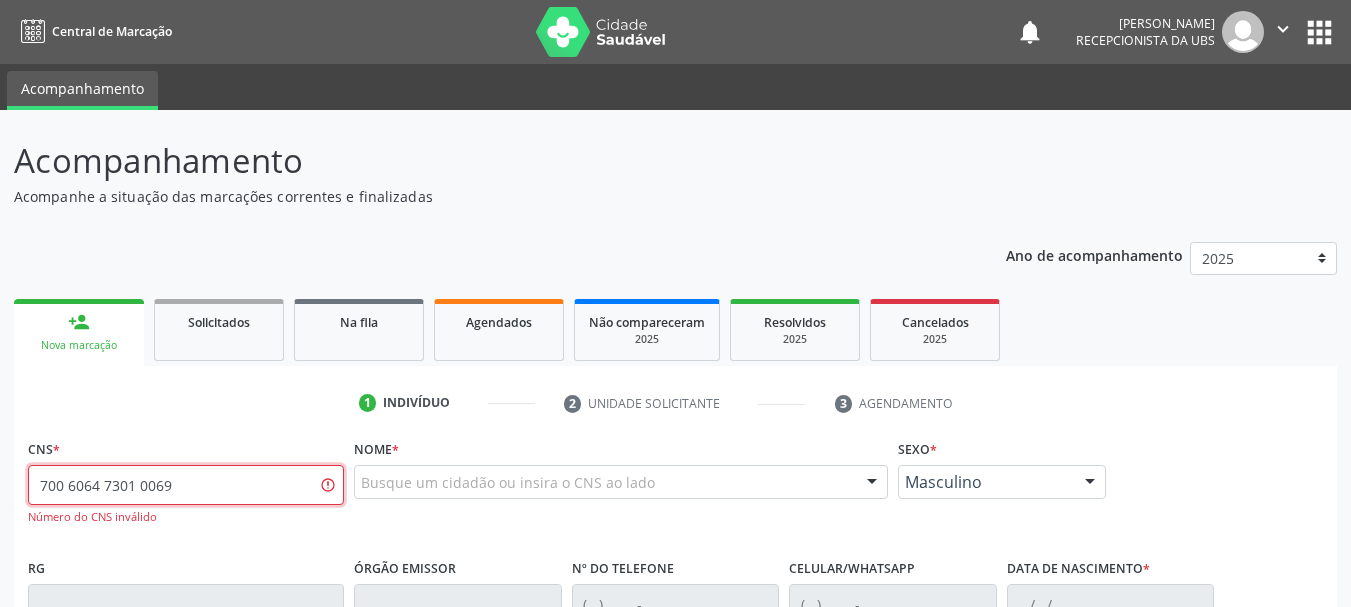 drag, startPoint x: 282, startPoint y: 477, endPoint x: 0, endPoint y: 486, distance: 282.1436 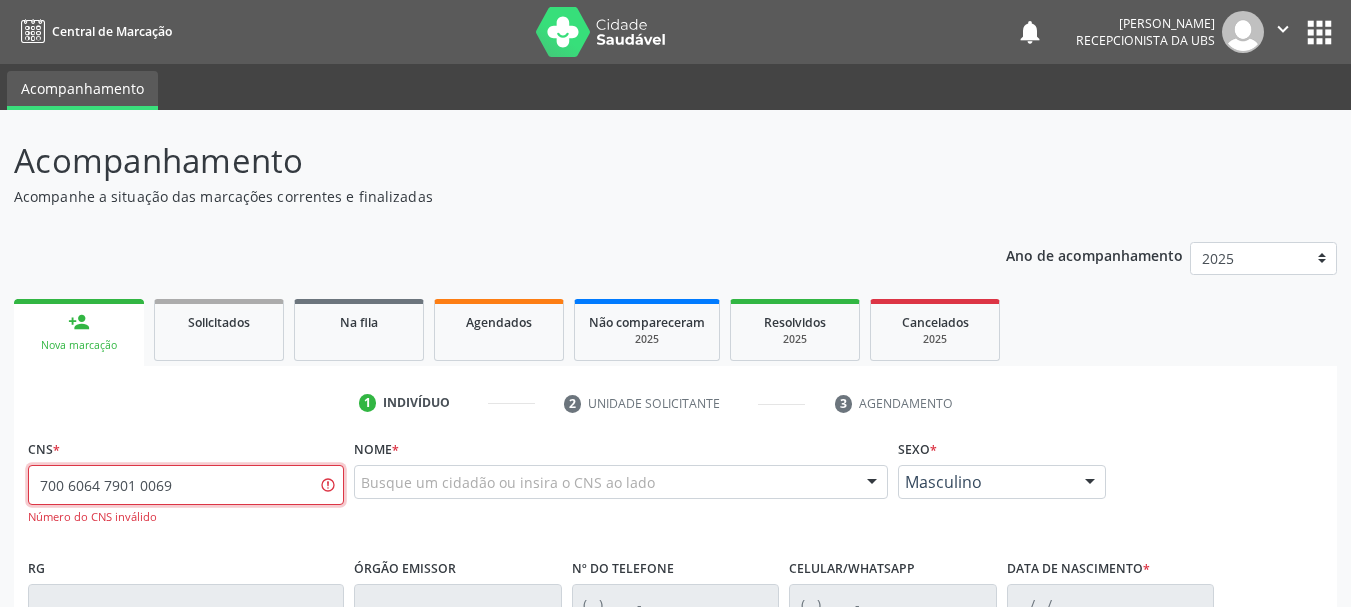 type on "700 6064 7901 0069" 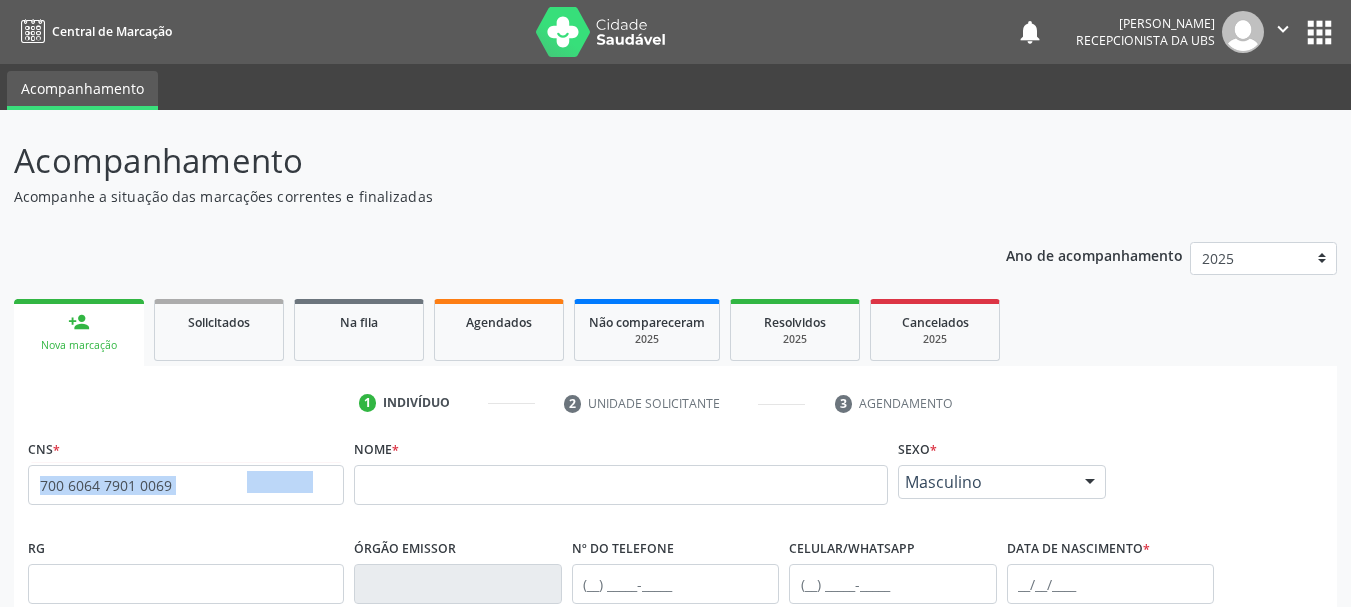 drag, startPoint x: 250, startPoint y: 481, endPoint x: 0, endPoint y: 507, distance: 251.34836 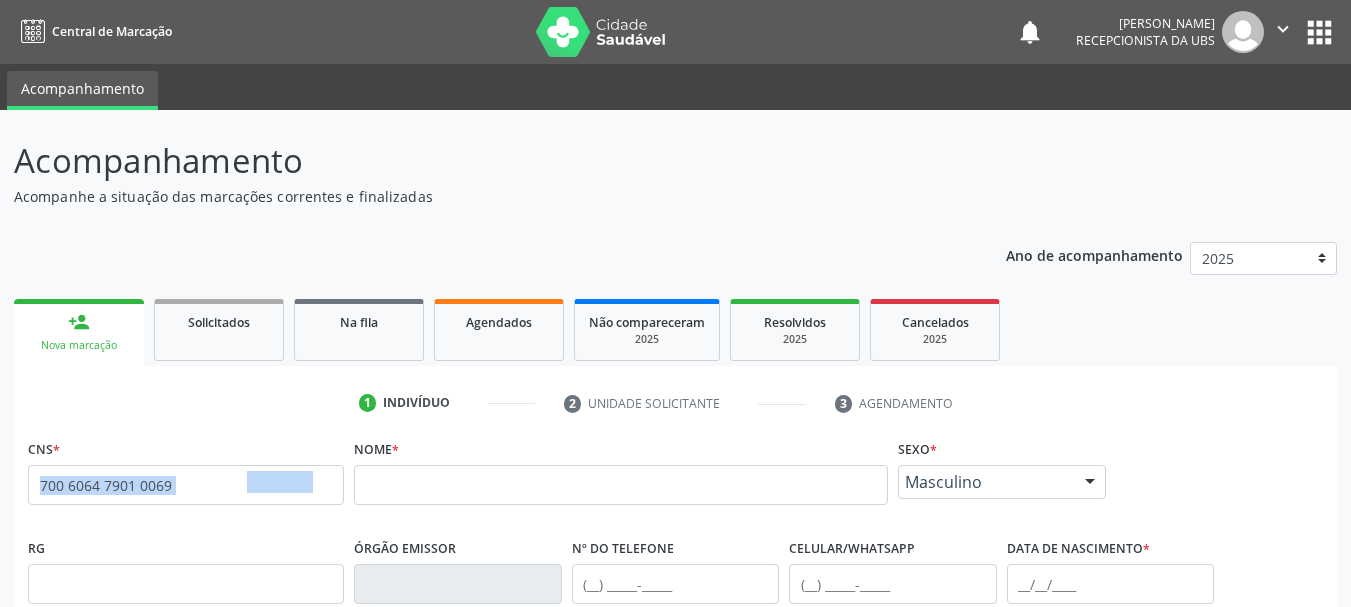click on "700 6064 7901 0069" at bounding box center (186, 485) 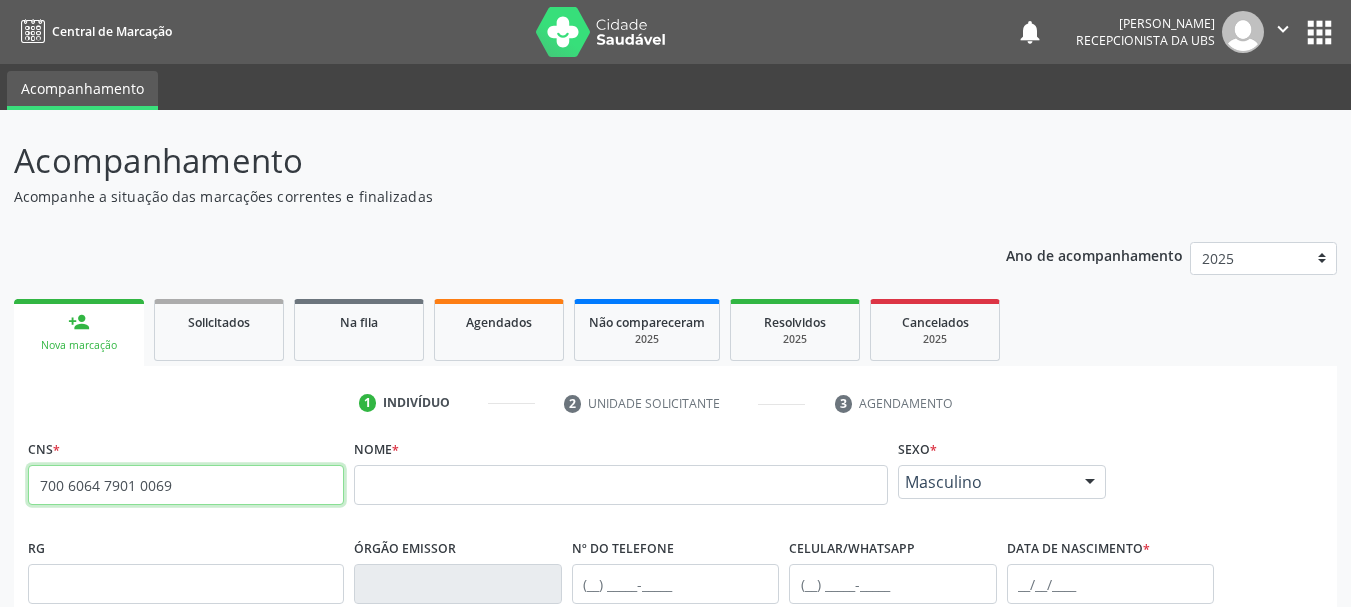 drag, startPoint x: 220, startPoint y: 484, endPoint x: 16, endPoint y: 485, distance: 204.00246 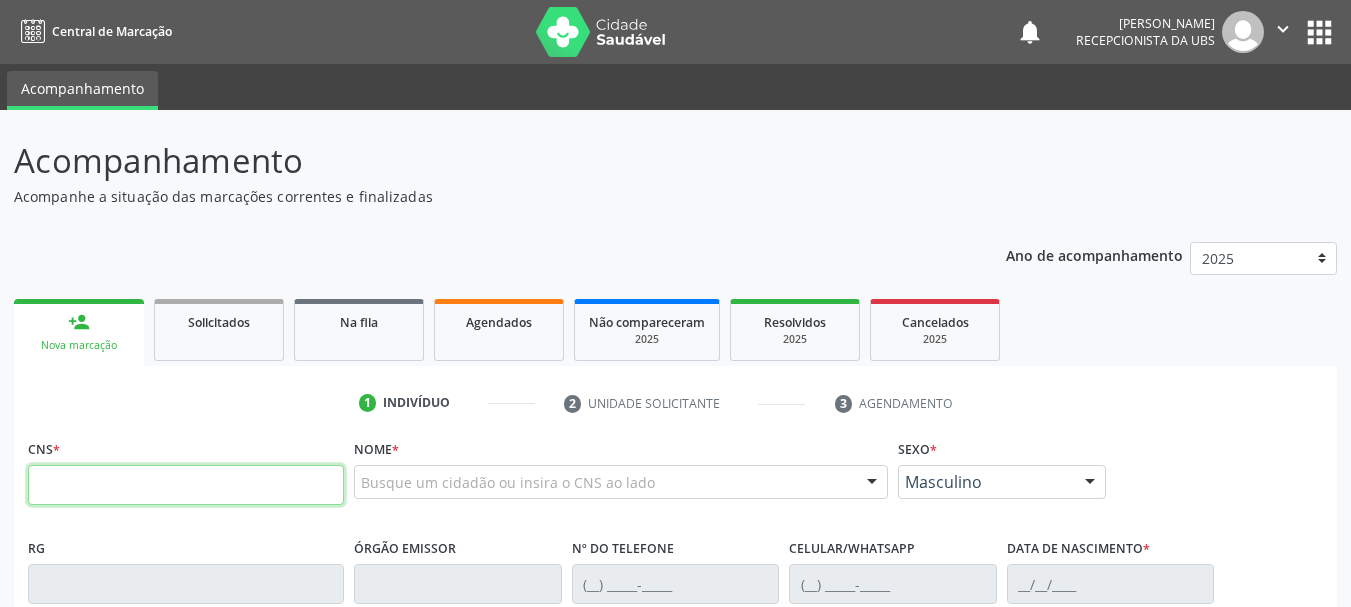 paste on "898 0037 4187 6552" 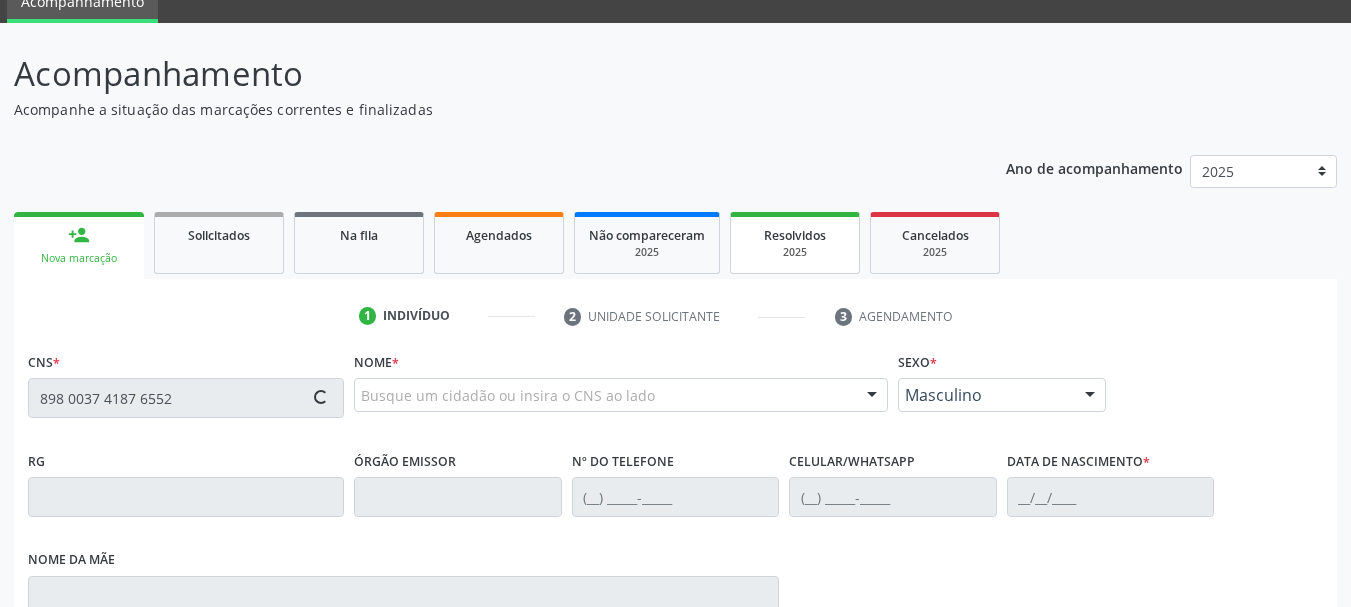 scroll, scrollTop: 200, scrollLeft: 0, axis: vertical 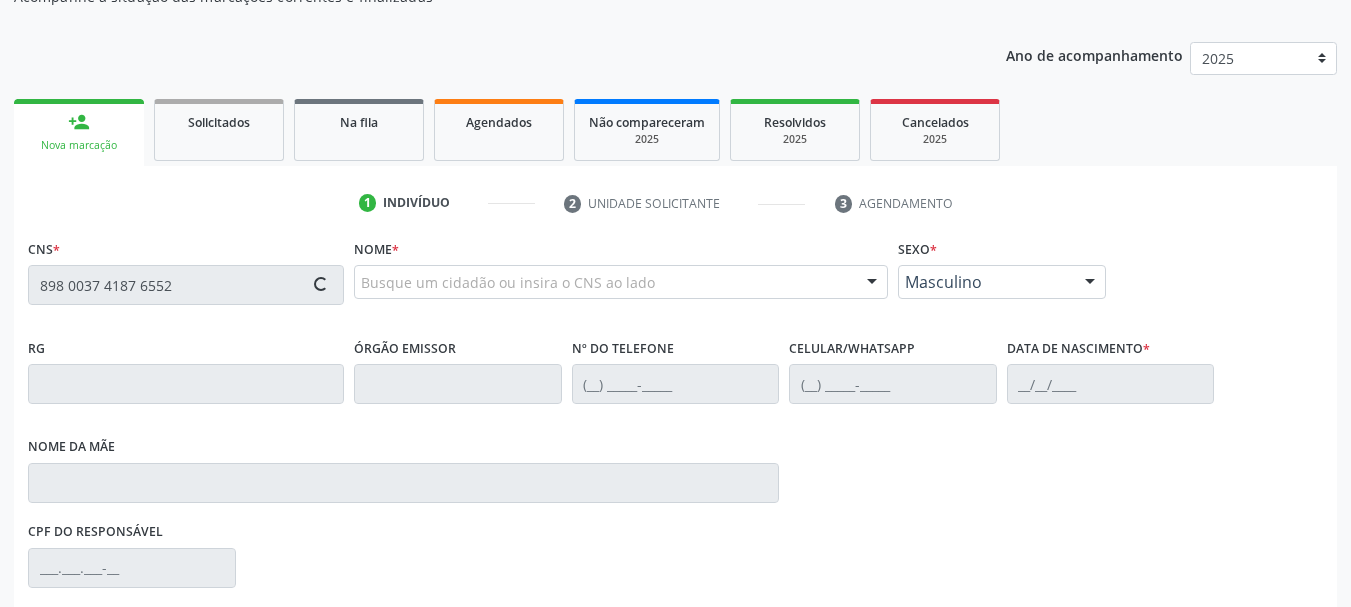 type on "898 0037 4187 6552" 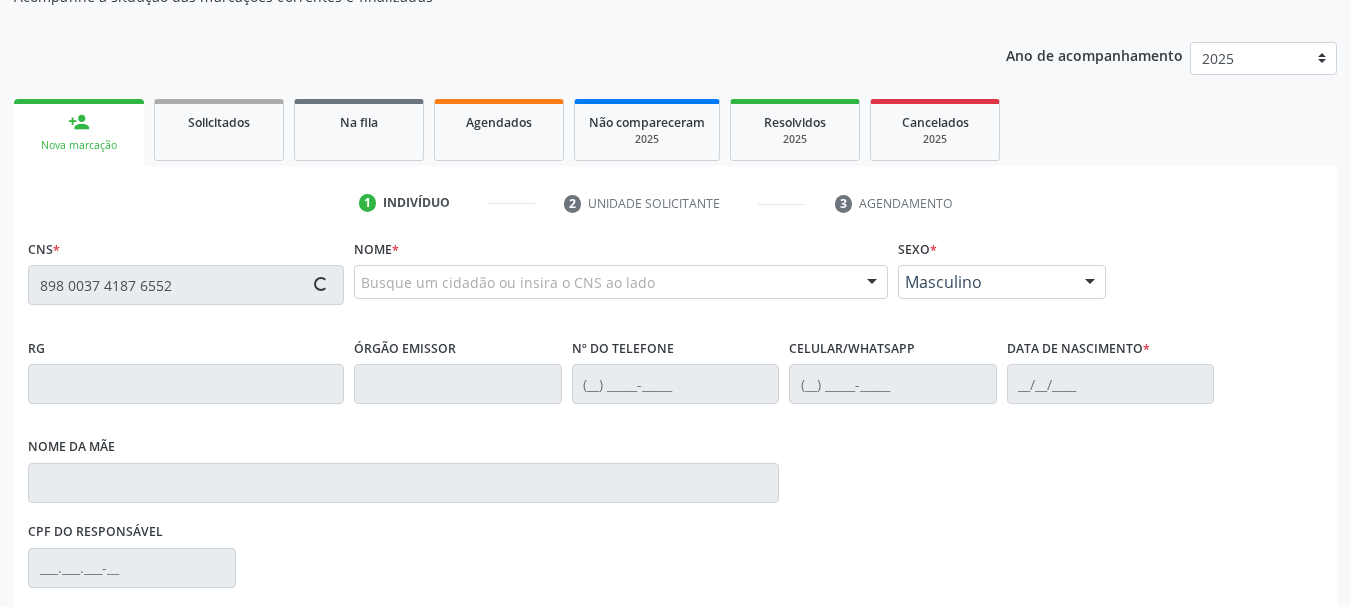 type 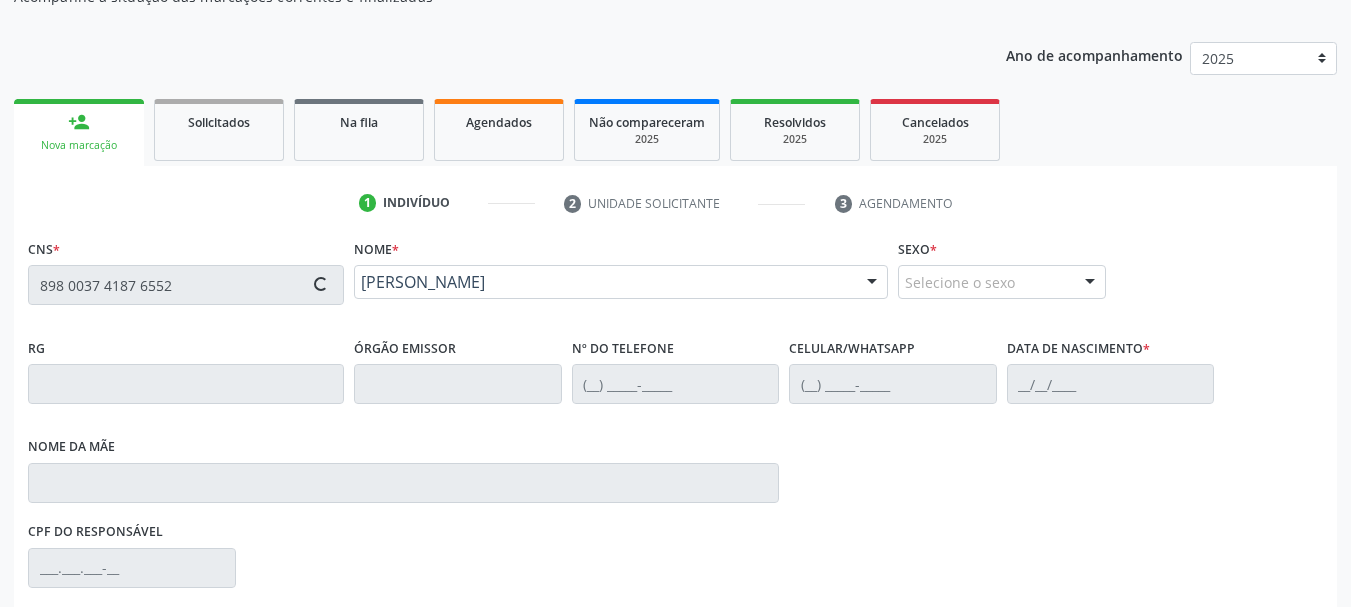 type on "[PHONE_NUMBER]" 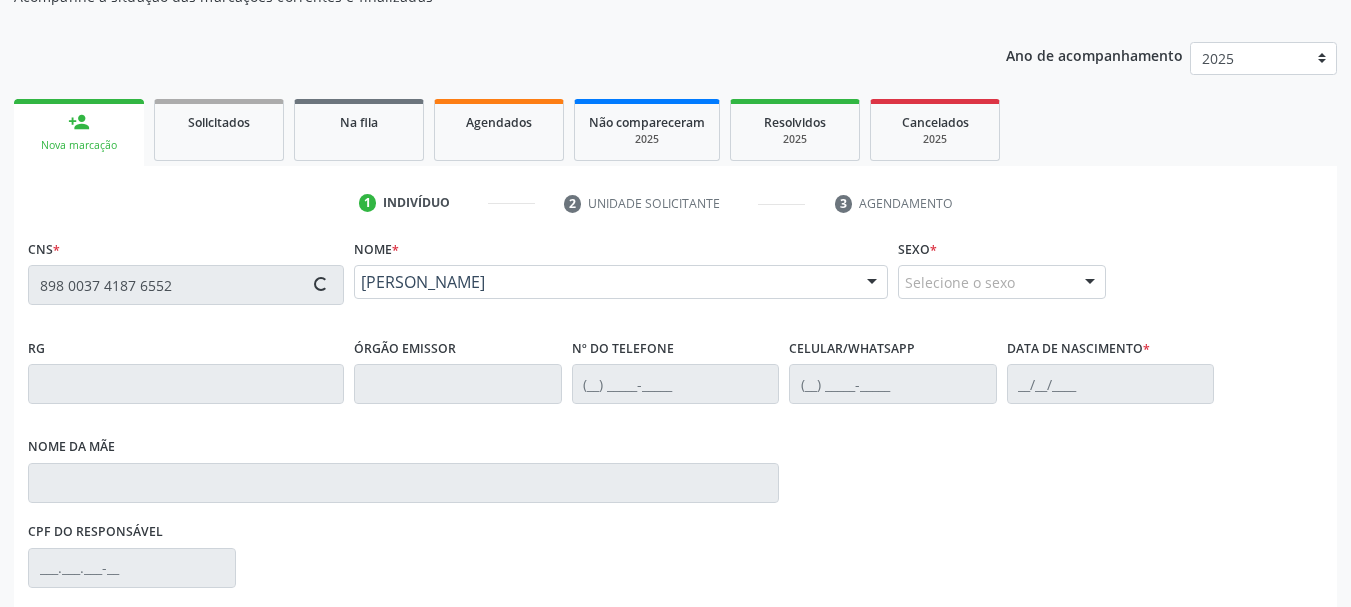 type on "[DATE]" 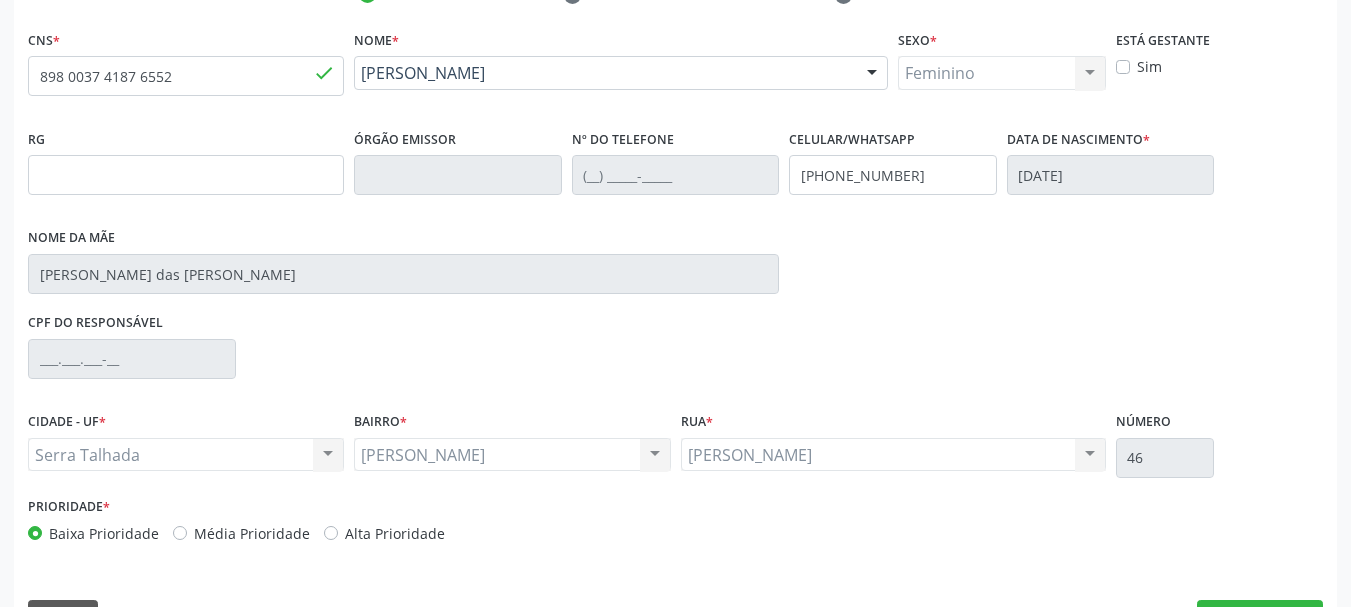 scroll, scrollTop: 463, scrollLeft: 0, axis: vertical 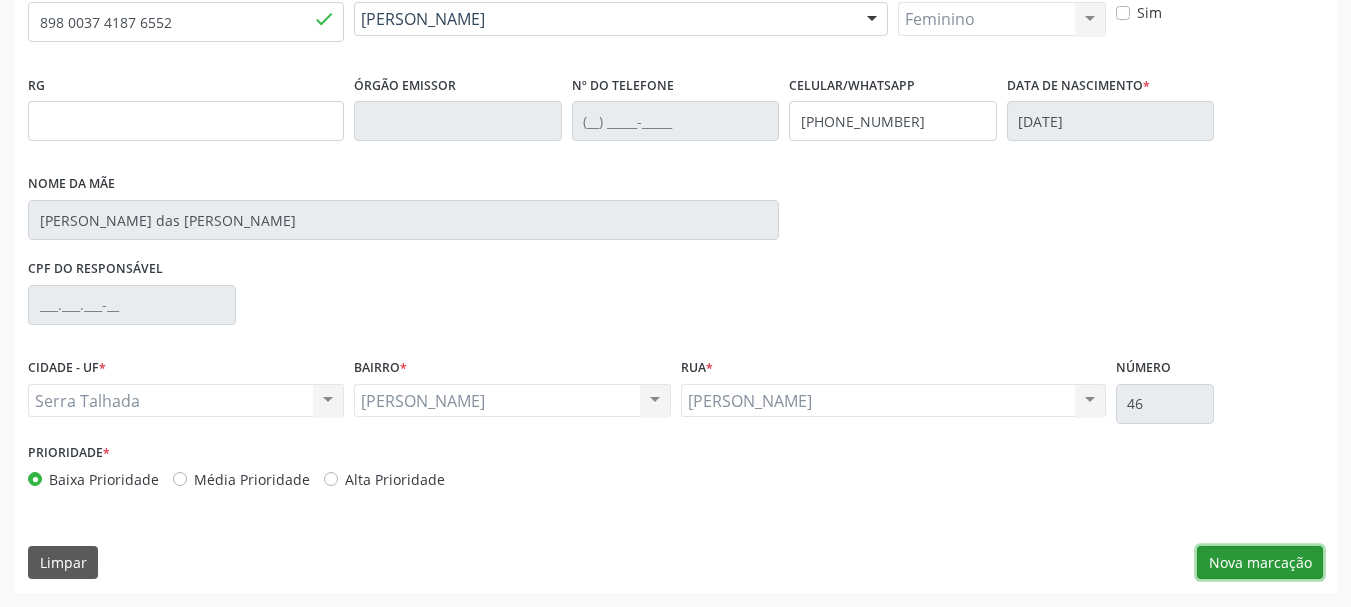 click on "Nova marcação" at bounding box center [1260, 563] 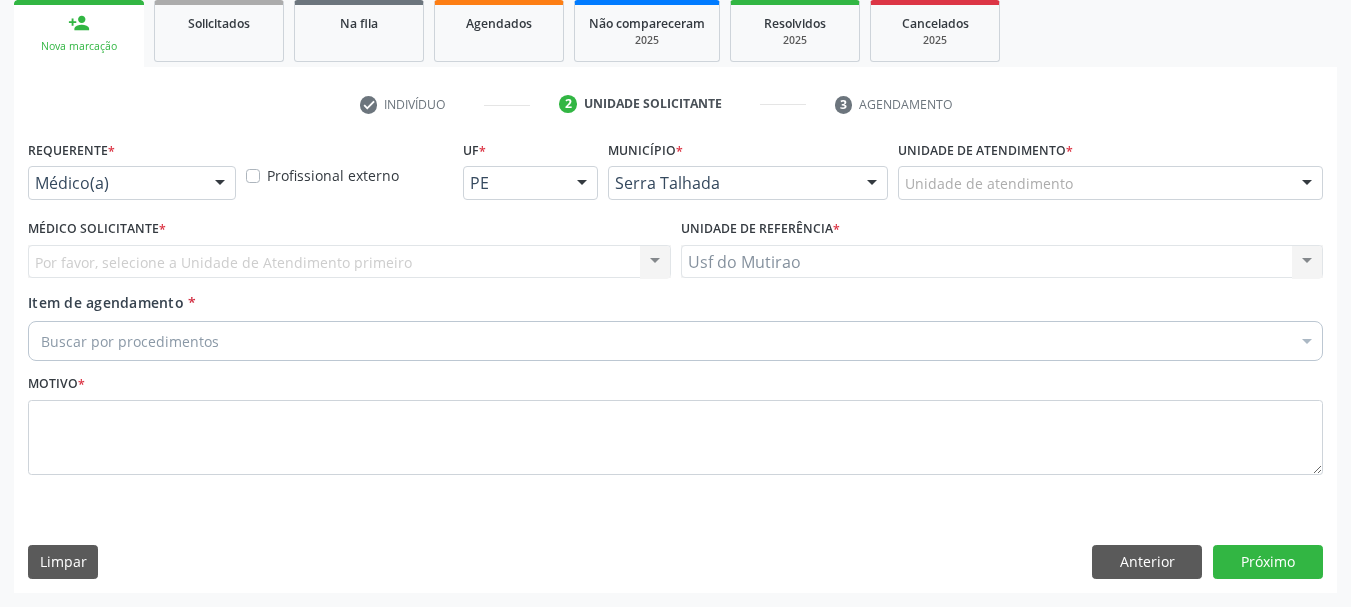 scroll, scrollTop: 299, scrollLeft: 0, axis: vertical 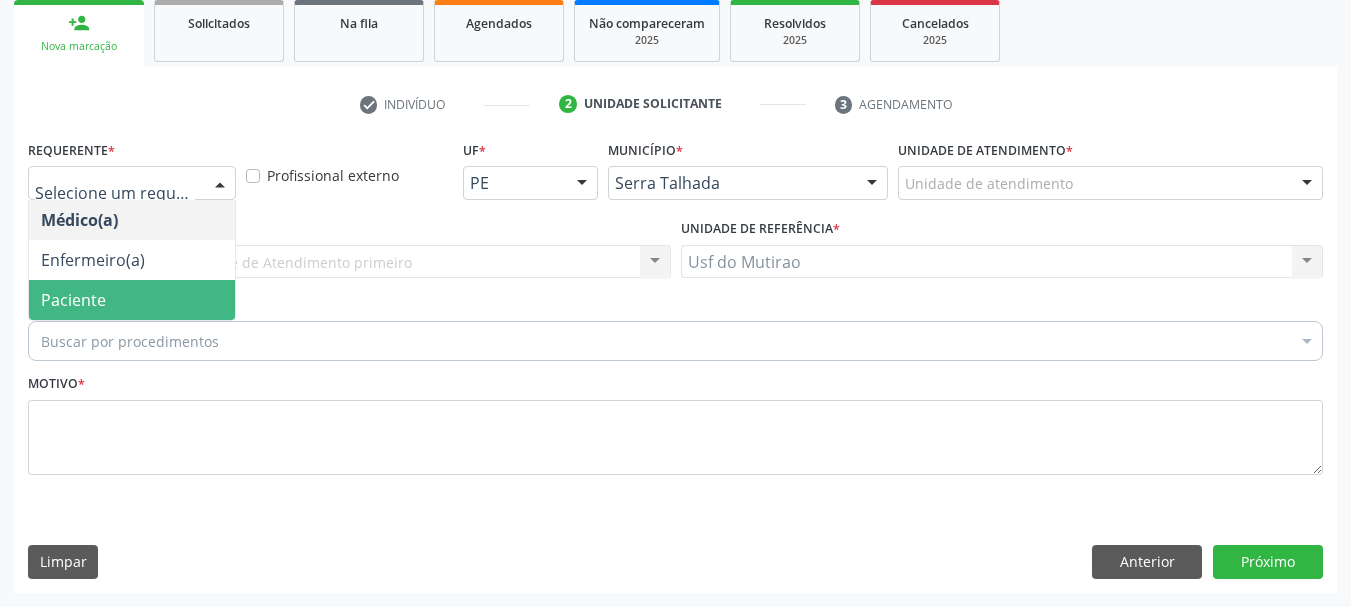click on "Paciente" at bounding box center (132, 300) 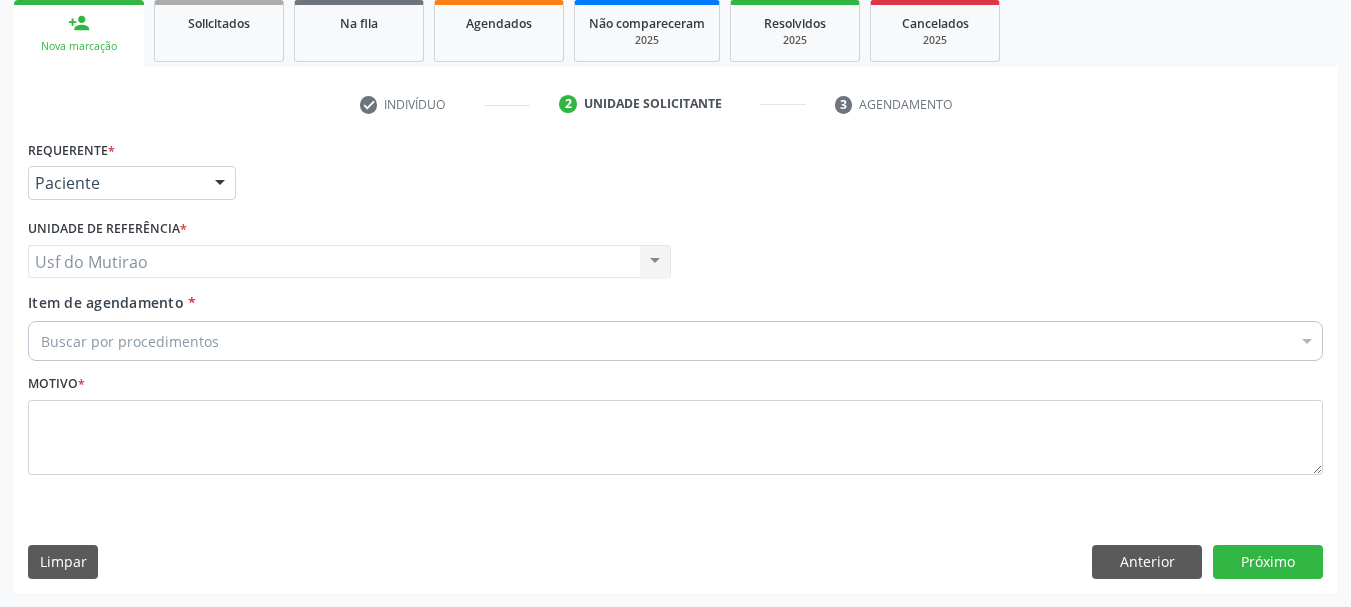 click on "Buscar por procedimentos" at bounding box center (675, 341) 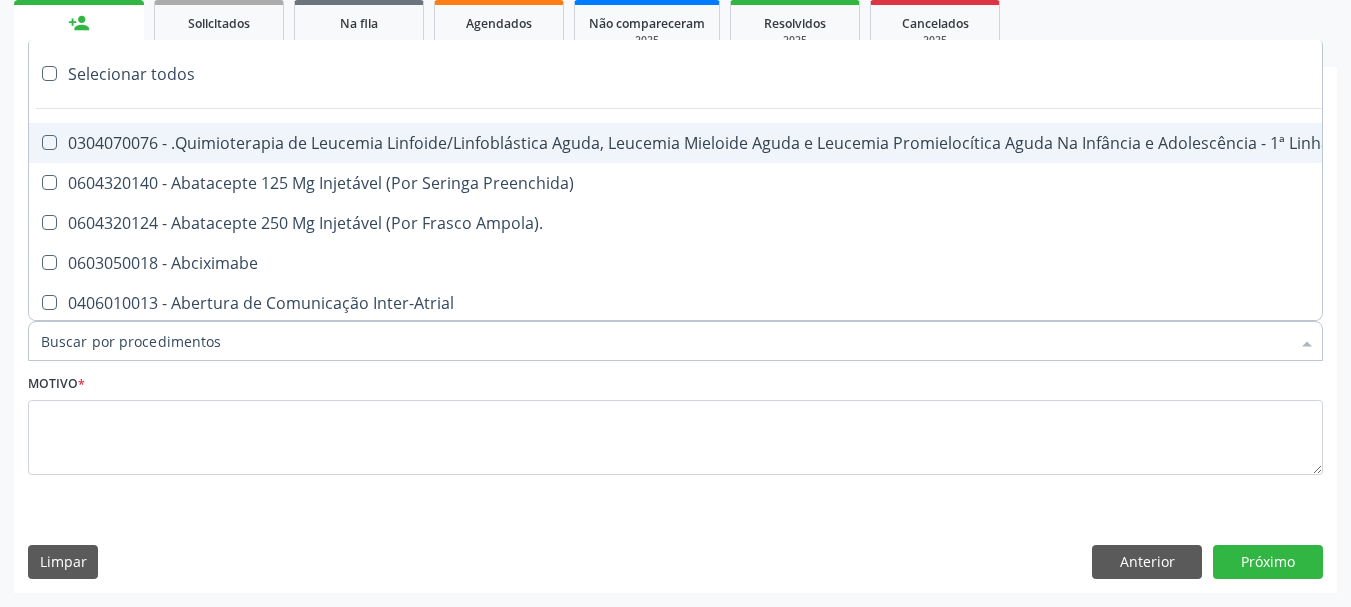 click on "Motivo
*" at bounding box center [675, 422] 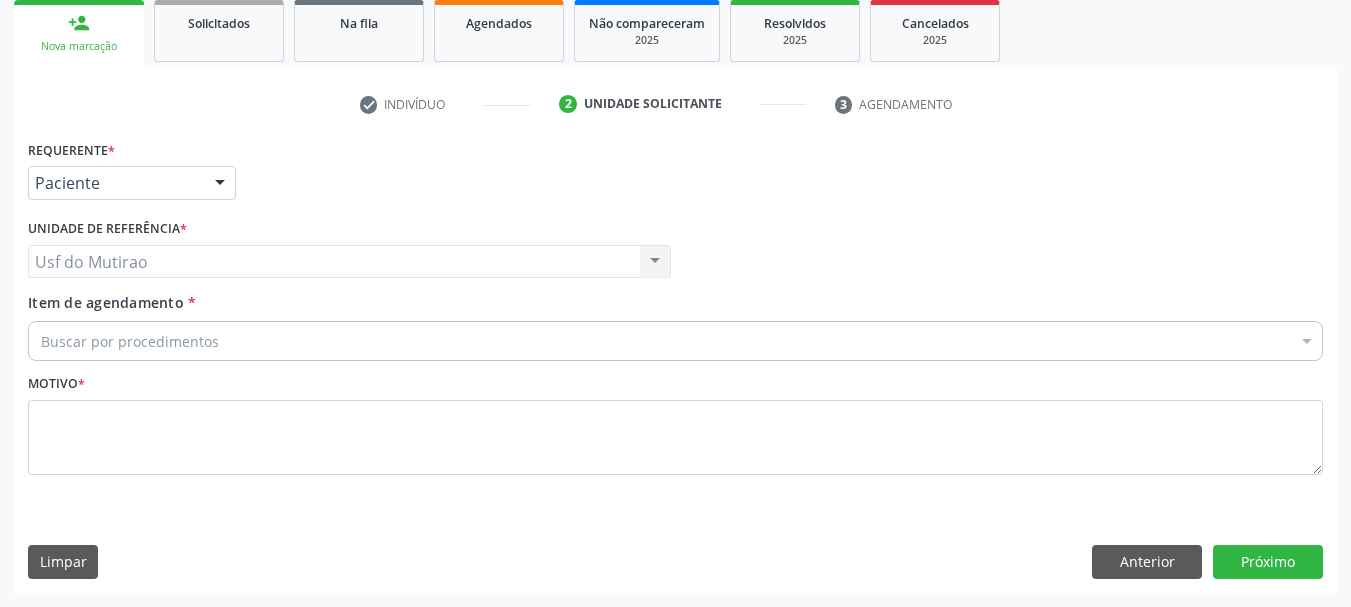 click on "Buscar por procedimentos" at bounding box center (675, 341) 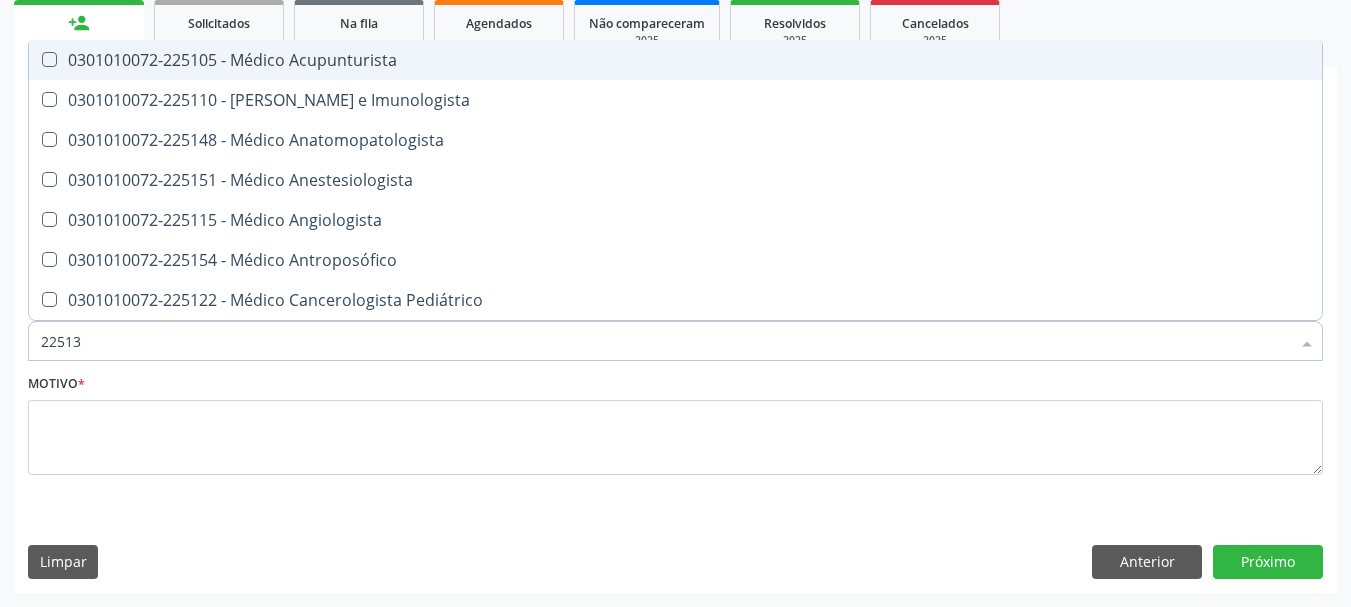 type on "225135" 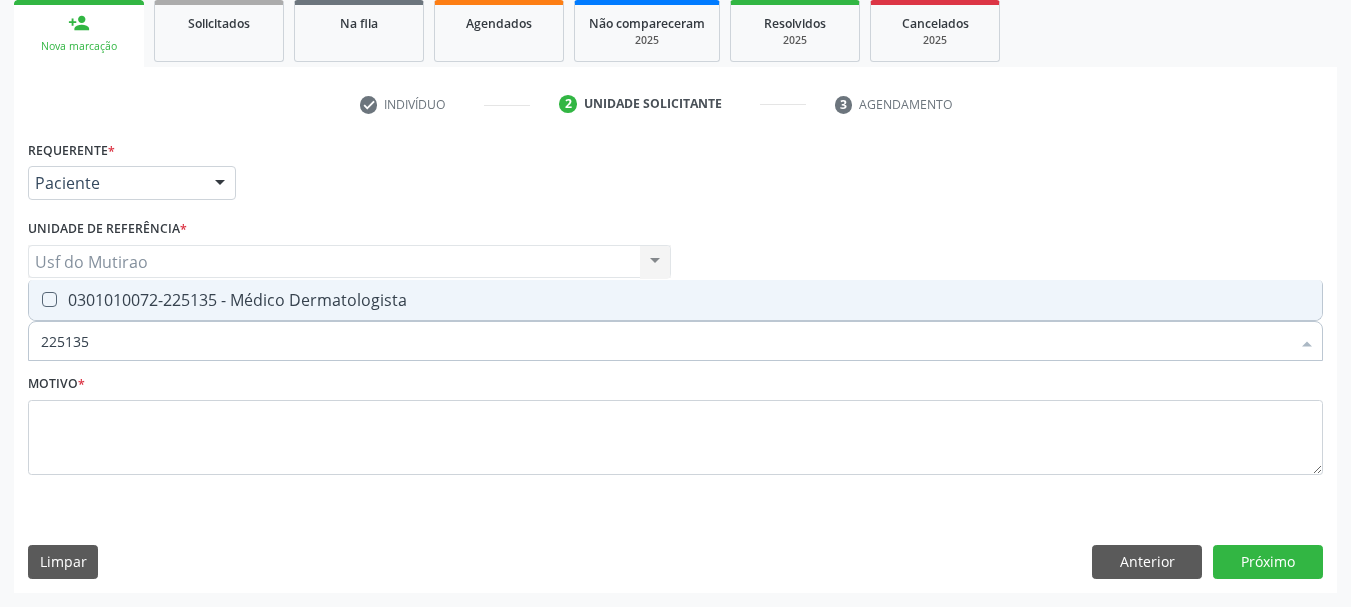 click on "0301010072-225135 - Médico Dermatologista" at bounding box center [675, 300] 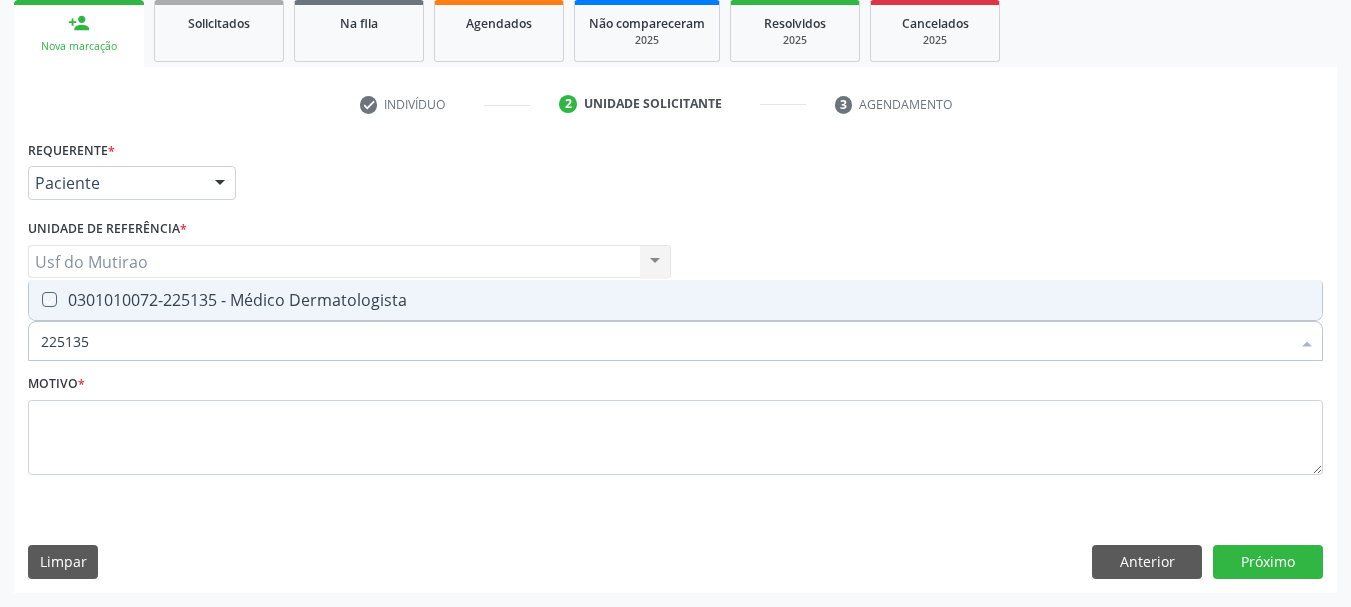 checkbox on "true" 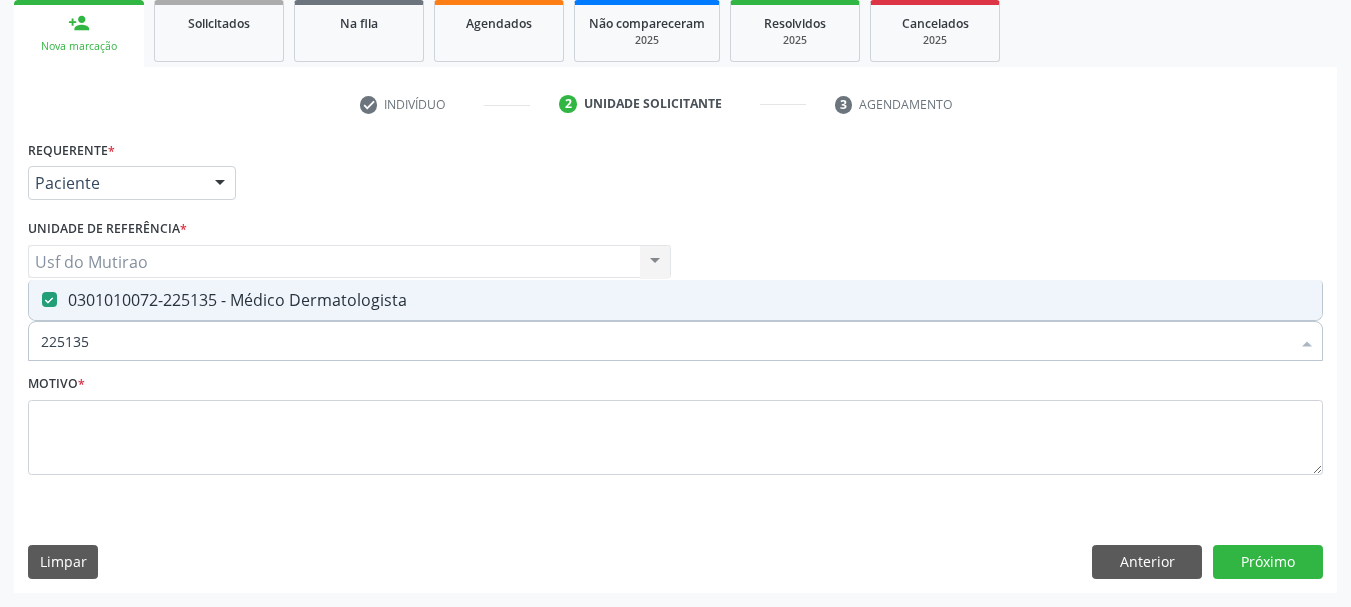 click on "Motivo
*" at bounding box center [675, 429] 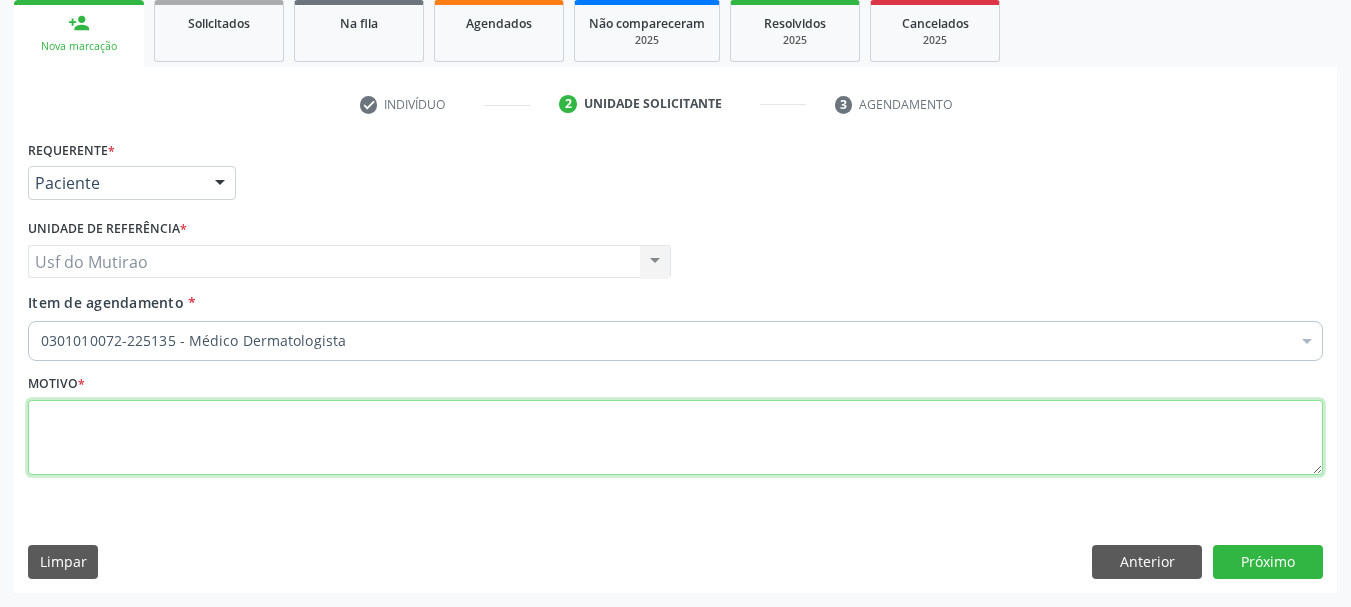 click at bounding box center [675, 438] 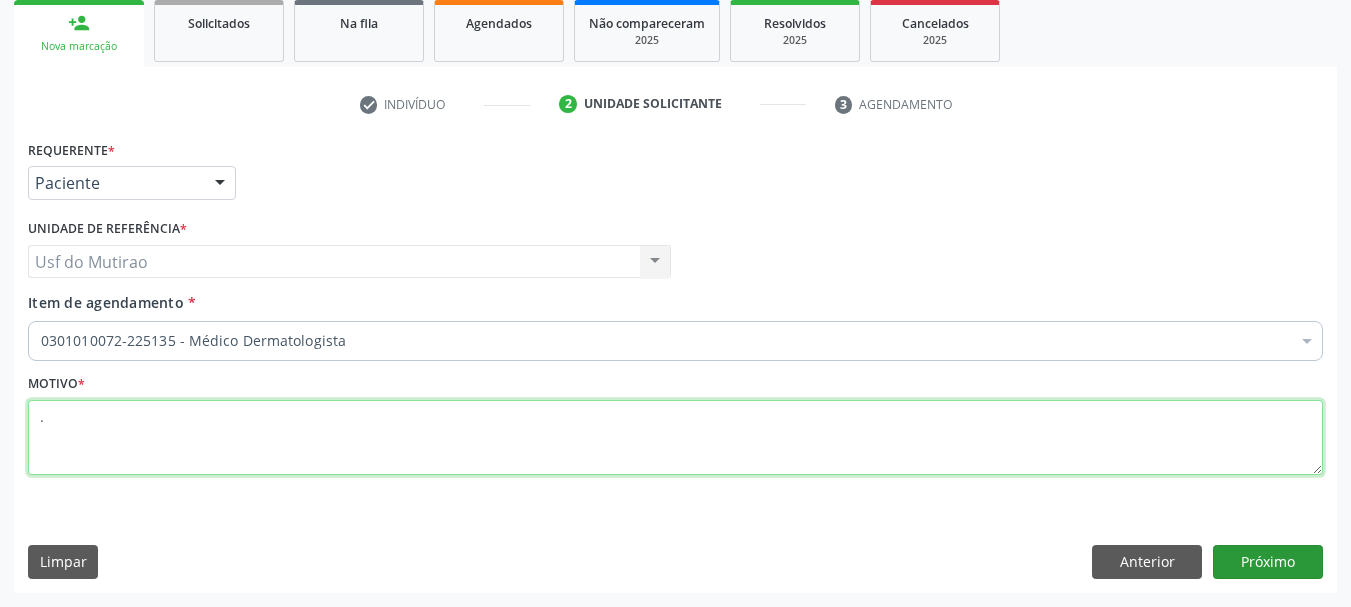 type on "." 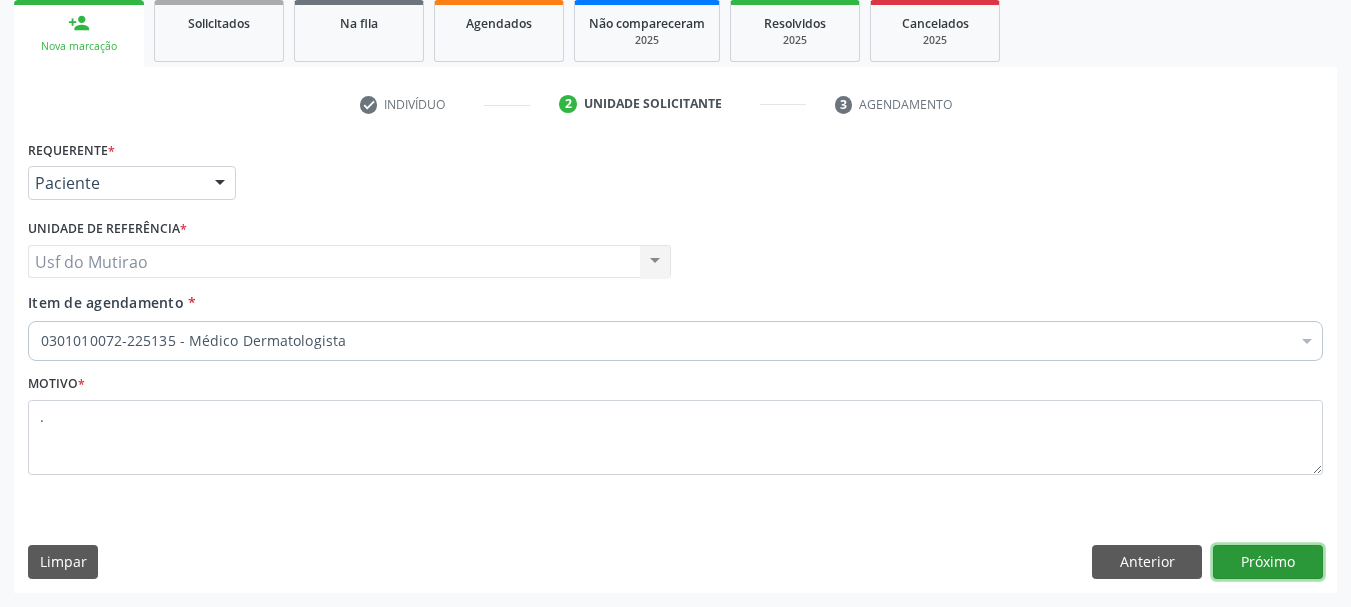 click on "Próximo" at bounding box center (1268, 562) 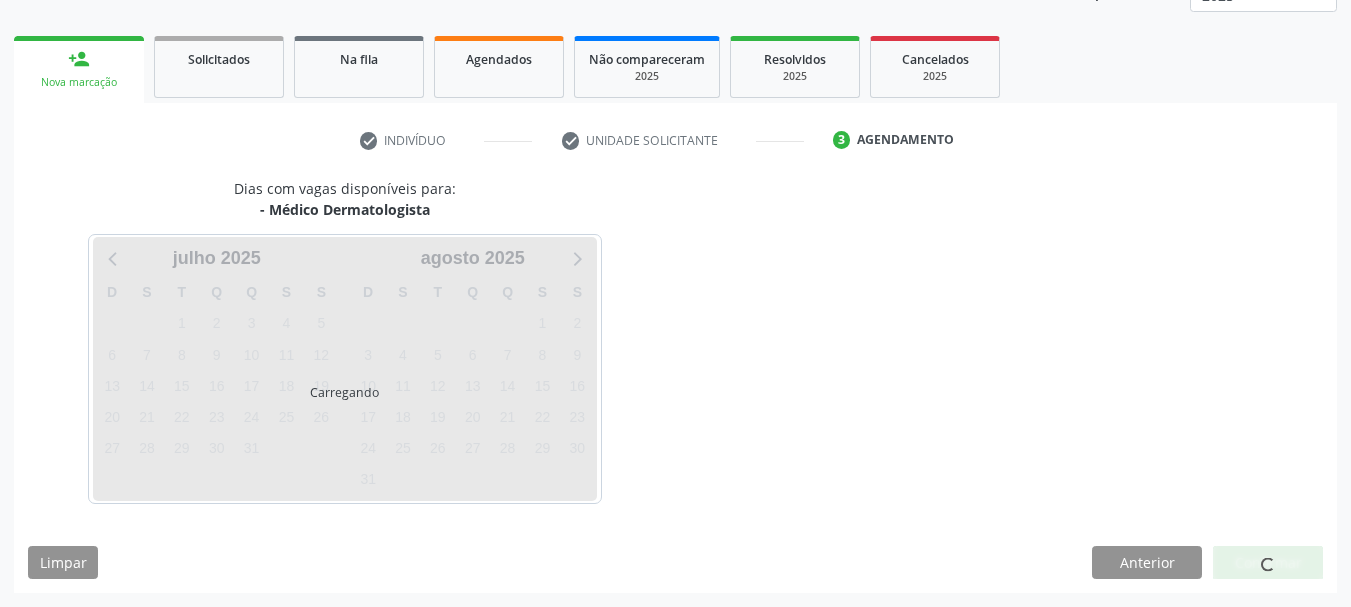 scroll, scrollTop: 263, scrollLeft: 0, axis: vertical 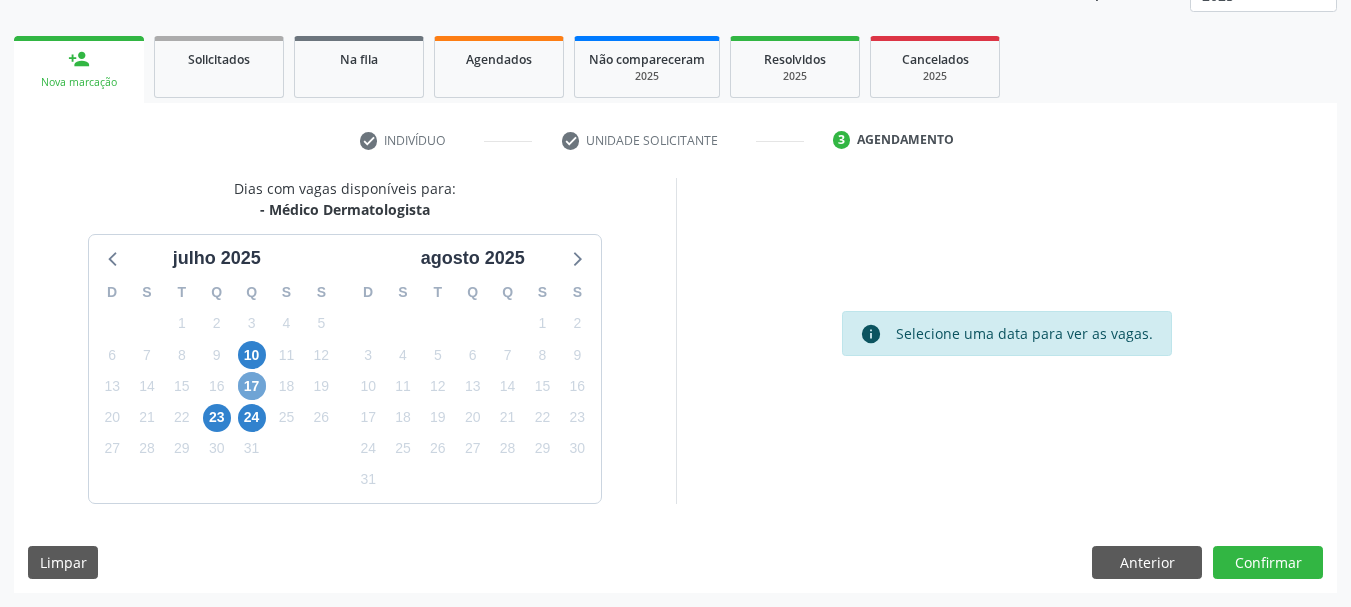 click on "17" at bounding box center [252, 386] 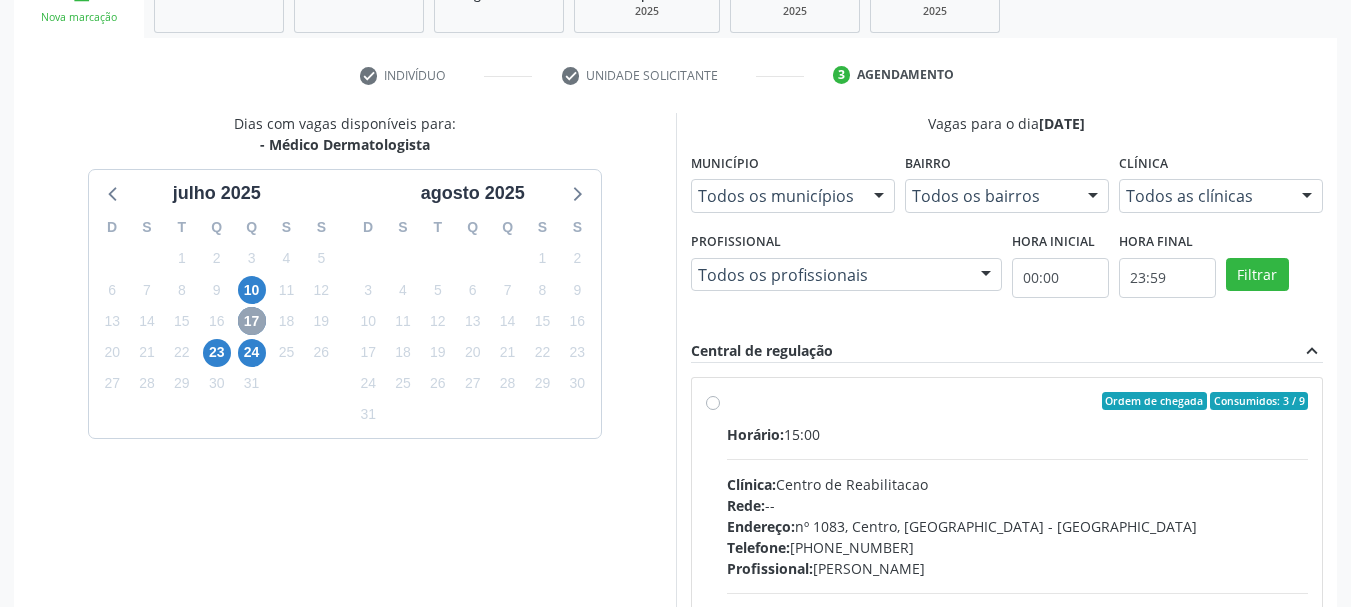 scroll, scrollTop: 363, scrollLeft: 0, axis: vertical 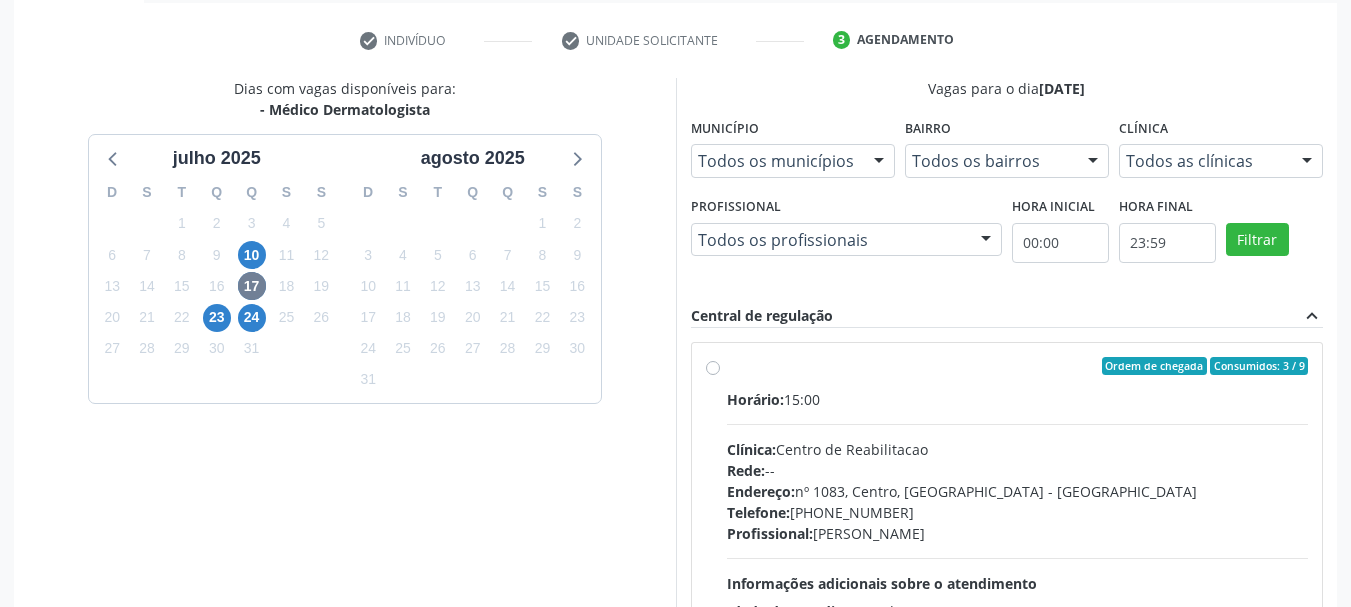 click on "Horário:   15:00" at bounding box center (1018, 399) 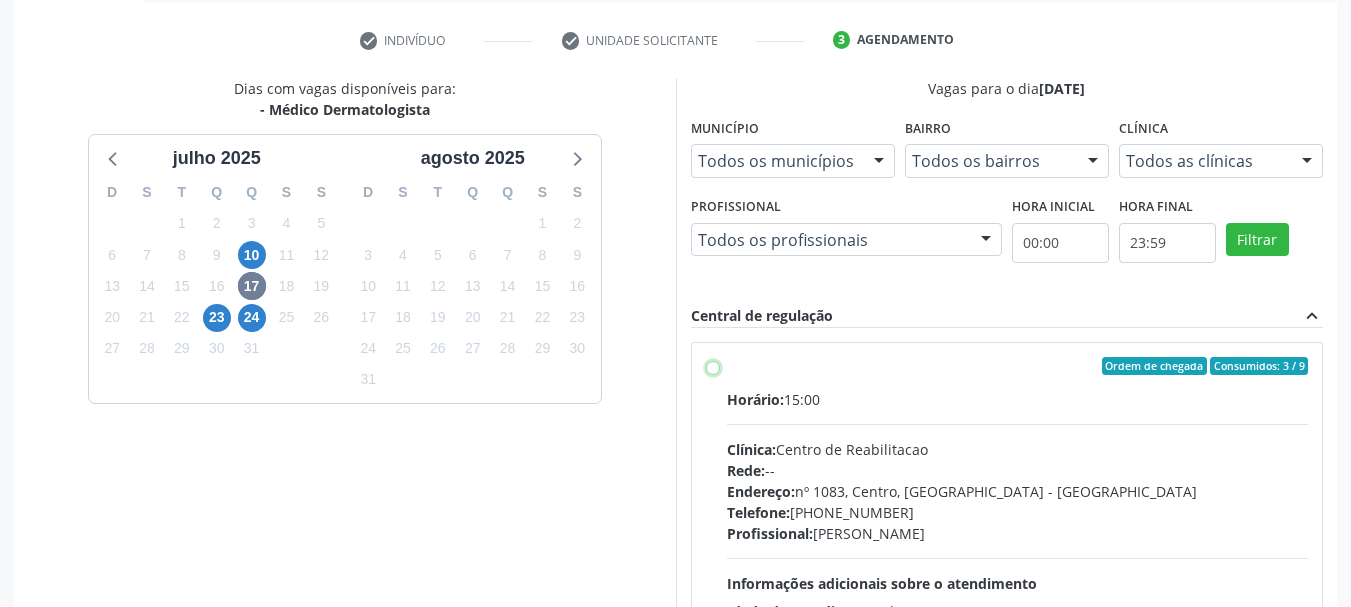 click on "Ordem de chegada
Consumidos: 3 / 9
Horário:   15:00
Clínica:  Centro de Reabilitacao
Rede:
--
Endereço:   [STREET_ADDRESS]
Telefone:   [PHONE_NUMBER]
Profissional:
[PERSON_NAME]
Informações adicionais sobre o atendimento
Idade de atendimento:
de 0 a 120 anos
Gênero(s) atendido(s):
Masculino e Feminino
Informações adicionais:
--" at bounding box center (713, 366) 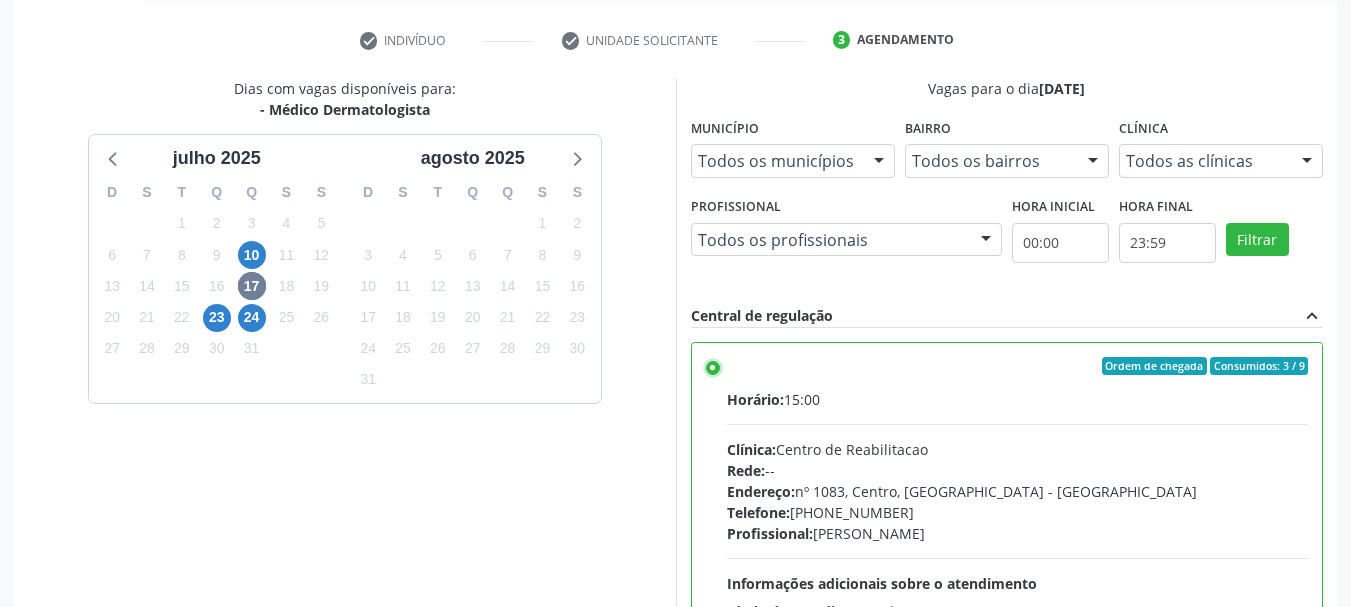 scroll, scrollTop: 99, scrollLeft: 0, axis: vertical 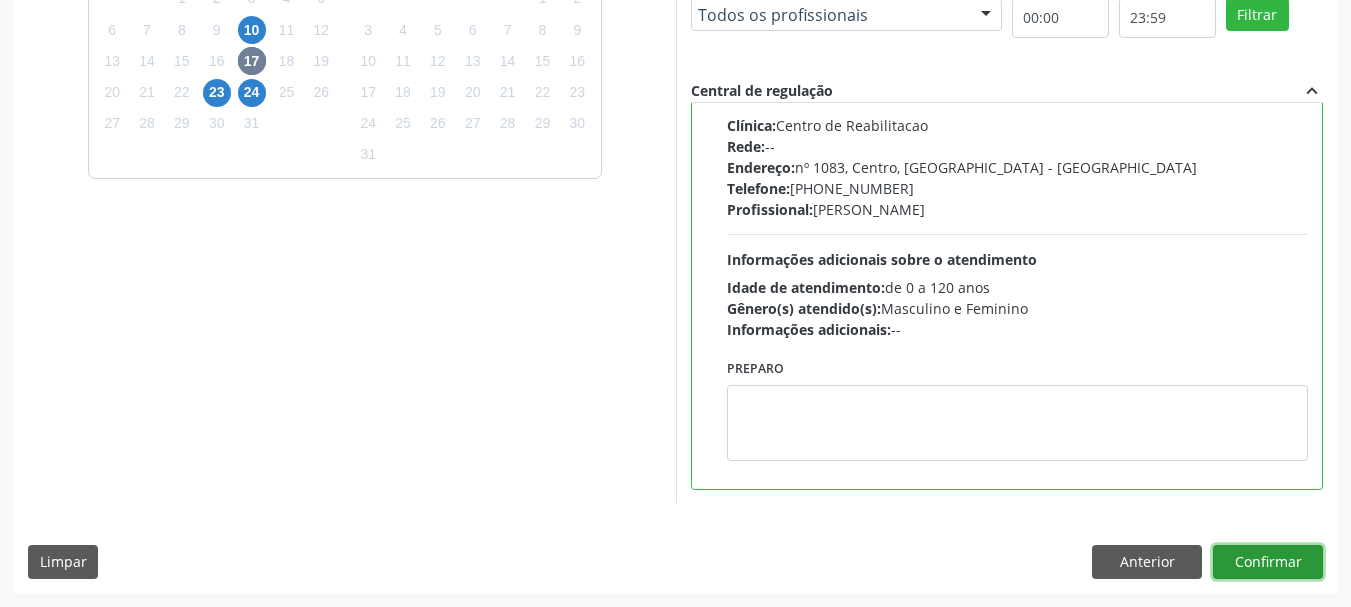 click on "Confirmar" at bounding box center [1268, 562] 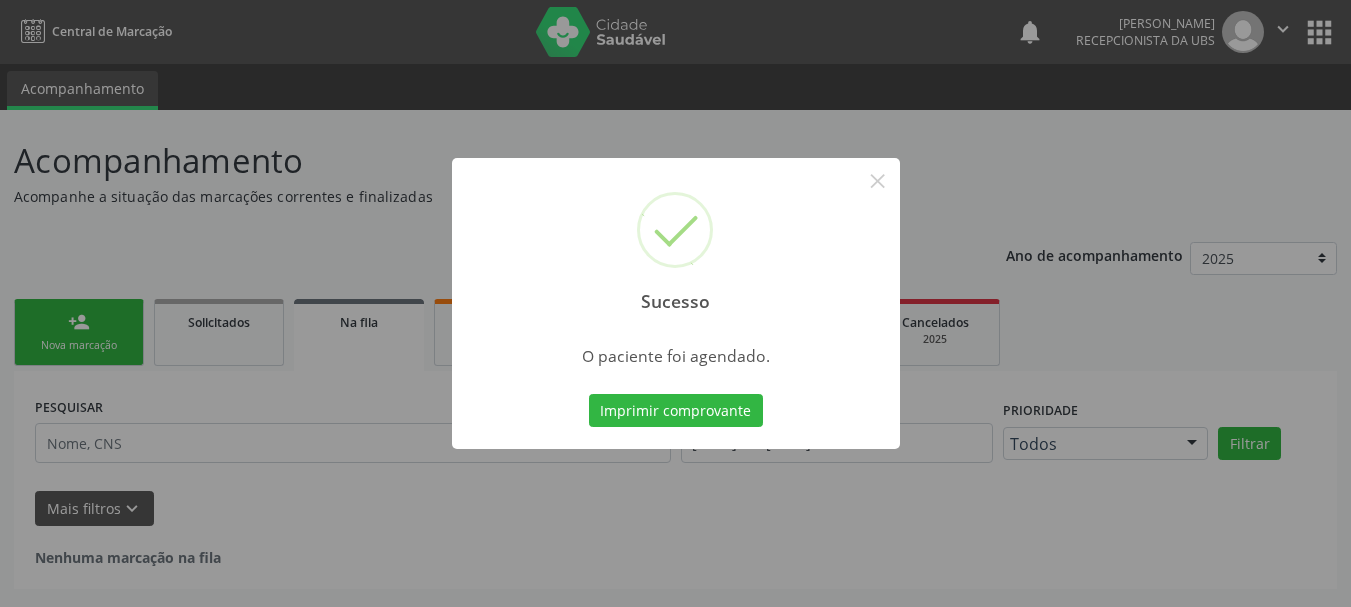 scroll, scrollTop: 0, scrollLeft: 0, axis: both 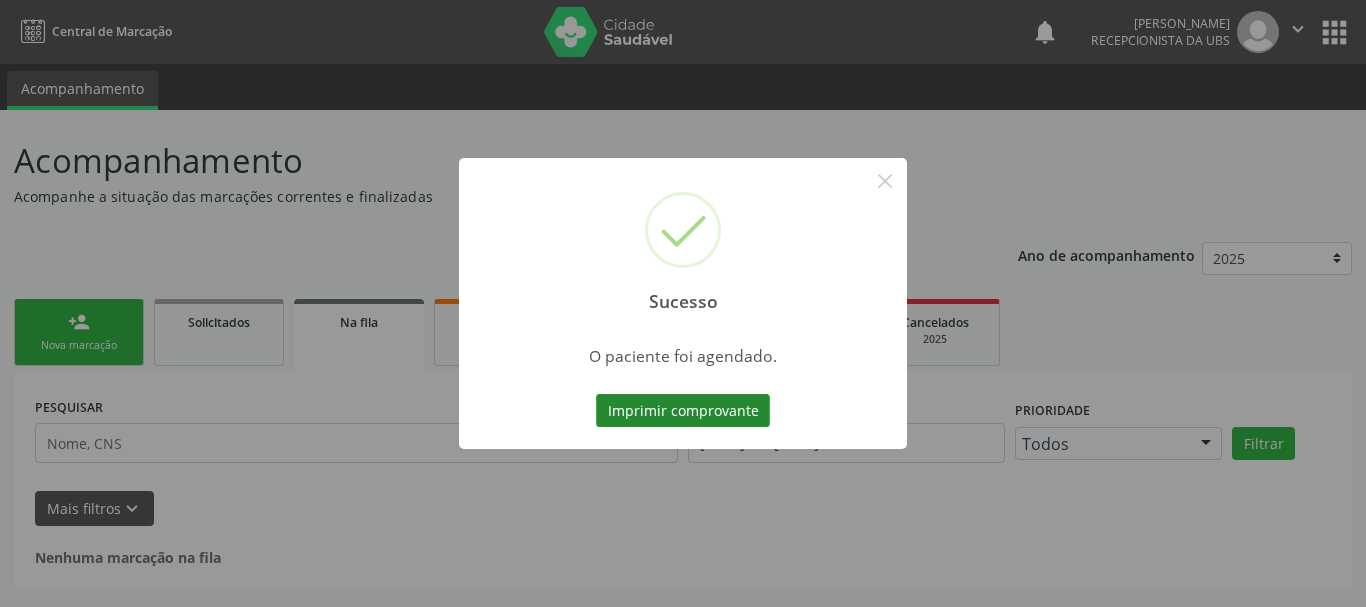 click on "Imprimir comprovante" at bounding box center (683, 411) 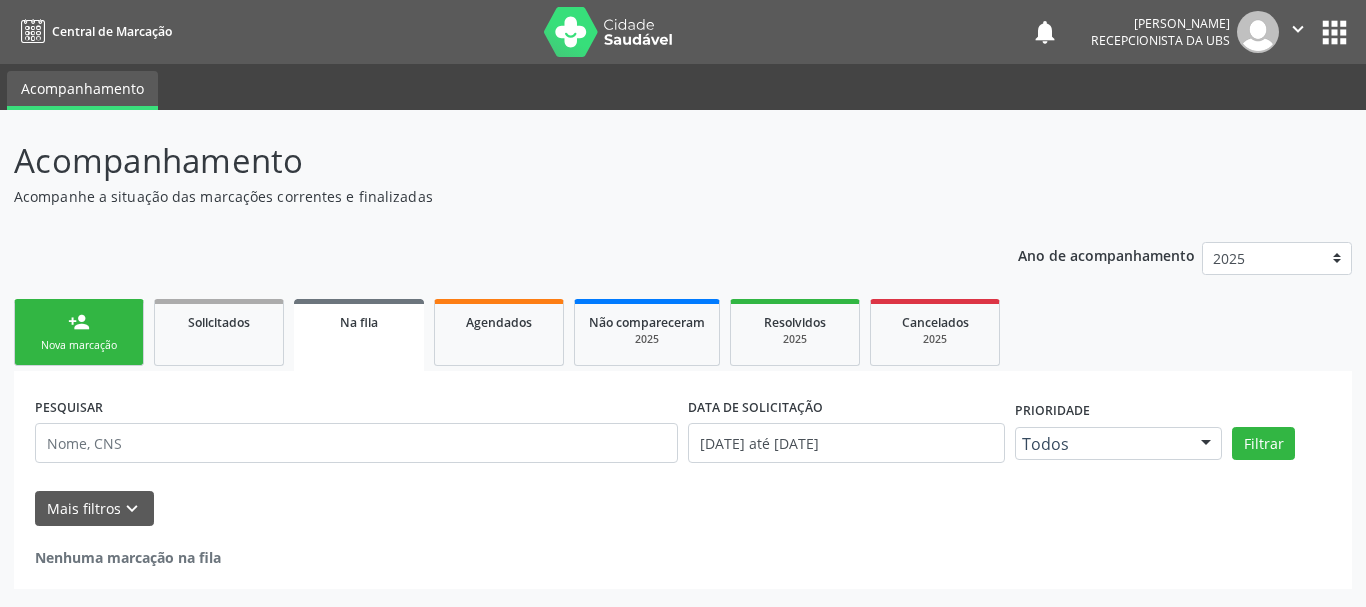 click on "Nova marcação" at bounding box center (79, 345) 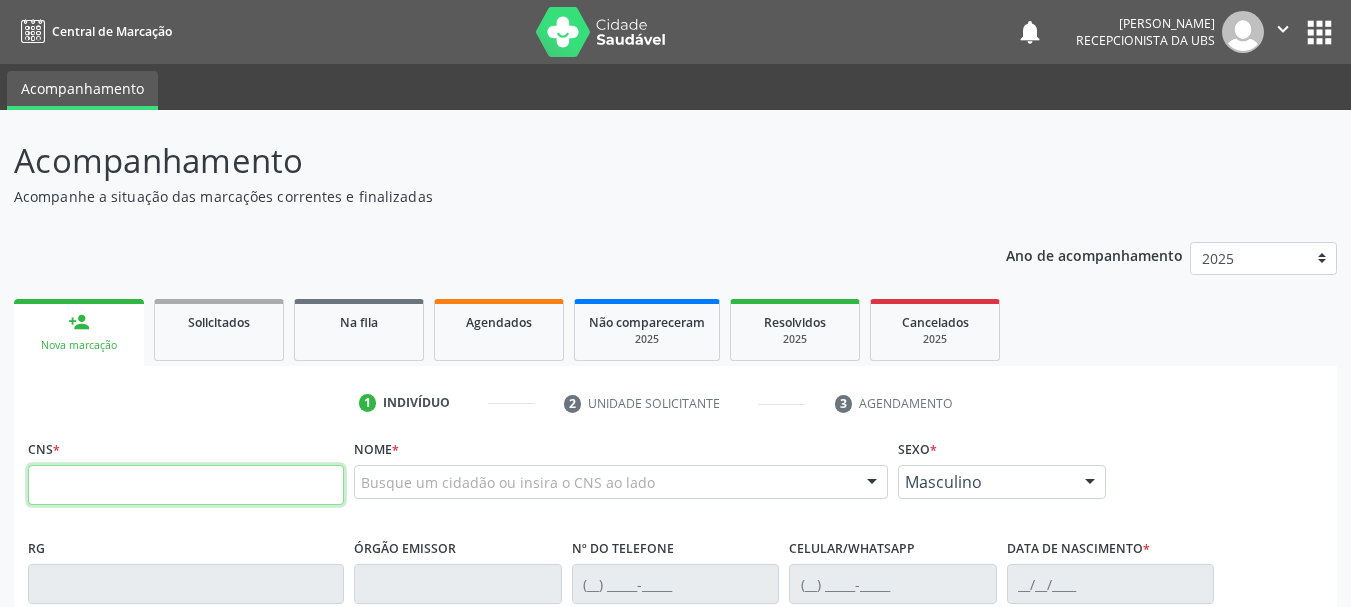 click at bounding box center (186, 485) 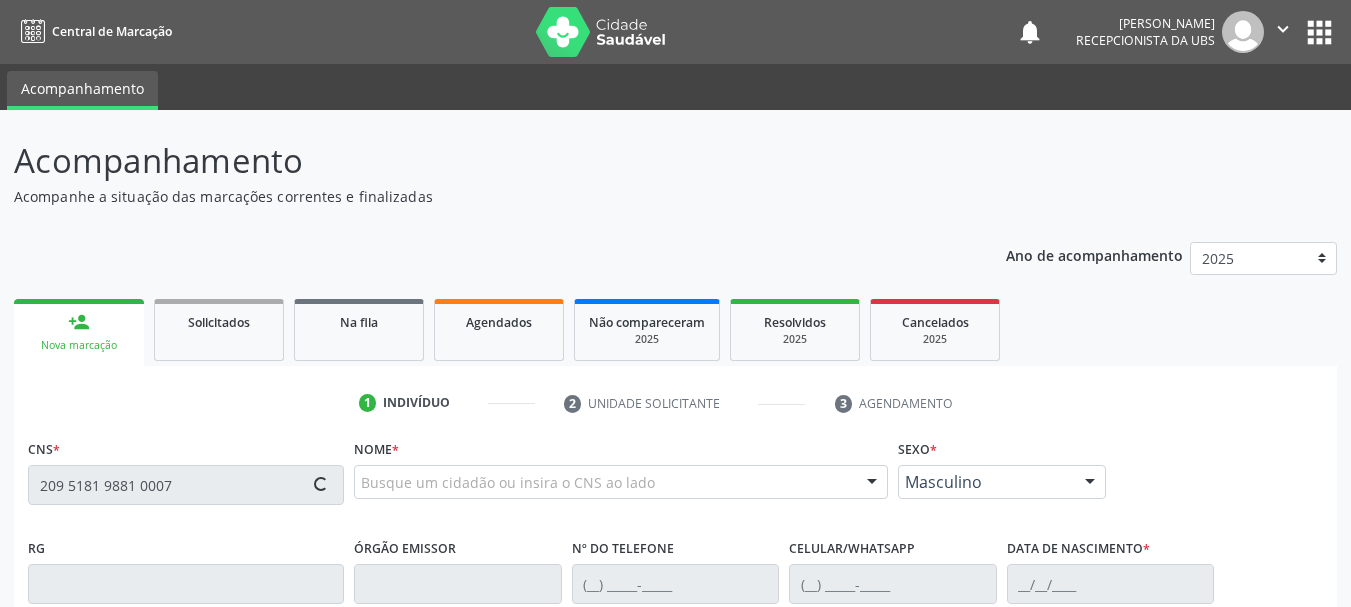 type on "209 5181 9881 0007" 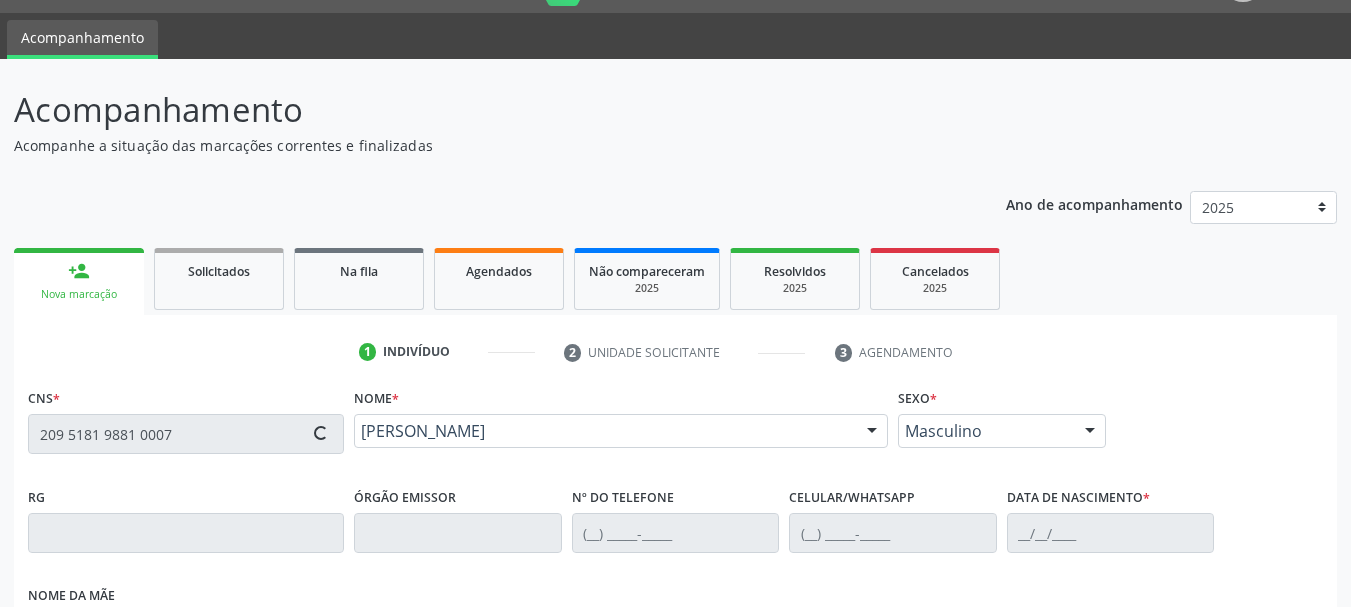 scroll, scrollTop: 100, scrollLeft: 0, axis: vertical 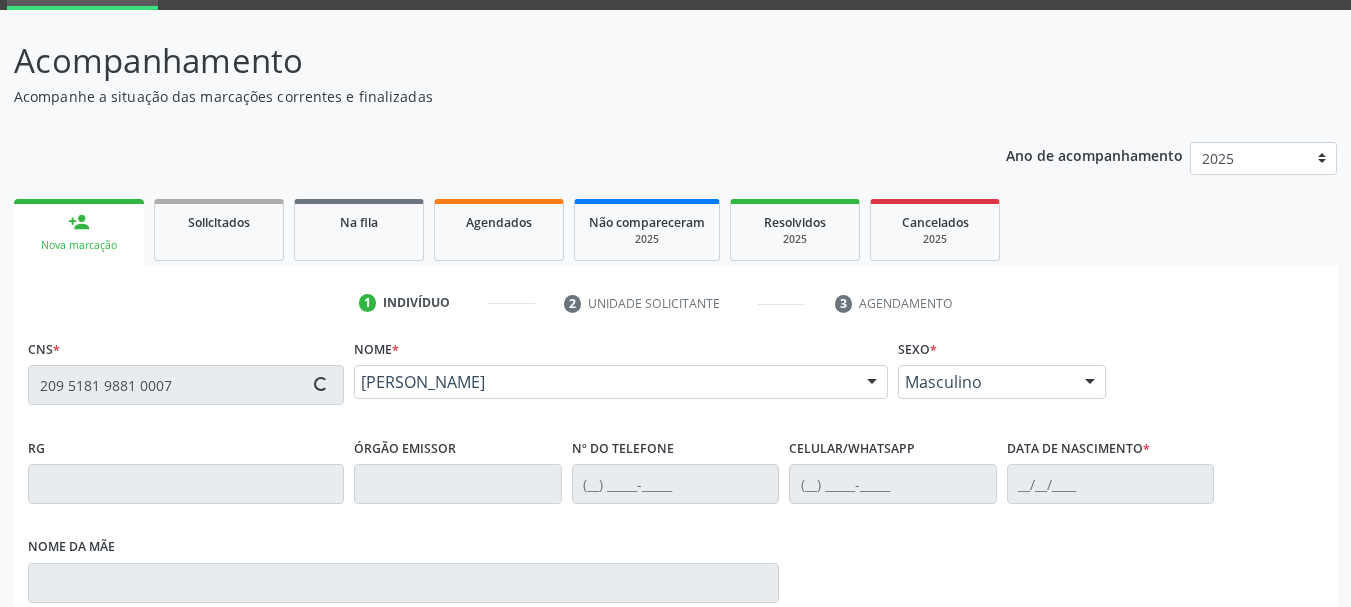 type on "[PHONE_NUMBER]" 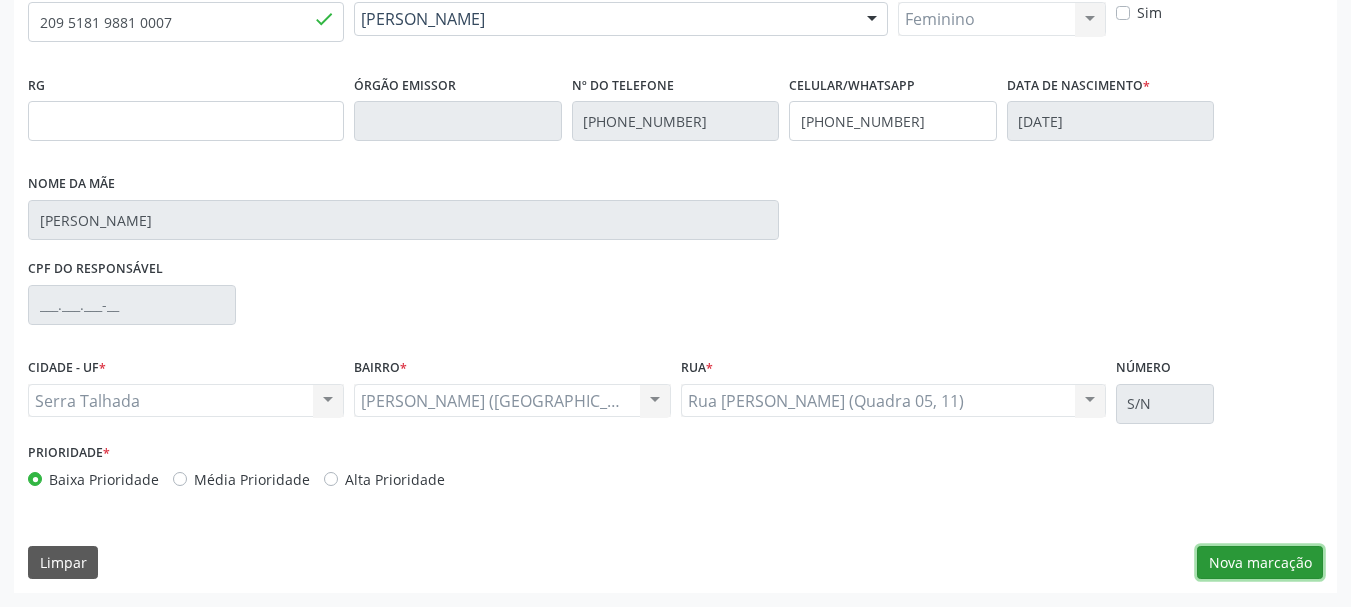 click on "Nova marcação" at bounding box center [1260, 563] 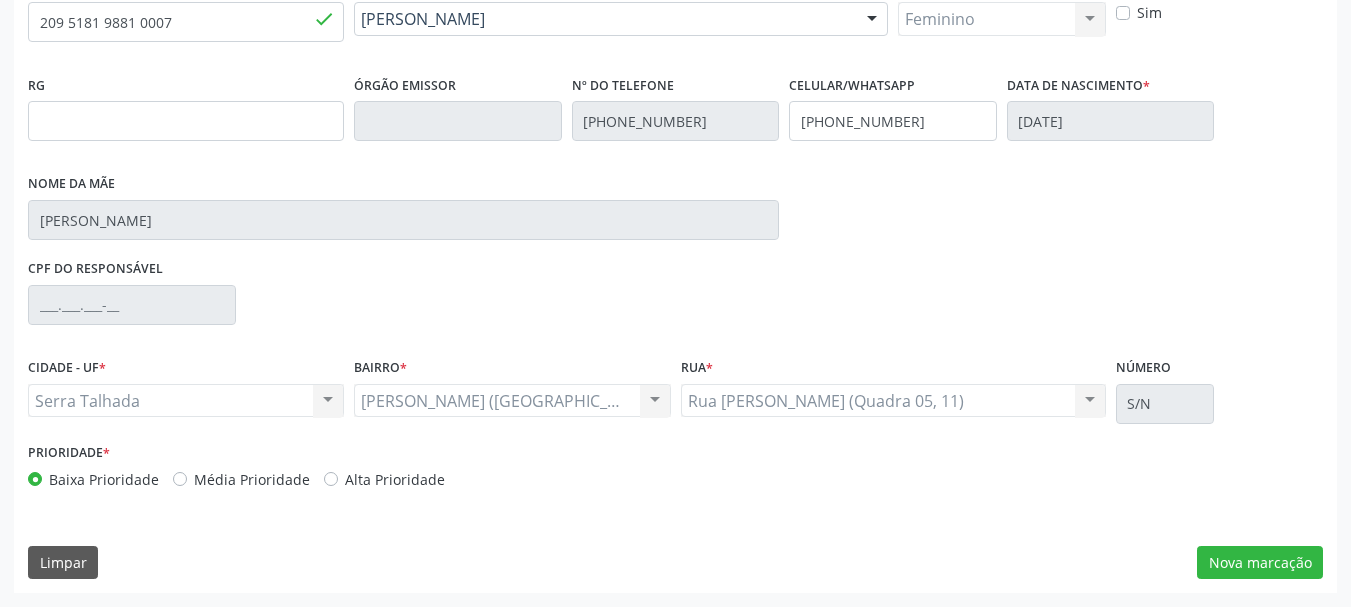 scroll, scrollTop: 299, scrollLeft: 0, axis: vertical 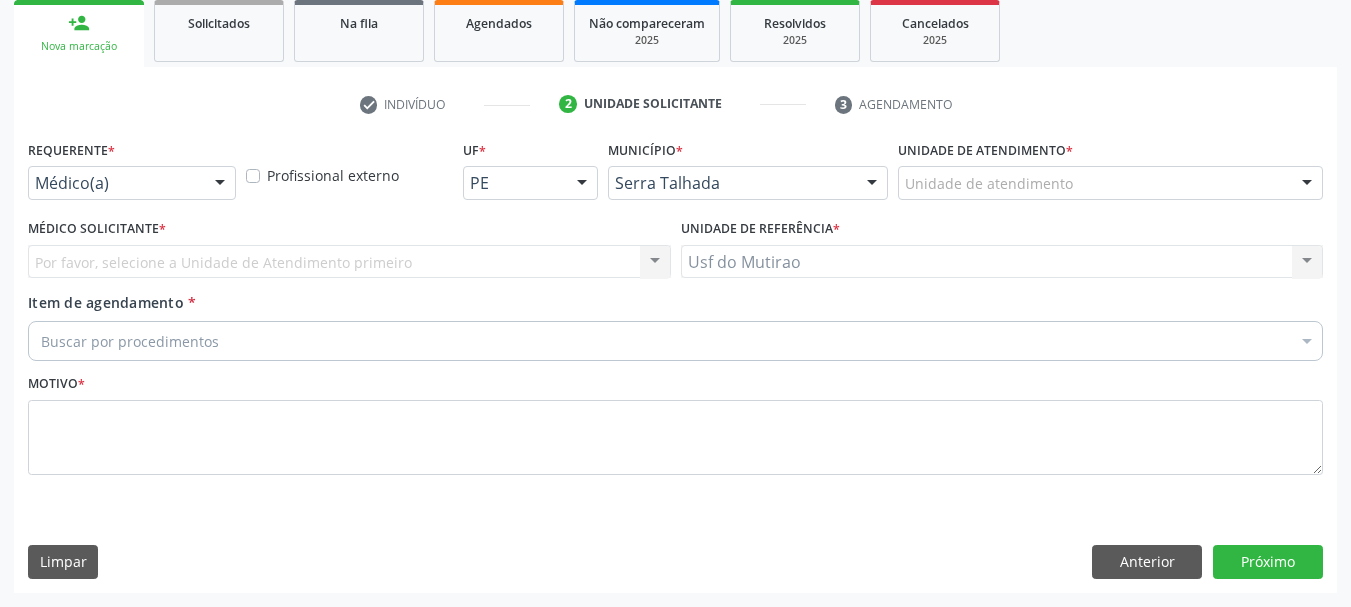 click on "Médico(a)" at bounding box center [132, 183] 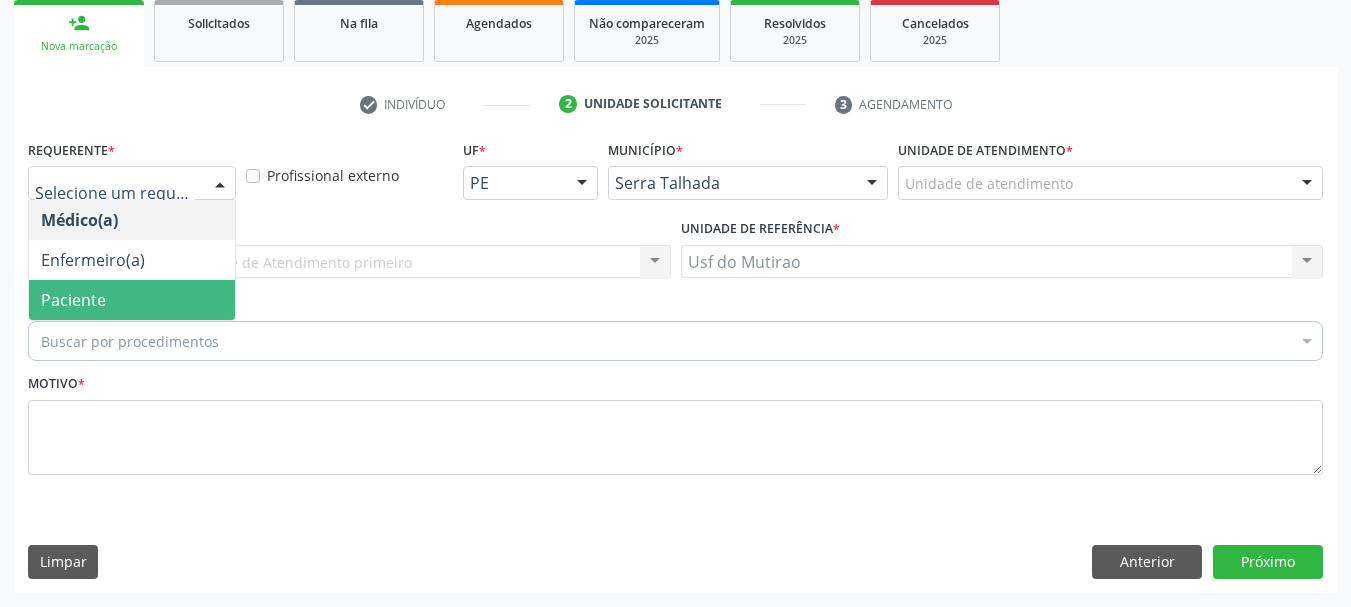 click on "Paciente" at bounding box center (73, 300) 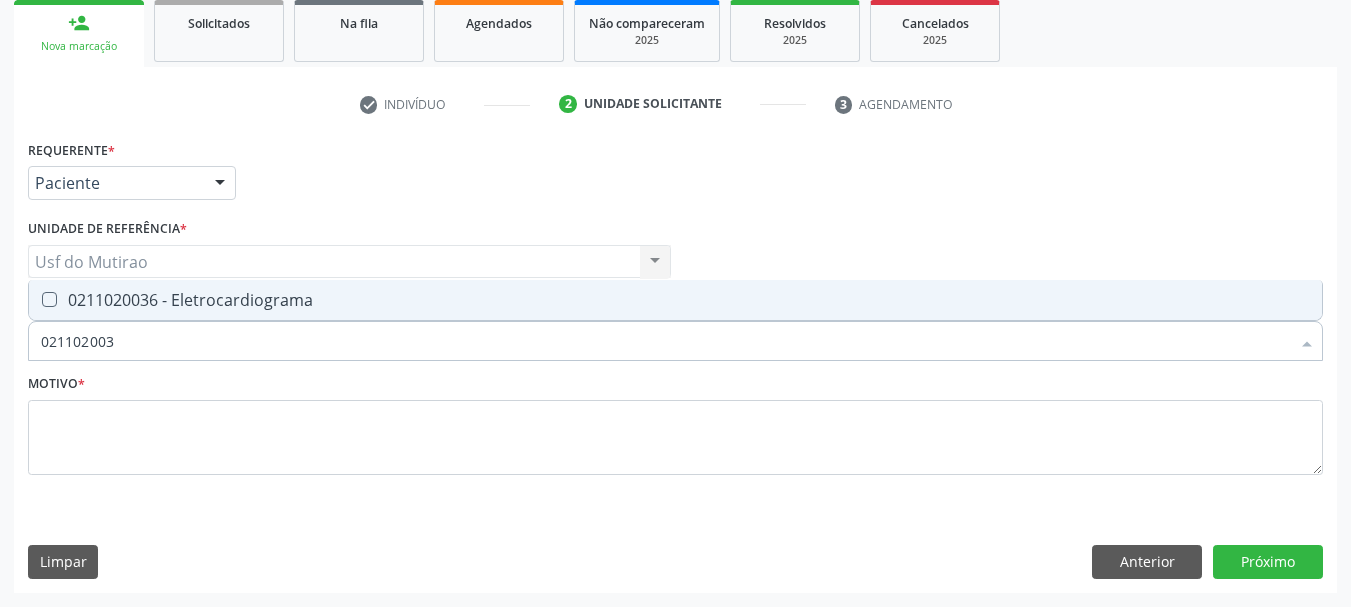 type on "0211020036" 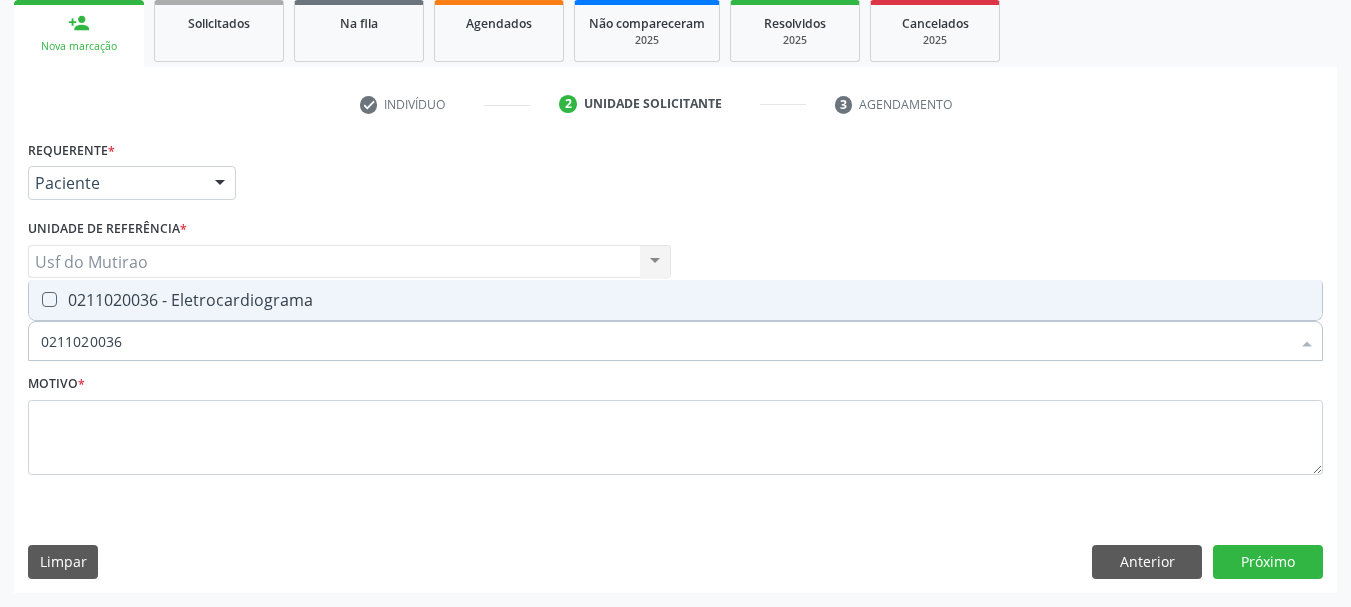click on "0211020036 - Eletrocardiograma" at bounding box center [675, 300] 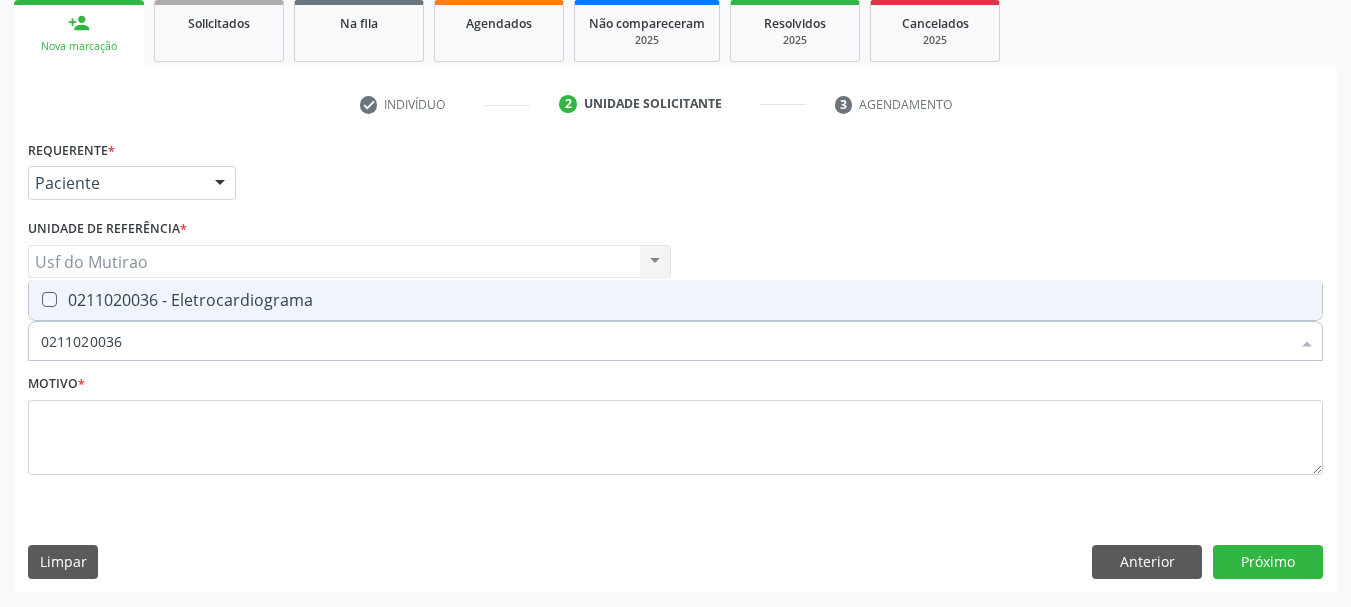 checkbox on "true" 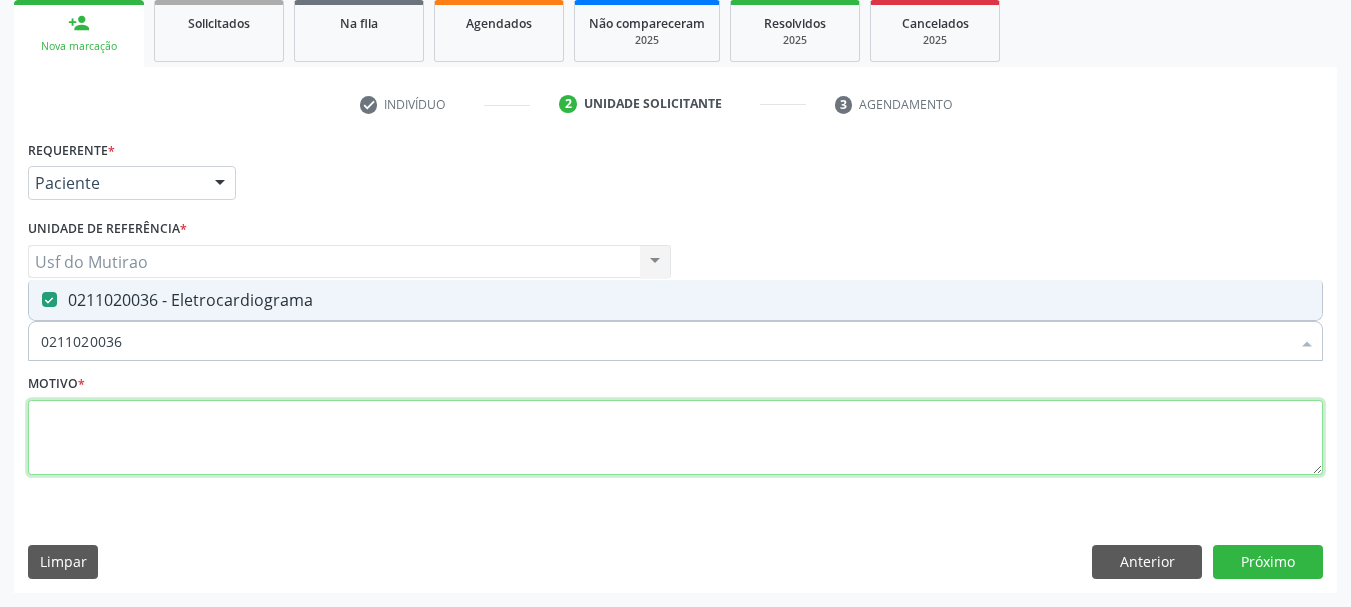 click at bounding box center [675, 438] 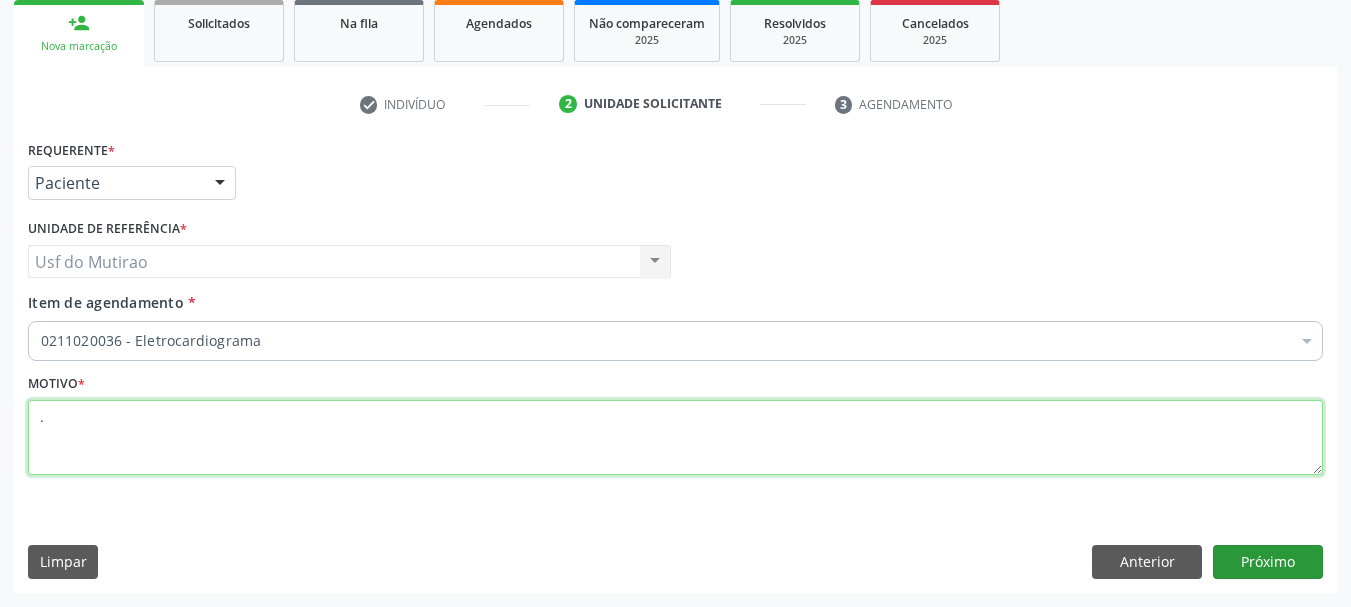 type on "." 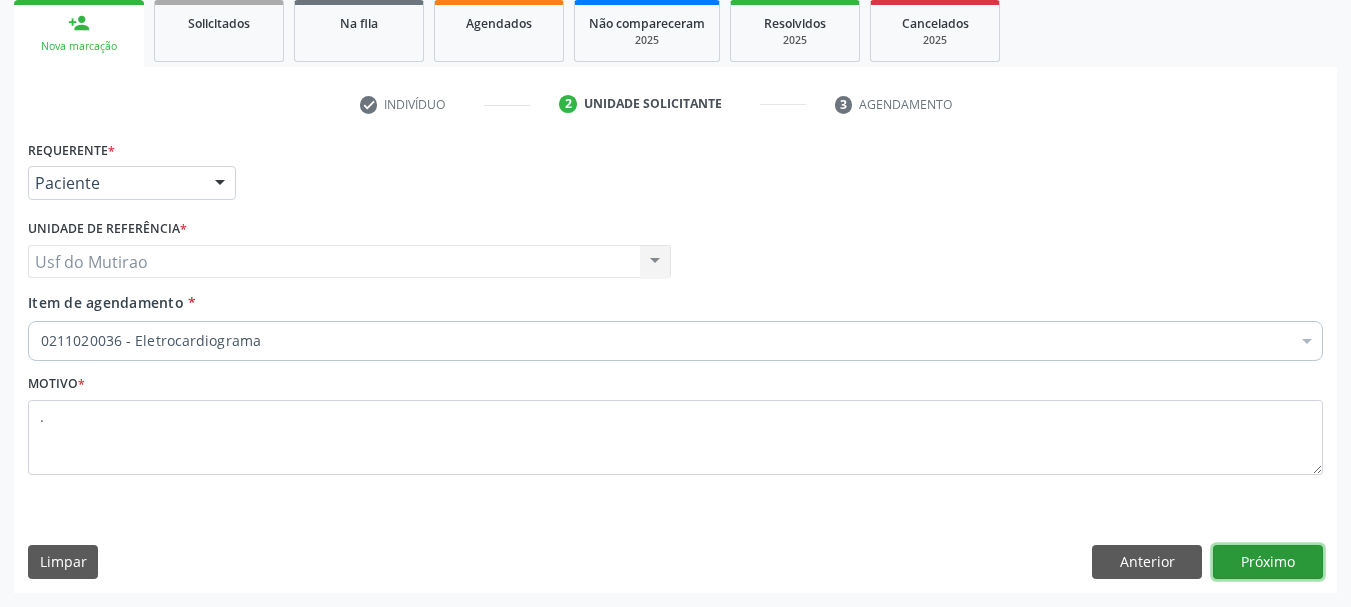 click on "Próximo" at bounding box center [1268, 562] 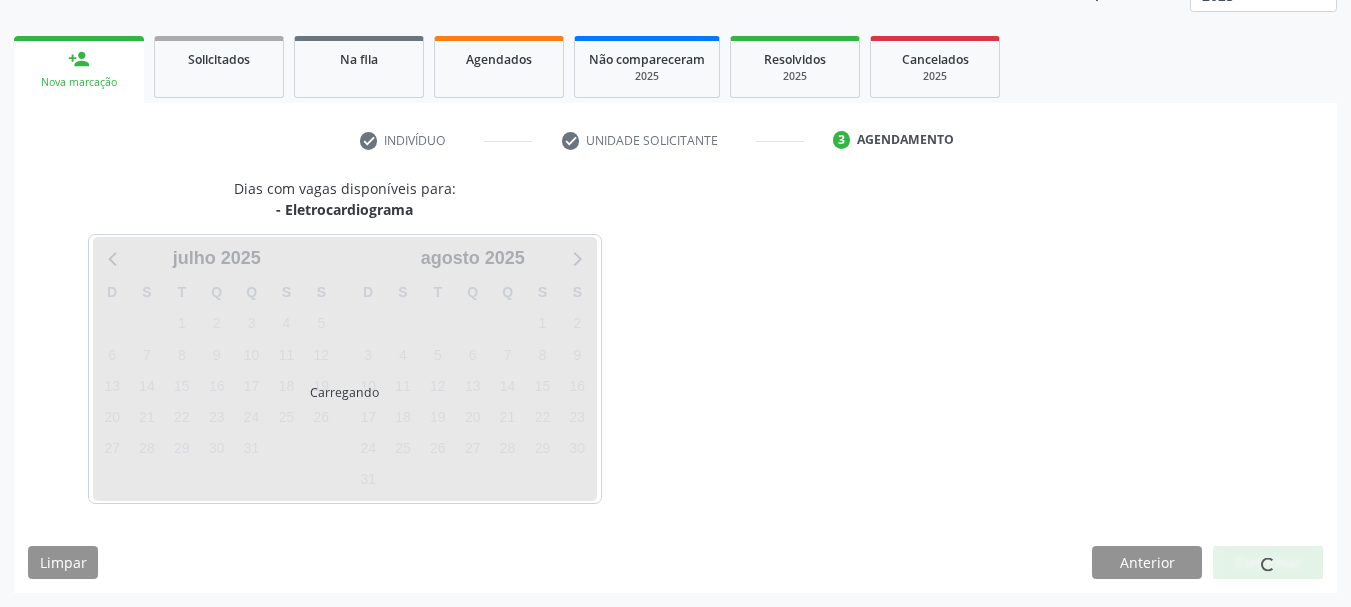 scroll, scrollTop: 263, scrollLeft: 0, axis: vertical 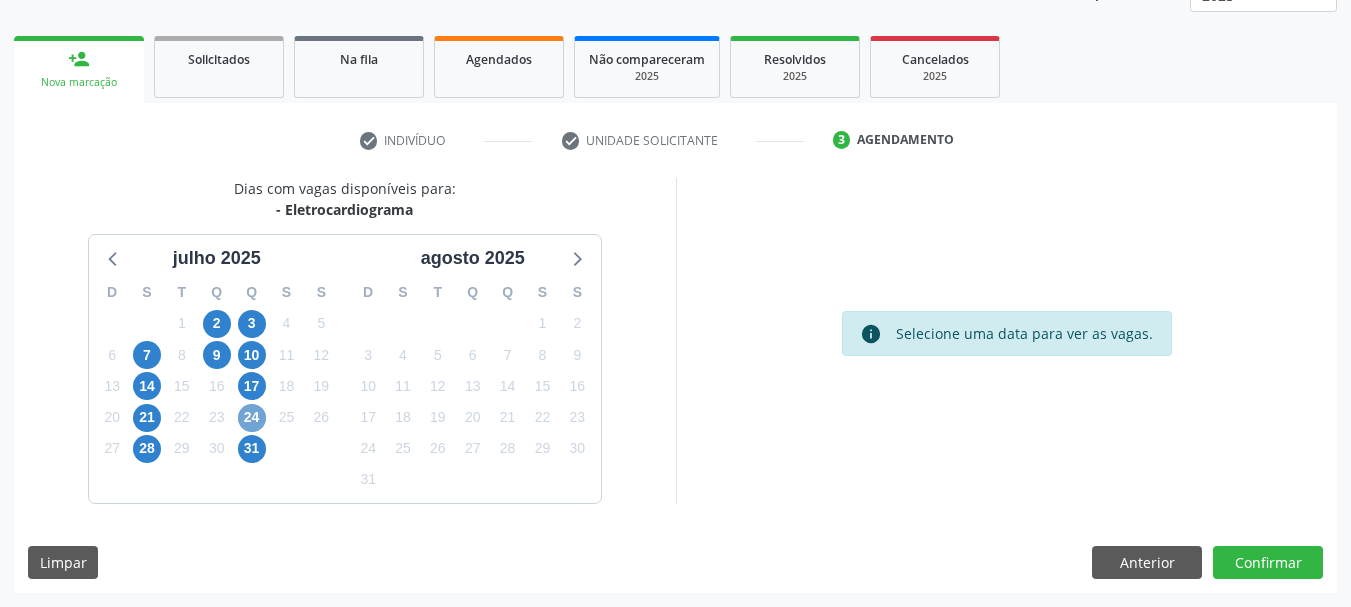 click on "24" at bounding box center [252, 418] 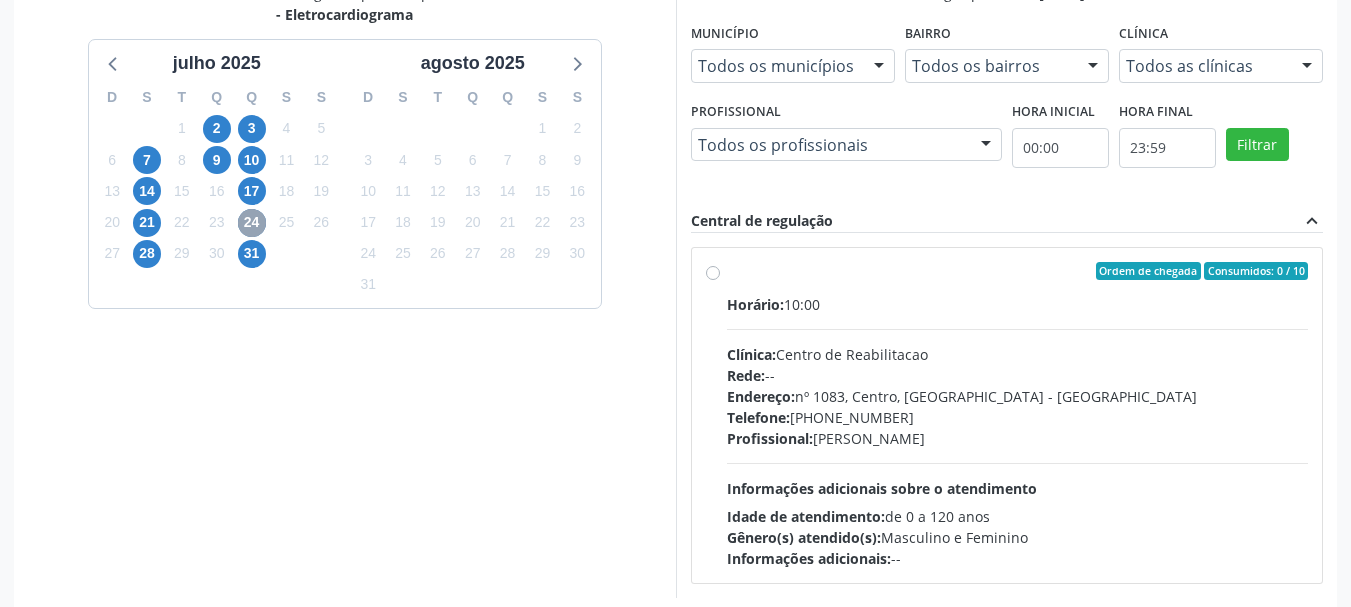 scroll, scrollTop: 463, scrollLeft: 0, axis: vertical 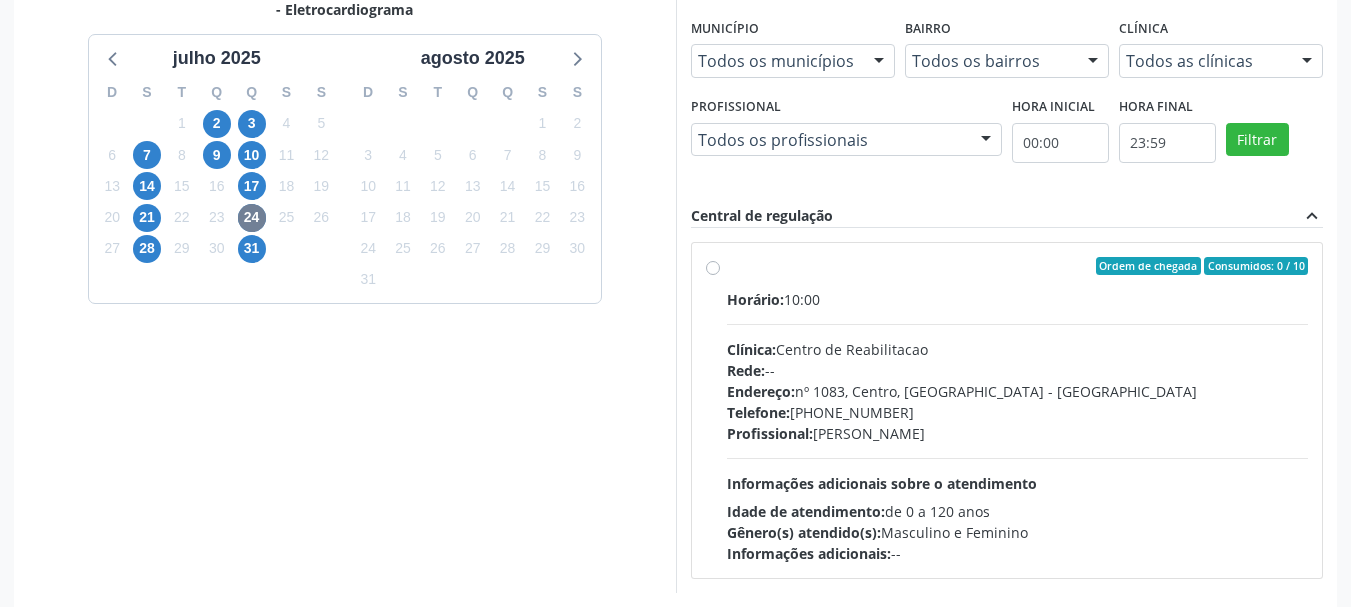 click on "Clínica:  Centro de Reabilitacao" at bounding box center (1018, 349) 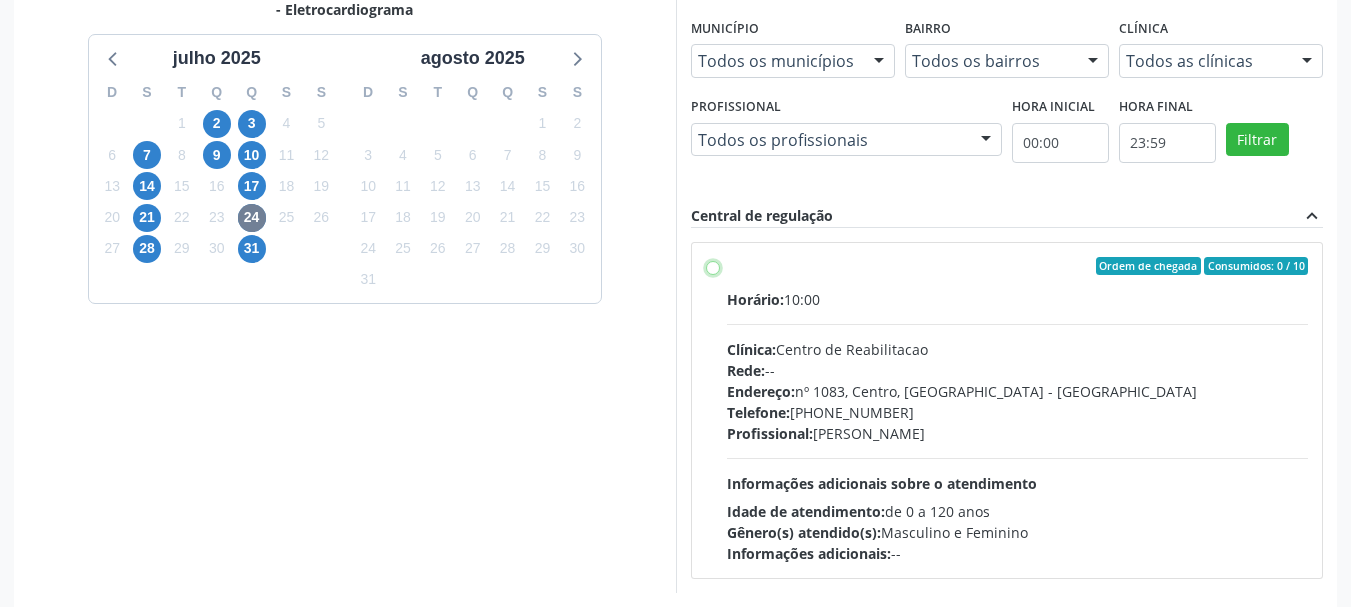 click on "Ordem de chegada
Consumidos: 0 / 10
Horário:   10:00
Clínica:  Centro de Reabilitacao
Rede:
--
Endereço:   [STREET_ADDRESS]
Telefone:   [PHONE_NUMBER]
Profissional:
[PERSON_NAME]
Informações adicionais sobre o atendimento
Idade de atendimento:
de 0 a 120 anos
Gênero(s) atendido(s):
Masculino e Feminino
Informações adicionais:
--" at bounding box center [713, 266] 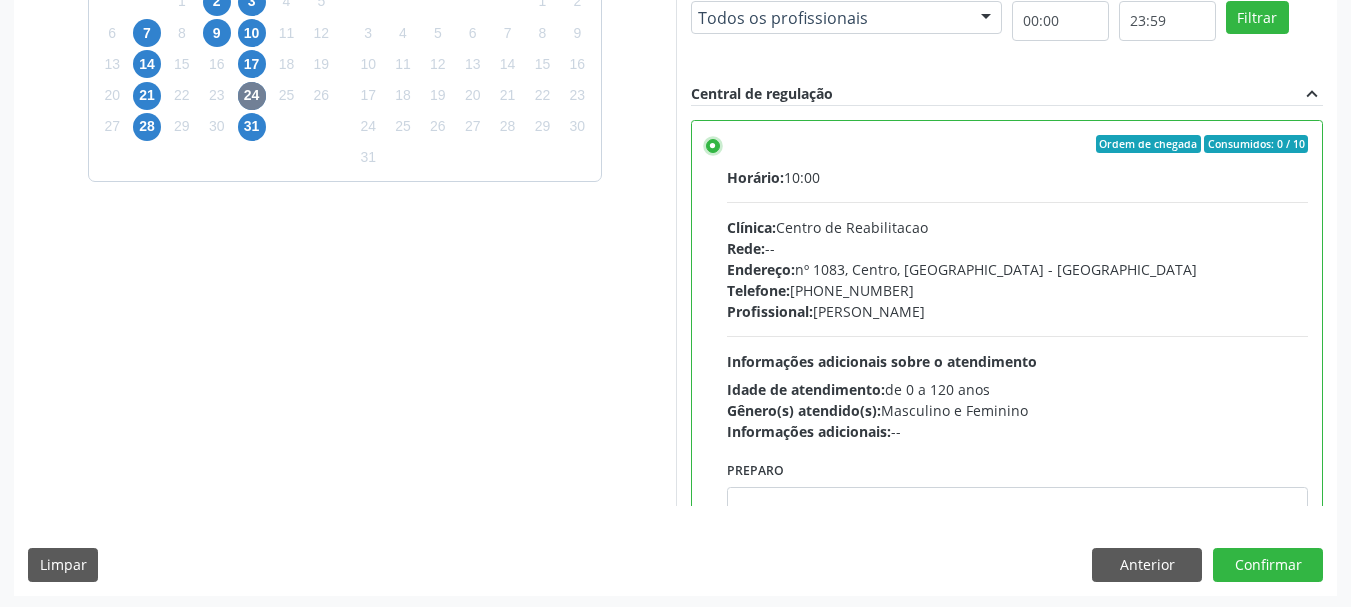 scroll, scrollTop: 588, scrollLeft: 0, axis: vertical 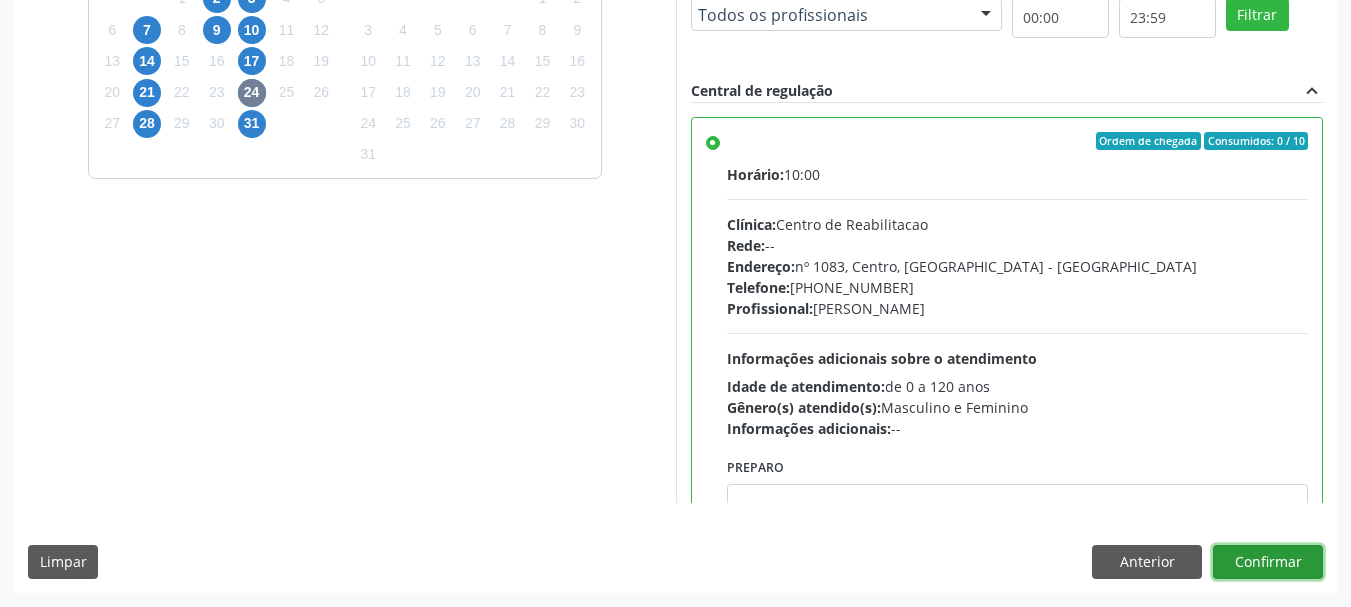 click on "Confirmar" at bounding box center (1268, 562) 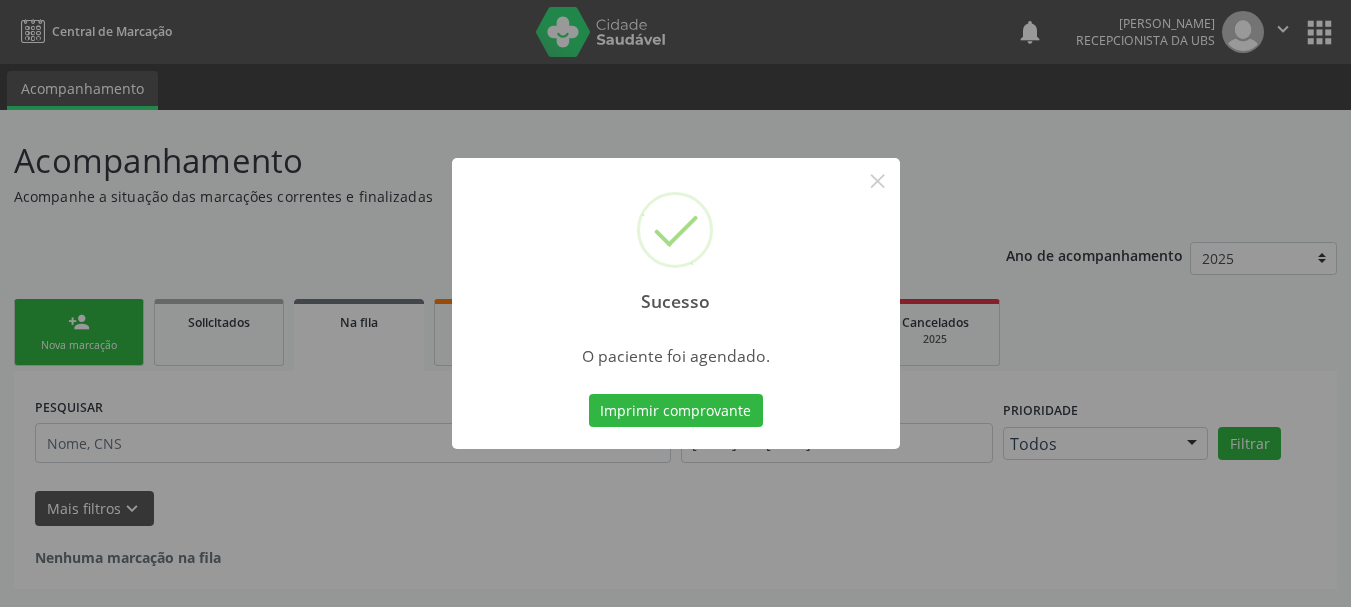 scroll, scrollTop: 0, scrollLeft: 0, axis: both 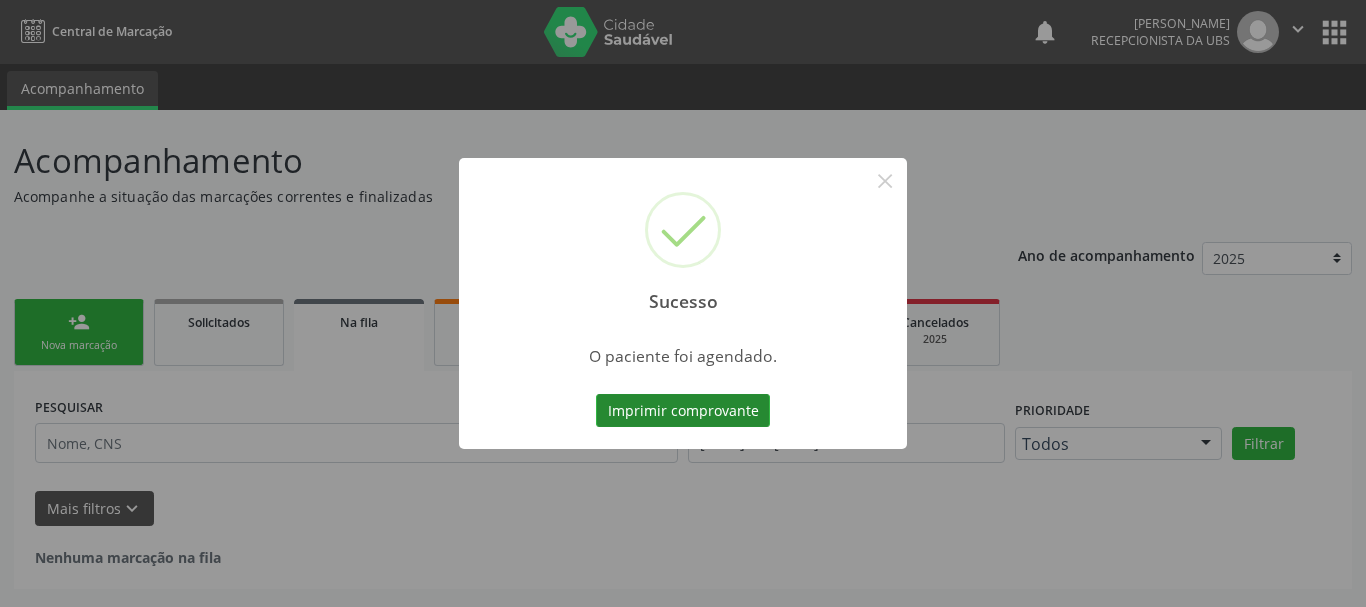 click on "Imprimir comprovante" at bounding box center [683, 411] 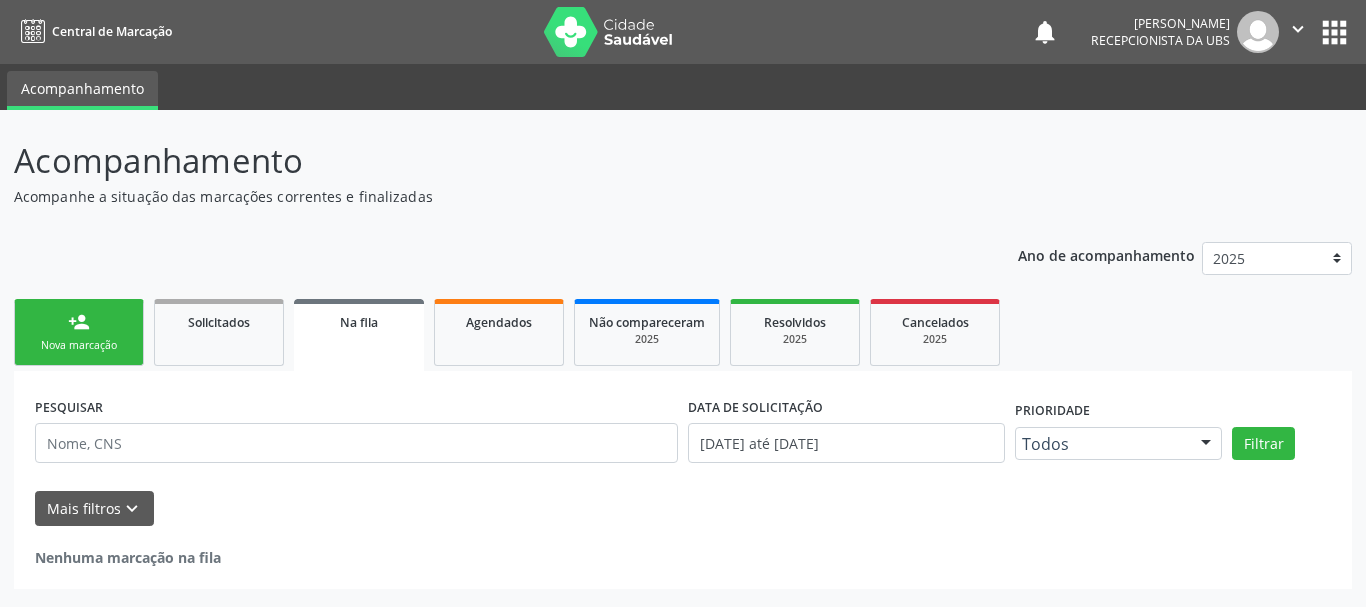 click on "Nova marcação" at bounding box center (79, 345) 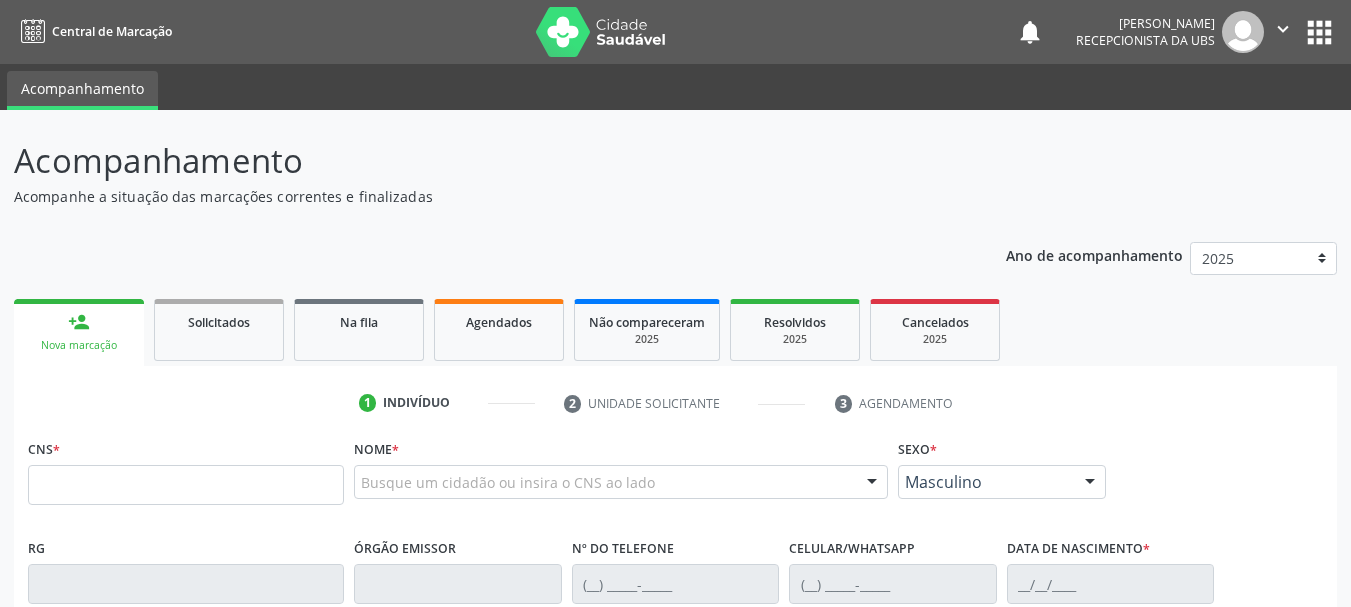 click on "CNS
*" at bounding box center [186, 476] 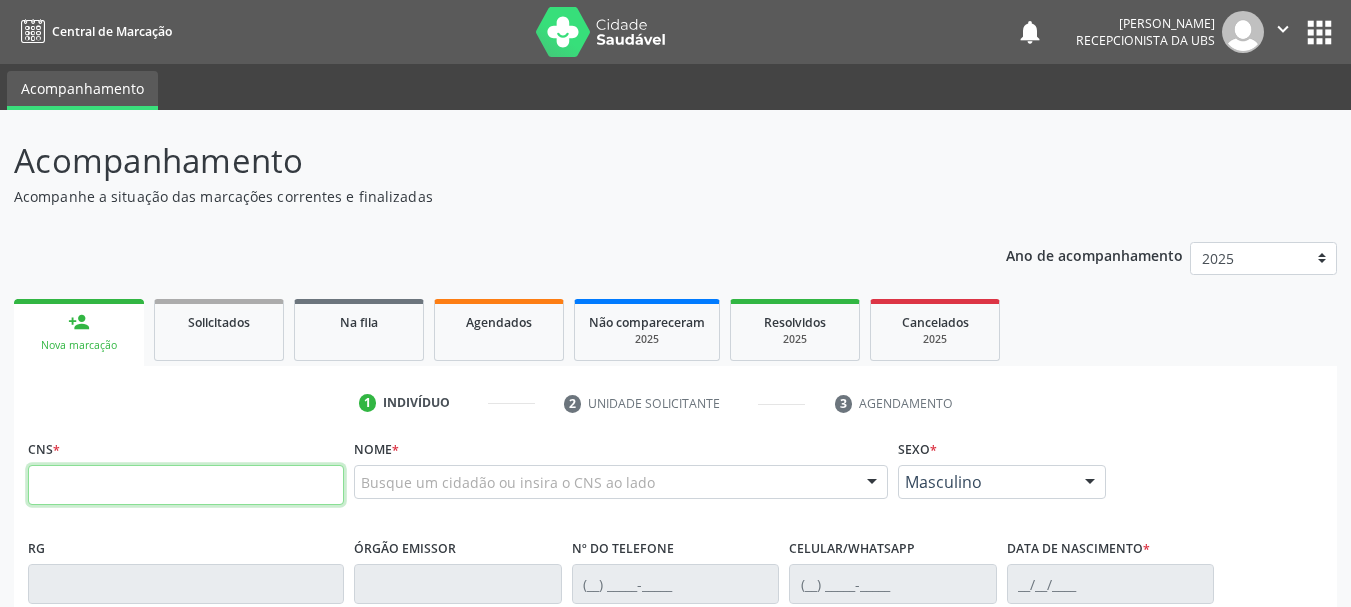 click at bounding box center (186, 485) 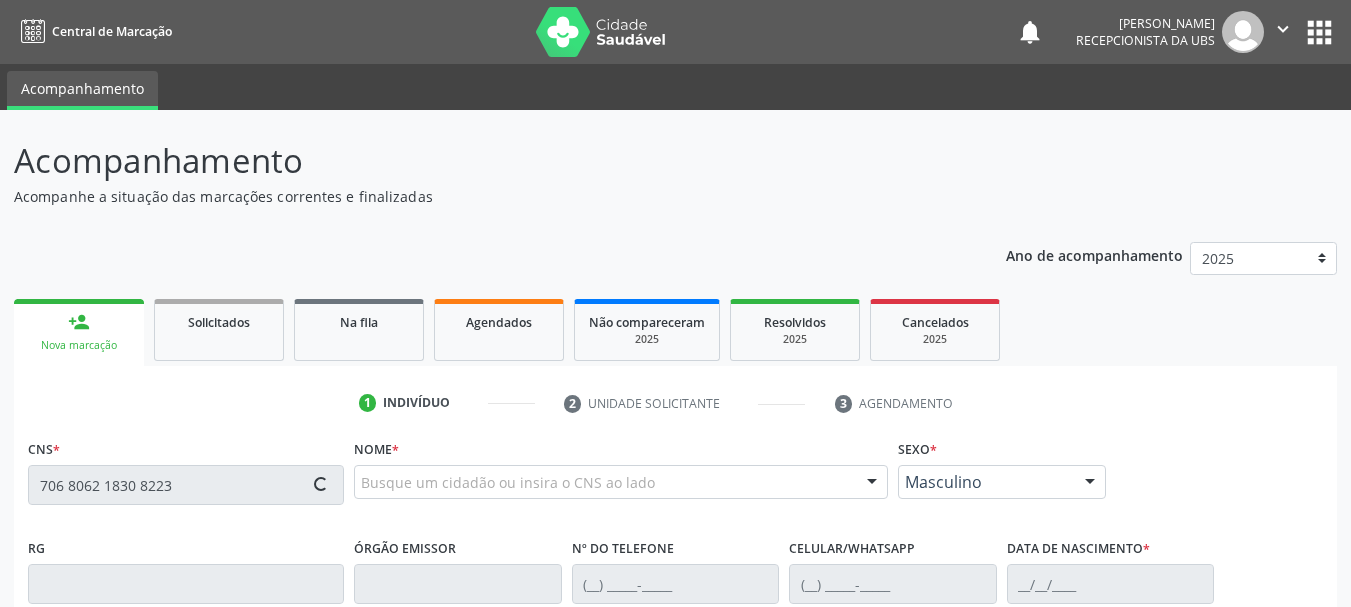 type on "706 8062 1830 8223" 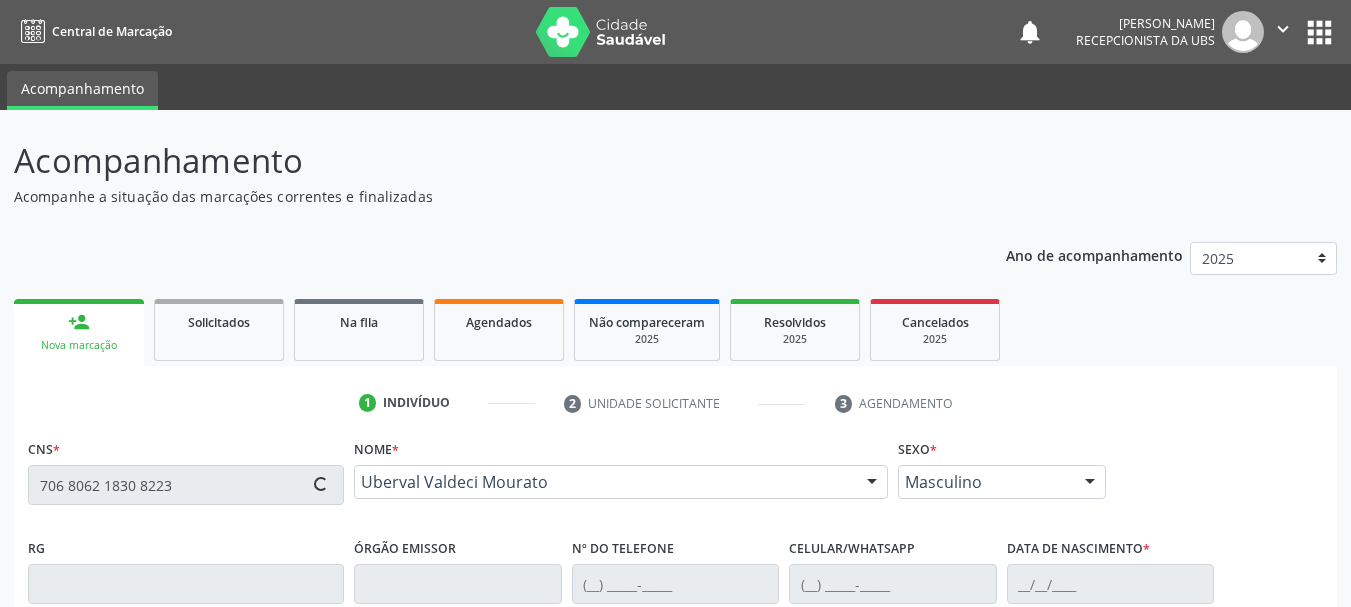 type on "[PHONE_NUMBER]" 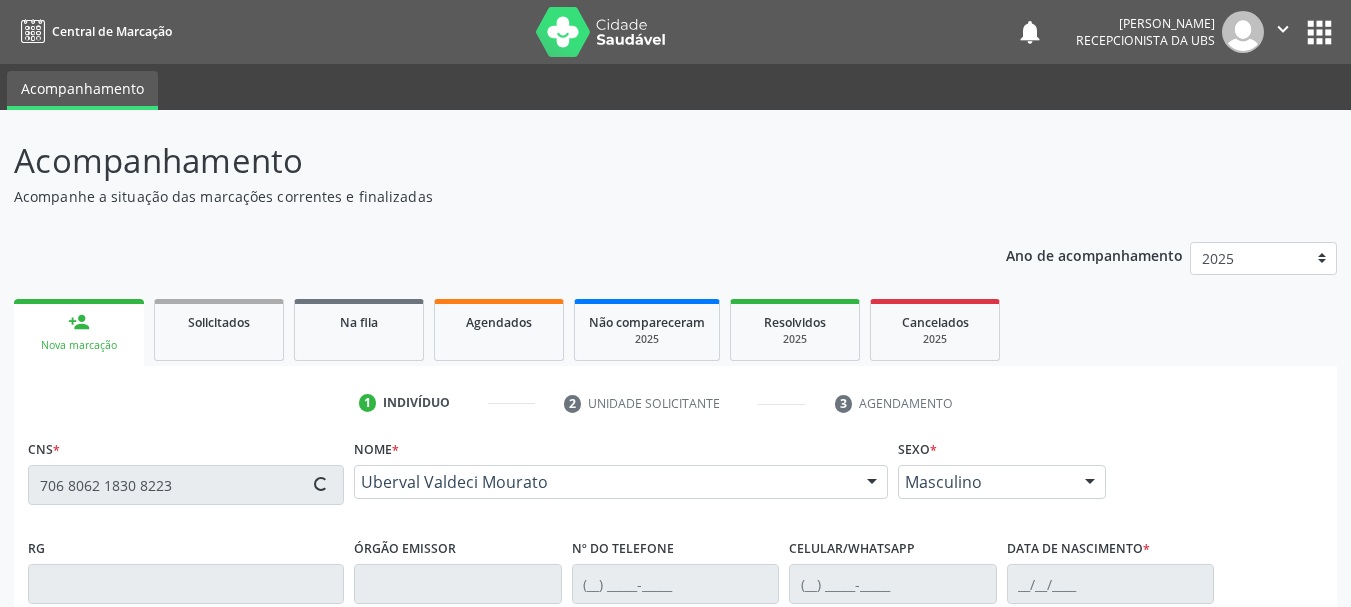 type on "[DATE]" 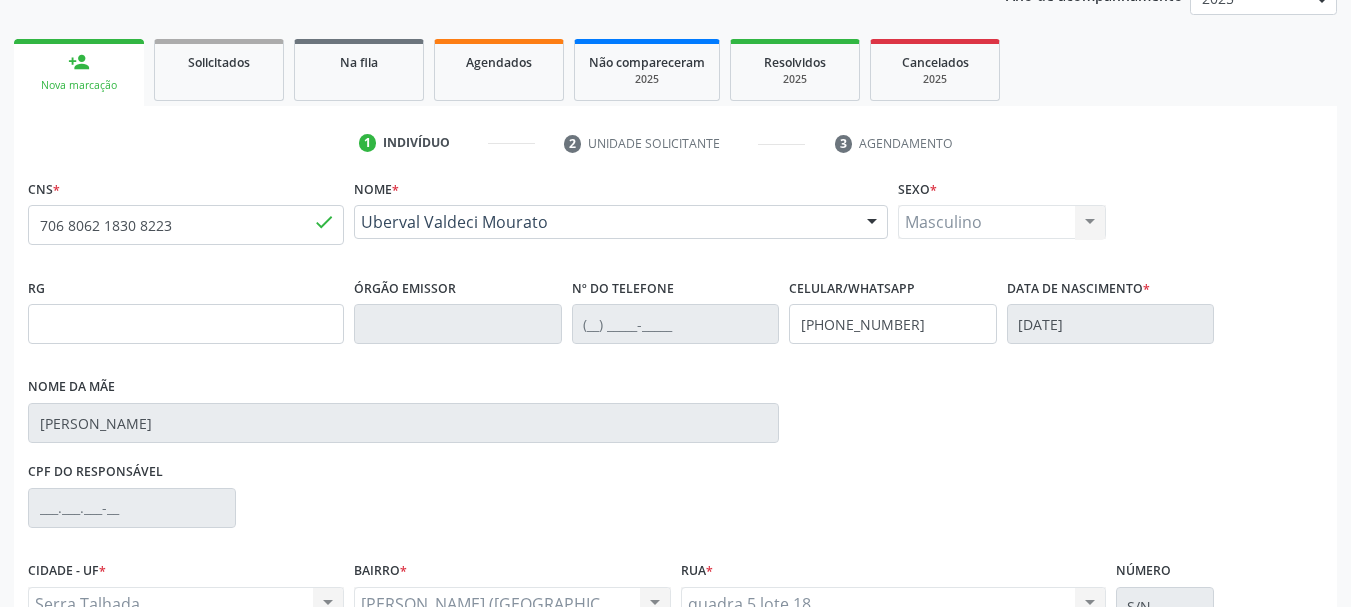 scroll, scrollTop: 300, scrollLeft: 0, axis: vertical 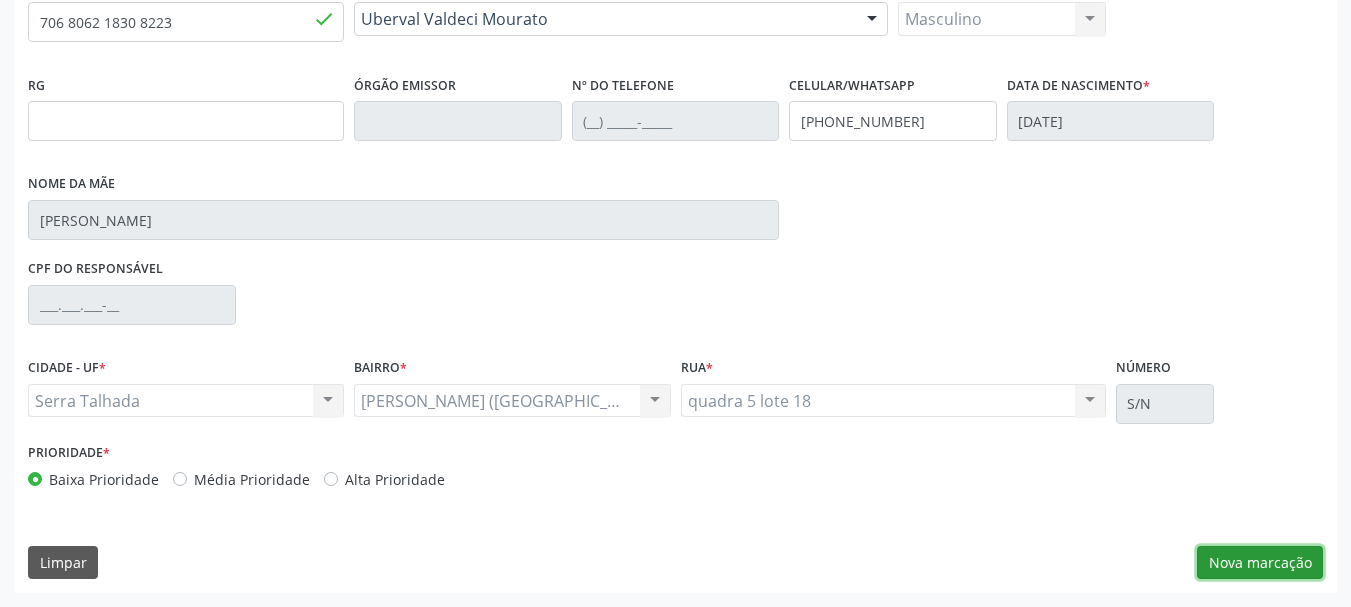 click on "Nova marcação" at bounding box center (1260, 563) 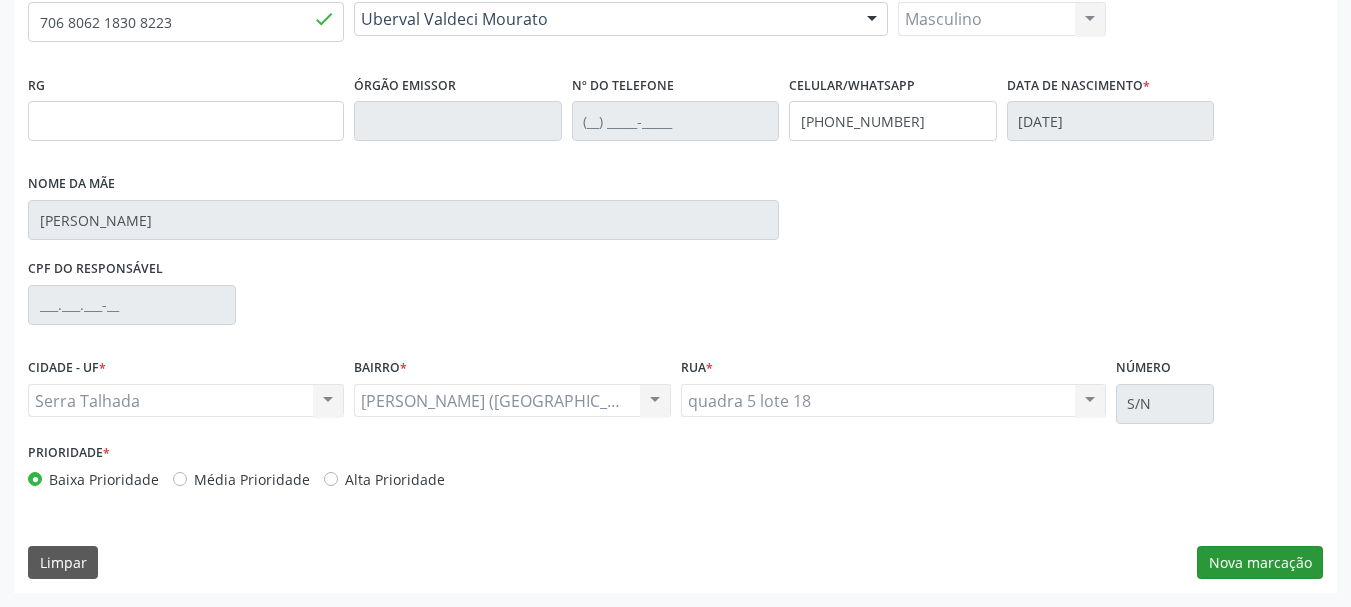 scroll, scrollTop: 299, scrollLeft: 0, axis: vertical 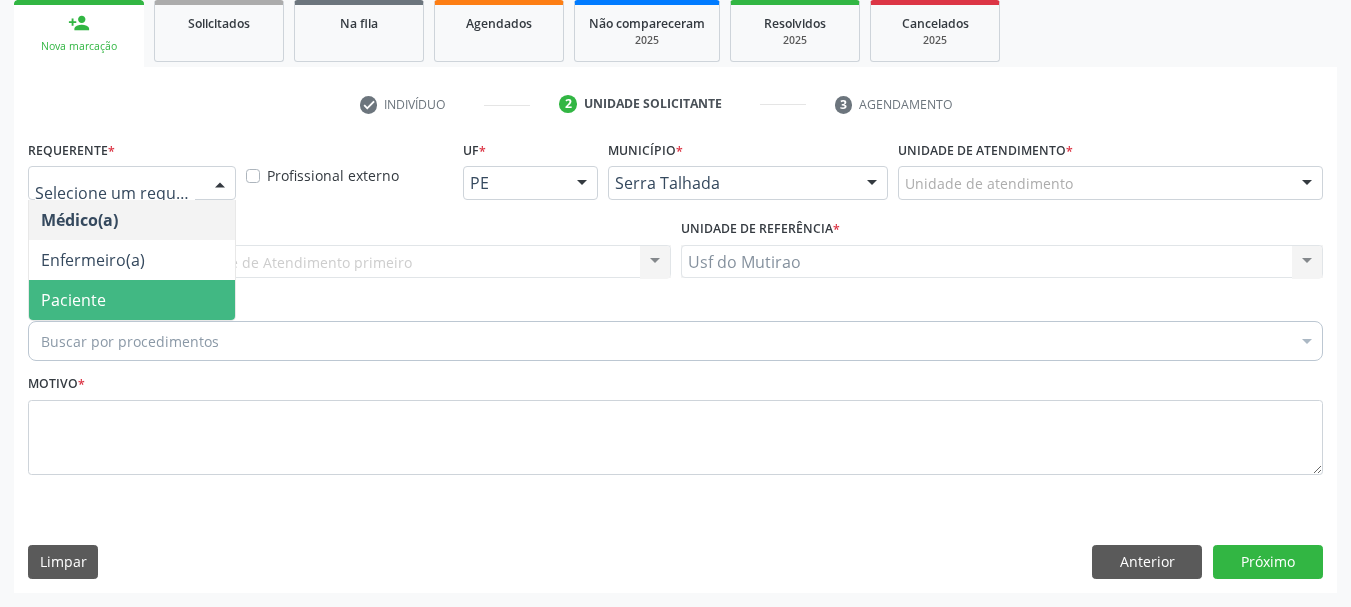 click on "Paciente" at bounding box center (73, 300) 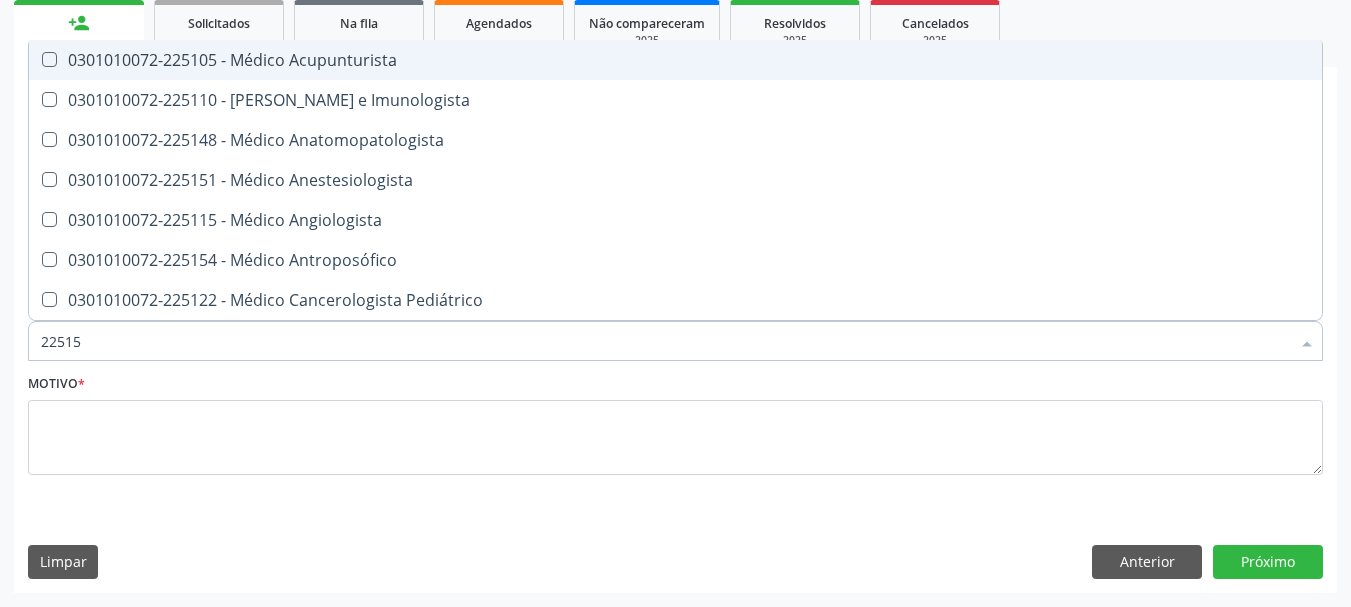 type on "225155" 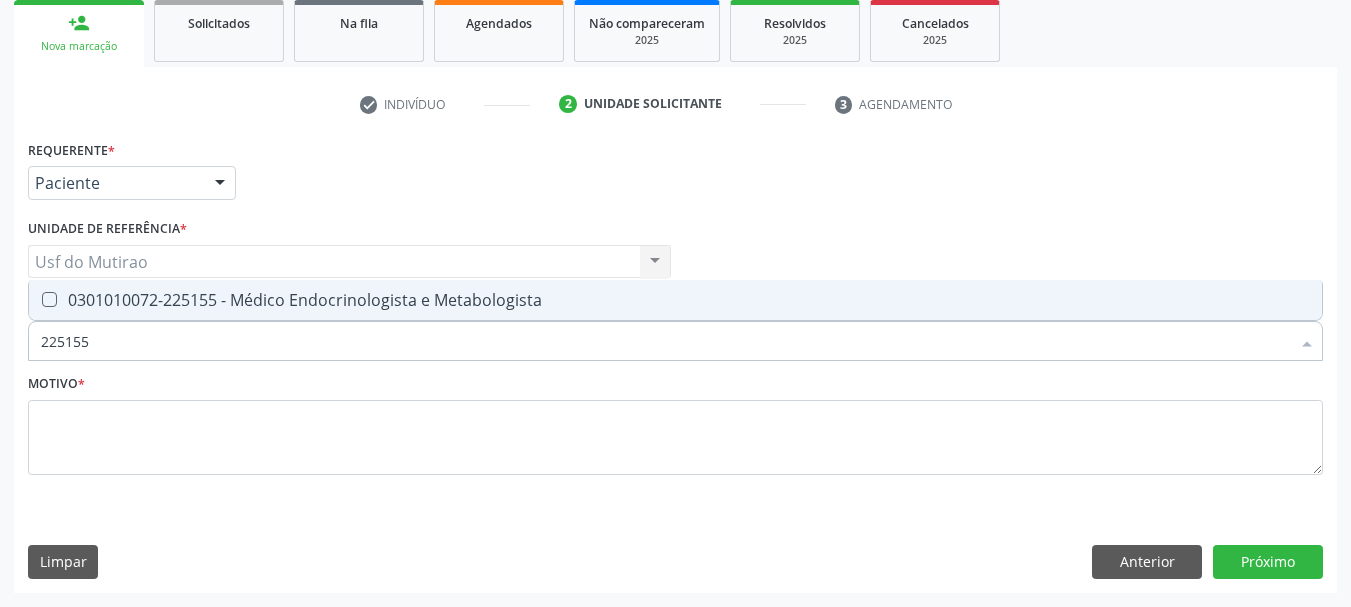 click on "Selecionar todos
0301010072-225155 - Médico Endocrinologista e Metabologista
Nenhum resultado encontrado para: " 225155  "
Não há nenhuma opção para ser exibida." at bounding box center [675, 300] 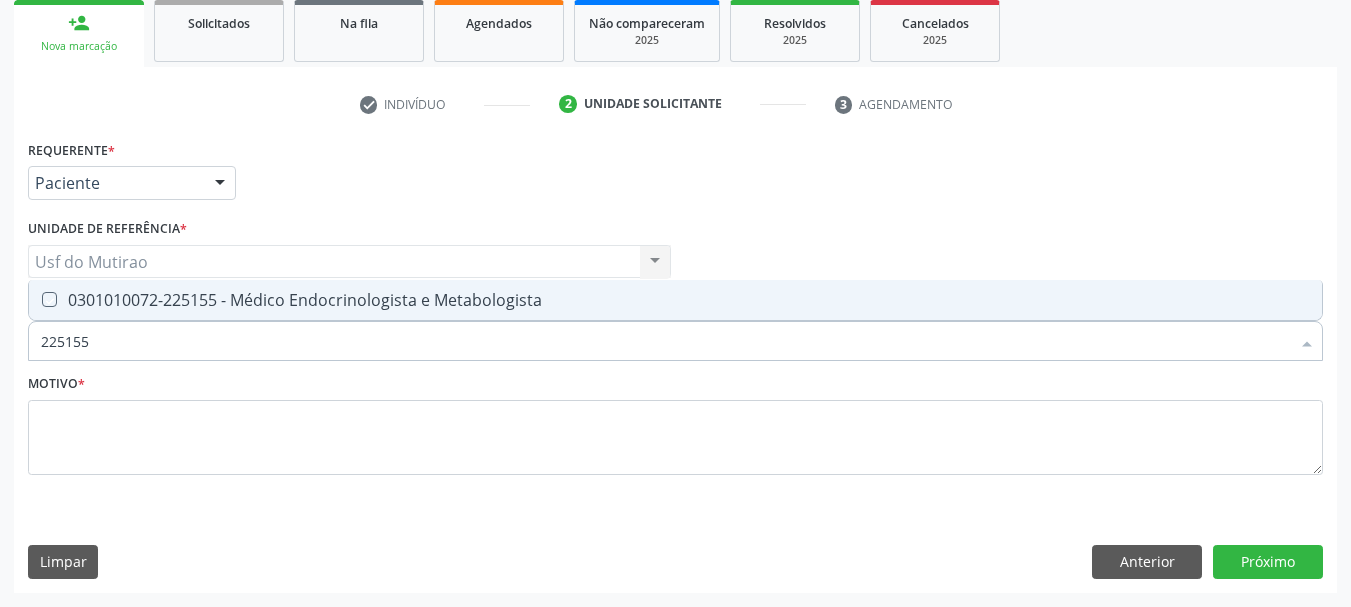 checkbox on "true" 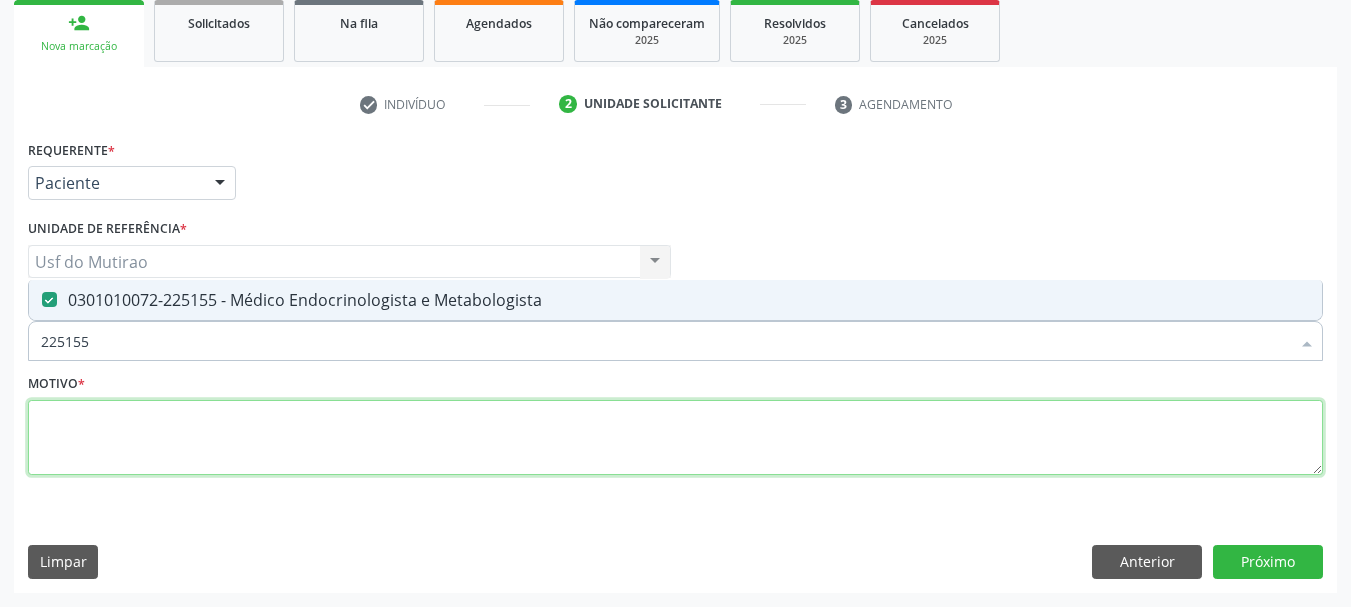 click at bounding box center (675, 438) 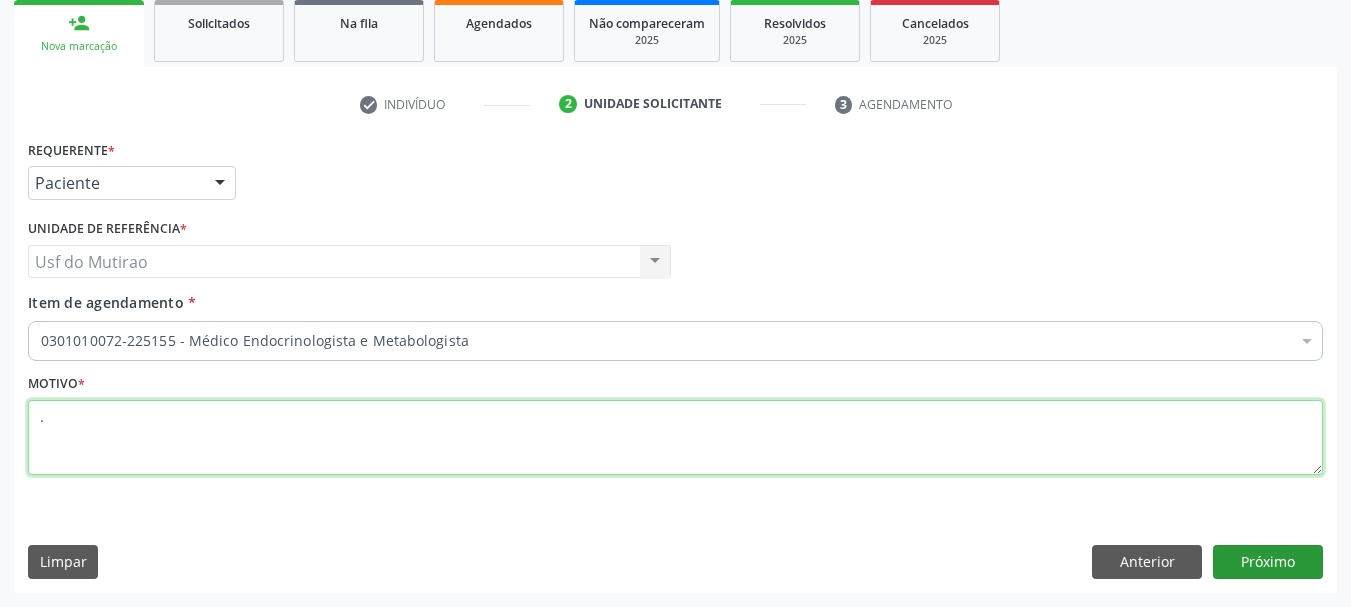 type on "." 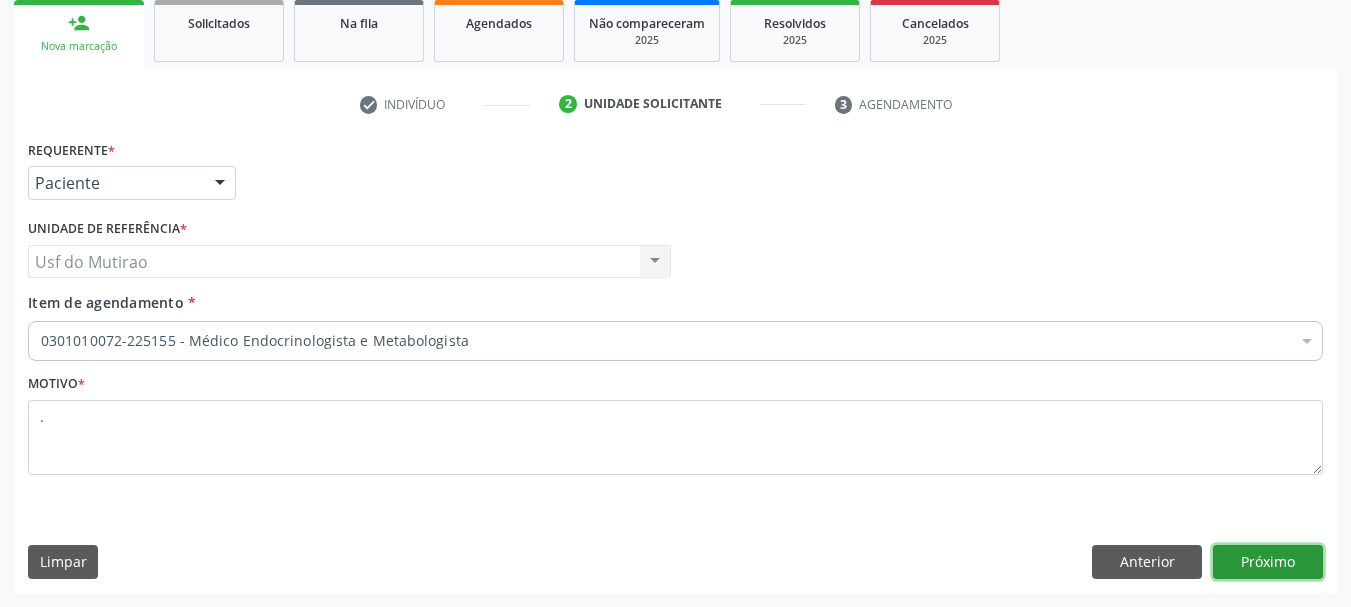 click on "Próximo" at bounding box center (1268, 562) 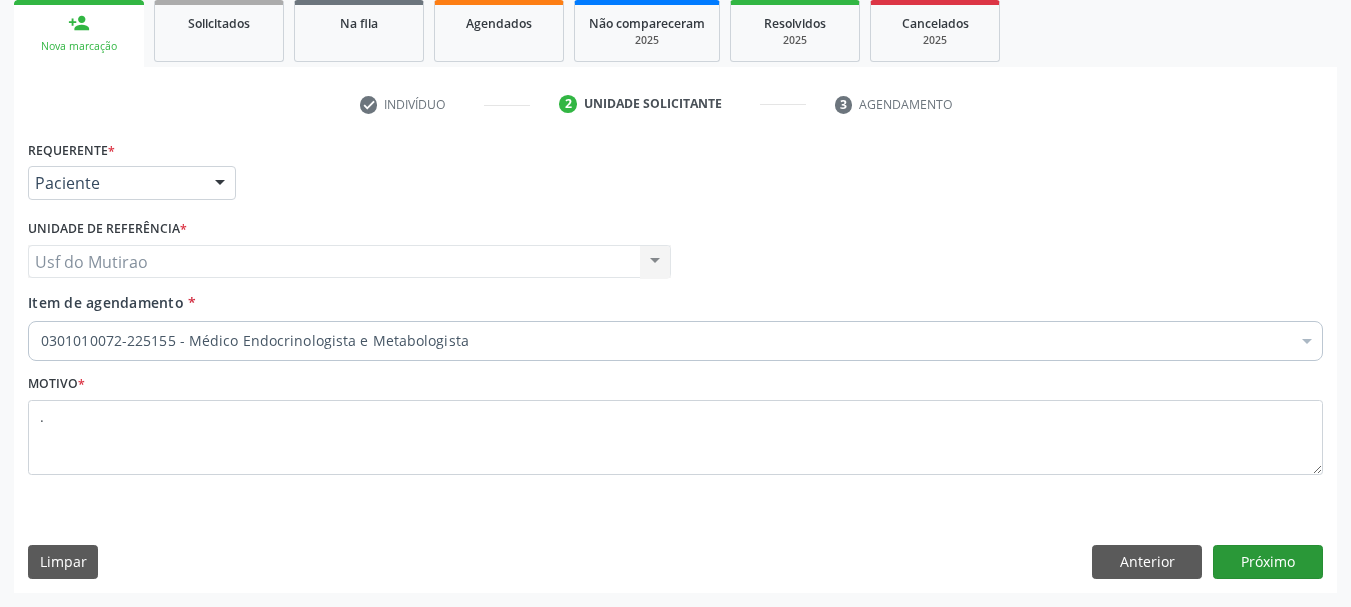 scroll, scrollTop: 263, scrollLeft: 0, axis: vertical 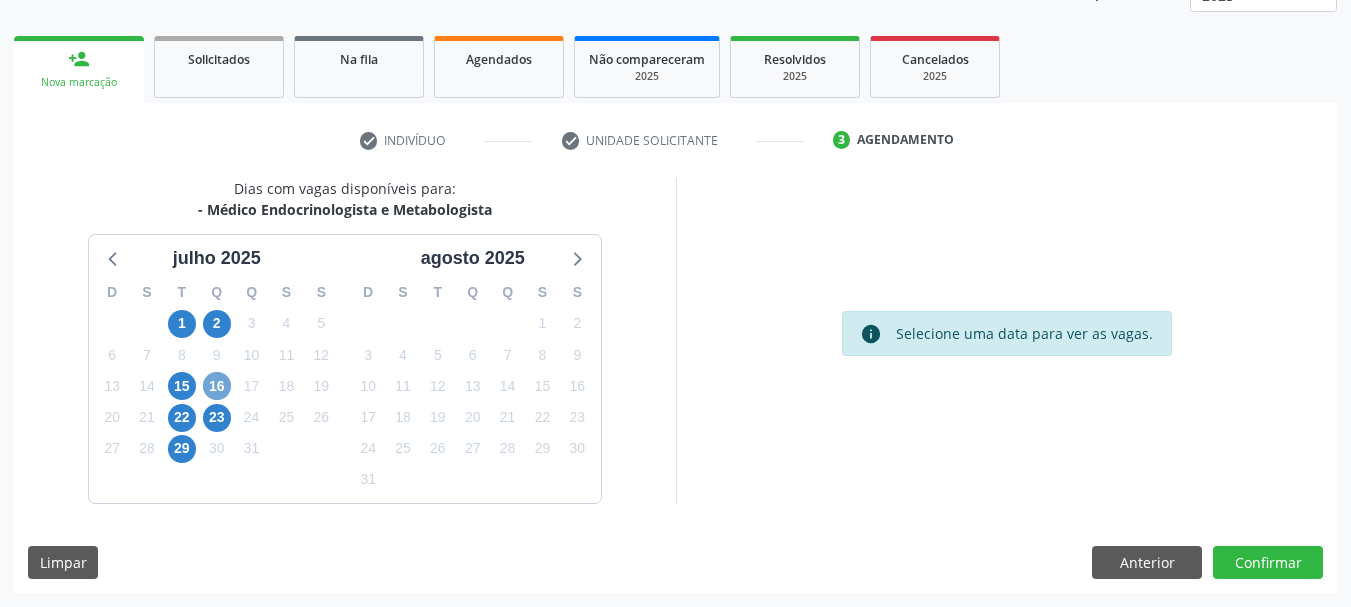 click on "16" at bounding box center (217, 386) 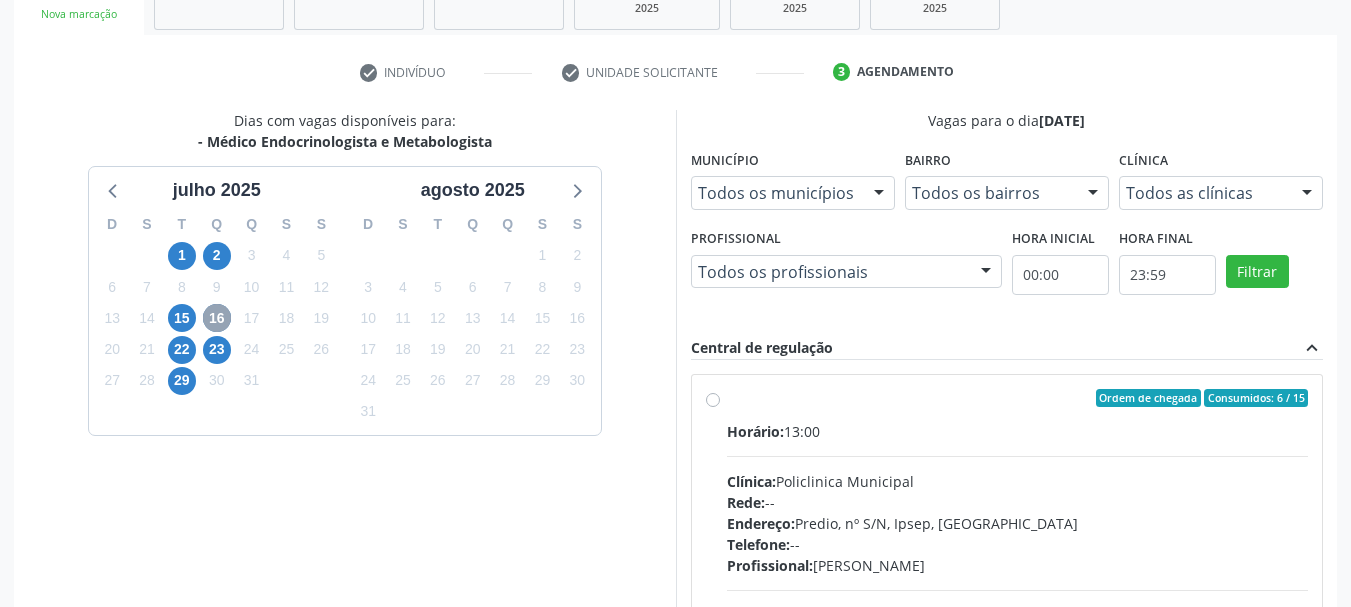 scroll, scrollTop: 363, scrollLeft: 0, axis: vertical 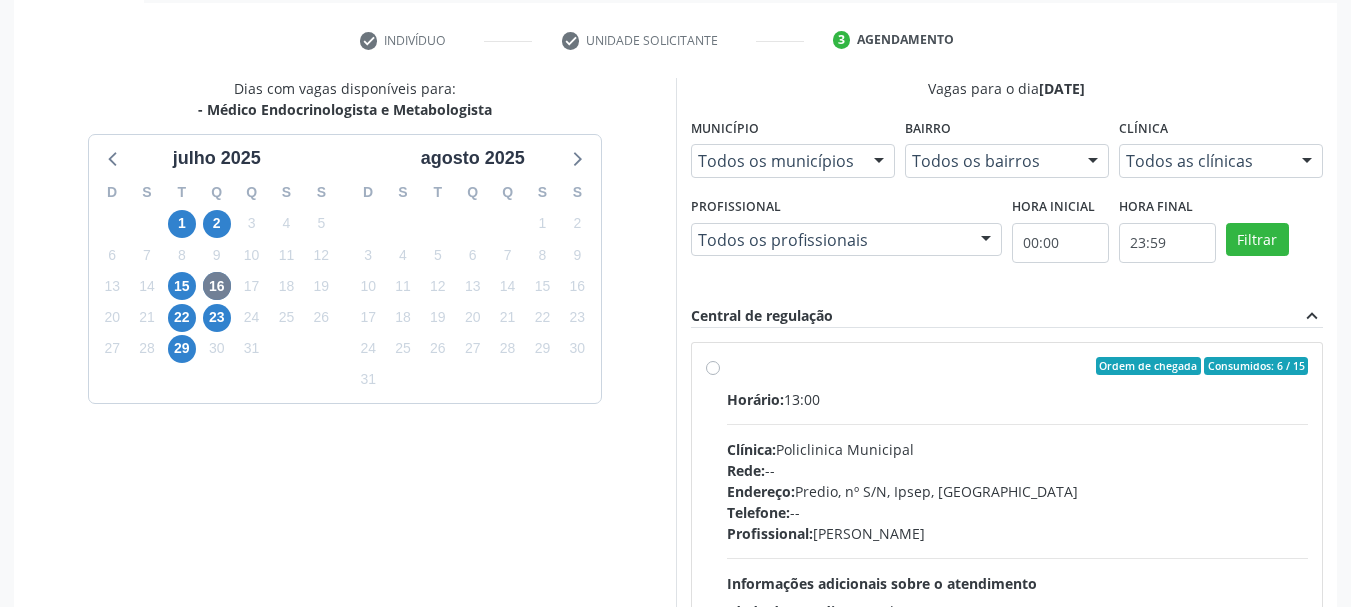 click on "Rede:
--" at bounding box center (1018, 470) 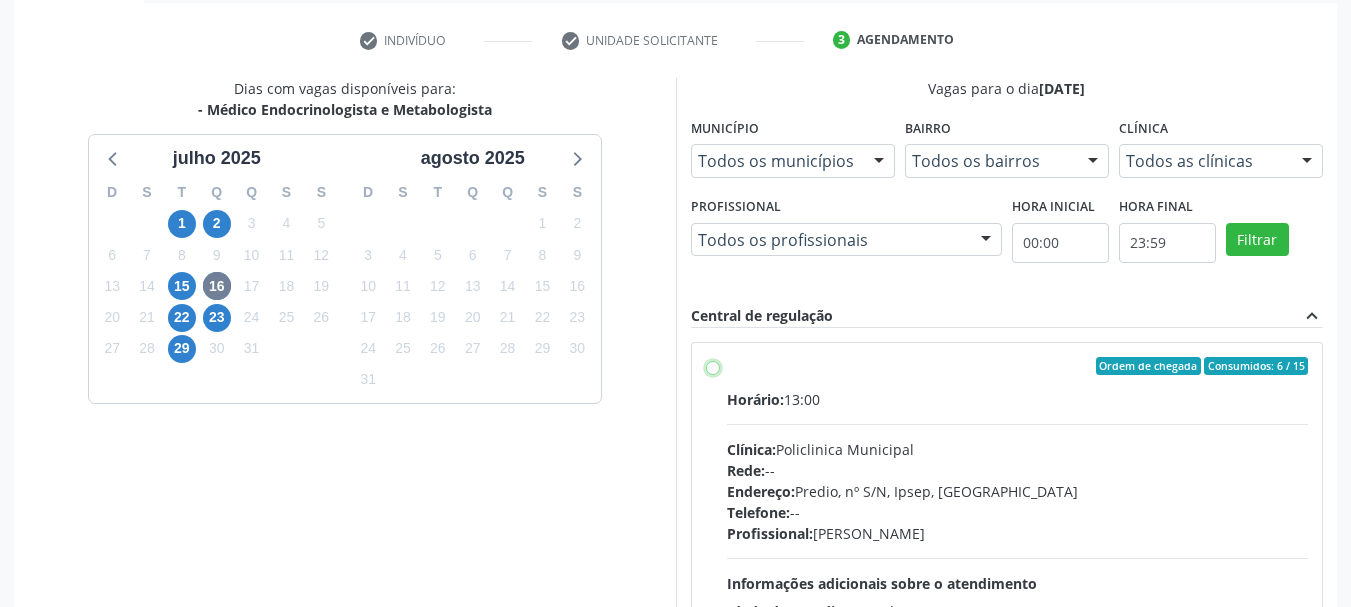 click on "Ordem de chegada
Consumidos: 6 / 15
Horário:   13:00
Clínica:  Policlinica Municipal
Rede:
--
Endereço:   Predio, nº S/N, Ipsep, [GEOGRAPHIC_DATA] - PE
Telefone:   --
Profissional:
[PERSON_NAME]
Informações adicionais sobre o atendimento
Idade de atendimento:
de 0 a 120 anos
Gênero(s) atendido(s):
Masculino e Feminino
Informações adicionais:
--" at bounding box center (713, 366) 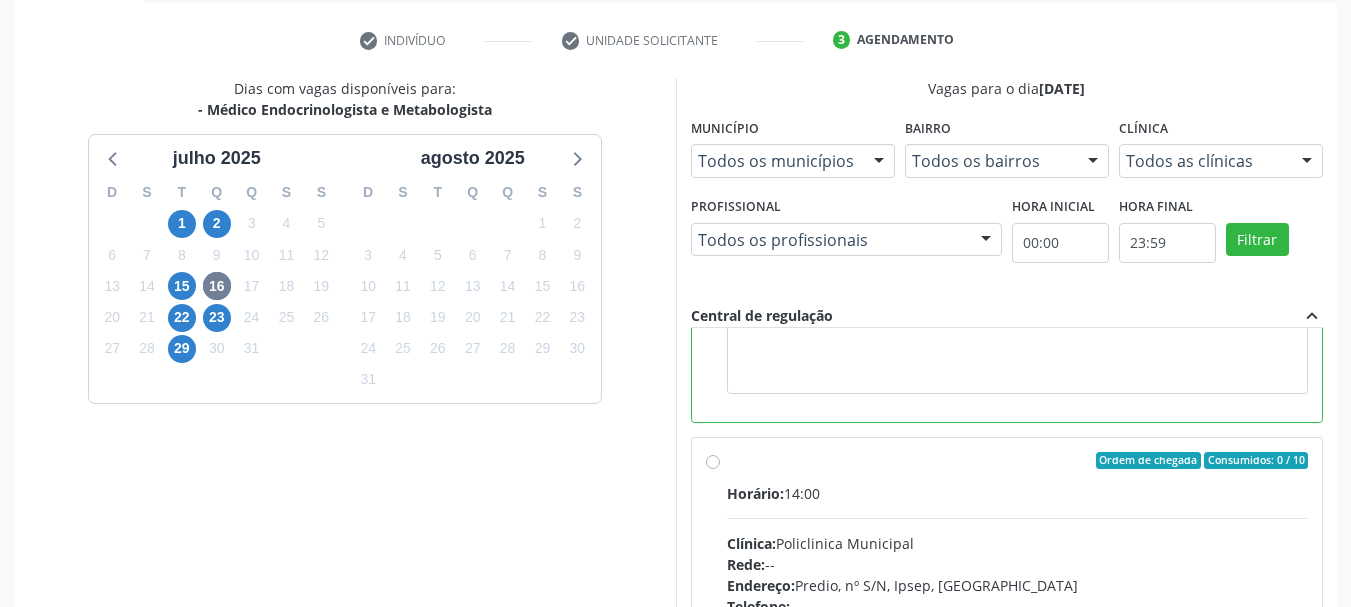 scroll, scrollTop: 450, scrollLeft: 0, axis: vertical 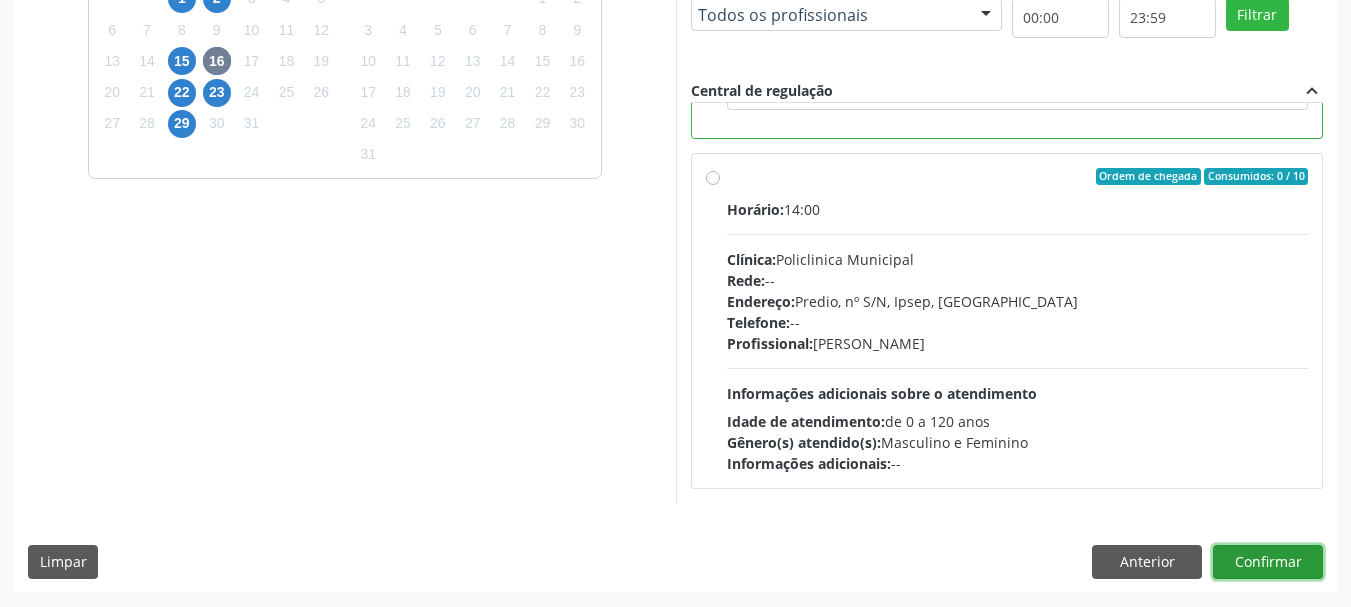 click on "Confirmar" at bounding box center (1268, 562) 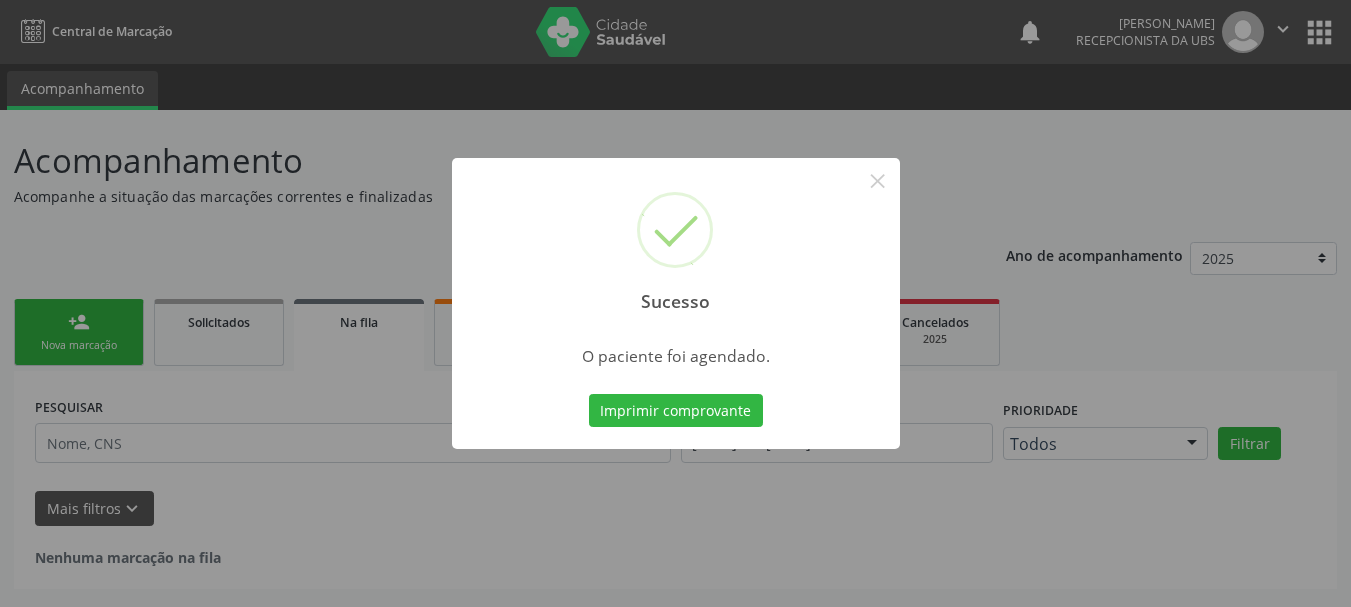 scroll, scrollTop: 0, scrollLeft: 0, axis: both 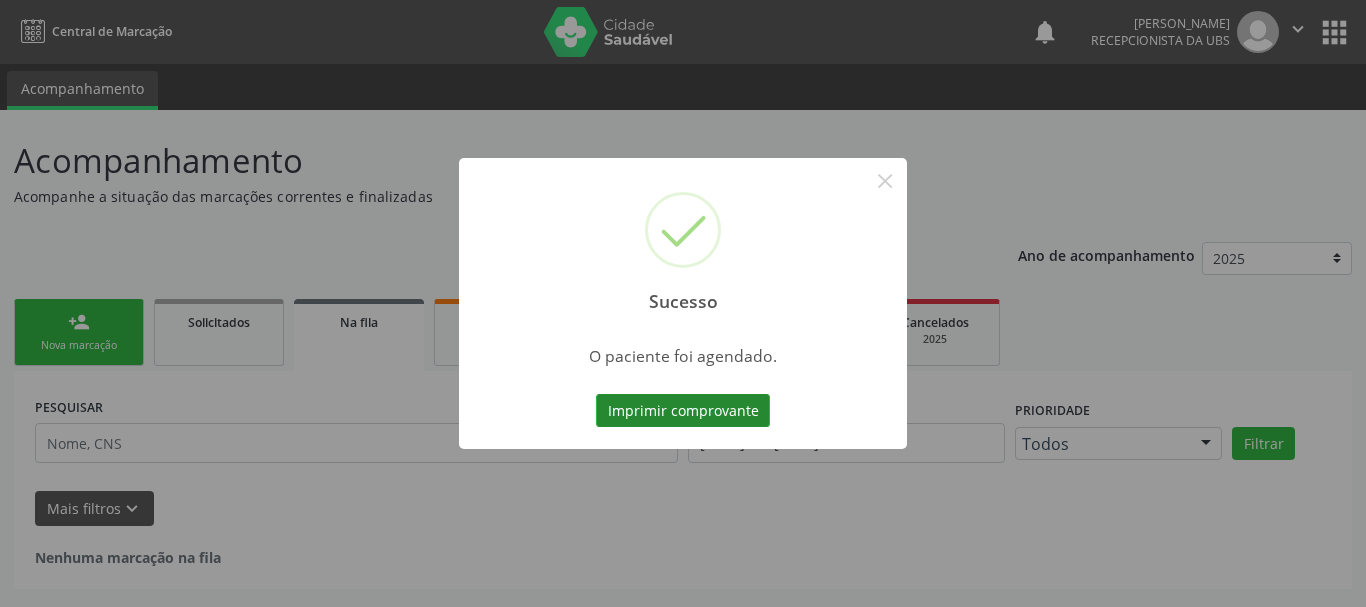 click on "Imprimir comprovante" at bounding box center [683, 411] 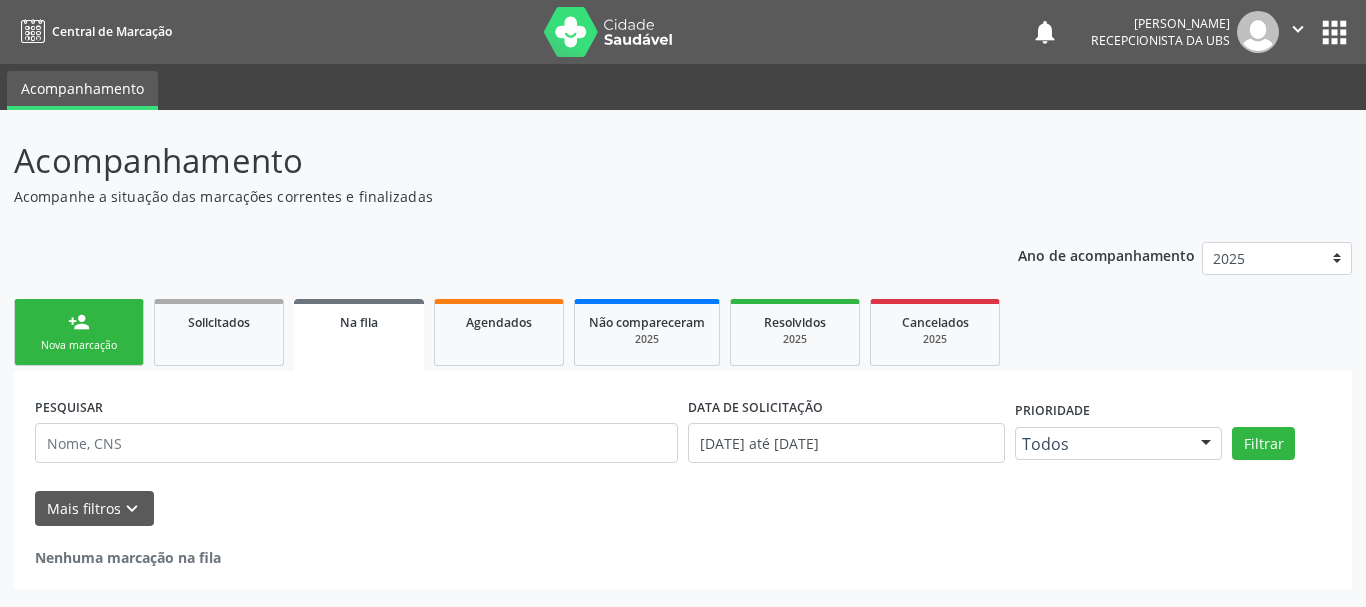 click on "person_add
Nova marcação" at bounding box center [79, 332] 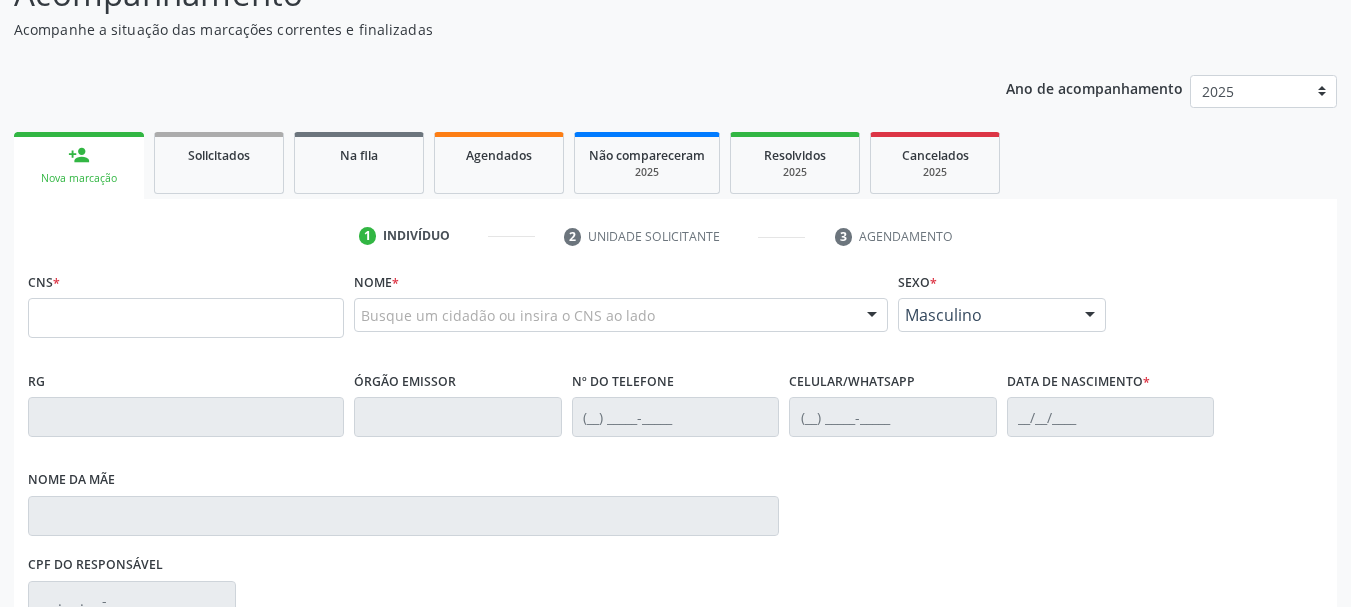 scroll, scrollTop: 200, scrollLeft: 0, axis: vertical 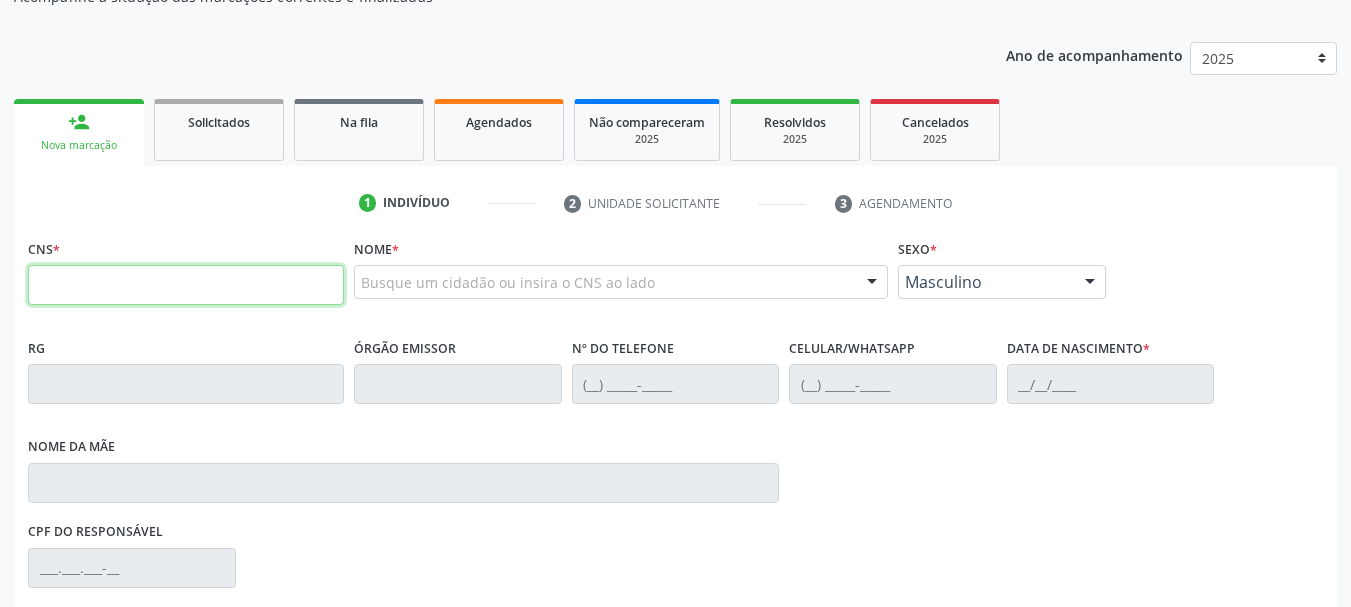click at bounding box center (186, 285) 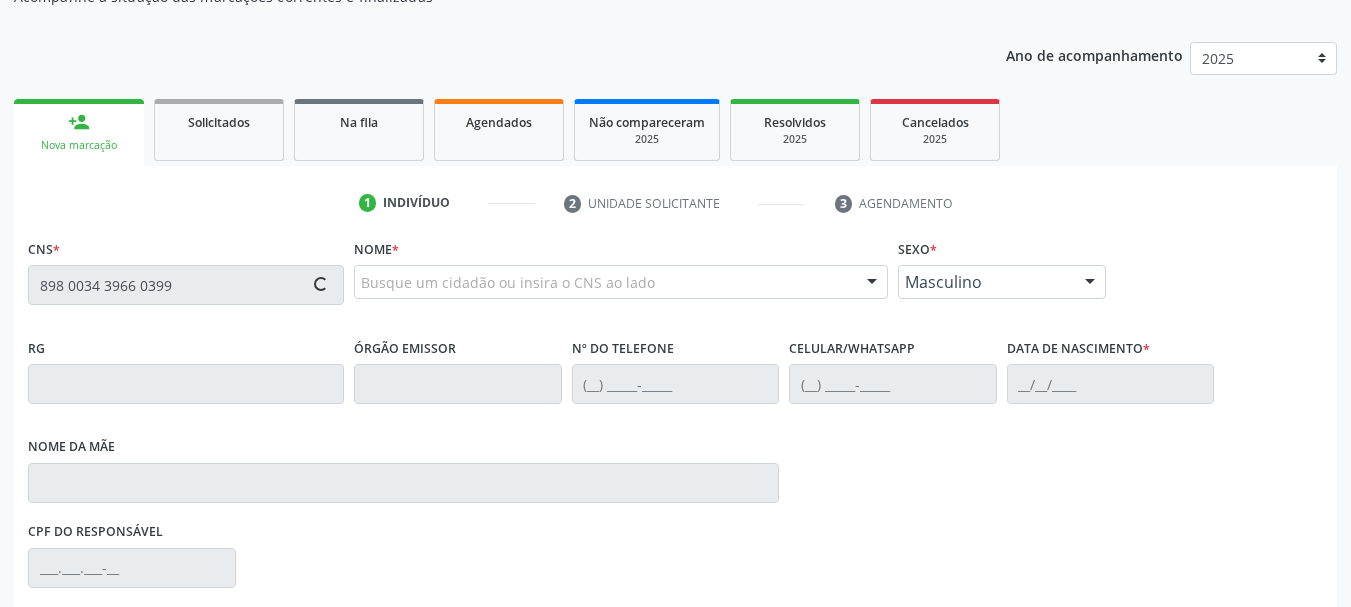type on "898 0034 3966 0399" 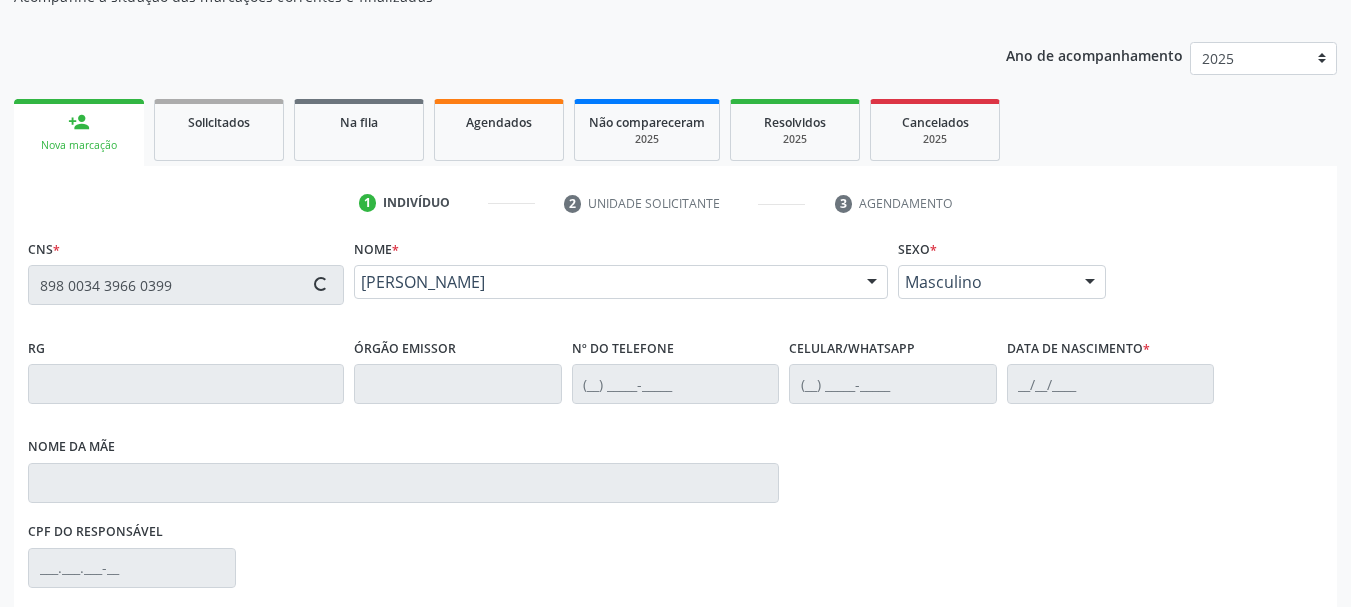type on "[PHONE_NUMBER]" 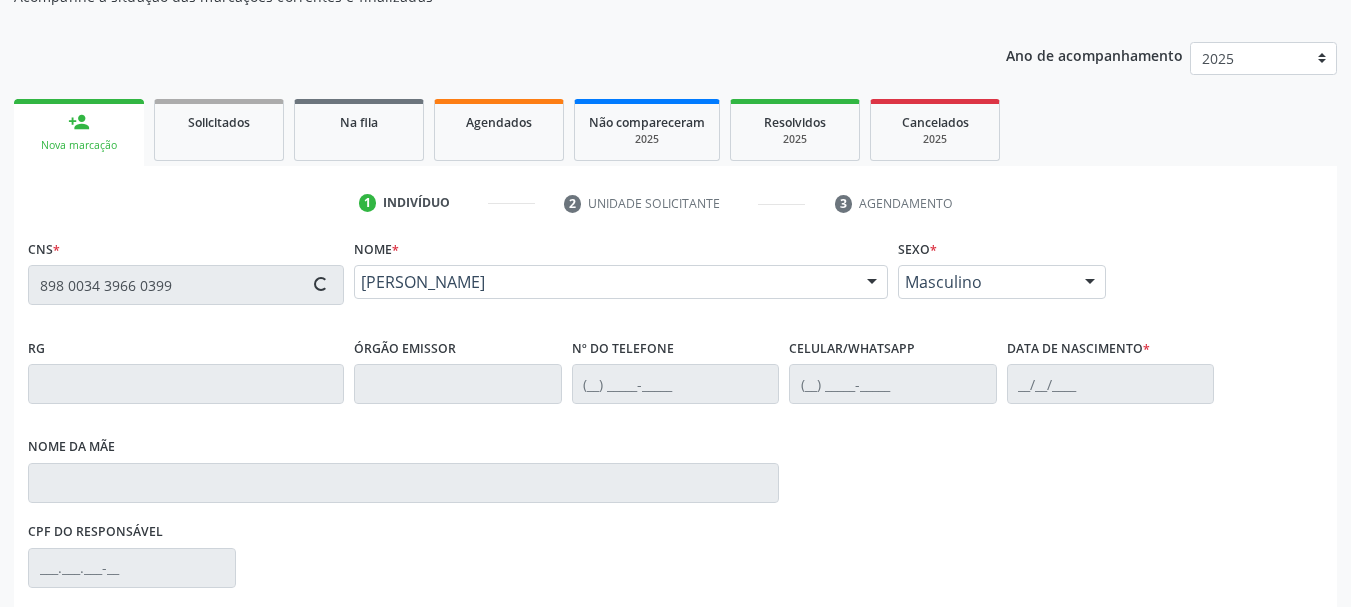 type on "[DATE]" 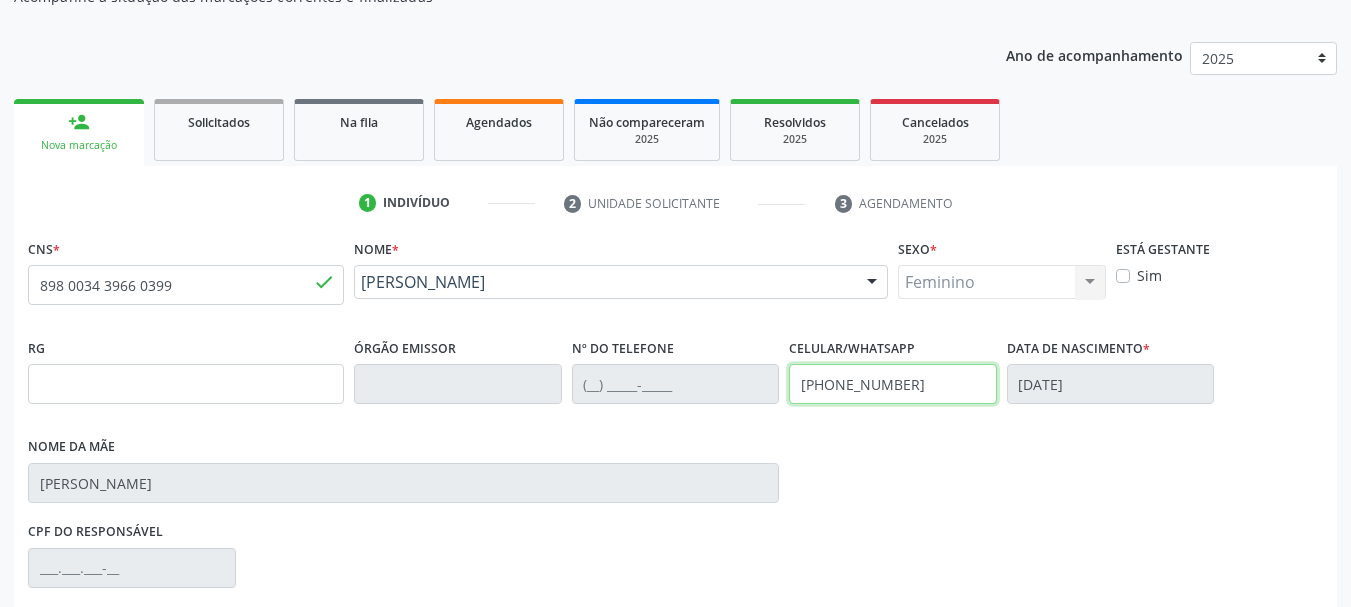 click on "RG
Órgão emissor
Nº do Telefone
Celular/WhatsApp
[PHONE_NUMBER]
Data de nascimento
*
[DATE]
Nome da mãe
[PERSON_NAME]" at bounding box center [675, 425] 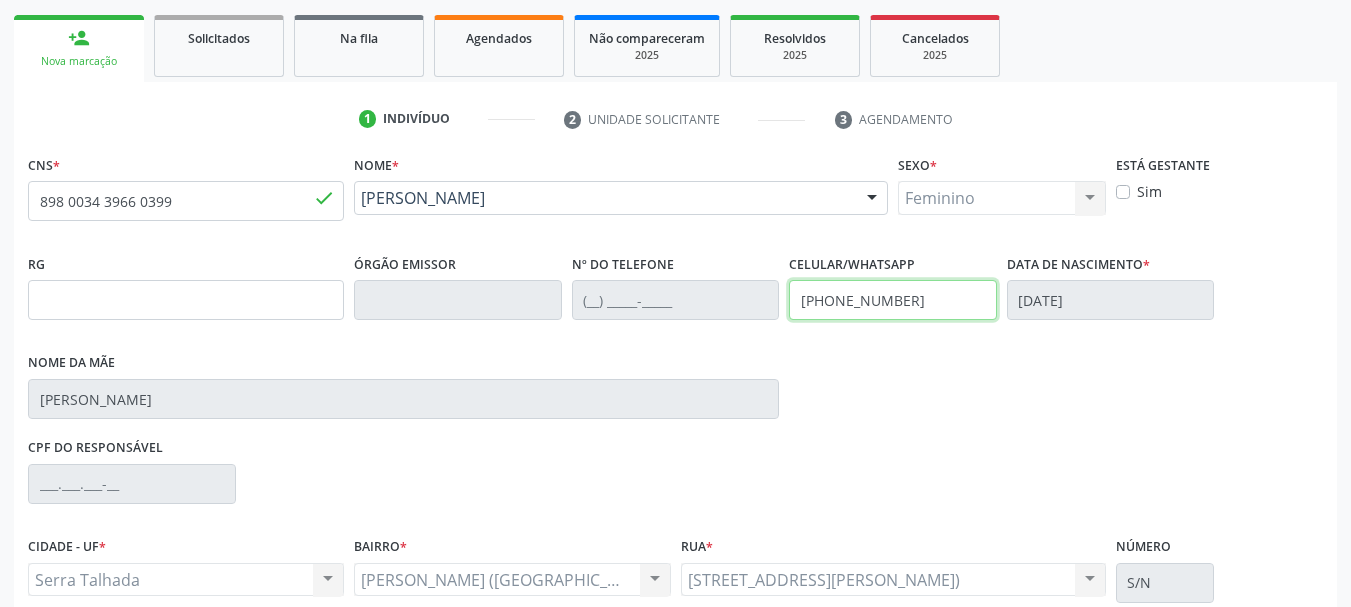 scroll, scrollTop: 463, scrollLeft: 0, axis: vertical 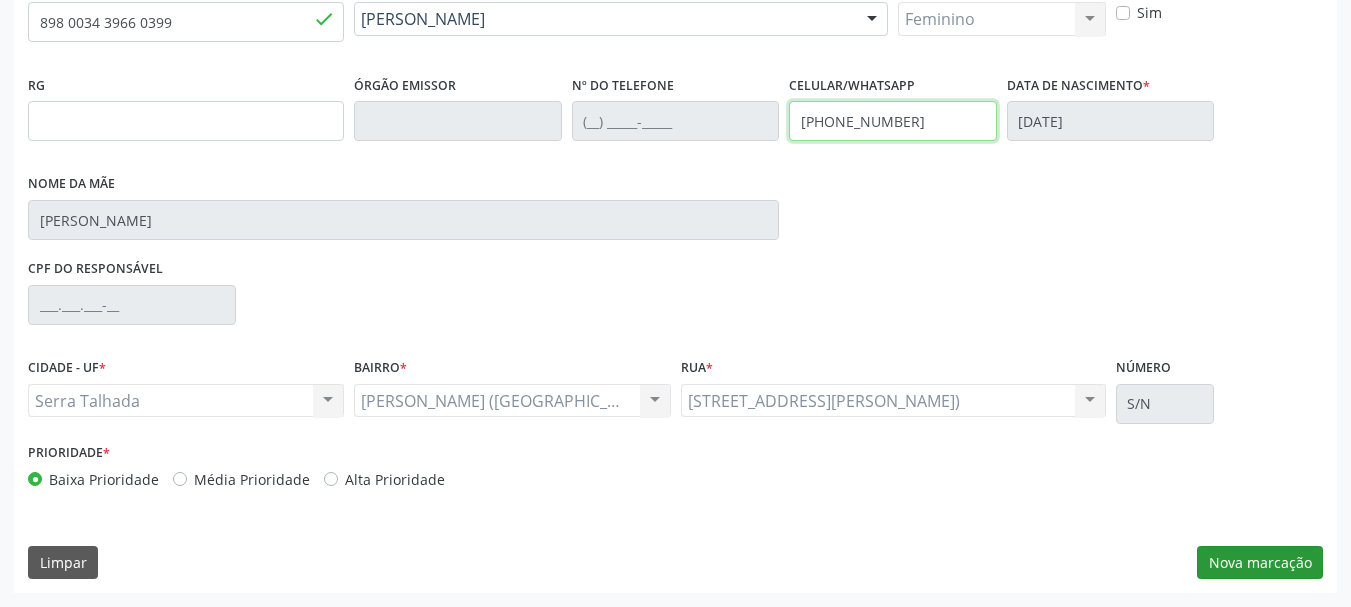 type on "[PHONE_NUMBER]" 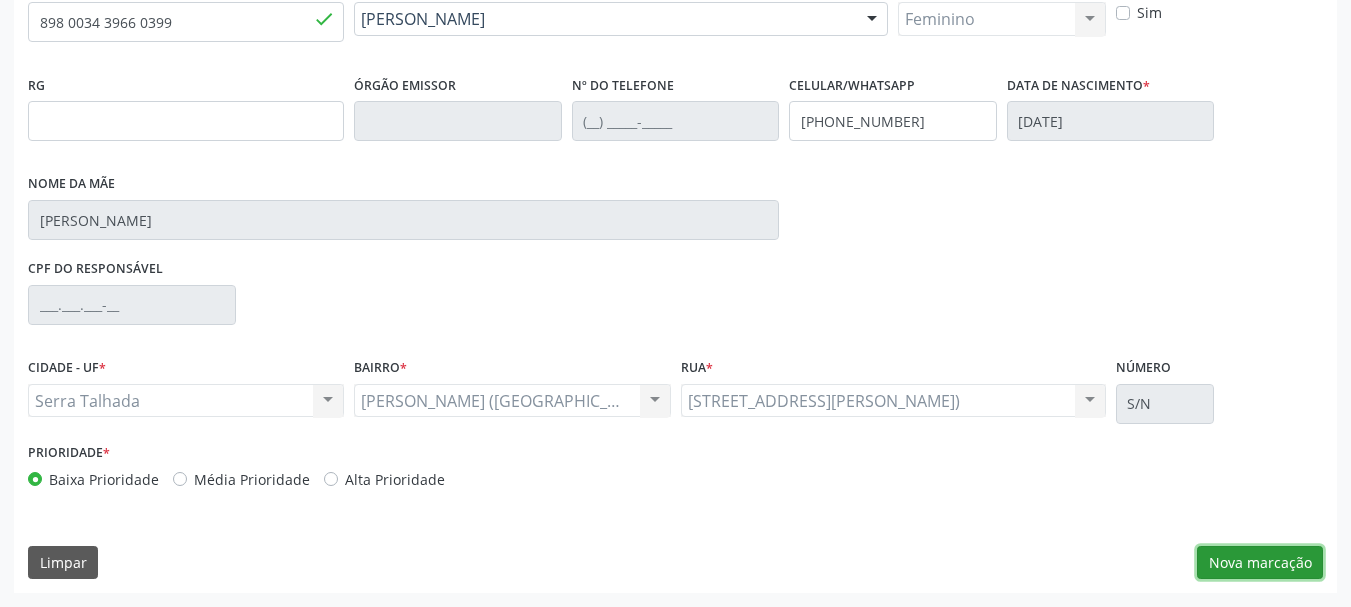 click on "Nova marcação" at bounding box center (1260, 563) 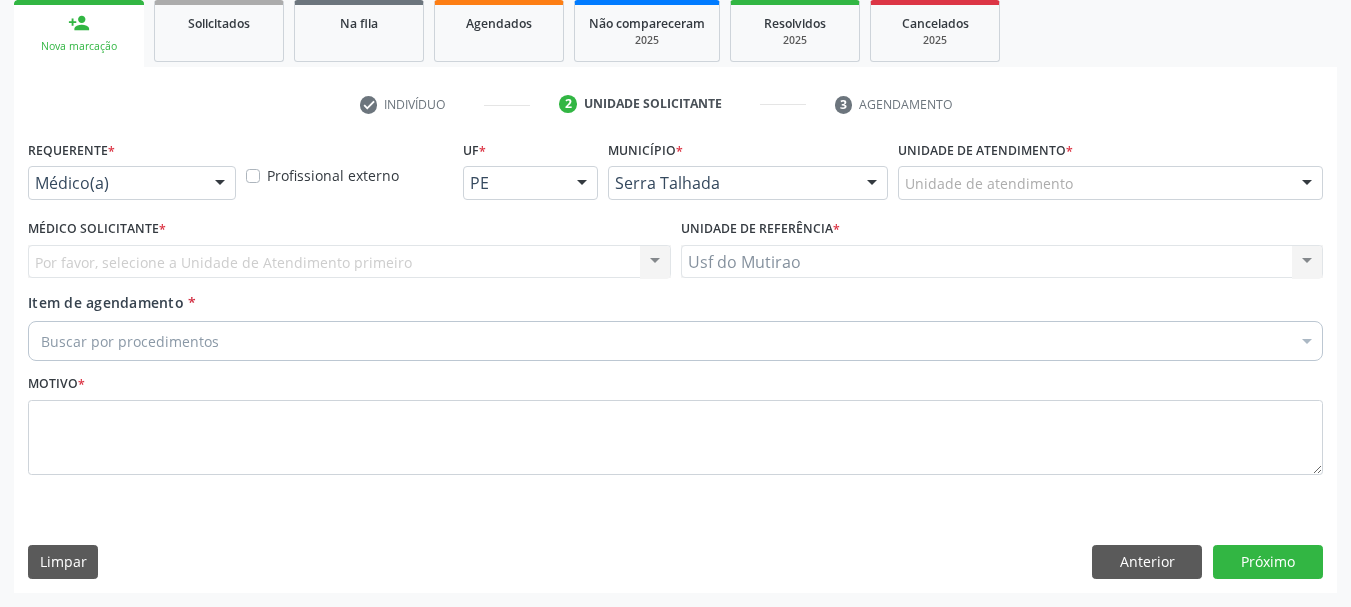 scroll, scrollTop: 299, scrollLeft: 0, axis: vertical 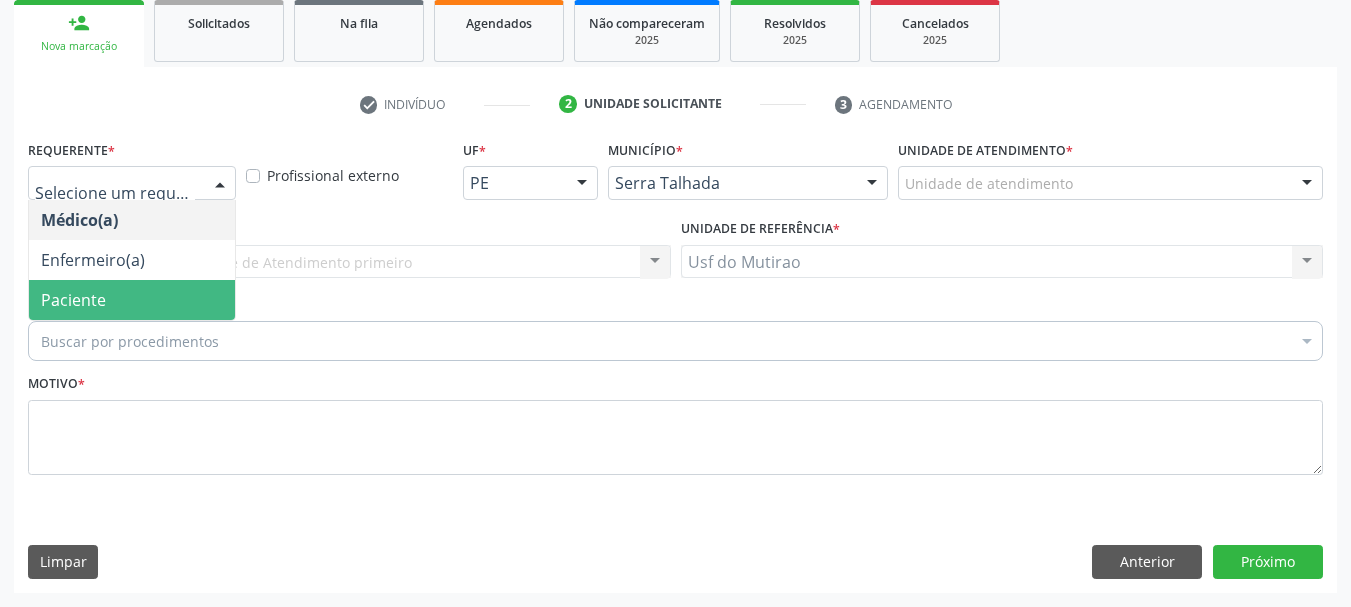 click on "Paciente" at bounding box center [73, 300] 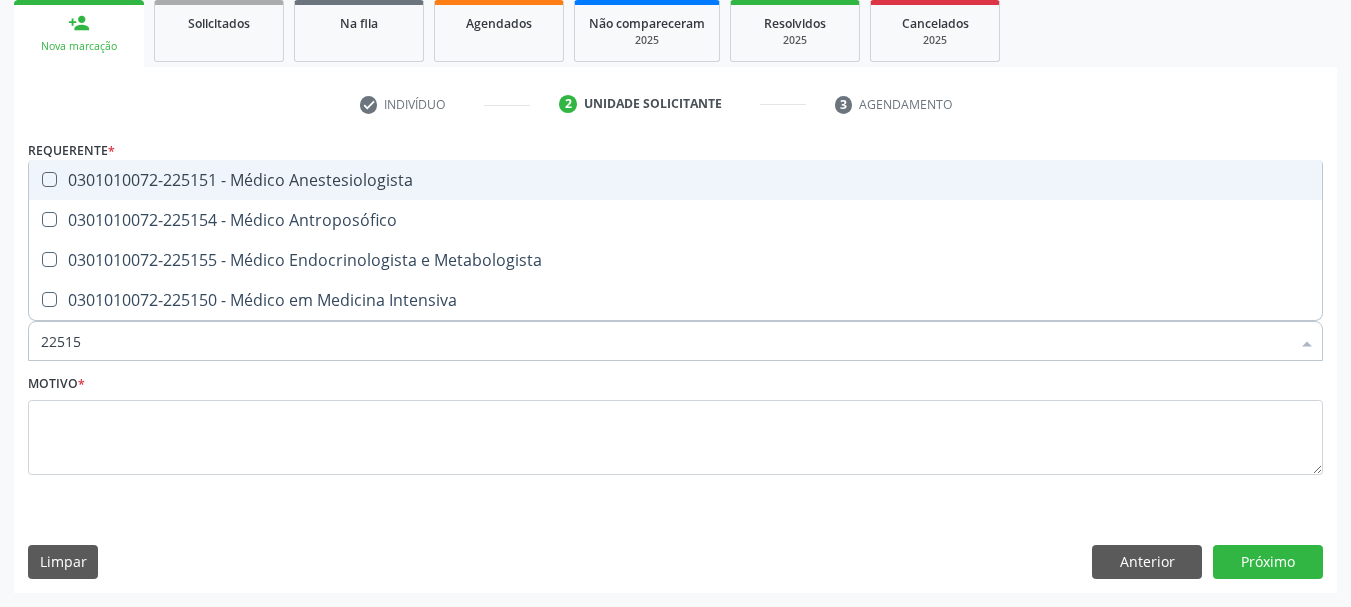 type on "225155" 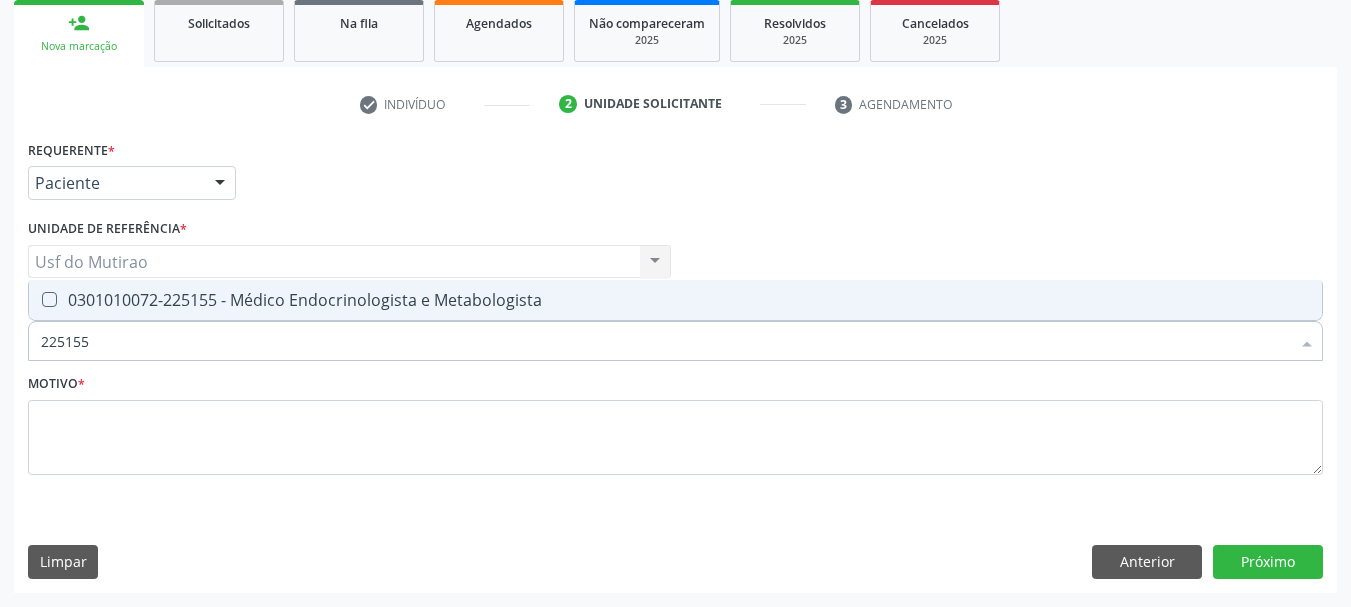 click on "0301010072-225155 - Médico Endocrinologista e Metabologista" at bounding box center [675, 300] 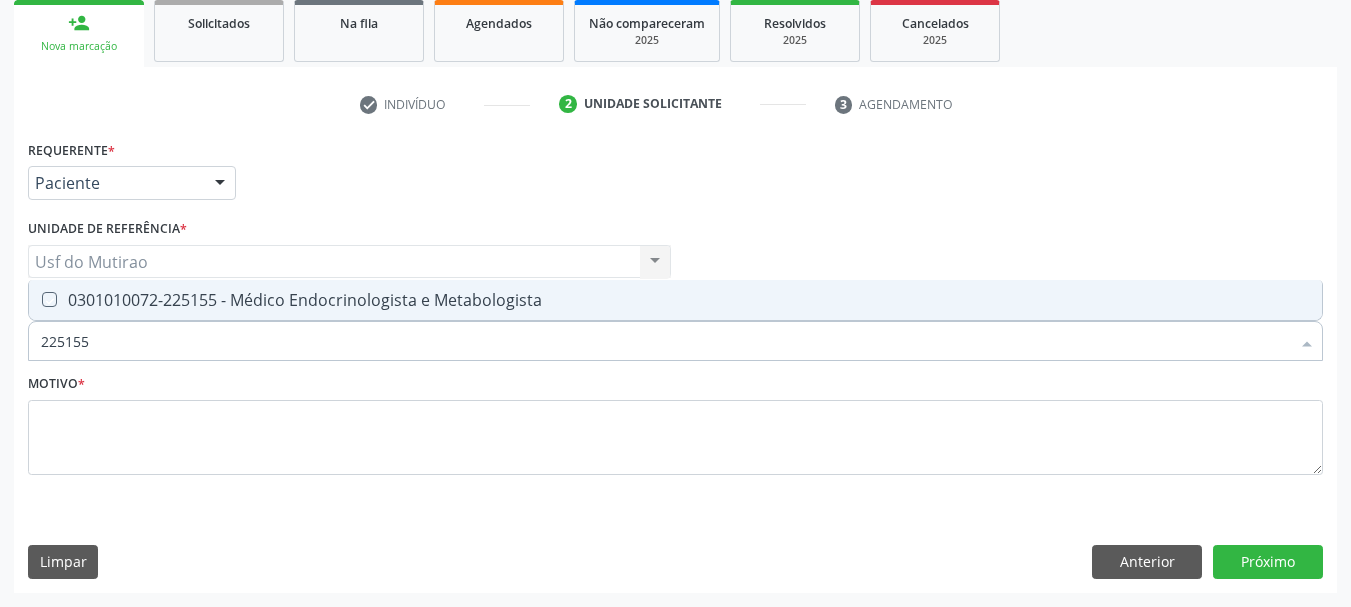 checkbox on "true" 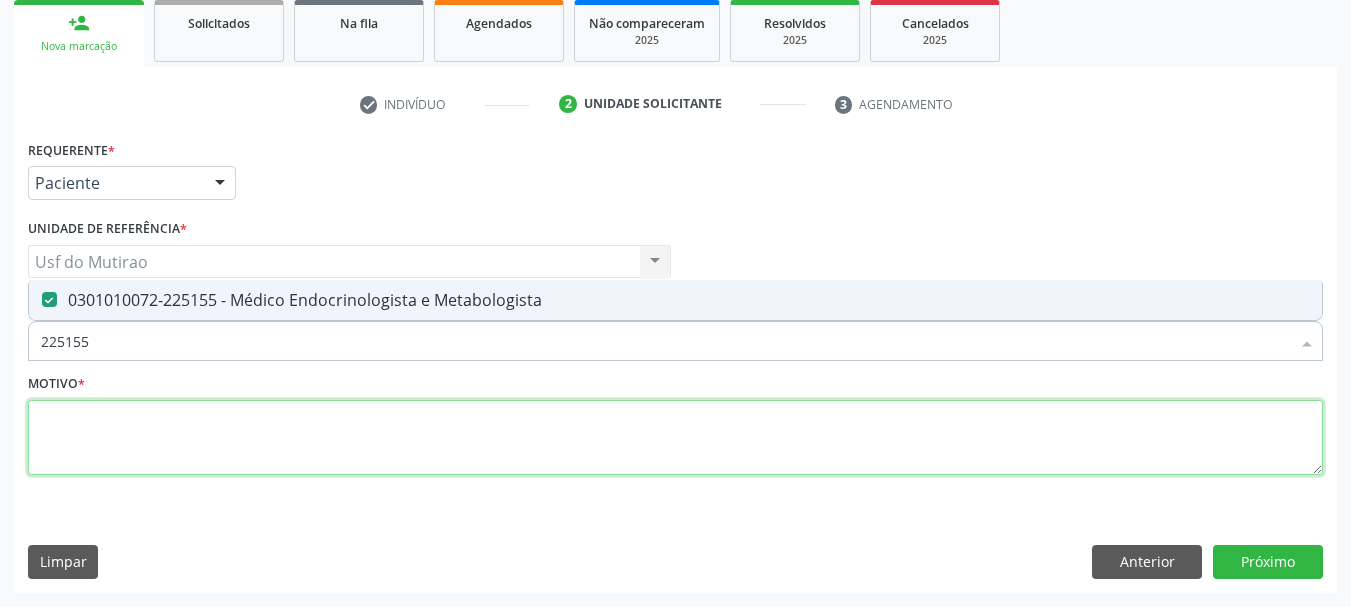 click at bounding box center (675, 438) 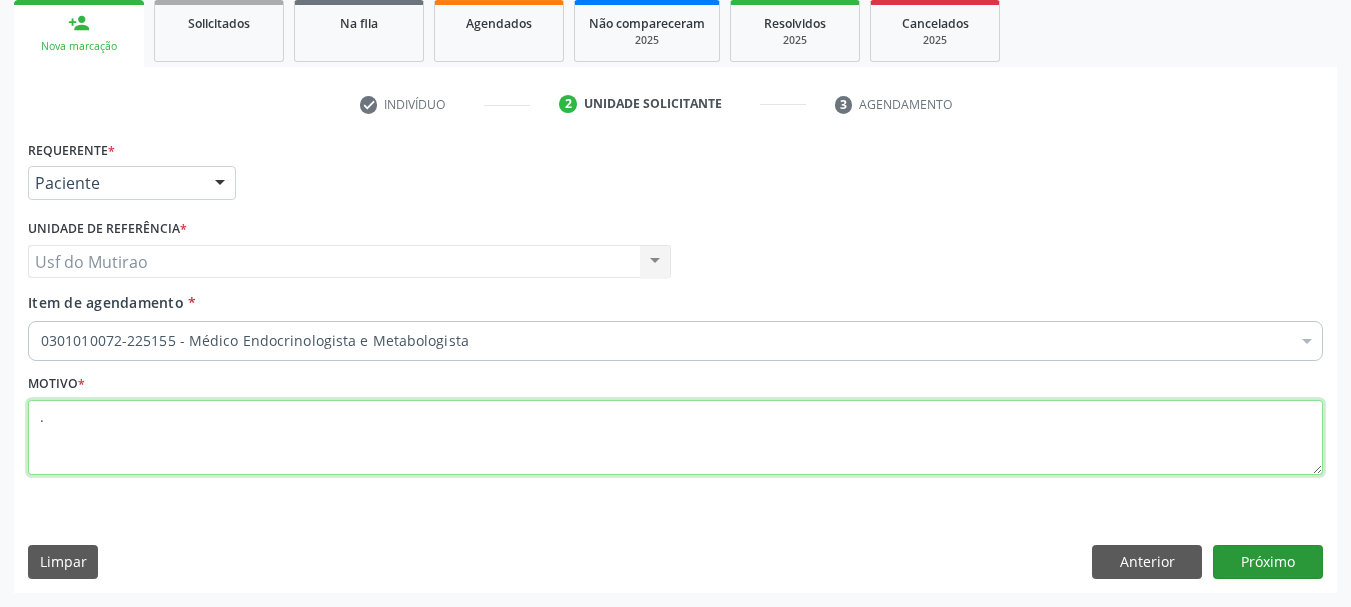type on "." 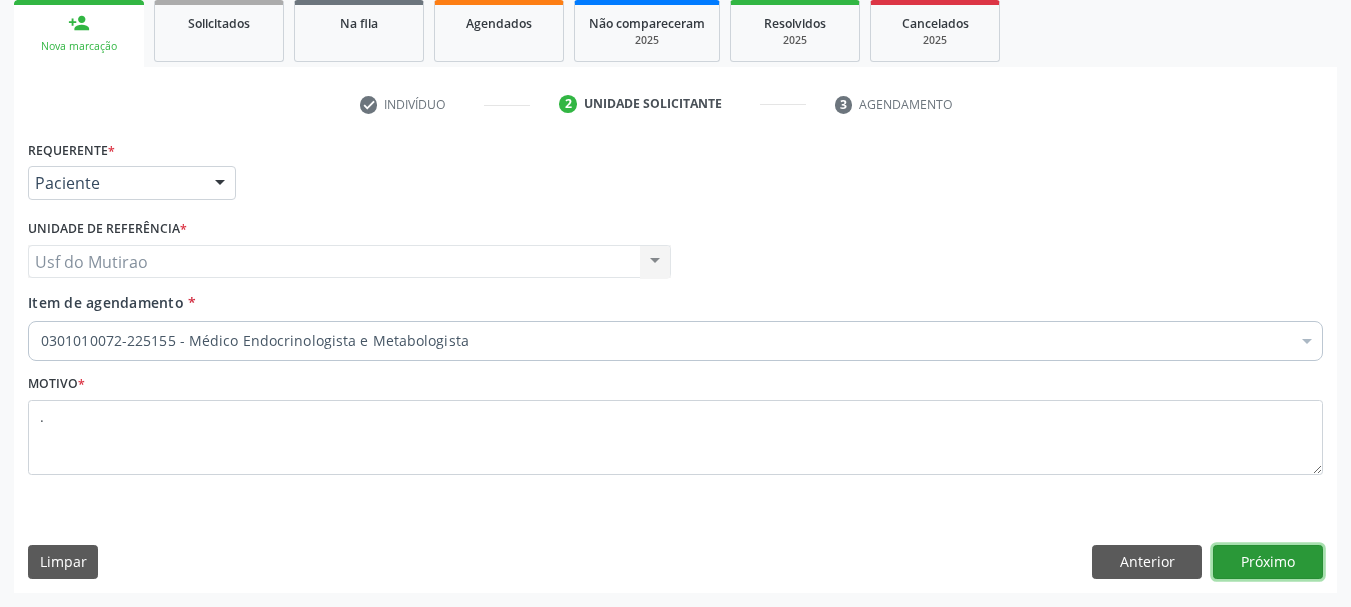 click on "Próximo" at bounding box center (1268, 562) 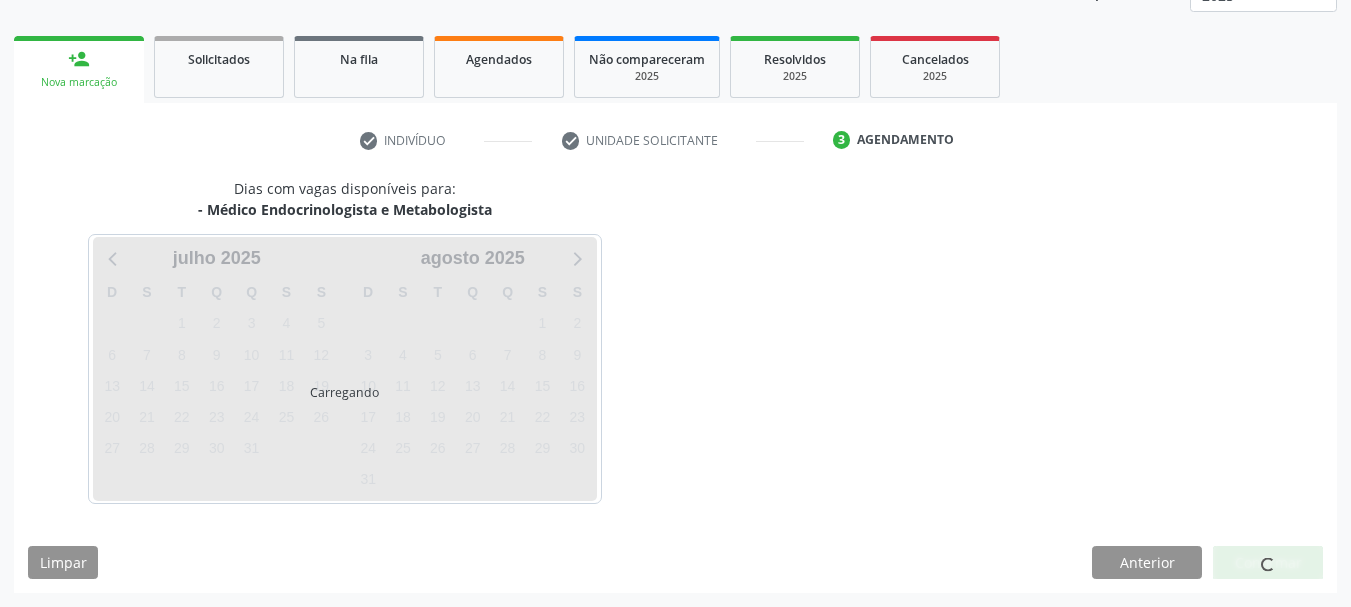 scroll, scrollTop: 263, scrollLeft: 0, axis: vertical 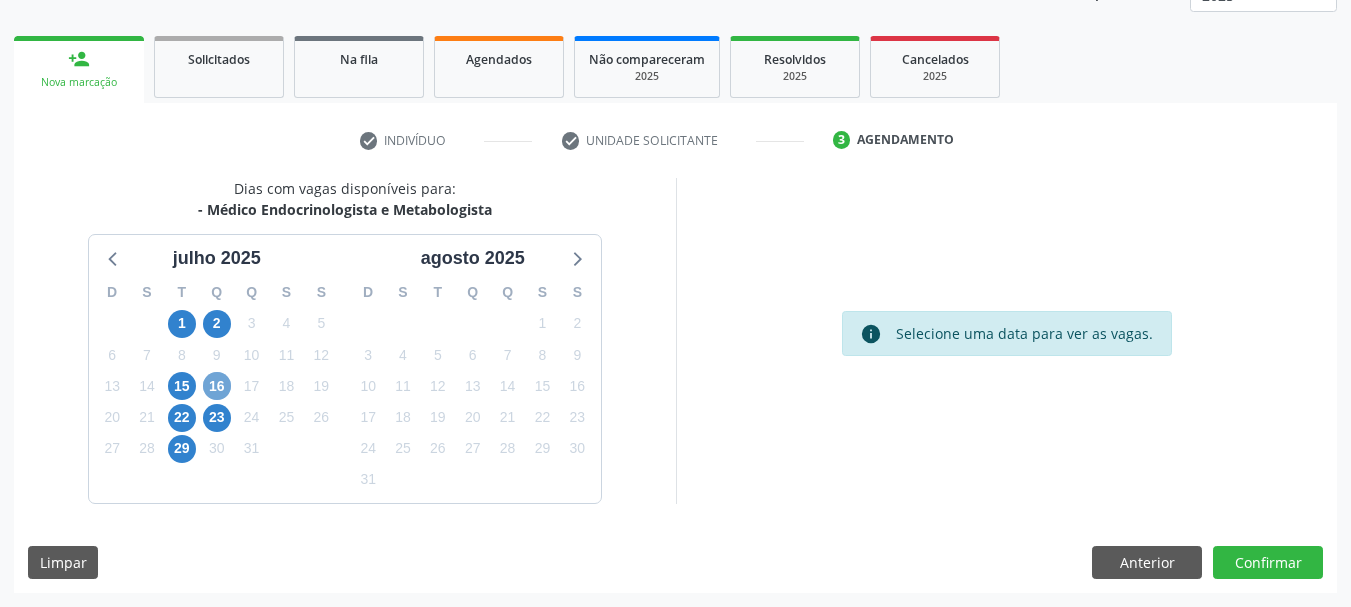 click on "16" at bounding box center [217, 386] 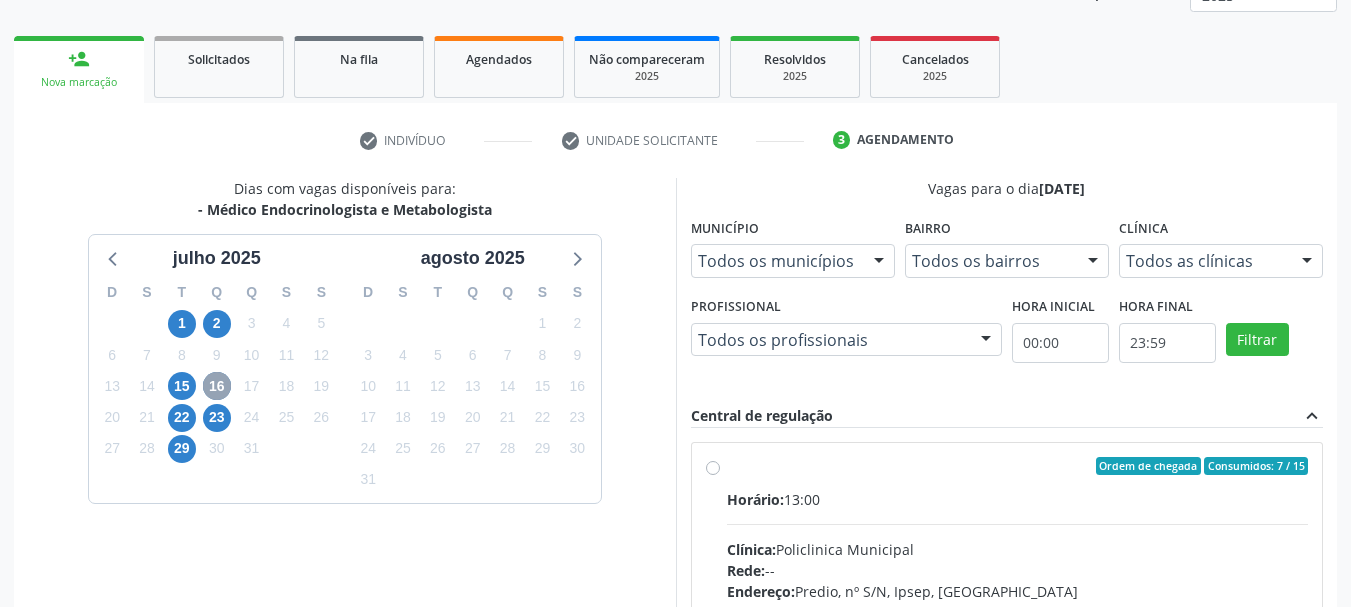 scroll, scrollTop: 363, scrollLeft: 0, axis: vertical 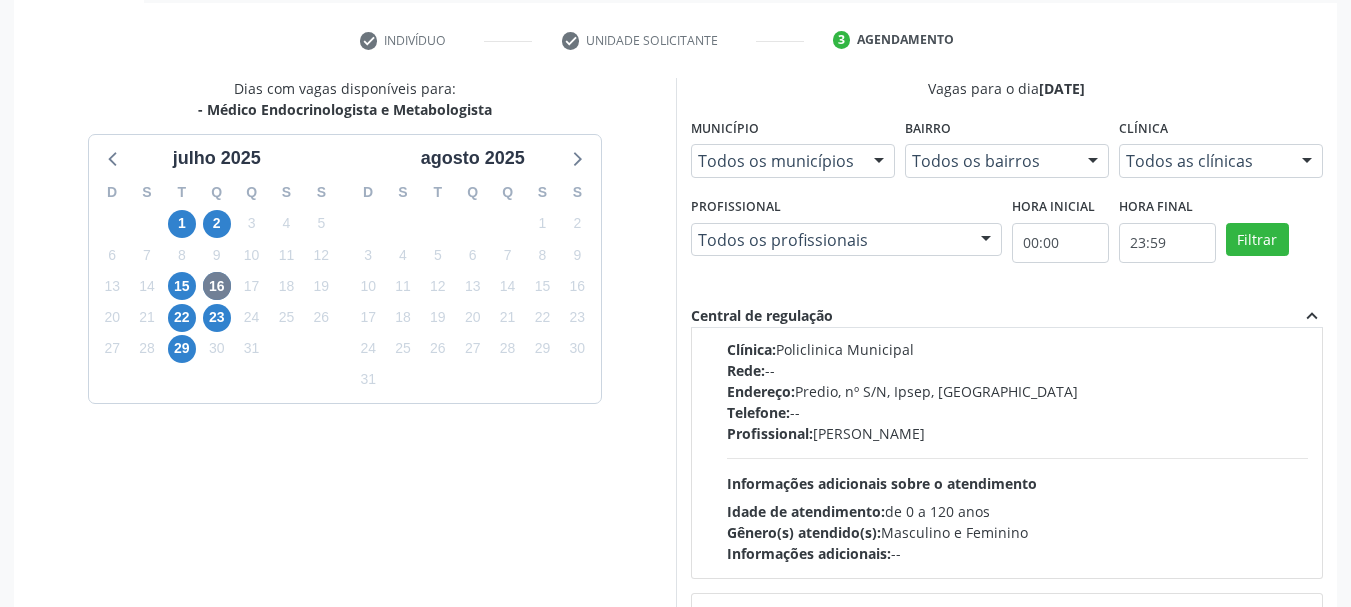 click on "Rede:
--" at bounding box center (1018, 370) 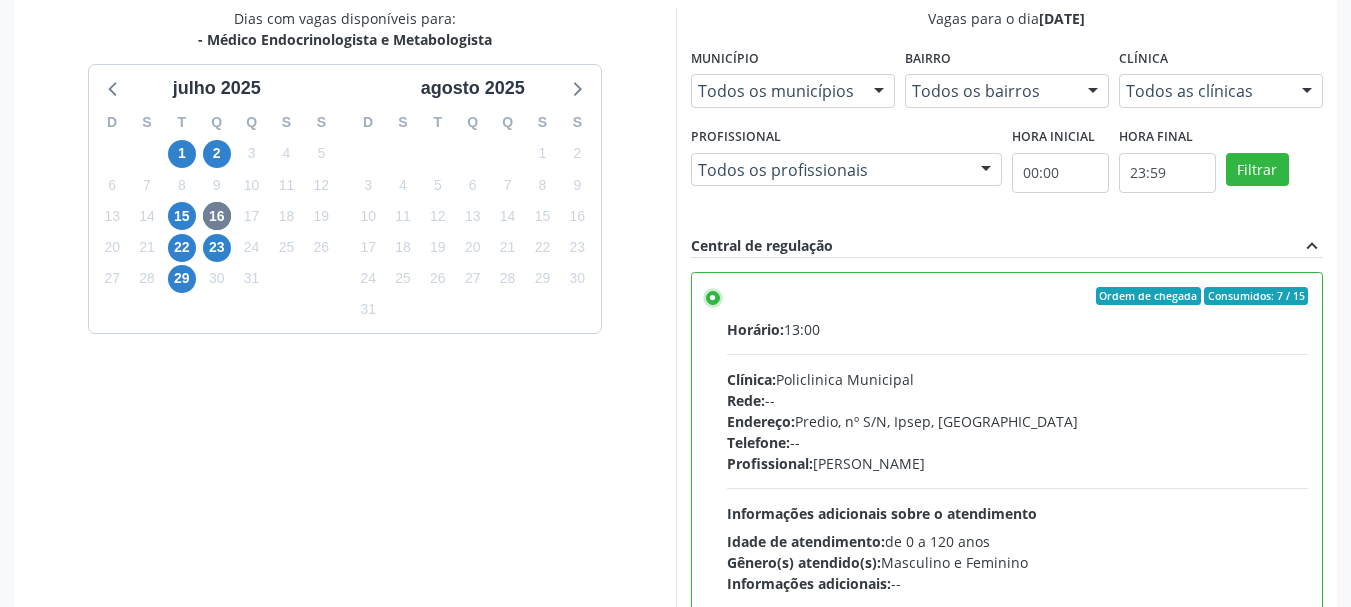 scroll, scrollTop: 588, scrollLeft: 0, axis: vertical 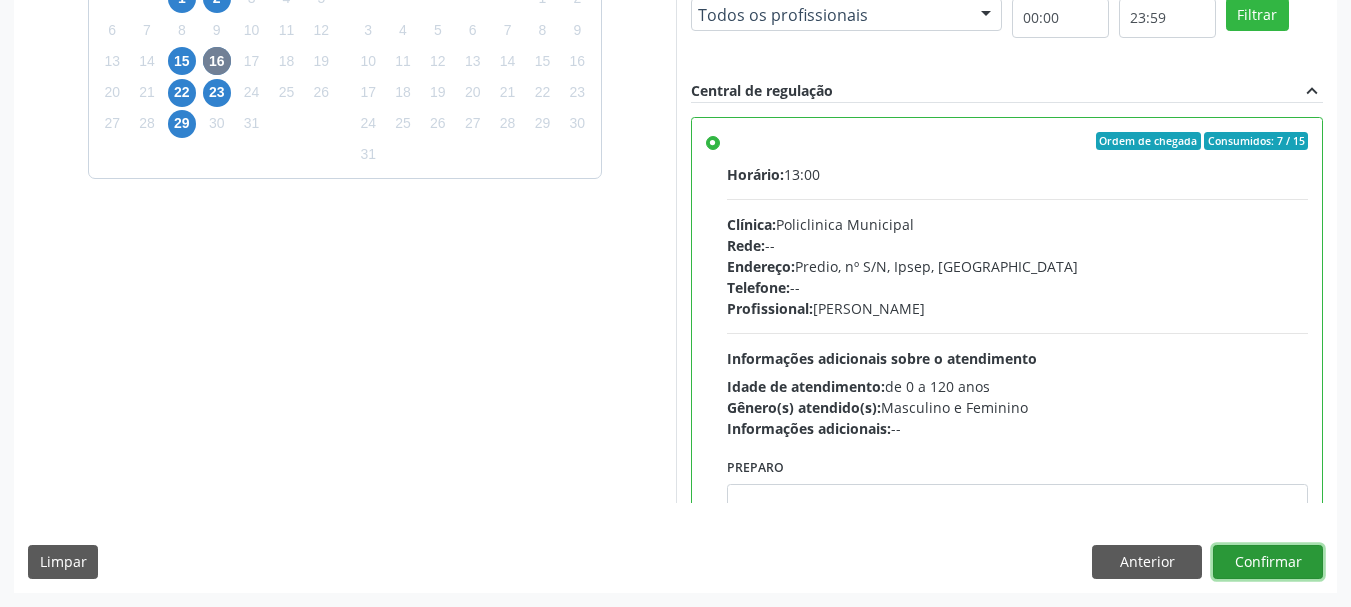 click on "Confirmar" at bounding box center [1268, 562] 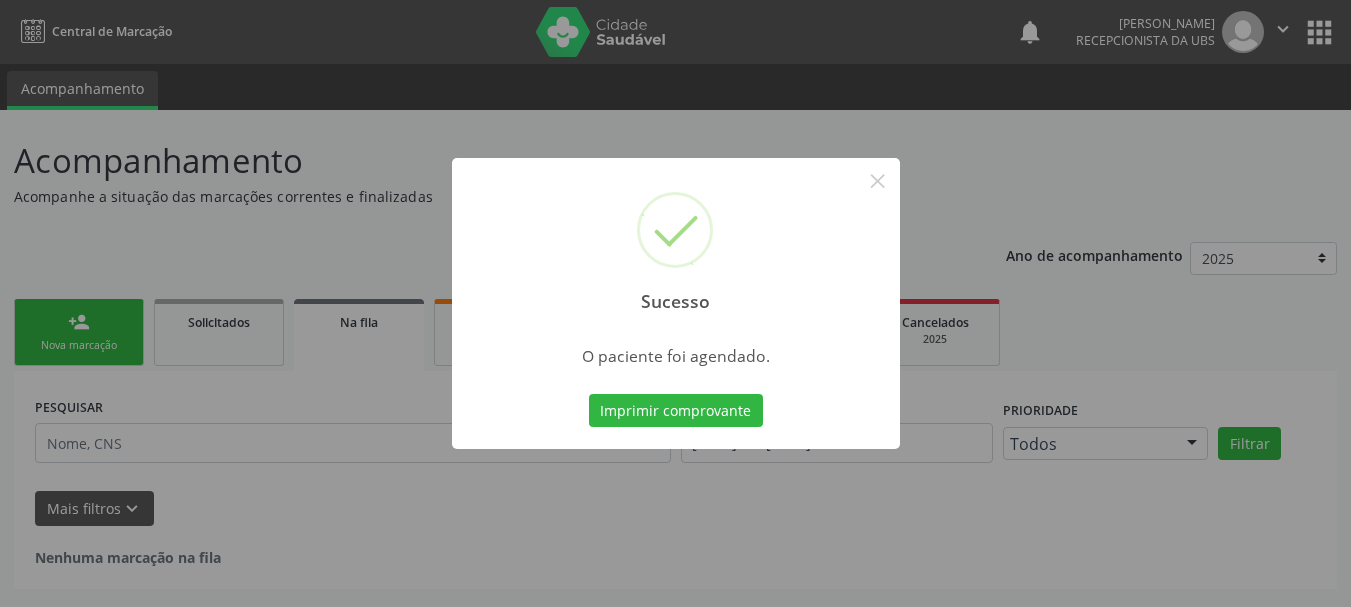 scroll, scrollTop: 0, scrollLeft: 0, axis: both 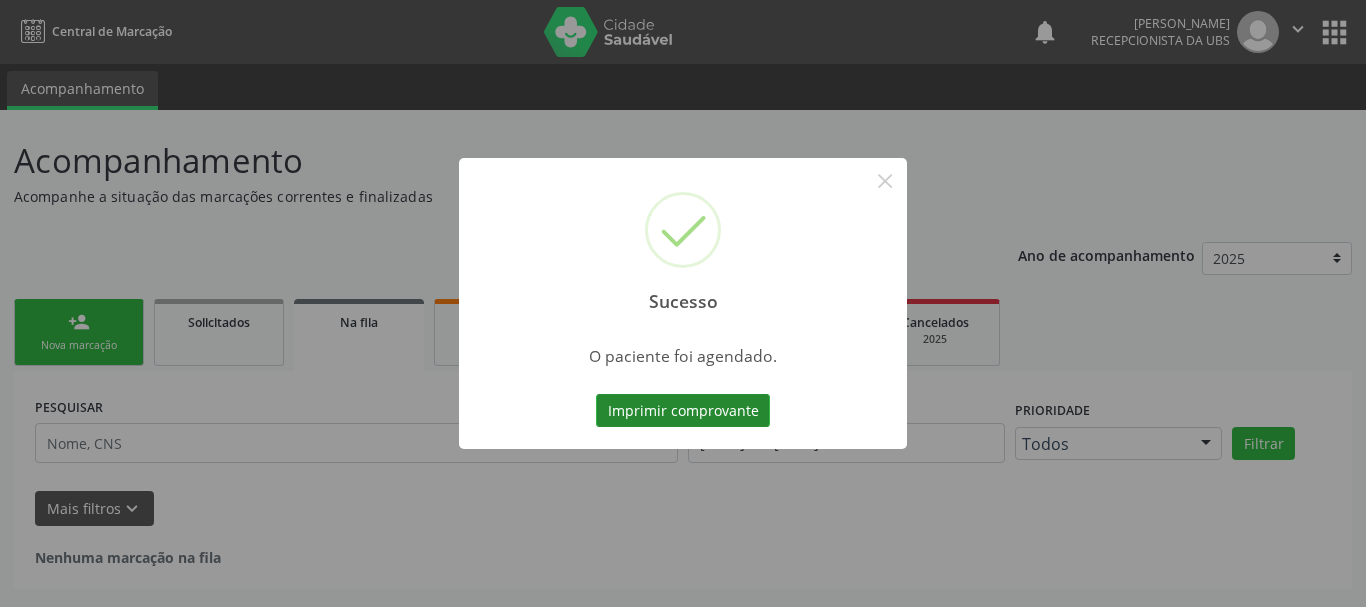 click on "Imprimir comprovante" at bounding box center [683, 411] 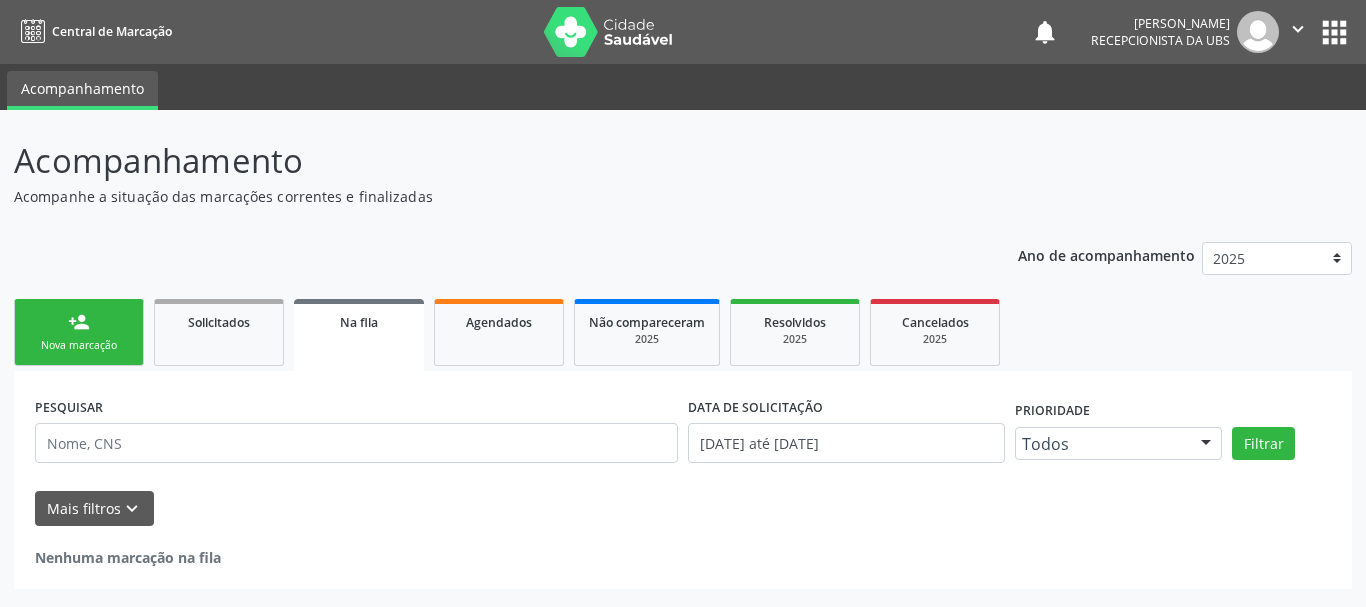click on "person_add" at bounding box center [79, 322] 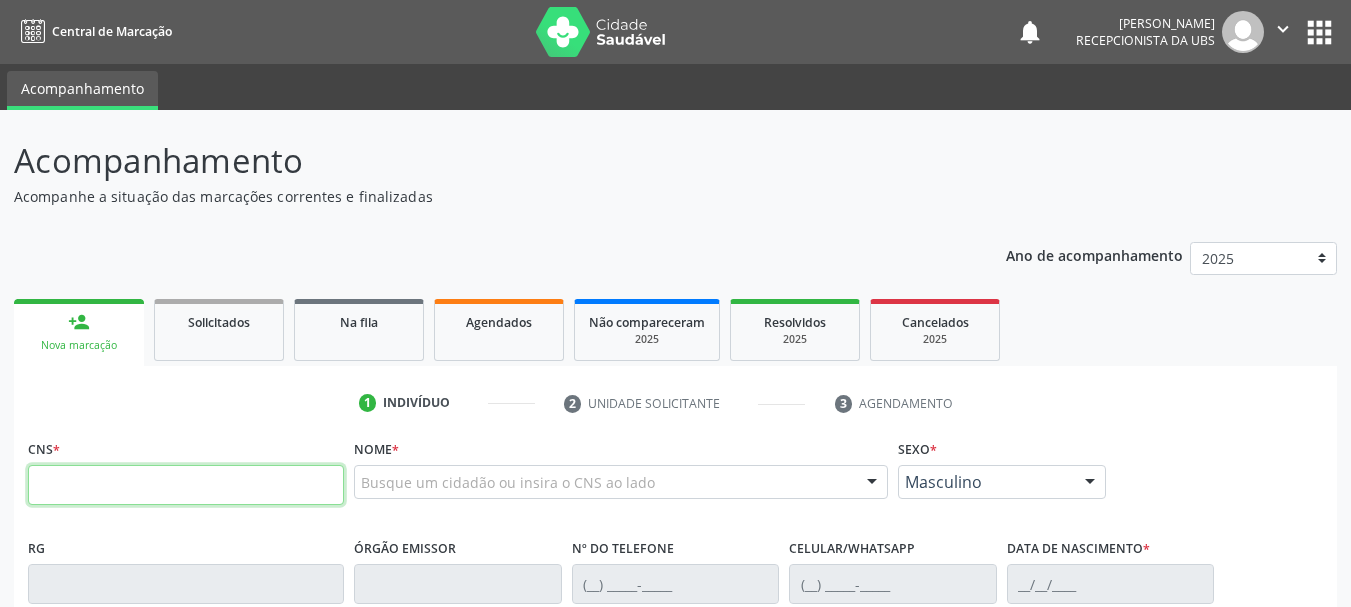click at bounding box center [186, 485] 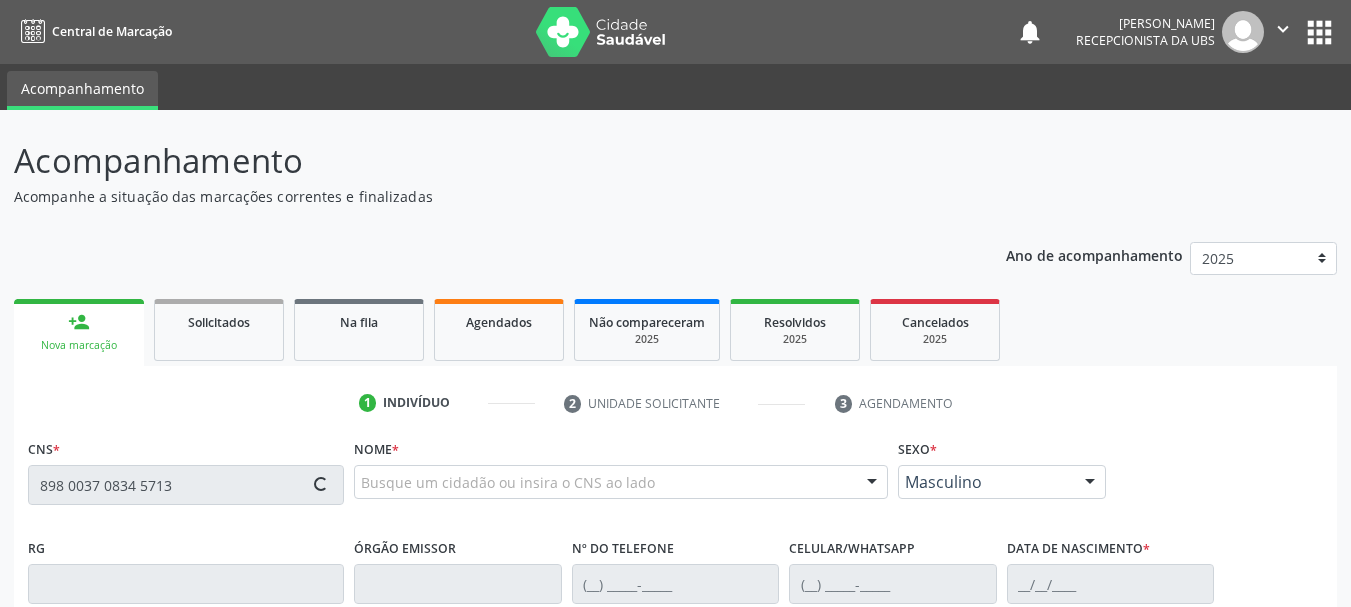 type on "898 0037 0834 5713" 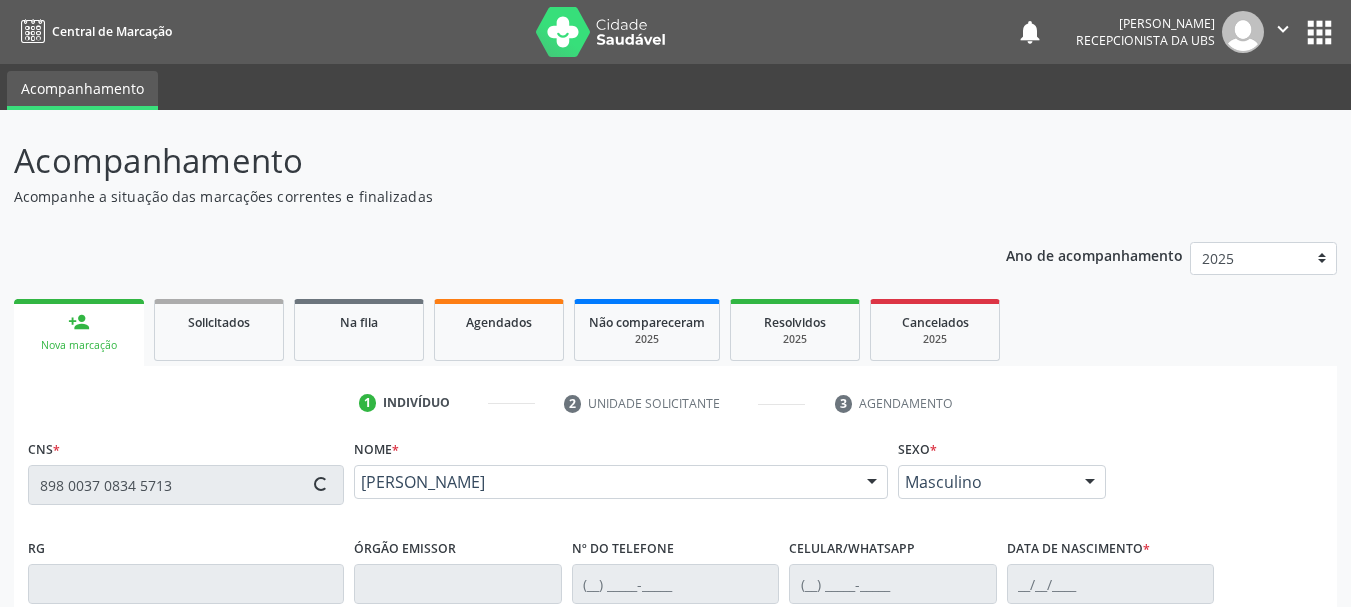 type on "[PHONE_NUMBER]" 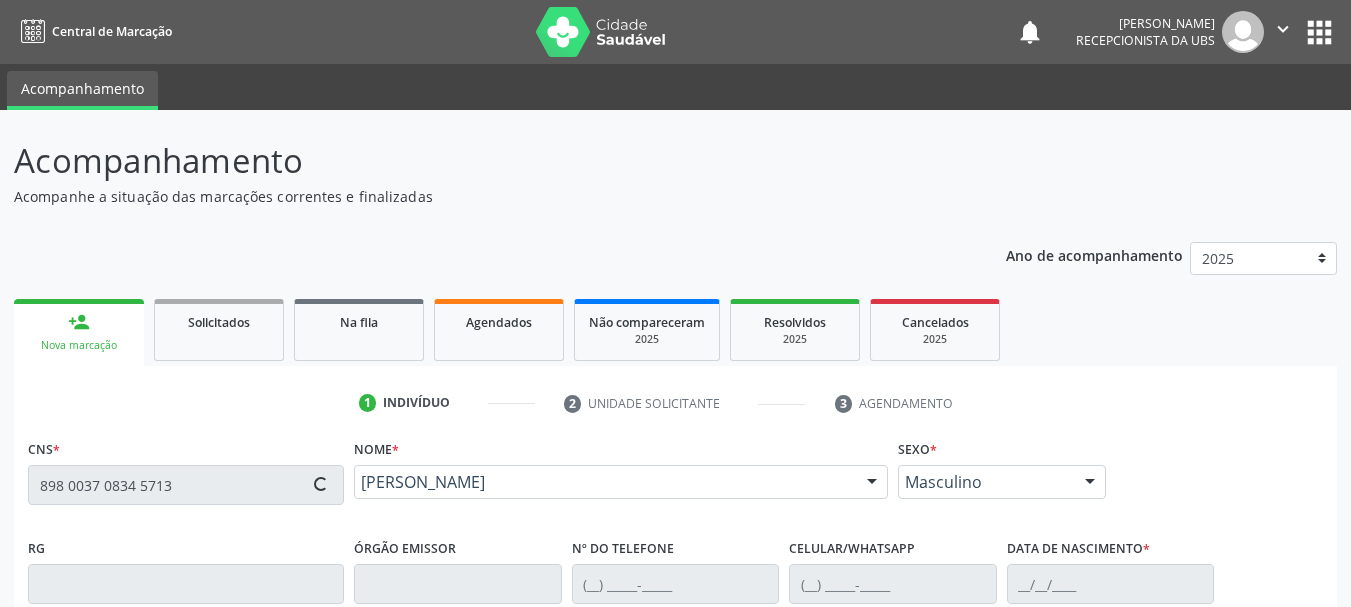 type on "[PHONE_NUMBER]" 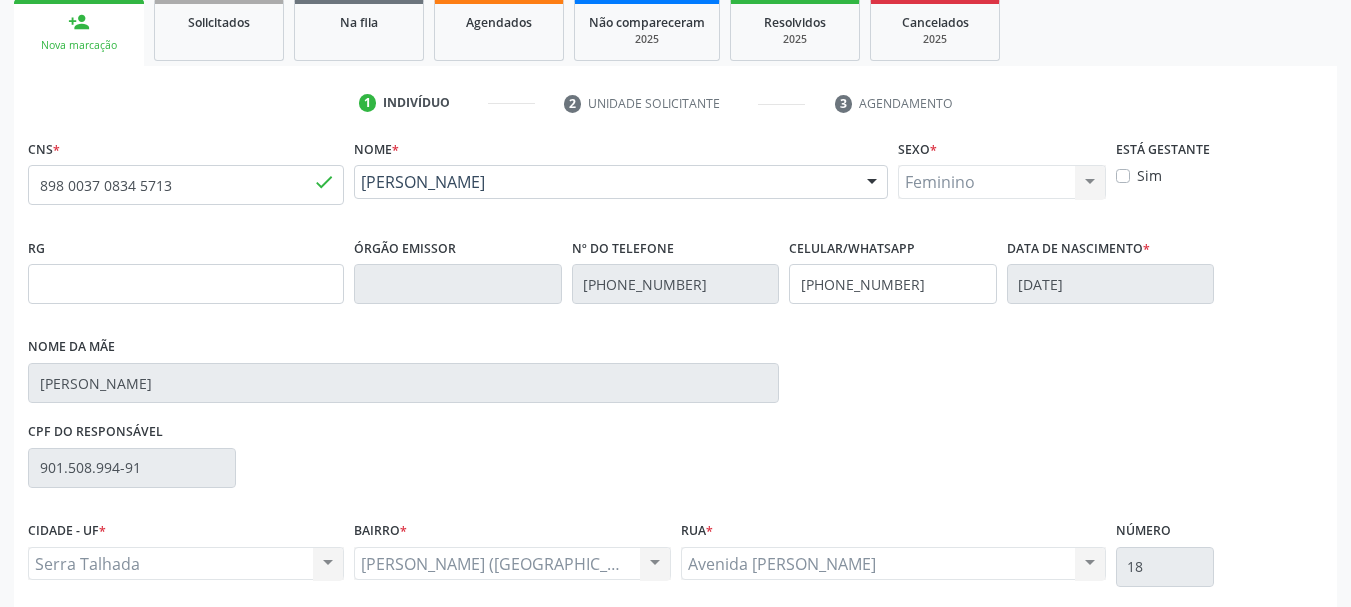 scroll, scrollTop: 400, scrollLeft: 0, axis: vertical 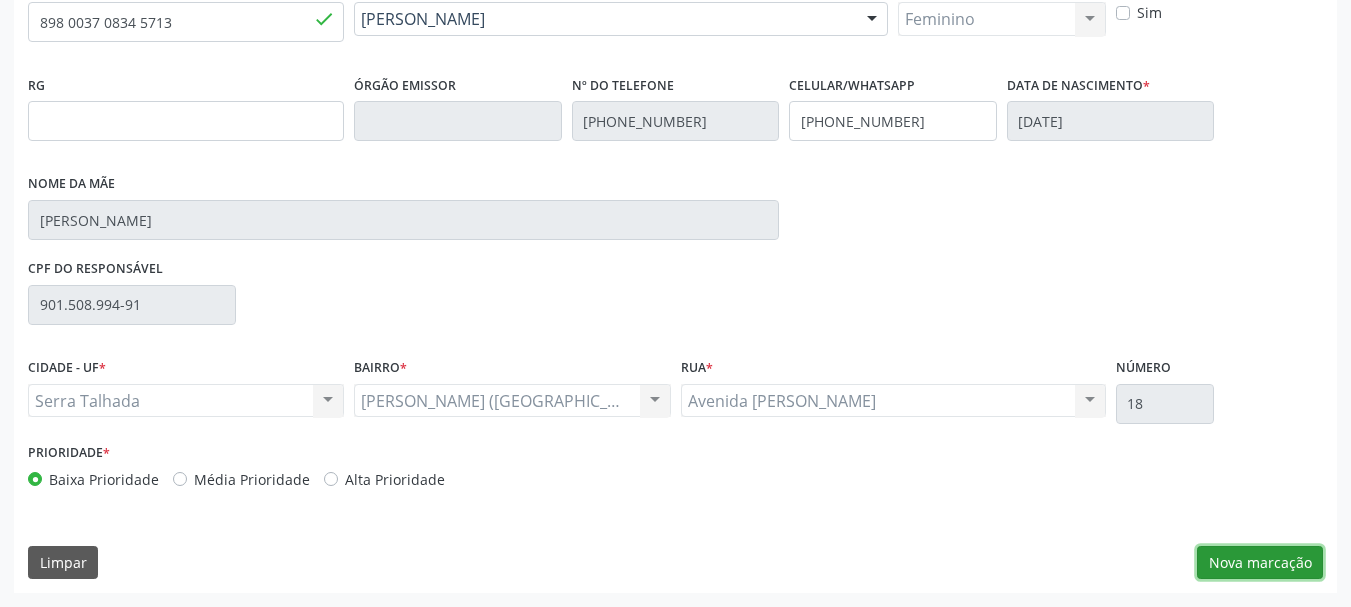 click on "Nova marcação" at bounding box center [1260, 563] 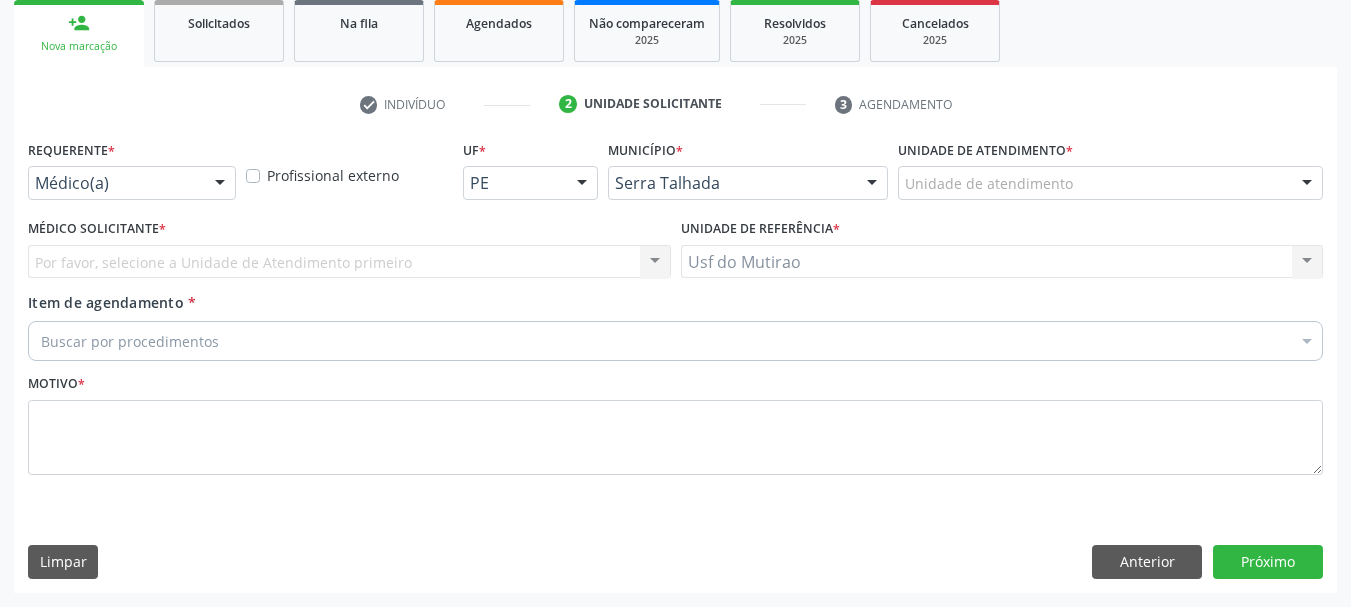 scroll, scrollTop: 299, scrollLeft: 0, axis: vertical 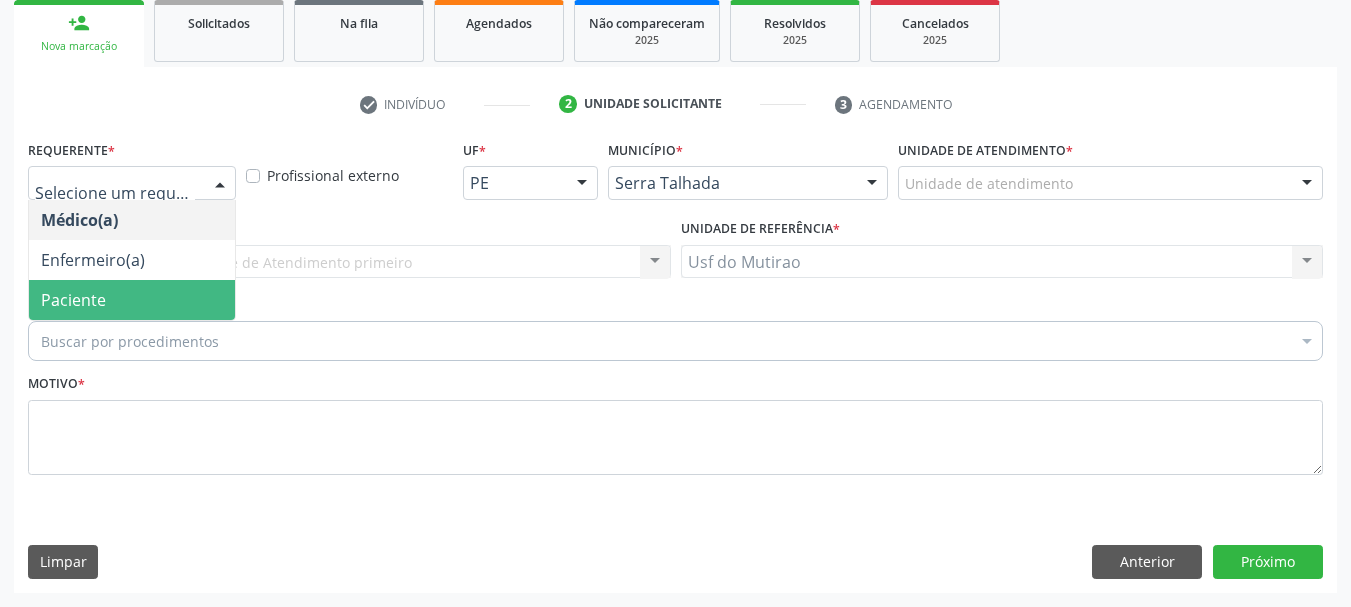drag, startPoint x: 94, startPoint y: 287, endPoint x: 328, endPoint y: 336, distance: 239.0753 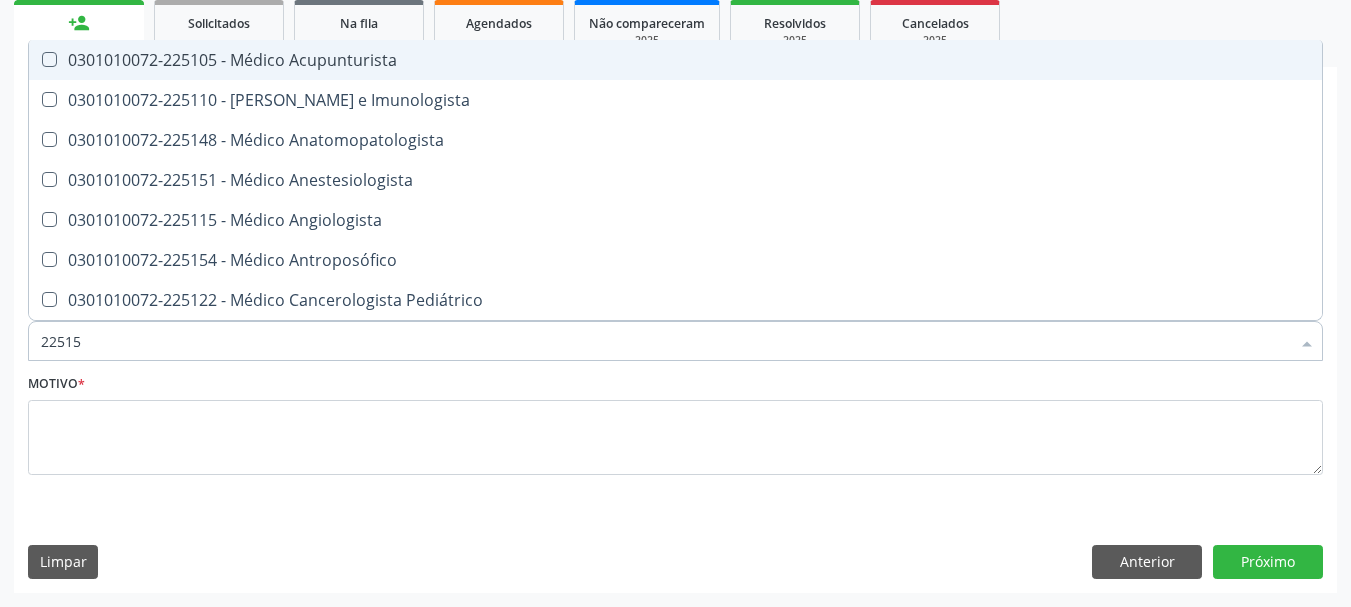 type on "225155" 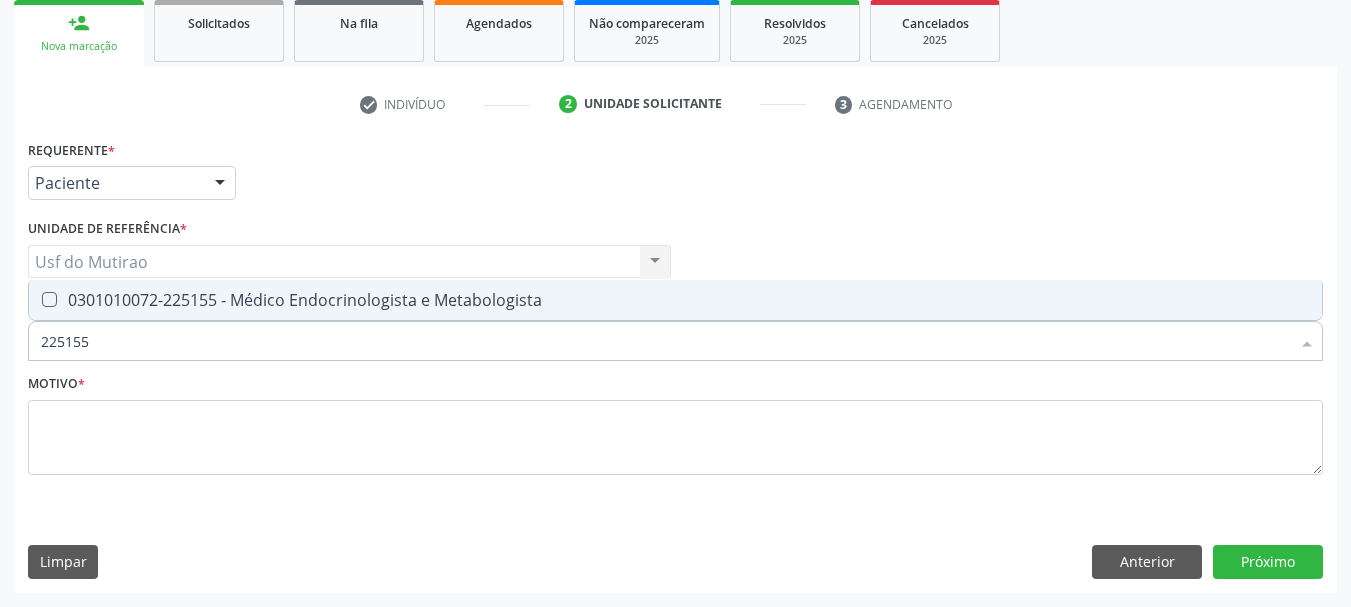 click on "0301010072-225155 - Médico Endocrinologista e Metabologista" at bounding box center [675, 300] 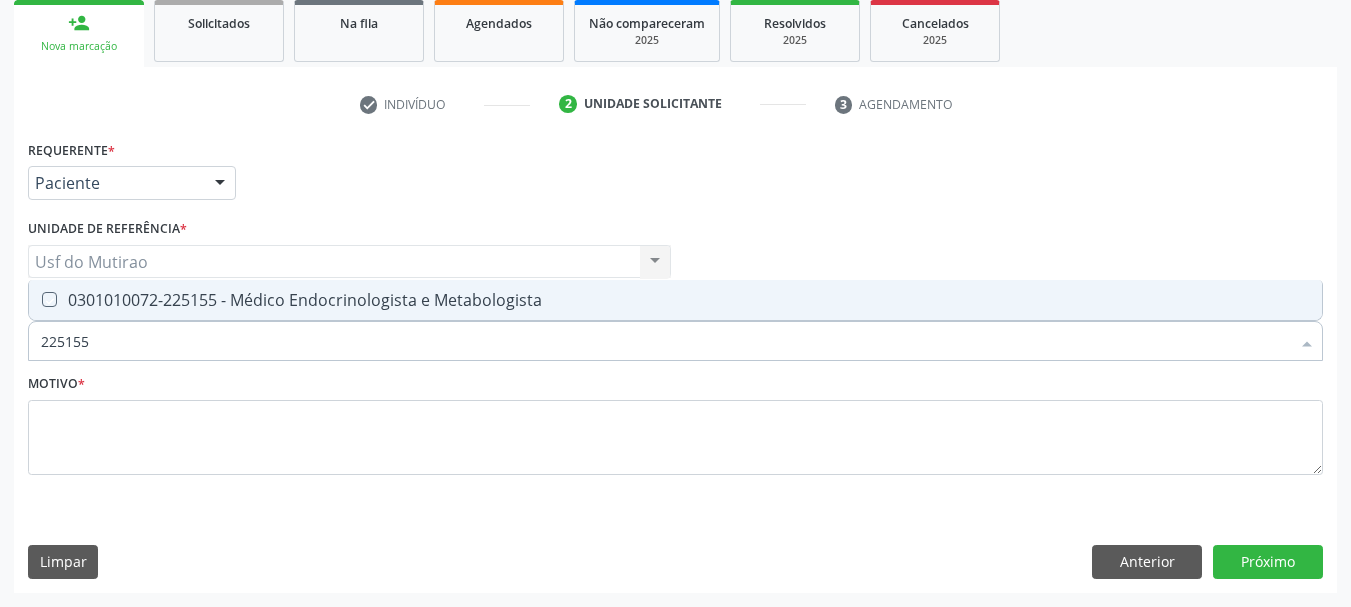 checkbox on "true" 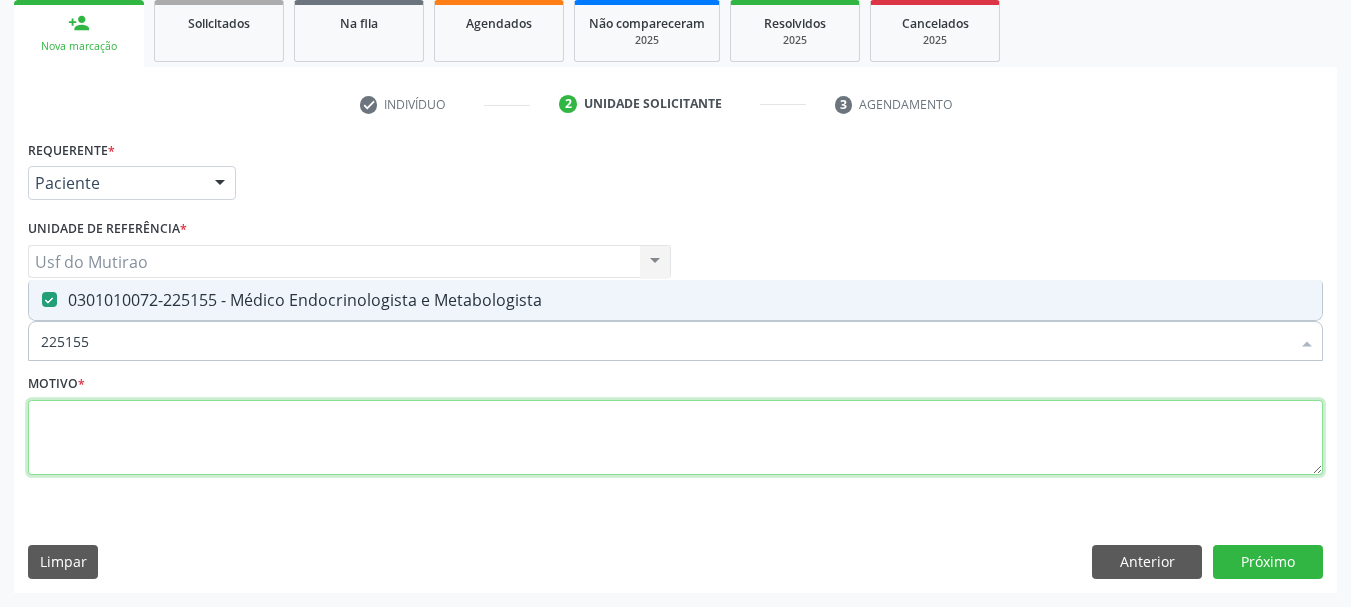 click at bounding box center (675, 438) 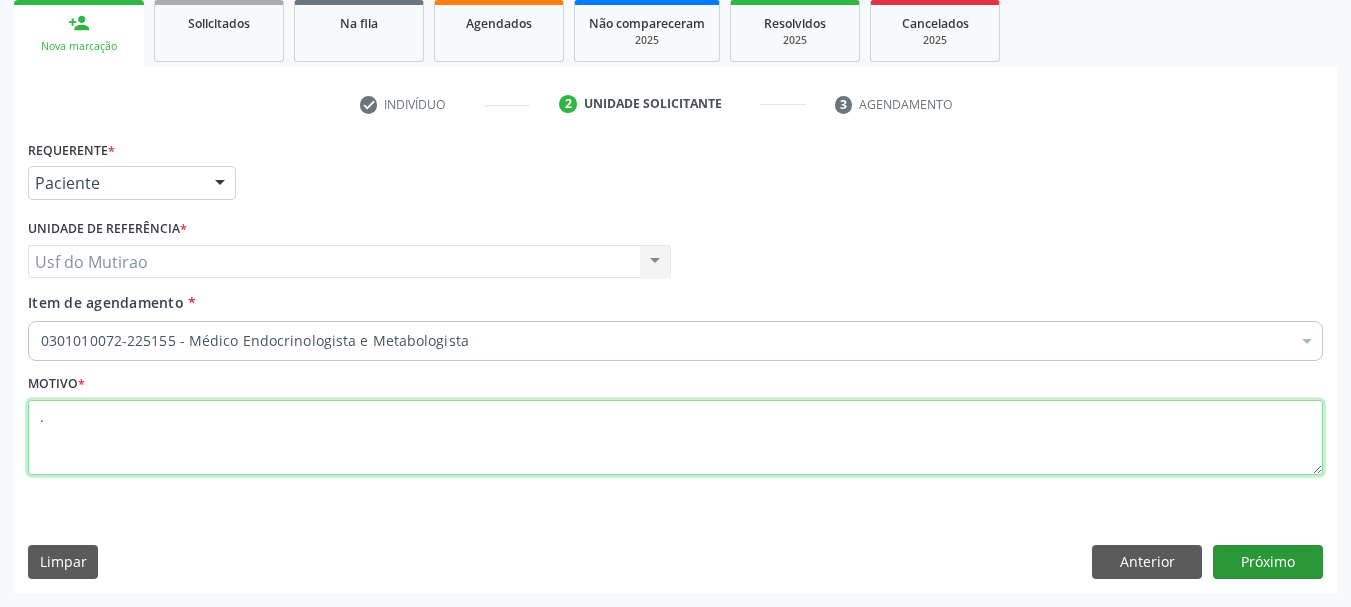 type on "." 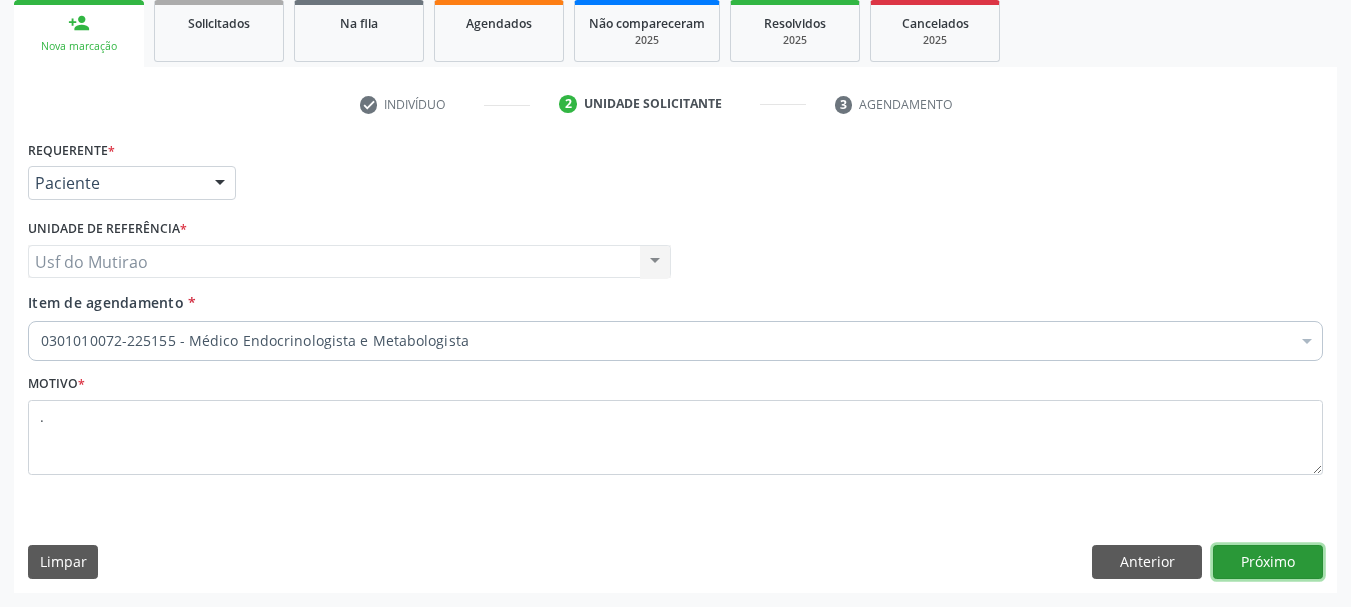click on "Próximo" at bounding box center (1268, 562) 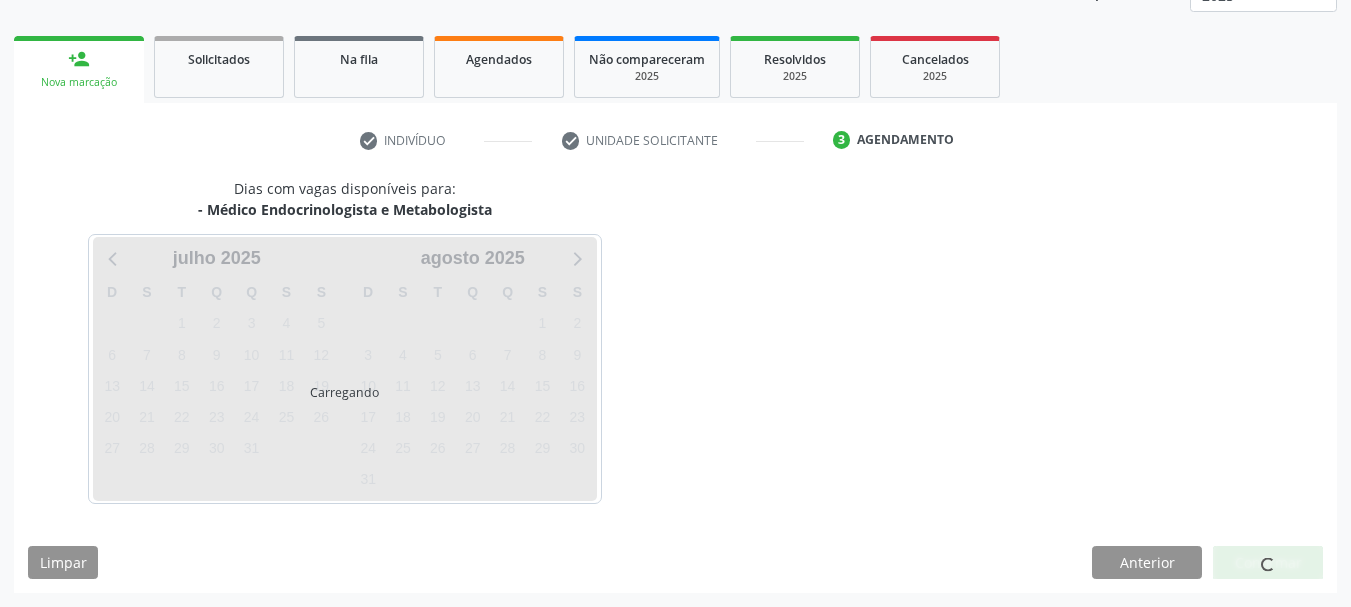 scroll, scrollTop: 263, scrollLeft: 0, axis: vertical 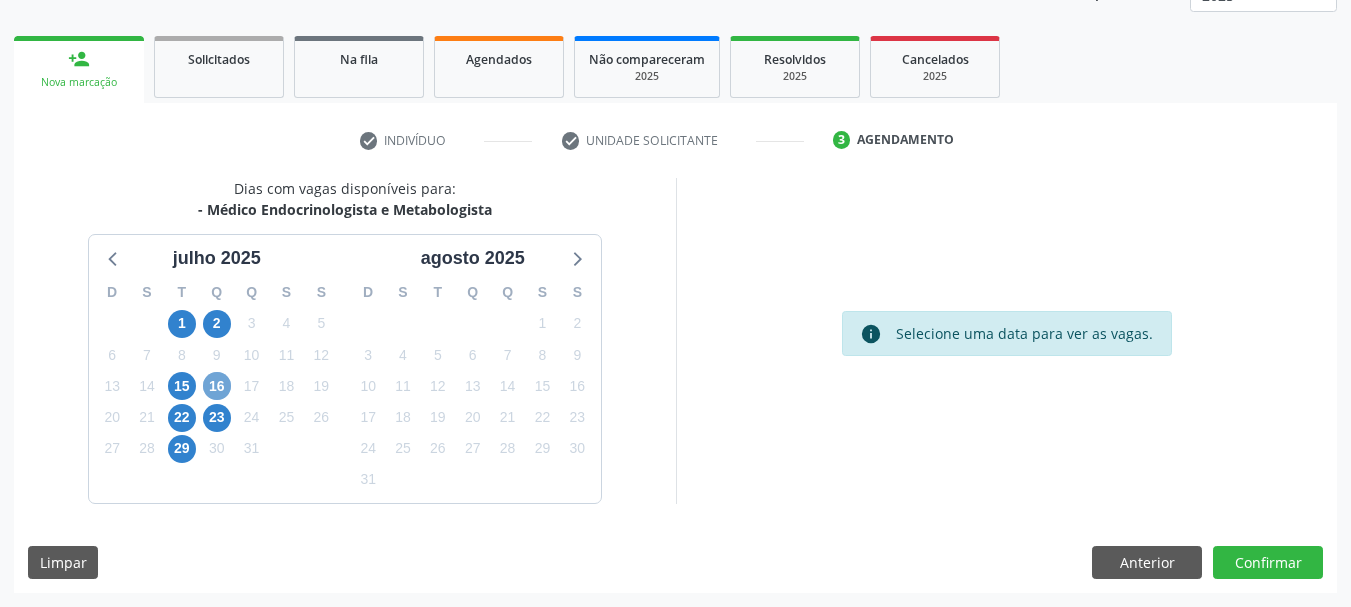 click on "16" at bounding box center (217, 386) 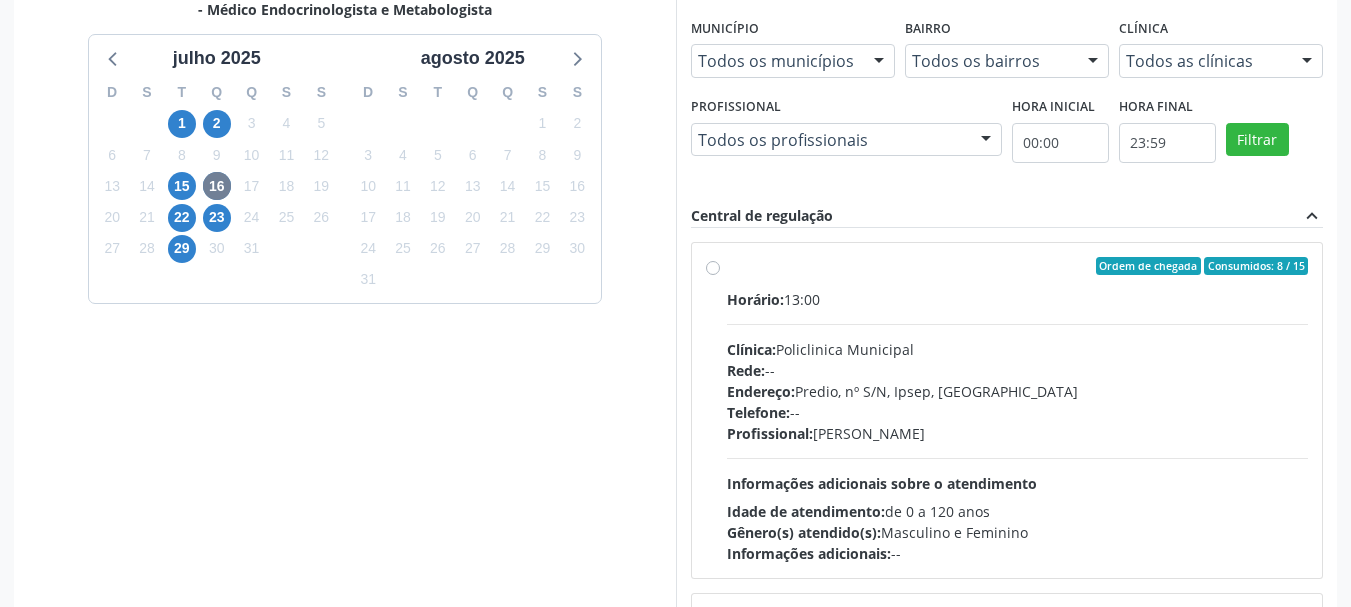 click on "Horário:   13:00
Clínica:  Policlinica Municipal
Rede:
--
Endereço:   Predio, nº S/N, Ipsep, Serra Talhada - PE
Telefone:   --
Profissional:
Antonio Carlos Brito Pereira de Meneses
Informações adicionais sobre o atendimento
Idade de atendimento:
de 0 a 120 anos
Gênero(s) atendido(s):
Masculino e Feminino
Informações adicionais:
--" at bounding box center [1018, 426] 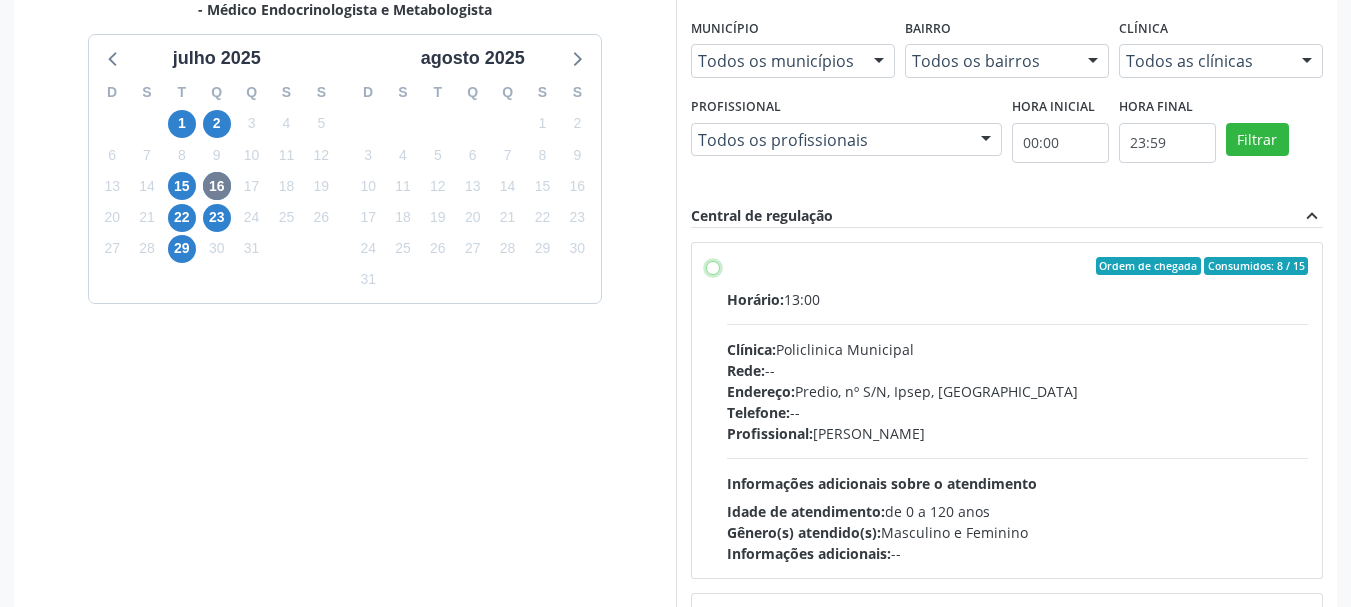 click on "Ordem de chegada
Consumidos: 8 / 15
Horário:   13:00
Clínica:  Policlinica Municipal
Rede:
--
Endereço:   Predio, nº S/N, Ipsep, Serra Talhada - PE
Telefone:   --
Profissional:
Antonio Carlos Brito Pereira de Meneses
Informações adicionais sobre o atendimento
Idade de atendimento:
de 0 a 120 anos
Gênero(s) atendido(s):
Masculino e Feminino
Informações adicionais:
--" at bounding box center (713, 266) 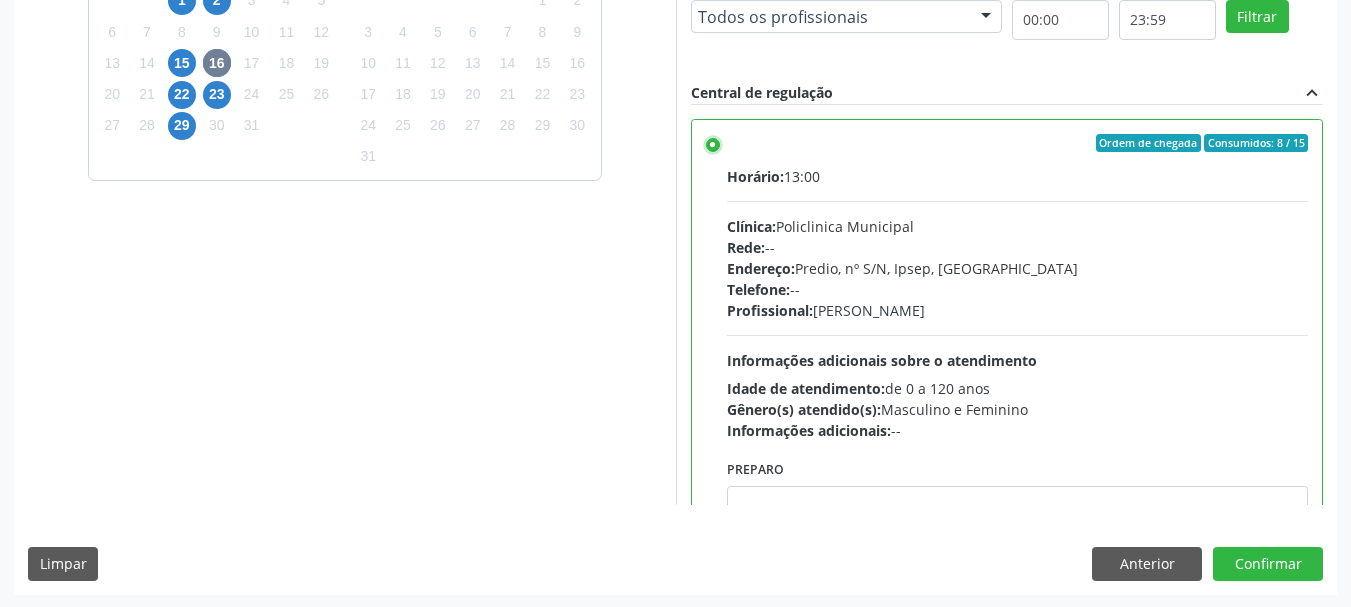 scroll, scrollTop: 588, scrollLeft: 0, axis: vertical 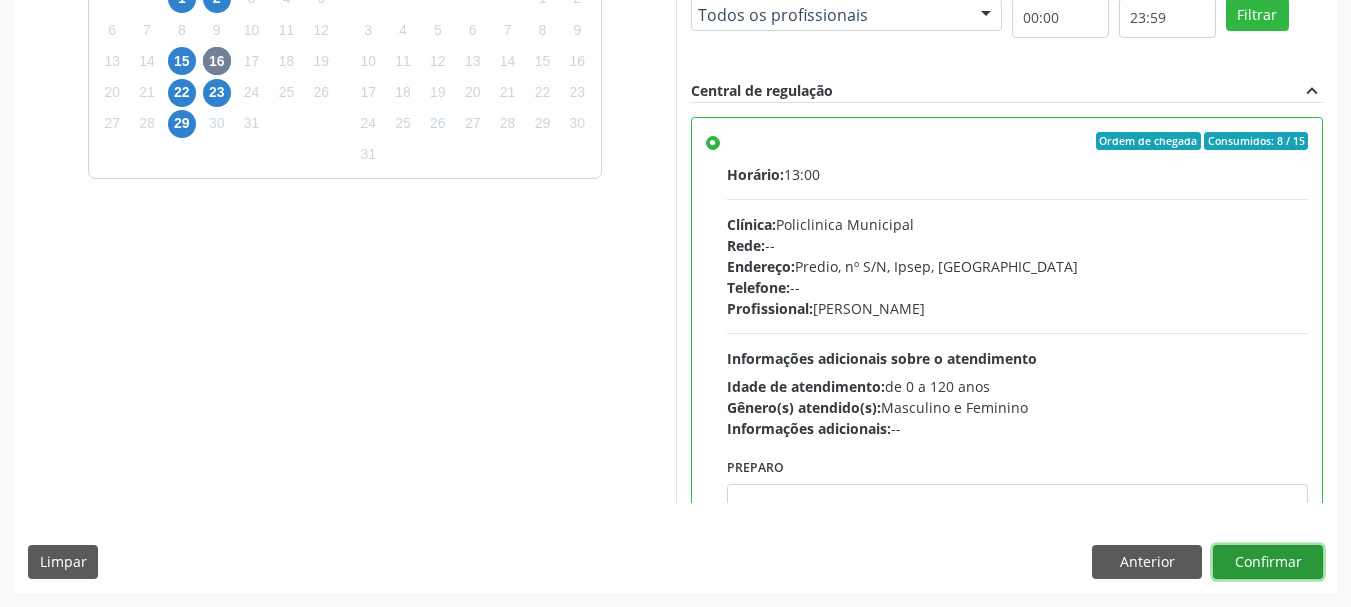 click on "Confirmar" at bounding box center [1268, 562] 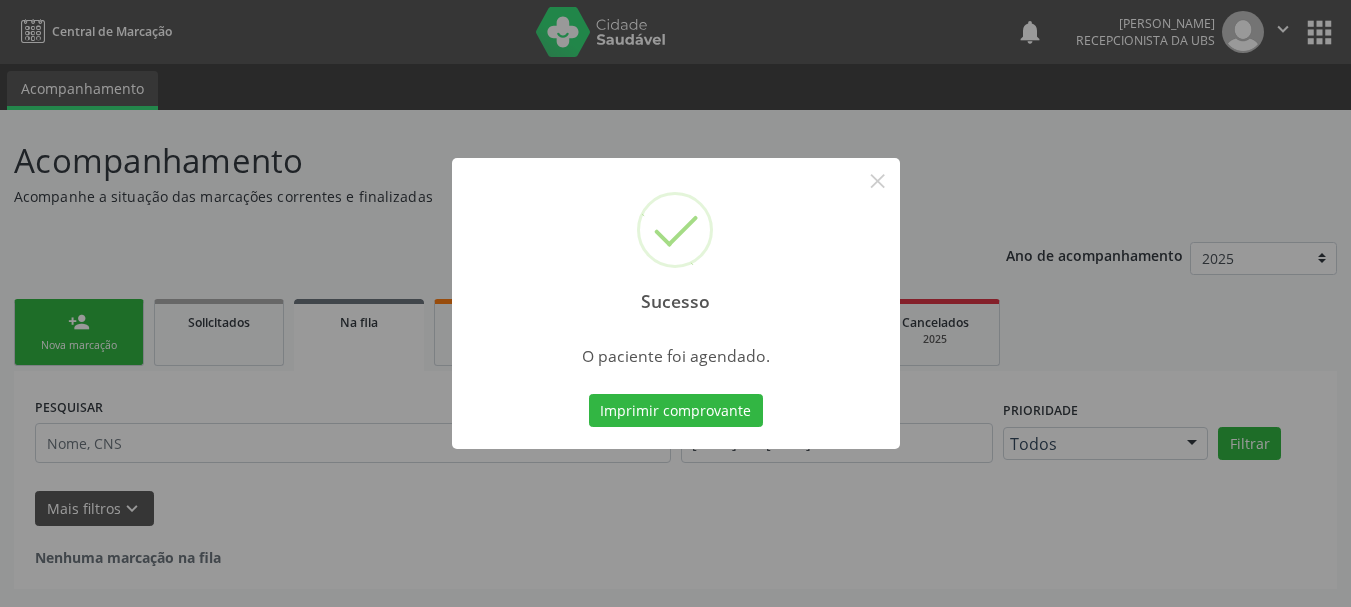 scroll, scrollTop: 0, scrollLeft: 0, axis: both 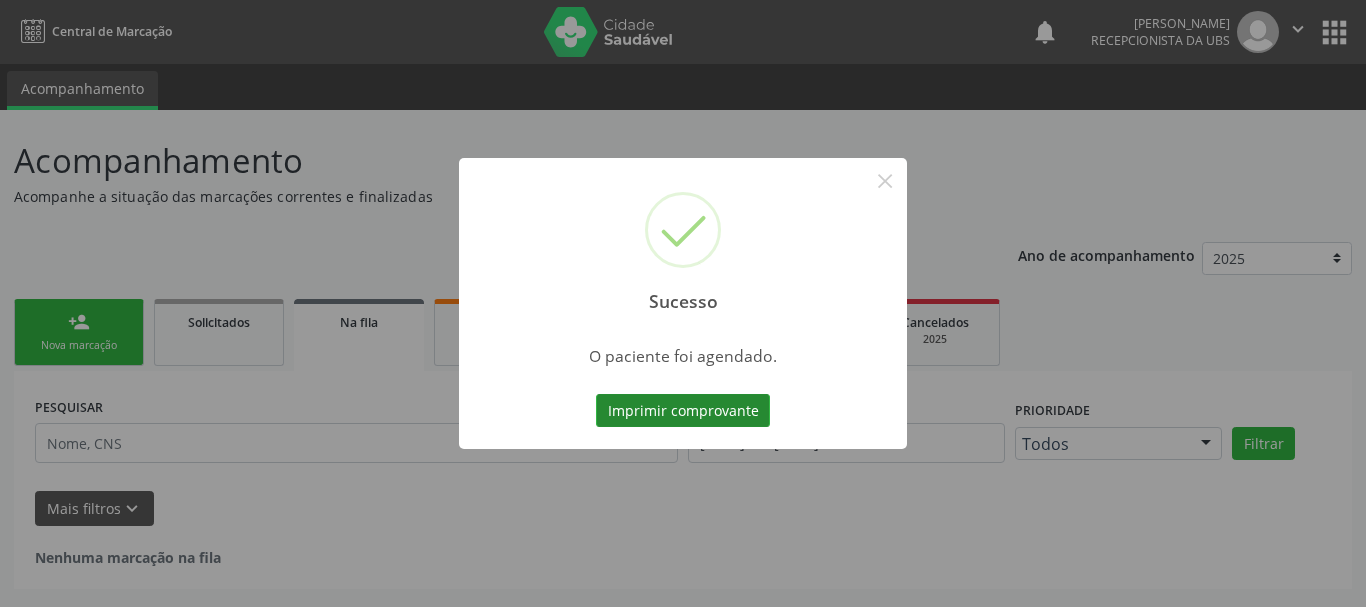 click on "Imprimir comprovante" at bounding box center (683, 411) 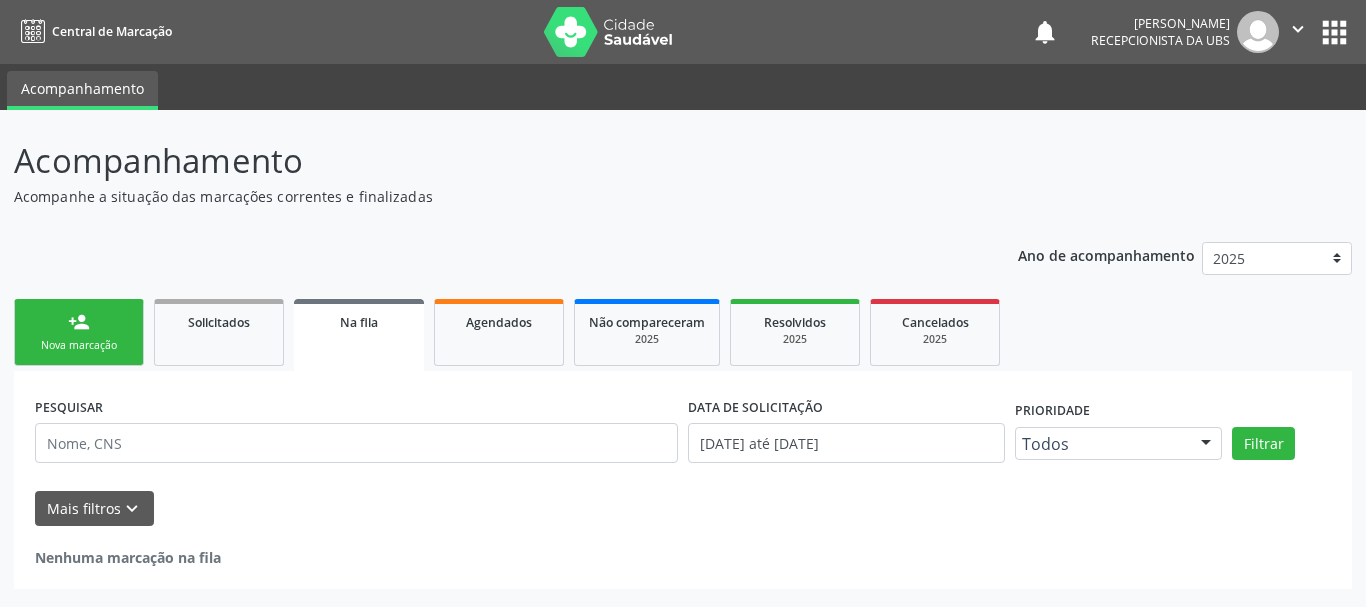 click on "Nova marcação" at bounding box center [79, 345] 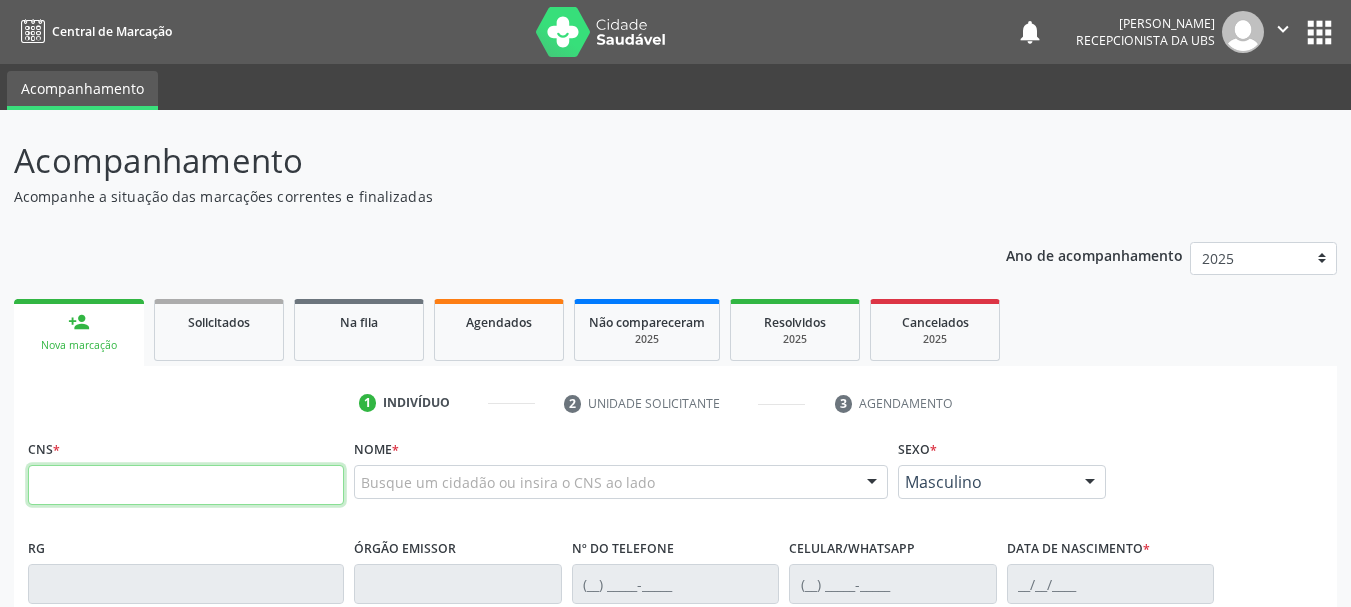 click at bounding box center (186, 485) 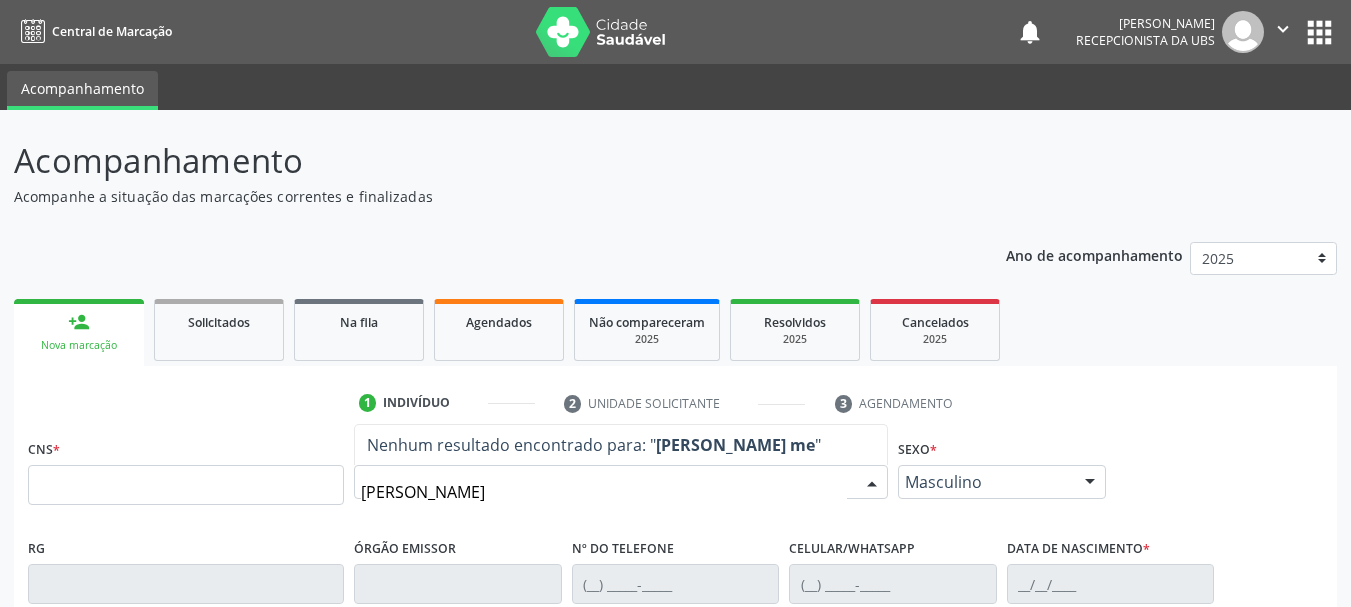 type on "lourival lopes melo" 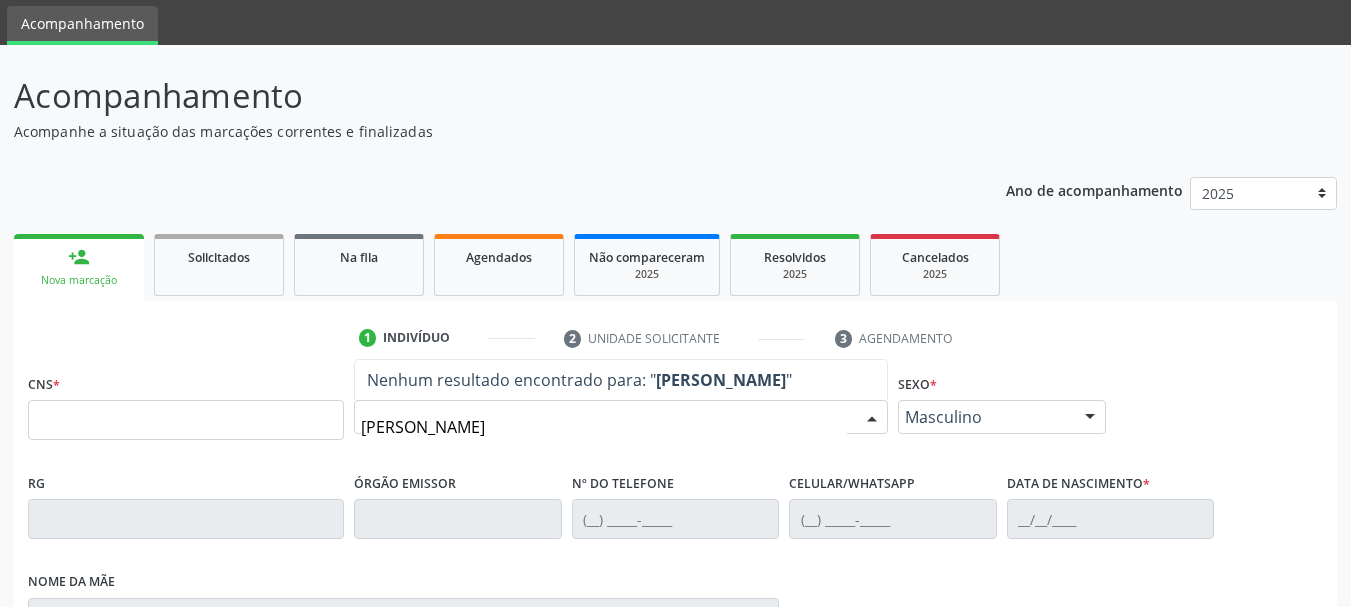 scroll, scrollTop: 100, scrollLeft: 0, axis: vertical 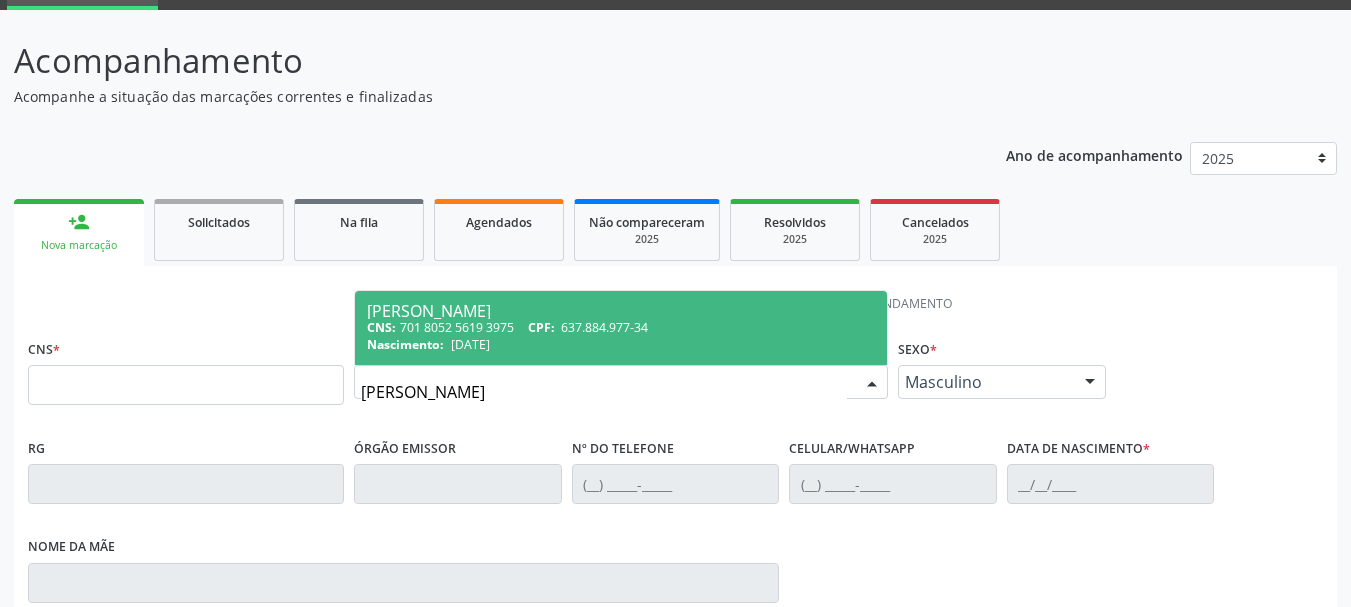 click on "637.884.977-34" at bounding box center [604, 327] 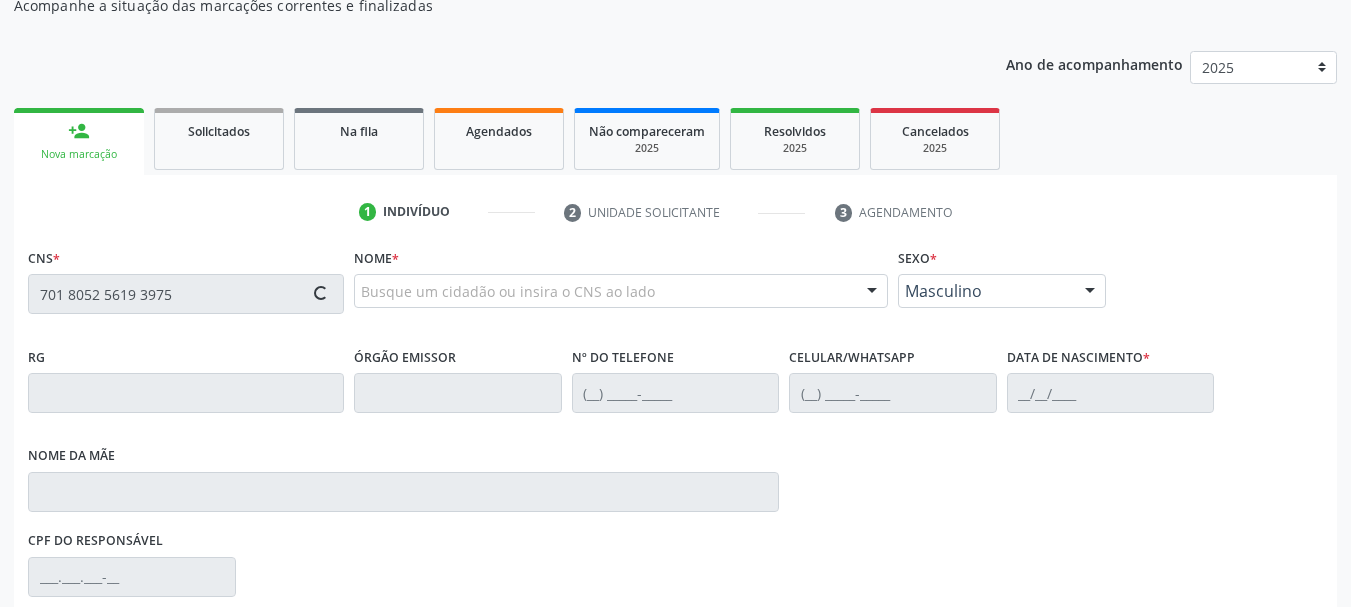 scroll, scrollTop: 200, scrollLeft: 0, axis: vertical 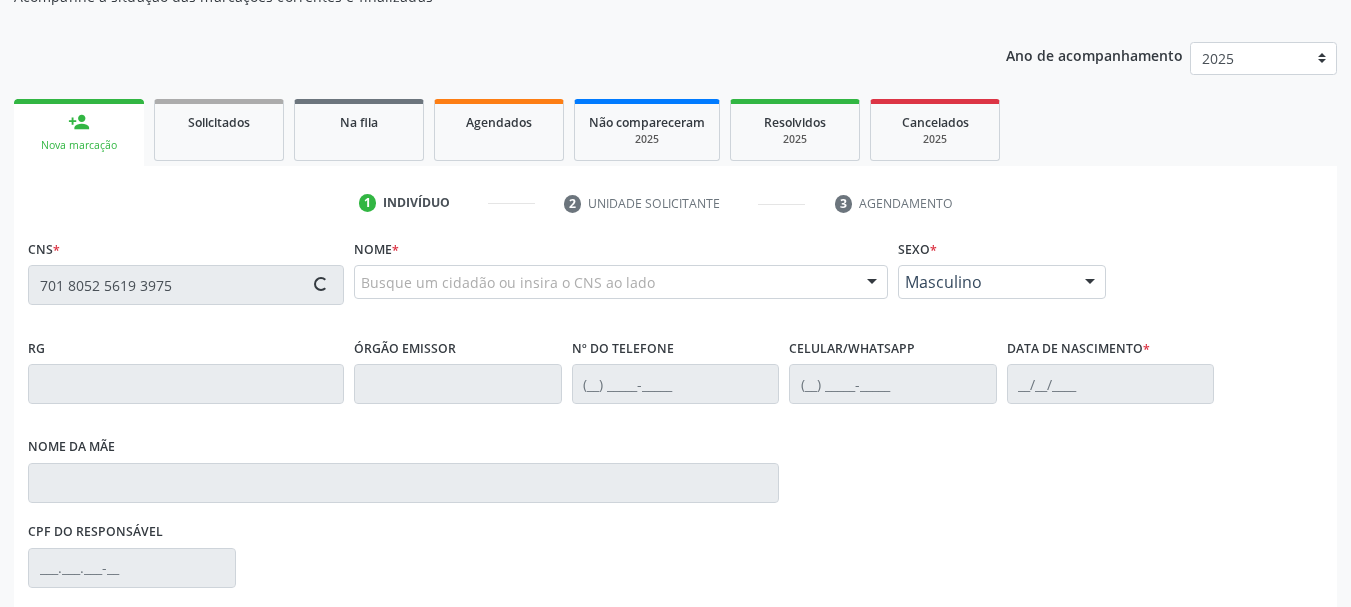 type on "701 8052 5619 3975" 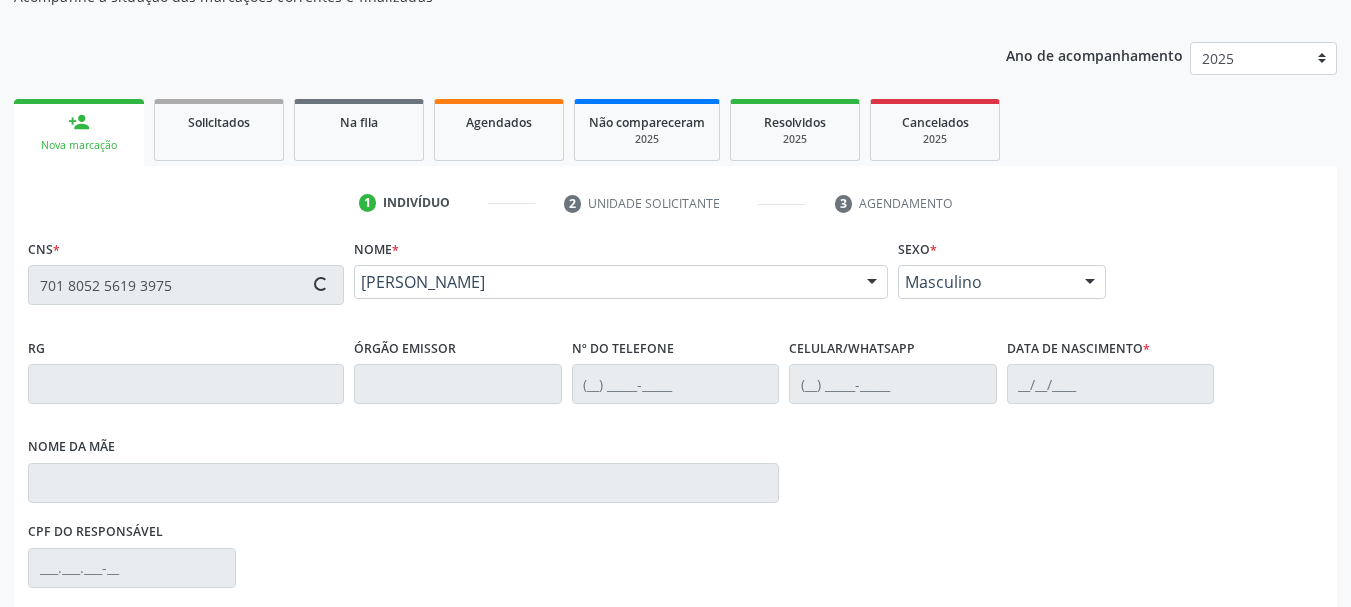 type on "(87) 99905-9653" 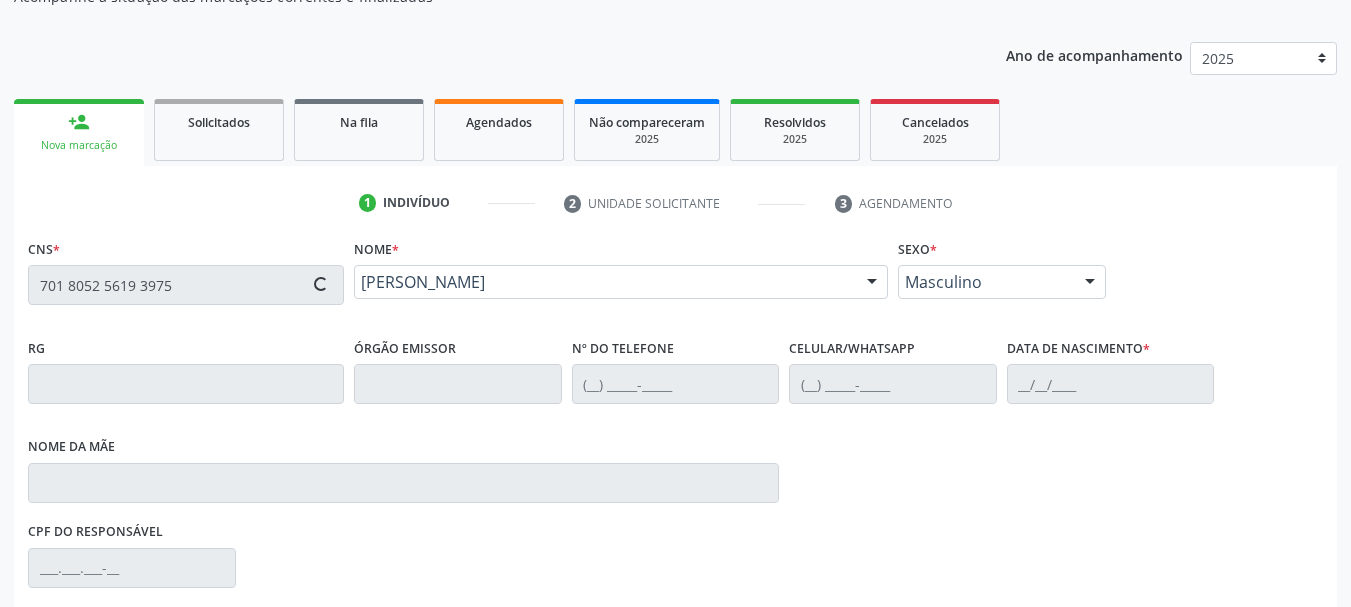 type on "26/07/1959" 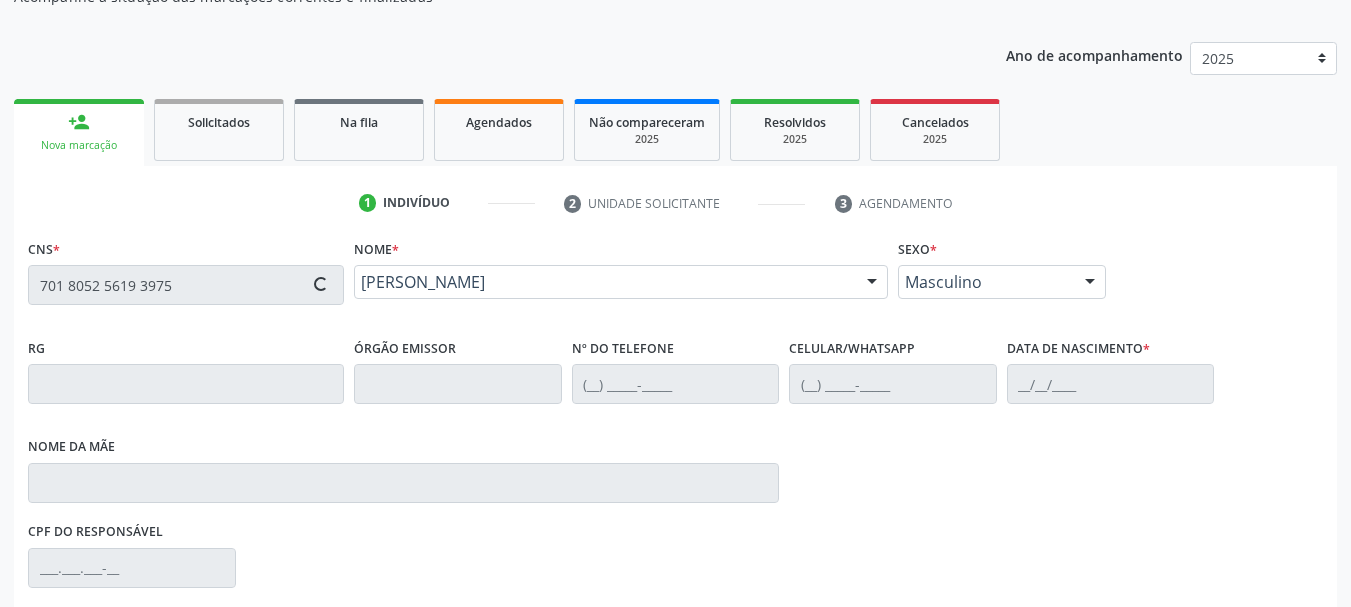 type on "S/N" 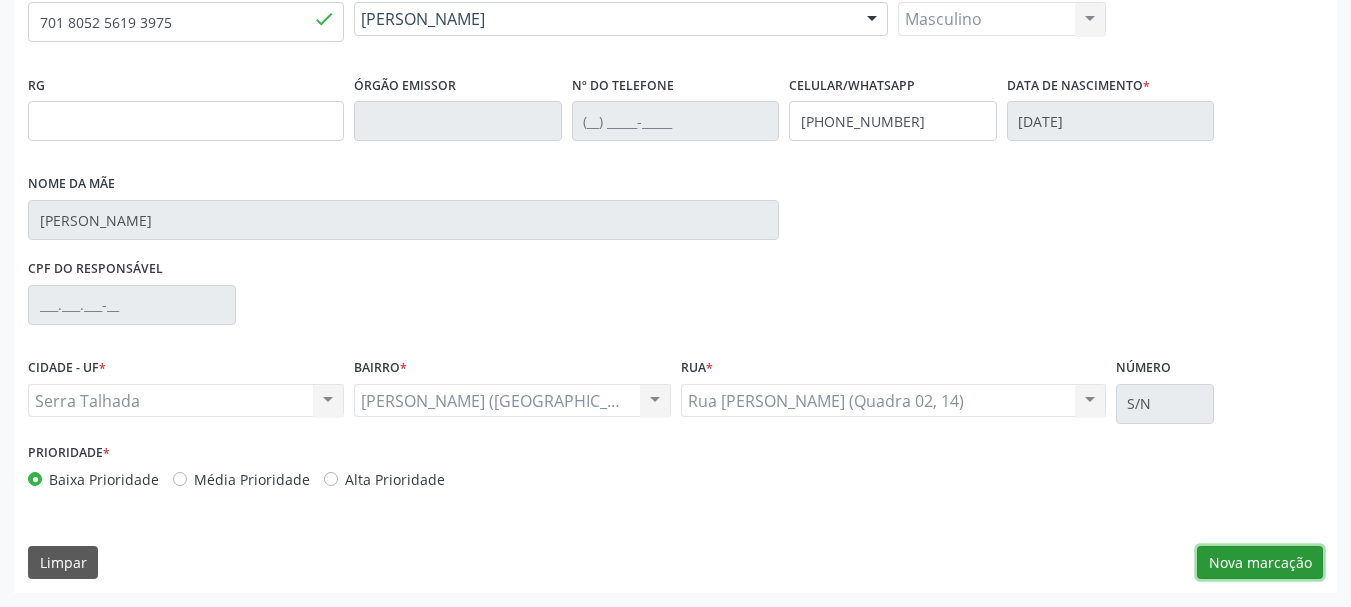 click on "Nova marcação" at bounding box center (1260, 563) 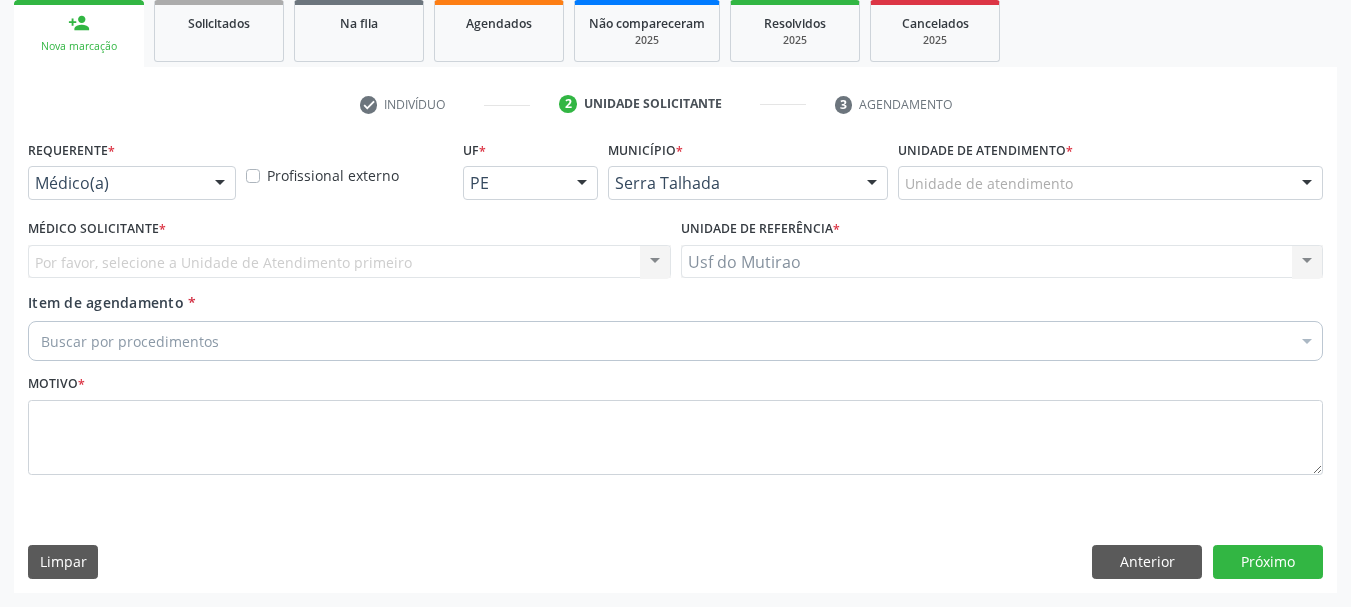 scroll, scrollTop: 299, scrollLeft: 0, axis: vertical 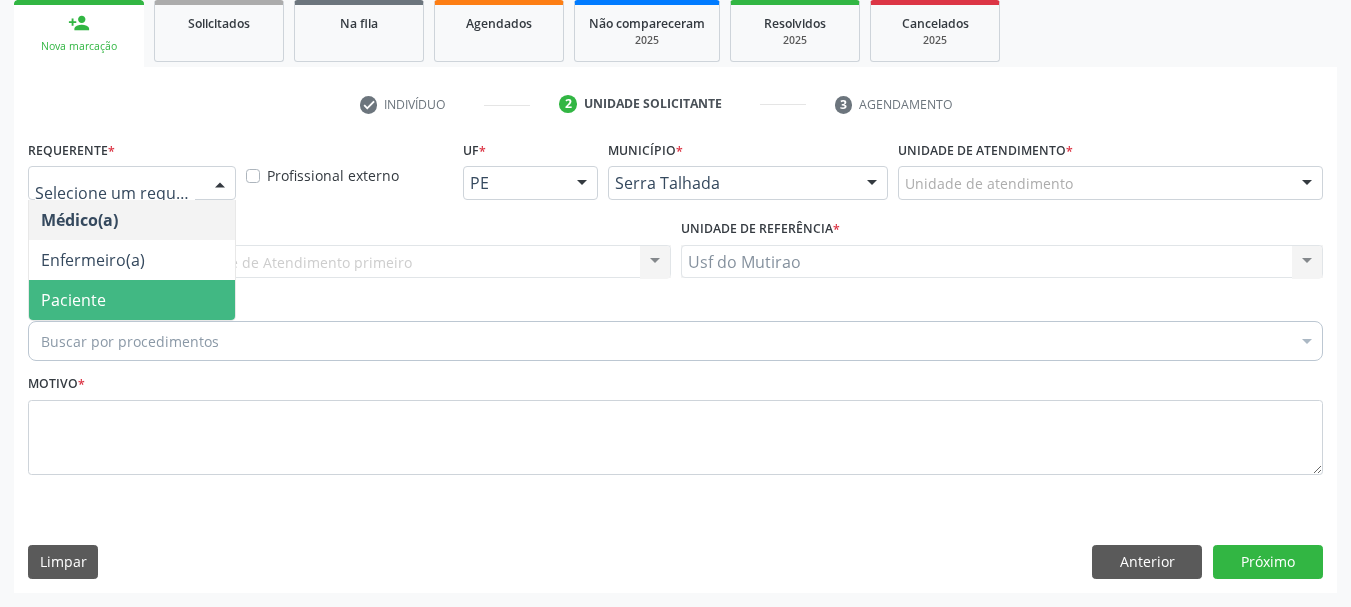click on "Paciente" at bounding box center [132, 300] 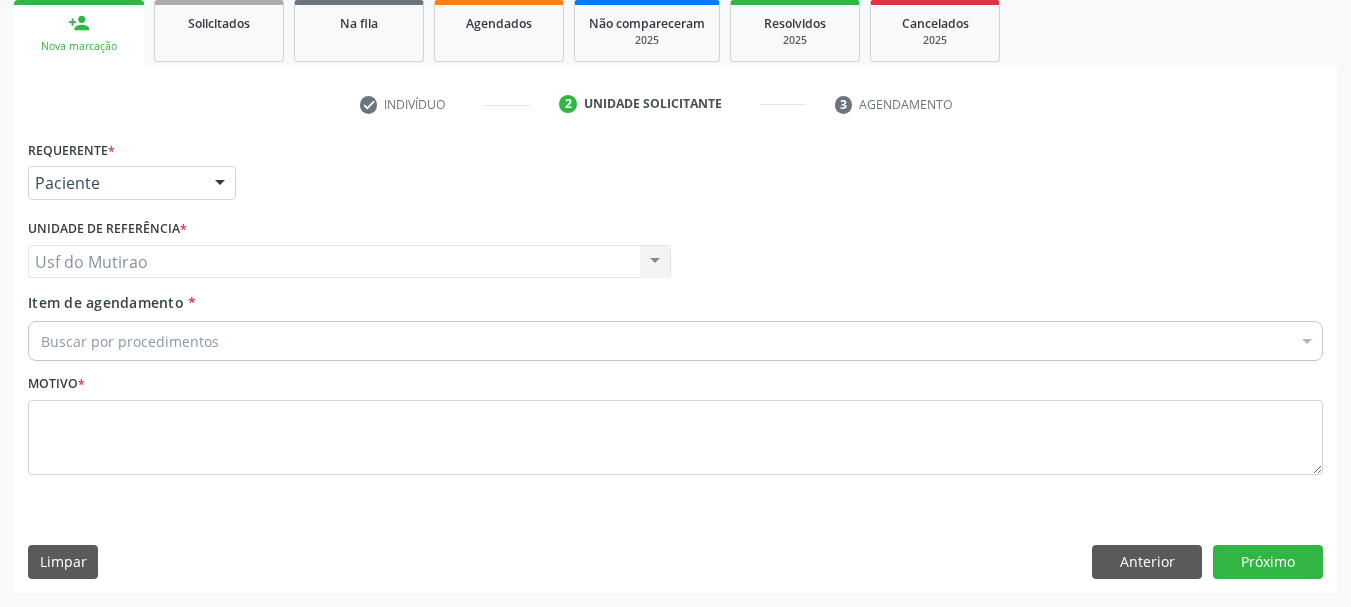 click on "Buscar por procedimentos" at bounding box center (675, 341) 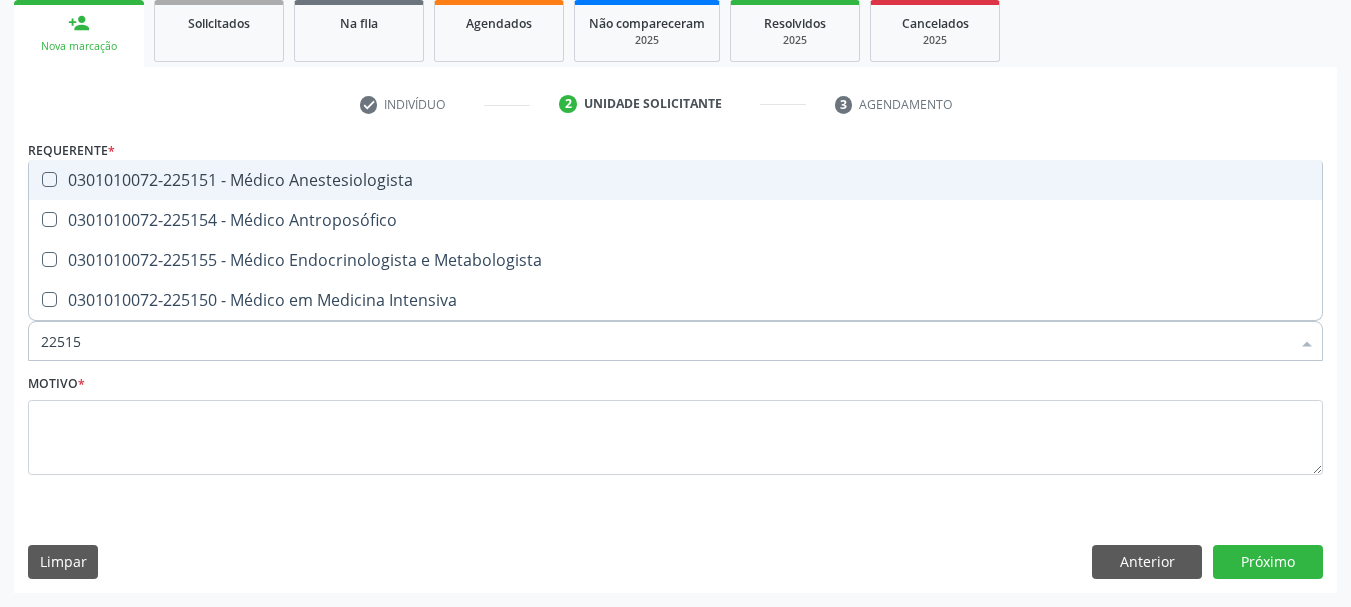 type on "225155" 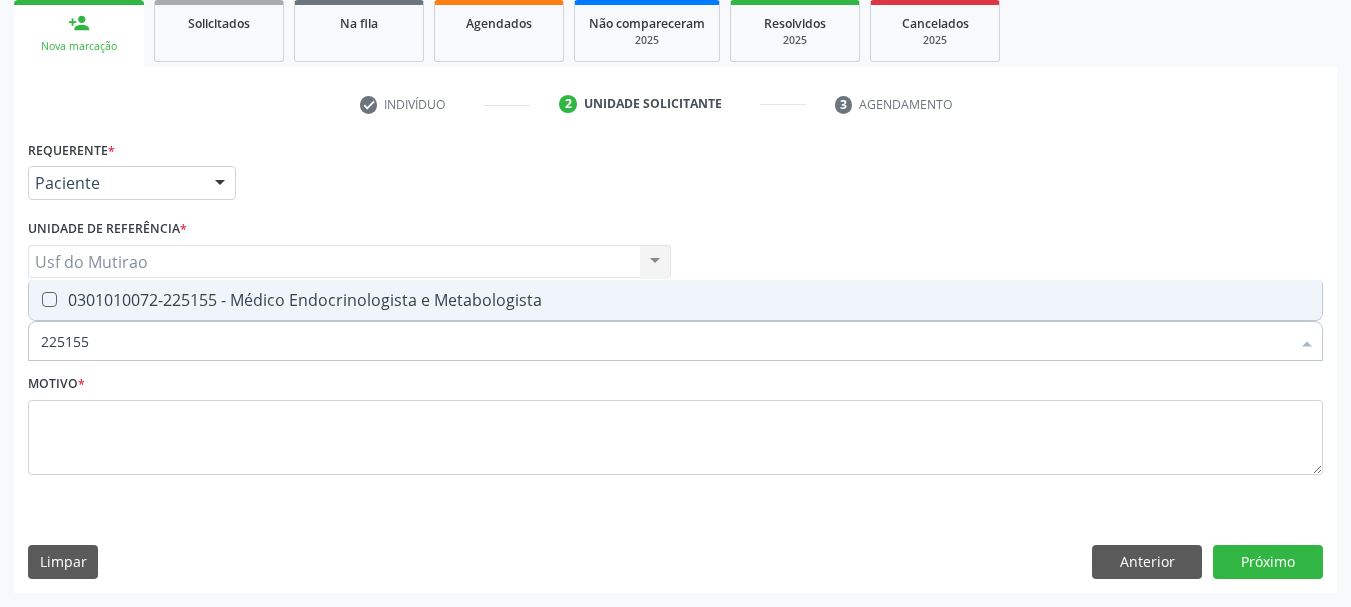 click on "0301010072-225155 - Médico Endocrinologista e Metabologista" at bounding box center (675, 300) 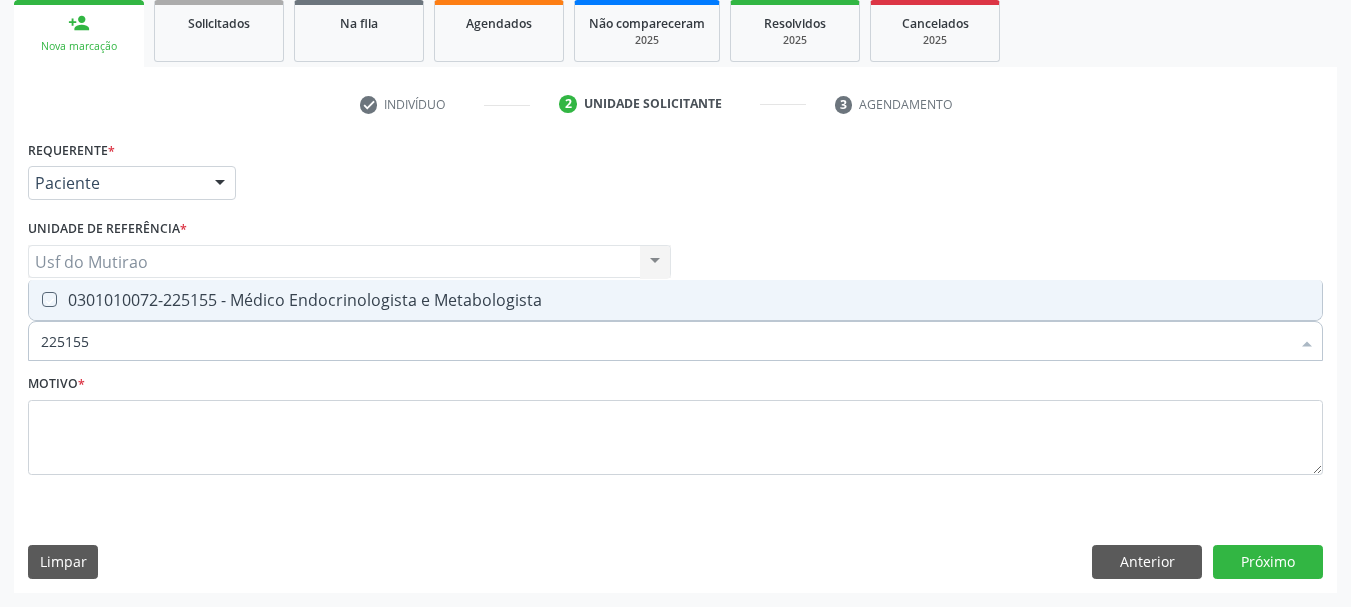 checkbox on "true" 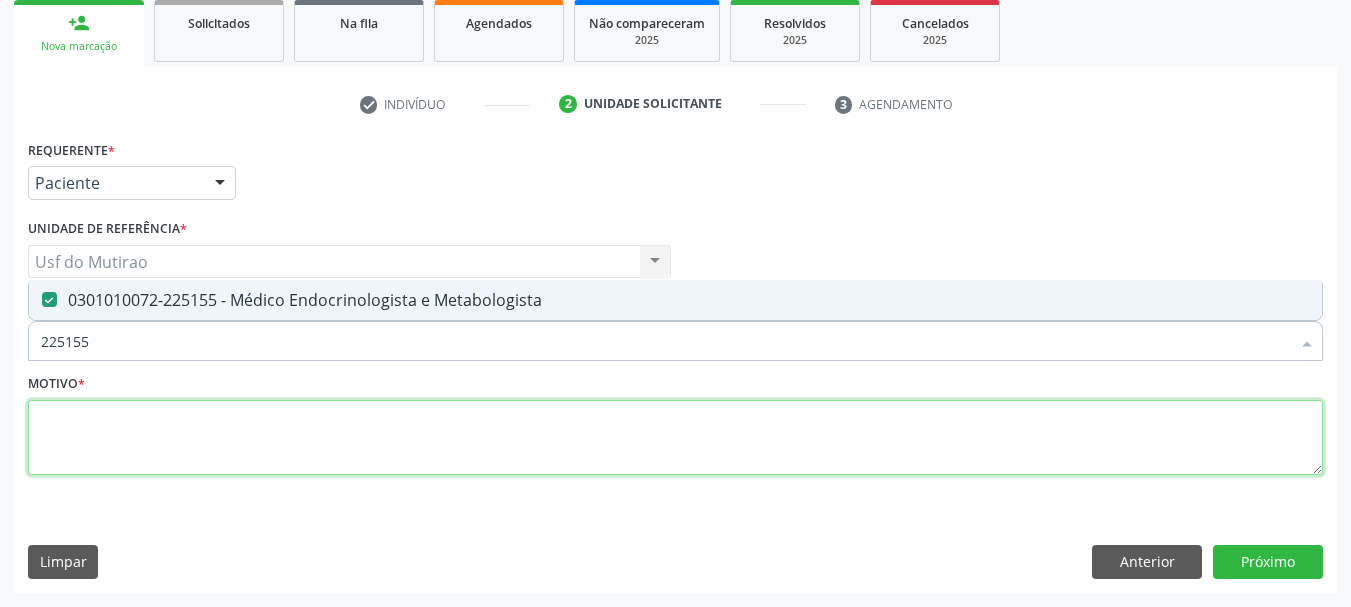 click at bounding box center (675, 438) 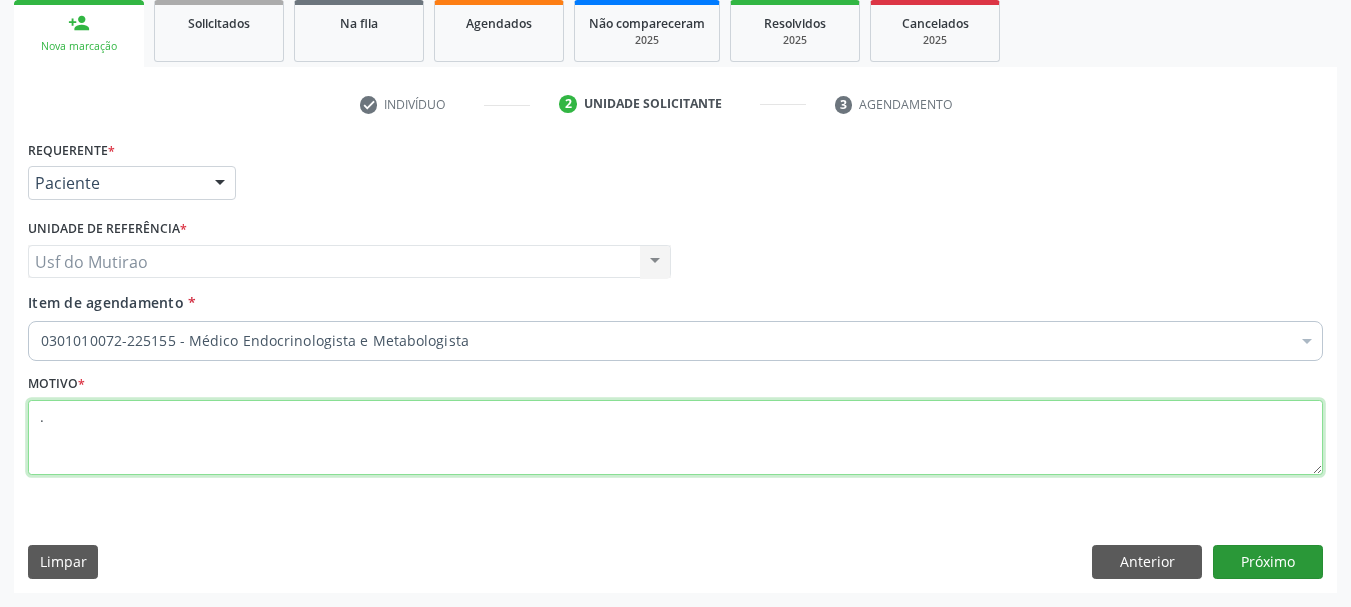 type on "." 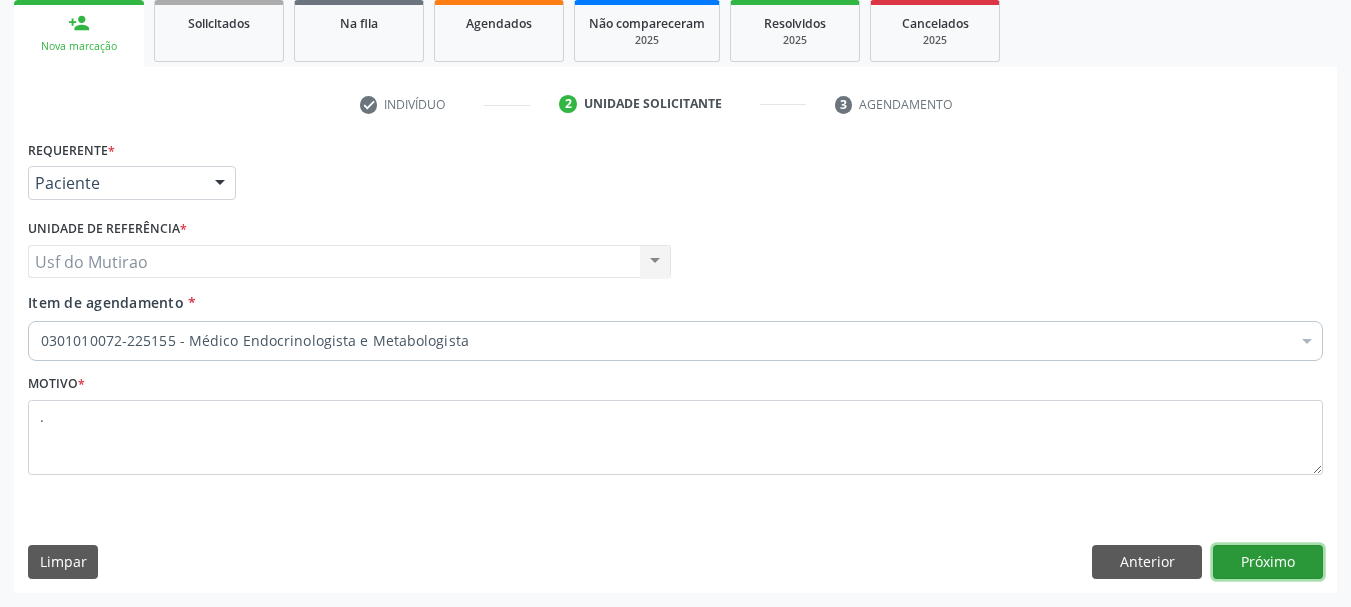 click on "Próximo" at bounding box center [1268, 562] 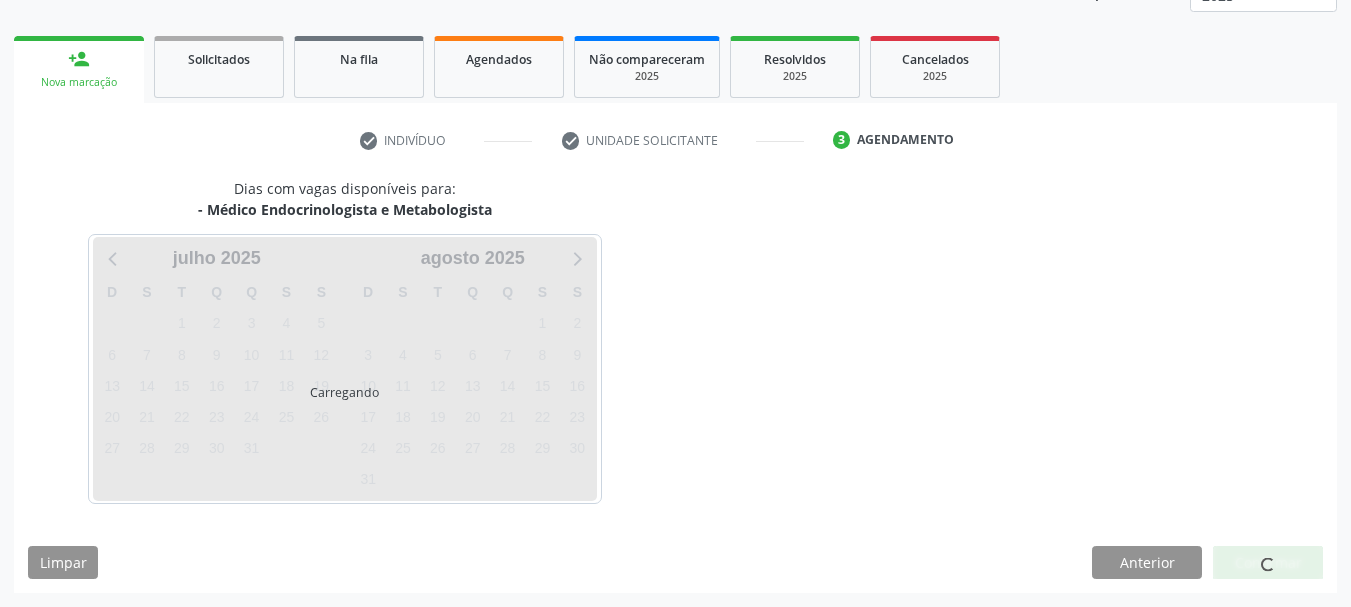scroll, scrollTop: 263, scrollLeft: 0, axis: vertical 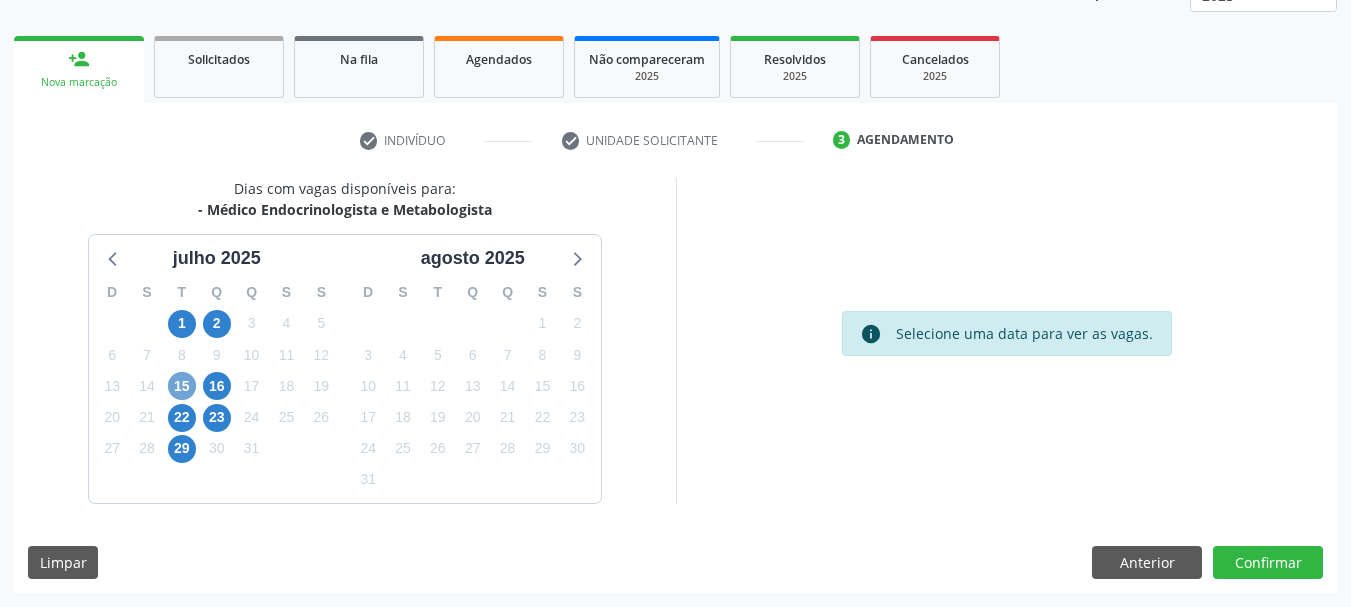 click on "15" at bounding box center (182, 386) 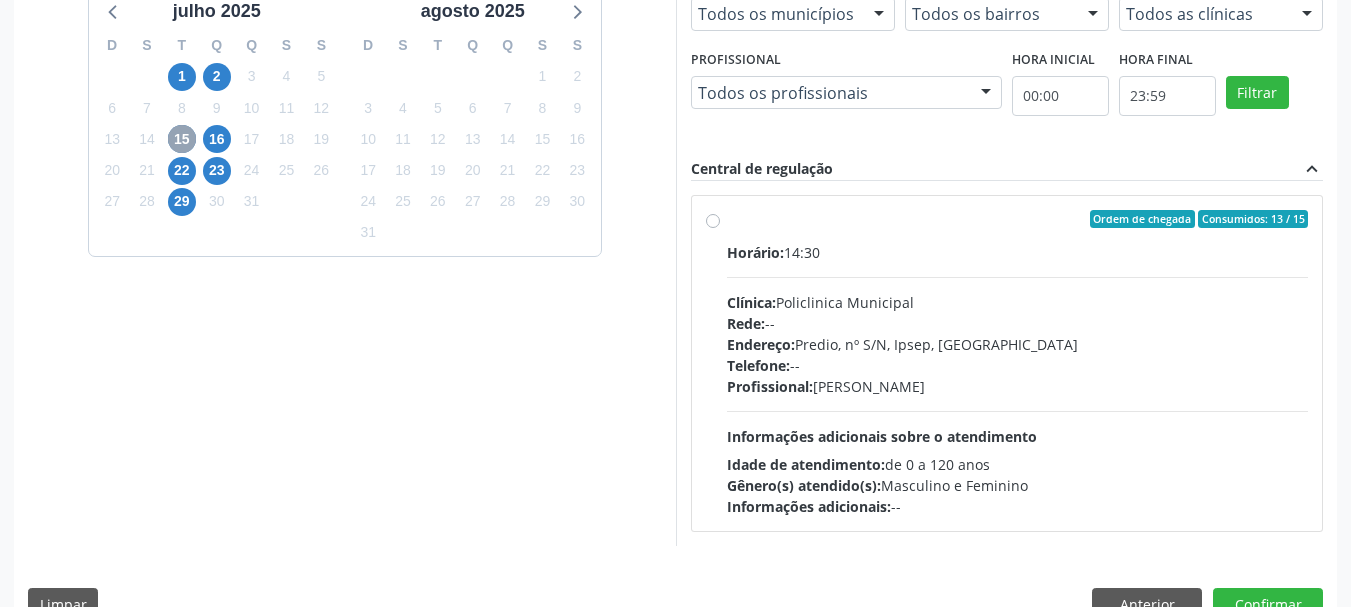scroll, scrollTop: 552, scrollLeft: 0, axis: vertical 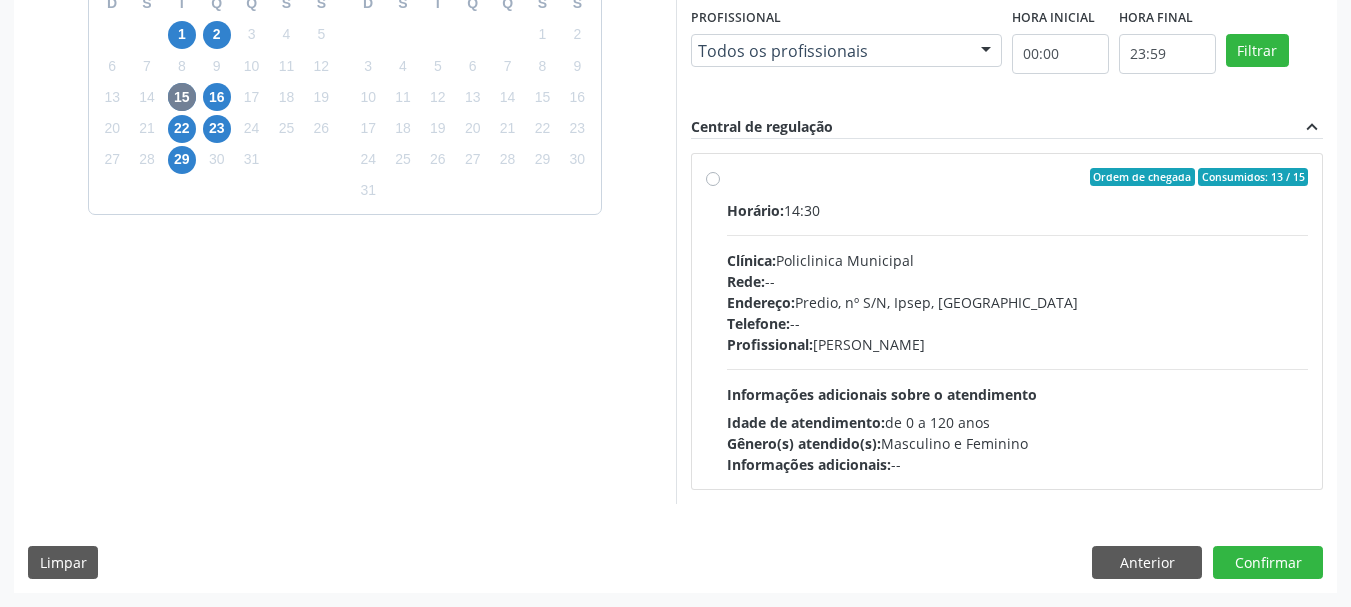 click on "Endereço:   Predio, nº S/N, Ipsep, [GEOGRAPHIC_DATA]" at bounding box center (1018, 302) 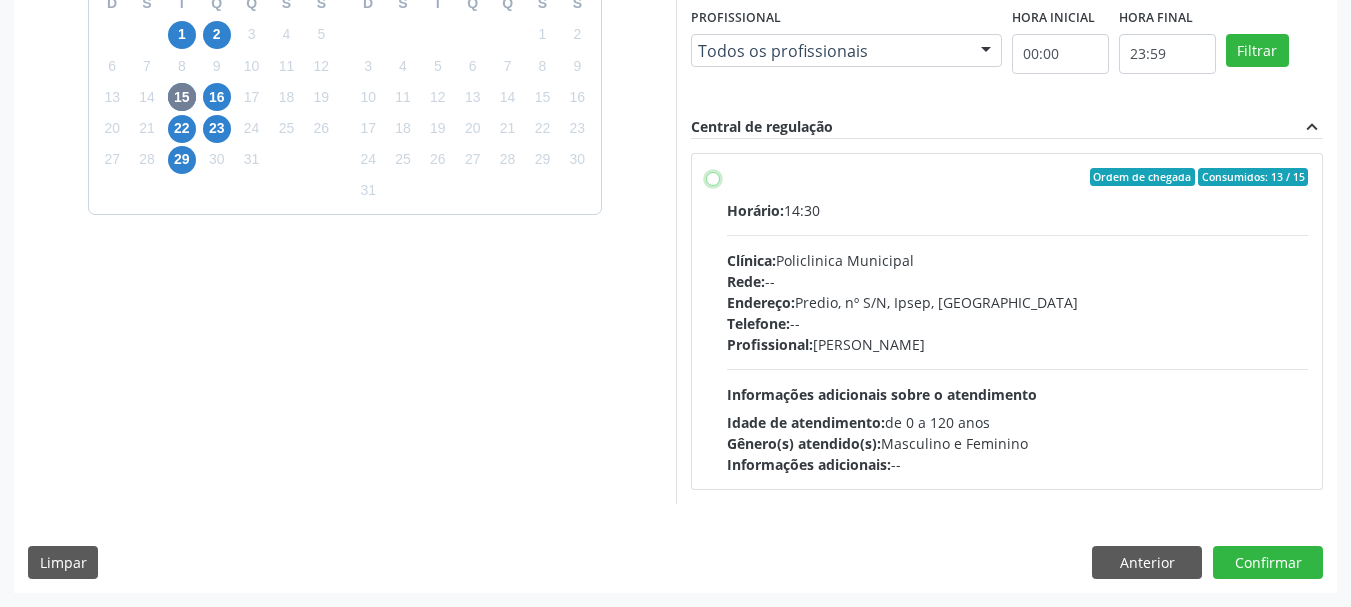 click on "Ordem de chegada
Consumidos: 13 / 15
Horário:   14:30
Clínica:  Policlinica Municipal
Rede:
--
Endereço:   Predio, nº S/N, Ipsep, Serra Talhada - PE
Telefone:   --
Profissional:
Livya Susany Bezerra de Lima
Informações adicionais sobre o atendimento
Idade de atendimento:
de 0 a 120 anos
Gênero(s) atendido(s):
Masculino e Feminino
Informações adicionais:
--" at bounding box center (713, 177) 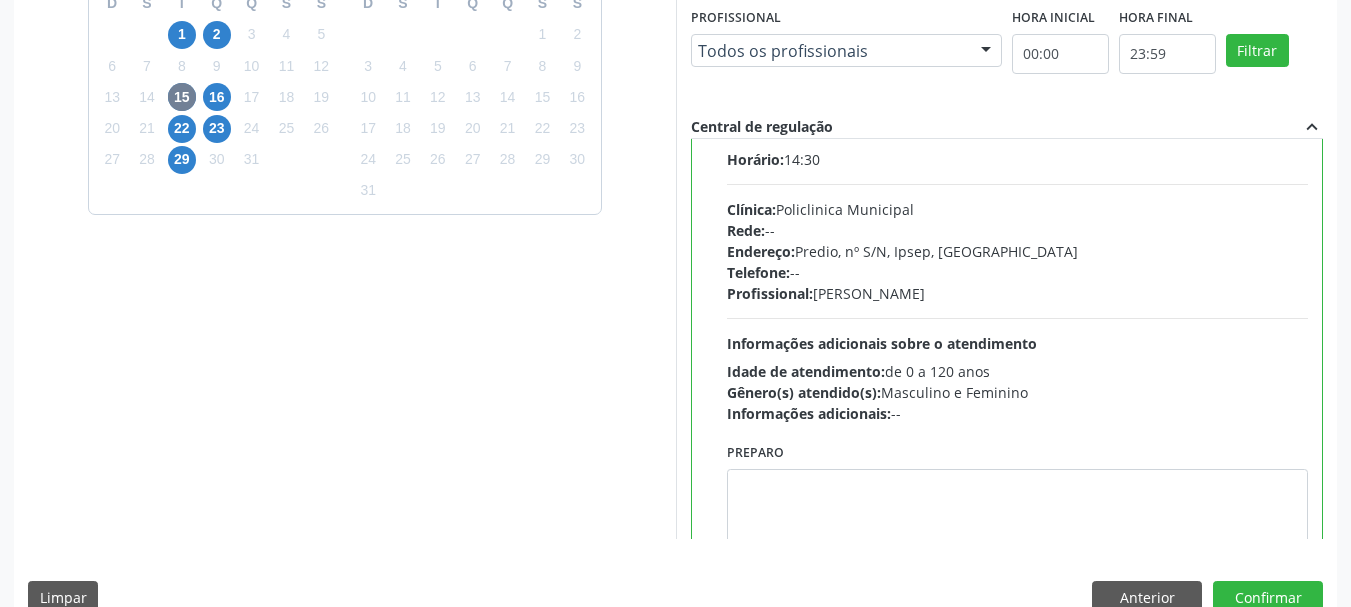 scroll, scrollTop: 99, scrollLeft: 0, axis: vertical 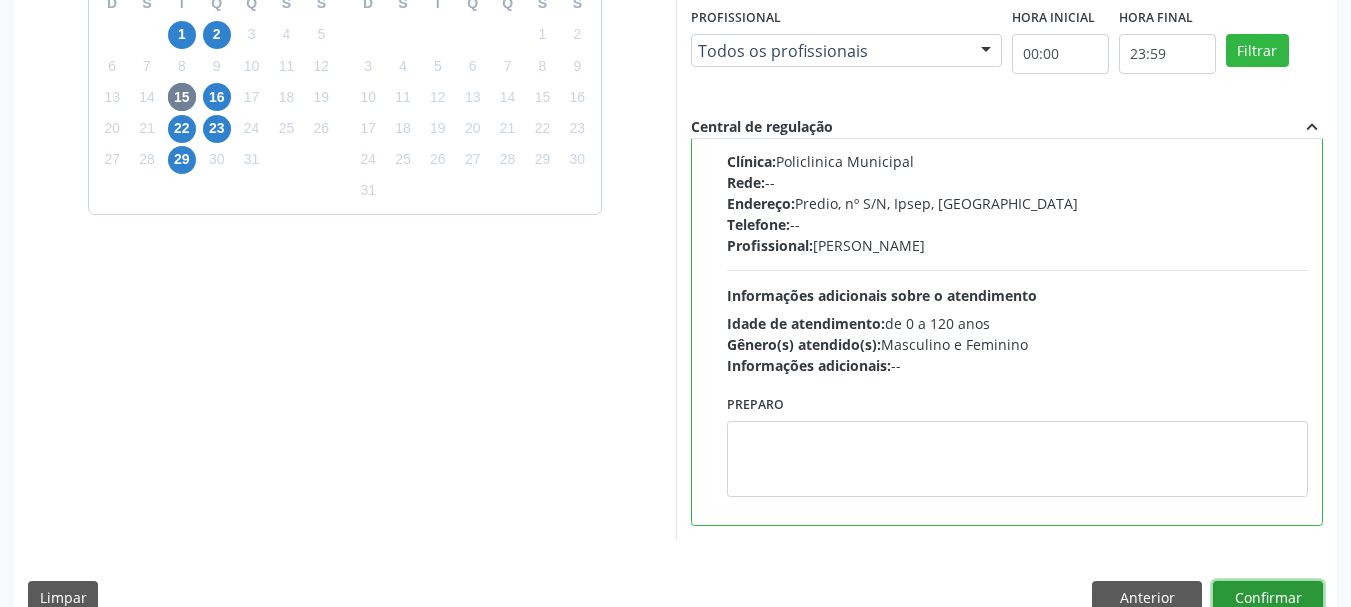 click on "Confirmar" at bounding box center (1268, 598) 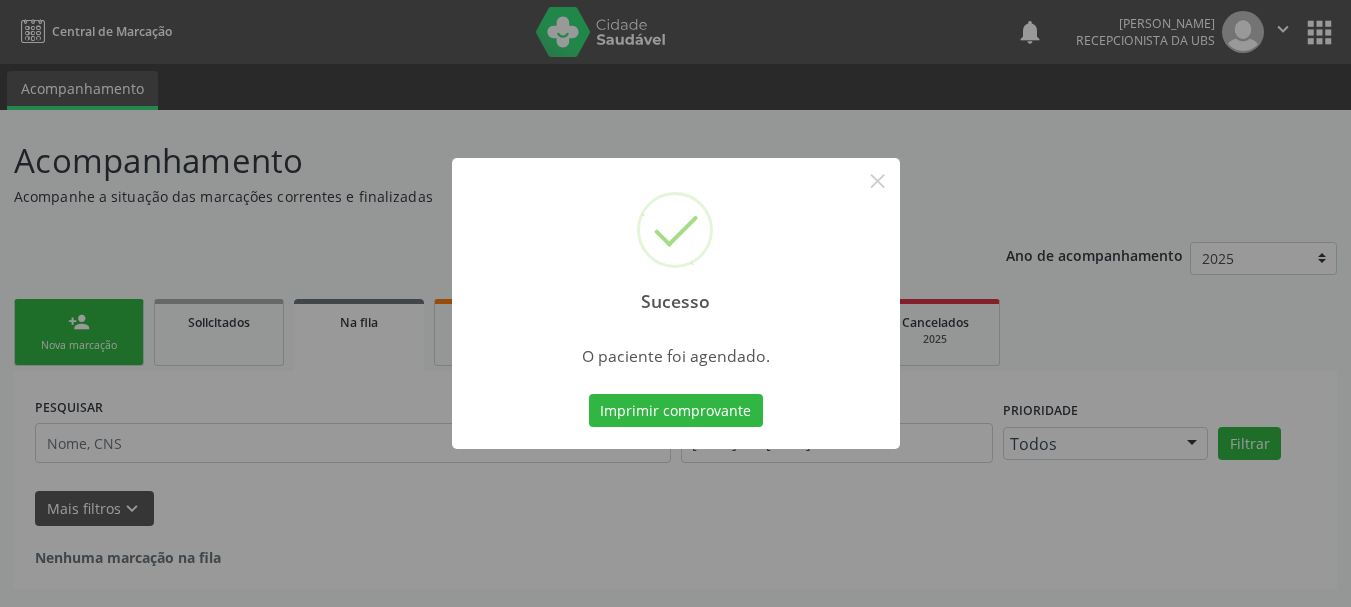 scroll, scrollTop: 0, scrollLeft: 0, axis: both 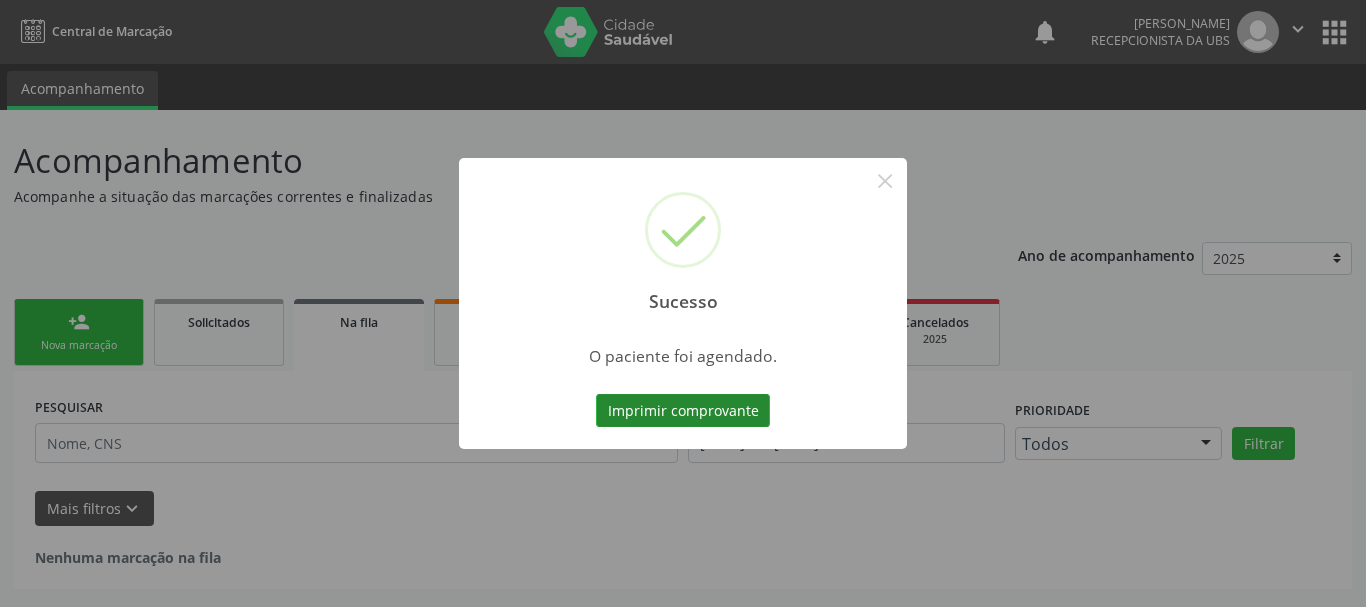 click on "Imprimir comprovante" at bounding box center (683, 411) 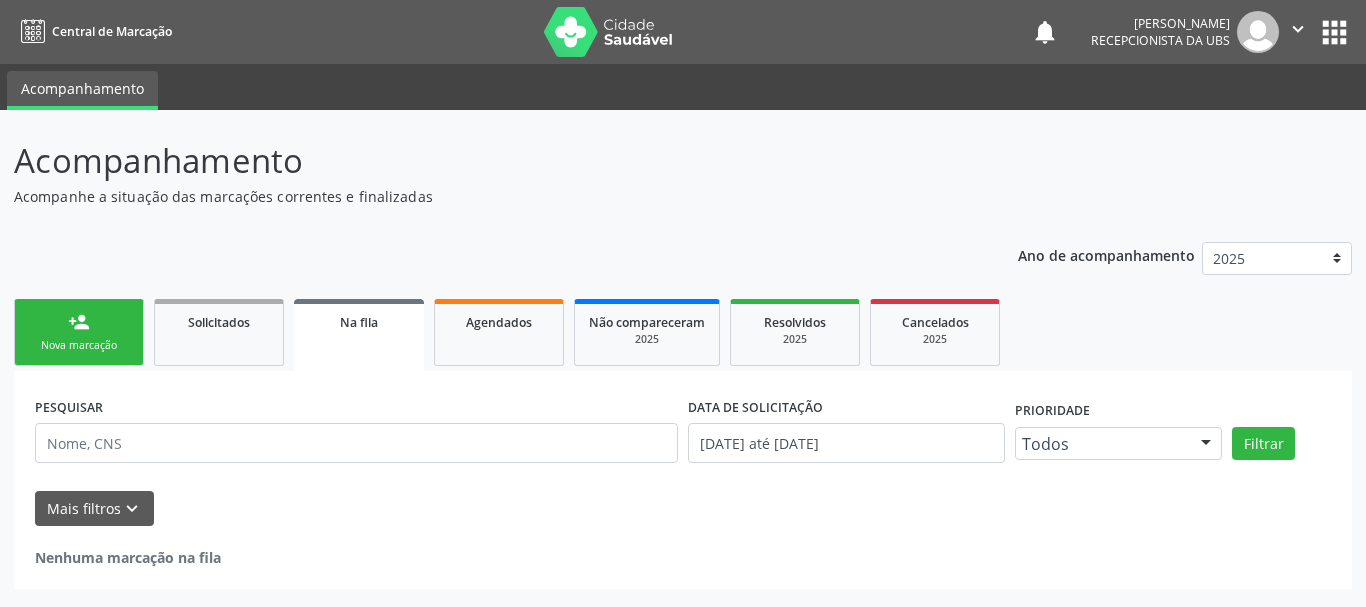 click on "person_add
Nova marcação" at bounding box center [79, 332] 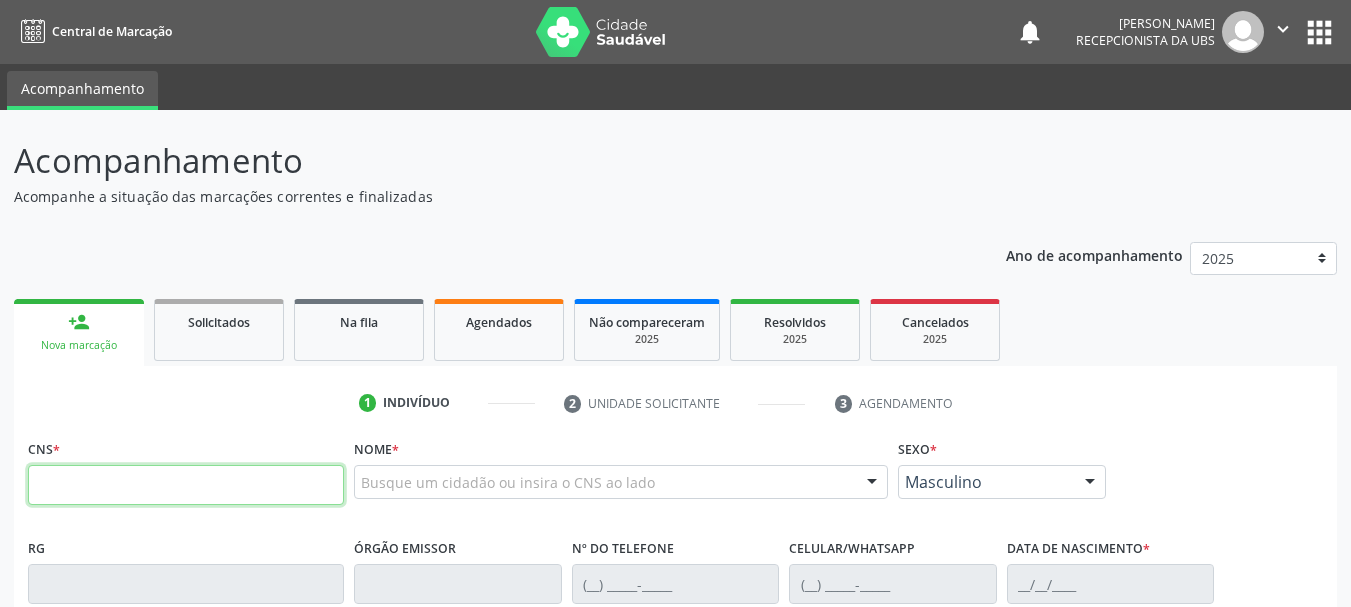 click at bounding box center (186, 485) 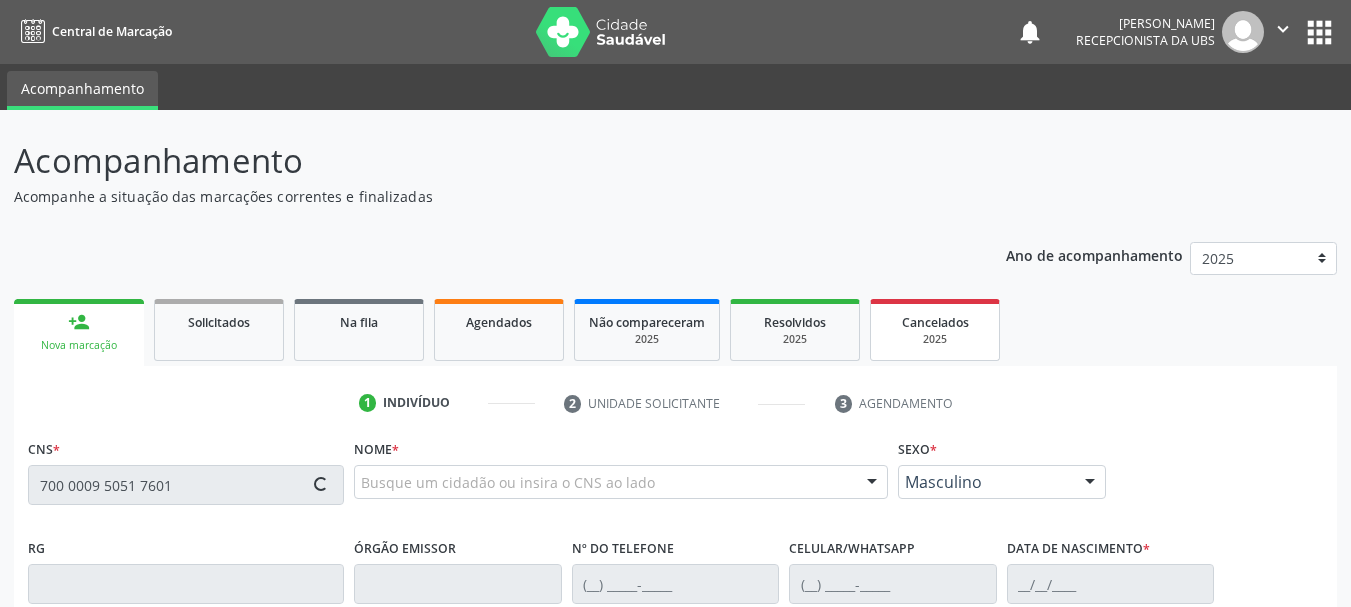 type on "700 0009 5051 7601" 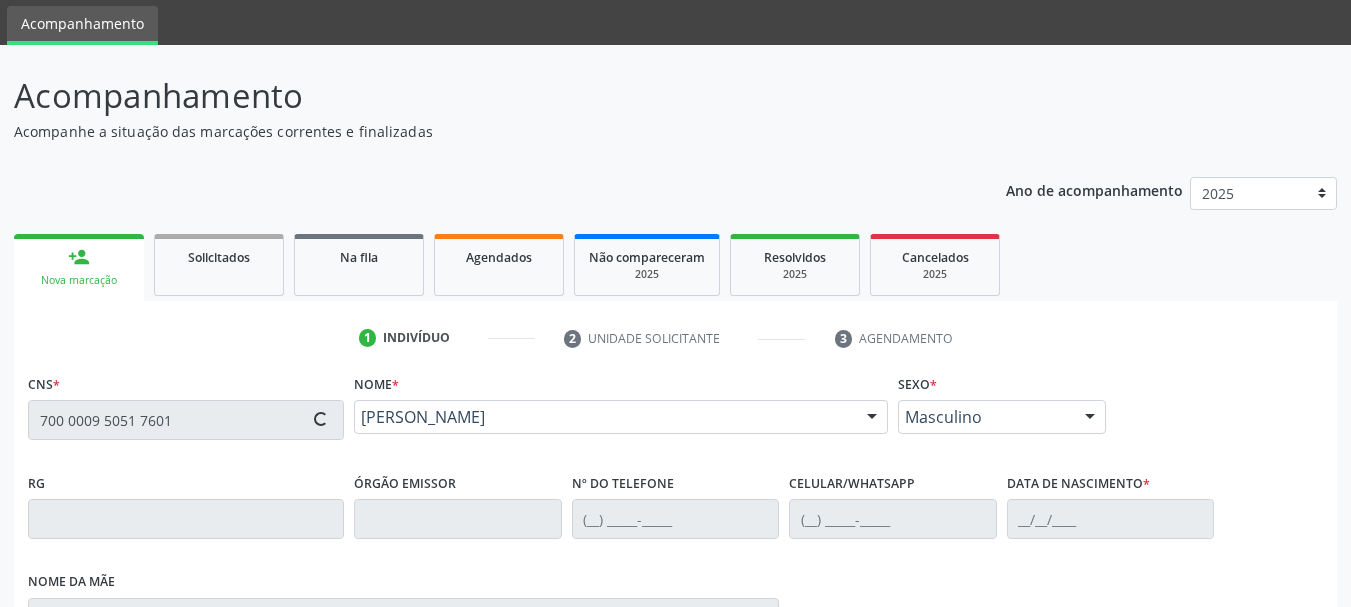 type on "[PHONE_NUMBER]" 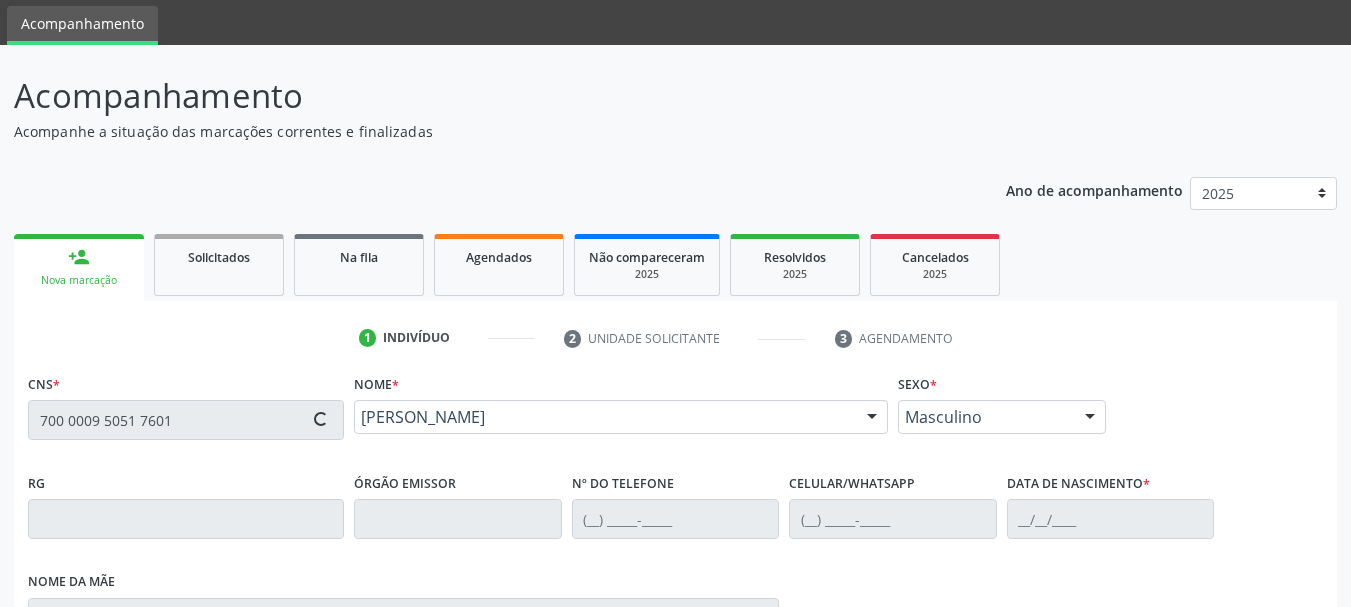 type on "26/02/1953" 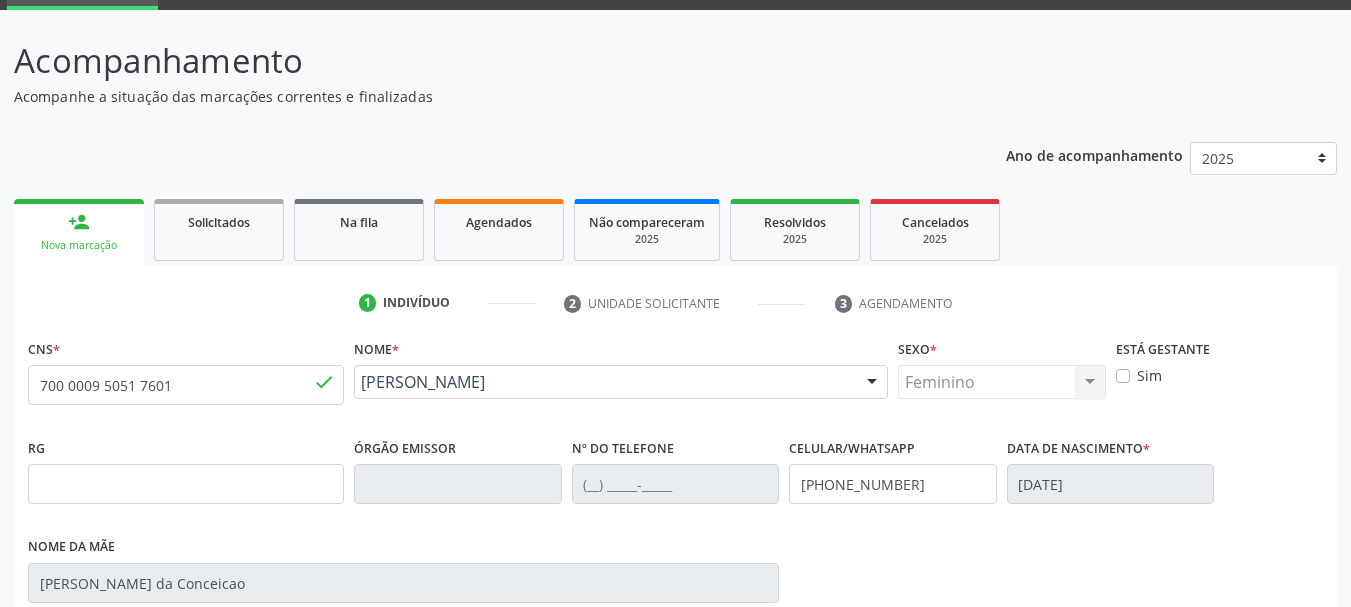 scroll, scrollTop: 200, scrollLeft: 0, axis: vertical 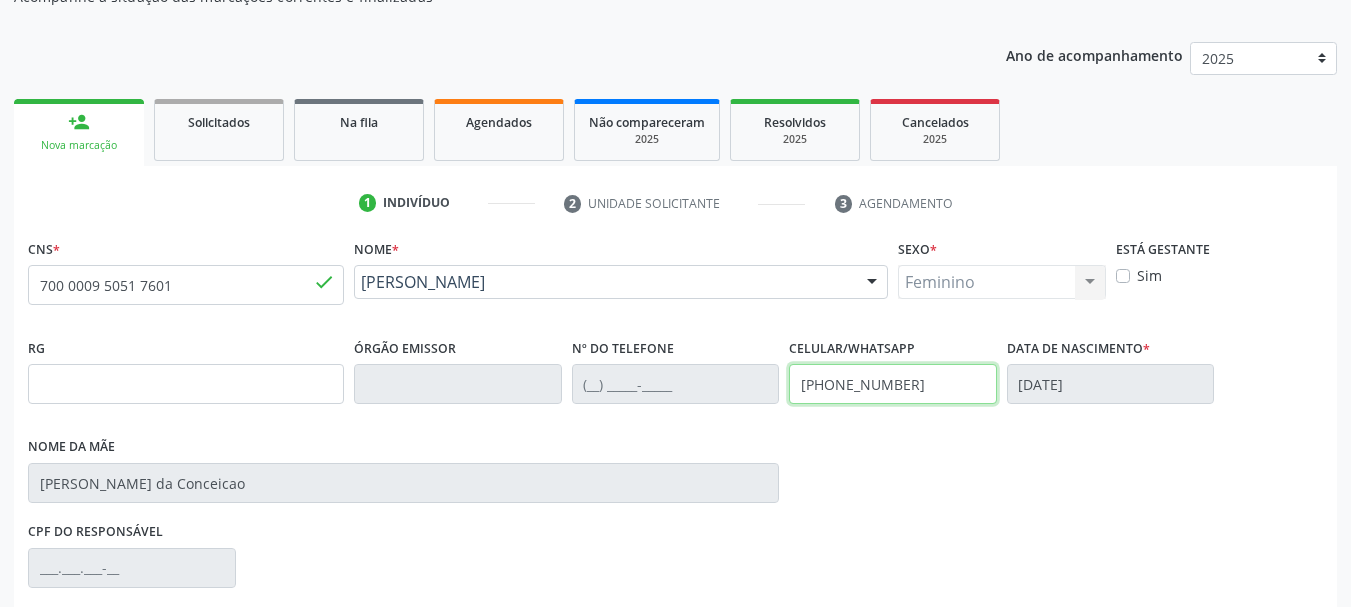 click on "RG
Órgão emissor
Nº do Telefone
Celular/WhatsApp
(87) 99999-9999
Data de nascimento
*
26/02/1953
Nome da mãe
Maria Idalina da Conceicao" at bounding box center (675, 425) 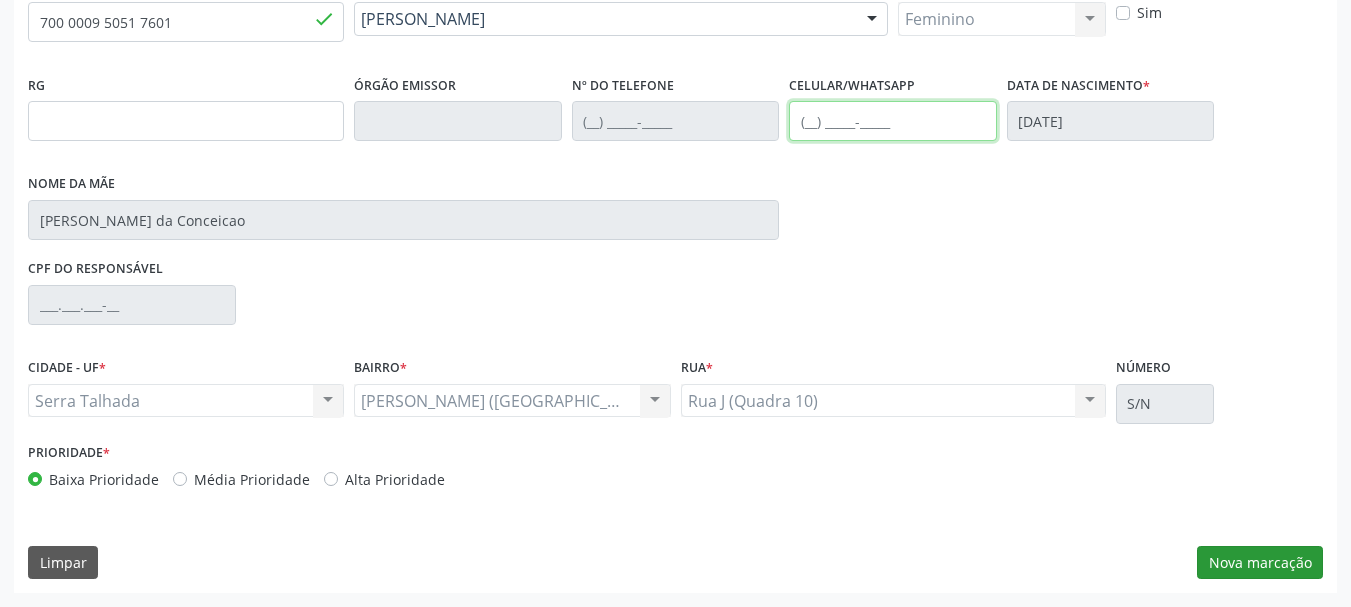 type 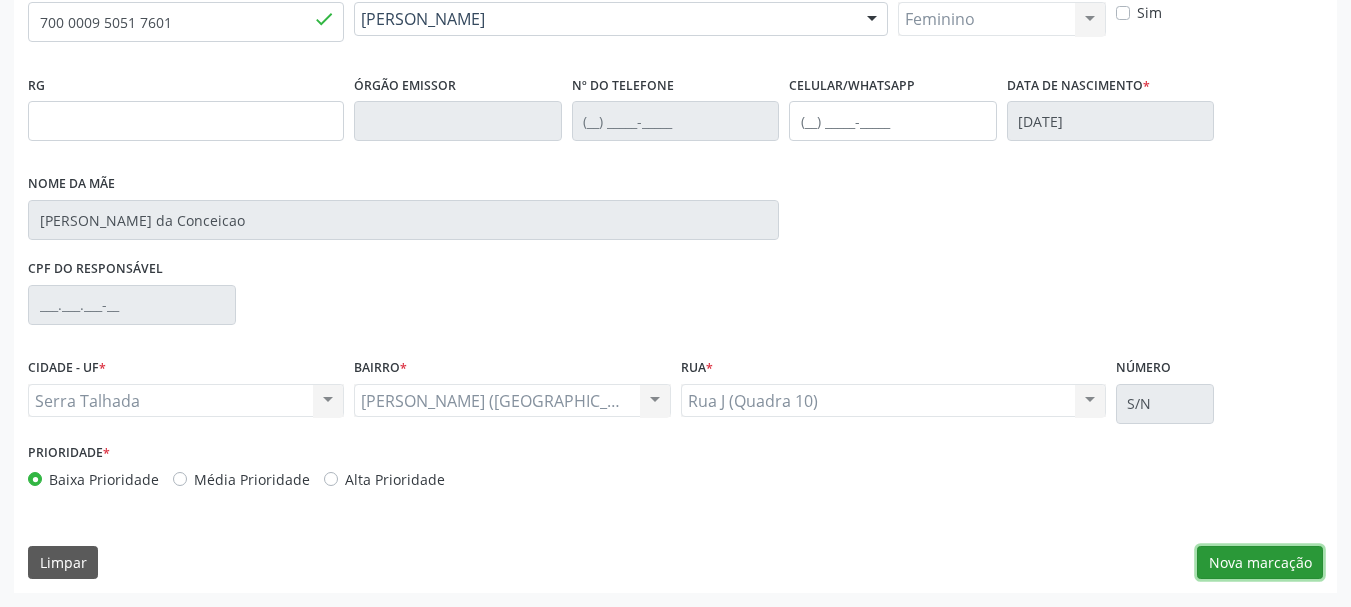 click on "Nova marcação" at bounding box center [1260, 563] 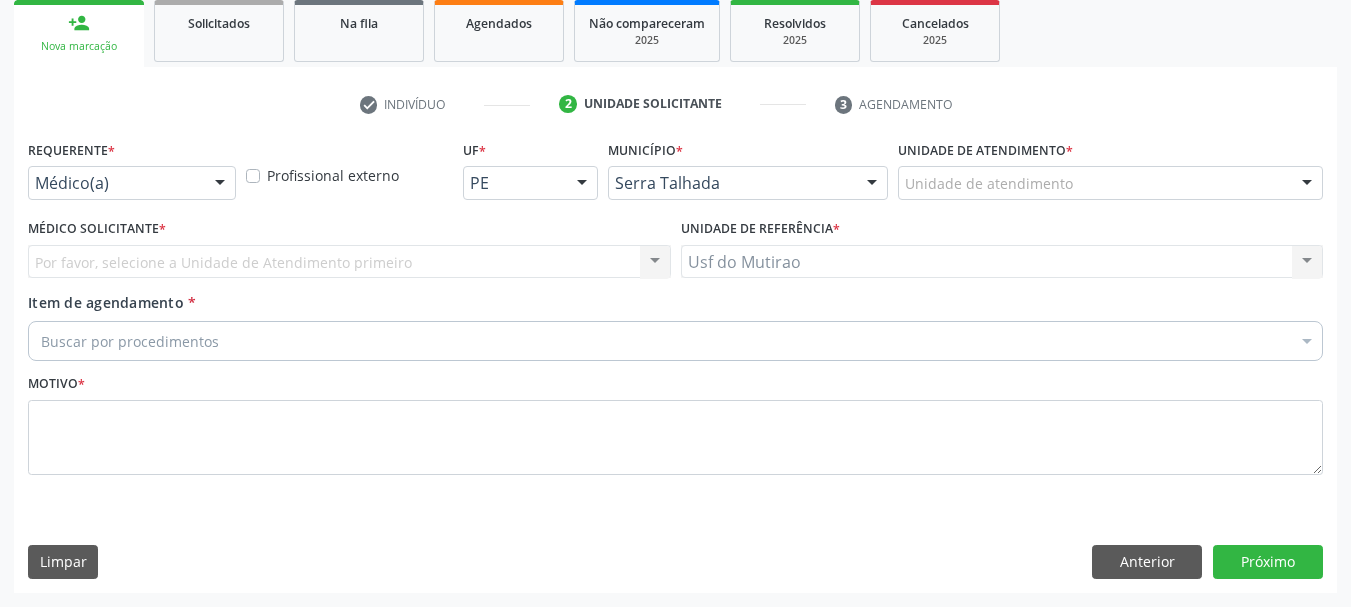 scroll, scrollTop: 299, scrollLeft: 0, axis: vertical 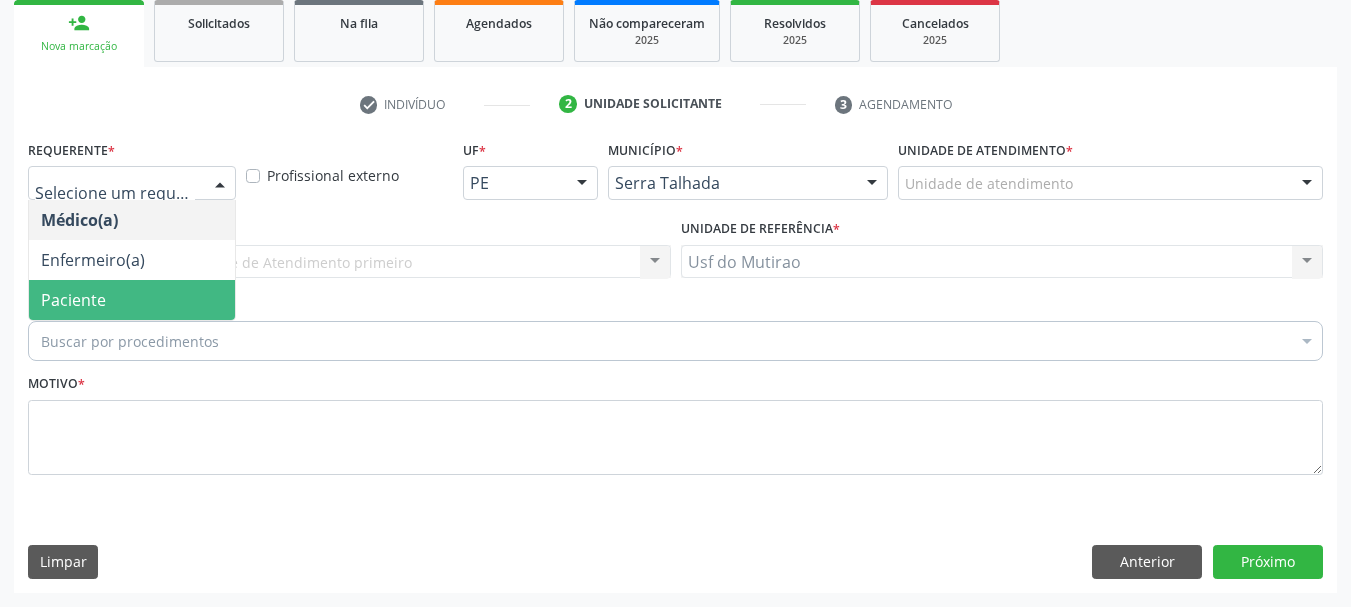 click on "Paciente" at bounding box center [73, 300] 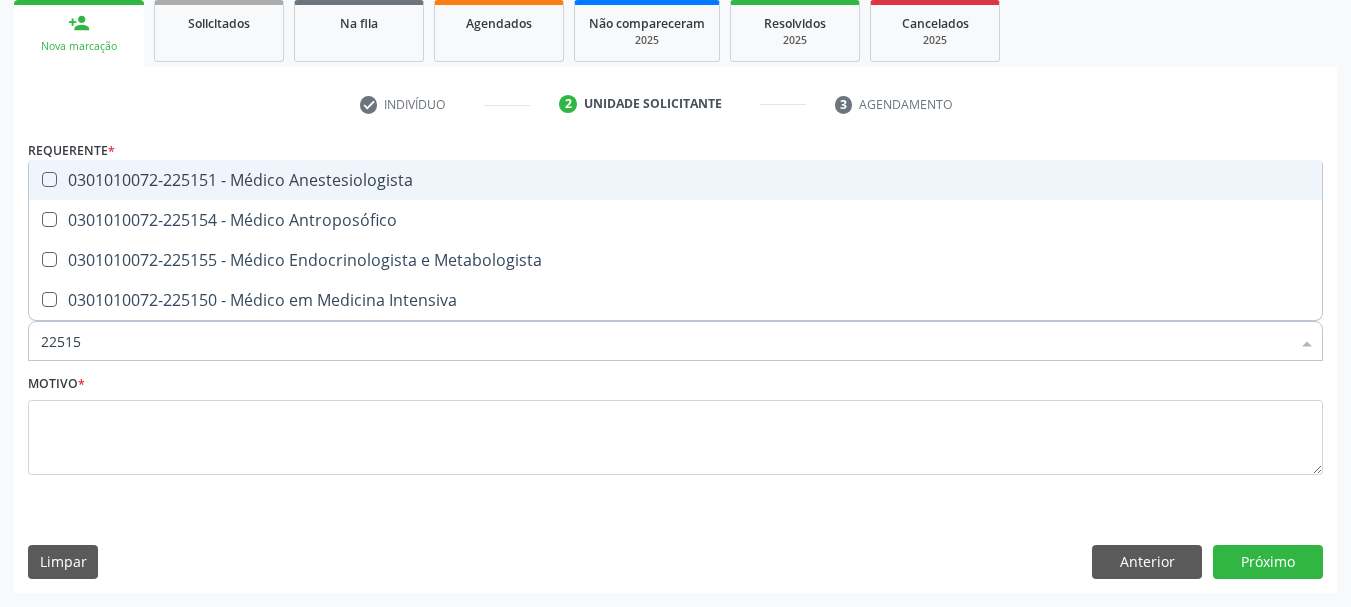 type on "225155" 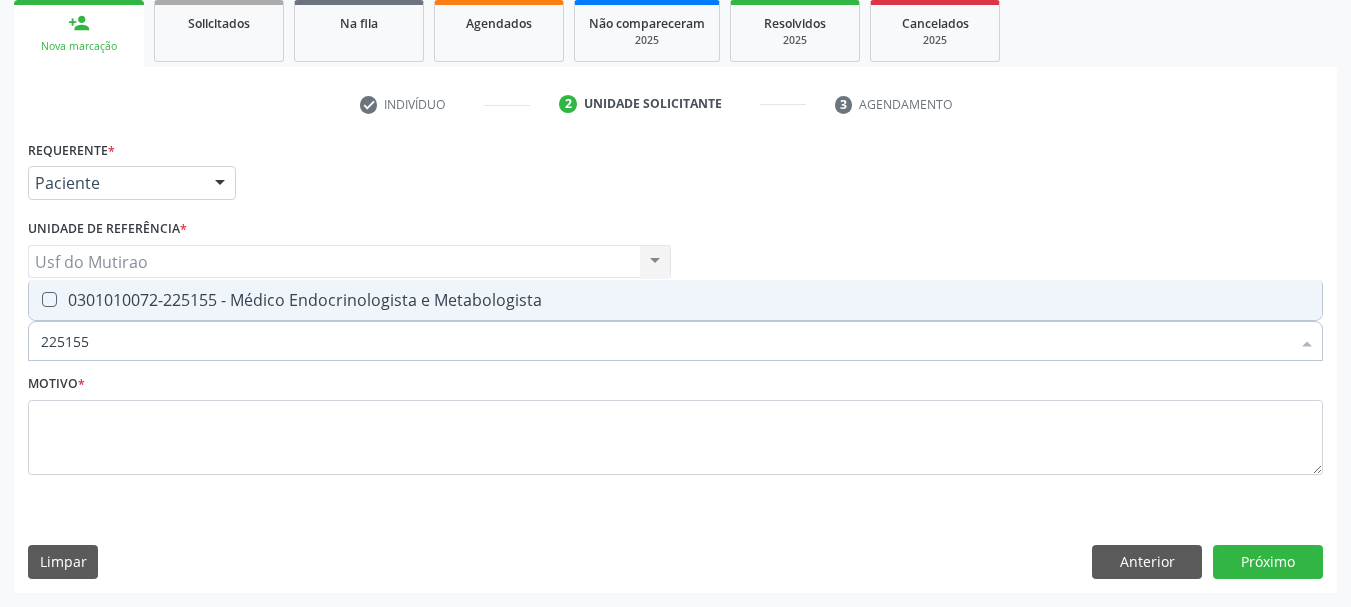 click on "0301010072-225155 - Médico Endocrinologista e Metabologista" at bounding box center [675, 300] 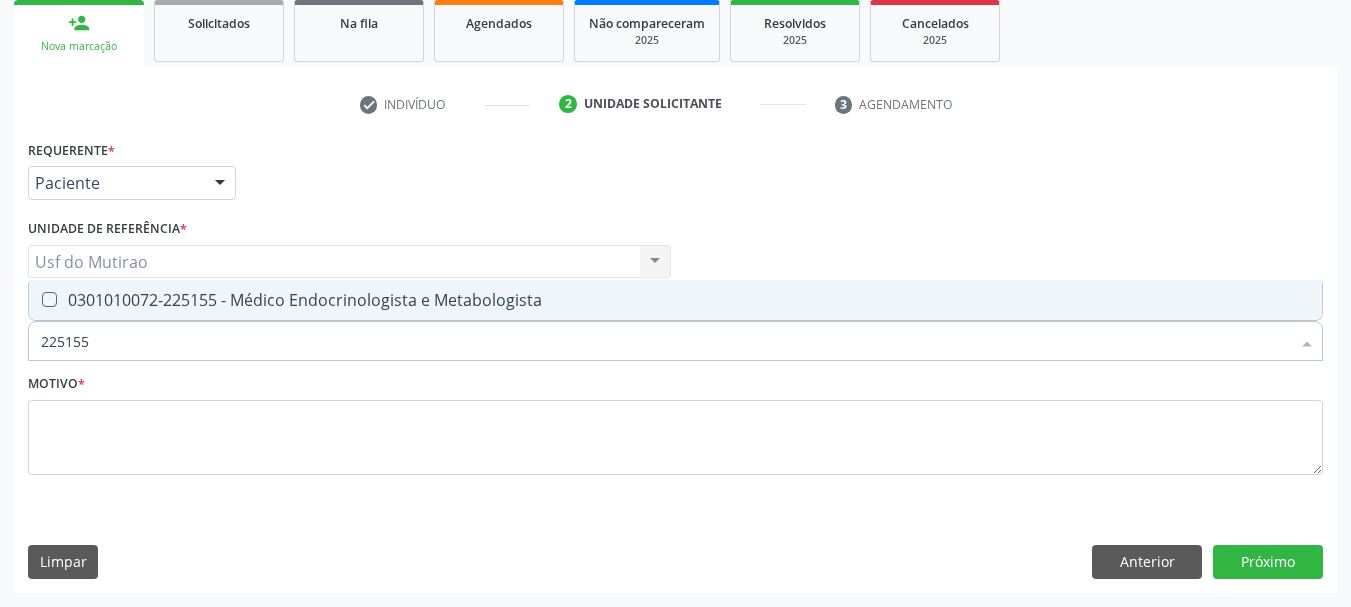 checkbox on "true" 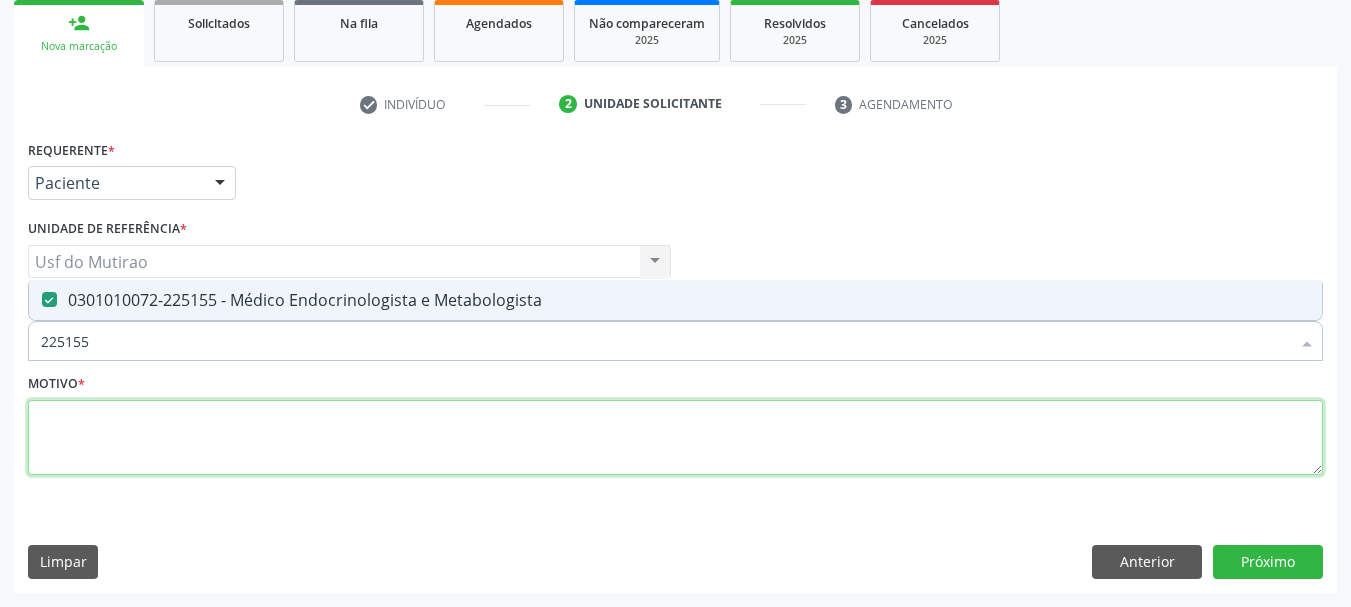 click at bounding box center [675, 438] 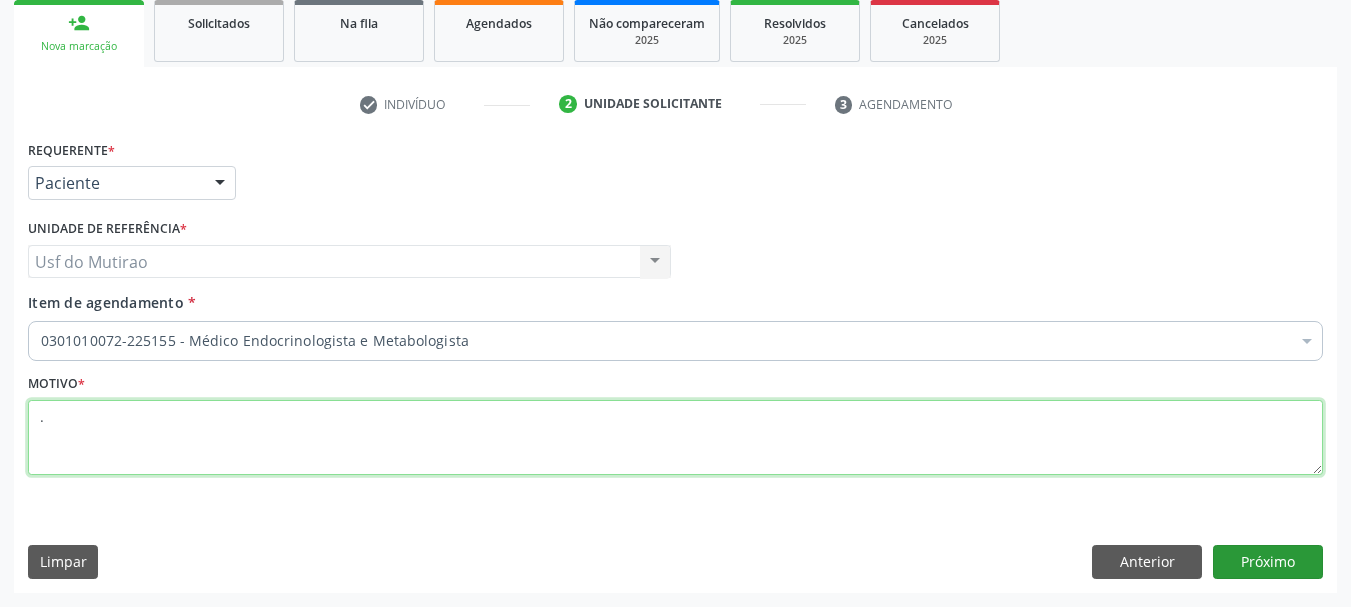 type on "." 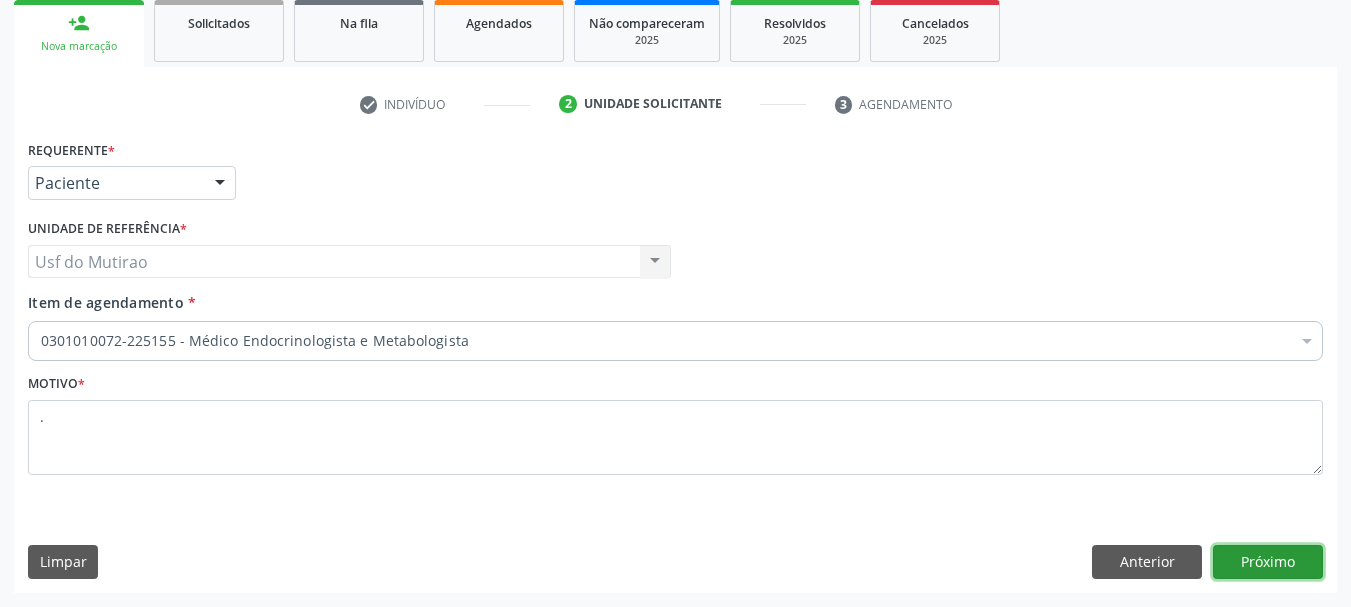 click on "Próximo" at bounding box center [1268, 562] 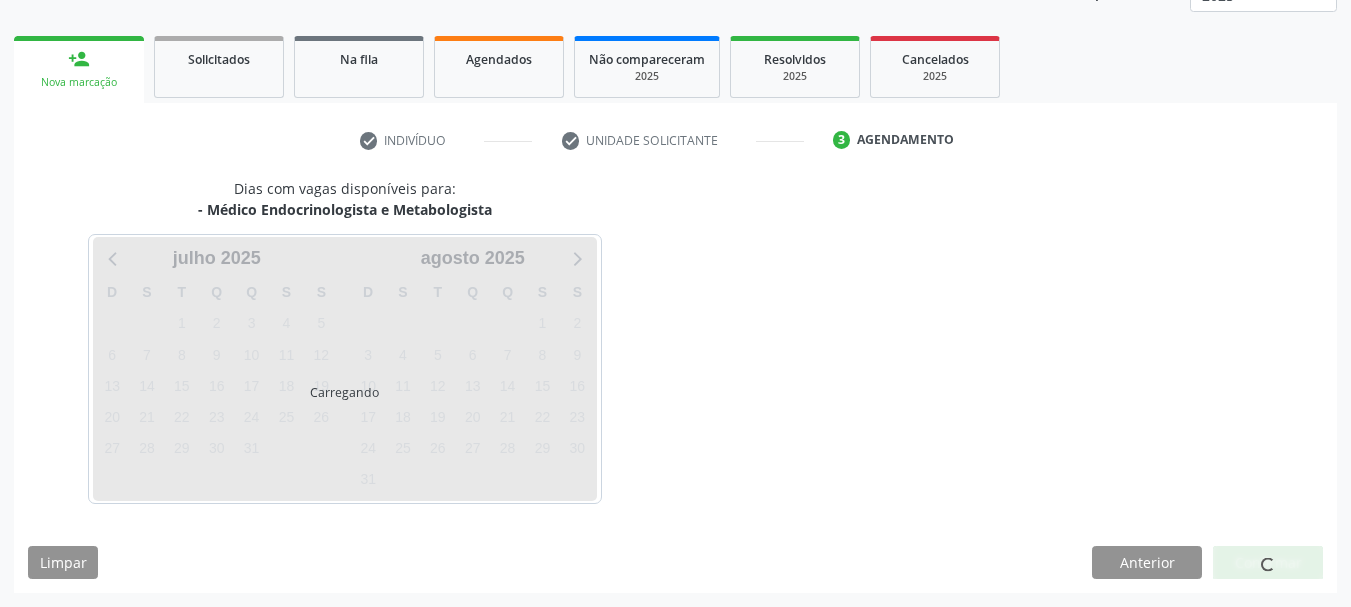 scroll, scrollTop: 263, scrollLeft: 0, axis: vertical 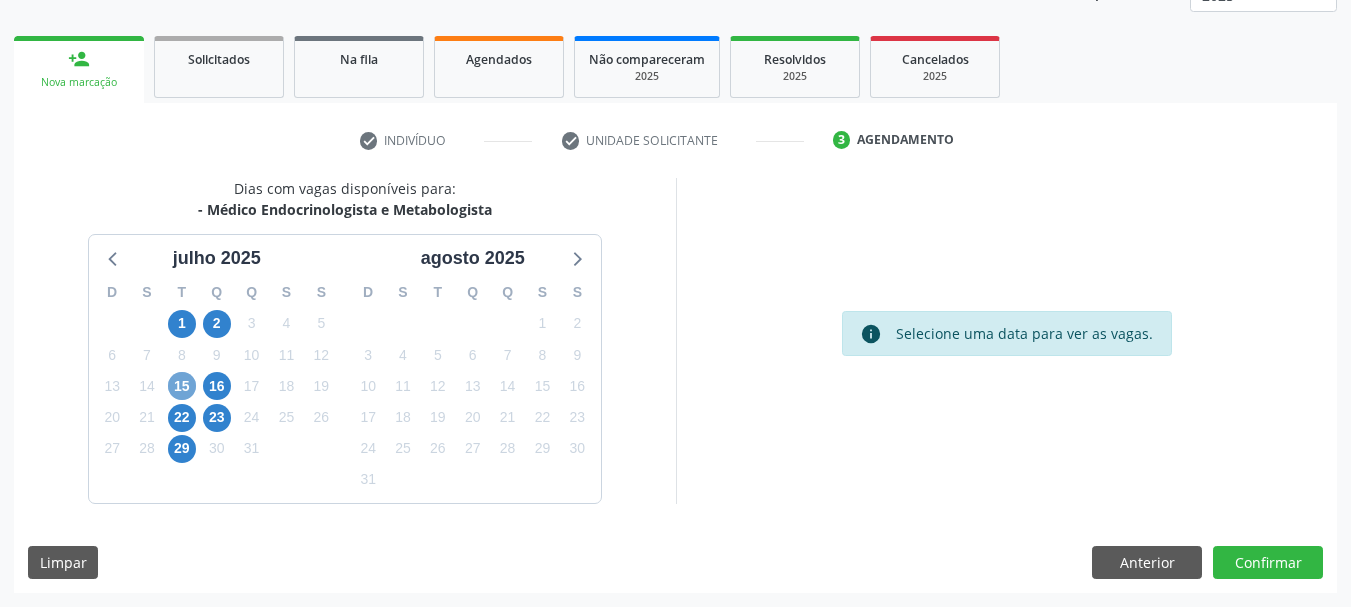 click on "15" at bounding box center [182, 386] 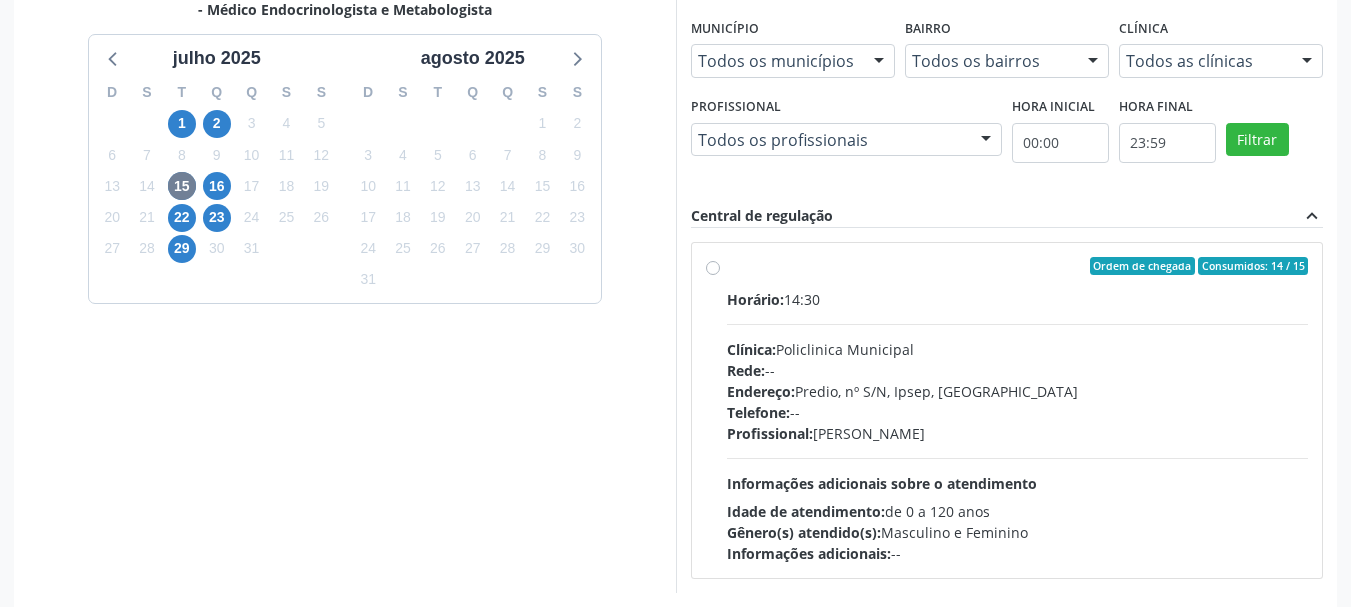 click on "Clínica:  Policlinica Municipal" at bounding box center [1018, 349] 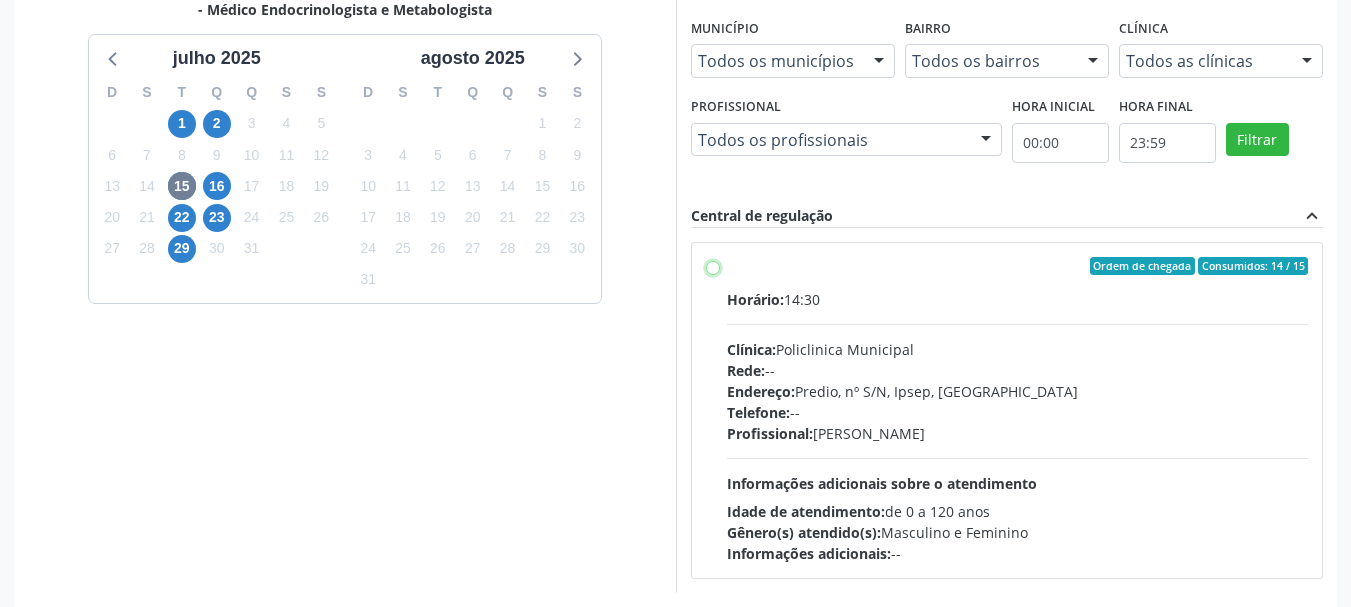 click on "Ordem de chegada
Consumidos: 14 / 15
Horário:   14:30
Clínica:  Policlinica Municipal
Rede:
--
Endereço:   Predio, nº S/N, Ipsep, Serra Talhada - PE
Telefone:   --
Profissional:
Livya Susany Bezerra de Lima
Informações adicionais sobre o atendimento
Idade de atendimento:
de 0 a 120 anos
Gênero(s) atendido(s):
Masculino e Feminino
Informações adicionais:
--" at bounding box center (713, 266) 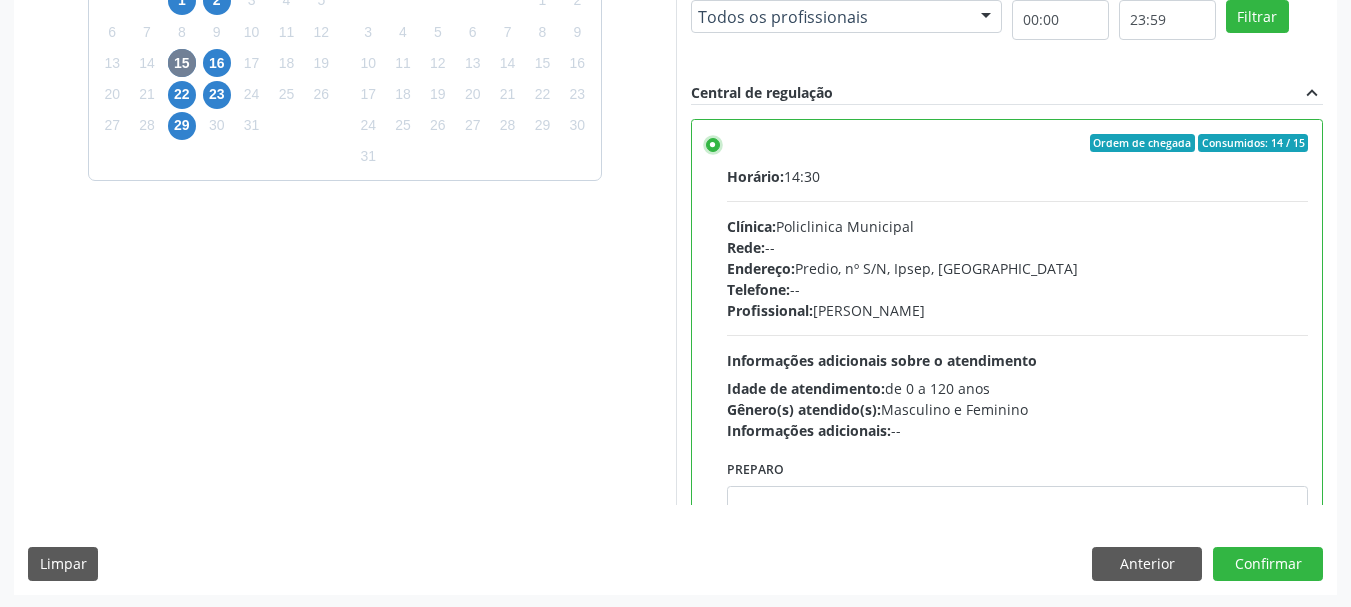 scroll, scrollTop: 588, scrollLeft: 0, axis: vertical 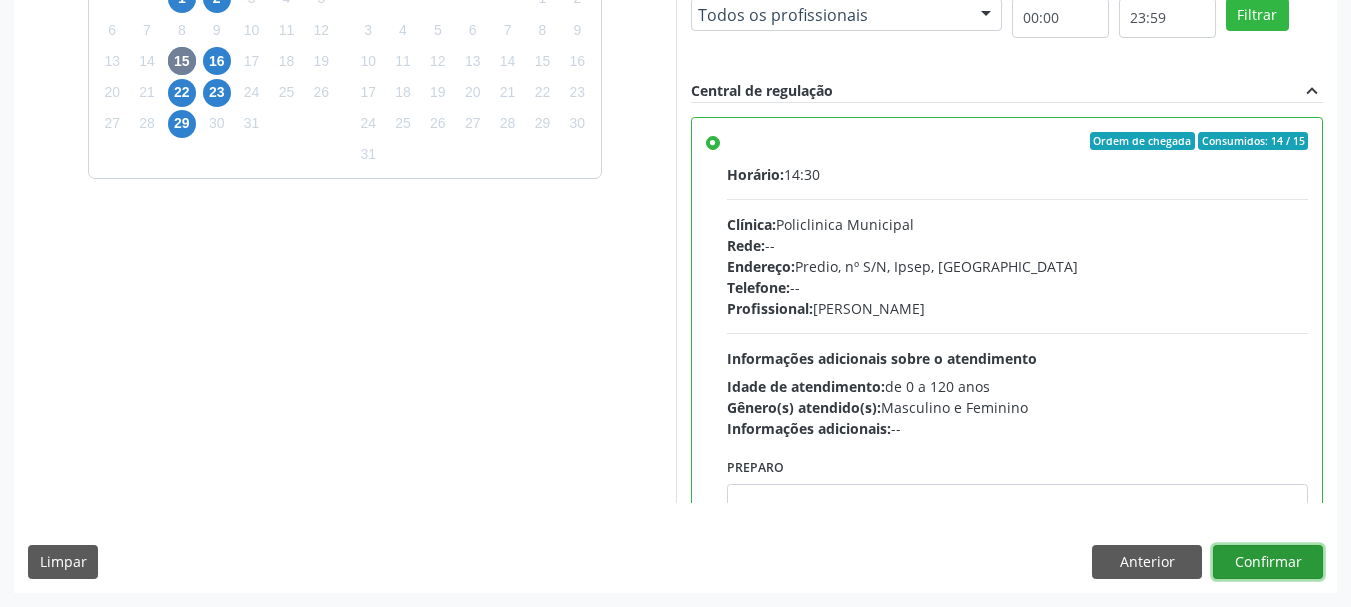 click on "Confirmar" at bounding box center (1268, 562) 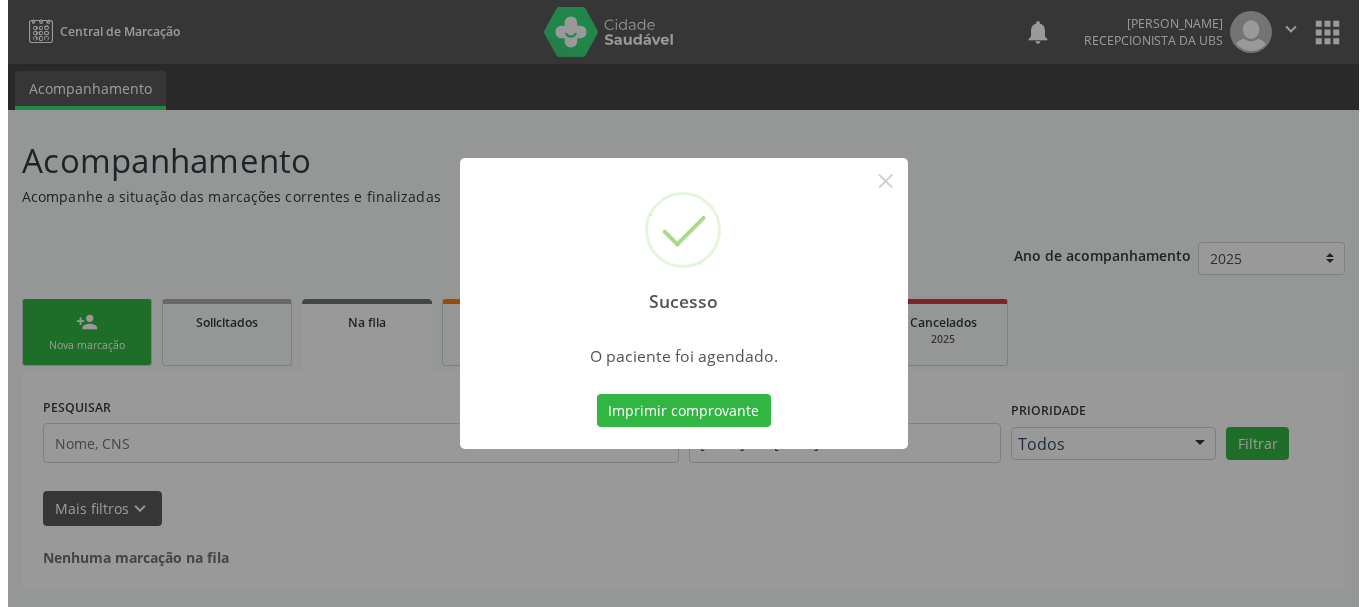 scroll, scrollTop: 0, scrollLeft: 0, axis: both 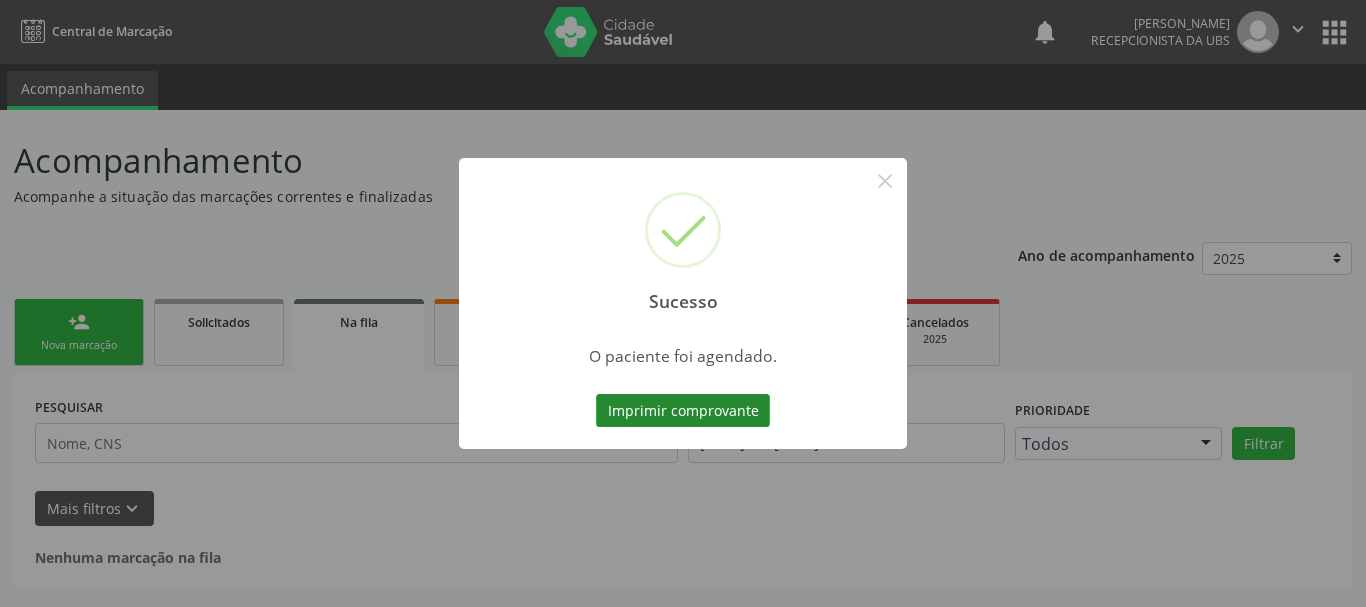 click on "Imprimir comprovante" at bounding box center [683, 411] 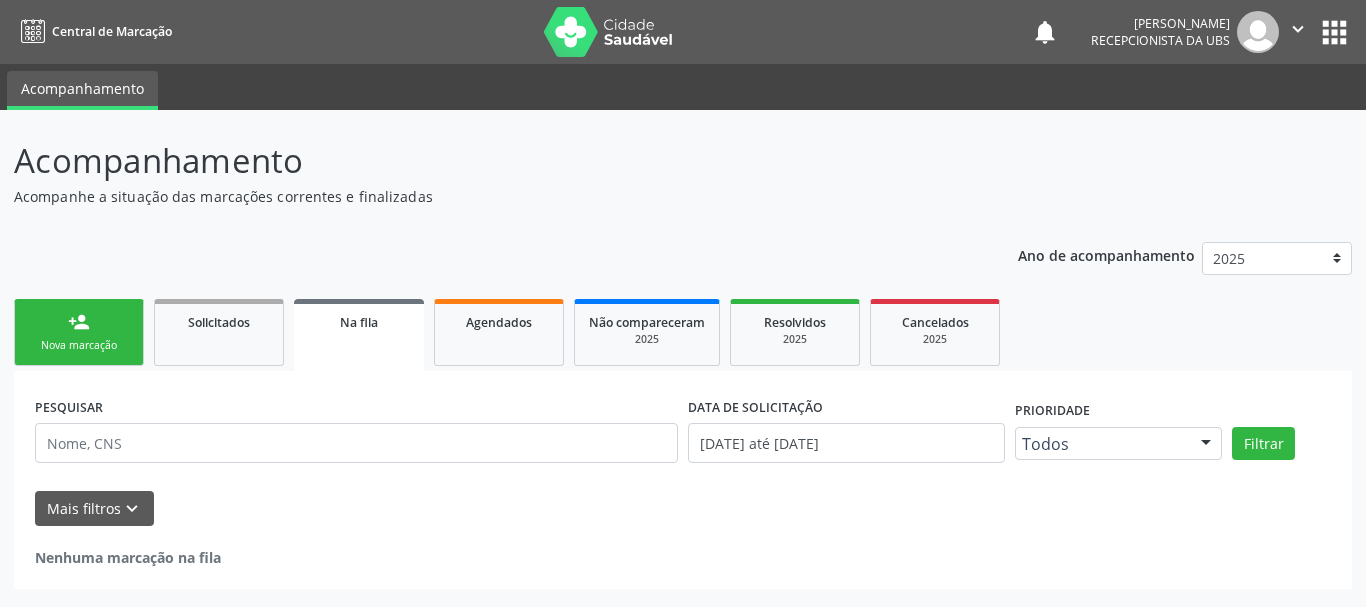 click on "Nova marcação" at bounding box center (79, 345) 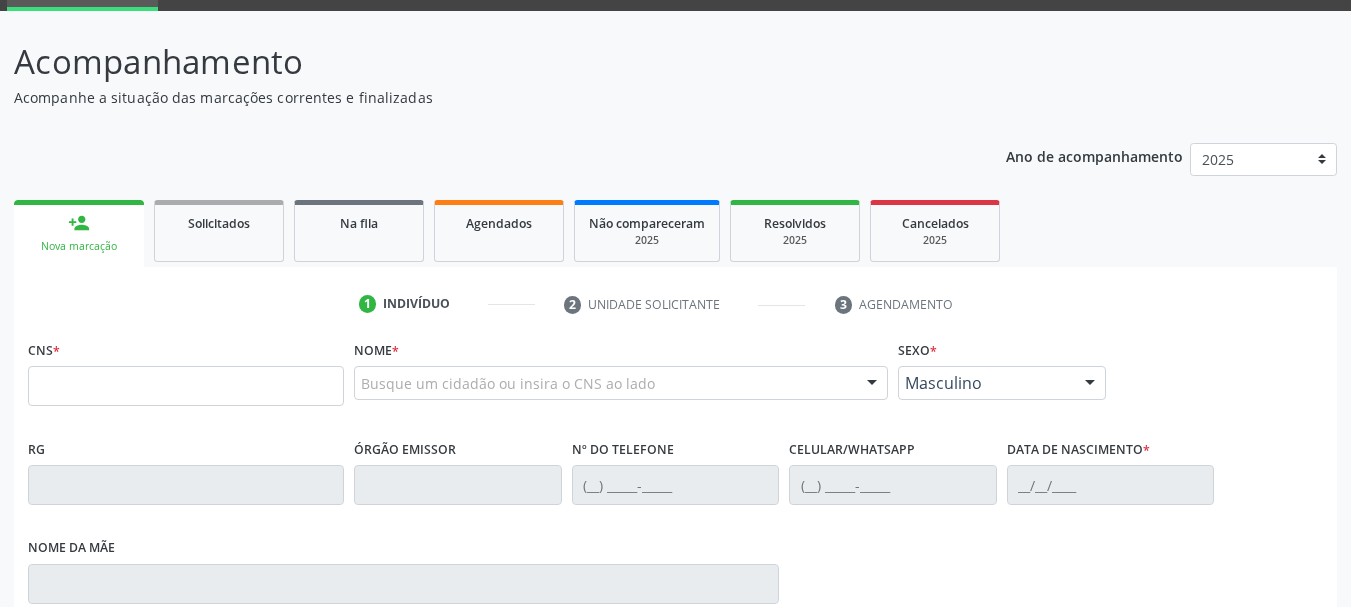 scroll, scrollTop: 100, scrollLeft: 0, axis: vertical 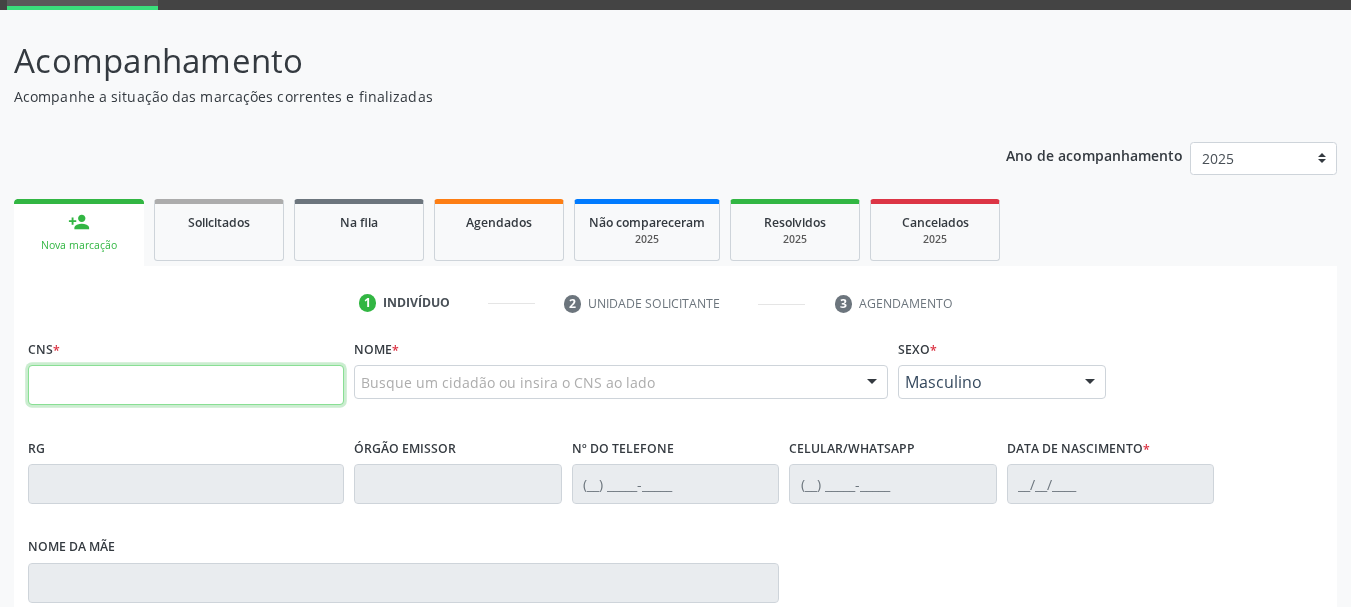 click at bounding box center [186, 385] 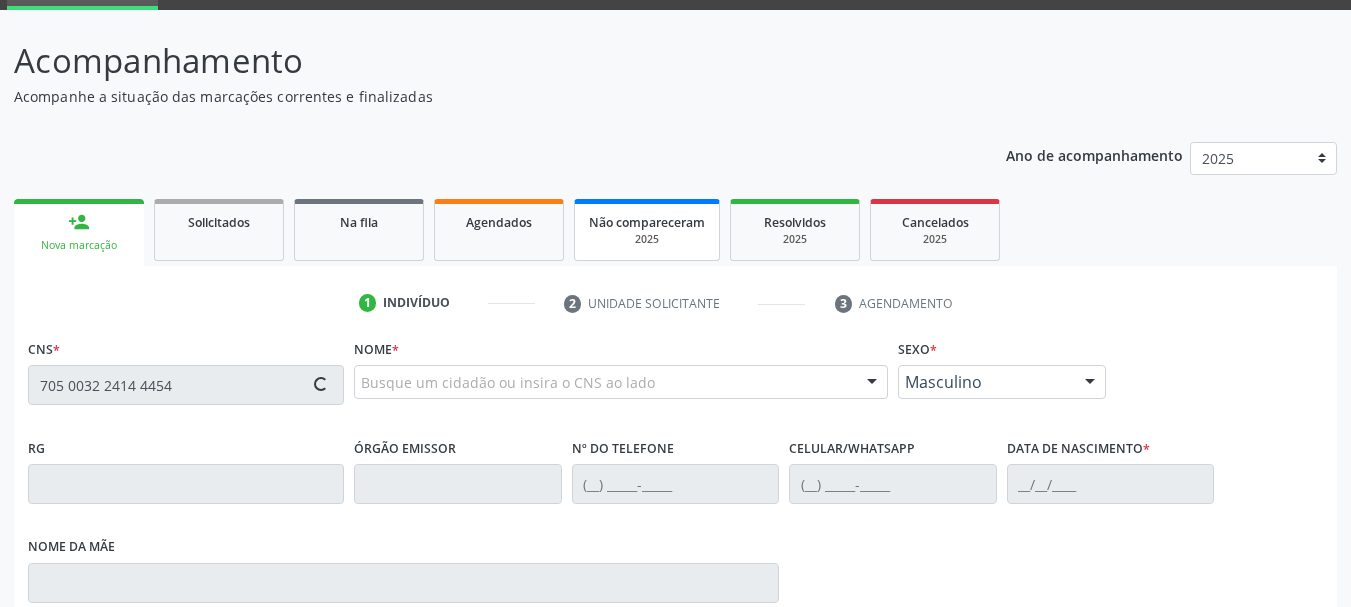 type on "705 0032 2414 4454" 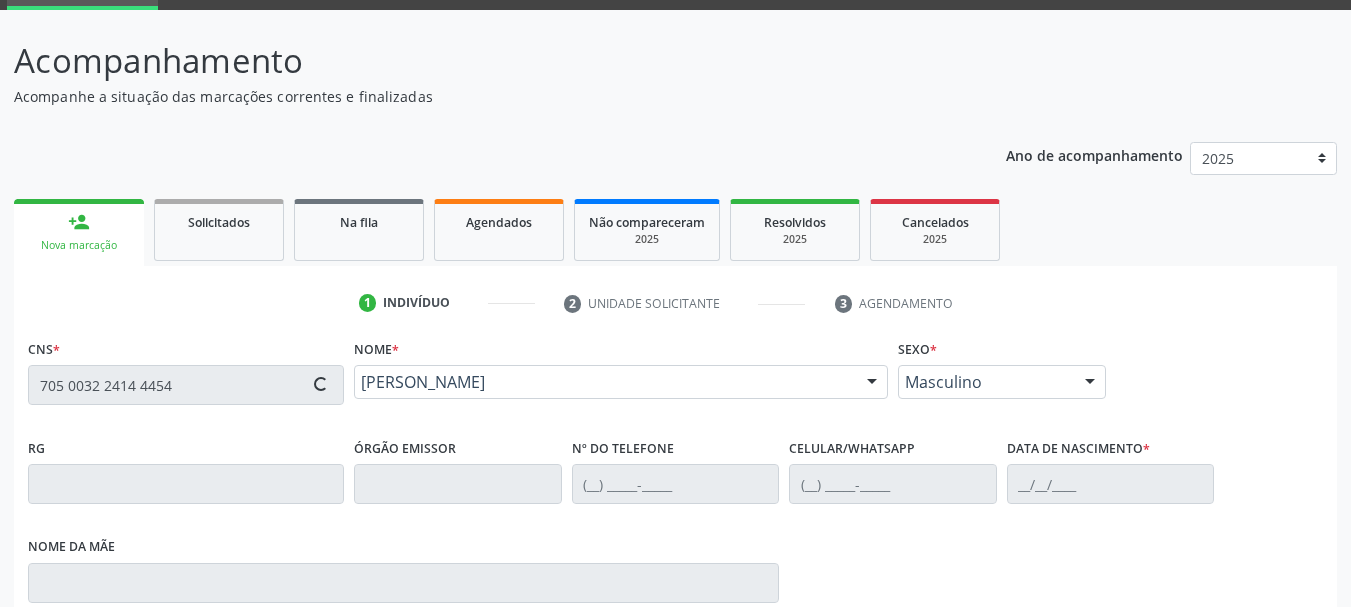 scroll, scrollTop: 200, scrollLeft: 0, axis: vertical 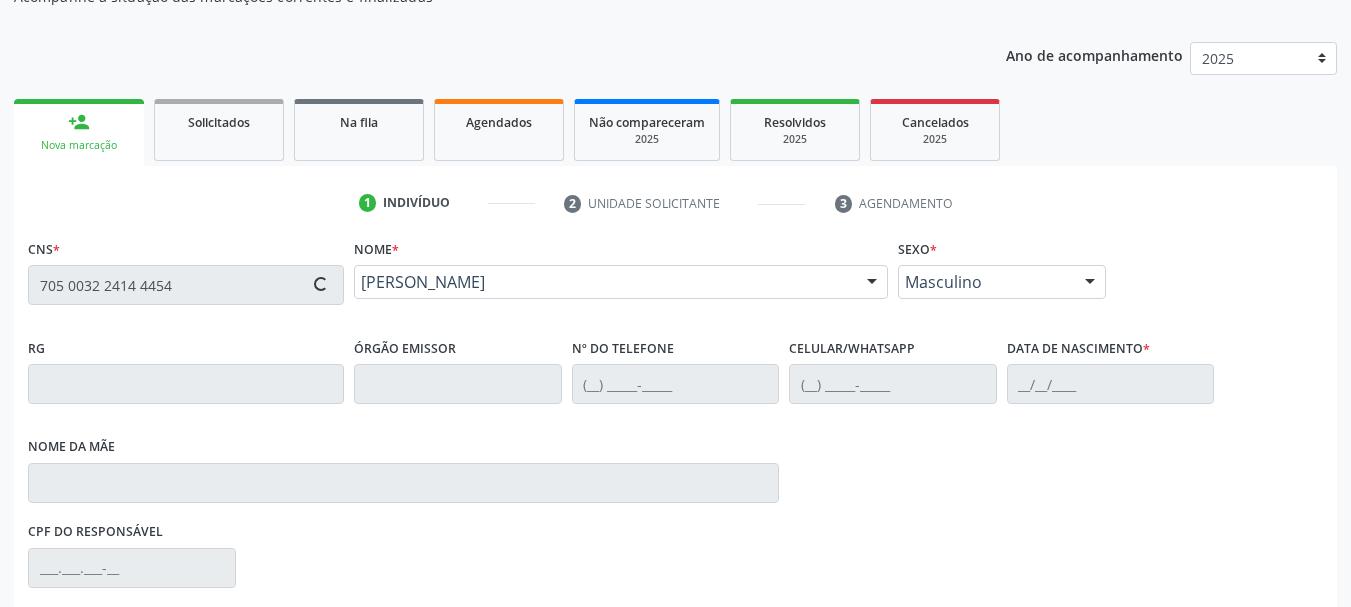 type on "(87) 98824-2690" 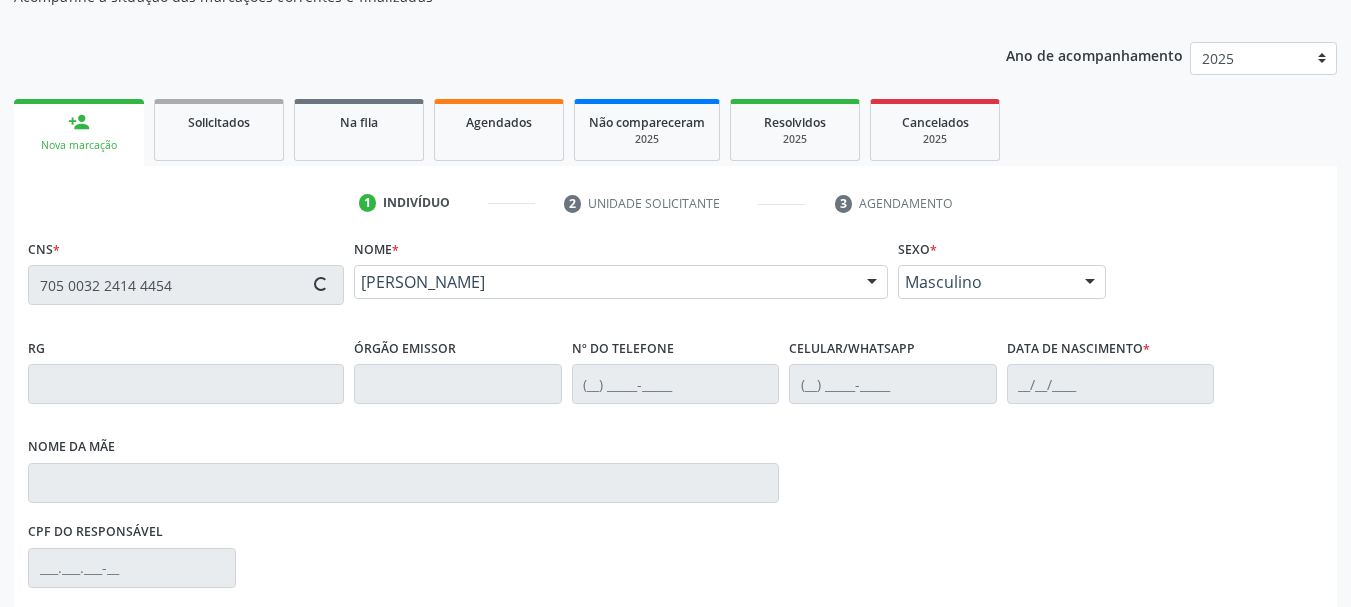 type on "28/03/1952" 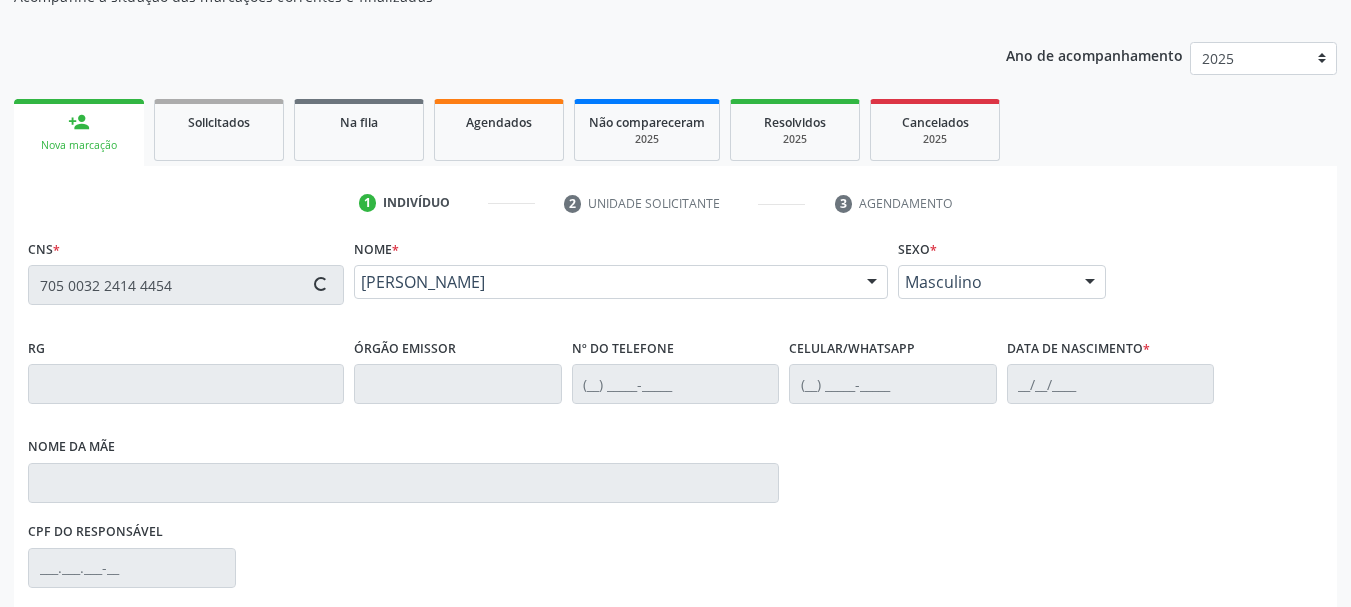 type on "069.454.594-54" 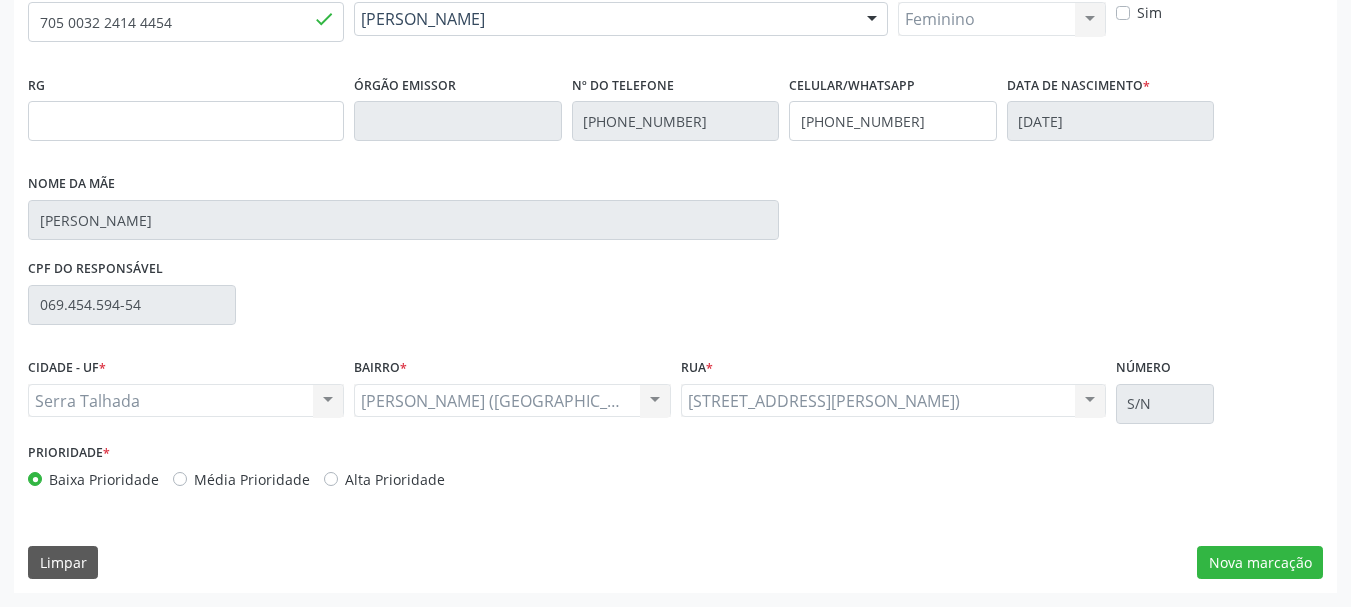 click on "CNS
*
705 0032 2414 4454       done
Nome
*
Maria Margarida da Costa
Maria Margarida da Costa
CNS:
705 0032 2414 4454
CPF:    --   Nascimento:
28/03/1952
Nenhum resultado encontrado para: "   "
Digite o nome ou CNS para buscar um indivíduo
Sexo
*
Feminino         Masculino   Feminino
Nenhum resultado encontrado para: "   "
Não há nenhuma opção para ser exibida.
Está gestante
Sim
RG
Órgão emissor
Nº do Telefone
(87) 98824-2690
Celular/WhatsApp
(87) 98806-8132
Data de nascimento
*
28/03/1952
Nome da mãe
Margarida Maria dos Santos
CPF do responsável
069.454.594-54
CIDADE - UF
*" at bounding box center [675, 282] 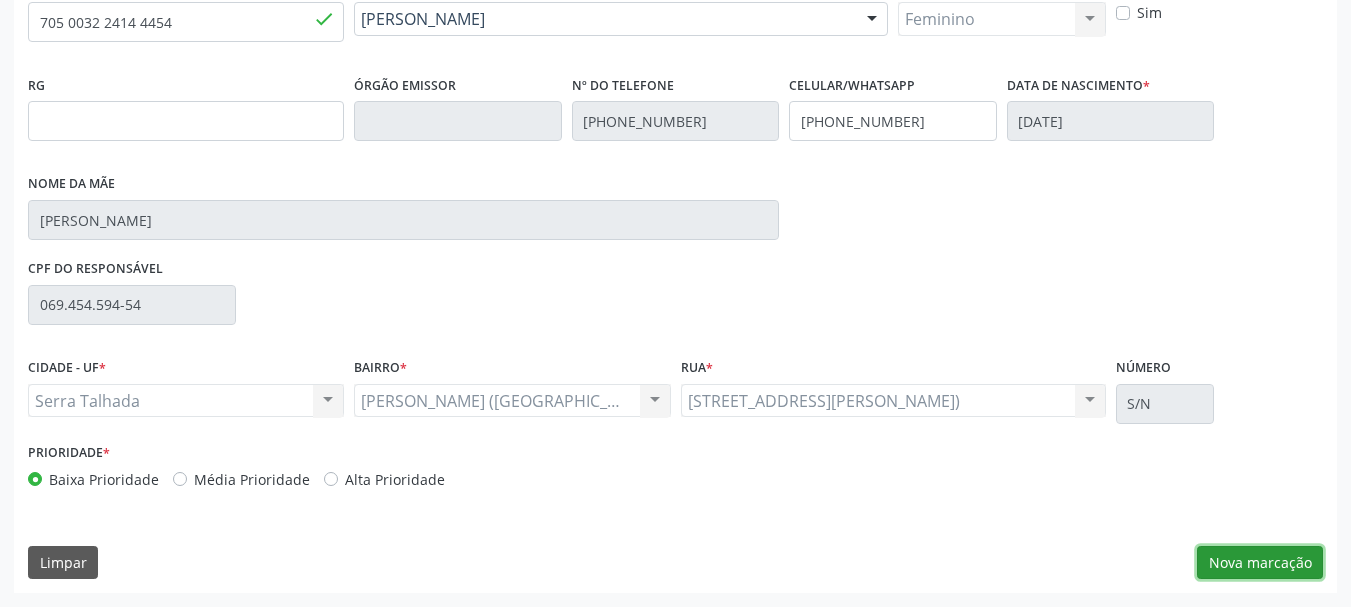click on "Nova marcação" at bounding box center (1260, 563) 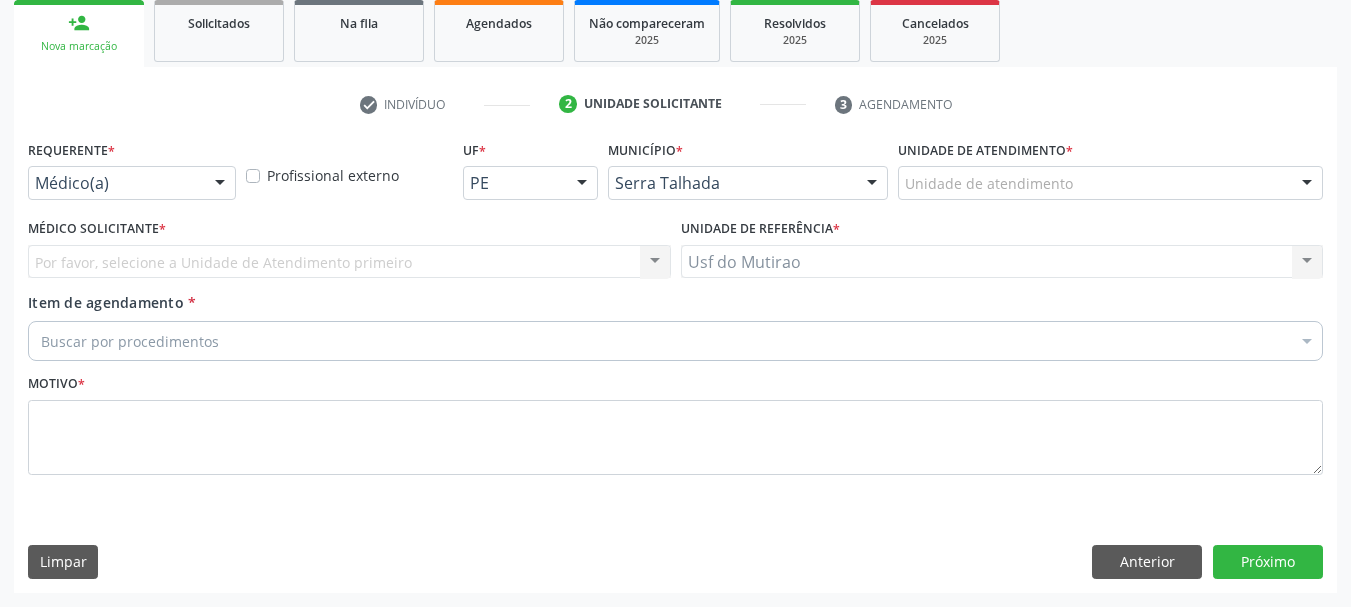 scroll, scrollTop: 299, scrollLeft: 0, axis: vertical 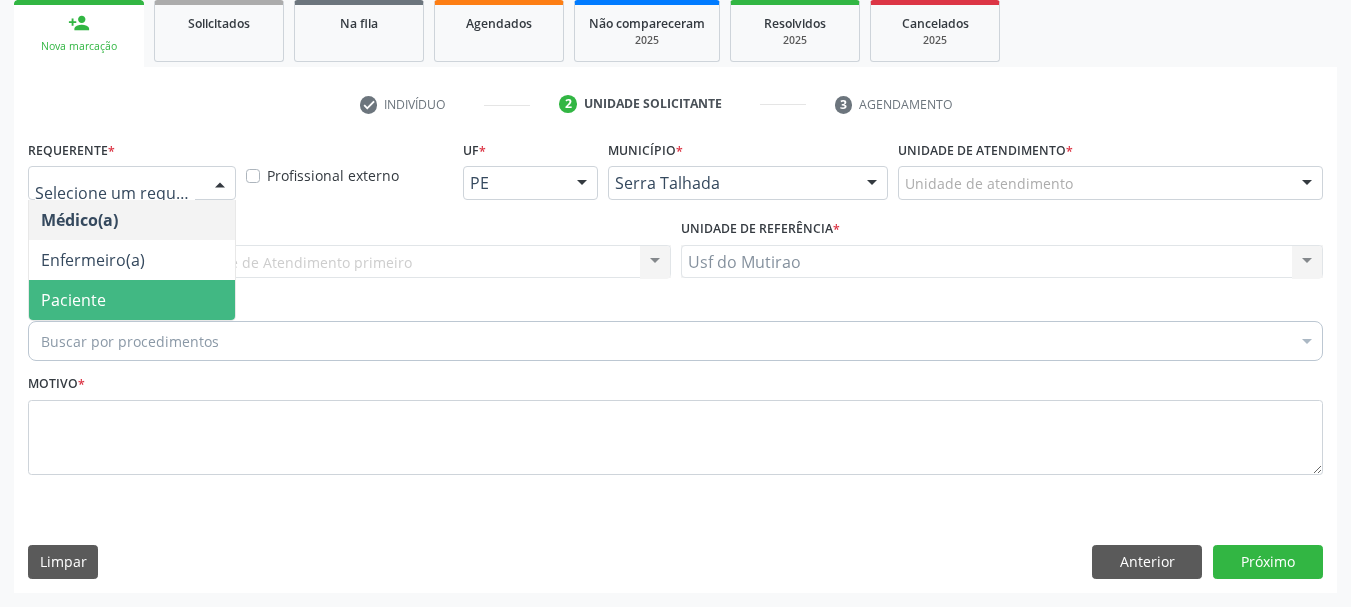 click on "Paciente" at bounding box center [73, 300] 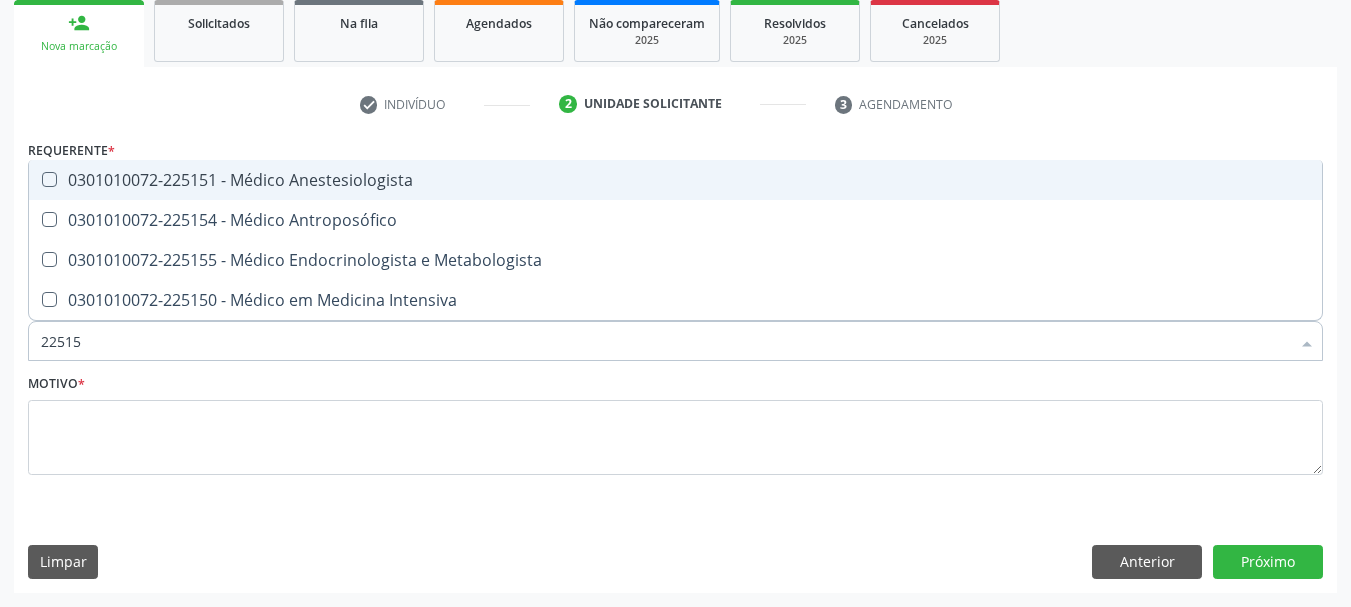 type on "225155" 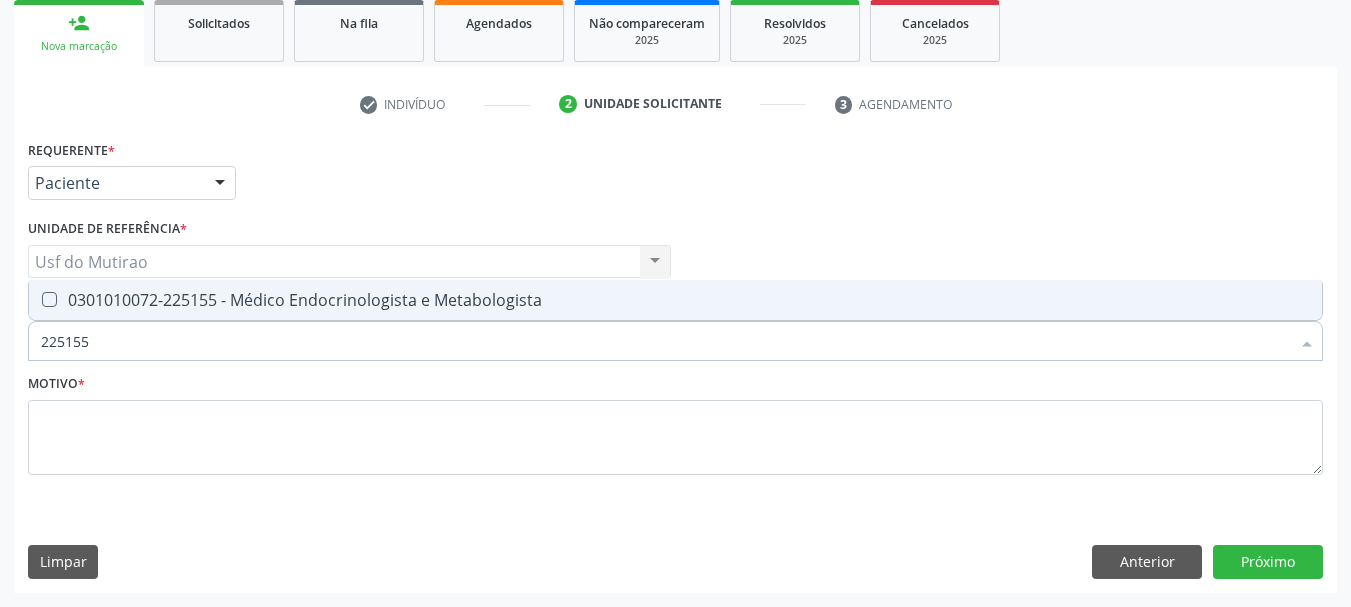 click on "0301010072-225155 - Médico Endocrinologista e Metabologista" at bounding box center [675, 300] 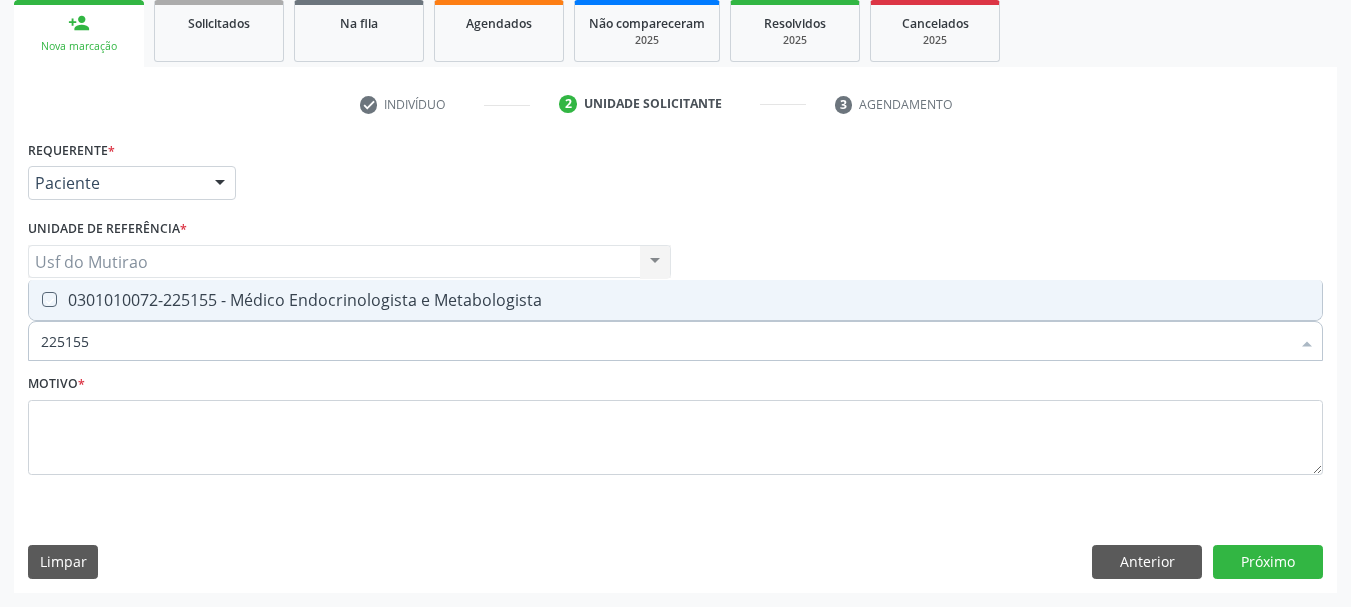 checkbox on "true" 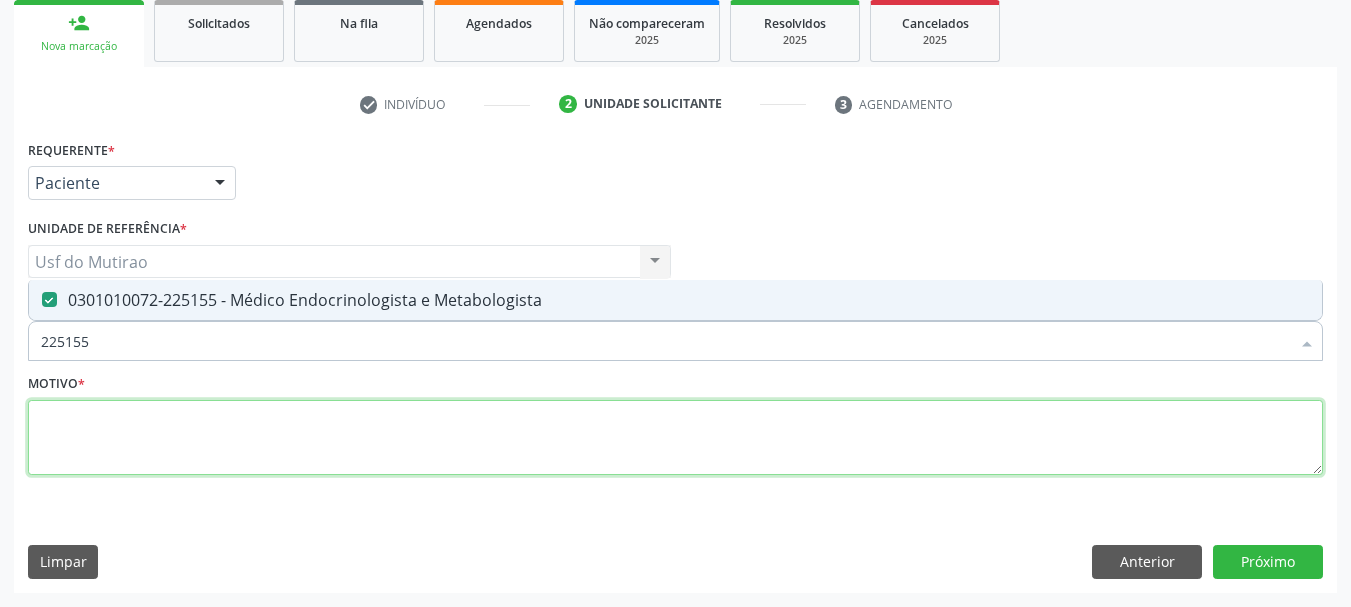 click at bounding box center (675, 438) 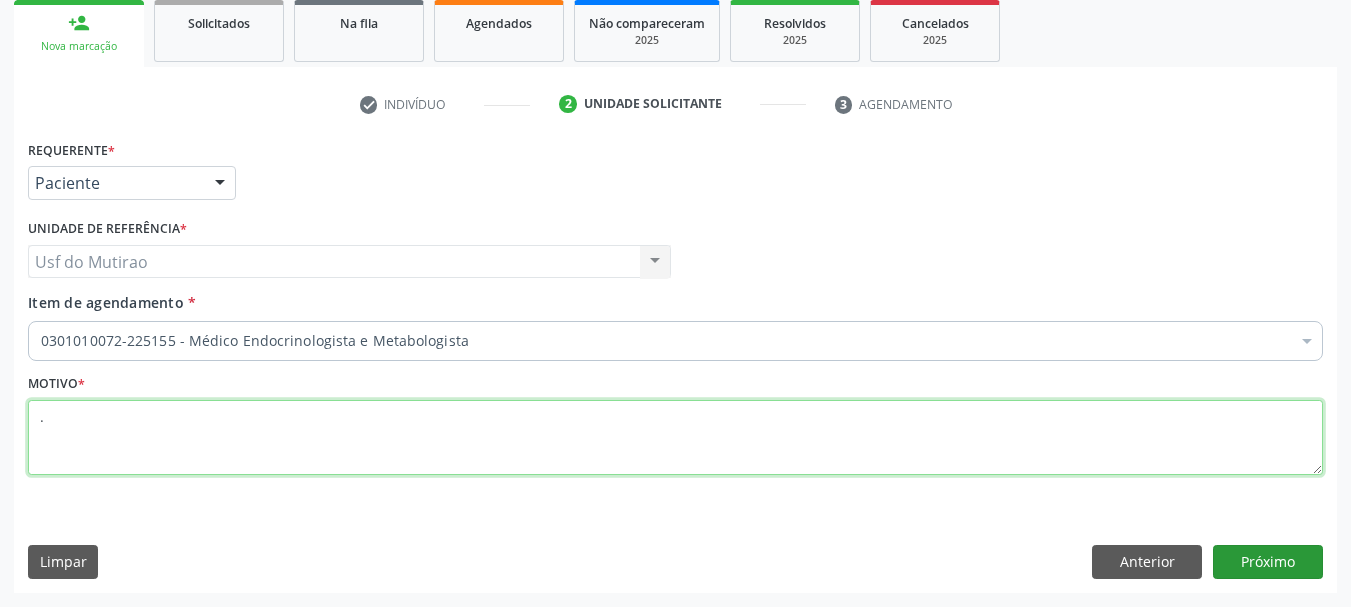 type on "." 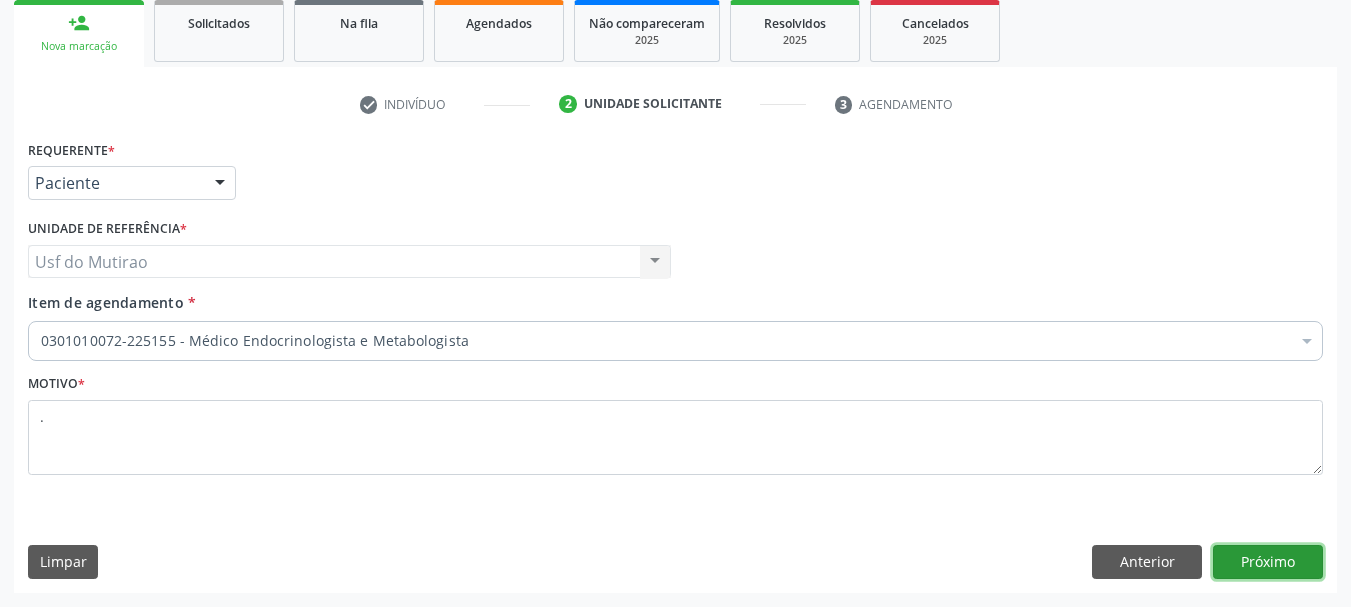 click on "Próximo" at bounding box center (1268, 562) 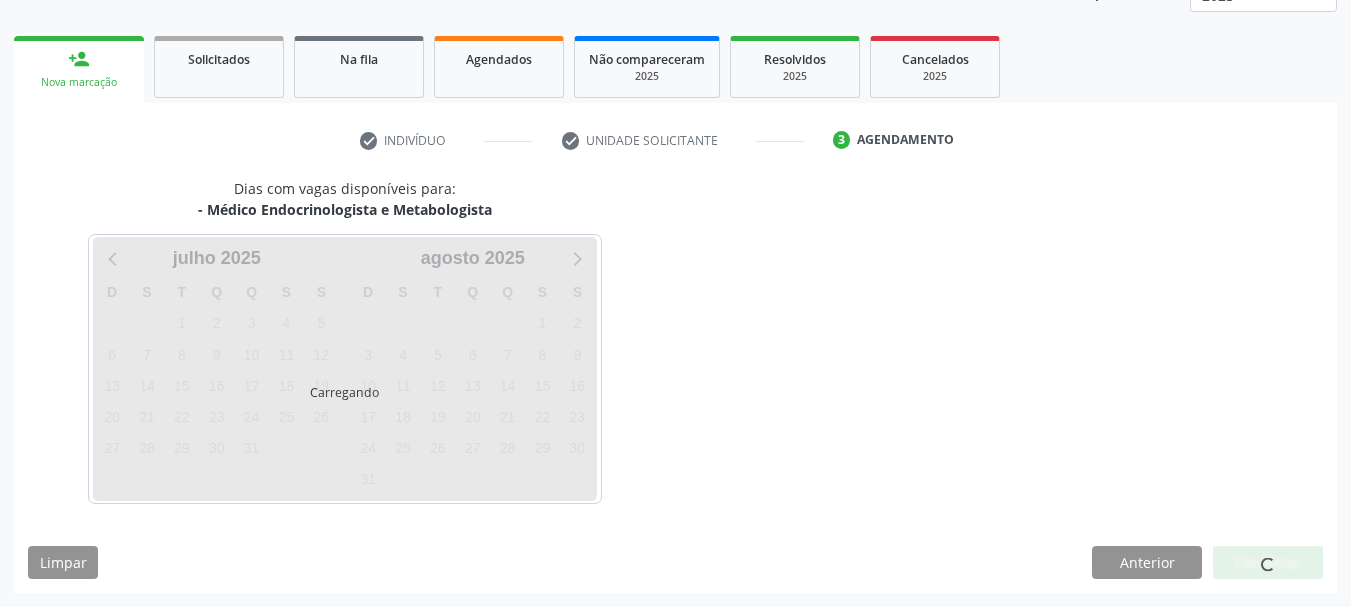 scroll, scrollTop: 263, scrollLeft: 0, axis: vertical 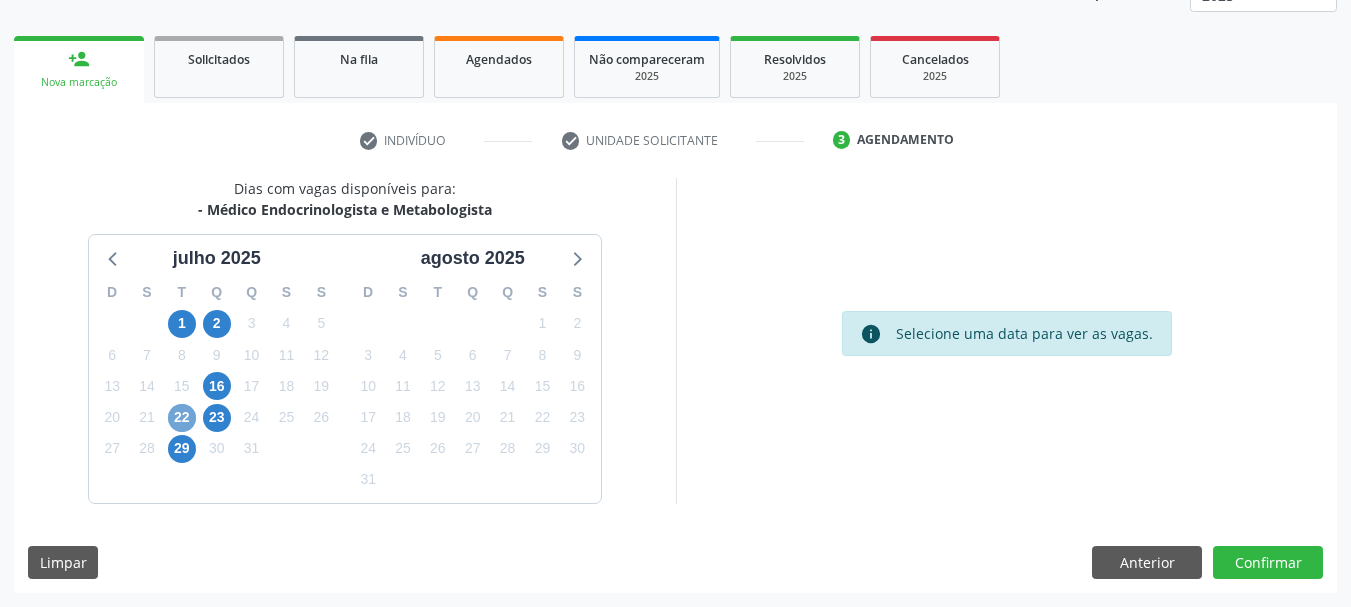click on "22" at bounding box center (182, 418) 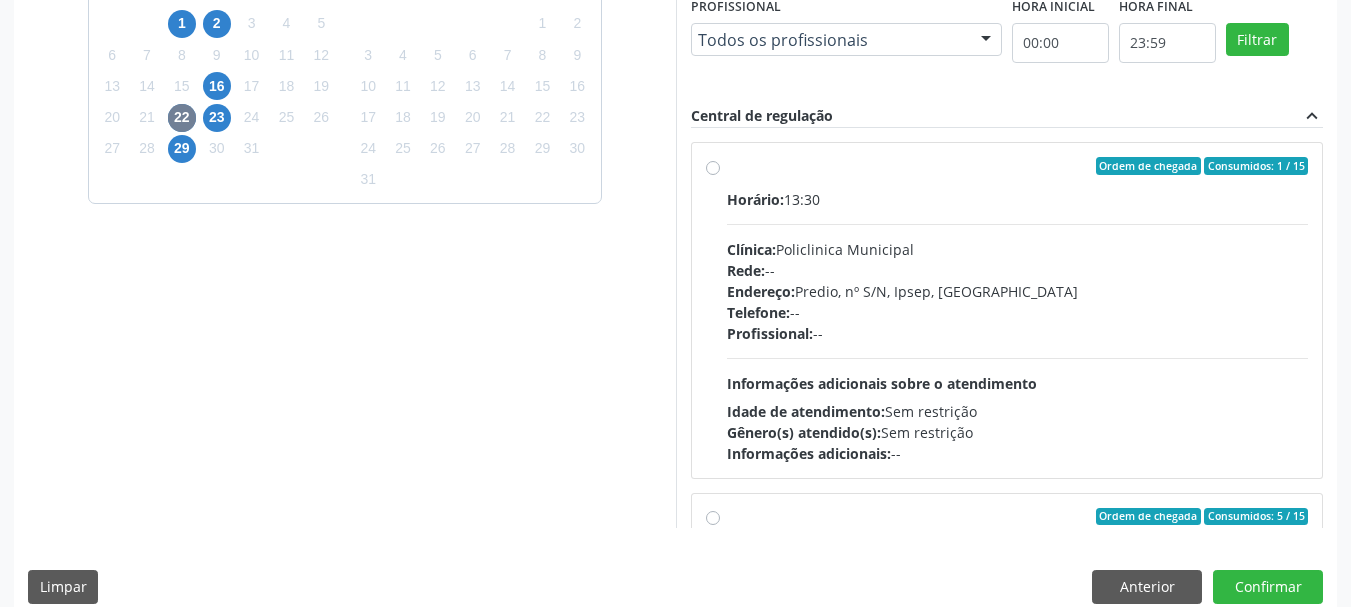 click on "Clínica:  Policlinica Municipal" at bounding box center (1018, 249) 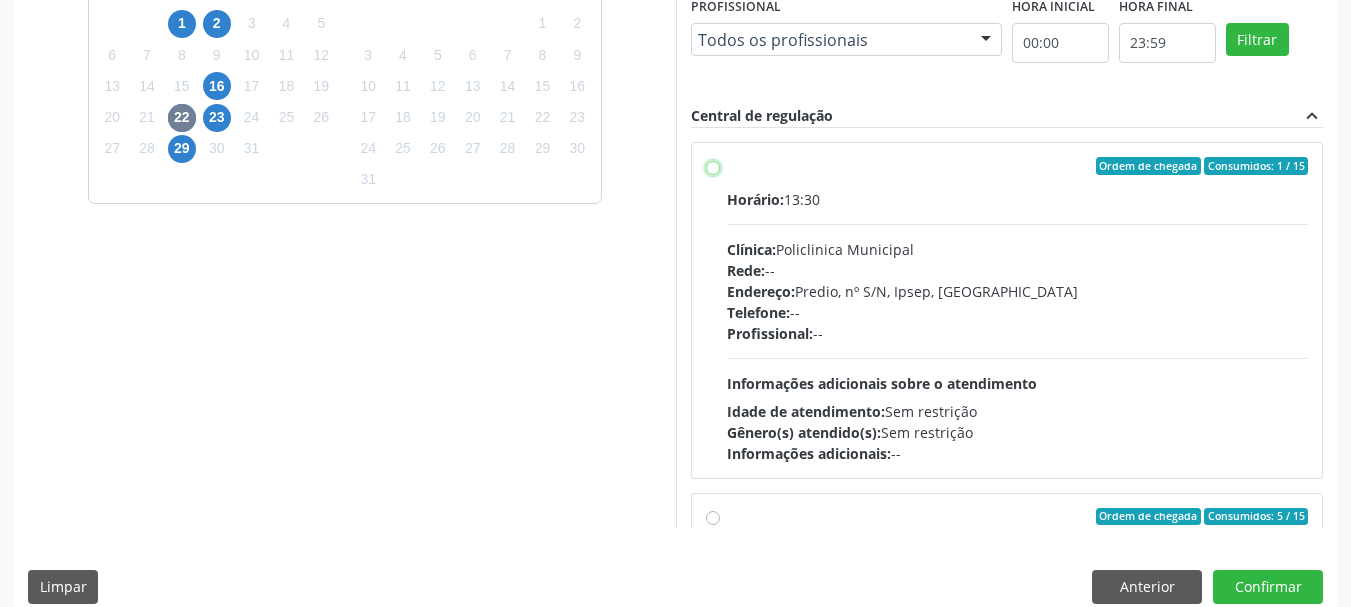 click on "Ordem de chegada
Consumidos: 1 / 15
Horário:   13:30
Clínica:  Policlinica Municipal
Rede:
--
Endereço:   Predio, nº S/N, Ipsep, Serra Talhada - PE
Telefone:   --
Profissional:
--
Informações adicionais sobre o atendimento
Idade de atendimento:
Sem restrição
Gênero(s) atendido(s):
Sem restrição
Informações adicionais:
--" at bounding box center (713, 166) 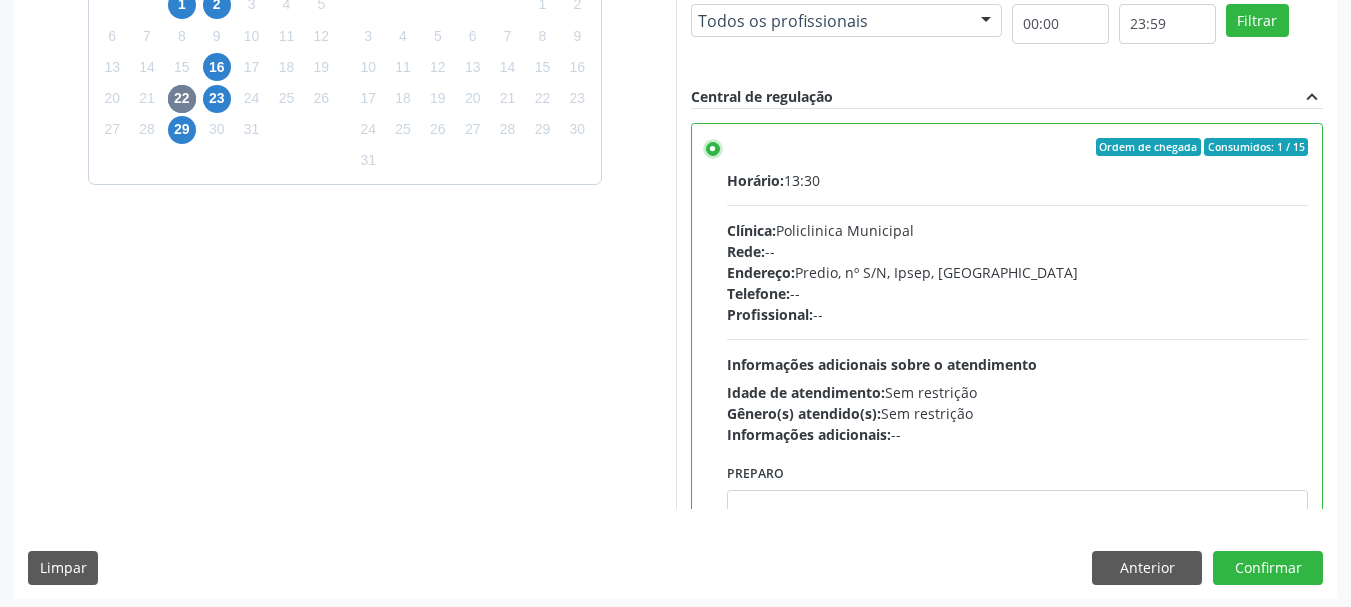 scroll, scrollTop: 588, scrollLeft: 0, axis: vertical 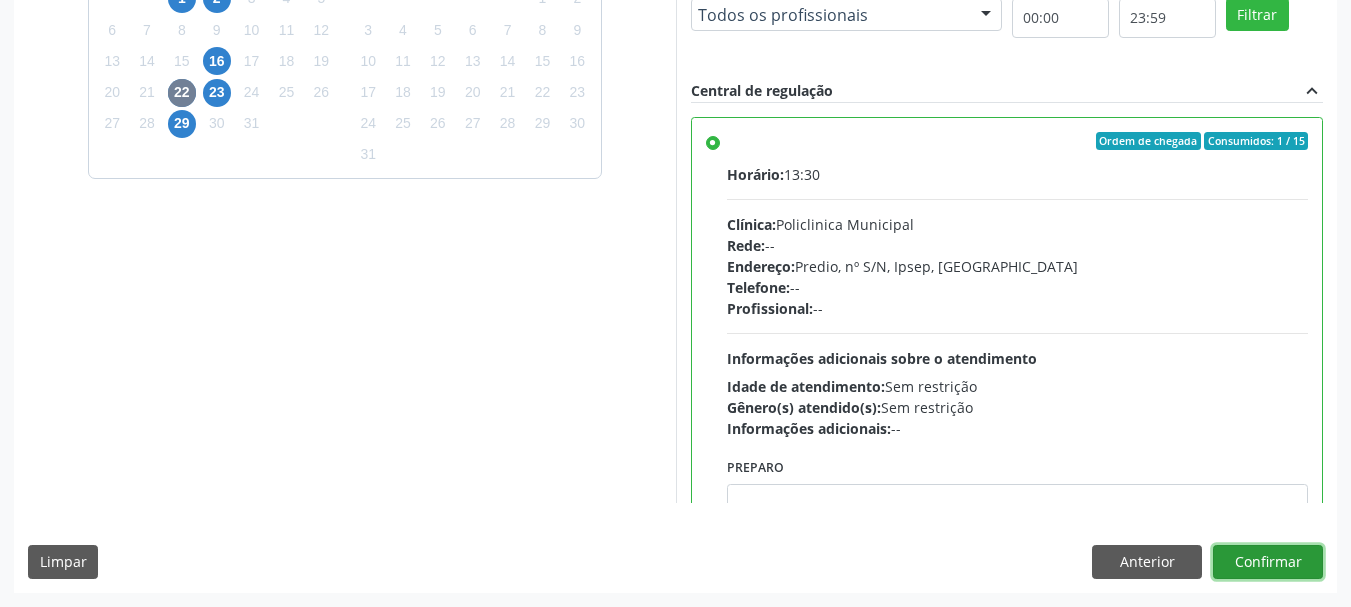click on "Confirmar" at bounding box center (1268, 562) 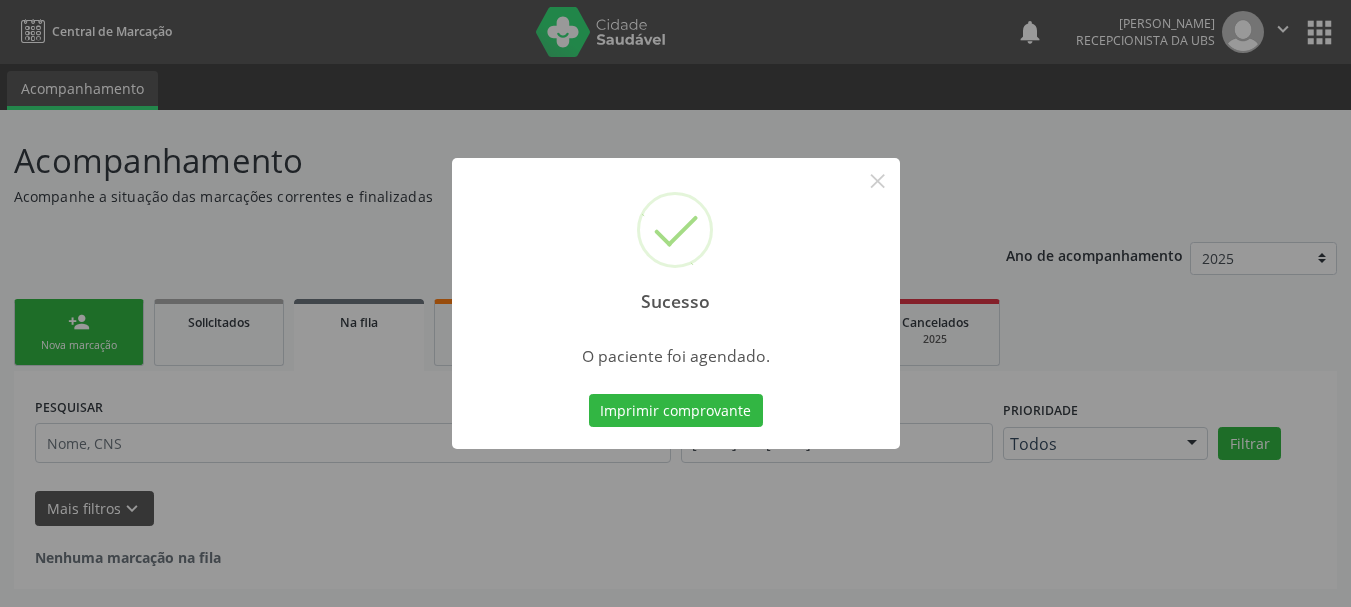 scroll, scrollTop: 0, scrollLeft: 0, axis: both 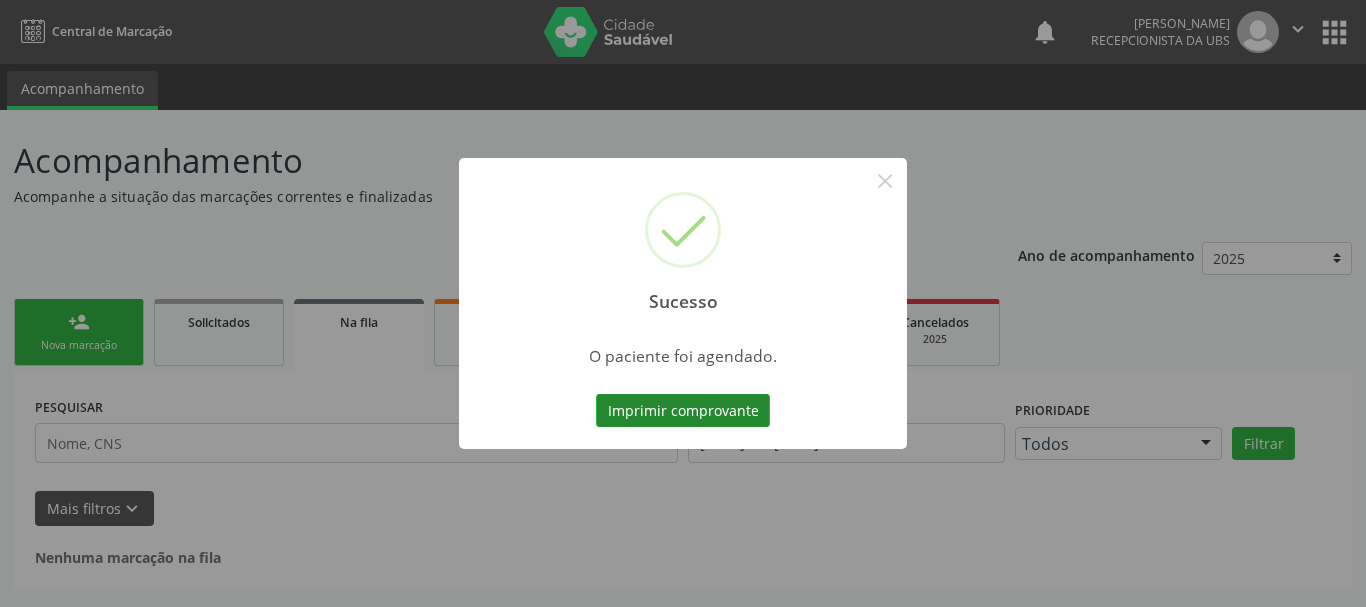 click on "Imprimir comprovante" at bounding box center [683, 411] 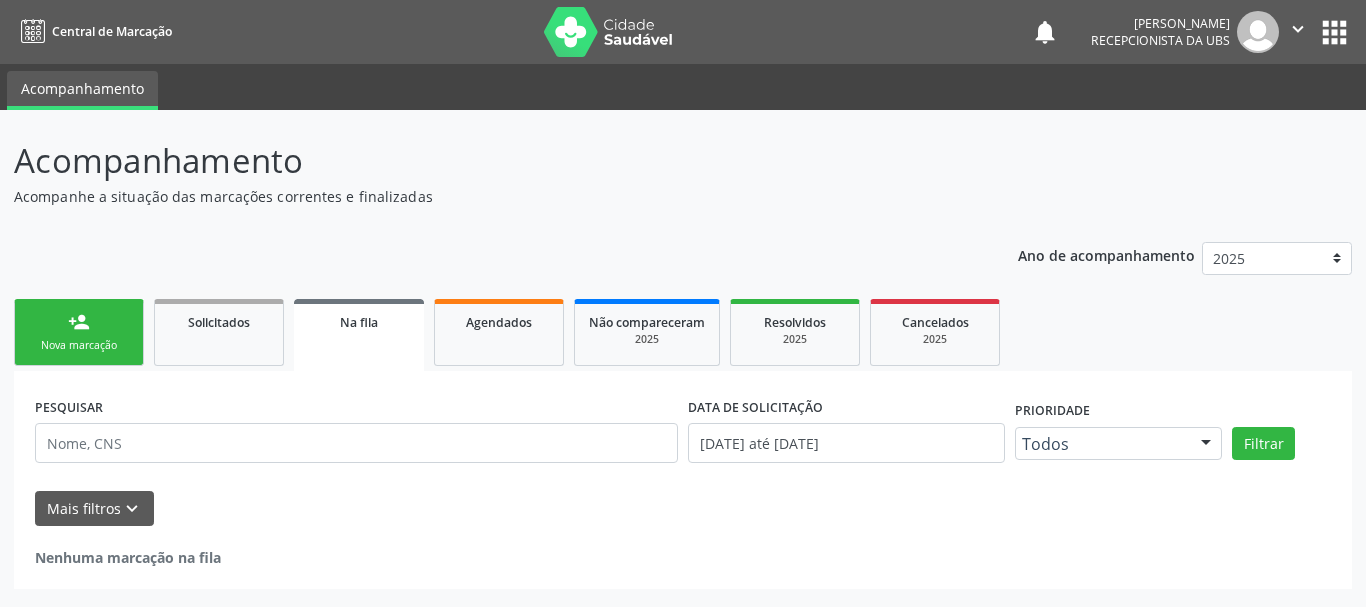 click on "person_add
Nova marcação" at bounding box center (79, 332) 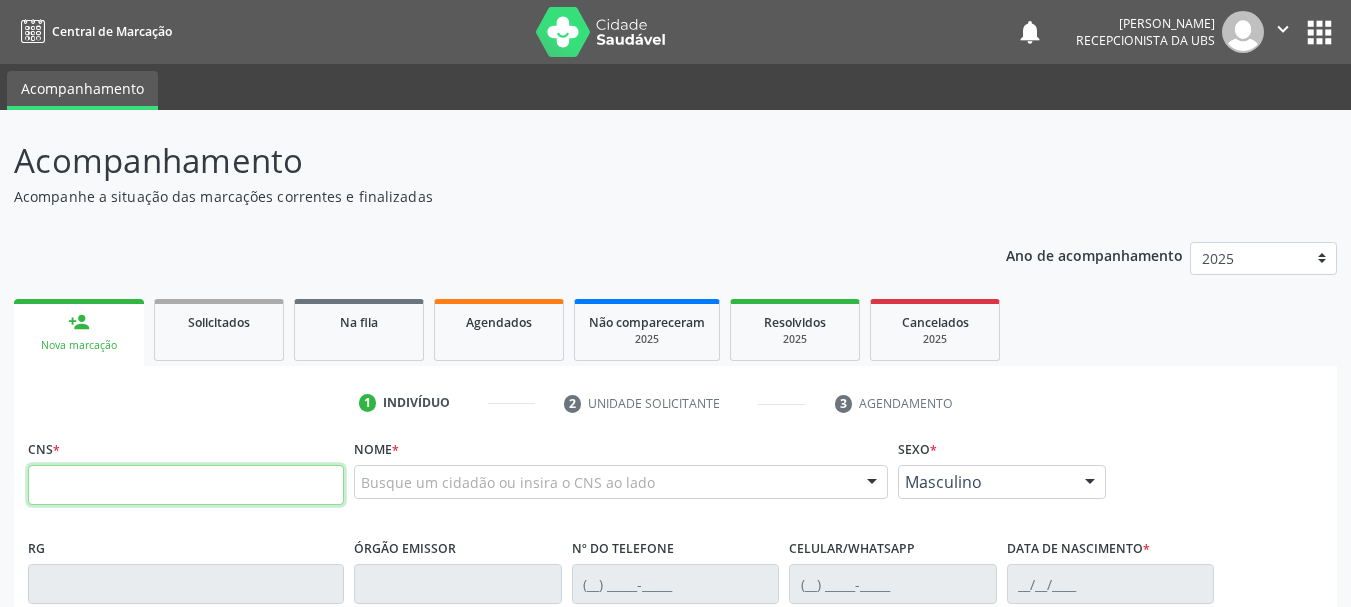 click at bounding box center [186, 485] 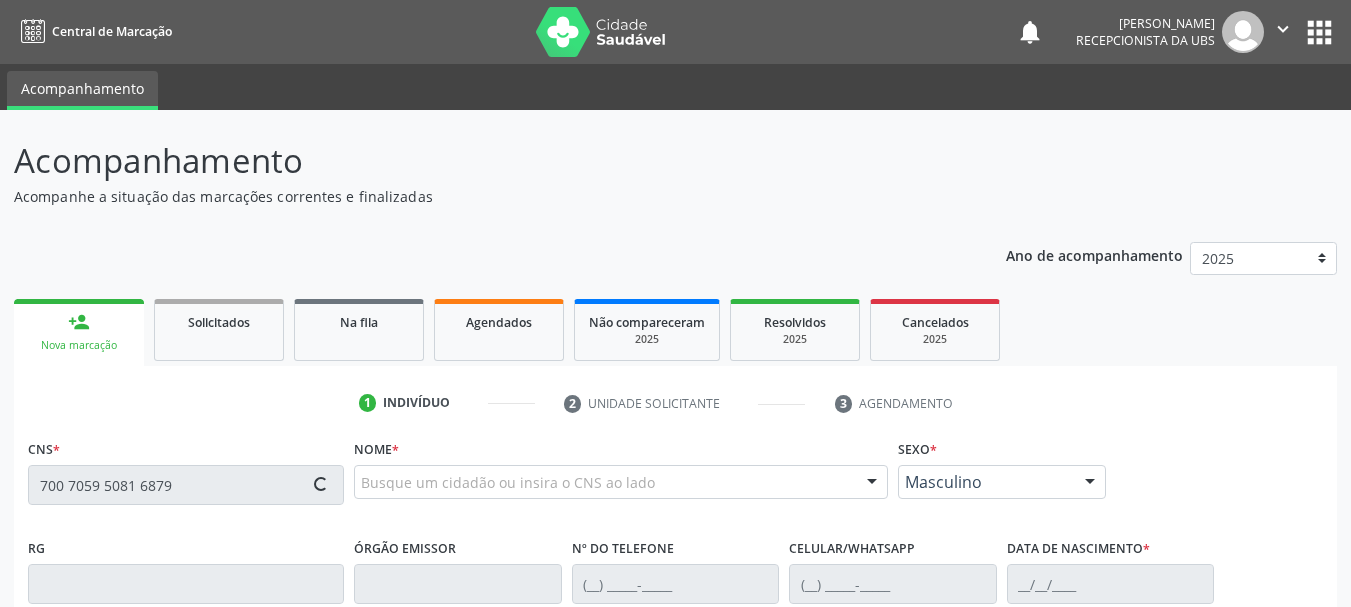 type on "700 7059 5081 6879" 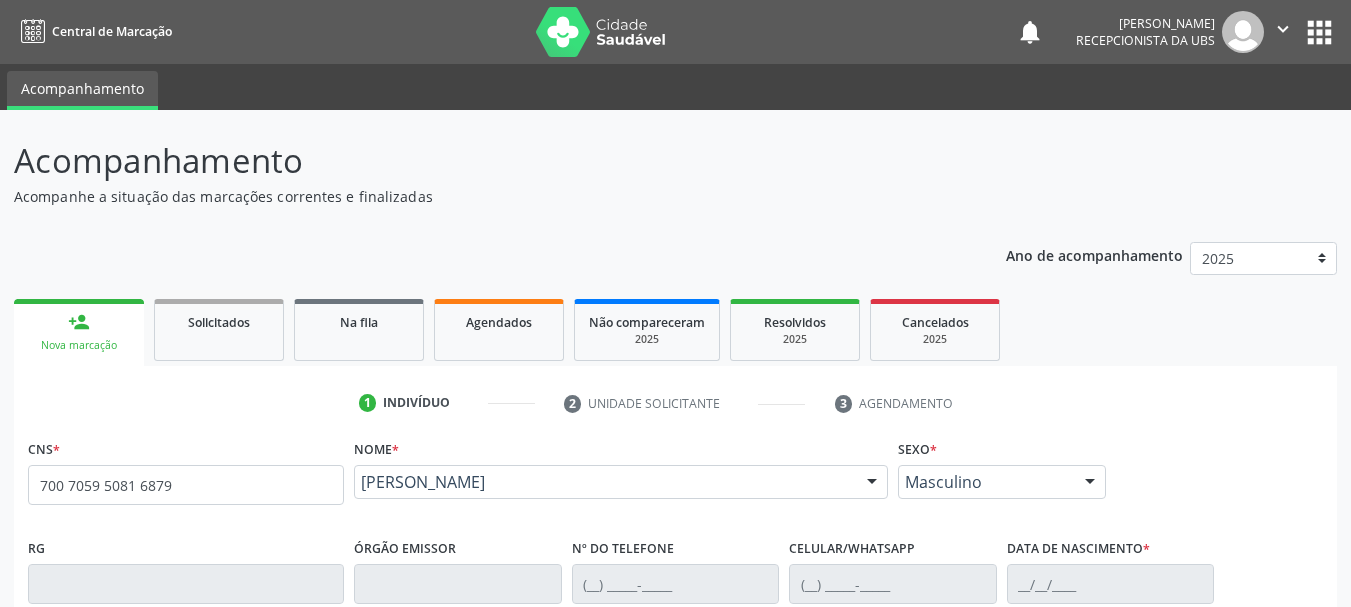 scroll, scrollTop: 300, scrollLeft: 0, axis: vertical 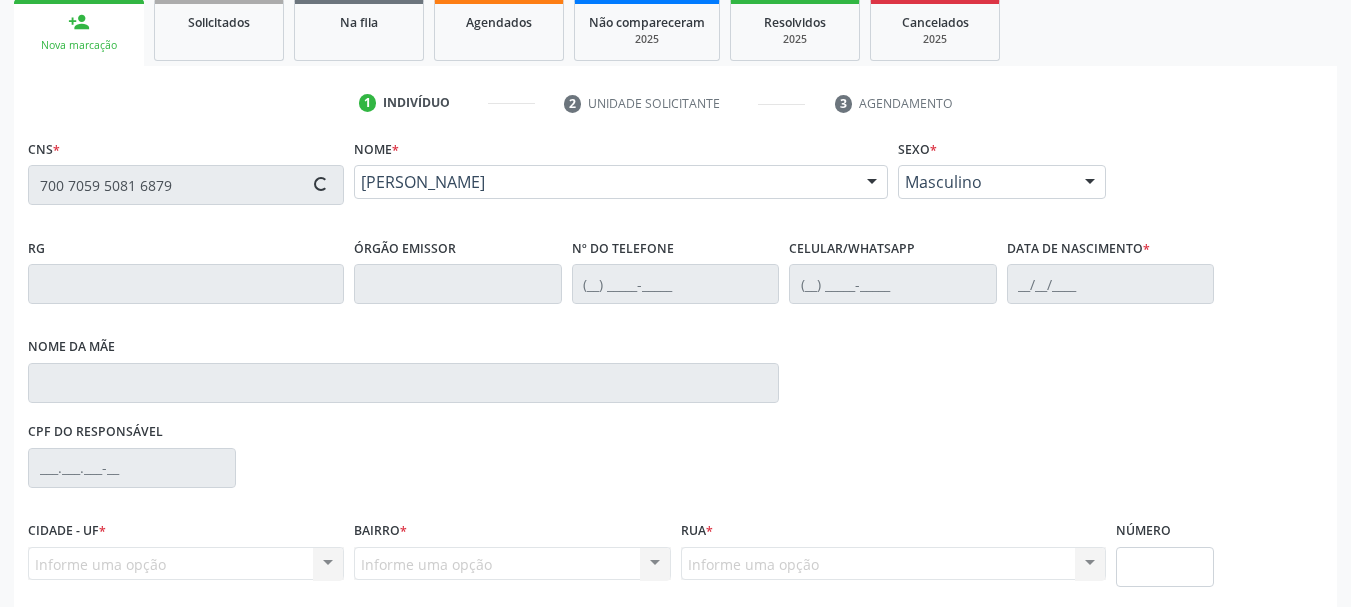 type on "(87) 98151-1285" 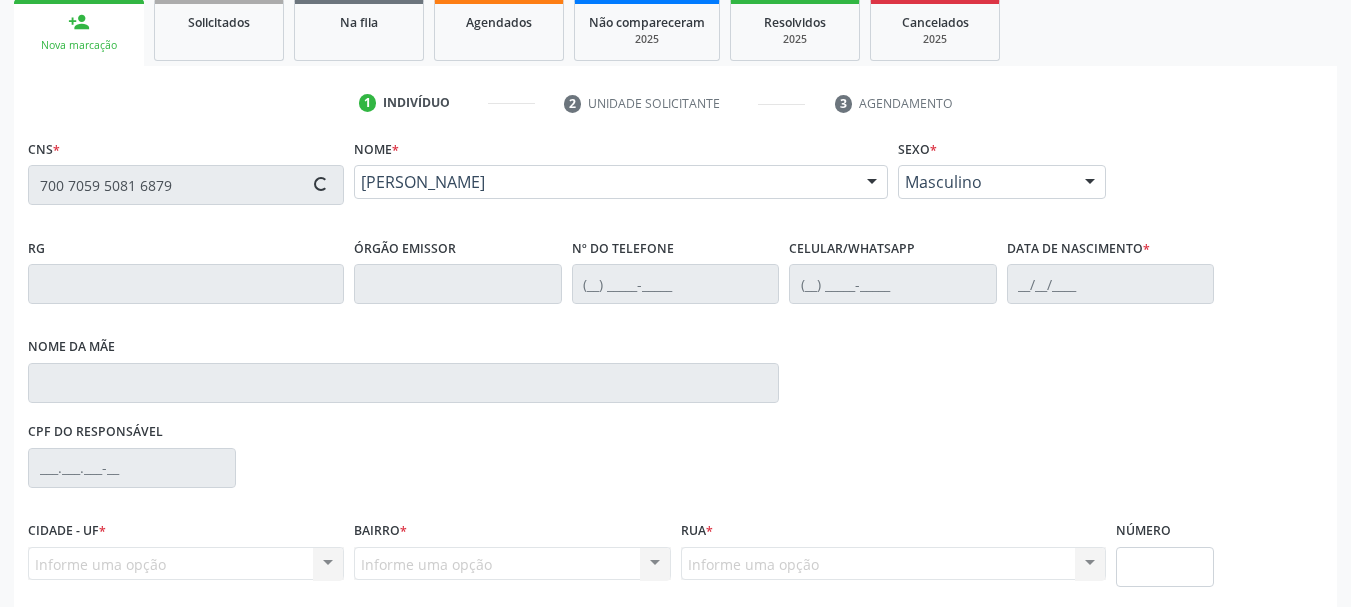 type on "15/01/1965" 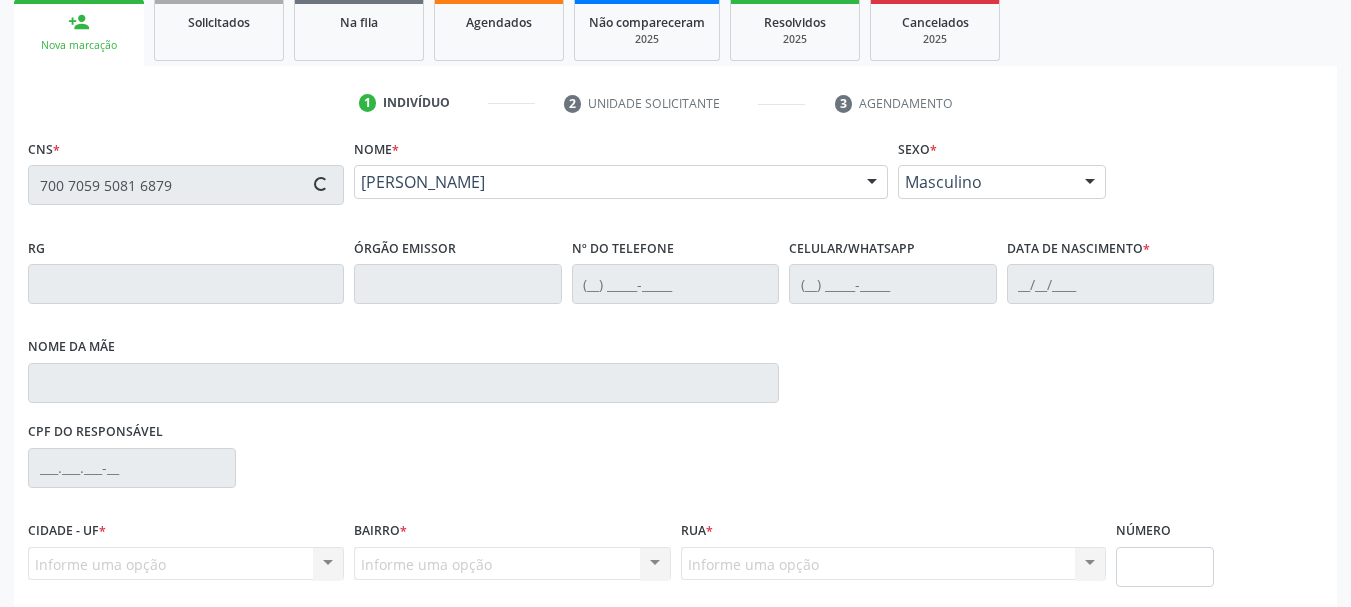 type on "Olimpia da Cruz Nogueira" 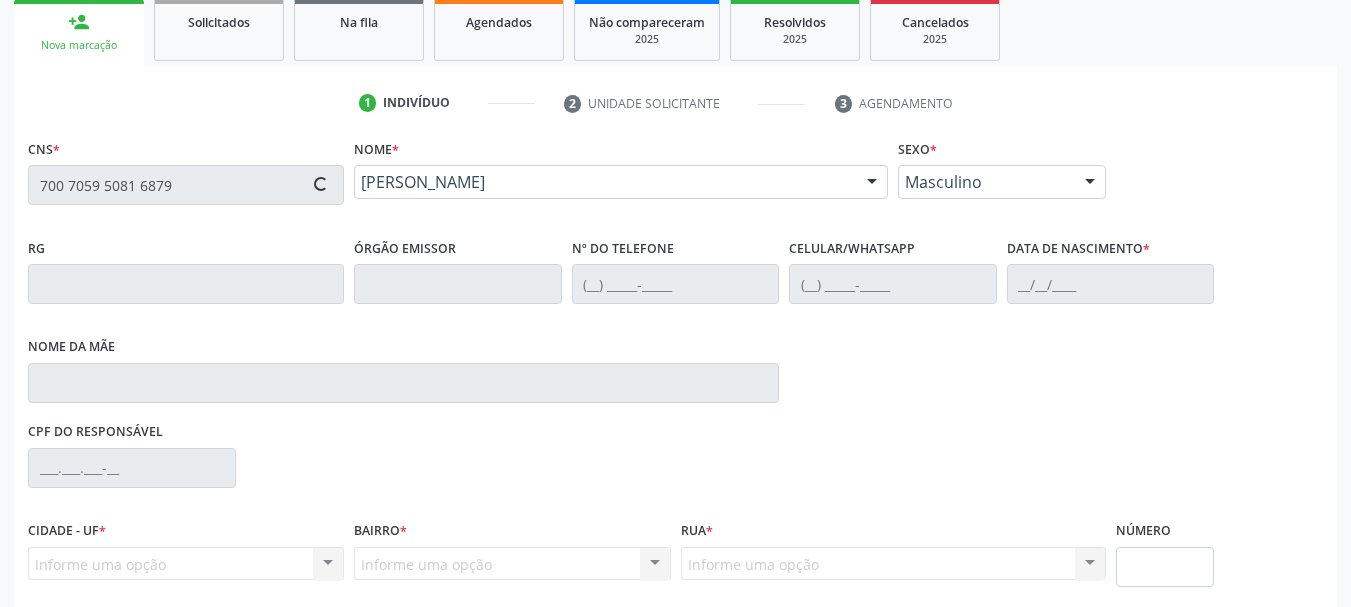 type on "S/N" 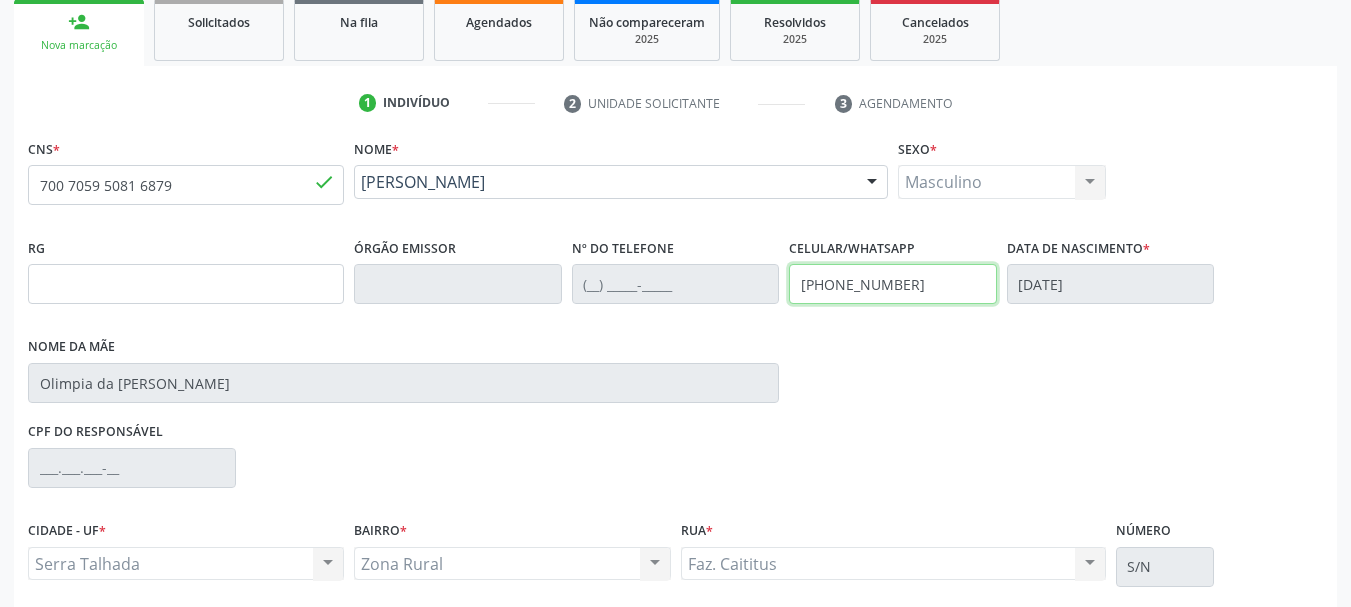 drag, startPoint x: 935, startPoint y: 286, endPoint x: 666, endPoint y: 256, distance: 270.6677 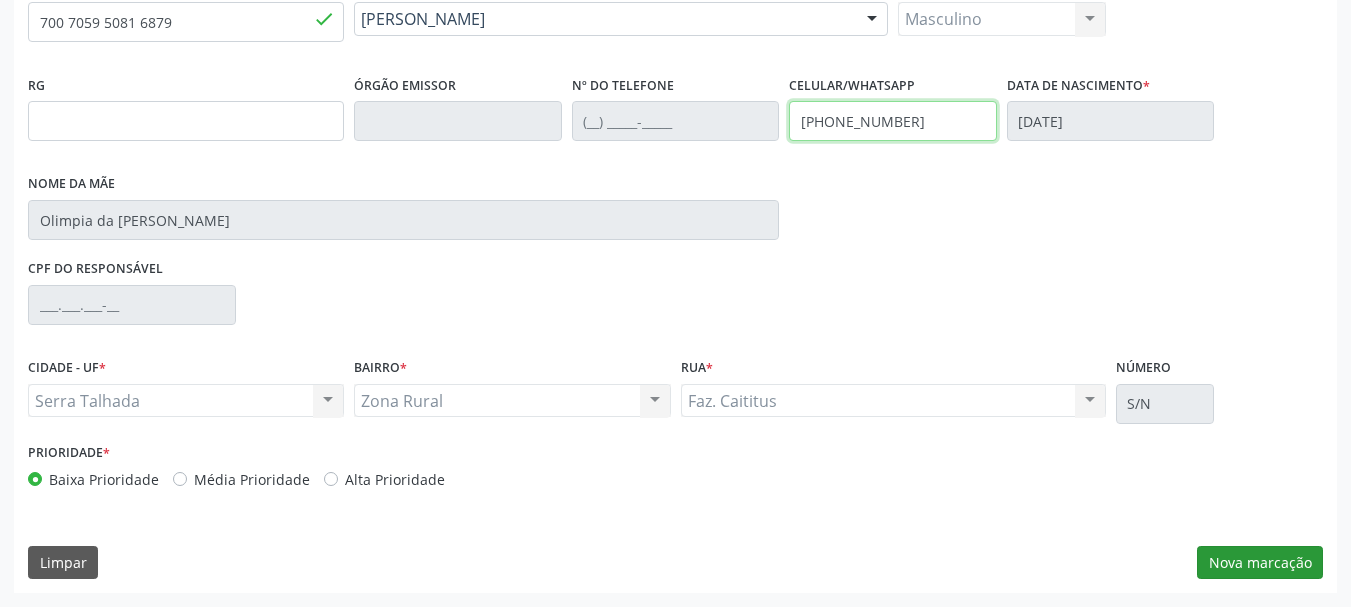 type on "(87) 99809-8712" 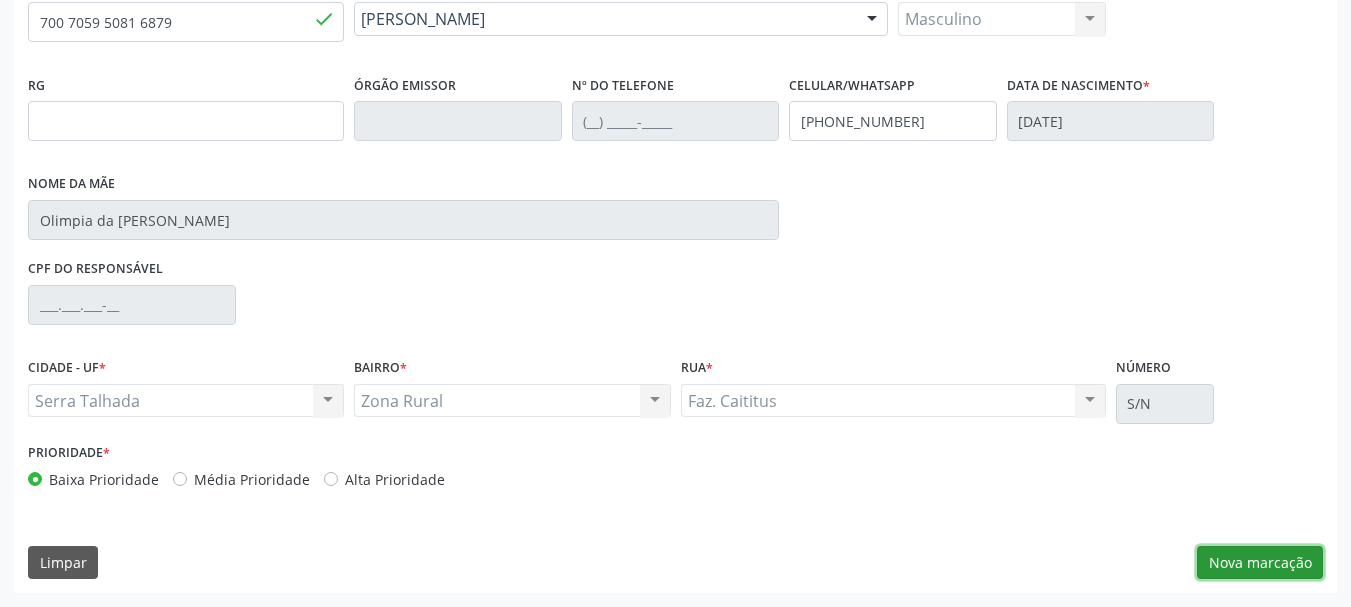 click on "Nova marcação" at bounding box center [1260, 563] 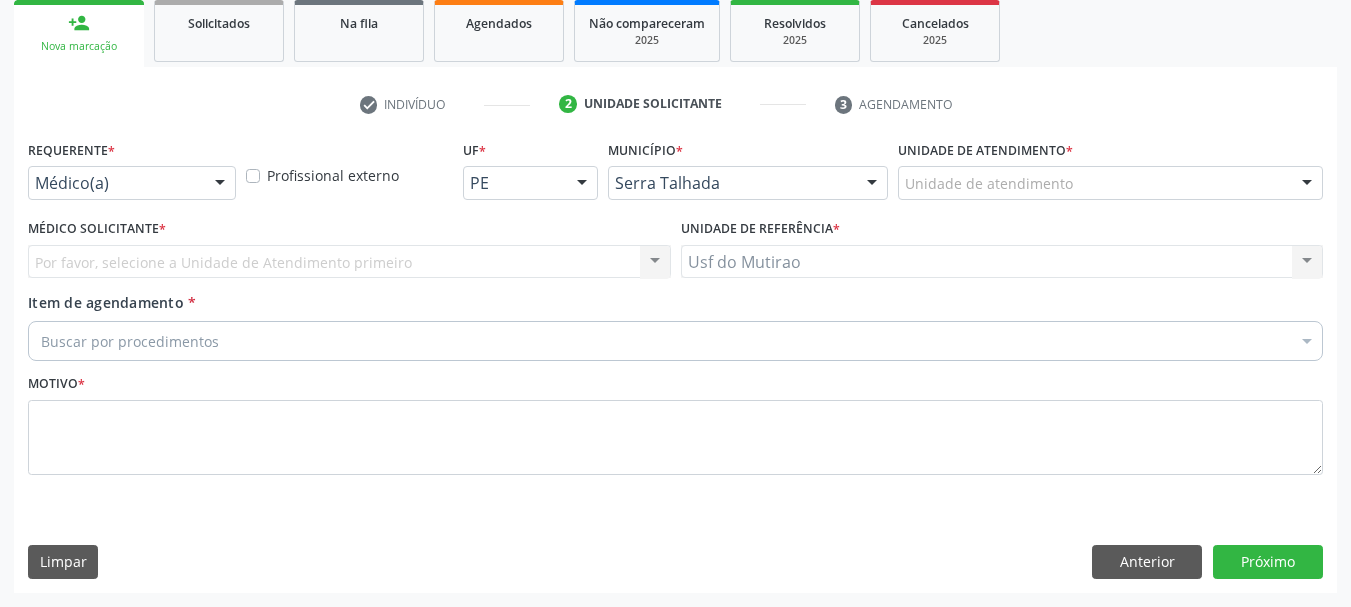 scroll, scrollTop: 299, scrollLeft: 0, axis: vertical 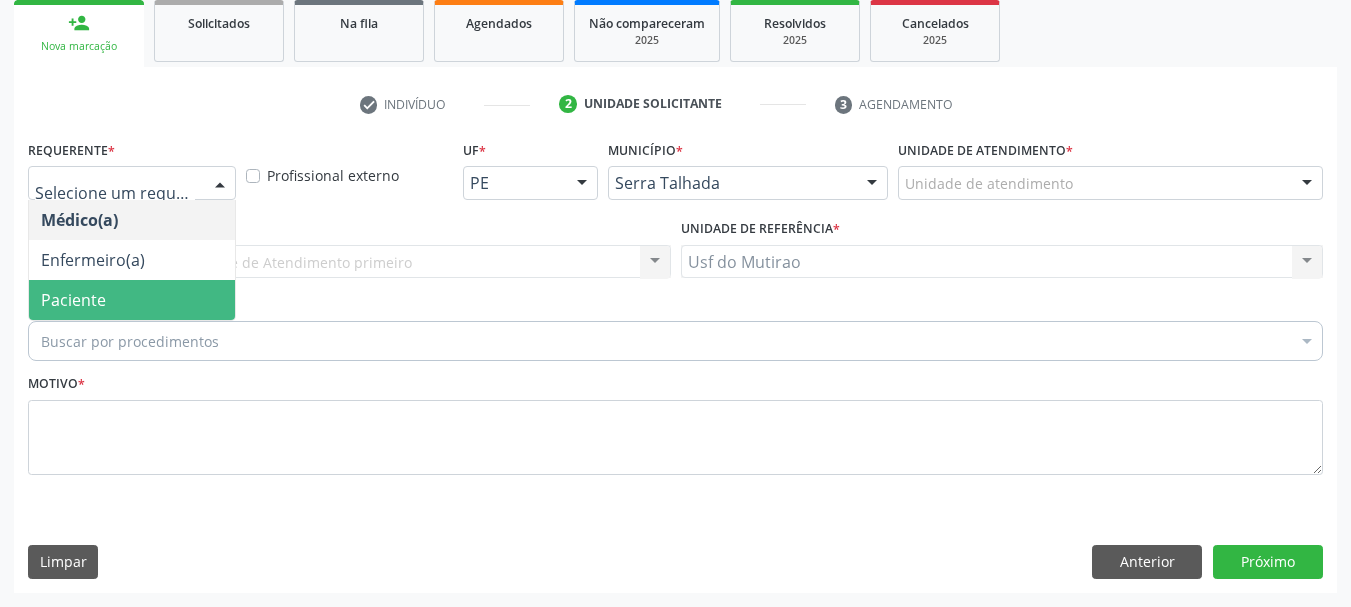 click on "Paciente" at bounding box center (73, 300) 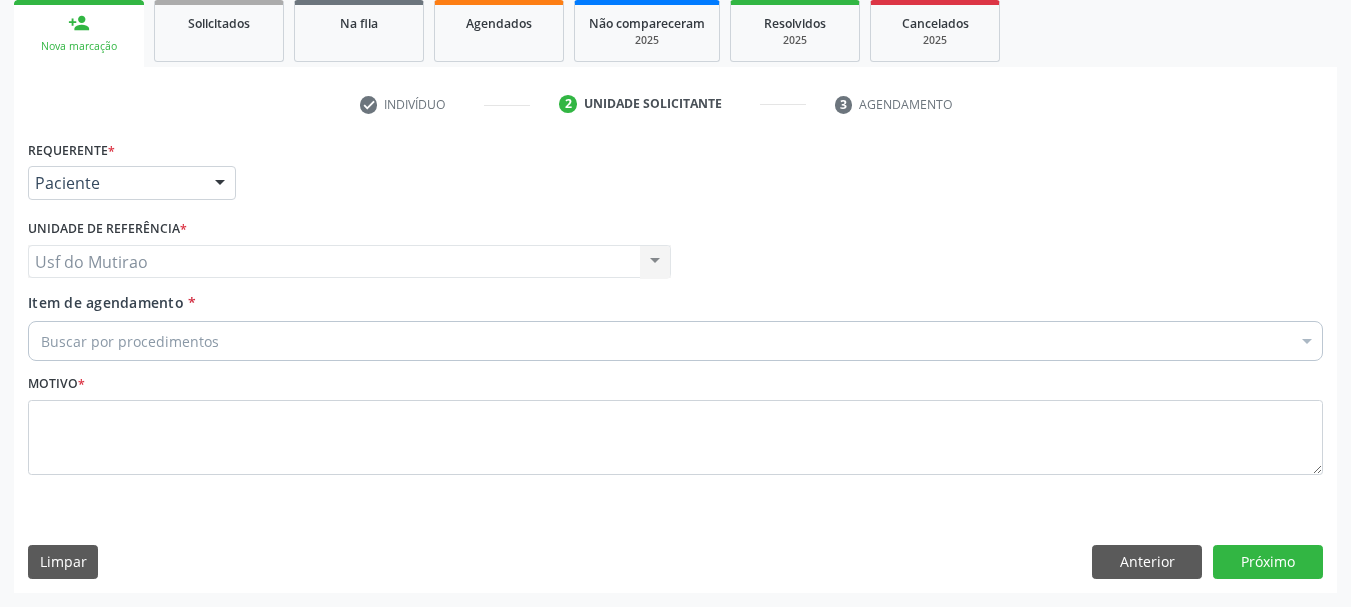 click on "Requerente
*
Paciente         Médico(a)   Enfermeiro(a)   Paciente
Nenhum resultado encontrado para: "   "
Não há nenhuma opção para ser exibida." at bounding box center [132, 167] 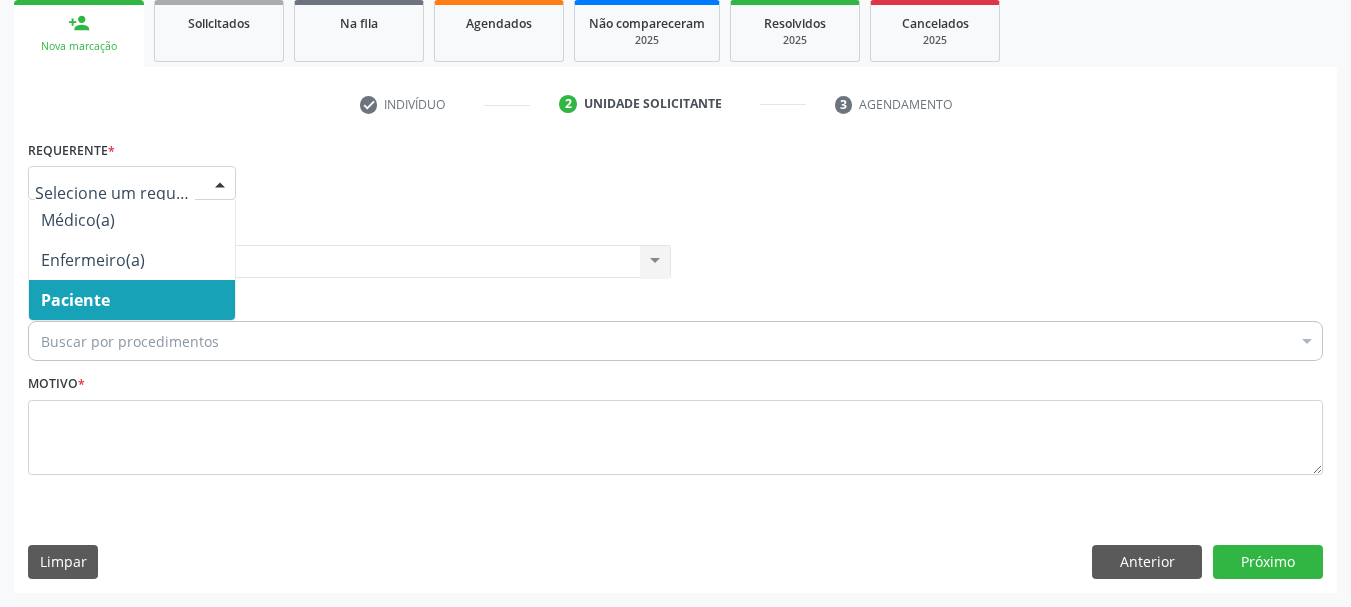 click on "Paciente" at bounding box center (75, 300) 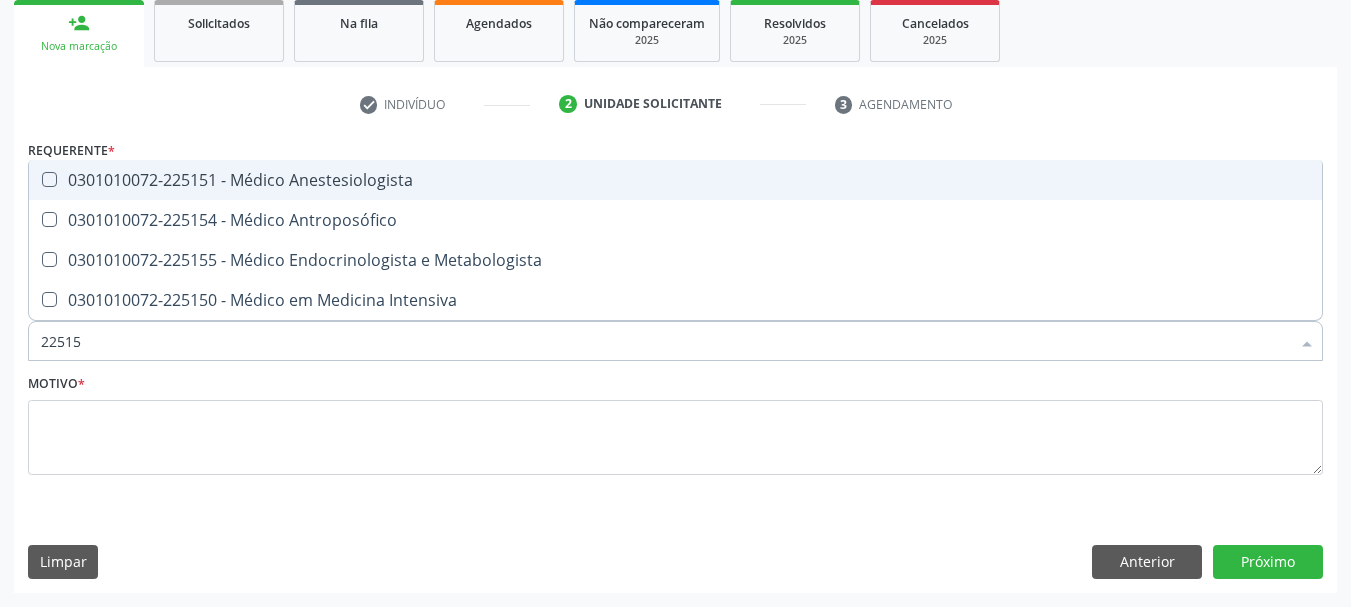 type on "225155" 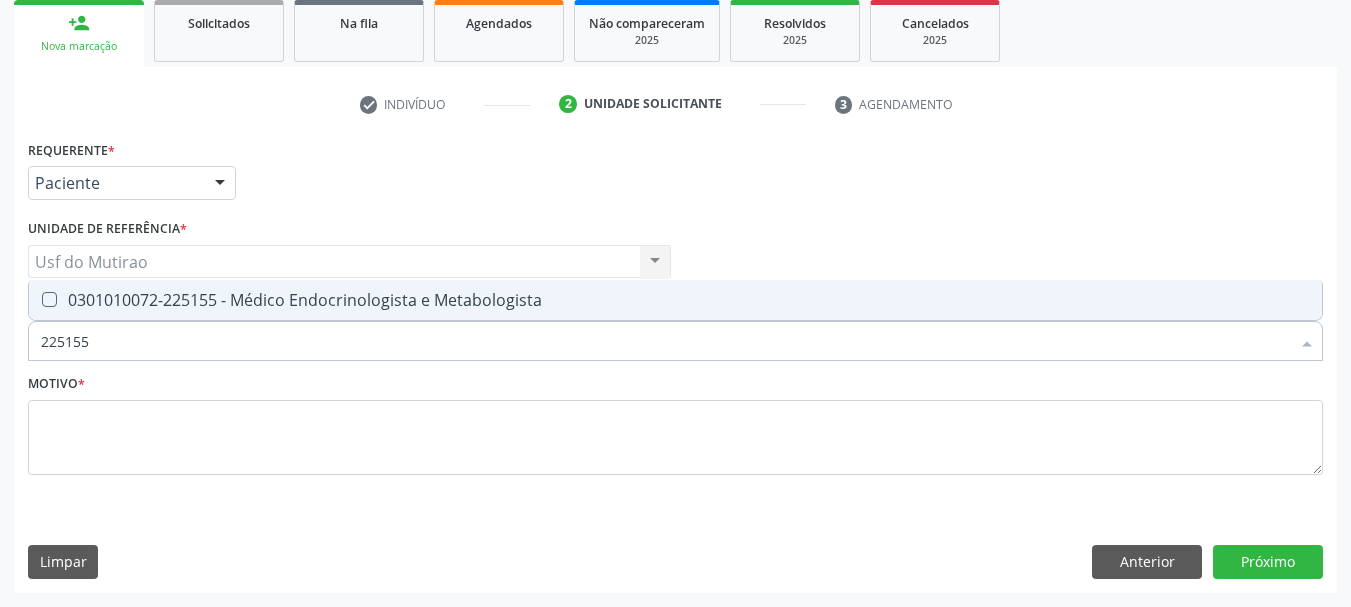 click on "0301010072-225155 - Médico Endocrinologista e Metabologista" at bounding box center [675, 300] 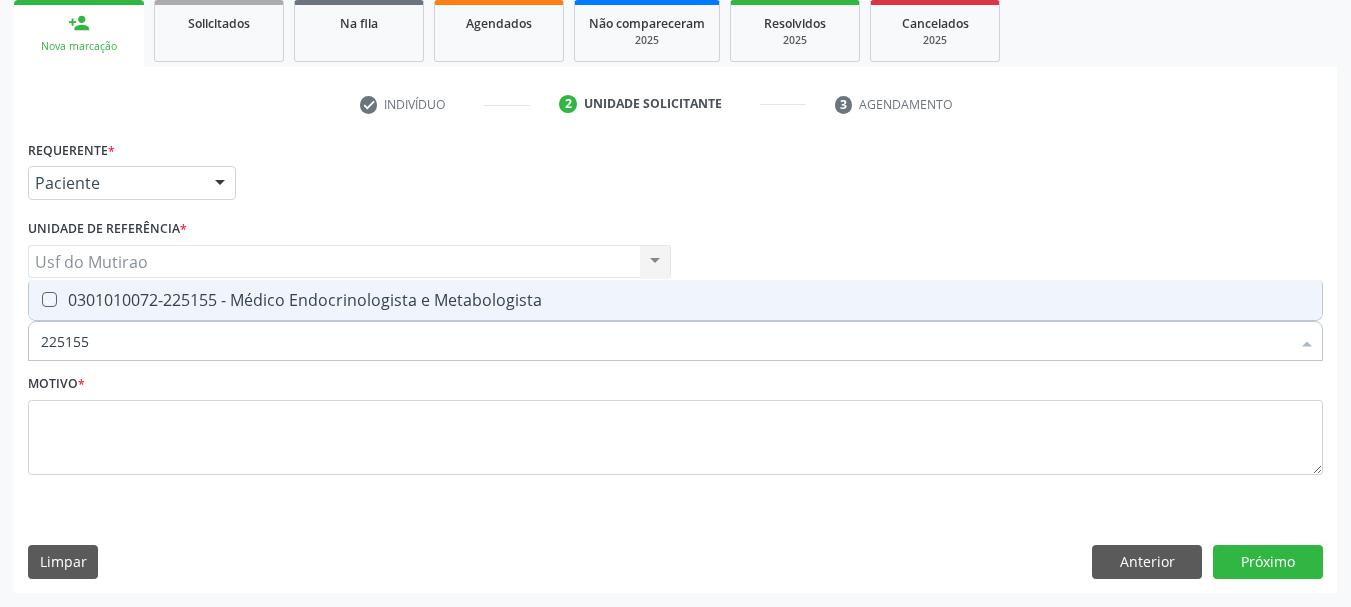 checkbox on "true" 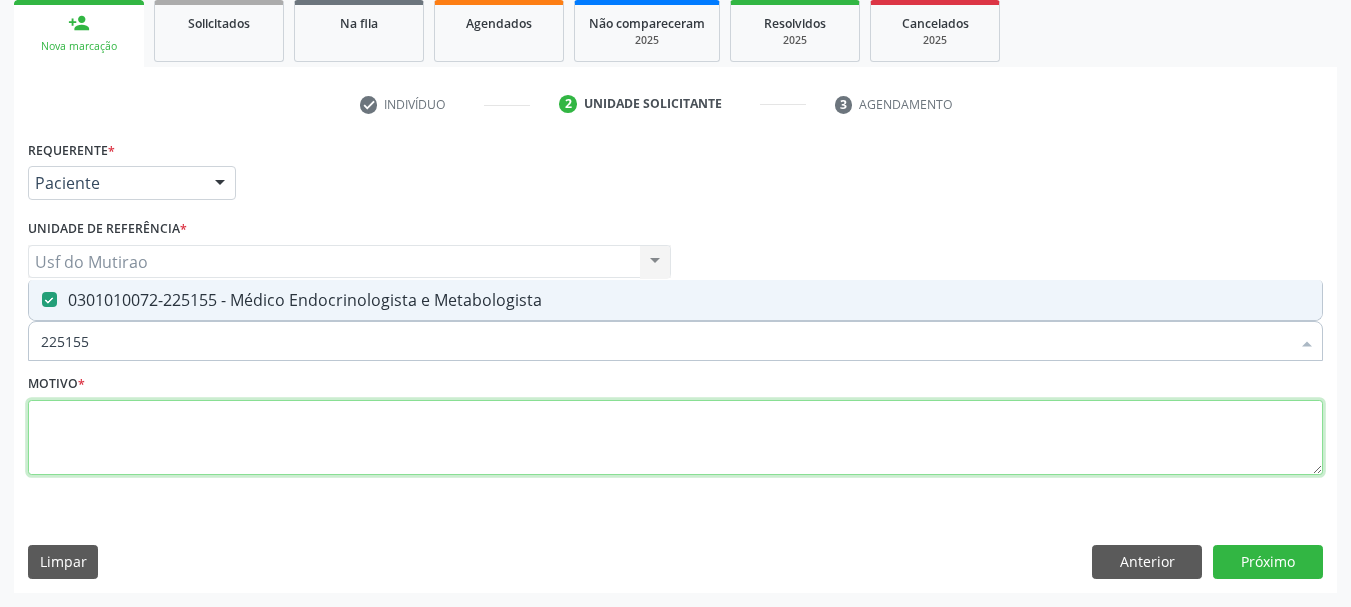 click at bounding box center (675, 438) 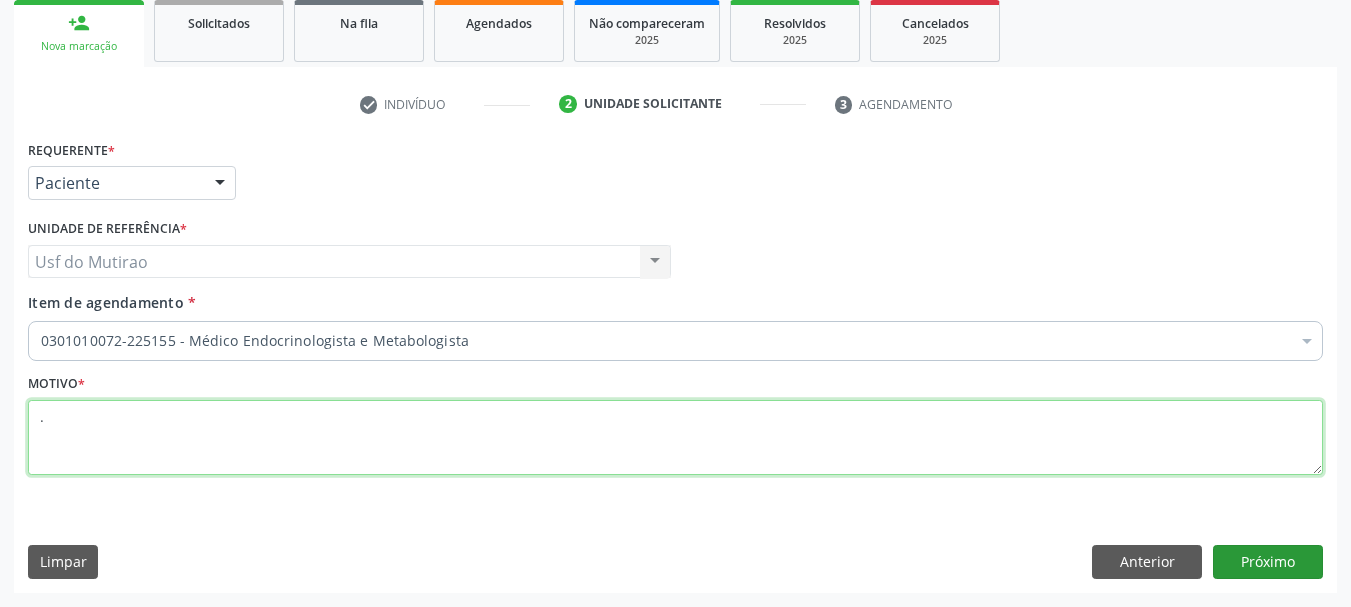 type on "." 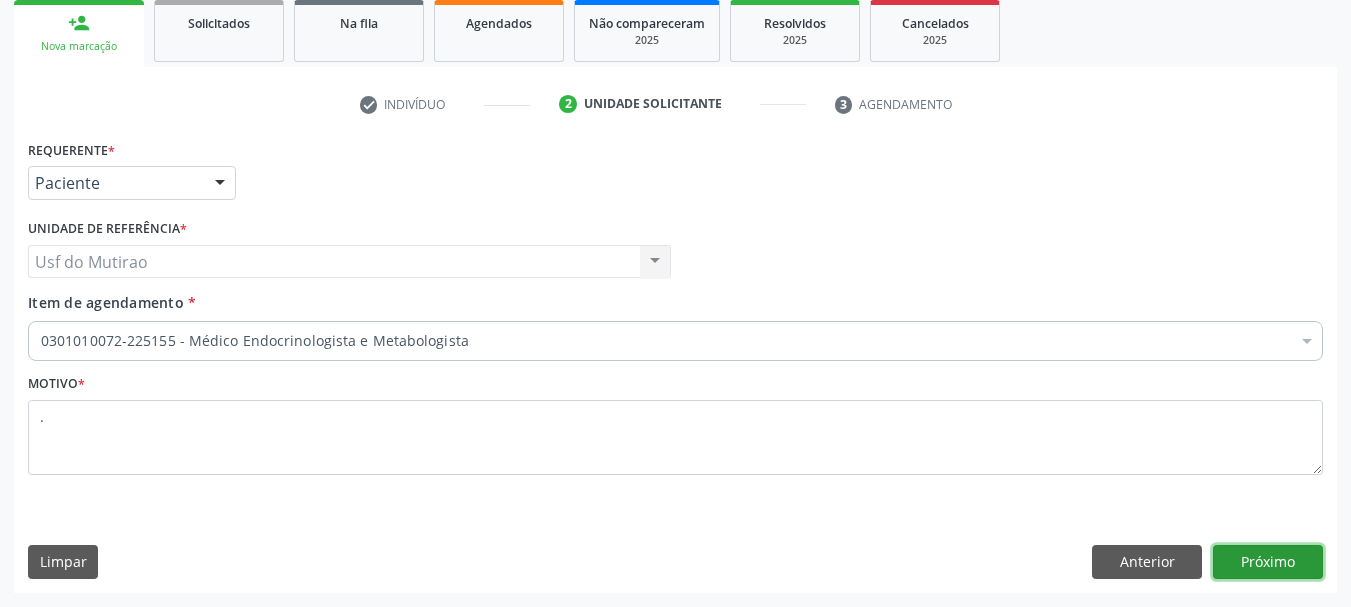 click on "Próximo" at bounding box center (1268, 562) 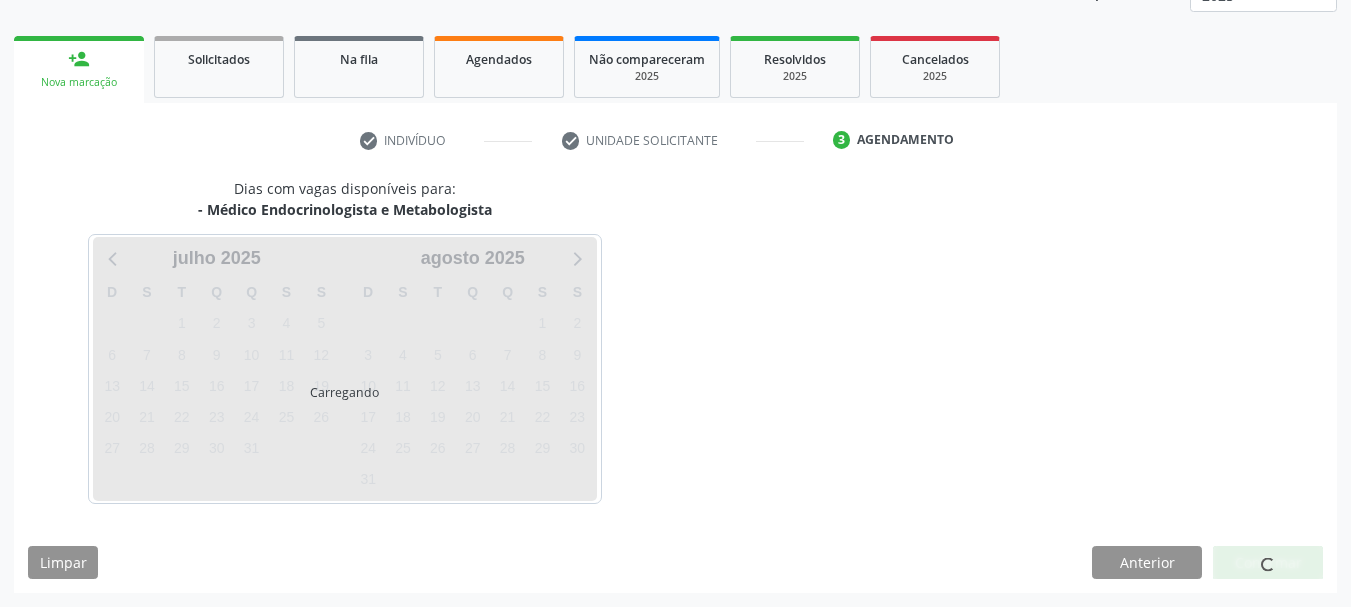 scroll, scrollTop: 263, scrollLeft: 0, axis: vertical 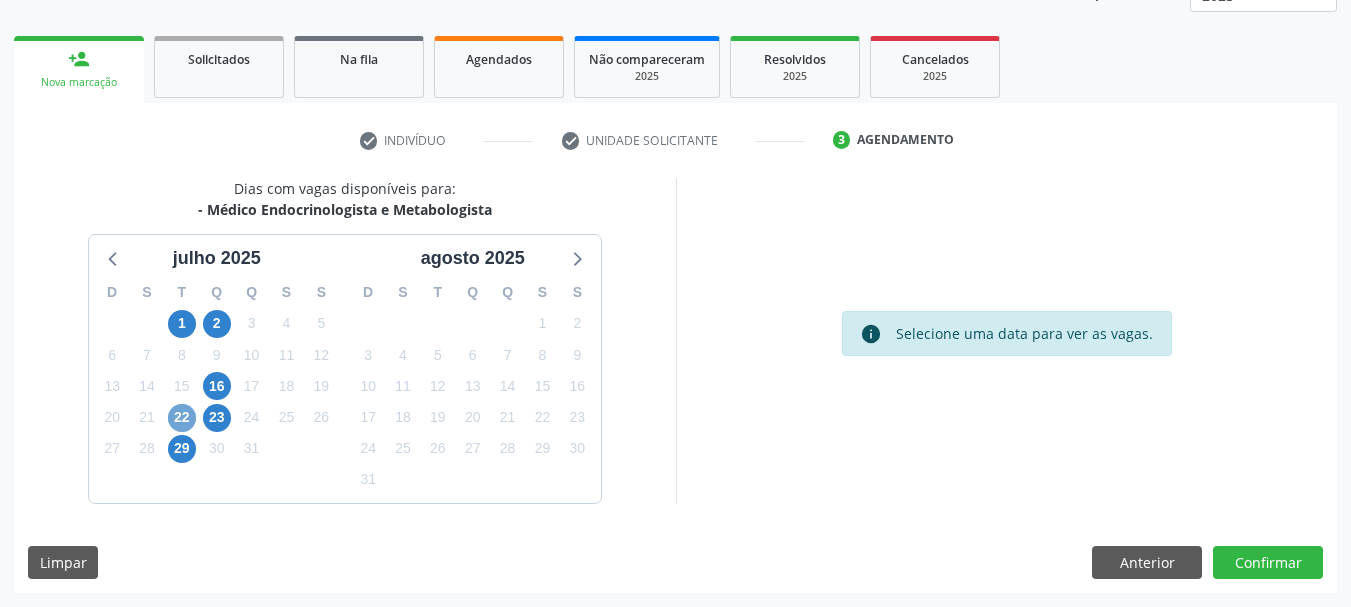 click on "22" at bounding box center (182, 418) 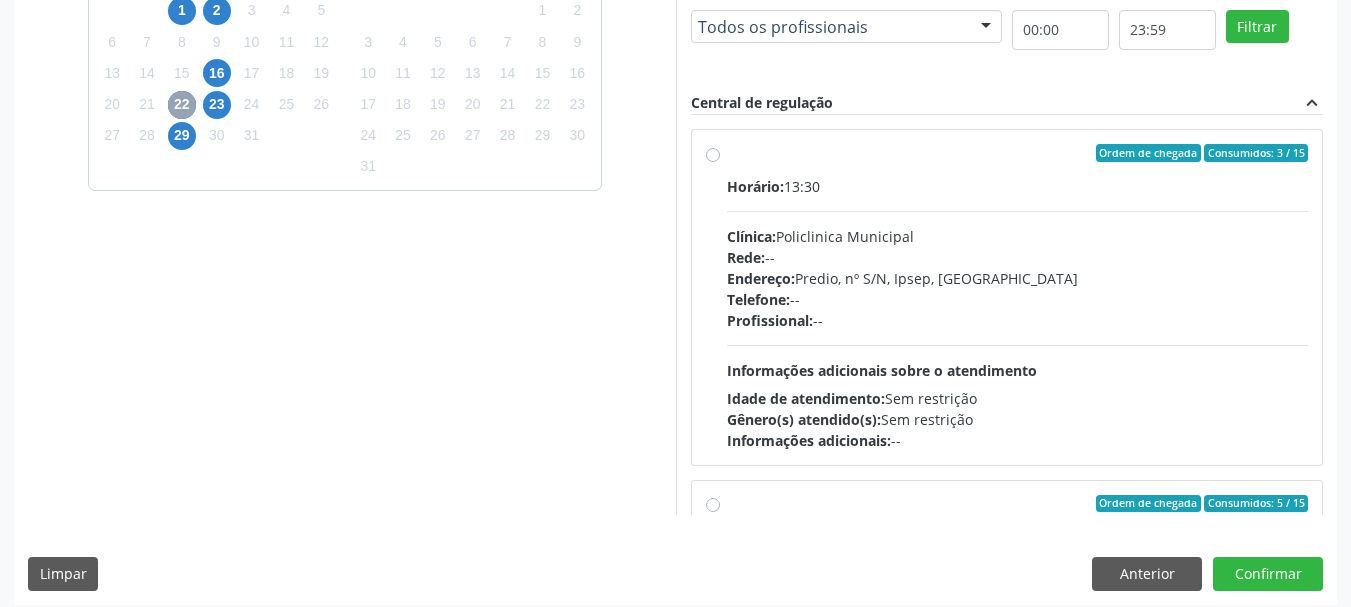scroll, scrollTop: 588, scrollLeft: 0, axis: vertical 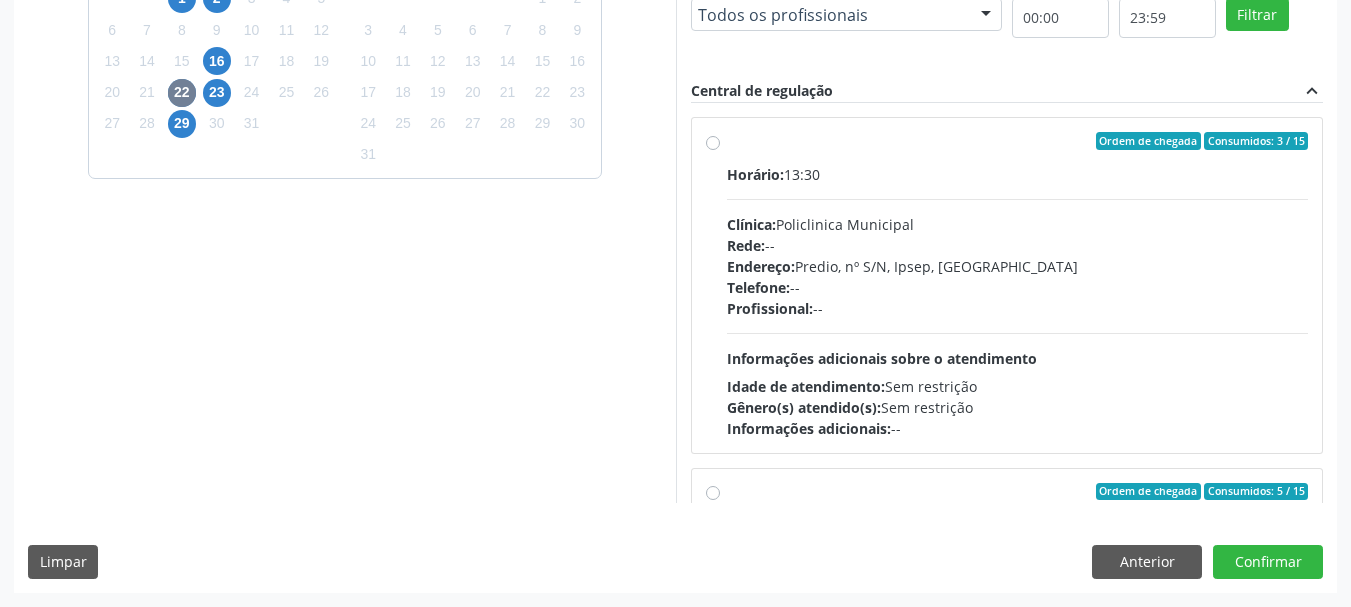 click on "Rede:
--" at bounding box center (1018, 245) 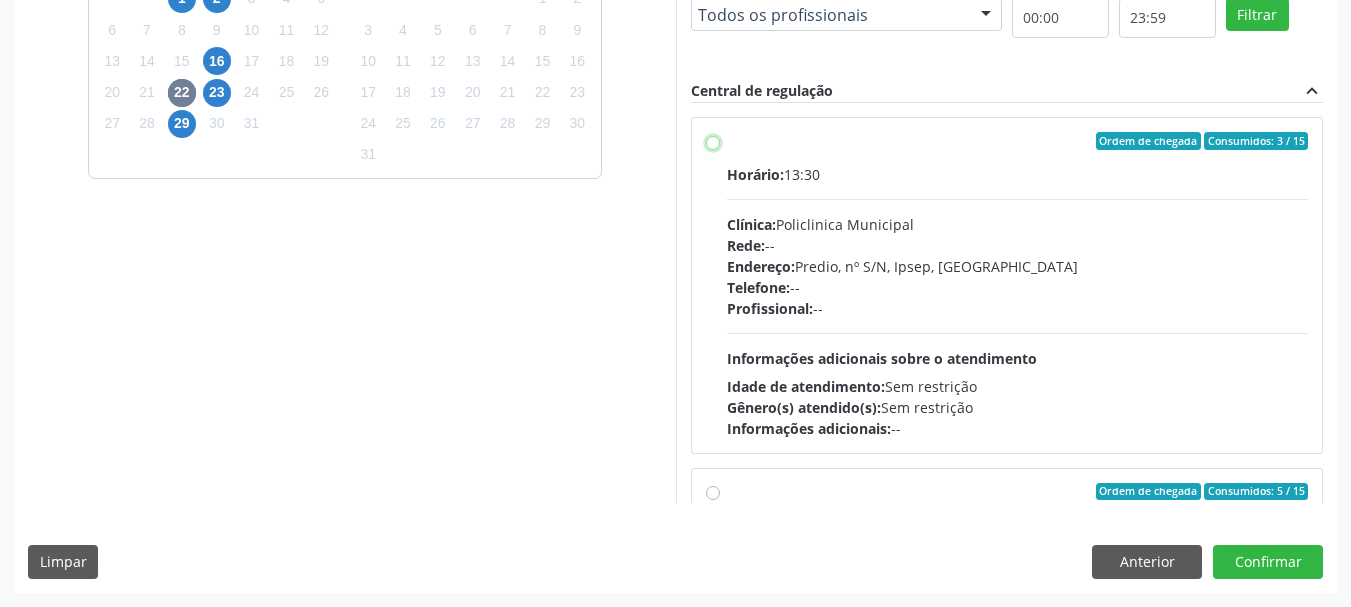 click on "Ordem de chegada
Consumidos: 3 / 15
Horário:   13:30
Clínica:  Policlinica Municipal
Rede:
--
Endereço:   Predio, nº S/N, Ipsep, Serra Talhada - PE
Telefone:   --
Profissional:
--
Informações adicionais sobre o atendimento
Idade de atendimento:
Sem restrição
Gênero(s) atendido(s):
Sem restrição
Informações adicionais:
--" at bounding box center [713, 141] 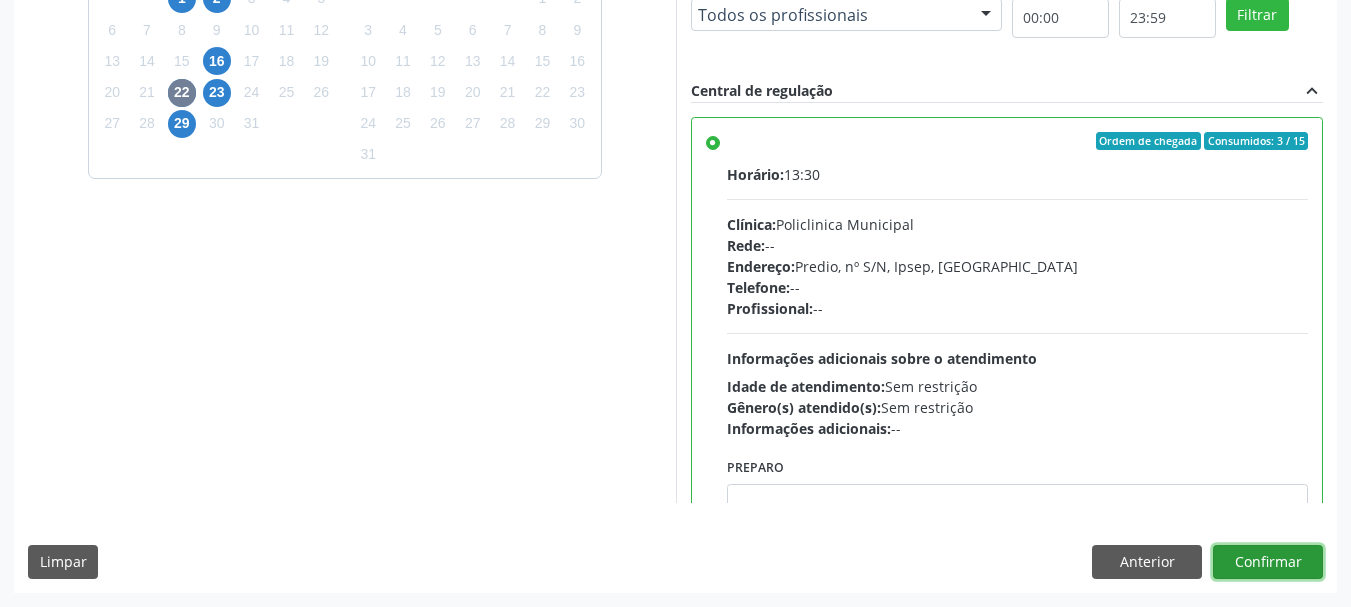 click on "Confirmar" at bounding box center [1268, 562] 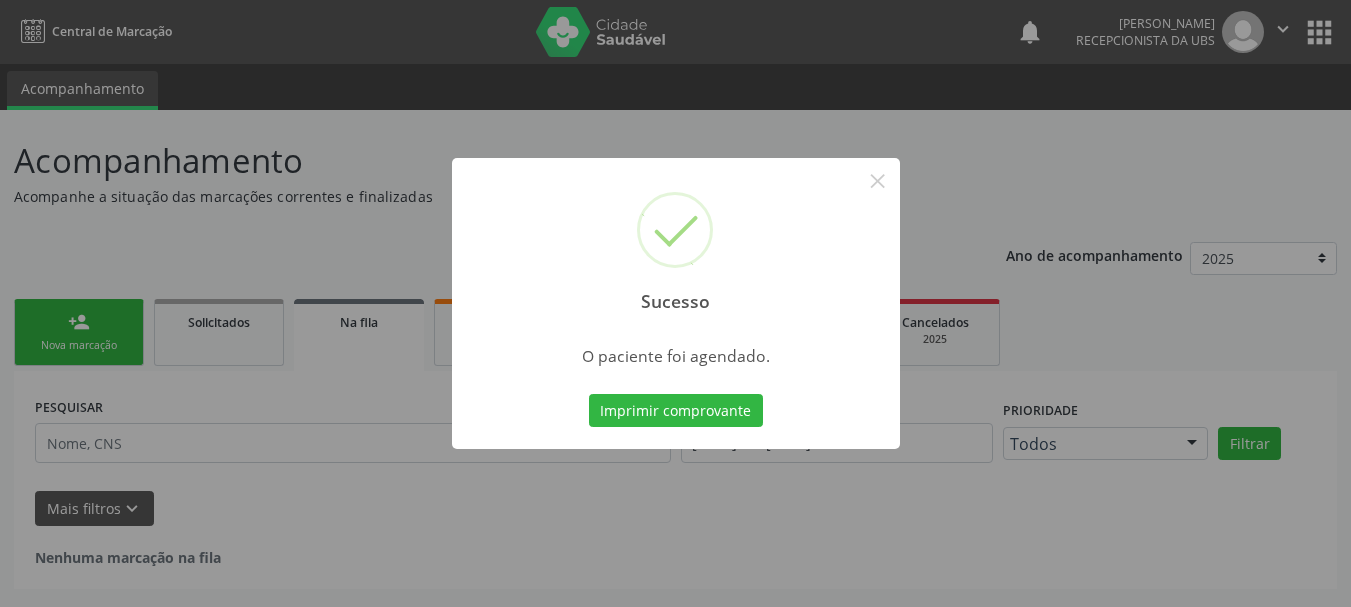 scroll, scrollTop: 0, scrollLeft: 0, axis: both 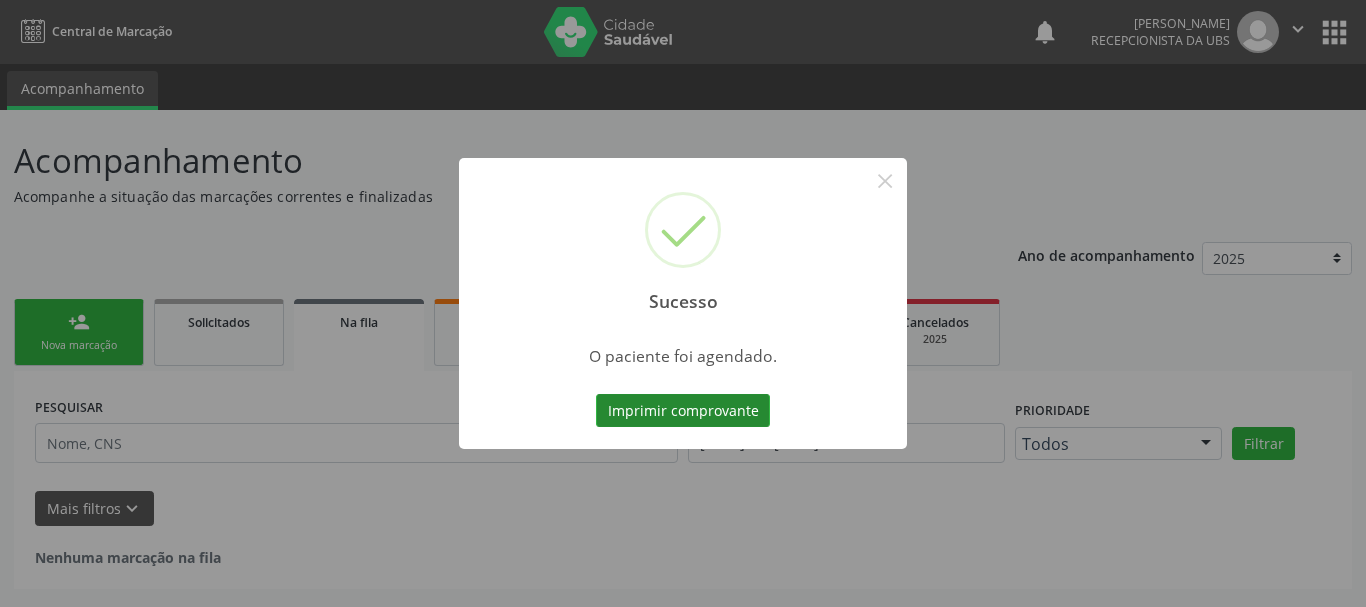 click on "Imprimir comprovante" at bounding box center [683, 411] 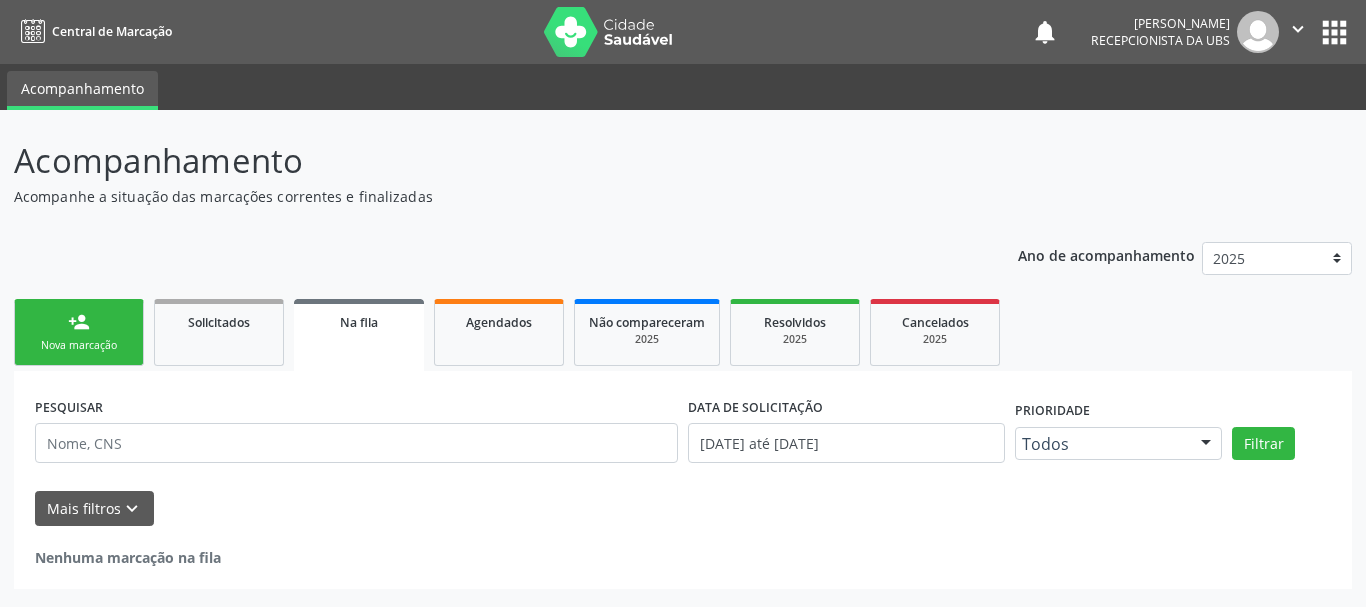 click on "person_add
Nova marcação" at bounding box center [79, 332] 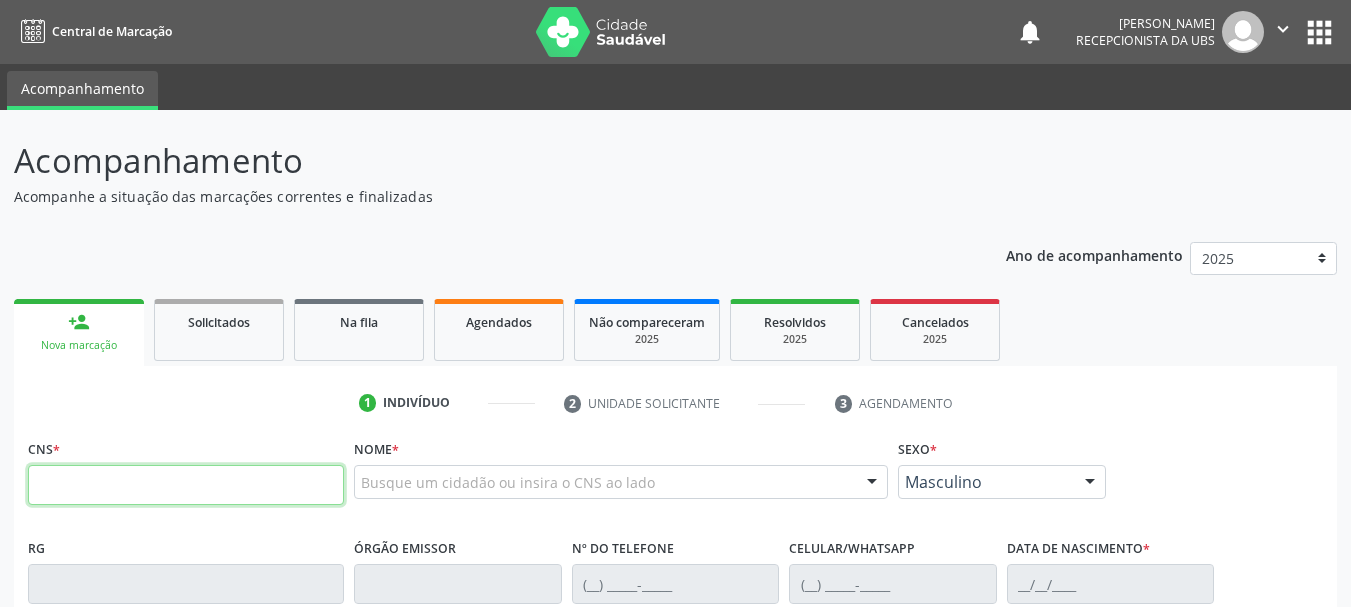 click at bounding box center (186, 485) 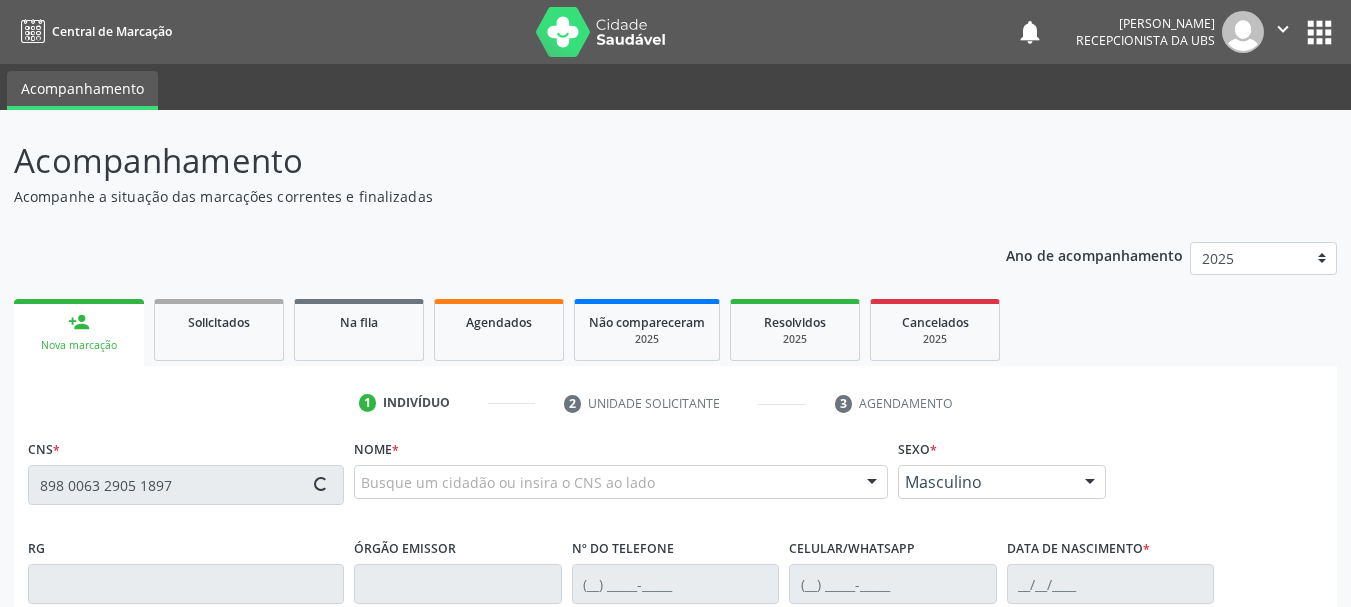 type on "898 0063 2905 1897" 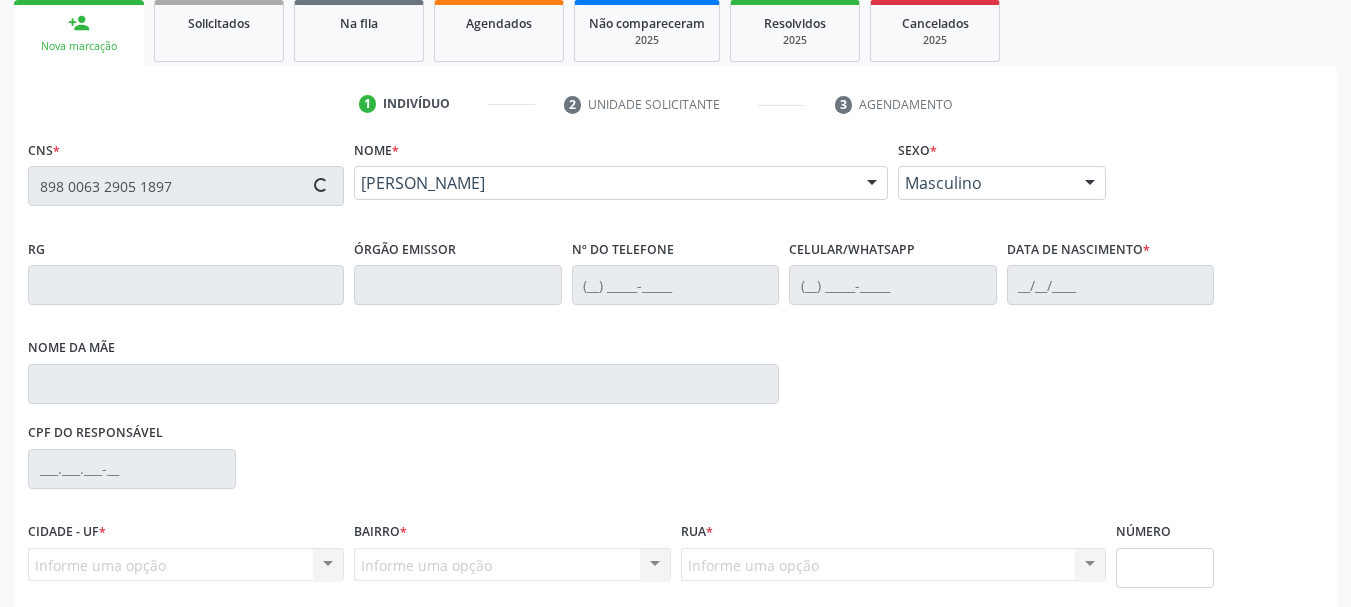 type on "[PHONE_NUMBER]" 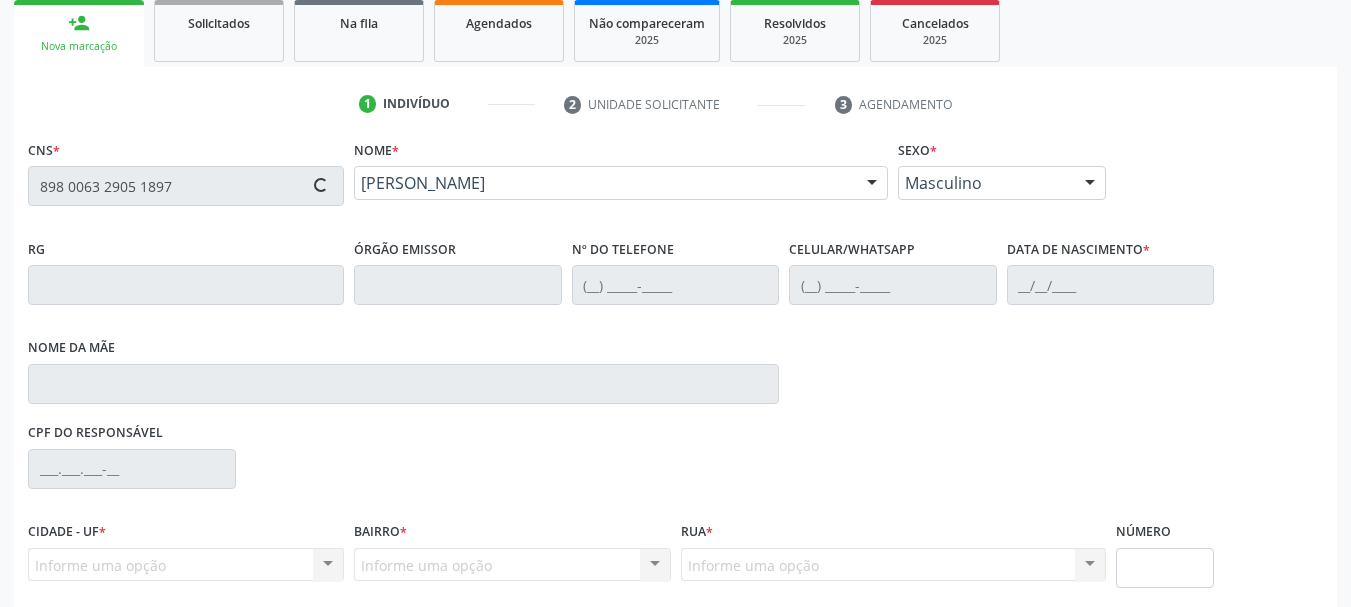 type on "29/08/2023" 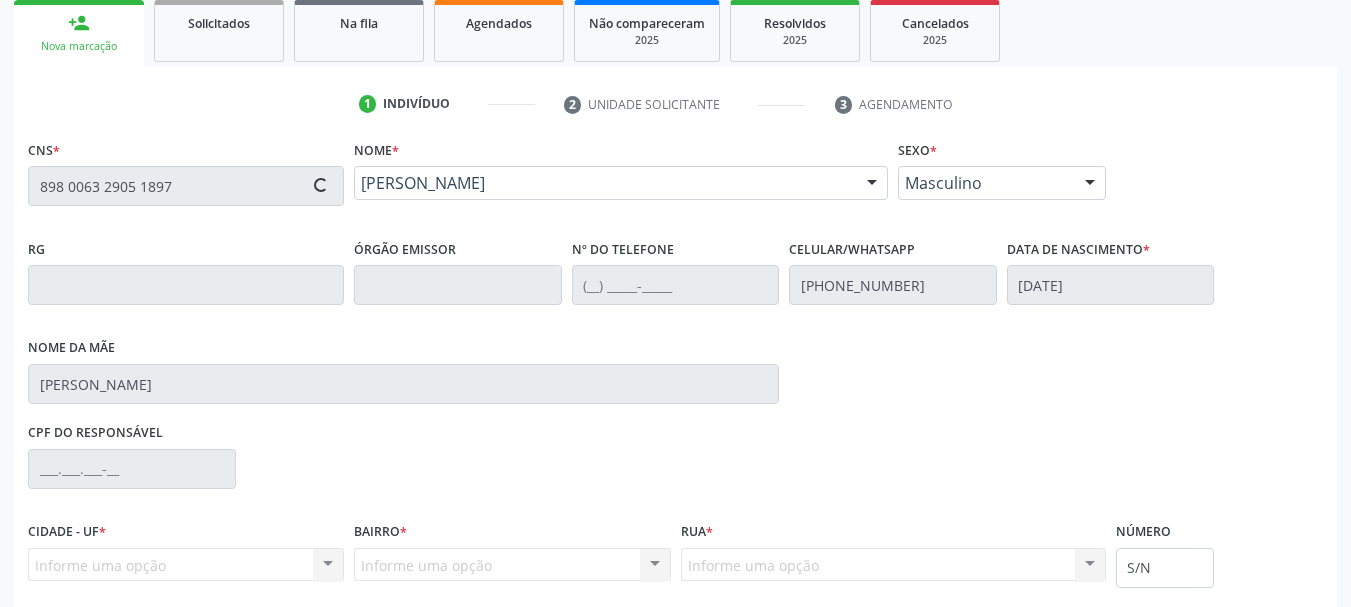 scroll, scrollTop: 300, scrollLeft: 0, axis: vertical 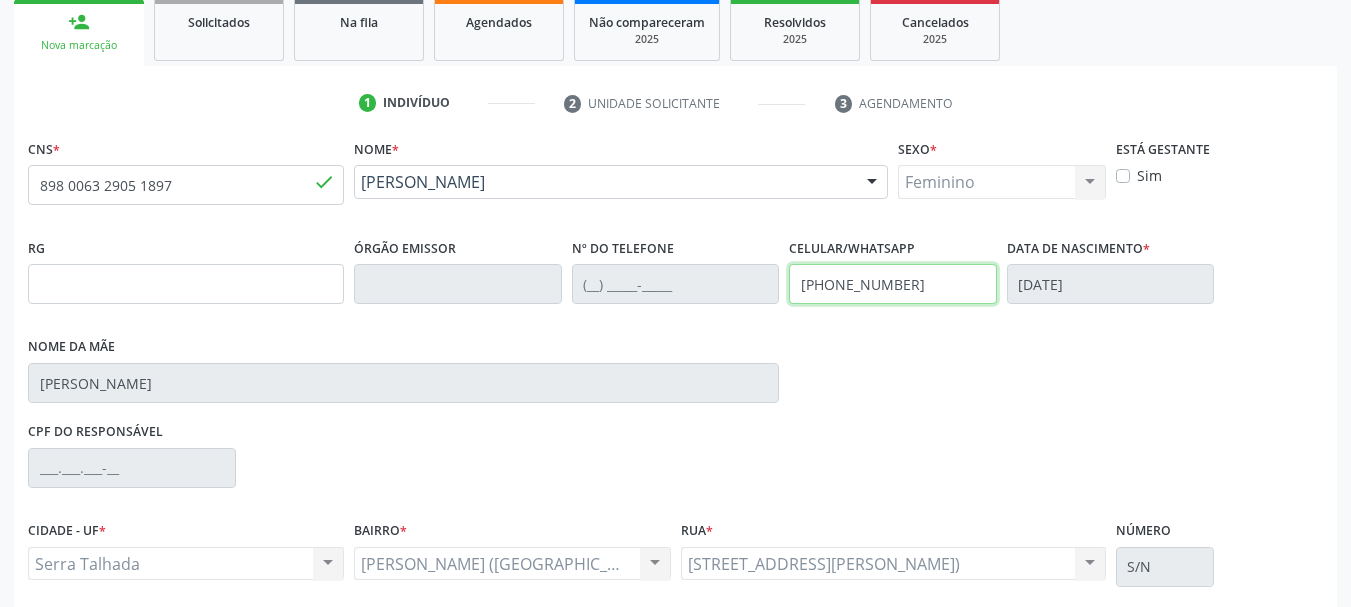 drag, startPoint x: 938, startPoint y: 278, endPoint x: 535, endPoint y: 263, distance: 403.27905 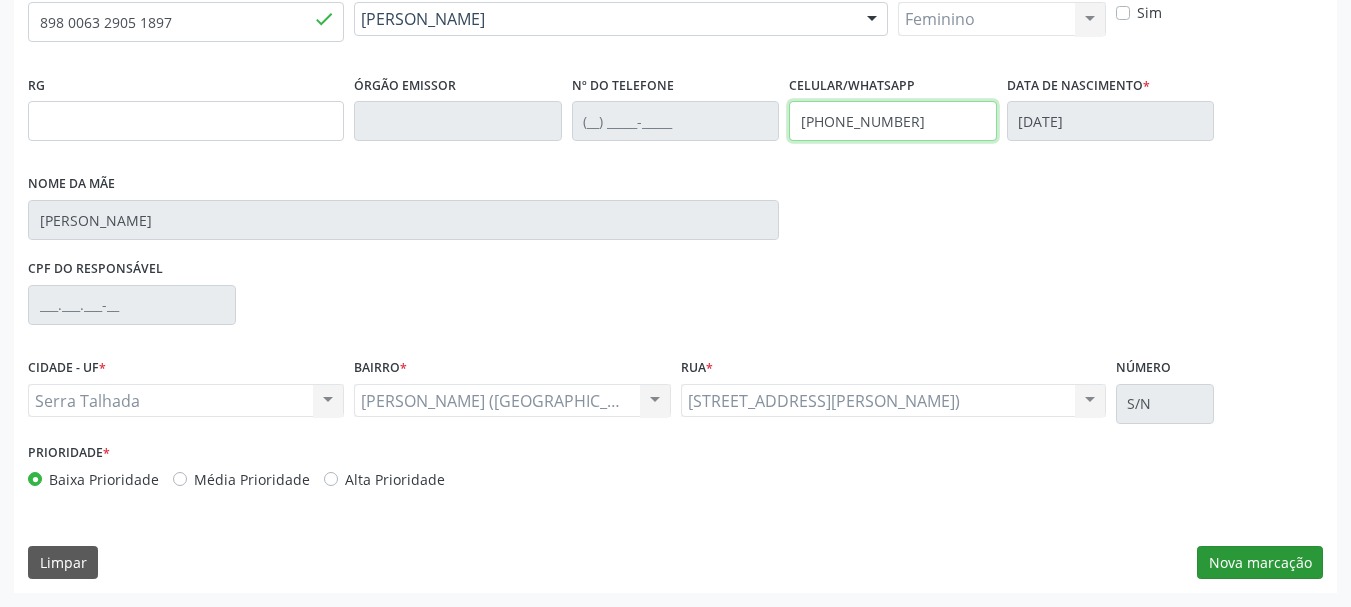 type on "(87) 99950-9856" 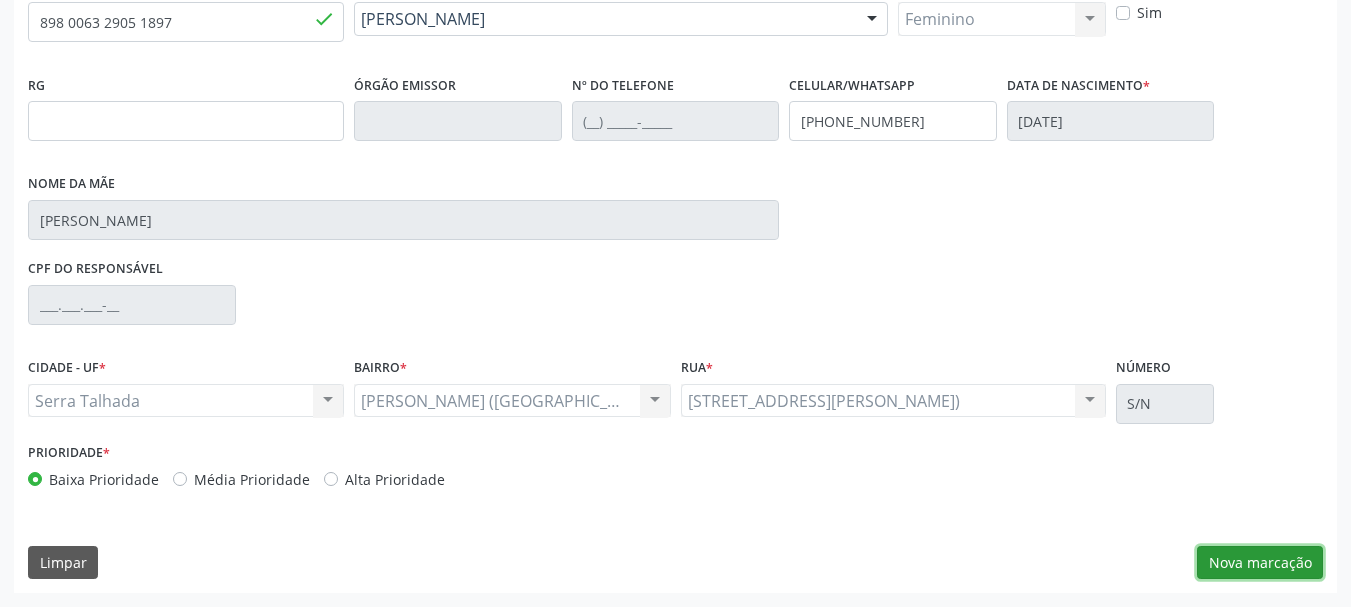 click on "Nova marcação" at bounding box center (1260, 563) 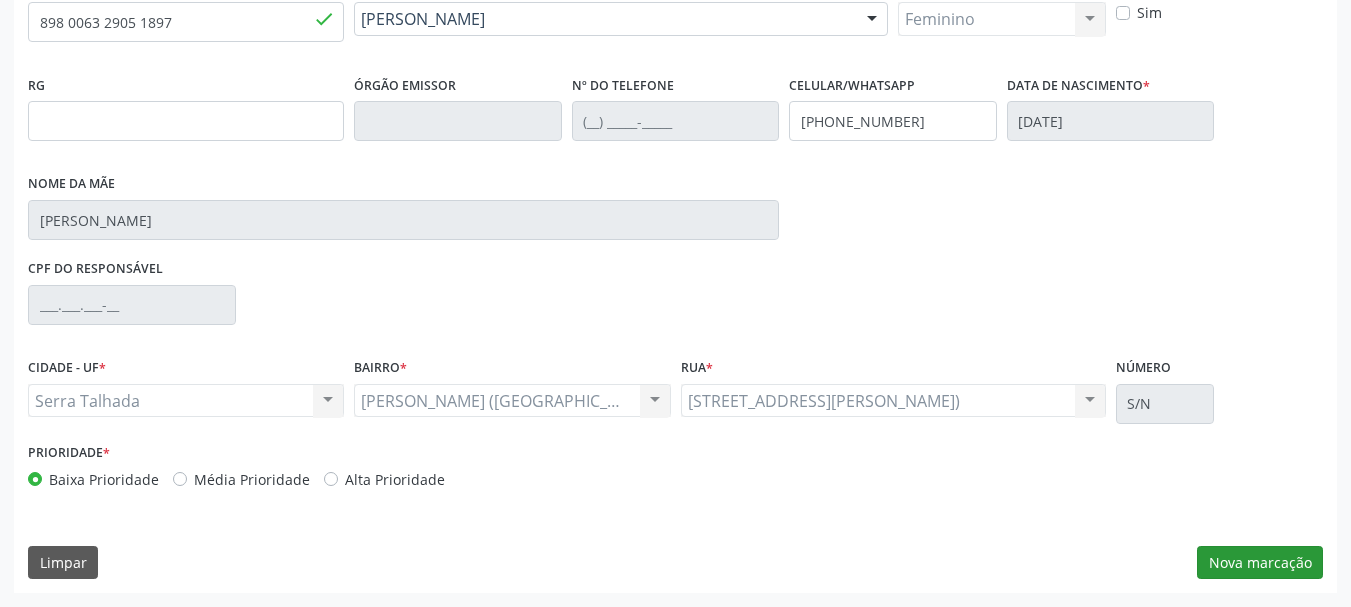 scroll, scrollTop: 299, scrollLeft: 0, axis: vertical 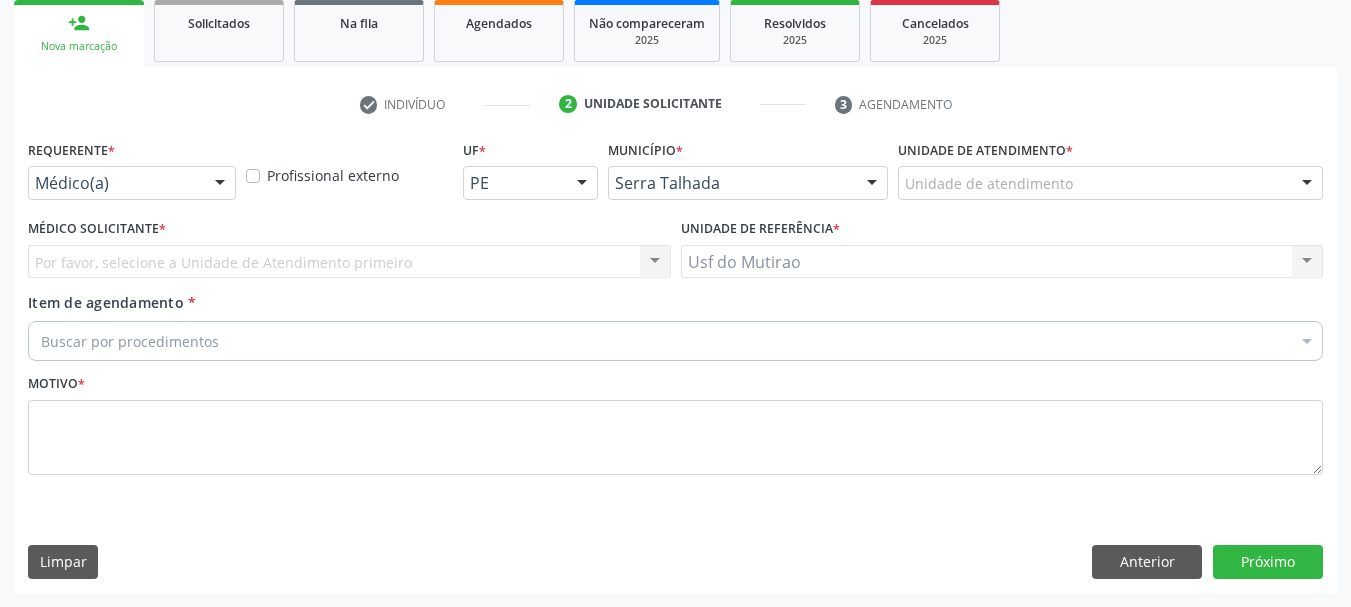 click on "Médico(a)" at bounding box center (132, 183) 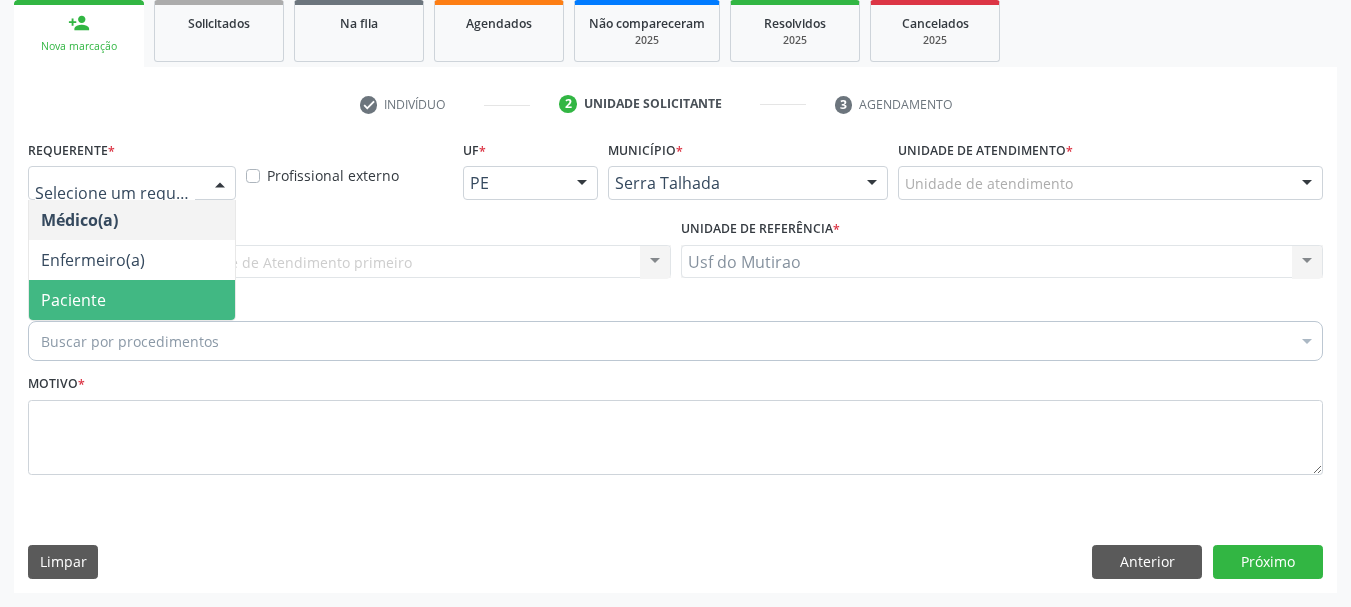 click on "Paciente" at bounding box center [132, 300] 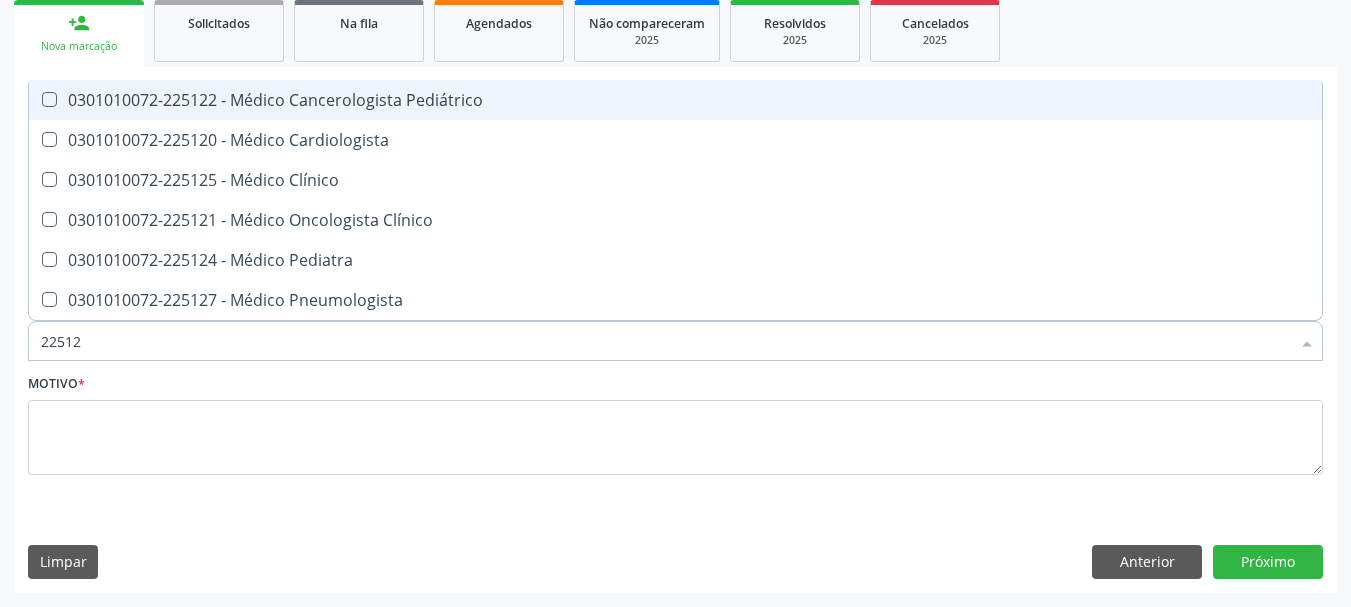 type on "225124" 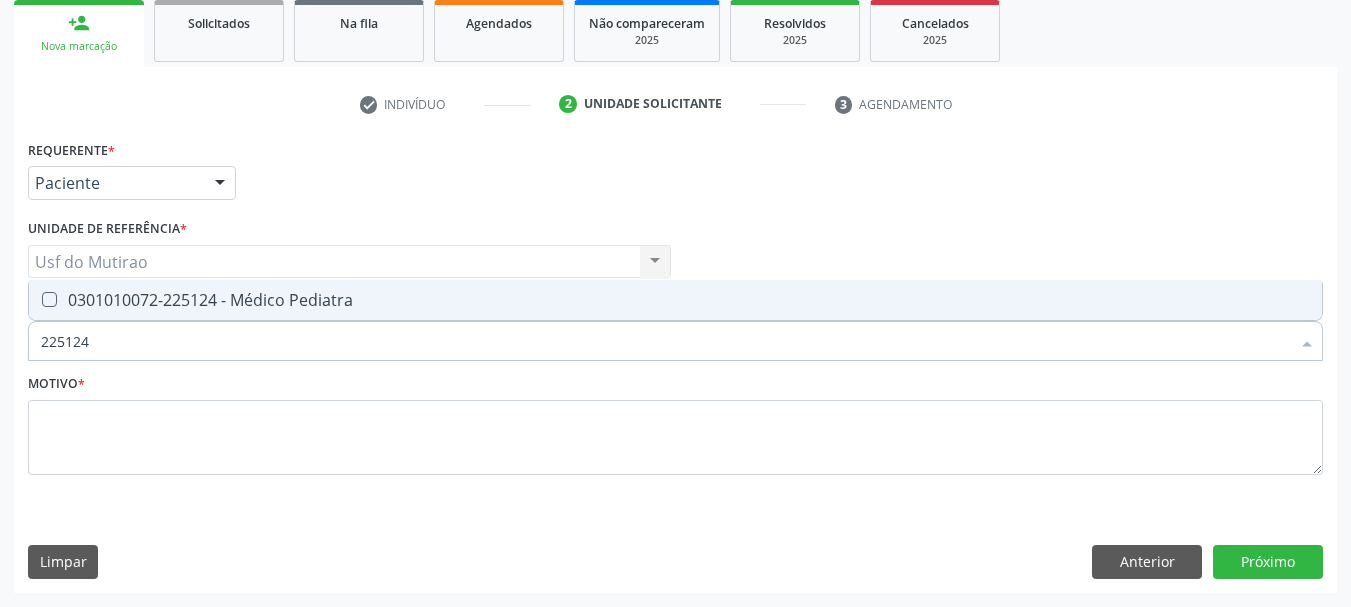 click on "0301010072-225124 - Médico Pediatra" at bounding box center (675, 300) 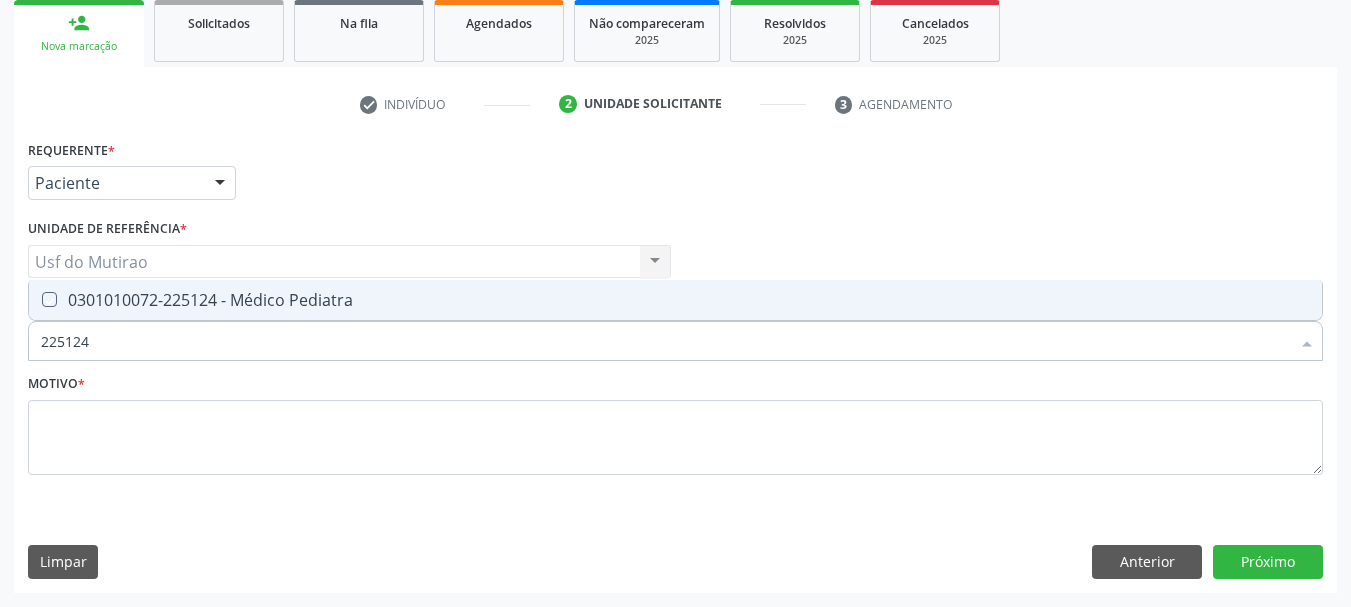 checkbox on "true" 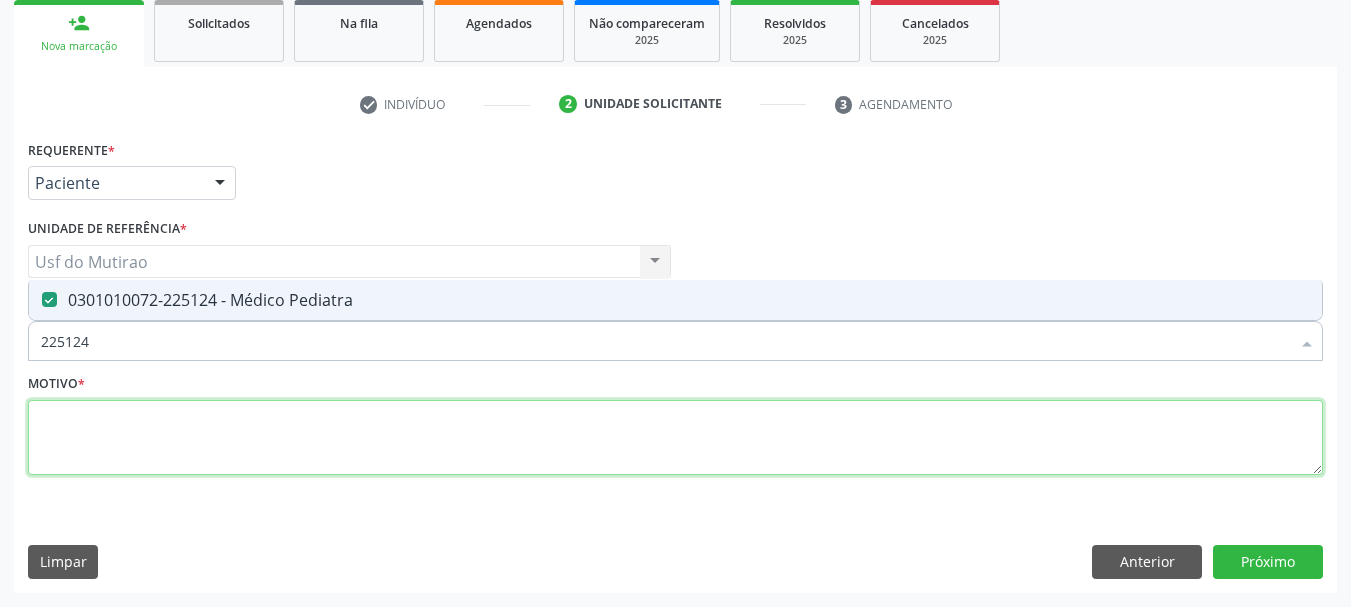 click at bounding box center (675, 438) 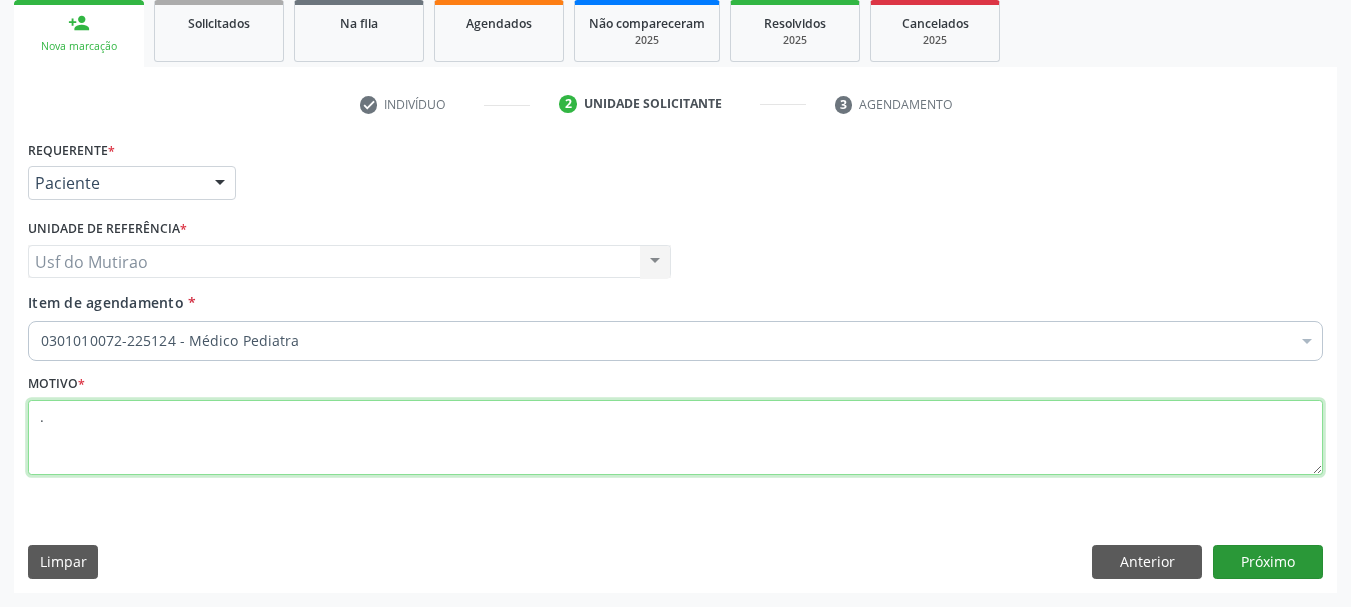 type on "." 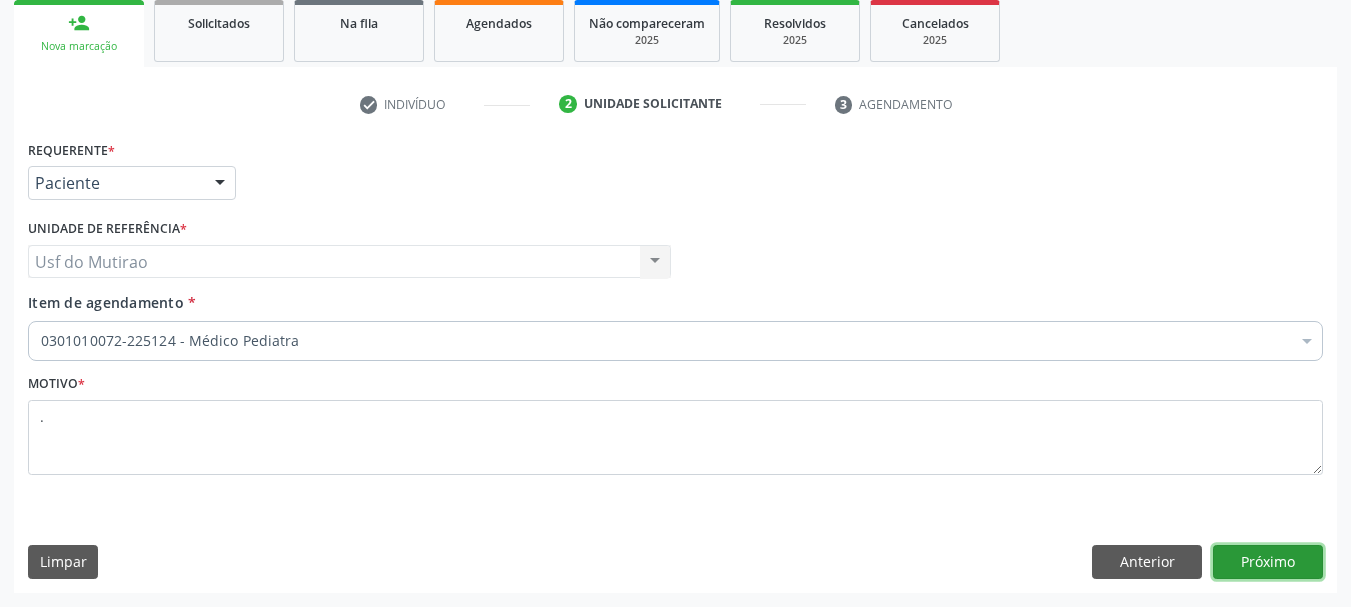 click on "Próximo" at bounding box center [1268, 562] 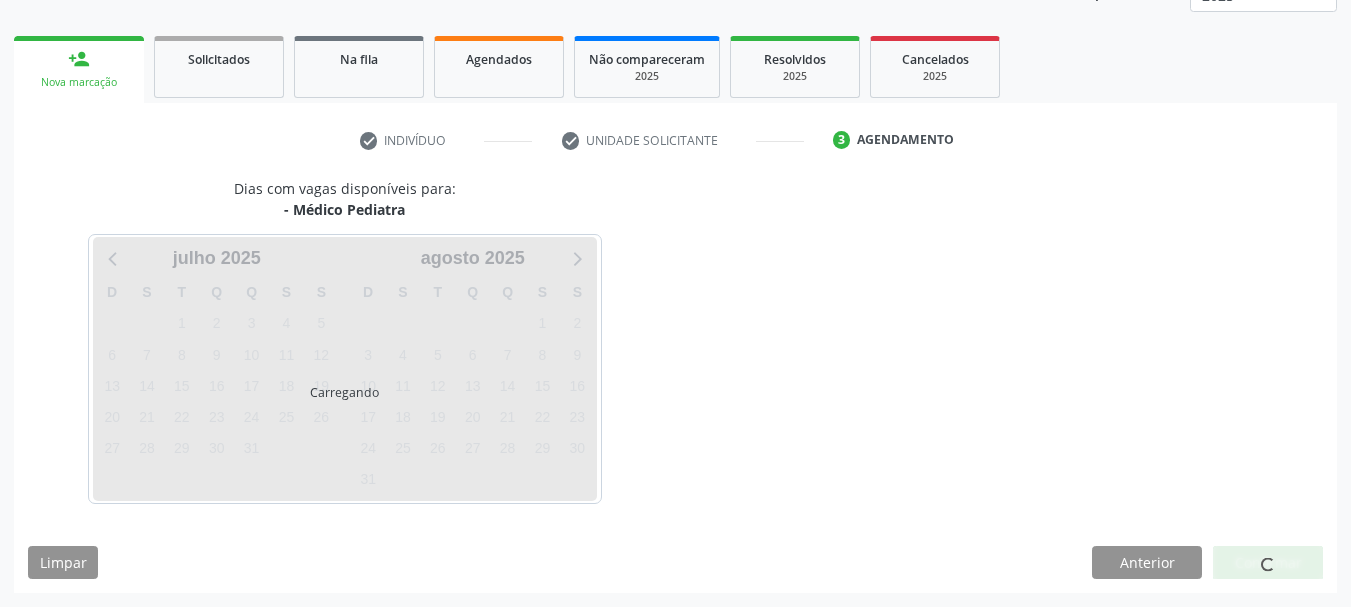 scroll, scrollTop: 263, scrollLeft: 0, axis: vertical 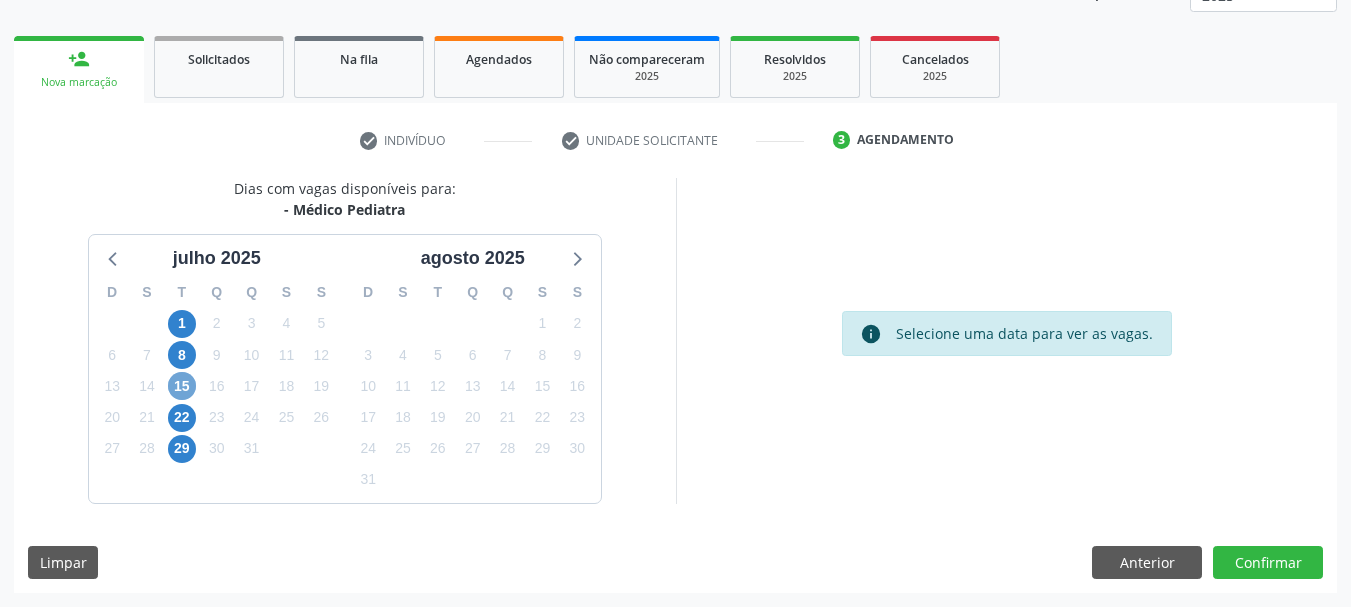 click on "15" at bounding box center (182, 386) 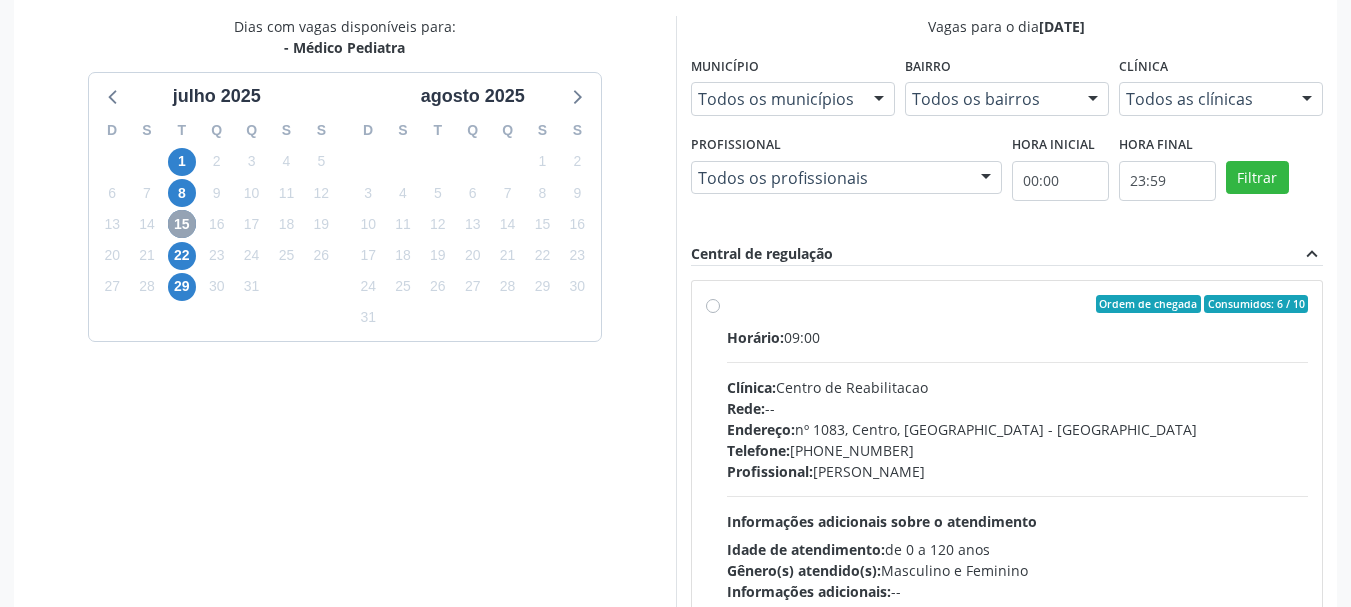 scroll, scrollTop: 463, scrollLeft: 0, axis: vertical 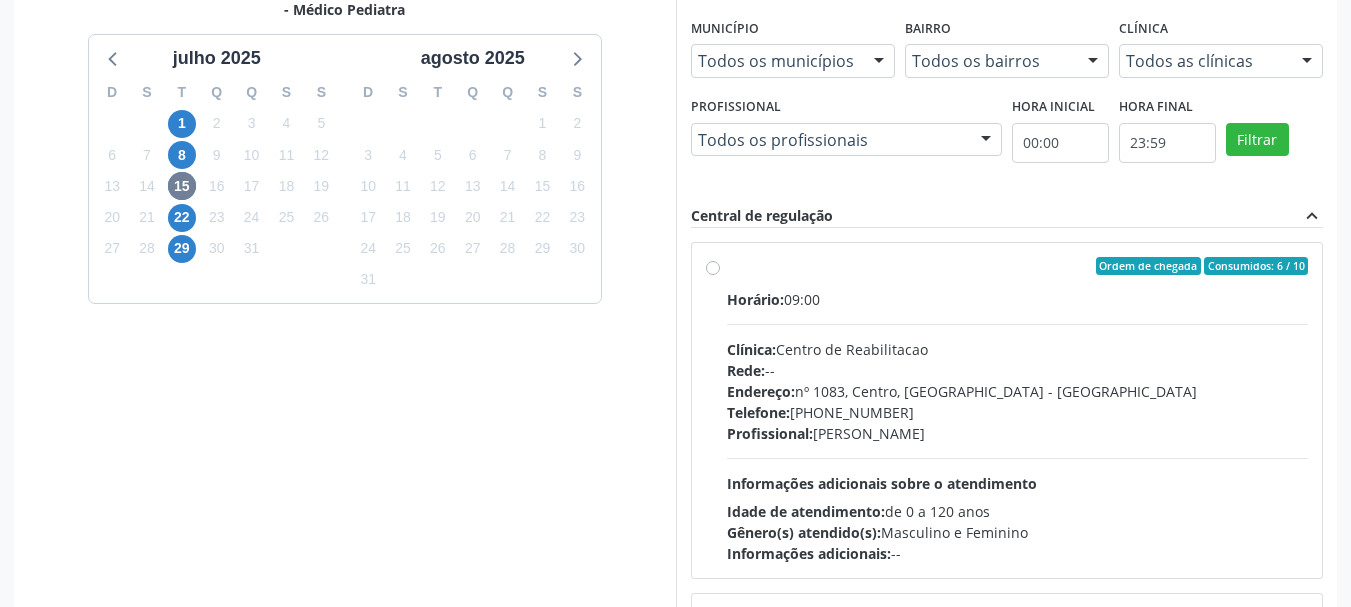 click on "Clínica:  Centro de Reabilitacao" at bounding box center [1018, 349] 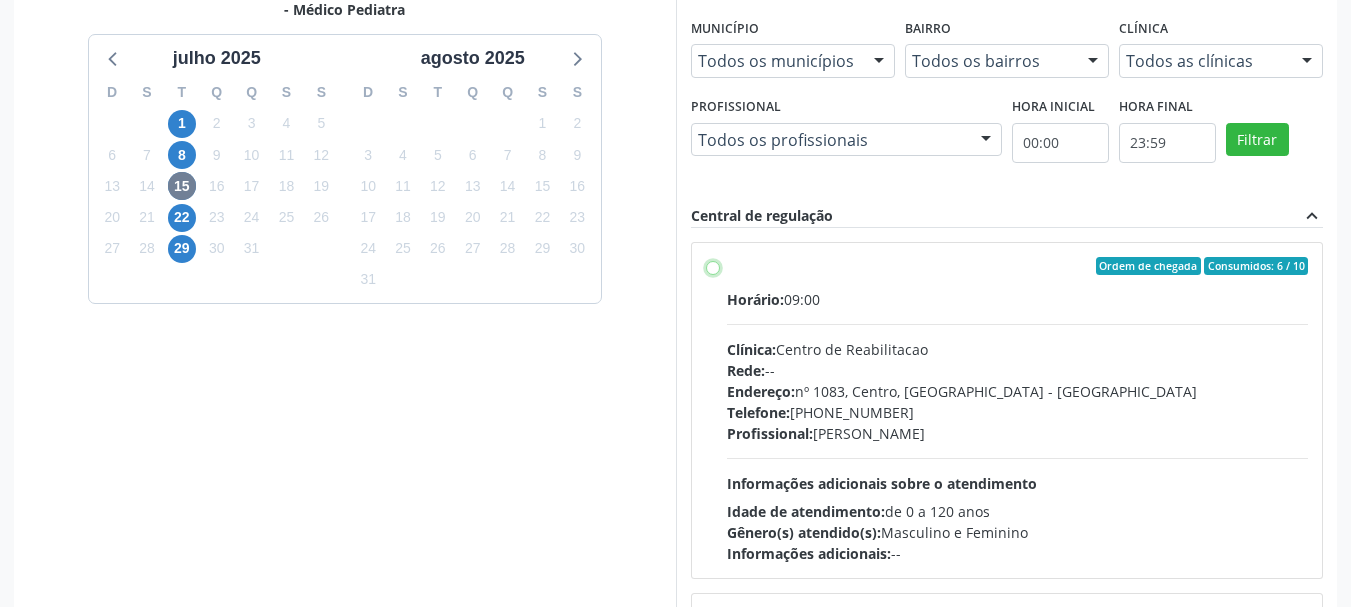 click on "Ordem de chegada
Consumidos: 6 / 10
Horário:   09:00
Clínica:  Centro de Reabilitacao
Rede:
--
Endereço:   nº 1083, Centro, Serra Talhada - PE
Telefone:   (81) 38313112
Profissional:
Joanice Goncalves dos Santos
Informações adicionais sobre o atendimento
Idade de atendimento:
de 0 a 120 anos
Gênero(s) atendido(s):
Masculino e Feminino
Informações adicionais:
--" at bounding box center [713, 266] 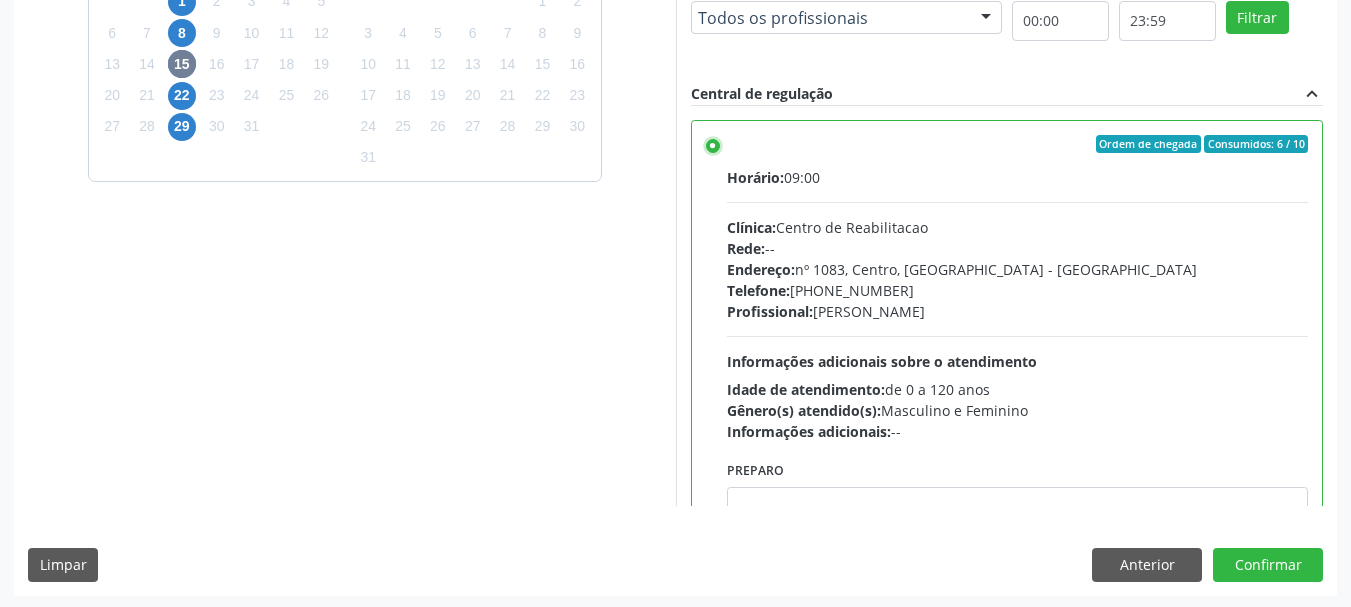 scroll, scrollTop: 588, scrollLeft: 0, axis: vertical 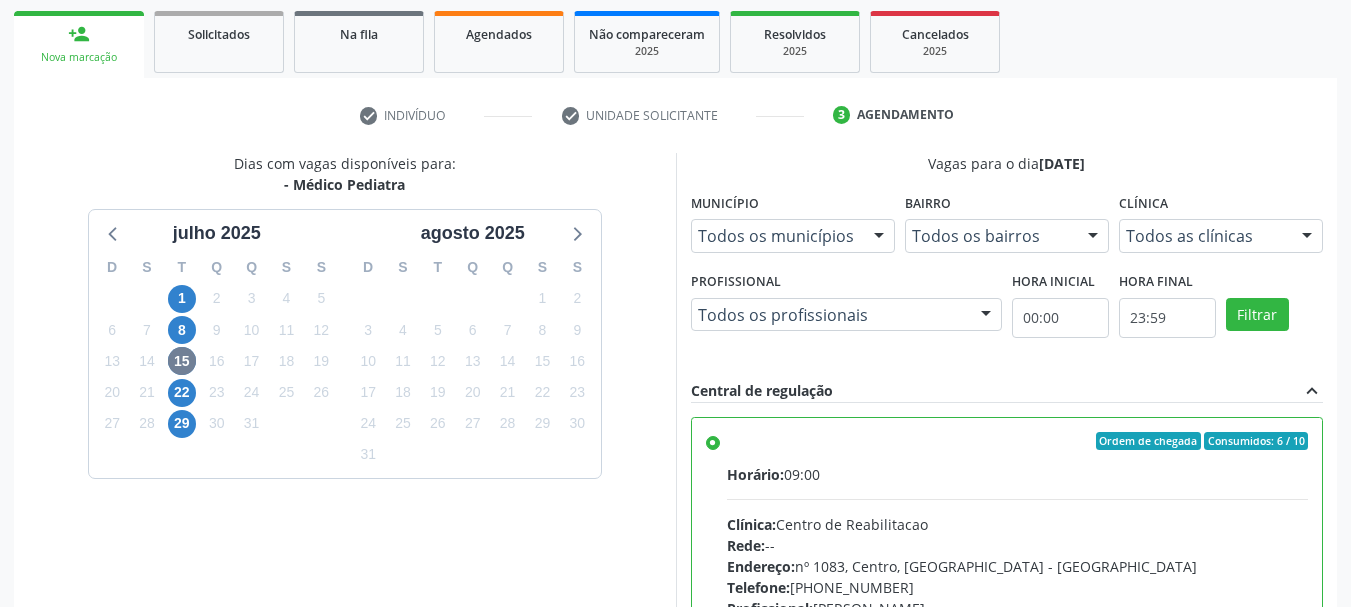 click on "Horário:   09:00
Clínica:  Centro de Reabilitacao
Rede:
--
Endereço:   nº 1083, Centro, Serra Talhada - PE
Telefone:   (81) 38313112
Profissional:
Joanice Goncalves dos Santos
Informações adicionais sobre o atendimento
Idade de atendimento:
de 0 a 120 anos
Gênero(s) atendido(s):
Masculino e Feminino
Informações adicionais:
--" at bounding box center [1018, 601] 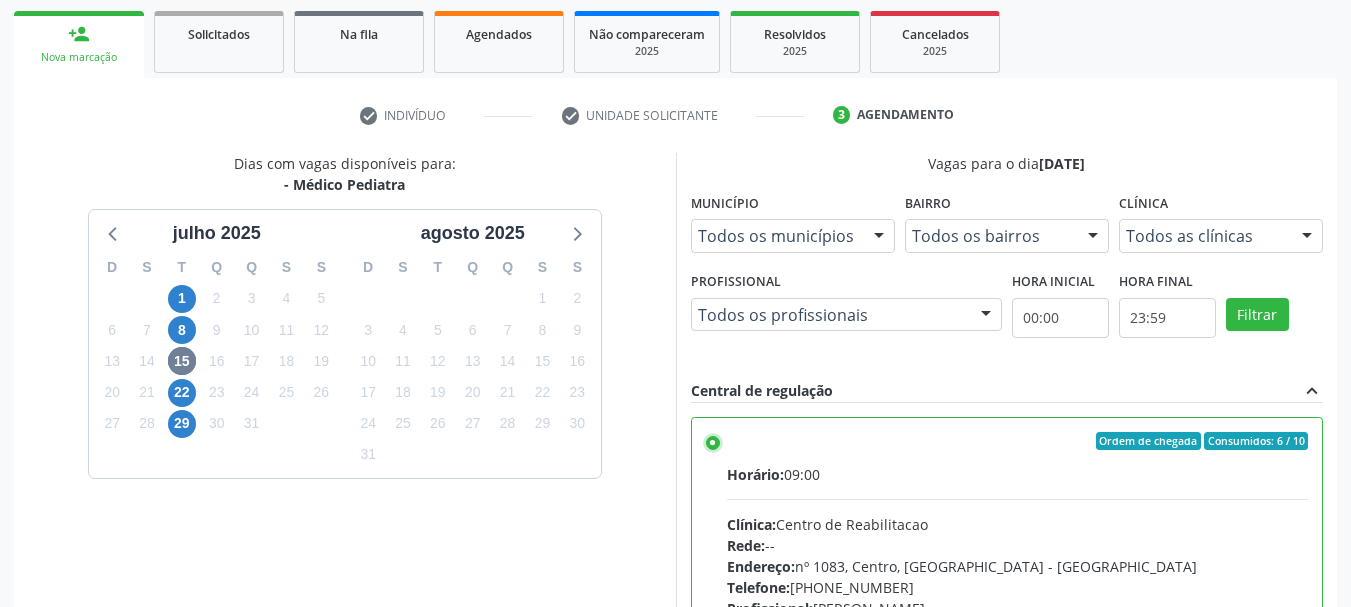 click on "Ordem de chegada
Consumidos: 6 / 10
Horário:   09:00
Clínica:  Centro de Reabilitacao
Rede:
--
Endereço:   nº 1083, Centro, Serra Talhada - PE
Telefone:   (81) 38313112
Profissional:
Joanice Goncalves dos Santos
Informações adicionais sobre o atendimento
Idade de atendimento:
de 0 a 120 anos
Gênero(s) atendido(s):
Masculino e Feminino
Informações adicionais:
--" at bounding box center [713, 441] 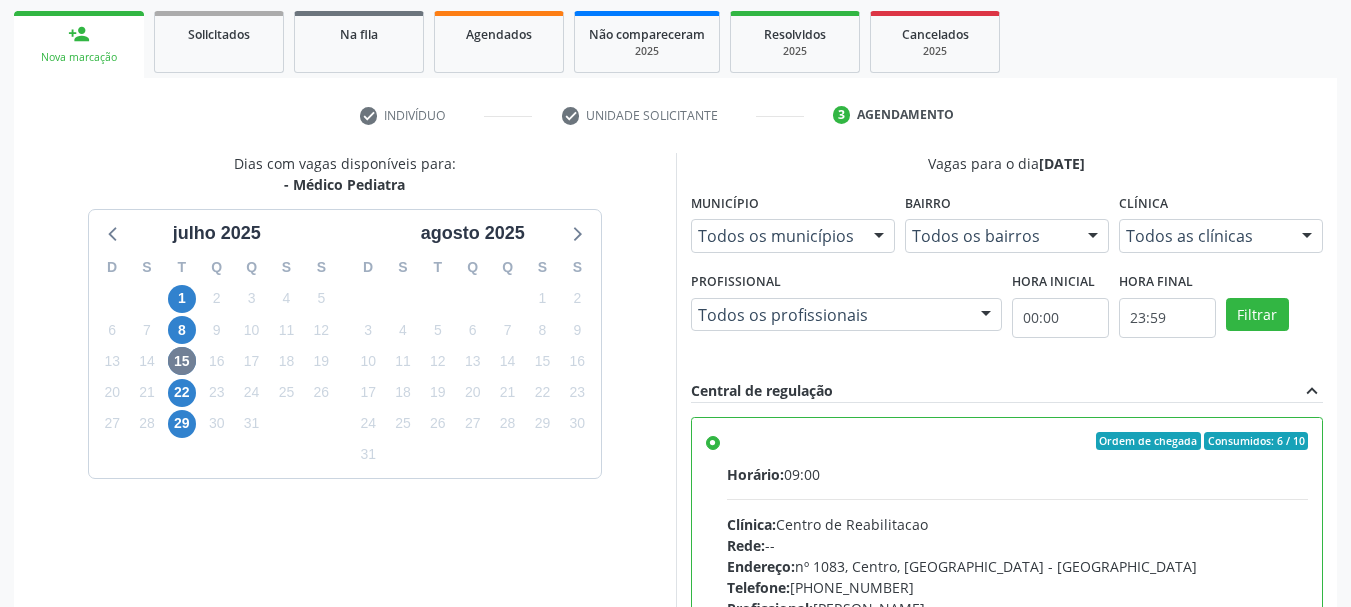 click on "8" at bounding box center (182, 330) 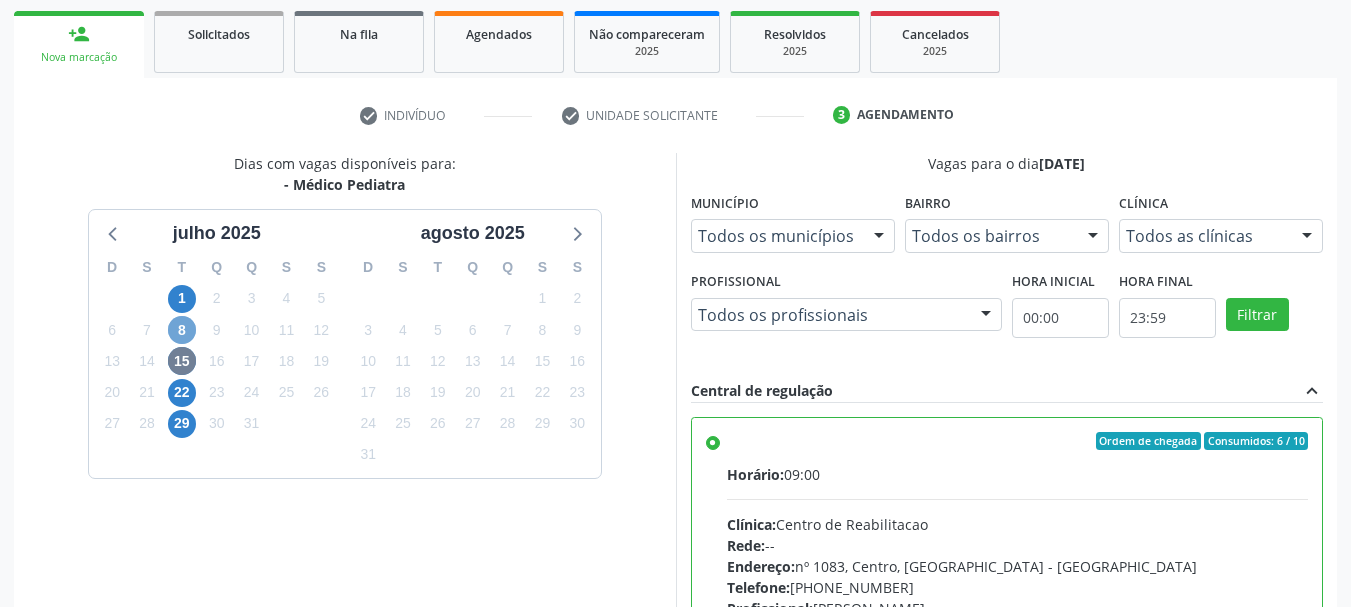 click on "8" at bounding box center (182, 330) 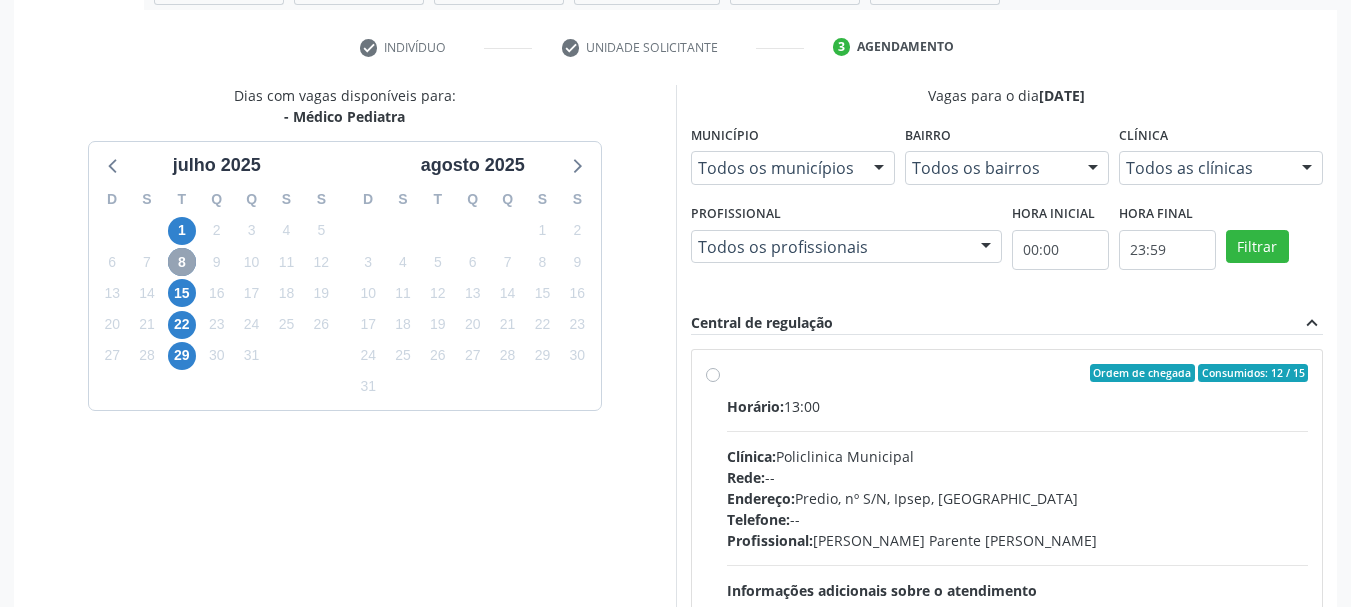 scroll, scrollTop: 388, scrollLeft: 0, axis: vertical 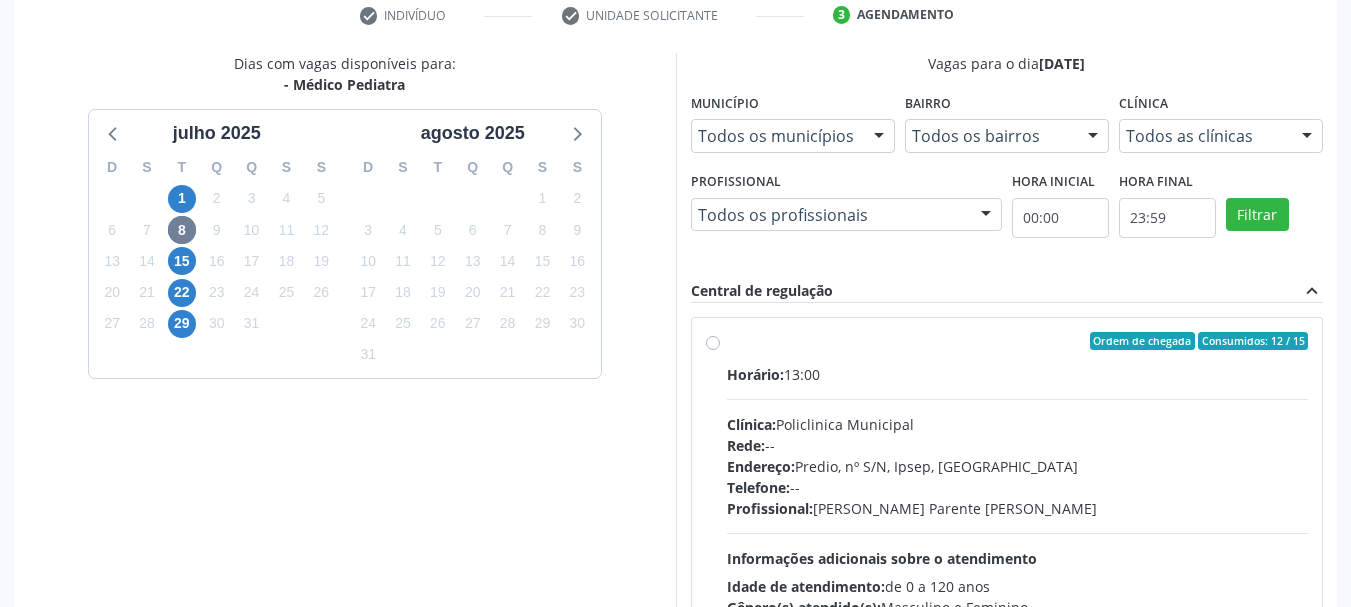 click on "Clínica:  Policlinica Municipal" at bounding box center [1018, 424] 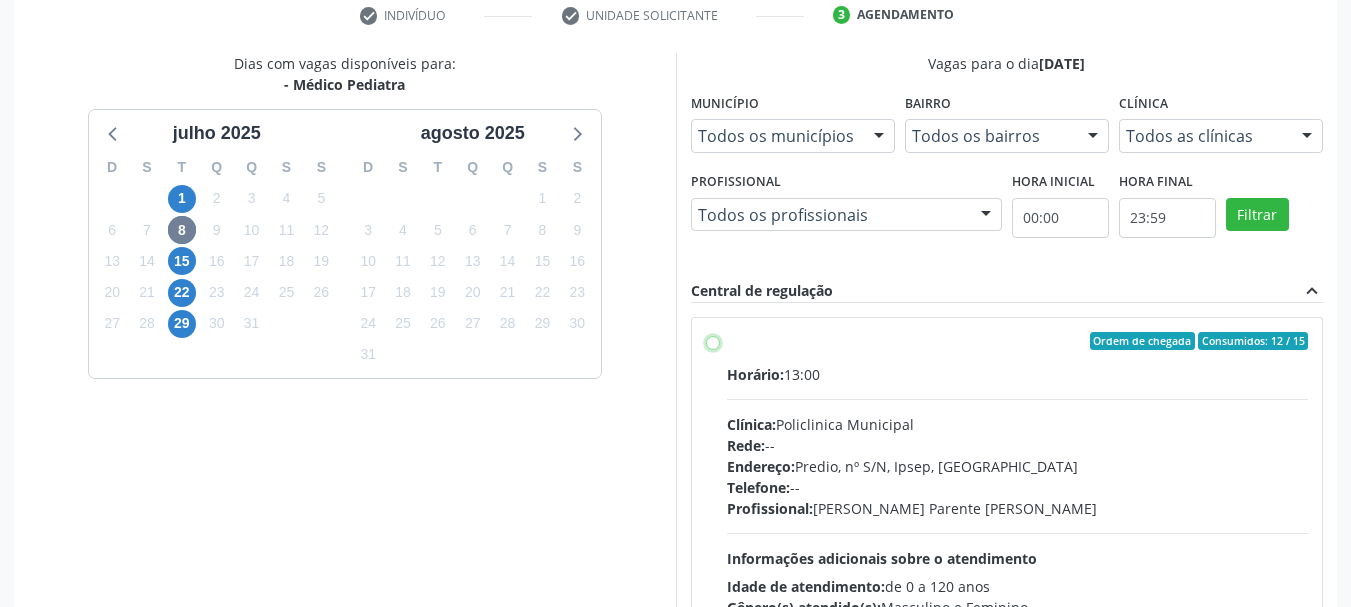 click on "Ordem de chegada
Consumidos: 12 / 15
Horário:   13:00
Clínica:  Policlinica Municipal
Rede:
--
Endereço:   Predio, nº S/N, Ipsep, Serra Talhada - PE
Telefone:   --
Profissional:
Bianca de Oliveira Parente Bezerra
Informações adicionais sobre o atendimento
Idade de atendimento:
de 0 a 120 anos
Gênero(s) atendido(s):
Masculino e Feminino
Informações adicionais:
--" at bounding box center (713, 341) 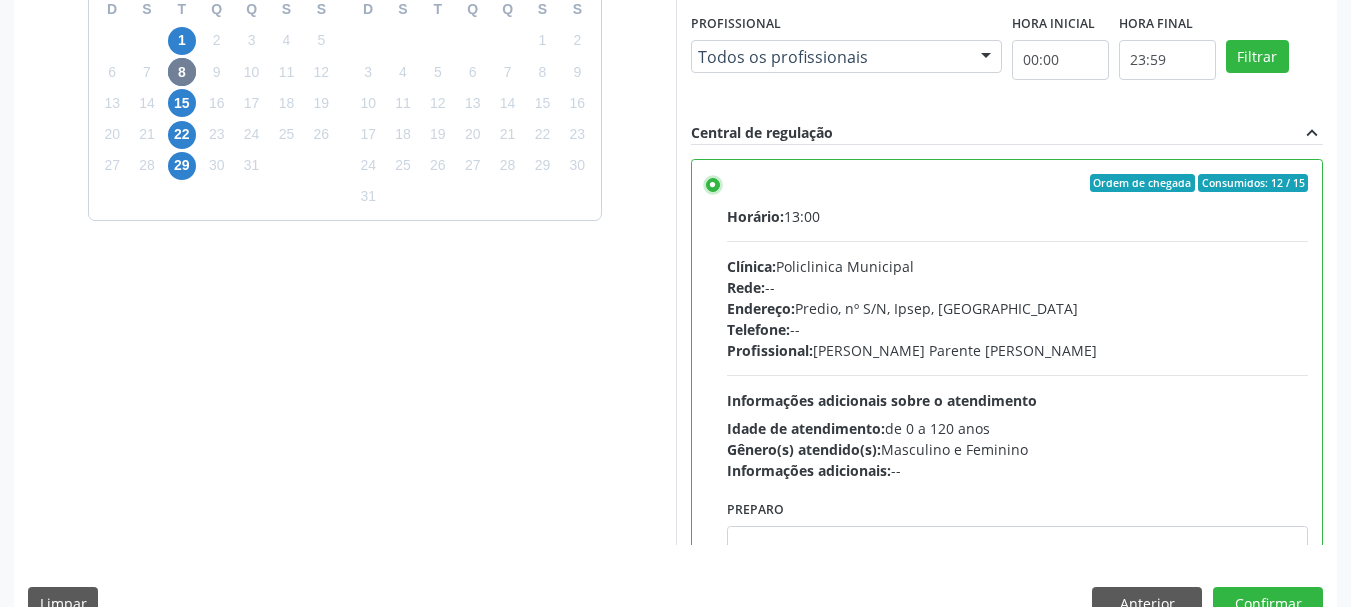 scroll, scrollTop: 588, scrollLeft: 0, axis: vertical 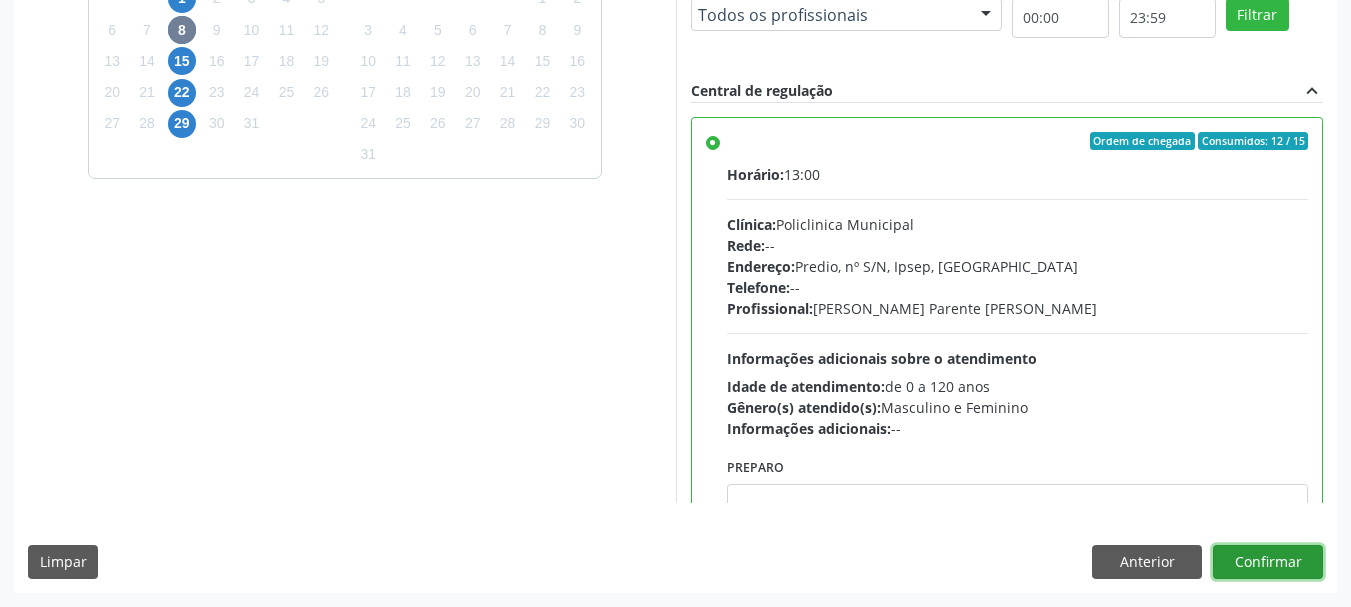 click on "Confirmar" at bounding box center (1268, 562) 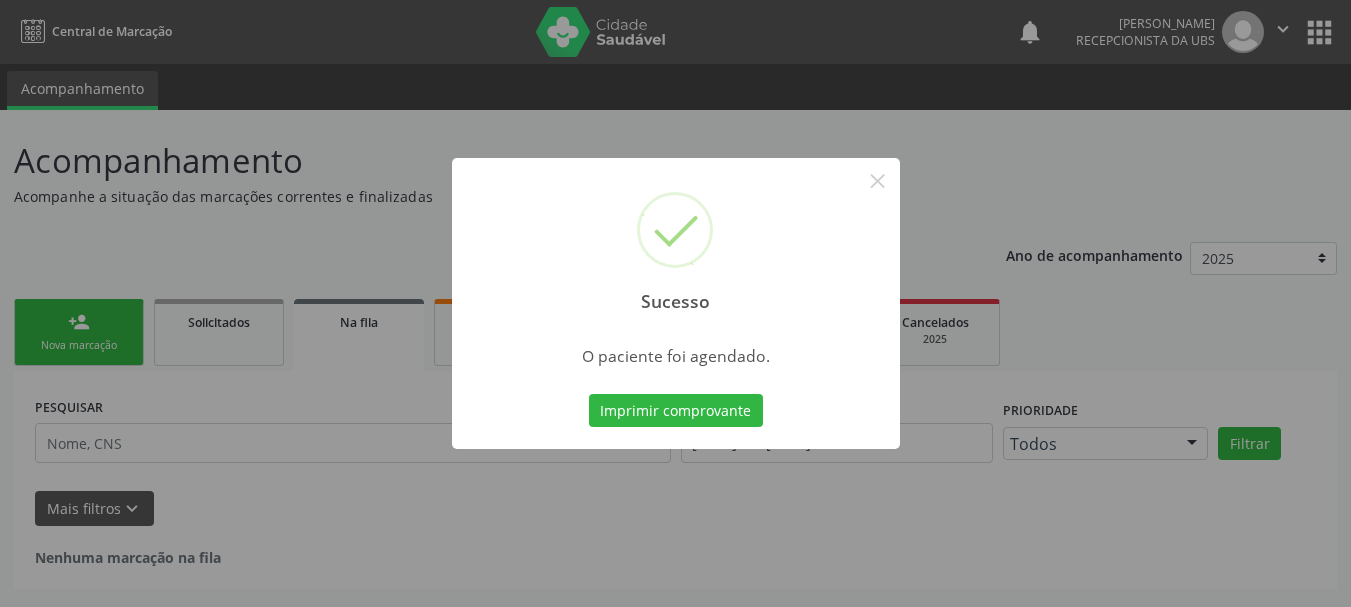 scroll, scrollTop: 0, scrollLeft: 0, axis: both 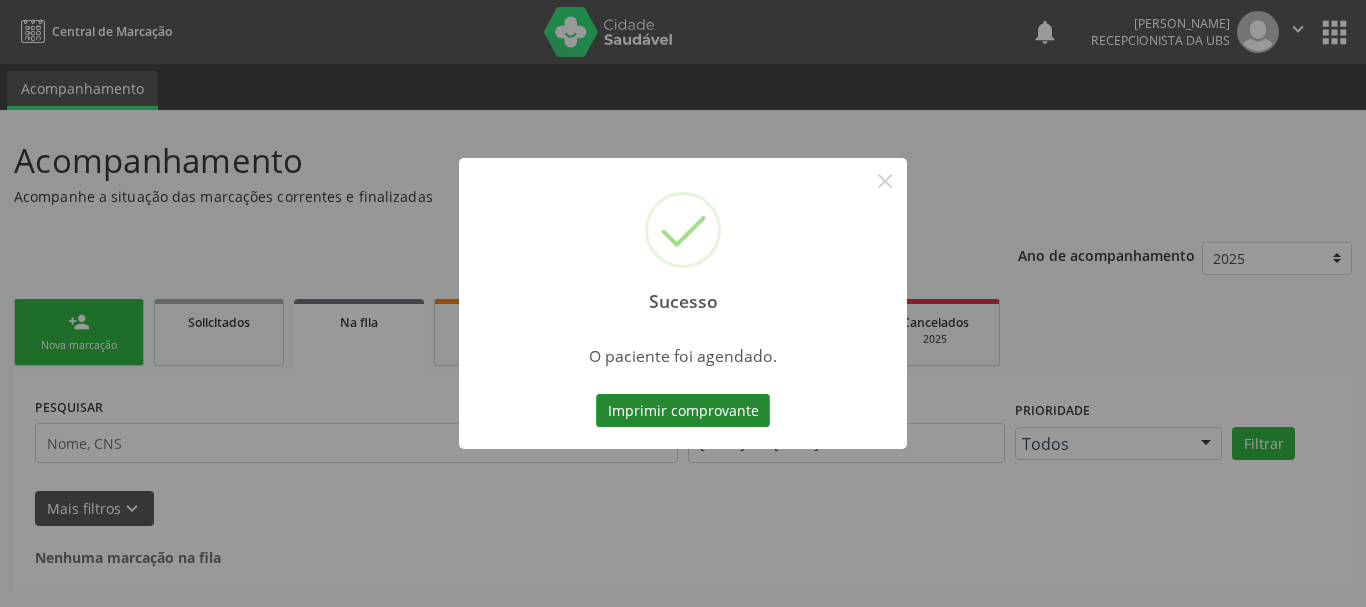 click on "Imprimir comprovante" at bounding box center (683, 411) 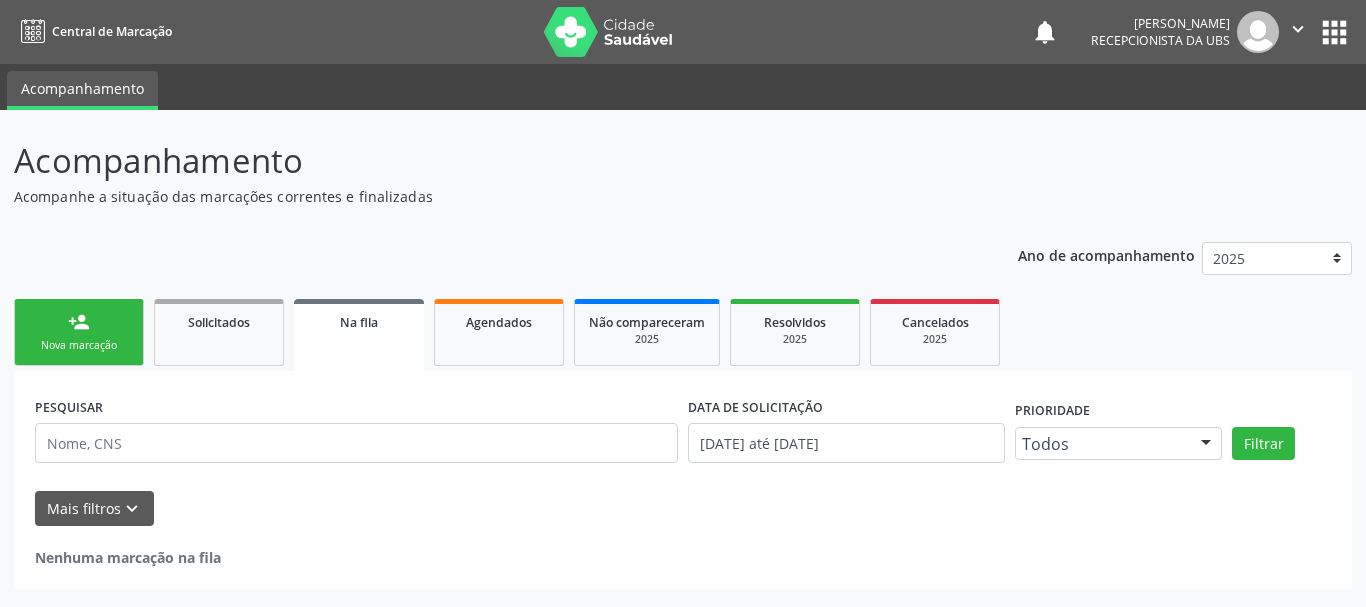click on "person_add
Nova marcação" at bounding box center (79, 332) 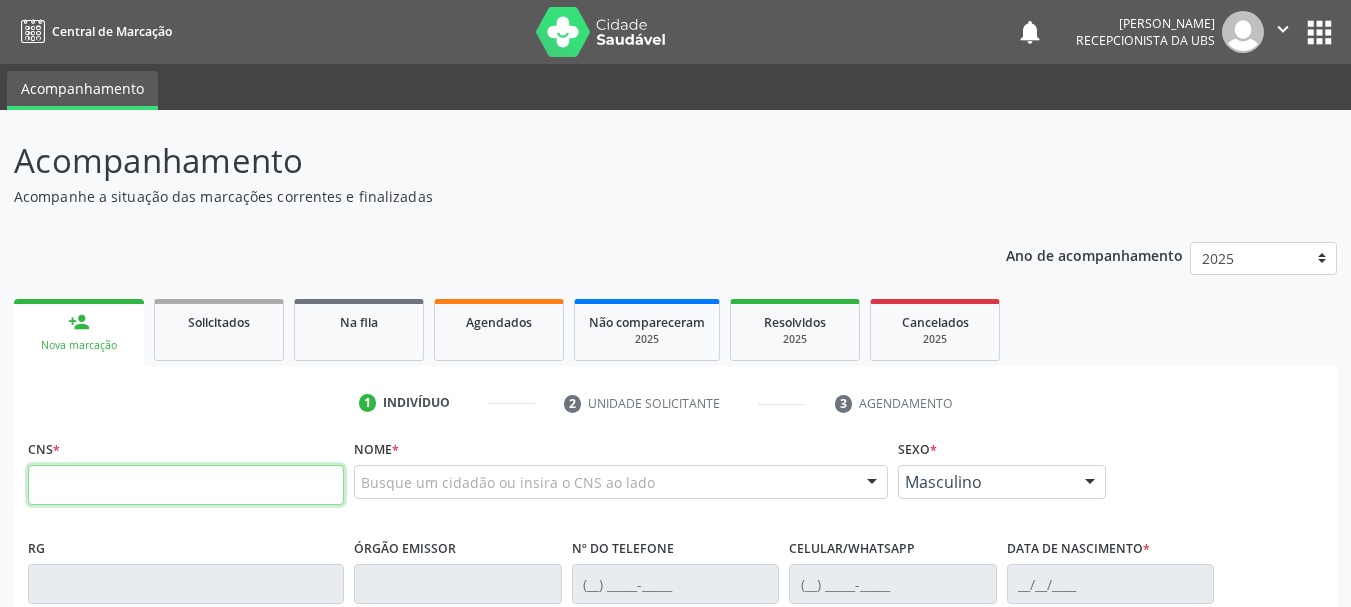 click at bounding box center [186, 485] 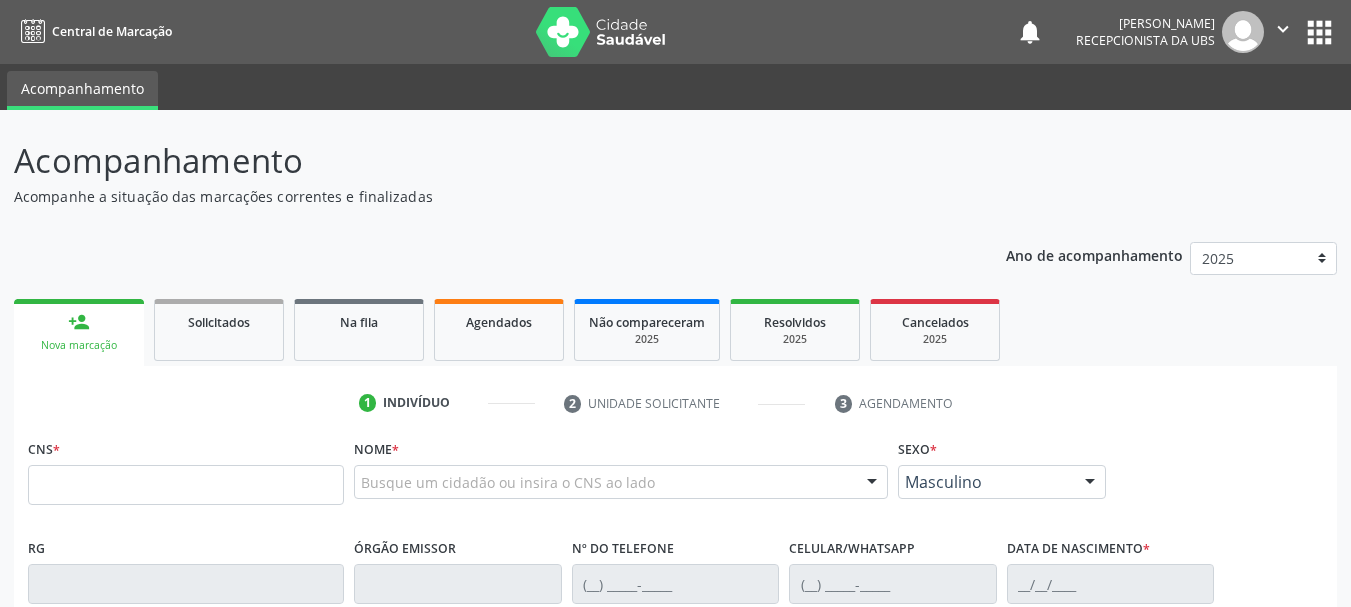 click on "Busque um cidadão ou insira o CNS ao lado" at bounding box center [621, 482] 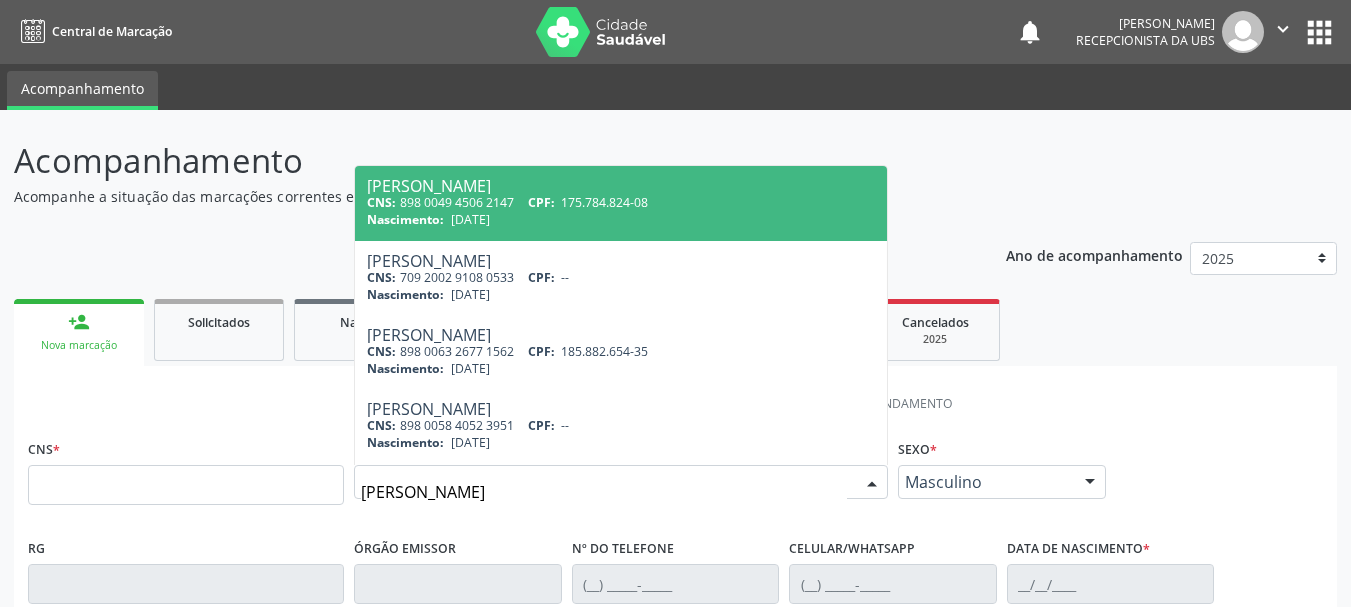 type on "anna beatriz carvalho" 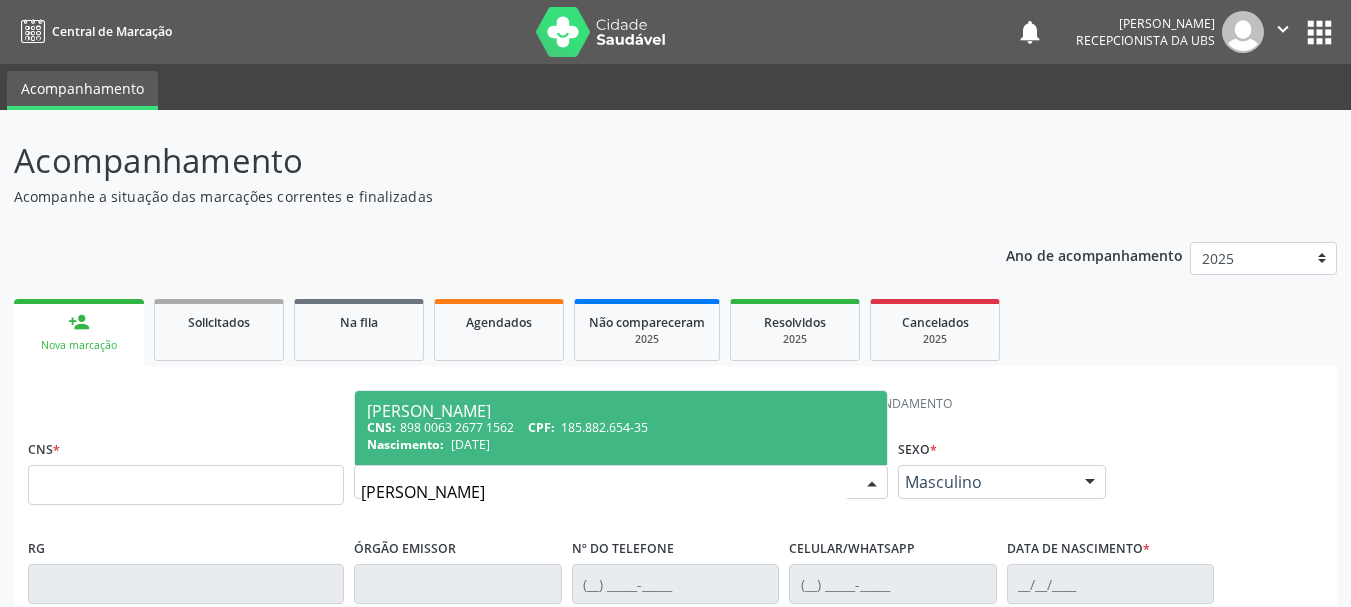 click on "CNS:
898 0063 2677 1562
CPF:
185.882.654-35" at bounding box center (621, 427) 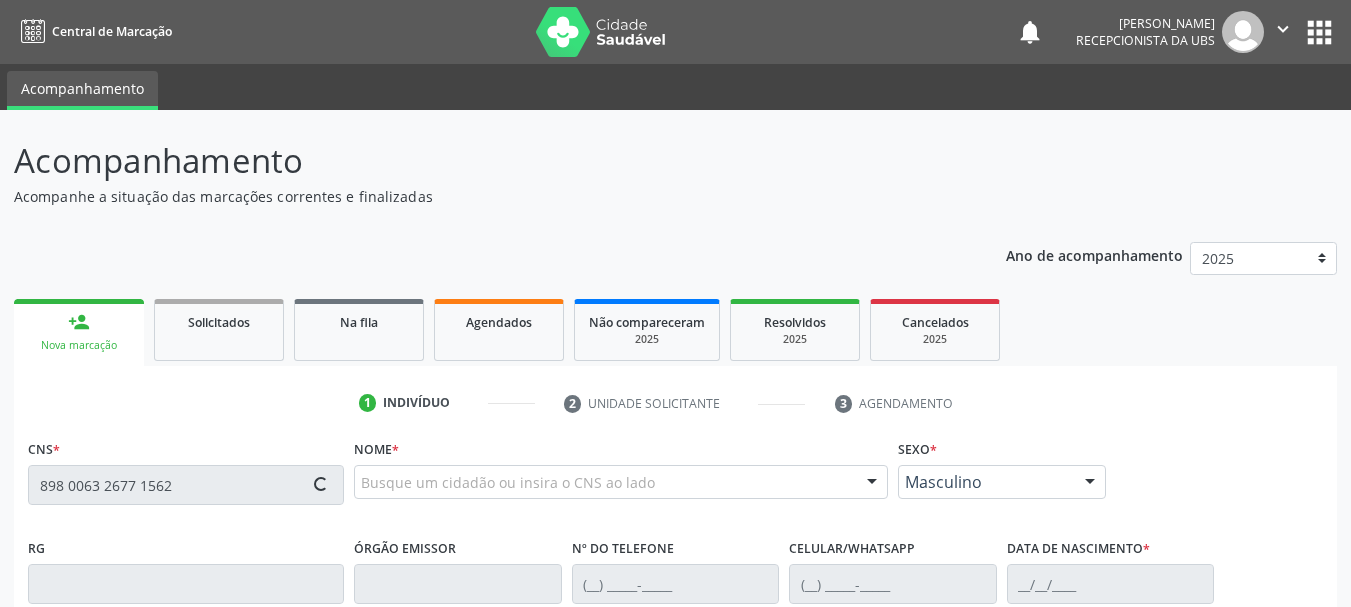 scroll, scrollTop: 200, scrollLeft: 0, axis: vertical 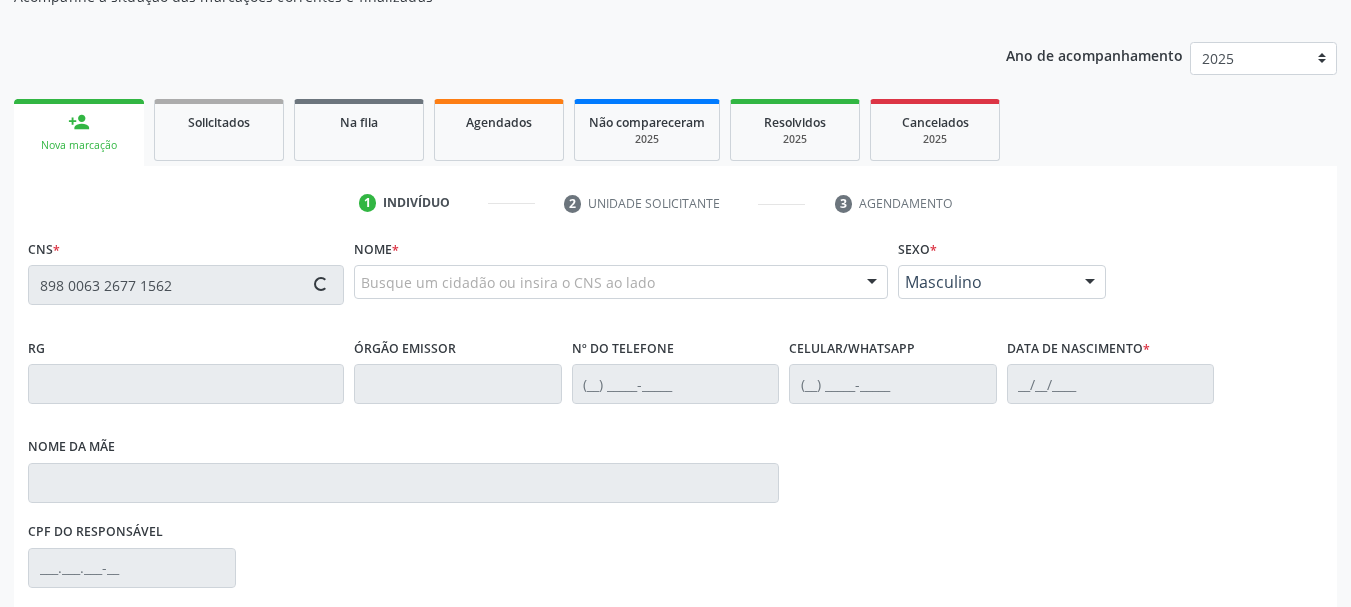 type on "898 0063 2677 1562" 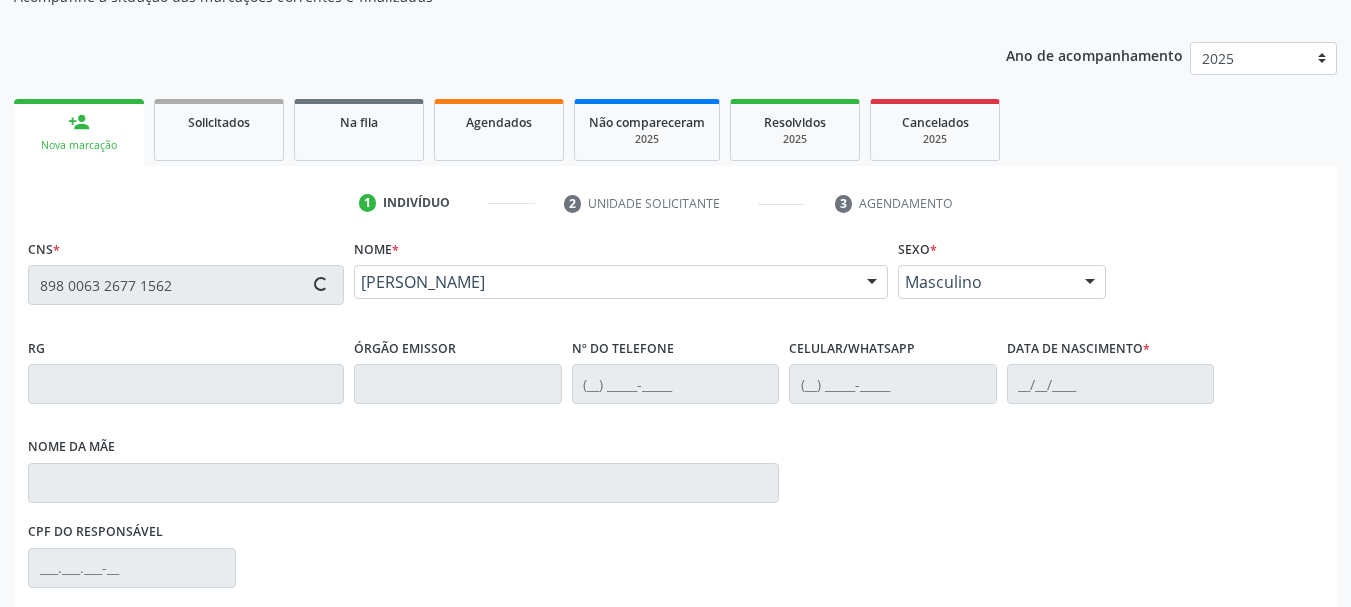 type on "[PHONE_NUMBER]" 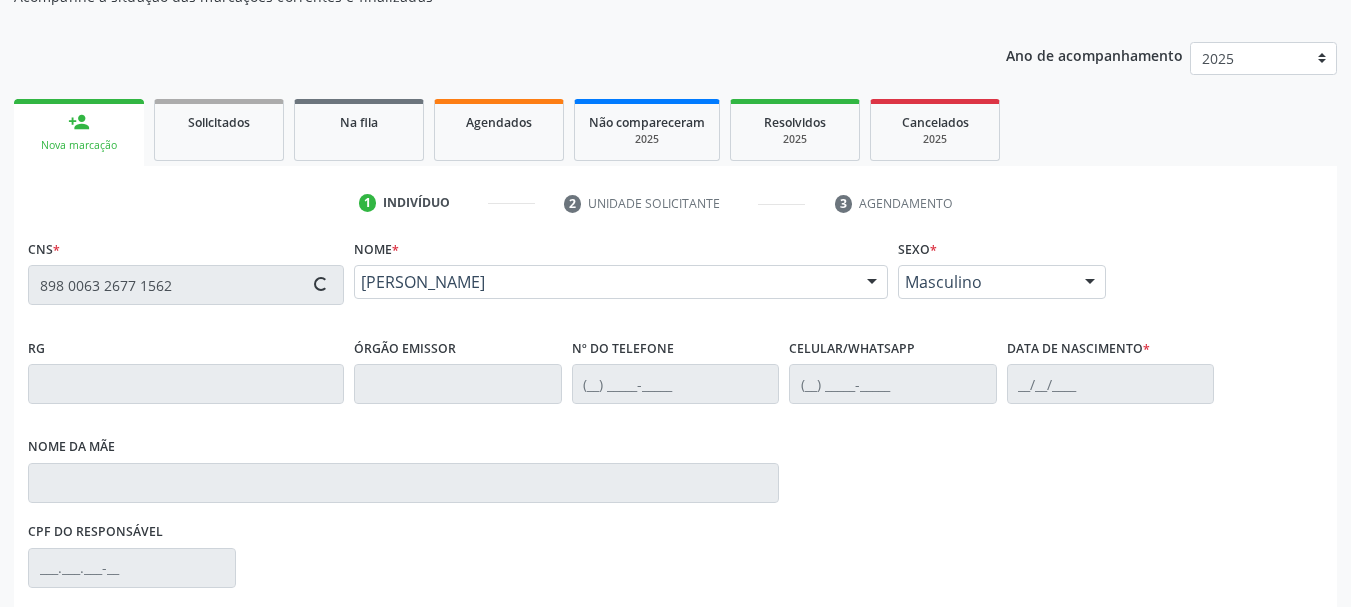 type on "01/07/2023" 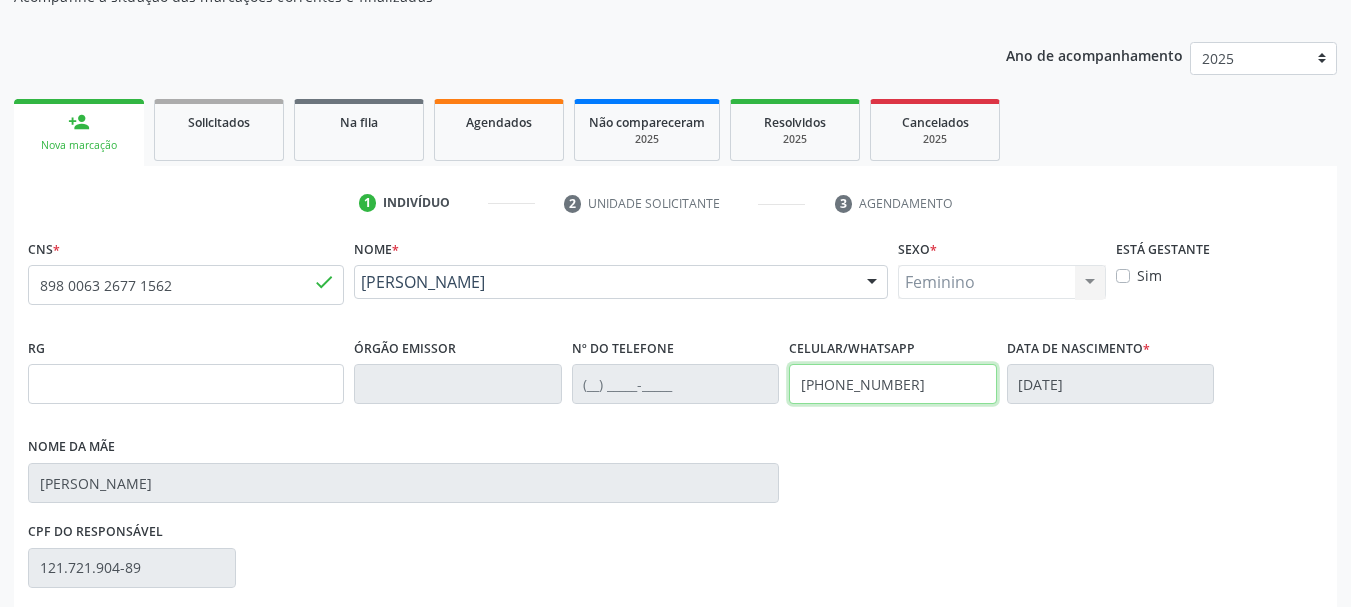 click on "RG
Órgão emissor
Nº do Telefone
Celular/WhatsApp
(87) 99999-9999
Data de nascimento
*
01/07/2023
Nome da mãe
Fabiana Henrique de Carvalho" at bounding box center [675, 425] 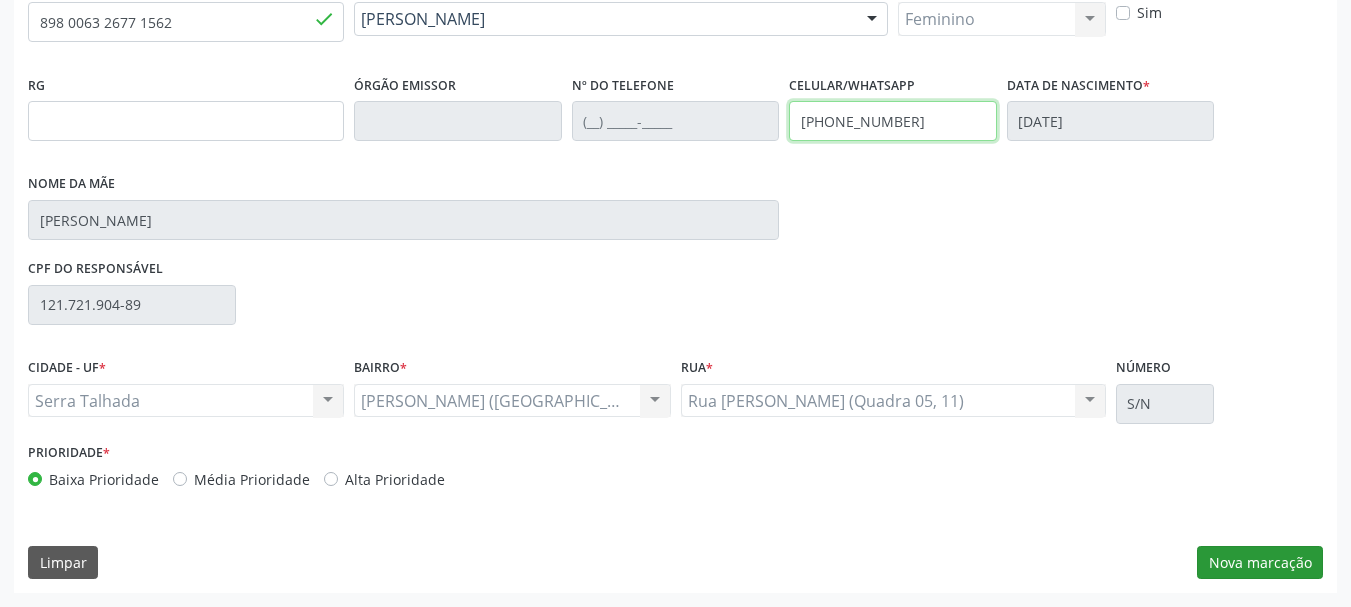 type on "(87) 99933-7251" 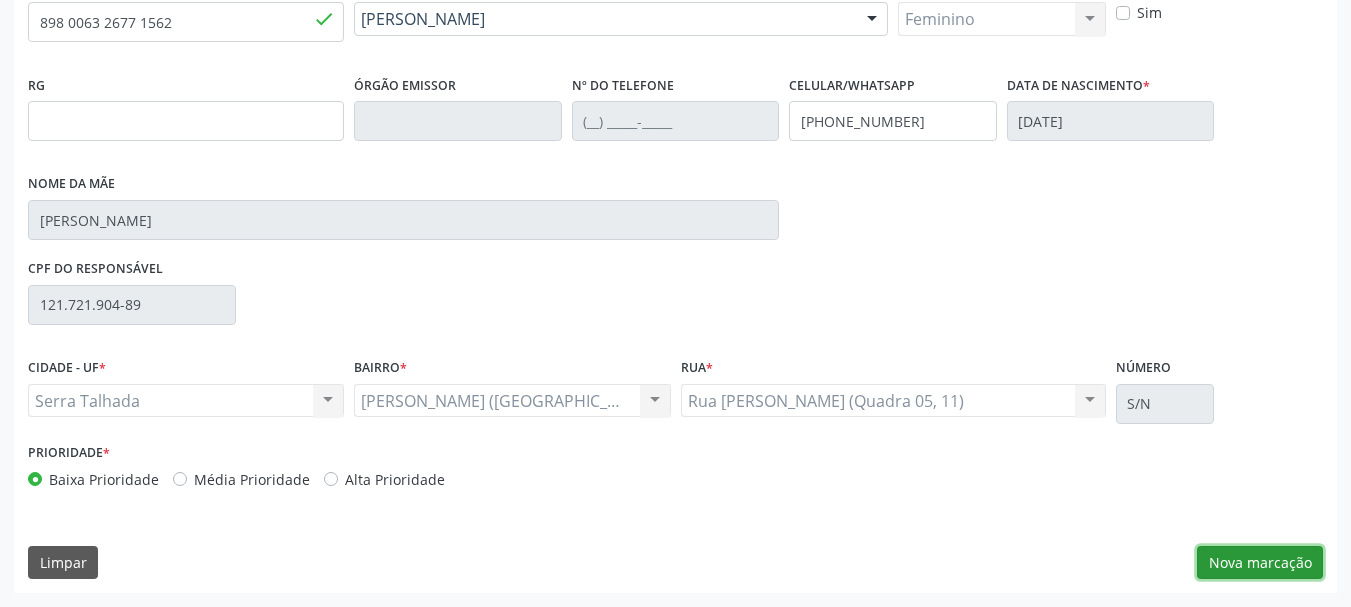 click on "Nova marcação" at bounding box center (1260, 563) 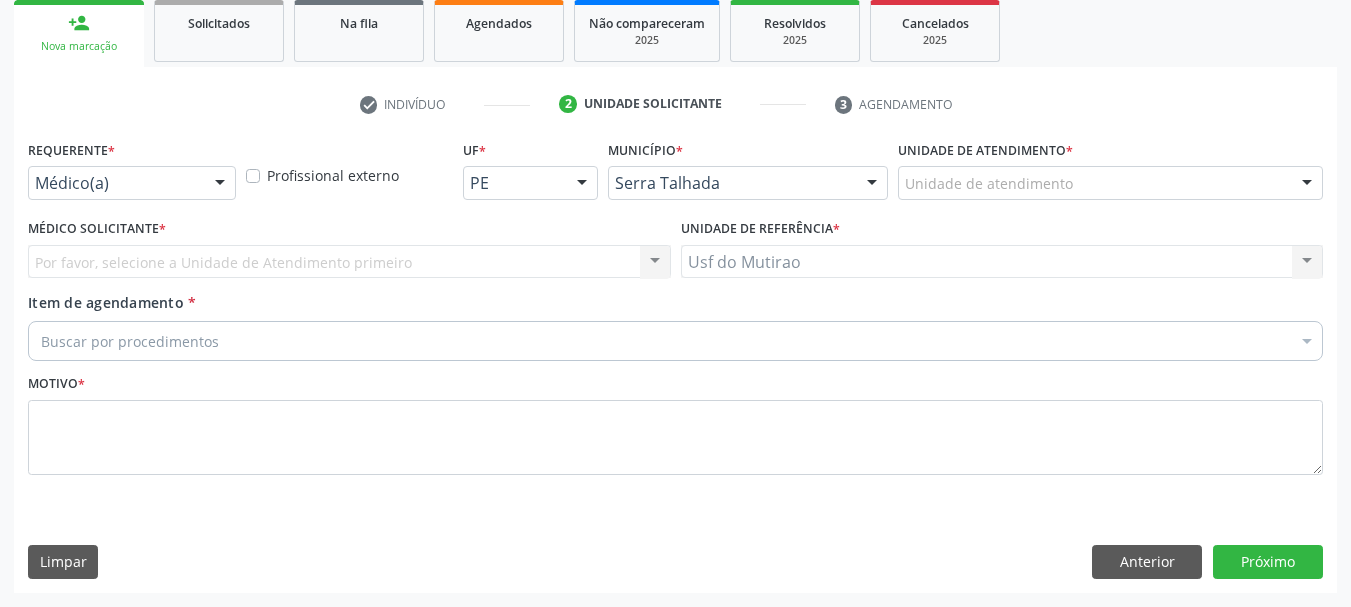 scroll, scrollTop: 299, scrollLeft: 0, axis: vertical 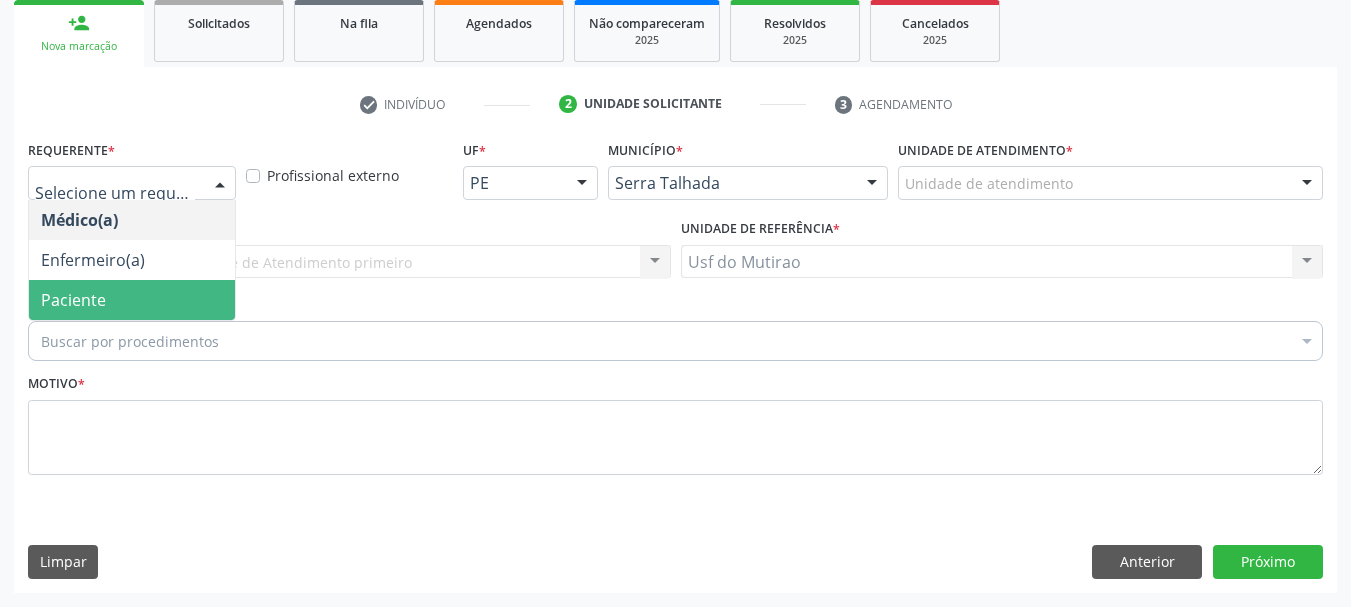 click on "Paciente" at bounding box center (132, 300) 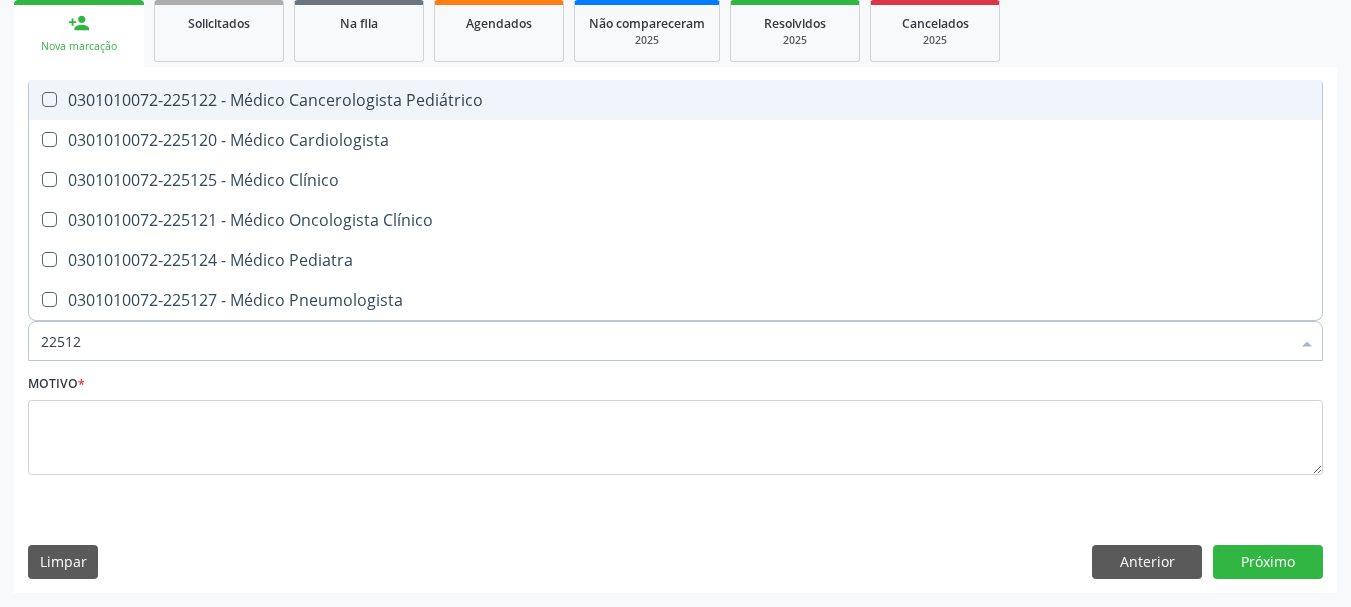 type on "225124" 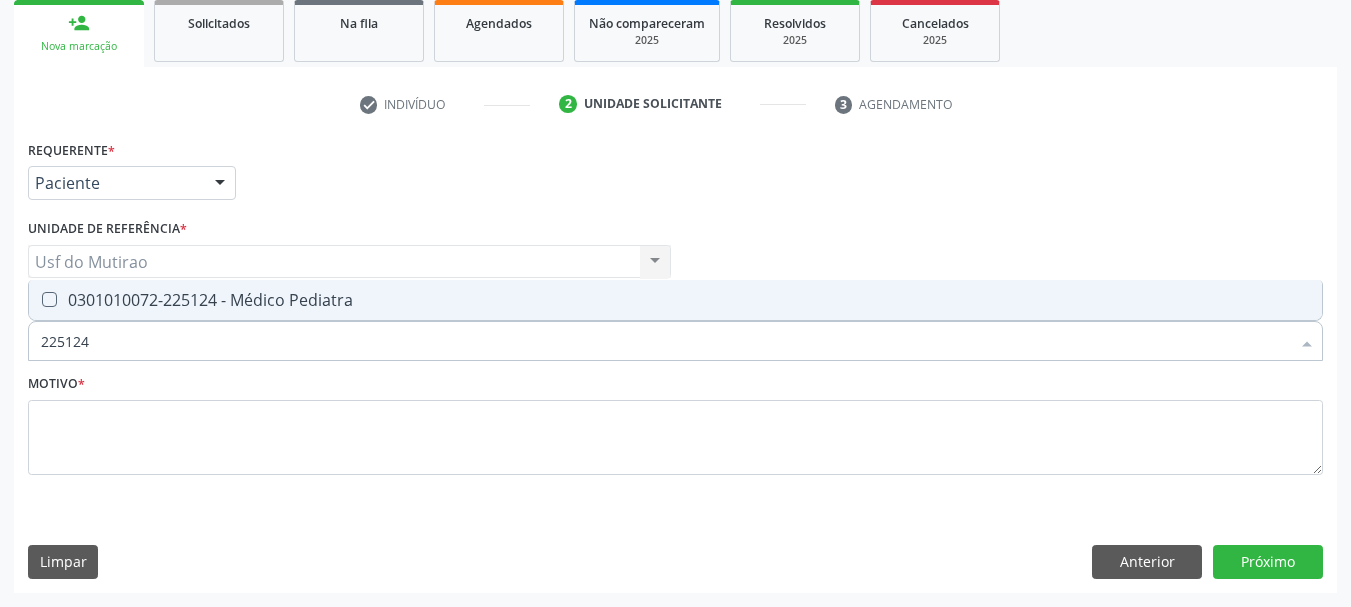 click on "0301010072-225124 - Médico Pediatra" at bounding box center [675, 300] 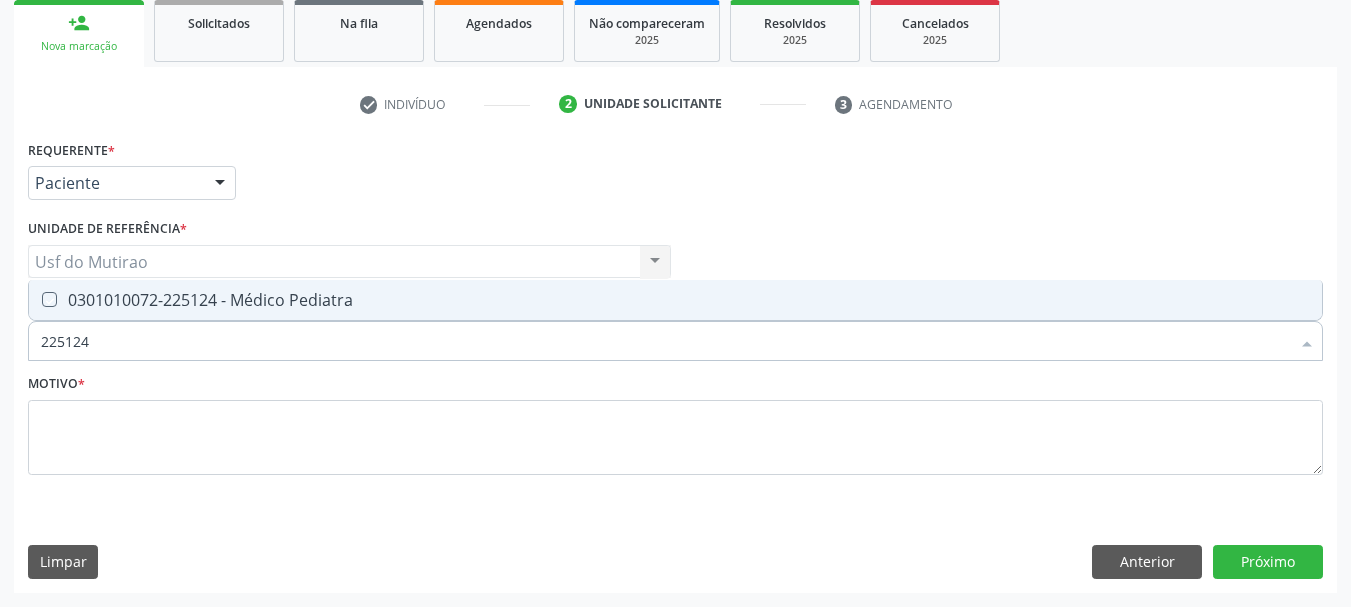 checkbox on "true" 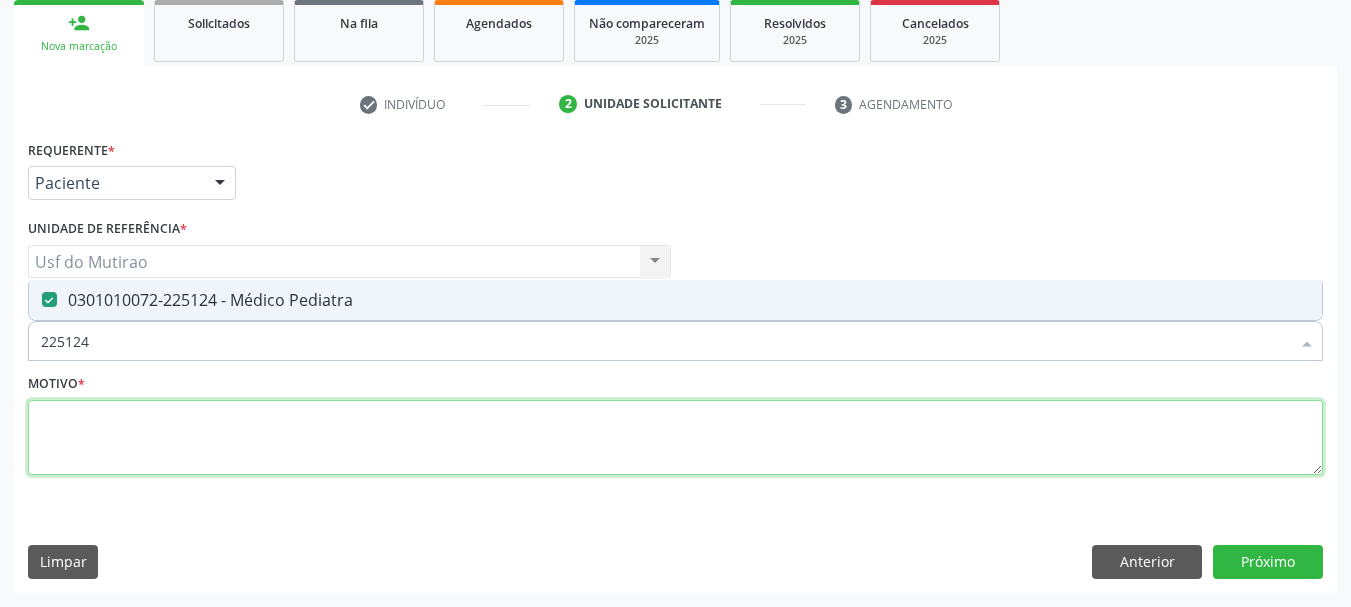 click at bounding box center (675, 438) 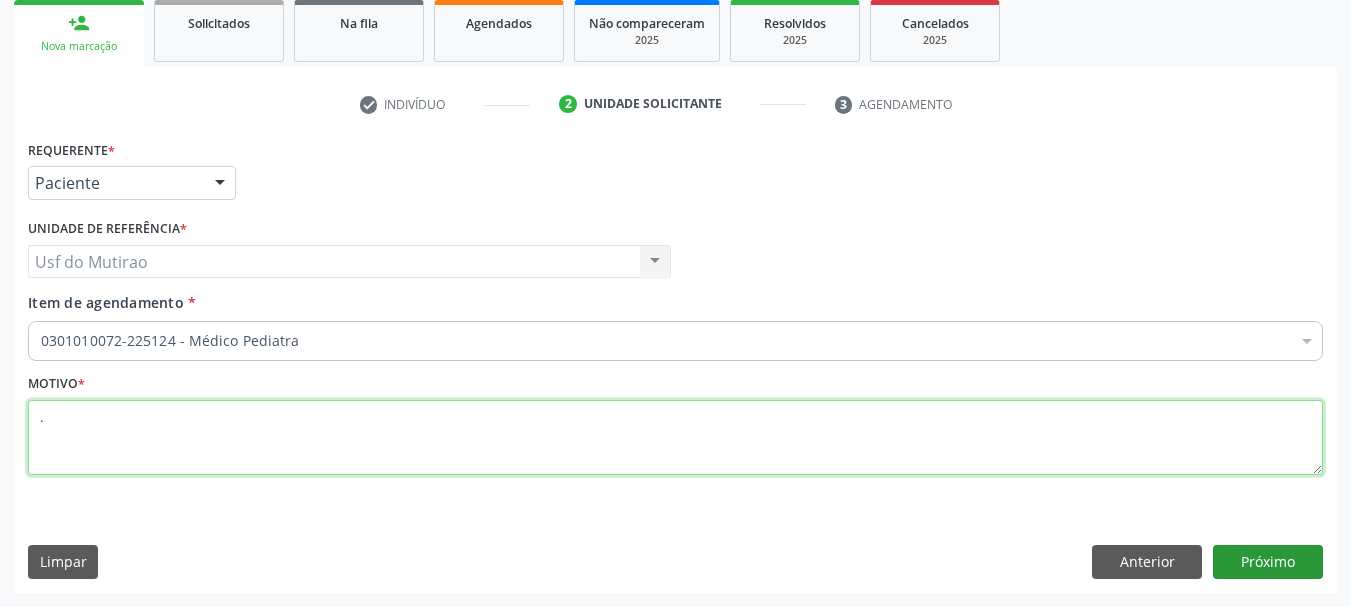type on "." 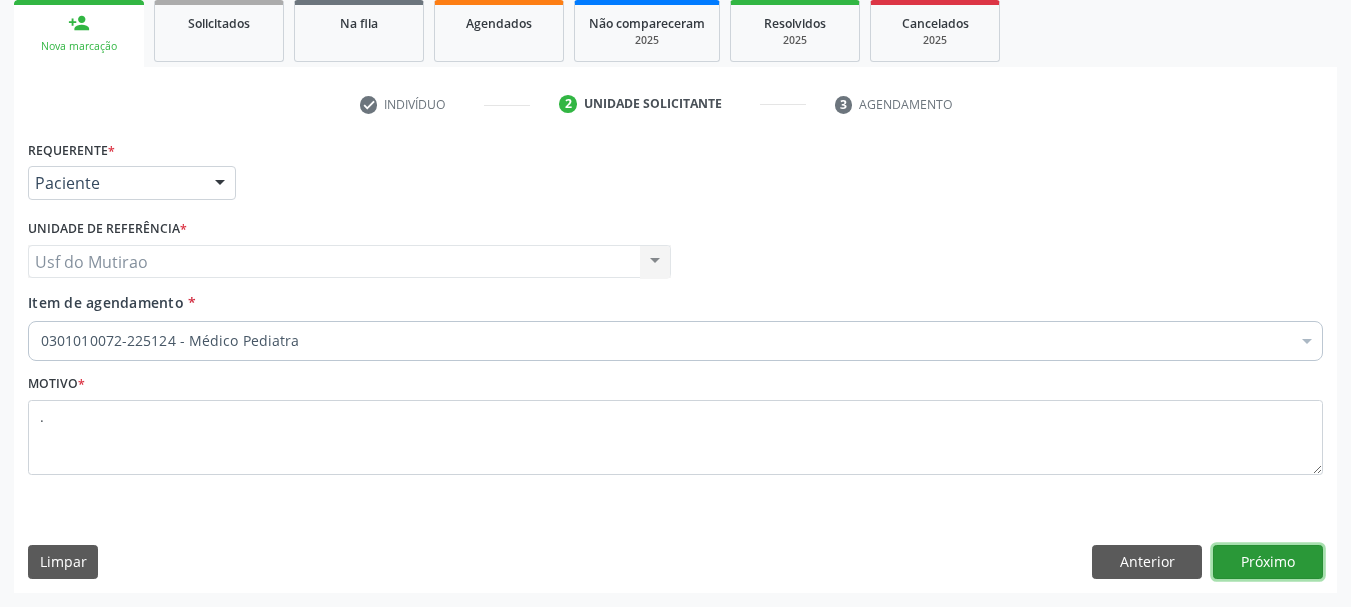 click on "Próximo" at bounding box center (1268, 562) 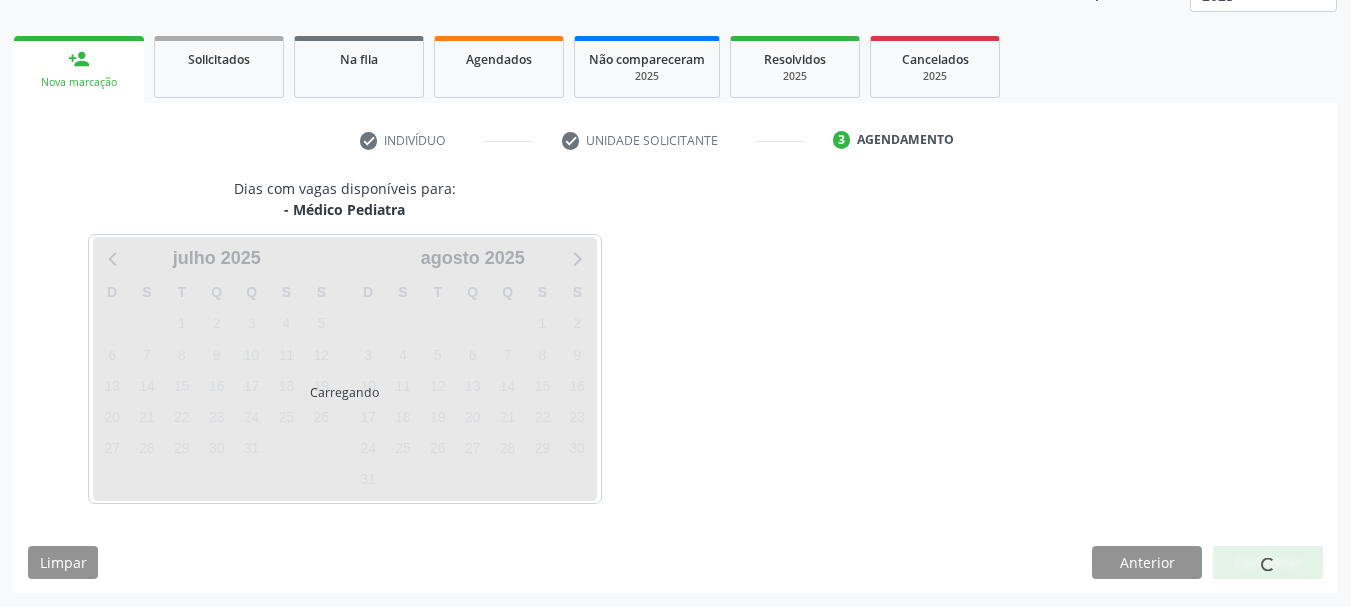 scroll, scrollTop: 263, scrollLeft: 0, axis: vertical 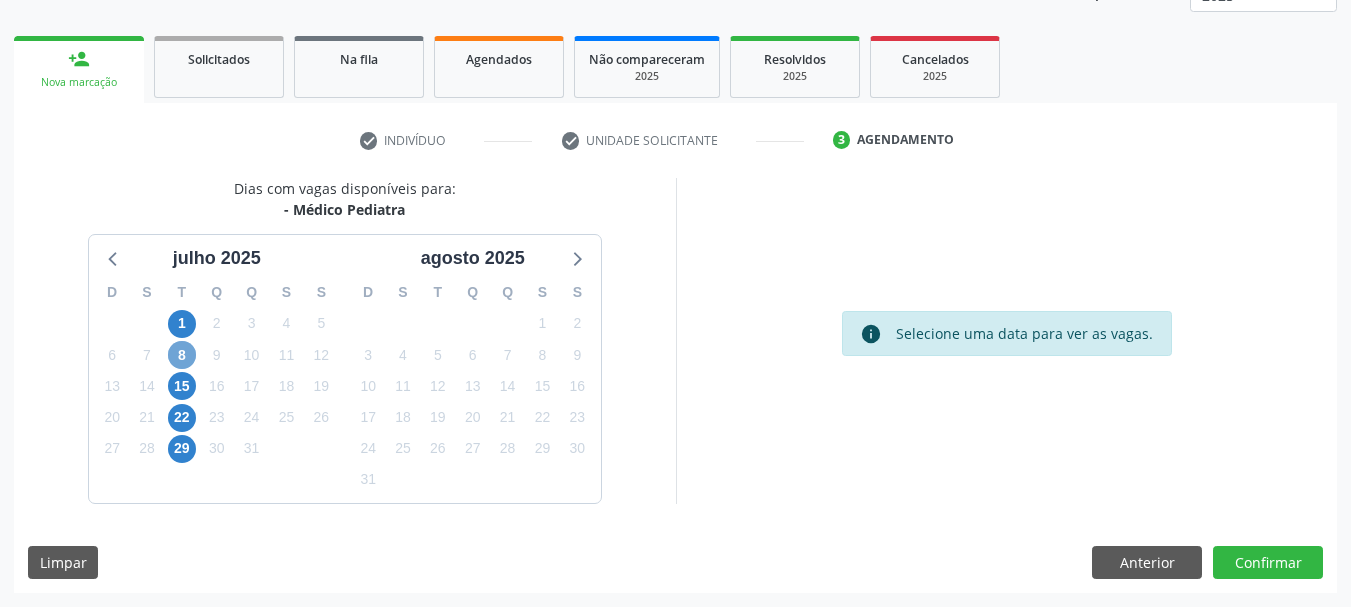 click on "8" at bounding box center (182, 355) 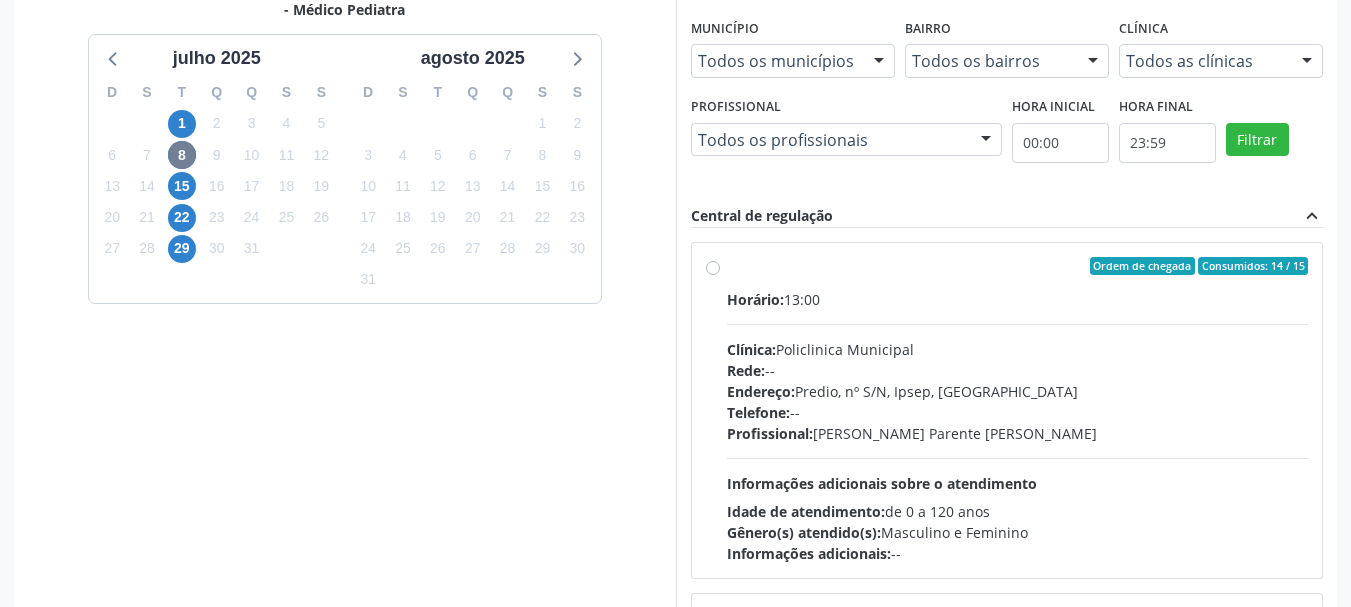 click on "Rede:
--" at bounding box center (1018, 370) 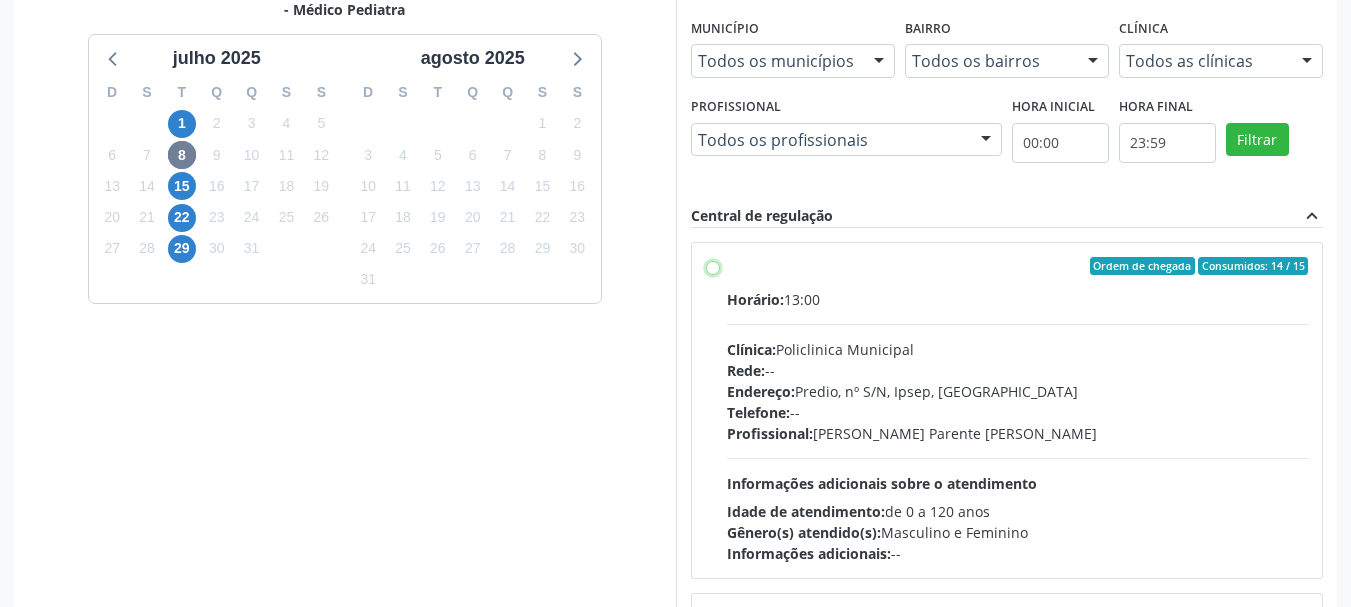 click on "Ordem de chegada
Consumidos: 14 / 15
Horário:   13:00
Clínica:  Policlinica Municipal
Rede:
--
Endereço:   Predio, nº S/N, Ipsep, Serra Talhada - PE
Telefone:   --
Profissional:
Bianca de Oliveira Parente Bezerra
Informações adicionais sobre o atendimento
Idade de atendimento:
de 0 a 120 anos
Gênero(s) atendido(s):
Masculino e Feminino
Informações adicionais:
--" at bounding box center [713, 266] 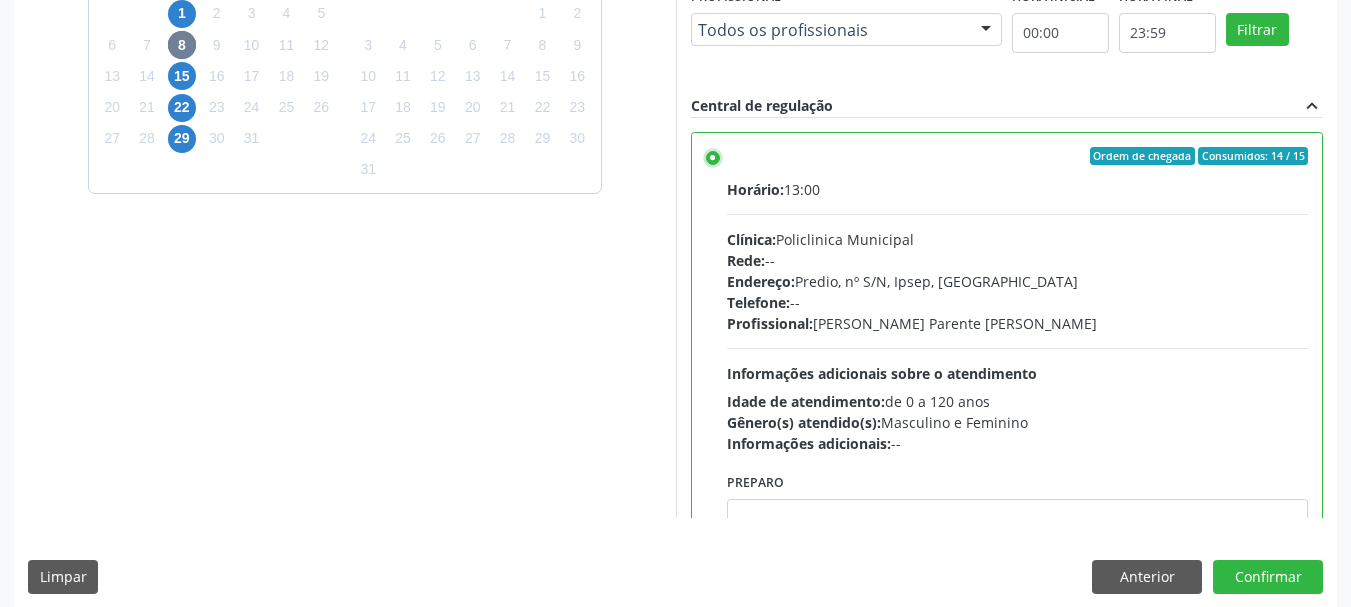 scroll, scrollTop: 588, scrollLeft: 0, axis: vertical 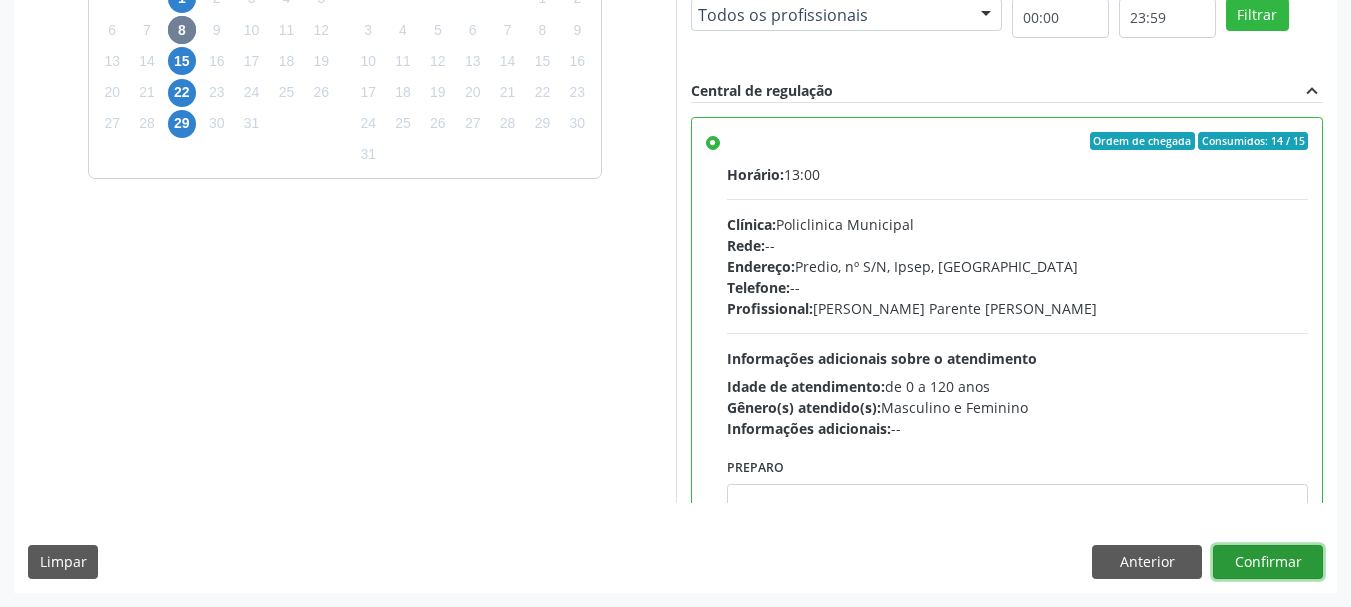 click on "Confirmar" at bounding box center [1268, 562] 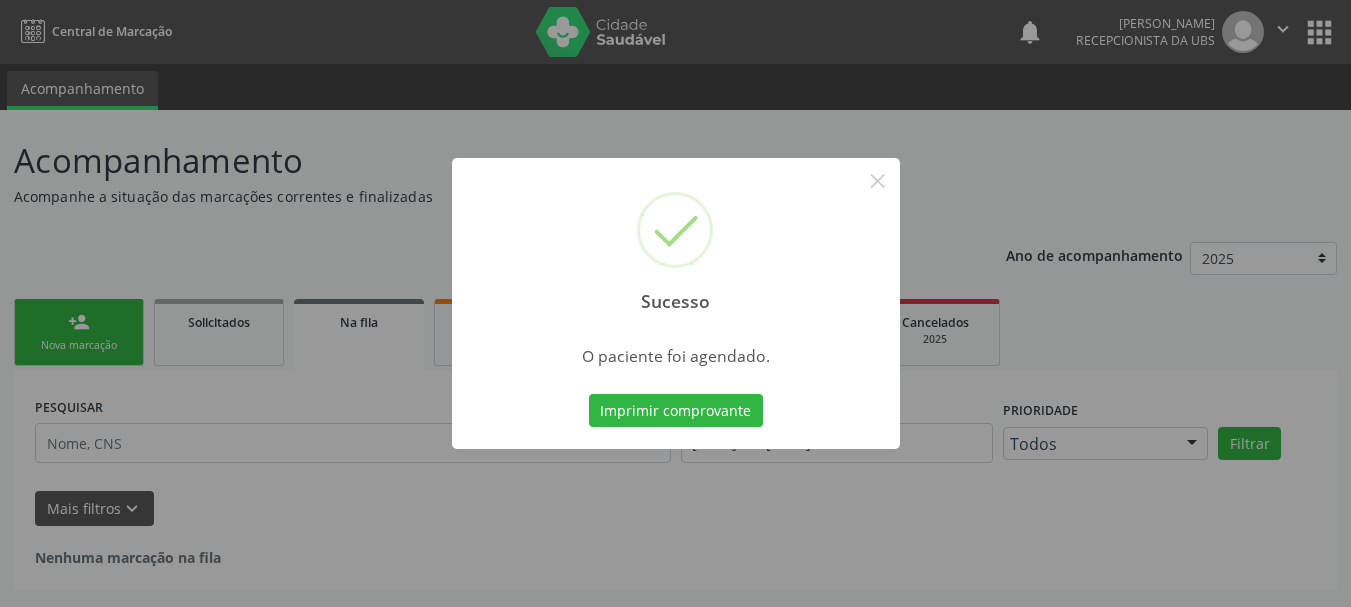 scroll, scrollTop: 0, scrollLeft: 0, axis: both 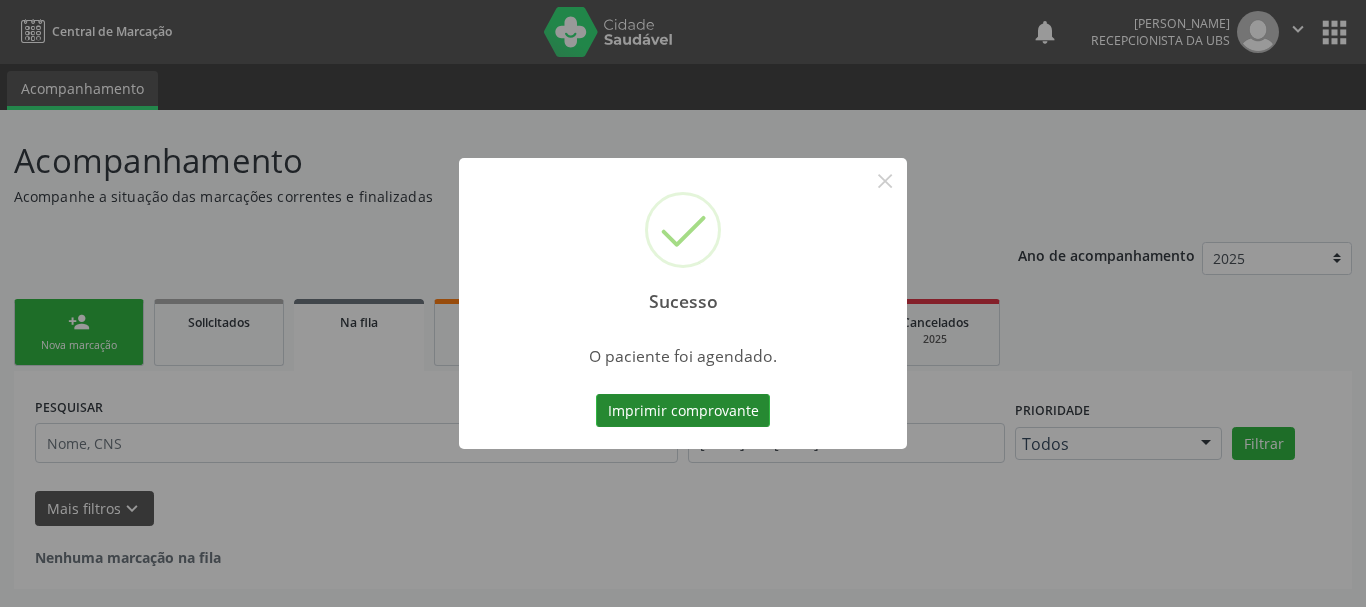 click on "Imprimir comprovante" at bounding box center [683, 411] 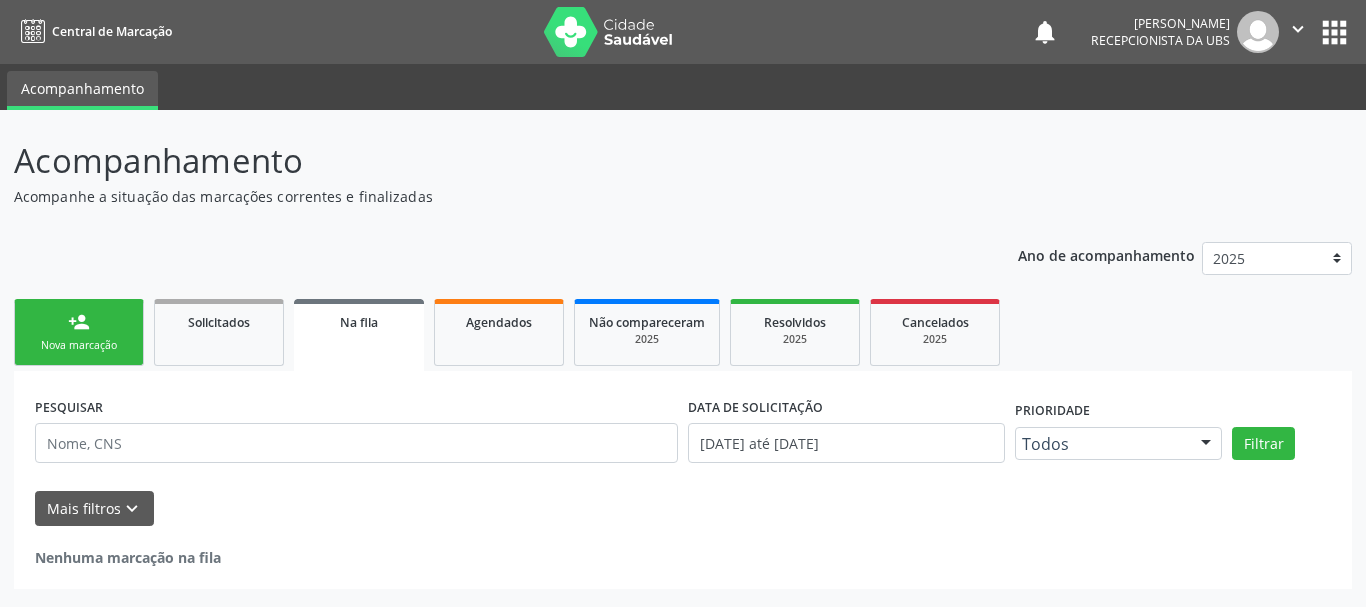 click on "Nova marcação" at bounding box center [79, 345] 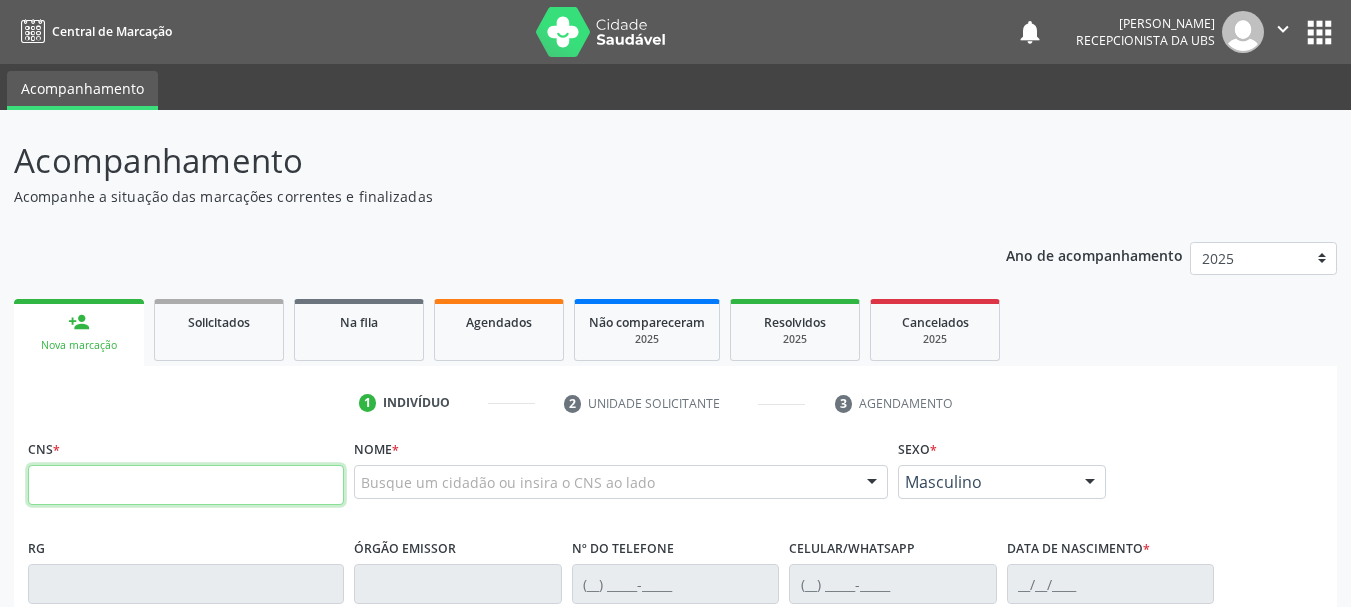 click at bounding box center [186, 485] 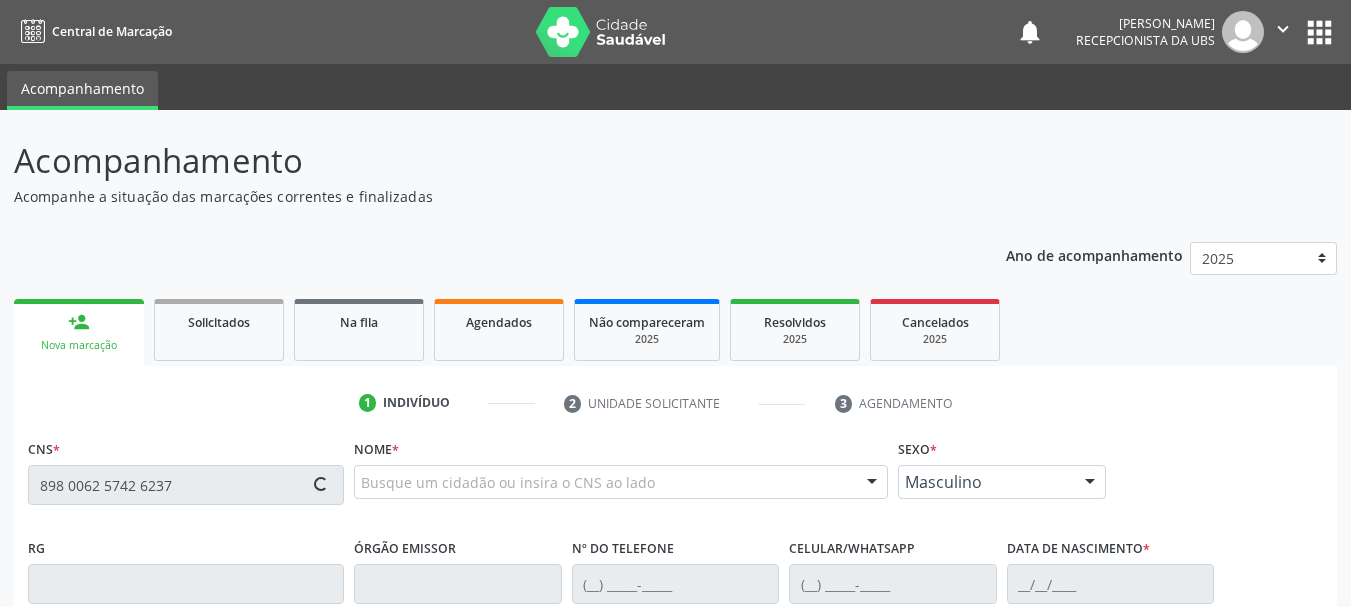 type on "898 0062 5742 6237" 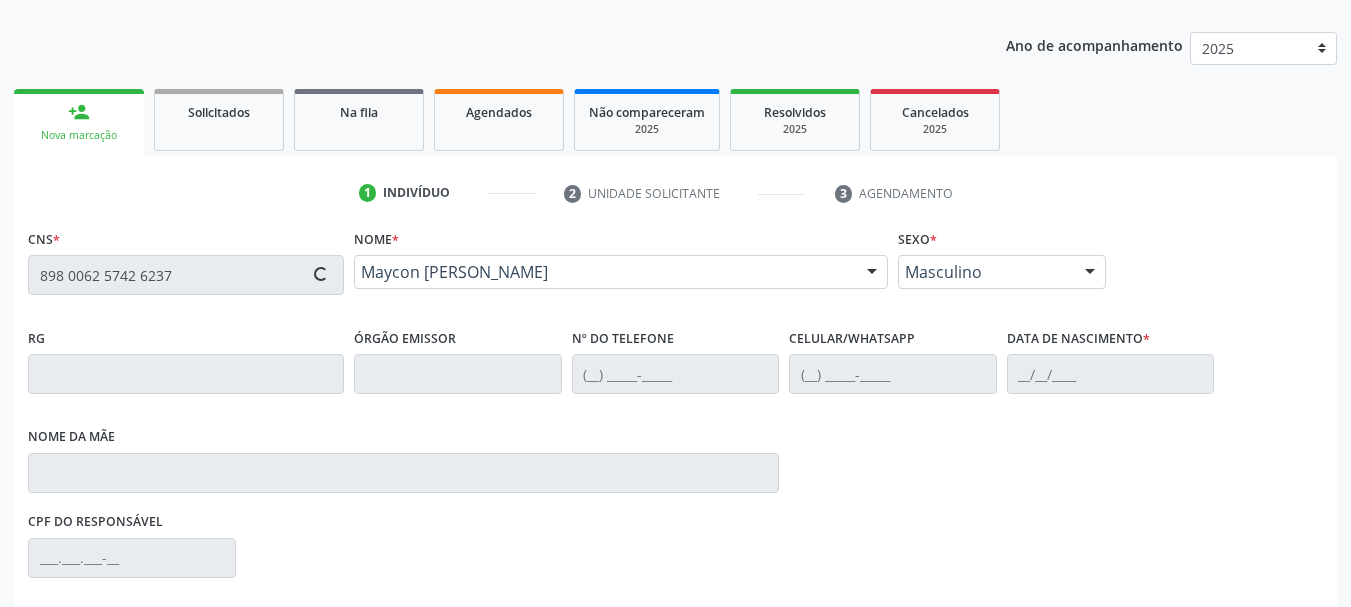 type on "[PHONE_NUMBER]" 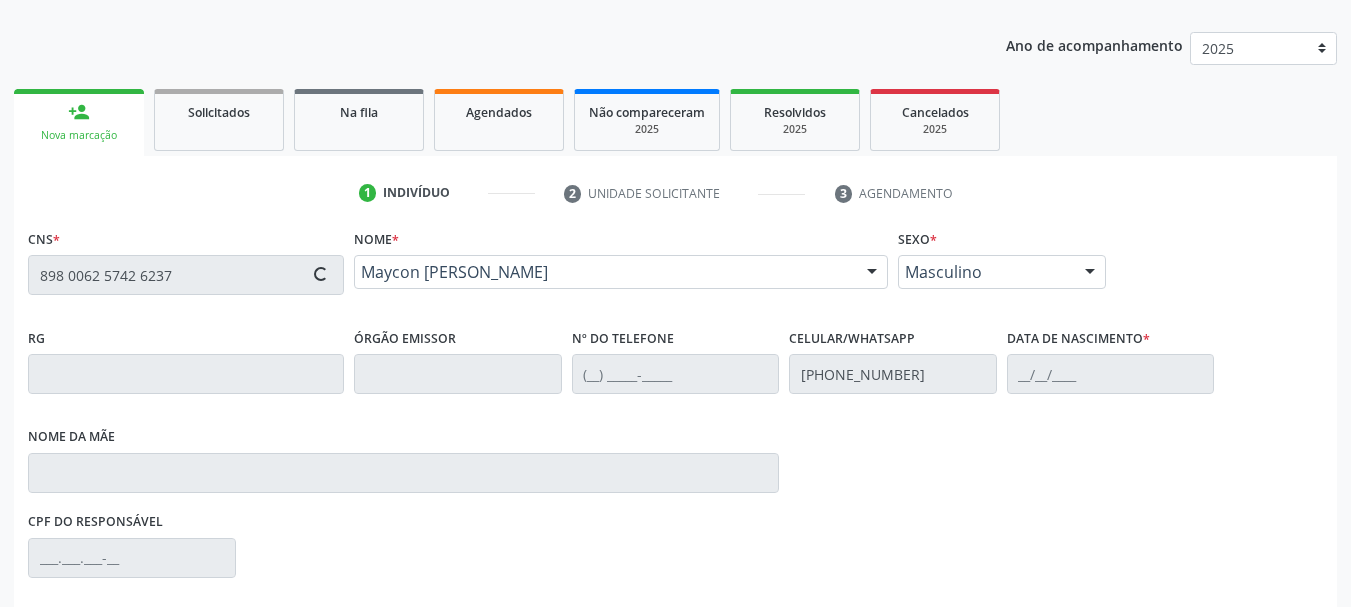 type on "29/08/2021" 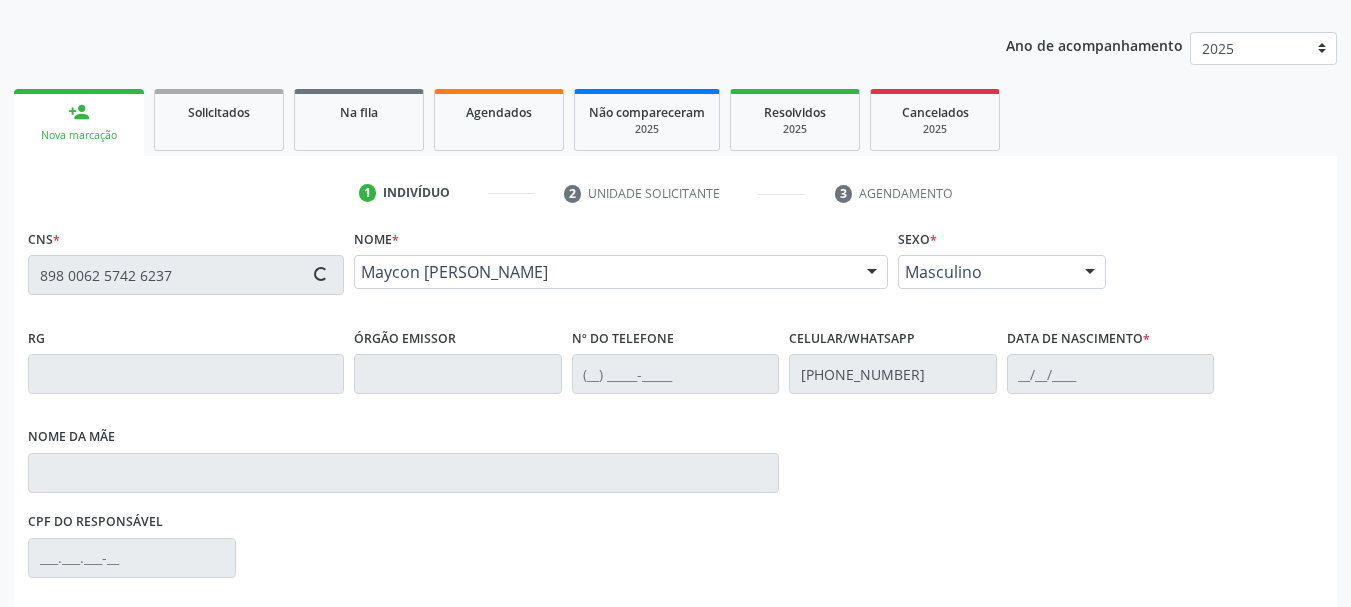 type on "239" 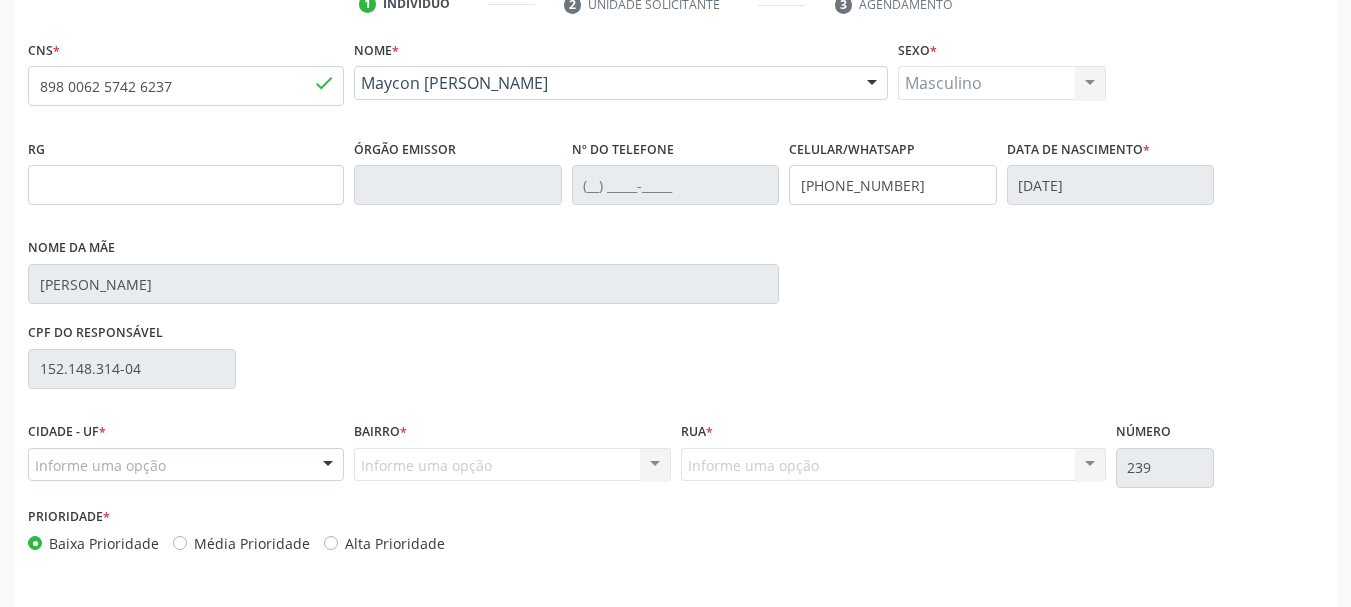 scroll, scrollTop: 400, scrollLeft: 0, axis: vertical 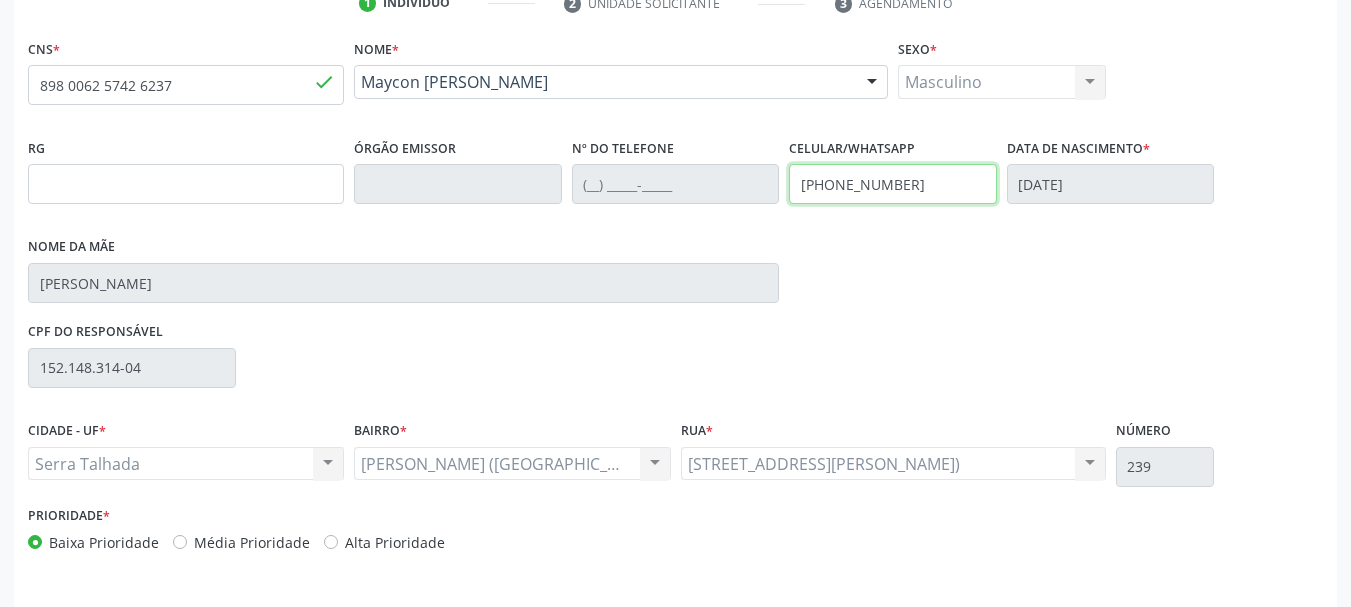 click on "RG
Órgão emissor
Nº do Telefone
Celular/WhatsApp
(87) 99999-9999
Data de nascimento
*
29/08/2021
Nome da mãe
Mariana Ferreira da Silva" at bounding box center (675, 225) 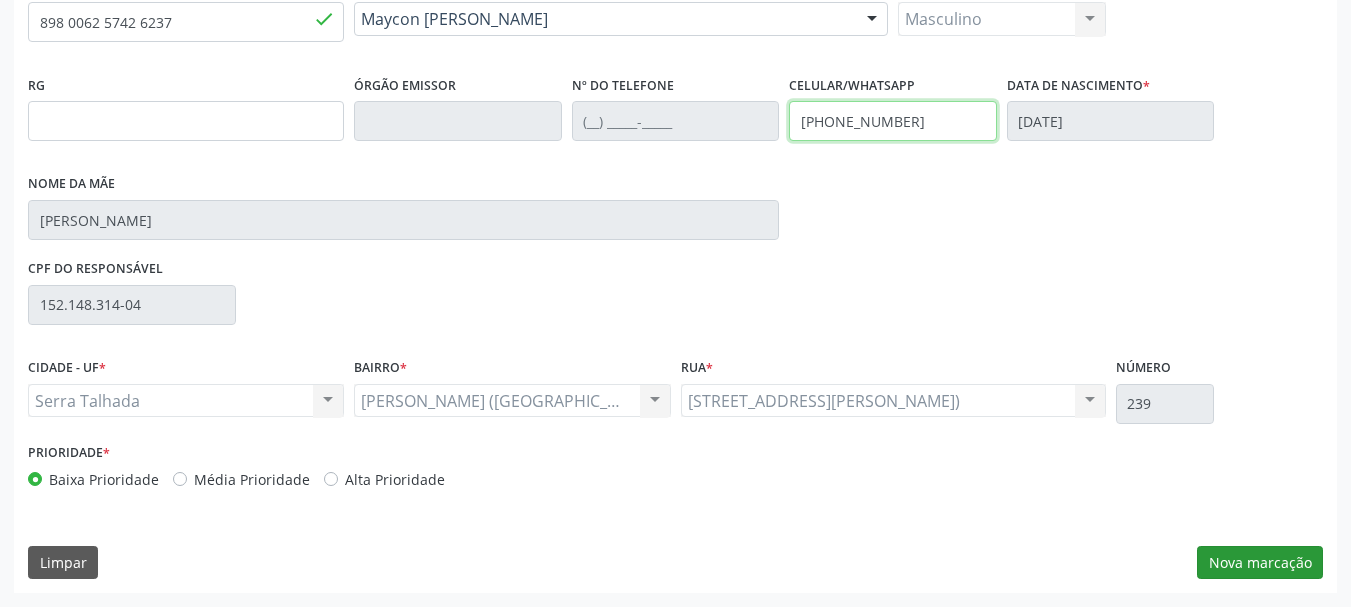type on "(87) 99644-2931" 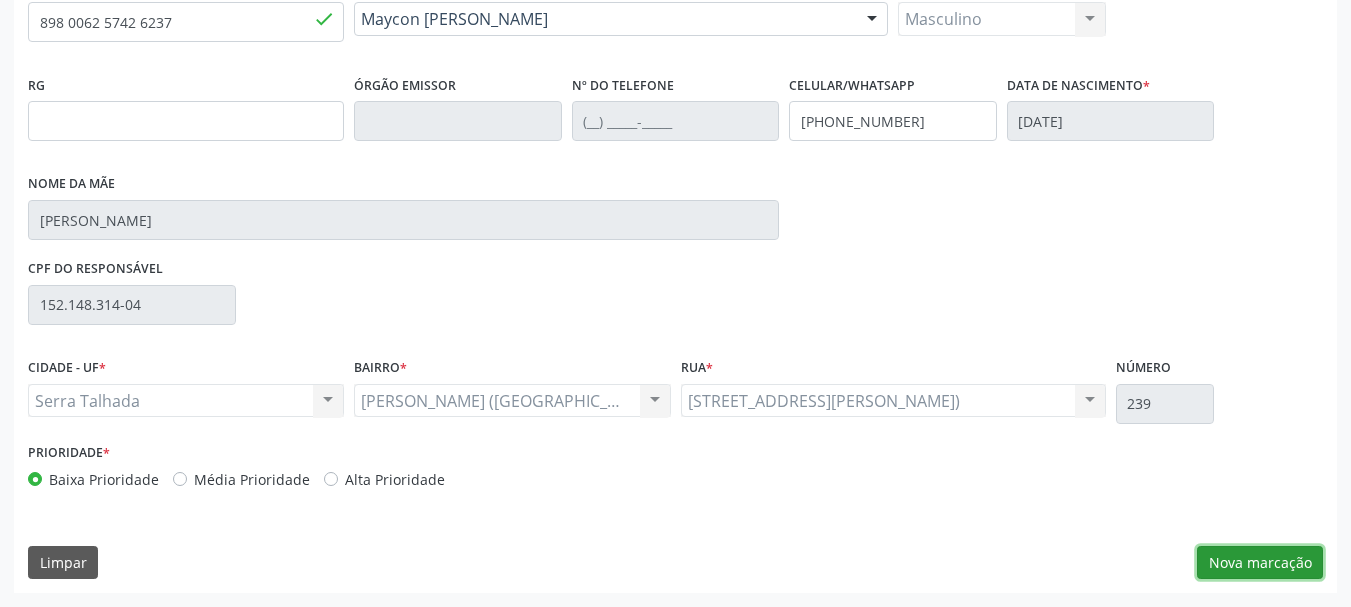 click on "Nova marcação" at bounding box center (1260, 563) 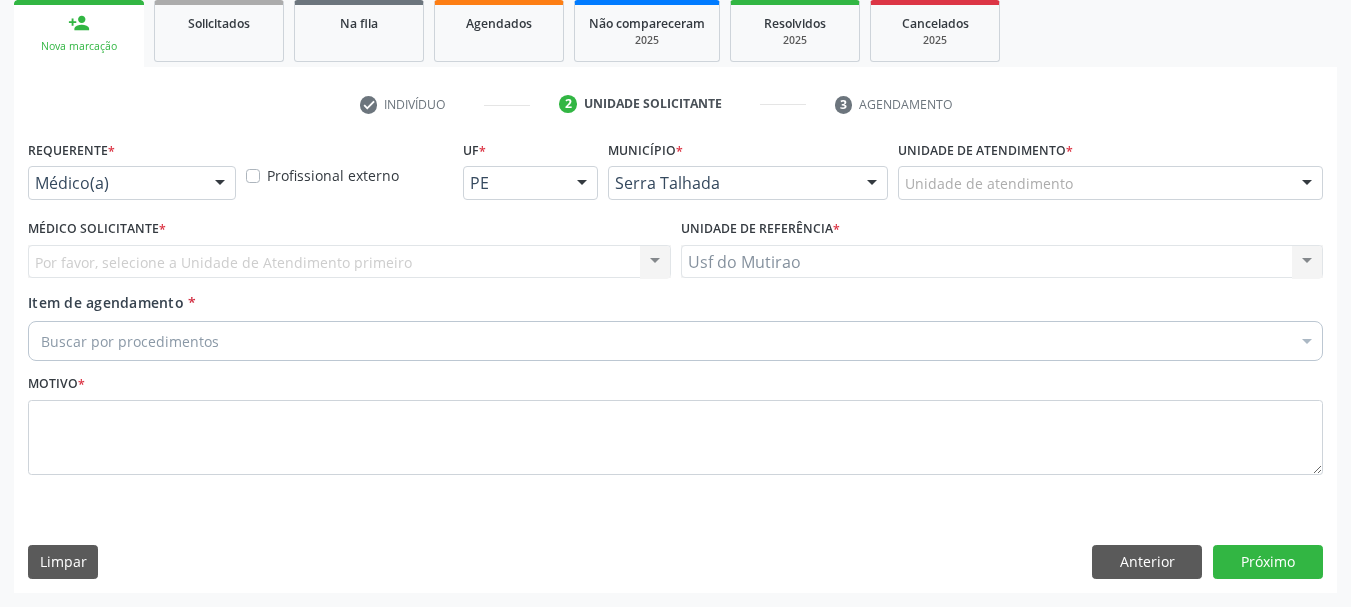 scroll, scrollTop: 299, scrollLeft: 0, axis: vertical 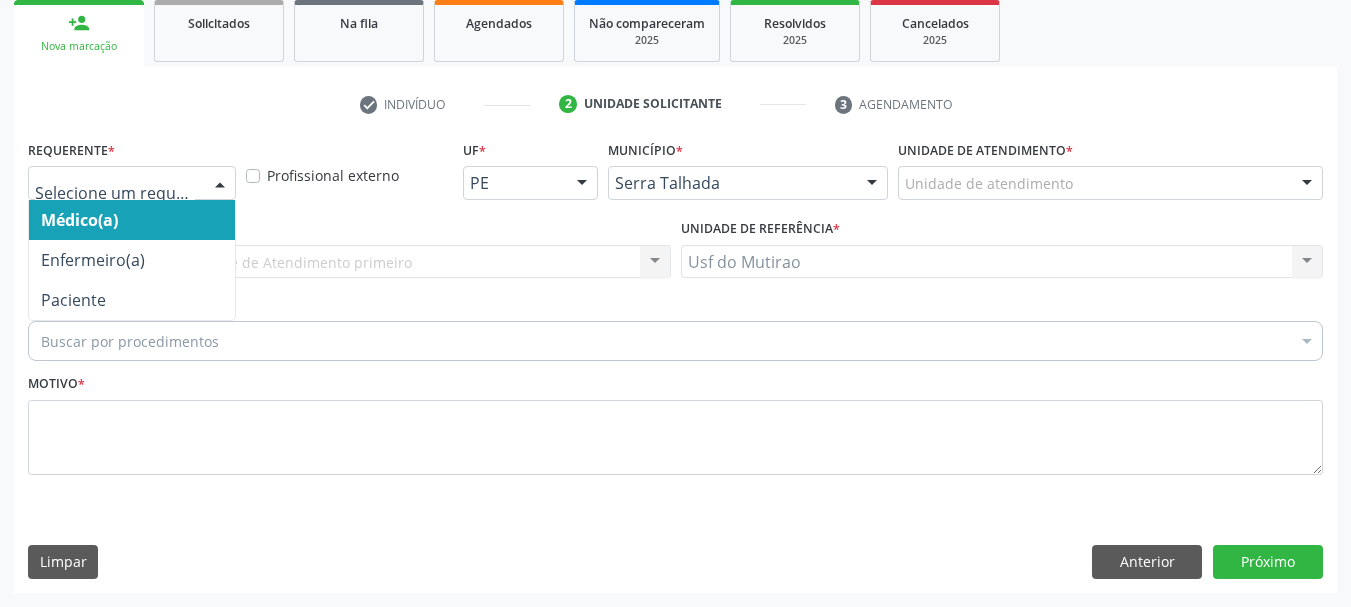 click at bounding box center (132, 183) 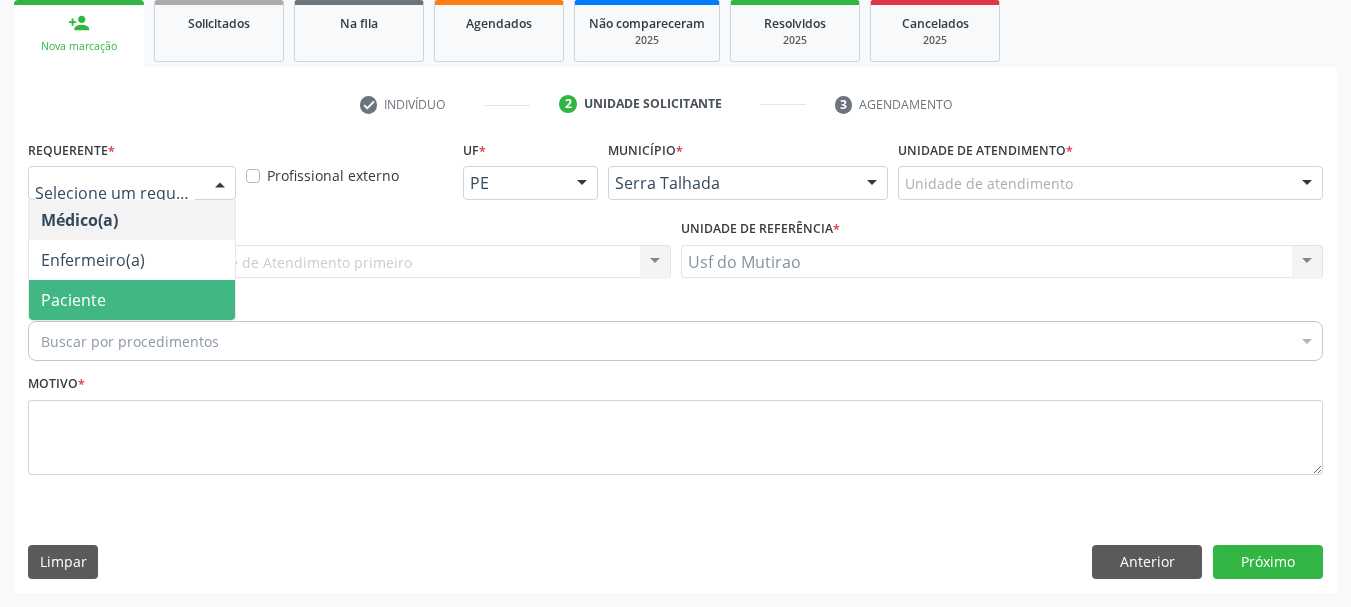 click on "Paciente" at bounding box center (73, 300) 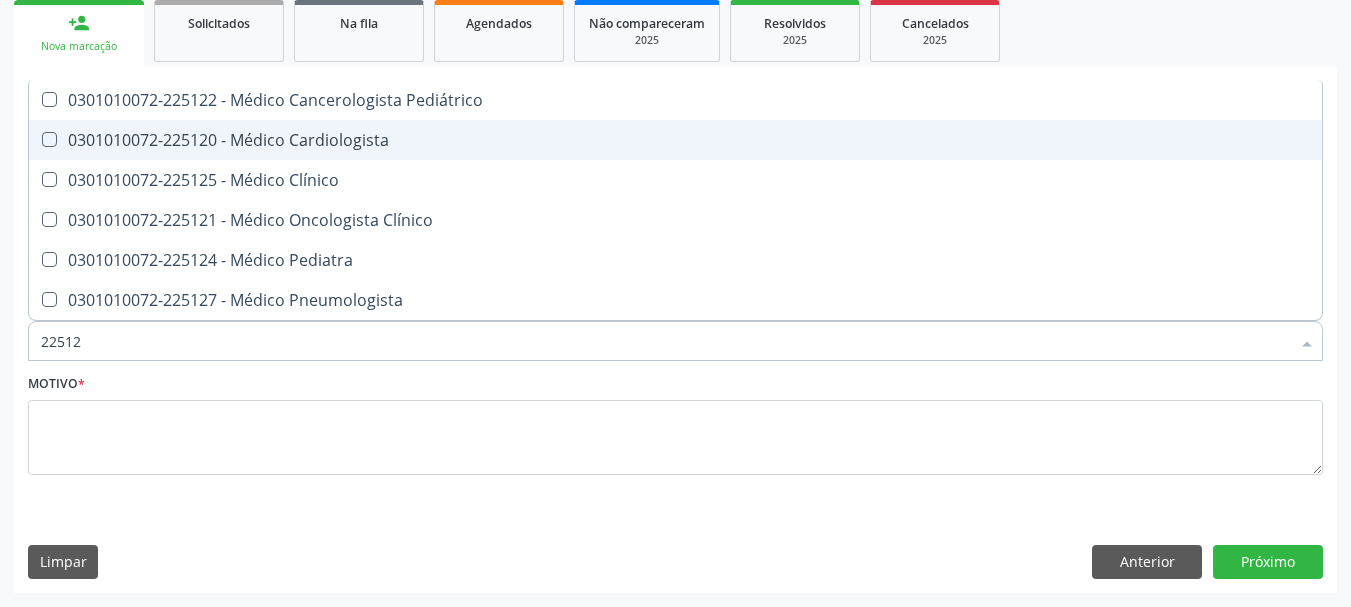 type on "225124" 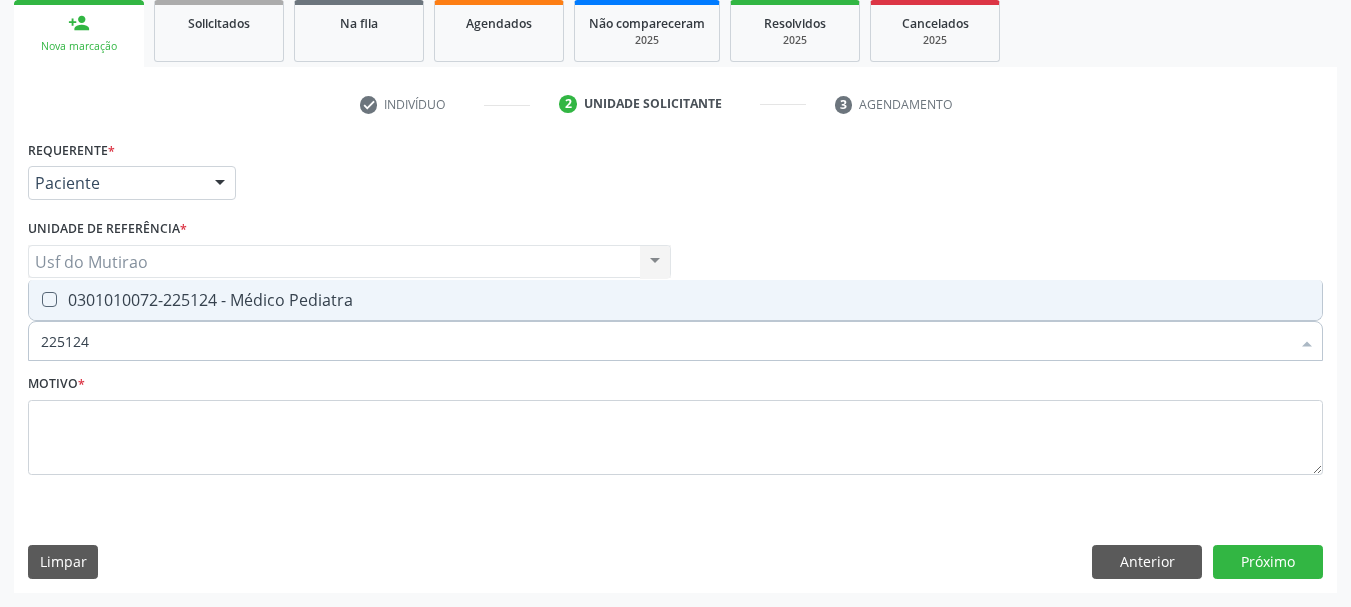 click on "0301010072-225124 - Médico Pediatra" at bounding box center [675, 300] 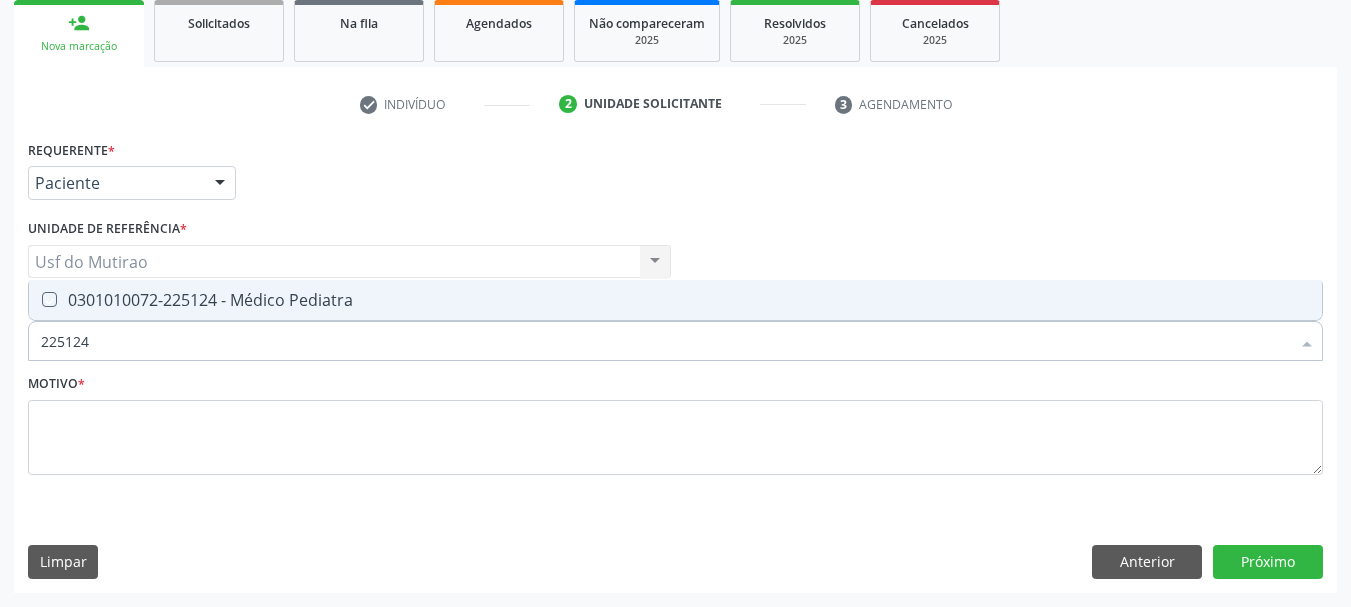 checkbox on "true" 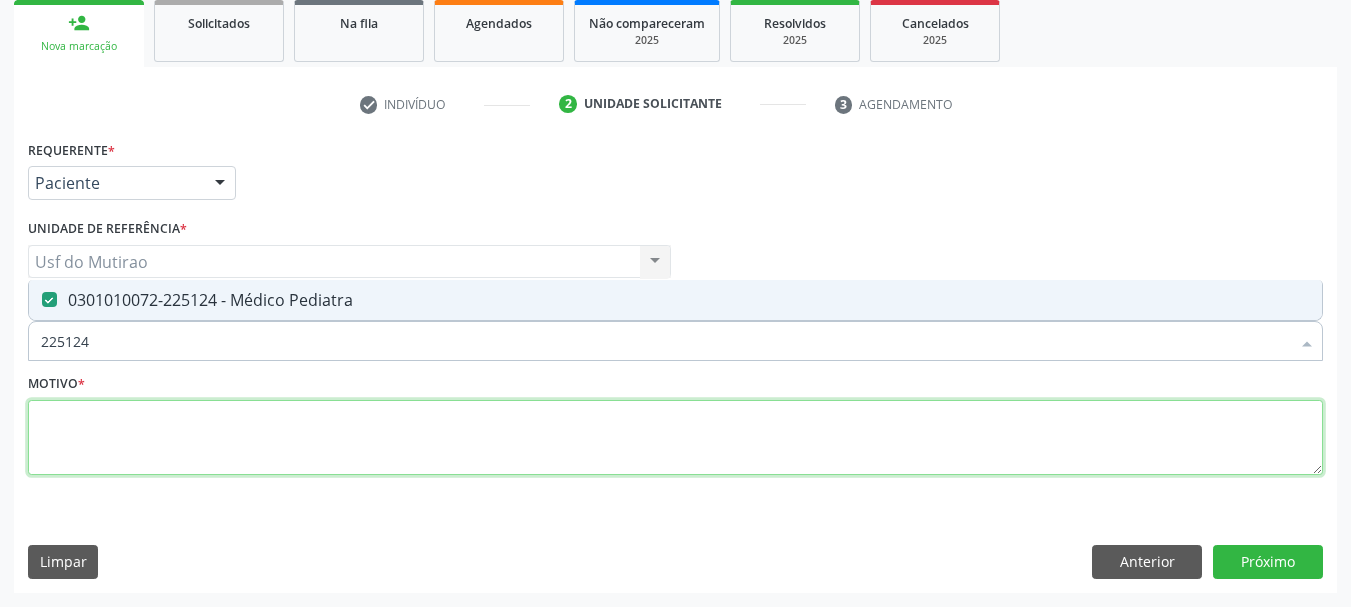 click at bounding box center (675, 438) 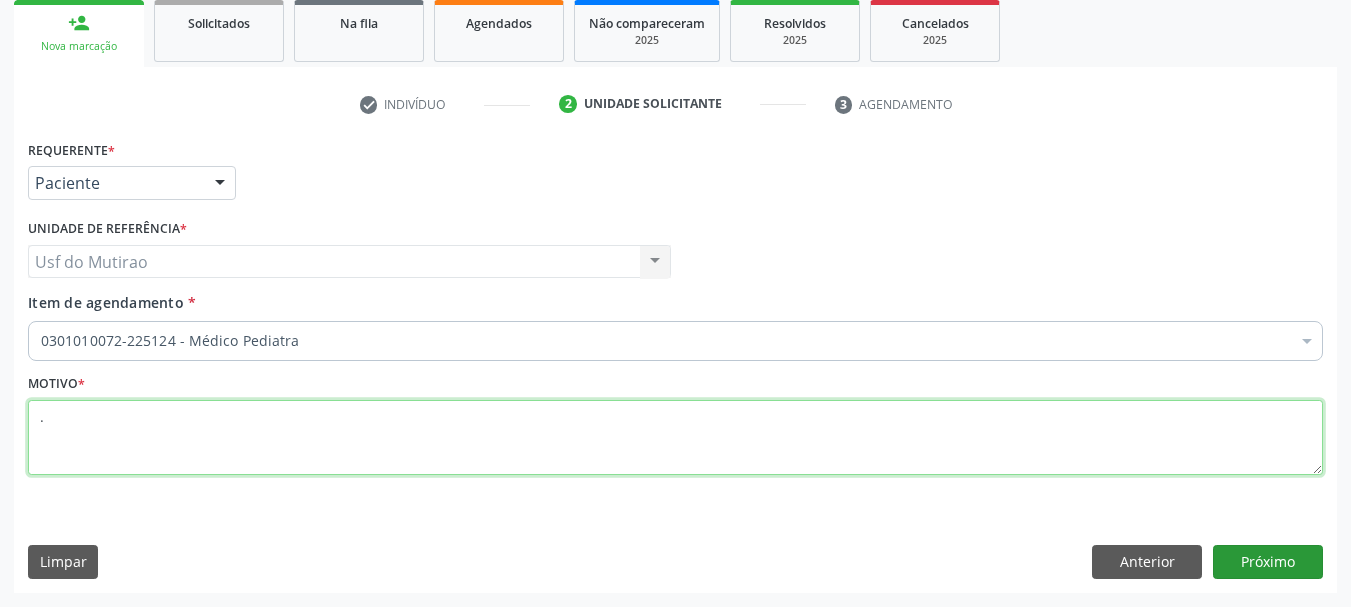 type on "." 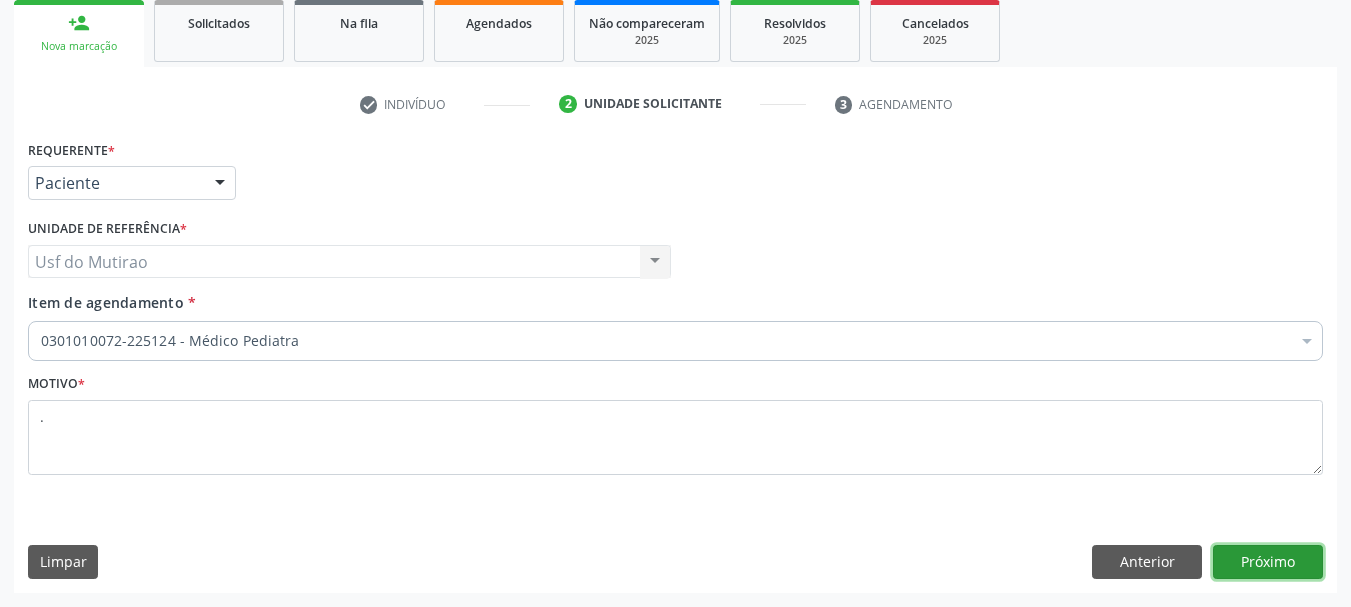 click on "Próximo" at bounding box center (1268, 562) 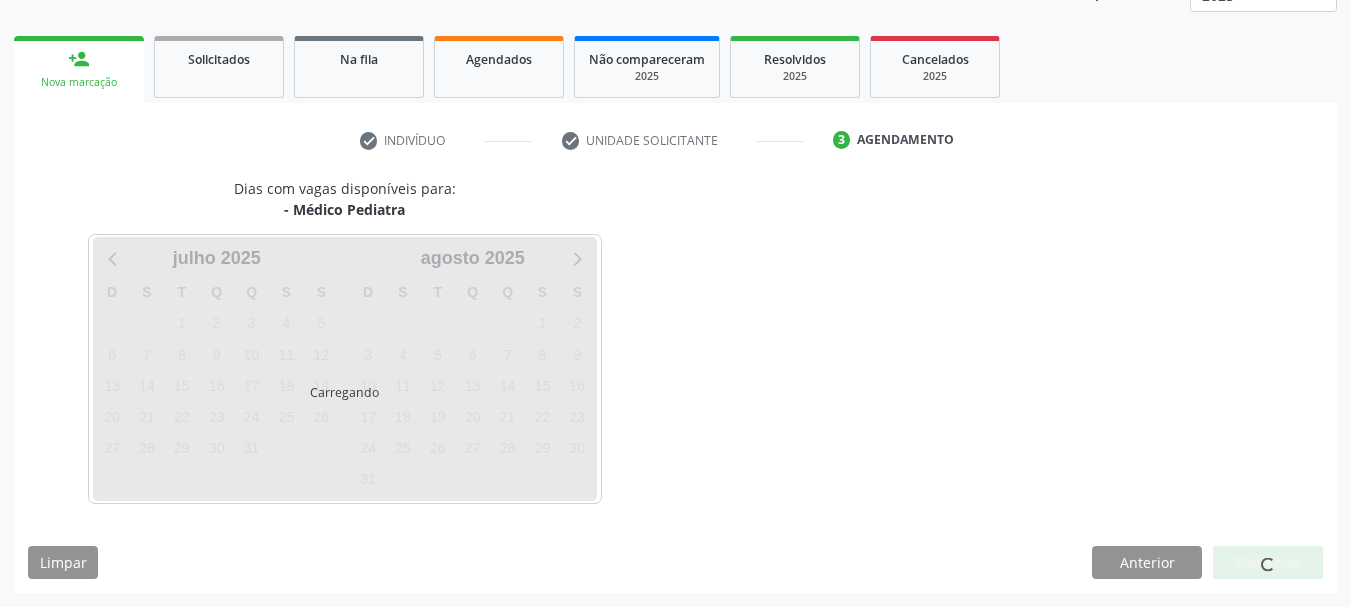 scroll, scrollTop: 263, scrollLeft: 0, axis: vertical 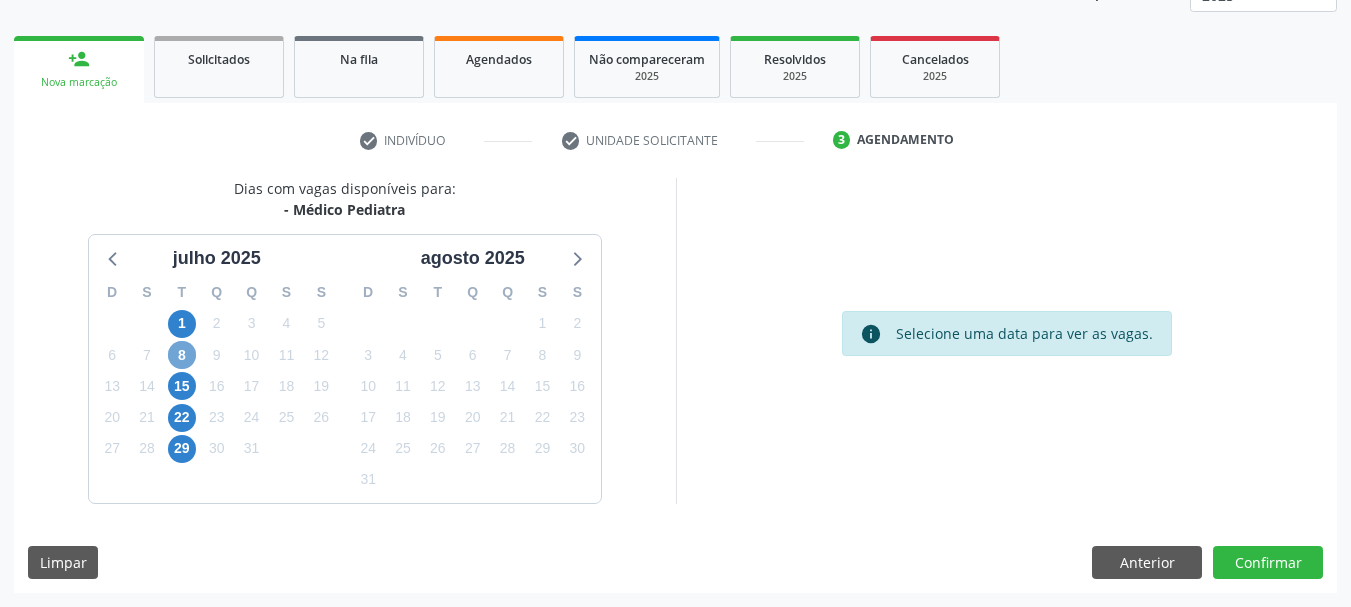 click on "8" at bounding box center (182, 355) 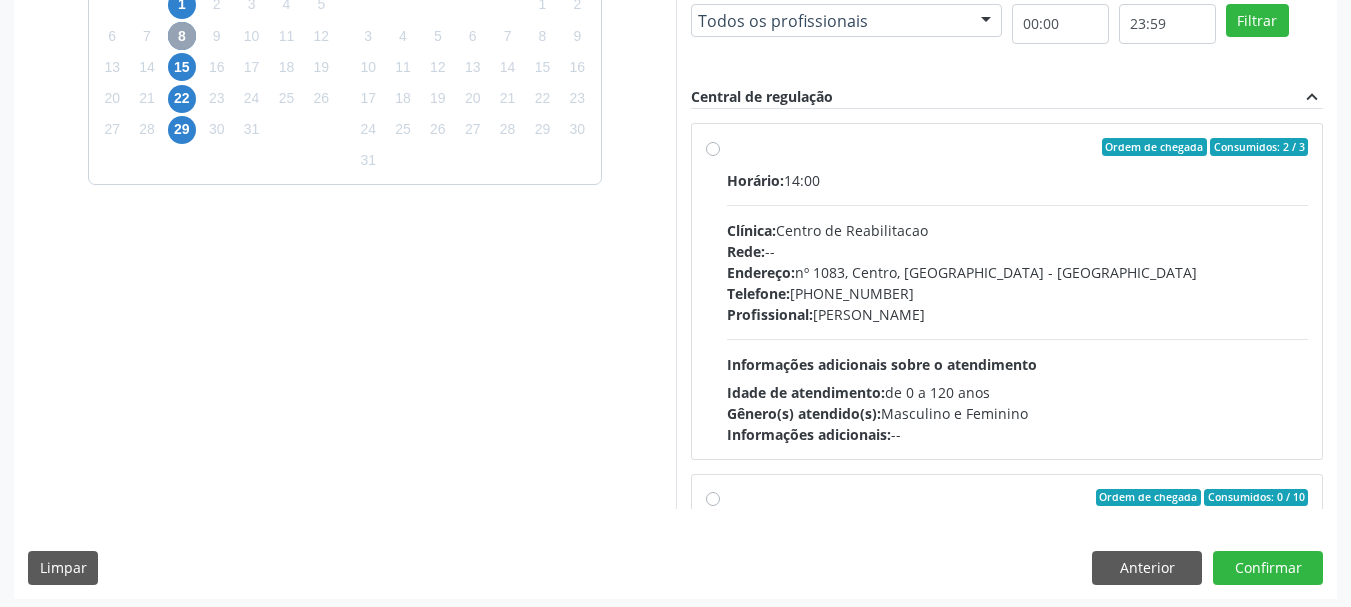 scroll, scrollTop: 588, scrollLeft: 0, axis: vertical 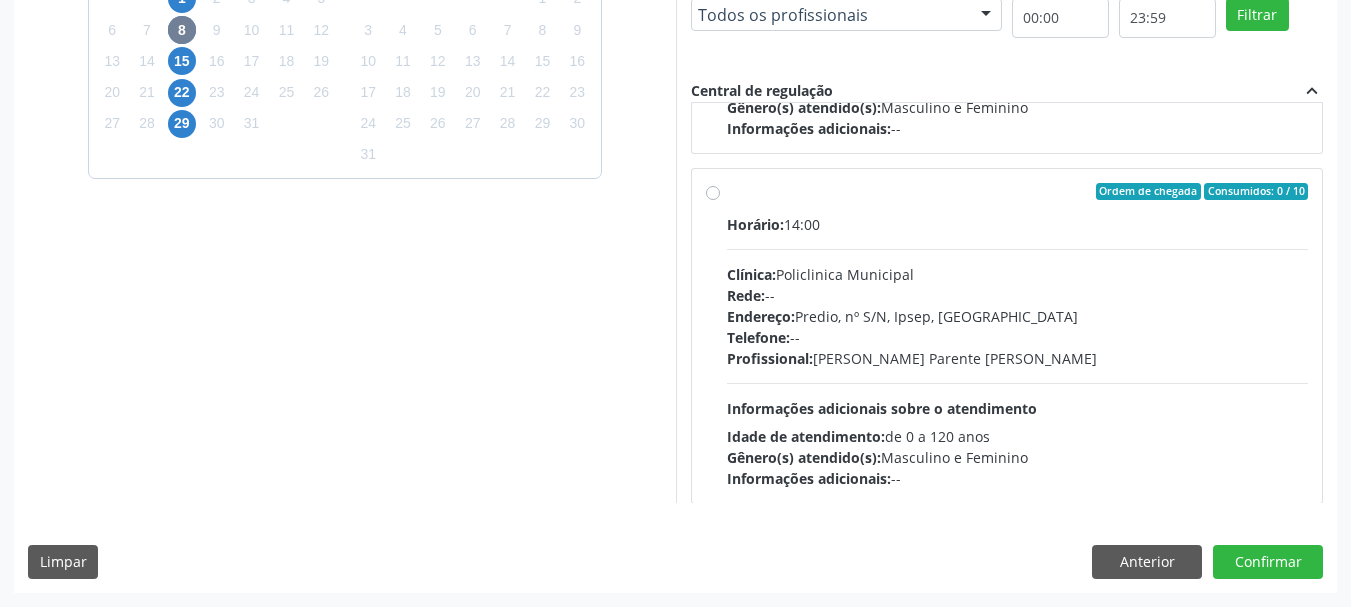 click on "Endereço:   Predio, nº S/N, Ipsep, [GEOGRAPHIC_DATA]" at bounding box center [1018, 316] 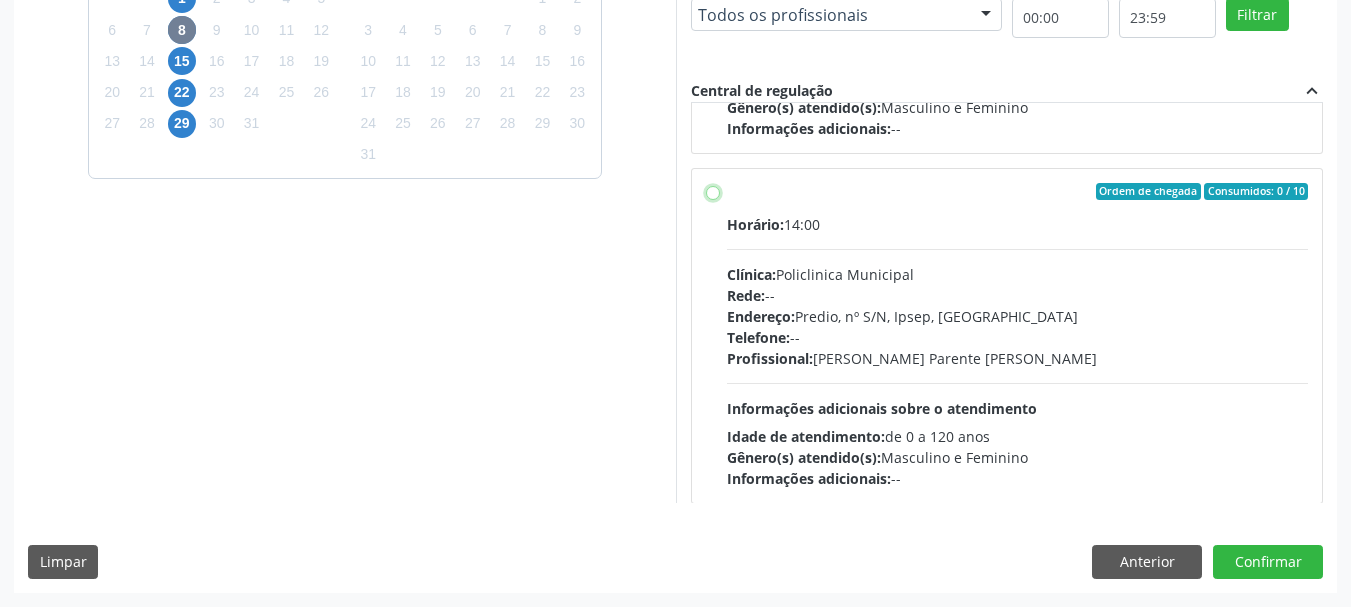 click on "Ordem de chegada
Consumidos: 0 / 10
Horário:   14:00
Clínica:  Policlinica Municipal
Rede:
--
Endereço:   Predio, nº S/N, Ipsep, Serra Talhada - PE
Telefone:   --
Profissional:
Bianca de Oliveira Parente Bezerra
Informações adicionais sobre o atendimento
Idade de atendimento:
de 0 a 120 anos
Gênero(s) atendido(s):
Masculino e Feminino
Informações adicionais:
--" at bounding box center [713, 192] 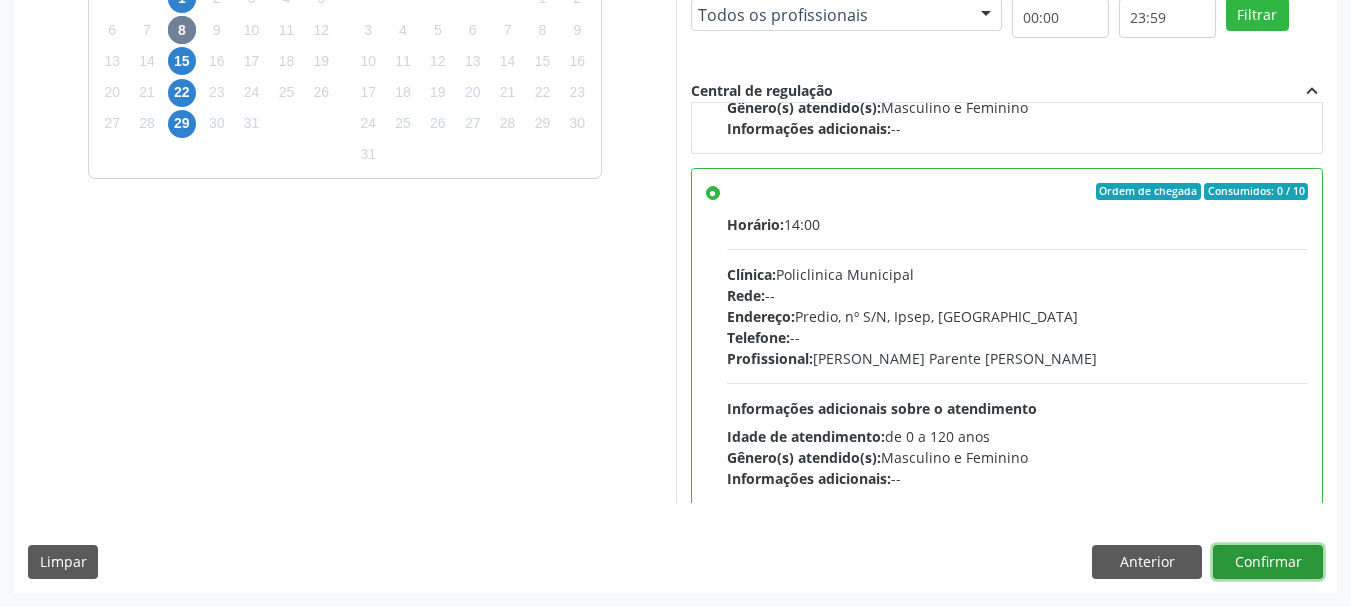 click on "Confirmar" at bounding box center [1268, 562] 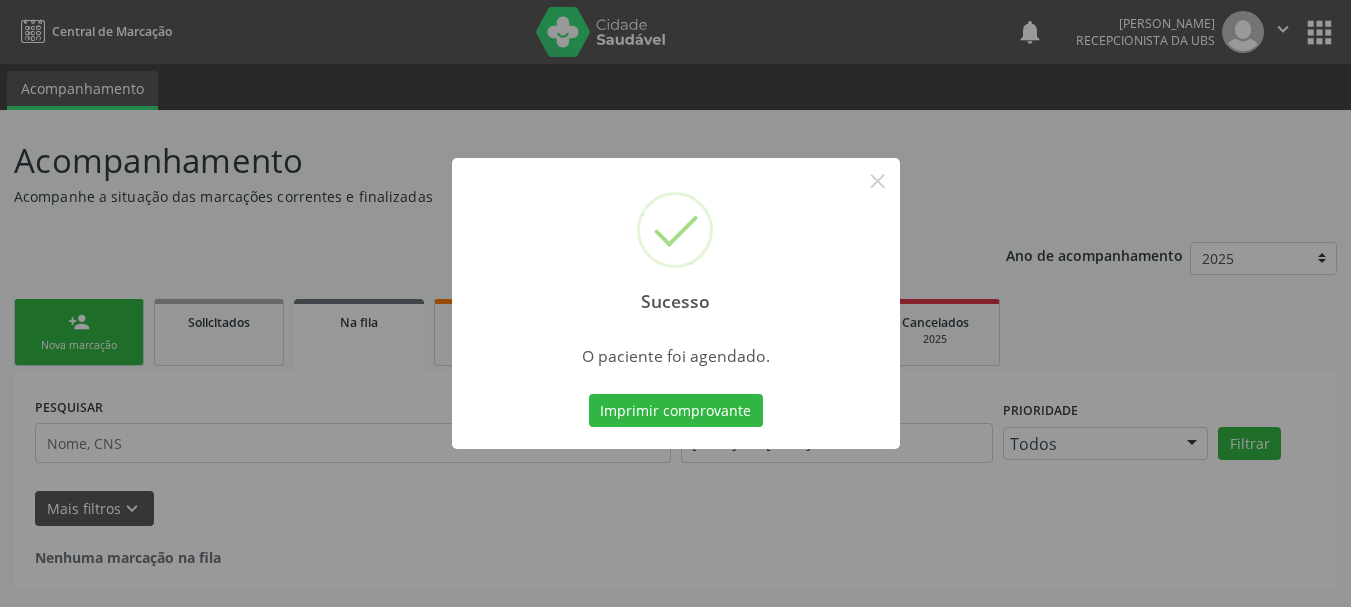 scroll, scrollTop: 0, scrollLeft: 0, axis: both 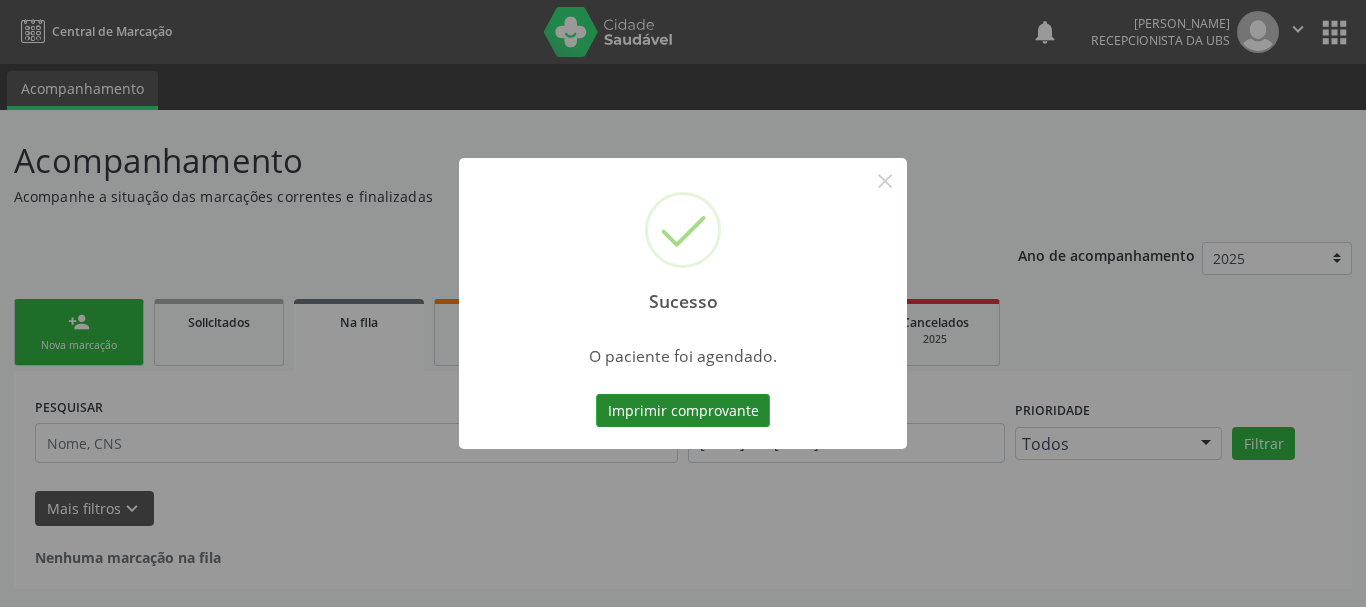 click on "Imprimir comprovante" at bounding box center (683, 411) 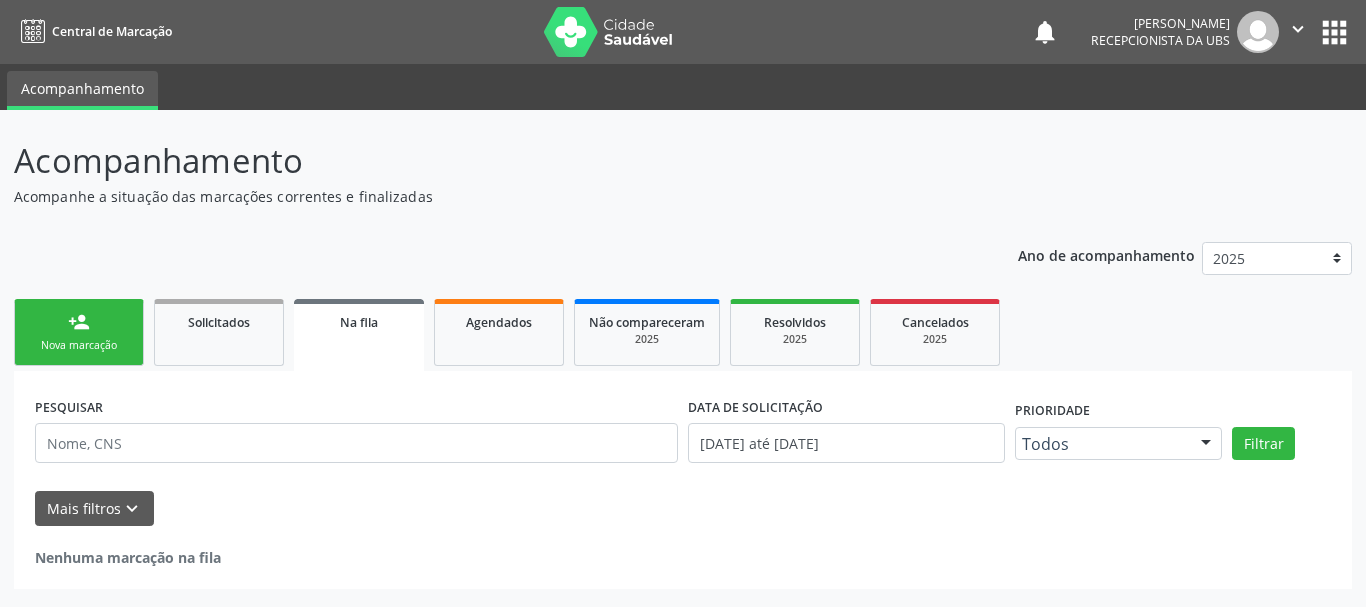 click on "person_add" at bounding box center [79, 322] 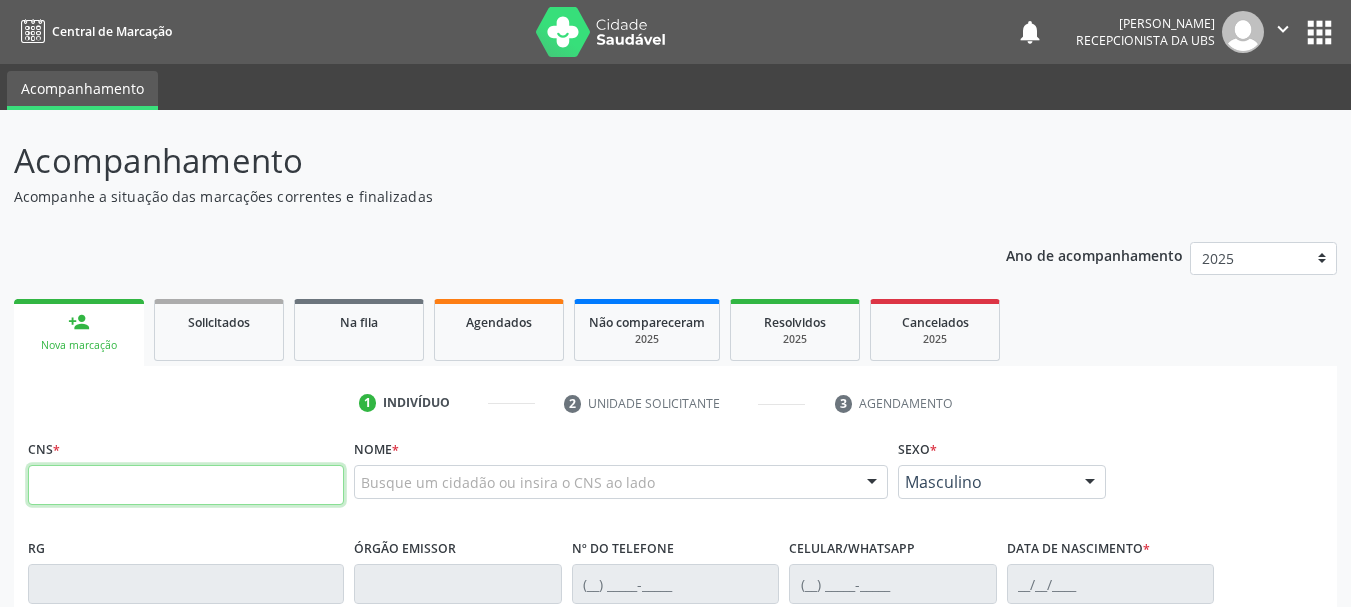 click at bounding box center (186, 485) 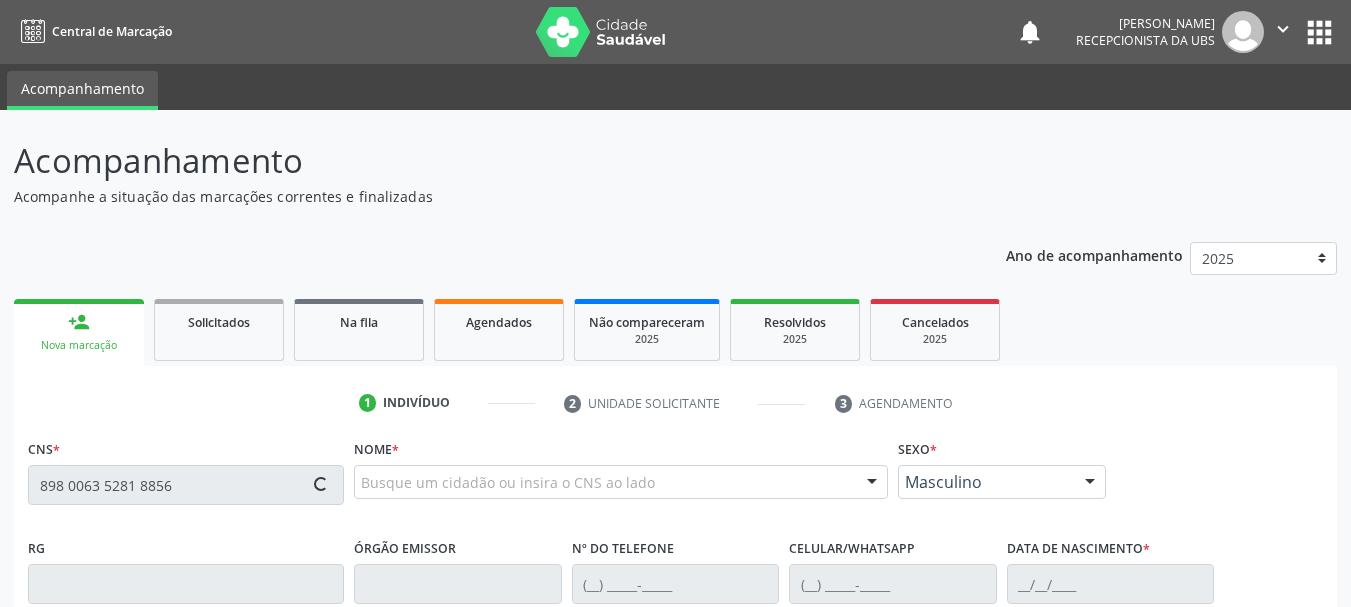 type on "898 0063 5281 8856" 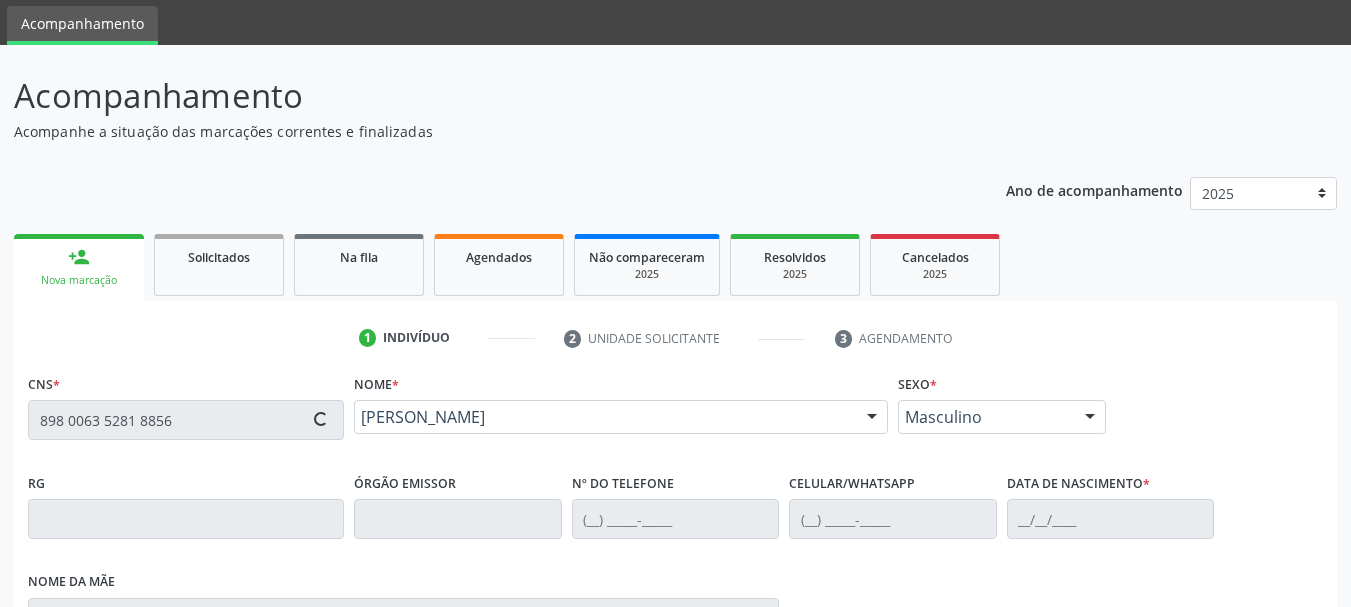 scroll, scrollTop: 100, scrollLeft: 0, axis: vertical 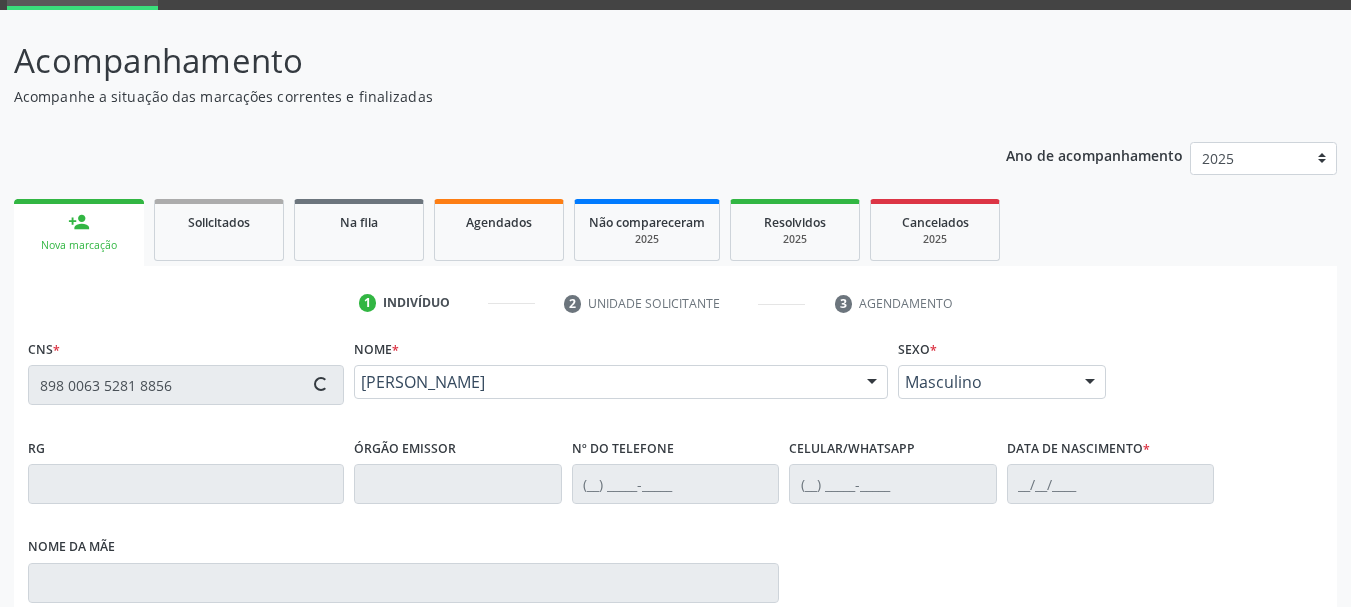 type on "(87) 99662-0632" 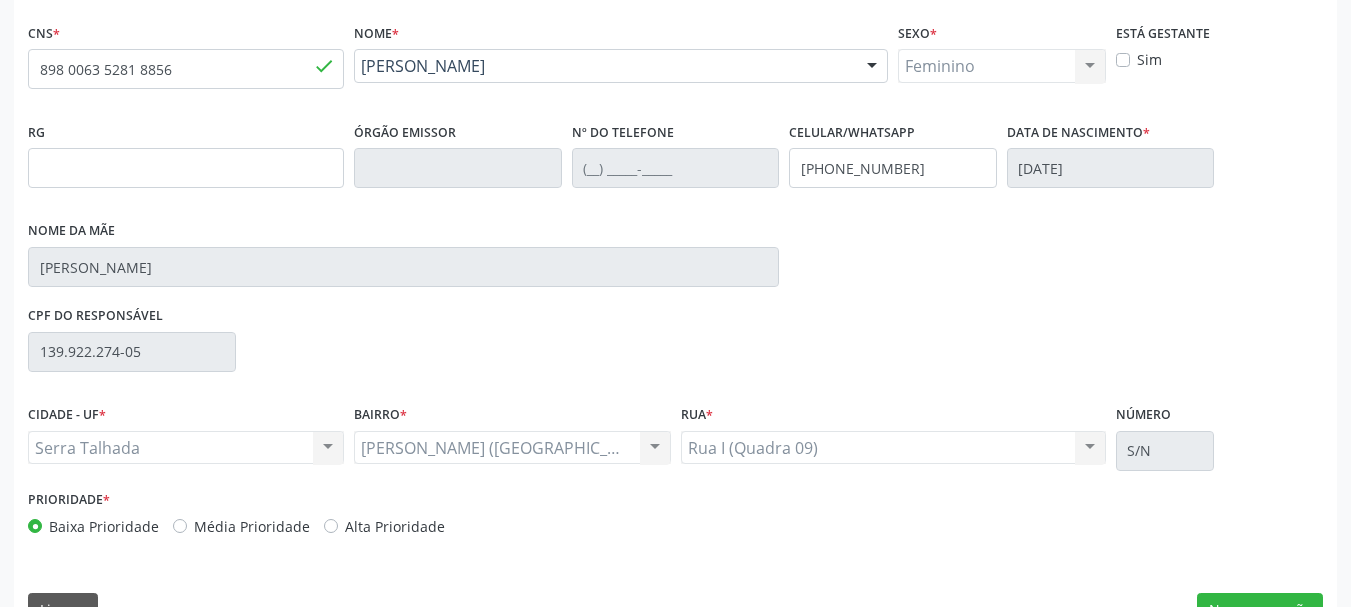 scroll, scrollTop: 463, scrollLeft: 0, axis: vertical 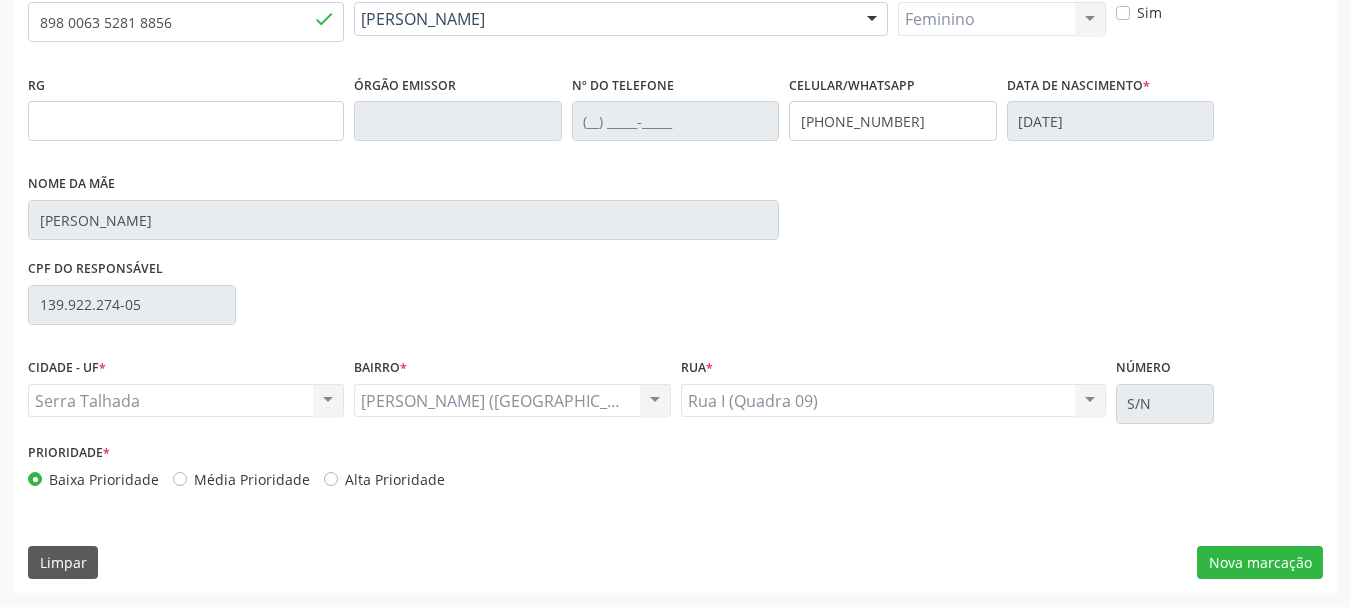 click on "CNS
*
898 0063 5281 8856       done
Nome
*
Isis Eloa Martins de Sousa
Isis Eloa Martins de Sousa
CNS:
898 0063 5281 8856
CPF:    --   Nascimento:
06/02/2024
Nenhum resultado encontrado para: "   "
Digite o nome ou CNS para buscar um indivíduo
Sexo
*
Feminino         Masculino   Feminino
Nenhum resultado encontrado para: "   "
Não há nenhuma opção para ser exibida.
Está gestante
Sim
RG
Órgão emissor
Nº do Telefone
Celular/WhatsApp
(87) 99662-0632
Data de nascimento
*
06/02/2024
Nome da mãe
Ana Kalyany Martins da Silva
CPF do responsável
139.922.274-05
CIDADE - UF
*
Serra Talhada" at bounding box center [675, 282] 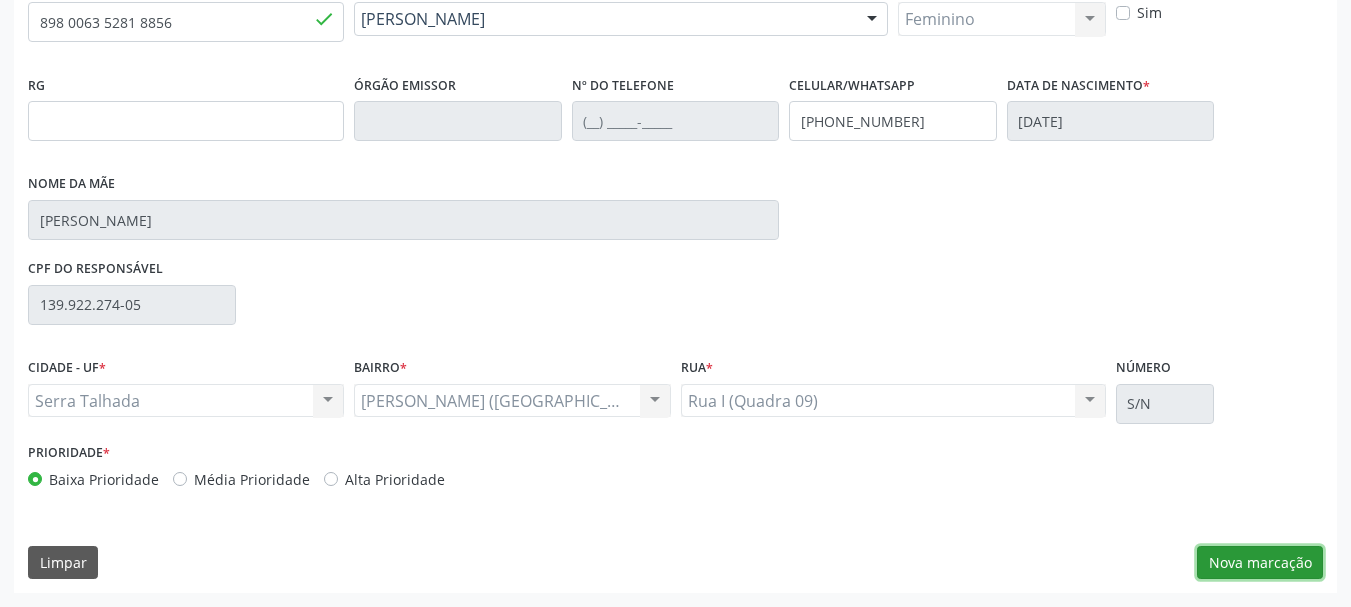 click on "Nova marcação" at bounding box center [1260, 563] 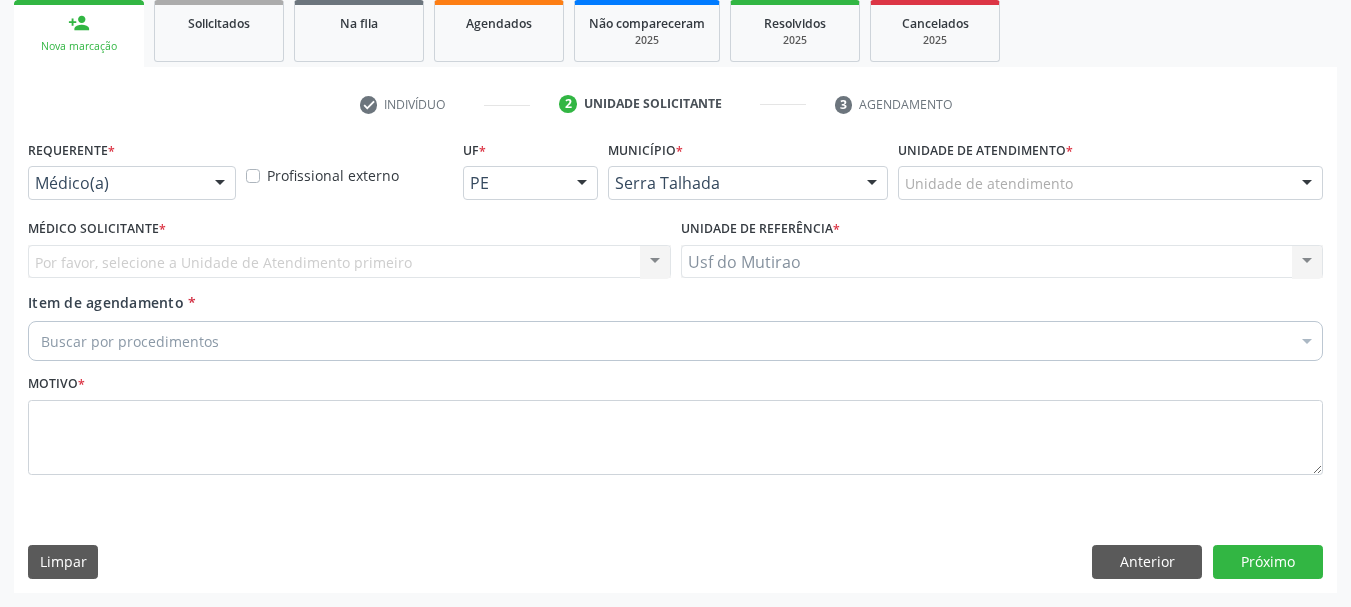 scroll, scrollTop: 299, scrollLeft: 0, axis: vertical 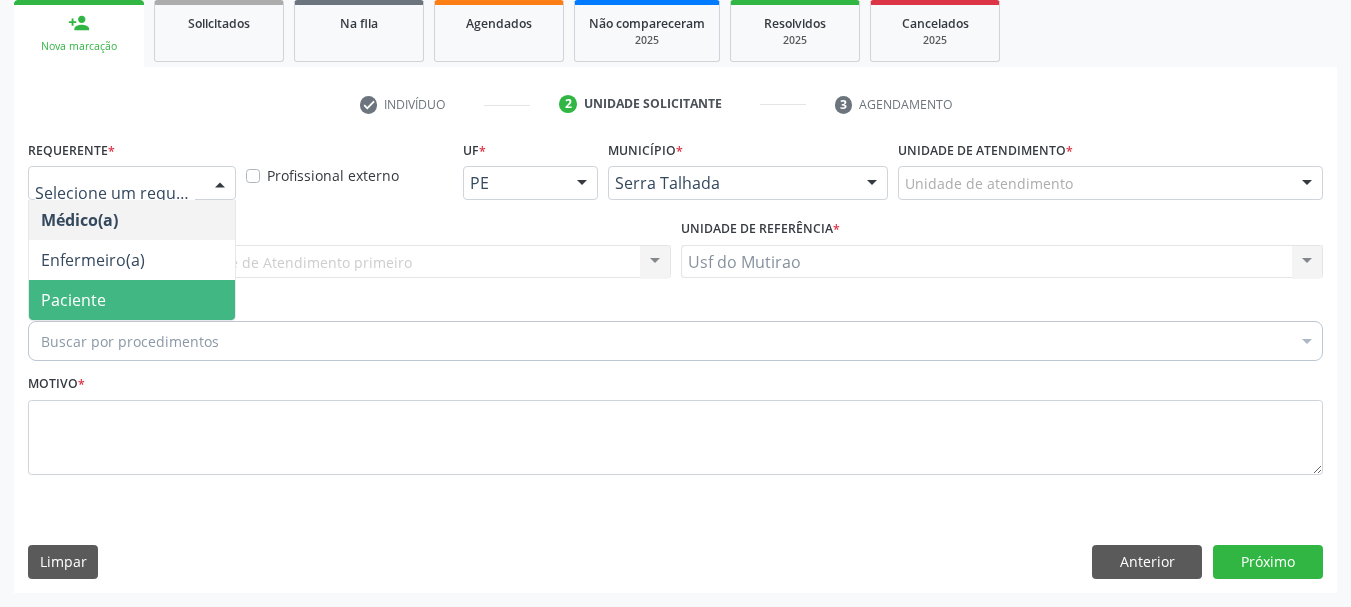 click on "Paciente" at bounding box center [132, 300] 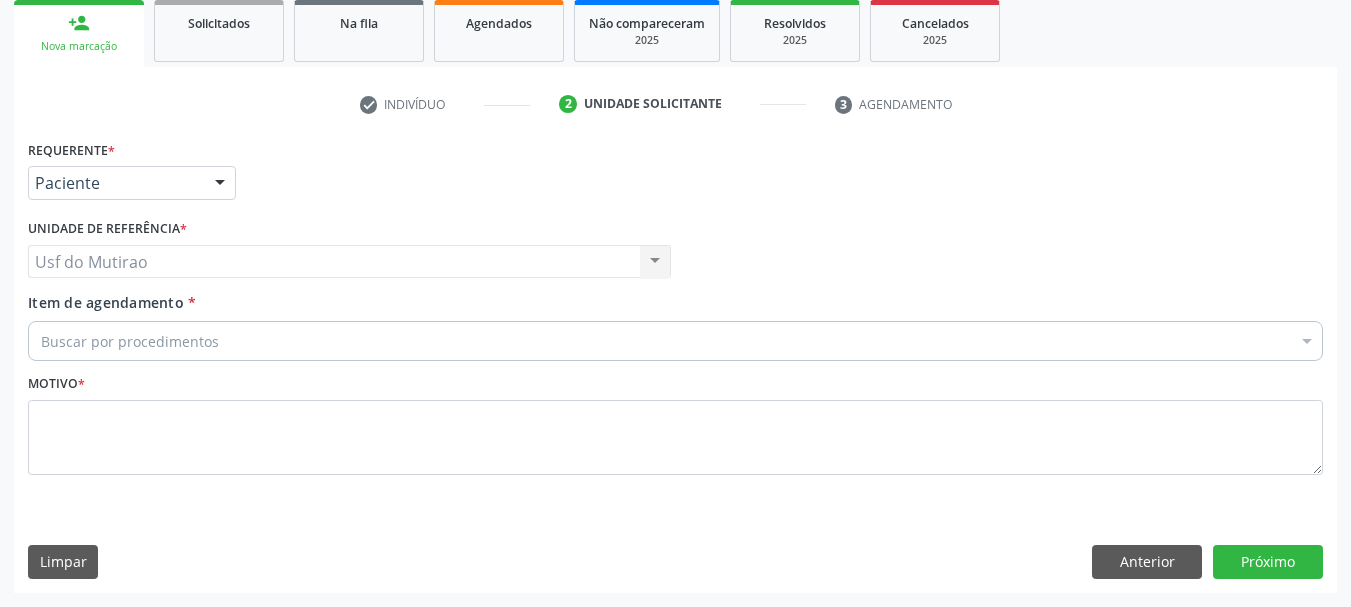 click on "Buscar por procedimentos" at bounding box center [675, 341] 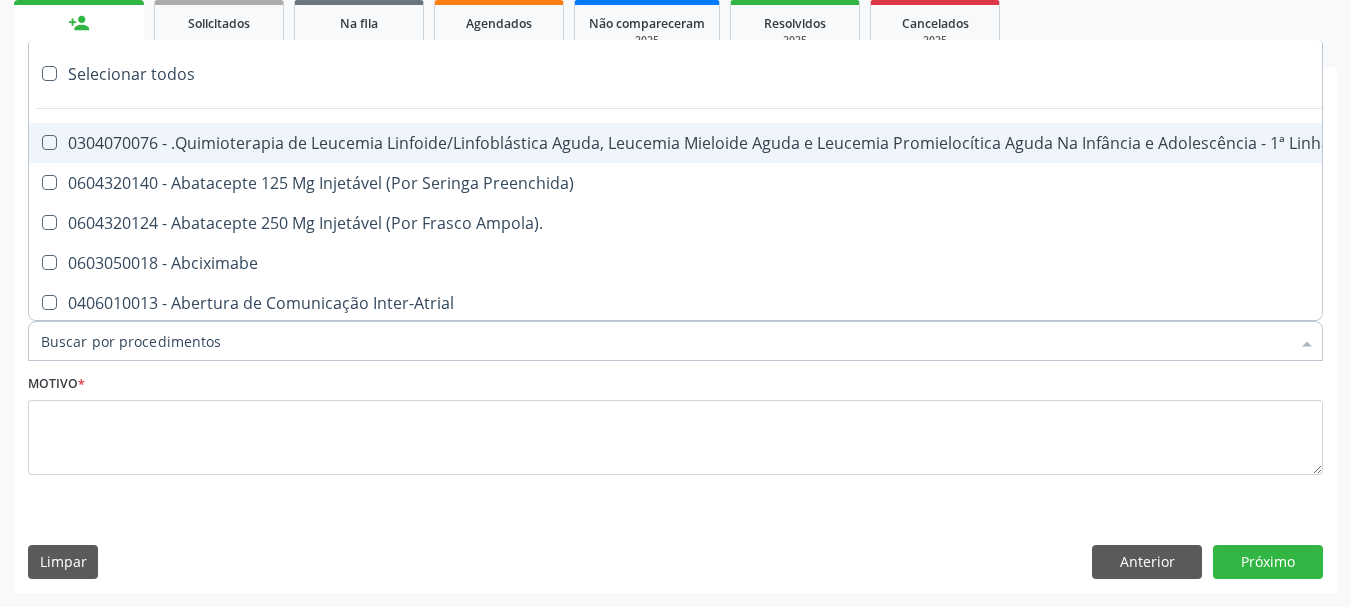 click on "Item de agendamento
*" at bounding box center (665, 341) 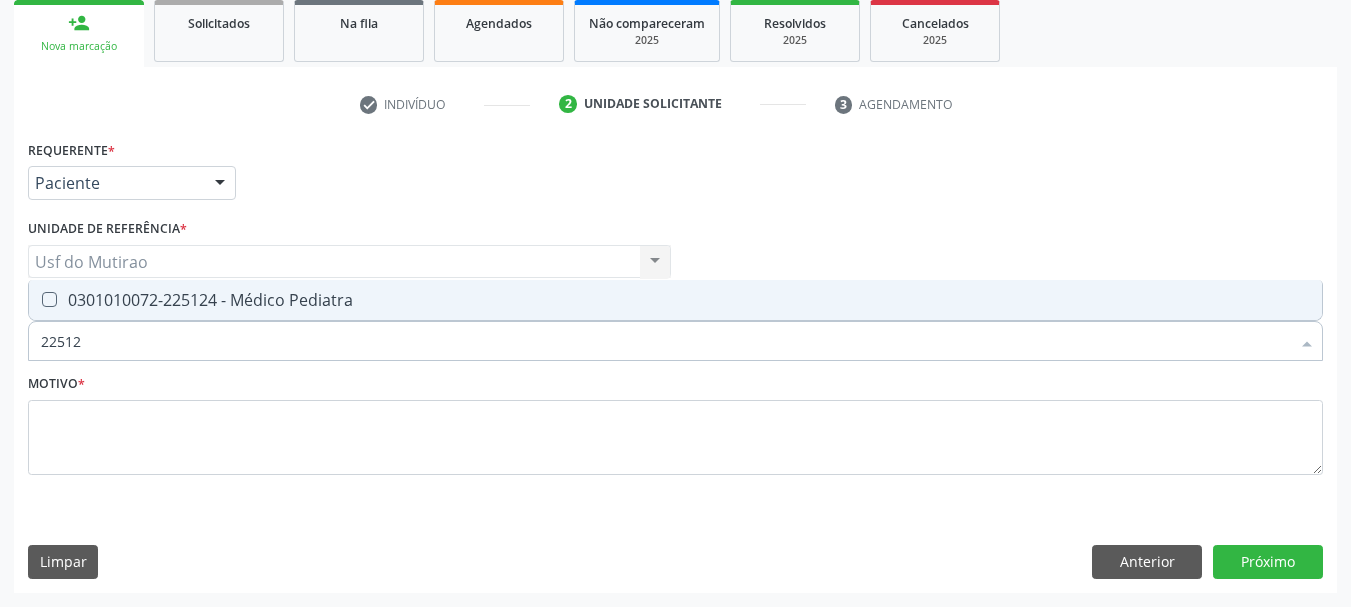 type on "225124" 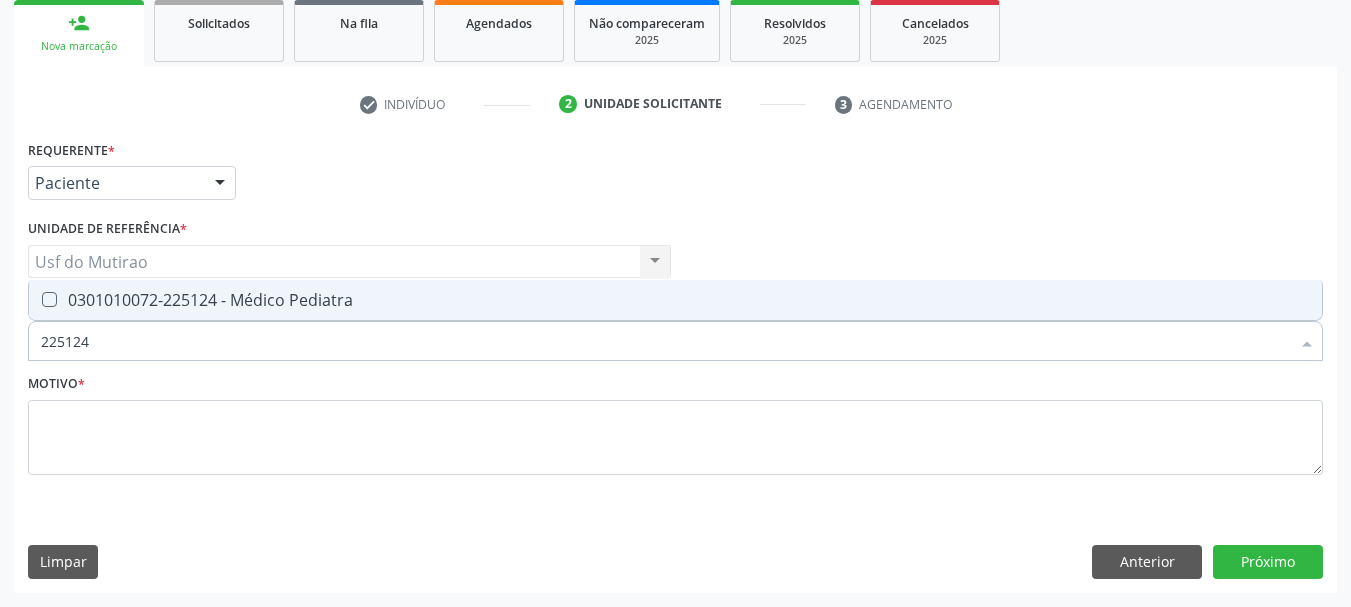 click on "0301010072-225124 - Médico Pediatra" at bounding box center (675, 300) 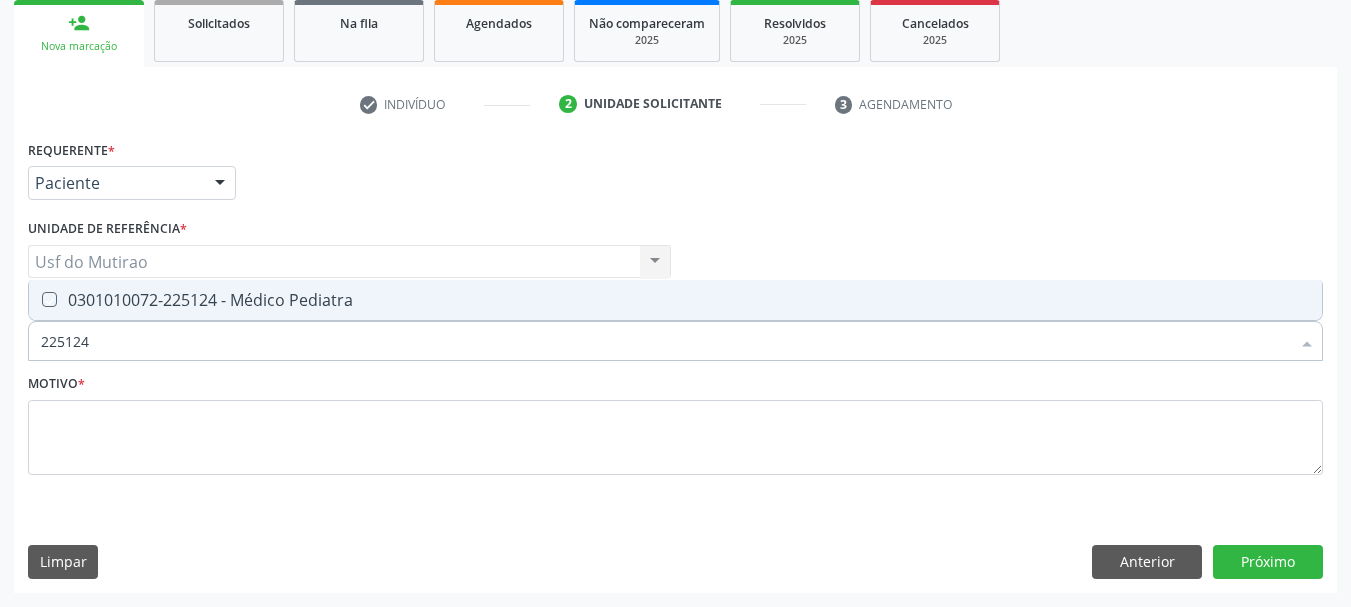 checkbox on "true" 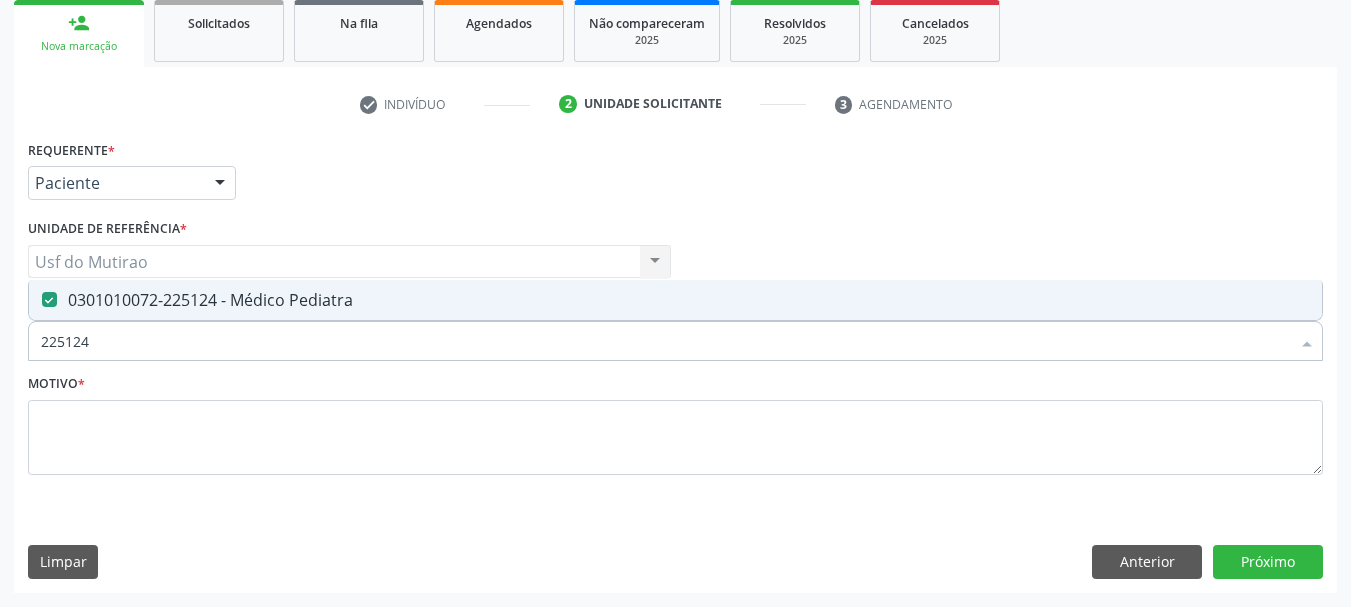 click on "Motivo
*" at bounding box center [675, 429] 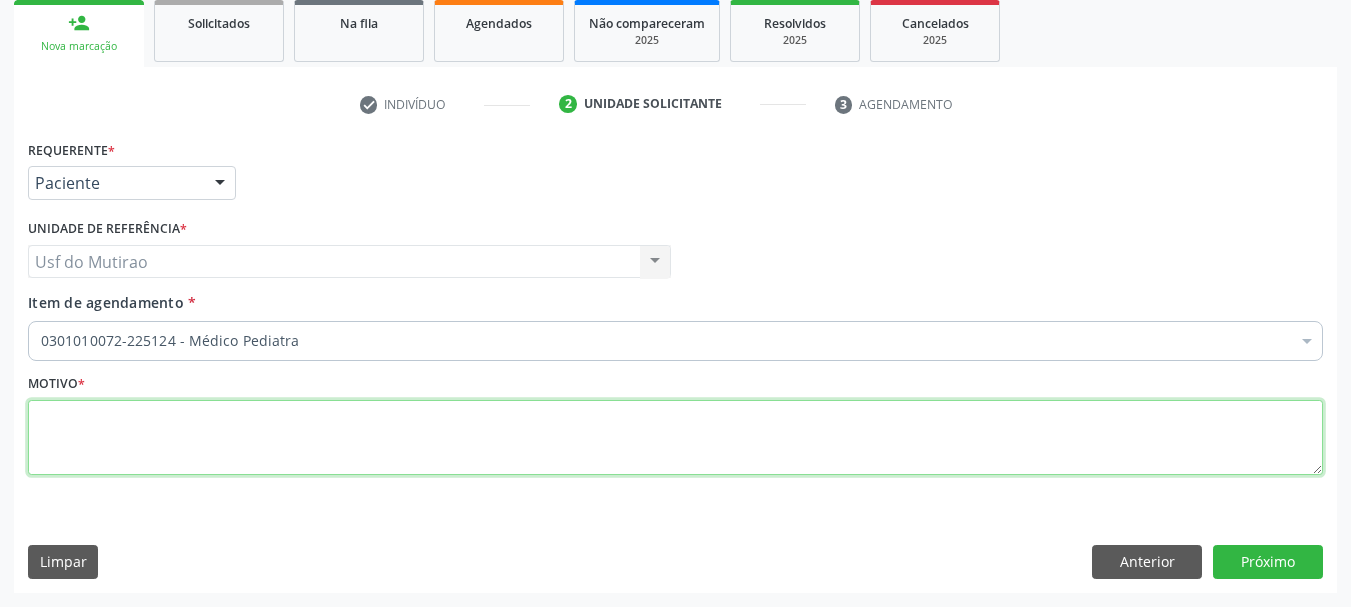 click at bounding box center [675, 438] 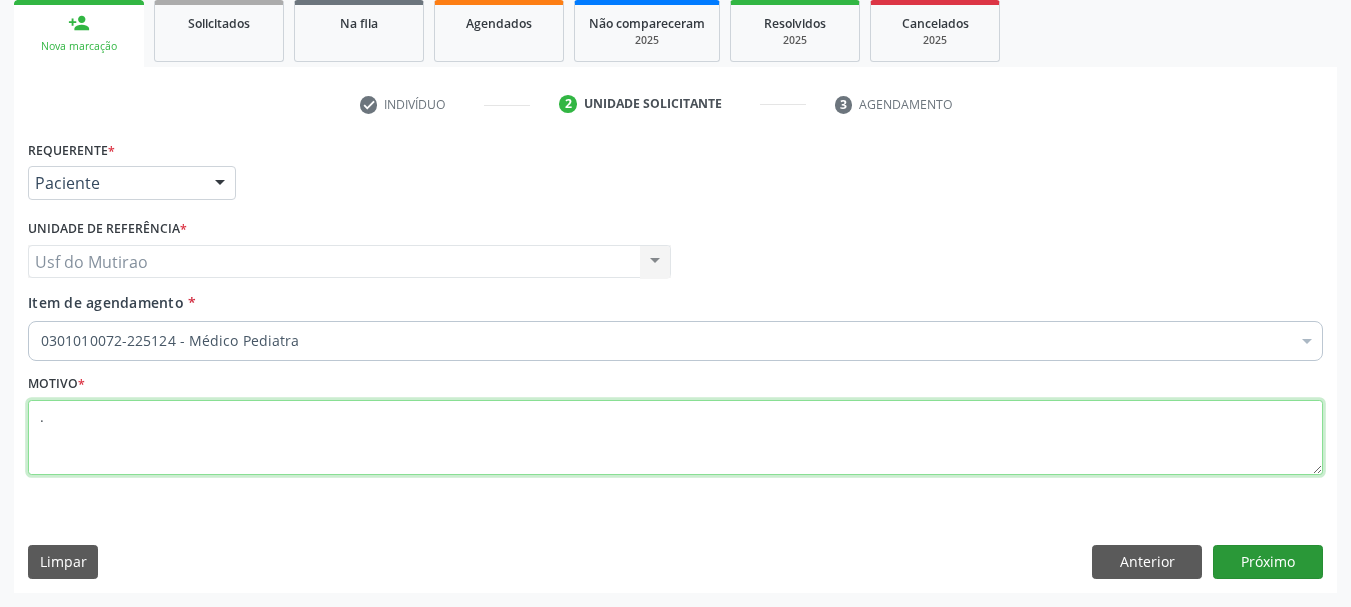 type on "." 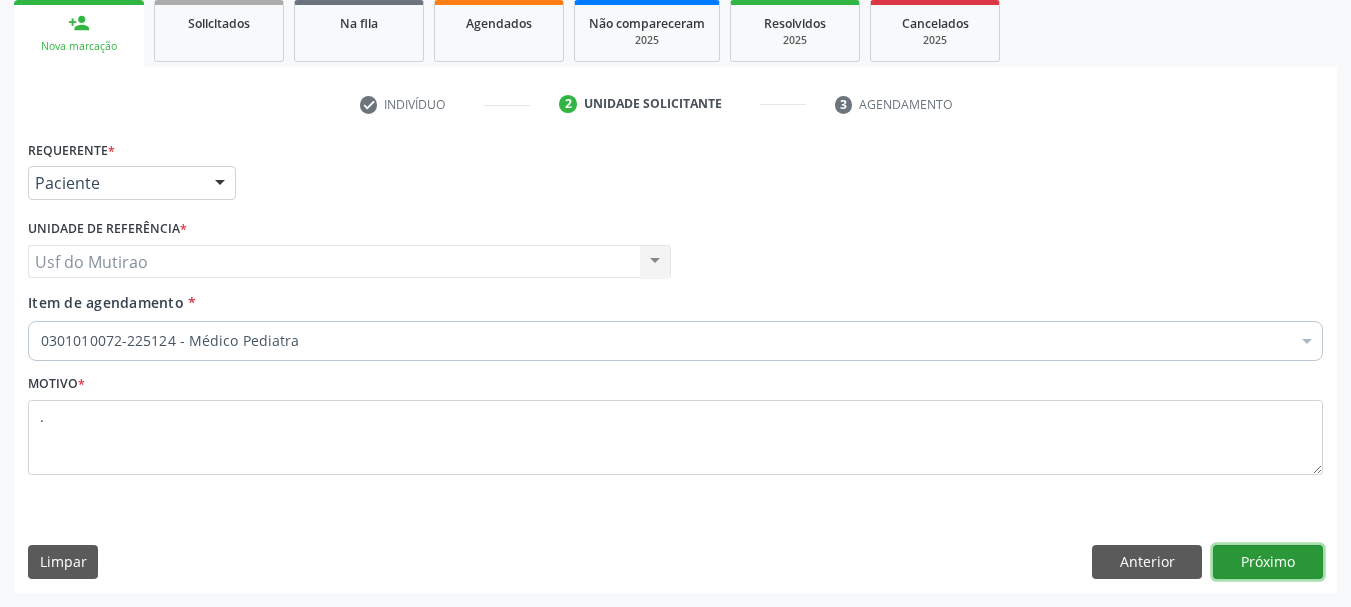 click on "Próximo" at bounding box center (1268, 562) 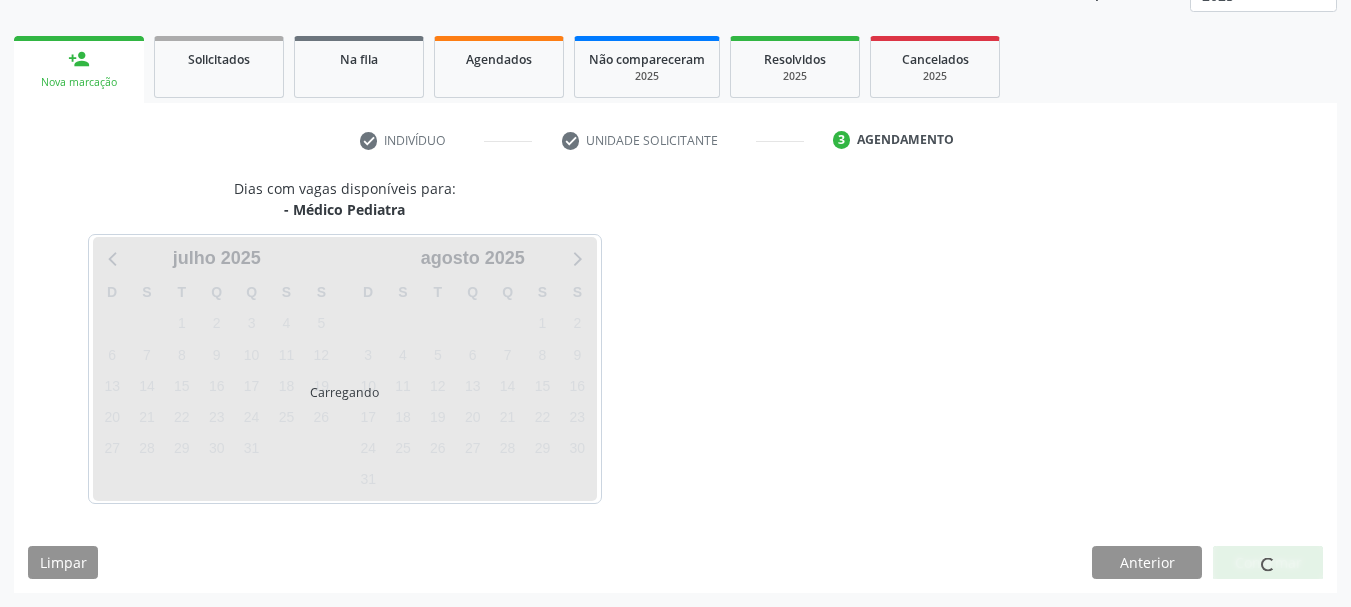 scroll, scrollTop: 263, scrollLeft: 0, axis: vertical 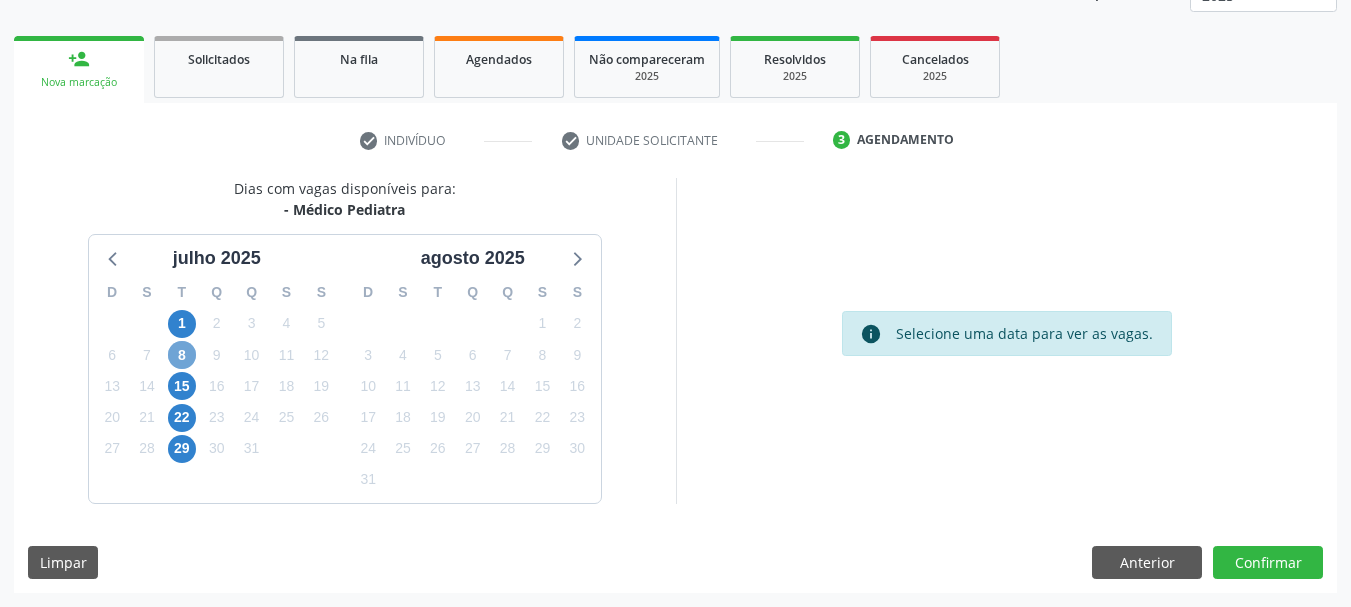 click on "8" at bounding box center (182, 355) 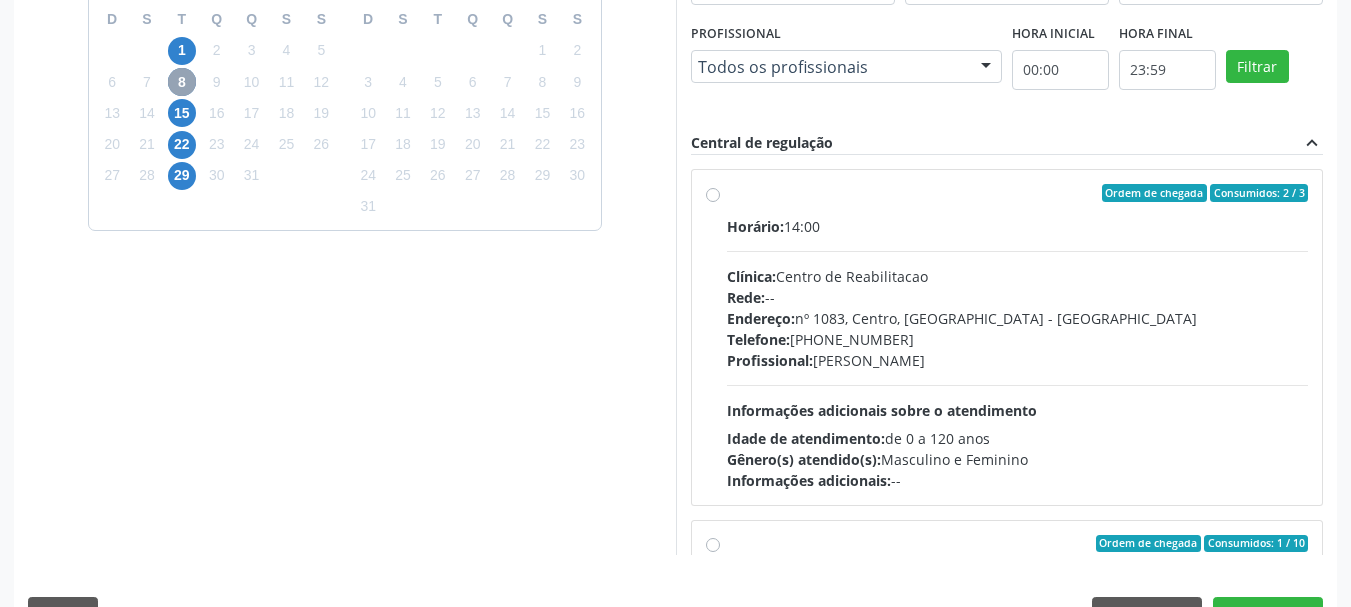 scroll, scrollTop: 563, scrollLeft: 0, axis: vertical 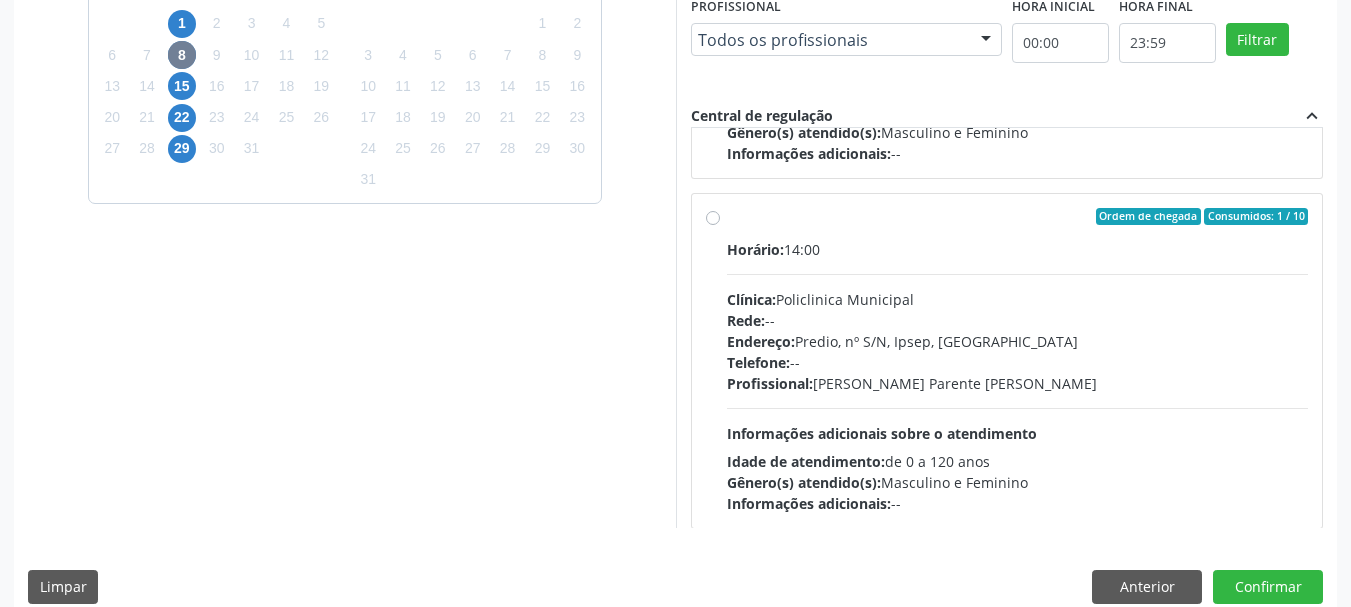 click on "Telefone:   --" at bounding box center (1018, 362) 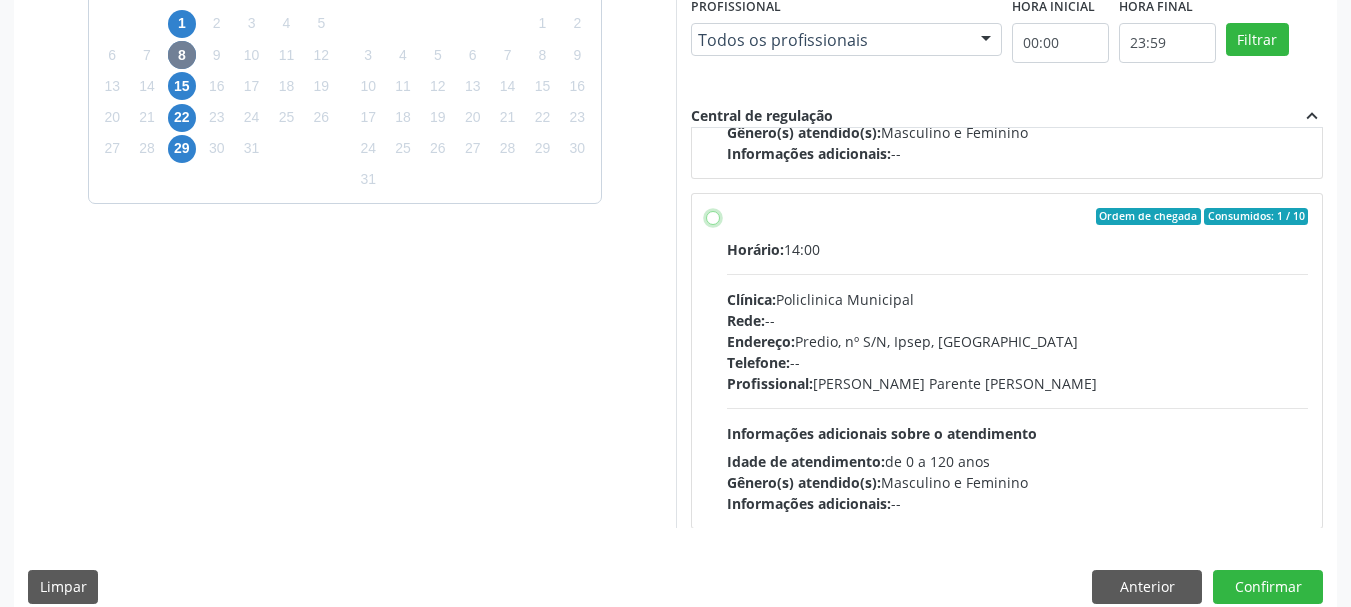 click on "Ordem de chegada
Consumidos: 1 / 10
Horário:   14:00
Clínica:  Policlinica Municipal
Rede:
--
Endereço:   Predio, nº S/N, Ipsep, Serra Talhada - PE
Telefone:   --
Profissional:
Bianca de Oliveira Parente Bezerra
Informações adicionais sobre o atendimento
Idade de atendimento:
de 0 a 120 anos
Gênero(s) atendido(s):
Masculino e Feminino
Informações adicionais:
--" at bounding box center [713, 217] 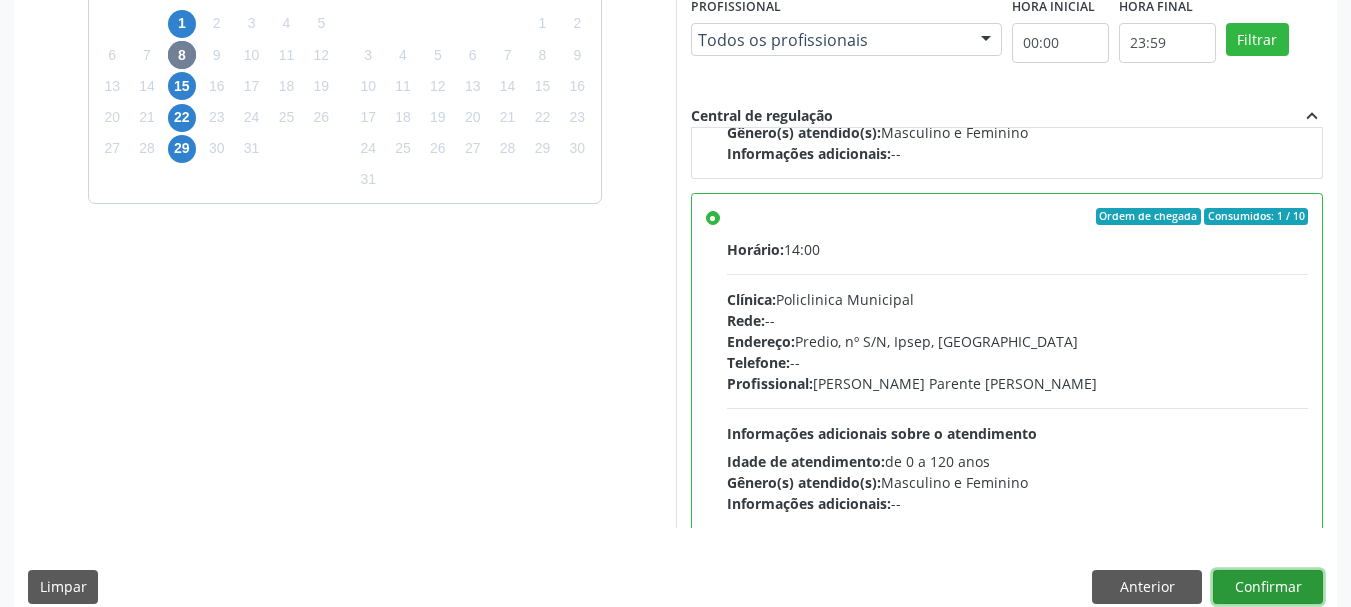click on "Confirmar" at bounding box center [1268, 587] 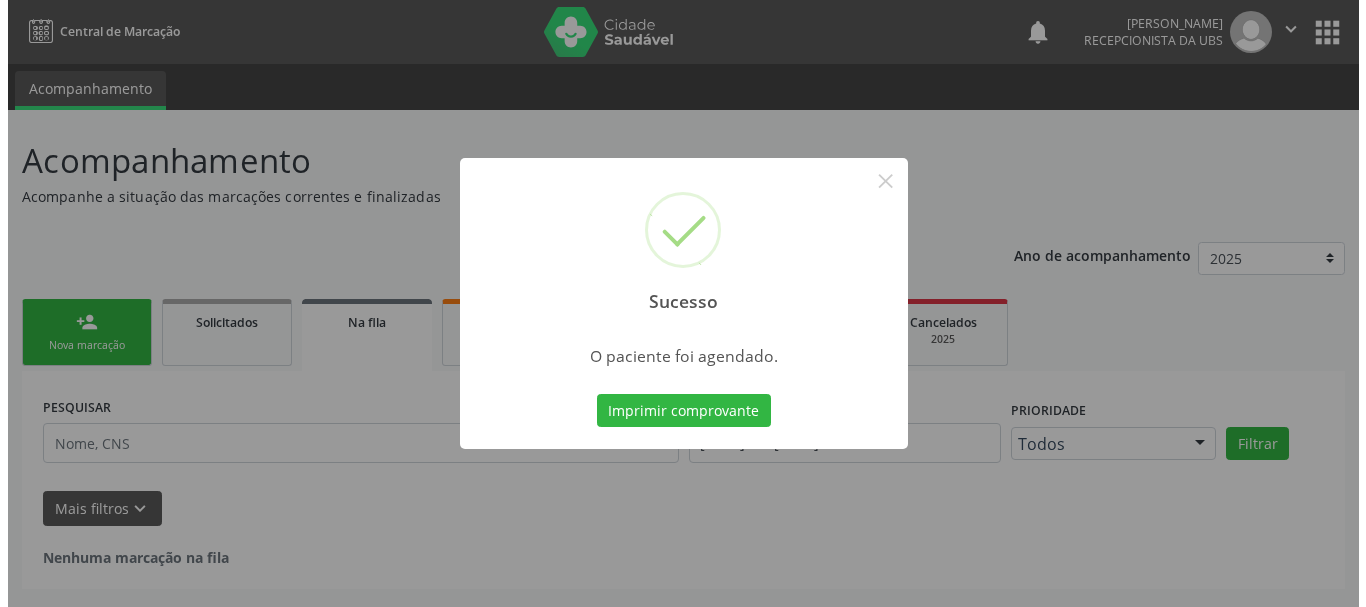 scroll, scrollTop: 0, scrollLeft: 0, axis: both 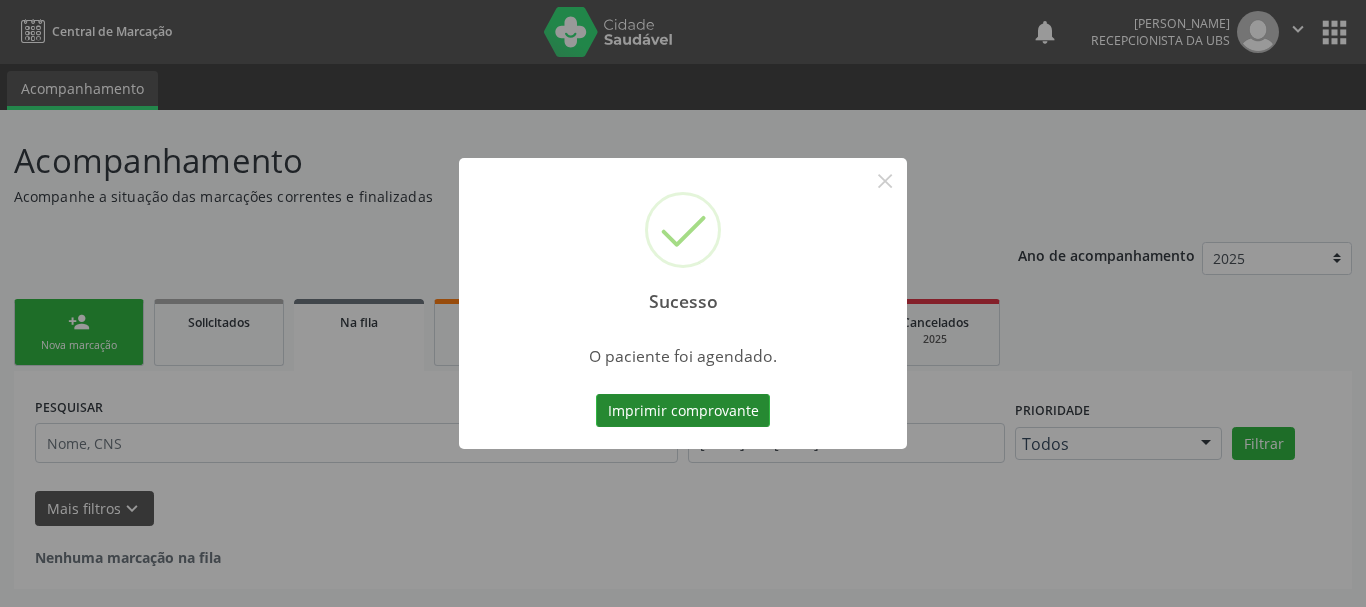 click on "Imprimir comprovante" at bounding box center (683, 411) 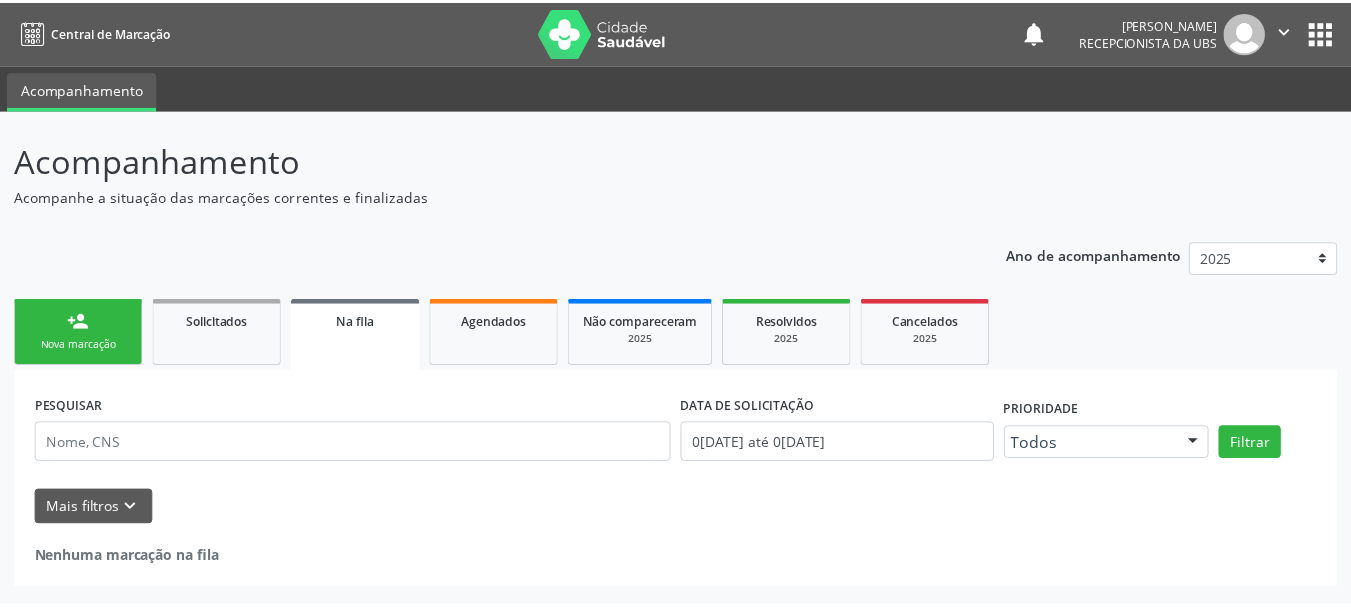 scroll, scrollTop: 0, scrollLeft: 0, axis: both 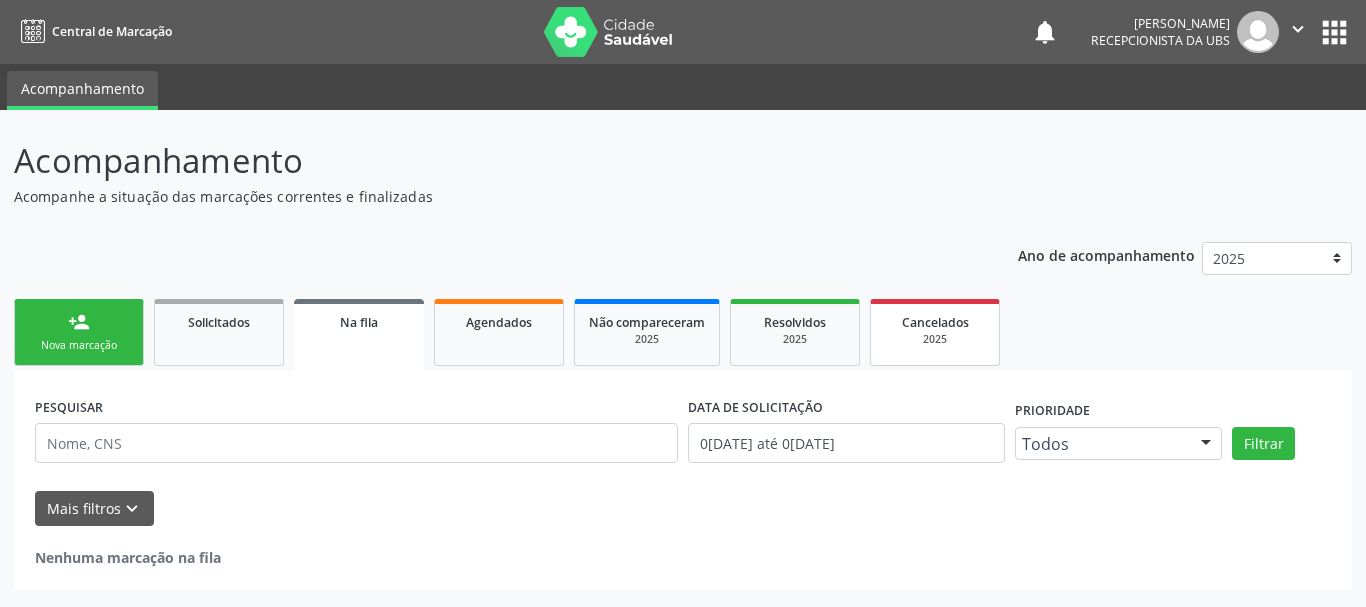click on "2025" at bounding box center [935, 339] 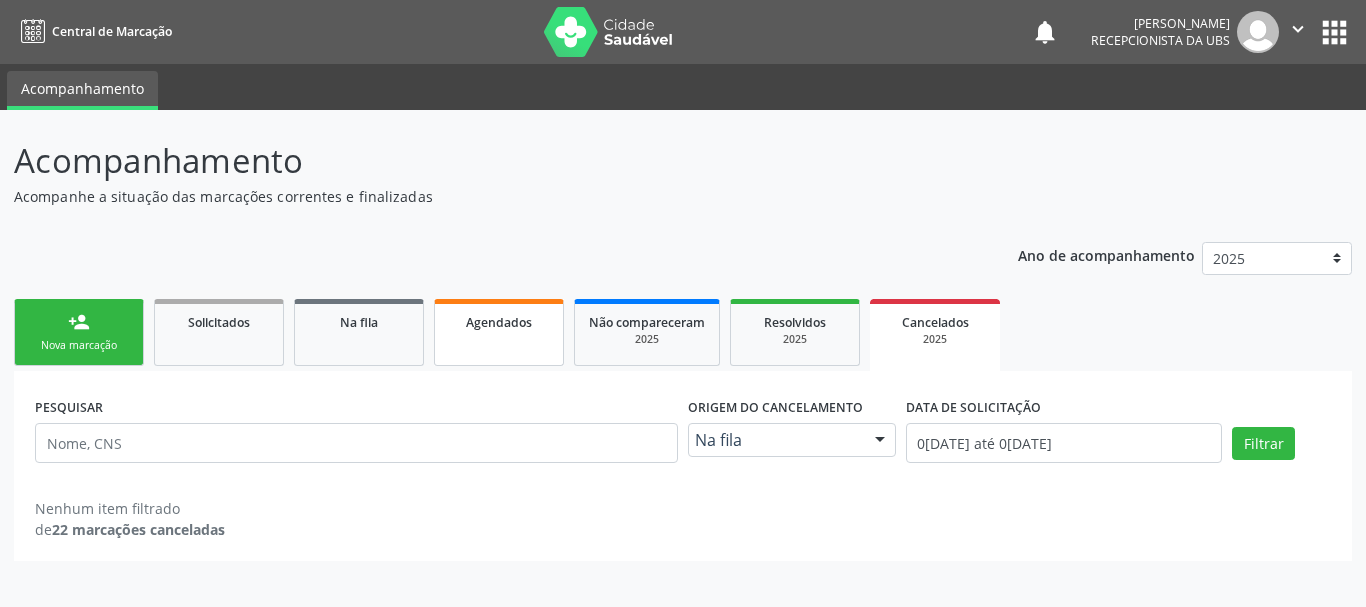 click on "Agendados" at bounding box center (499, 332) 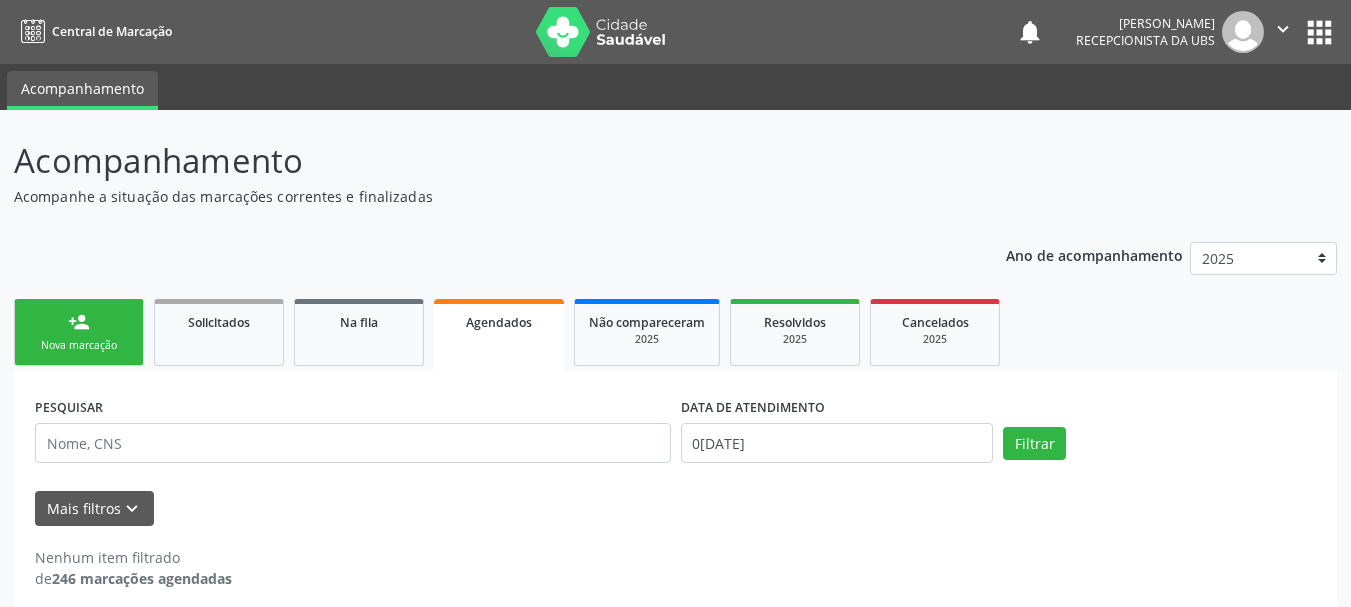 scroll, scrollTop: 17, scrollLeft: 0, axis: vertical 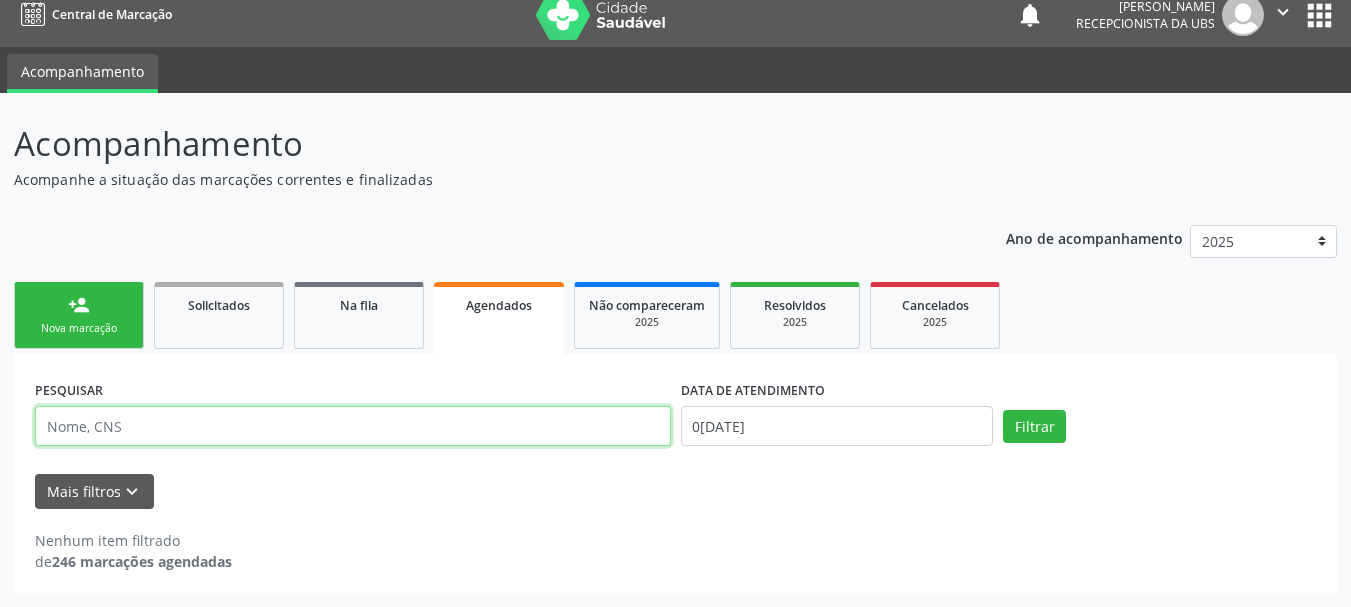 click at bounding box center [353, 426] 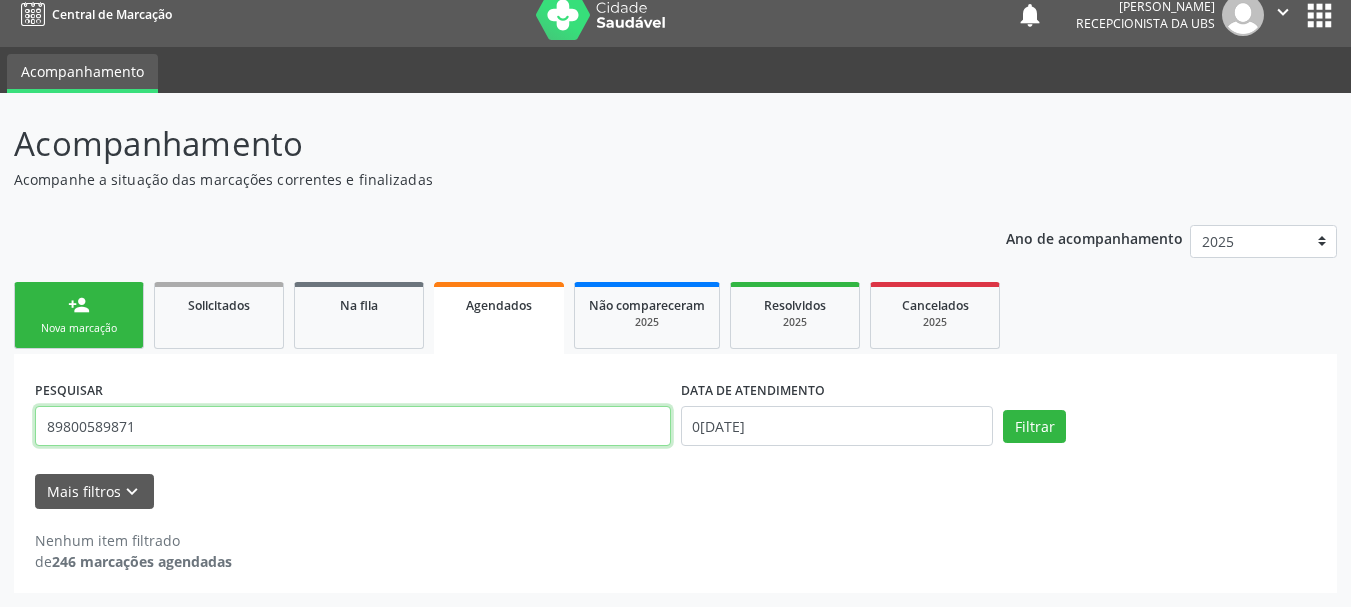 drag, startPoint x: 395, startPoint y: 427, endPoint x: 0, endPoint y: 376, distance: 398.2788 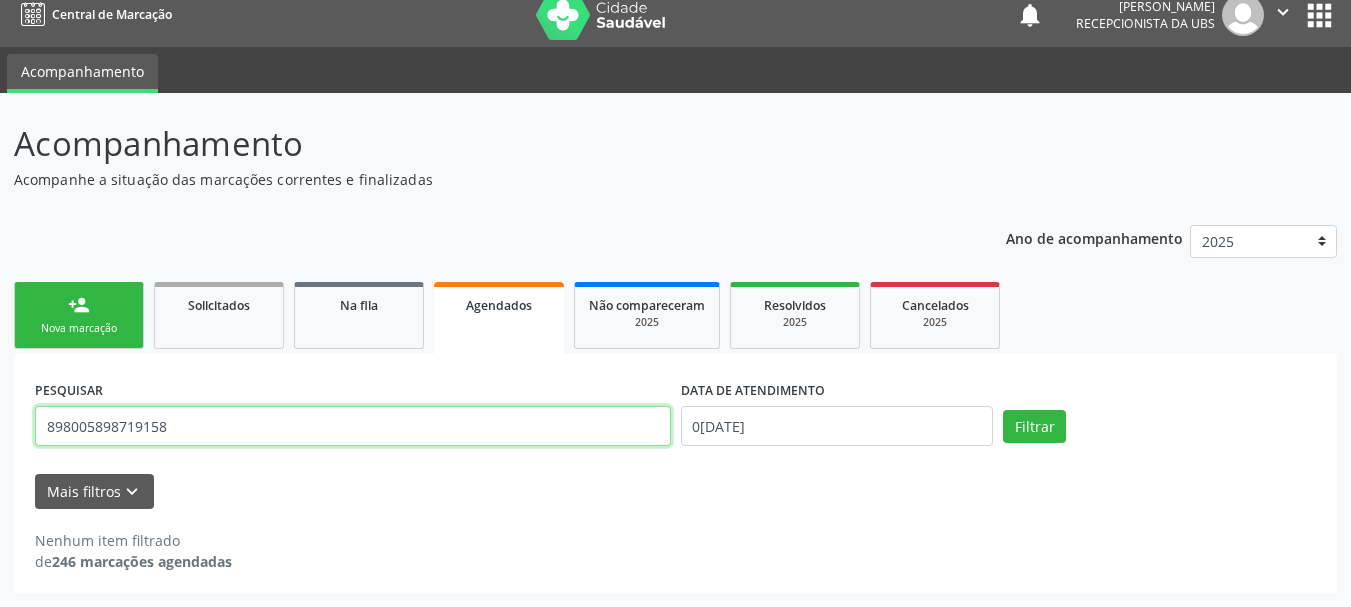 type on "898005898719158" 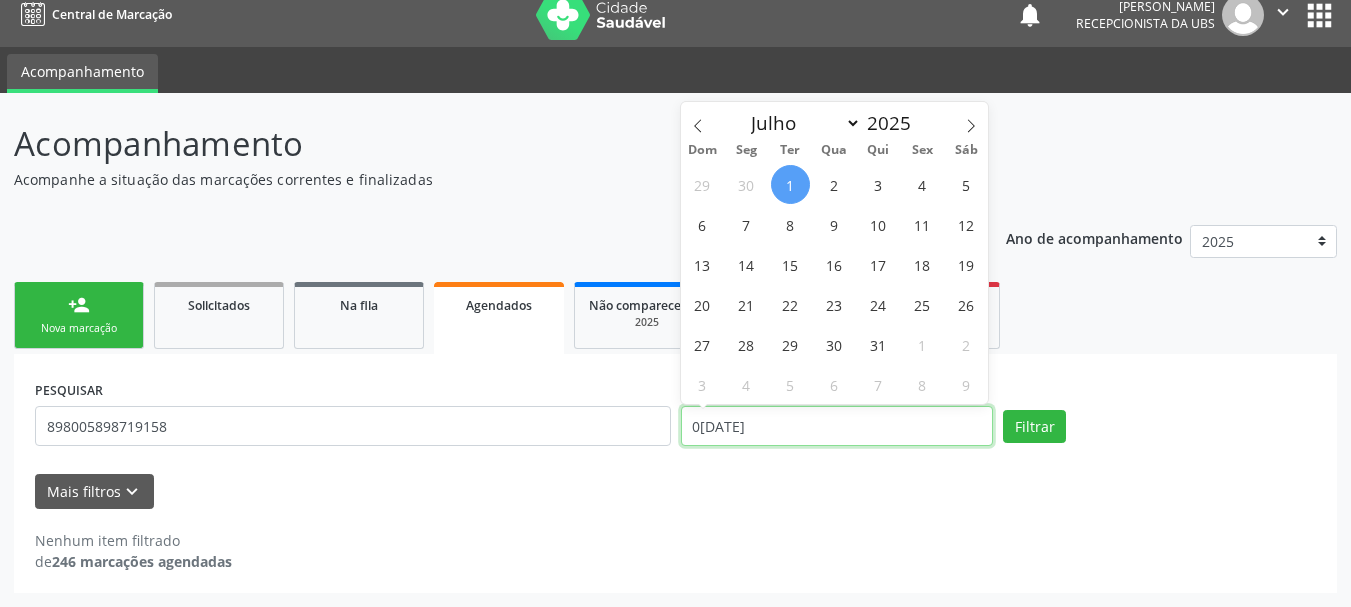 click on "01/07/2025" at bounding box center [837, 426] 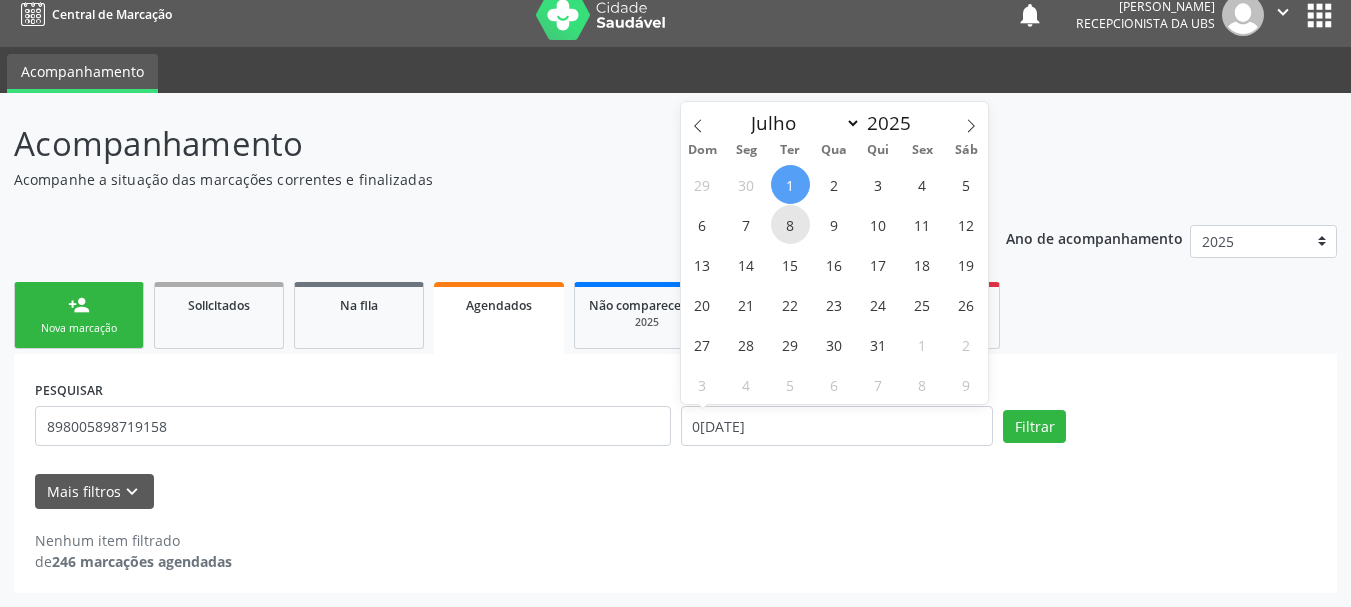 click on "8" at bounding box center [790, 224] 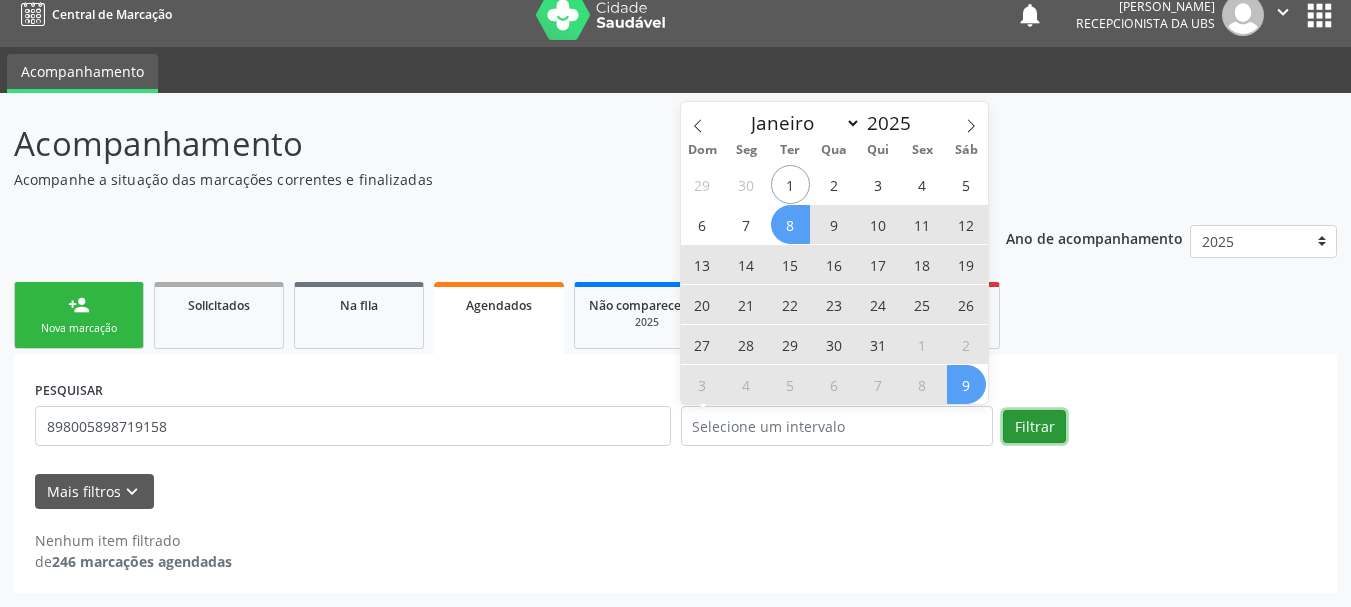 click on "Filtrar" at bounding box center (1034, 427) 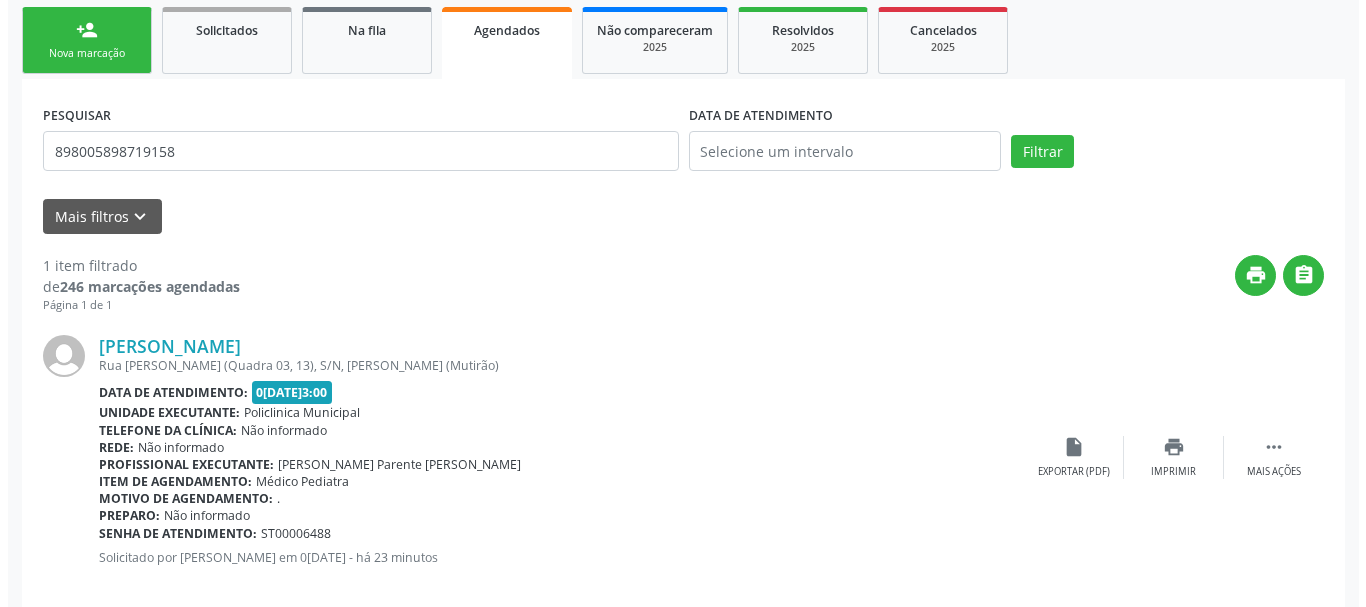 scroll, scrollTop: 321, scrollLeft: 0, axis: vertical 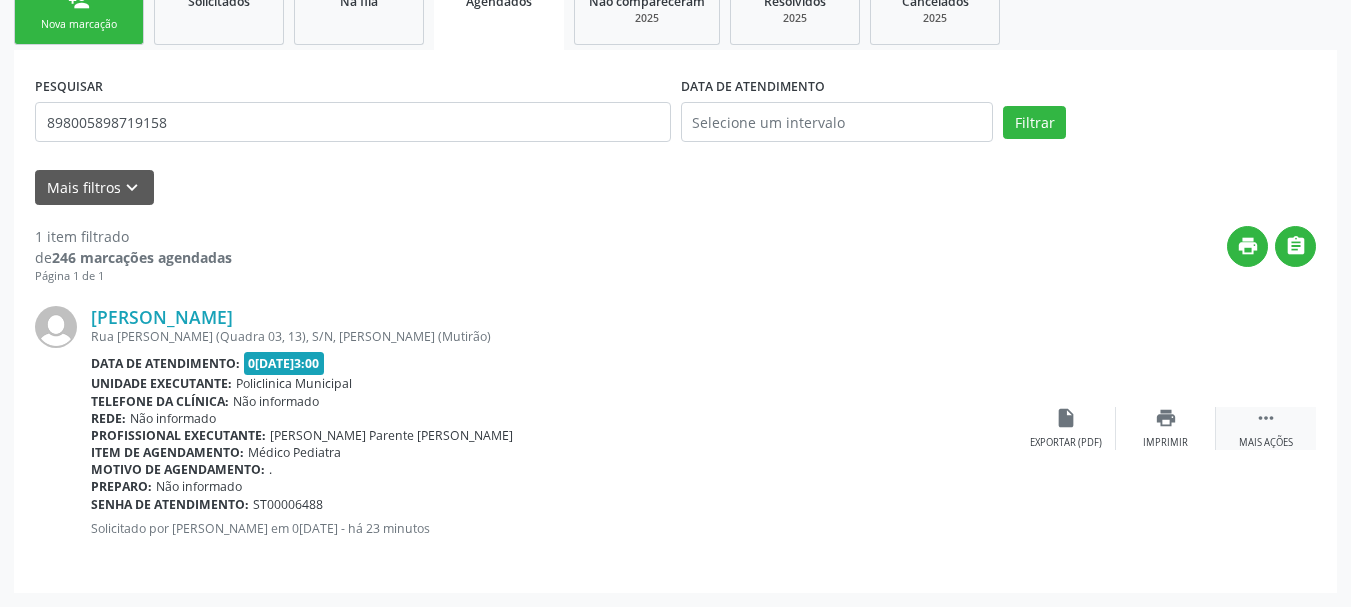 click on "
Mais ações" at bounding box center (1266, 428) 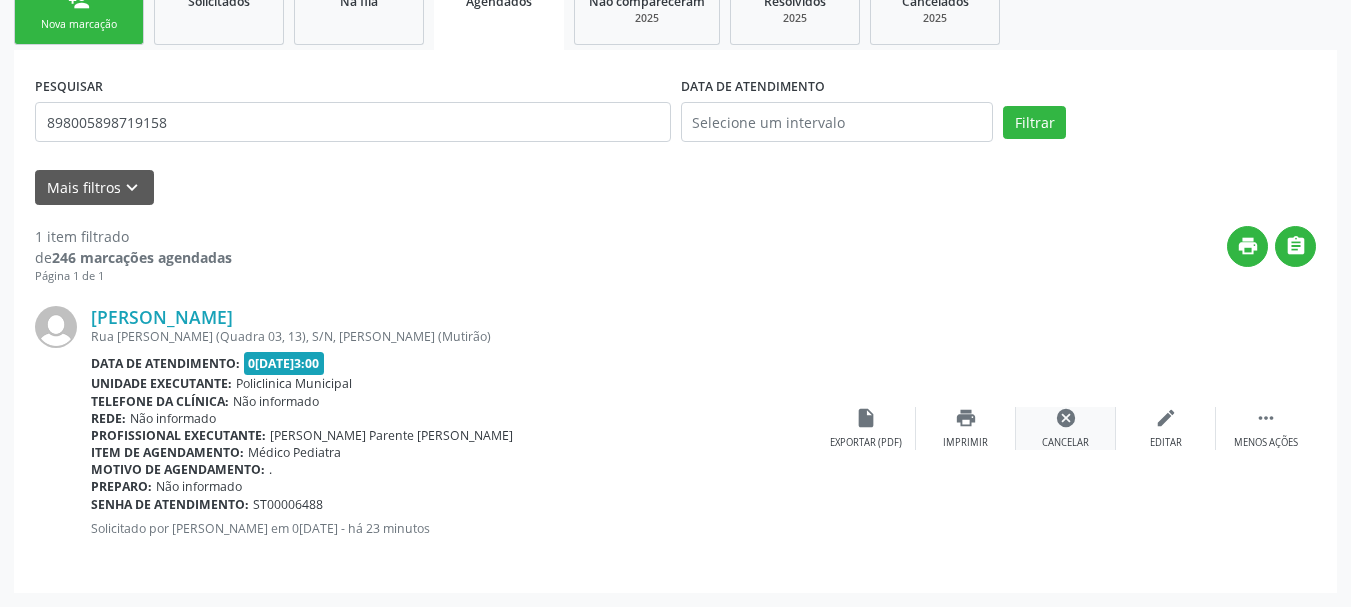 click on "cancel
Cancelar" at bounding box center (1066, 428) 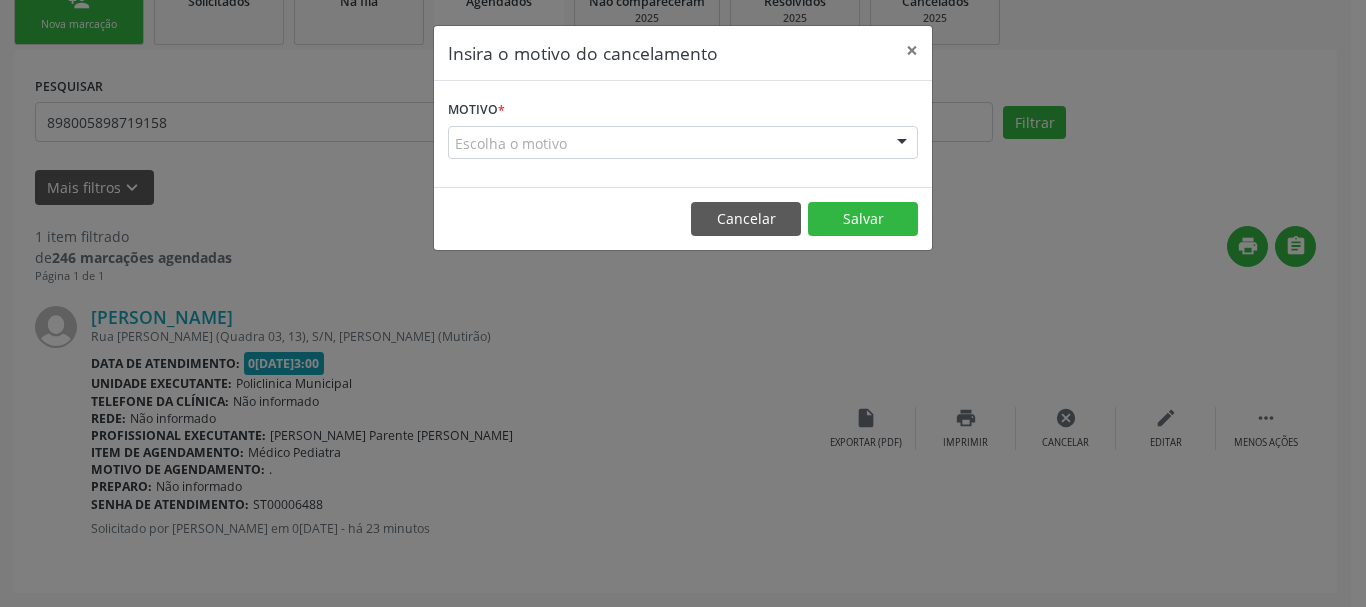 click on "Escolha o motivo" at bounding box center (683, 143) 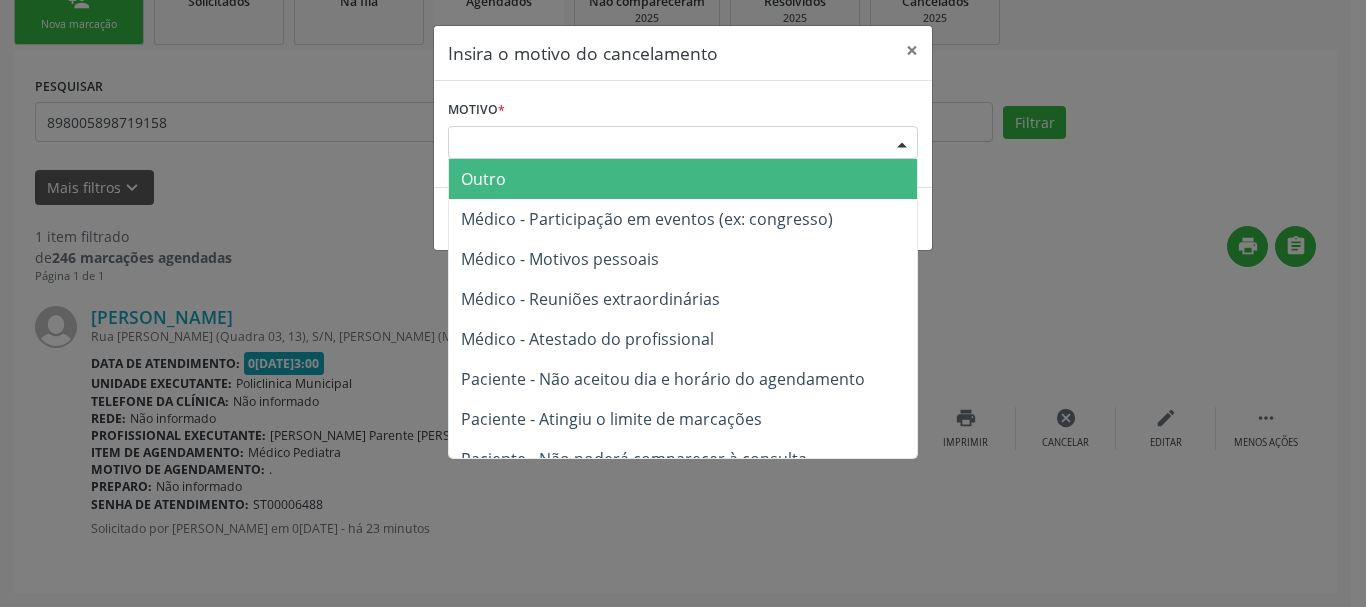 click on "Outro" at bounding box center [483, 179] 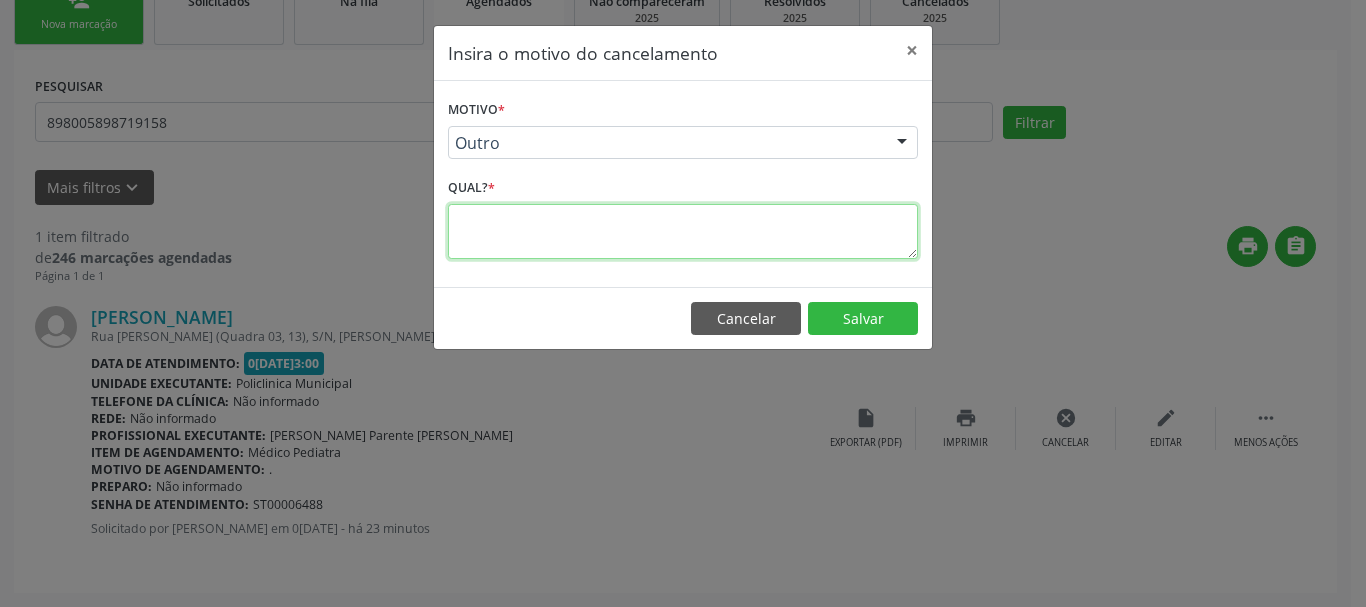 click at bounding box center (683, 231) 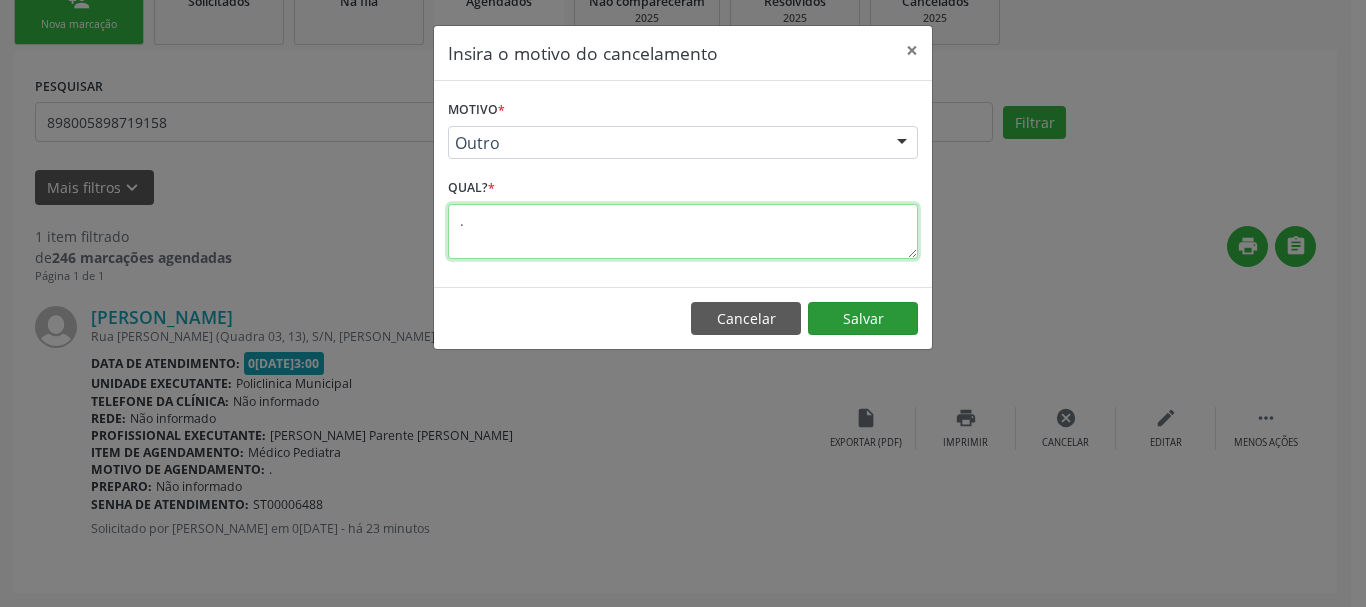 type on "." 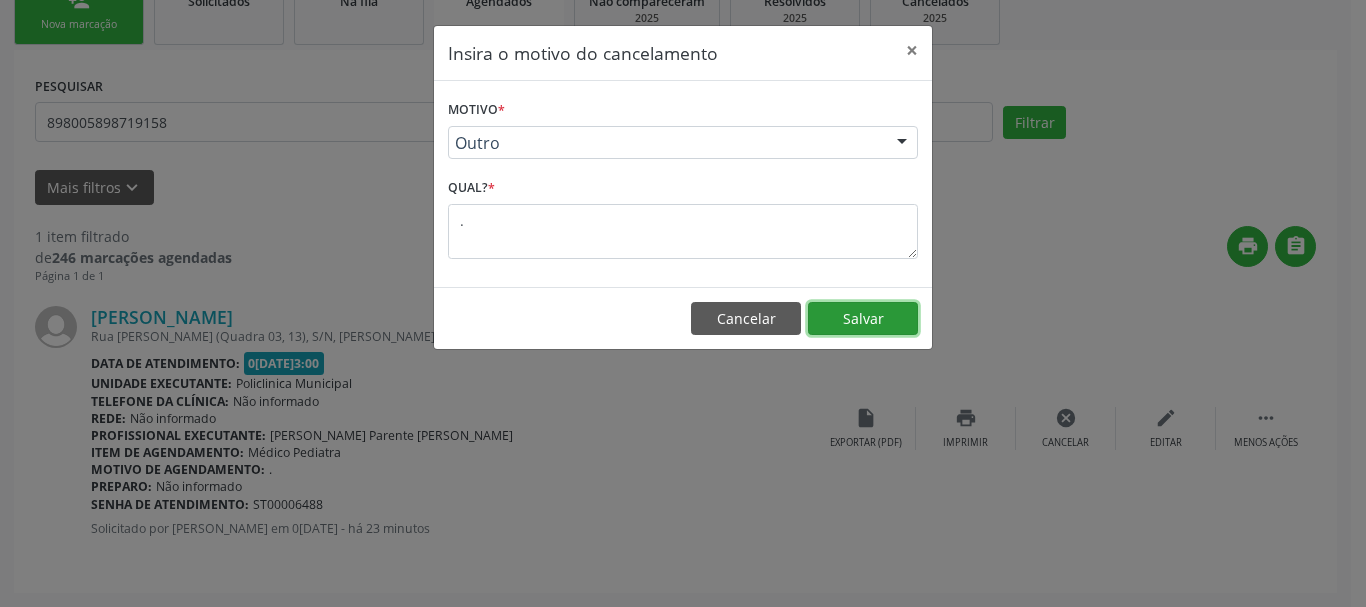 click on "Salvar" at bounding box center (863, 319) 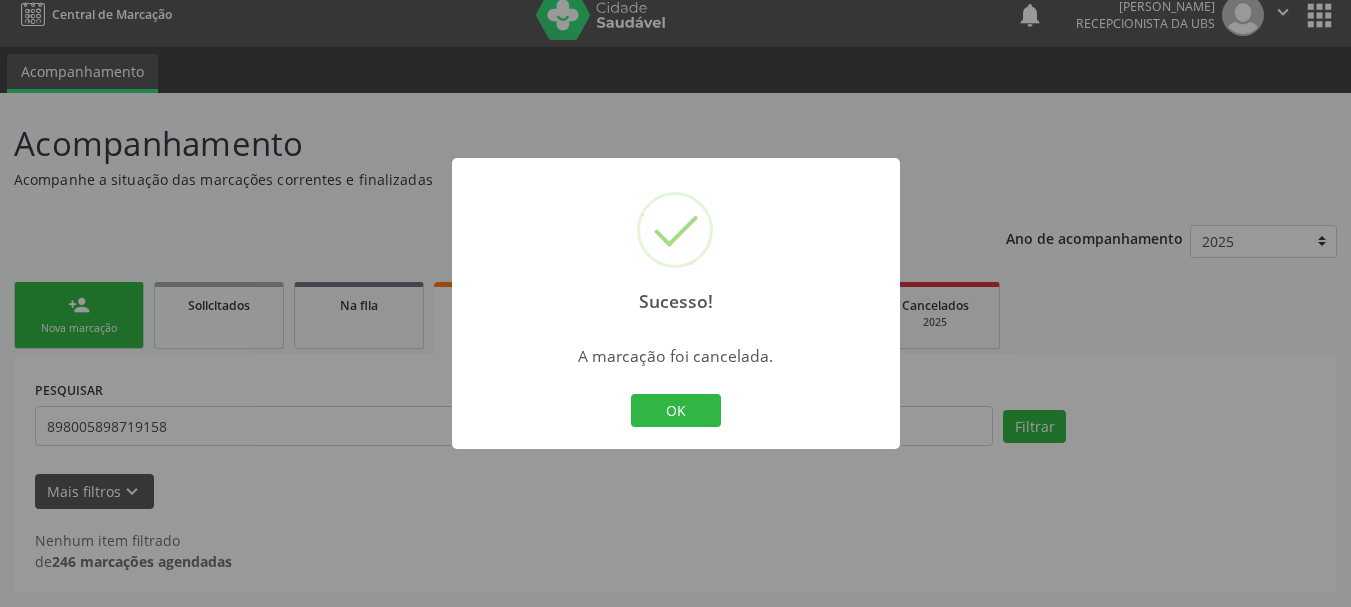 scroll, scrollTop: 17, scrollLeft: 0, axis: vertical 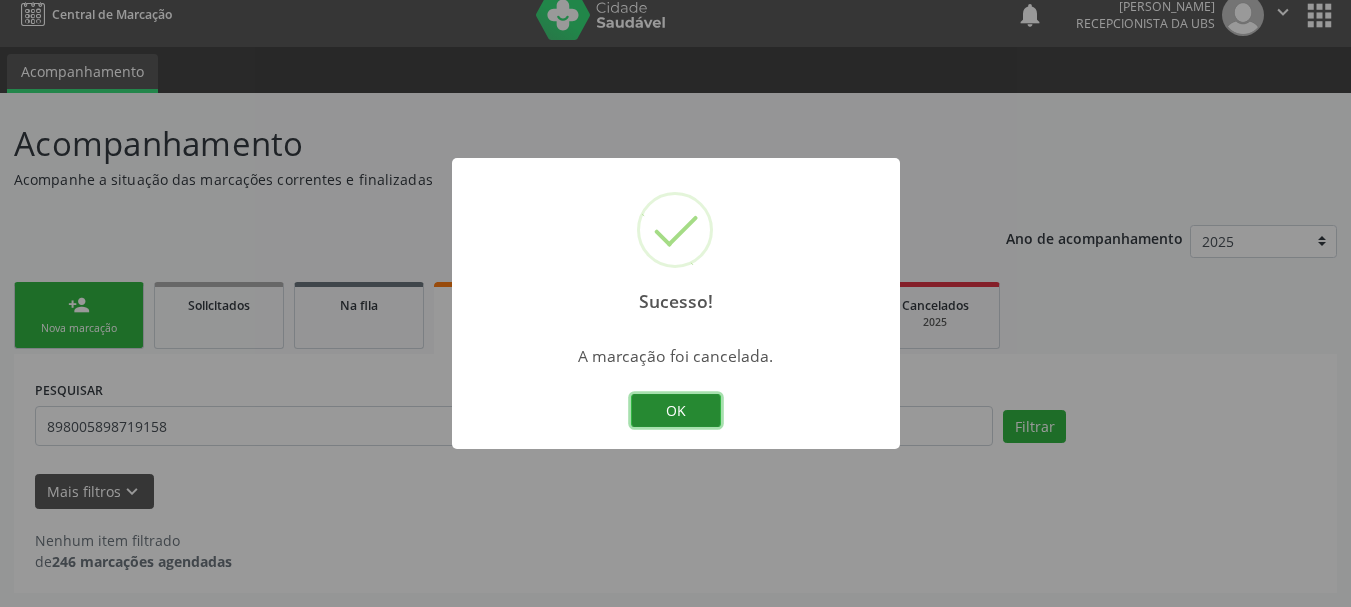 click on "OK" at bounding box center [676, 411] 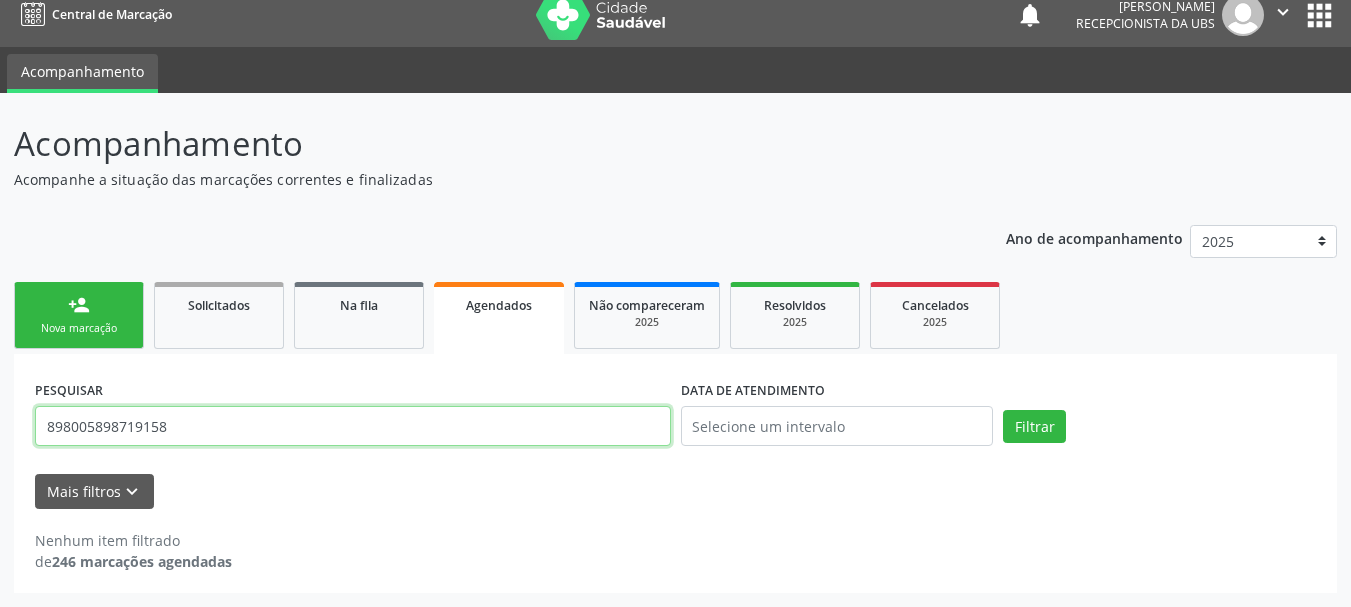 drag, startPoint x: 231, startPoint y: 419, endPoint x: 0, endPoint y: 425, distance: 231.07791 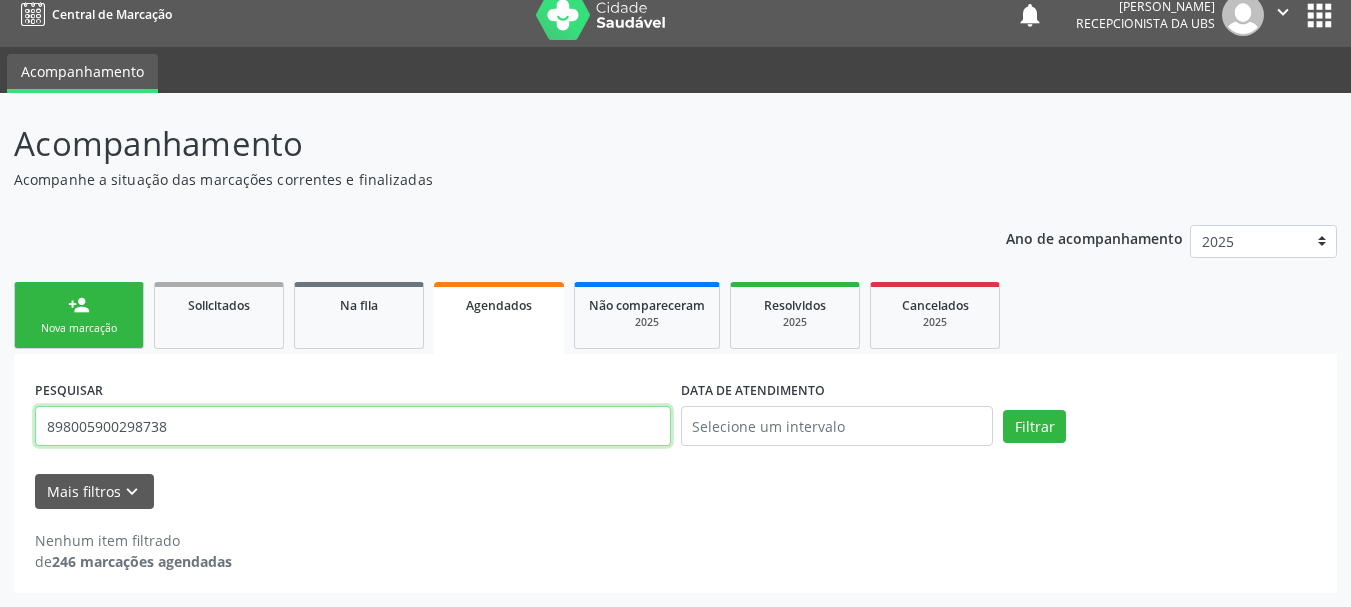 type on "898005900298738" 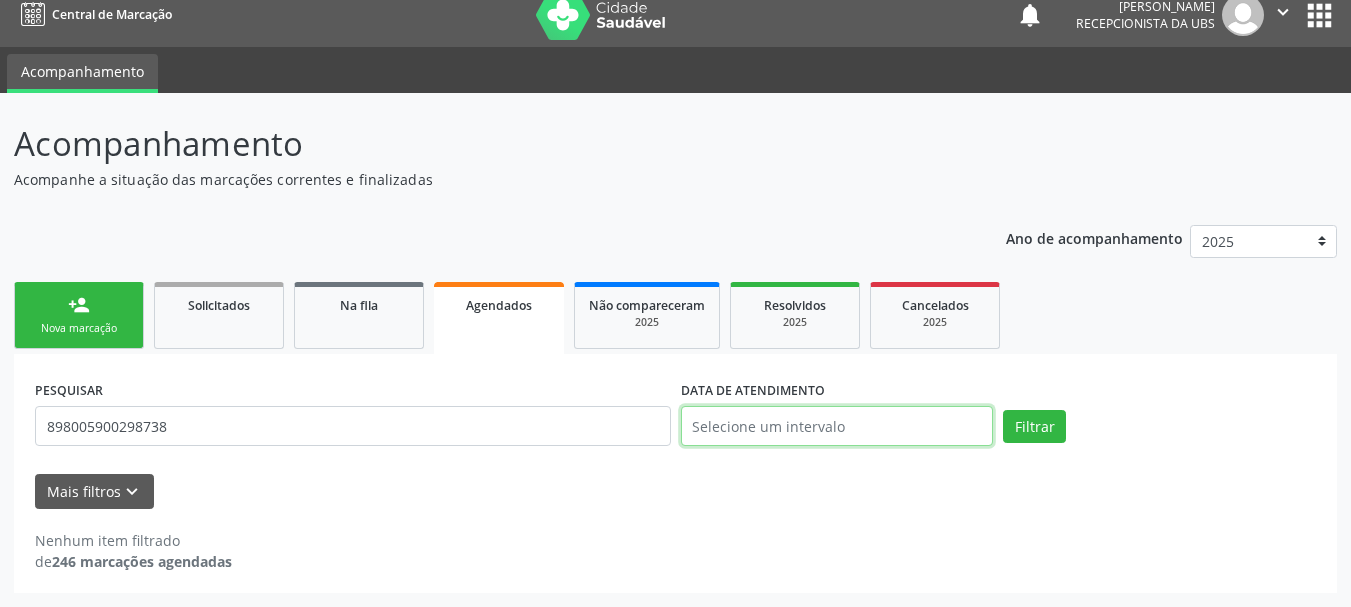 click at bounding box center [837, 426] 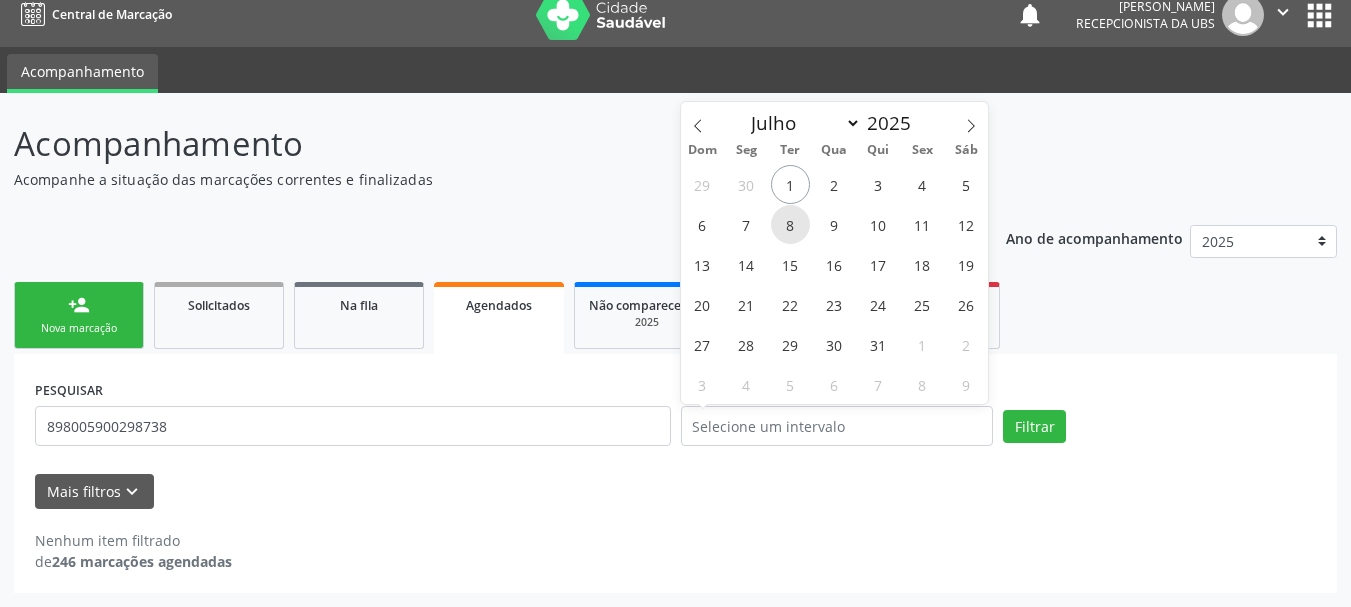 click on "29 30 1 2 3 4 5 6 7 8 9 10 11 12 13 14 15 16 17 18 19 20 21 22 23 24 25 26 27 28 29 30 31 1 2 3 4 5 6 7 8 9" at bounding box center [835, 284] 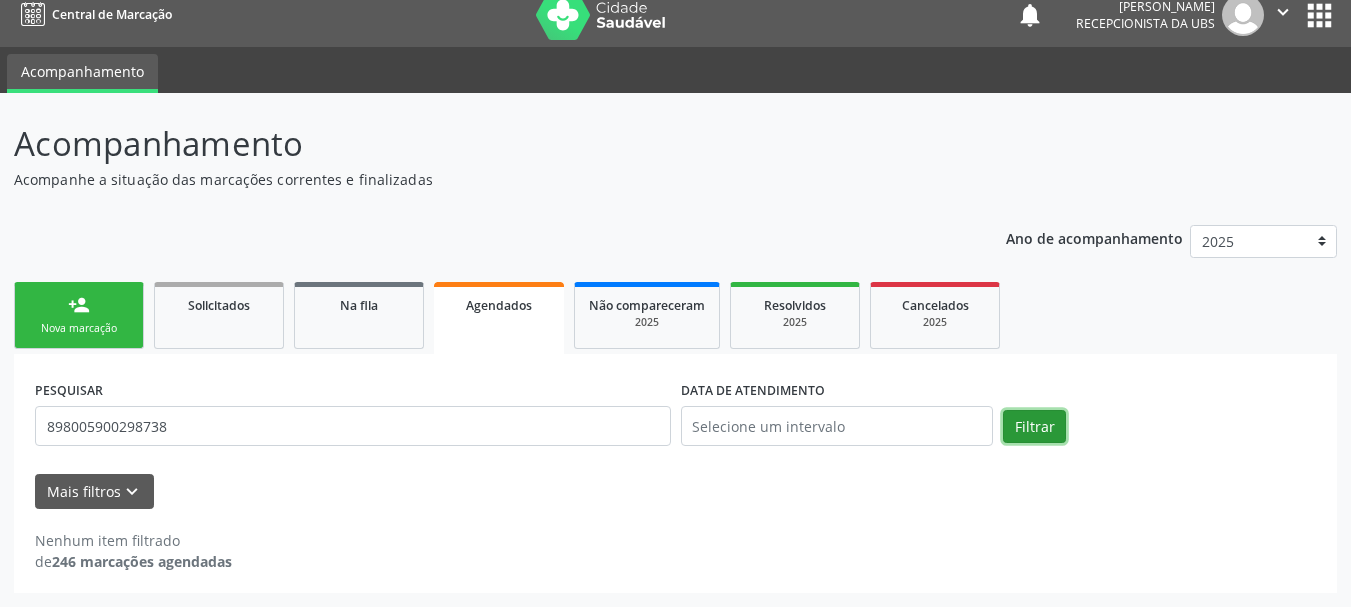 click on "Filtrar" at bounding box center (1034, 427) 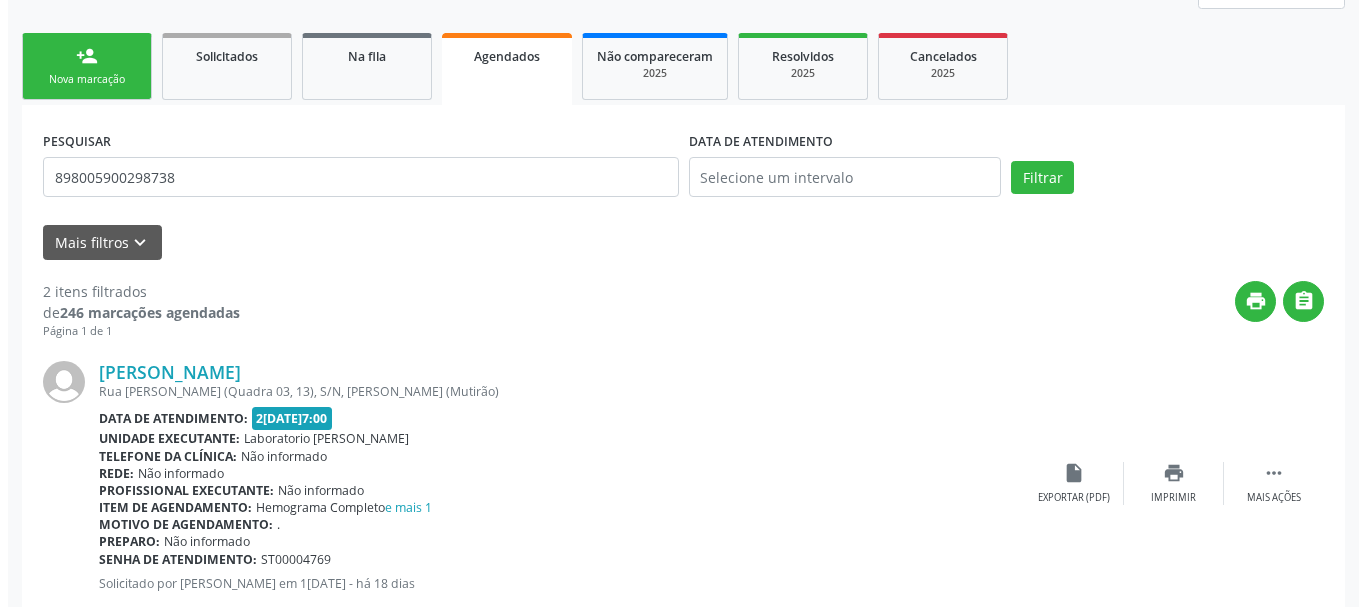 scroll, scrollTop: 281, scrollLeft: 0, axis: vertical 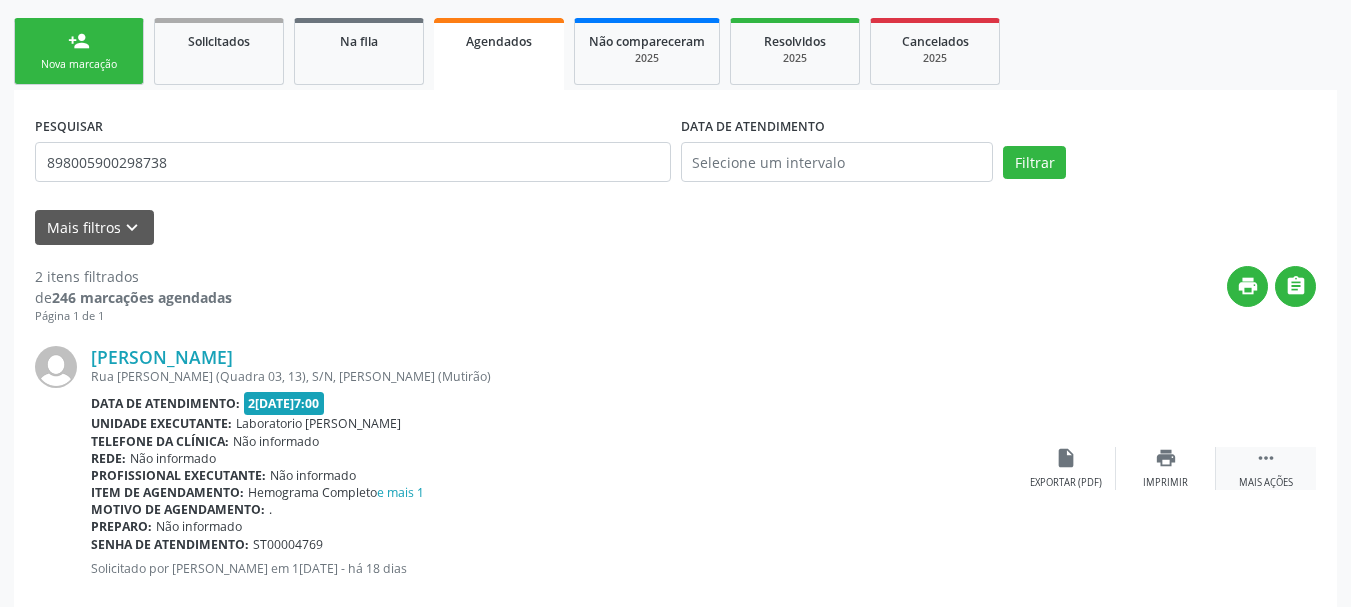 click on "
Mais ações" at bounding box center [1266, 468] 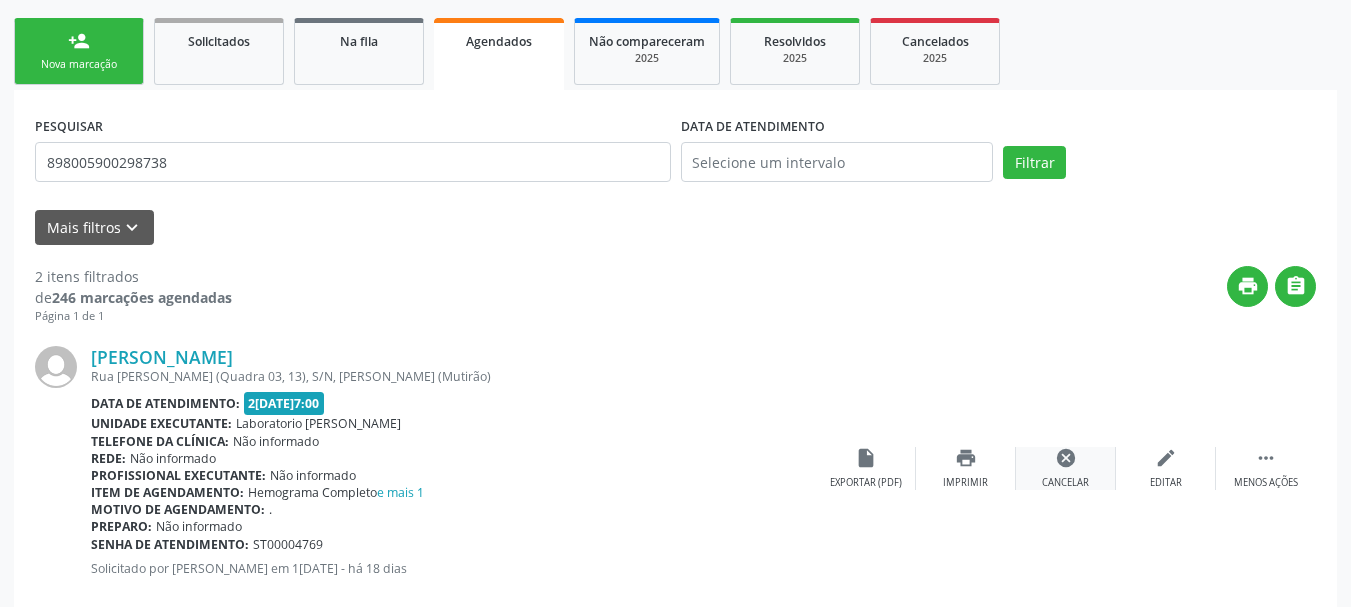 click on "cancel" at bounding box center (1066, 458) 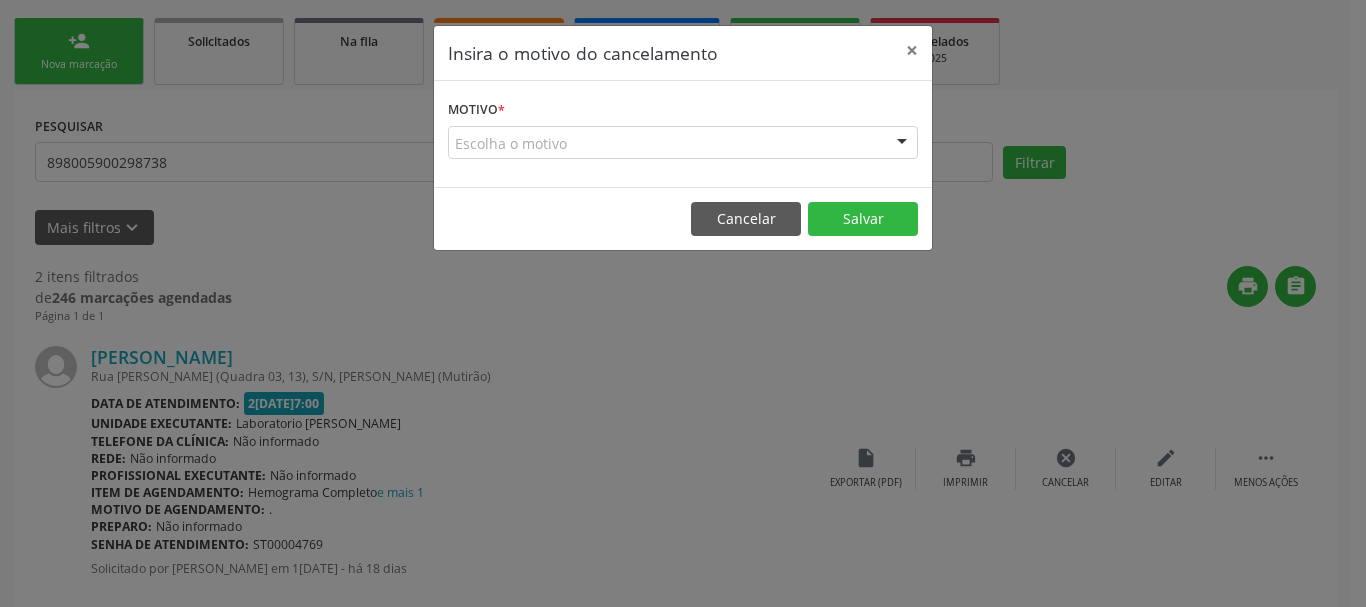 click on "Escolha o motivo" at bounding box center (683, 143) 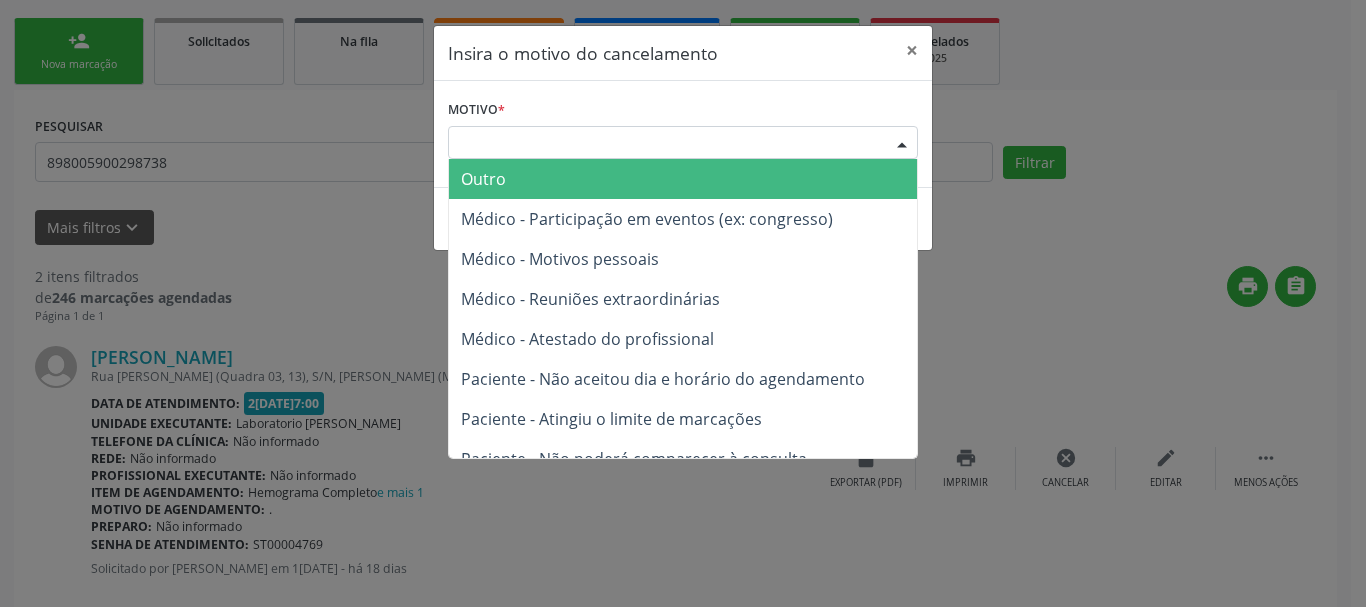click on "Outro" at bounding box center [683, 179] 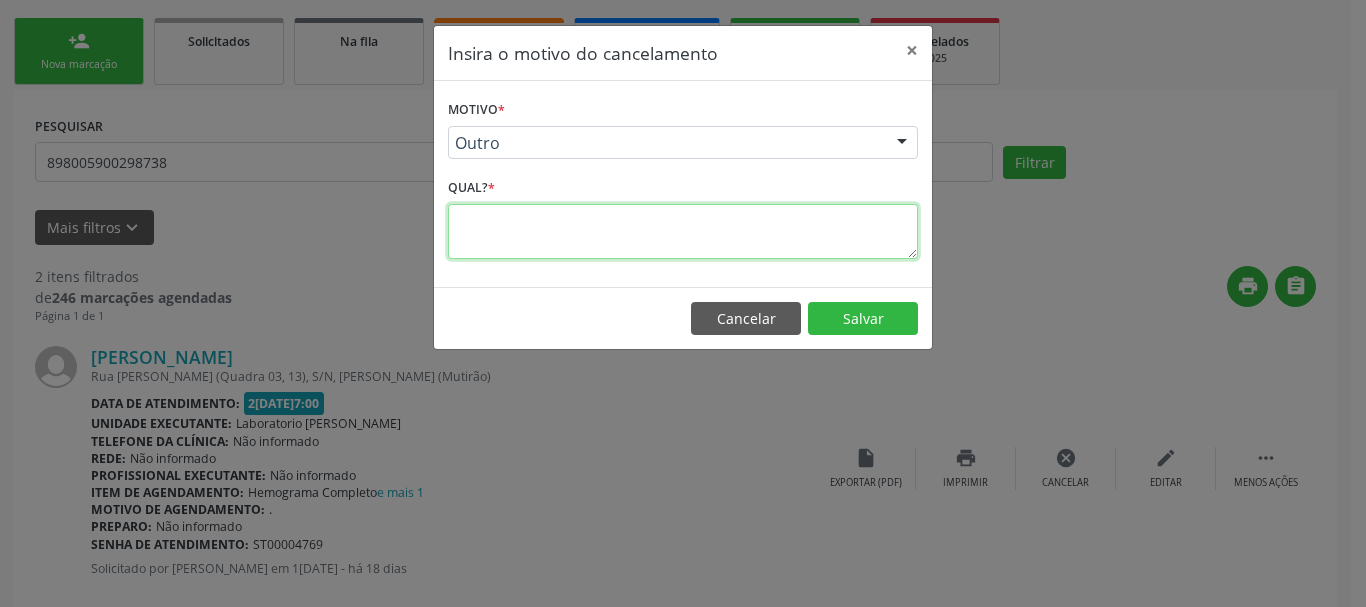 click at bounding box center (683, 231) 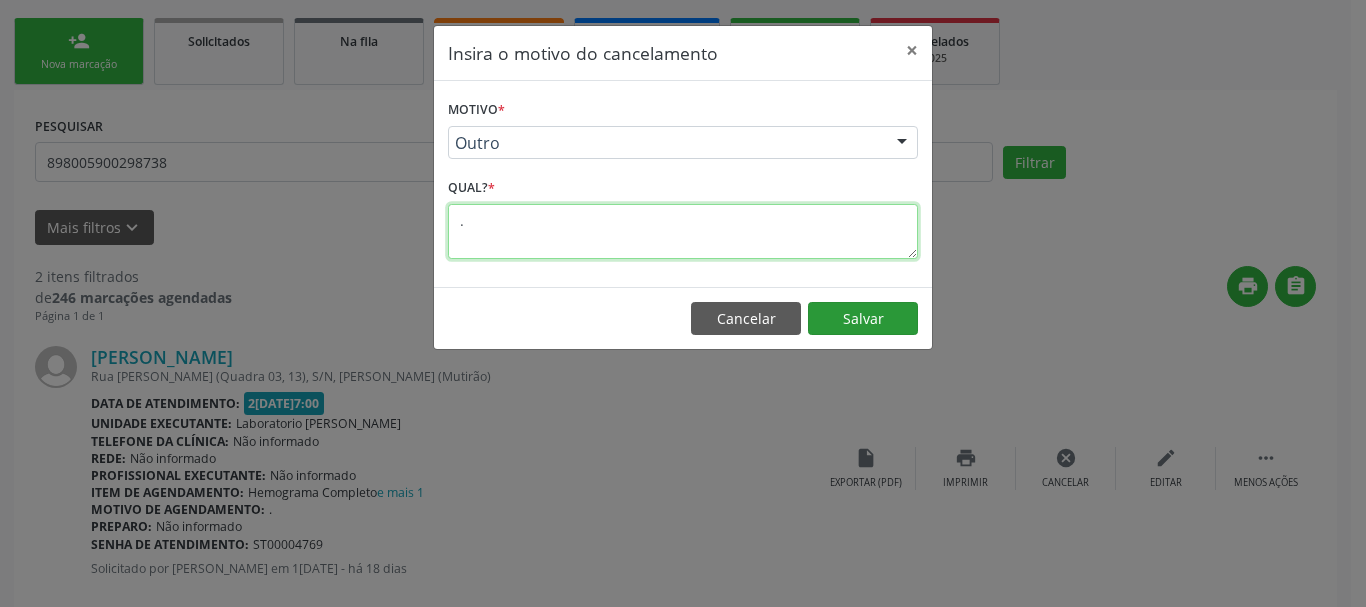type on "." 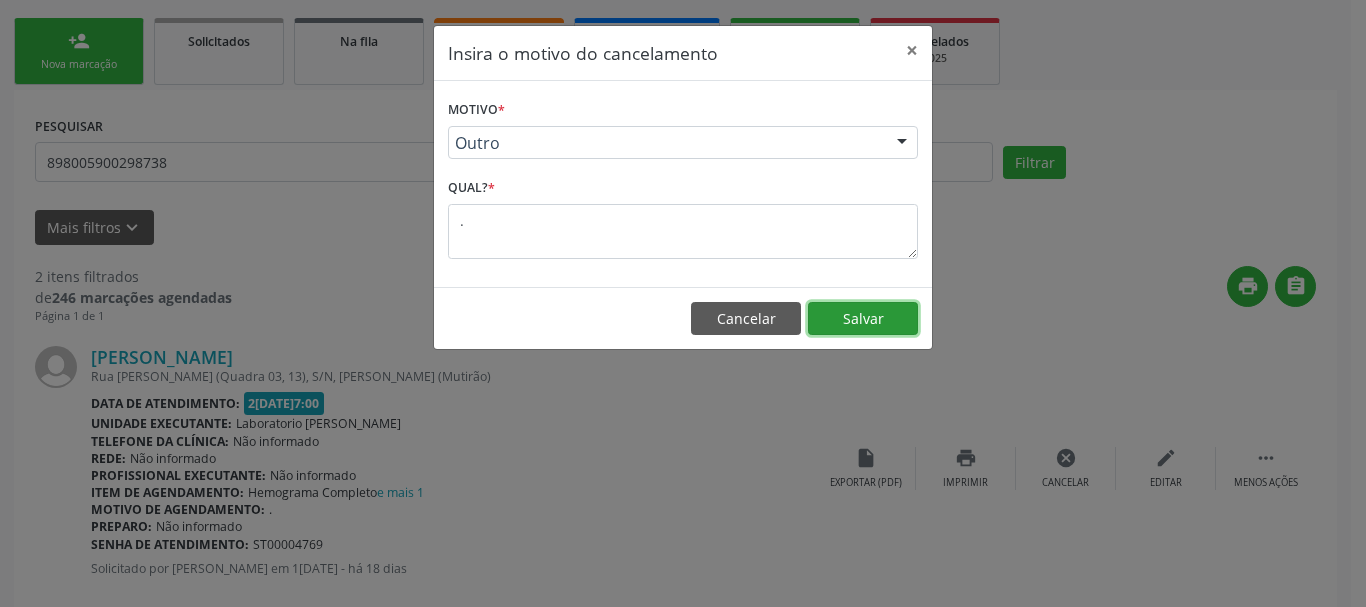 click on "Salvar" at bounding box center (863, 319) 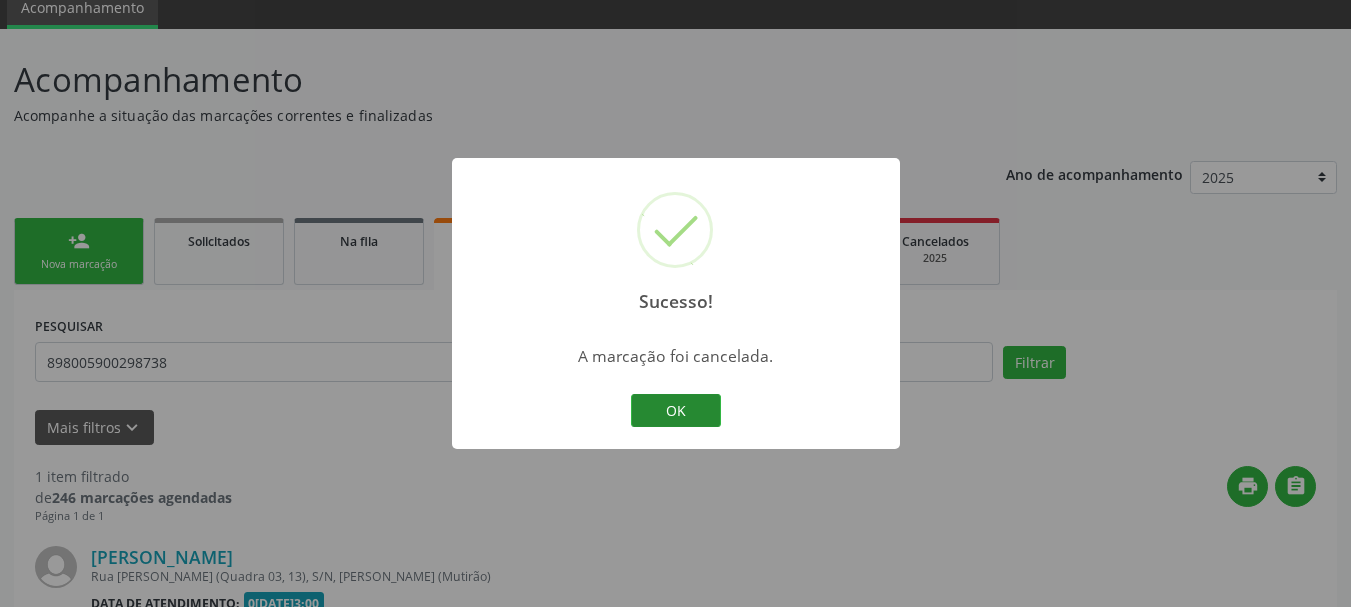 scroll, scrollTop: 281, scrollLeft: 0, axis: vertical 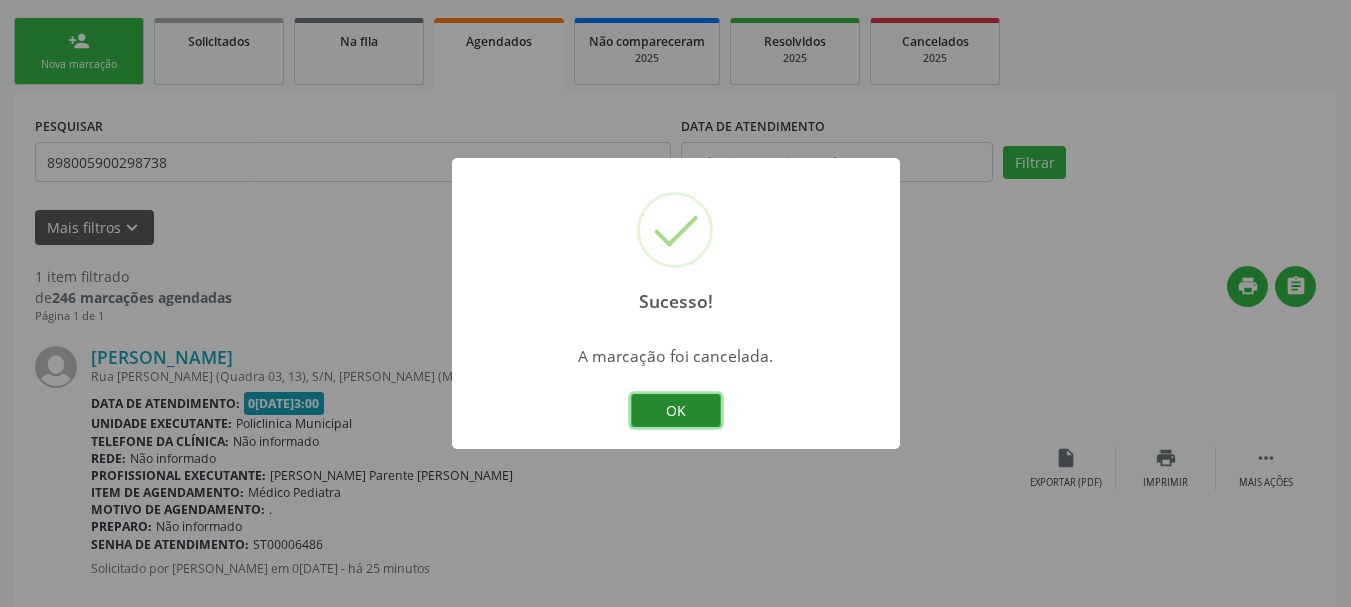 click on "OK" at bounding box center [676, 411] 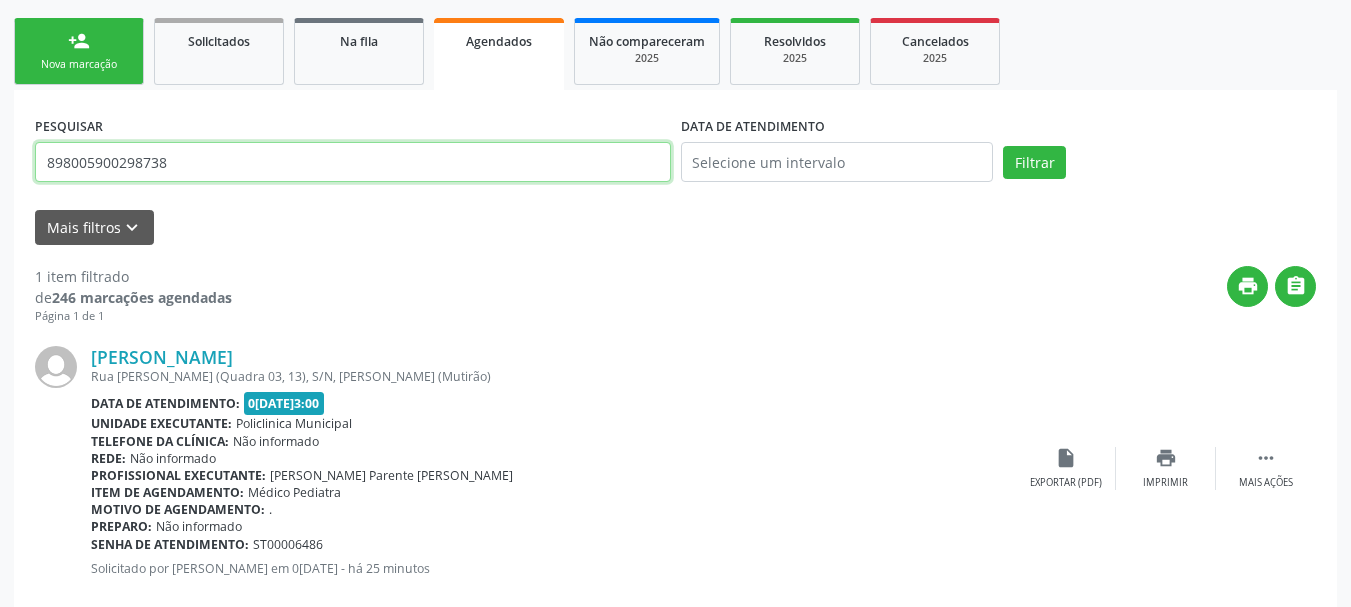 drag, startPoint x: 373, startPoint y: 155, endPoint x: 38, endPoint y: 160, distance: 335.03732 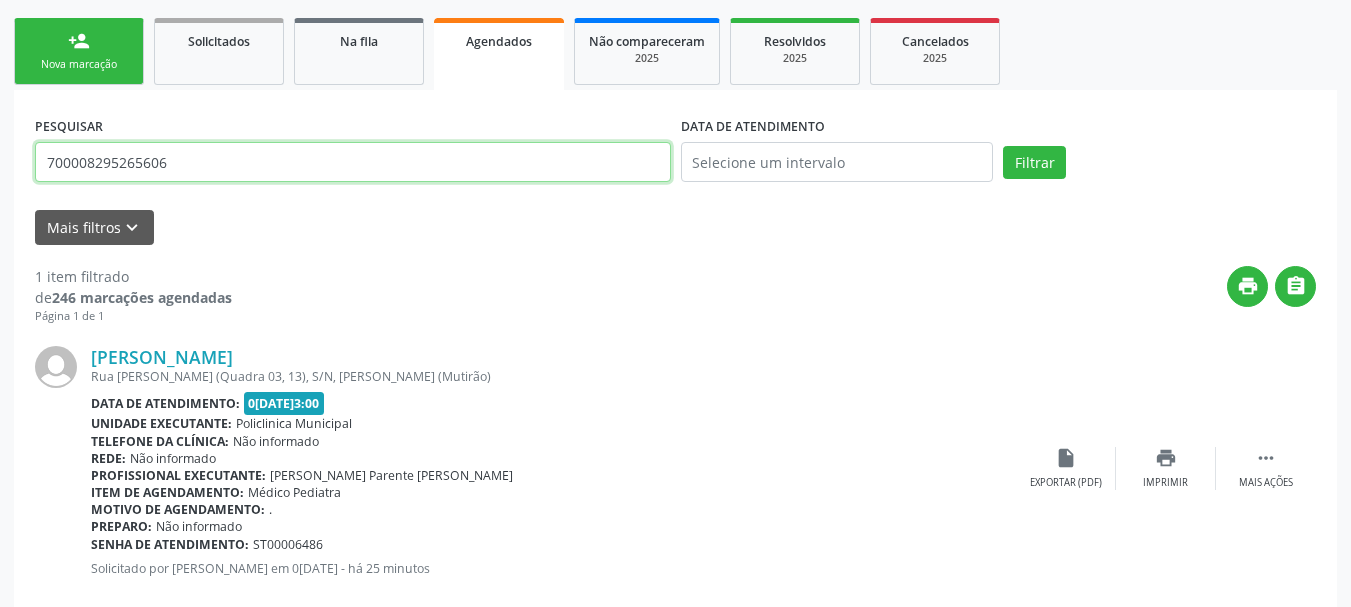 type on "700008295265606" 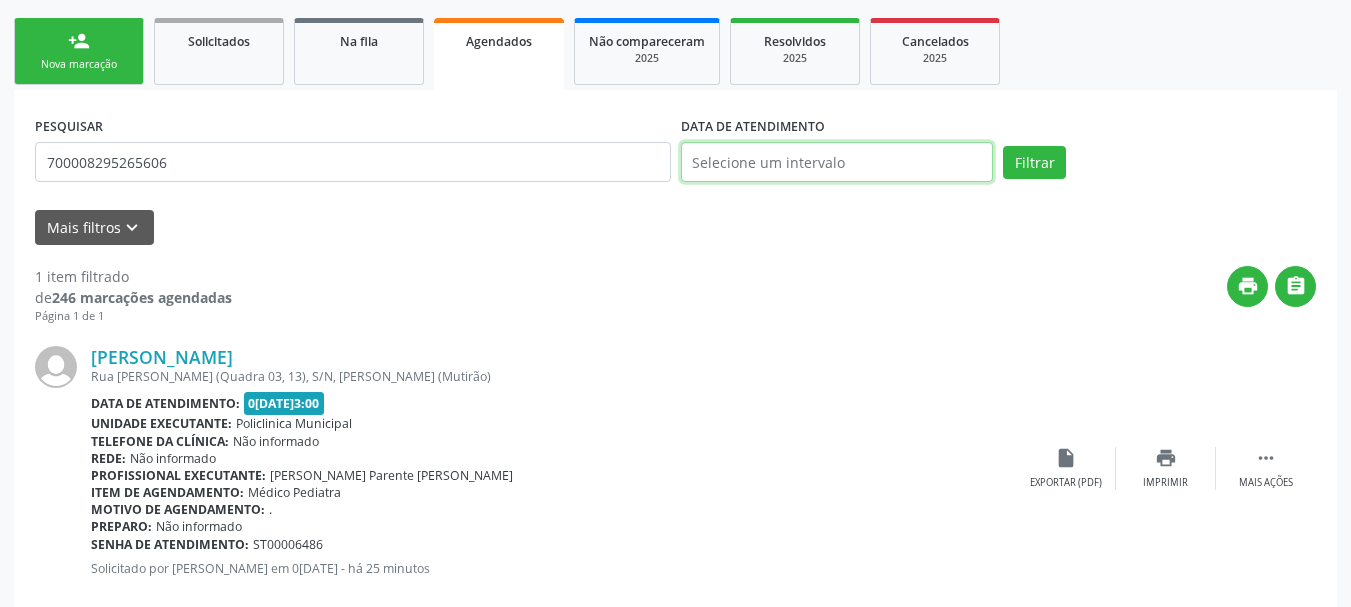 click at bounding box center (837, 162) 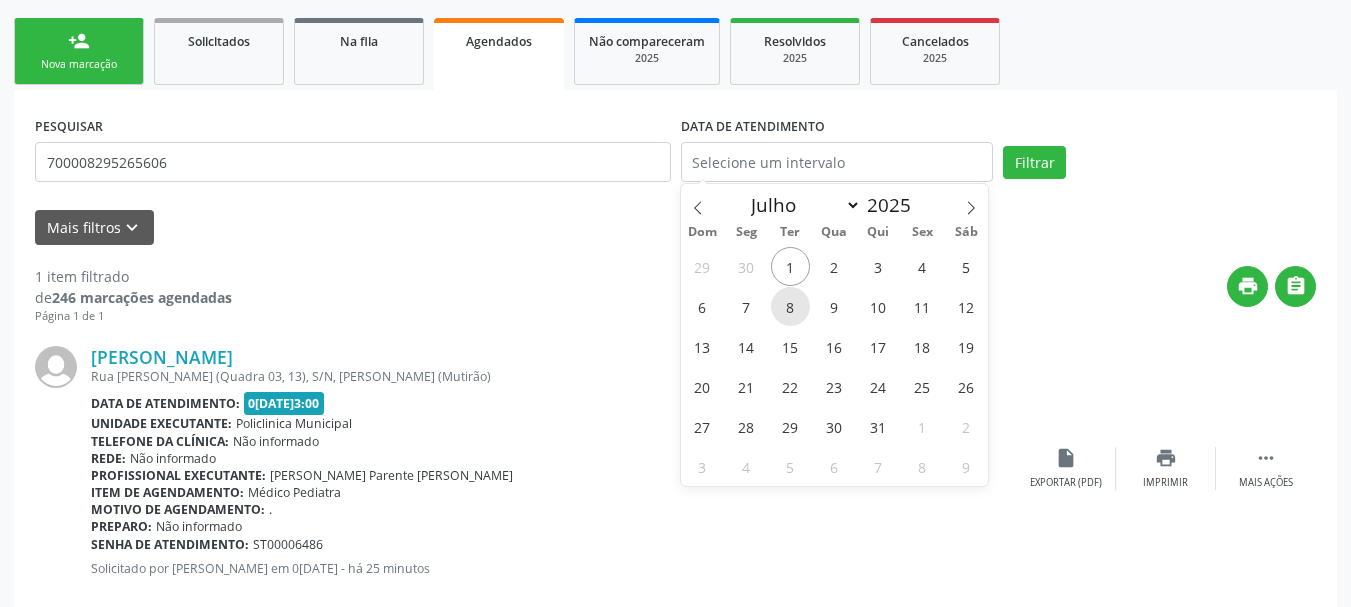 click on "8" at bounding box center [790, 306] 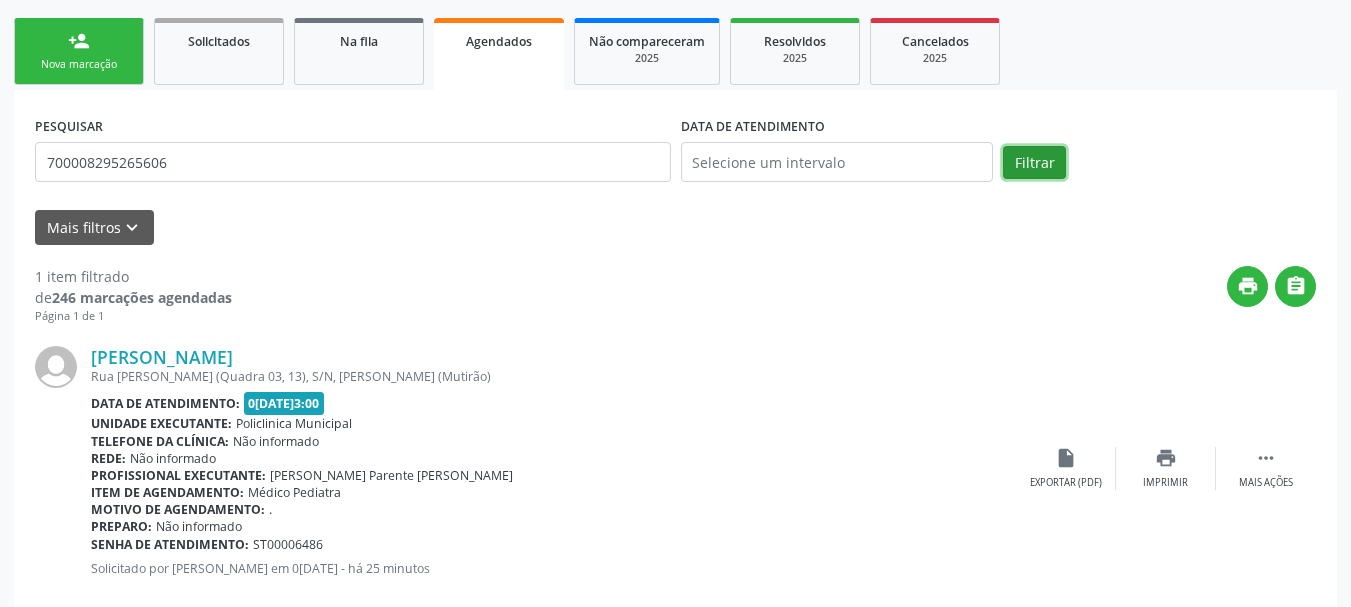 click on "Filtrar" at bounding box center (1034, 163) 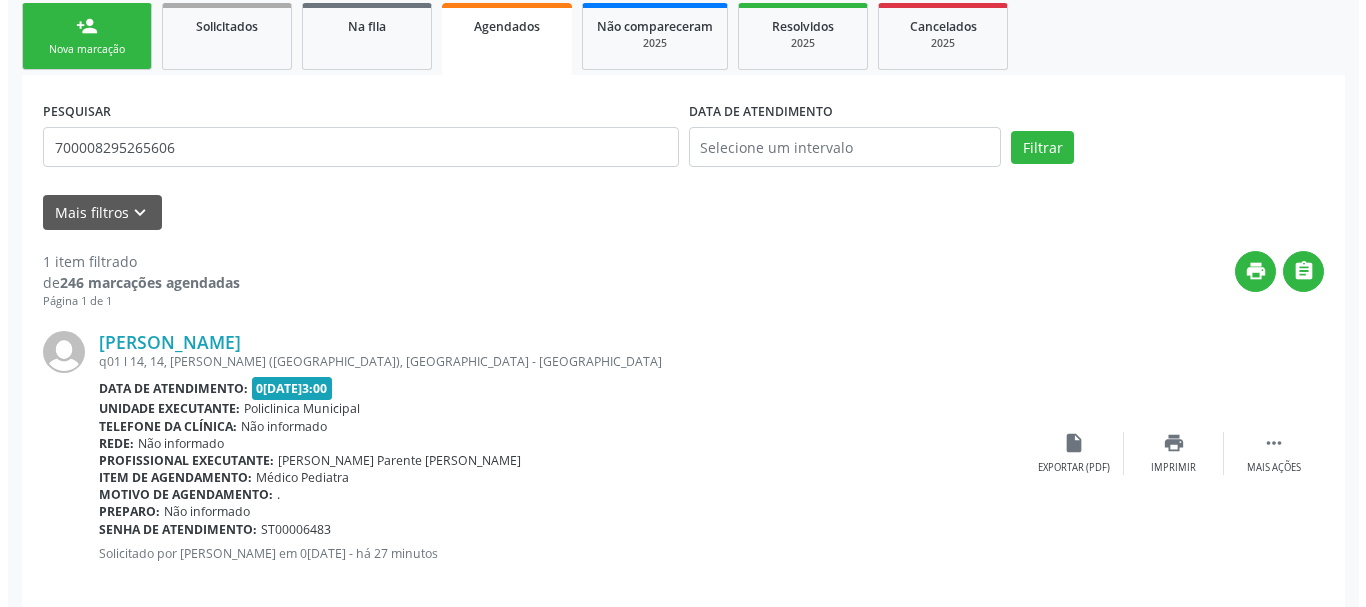 scroll, scrollTop: 321, scrollLeft: 0, axis: vertical 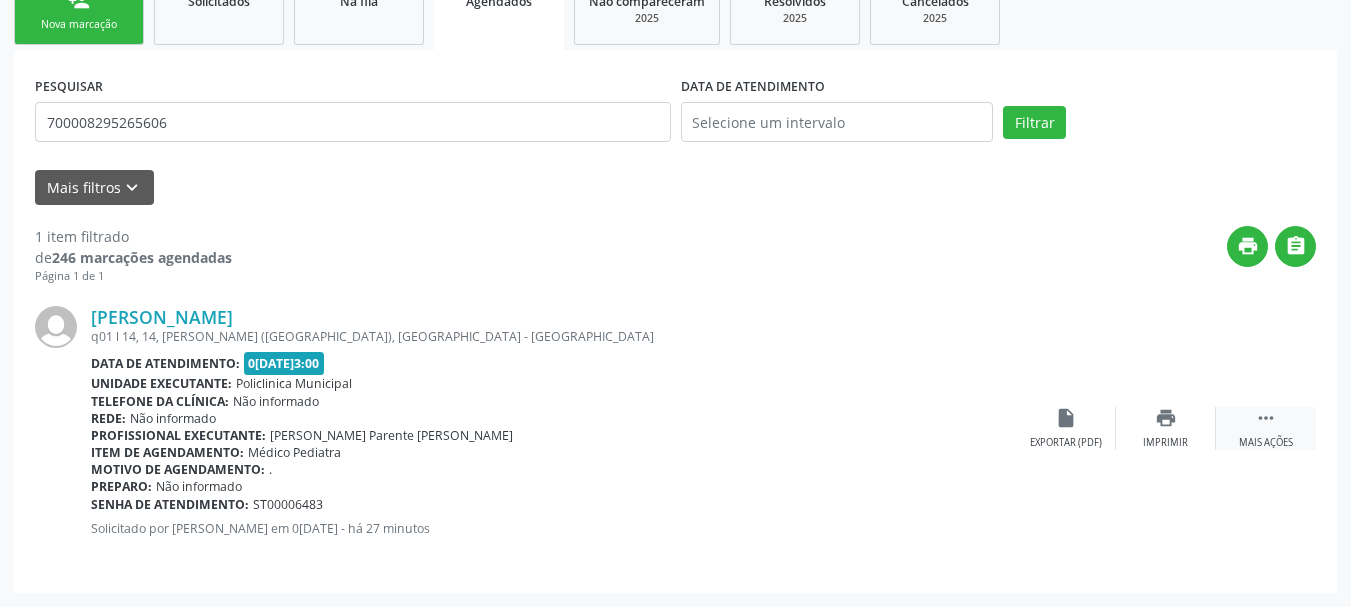 click on "
Mais ações" at bounding box center [1266, 428] 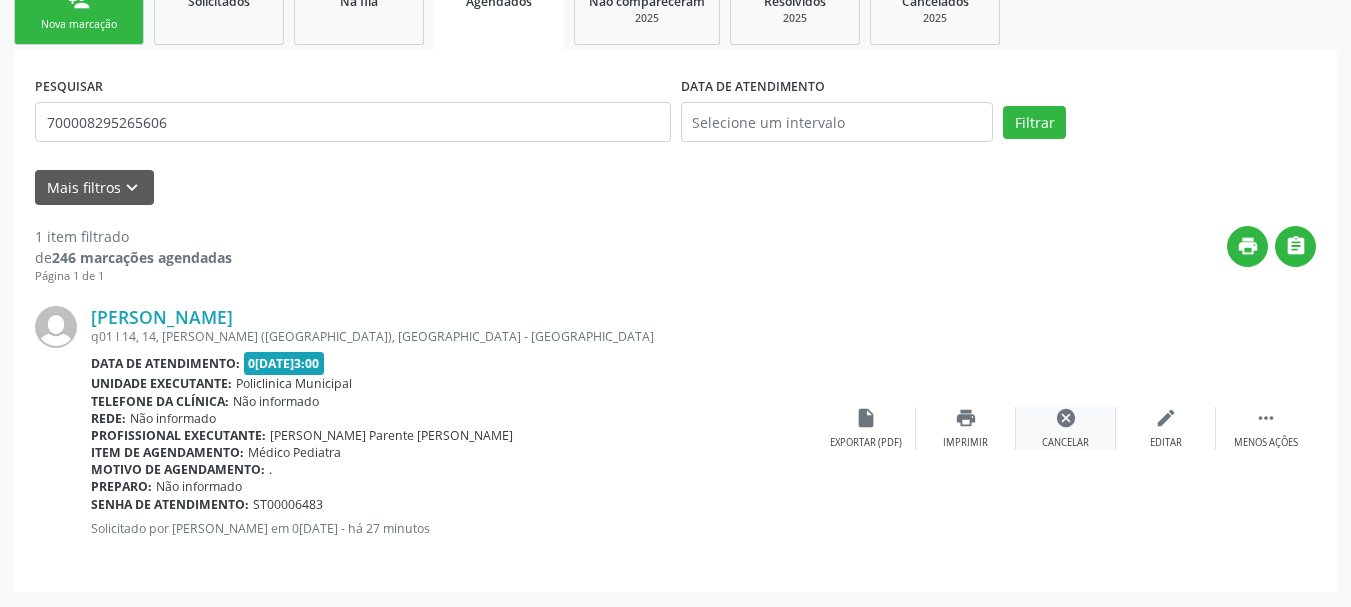 click on "cancel" at bounding box center [1066, 418] 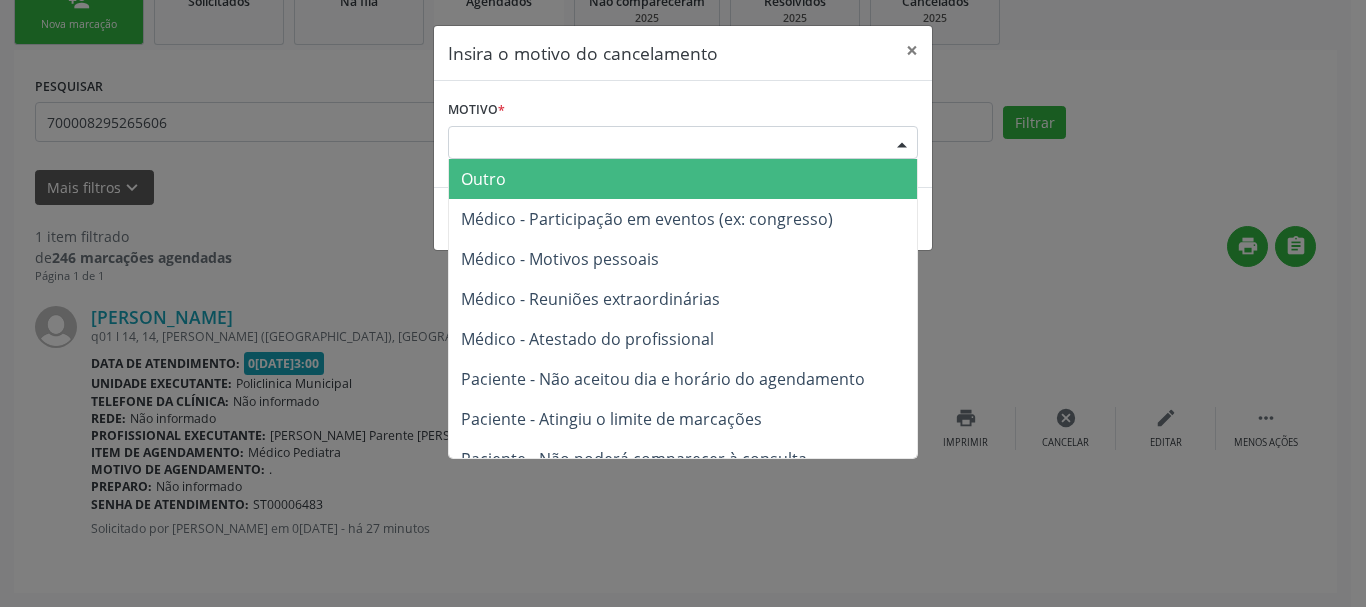 drag, startPoint x: 508, startPoint y: 129, endPoint x: 506, endPoint y: 154, distance: 25.079872 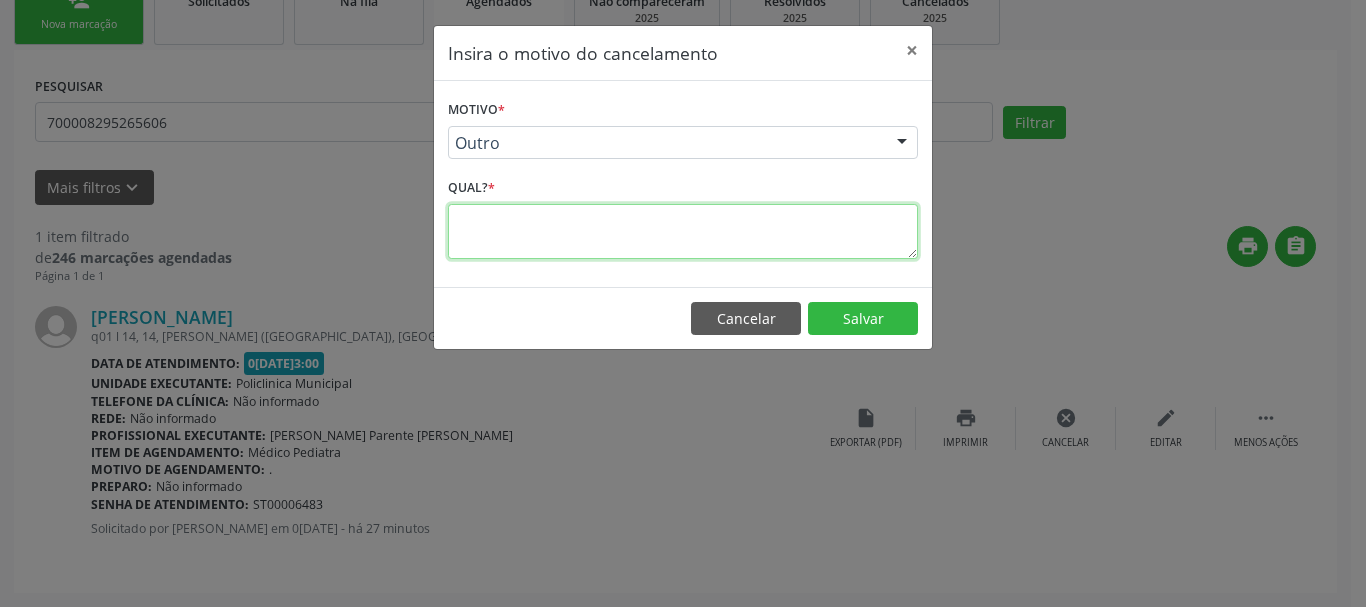 click at bounding box center (683, 231) 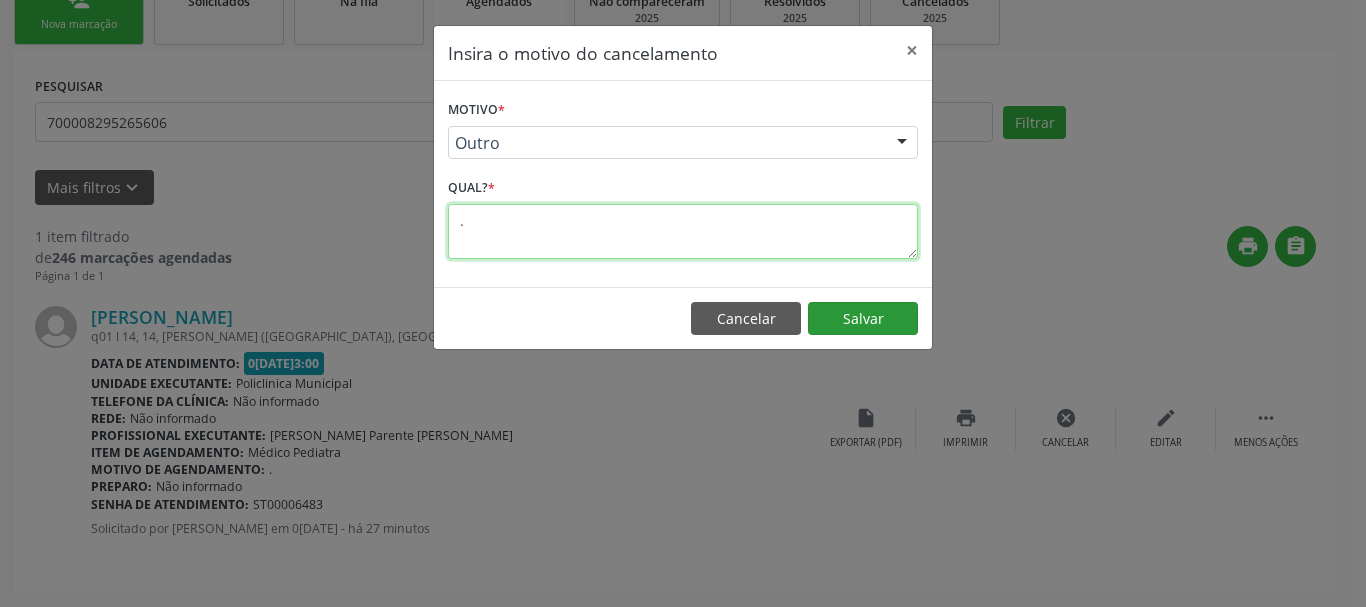 type on "." 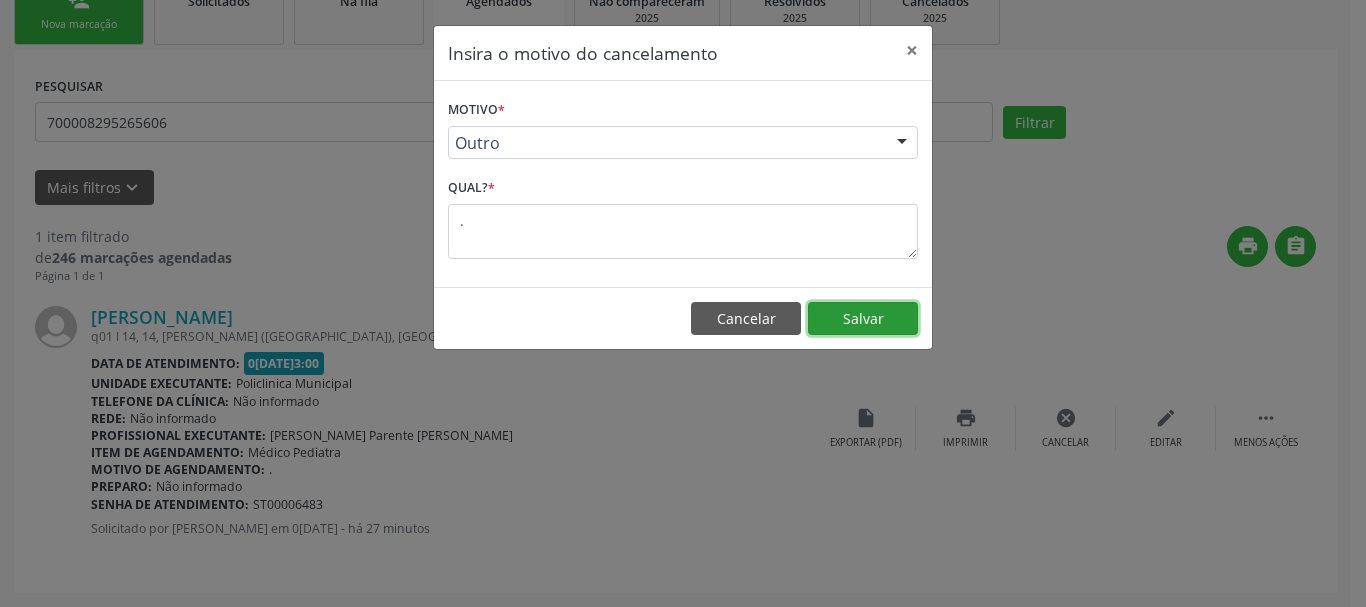 click on "Salvar" at bounding box center [863, 319] 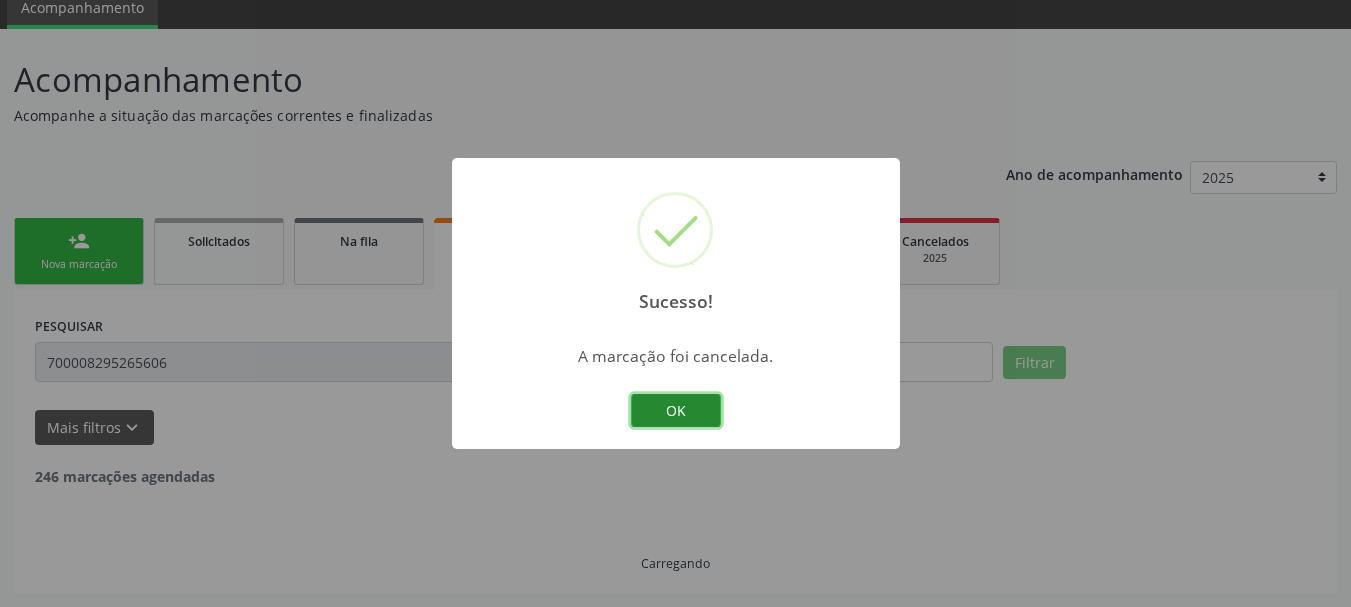 click on "OK" at bounding box center [676, 411] 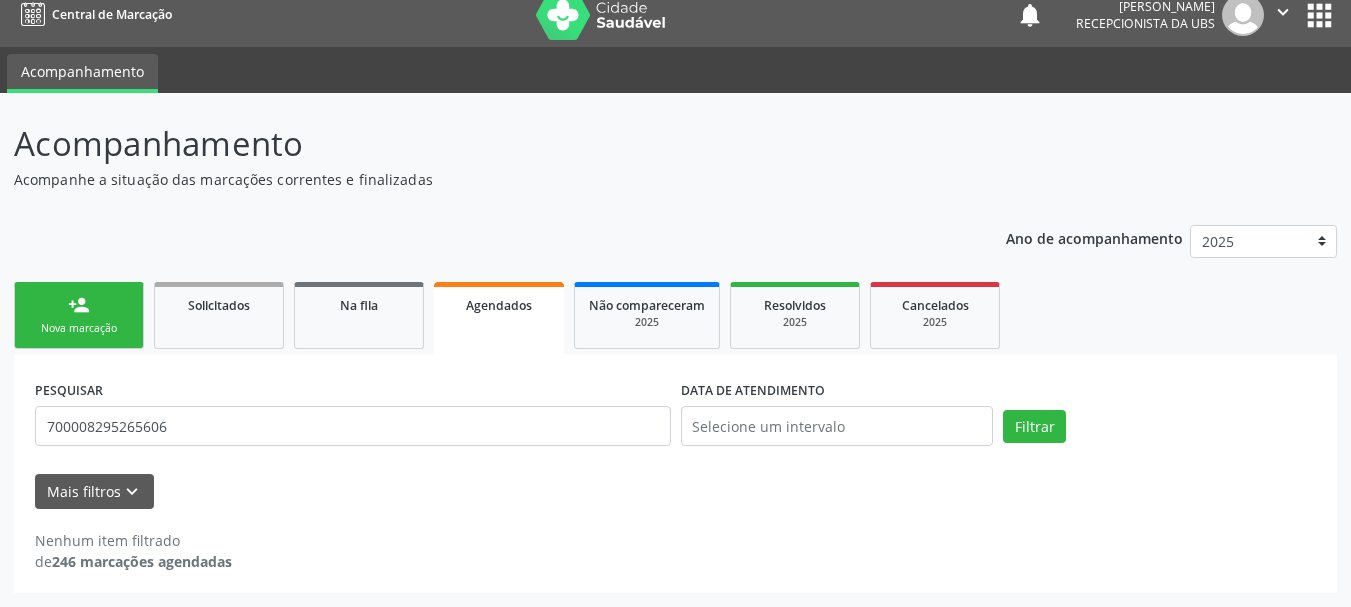 scroll, scrollTop: 17, scrollLeft: 0, axis: vertical 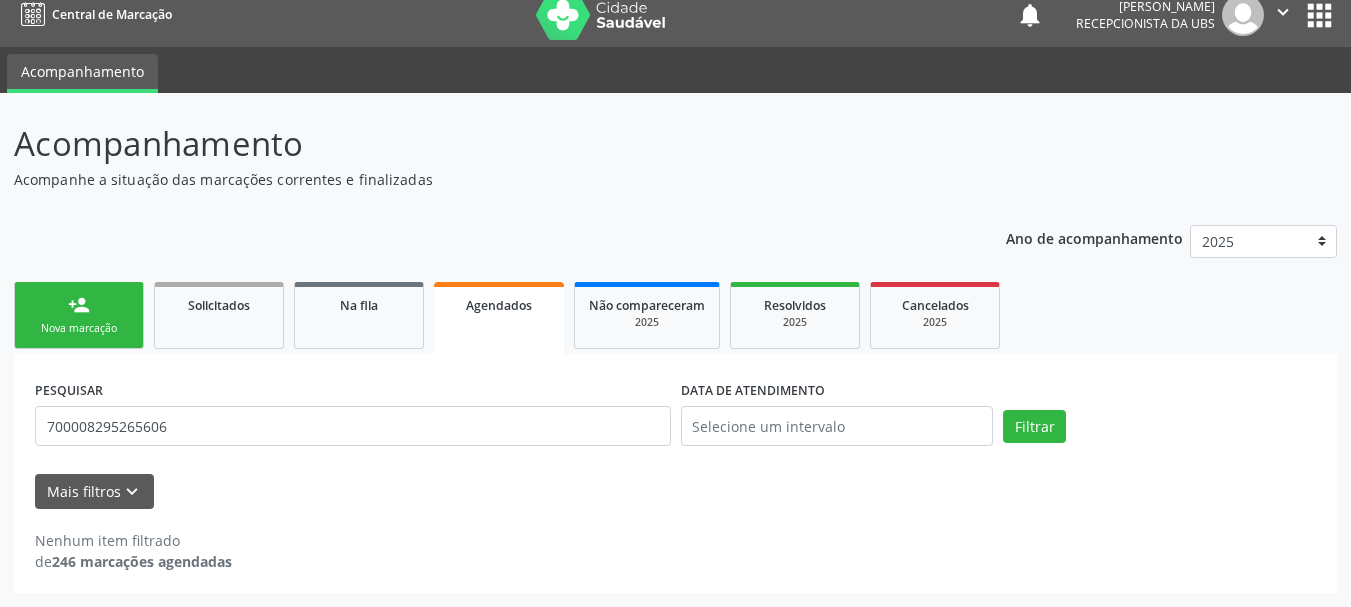 click on "Nova marcação" at bounding box center (79, 328) 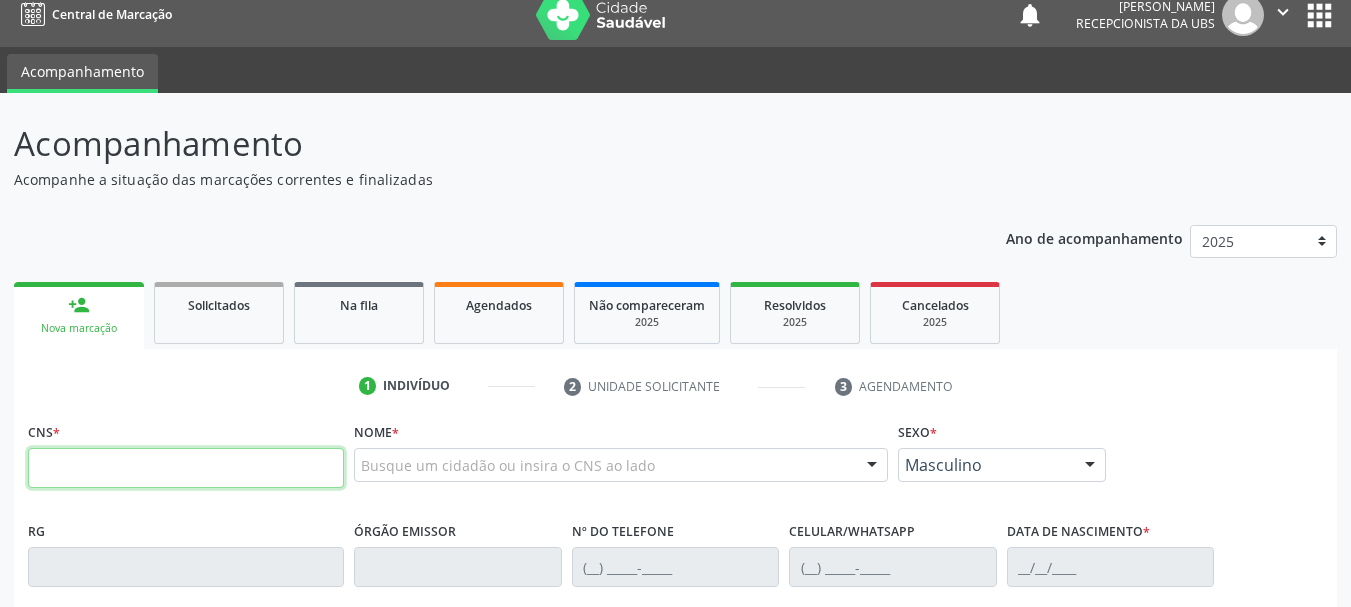 click at bounding box center [186, 468] 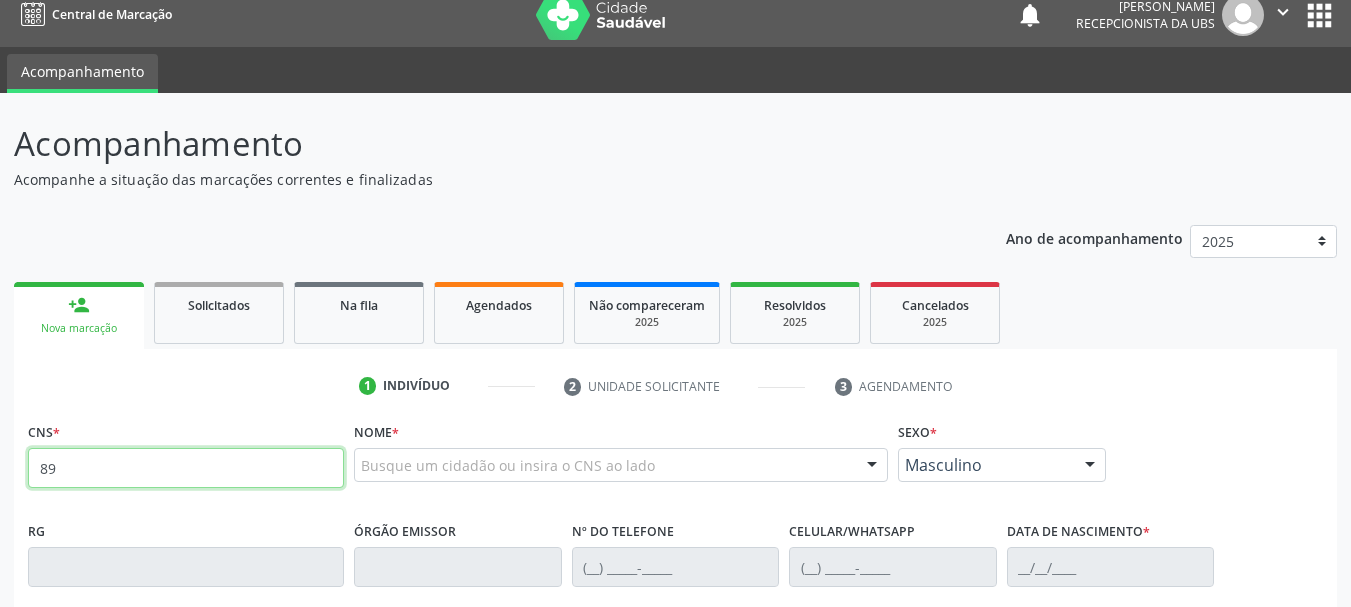 type on "8" 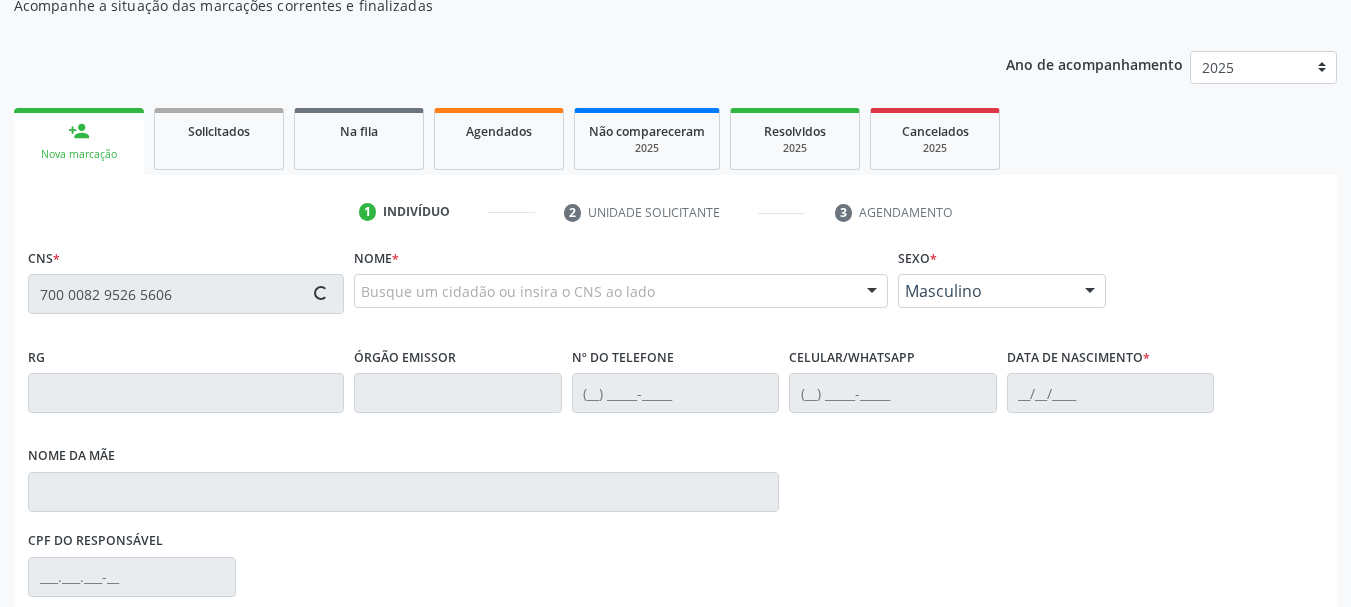 scroll, scrollTop: 217, scrollLeft: 0, axis: vertical 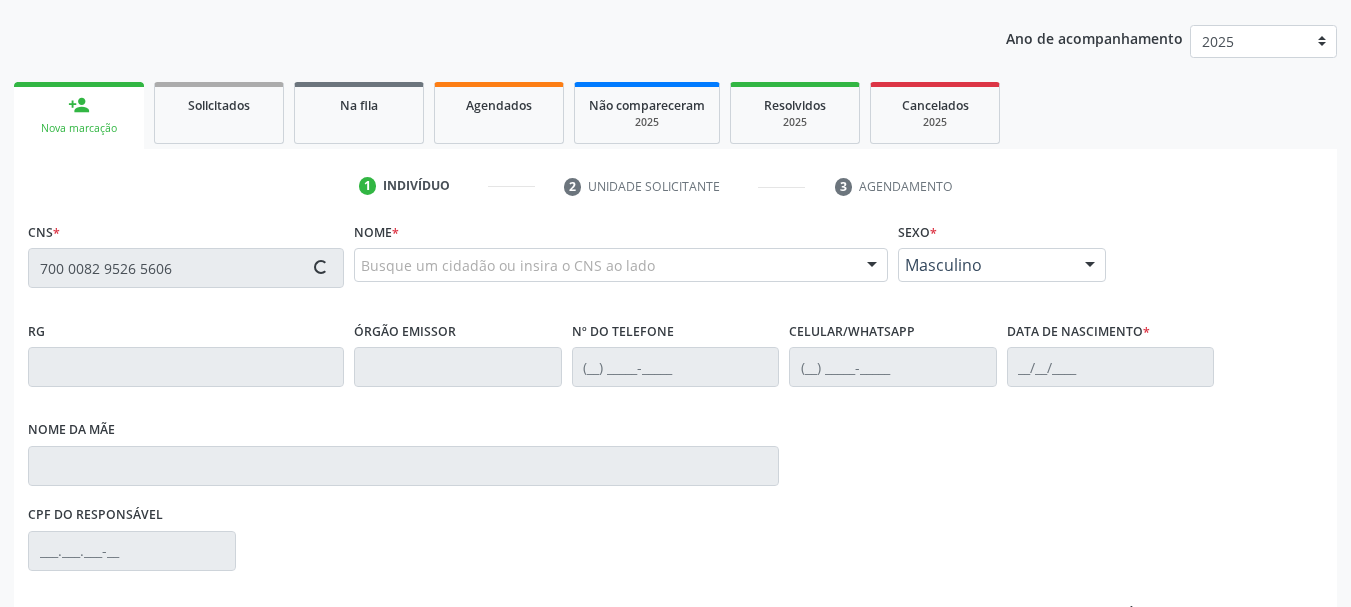 type on "700 0082 9526 5606" 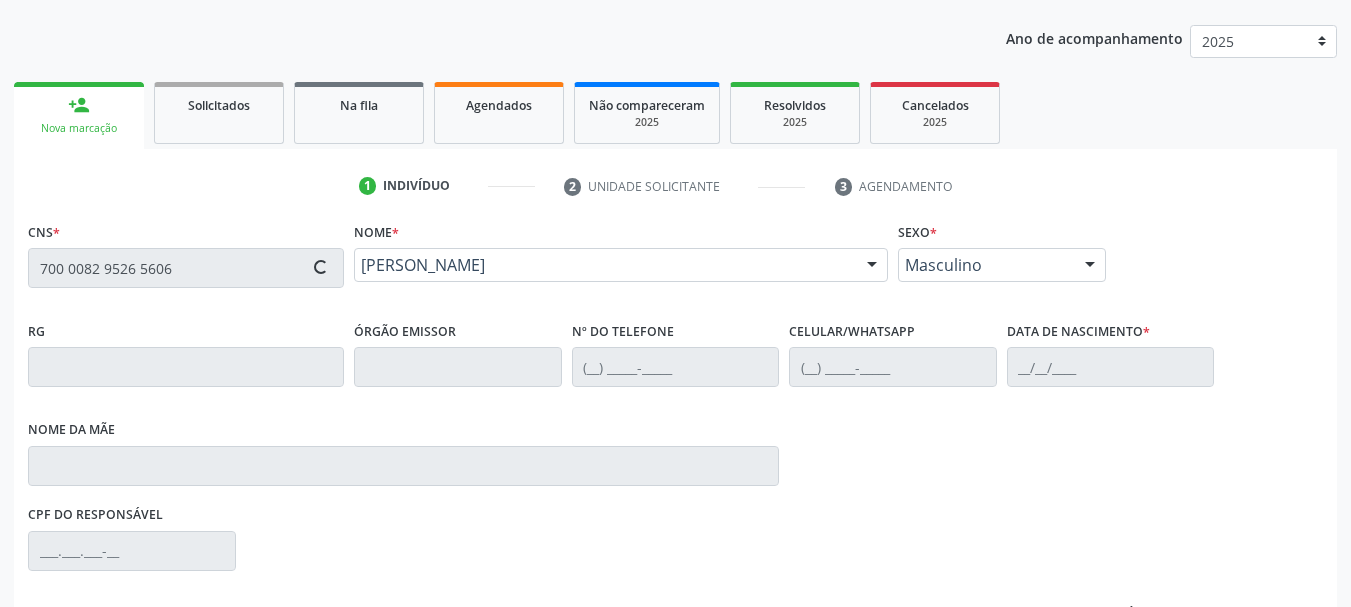 type on "(87) 98102-7094" 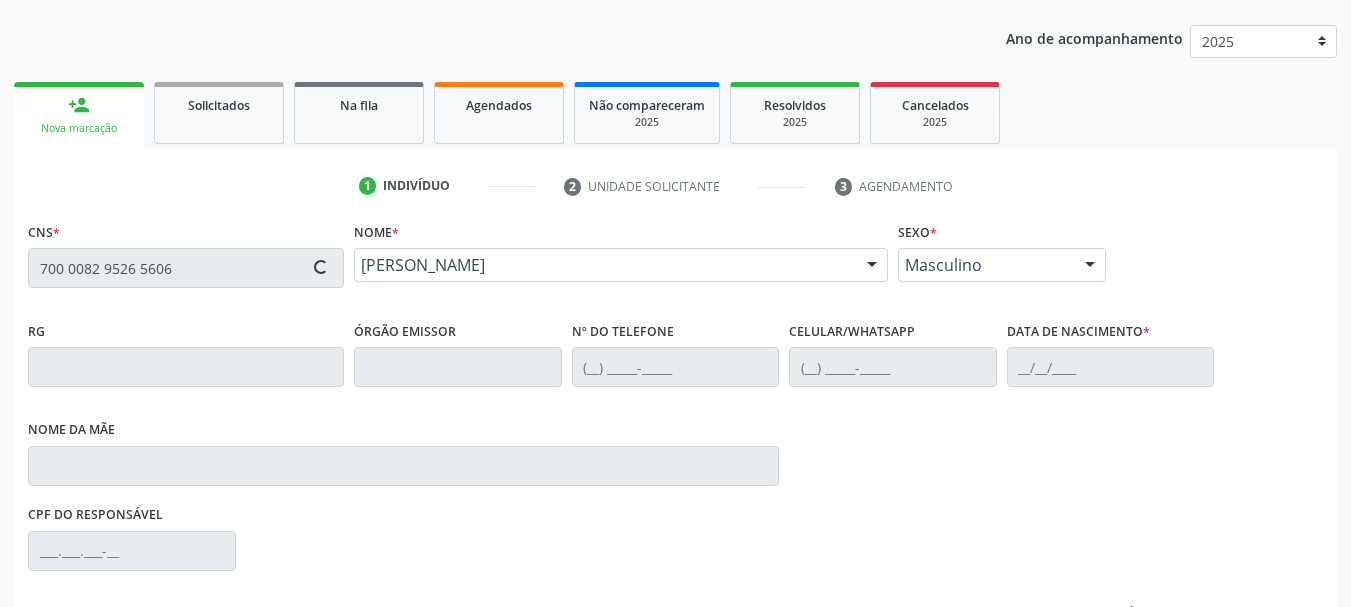 type on "10/01/2025" 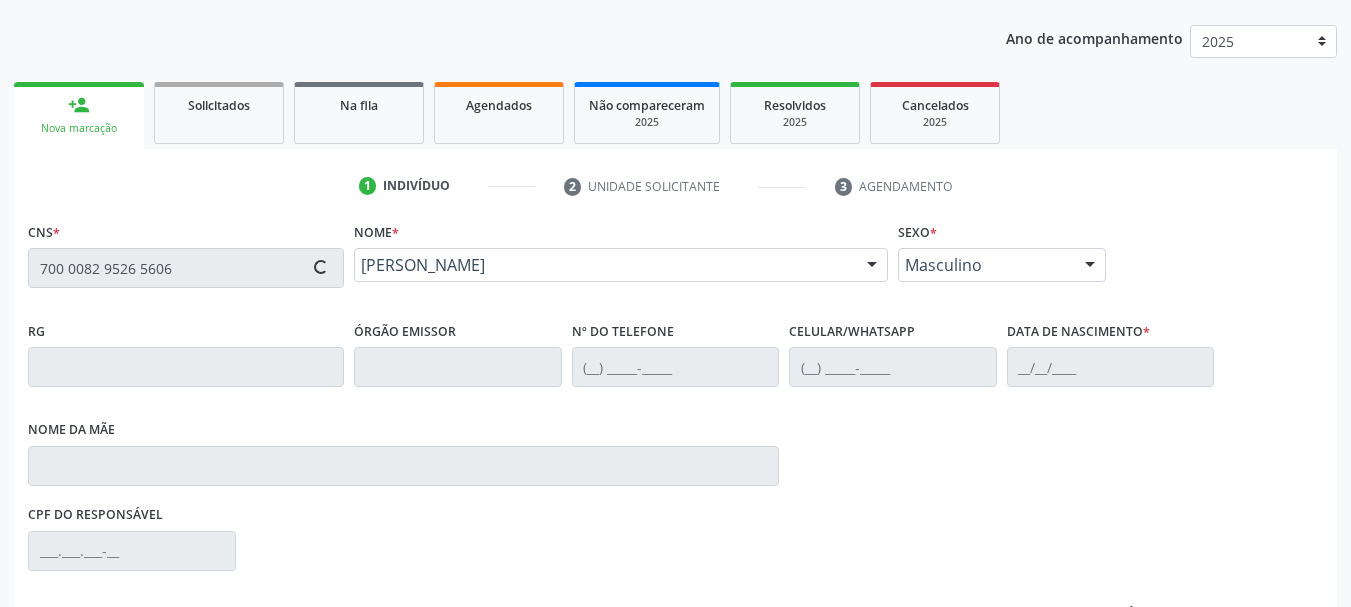 type on "Emily Ketchily Santos Pereira" 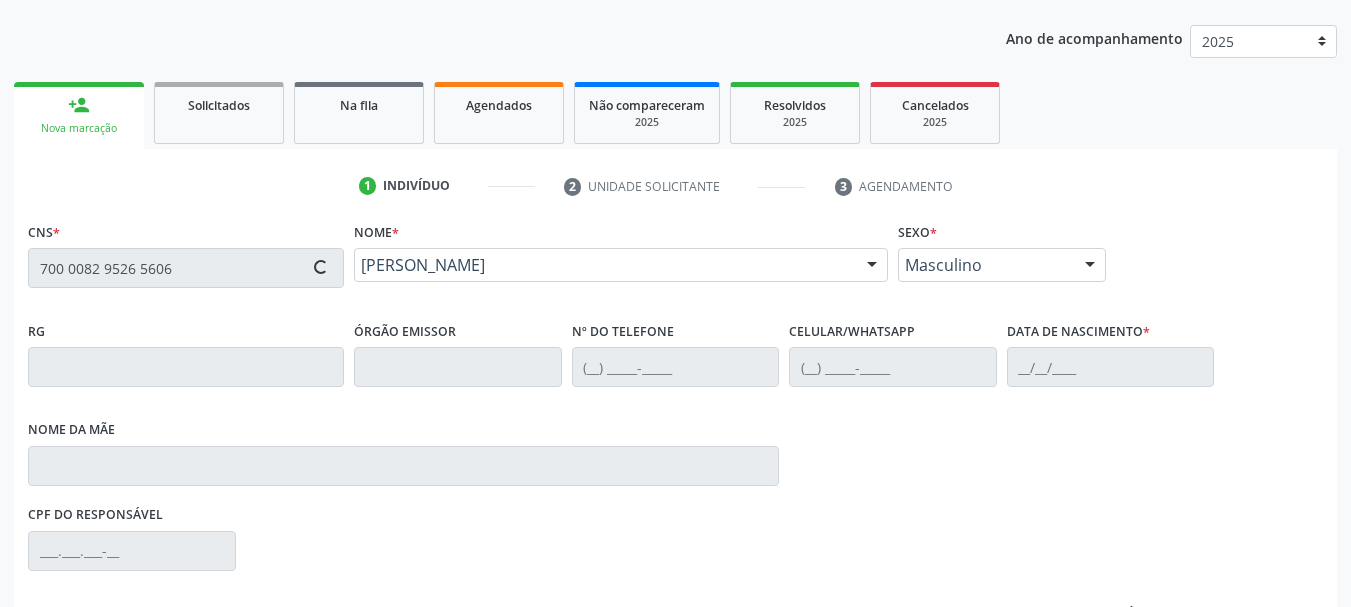 type on "14" 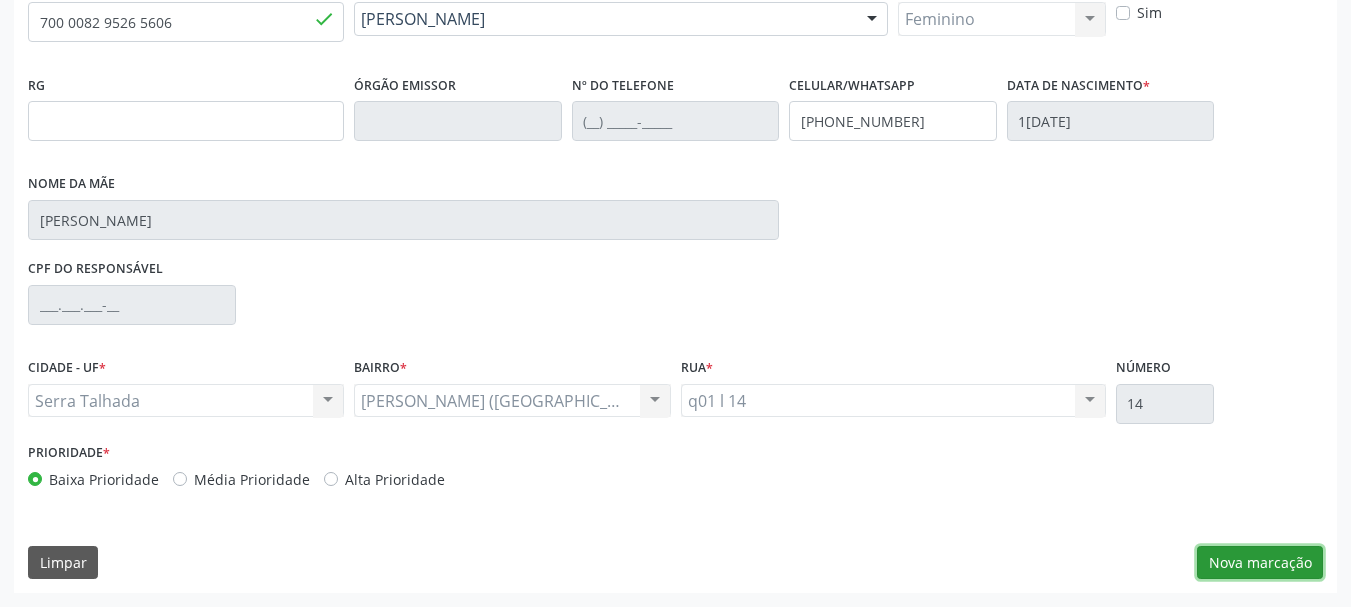 click on "Nova marcação" at bounding box center (1260, 563) 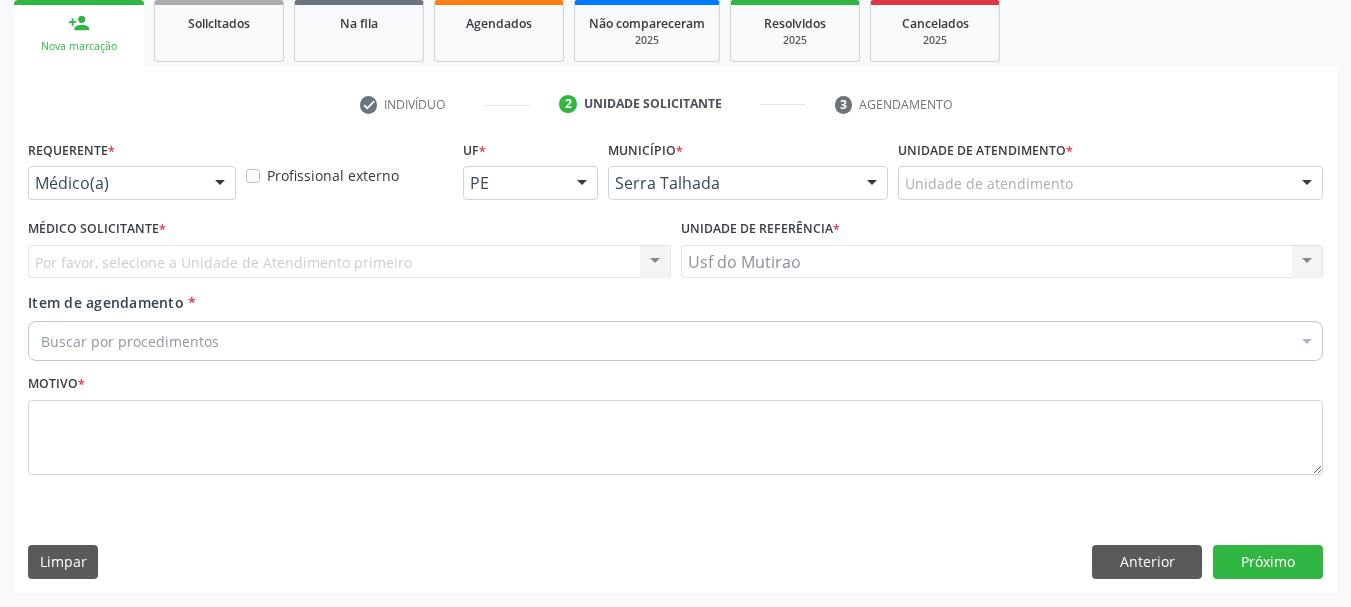 scroll, scrollTop: 299, scrollLeft: 0, axis: vertical 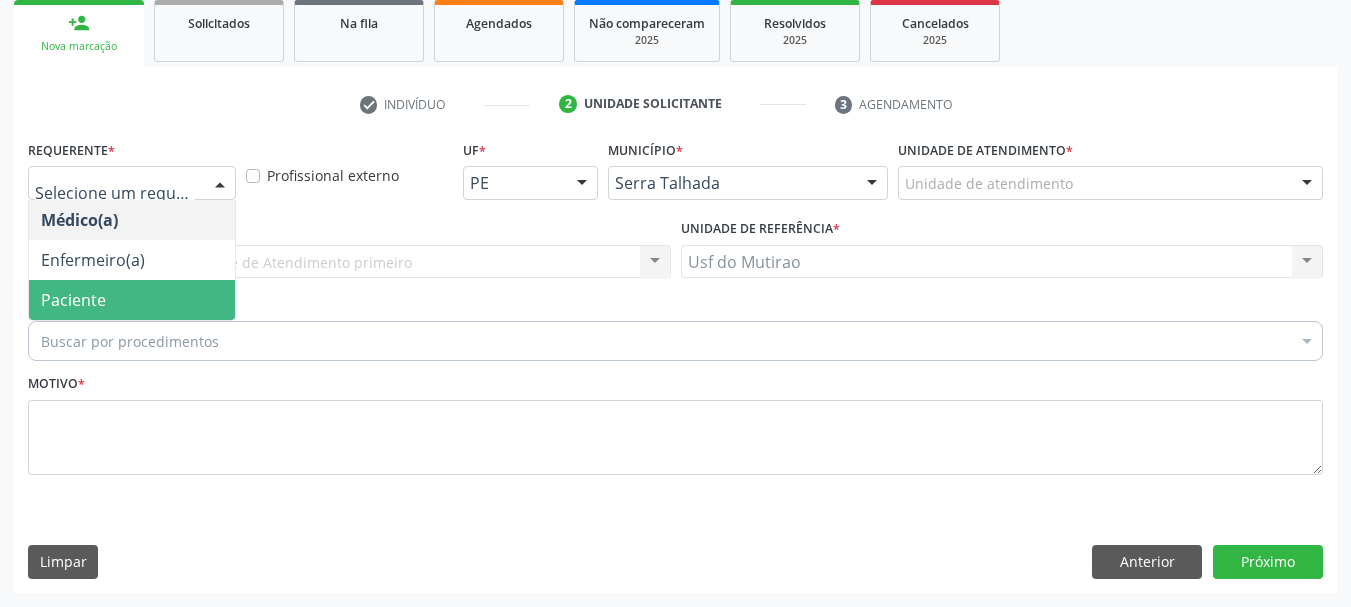 click on "Paciente" at bounding box center [73, 300] 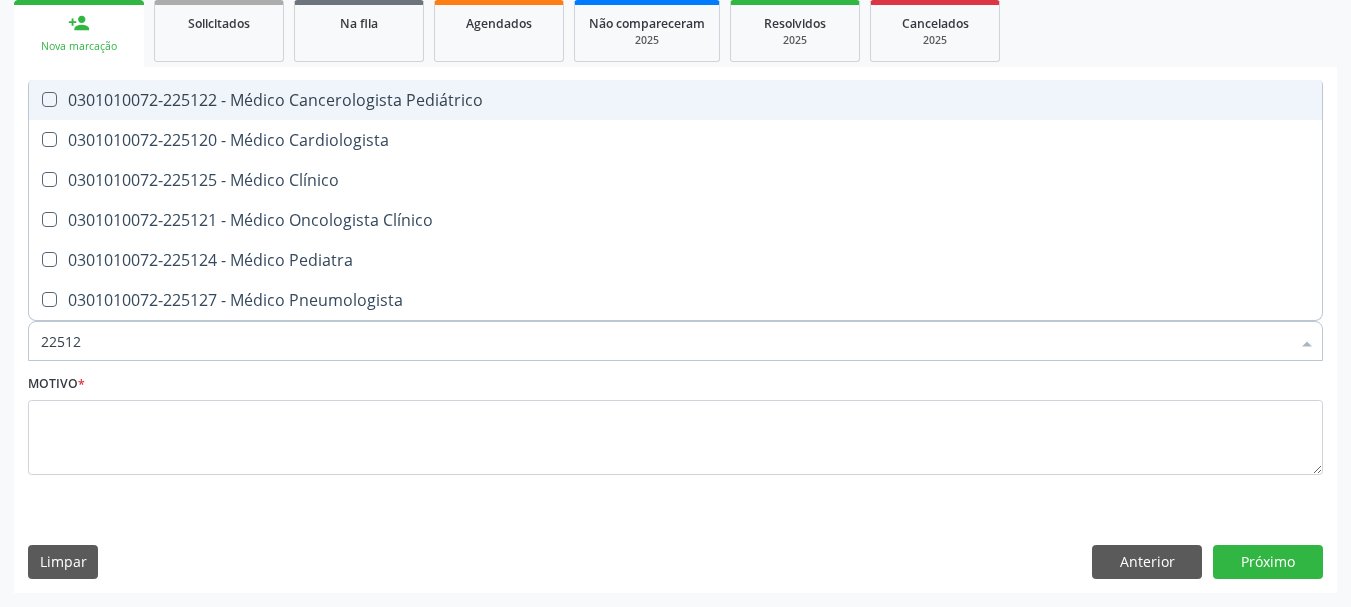 type on "225124" 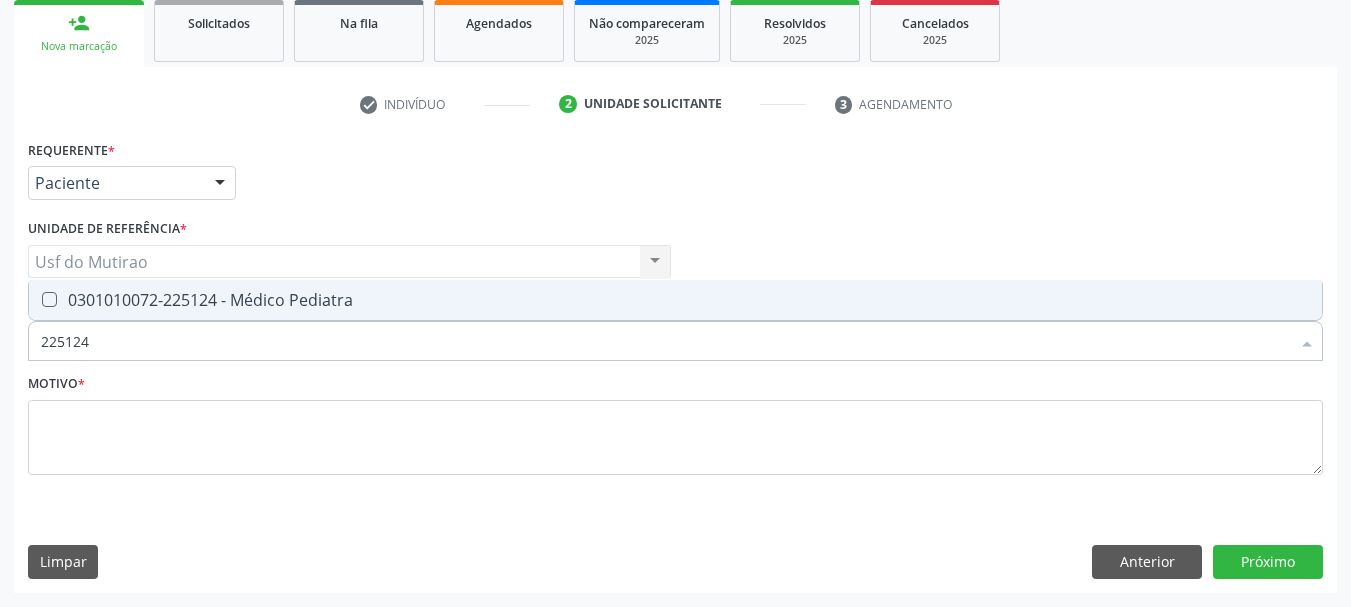 click on "0301010072-225124 - Médico Pediatra" at bounding box center (675, 300) 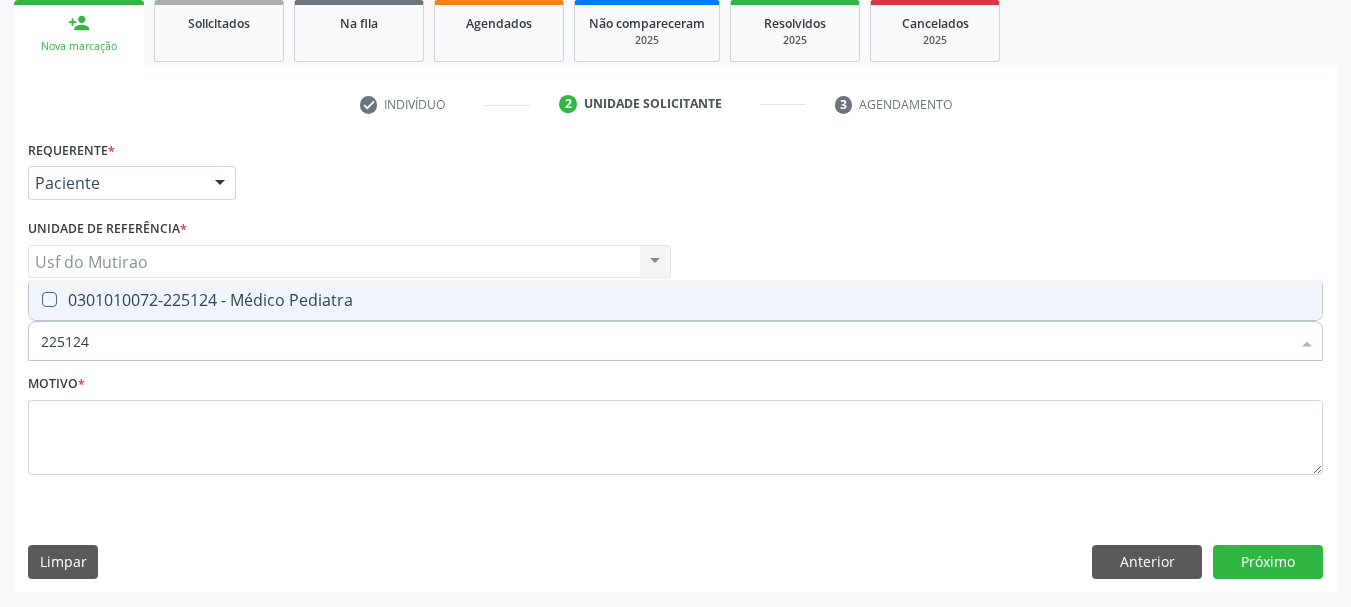 checkbox on "true" 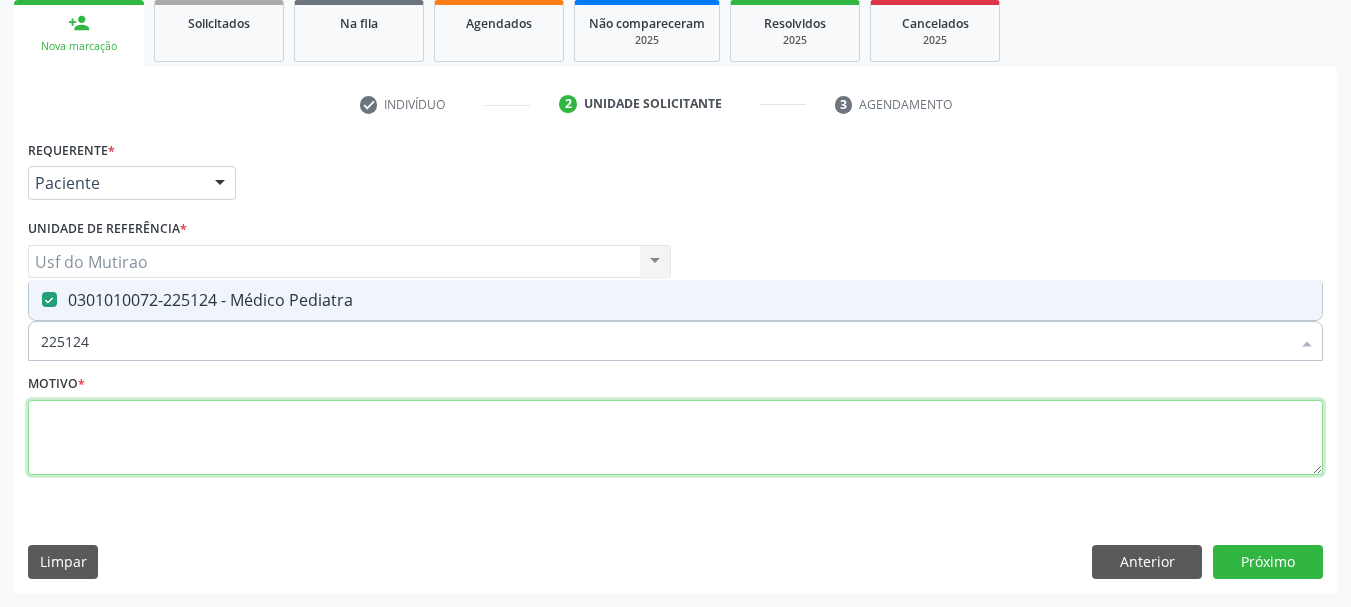 click at bounding box center [675, 438] 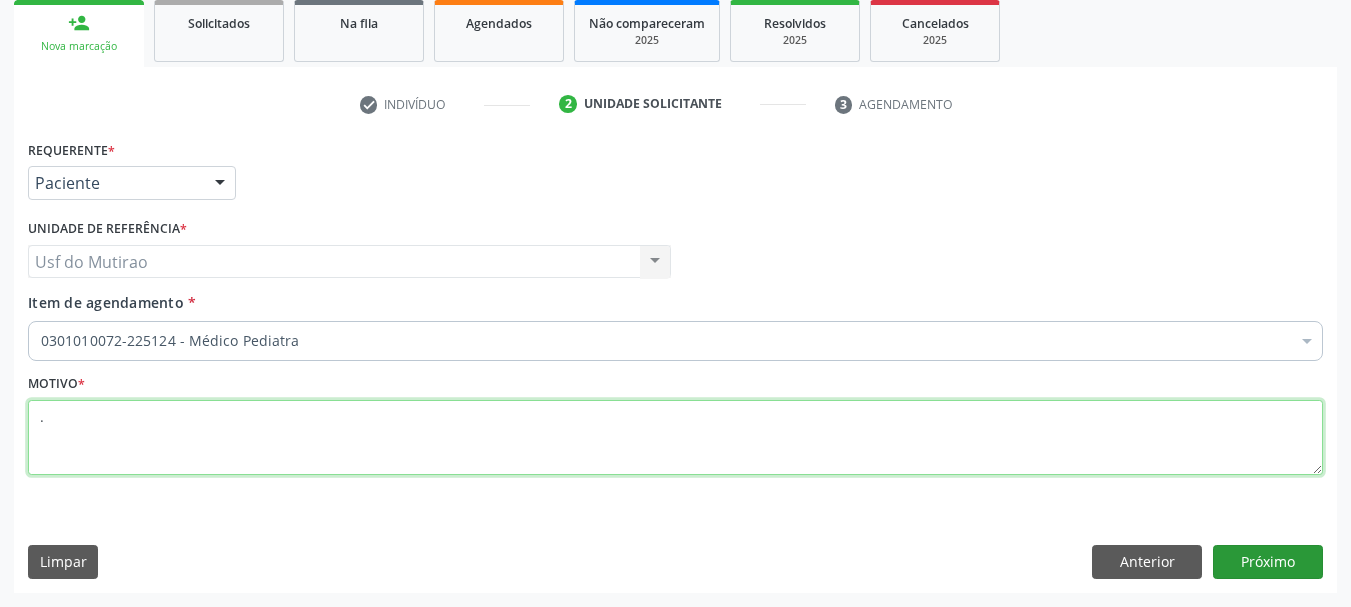 type on "." 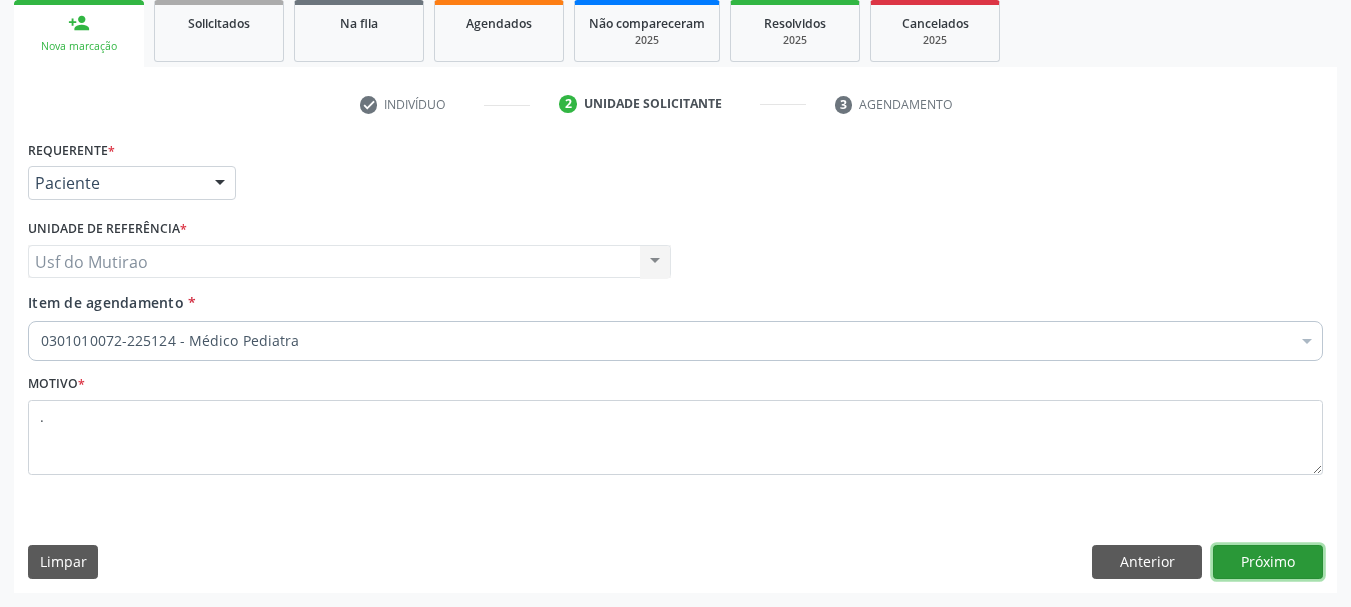 click on "Próximo" at bounding box center [1268, 562] 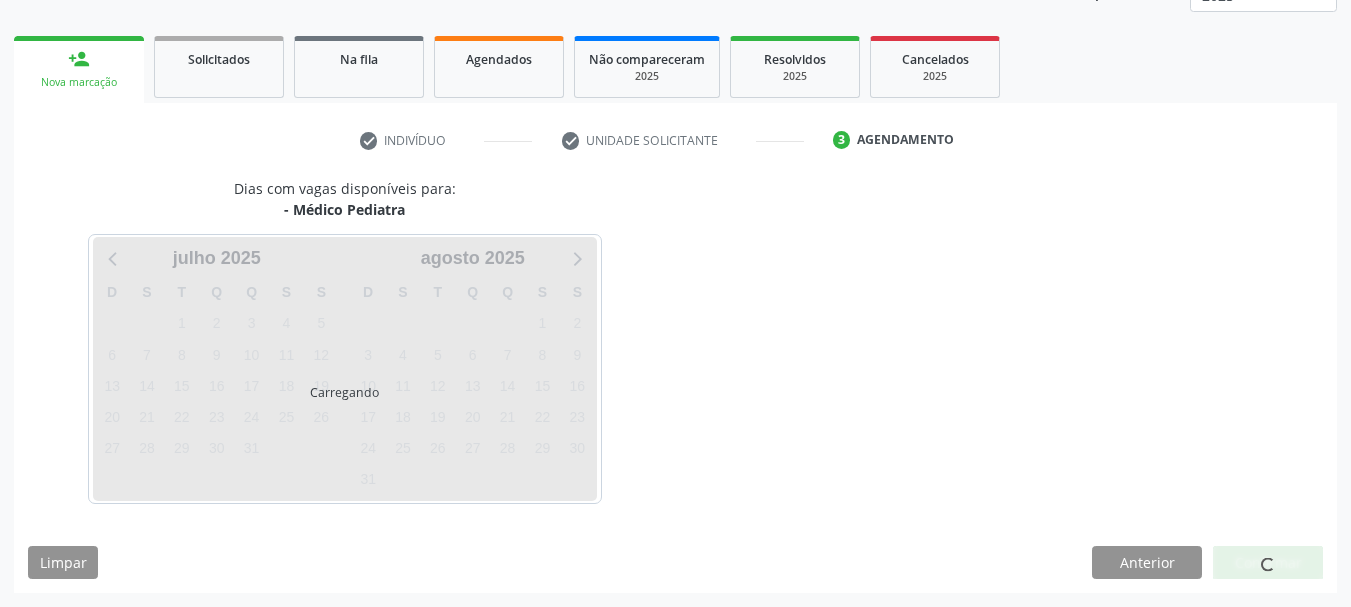 scroll, scrollTop: 263, scrollLeft: 0, axis: vertical 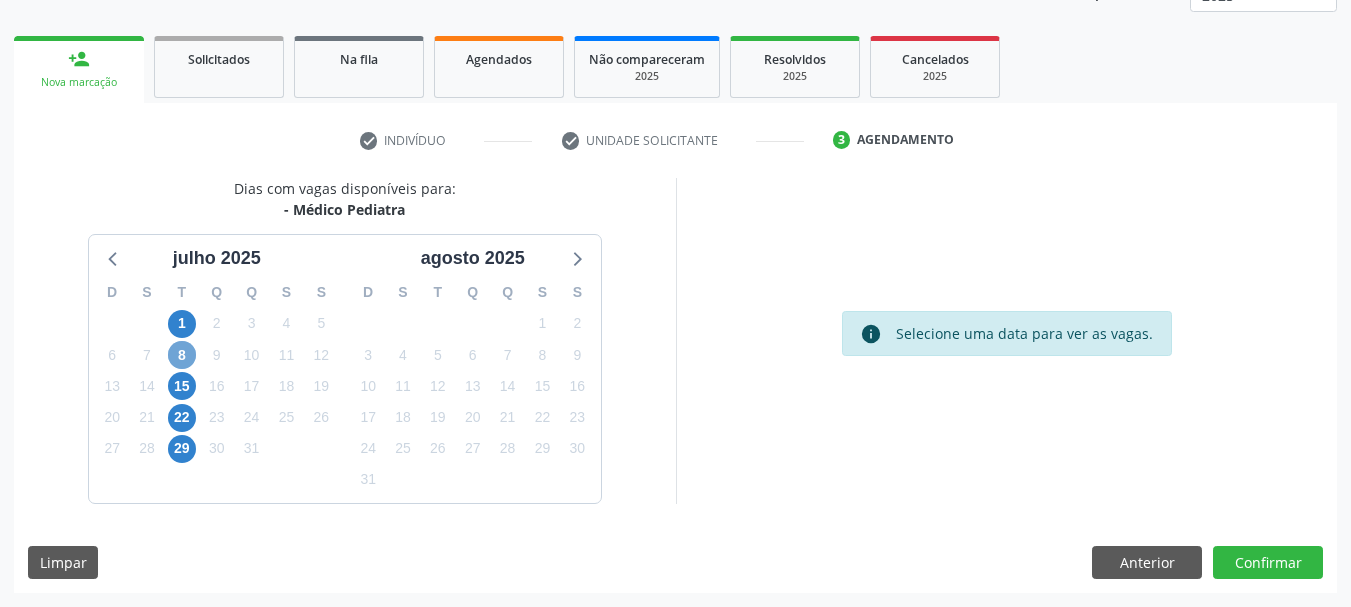 click on "8" at bounding box center [182, 355] 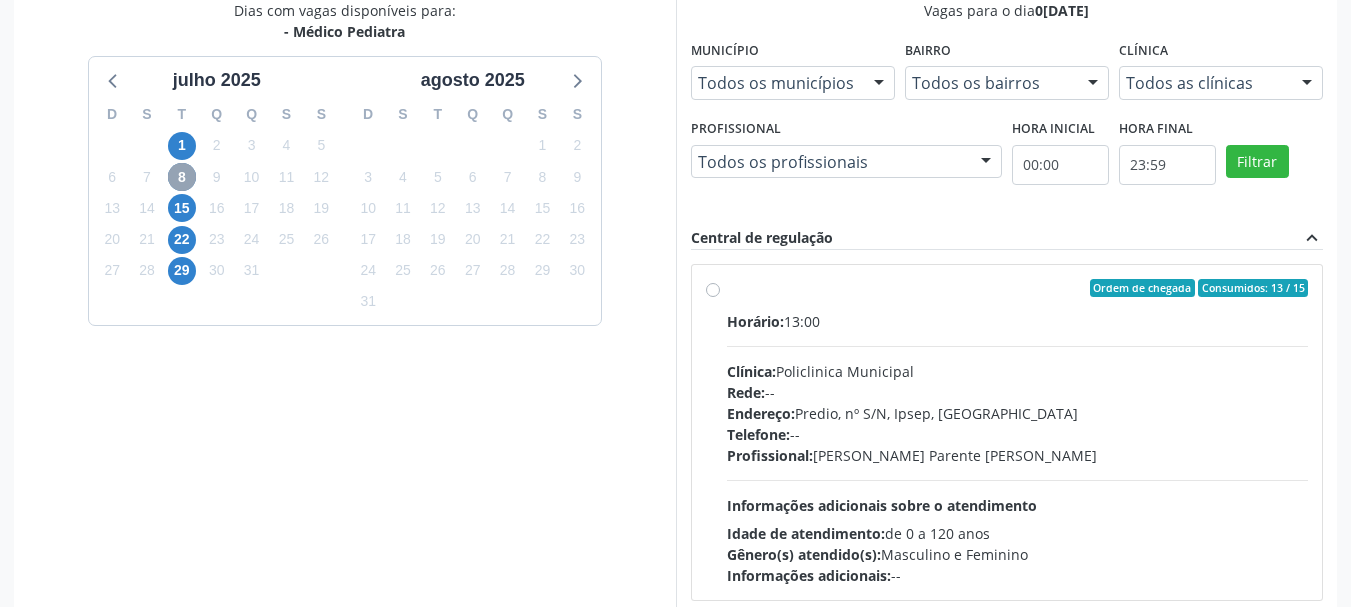 scroll, scrollTop: 463, scrollLeft: 0, axis: vertical 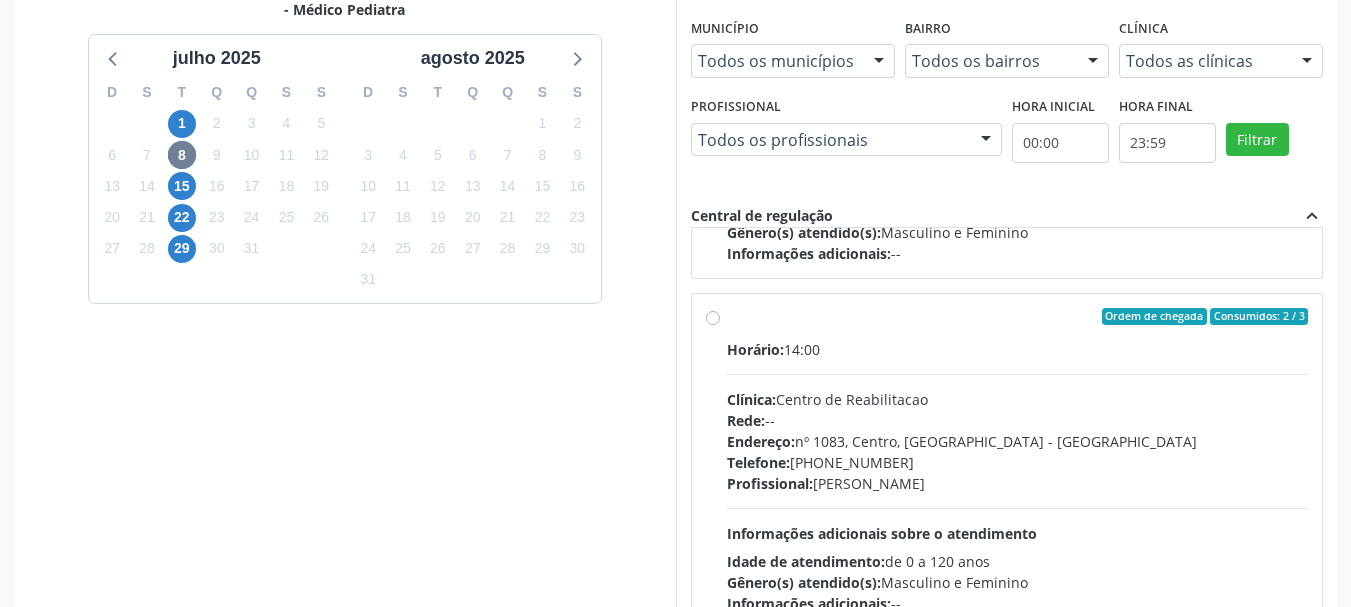 click on "Profissional:
Joanice Goncalves dos Santos" at bounding box center [1018, 483] 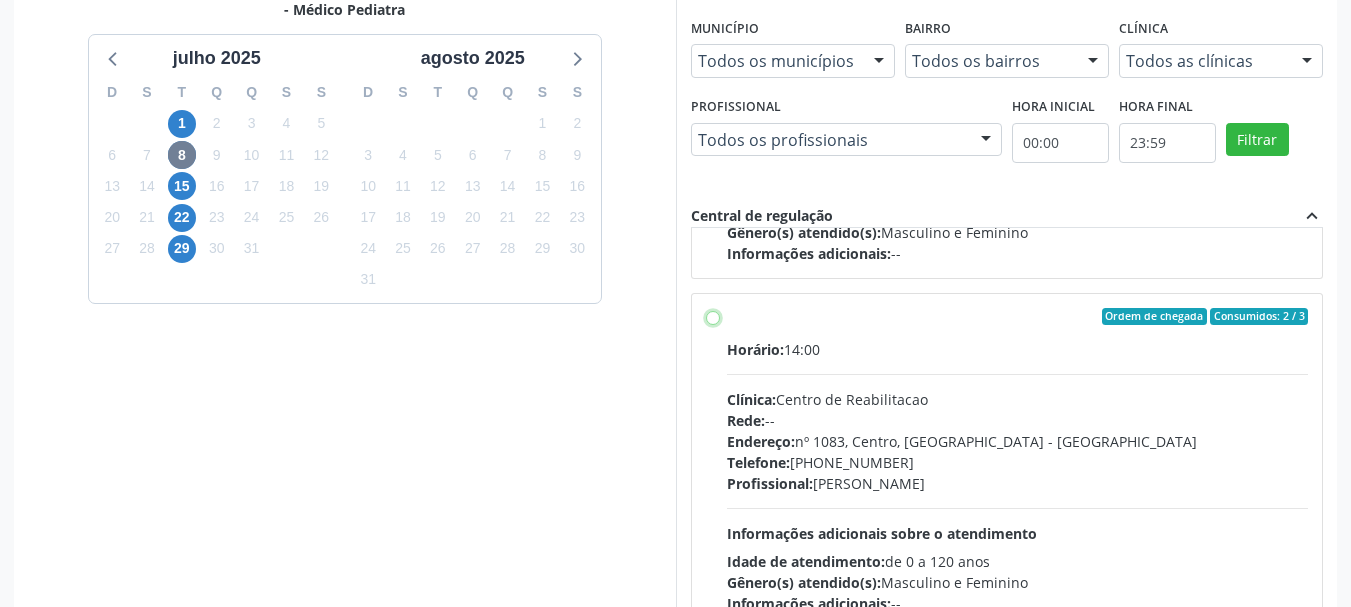 click on "Ordem de chegada
Consumidos: 2 / 3
Horário:   14:00
Clínica:  Centro de Reabilitacao
Rede:
--
Endereço:   nº 1083, Centro, Serra Talhada - PE
Telefone:   (81) 38313112
Profissional:
Joanice Goncalves dos Santos
Informações adicionais sobre o atendimento
Idade de atendimento:
de 0 a 120 anos
Gênero(s) atendido(s):
Masculino e Feminino
Informações adicionais:
--" at bounding box center [713, 317] 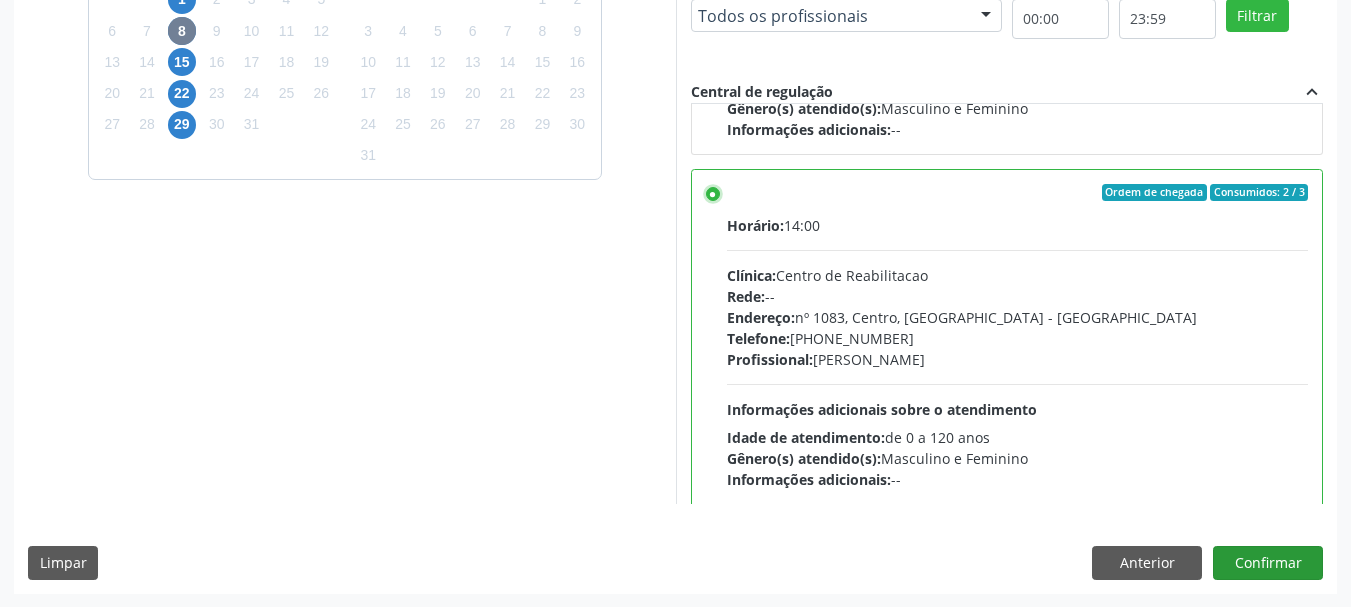 scroll, scrollTop: 588, scrollLeft: 0, axis: vertical 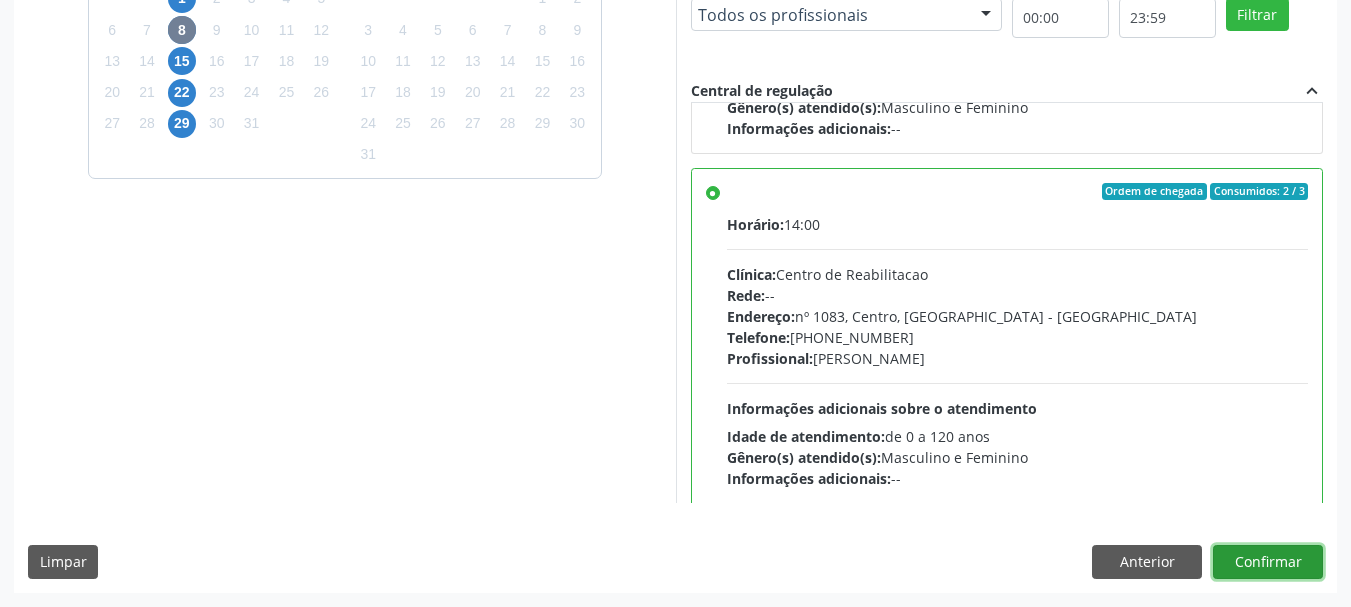 click on "Confirmar" at bounding box center [1268, 562] 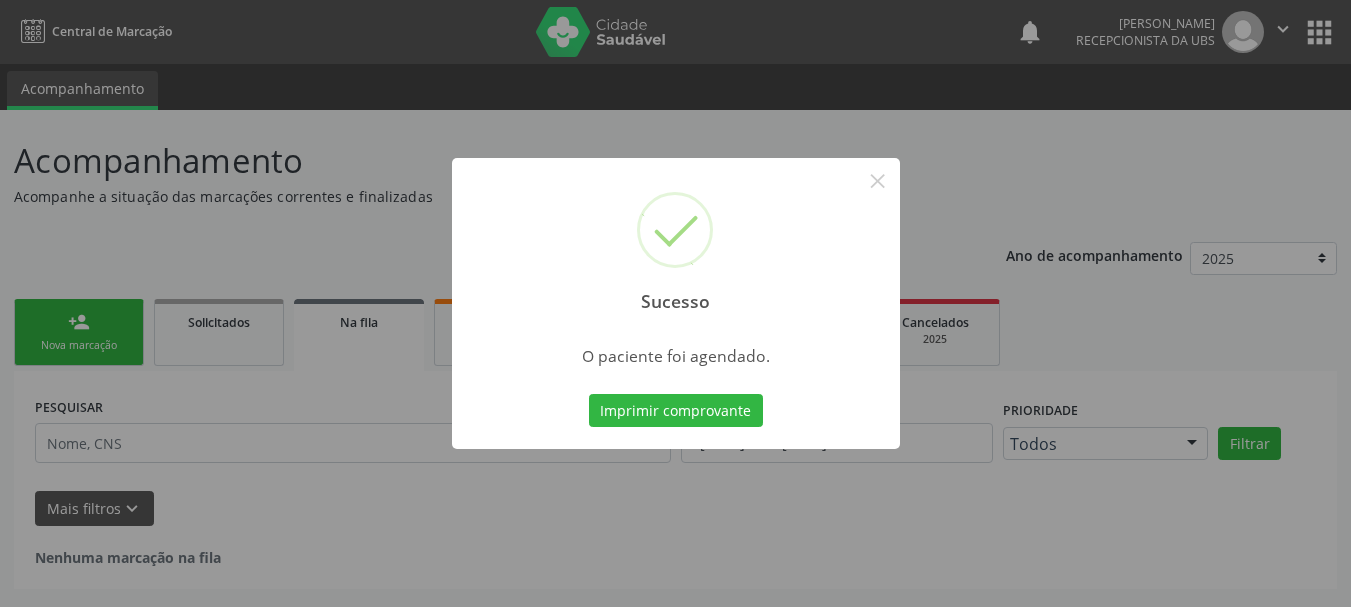 scroll, scrollTop: 0, scrollLeft: 0, axis: both 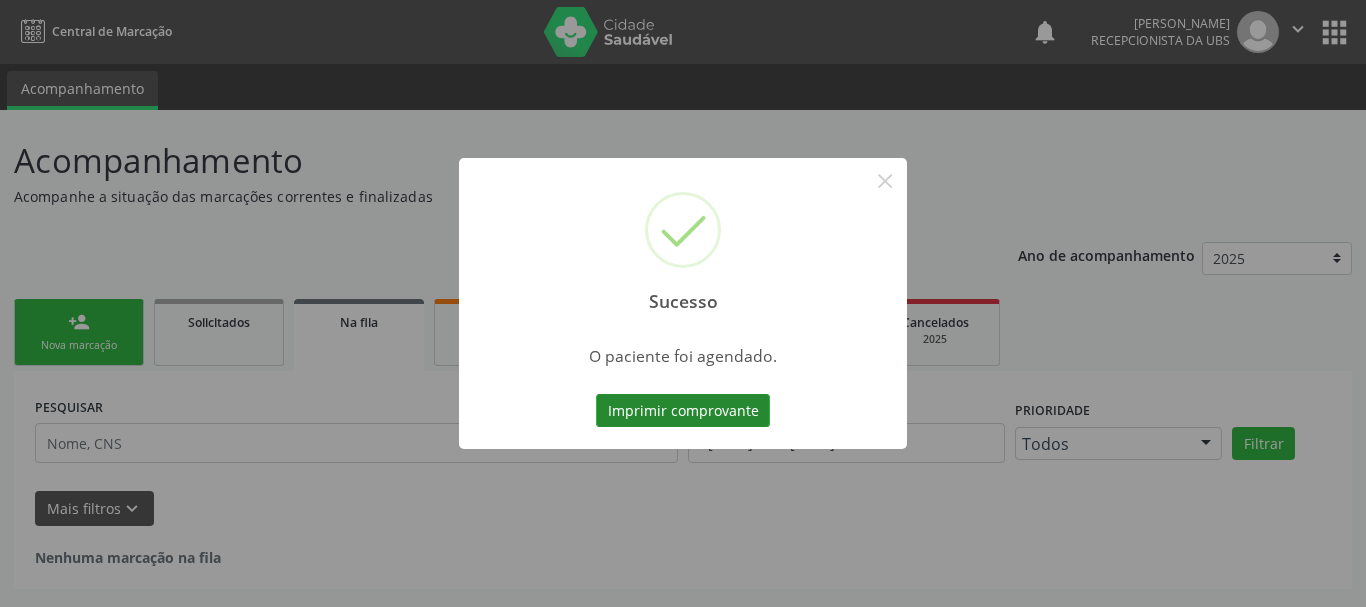 click on "Imprimir comprovante" at bounding box center (683, 411) 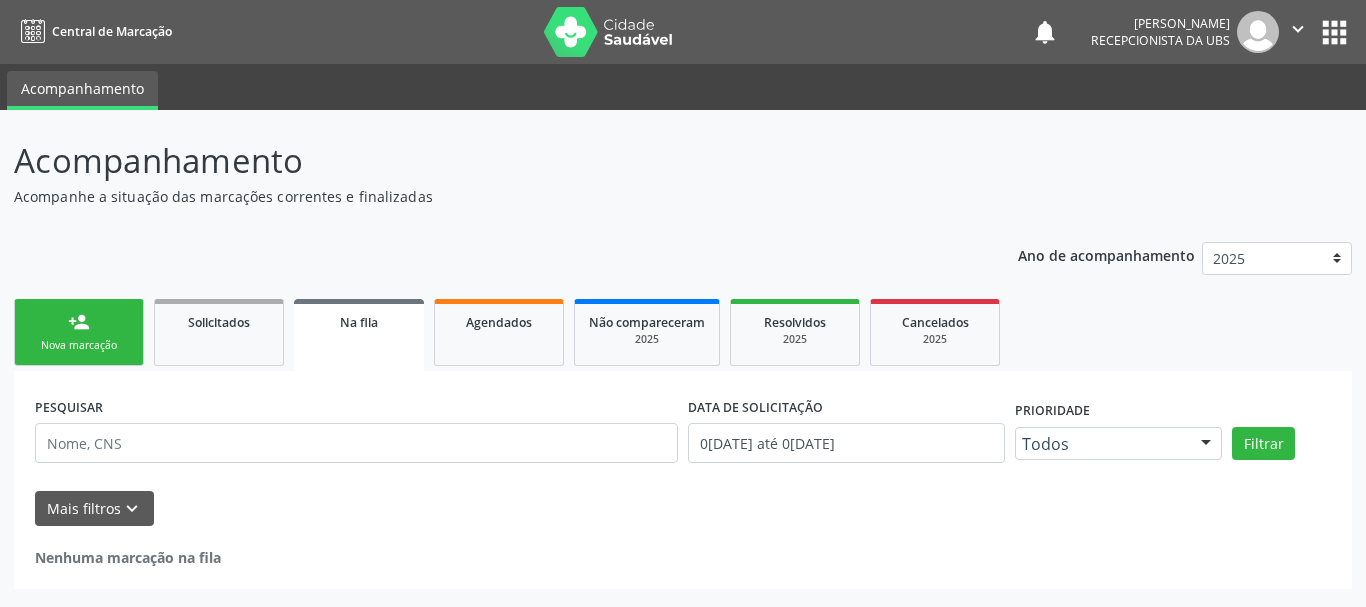 click on "person_add
Nova marcação" at bounding box center [79, 332] 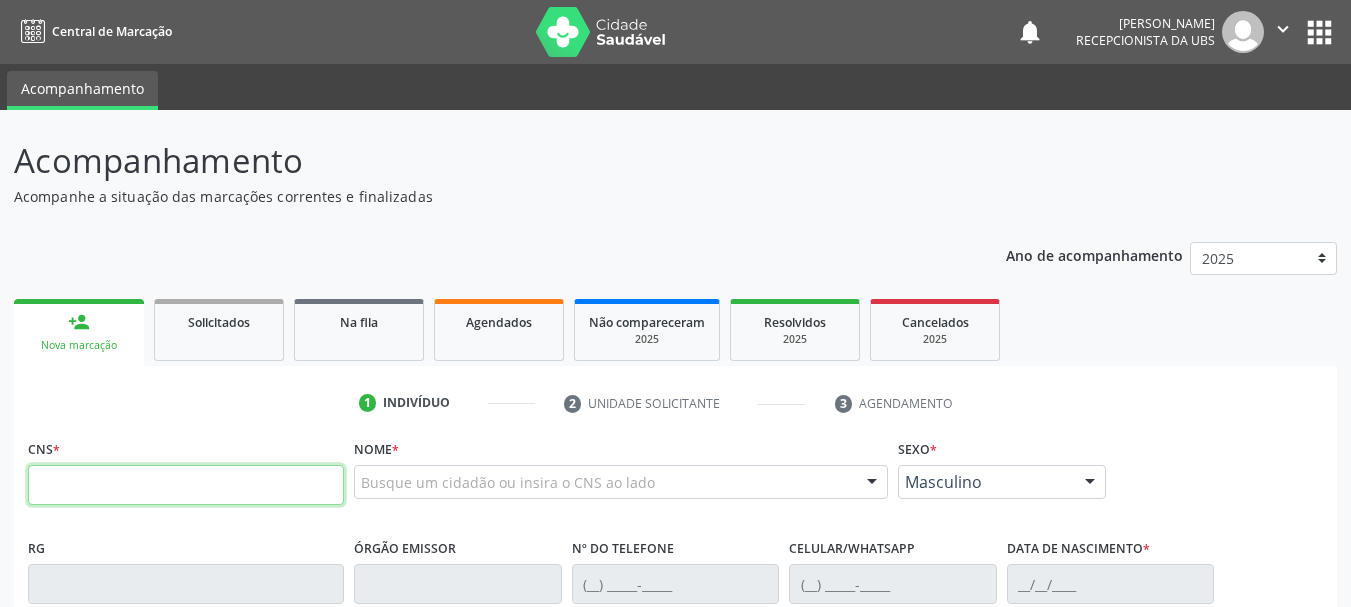 click at bounding box center [186, 485] 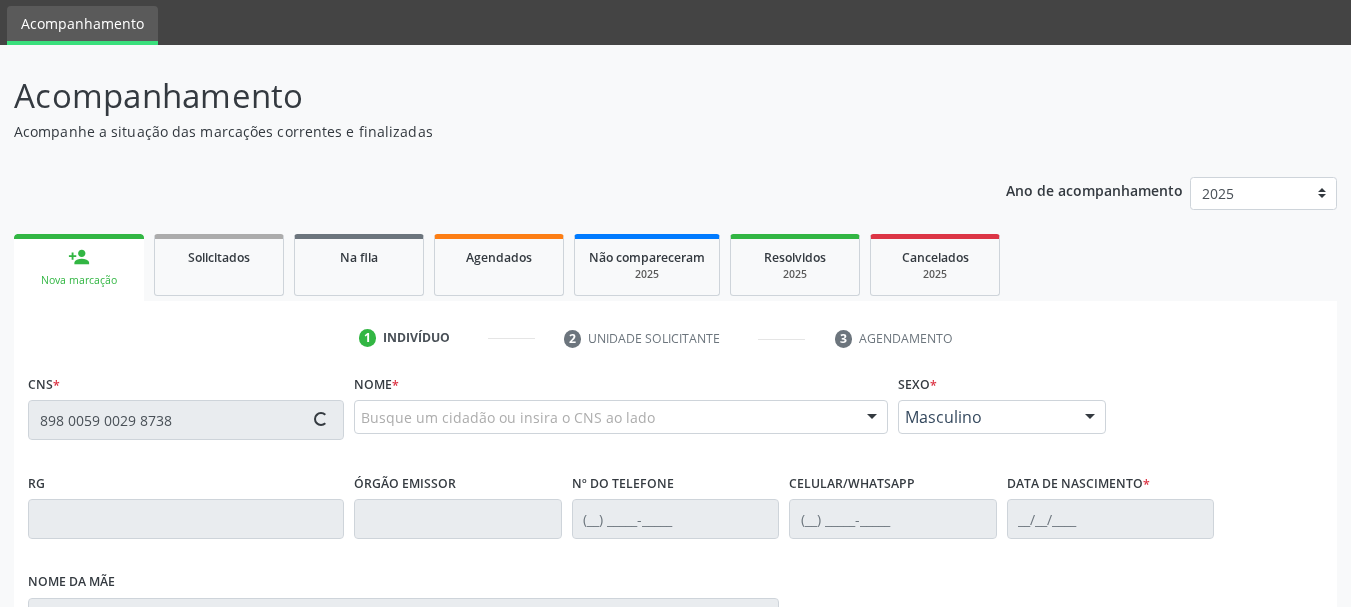 scroll, scrollTop: 200, scrollLeft: 0, axis: vertical 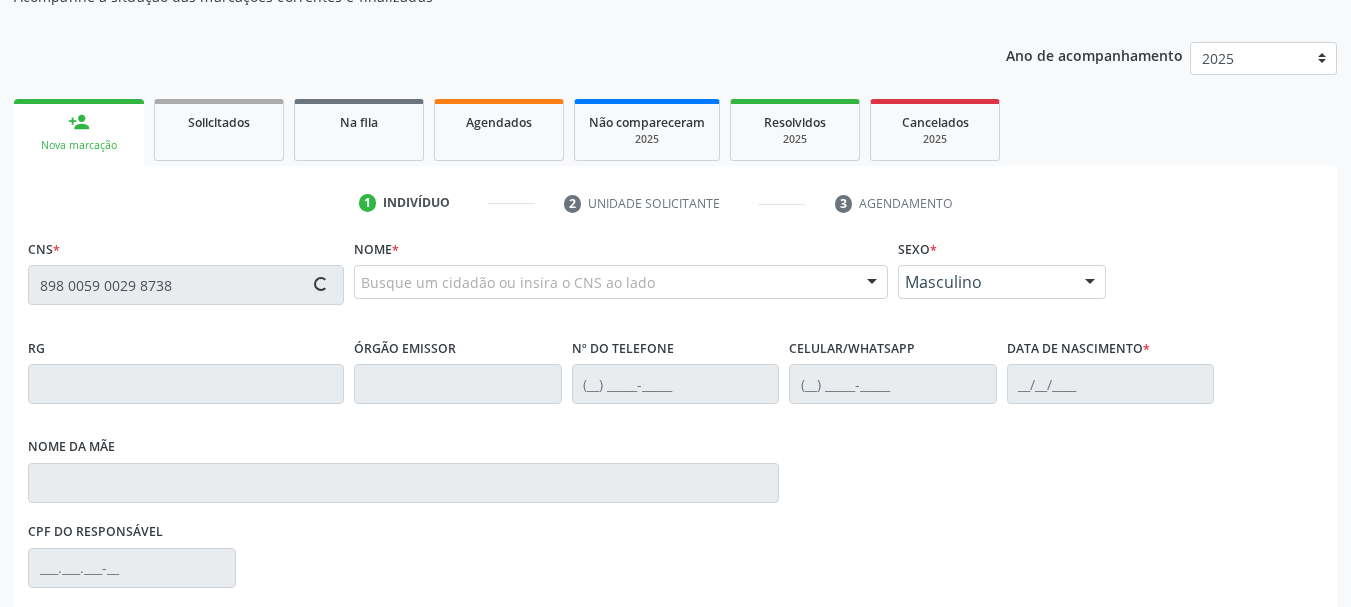 type on "898 0059 0029 8738" 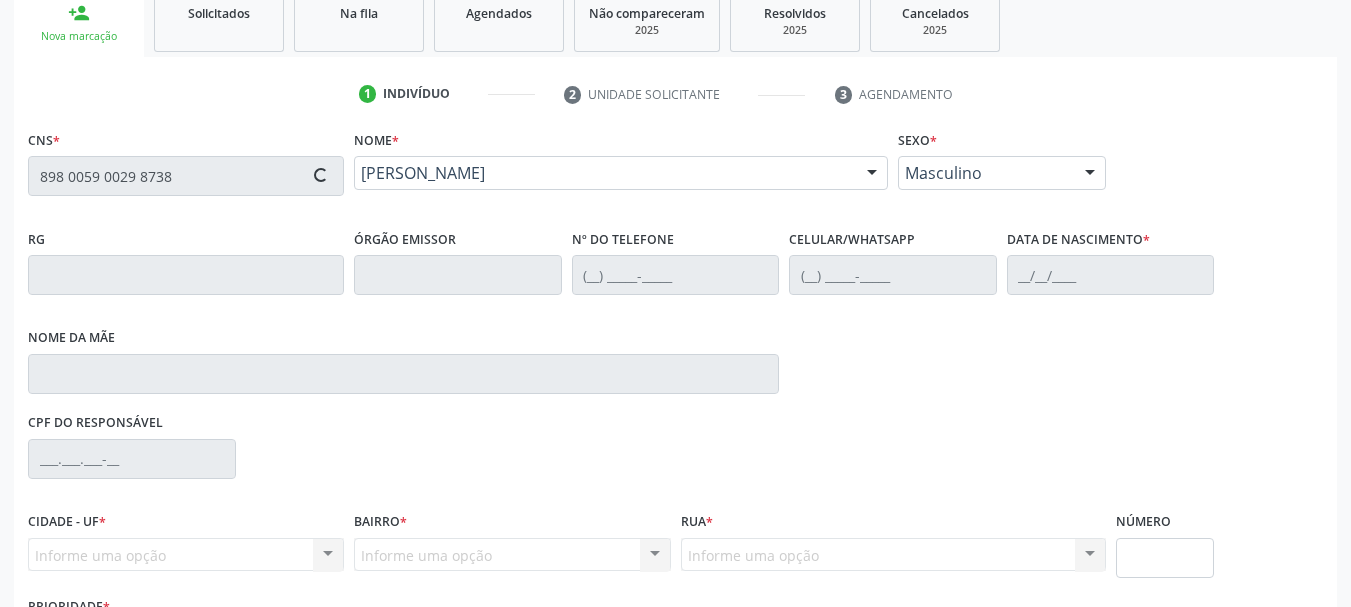type on "[PHONE_NUMBER]" 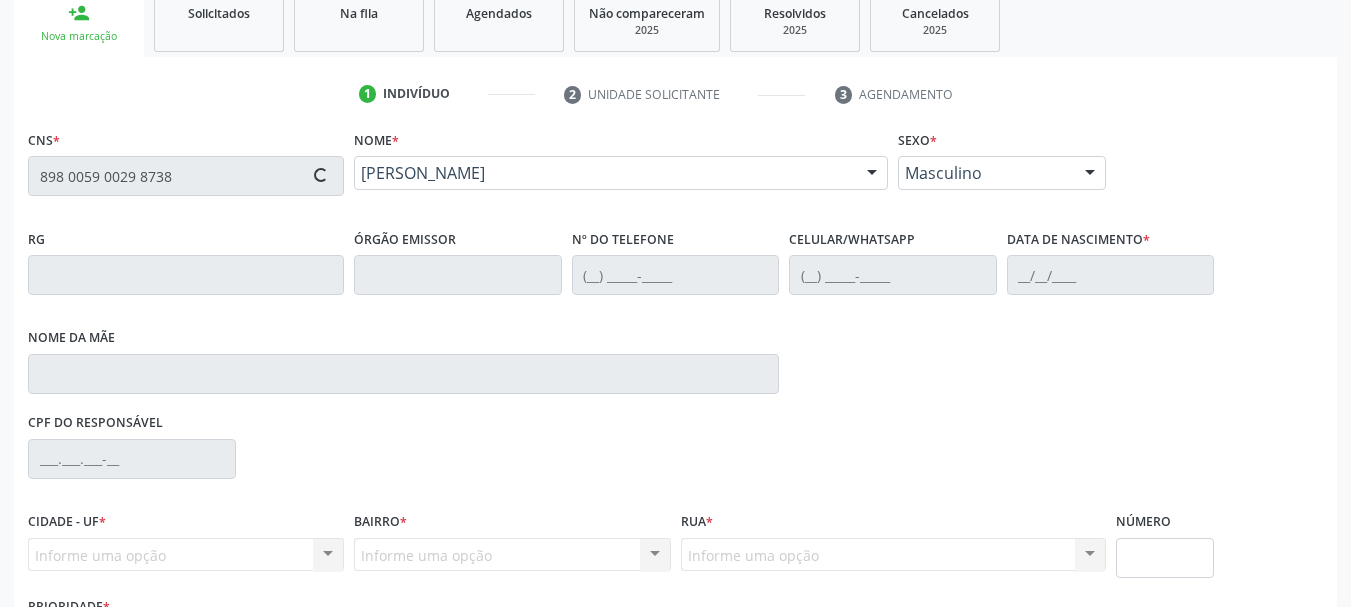 type on "(87) 99659-2842" 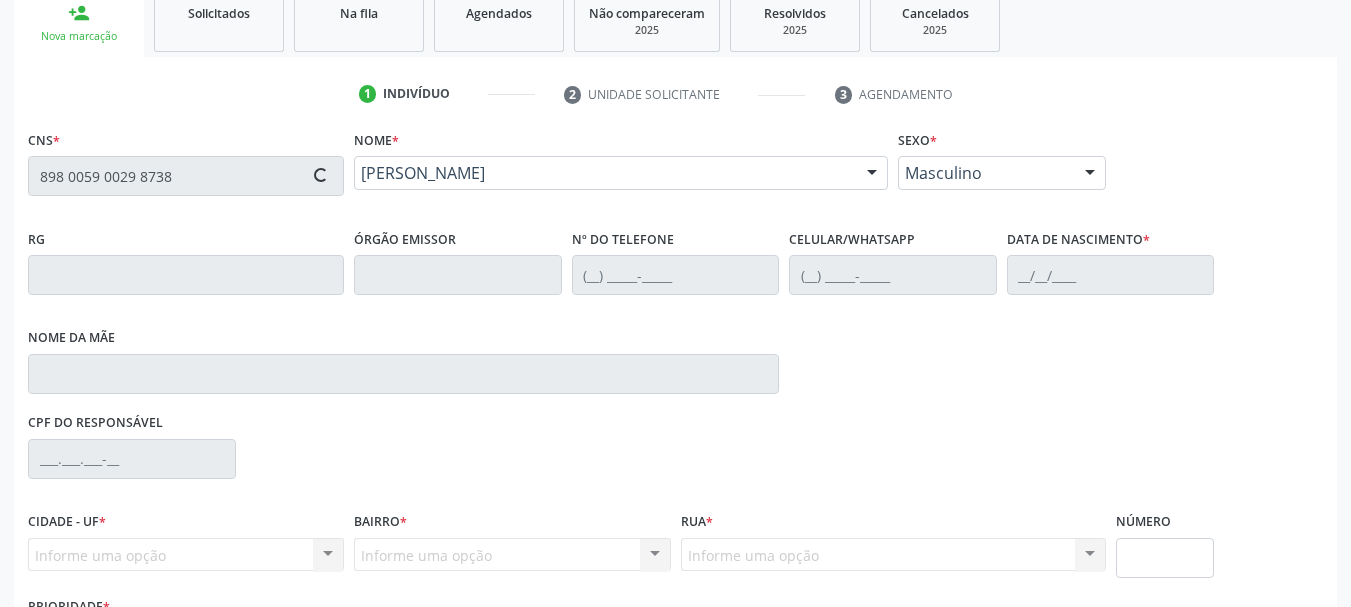type on "20/11/2018" 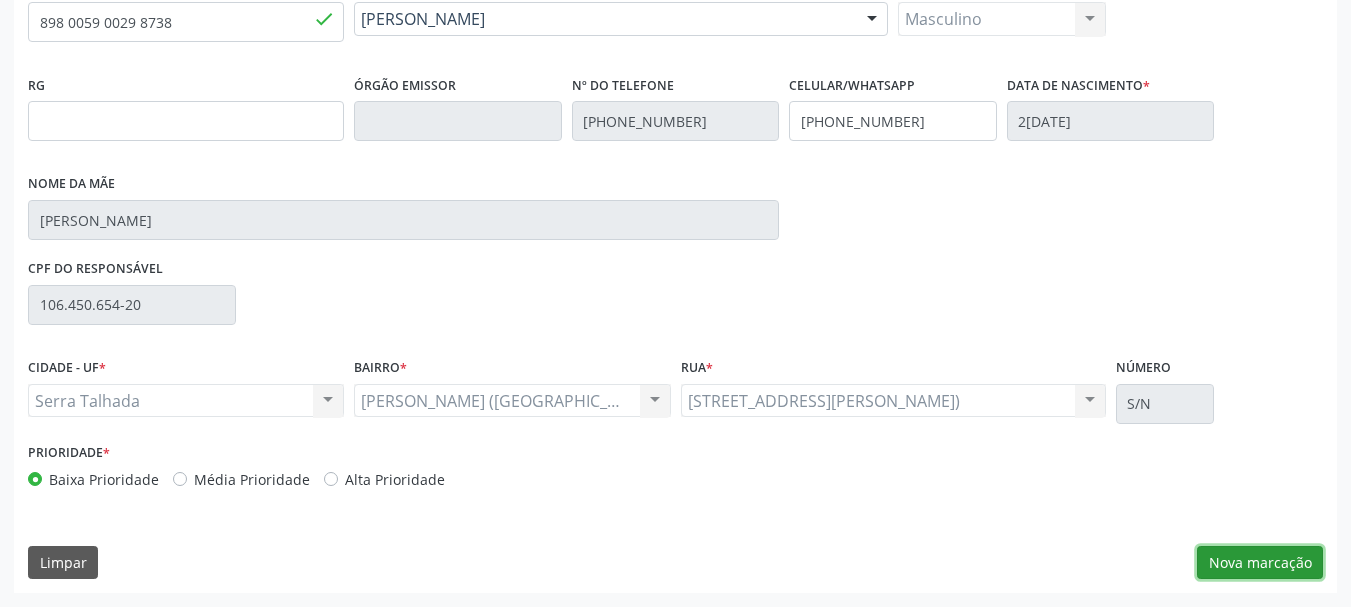 click on "Nova marcação" at bounding box center [1260, 563] 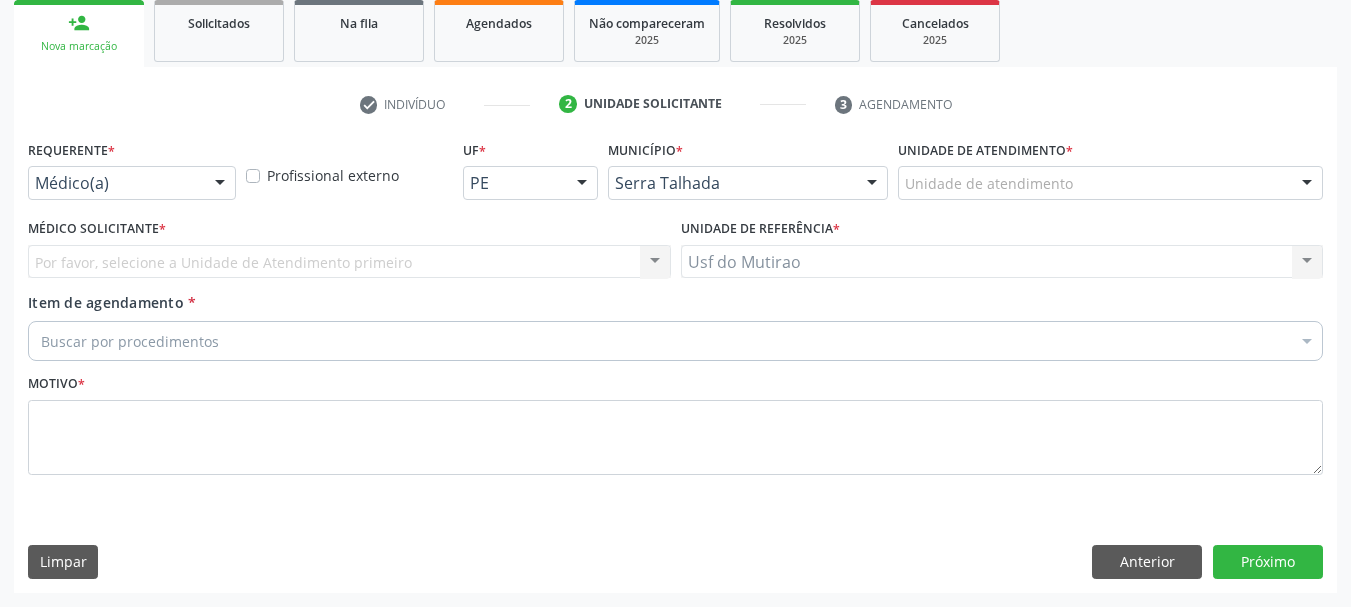 scroll, scrollTop: 299, scrollLeft: 0, axis: vertical 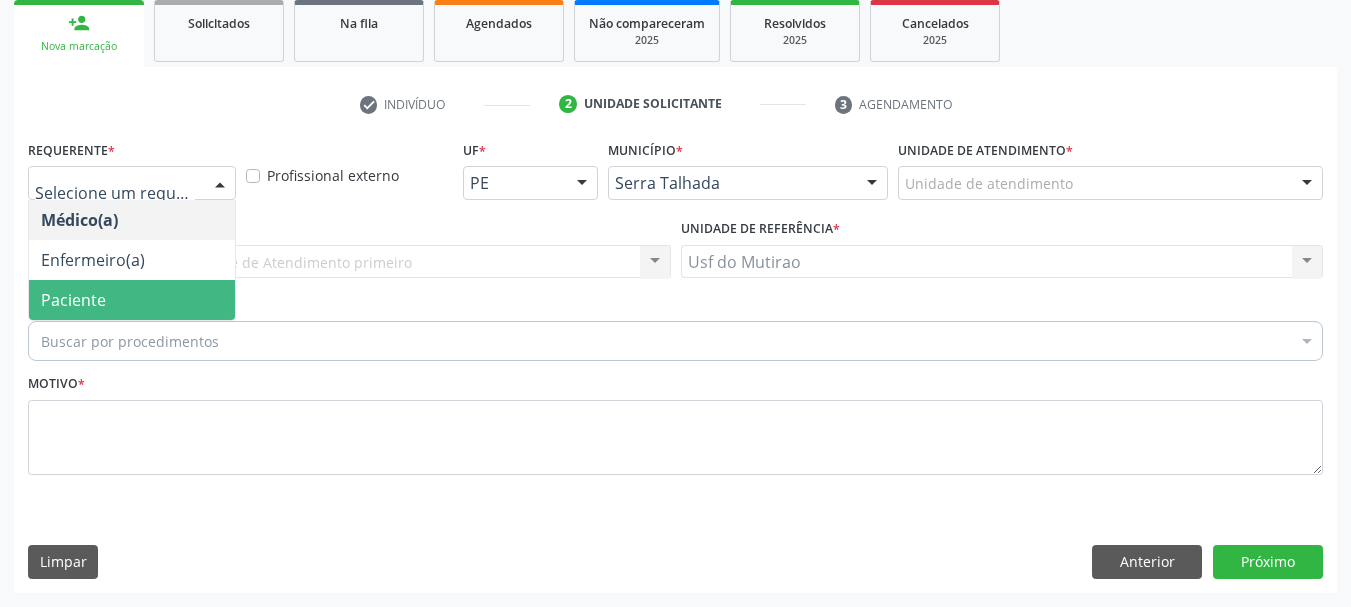 click on "Paciente" at bounding box center [132, 300] 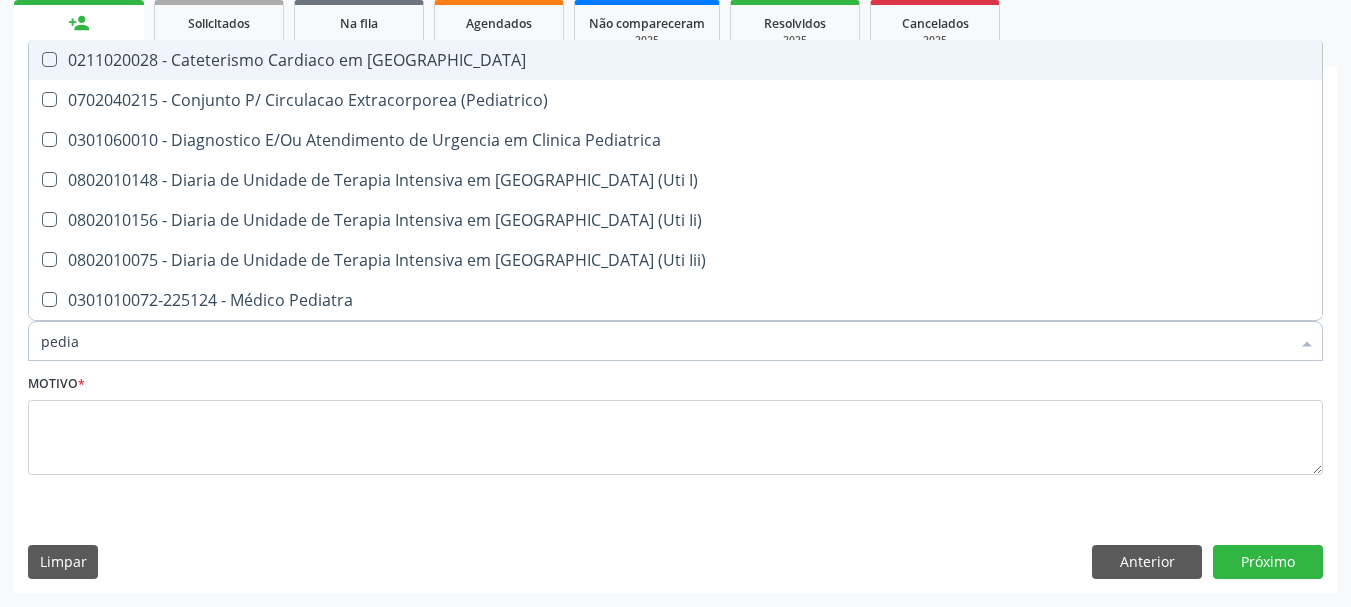type on "pediat" 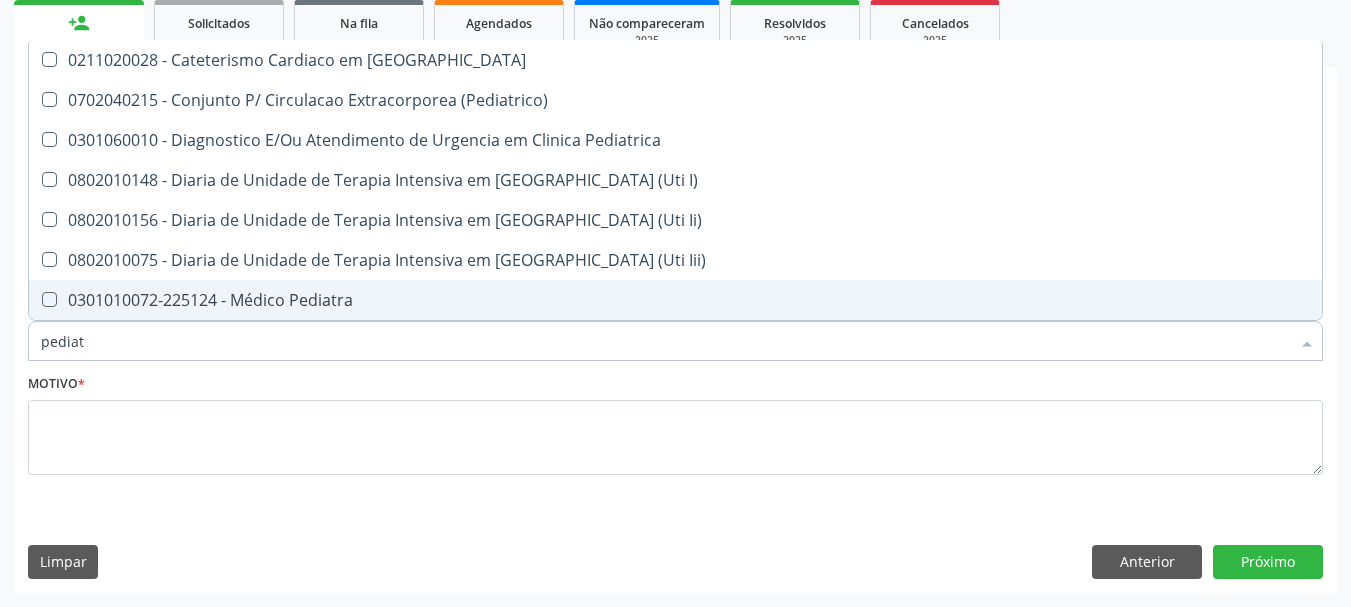 click on "0301010072-225124 - Médico Pediatra" at bounding box center [675, 300] 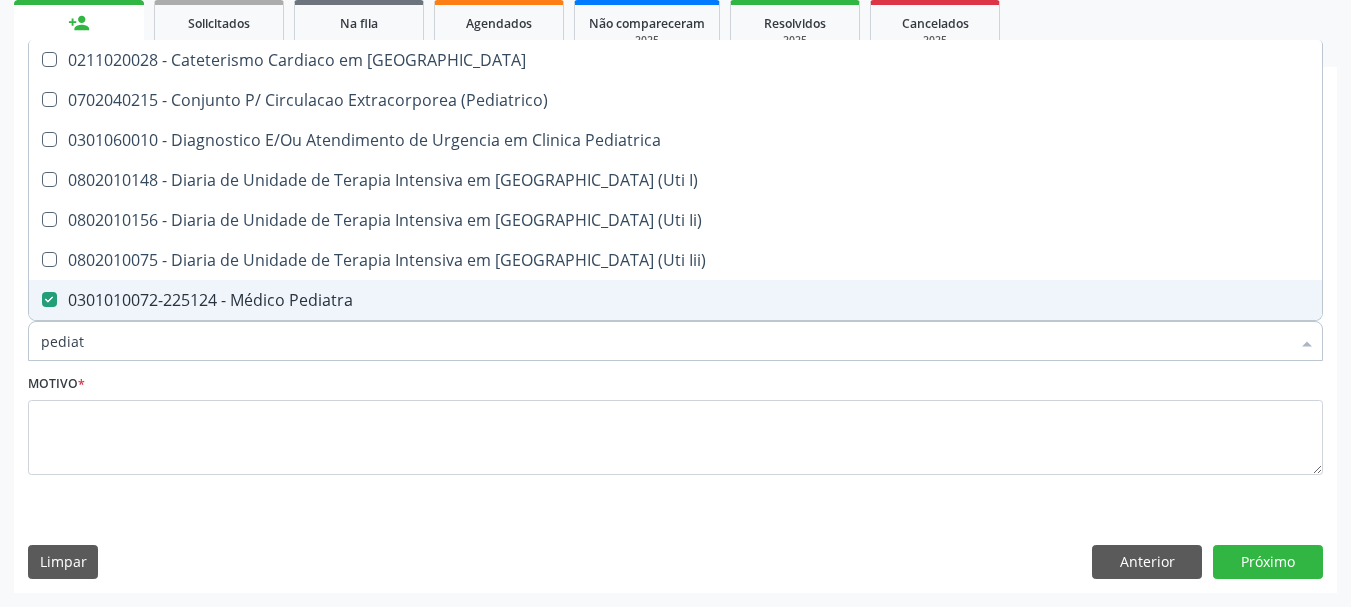 click on "0301010072-225124 - Médico Pediatra" at bounding box center [675, 300] 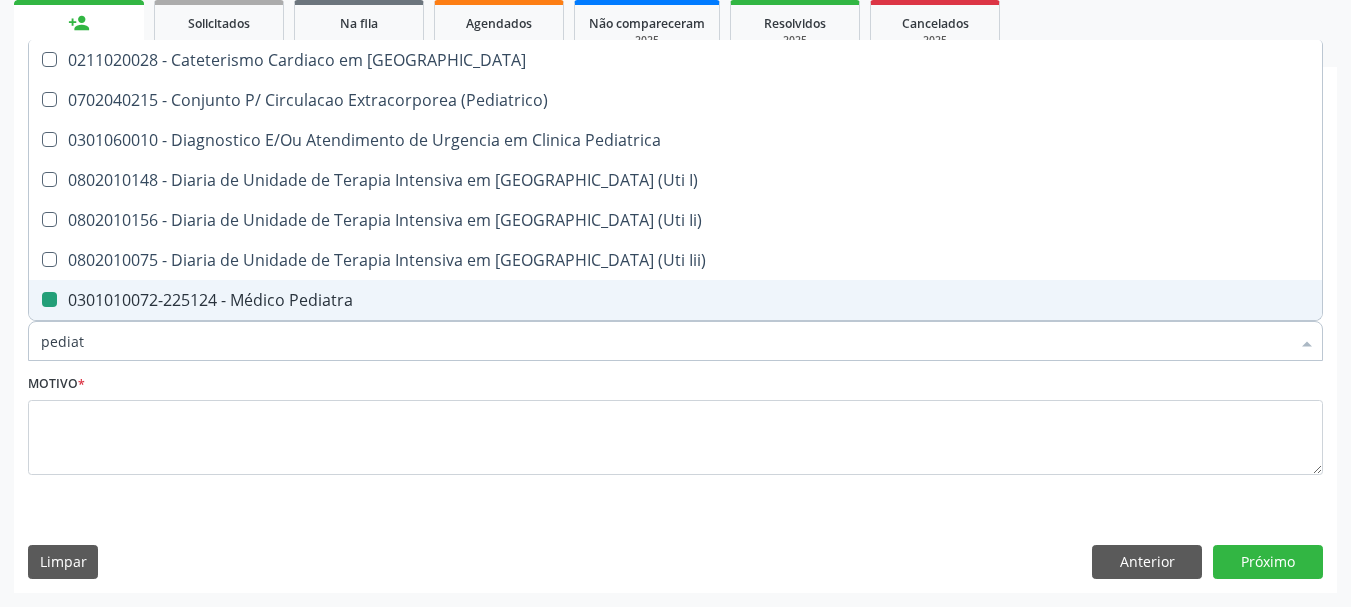 checkbox on "false" 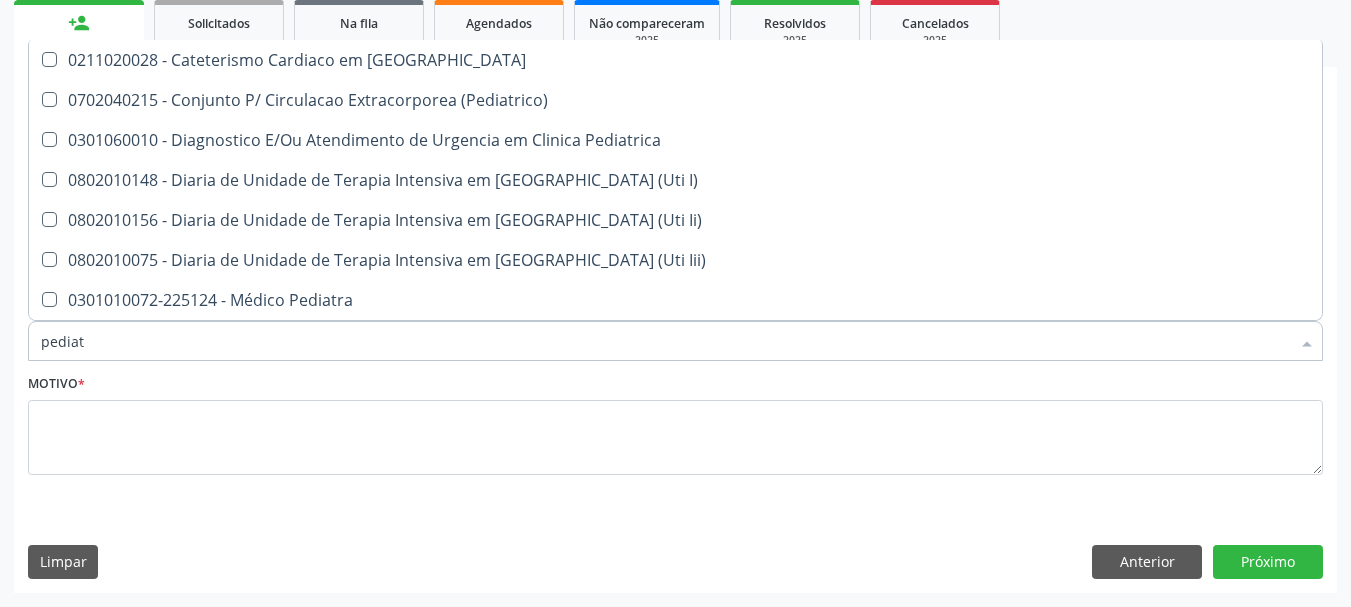 drag, startPoint x: 275, startPoint y: 342, endPoint x: 0, endPoint y: 338, distance: 275.02908 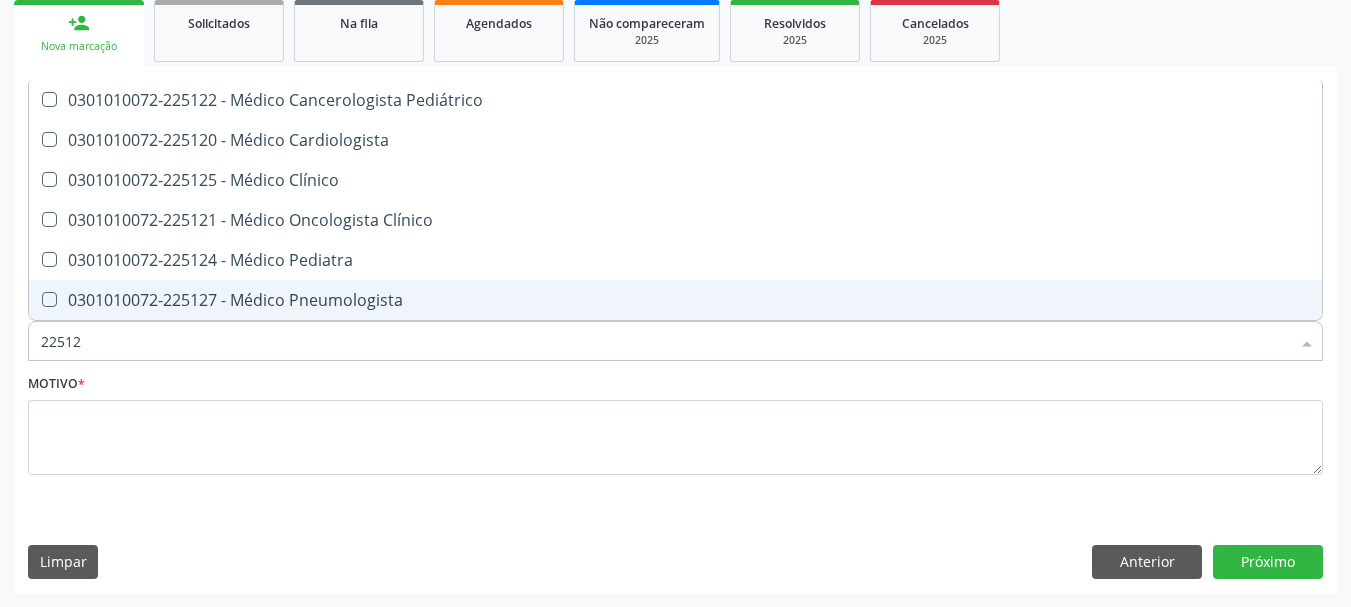 type on "225124" 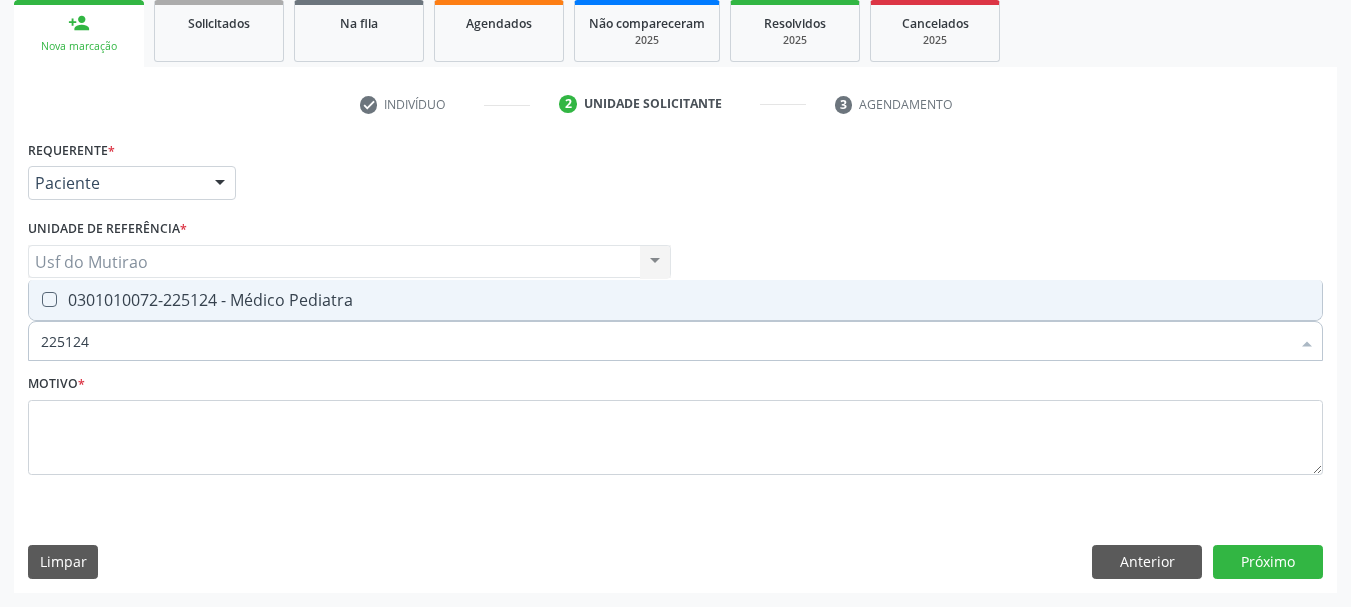 click on "0301010072-225124 - Médico Pediatra" at bounding box center [675, 300] 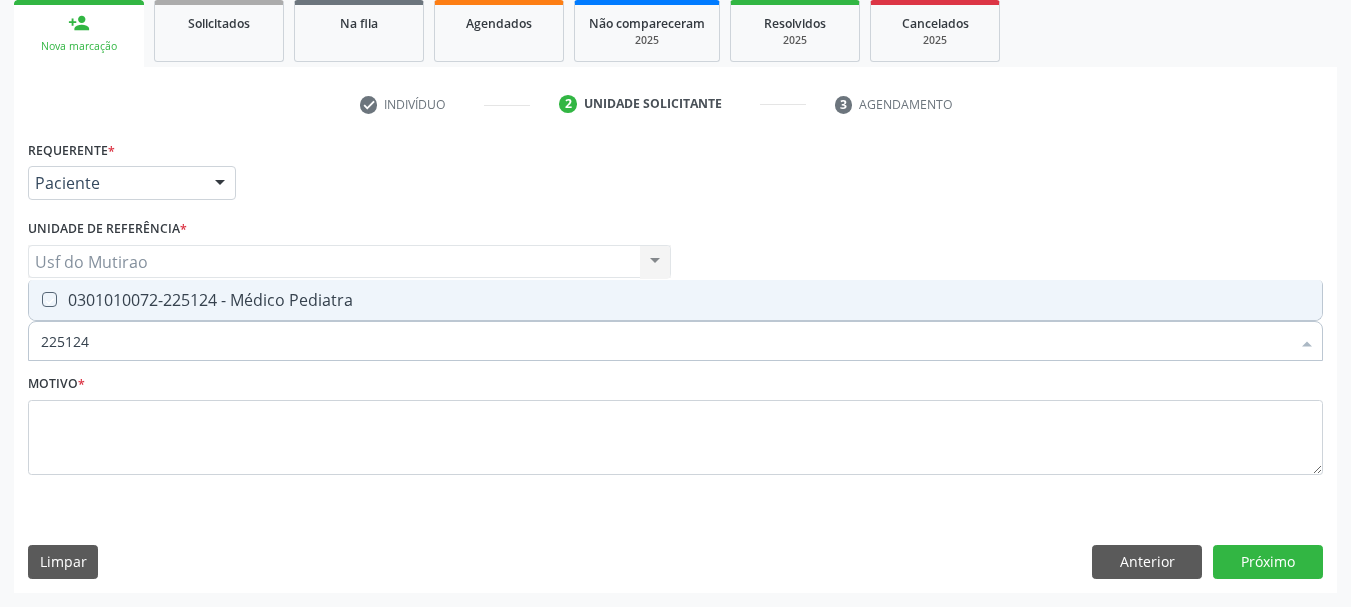 checkbox on "true" 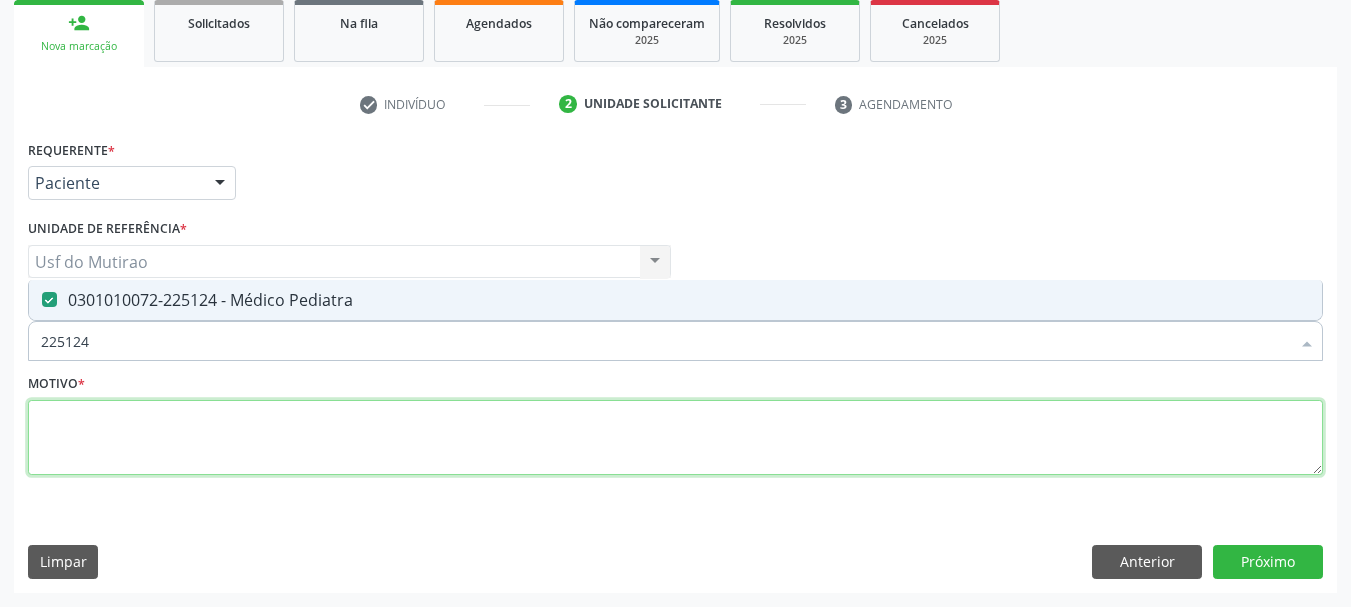 click at bounding box center [675, 438] 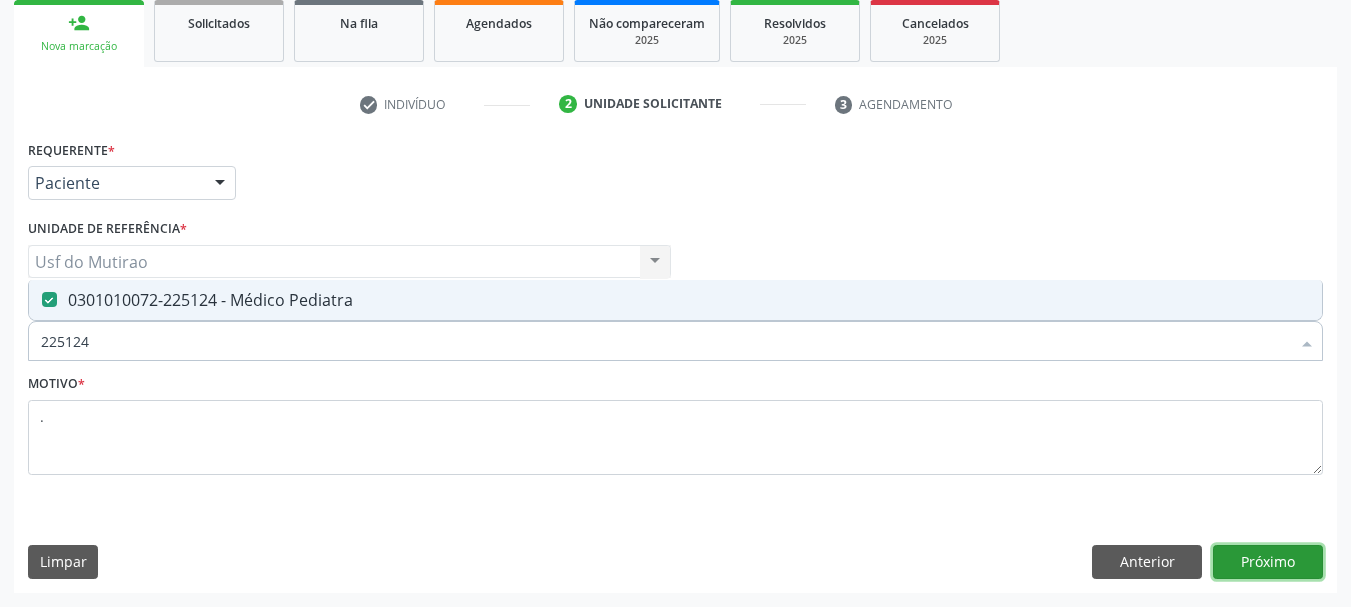 click on "Próximo" at bounding box center [1268, 562] 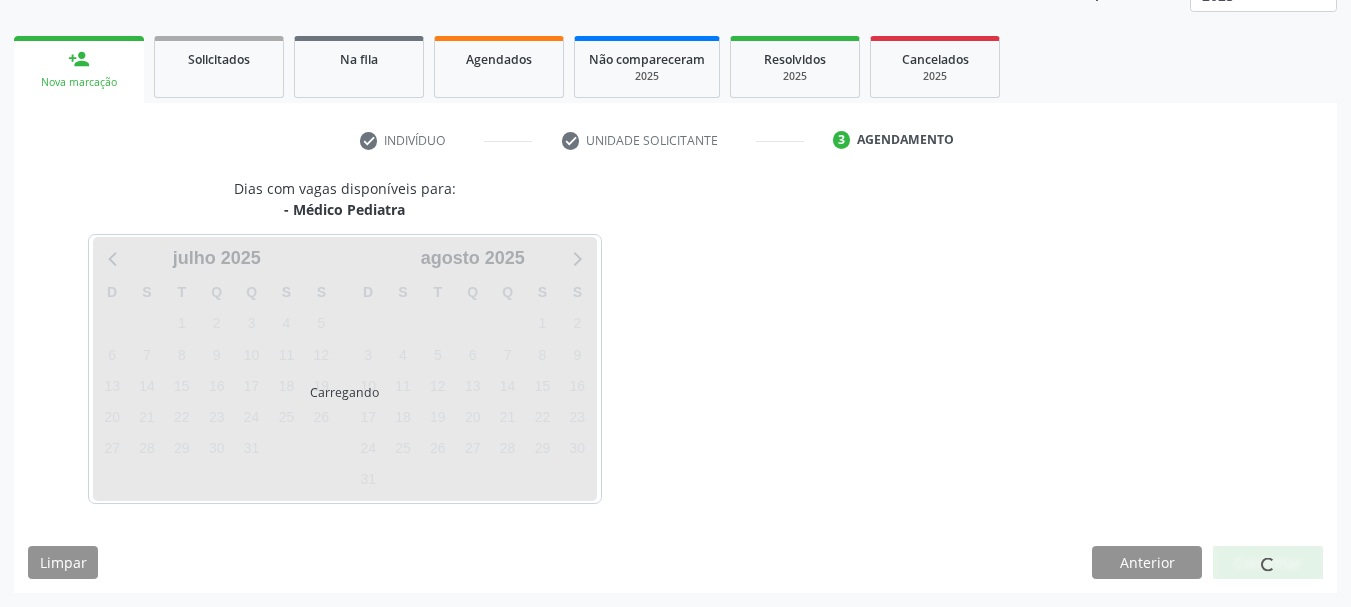 scroll, scrollTop: 263, scrollLeft: 0, axis: vertical 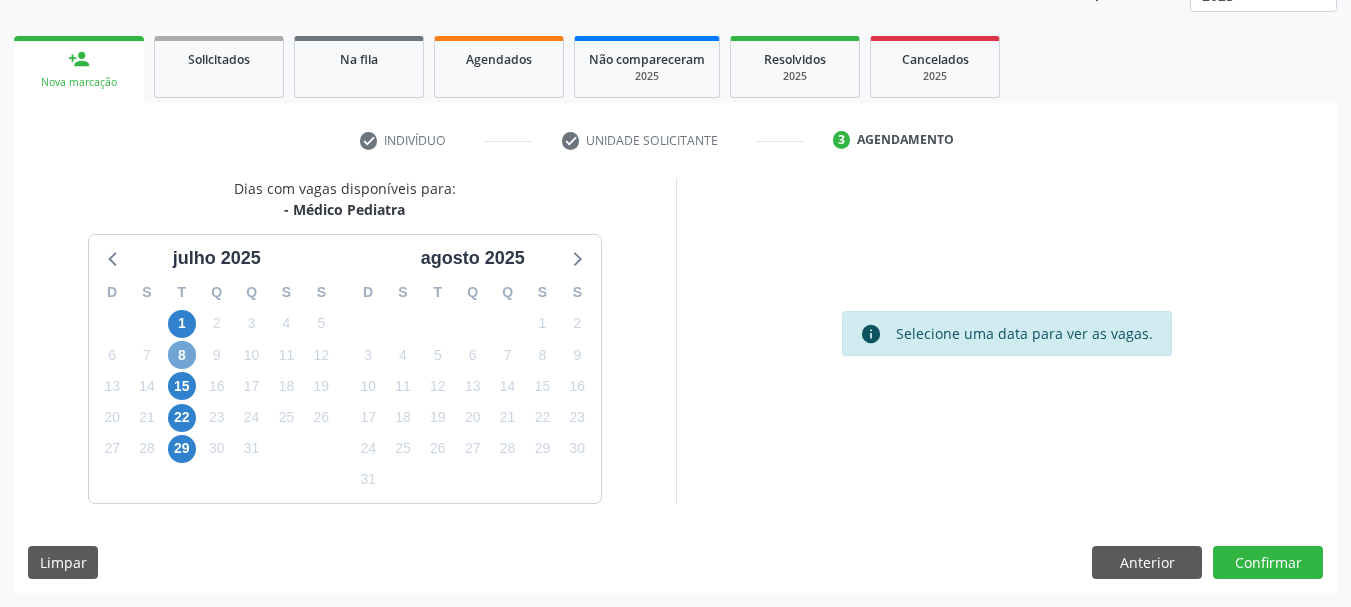click on "8" at bounding box center [182, 355] 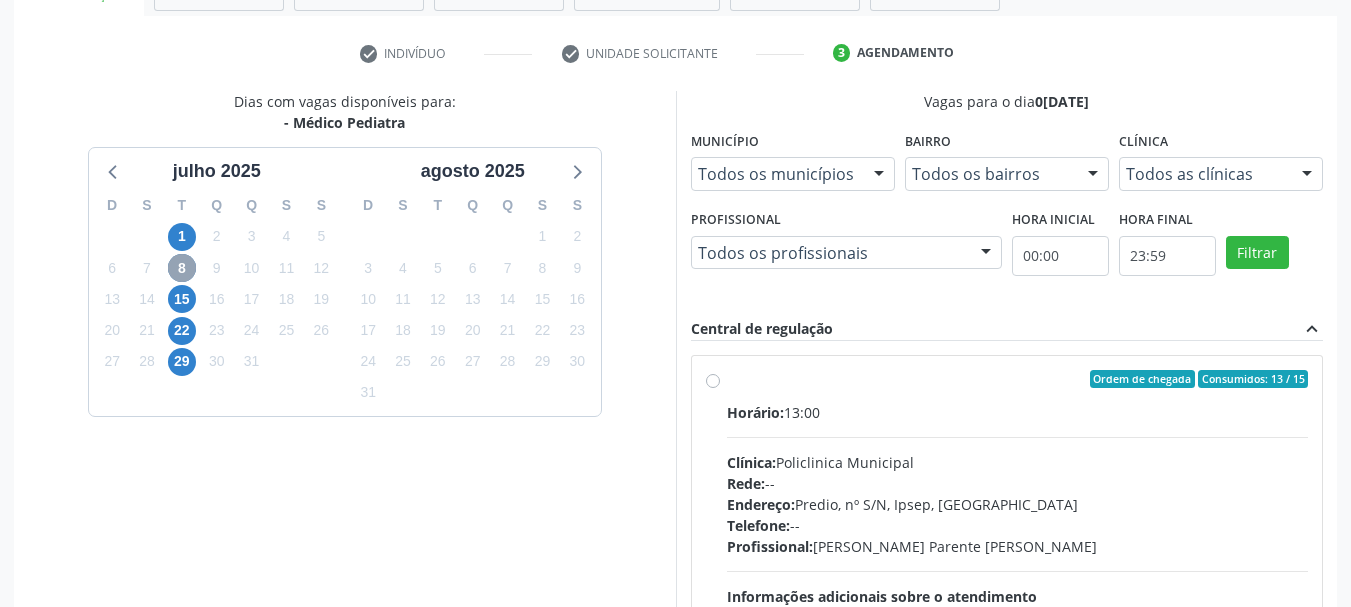 scroll, scrollTop: 563, scrollLeft: 0, axis: vertical 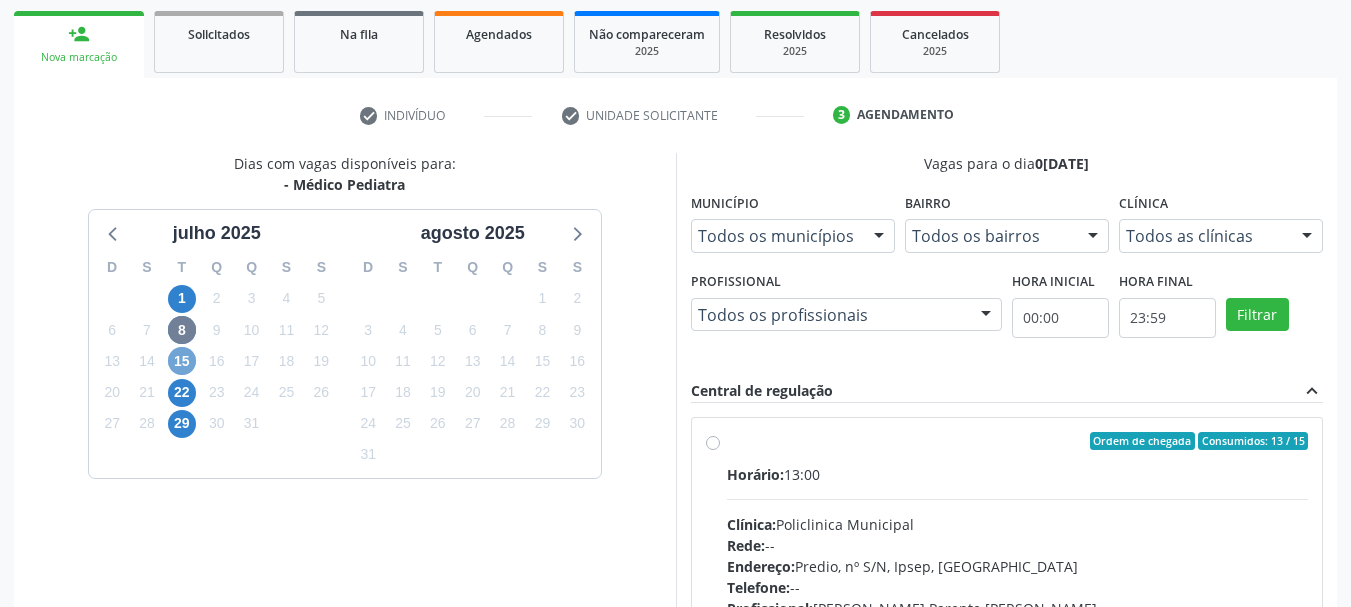 click on "15" at bounding box center [182, 361] 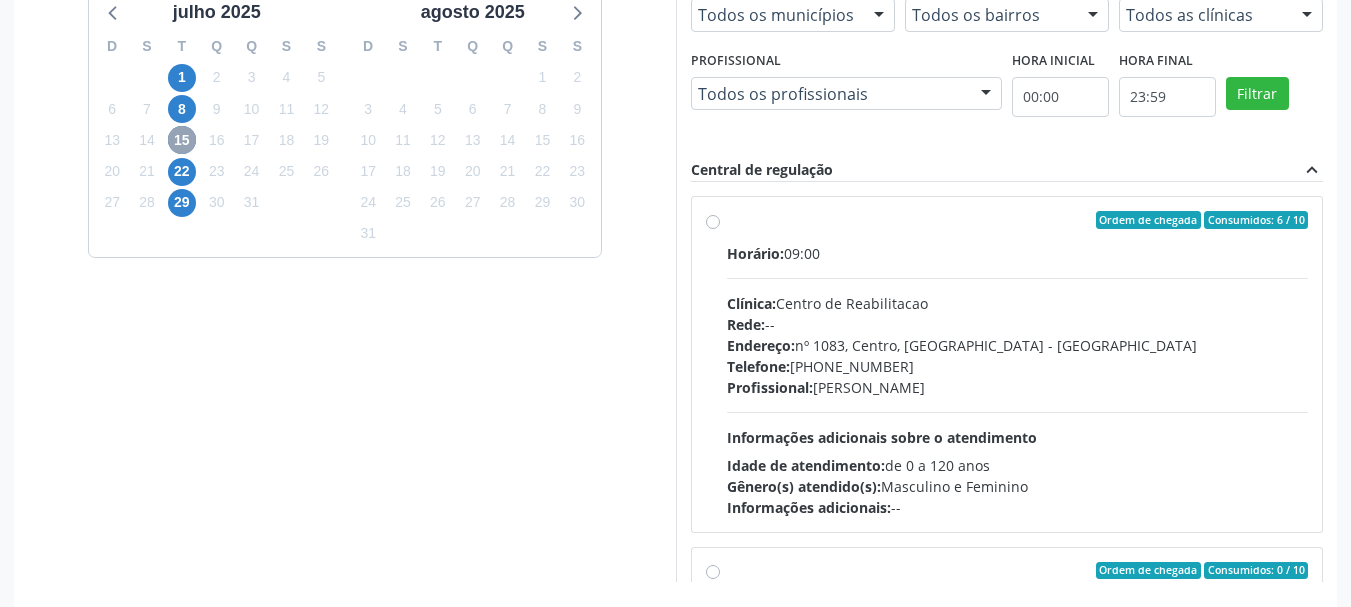 scroll, scrollTop: 588, scrollLeft: 0, axis: vertical 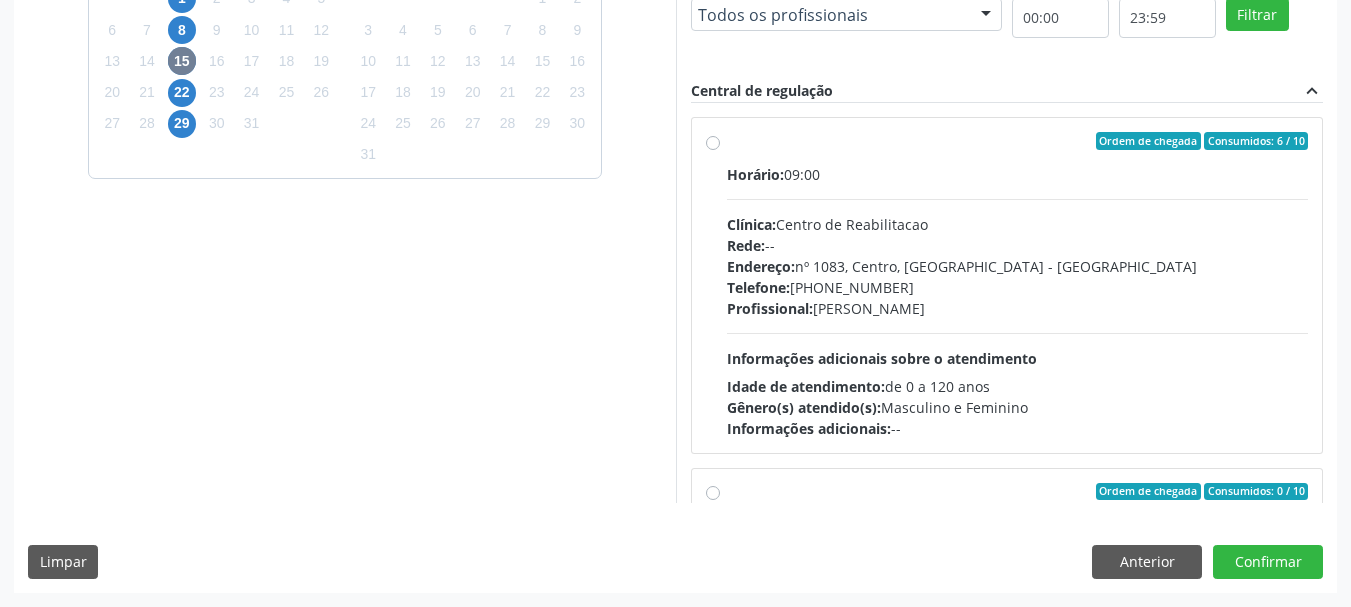 click on "Horário:   09:00
Clínica:  Centro de Reabilitacao
Rede:
--
Endereço:   nº 1083, Centro, Serra Talhada - PE
Telefone:   (81) 38313112
Profissional:
Joanice Goncalves dos Santos
Informações adicionais sobre o atendimento
Idade de atendimento:
de 0 a 120 anos
Gênero(s) atendido(s):
Masculino e Feminino
Informações adicionais:
--" at bounding box center [1018, 301] 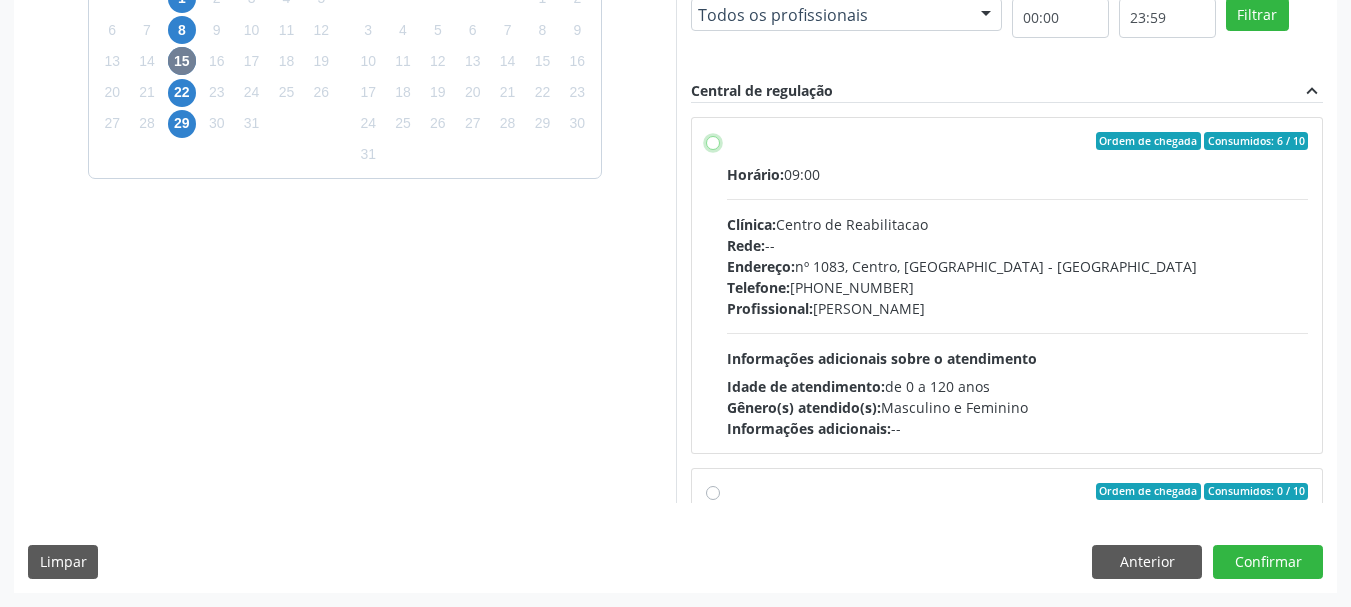 click on "Ordem de chegada
Consumidos: 6 / 10
Horário:   09:00
Clínica:  Centro de Reabilitacao
Rede:
--
Endereço:   nº 1083, Centro, Serra Talhada - PE
Telefone:   (81) 38313112
Profissional:
Joanice Goncalves dos Santos
Informações adicionais sobre o atendimento
Idade de atendimento:
de 0 a 120 anos
Gênero(s) atendido(s):
Masculino e Feminino
Informações adicionais:
--" at bounding box center (713, 141) 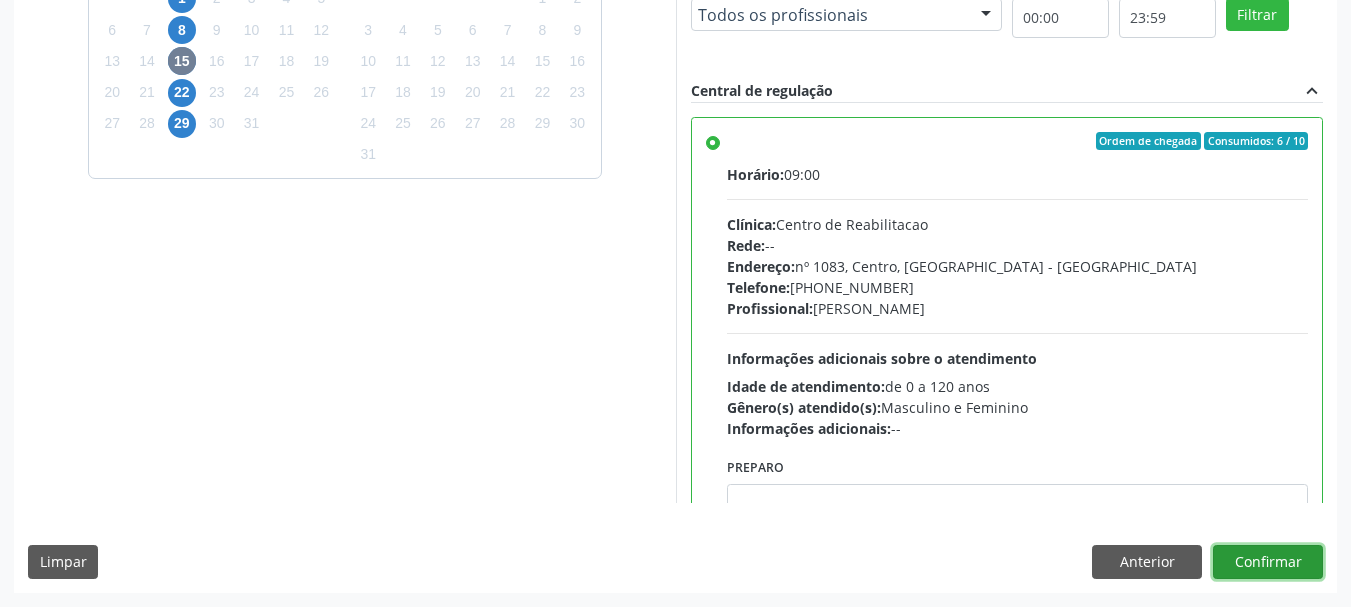 click on "Confirmar" at bounding box center (1268, 562) 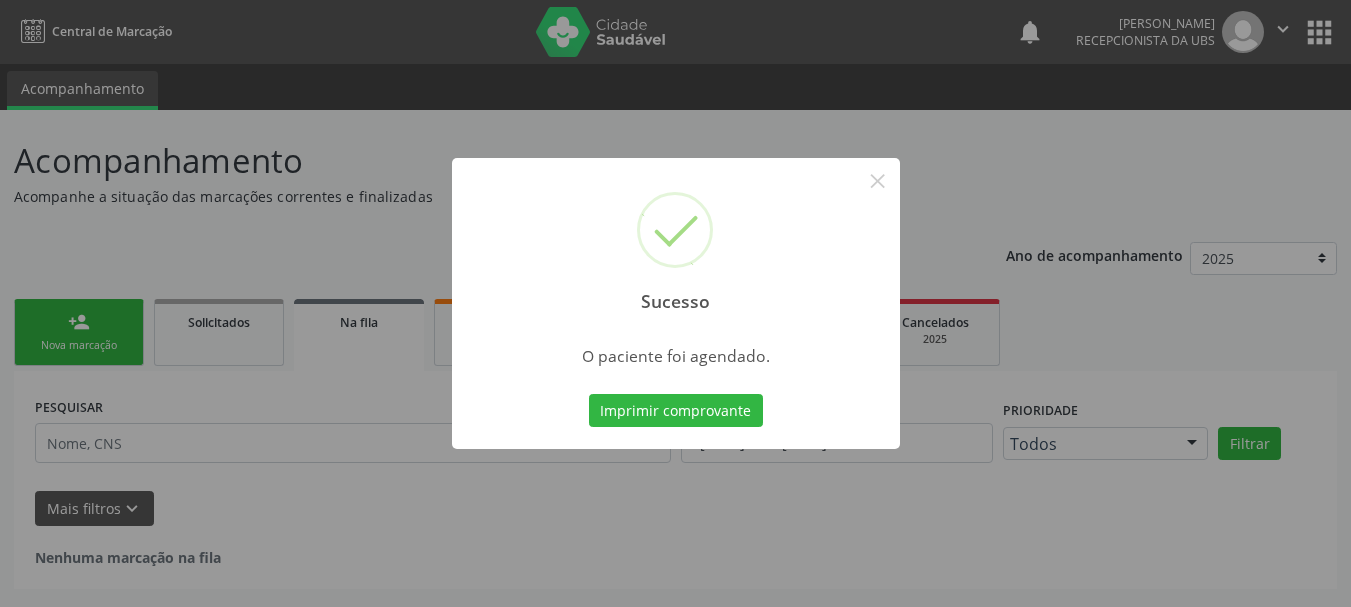 scroll, scrollTop: 0, scrollLeft: 0, axis: both 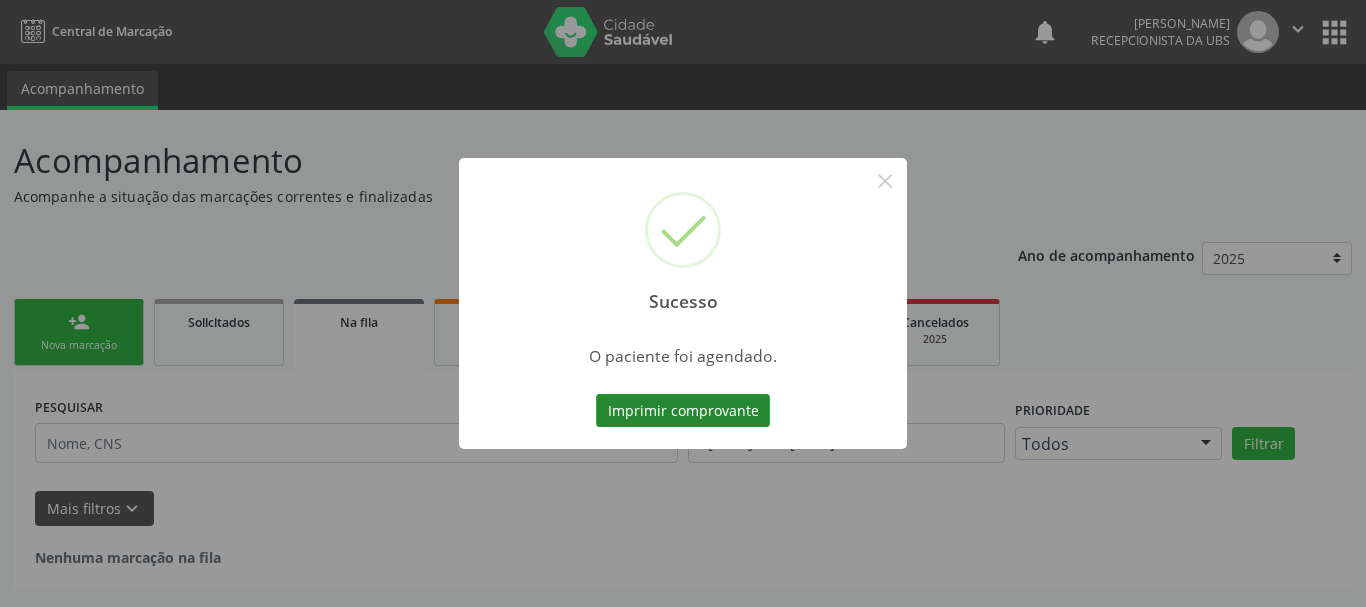 click on "Imprimir comprovante" at bounding box center [683, 411] 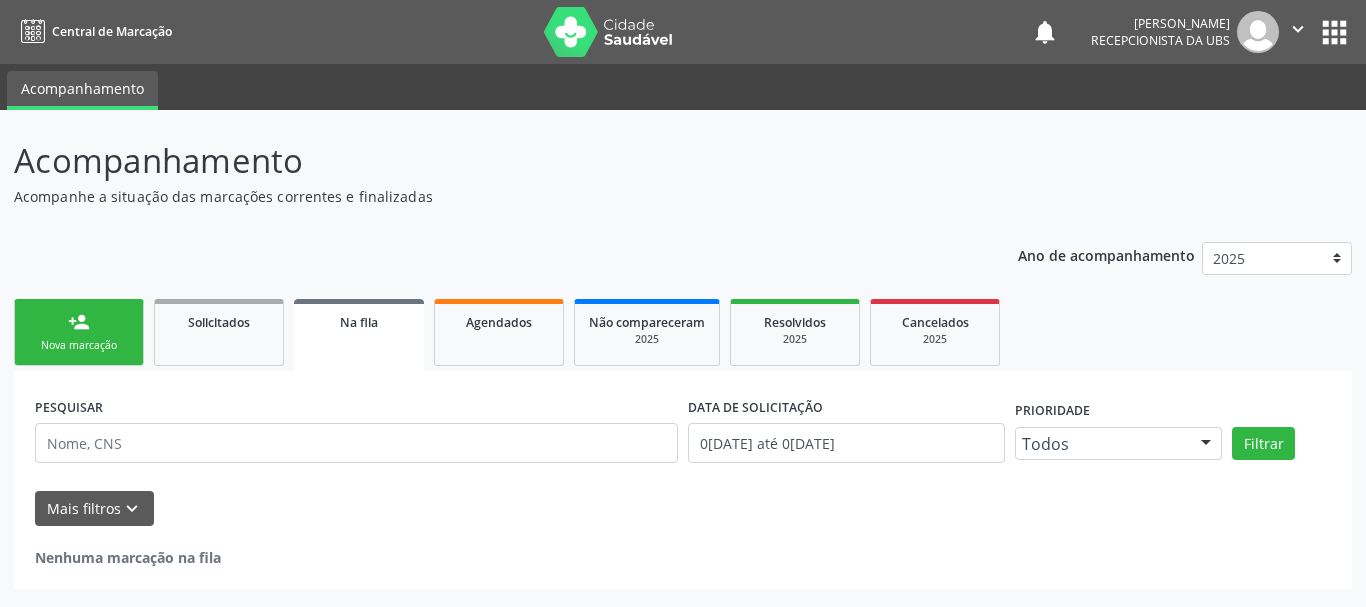 click on "Nova marcação" at bounding box center (79, 345) 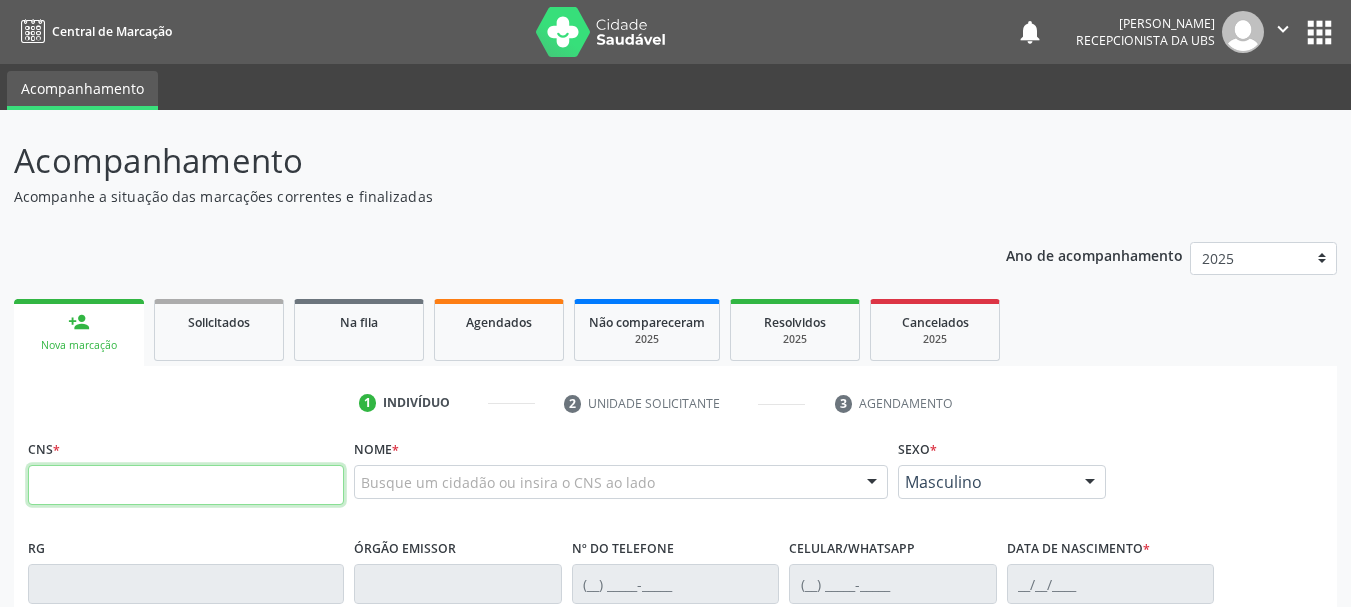 click at bounding box center (186, 485) 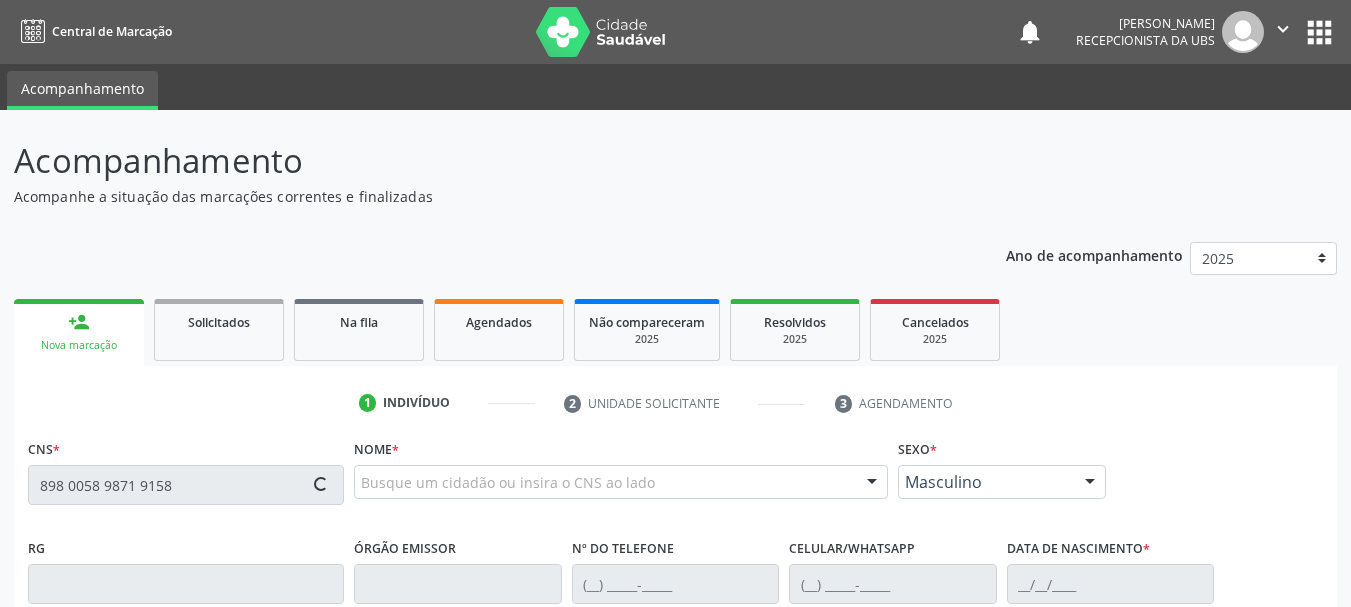 type on "898 0058 9871 9158" 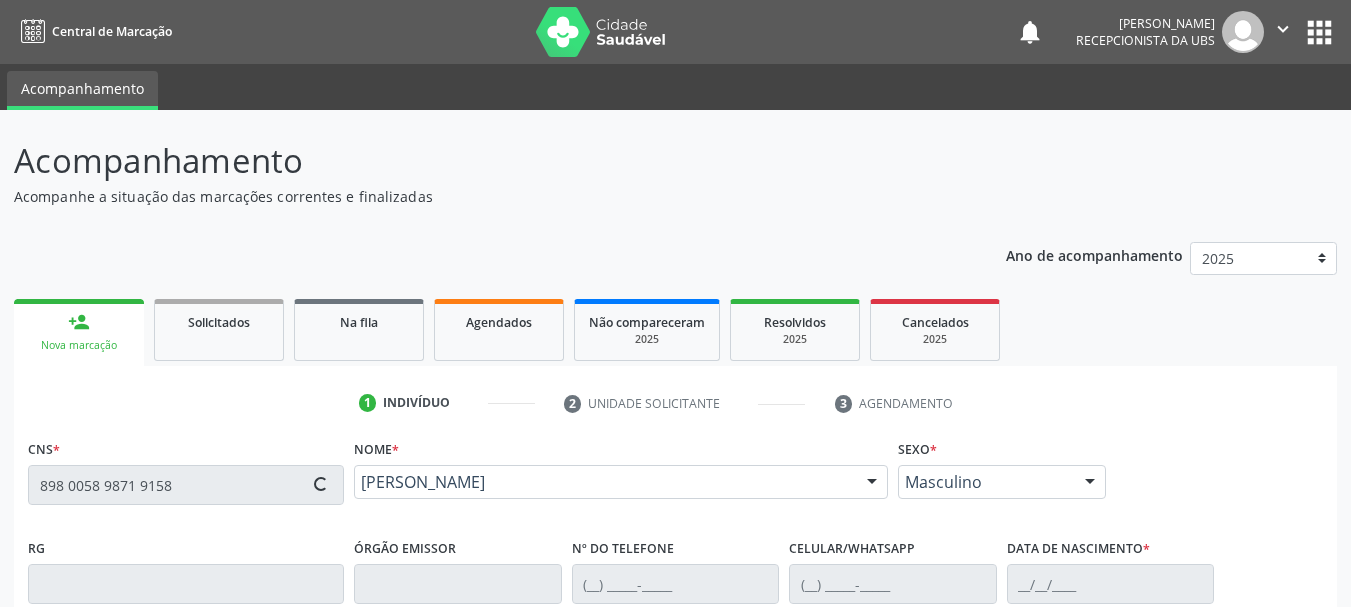 type on "[PHONE_NUMBER]" 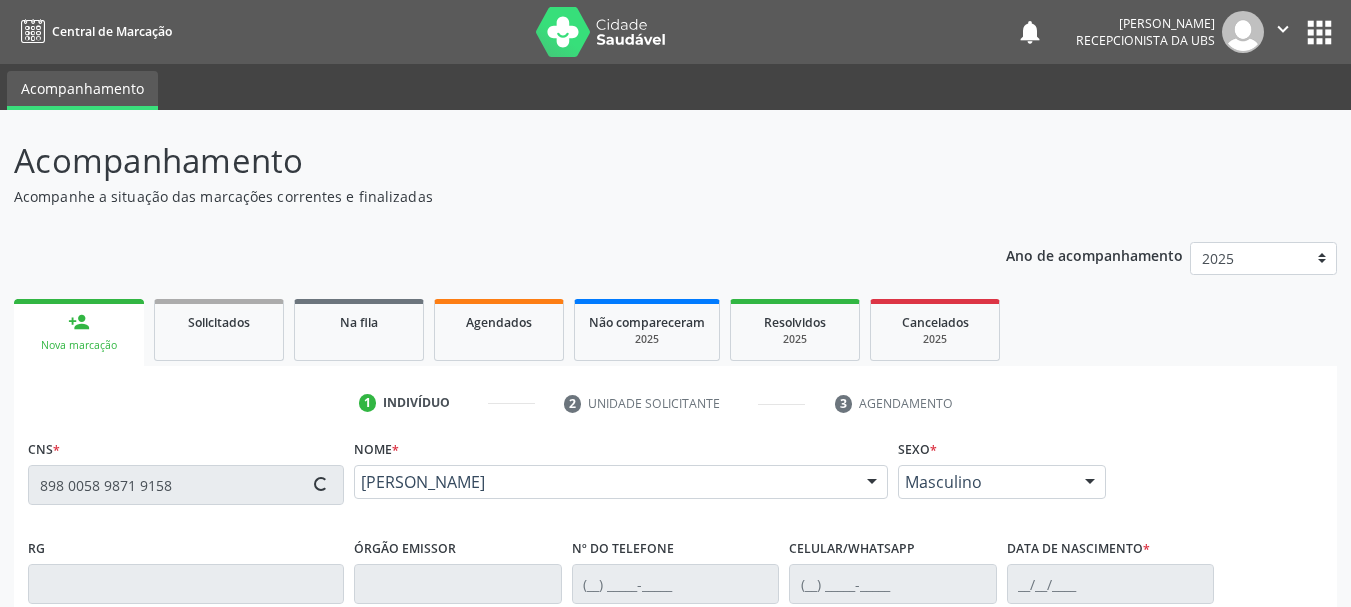 type on "(87) 99659-2842" 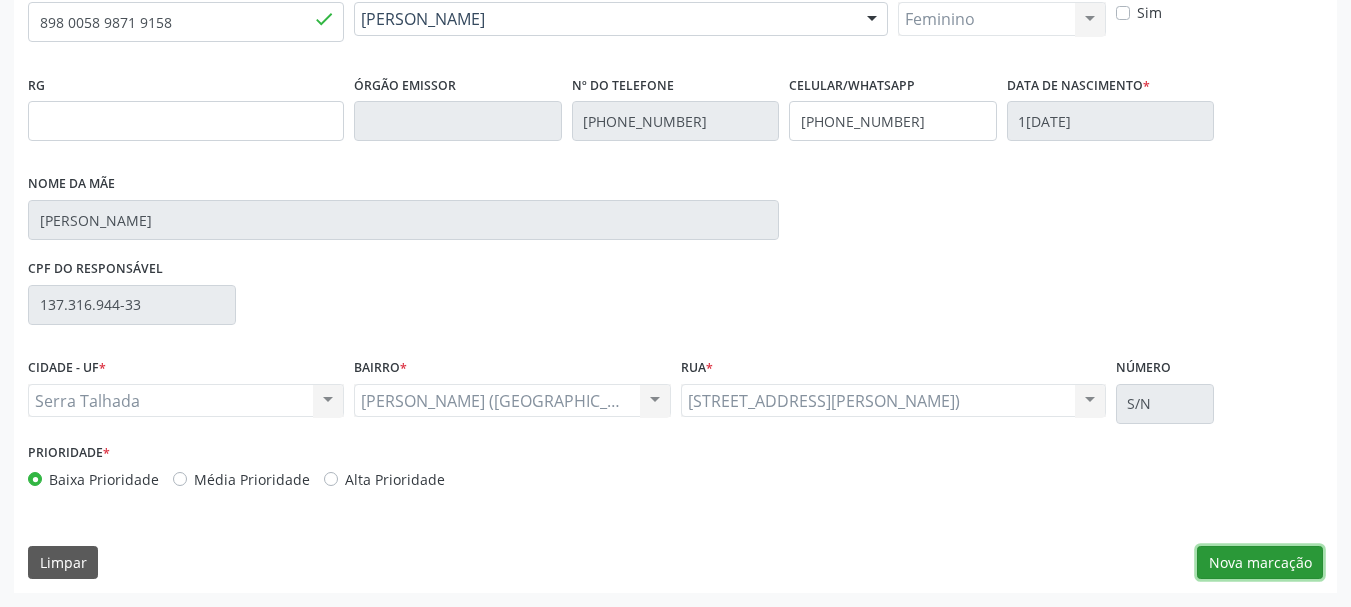 click on "Nova marcação" at bounding box center [1260, 563] 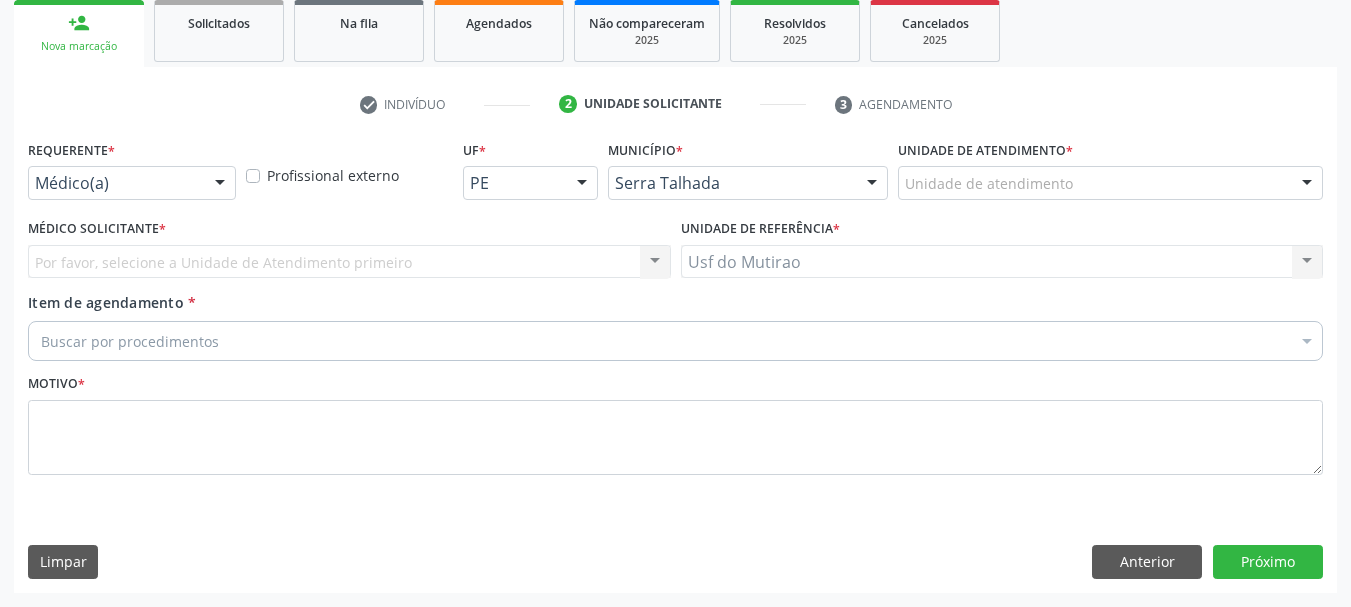 scroll, scrollTop: 299, scrollLeft: 0, axis: vertical 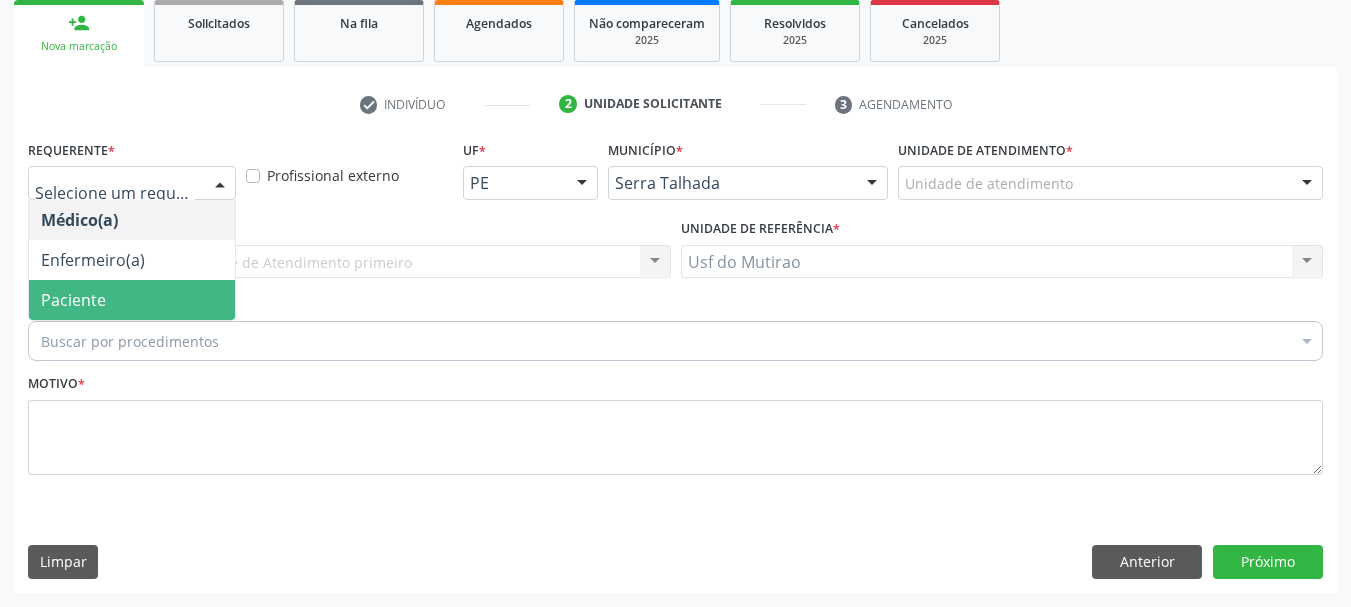 click on "Paciente" at bounding box center (73, 300) 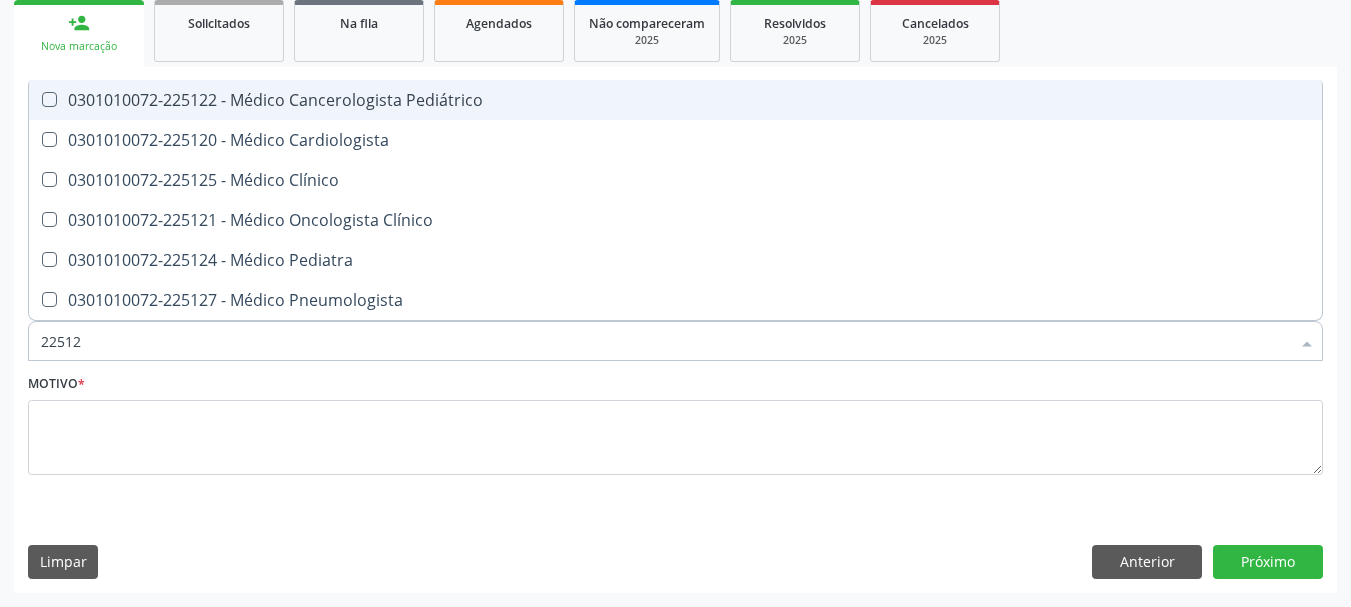type on "225124" 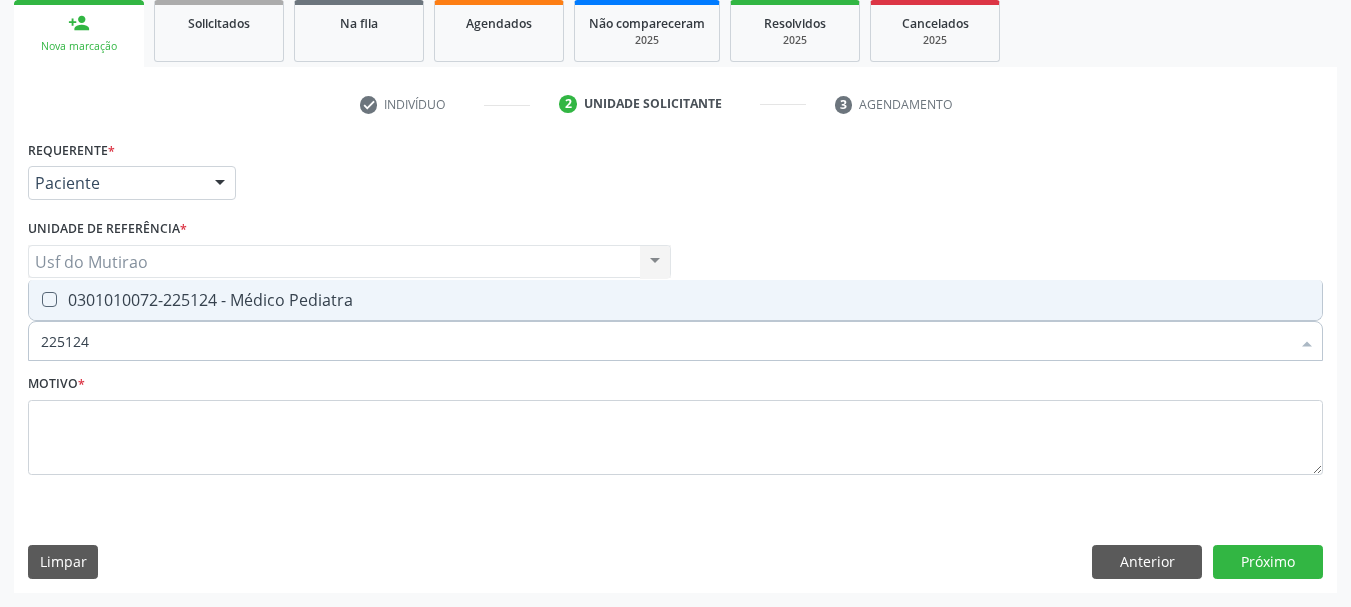 click on "0301010072-225124 - Médico Pediatra" at bounding box center [675, 300] 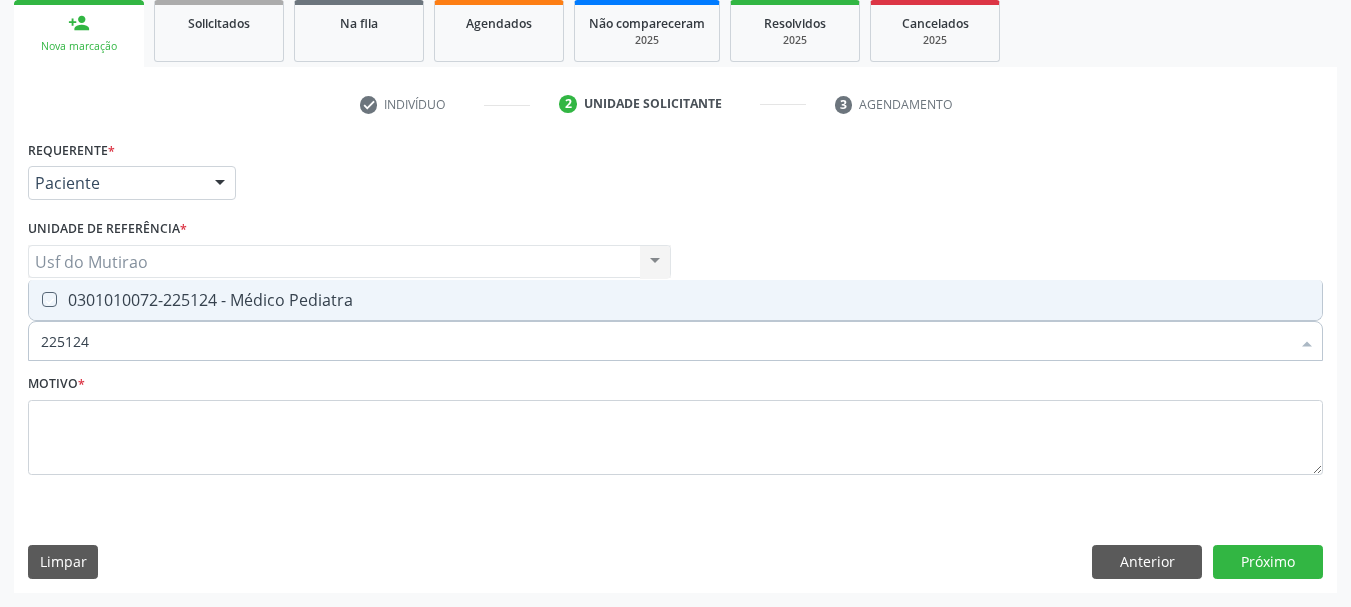 checkbox on "true" 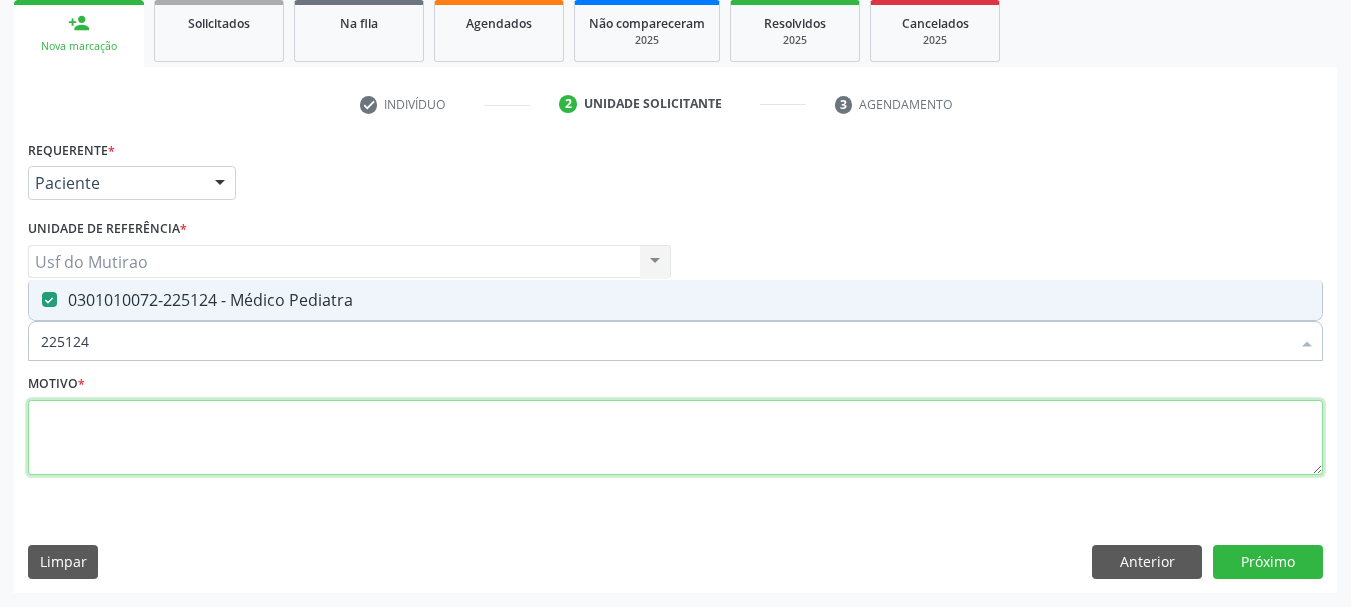 click at bounding box center [675, 438] 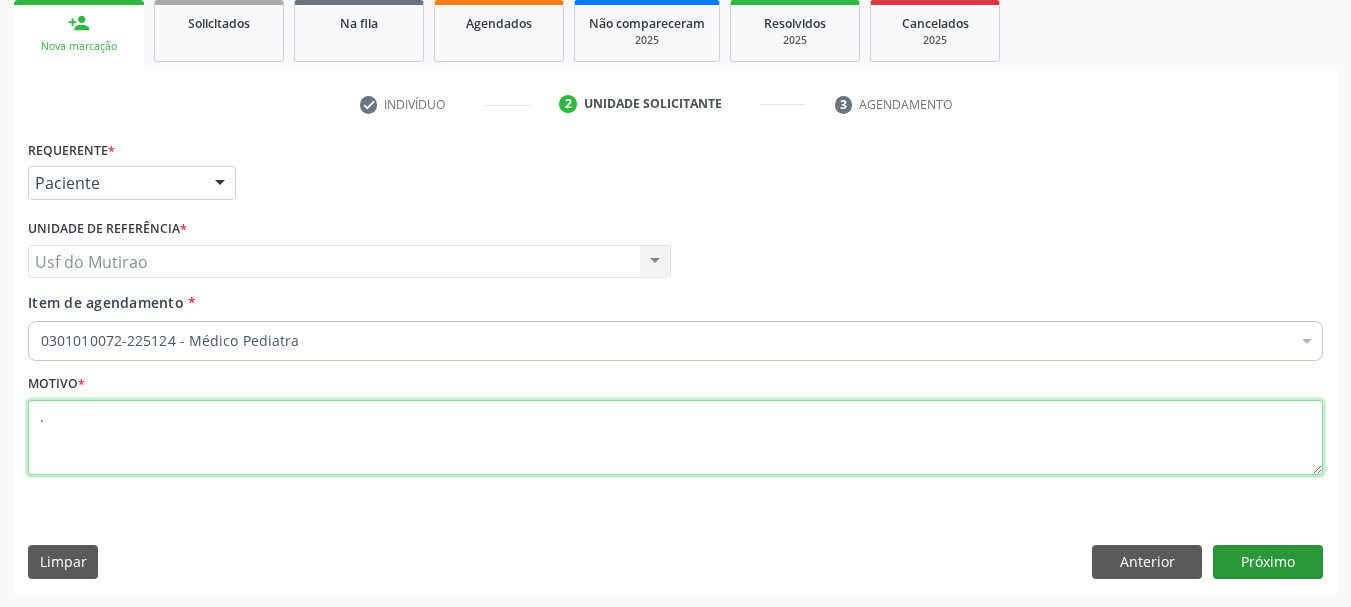 type on "." 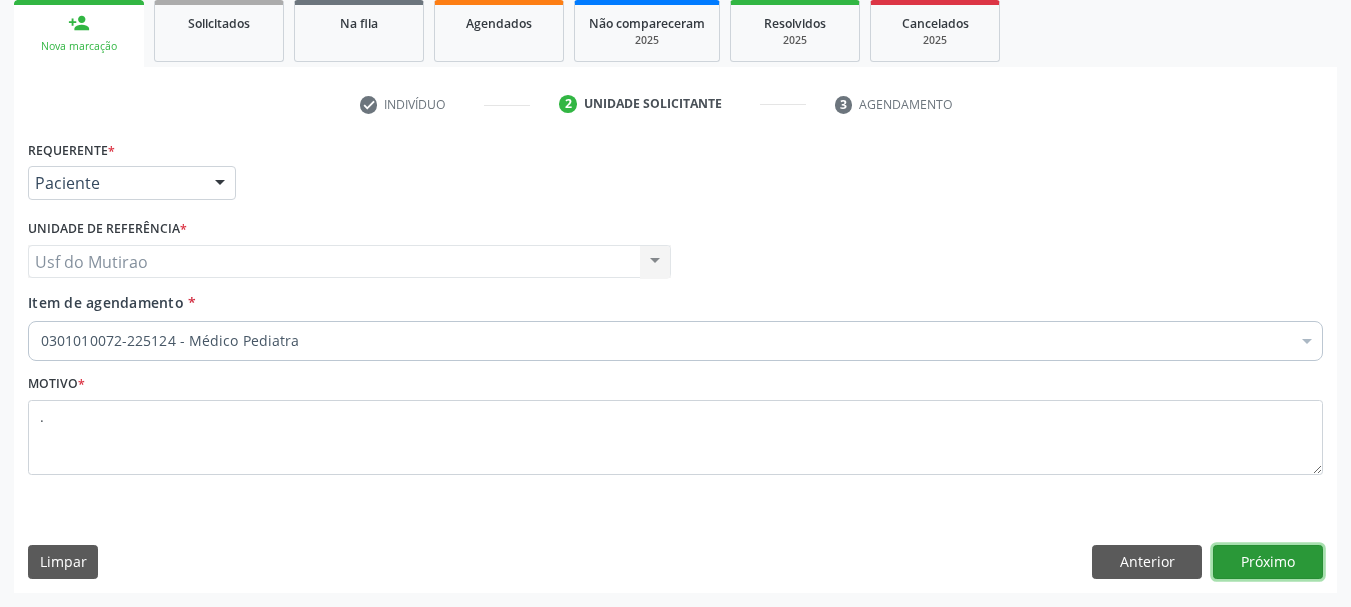 click on "Próximo" at bounding box center (1268, 562) 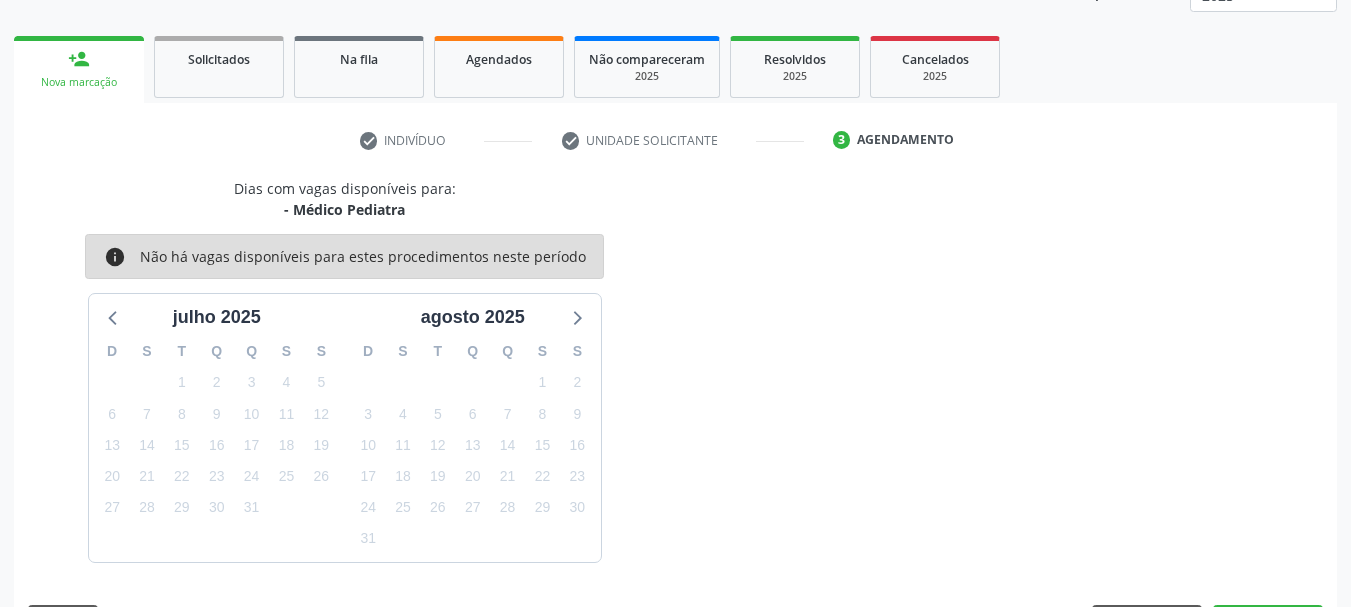 scroll, scrollTop: 299, scrollLeft: 0, axis: vertical 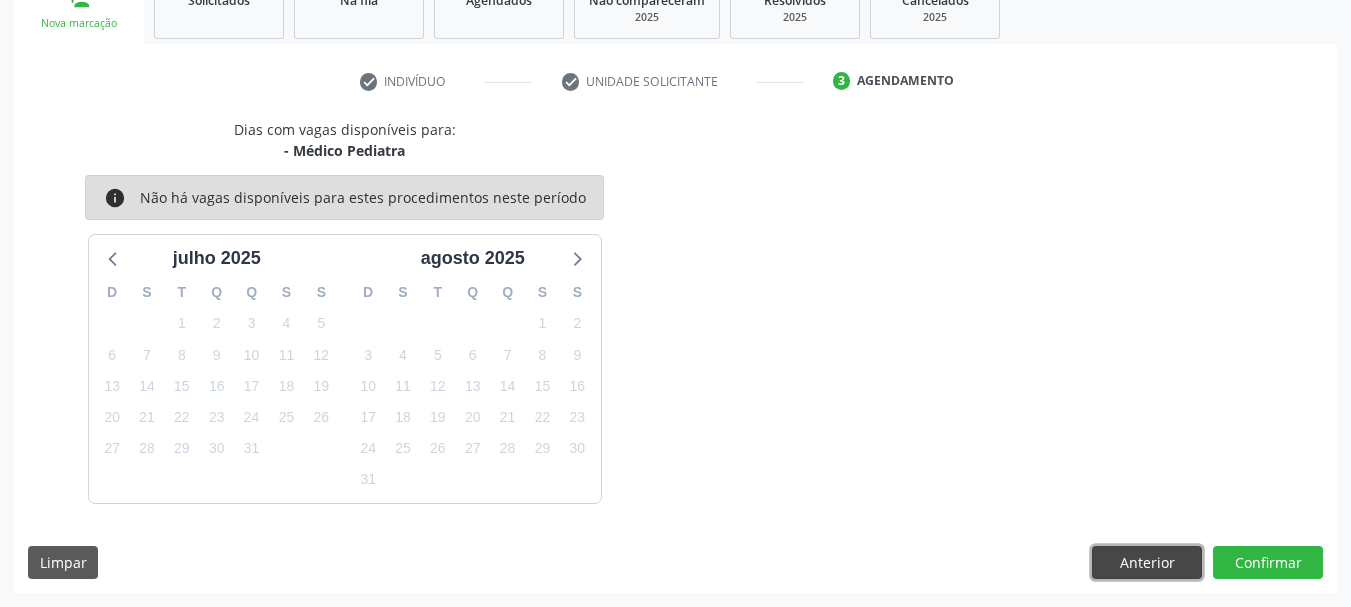 click on "Anterior" at bounding box center [1147, 563] 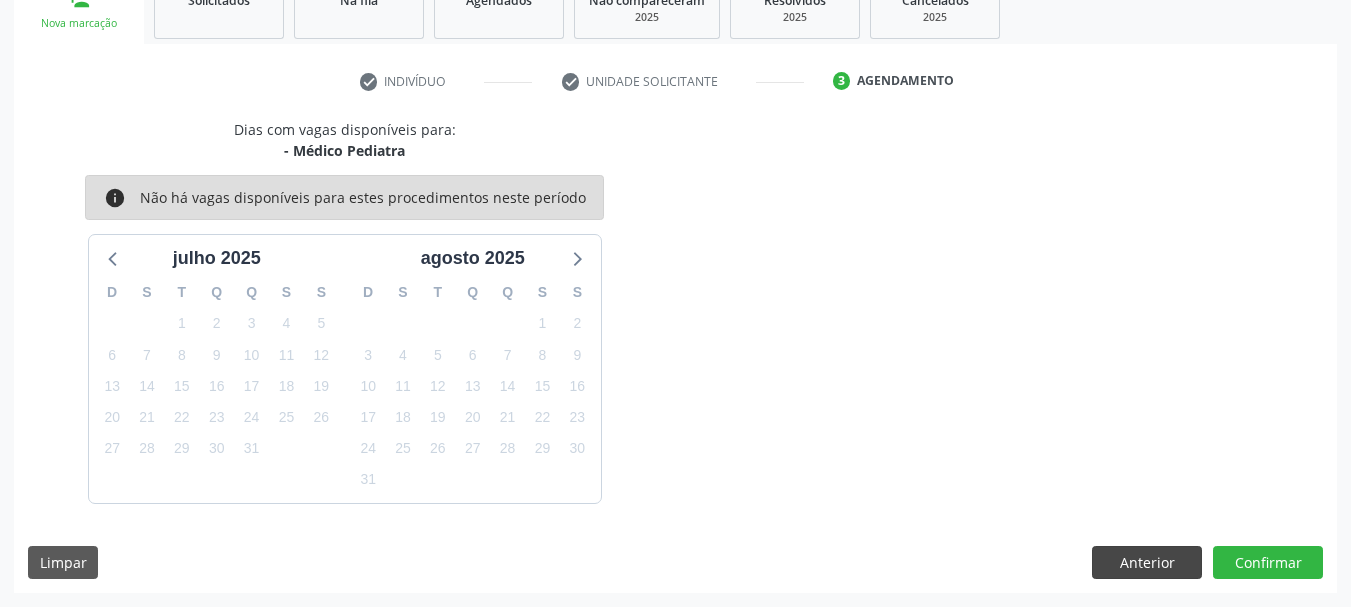 scroll, scrollTop: 299, scrollLeft: 0, axis: vertical 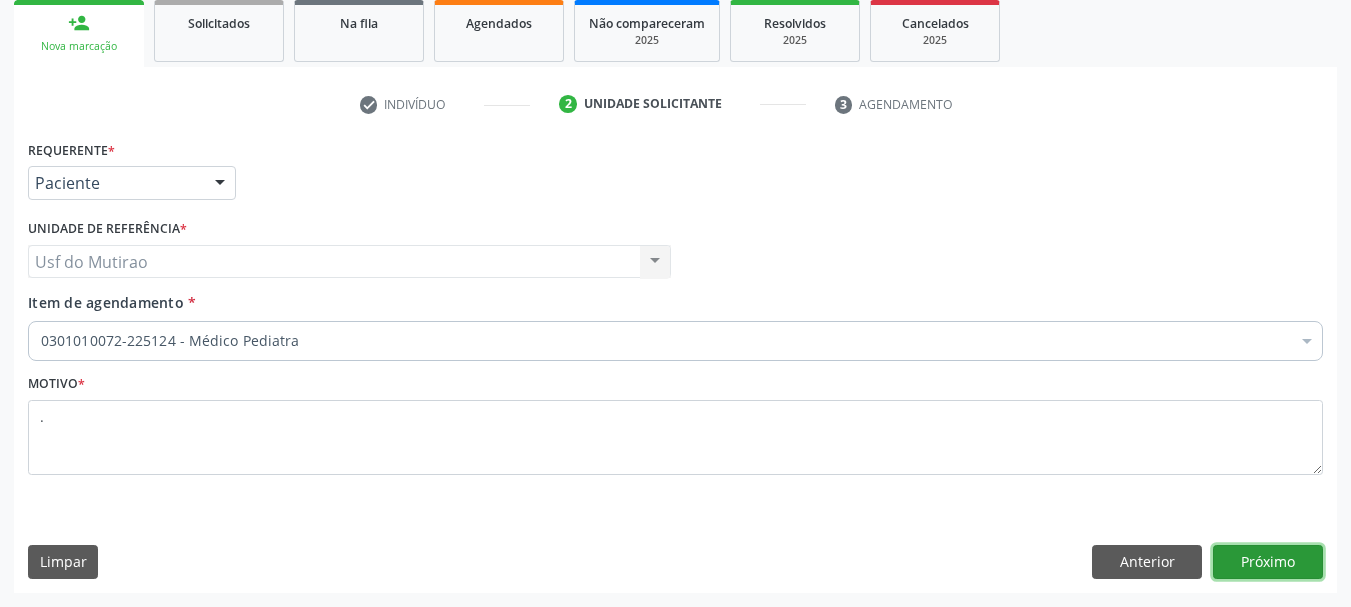 click on "Próximo" at bounding box center [1268, 562] 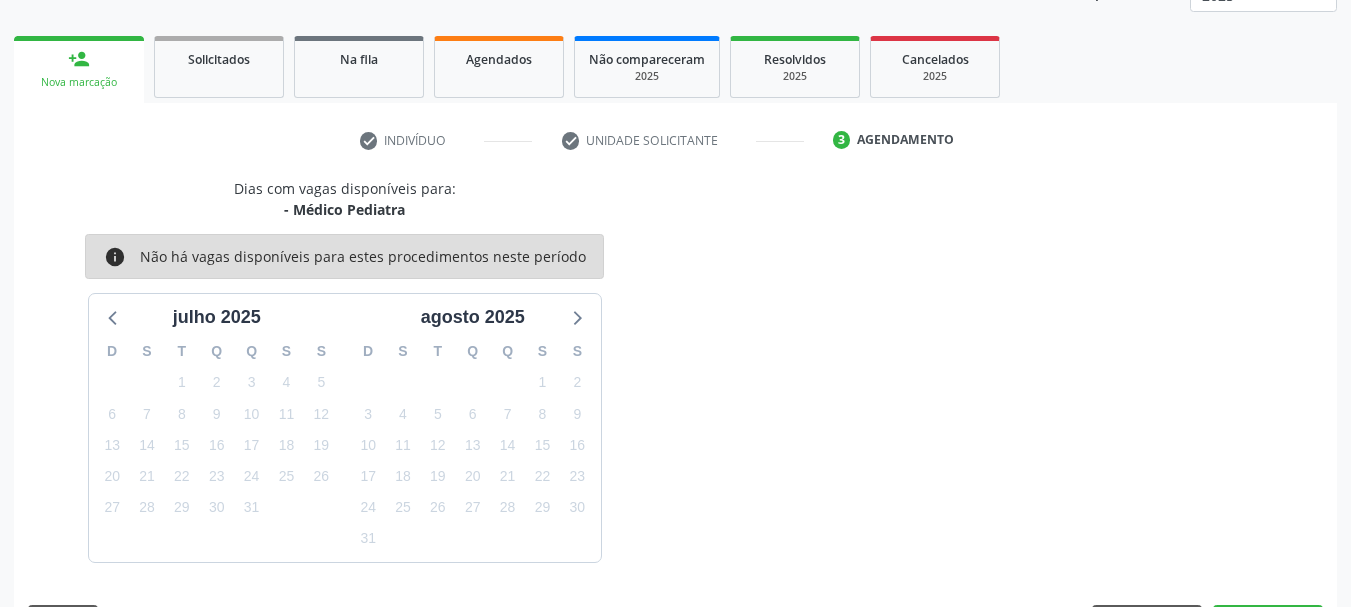scroll, scrollTop: 299, scrollLeft: 0, axis: vertical 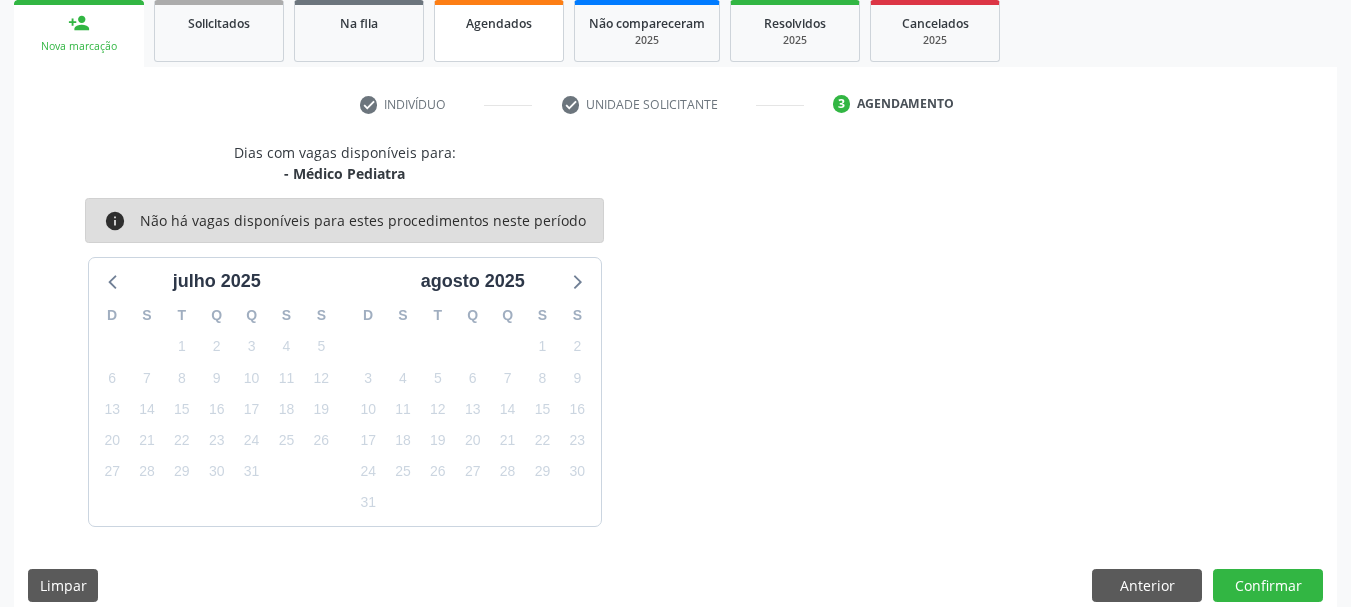 click on "Agendados" at bounding box center [499, 23] 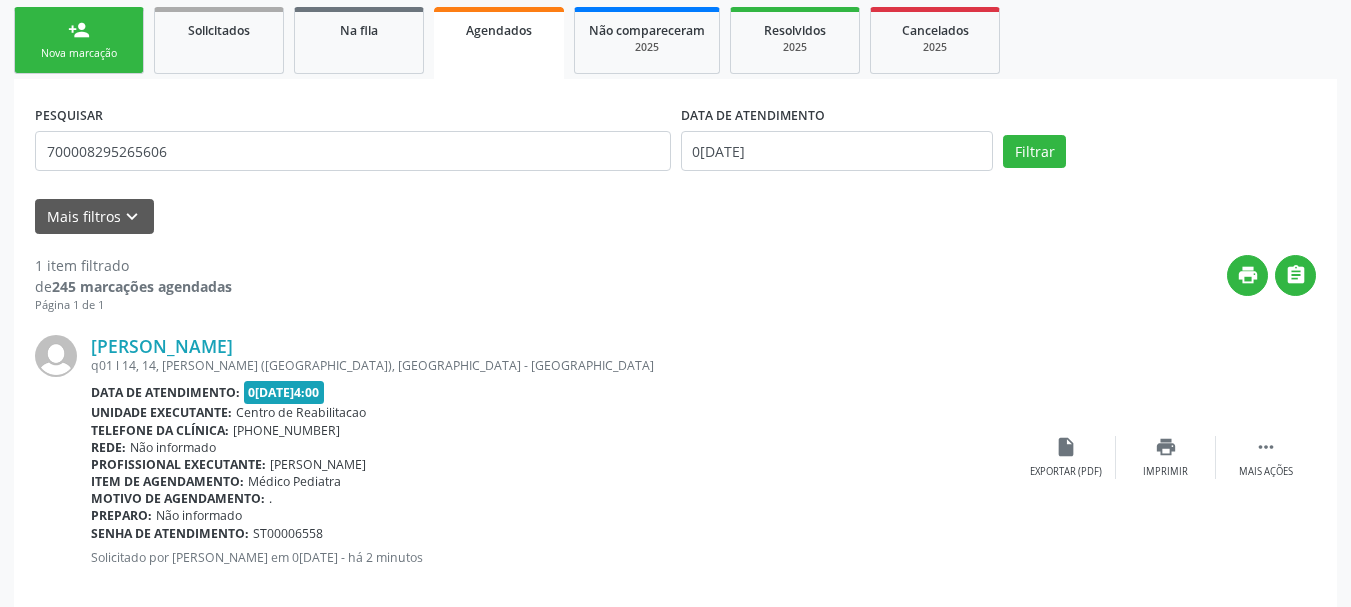 scroll, scrollTop: 321, scrollLeft: 0, axis: vertical 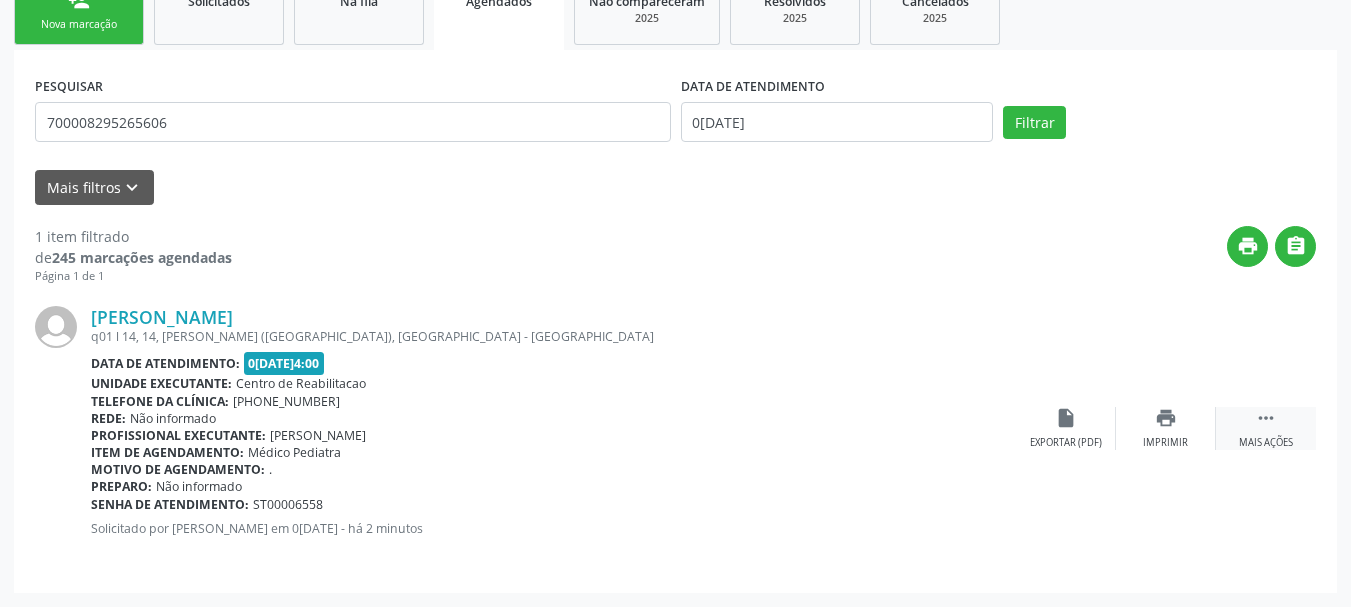 click on "
Mais ações" at bounding box center [1266, 428] 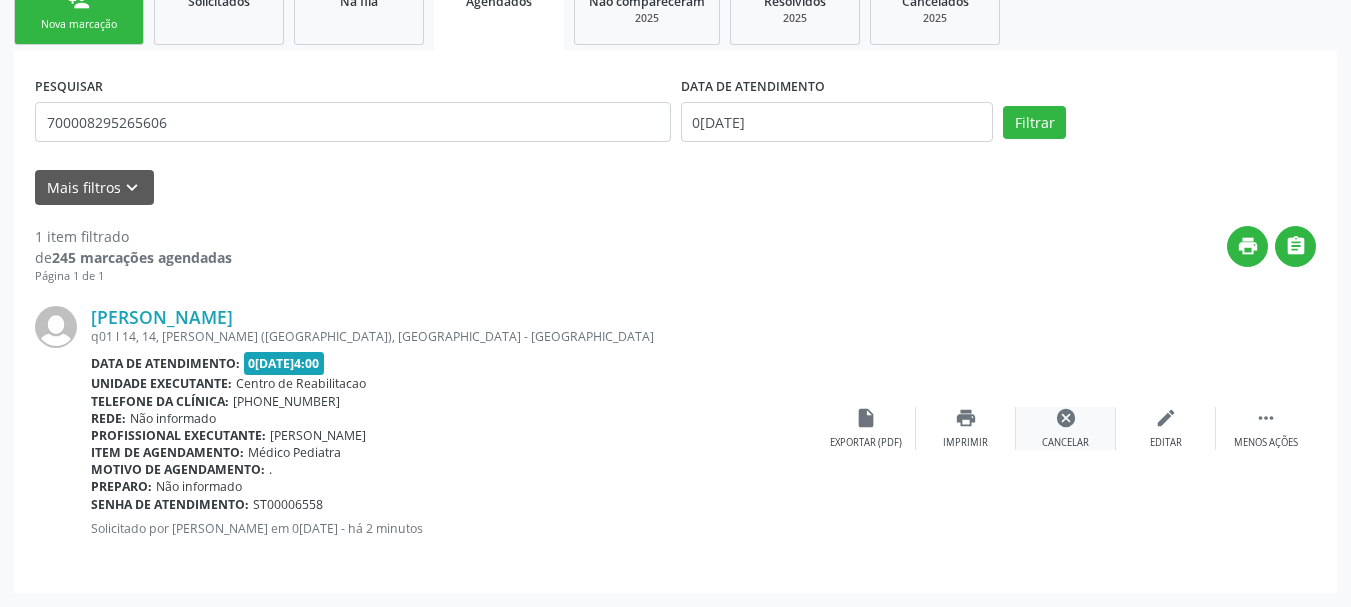 click on "cancel
Cancelar" at bounding box center [1066, 428] 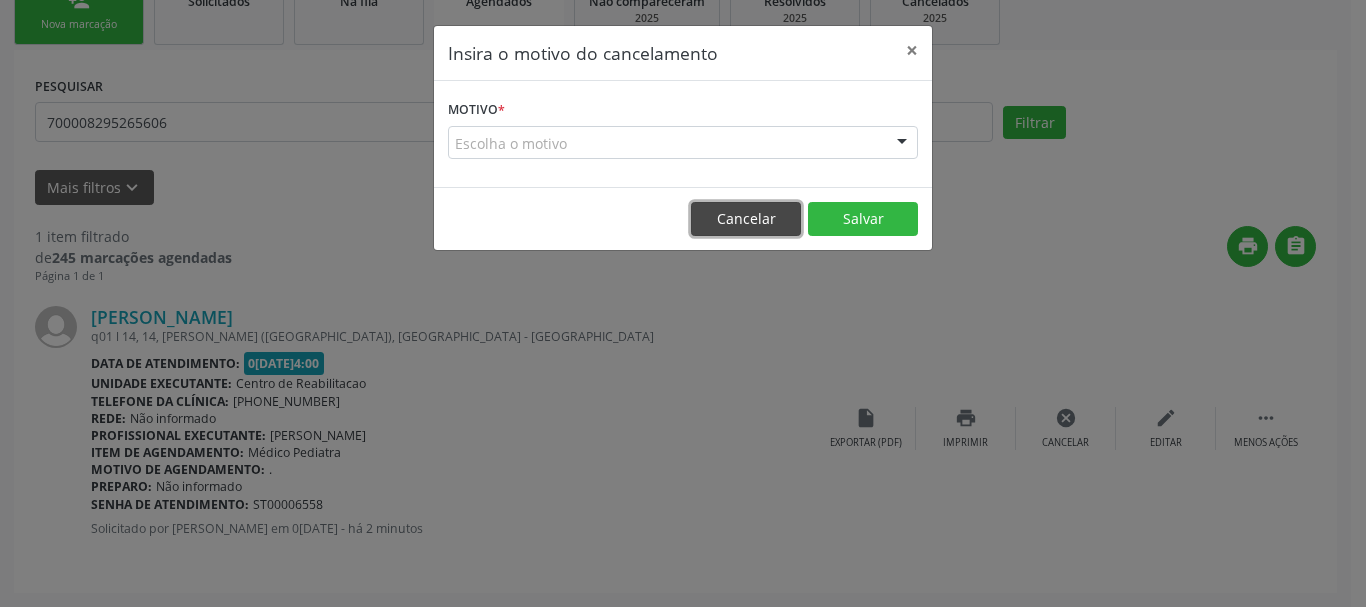 click on "Cancelar" at bounding box center [746, 219] 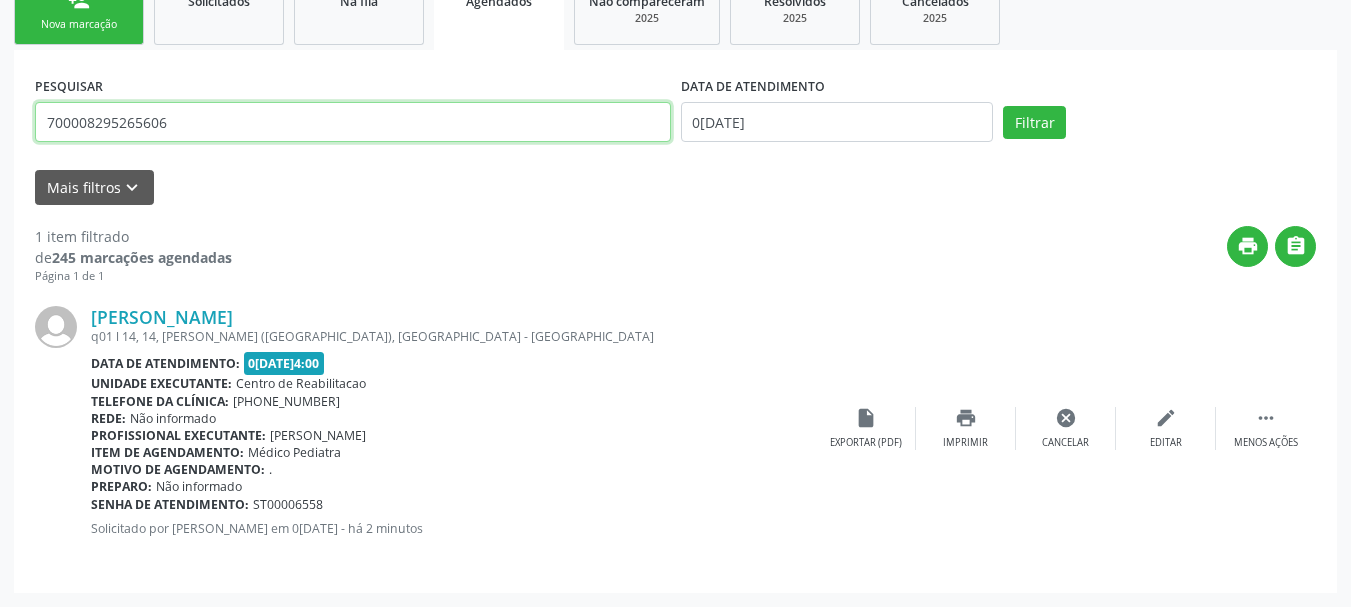 drag, startPoint x: 214, startPoint y: 129, endPoint x: 0, endPoint y: 102, distance: 215.69655 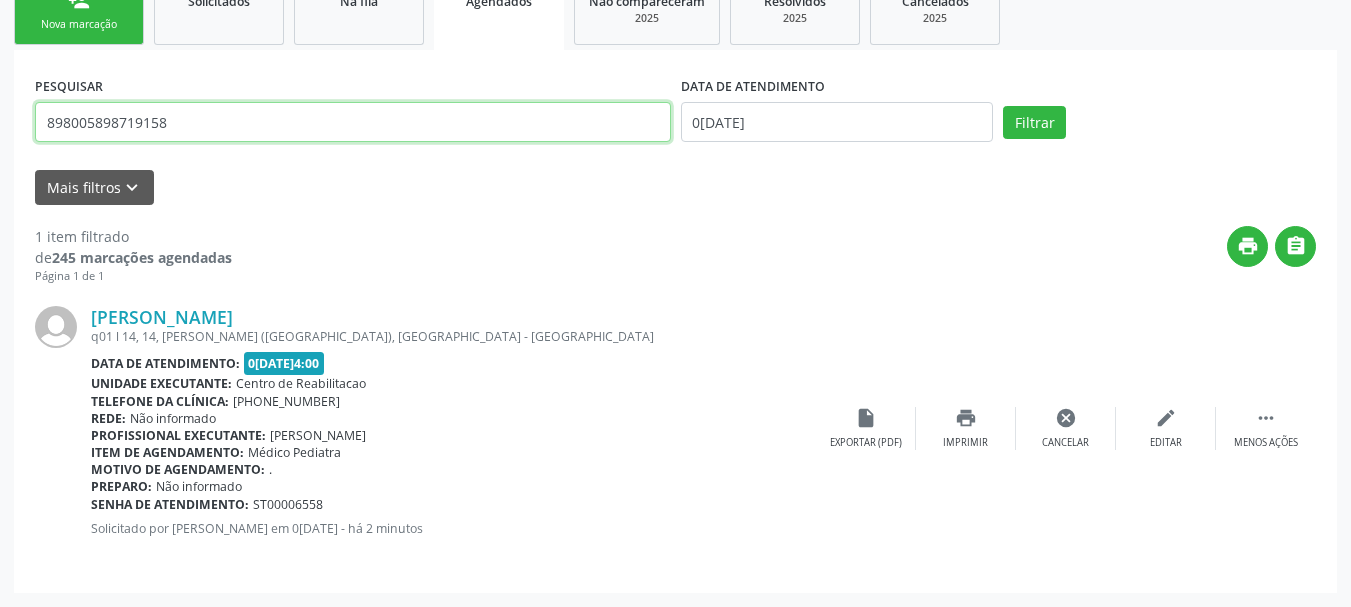 type on "898005898719158" 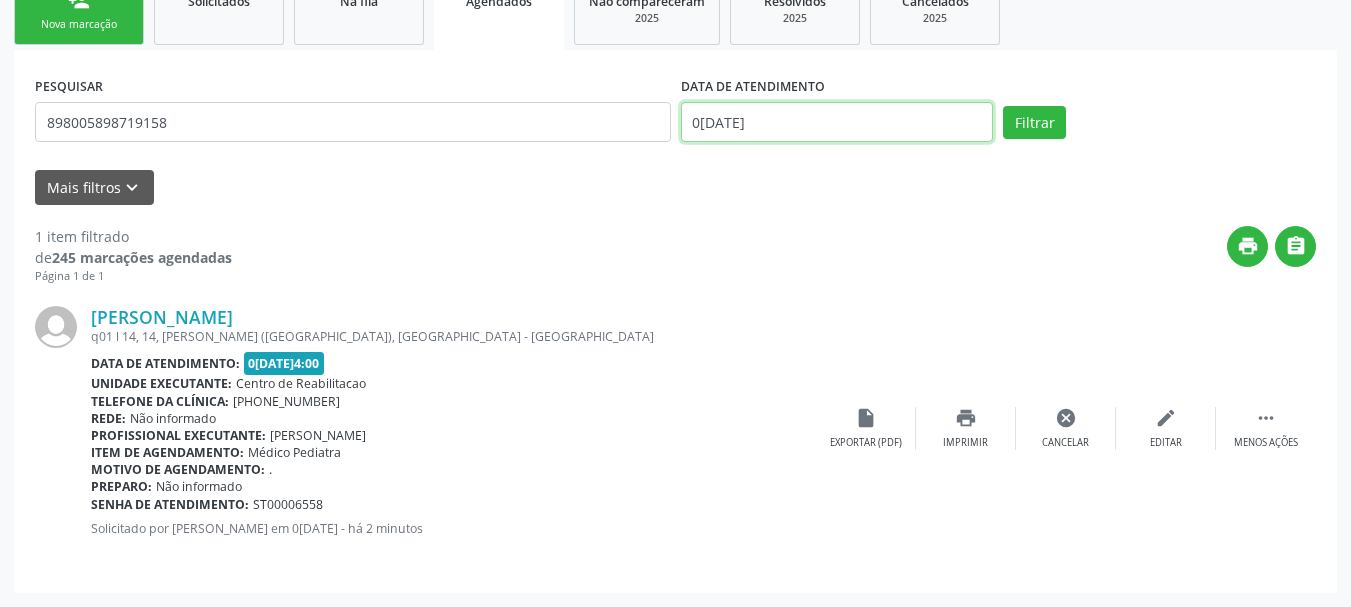 click on "01/07/2025" at bounding box center (837, 122) 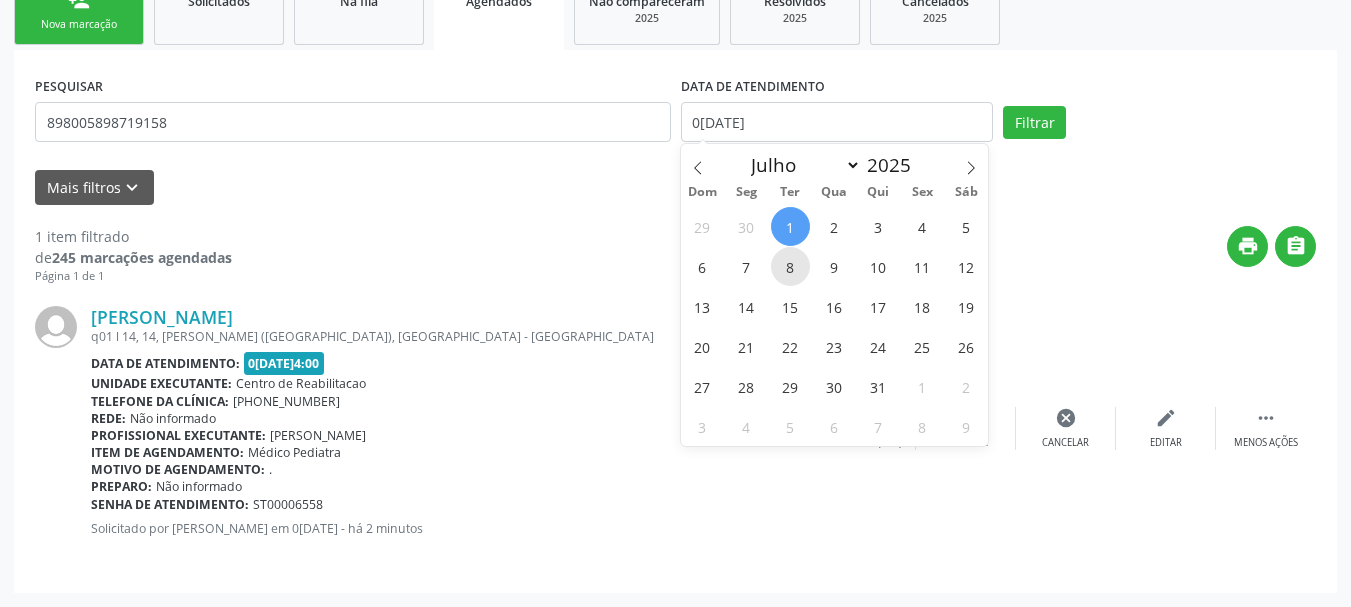 click on "8" at bounding box center (790, 266) 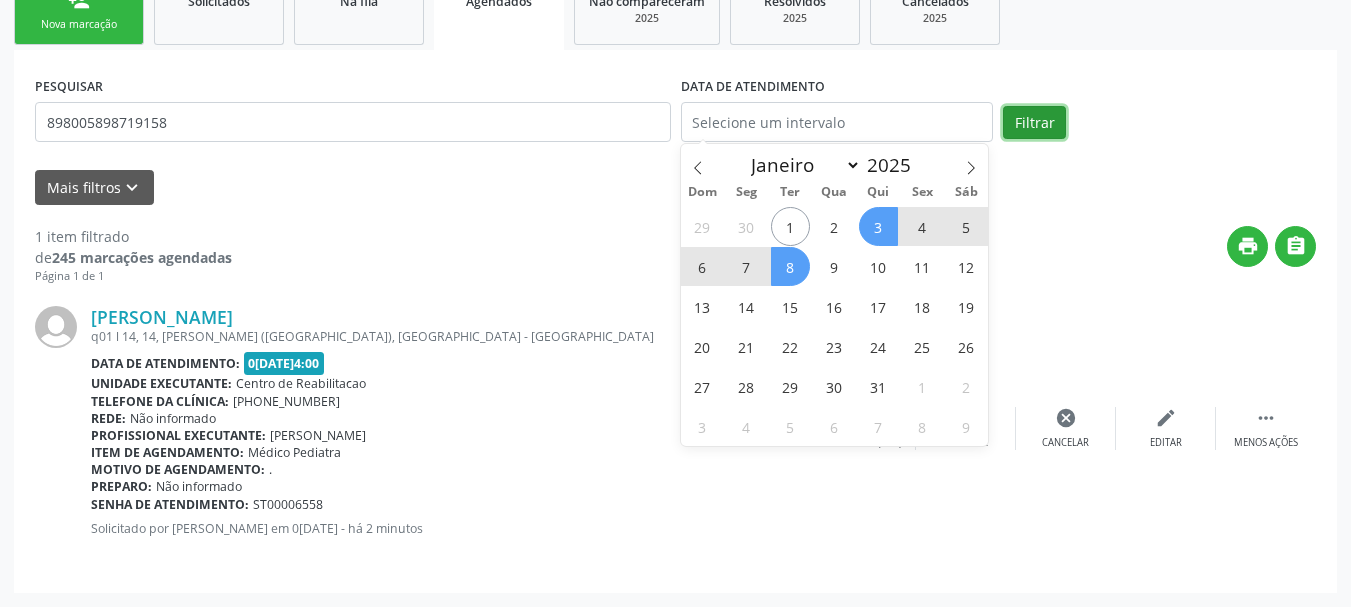 click on "Filtrar" at bounding box center (1034, 123) 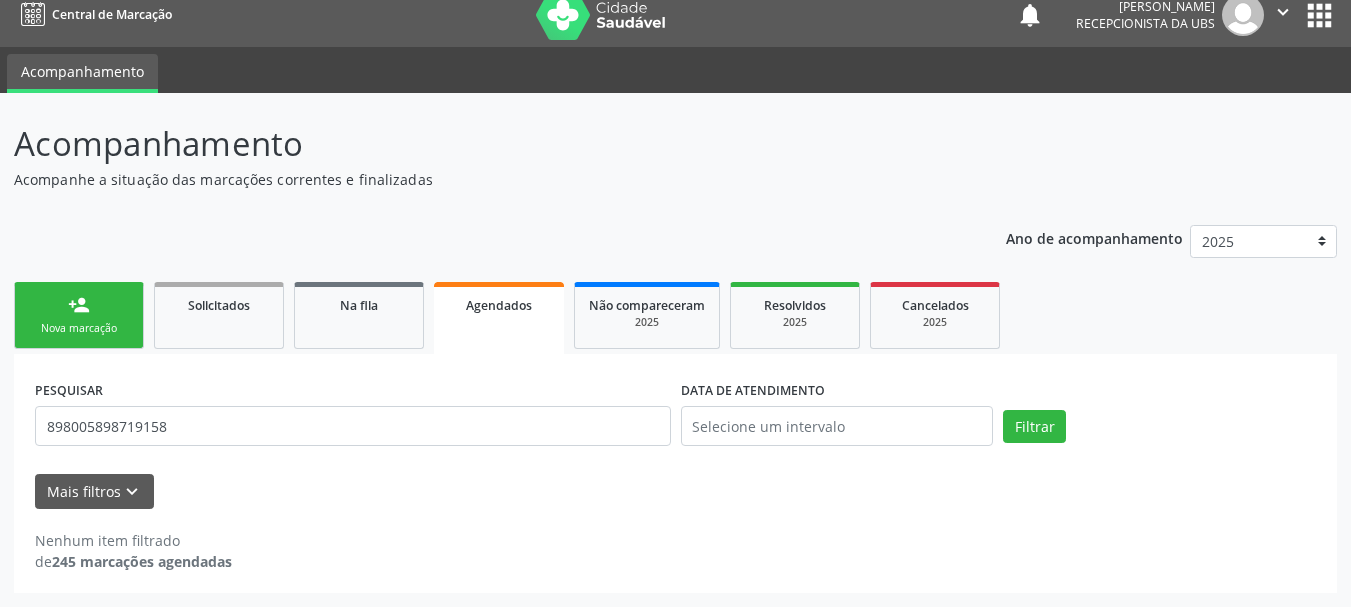 scroll, scrollTop: 17, scrollLeft: 0, axis: vertical 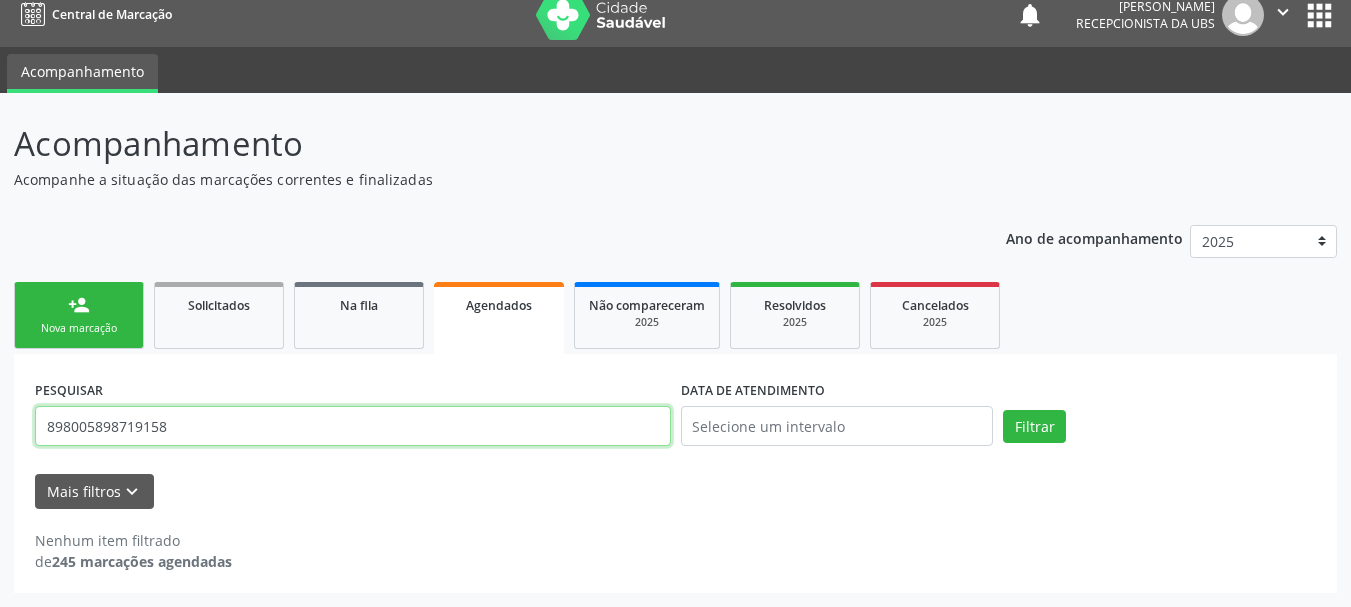 drag, startPoint x: 464, startPoint y: 428, endPoint x: 0, endPoint y: 442, distance: 464.21115 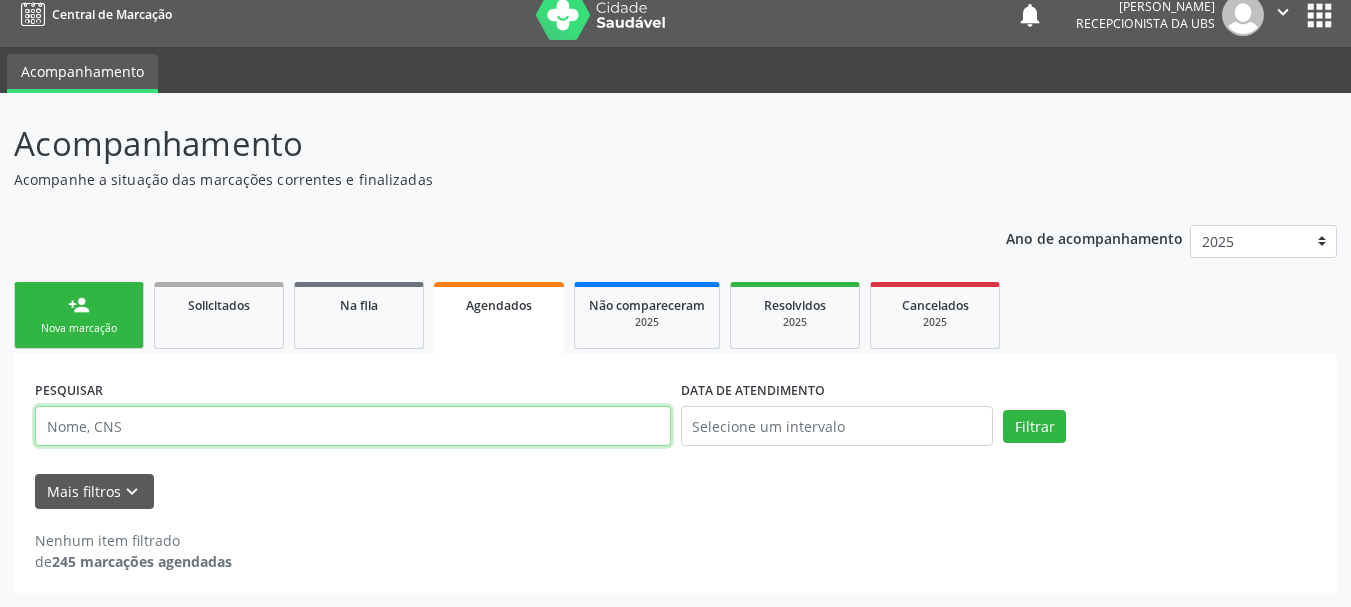 type 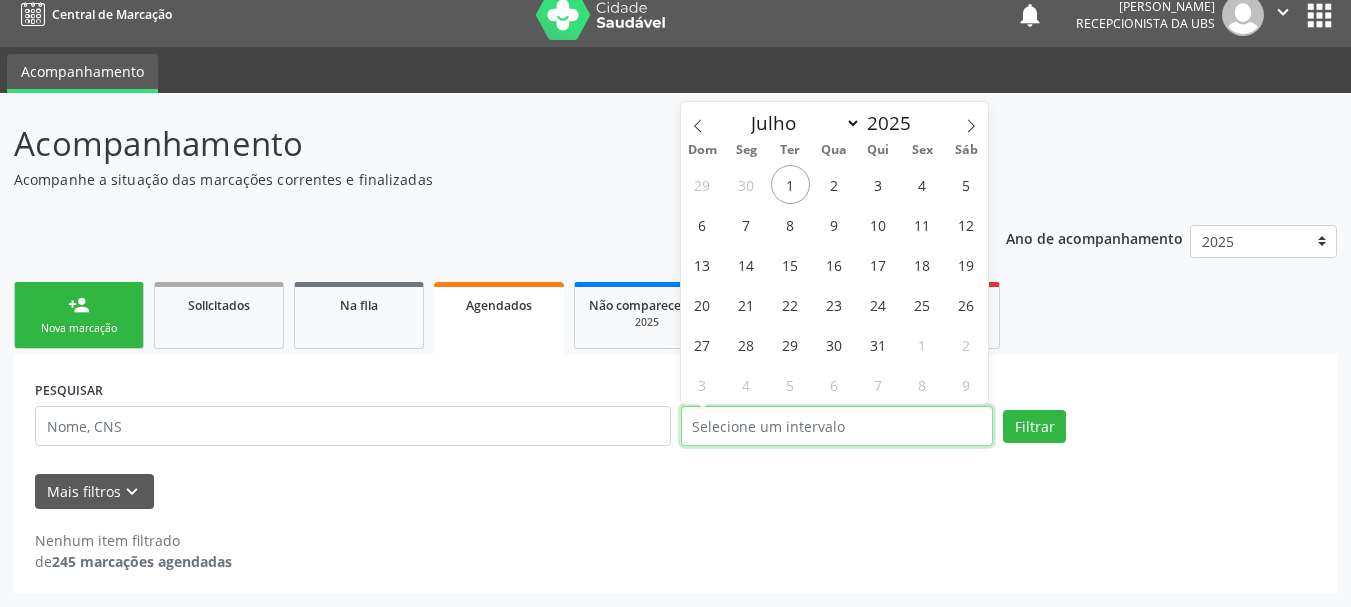 click at bounding box center (837, 426) 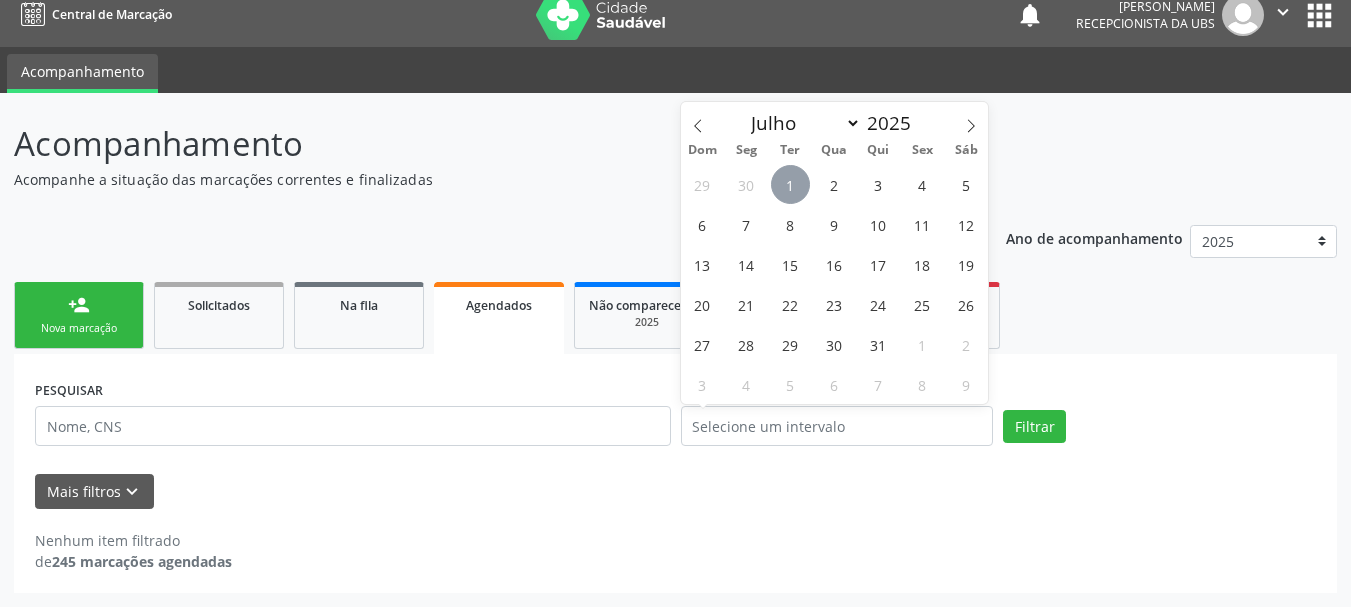 click on "1" at bounding box center [790, 184] 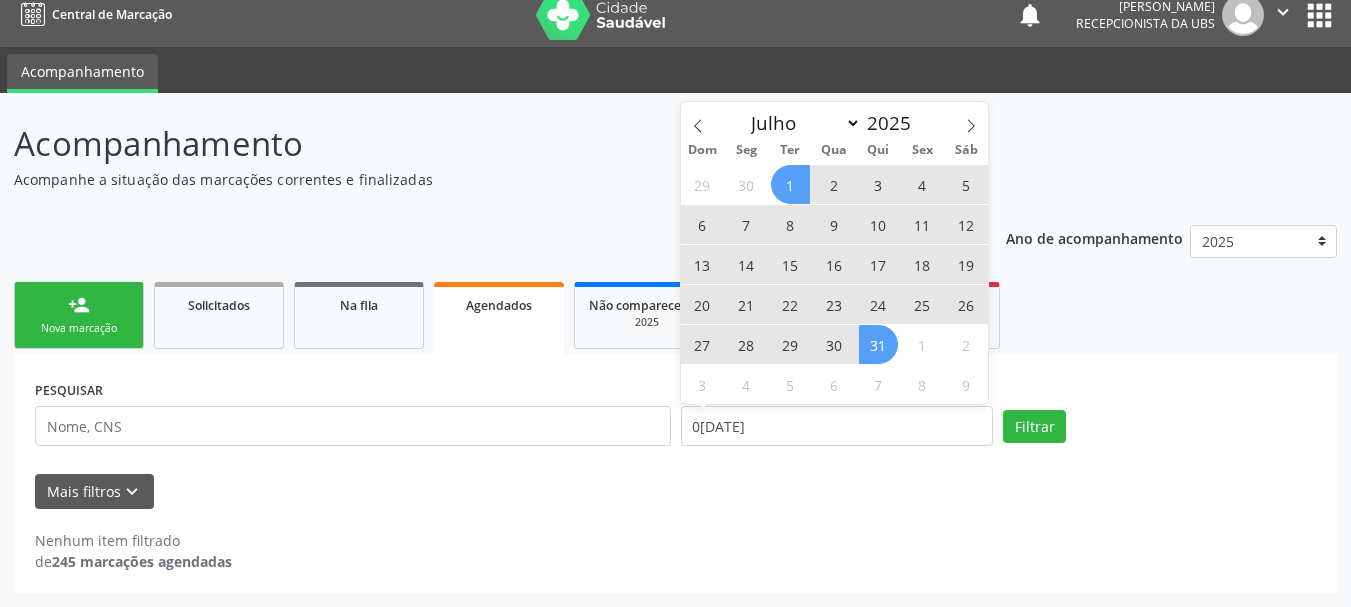 click on "31" at bounding box center (878, 344) 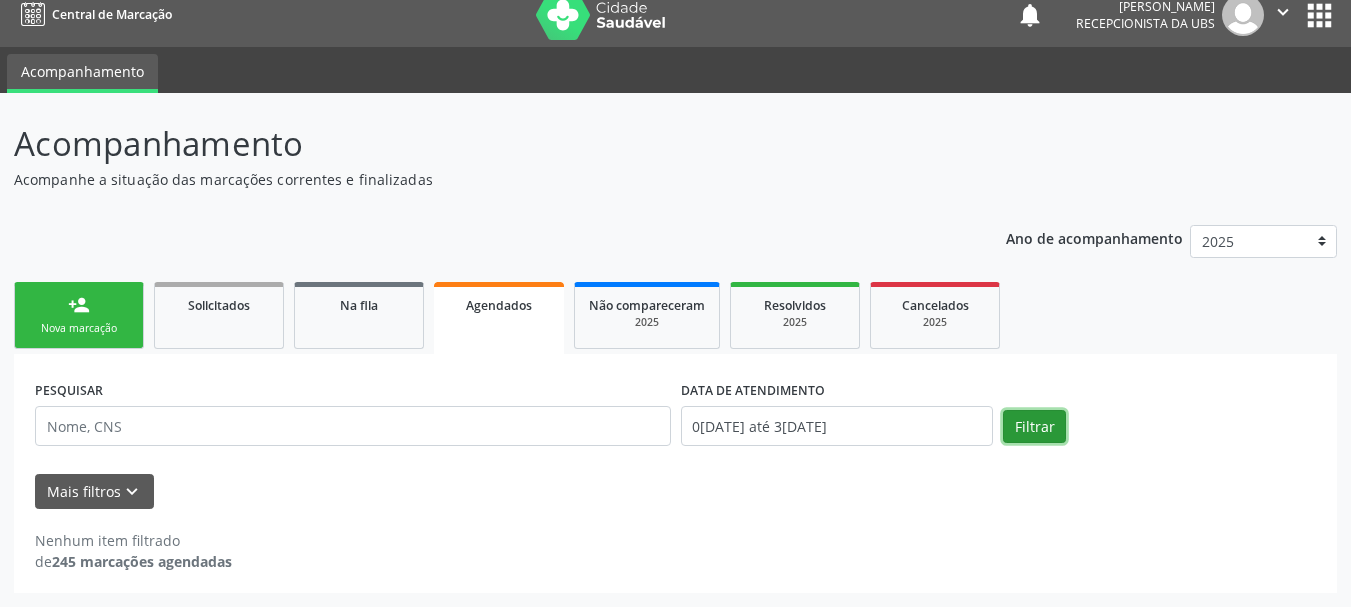 click on "Filtrar" at bounding box center (1034, 427) 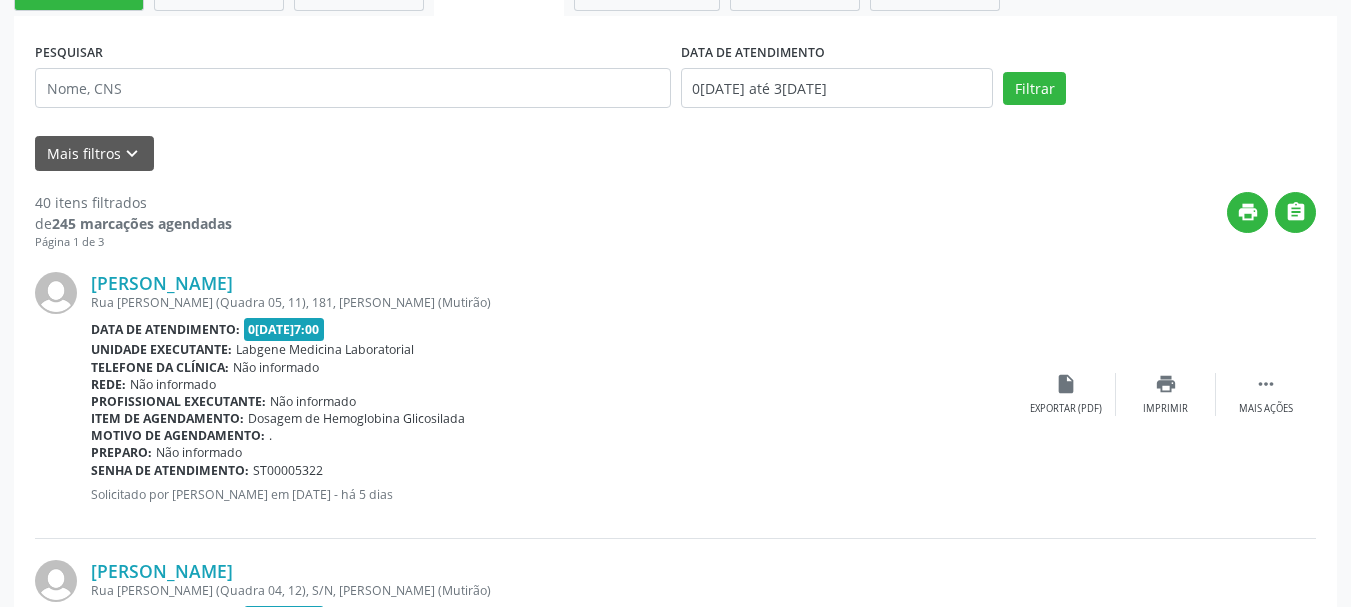 scroll, scrollTop: 281, scrollLeft: 0, axis: vertical 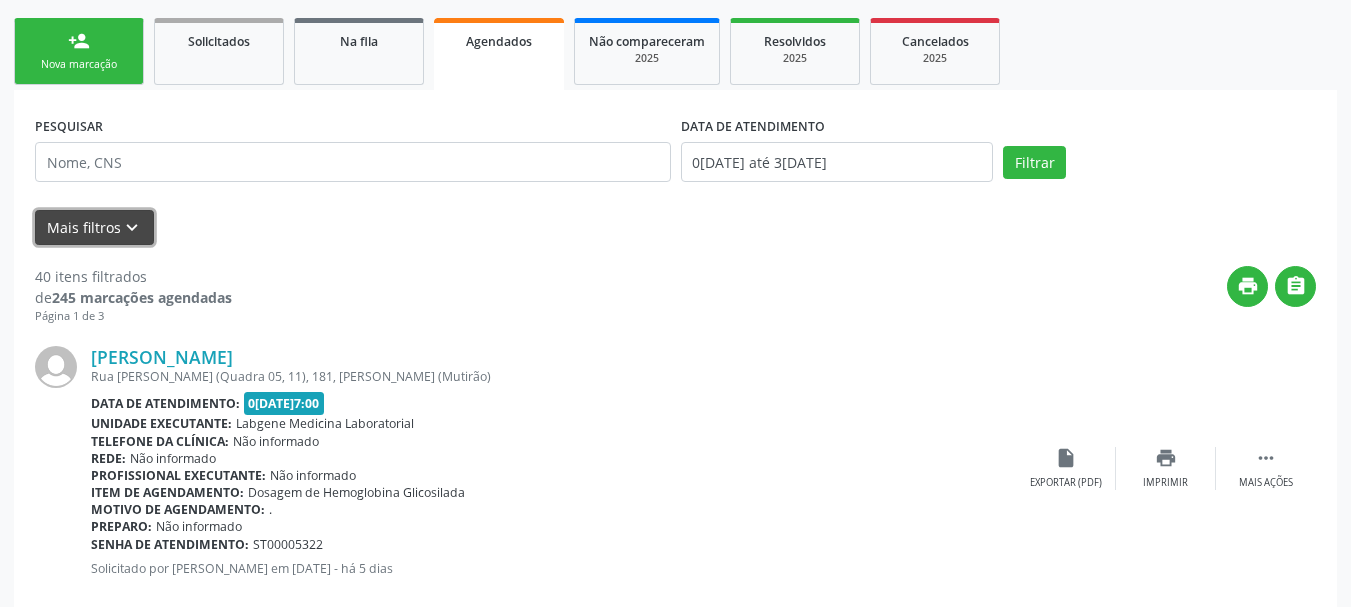 click on "keyboard_arrow_down" at bounding box center [132, 228] 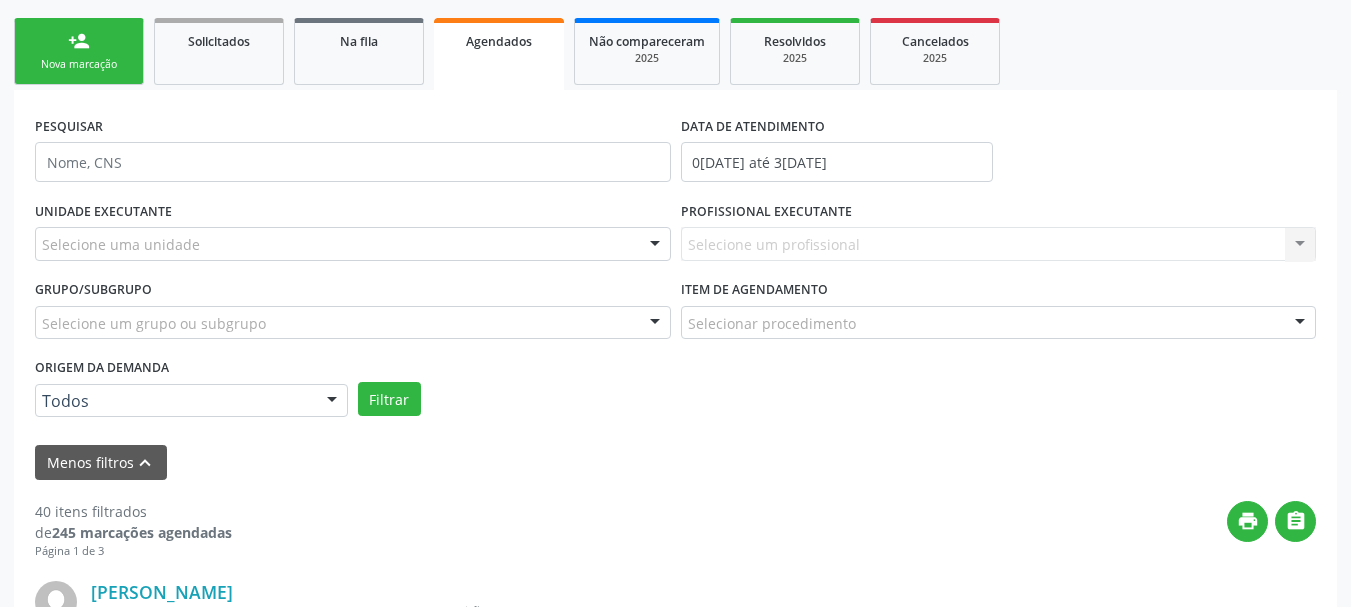 click on "Selecione um profissional
Nenhum resultado encontrado para: "   "
Não há nenhuma opção para ser exibida." at bounding box center (999, 244) 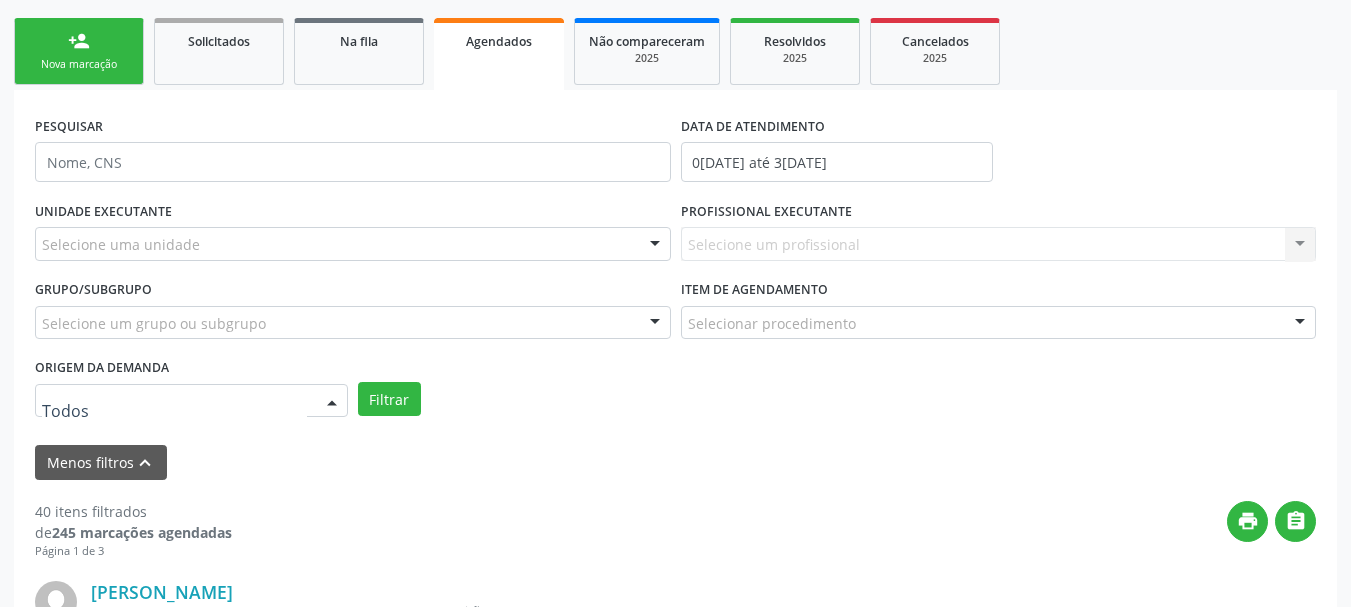 click at bounding box center (332, 402) 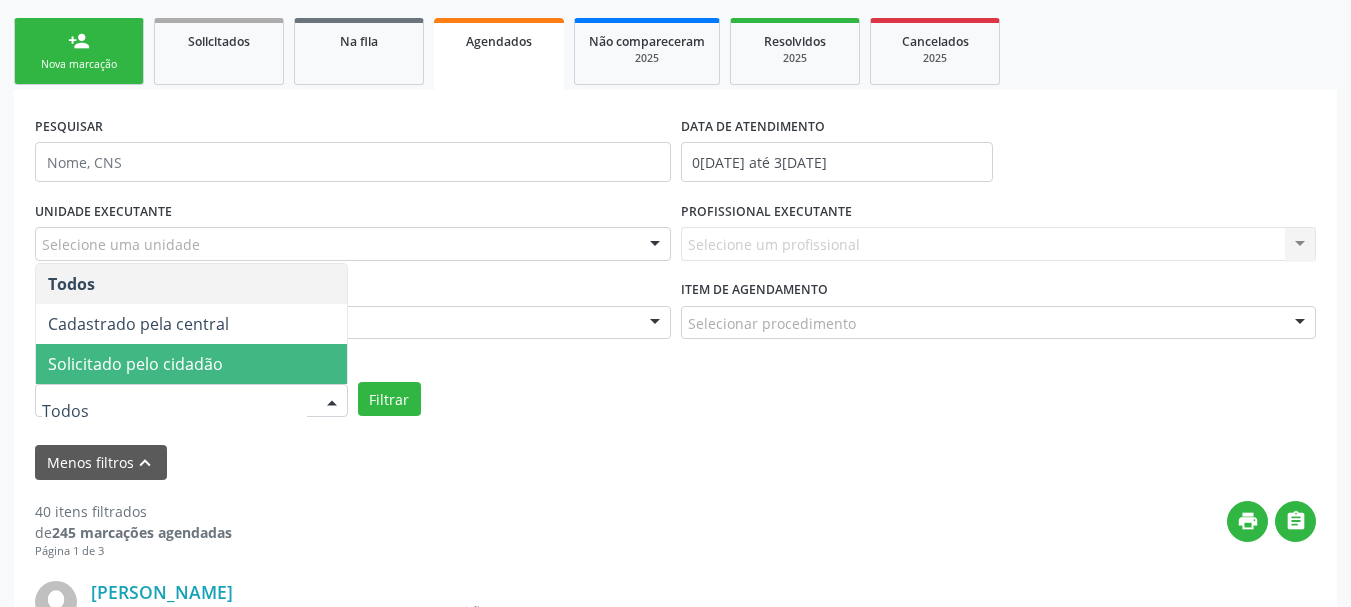 click on "Solicitado pelo cidadão" at bounding box center (191, 364) 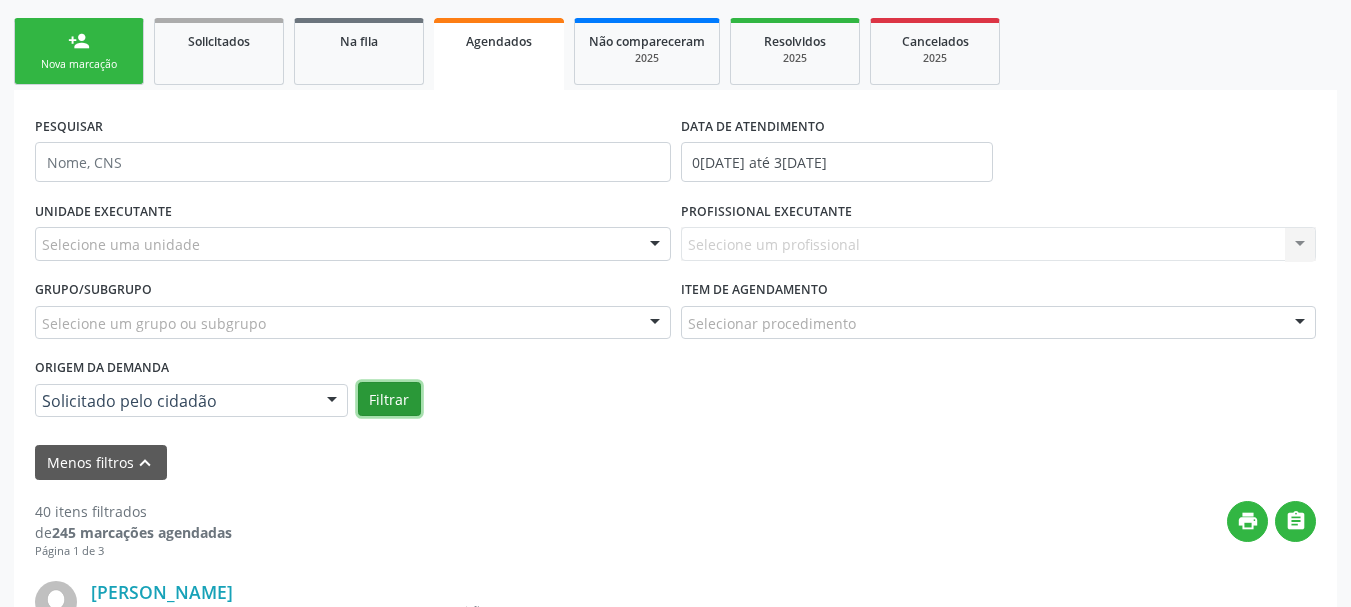 click on "Filtrar" at bounding box center (389, 399) 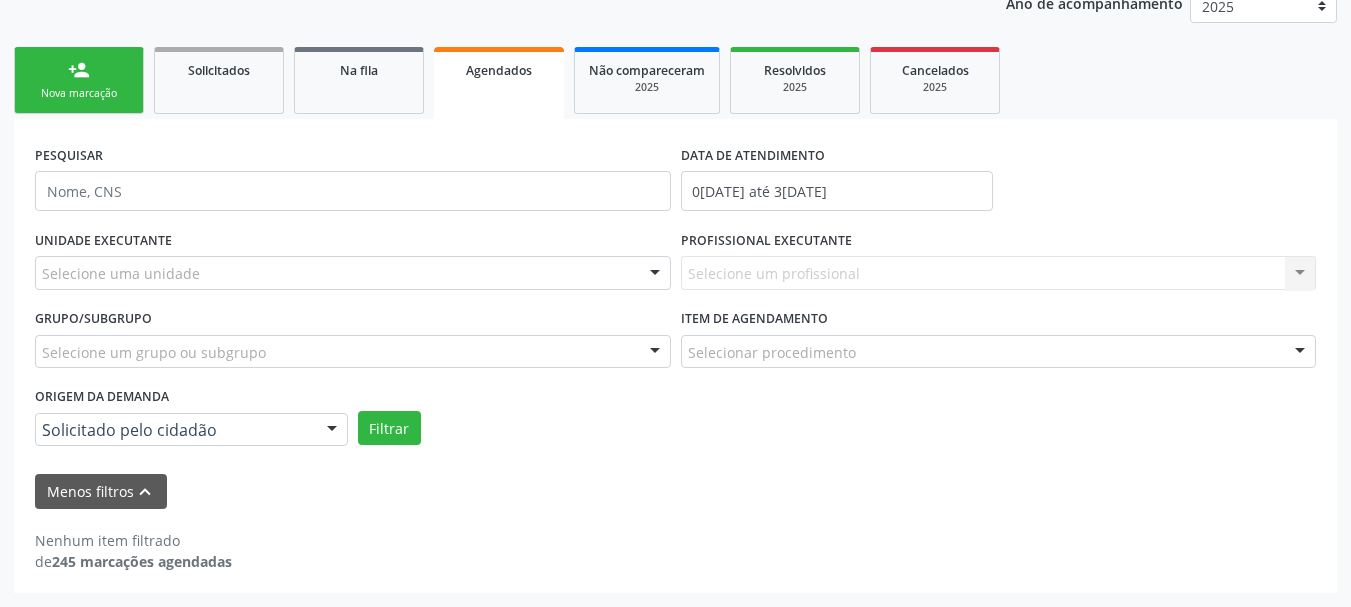 scroll, scrollTop: 252, scrollLeft: 0, axis: vertical 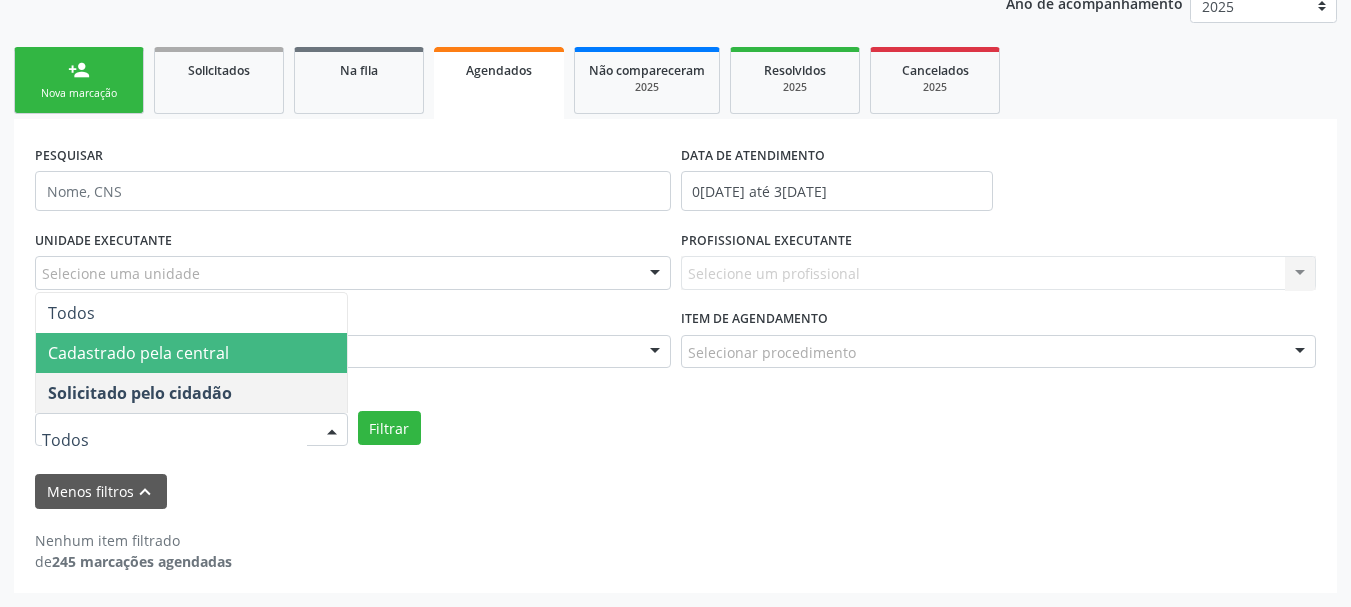 click on "Cadastrado pela central" at bounding box center (138, 353) 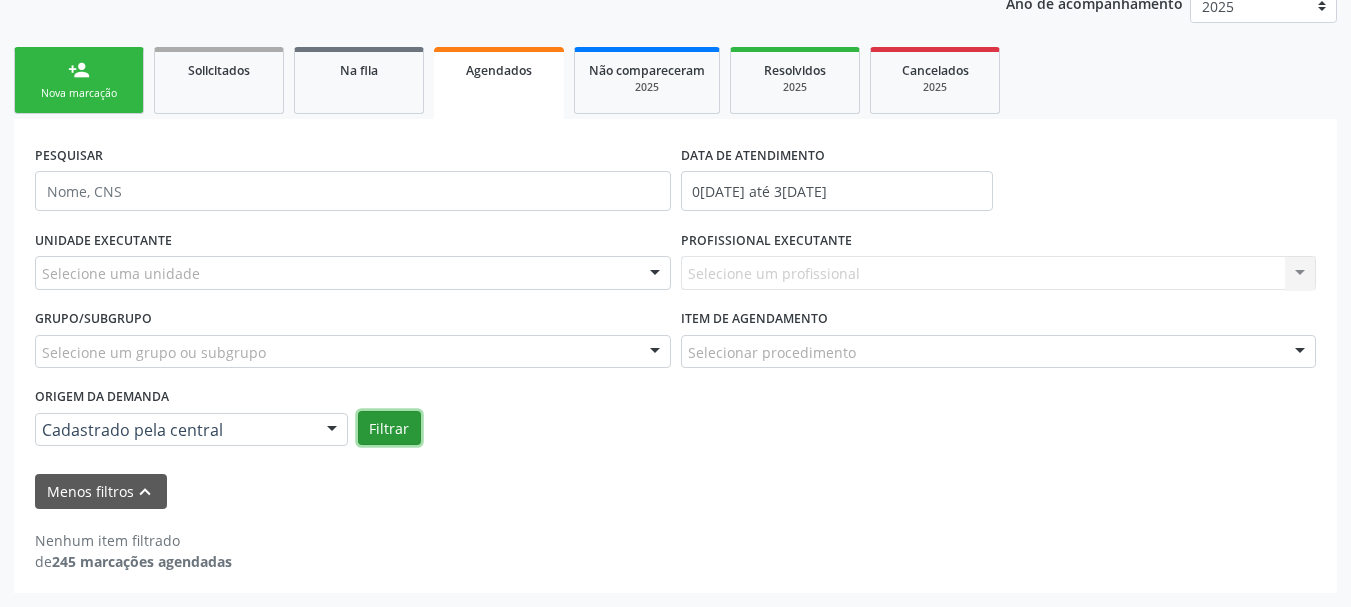 click on "Filtrar" at bounding box center (389, 428) 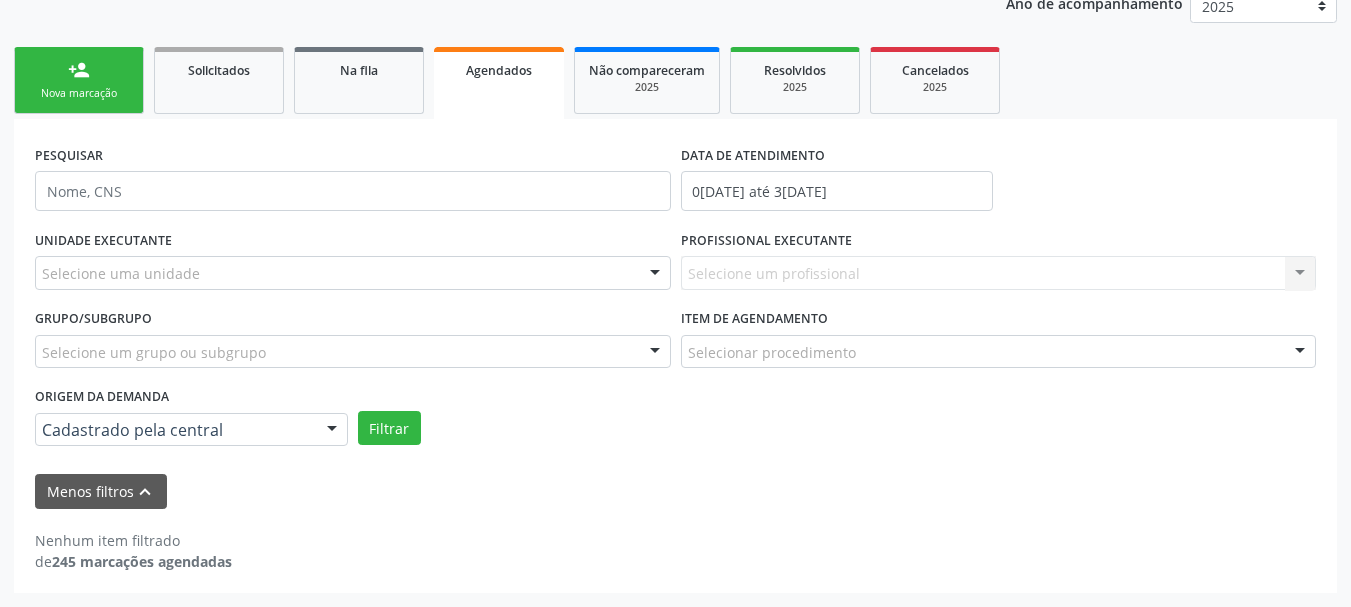 click on "Selecione uma unidade" at bounding box center (353, 273) 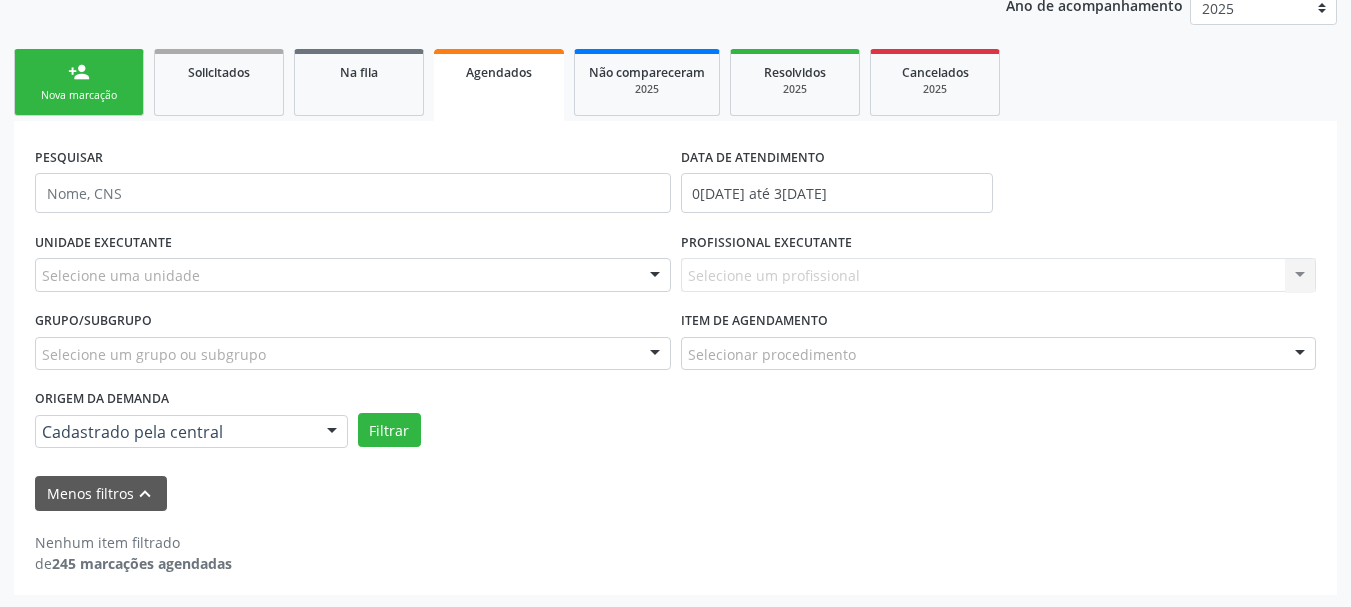 scroll, scrollTop: 252, scrollLeft: 0, axis: vertical 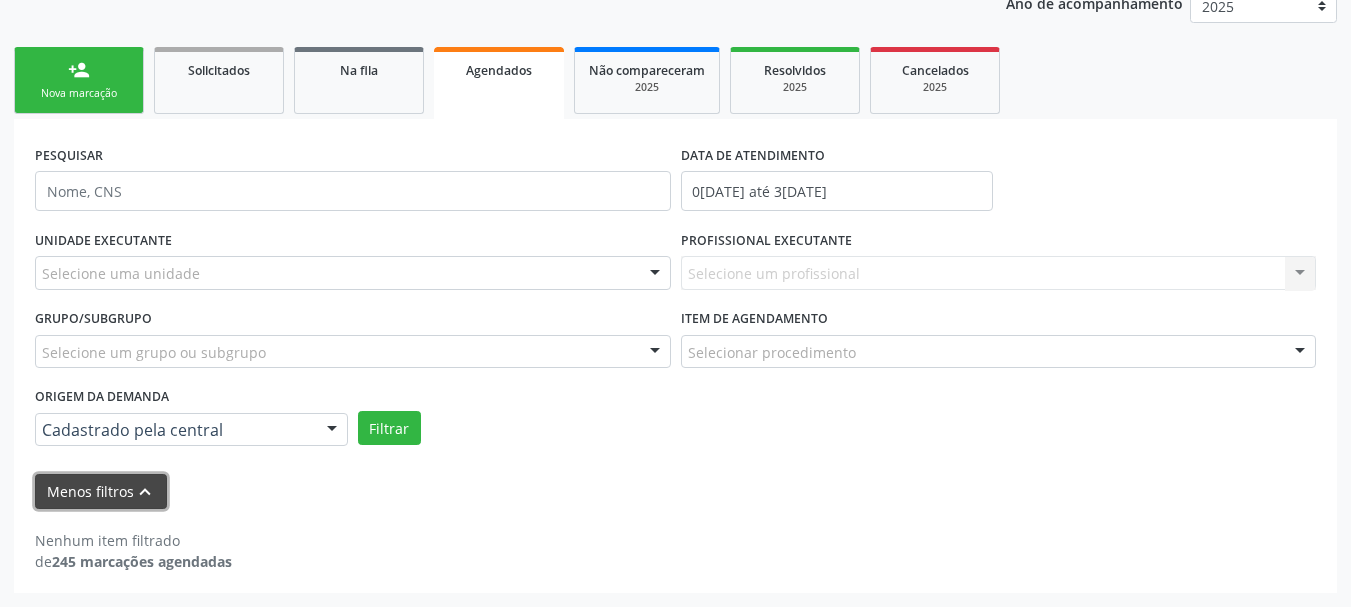 click on "Menos filtros
keyboard_arrow_up" at bounding box center (101, 491) 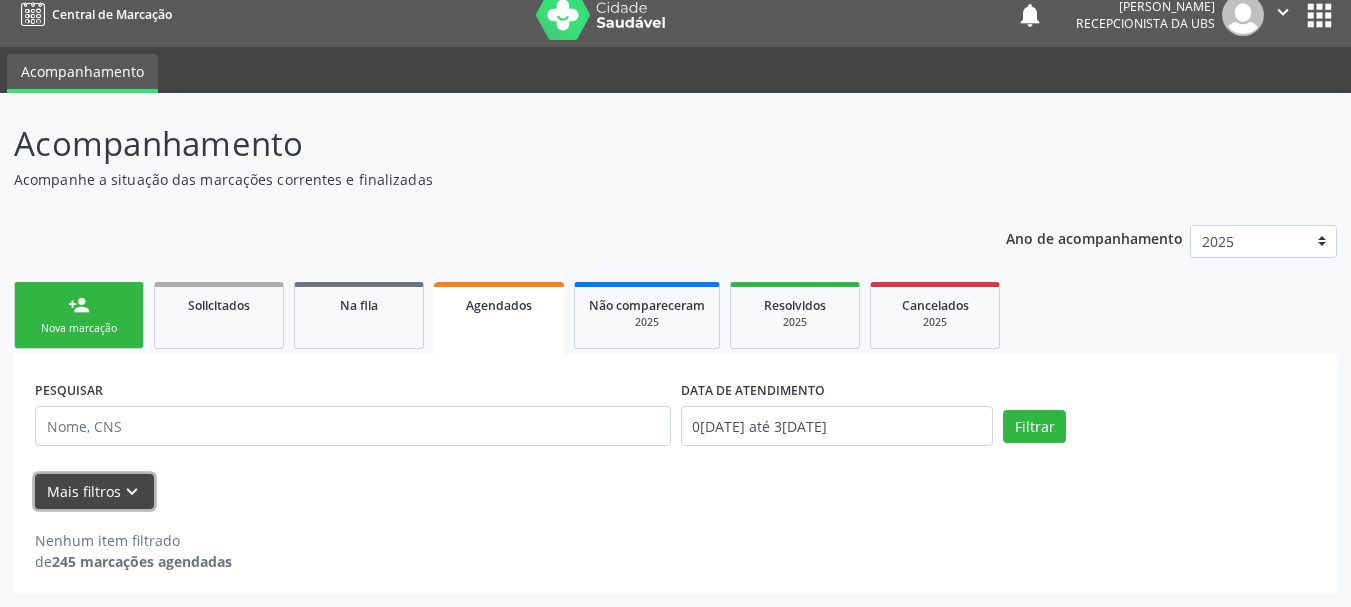 scroll, scrollTop: 17, scrollLeft: 0, axis: vertical 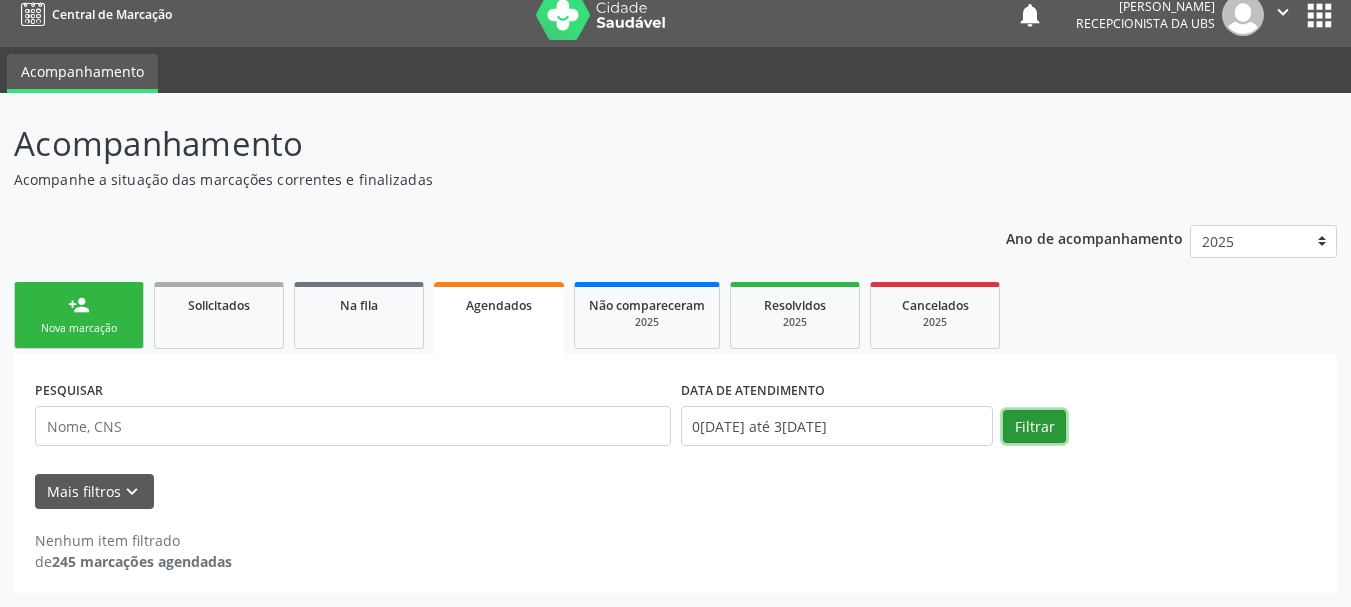 click on "Filtrar" at bounding box center [1034, 427] 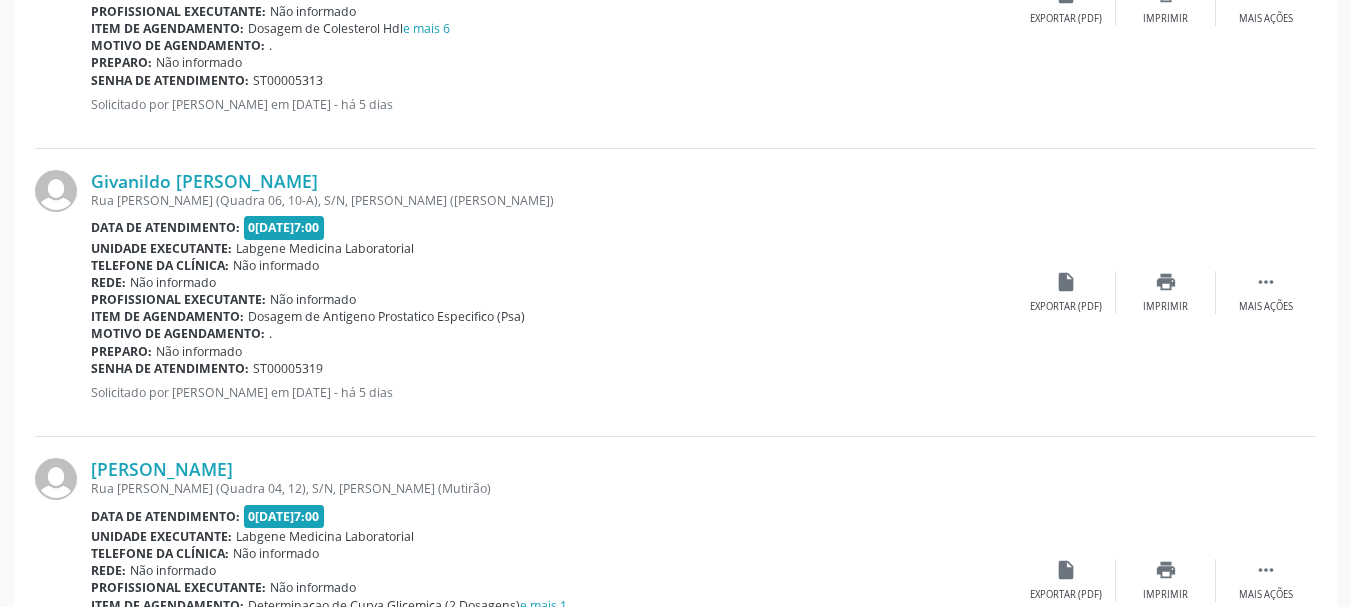 scroll, scrollTop: 4414, scrollLeft: 0, axis: vertical 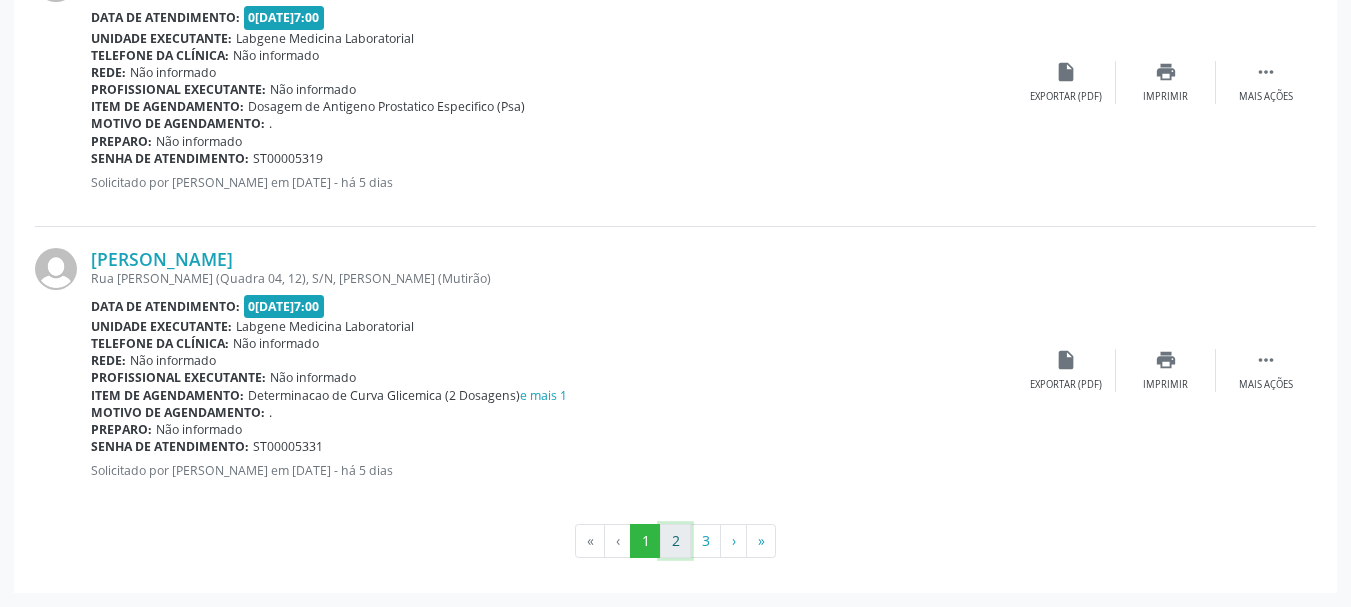 click on "2" at bounding box center [675, 541] 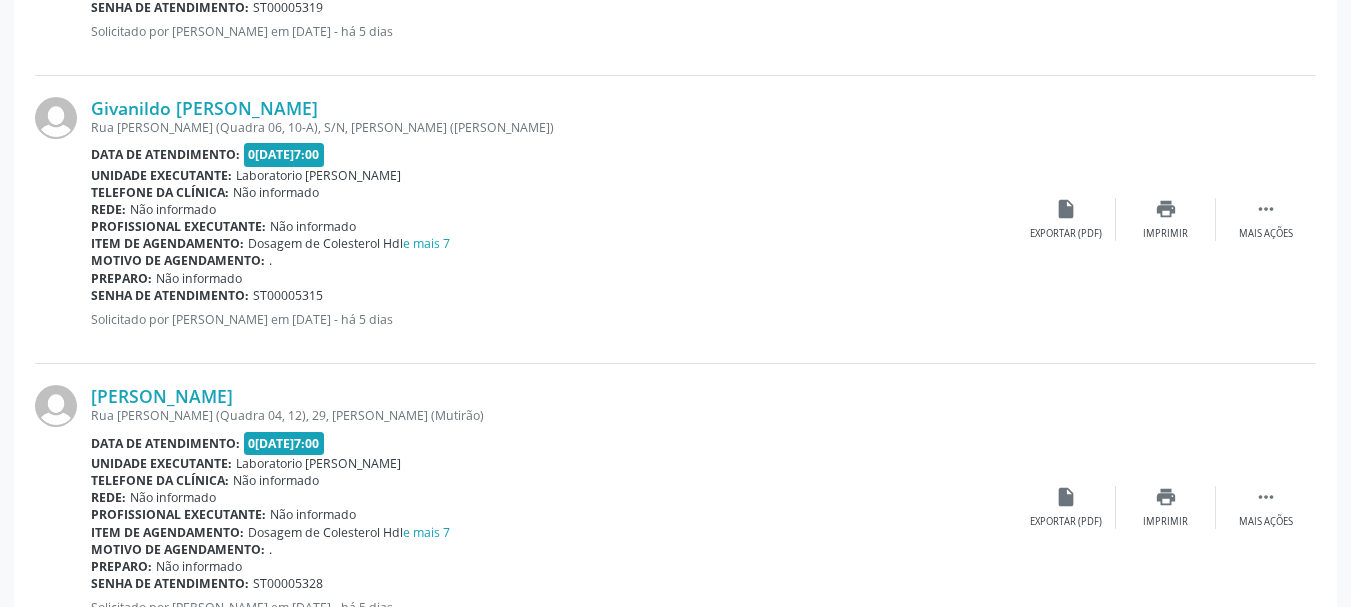 scroll, scrollTop: 514, scrollLeft: 0, axis: vertical 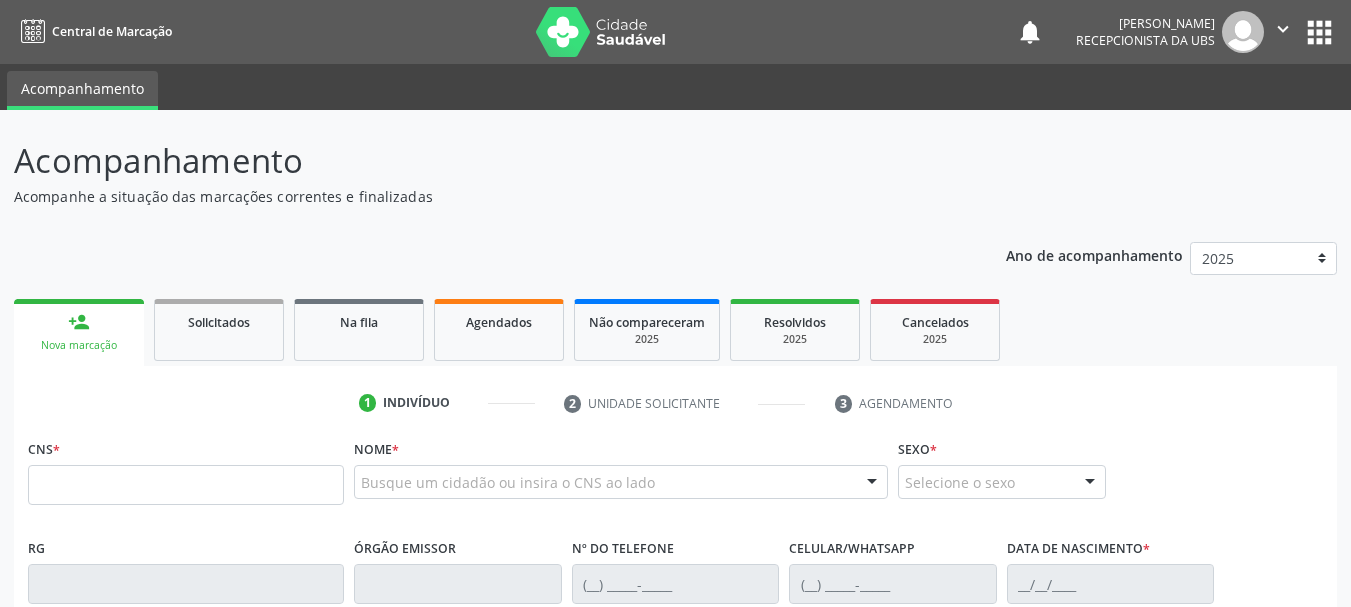 click at bounding box center (186, 485) 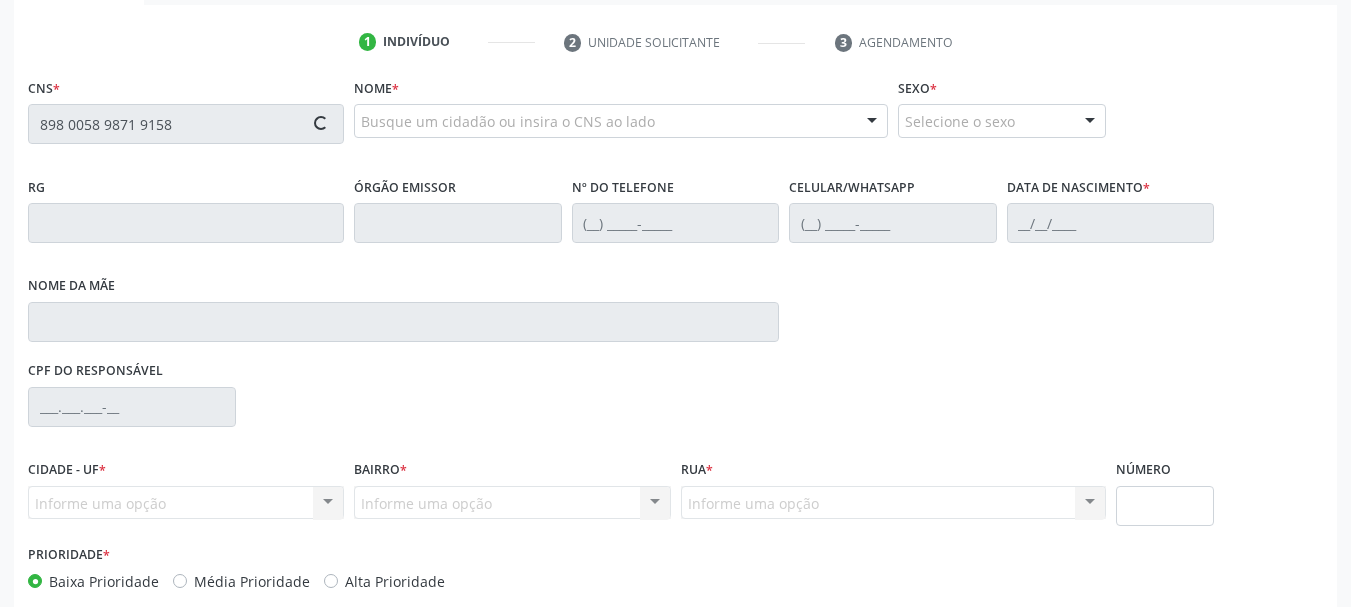 type on "898 0058 9871 9158" 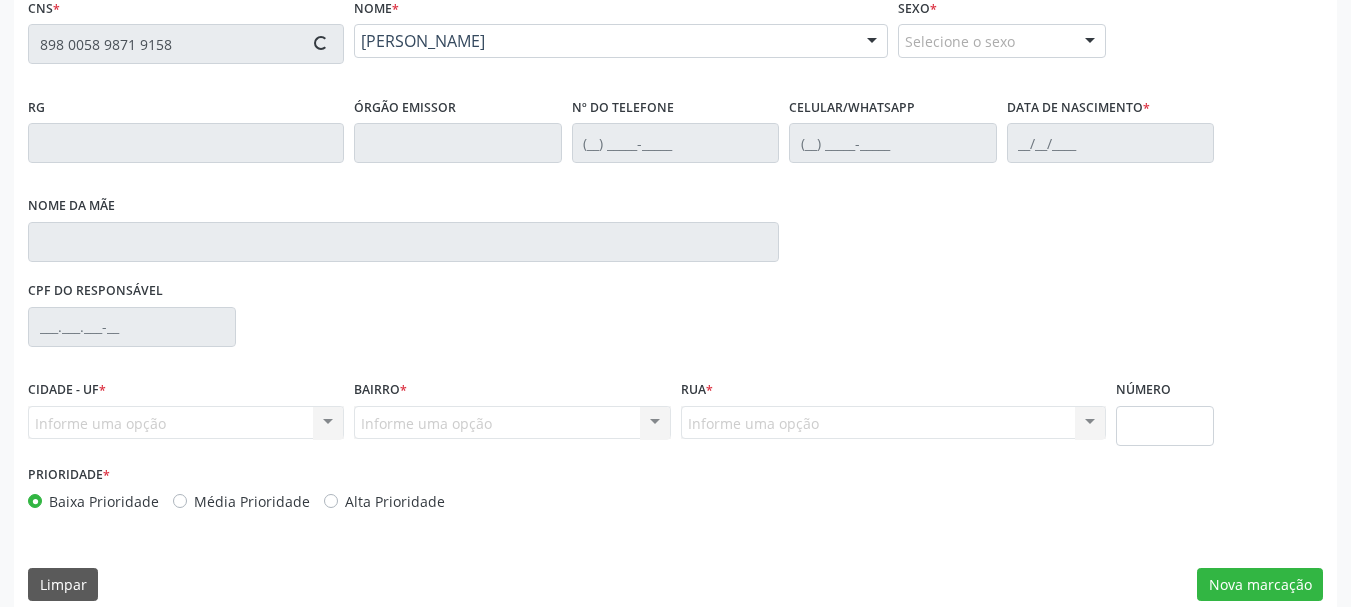 scroll, scrollTop: 463, scrollLeft: 0, axis: vertical 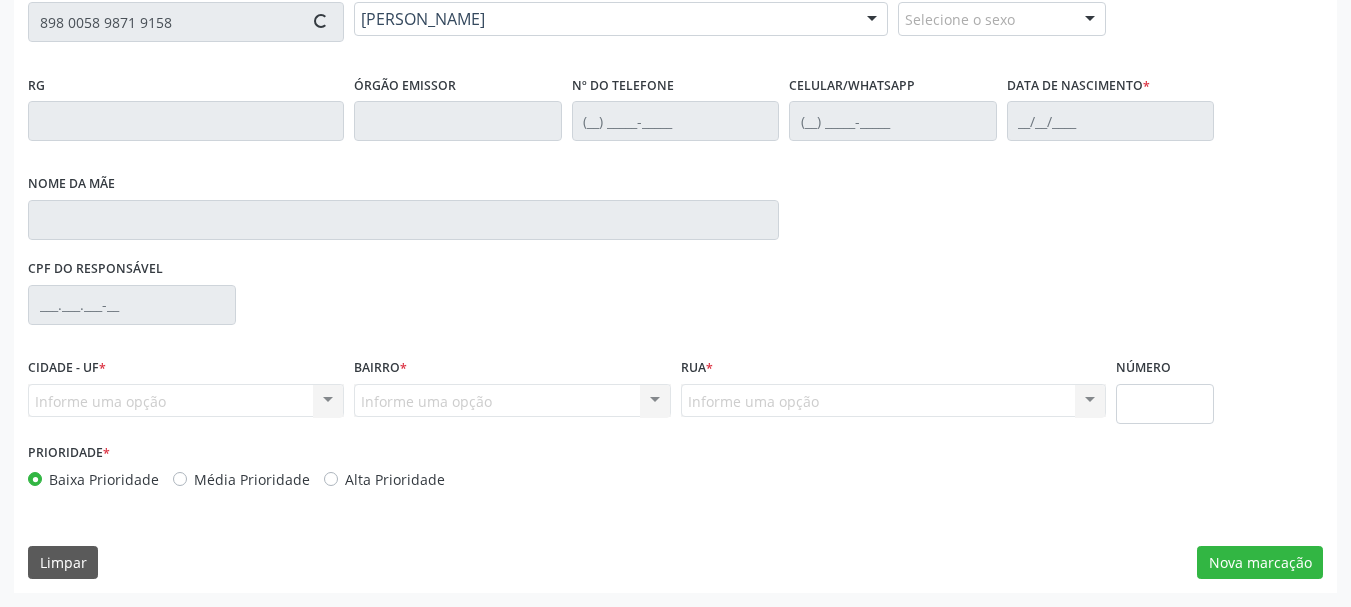 type on "[PHONE_NUMBER]" 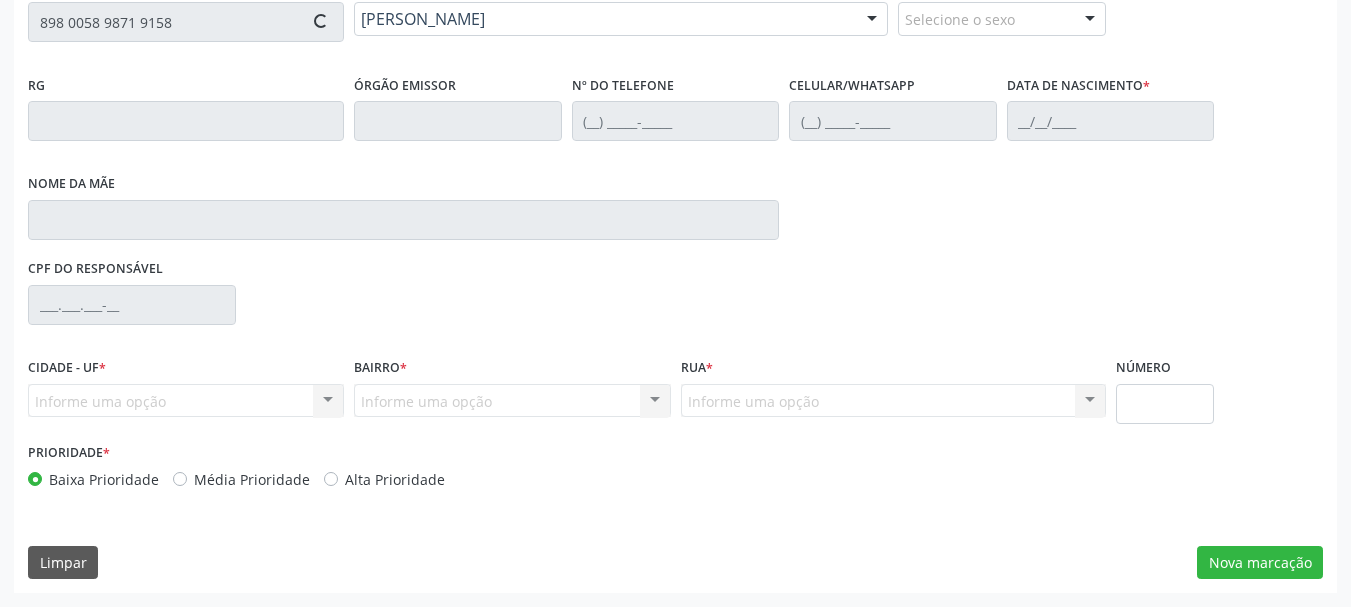 type on "137.316.944-33" 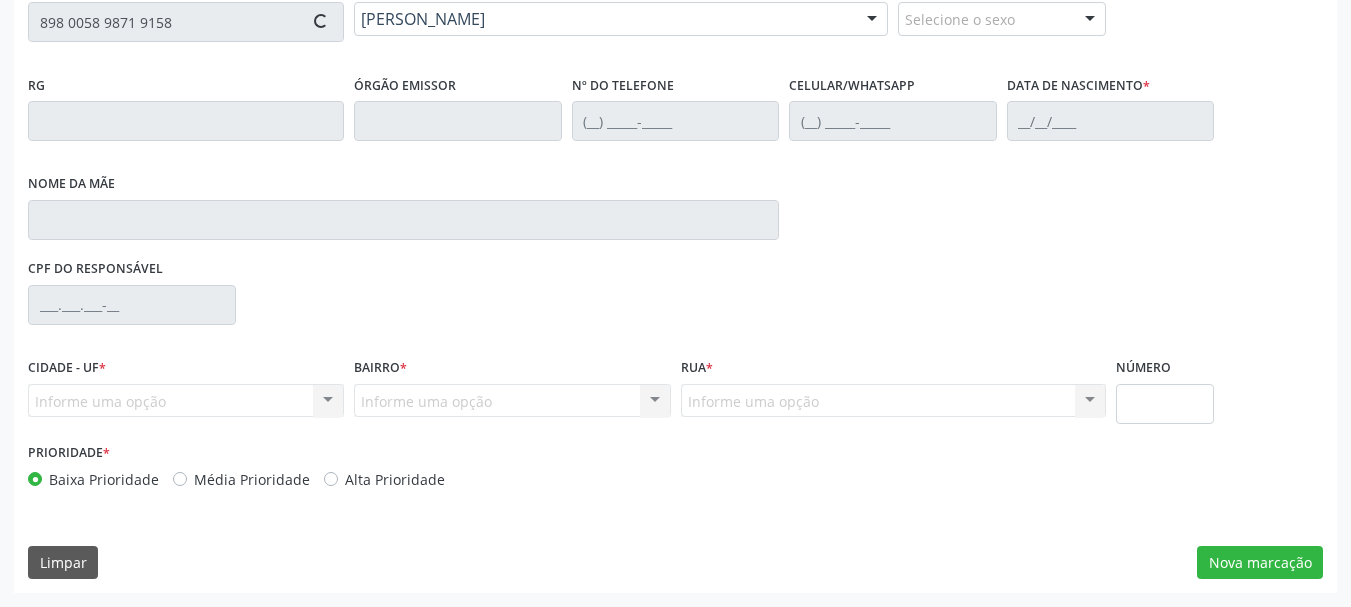 type on "S/N" 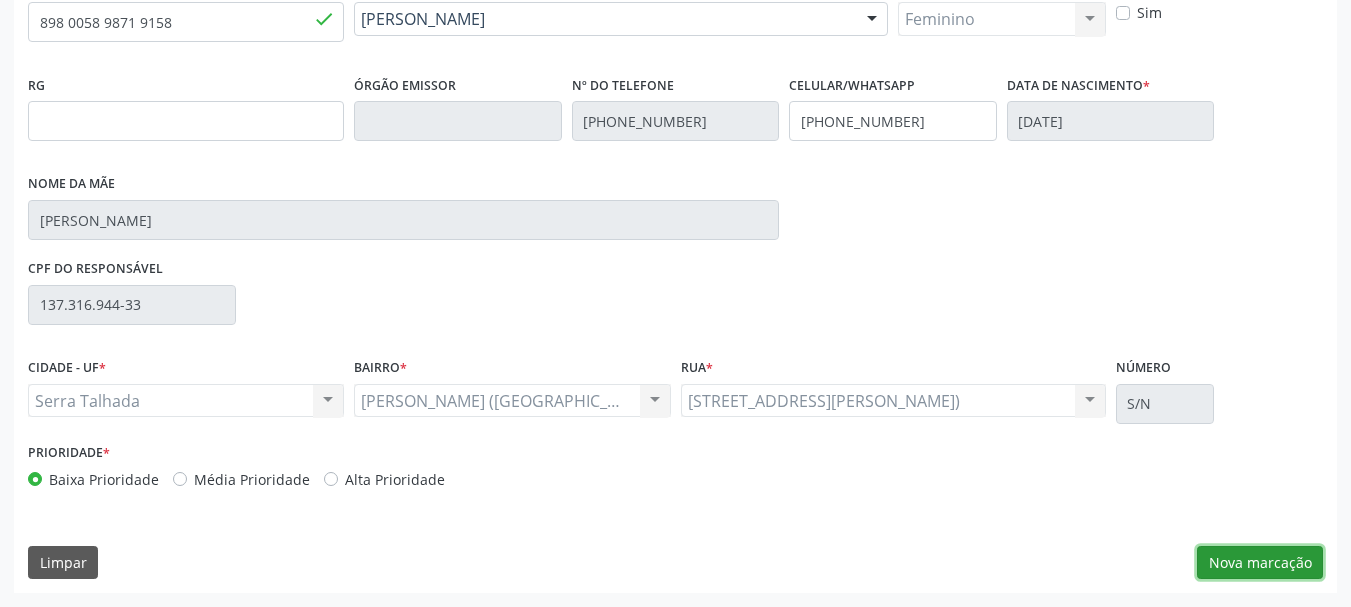 click on "Nova marcação" at bounding box center [1260, 563] 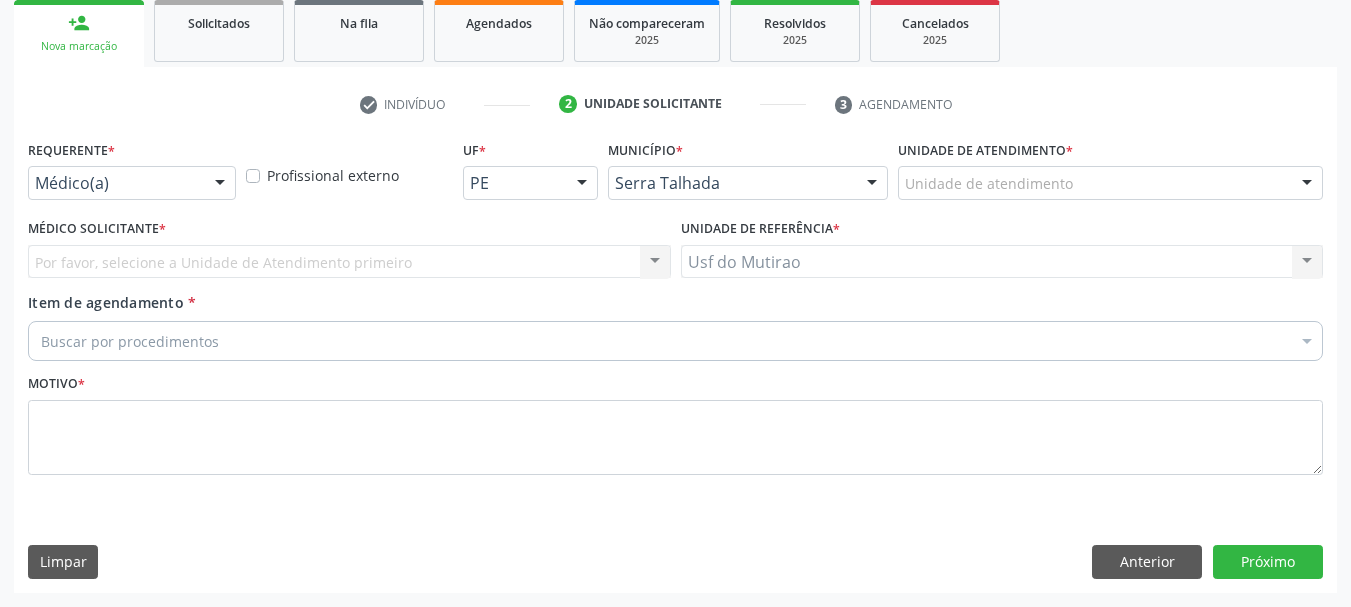 scroll, scrollTop: 299, scrollLeft: 0, axis: vertical 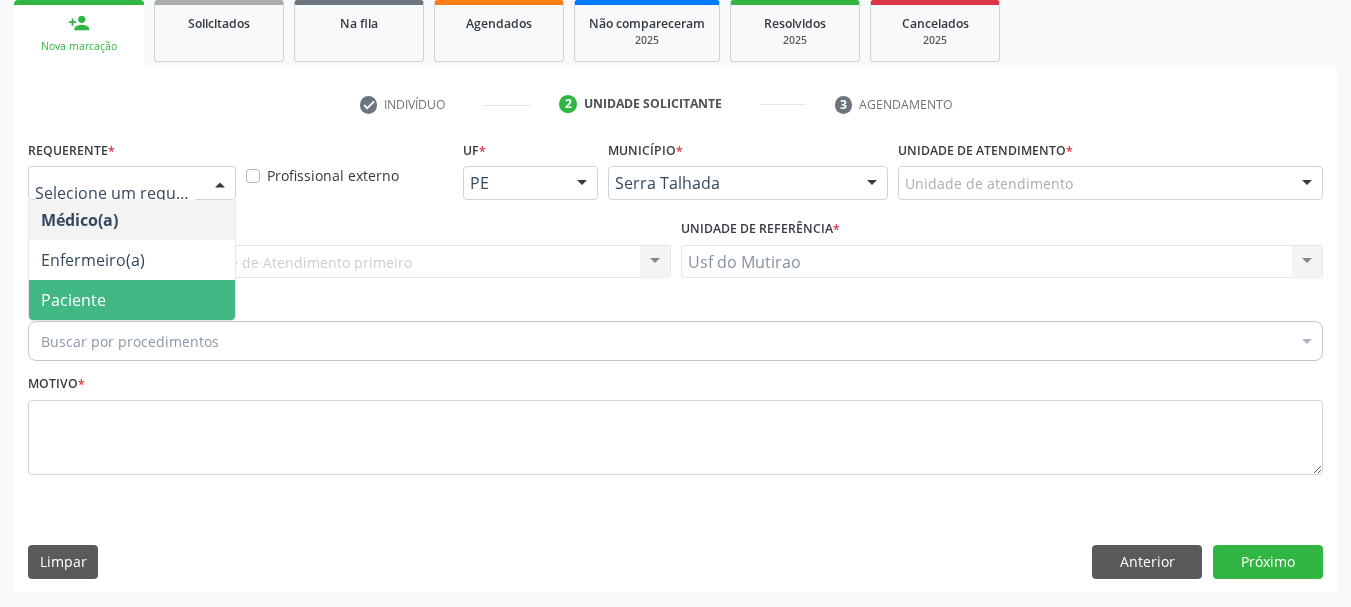 drag, startPoint x: 88, startPoint y: 290, endPoint x: 158, endPoint y: 293, distance: 70.064255 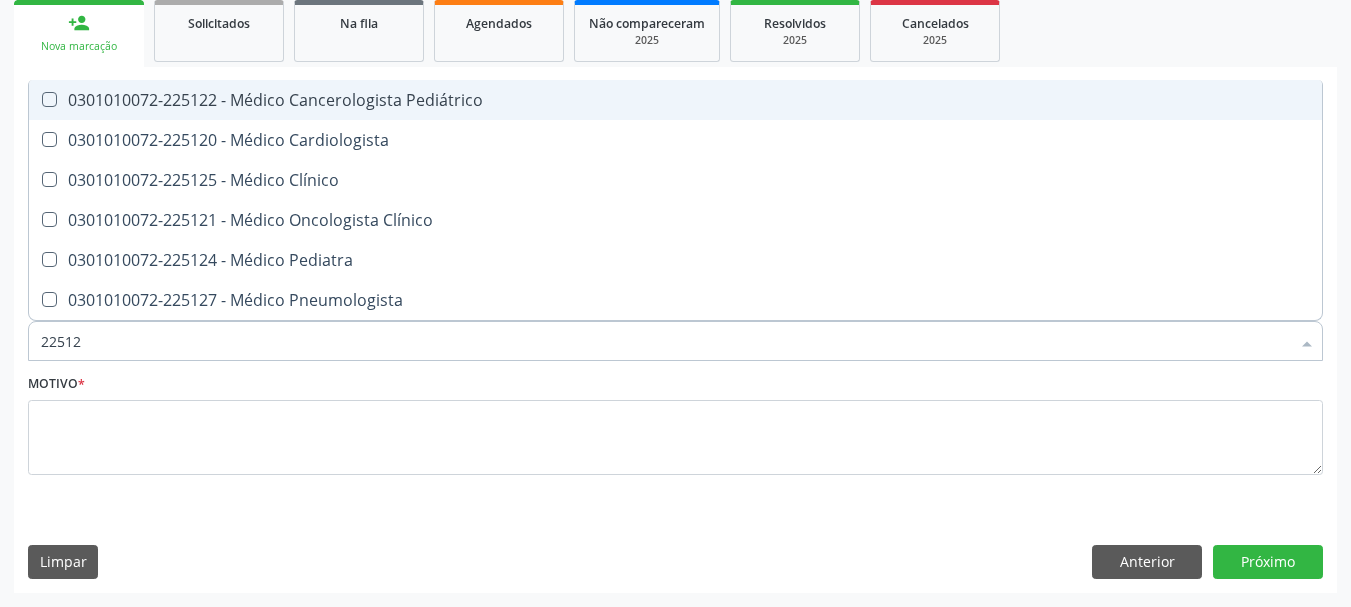 type on "225124" 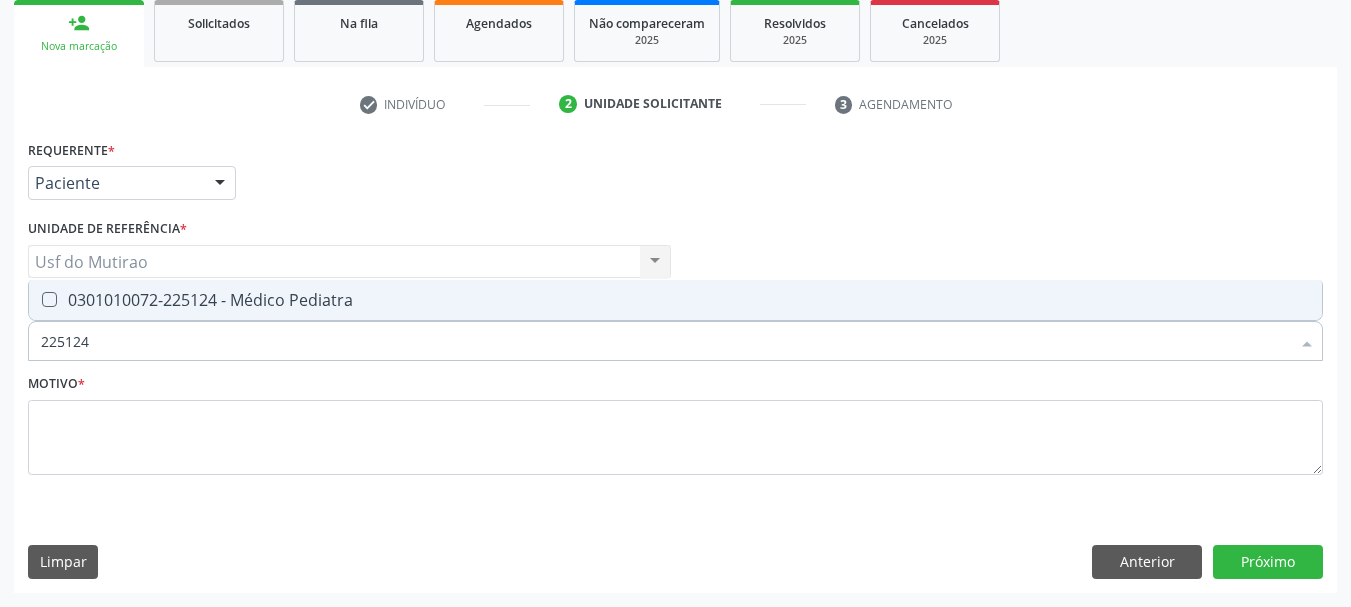 click on "0301010072-225124 - Médico Pediatra" at bounding box center (675, 300) 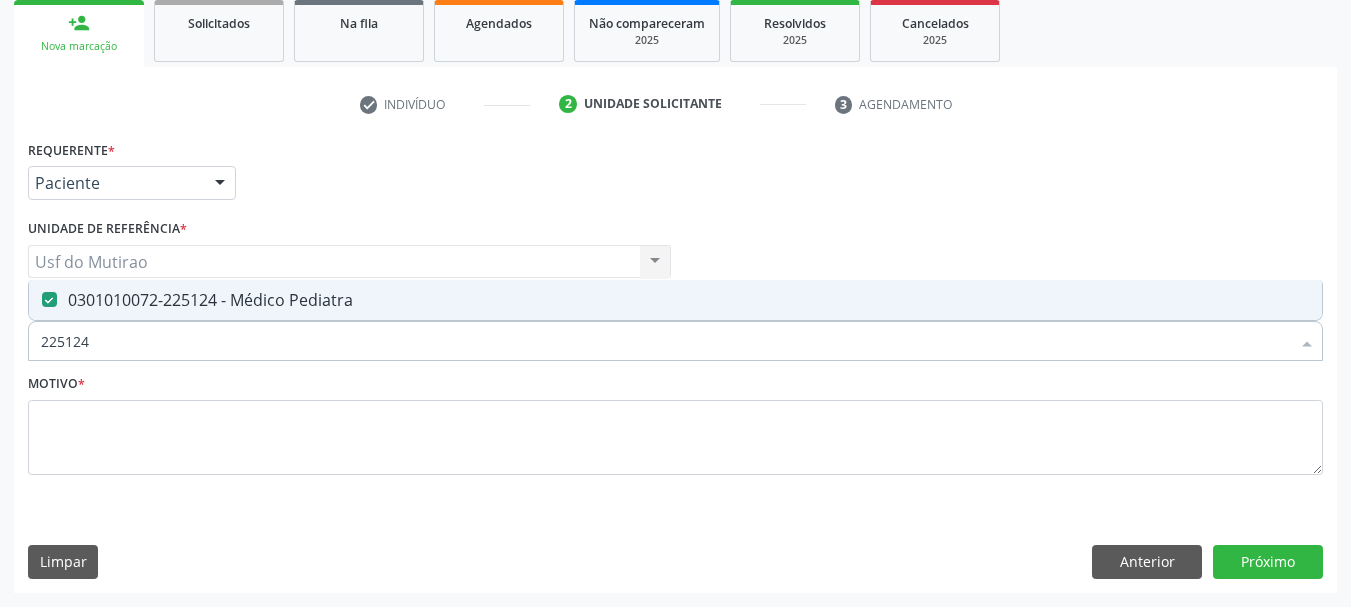 checkbox on "true" 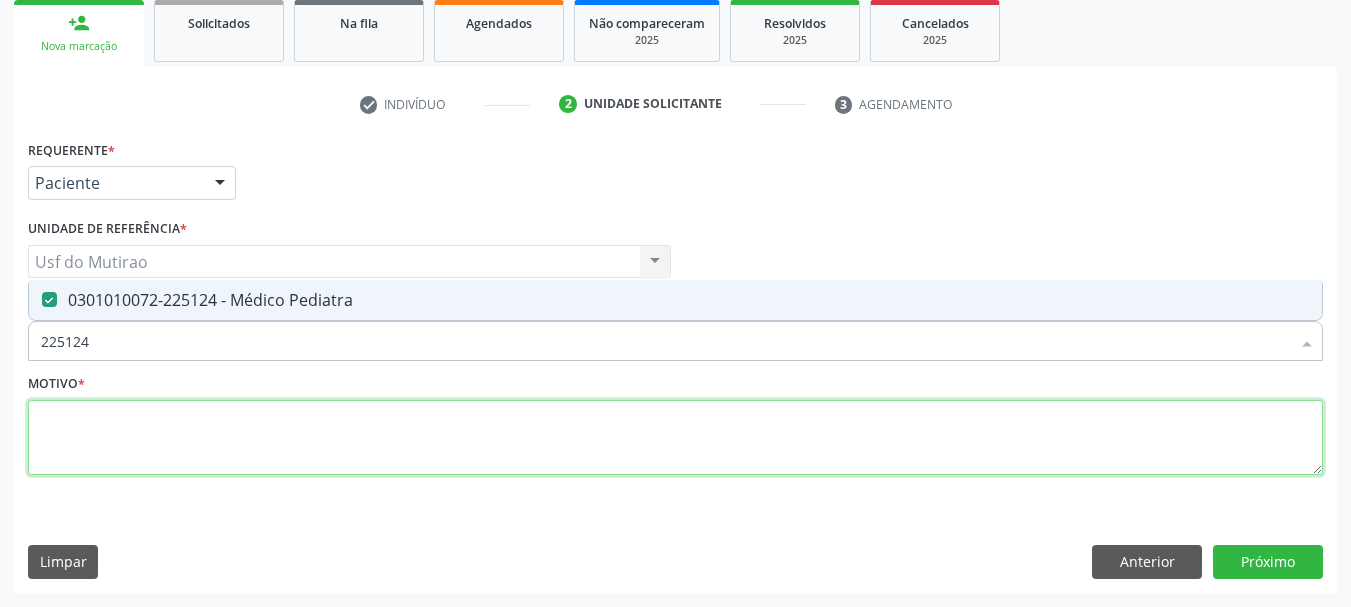 click at bounding box center (675, 438) 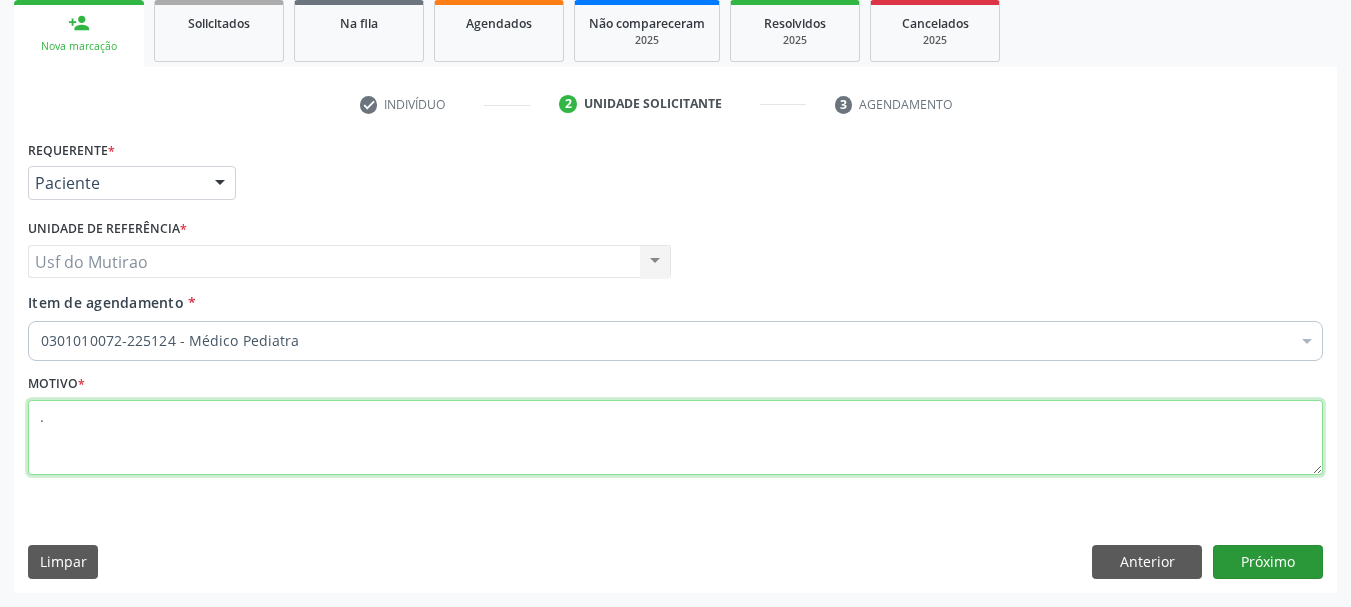 type on "." 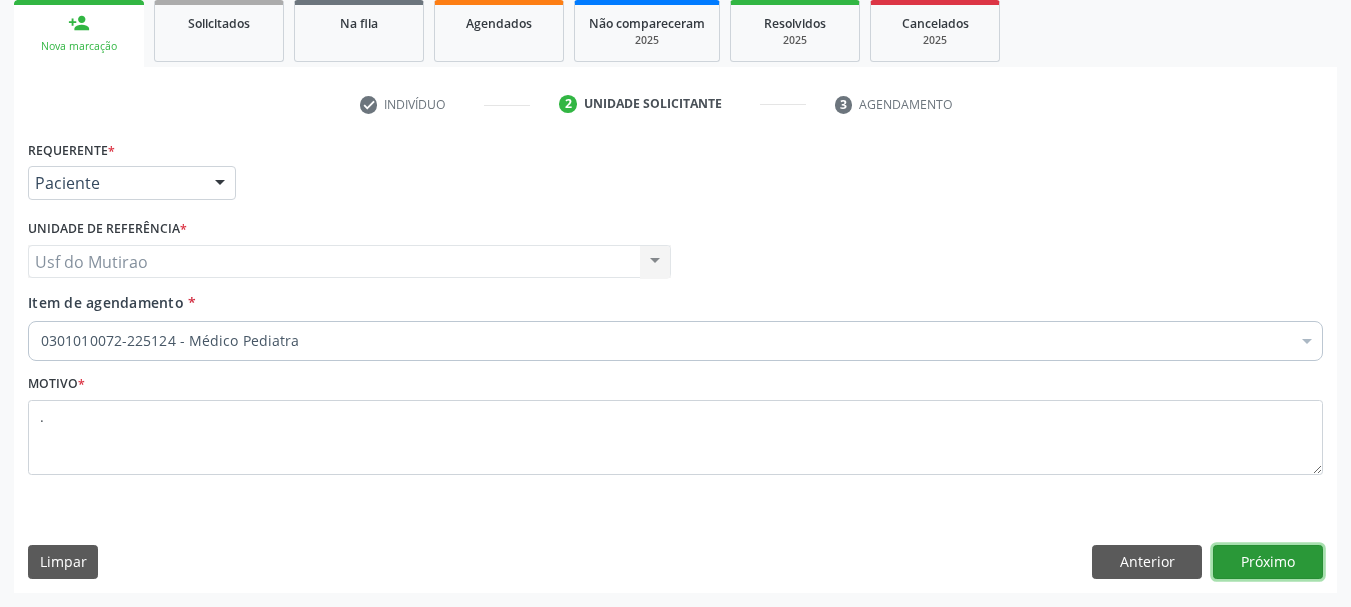click on "Próximo" at bounding box center (1268, 562) 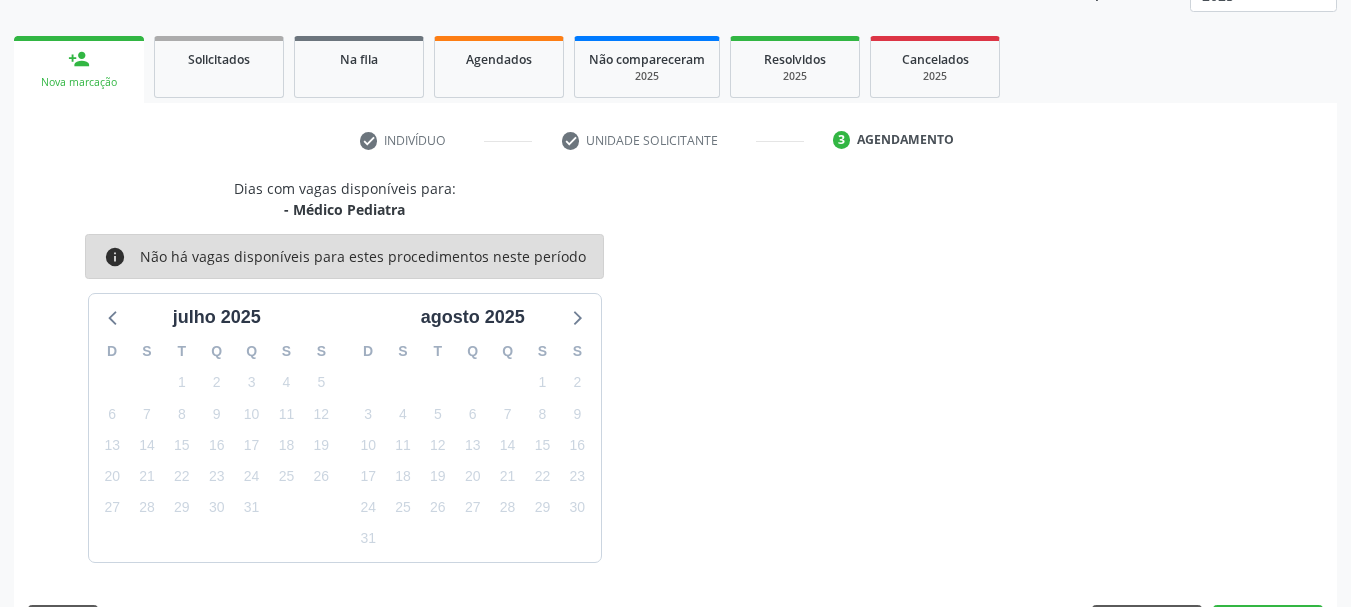 scroll, scrollTop: 299, scrollLeft: 0, axis: vertical 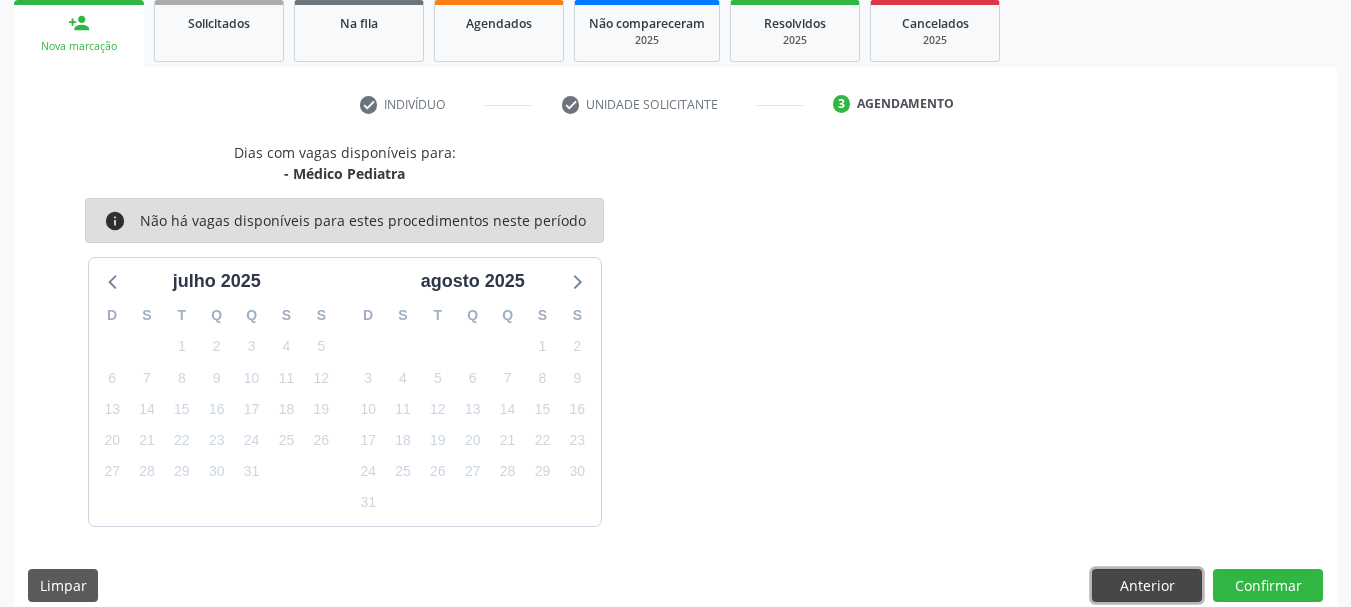 click on "Anterior" at bounding box center [1147, 586] 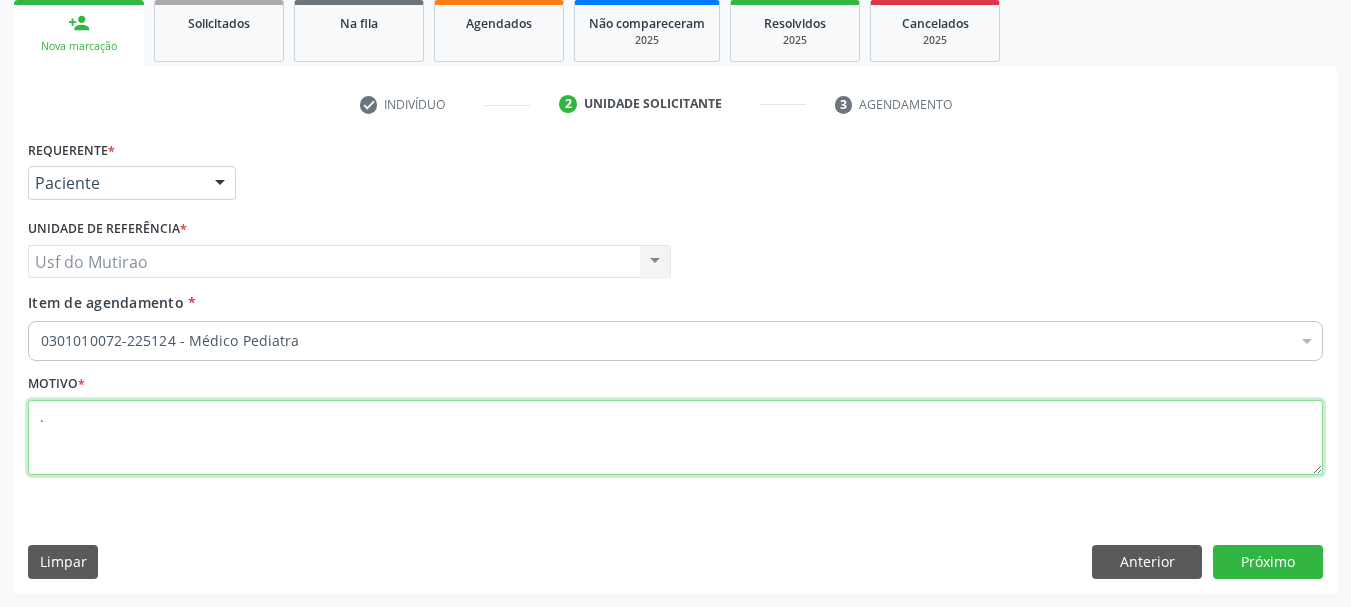 drag, startPoint x: 102, startPoint y: 442, endPoint x: 64, endPoint y: 446, distance: 38.209946 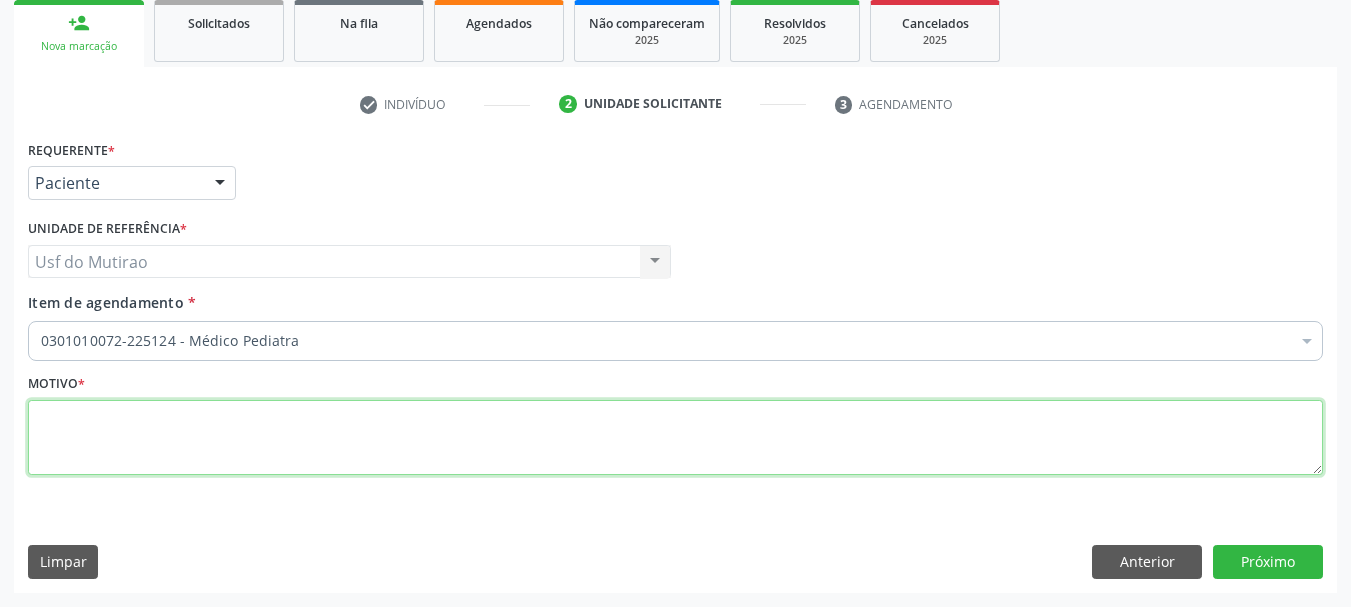 type 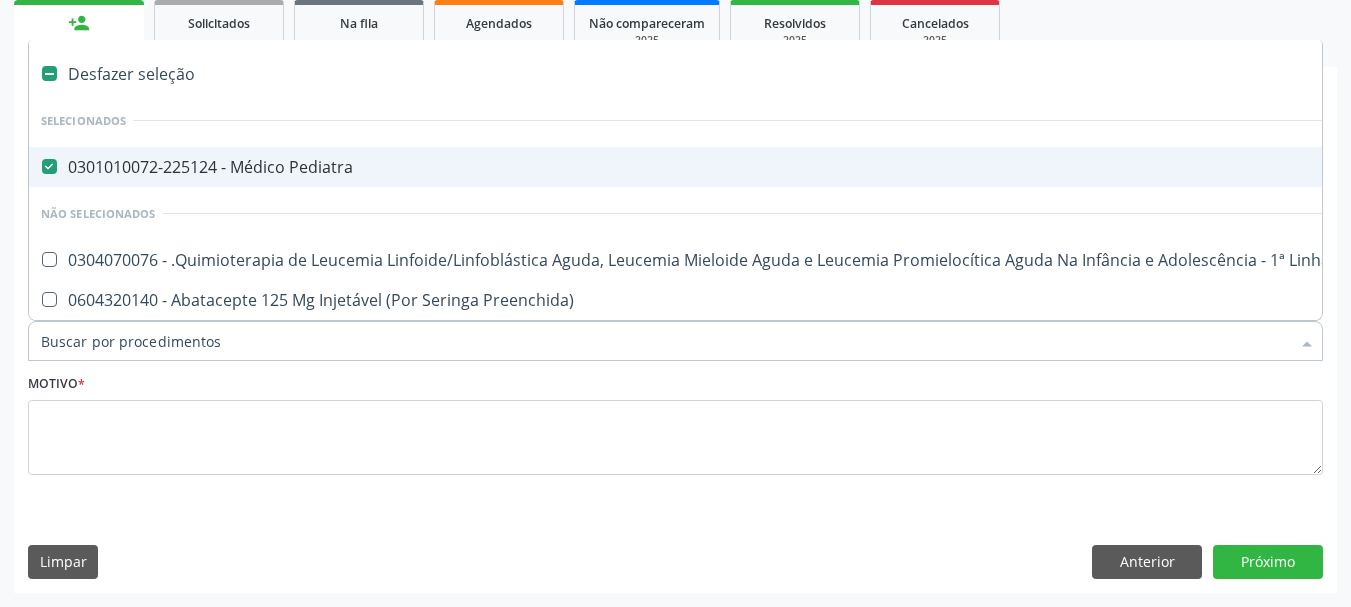 click on "0301010072-225124 - Médico Pediatra" at bounding box center (819, 167) 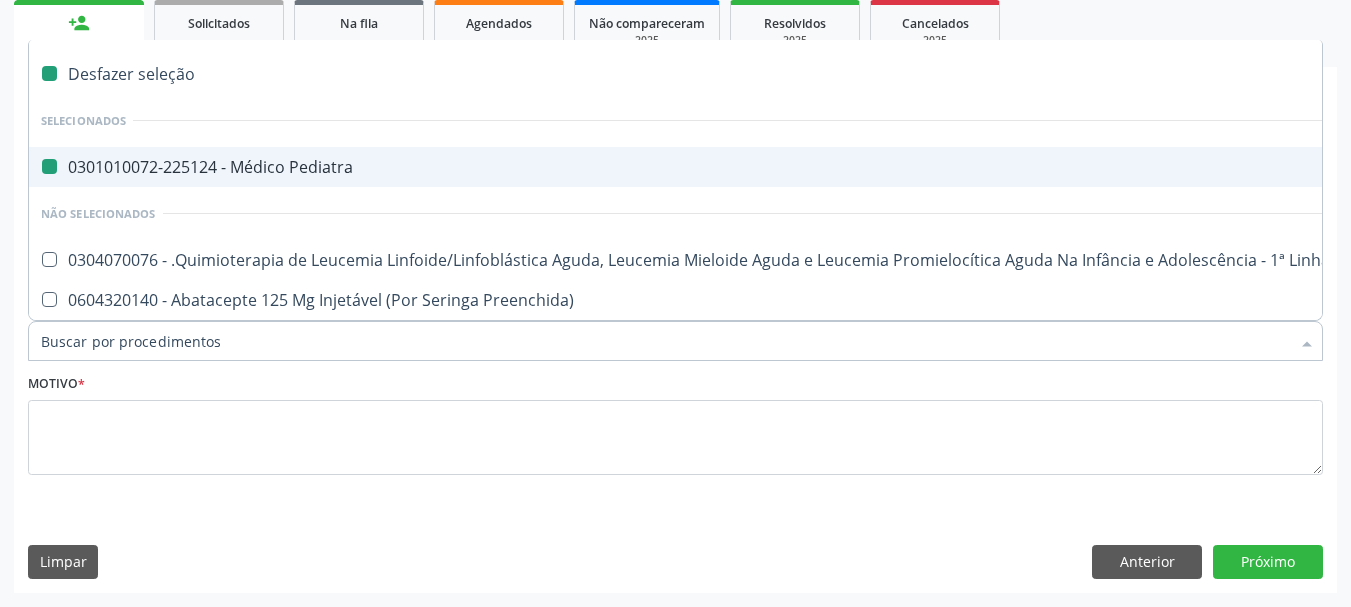 checkbox on "false" 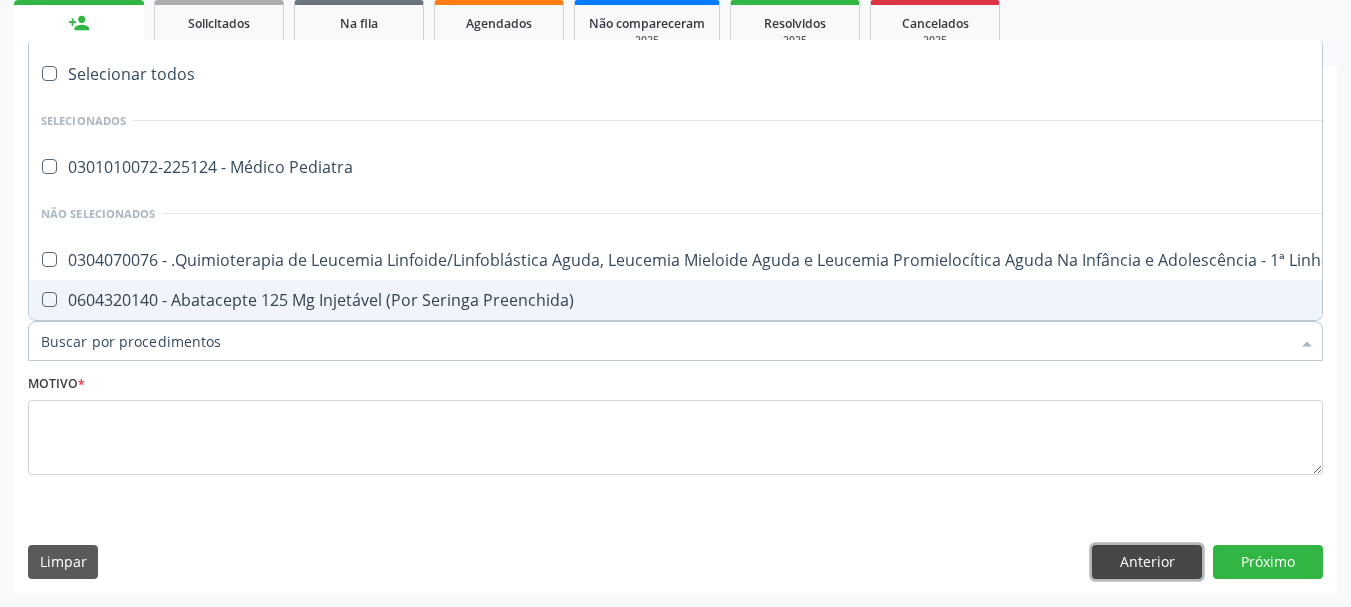click on "Anterior" at bounding box center (1147, 562) 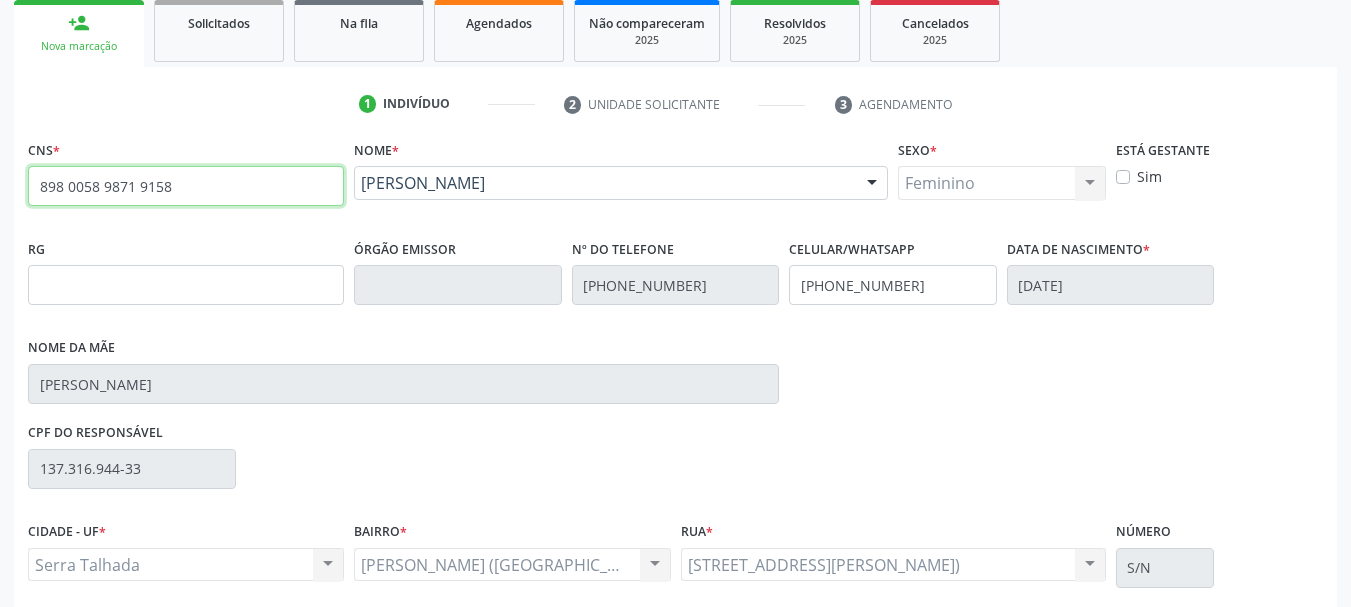 drag, startPoint x: 255, startPoint y: 185, endPoint x: 0, endPoint y: 275, distance: 270.41635 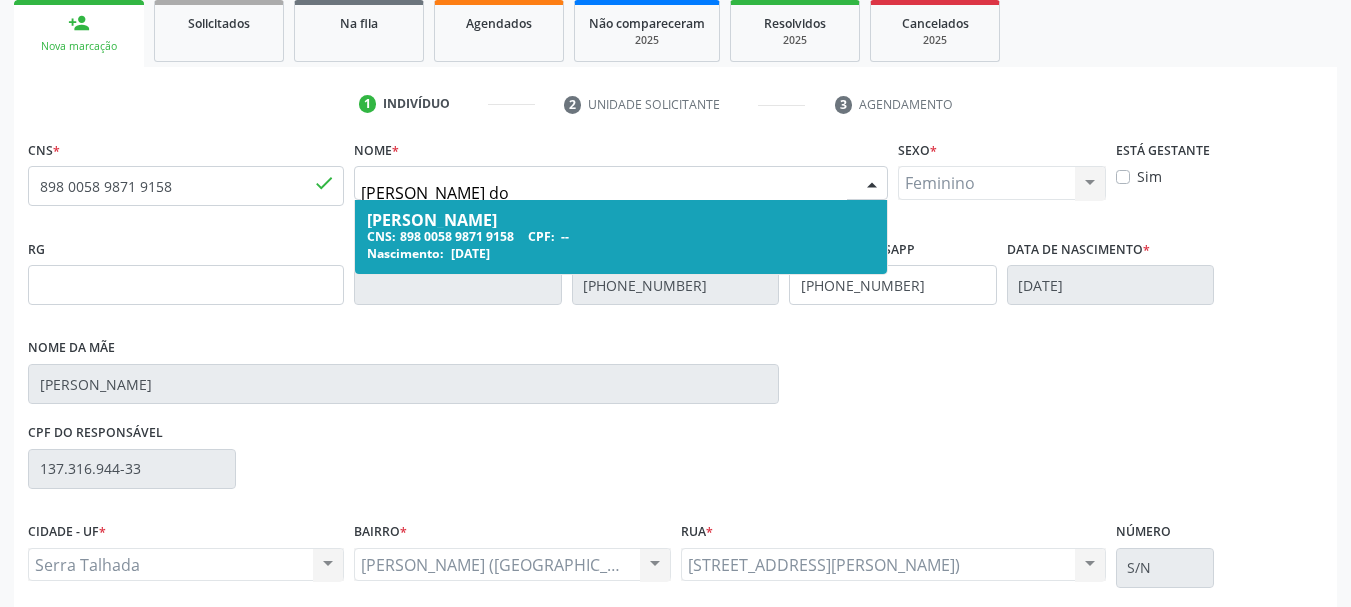 type on "genaria alves de carvalho do" 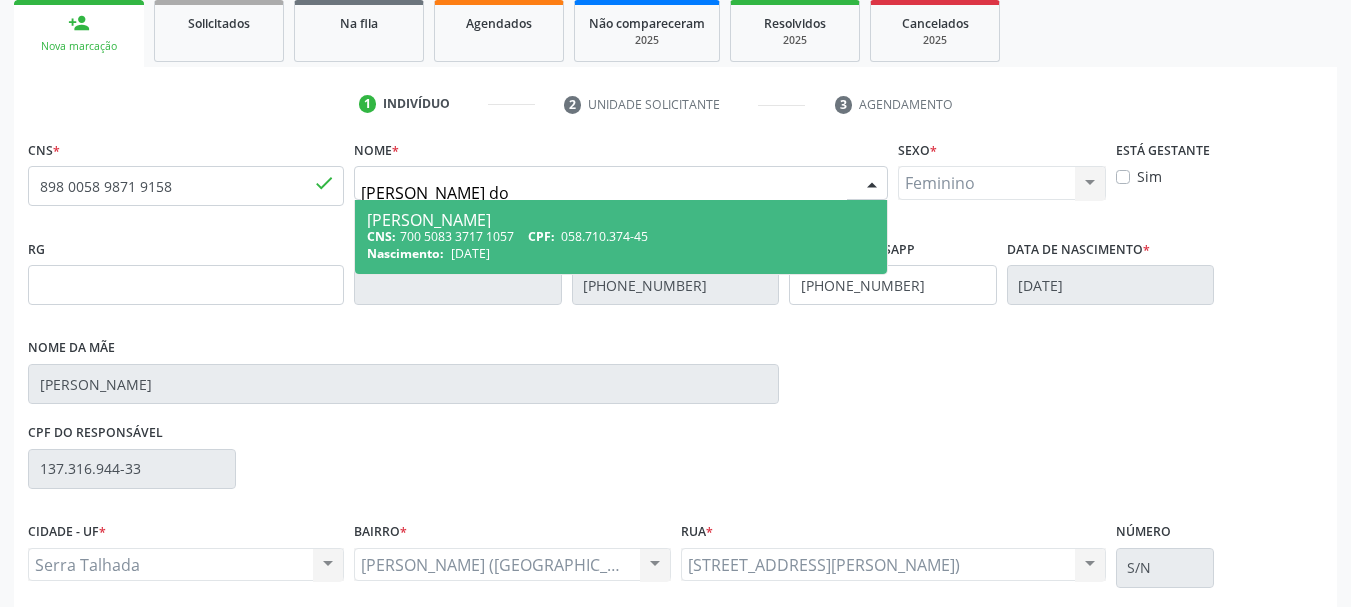 click on "058.710.374-45" at bounding box center (604, 236) 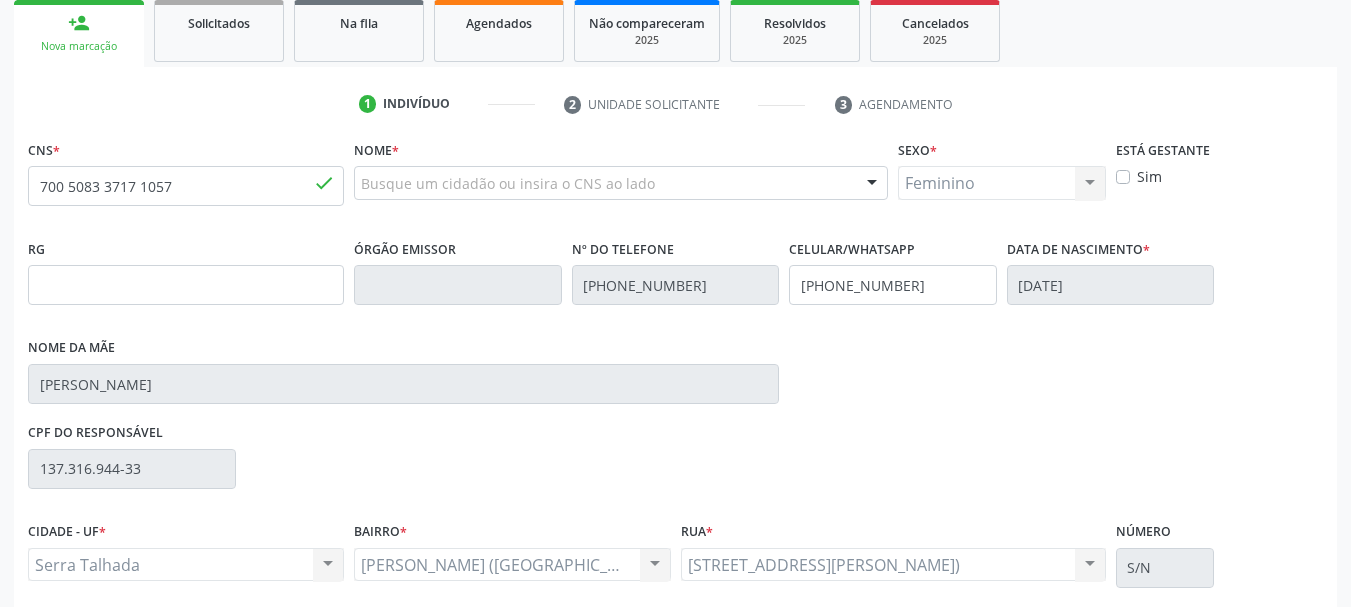 type 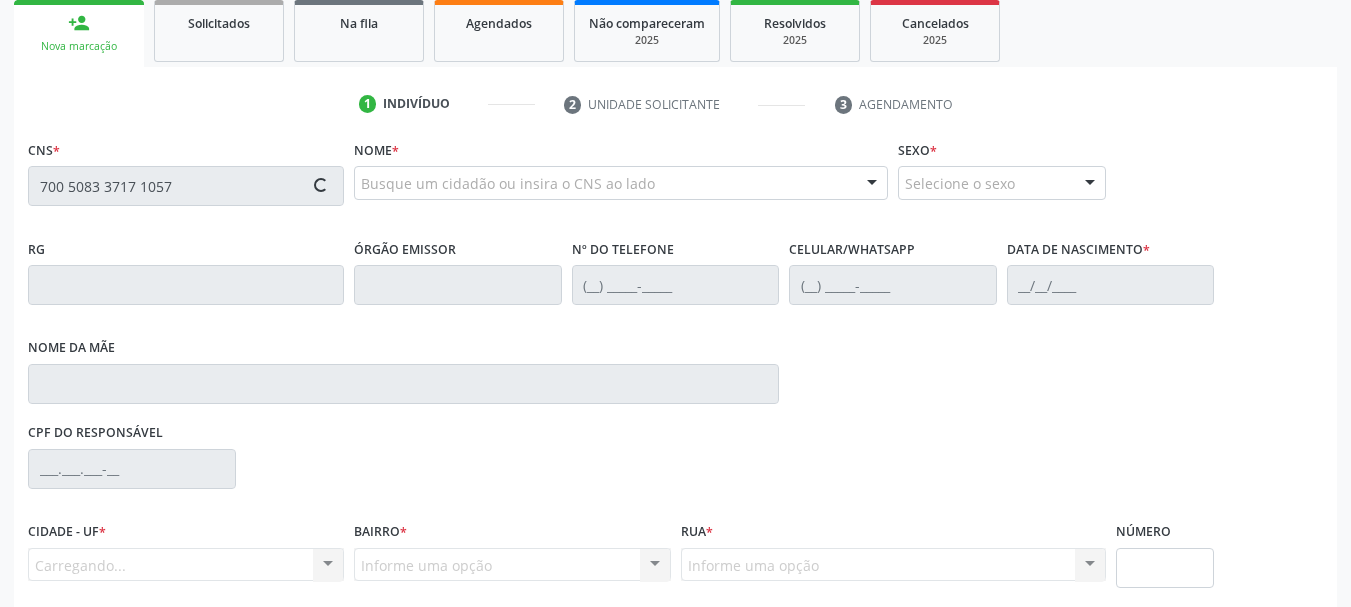type on "700 5083 3717 1057" 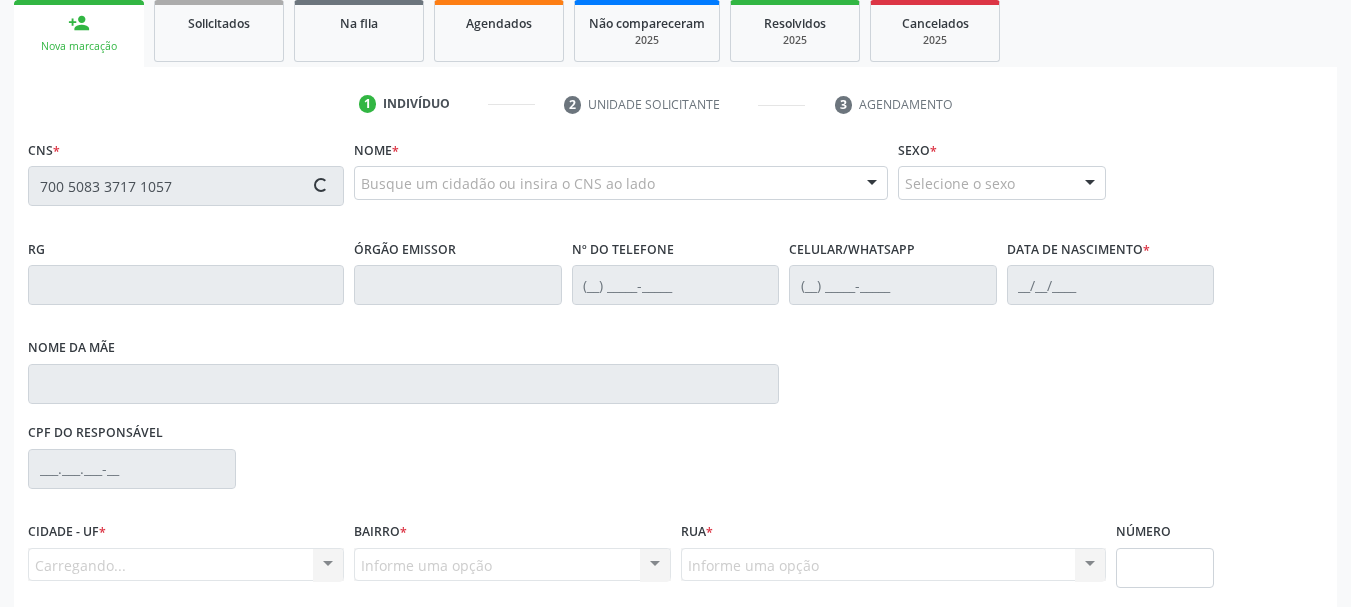 type 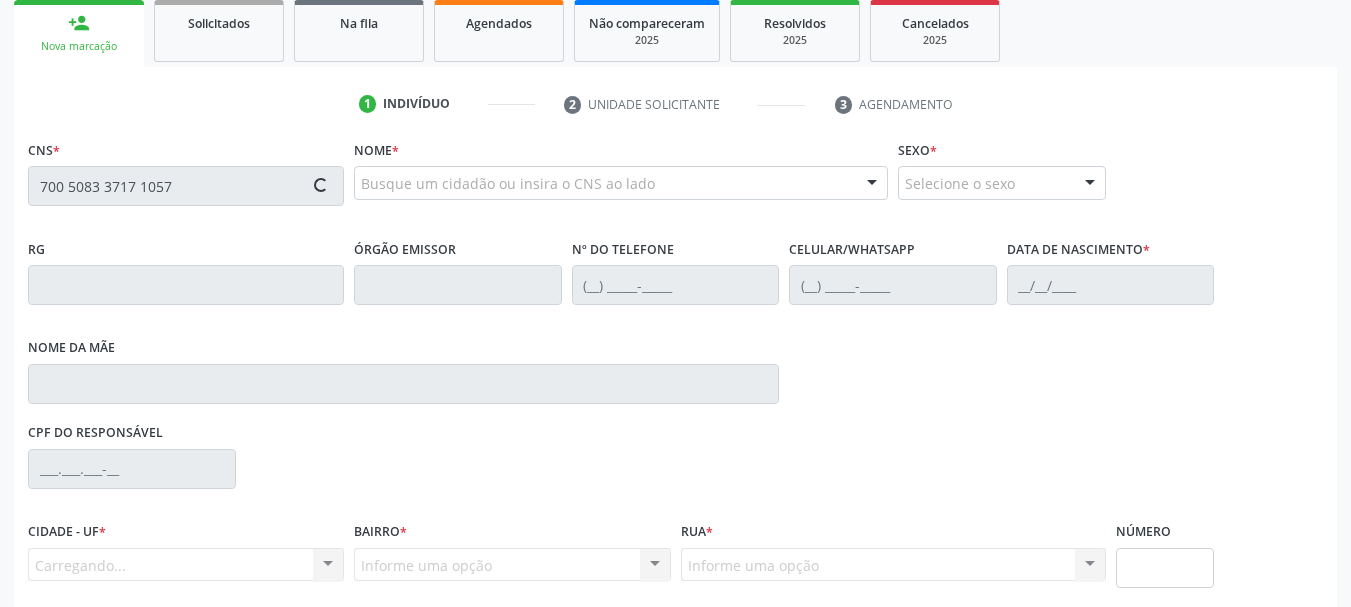 type 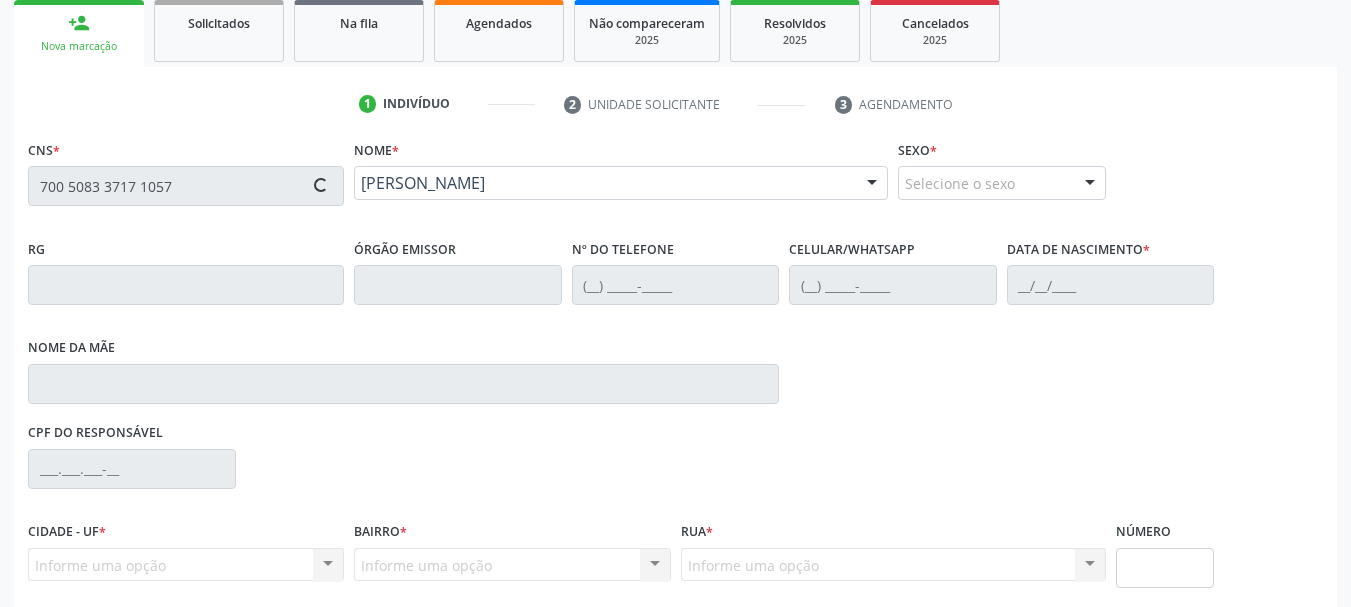 type on "(81) 98664-6686" 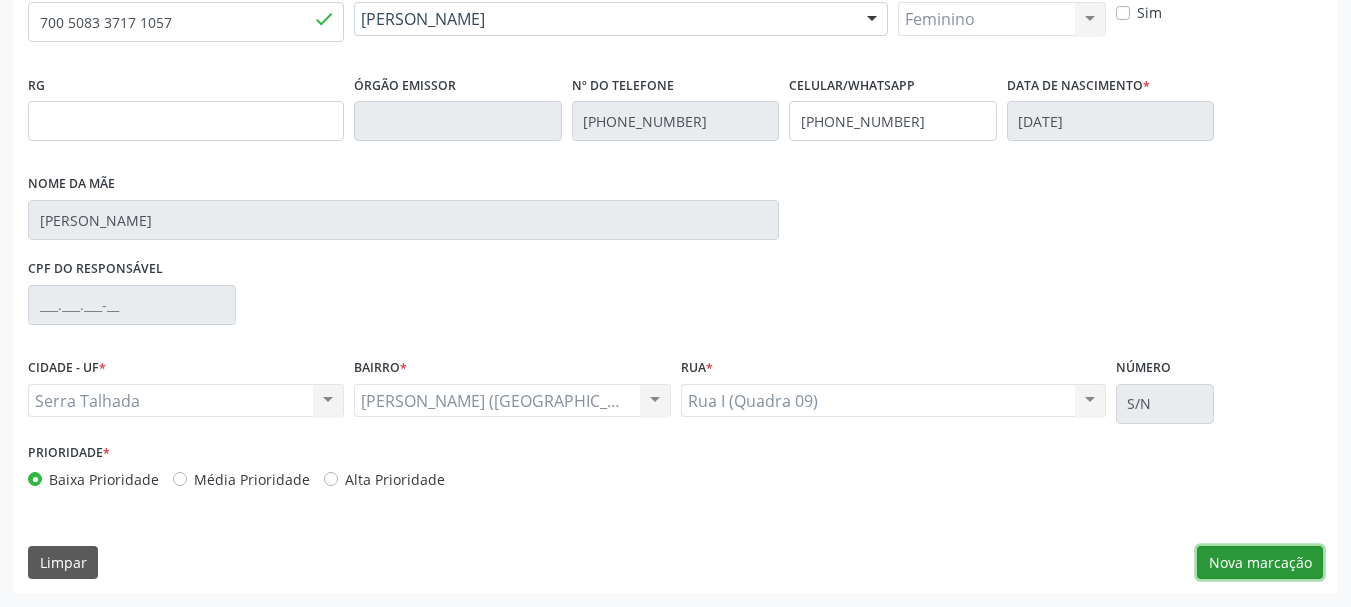 click on "Nova marcação" at bounding box center (1260, 563) 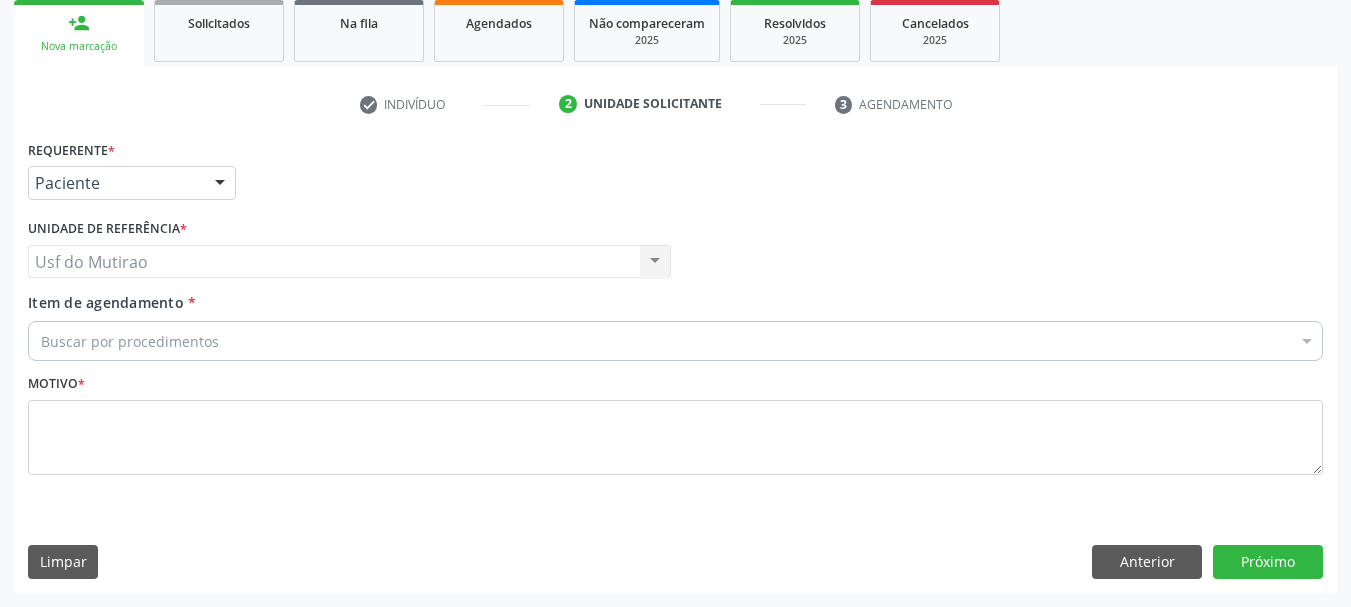 scroll, scrollTop: 299, scrollLeft: 0, axis: vertical 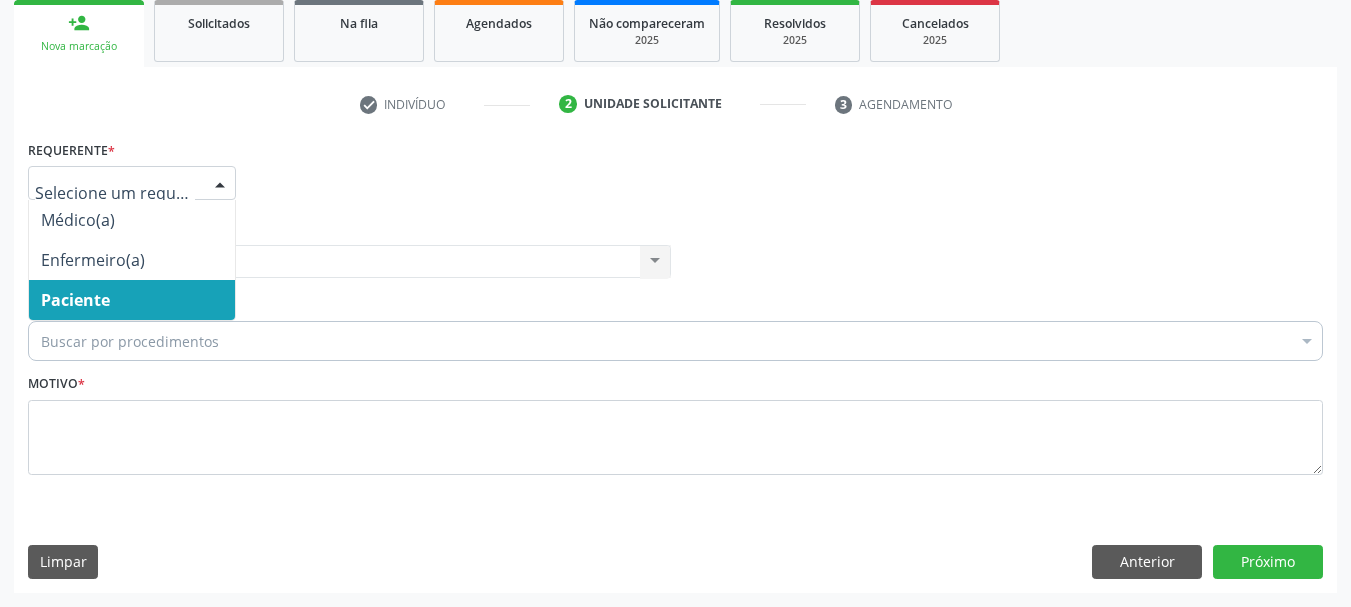 click on "Paciente" at bounding box center (75, 300) 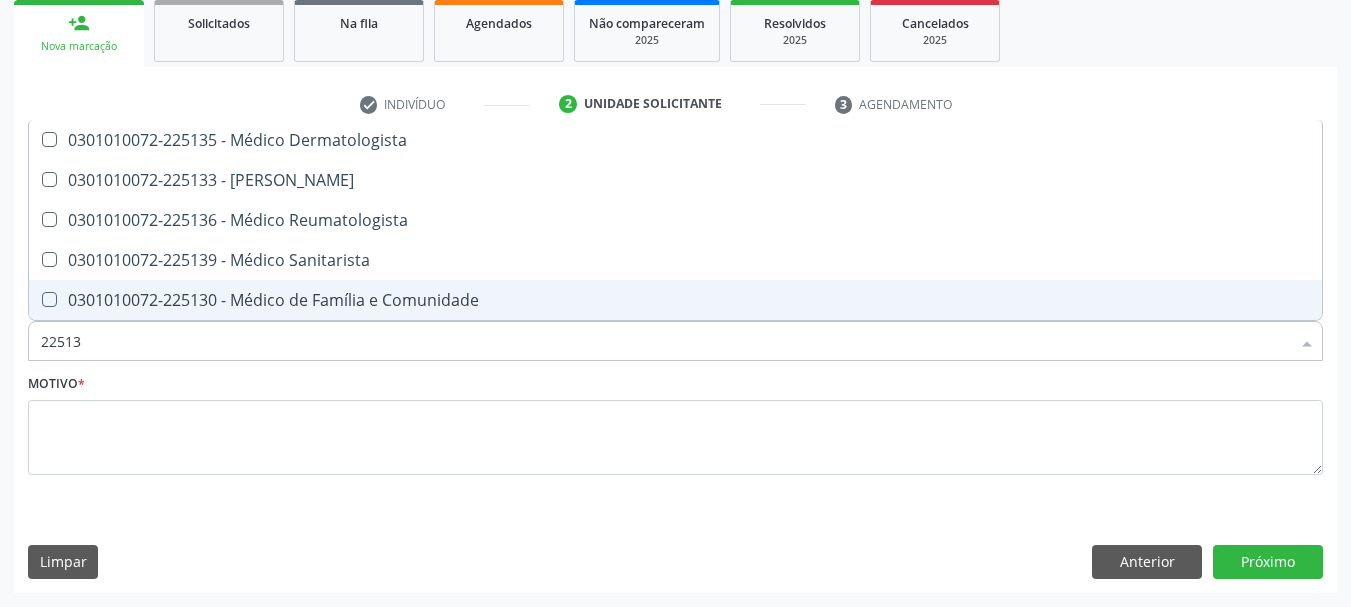 type on "225136" 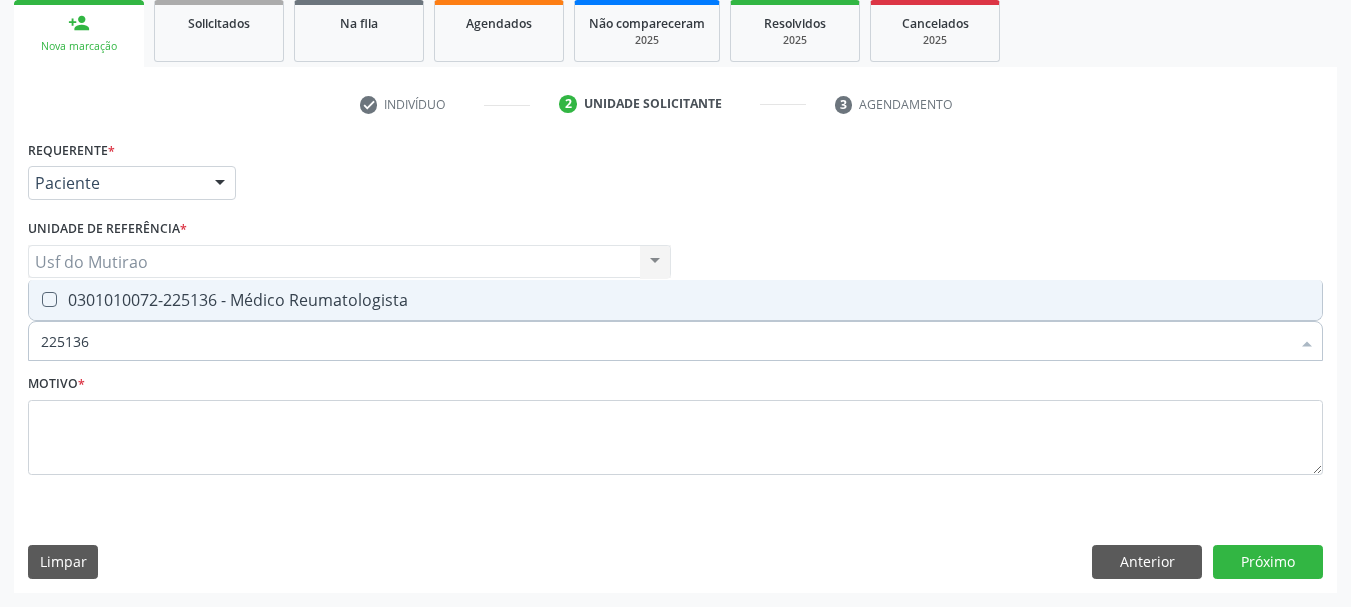 click on "0301010072-225136 - Médico Reumatologista" at bounding box center (675, 300) 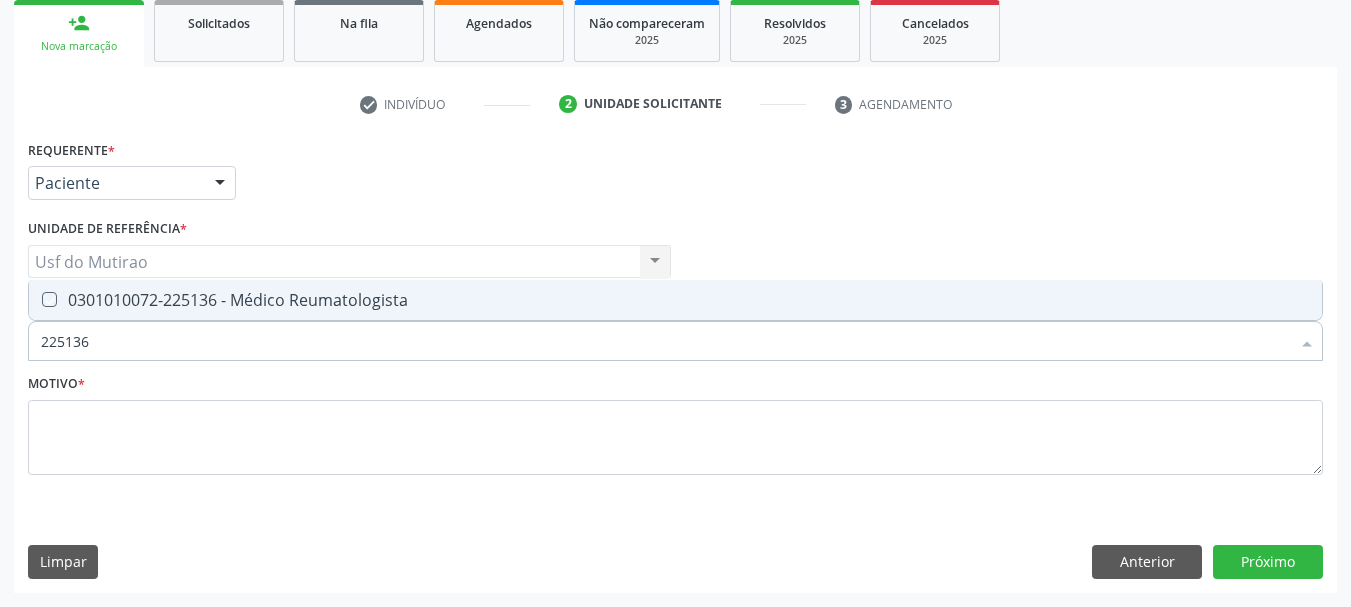 checkbox on "true" 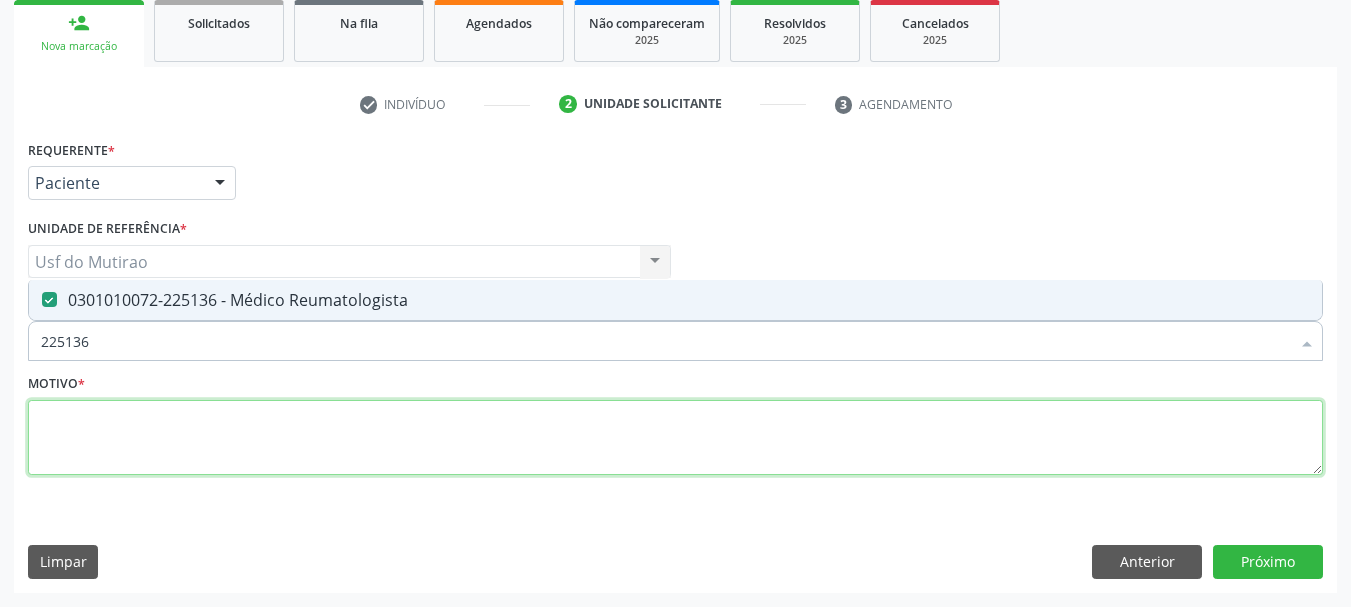 click at bounding box center (675, 438) 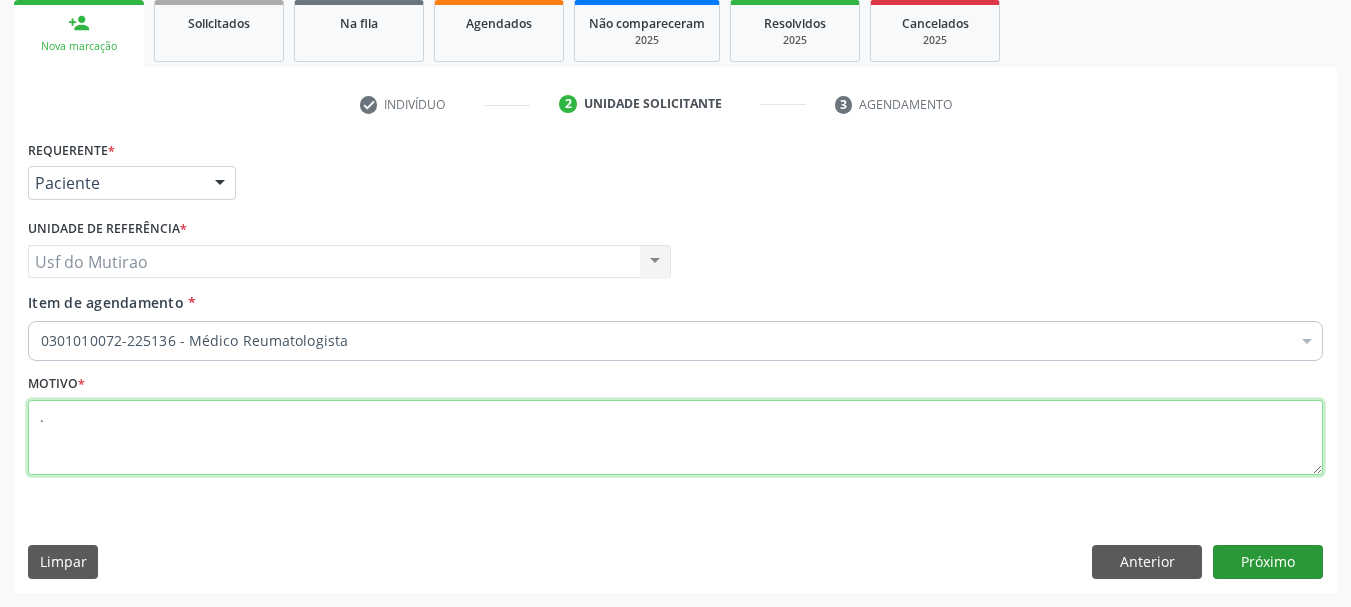 type on "." 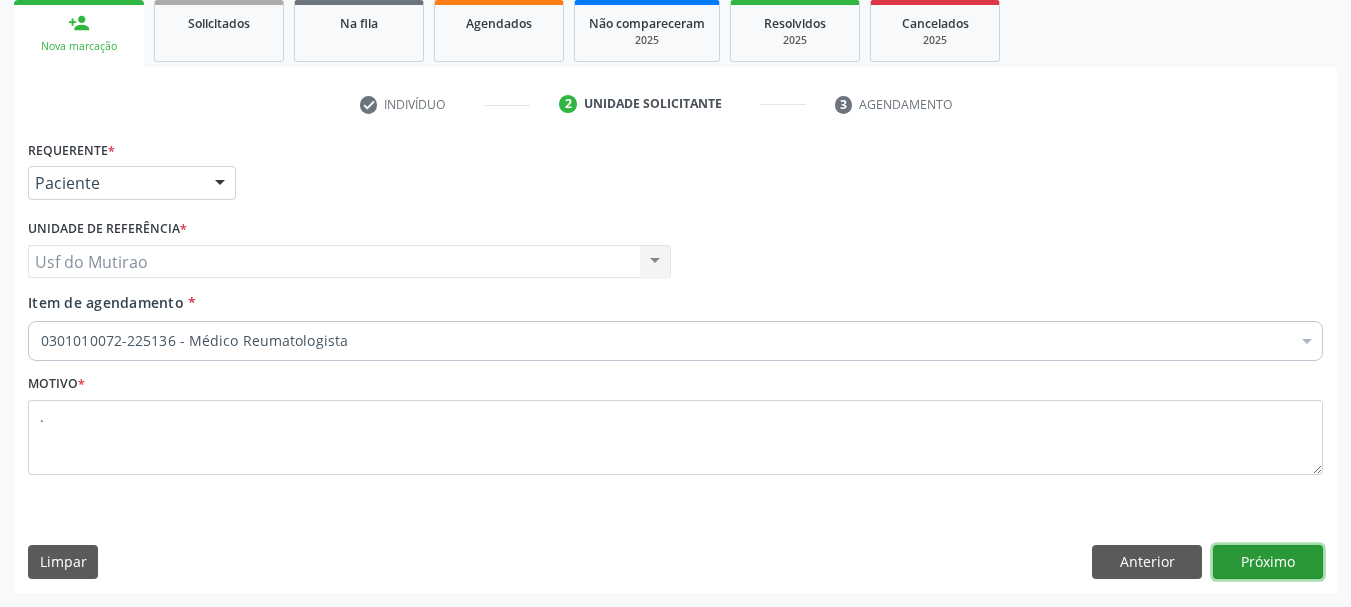 click on "Próximo" at bounding box center [1268, 562] 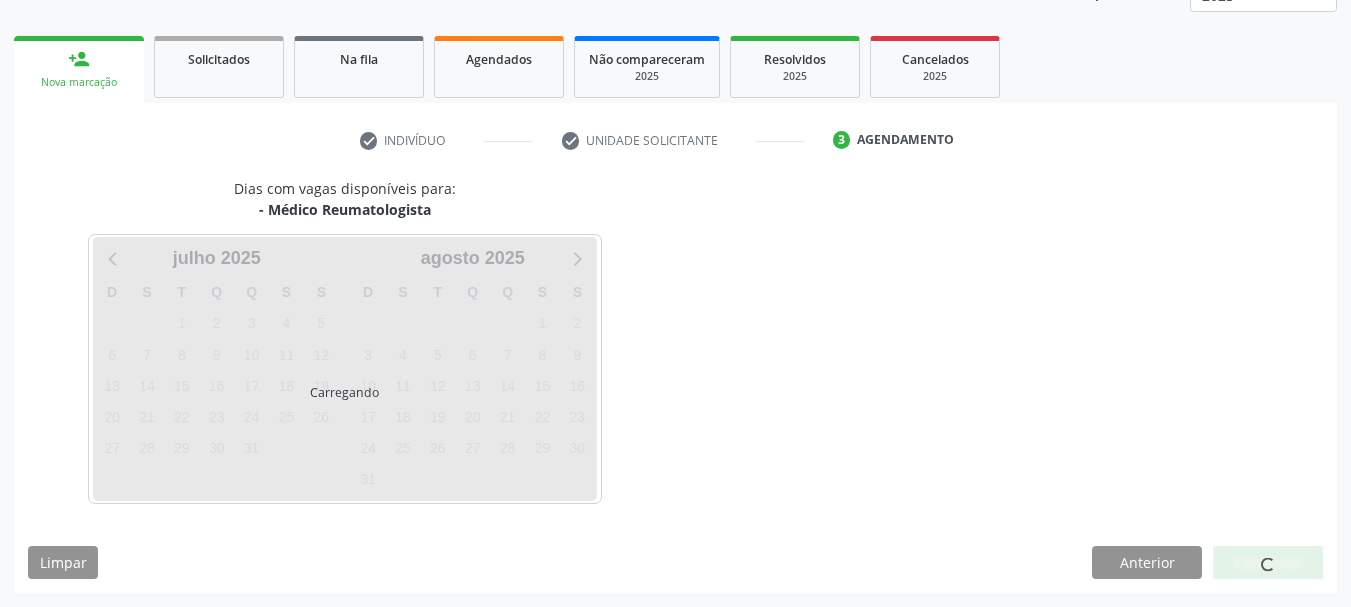 scroll, scrollTop: 263, scrollLeft: 0, axis: vertical 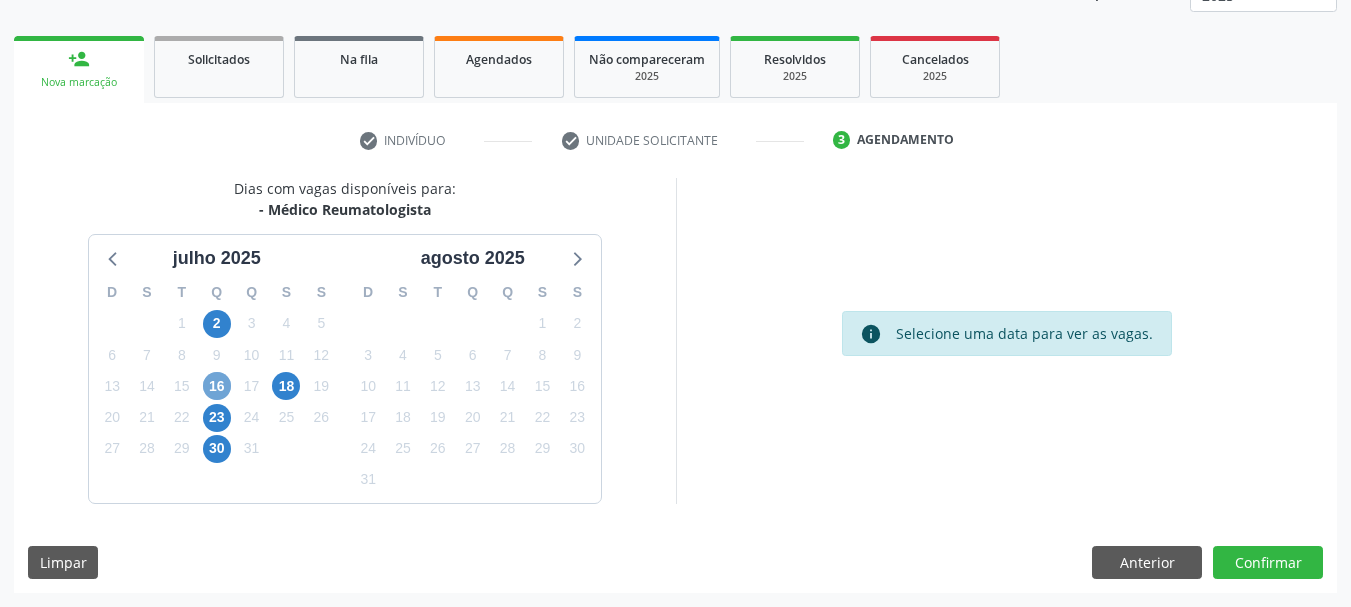click on "16" at bounding box center (217, 386) 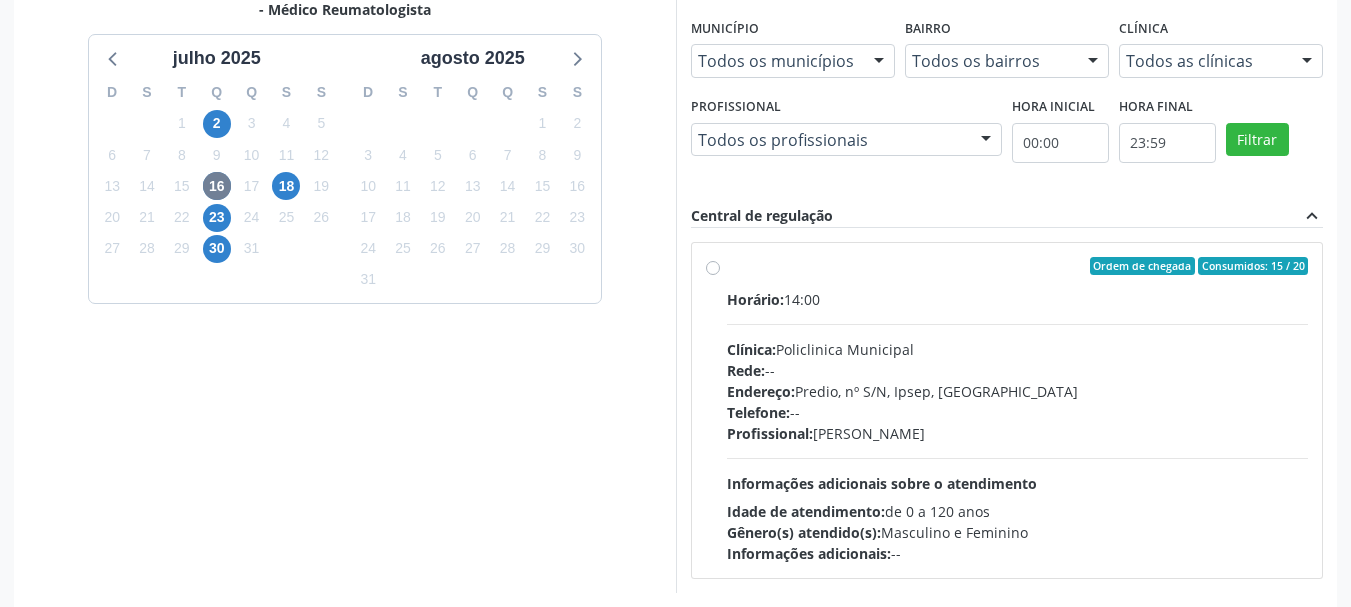 click on "Clínica:  Policlinica Municipal" at bounding box center (1018, 349) 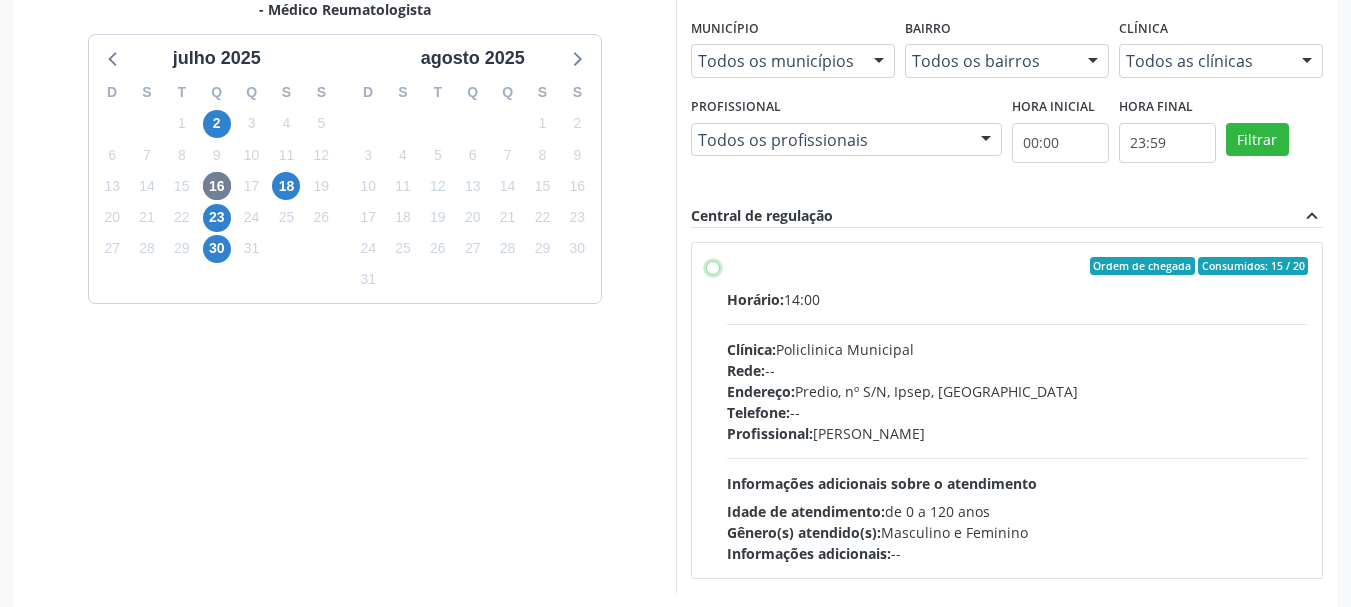 click on "Ordem de chegada
Consumidos: 15 / 20
Horário:   14:00
Clínica:  Policlinica Municipal
Rede:
--
Endereço:   Predio, nº S/N, Ipsep, Serra Talhada - PE
Telefone:   --
Profissional:
Felipe Pereira Guimaraes
Informações adicionais sobre o atendimento
Idade de atendimento:
de 0 a 120 anos
Gênero(s) atendido(s):
Masculino e Feminino
Informações adicionais:
--" at bounding box center (713, 266) 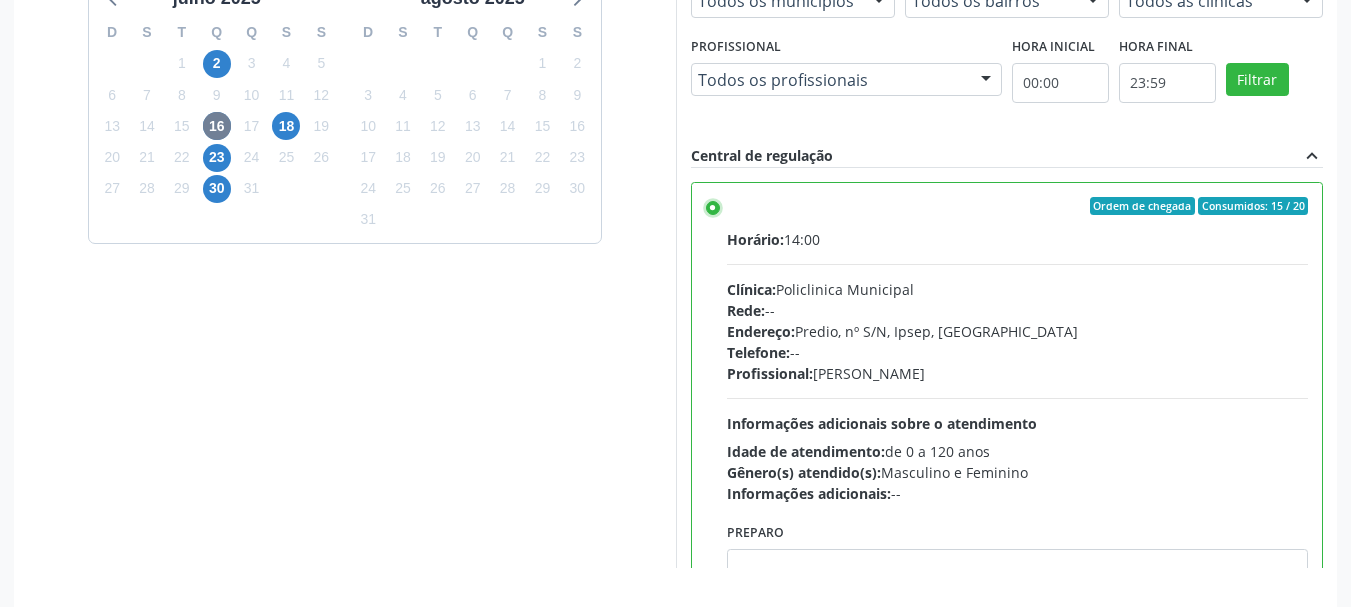 scroll, scrollTop: 588, scrollLeft: 0, axis: vertical 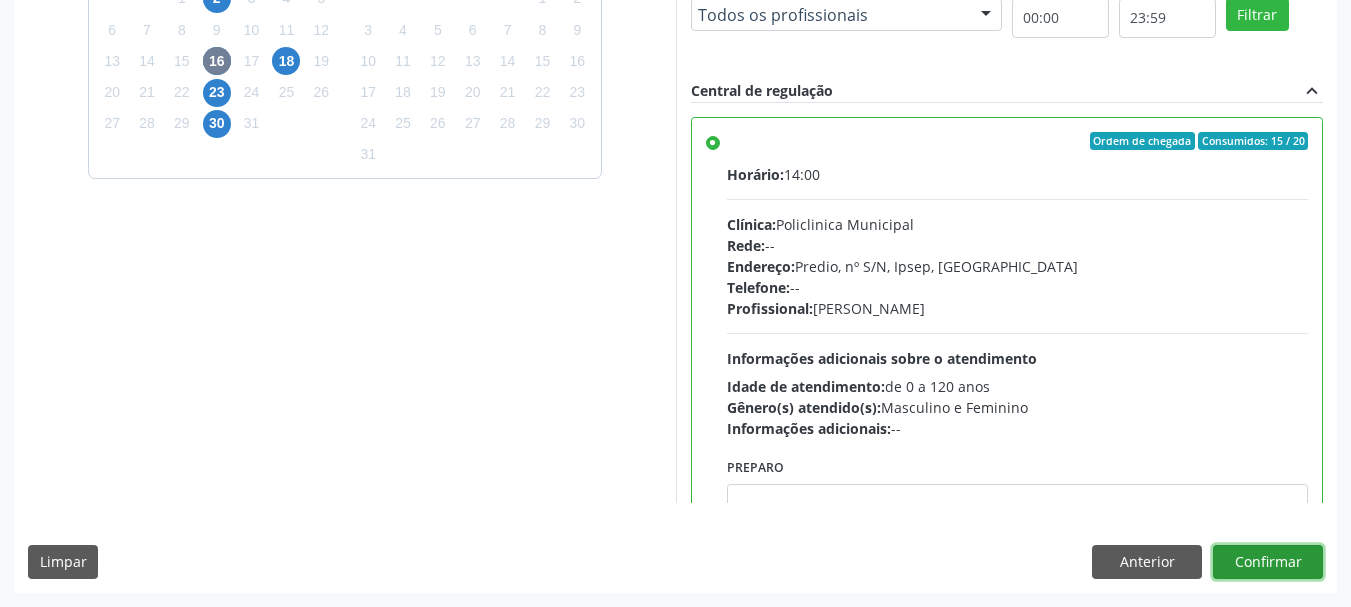 click on "Confirmar" at bounding box center [1268, 562] 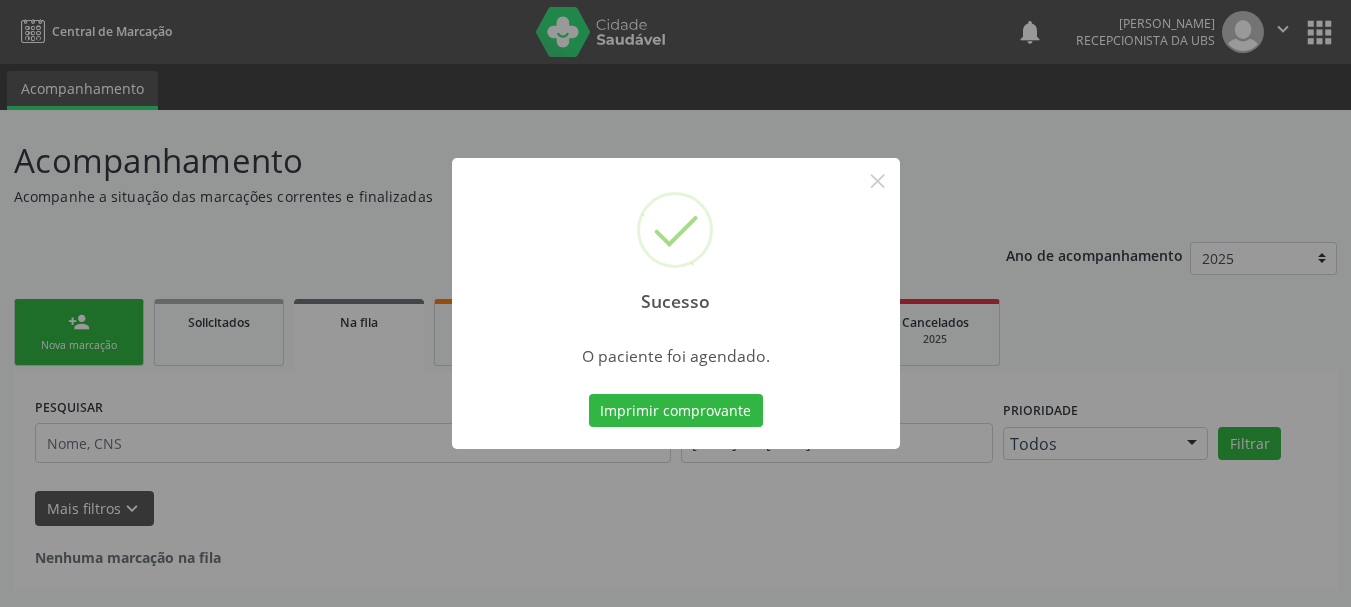 scroll, scrollTop: 0, scrollLeft: 0, axis: both 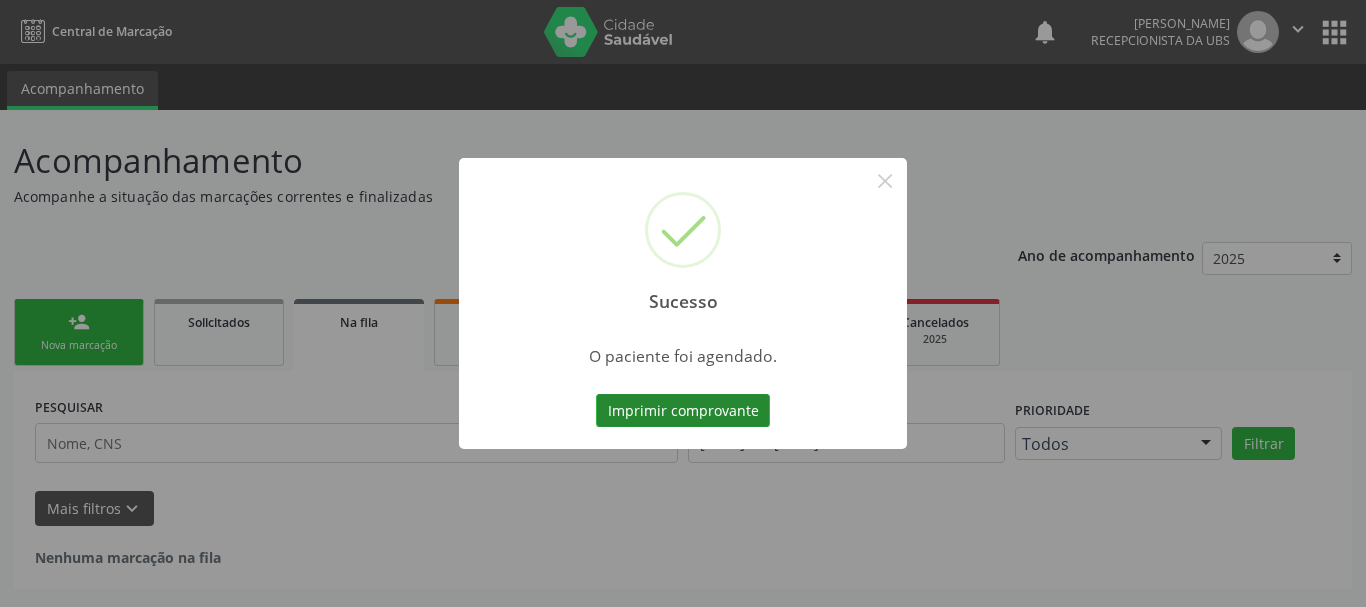 click on "Imprimir comprovante" at bounding box center [683, 411] 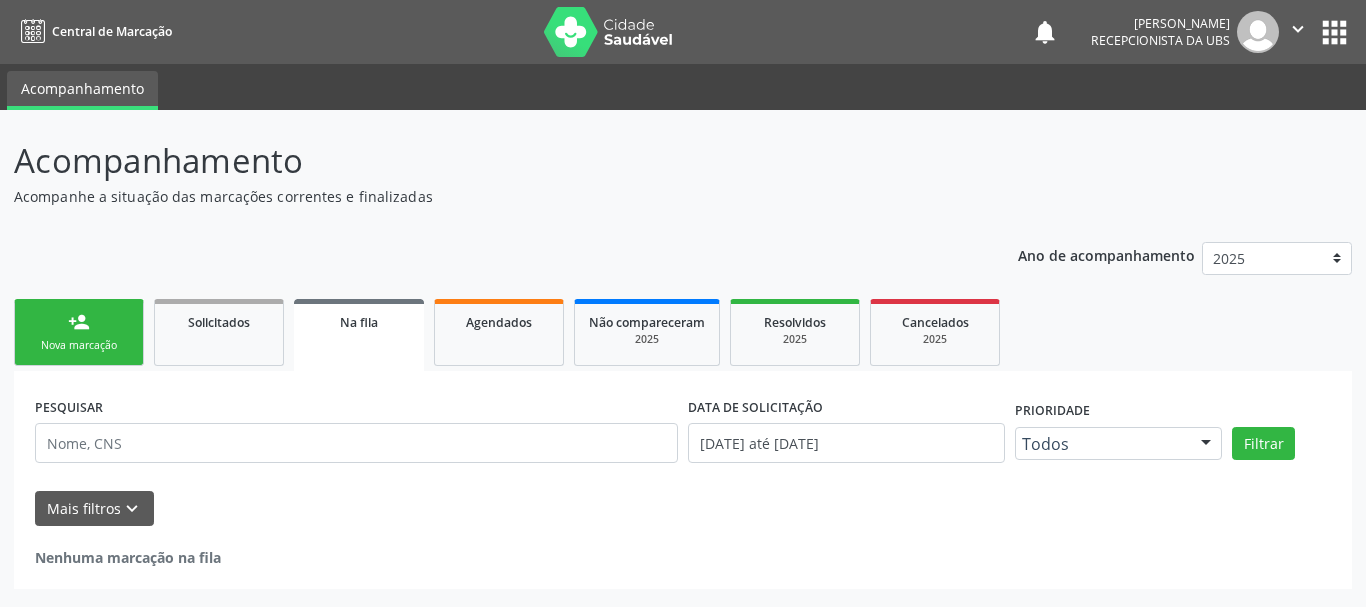 click on "person_add
Nova marcação" at bounding box center [79, 332] 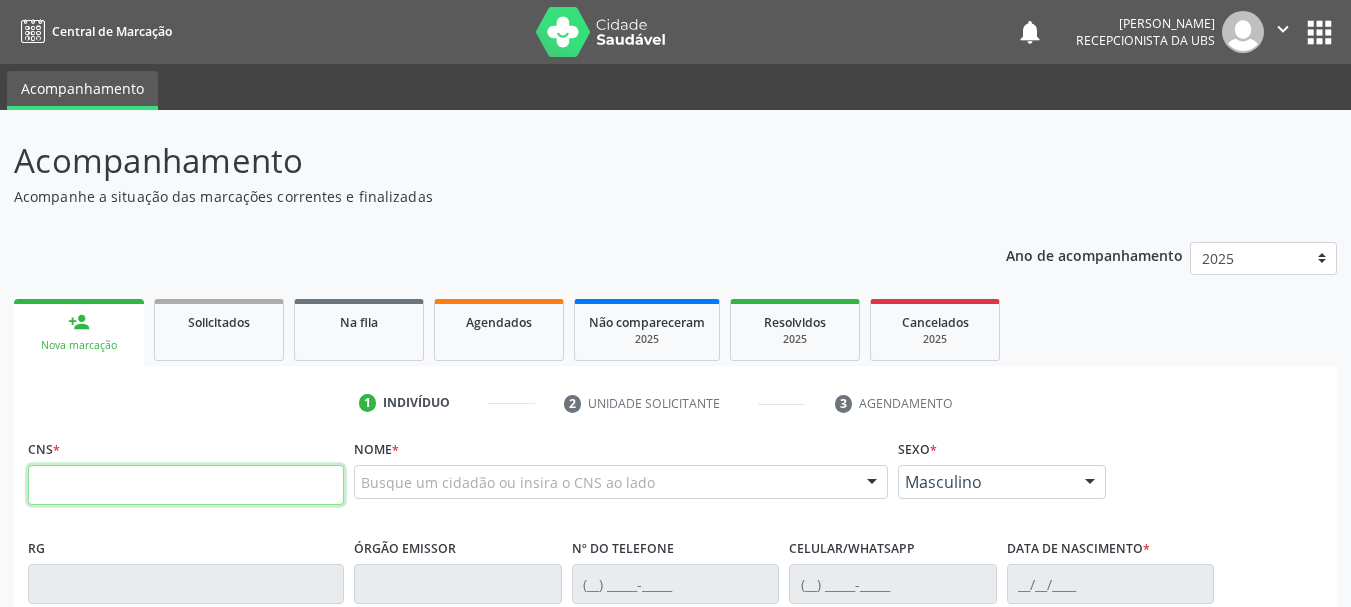 click at bounding box center [186, 485] 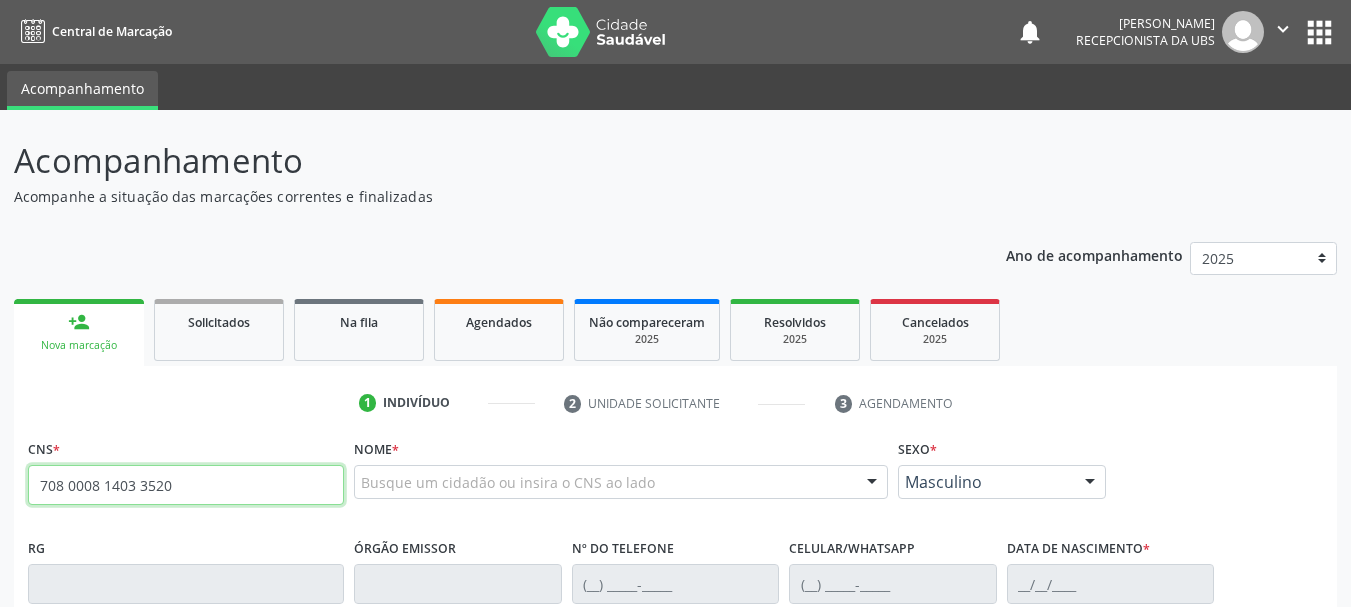 type on "708 0008 1403 3520" 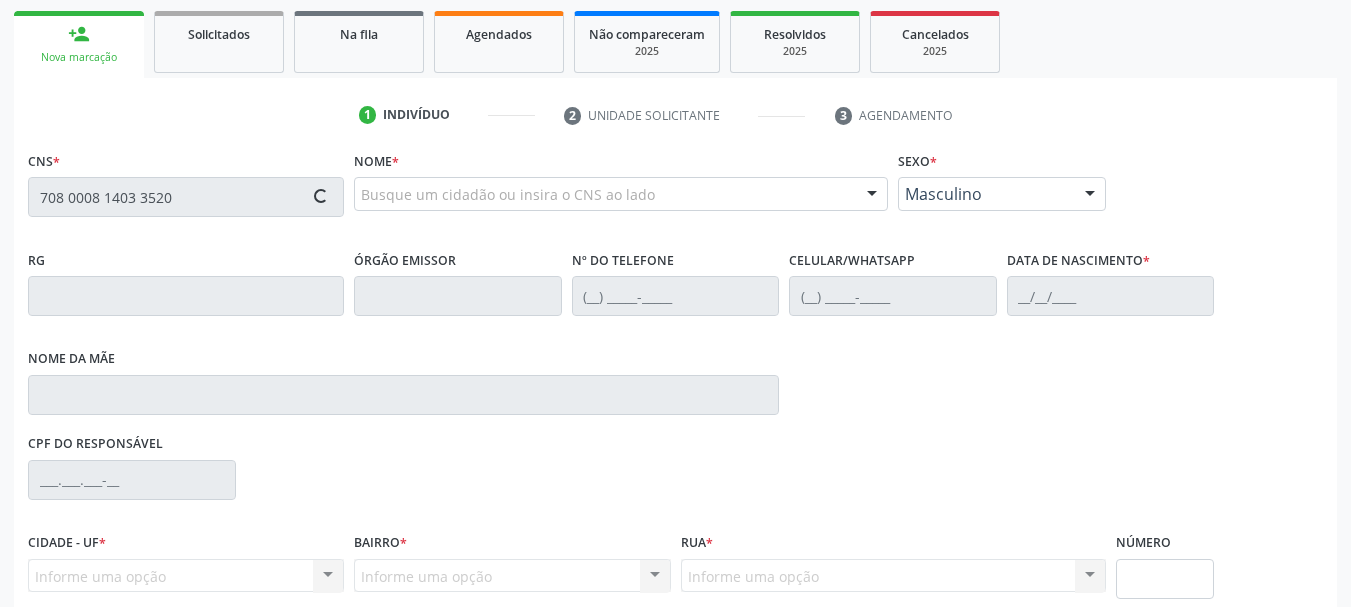 scroll, scrollTop: 300, scrollLeft: 0, axis: vertical 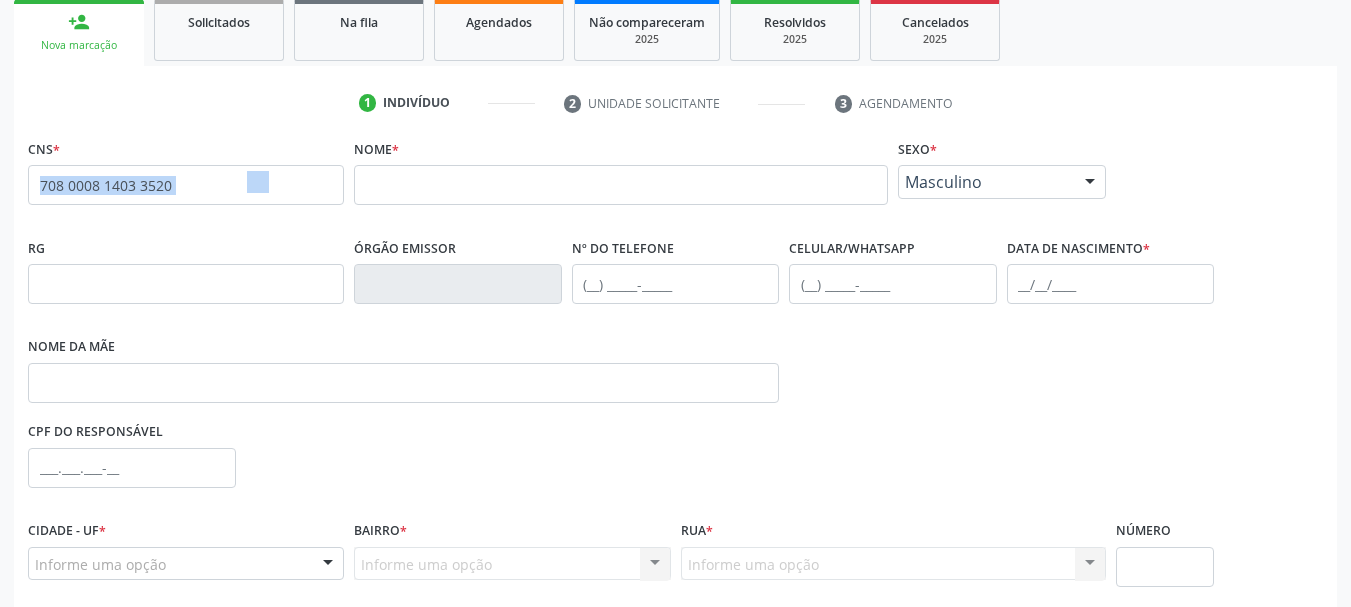 drag, startPoint x: 259, startPoint y: 178, endPoint x: 0, endPoint y: 186, distance: 259.12354 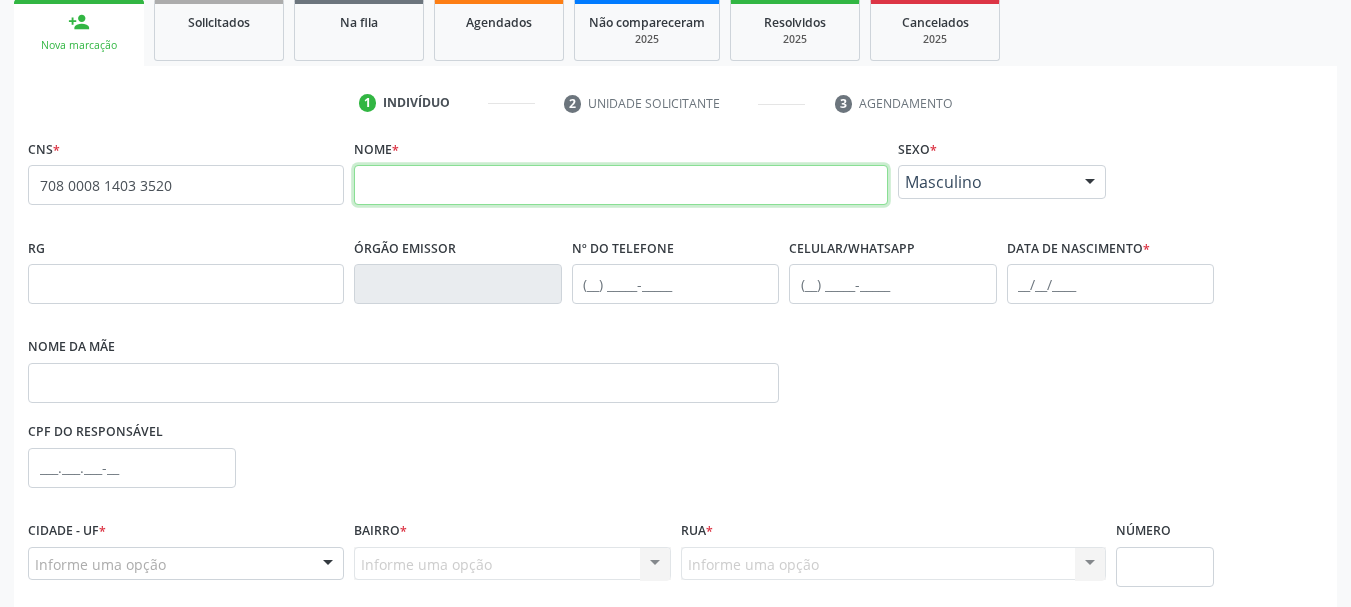 click at bounding box center [621, 185] 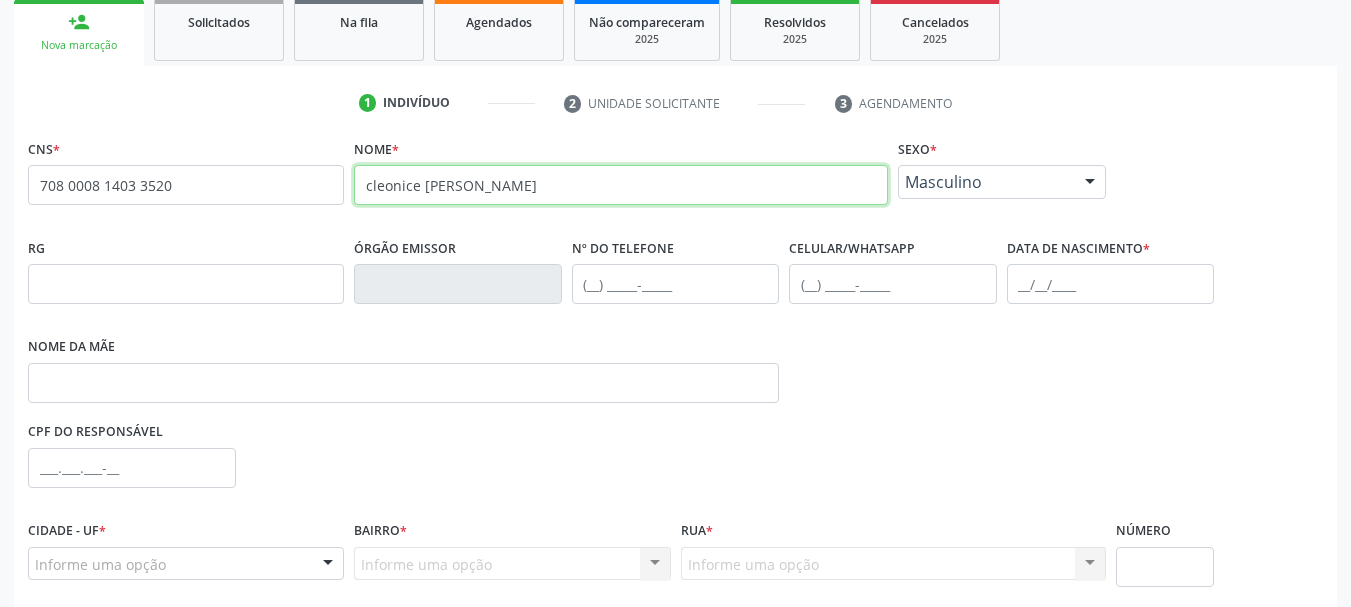type on "cleonice beatriz nunes de aquino" 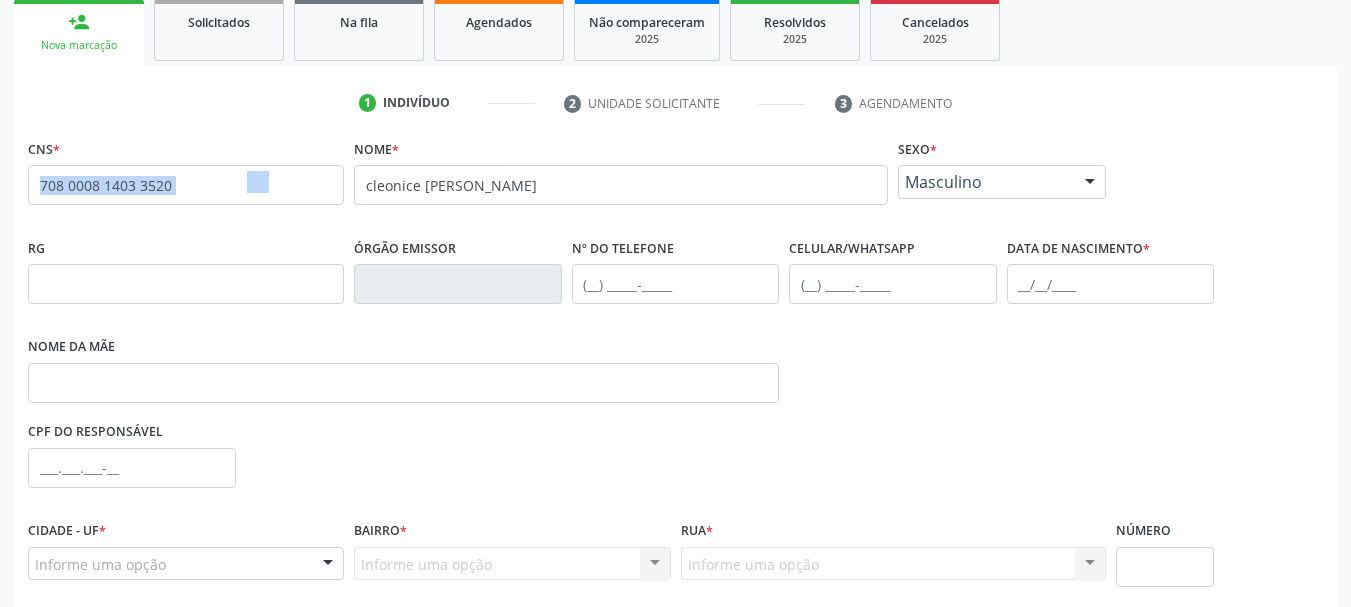 drag, startPoint x: 261, startPoint y: 190, endPoint x: 29, endPoint y: 173, distance: 232.62201 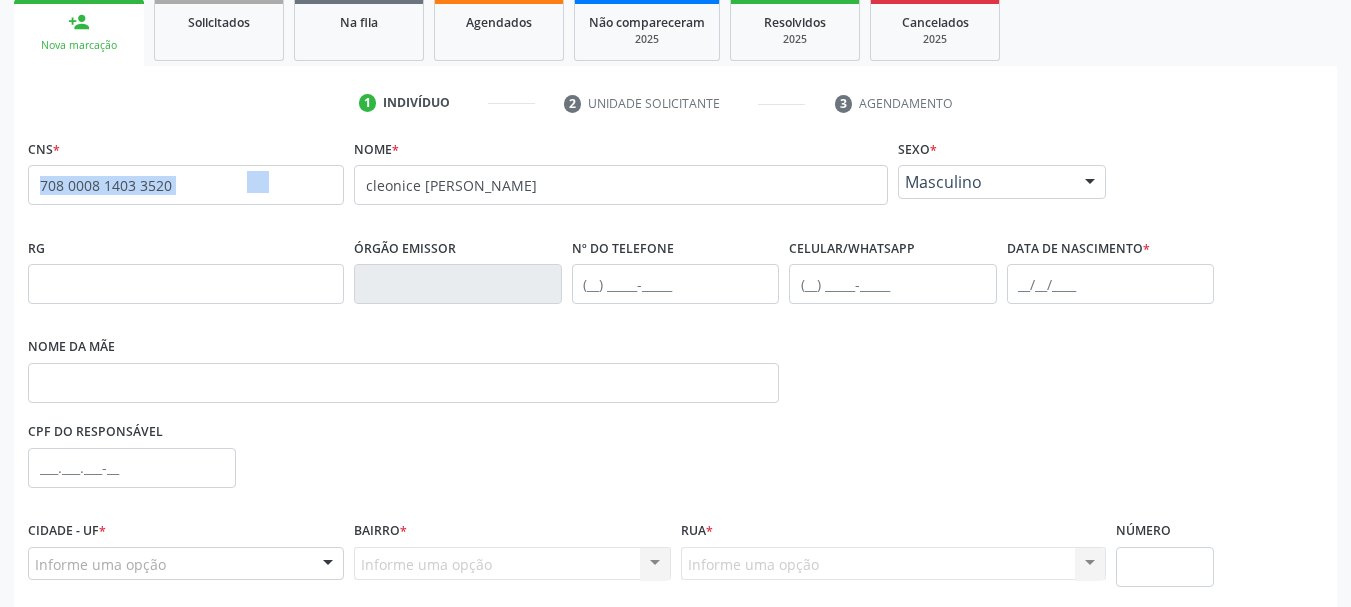 click on "708 0008 1403 3520       none" at bounding box center (186, 185) 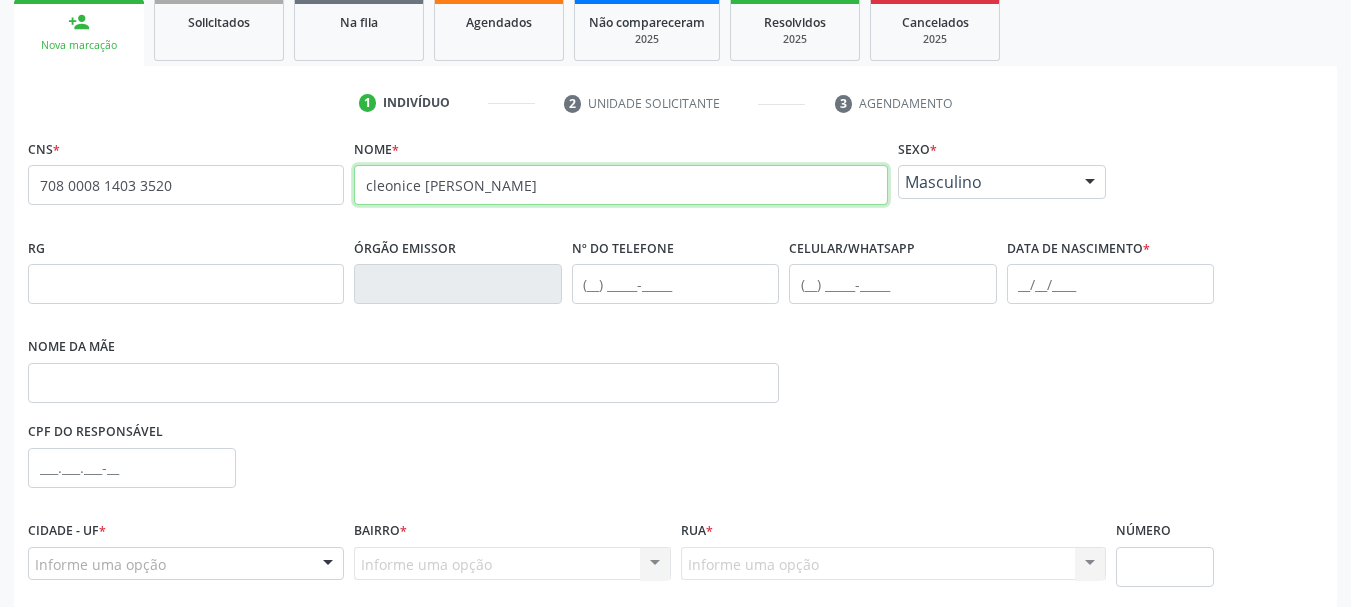 drag, startPoint x: 639, startPoint y: 177, endPoint x: 214, endPoint y: 194, distance: 425.33987 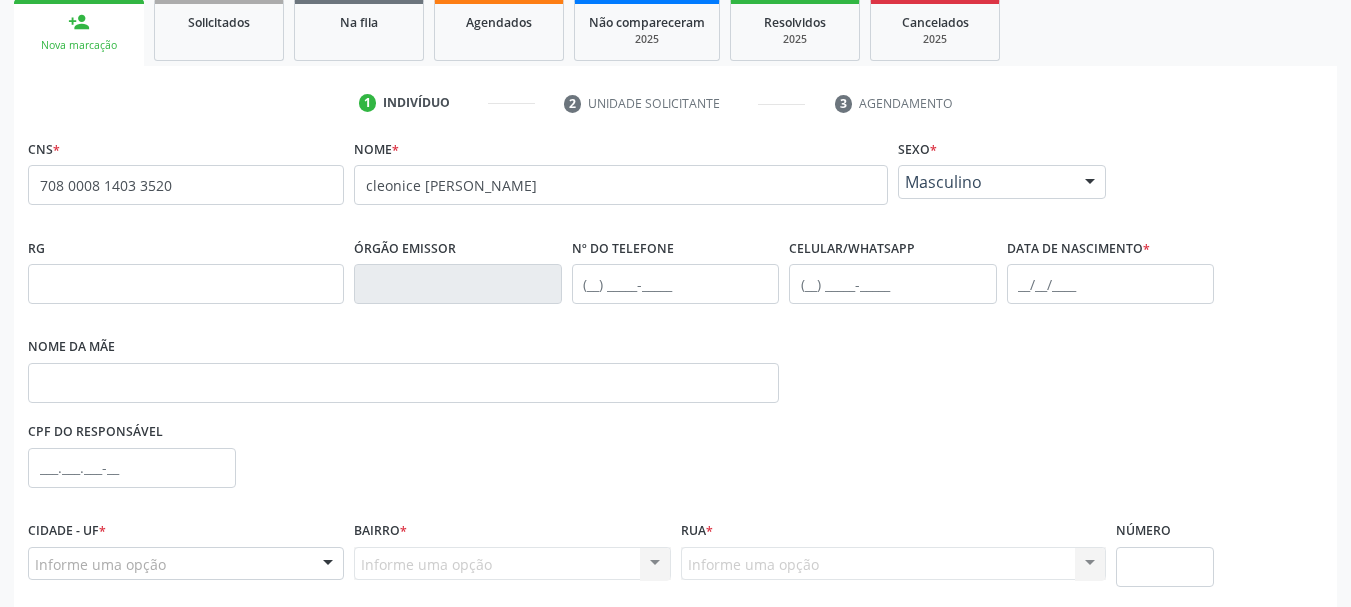 click on "person_add
Nova marcação" at bounding box center (79, 32) 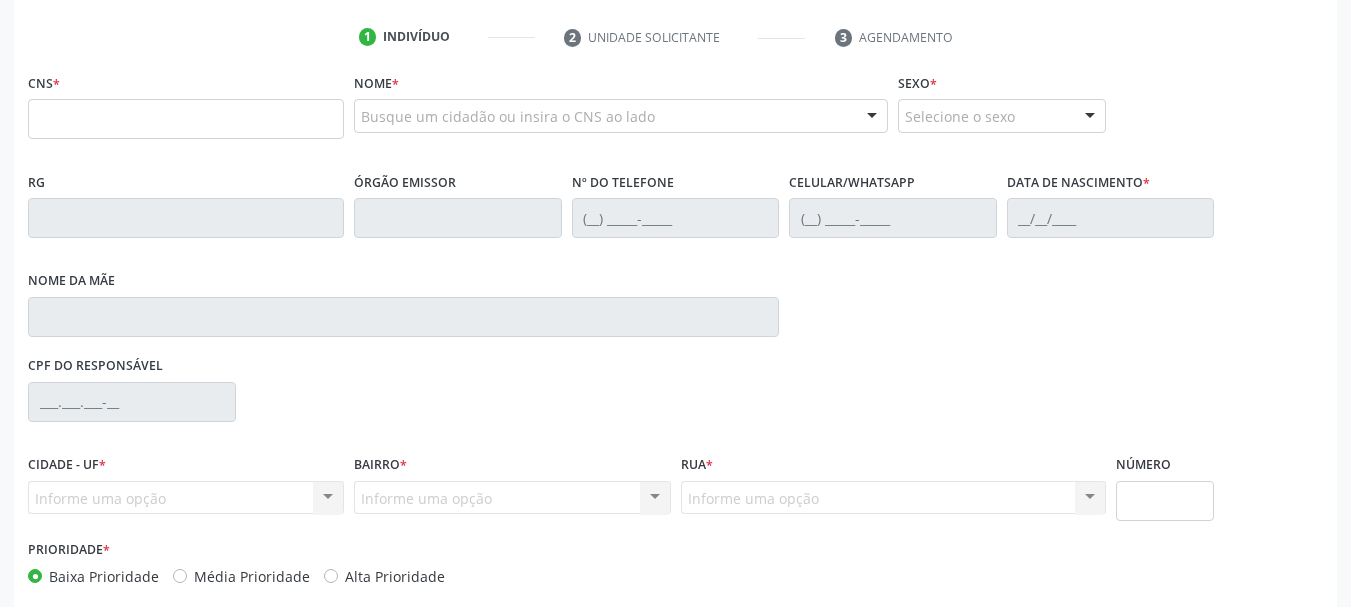 scroll, scrollTop: 366, scrollLeft: 0, axis: vertical 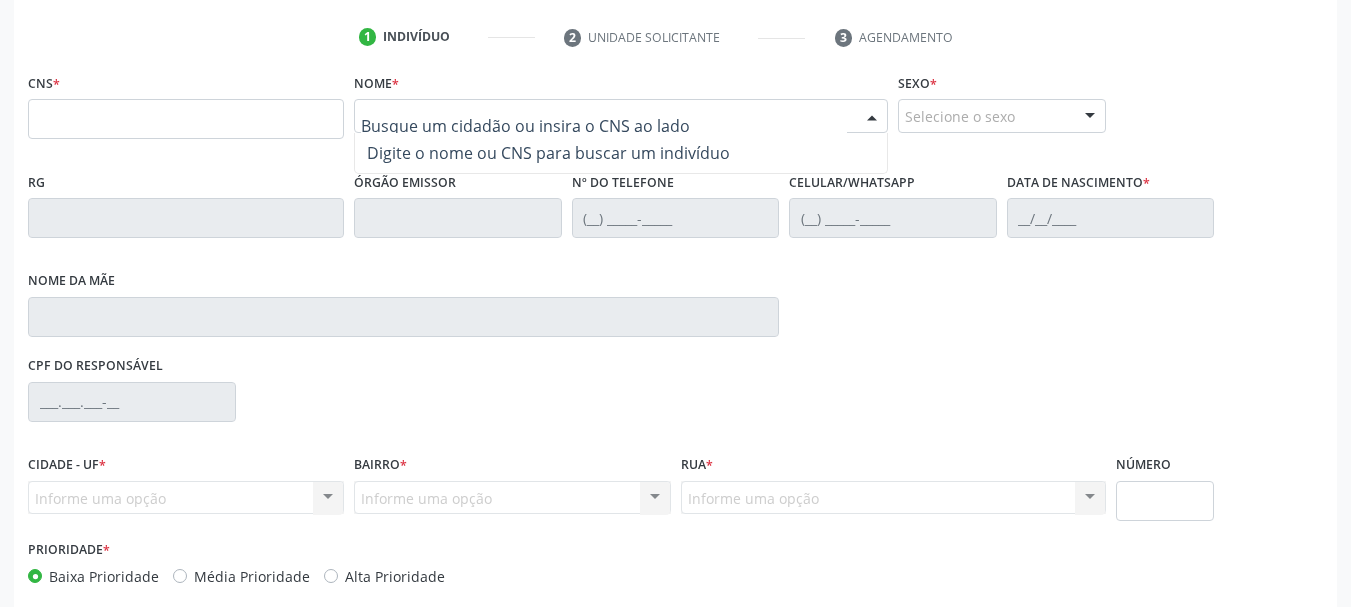paste on "cleonice [PERSON_NAME]" 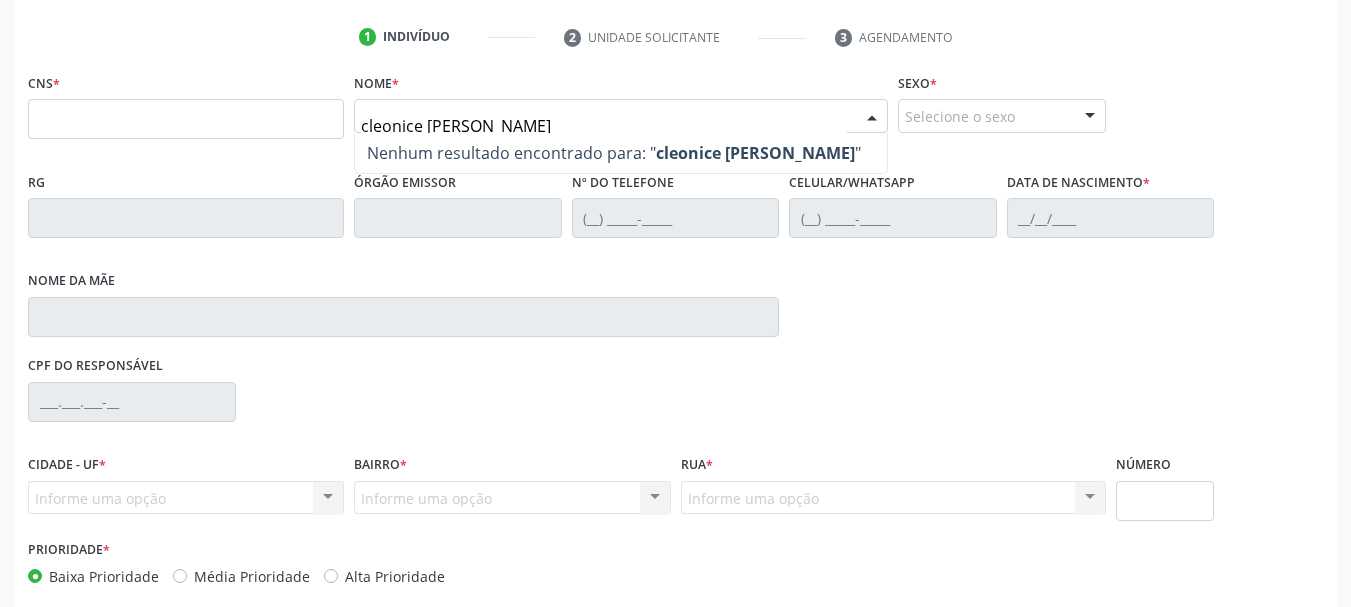type on "cleonice [PERSON_NAME]" 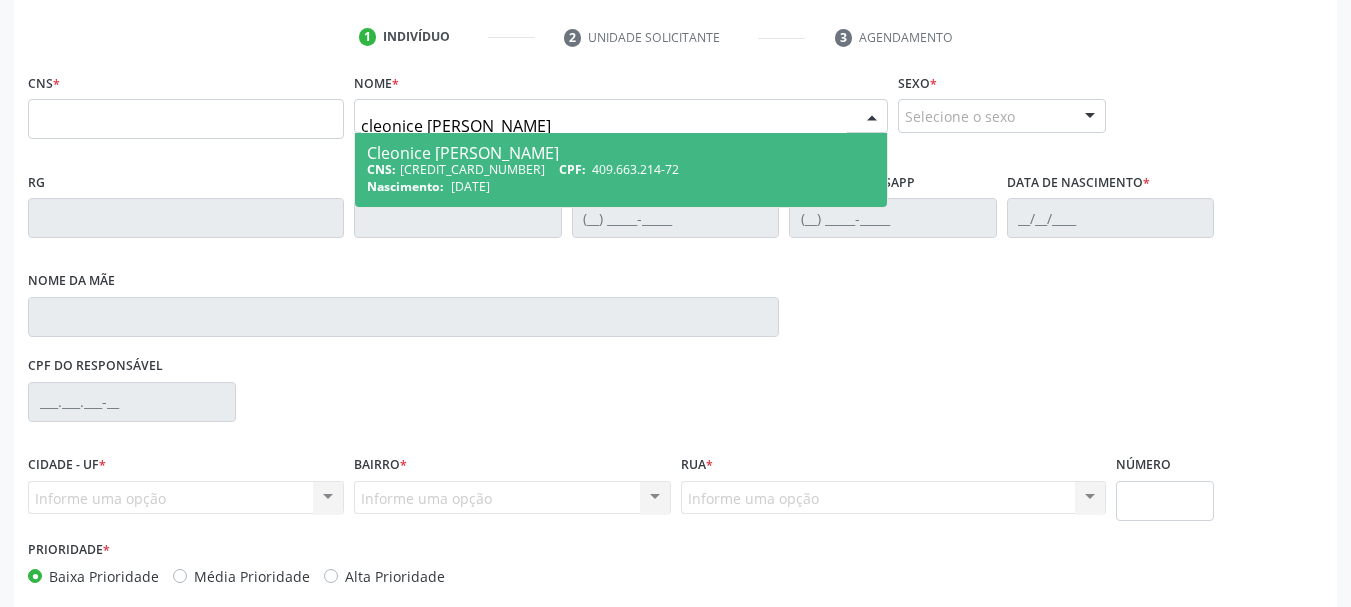 click on "409.663.214-72" at bounding box center (635, 169) 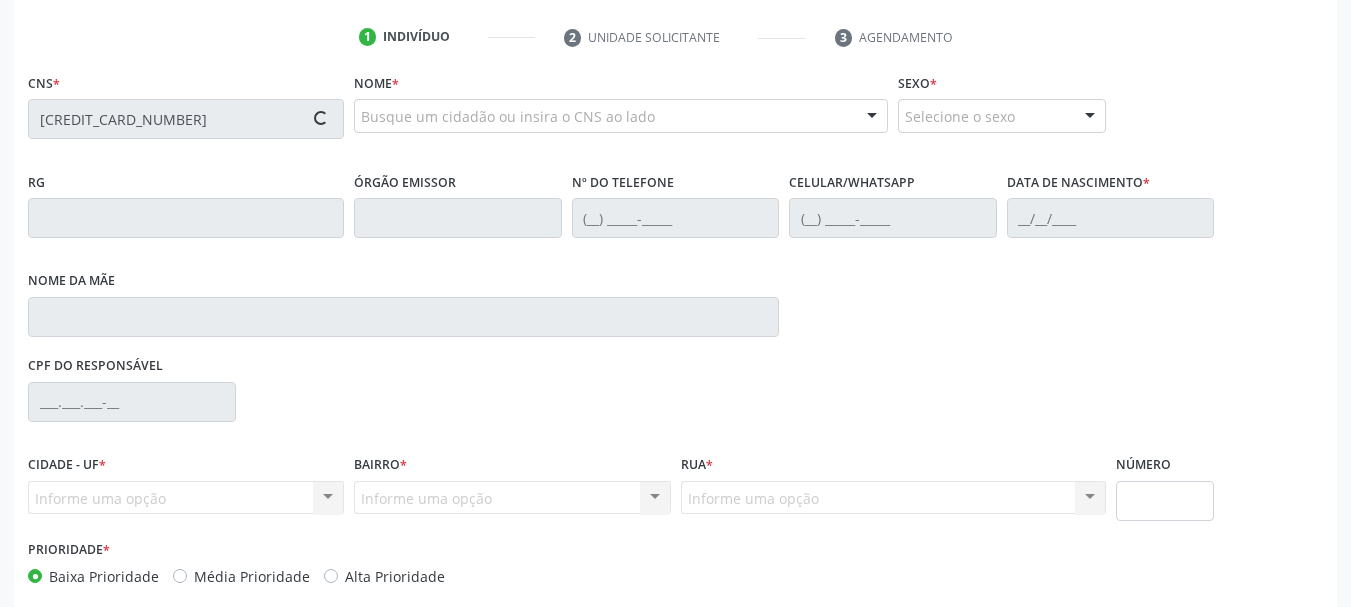 type on "[CREDIT_CARD_NUMBER]" 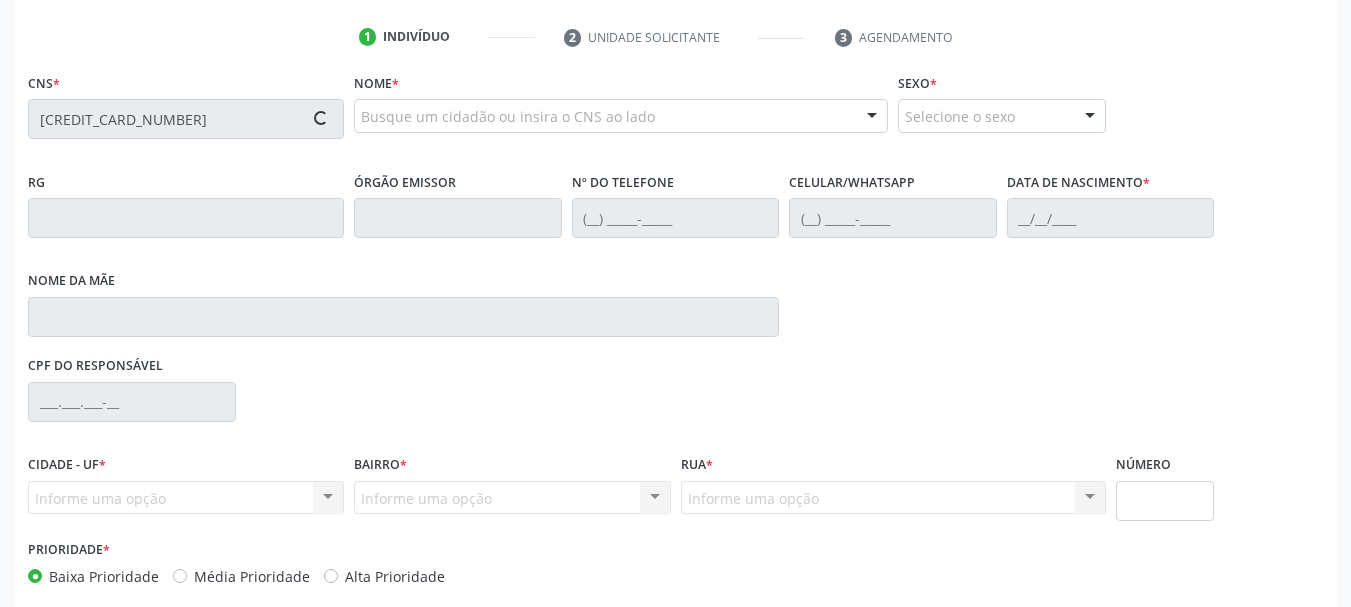 type 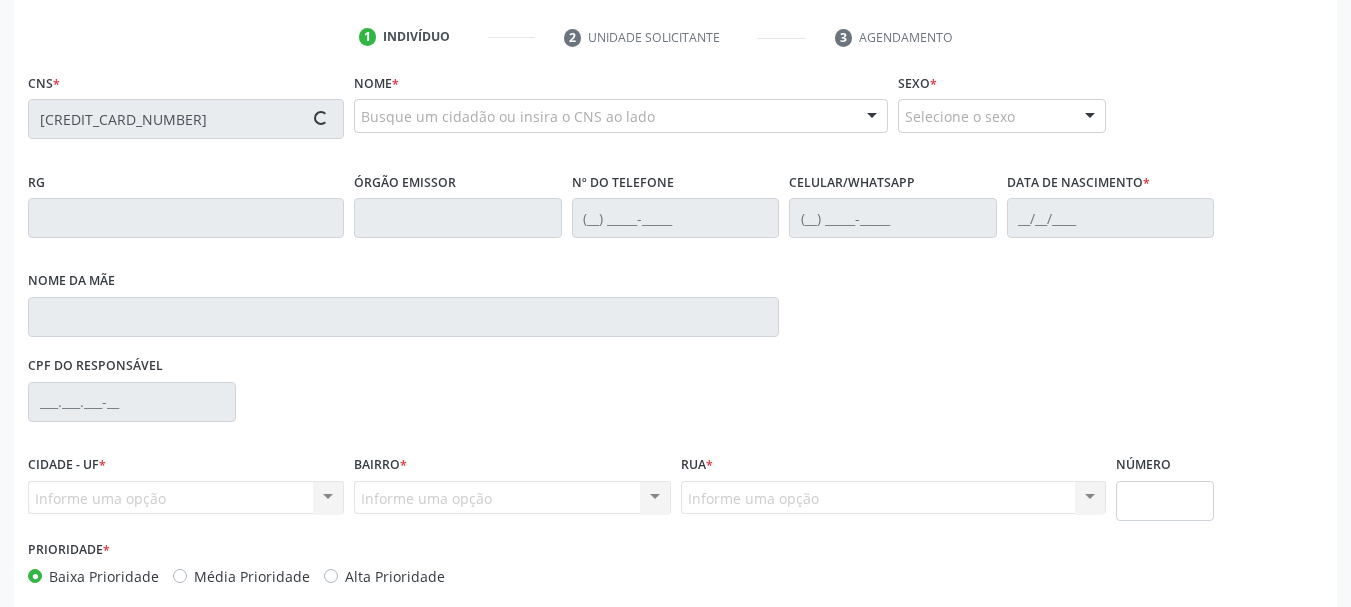 type 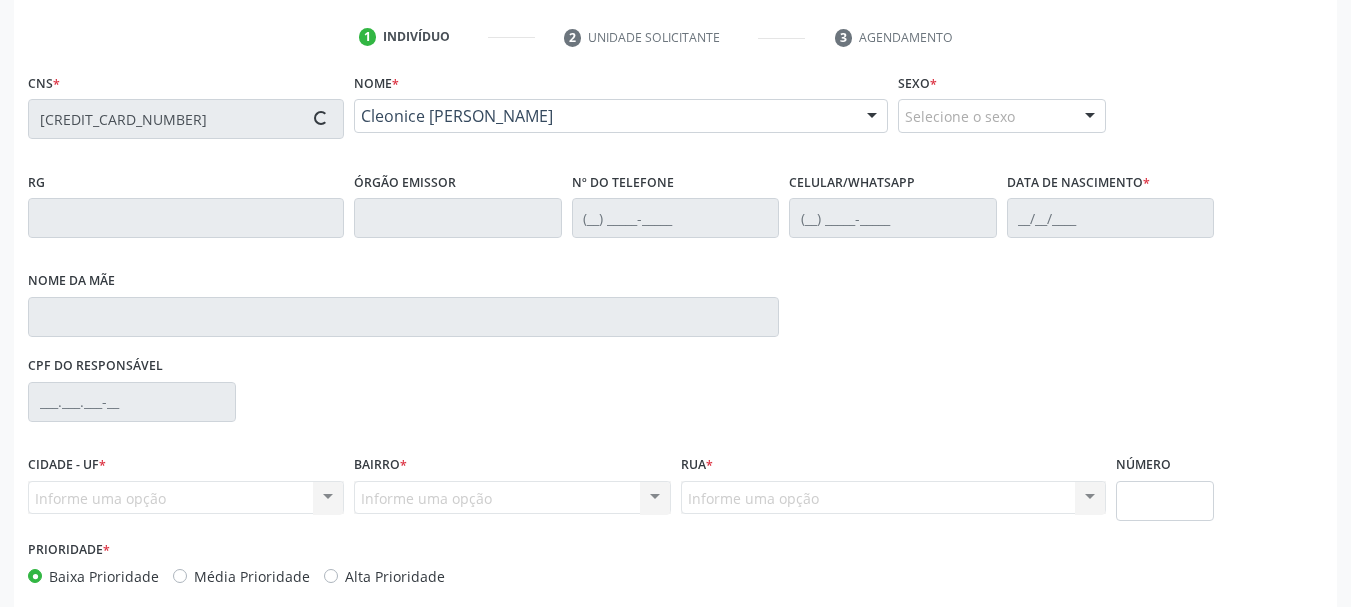 type on "[PHONE_NUMBER]" 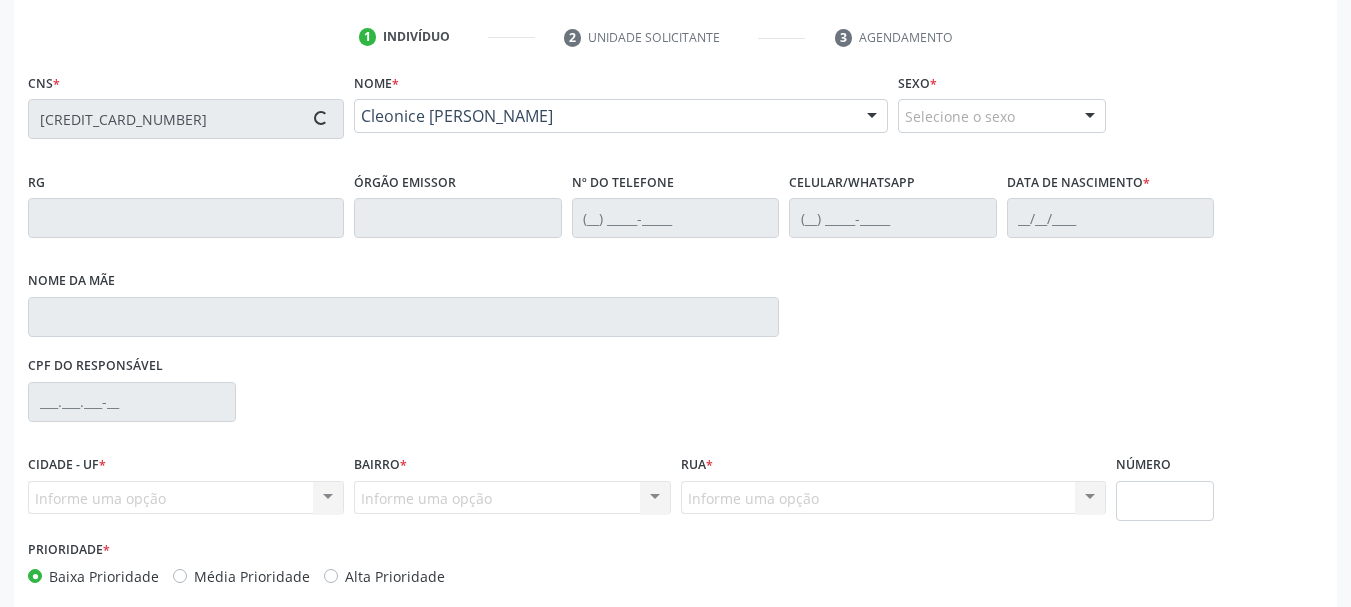 type on "[DATE]" 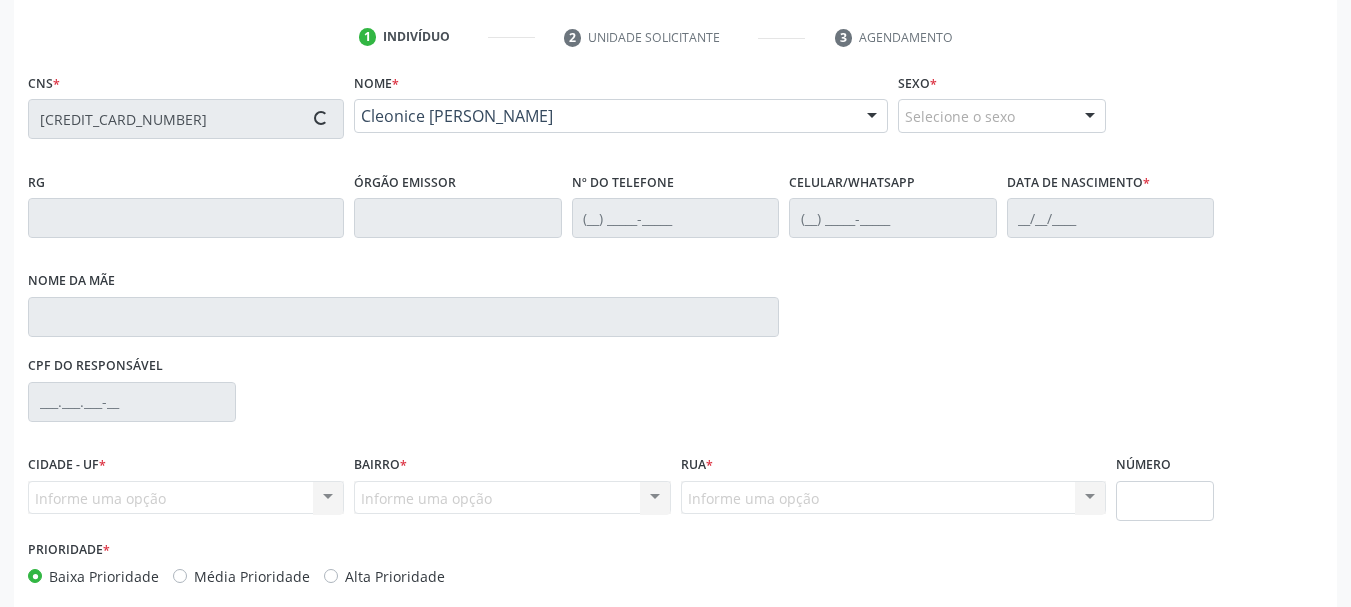 type on "[PERSON_NAME]" 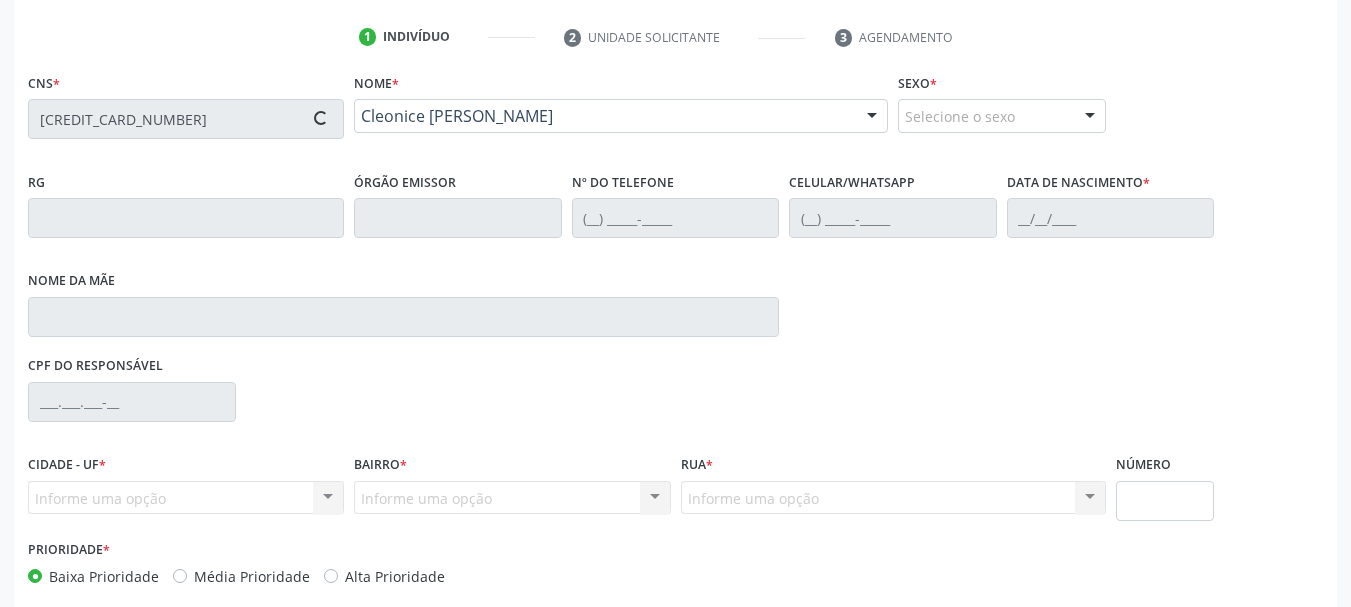 type on "S/N" 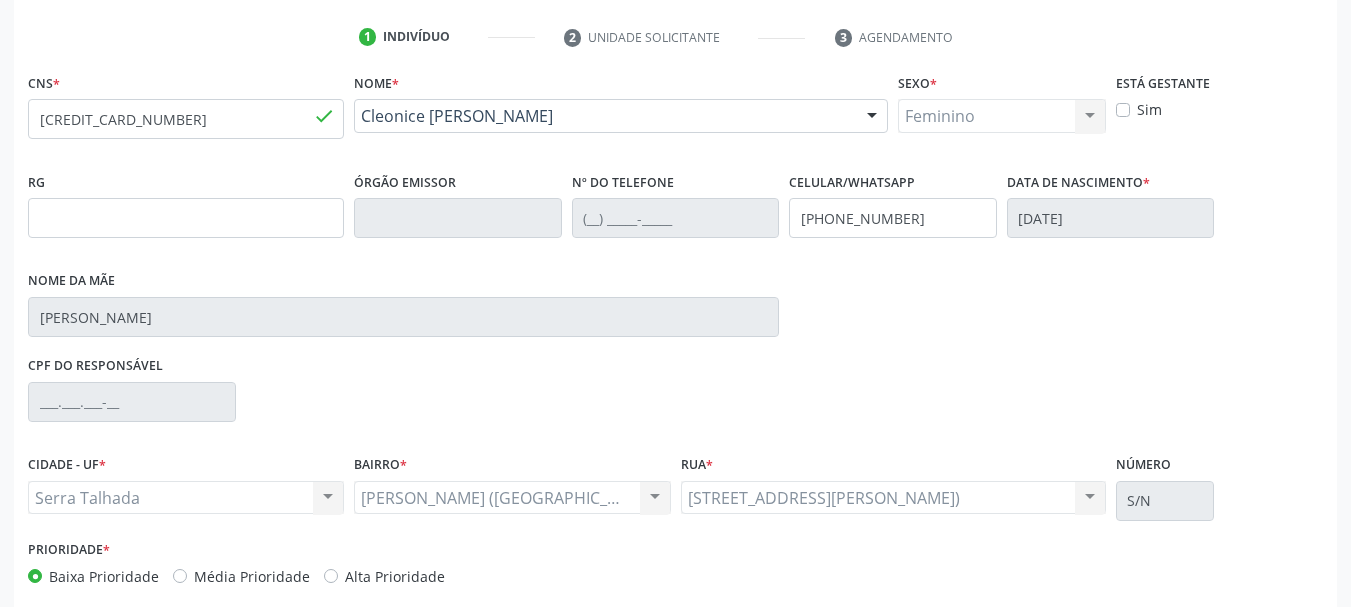 click on "Feminino         Masculino   Feminino
Nenhum resultado encontrado para: "   "
Não há nenhuma opção para ser exibida." at bounding box center (1002, 116) 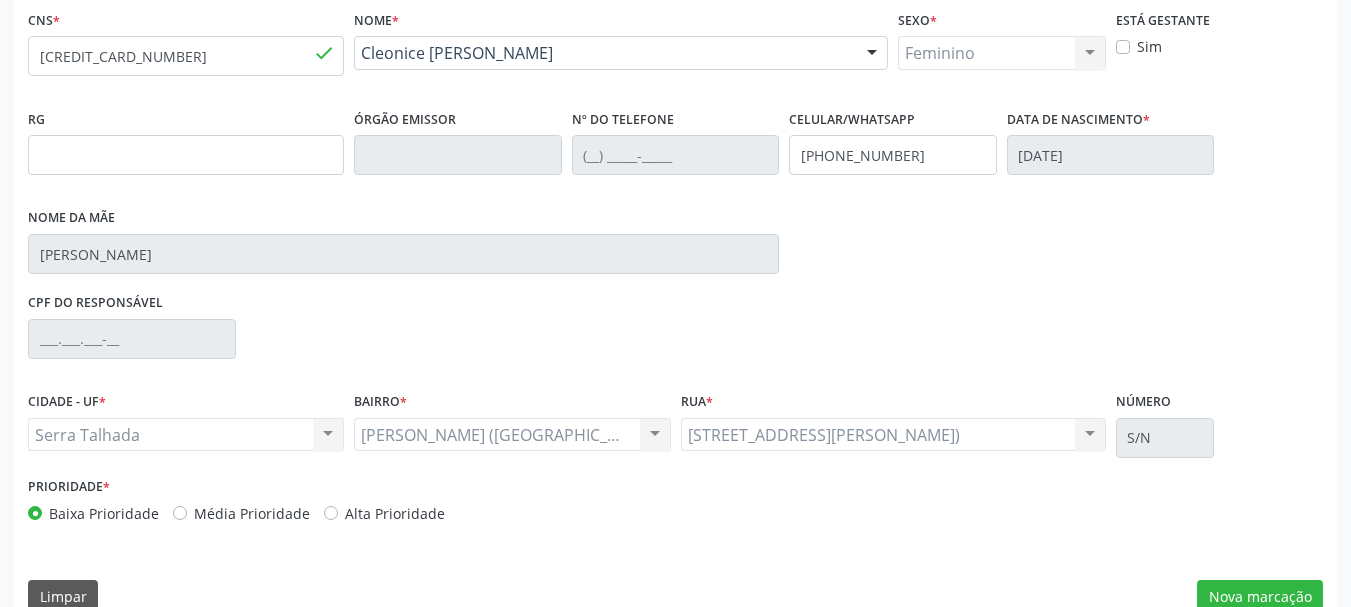 scroll, scrollTop: 463, scrollLeft: 0, axis: vertical 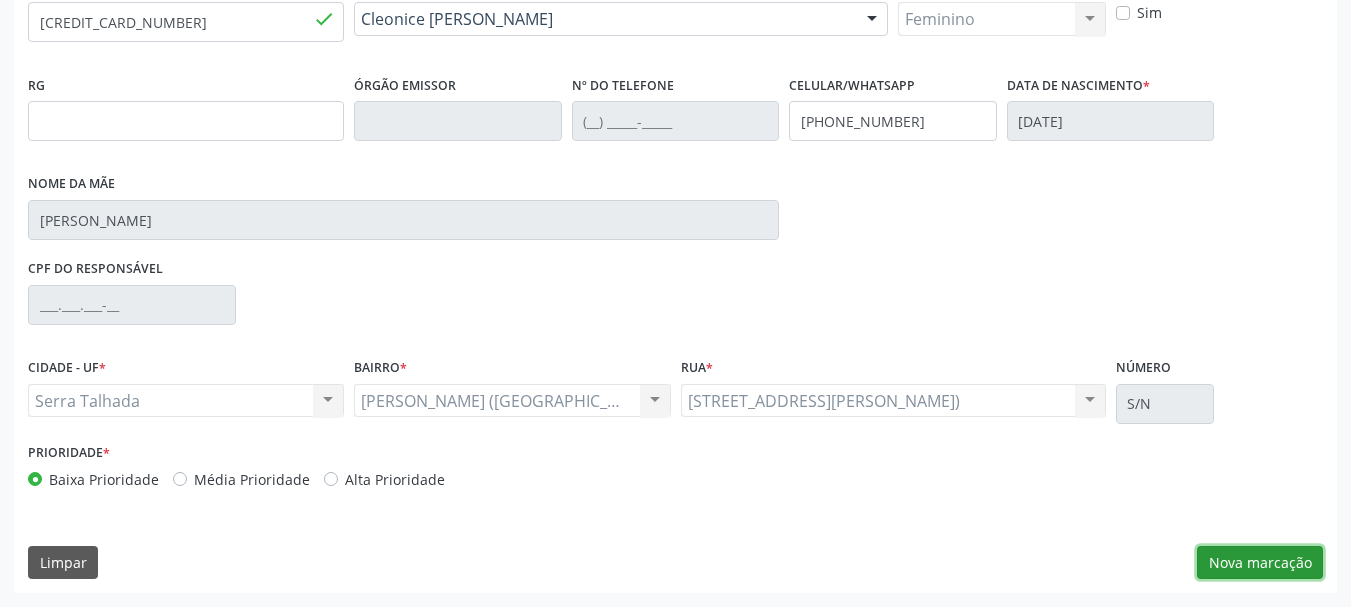 click on "Nova marcação" at bounding box center [1260, 563] 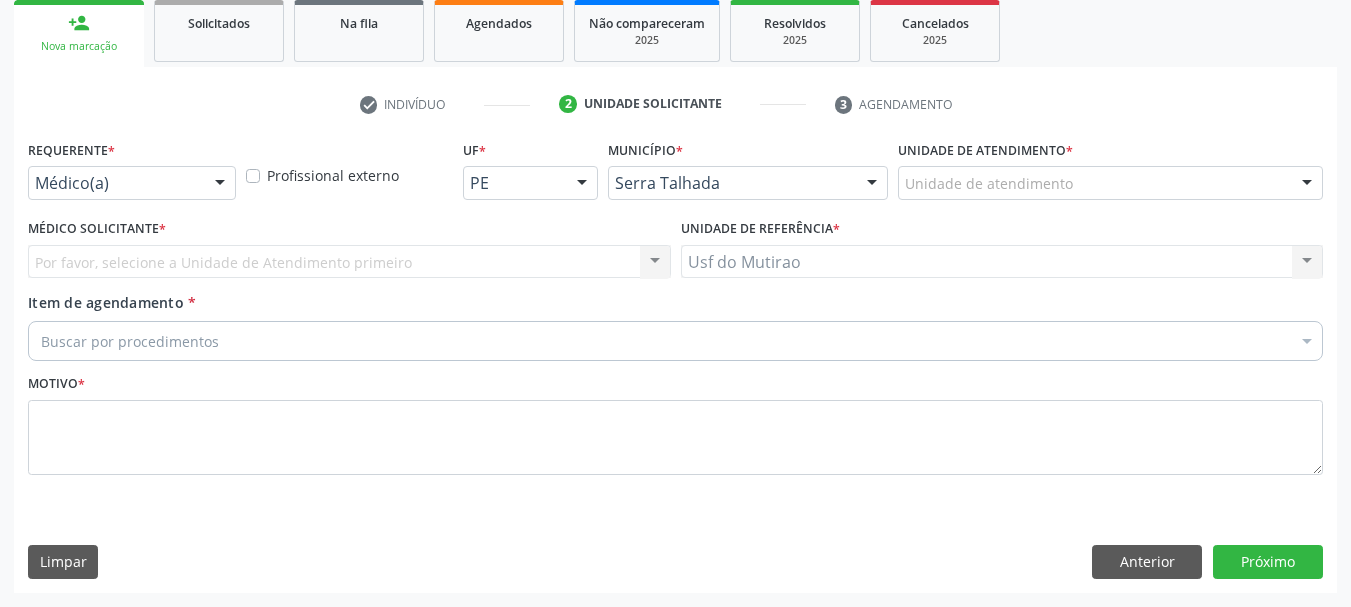 scroll, scrollTop: 299, scrollLeft: 0, axis: vertical 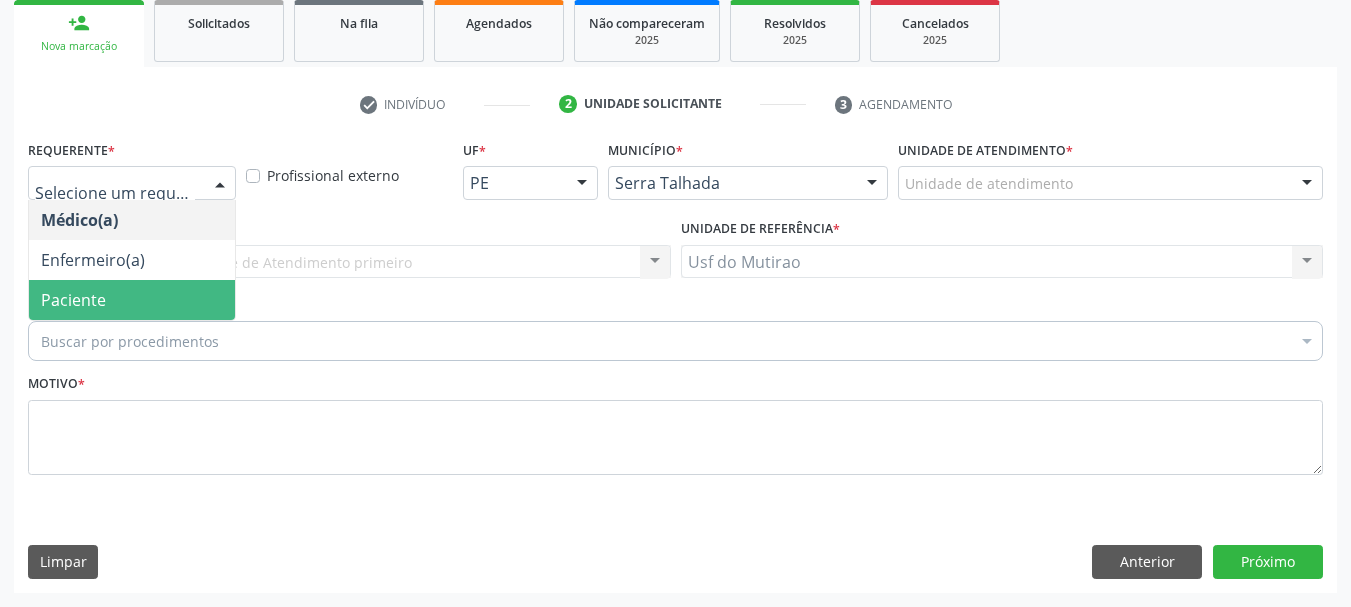 click on "Paciente" at bounding box center (73, 300) 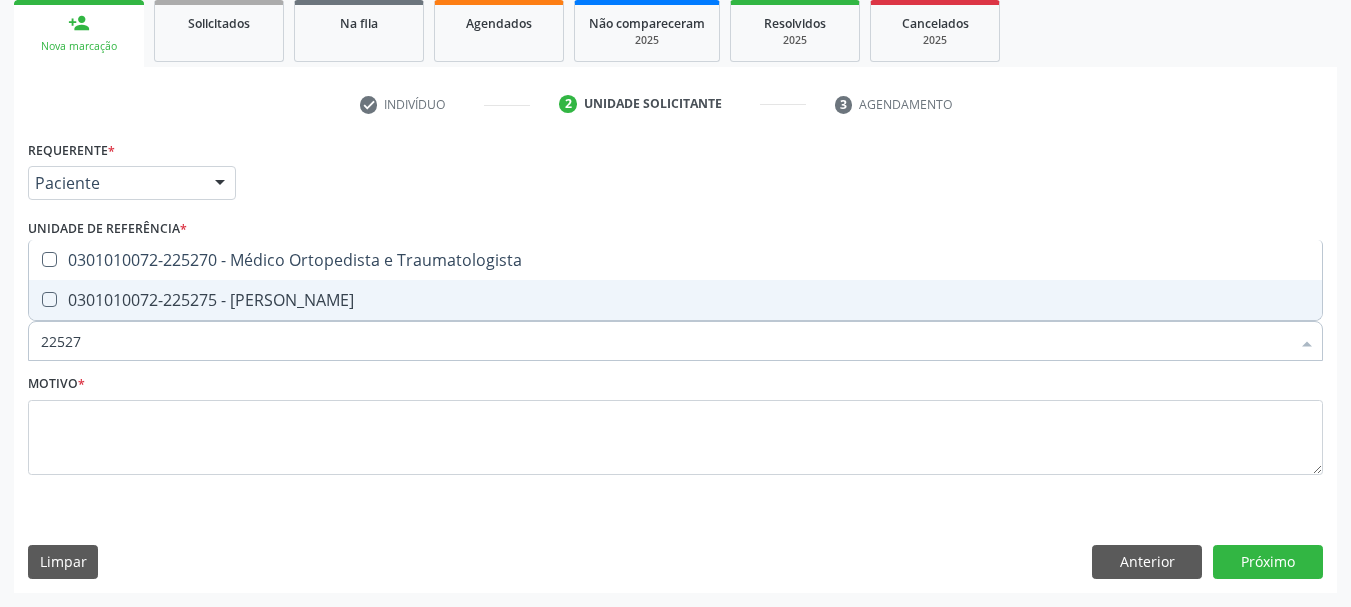 type on "225270" 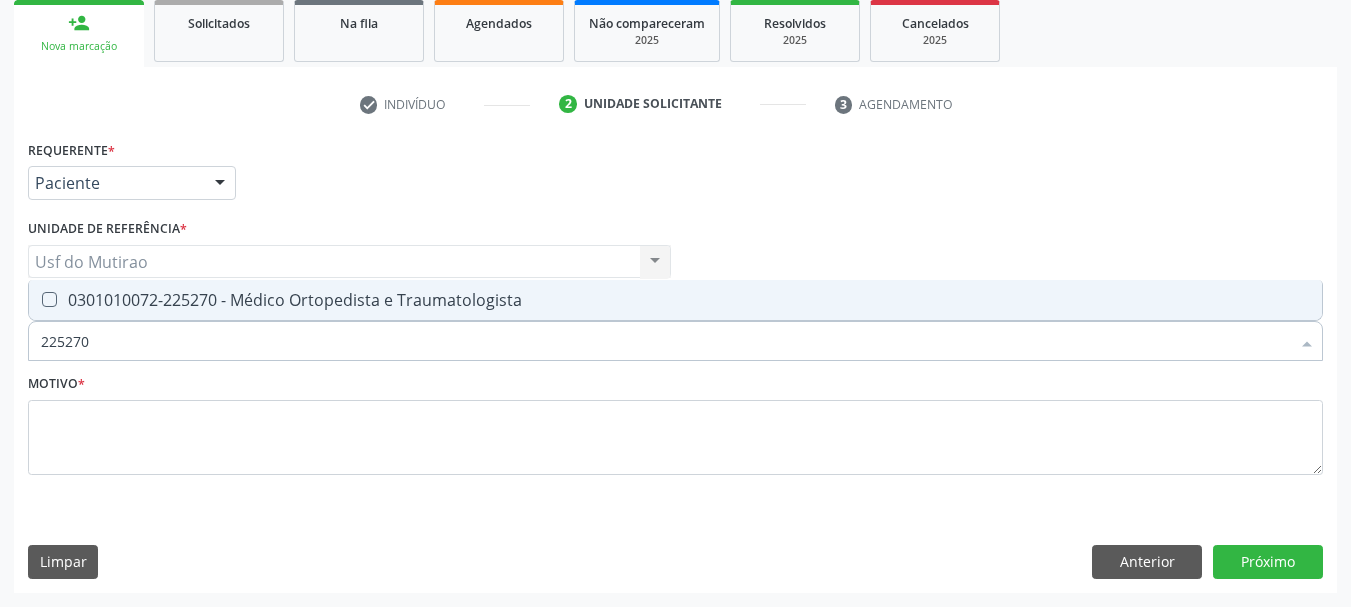 click on "0301010072-225270 - Médico Ortopedista e Traumatologista" at bounding box center [675, 300] 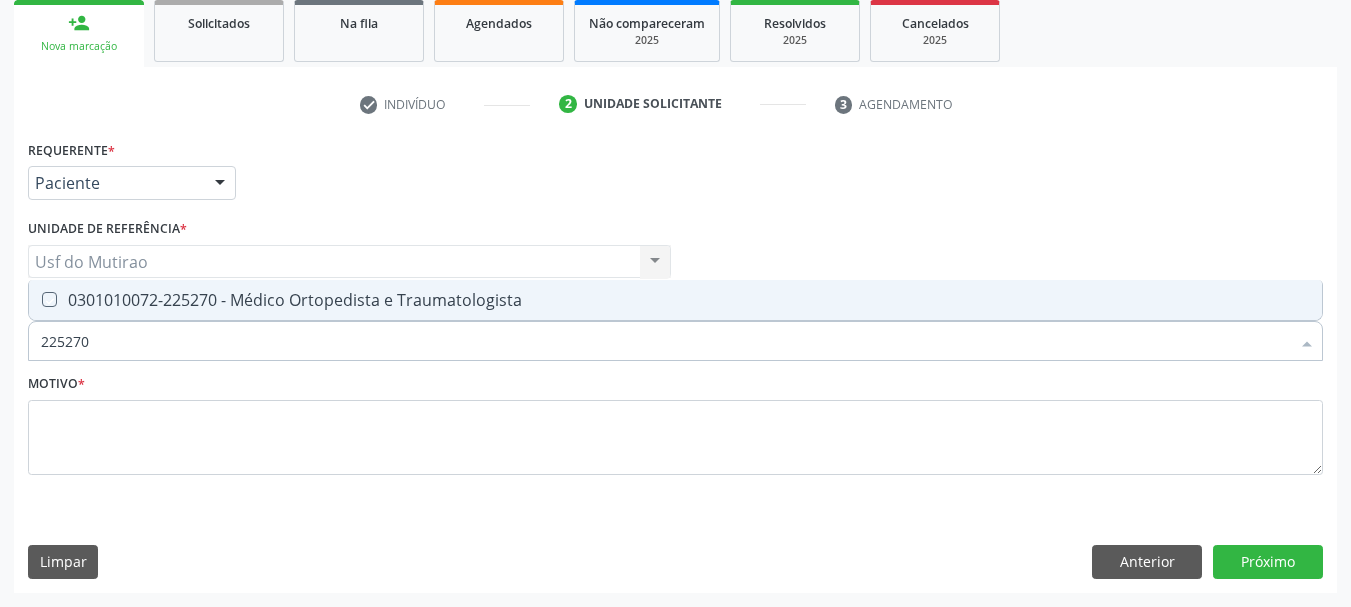 checkbox on "true" 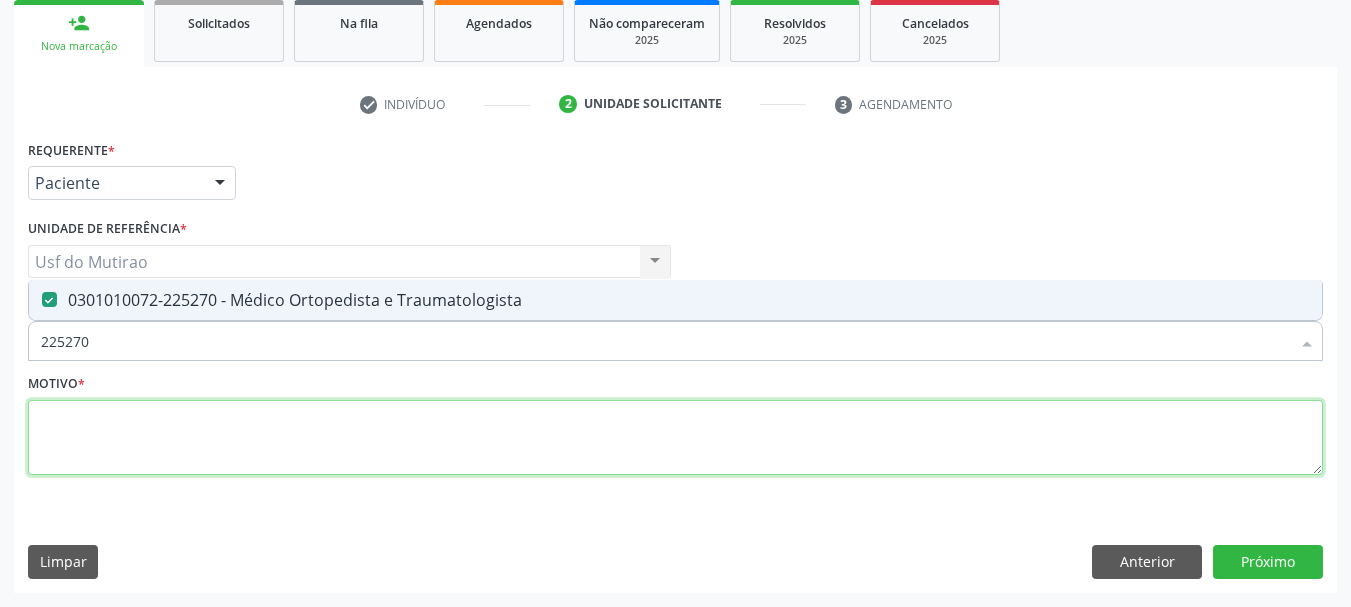 click at bounding box center (675, 438) 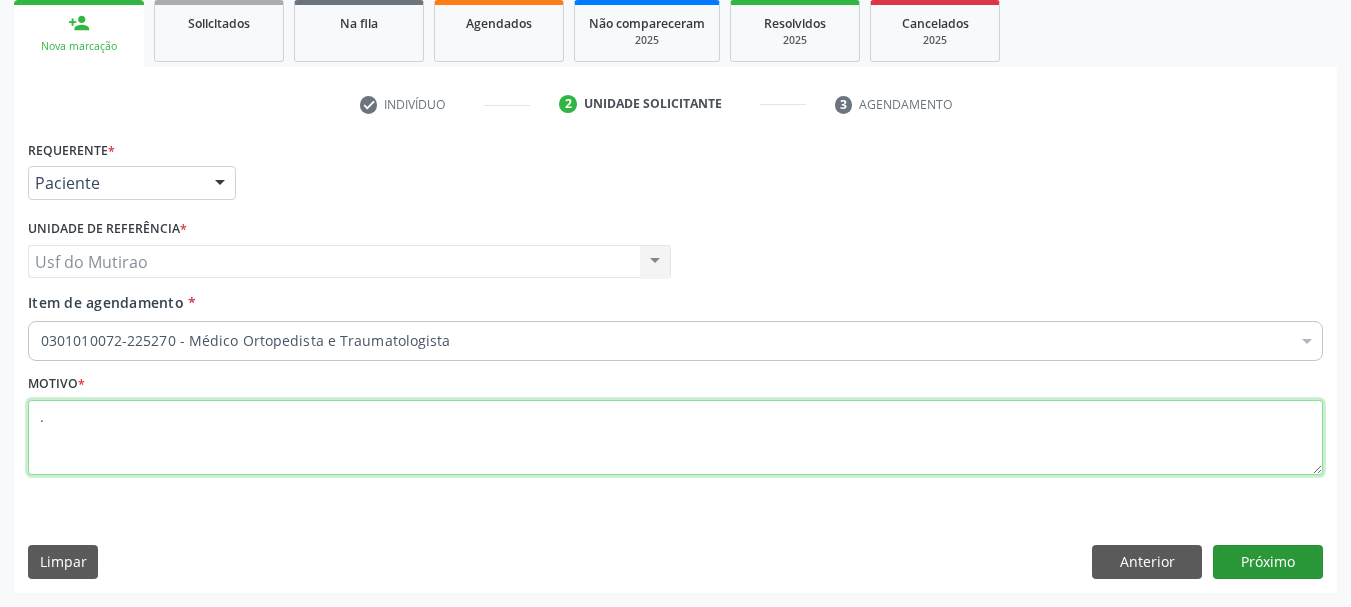 type on "." 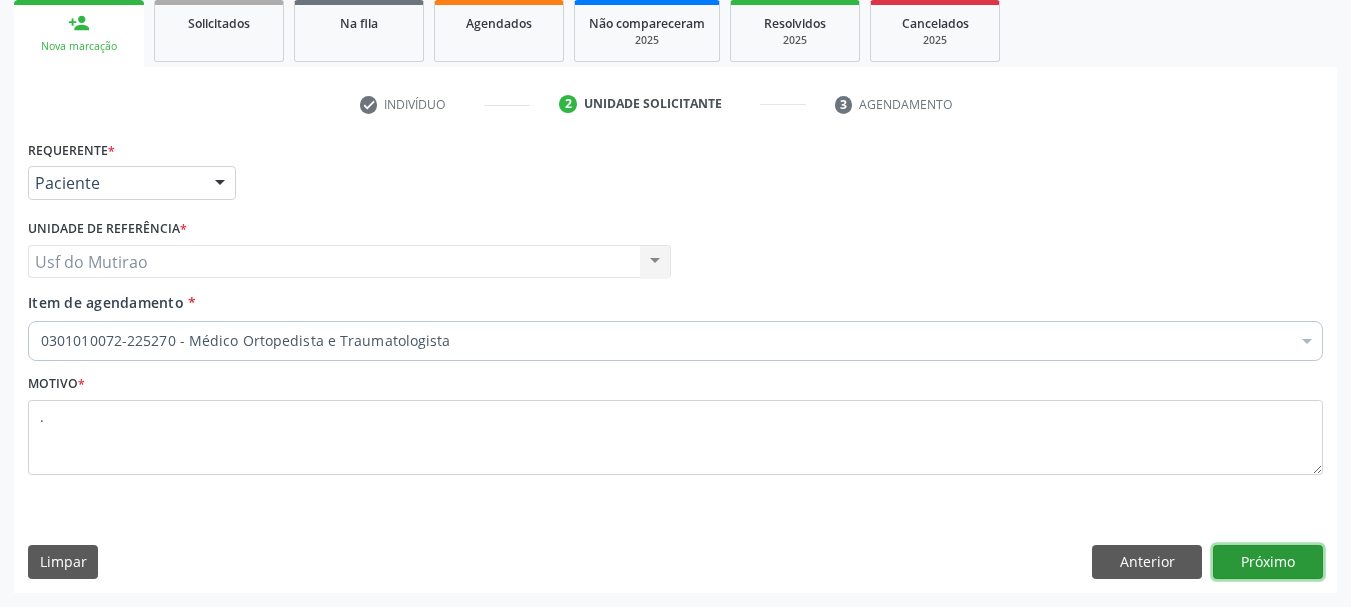 click on "Próximo" at bounding box center (1268, 562) 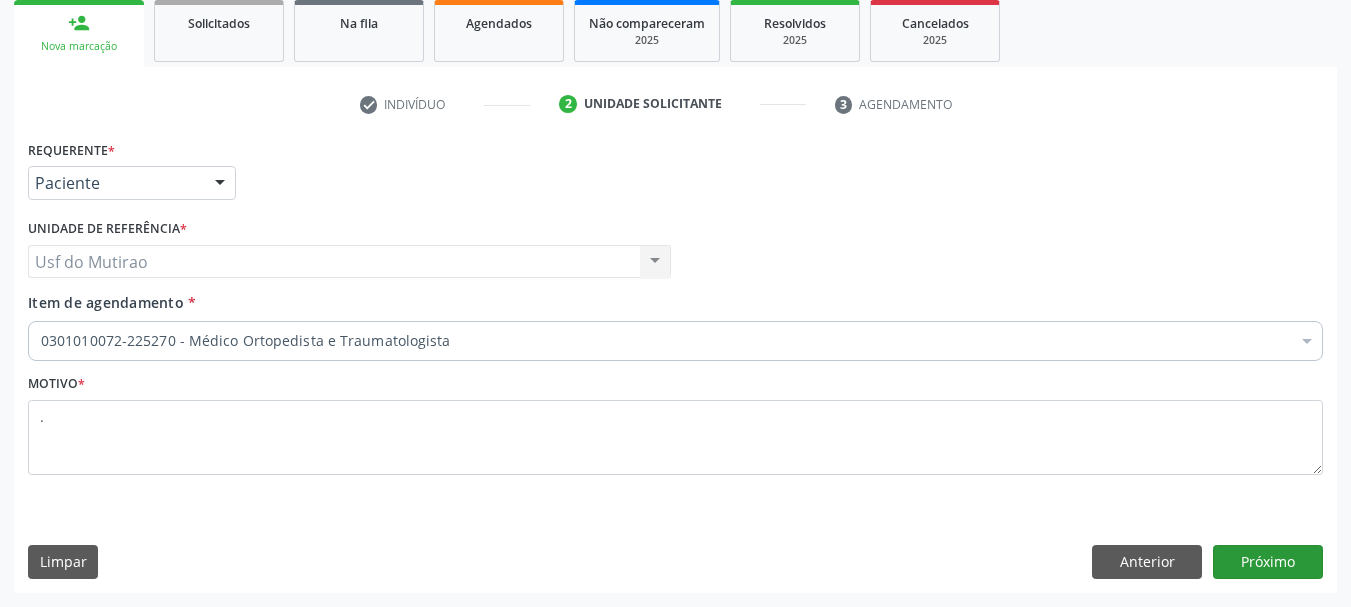 scroll, scrollTop: 263, scrollLeft: 0, axis: vertical 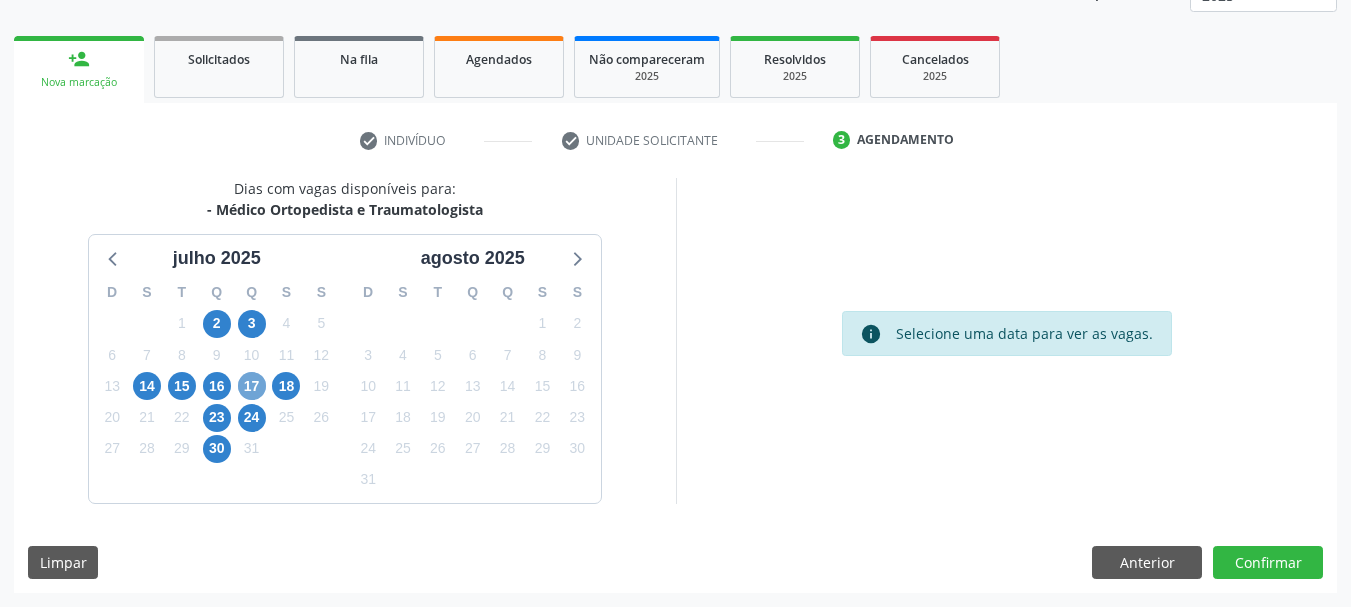 click on "17" at bounding box center [252, 386] 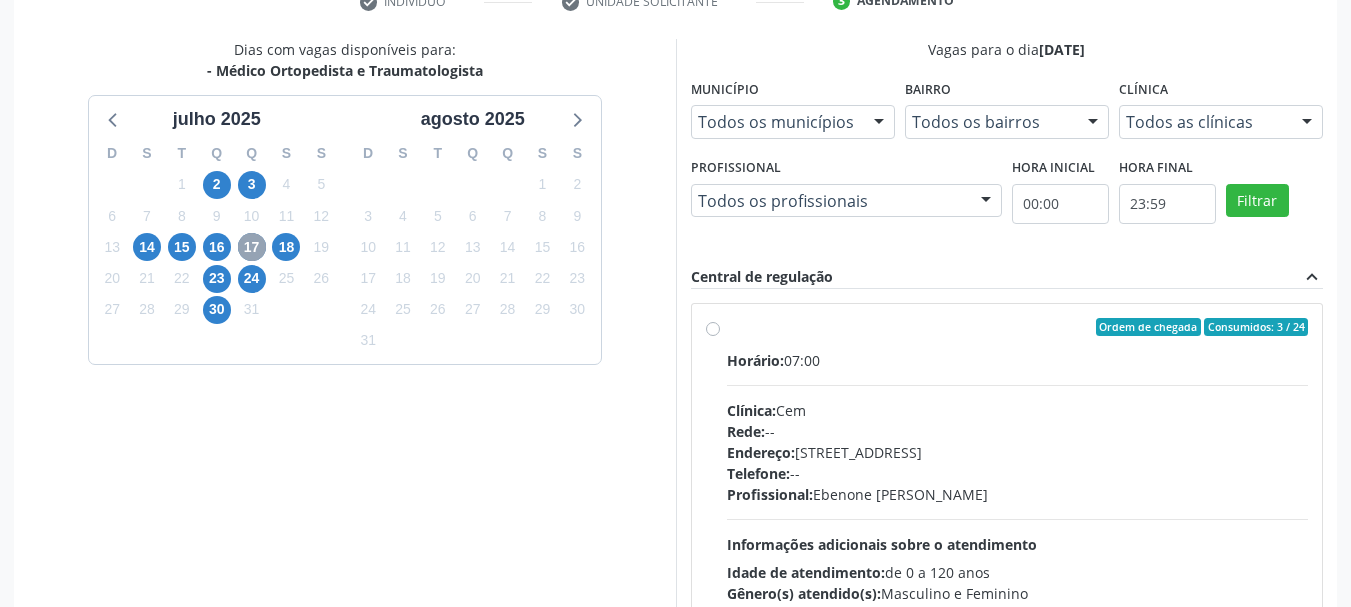 scroll, scrollTop: 463, scrollLeft: 0, axis: vertical 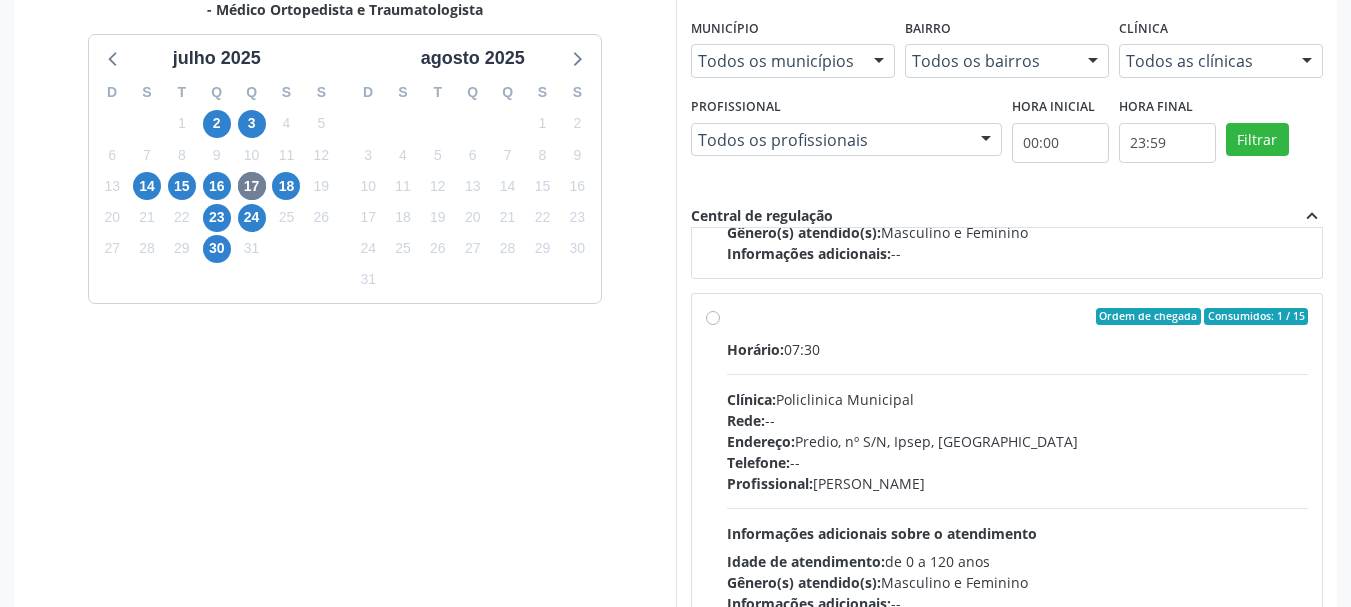 click on "Endereço:   Predio, nº S/N, Ipsep, [GEOGRAPHIC_DATA]" at bounding box center [1018, 441] 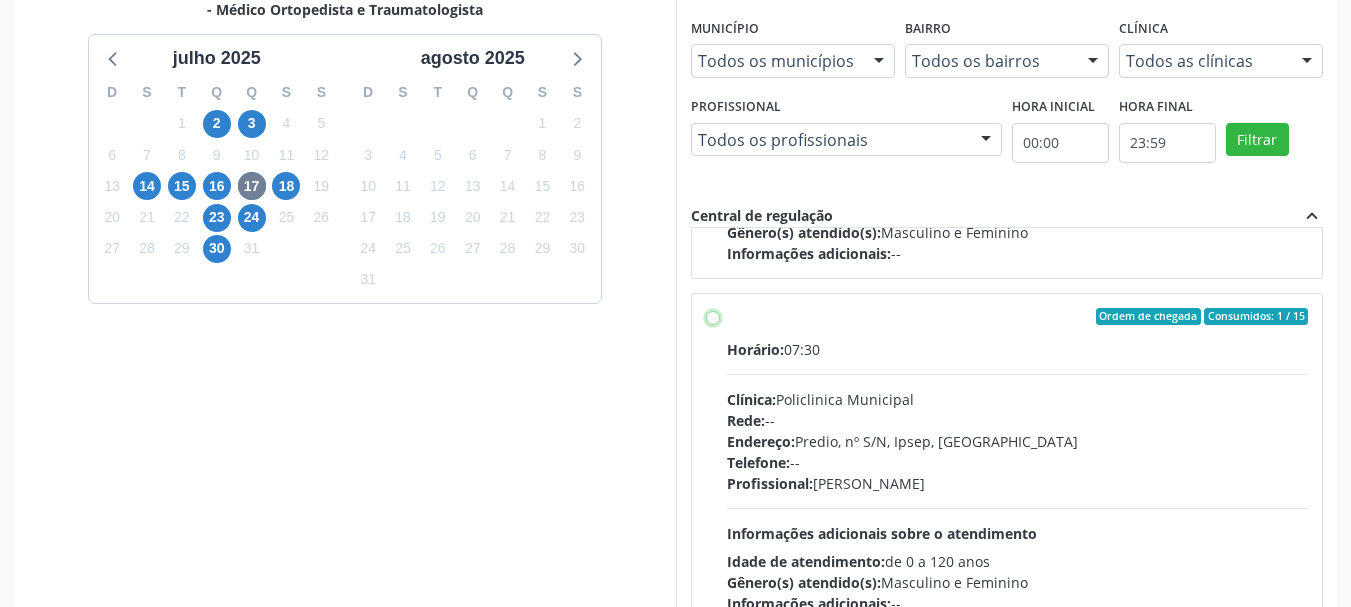 click on "Ordem de chegada
Consumidos: 1 / 15
Horário:   07:30
Clínica:  Policlinica Municipal
Rede:
--
Endereço:   Predio, nº S/N, Ipsep, [GEOGRAPHIC_DATA] - PE
Telefone:   --
Profissional:
[PERSON_NAME]
Informações adicionais sobre o atendimento
Idade de atendimento:
de 0 a 120 anos
Gênero(s) atendido(s):
Masculino e Feminino
Informações adicionais:
--" at bounding box center (713, 317) 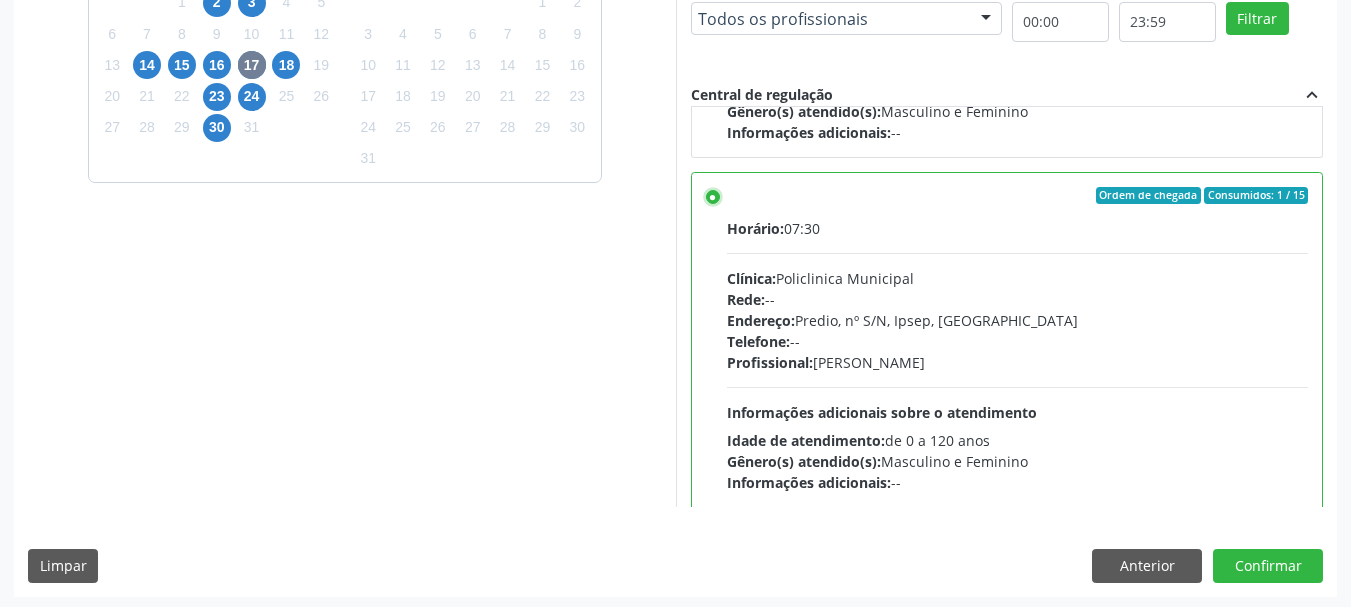scroll, scrollTop: 588, scrollLeft: 0, axis: vertical 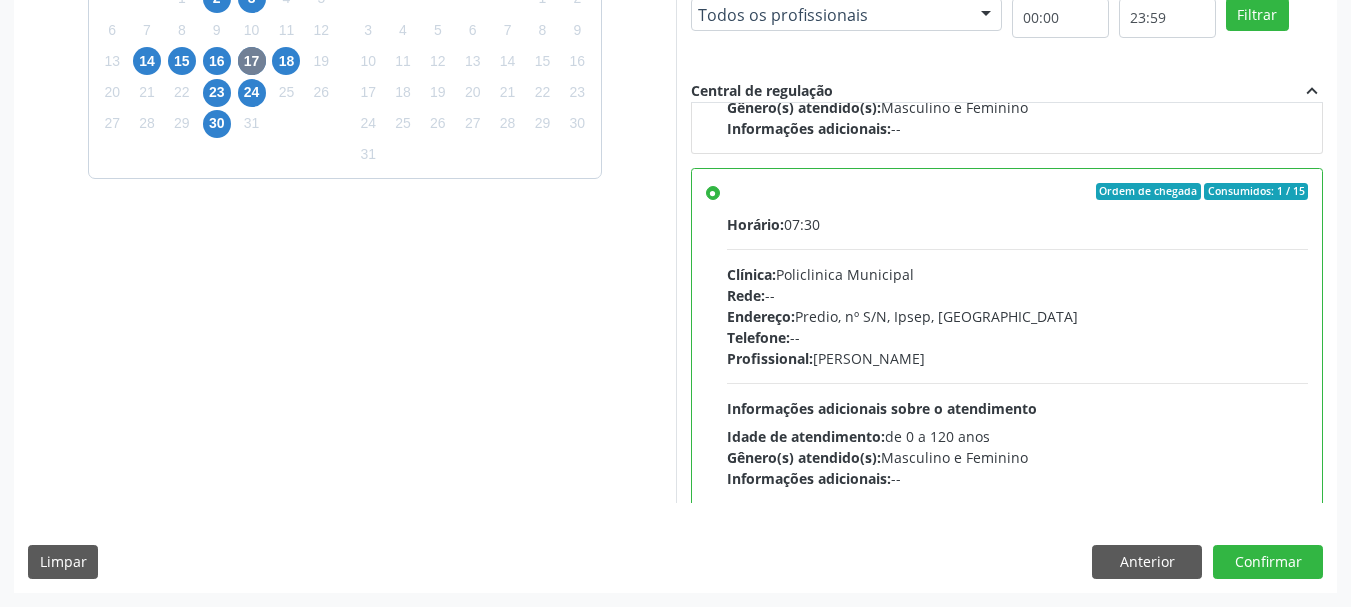 click on "Dias com vagas disponíveis para:
- Médico Ortopedista e Traumatologista
[DATE] D S T Q Q S S 29 30 1 2 3 4 5 6 7 8 9 10 11 12 13 14 15 16 17 18 19 20 21 22 23 24 25 26 27 28 29 30 31 1 2 3 4 5 6 7 8 [DATE] D S T Q Q S S 27 28 29 30 31 1 2 3 4 5 6 7 8 9 10 11 12 13 14 15 16 17 18 19 20 21 22 23 24 25 26 27 28 29 30 31 1 2 3 4 5 6
Vagas para o dia
[DATE]
Município
Todos os municípios         Todos os municípios   [GEOGRAPHIC_DATA] - [GEOGRAPHIC_DATA] resultado encontrado para: "   "
Não há nenhuma opção para ser exibida.
Bairro
Todos os bairros         Todos os bairros   [GEOGRAPHIC_DATA]   [GEOGRAPHIC_DATA] resultado encontrado para: "   "
Não há nenhuma opção para ser exibida.
Clínica
Todos as clínicas         Todos as clínicas   Cem   [GEOGRAPHIC_DATA] resultado encontrado para: "   "" at bounding box center (675, 222) 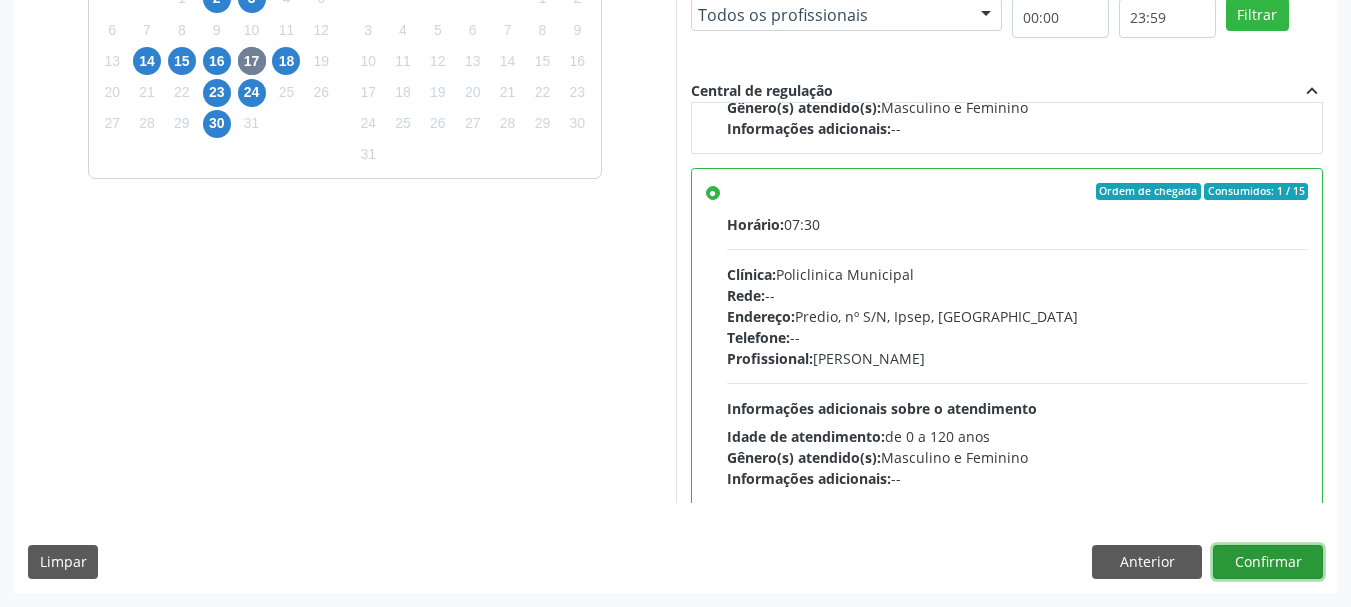 click on "Confirmar" at bounding box center [1268, 562] 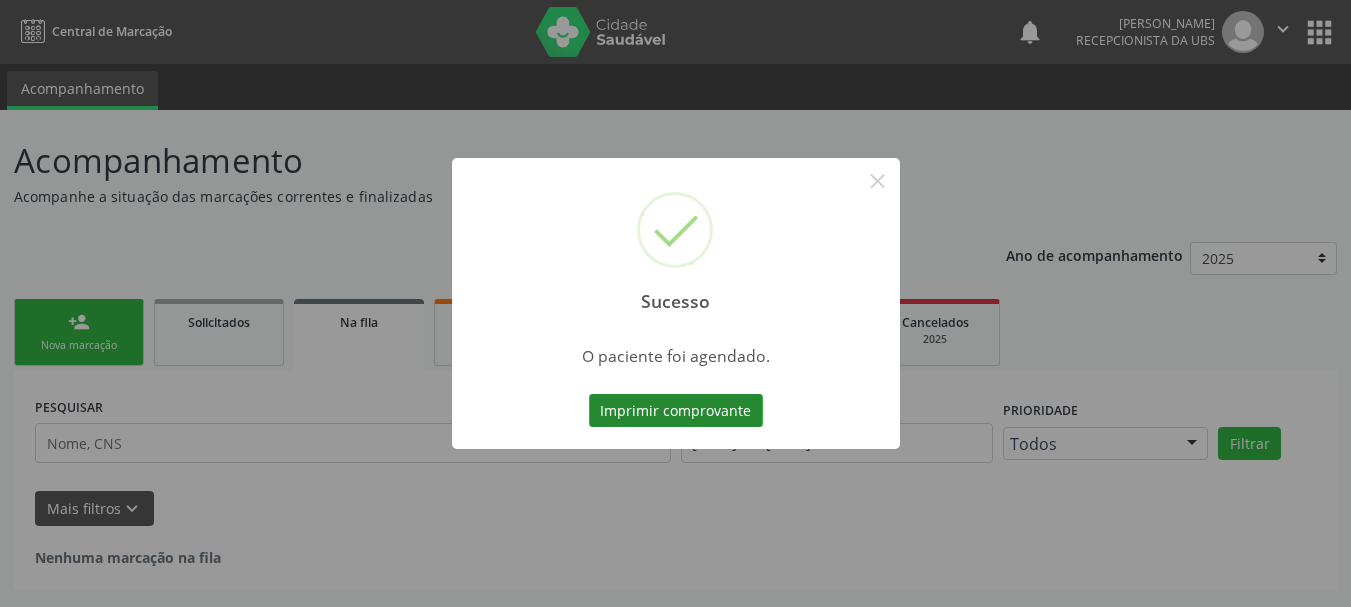 scroll, scrollTop: 0, scrollLeft: 0, axis: both 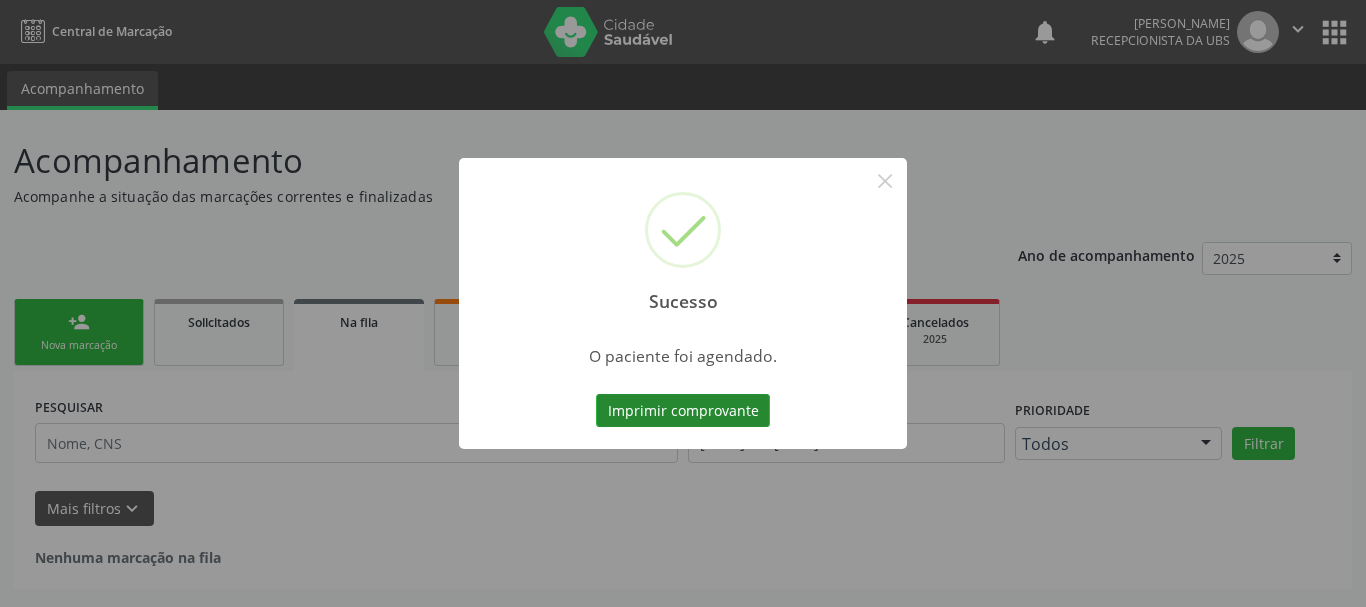 click on "Imprimir comprovante" at bounding box center [683, 411] 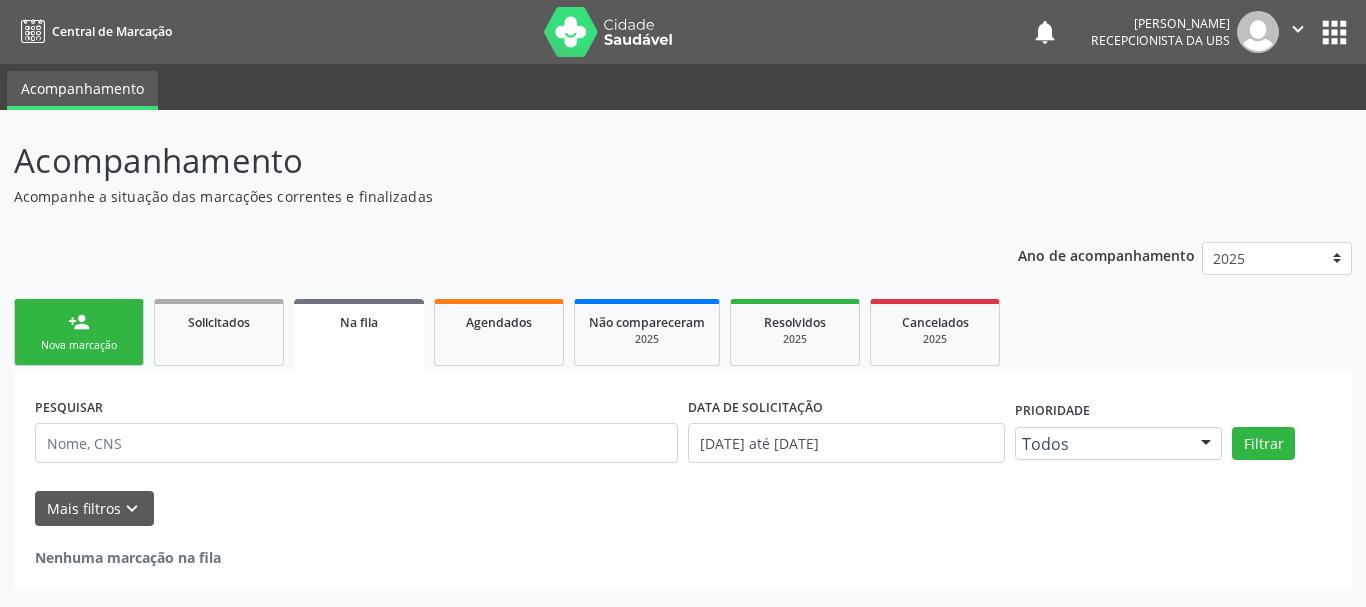 click on "Nova marcação" at bounding box center (79, 345) 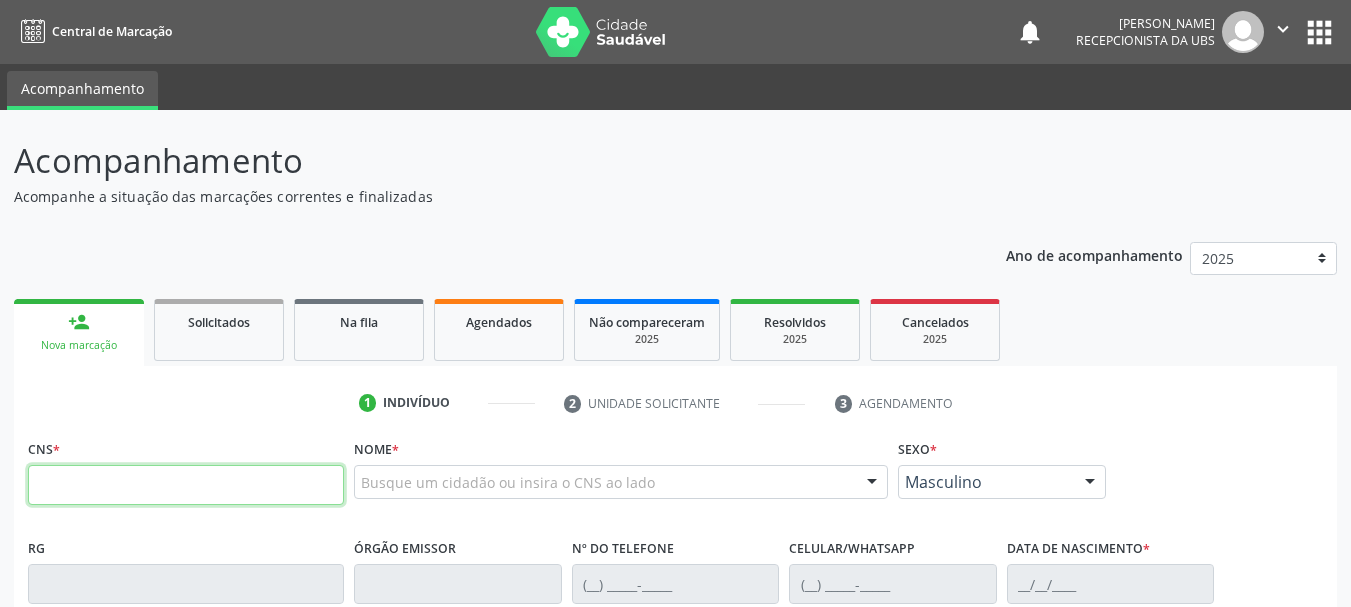 click at bounding box center [186, 485] 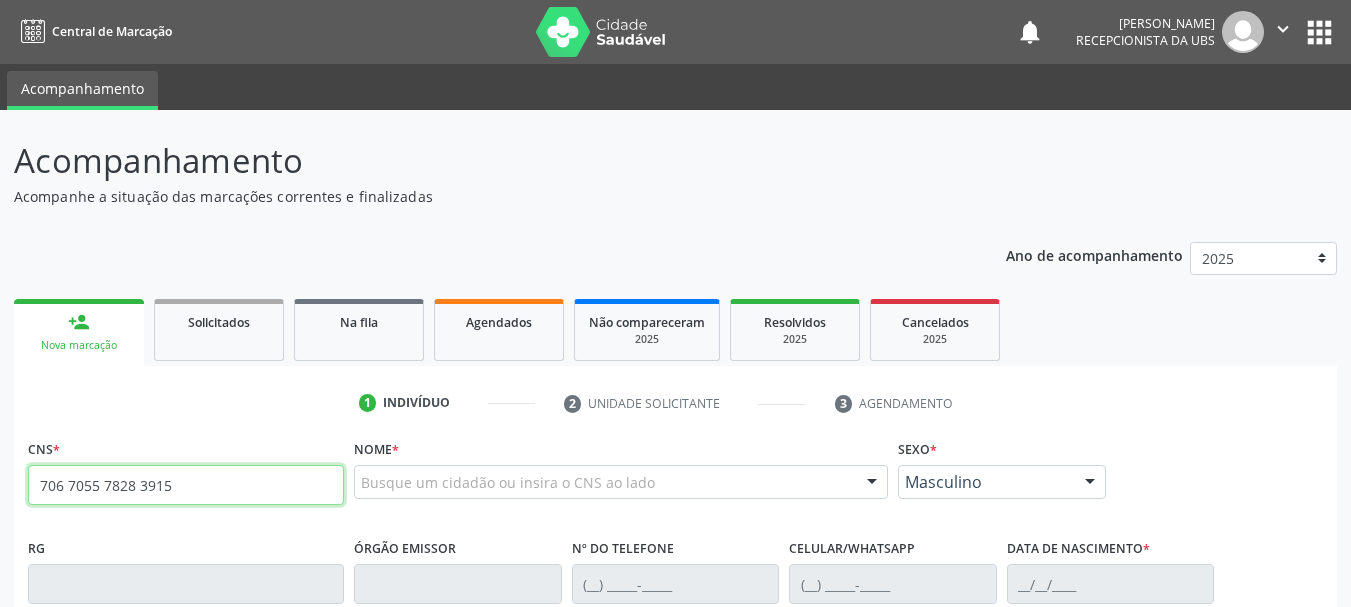 type on "706 7055 7828 3915" 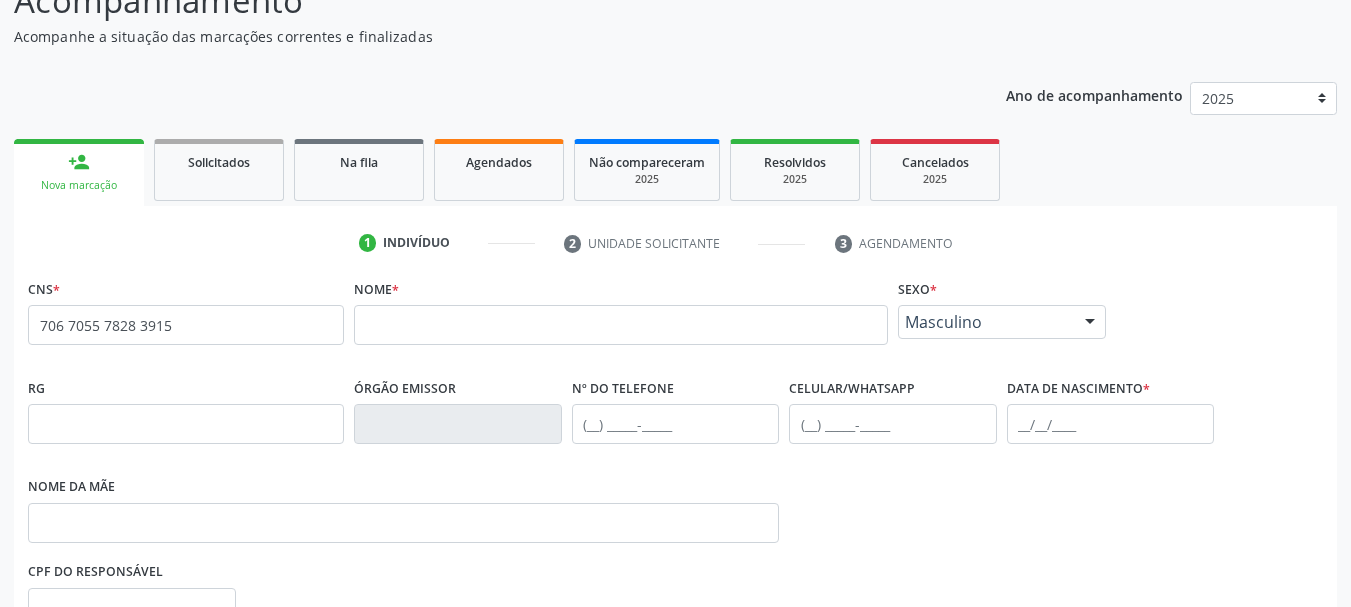 scroll, scrollTop: 200, scrollLeft: 0, axis: vertical 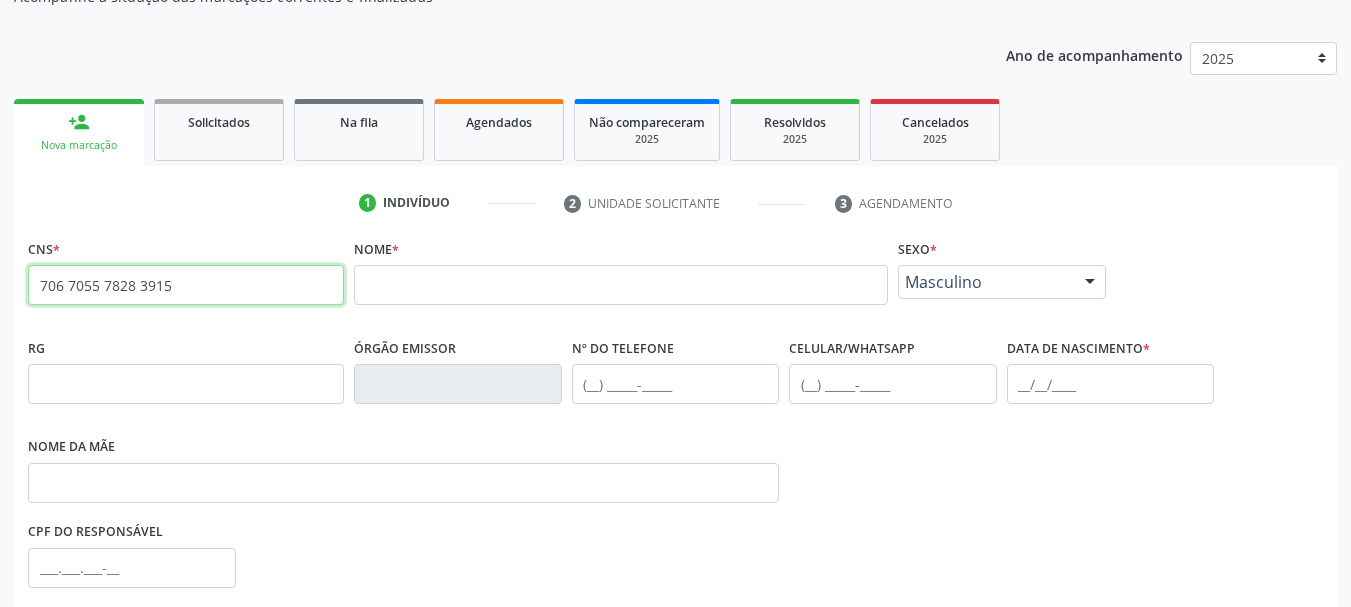 drag, startPoint x: 84, startPoint y: 297, endPoint x: 0, endPoint y: 262, distance: 91 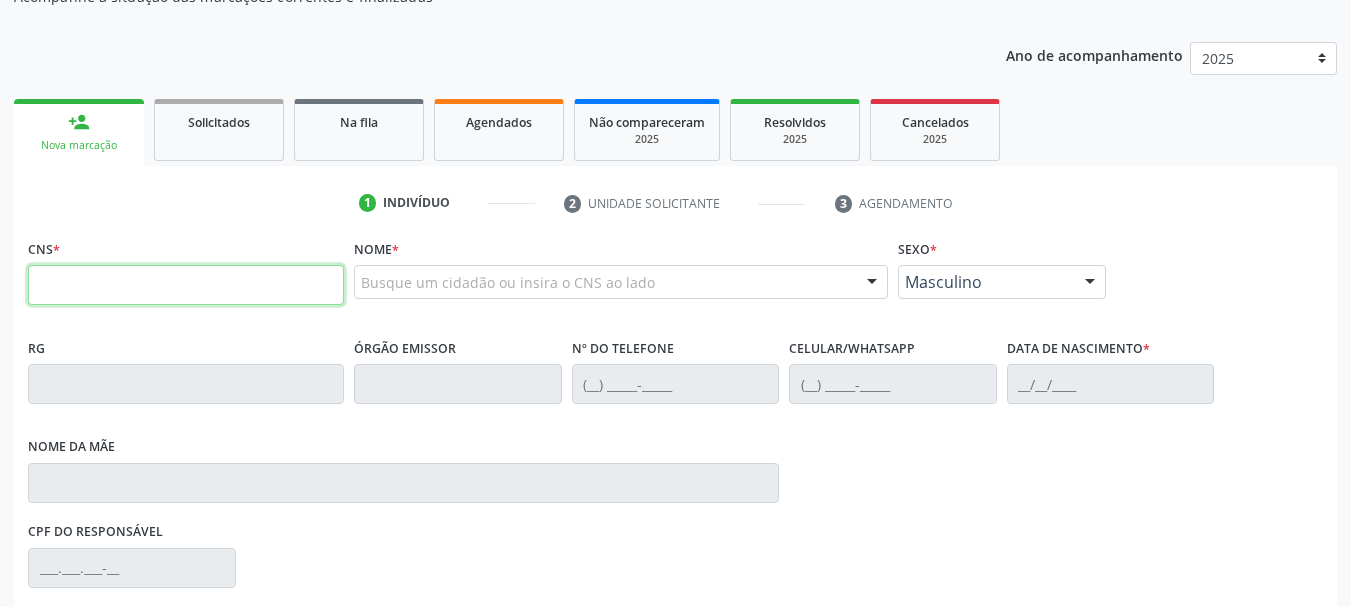 type 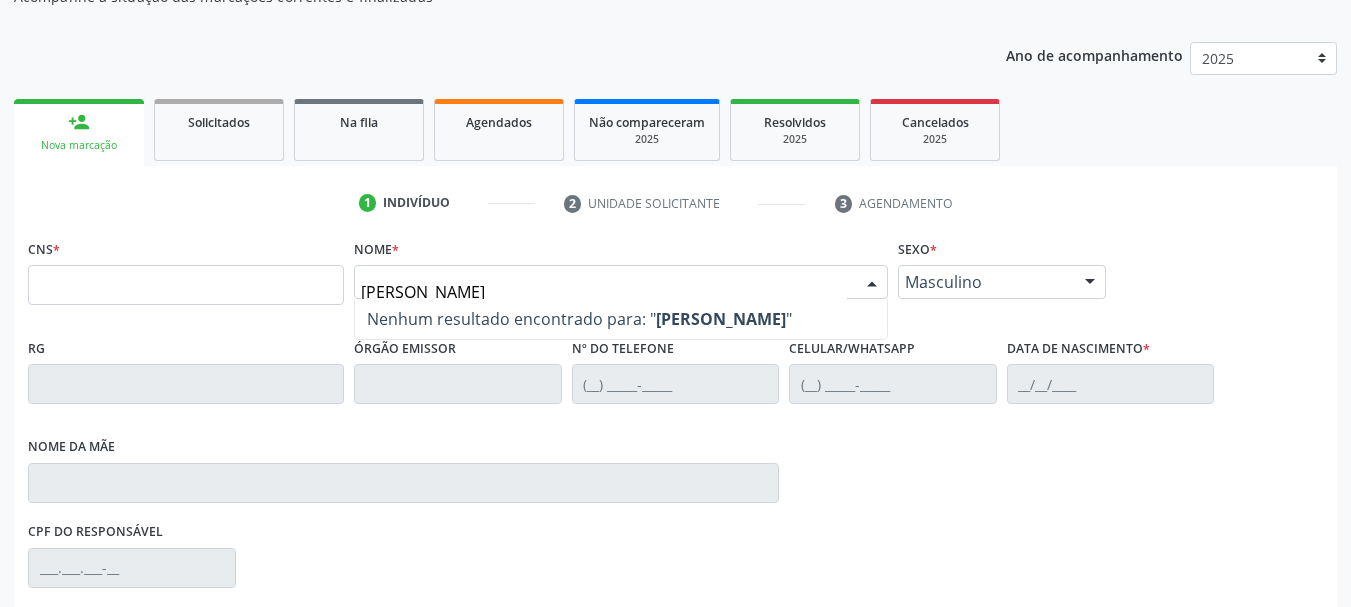 type on "[PERSON_NAME]" 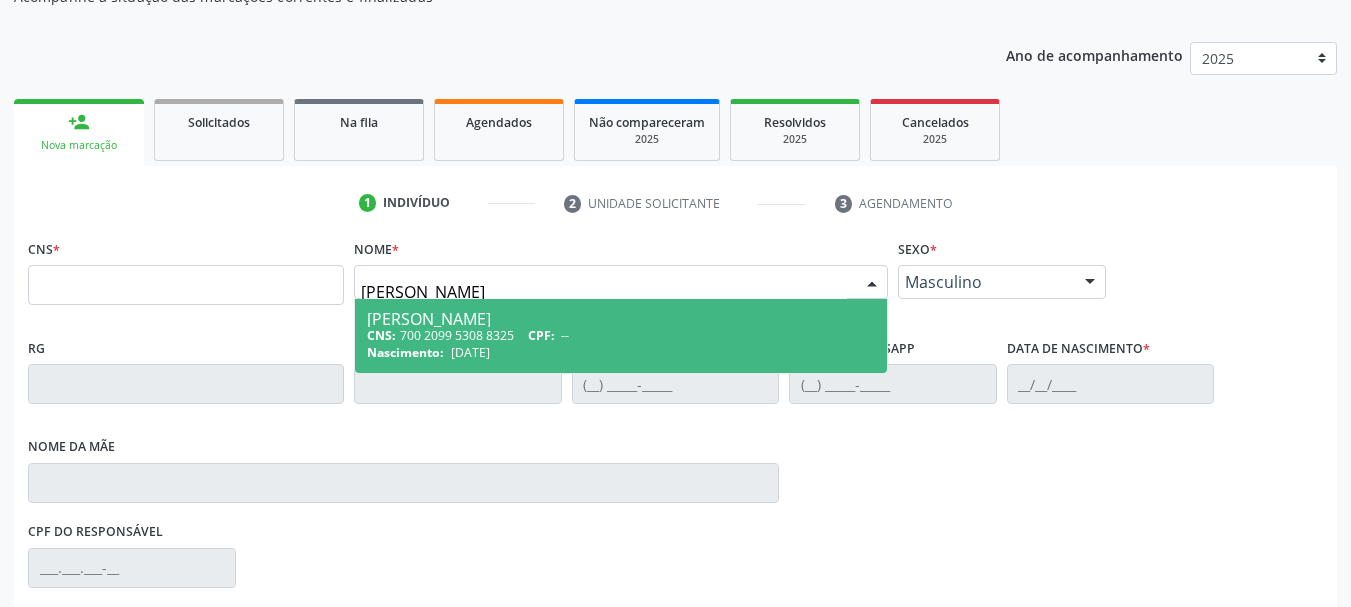 click on "CNS:
700 2099 5308 8325
CPF:    --" at bounding box center (621, 335) 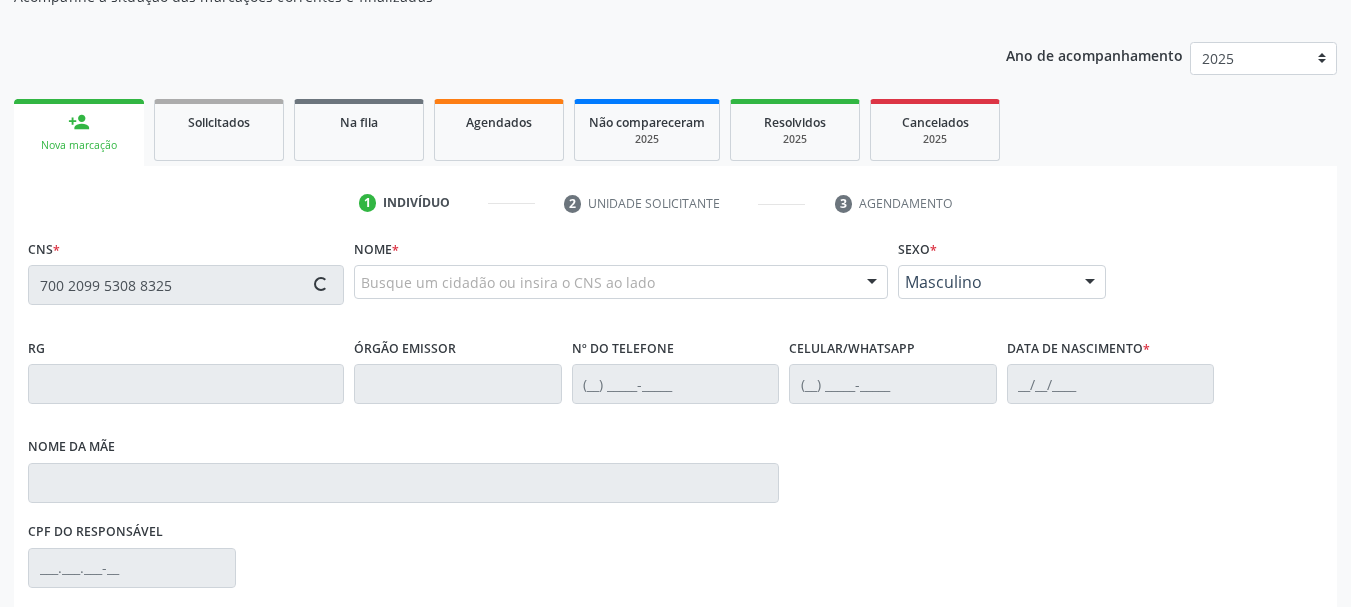 type on "700 2099 5308 8325" 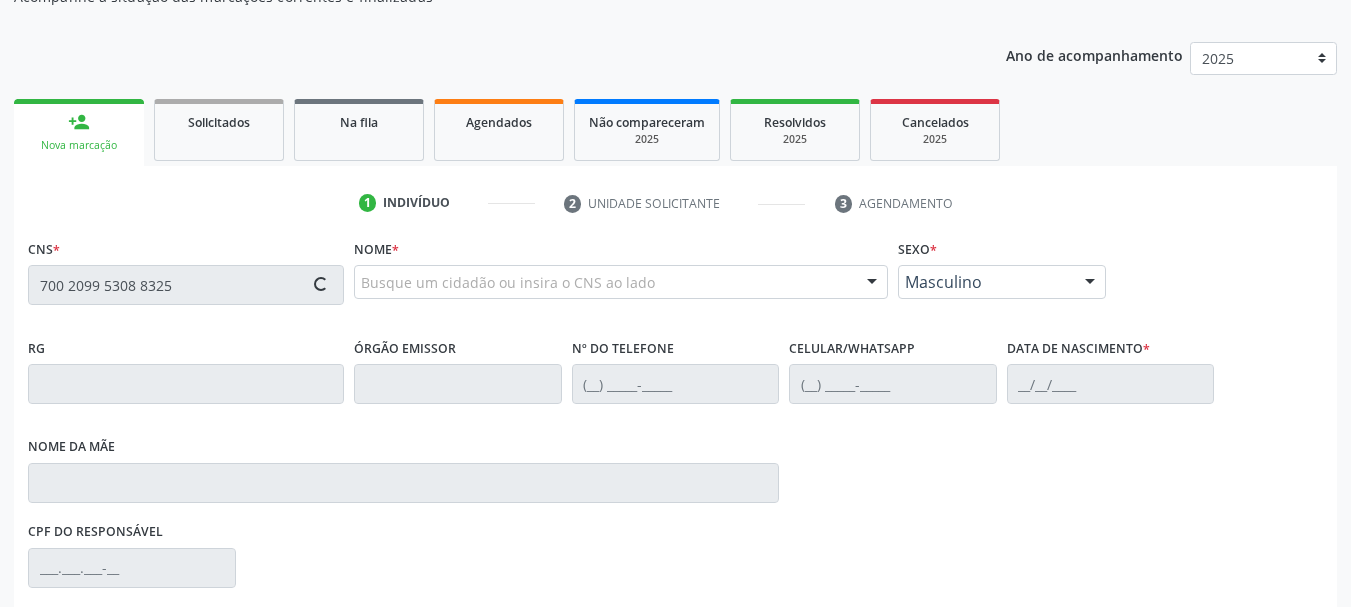 type 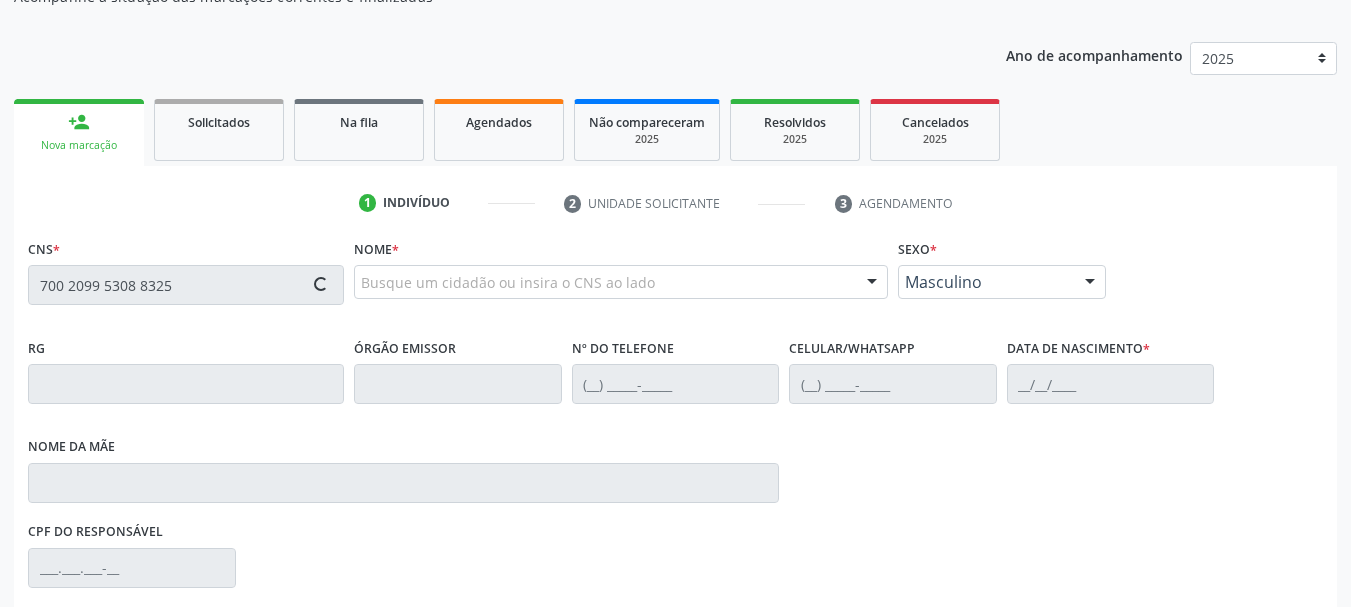 type 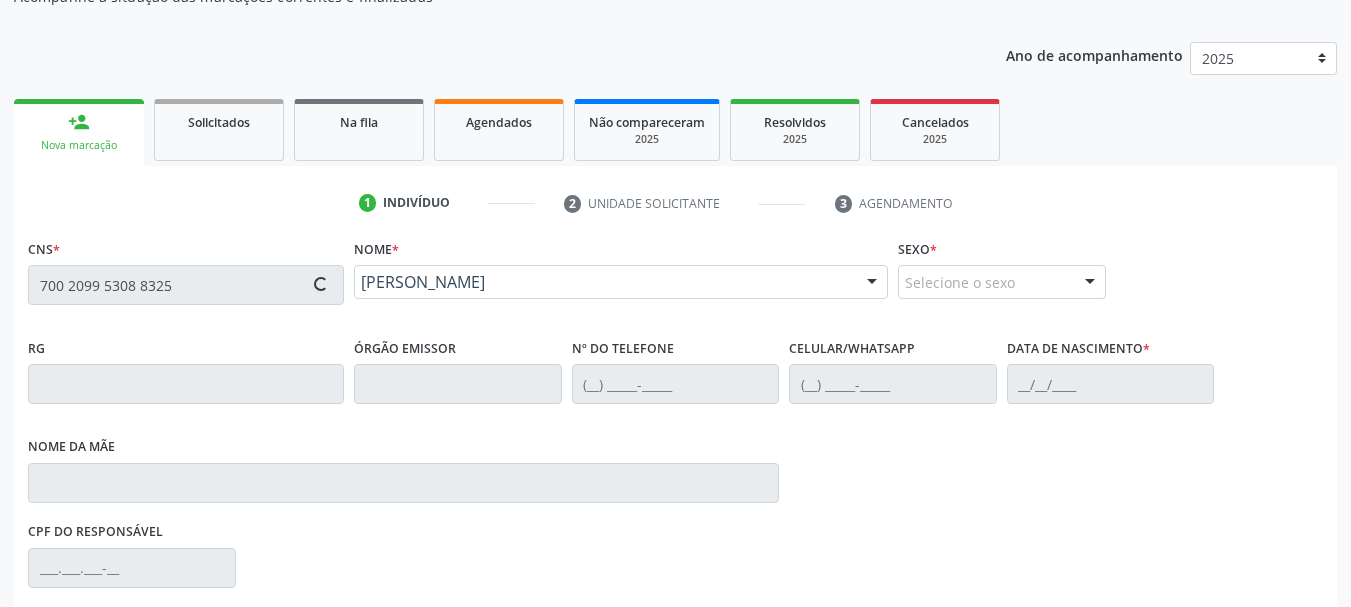 type on "[PHONE_NUMBER]" 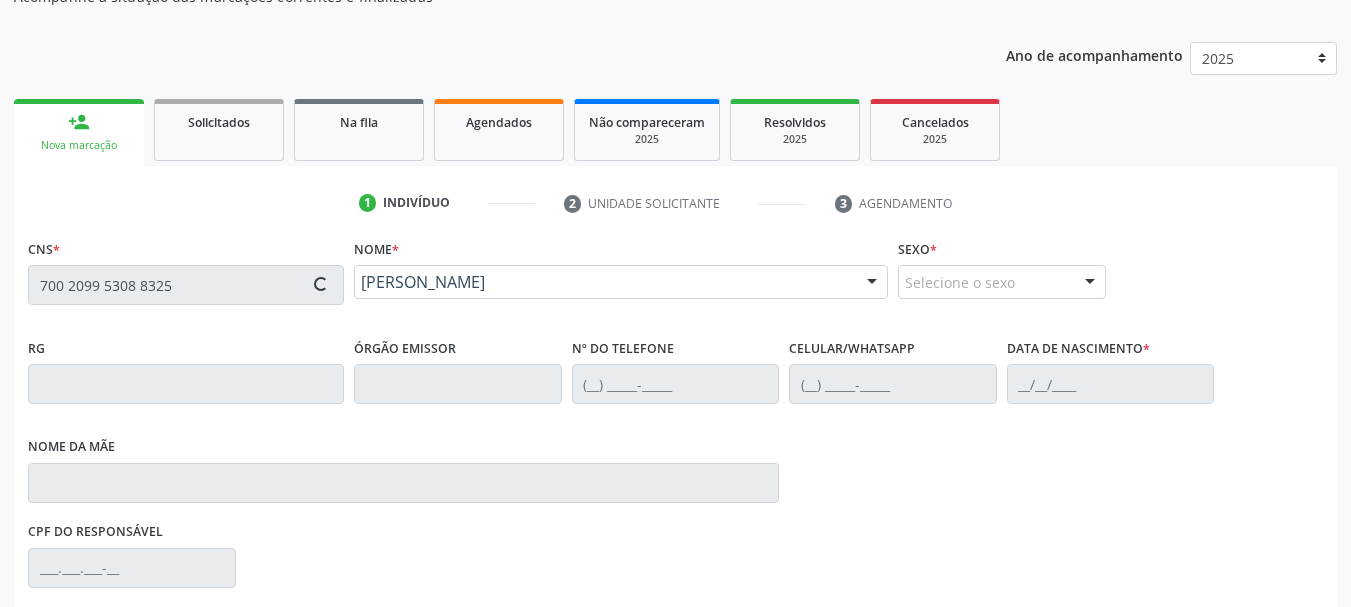 type on "[DATE]" 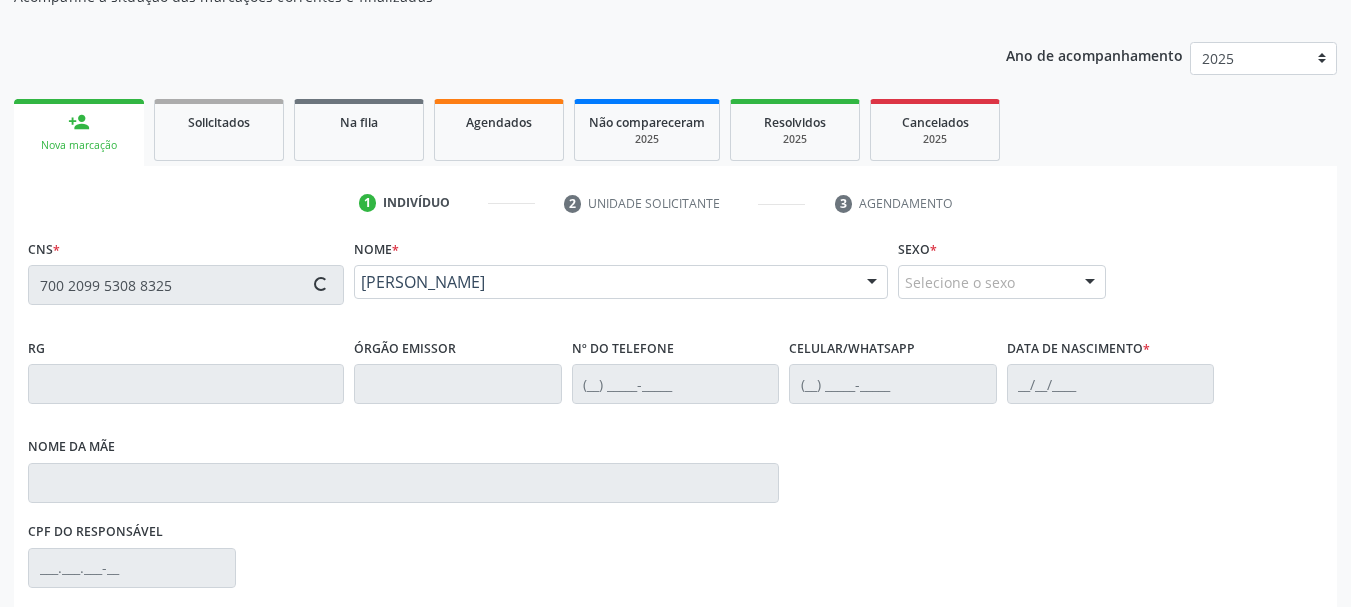 type on "111.809.774-24" 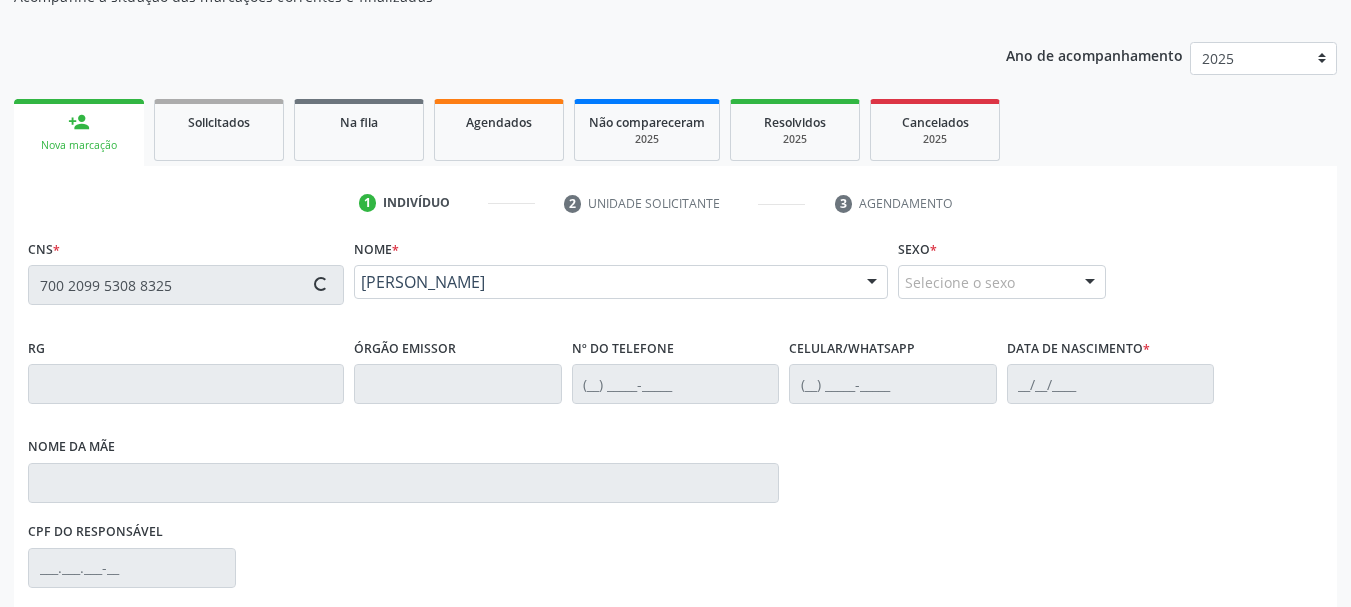 type on "S/N" 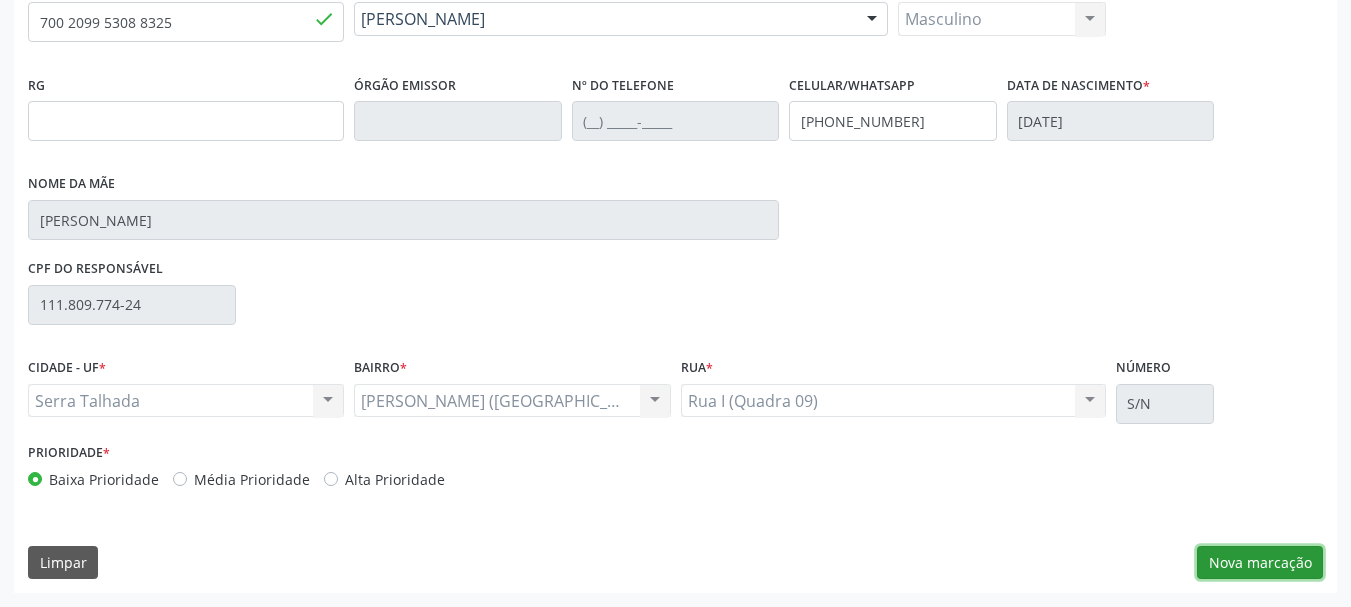 click on "Nova marcação" at bounding box center (1260, 563) 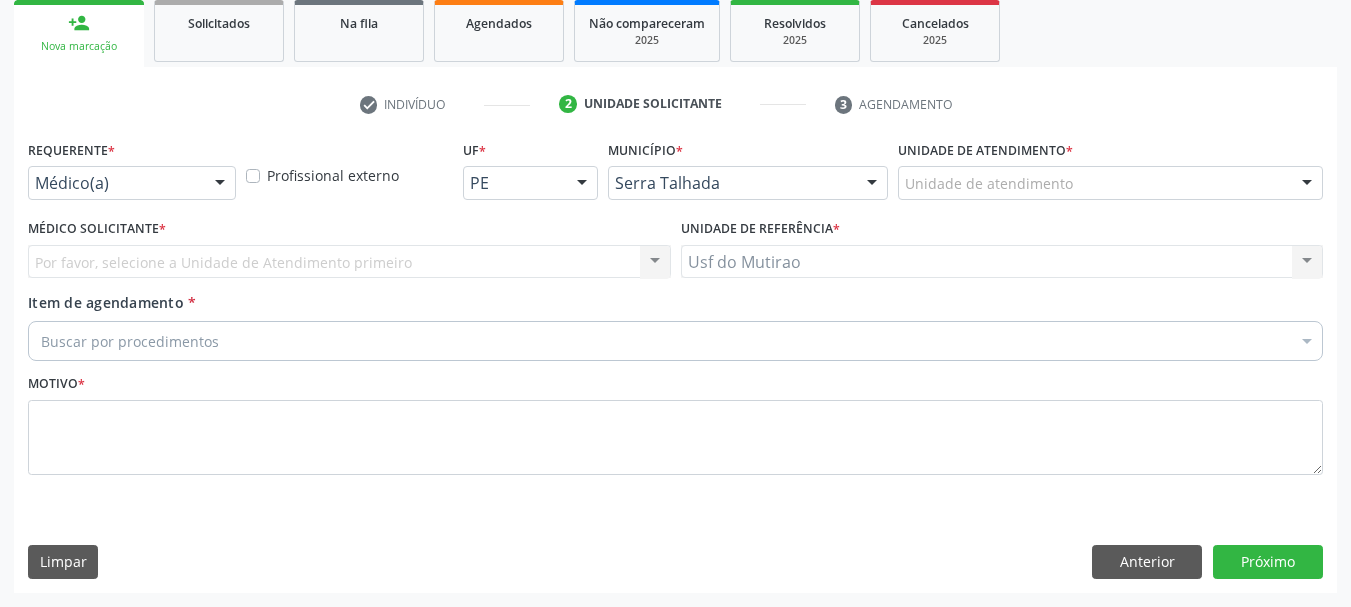 scroll, scrollTop: 299, scrollLeft: 0, axis: vertical 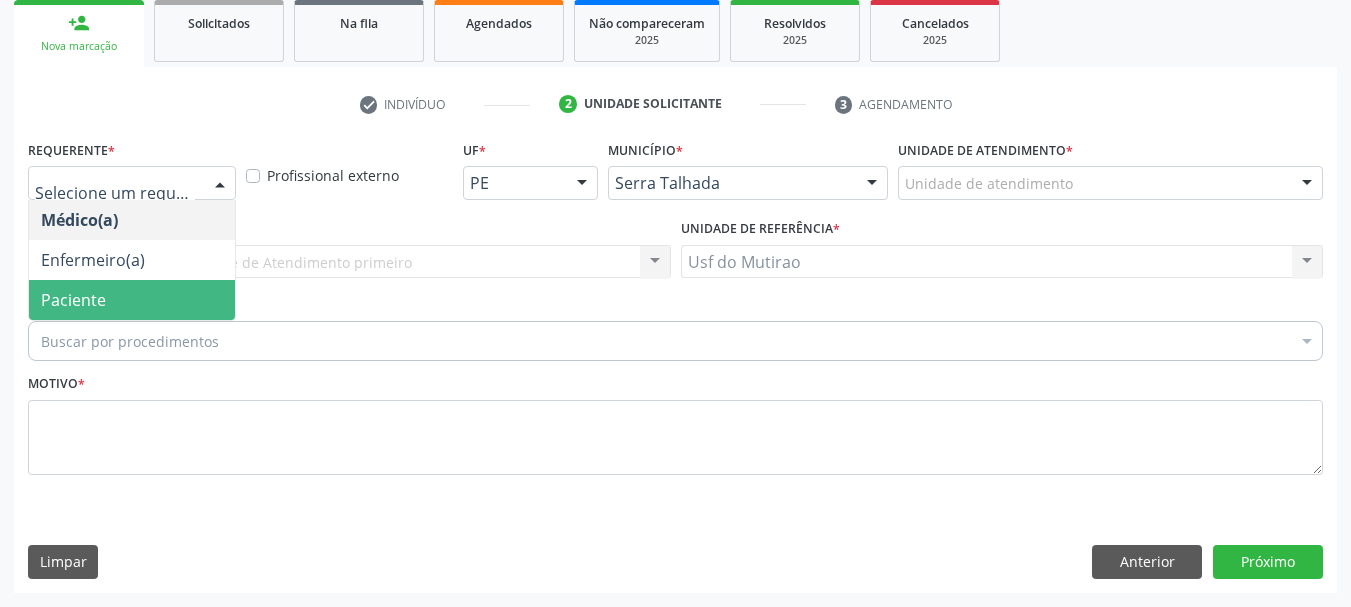 click on "Paciente" at bounding box center (73, 300) 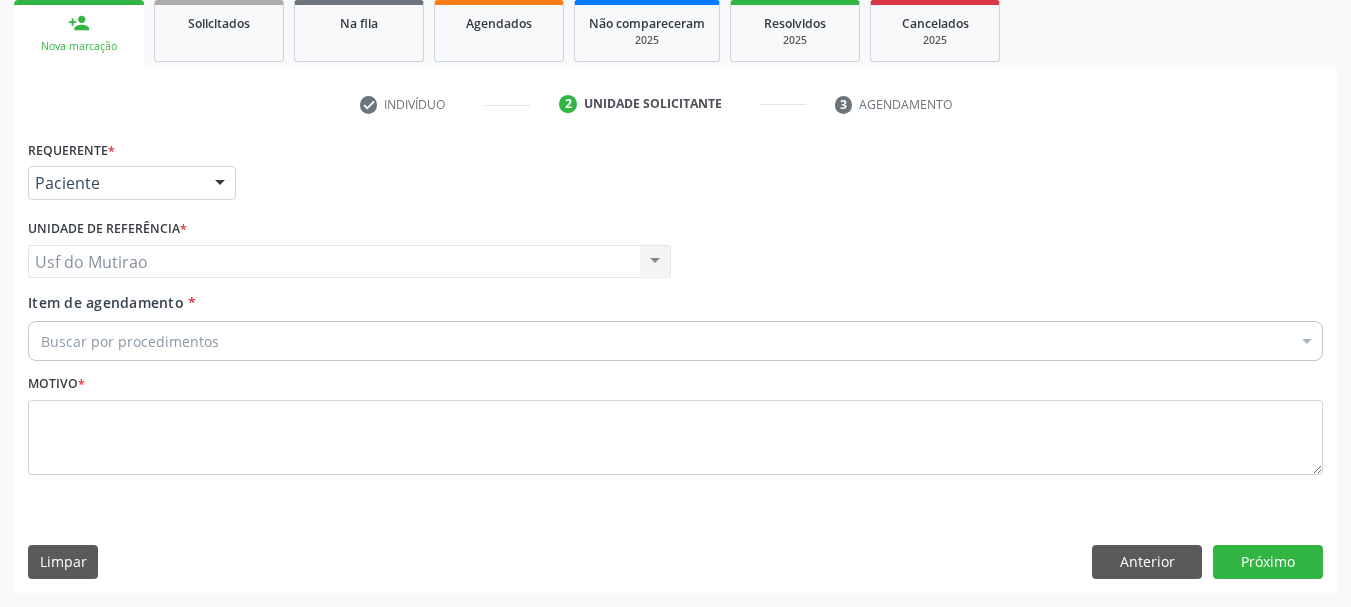 click on "Buscar por procedimentos" at bounding box center (675, 341) 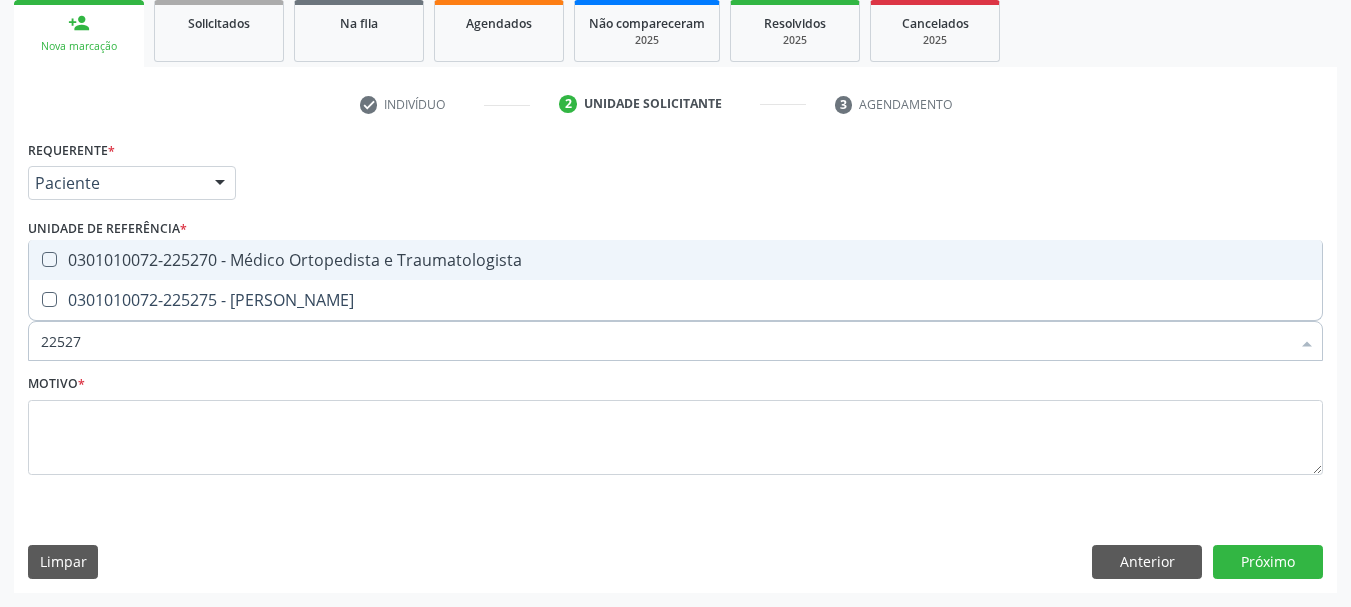 type on "225270" 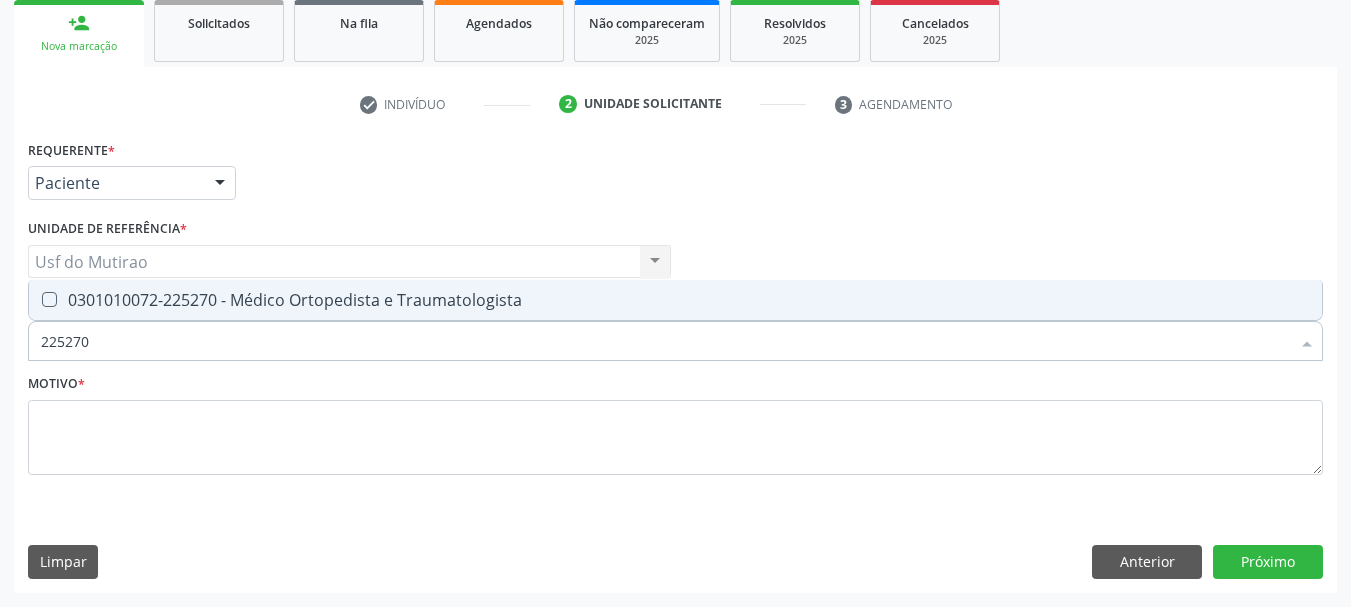 click on "0301010072-225270 - Médico Ortopedista e Traumatologista" at bounding box center (675, 300) 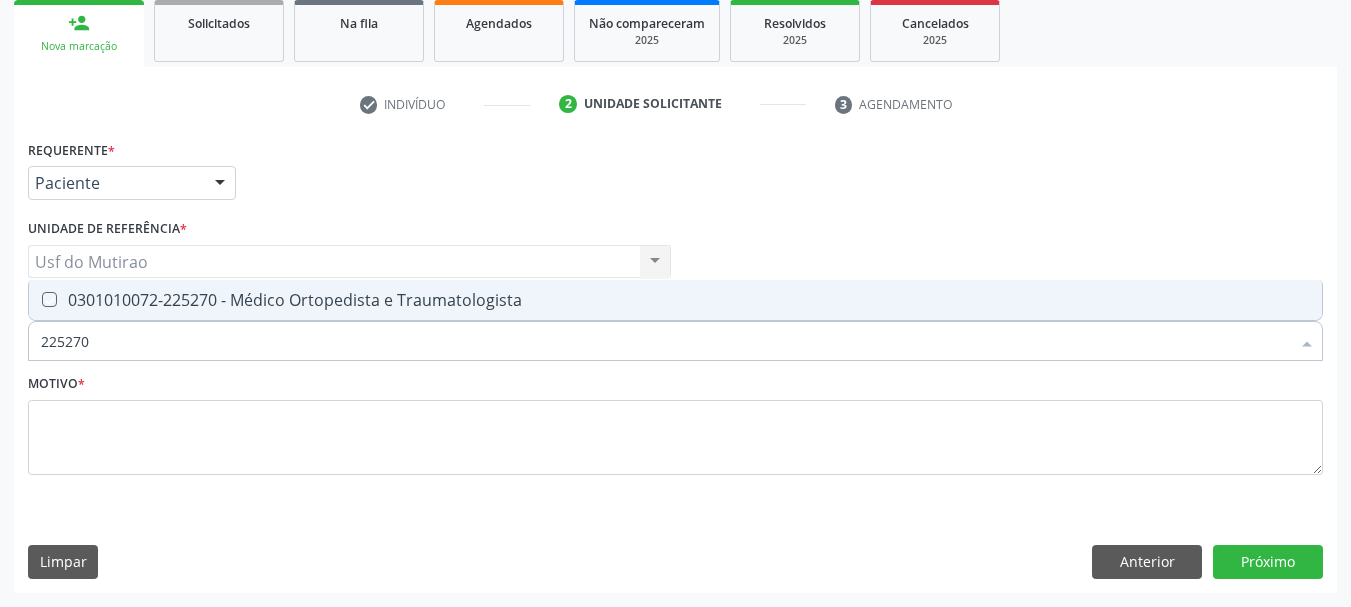 checkbox on "true" 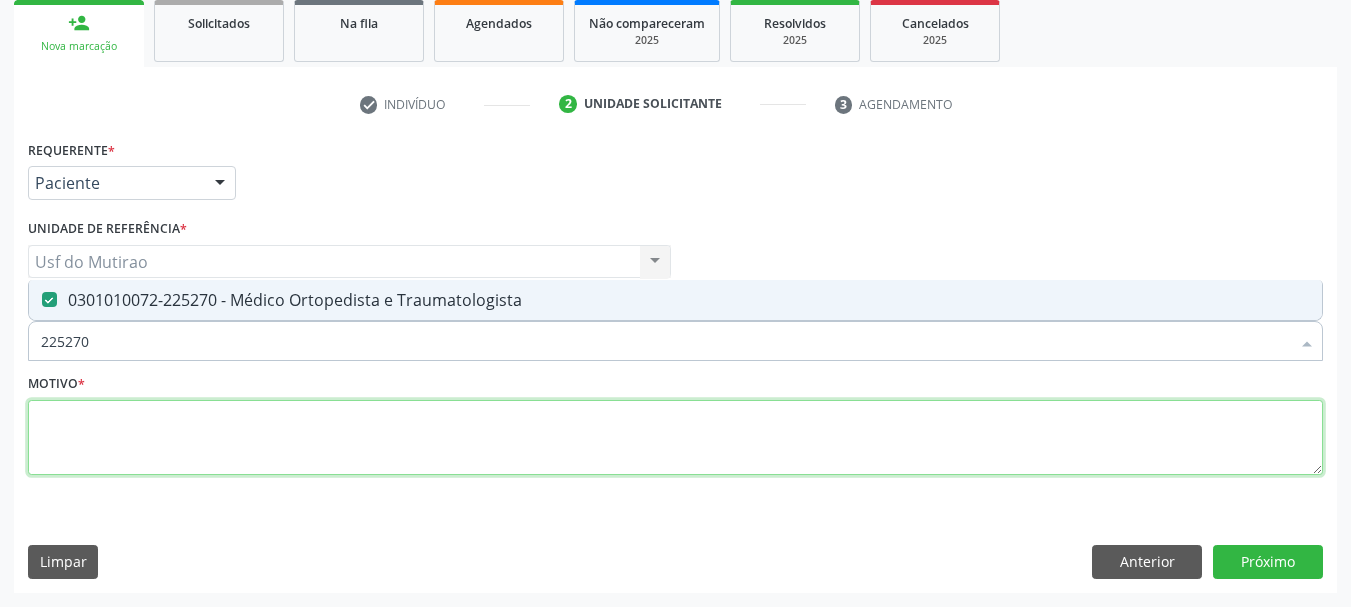 click at bounding box center (675, 438) 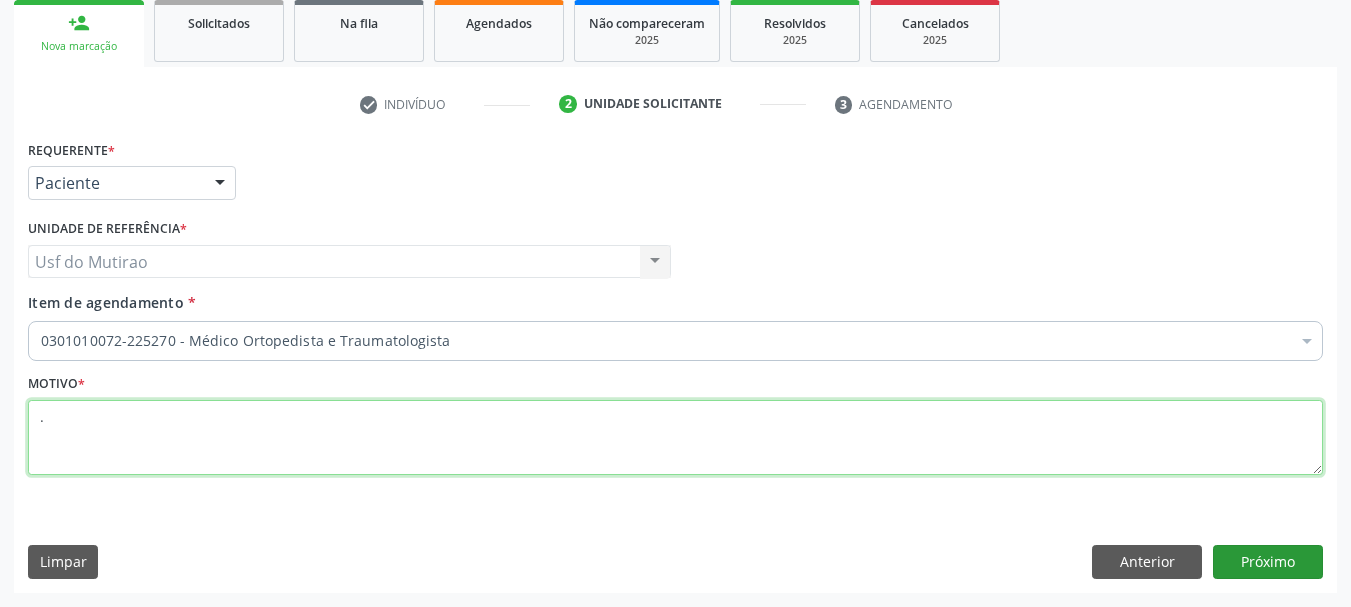 type on "." 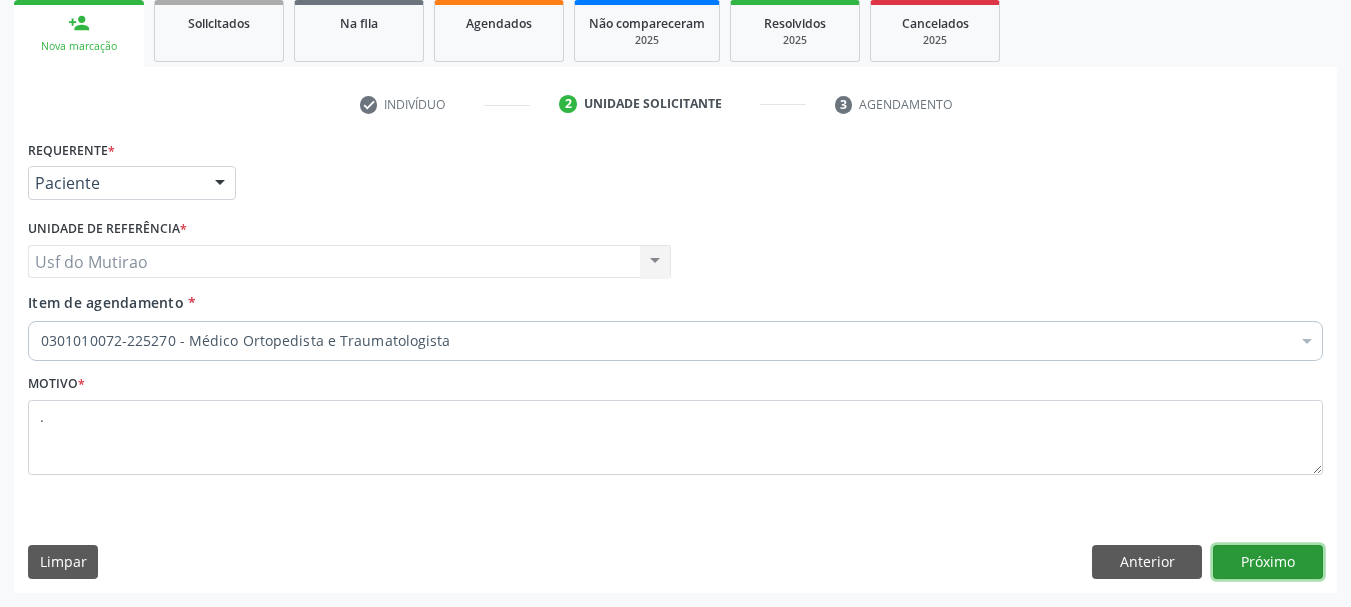 click on "Próximo" at bounding box center [1268, 562] 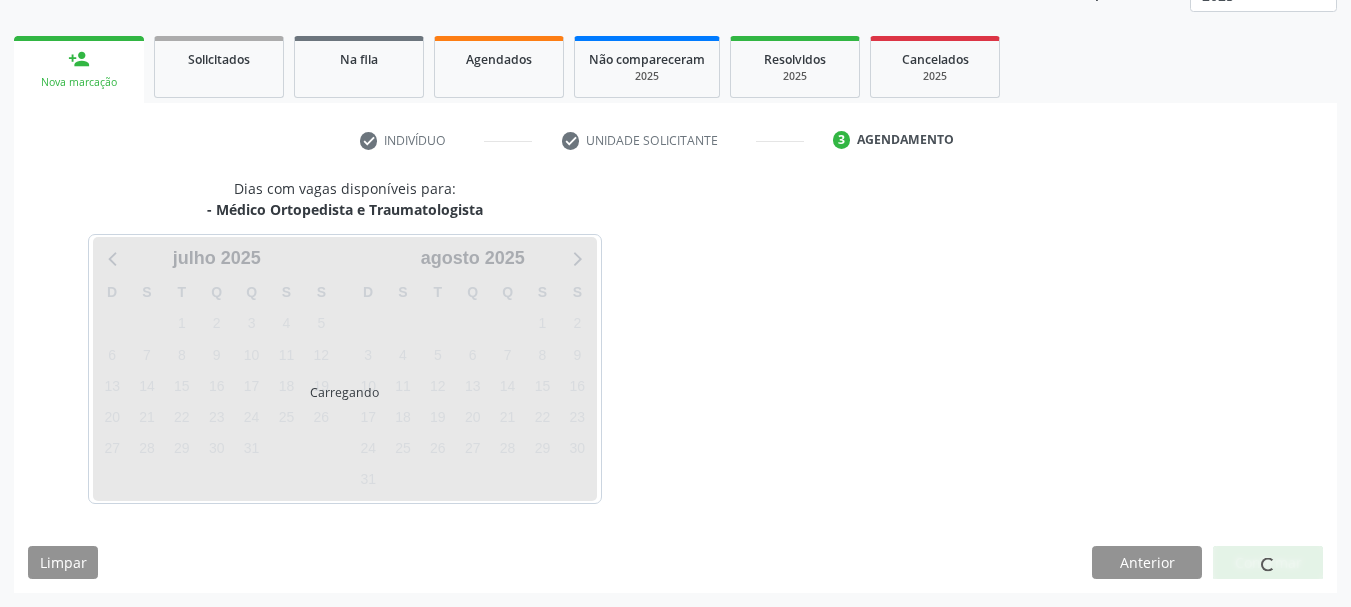 scroll, scrollTop: 263, scrollLeft: 0, axis: vertical 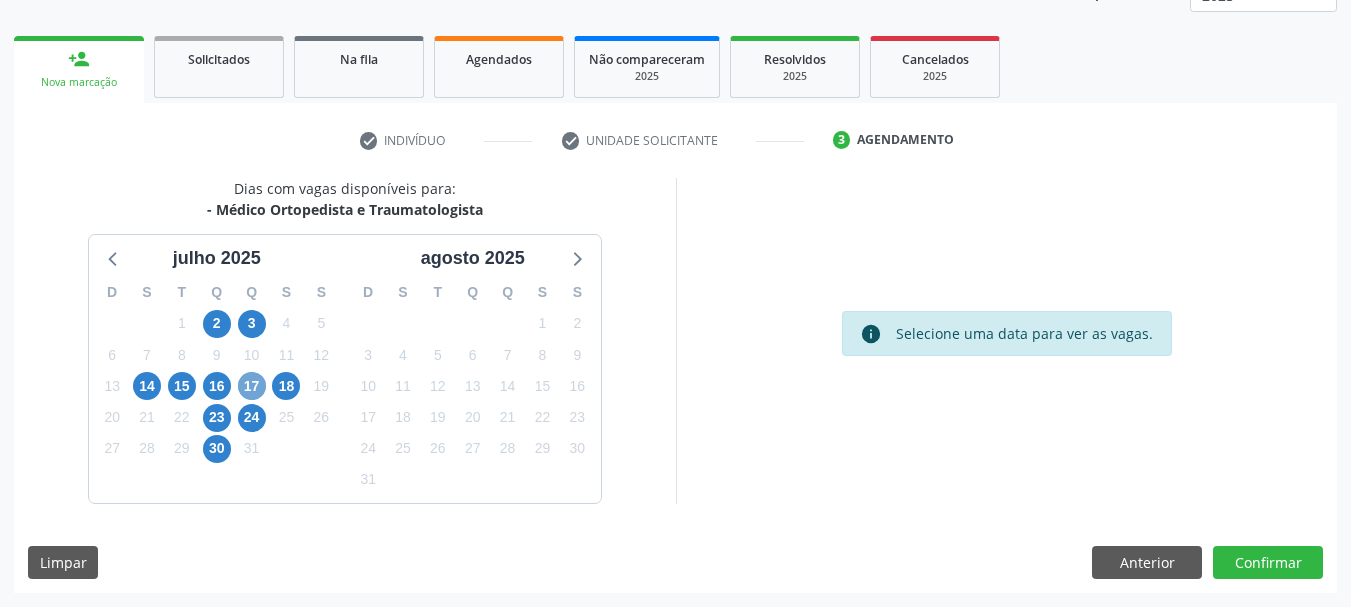 click on "17" at bounding box center [252, 386] 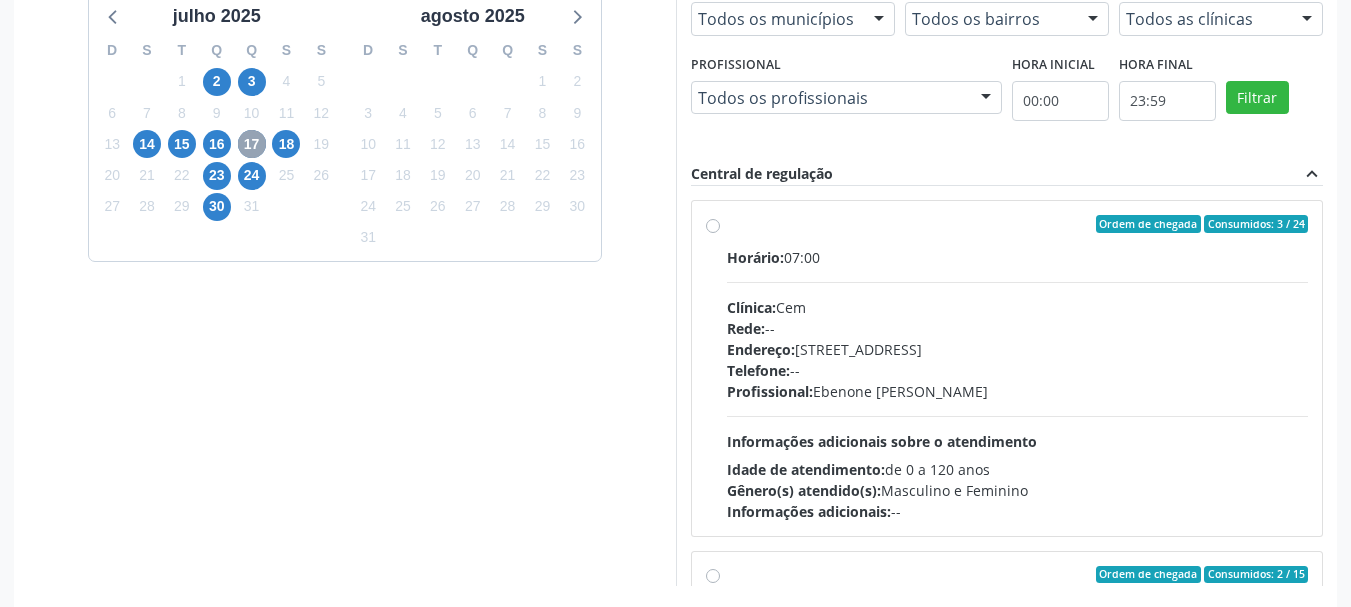 scroll, scrollTop: 563, scrollLeft: 0, axis: vertical 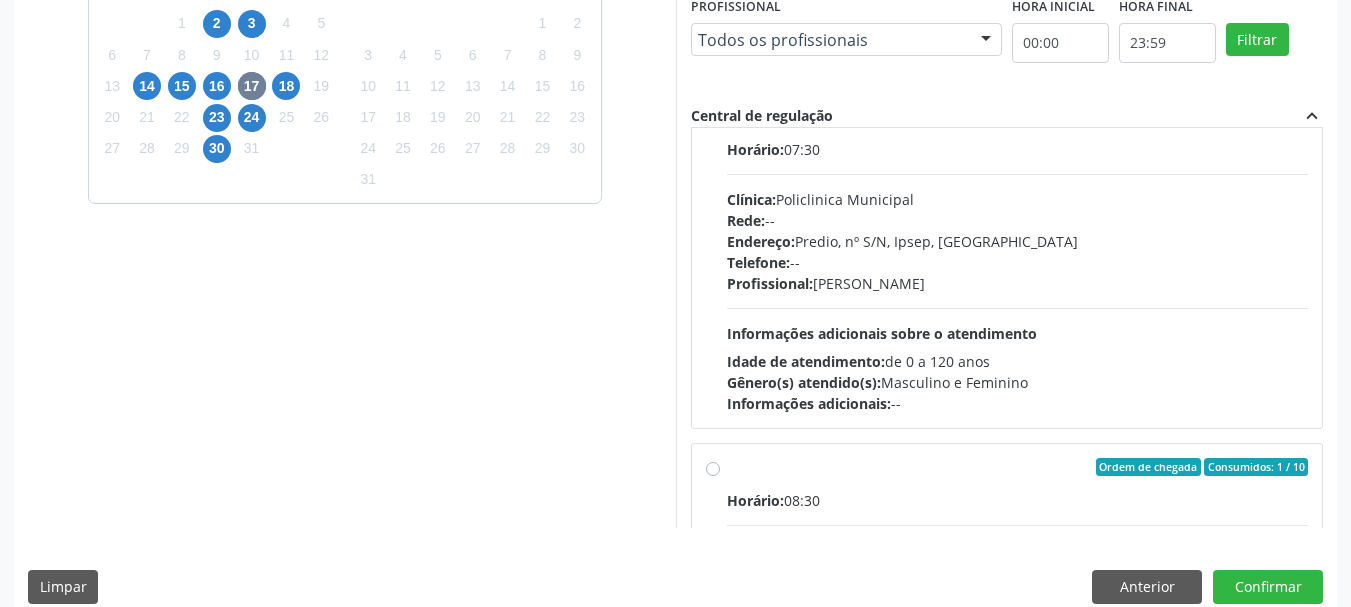 click on "Idade de atendimento:" at bounding box center (806, 361) 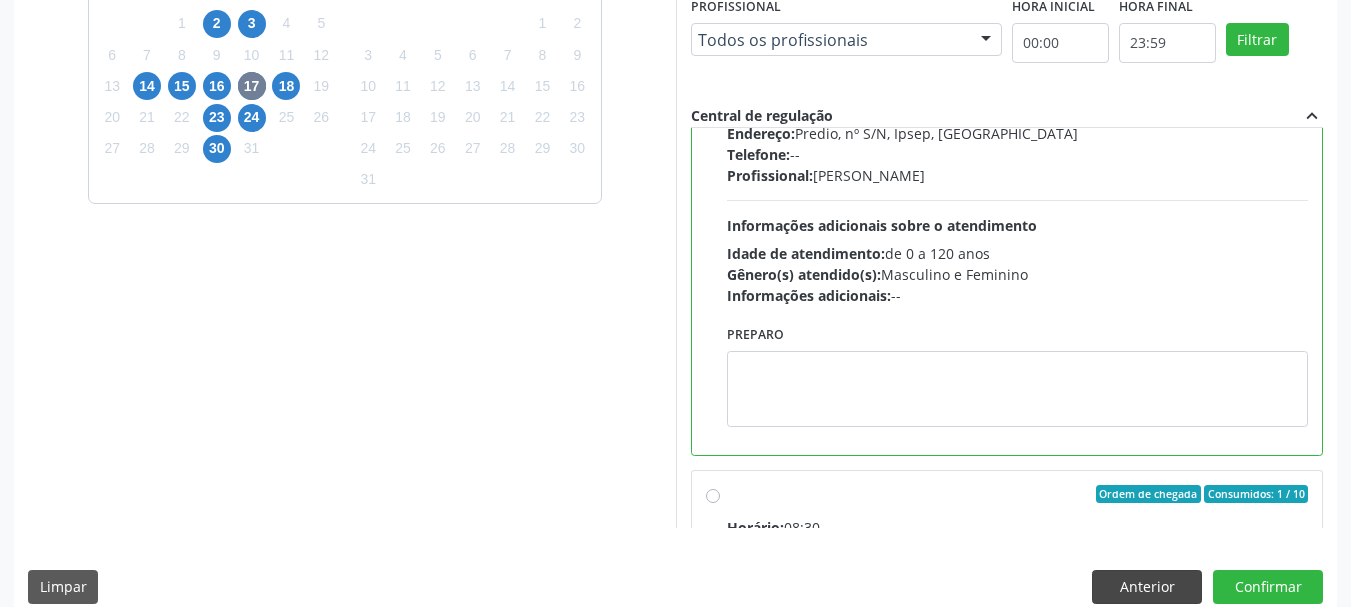 scroll, scrollTop: 588, scrollLeft: 0, axis: vertical 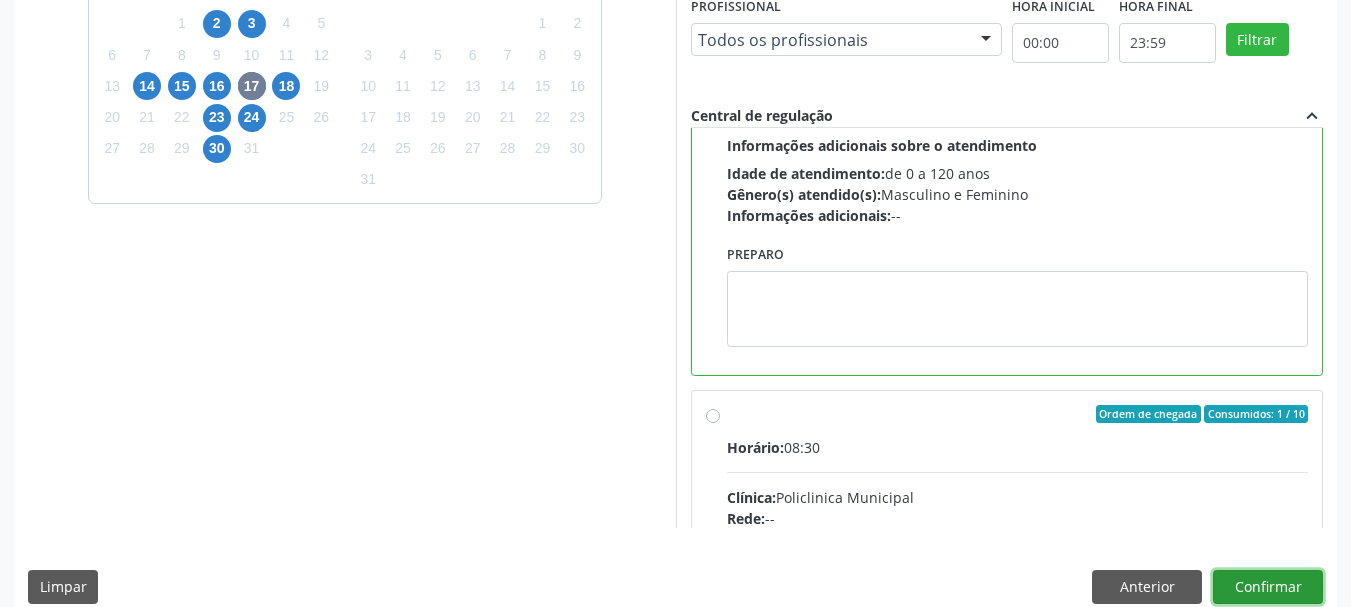 click on "Confirmar" at bounding box center (1268, 587) 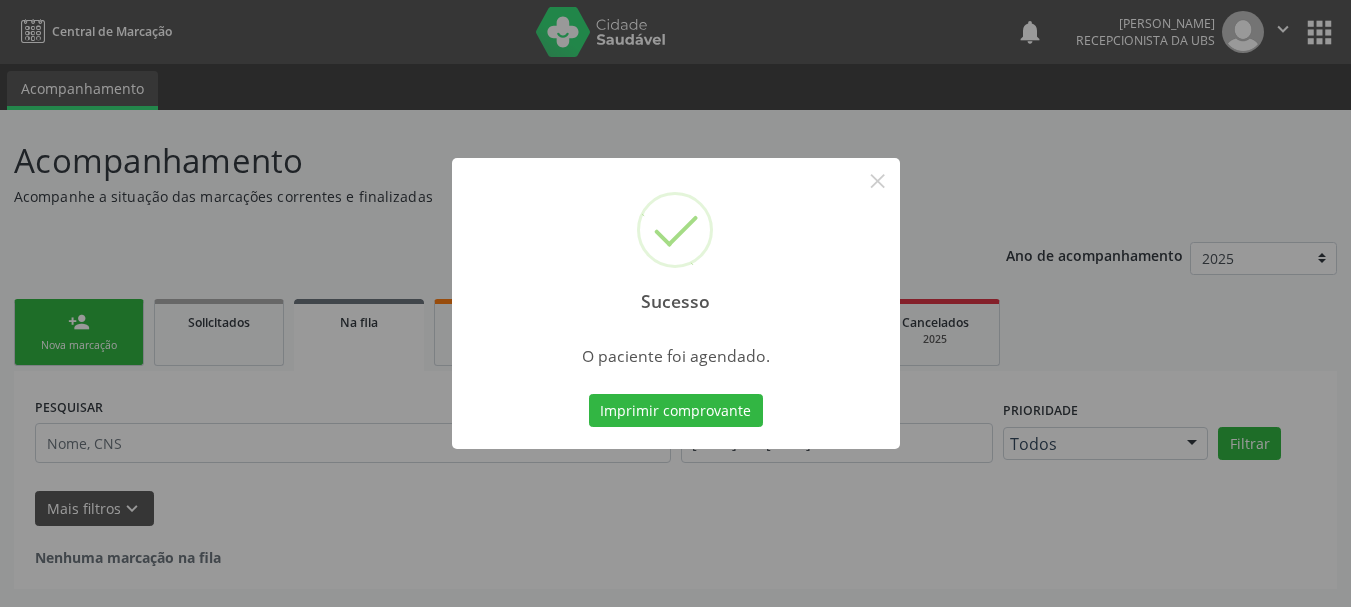 scroll, scrollTop: 0, scrollLeft: 0, axis: both 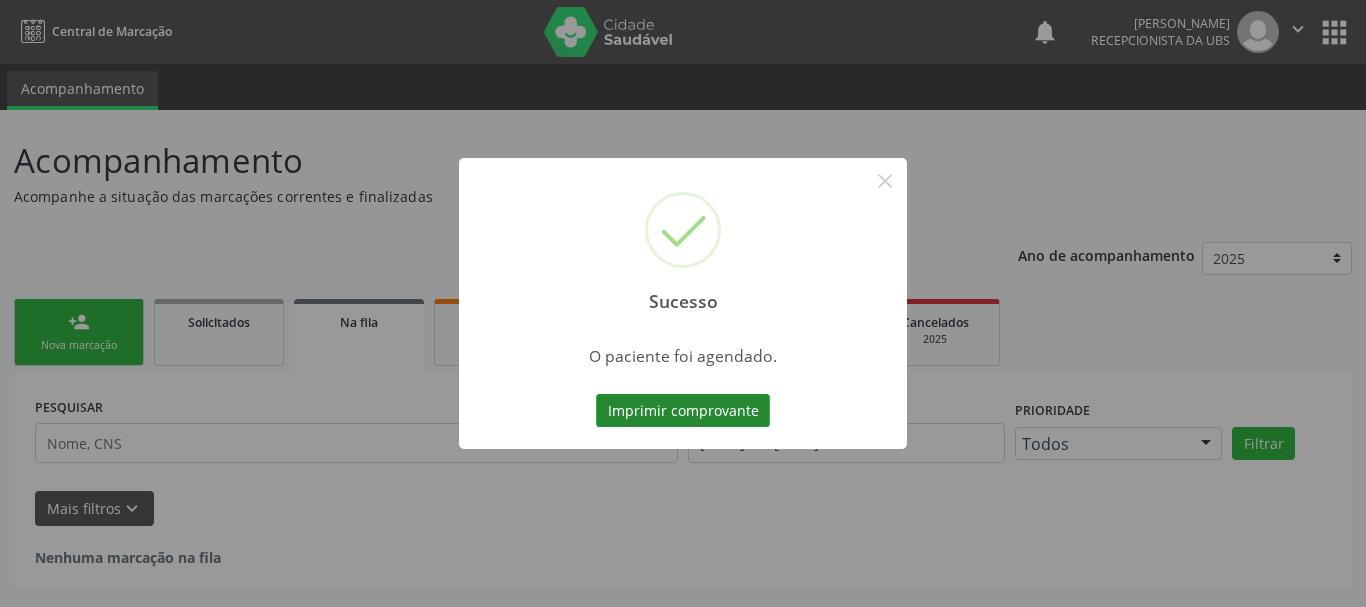click on "Imprimir comprovante" at bounding box center (683, 411) 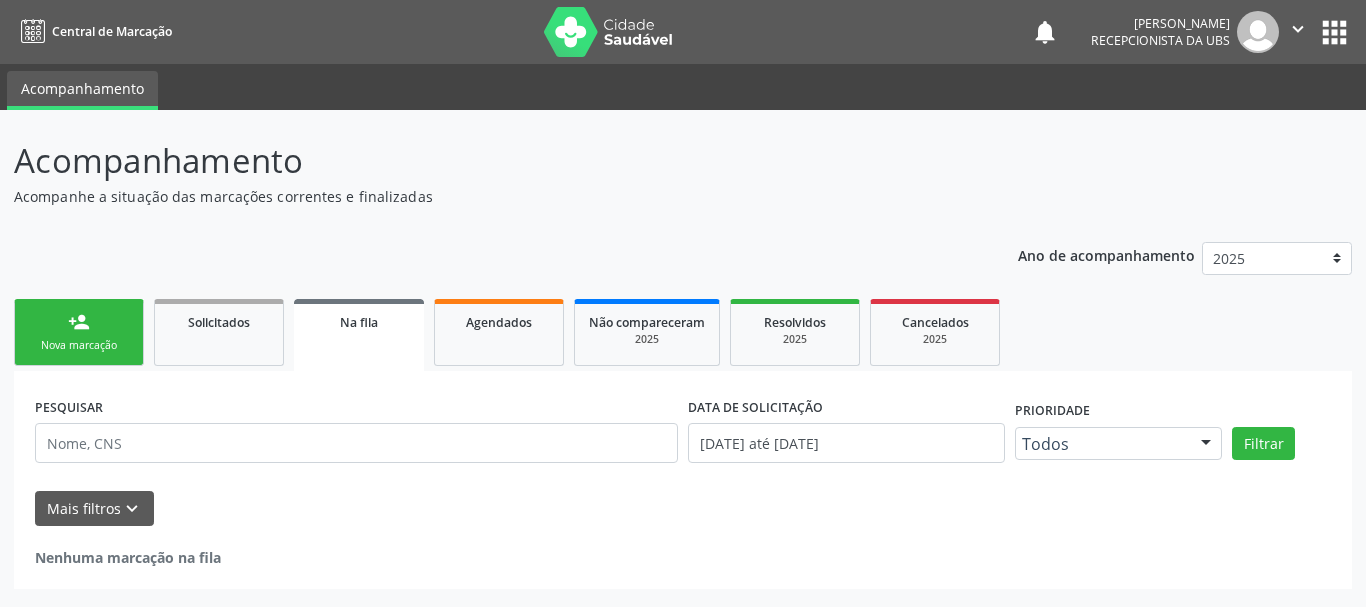 click on "person_add
Nova marcação" at bounding box center (79, 332) 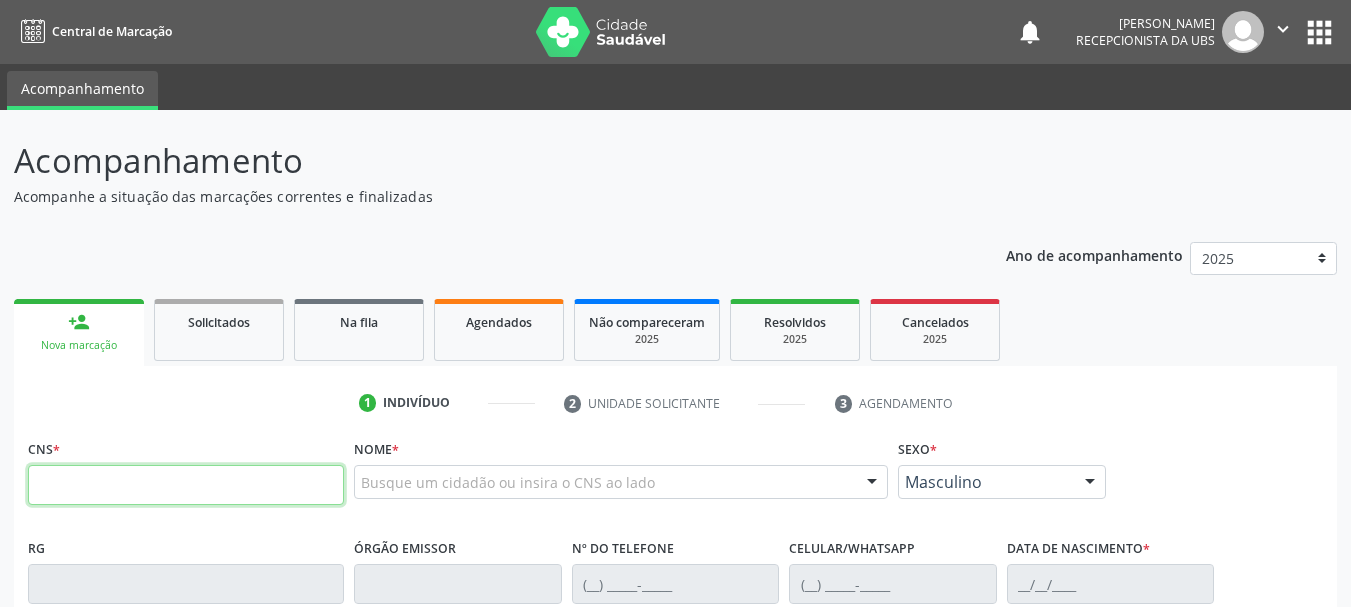 click at bounding box center (186, 485) 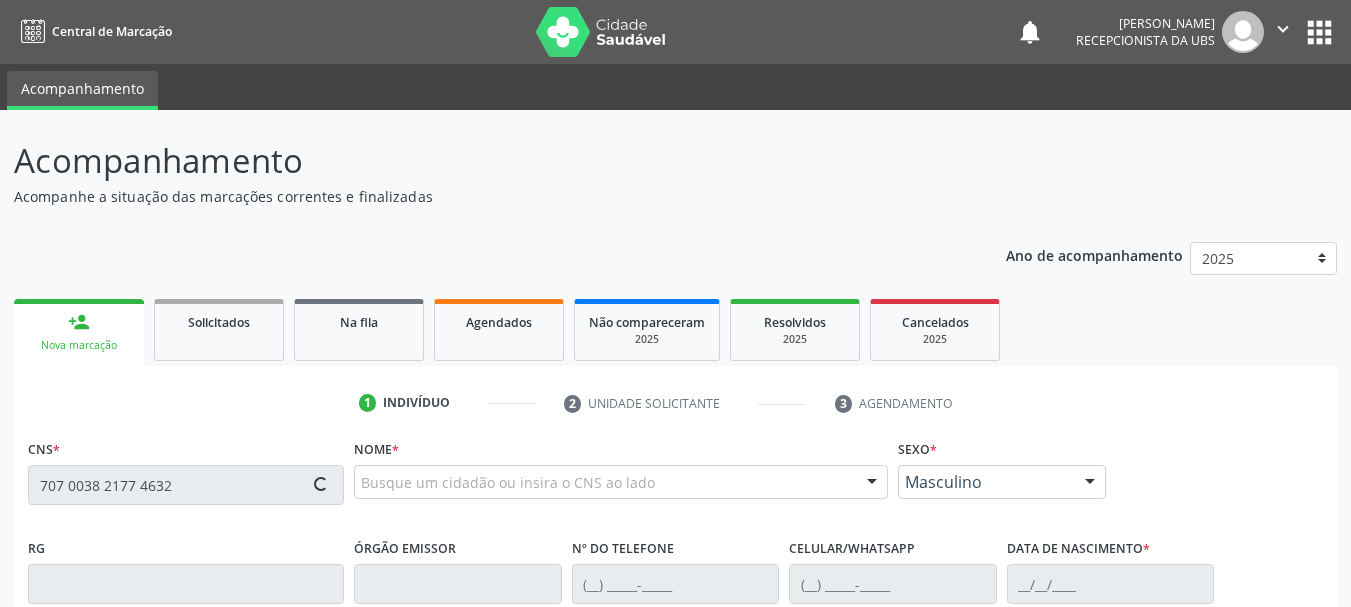 type on "707 0038 2177 4632" 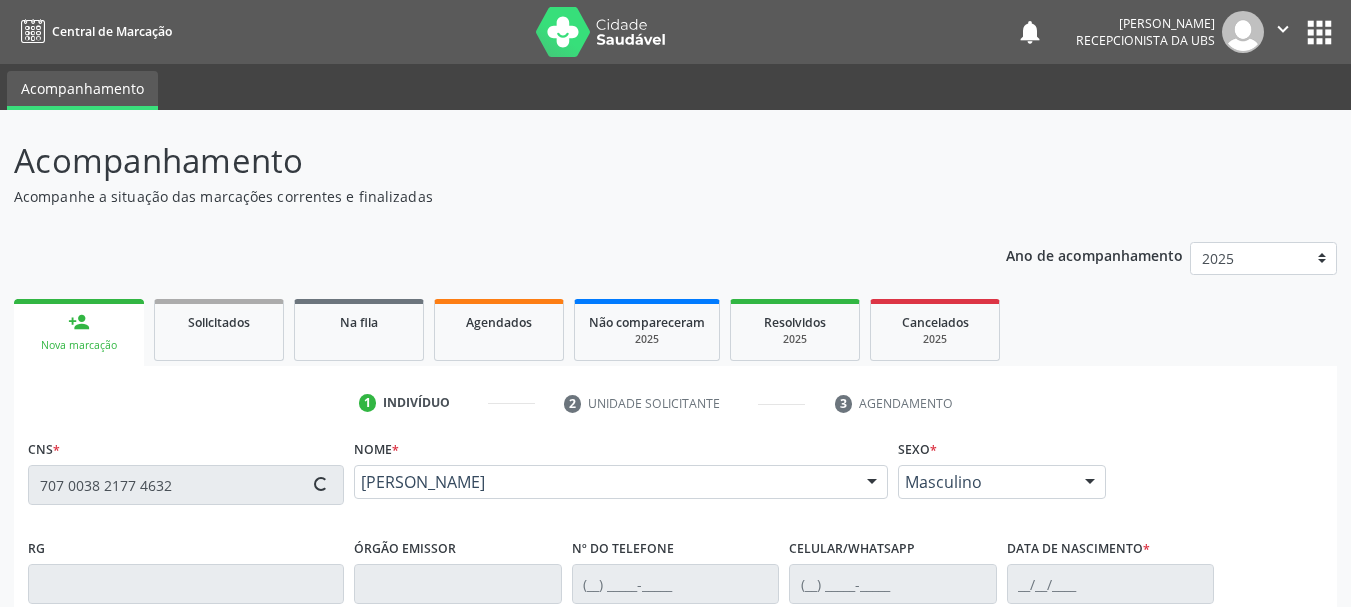 scroll, scrollTop: 100, scrollLeft: 0, axis: vertical 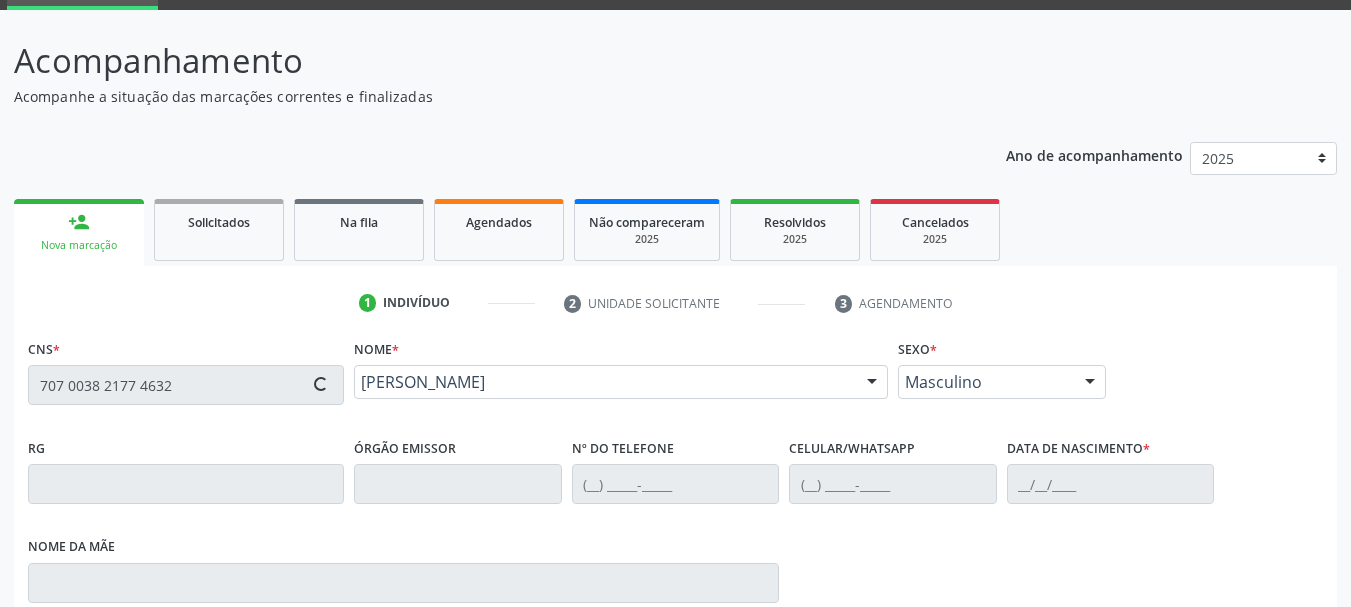 type on "[PHONE_NUMBER]" 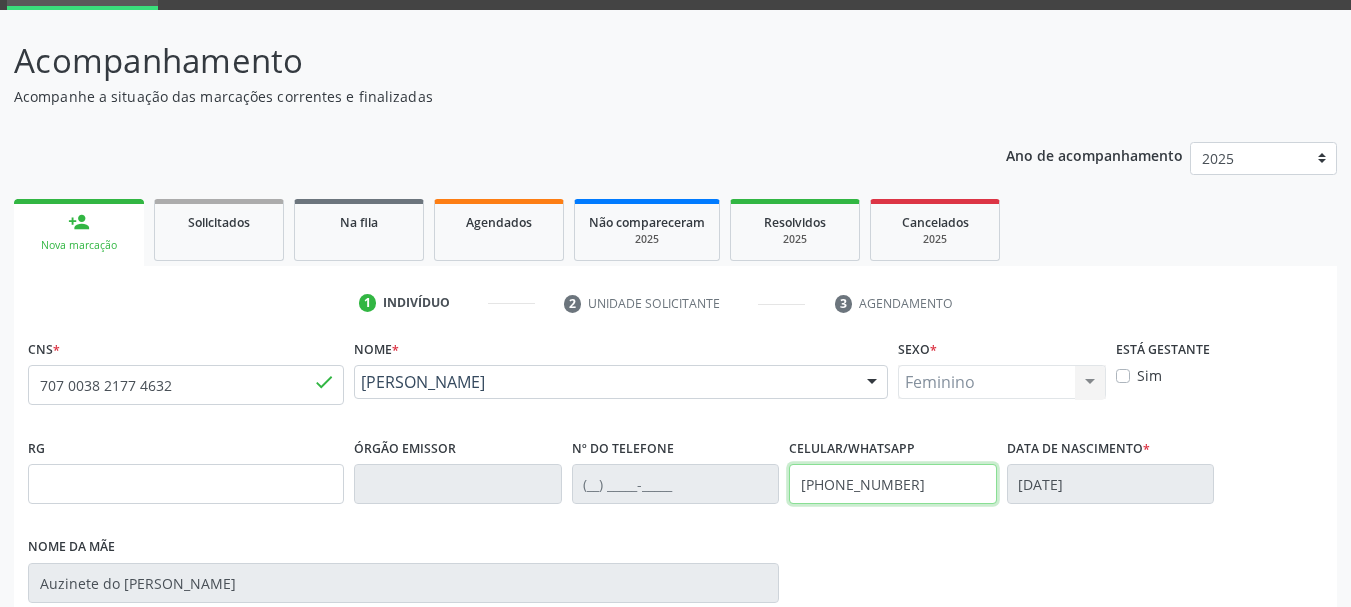 click on "RG
Órgão emissor
Nº do Telefone
Celular/WhatsApp
(87) 99999-9999
Data de nascimento
*
03/11/1978
Nome da mãe
Auzinete do Carmo Lima Neto" at bounding box center [675, 525] 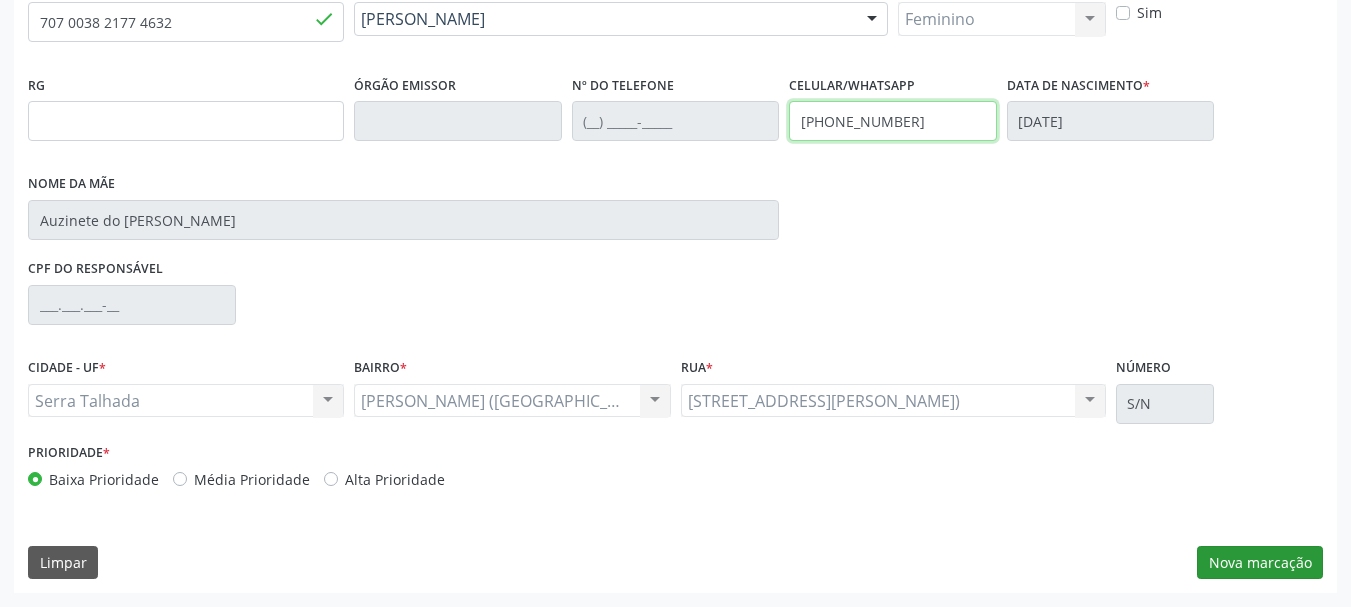 type on "(87) 99808-1617" 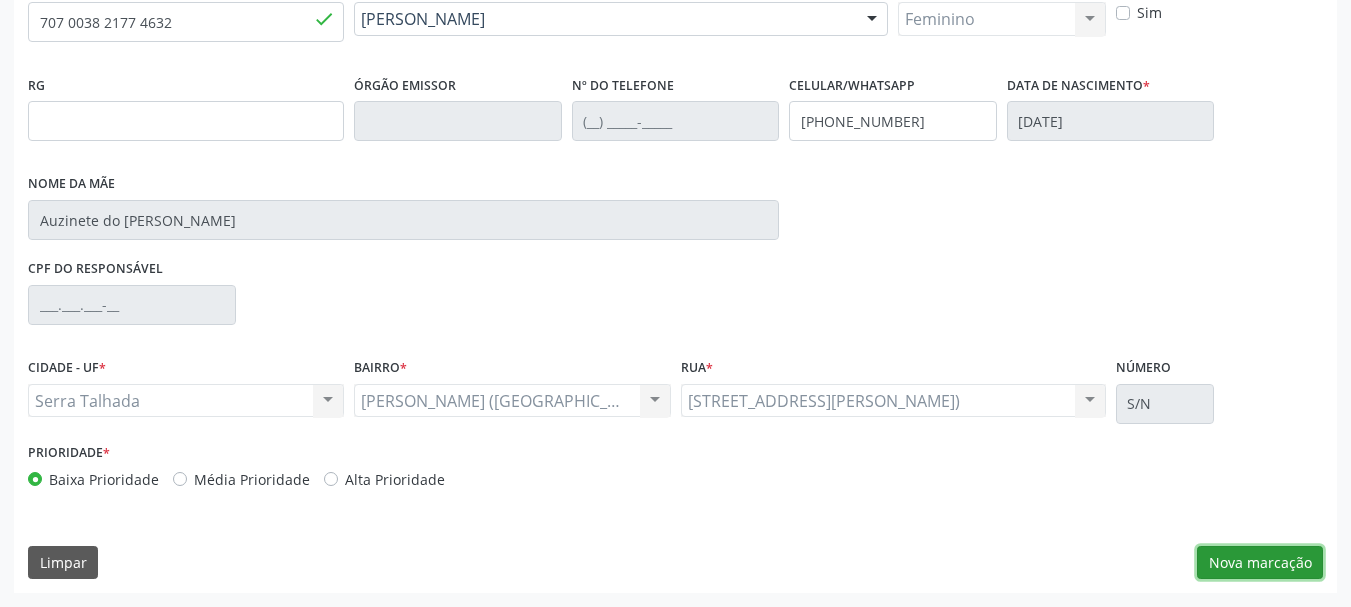 click on "Nova marcação" at bounding box center (1260, 563) 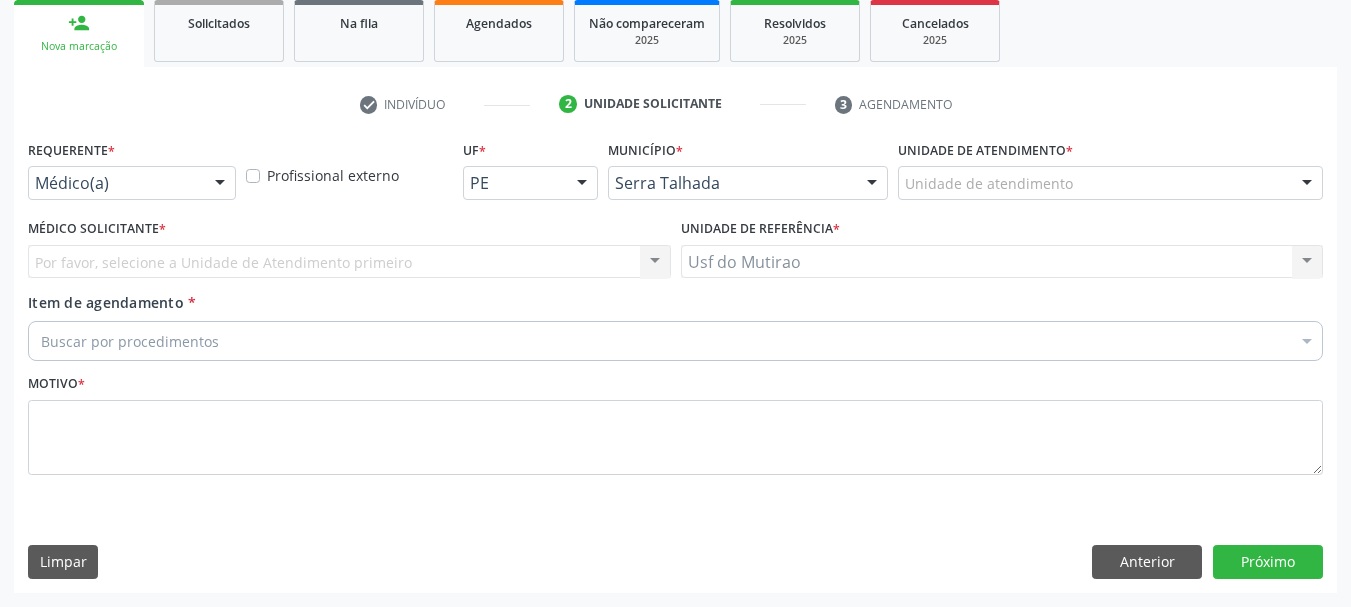 scroll, scrollTop: 299, scrollLeft: 0, axis: vertical 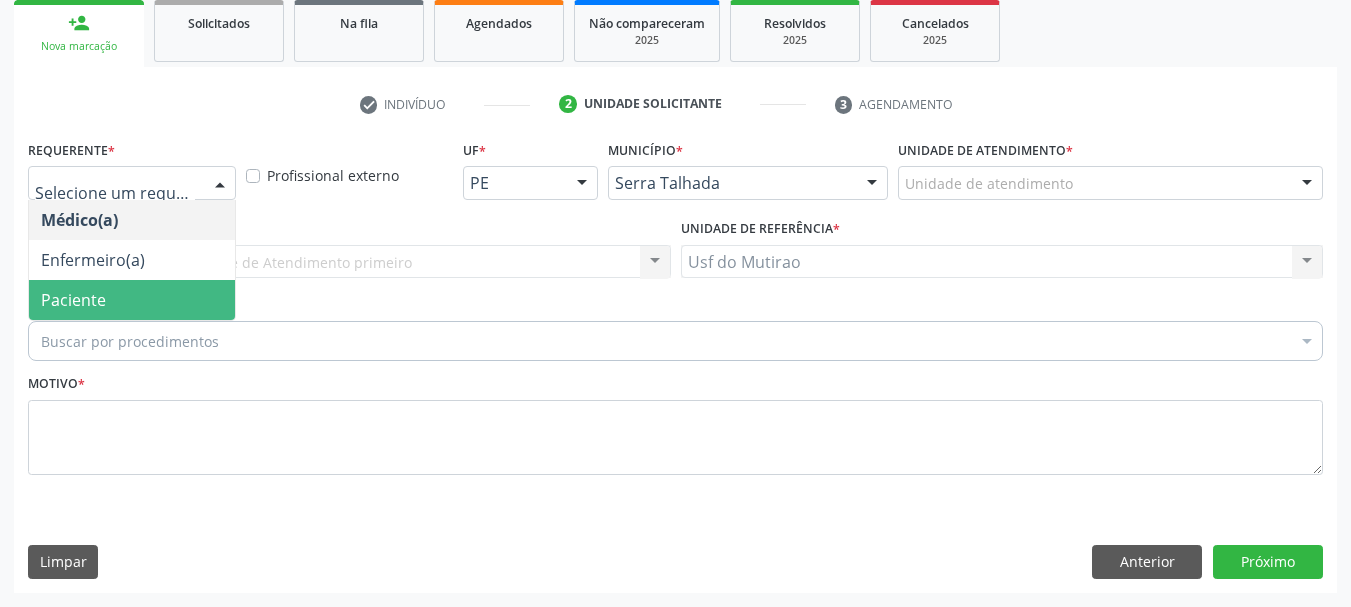 click on "Paciente" at bounding box center (73, 300) 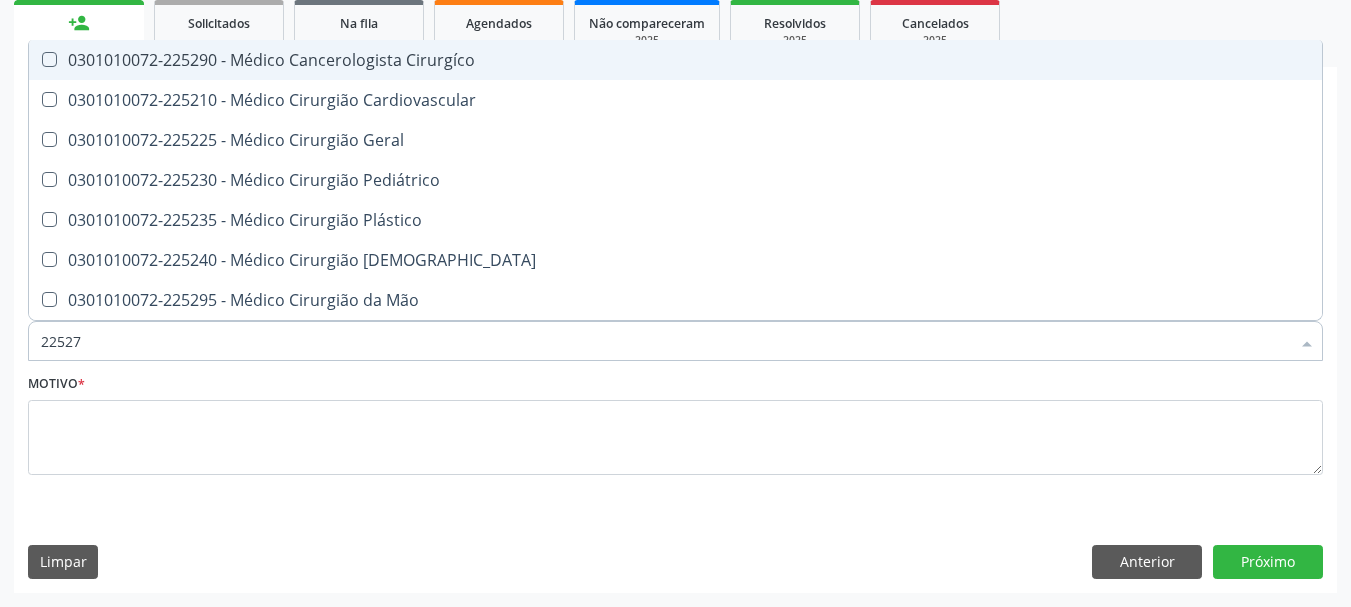 type on "225270" 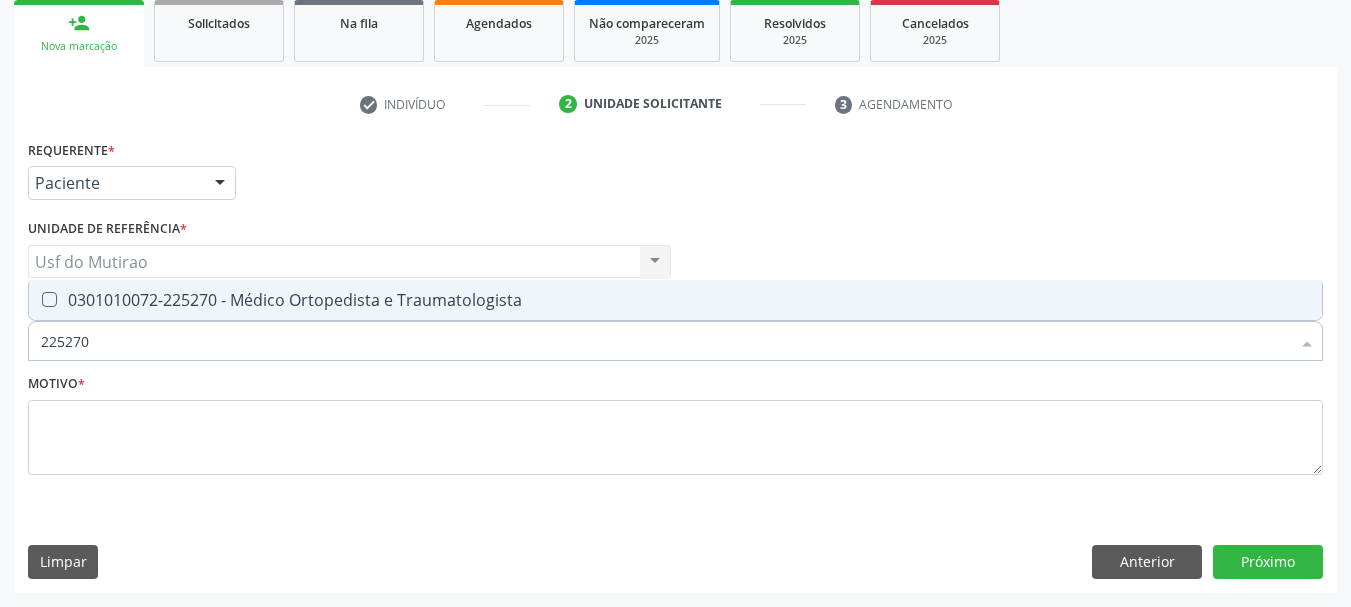 click on "0301010072-225270 - Médico Ortopedista e Traumatologista" at bounding box center (675, 300) 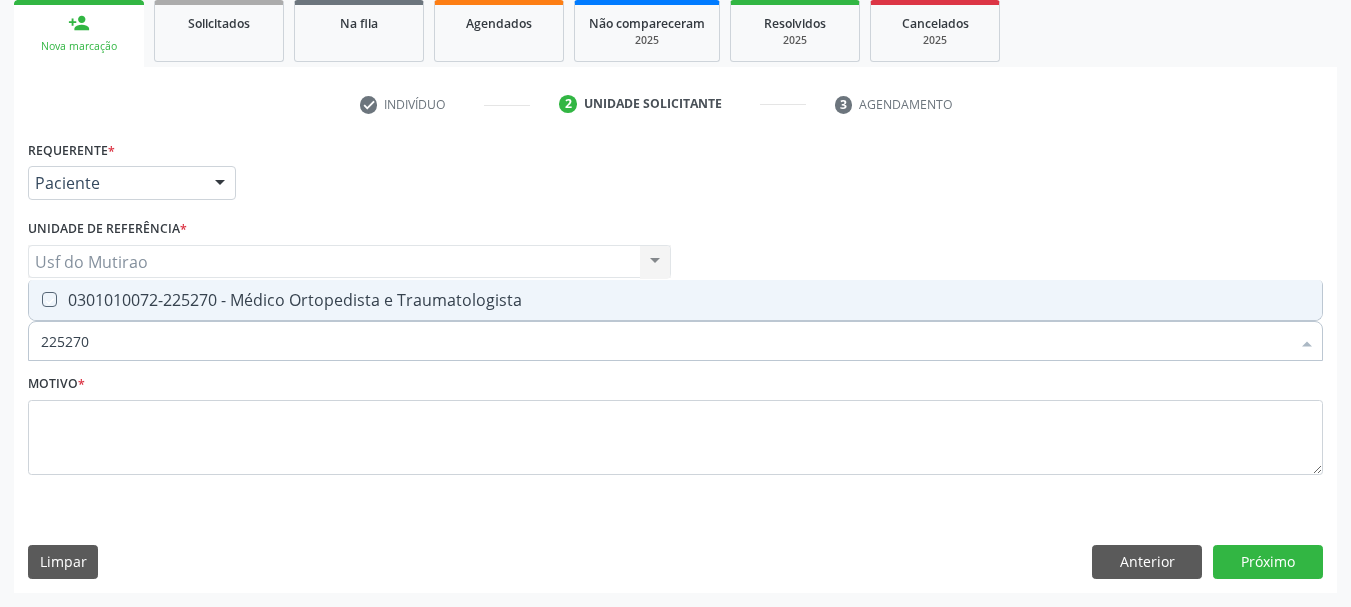 checkbox on "true" 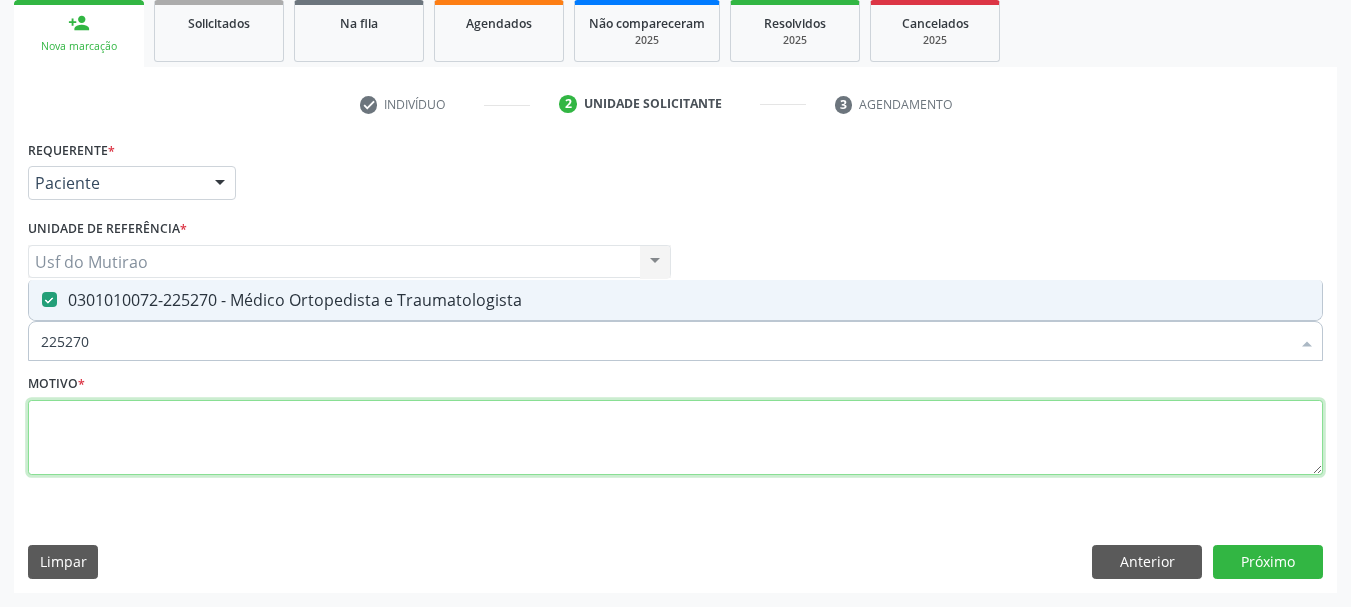 click at bounding box center (675, 438) 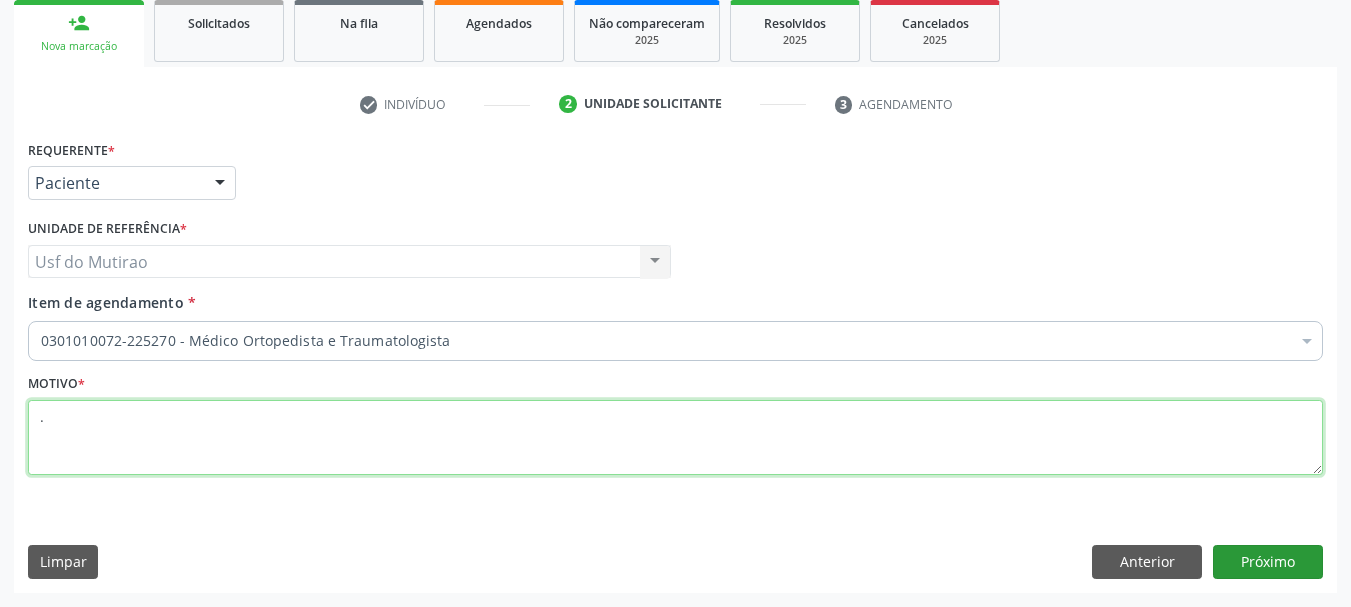 type on "." 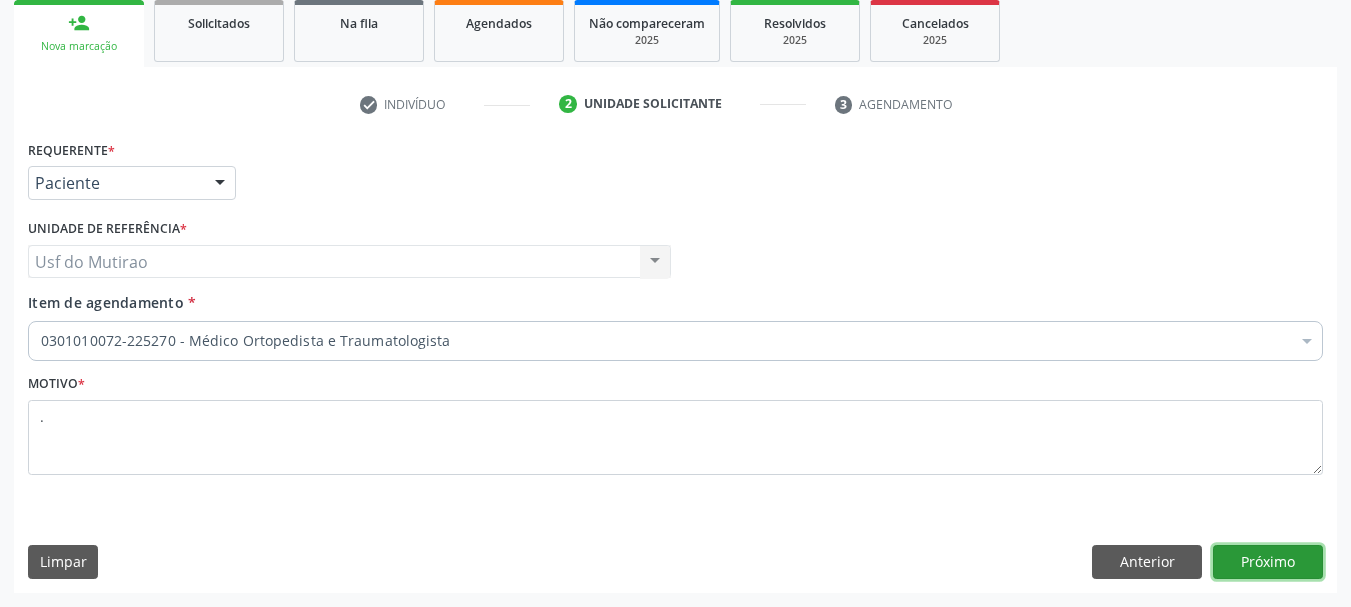 click on "Próximo" at bounding box center (1268, 562) 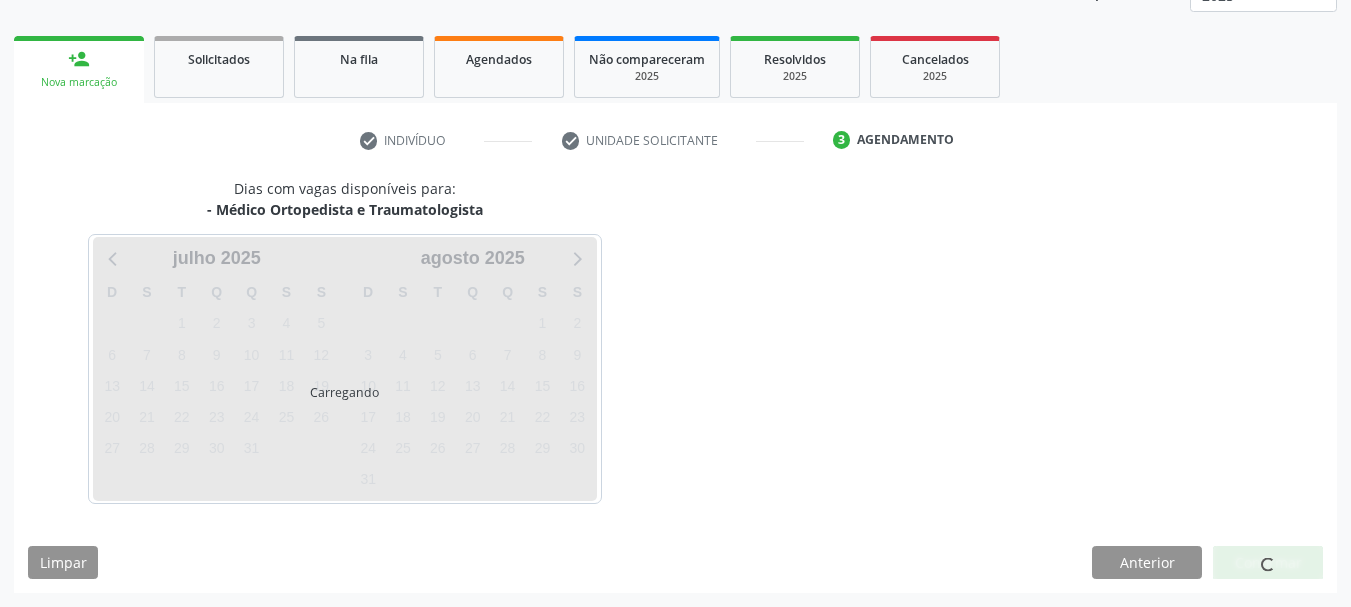 scroll, scrollTop: 263, scrollLeft: 0, axis: vertical 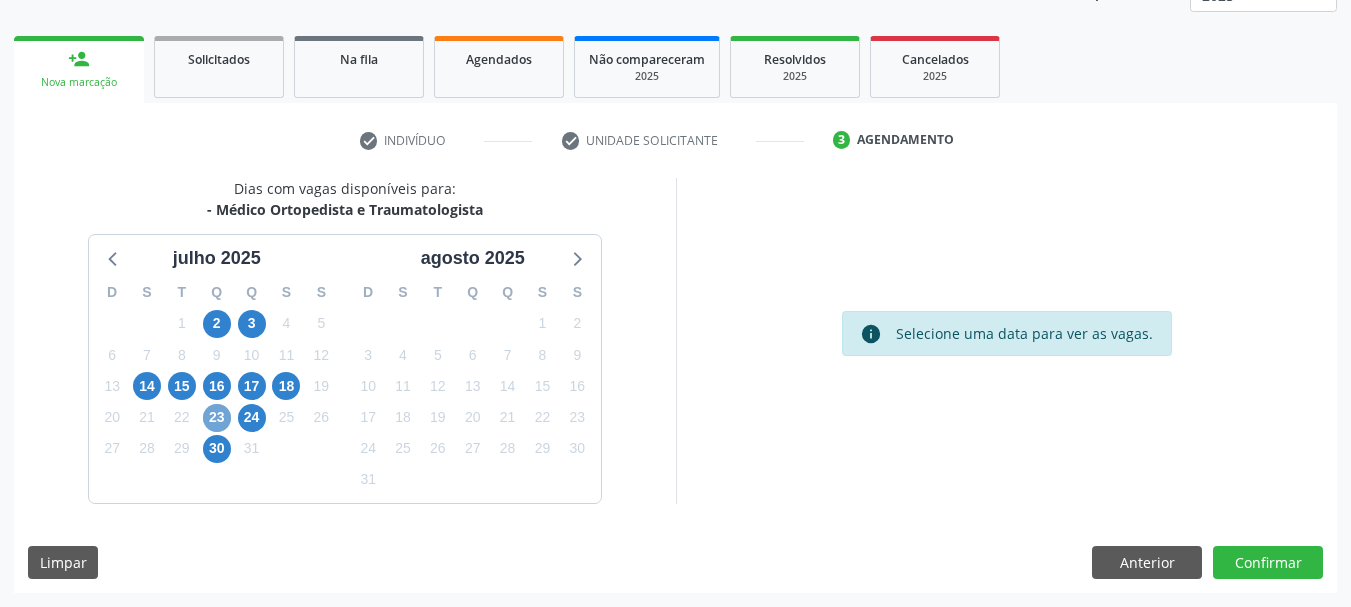 click on "23" at bounding box center [217, 418] 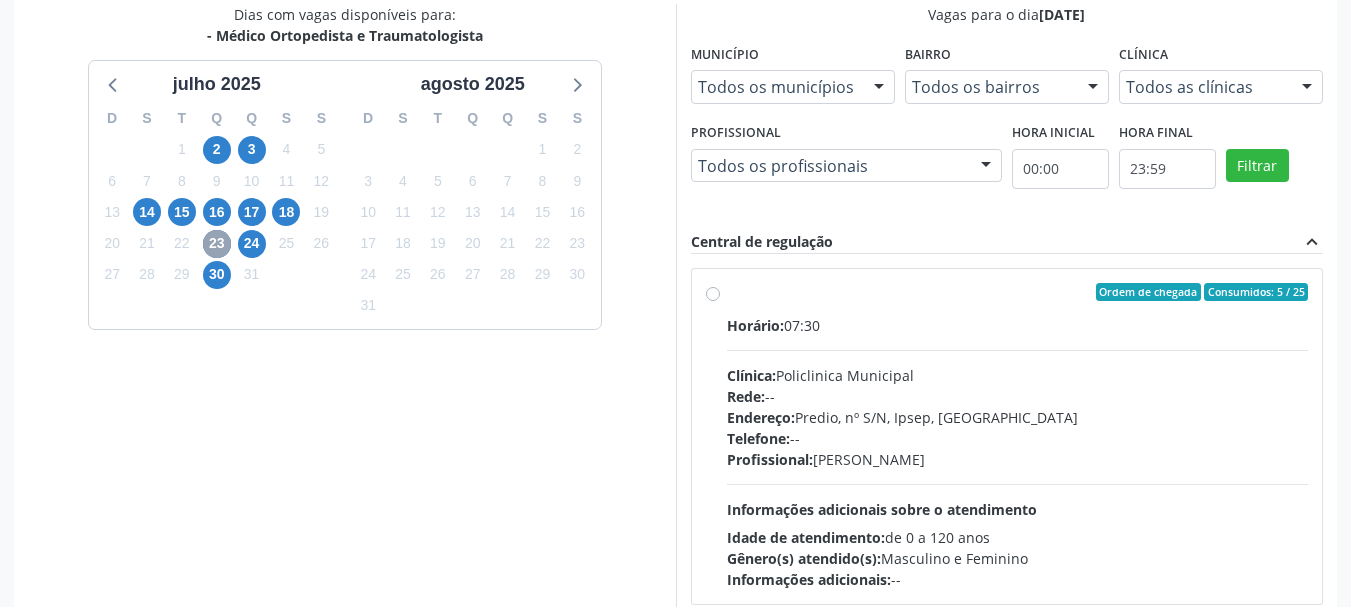 scroll, scrollTop: 463, scrollLeft: 0, axis: vertical 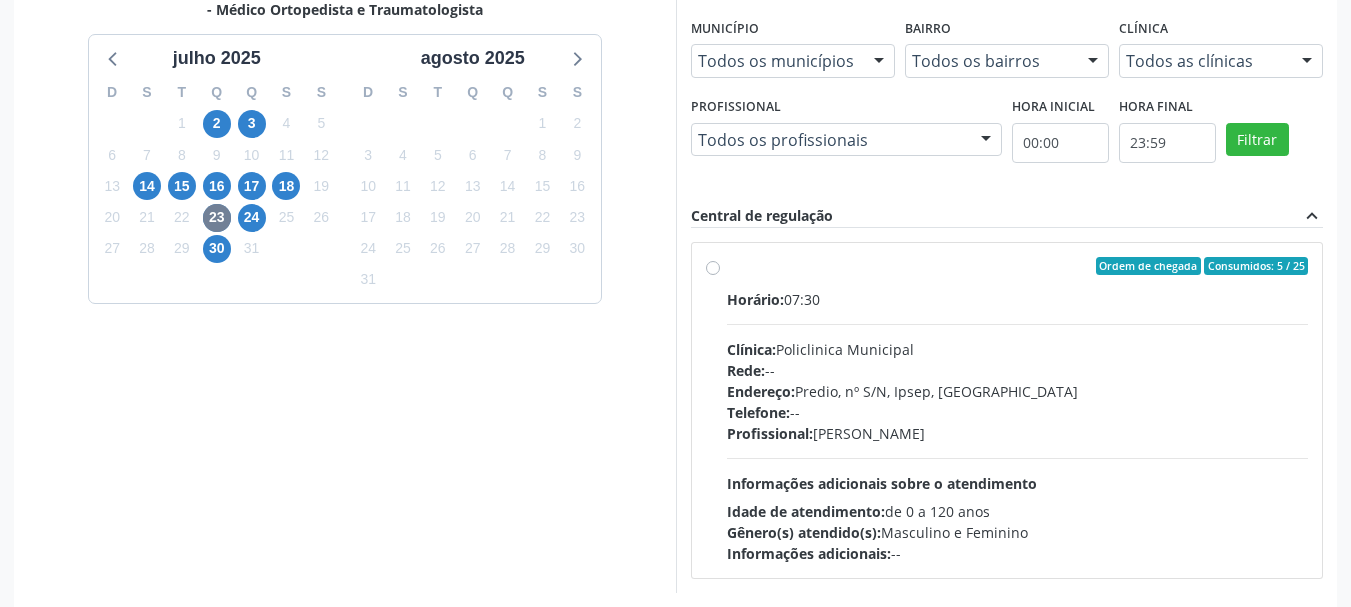 click on "Endereço:   Predio, nº S/N, Ipsep, [GEOGRAPHIC_DATA]" at bounding box center [1018, 391] 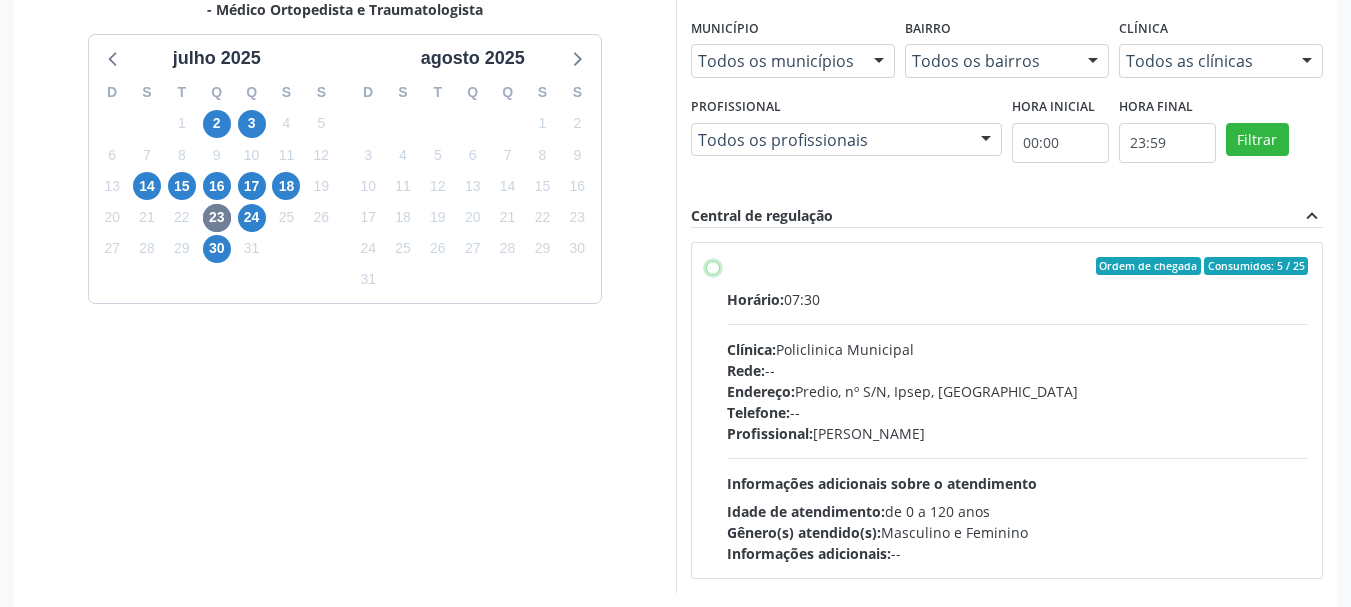 click on "Ordem de chegada
Consumidos: 5 / 25
Horário:   07:30
Clínica:  Policlinica Municipal
Rede:
--
Endereço:   Predio, nº S/N, Ipsep, Serra Talhada - PE
Telefone:   --
Profissional:
Joao Bosco Barreto Couto Neto
Informações adicionais sobre o atendimento
Idade de atendimento:
de 0 a 120 anos
Gênero(s) atendido(s):
Masculino e Feminino
Informações adicionais:
--" at bounding box center [713, 266] 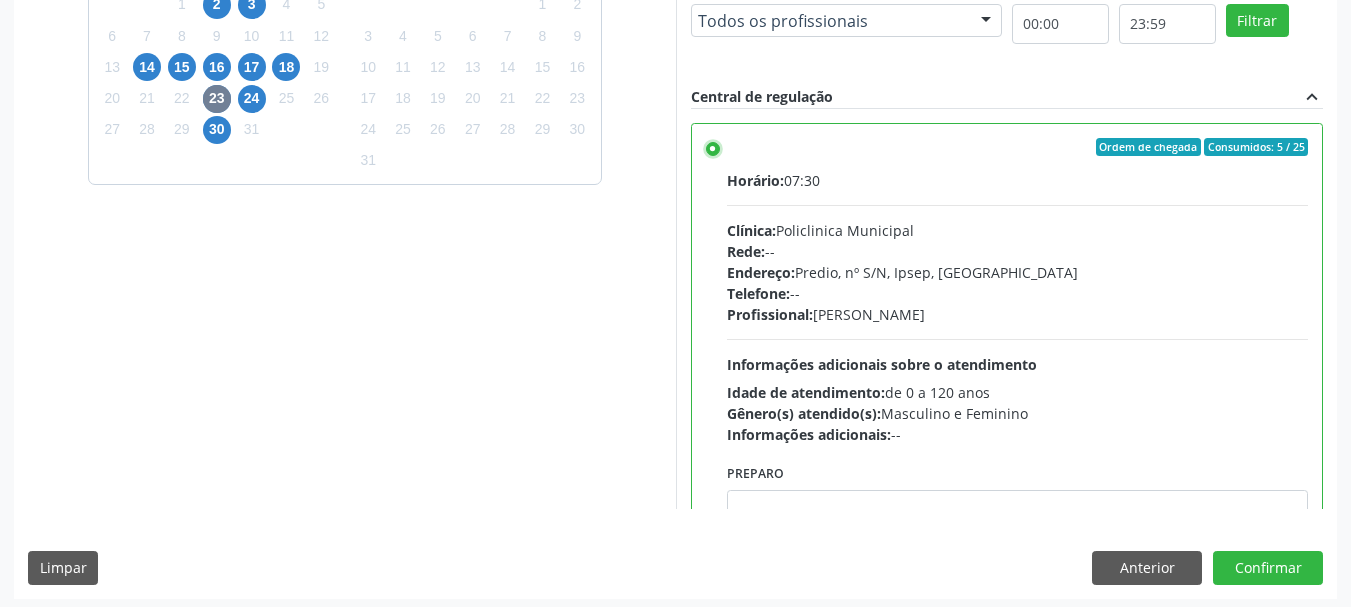 scroll, scrollTop: 588, scrollLeft: 0, axis: vertical 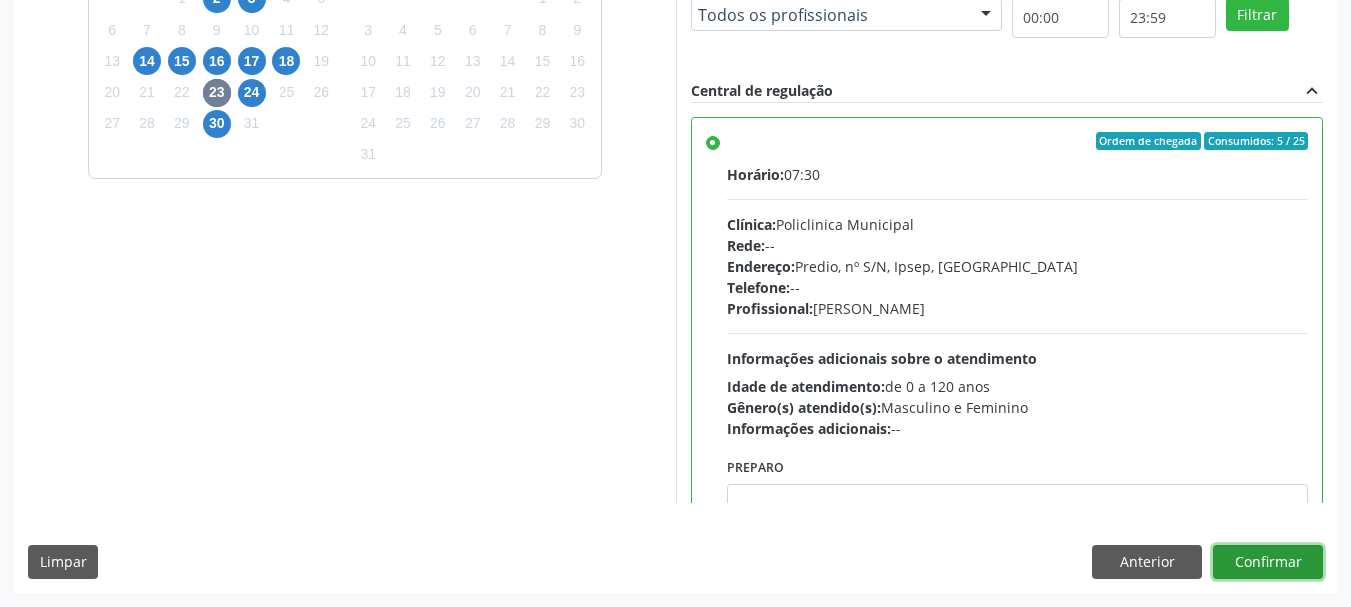 click on "Confirmar" at bounding box center (1268, 562) 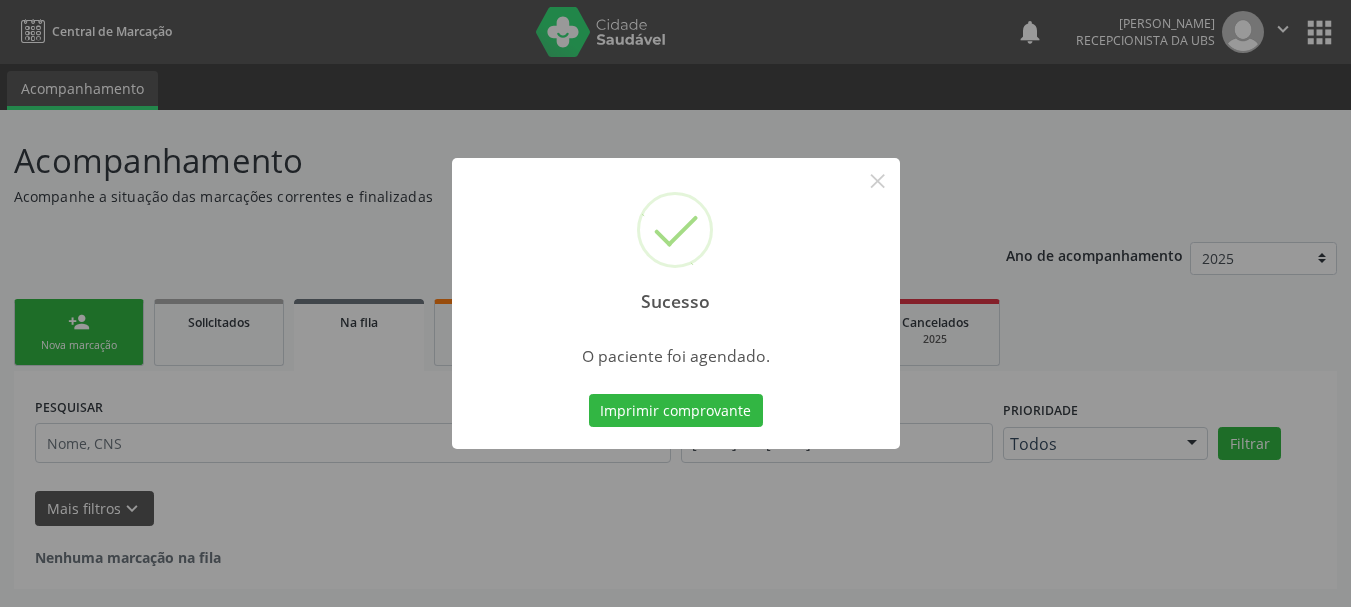 scroll, scrollTop: 0, scrollLeft: 0, axis: both 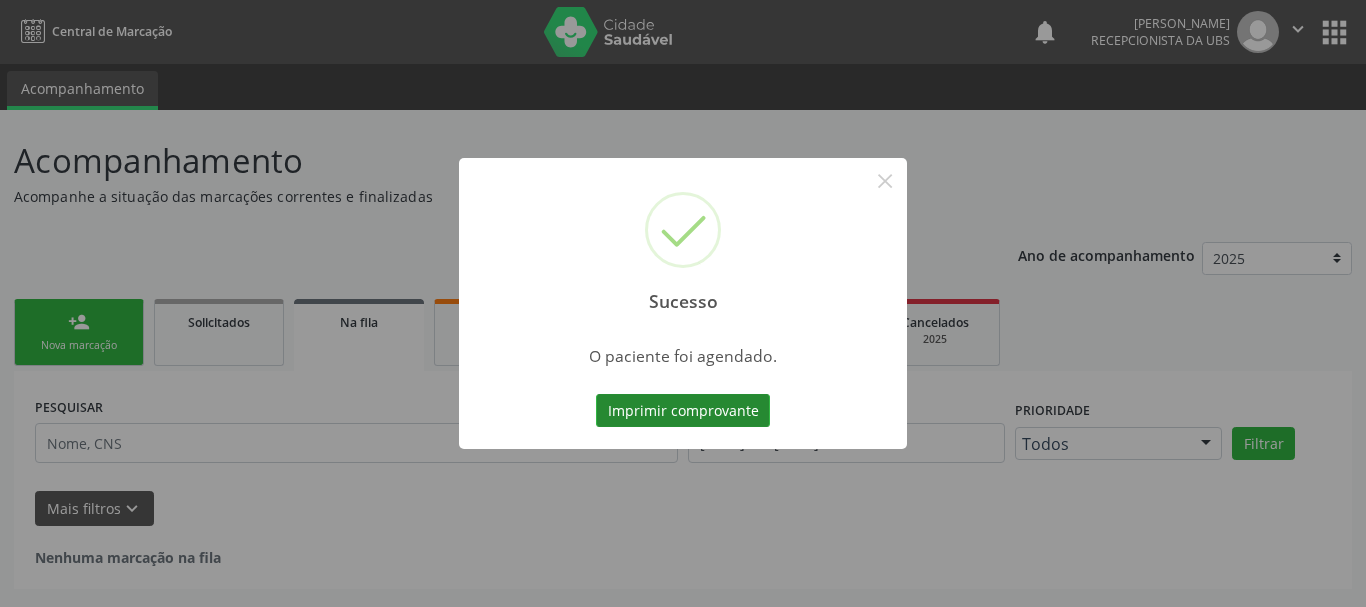 click on "Imprimir comprovante" at bounding box center [683, 411] 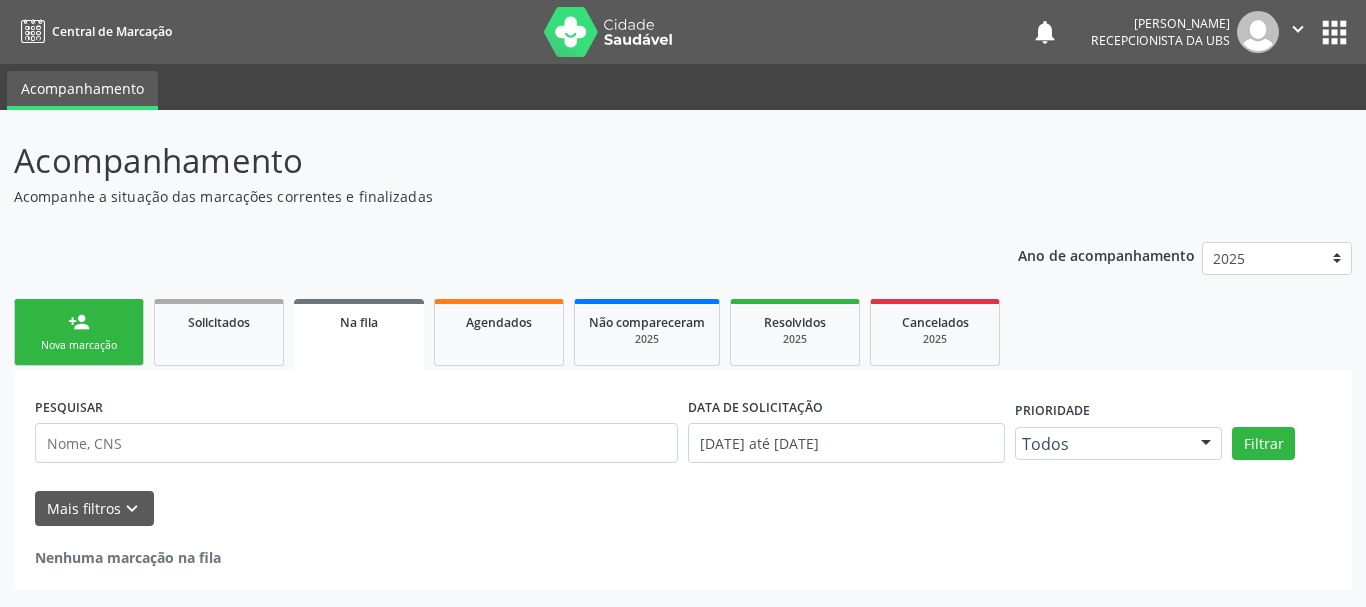 click on "Nova marcação" at bounding box center (79, 345) 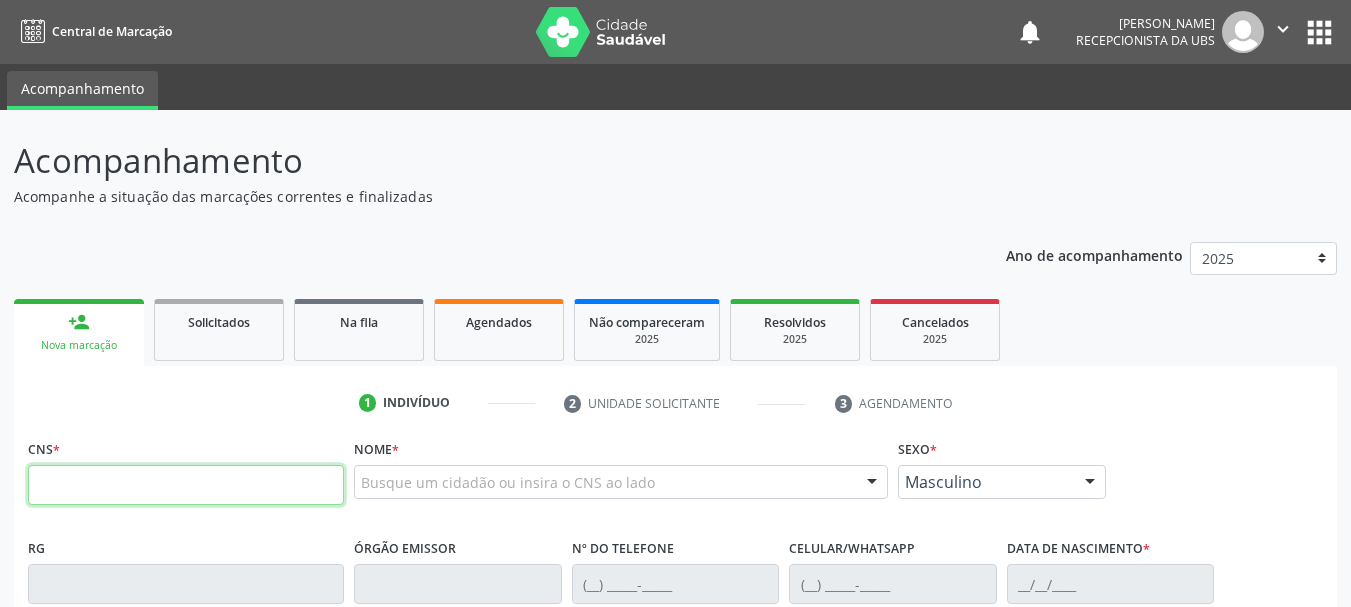 click at bounding box center (186, 485) 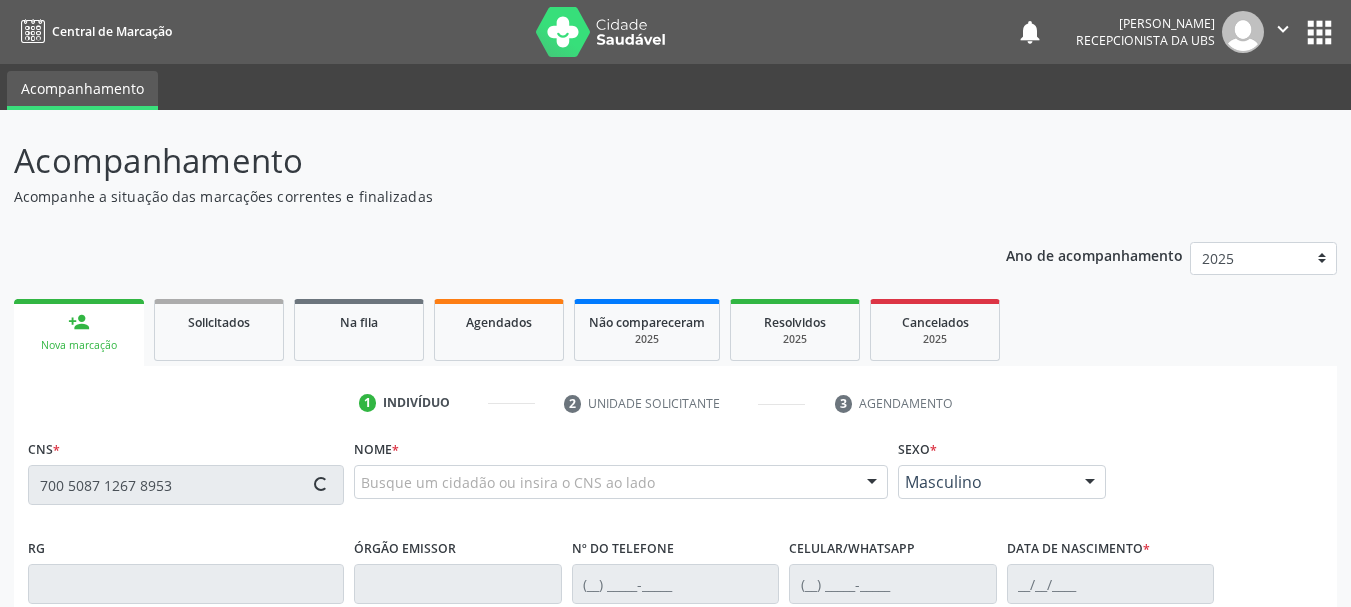 type on "700 5087 1267 8953" 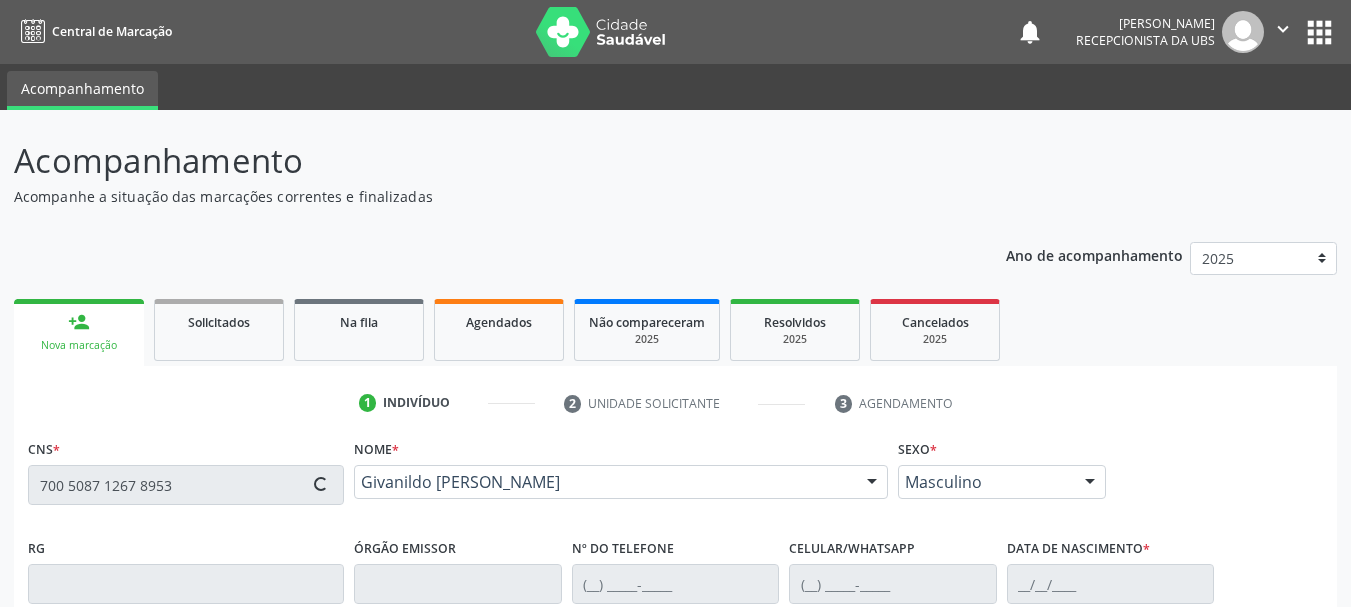 scroll, scrollTop: 100, scrollLeft: 0, axis: vertical 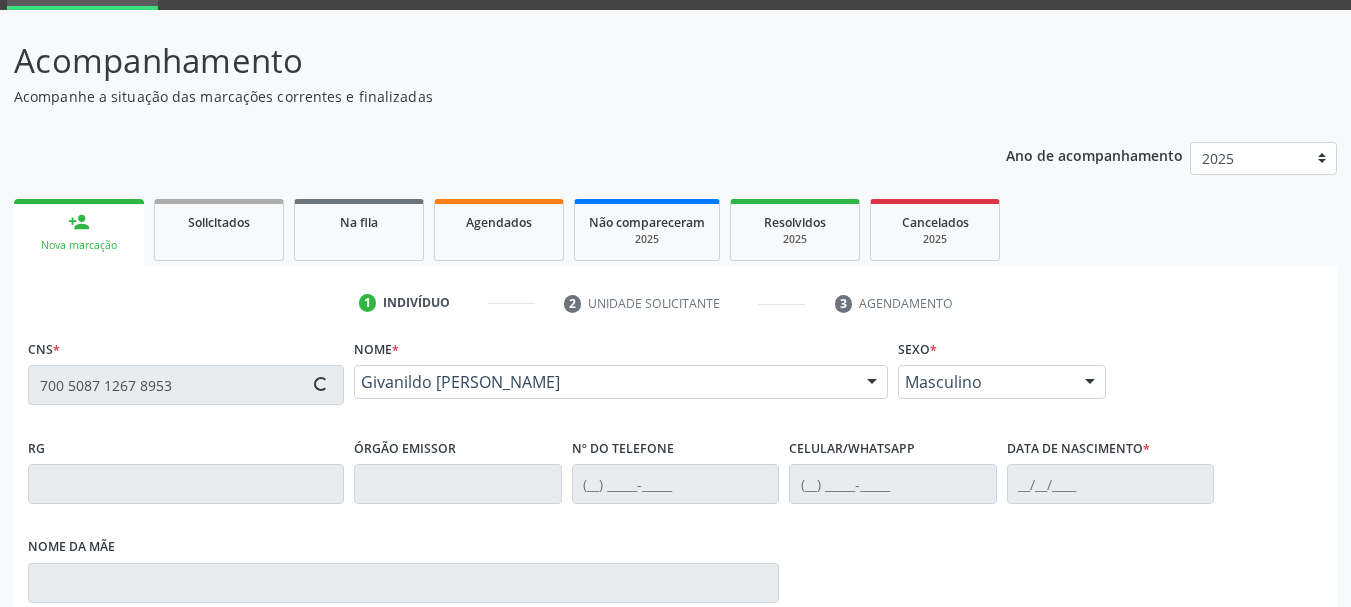type on "(87) 99920-9313" 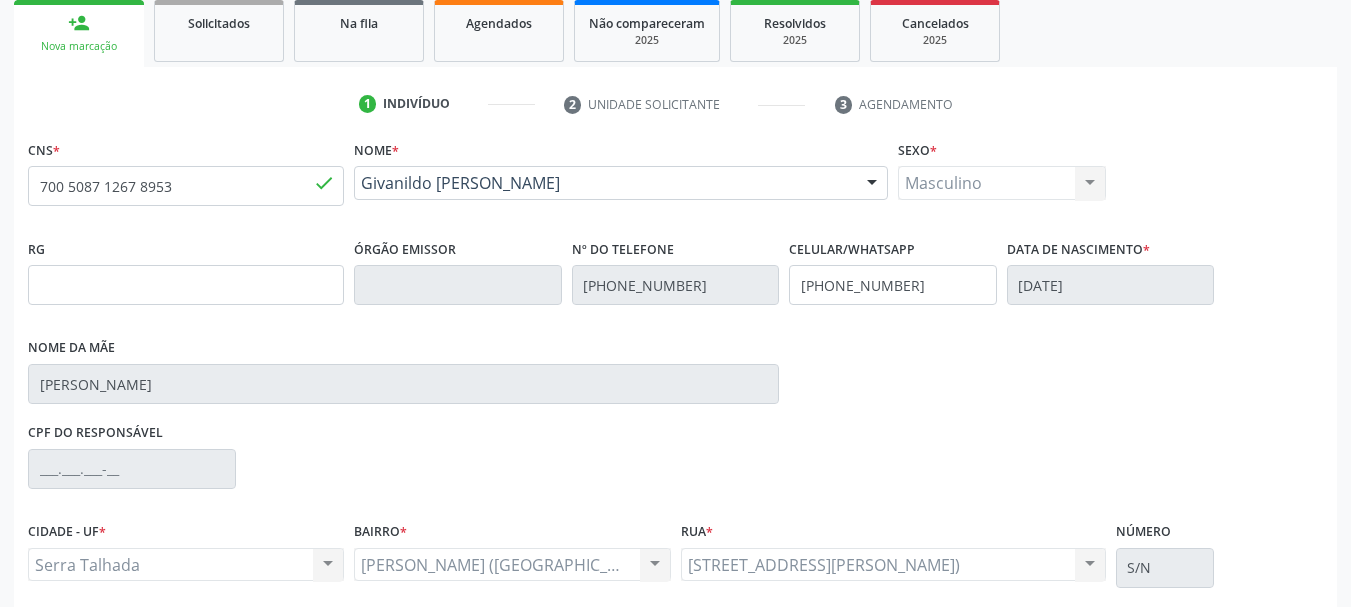 scroll, scrollTop: 300, scrollLeft: 0, axis: vertical 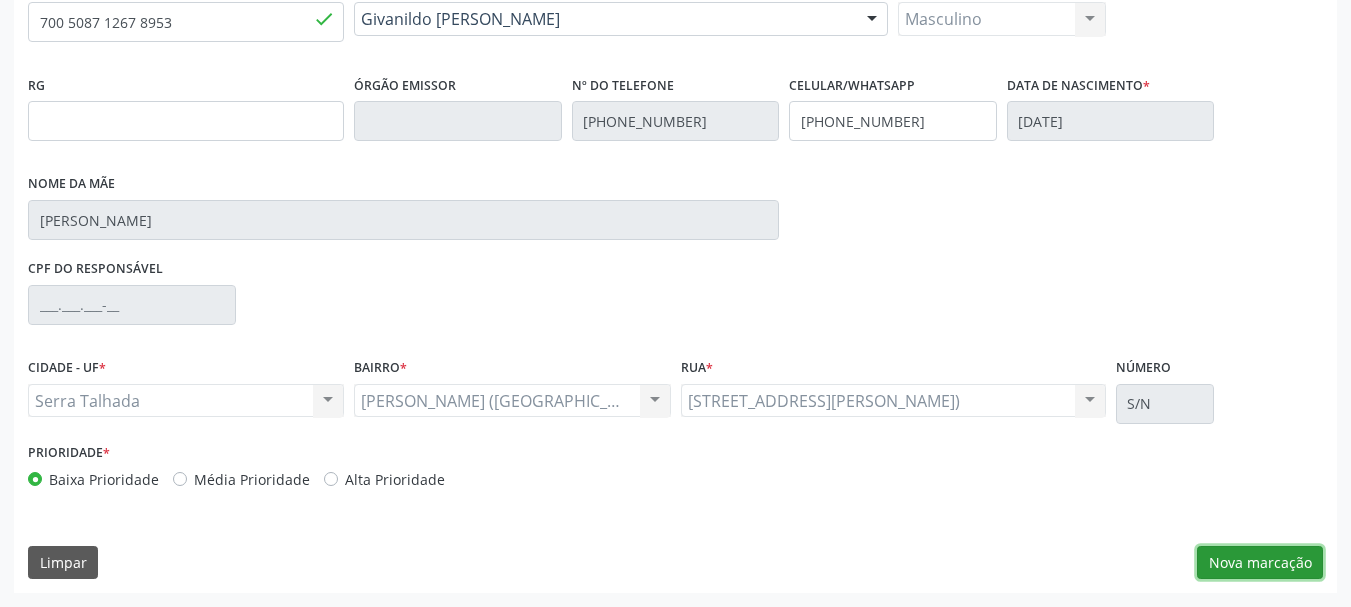 click on "Nova marcação" at bounding box center (1260, 563) 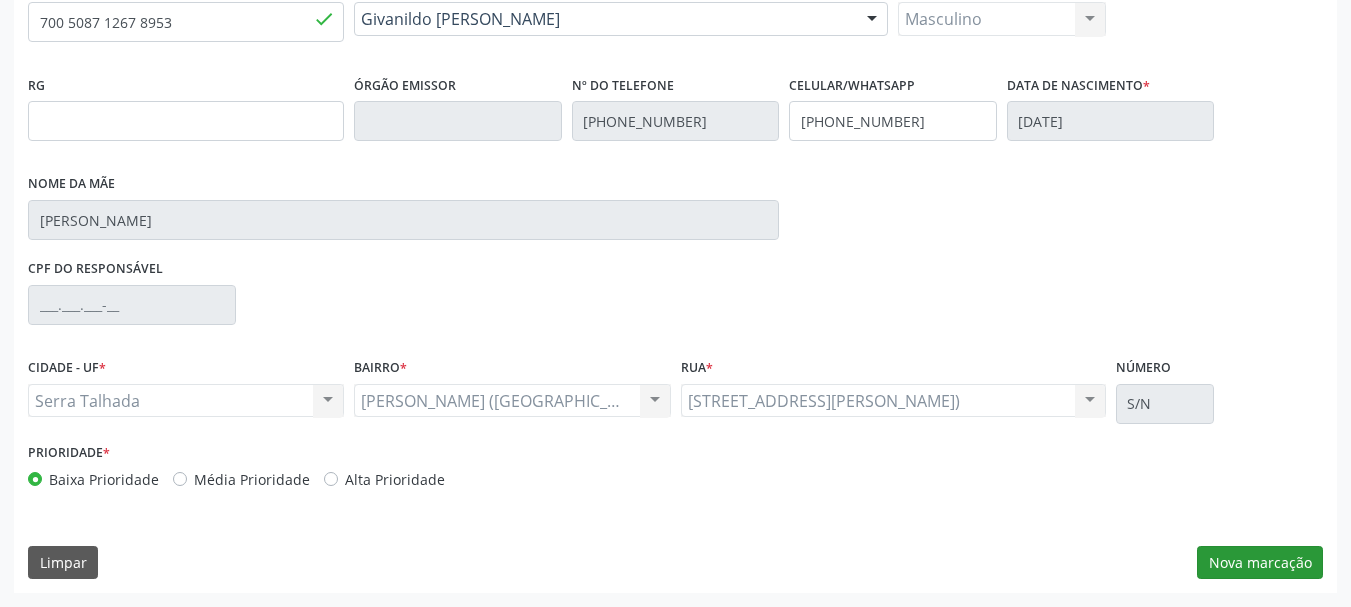 scroll, scrollTop: 299, scrollLeft: 0, axis: vertical 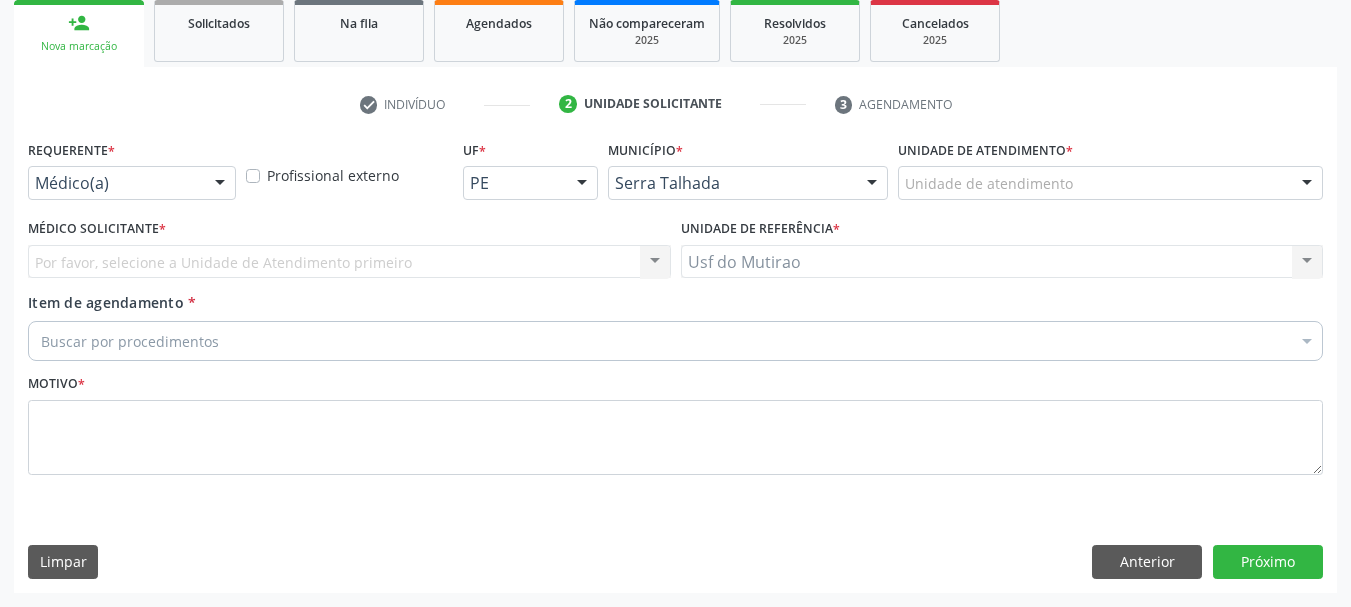 click on "Médico(a)" at bounding box center [132, 183] 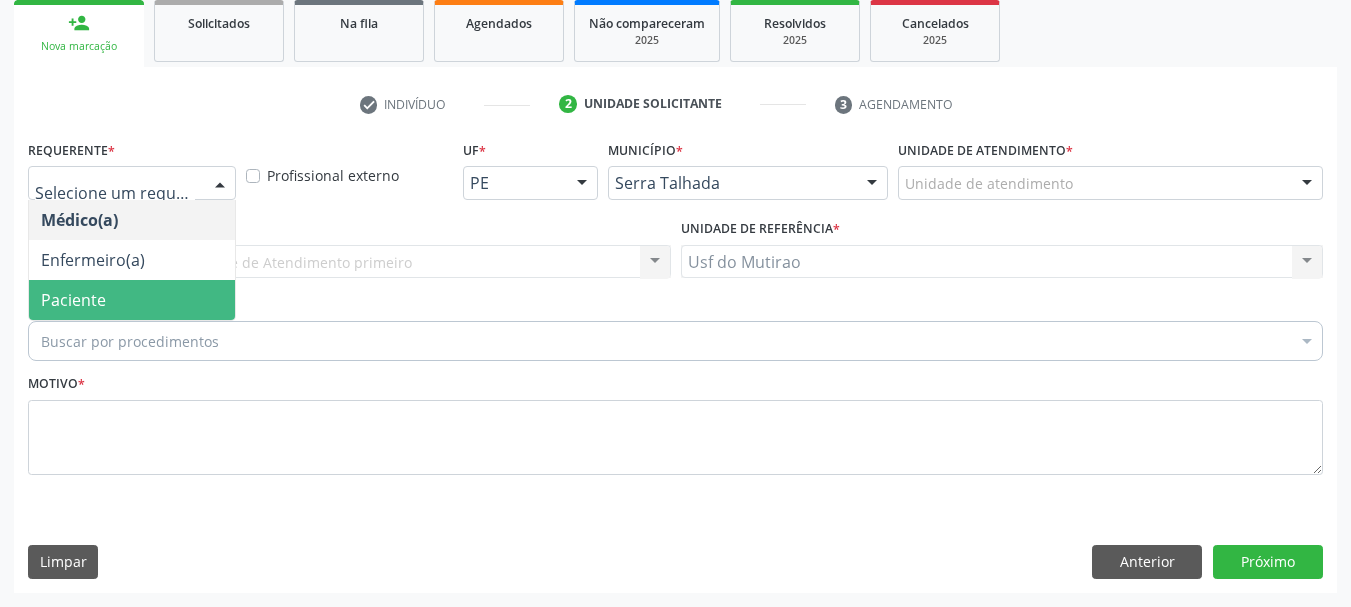 click on "Paciente" at bounding box center [132, 300] 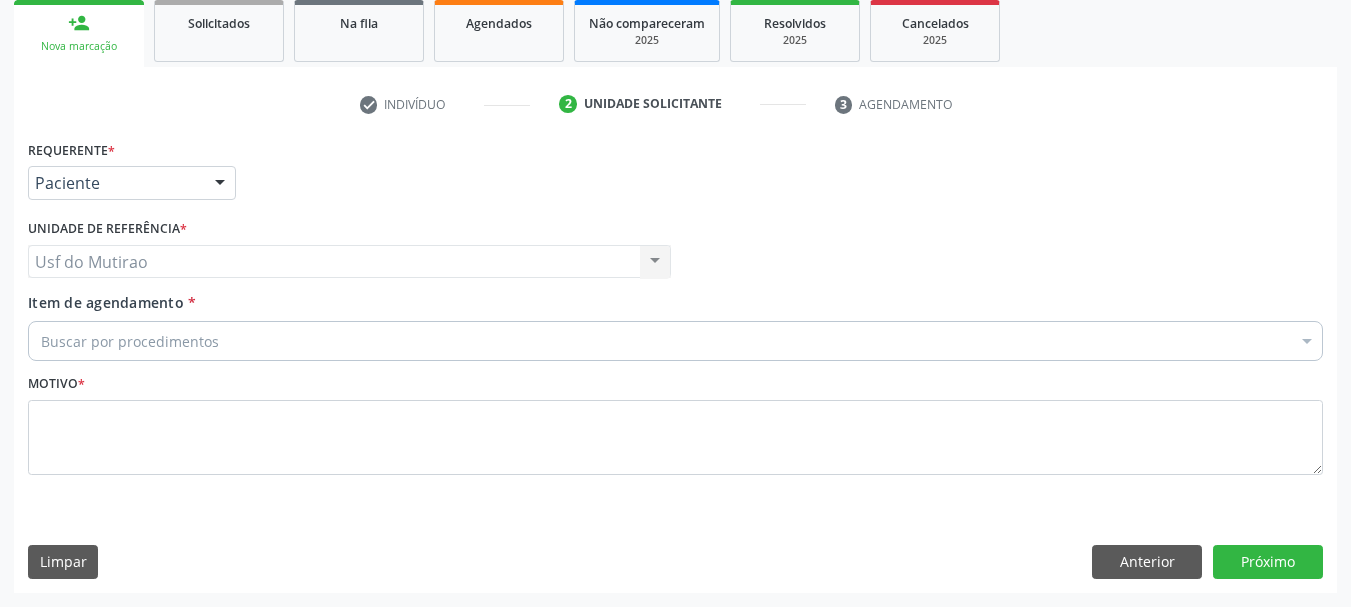 click on "Buscar por procedimentos" at bounding box center (675, 341) 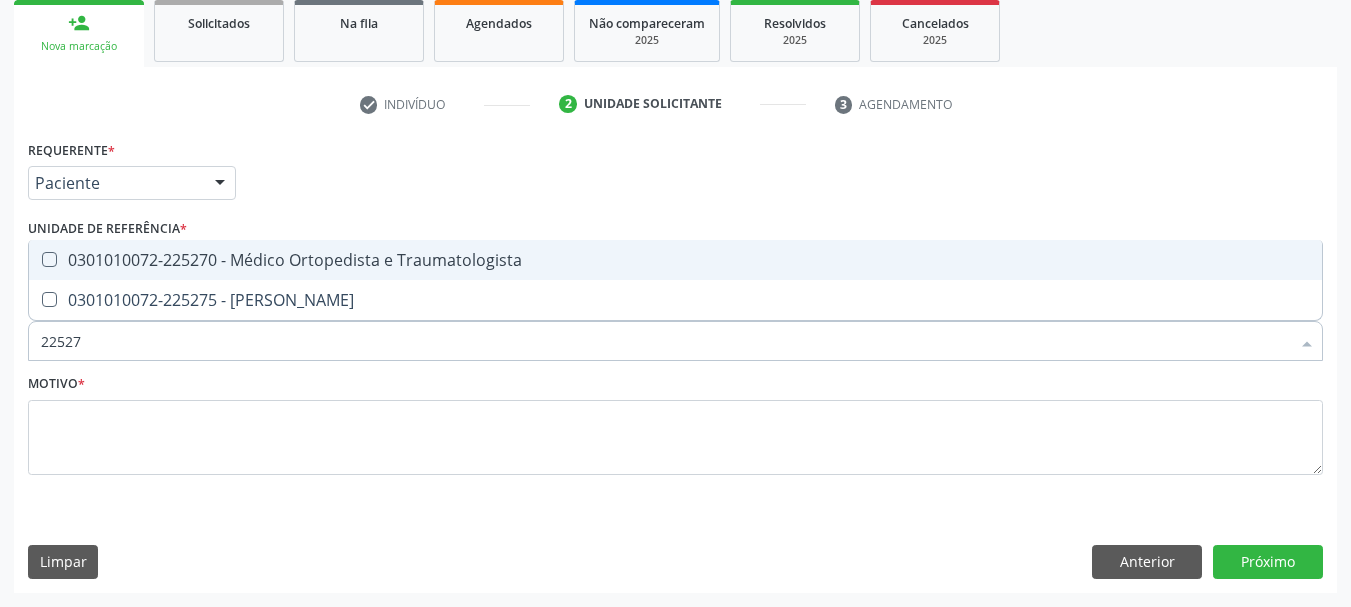 type on "225270" 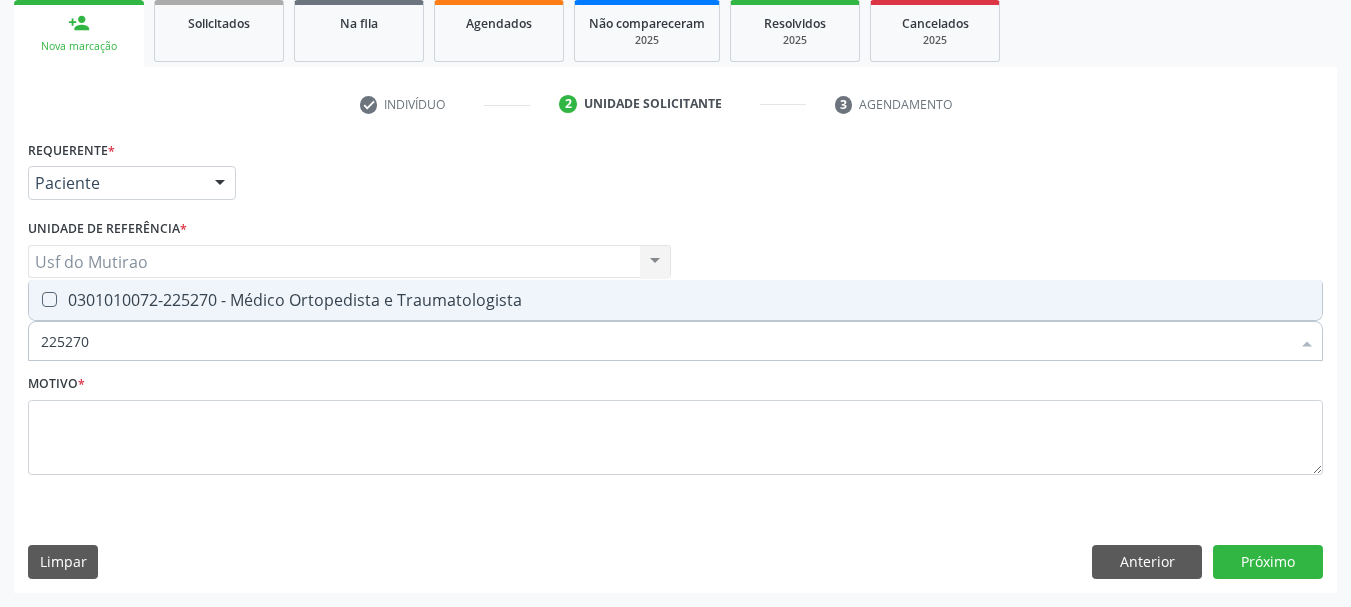 click on "0301010072-225270 - Médico Ortopedista e Traumatologista" at bounding box center (675, 300) 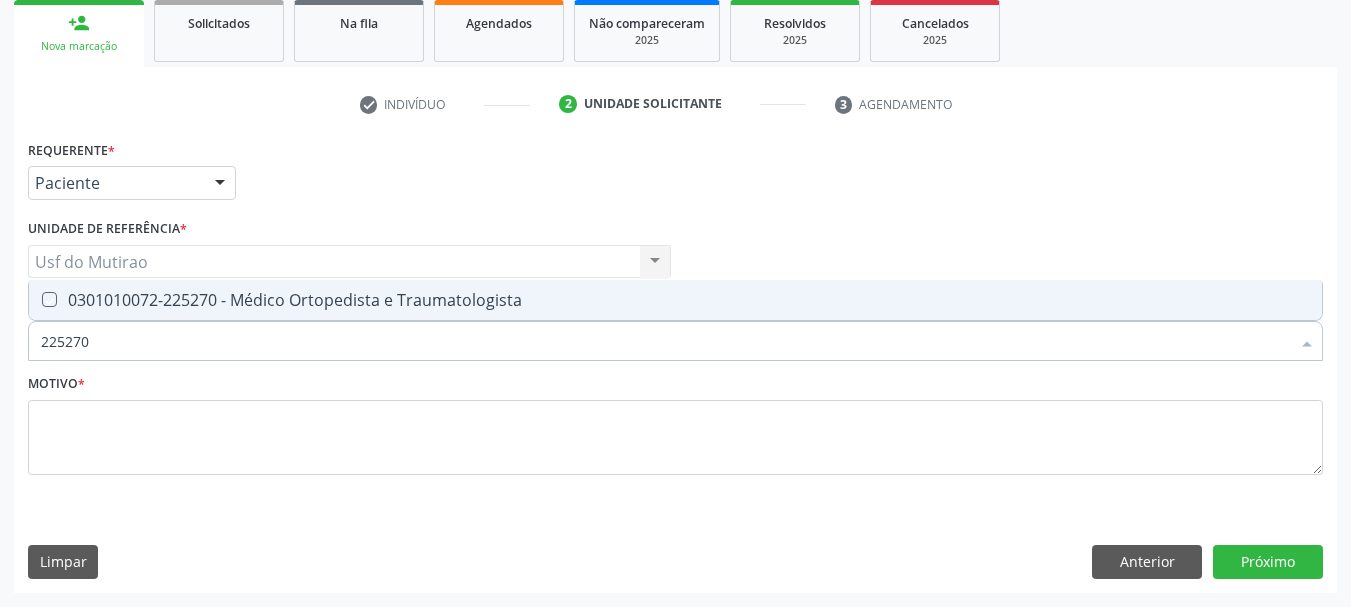 checkbox on "true" 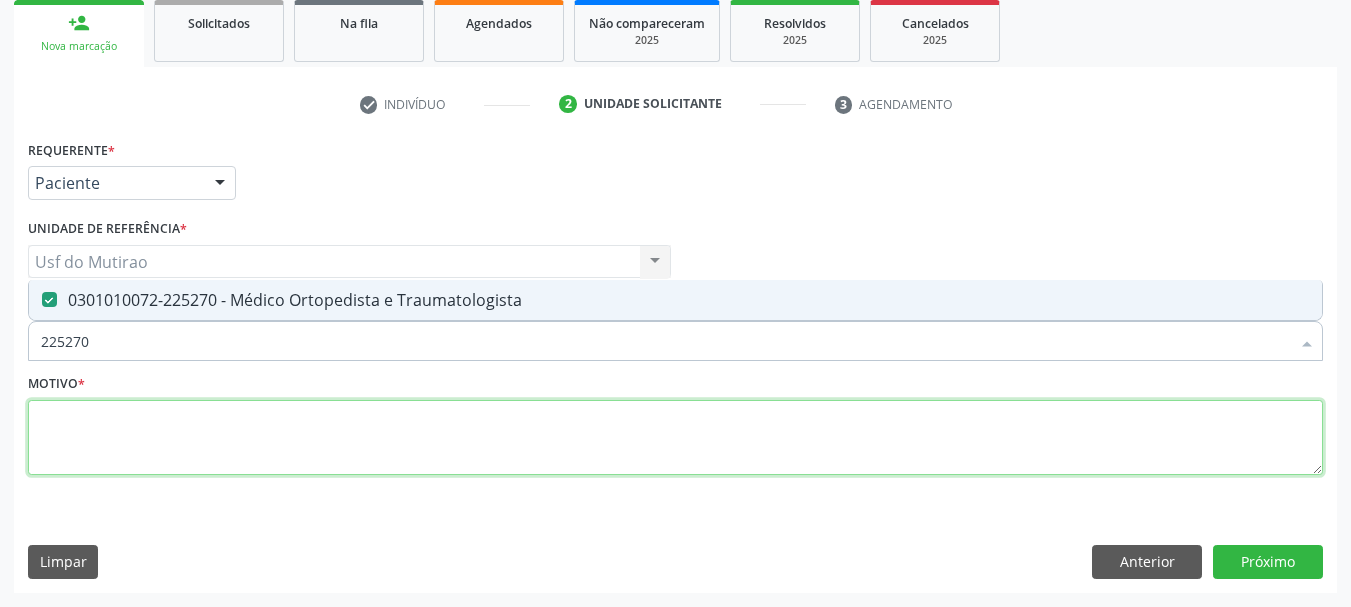 click at bounding box center (675, 438) 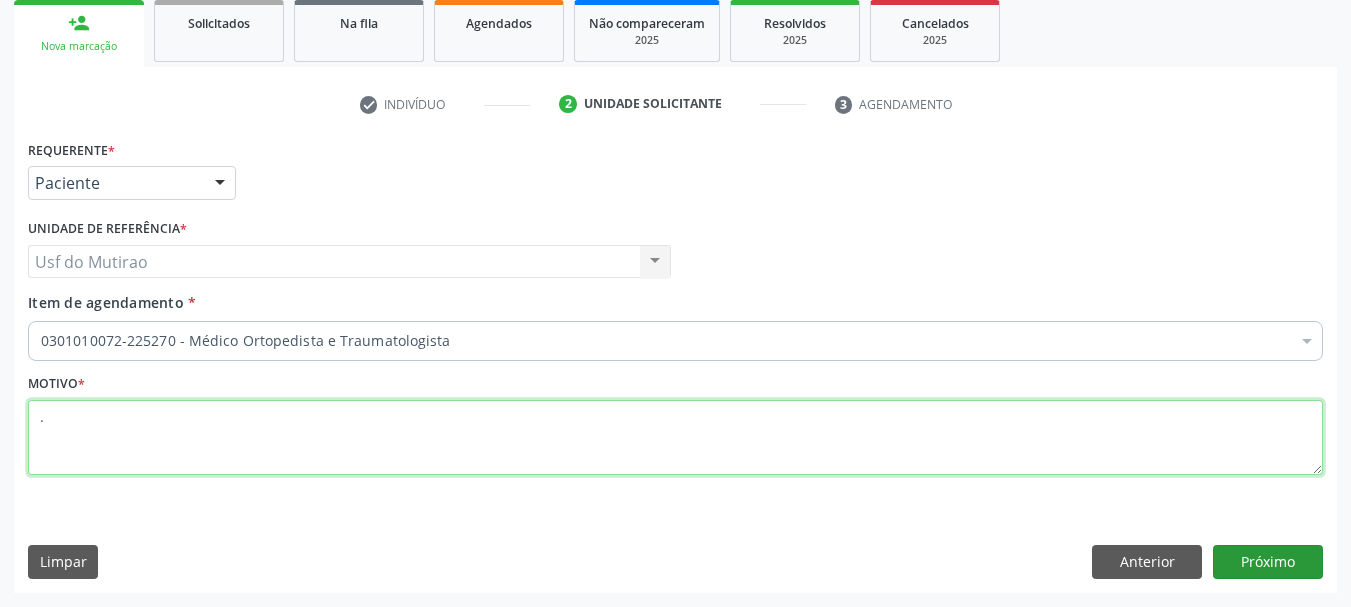 type on "." 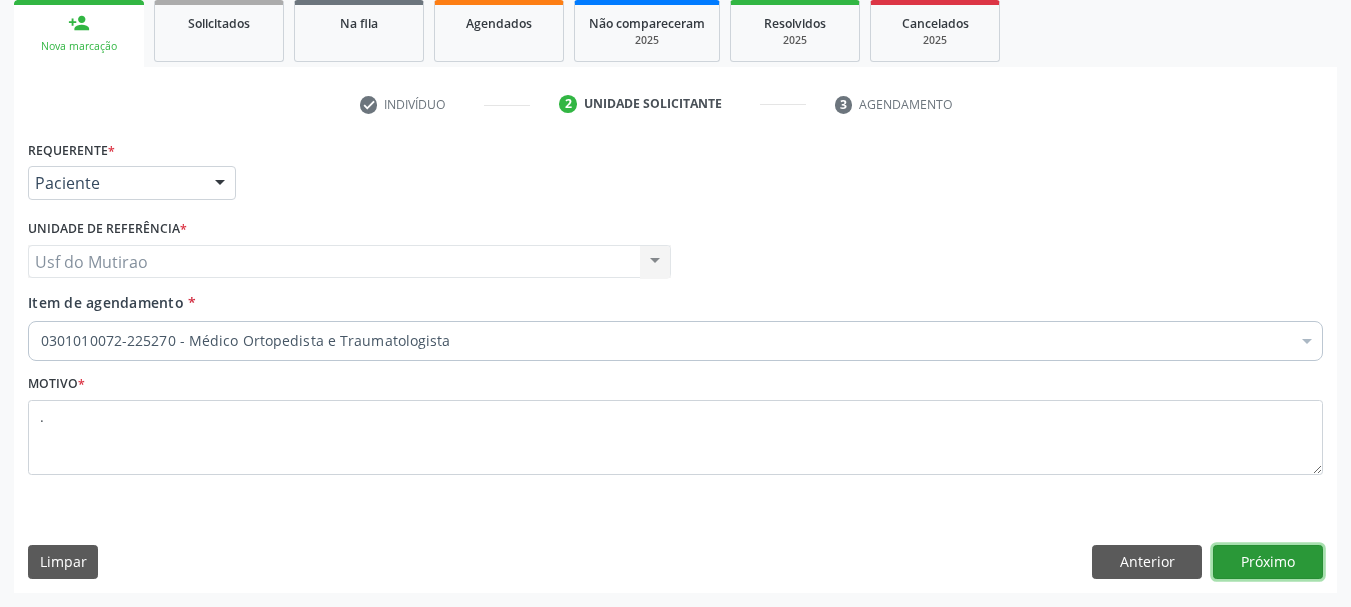 click on "Próximo" at bounding box center [1268, 562] 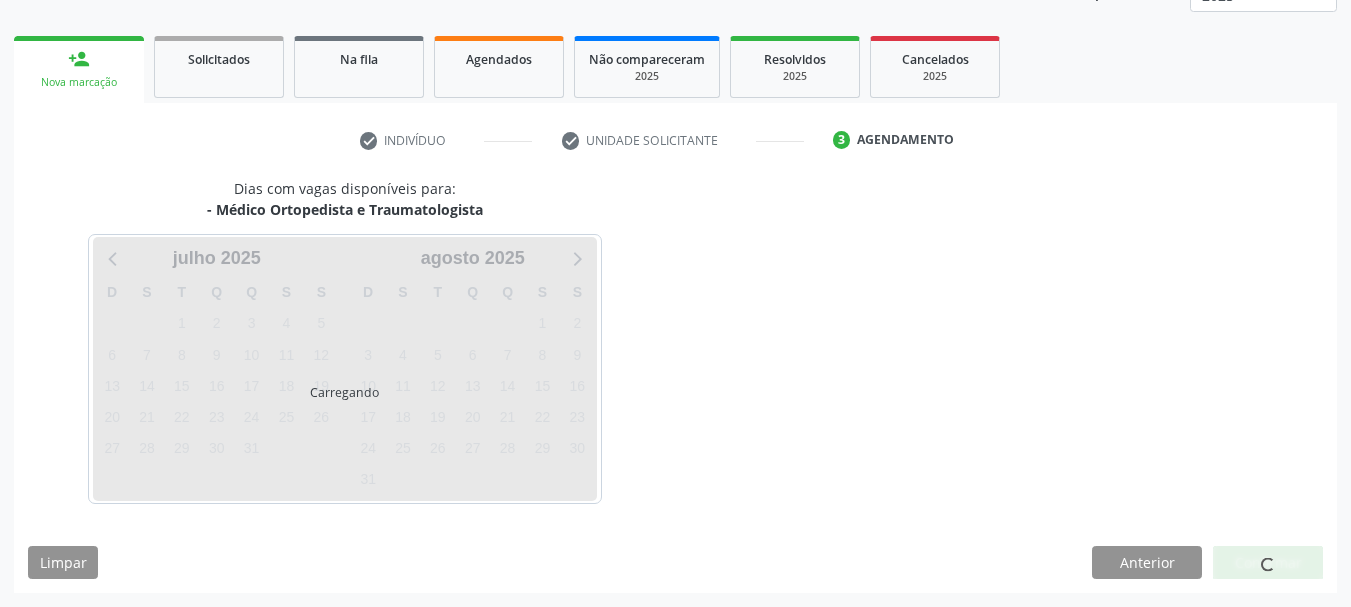 scroll, scrollTop: 263, scrollLeft: 0, axis: vertical 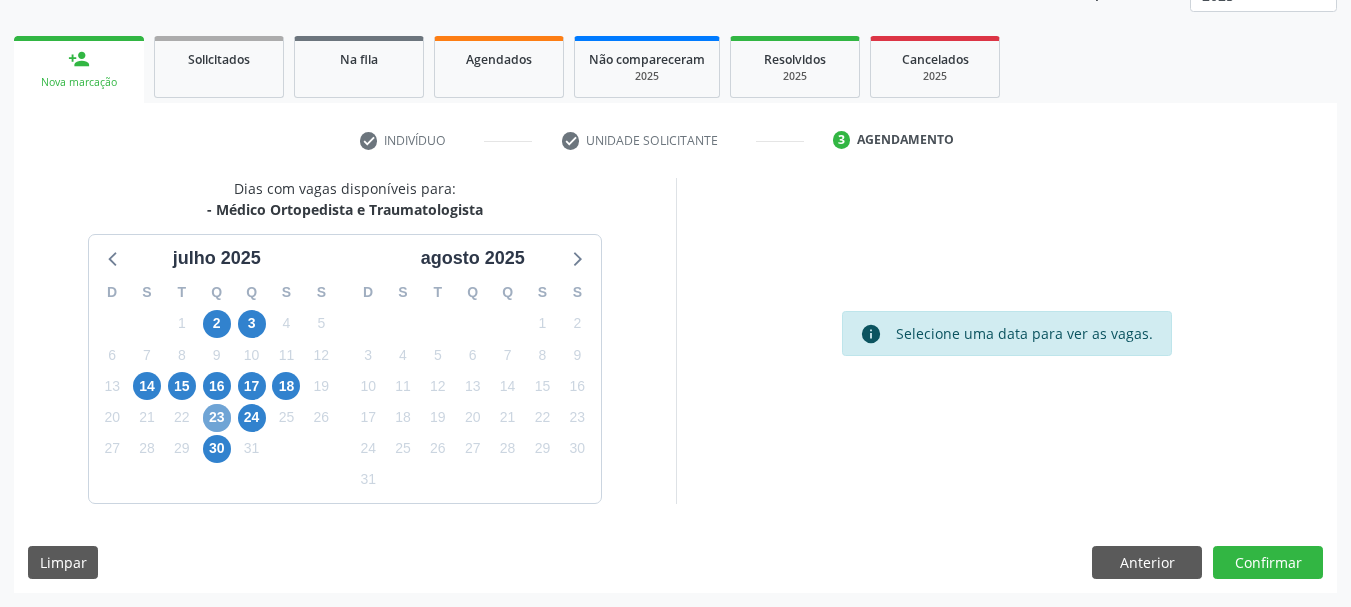 click on "23" at bounding box center [217, 418] 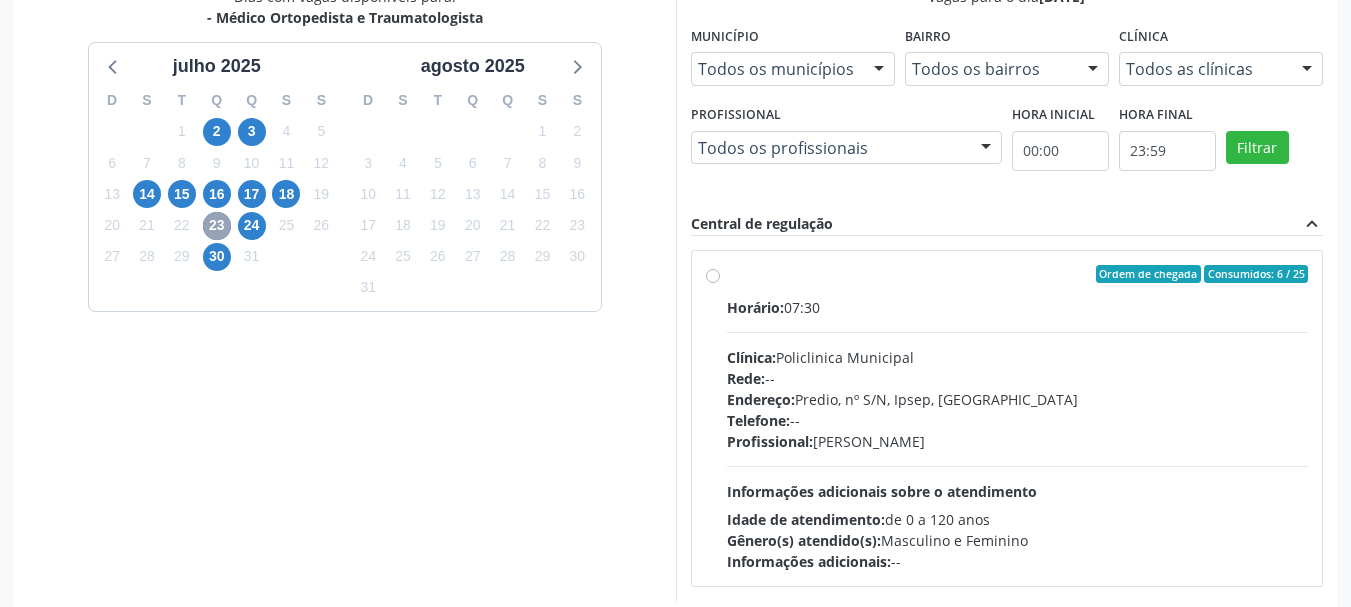 scroll, scrollTop: 552, scrollLeft: 0, axis: vertical 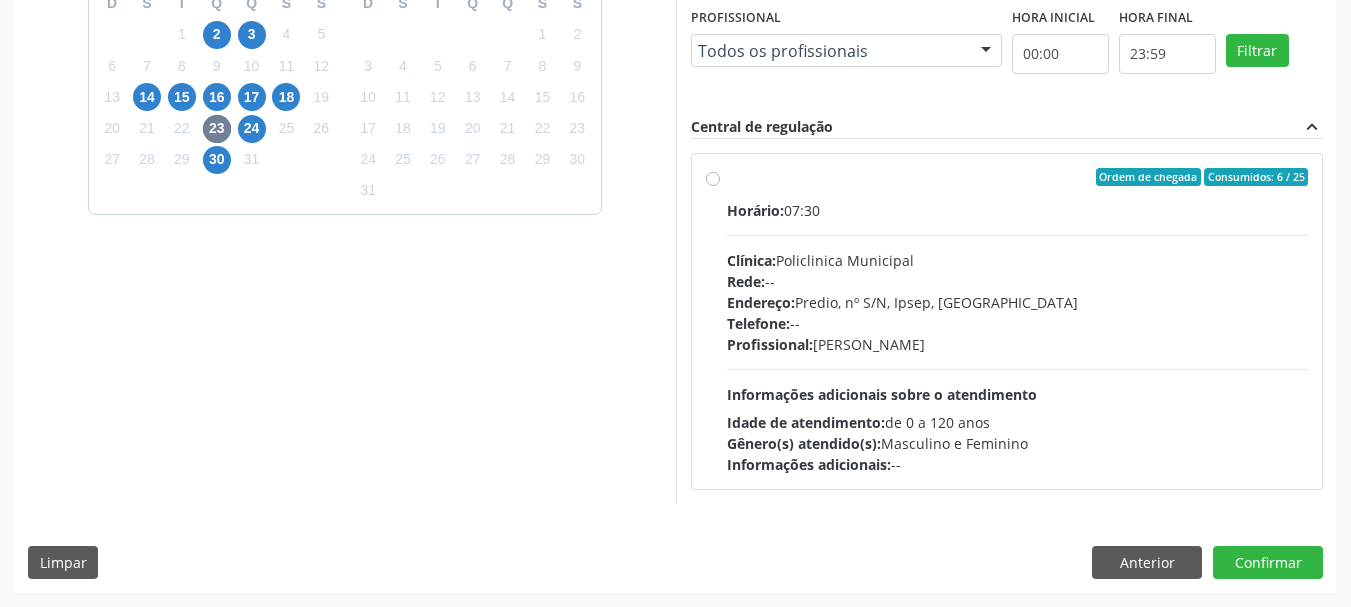 click on "Profissional:
Joao Bosco Barreto Couto Neto" at bounding box center [1018, 344] 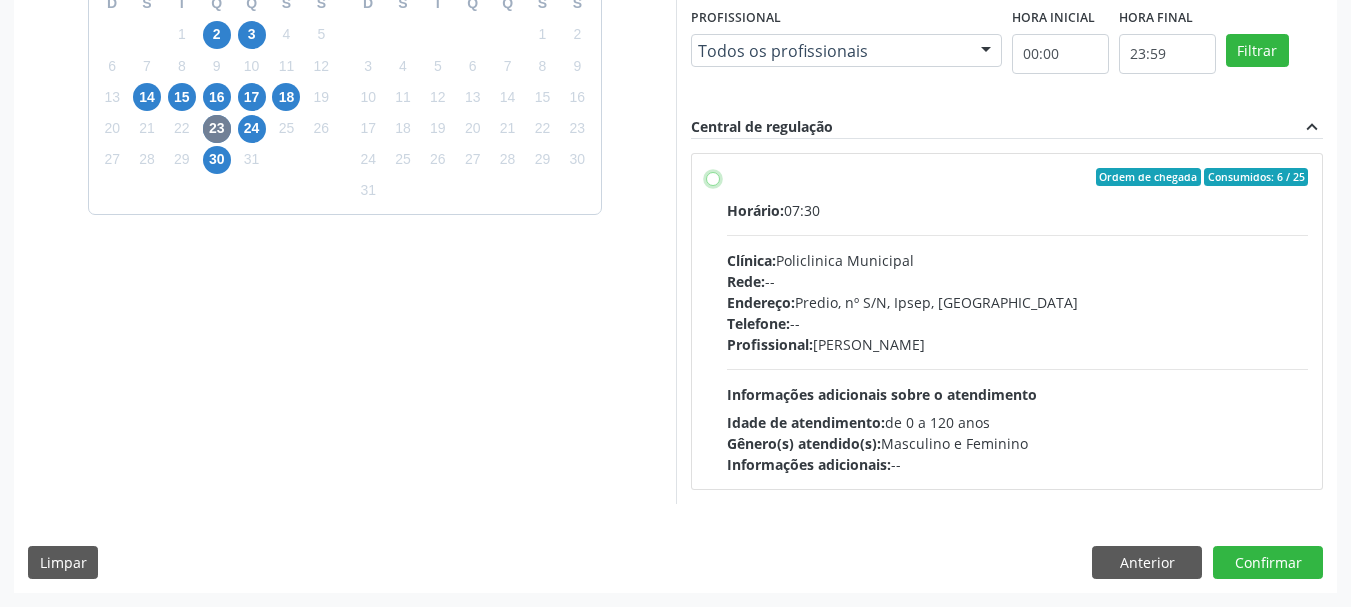 click on "Ordem de chegada
Consumidos: 6 / 25
Horário:   07:30
Clínica:  Policlinica Municipal
Rede:
--
Endereço:   Predio, nº S/N, Ipsep, Serra Talhada - PE
Telefone:   --
Profissional:
Joao Bosco Barreto Couto Neto
Informações adicionais sobre o atendimento
Idade de atendimento:
de 0 a 120 anos
Gênero(s) atendido(s):
Masculino e Feminino
Informações adicionais:
--" at bounding box center (713, 177) 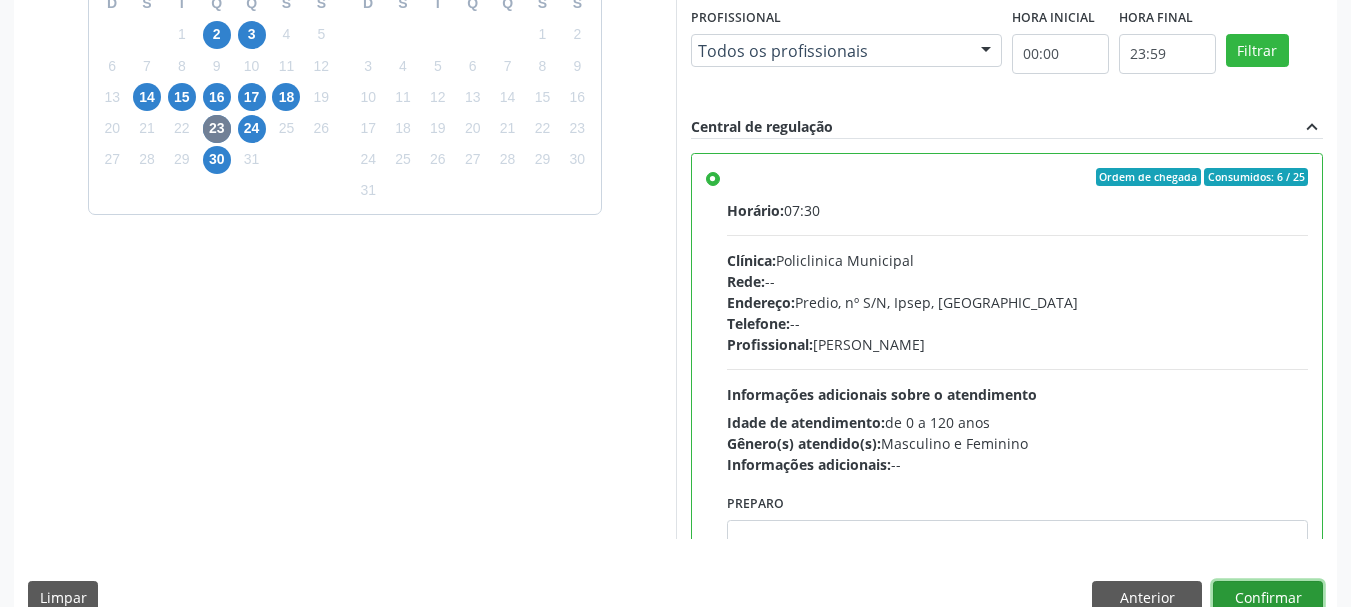 click on "Confirmar" at bounding box center [1268, 598] 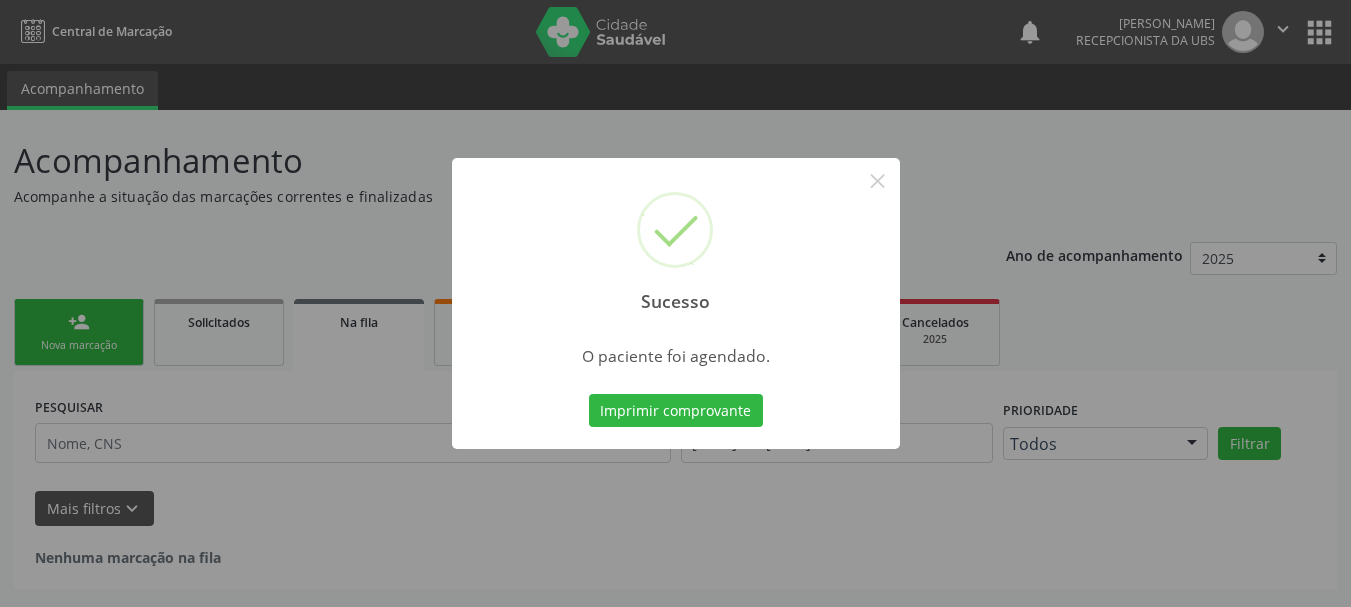 scroll, scrollTop: 0, scrollLeft: 0, axis: both 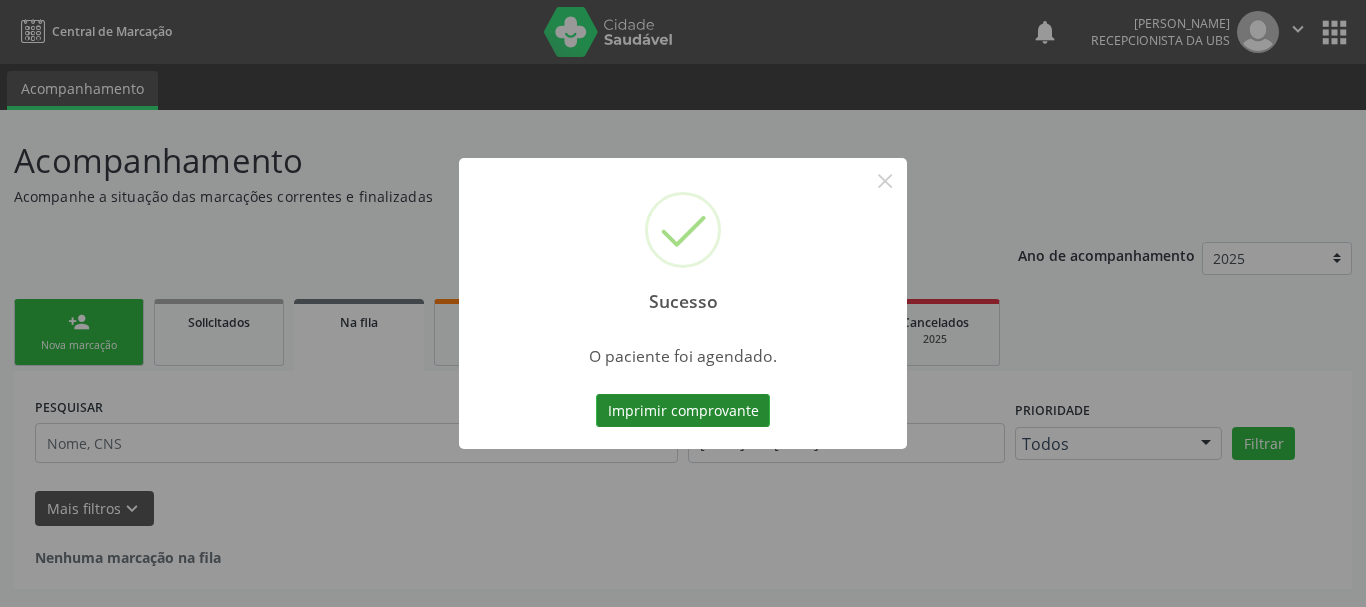 click on "Imprimir comprovante" at bounding box center [683, 411] 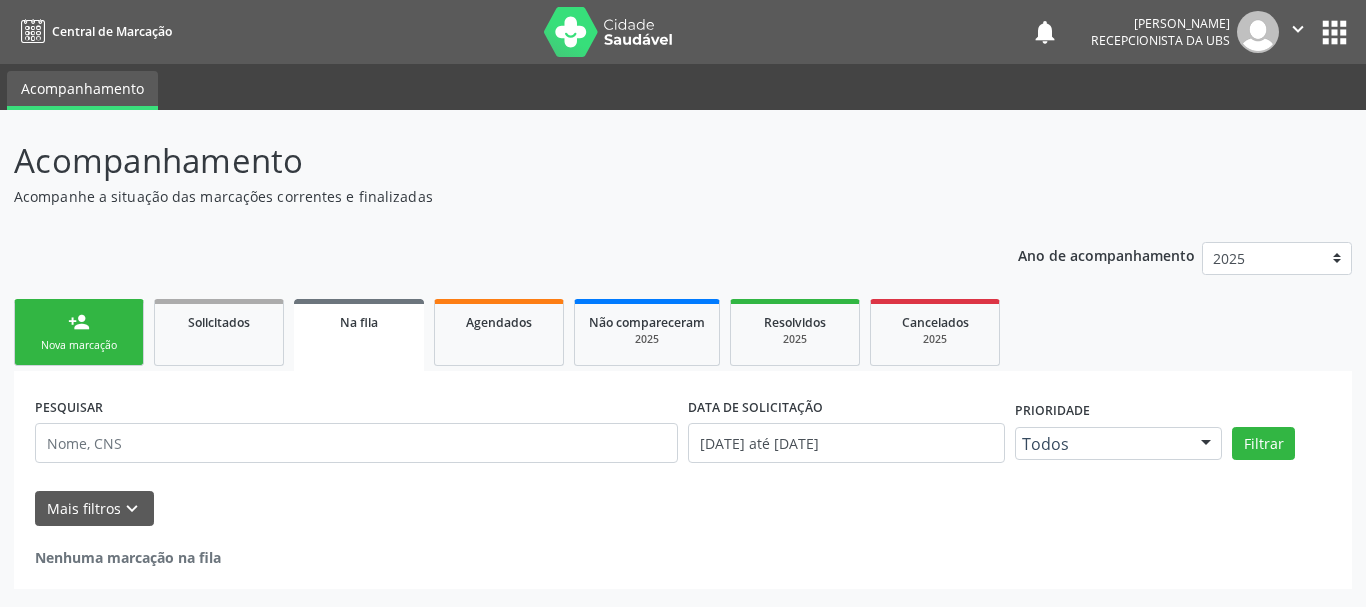 click on "Nova marcação" at bounding box center [79, 345] 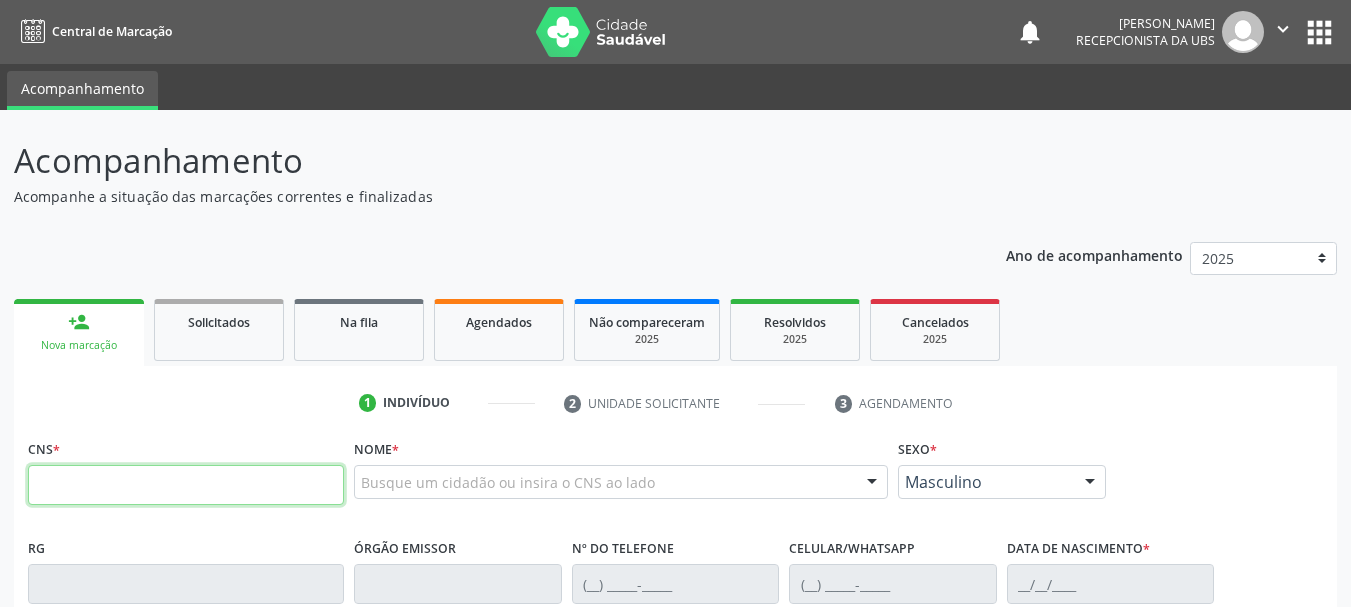 click at bounding box center [186, 485] 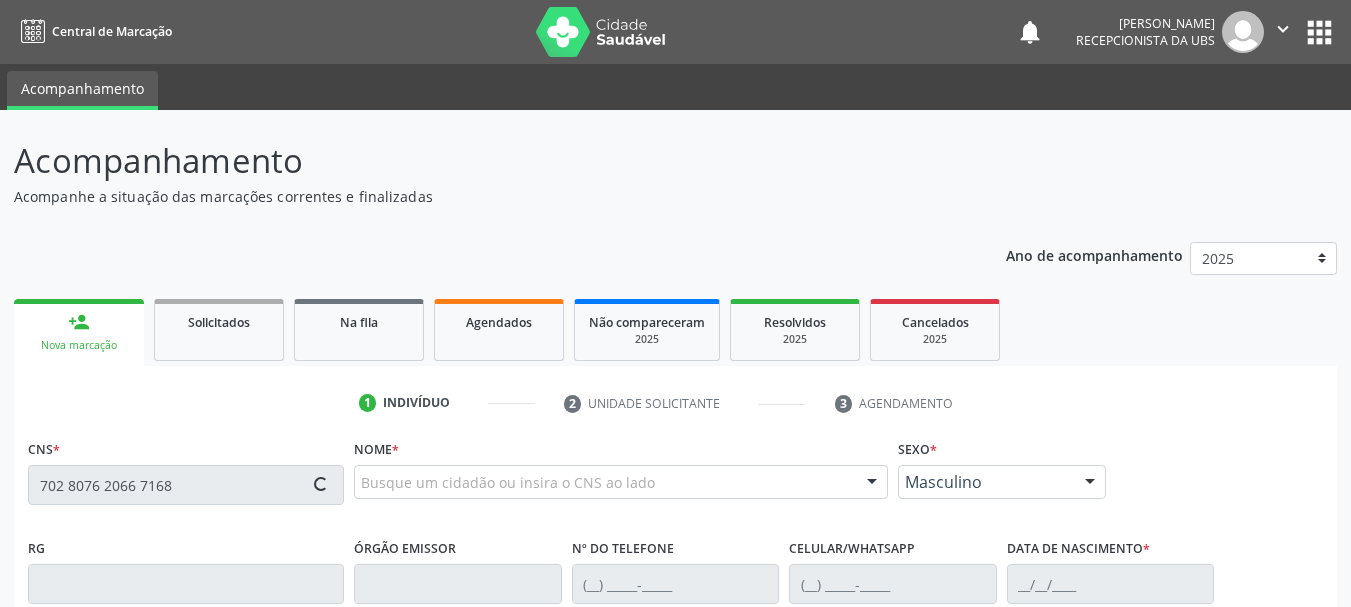 type on "702 8076 2066 7168" 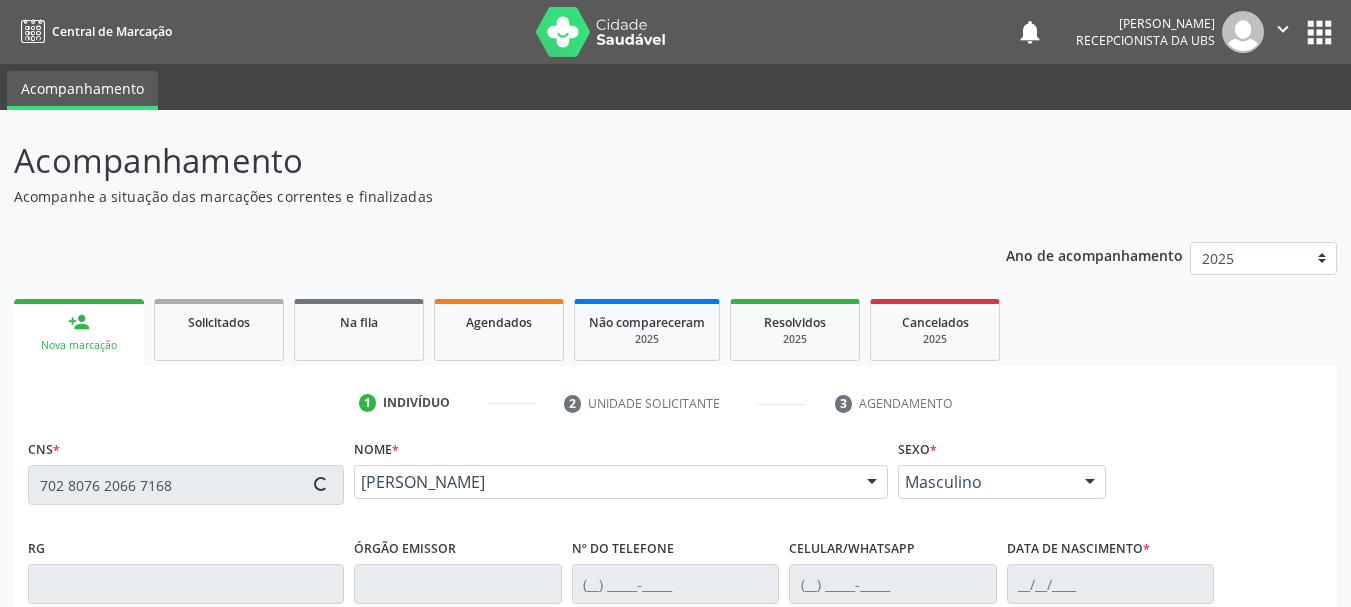 type on "(87) 99905-8714" 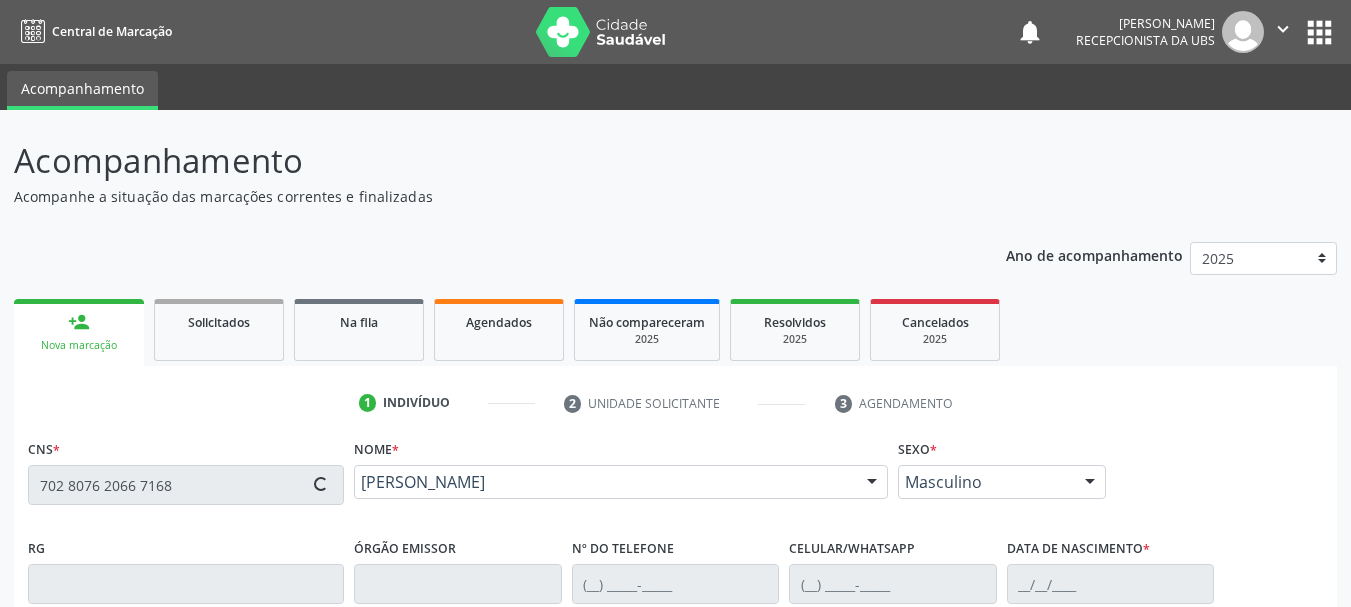 type on "(87) 99905-8714" 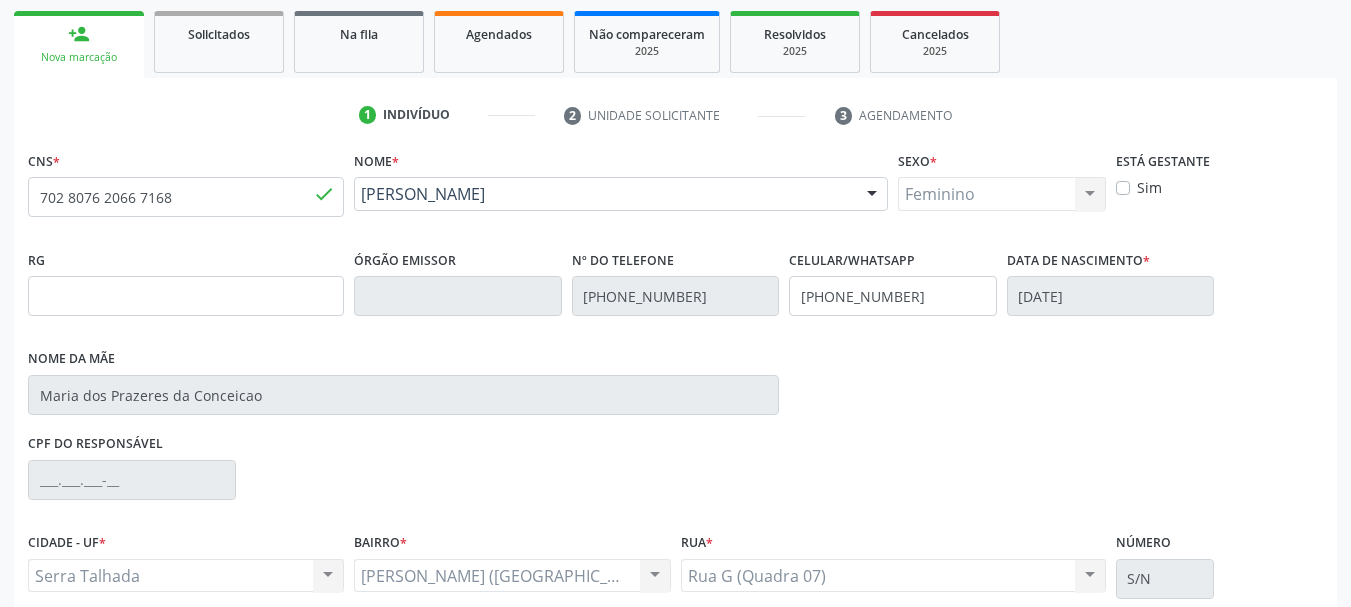 scroll, scrollTop: 300, scrollLeft: 0, axis: vertical 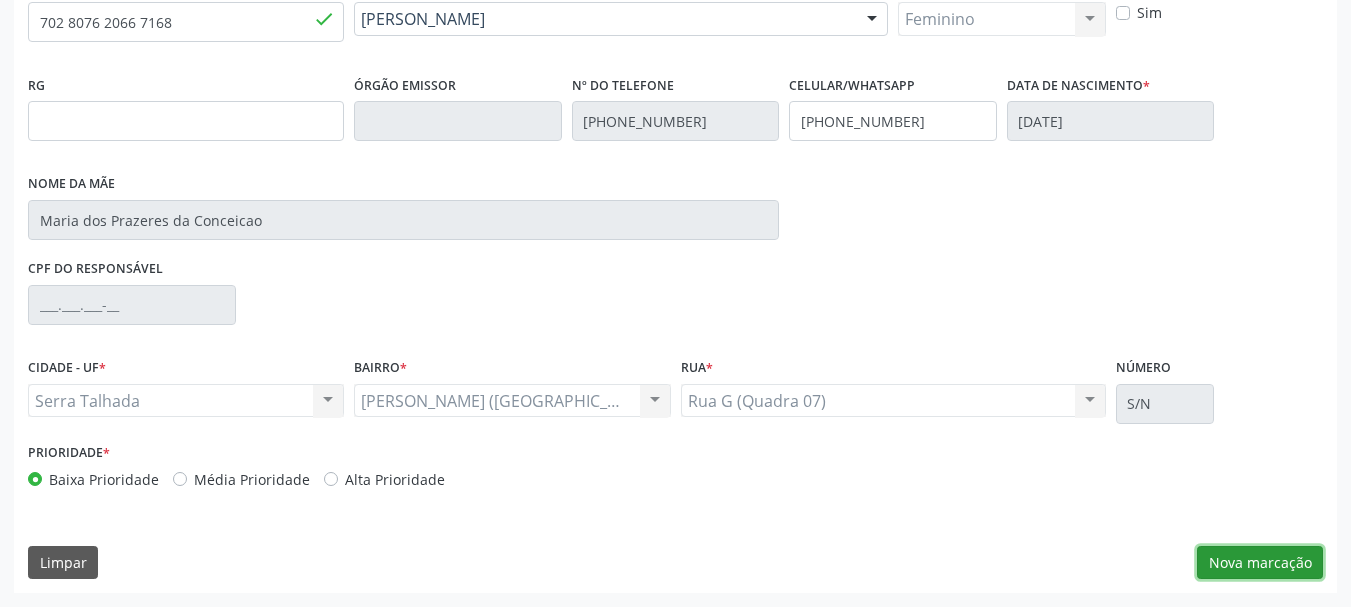 click on "Nova marcação" at bounding box center (1260, 563) 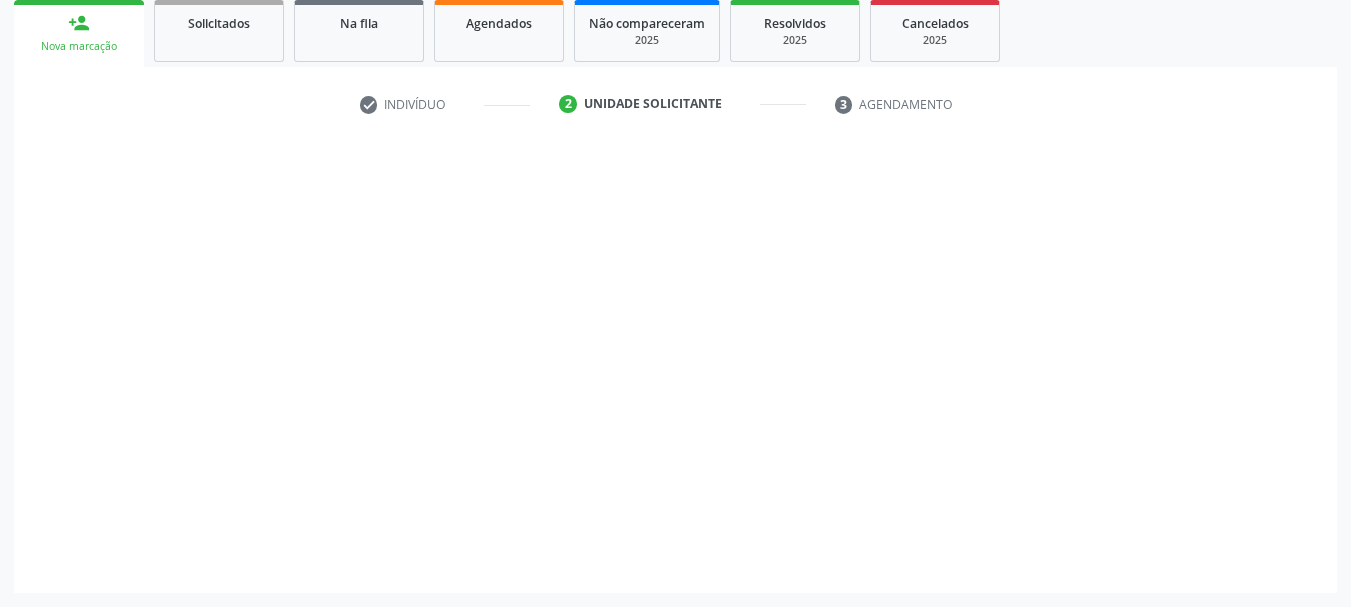 scroll, scrollTop: 299, scrollLeft: 0, axis: vertical 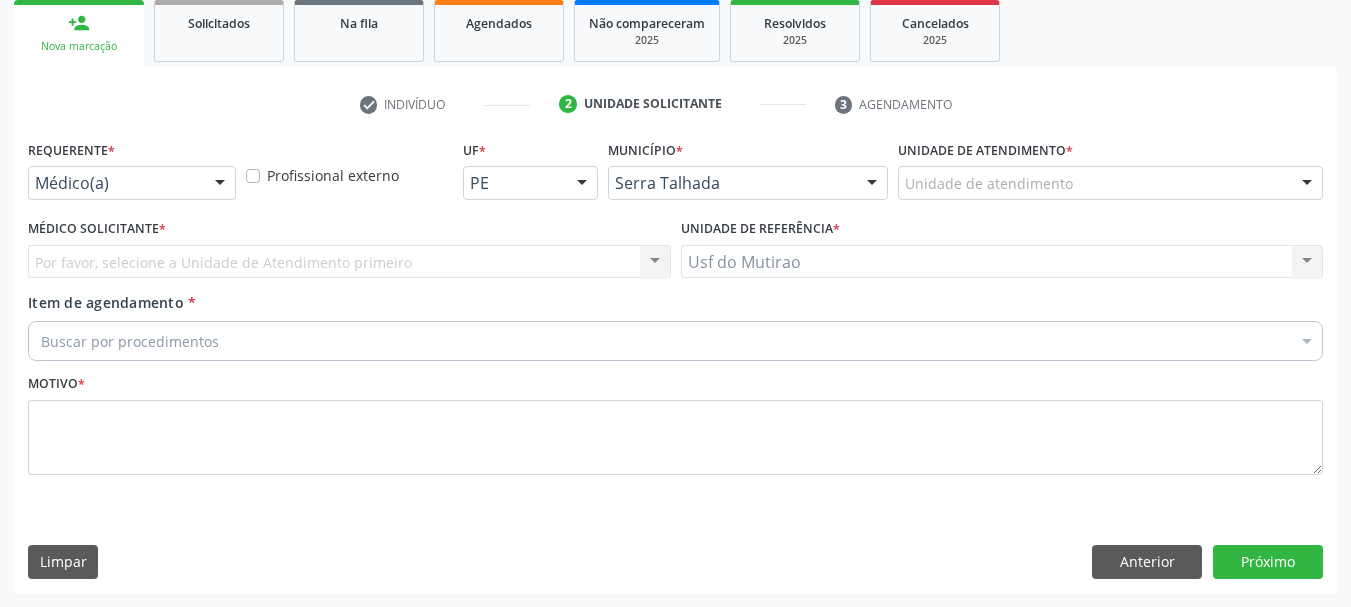 click at bounding box center [220, 184] 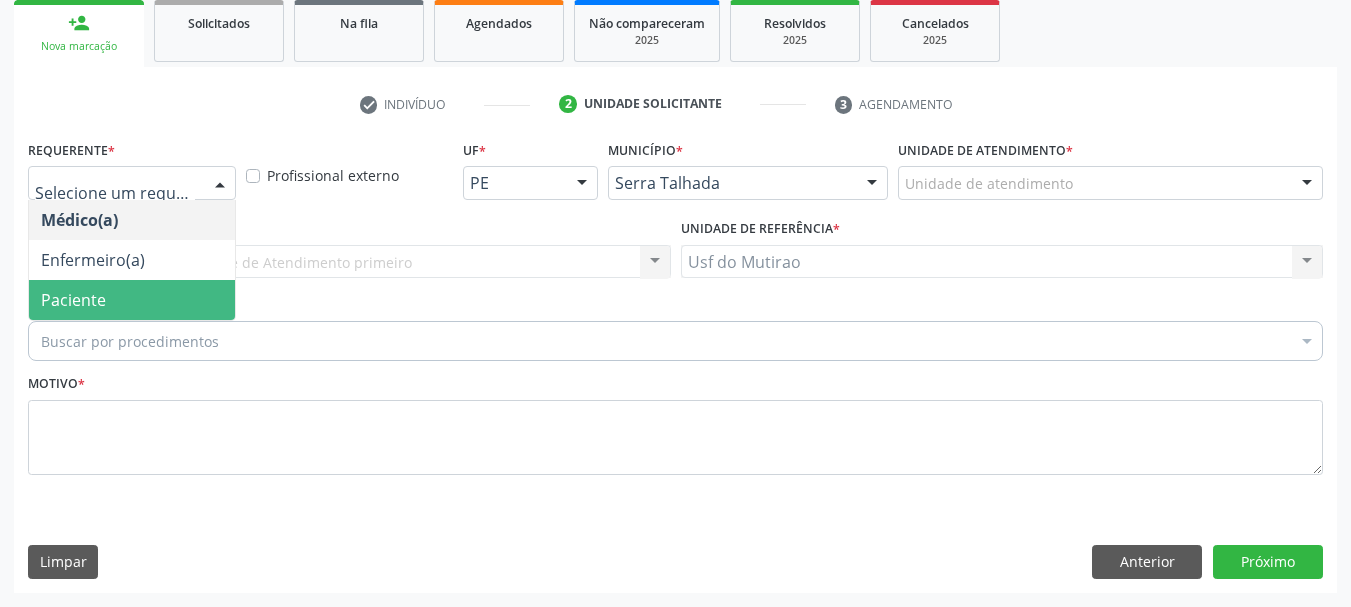 drag, startPoint x: 81, startPoint y: 299, endPoint x: 85, endPoint y: 309, distance: 10.770329 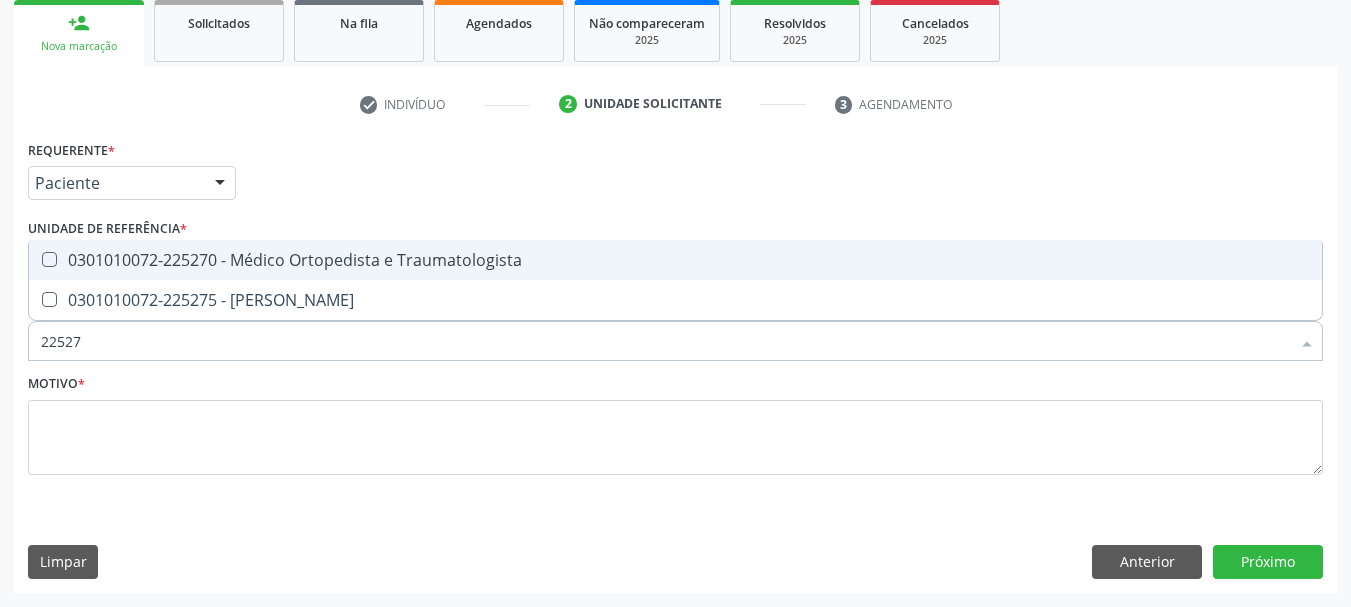 type on "225270" 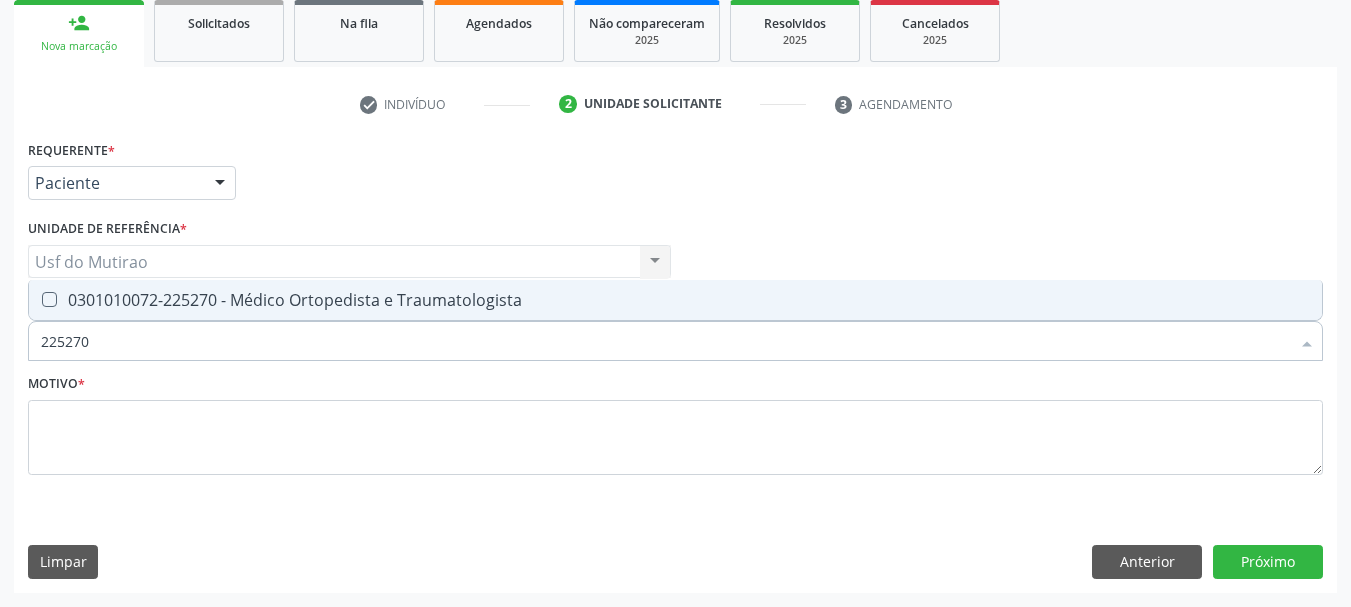 click on "0301010072-225270 - Médico Ortopedista e Traumatologista" at bounding box center (675, 300) 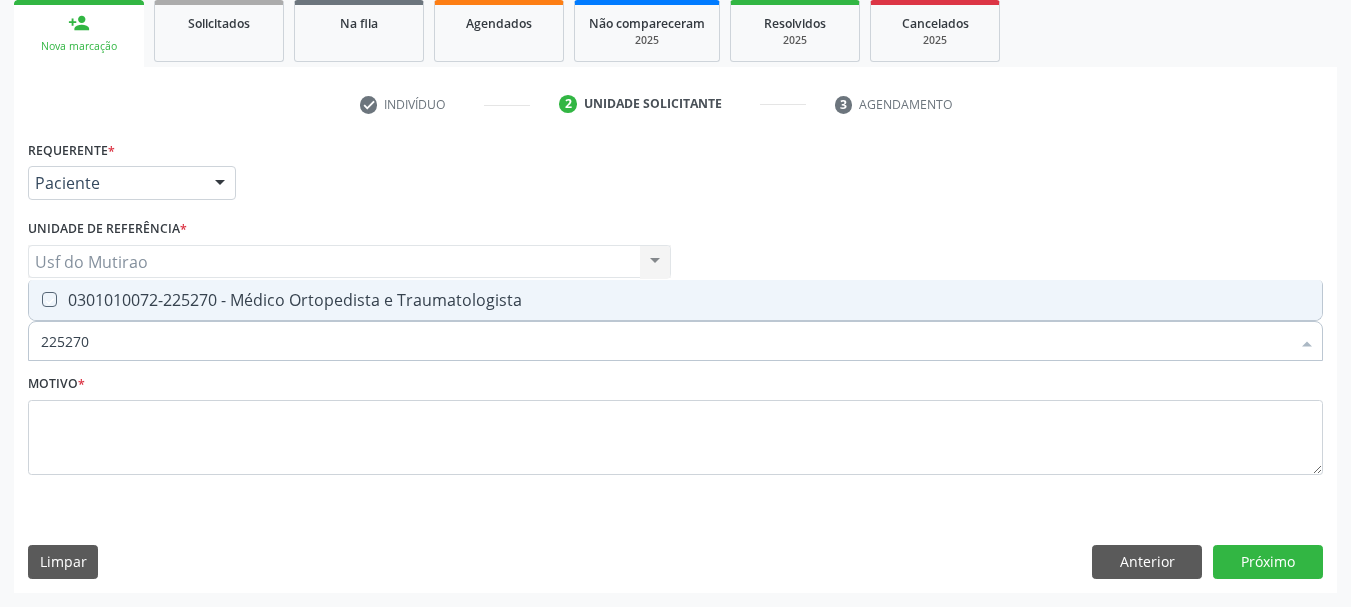 checkbox on "true" 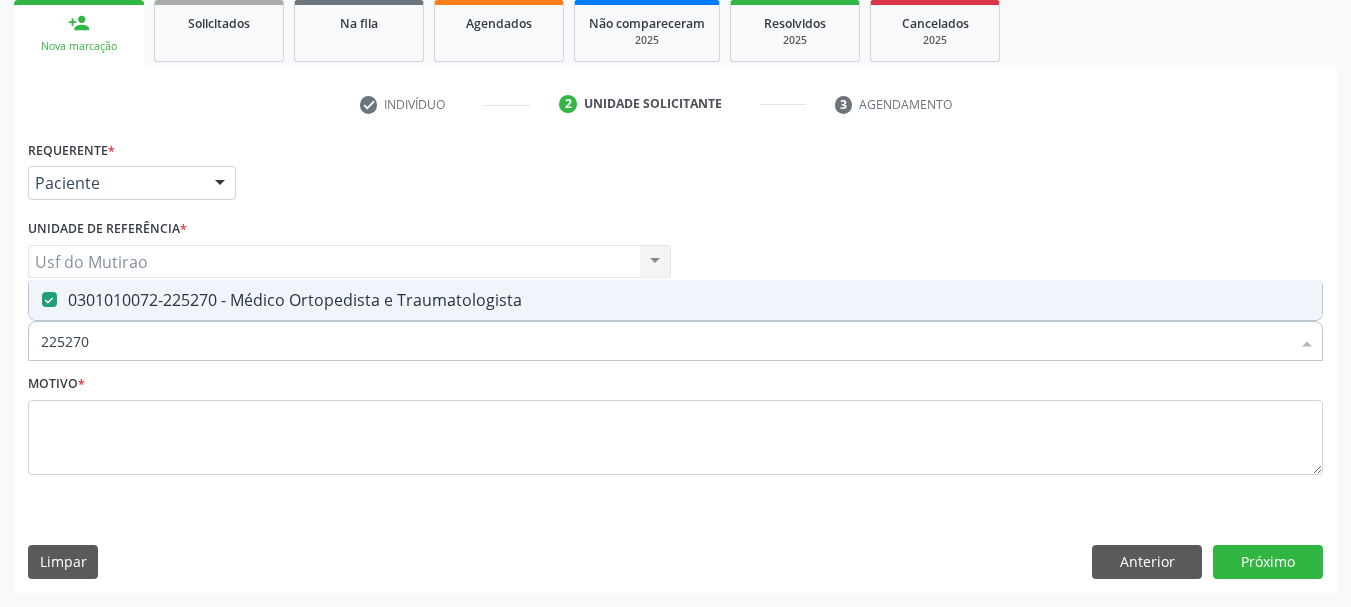 click on "Motivo
*" at bounding box center [675, 422] 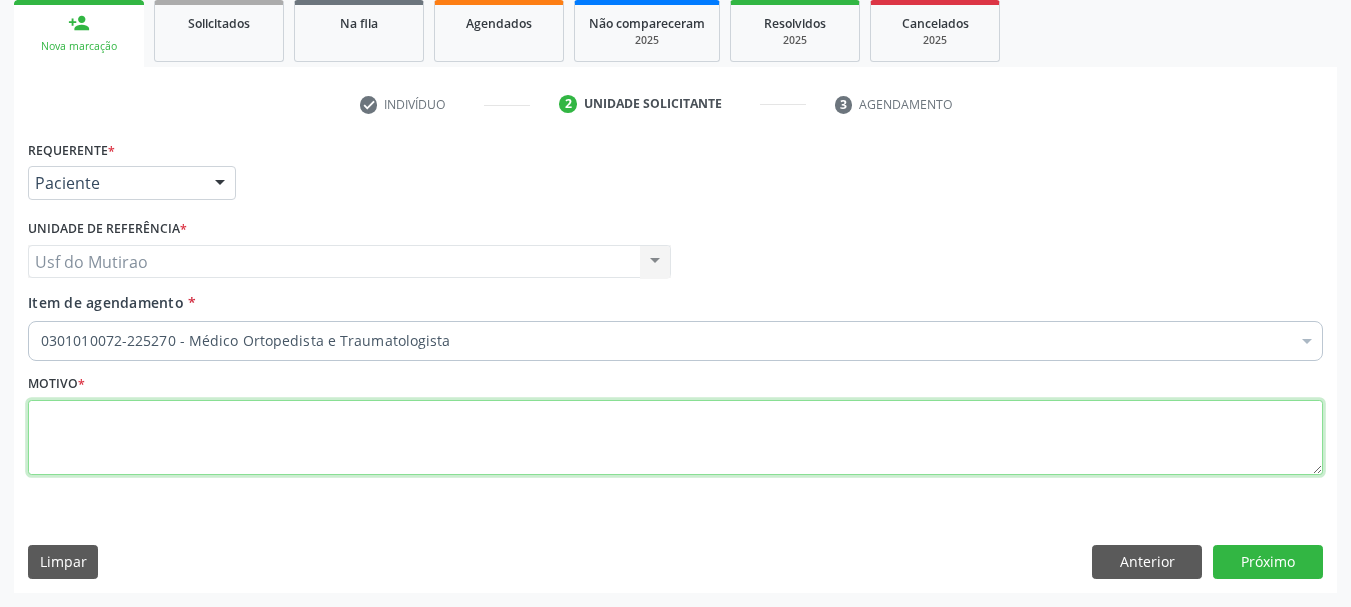 click at bounding box center (675, 438) 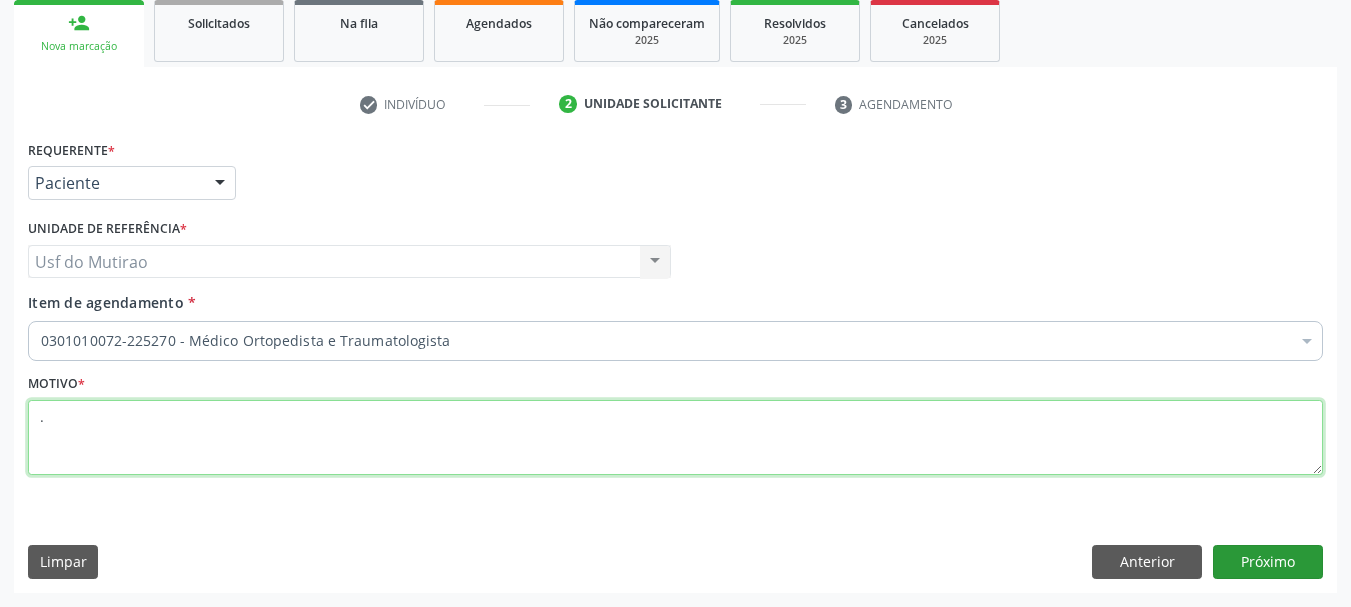 type on "." 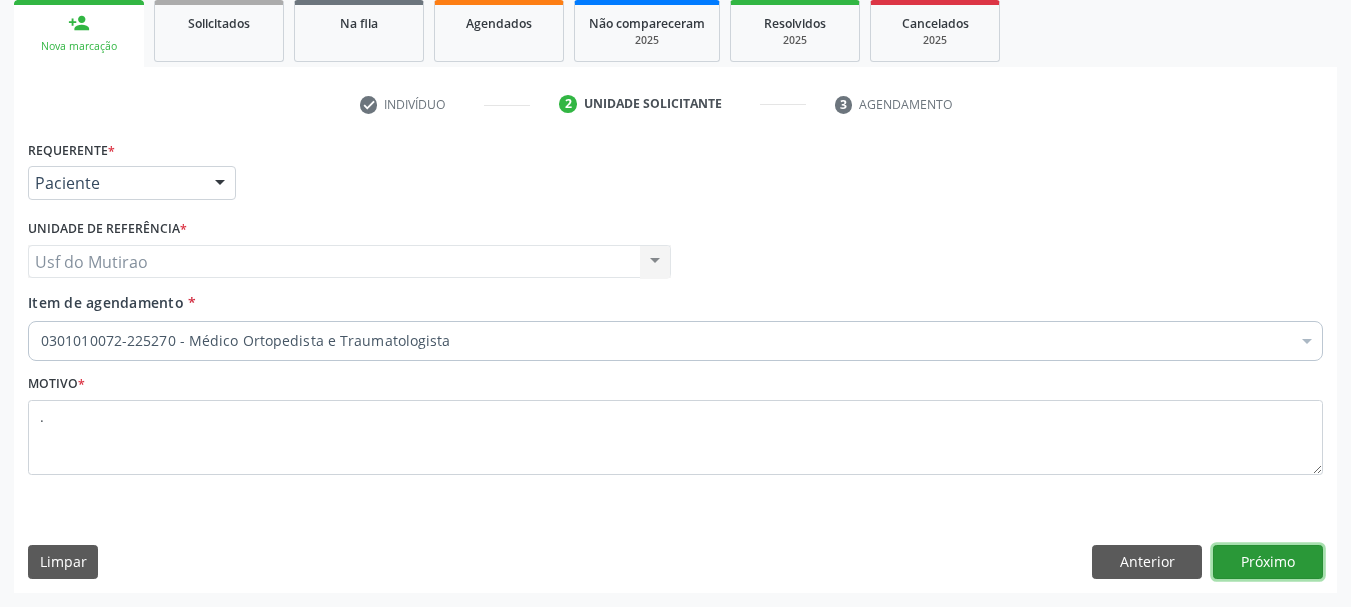 click on "Próximo" at bounding box center [1268, 562] 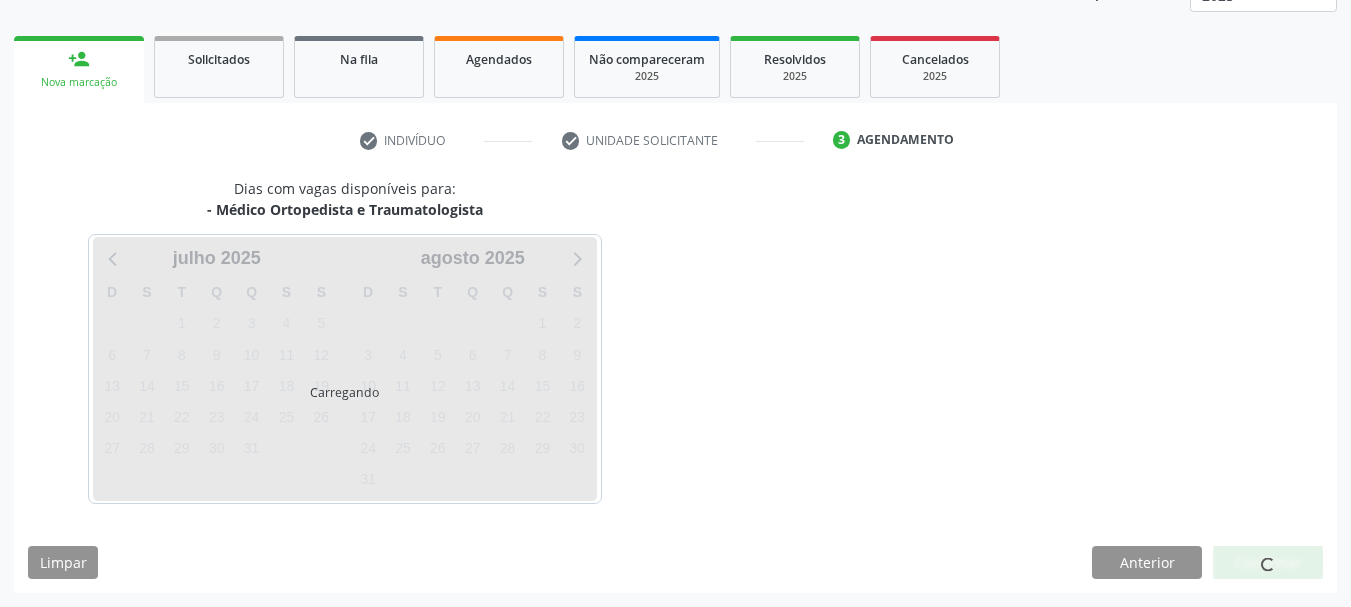 scroll, scrollTop: 263, scrollLeft: 0, axis: vertical 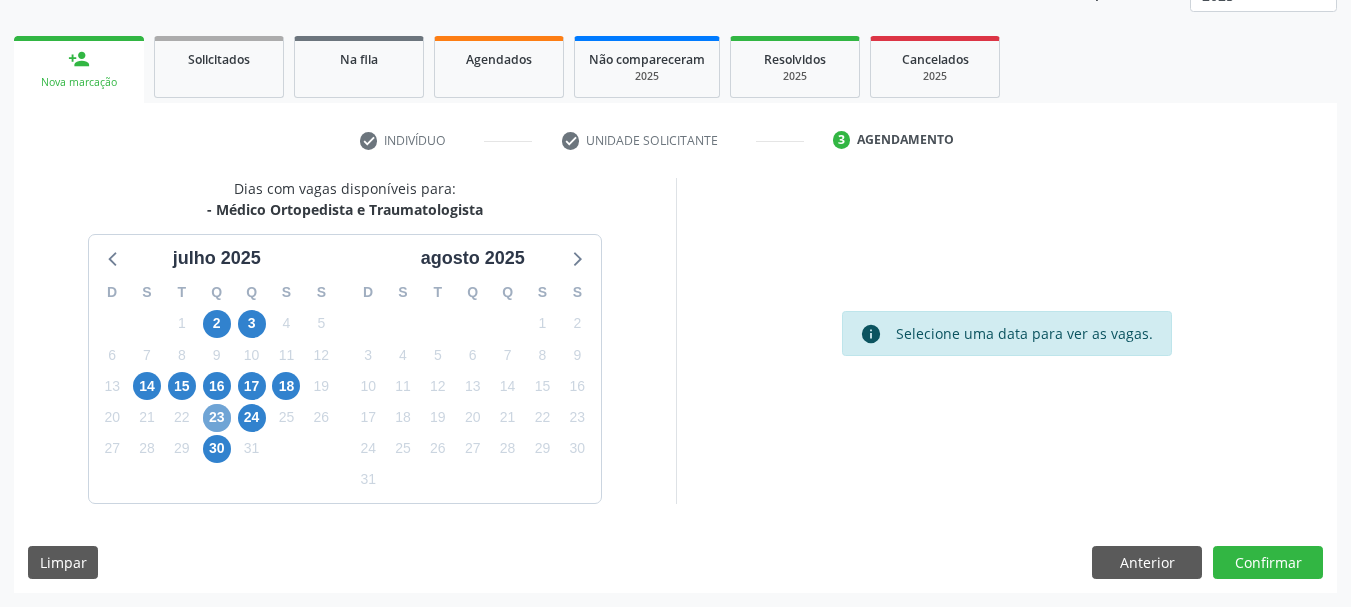 click on "23" at bounding box center (217, 418) 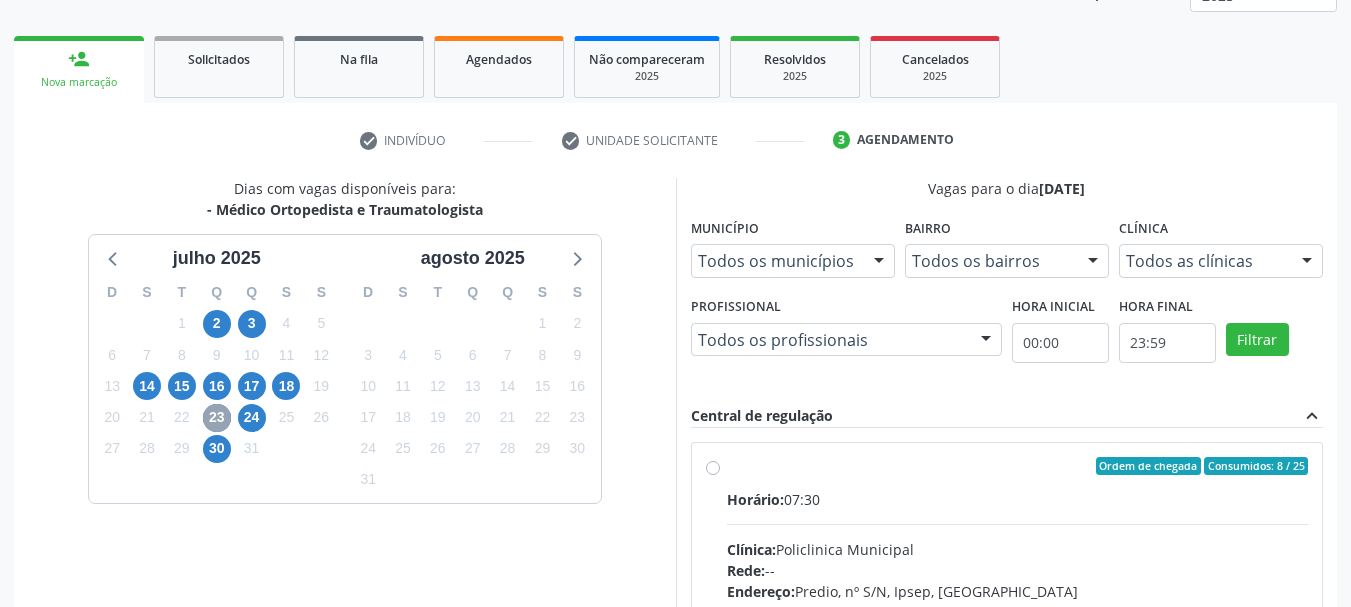 scroll, scrollTop: 363, scrollLeft: 0, axis: vertical 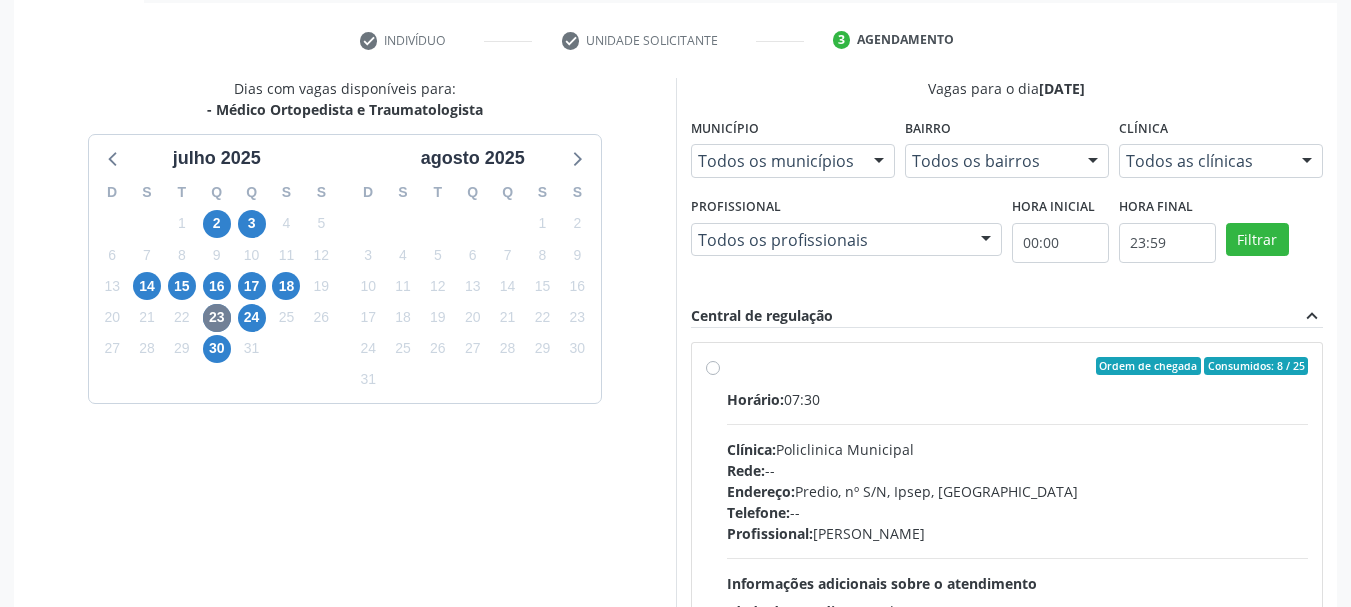 click on "Clínica:  Policlinica Municipal" at bounding box center (1018, 449) 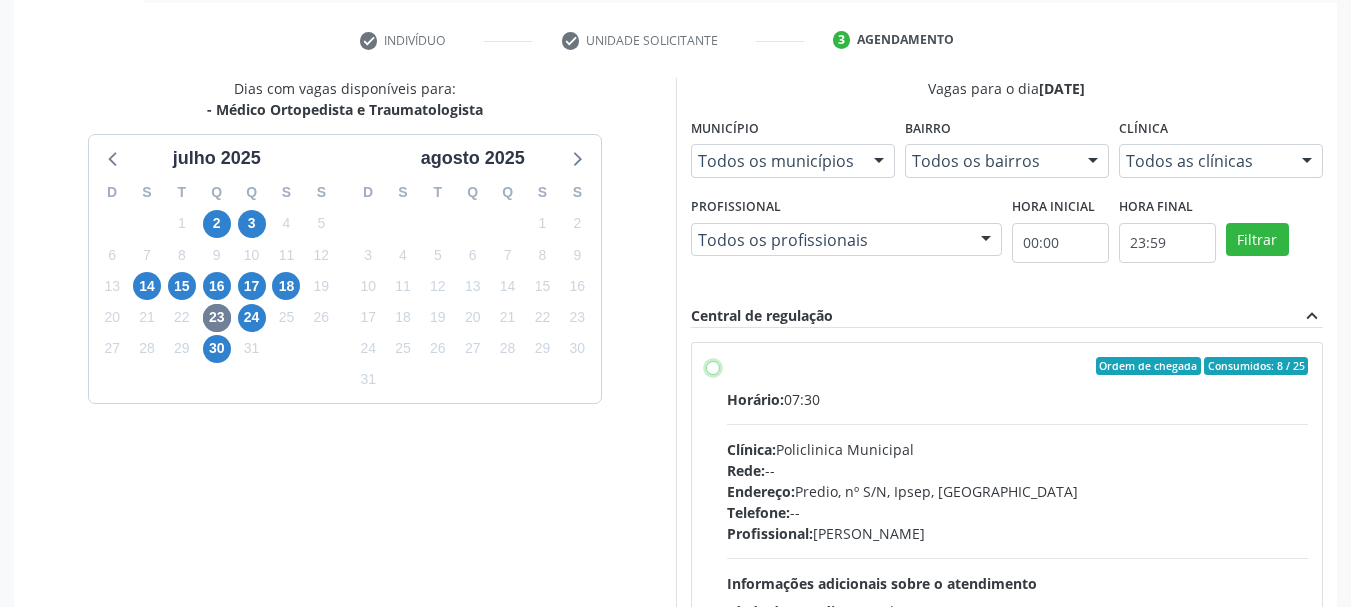 click on "Ordem de chegada
Consumidos: 8 / 25
Horário:   07:30
Clínica:  Policlinica Municipal
Rede:
--
Endereço:   Predio, nº S/N, Ipsep, Serra Talhada - PE
Telefone:   --
Profissional:
Joao Bosco Barreto Couto Neto
Informações adicionais sobre o atendimento
Idade de atendimento:
de 0 a 120 anos
Gênero(s) atendido(s):
Masculino e Feminino
Informações adicionais:
--" at bounding box center (713, 366) 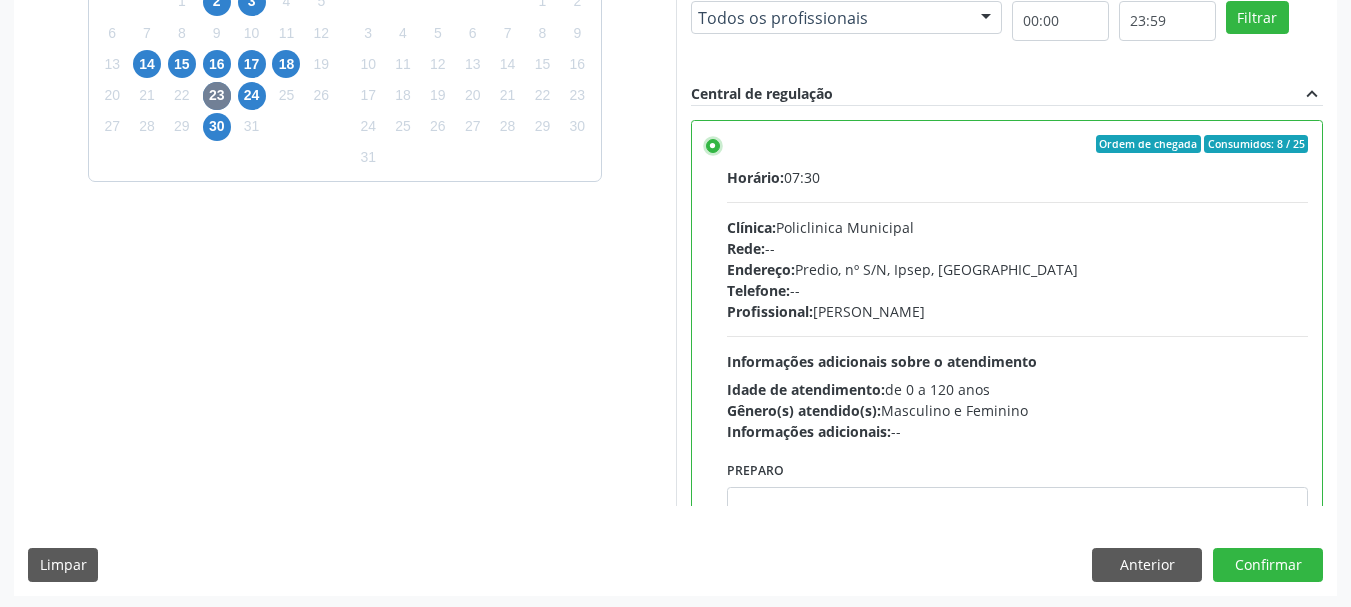 scroll, scrollTop: 588, scrollLeft: 0, axis: vertical 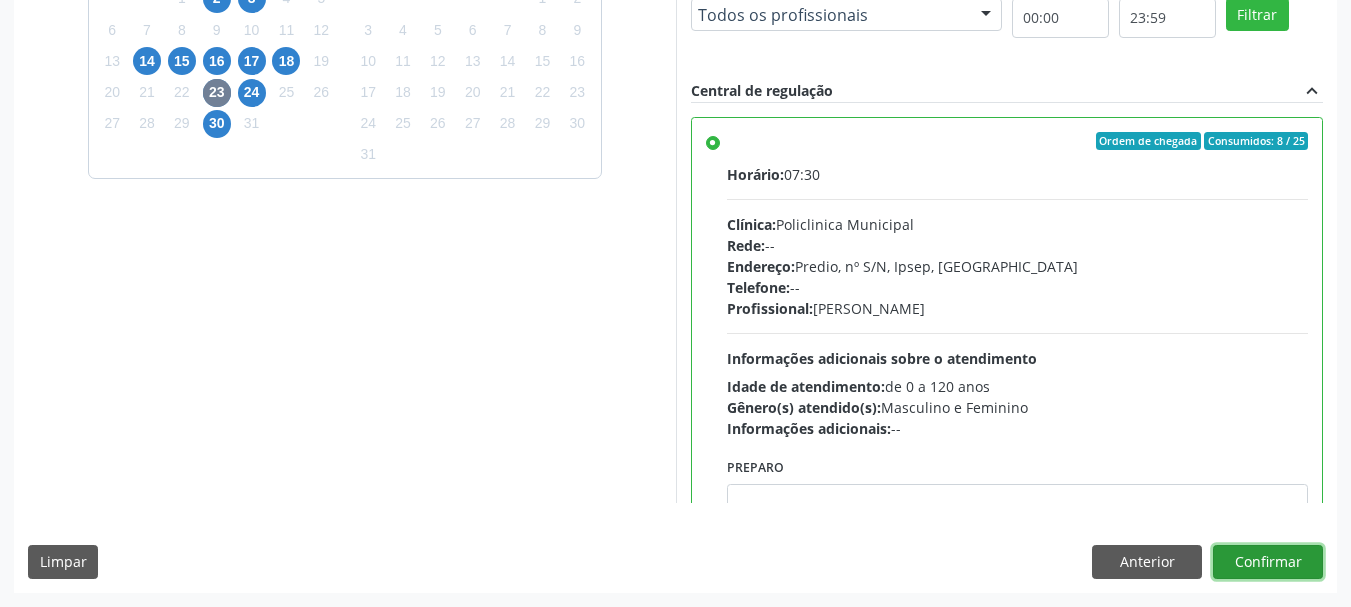 click on "Confirmar" at bounding box center [1268, 562] 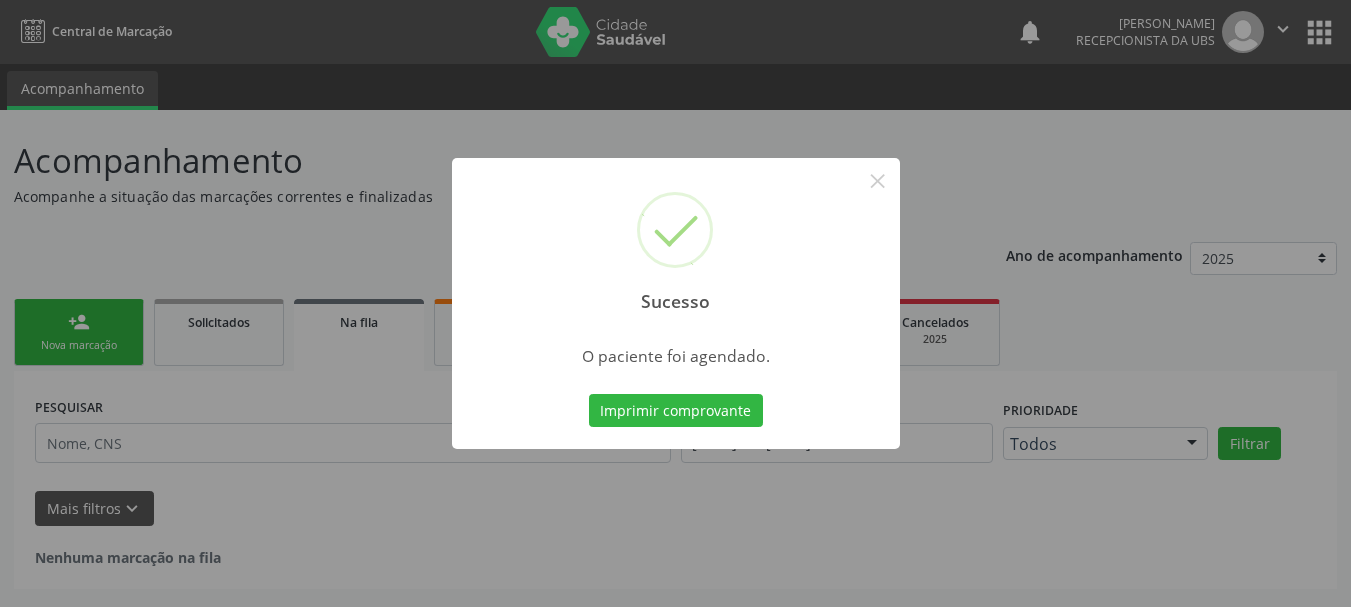 scroll, scrollTop: 0, scrollLeft: 0, axis: both 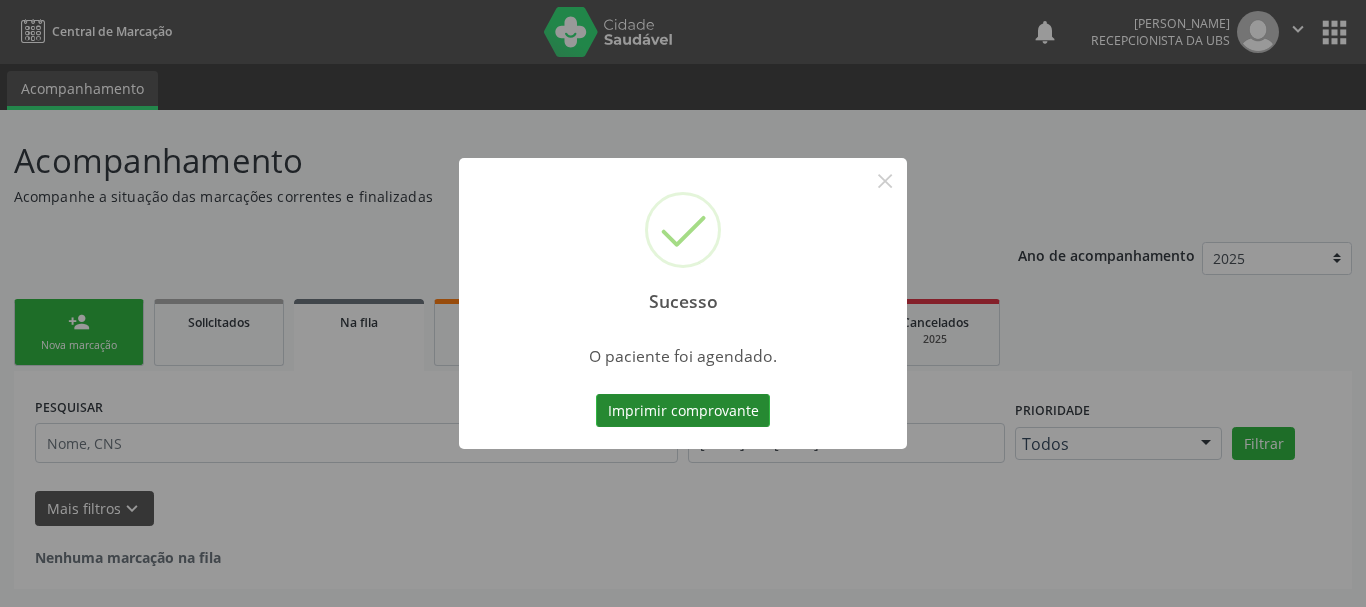 click on "Imprimir comprovante" at bounding box center (683, 411) 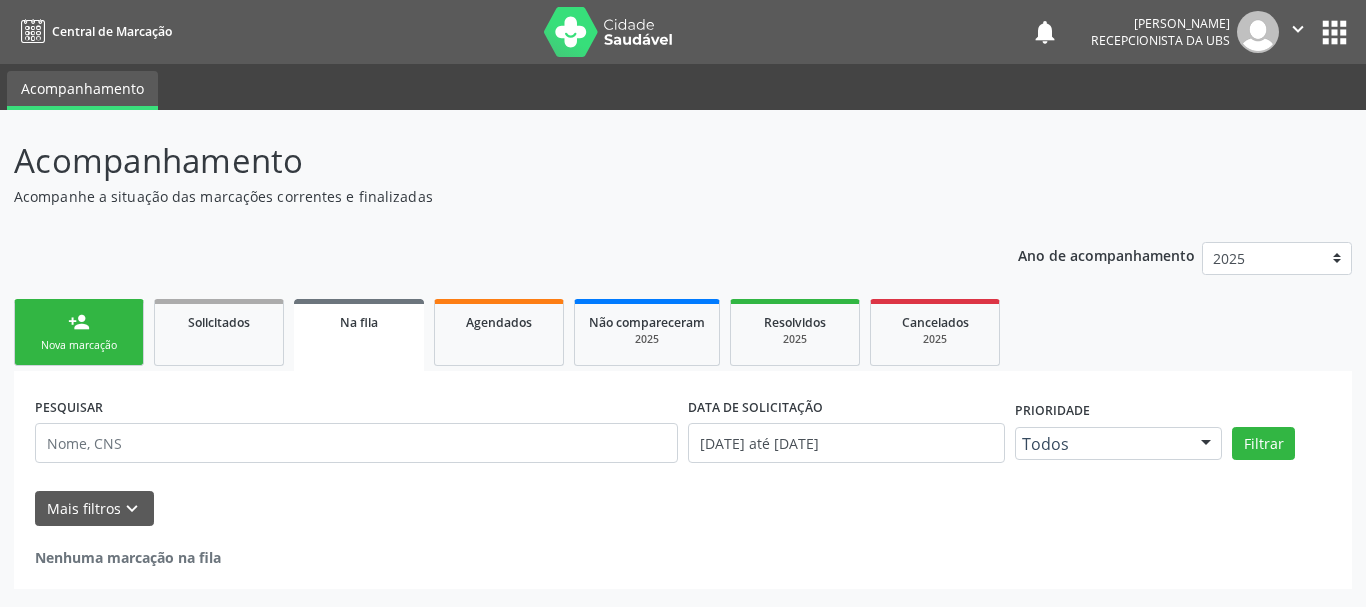 click on "person_add" at bounding box center (79, 322) 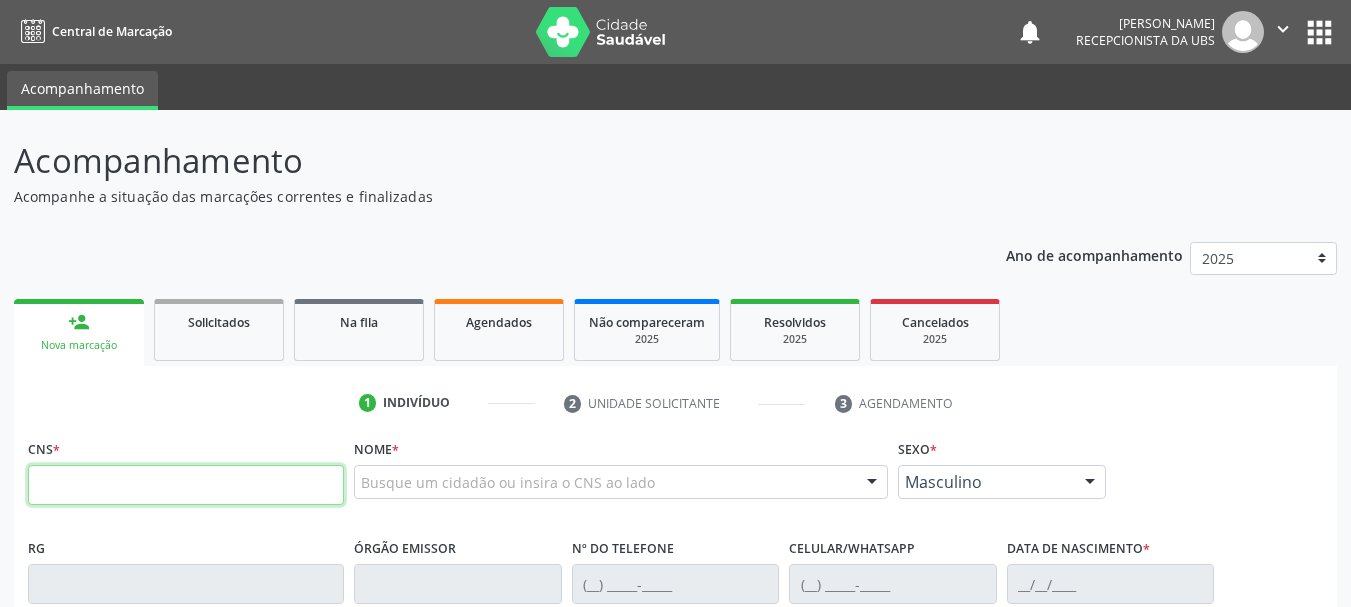 click at bounding box center (186, 485) 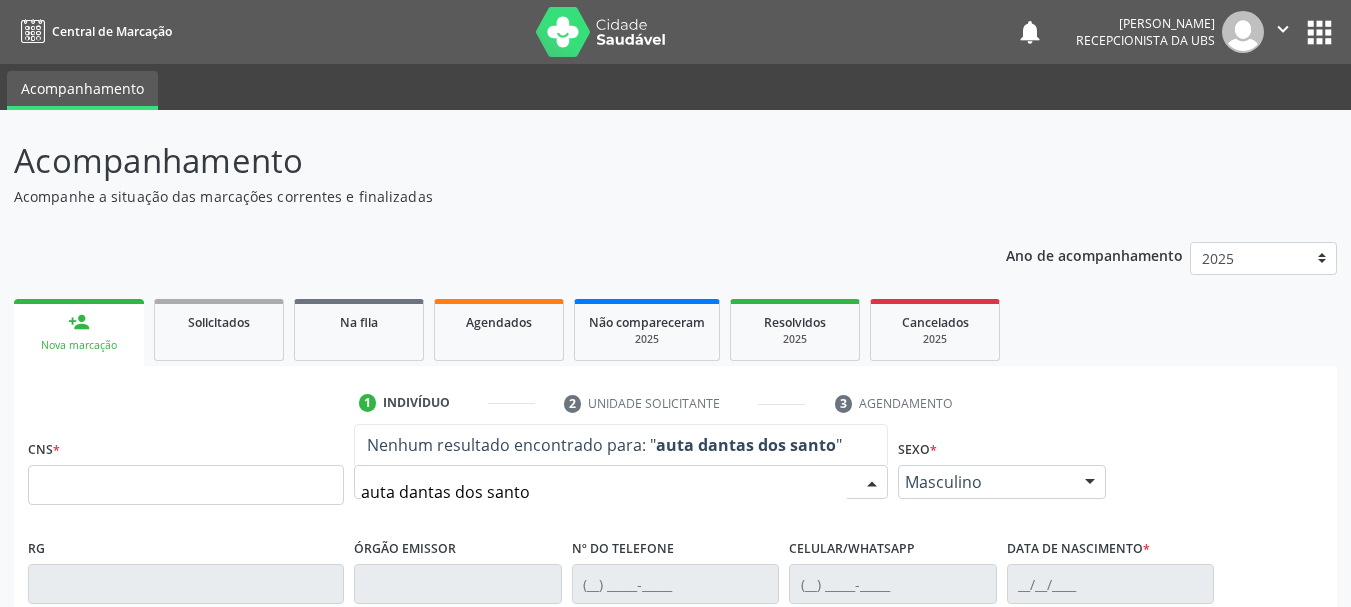 type on "auta dantas dos santos" 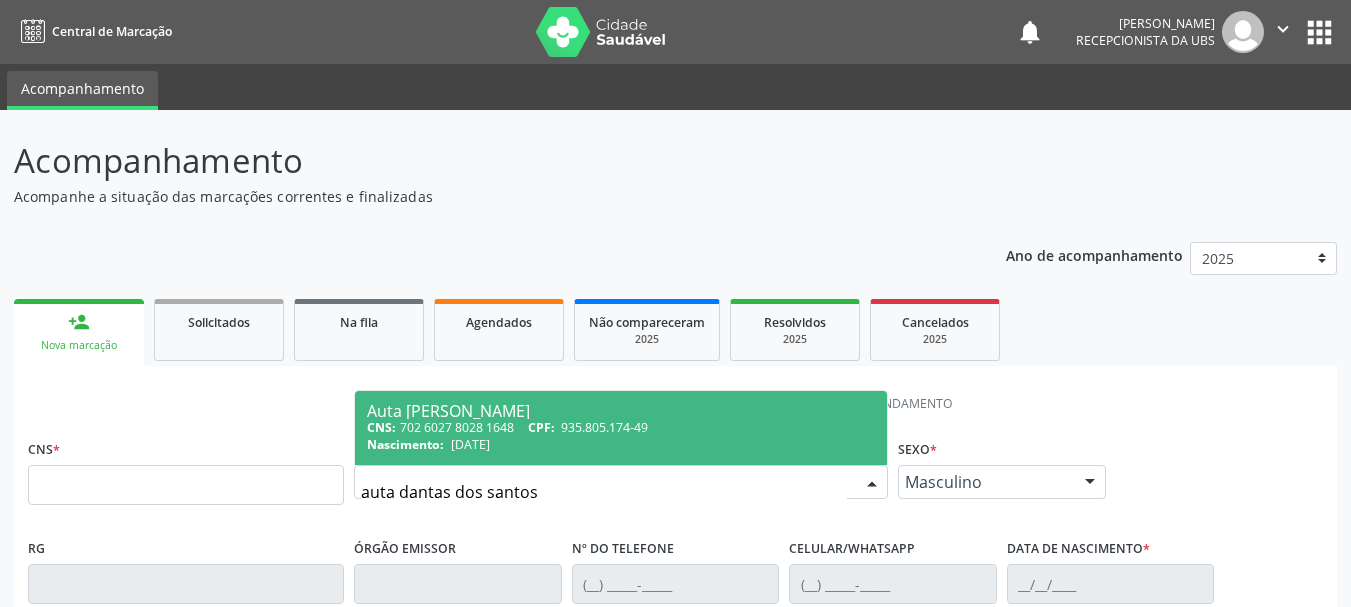 click on "CNS:
702 6027 8028 1648
CPF:
935.805.174-49" at bounding box center [621, 427] 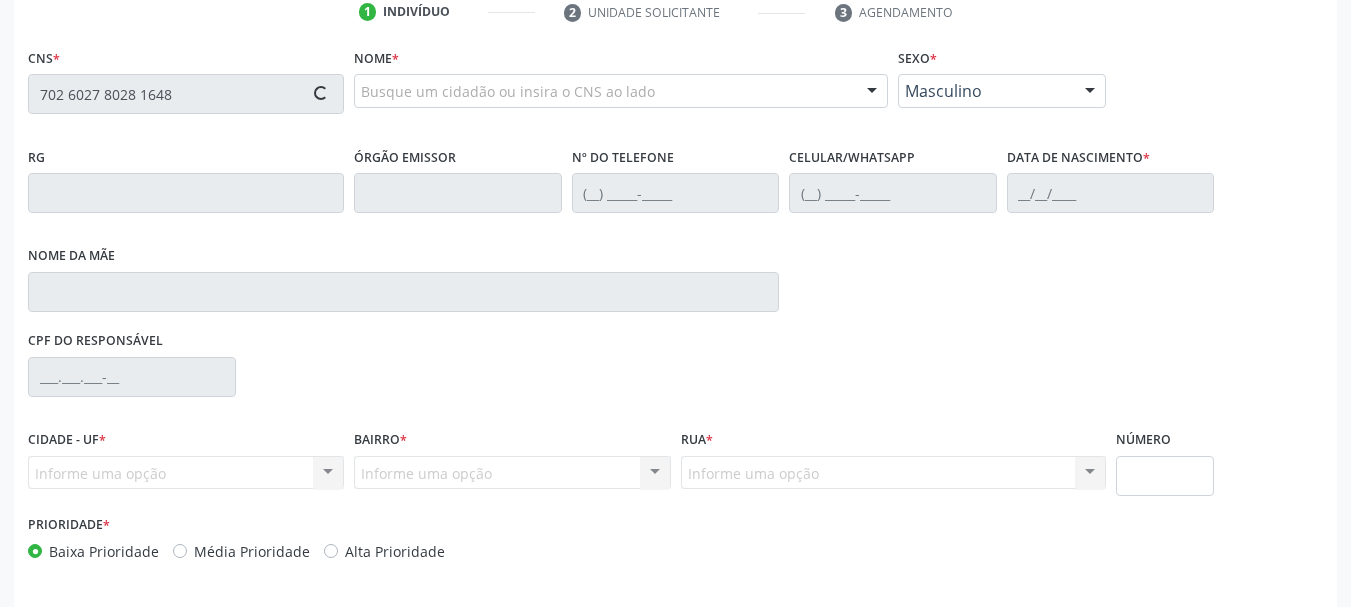scroll, scrollTop: 400, scrollLeft: 0, axis: vertical 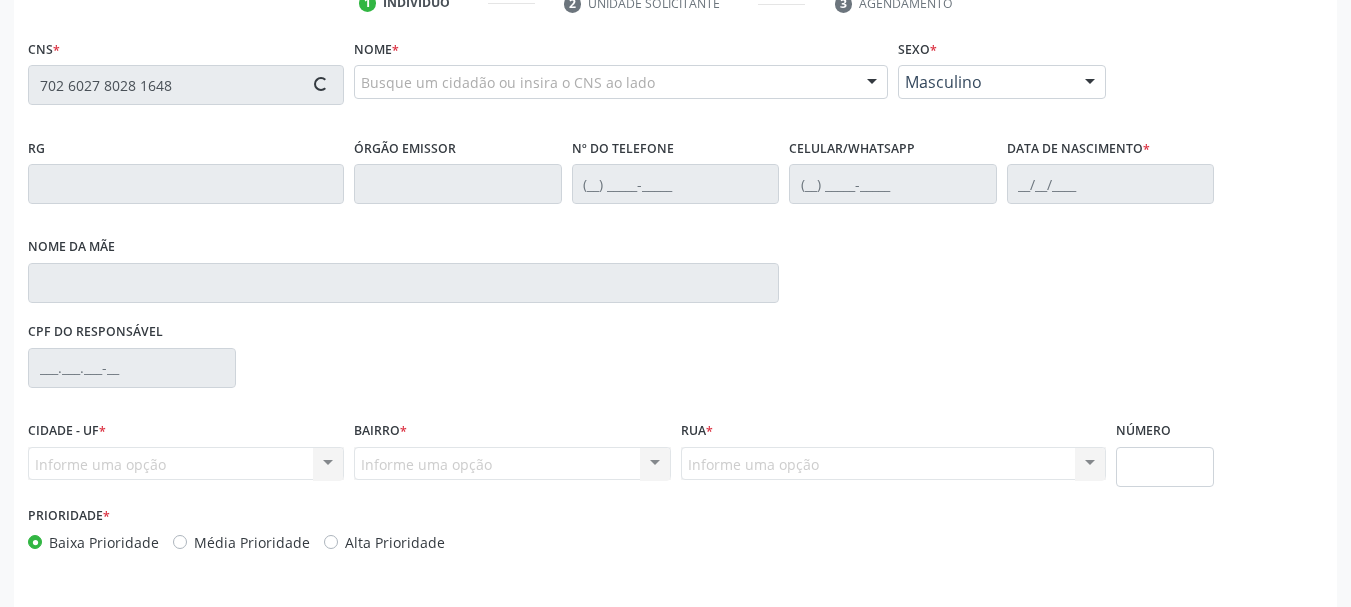 type on "702 6027 8028 1648" 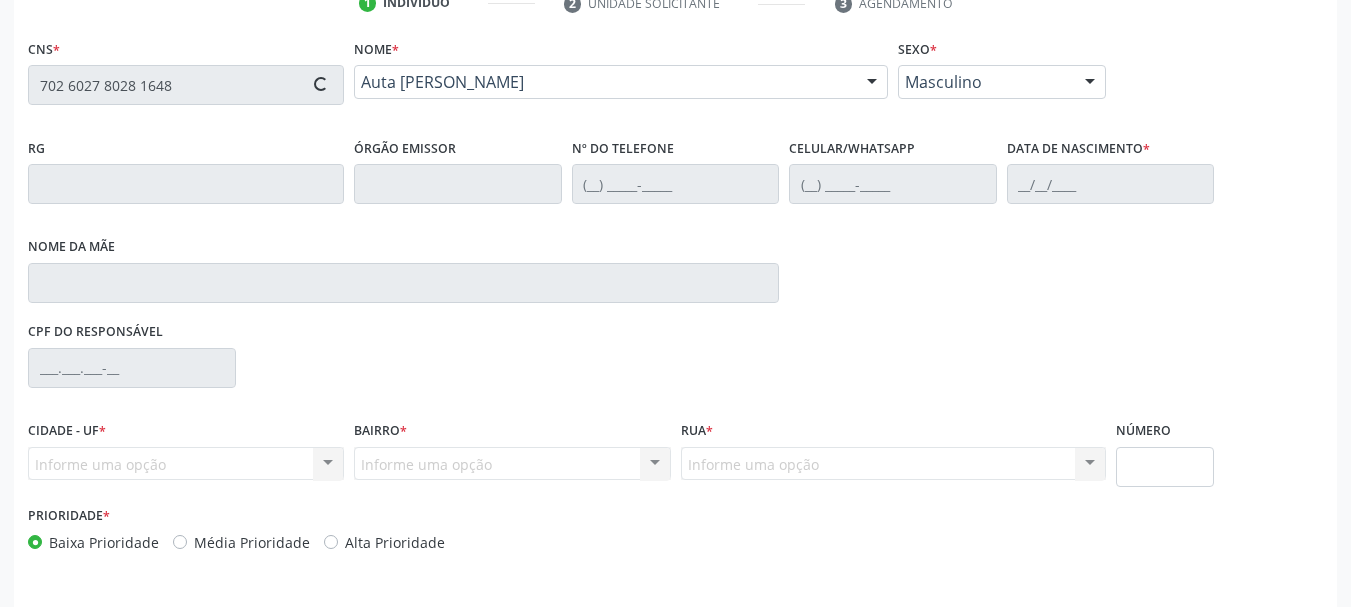 type on "(87) 99603-4061" 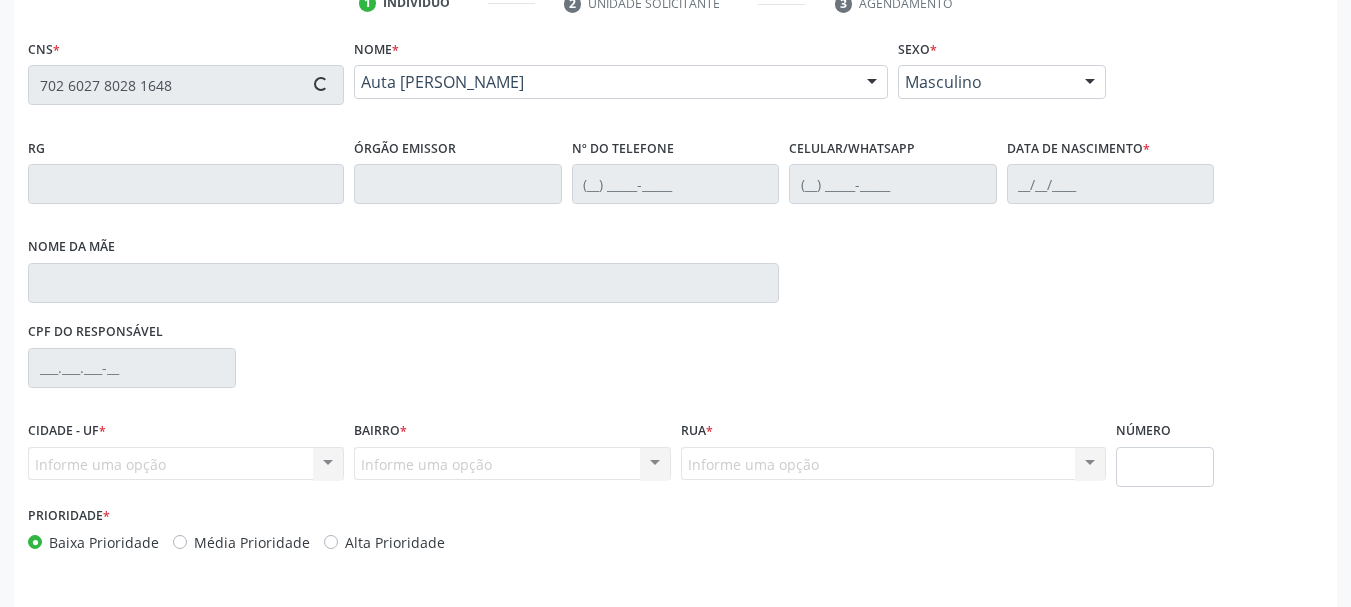 type on "(87) 99603-4061" 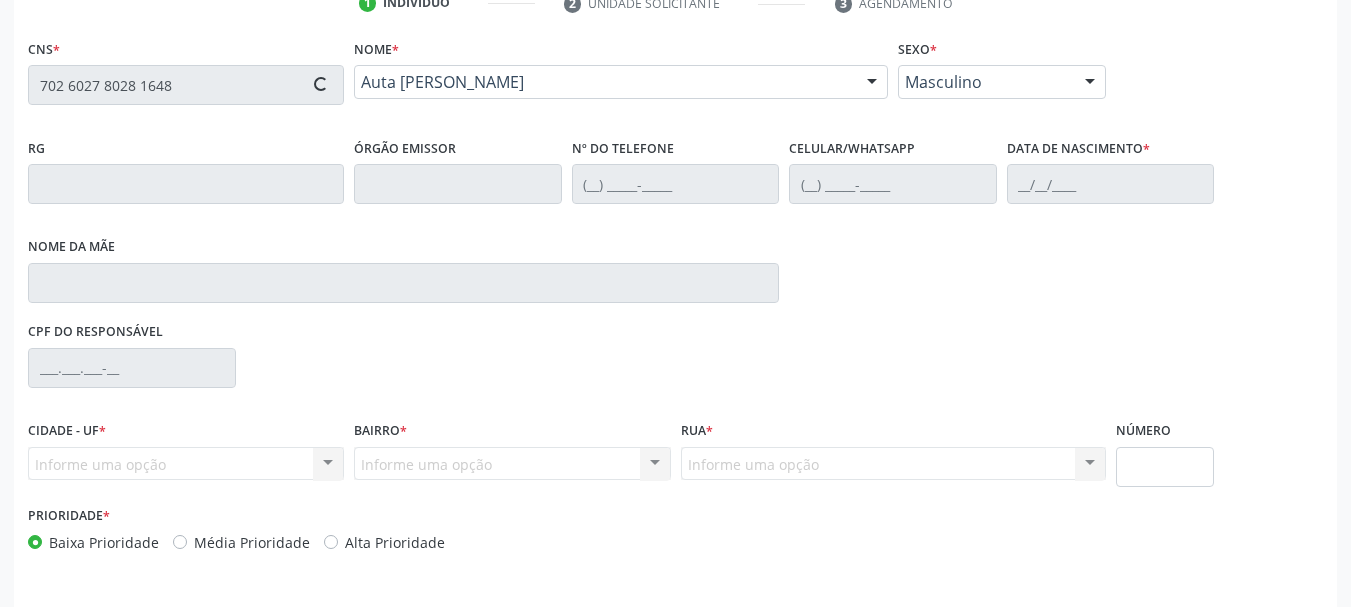 type on "S/N" 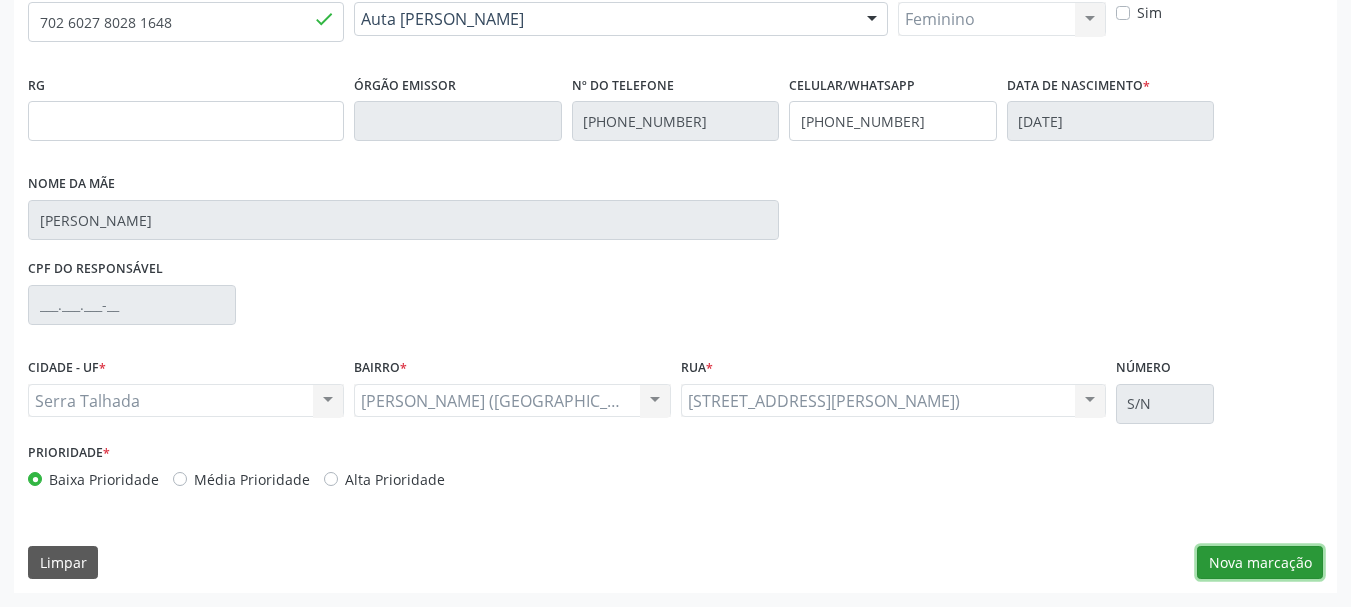 click on "Nova marcação" at bounding box center [1260, 563] 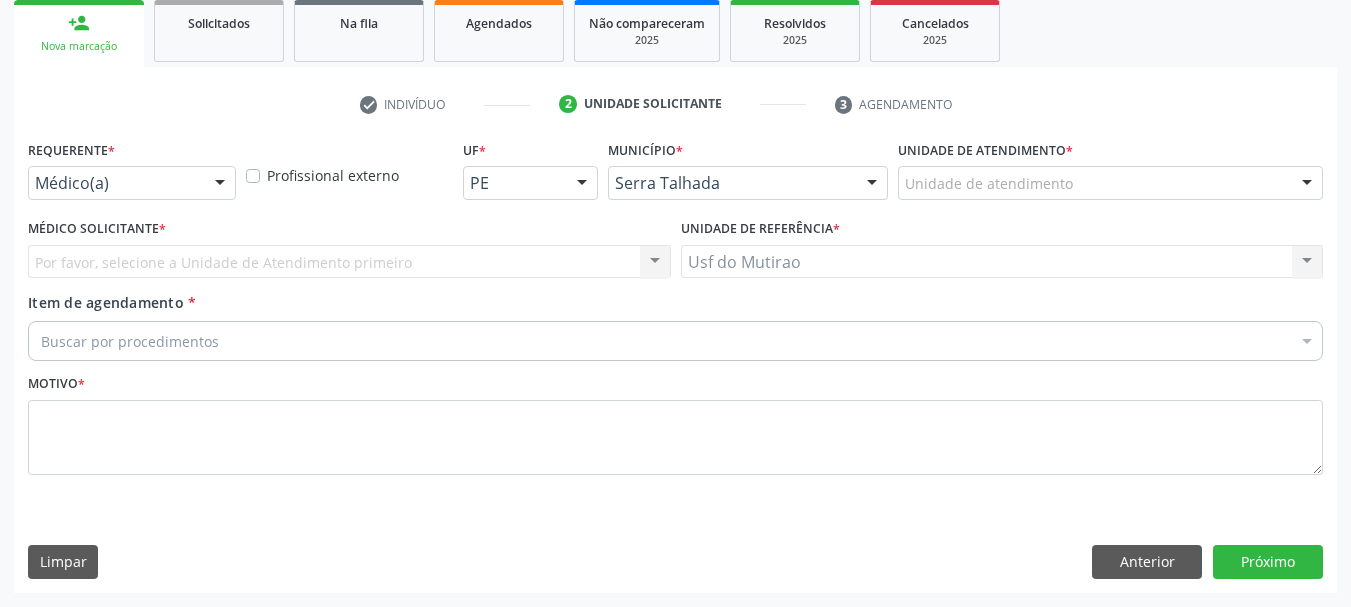 scroll, scrollTop: 299, scrollLeft: 0, axis: vertical 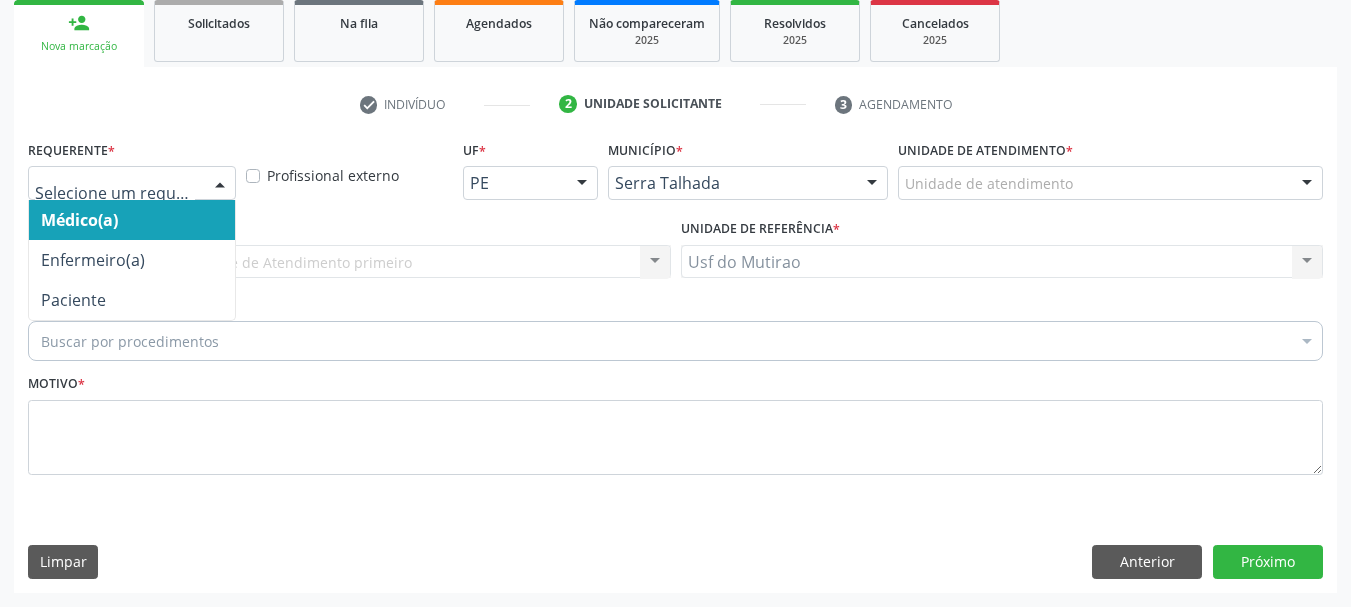 click at bounding box center [132, 183] 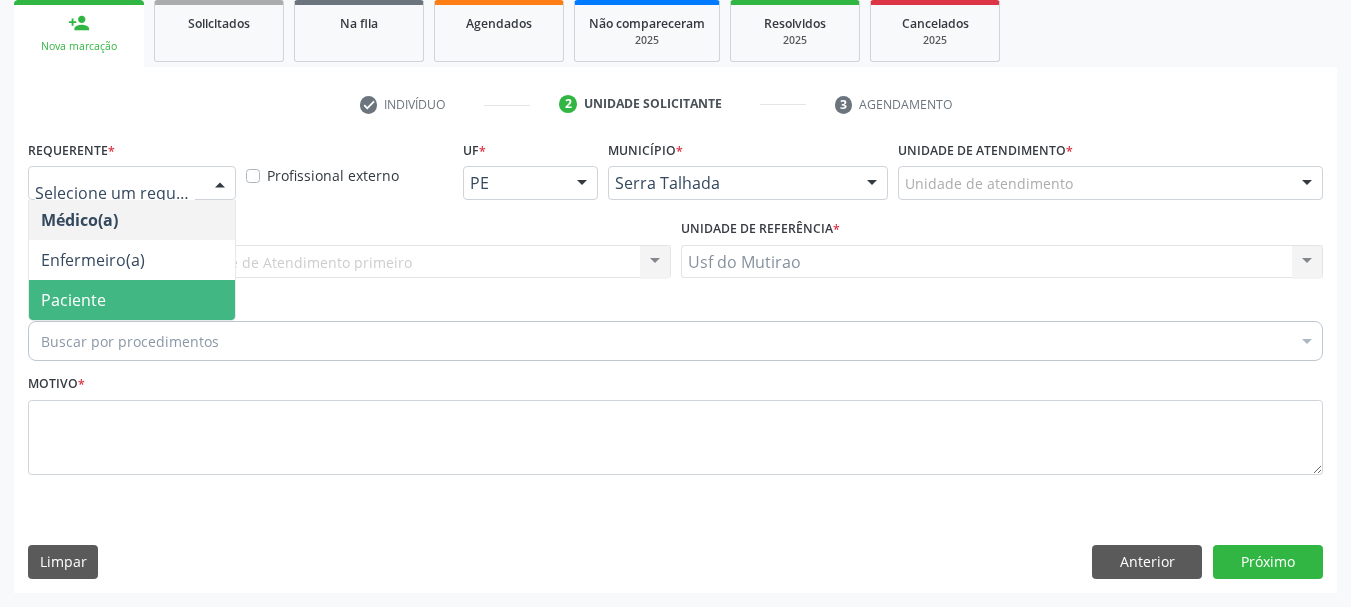 click on "Paciente" at bounding box center (132, 300) 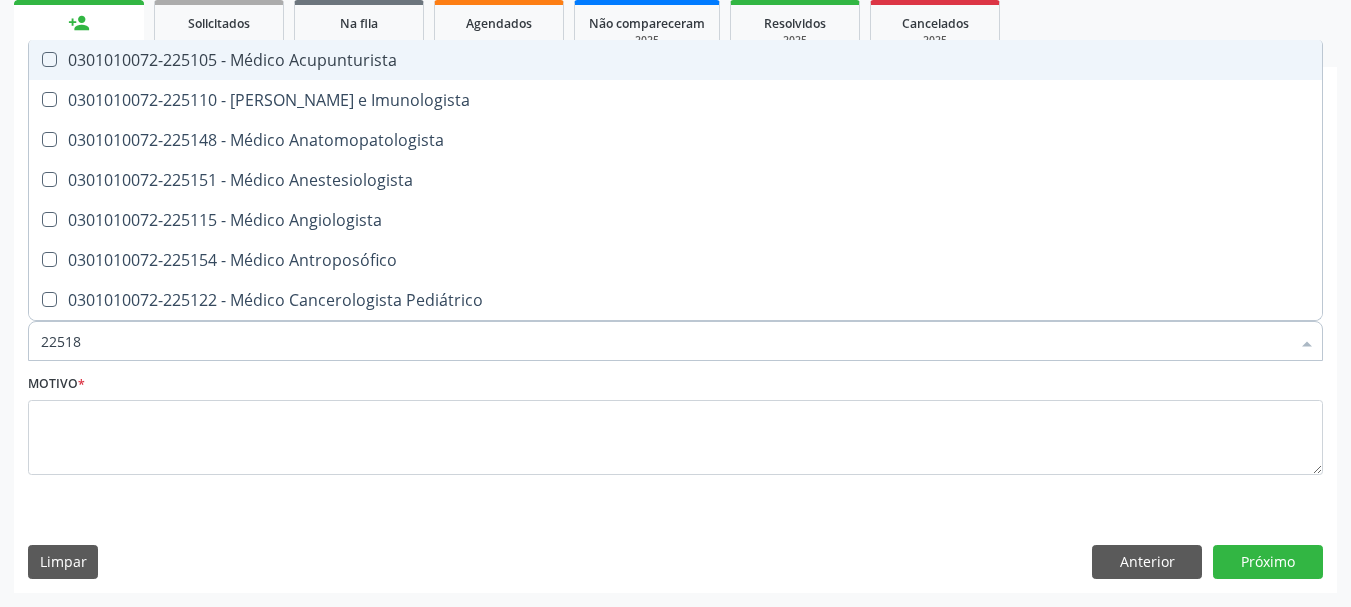 type on "225180" 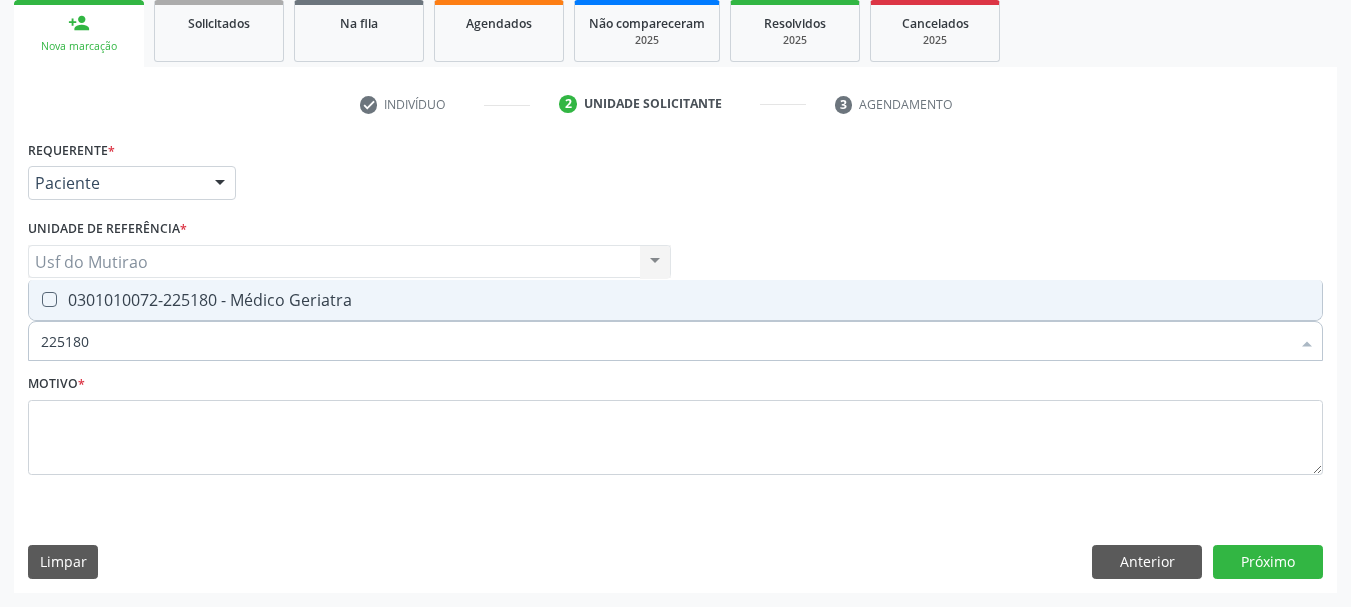 click on "0301010072-225180 - Médico Geriatra" at bounding box center (675, 300) 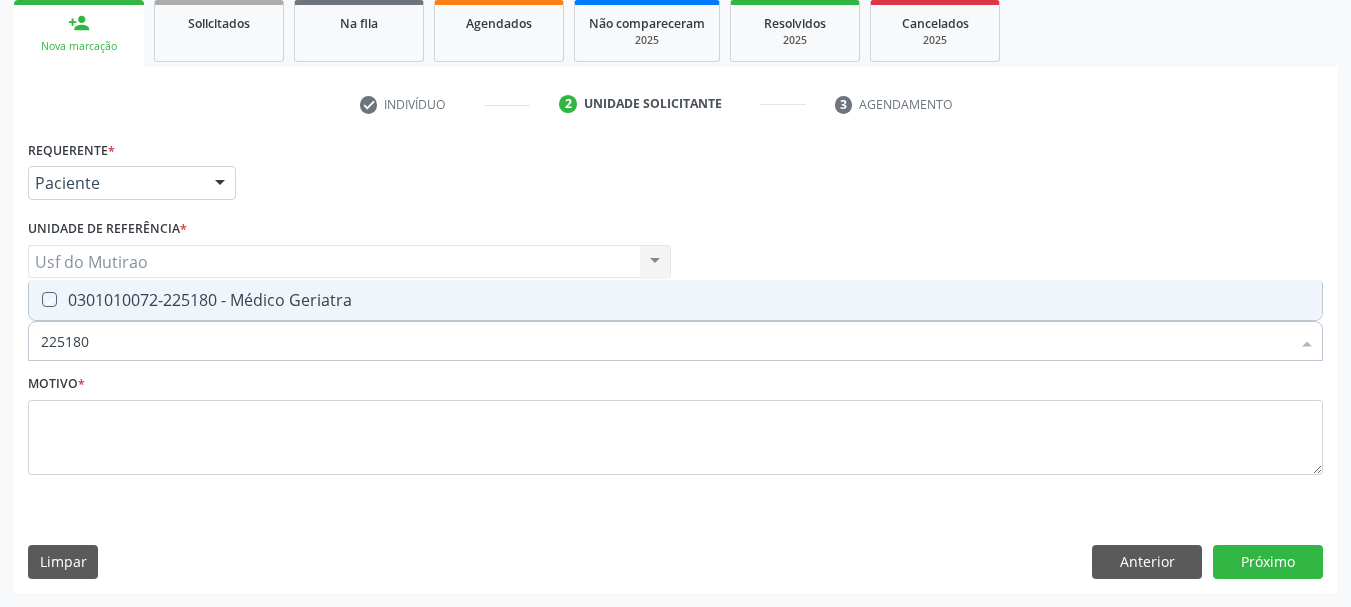 checkbox on "true" 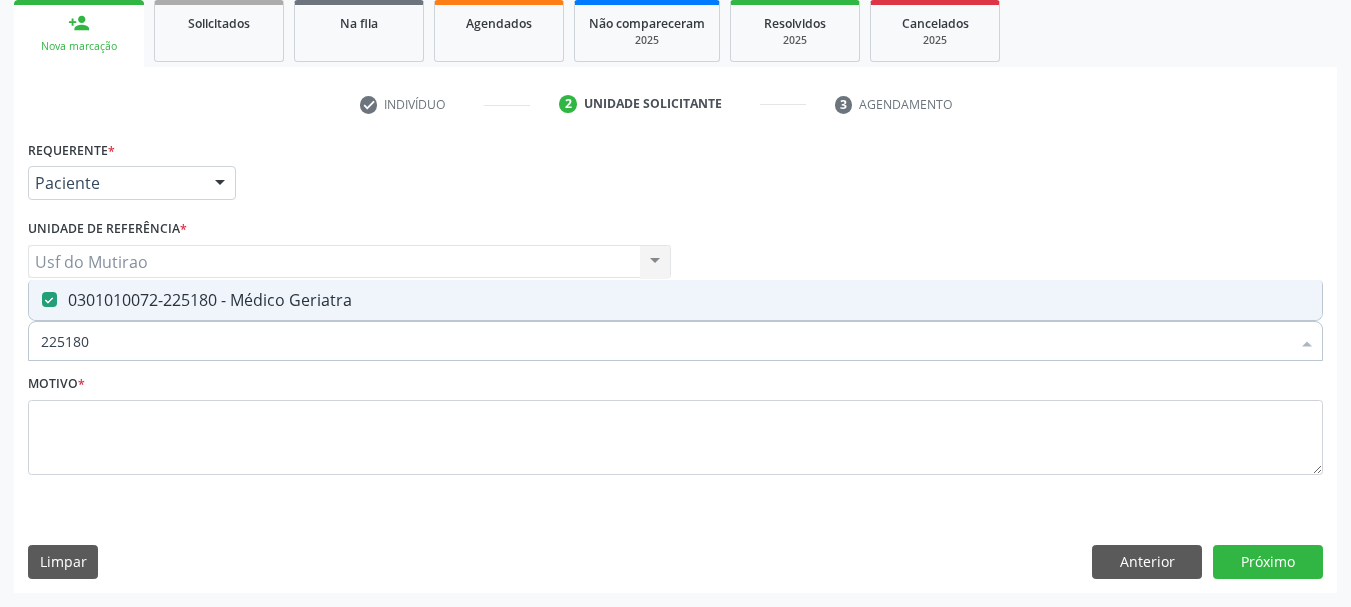 click on "Motivo
*" at bounding box center (675, 422) 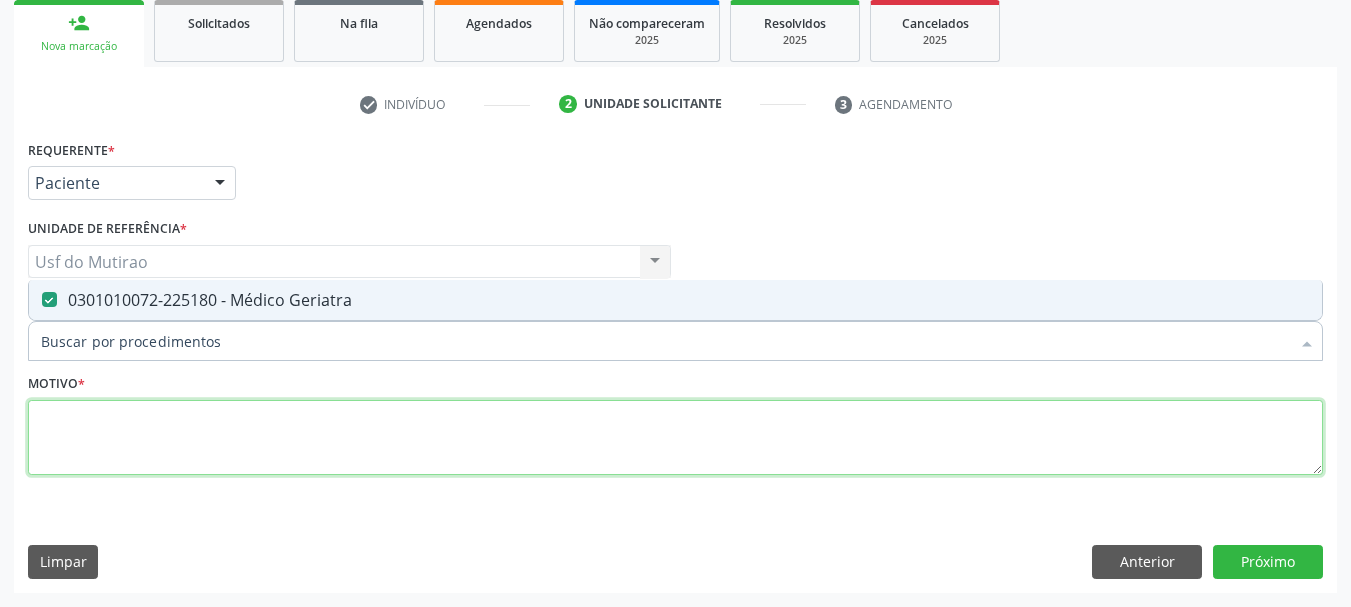 click at bounding box center (675, 438) 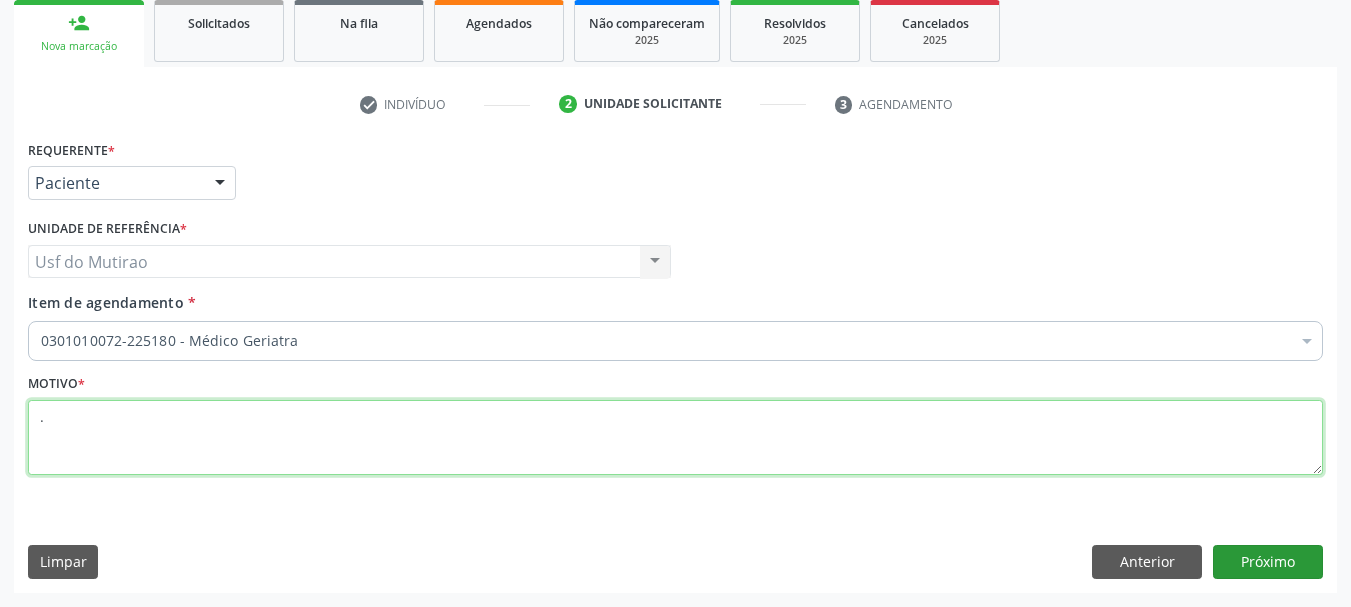 type on "." 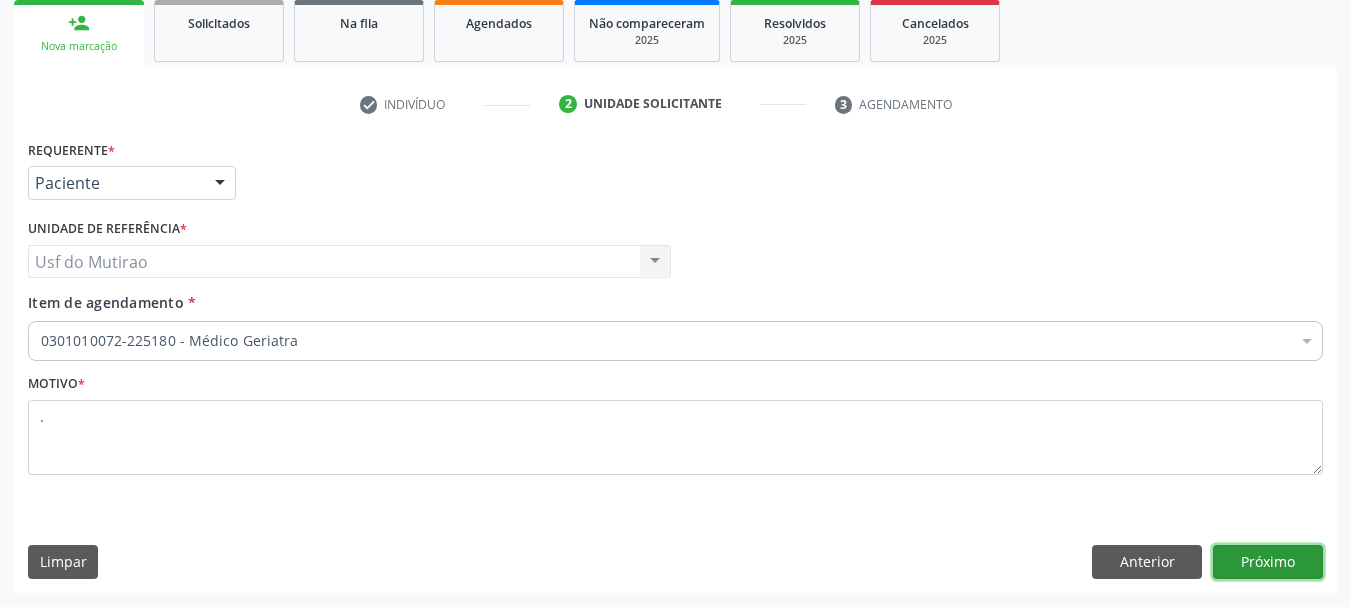 click on "Próximo" at bounding box center [1268, 562] 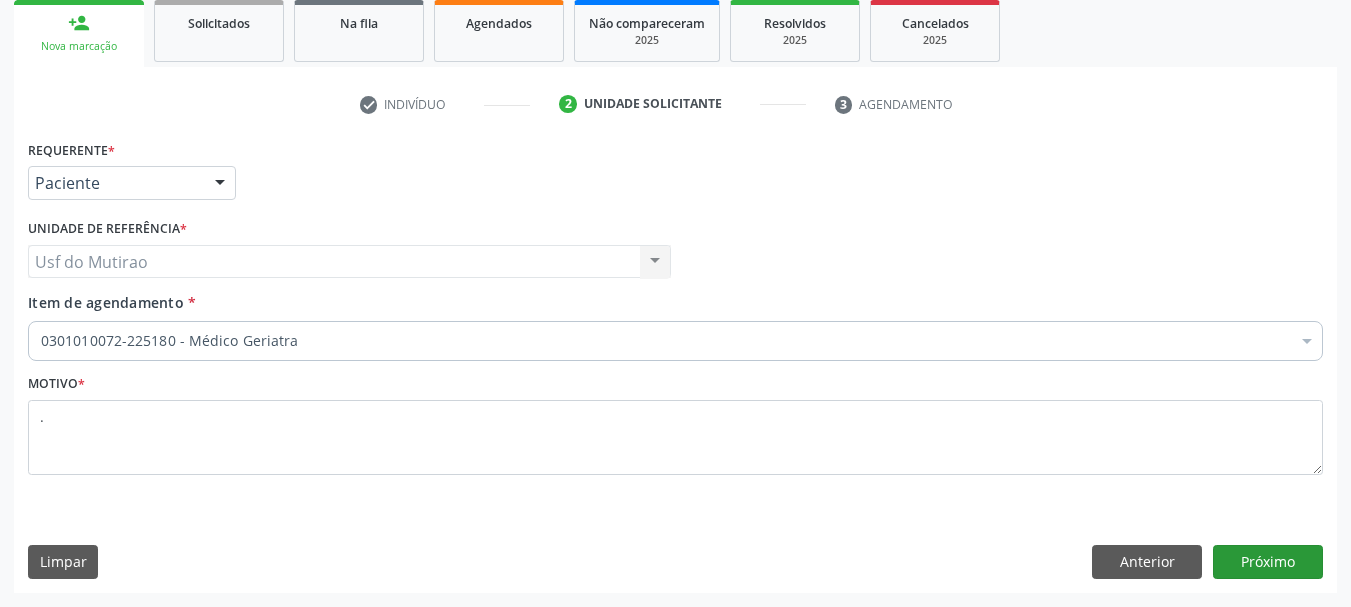 scroll, scrollTop: 263, scrollLeft: 0, axis: vertical 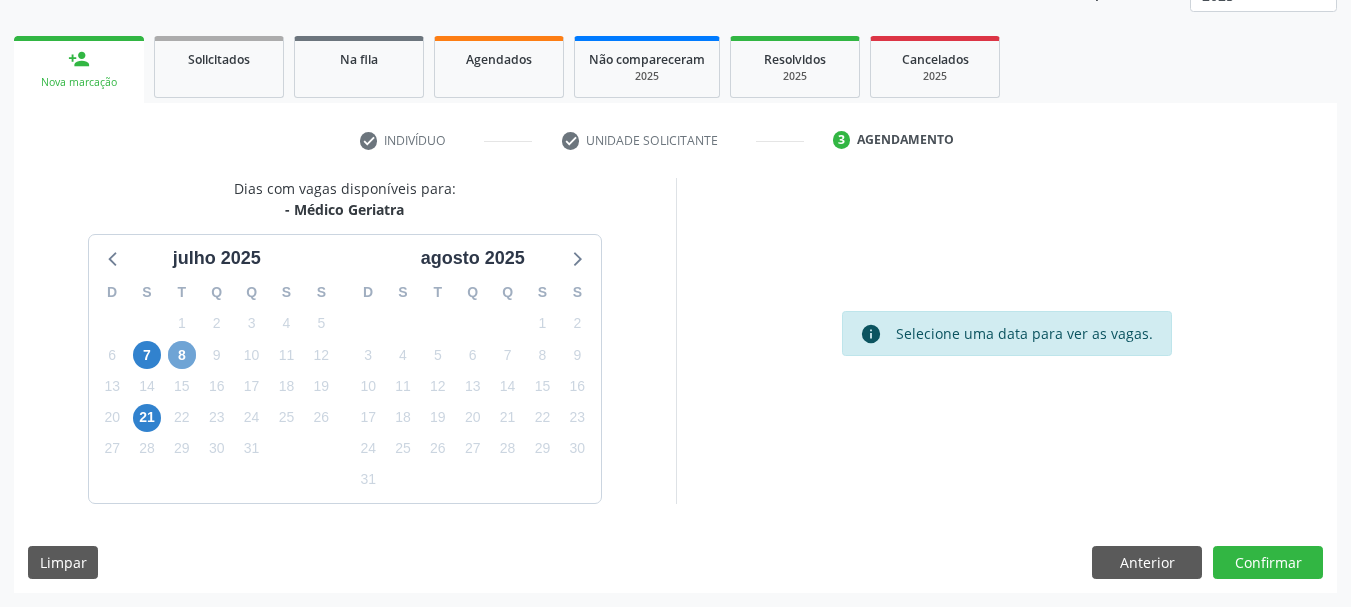 click on "8" at bounding box center (182, 355) 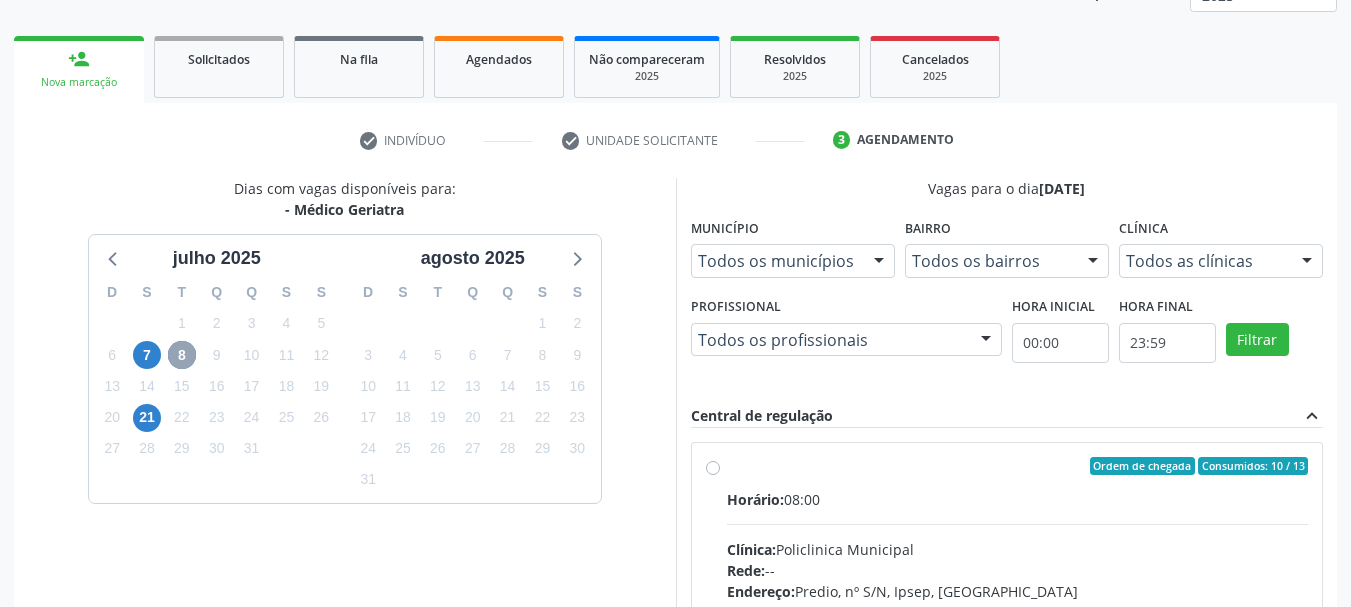 scroll, scrollTop: 363, scrollLeft: 0, axis: vertical 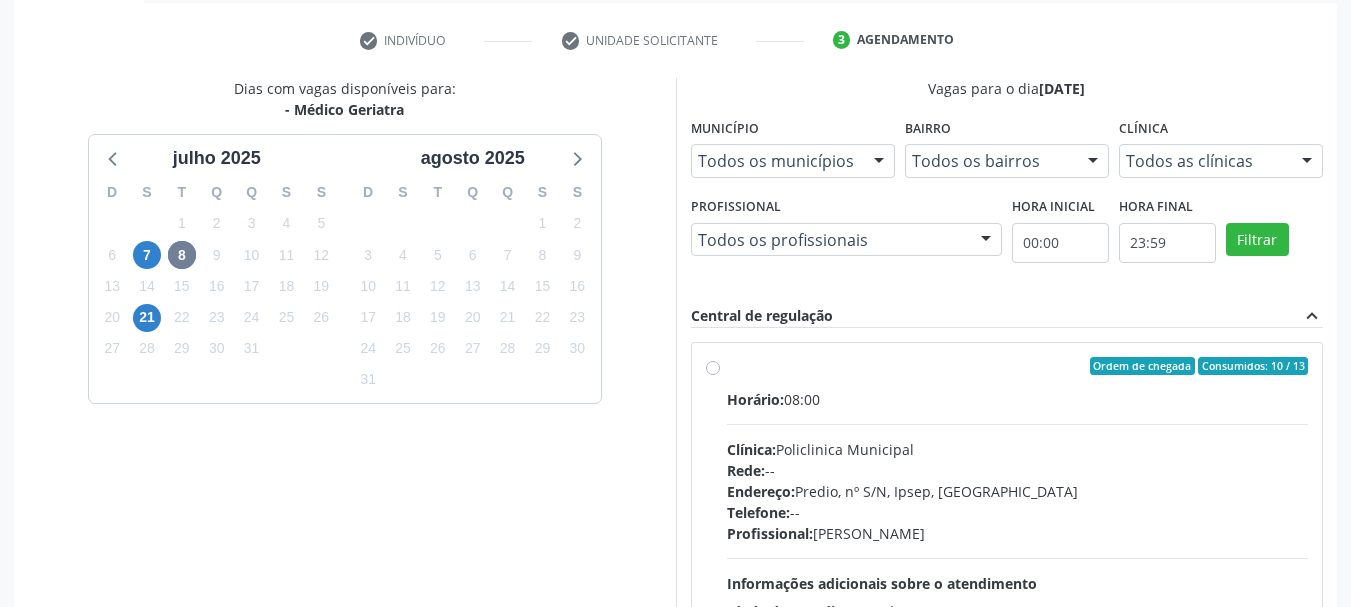 click on "Clínica:  Policlinica Municipal" at bounding box center [1018, 449] 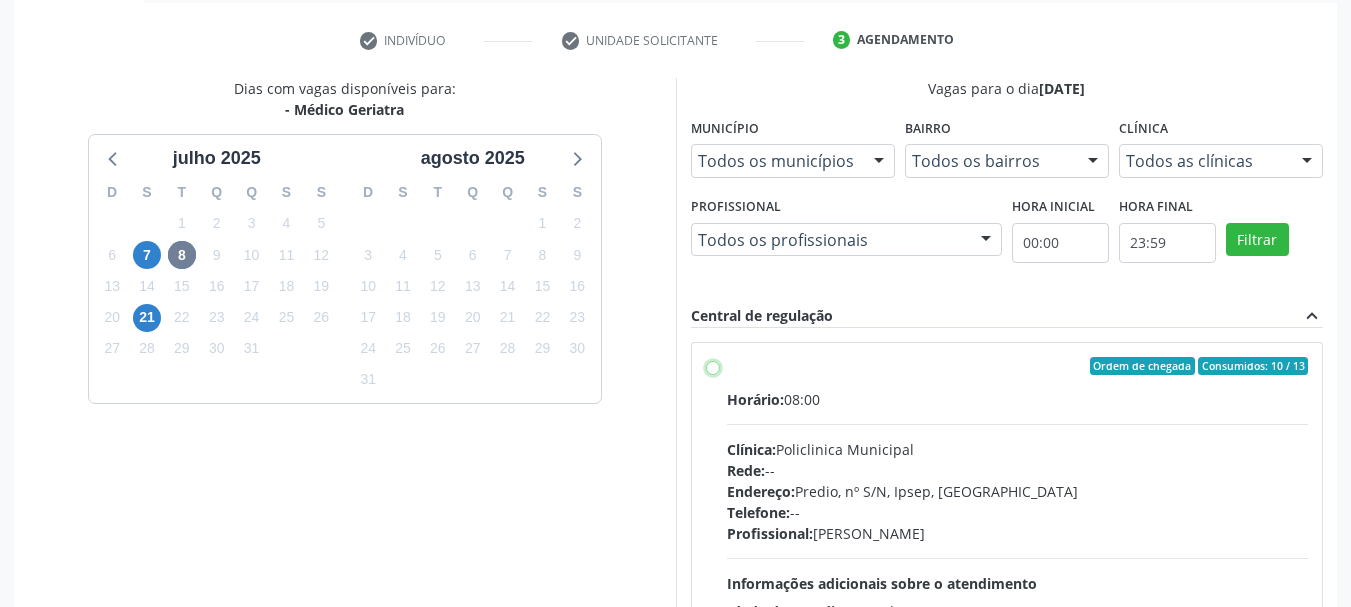 click on "Ordem de chegada
Consumidos: 10 / 13
Horário:   08:00
Clínica:  Policlinica Municipal
Rede:
--
Endereço:   Predio, nº S/N, Ipsep, Serra Talhada - PE
Telefone:   --
Profissional:
Stella Miriam do Nascimento Rodrigues
Informações adicionais sobre o atendimento
Idade de atendimento:
de 0 a 120 anos
Gênero(s) atendido(s):
Masculino e Feminino
Informações adicionais:
--" at bounding box center [713, 366] 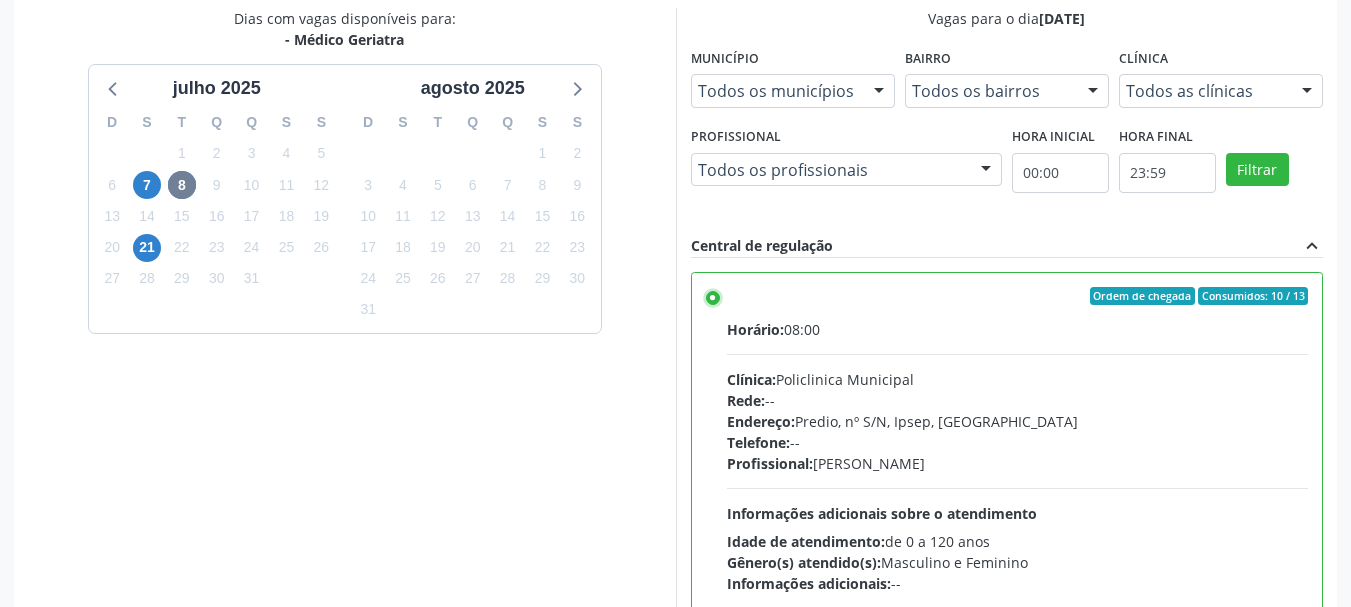 scroll, scrollTop: 463, scrollLeft: 0, axis: vertical 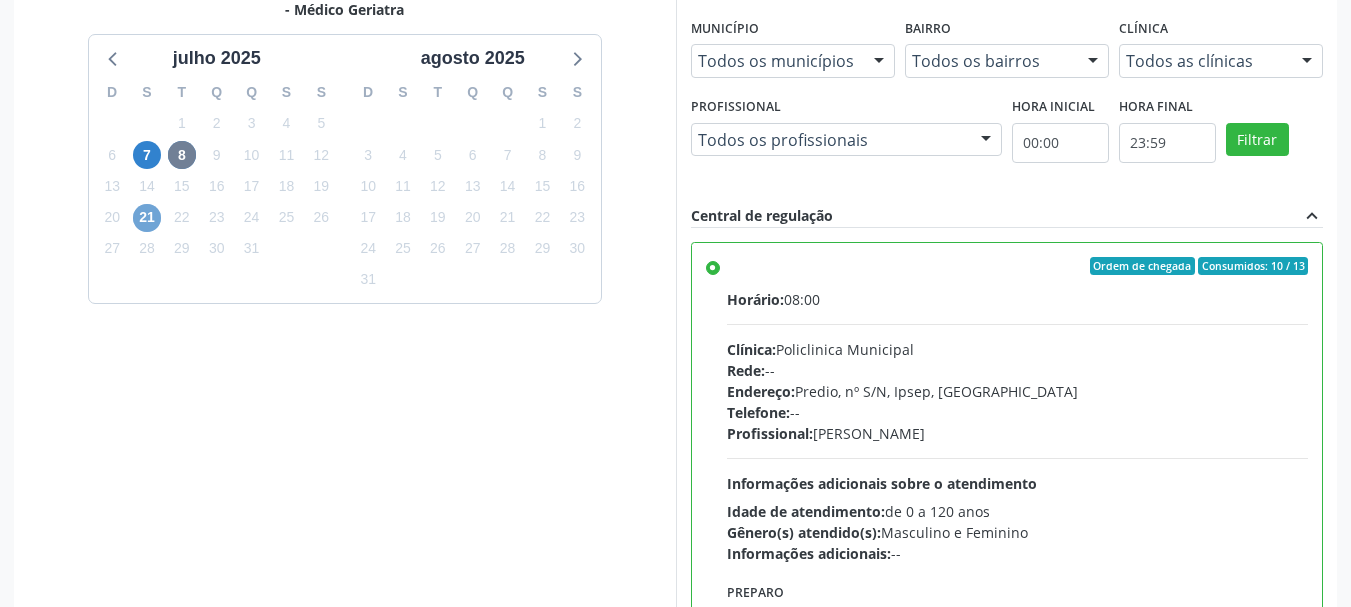 click on "21" at bounding box center [147, 218] 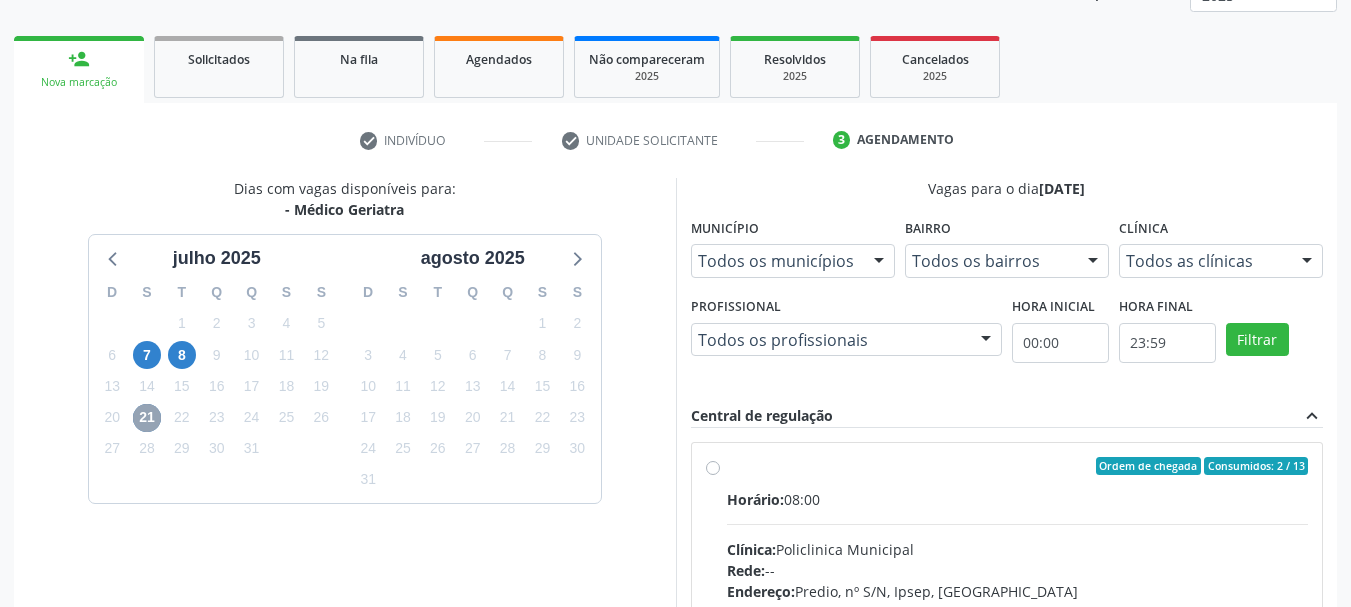 scroll, scrollTop: 463, scrollLeft: 0, axis: vertical 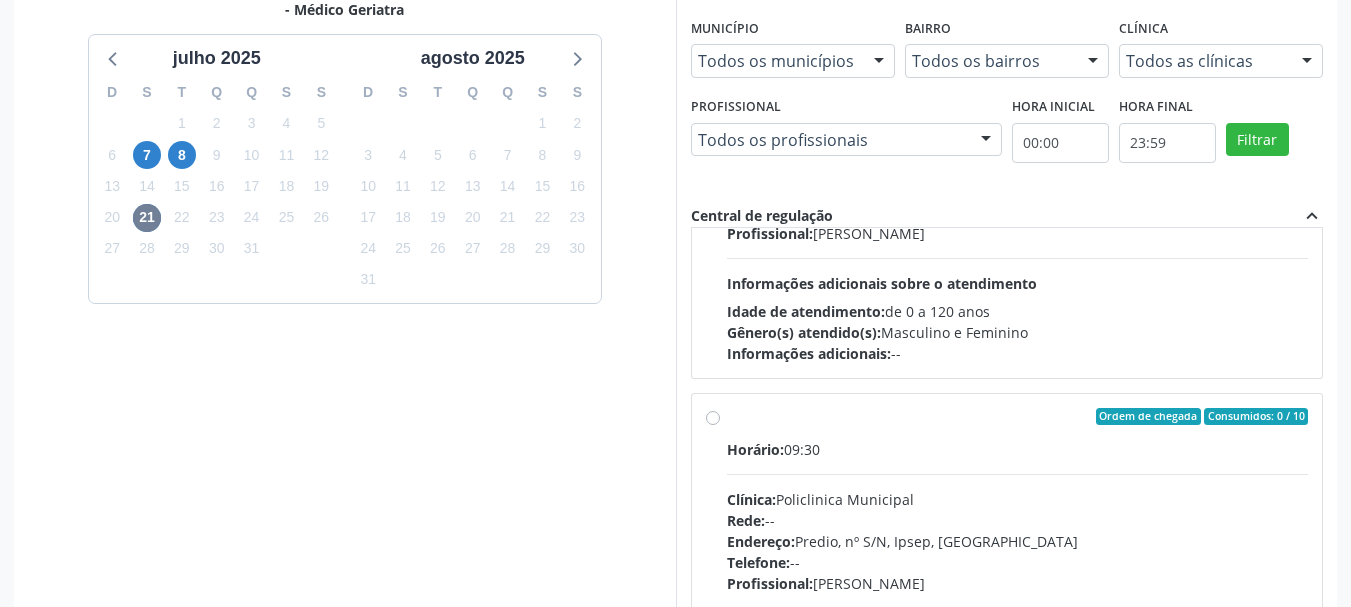 click on "Gênero(s) atendido(s):" at bounding box center [804, 332] 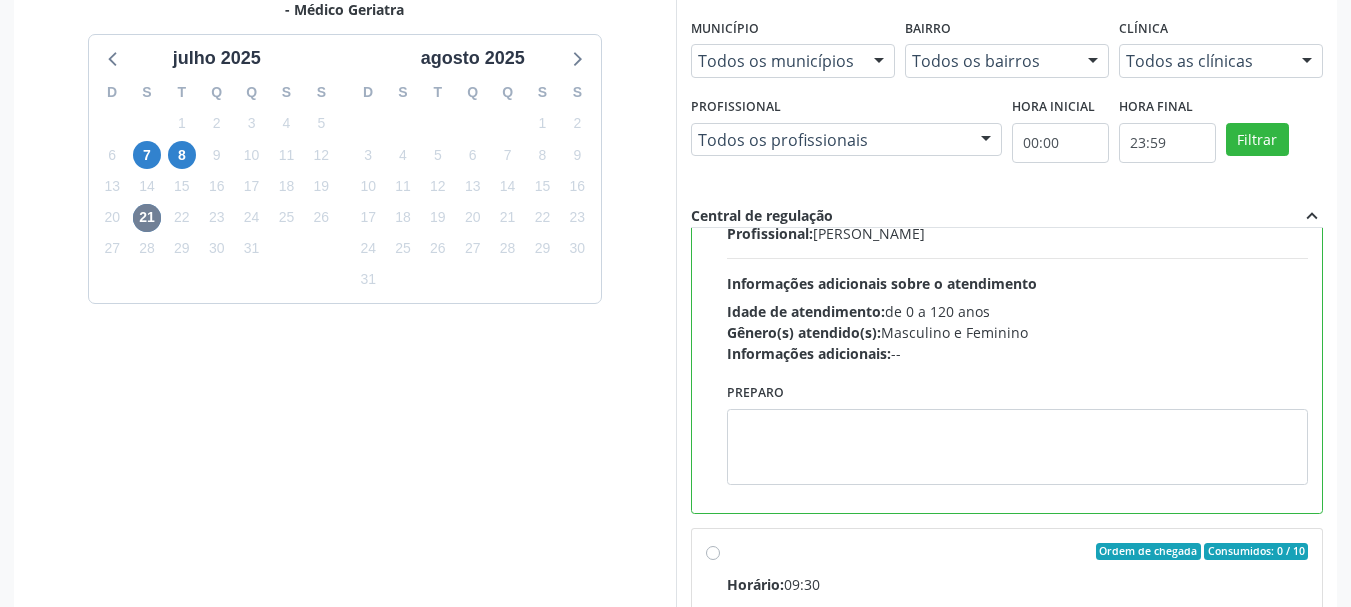 radio on "true" 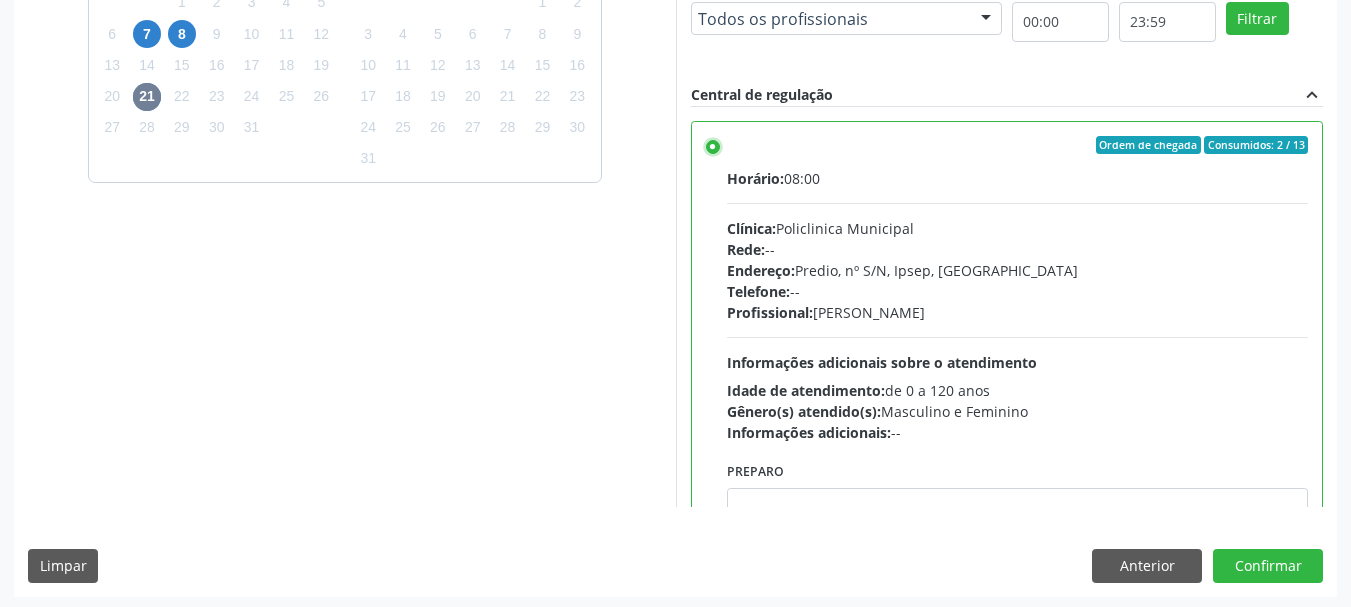 scroll, scrollTop: 588, scrollLeft: 0, axis: vertical 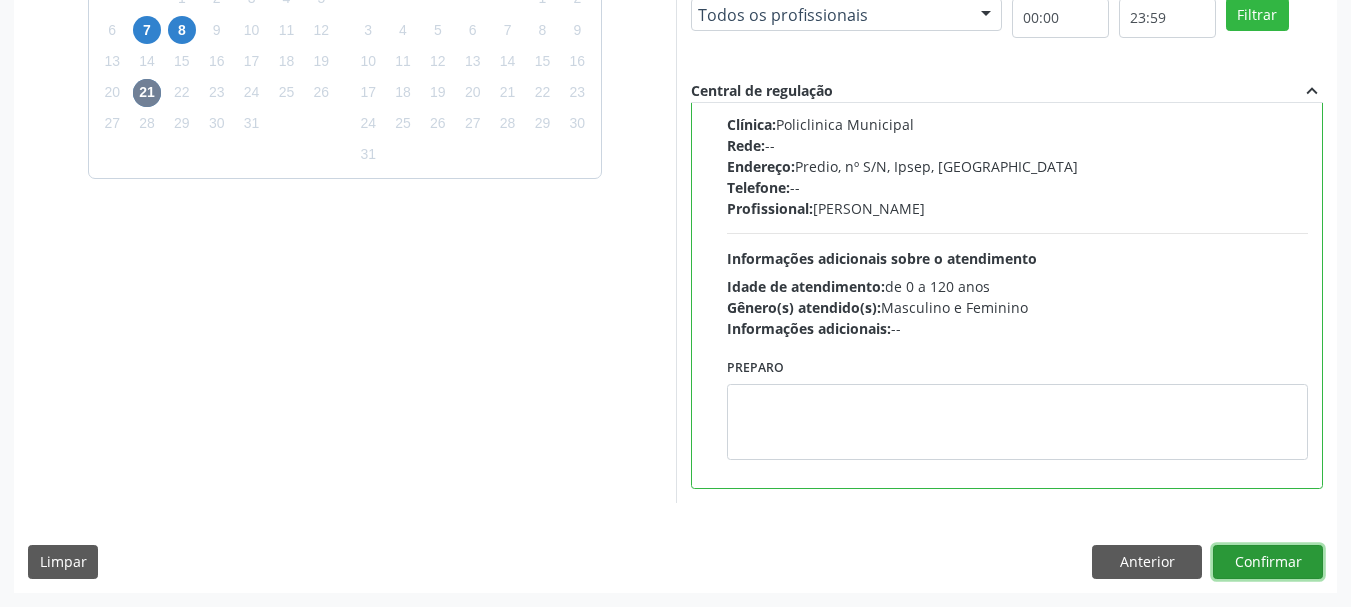 click on "Confirmar" at bounding box center (1268, 562) 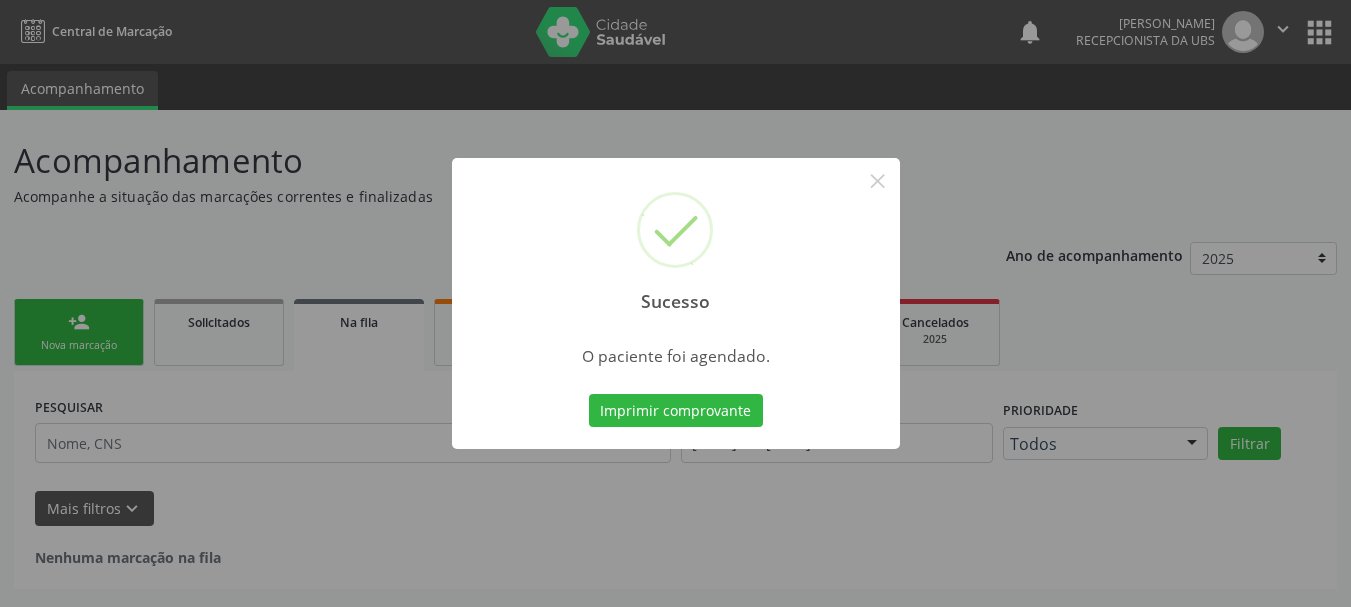 scroll, scrollTop: 0, scrollLeft: 0, axis: both 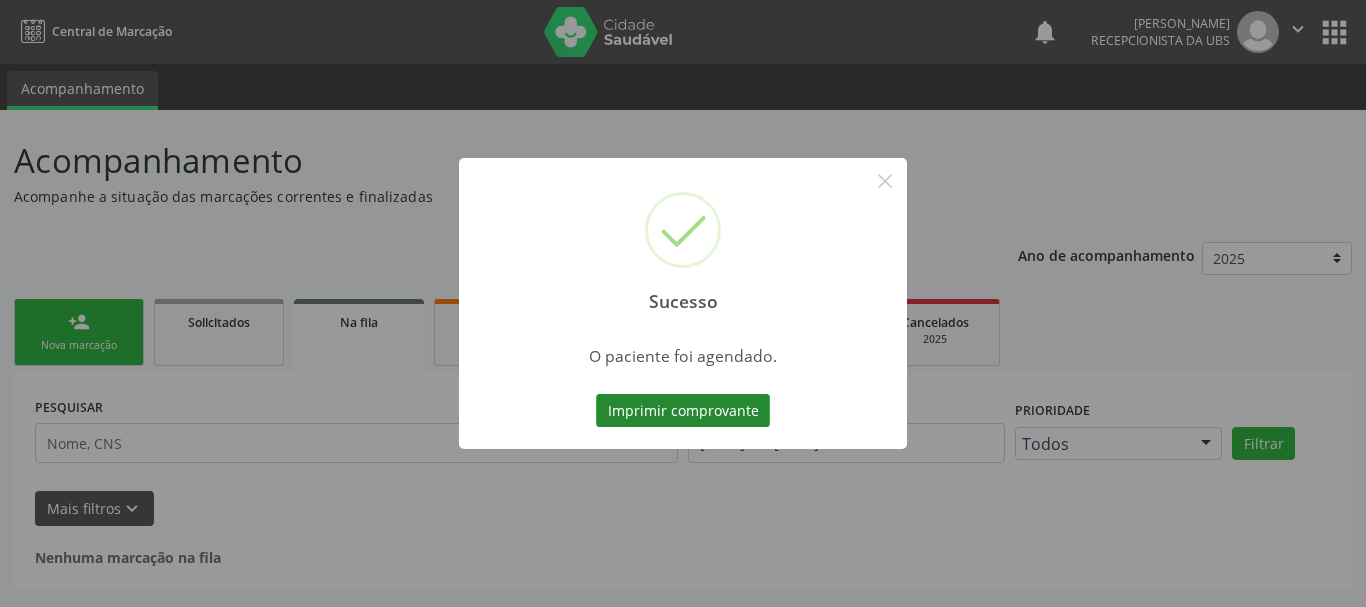 click on "Imprimir comprovante" at bounding box center (683, 411) 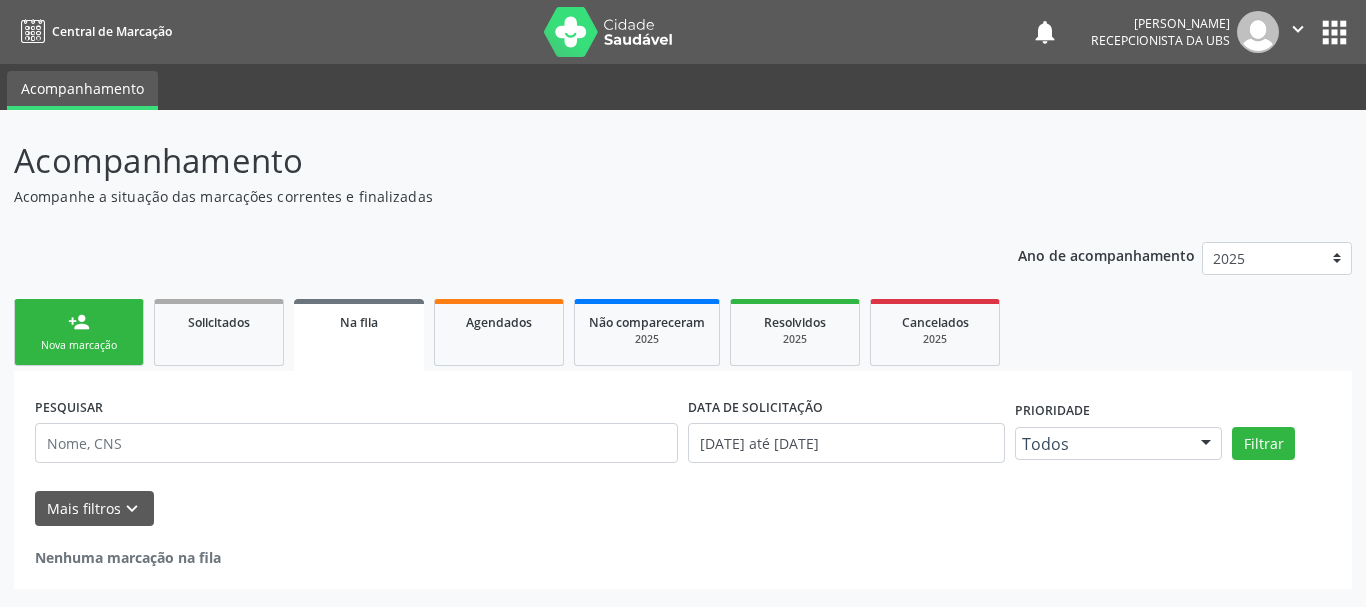 click on "person_add
Nova marcação" at bounding box center (79, 332) 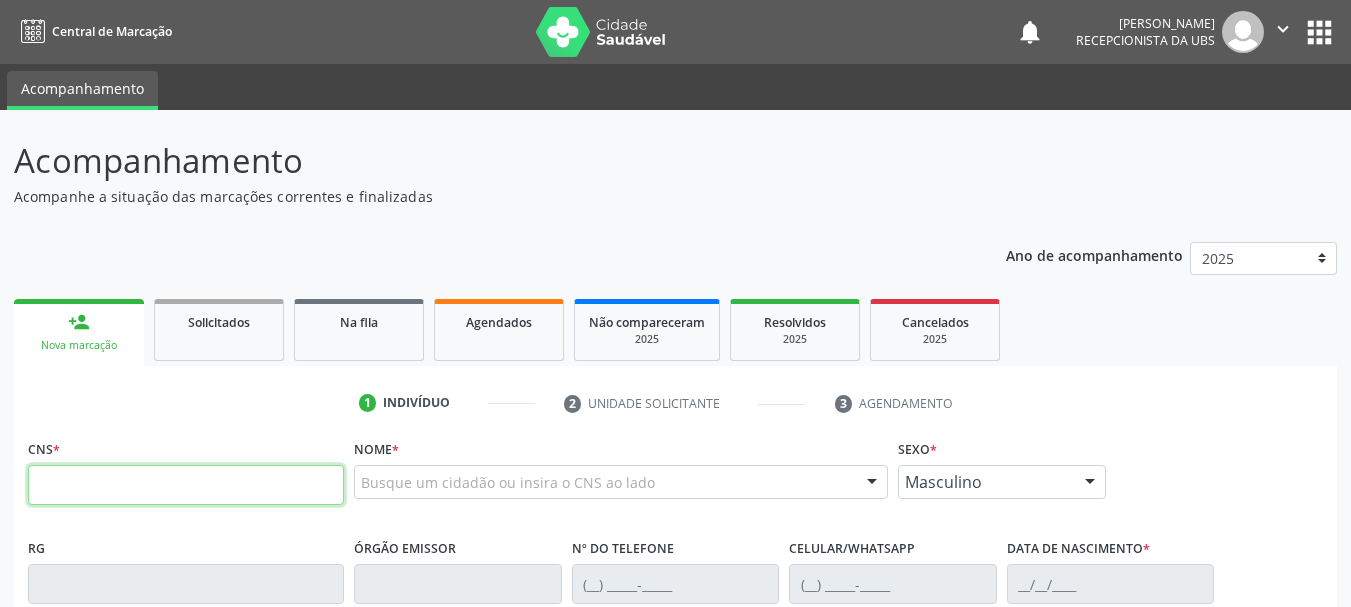 click at bounding box center (186, 485) 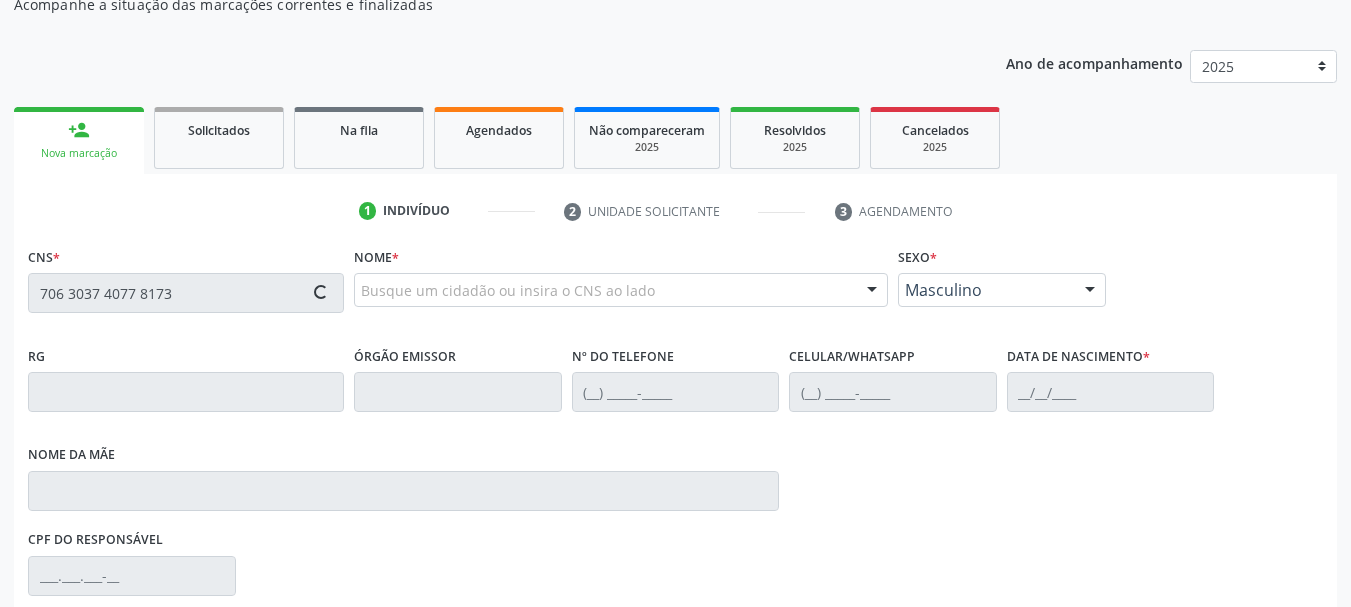 scroll, scrollTop: 200, scrollLeft: 0, axis: vertical 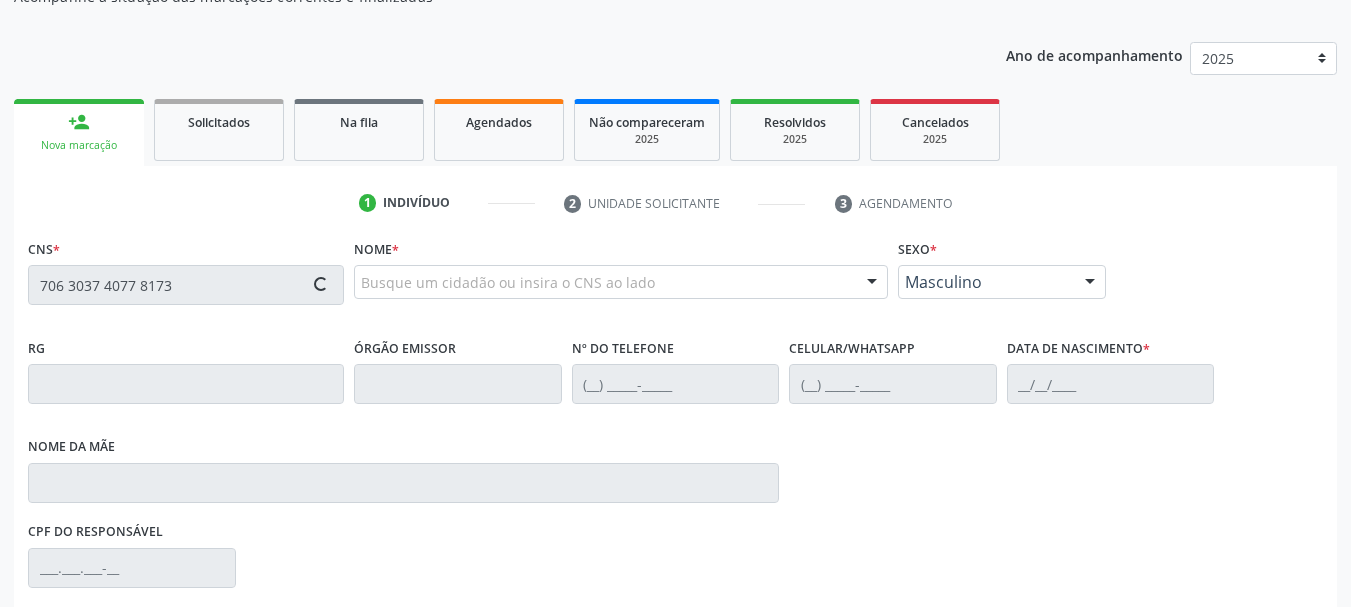 type on "706 3037 4077 8173" 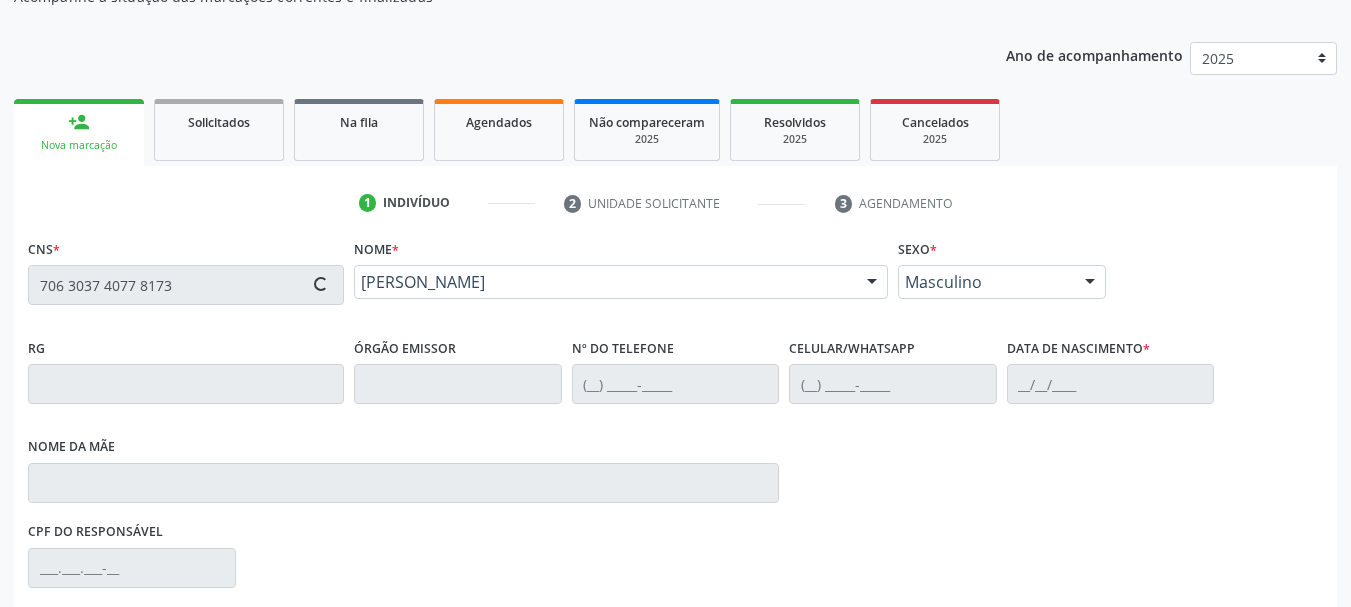 type on "(87) 99995-4006" 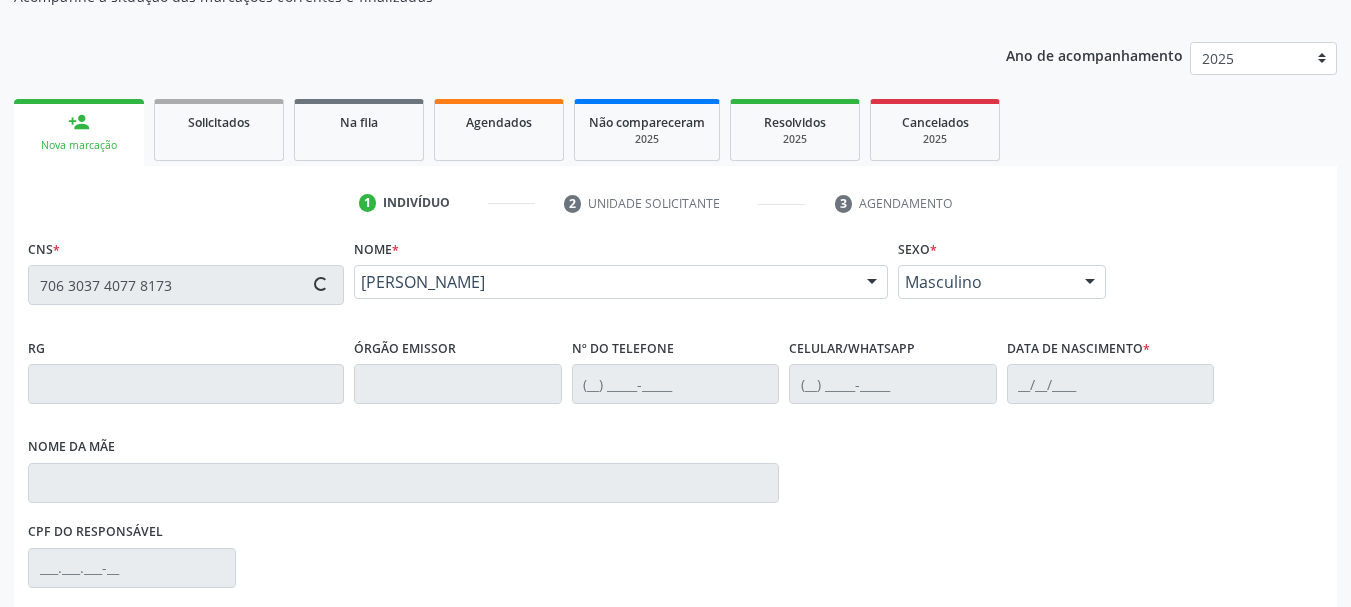 type on "16/11/2022" 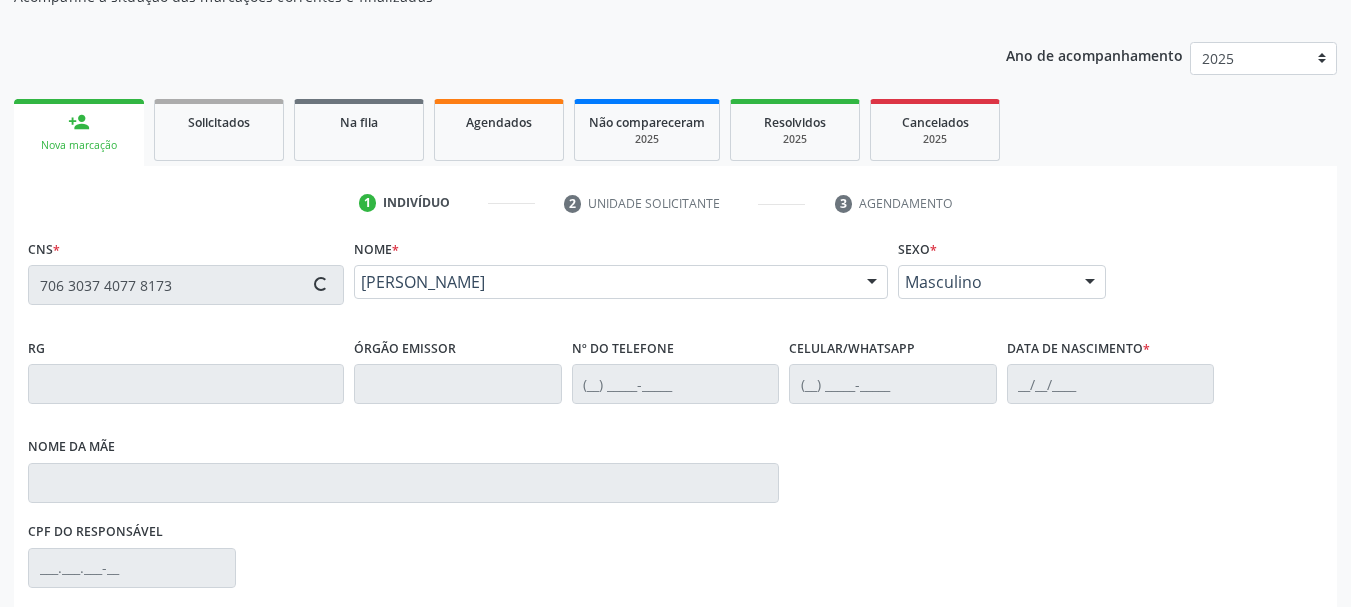 type on "154.354.094-54" 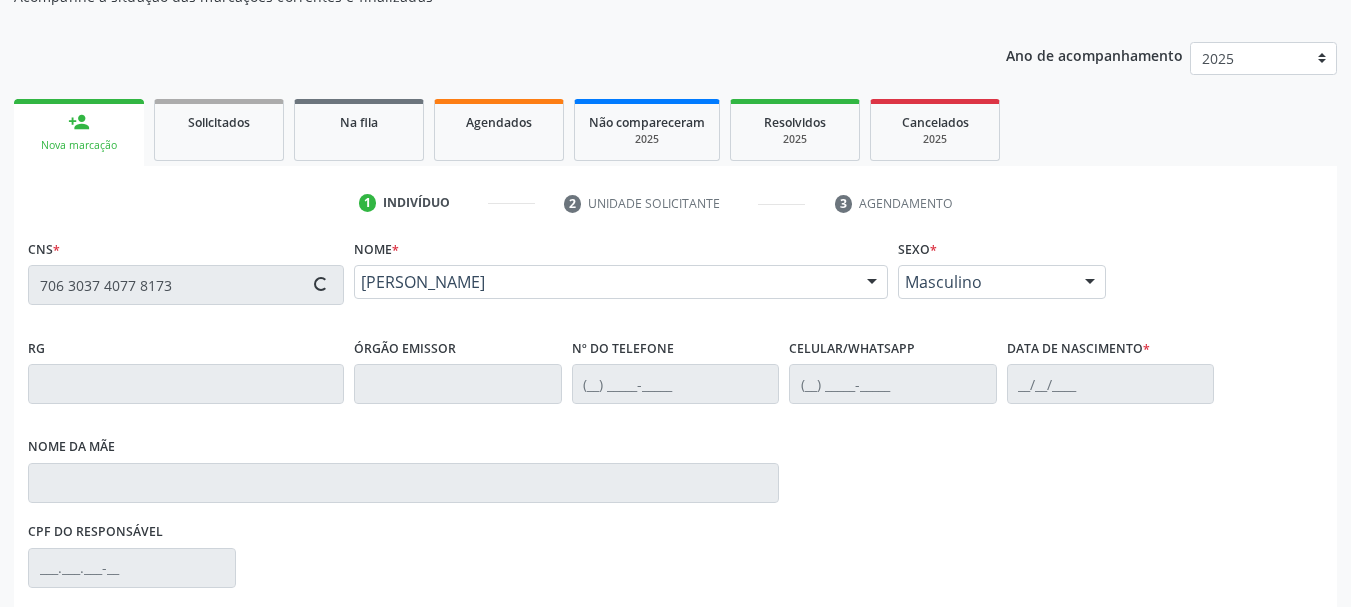 type on "241" 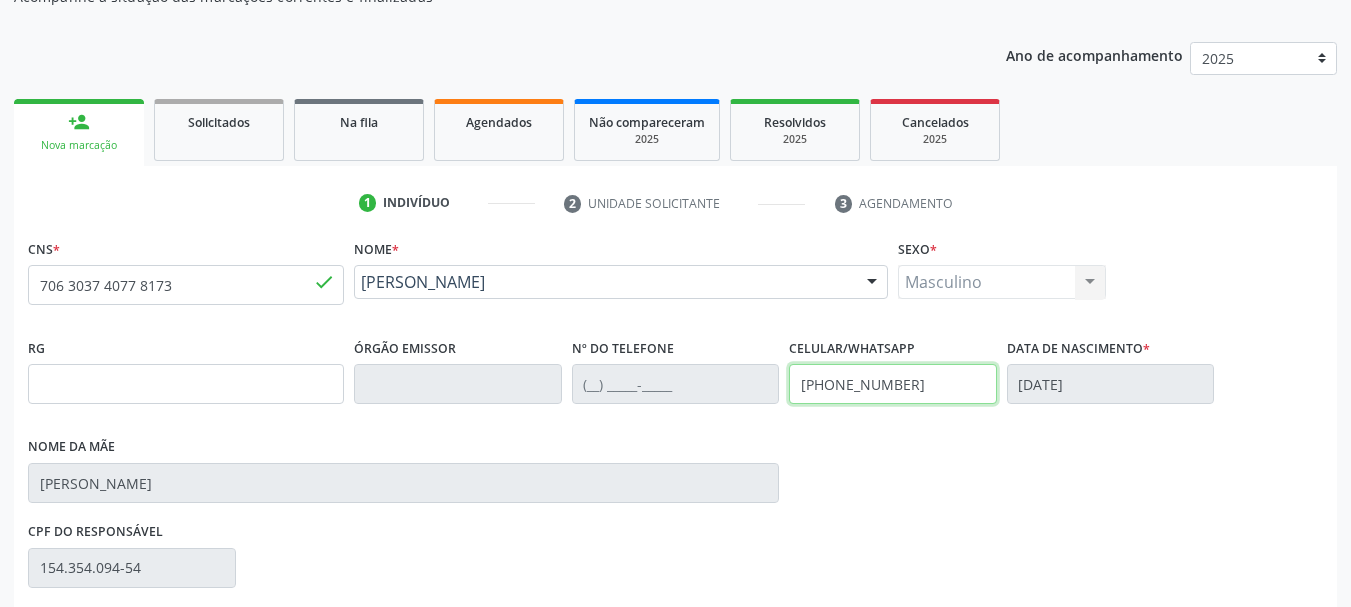 click on "RG
Órgão emissor
Nº do Telefone
Celular/WhatsApp
(87) 99995-4006
Data de nascimento
*
16/11/2022
Nome da mãe
Beatriz Gomes de Sousa" at bounding box center (675, 425) 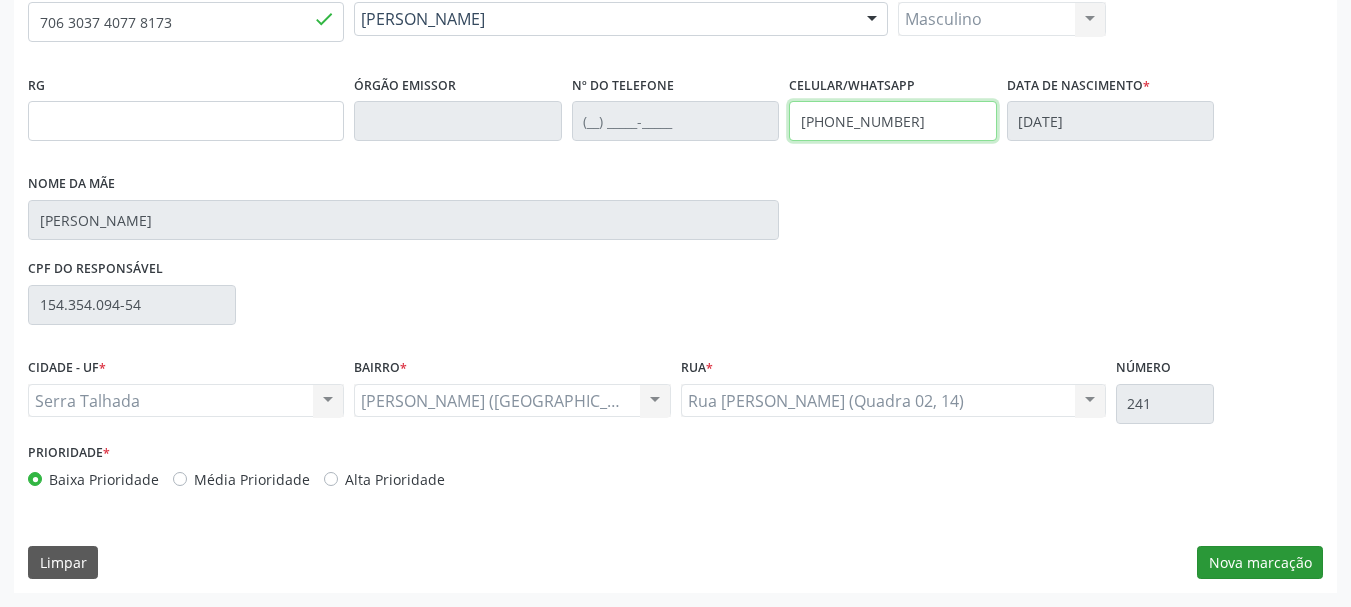 type on "(87) 99632-7214" 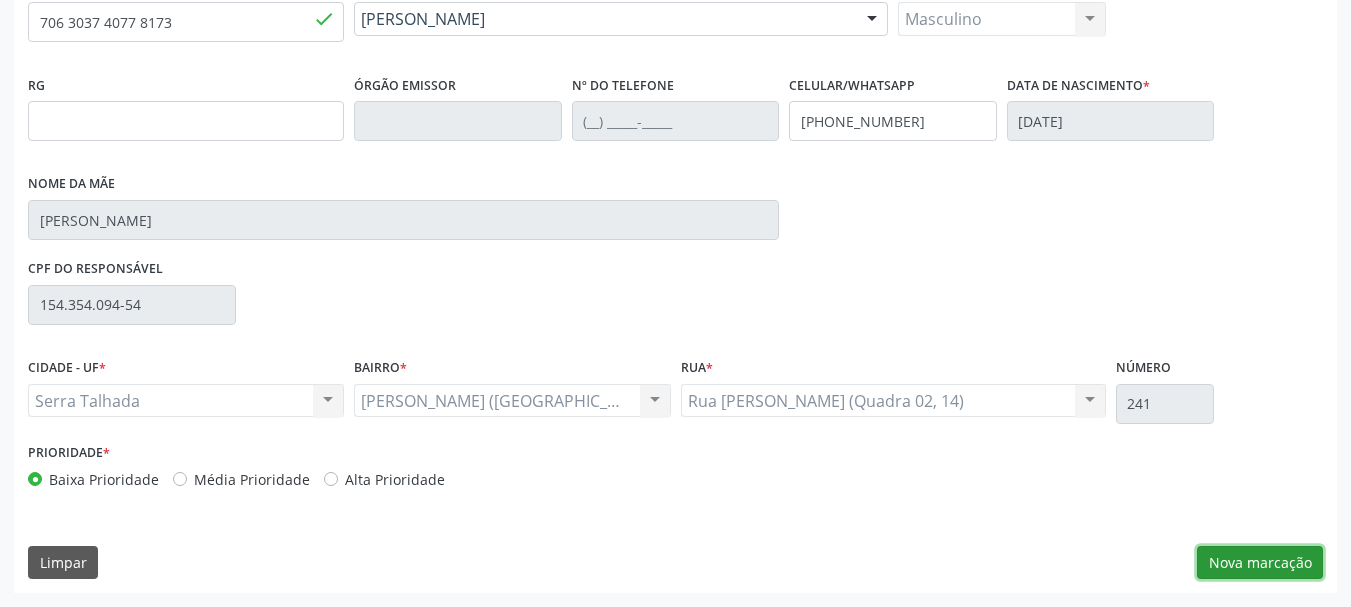 click on "Nova marcação" at bounding box center [1260, 563] 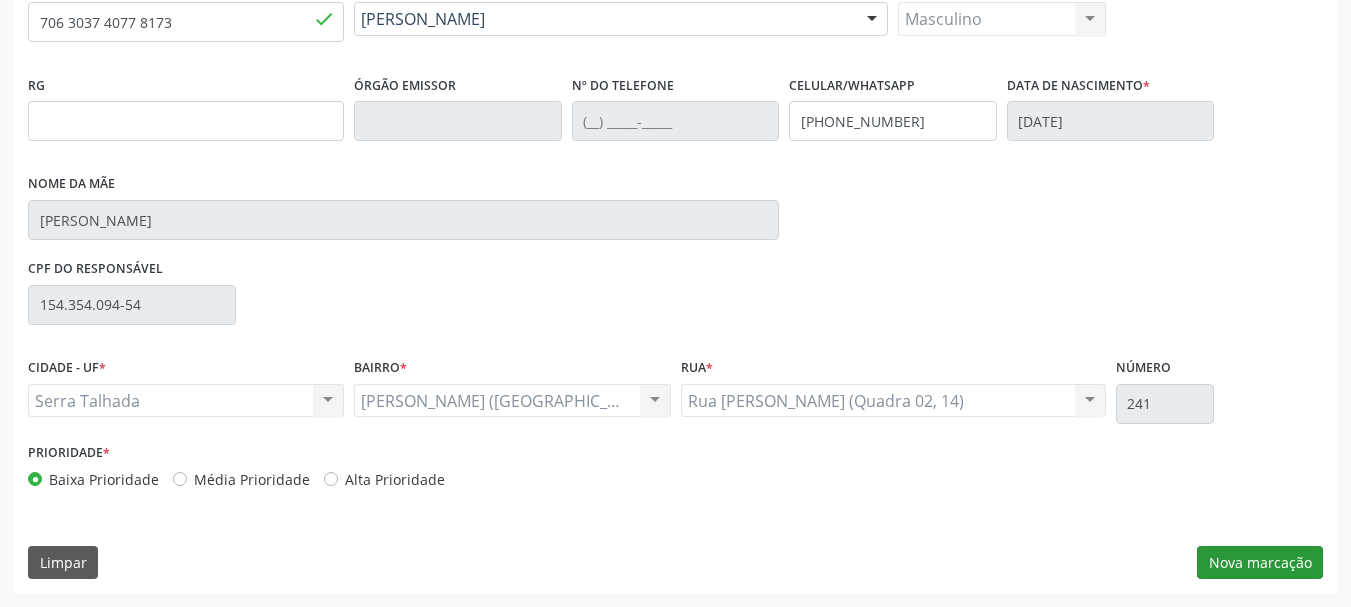 scroll, scrollTop: 299, scrollLeft: 0, axis: vertical 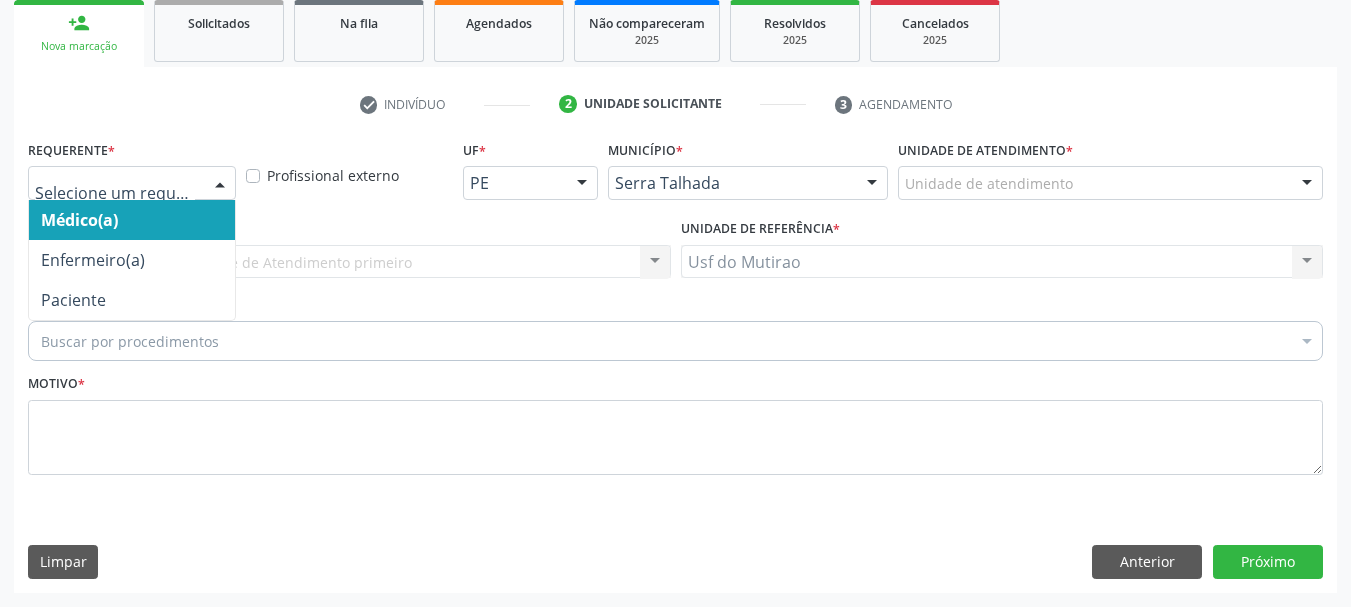 click at bounding box center [132, 183] 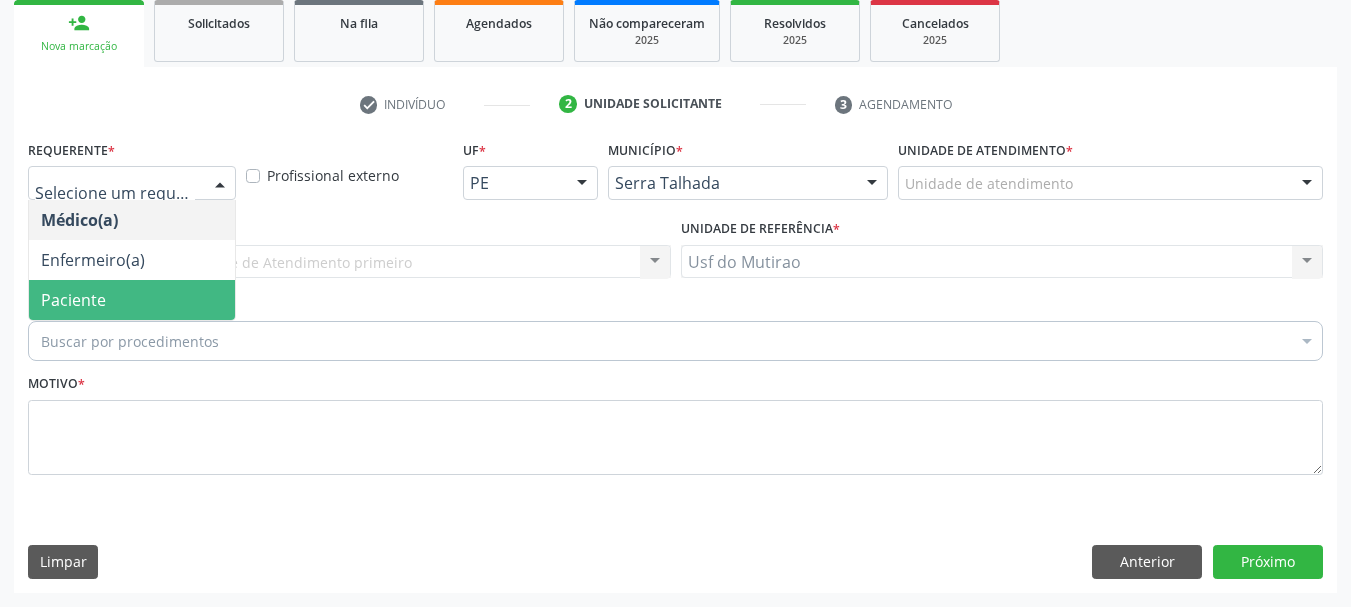 click on "Paciente" at bounding box center [132, 300] 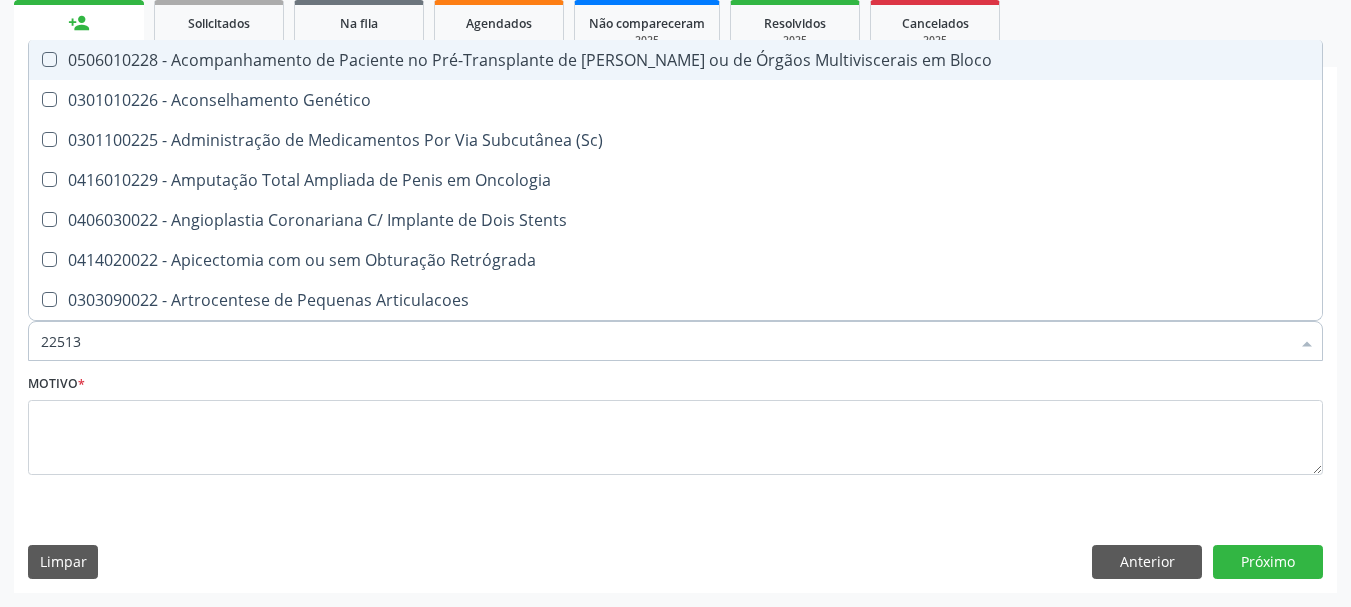 type on "225133" 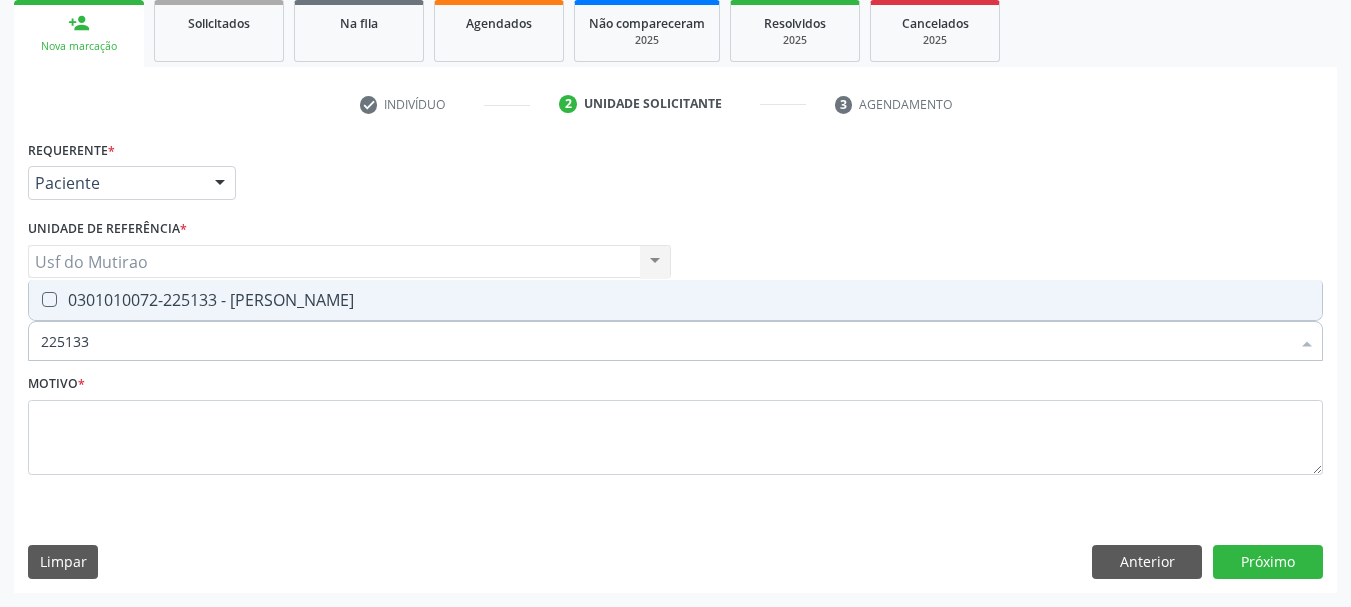 click on "0301010072-225133 - [PERSON_NAME]" at bounding box center (675, 300) 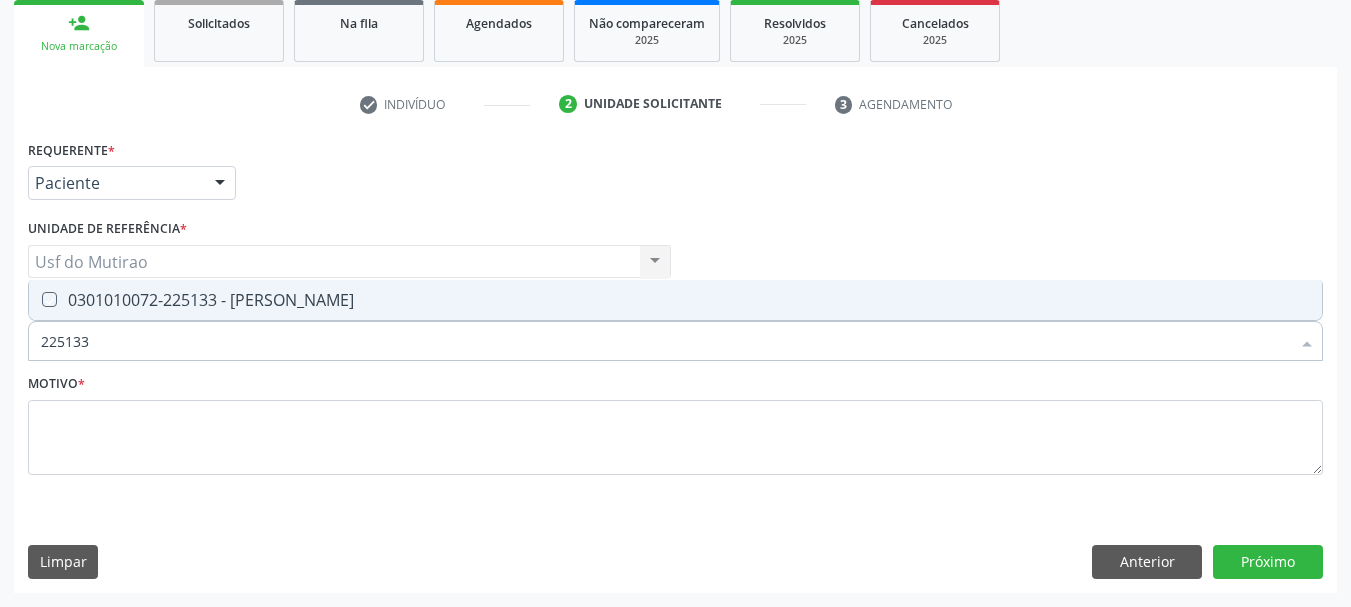 checkbox on "true" 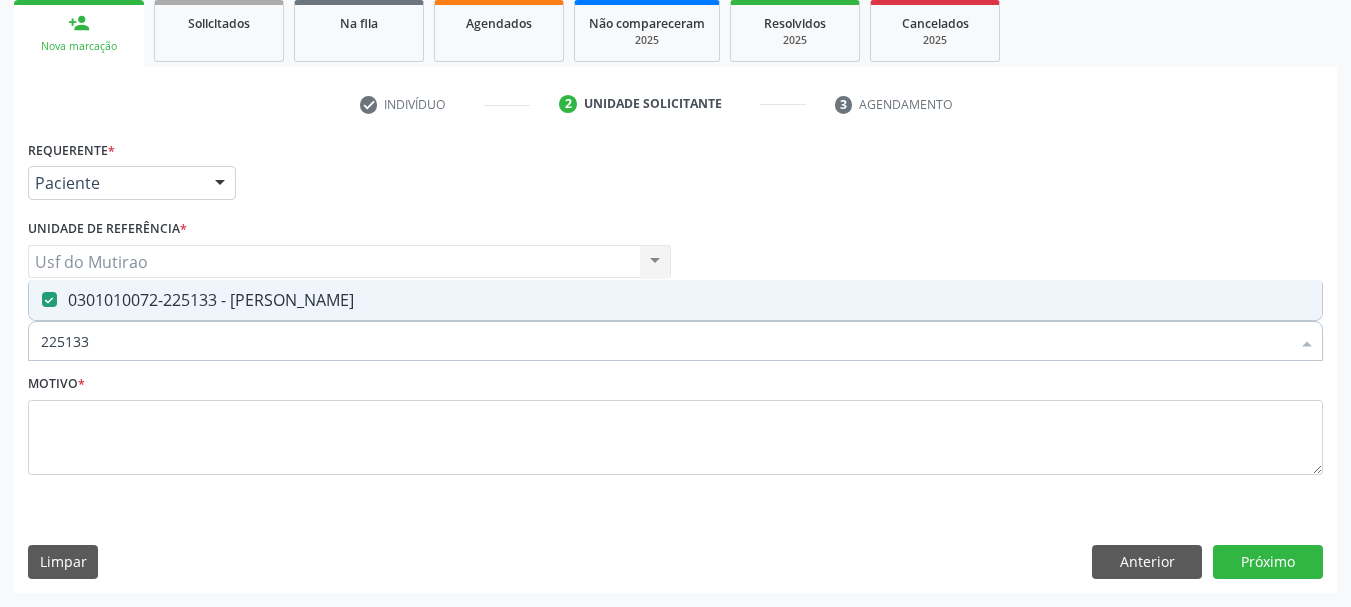 click on "Motivo
*" at bounding box center [675, 422] 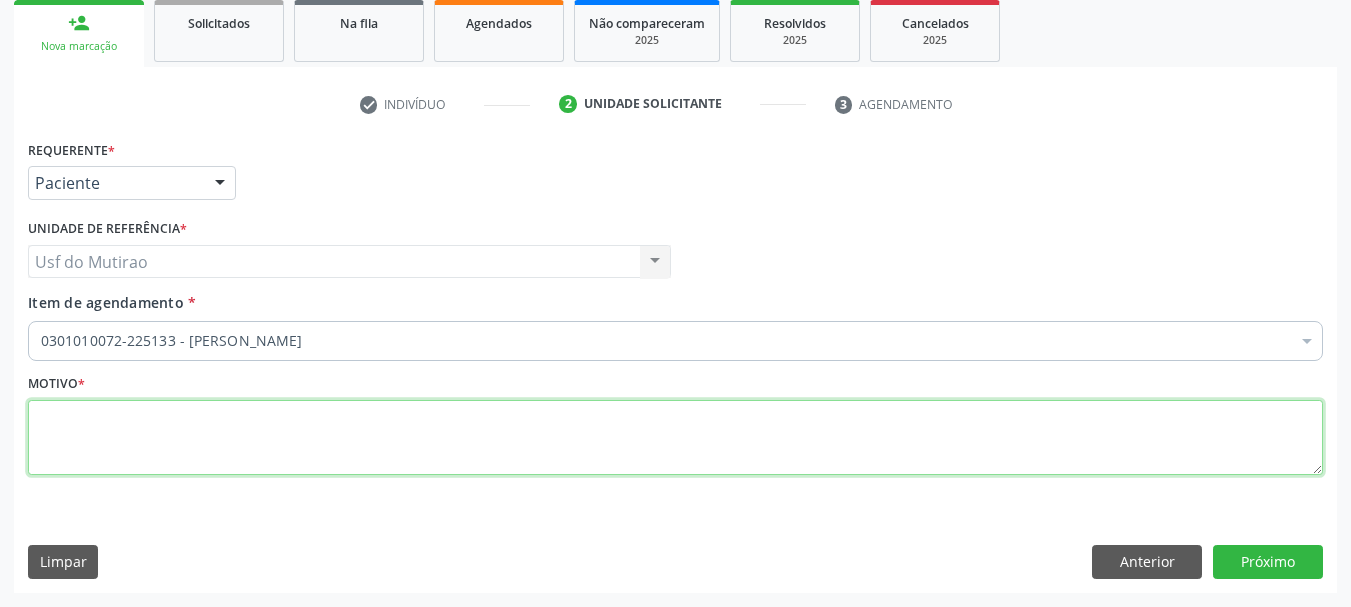 click at bounding box center [675, 438] 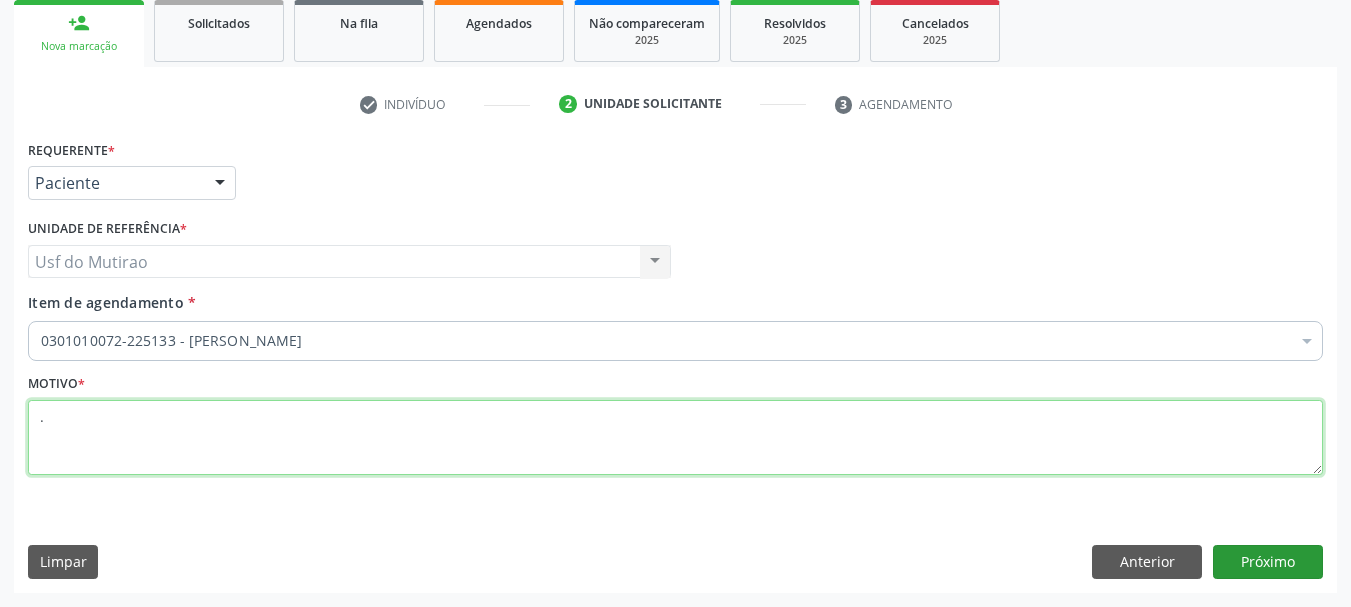 type on "." 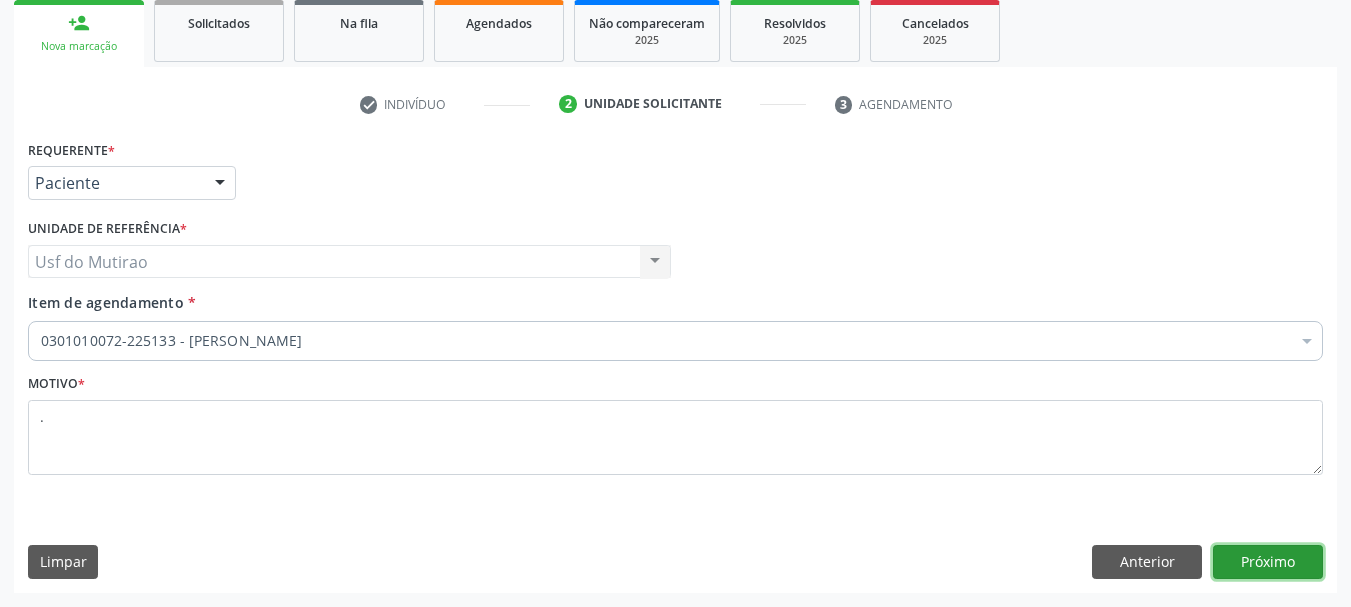 click on "Próximo" at bounding box center (1268, 562) 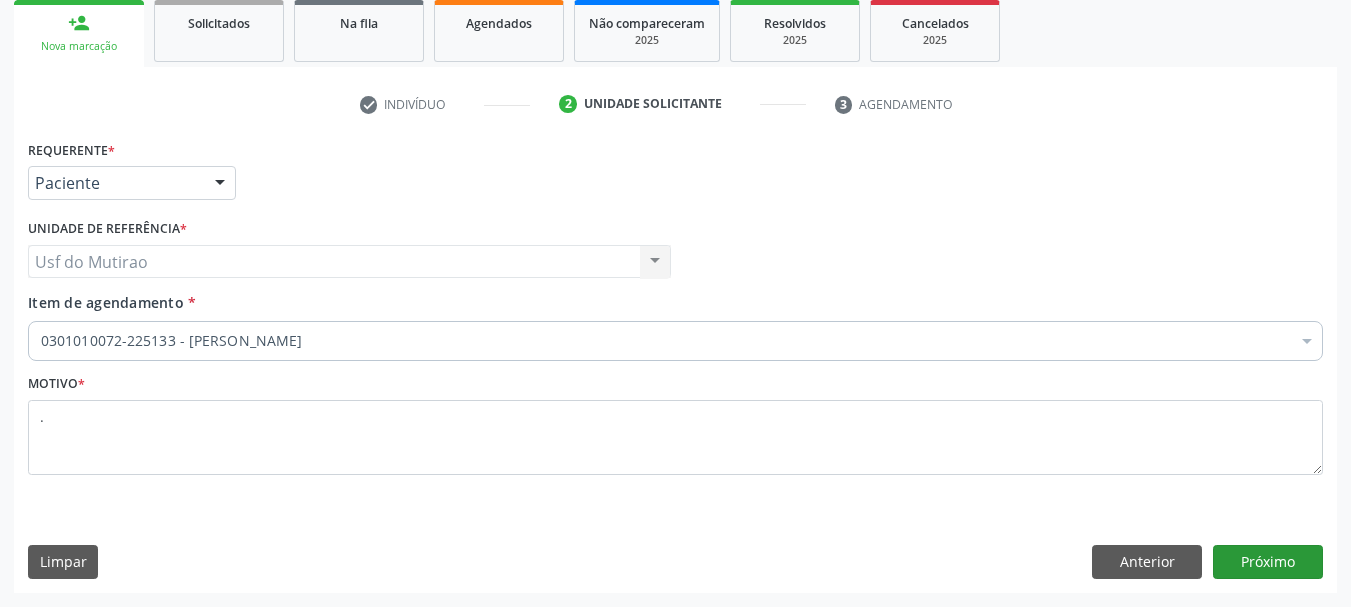 scroll, scrollTop: 263, scrollLeft: 0, axis: vertical 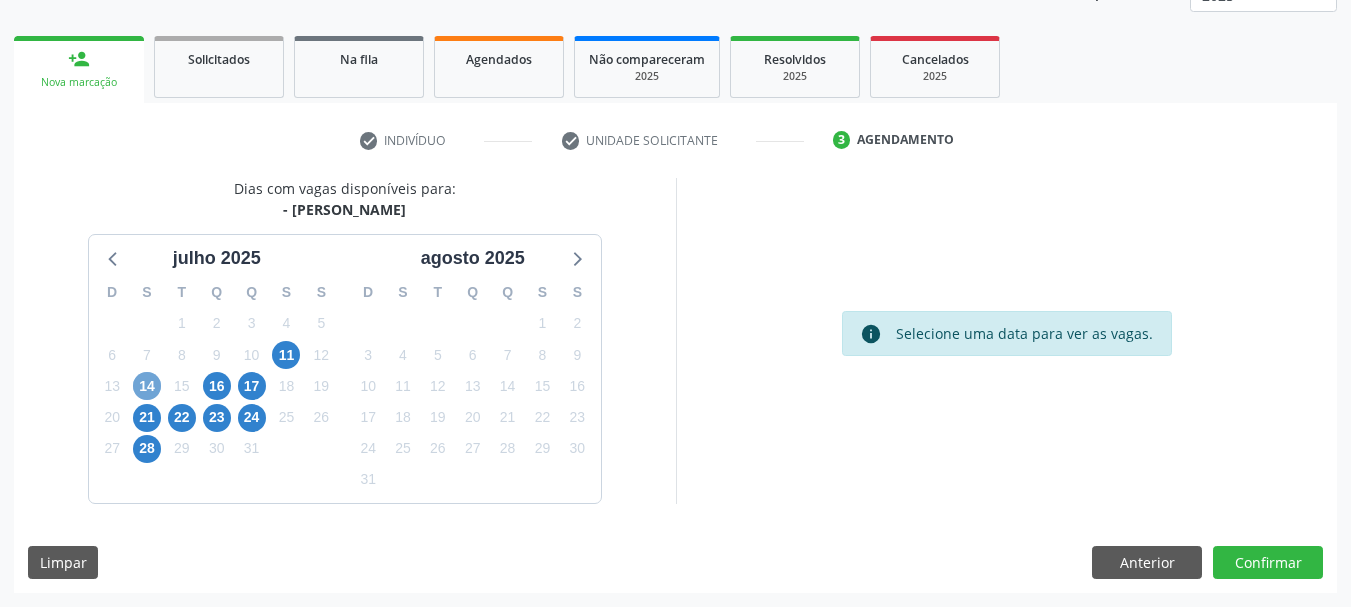 click on "14" at bounding box center (147, 386) 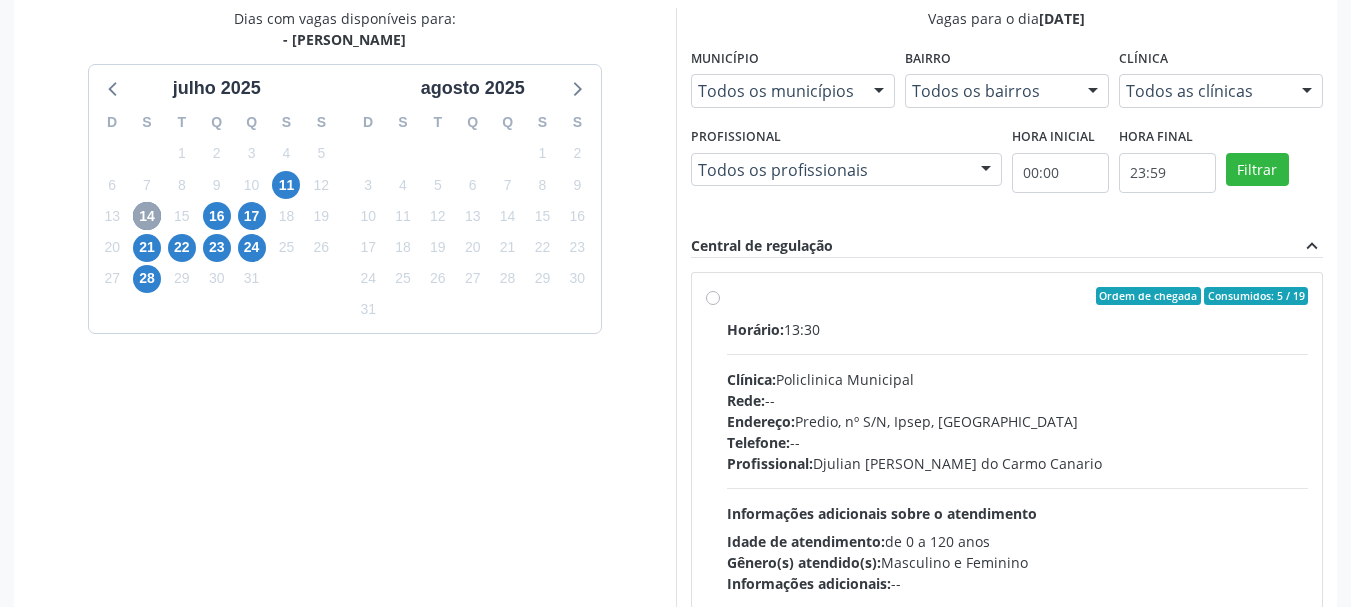 scroll, scrollTop: 463, scrollLeft: 0, axis: vertical 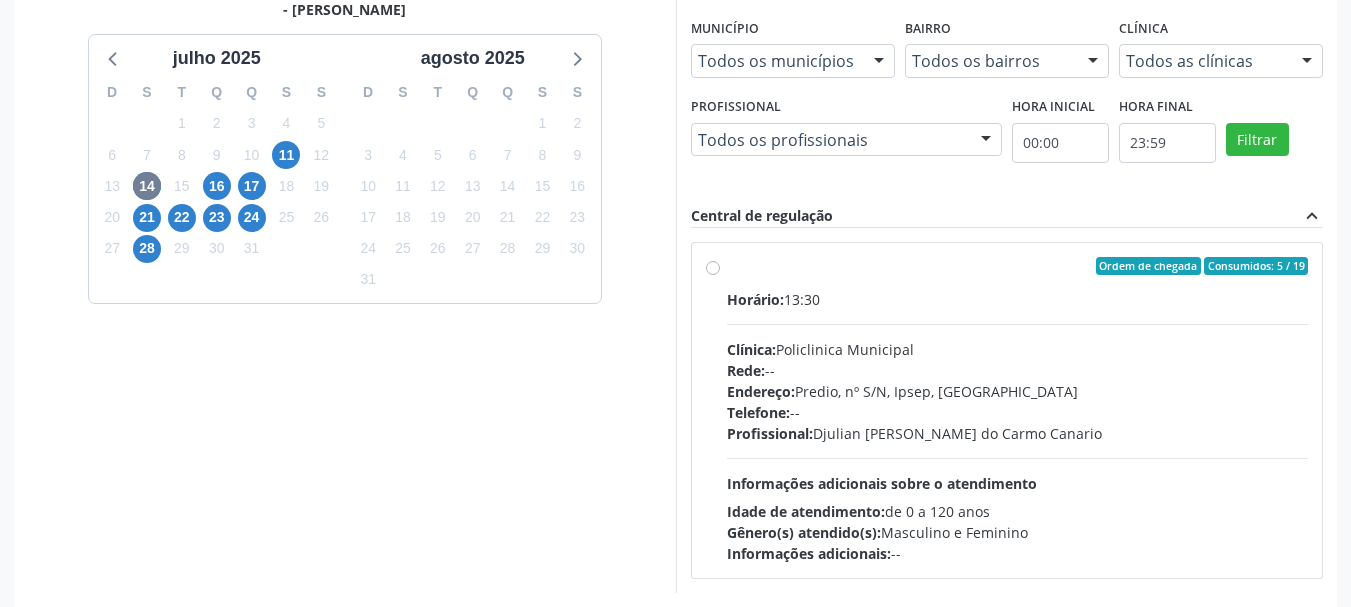 click on "Clínica:  Policlinica Municipal" at bounding box center (1018, 349) 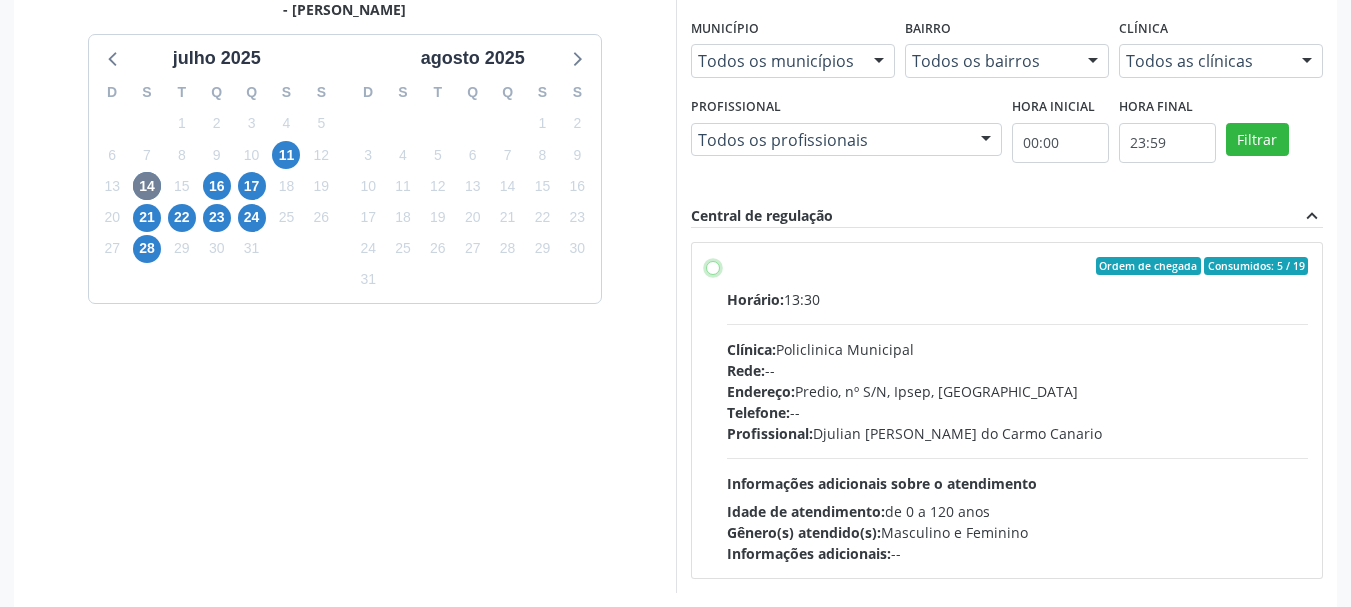 click on "Ordem de chegada
Consumidos: 5 / 19
Horário:   13:30
Clínica:  Policlinica Municipal
Rede:
--
Endereço:   Predio, nº S/N, Ipsep, Serra Talhada - PE
Telefone:   --
Profissional:
Djulian Diego Ribeiro do Carmo Canario
Informações adicionais sobre o atendimento
Idade de atendimento:
de 0 a 120 anos
Gênero(s) atendido(s):
Masculino e Feminino
Informações adicionais:
--" at bounding box center (713, 266) 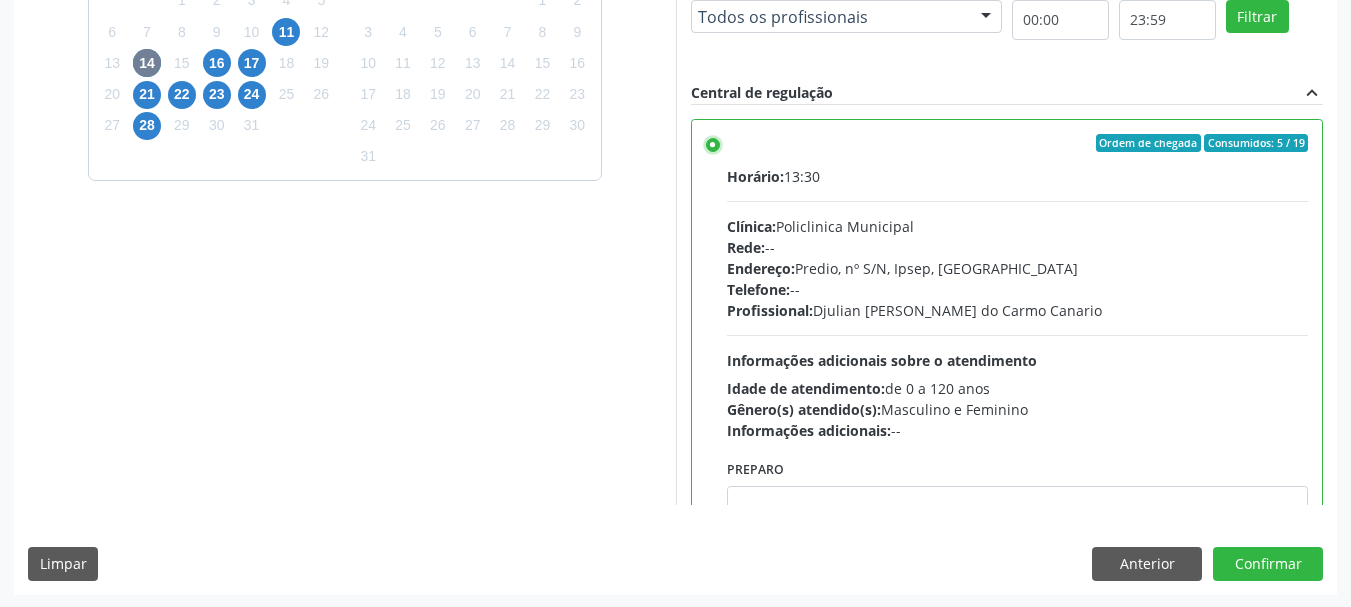 scroll, scrollTop: 588, scrollLeft: 0, axis: vertical 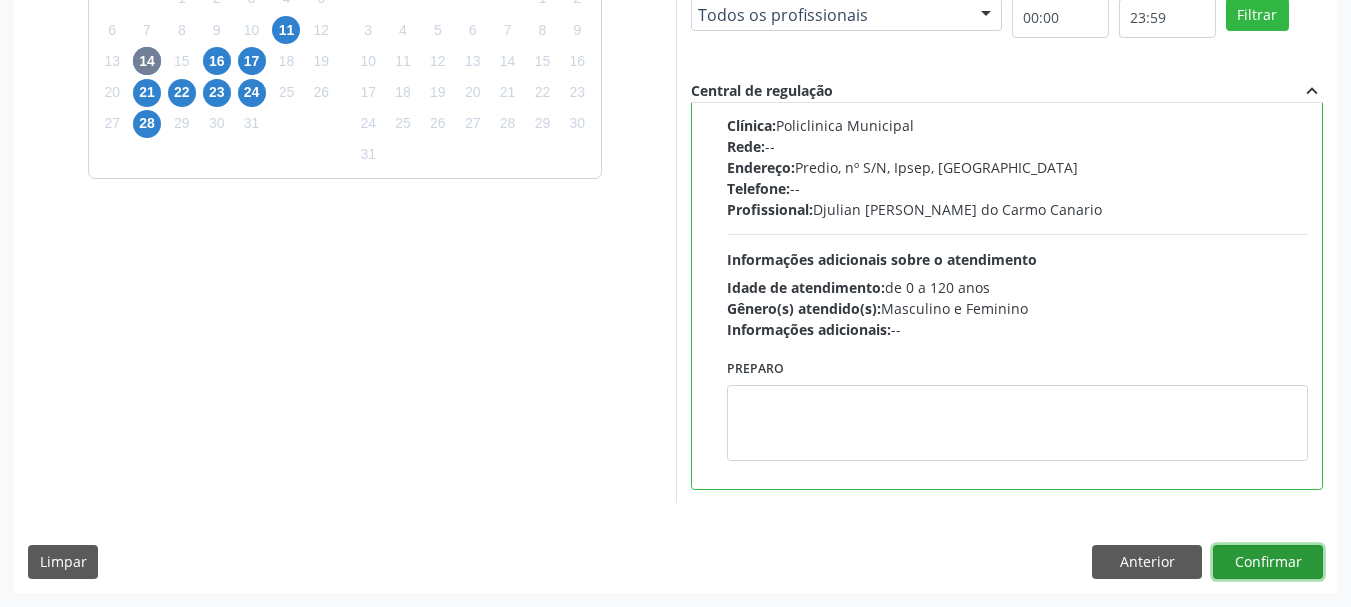 click on "Confirmar" at bounding box center (1268, 562) 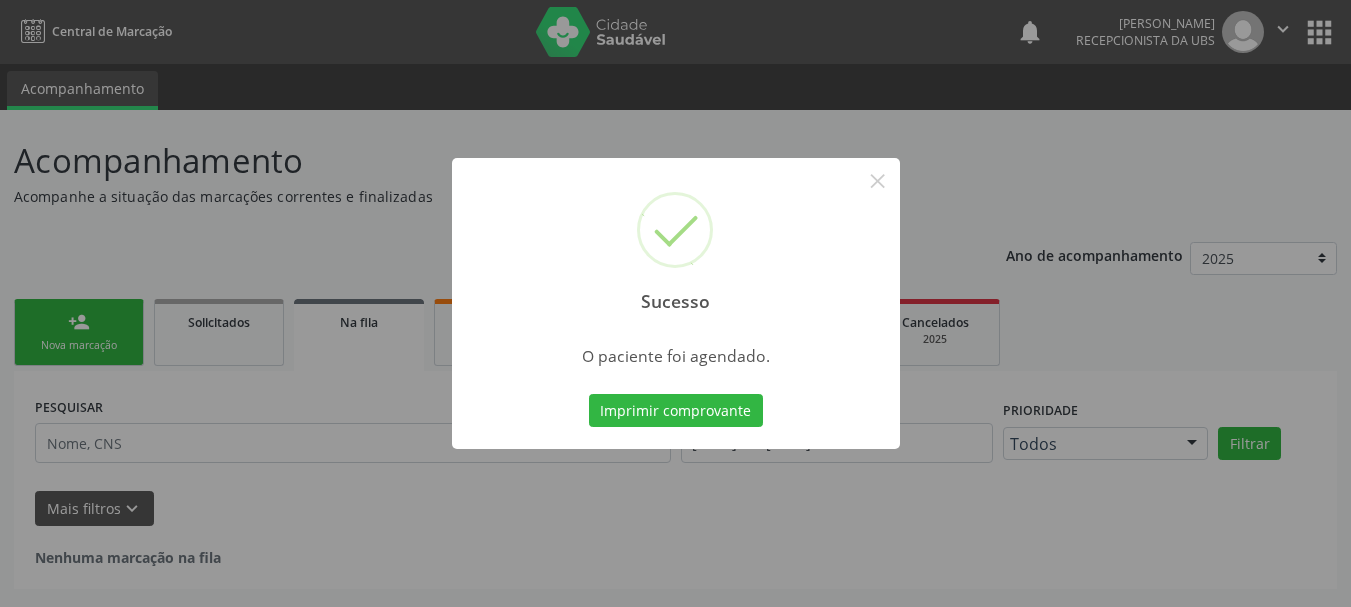 scroll, scrollTop: 0, scrollLeft: 0, axis: both 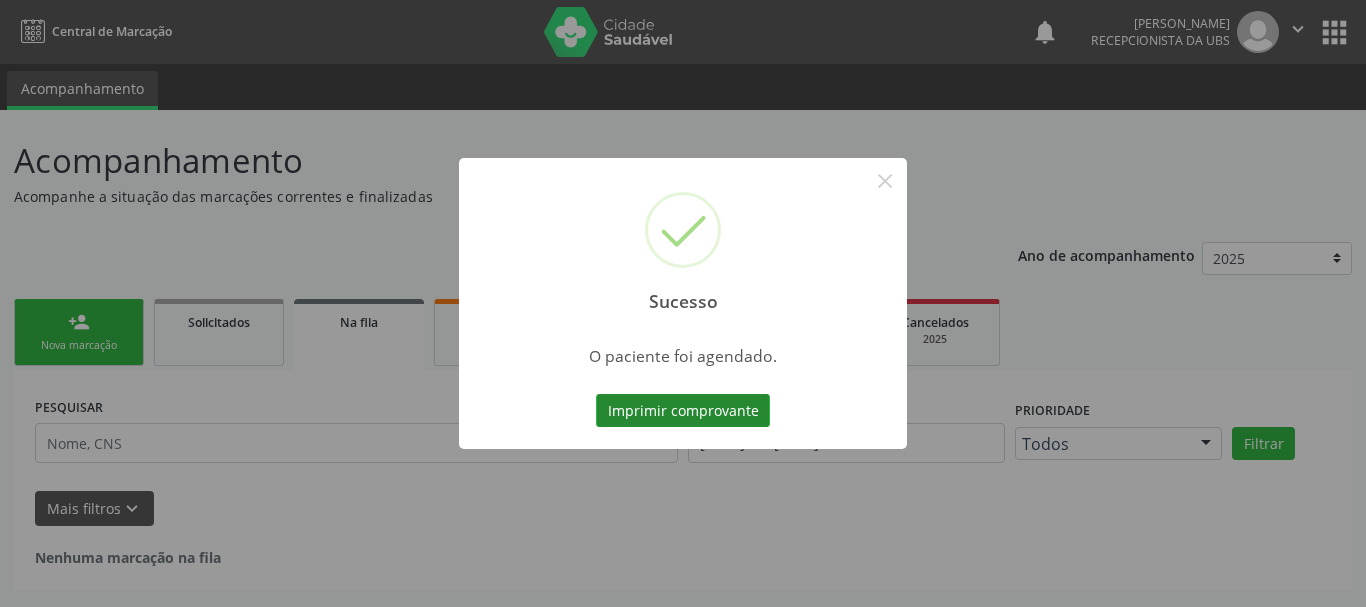 click on "Imprimir comprovante" at bounding box center (683, 411) 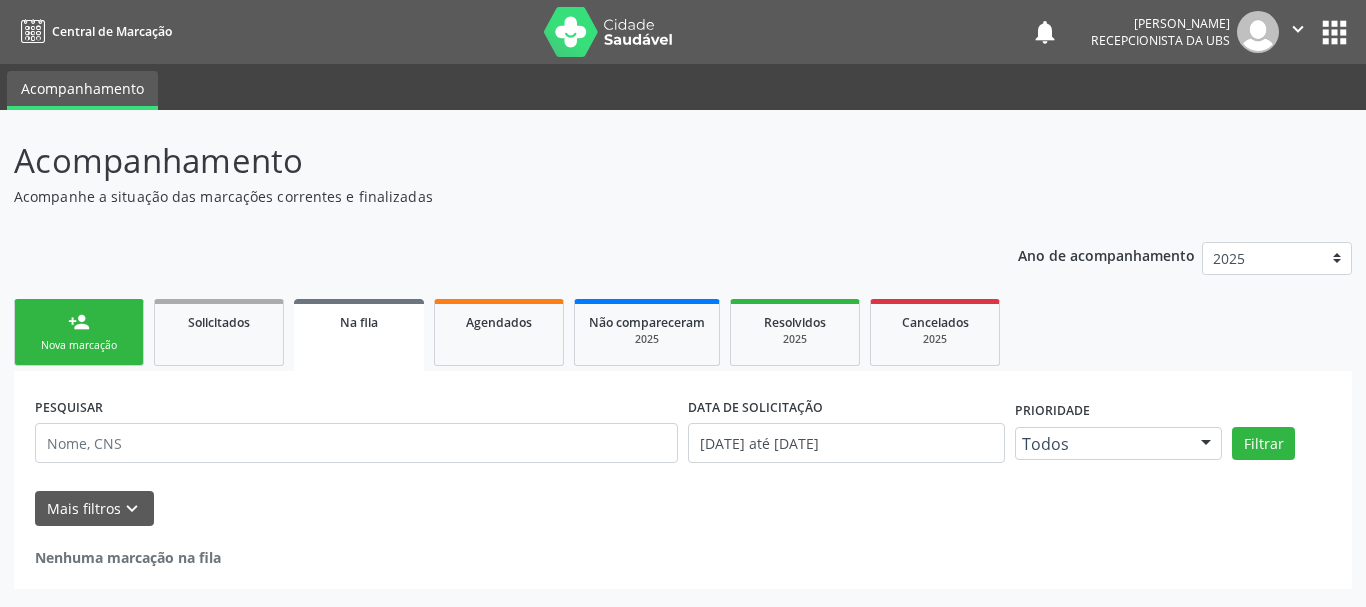 click on "Nova marcação" at bounding box center (79, 345) 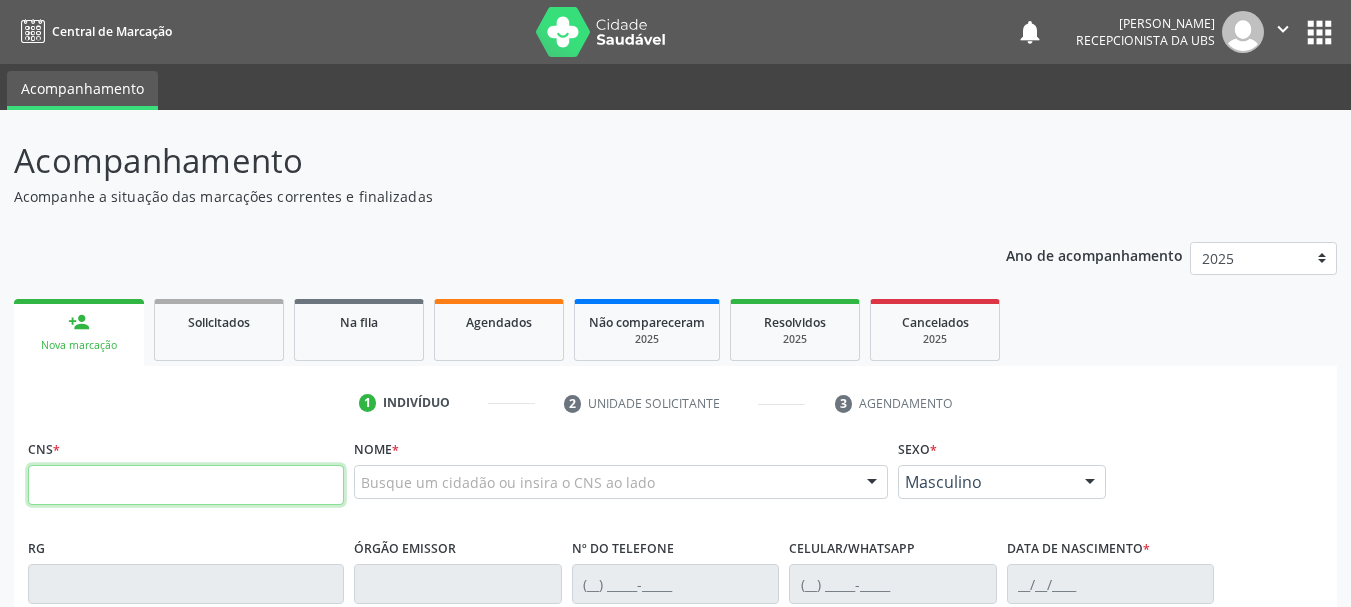 click at bounding box center [186, 485] 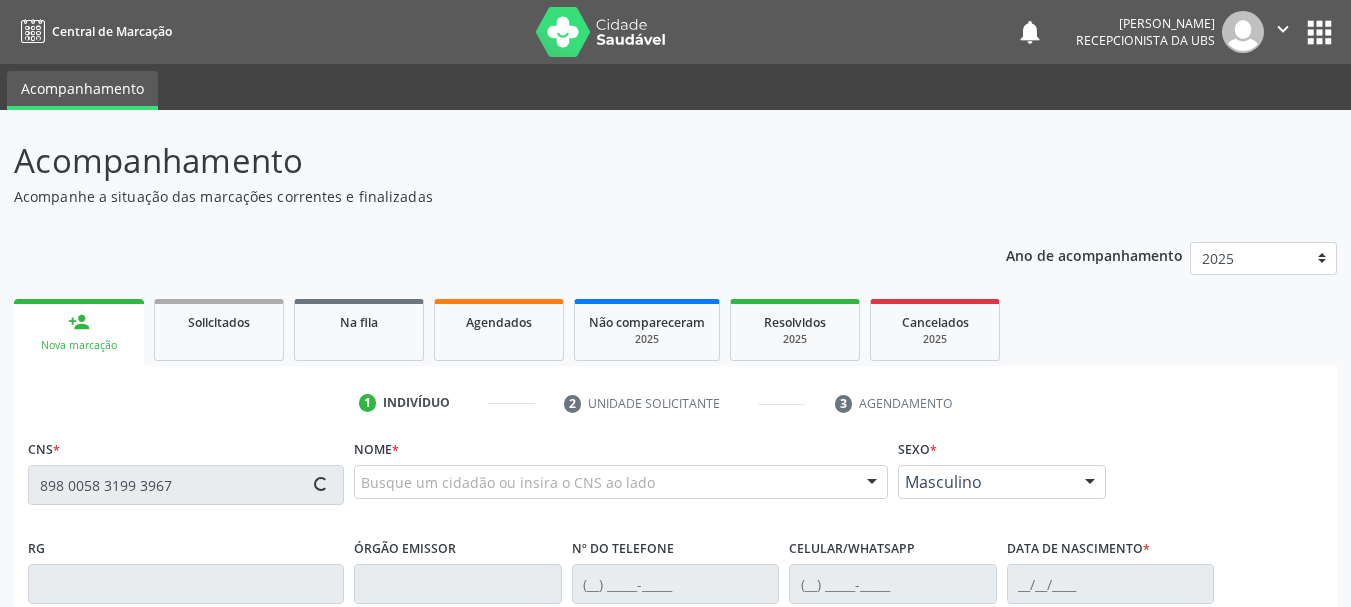 type on "898 0058 3199 3967" 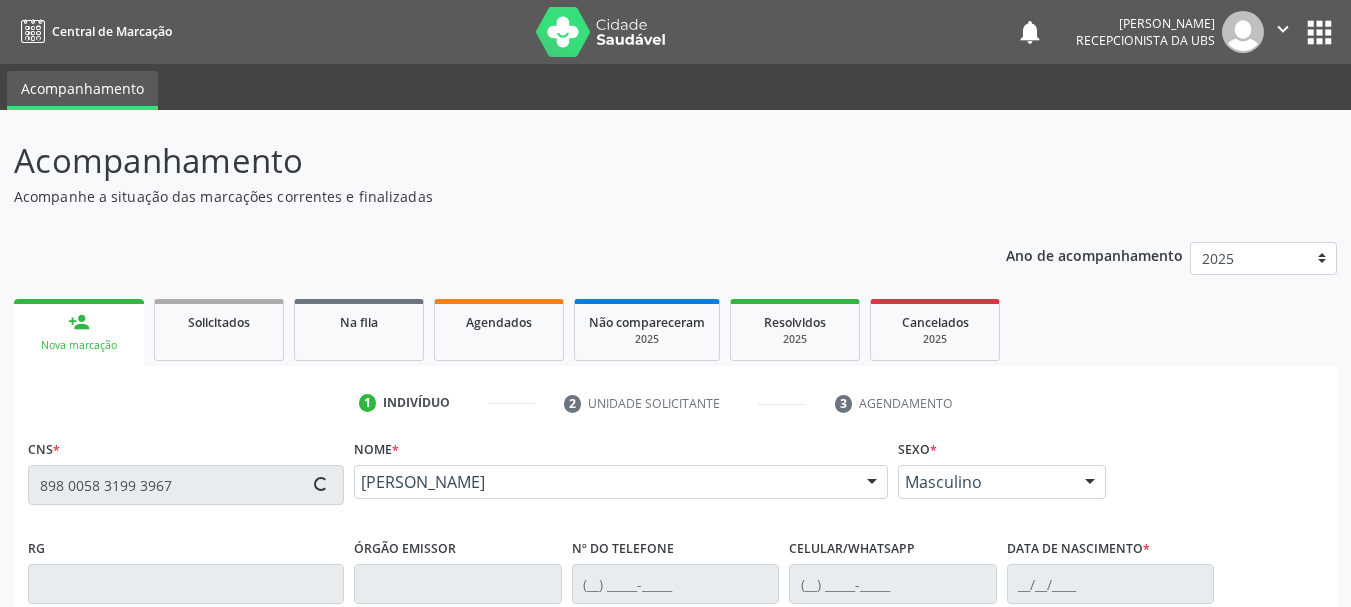 type on "[PHONE_NUMBER]" 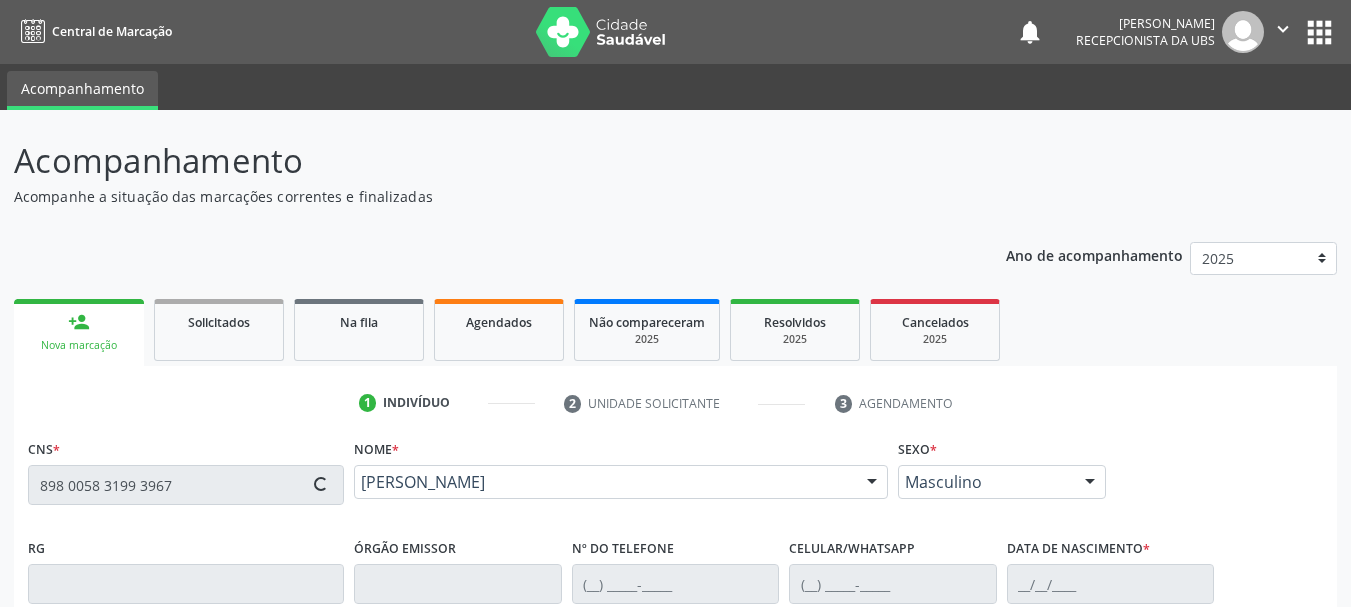 type on "[DATE]" 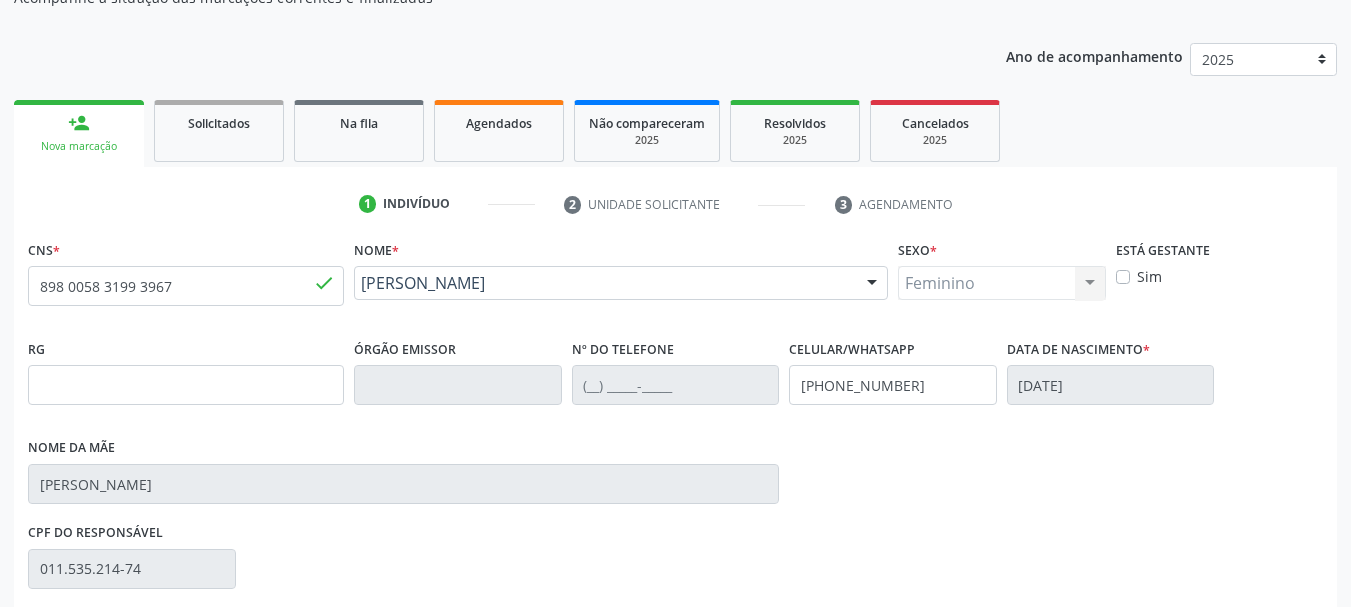 scroll, scrollTop: 200, scrollLeft: 0, axis: vertical 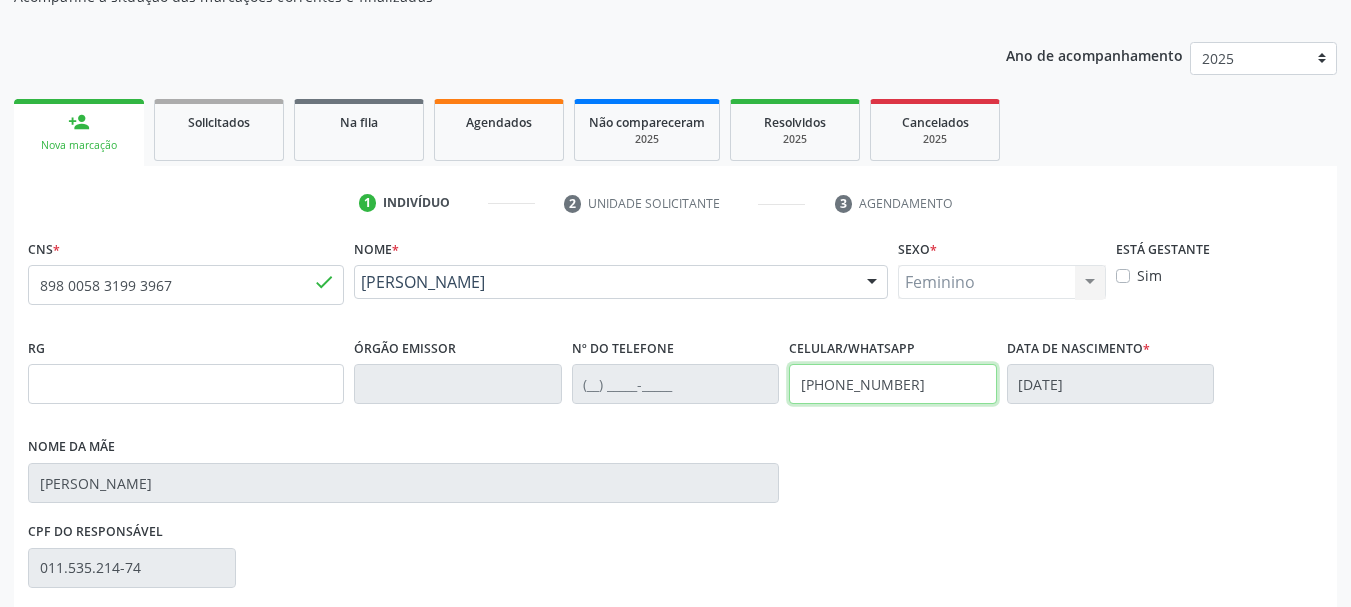 drag, startPoint x: 920, startPoint y: 390, endPoint x: 485, endPoint y: 356, distance: 436.32672 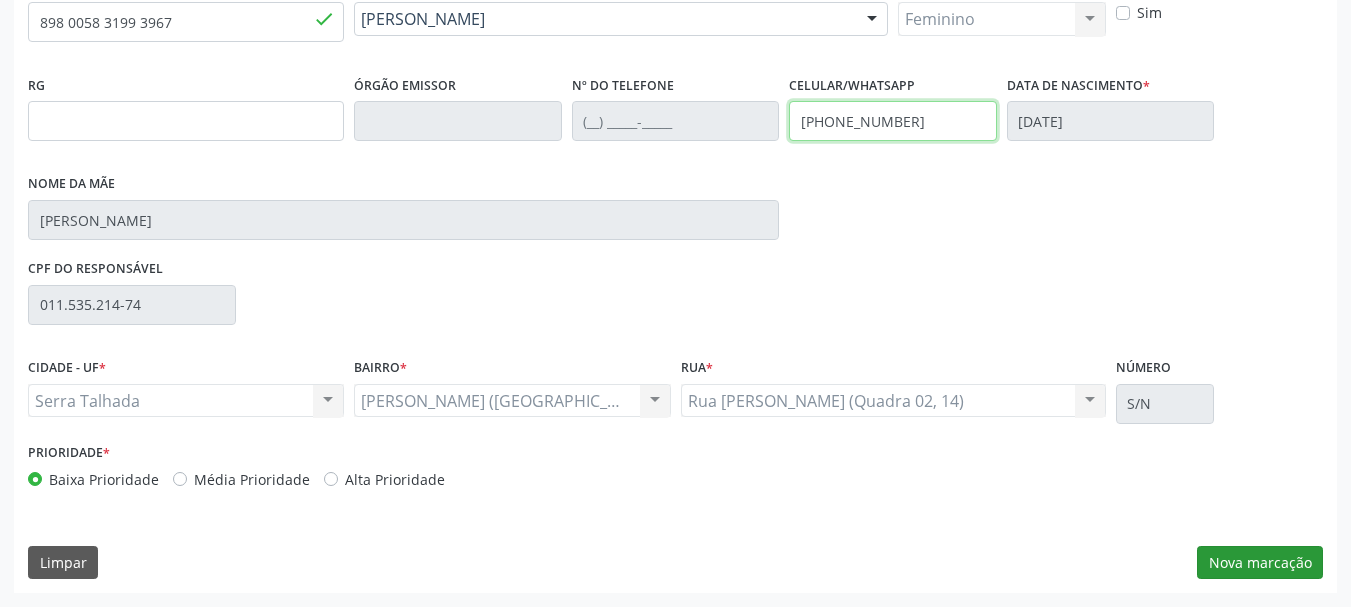 type on "(87) 99605-1538" 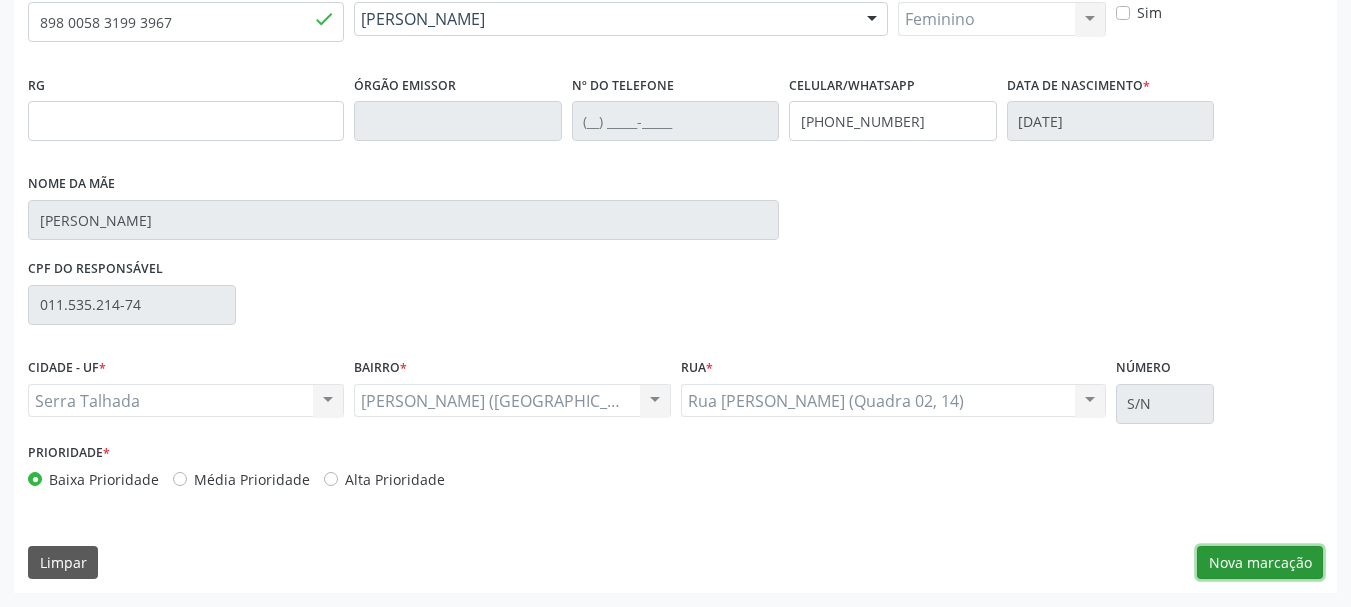 click on "Nova marcação" at bounding box center (1260, 563) 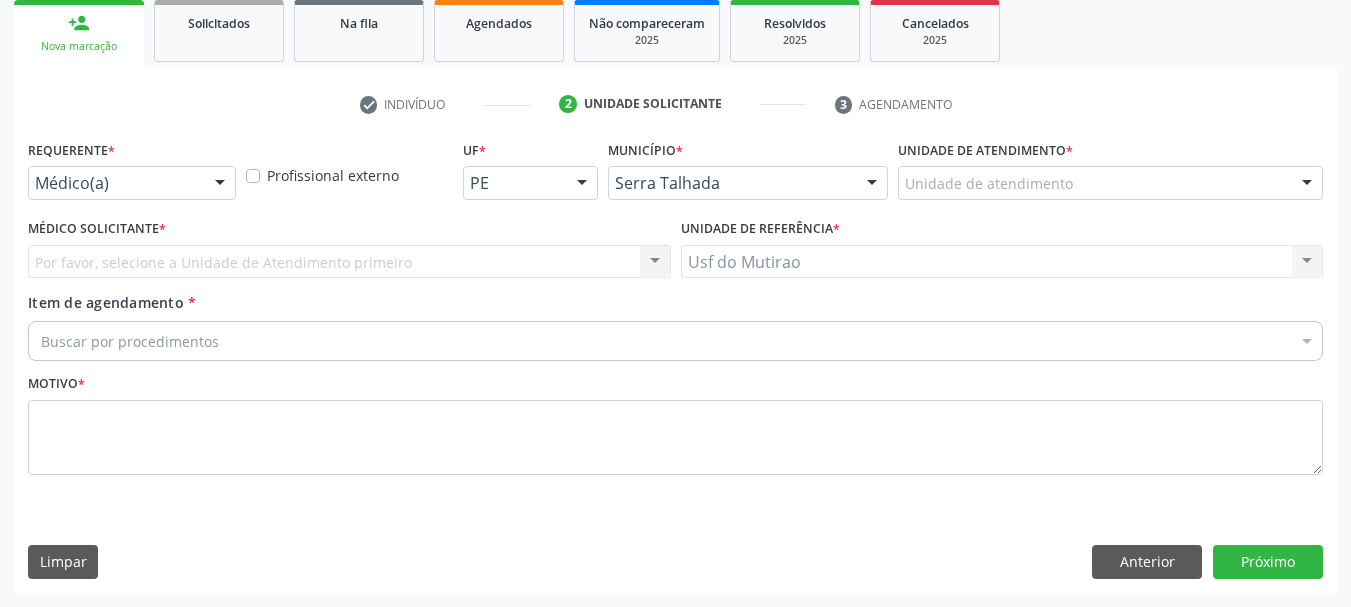 scroll, scrollTop: 299, scrollLeft: 0, axis: vertical 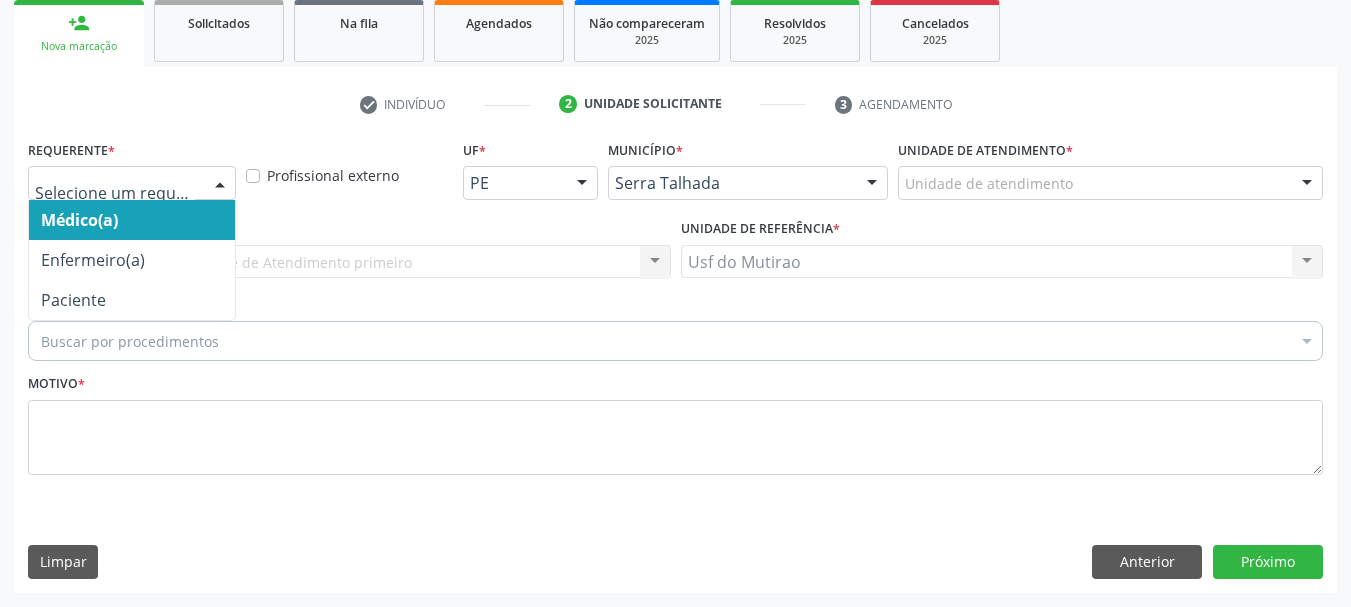 drag, startPoint x: 198, startPoint y: 183, endPoint x: 174, endPoint y: 233, distance: 55.461697 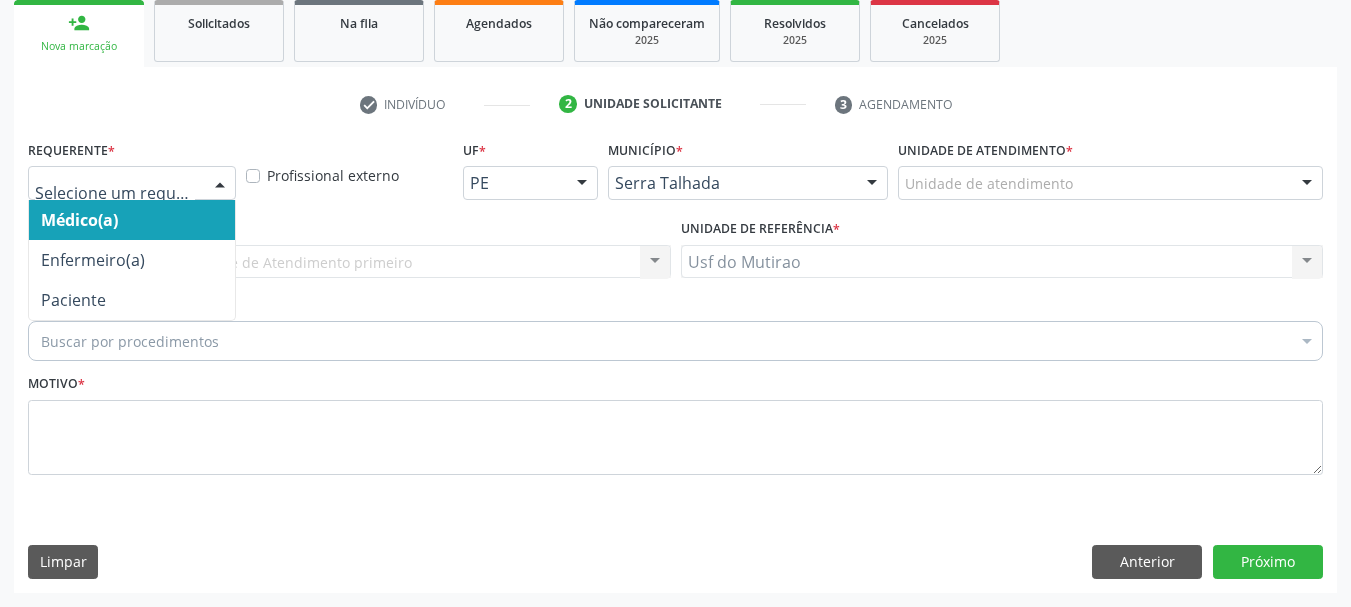 click at bounding box center [132, 183] 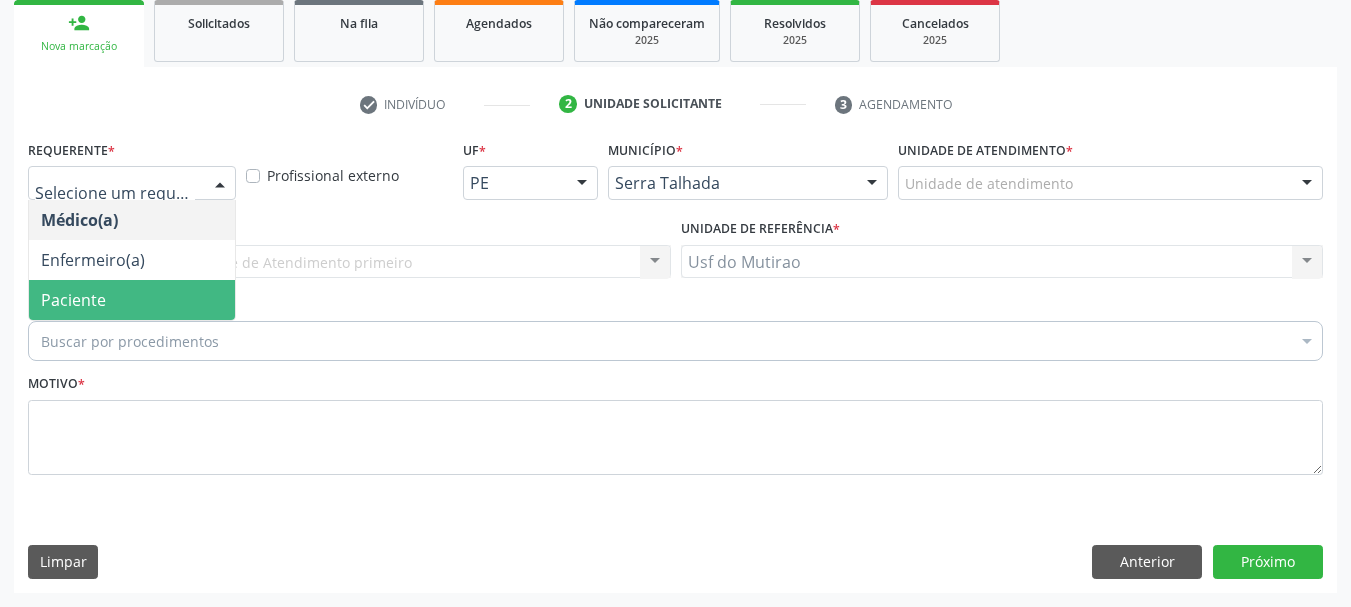 click on "Paciente" at bounding box center (132, 300) 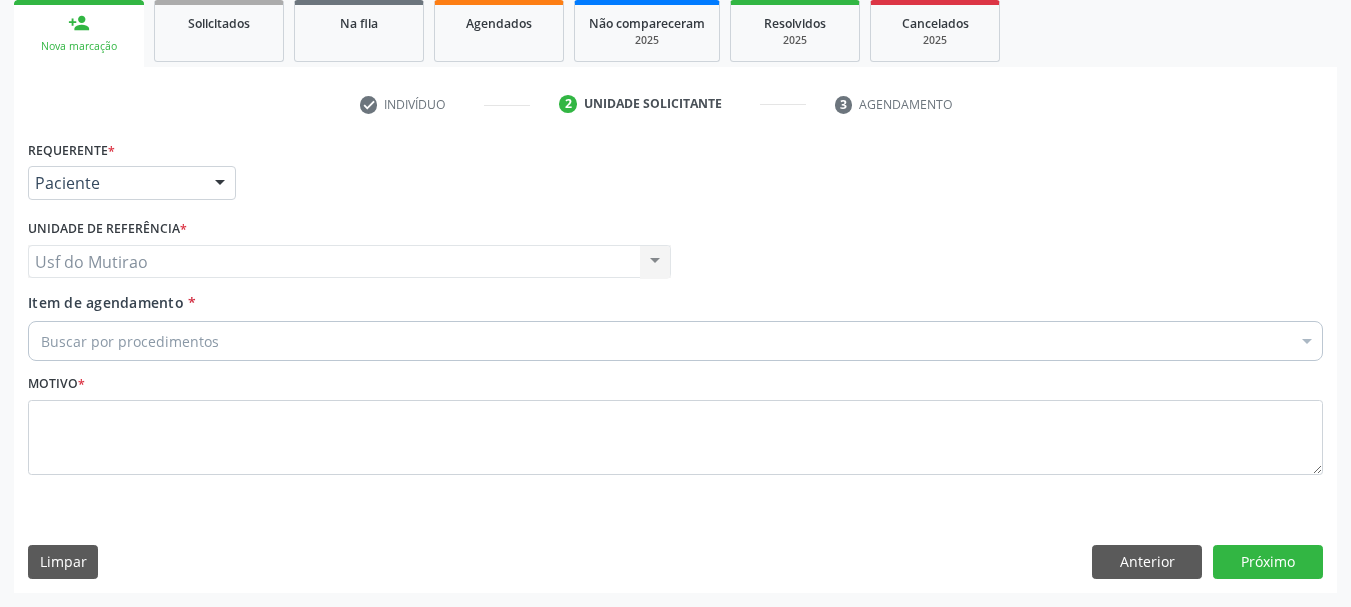 click on "Buscar por procedimentos" at bounding box center (675, 341) 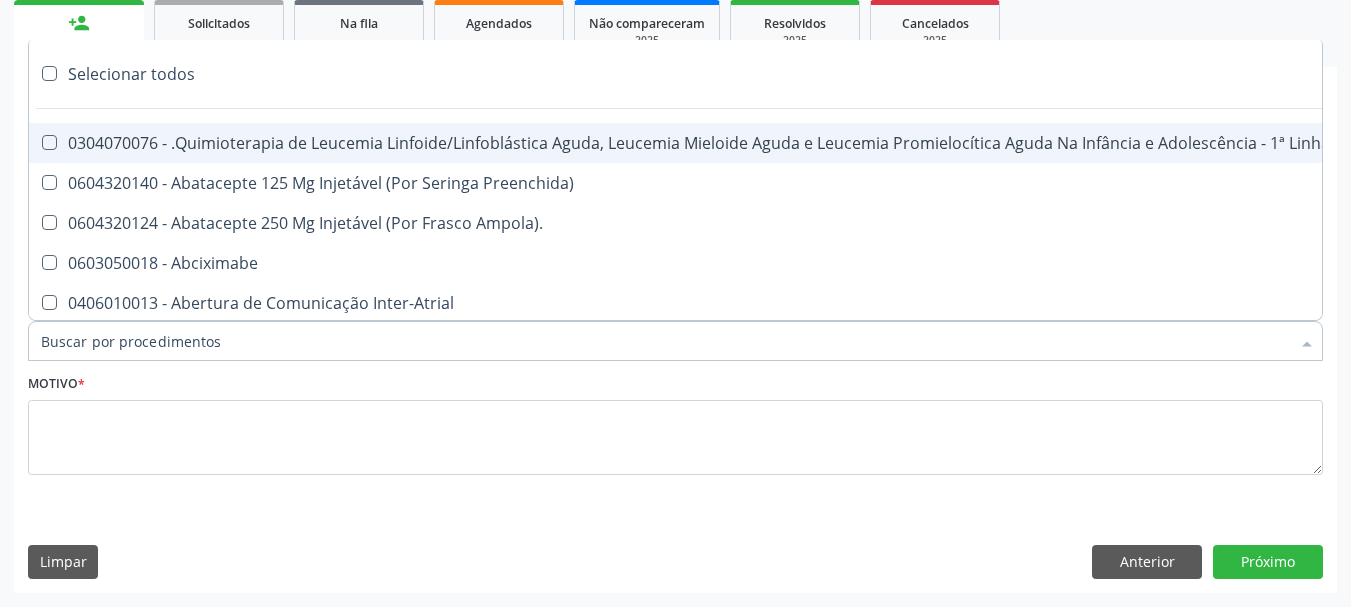 click on "Item de agendamento
*" at bounding box center [665, 341] 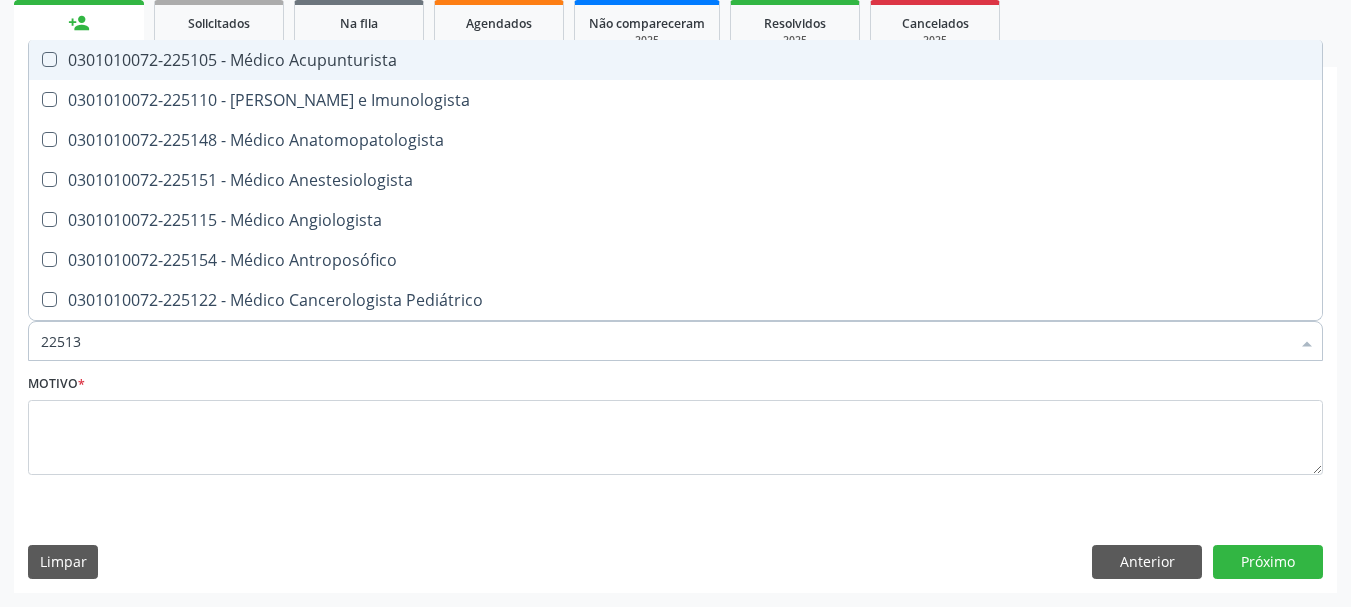 type on "225133" 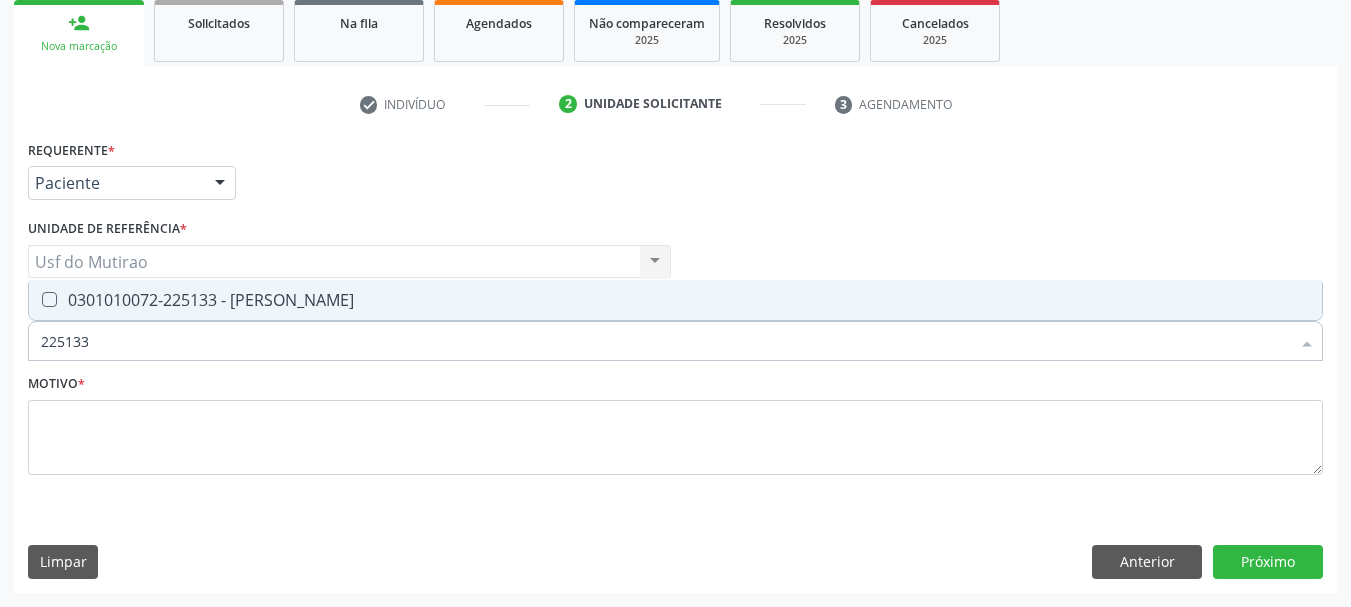 click on "0301010072-225133 - [PERSON_NAME]" at bounding box center [675, 300] 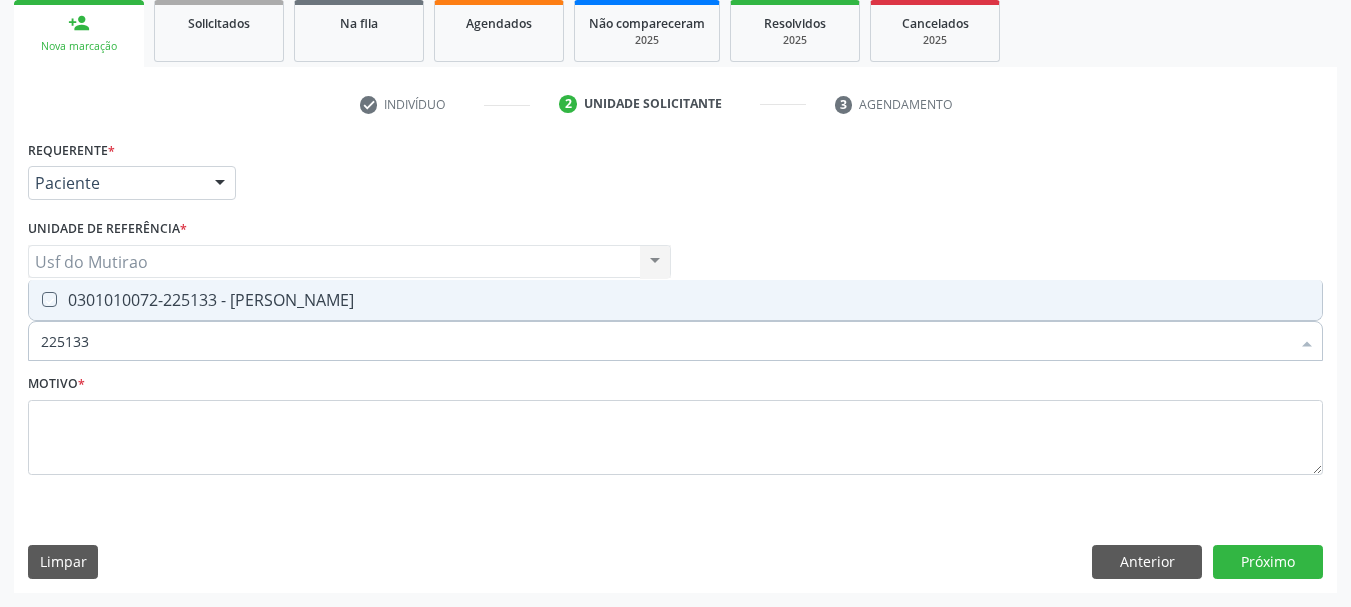 checkbox on "true" 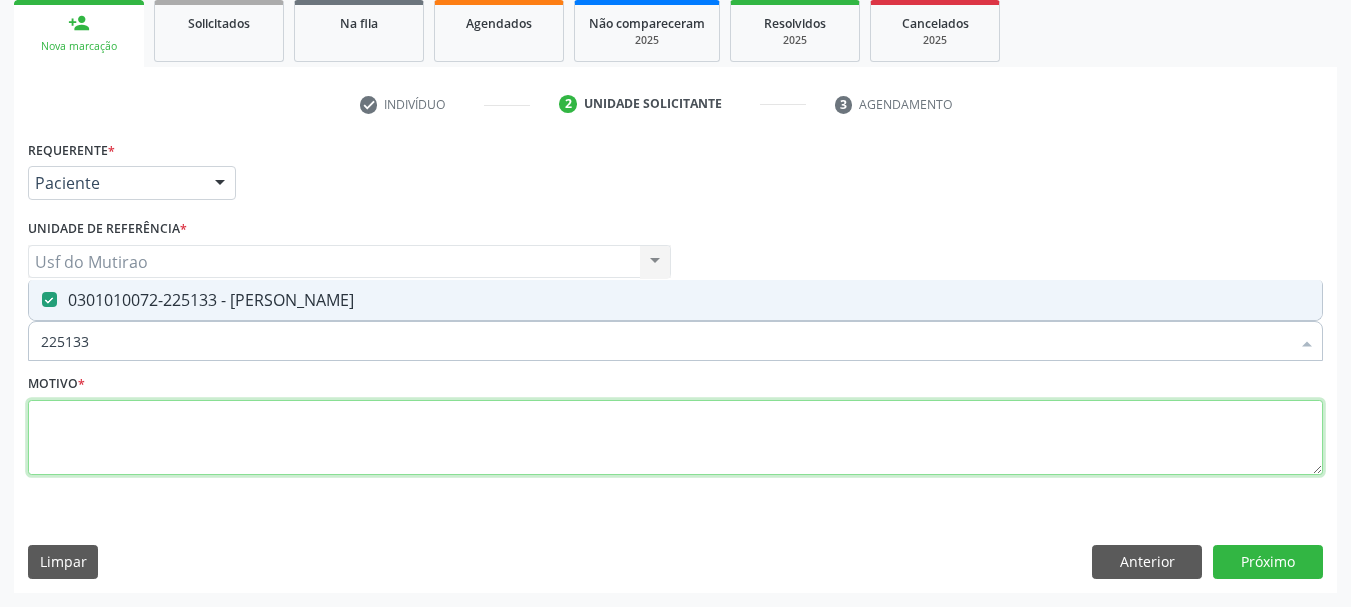 click at bounding box center [675, 438] 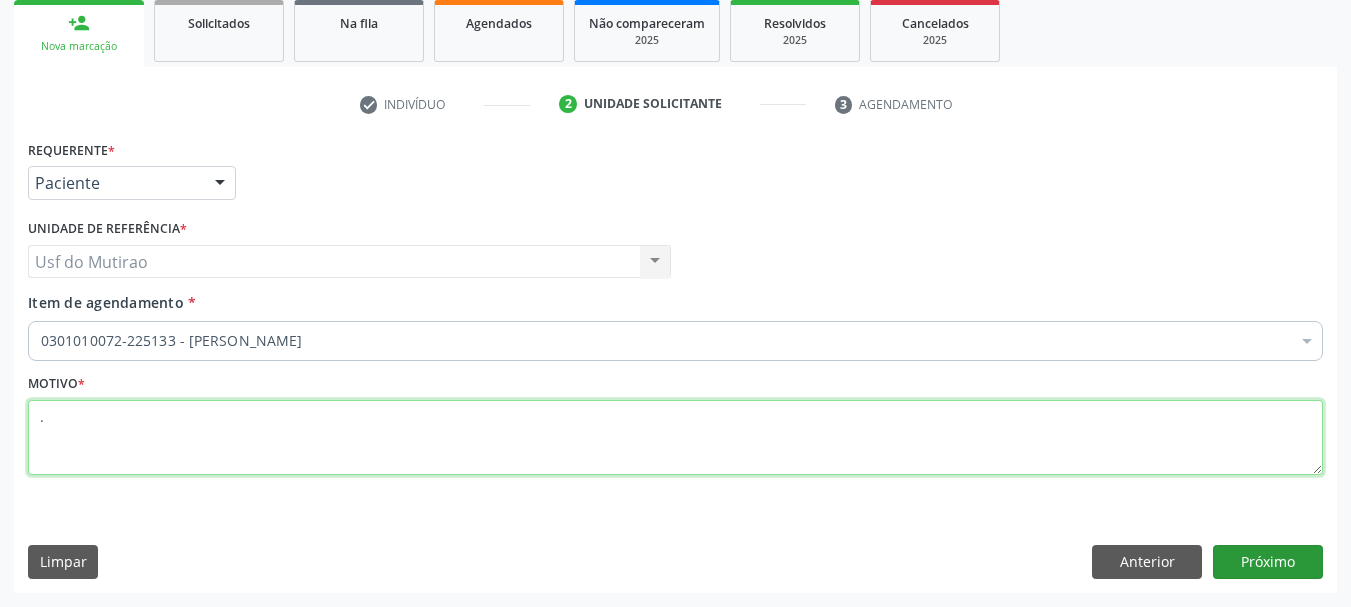 type on "." 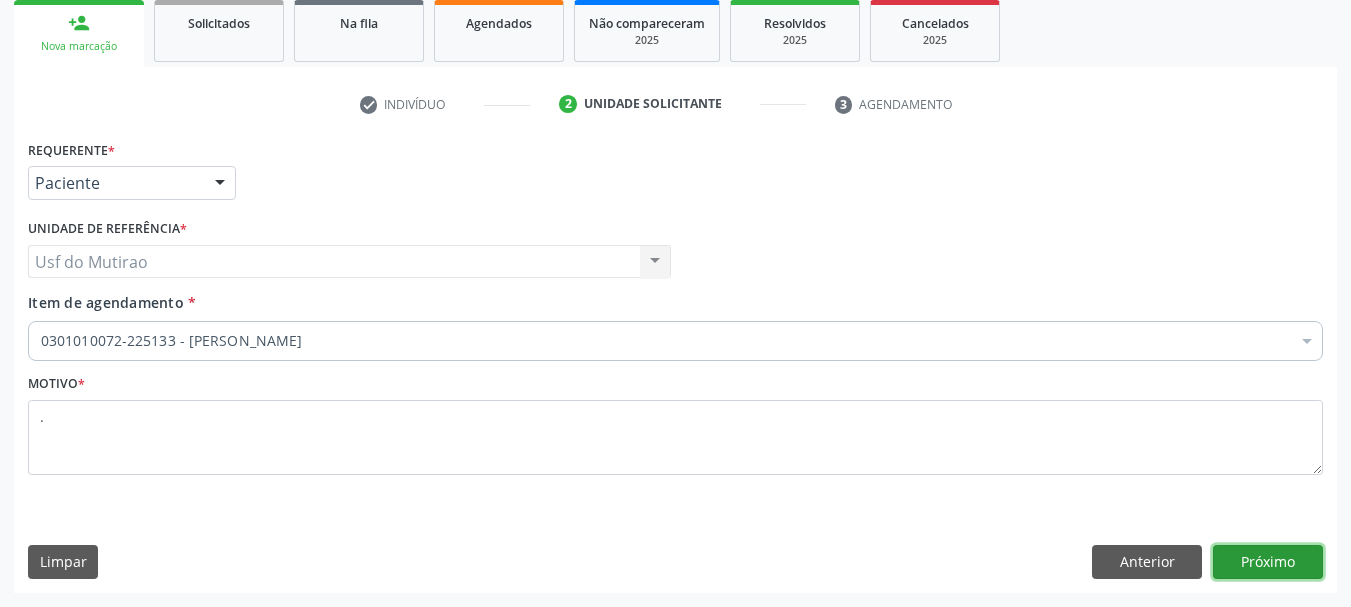 click on "Próximo" at bounding box center (1268, 562) 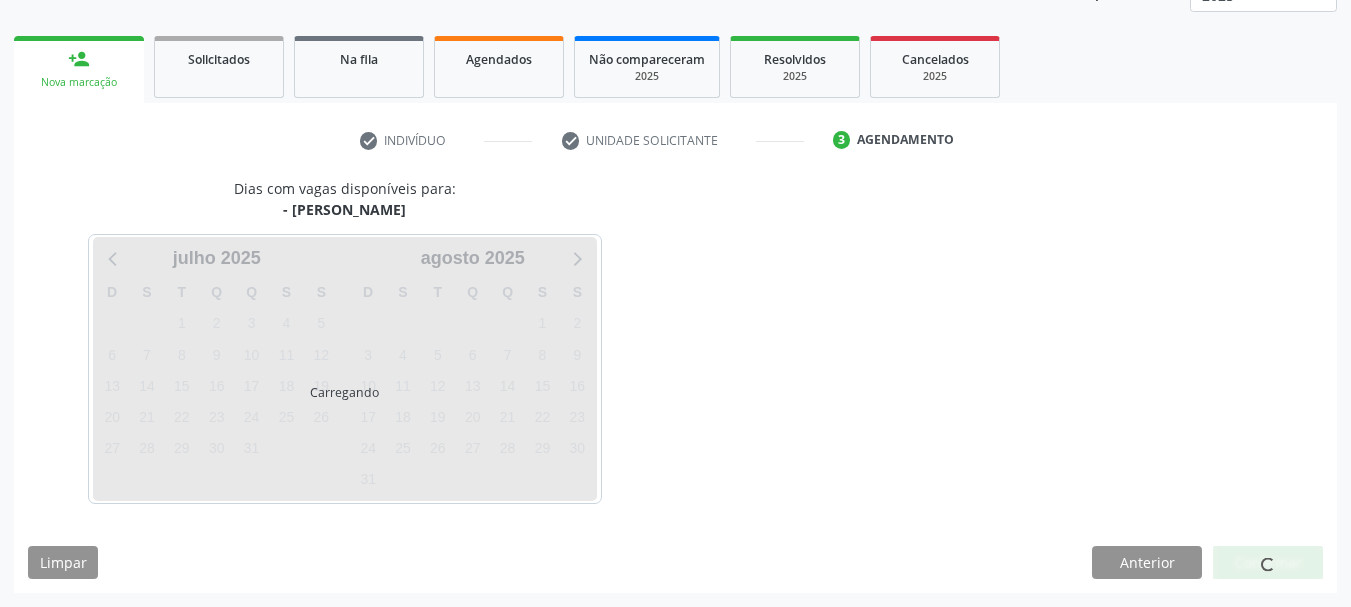 scroll, scrollTop: 263, scrollLeft: 0, axis: vertical 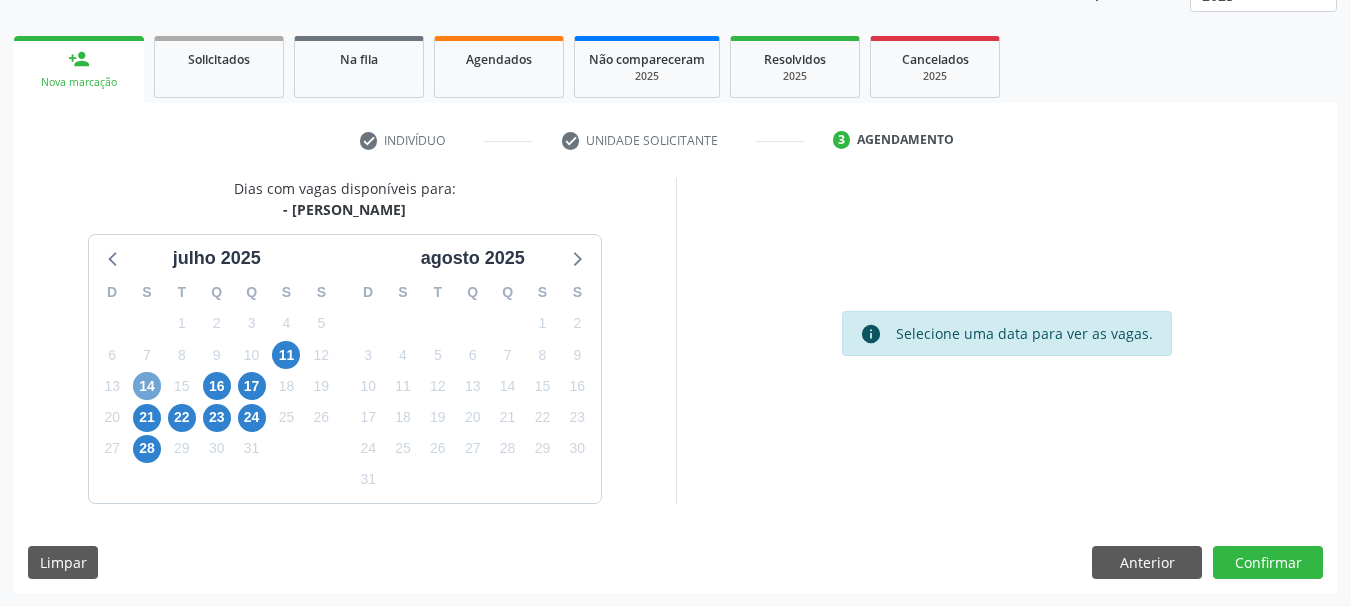 click on "14" at bounding box center [147, 386] 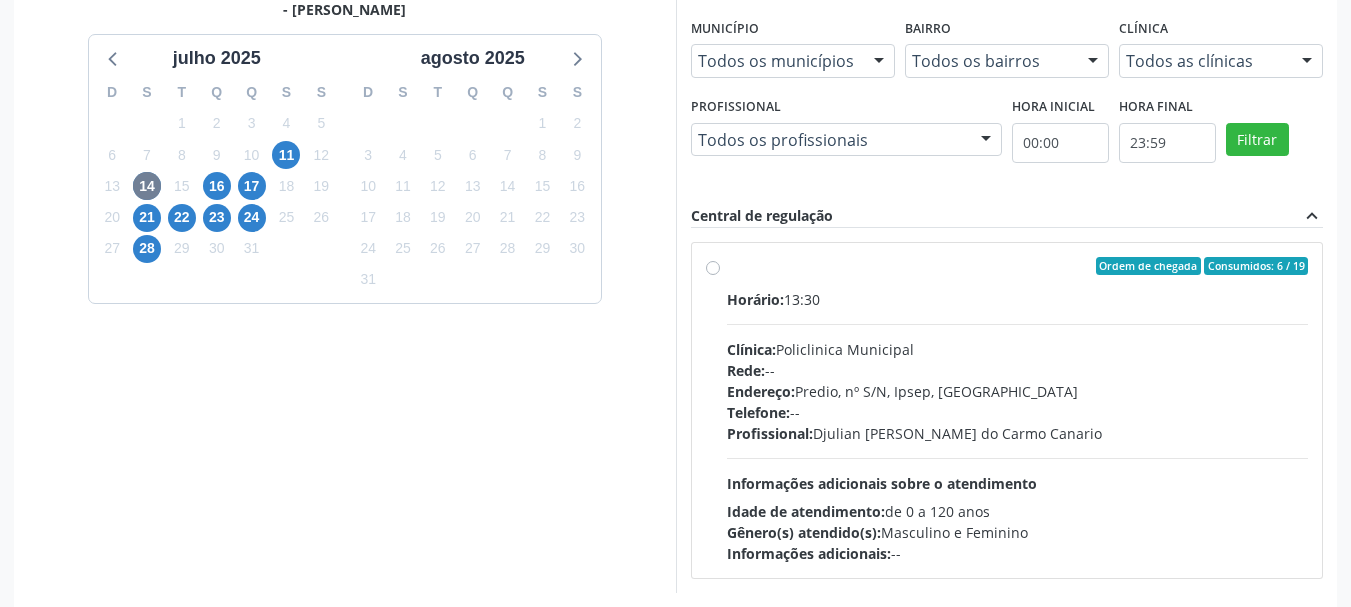 click on "Horário:   13:30
Clínica:  Policlinica Municipal
Rede:
--
Endereço:   Predio, nº S/N, Ipsep, Serra Talhada - PE
Telefone:   --
Profissional:
Djulian Diego Ribeiro do Carmo Canario
Informações adicionais sobre o atendimento
Idade de atendimento:
de 0 a 120 anos
Gênero(s) atendido(s):
Masculino e Feminino
Informações adicionais:
--" at bounding box center [1018, 426] 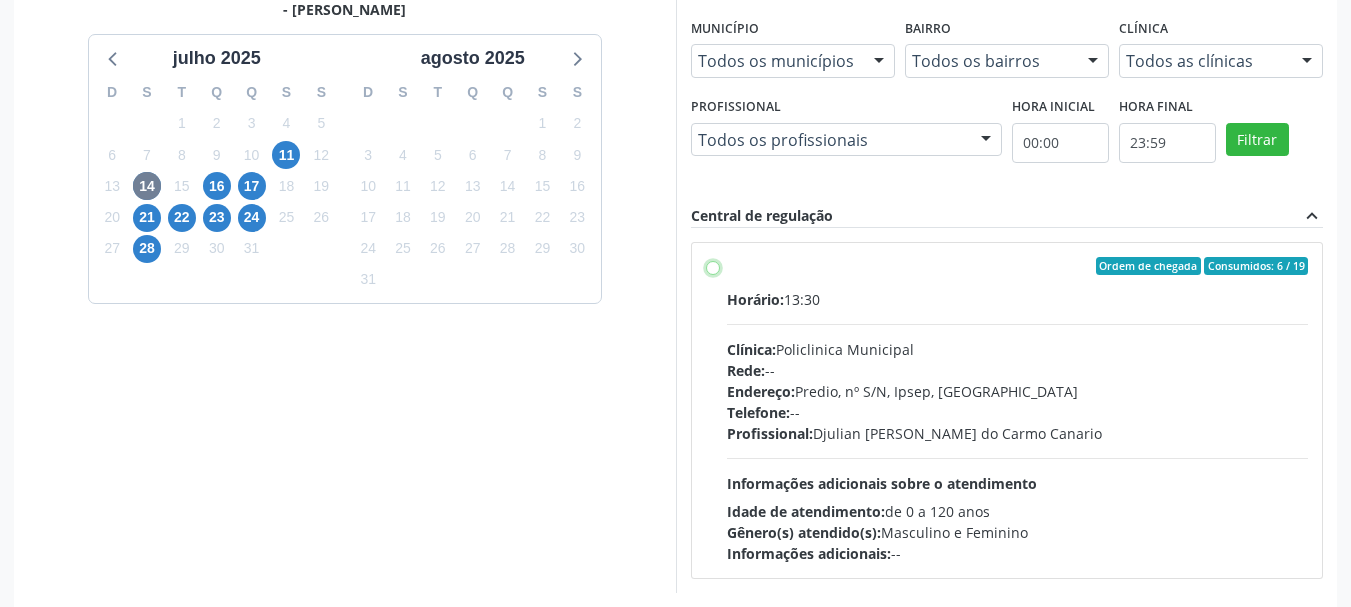 click on "Ordem de chegada
Consumidos: 6 / 19
Horário:   13:30
Clínica:  Policlinica Municipal
Rede:
--
Endereço:   Predio, nº S/N, Ipsep, Serra Talhada - PE
Telefone:   --
Profissional:
Djulian Diego Ribeiro do Carmo Canario
Informações adicionais sobre o atendimento
Idade de atendimento:
de 0 a 120 anos
Gênero(s) atendido(s):
Masculino e Feminino
Informações adicionais:
--" at bounding box center (713, 266) 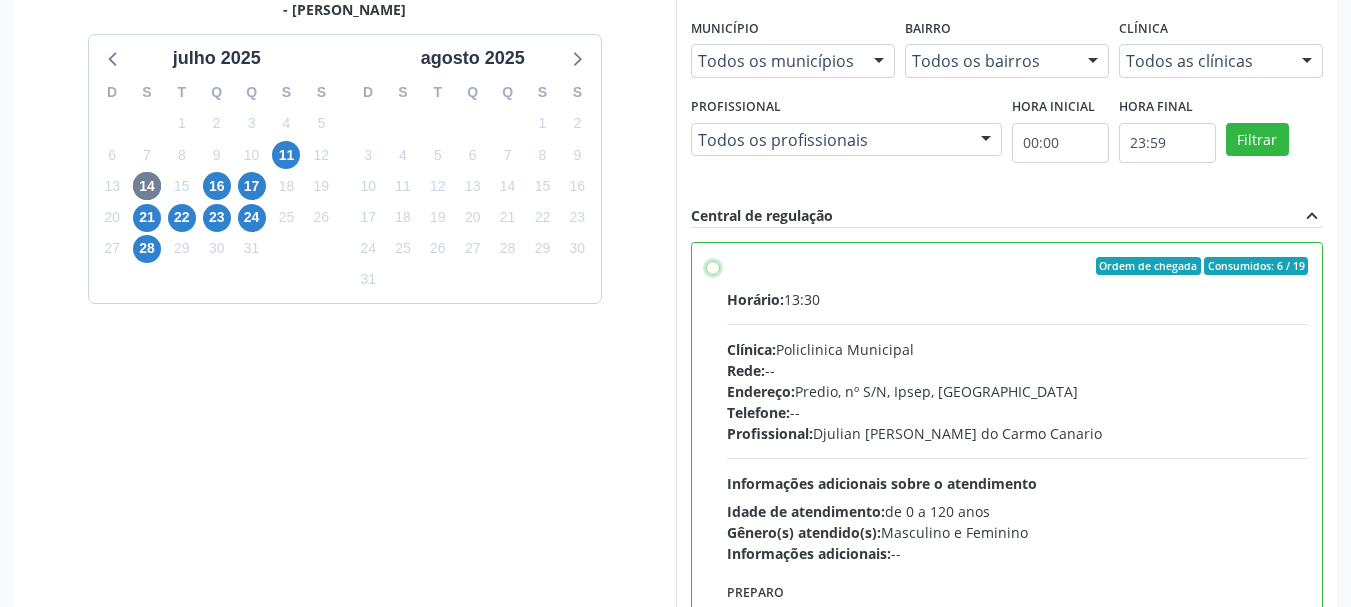 radio on "true" 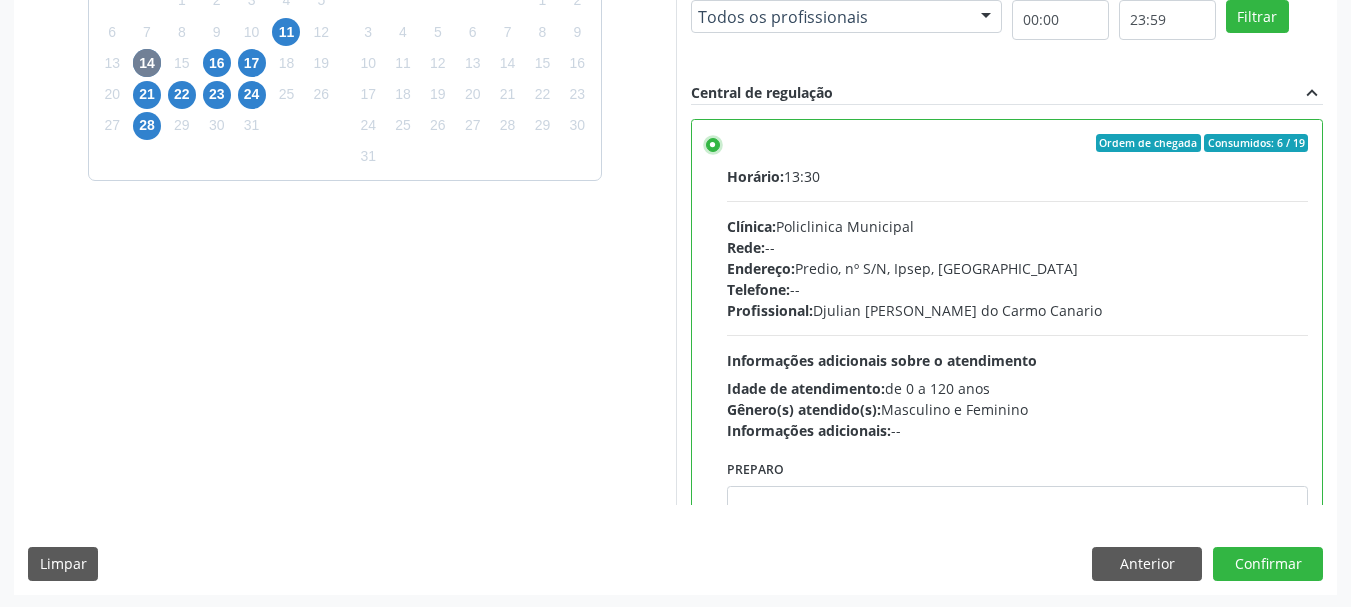 scroll, scrollTop: 588, scrollLeft: 0, axis: vertical 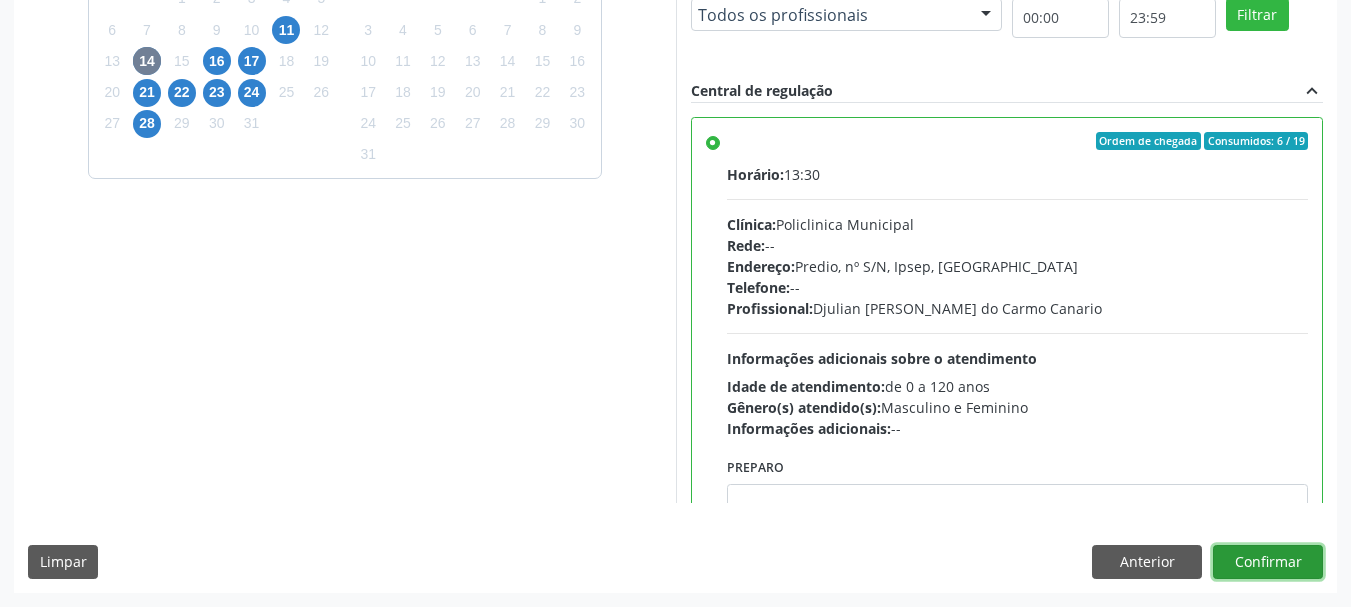 click on "Confirmar" at bounding box center [1268, 562] 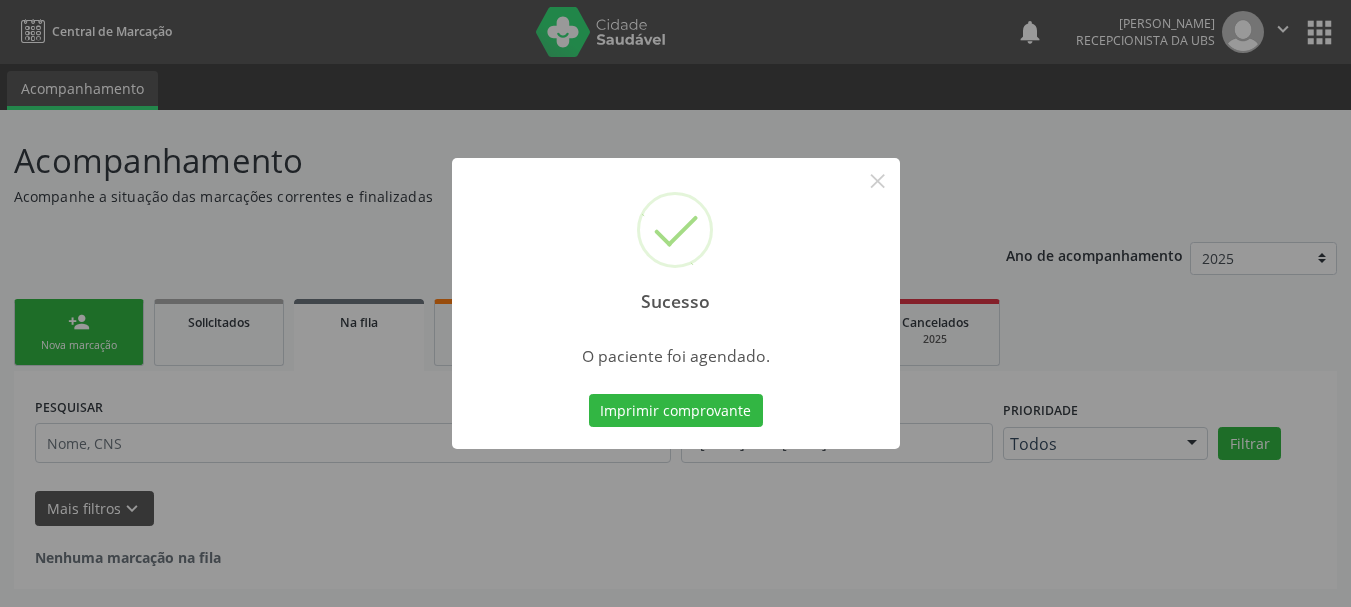 scroll, scrollTop: 0, scrollLeft: 0, axis: both 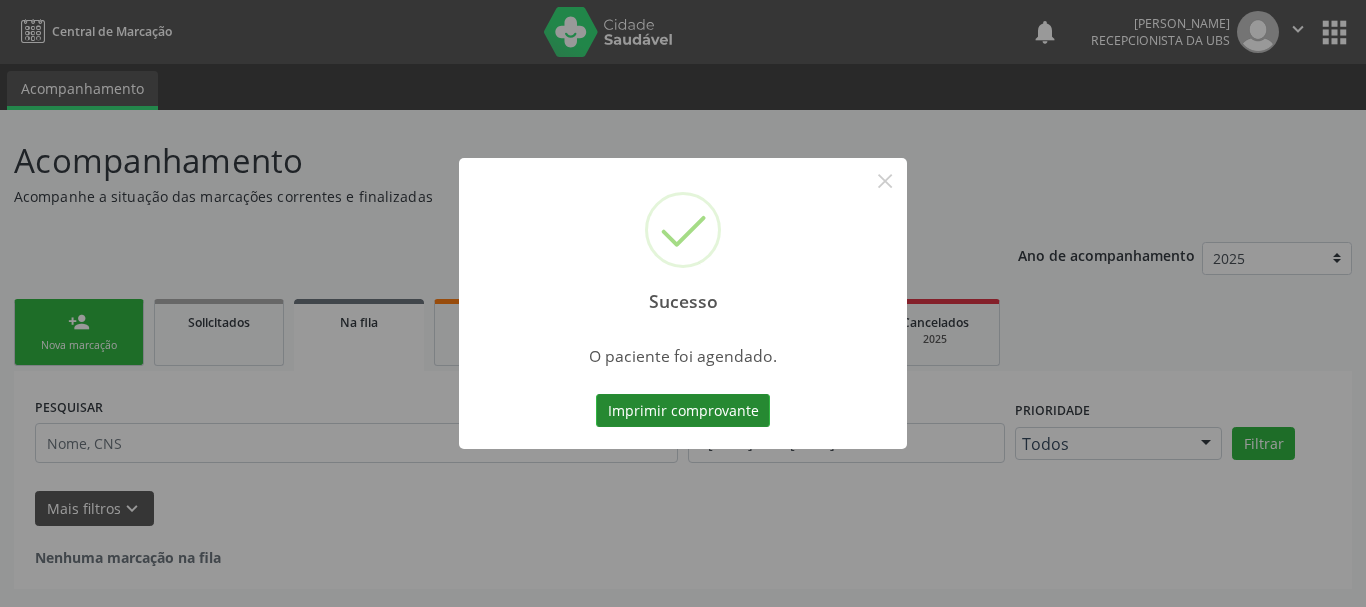 click on "Imprimir comprovante" at bounding box center [683, 411] 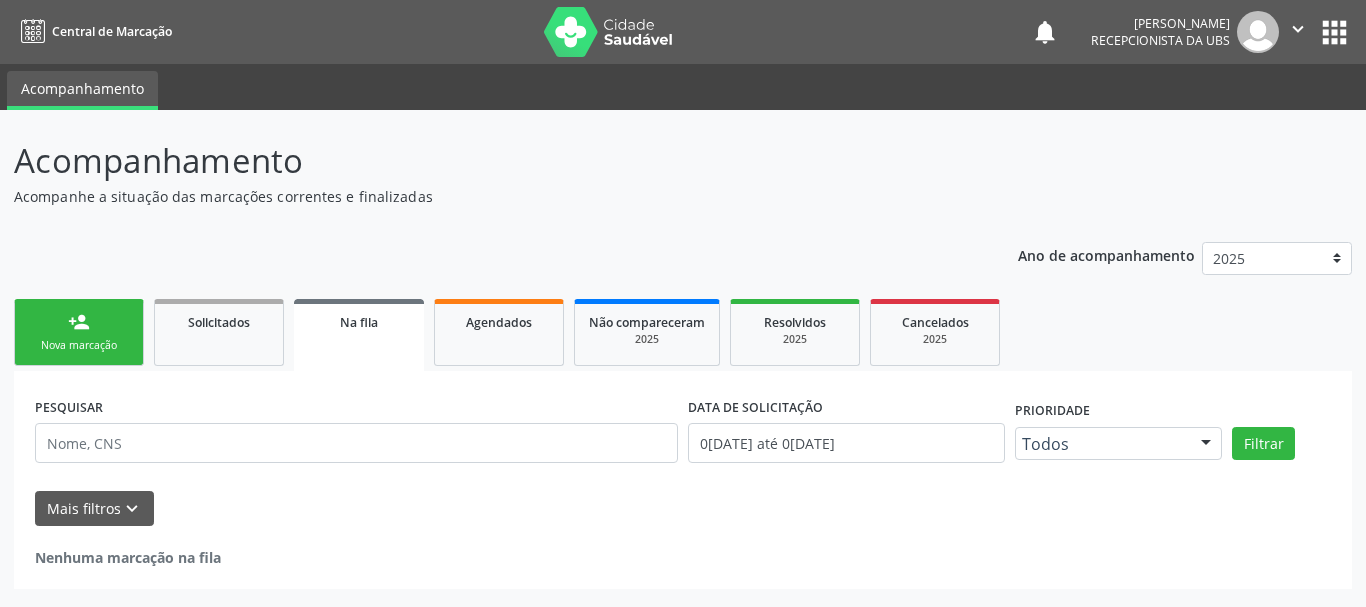 click on "person_add
Nova marcação" at bounding box center [79, 332] 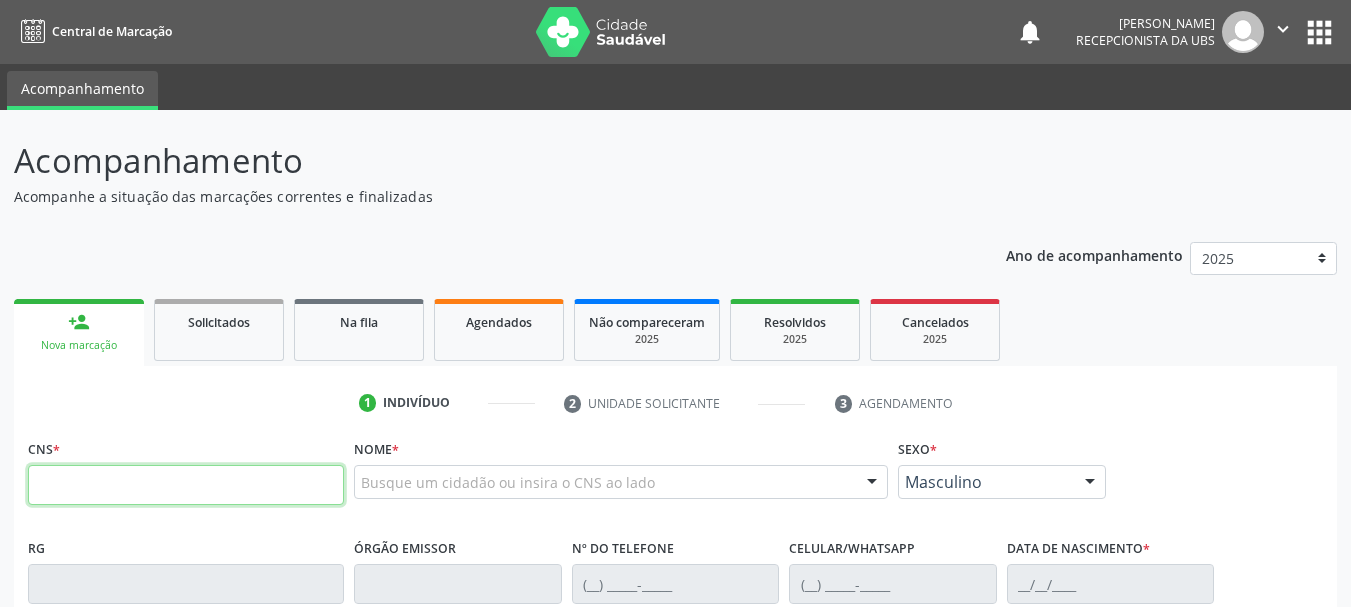 click at bounding box center [186, 485] 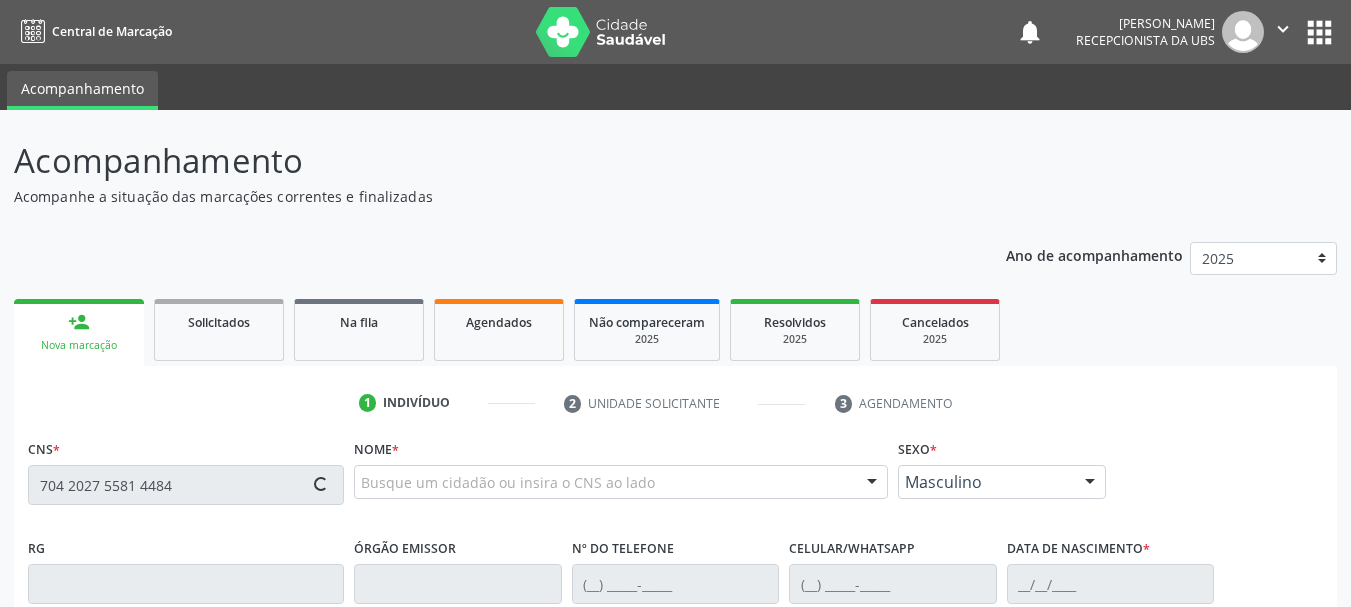 type on "704 2027 5581 4484" 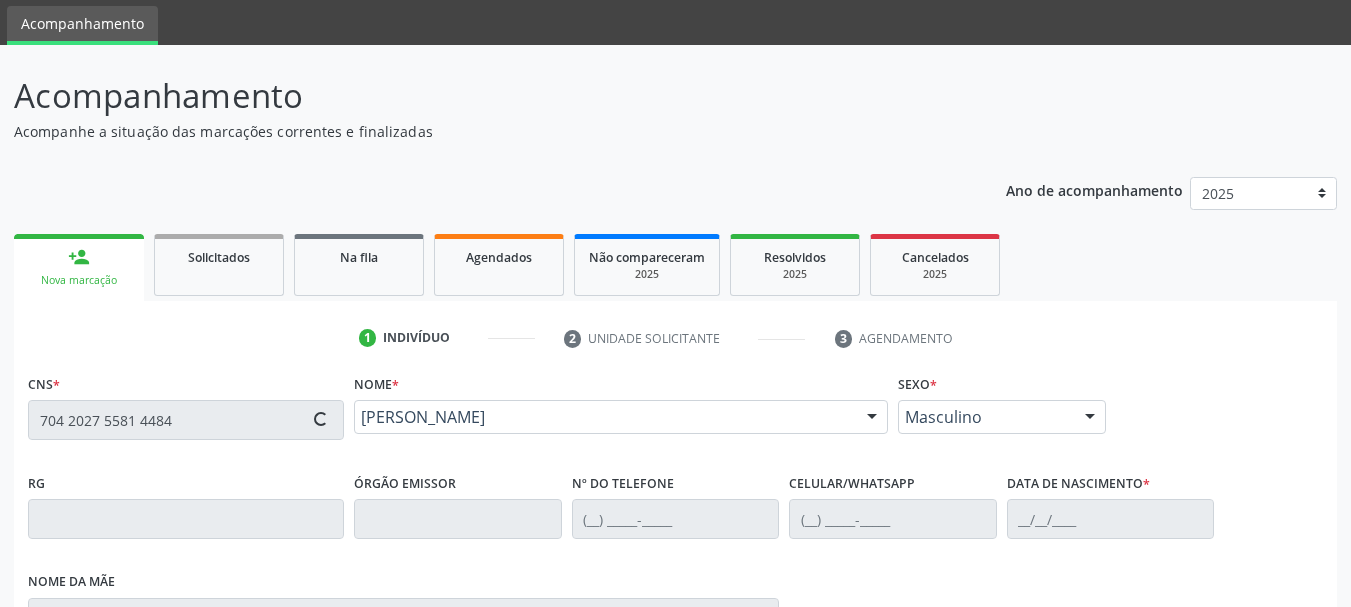 type on "(87) 99825-2553" 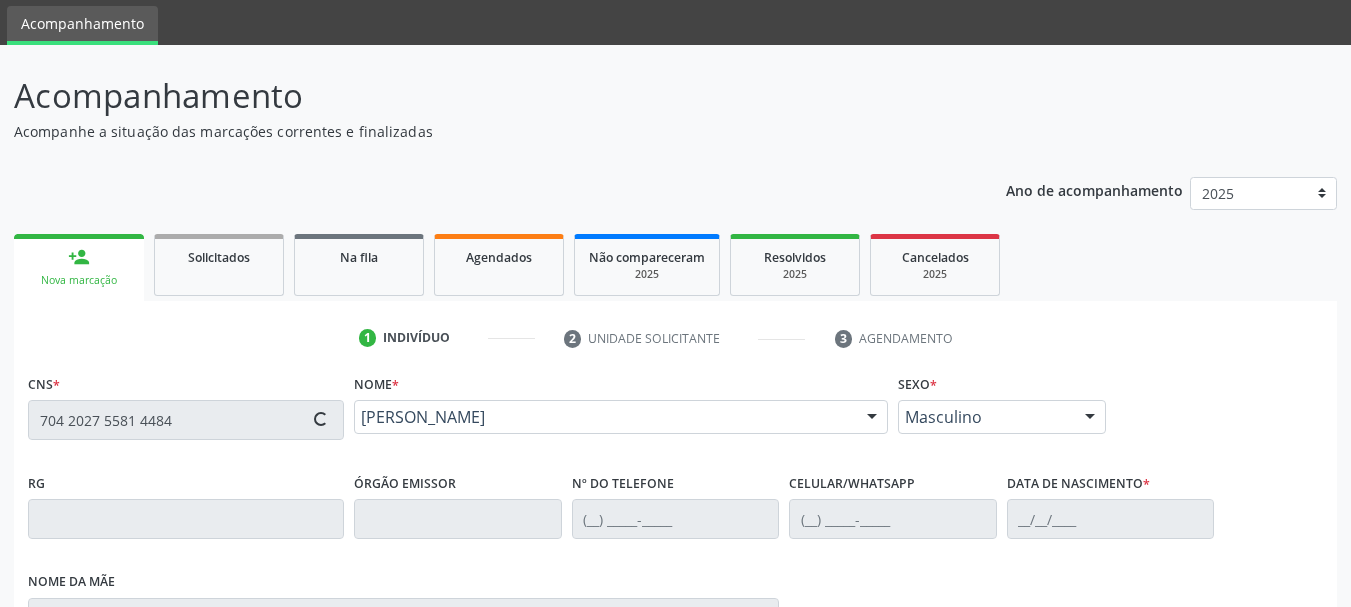 type on "(87) 99919-0826" 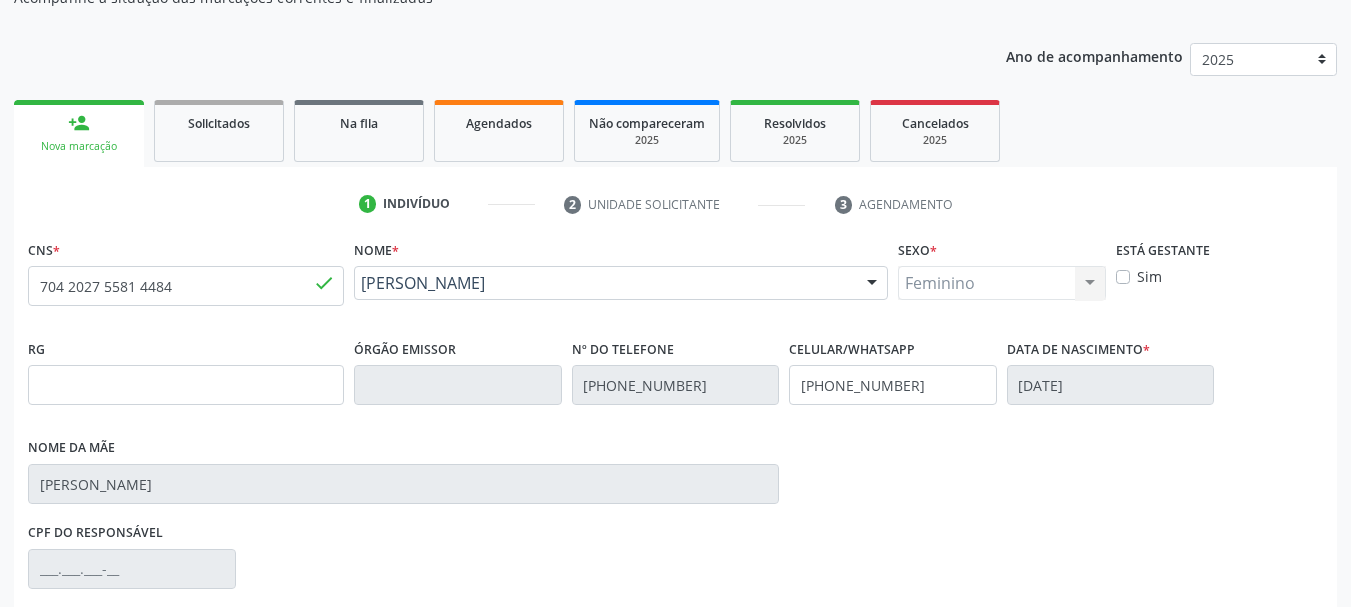 scroll, scrollTop: 200, scrollLeft: 0, axis: vertical 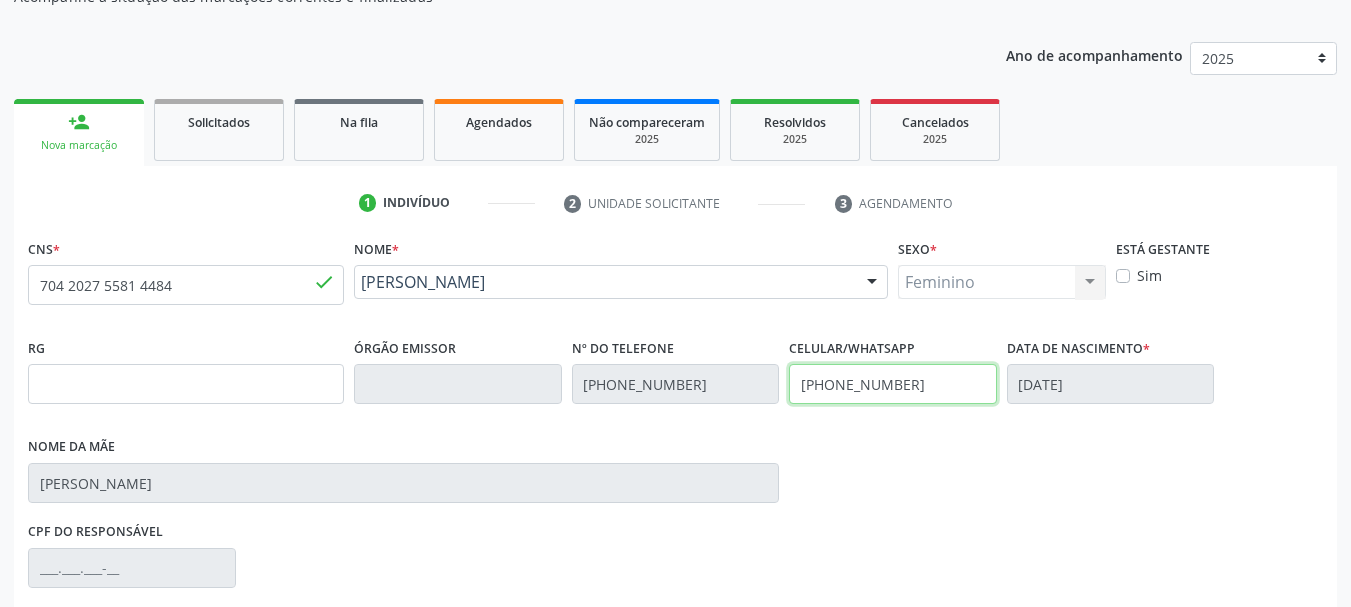 click on "RG
Órgão emissor
Nº do Telefone
(87) 99825-2553
Celular/WhatsApp
(87) 99919-0826
Data de nascimento
*
24/09/1979
Nome da mãe
Maria Rosa da Silva" at bounding box center [675, 425] 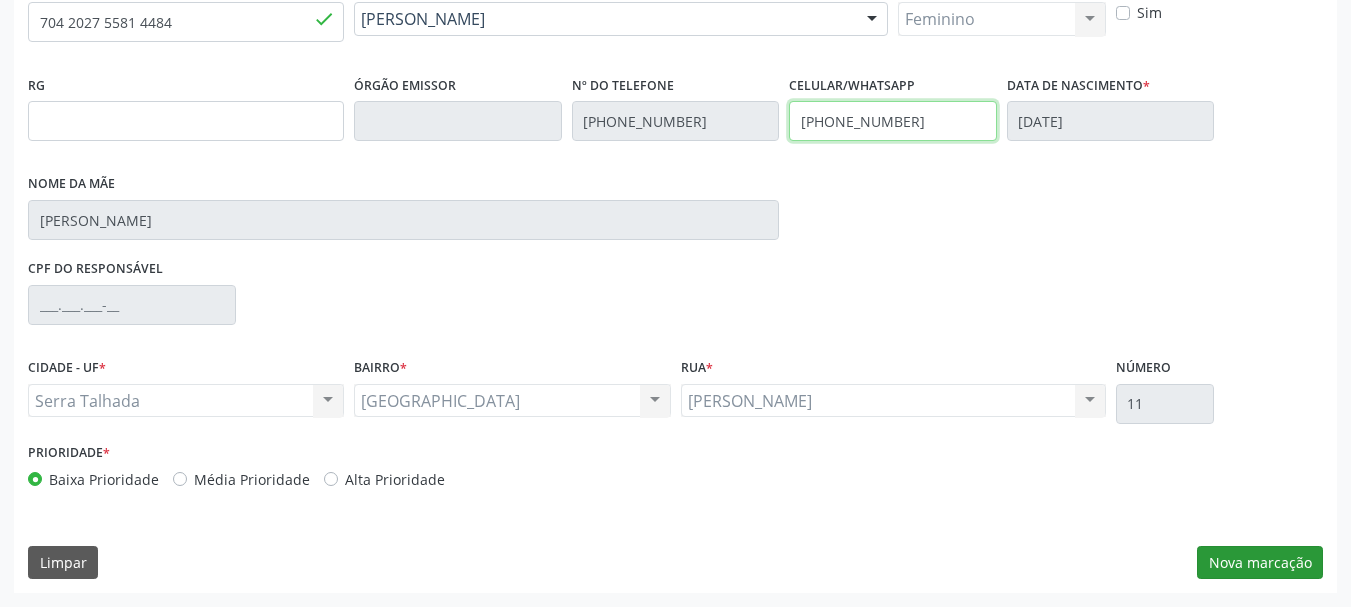 type on "(87) 99928-7133" 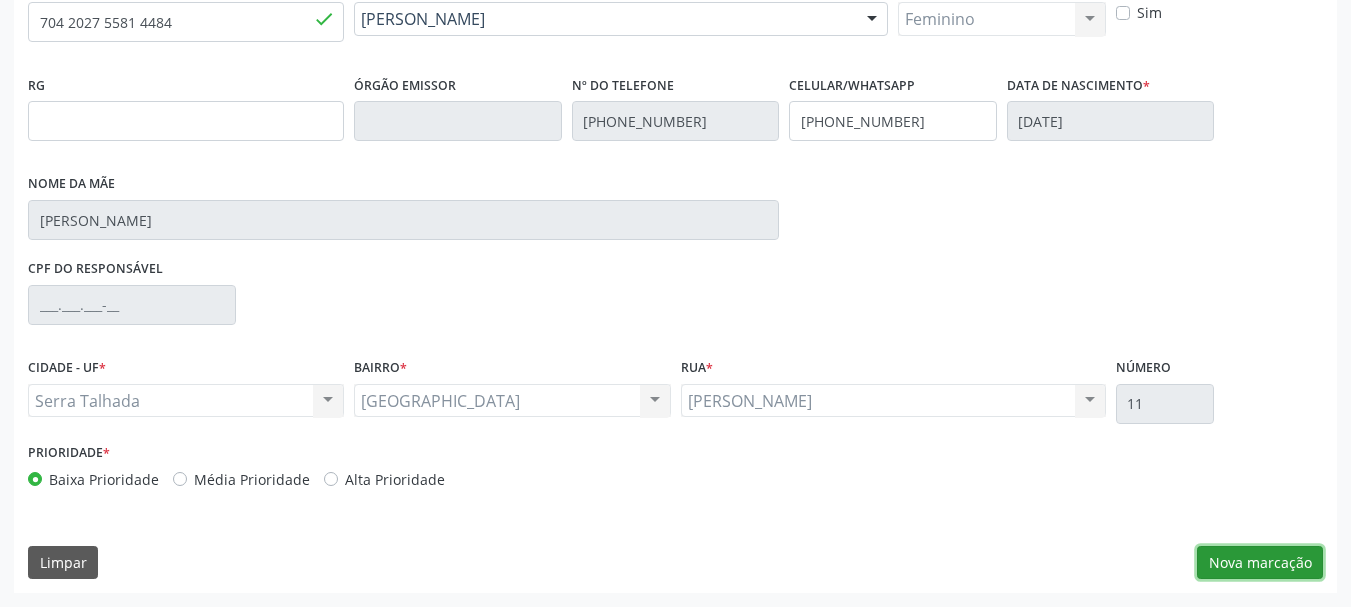 click on "Nova marcação" at bounding box center (1260, 563) 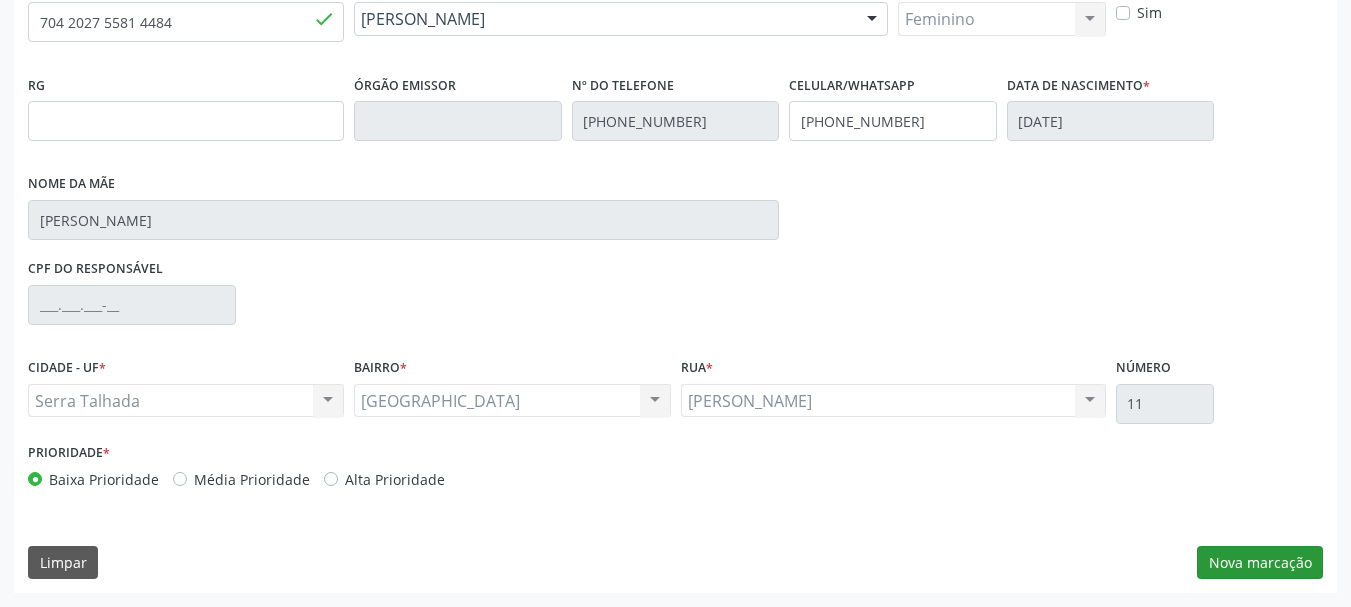 scroll, scrollTop: 299, scrollLeft: 0, axis: vertical 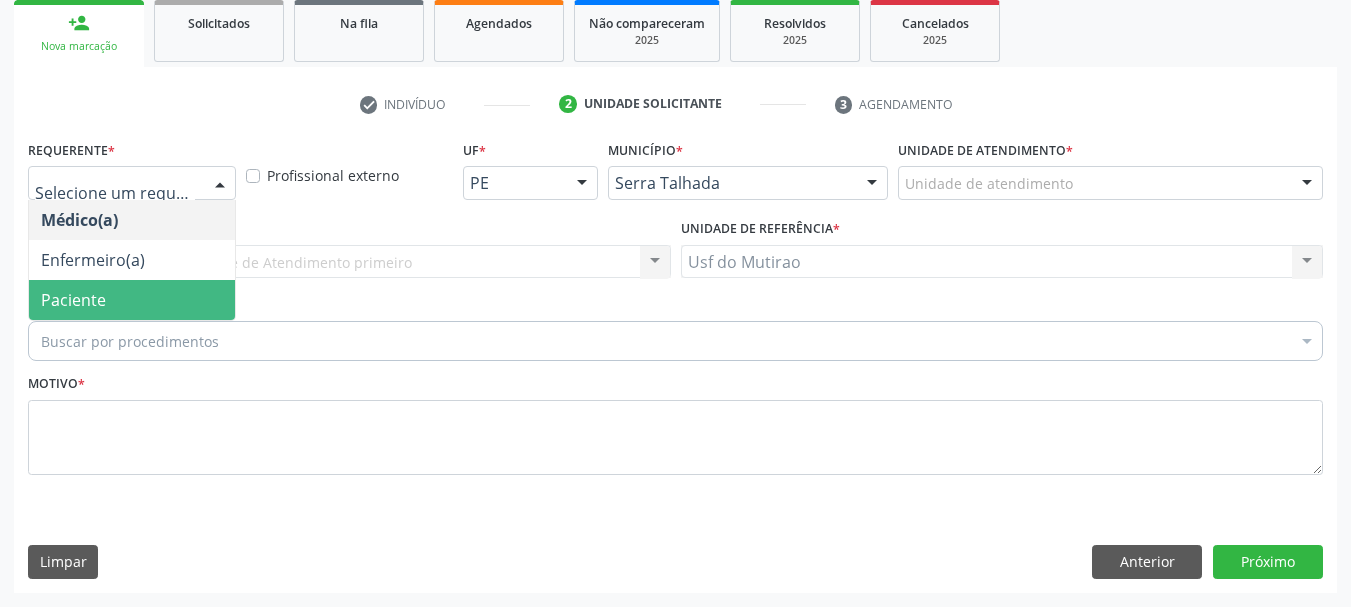 click on "Paciente" at bounding box center (132, 300) 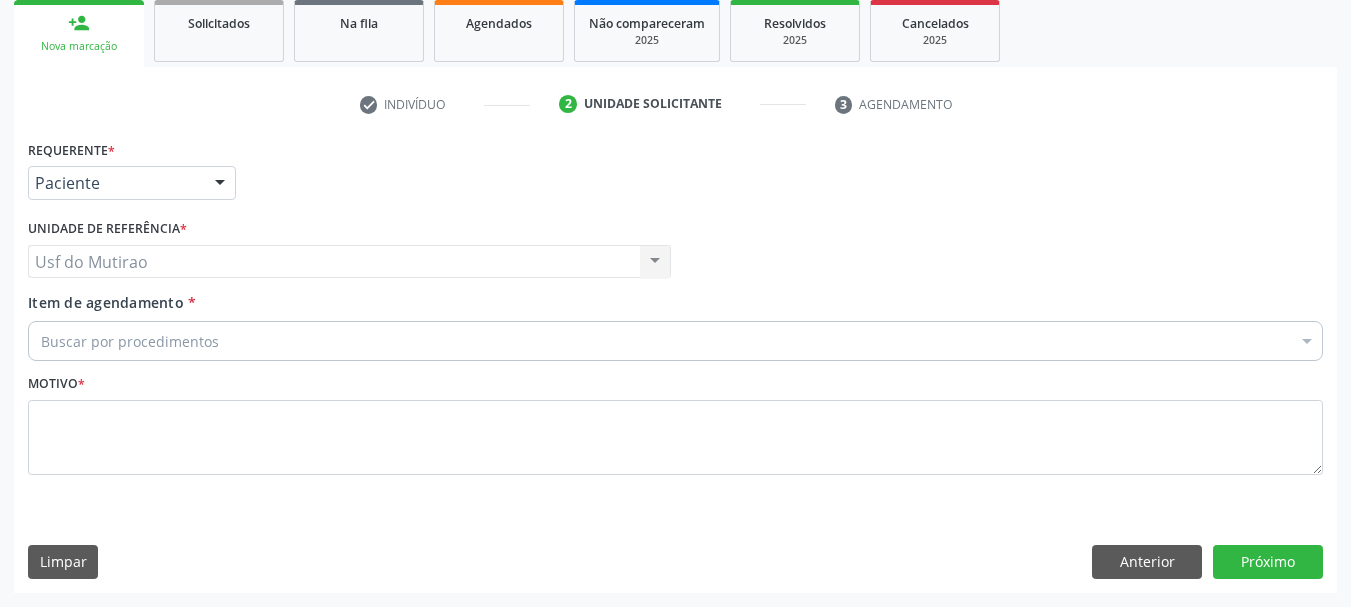 click on "Buscar por procedimentos" at bounding box center (675, 341) 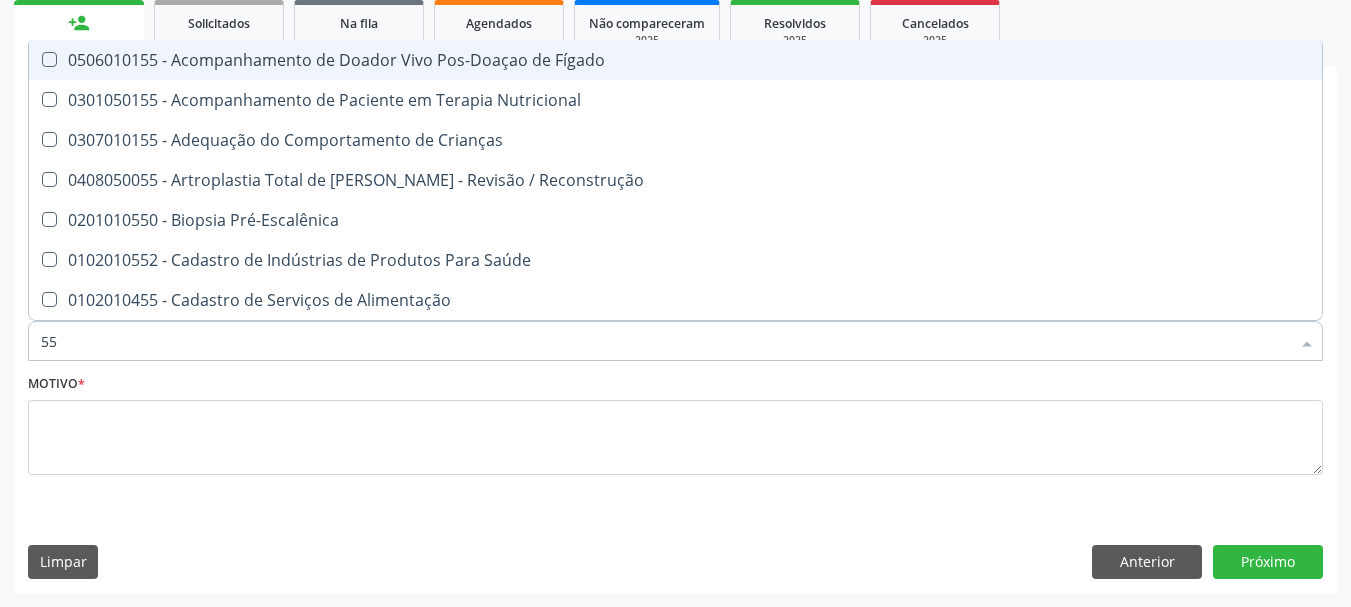 type on "5" 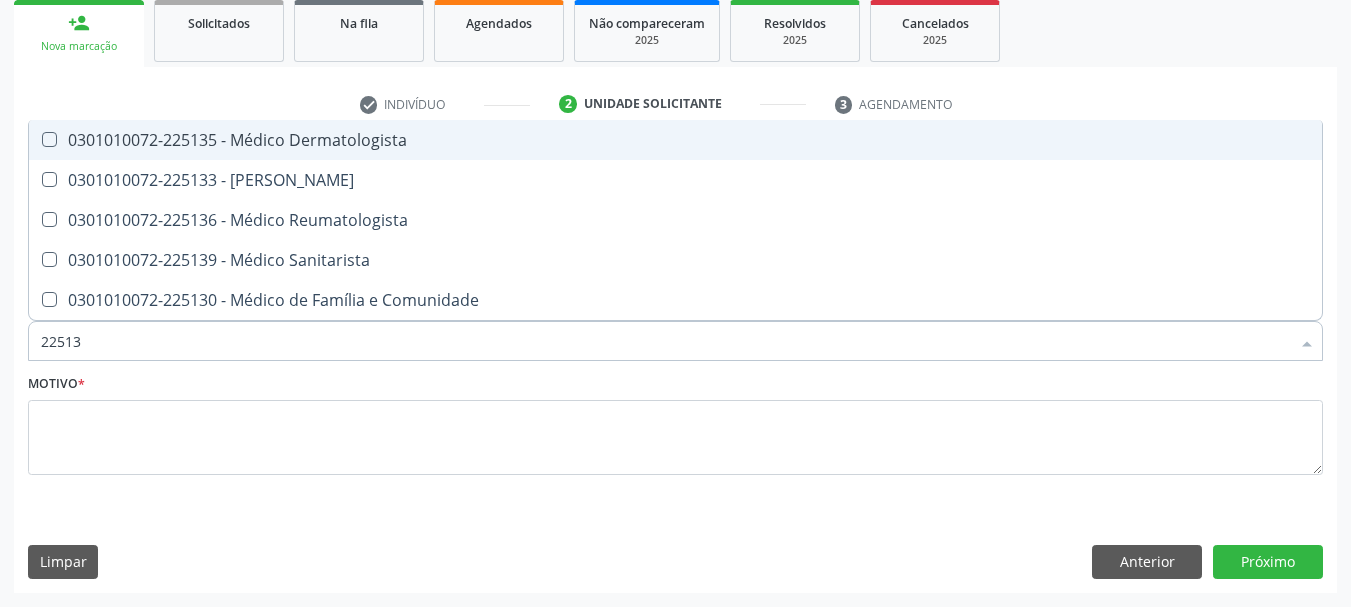 type on "225133" 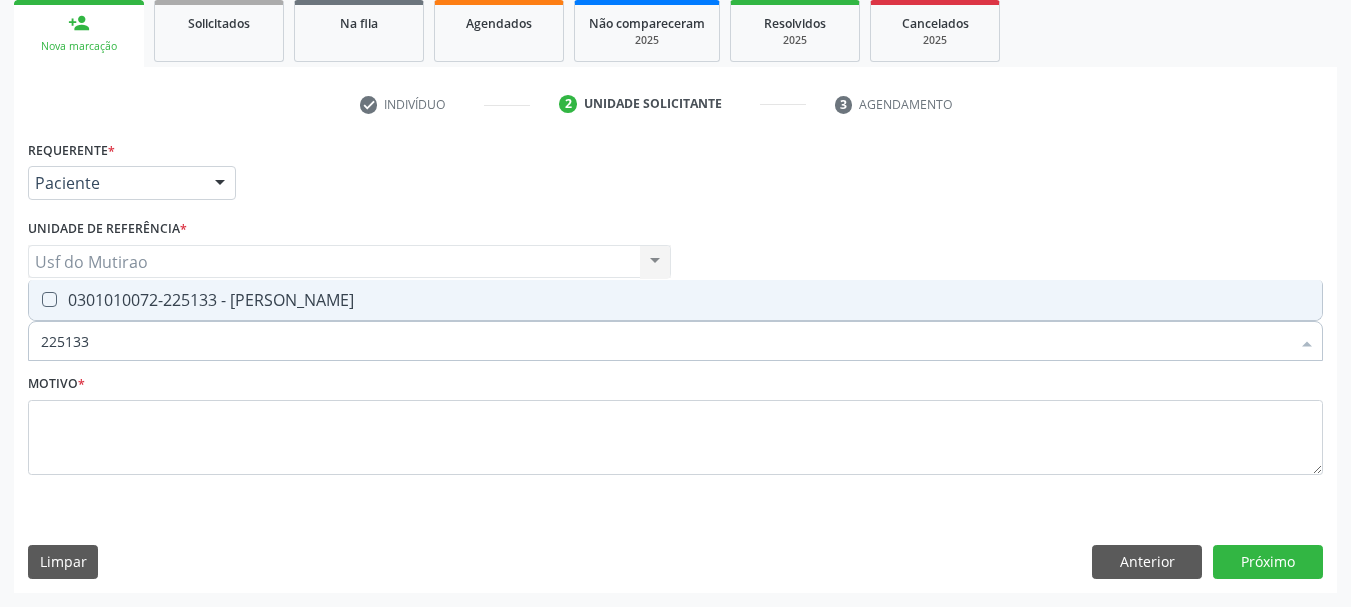 click on "0301010072-225133 - [PERSON_NAME]" at bounding box center (675, 300) 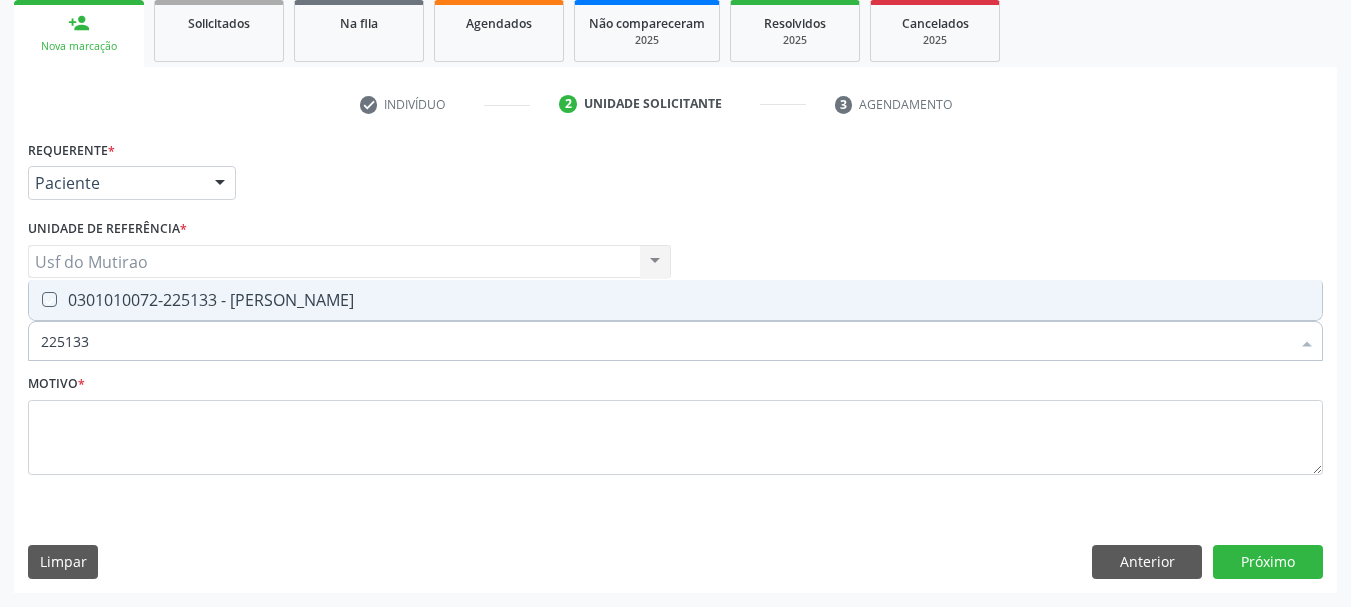checkbox on "true" 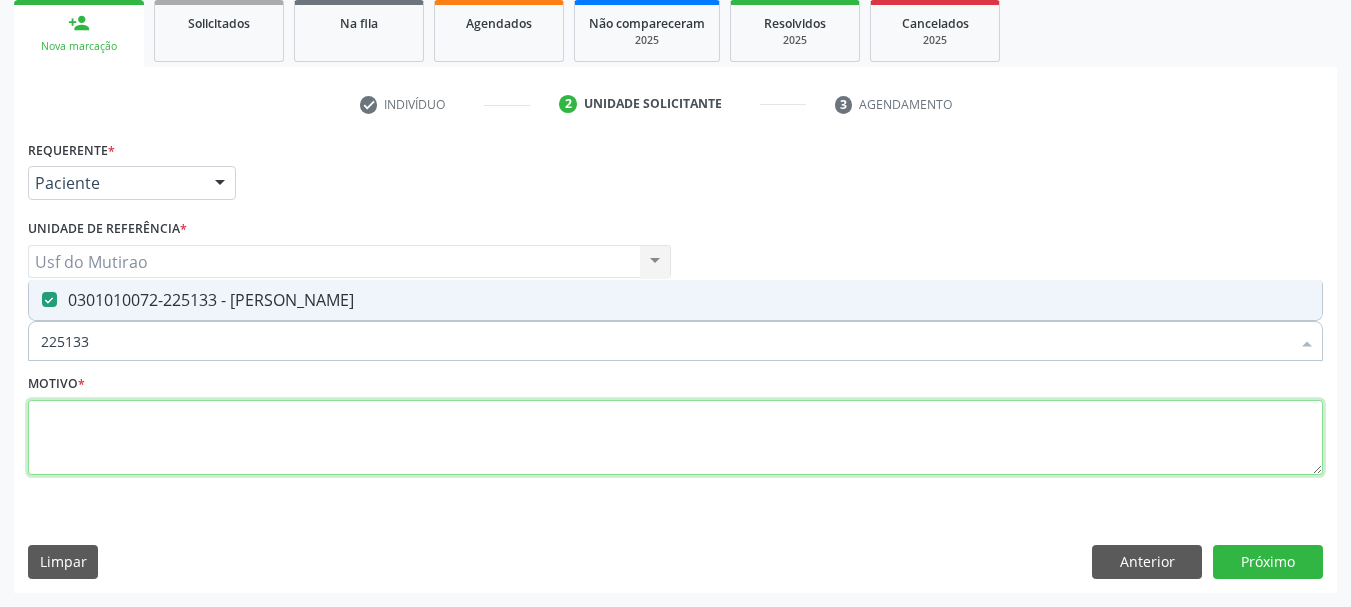 click at bounding box center (675, 438) 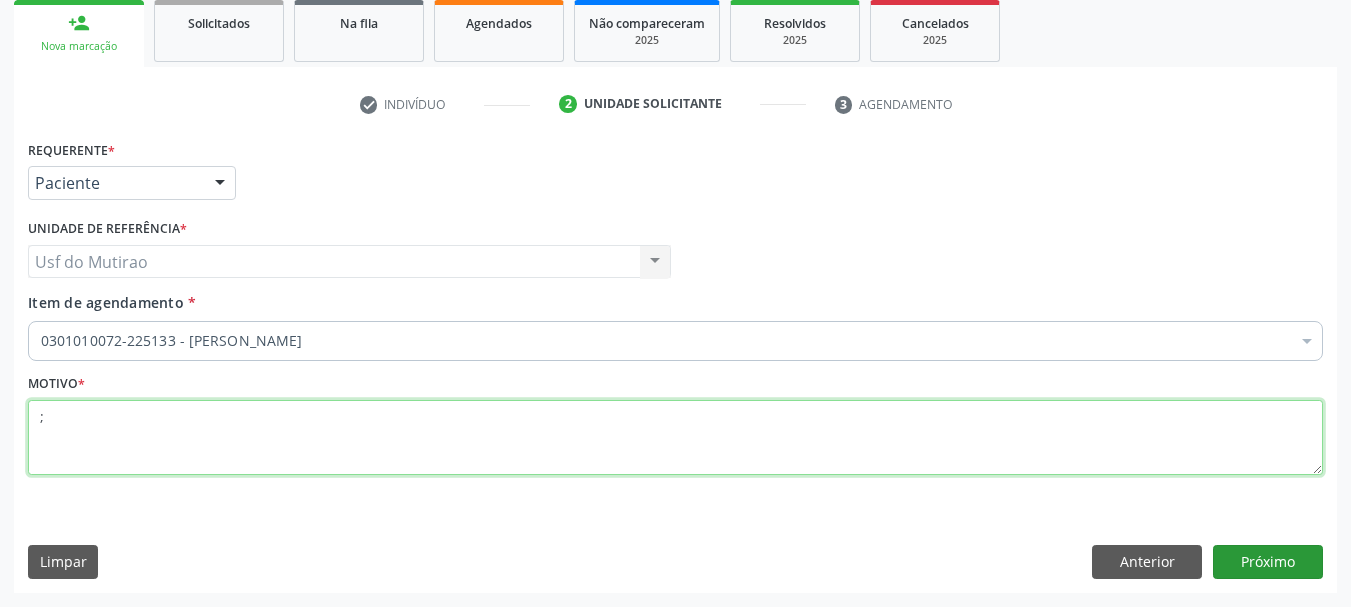 type on ";" 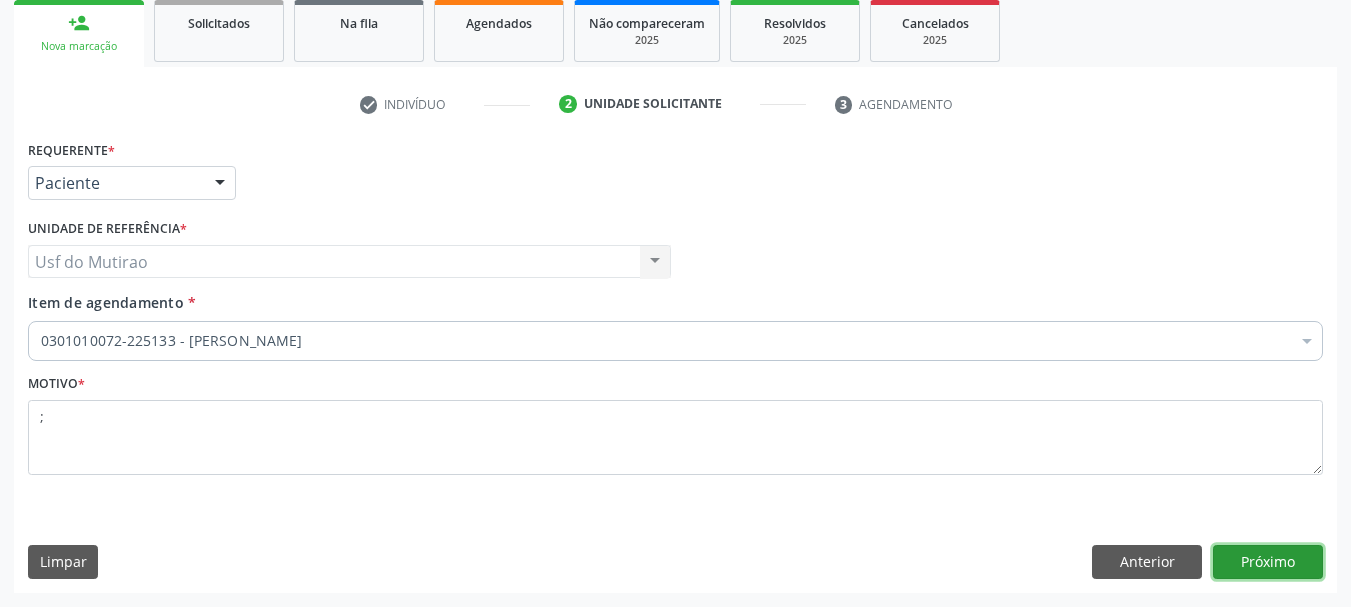 click on "Próximo" at bounding box center [1268, 562] 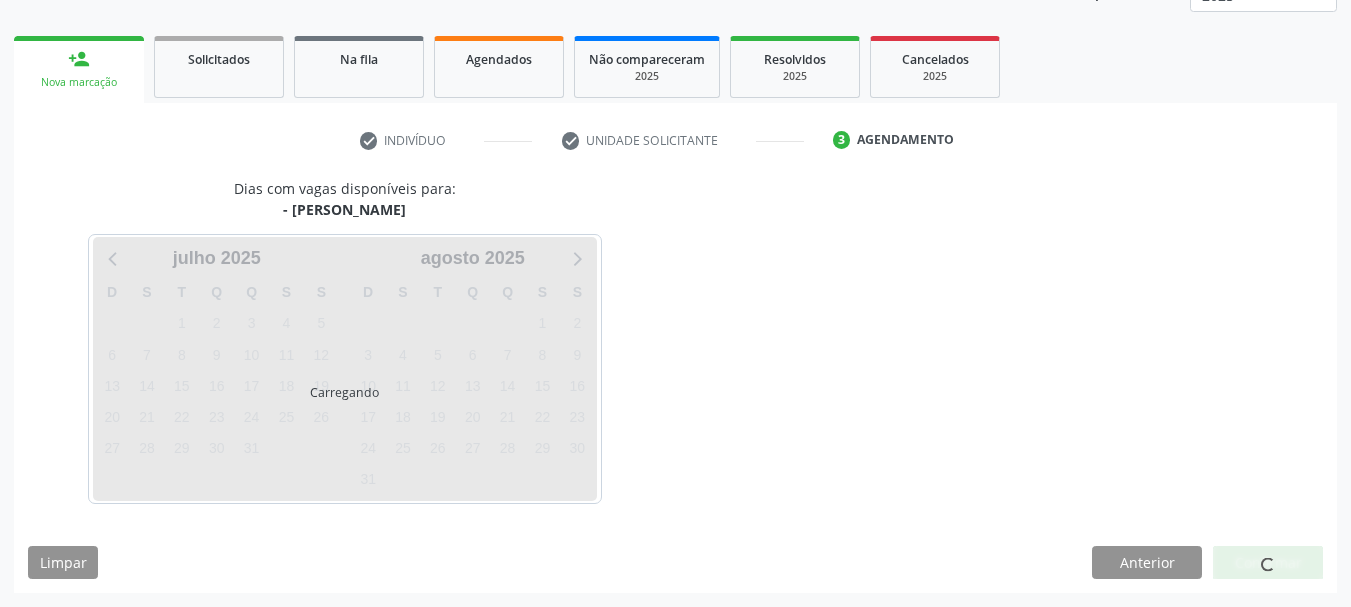 scroll, scrollTop: 263, scrollLeft: 0, axis: vertical 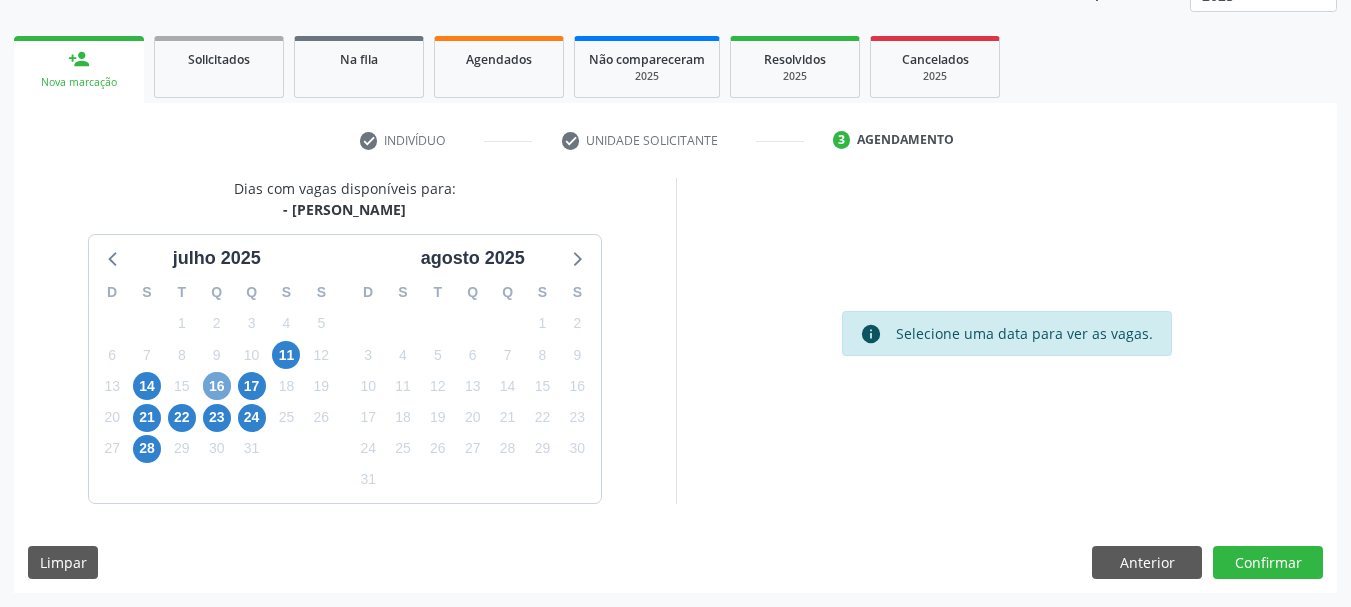 click on "16" at bounding box center (217, 386) 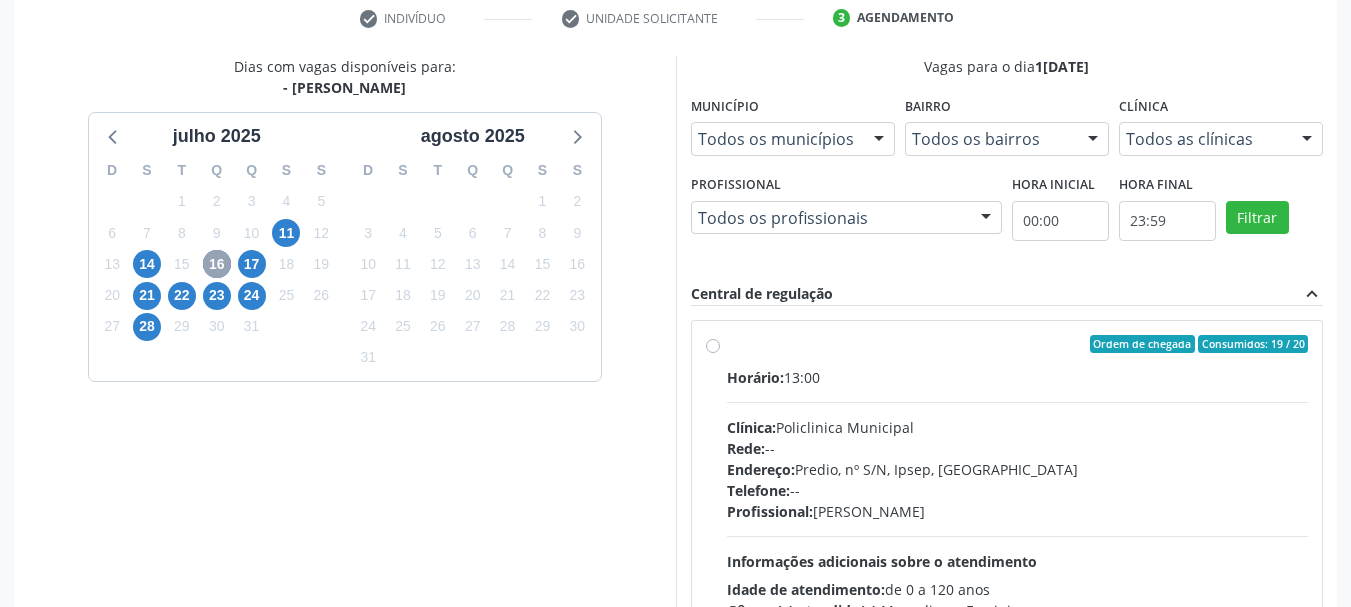 scroll, scrollTop: 463, scrollLeft: 0, axis: vertical 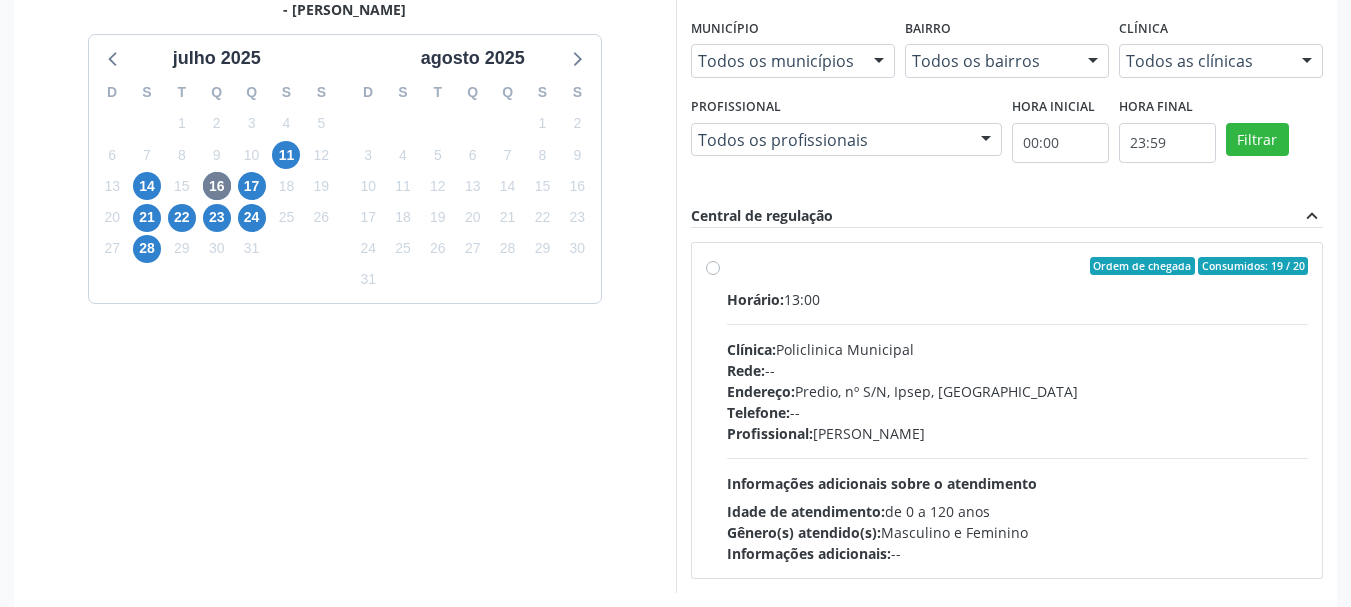 click on "Rede:
--" at bounding box center [1018, 370] 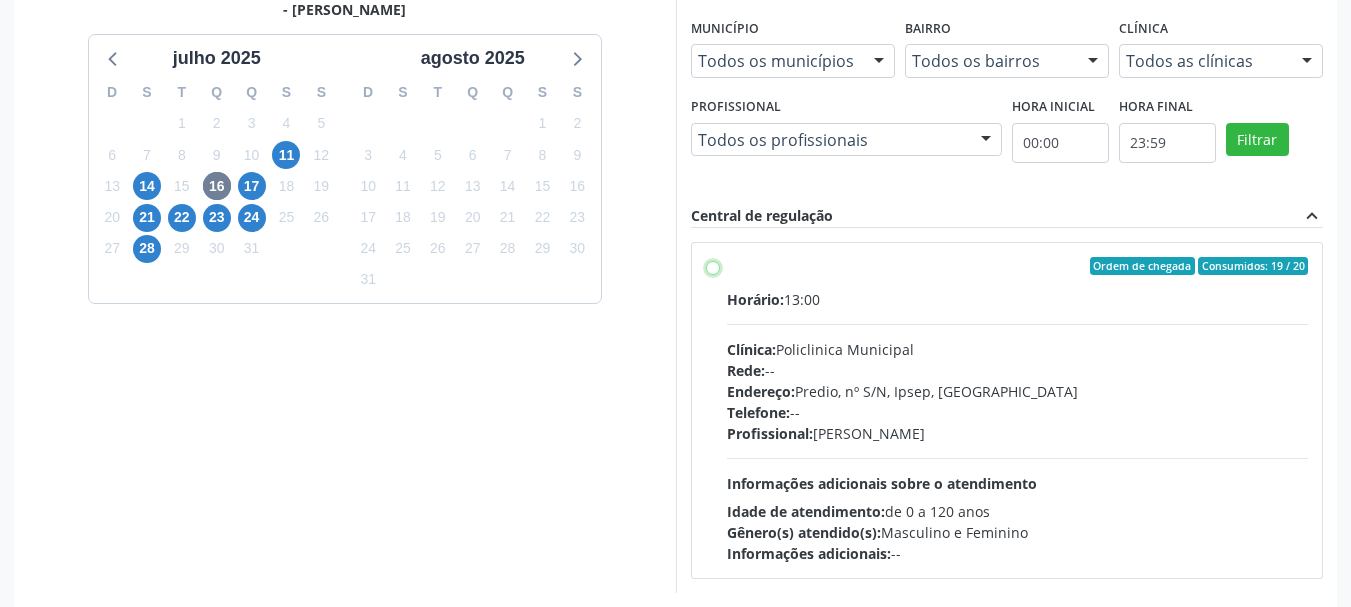 click on "Ordem de chegada
Consumidos: 19 / 20
Horário:   13:00
Clínica:  Policlinica Municipal
Rede:
--
Endereço:   Predio, nº S/N, Ipsep, Serra Talhada - PE
Telefone:   --
Profissional:
Maria Augusta Soares Sobreira Machado
Informações adicionais sobre o atendimento
Idade de atendimento:
de 0 a 120 anos
Gênero(s) atendido(s):
Masculino e Feminino
Informações adicionais:
--" at bounding box center (713, 266) 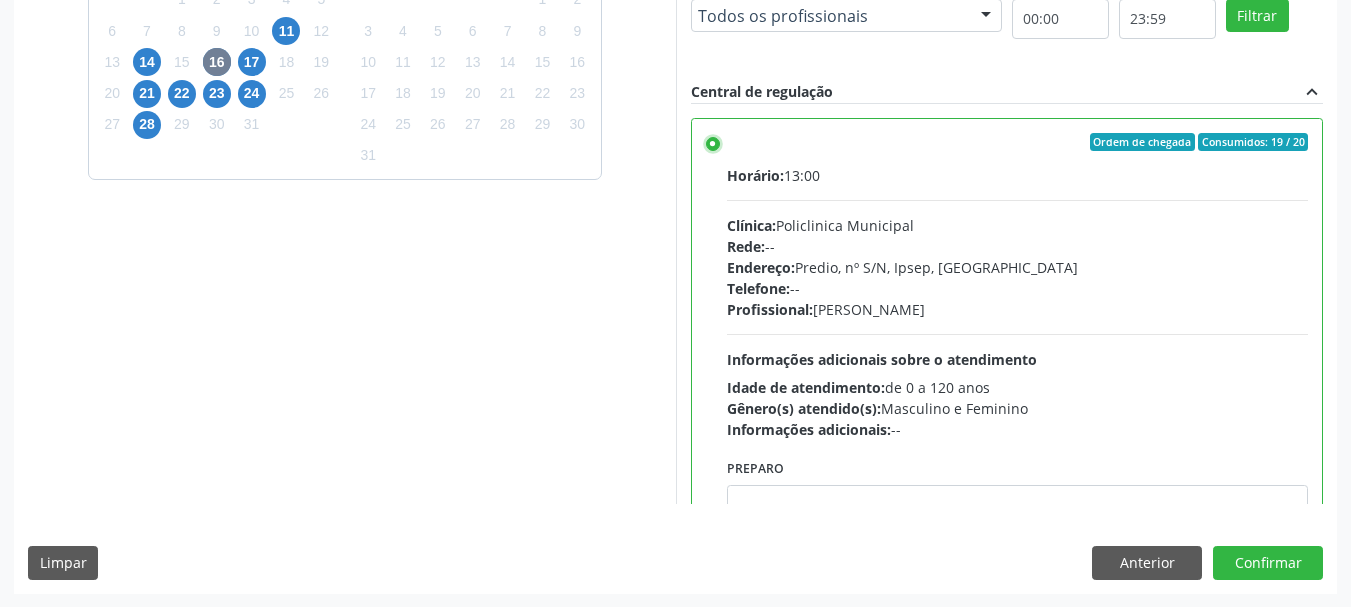scroll, scrollTop: 588, scrollLeft: 0, axis: vertical 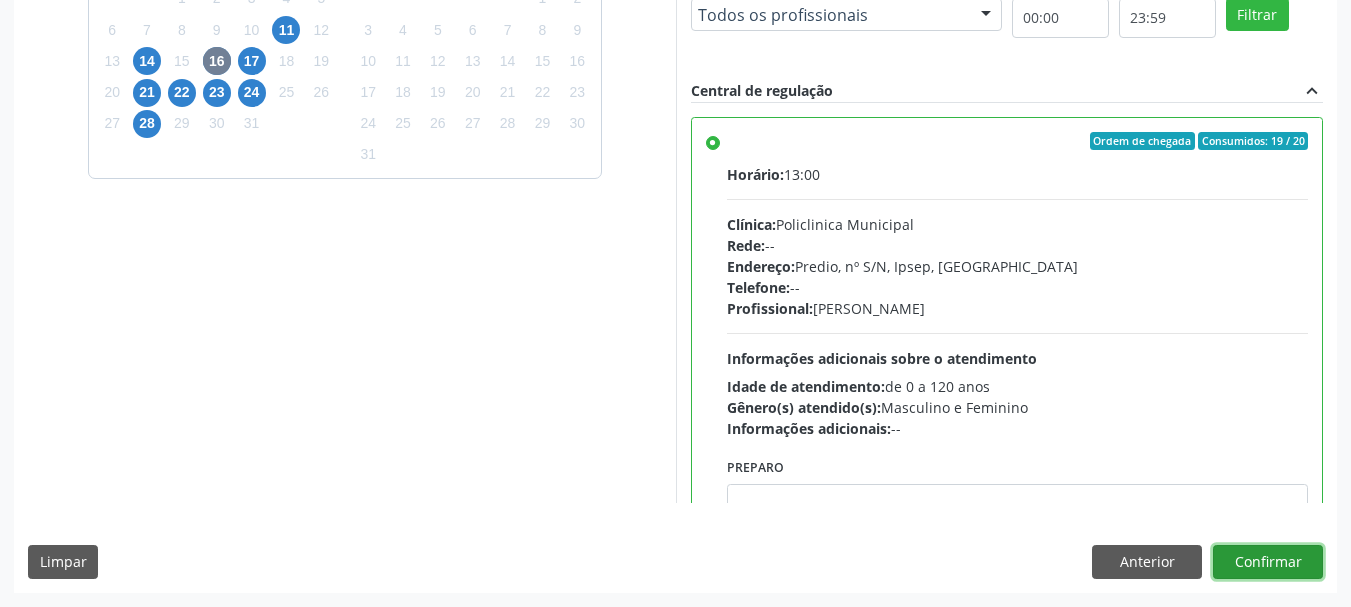 click on "Confirmar" at bounding box center [1268, 562] 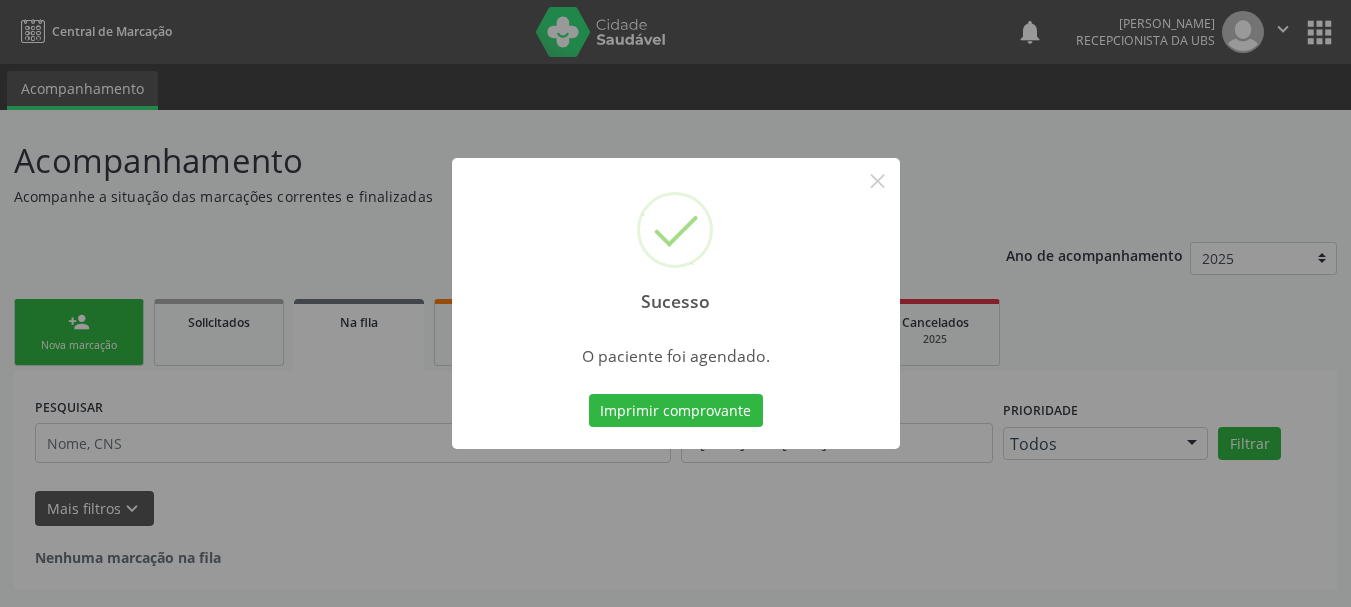 scroll, scrollTop: 0, scrollLeft: 0, axis: both 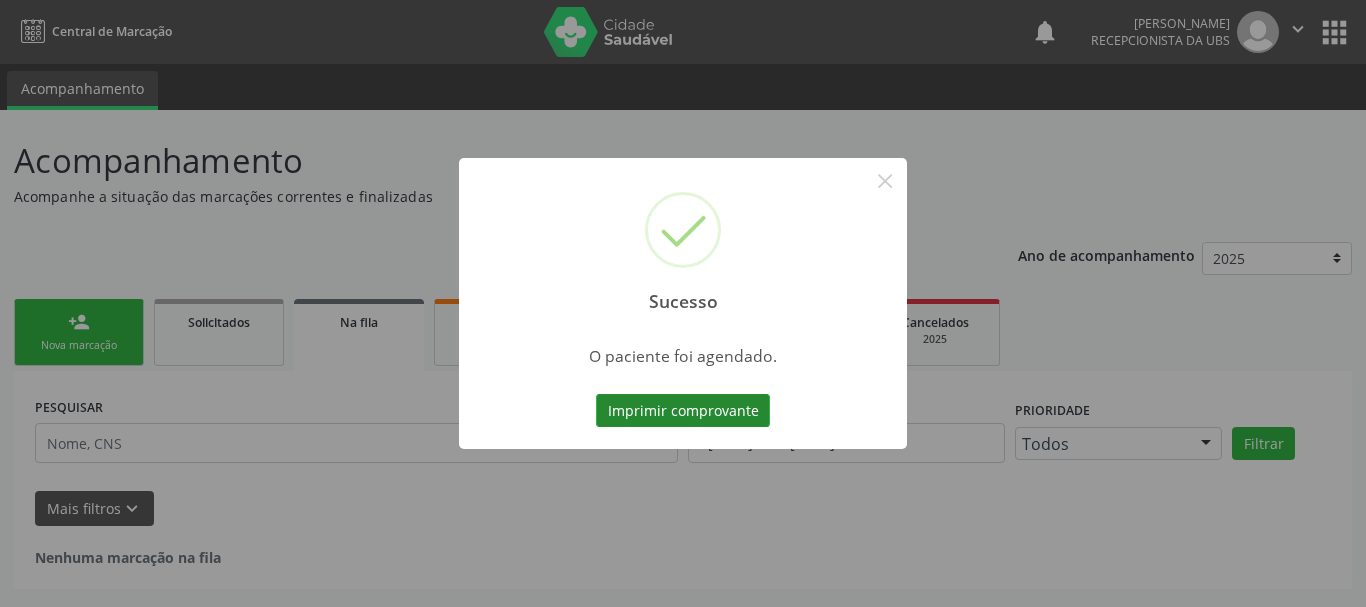 click on "Imprimir comprovante" at bounding box center (683, 411) 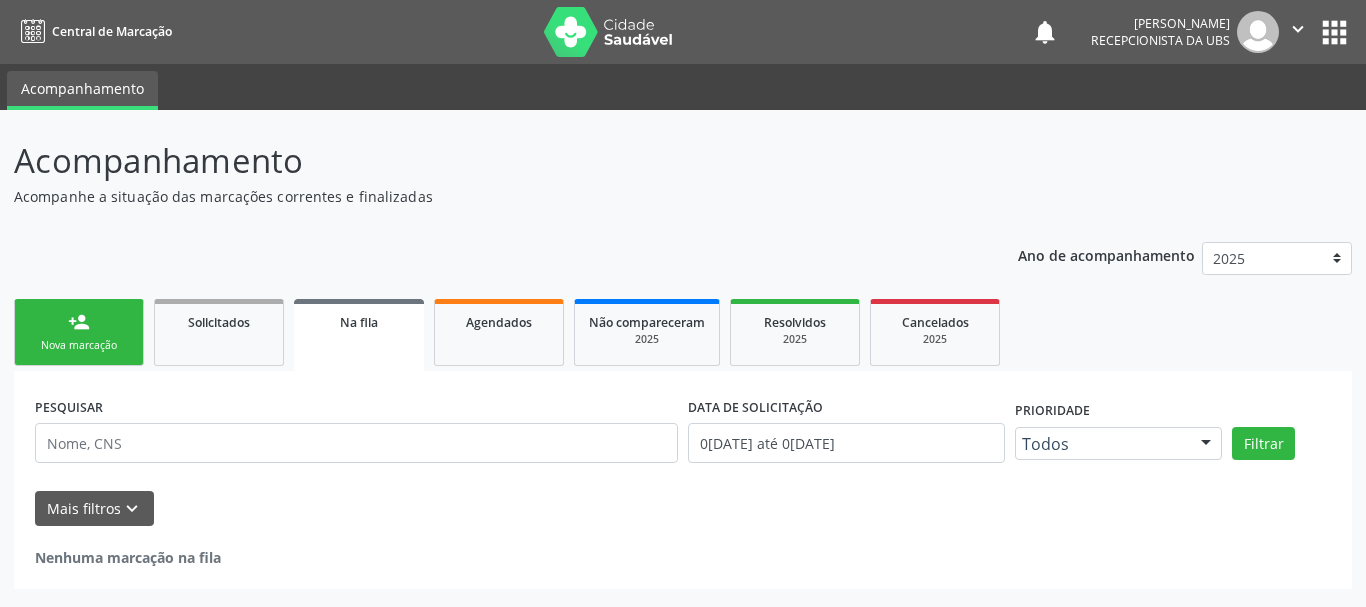 click on "person_add
Nova marcação" at bounding box center [79, 332] 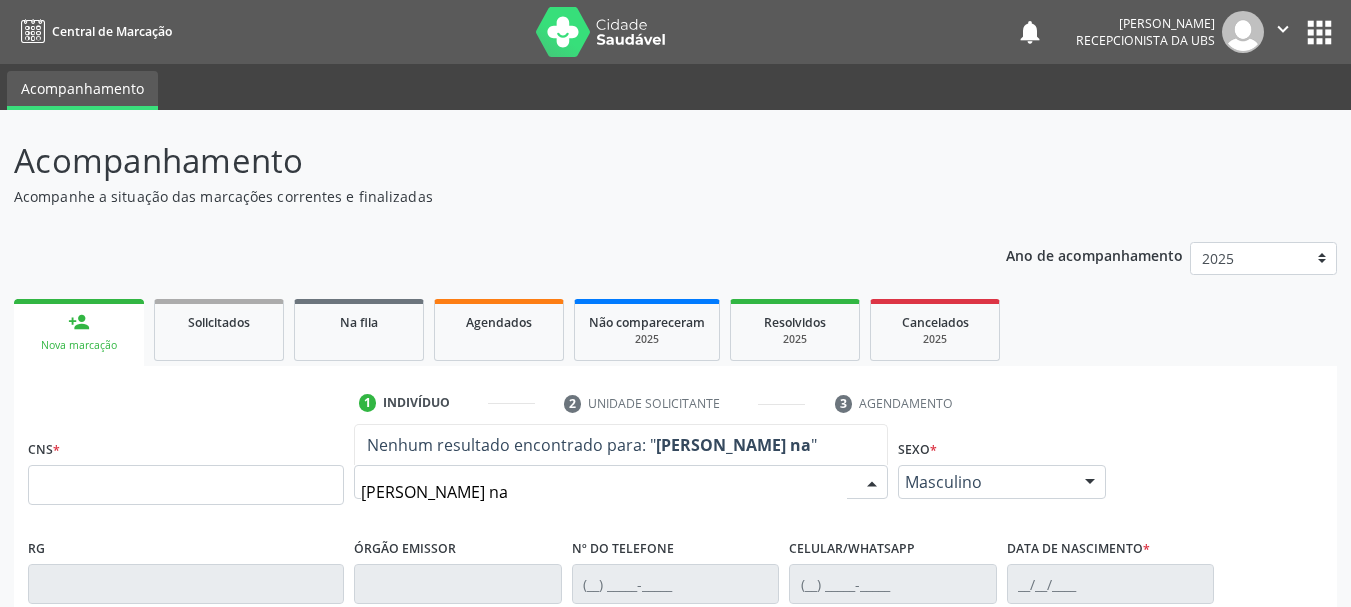 type on "fatima felix da silva nas" 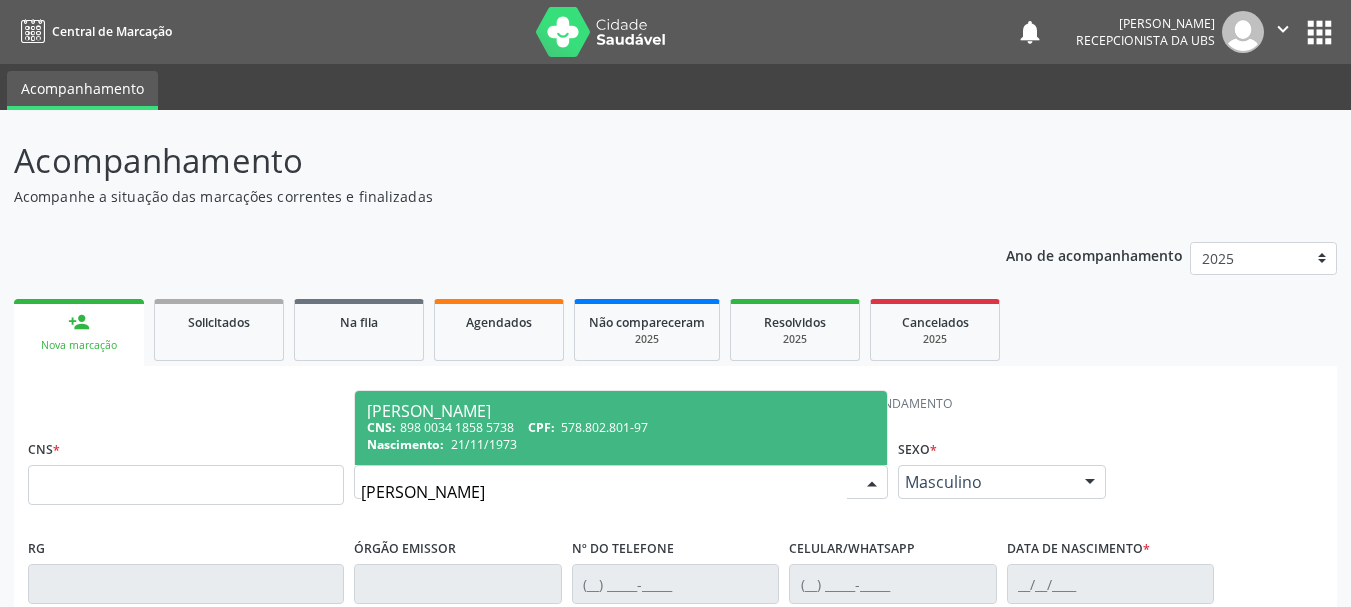 click on "CPF:" at bounding box center [541, 427] 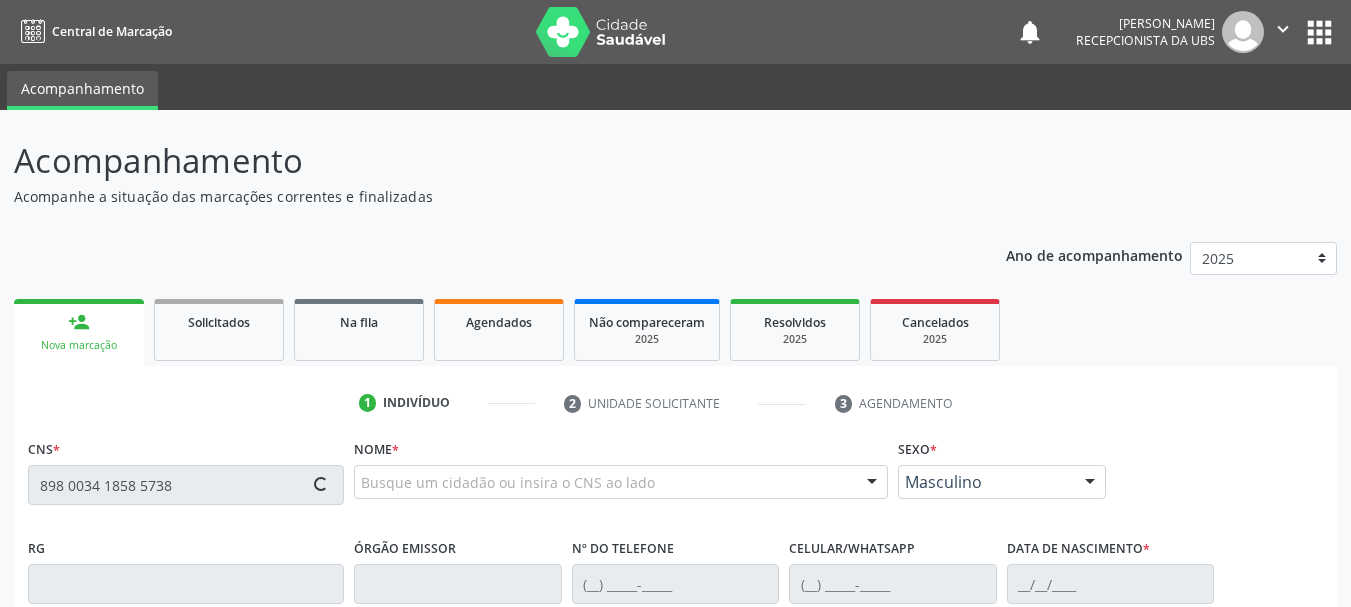 type on "898 0034 1858 5738" 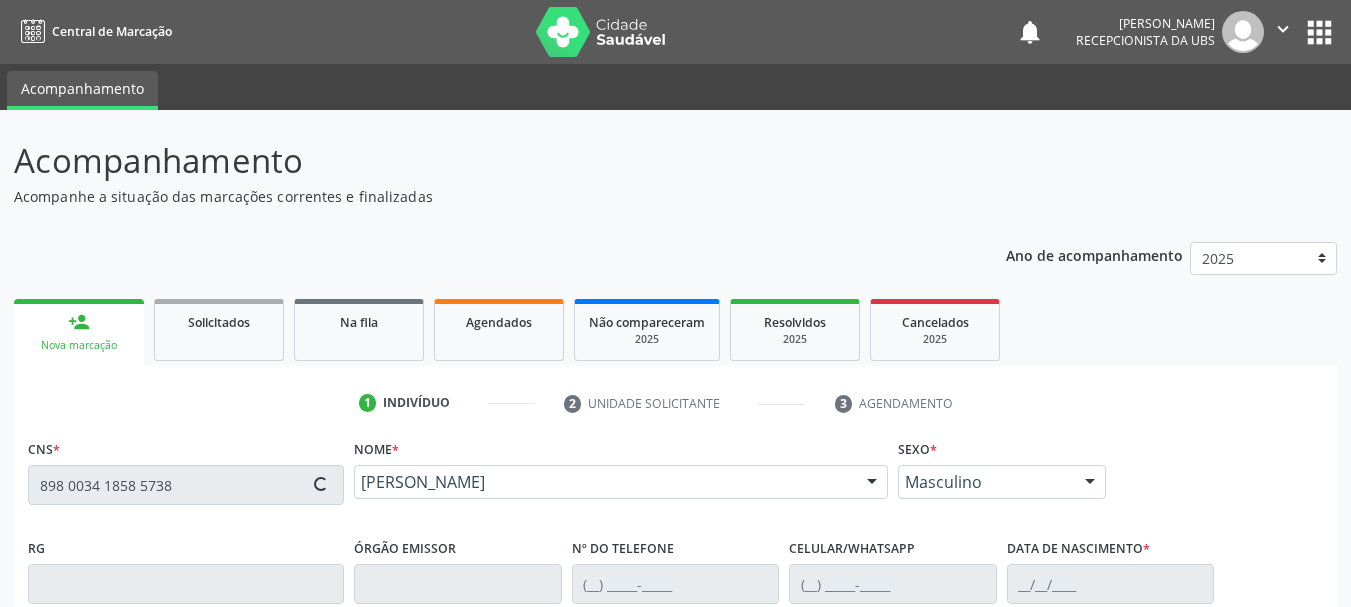 type on "(87) 98833-6026" 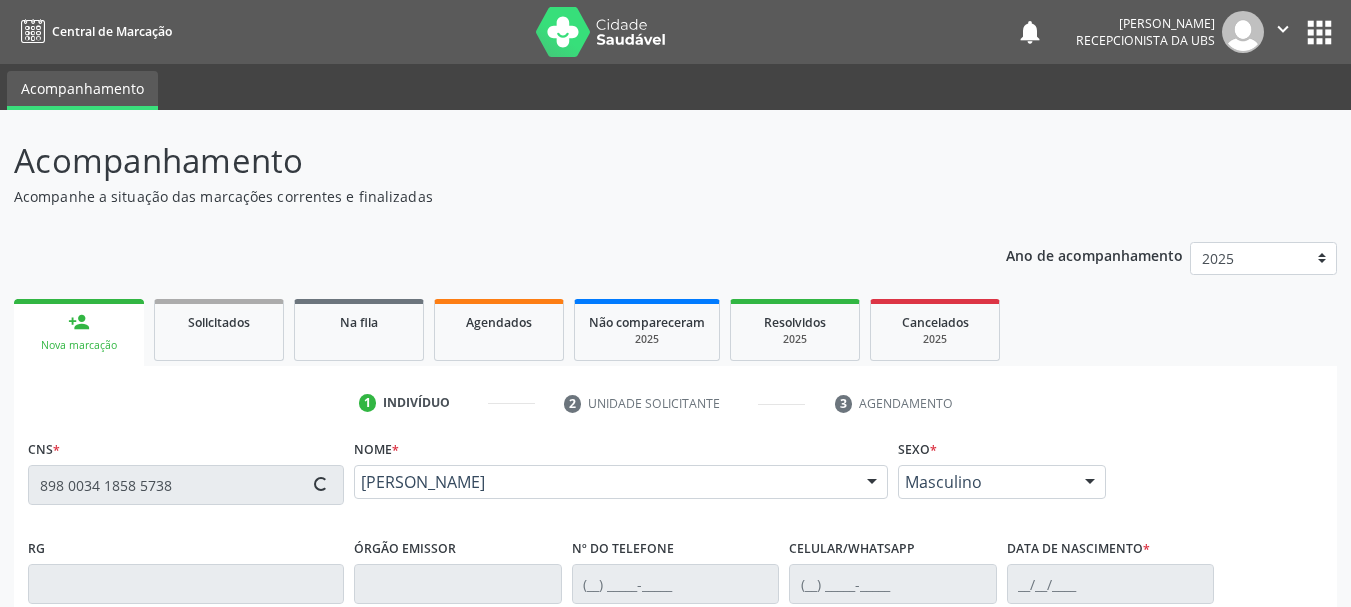 type on "21/11/1973" 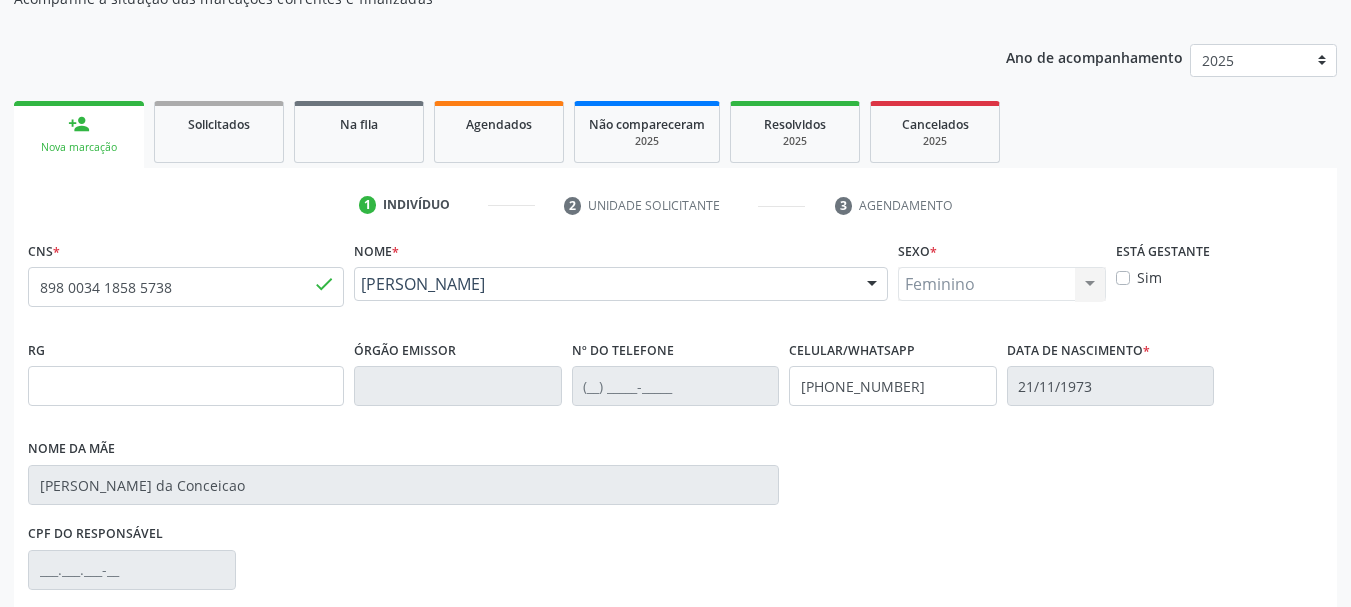 scroll, scrollTop: 200, scrollLeft: 0, axis: vertical 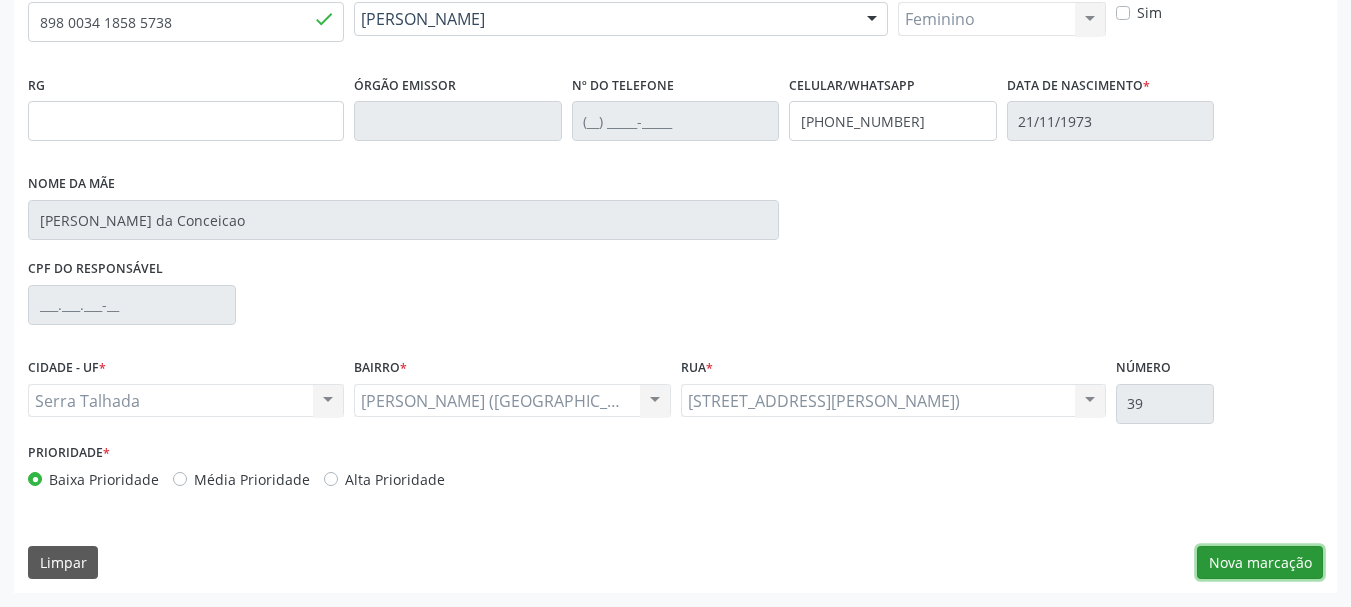 click on "Nova marcação" at bounding box center (1260, 563) 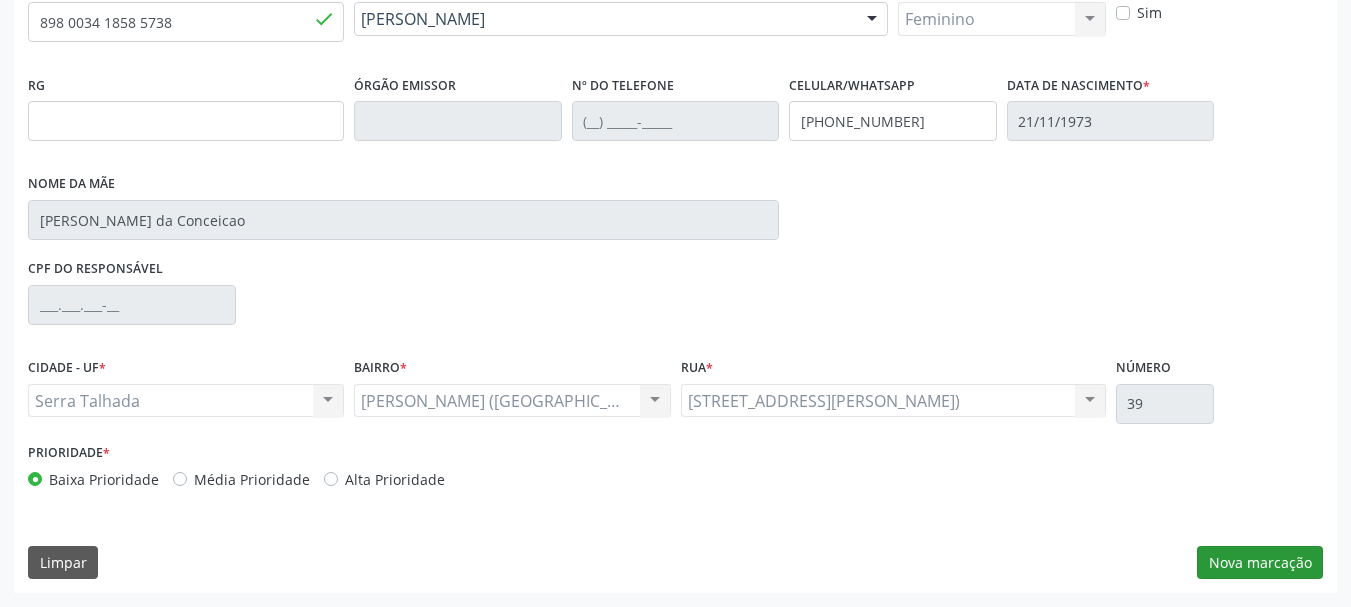 scroll, scrollTop: 299, scrollLeft: 0, axis: vertical 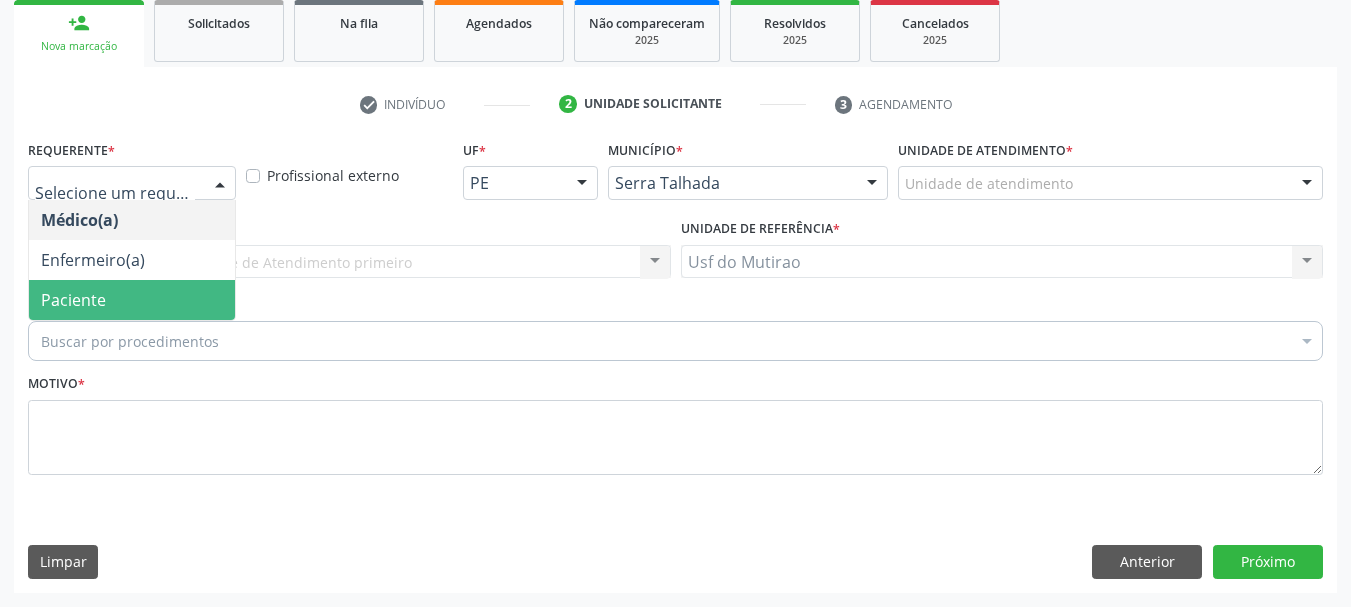 click on "Paciente" at bounding box center (73, 300) 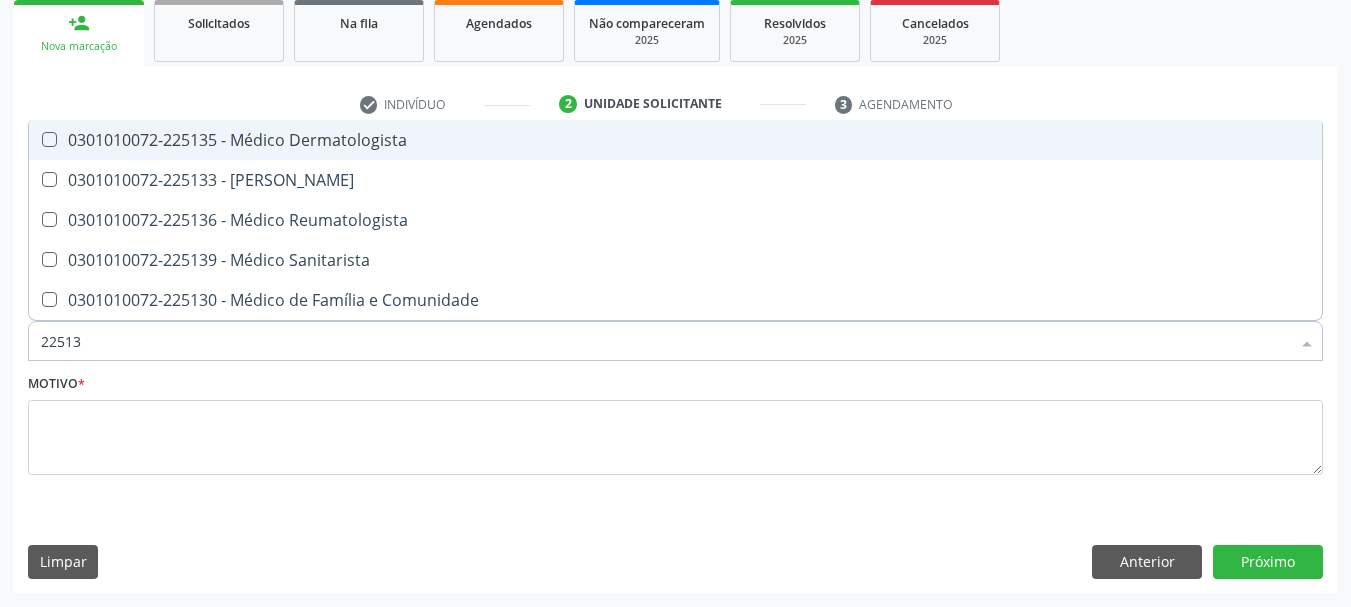 type on "225133" 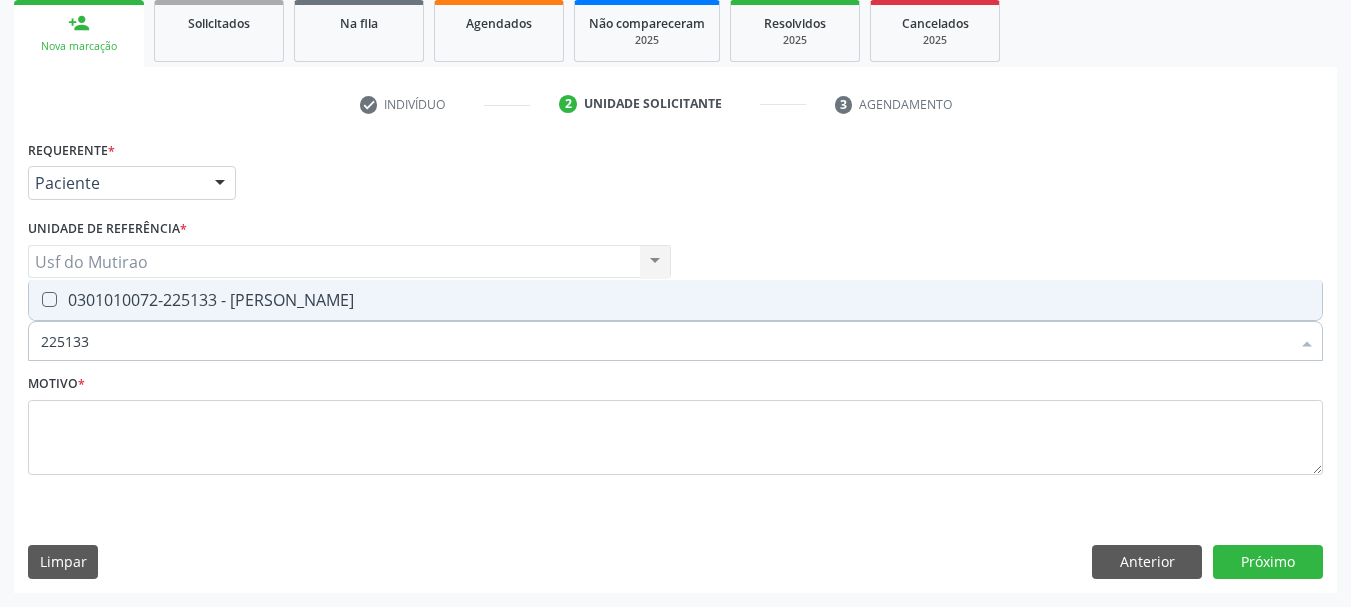 click on "0301010072-225133 - Médico Psiquiatra" at bounding box center [675, 300] 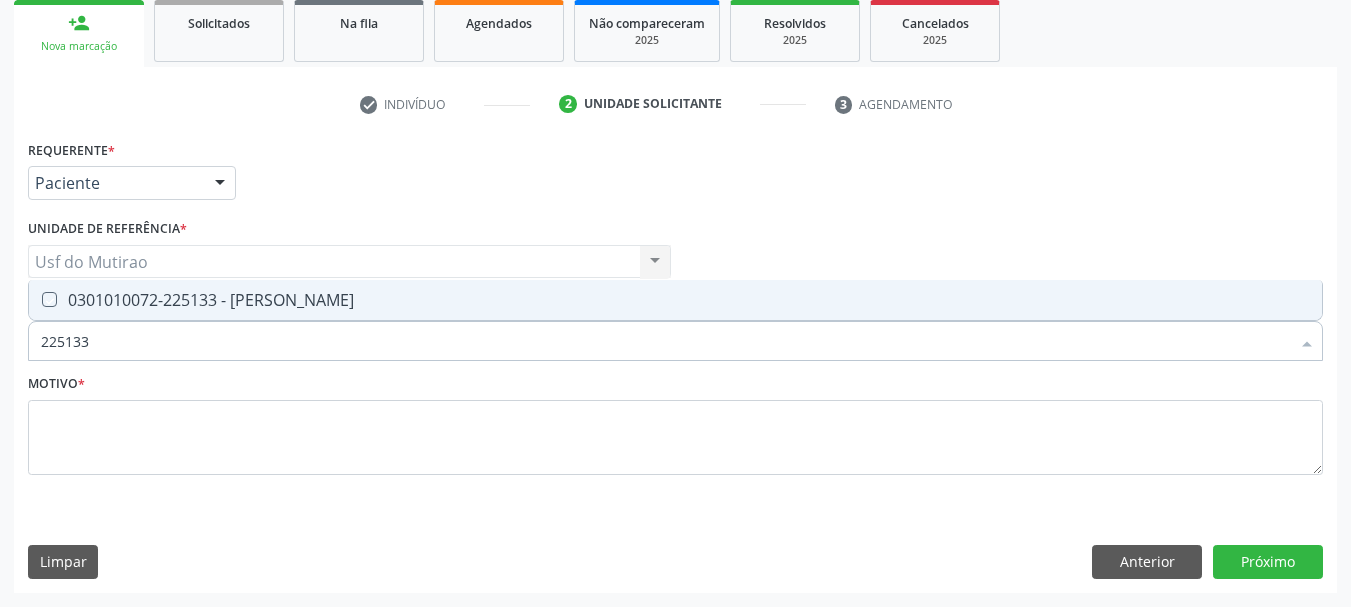checkbox on "true" 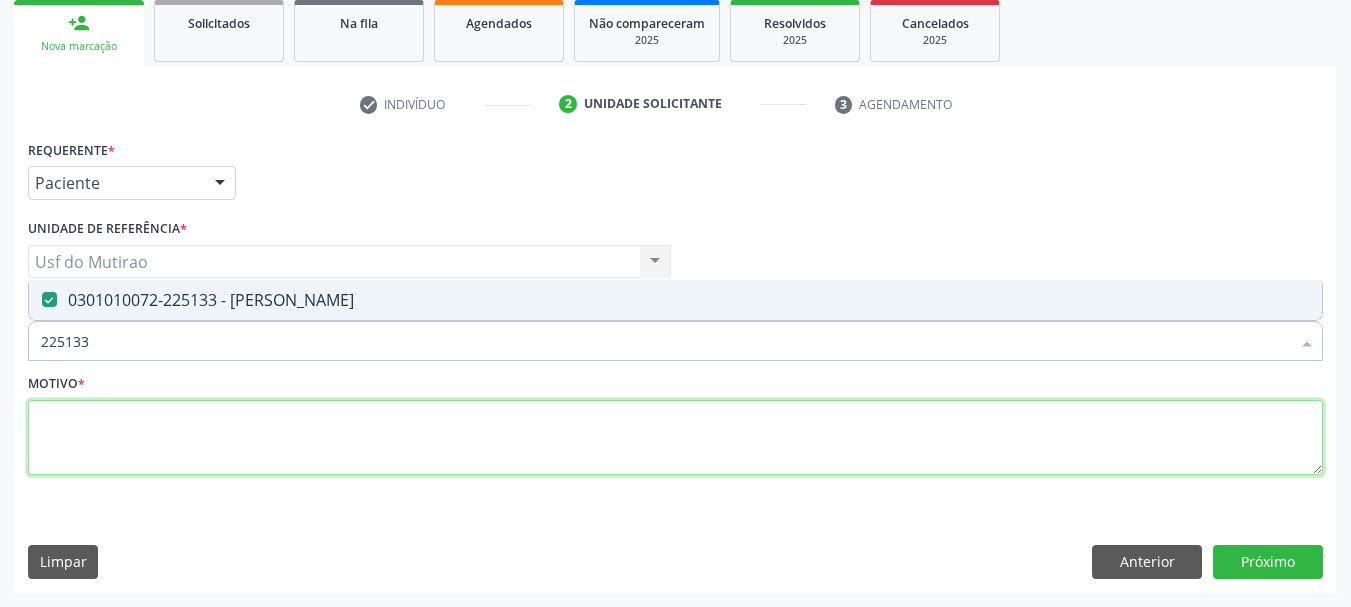 click at bounding box center (675, 438) 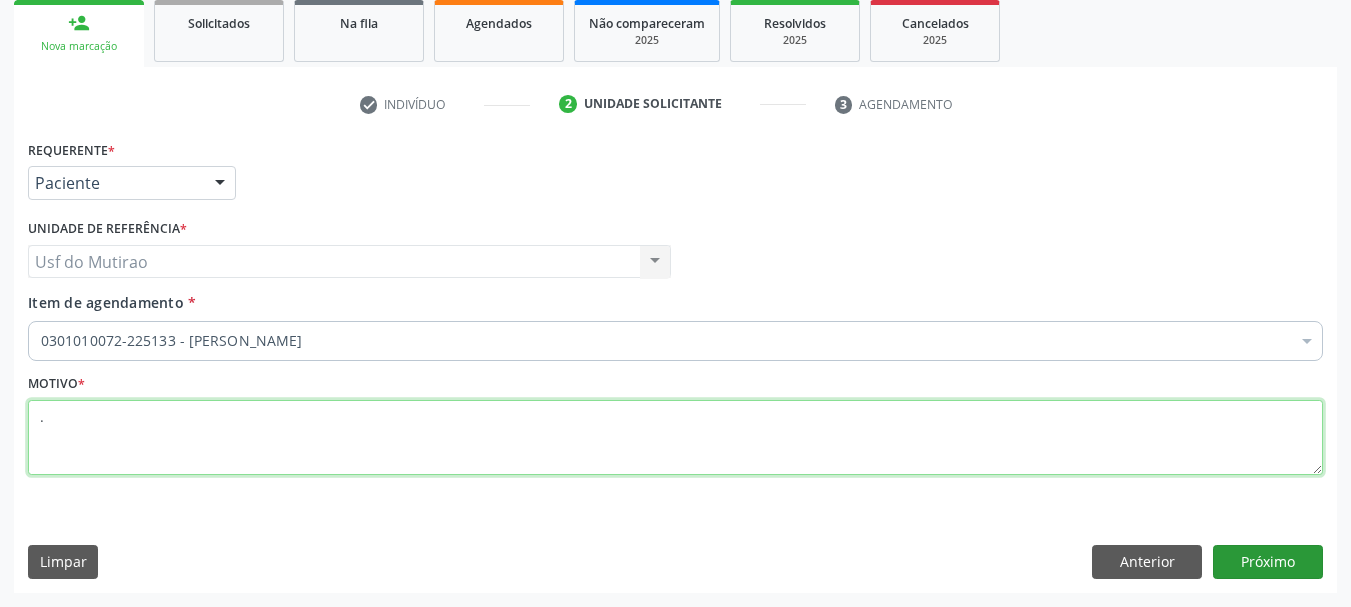type on "." 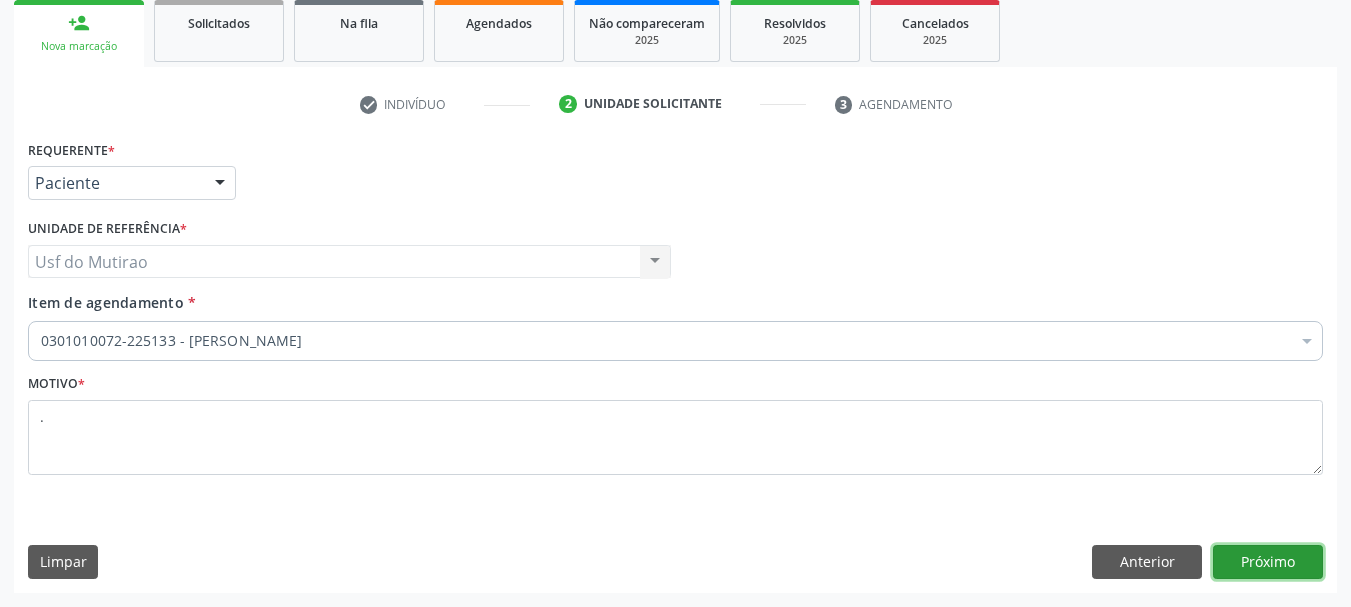 click on "Próximo" at bounding box center [1268, 562] 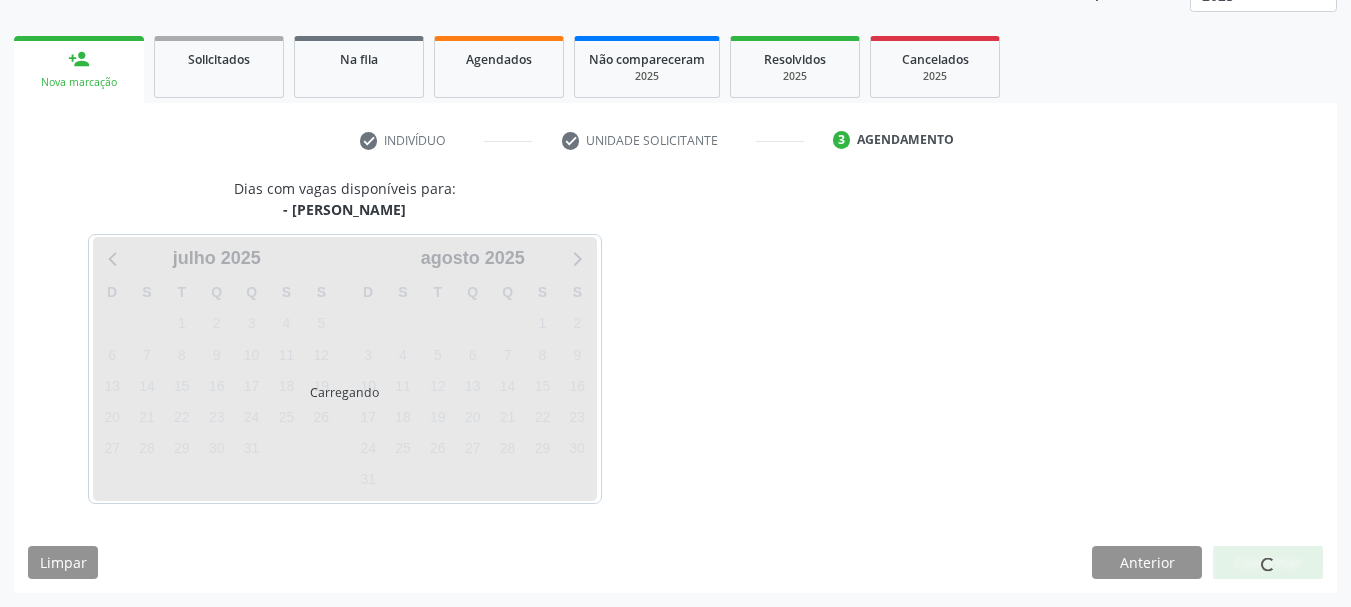 scroll, scrollTop: 263, scrollLeft: 0, axis: vertical 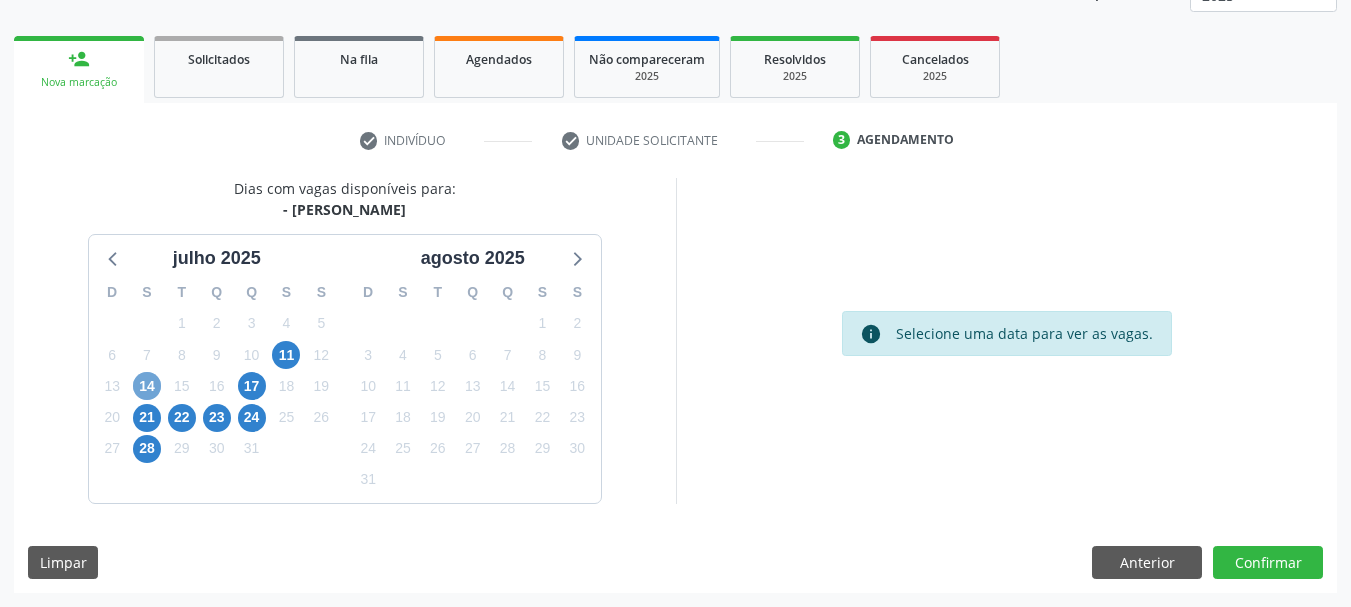 click on "14" at bounding box center [147, 386] 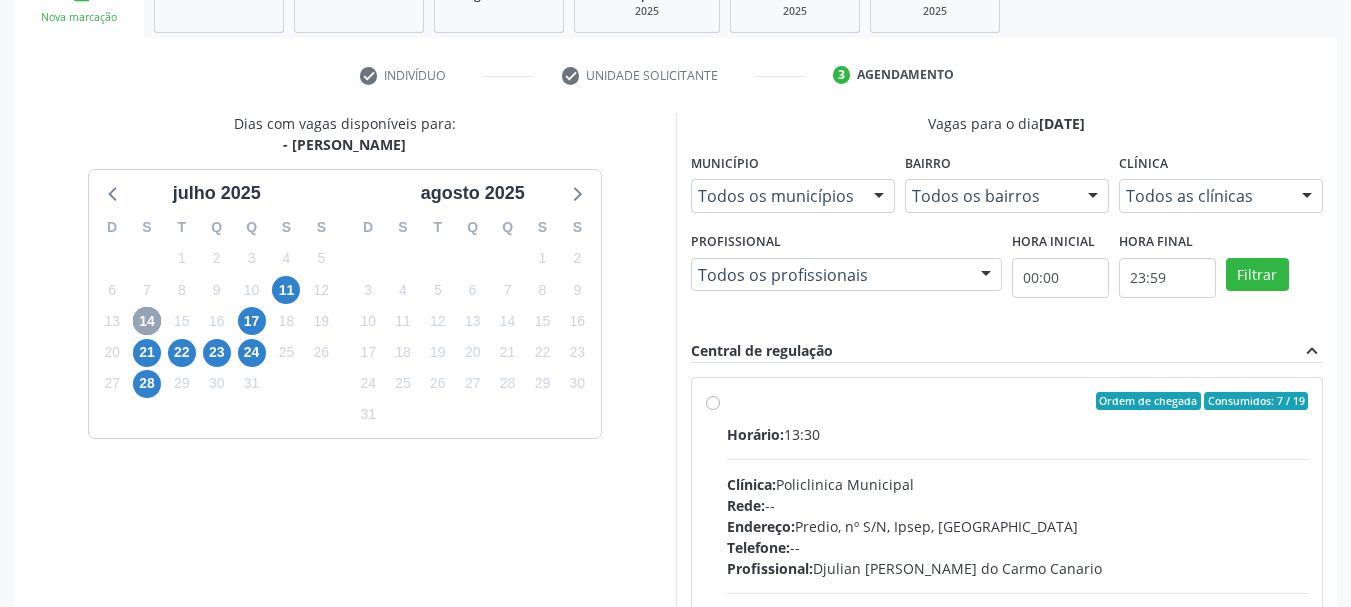 scroll, scrollTop: 363, scrollLeft: 0, axis: vertical 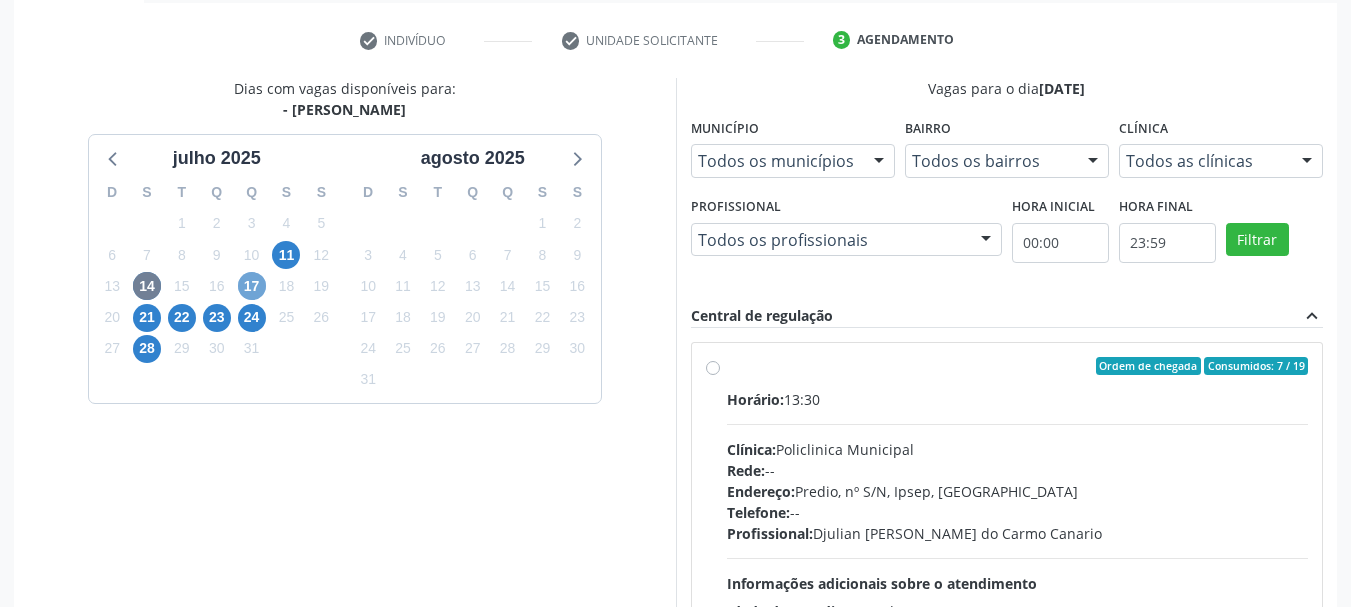 click on "17" at bounding box center (252, 286) 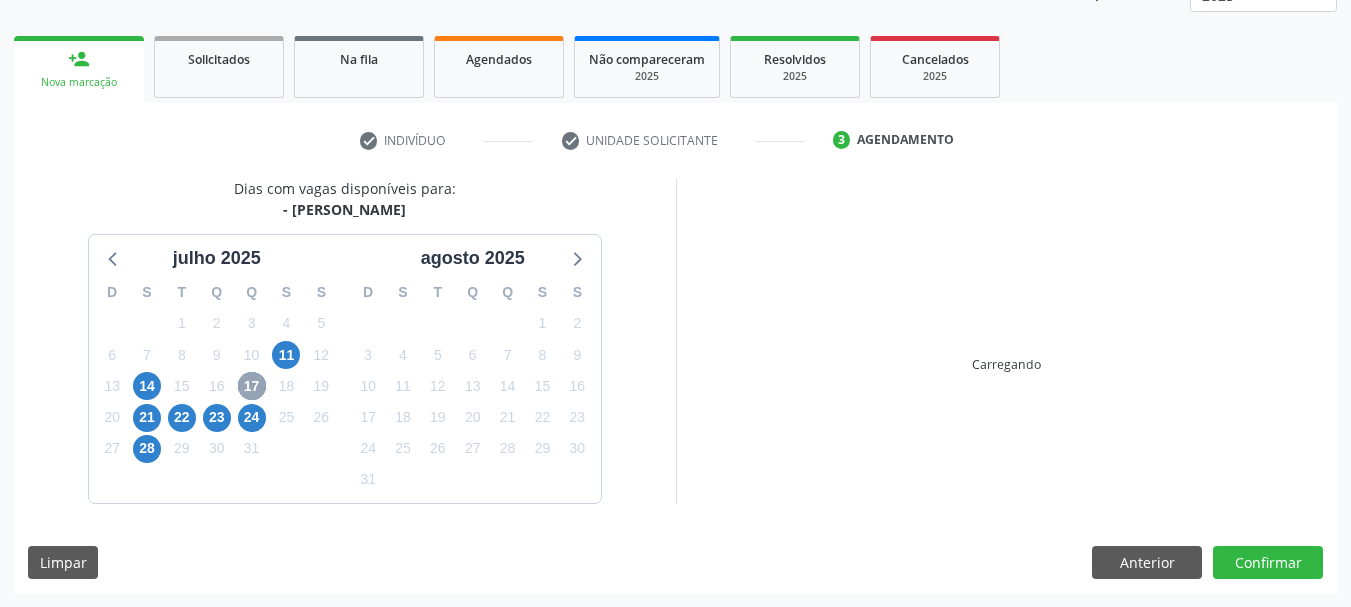 scroll, scrollTop: 263, scrollLeft: 0, axis: vertical 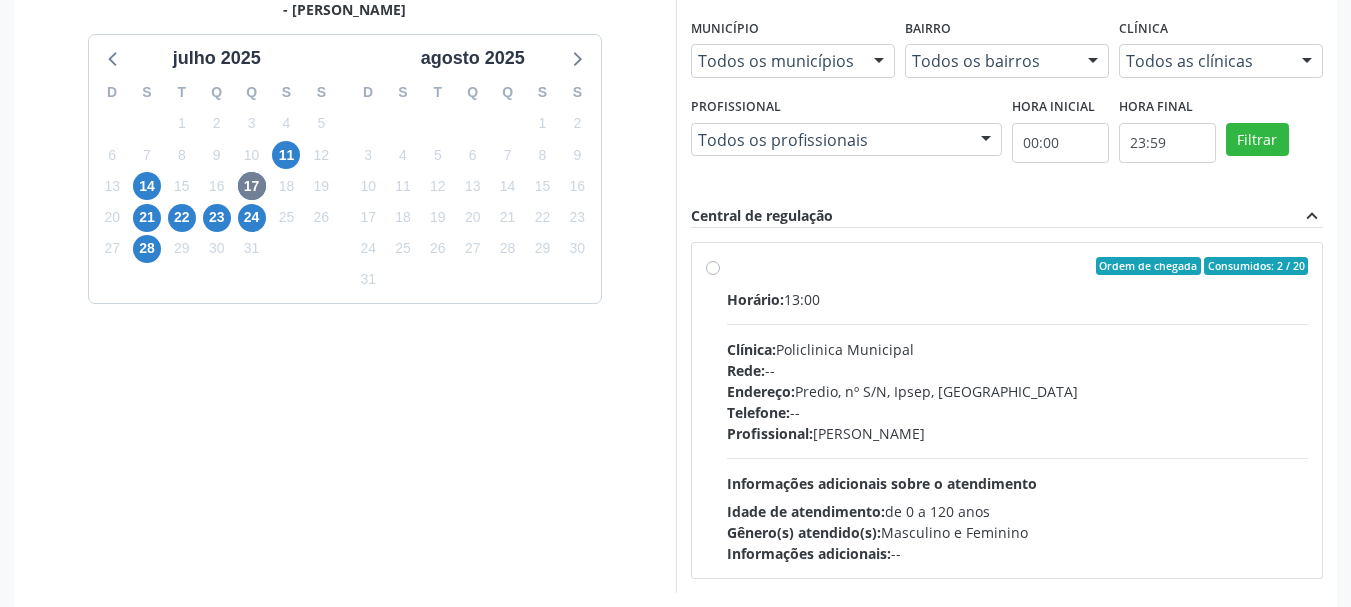 click on "Rede:
--" at bounding box center [1018, 370] 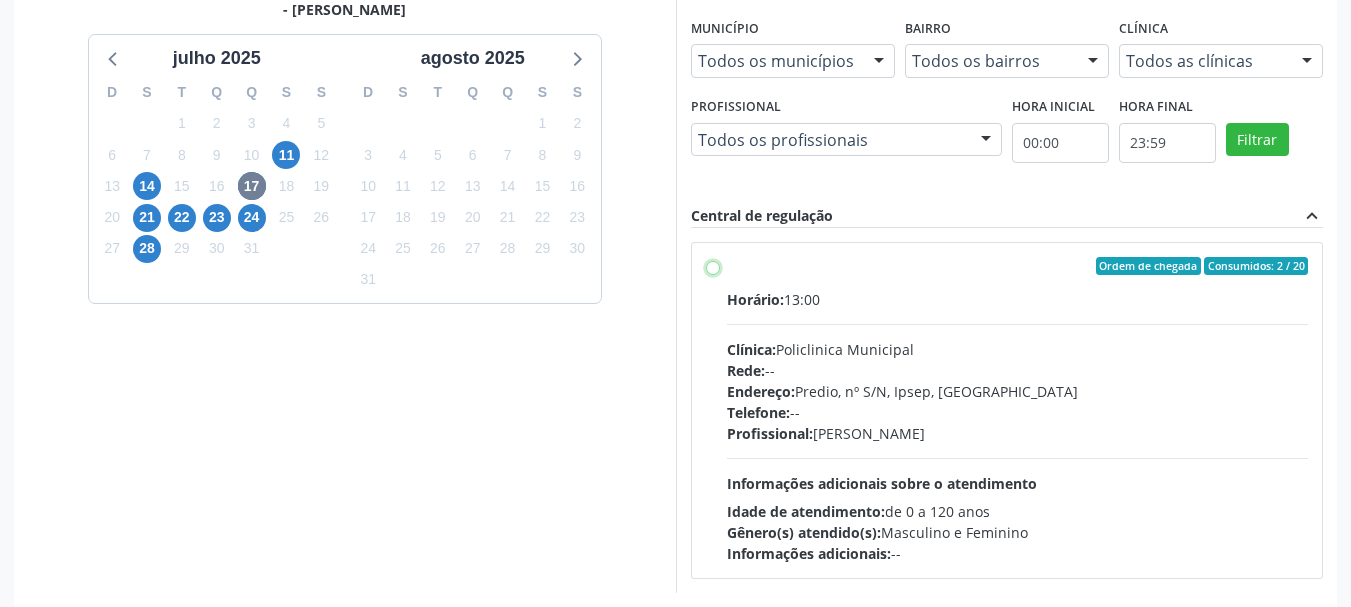 click on "Ordem de chegada
Consumidos: 2 / 20
Horário:   13:00
Clínica:  Policlinica Municipal
Rede:
--
Endereço:   Predio, nº S/N, Ipsep, Serra Talhada - PE
Telefone:   --
Profissional:
Maria Augusta Soares Sobreira Machado
Informações adicionais sobre o atendimento
Idade de atendimento:
de 0 a 120 anos
Gênero(s) atendido(s):
Masculino e Feminino
Informações adicionais:
--" at bounding box center (713, 266) 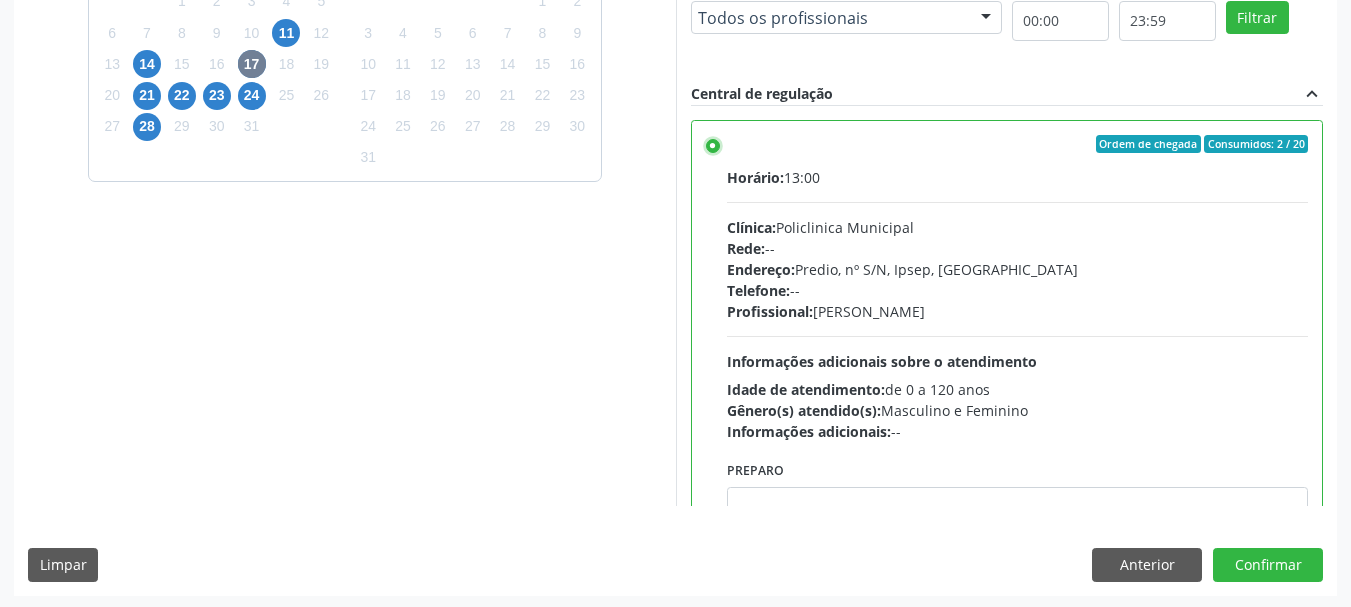 scroll, scrollTop: 588, scrollLeft: 0, axis: vertical 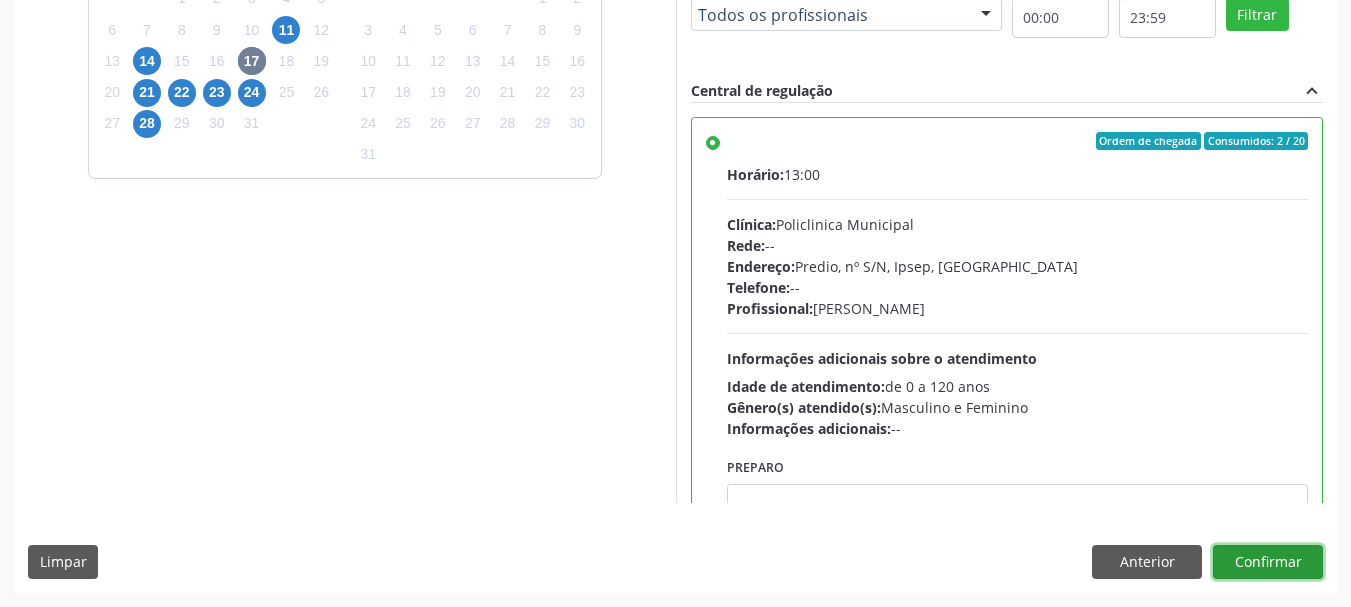 click on "Confirmar" at bounding box center [1268, 562] 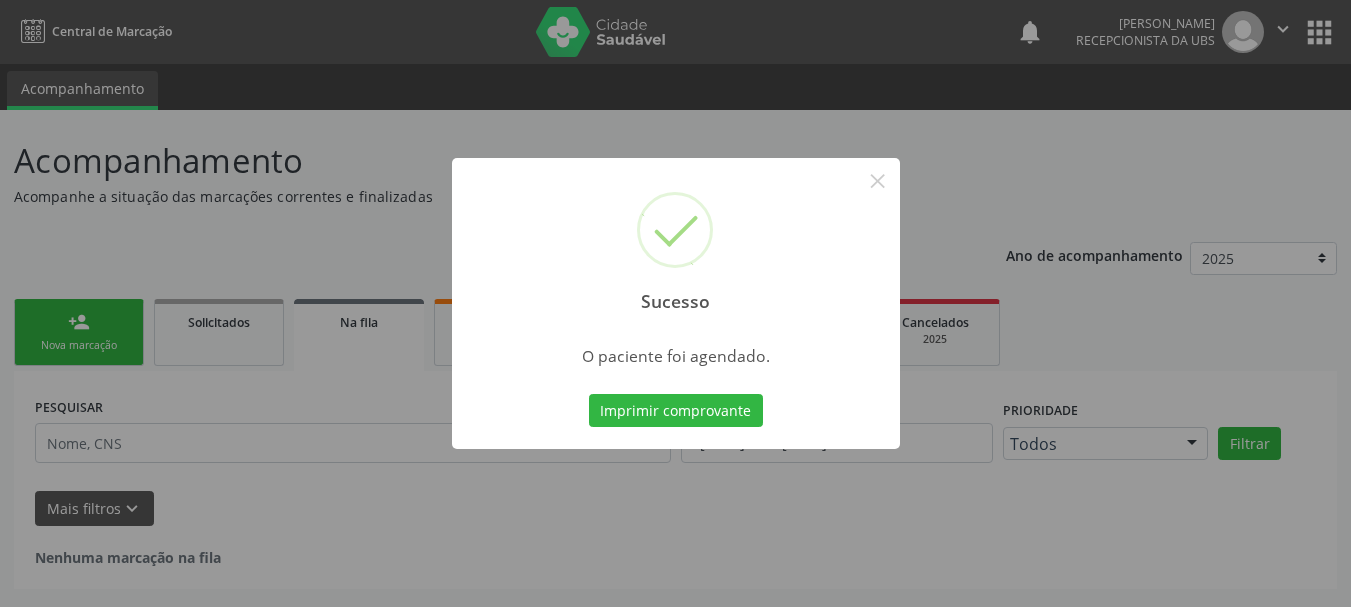scroll, scrollTop: 0, scrollLeft: 0, axis: both 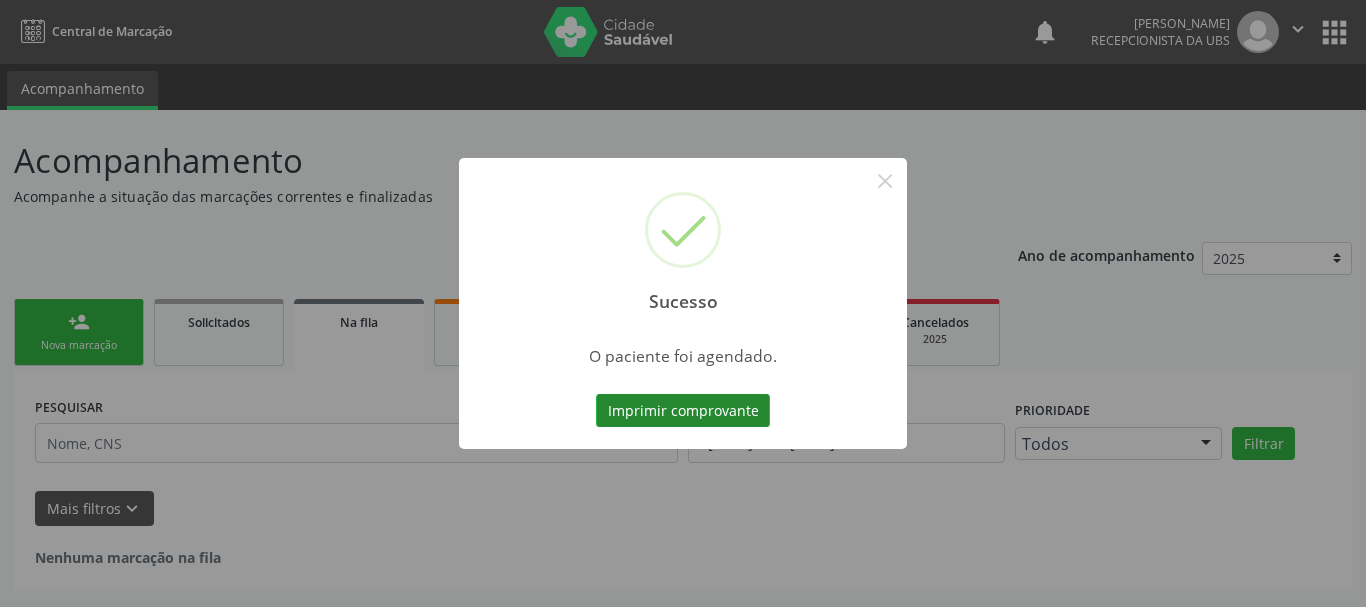click on "Imprimir comprovante" at bounding box center [683, 411] 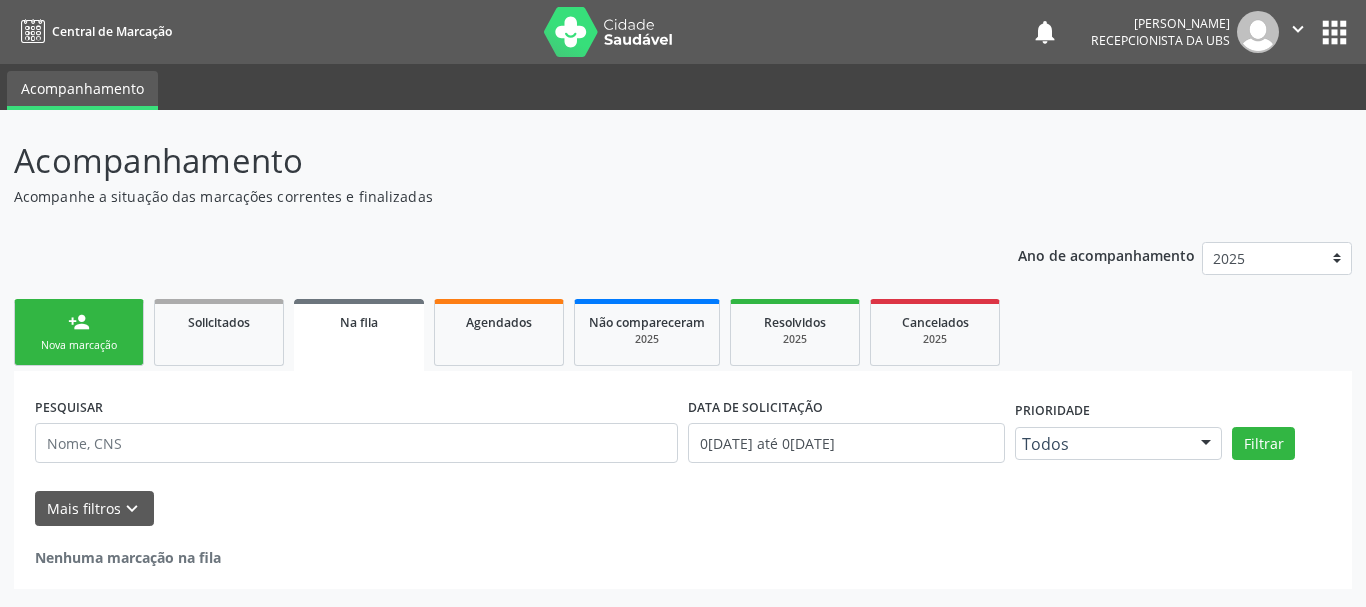 click on "Nova marcação" at bounding box center (79, 345) 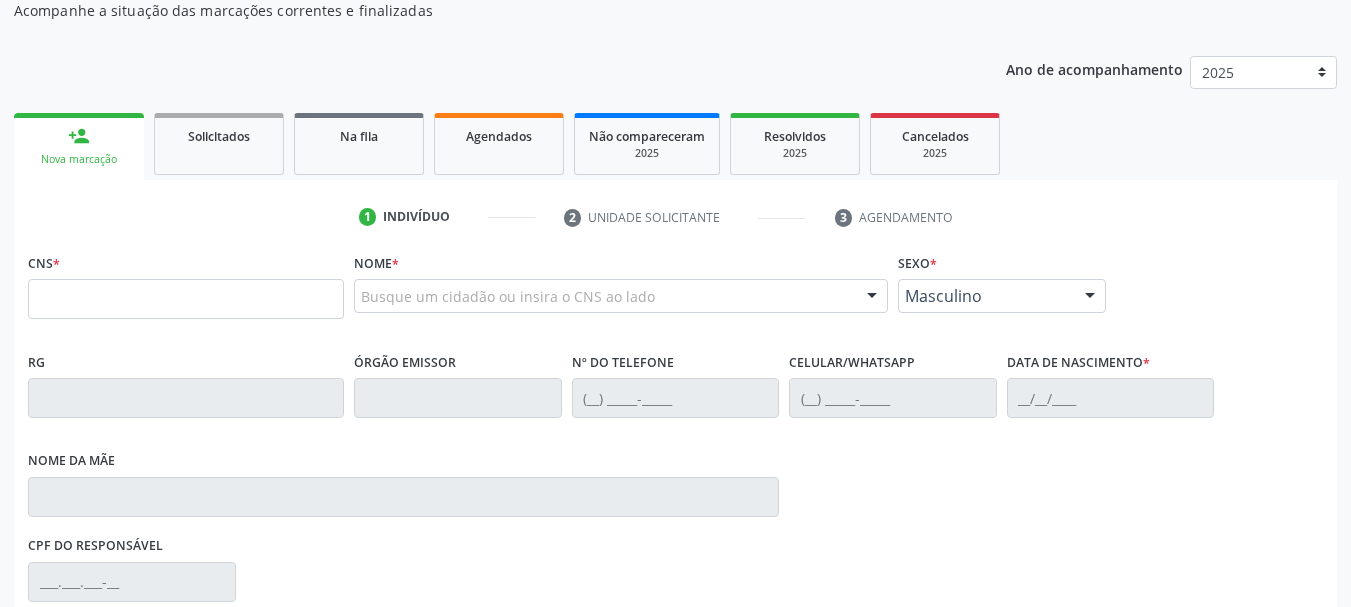 scroll, scrollTop: 200, scrollLeft: 0, axis: vertical 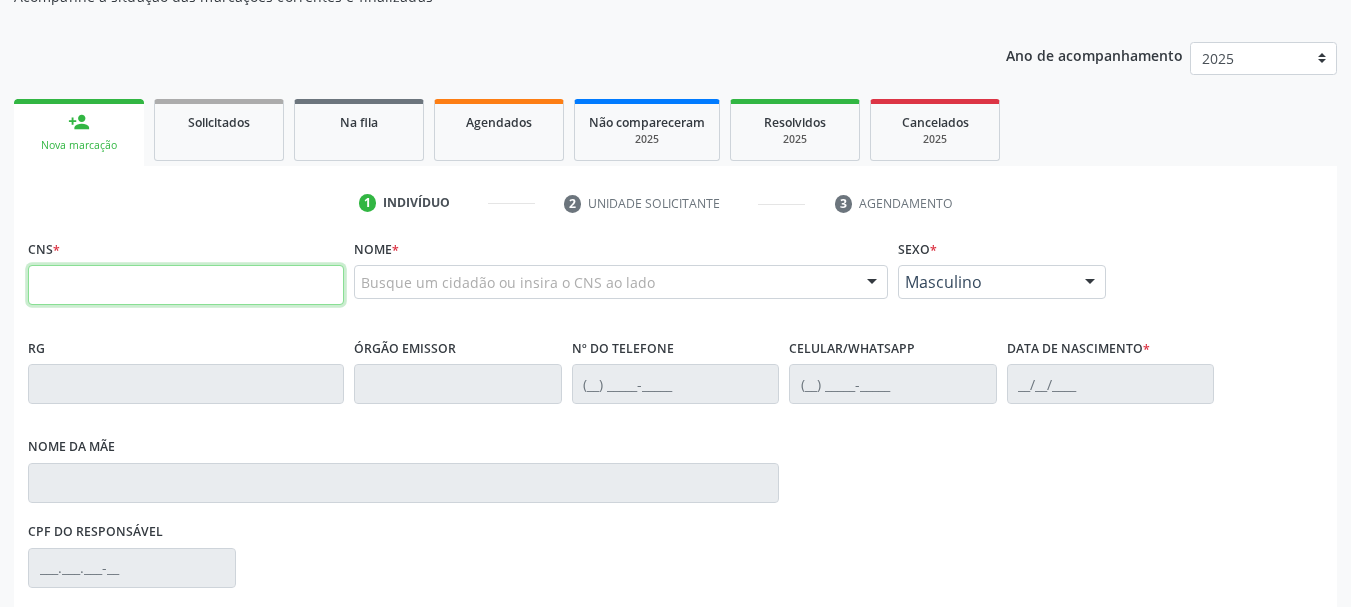 click at bounding box center [186, 285] 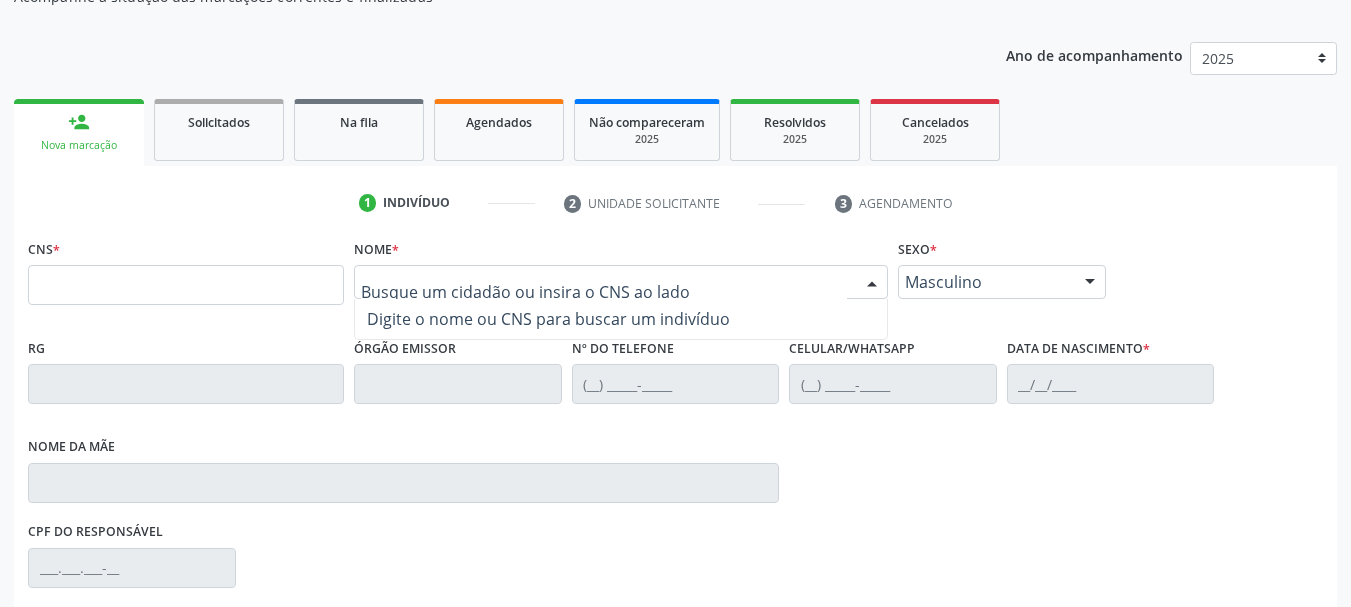 type on "x" 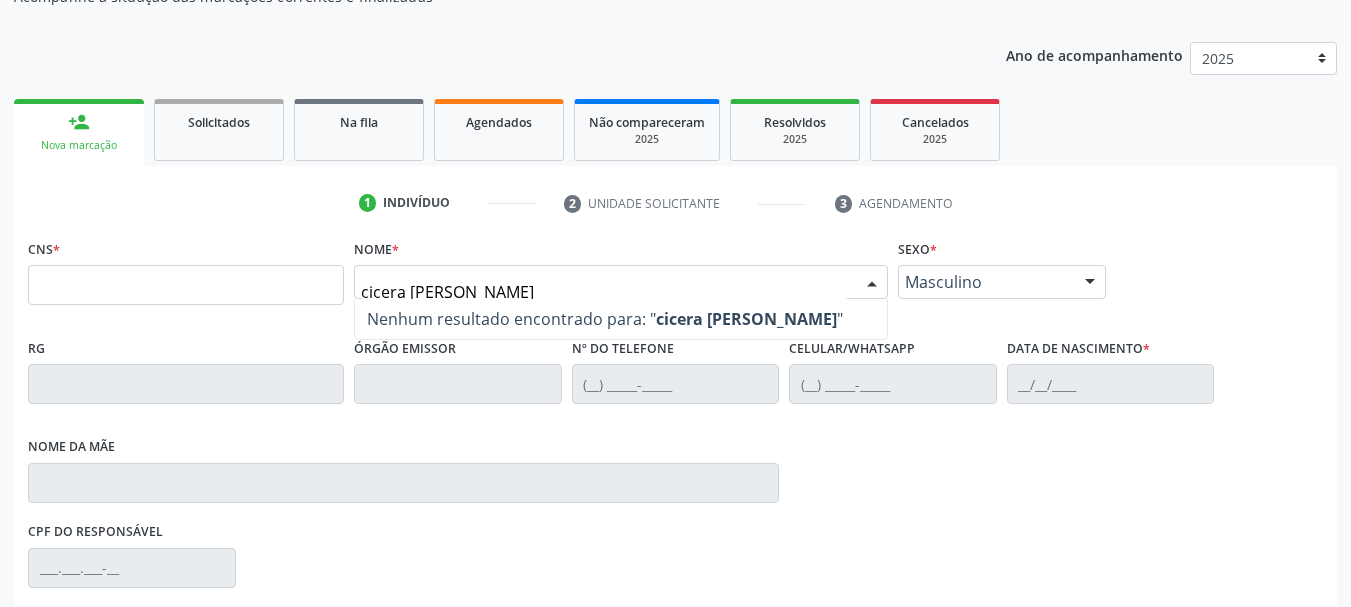 type on "cicera claudia da silva ma" 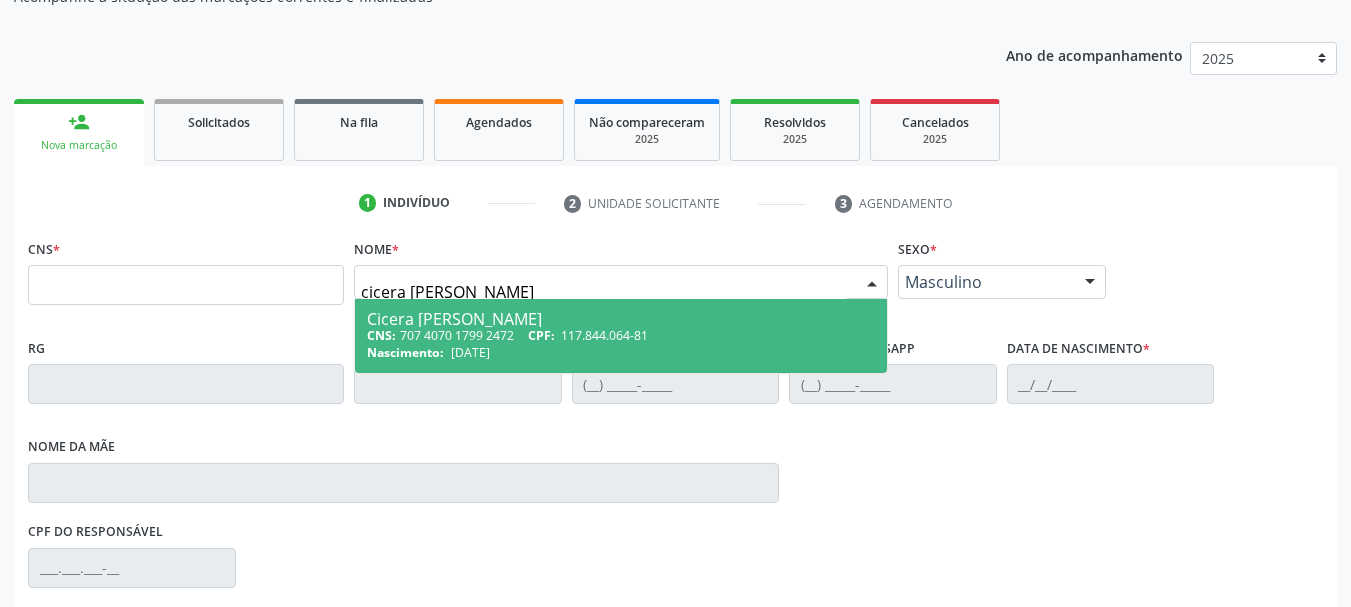click on "CNS:
707 4070 1799 2472
CPF:
117.844.064-81" at bounding box center [621, 335] 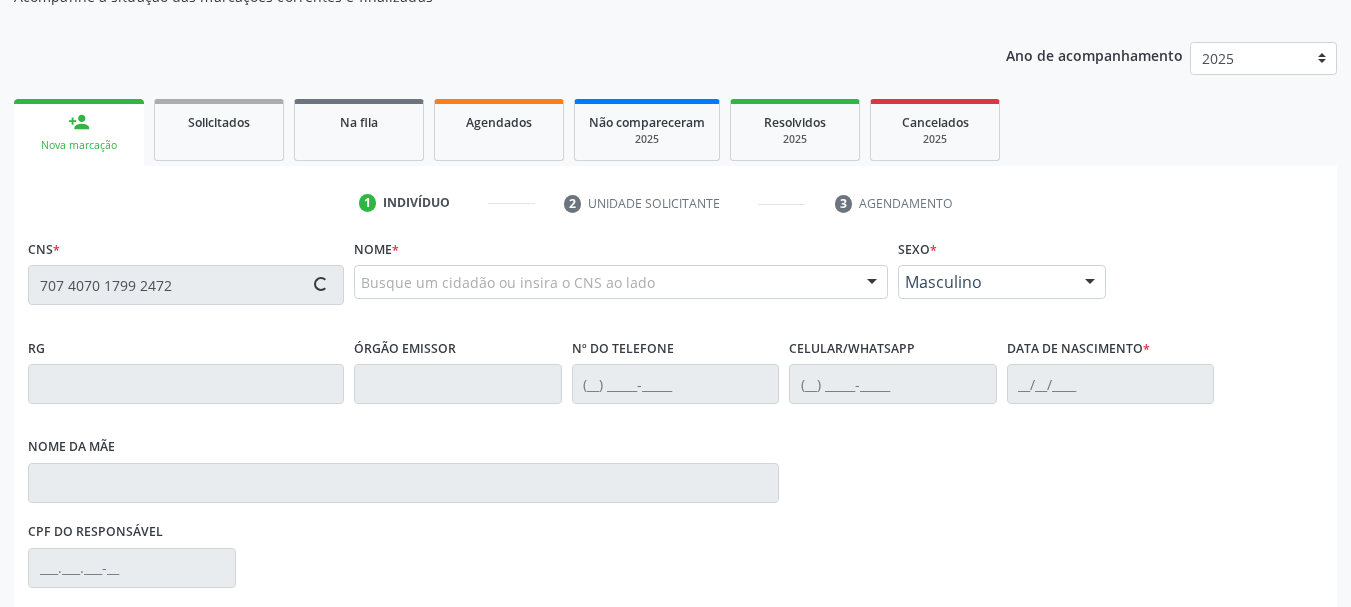 type on "707 4070 1799 2472" 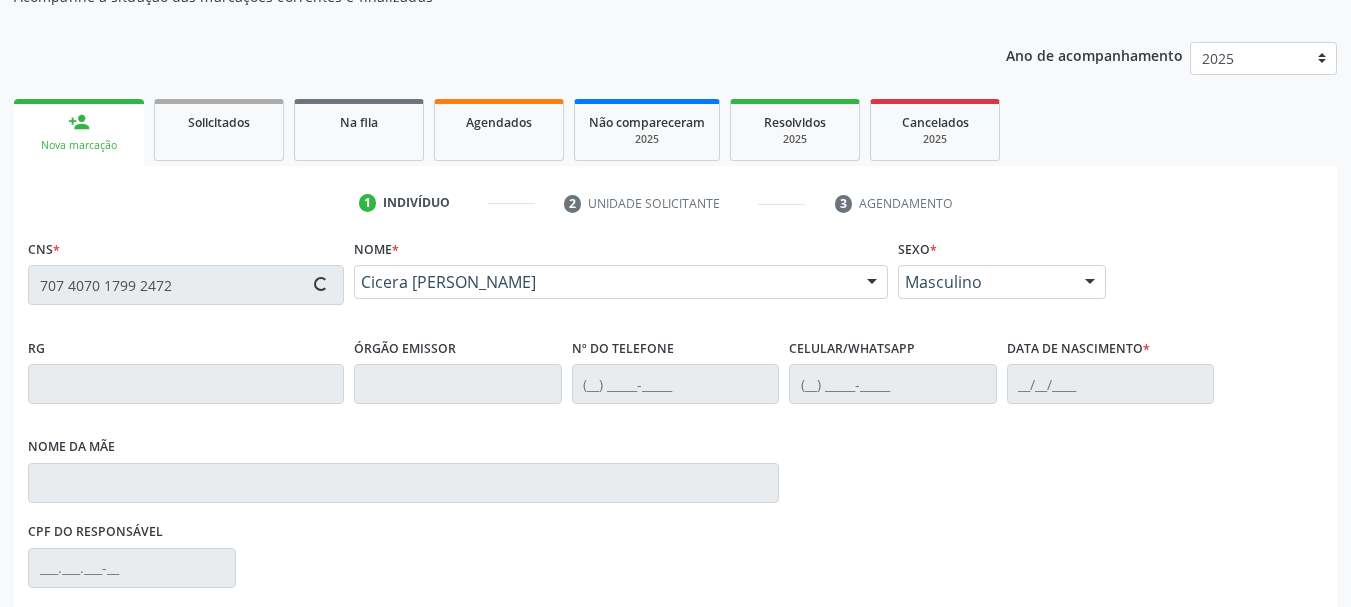 type on "(87) 99972-6788" 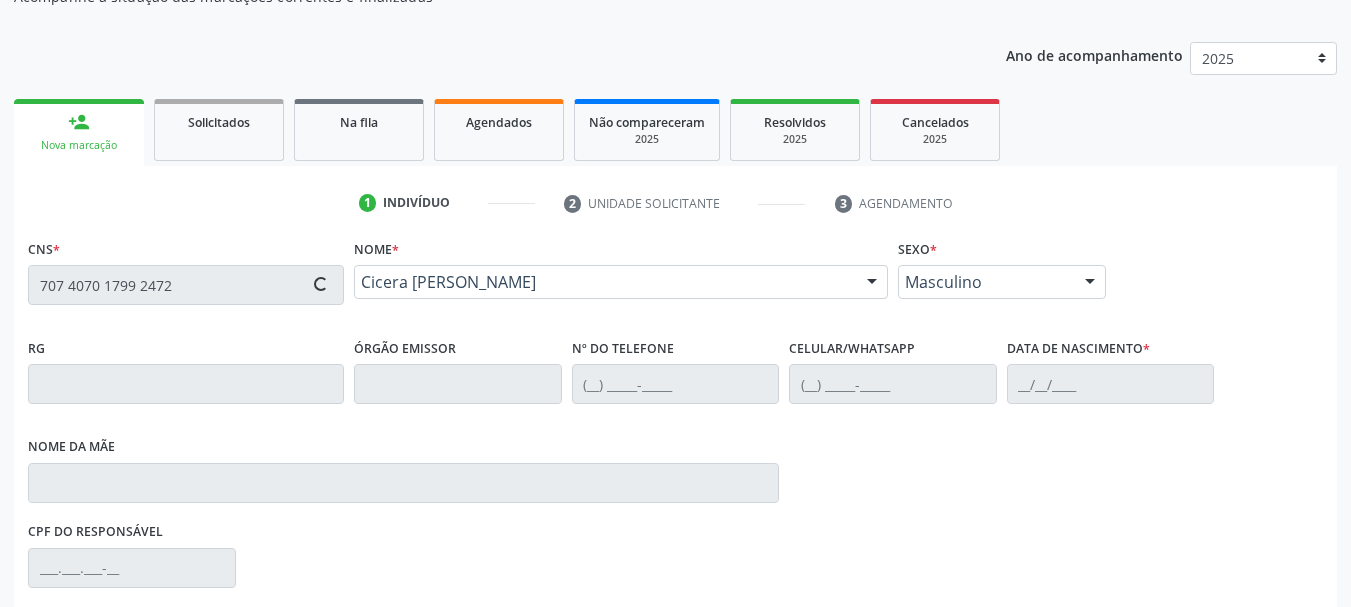 type on "25/04/1983" 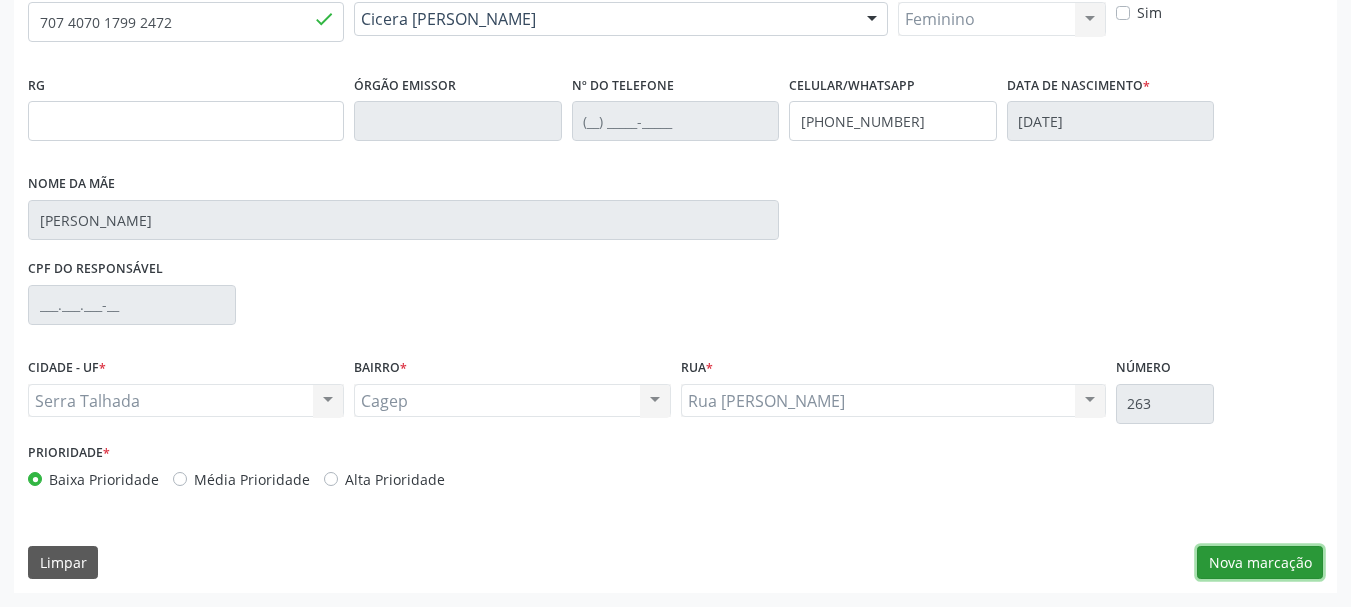 click on "Nova marcação" at bounding box center (1260, 563) 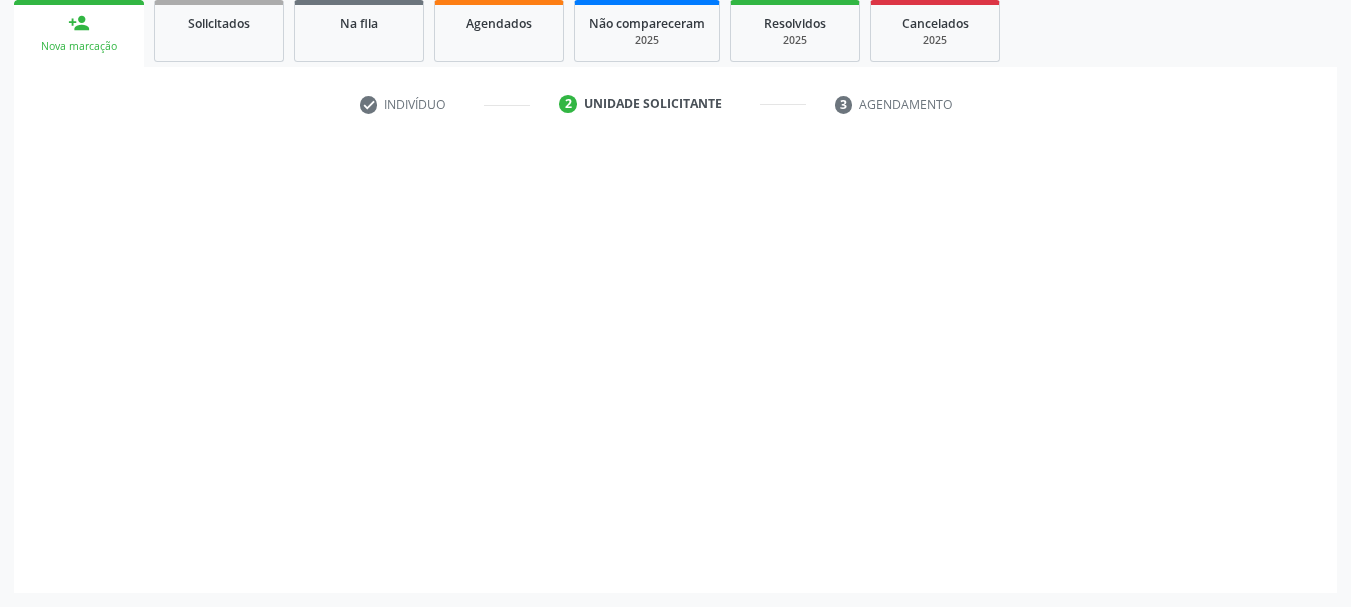 scroll, scrollTop: 299, scrollLeft: 0, axis: vertical 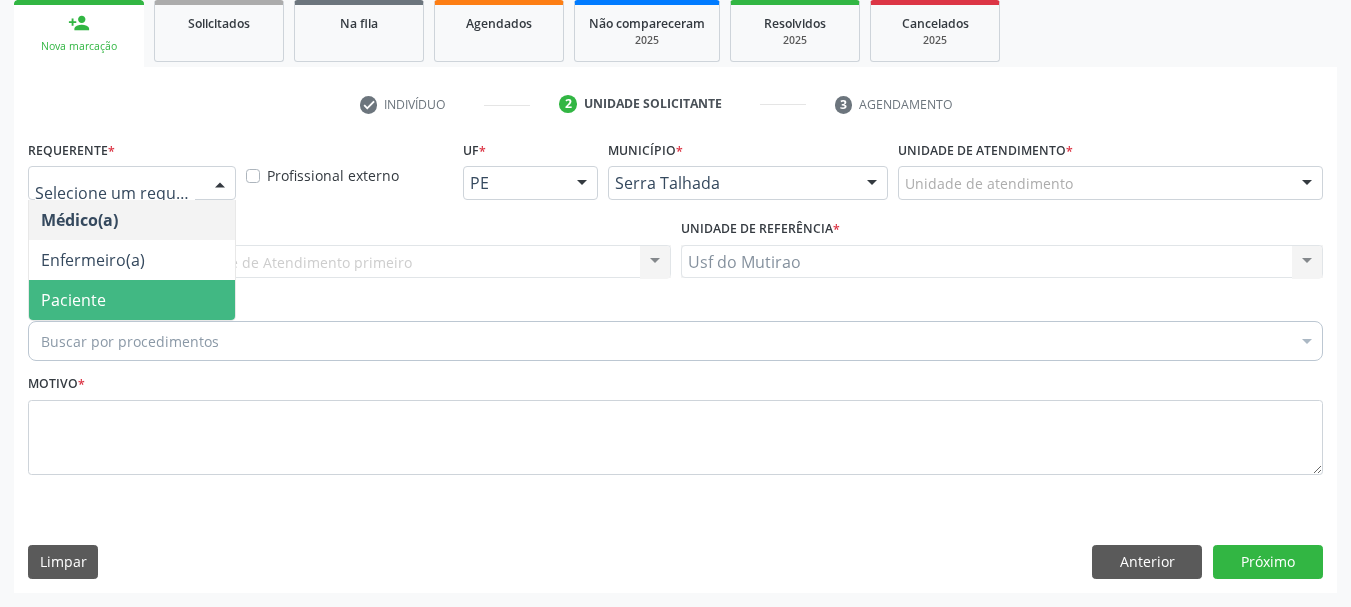 click on "Paciente" at bounding box center (73, 300) 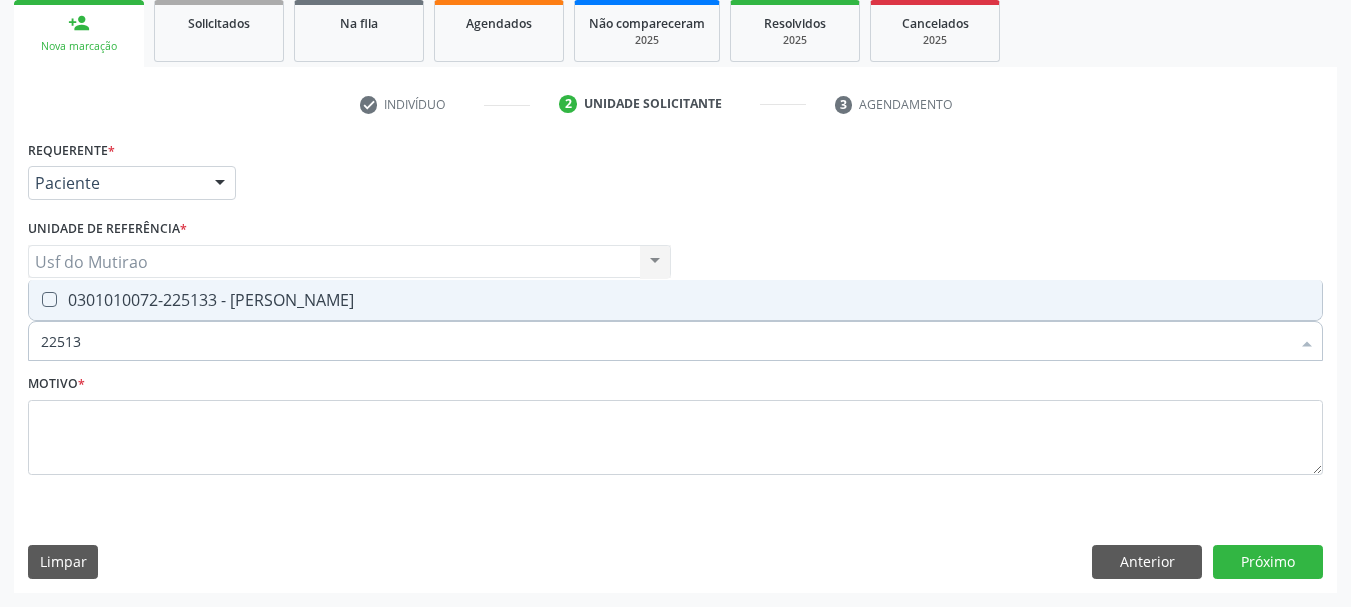 type on "225133" 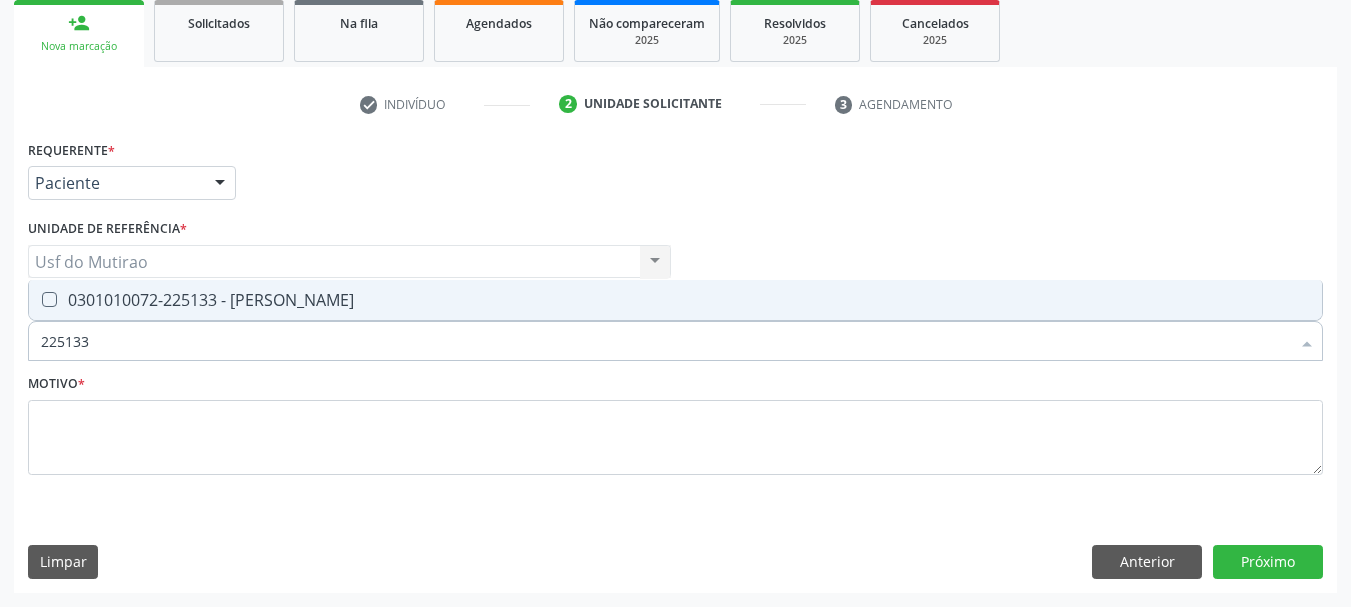 click on "0301010072-225133 - Médico Psiquiatra" at bounding box center [675, 300] 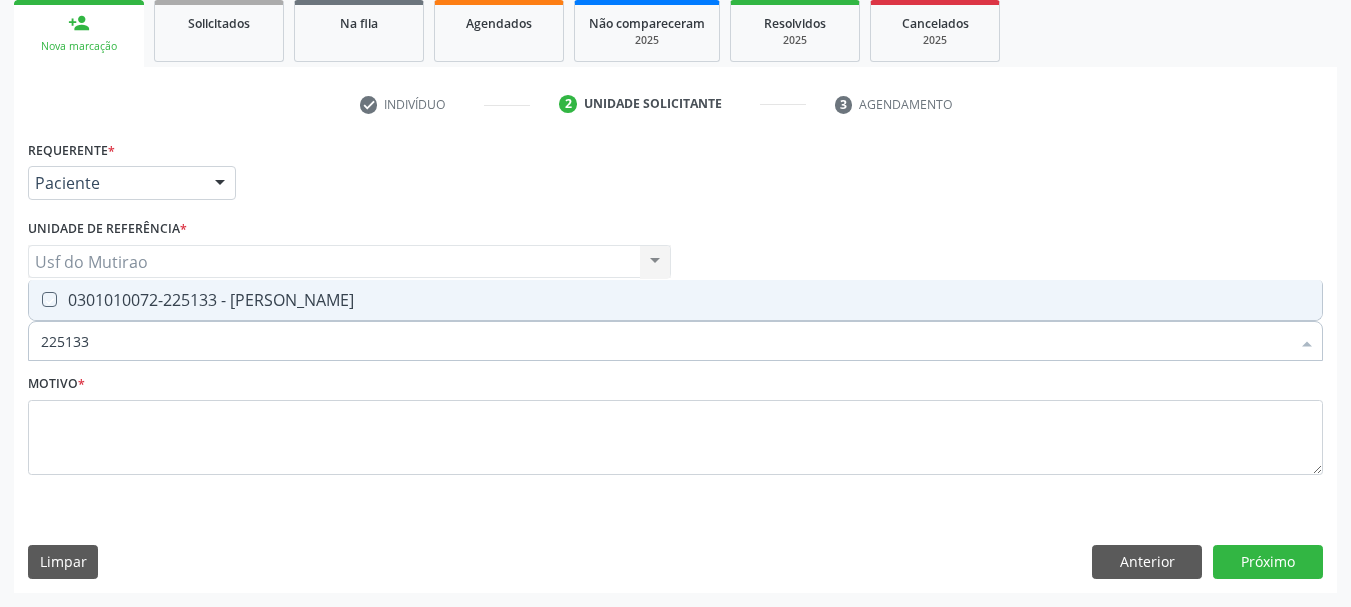 checkbox on "true" 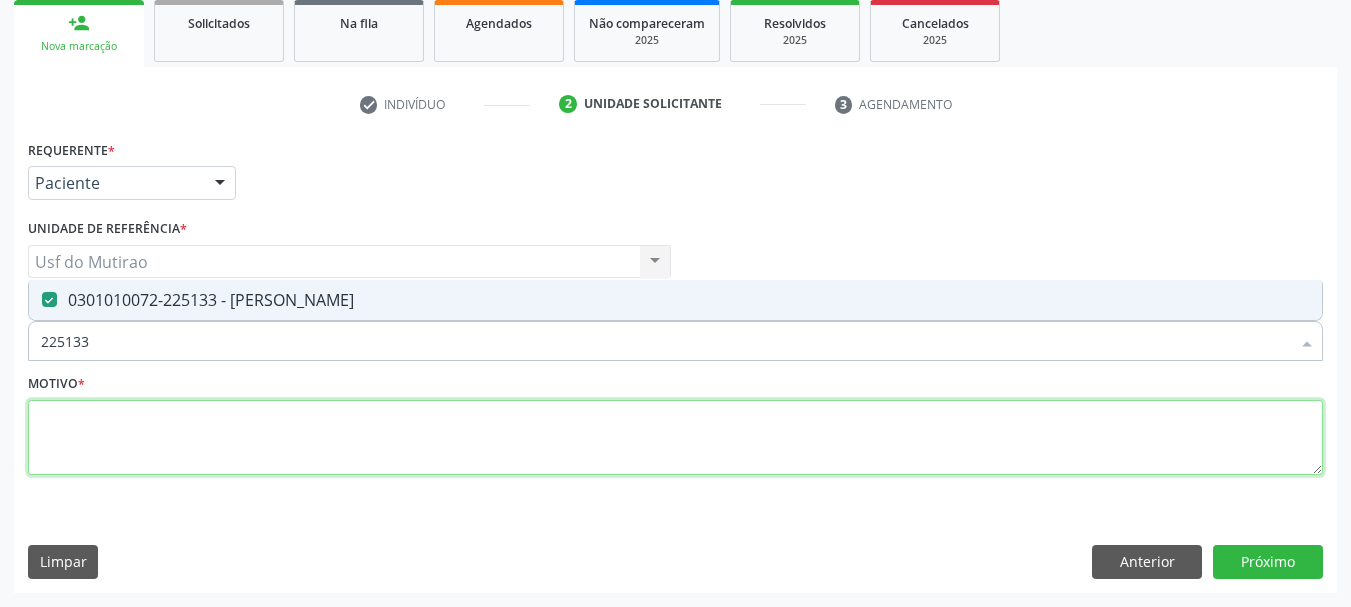 click at bounding box center [675, 438] 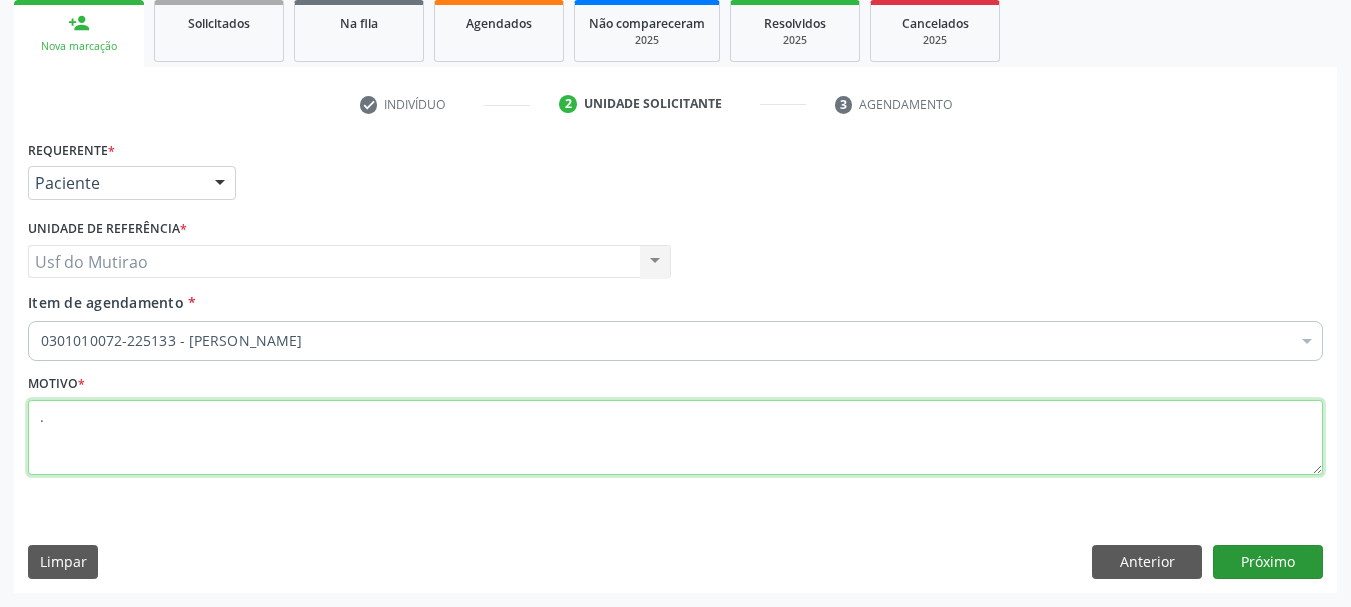 type on "." 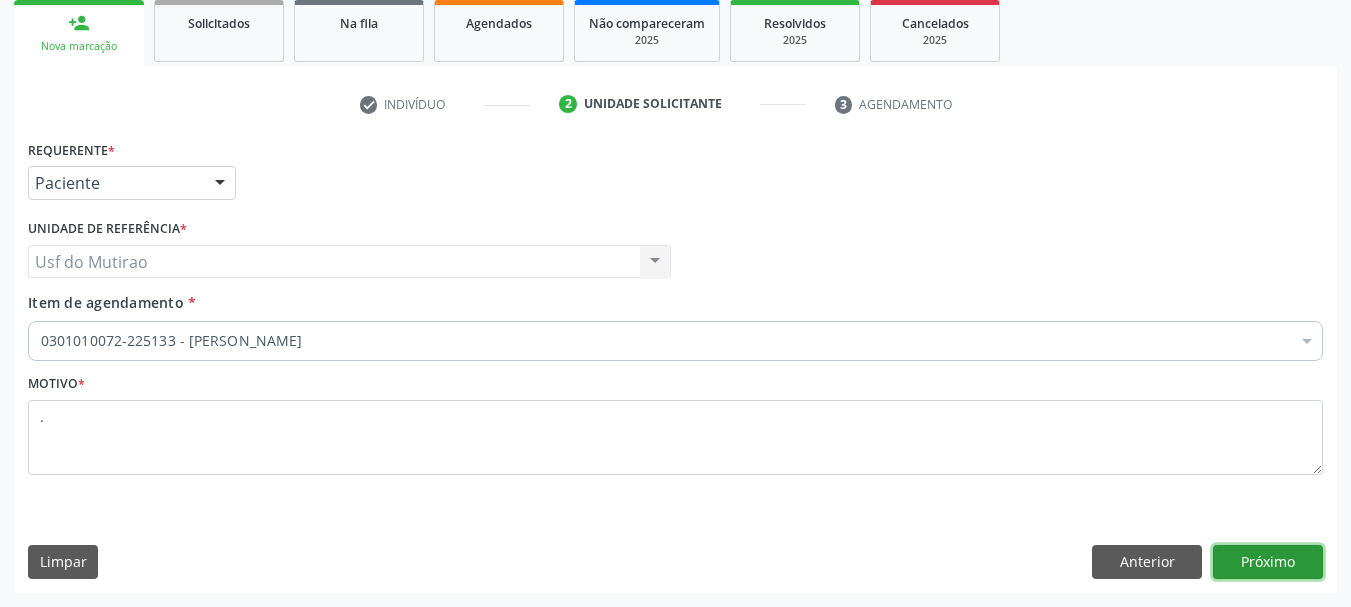 click on "Próximo" at bounding box center [1268, 562] 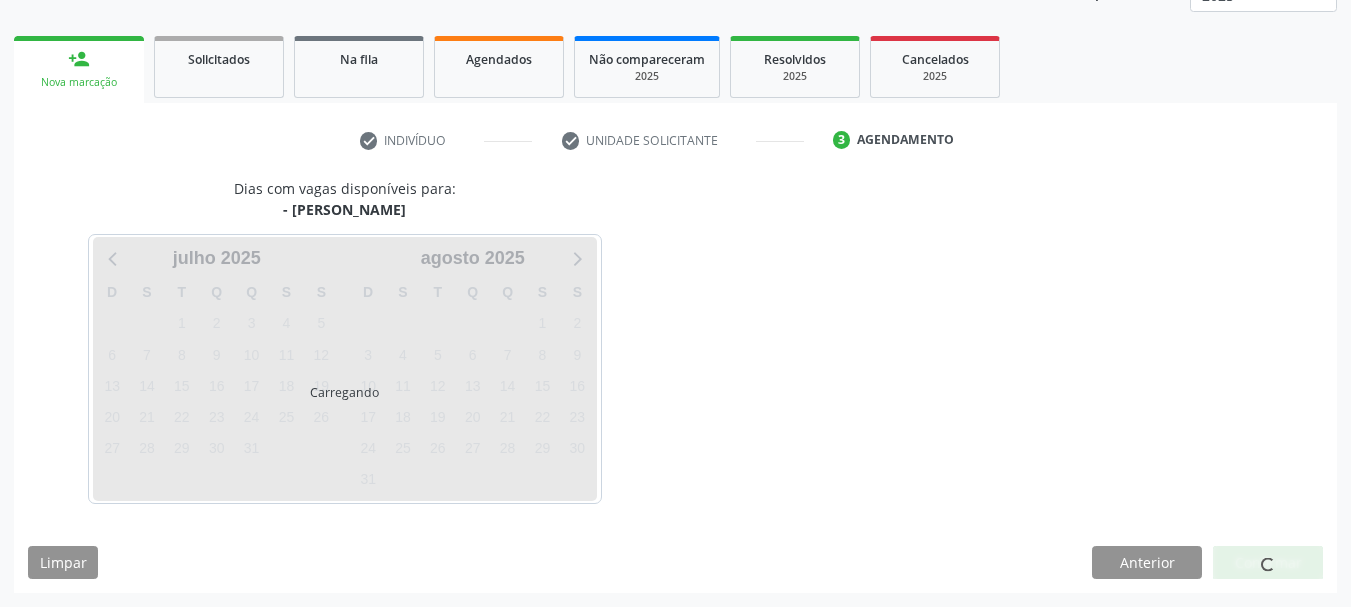 scroll, scrollTop: 263, scrollLeft: 0, axis: vertical 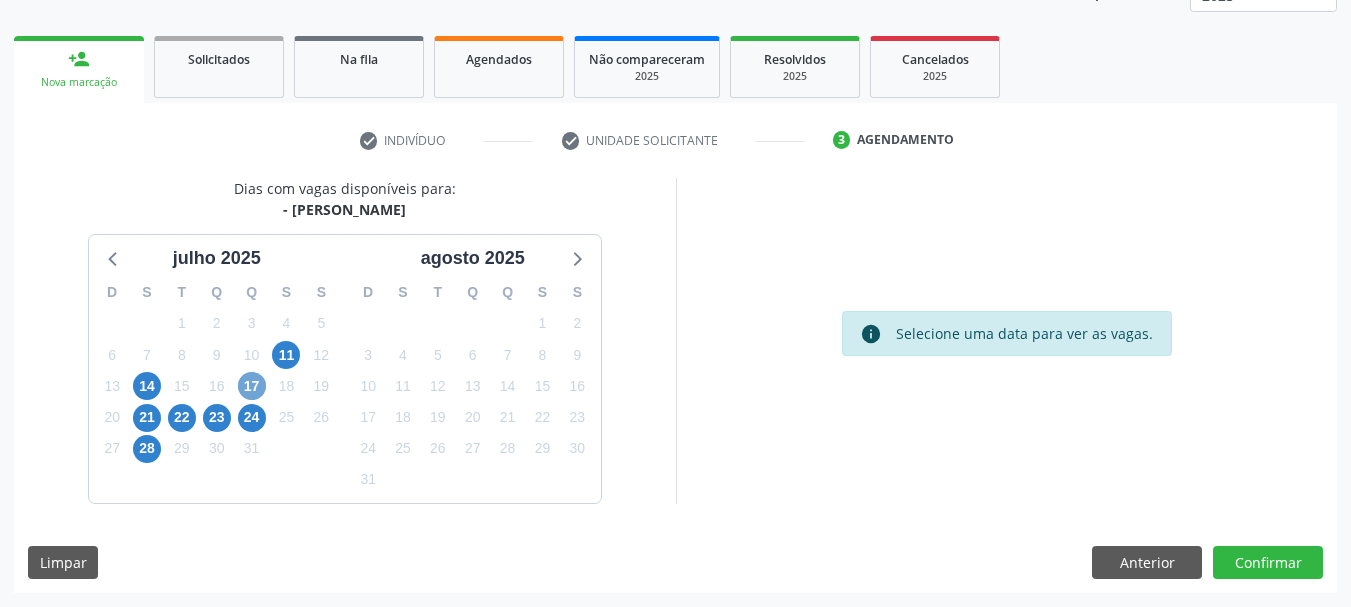 click on "17" at bounding box center (252, 386) 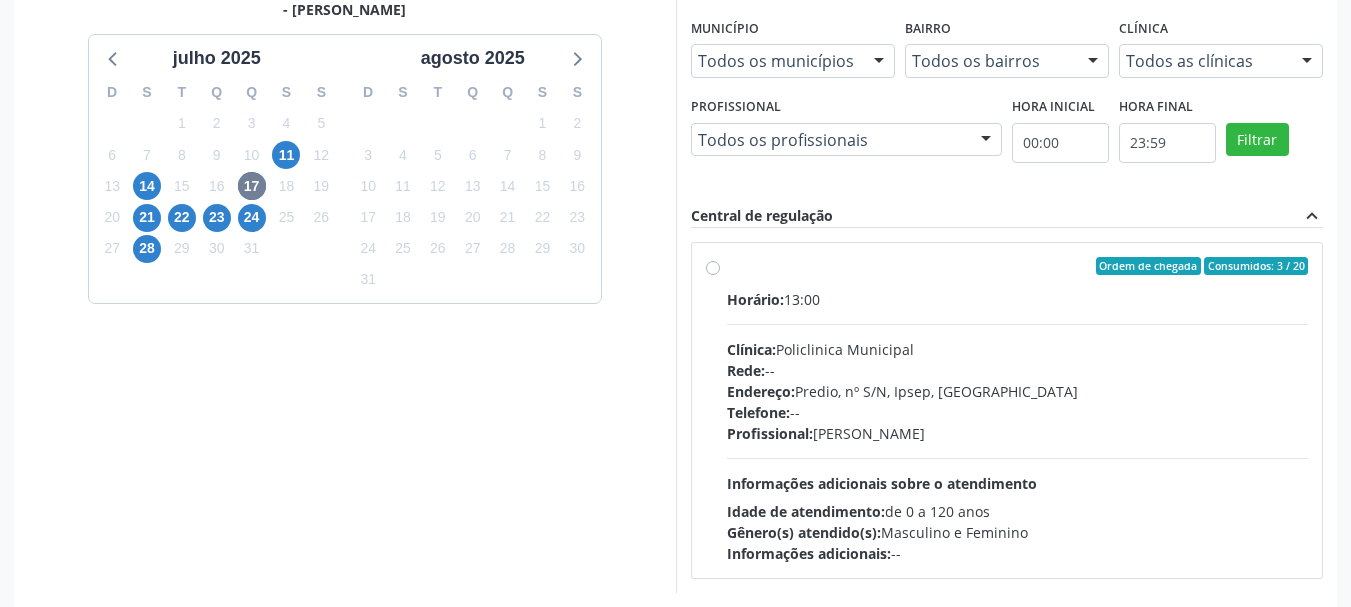 click on "Telefone:   --" at bounding box center (1018, 412) 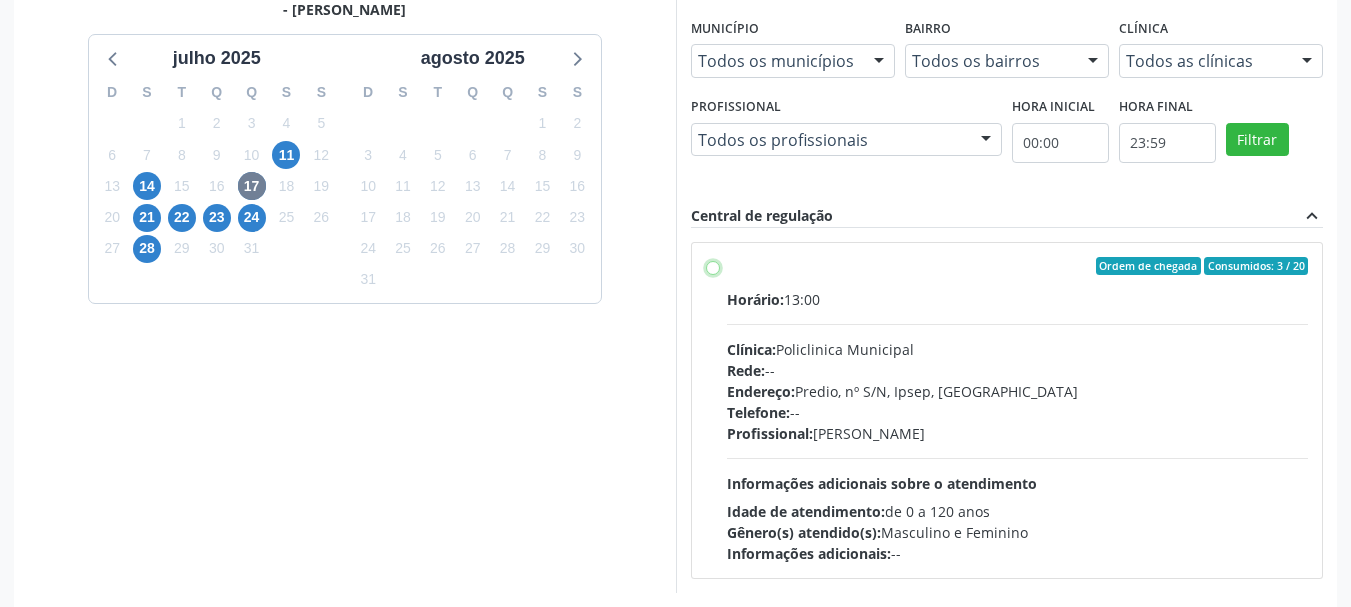 click on "Ordem de chegada
Consumidos: 3 / 20
Horário:   13:00
Clínica:  Policlinica Municipal
Rede:
--
Endereço:   Predio, nº S/N, Ipsep, Serra Talhada - PE
Telefone:   --
Profissional:
Maria Augusta Soares Sobreira Machado
Informações adicionais sobre o atendimento
Idade de atendimento:
de 0 a 120 anos
Gênero(s) atendido(s):
Masculino e Feminino
Informações adicionais:
--" at bounding box center (713, 266) 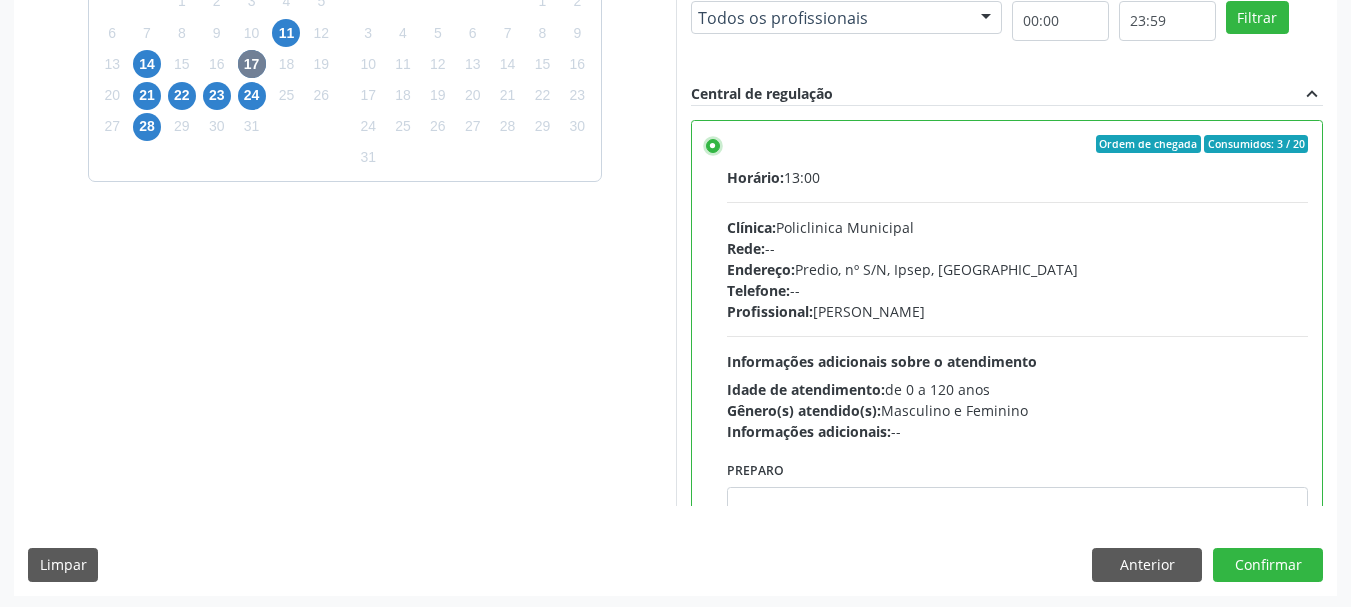 scroll, scrollTop: 588, scrollLeft: 0, axis: vertical 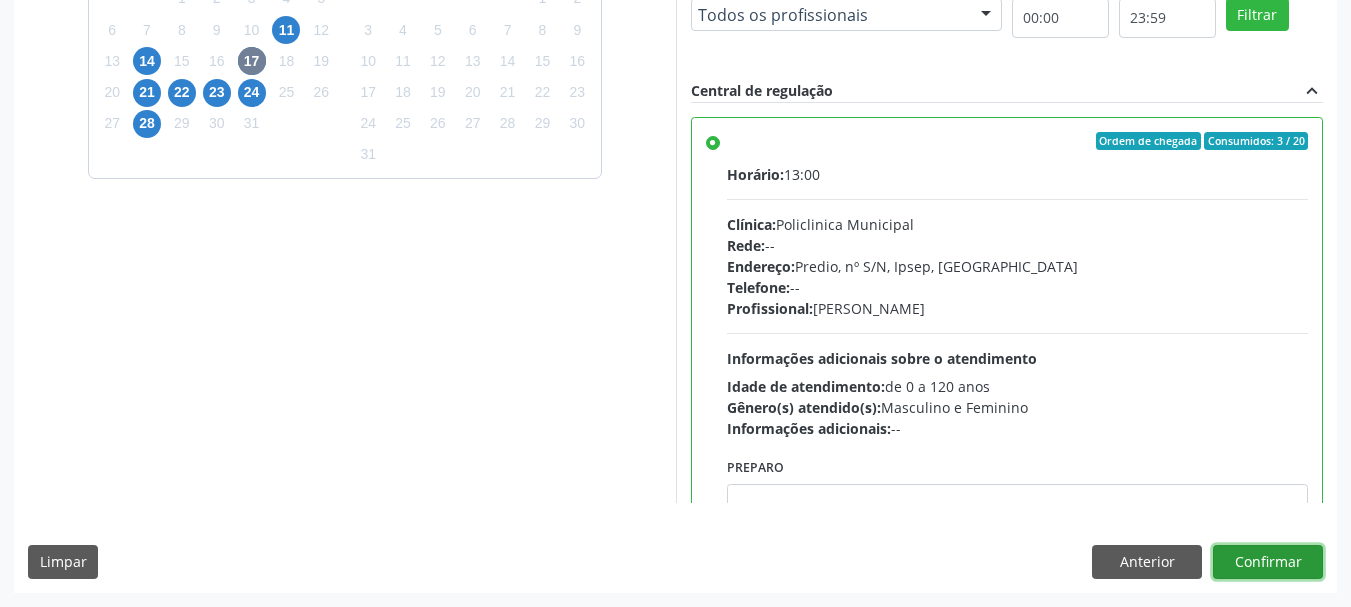 click on "Confirmar" at bounding box center (1268, 562) 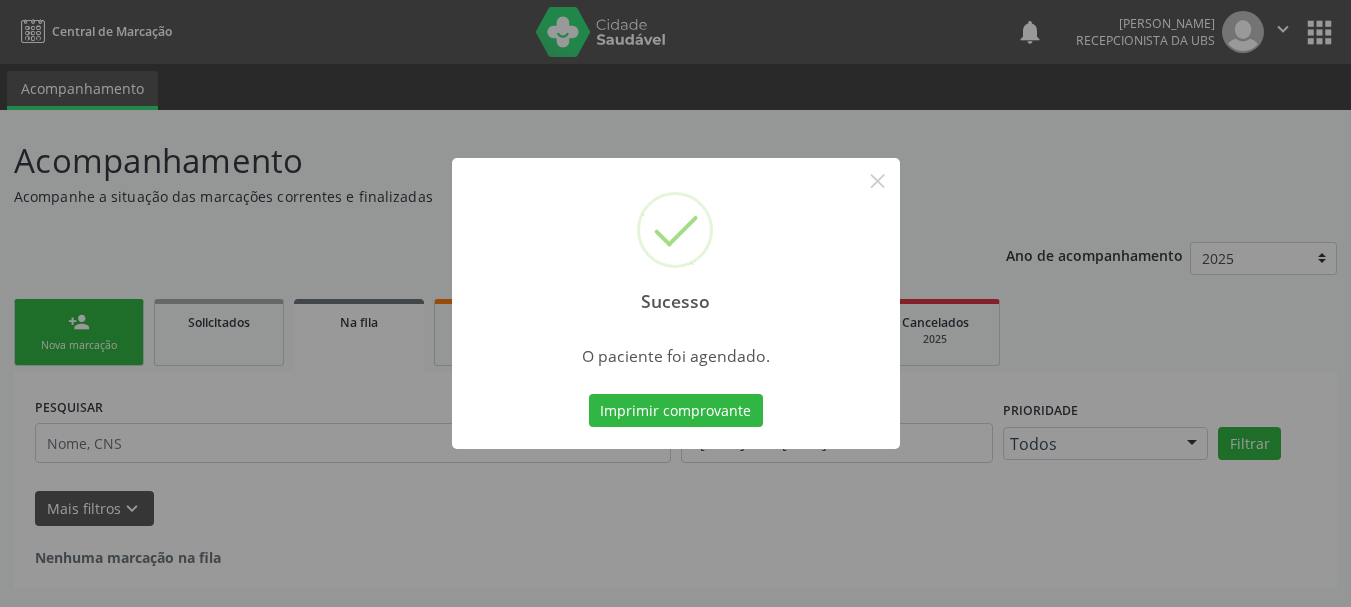 scroll, scrollTop: 0, scrollLeft: 0, axis: both 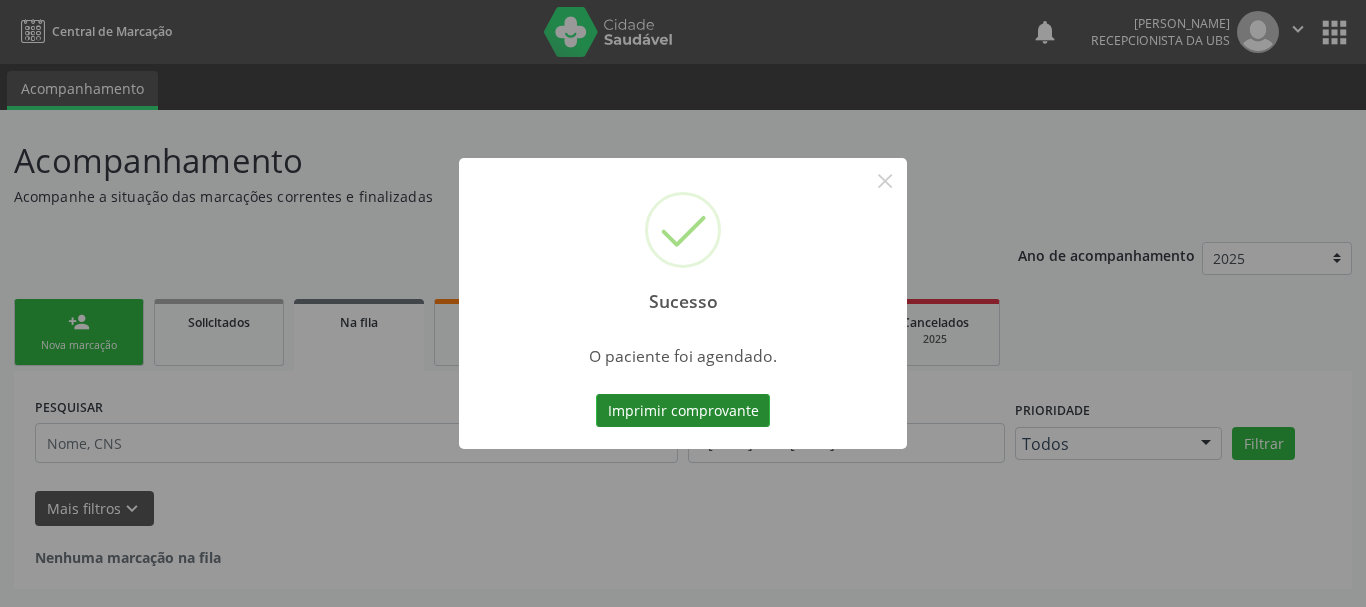 click on "Imprimir comprovante" at bounding box center [683, 411] 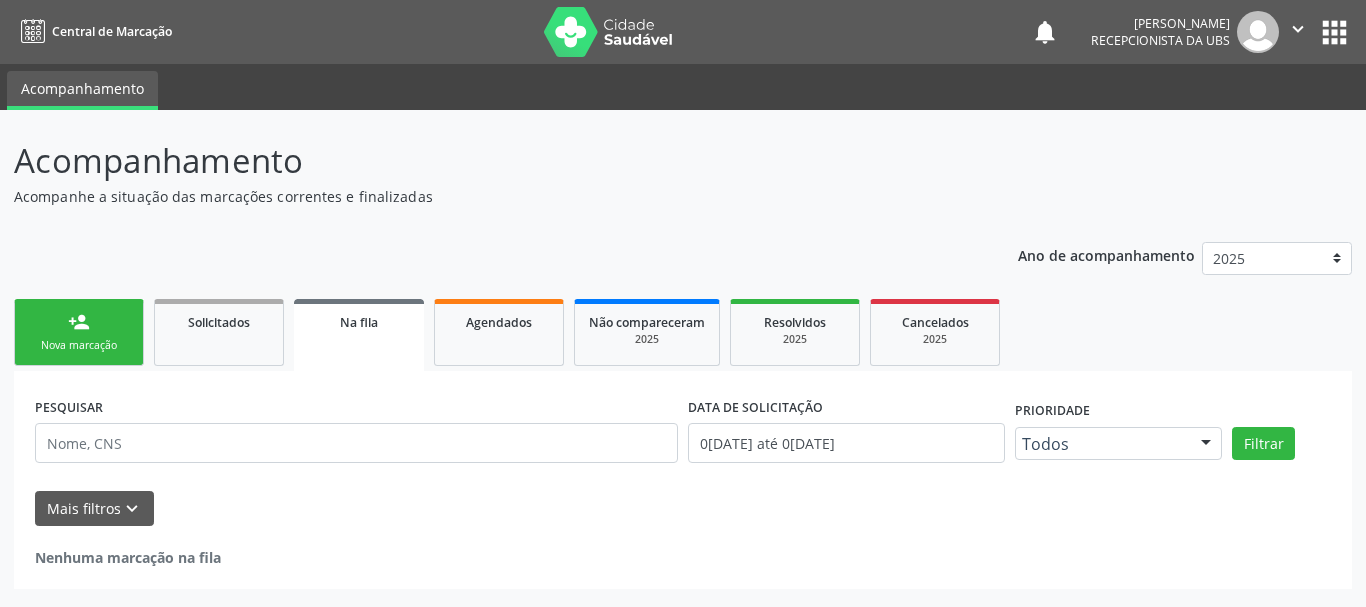 click on "person_add
Nova marcação" at bounding box center [79, 332] 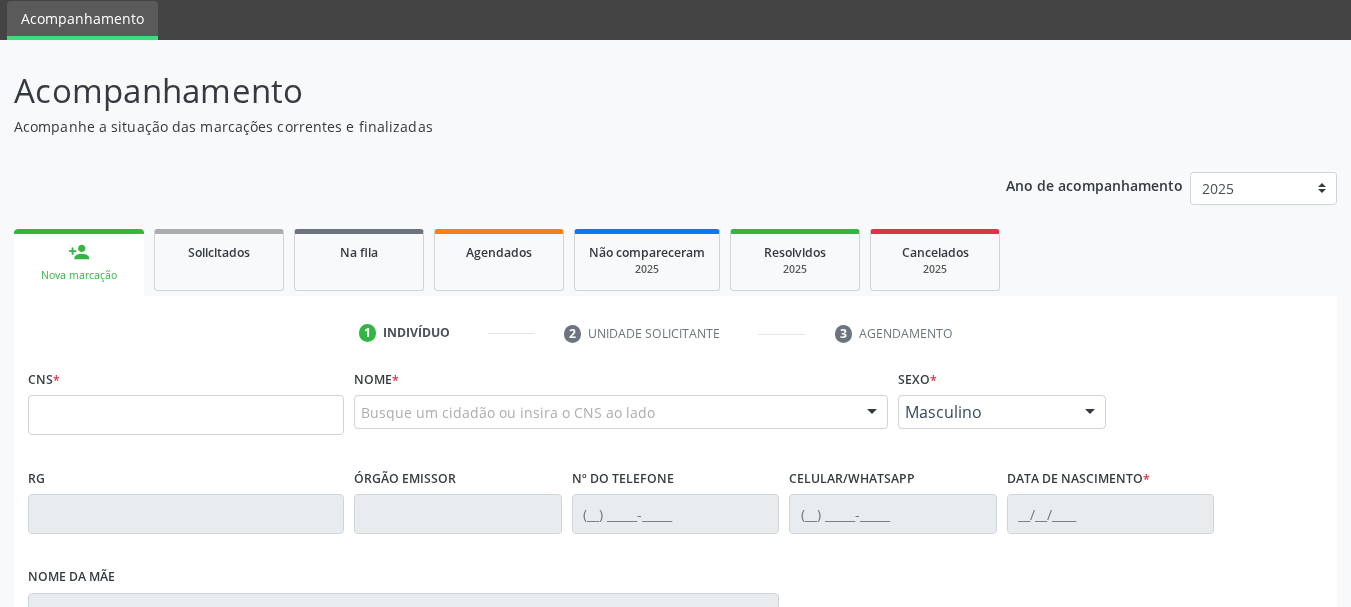 scroll, scrollTop: 100, scrollLeft: 0, axis: vertical 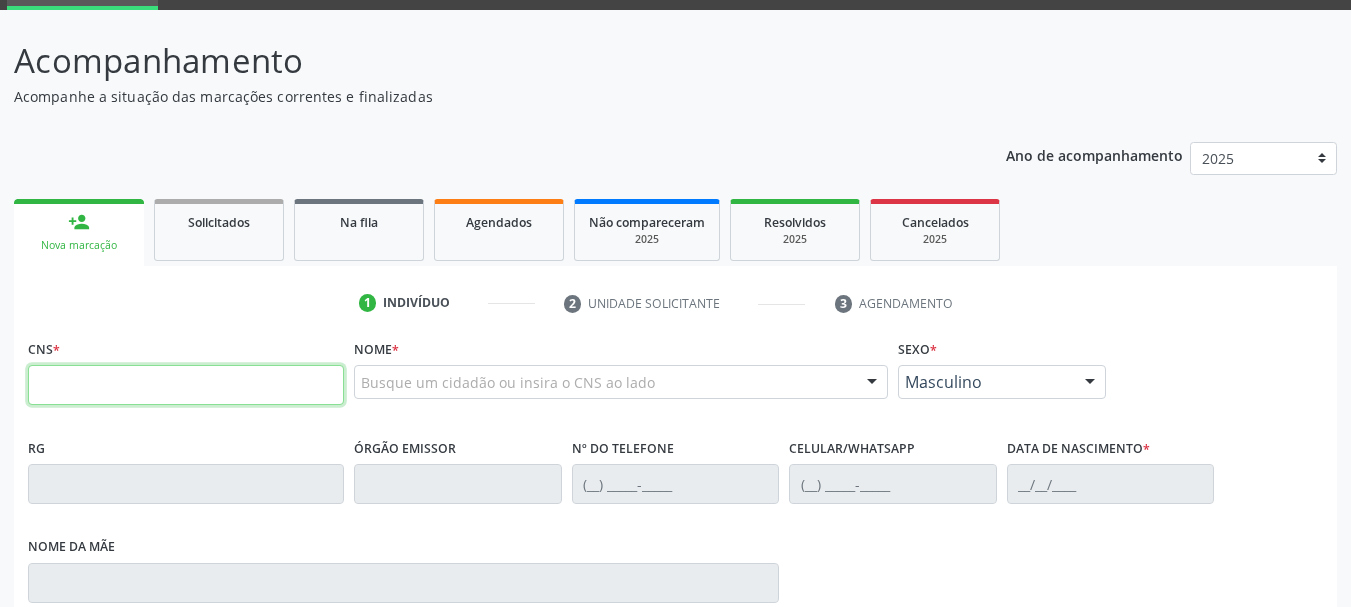 click at bounding box center (186, 385) 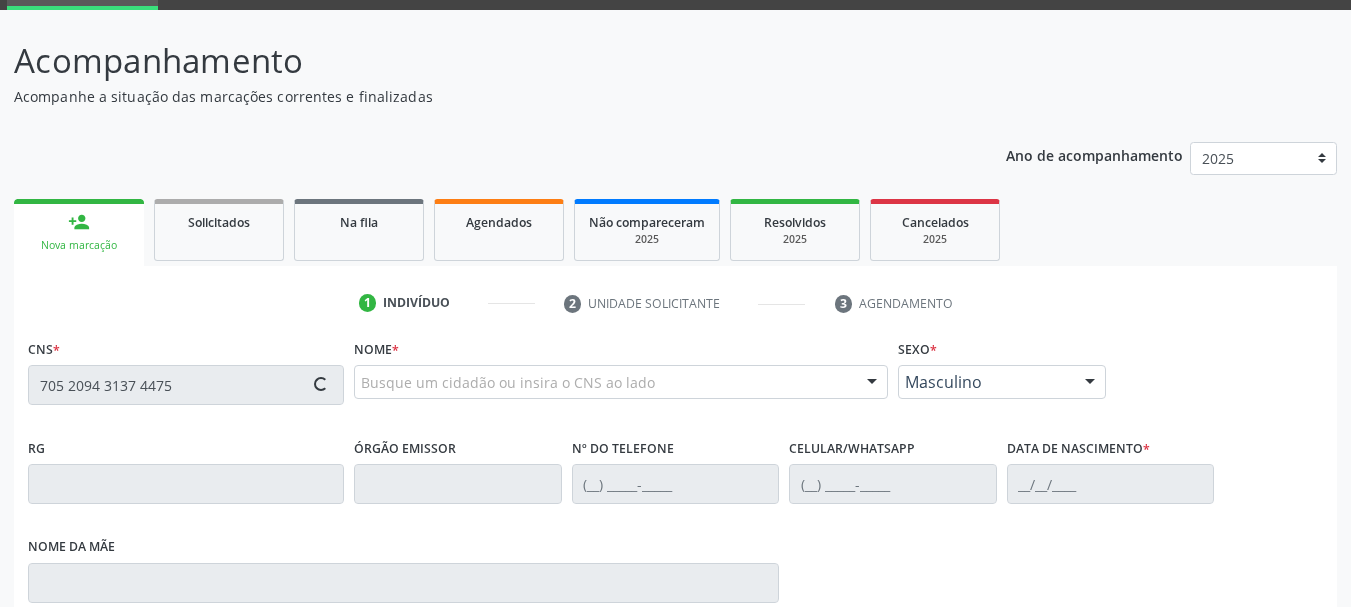 type on "705 2094 3137 4475" 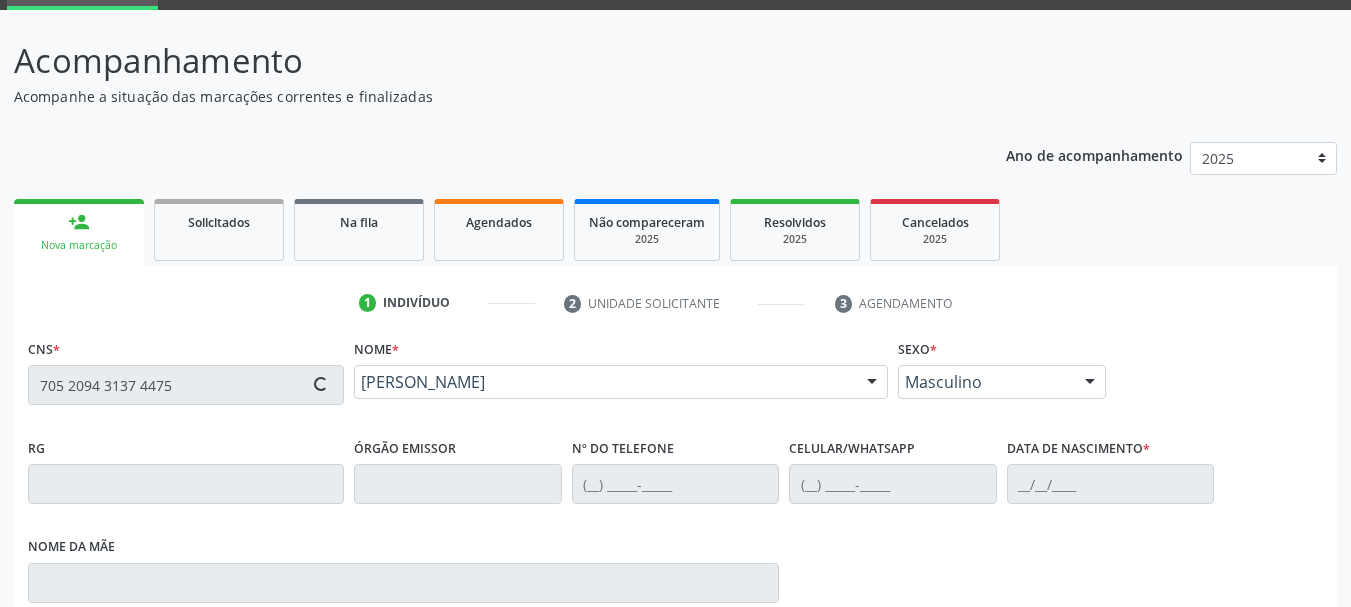 type on "[PHONE_NUMBER]" 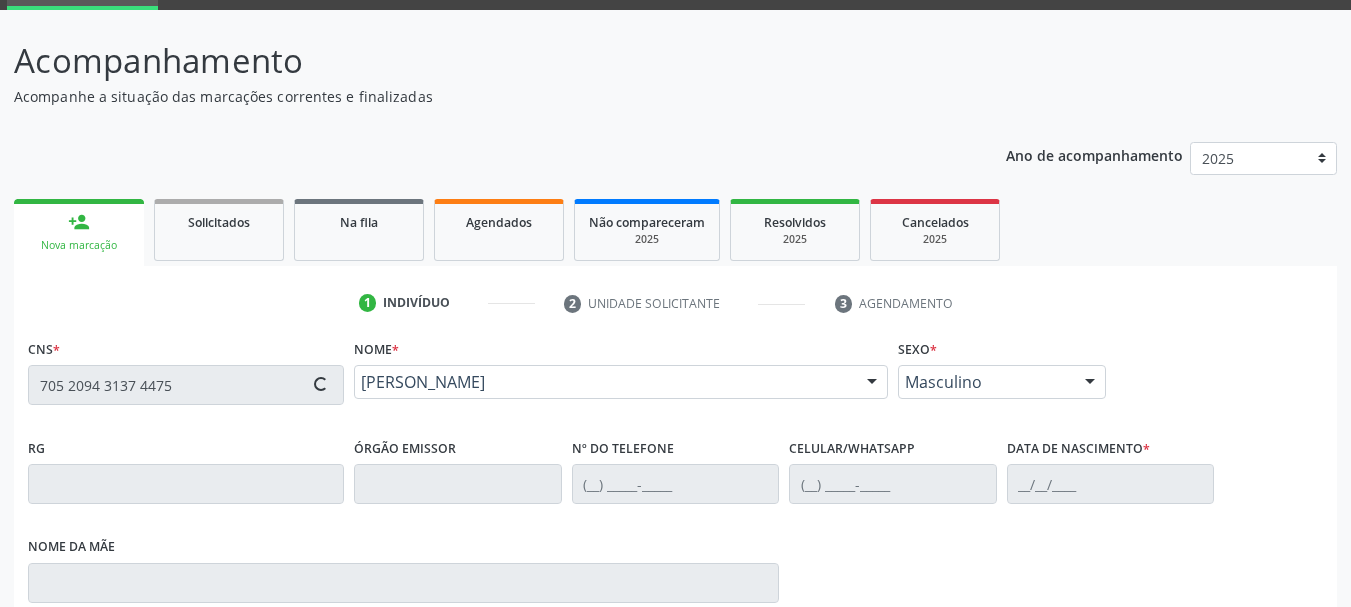type on "15/02/2020" 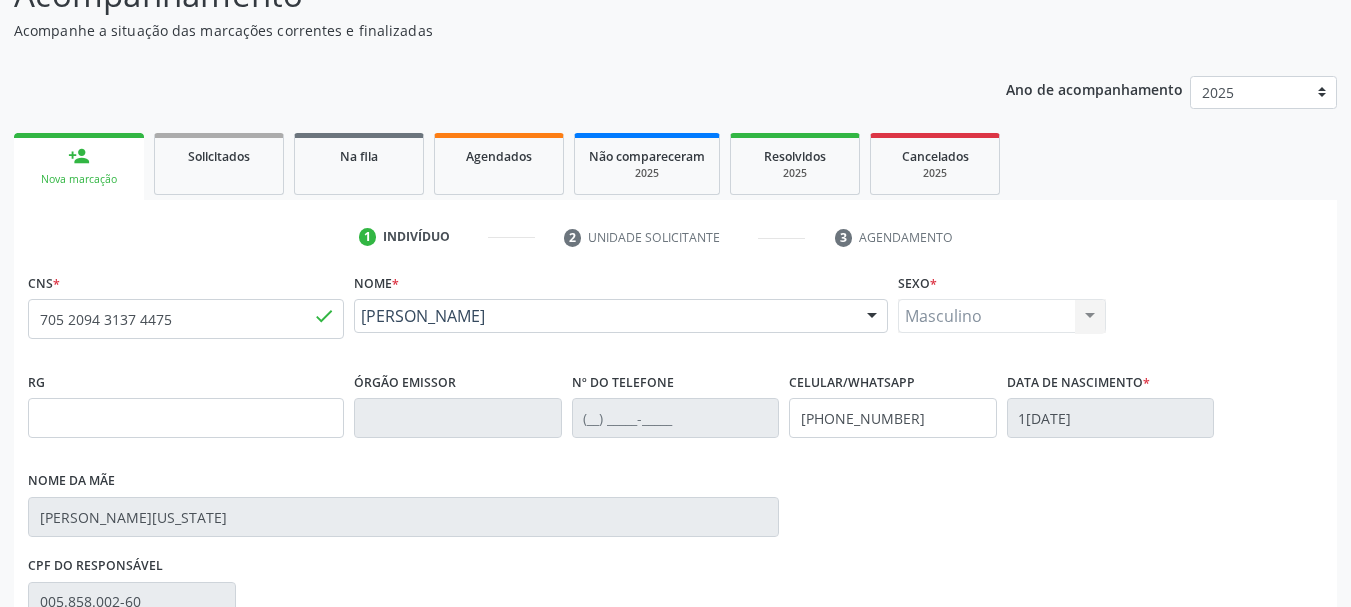 scroll, scrollTop: 200, scrollLeft: 0, axis: vertical 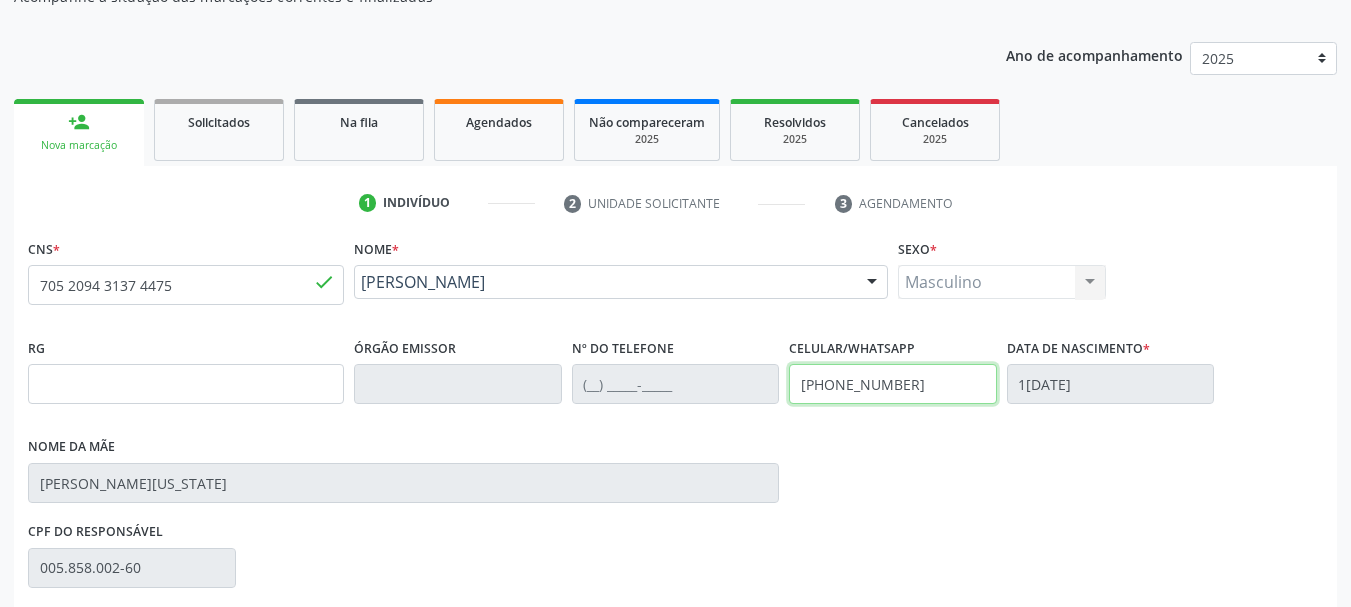 click on "[PHONE_NUMBER]" at bounding box center (893, 384) 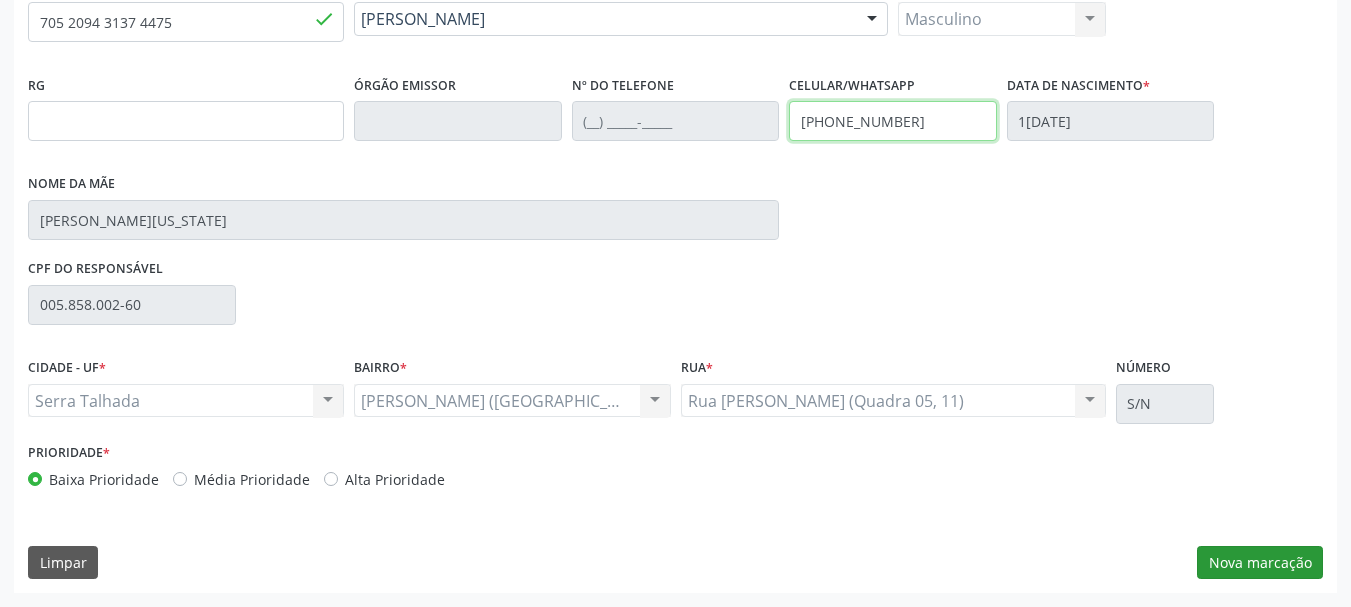 type on "(87) 99977-4649" 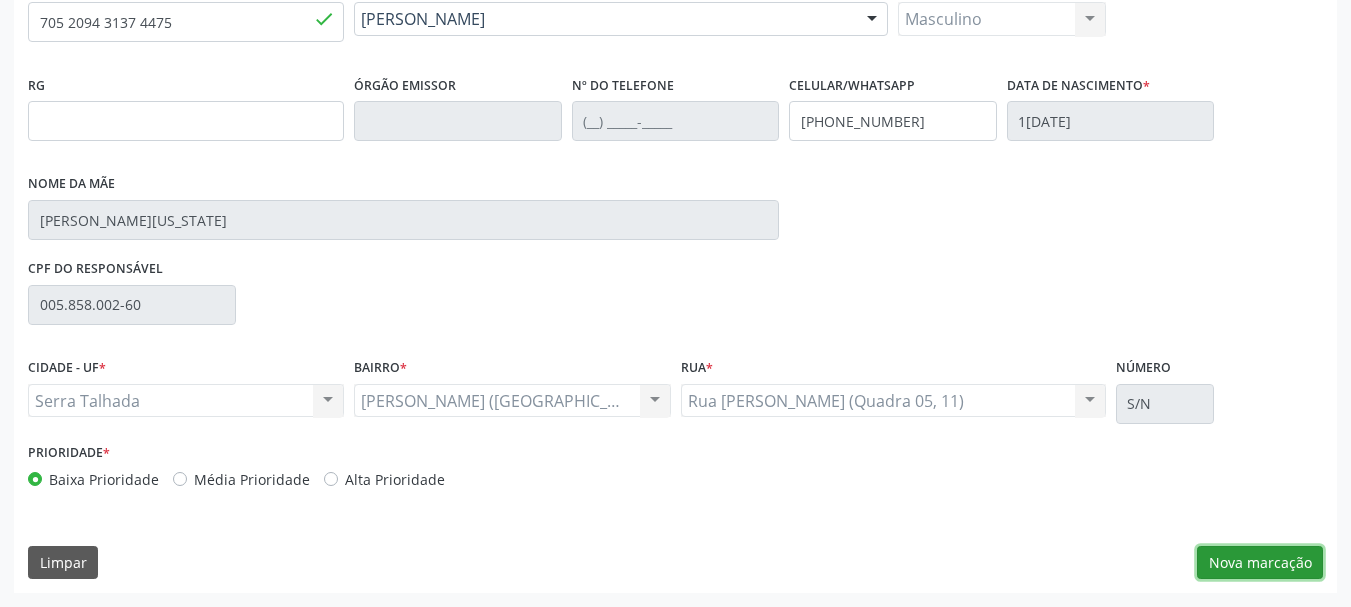 click on "Nova marcação" at bounding box center [1260, 563] 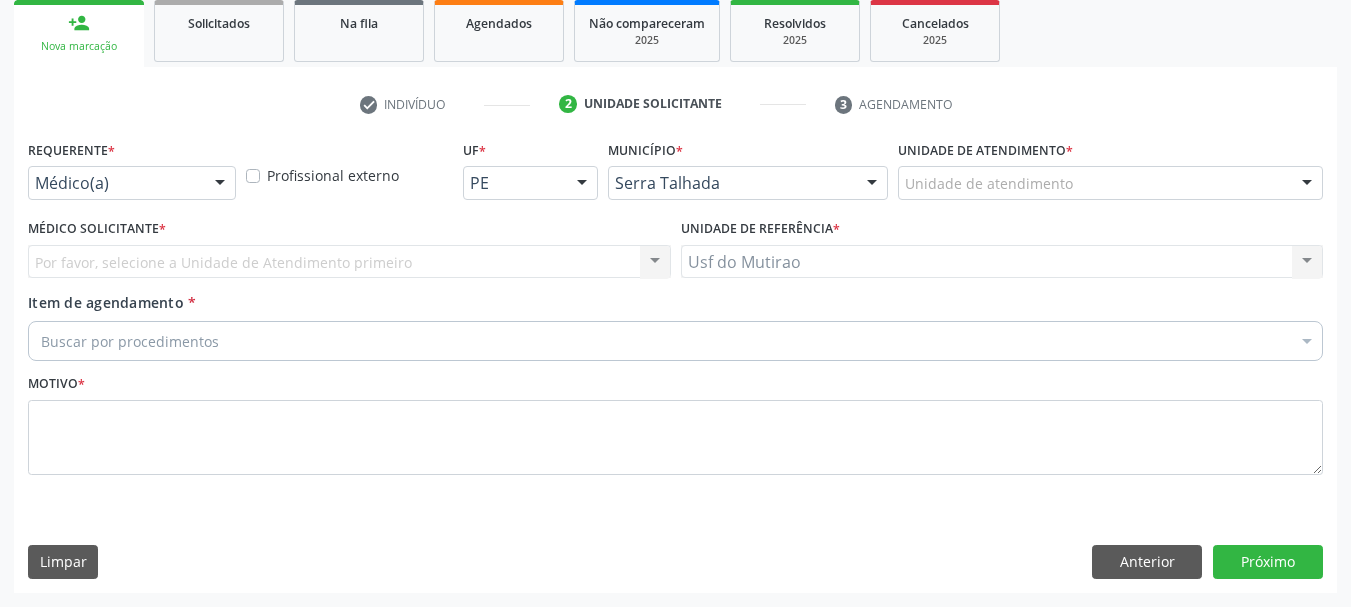 scroll, scrollTop: 299, scrollLeft: 0, axis: vertical 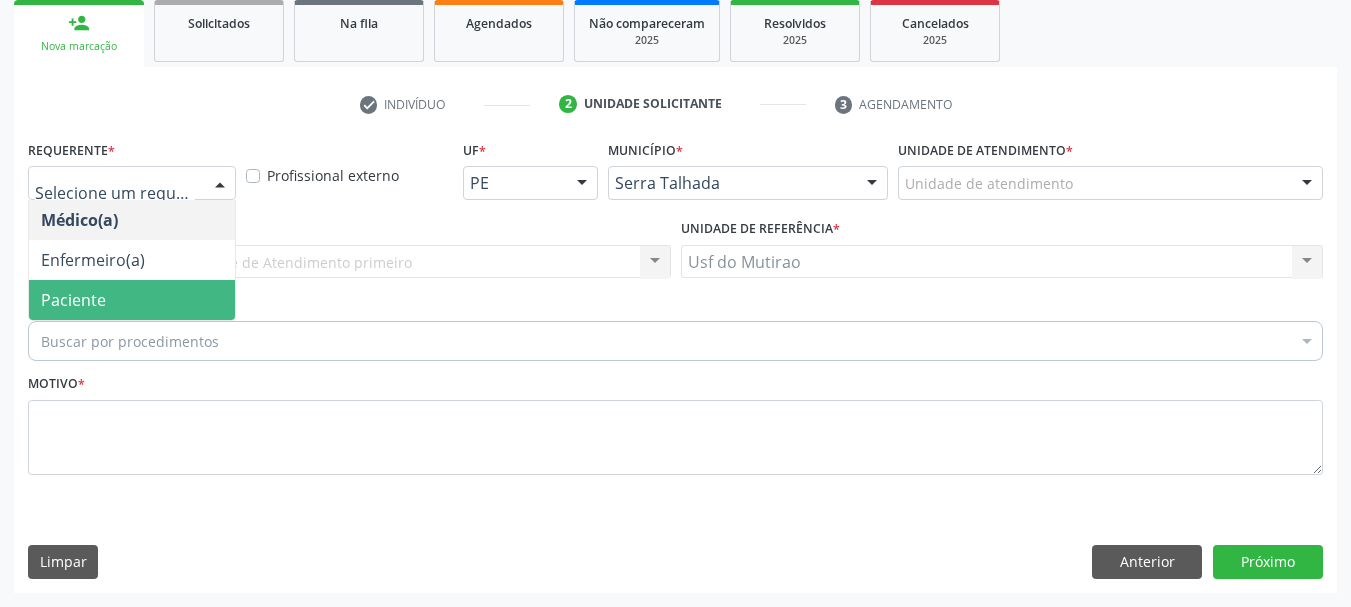 click on "Paciente" at bounding box center (73, 300) 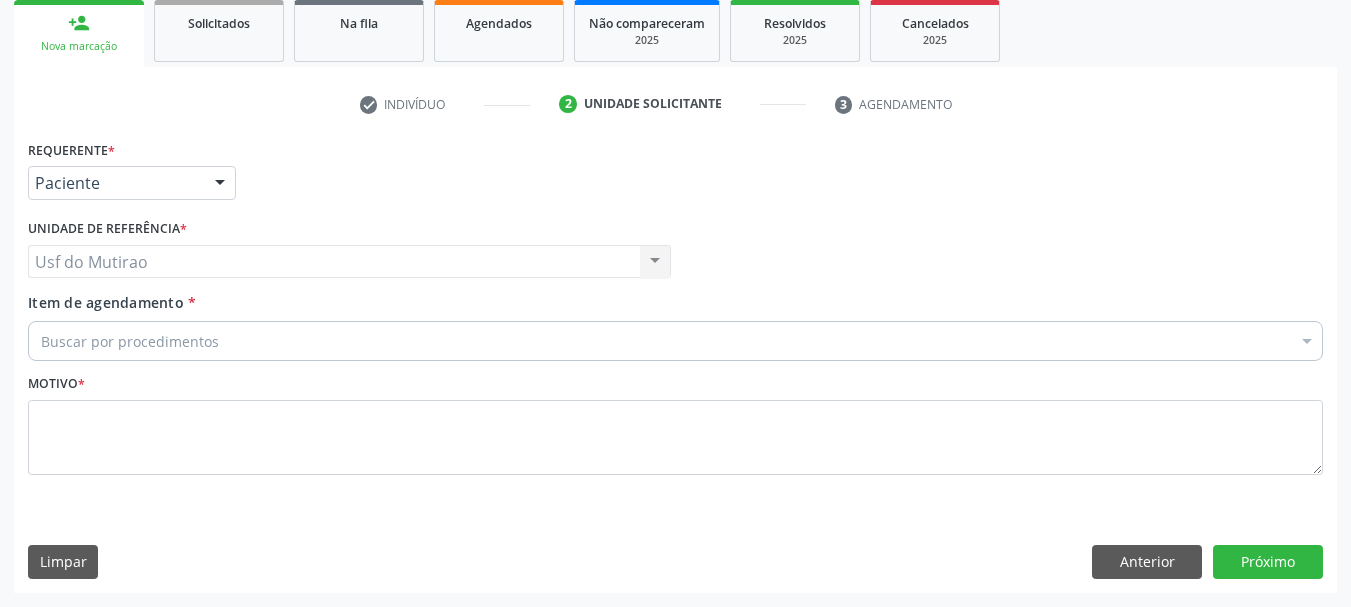 click on "Buscar por procedimentos" at bounding box center [675, 341] 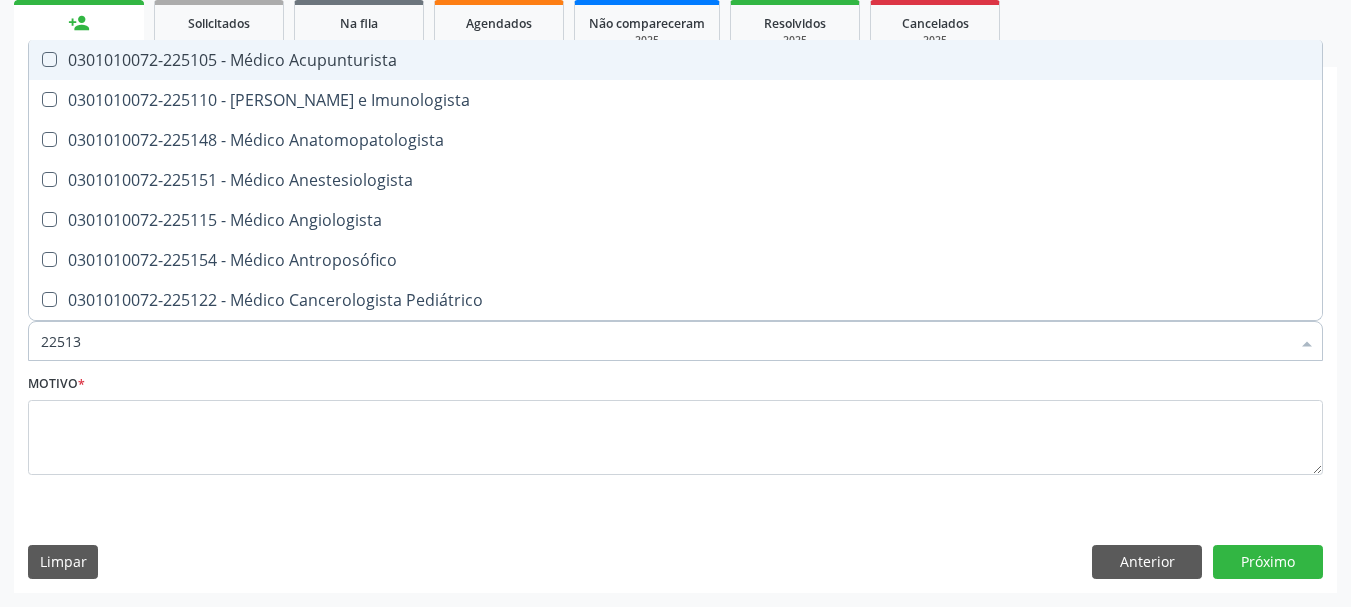 type on "225133" 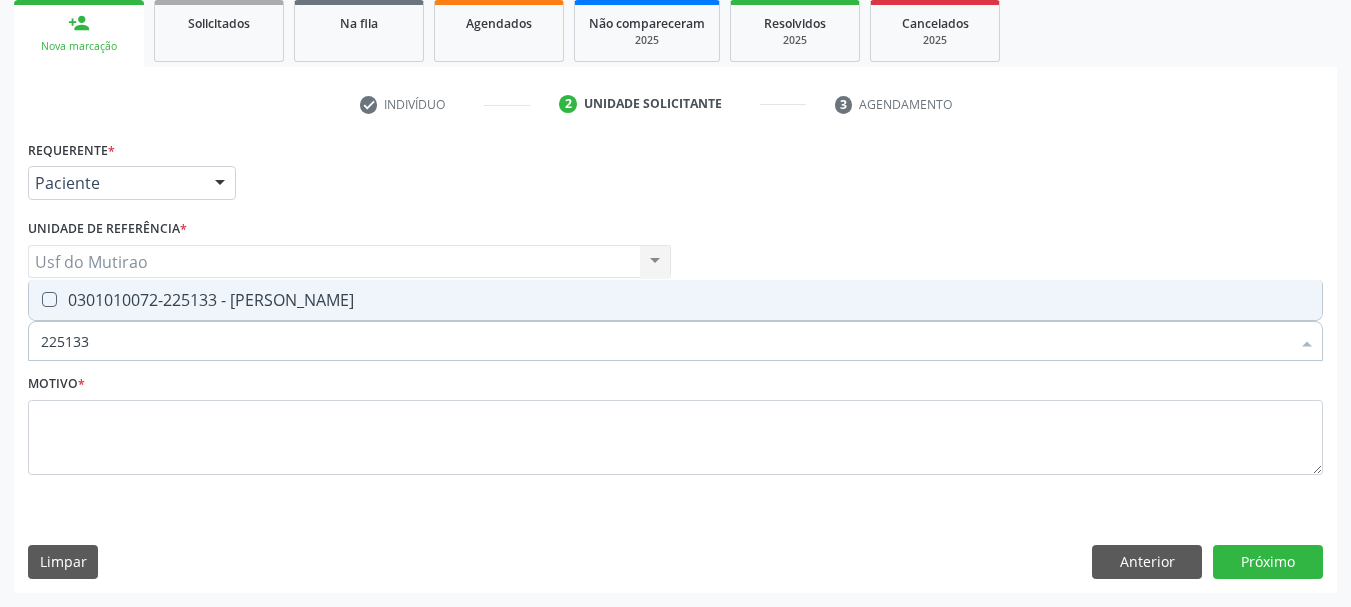 click on "0301010072-225133 - Médico Psiquiatra" at bounding box center [675, 300] 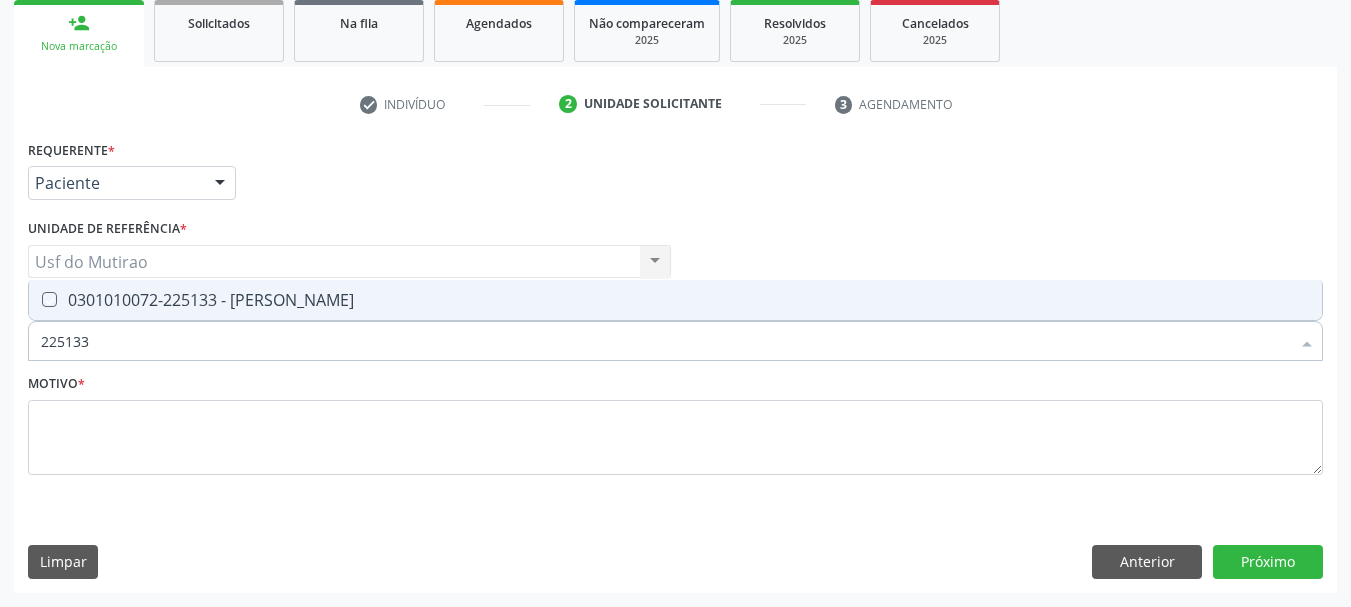 checkbox on "true" 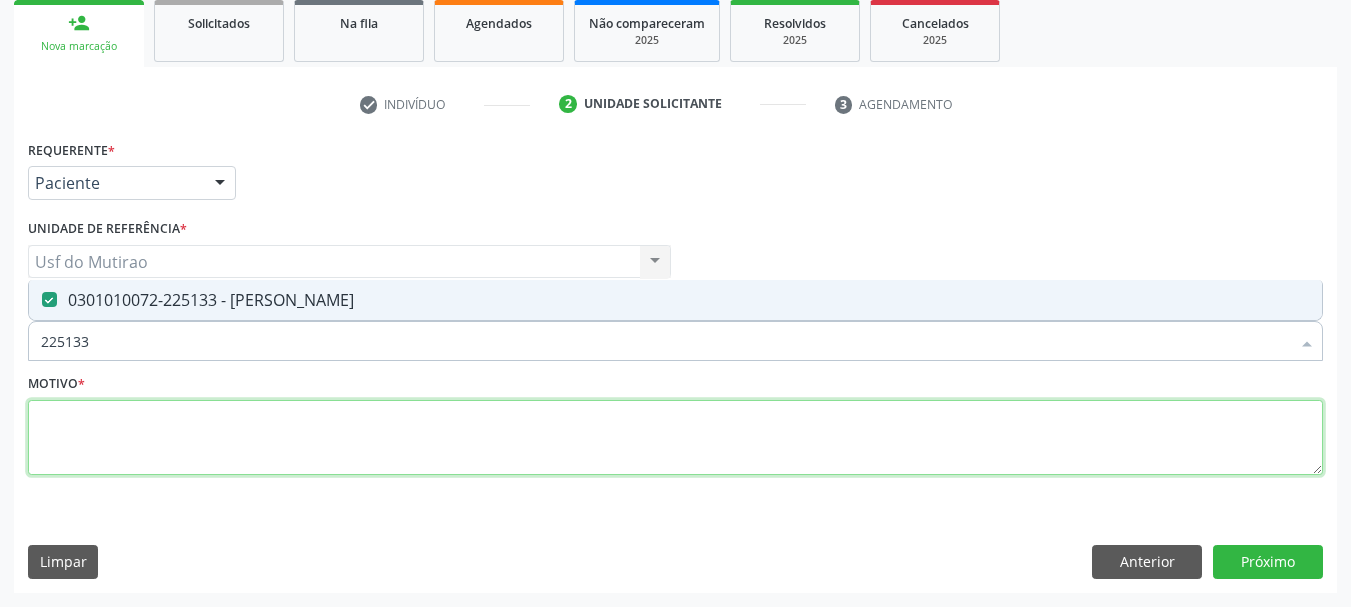 click at bounding box center (675, 438) 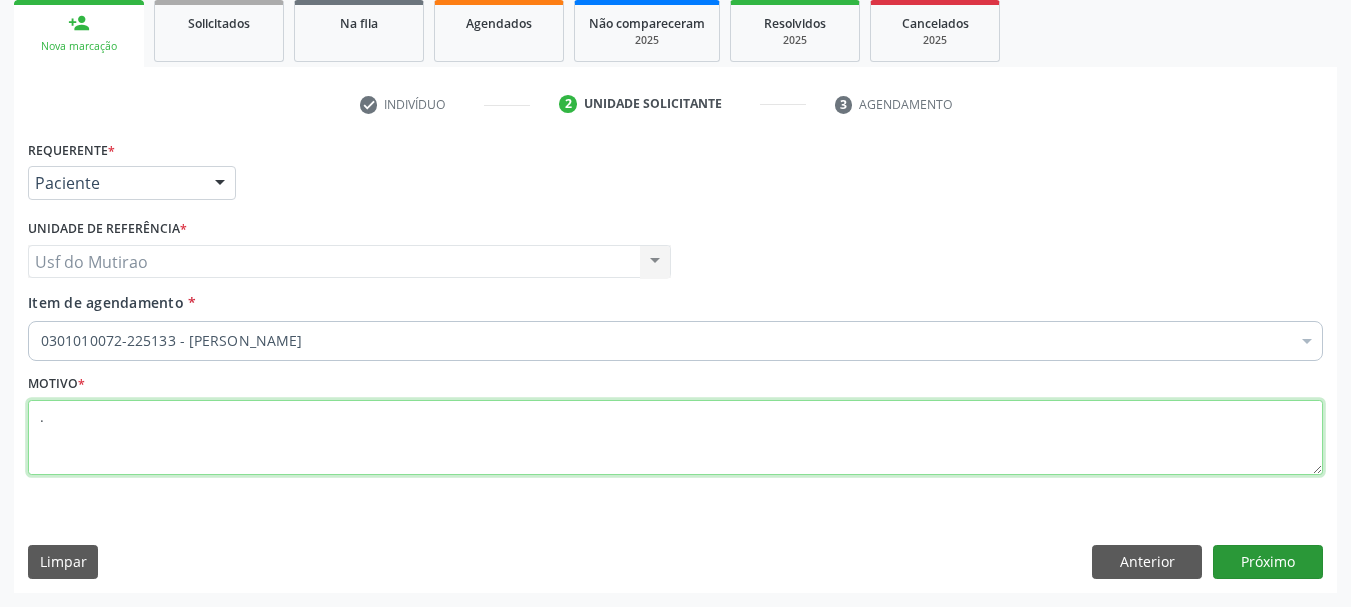 type on "." 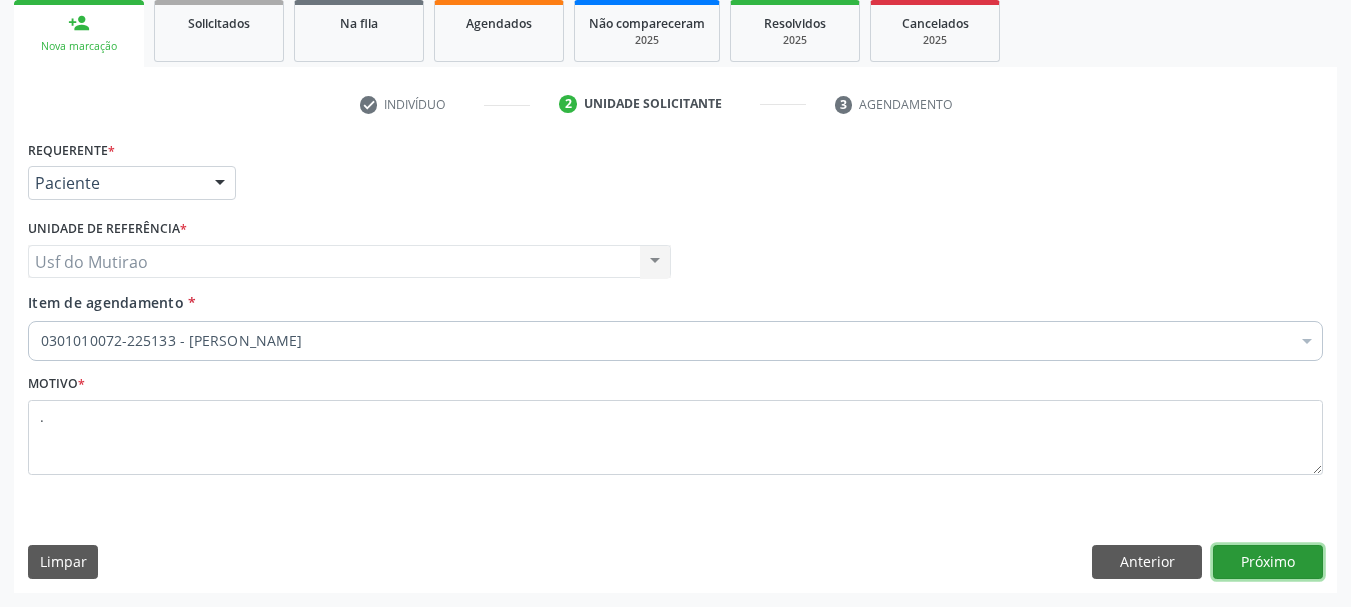 click on "Próximo" at bounding box center [1268, 562] 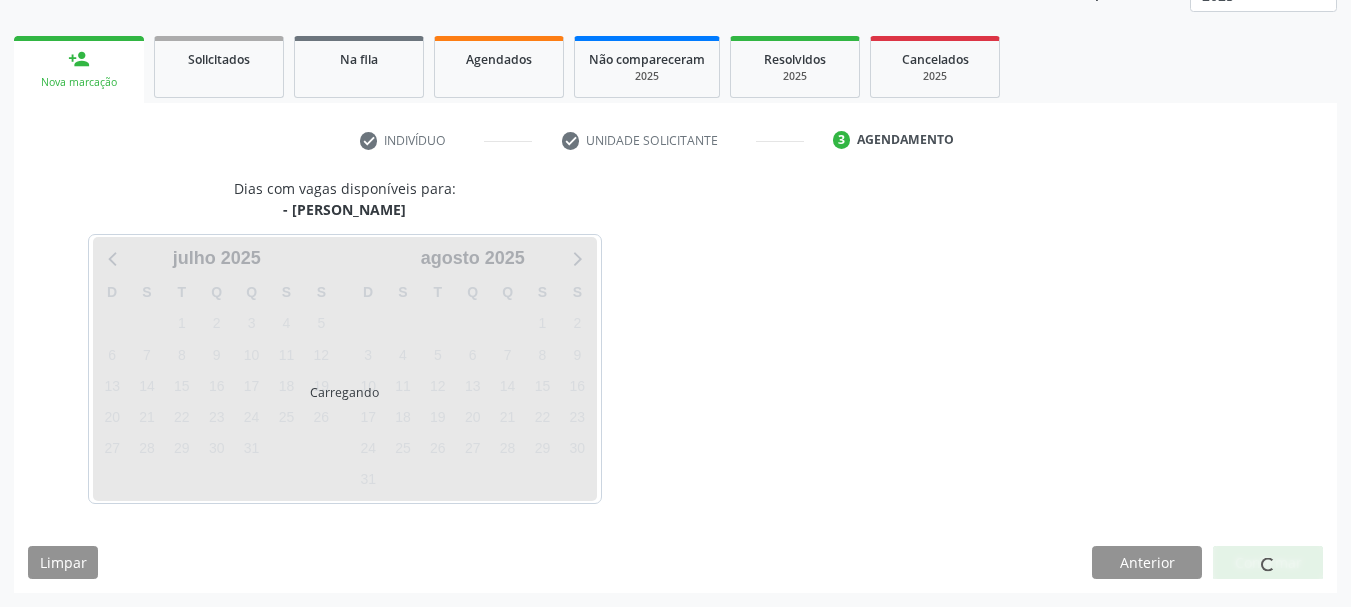 scroll, scrollTop: 263, scrollLeft: 0, axis: vertical 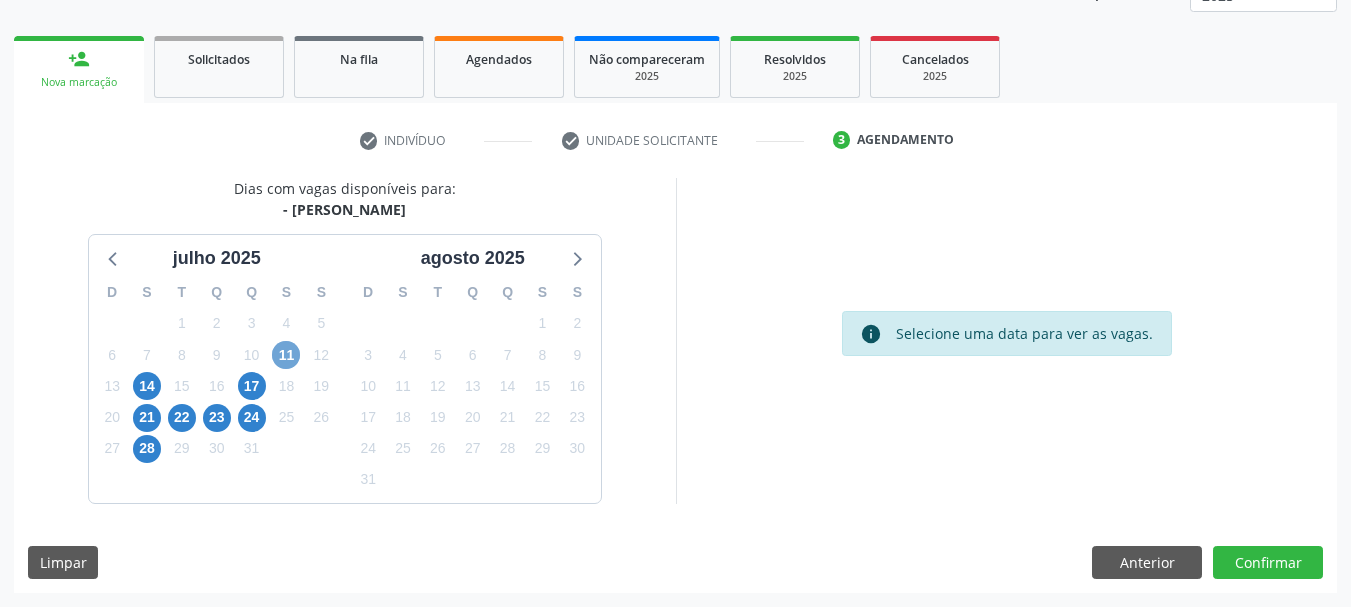 click on "11" at bounding box center (286, 355) 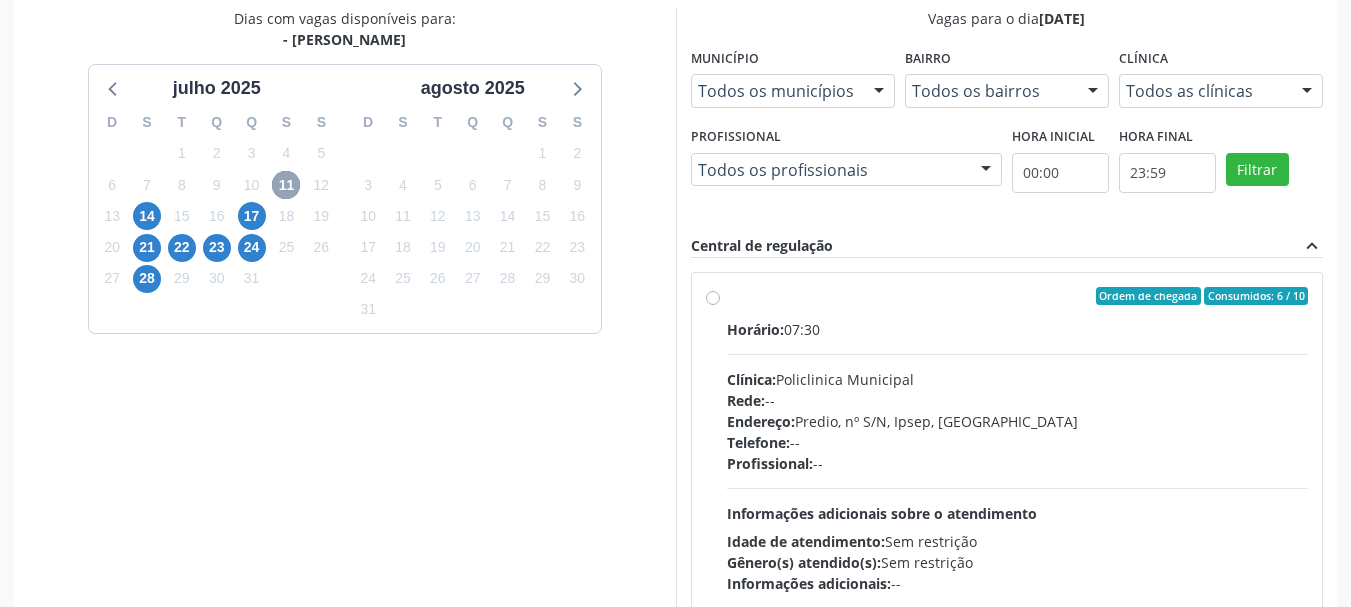 scroll, scrollTop: 463, scrollLeft: 0, axis: vertical 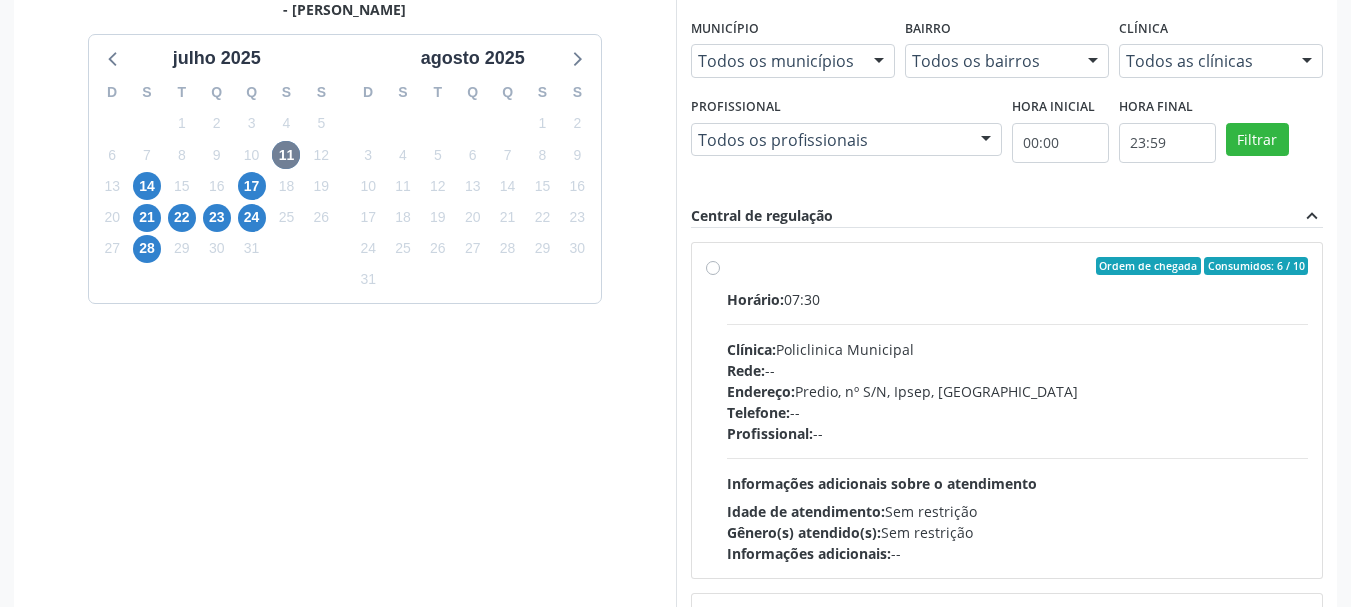 click on "Rede:
--" at bounding box center (1018, 370) 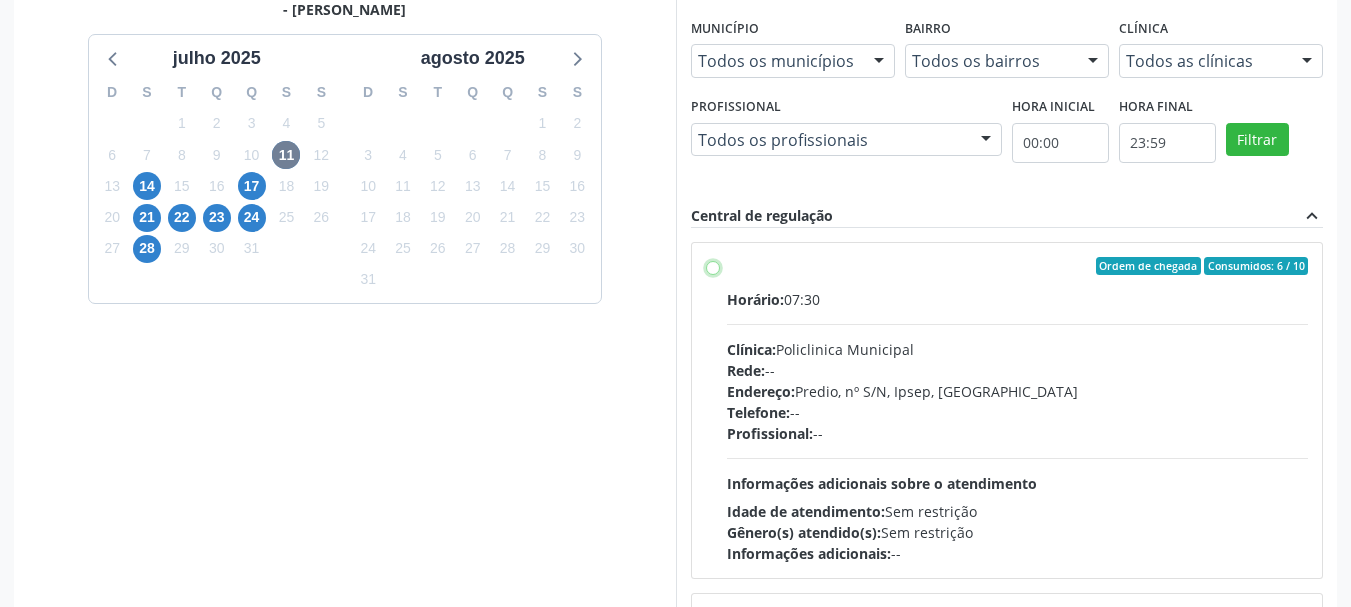 click on "Ordem de chegada
Consumidos: 6 / 10
Horário:   07:30
Clínica:  Policlinica Municipal
Rede:
--
Endereço:   Predio, nº S/N, Ipsep, Serra Talhada - PE
Telefone:   --
Profissional:
--
Informações adicionais sobre o atendimento
Idade de atendimento:
Sem restrição
Gênero(s) atendido(s):
Sem restrição
Informações adicionais:
--" at bounding box center (713, 266) 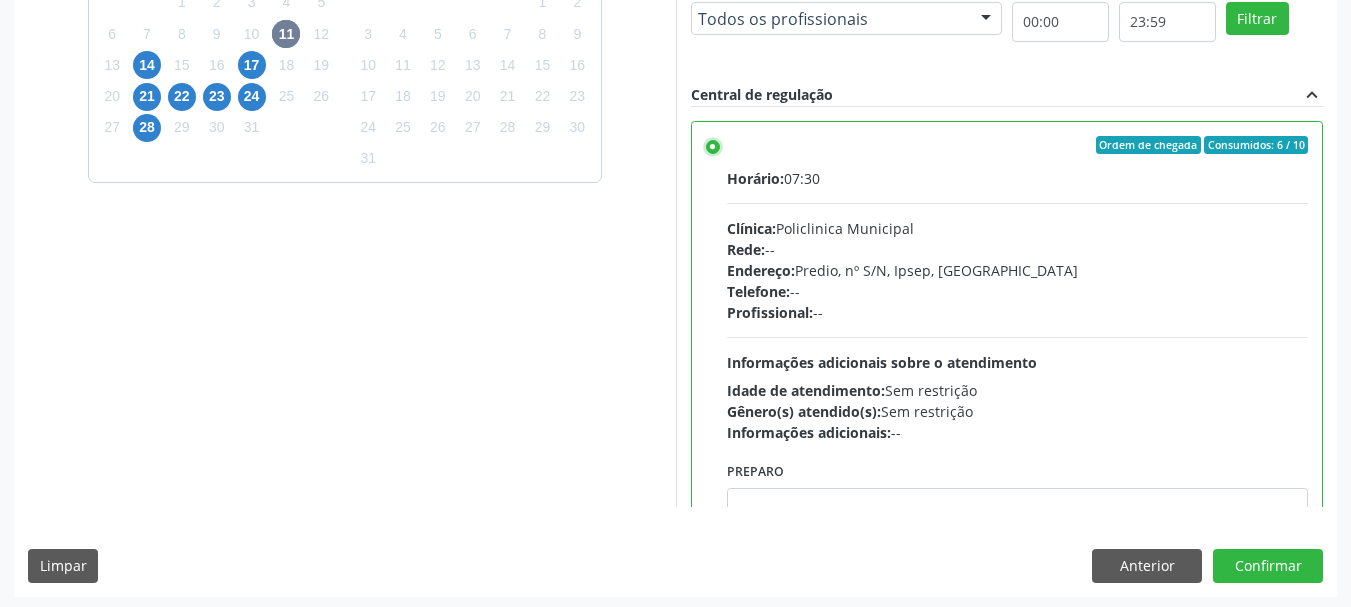 scroll, scrollTop: 588, scrollLeft: 0, axis: vertical 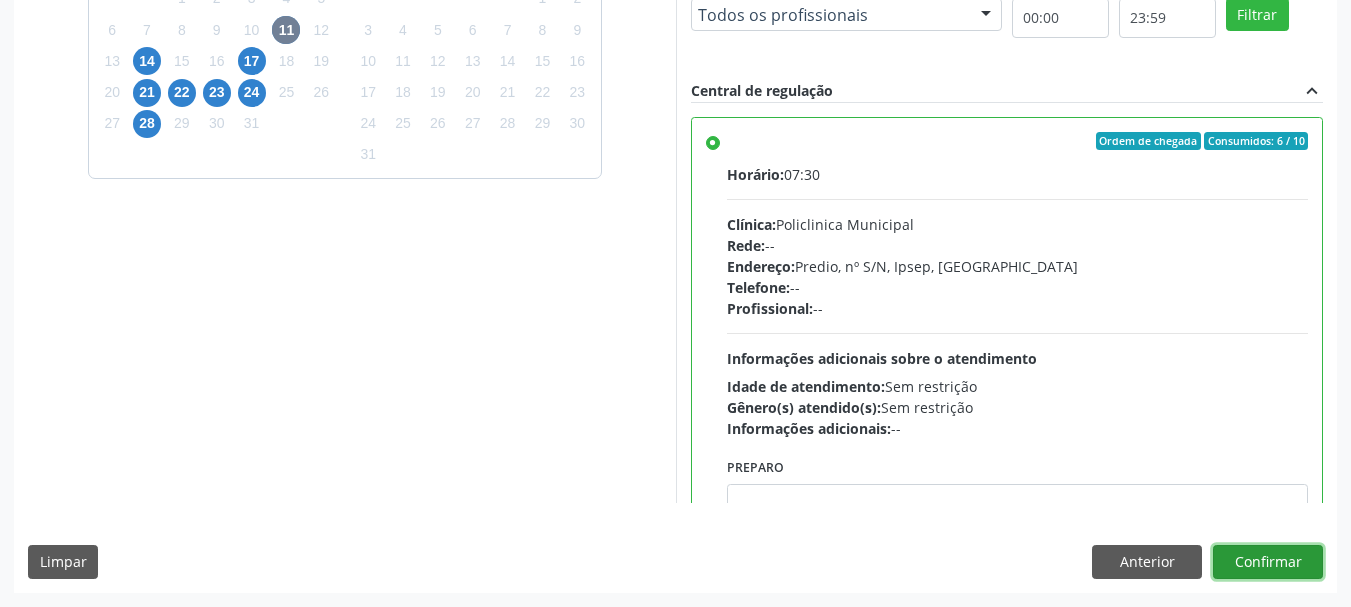 click on "Confirmar" at bounding box center [1268, 562] 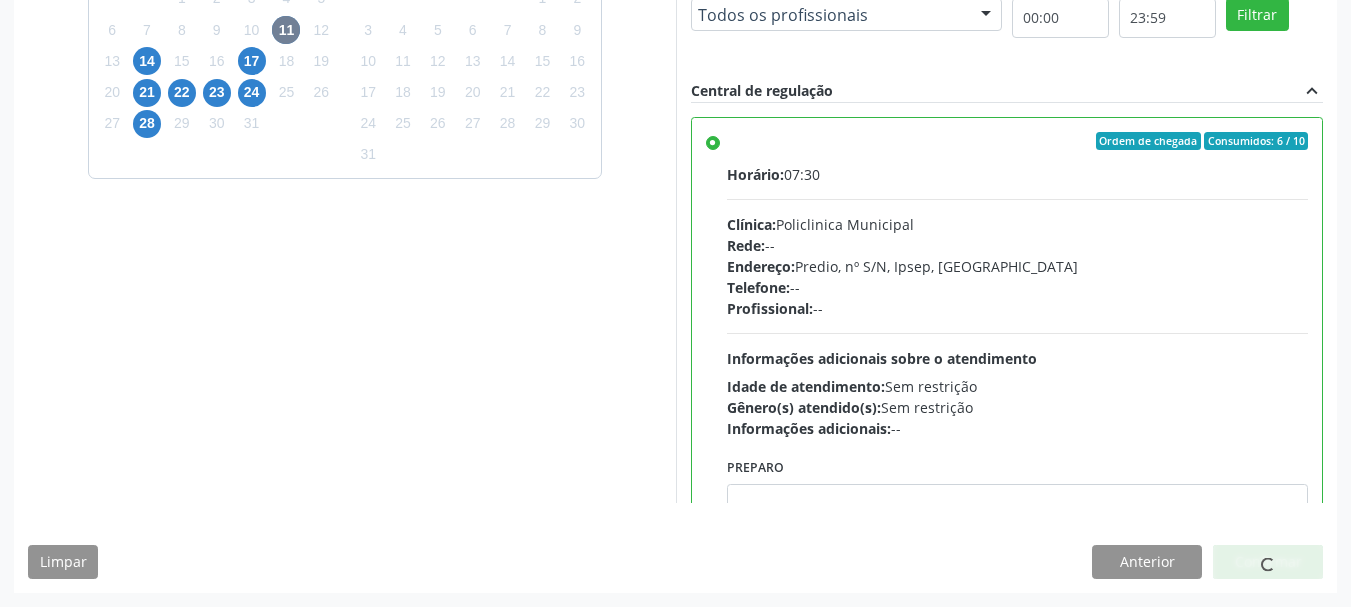 scroll, scrollTop: 0, scrollLeft: 0, axis: both 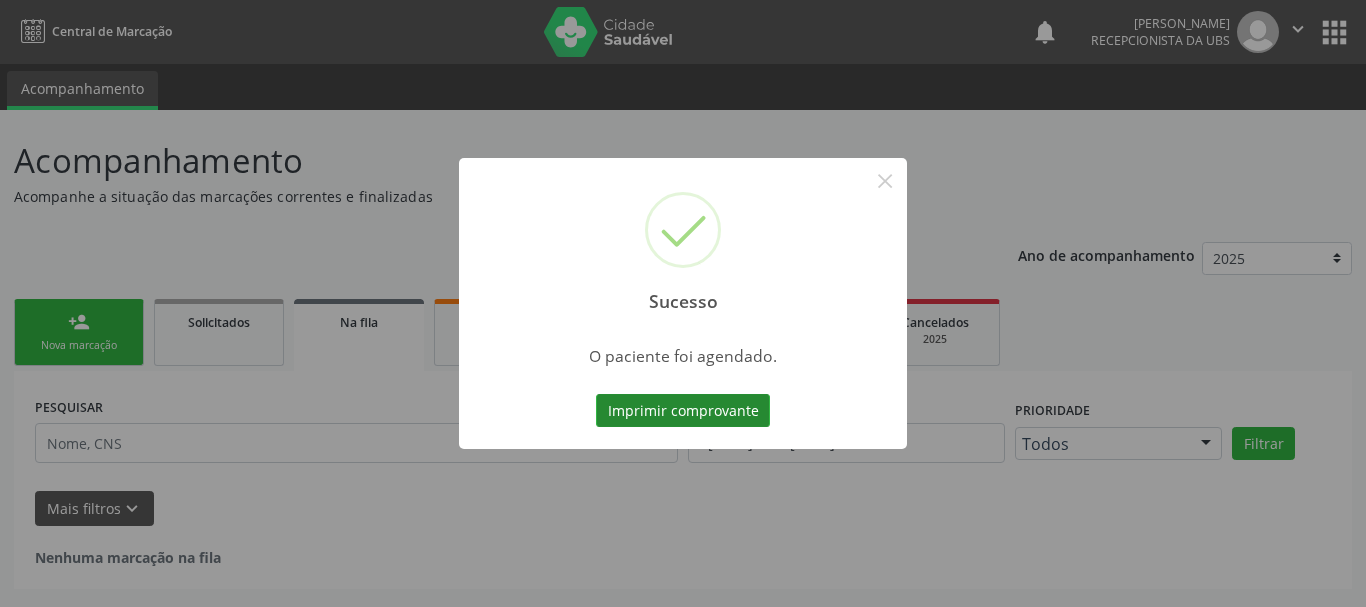 click on "Imprimir comprovante" at bounding box center [683, 411] 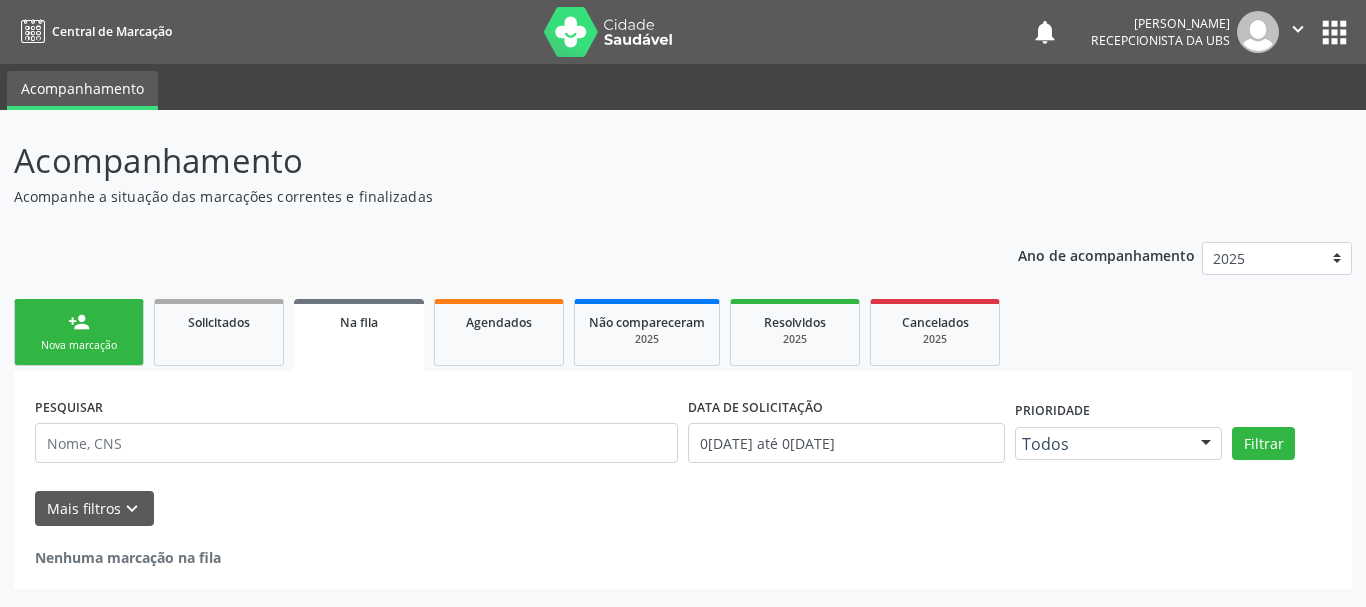 click on "Sucesso × O paciente foi agendado. Imprimir comprovante Cancel" at bounding box center (683, 303) 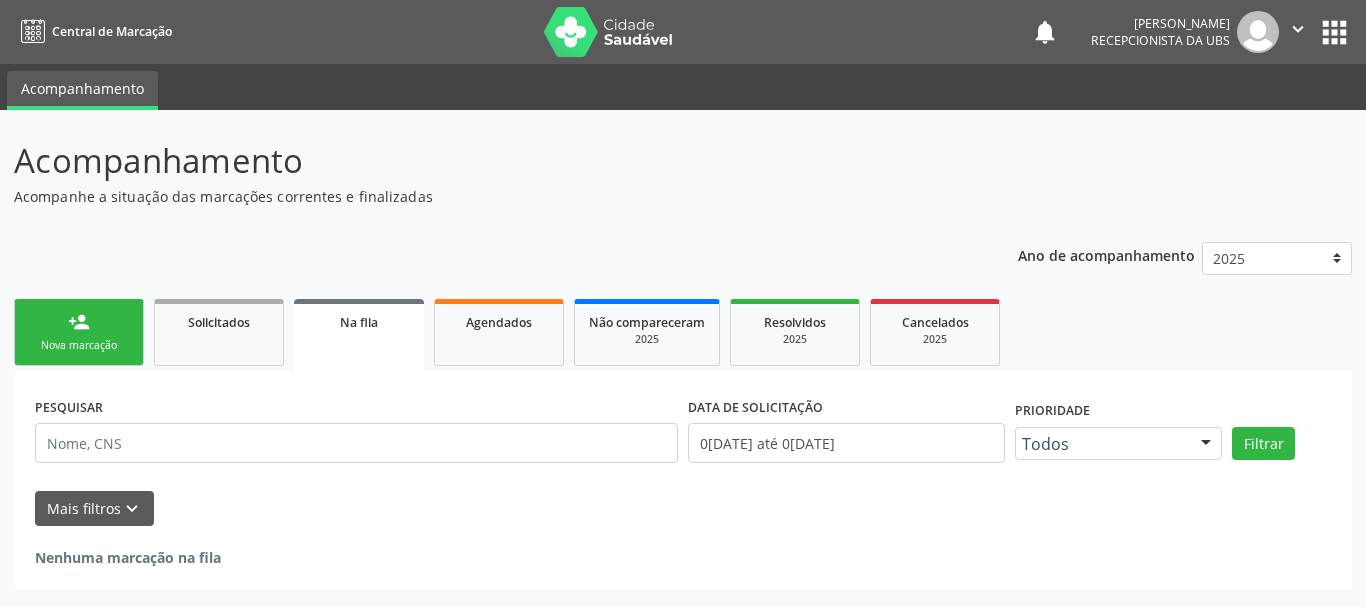 click on "person_add
Nova marcação" at bounding box center [79, 332] 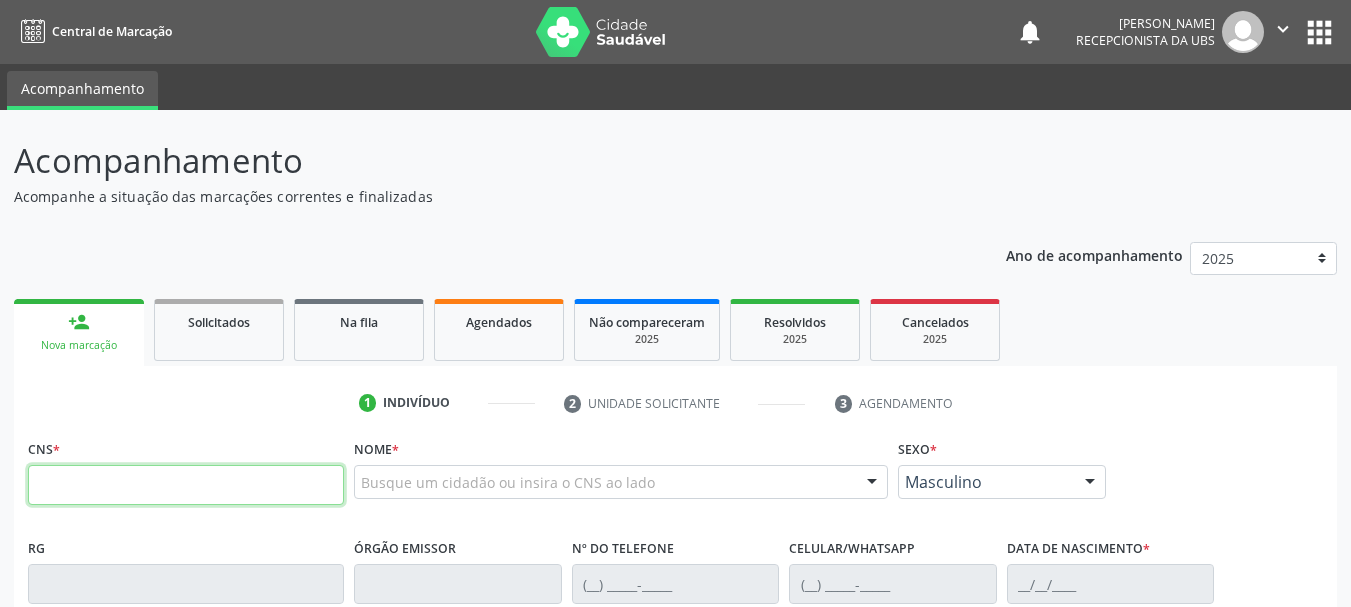 click at bounding box center [186, 485] 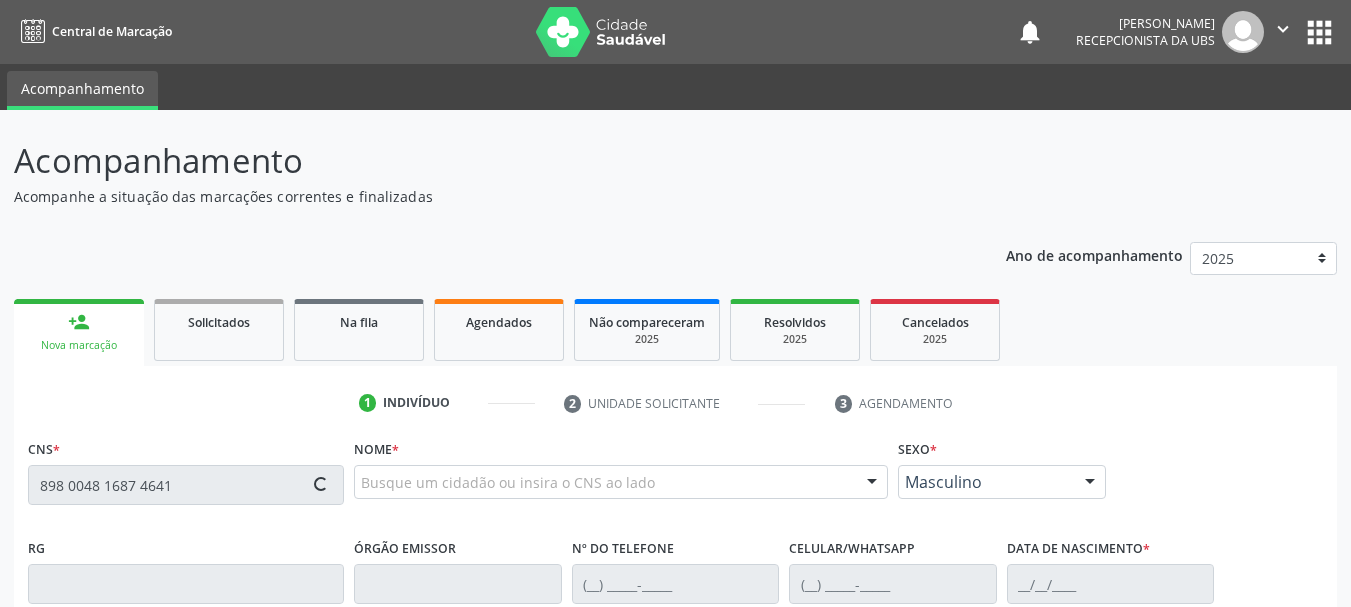 type on "898 0048 1687 4641" 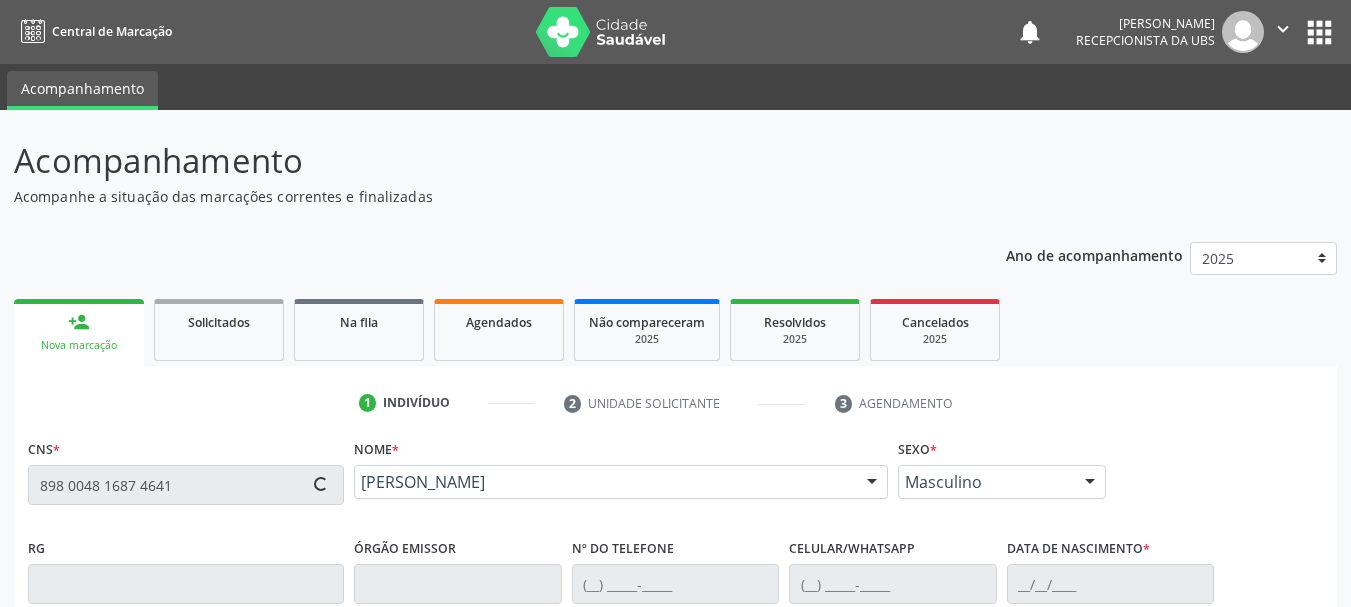type on "(87) 99991-2288" 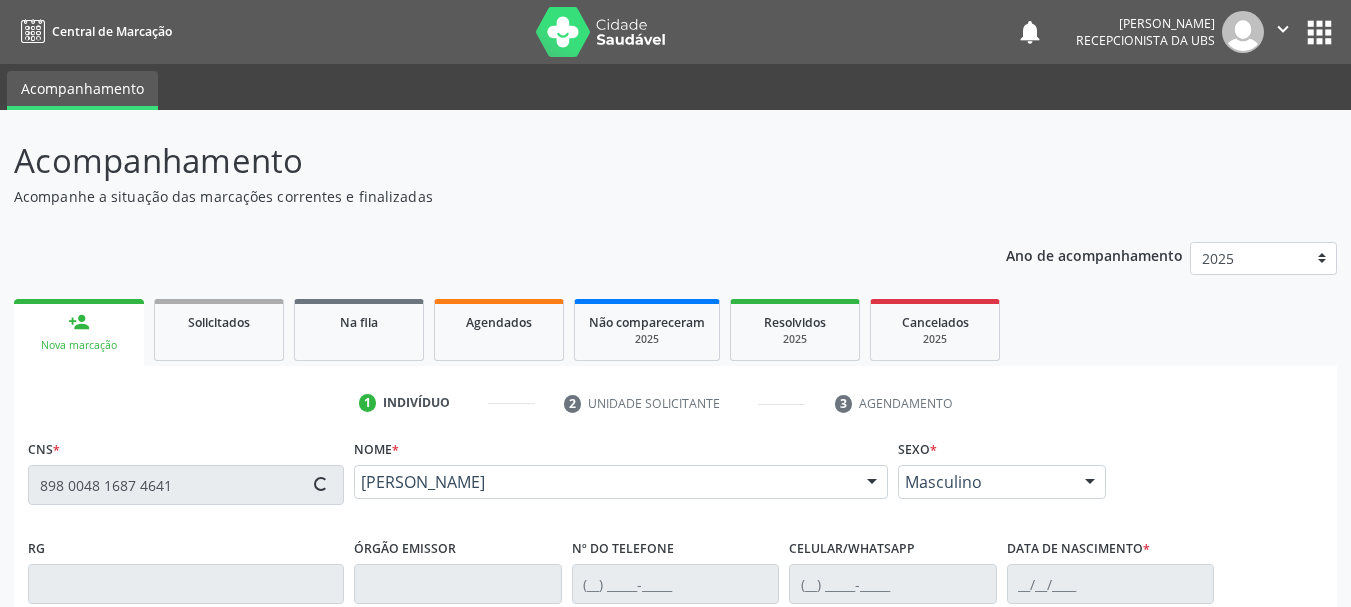 type on "22/05/2013" 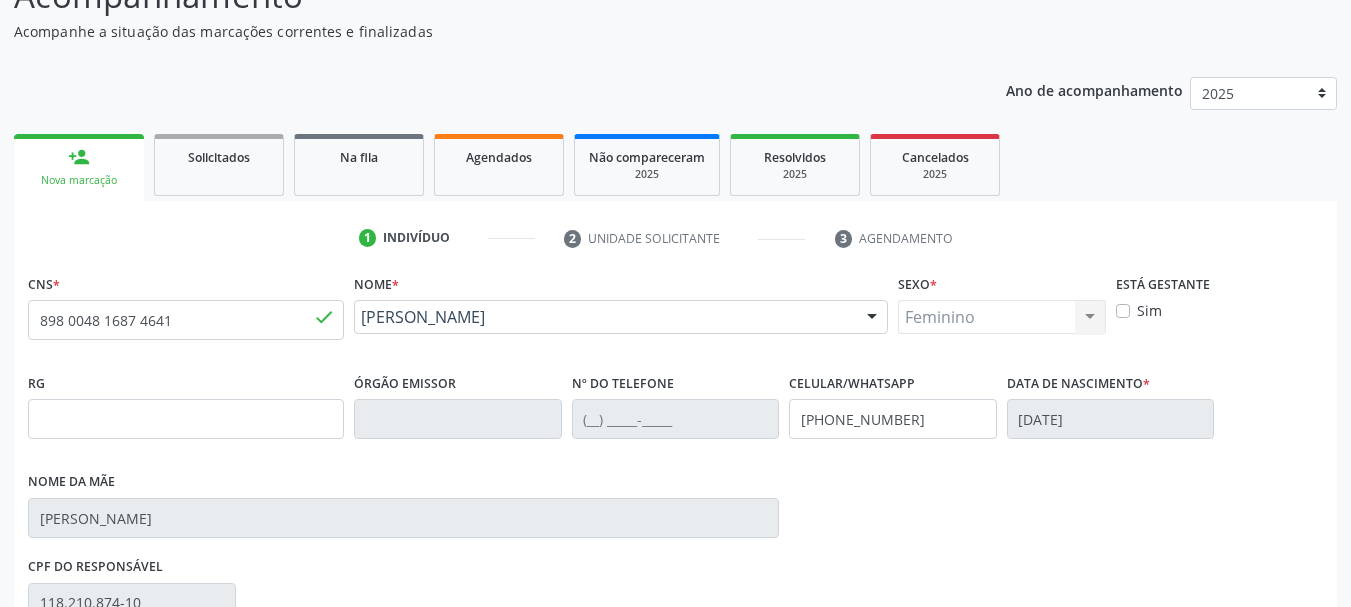 scroll, scrollTop: 200, scrollLeft: 0, axis: vertical 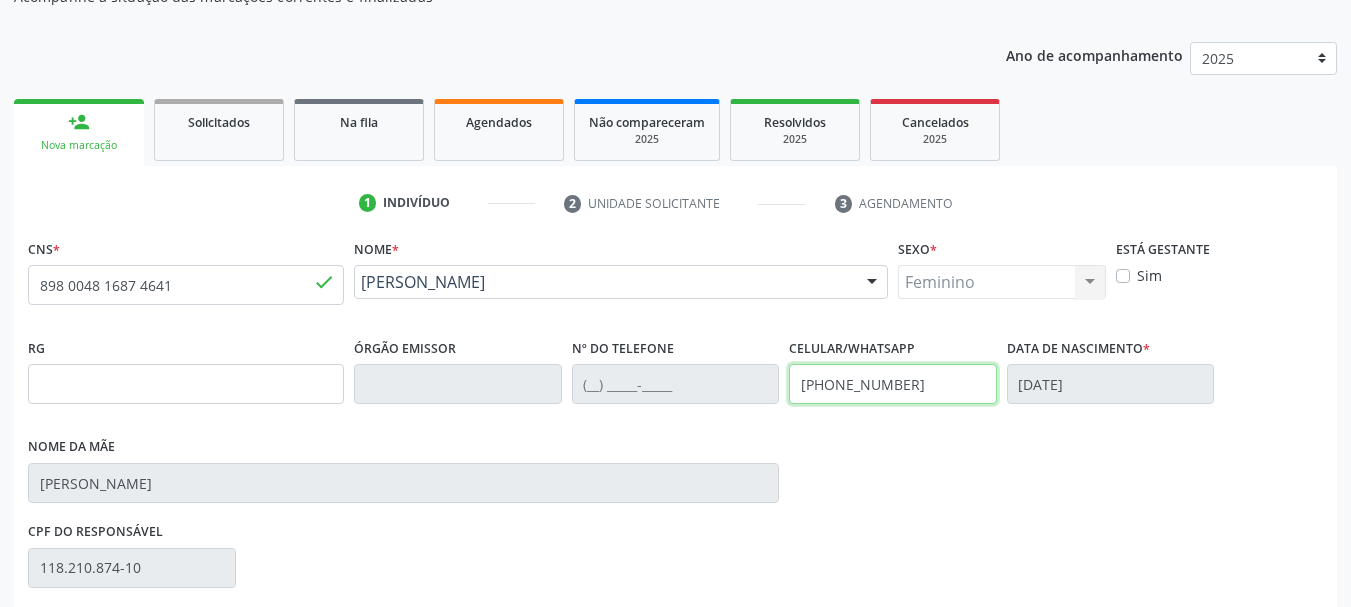 click on "RG
Órgão emissor
Nº do Telefone
Celular/WhatsApp
(87) 99991-2288
Data de nascimento
*
22/05/2013
Nome da mãe
Maria Auxiliadora da Silva" at bounding box center [675, 425] 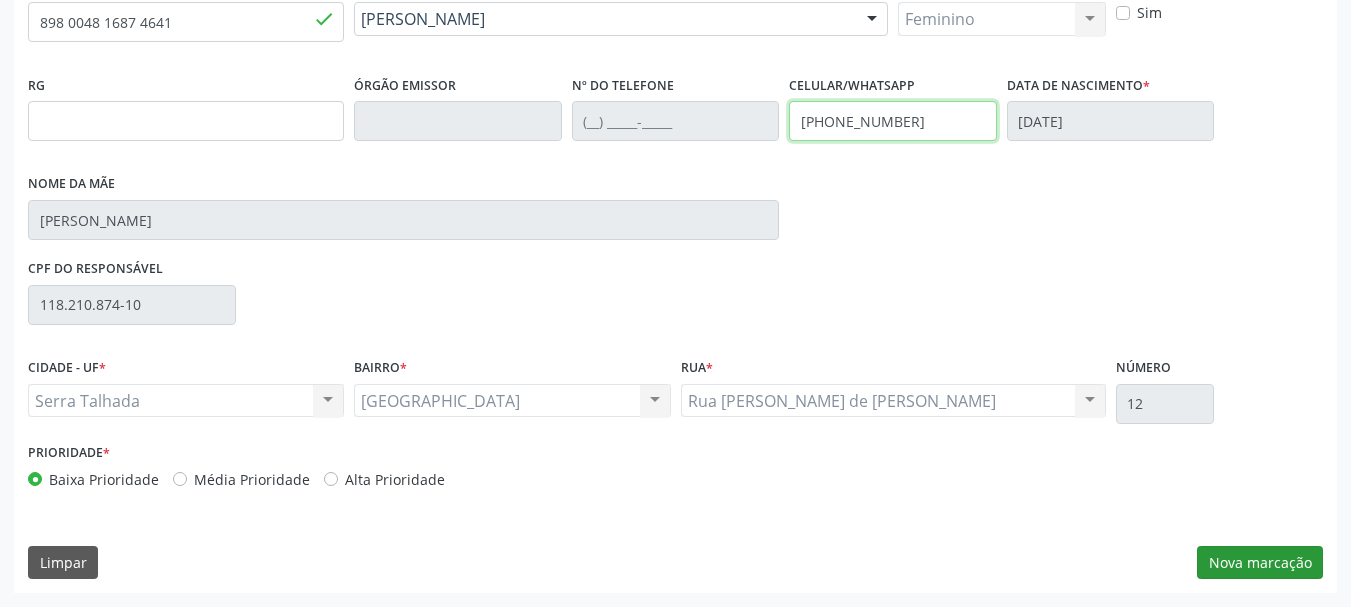 type on "(87) 99999-0049" 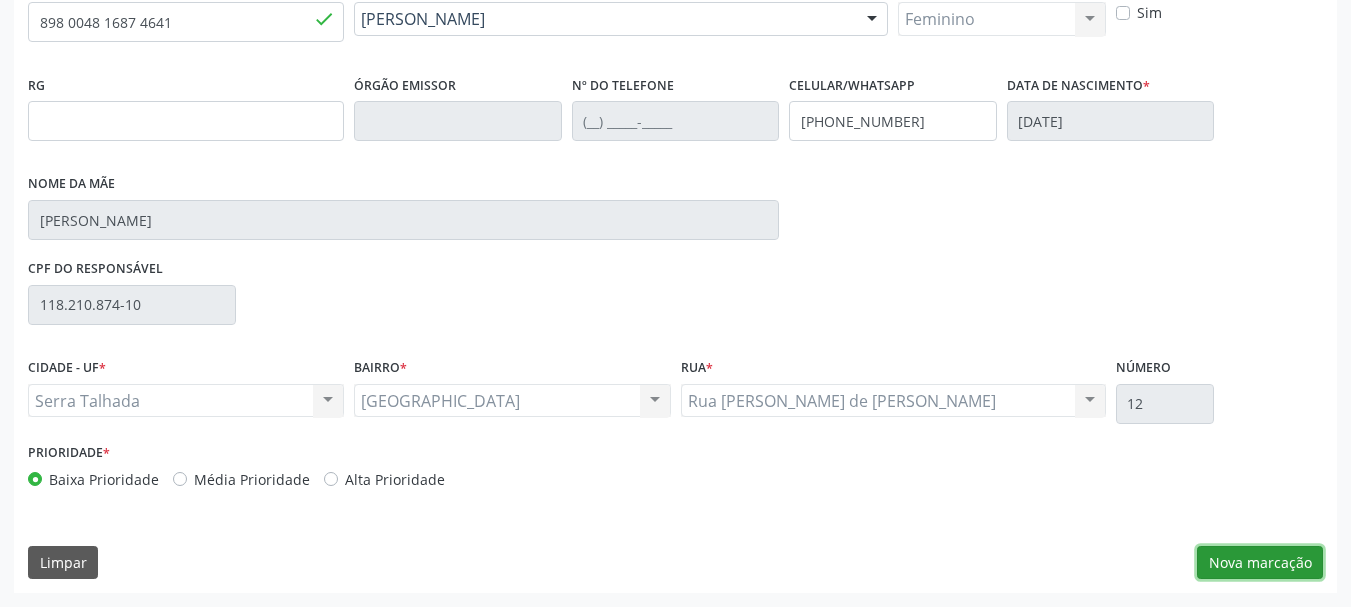 click on "Nova marcação" at bounding box center (1260, 563) 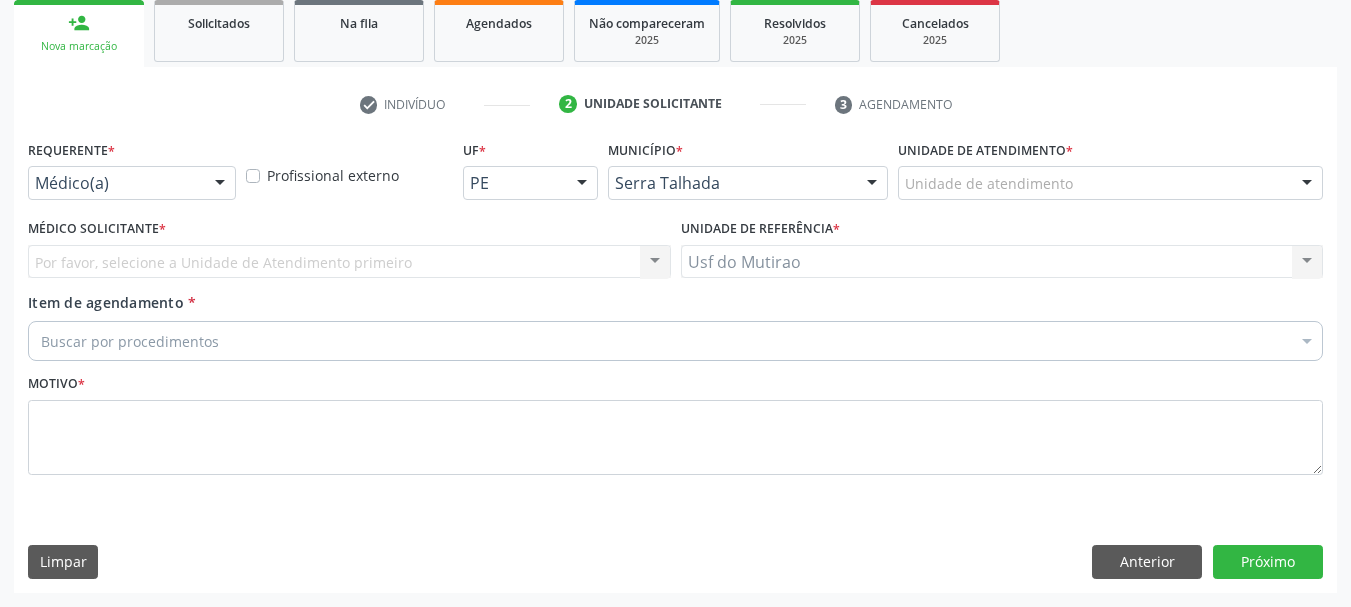 scroll, scrollTop: 299, scrollLeft: 0, axis: vertical 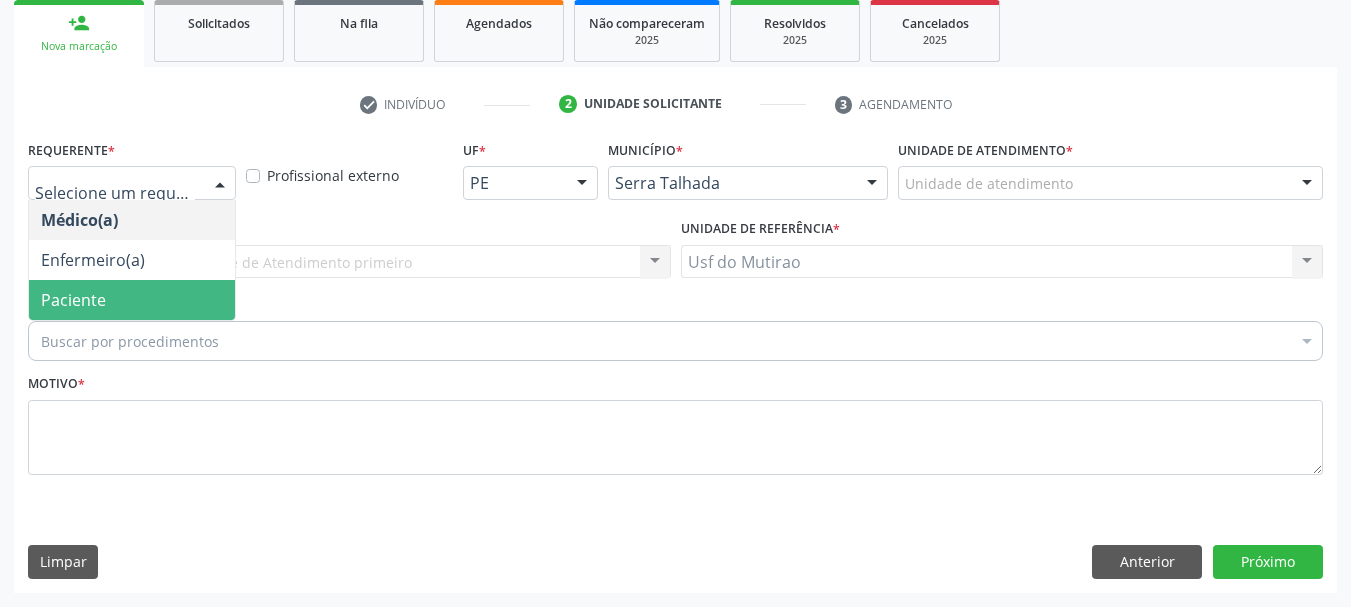 click on "Paciente" at bounding box center (73, 300) 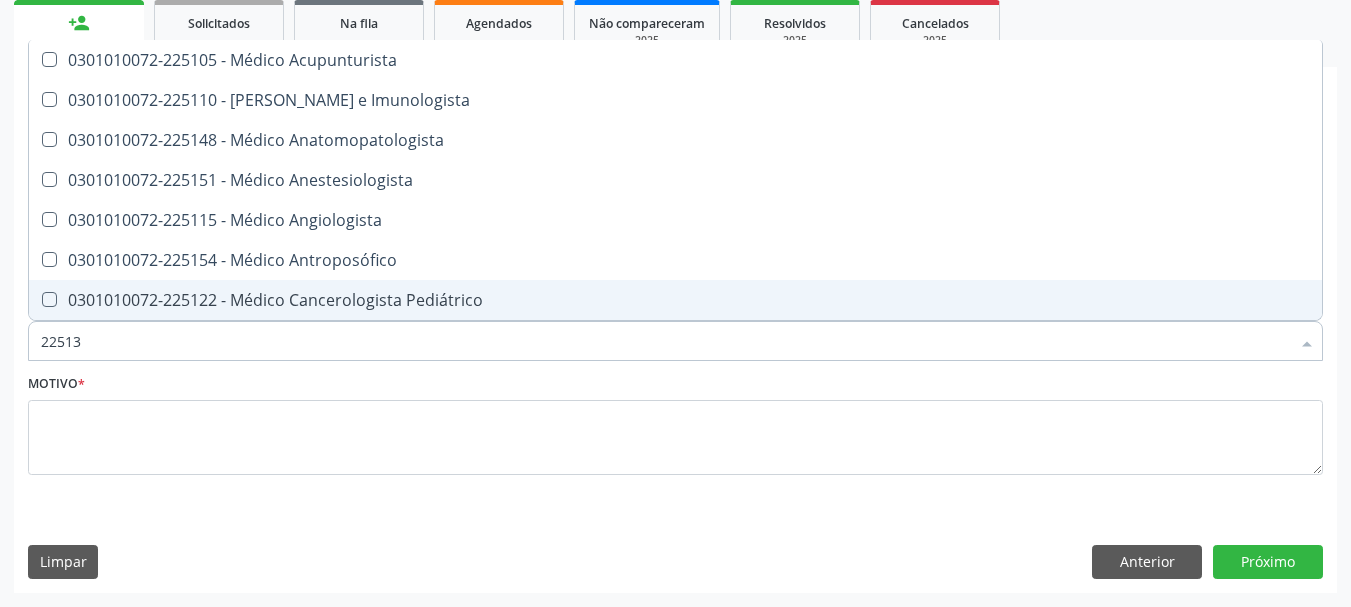 type on "225135" 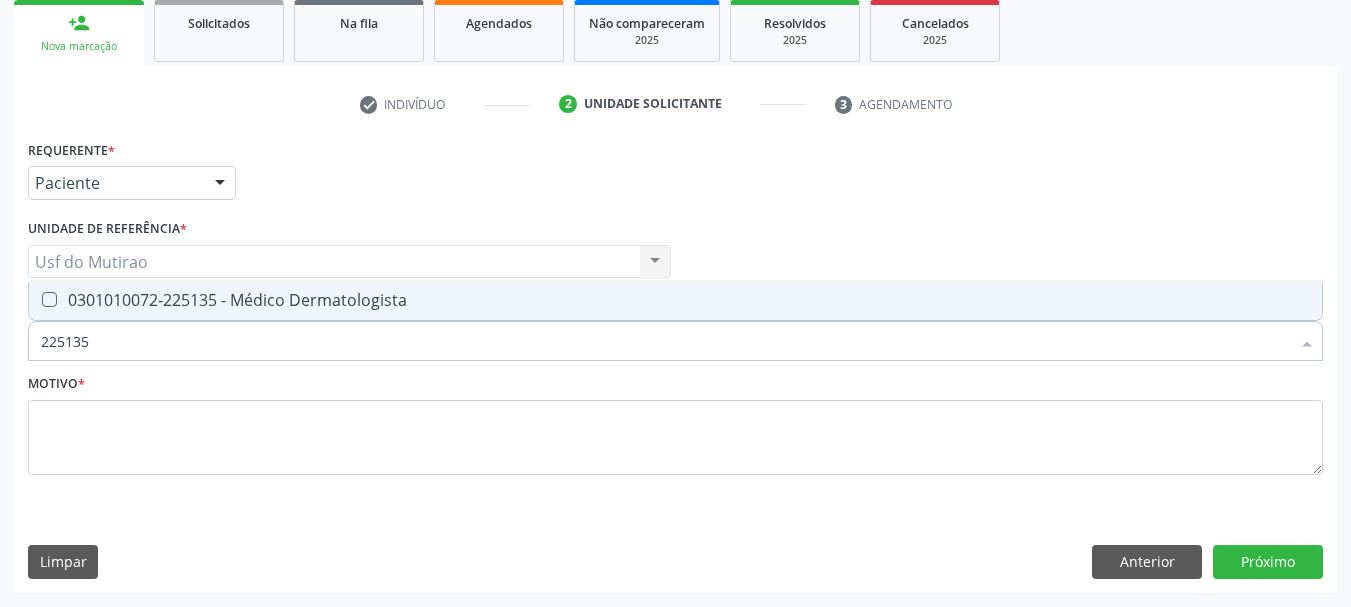 click on "0301010072-225135 - Médico Dermatologista" at bounding box center [675, 300] 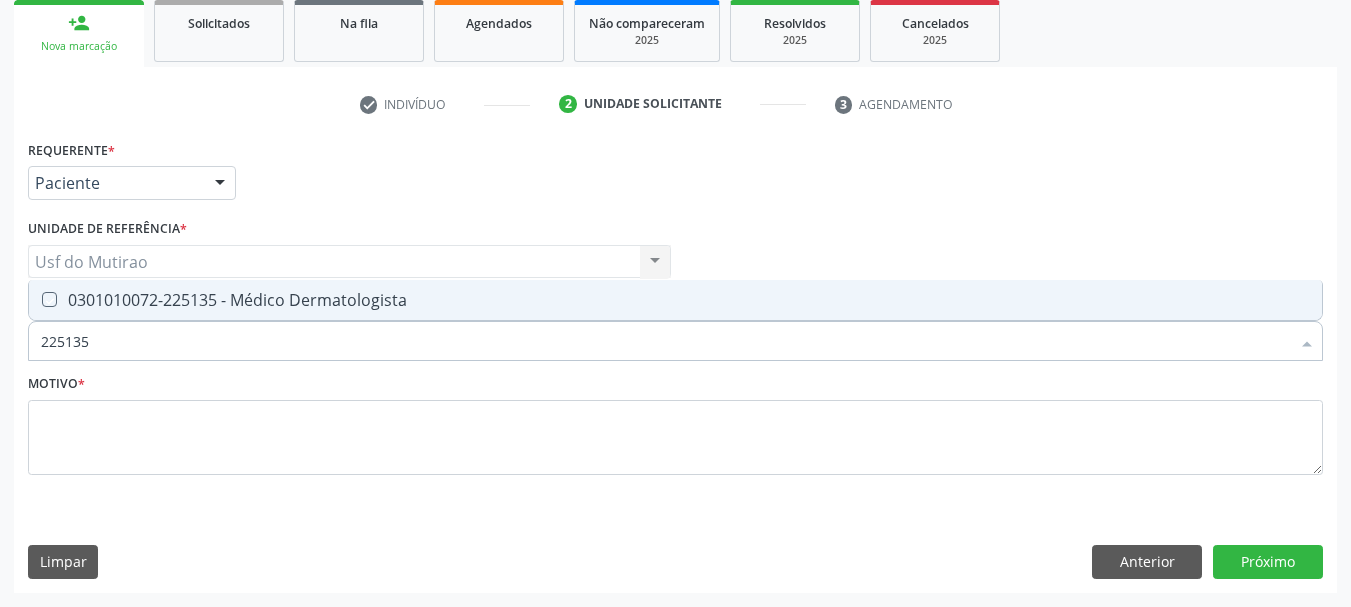 checkbox on "true" 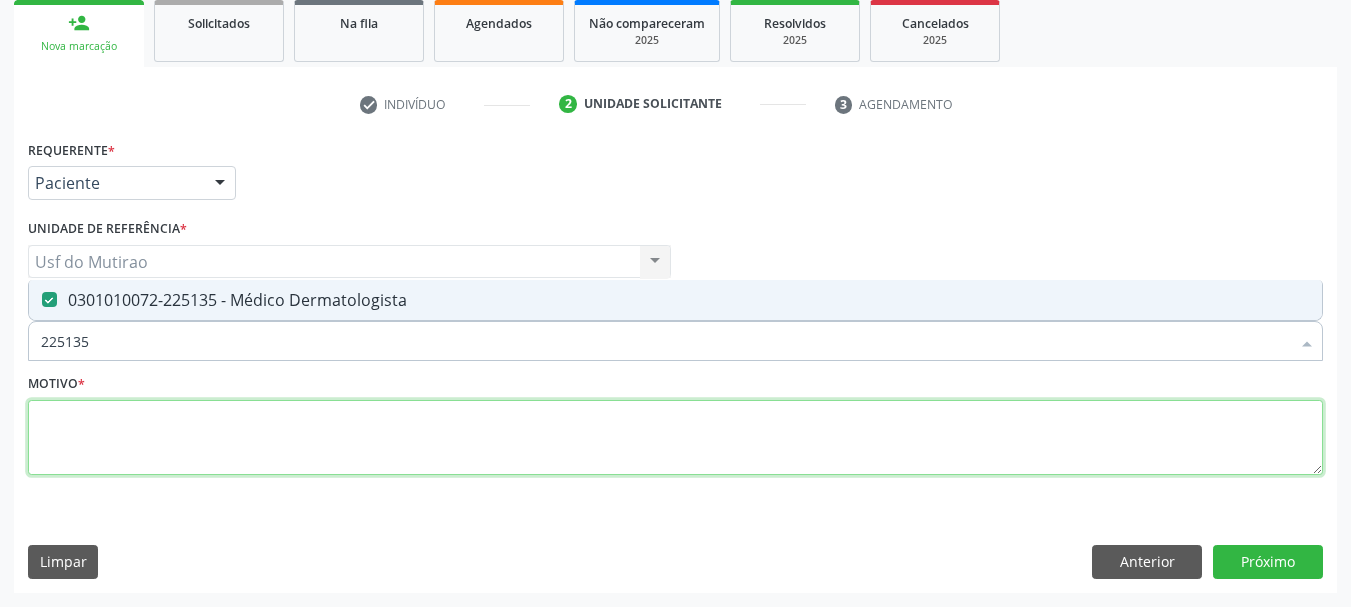 click at bounding box center [675, 438] 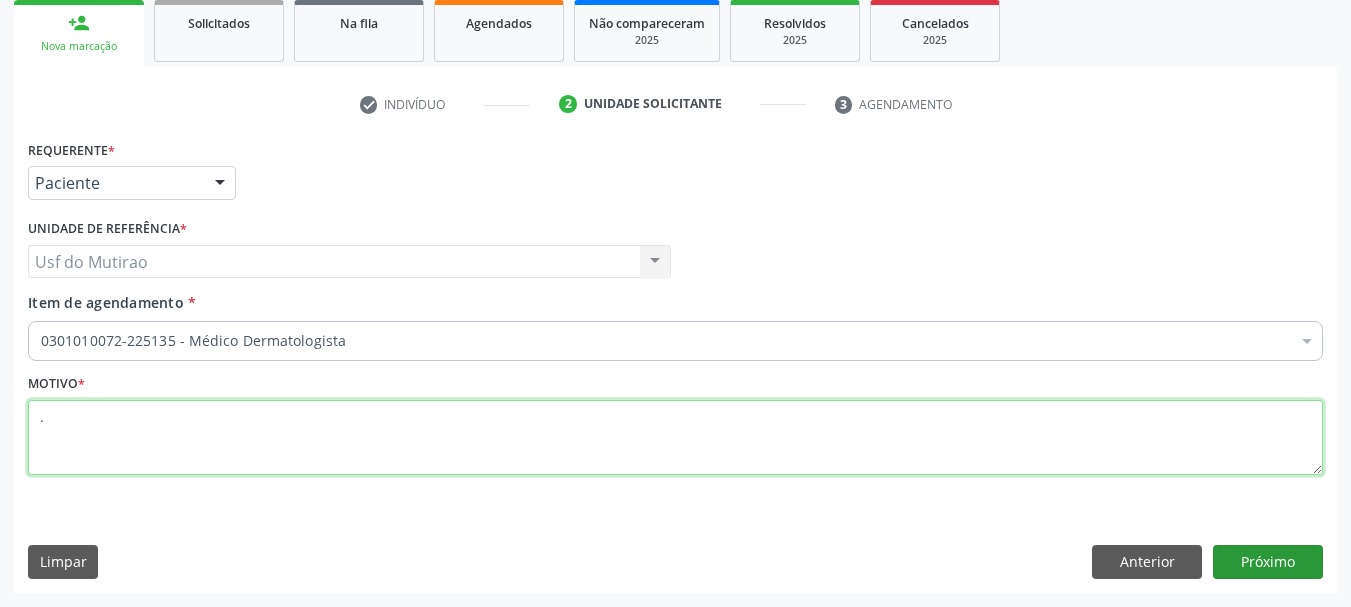 type on "." 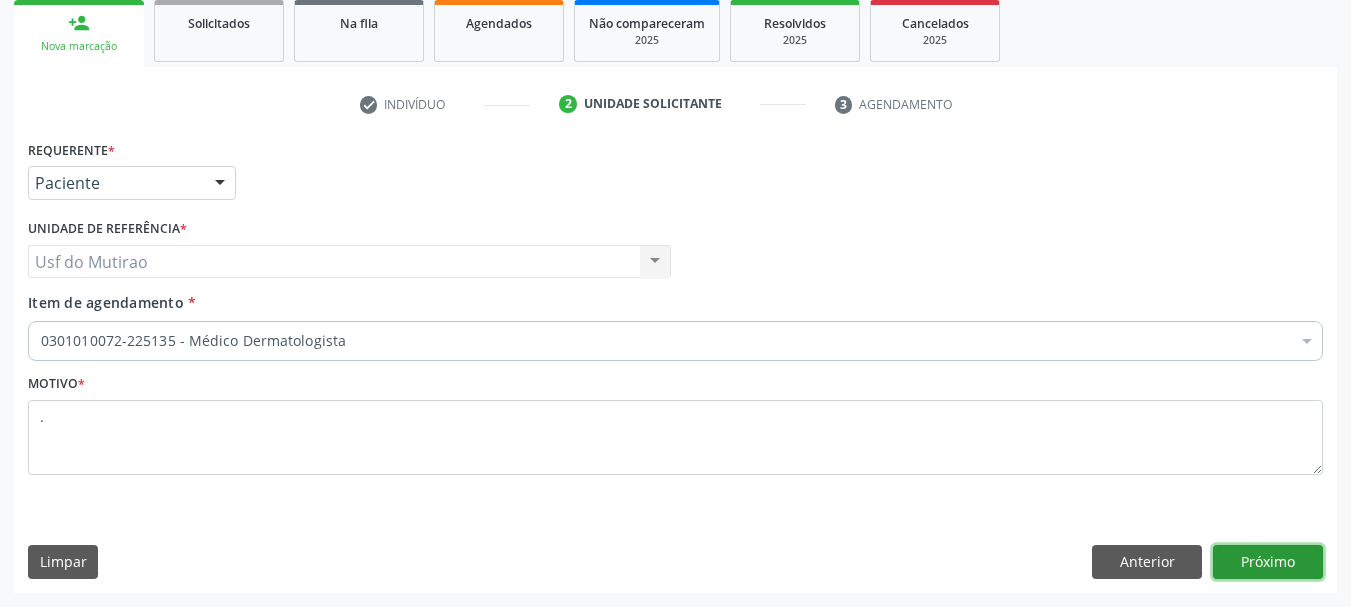 click on "Próximo" at bounding box center [1268, 562] 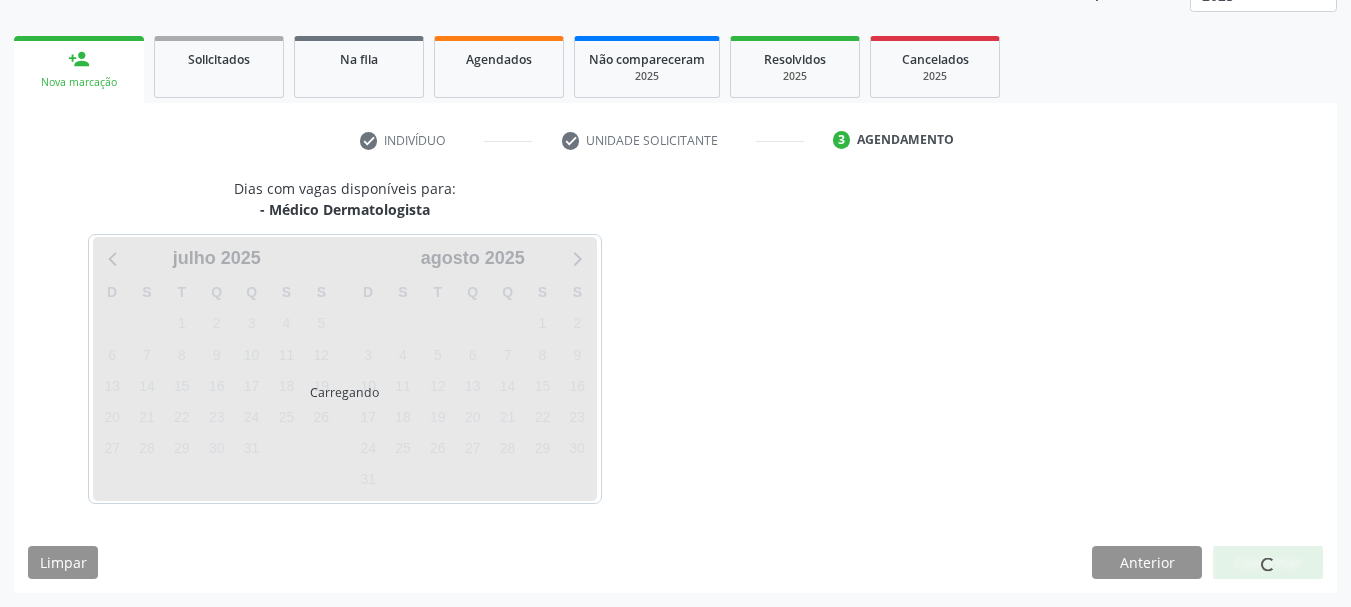 scroll, scrollTop: 263, scrollLeft: 0, axis: vertical 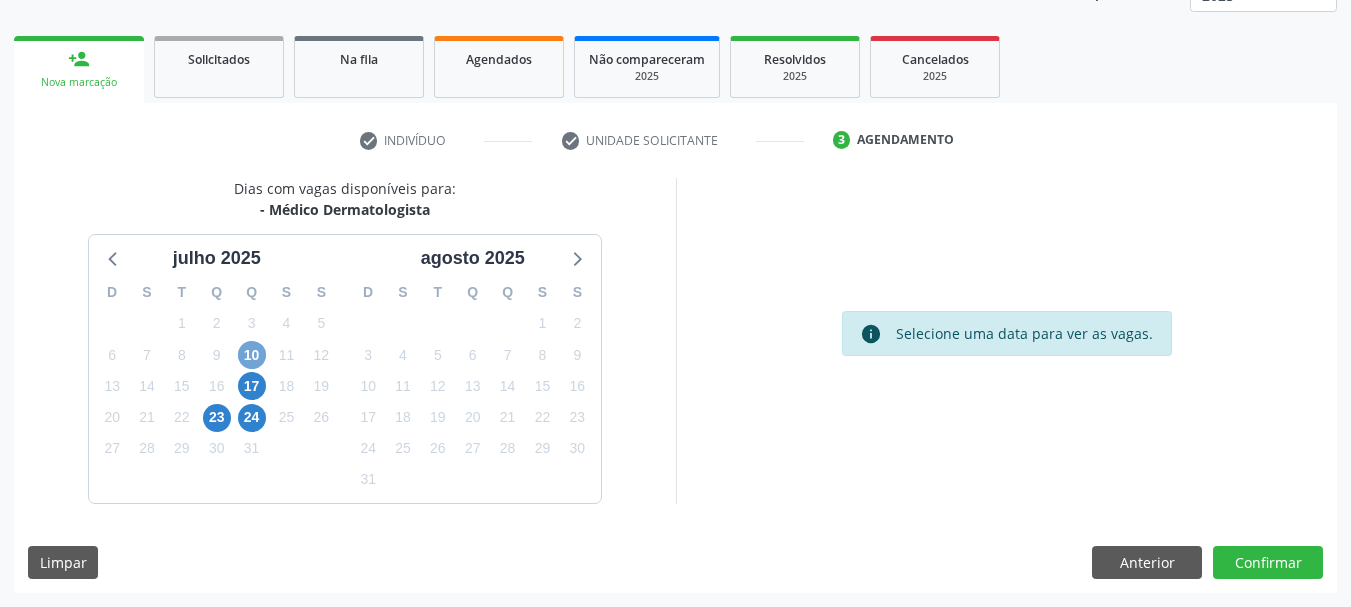click on "10" at bounding box center (252, 355) 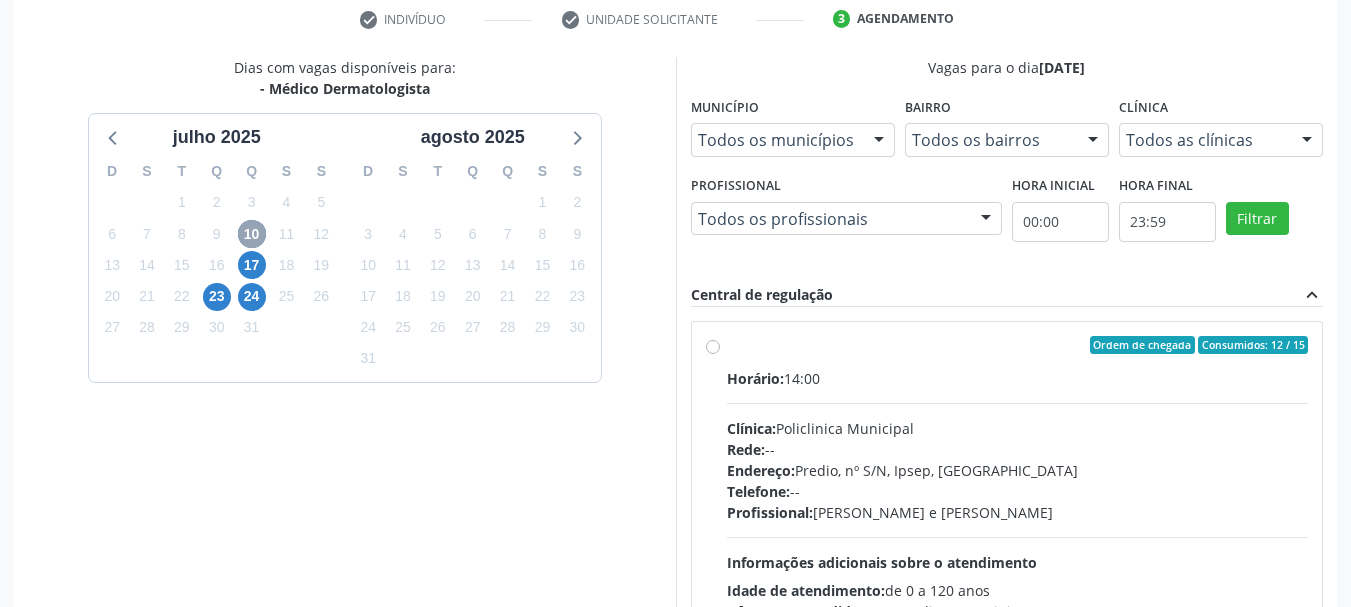 scroll, scrollTop: 463, scrollLeft: 0, axis: vertical 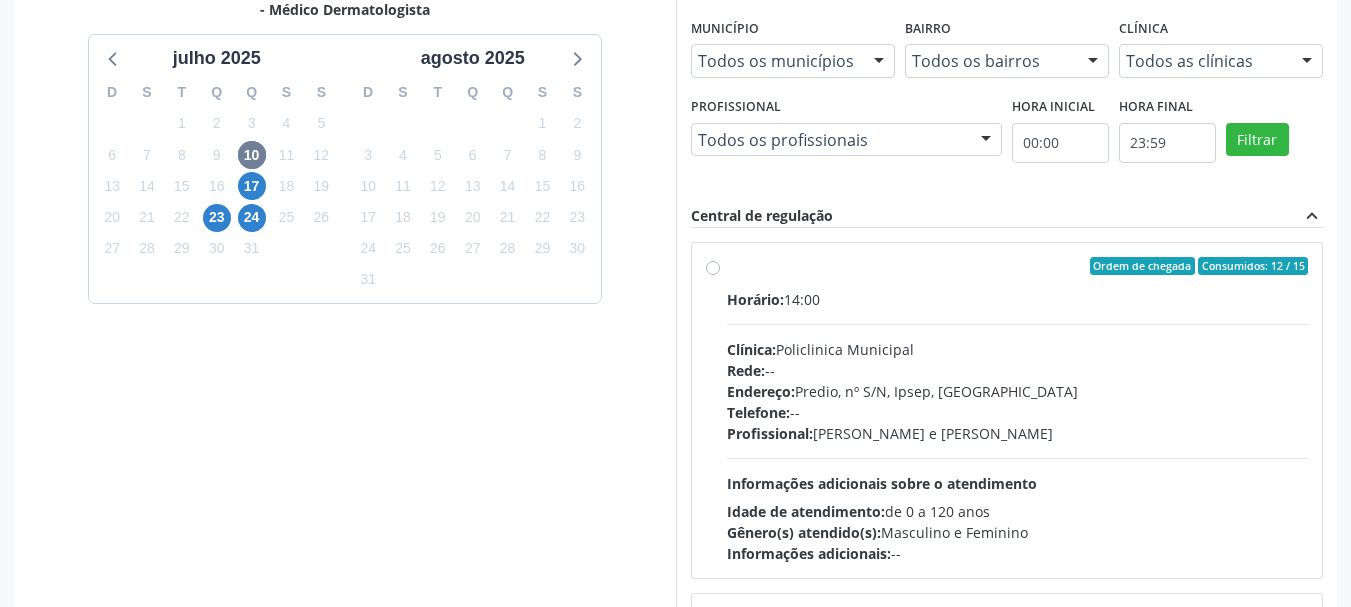 click on "Profissional:
Ricardo Bruno Santana Souza e Silva" at bounding box center (1018, 433) 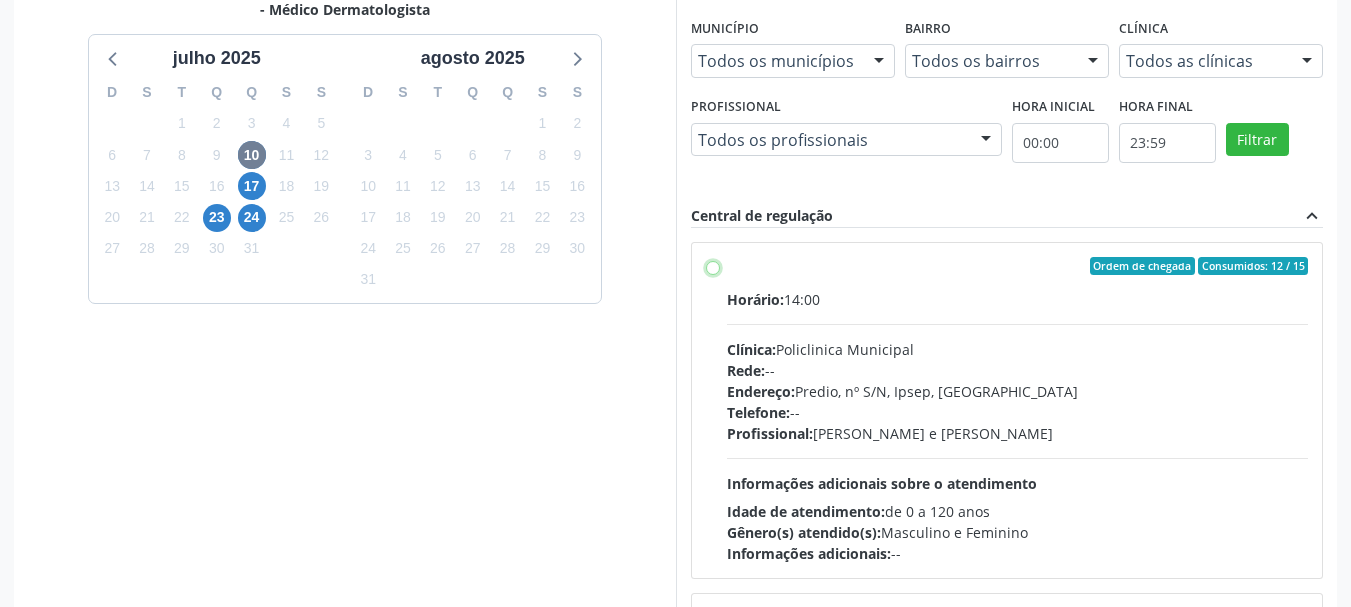 click on "Ordem de chegada
Consumidos: 12 / 15
Horário:   14:00
Clínica:  Policlinica Municipal
Rede:
--
Endereço:   Predio, nº S/N, Ipsep, Serra Talhada - PE
Telefone:   --
Profissional:
Ricardo Bruno Santana Souza e Silva
Informações adicionais sobre o atendimento
Idade de atendimento:
de 0 a 120 anos
Gênero(s) atendido(s):
Masculino e Feminino
Informações adicionais:
--" at bounding box center [713, 266] 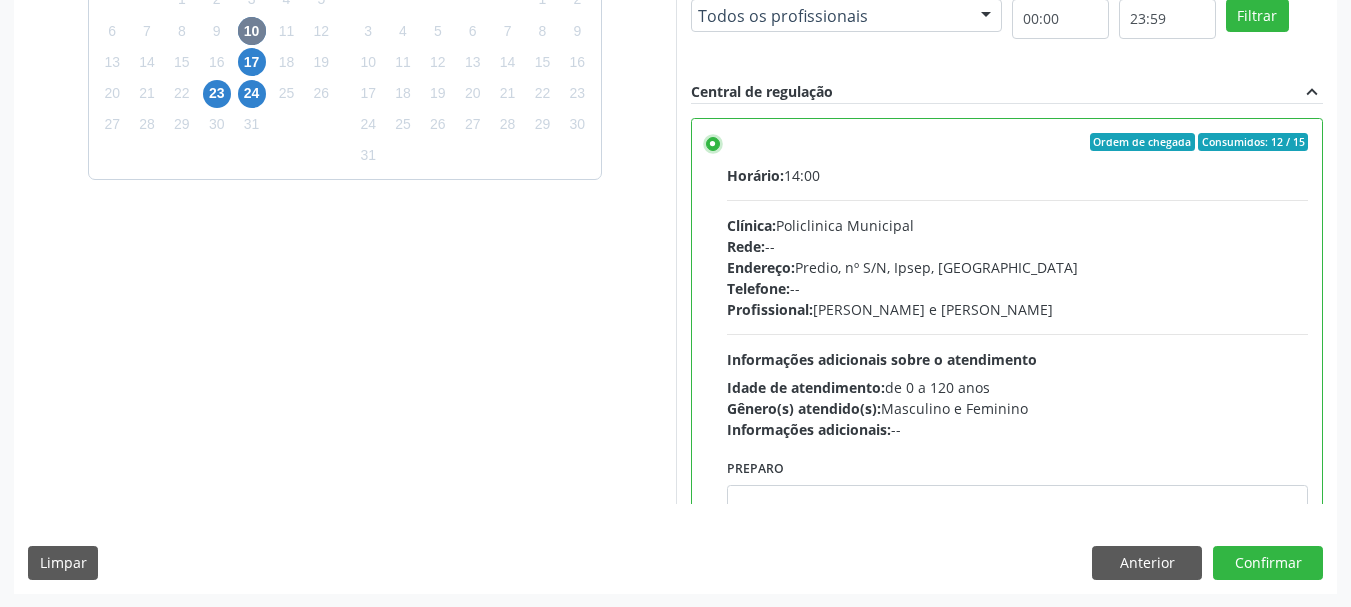scroll, scrollTop: 588, scrollLeft: 0, axis: vertical 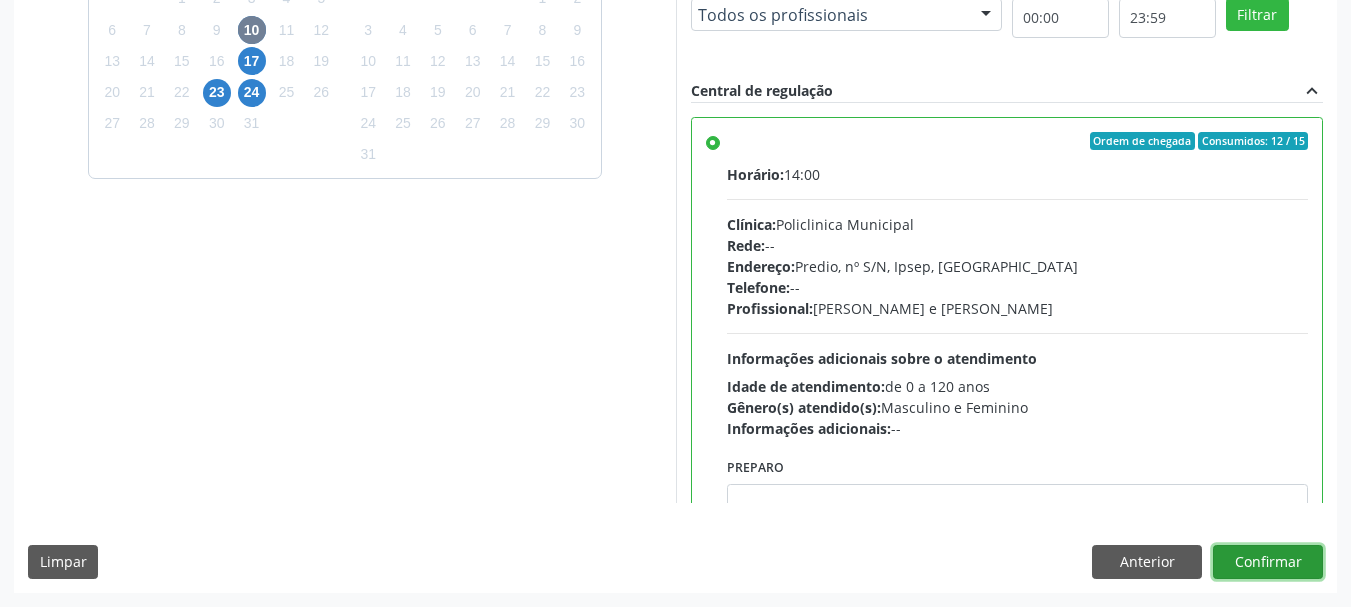 click on "Confirmar" at bounding box center (1268, 562) 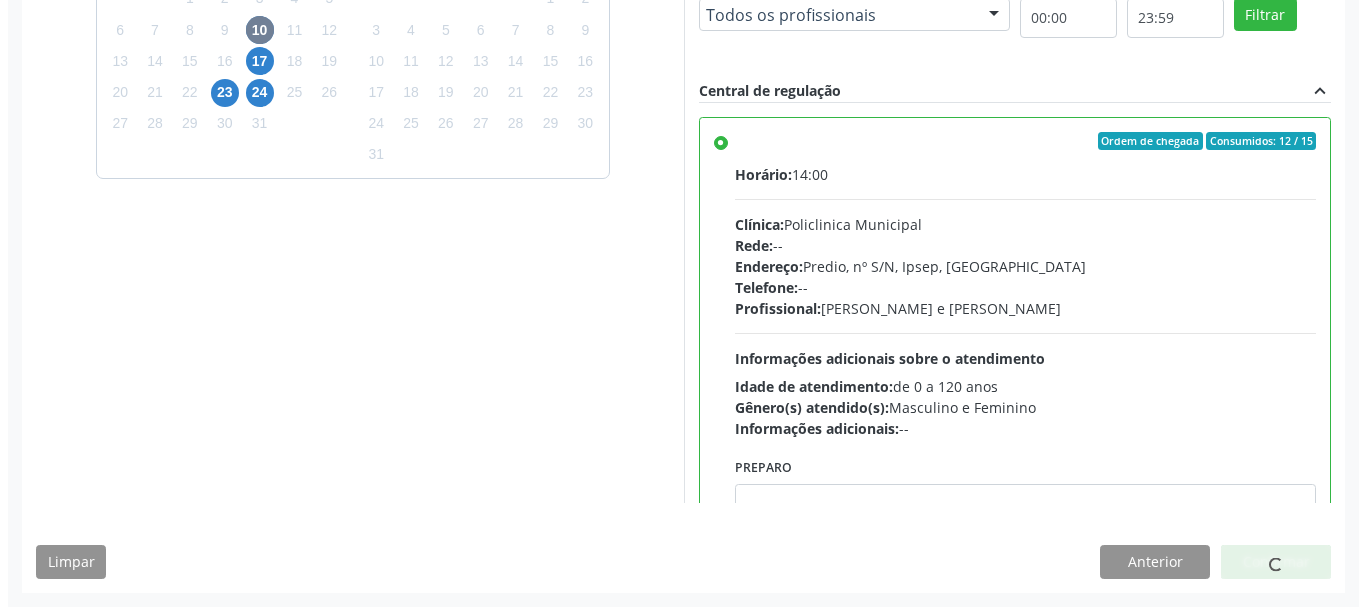 scroll, scrollTop: 0, scrollLeft: 0, axis: both 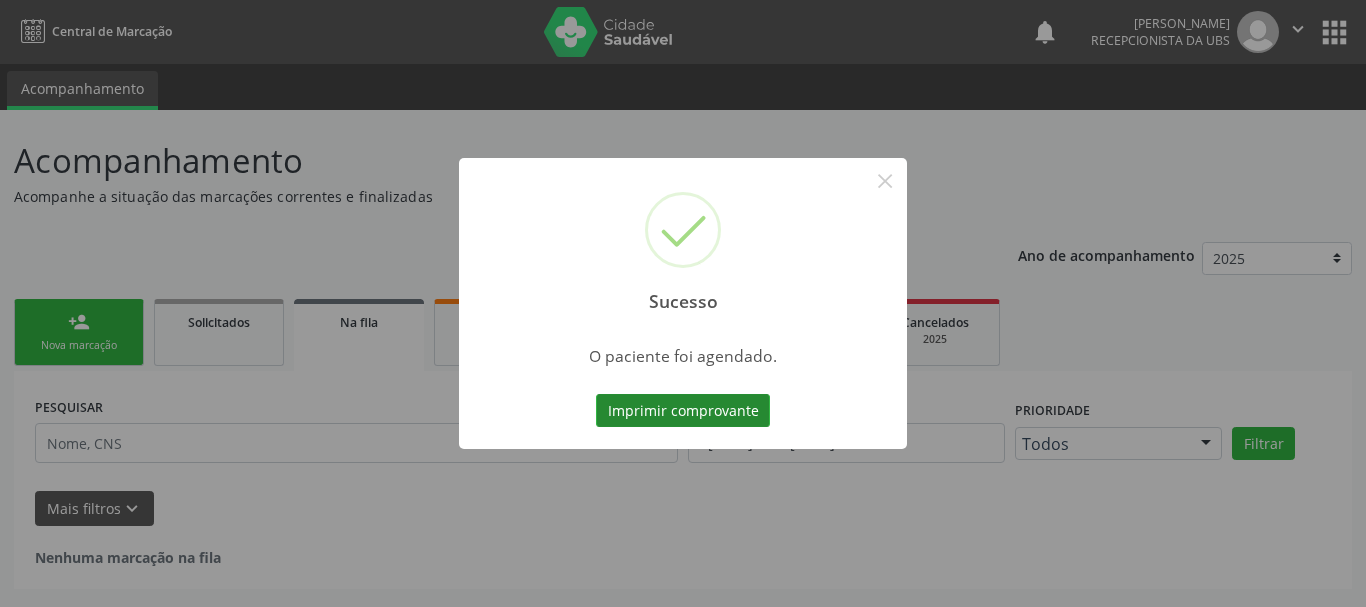 click on "Imprimir comprovante" at bounding box center (683, 411) 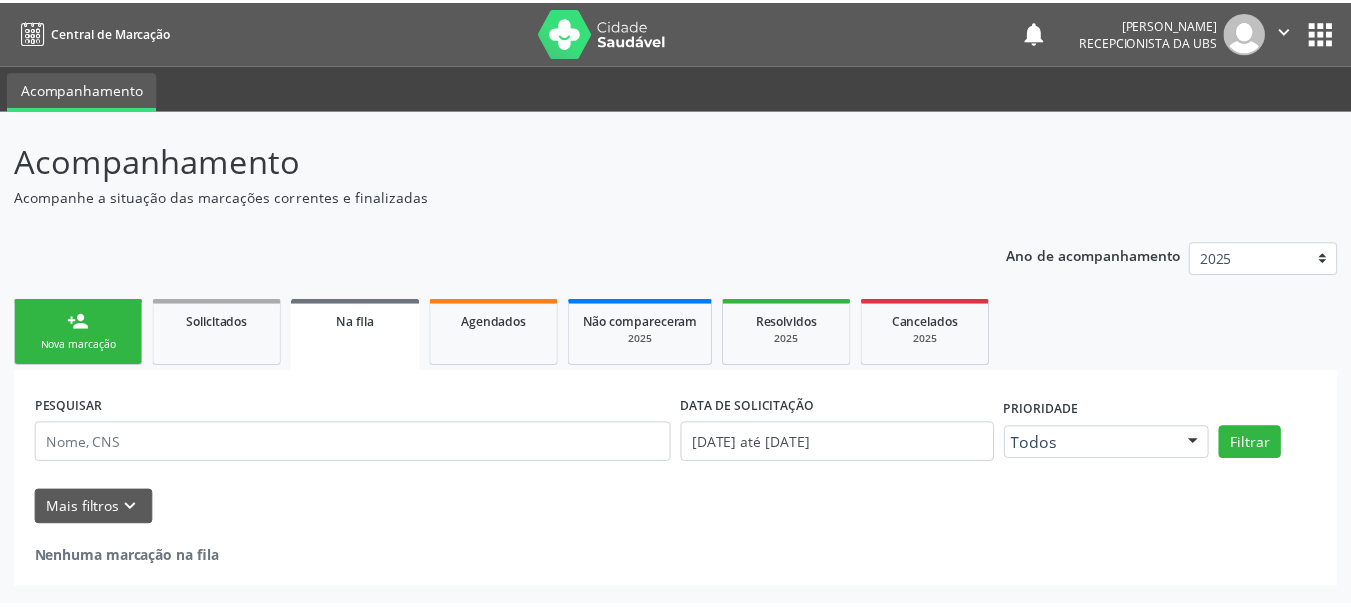 scroll, scrollTop: 0, scrollLeft: 0, axis: both 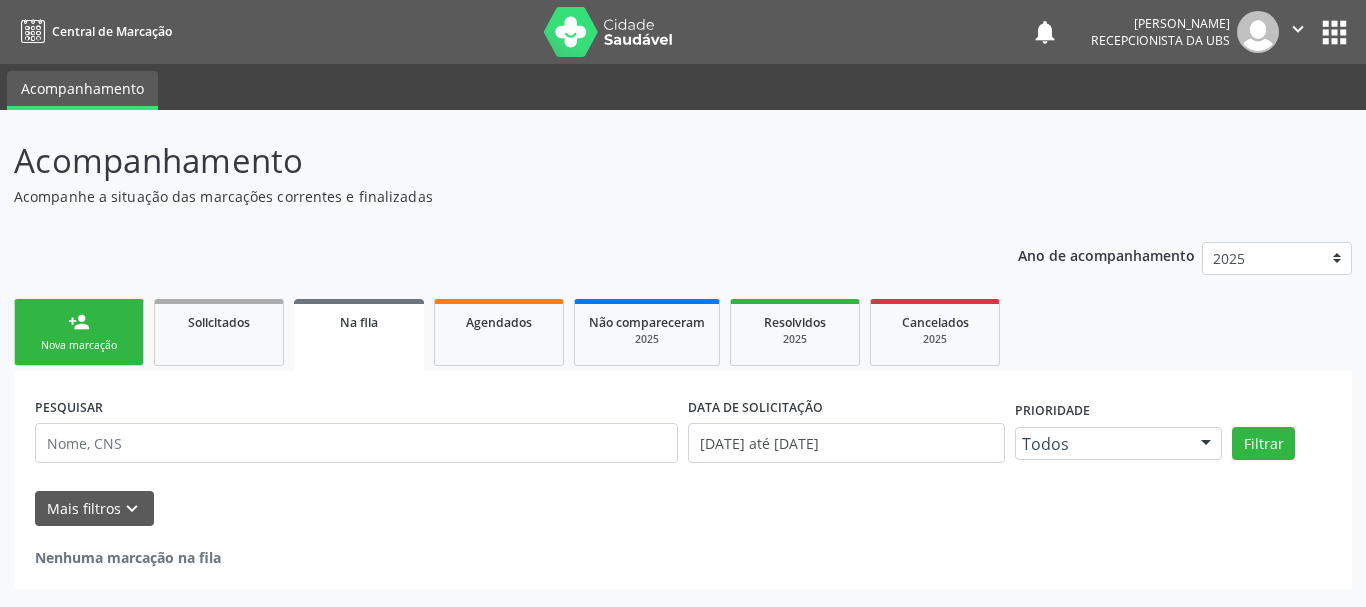 click on "Sucesso × O paciente foi agendado. Imprimir comprovante Cancel" at bounding box center [683, 303] 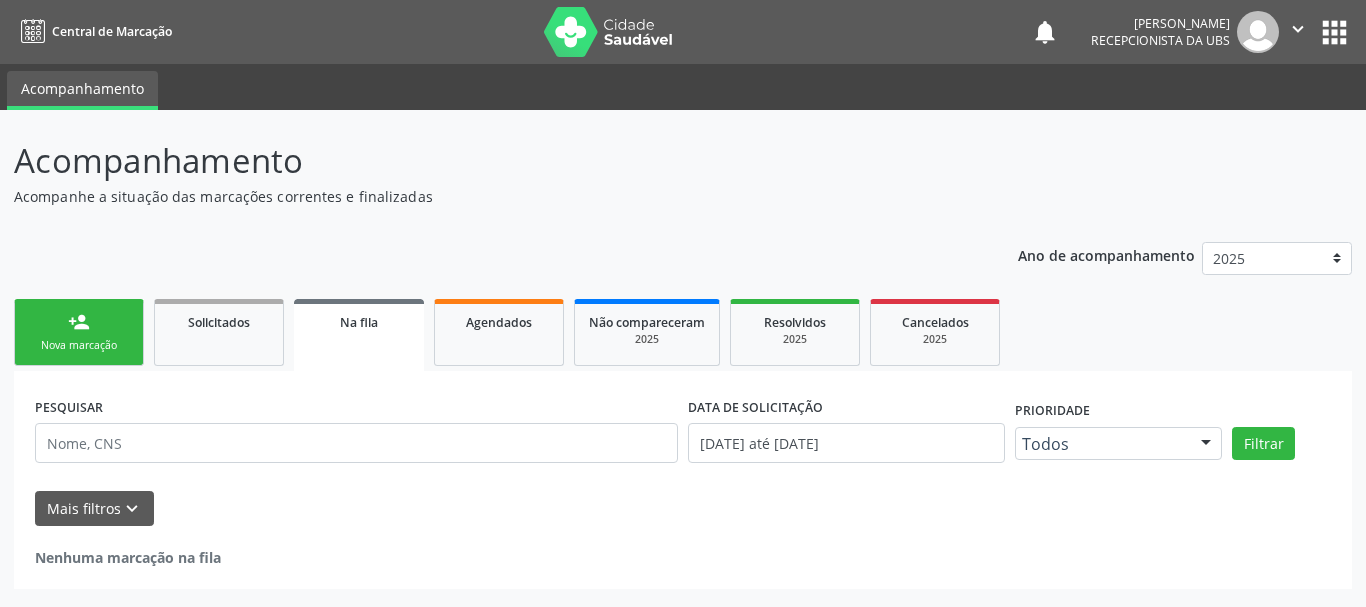 click on "Nova marcação" at bounding box center (79, 345) 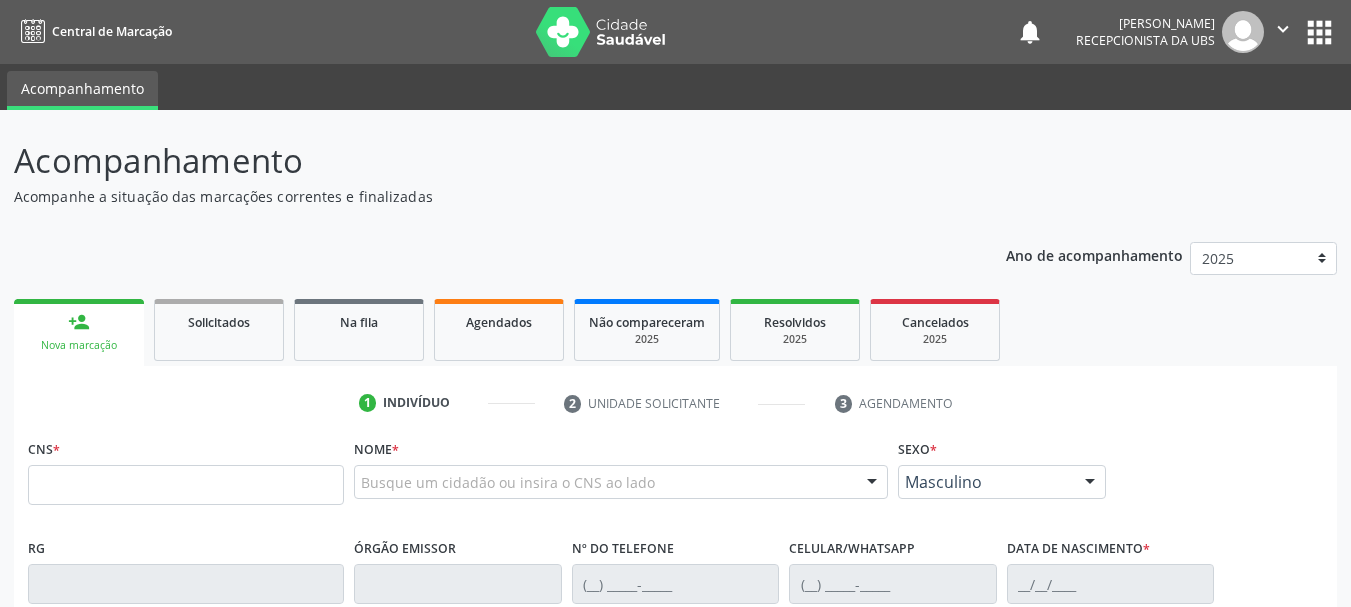click on "CNS
*" at bounding box center (186, 476) 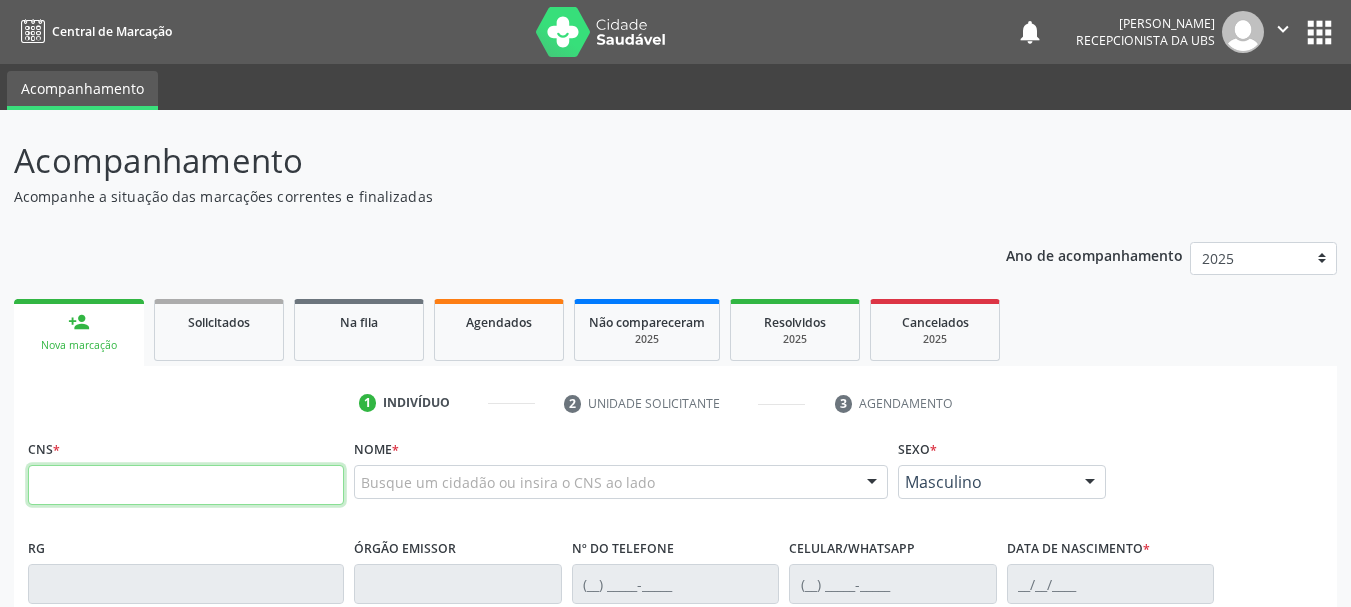 click at bounding box center (186, 485) 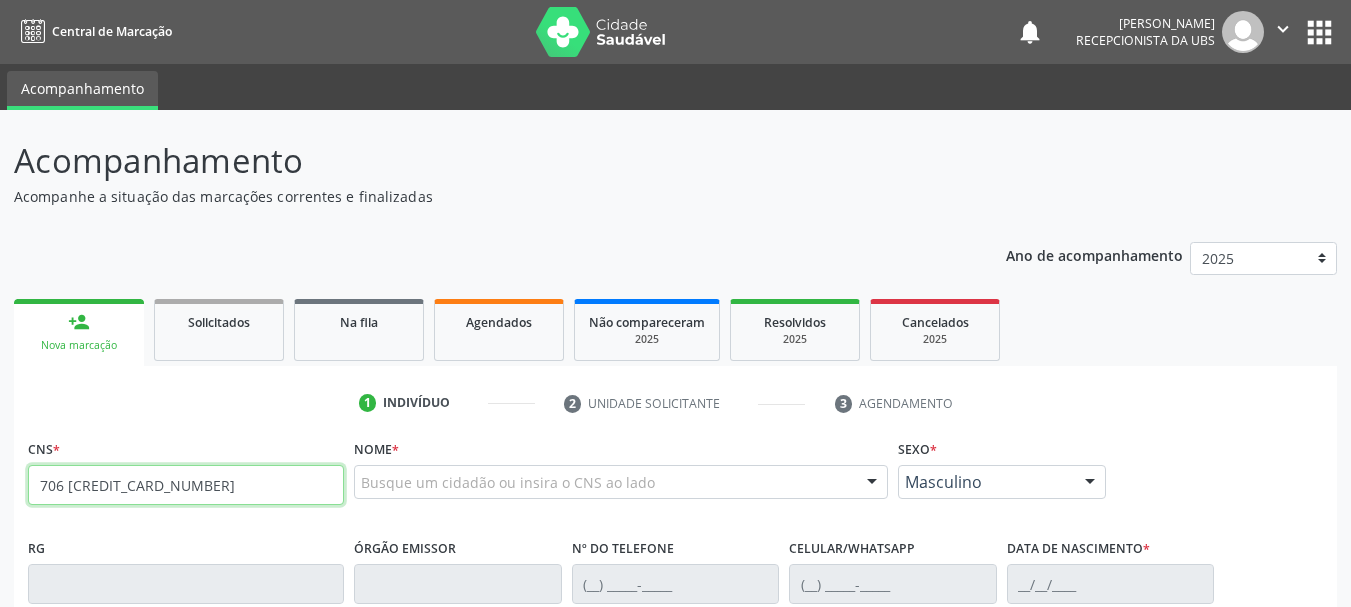 type on "706 [CREDIT_CARD_NUMBER]" 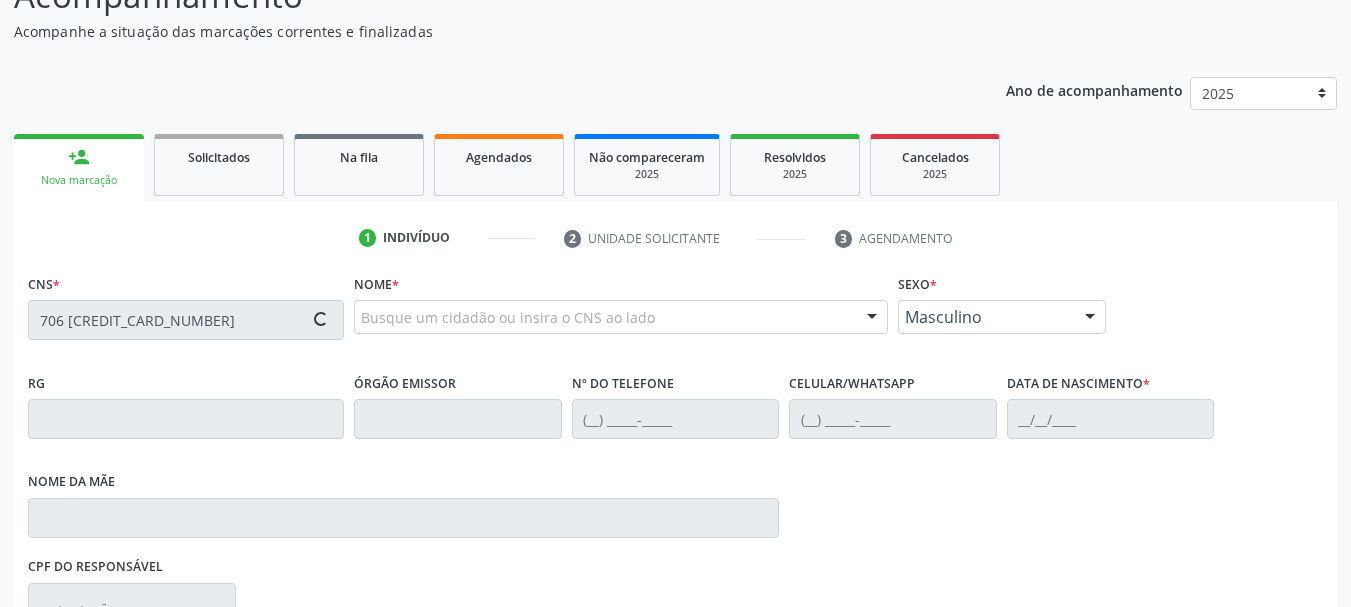 scroll, scrollTop: 200, scrollLeft: 0, axis: vertical 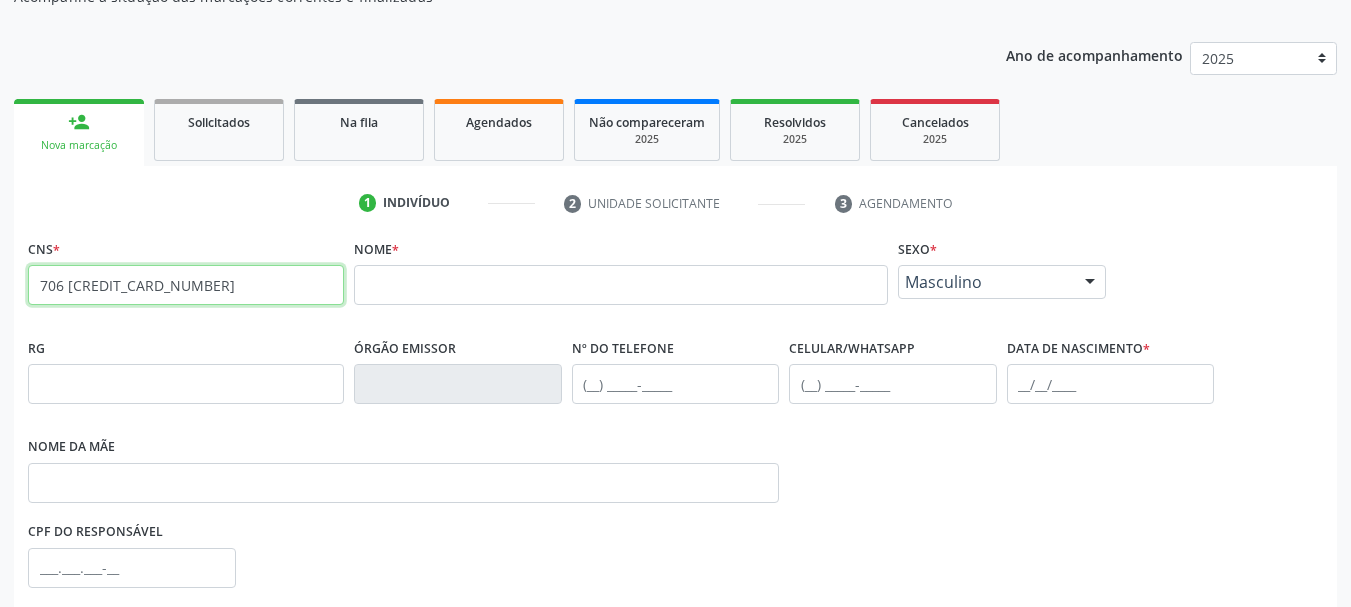 drag, startPoint x: 280, startPoint y: 298, endPoint x: 0, endPoint y: 307, distance: 280.1446 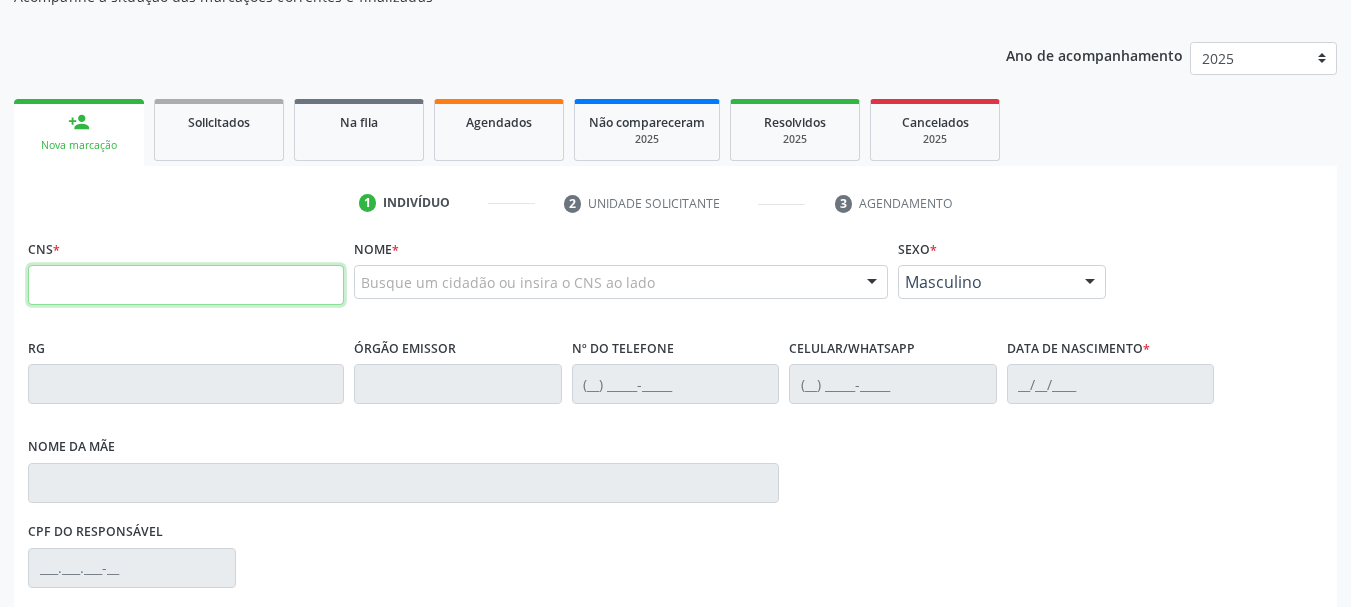 type 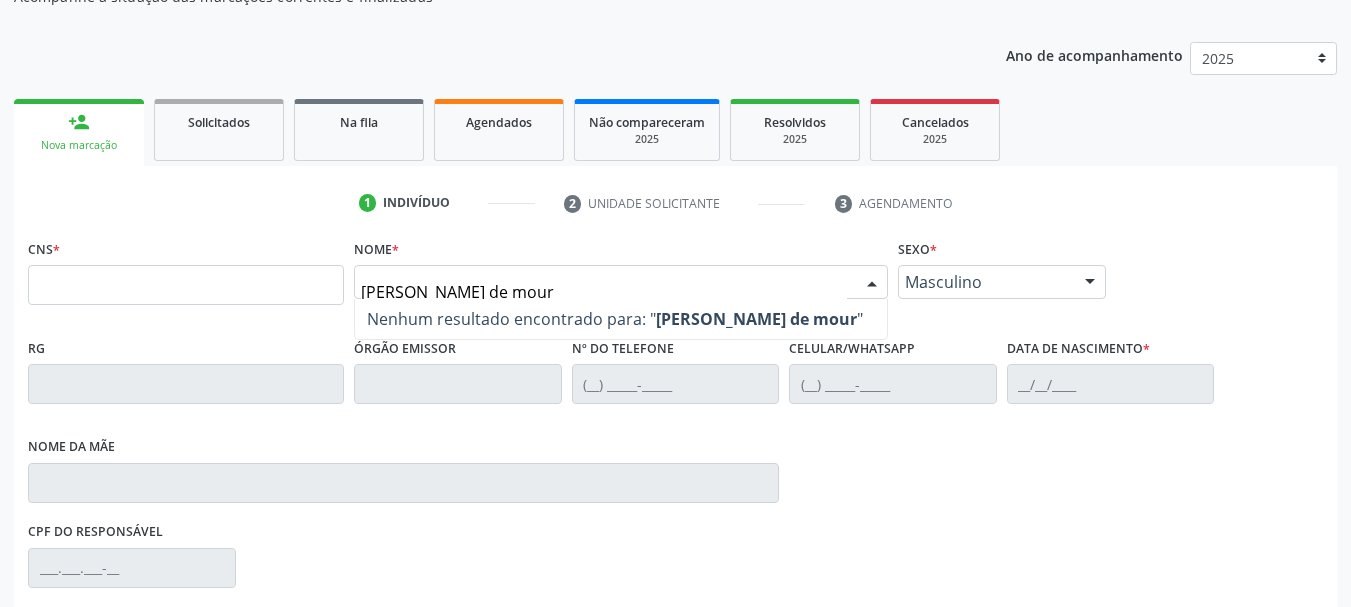 type on "[PERSON_NAME]" 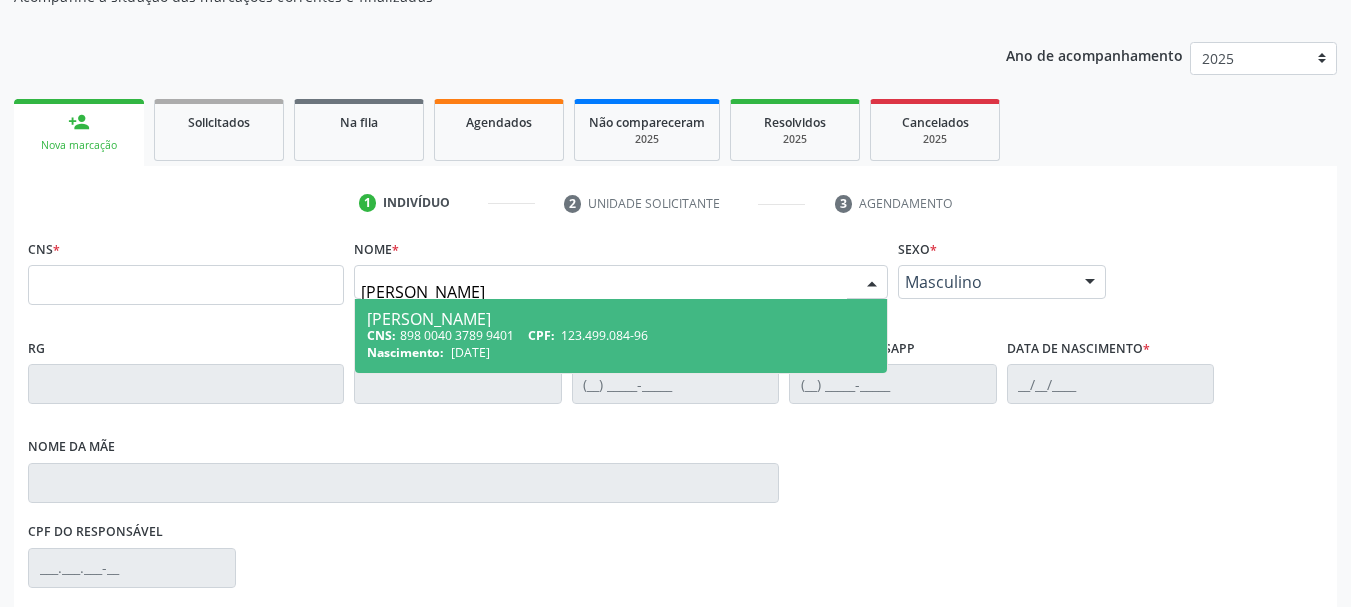 click on "CNS:
898 0040 3789 9401
CPF:
123.499.084-96" at bounding box center (621, 335) 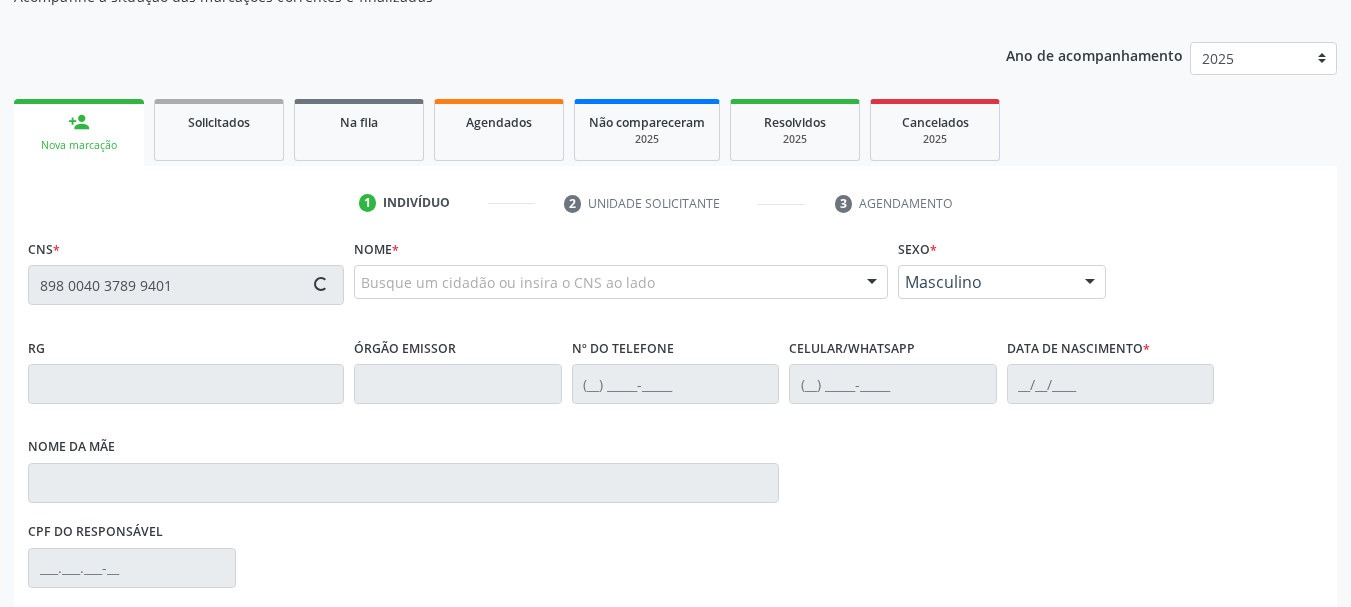 type on "898 0040 3789 9401" 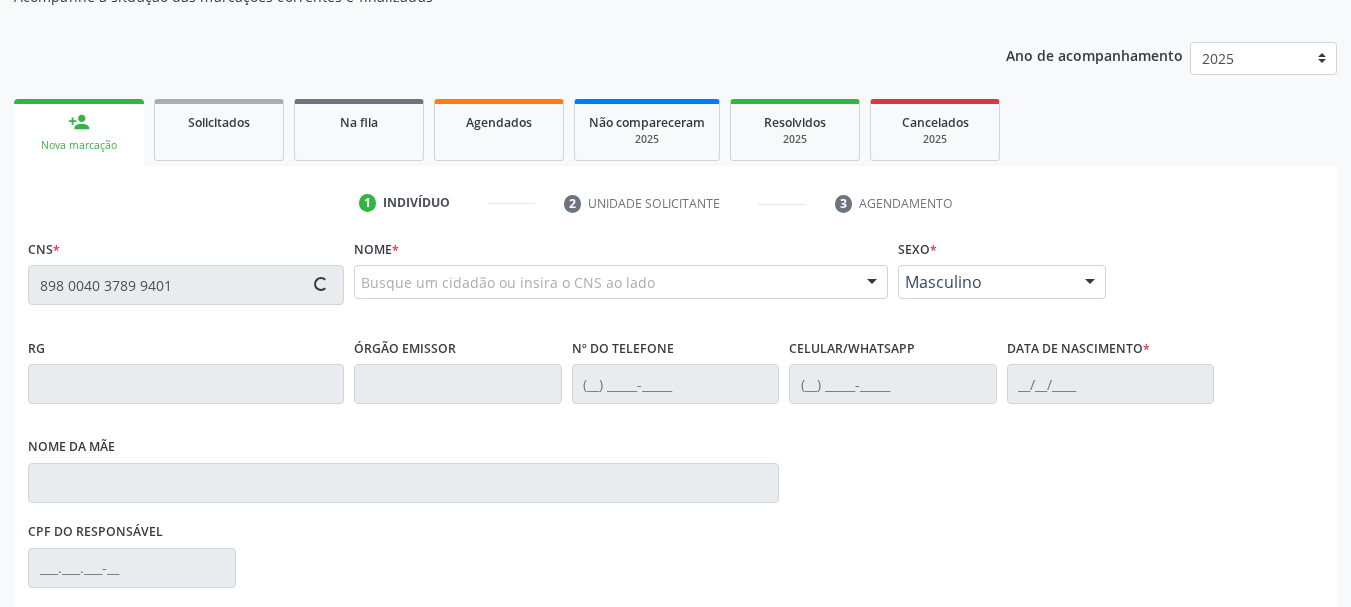 type 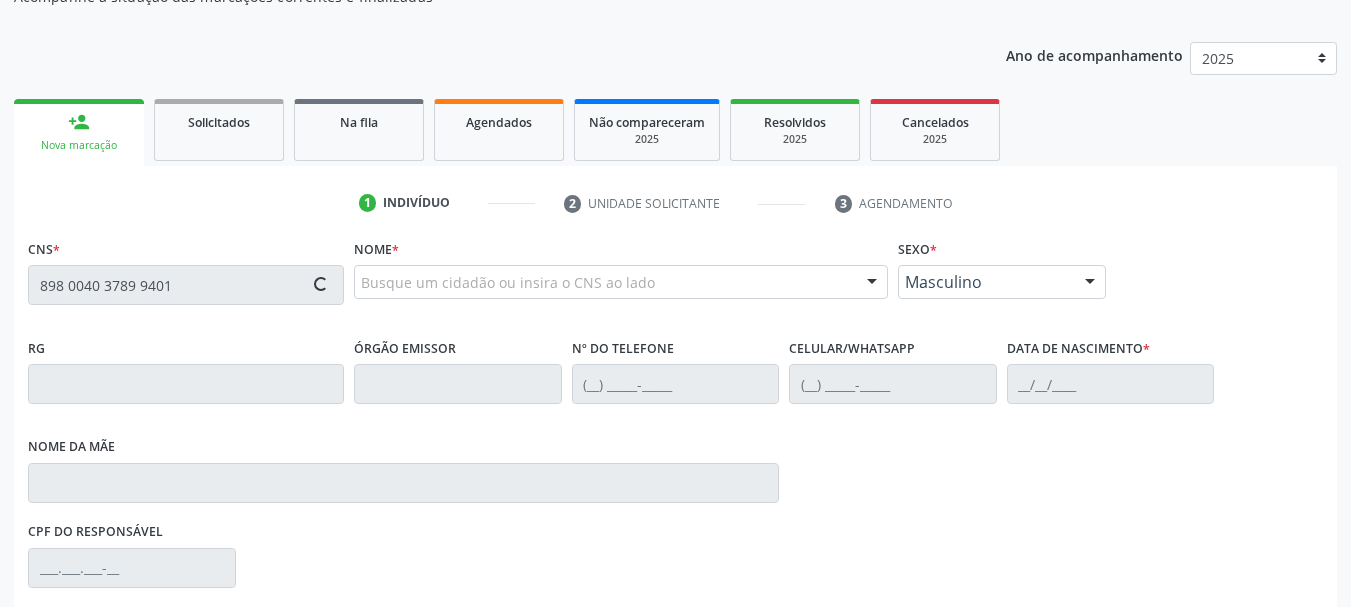 type 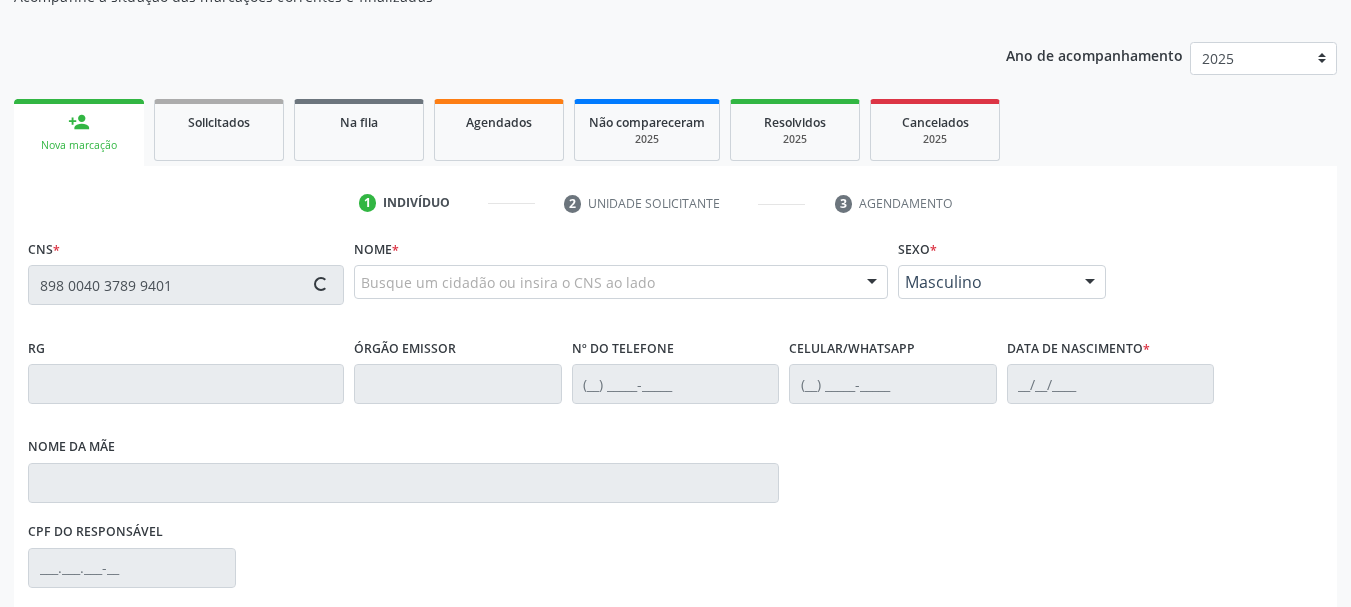 type 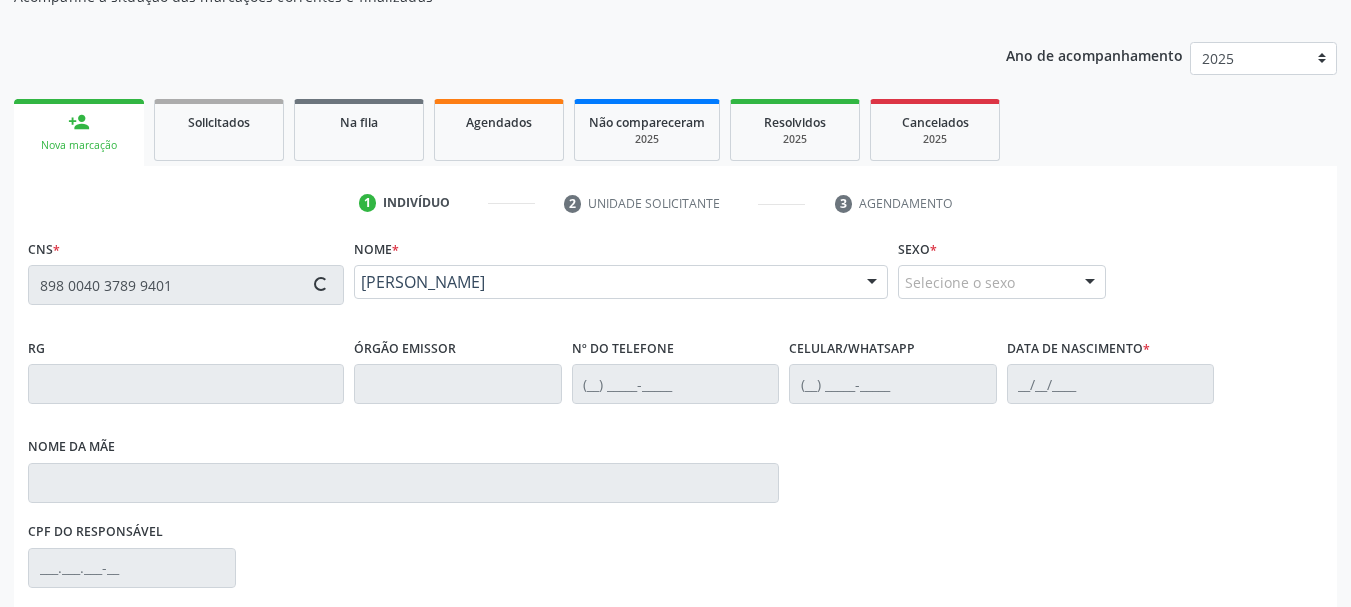 type on "[PHONE_NUMBER]" 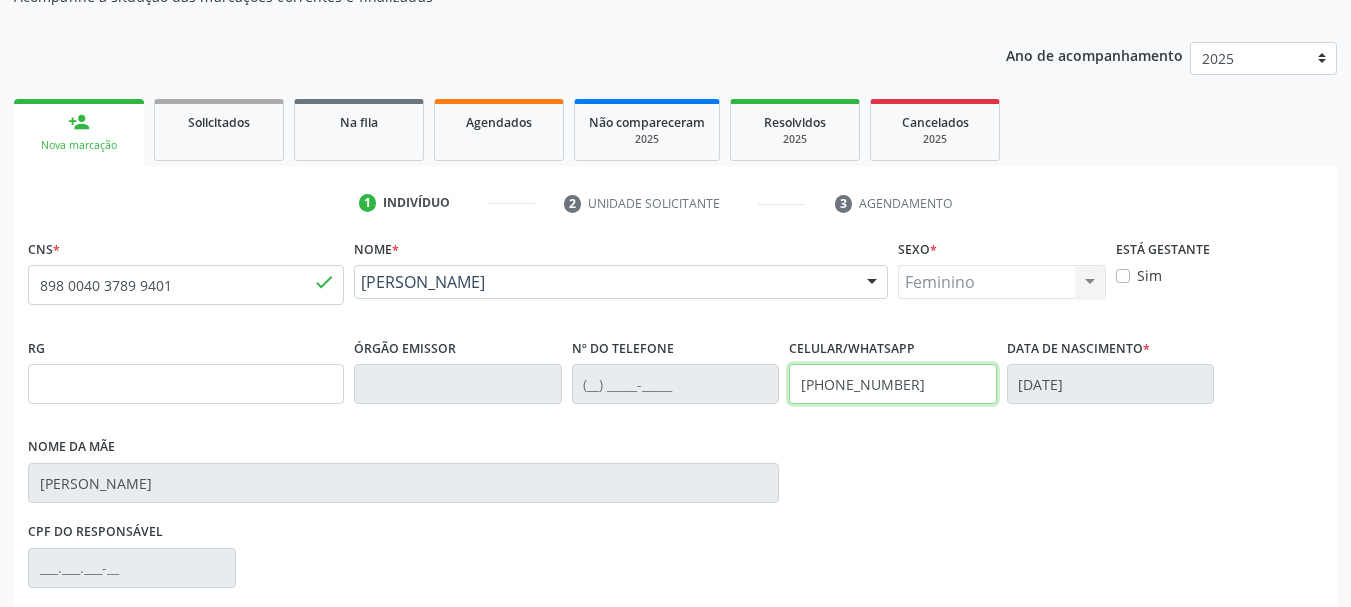 drag, startPoint x: 987, startPoint y: 385, endPoint x: 740, endPoint y: 352, distance: 249.1947 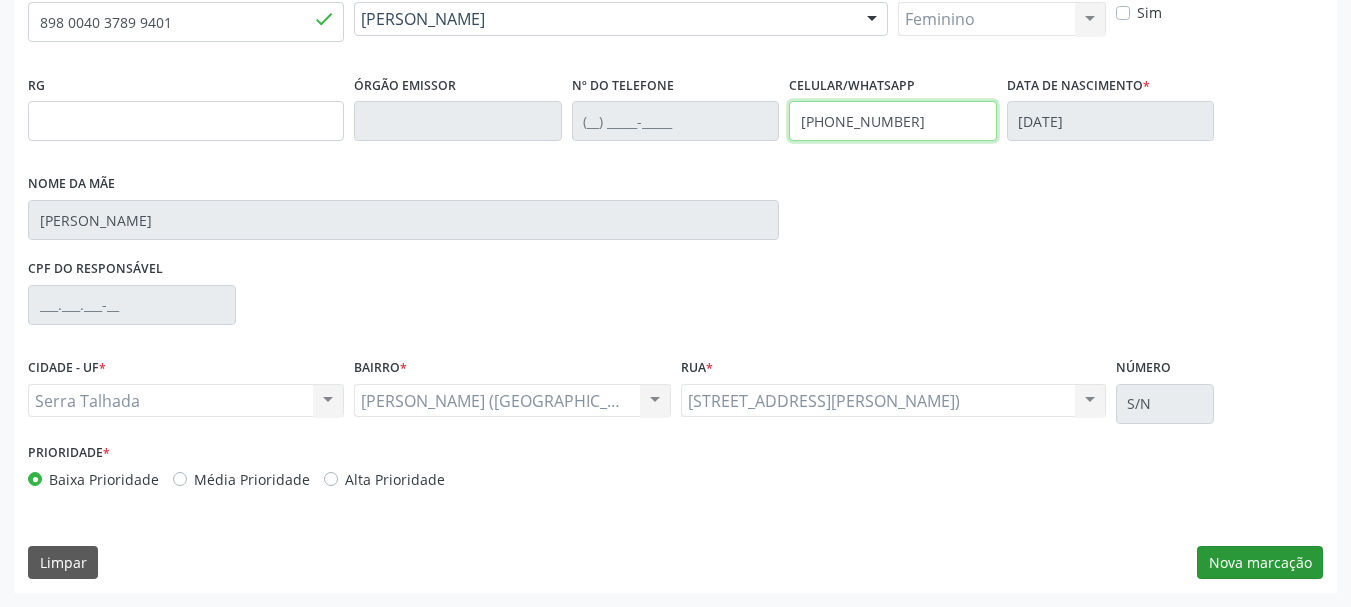 type on "[PHONE_NUMBER]" 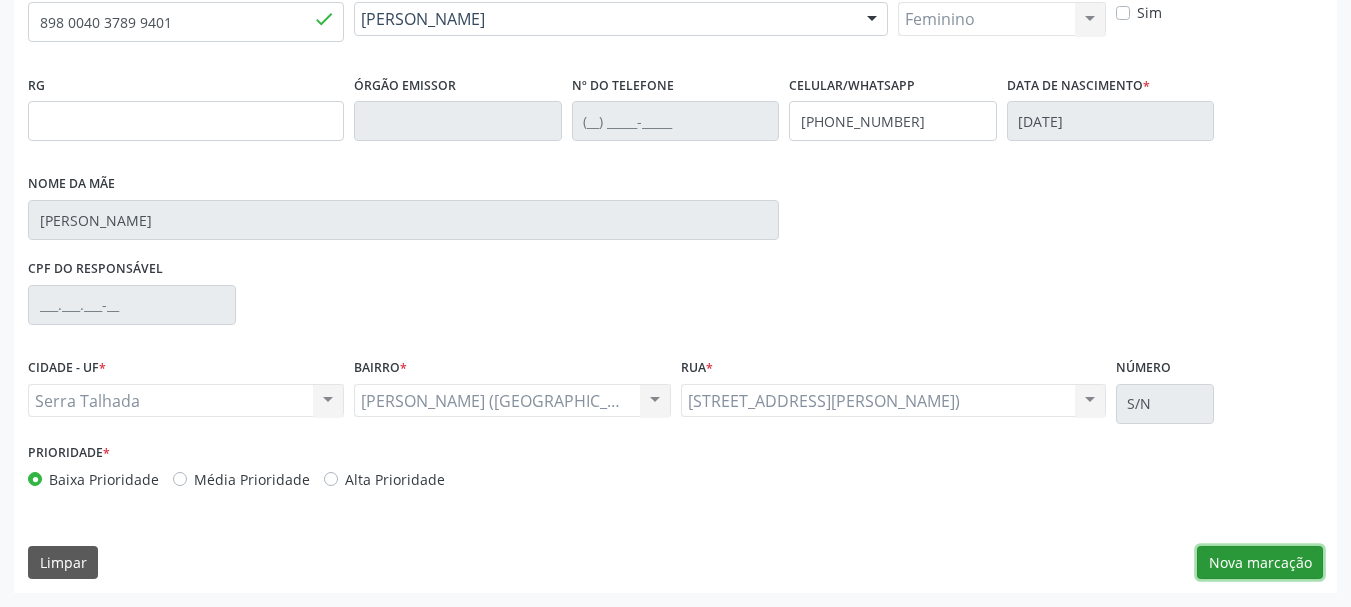 click on "Nova marcação" at bounding box center [1260, 563] 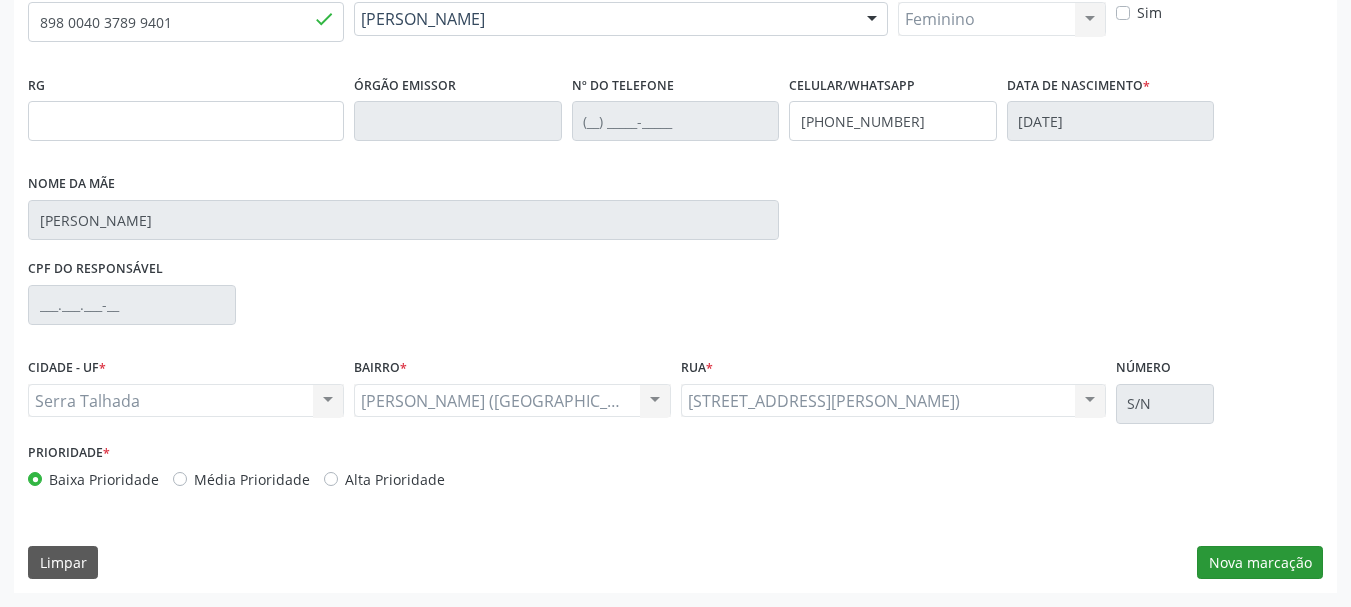 scroll, scrollTop: 299, scrollLeft: 0, axis: vertical 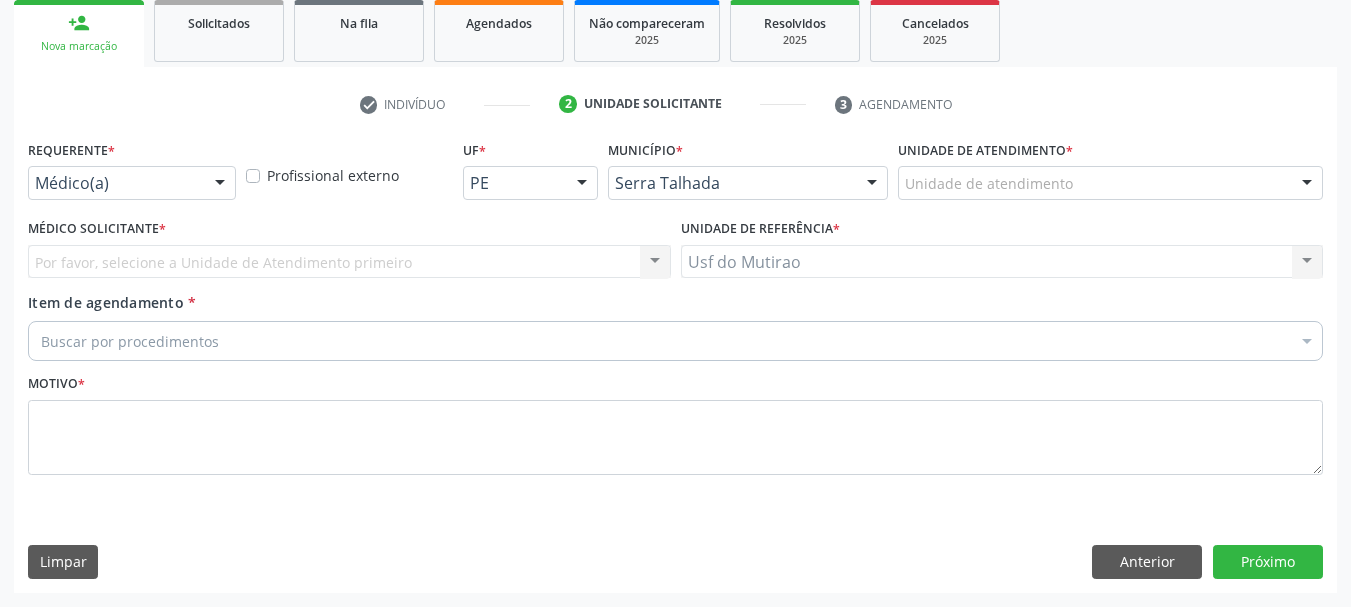 click at bounding box center [220, 184] 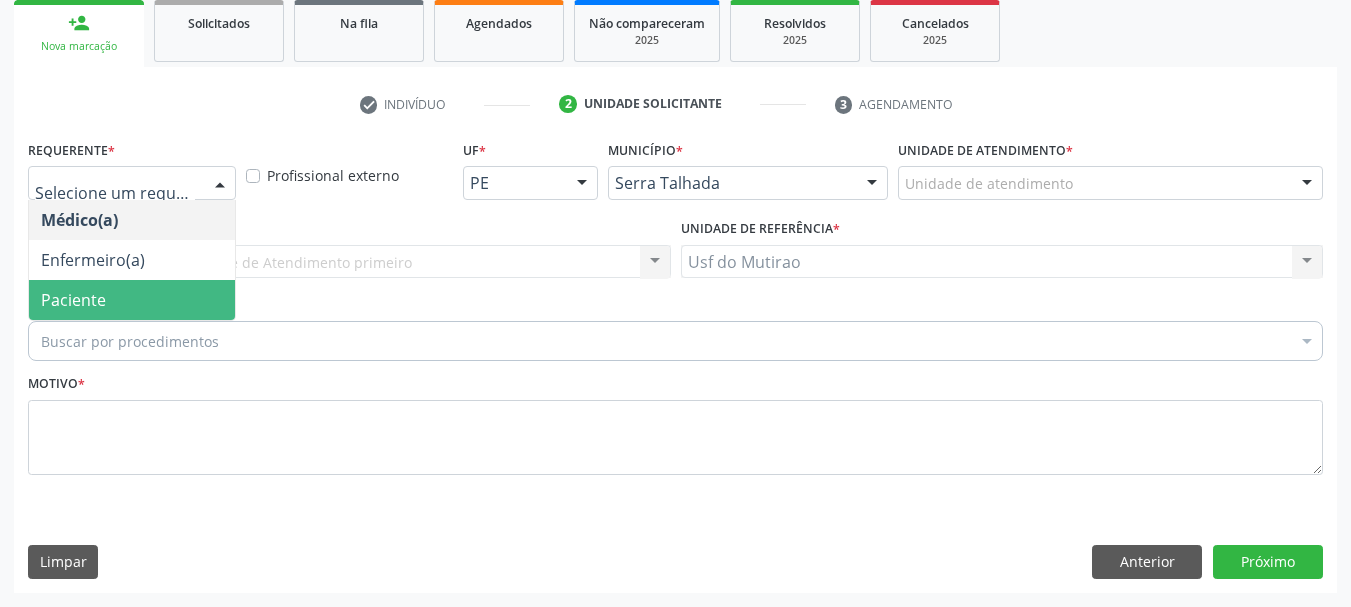 click on "Paciente" at bounding box center [132, 300] 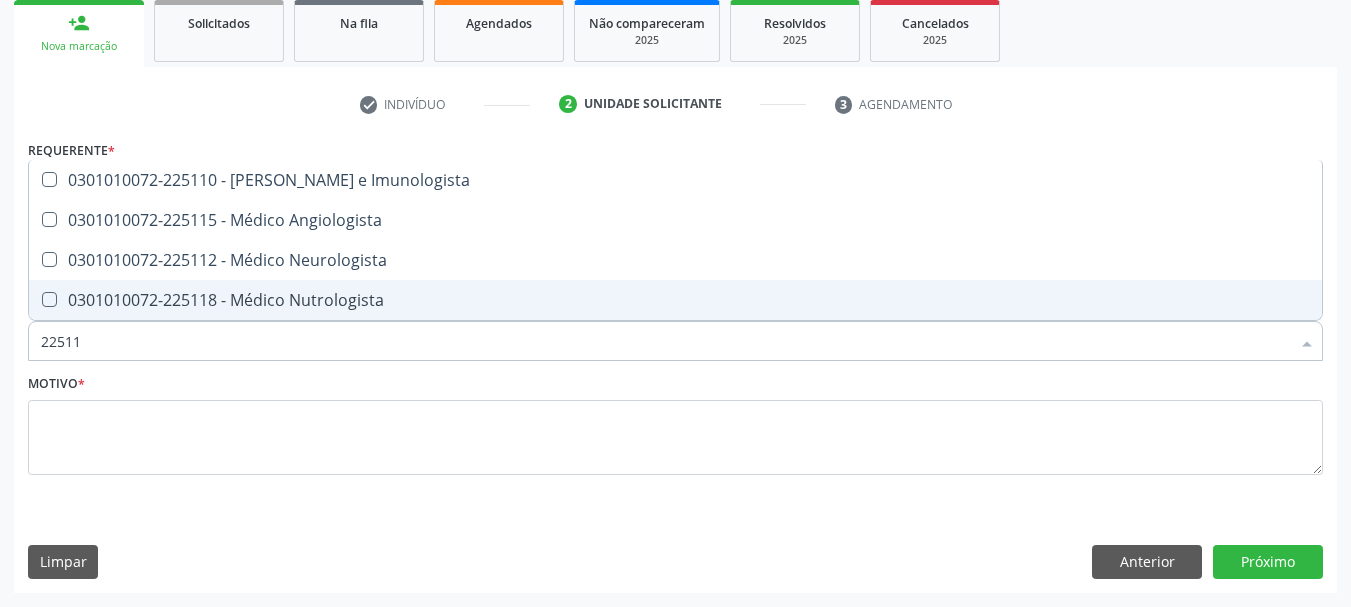type on "225112" 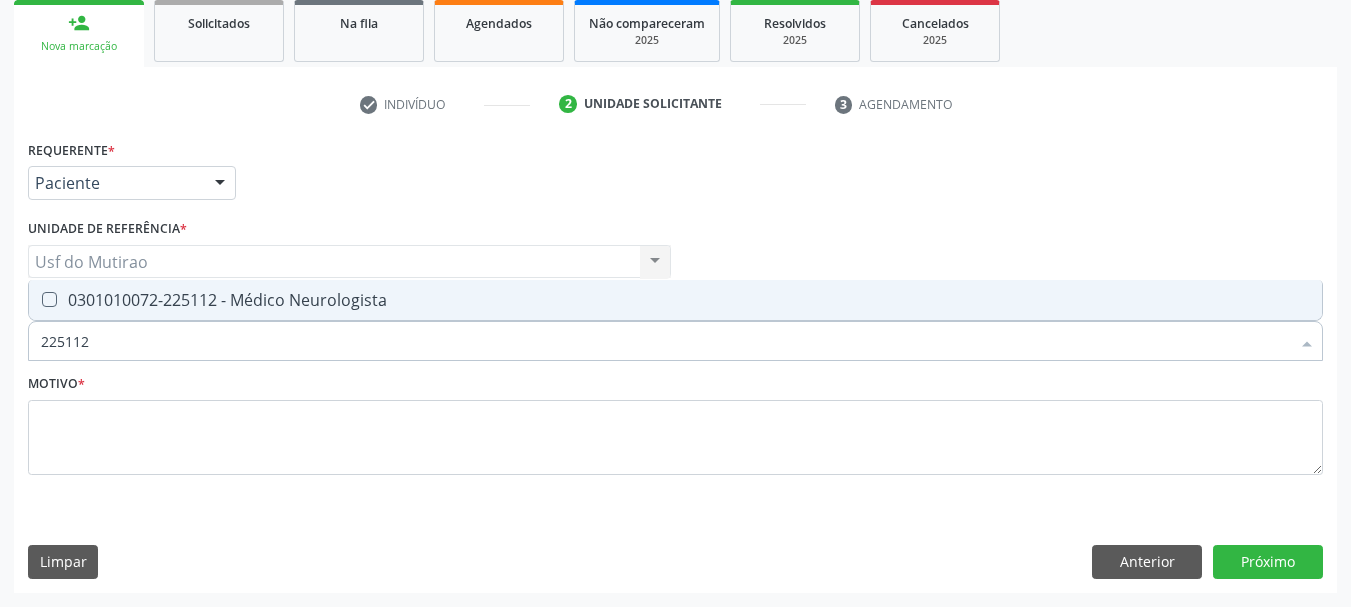 click on "0301010072-225112 - Médico Neurologista" at bounding box center (675, 300) 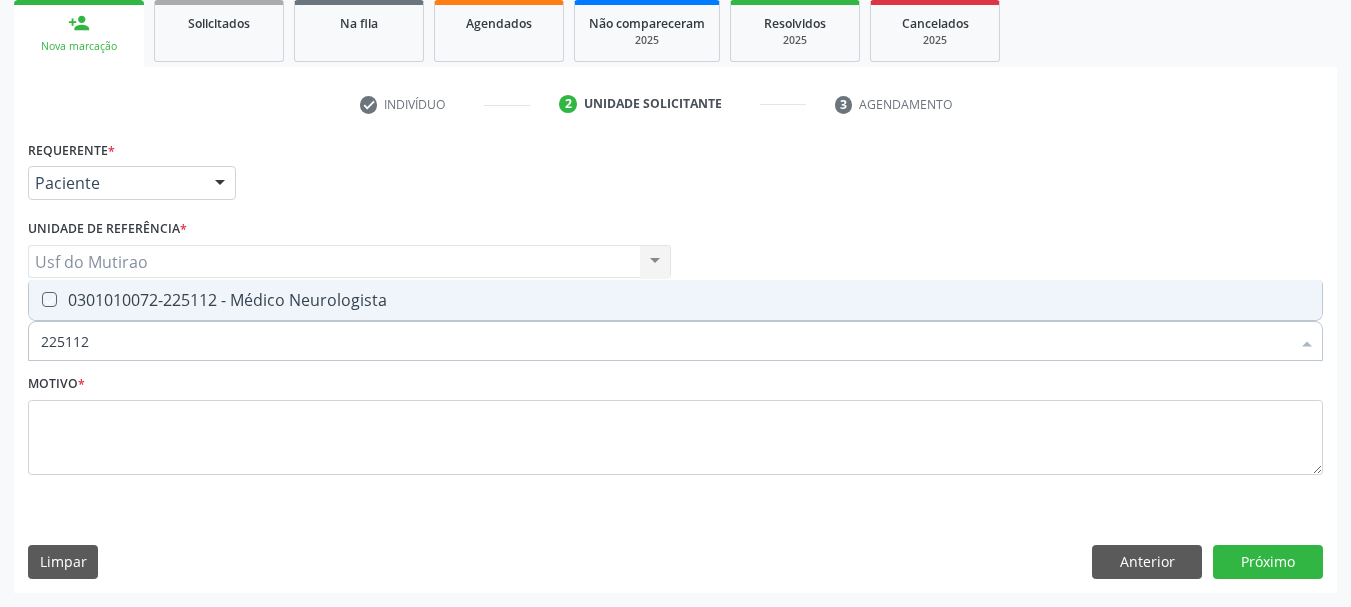 checkbox on "true" 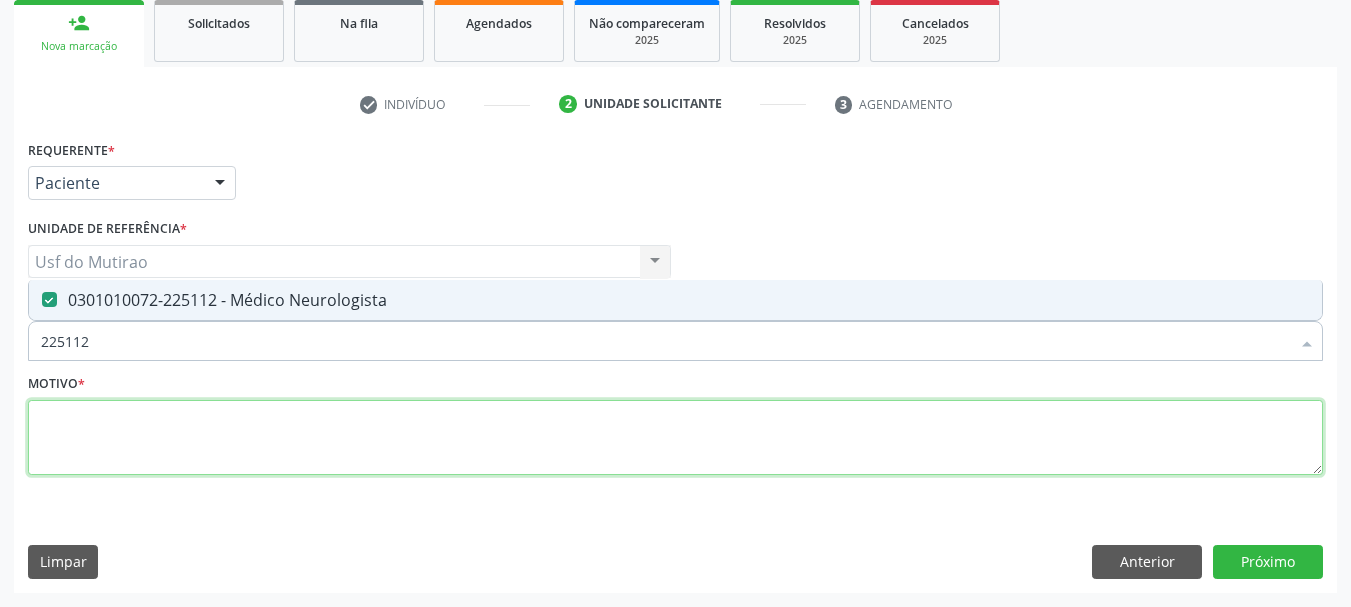click at bounding box center (675, 438) 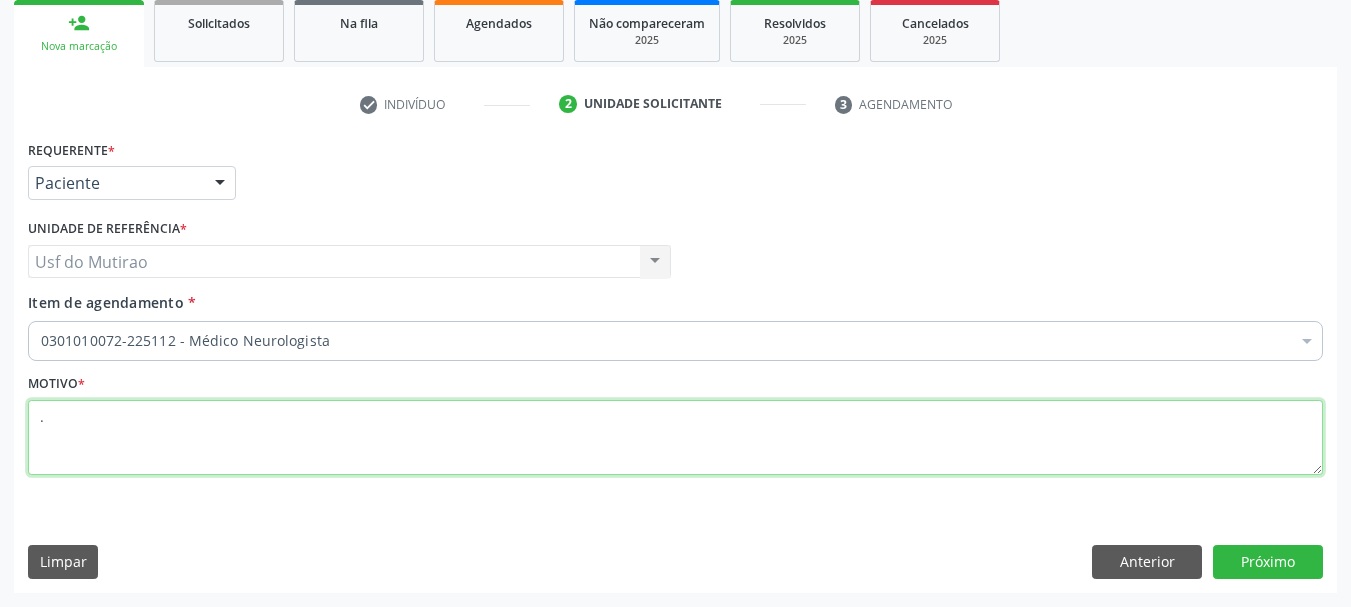 type on "." 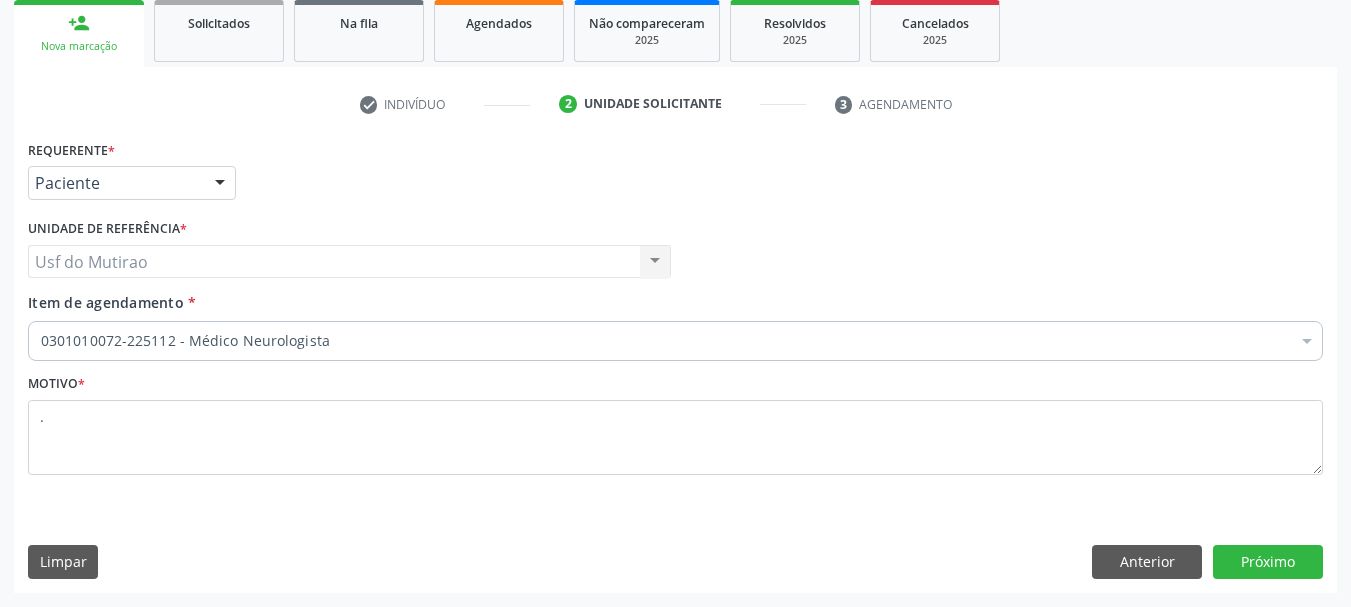 click on "Requerente
*
Paciente         Médico(a)   Enfermeiro(a)   Paciente
Nenhum resultado encontrado para: "   "
Não há nenhuma opção para ser exibida.
UF
PE         AC   AL   AM   AP   BA   CE   DF   ES   GO   MA   MG   MS   MT   PA   PB   PE   PI   PR   RJ   RN   RO   RR   RS   SC   SE   SL   SP   SV   TO
Nenhum resultado encontrado para: "   "
Não há nenhuma opção para ser exibida.
Município
[GEOGRAPHIC_DATA] e [GEOGRAPHIC_DATA]   Afogados da Ingazeira   Afrânio   Agrestina   Água Preta   Águas Belas   Alagoinha   Aliança   Altinho   Amaraji   Angelim   Araçoiaba   Araripina   [GEOGRAPHIC_DATA]   [GEOGRAPHIC_DATA]   [GEOGRAPHIC_DATA]   [GEOGRAPHIC_DATA]   [GEOGRAPHIC_DATA]   [GEOGRAPHIC_DATA] [GEOGRAPHIC_DATA]   [GEOGRAPHIC_DATA]   [GEOGRAPHIC_DATA]   [GEOGRAPHIC_DATA]   [GEOGRAPHIC_DATA]   Brejão   [GEOGRAPHIC_DATA]   [GEOGRAPHIC_DATA]   [GEOGRAPHIC_DATA]   [GEOGRAPHIC_DATA]   [GEOGRAPHIC_DATA]   [GEOGRAPHIC_DATA]   [GEOGRAPHIC_DATA]" at bounding box center [675, 363] 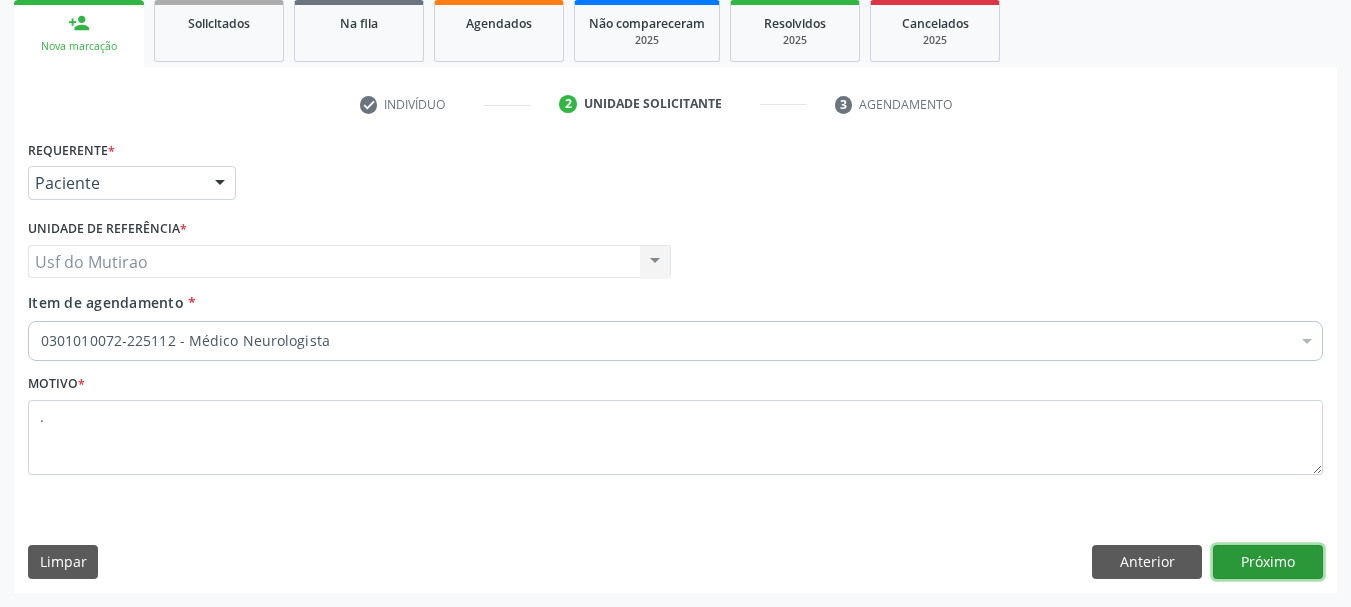 click on "Próximo" at bounding box center (1268, 562) 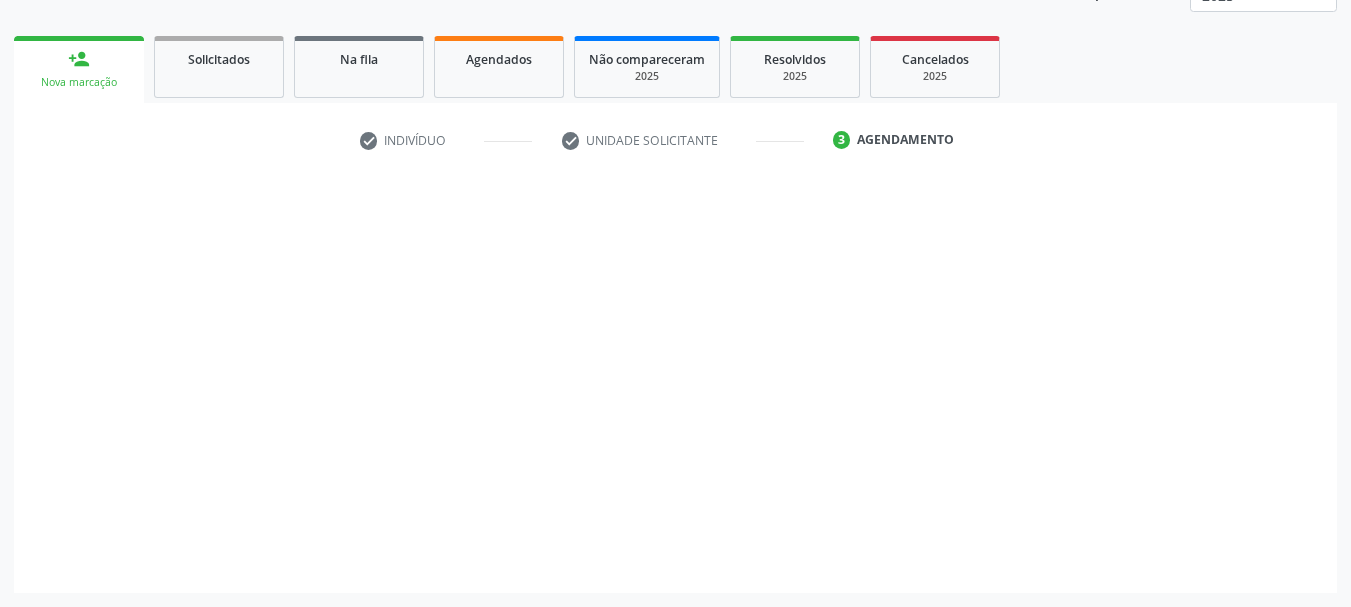 scroll, scrollTop: 263, scrollLeft: 0, axis: vertical 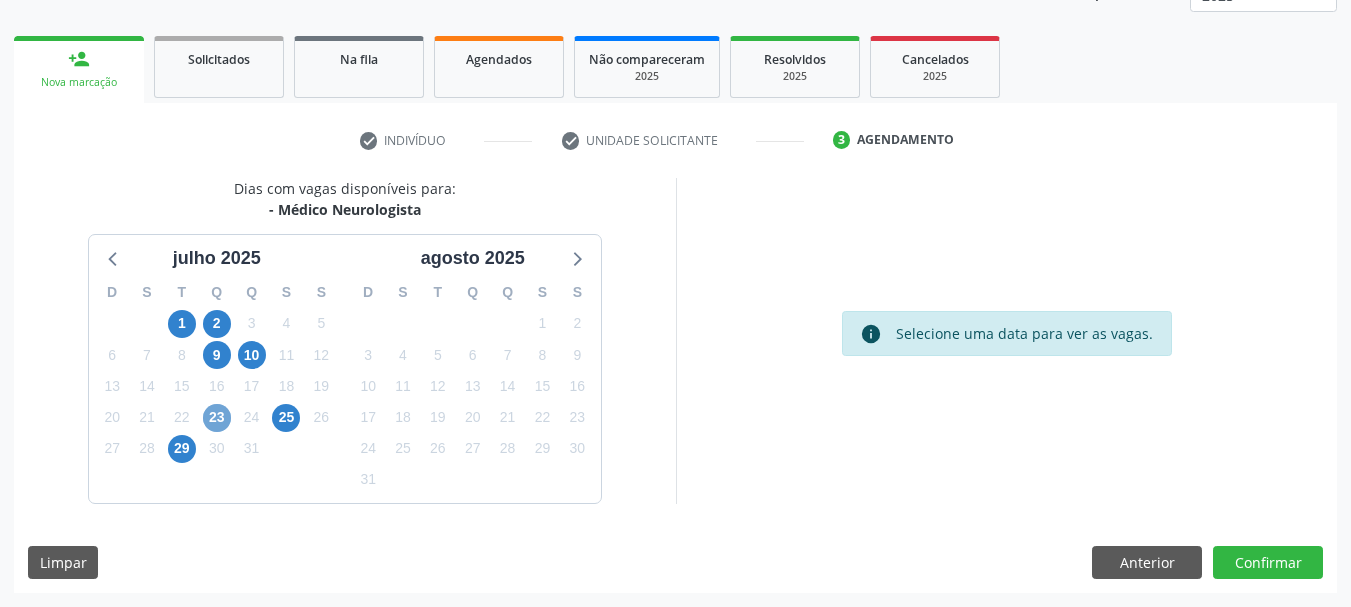 click on "23" at bounding box center [217, 418] 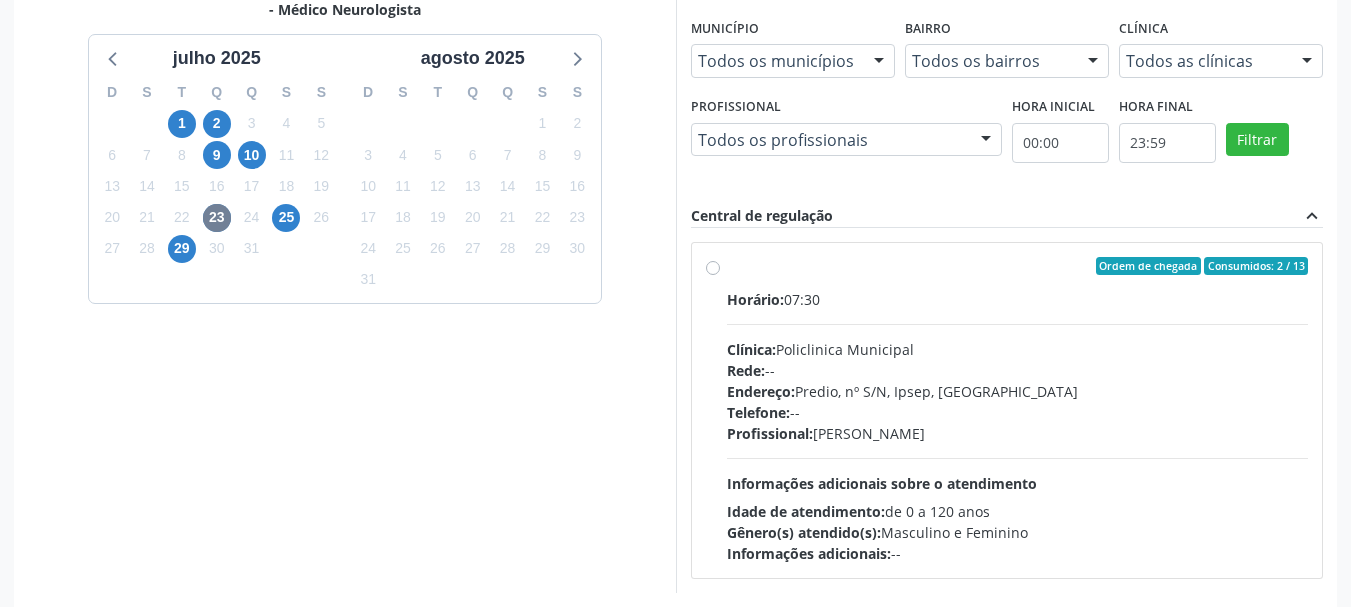 click on "Endereço:   Predio, nº S/N, Ipsep, [GEOGRAPHIC_DATA]" at bounding box center [1018, 391] 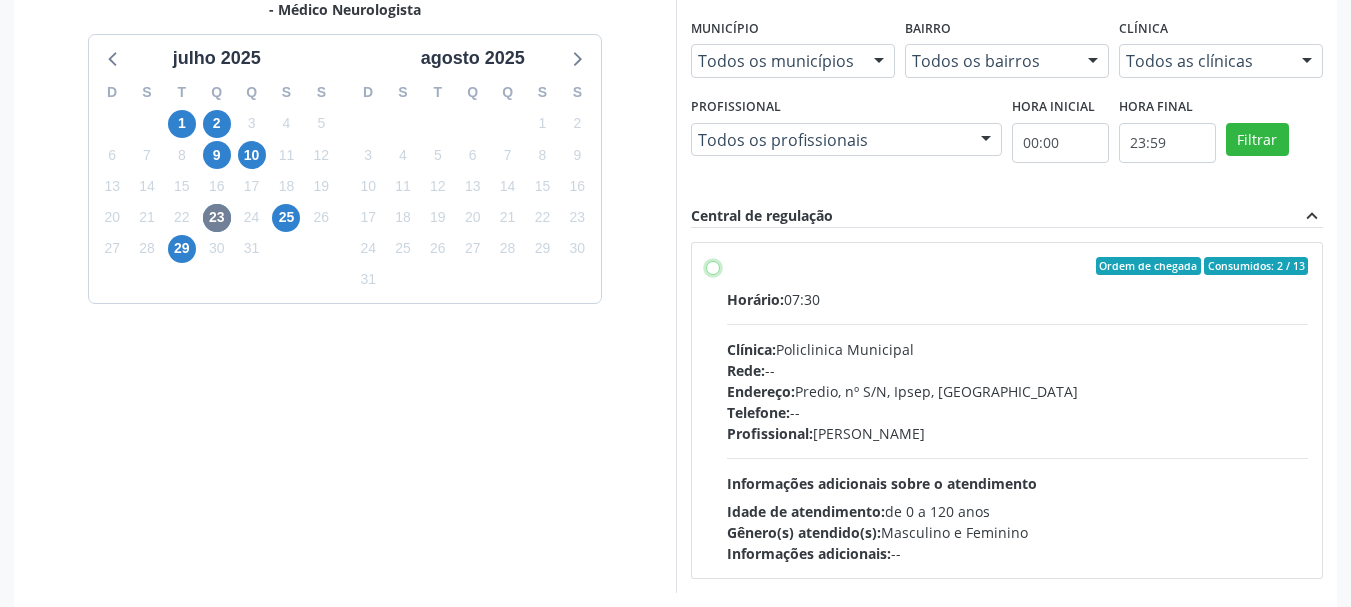 click on "Ordem de chegada
Consumidos: 2 / 13
Horário:   07:30
Clínica:  Policlinica Municipal
Rede:
--
Endereço:   Predio, nº S/N, Ipsep, [GEOGRAPHIC_DATA] - PE
Telefone:   --
Profissional:
[PERSON_NAME]
Informações adicionais sobre o atendimento
Idade de atendimento:
de 0 a 120 anos
Gênero(s) atendido(s):
Masculino e Feminino
Informações adicionais:
--" at bounding box center [713, 266] 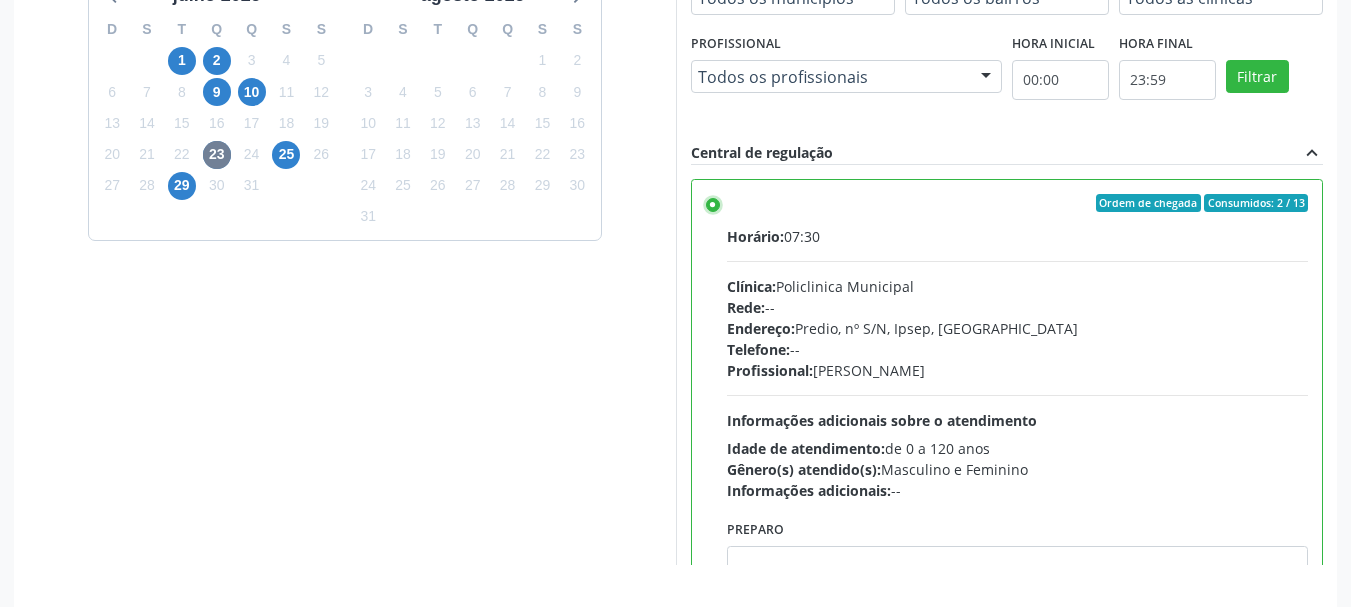 scroll, scrollTop: 588, scrollLeft: 0, axis: vertical 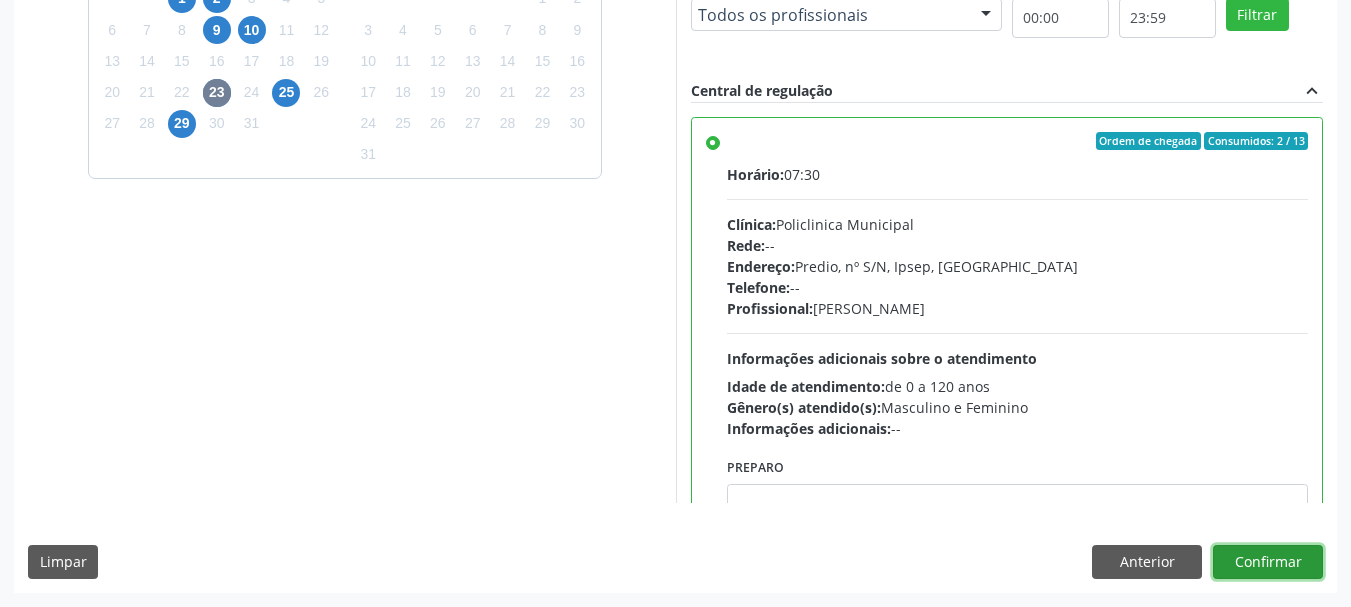 click on "Confirmar" at bounding box center [1268, 562] 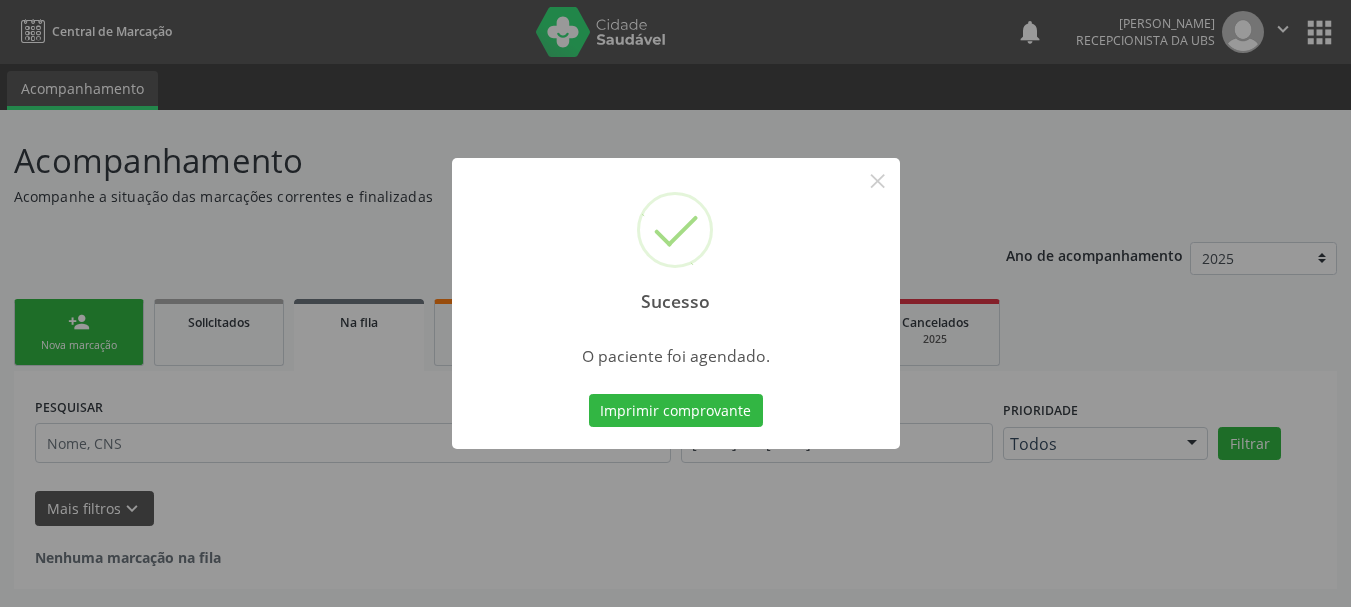 scroll, scrollTop: 0, scrollLeft: 0, axis: both 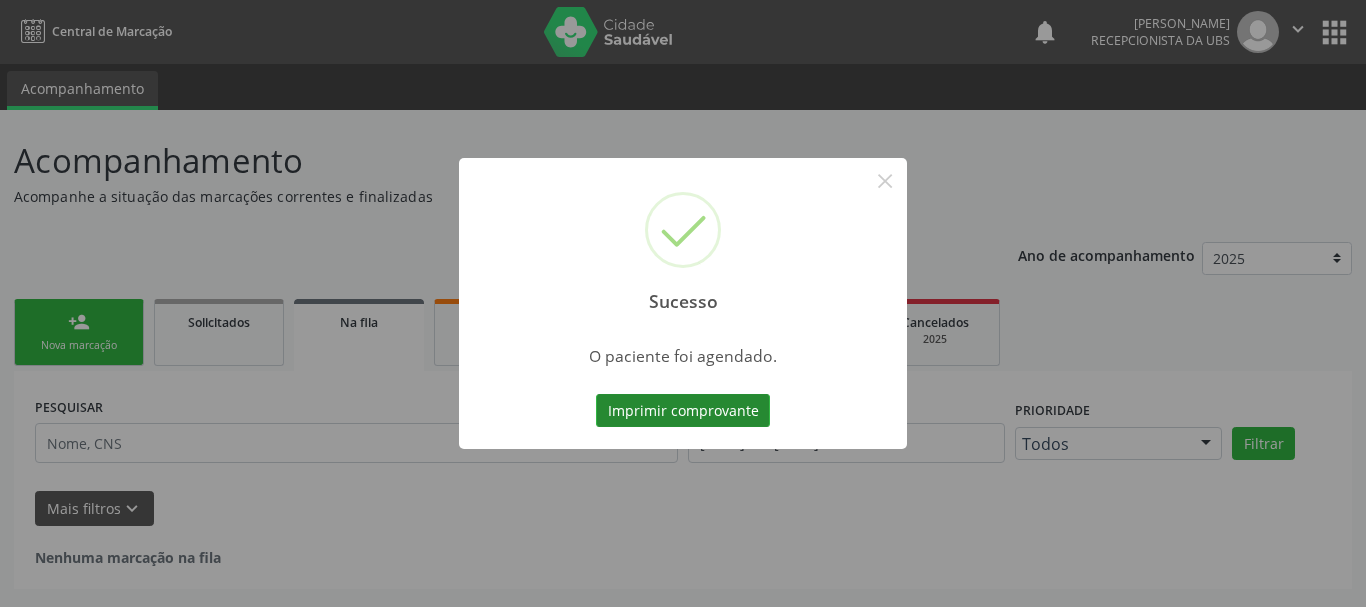 click on "Imprimir comprovante" at bounding box center [683, 411] 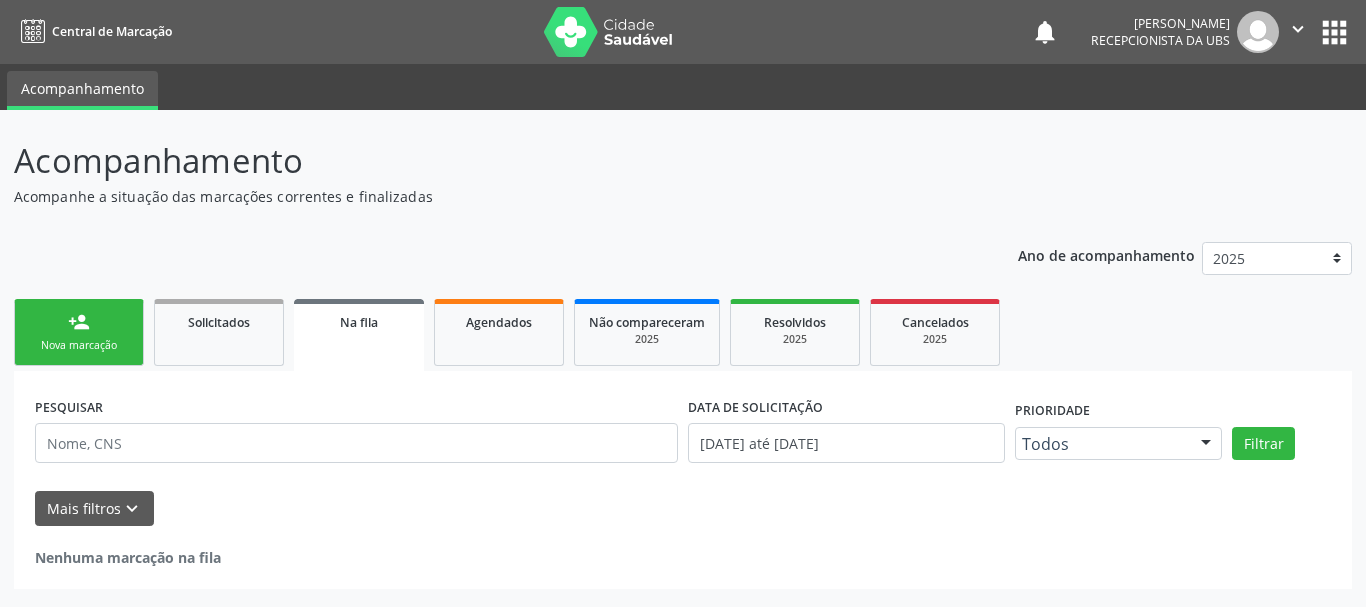 click on "person_add
Nova marcação" at bounding box center (79, 332) 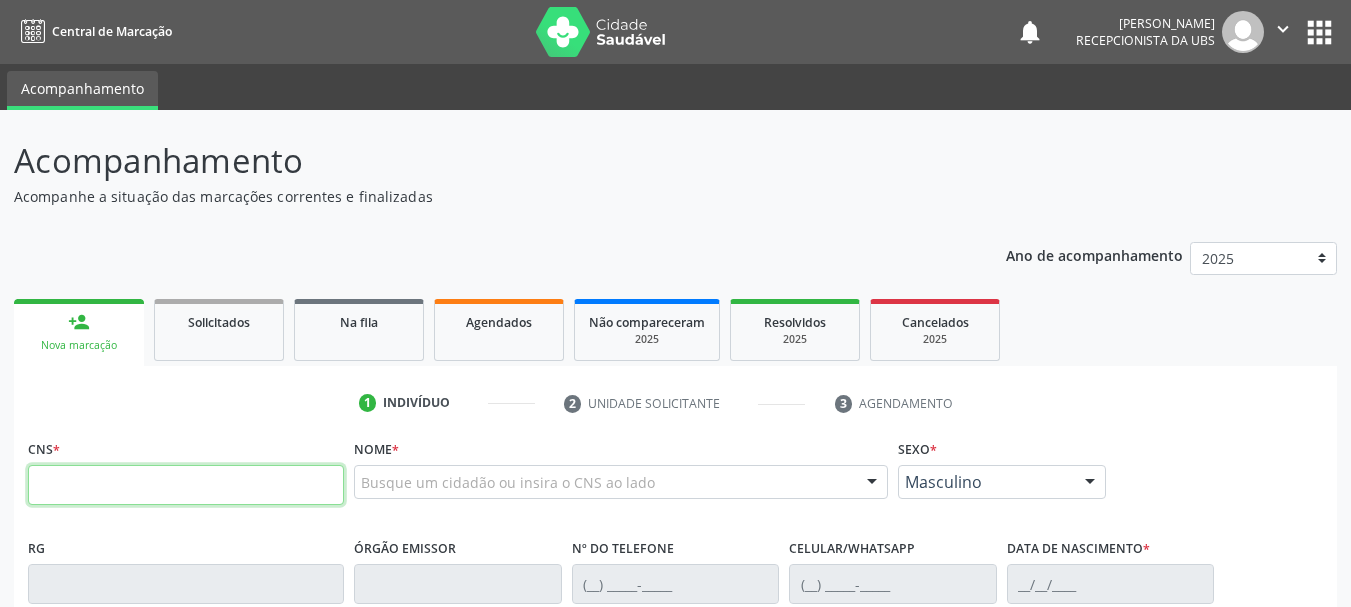 click at bounding box center (186, 485) 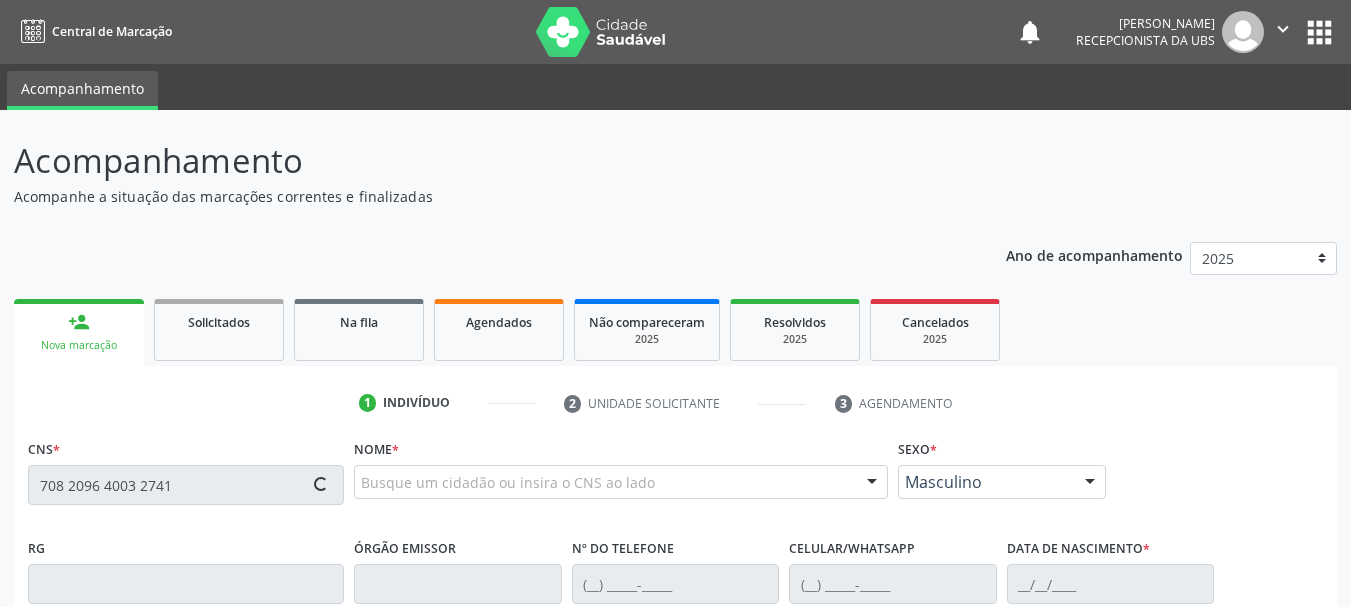 type on "708 2096 4003 2741" 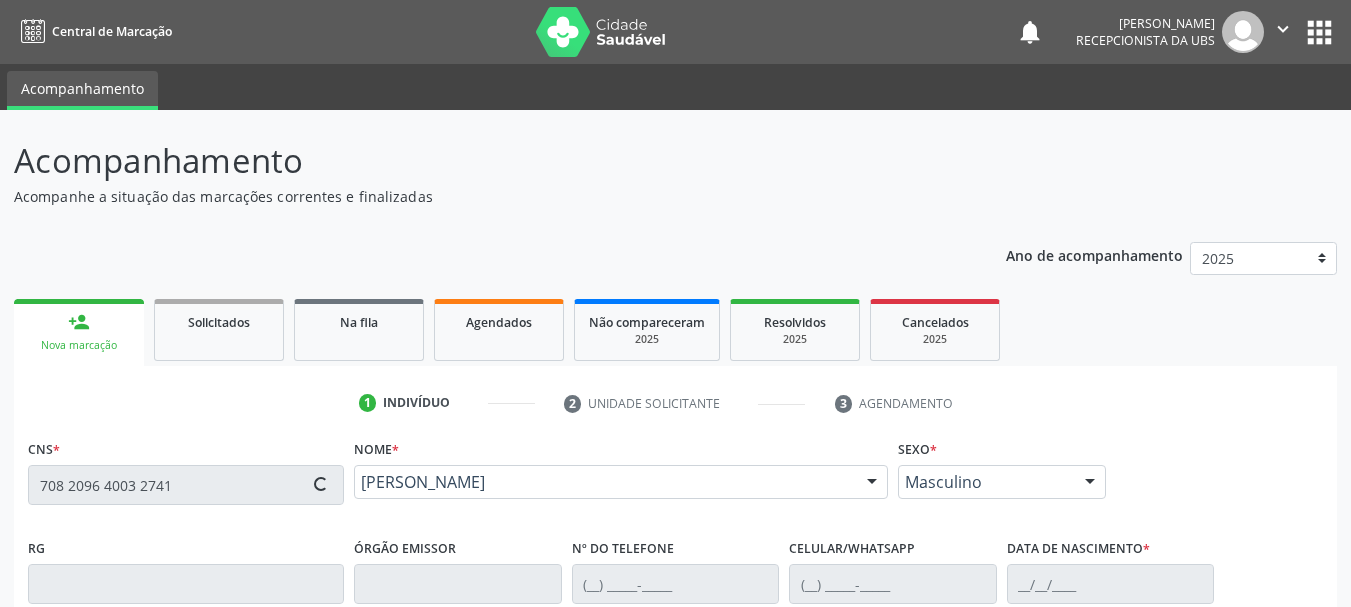 type on "[PHONE_NUMBER]" 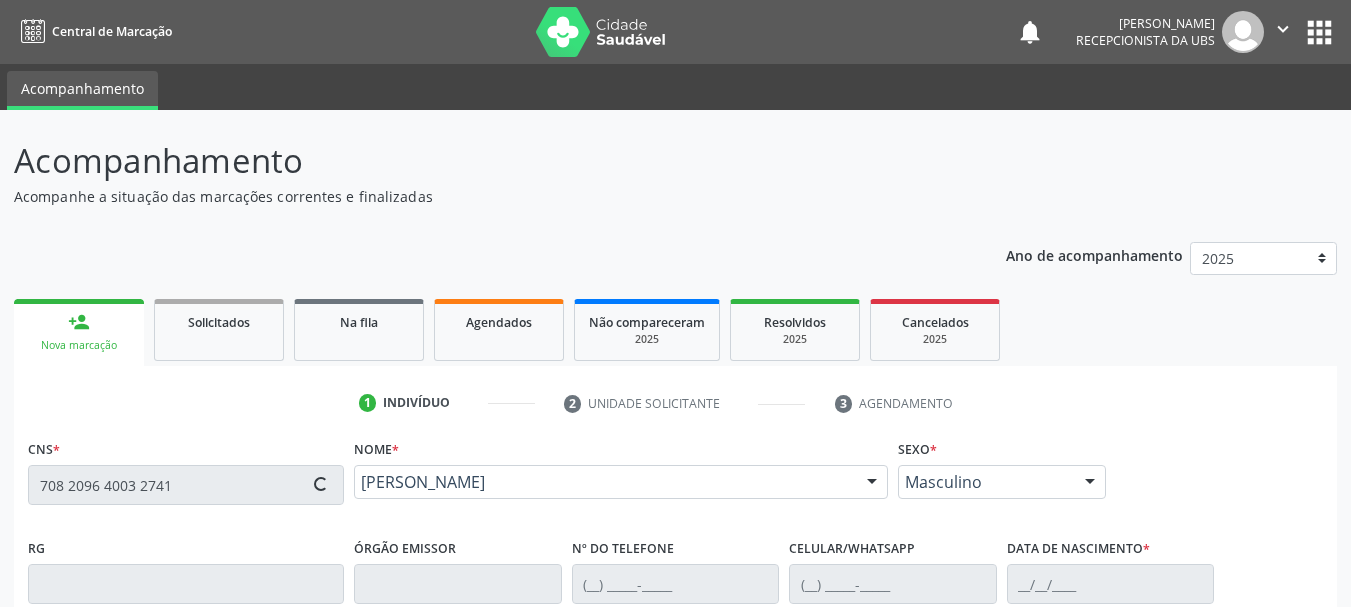 type on "[DATE]" 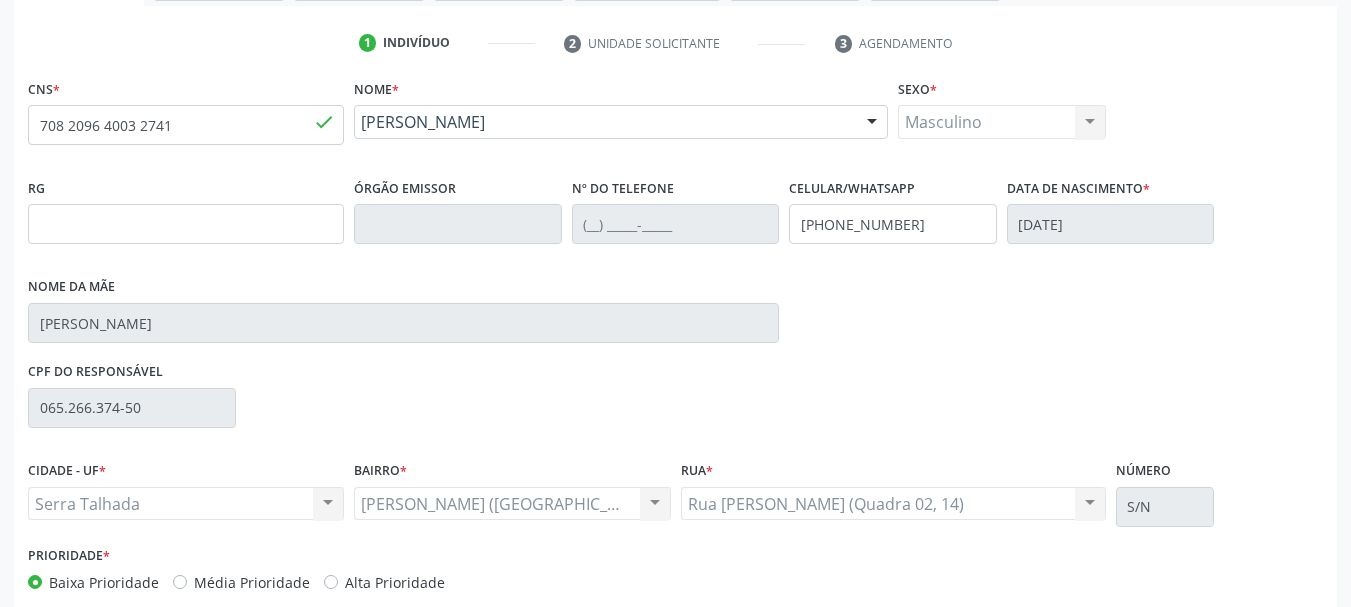 scroll, scrollTop: 400, scrollLeft: 0, axis: vertical 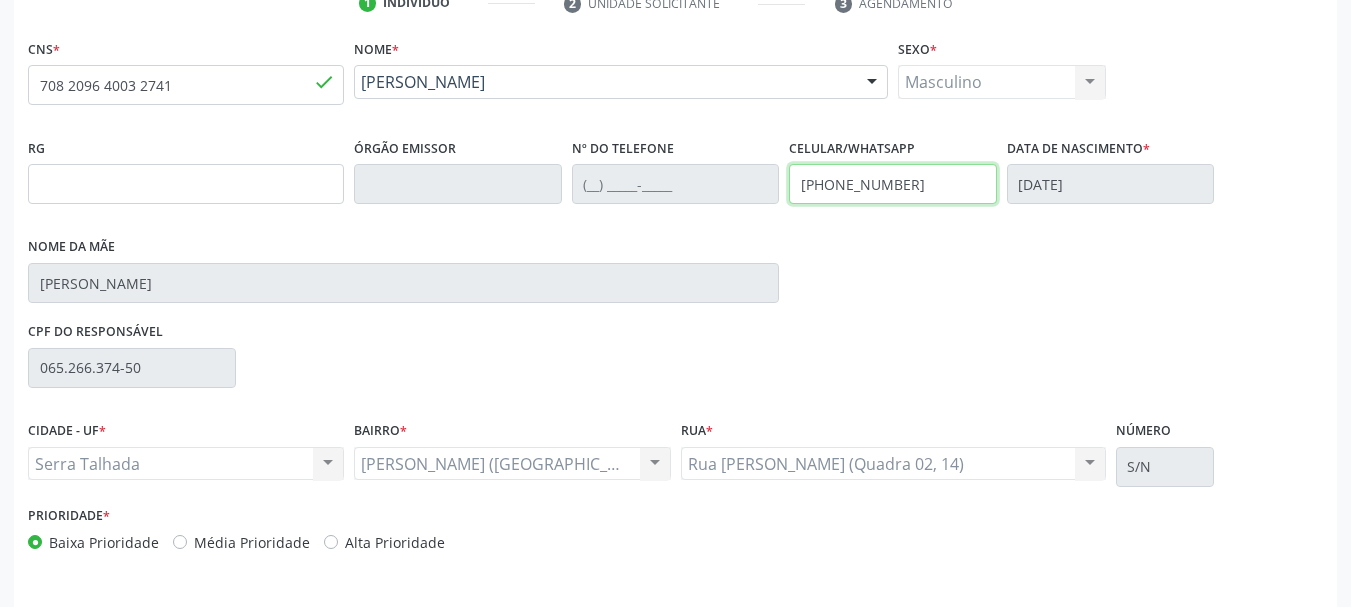 drag, startPoint x: 959, startPoint y: 166, endPoint x: 650, endPoint y: 205, distance: 311.45145 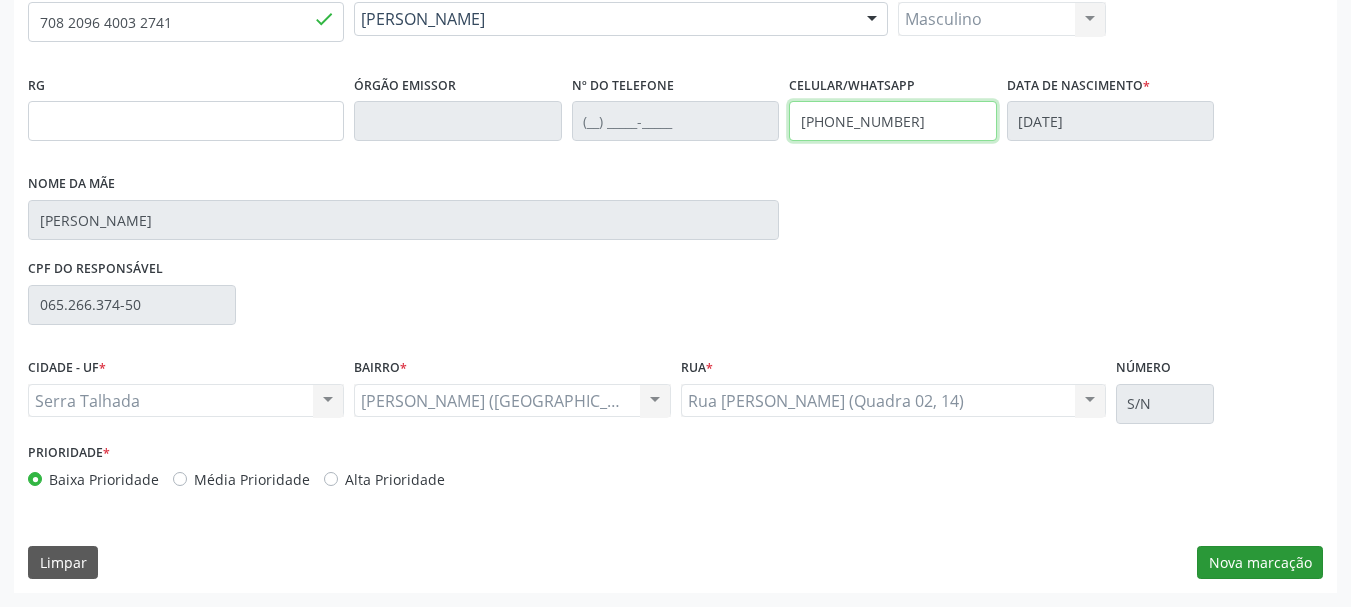 type on "[PHONE_NUMBER]" 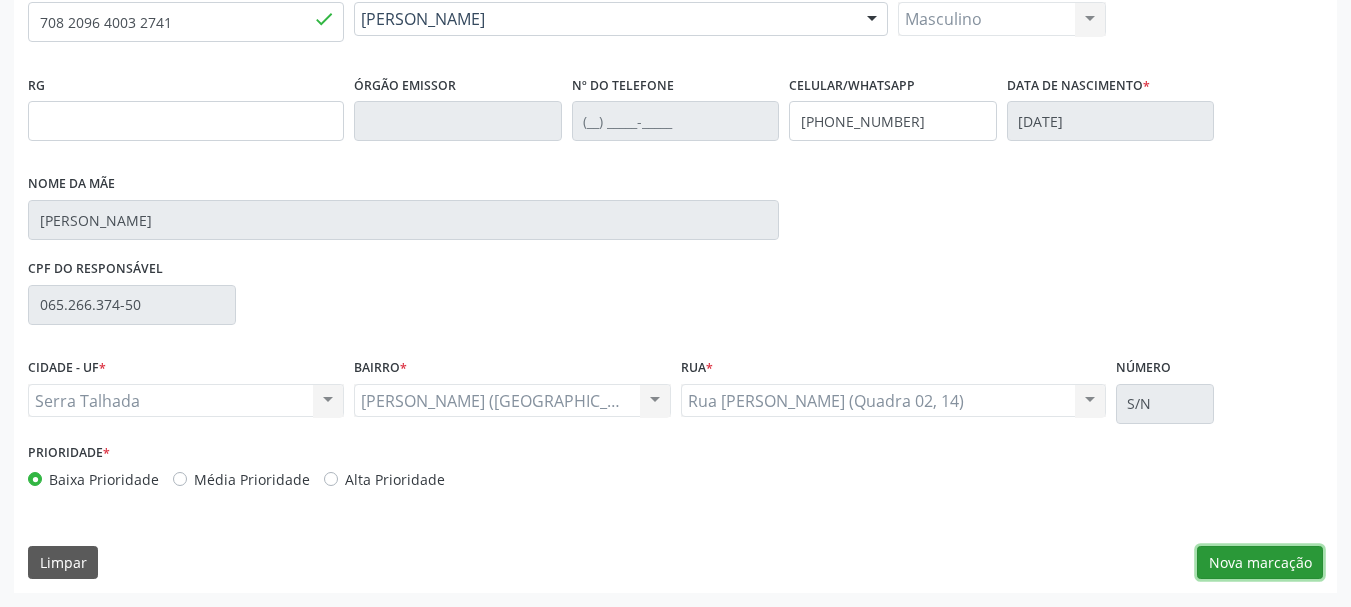 click on "Nova marcação" at bounding box center (1260, 563) 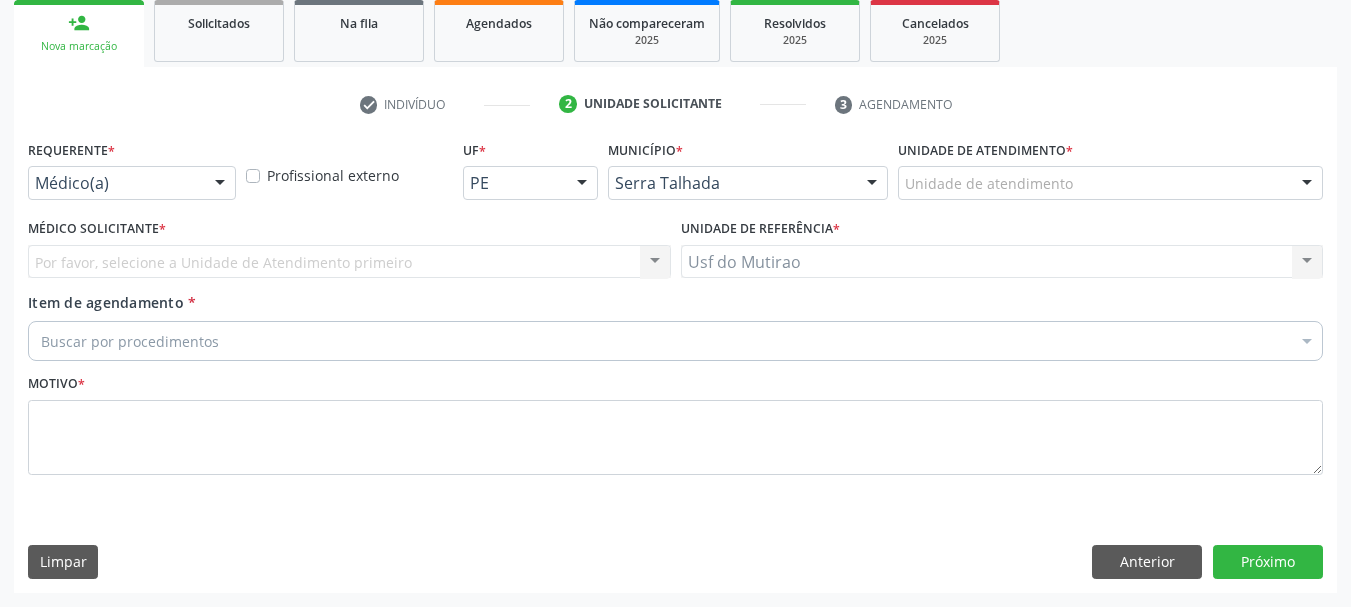 scroll, scrollTop: 299, scrollLeft: 0, axis: vertical 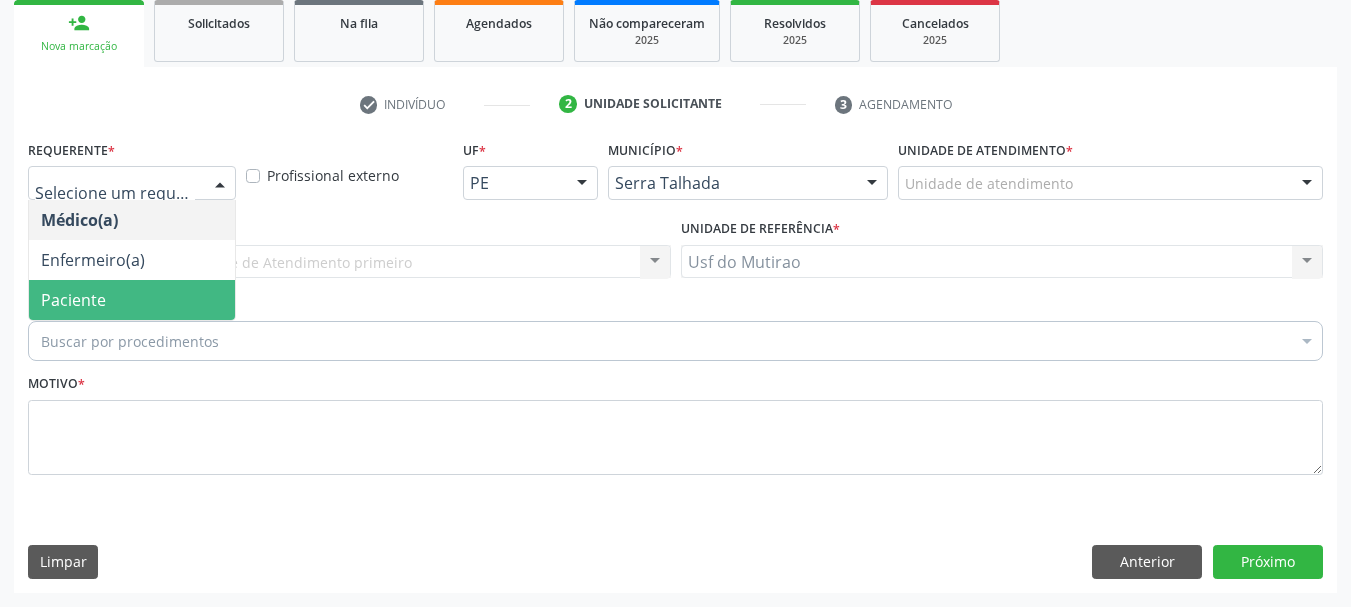 click on "Paciente" at bounding box center [132, 300] 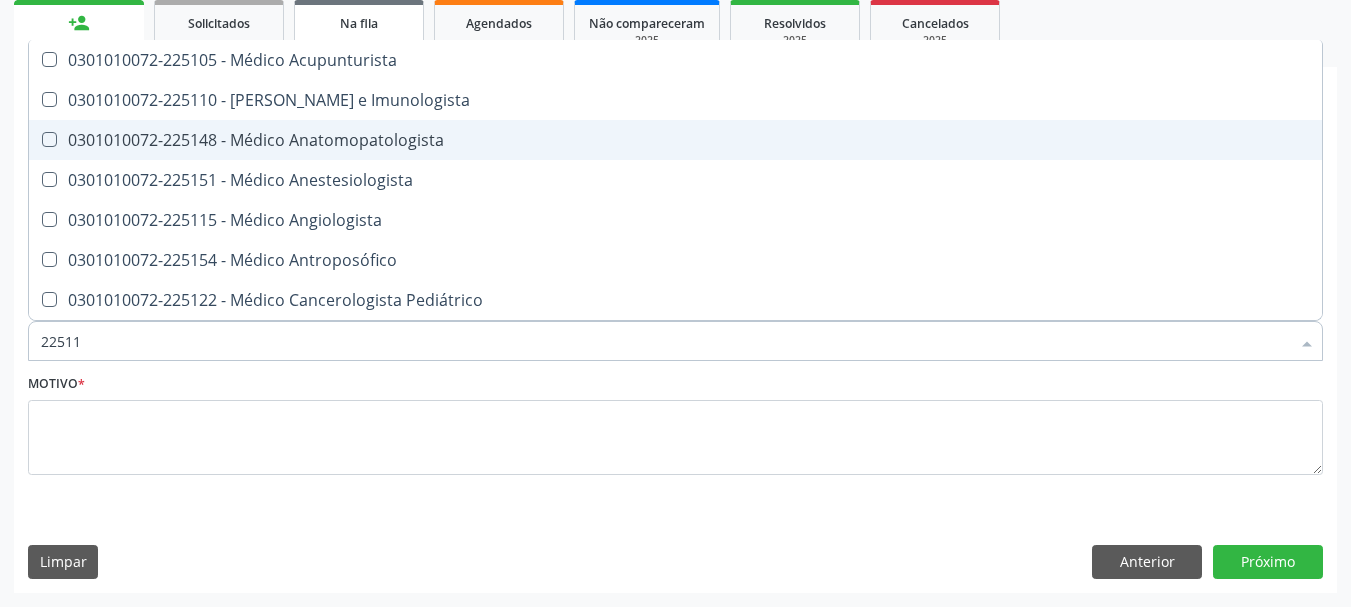 type on "225112" 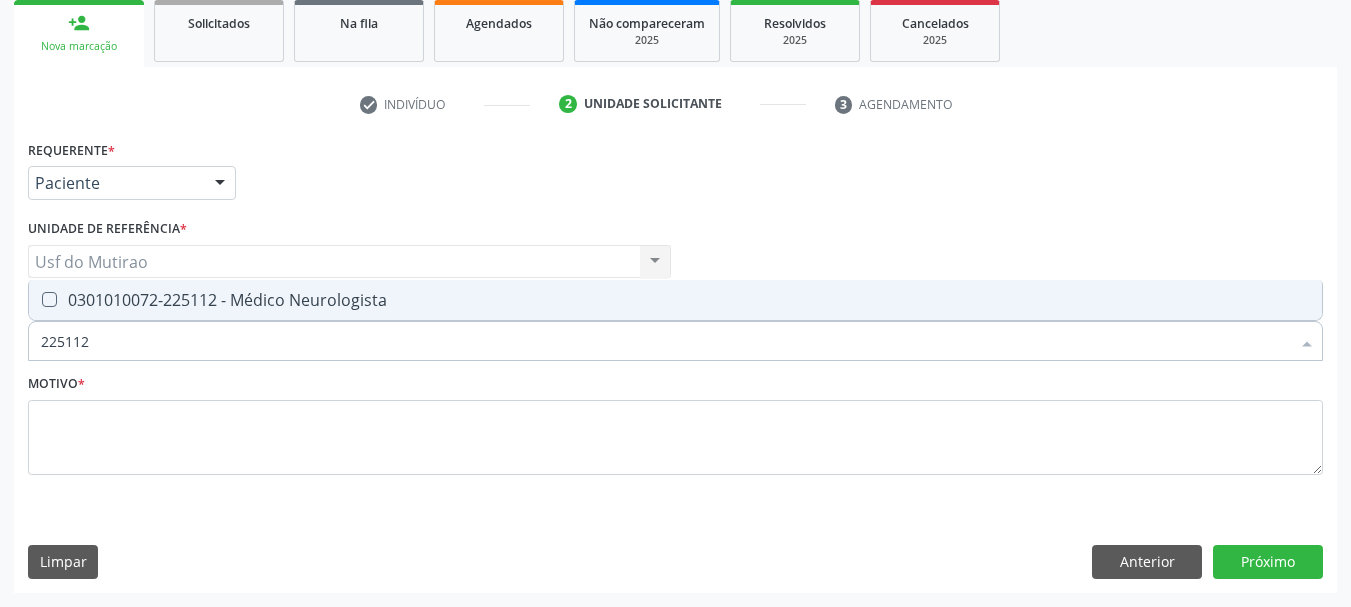 click on "0301010072-225112 - Médico Neurologista" at bounding box center (675, 300) 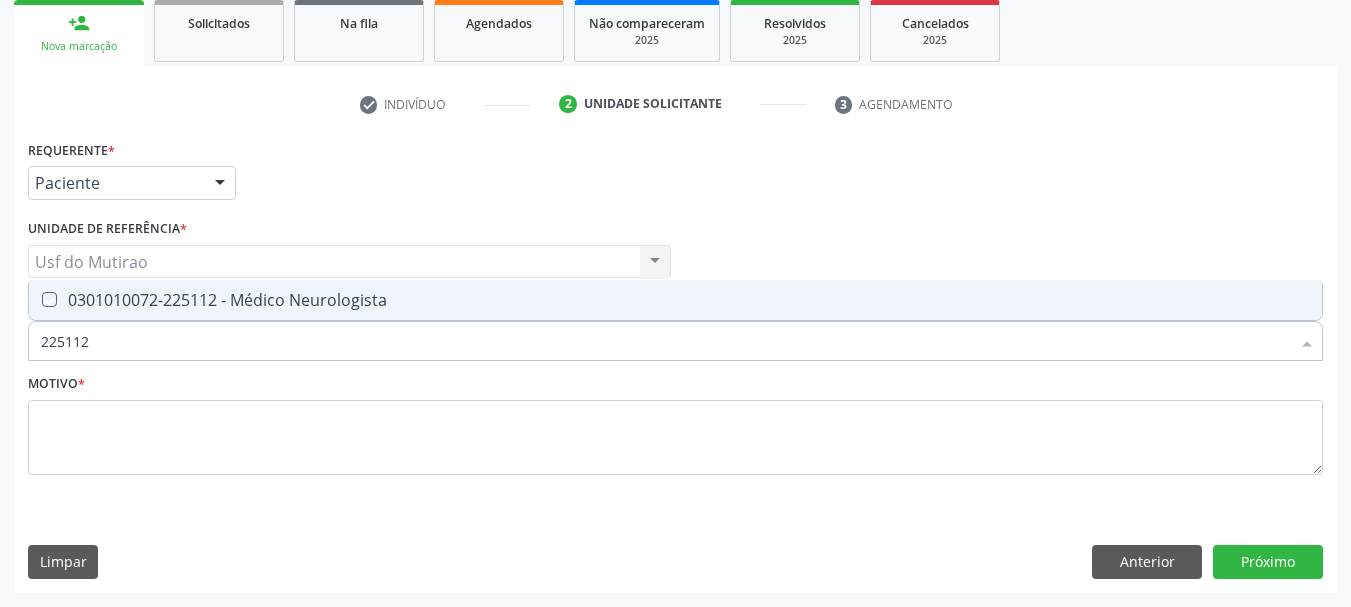 checkbox on "true" 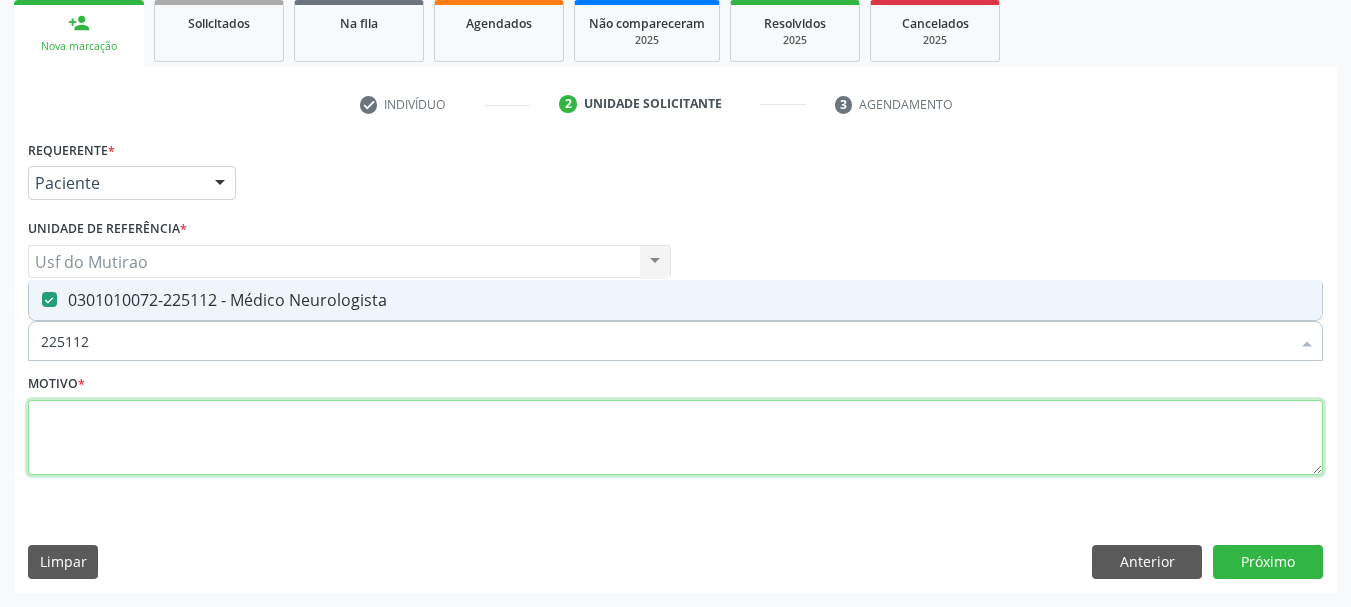 click at bounding box center (675, 438) 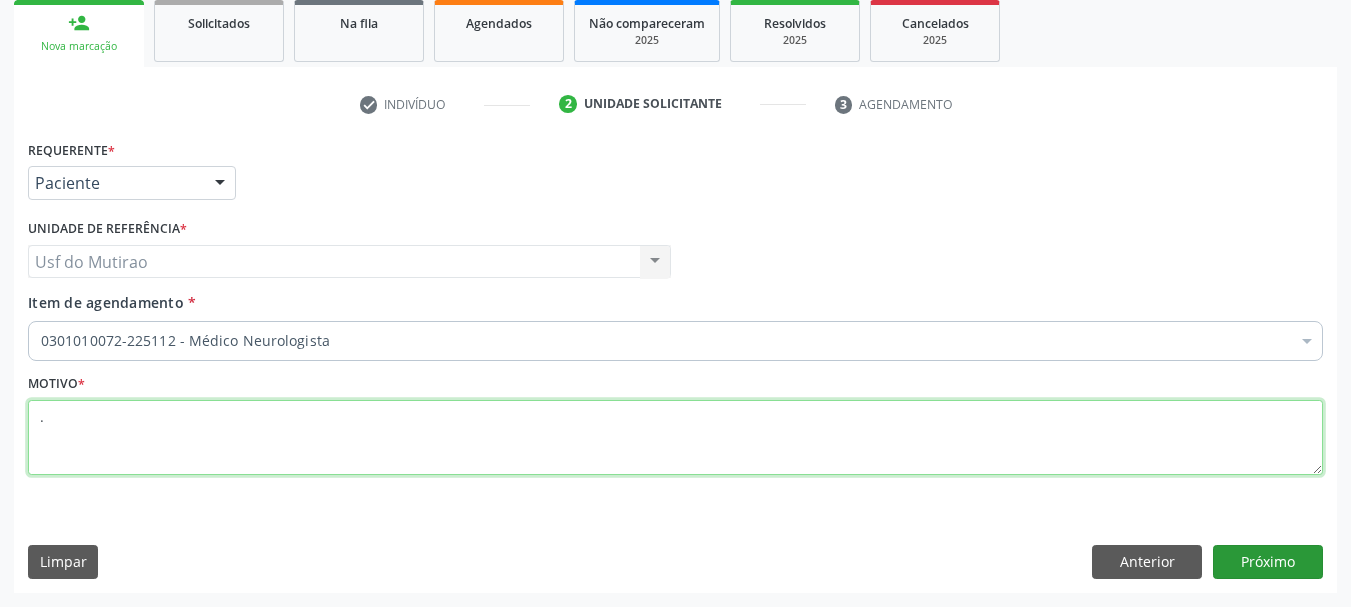 type on "." 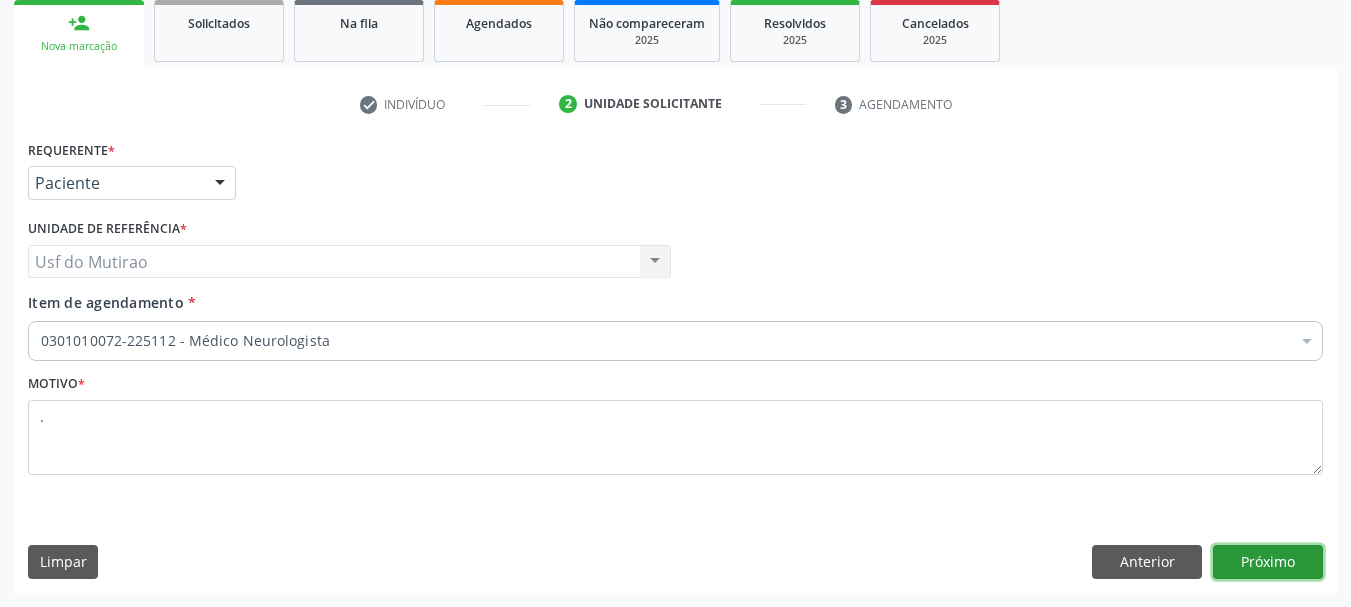 click on "Próximo" at bounding box center (1268, 562) 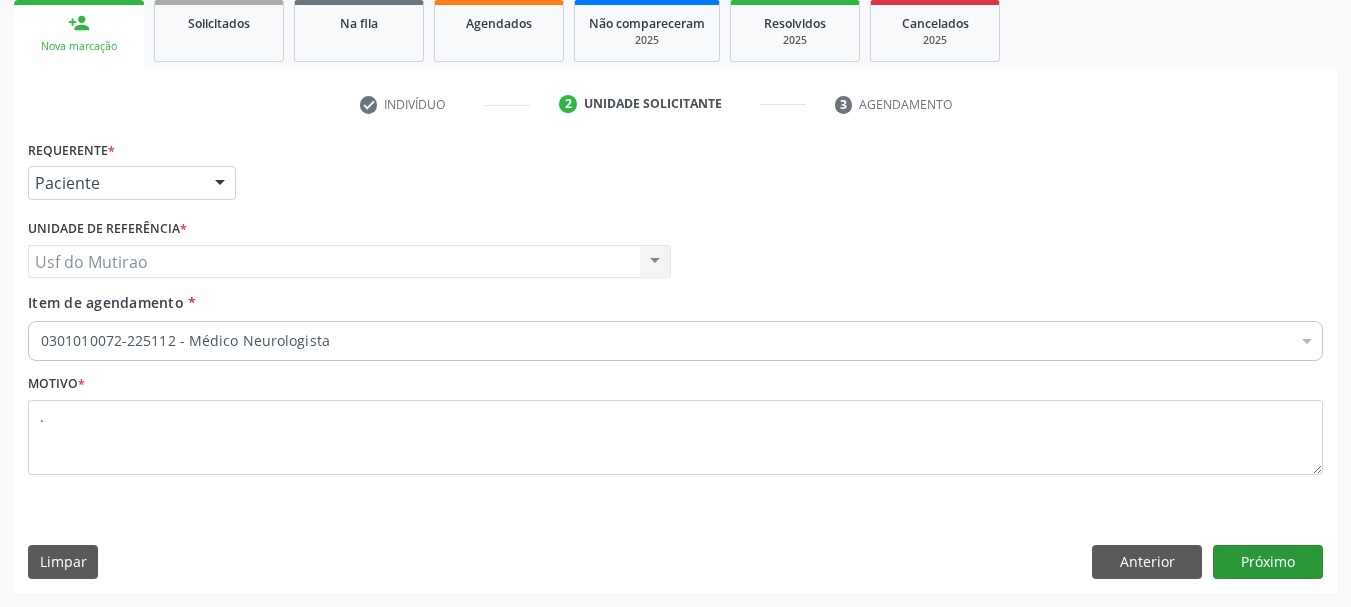 scroll, scrollTop: 263, scrollLeft: 0, axis: vertical 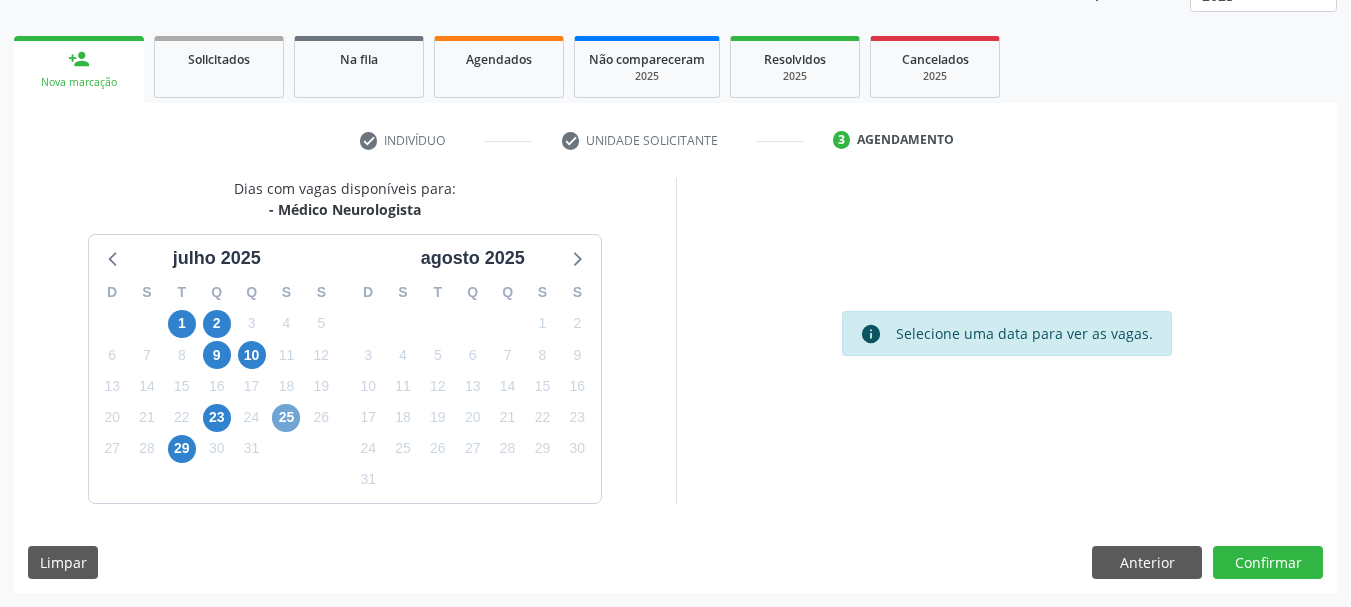 click on "25" at bounding box center [286, 418] 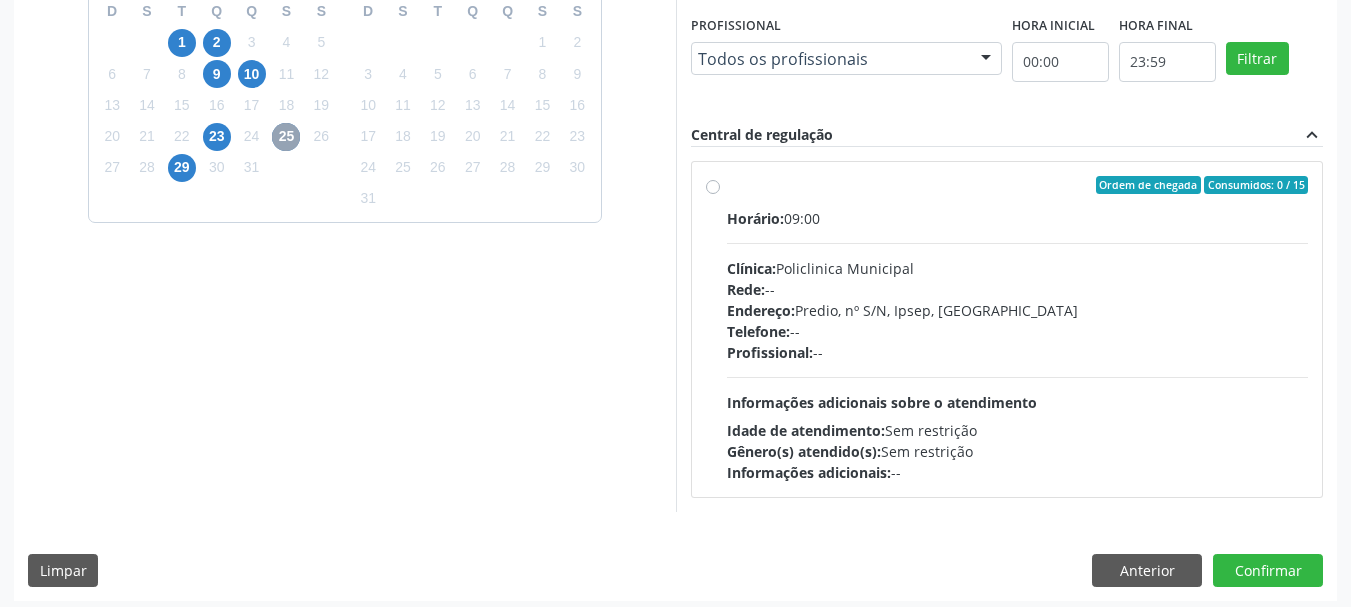 scroll, scrollTop: 552, scrollLeft: 0, axis: vertical 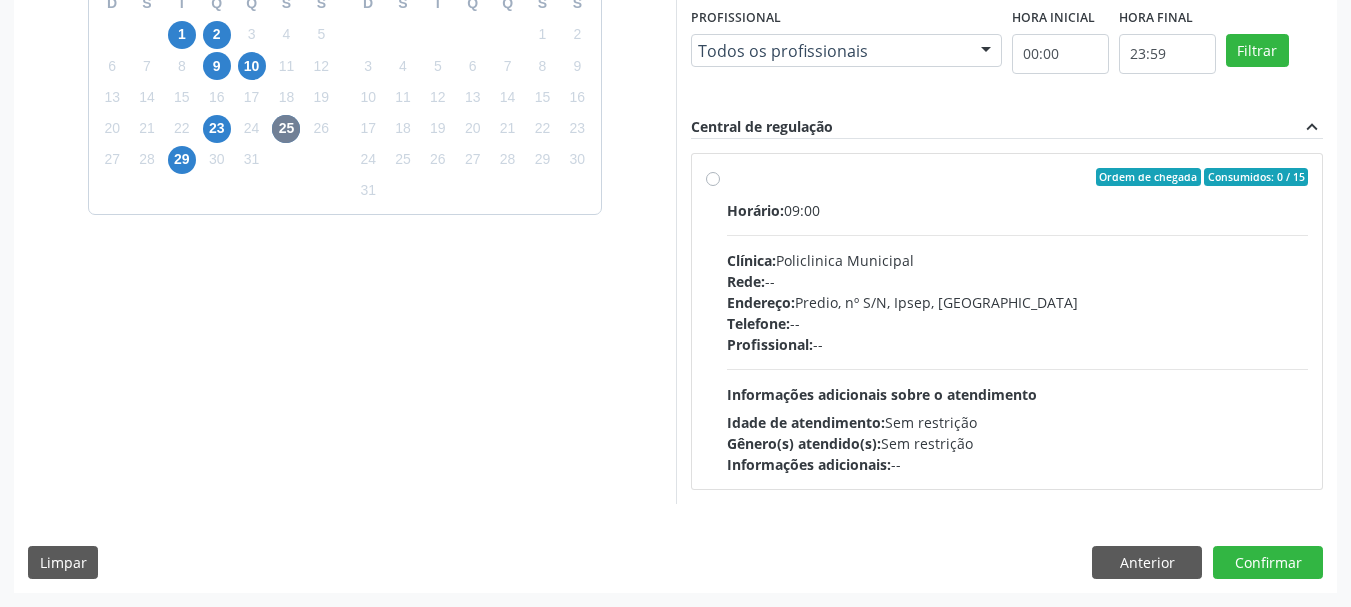 click on "Endereço:   Predio, nº S/N, Ipsep, [GEOGRAPHIC_DATA]" at bounding box center [1018, 302] 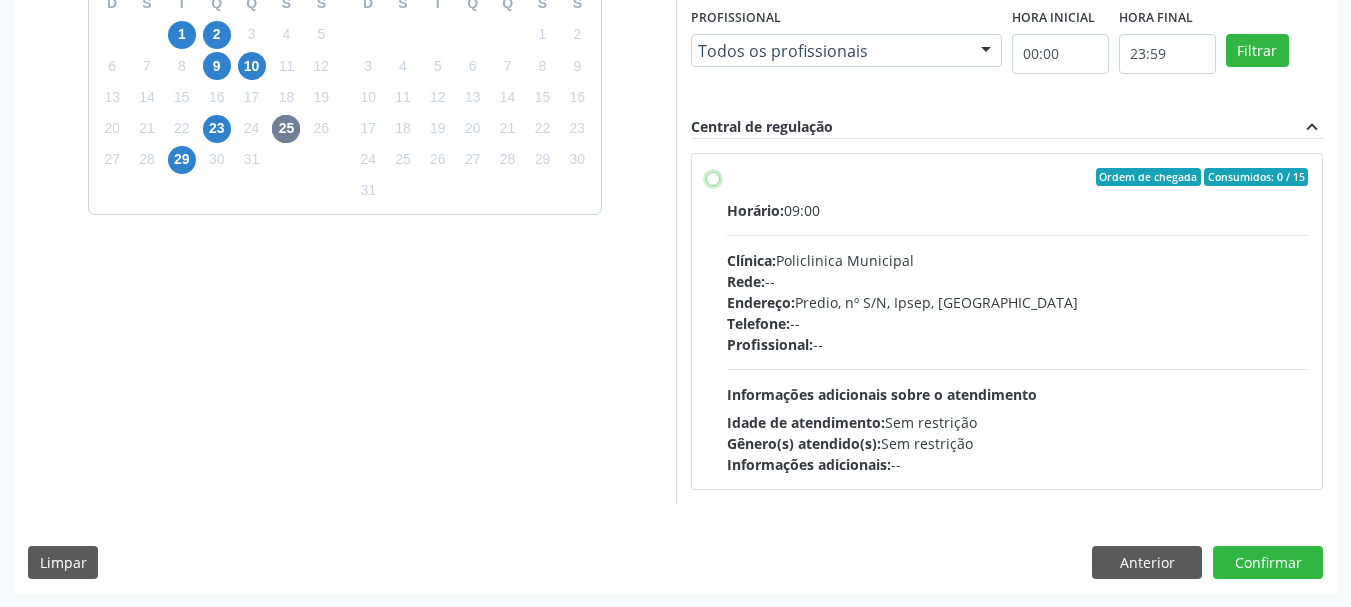 click on "Ordem de chegada
Consumidos: 0 / 15
Horário:   09:00
Clínica:  Policlinica Municipal
Rede:
--
Endereço:   Predio, nº S/N, Ipsep, [GEOGRAPHIC_DATA] - PE
Telefone:   --
Profissional:
--
Informações adicionais sobre o atendimento
Idade de atendimento:
Sem restrição
Gênero(s) atendido(s):
Sem restrição
Informações adicionais:
--" at bounding box center [713, 177] 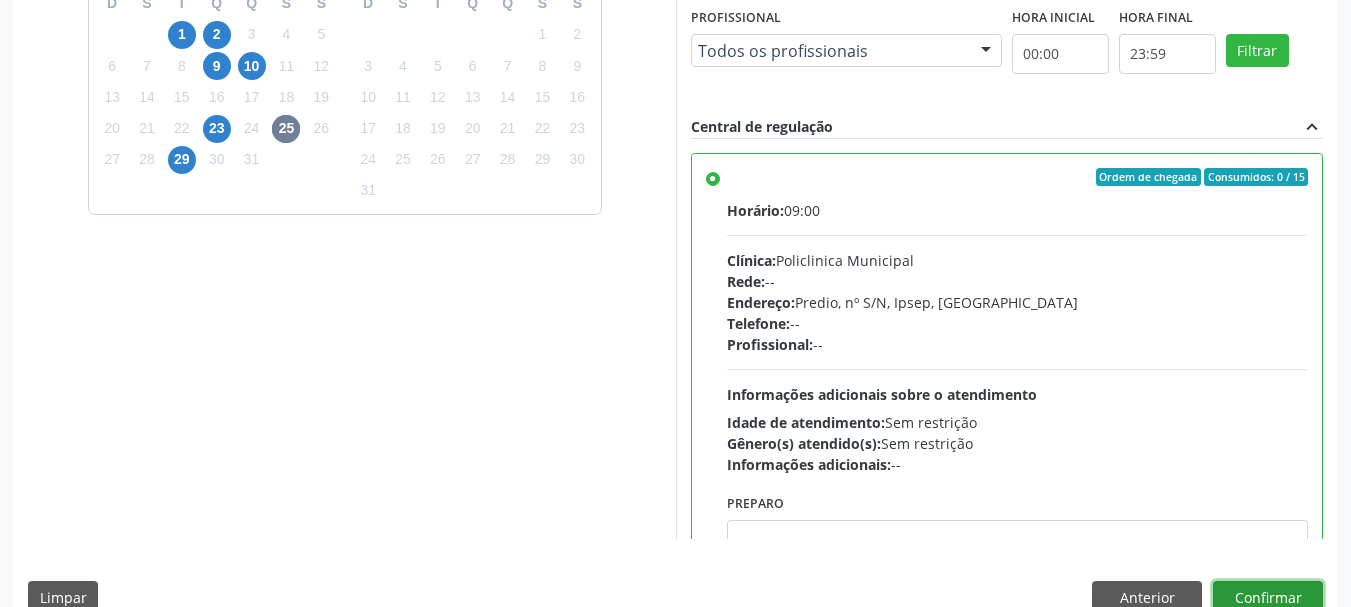click on "Confirmar" at bounding box center [1268, 598] 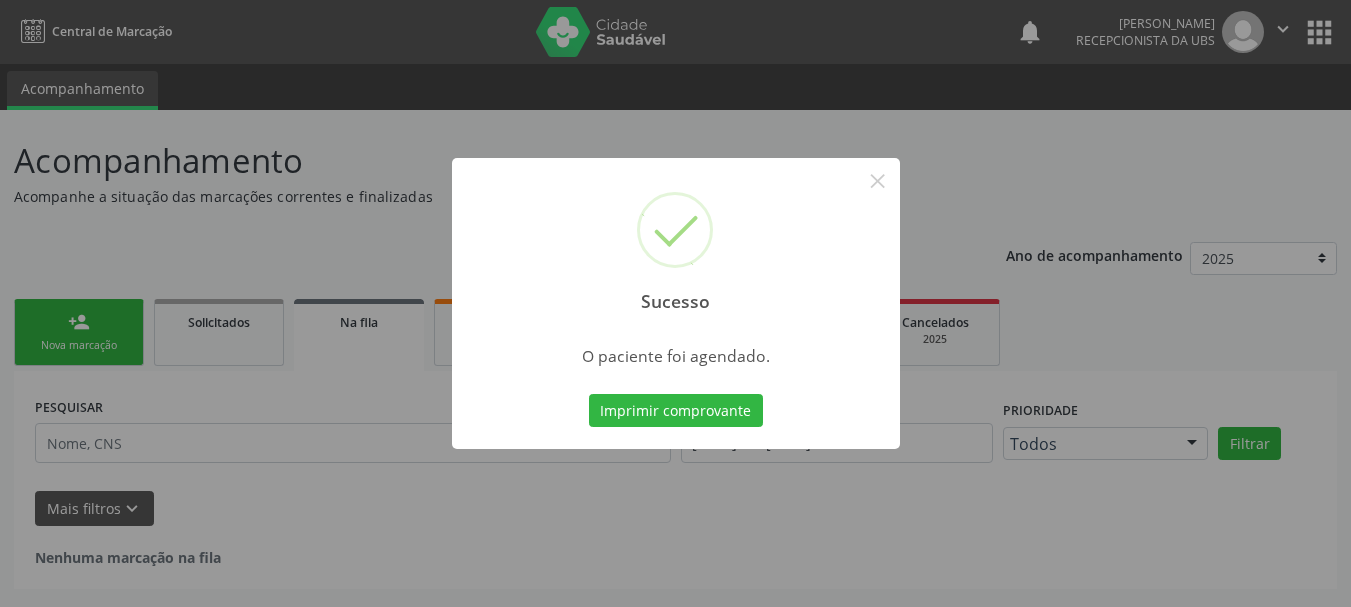 scroll, scrollTop: 0, scrollLeft: 0, axis: both 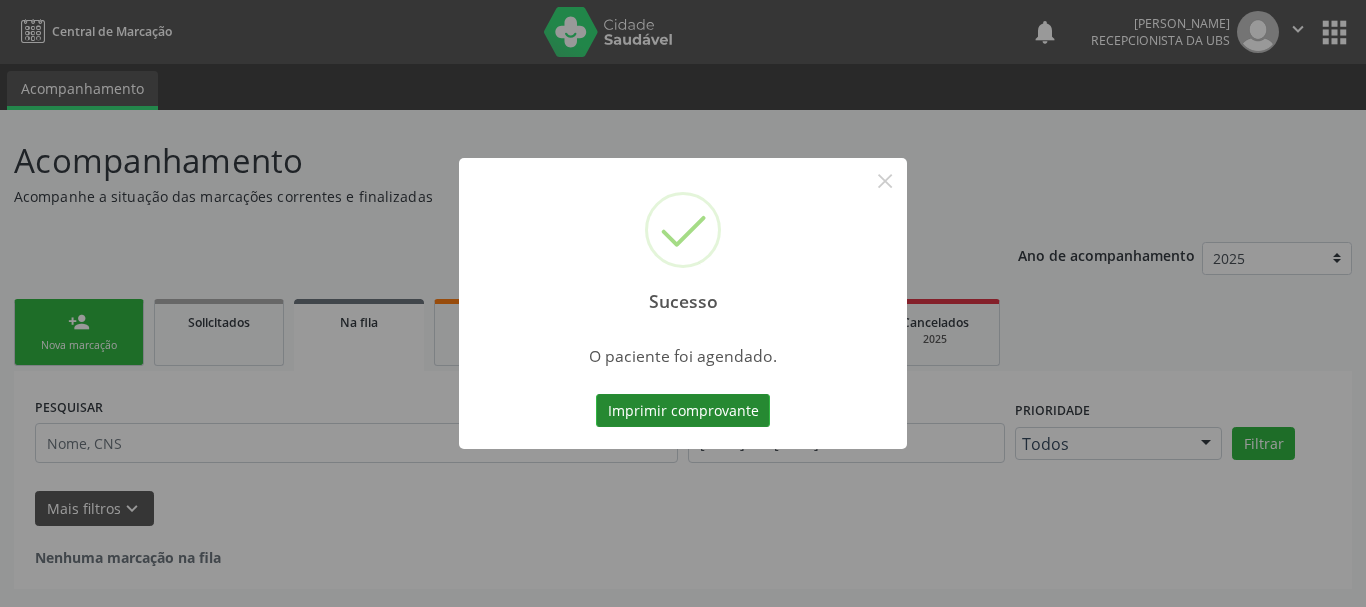 click on "Imprimir comprovante" at bounding box center [683, 411] 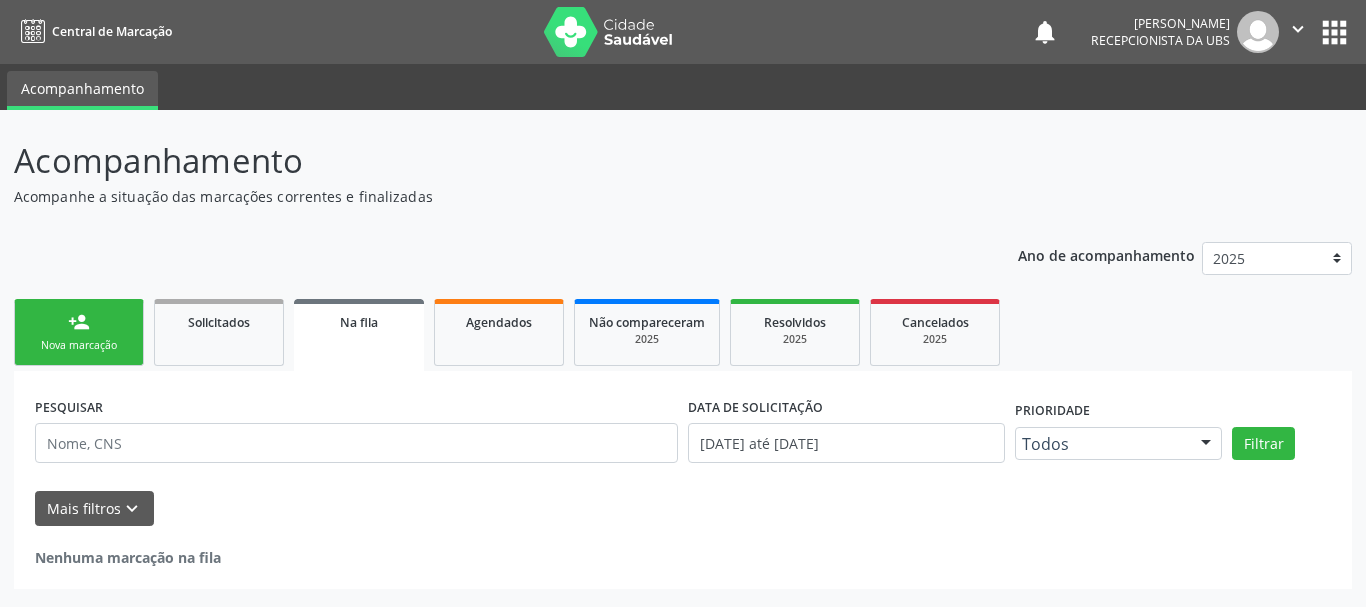 click on "person_add
Nova marcação" at bounding box center (79, 332) 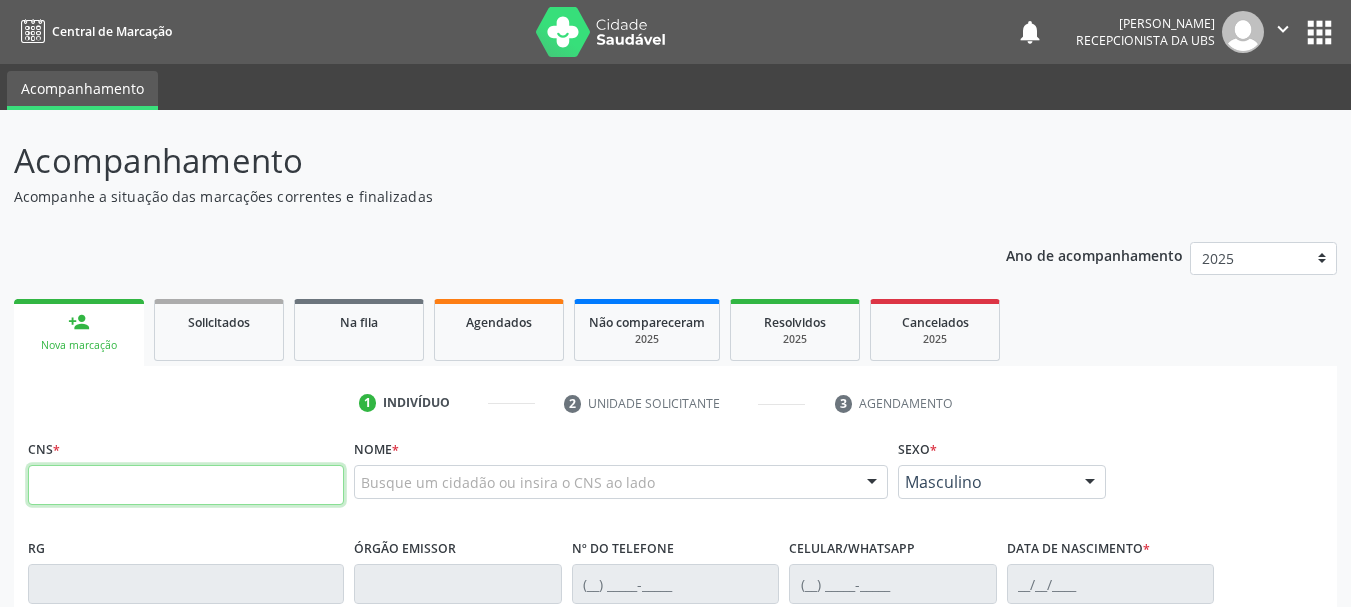 click at bounding box center [186, 485] 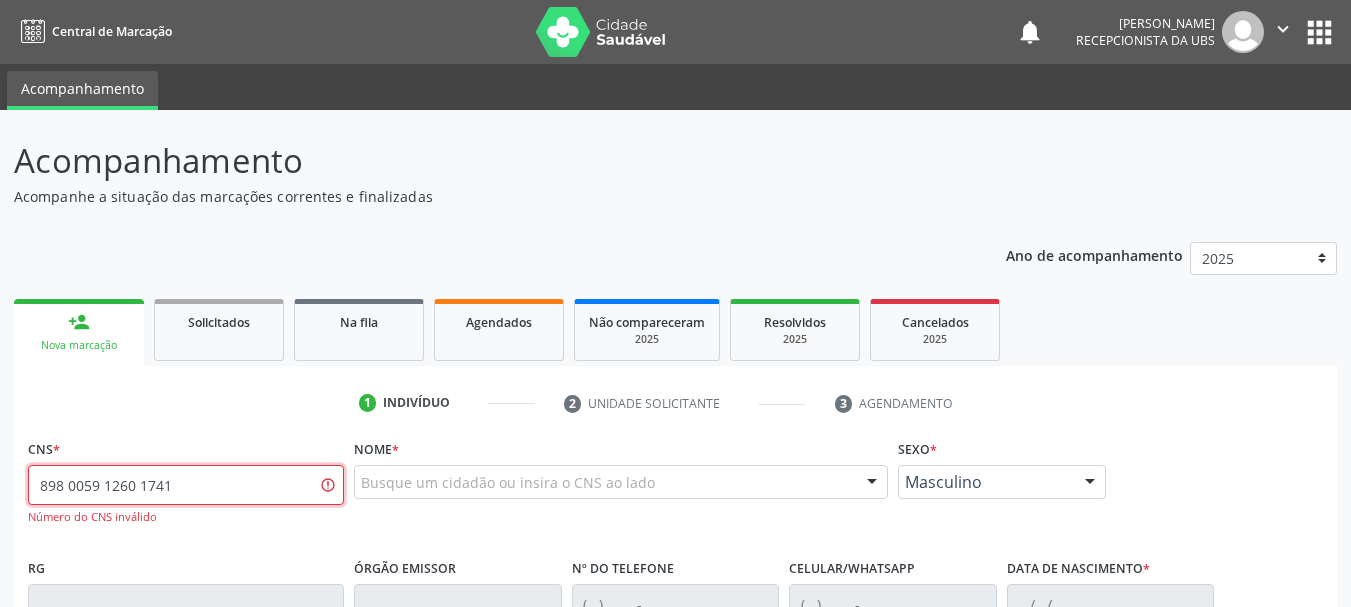 drag, startPoint x: 225, startPoint y: 486, endPoint x: 9, endPoint y: 517, distance: 218.2132 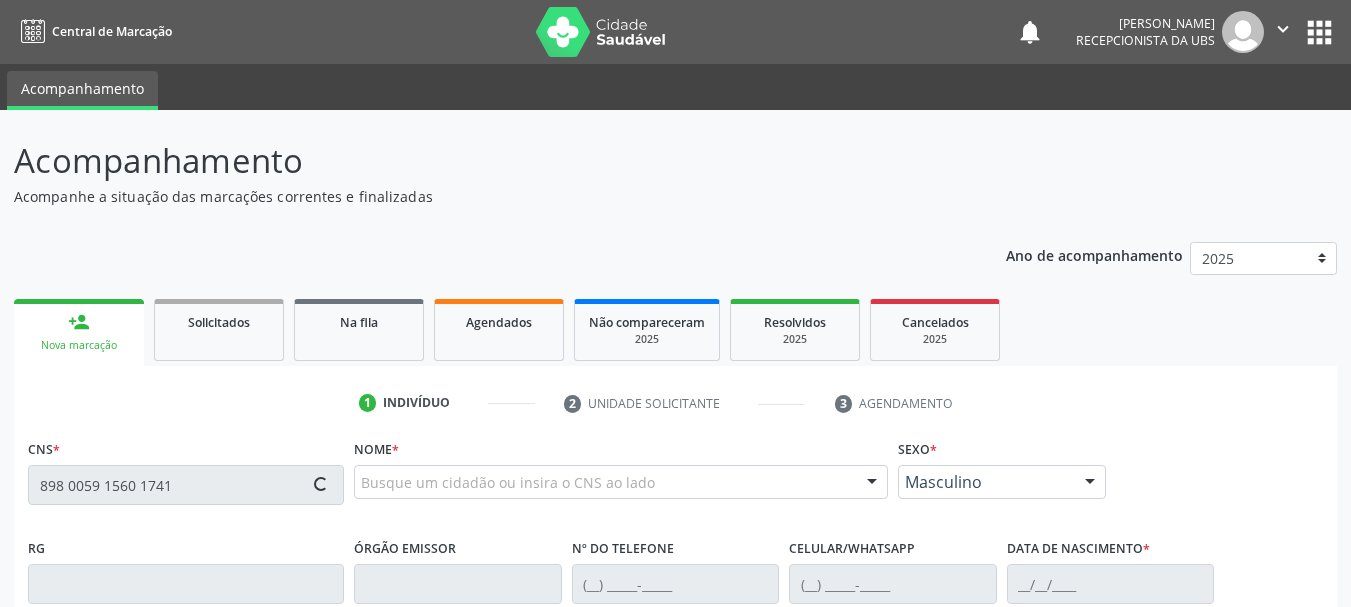 type on "898 0059 1560 1741" 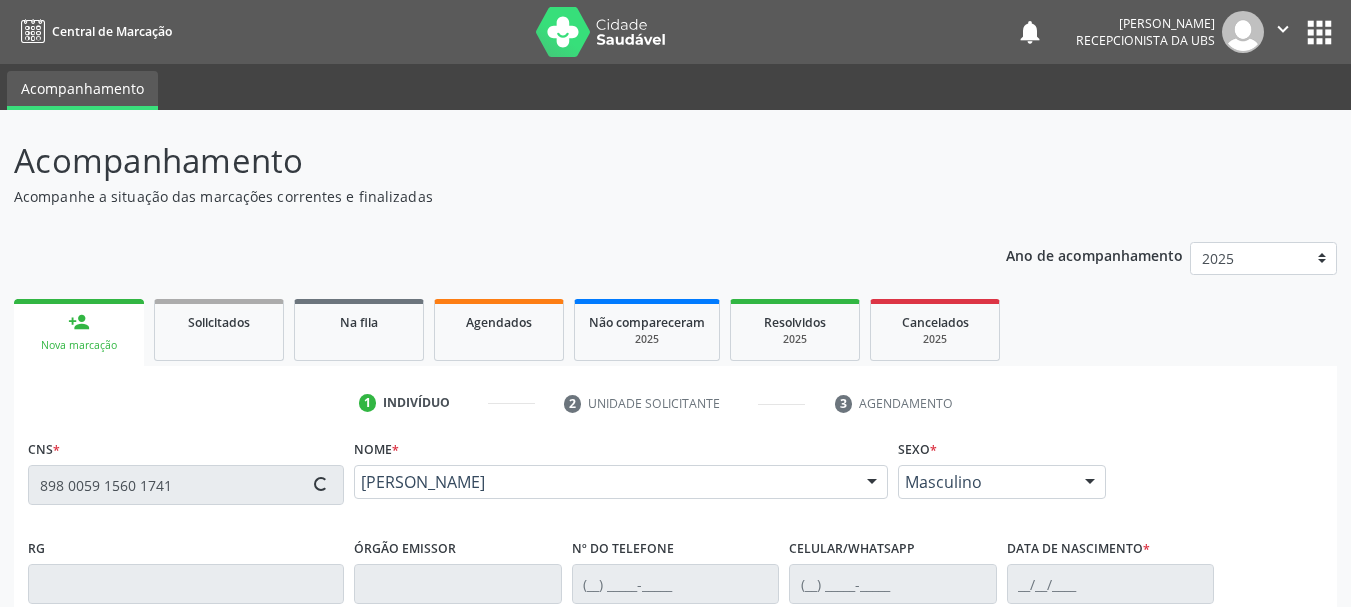 type on "[PHONE_NUMBER]" 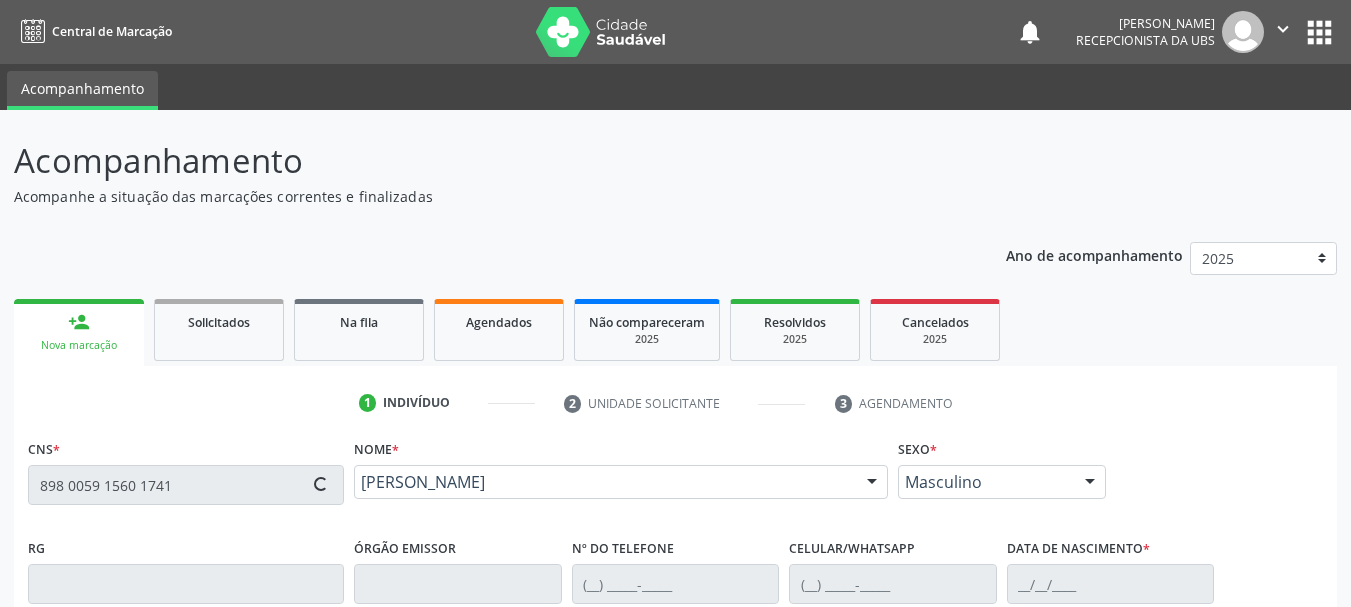 type on "[DATE]" 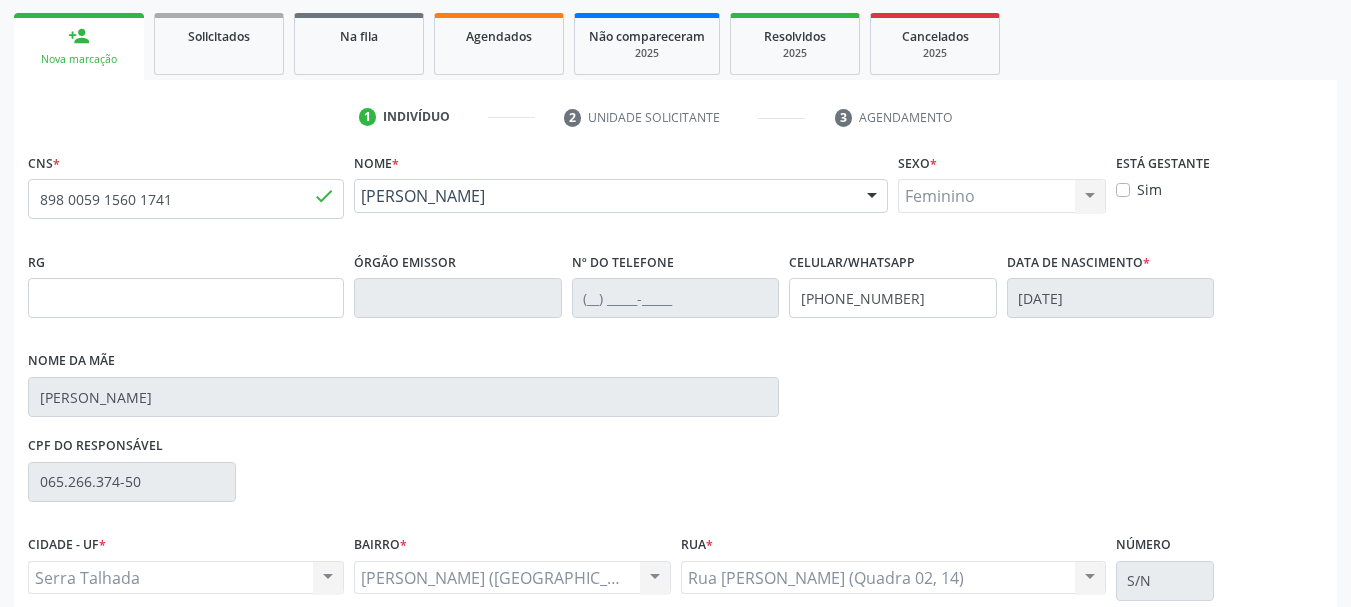 scroll, scrollTop: 300, scrollLeft: 0, axis: vertical 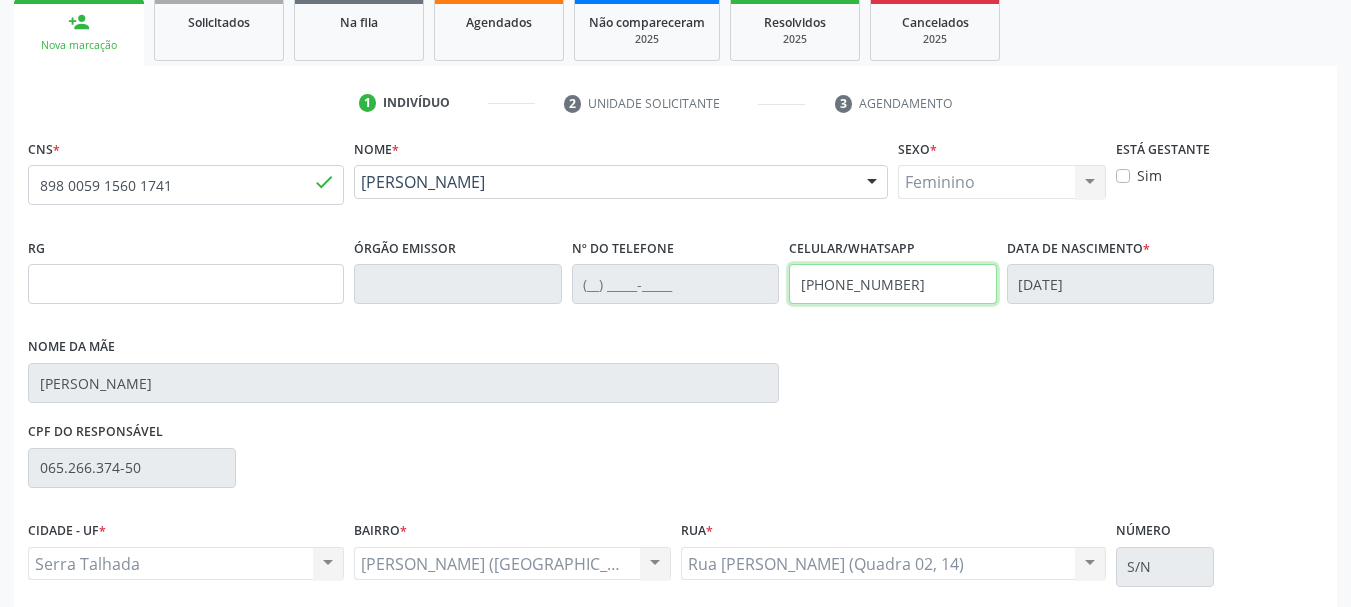 click on "RG
Órgão emissor
Nº do Telefone
Celular/WhatsApp
[PHONE_NUMBER]
Data de nascimento
*
[DATE]
Nome da mãe
[PERSON_NAME]" at bounding box center (675, 325) 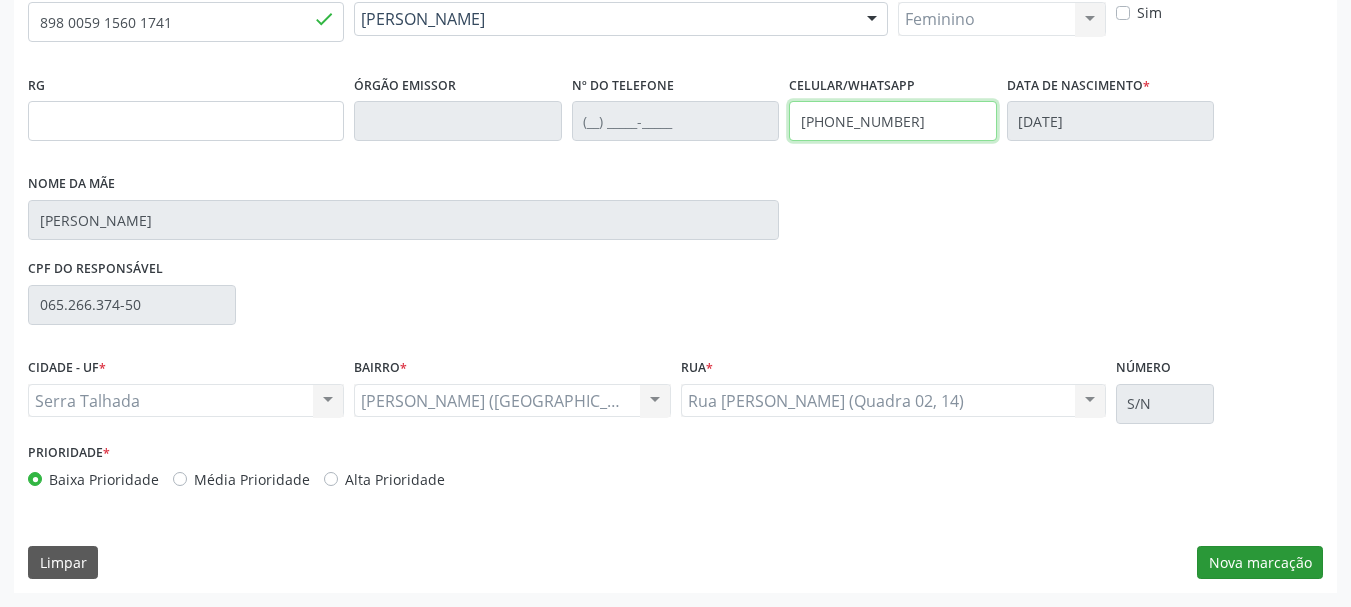 type on "[PHONE_NUMBER]" 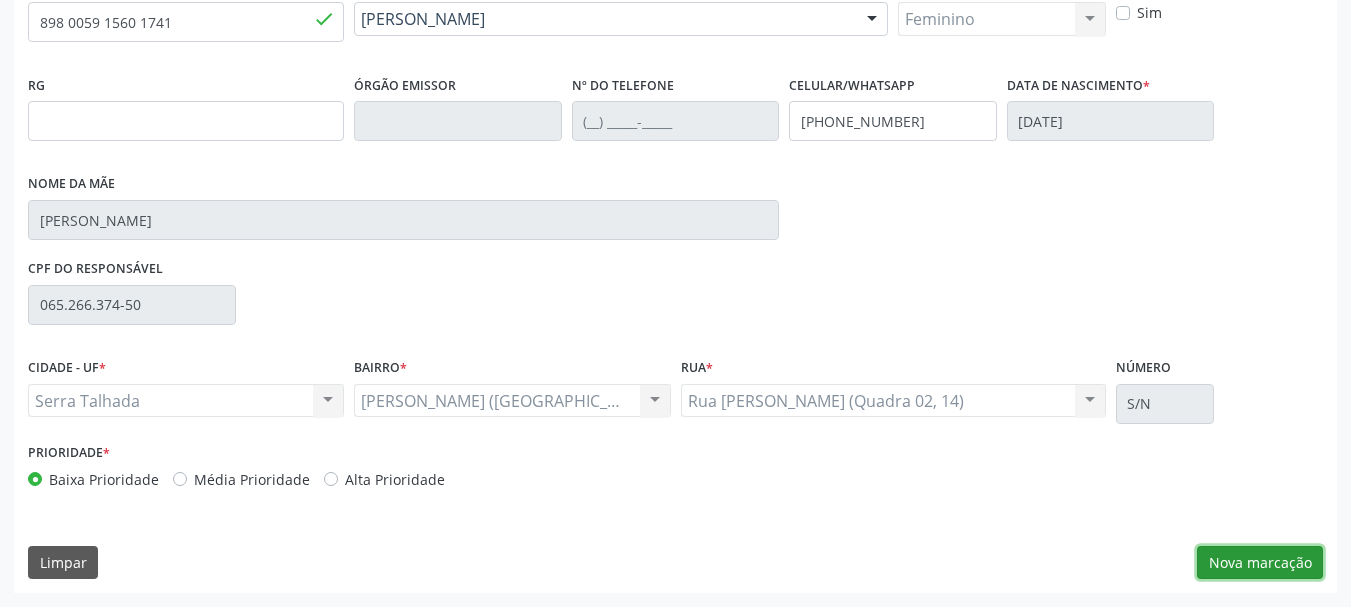 click on "Nova marcação" at bounding box center (1260, 563) 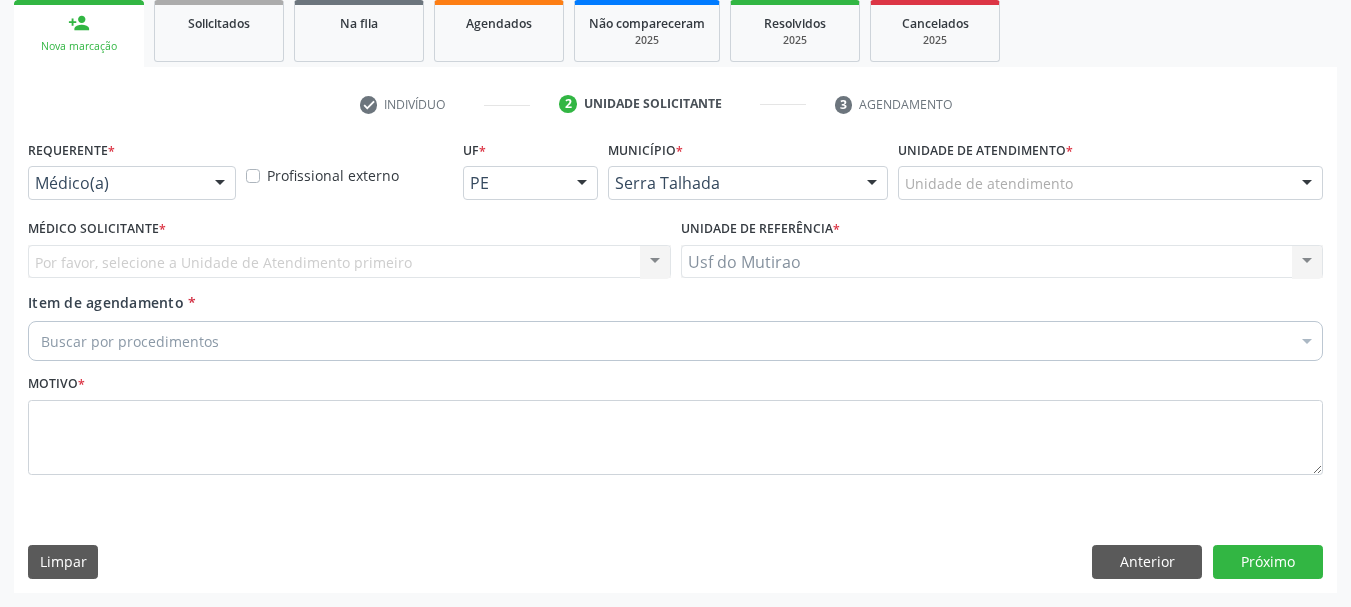 scroll, scrollTop: 299, scrollLeft: 0, axis: vertical 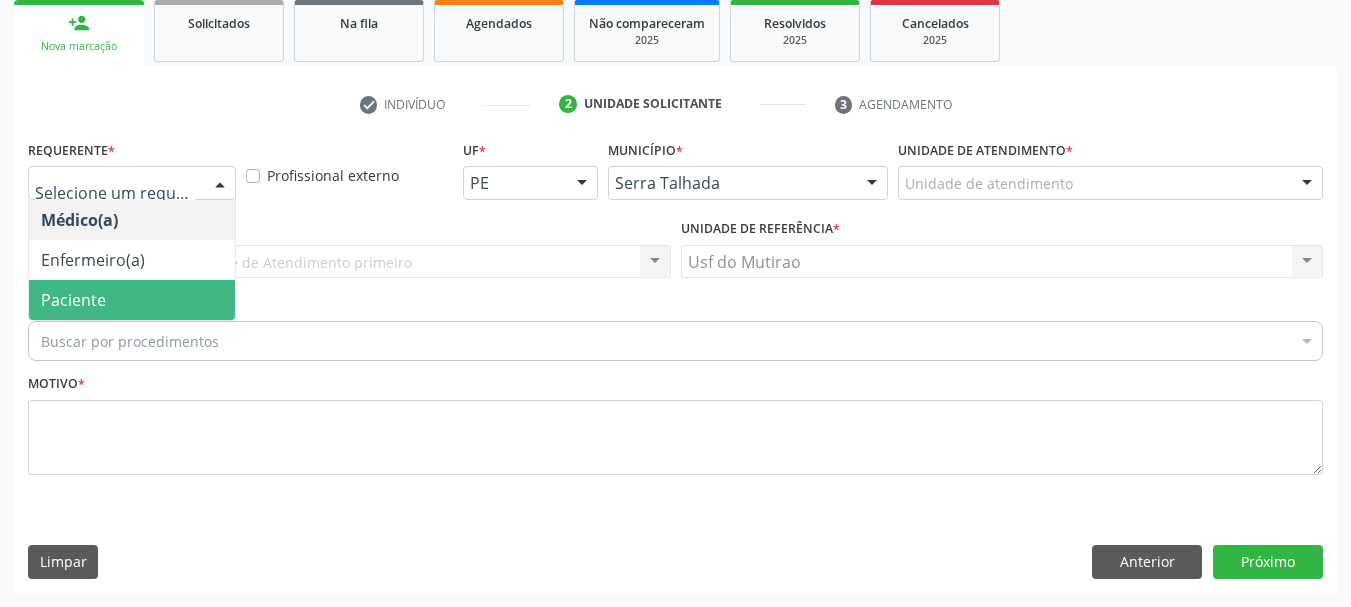 click on "Paciente" at bounding box center (132, 300) 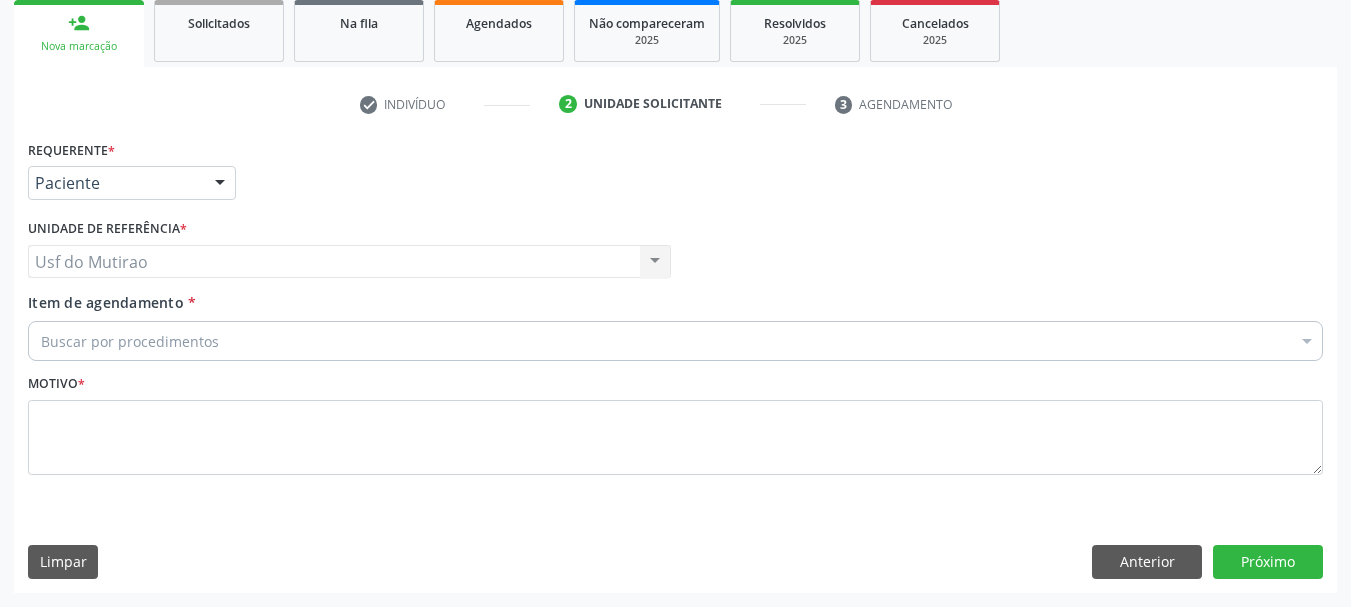 click on "Buscar por procedimentos" at bounding box center [675, 341] 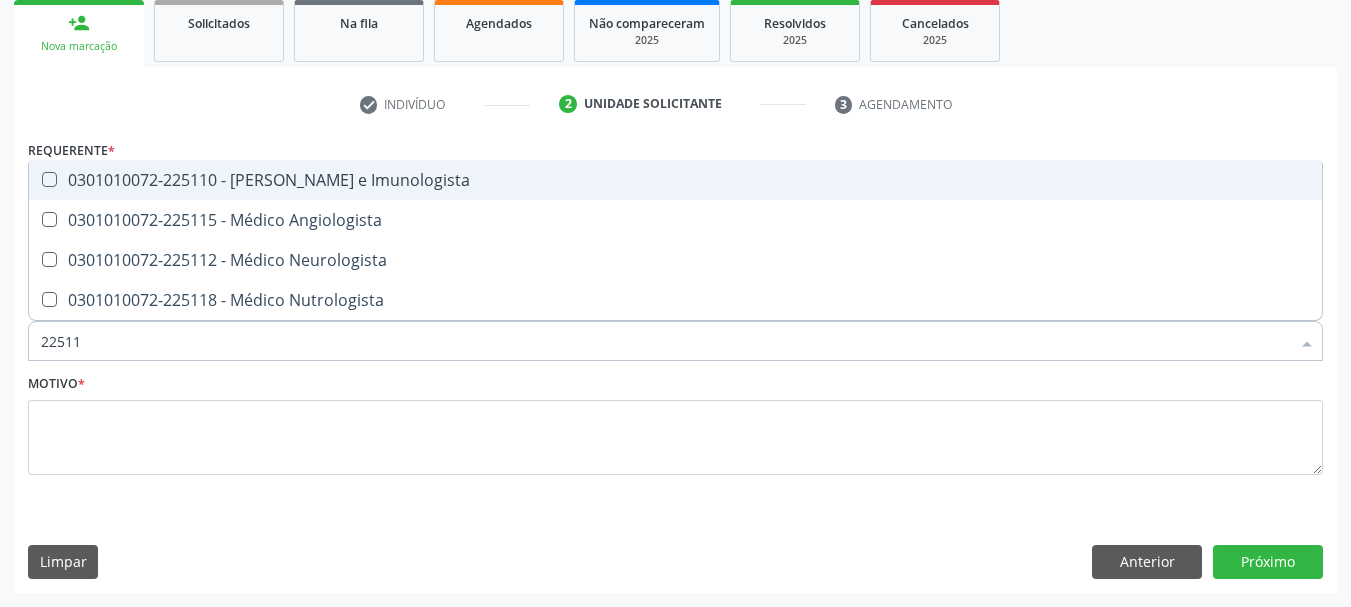 type on "225112" 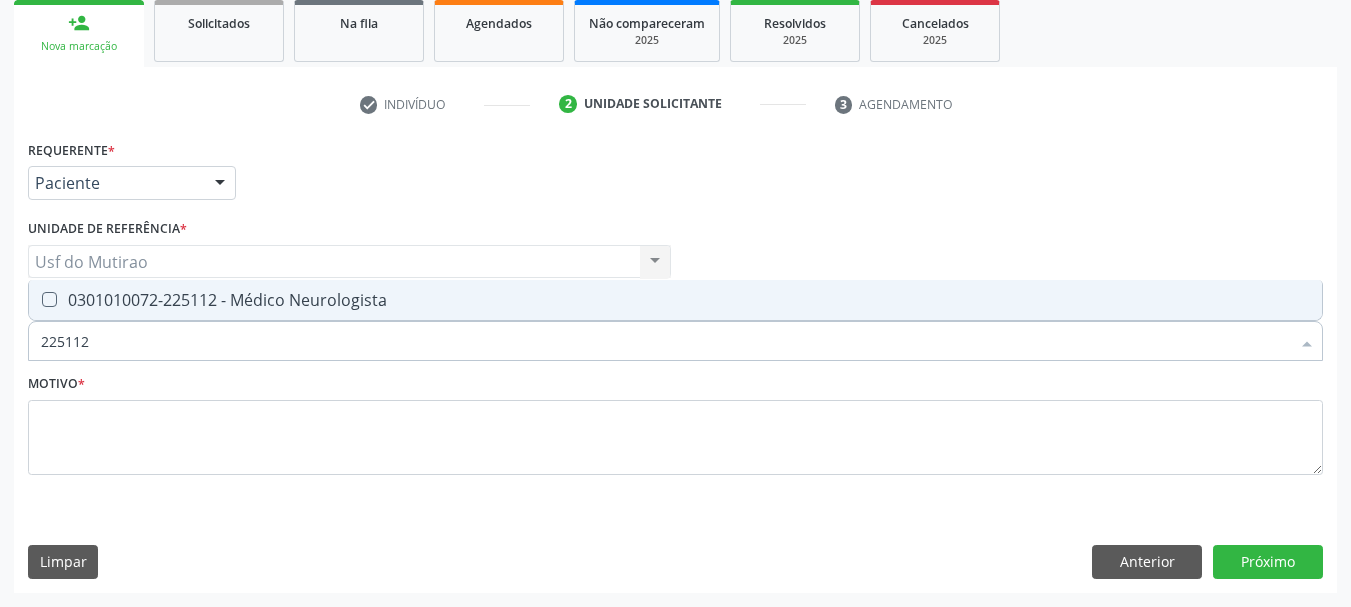 drag, startPoint x: 262, startPoint y: 315, endPoint x: 240, endPoint y: 379, distance: 67.6757 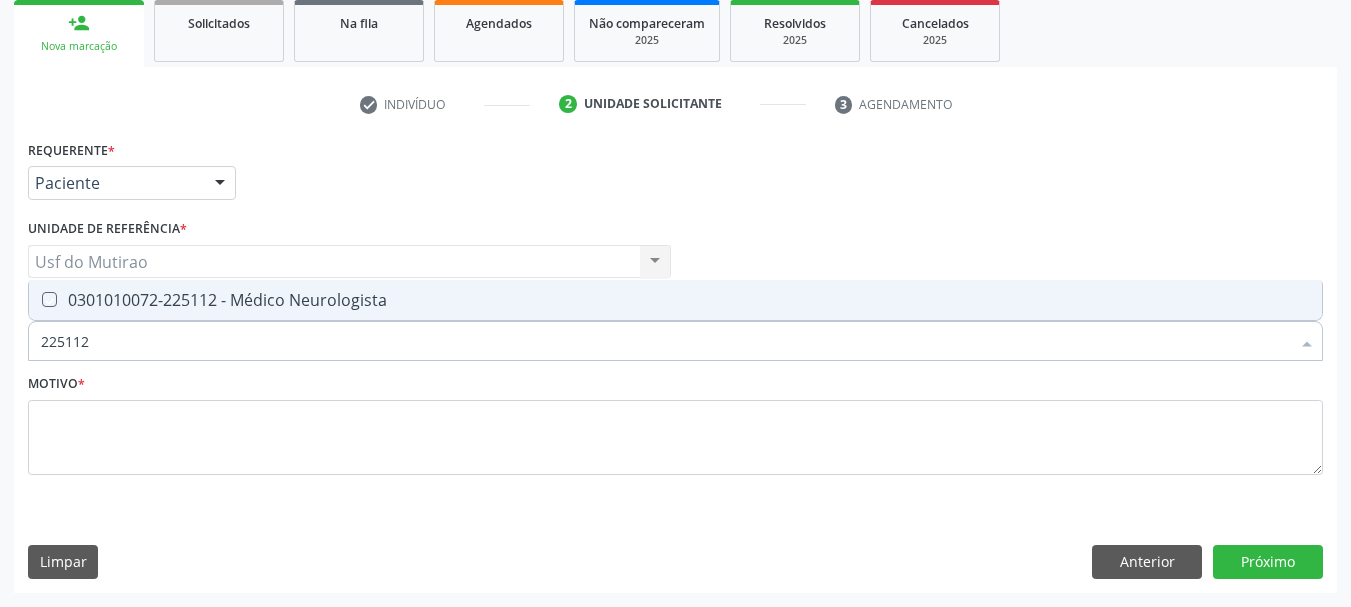 checkbox on "true" 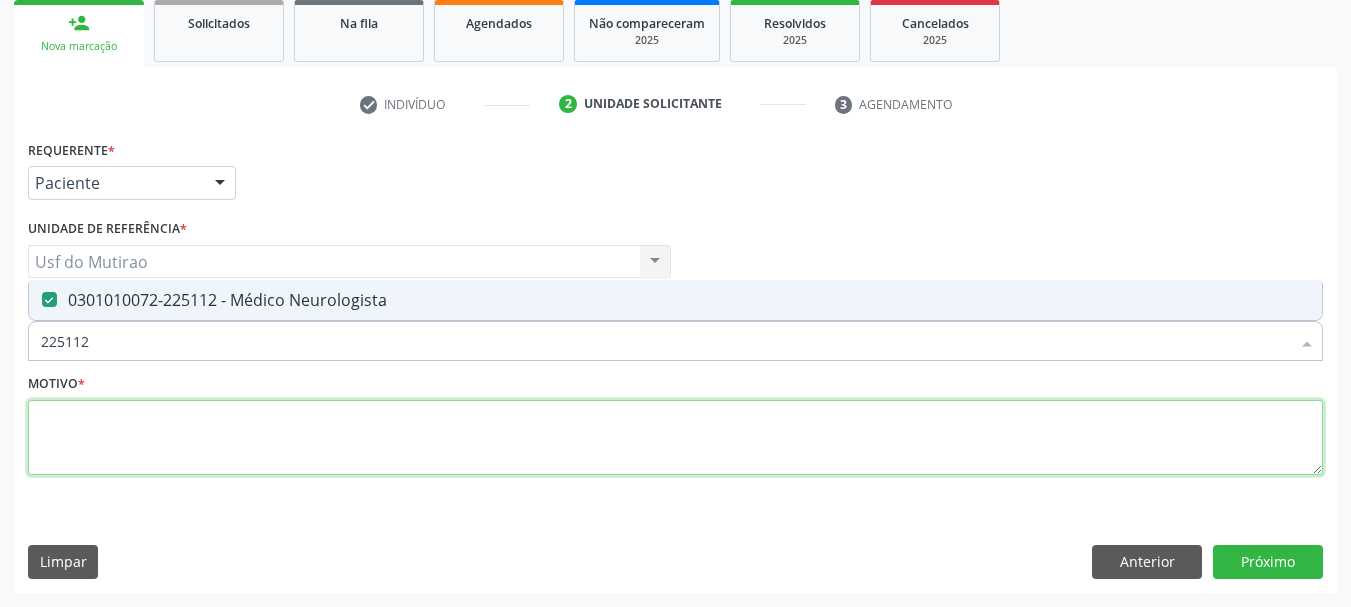 click at bounding box center (675, 438) 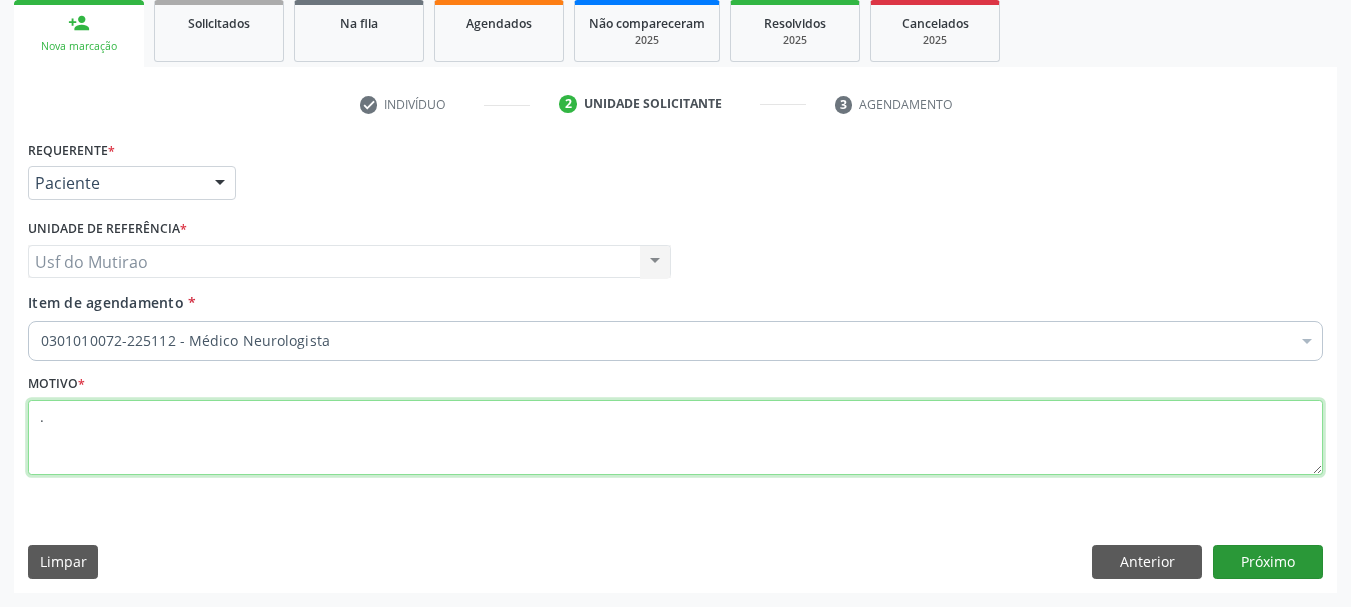 type on "." 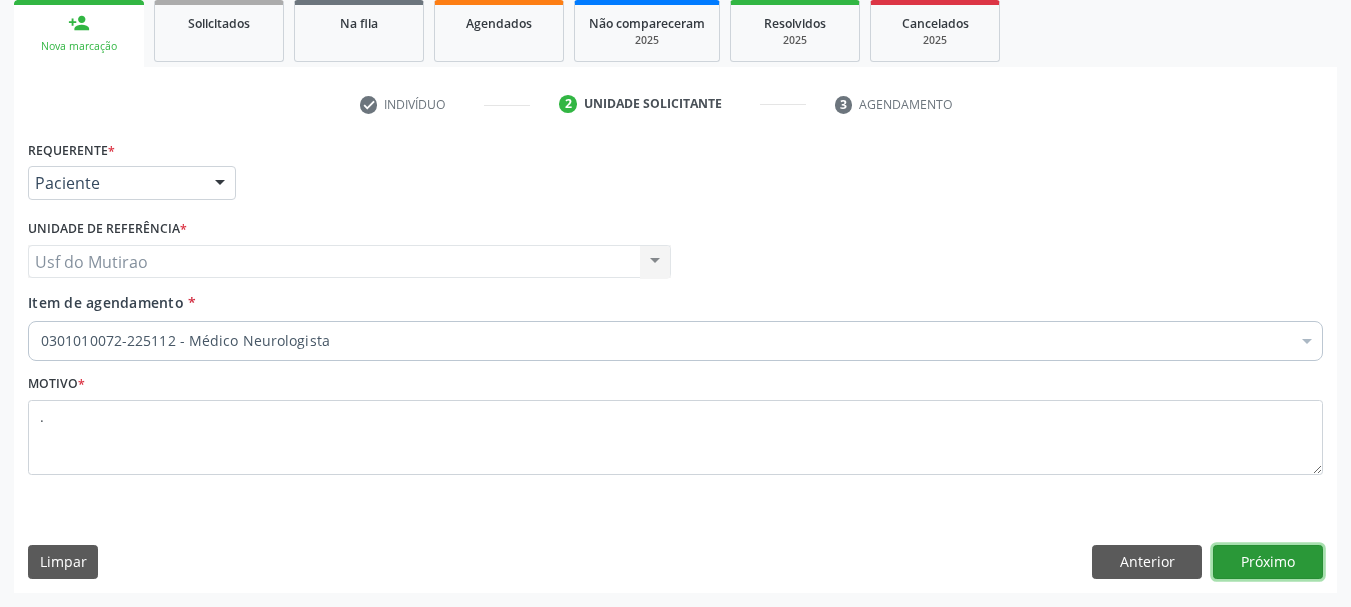 click on "Próximo" at bounding box center (1268, 562) 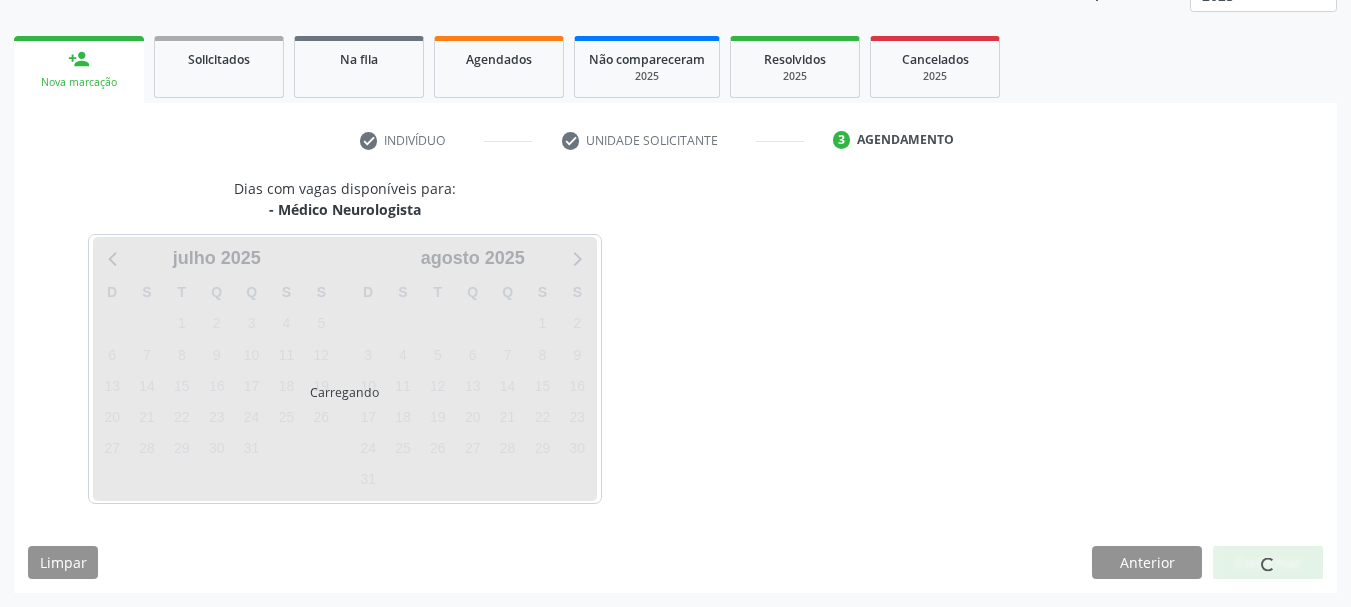 scroll, scrollTop: 263, scrollLeft: 0, axis: vertical 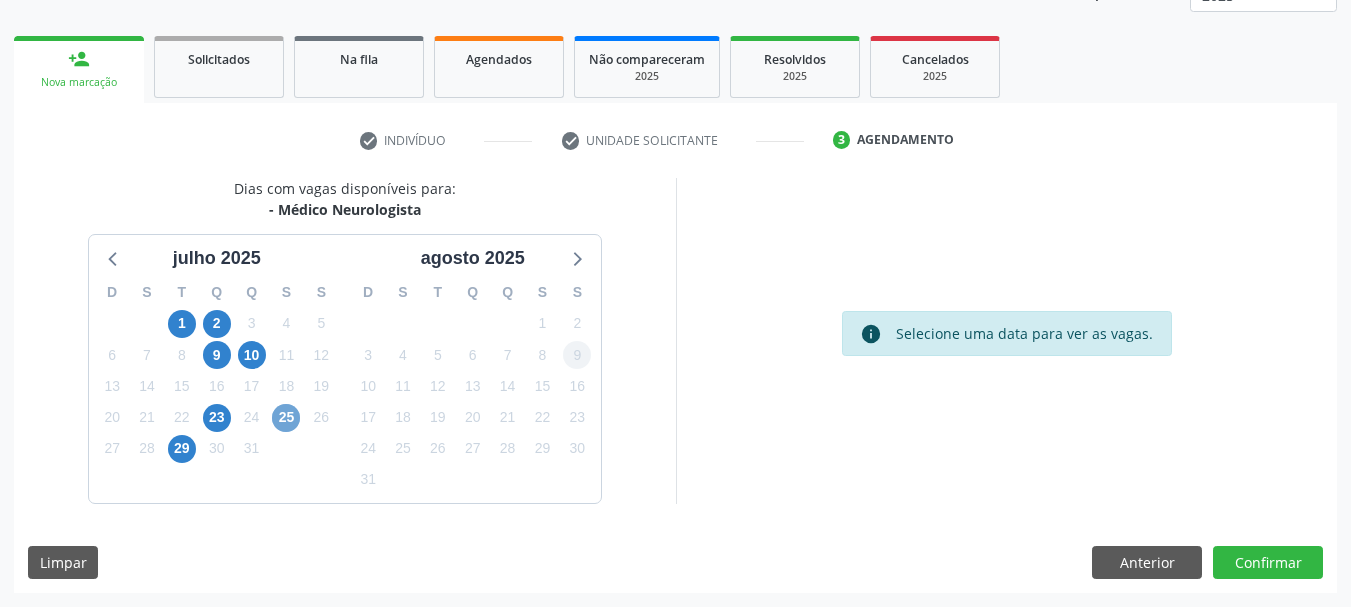 drag, startPoint x: 290, startPoint y: 414, endPoint x: 584, endPoint y: 349, distance: 301.09964 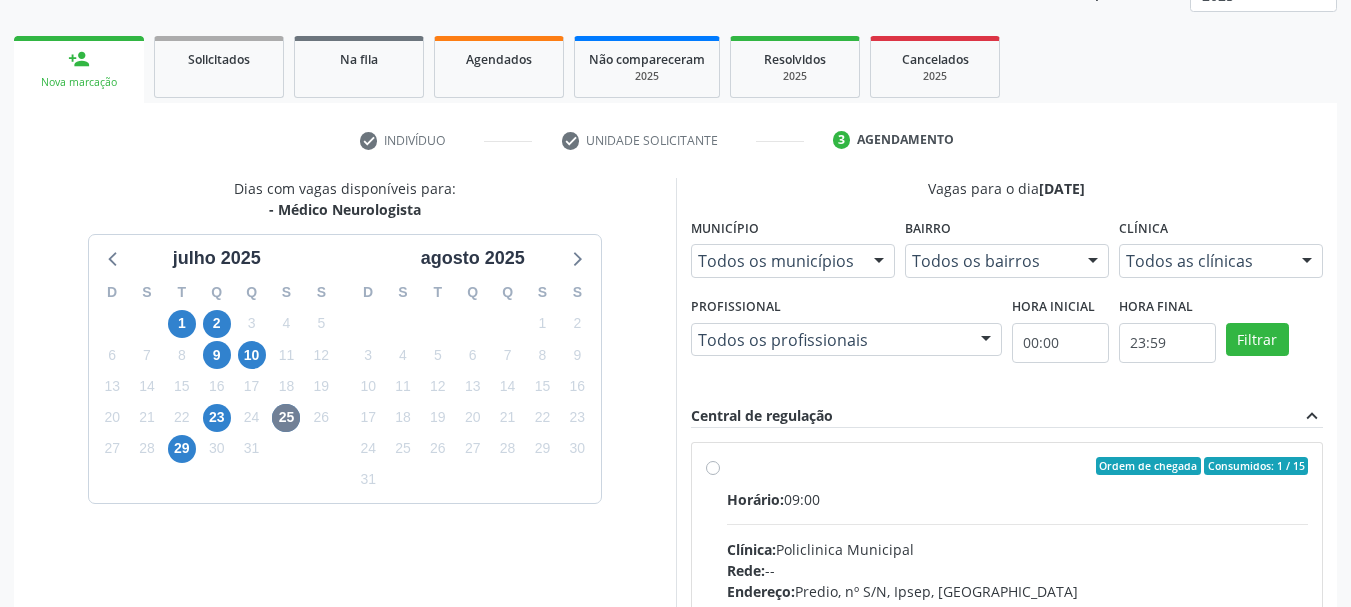 click on "Horário:   09:00" at bounding box center [1018, 499] 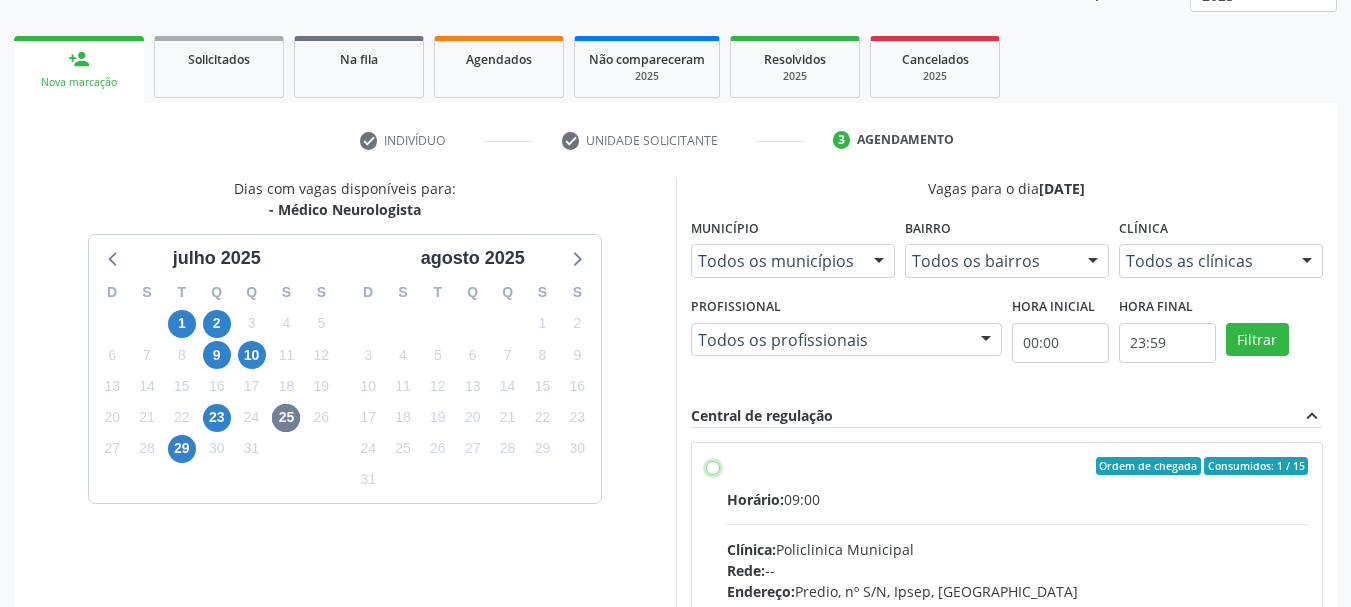 click on "Ordem de chegada
Consumidos: 1 / 15
Horário:   09:00
Clínica:  Policlinica Municipal
Rede:
--
Endereço:   Predio, nº S/N, Ipsep, Serra Talhada - PE
Telefone:   --
Profissional:
--
Informações adicionais sobre o atendimento
Idade de atendimento:
Sem restrição
Gênero(s) atendido(s):
Sem restrição
Informações adicionais:
--" at bounding box center [713, 466] 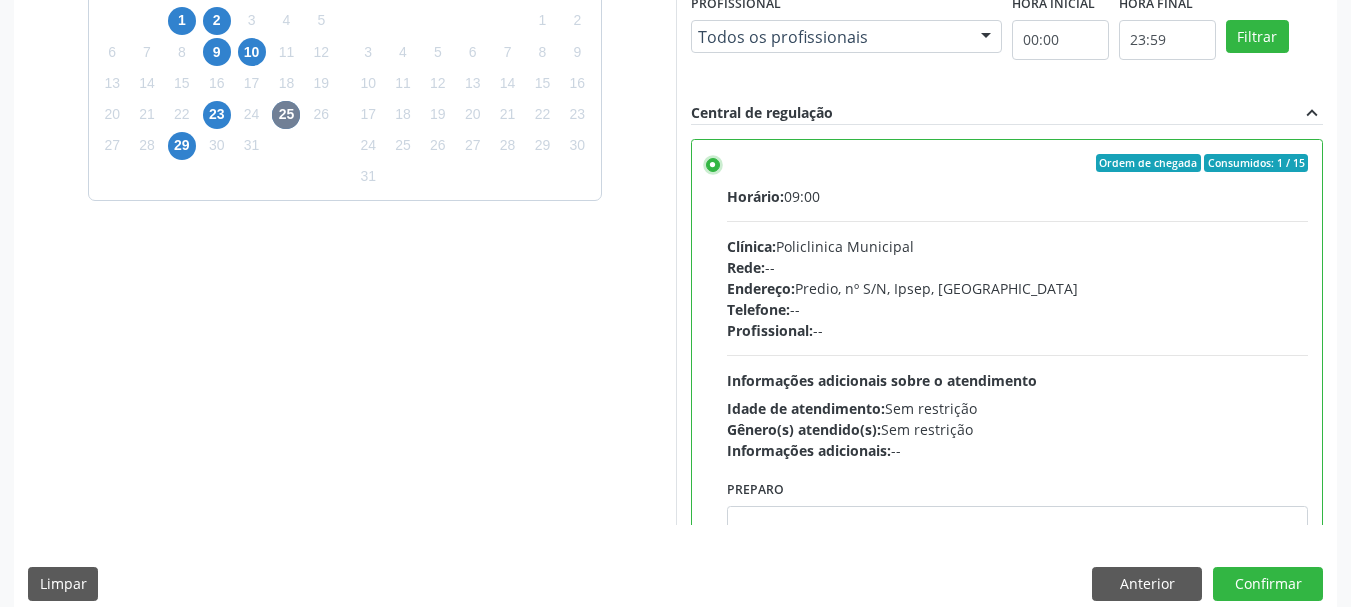 scroll, scrollTop: 588, scrollLeft: 0, axis: vertical 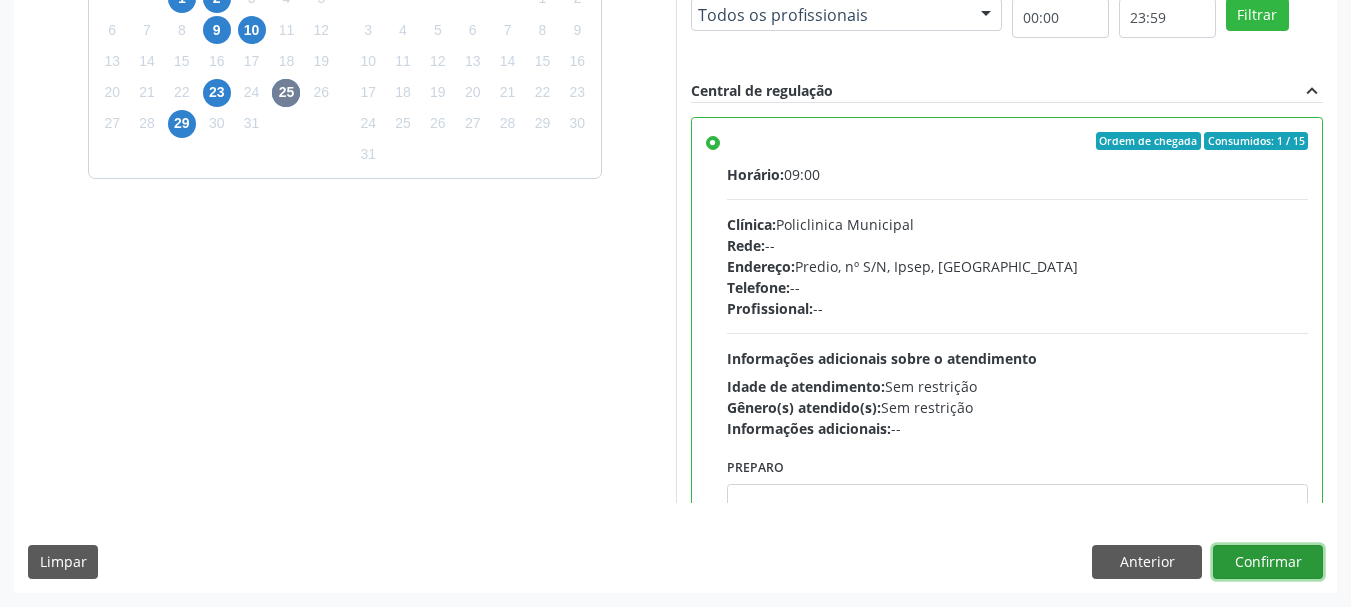 click on "Confirmar" at bounding box center [1268, 562] 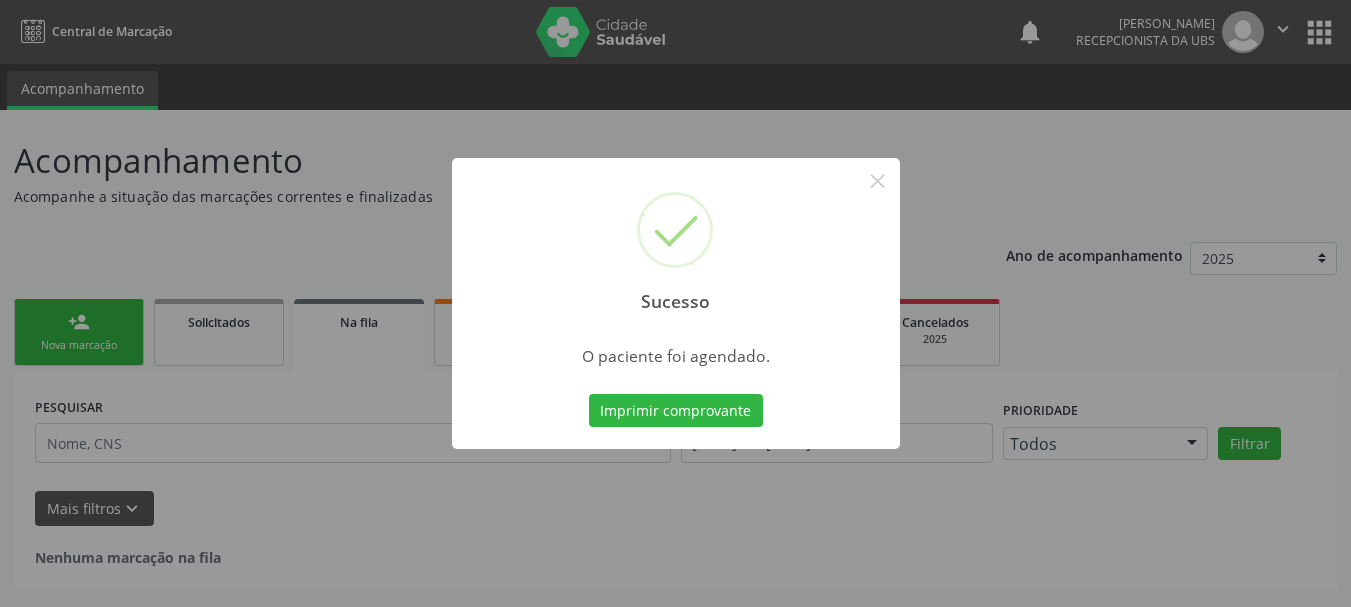 scroll, scrollTop: 0, scrollLeft: 0, axis: both 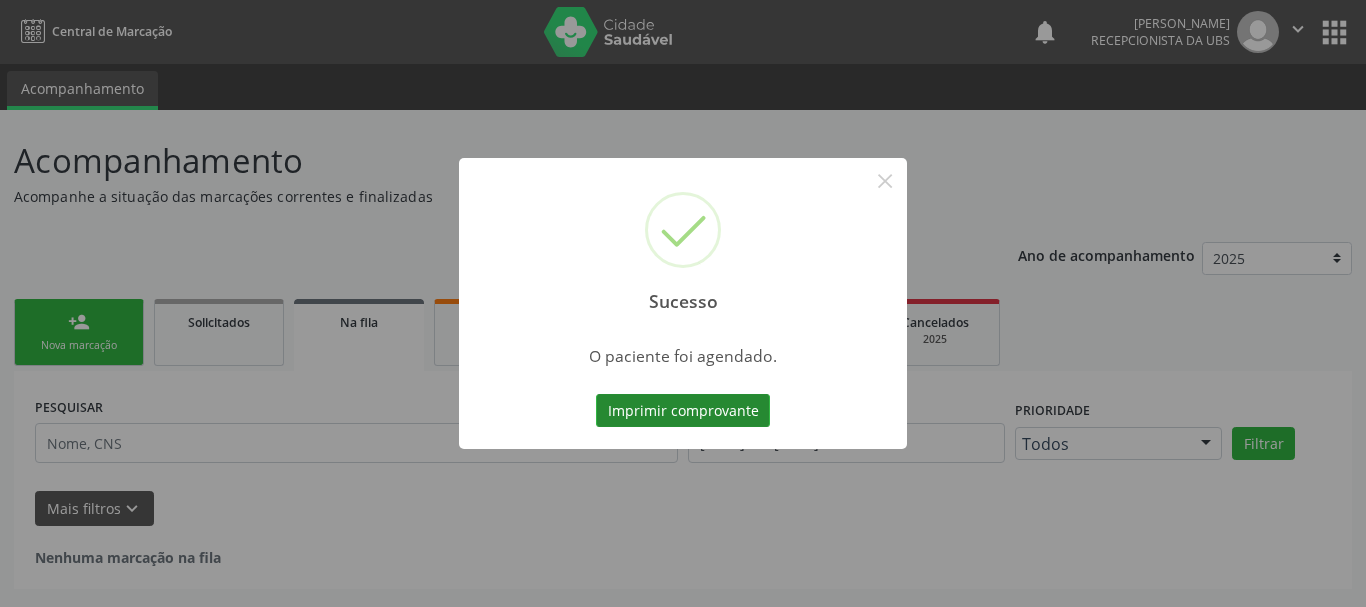 click on "Imprimir comprovante" at bounding box center (683, 411) 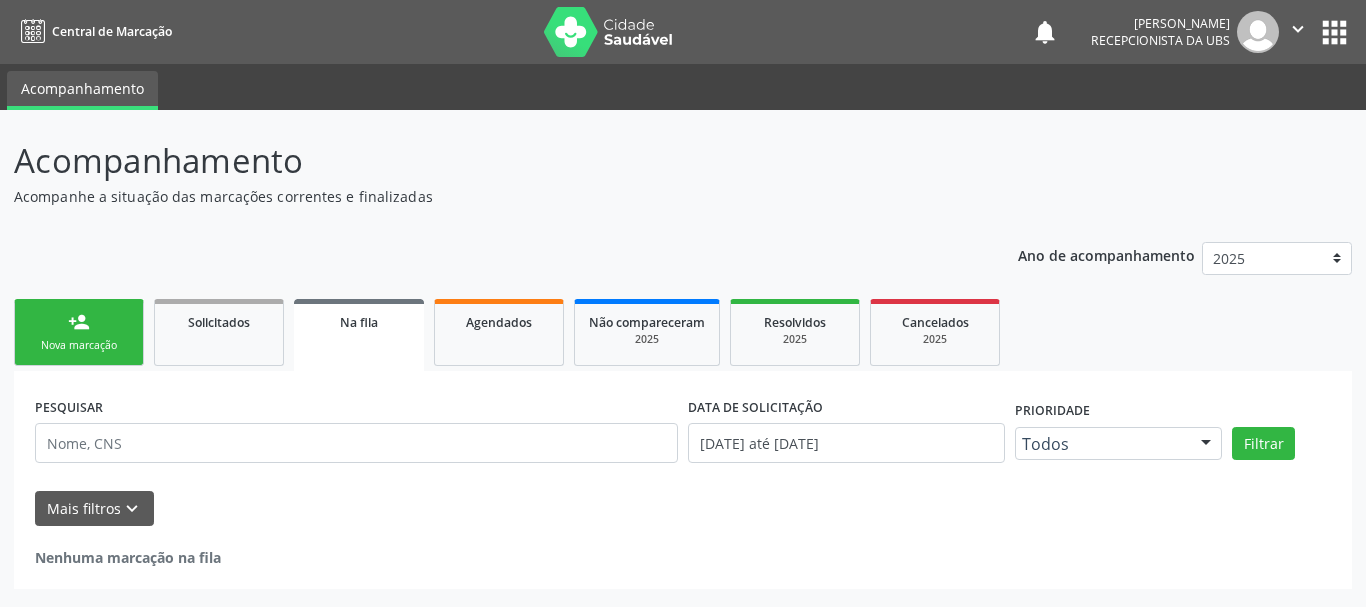 click on "Nova marcação" at bounding box center [79, 345] 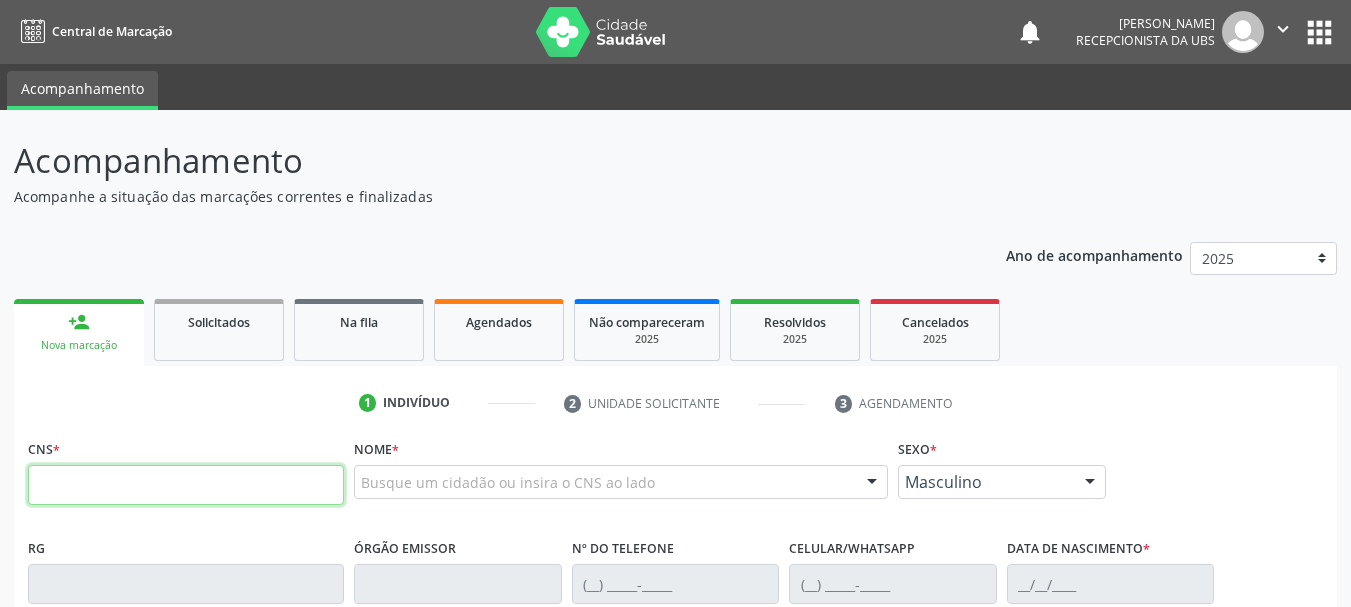 click at bounding box center (186, 485) 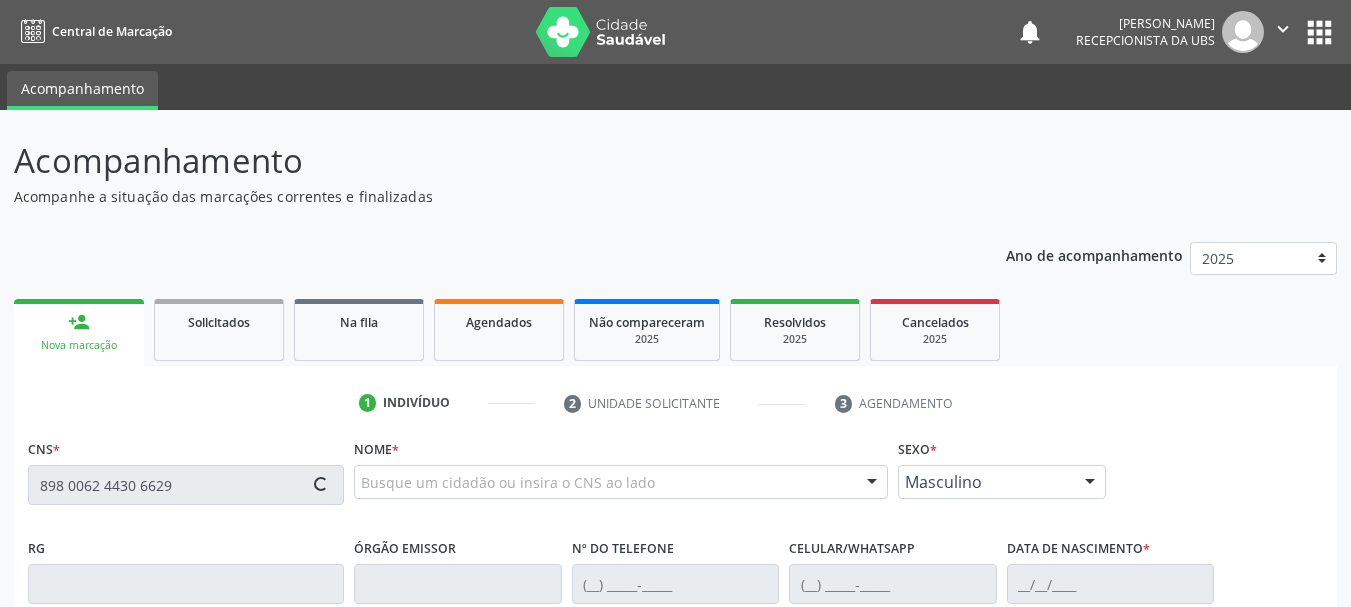 type on "898 0062 4430 6629" 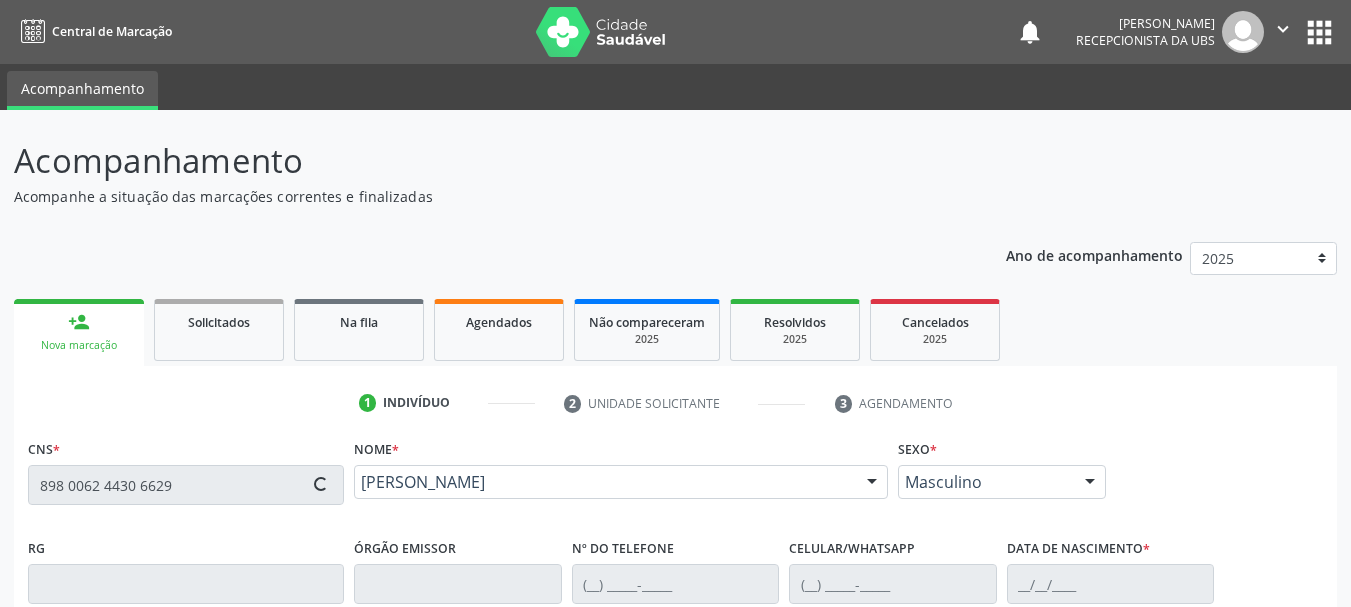 type on "[PHONE_NUMBER]" 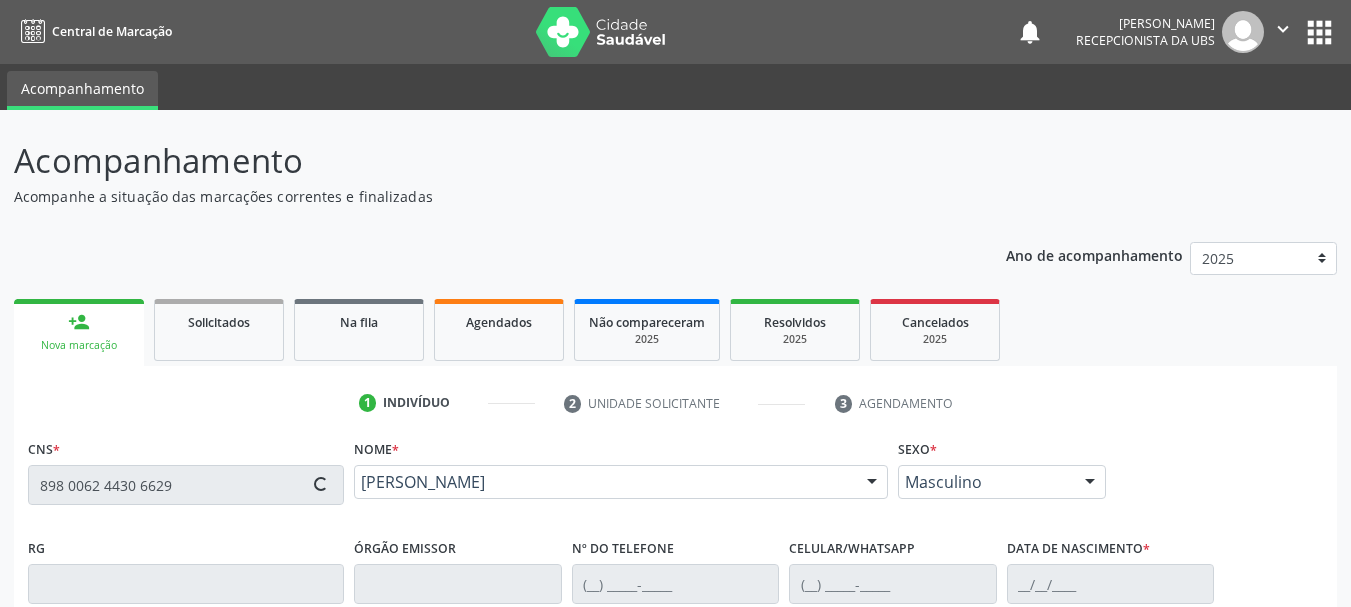 type on "17/05/2021" 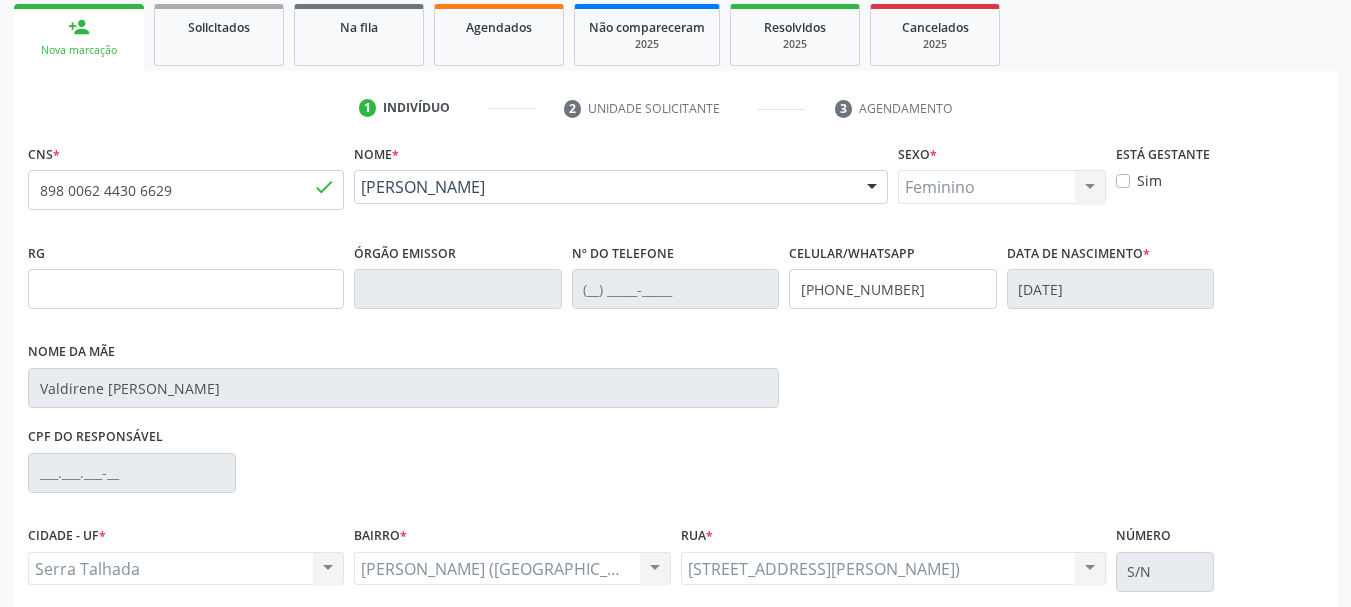 scroll, scrollTop: 300, scrollLeft: 0, axis: vertical 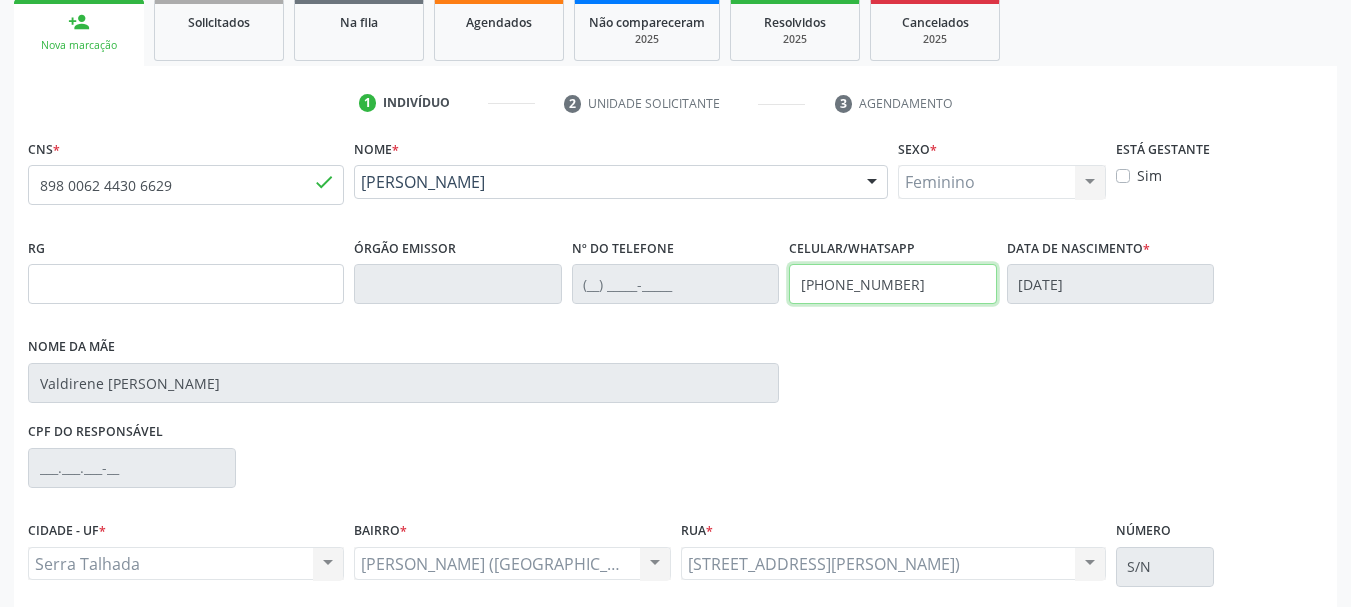 click on "RG
Órgão emissor
Nº do Telefone
Celular/WhatsApp
(87) 99999-9999
Data de nascimento
*
17/05/2021
Nome da mãe
Valdirene Antonia de Lima" at bounding box center (675, 325) 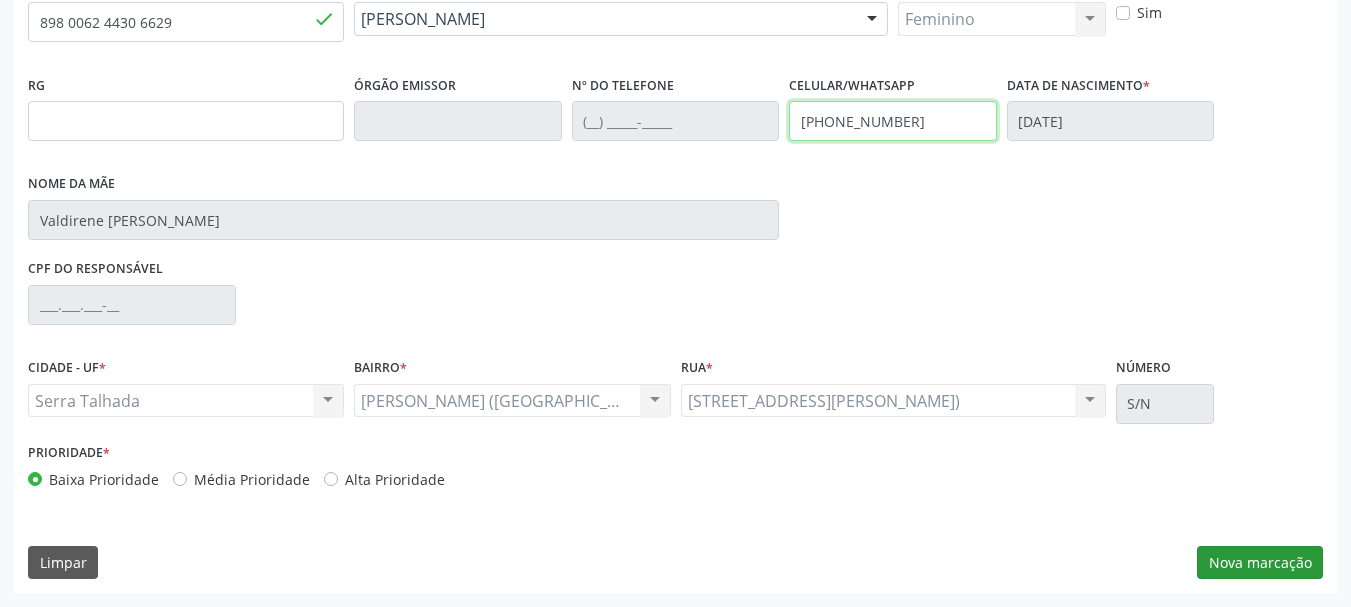 type on "(87) 99601-2330" 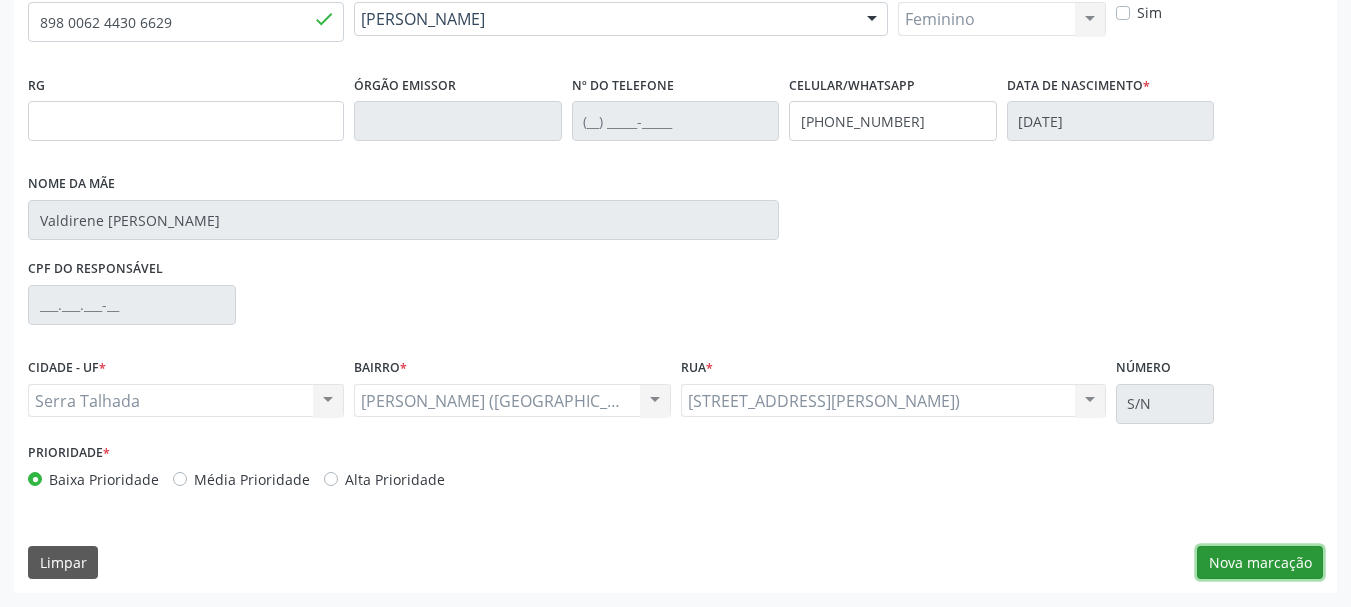 click on "Nova marcação" at bounding box center (1260, 563) 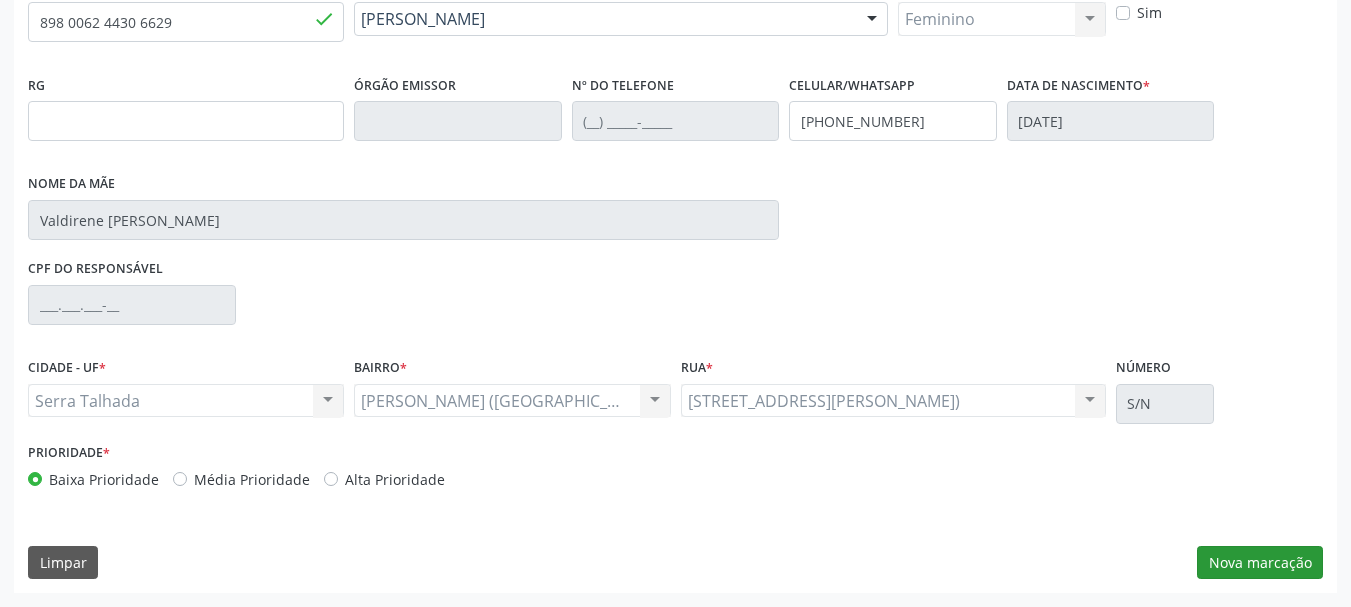 scroll, scrollTop: 299, scrollLeft: 0, axis: vertical 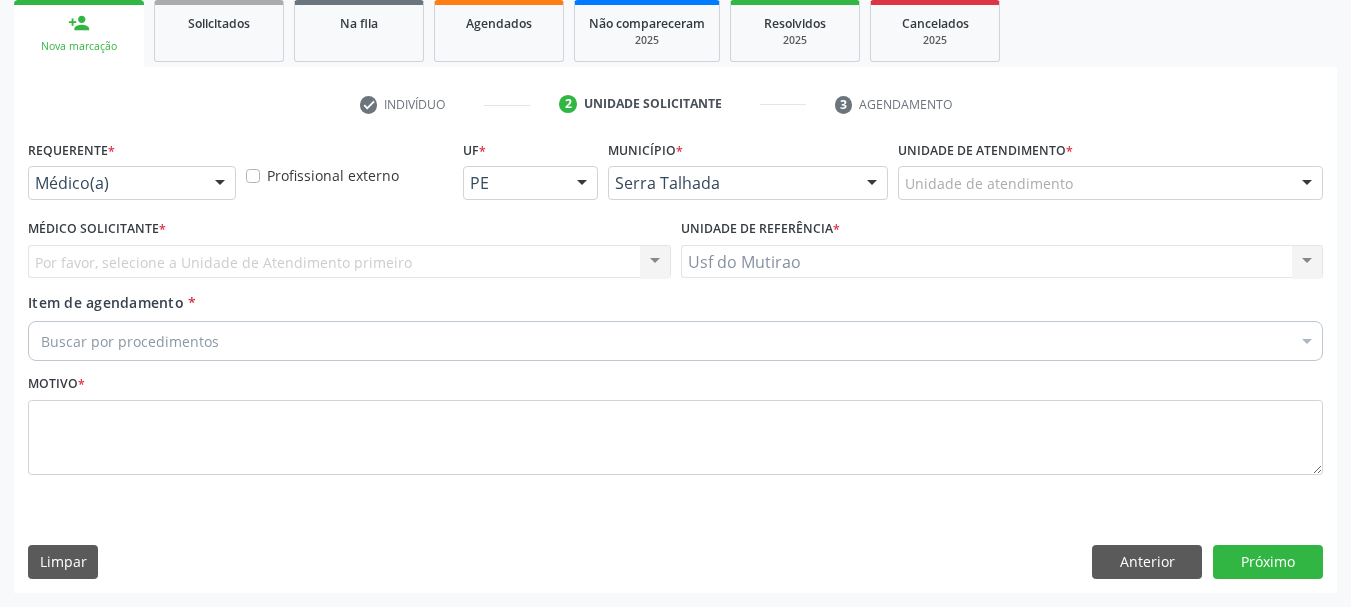 click at bounding box center [220, 184] 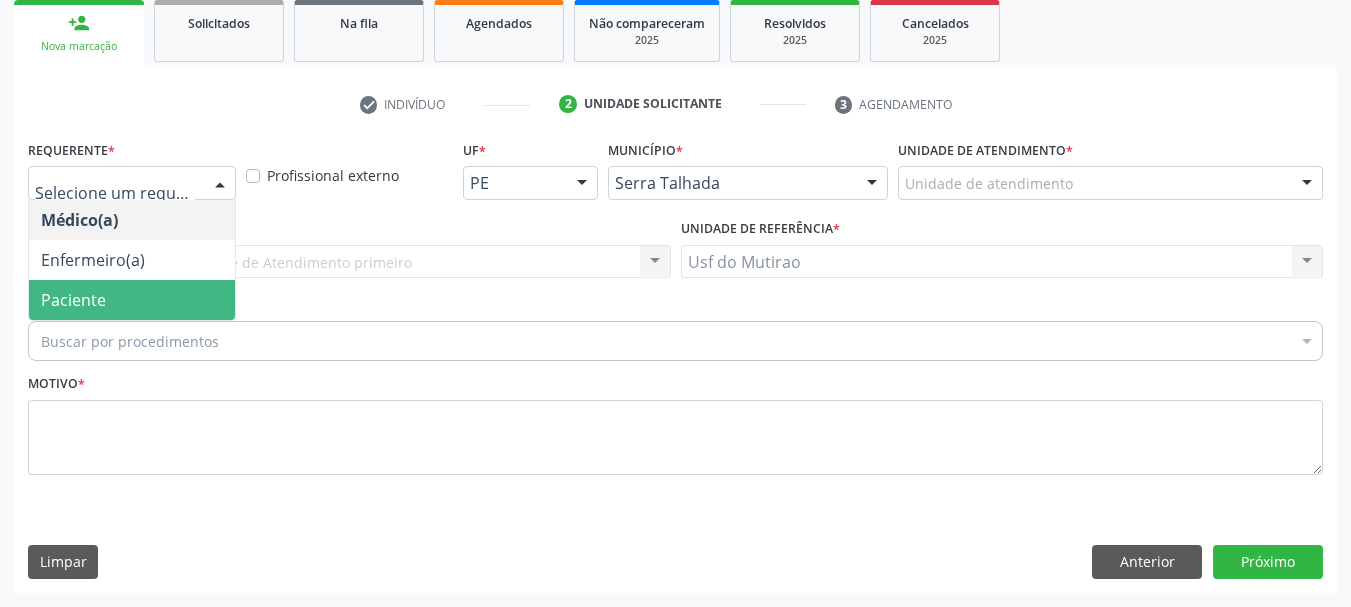 drag, startPoint x: 102, startPoint y: 294, endPoint x: 135, endPoint y: 294, distance: 33 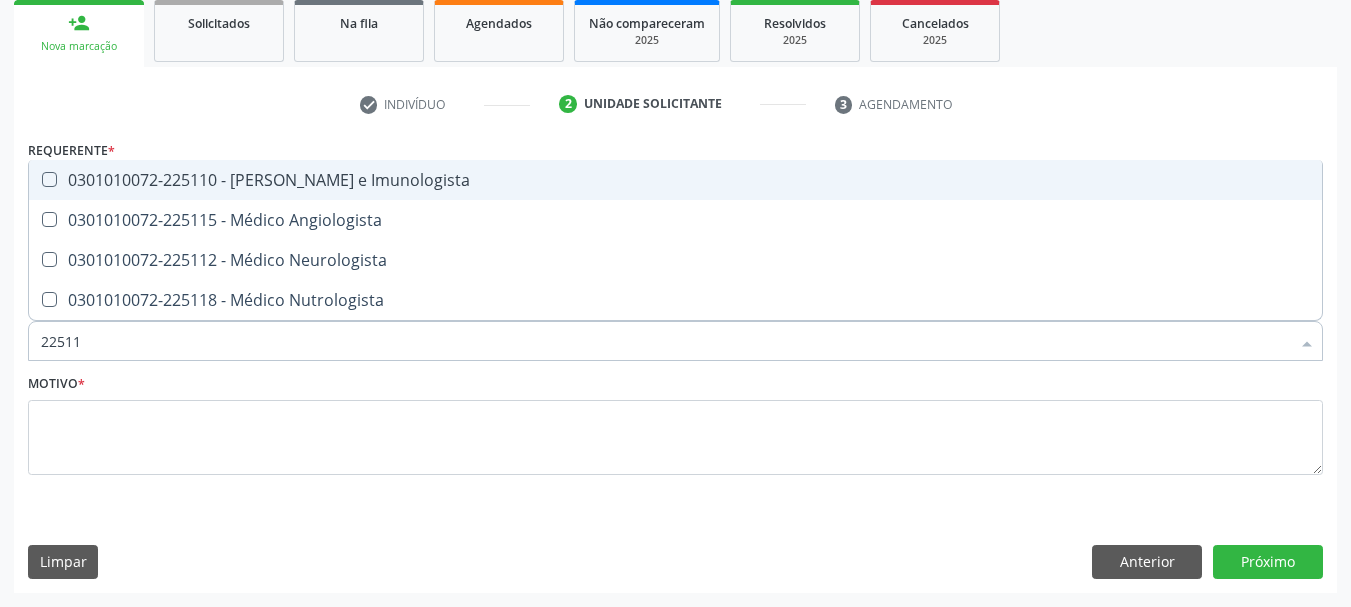 type on "225112" 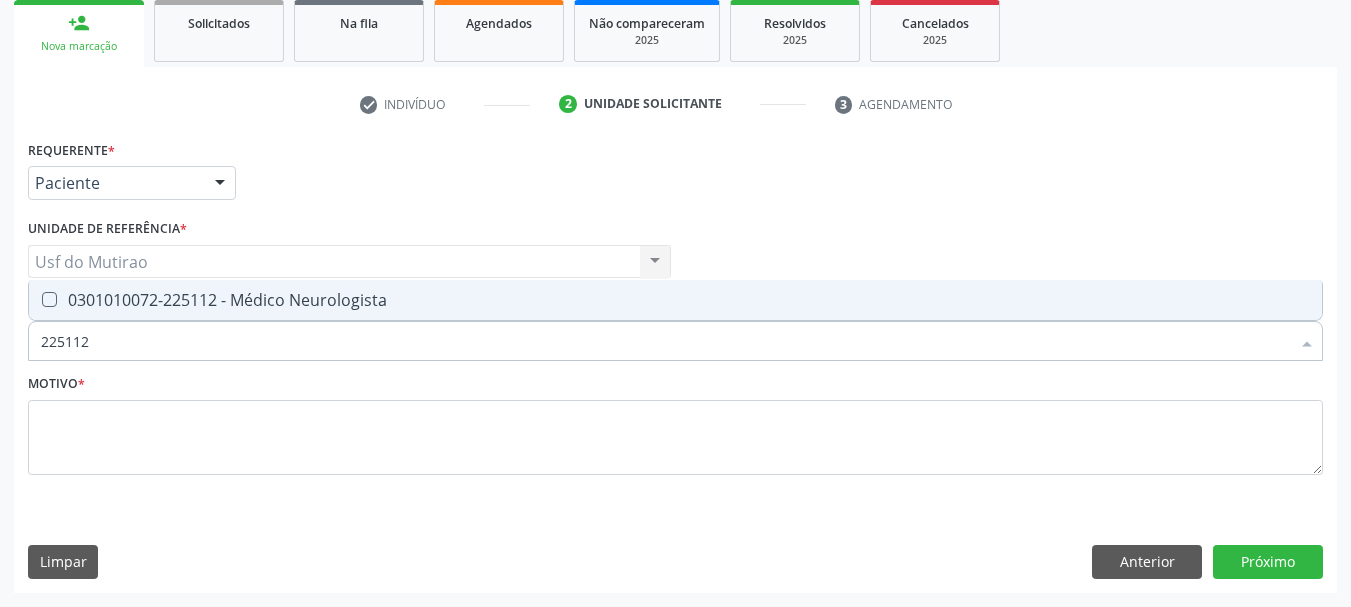 click on "0301010072-225112 - Médico Neurologista" at bounding box center (675, 300) 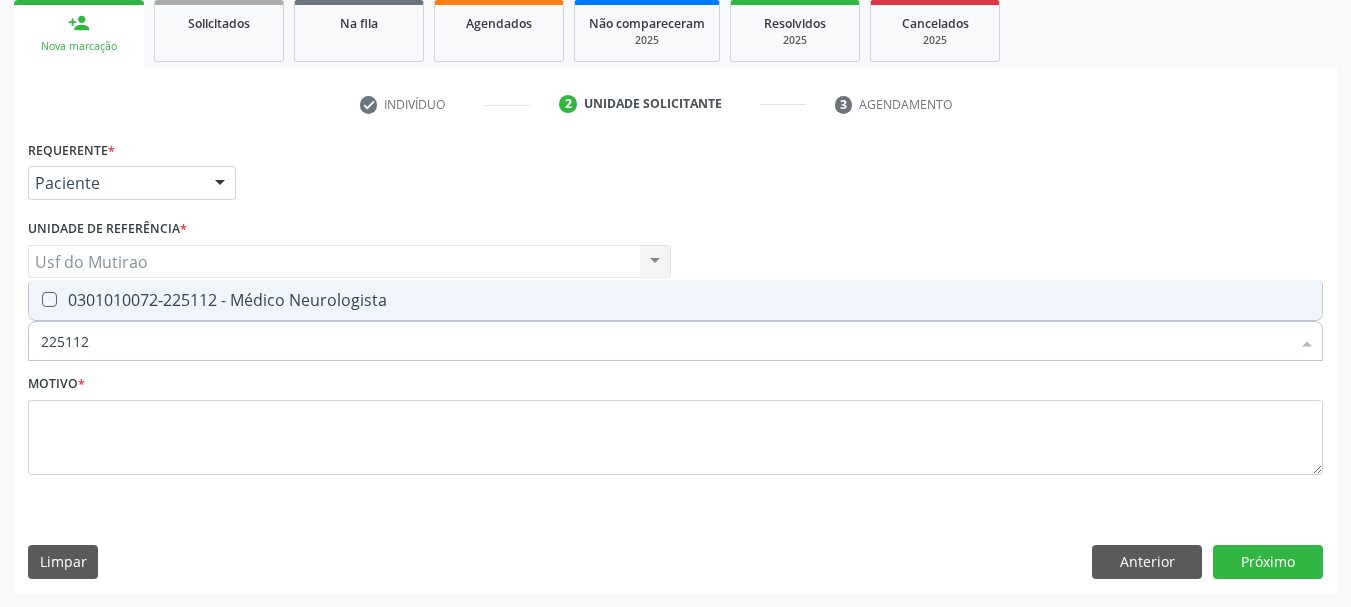 checkbox on "true" 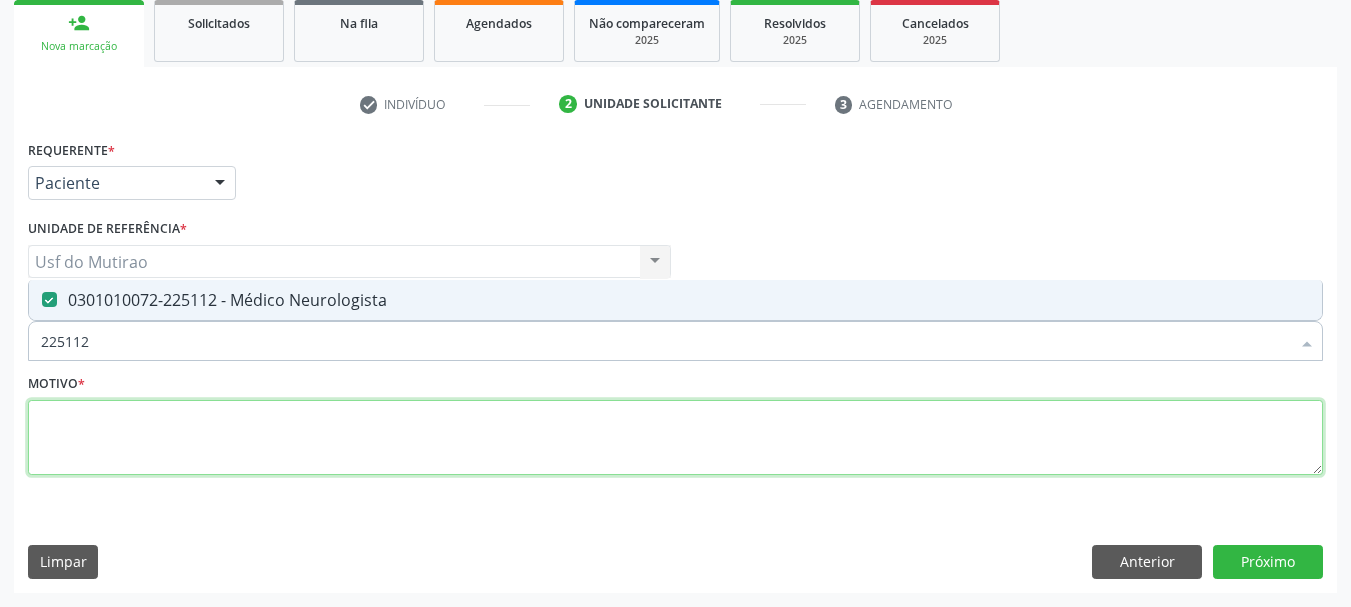 click at bounding box center (675, 438) 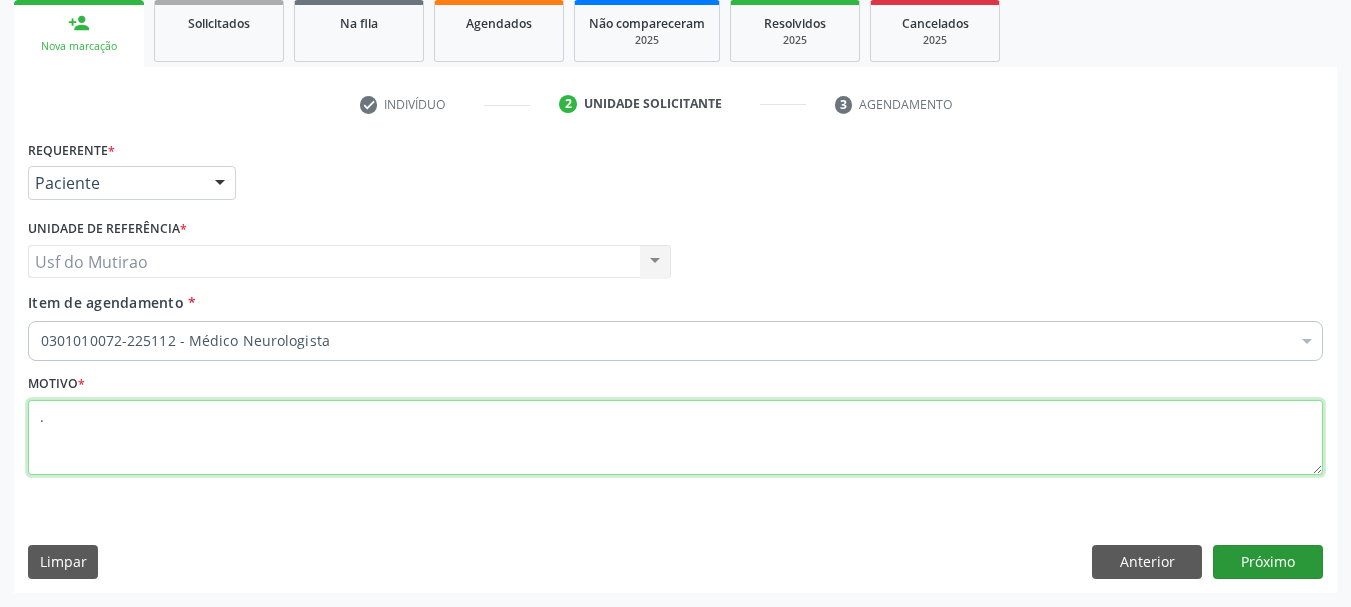 type on "." 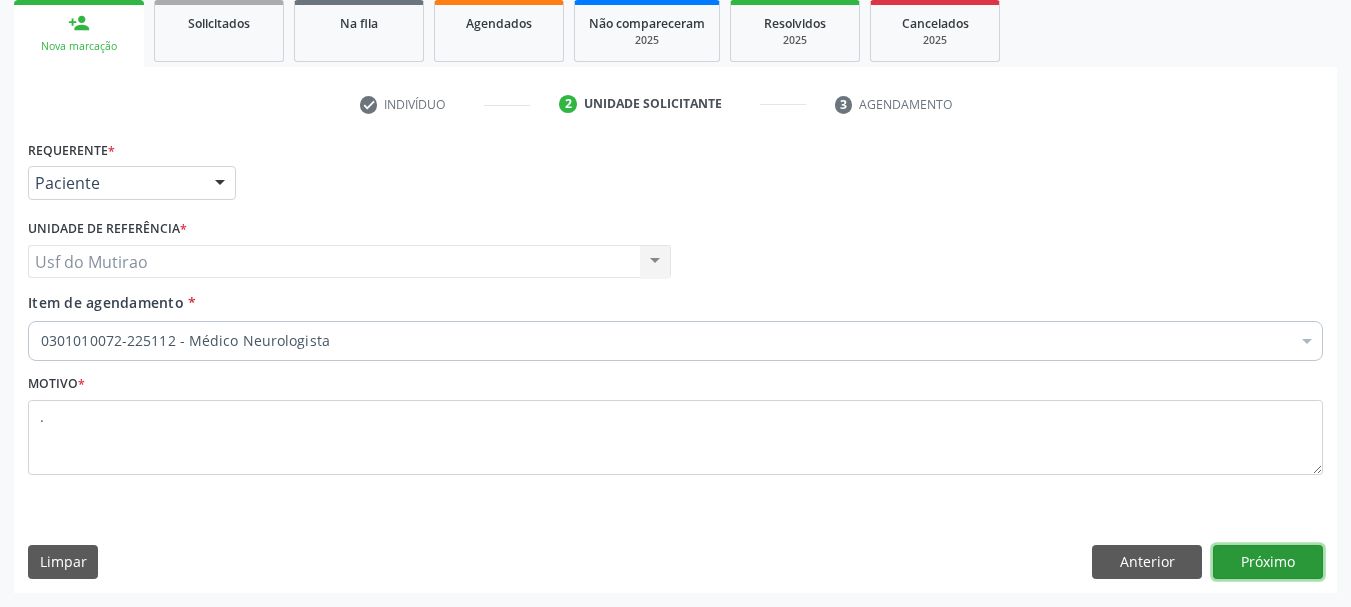 click on "Próximo" at bounding box center [1268, 562] 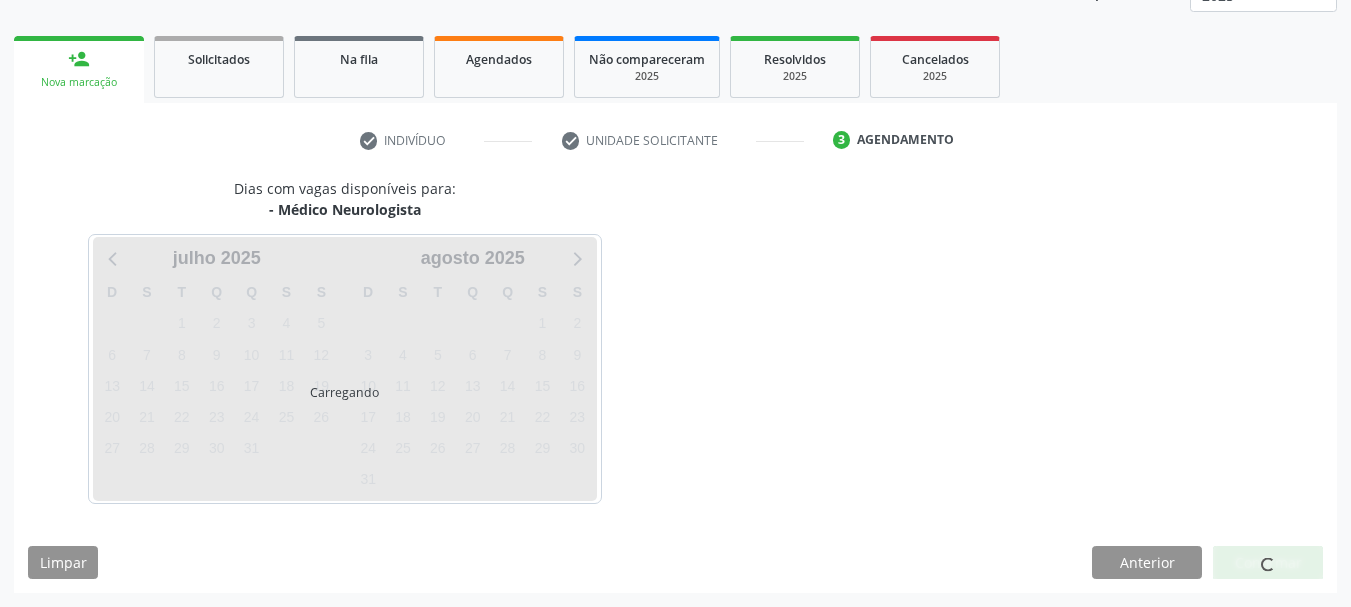 scroll, scrollTop: 263, scrollLeft: 0, axis: vertical 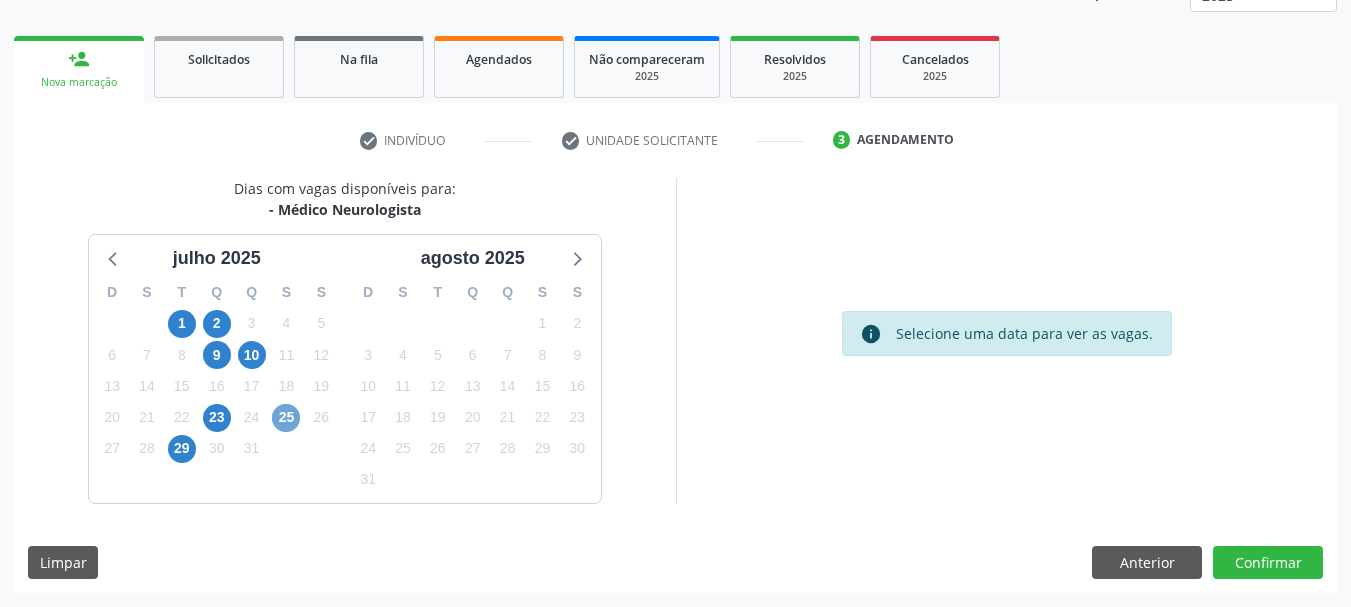 click on "25" at bounding box center (286, 418) 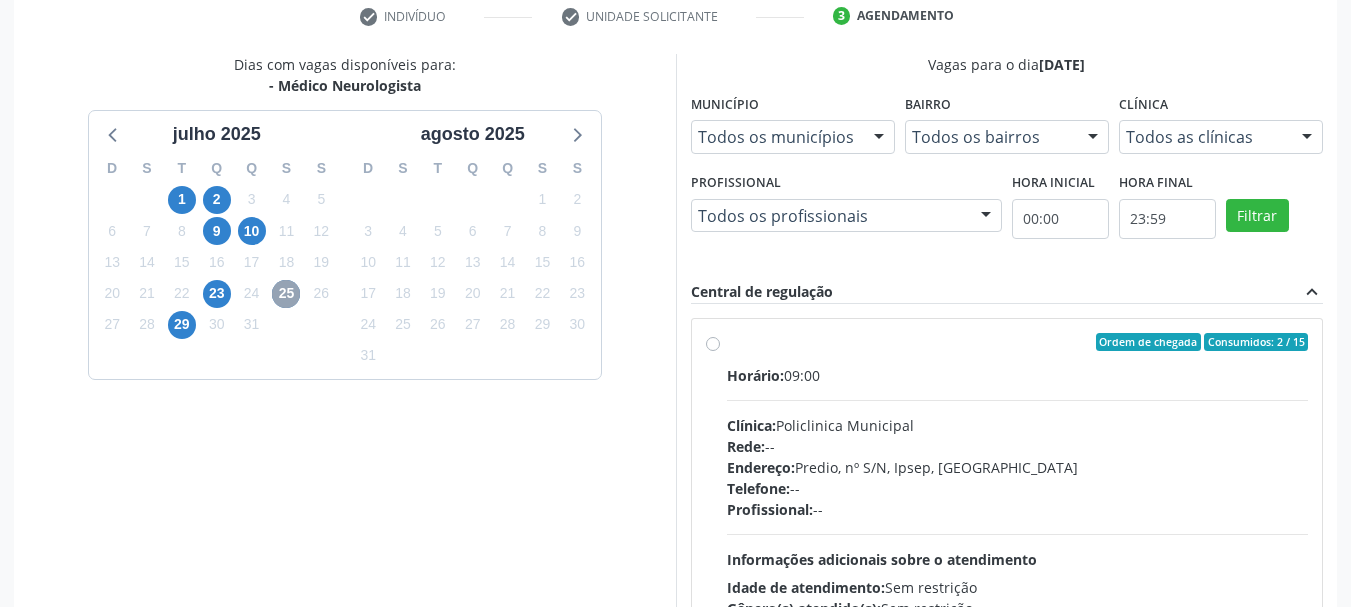 scroll, scrollTop: 552, scrollLeft: 0, axis: vertical 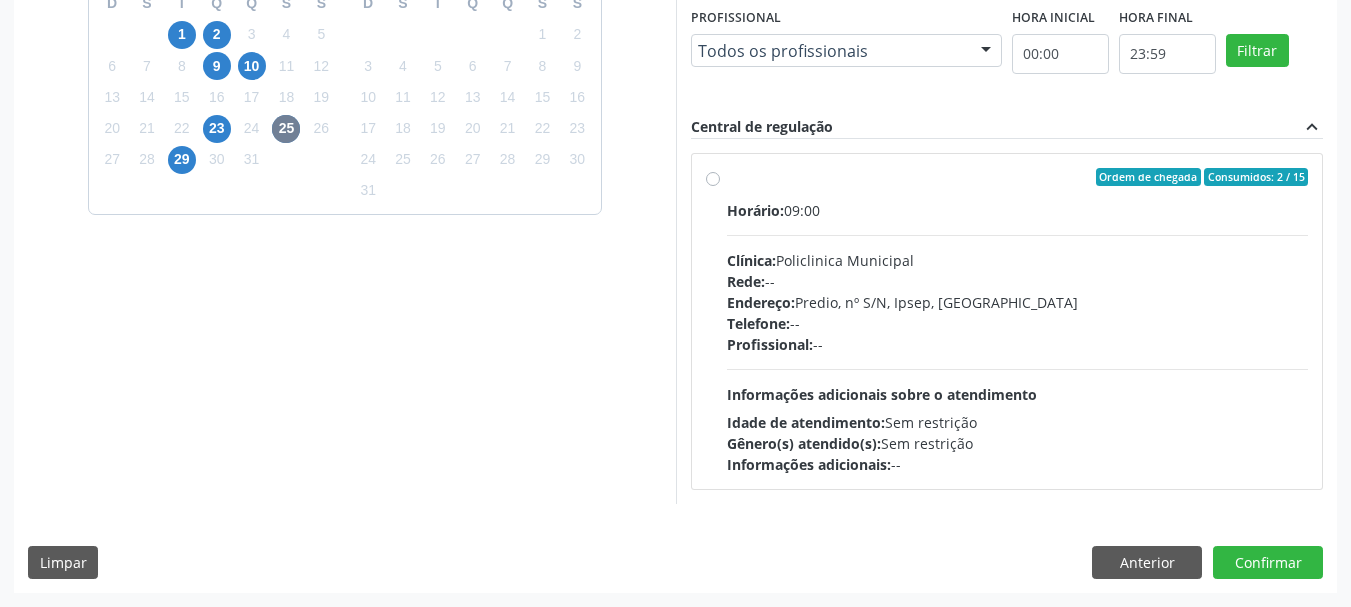 click on "Endereço:   Predio, nº S/N, Ipsep, [GEOGRAPHIC_DATA]" at bounding box center (1018, 302) 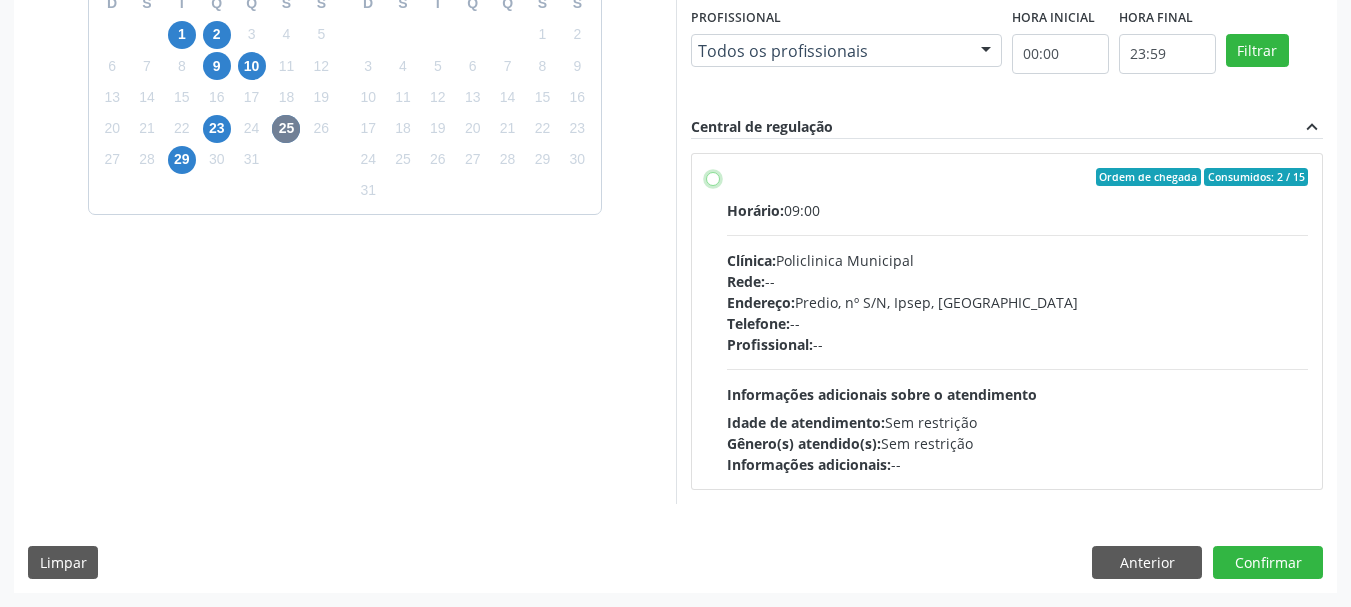 click on "Ordem de chegada
Consumidos: 2 / 15
Horário:   09:00
Clínica:  Policlinica Municipal
Rede:
--
Endereço:   Predio, nº S/N, Ipsep, Serra Talhada - PE
Telefone:   --
Profissional:
--
Informações adicionais sobre o atendimento
Idade de atendimento:
Sem restrição
Gênero(s) atendido(s):
Sem restrição
Informações adicionais:
--" at bounding box center [713, 177] 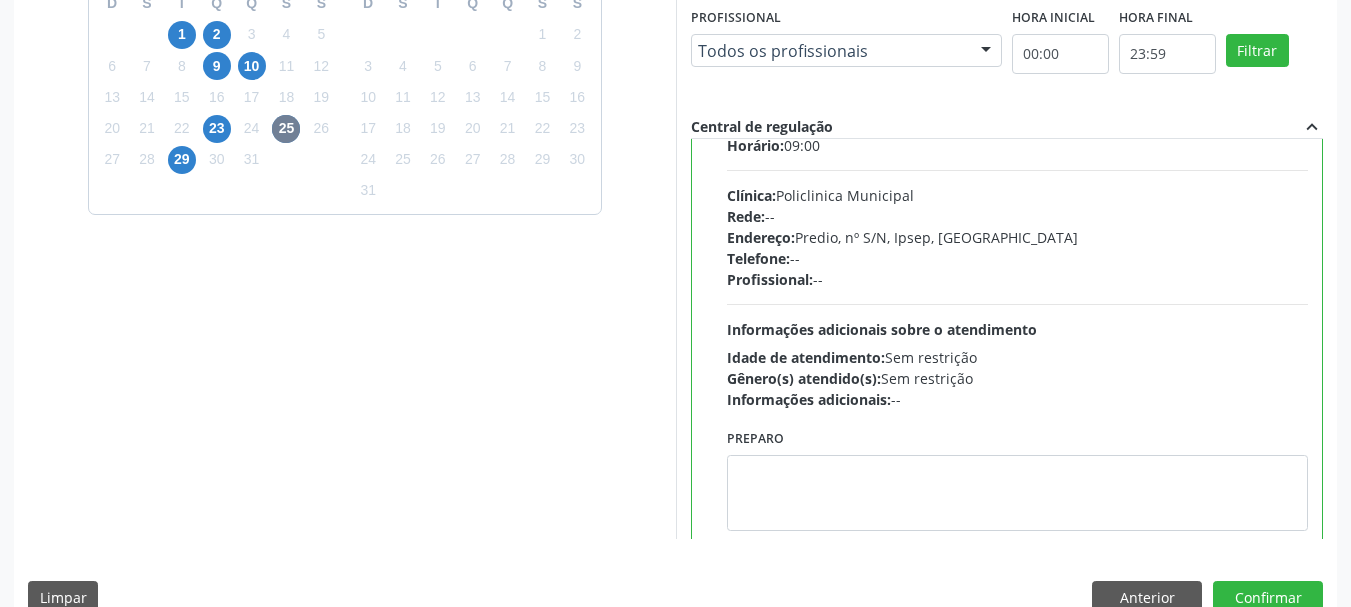 scroll, scrollTop: 99, scrollLeft: 0, axis: vertical 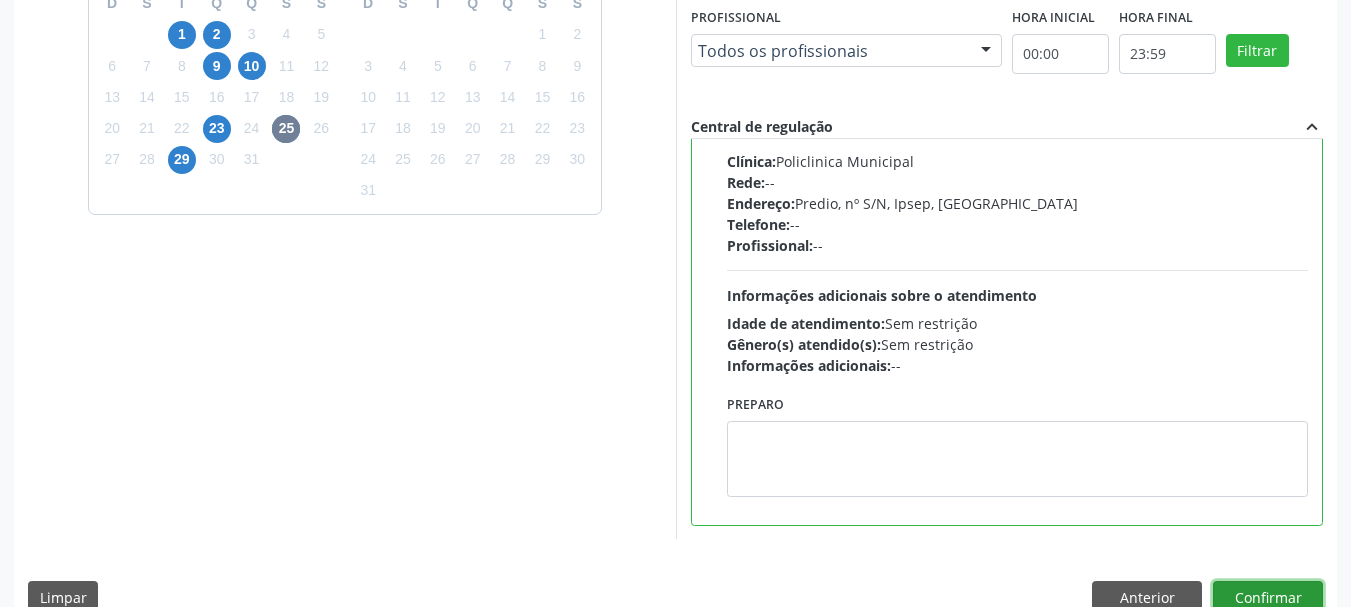 click on "Confirmar" at bounding box center [1268, 598] 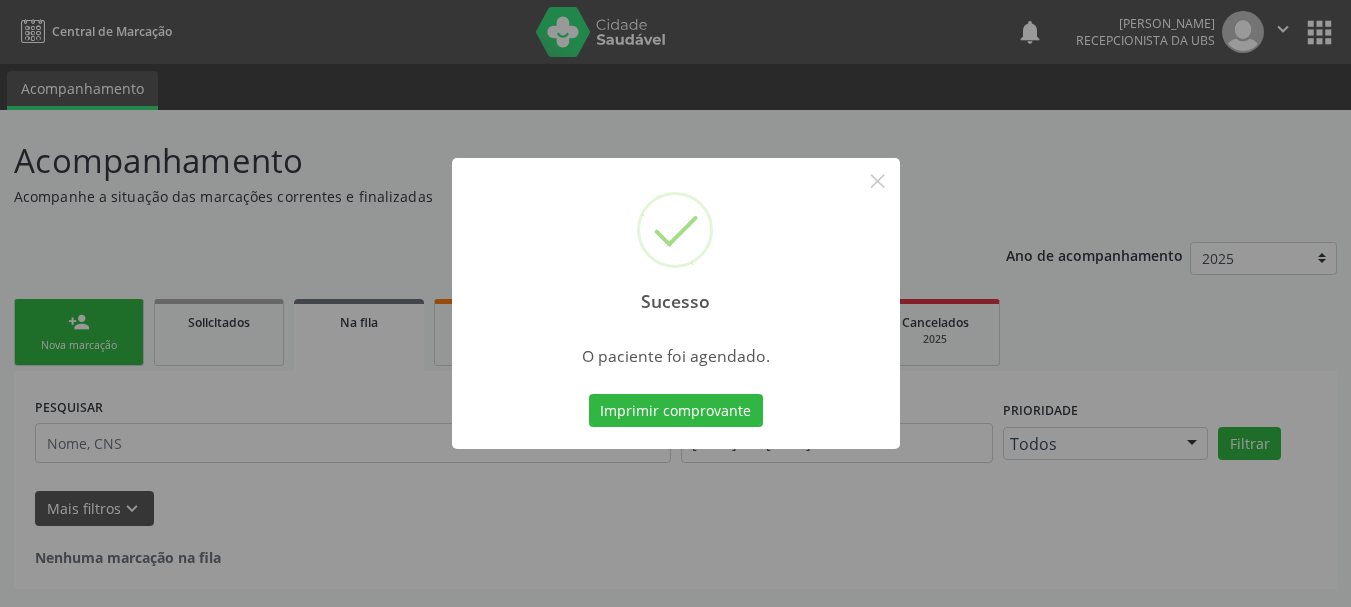 scroll, scrollTop: 0, scrollLeft: 0, axis: both 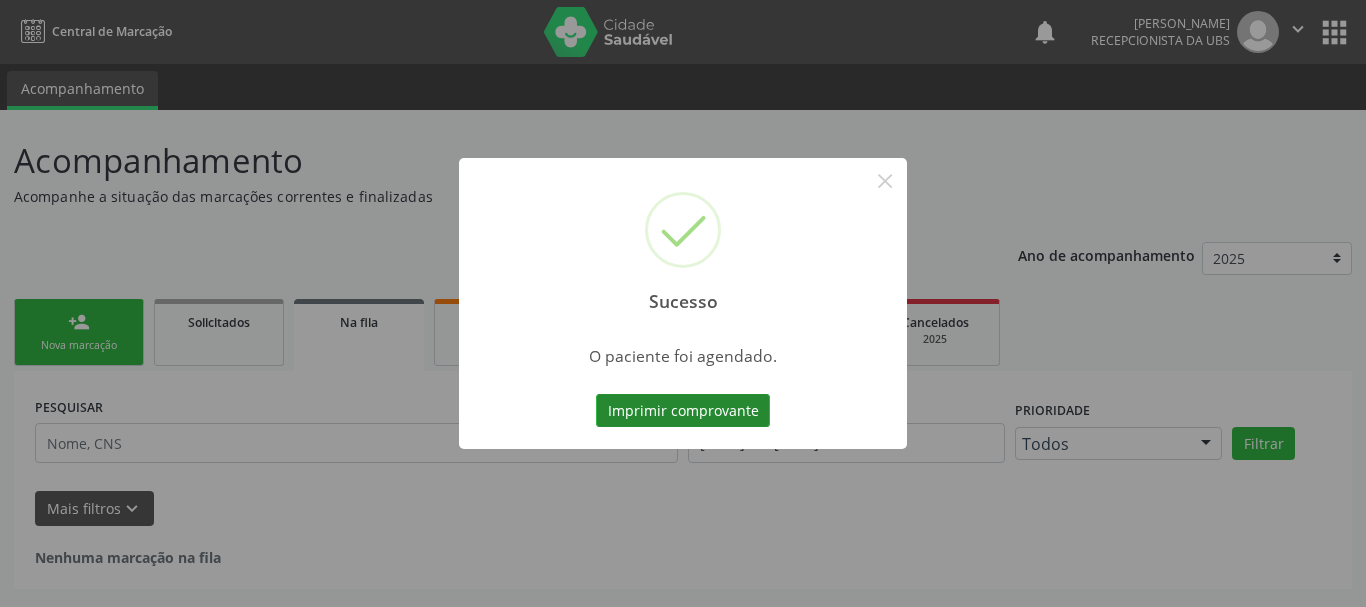 click on "Imprimir comprovante" at bounding box center [683, 411] 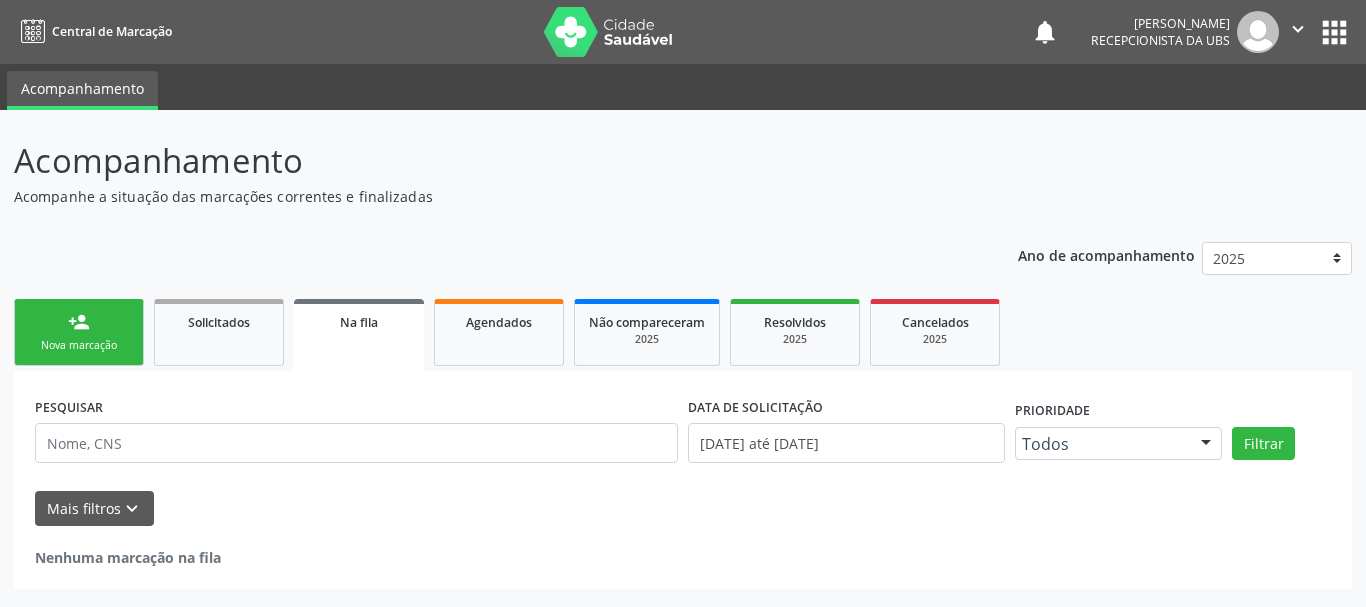 click on "Nova marcação" at bounding box center (79, 345) 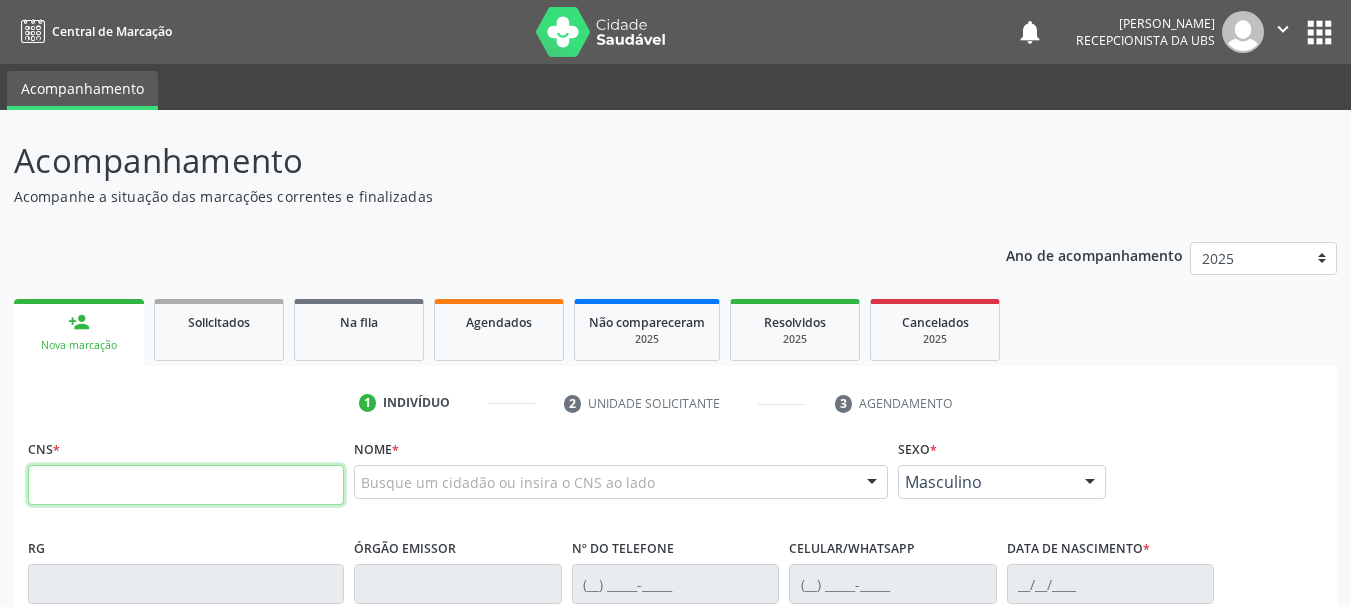 click at bounding box center [186, 485] 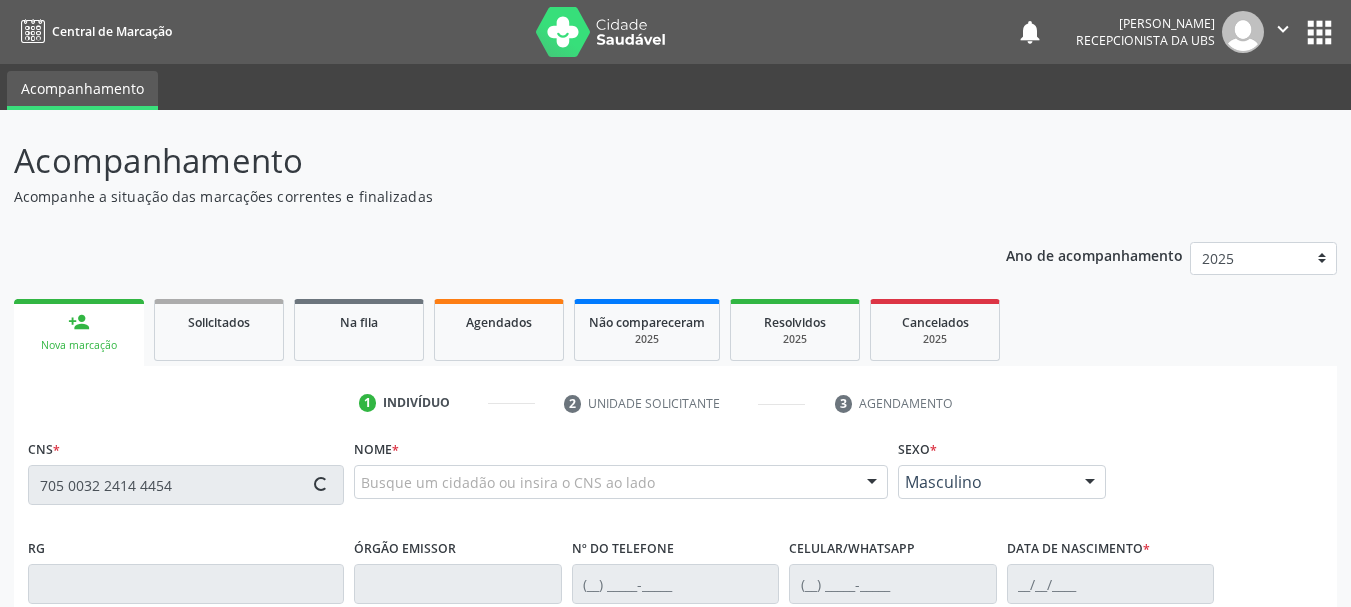 type on "705 0032 2414 4454" 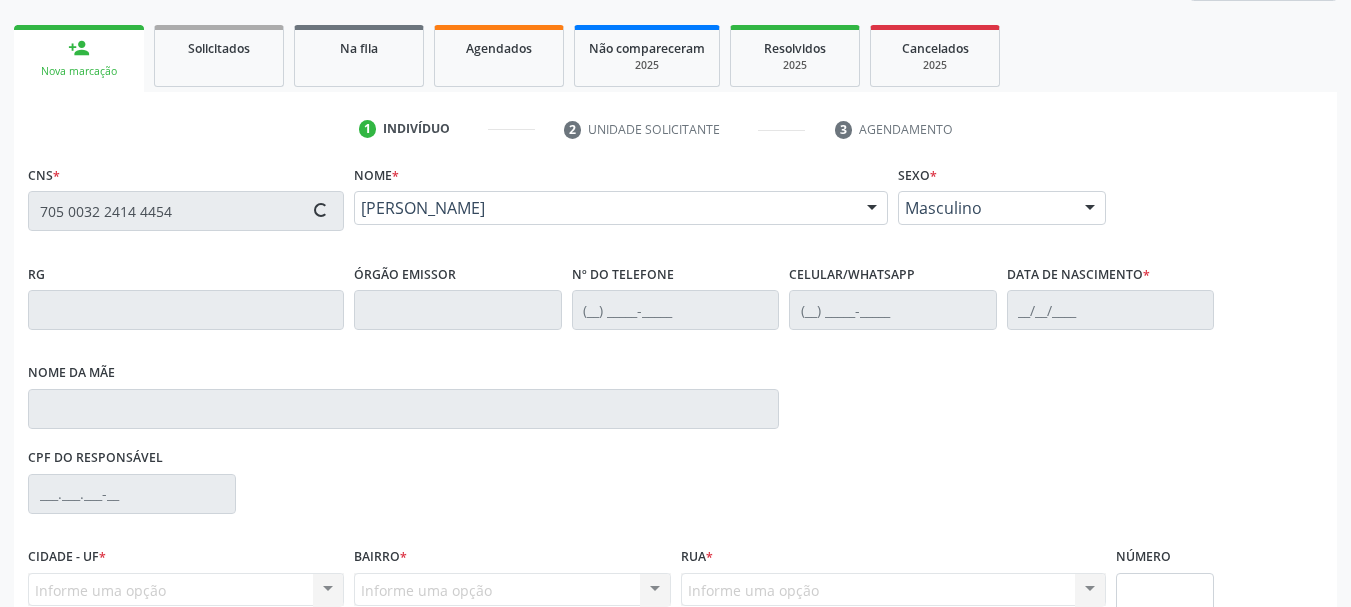 scroll, scrollTop: 300, scrollLeft: 0, axis: vertical 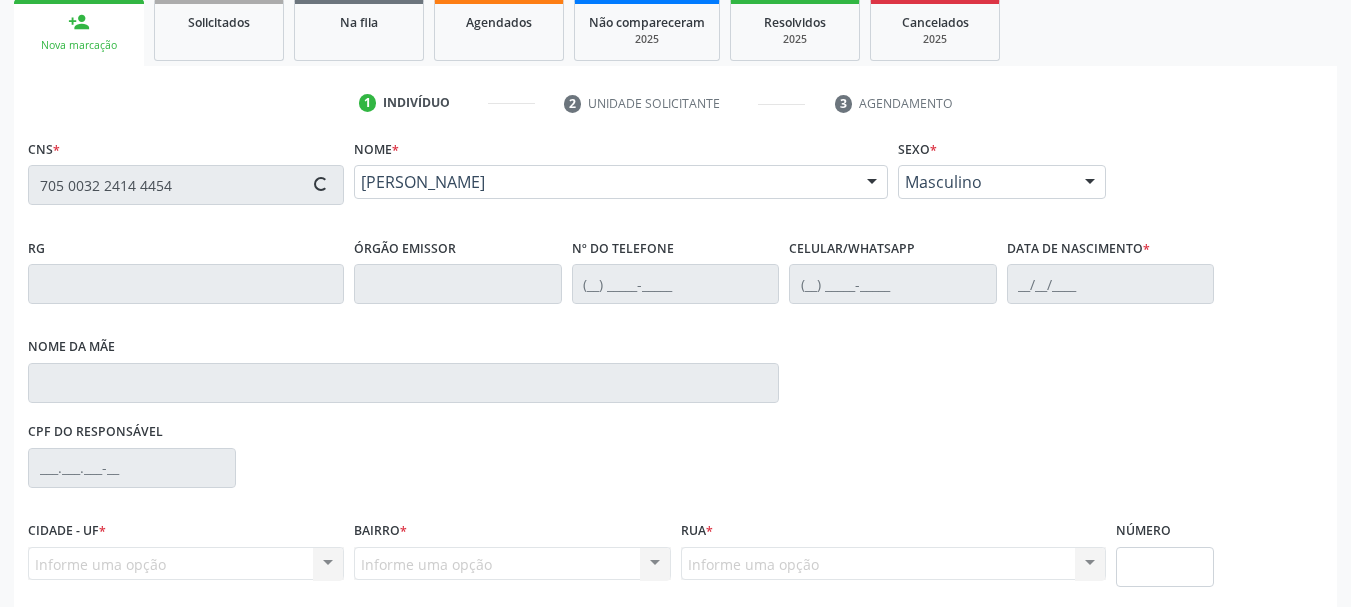 type on "(87) 98824-2690" 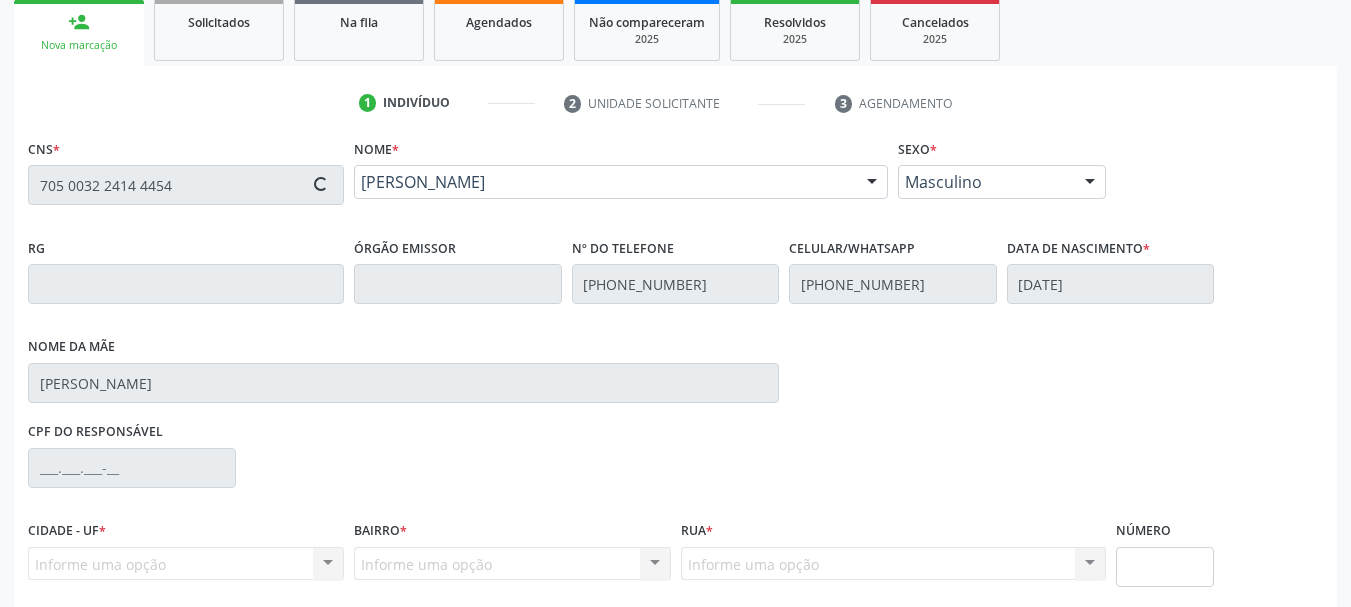 type on "069.454.594-54" 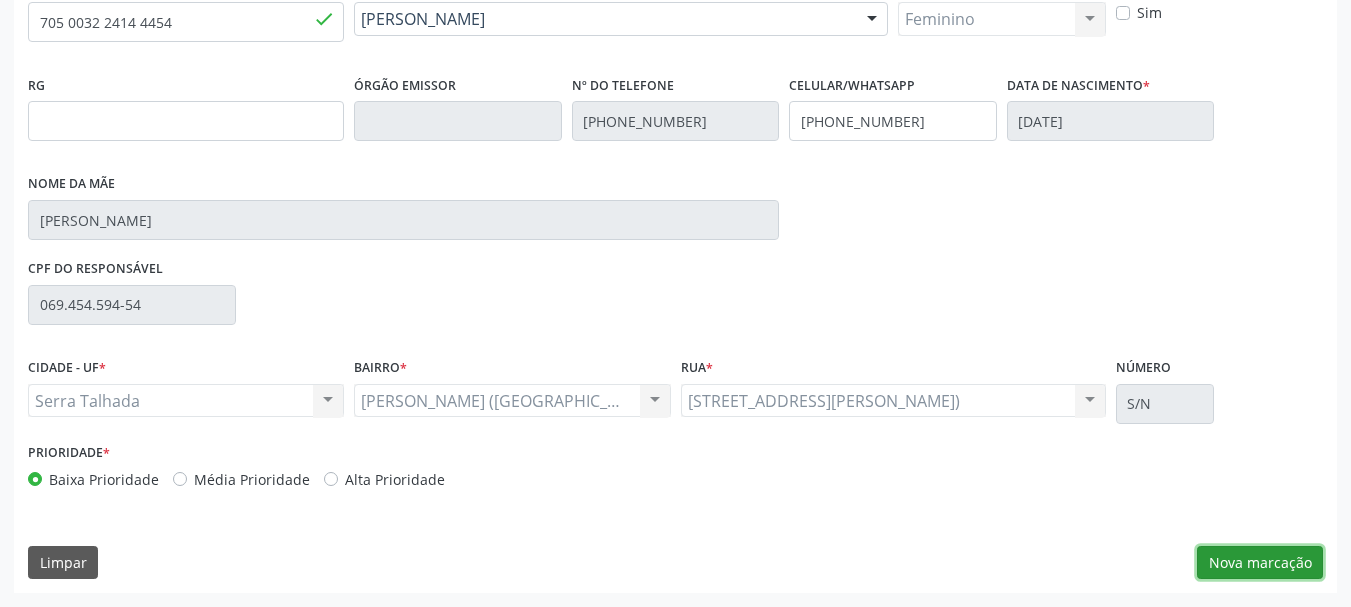 click on "Nova marcação" at bounding box center [1260, 563] 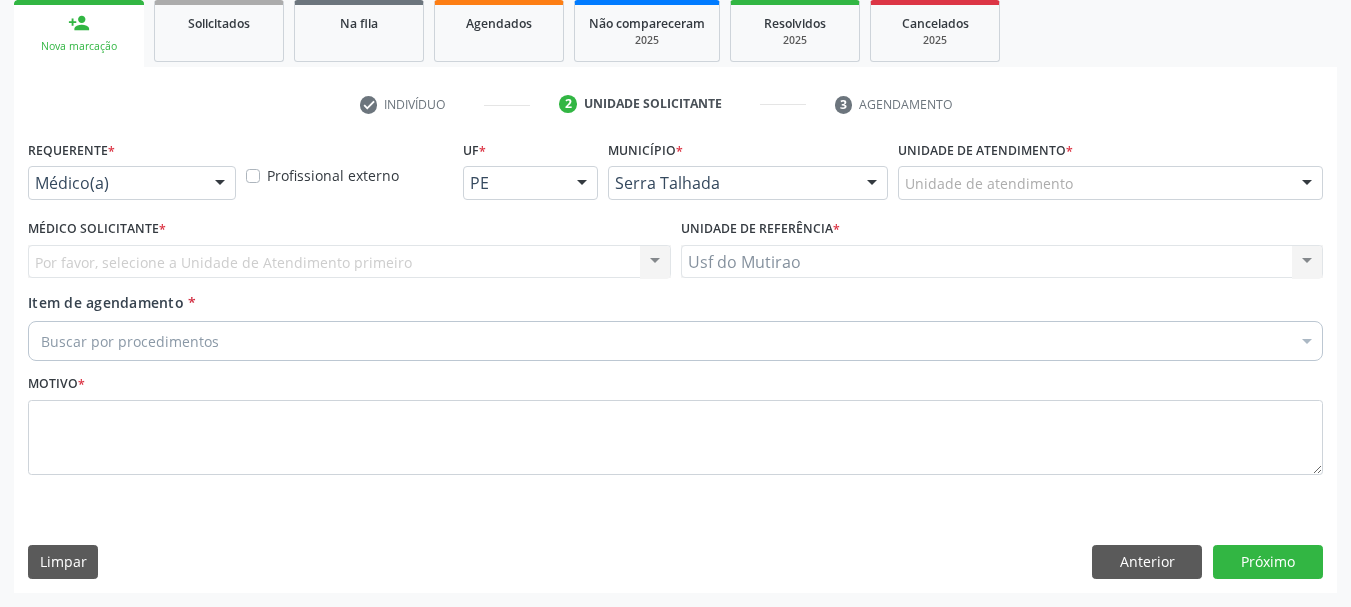 scroll, scrollTop: 299, scrollLeft: 0, axis: vertical 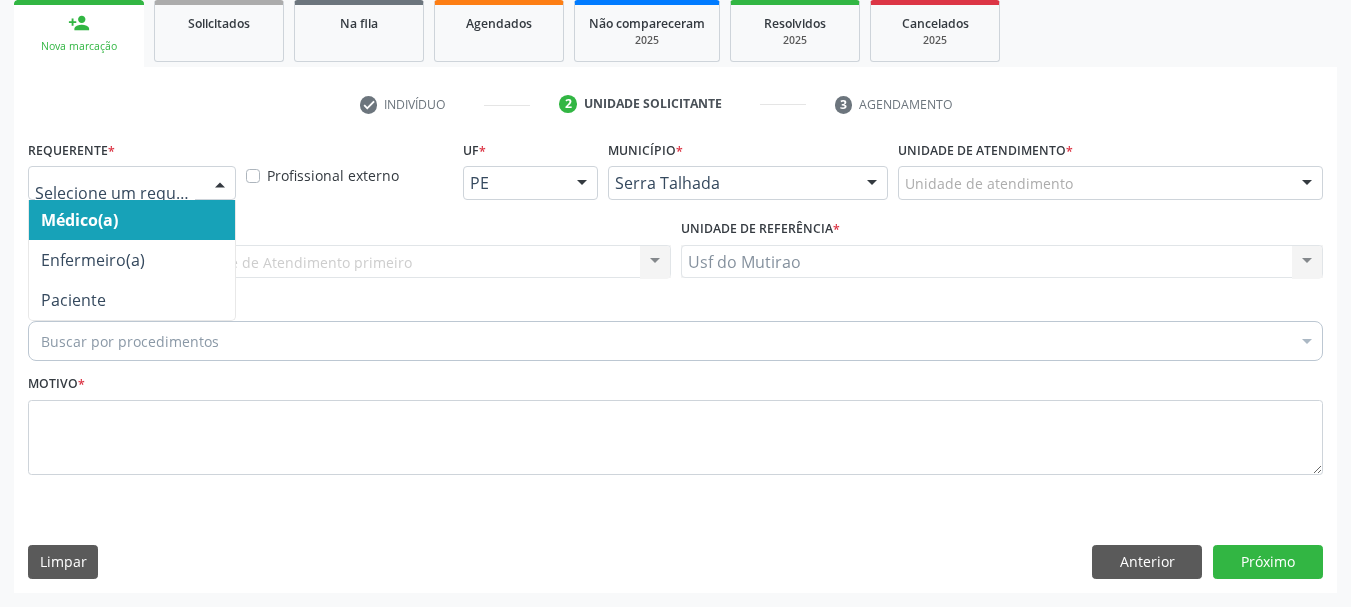 click on "Médico(a)   Enfermeiro(a)   Paciente
Nenhum resultado encontrado para: "   "
Não há nenhuma opção para ser exibida." at bounding box center [132, 183] 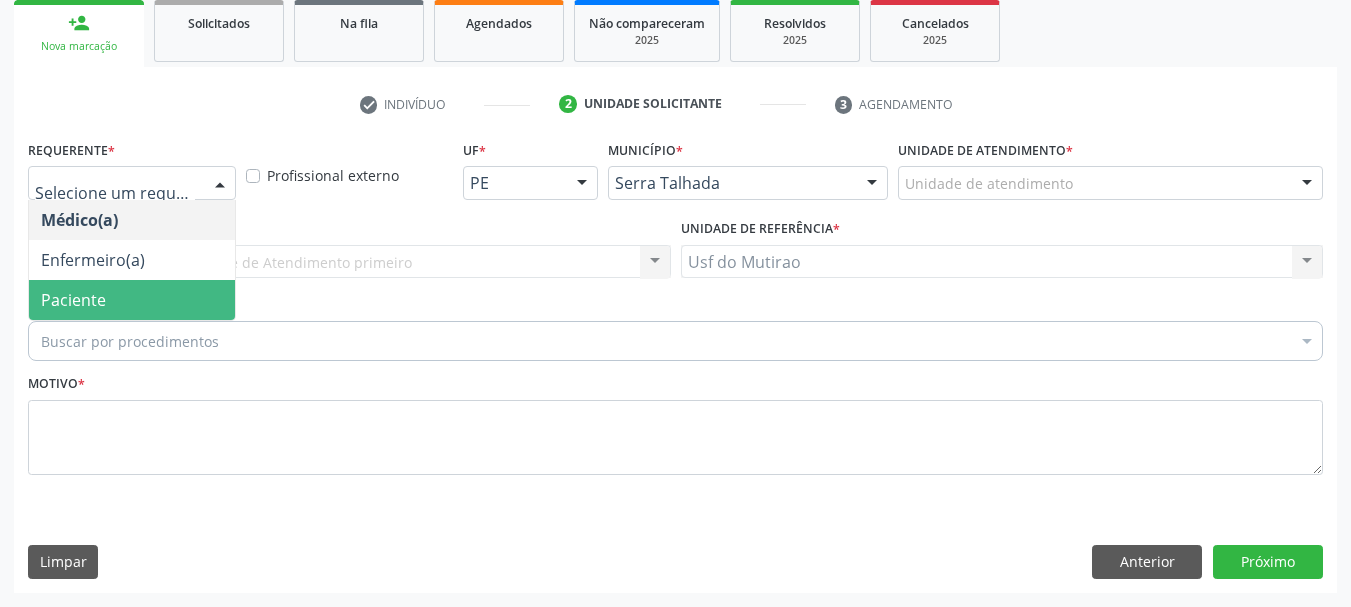 click on "Paciente" at bounding box center (132, 300) 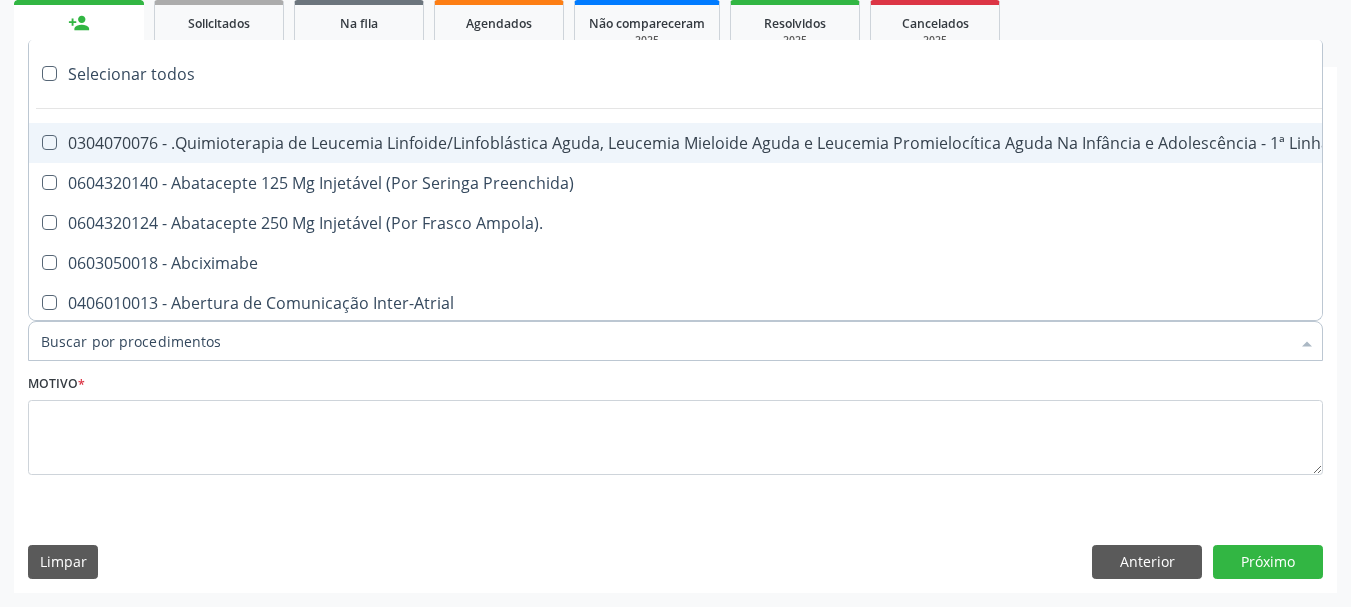 click on "Item de agendamento
*" at bounding box center [665, 341] 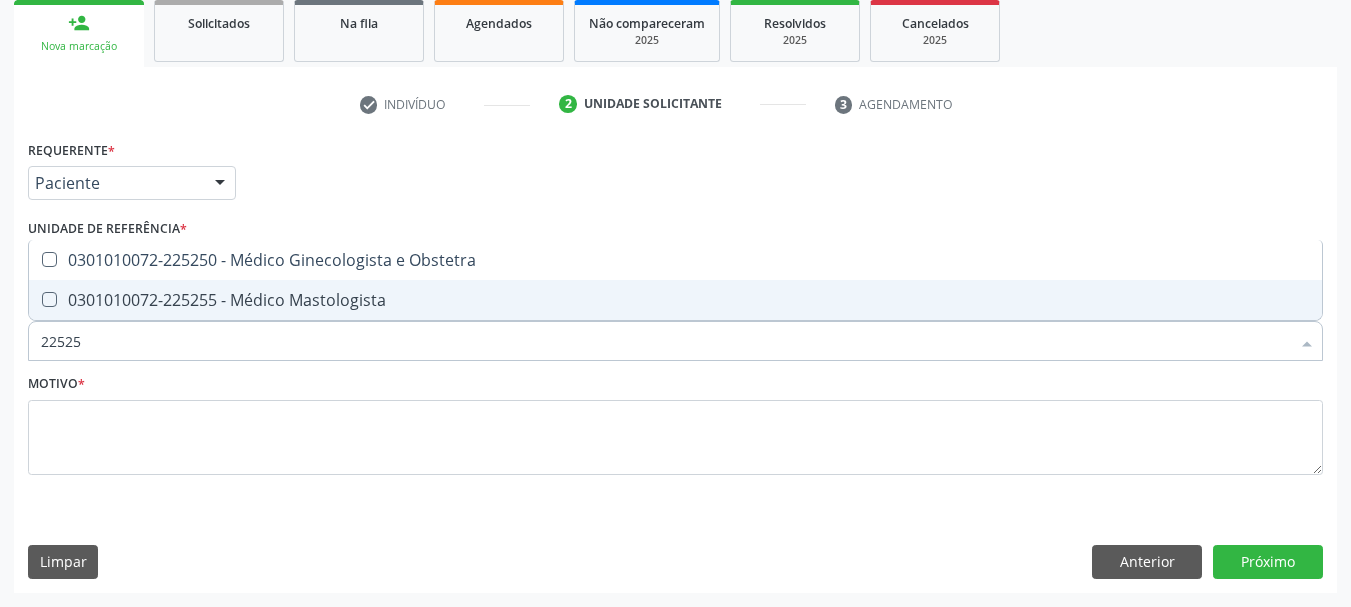 type on "225250" 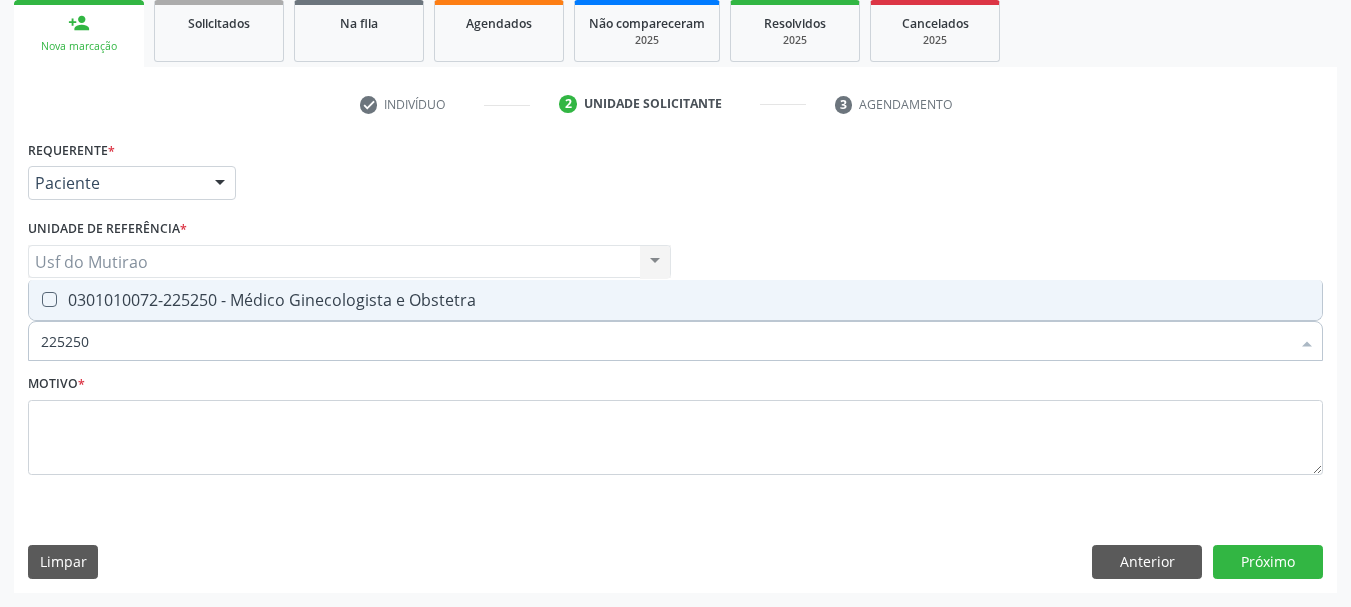 click on "0301010072-225250 - Médico Ginecologista e Obstetra" at bounding box center [675, 300] 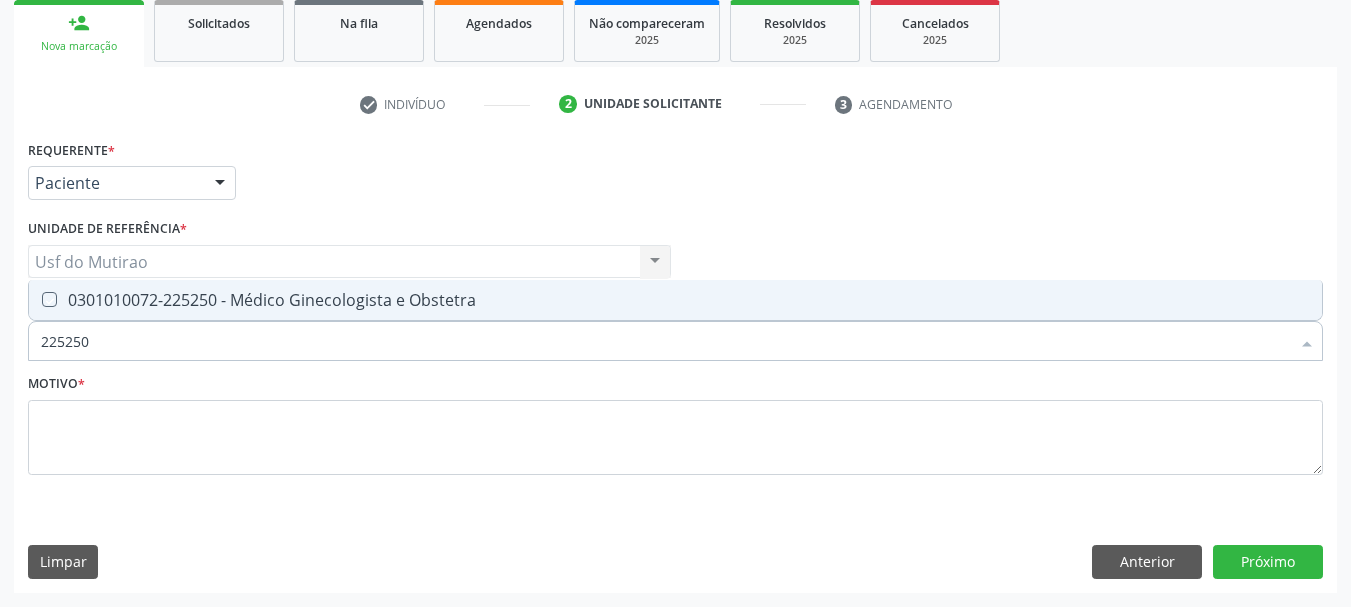 checkbox on "true" 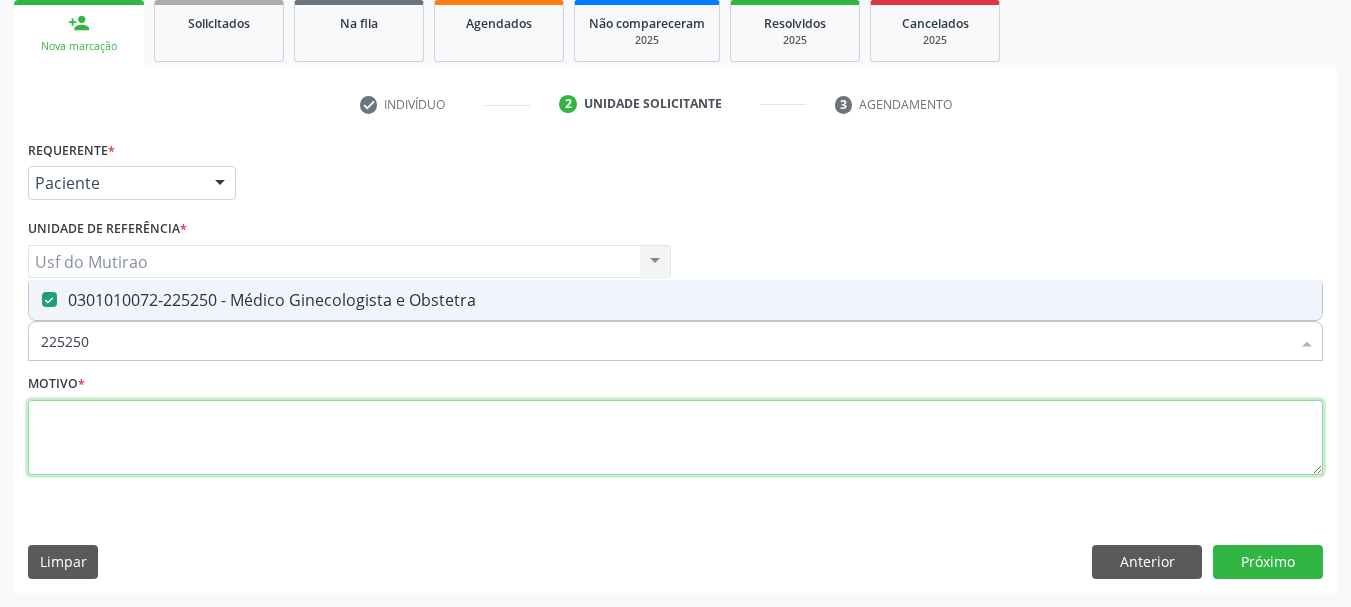 click at bounding box center (675, 438) 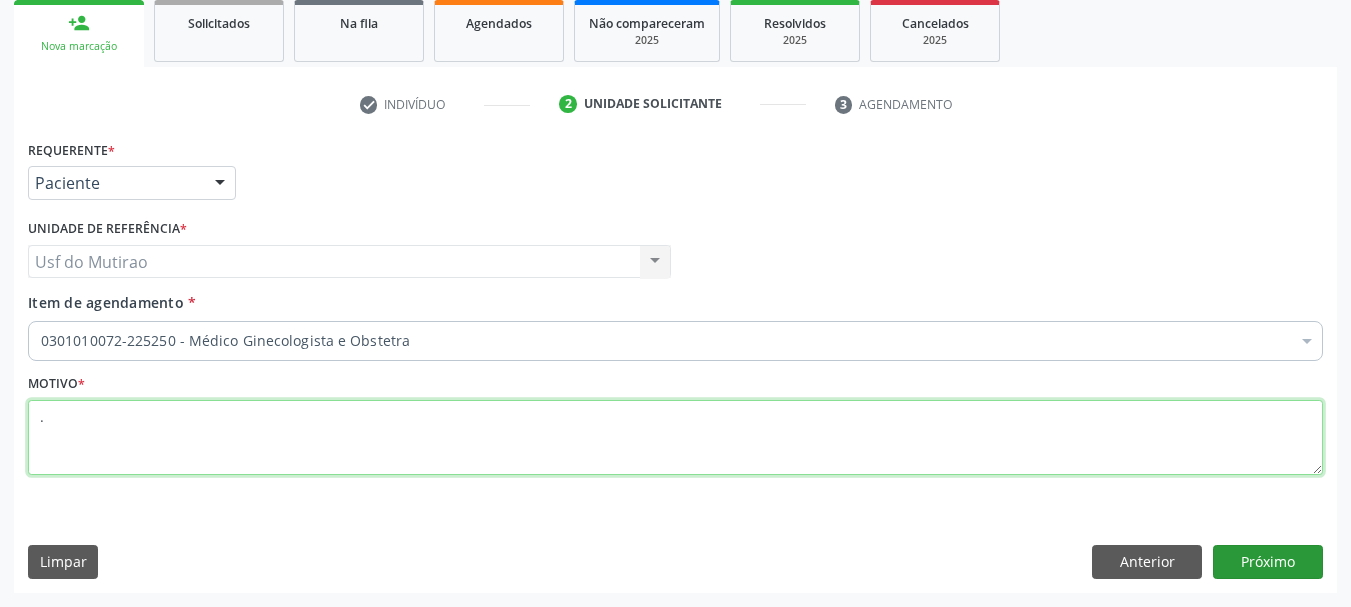 type on "." 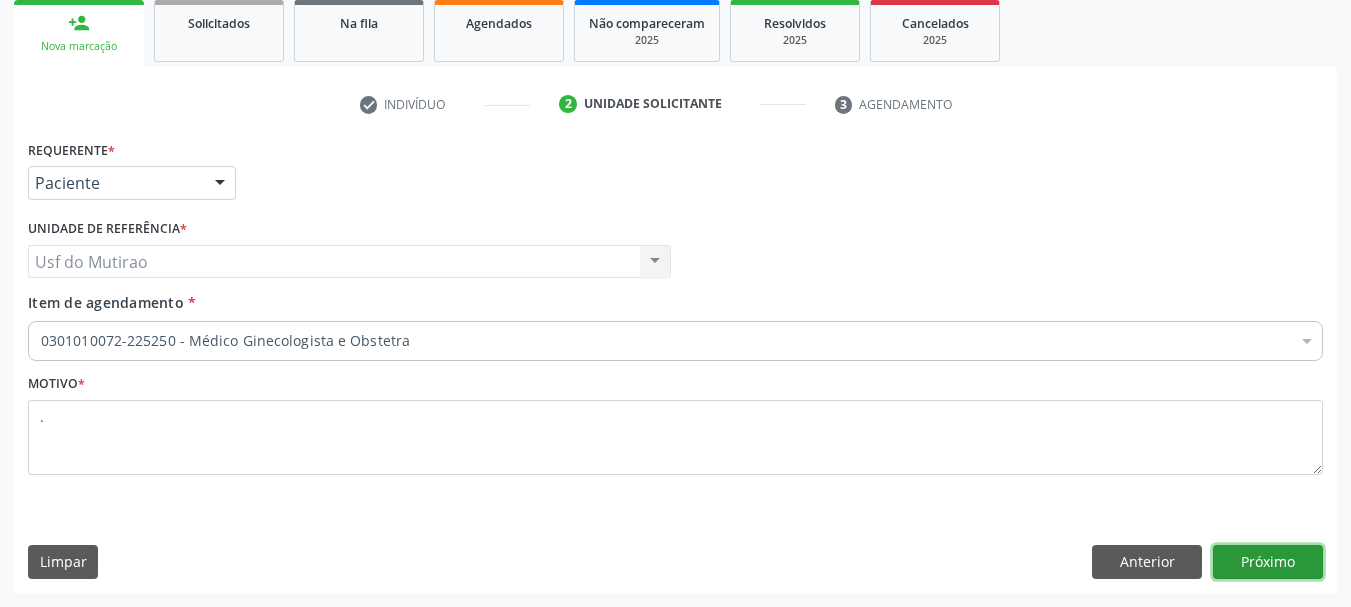 click on "Próximo" at bounding box center (1268, 562) 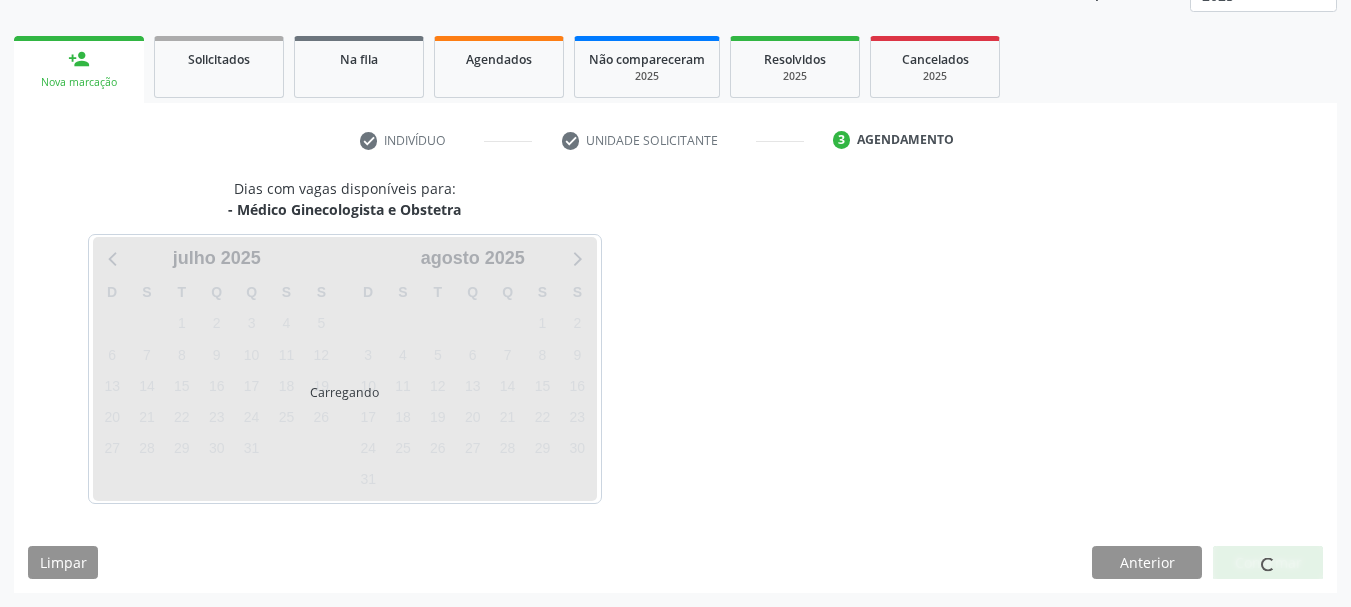 scroll, scrollTop: 263, scrollLeft: 0, axis: vertical 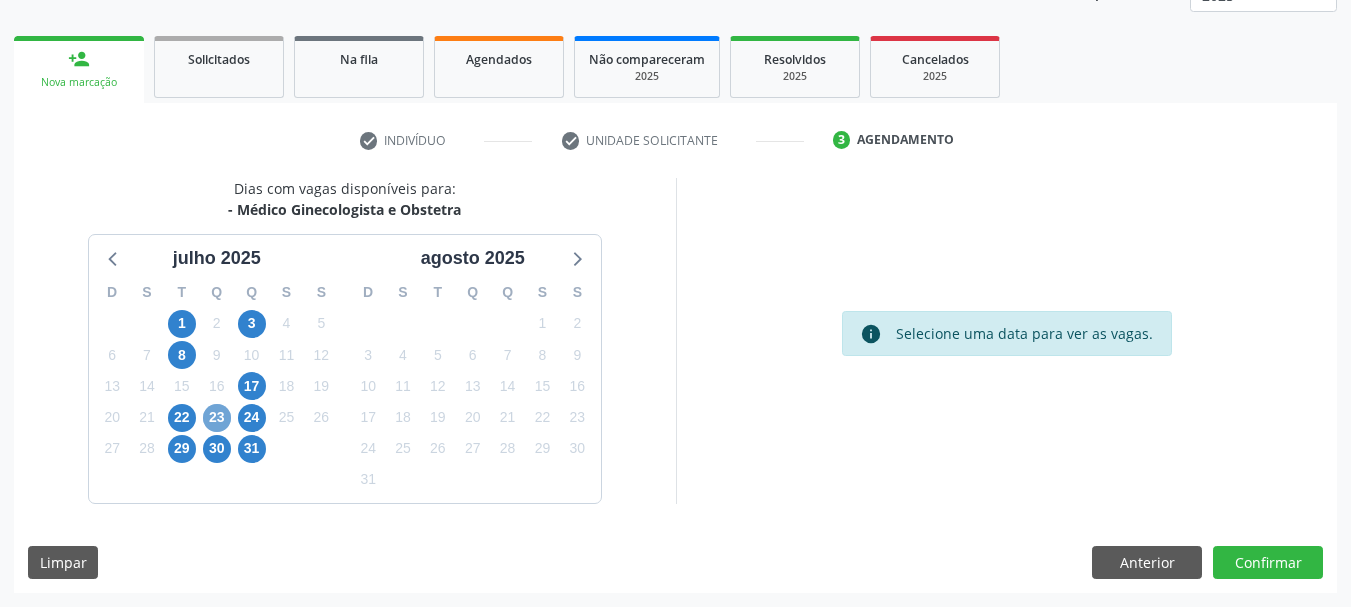 click on "23" at bounding box center (217, 418) 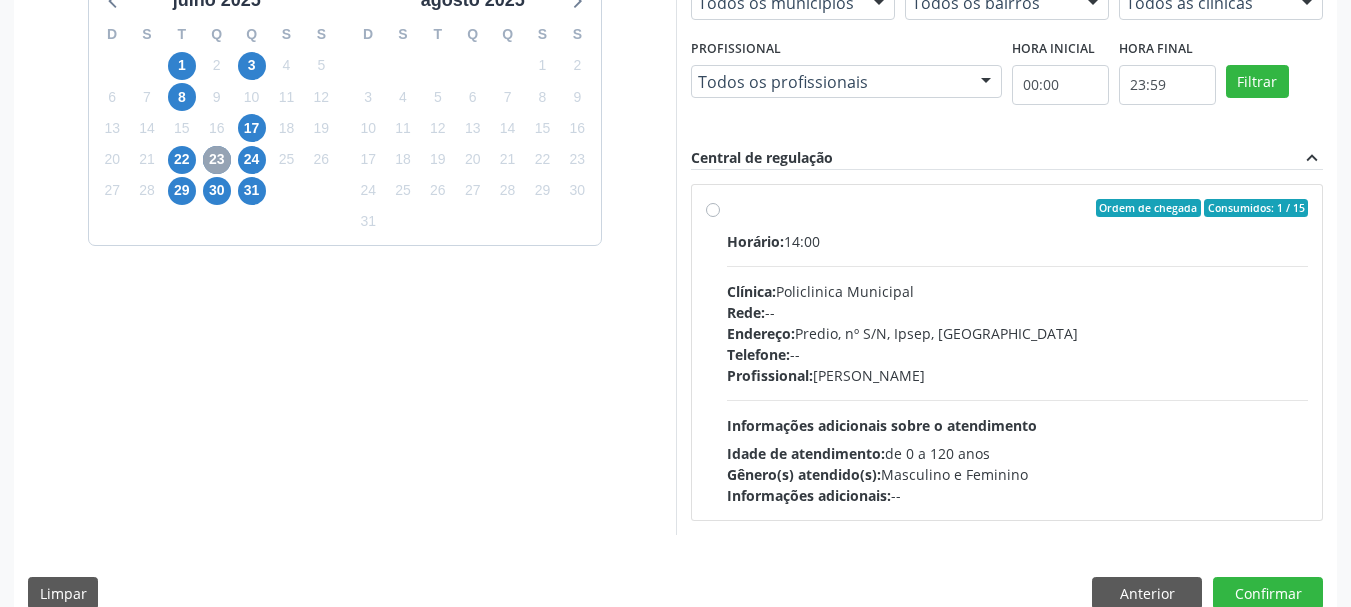 scroll, scrollTop: 552, scrollLeft: 0, axis: vertical 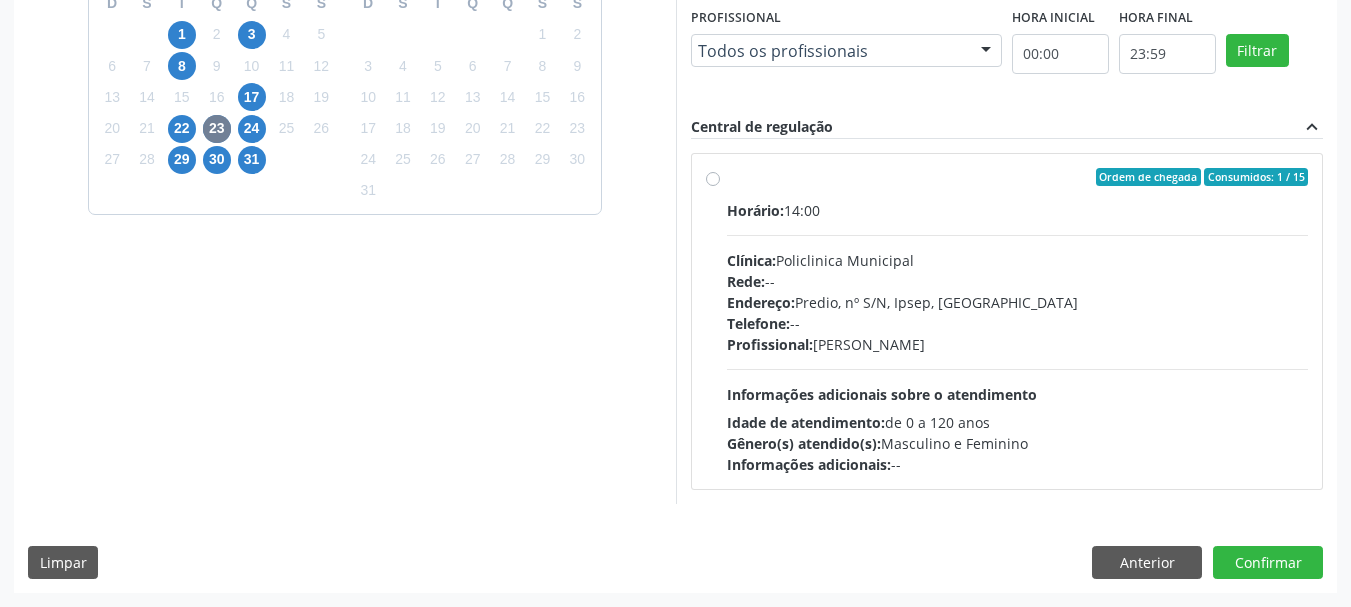 click on "Endereço:   Predio, nº S/N, Ipsep, [GEOGRAPHIC_DATA]" at bounding box center [1018, 302] 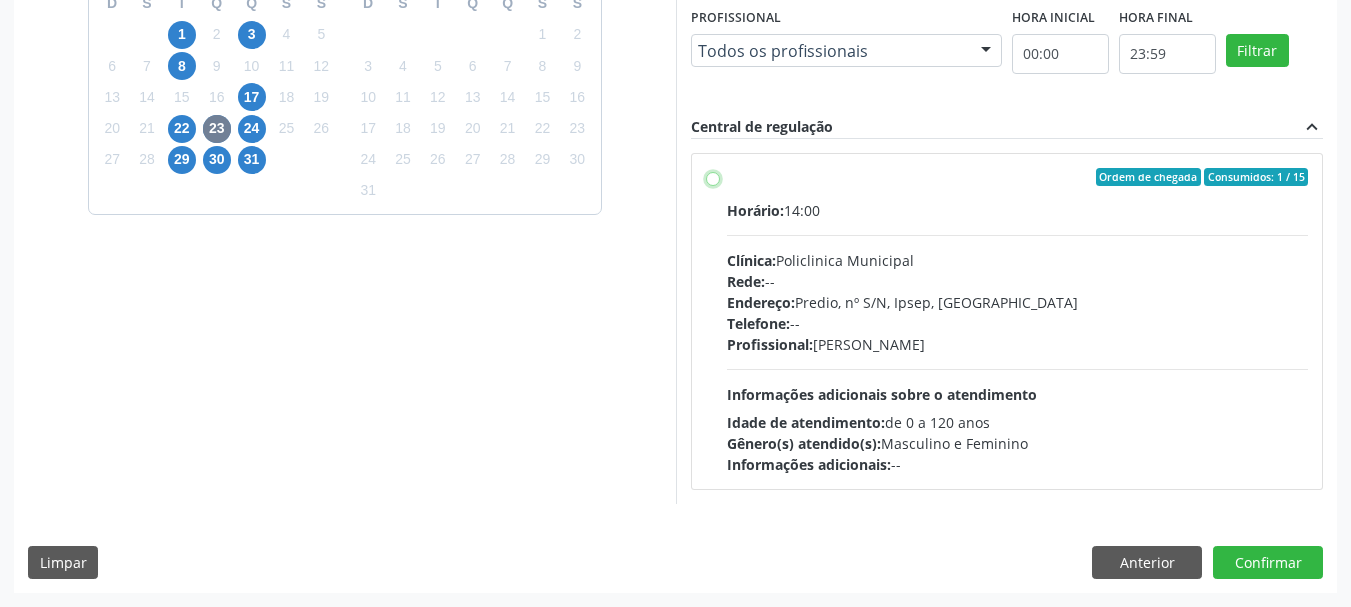click on "Ordem de chegada
Consumidos: 1 / 15
Horário:   14:00
Clínica:  Policlinica Municipal
Rede:
--
Endereço:   Predio, nº S/N, Ipsep, Serra Talhada - PE
Telefone:   --
Profissional:
Thaisa Barbosa de Siqueira
Informações adicionais sobre o atendimento
Idade de atendimento:
de 0 a 120 anos
Gênero(s) atendido(s):
Masculino e Feminino
Informações adicionais:
--" at bounding box center [713, 177] 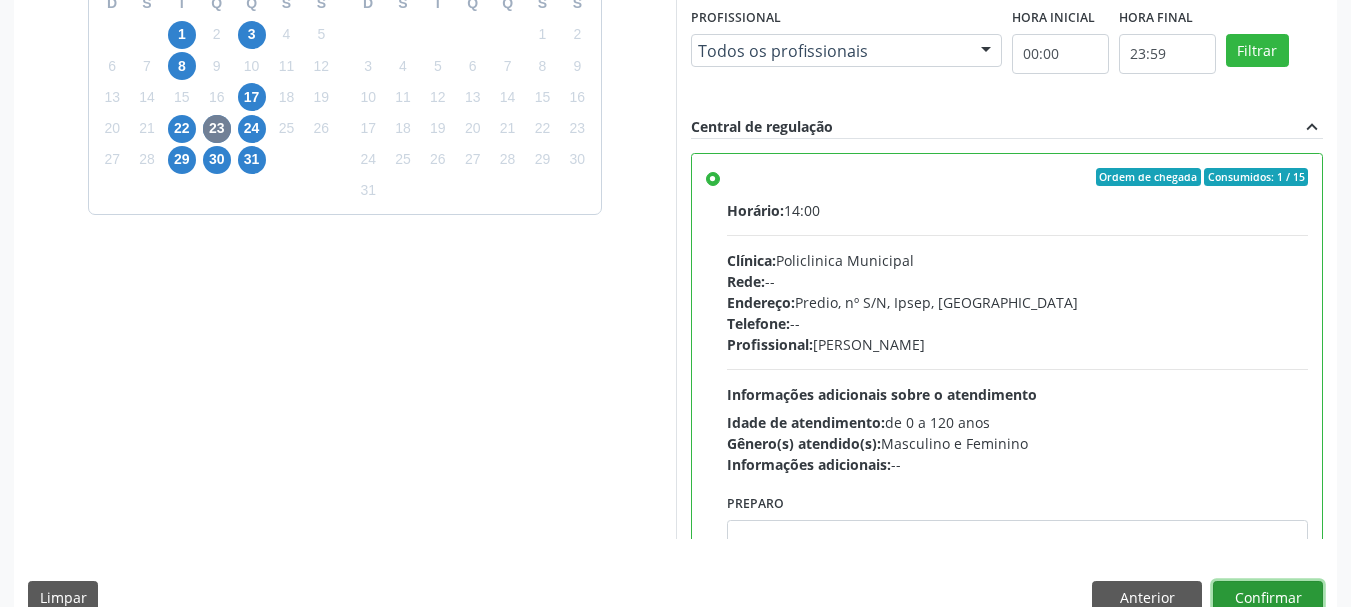 click on "Confirmar" at bounding box center (1268, 598) 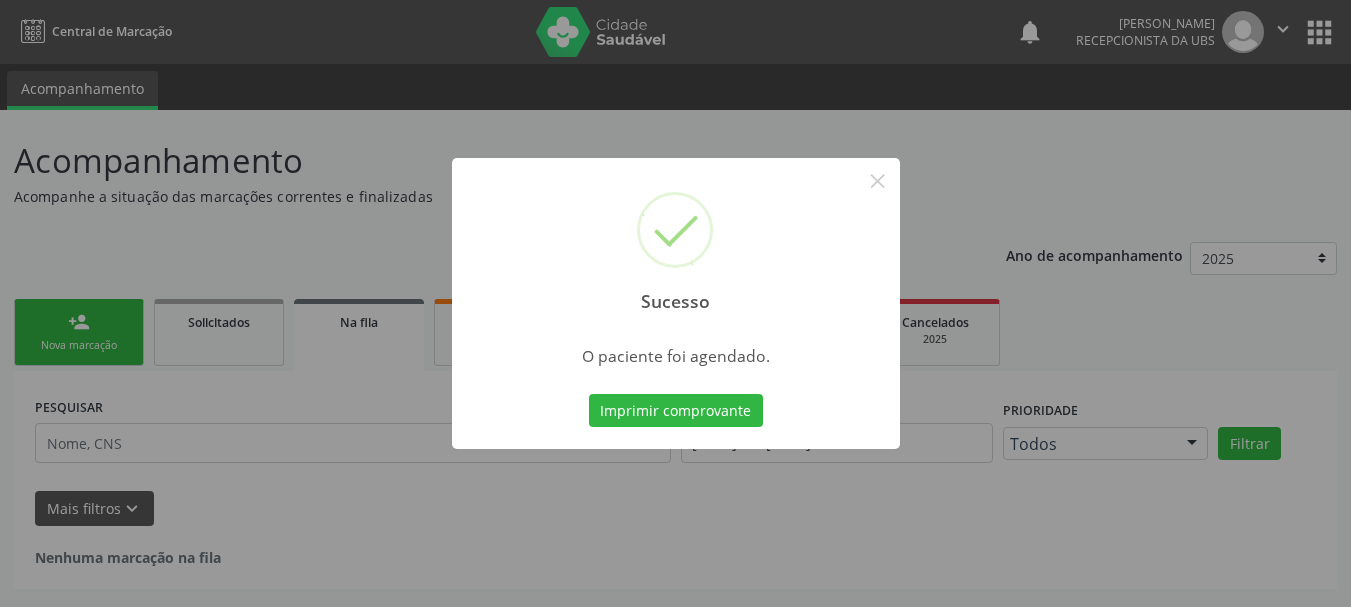 scroll, scrollTop: 0, scrollLeft: 0, axis: both 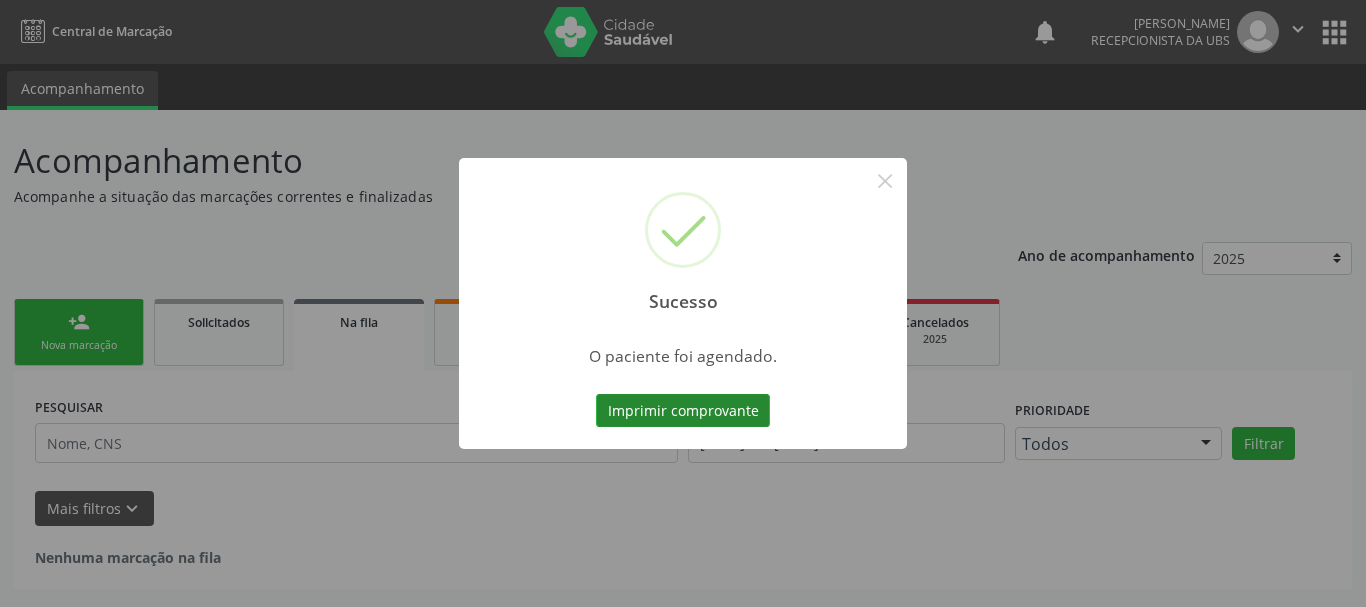 click on "Imprimir comprovante" at bounding box center (683, 411) 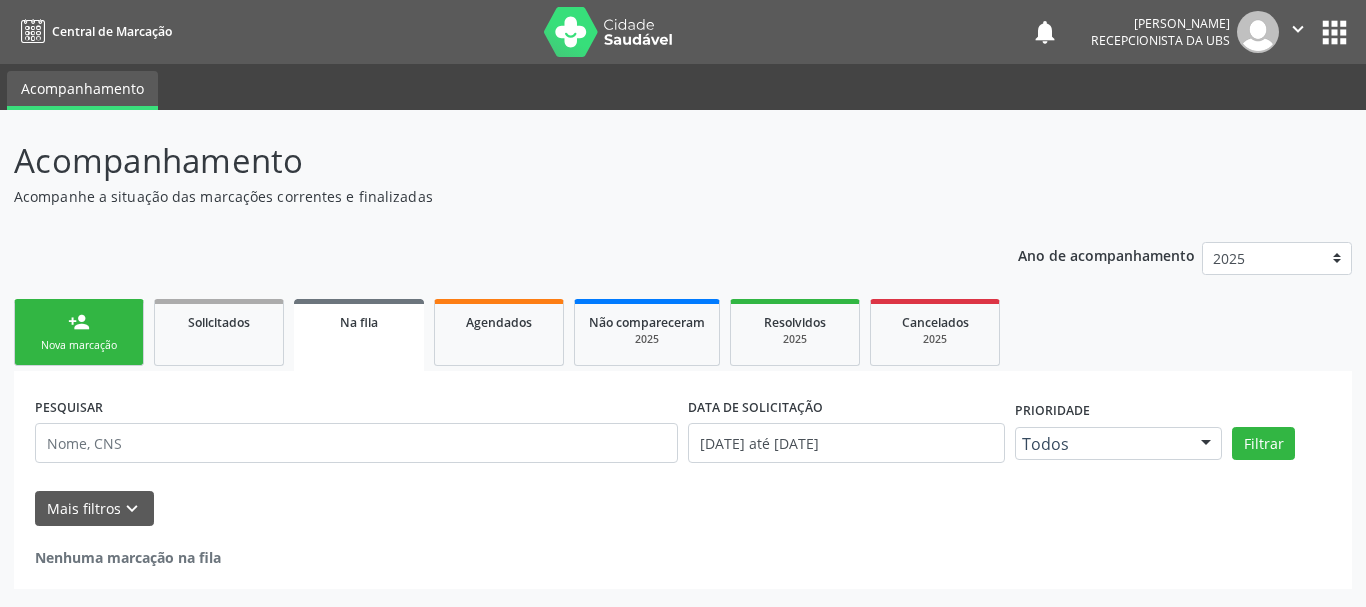 click on "Nova marcação" at bounding box center [79, 345] 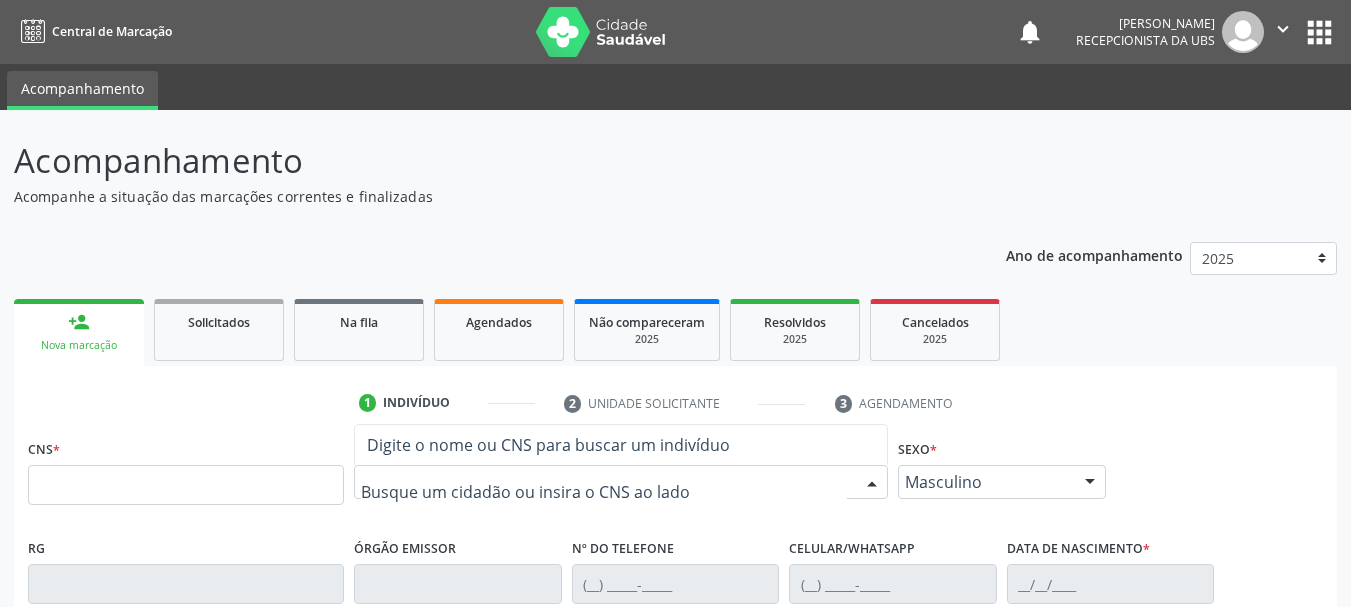 type on "a" 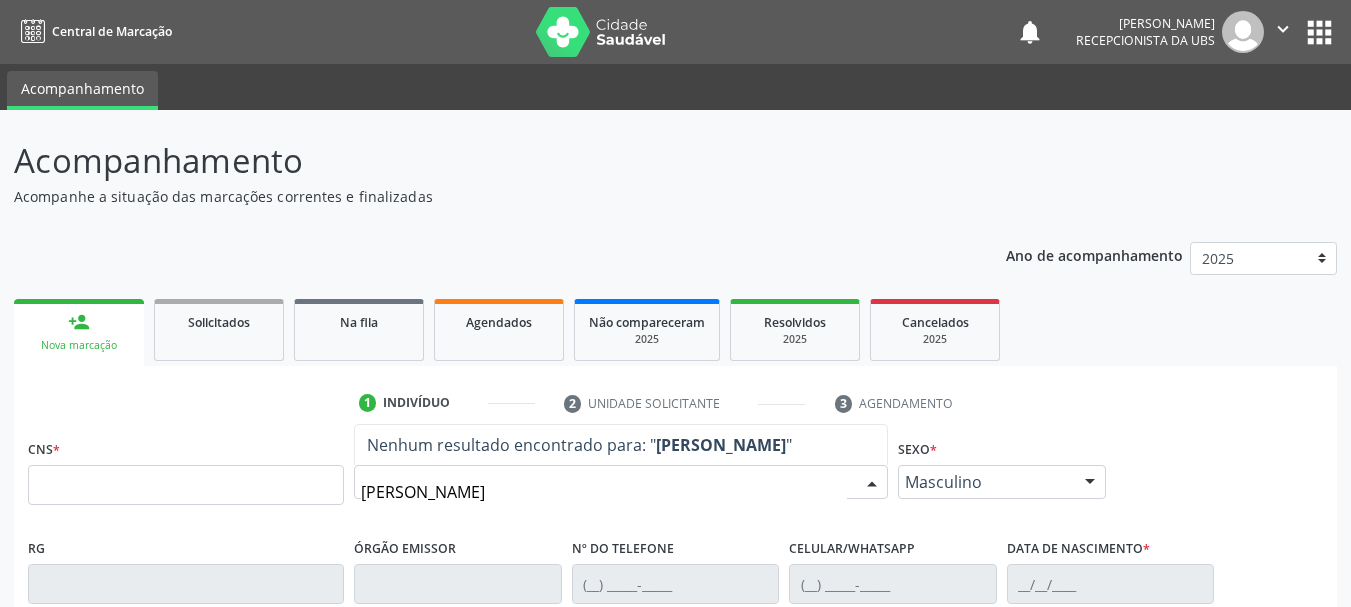 click on "marialia izabela da silva pau" at bounding box center (604, 492) 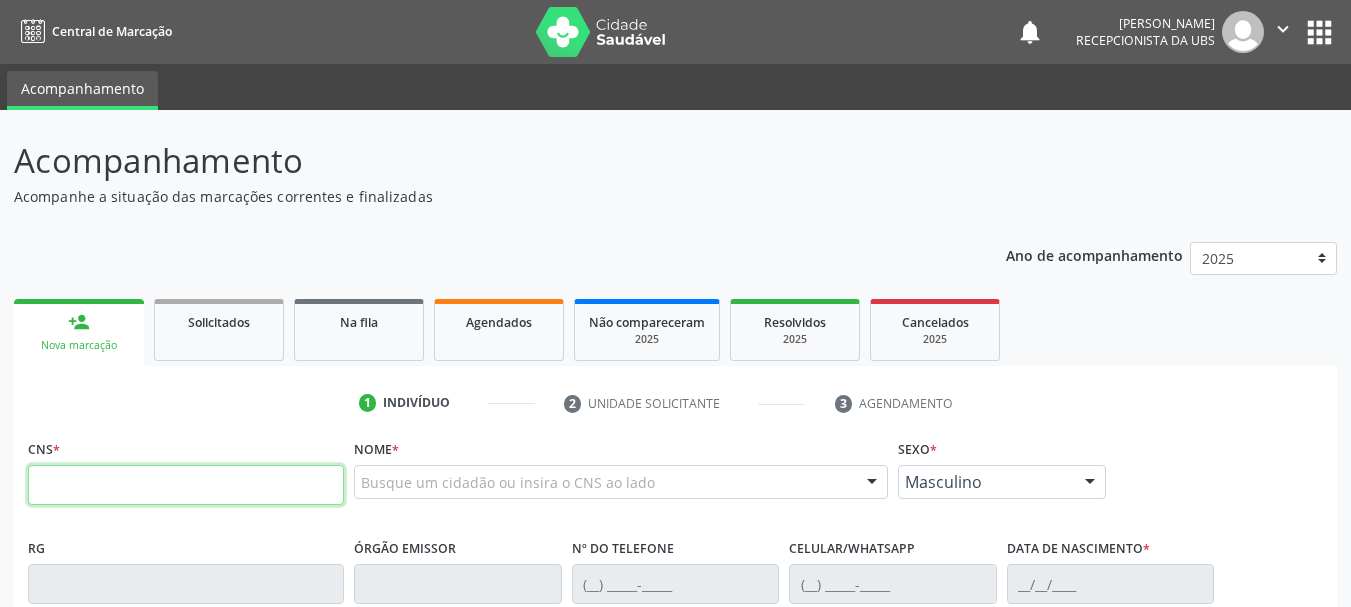 click at bounding box center [186, 485] 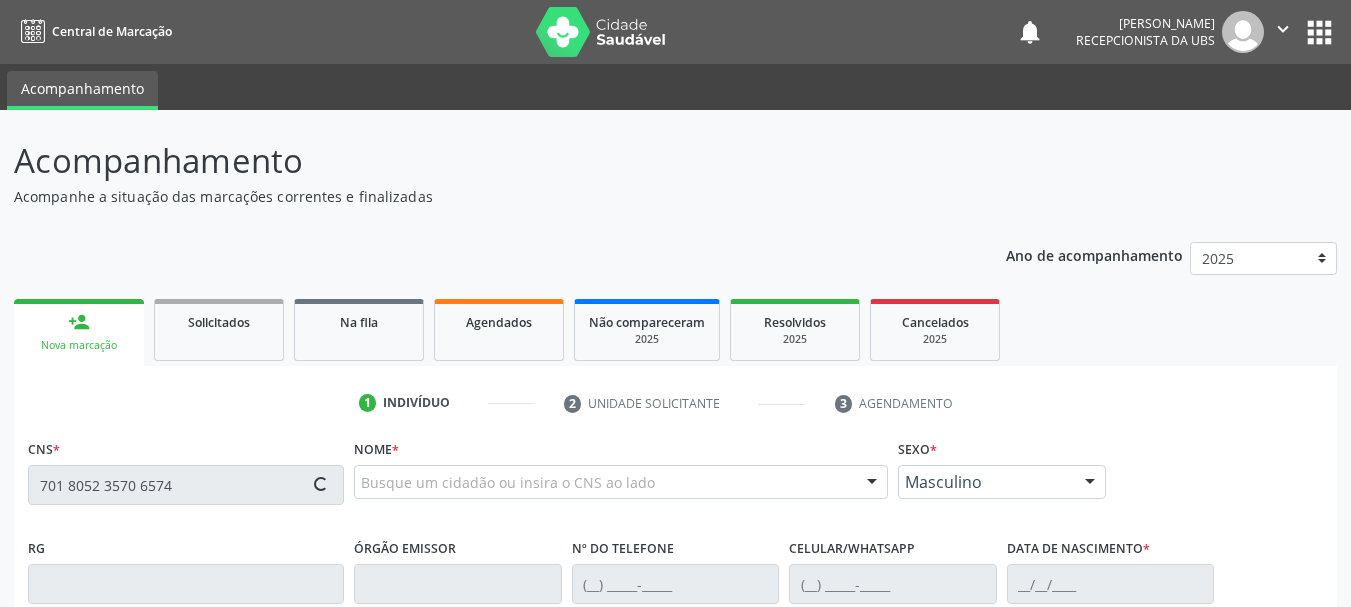 type on "701 8052 3570 6574" 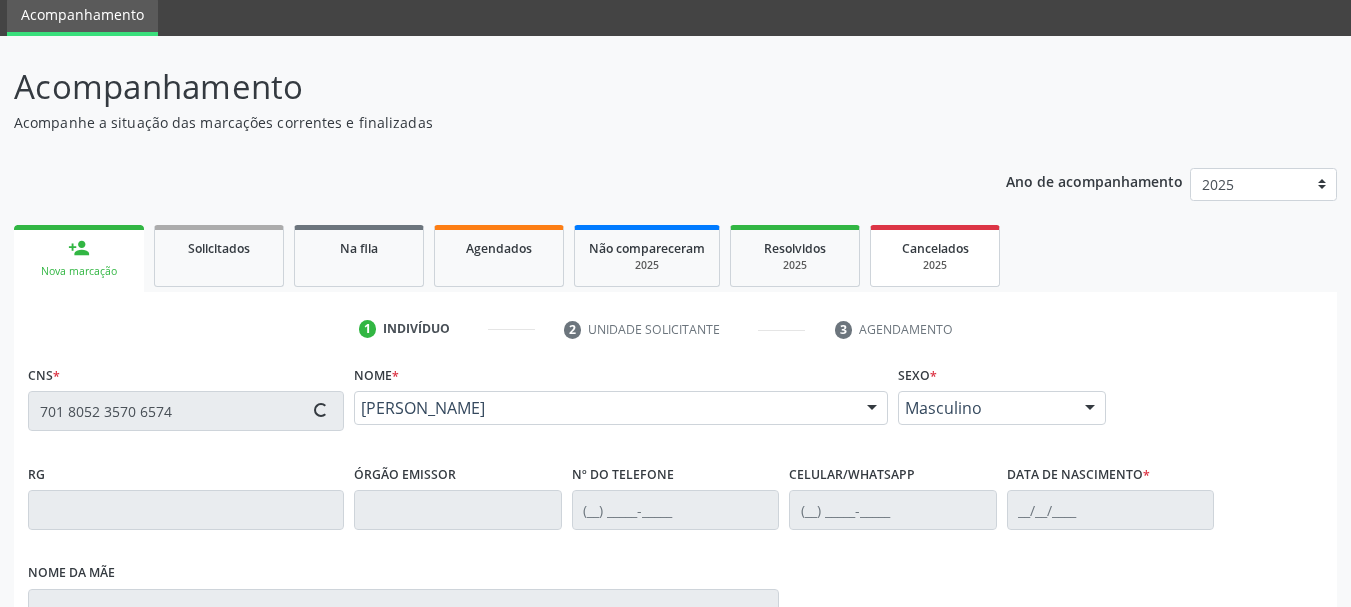 scroll, scrollTop: 200, scrollLeft: 0, axis: vertical 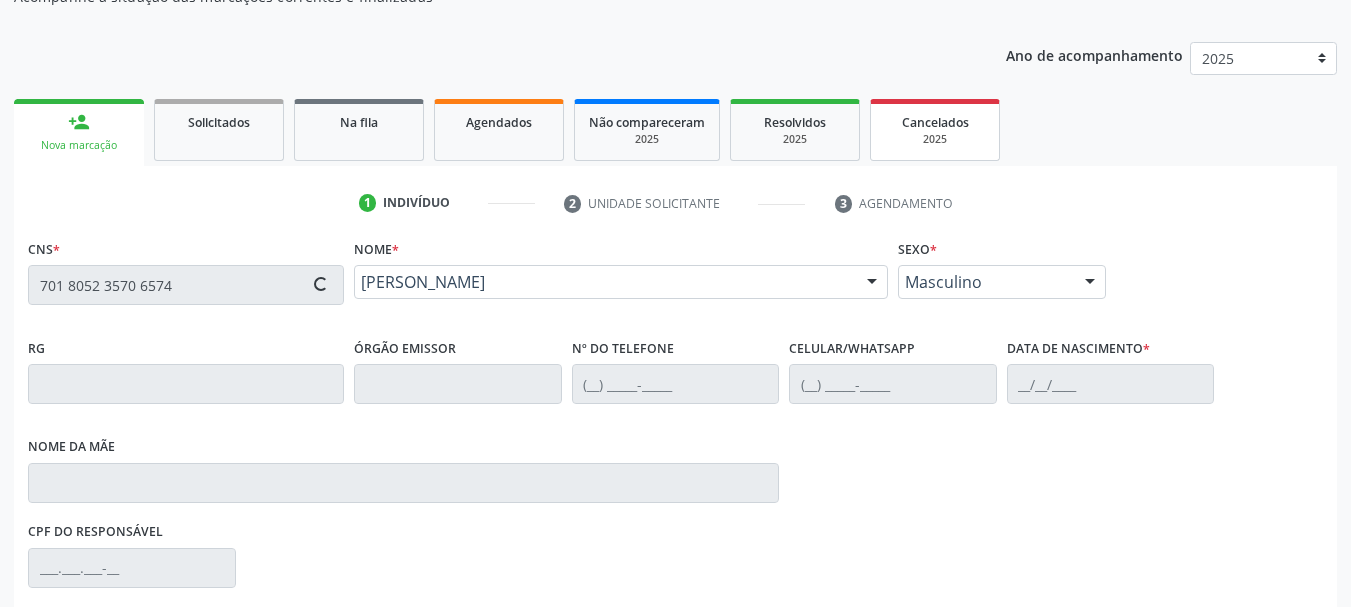 type on "(87) 99634-4749" 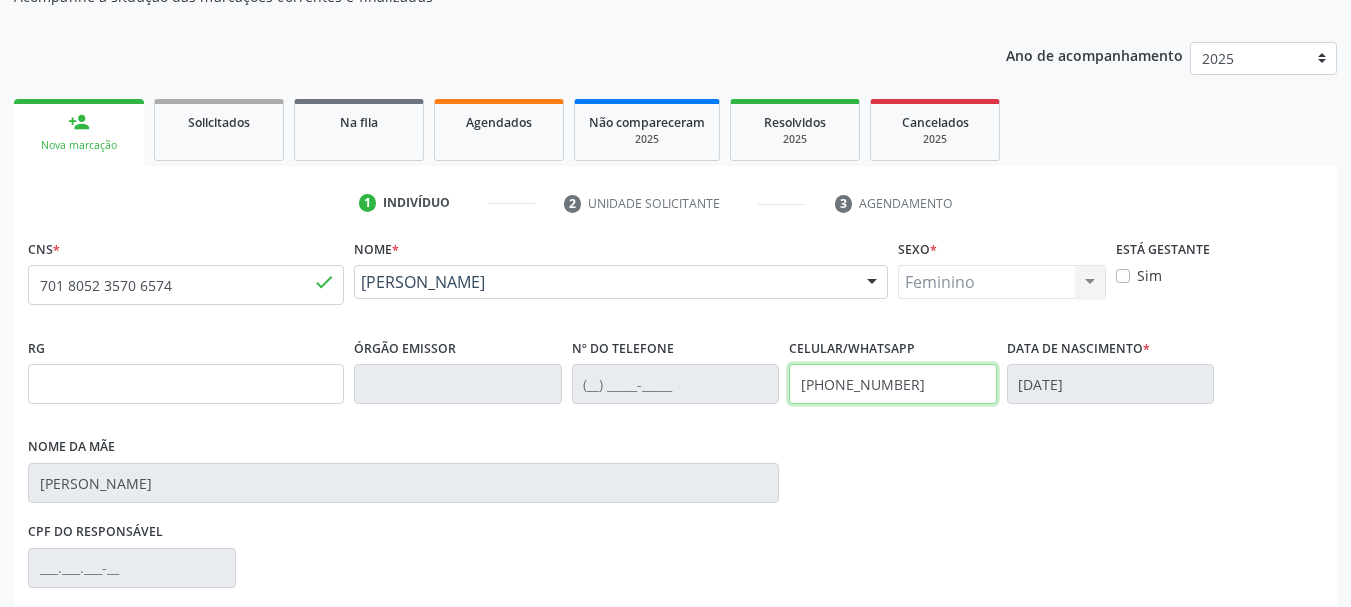 click on "RG
Órgão emissor
Nº do Telefone
Celular/WhatsApp
(87) 99634-4749
Data de nascimento
*
22/03/2000
Nome da mãe
Maria de Fatima da Silva" at bounding box center (675, 425) 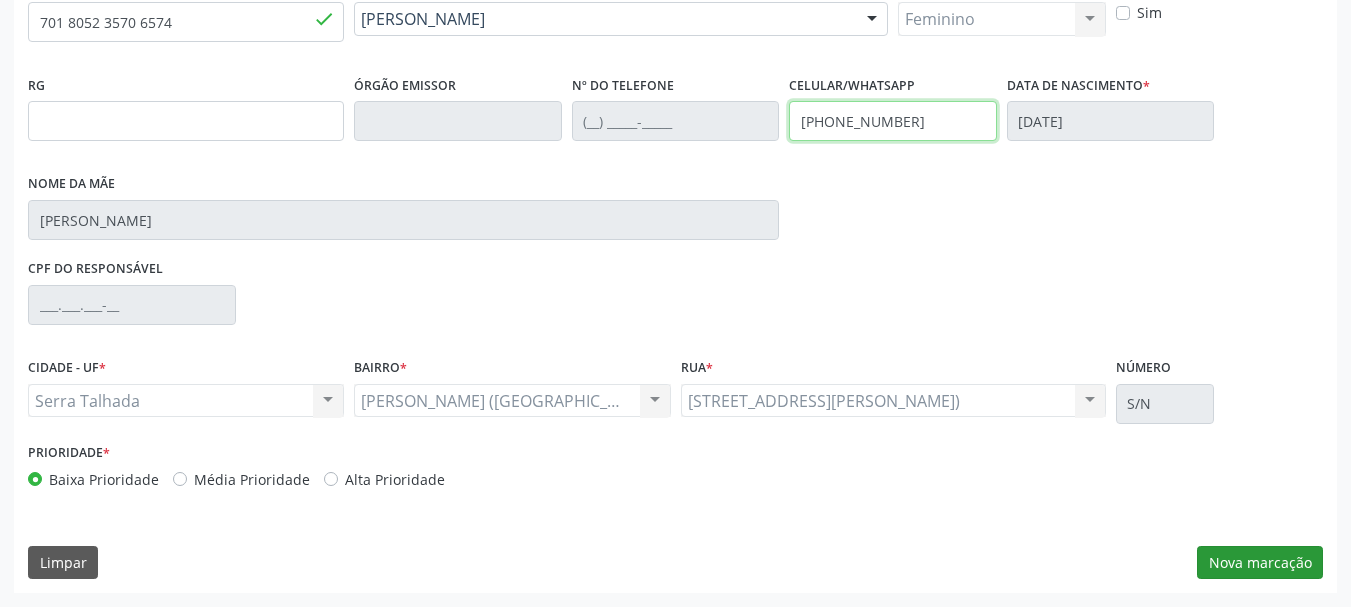 type on "(87) 99917-1234" 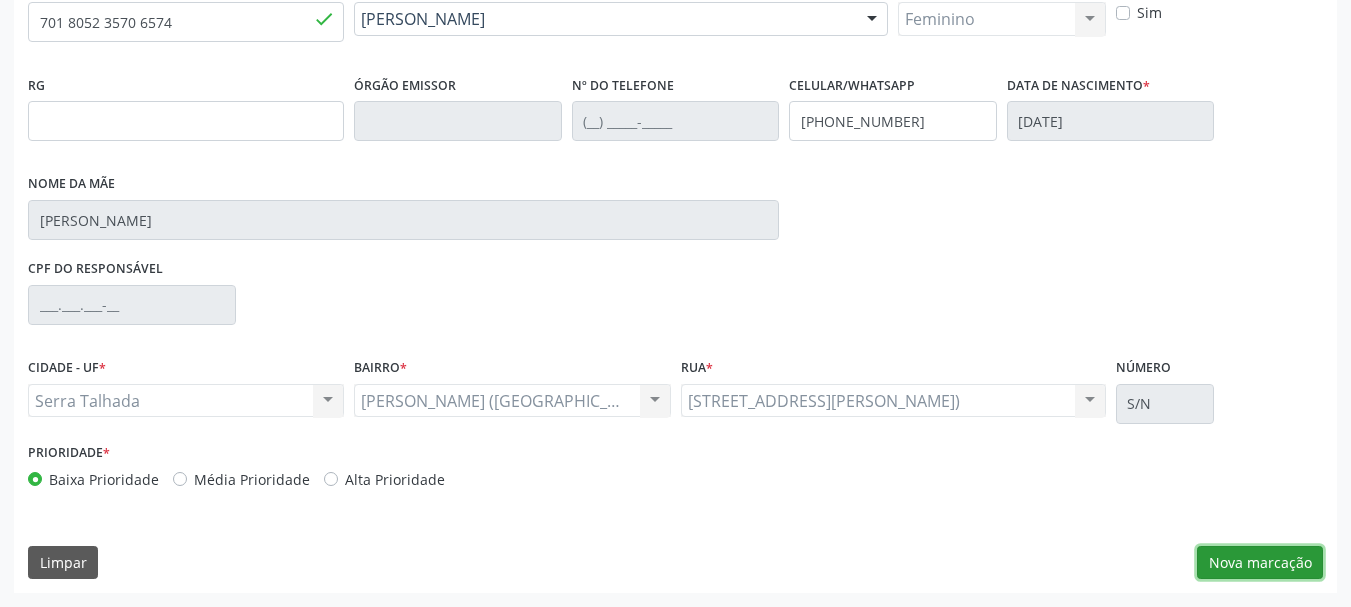 click on "Nova marcação" at bounding box center [1260, 563] 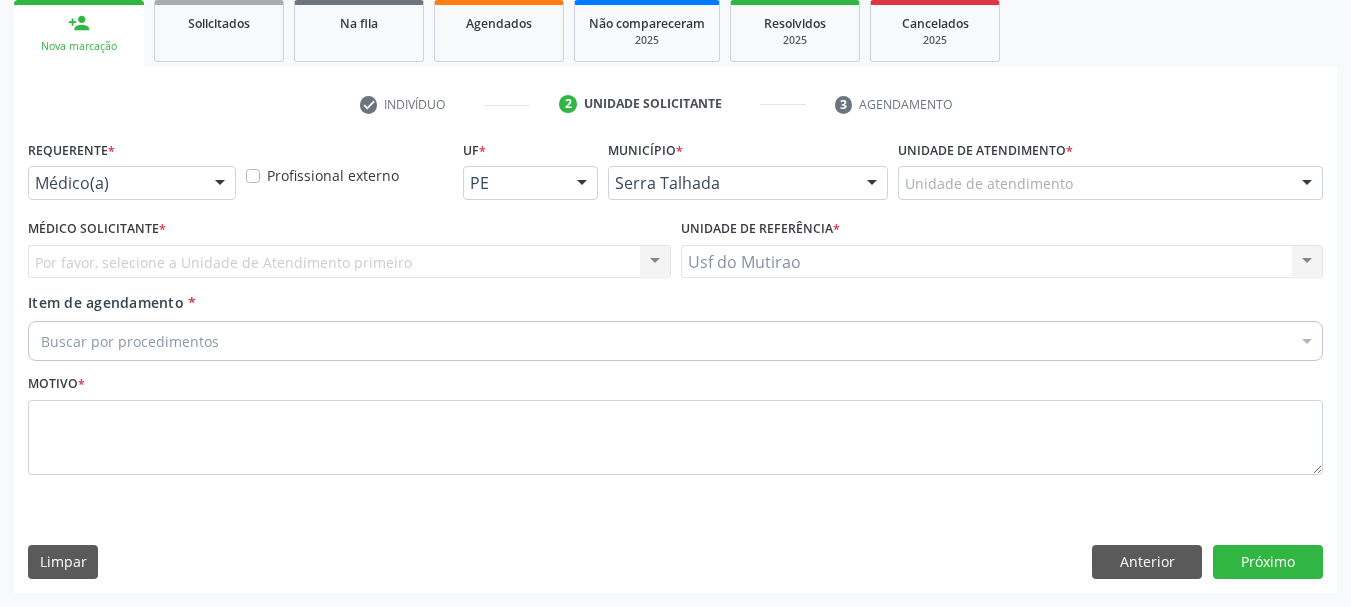 scroll, scrollTop: 299, scrollLeft: 0, axis: vertical 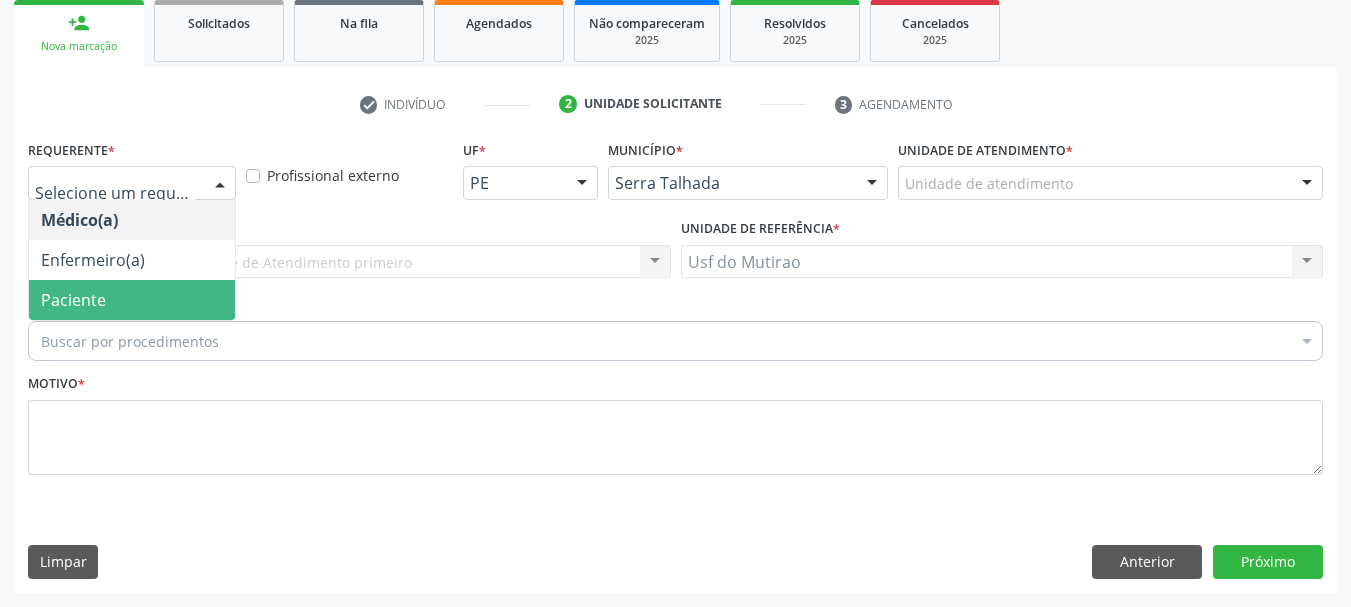 click on "Paciente" at bounding box center (132, 300) 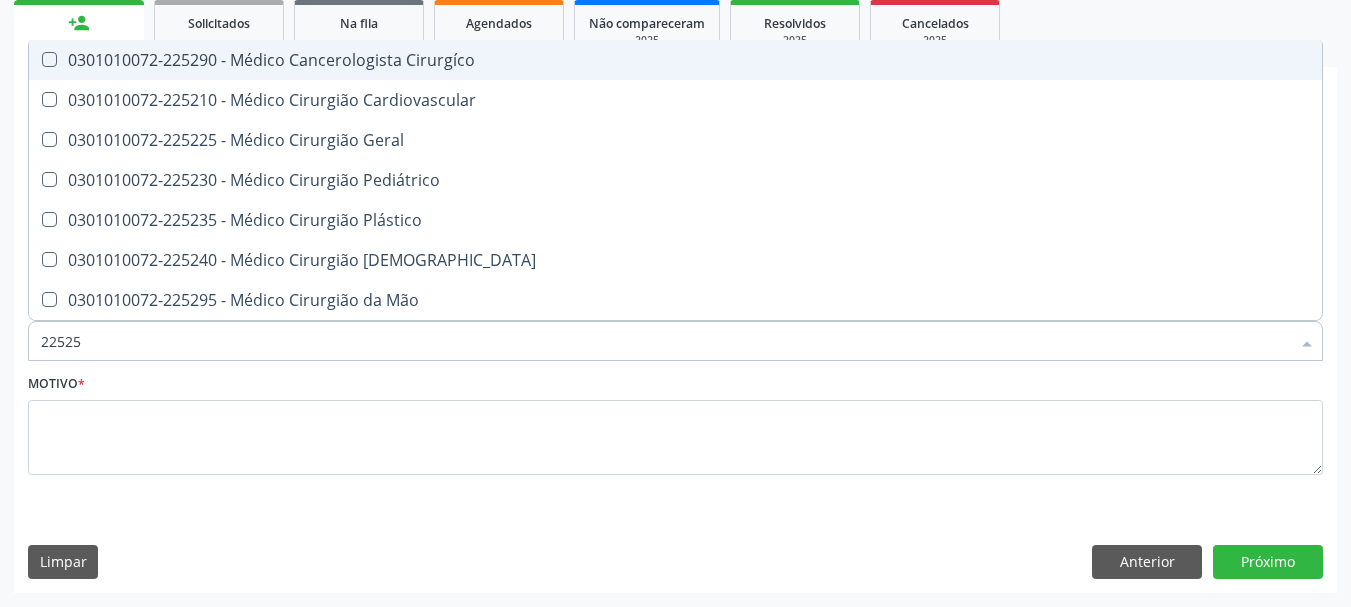 type on "225250" 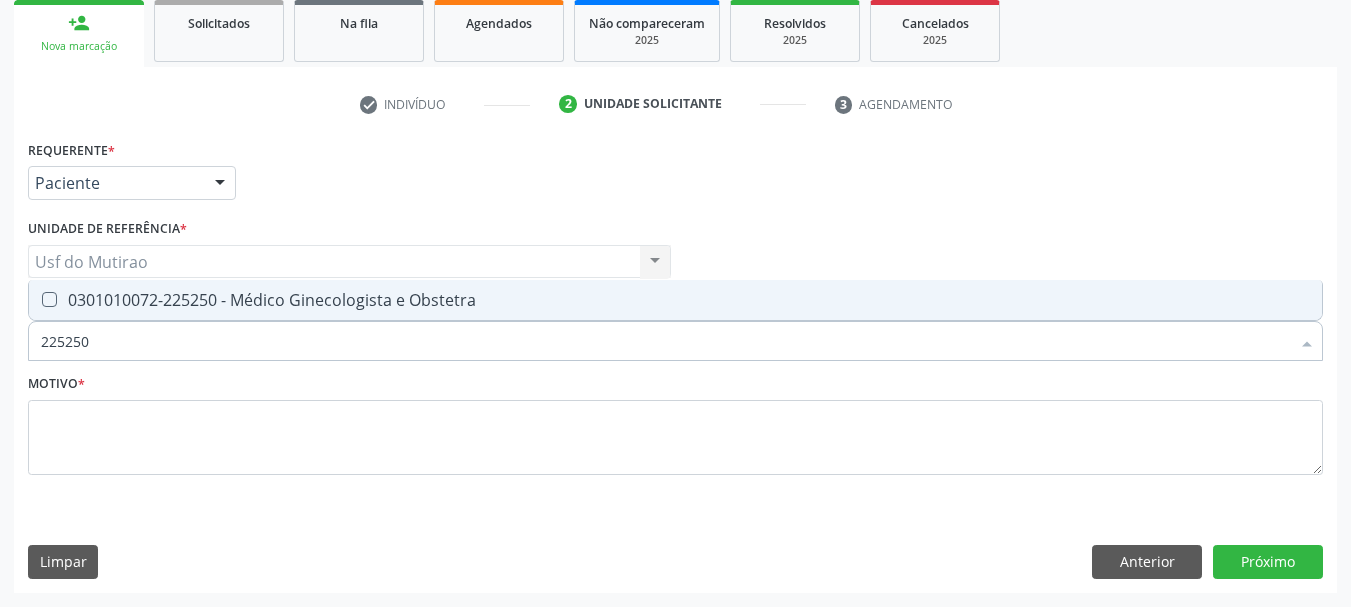click on "0301010072-225250 - Médico Ginecologista e Obstetra" at bounding box center (675, 300) 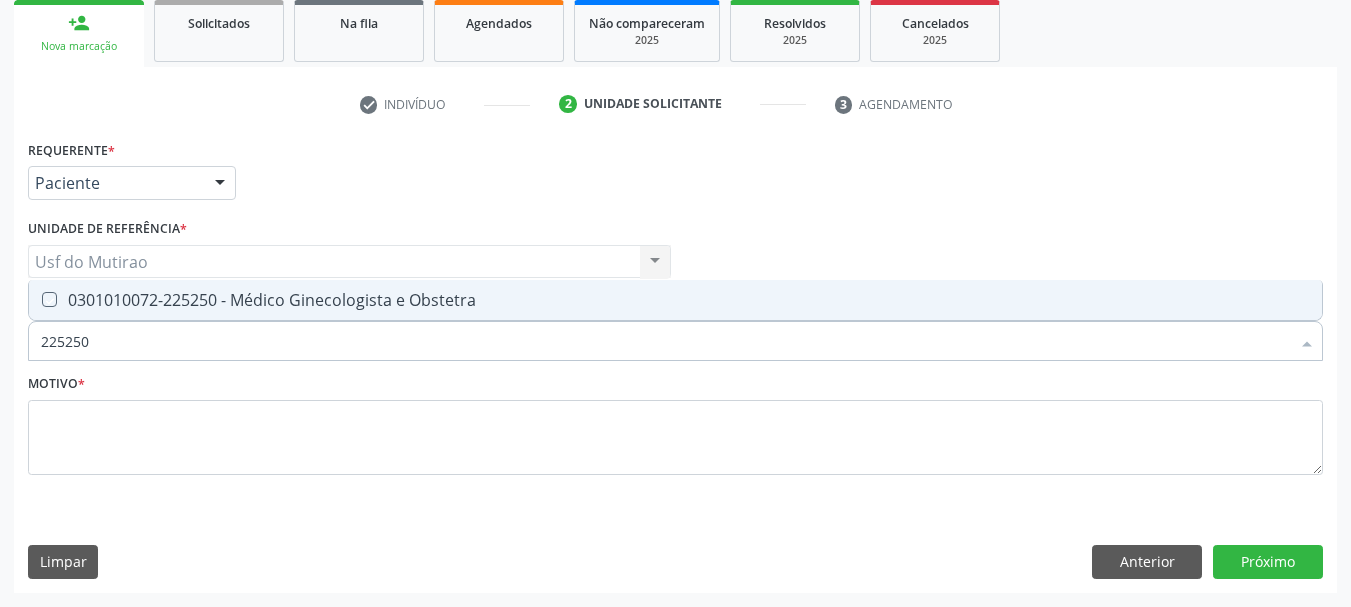 checkbox on "true" 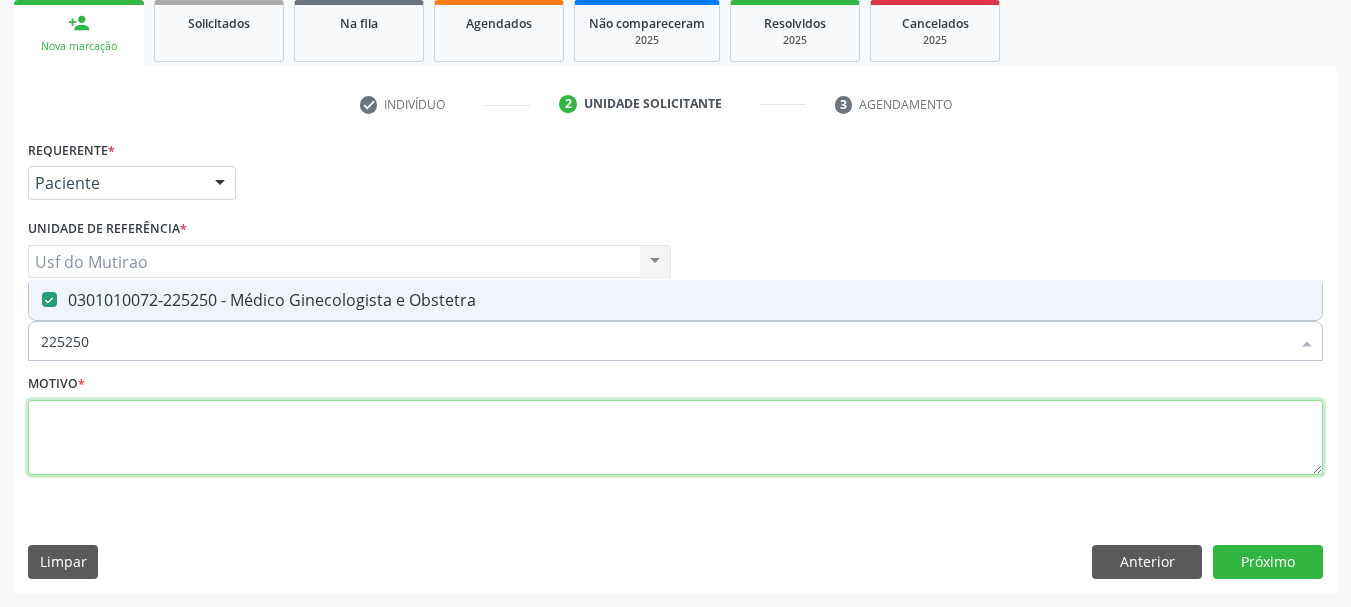 click at bounding box center [675, 438] 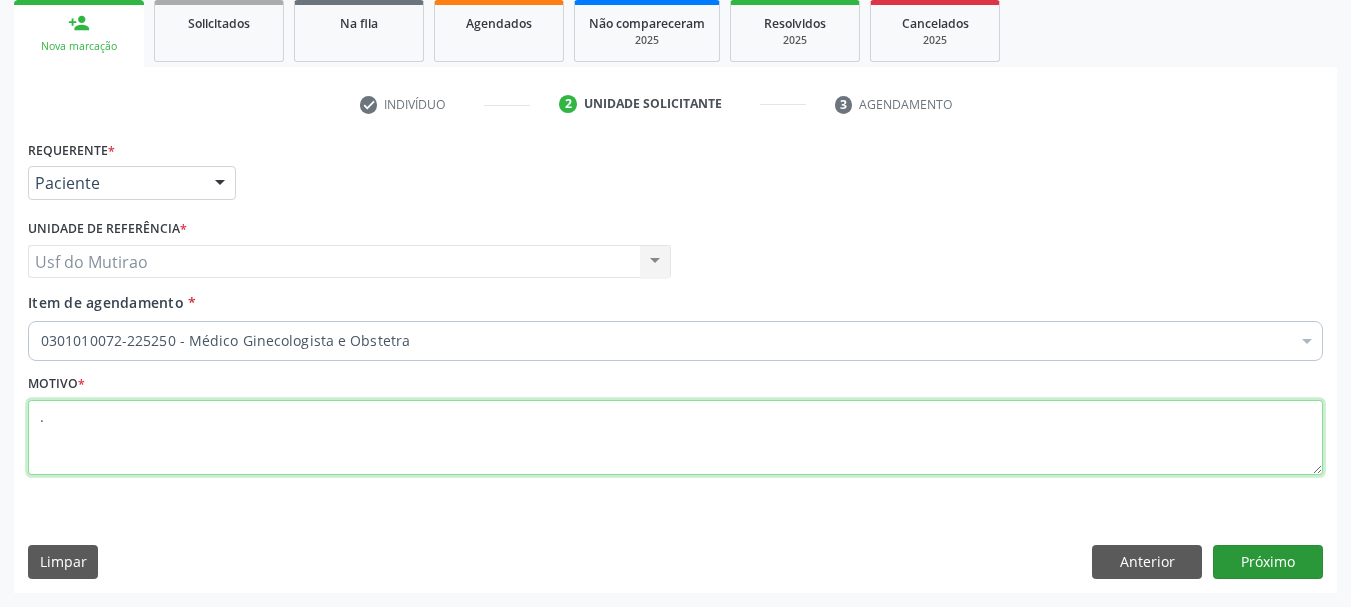 type on "." 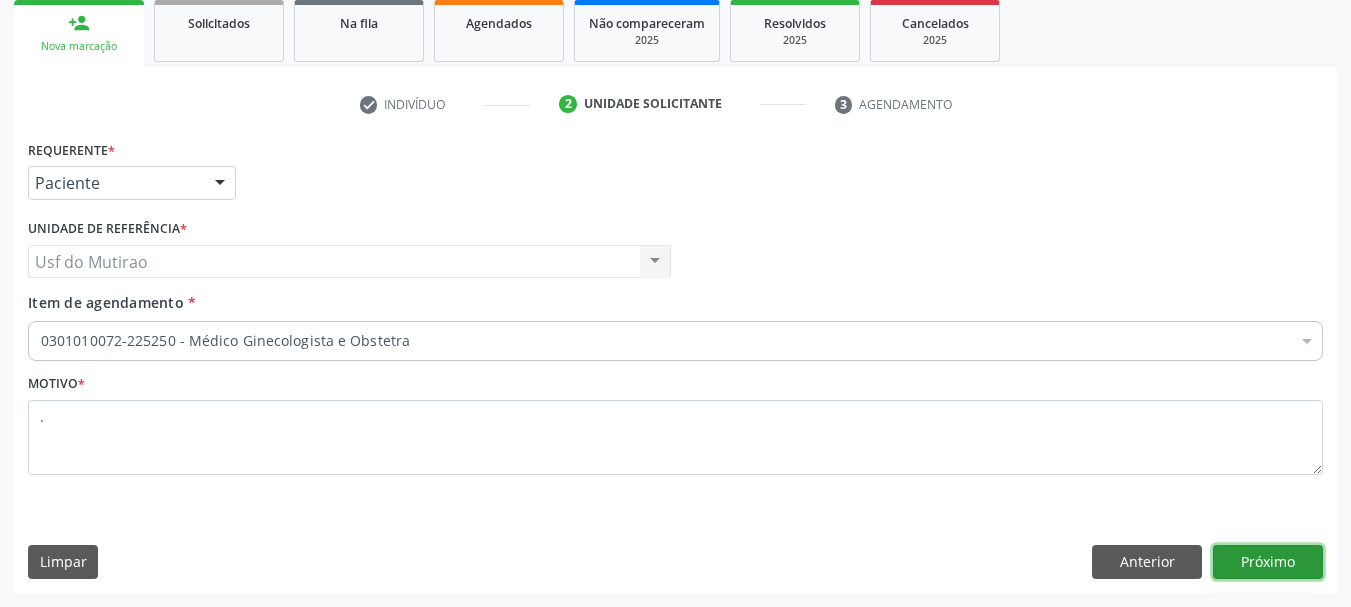 click on "Próximo" at bounding box center [1268, 562] 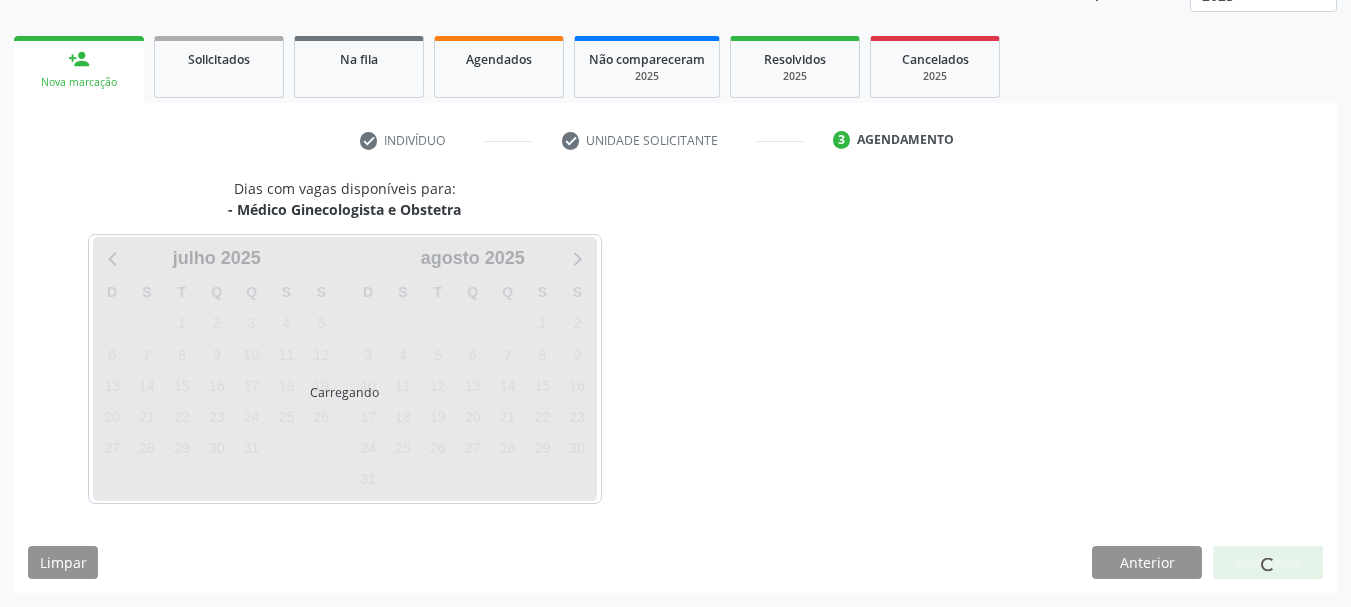 scroll, scrollTop: 263, scrollLeft: 0, axis: vertical 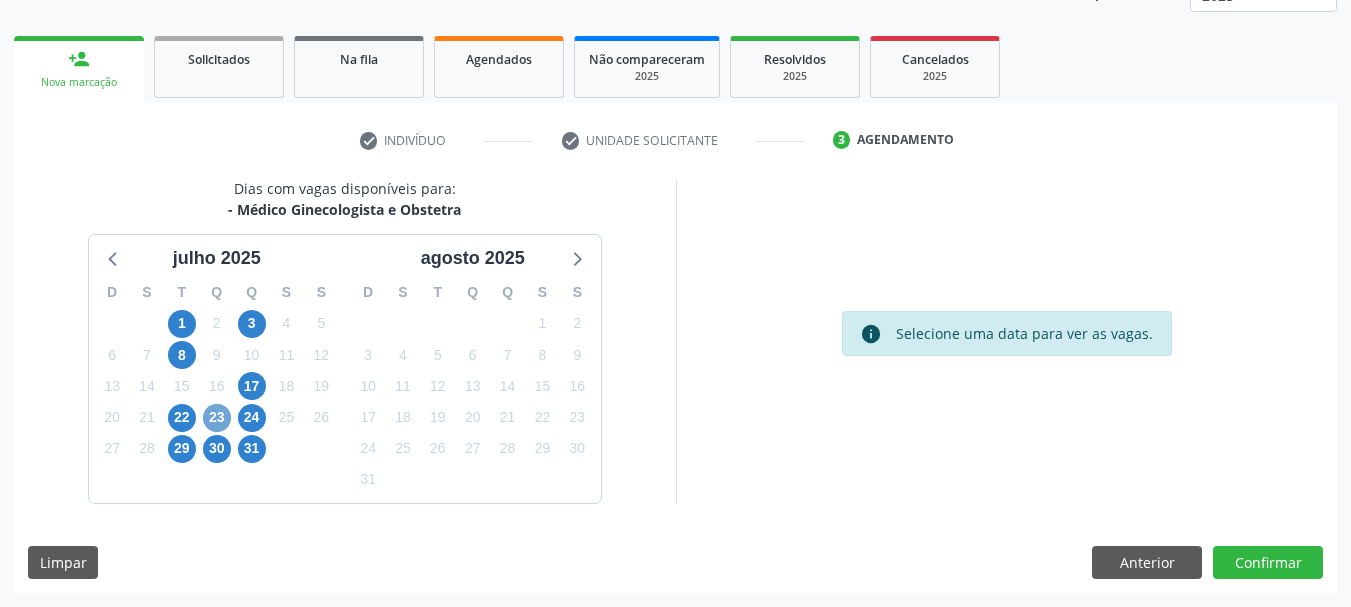 click on "23" at bounding box center (217, 418) 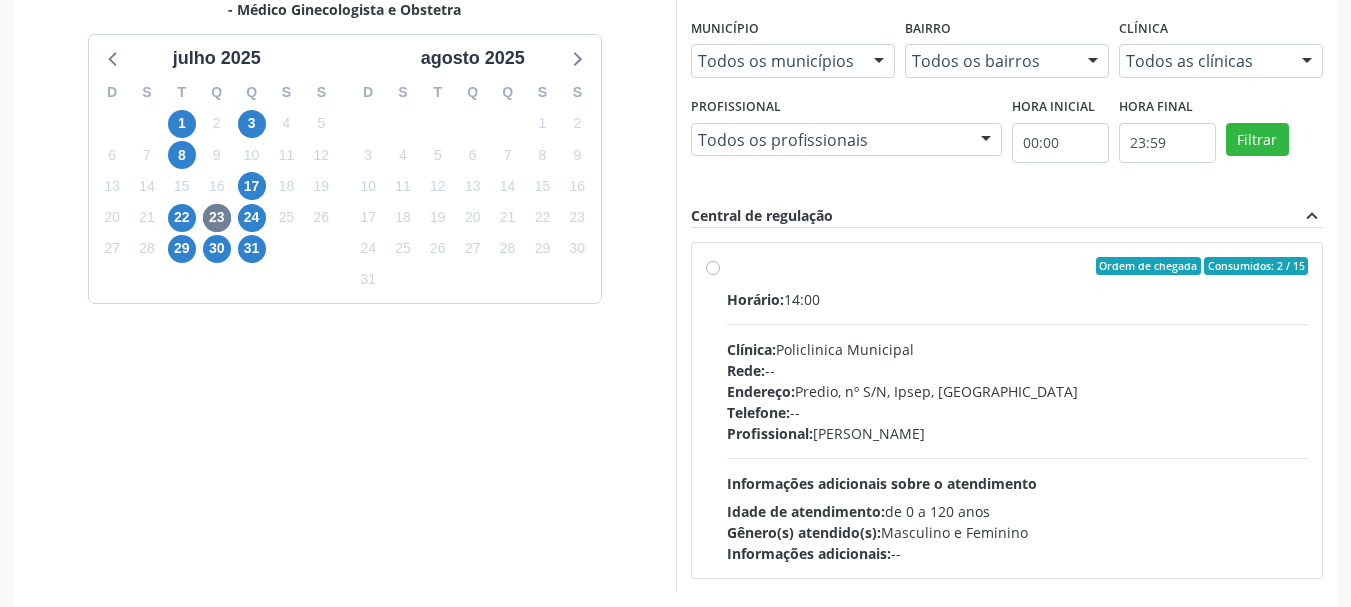 click on "Endereço:   Predio, nº S/N, Ipsep, [GEOGRAPHIC_DATA]" at bounding box center (1018, 391) 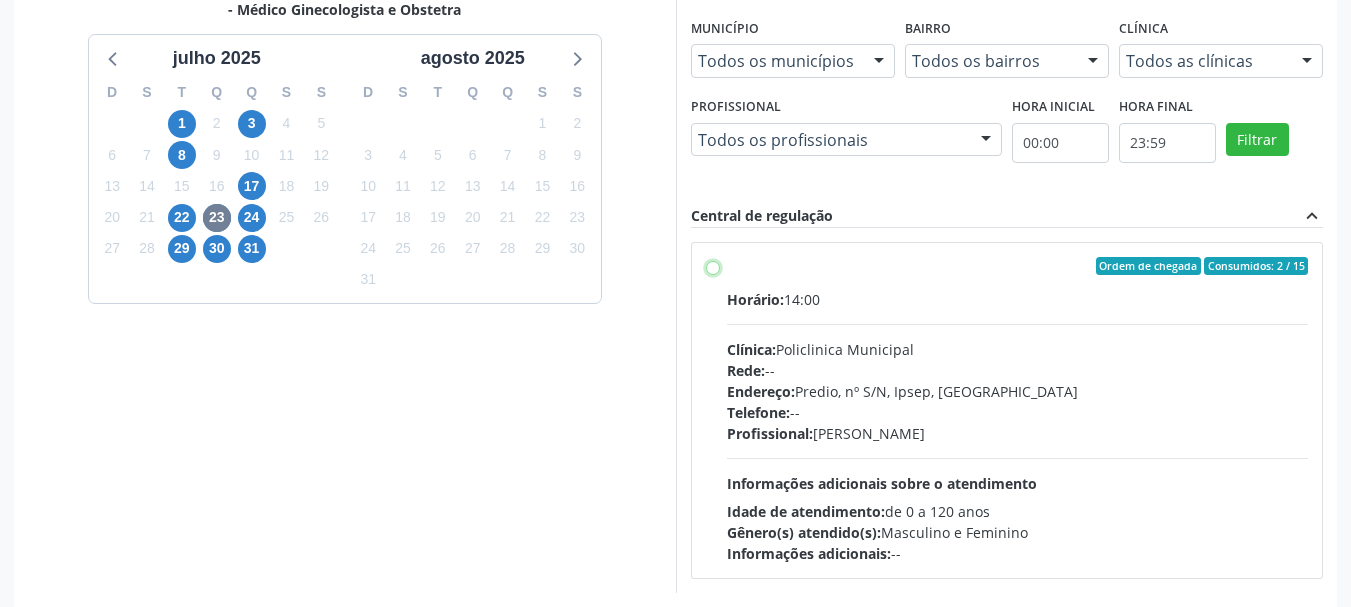 click on "Ordem de chegada
Consumidos: 2 / 15
Horário:   14:00
Clínica:  Policlinica Municipal
Rede:
--
Endereço:   Predio, nº S/N, Ipsep, Serra Talhada - PE
Telefone:   --
Profissional:
Thaisa Barbosa de Siqueira
Informações adicionais sobre o atendimento
Idade de atendimento:
de 0 a 120 anos
Gênero(s) atendido(s):
Masculino e Feminino
Informações adicionais:
--" at bounding box center [713, 266] 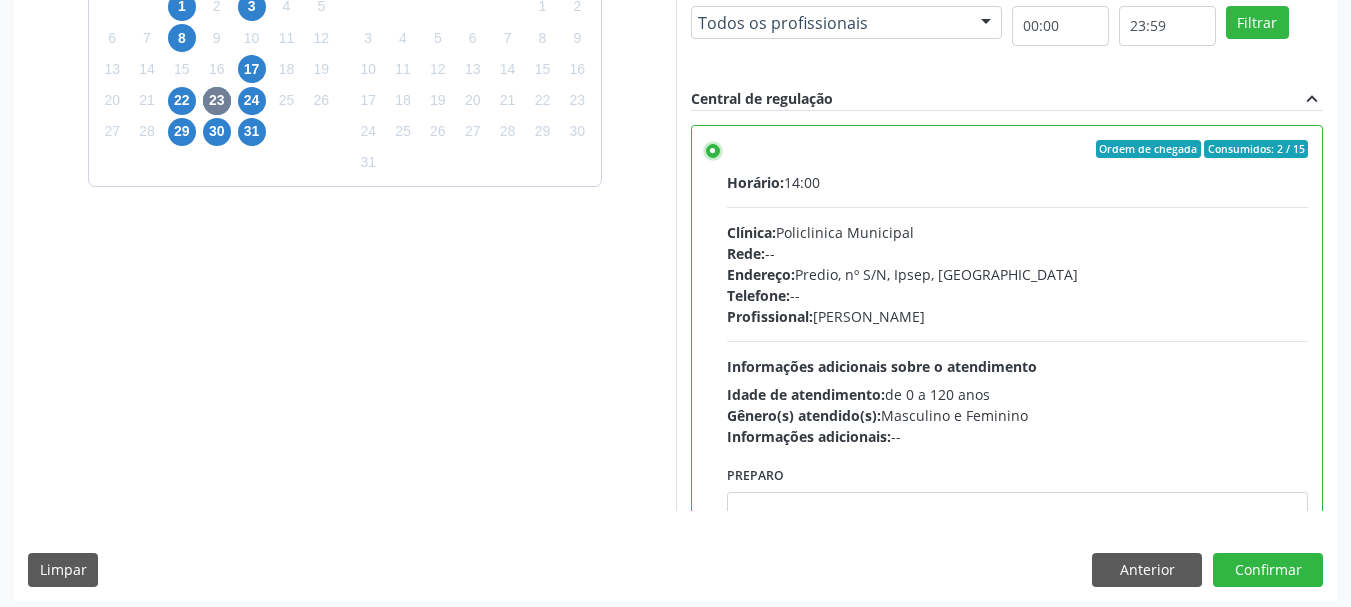 scroll, scrollTop: 588, scrollLeft: 0, axis: vertical 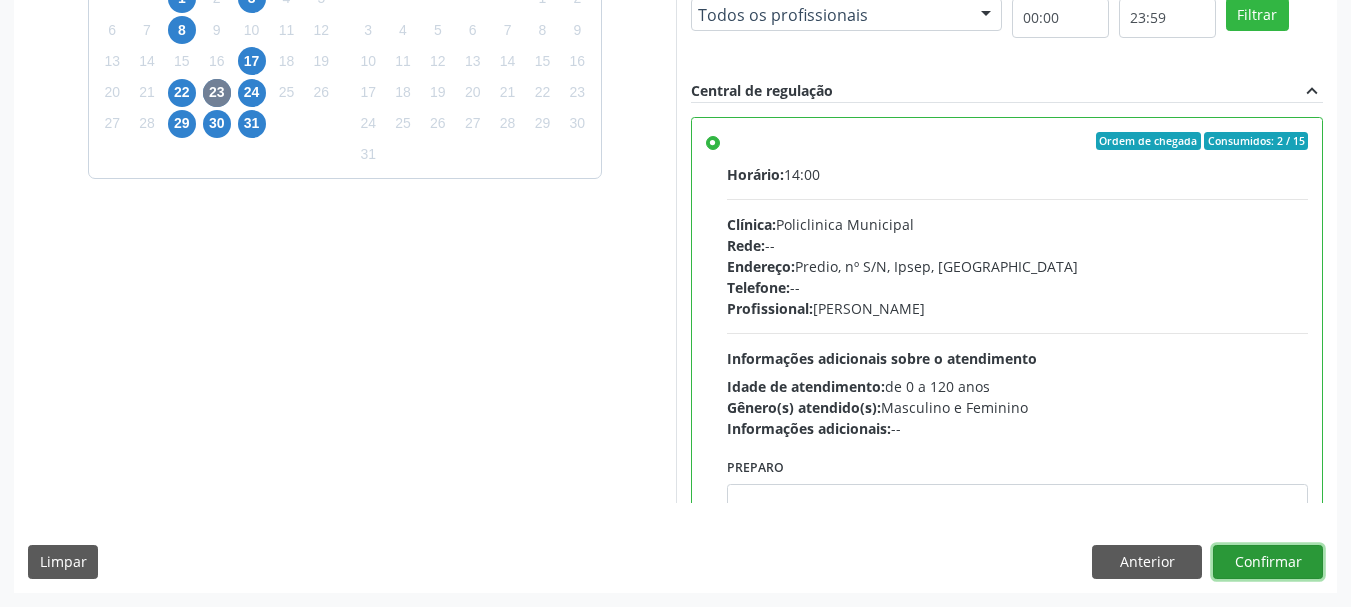 click on "Confirmar" at bounding box center (1268, 562) 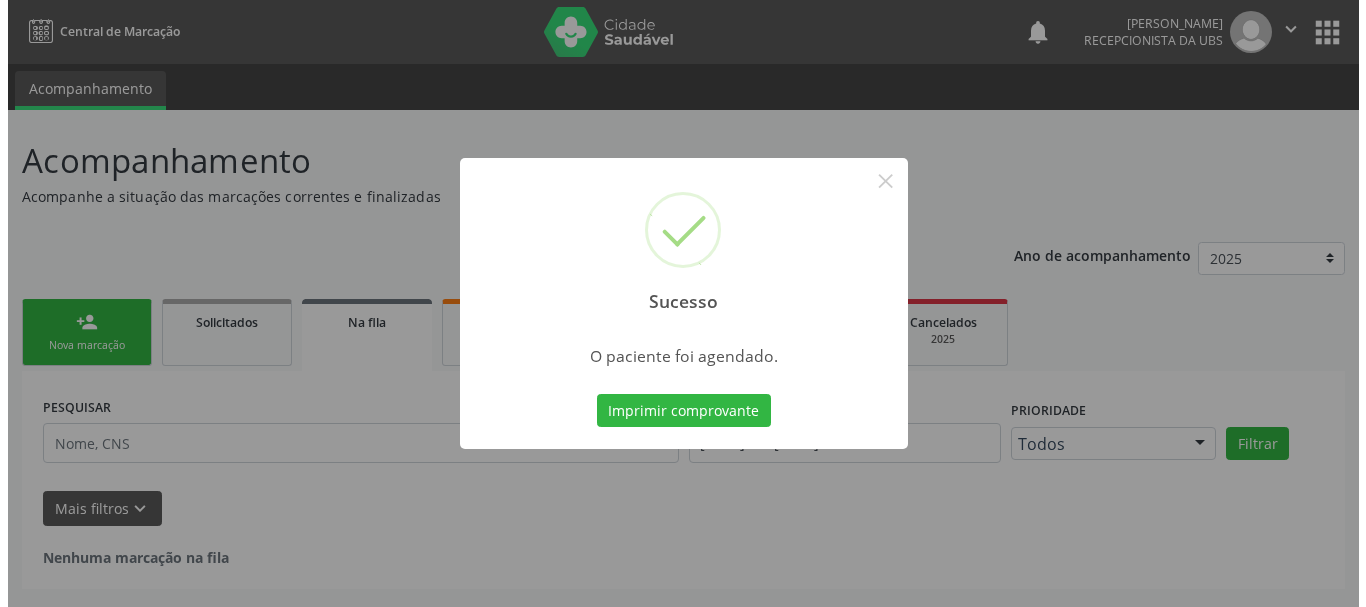 scroll, scrollTop: 0, scrollLeft: 0, axis: both 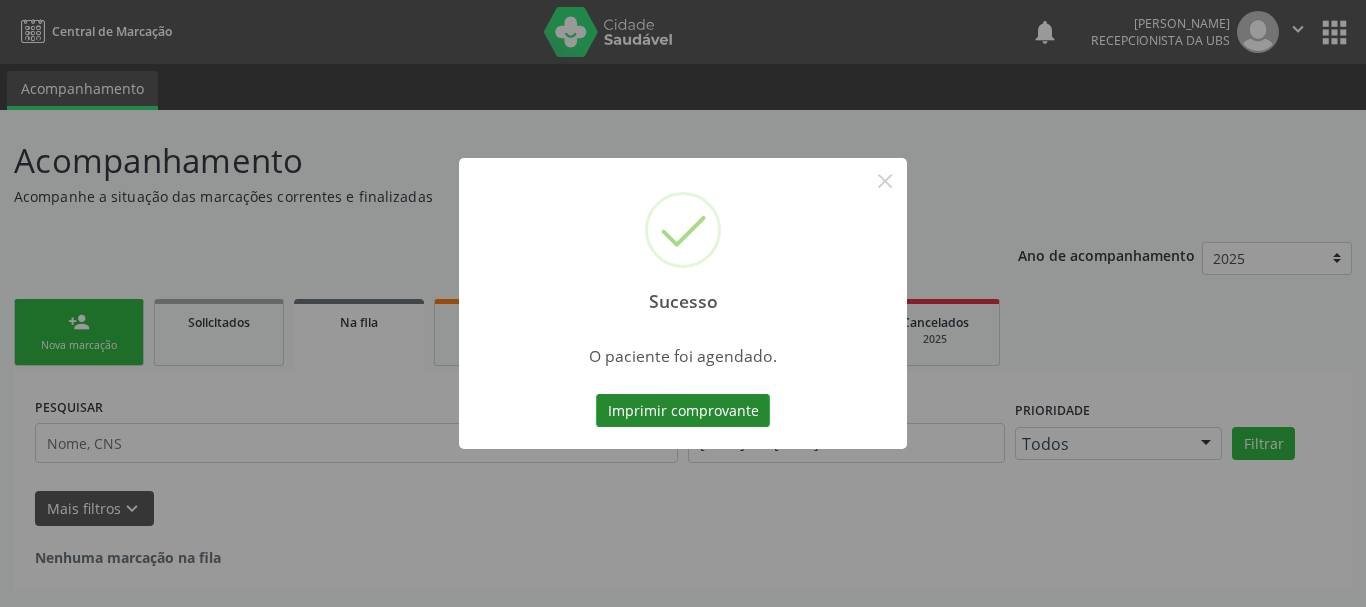 click on "Imprimir comprovante" at bounding box center (683, 411) 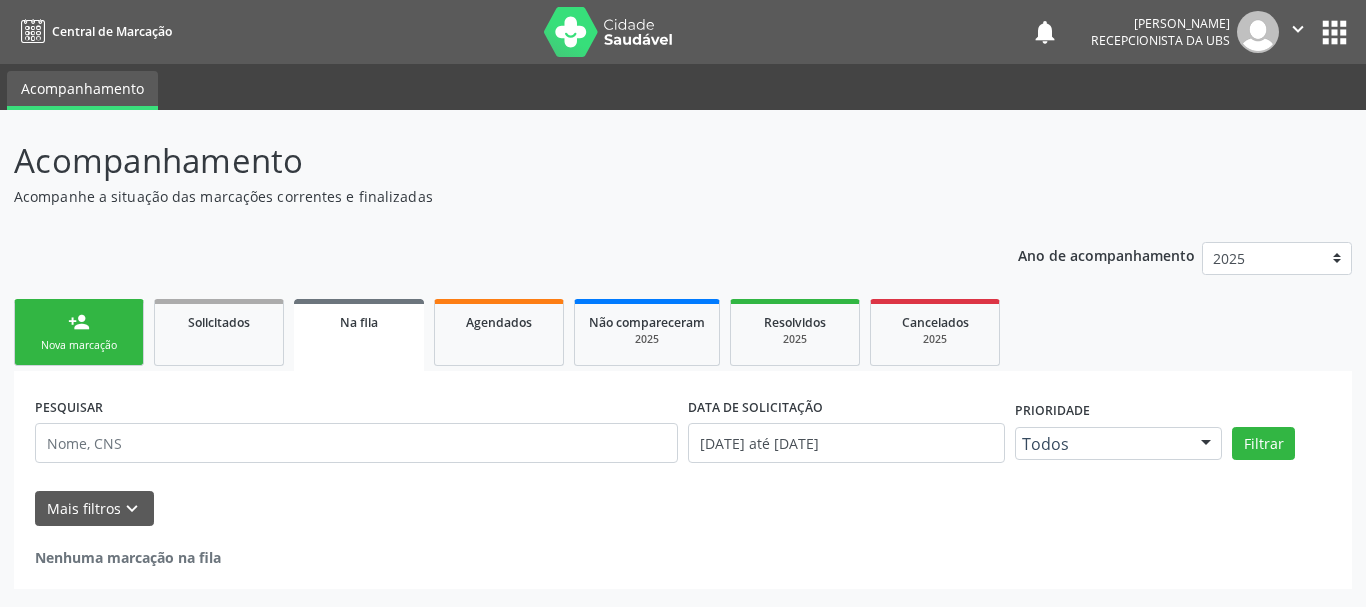 click on "Nova marcação" at bounding box center (79, 345) 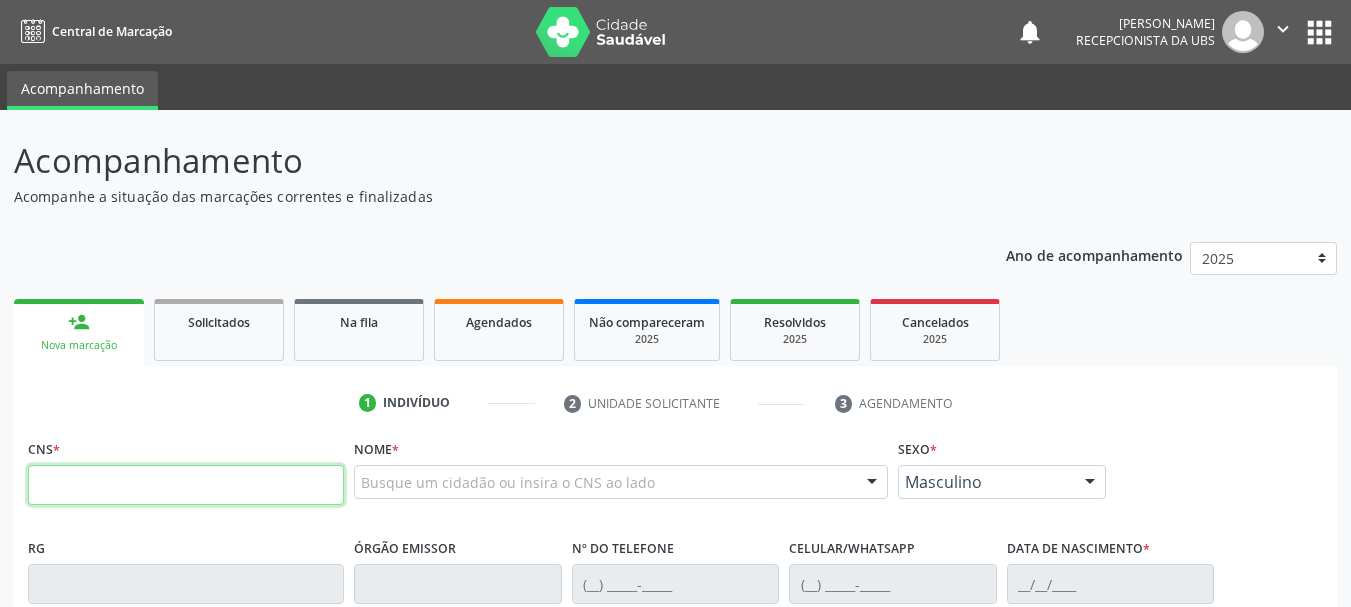 click at bounding box center [186, 485] 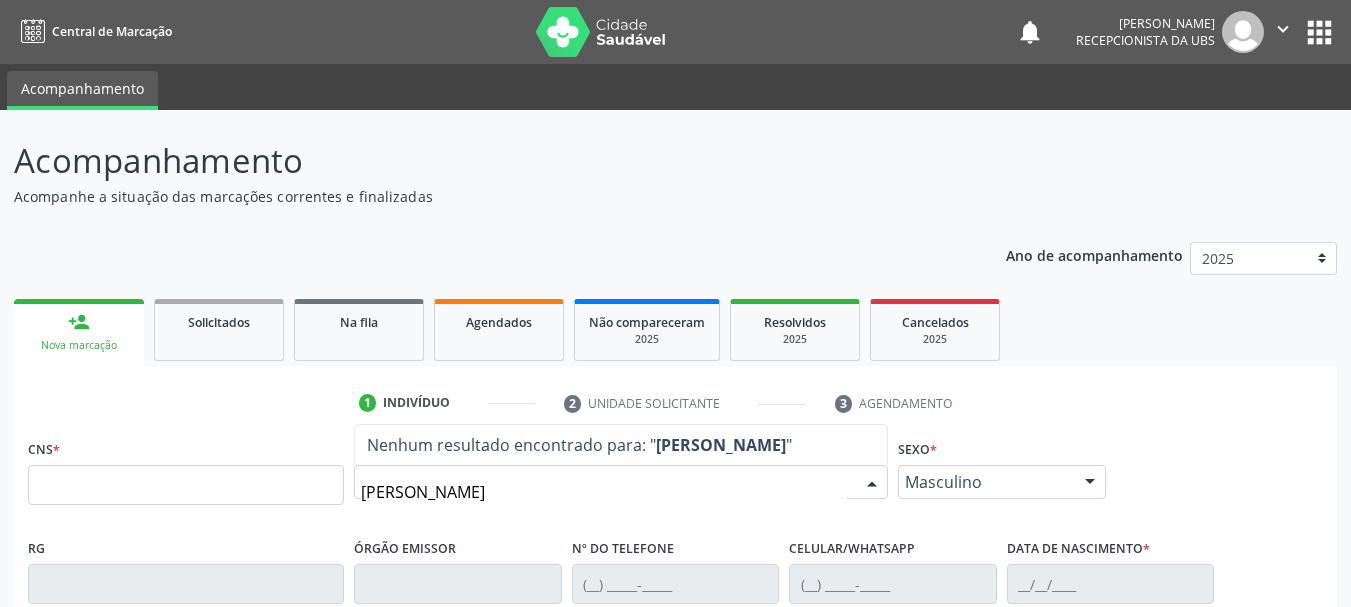 type on "maria jose gomes" 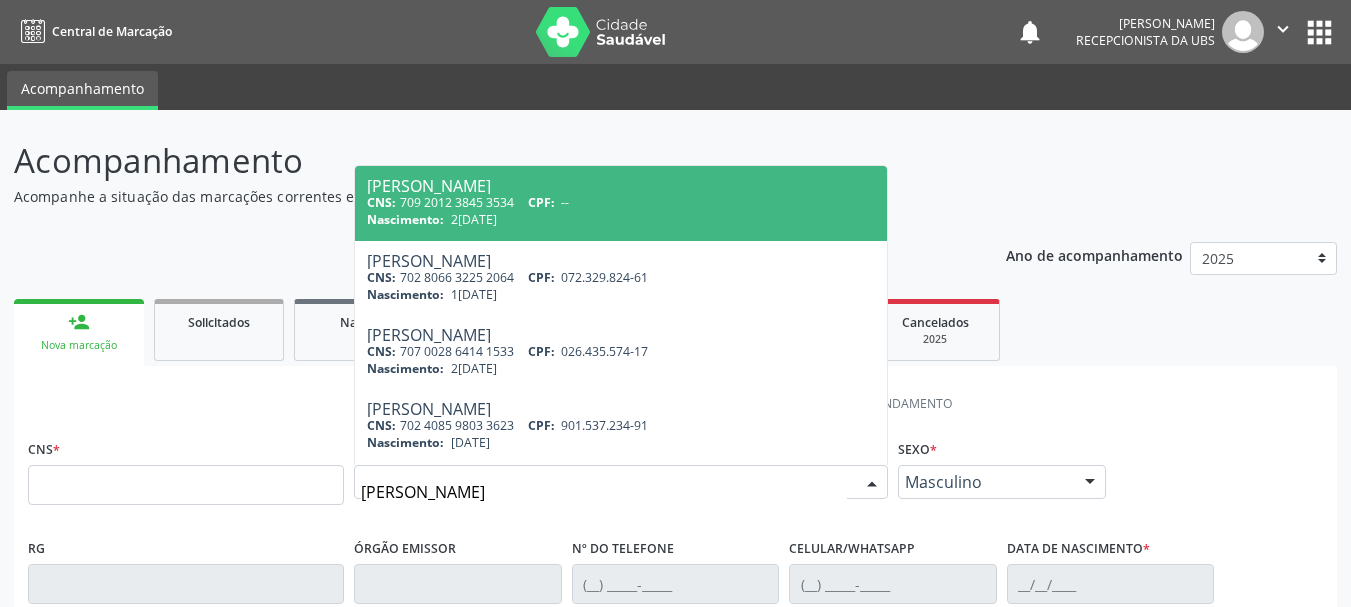click on "Nascimento:
20/02/1977" at bounding box center (621, 219) 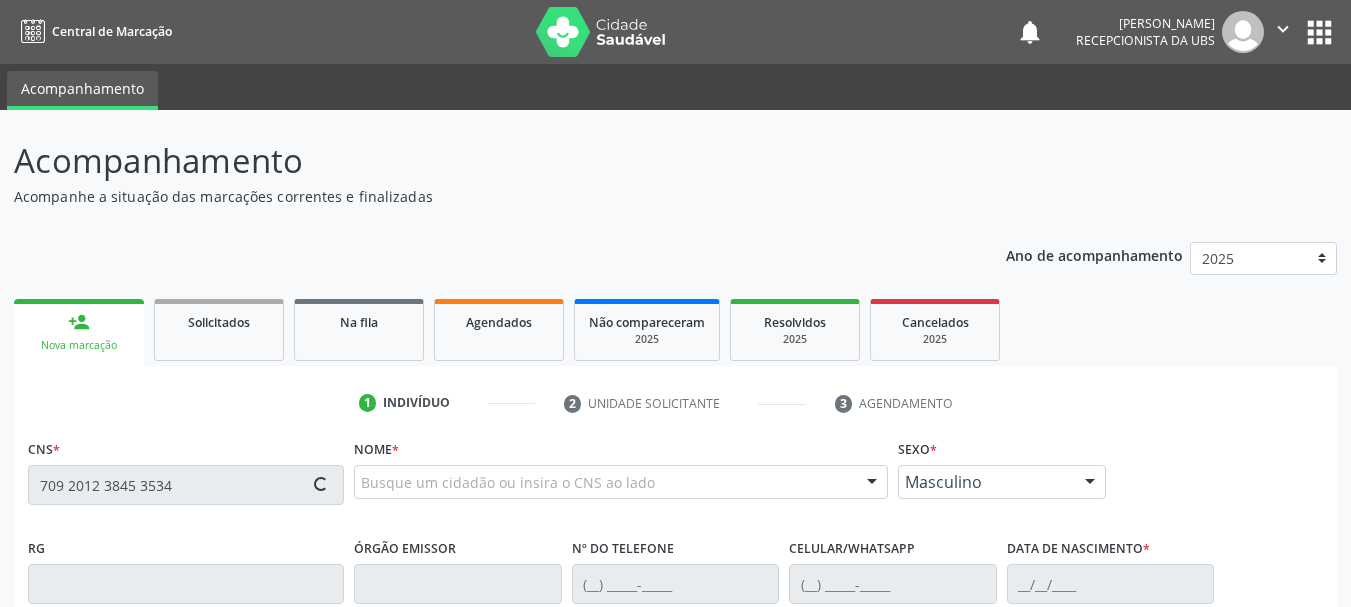 type on "709 2012 3845 3534" 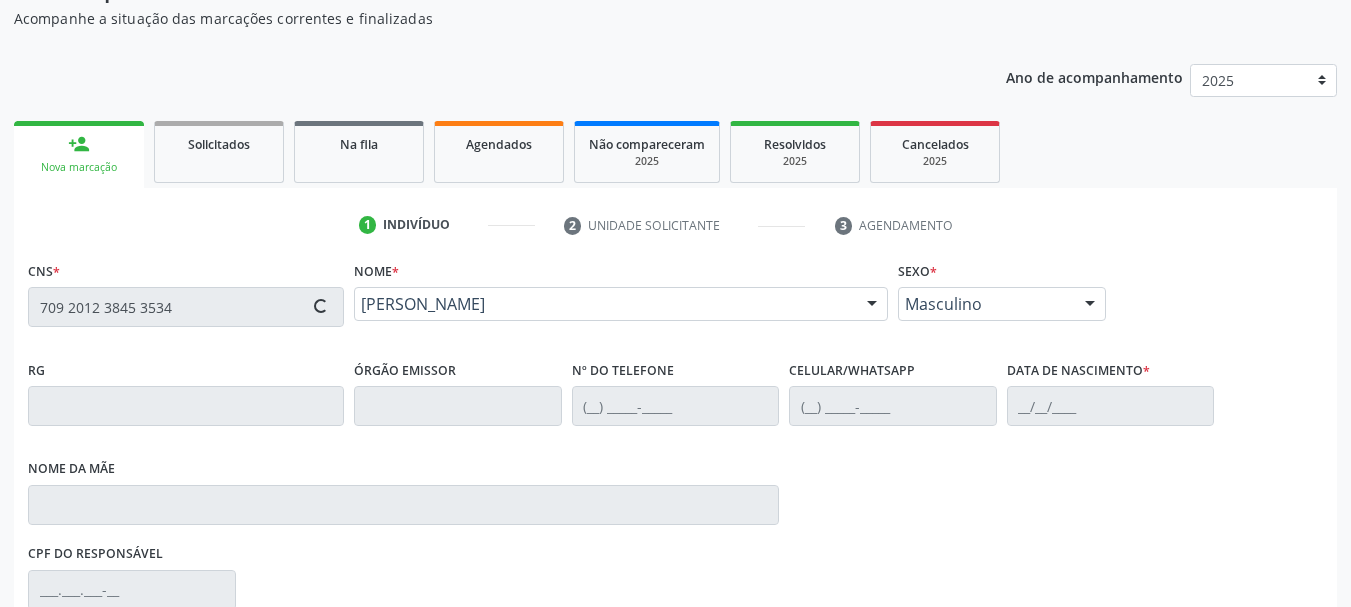 scroll, scrollTop: 200, scrollLeft: 0, axis: vertical 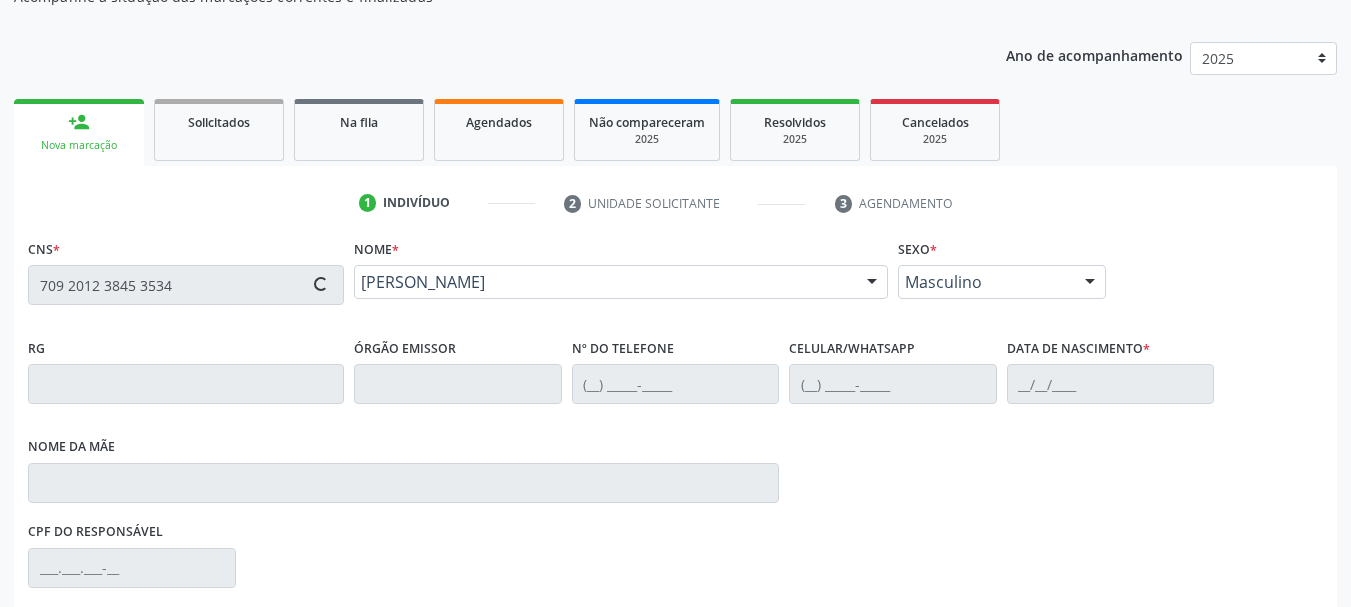 type on "(87) 99645-1033" 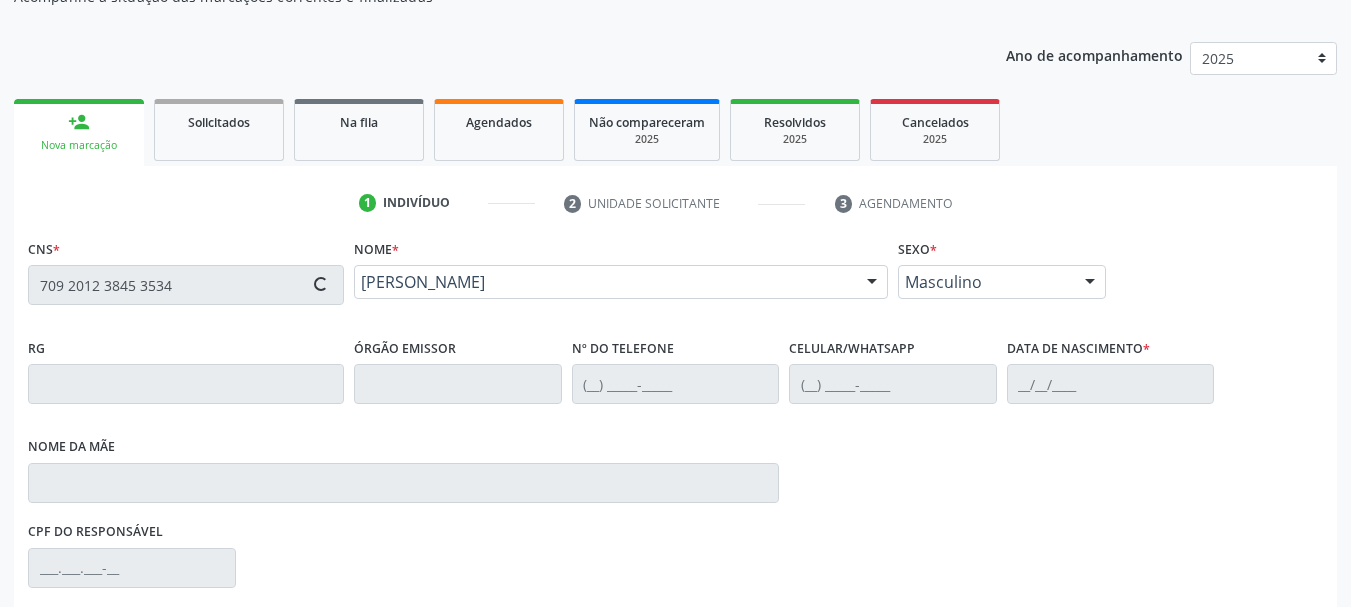 type on "(87) 99645-1033" 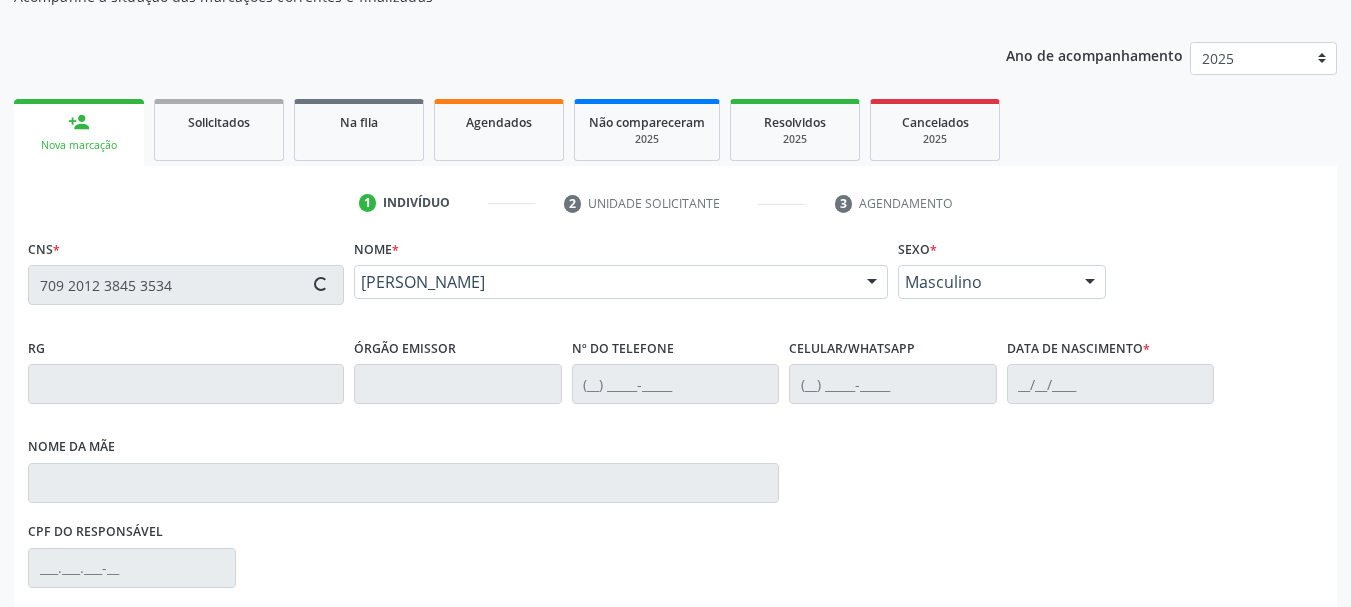 type on "Rita Maria dos Santos Gomes" 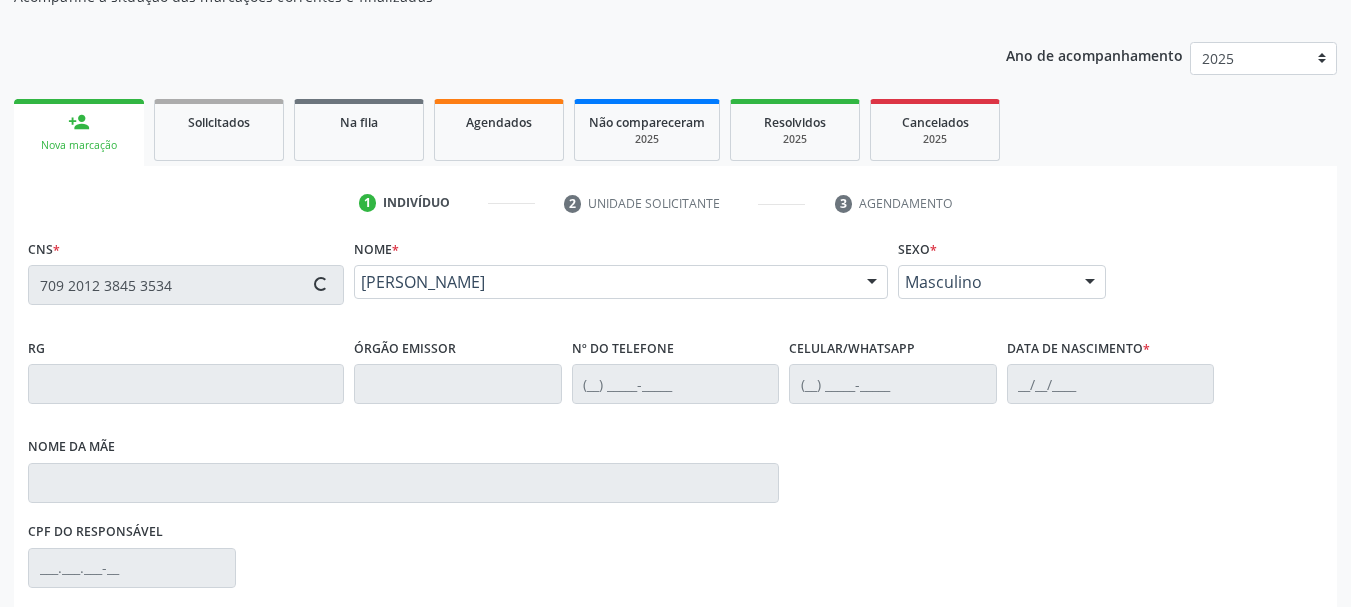 type on "S/N" 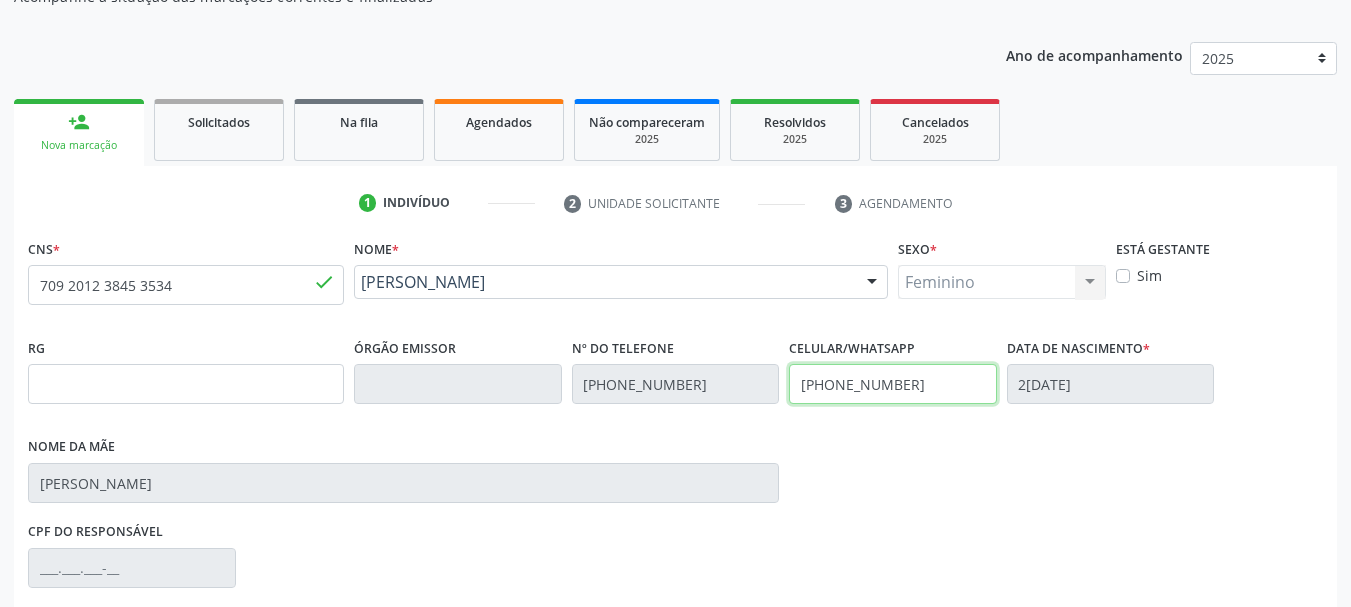 drag, startPoint x: 943, startPoint y: 389, endPoint x: 629, endPoint y: 344, distance: 317.20813 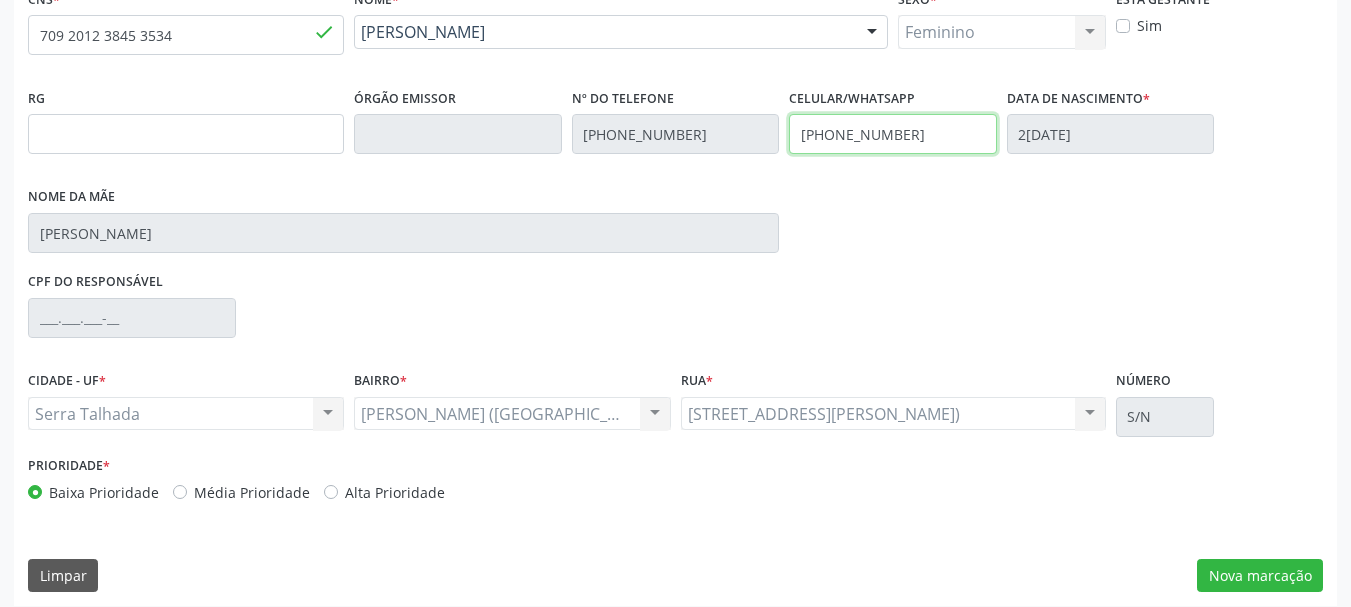 scroll, scrollTop: 463, scrollLeft: 0, axis: vertical 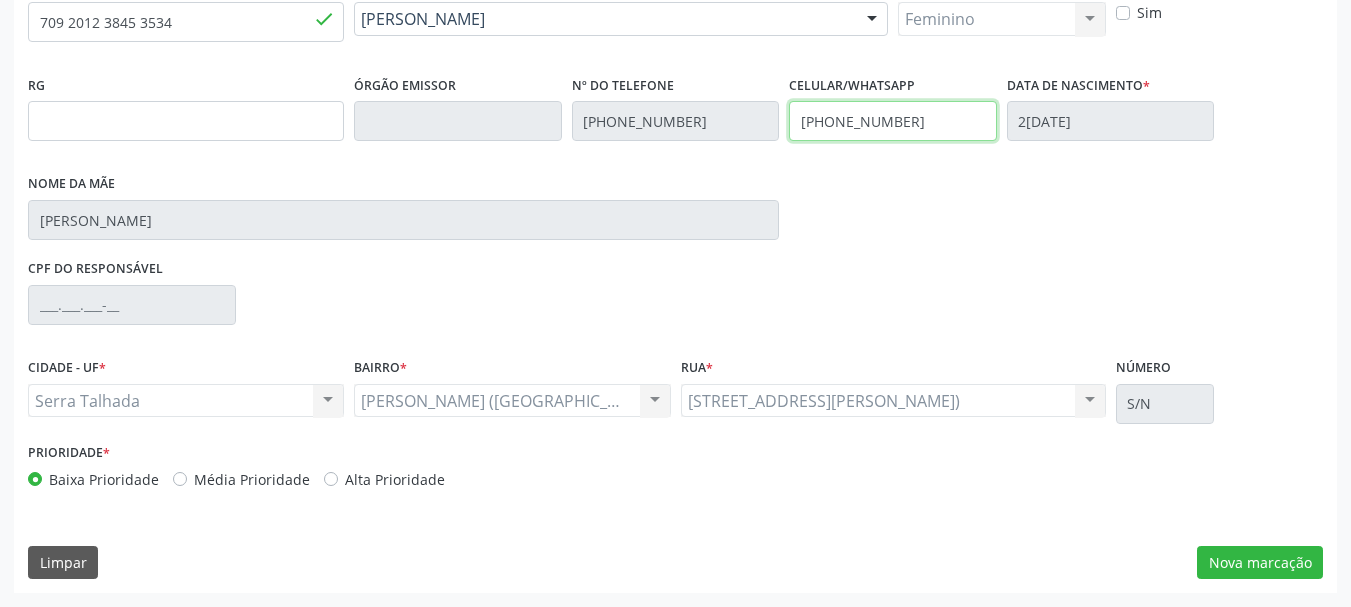 type on "(87) 99623-4540" 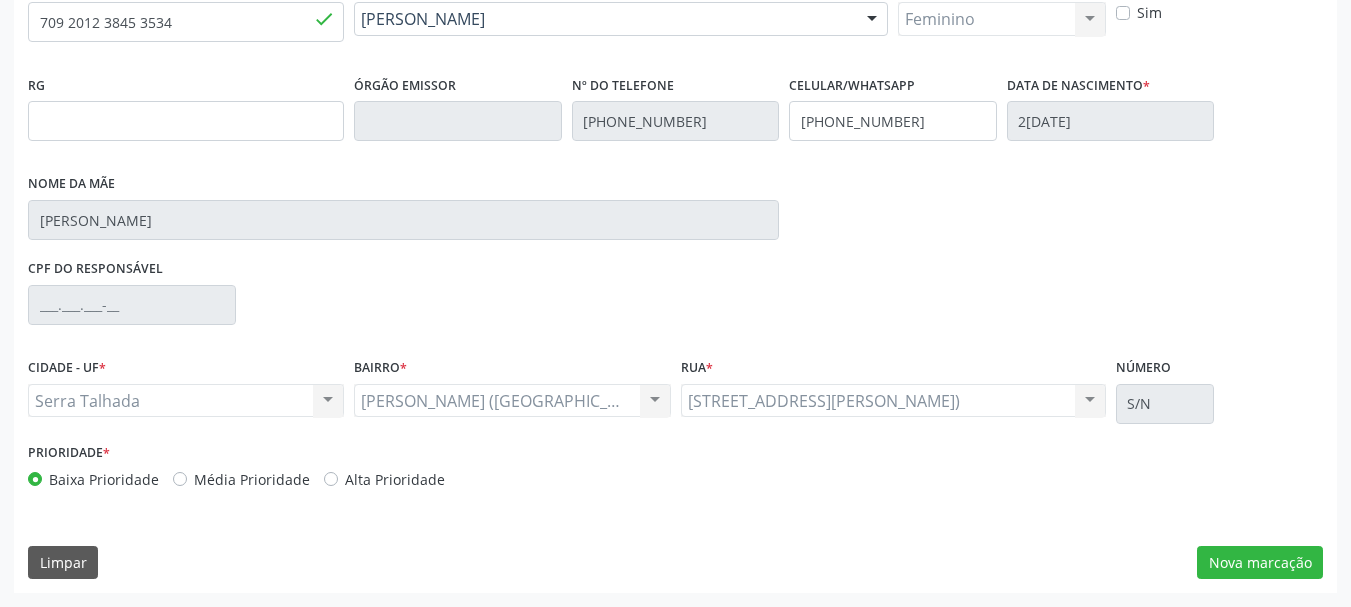 click on "CNS
*
709 2012 3845 3534       done
Nome
*
Maria Jose Gomes
Maria Jose Gomes
CNS:
709 2012 3845 3534
CPF:    --   Nascimento:
20/02/1977
Nenhum resultado encontrado para: "   "
Digite o nome ou CNS para buscar um indivíduo
Sexo
*
Feminino         Masculino   Feminino
Nenhum resultado encontrado para: "   "
Não há nenhuma opção para ser exibida.
Está gestante
Sim
RG
Órgão emissor
Nº do Telefone
(87) 99645-1033
Celular/WhatsApp
(87) 99623-4540
Data de nascimento
*
20/02/1977
Nome da mãe
Rita Maria dos Santos Gomes
CPF do responsável
CIDADE - UF
*
Serra Talhada         Serra Talhada" at bounding box center [675, 282] 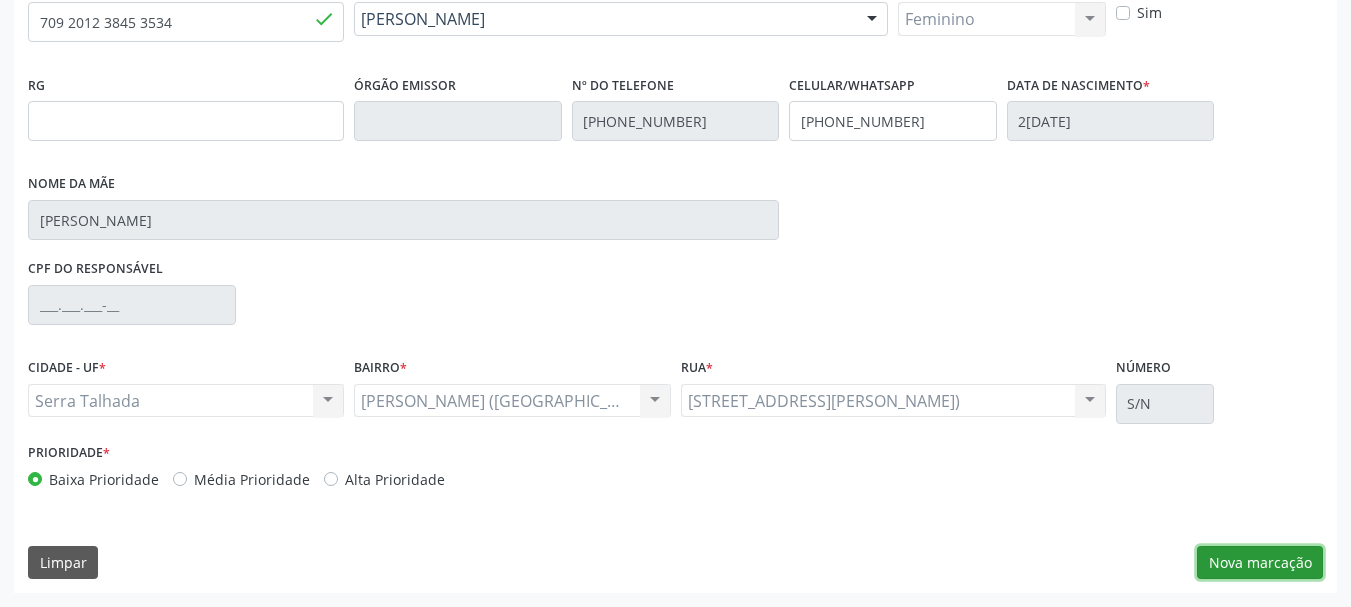 click on "Nova marcação" at bounding box center (1260, 563) 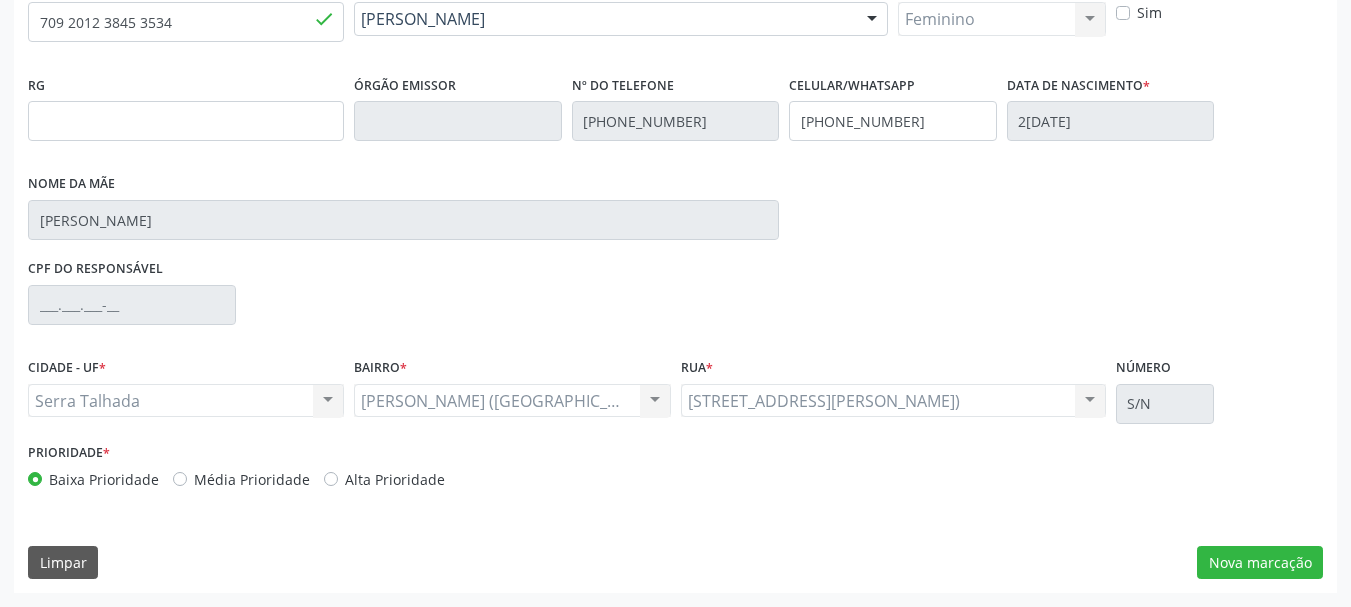 click on "Próximo" at bounding box center (0, 0) 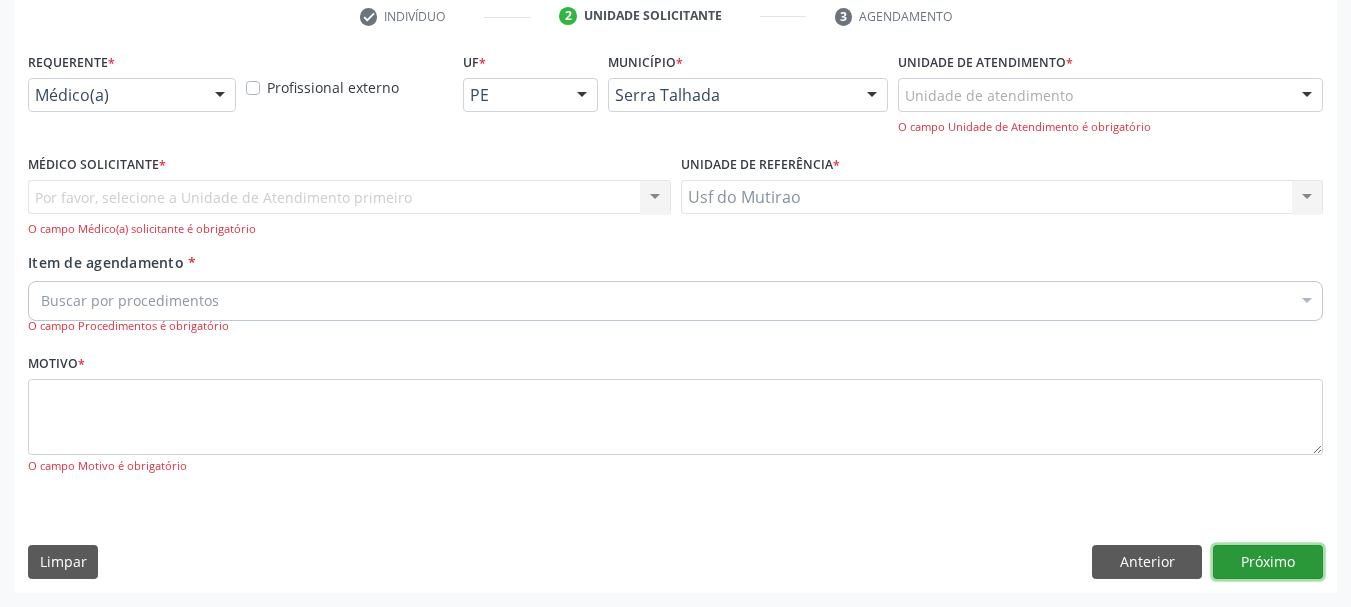 scroll, scrollTop: 299, scrollLeft: 0, axis: vertical 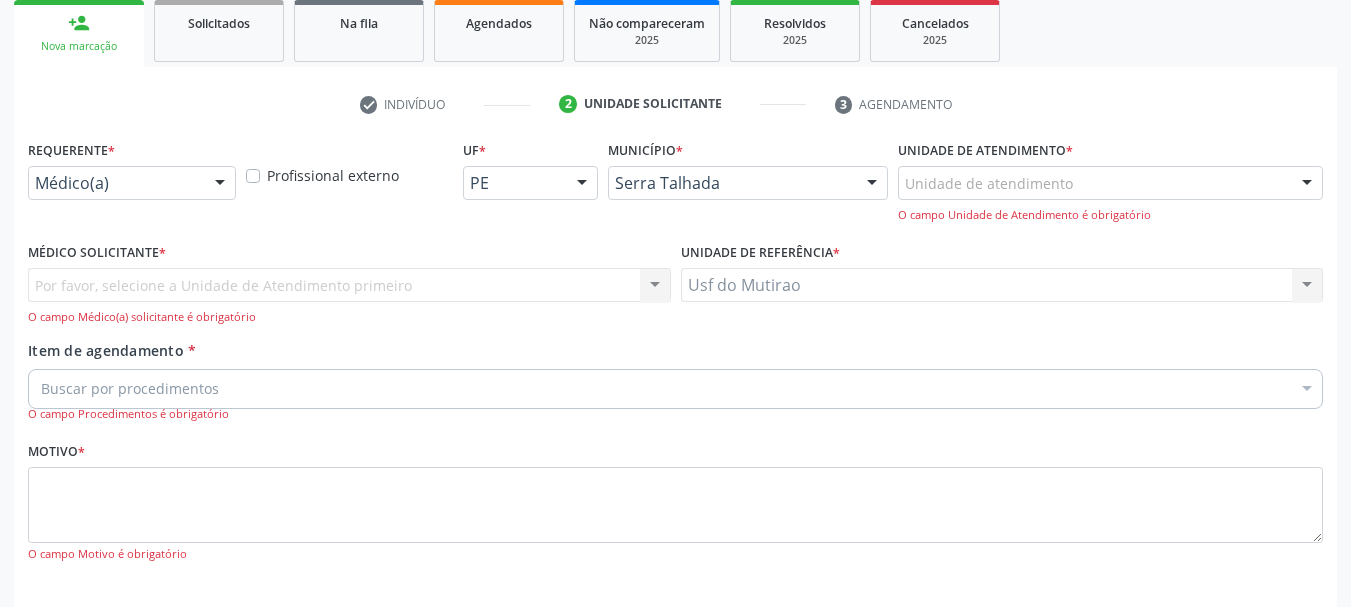 click on "Médico(a)" at bounding box center (132, 183) 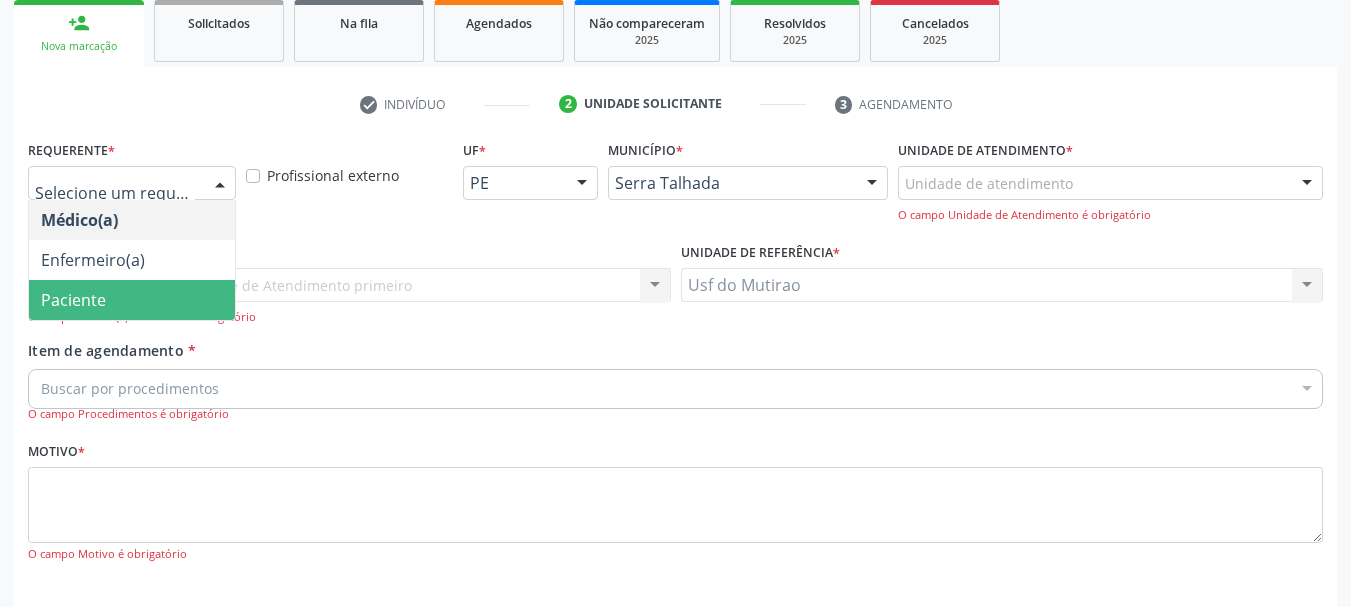 click on "Paciente" at bounding box center (73, 300) 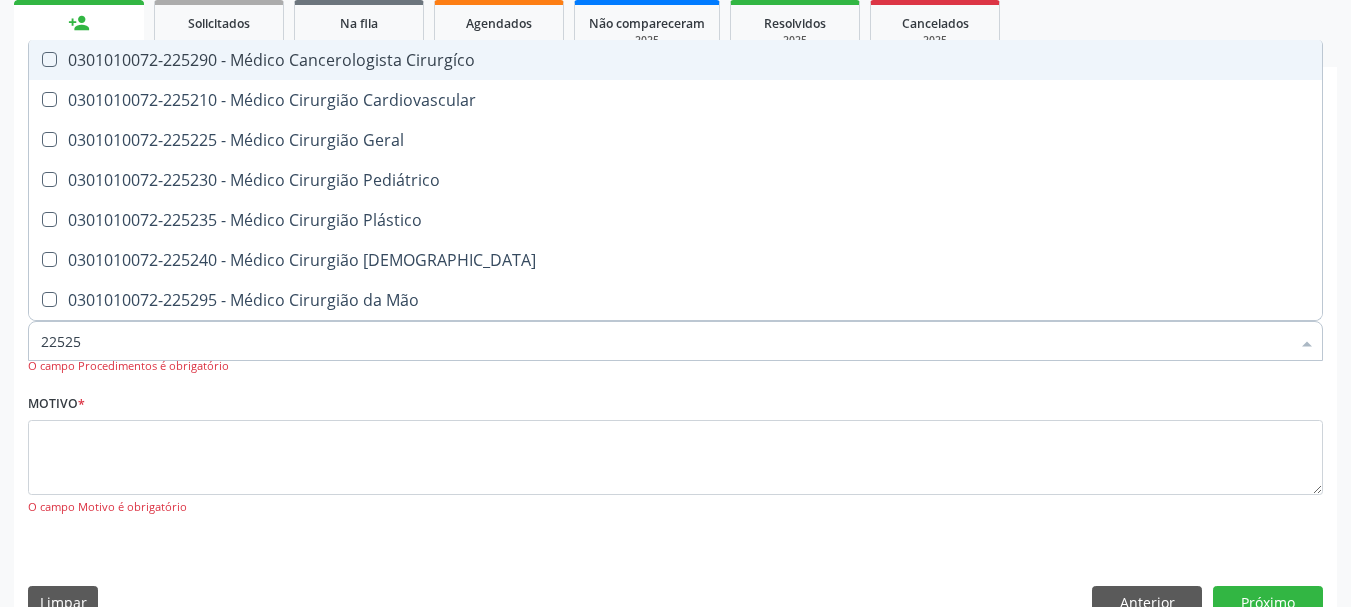 type on "225250" 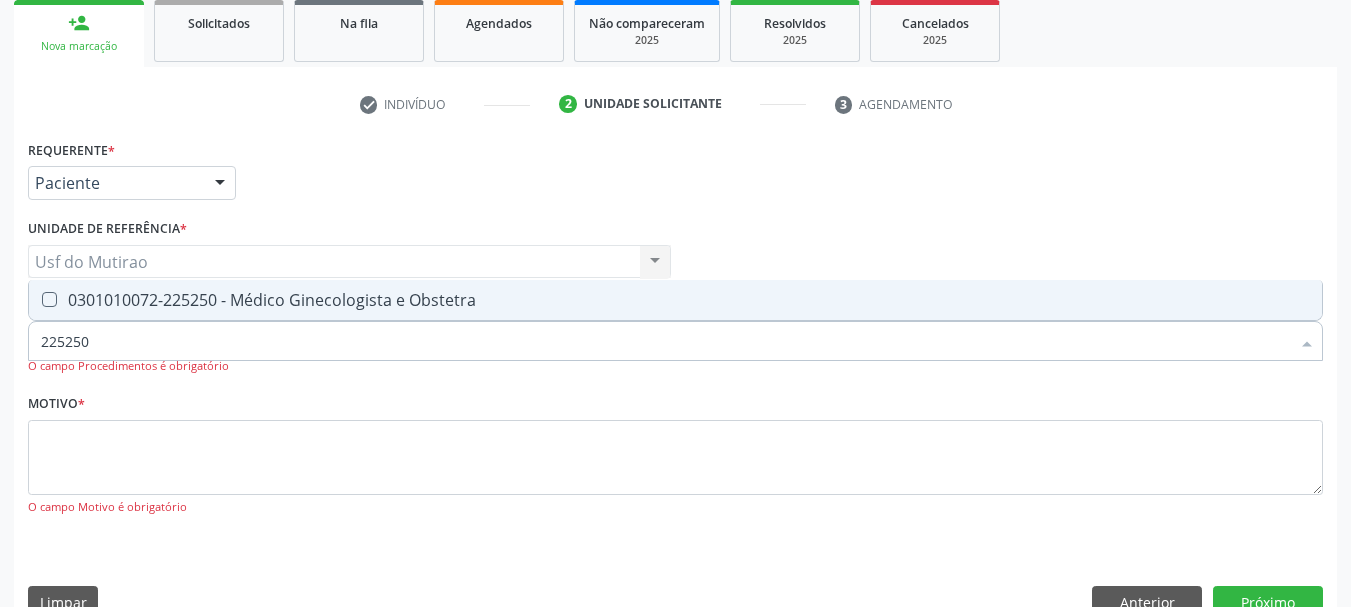 click on "0301010072-225250 - Médico Ginecologista e Obstetra" at bounding box center [675, 300] 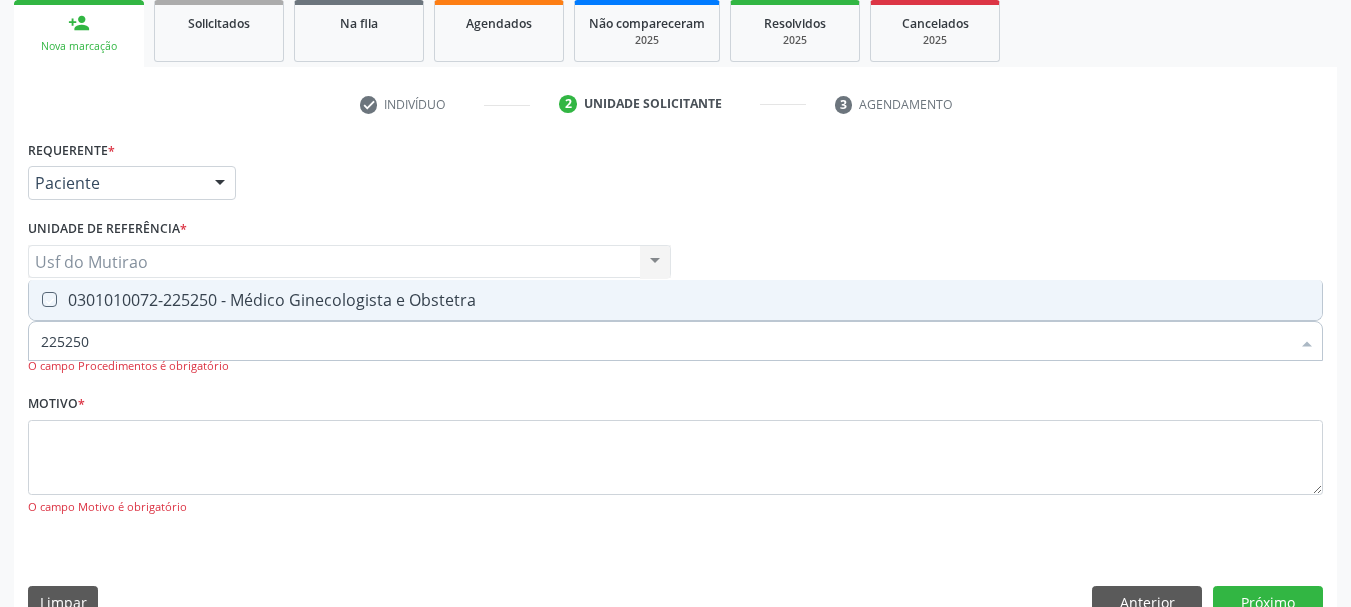 checkbox on "true" 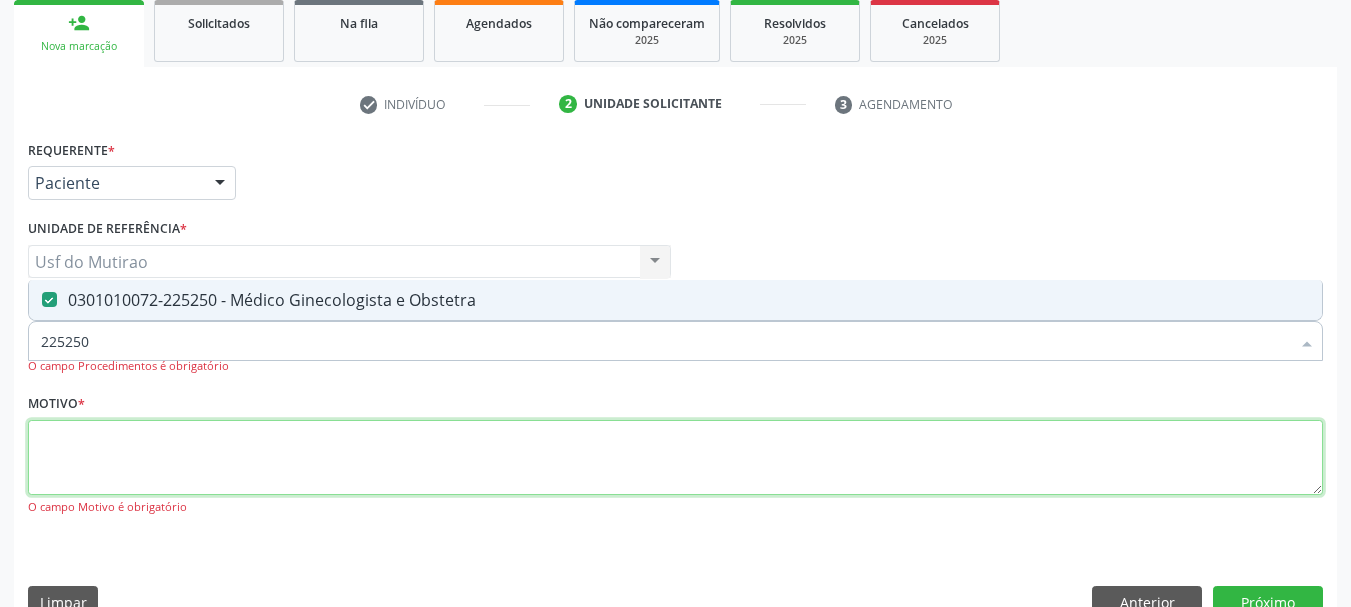 click at bounding box center (675, 458) 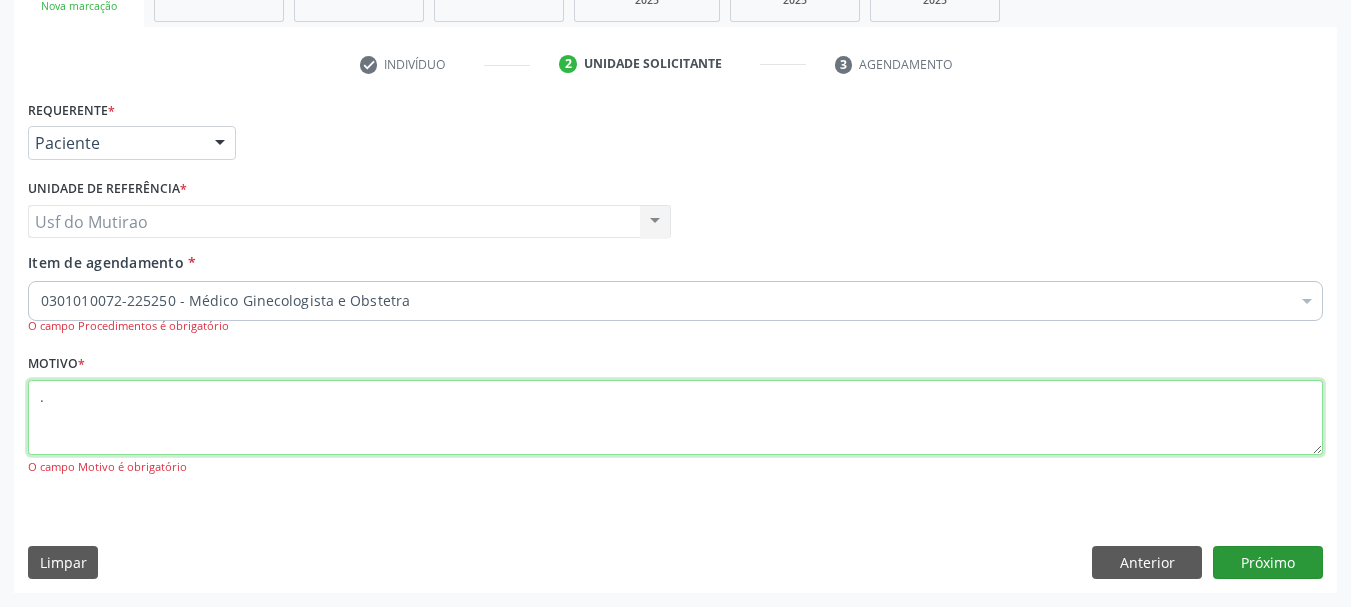 type on "." 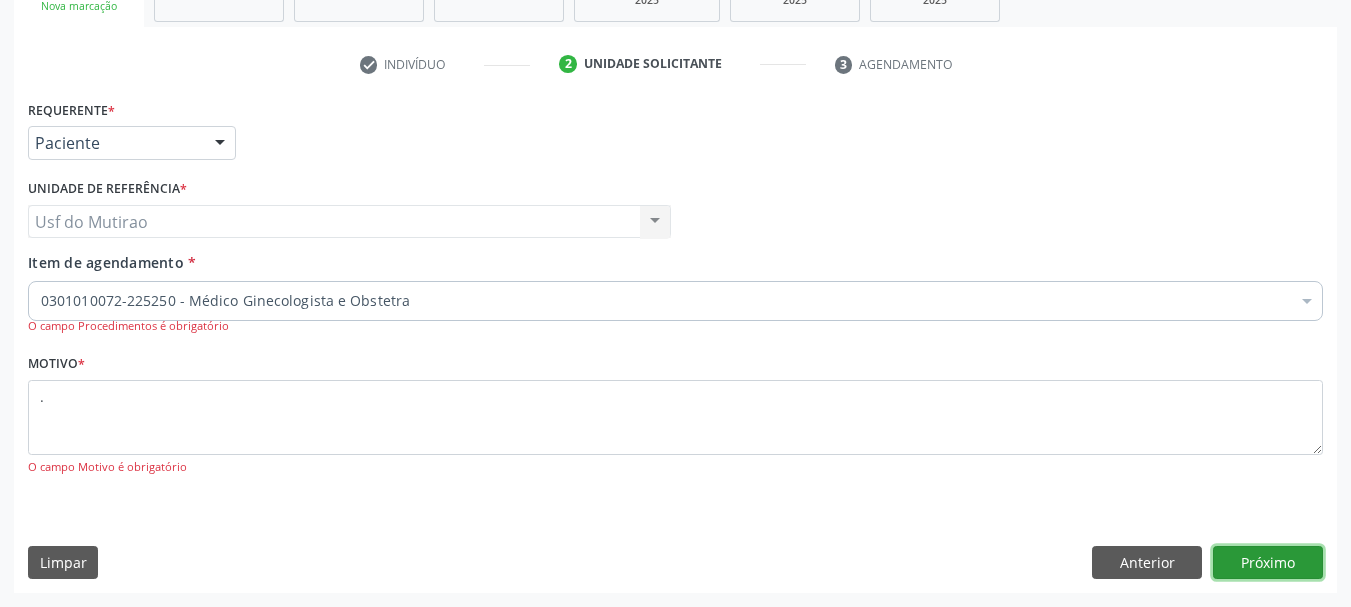 click on "Próximo" at bounding box center (1268, 563) 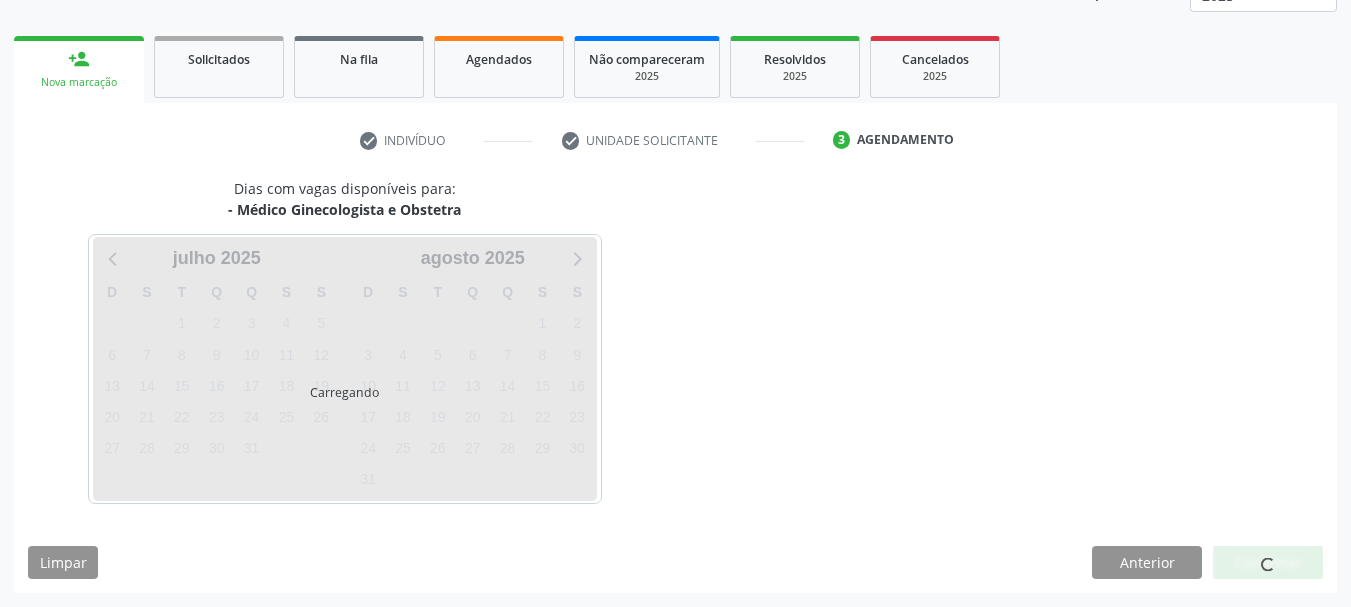 scroll, scrollTop: 263, scrollLeft: 0, axis: vertical 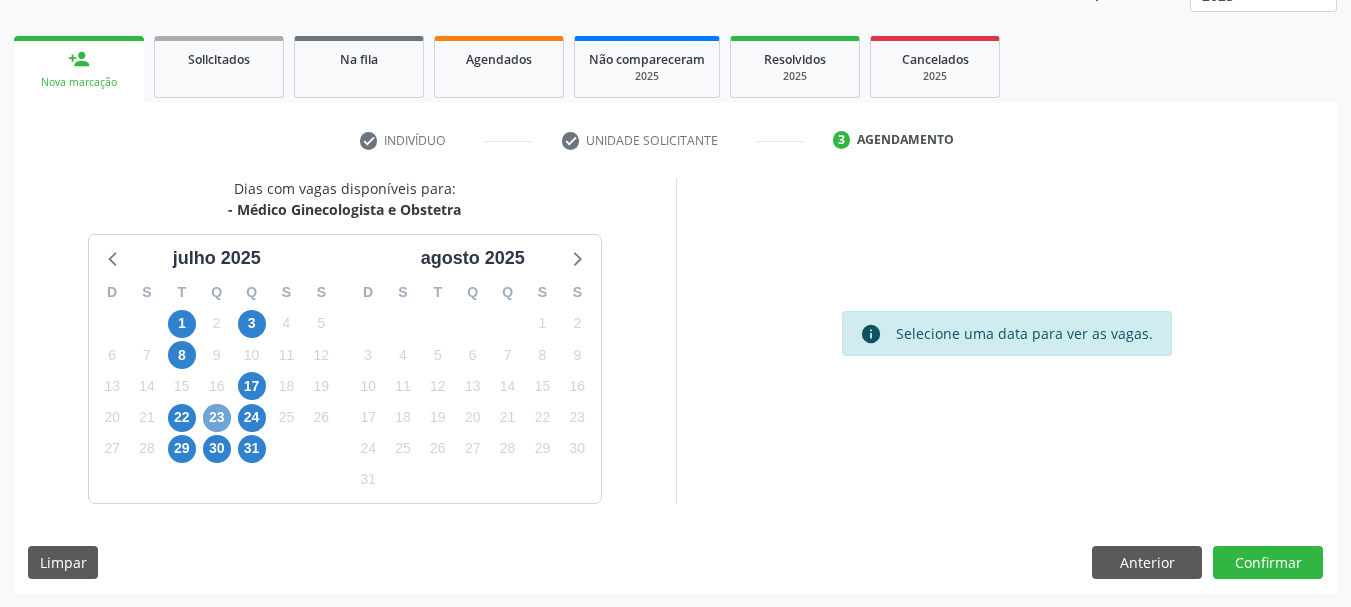 click on "23" at bounding box center [217, 418] 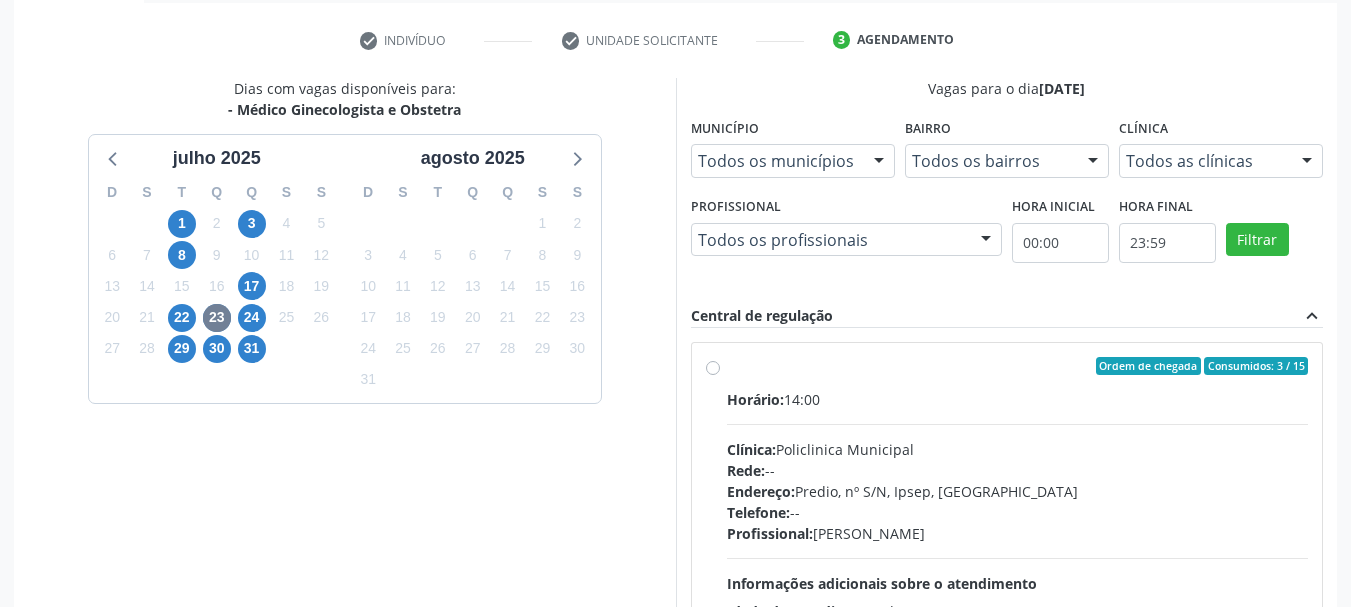 click at bounding box center (1018, 424) 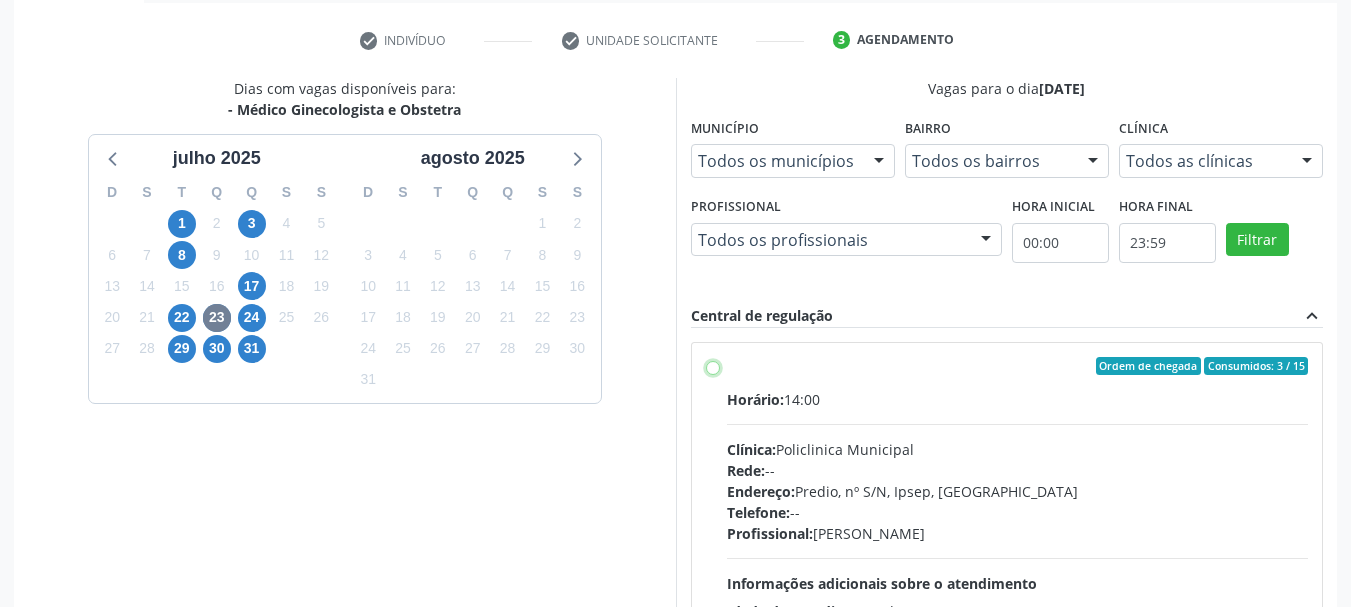 click on "Ordem de chegada
Consumidos: 3 / 15
Horário:   14:00
Clínica:  Policlinica Municipal
Rede:
--
Endereço:   Predio, nº S/N, Ipsep, Serra Talhada - PE
Telefone:   --
Profissional:
Thaisa Barbosa de Siqueira
Informações adicionais sobre o atendimento
Idade de atendimento:
de 0 a 120 anos
Gênero(s) atendido(s):
Masculino e Feminino
Informações adicionais:
--" at bounding box center (713, 366) 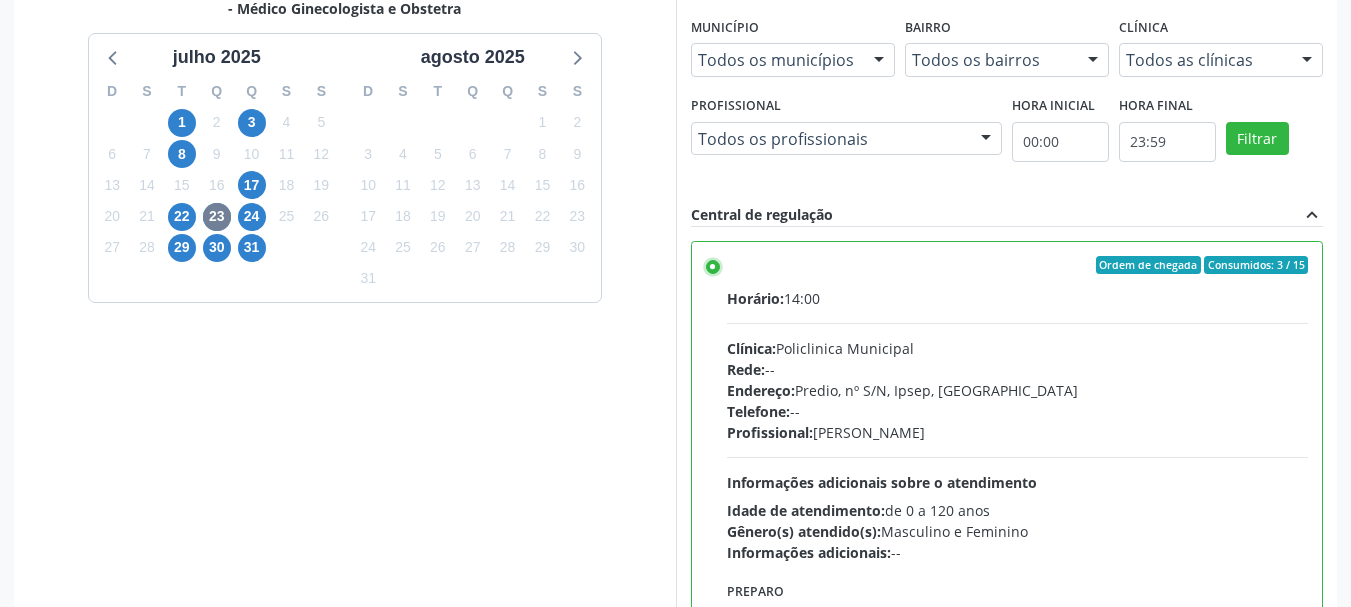 scroll, scrollTop: 588, scrollLeft: 0, axis: vertical 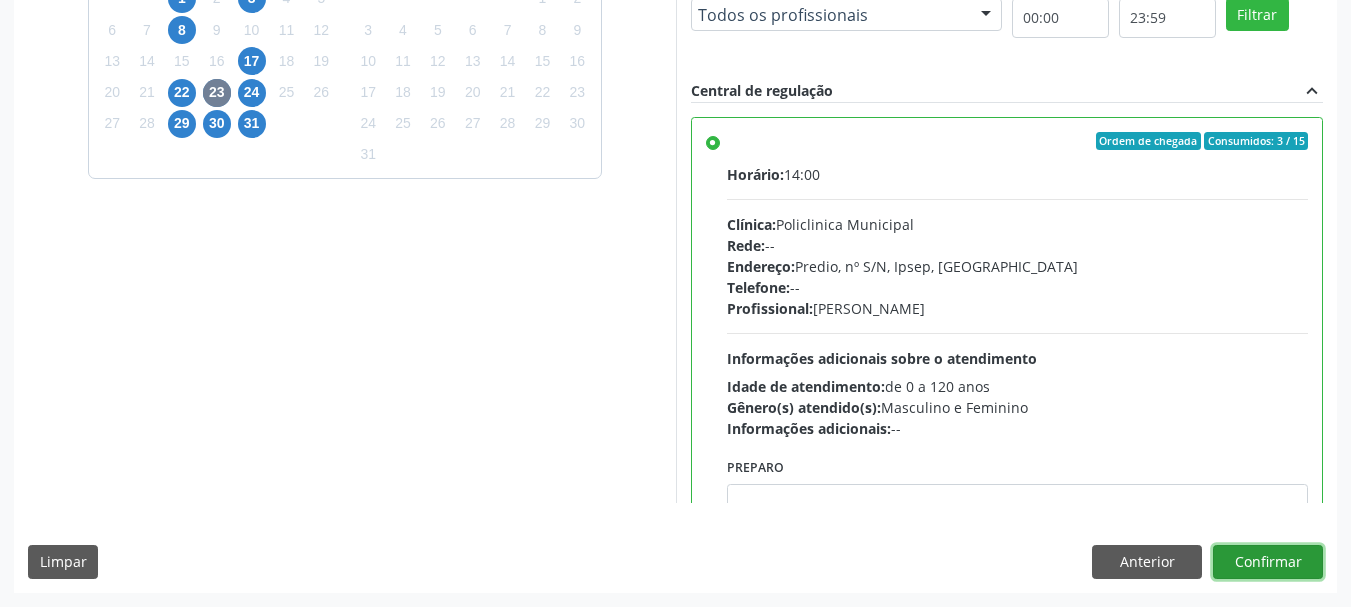 click on "Confirmar" at bounding box center [1268, 562] 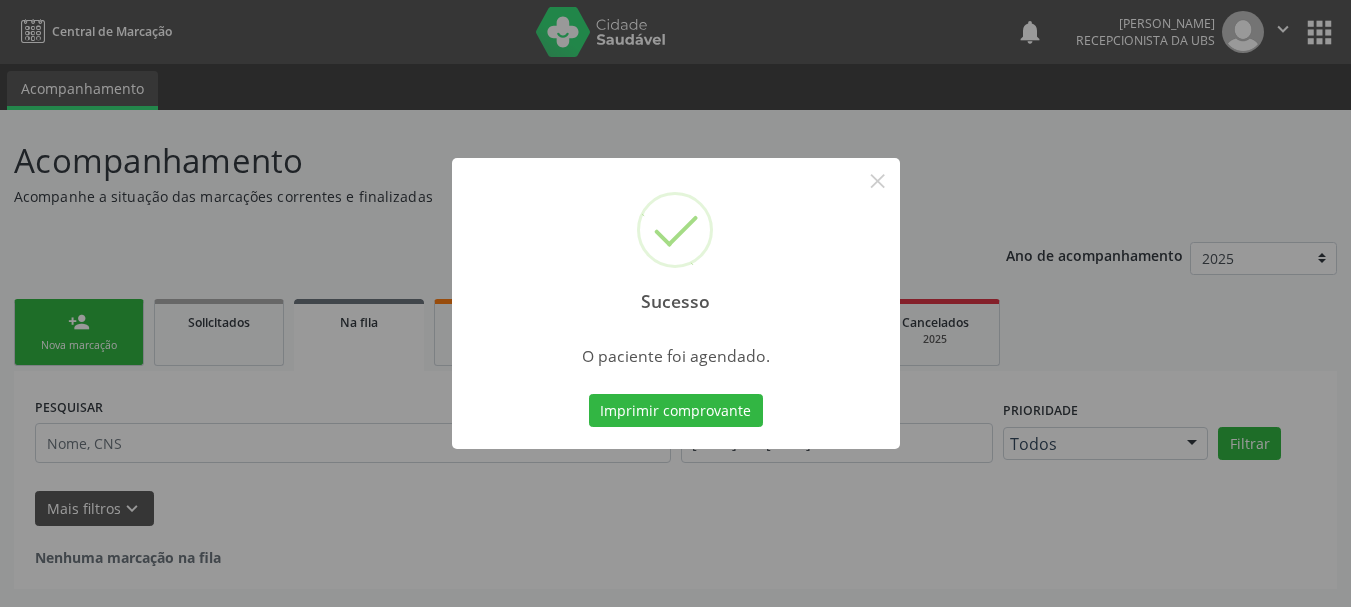 scroll, scrollTop: 0, scrollLeft: 0, axis: both 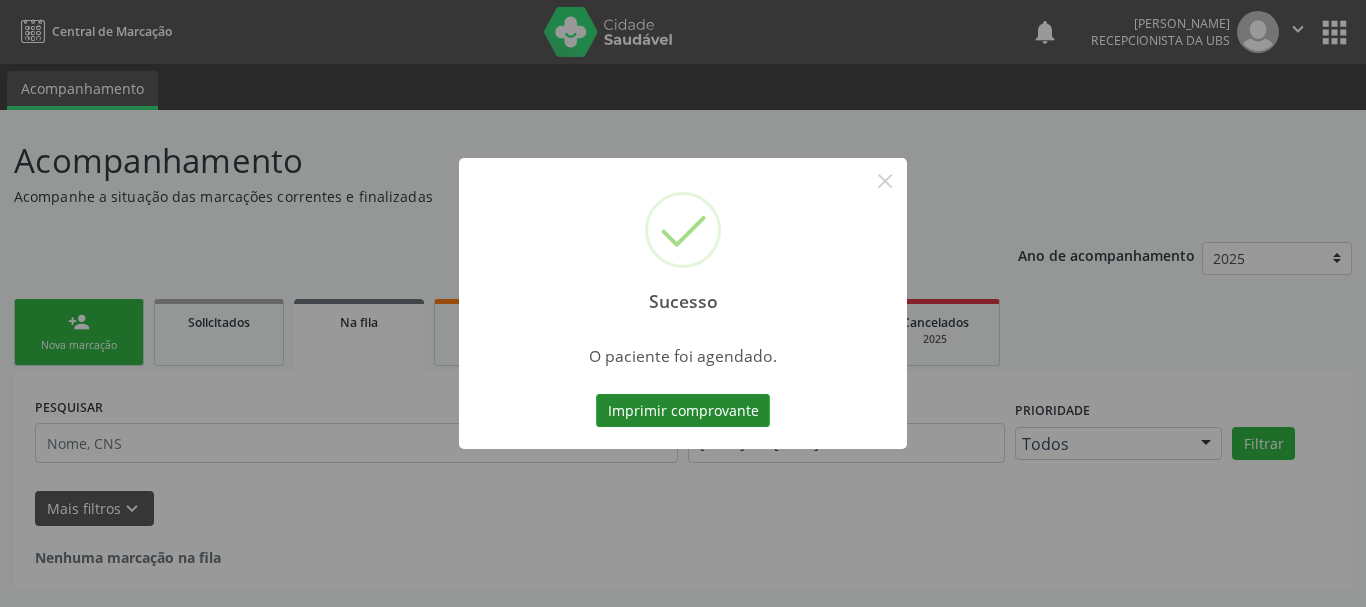 click on "Imprimir comprovante" at bounding box center (683, 411) 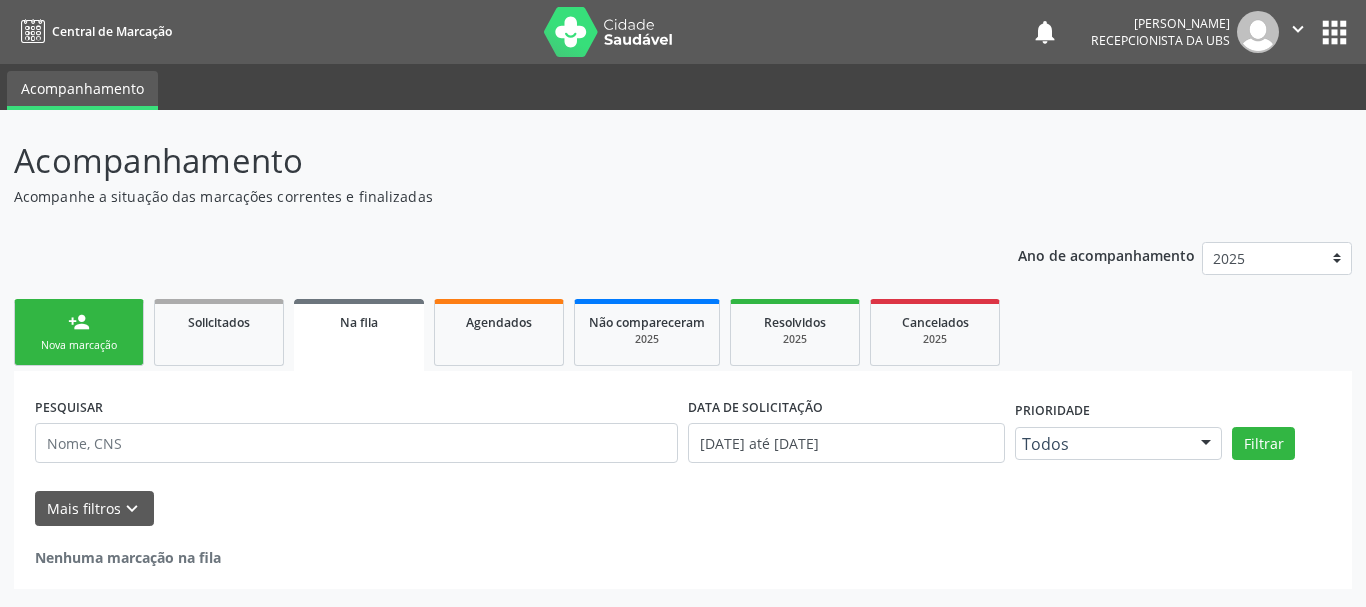 click on "person_add
Nova marcação" at bounding box center (79, 332) 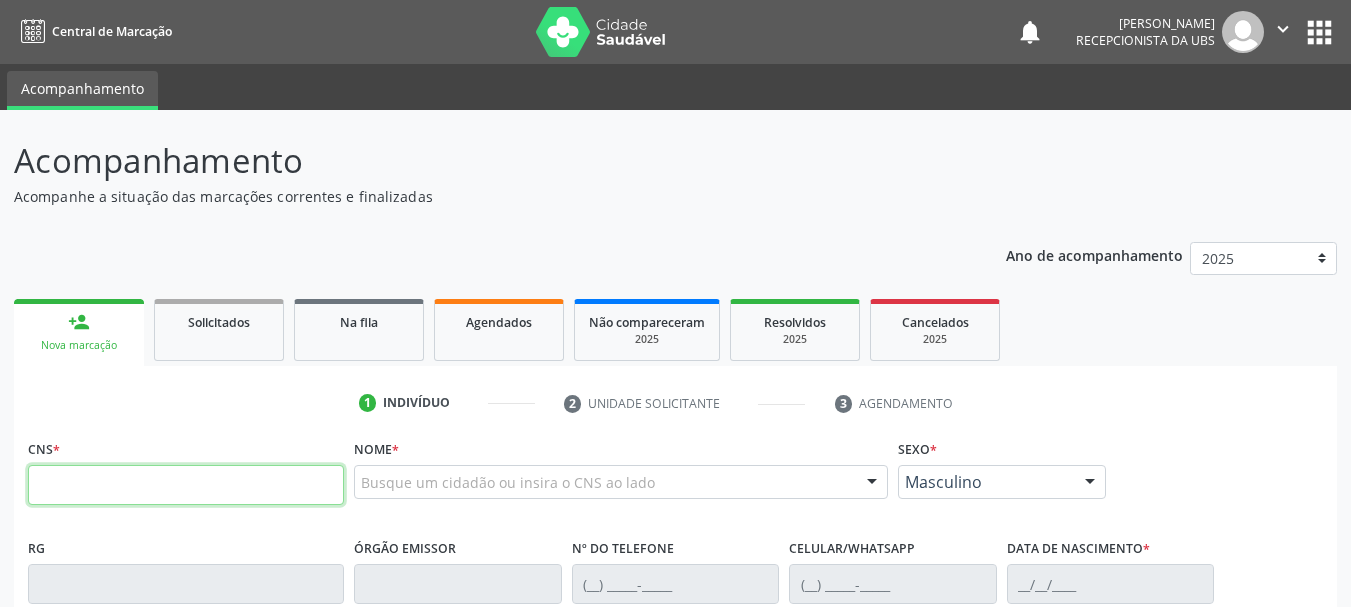 click at bounding box center (186, 485) 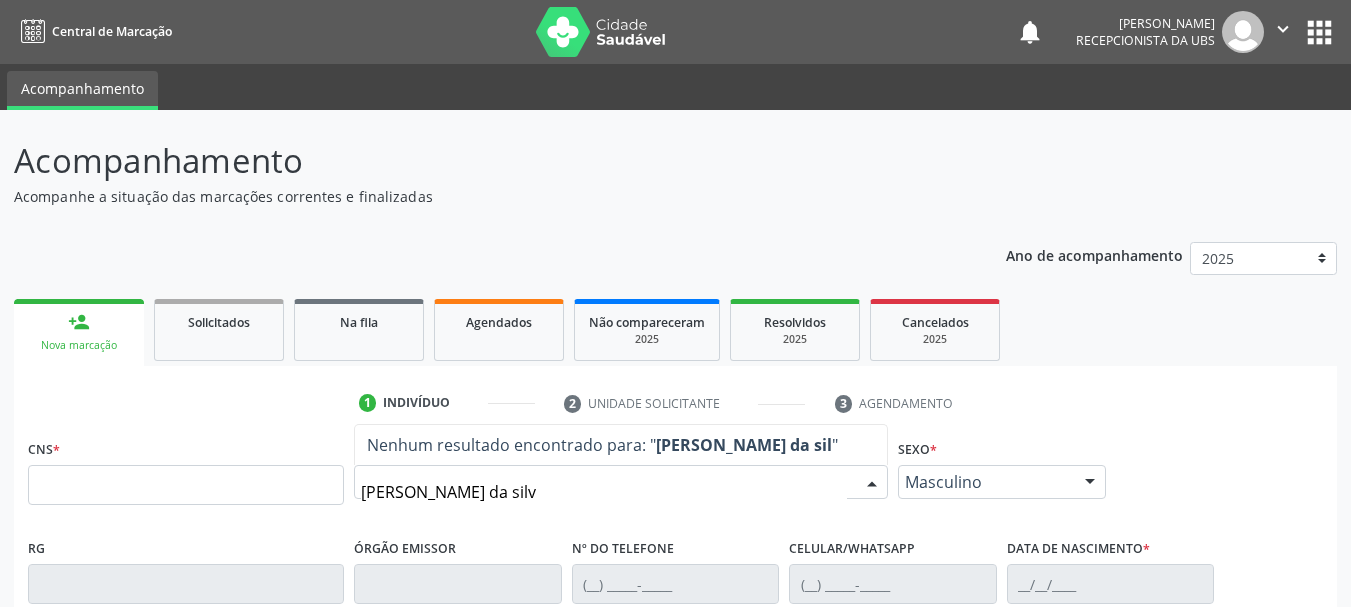 type on "cicera gomes da silva" 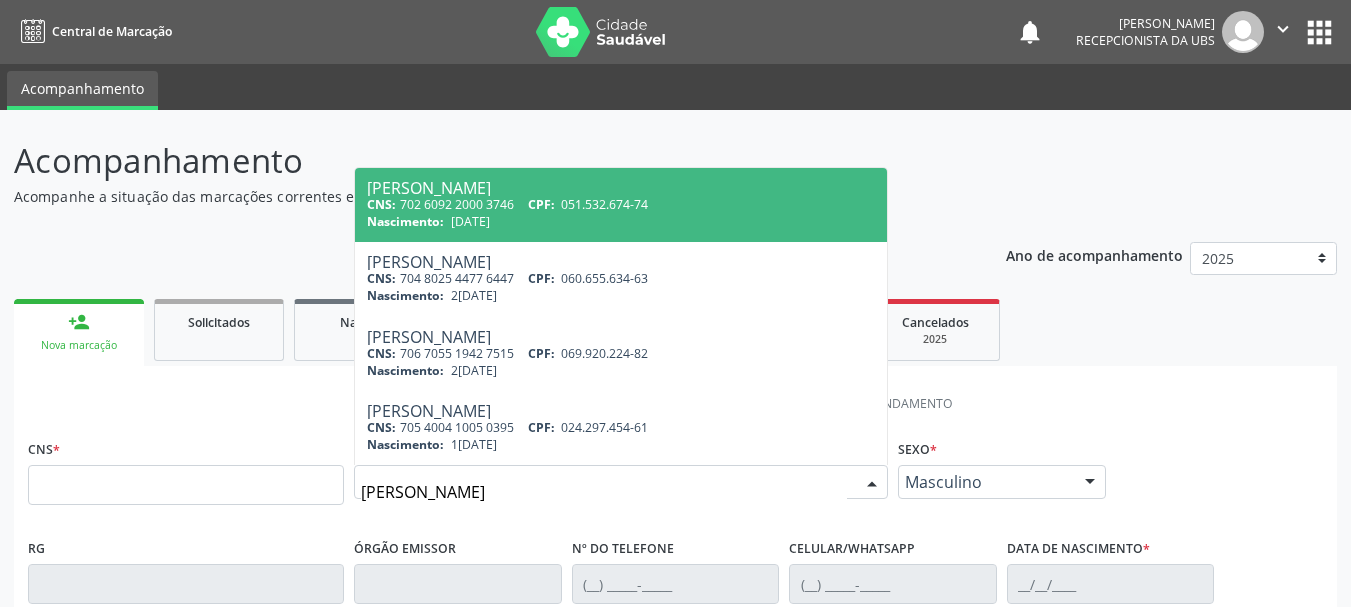 scroll, scrollTop: 100, scrollLeft: 0, axis: vertical 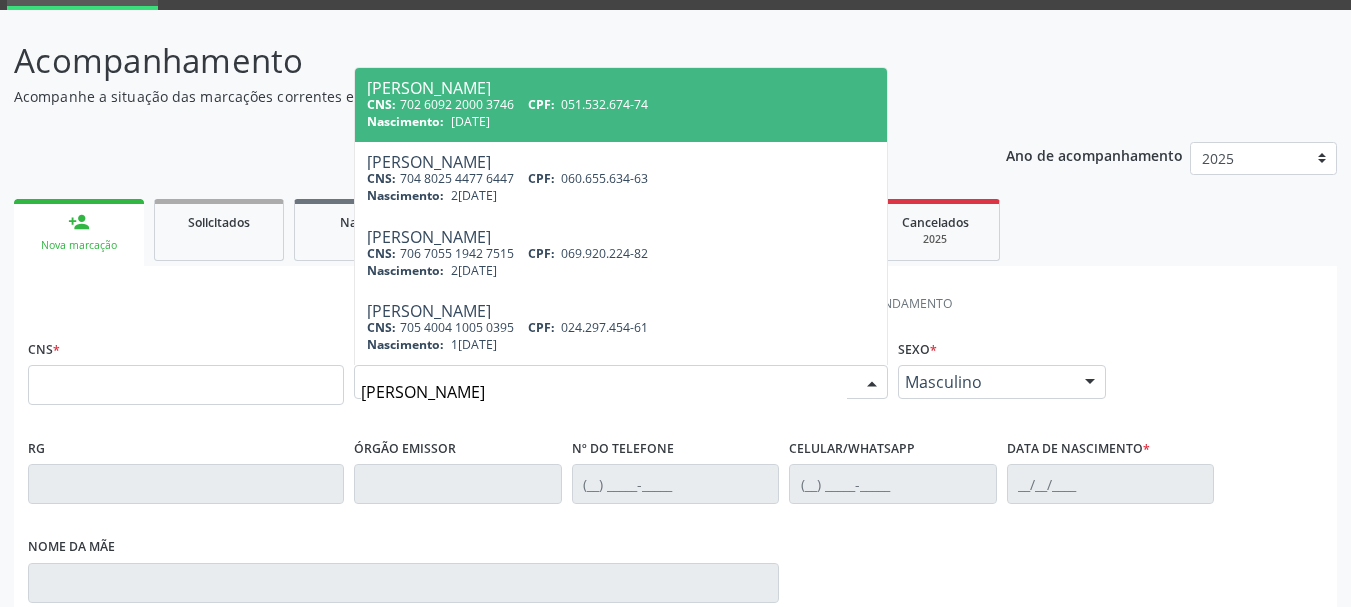 click on "Nascimento:
23/03/1981" at bounding box center (621, 121) 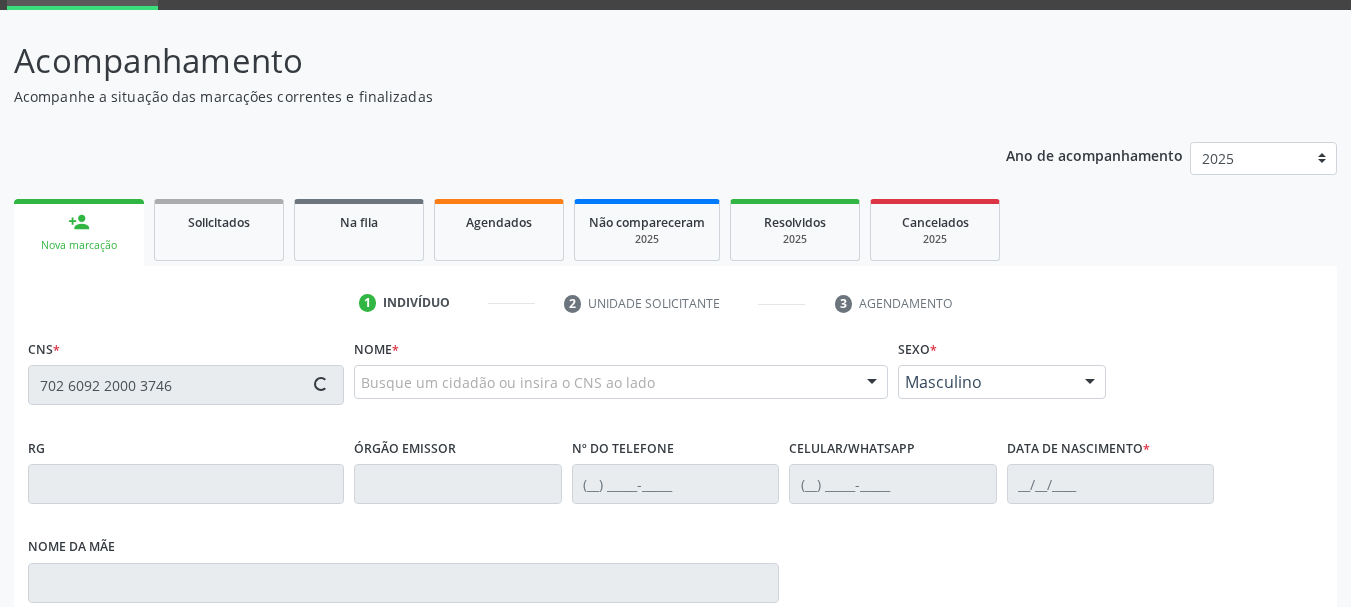 type on "702 6092 2000 3746" 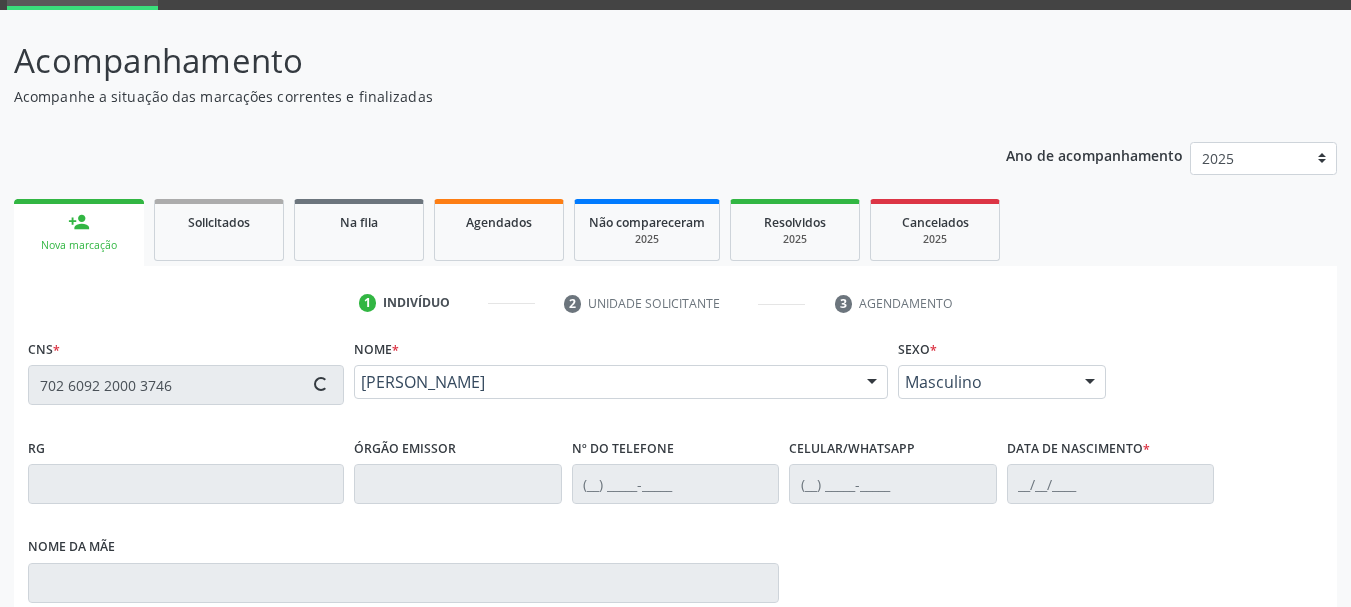 type on "(87) 99682-9834" 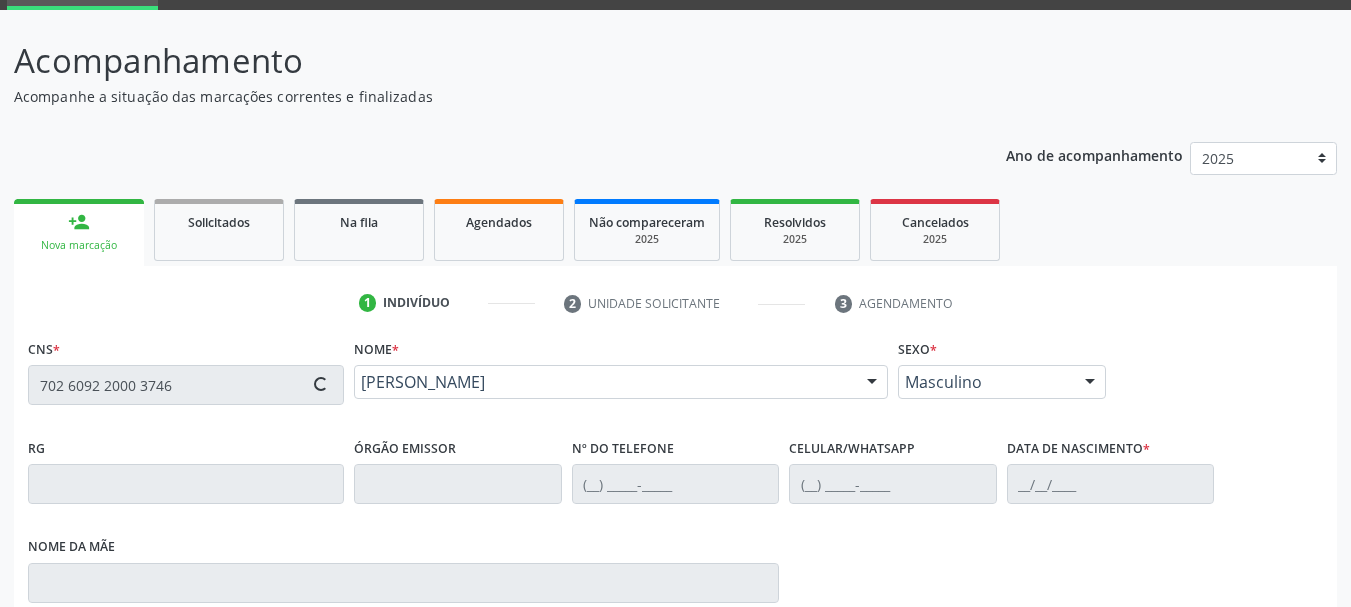 type on "(87) 99682-9834" 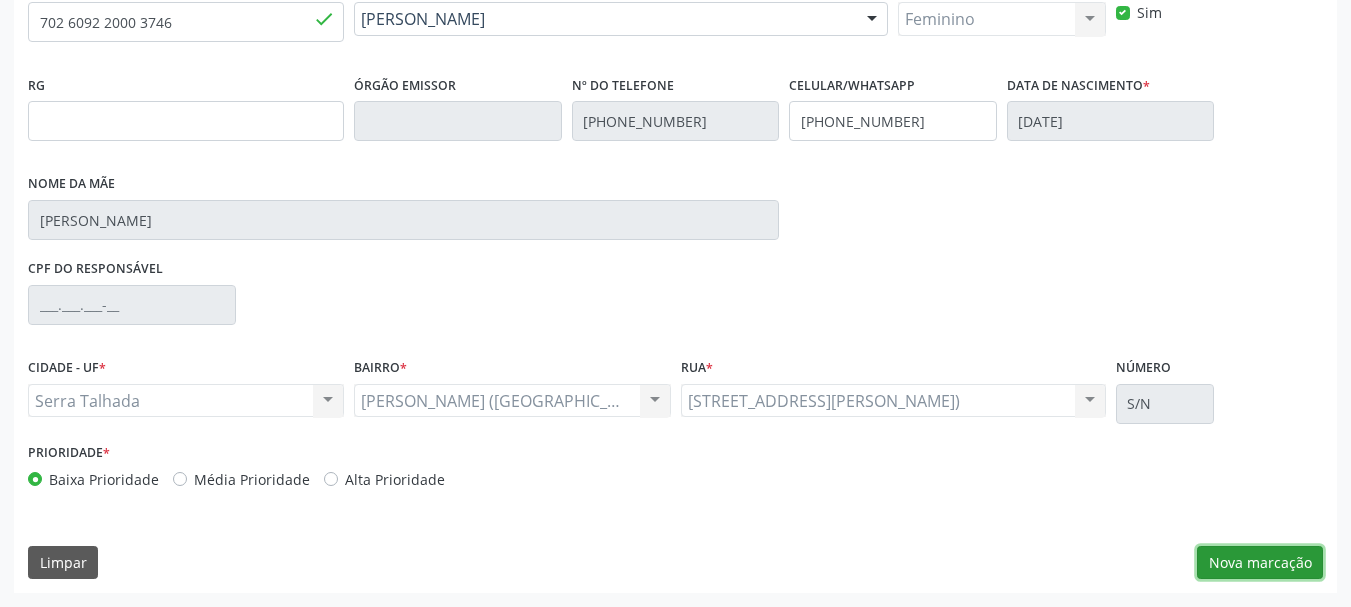 click on "Nova marcação" at bounding box center [1260, 563] 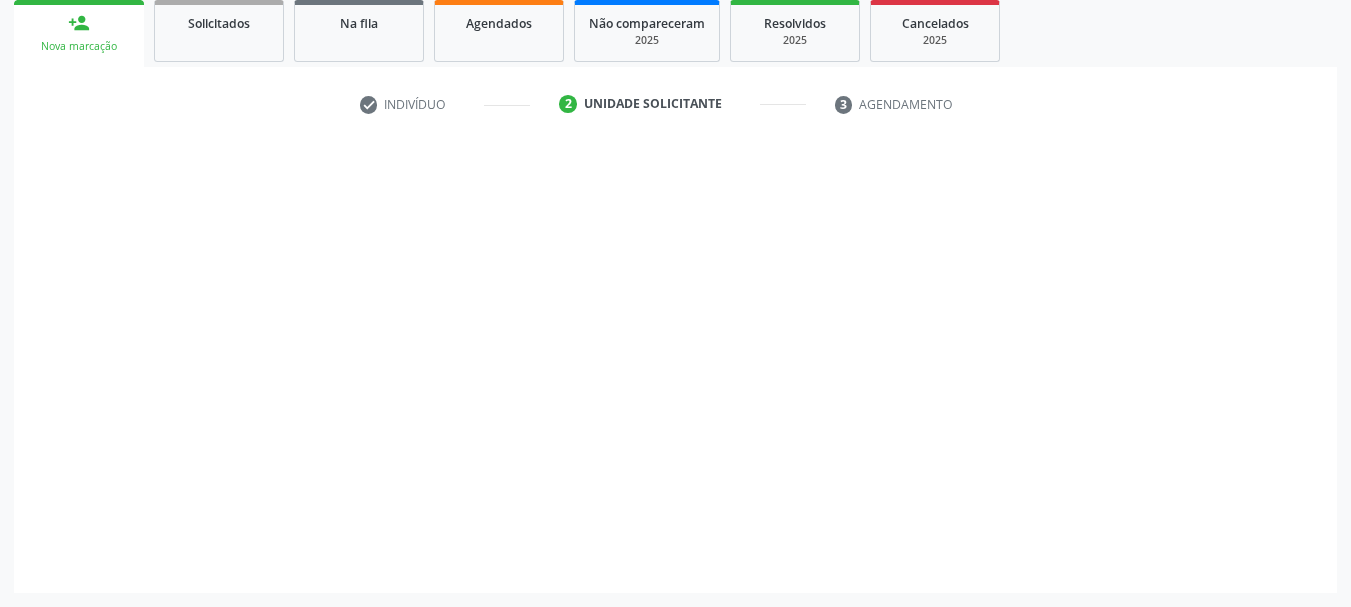 scroll, scrollTop: 299, scrollLeft: 0, axis: vertical 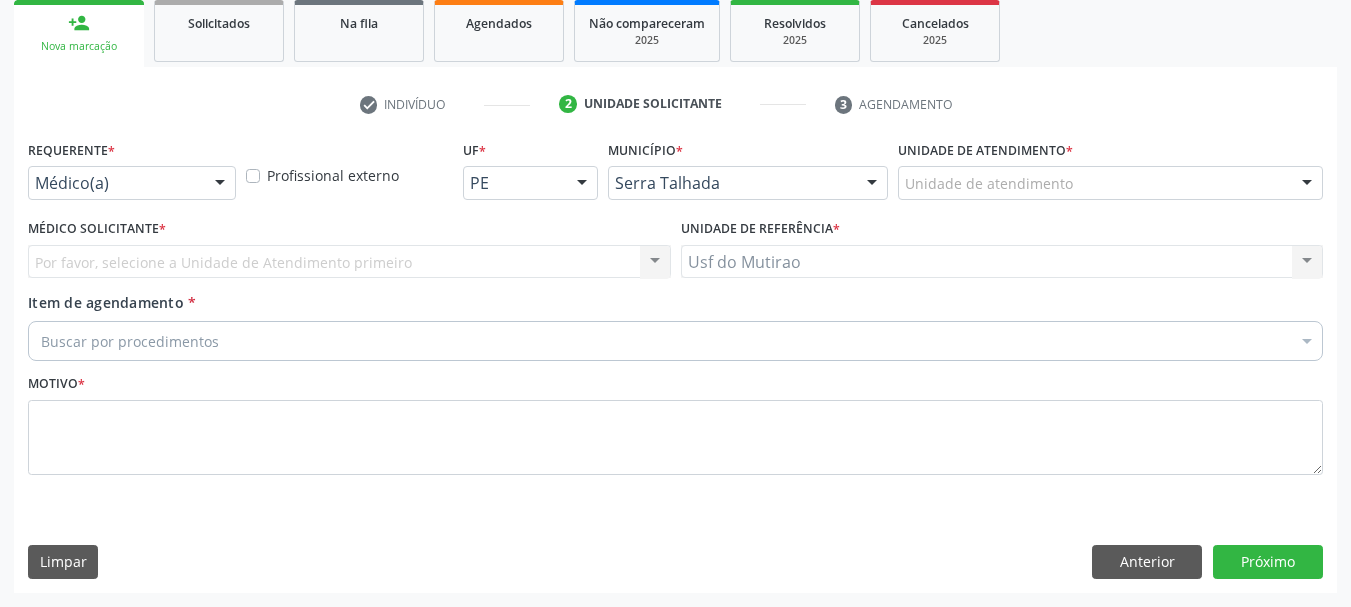 click on "Médico(a)         Médico(a)   Enfermeiro(a)   Paciente
Nenhum resultado encontrado para: "   "
Não há nenhuma opção para ser exibida." at bounding box center (132, 183) 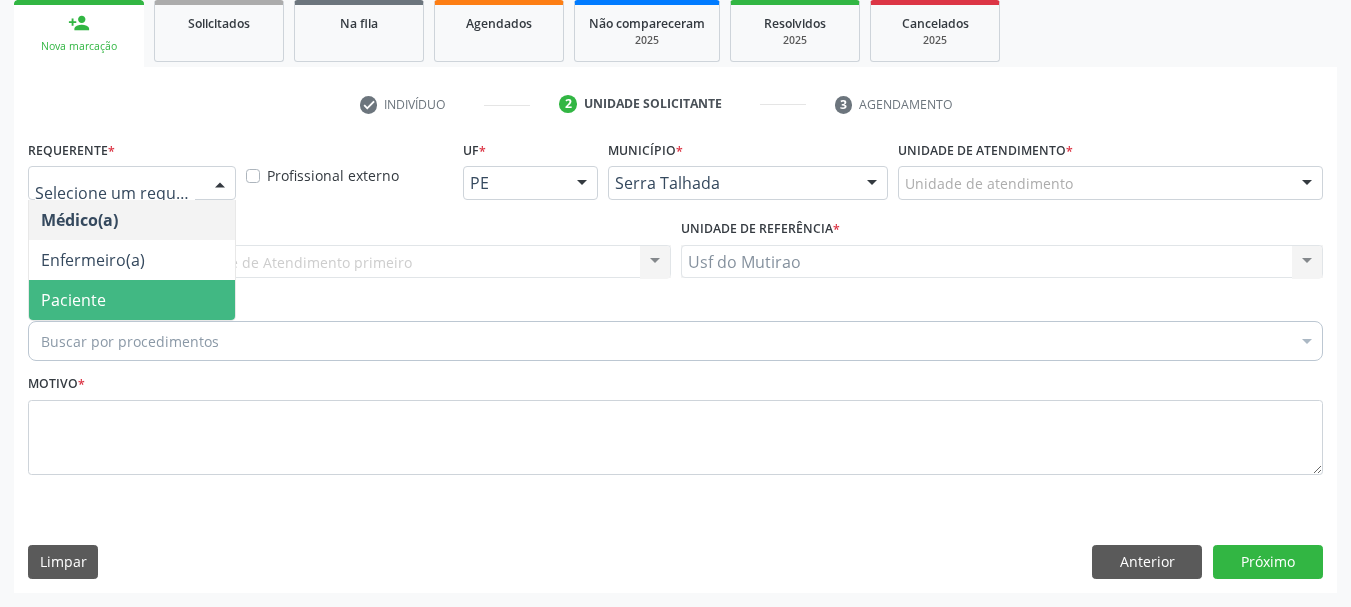 click on "Paciente" at bounding box center [73, 300] 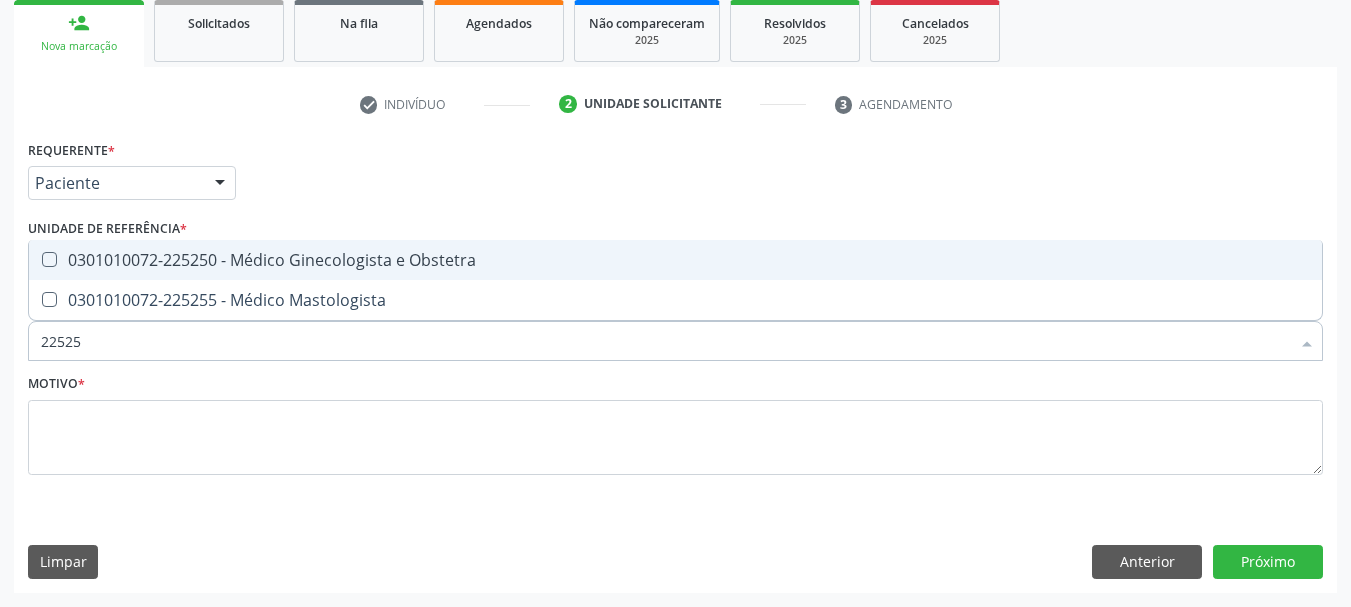 type on "225250" 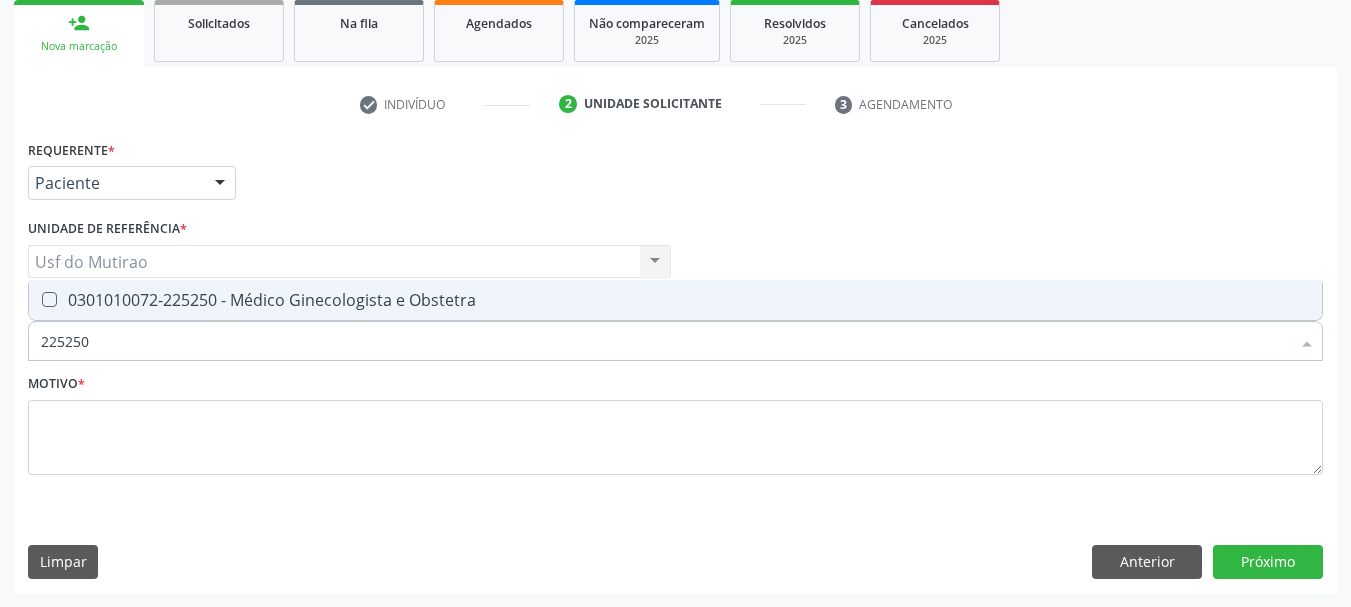 click on "0301010072-225250 - Médico Ginecologista e Obstetra" at bounding box center (675, 300) 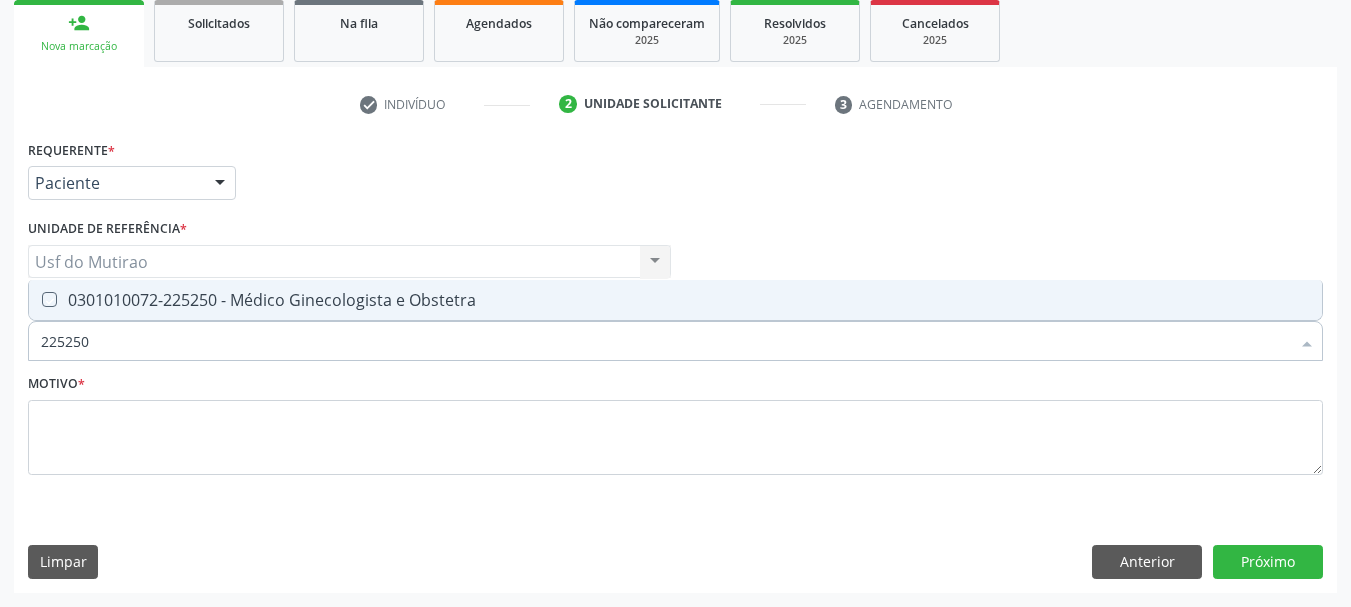 checkbox on "true" 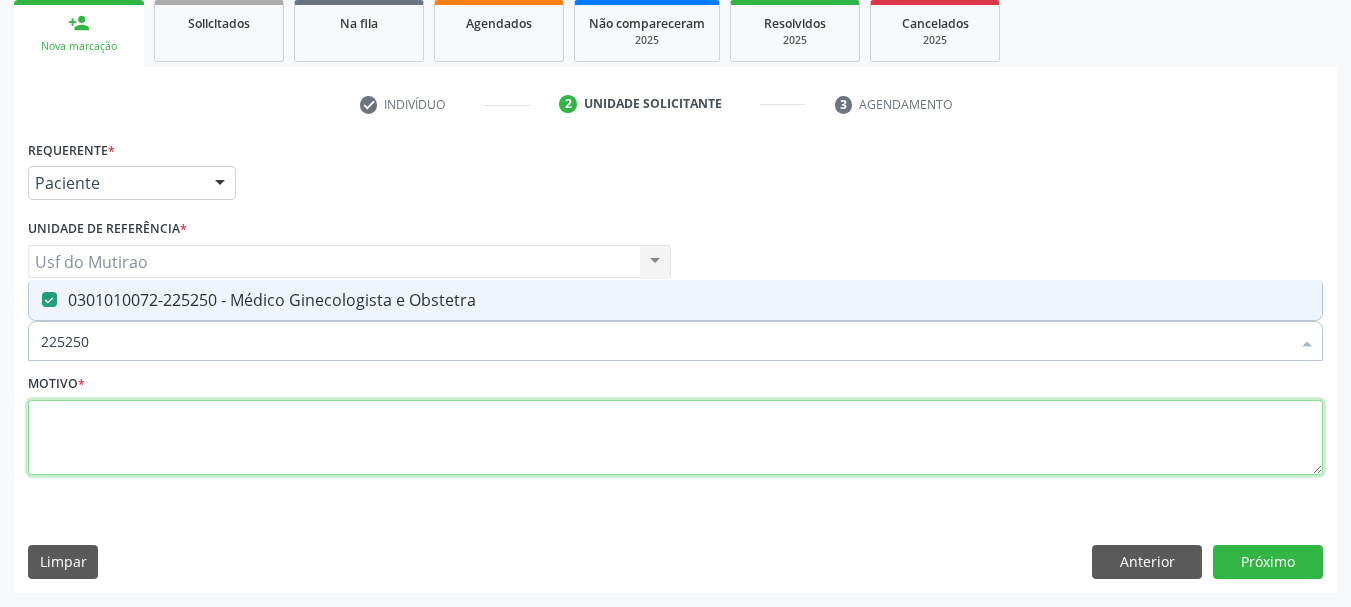 click at bounding box center (675, 438) 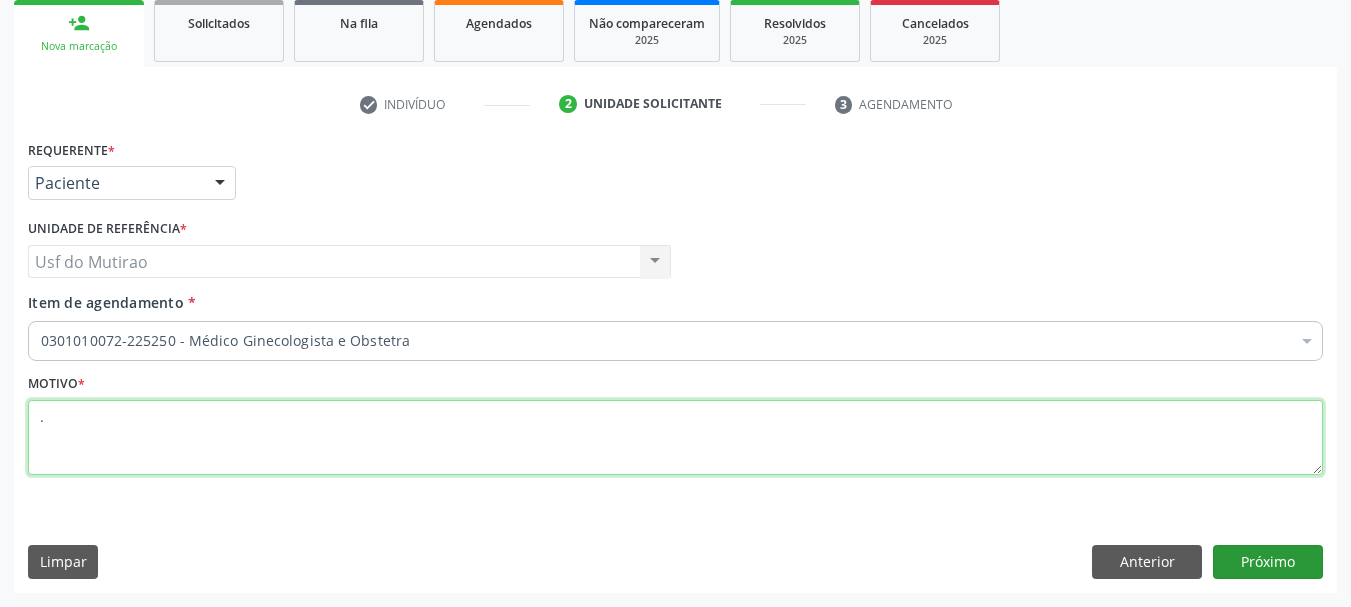 type on "." 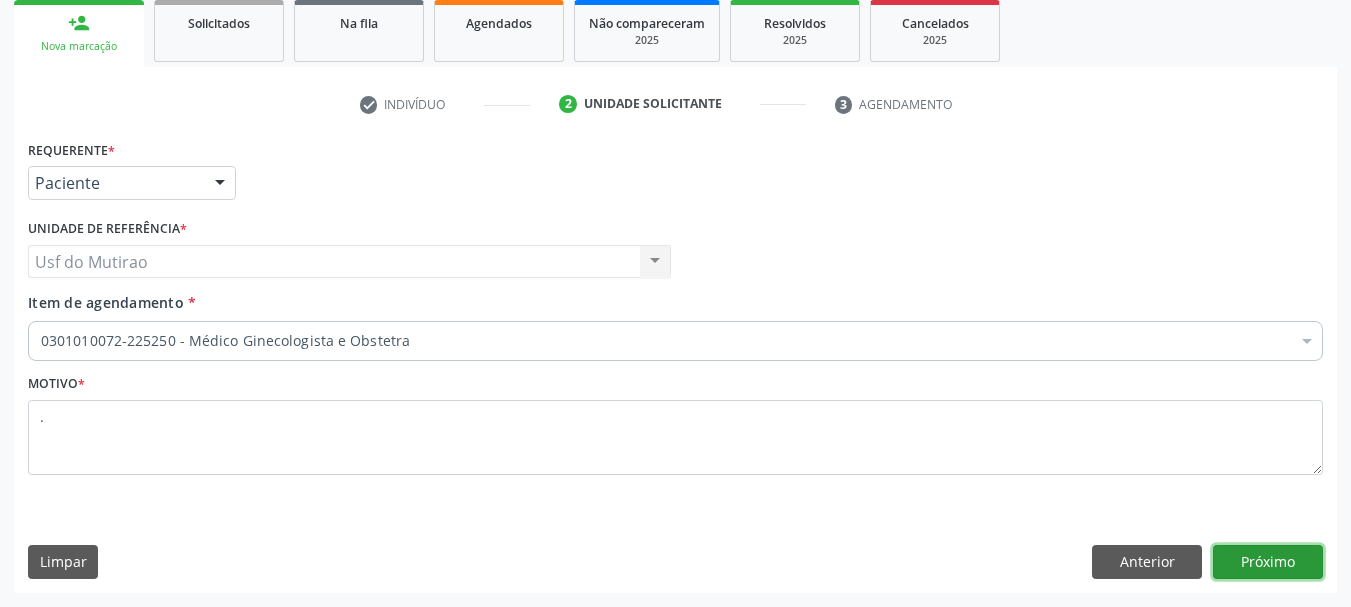 click on "Próximo" at bounding box center (1268, 562) 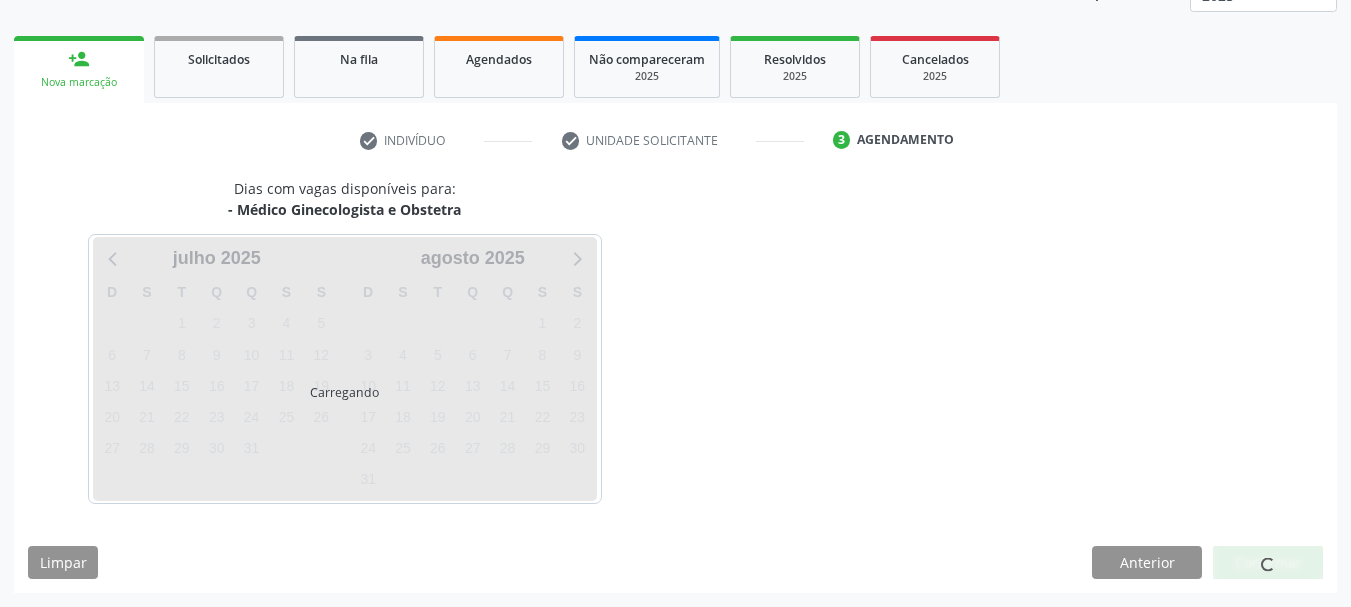 scroll, scrollTop: 263, scrollLeft: 0, axis: vertical 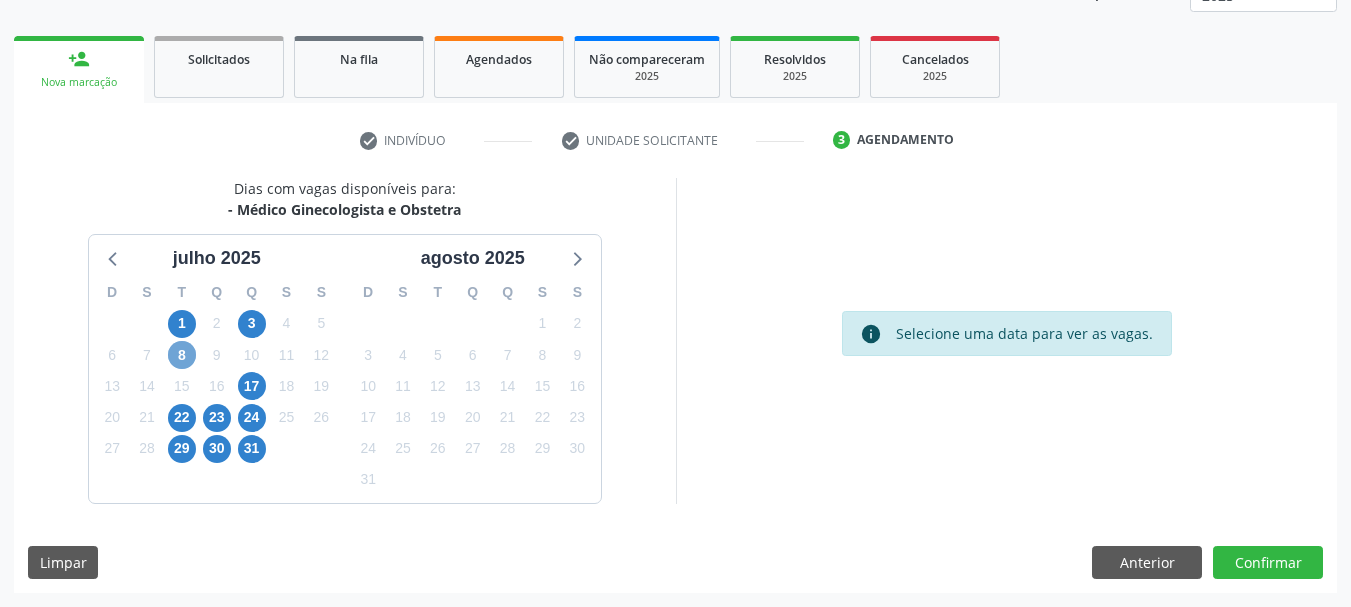click on "8" at bounding box center (182, 355) 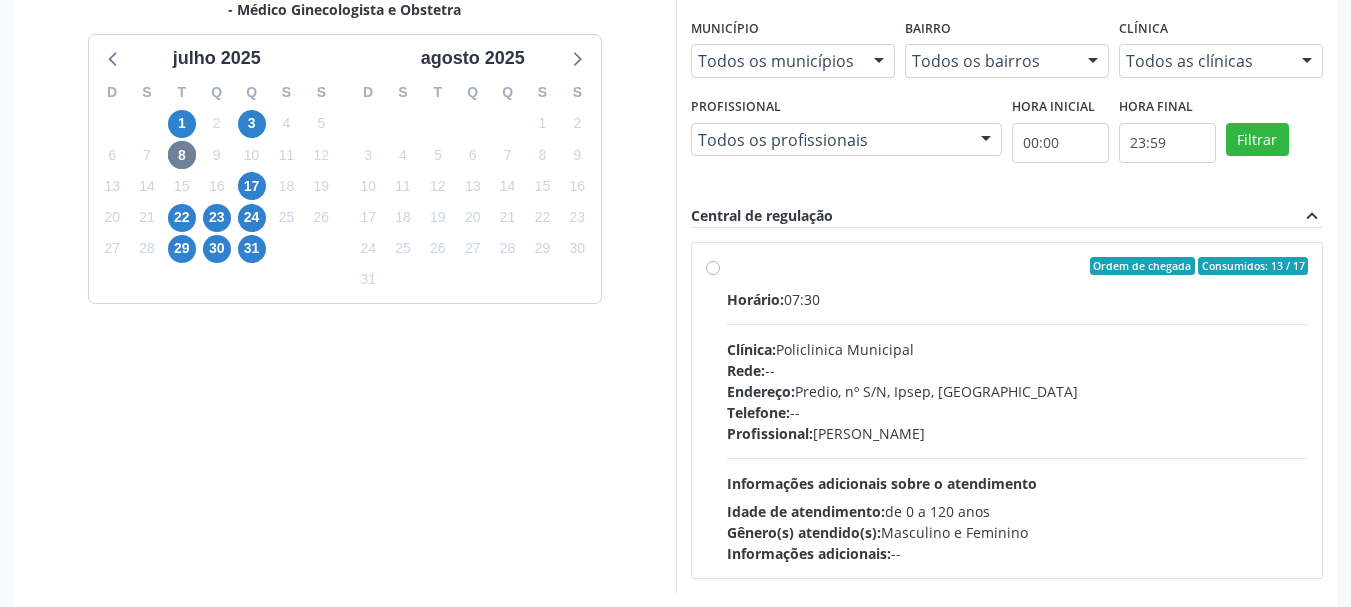 click on "Rede:
--" at bounding box center (1018, 370) 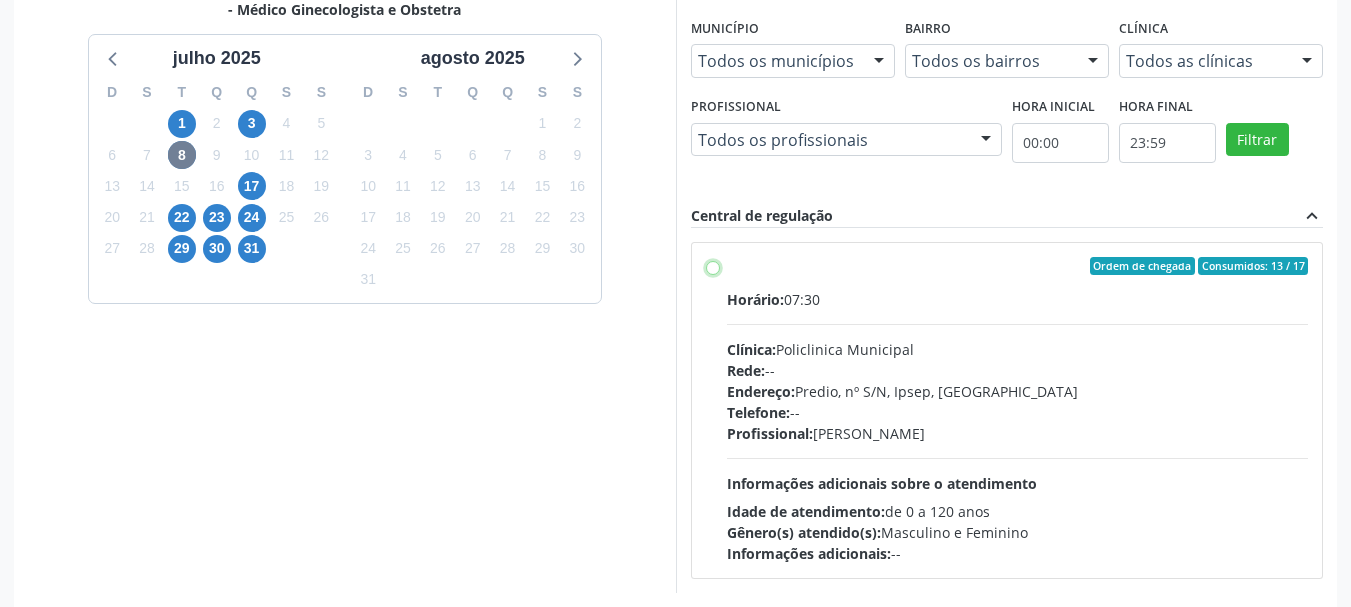 click on "Ordem de chegada
Consumidos: 13 / 17
Horário:   07:30
Clínica:  Policlinica Municipal
Rede:
--
Endereço:   Predio, nº S/N, Ipsep, Serra Talhada - PE
Telefone:   --
Profissional:
Joao Vitor Torres de Lima
Informações adicionais sobre o atendimento
Idade de atendimento:
de 0 a 120 anos
Gênero(s) atendido(s):
Masculino e Feminino
Informações adicionais:
--" at bounding box center [713, 266] 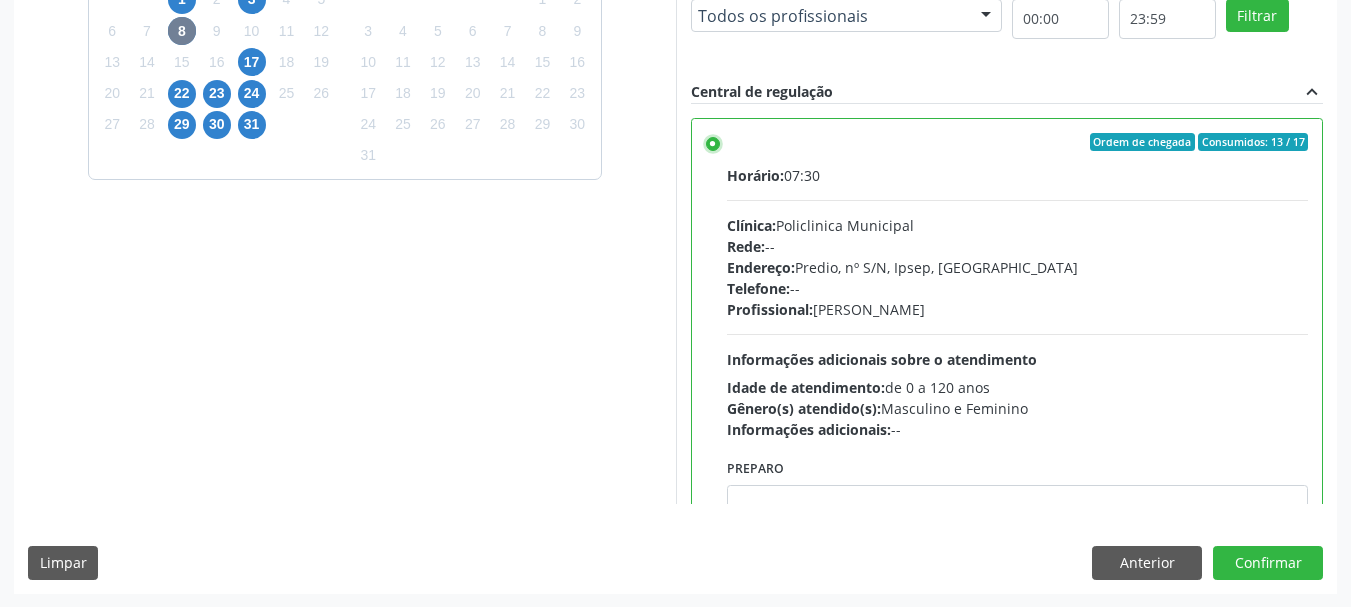 scroll, scrollTop: 588, scrollLeft: 0, axis: vertical 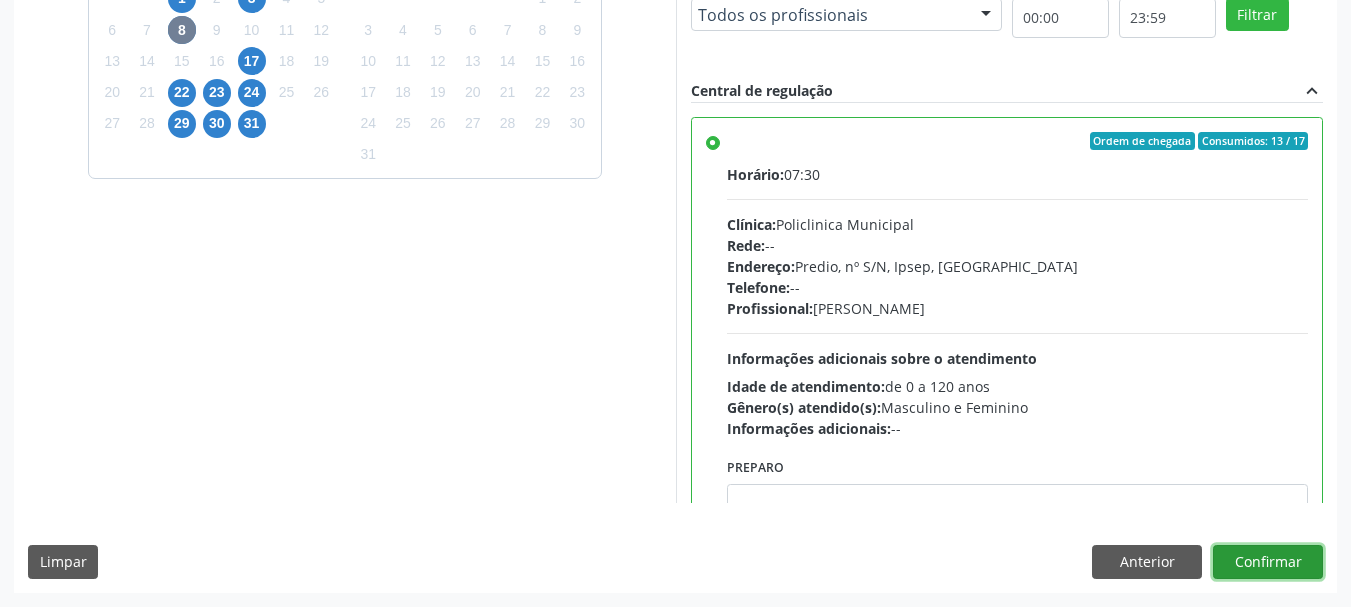 click on "Confirmar" at bounding box center [1268, 562] 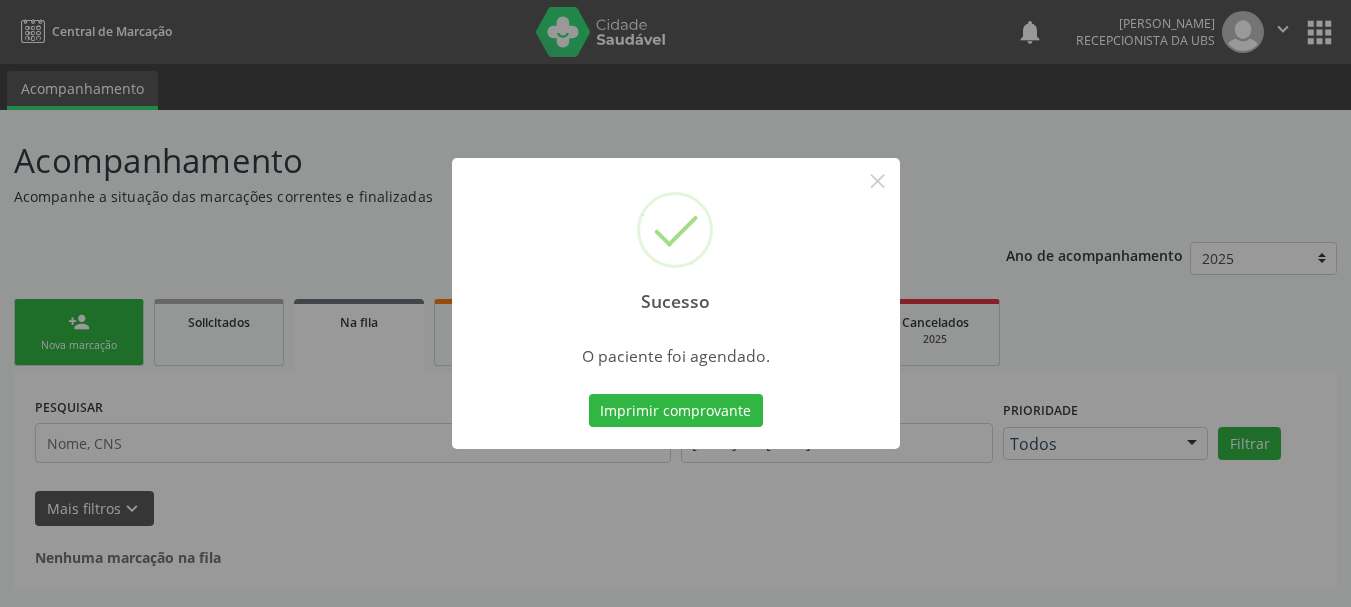 scroll, scrollTop: 0, scrollLeft: 0, axis: both 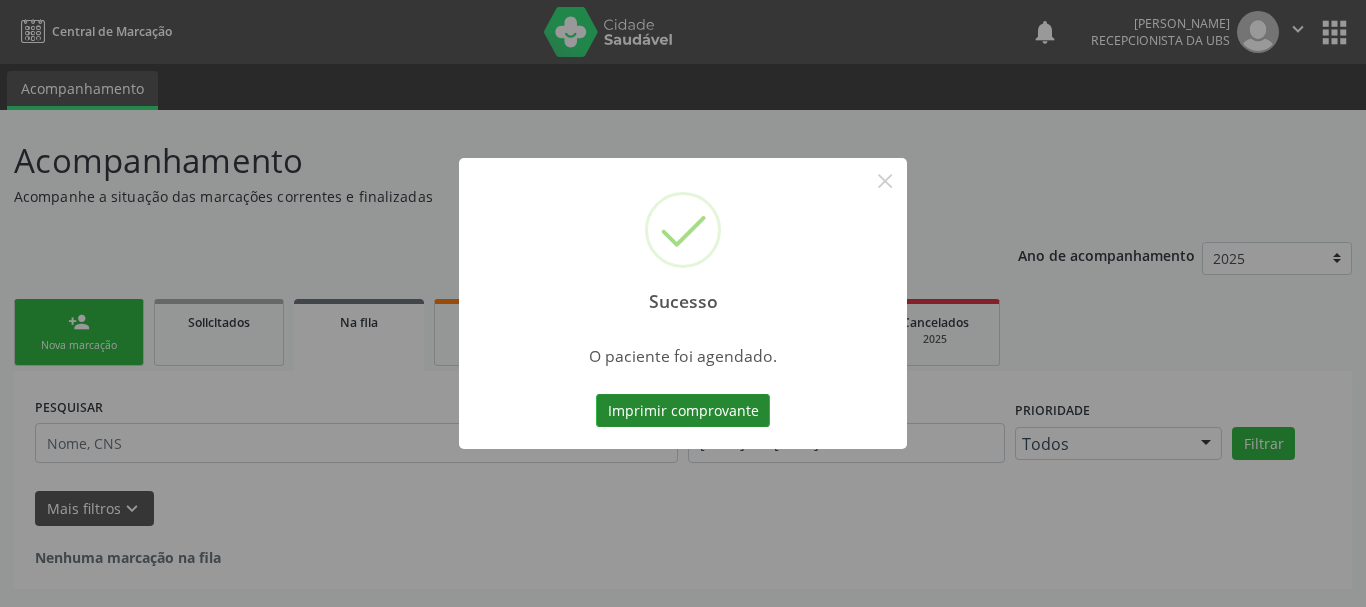 click on "Imprimir comprovante" at bounding box center [683, 411] 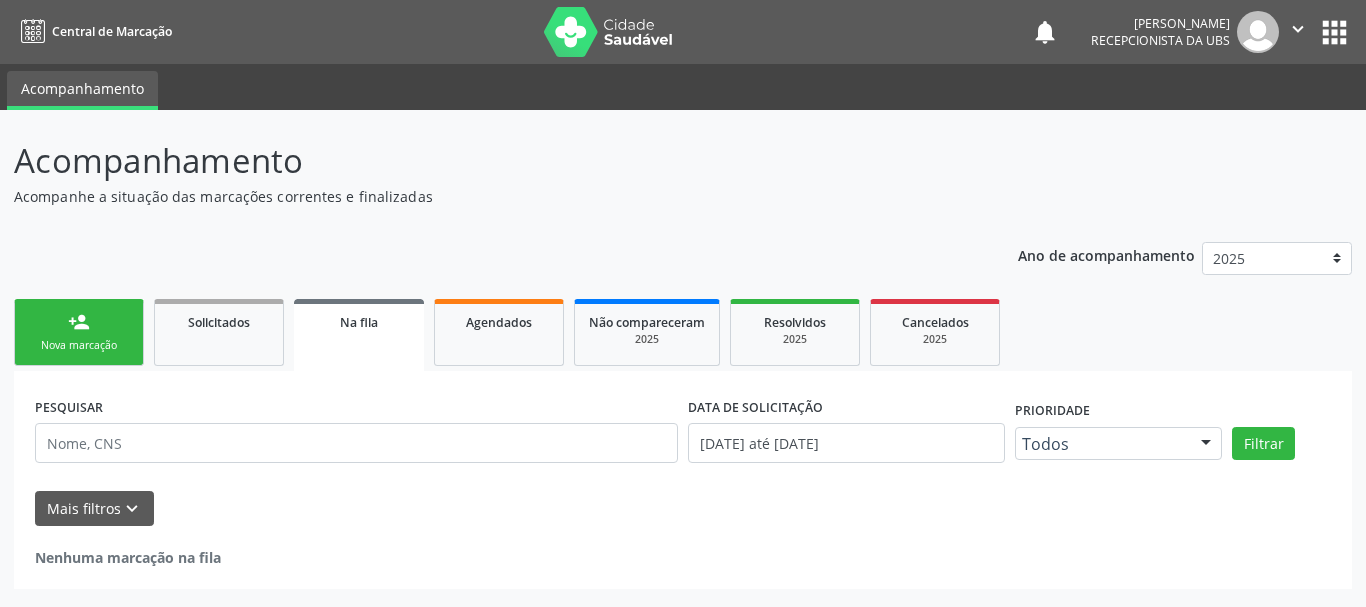 click on "Nova marcação" at bounding box center [79, 345] 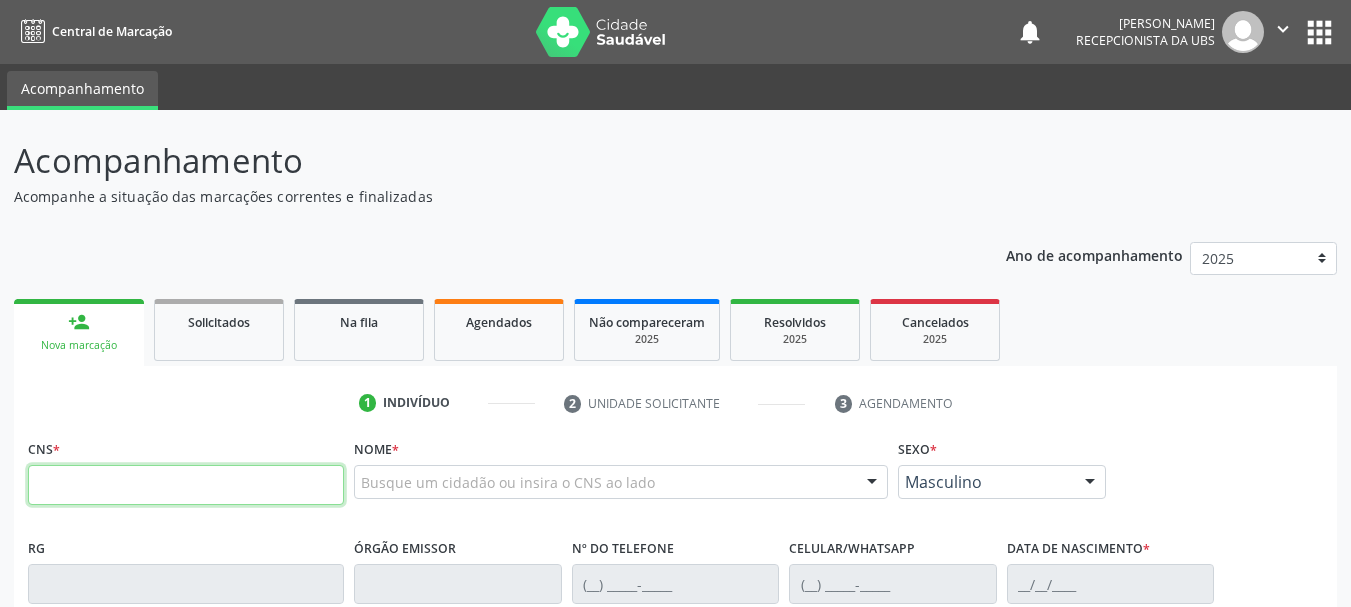click at bounding box center [186, 485] 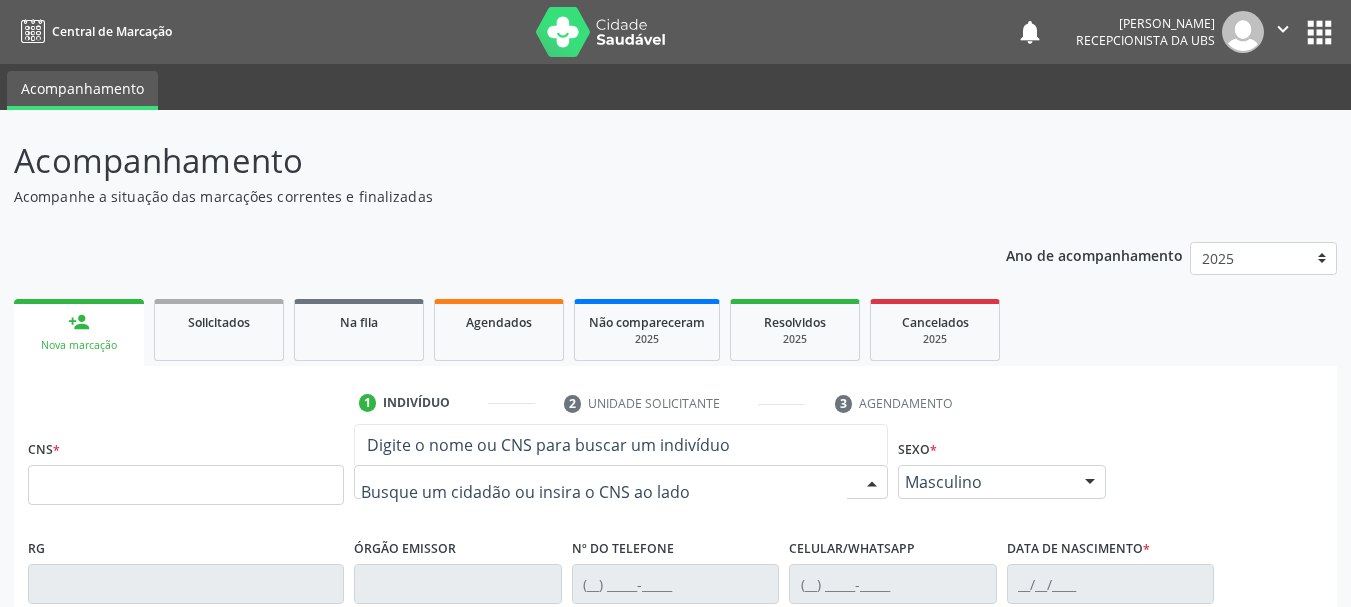 click at bounding box center [621, 482] 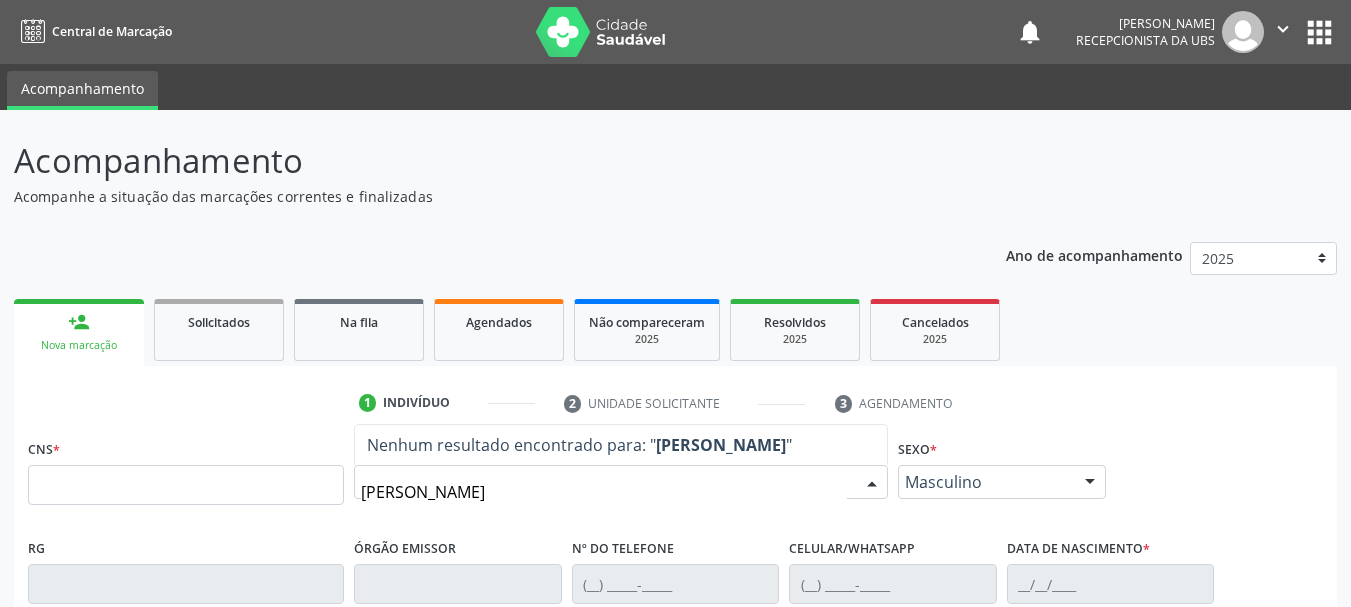 type on "valeria de souza silva" 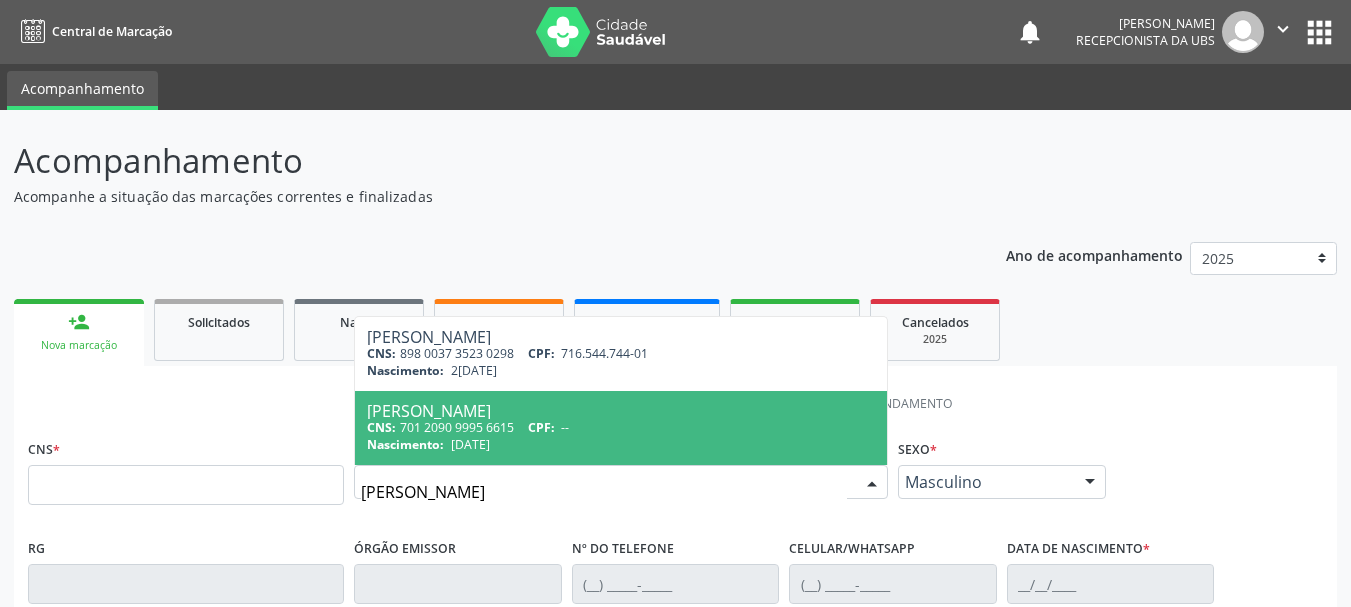 click on "Nascimento:
27/05/1990" at bounding box center (621, 444) 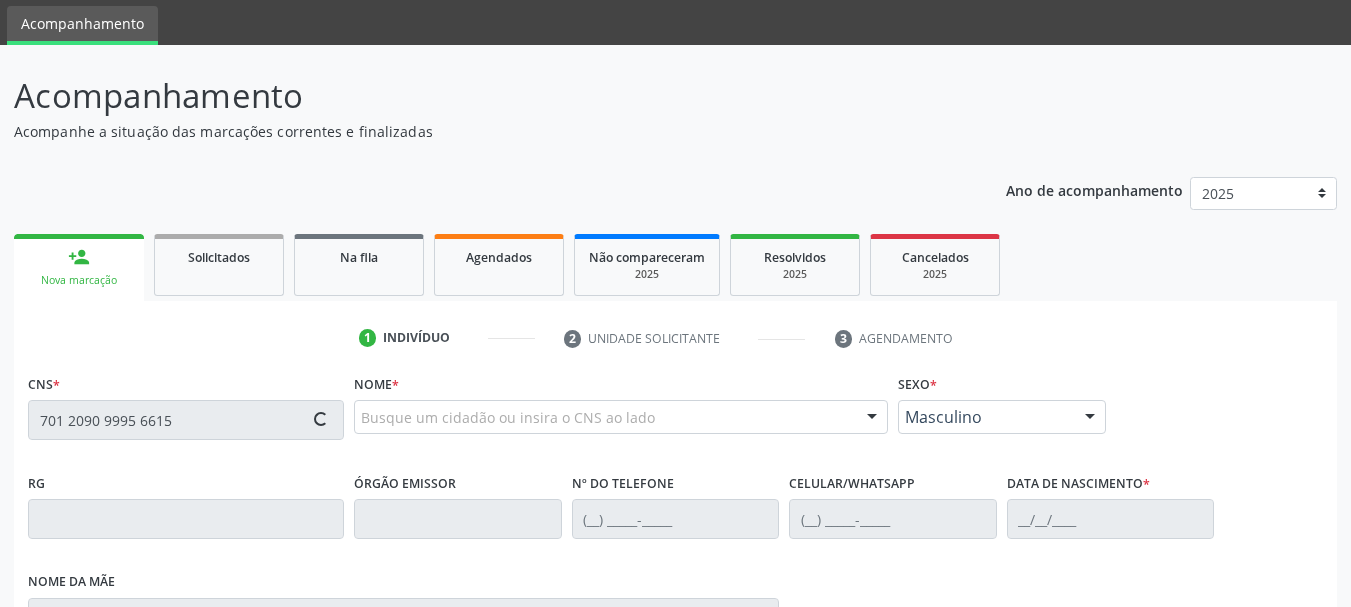 type on "701 2090 9995 6615" 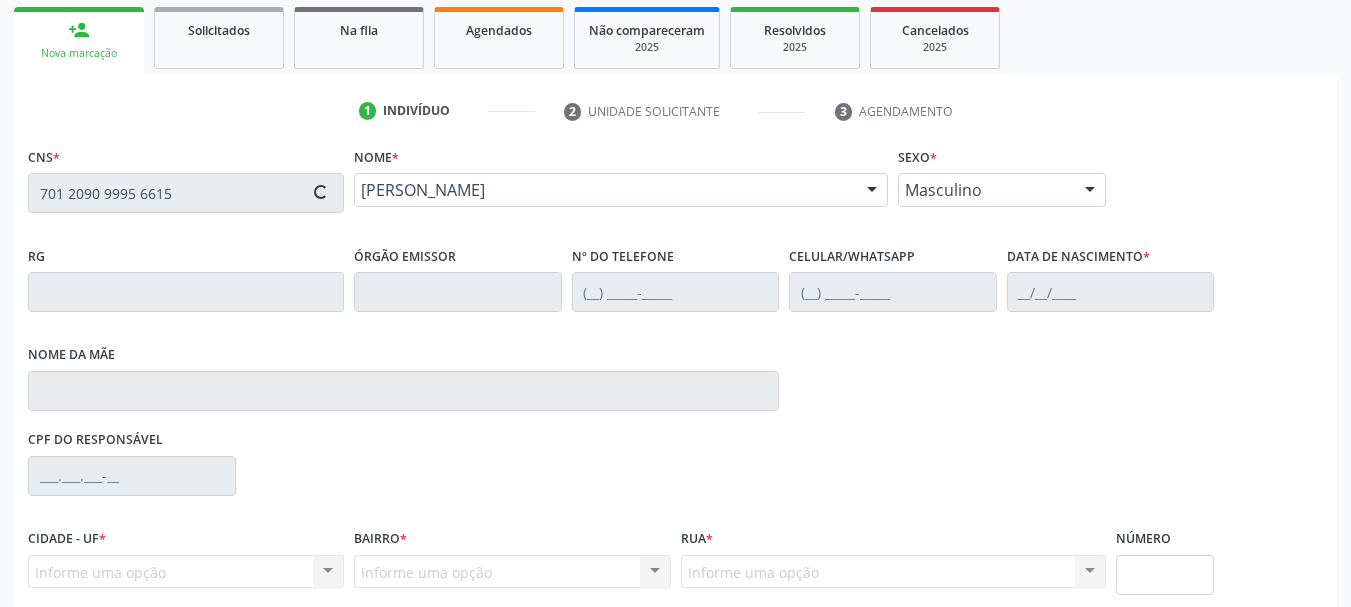 scroll, scrollTop: 300, scrollLeft: 0, axis: vertical 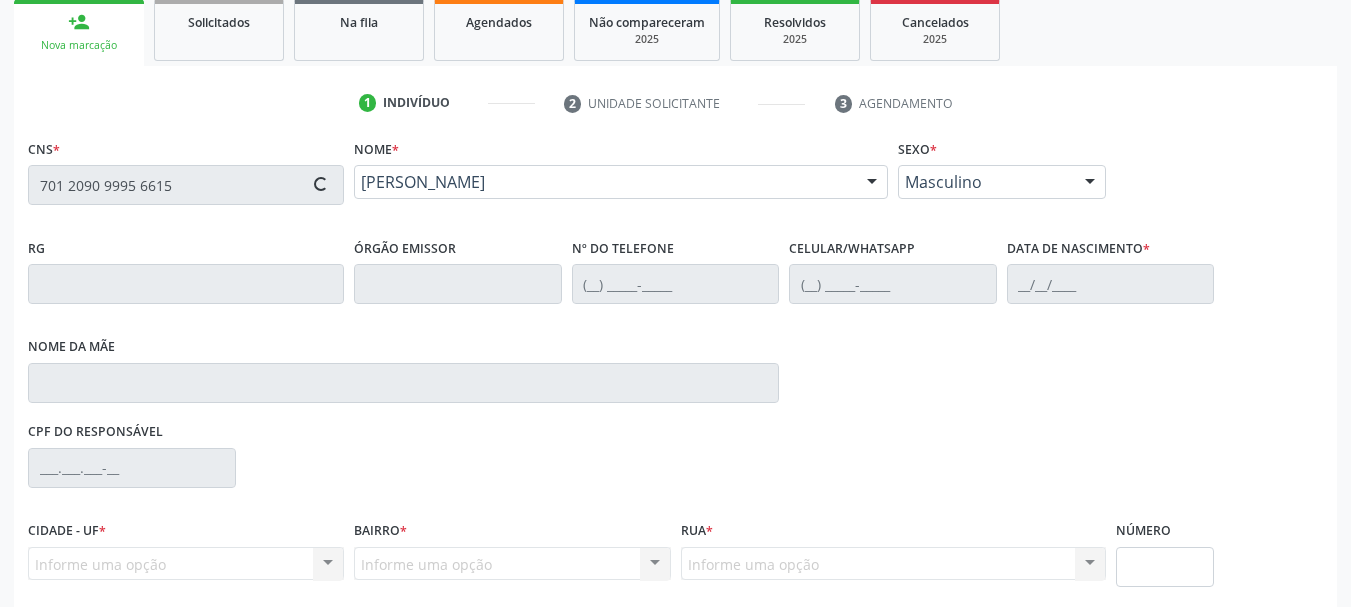 type on "(87) 99637-4356" 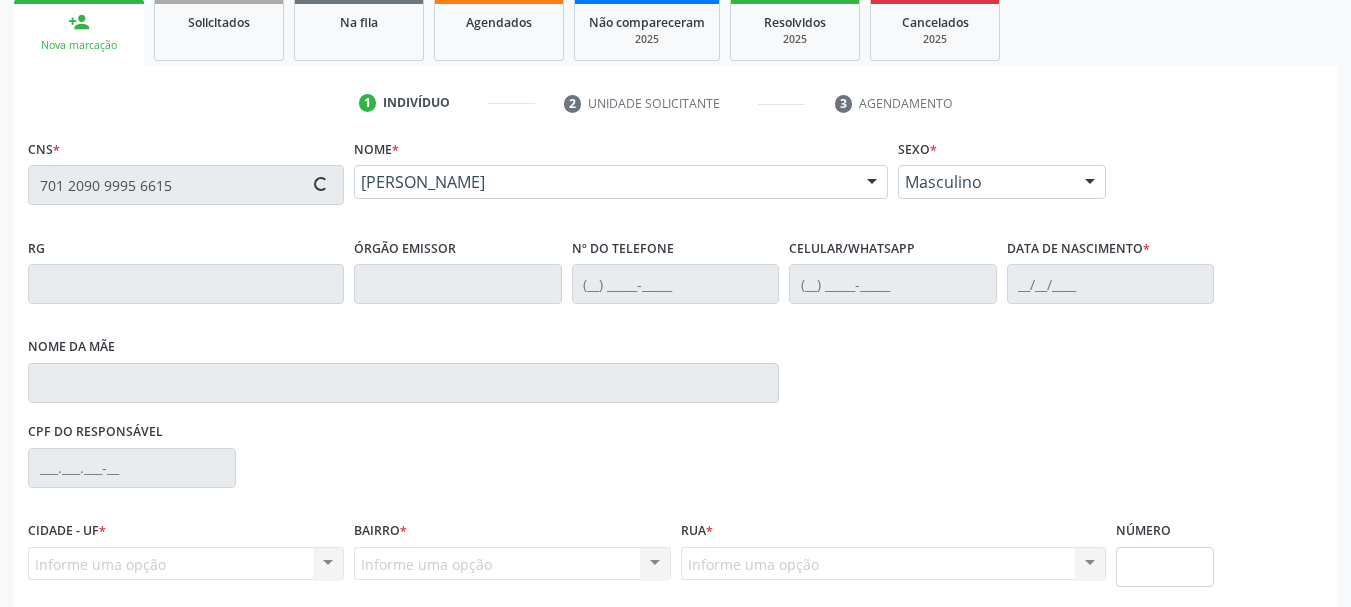 type on "27/05/1990" 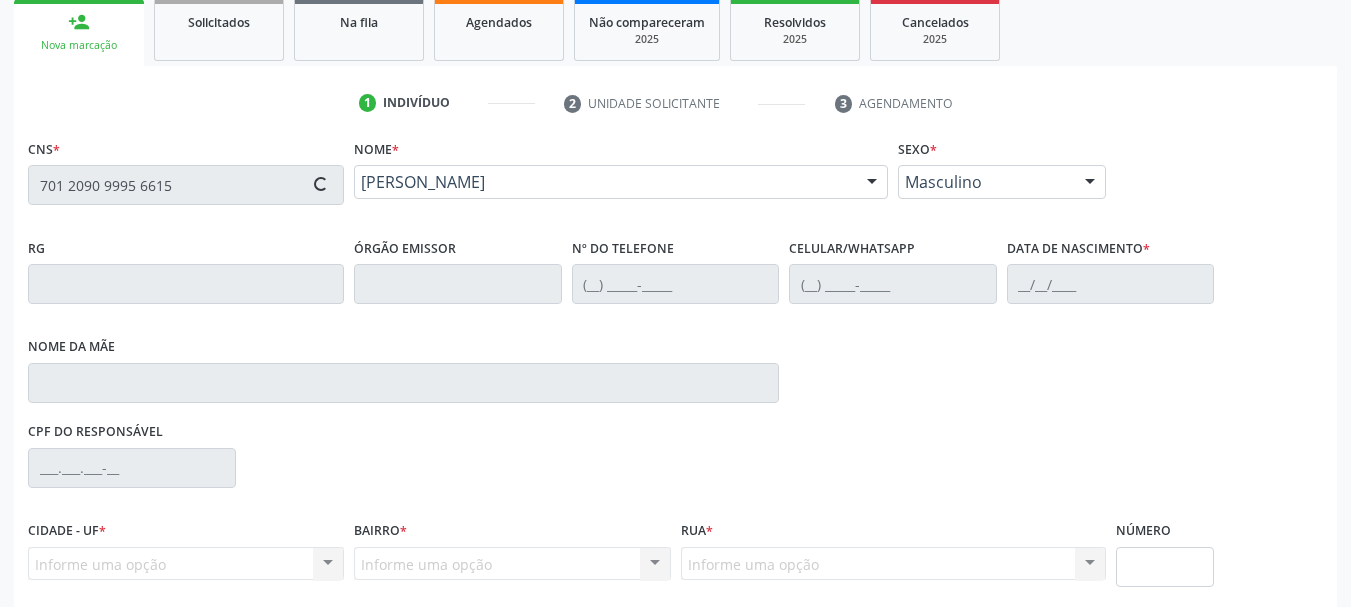 type on "Aline Maria de Souza" 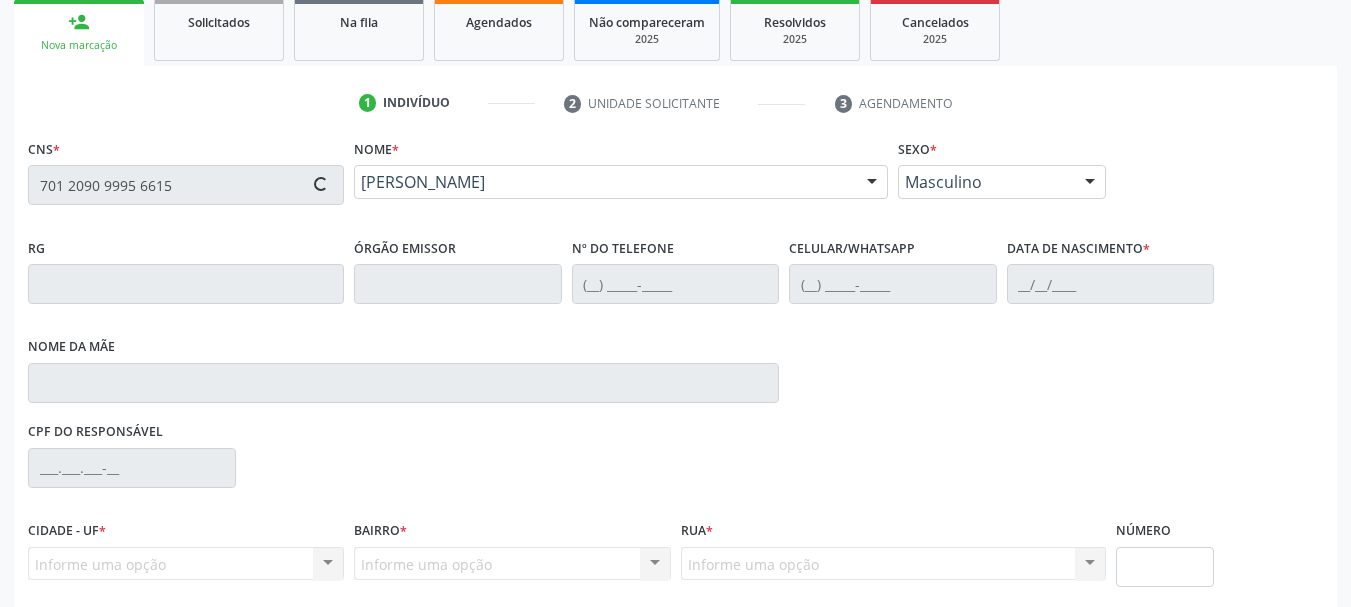 type on "S/N" 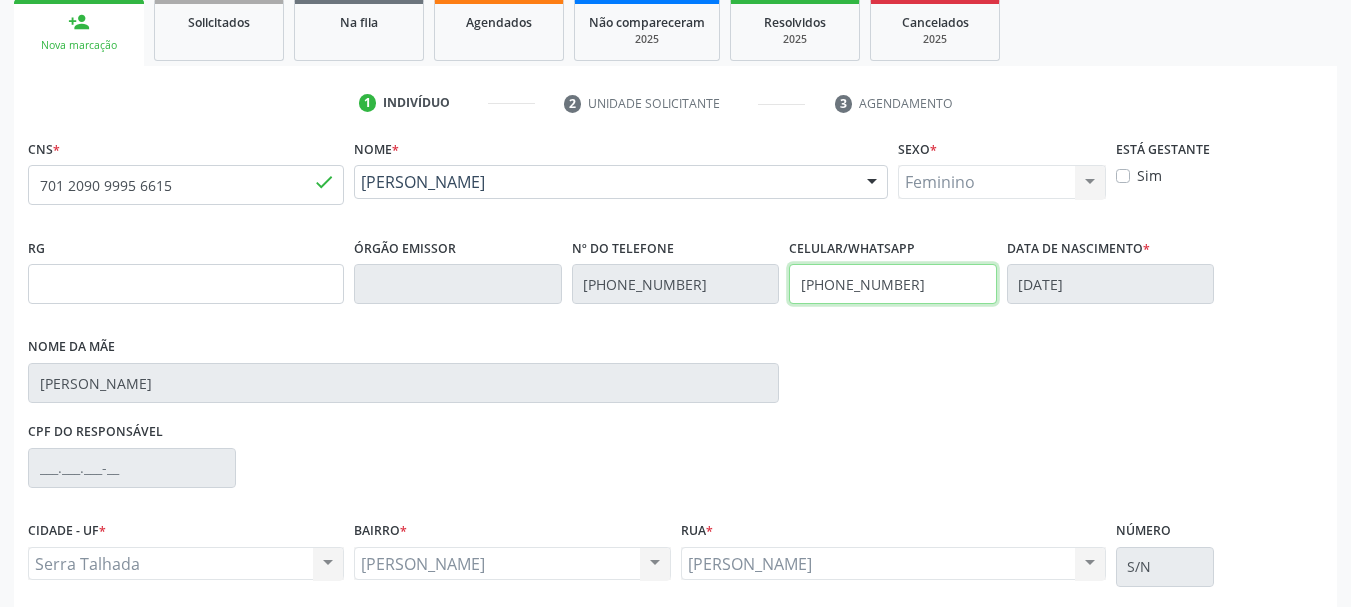click on "RG
Órgão emissor
Nº do Telefone
(87) 99637-4356
Celular/WhatsApp
(87) 99637-4356
Data de nascimento
*
27/05/1990
Nome da mãe
Aline Maria de Souza" at bounding box center [675, 325] 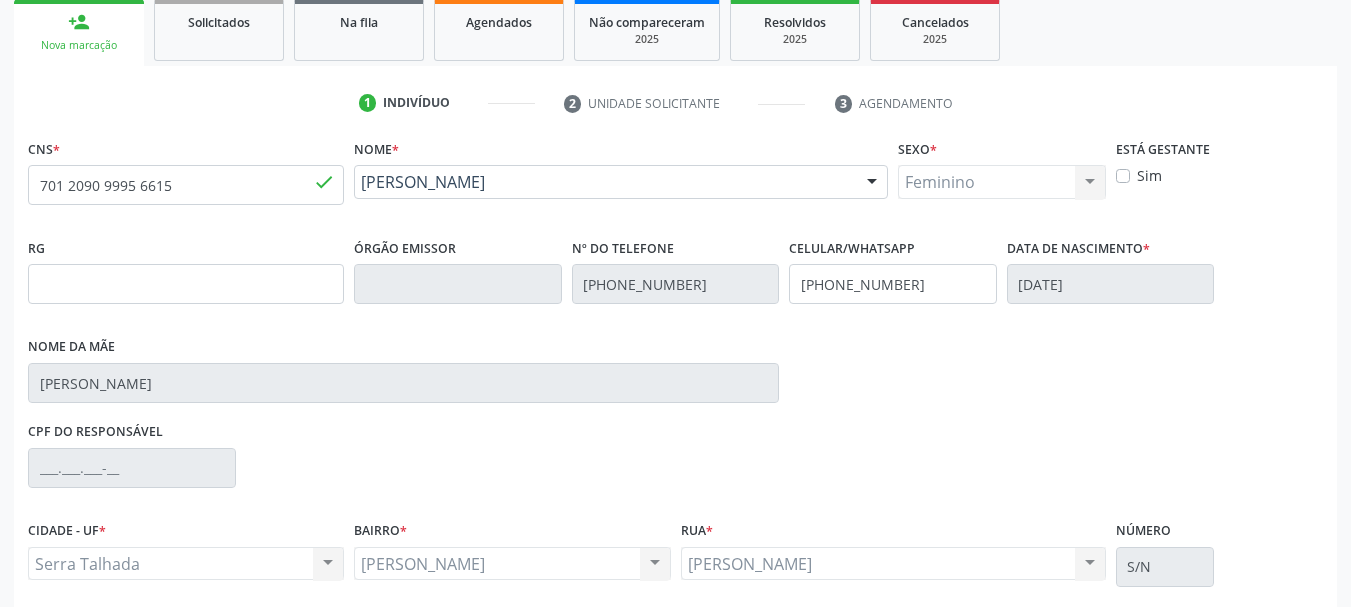 drag, startPoint x: 851, startPoint y: 409, endPoint x: 1158, endPoint y: 494, distance: 318.54984 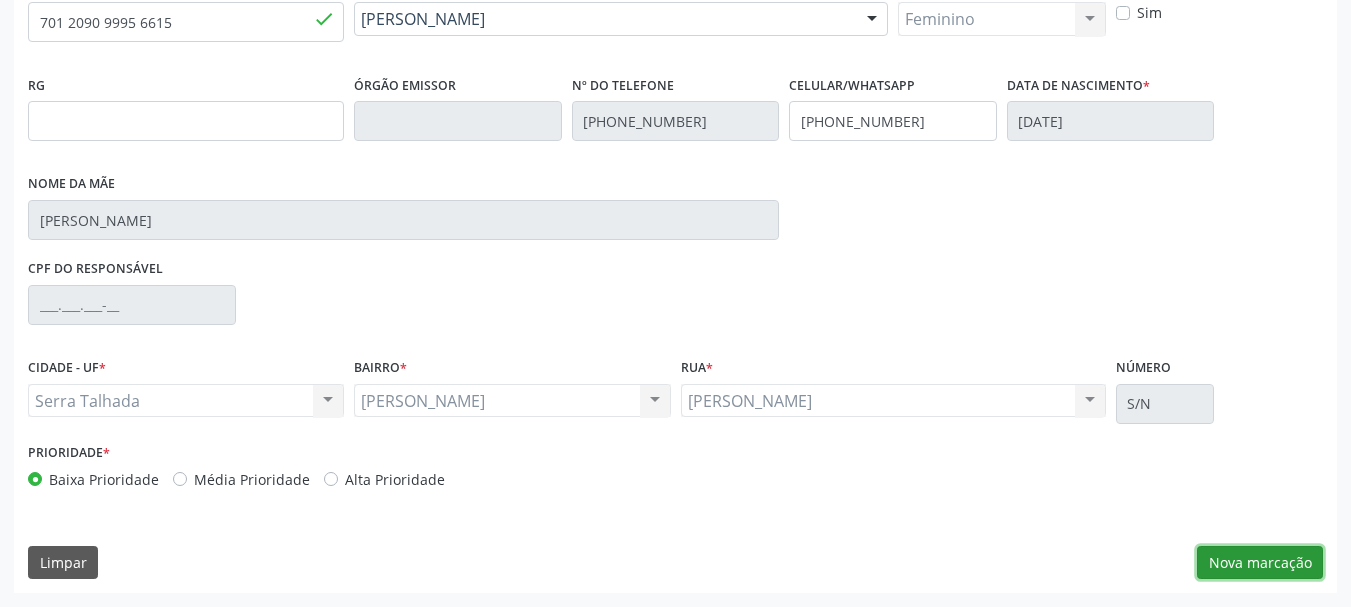 click on "Nova marcação" at bounding box center (1260, 563) 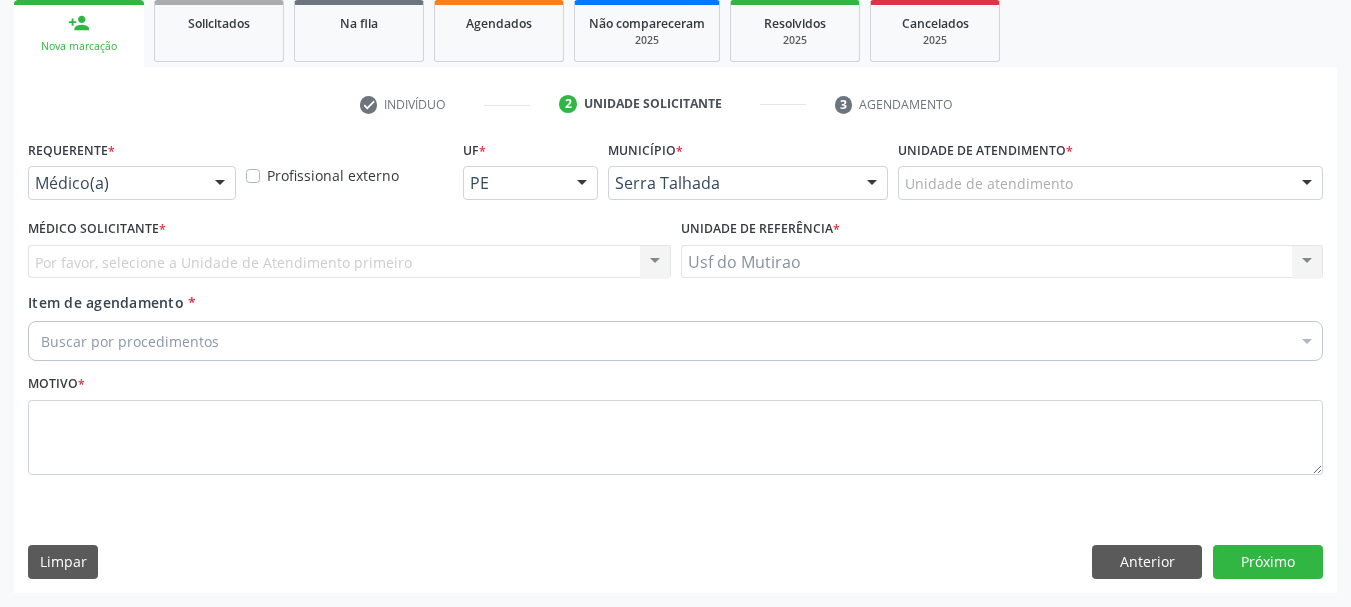 scroll, scrollTop: 299, scrollLeft: 0, axis: vertical 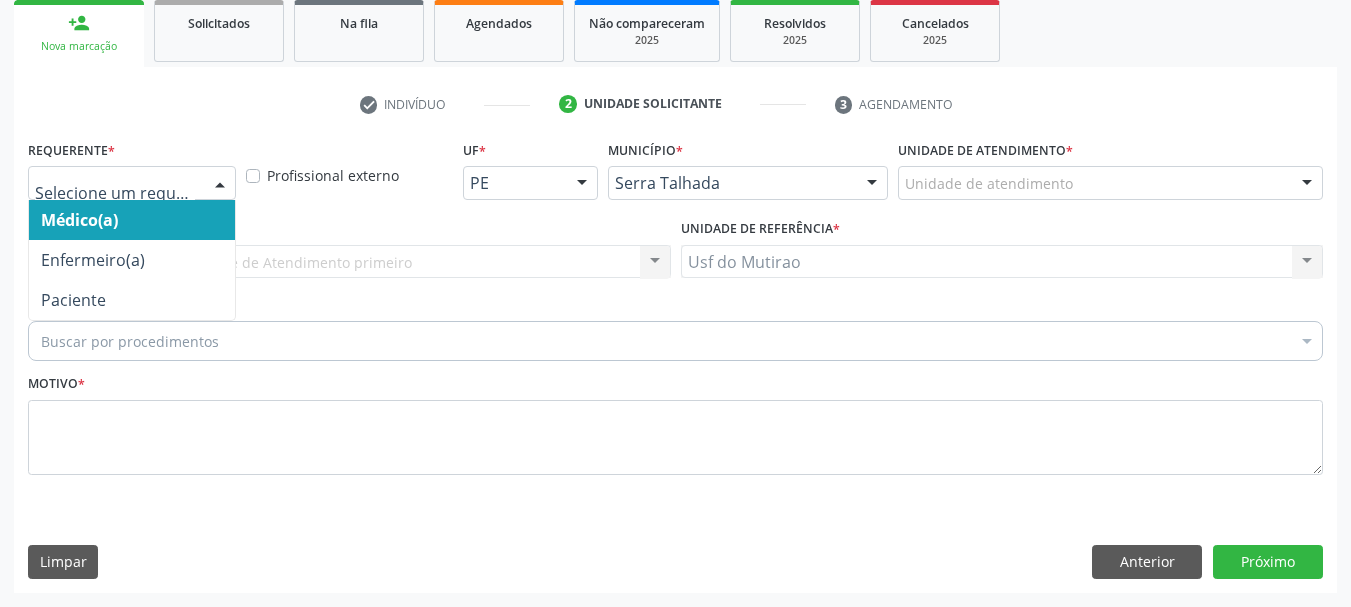 click at bounding box center (132, 183) 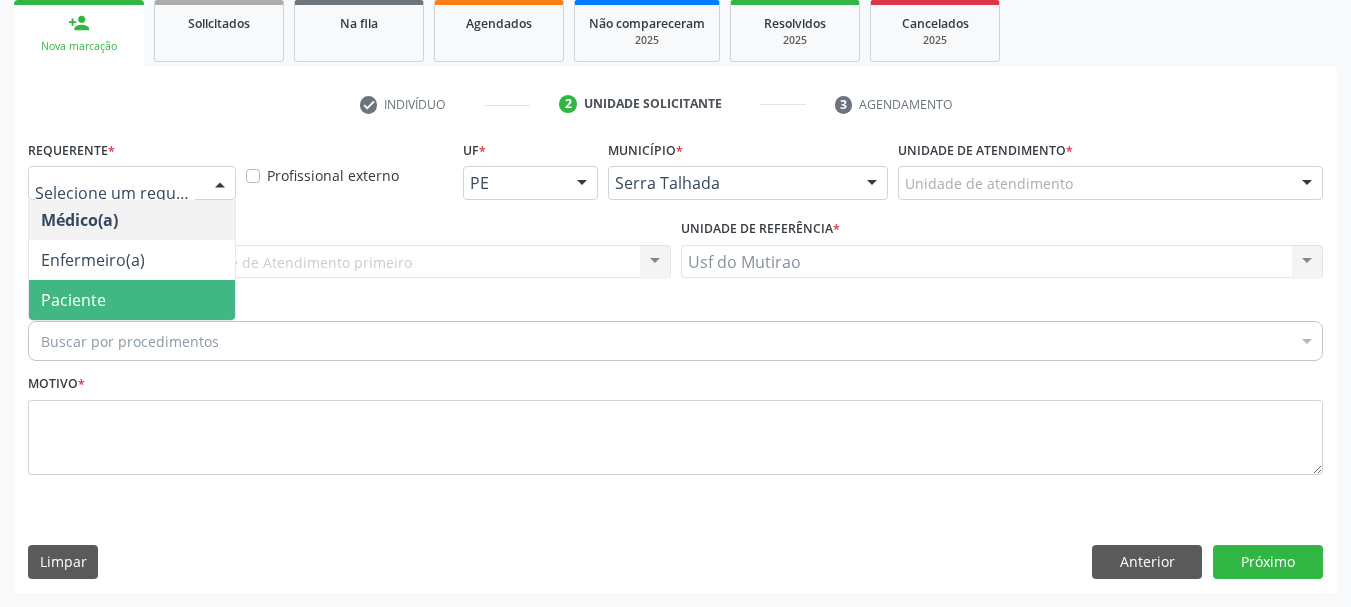 click on "Paciente" at bounding box center [73, 300] 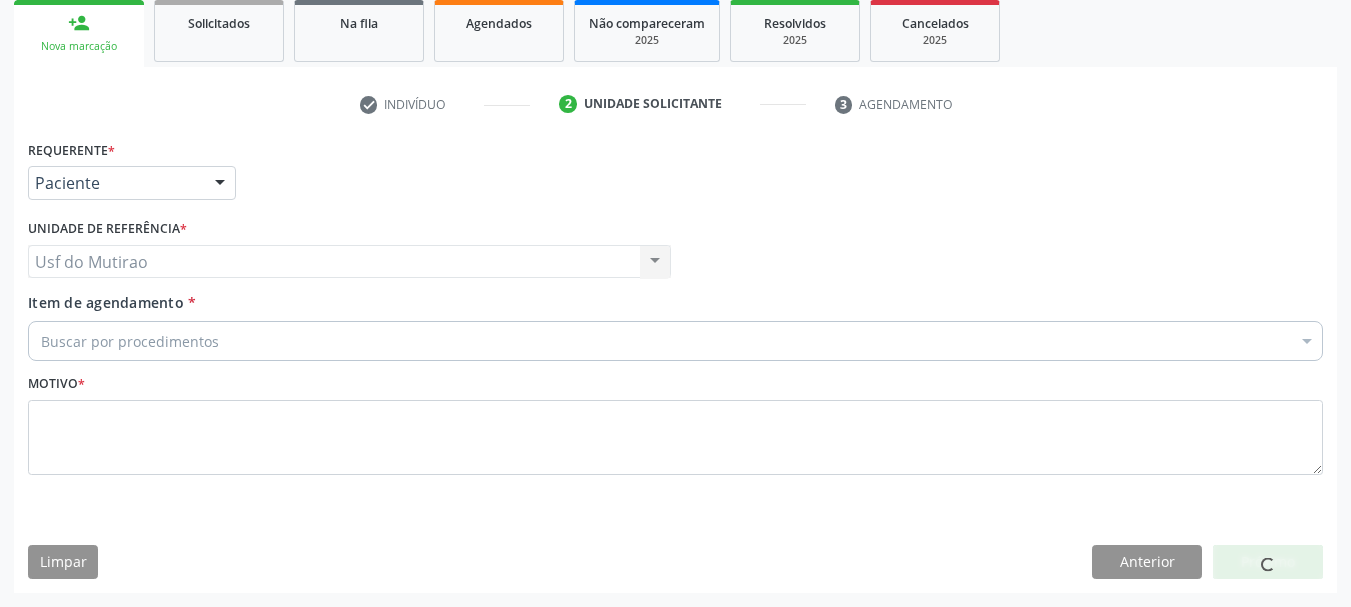 click on "Usf do Mutirao         Usf do Mutirao
Nenhum resultado encontrado para: "   "
Não há nenhuma opção para ser exibida." at bounding box center [349, 262] 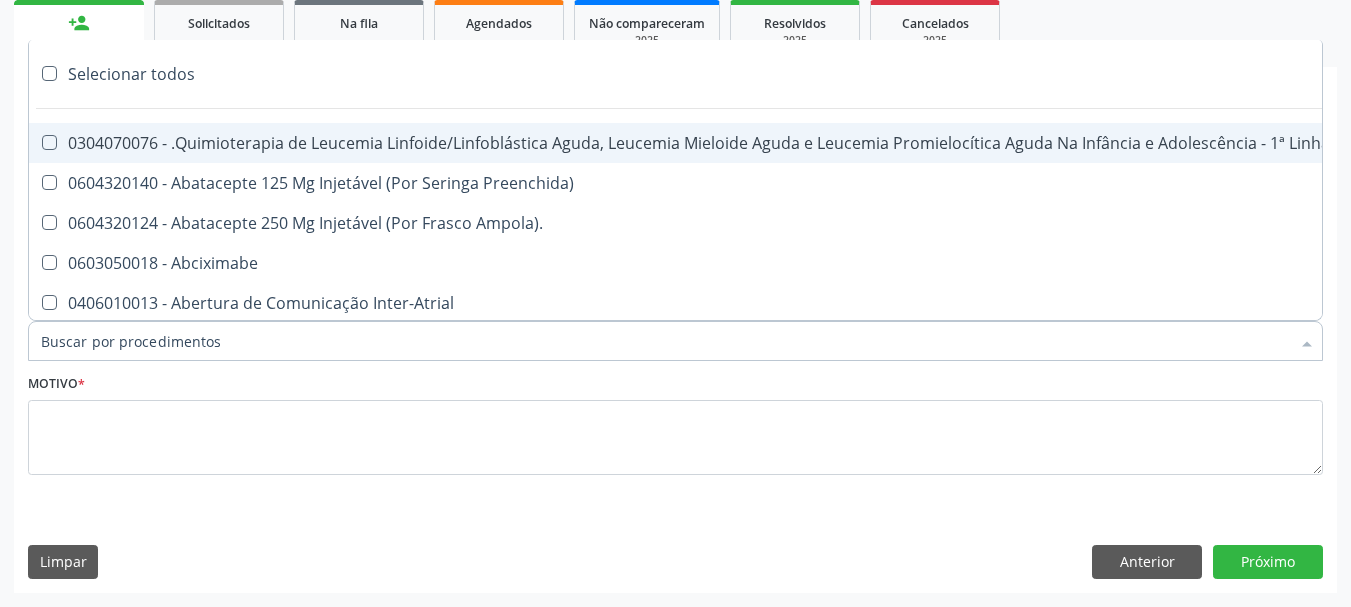 click on "Item de agendamento
*" at bounding box center [665, 341] 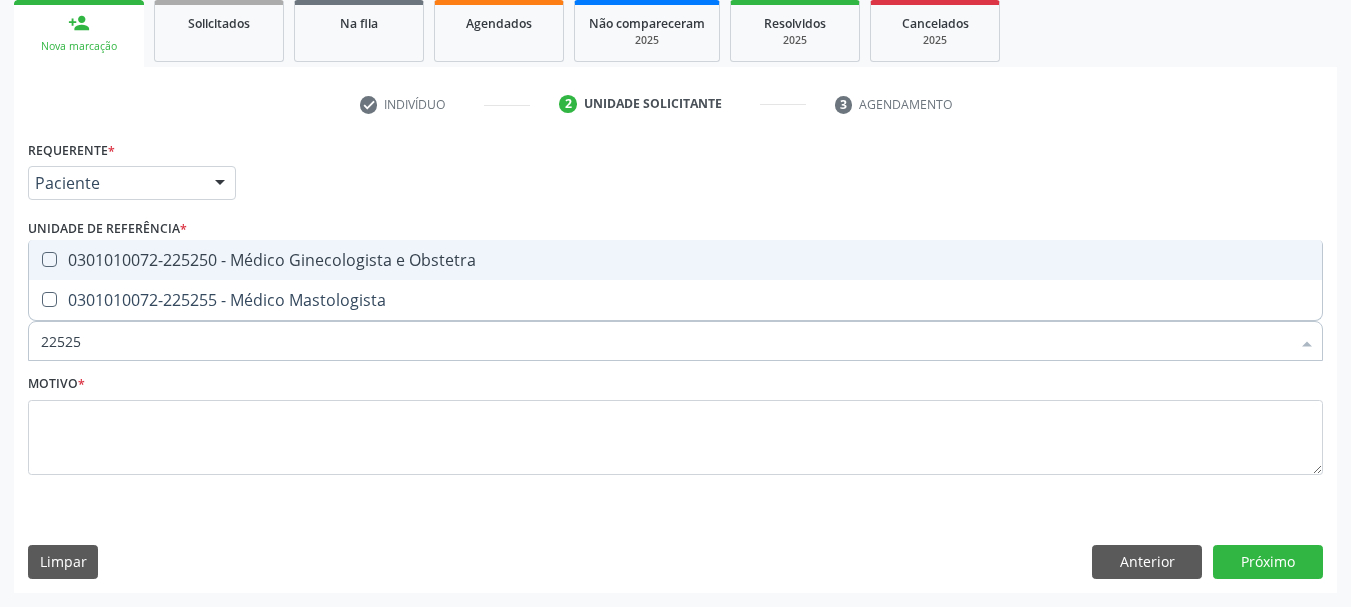 type on "225250" 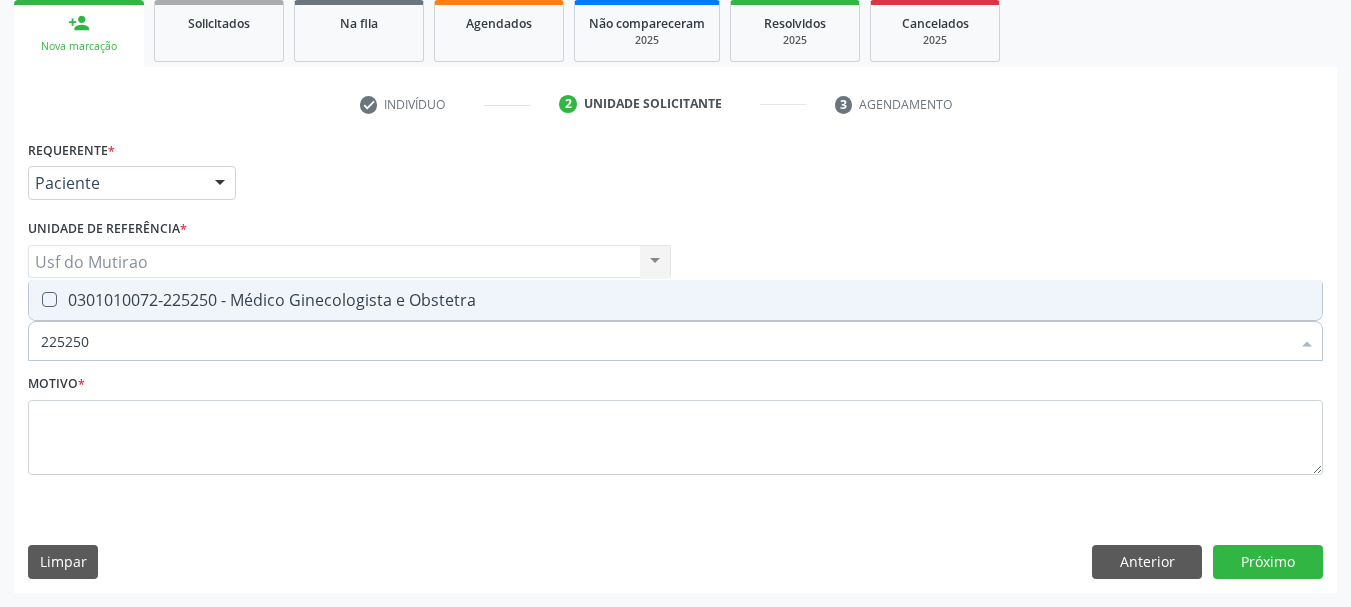 click on "0301010072-225250 - Médico Ginecologista e Obstetra" at bounding box center [675, 300] 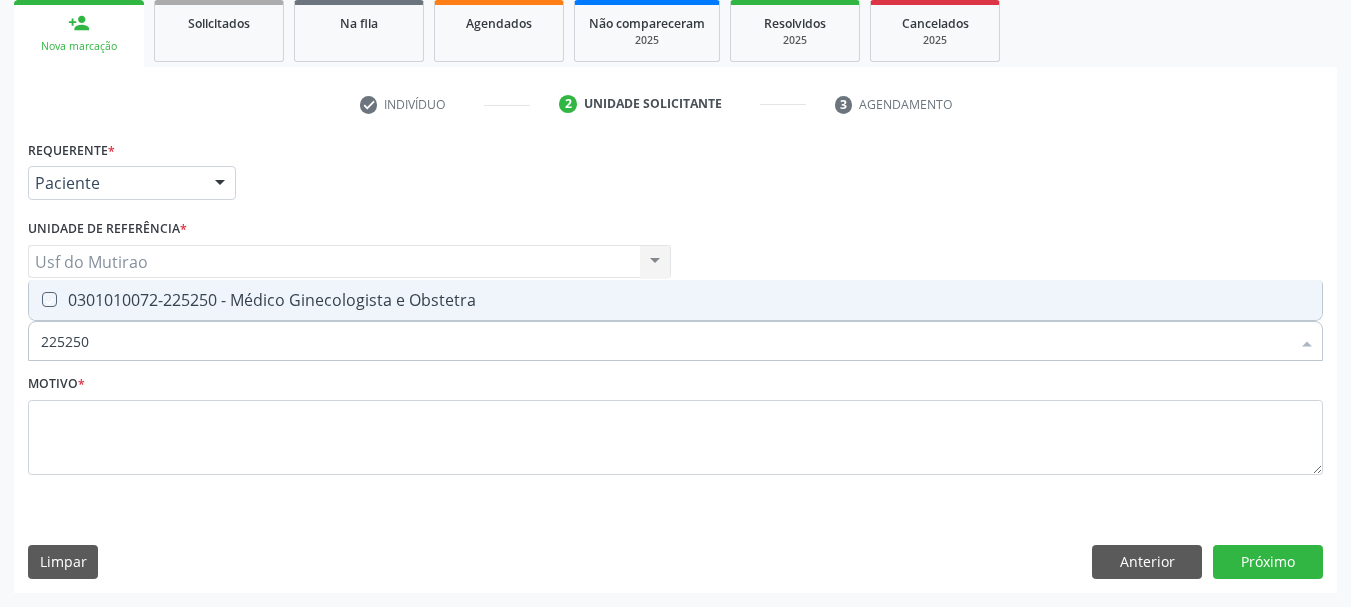 checkbox on "true" 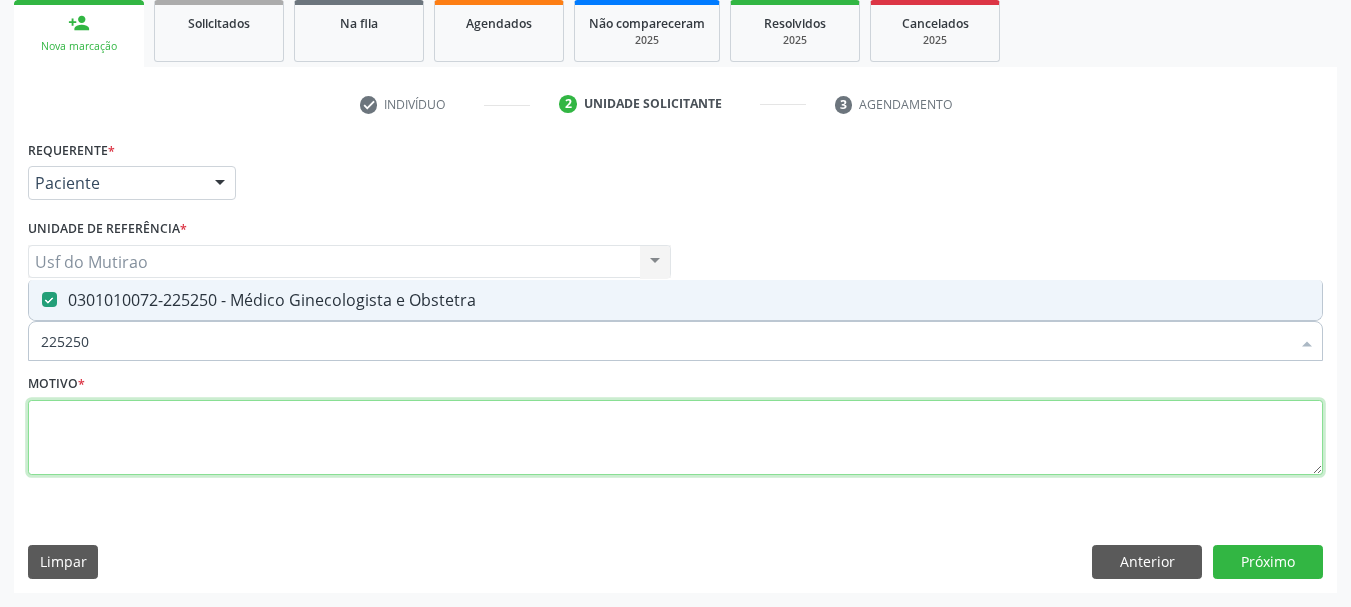 click at bounding box center (675, 438) 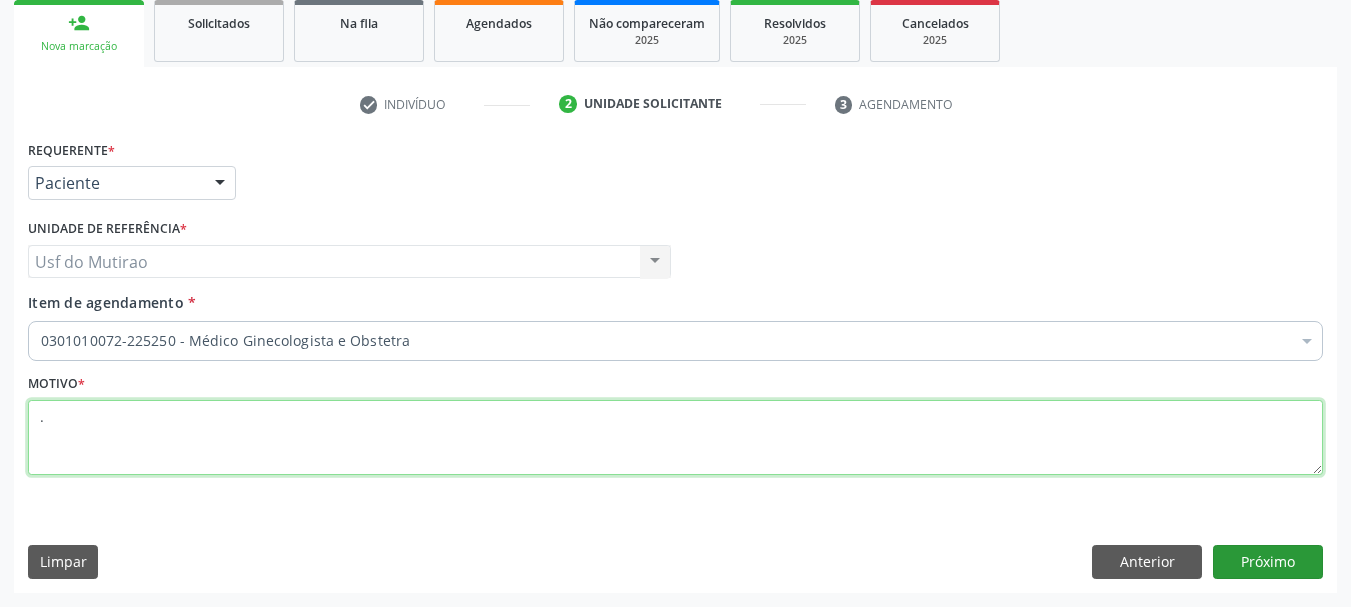 type on "." 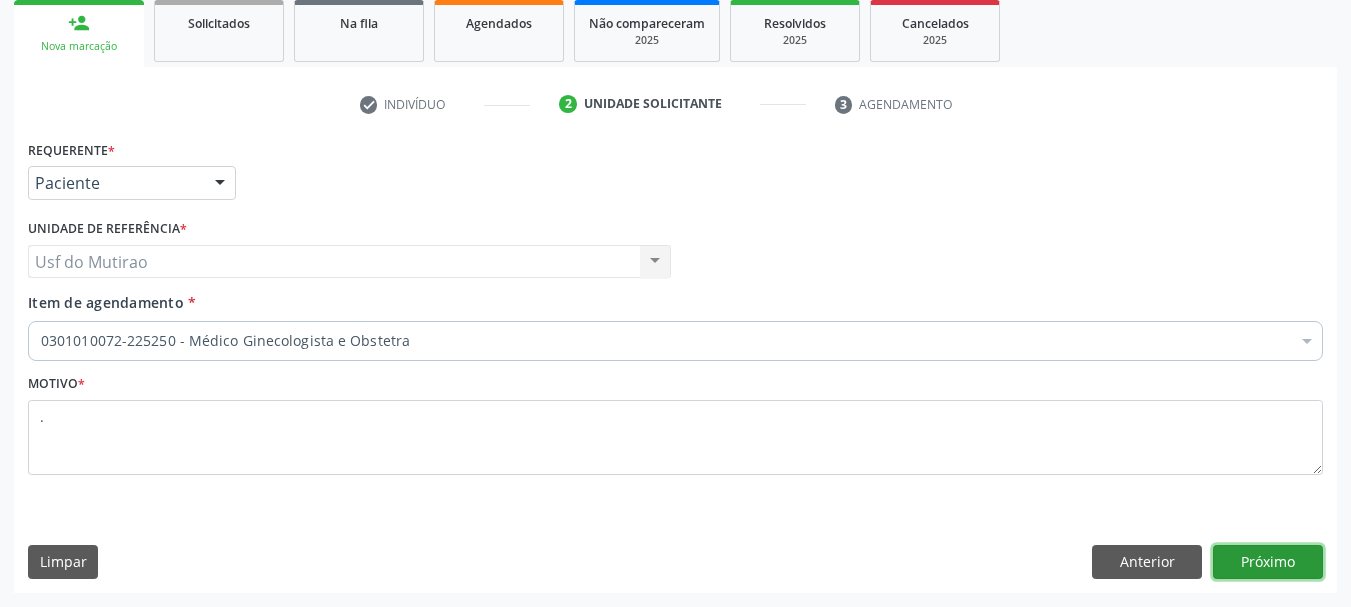 click on "Próximo" at bounding box center (1268, 562) 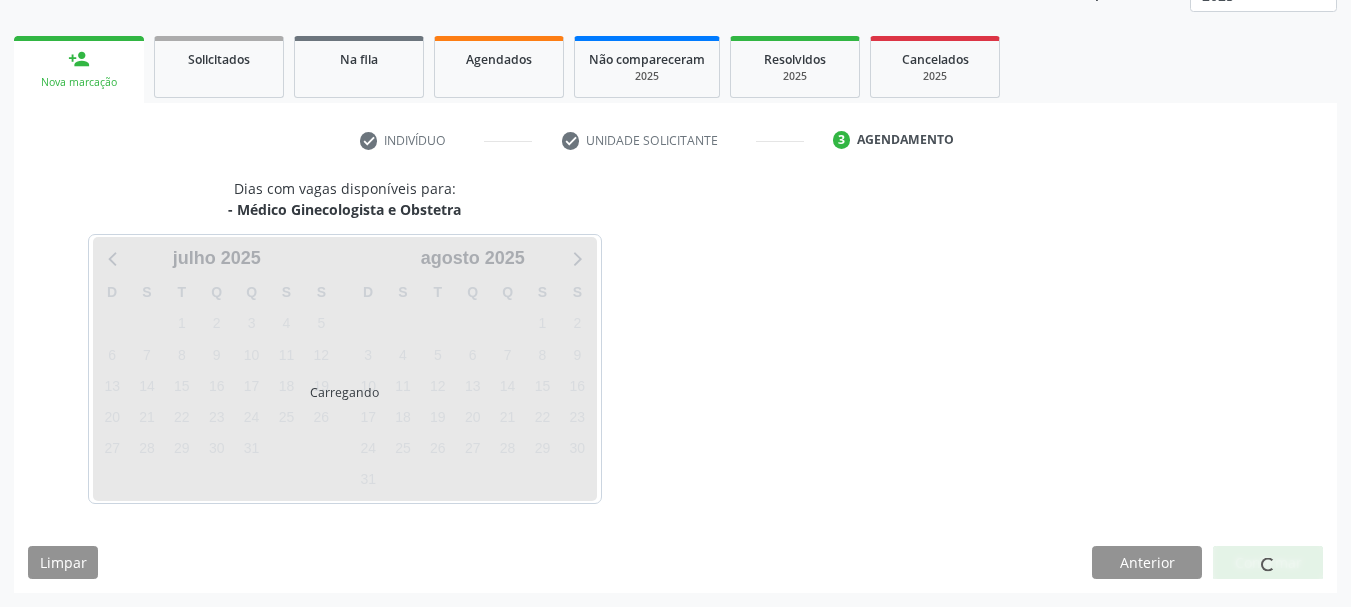 scroll, scrollTop: 263, scrollLeft: 0, axis: vertical 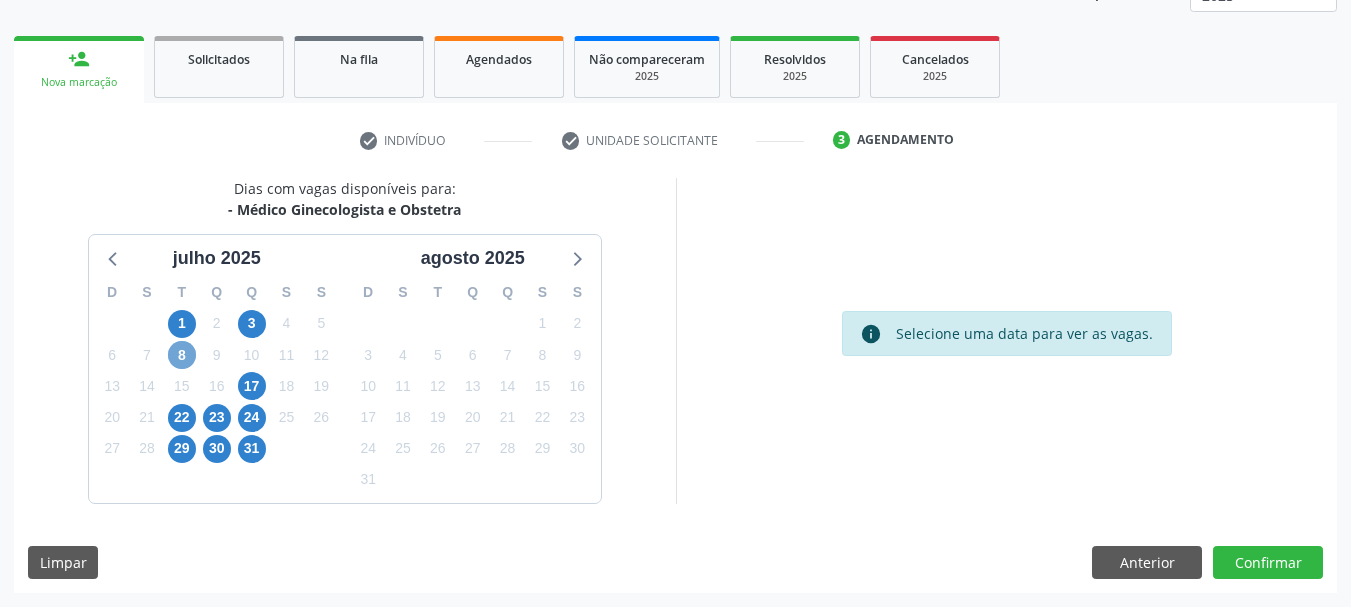 click on "8" at bounding box center (182, 355) 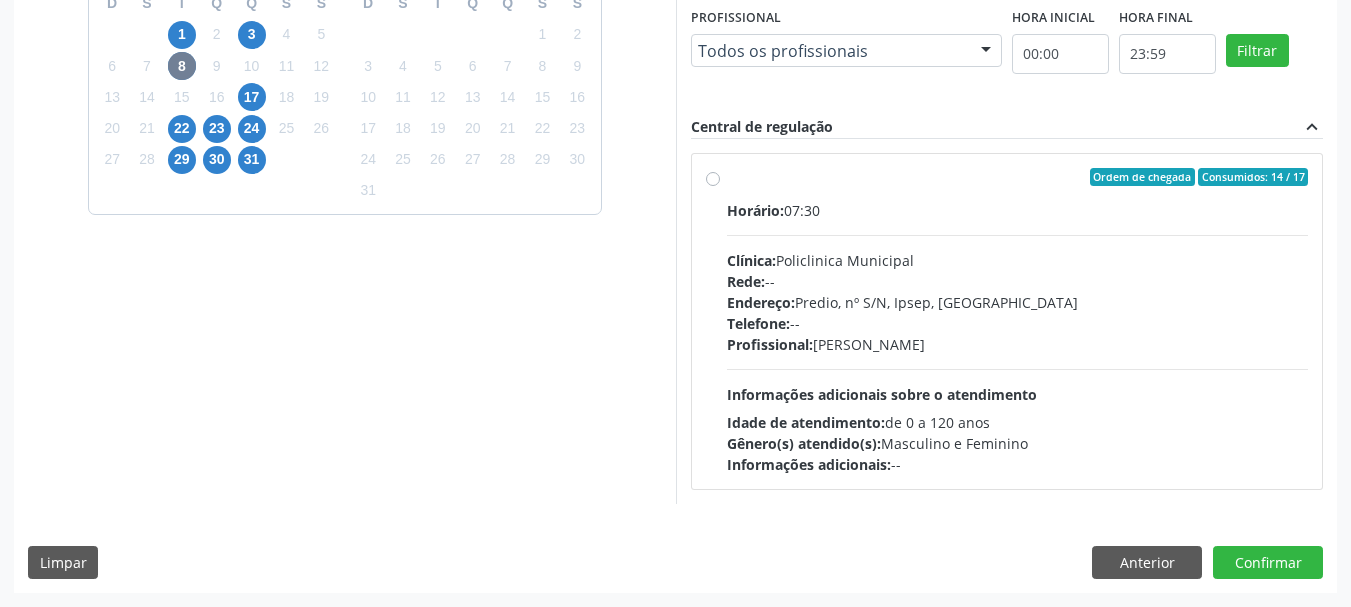 click on "Rede:
--" at bounding box center [1018, 281] 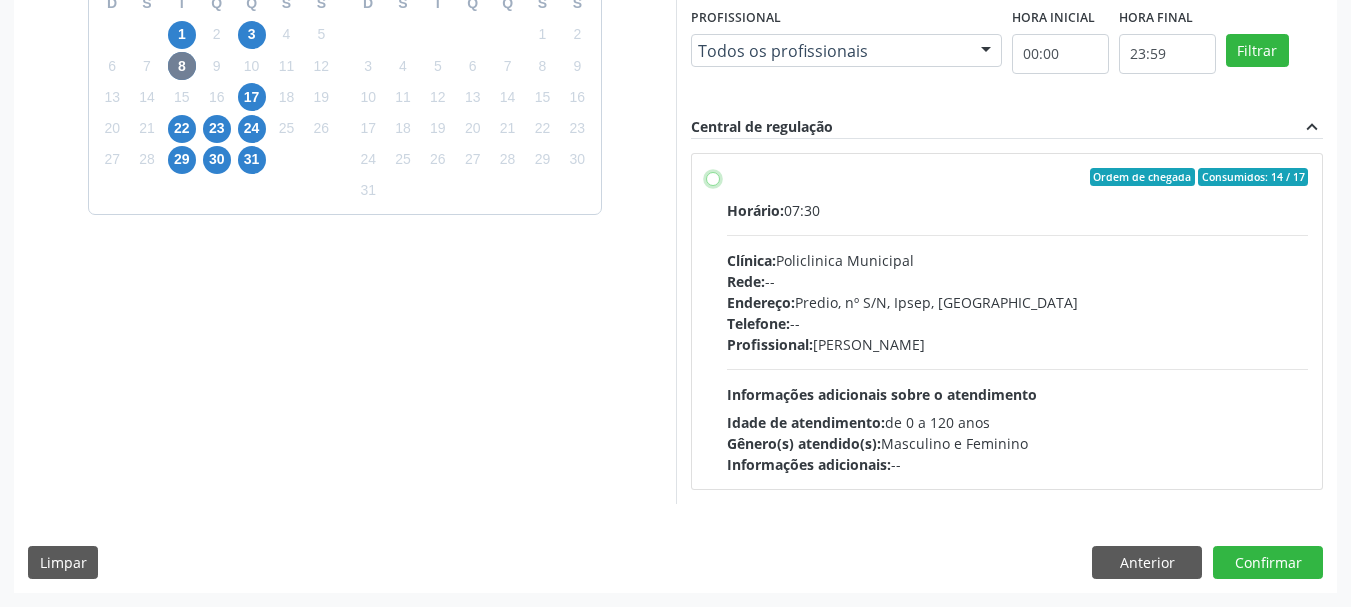 click on "Ordem de chegada
Consumidos: 14 / 17
Horário:   07:30
Clínica:  Policlinica Municipal
Rede:
--
Endereço:   Predio, nº S/N, Ipsep, Serra Talhada - PE
Telefone:   --
Profissional:
Joao Vitor Torres de Lima
Informações adicionais sobre o atendimento
Idade de atendimento:
de 0 a 120 anos
Gênero(s) atendido(s):
Masculino e Feminino
Informações adicionais:
--" at bounding box center (713, 177) 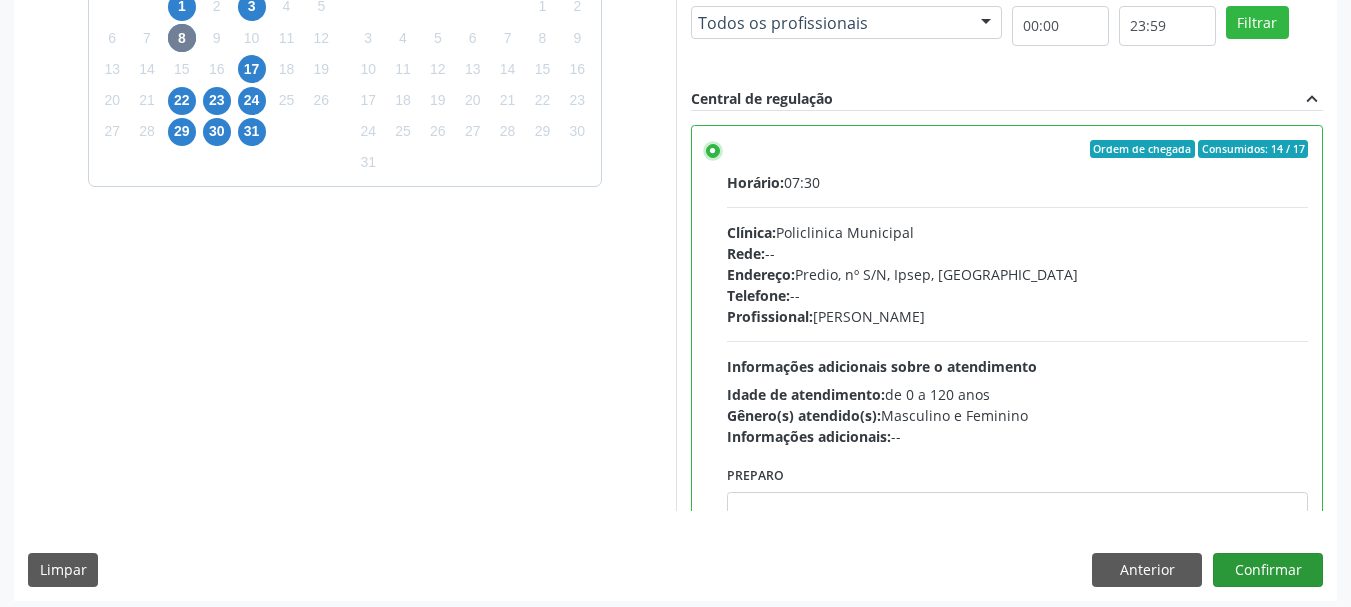 scroll, scrollTop: 588, scrollLeft: 0, axis: vertical 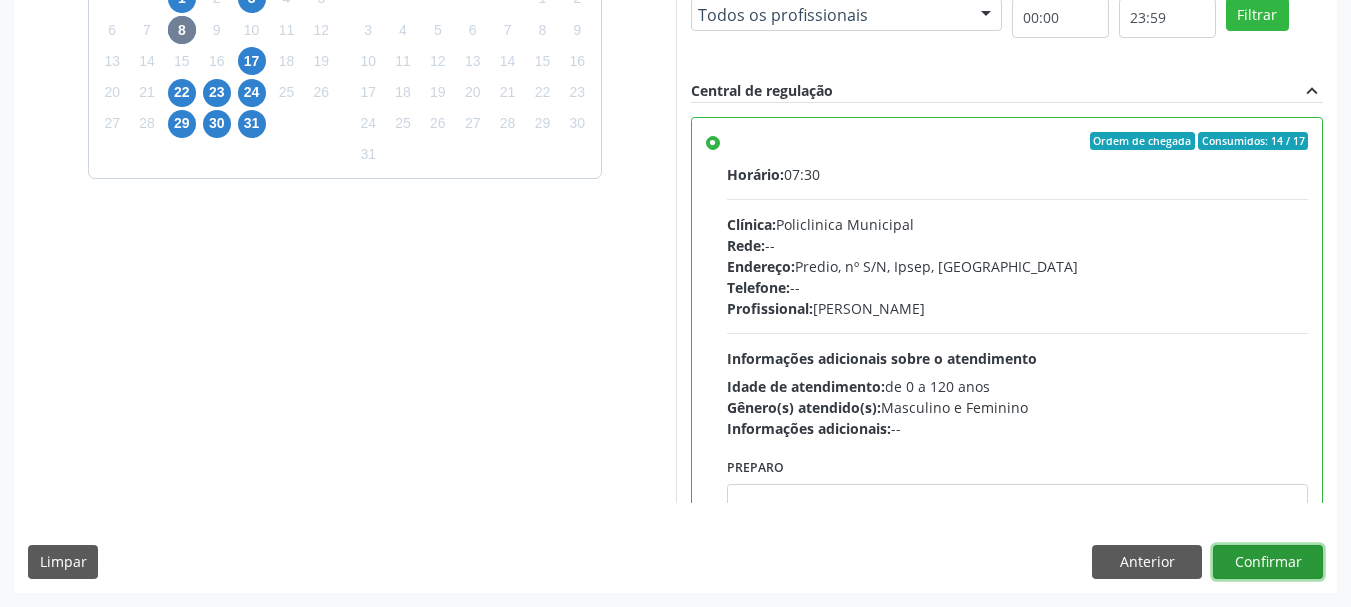 click on "Confirmar" at bounding box center (1268, 562) 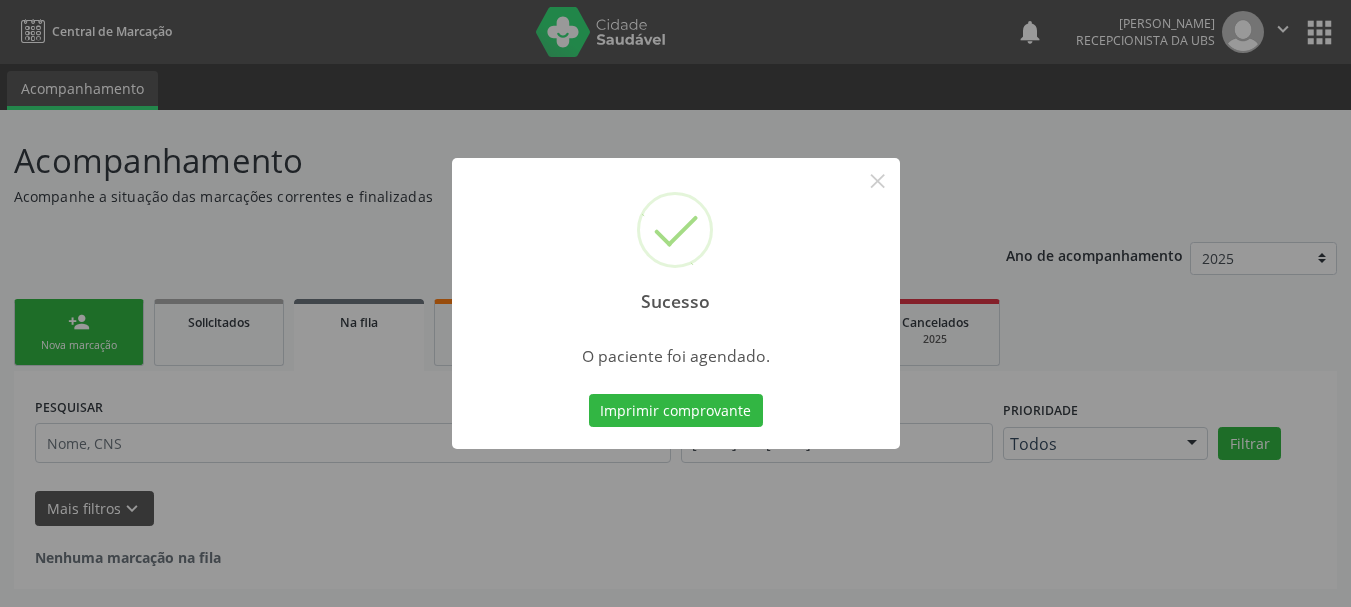 scroll, scrollTop: 0, scrollLeft: 0, axis: both 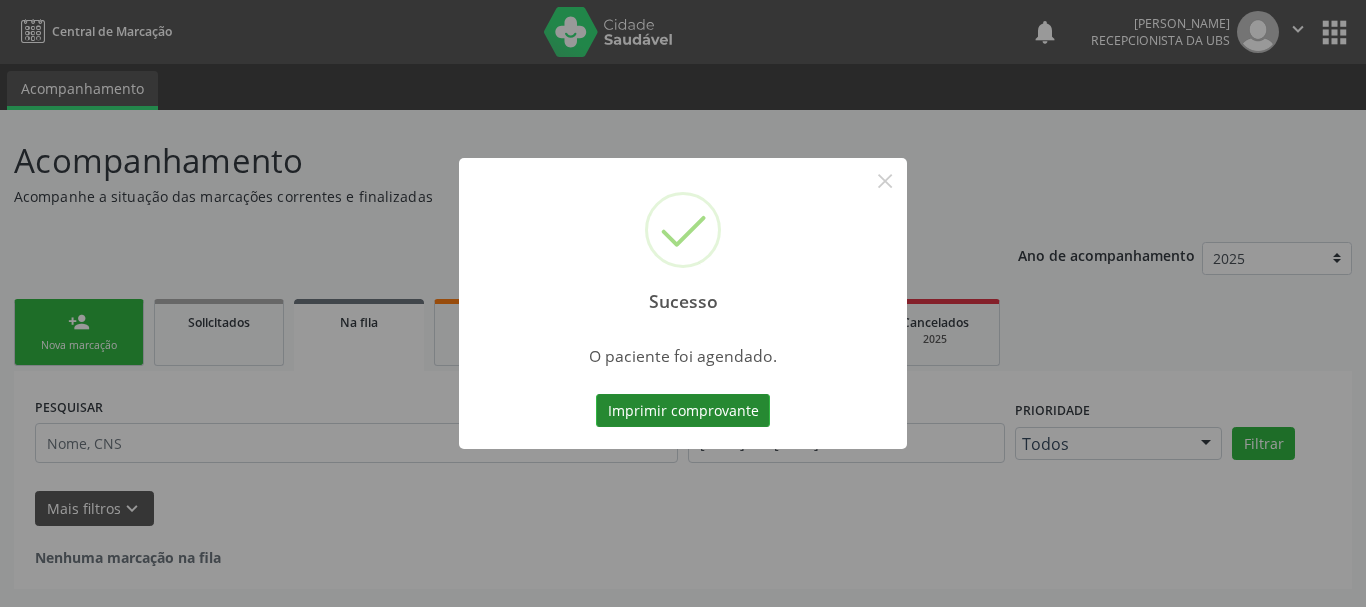 click on "Imprimir comprovante" at bounding box center (683, 411) 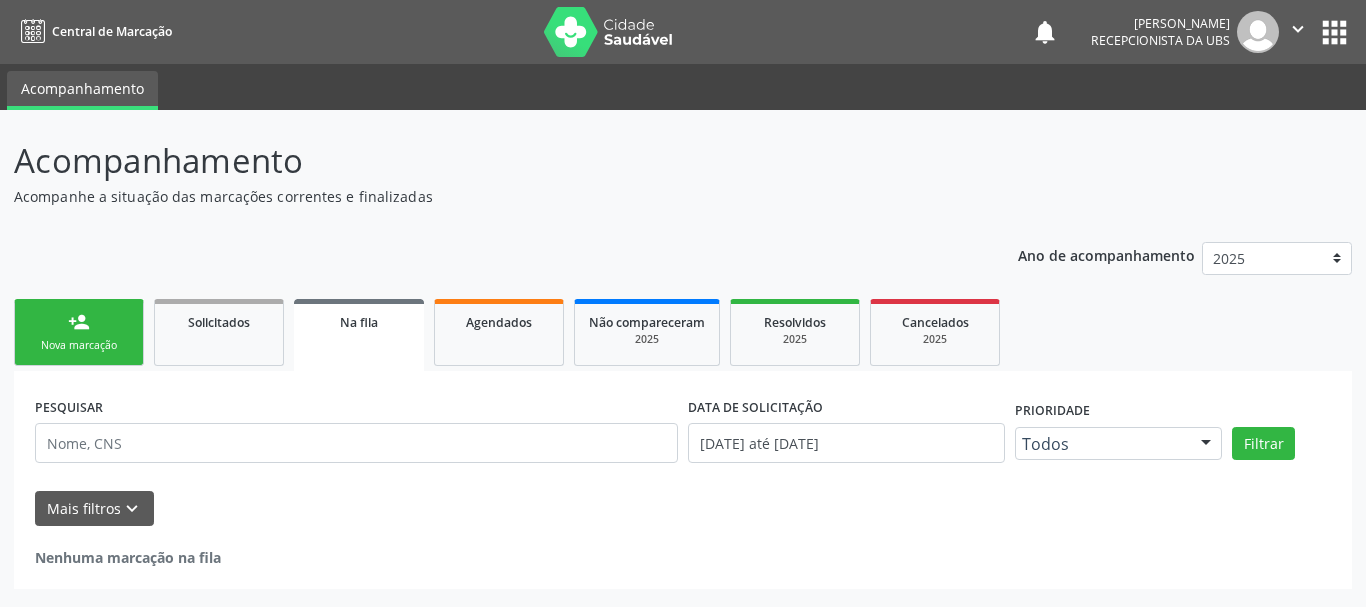 click on "person_add
Nova marcação" at bounding box center [79, 332] 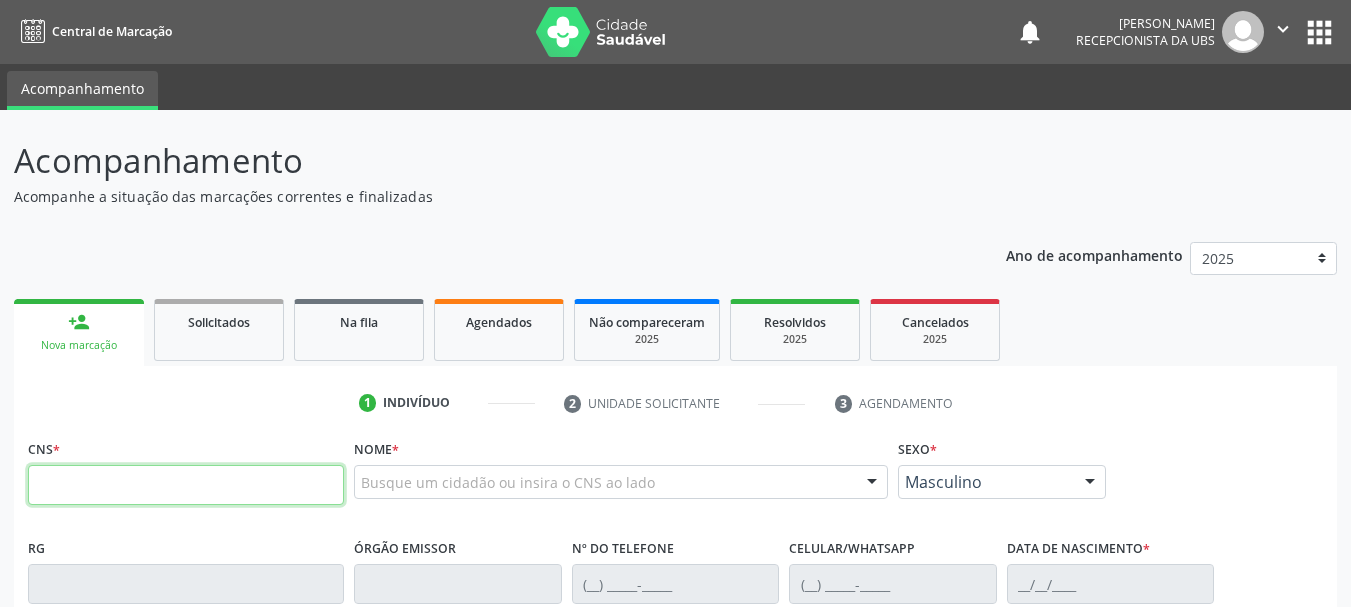 click at bounding box center [186, 485] 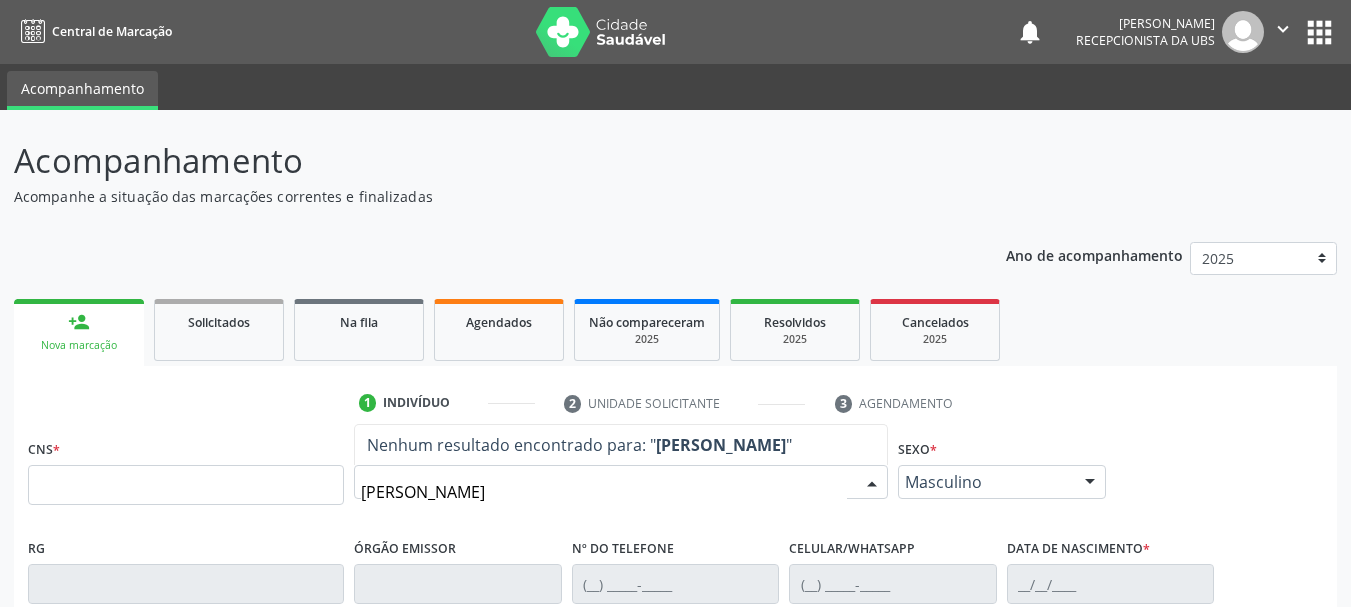 type on "luanna mayne dos santos laurentino" 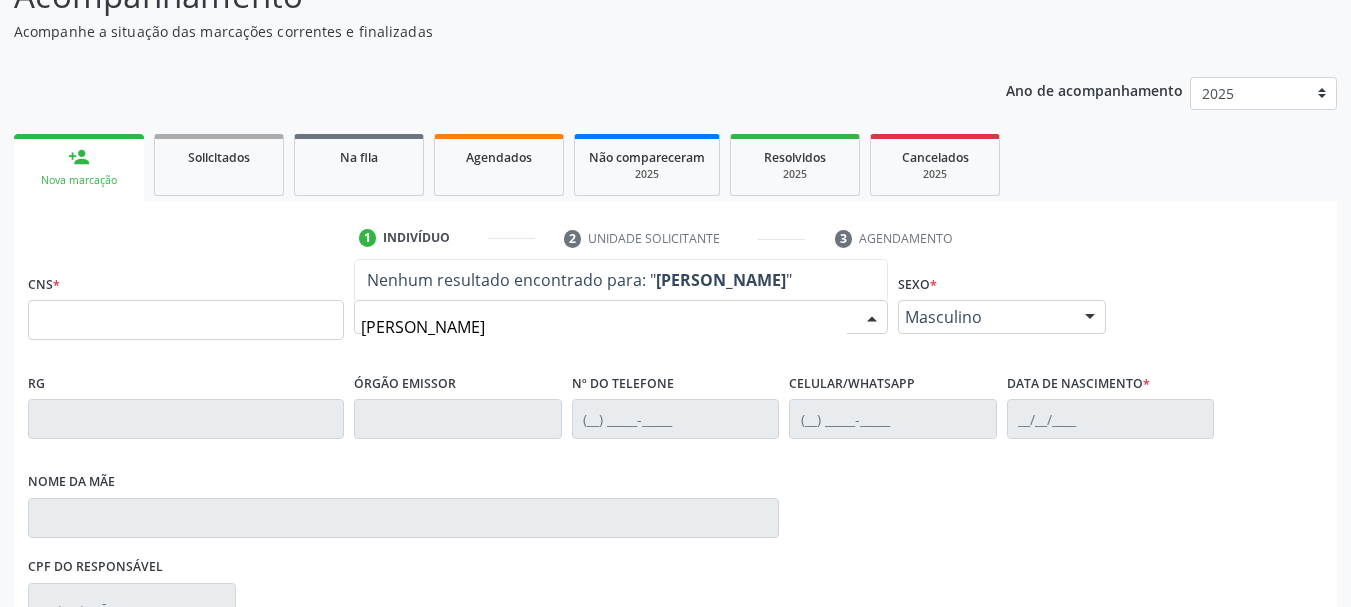 scroll, scrollTop: 200, scrollLeft: 0, axis: vertical 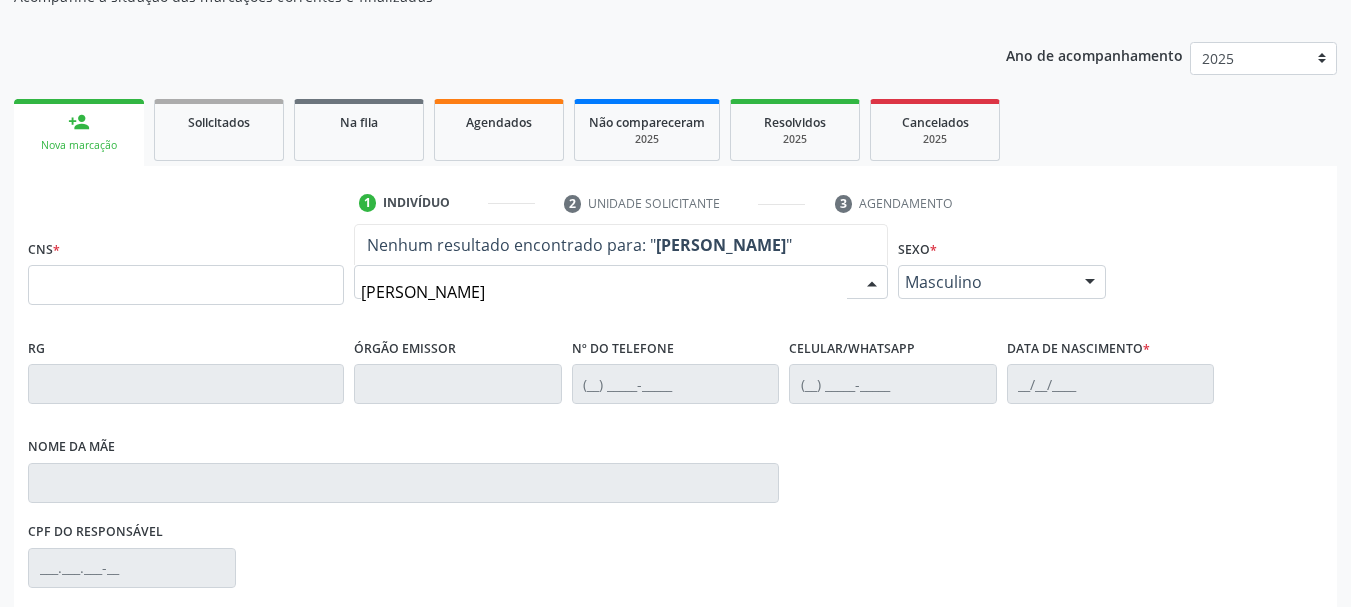 drag, startPoint x: 658, startPoint y: 294, endPoint x: 280, endPoint y: 294, distance: 378 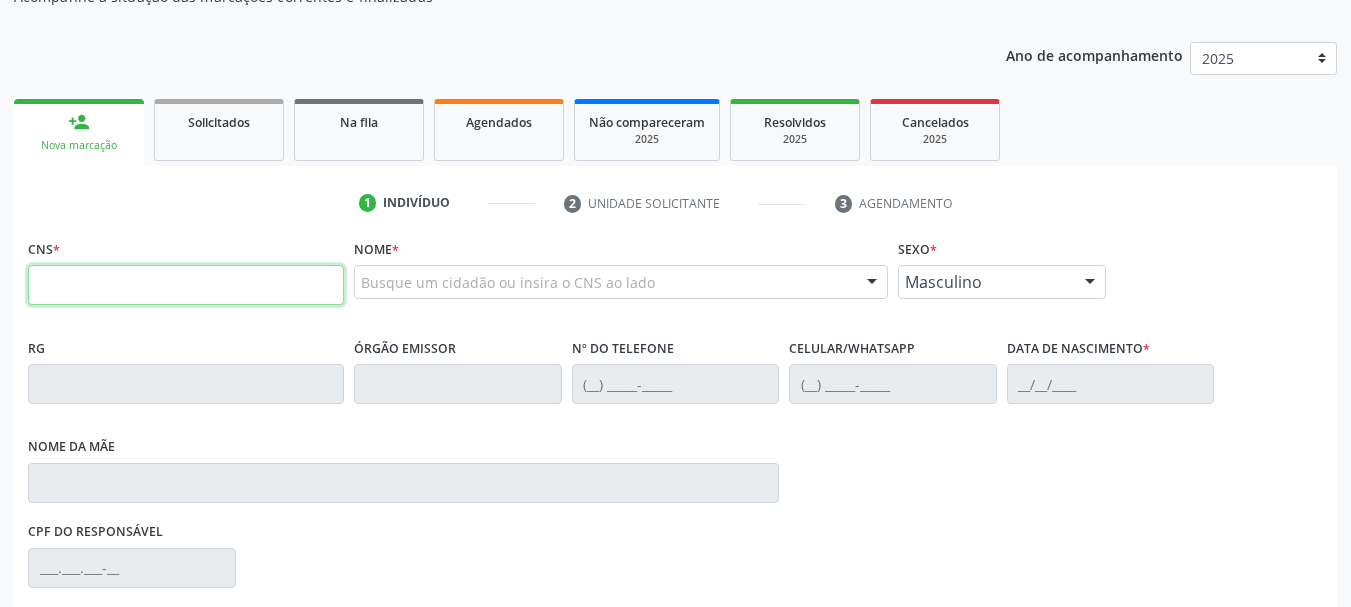 click at bounding box center [186, 285] 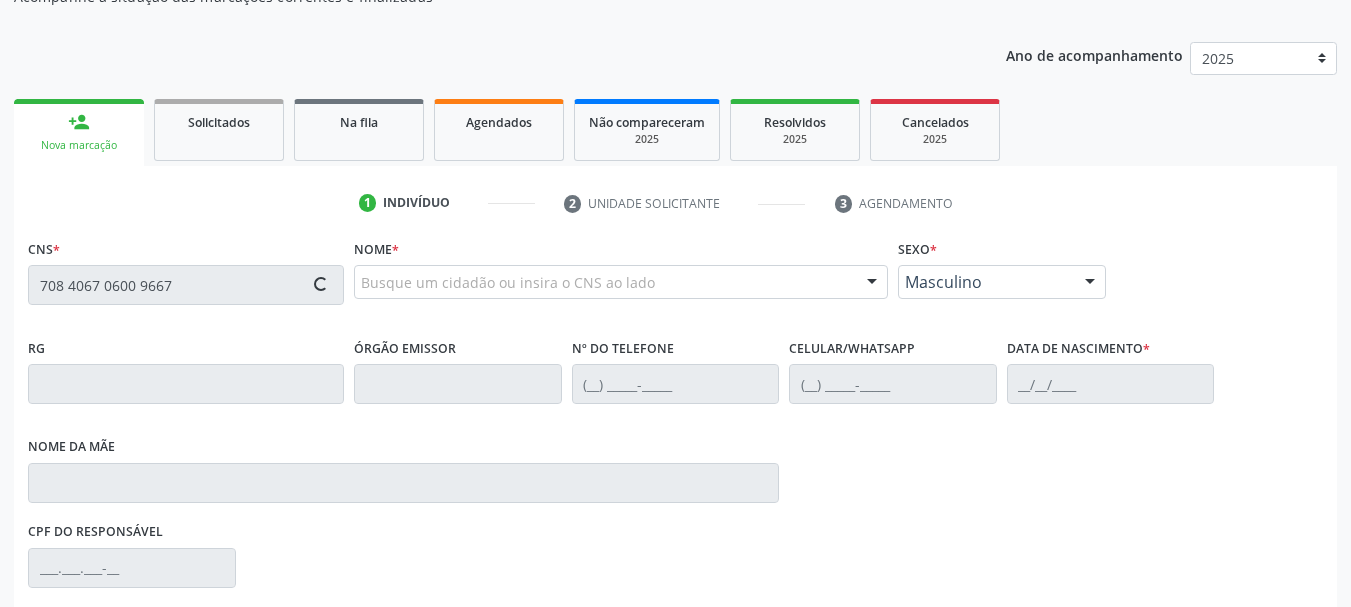 type on "708 4067 0600 9667" 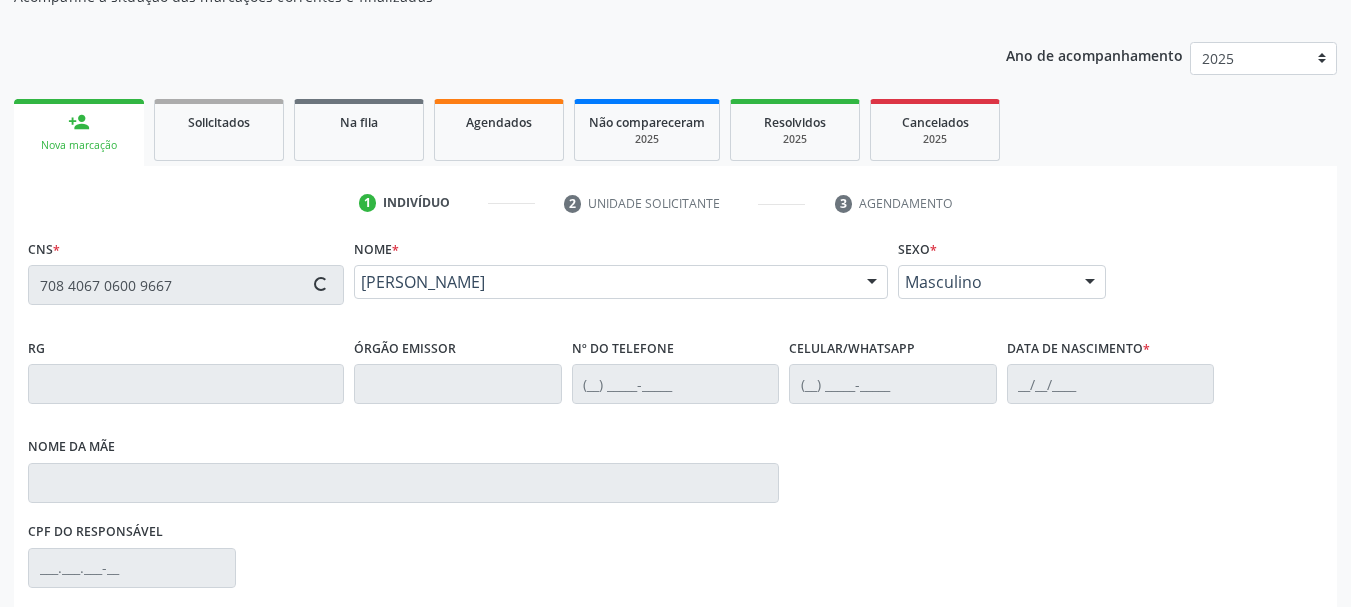 type on "[PHONE_NUMBER]" 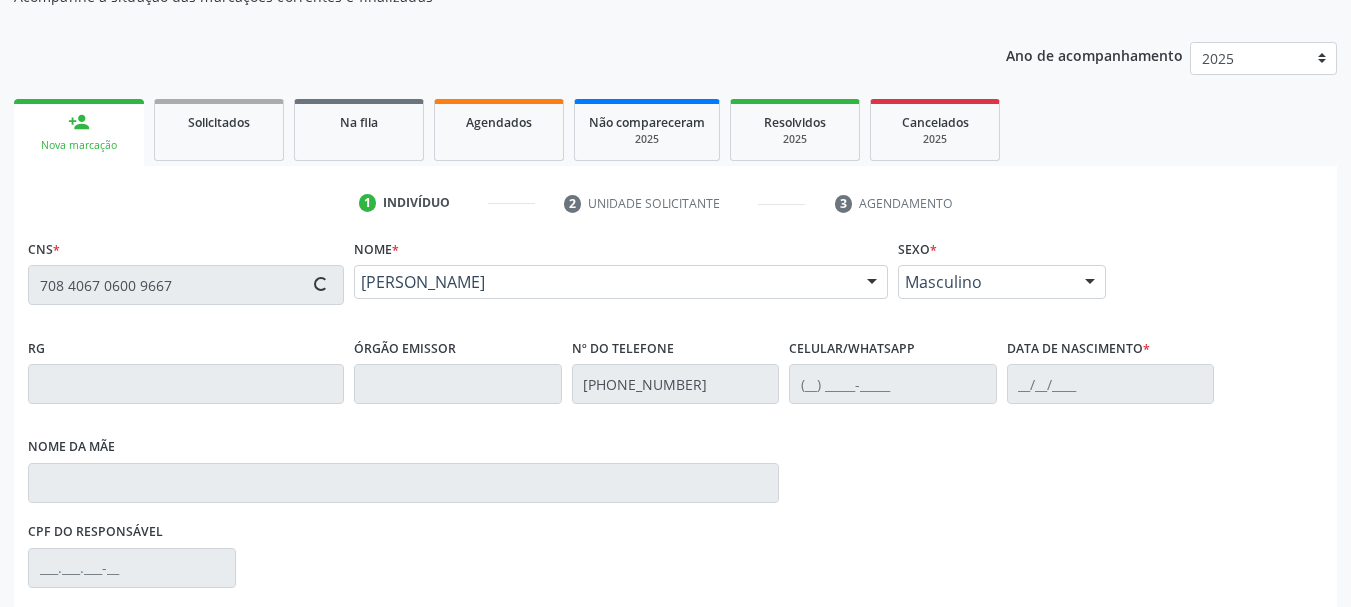type on "(87) 99638-4877" 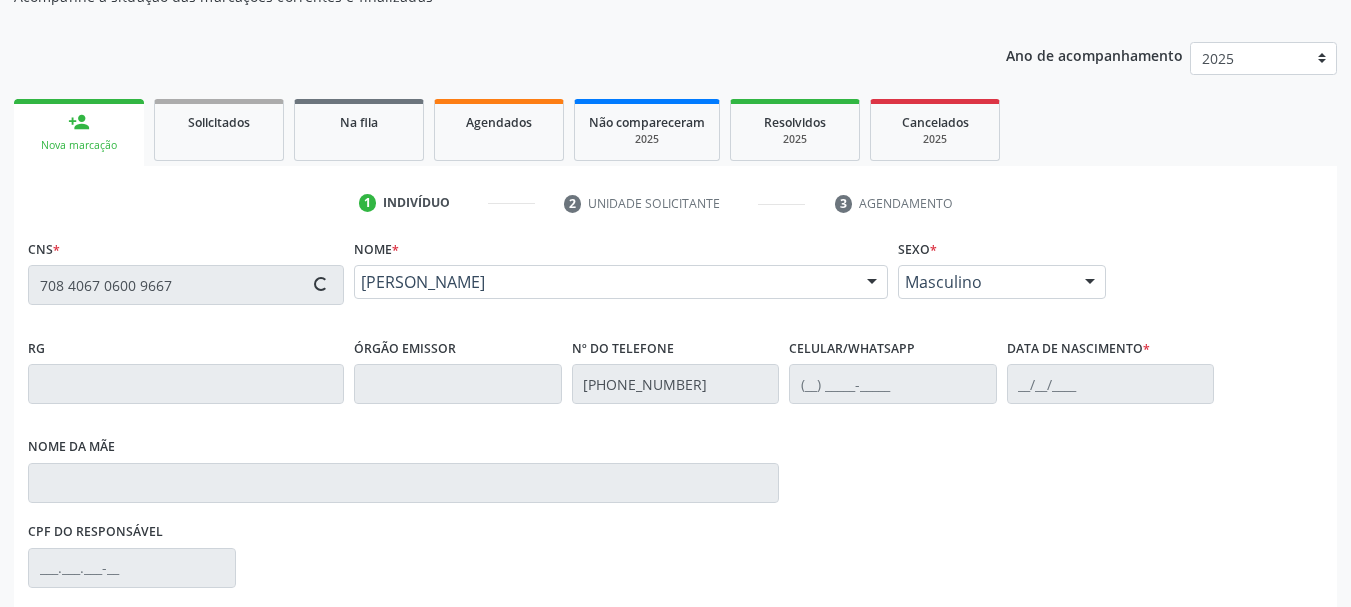type on "715.900.304-78" 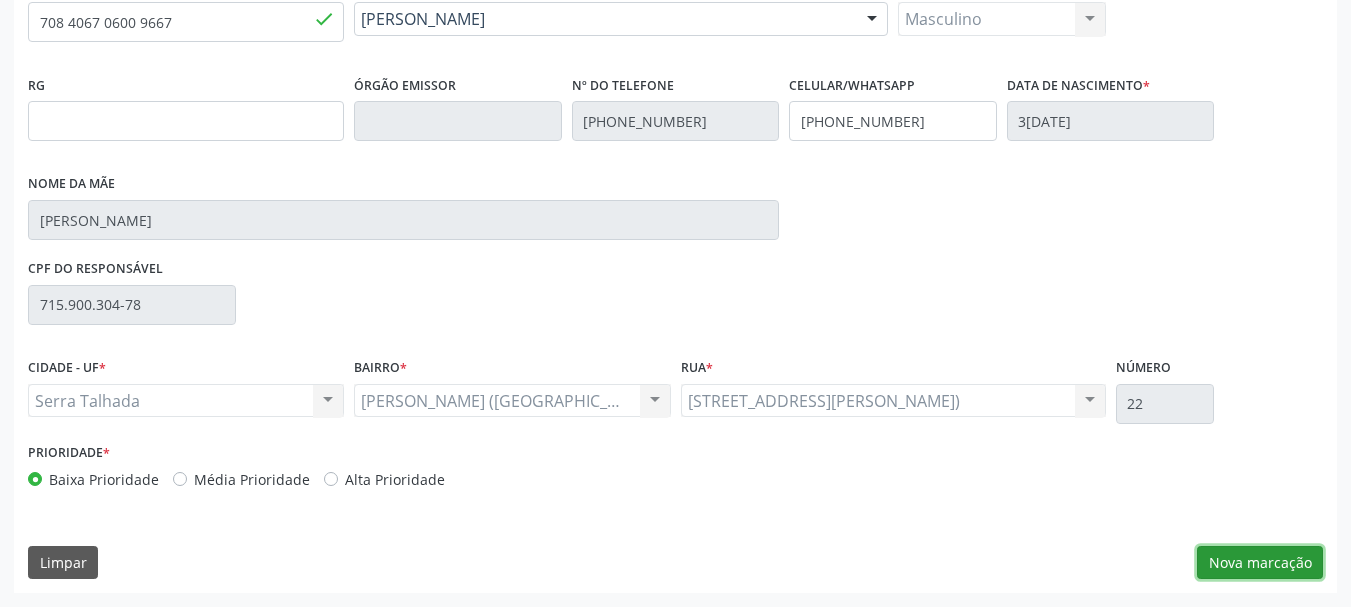 click on "Nova marcação" at bounding box center [1260, 563] 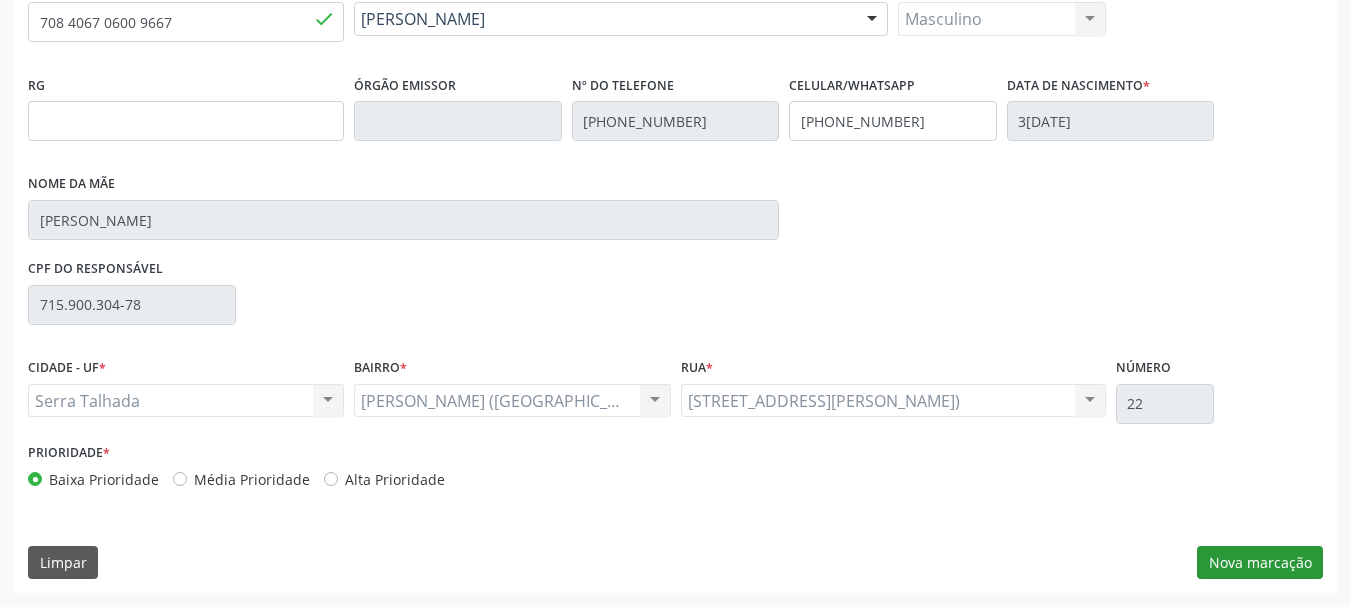 scroll, scrollTop: 299, scrollLeft: 0, axis: vertical 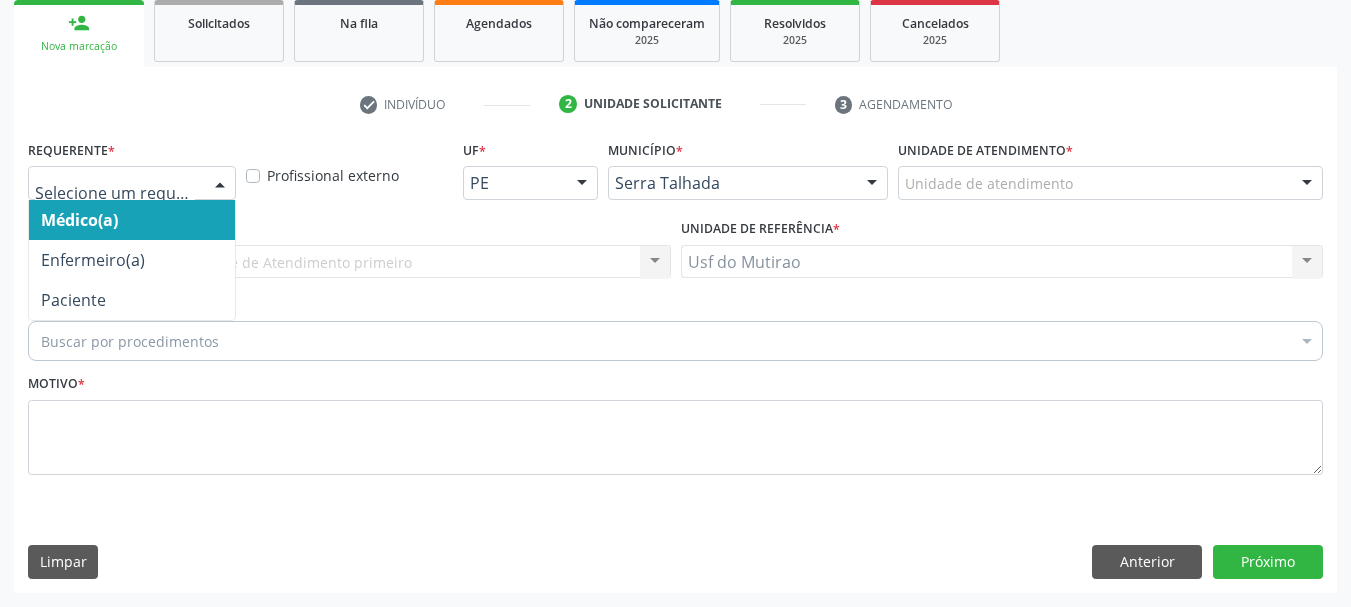 click at bounding box center [132, 183] 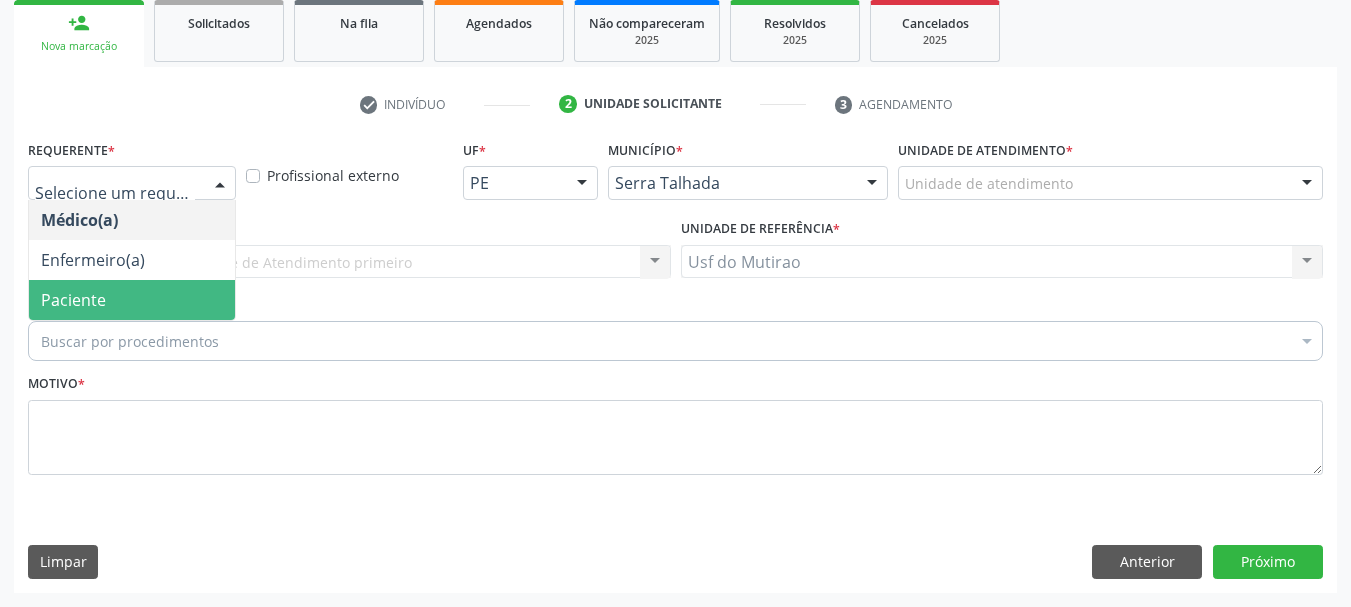 click on "Paciente" at bounding box center (73, 300) 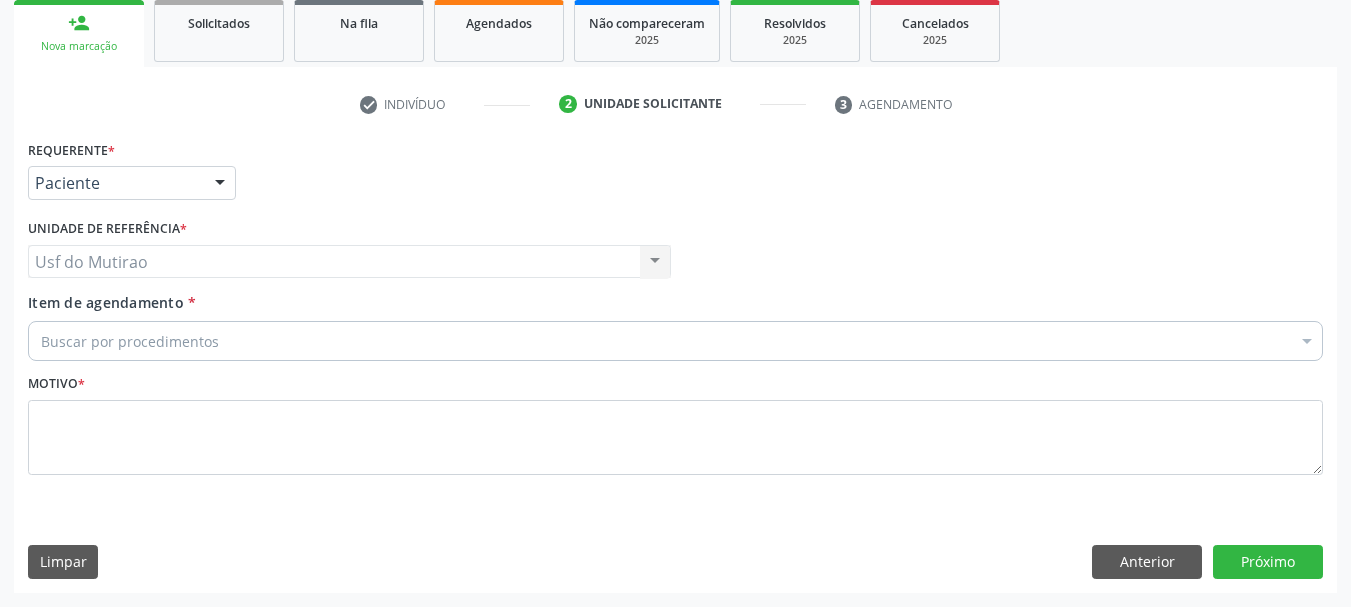click on "Buscar por procedimentos" at bounding box center (675, 341) 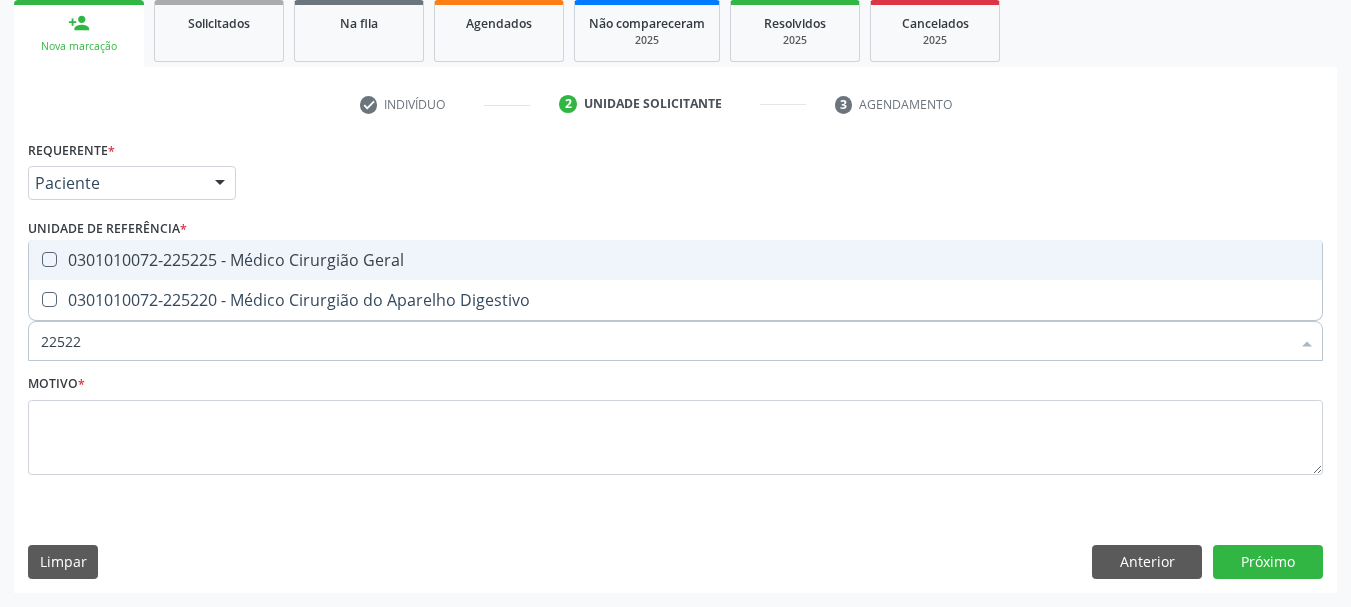 type on "225225" 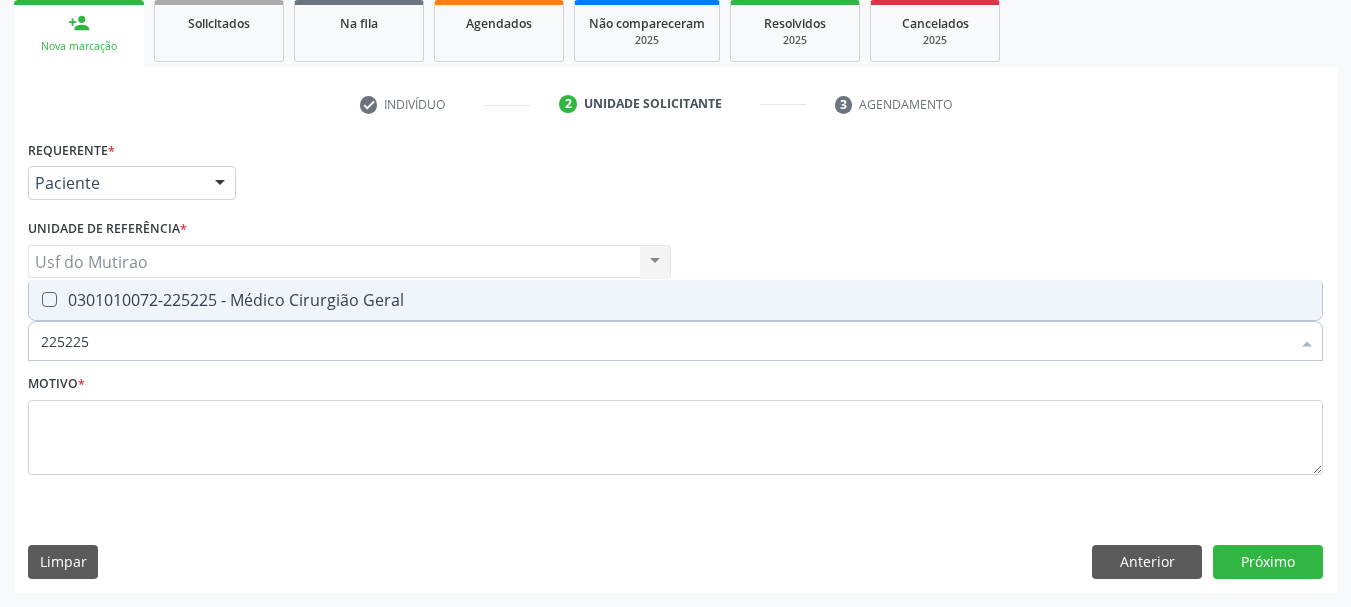click on "0301010072-225225 - Médico Cirurgião Geral" at bounding box center (675, 300) 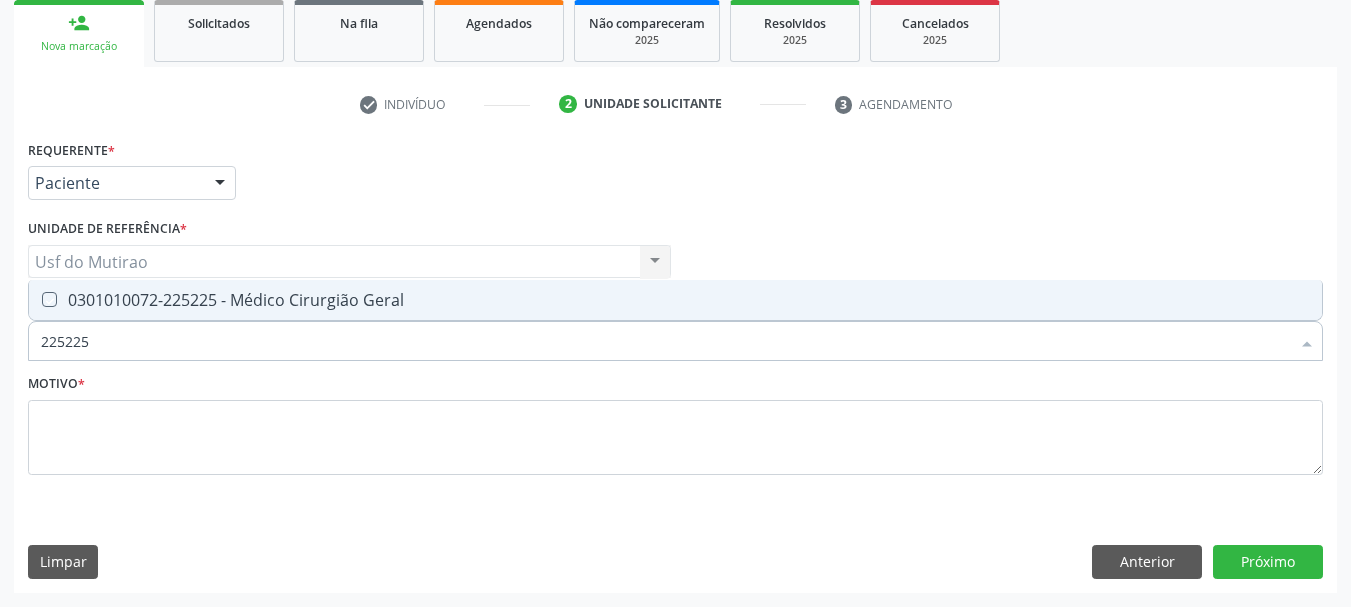 checkbox on "true" 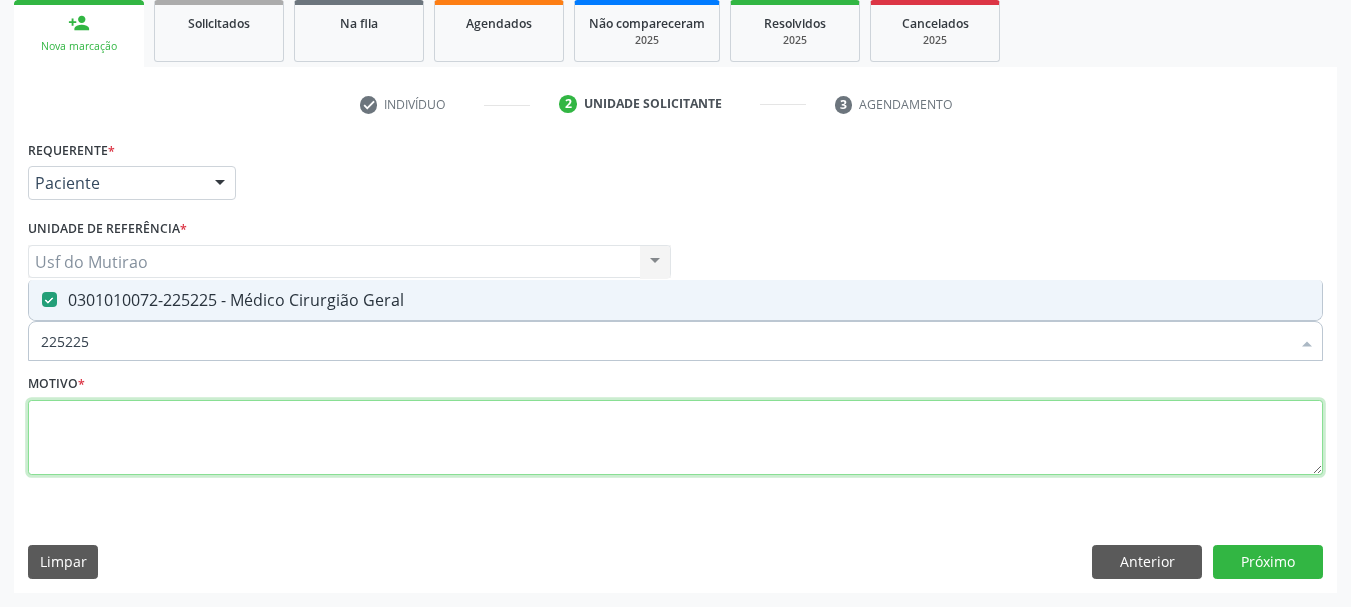 click at bounding box center (675, 438) 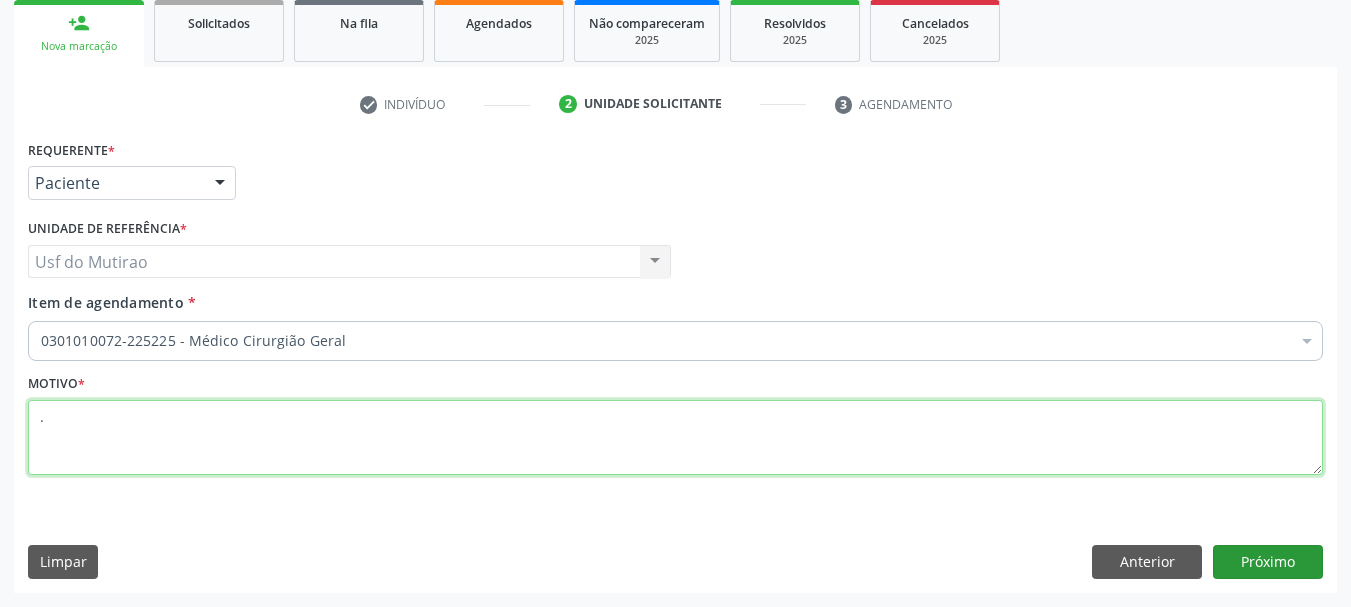 type on "." 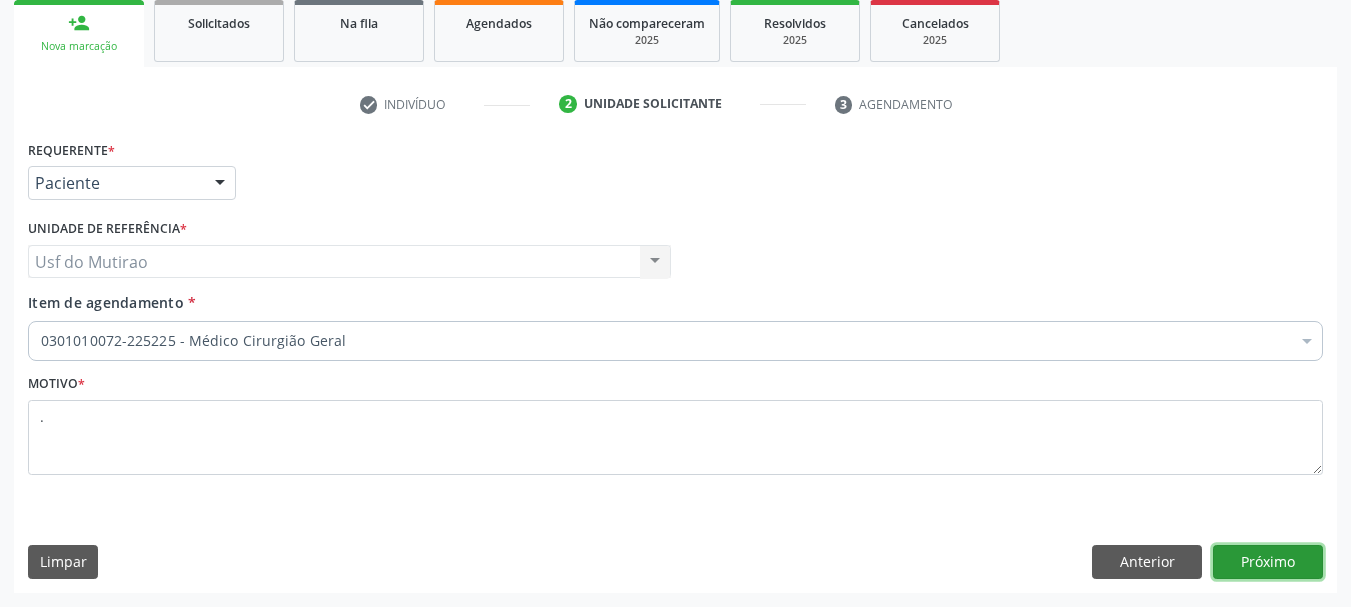 click on "Próximo" at bounding box center [1268, 562] 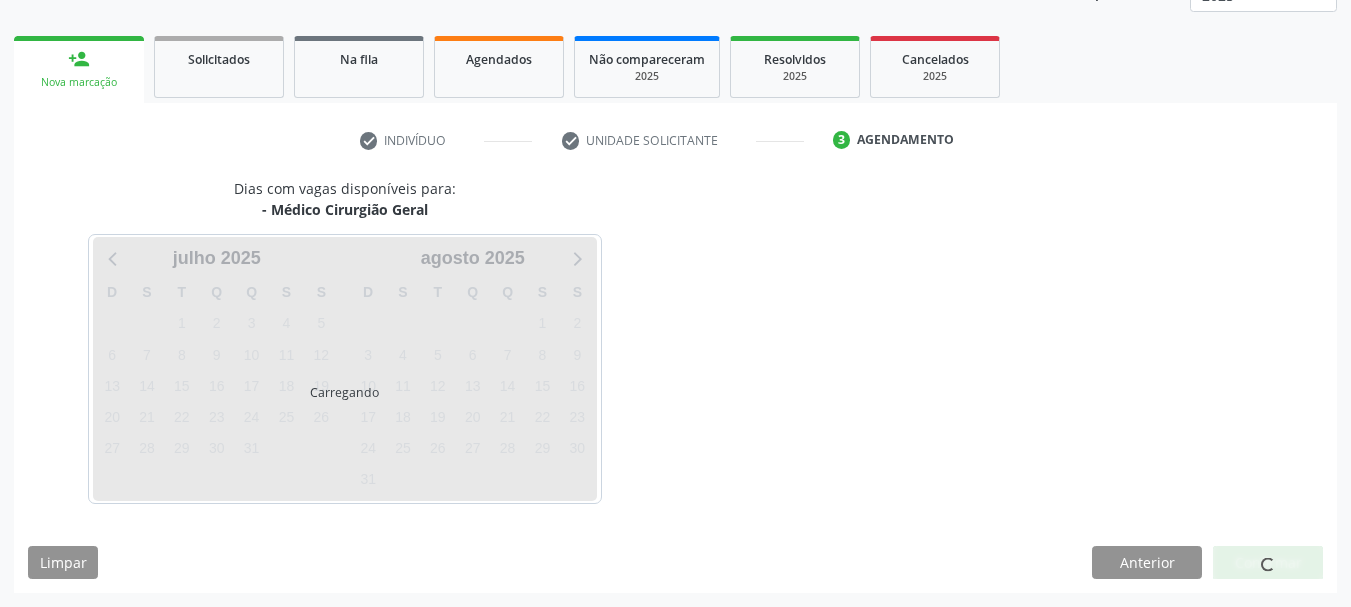 scroll, scrollTop: 263, scrollLeft: 0, axis: vertical 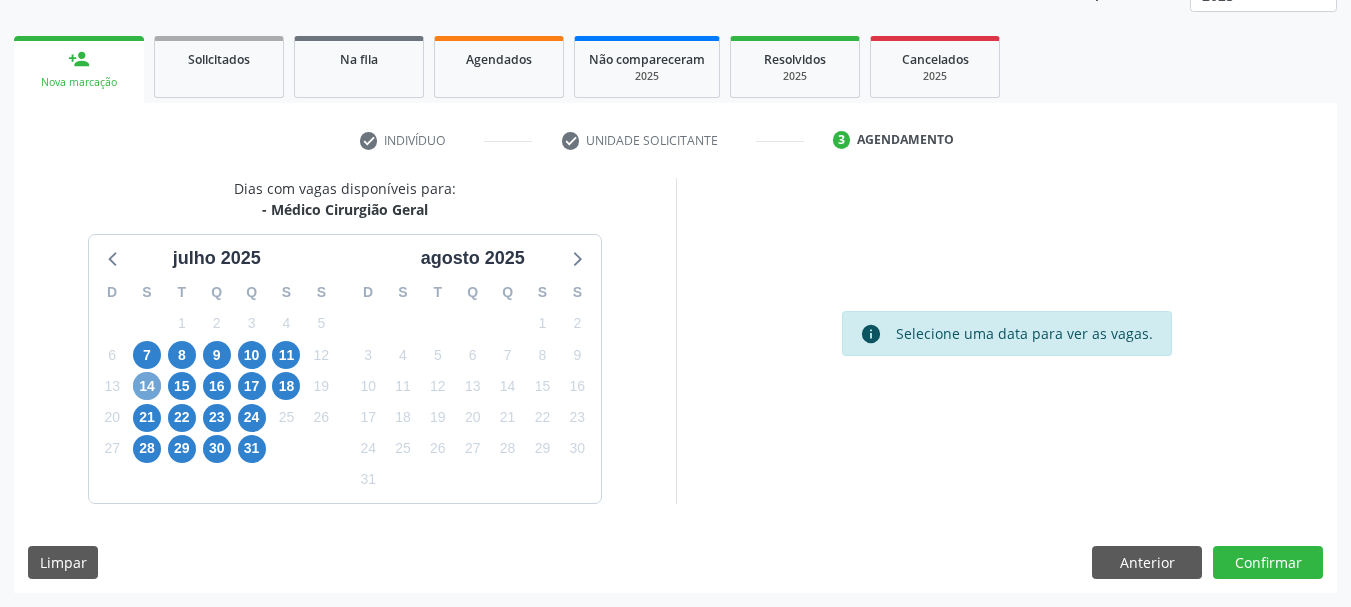 click on "14" at bounding box center (147, 386) 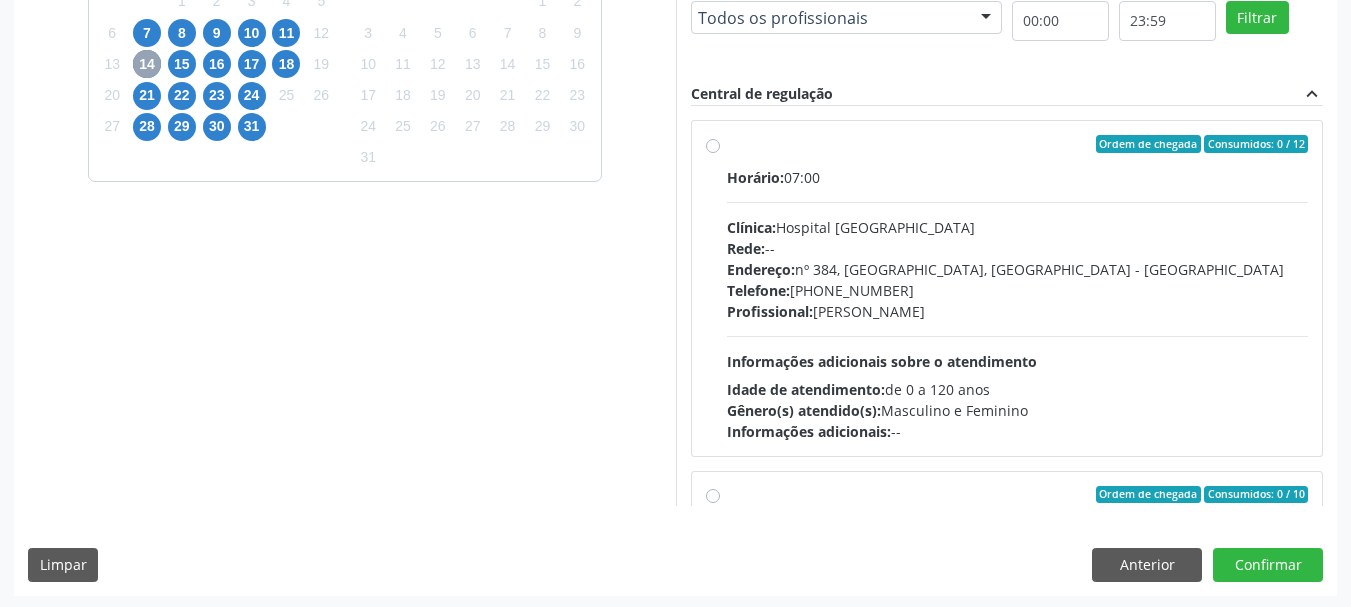 scroll, scrollTop: 588, scrollLeft: 0, axis: vertical 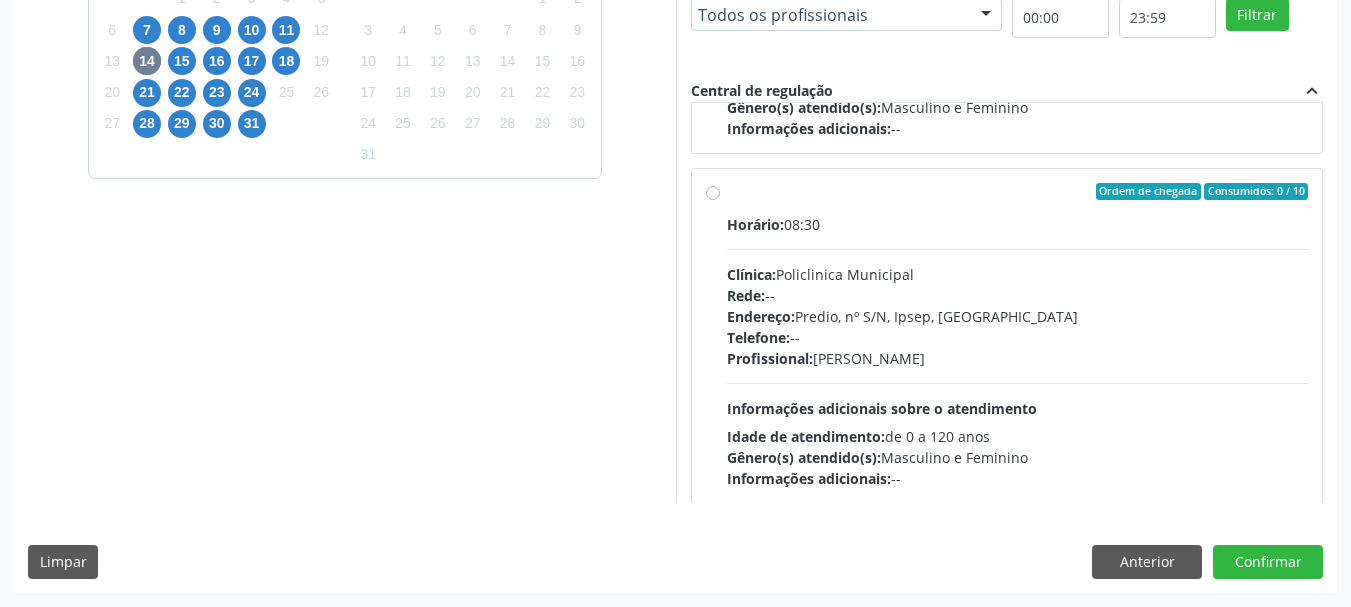 click on "Endereço:   Predio, nº S/N, Ipsep, [GEOGRAPHIC_DATA]" at bounding box center [1018, 316] 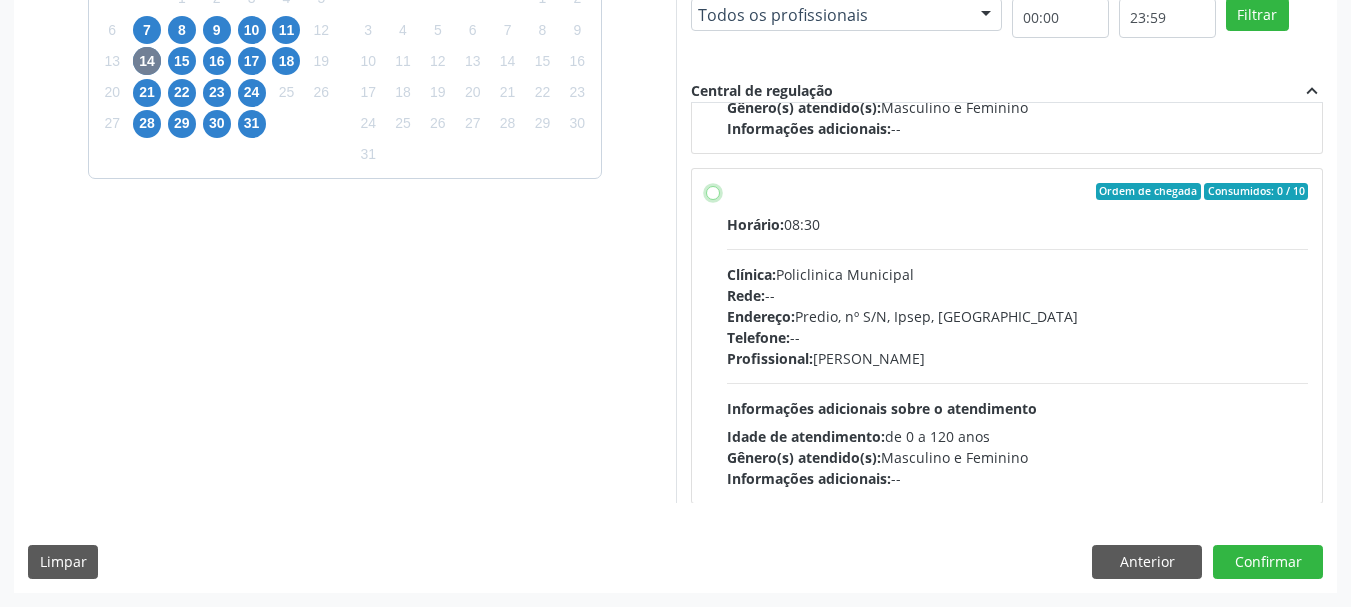 click on "Ordem de chegada
Consumidos: 0 / 10
Horário:   08:30
Clínica:  Policlinica Municipal
Rede:
--
Endereço:   Predio, nº S/N, Ipsep, Serra Talhada - PE
Telefone:   --
Profissional:
Thiago Figueiredo Felix
Informações adicionais sobre o atendimento
Idade de atendimento:
de 0 a 120 anos
Gênero(s) atendido(s):
Masculino e Feminino
Informações adicionais:
--" at bounding box center (713, 192) 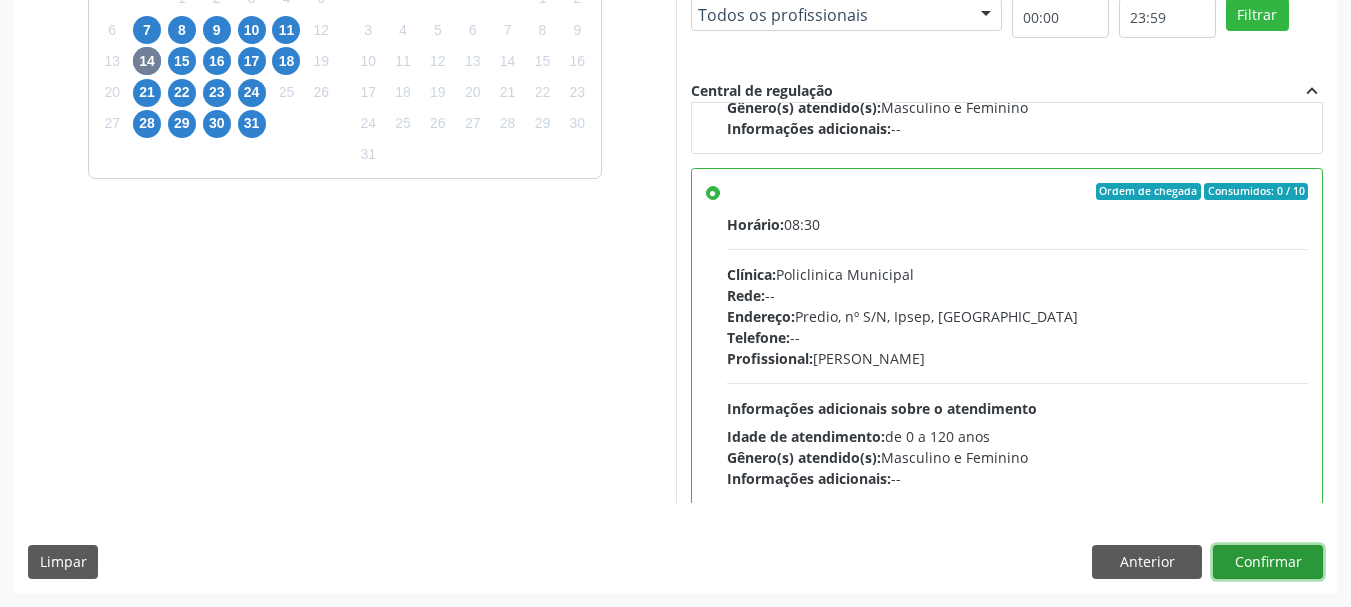 click on "Confirmar" at bounding box center [1268, 562] 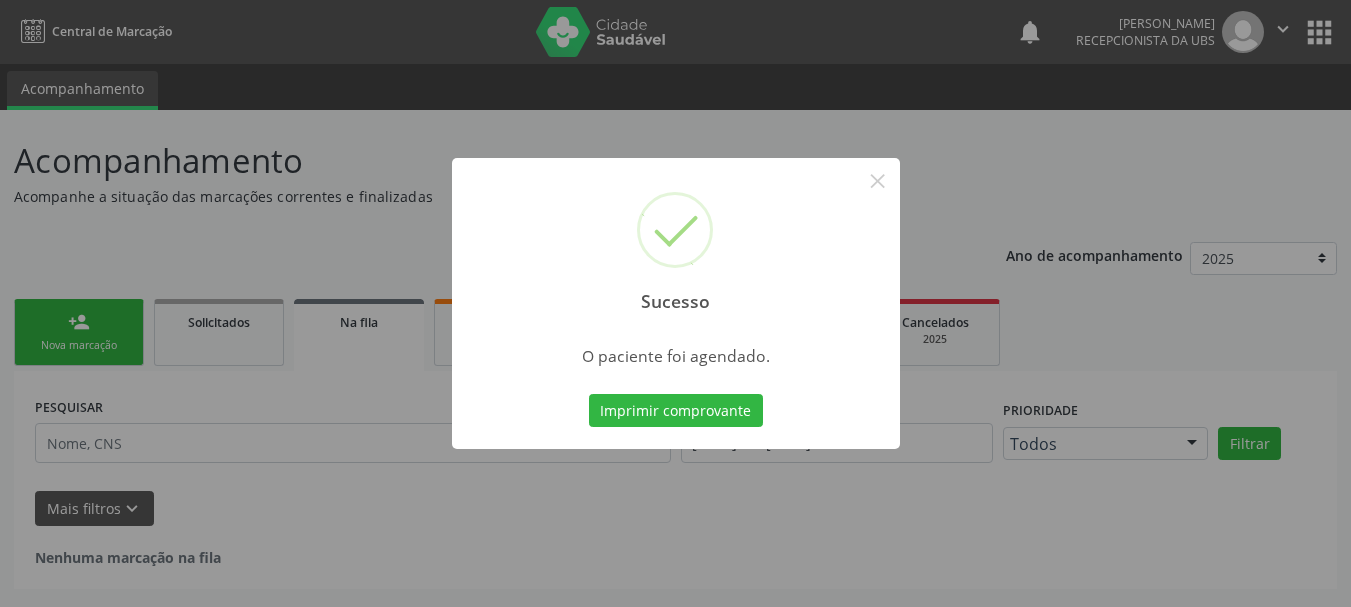 scroll, scrollTop: 0, scrollLeft: 0, axis: both 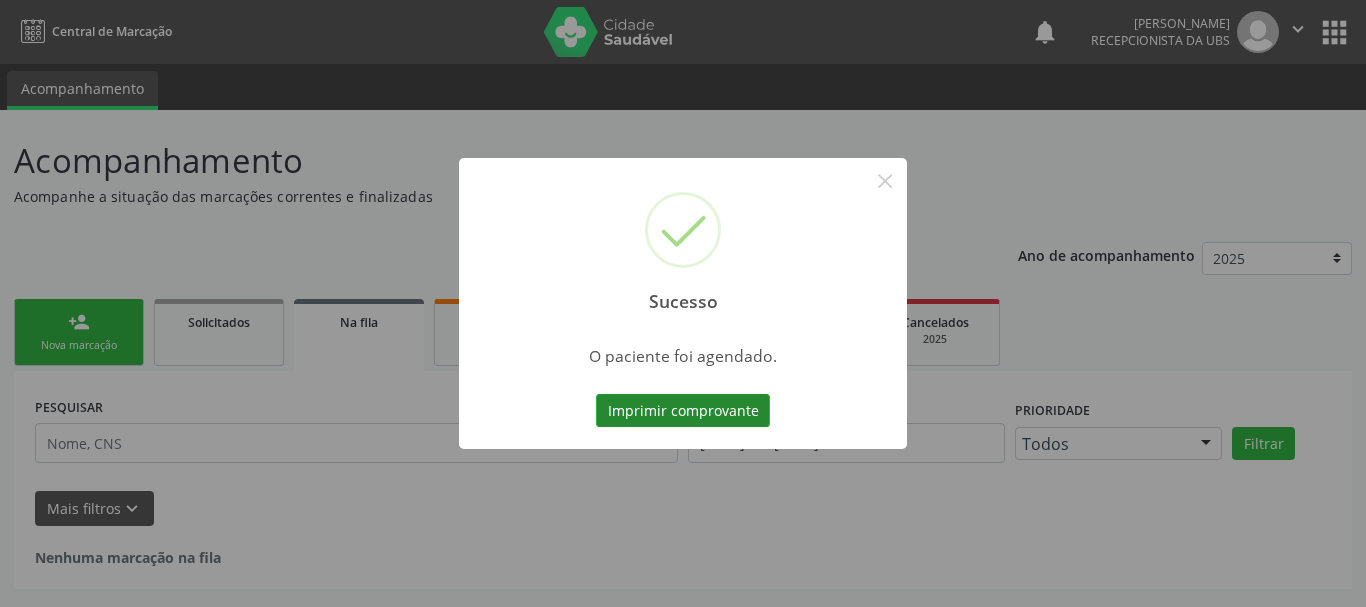 click on "Imprimir comprovante" at bounding box center (683, 411) 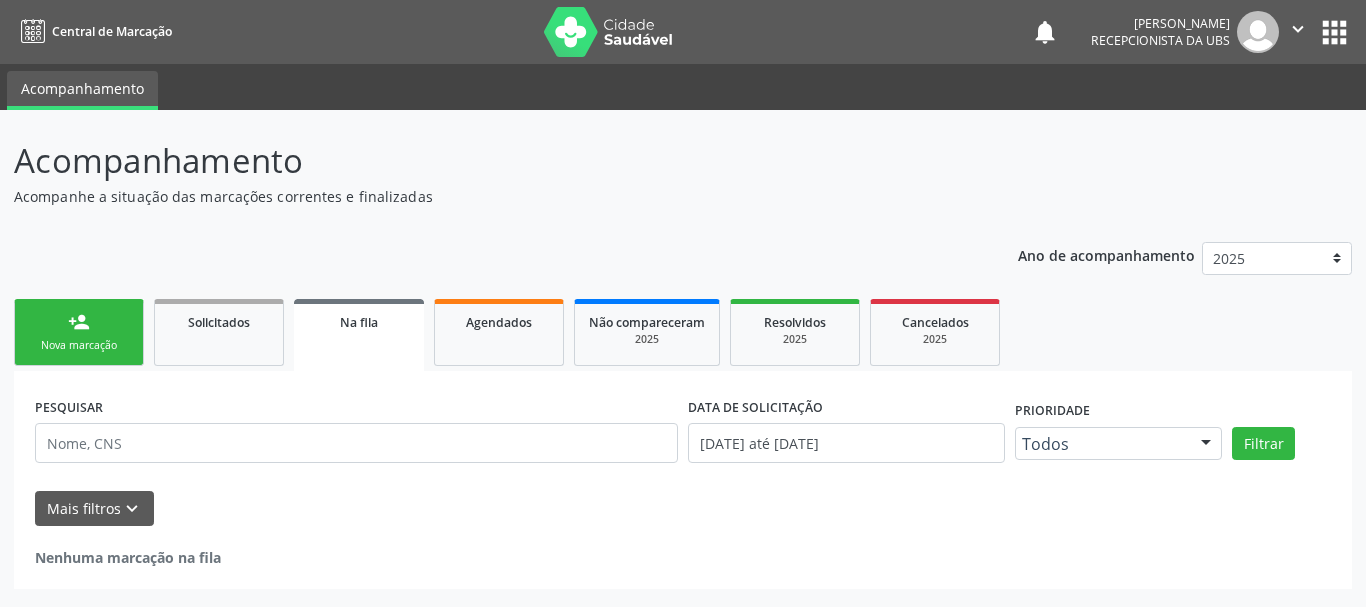 click on "person_add
Nova marcação" at bounding box center [79, 332] 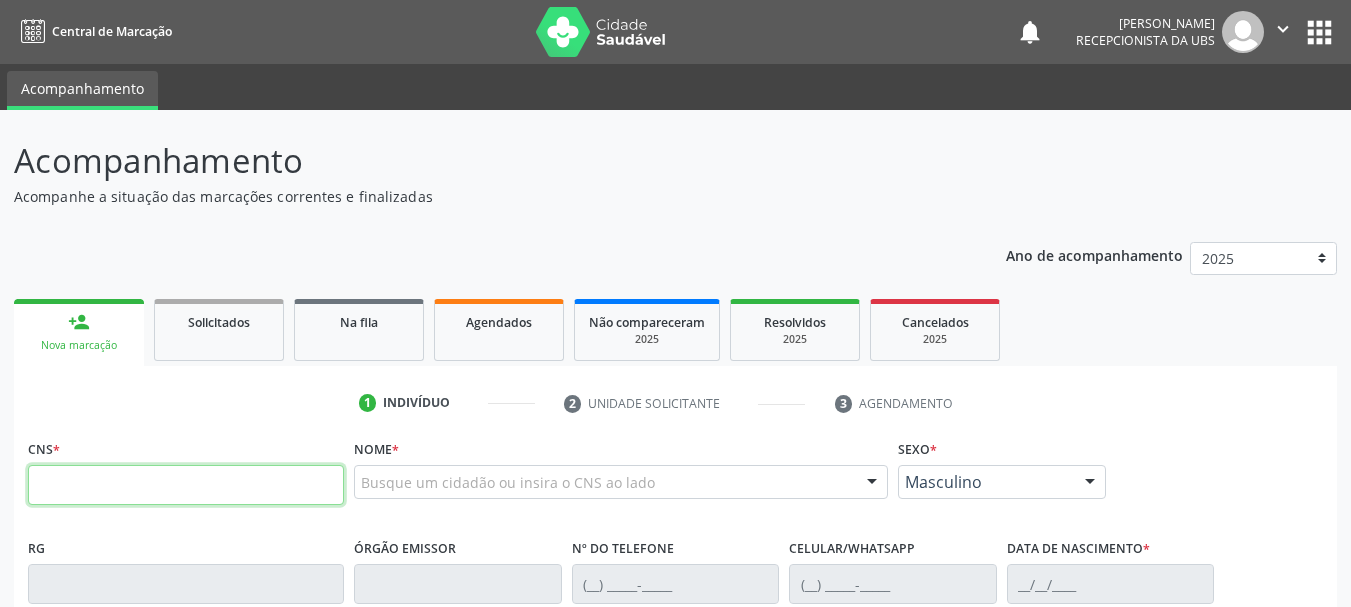 click at bounding box center [186, 485] 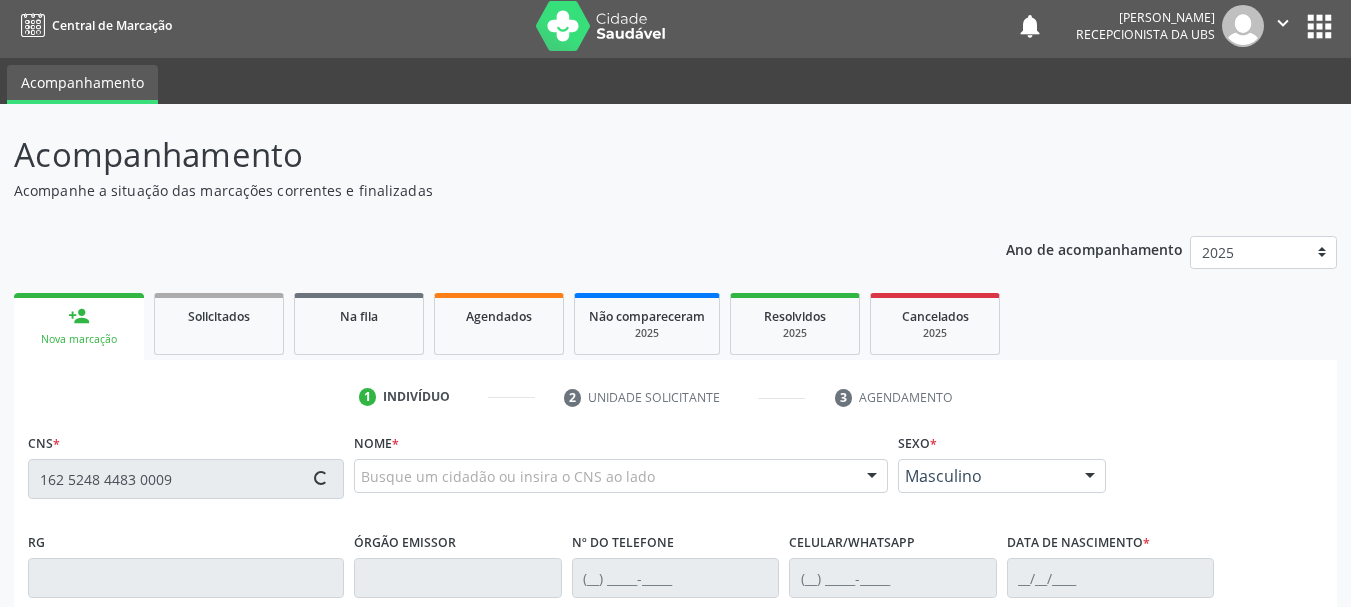 type on "162 5248 4483 0009" 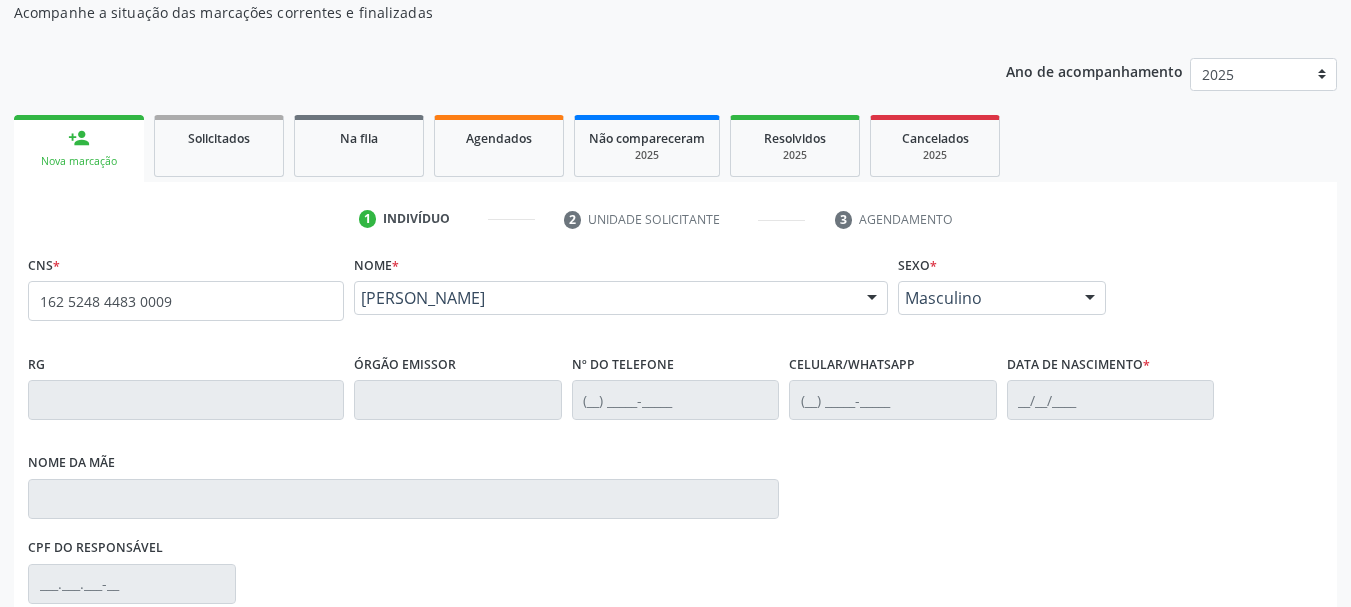 scroll, scrollTop: 200, scrollLeft: 0, axis: vertical 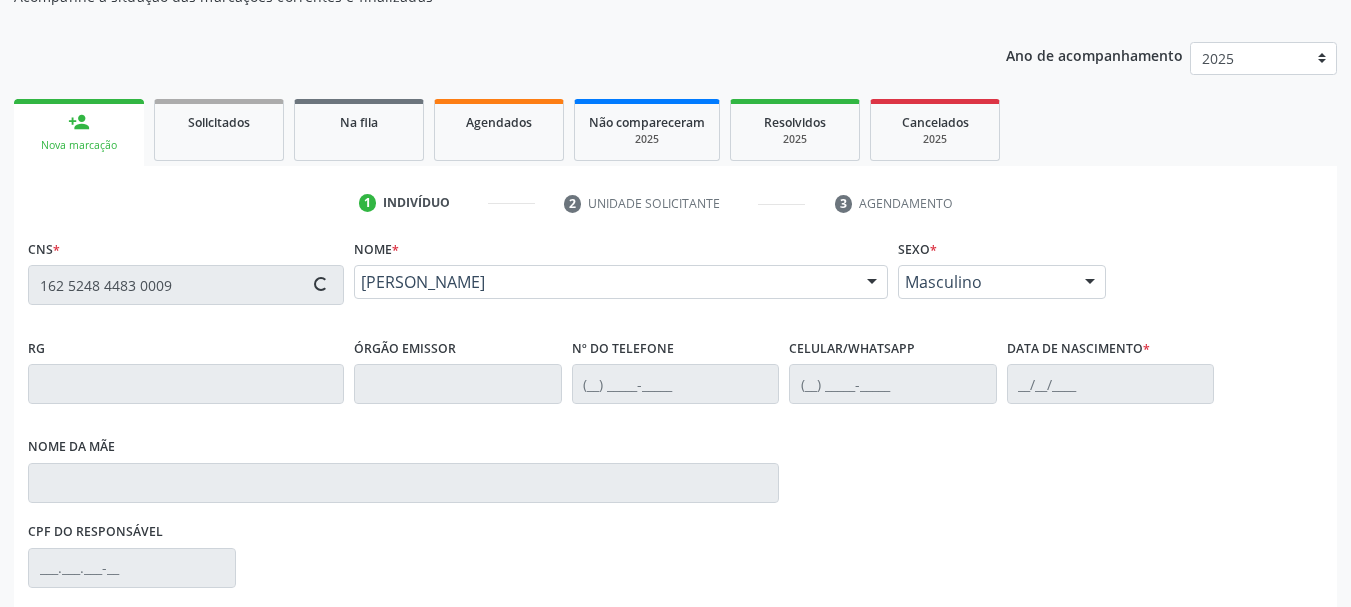 type on "(87) 99987-9413" 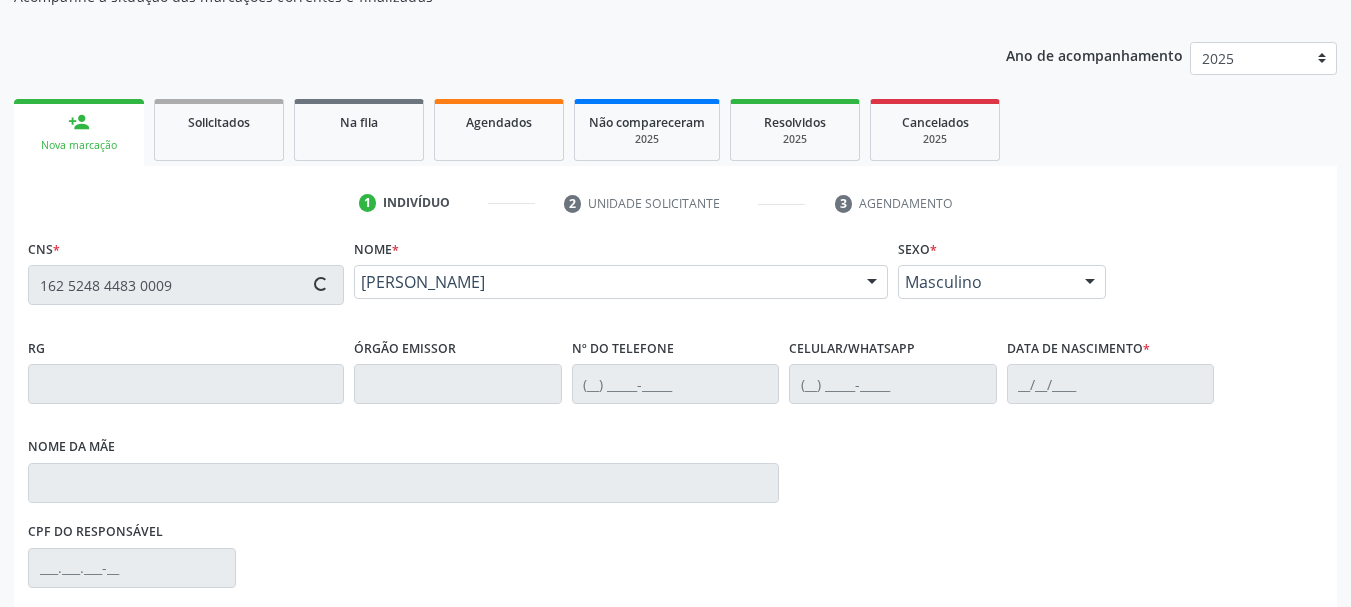 type on "05/01/1951" 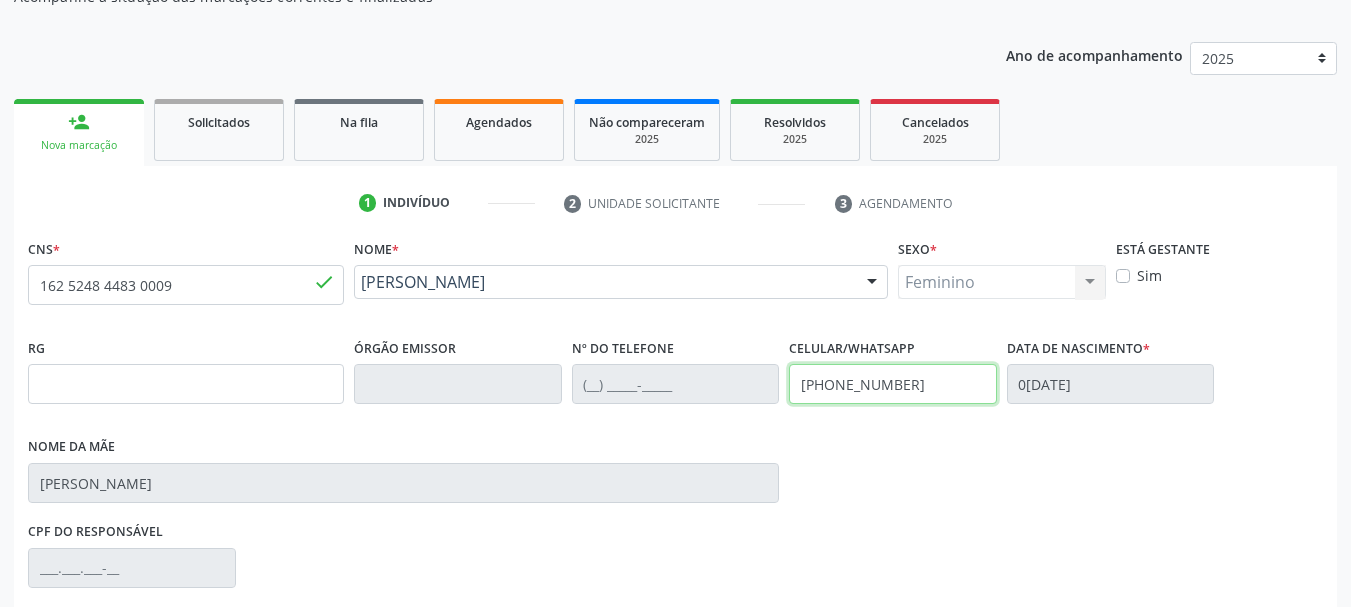 click on "RG
Órgão emissor
Nº do Telefone
Celular/WhatsApp
(87) 99987-9413
Data de nascimento
*
05/01/1951
Nome da mãe
Maria Ursula de Jesus" at bounding box center [675, 425] 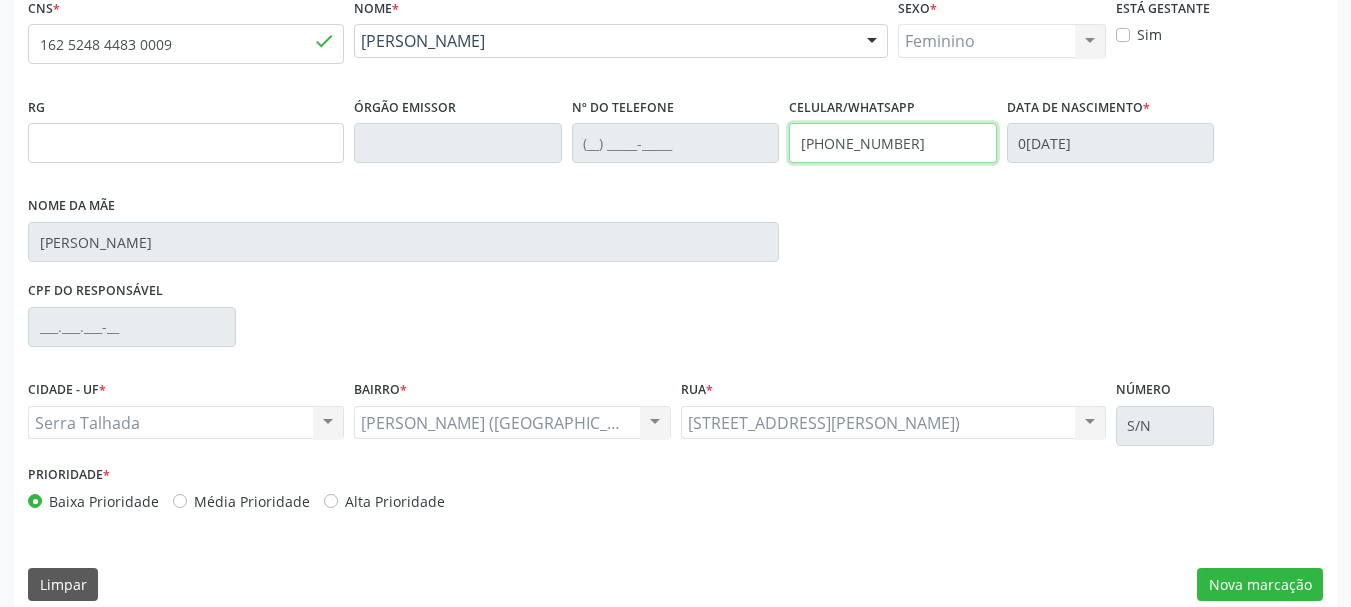 scroll, scrollTop: 463, scrollLeft: 0, axis: vertical 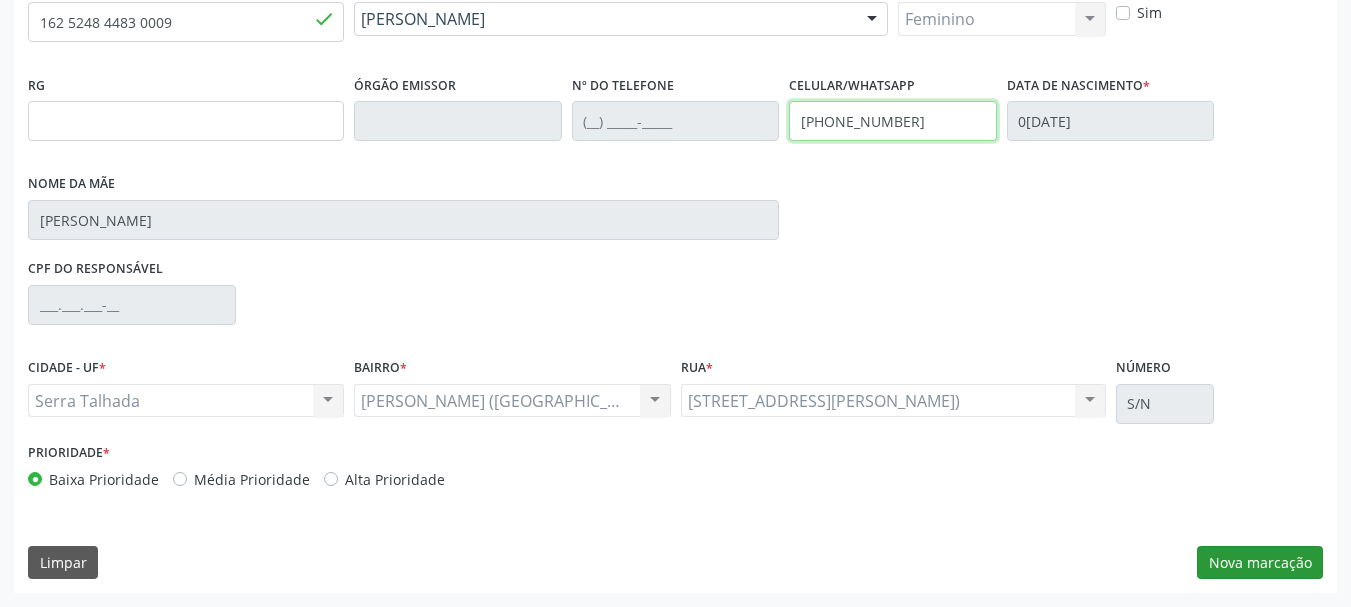 type on "(87) 99635-6894" 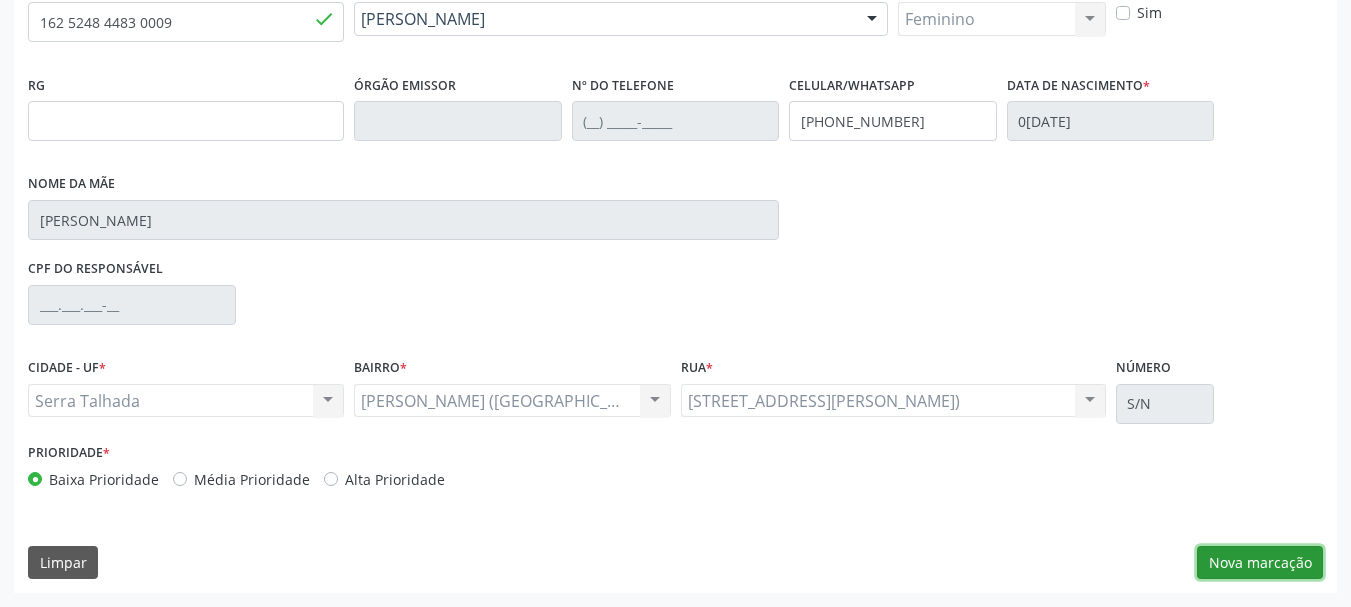 click on "Nova marcação" at bounding box center [1260, 563] 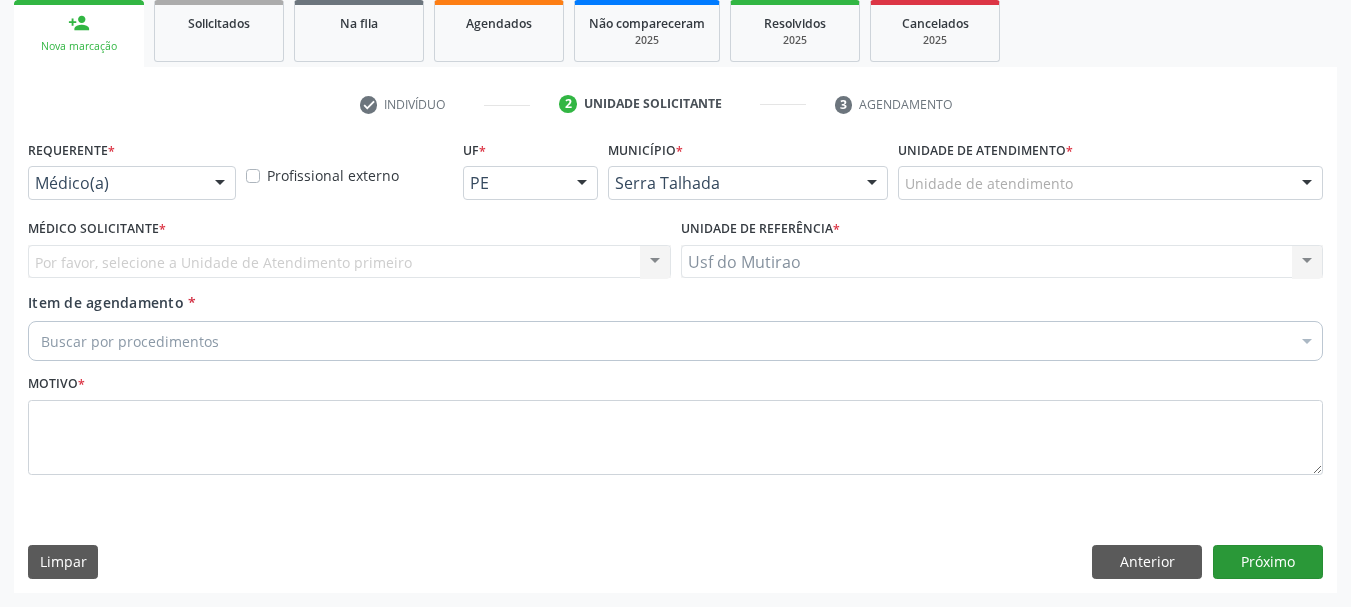 scroll, scrollTop: 299, scrollLeft: 0, axis: vertical 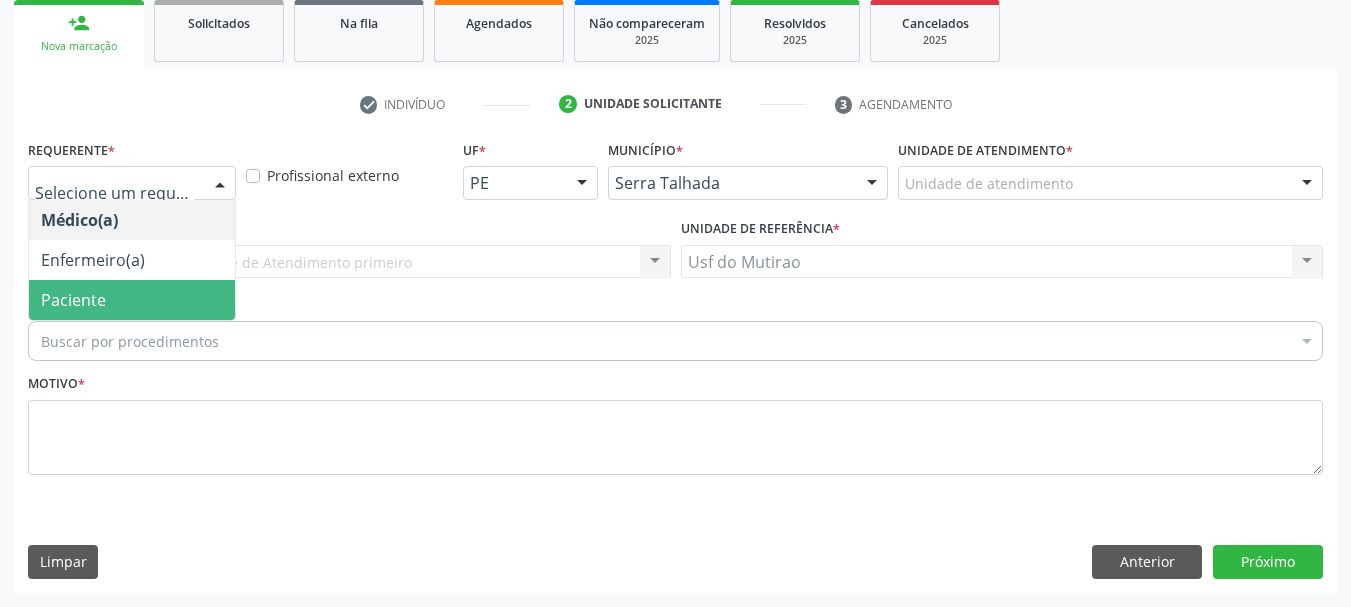 click on "Paciente" at bounding box center [73, 300] 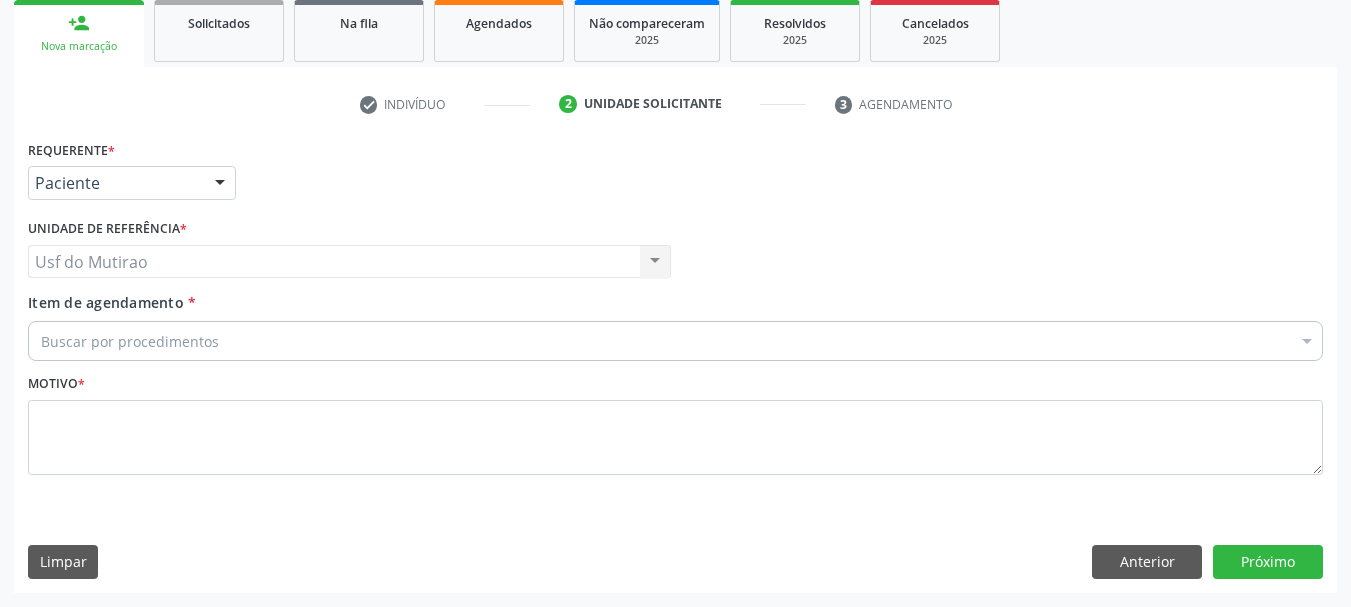 click on "Buscar por procedimentos" at bounding box center (675, 341) 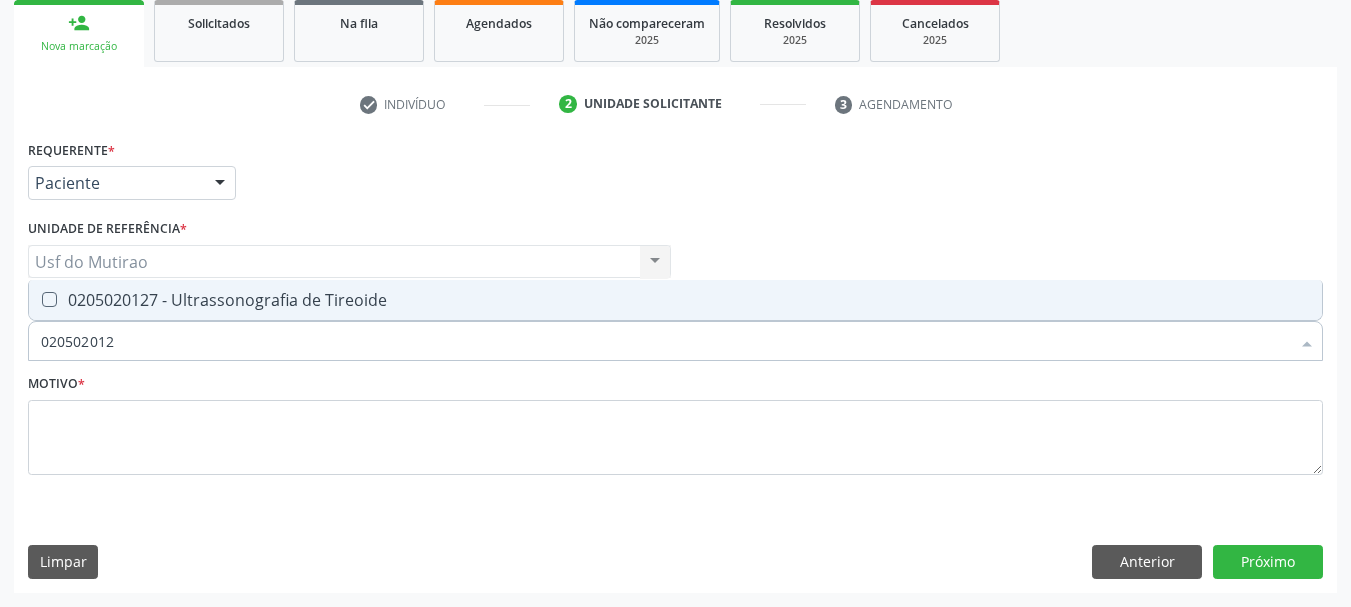 type on "0205020127" 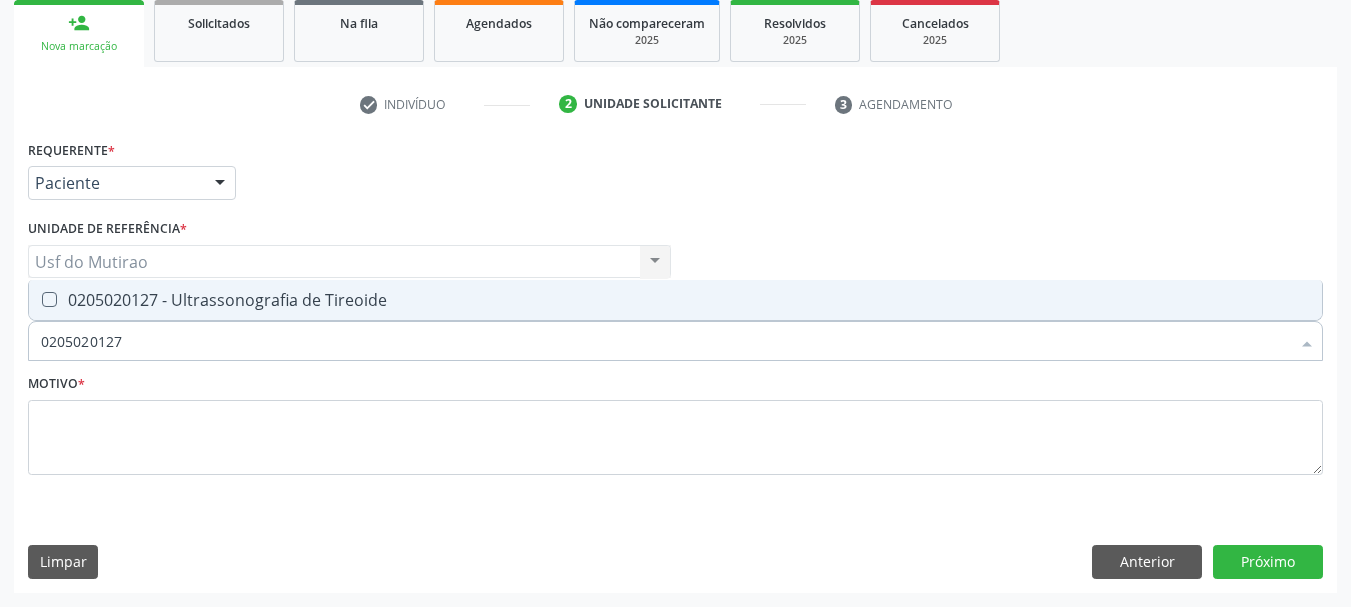 click on "0205020127 - Ultrassonografia de Tireoide" at bounding box center [675, 300] 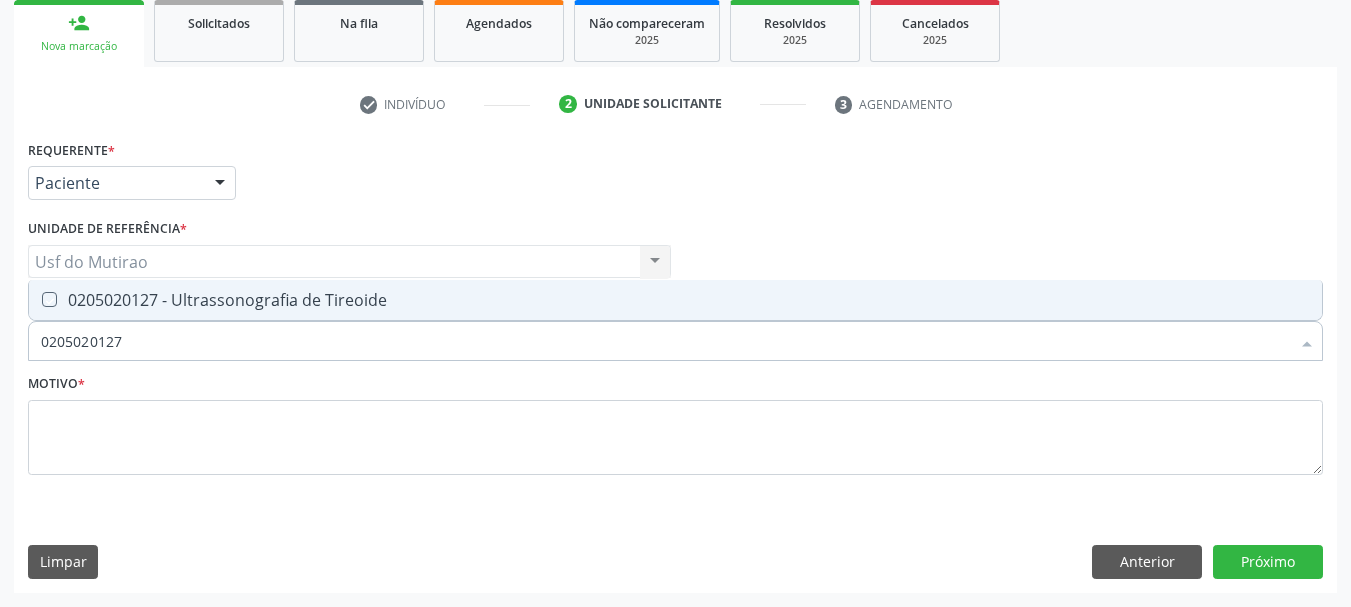 checkbox on "true" 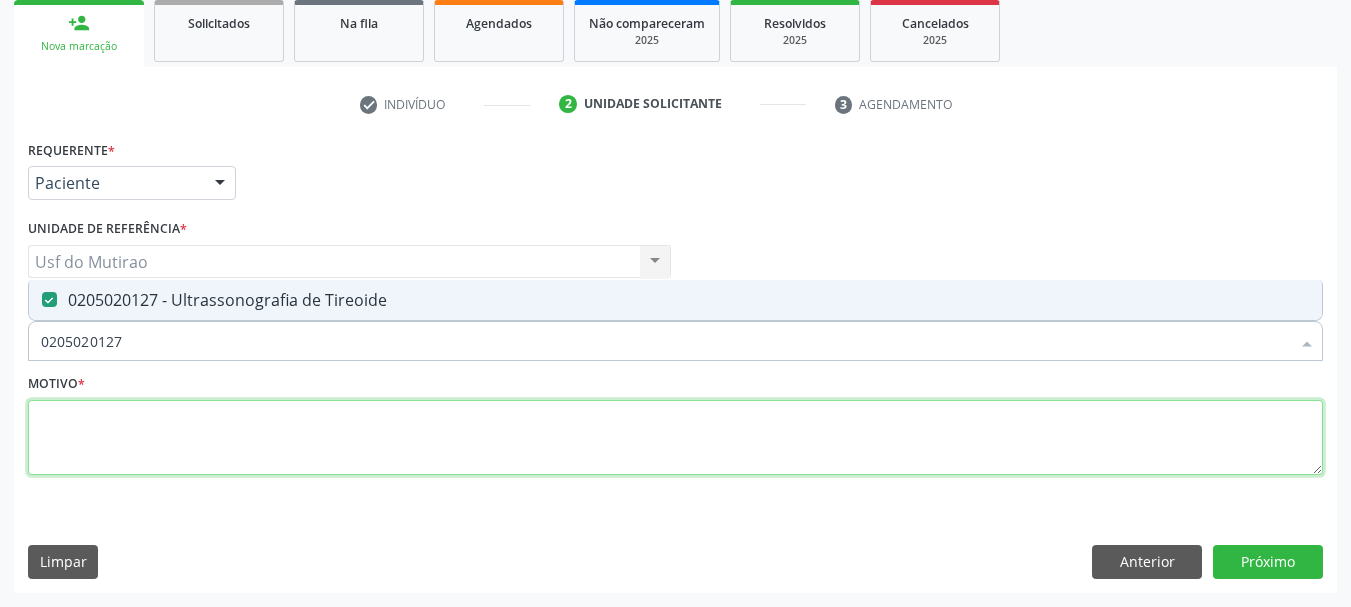 click at bounding box center [675, 438] 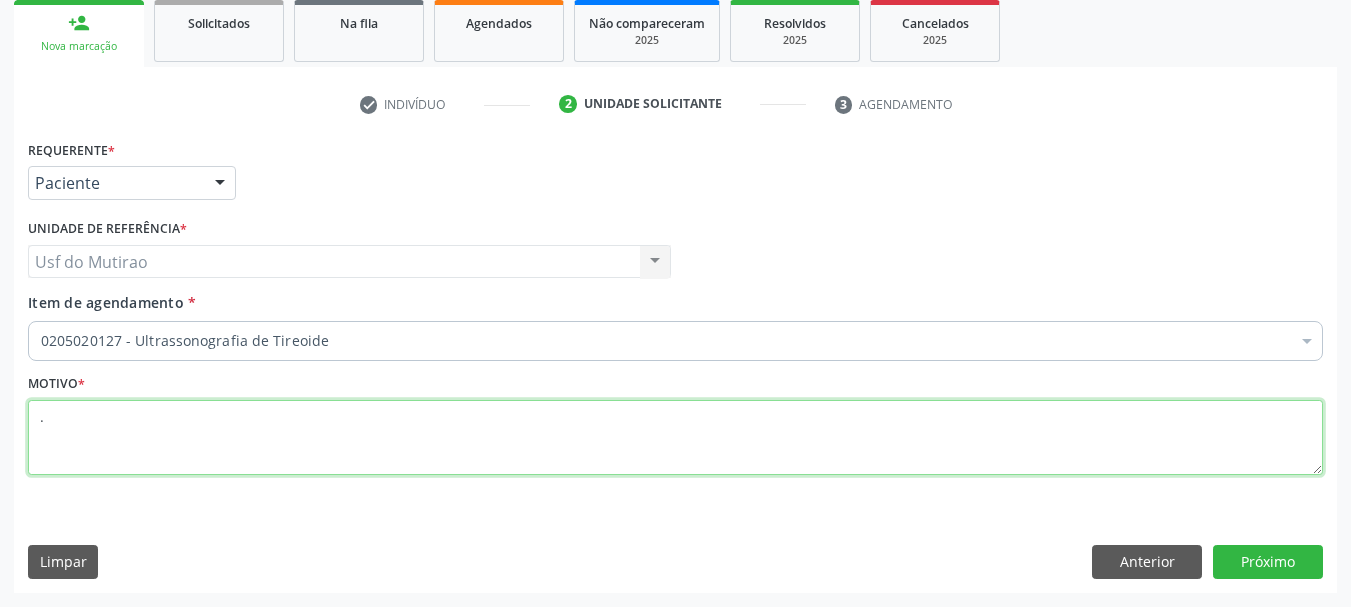 type on "." 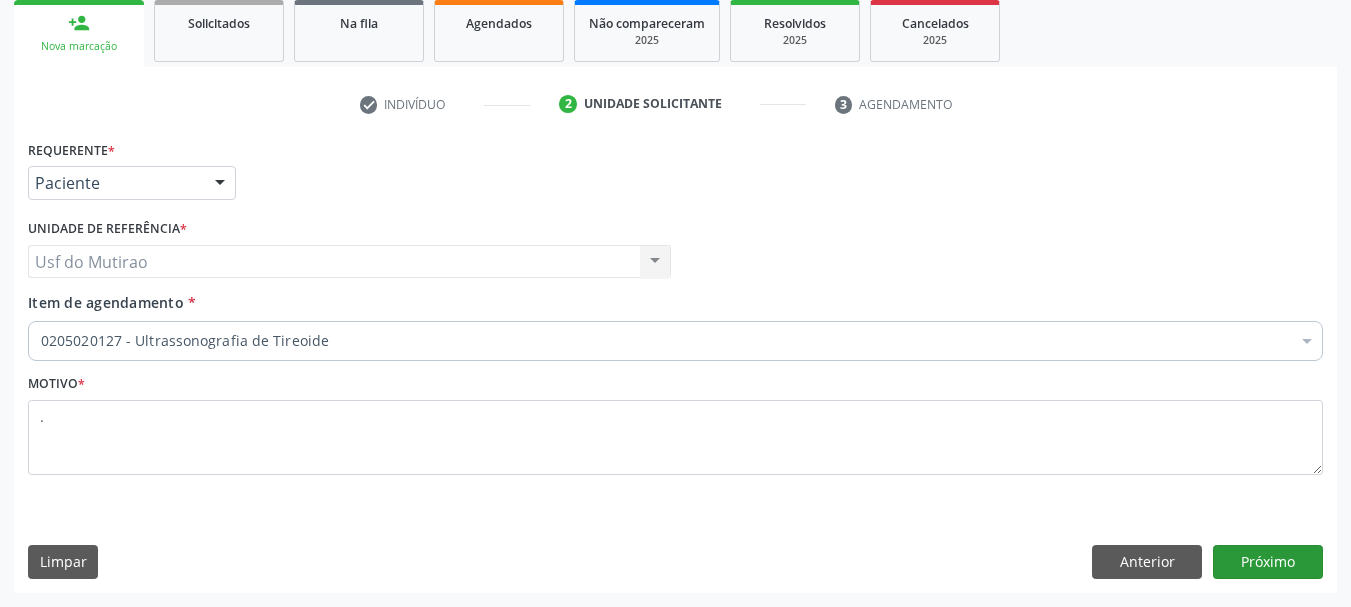 drag, startPoint x: 1253, startPoint y: 536, endPoint x: 1260, endPoint y: 545, distance: 11.401754 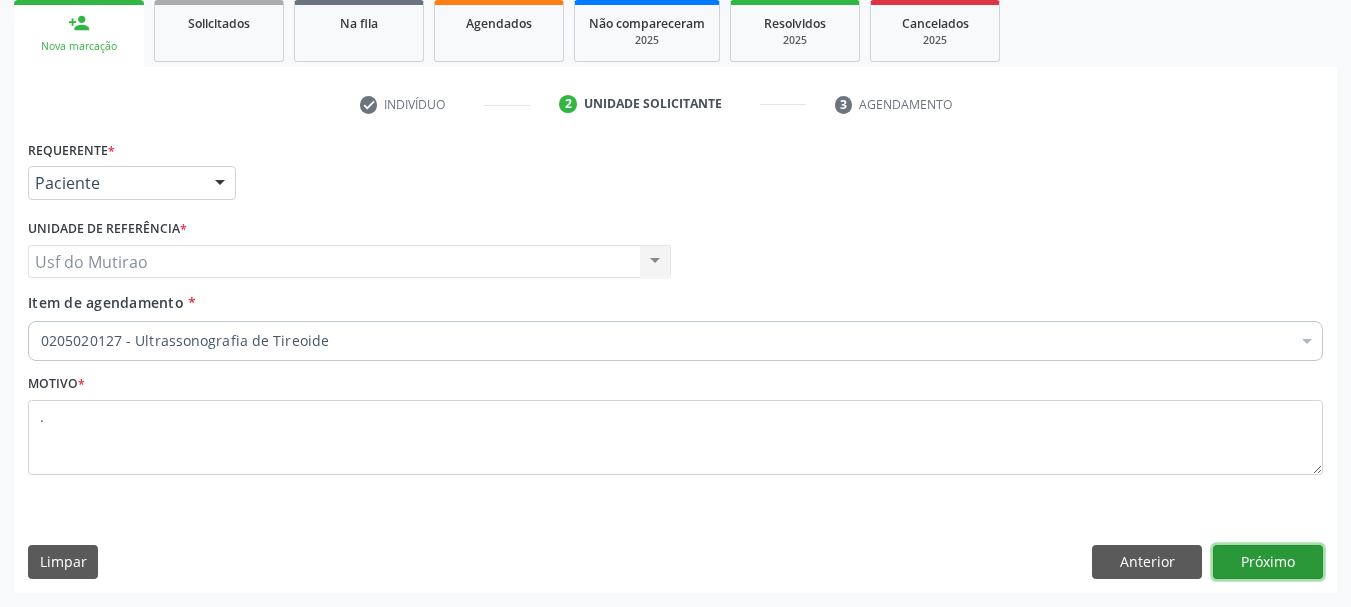 click on "Próximo" at bounding box center [1268, 562] 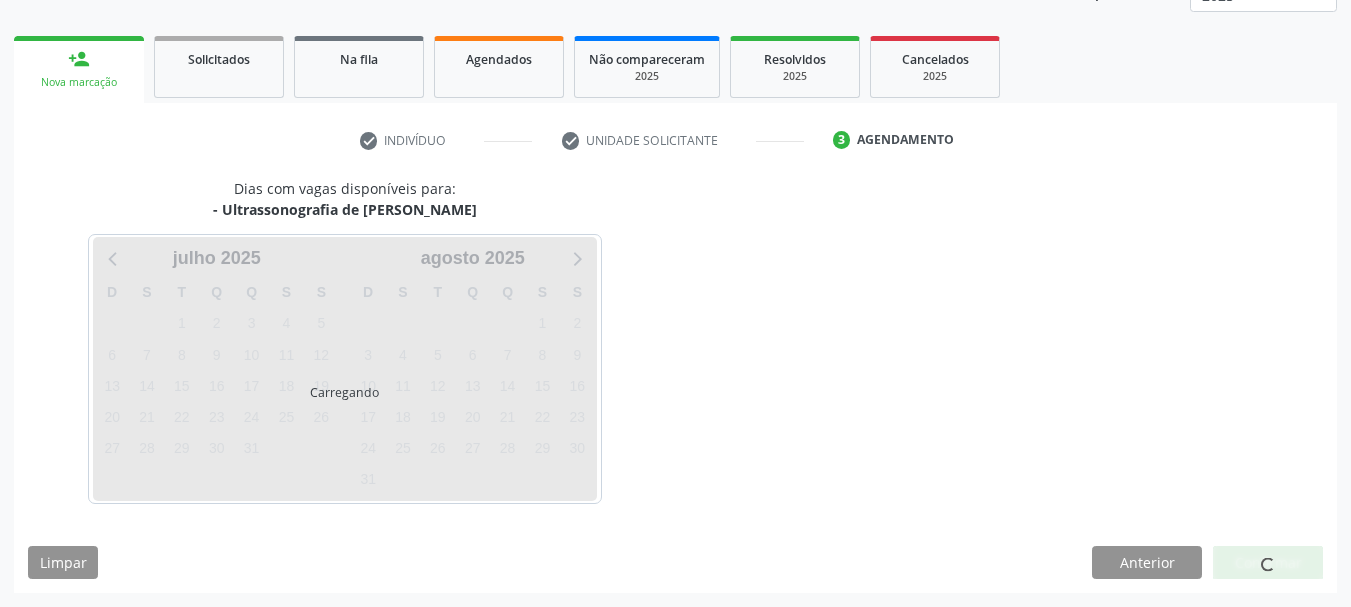 scroll, scrollTop: 263, scrollLeft: 0, axis: vertical 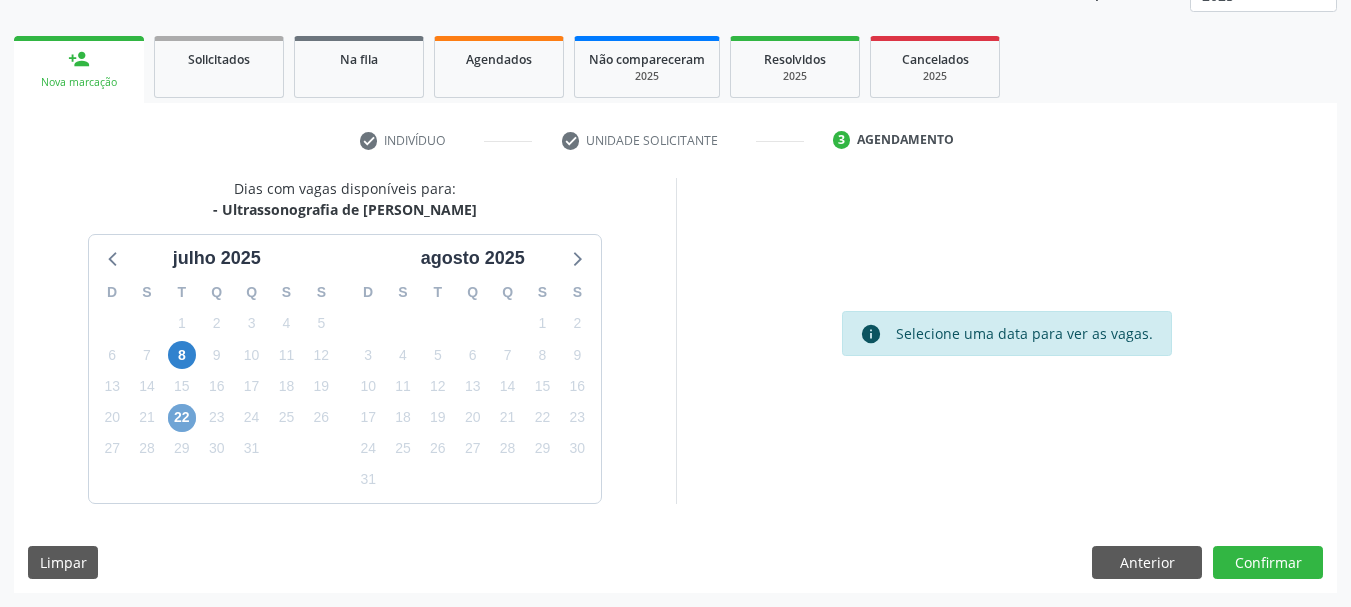 click on "22" at bounding box center [182, 418] 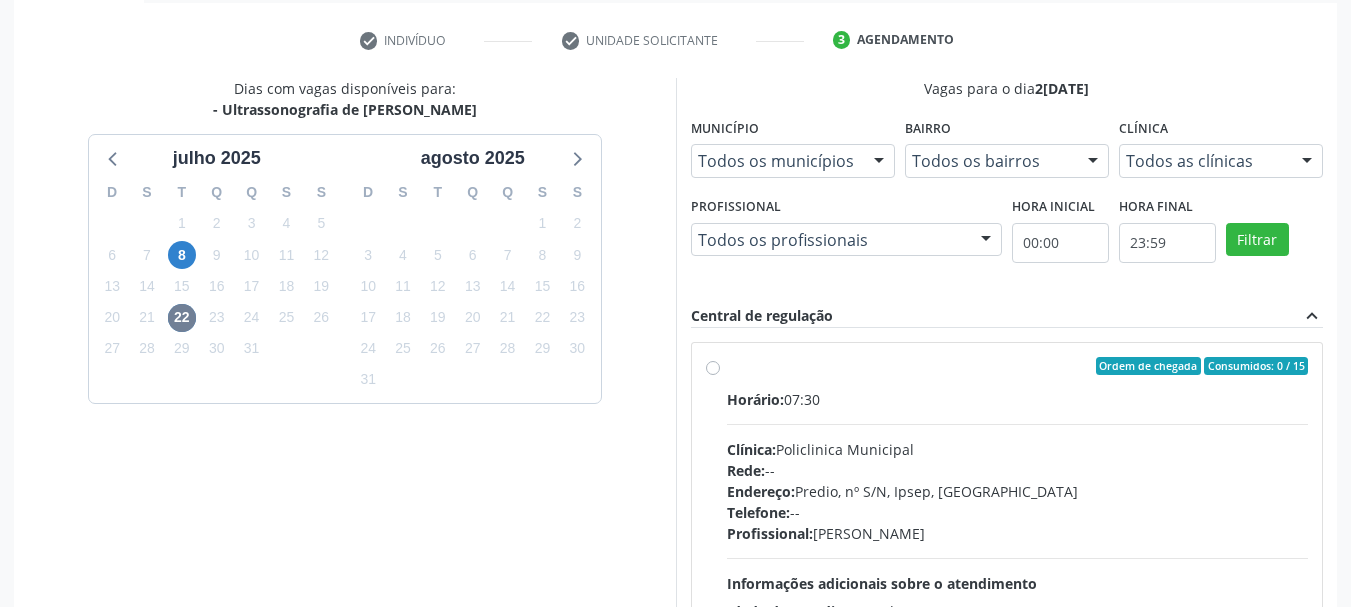 click on "Horário:   07:30" at bounding box center (1018, 399) 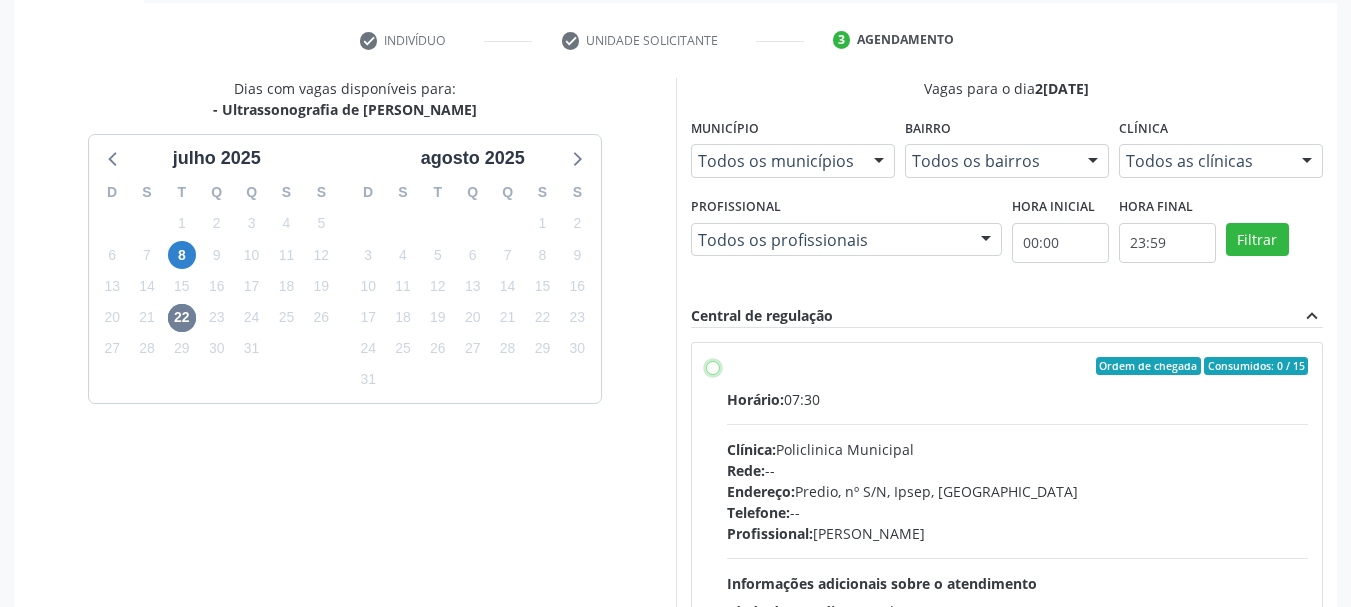 click on "Ordem de chegada
Consumidos: 0 / 15
Horário:   07:30
Clínica:  Policlinica Municipal
Rede:
--
Endereço:   Predio, nº S/N, Ipsep, Serra Talhada - PE
Telefone:   --
Profissional:
Antonio Carlos Brito Pereira de Meneses
Informações adicionais sobre o atendimento
Idade de atendimento:
de 0 a 120 anos
Gênero(s) atendido(s):
Masculino e Feminino
Informações adicionais:
--" at bounding box center (713, 366) 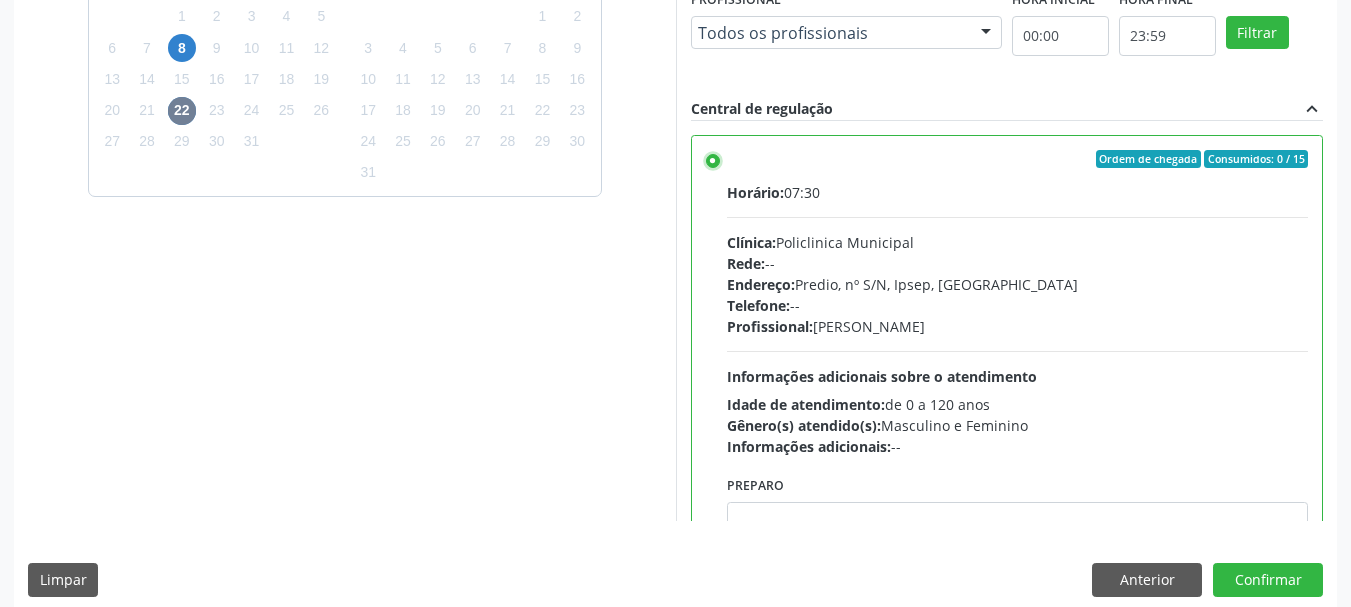 scroll, scrollTop: 588, scrollLeft: 0, axis: vertical 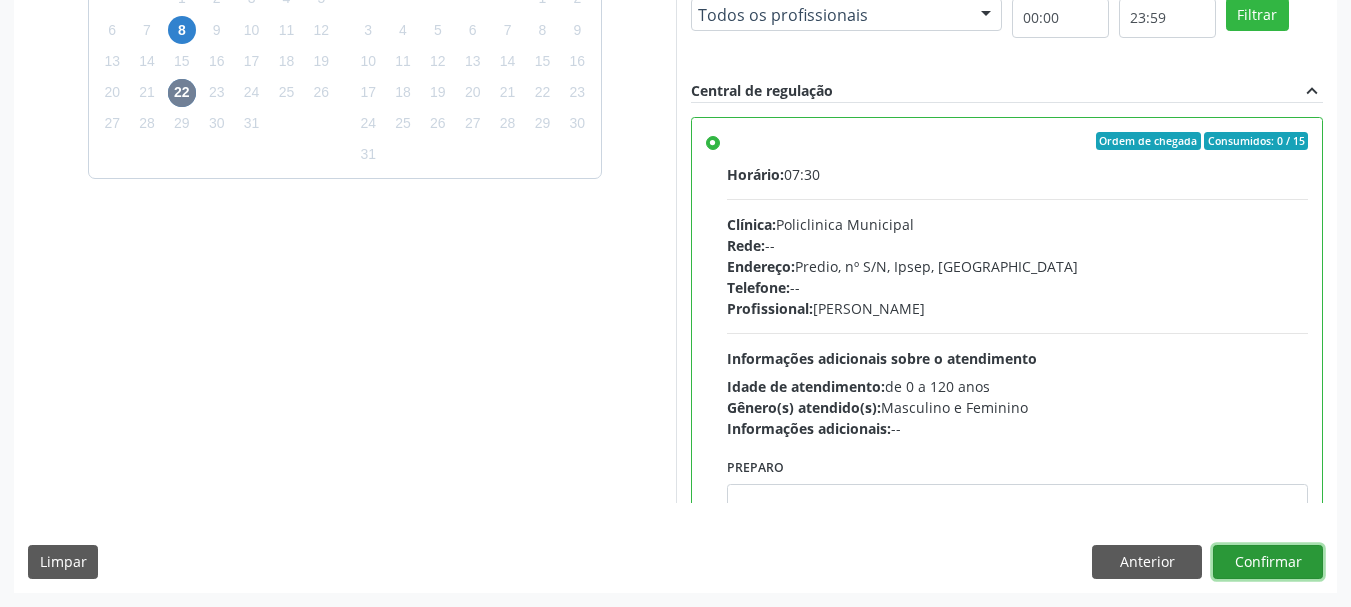 click on "Confirmar" at bounding box center [1268, 562] 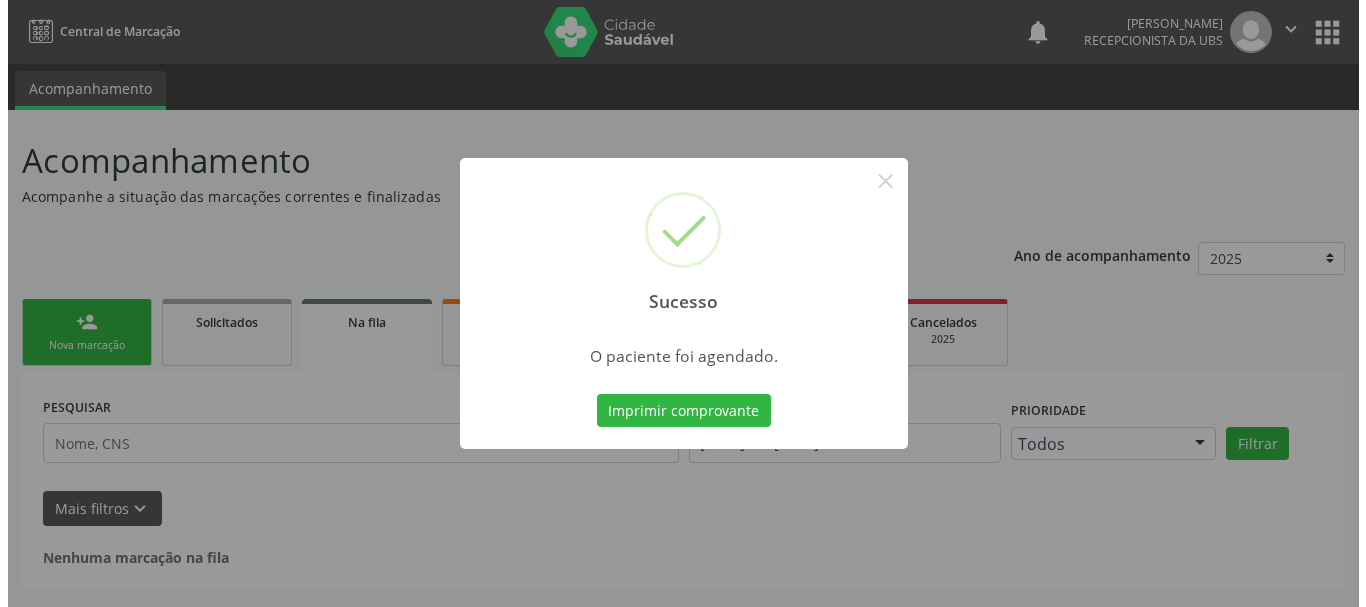 scroll, scrollTop: 0, scrollLeft: 0, axis: both 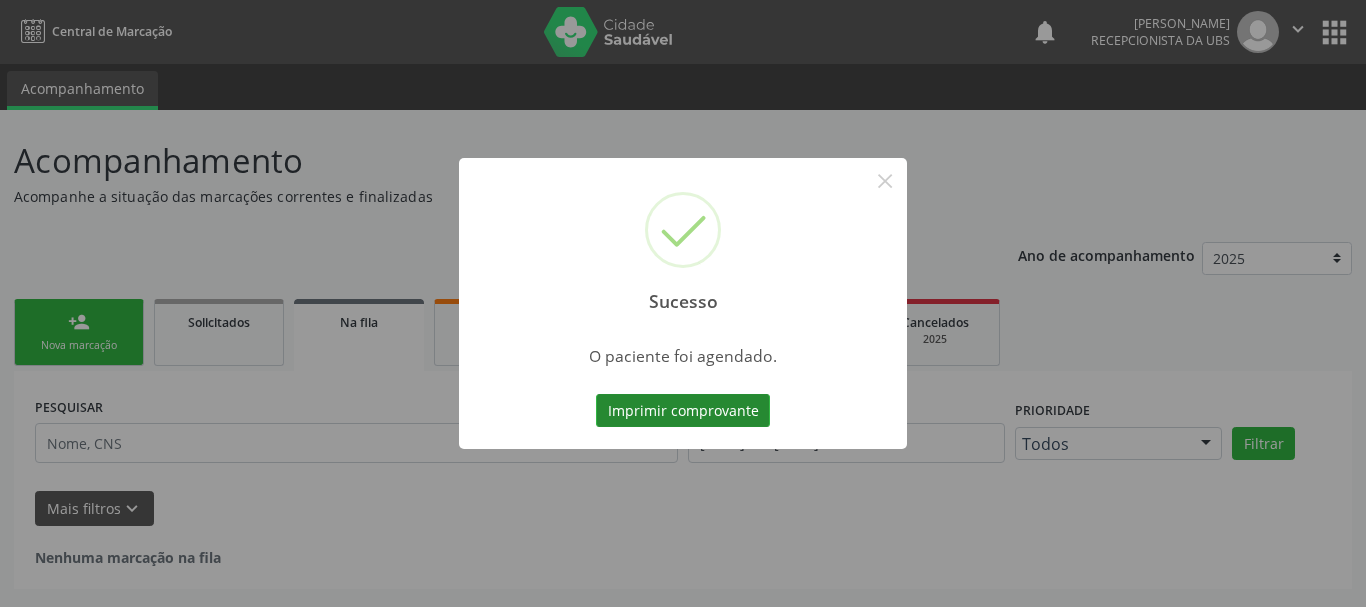click on "Imprimir comprovante" at bounding box center [683, 411] 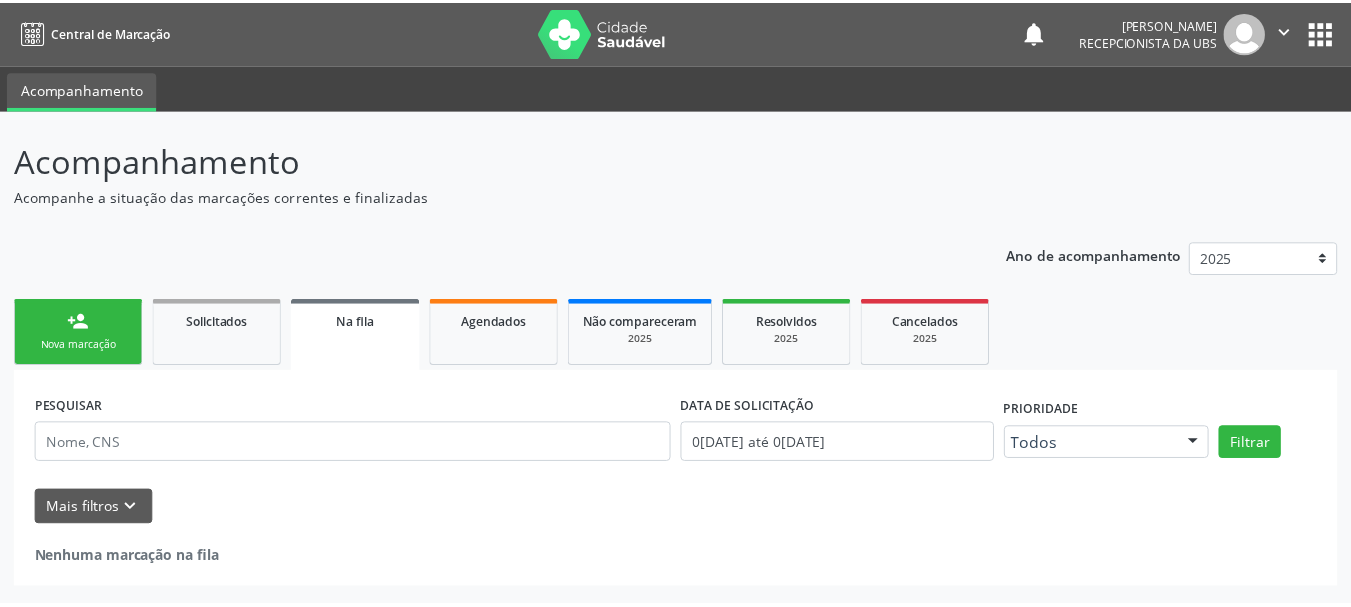 scroll, scrollTop: 0, scrollLeft: 0, axis: both 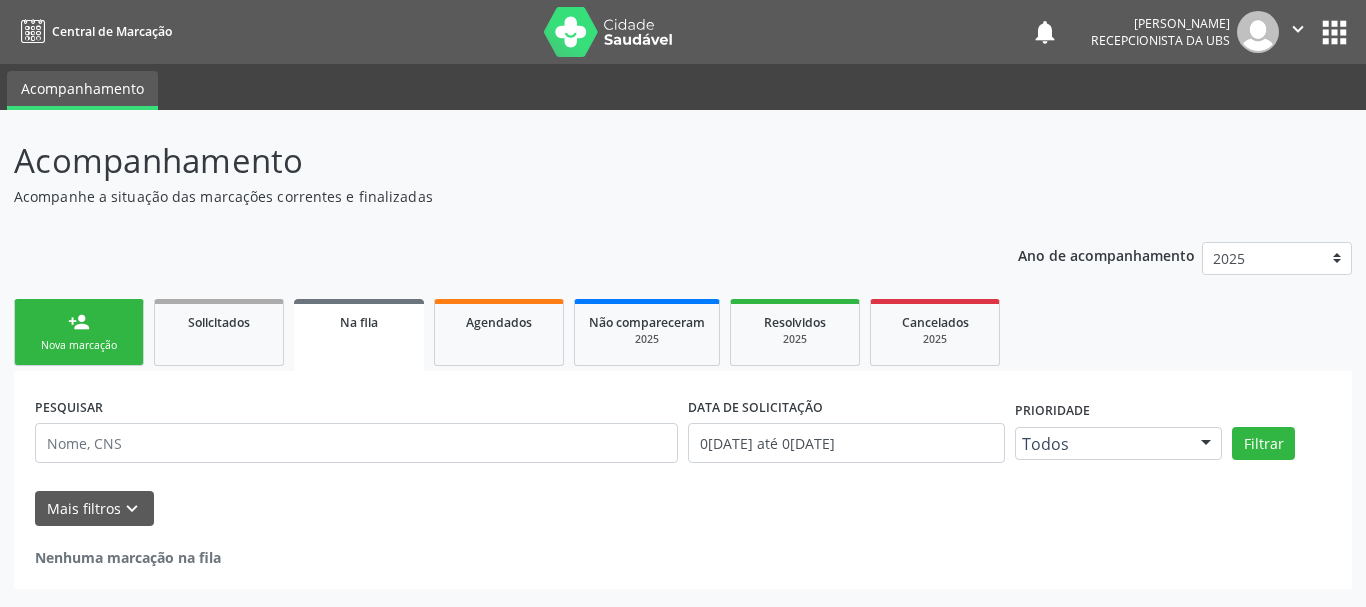 click on "person_add
Nova marcação" at bounding box center [79, 332] 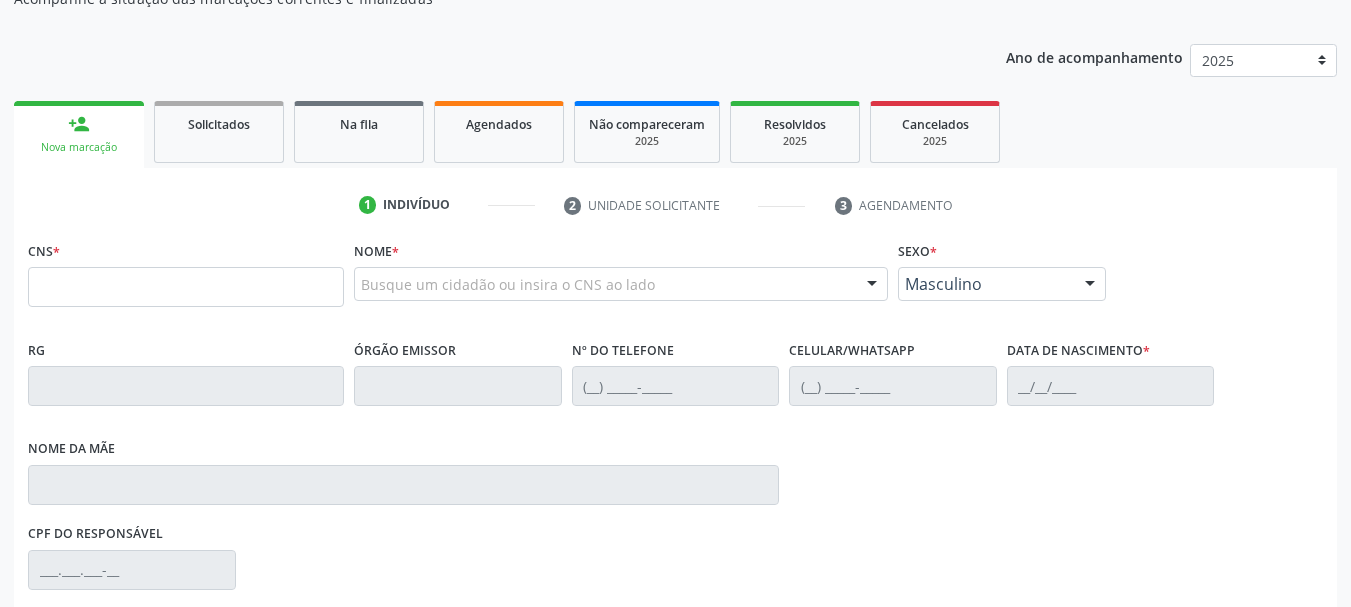 scroll, scrollTop: 200, scrollLeft: 0, axis: vertical 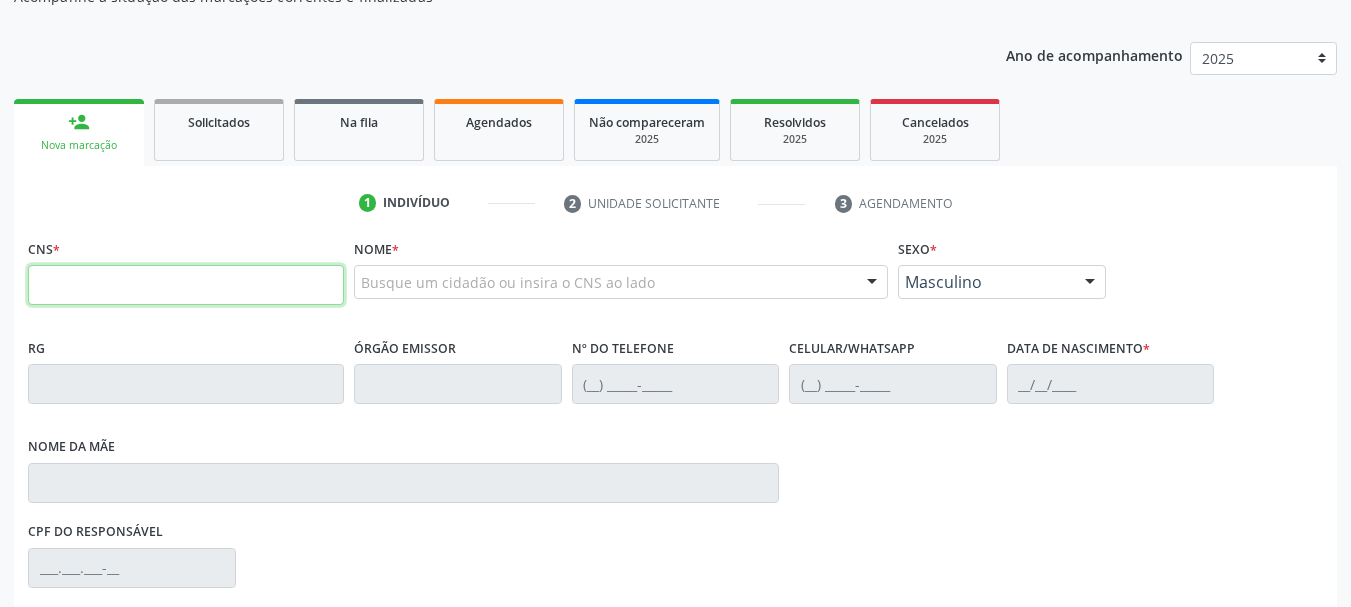 click at bounding box center [186, 285] 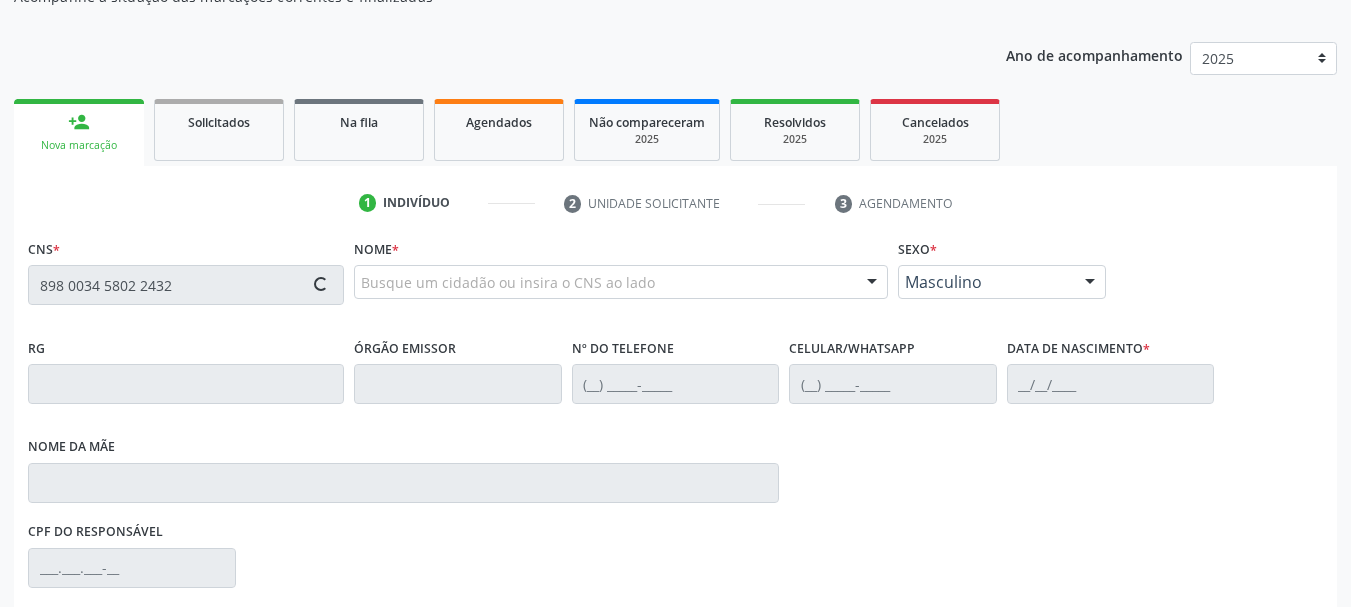 type on "898 0034 5802 2432" 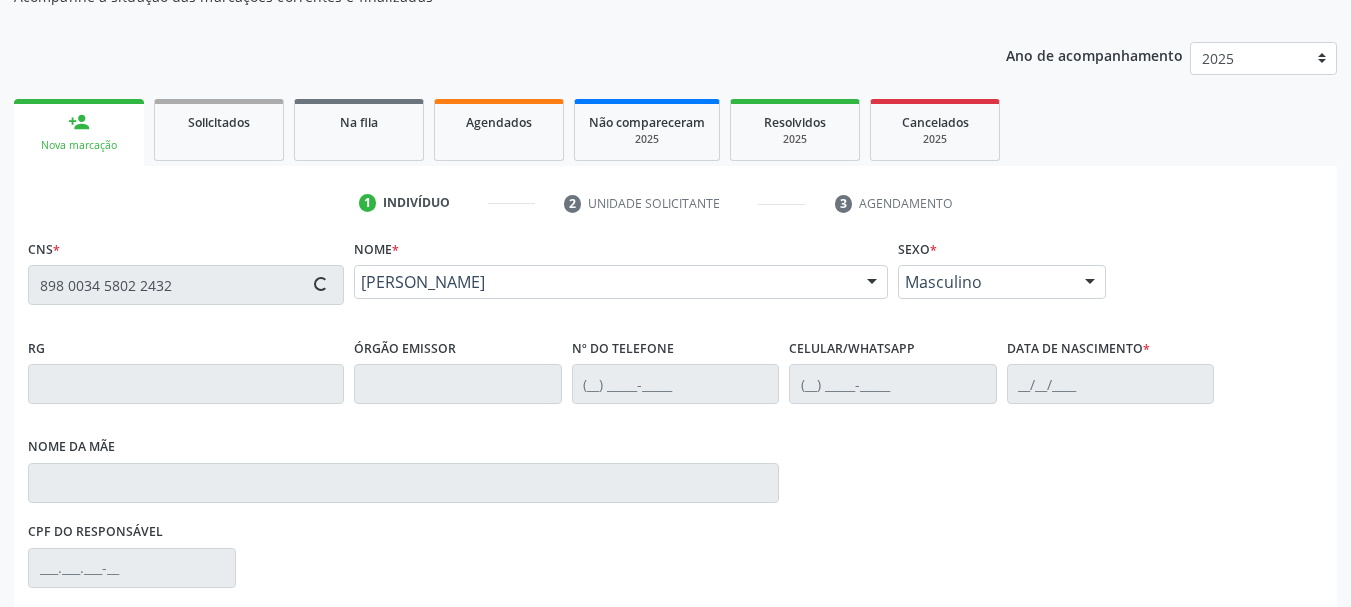 type on "[PHONE_NUMBER]" 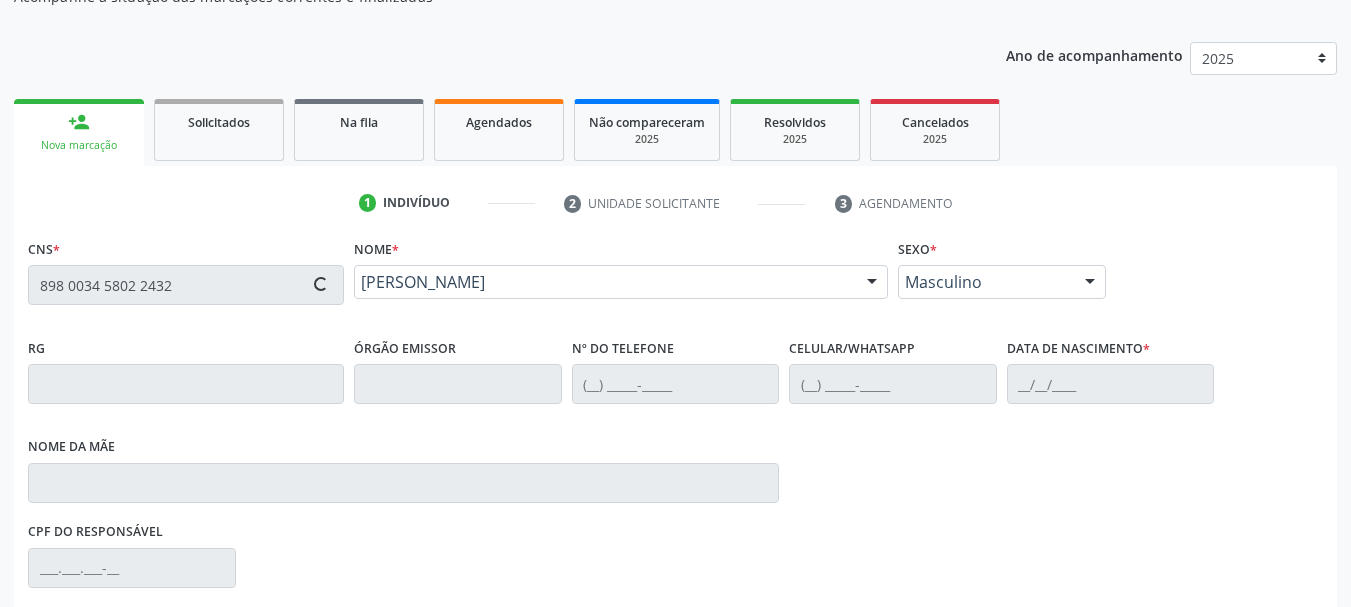 type on "[PHONE_NUMBER]" 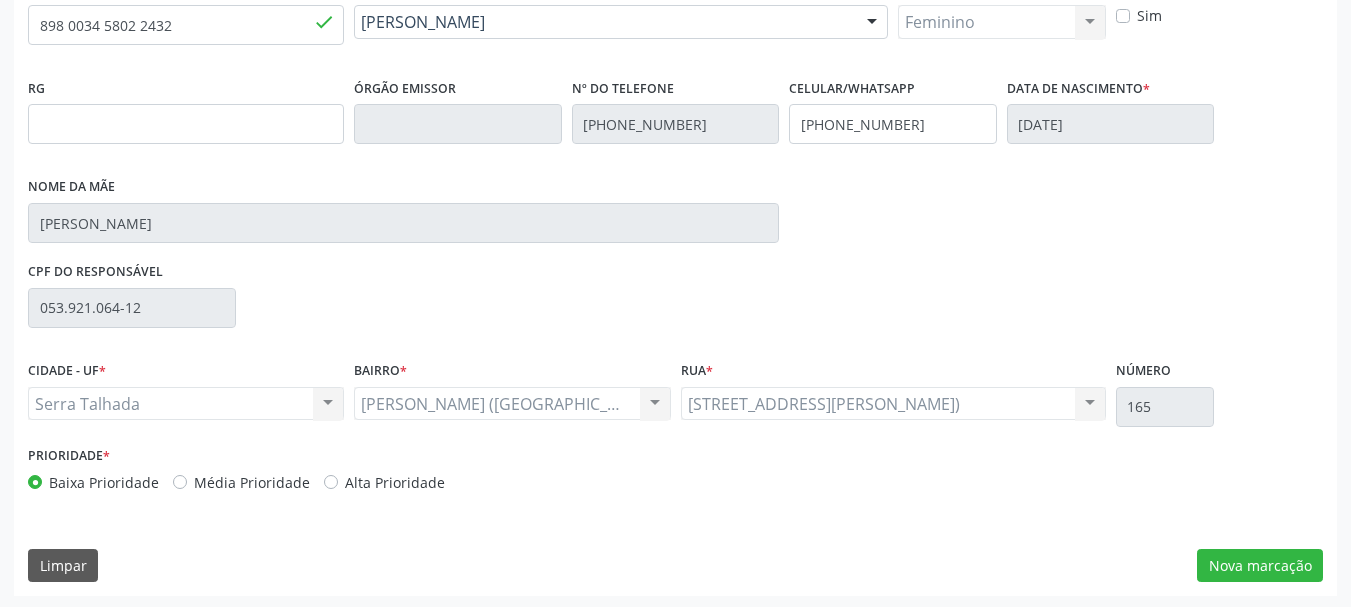 scroll, scrollTop: 463, scrollLeft: 0, axis: vertical 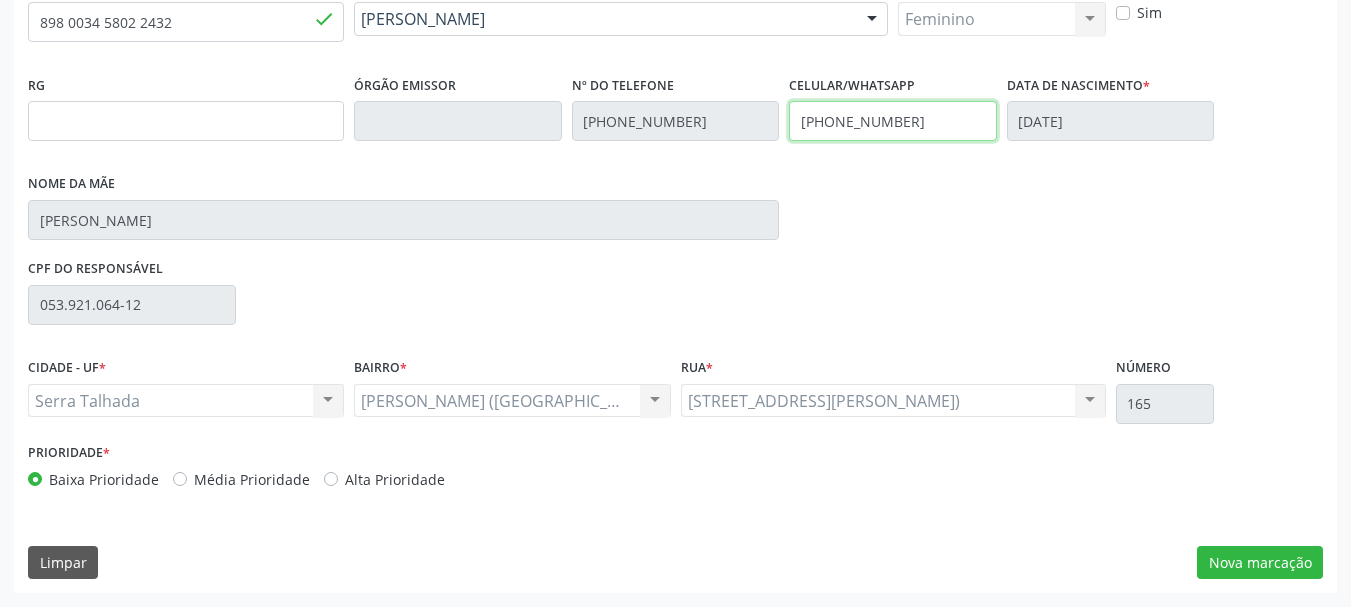 click on "RG
Órgão emissor
Nº do Telefone
[PHONE_NUMBER]
Celular/WhatsApp
[PHONE_NUMBER]
Data de nascimento
*
[DATE]
Nome da mãe
[PERSON_NAME]" at bounding box center [675, 162] 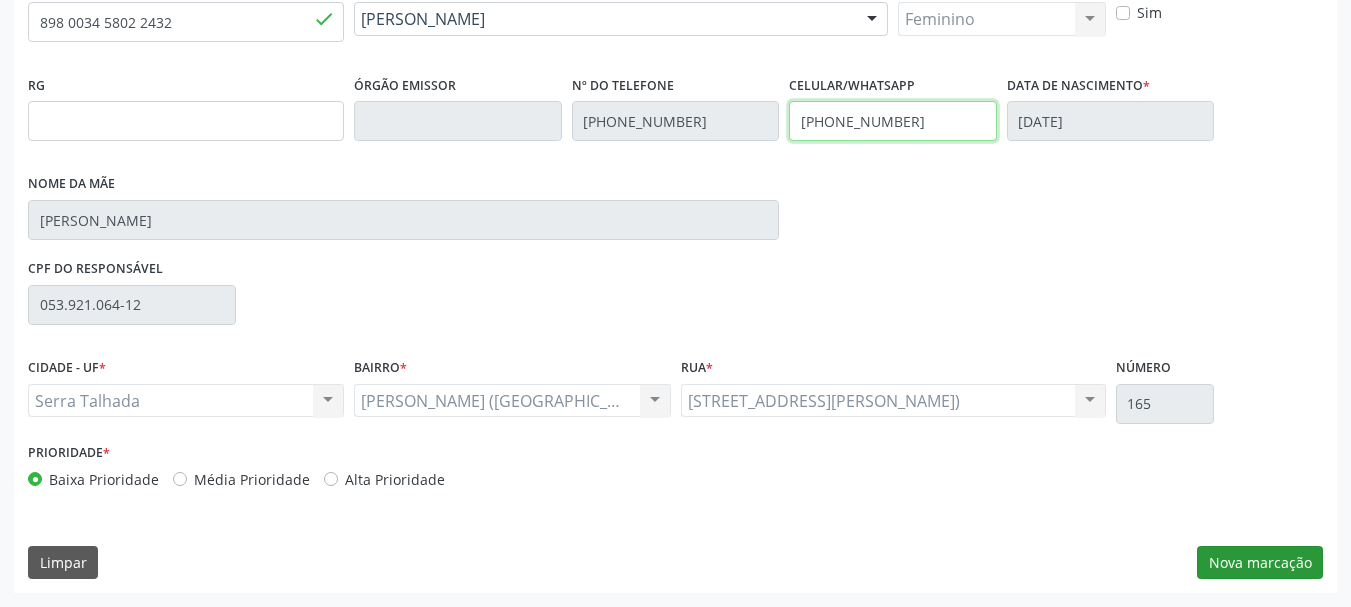 type on "[PHONE_NUMBER]" 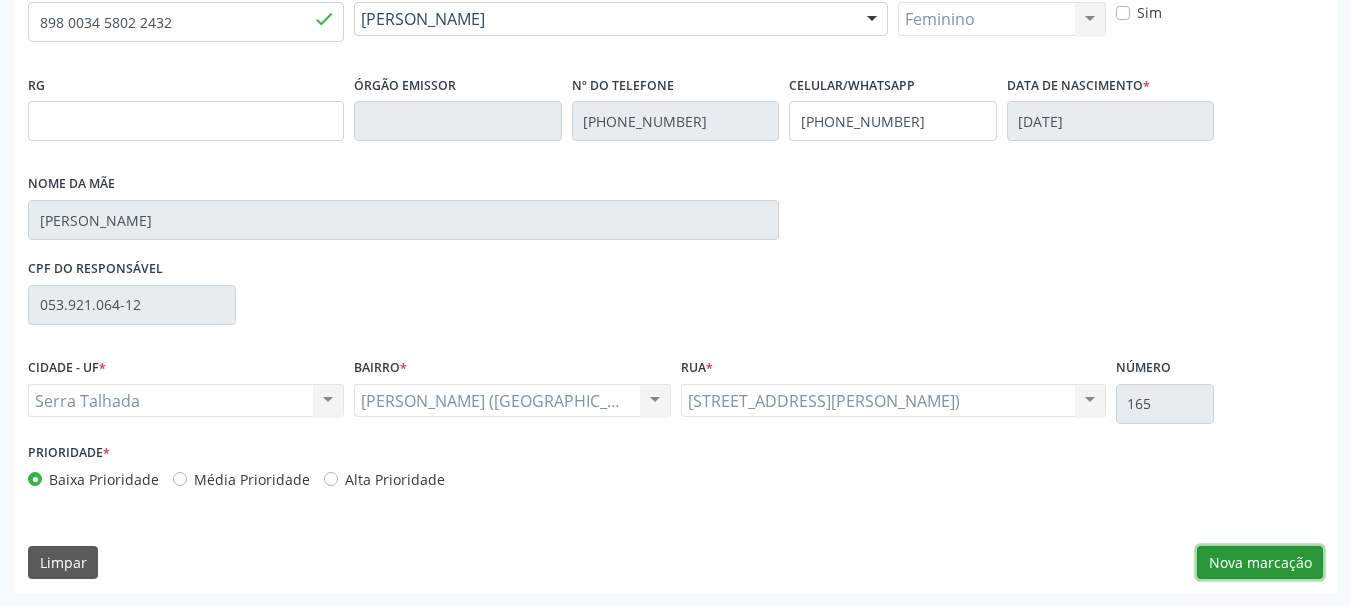 click on "Nova marcação" at bounding box center (1260, 563) 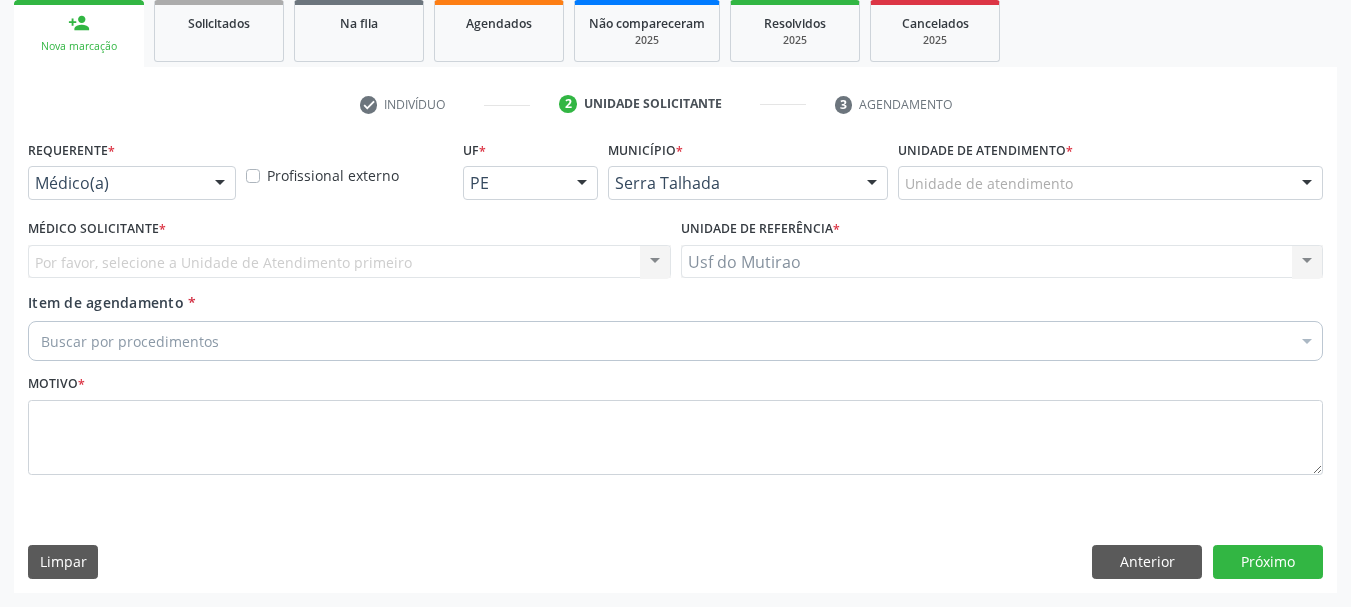 scroll, scrollTop: 299, scrollLeft: 0, axis: vertical 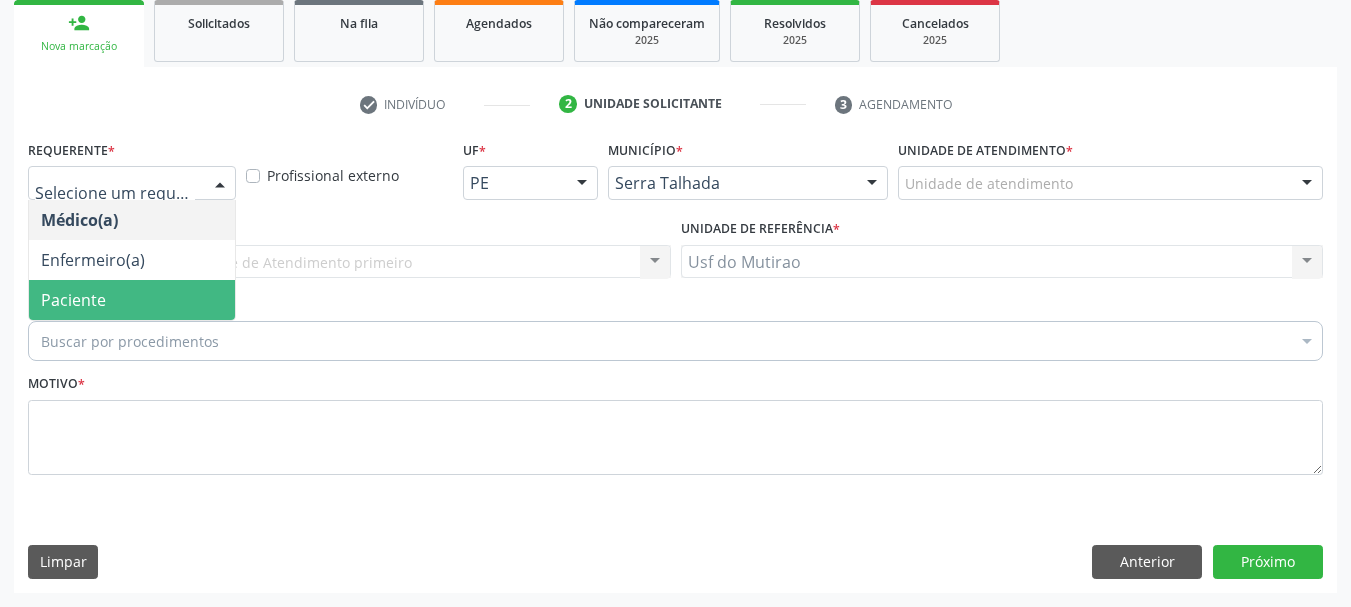 click on "Paciente" at bounding box center (73, 300) 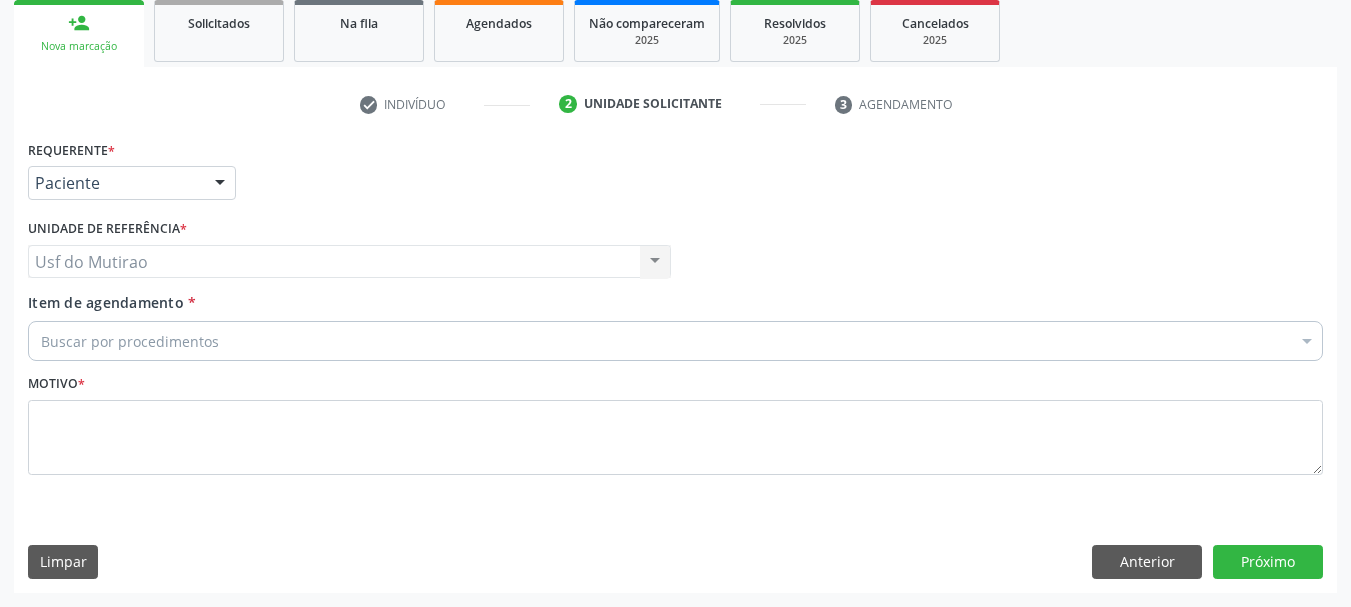 click on "Buscar por procedimentos" at bounding box center [675, 341] 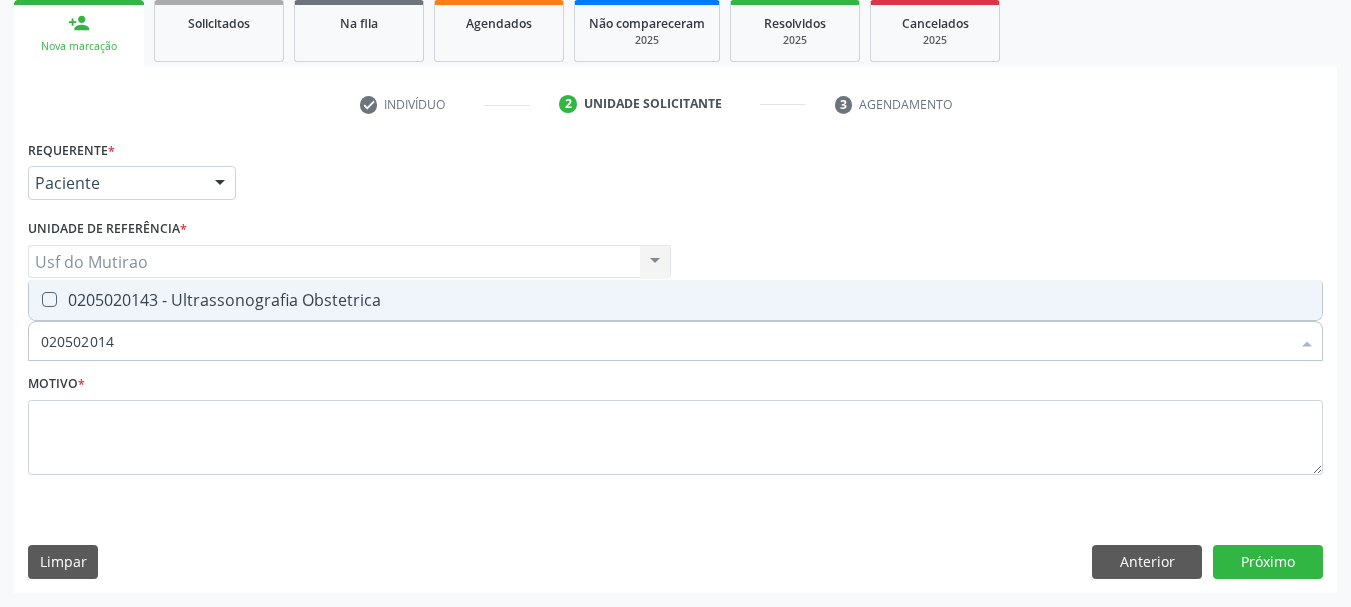 type on "0205020143" 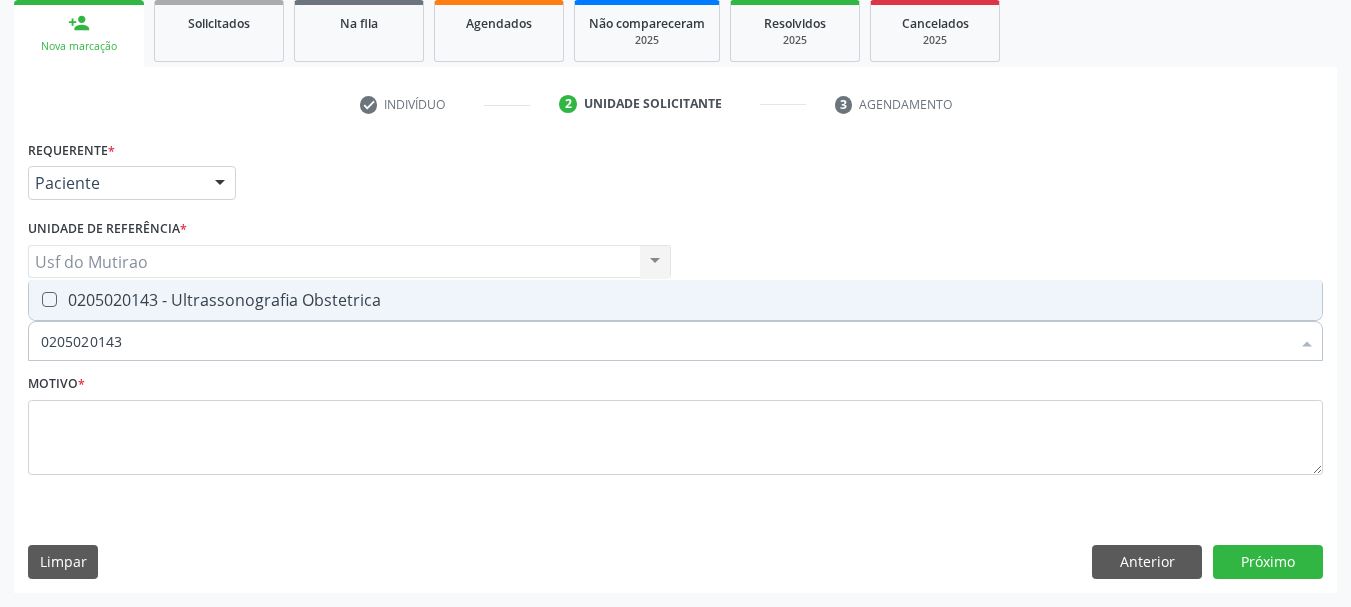 drag, startPoint x: 148, startPoint y: 345, endPoint x: 0, endPoint y: 343, distance: 148.01352 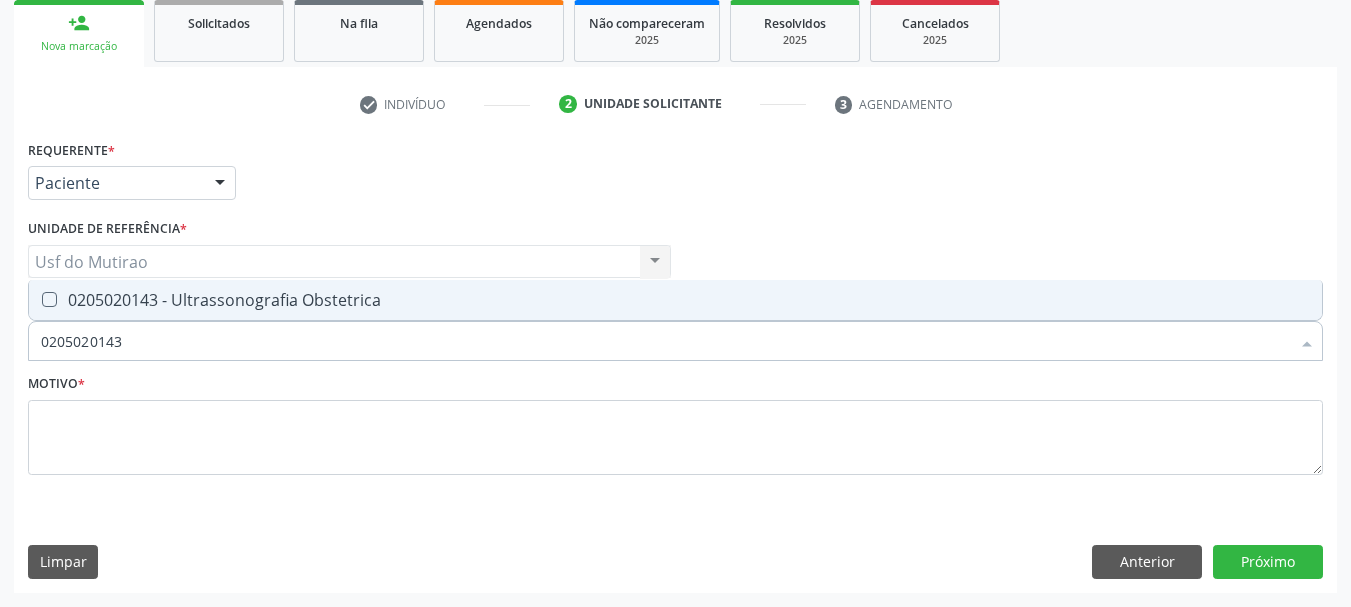 click on "0205020143 - Ultrassonografia Obstetrica" at bounding box center (675, 300) 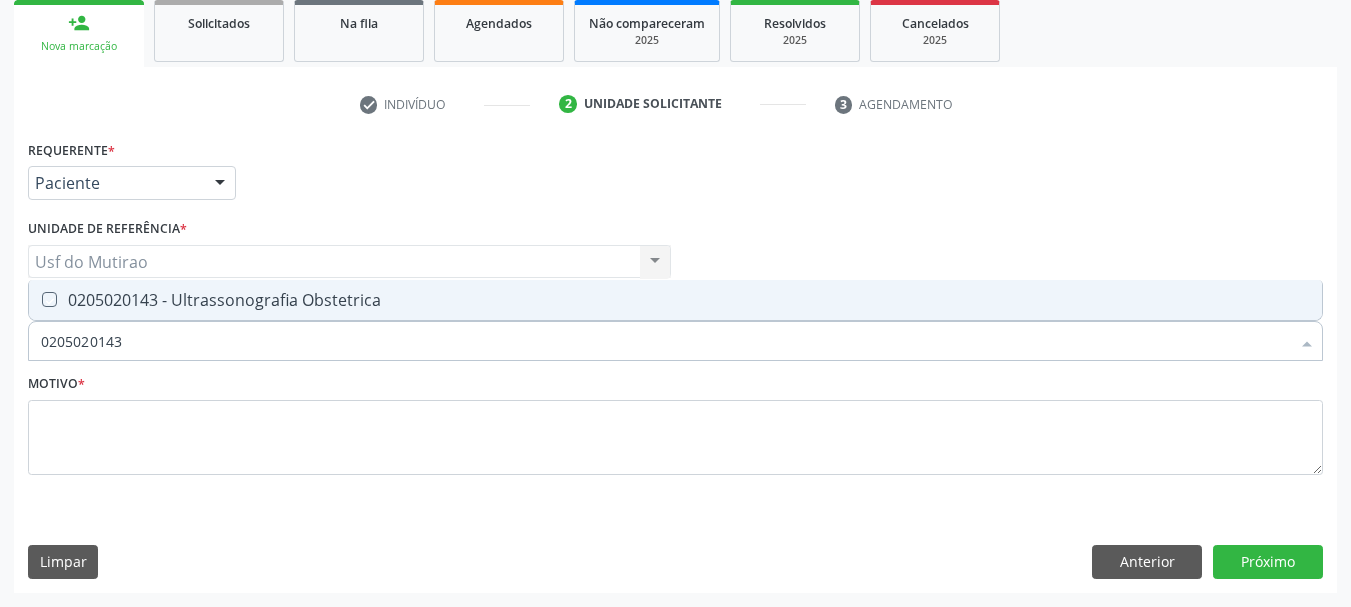 checkbox on "true" 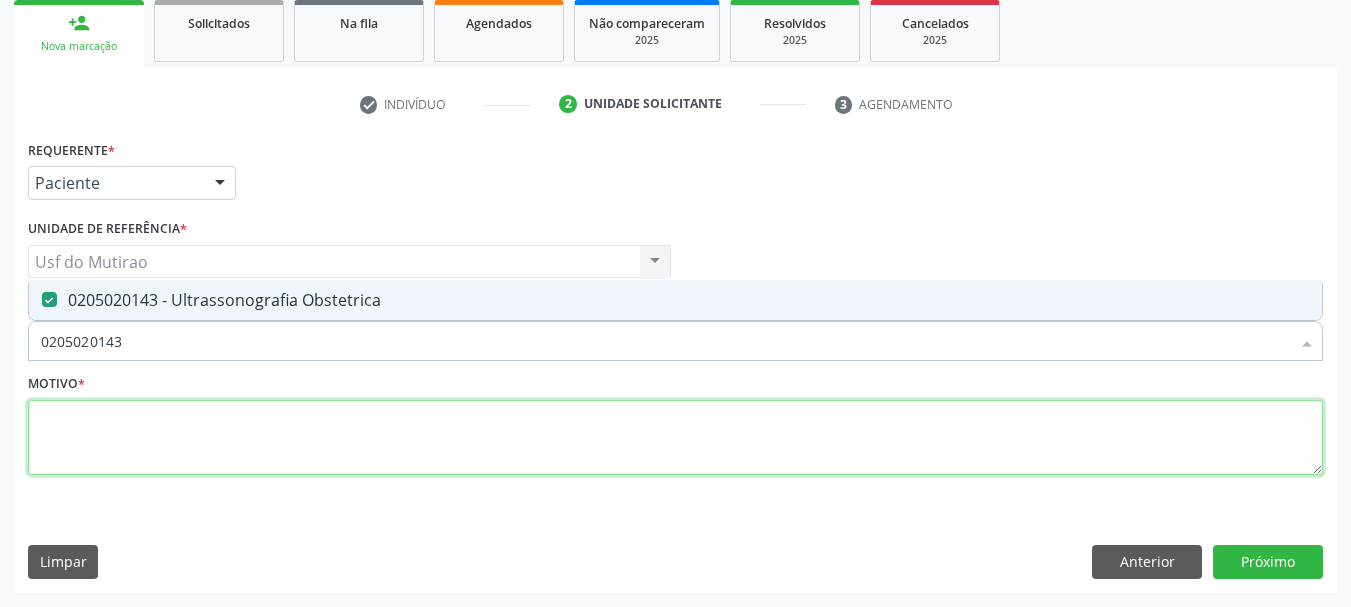 click at bounding box center [675, 438] 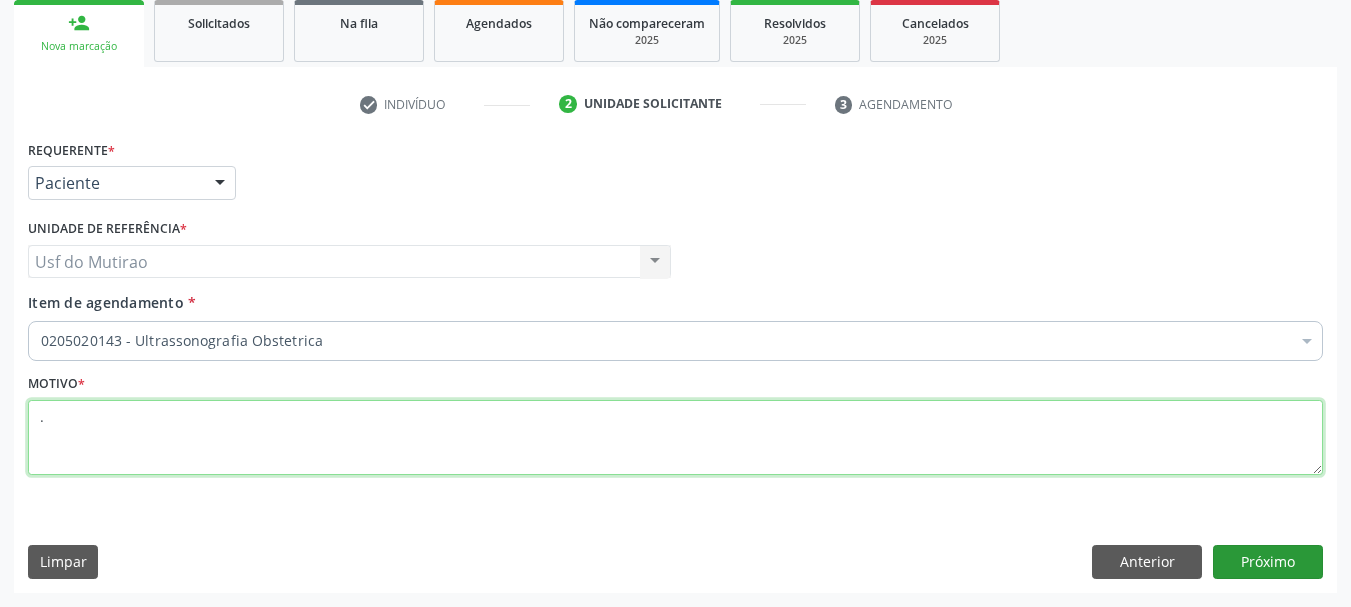 type on "." 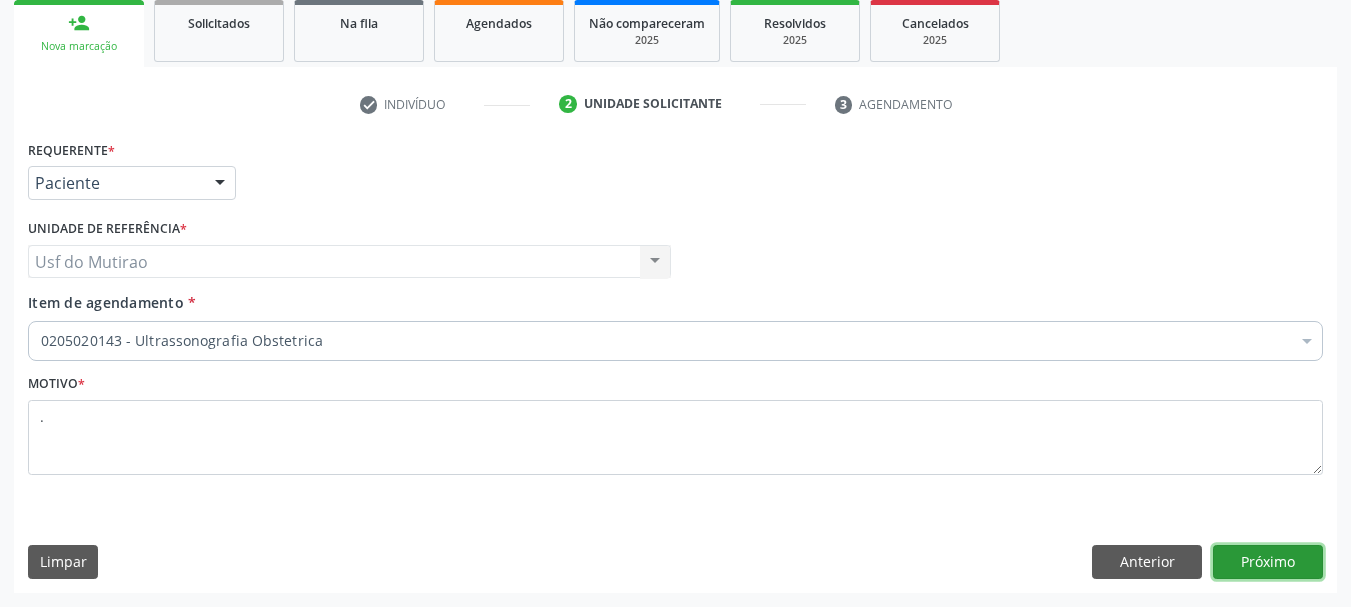 click on "Próximo" at bounding box center [1268, 562] 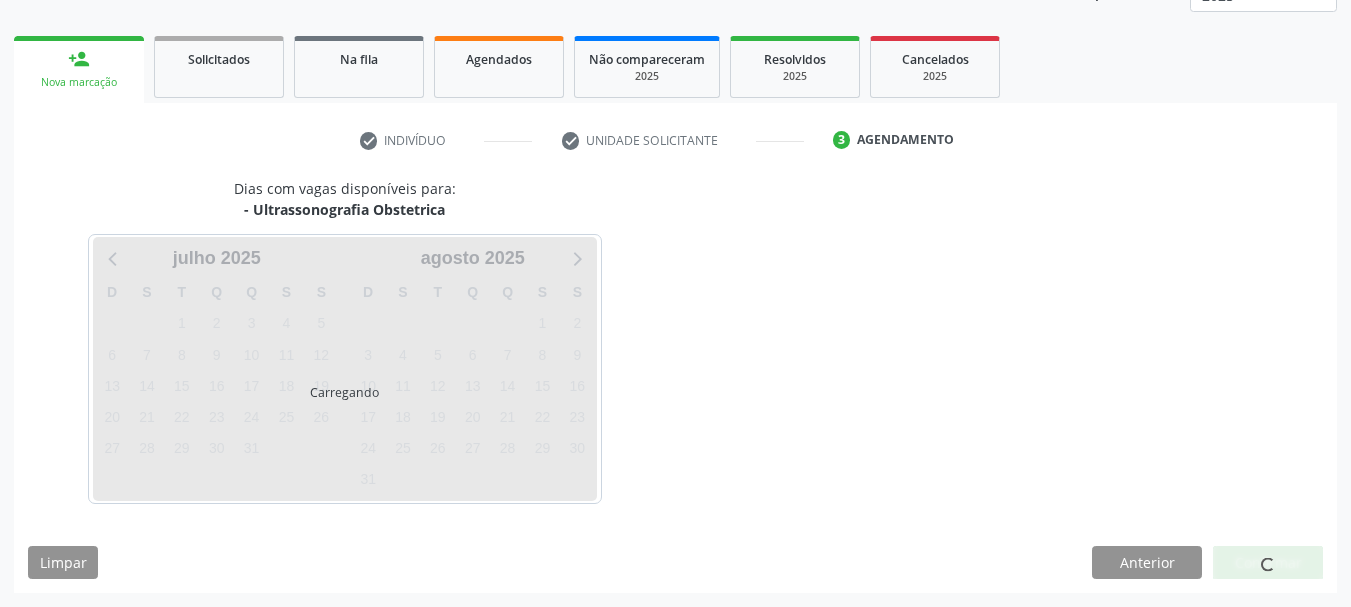 scroll, scrollTop: 263, scrollLeft: 0, axis: vertical 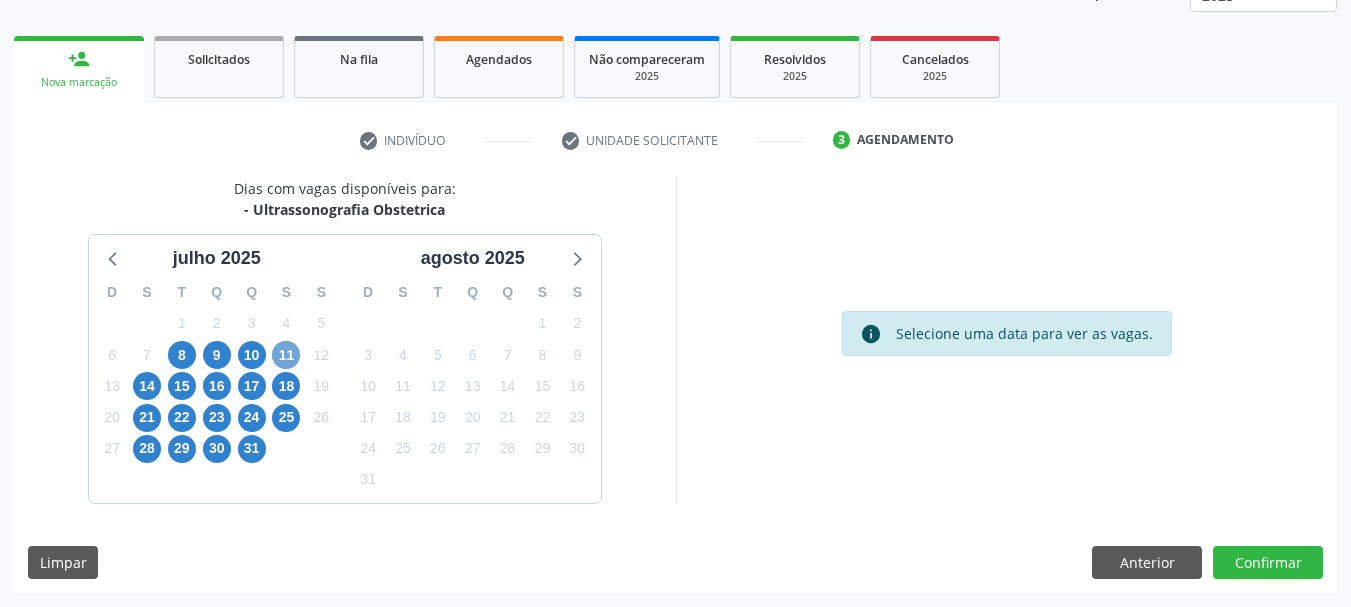 click on "11" at bounding box center [286, 355] 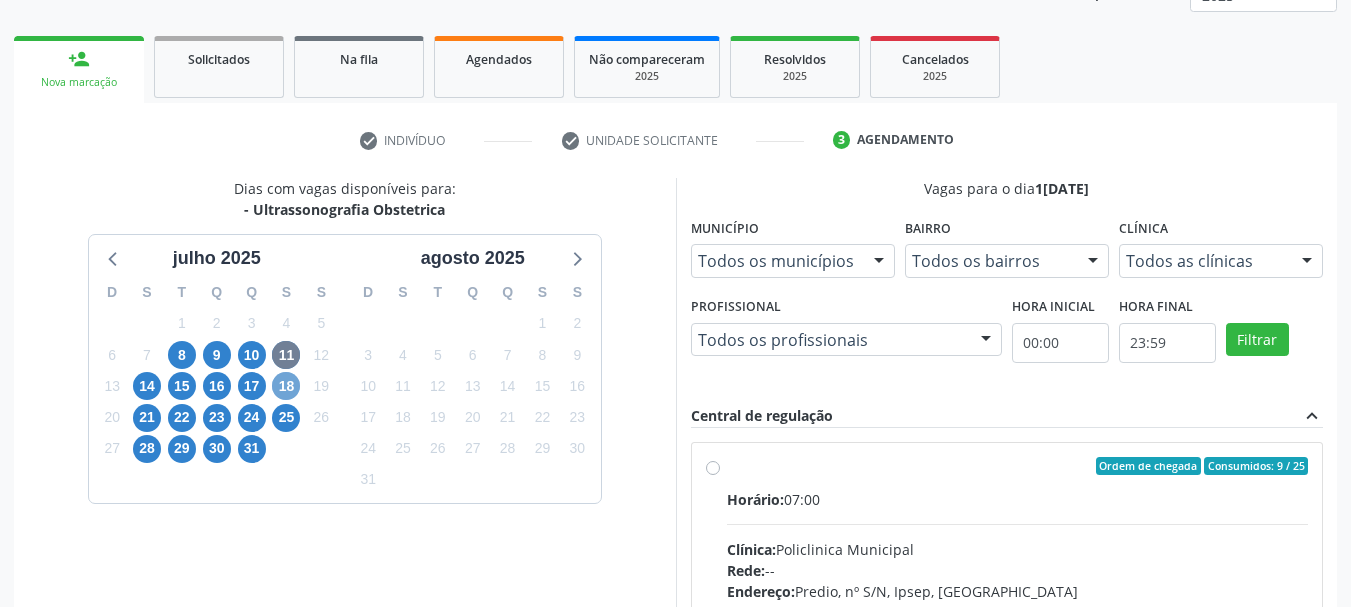 click on "18" at bounding box center [286, 386] 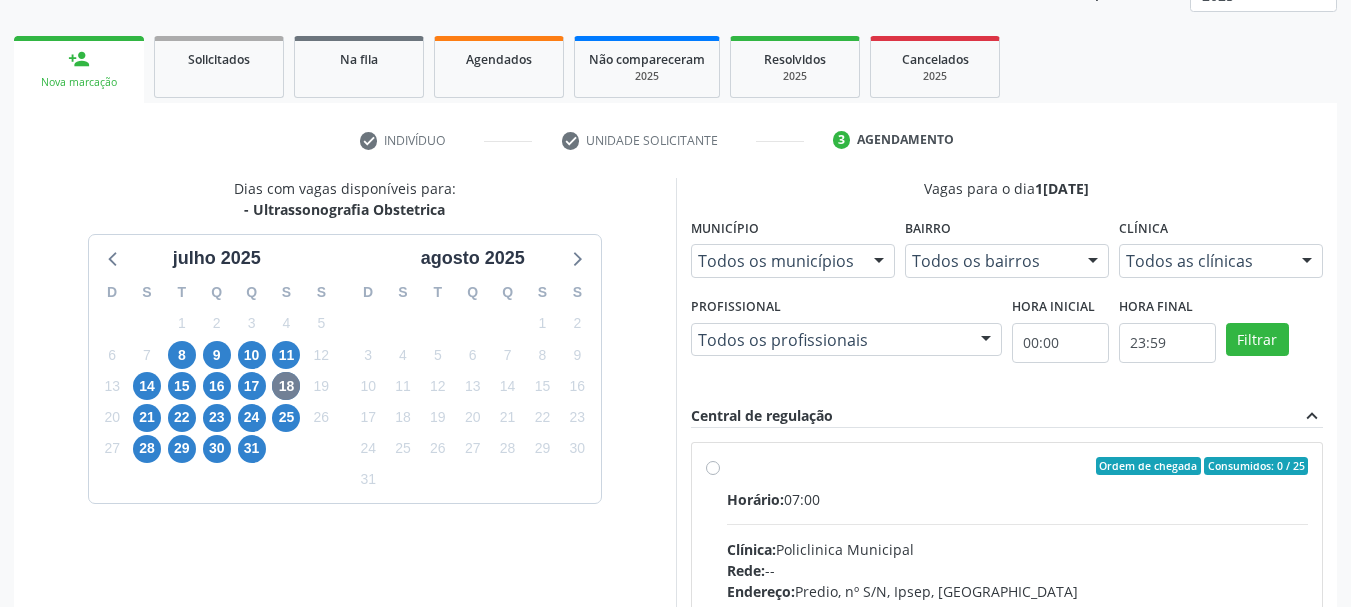 click on "Horário:" at bounding box center (755, 499) 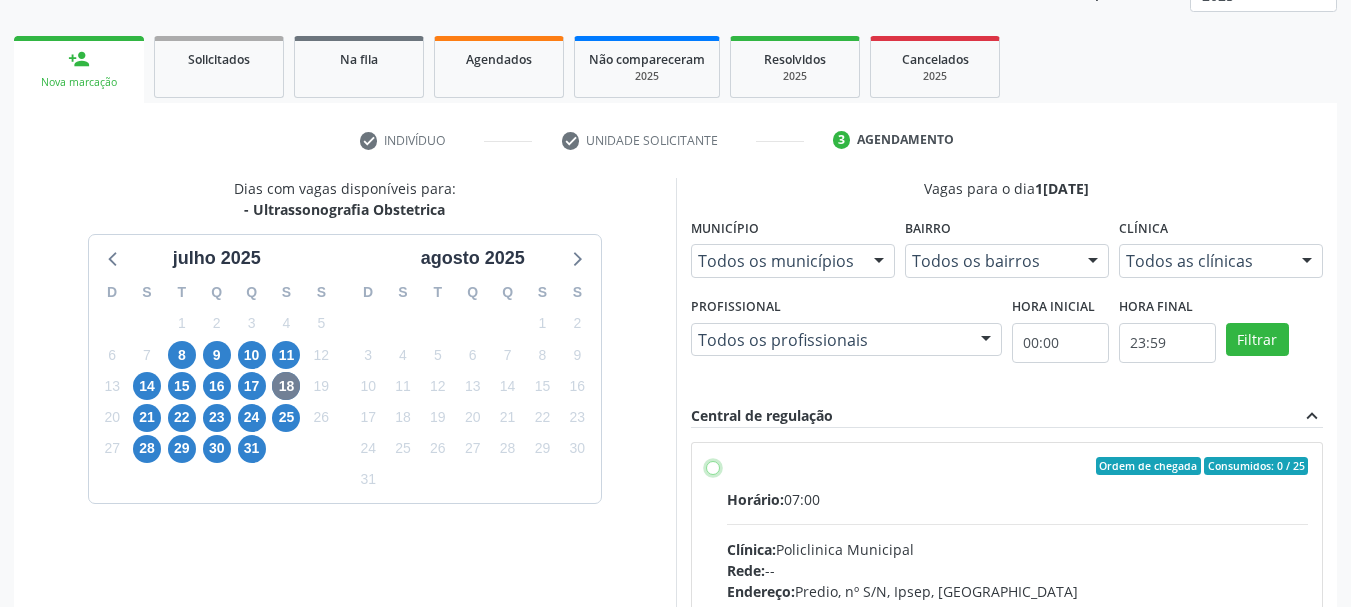 click on "Ordem de chegada
Consumidos: 0 / 25
Horário:   07:00
Clínica:  Policlinica Municipal
Rede:
--
Endereço:   Predio, nº S/N, Ipsep, [GEOGRAPHIC_DATA] - PE
Telefone:   --
Profissional:
[PERSON_NAME] [PERSON_NAME]
Informações adicionais sobre o atendimento
Idade de atendimento:
de 0 a 120 anos
Gênero(s) atendido(s):
Masculino e Feminino
Informações adicionais:
--" at bounding box center [713, 466] 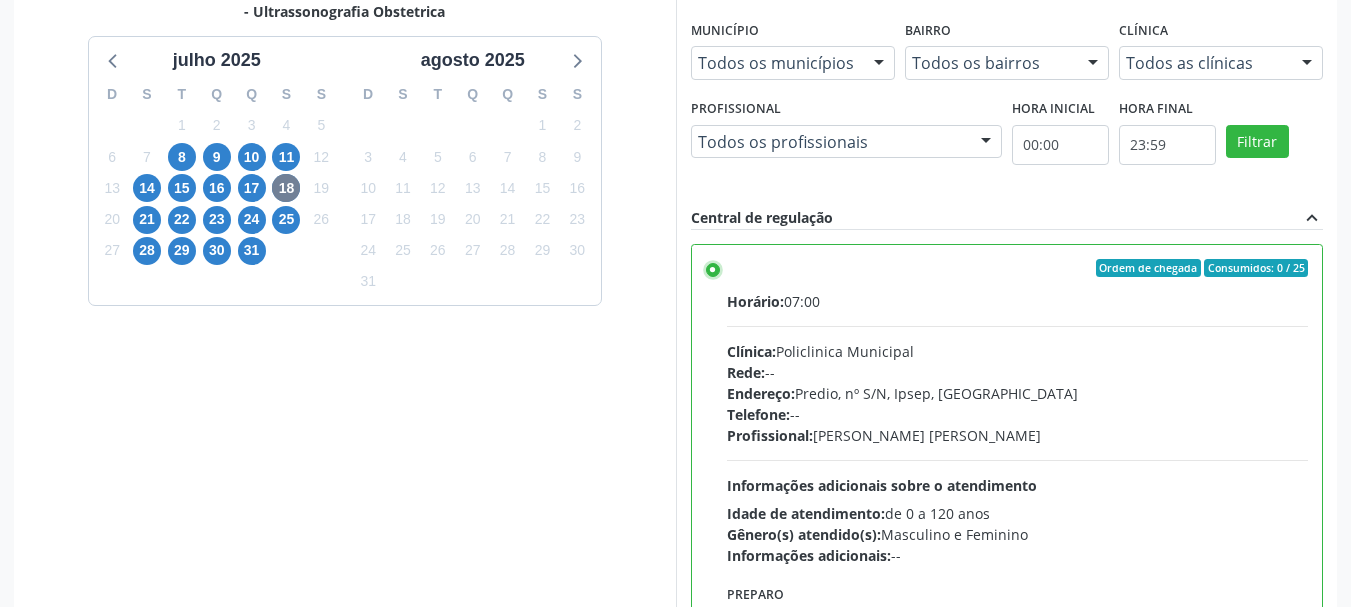 scroll, scrollTop: 463, scrollLeft: 0, axis: vertical 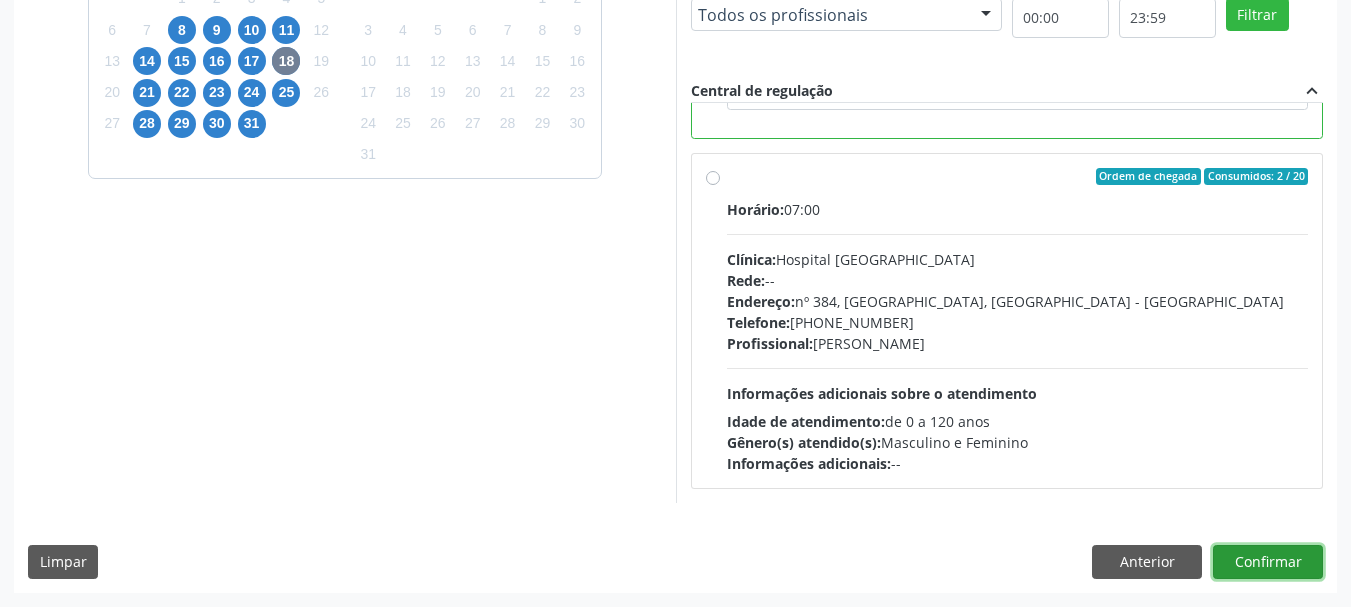 click on "Confirmar" at bounding box center [1268, 562] 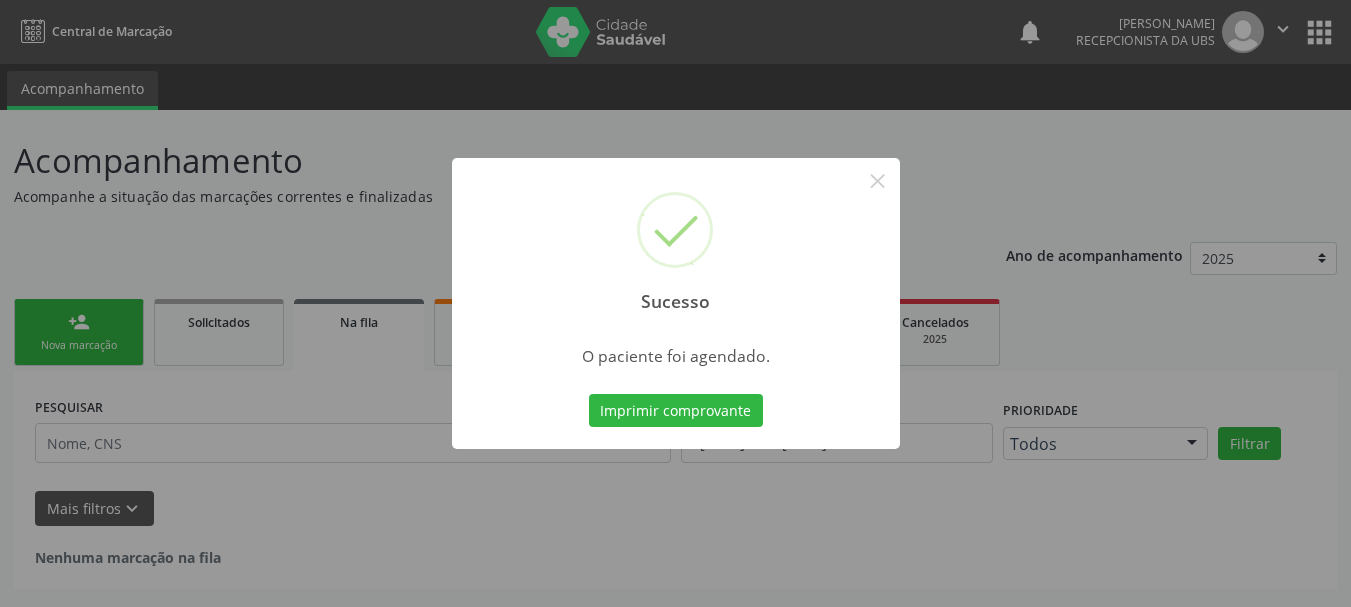 scroll, scrollTop: 0, scrollLeft: 0, axis: both 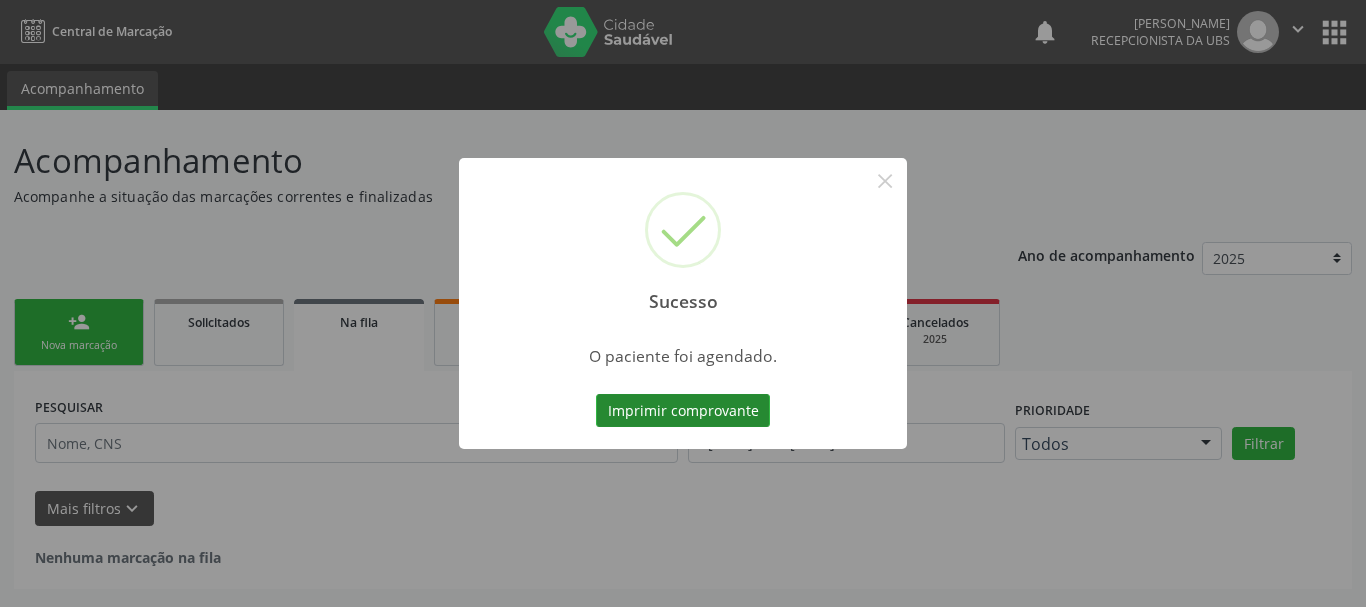 click on "Imprimir comprovante" at bounding box center (683, 411) 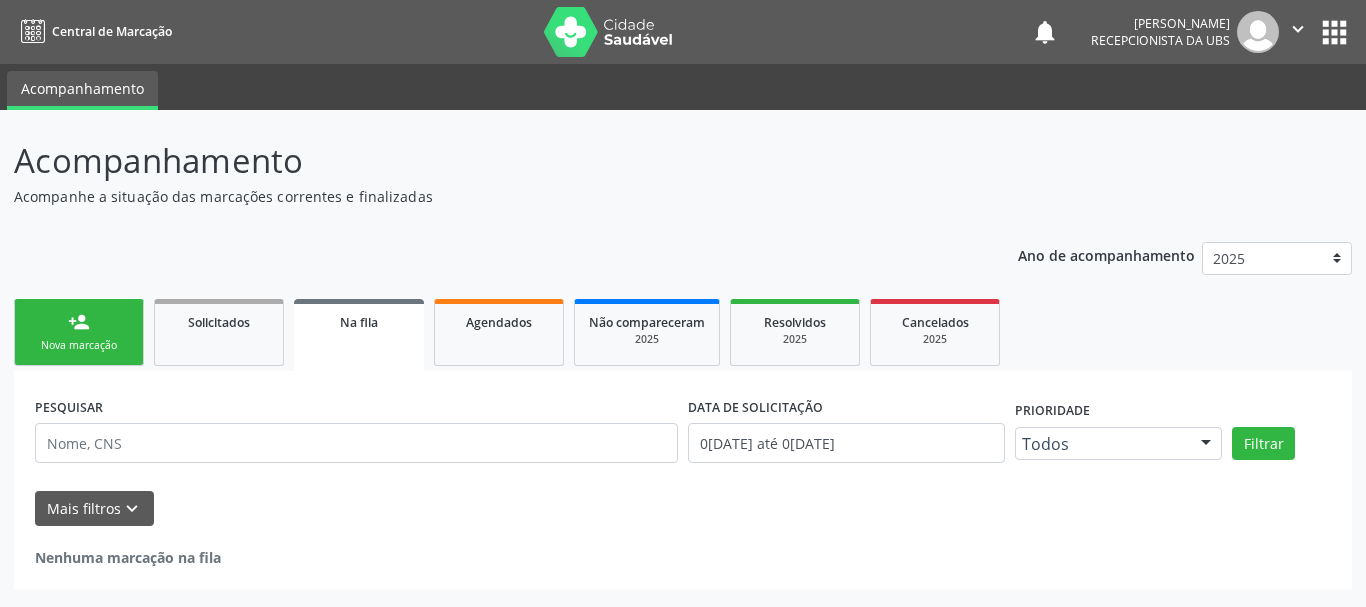 click on "Sucesso × O paciente foi agendado. Imprimir comprovante Cancel" at bounding box center [683, 303] 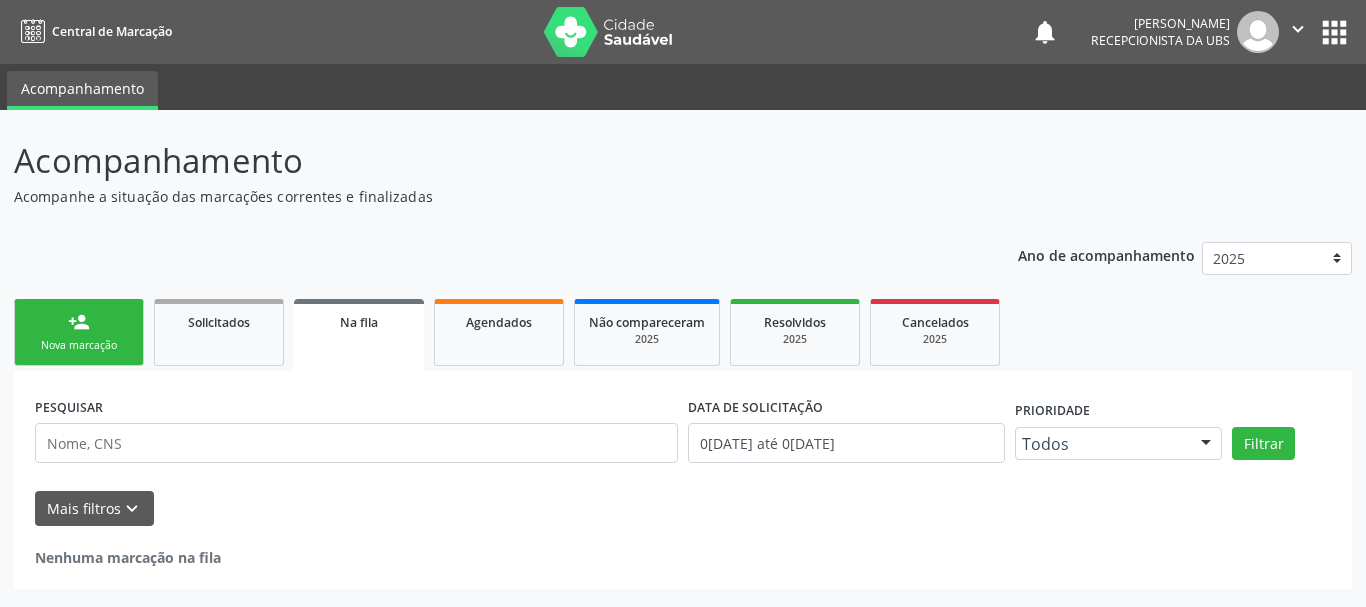 click on "Nova marcação" at bounding box center (79, 345) 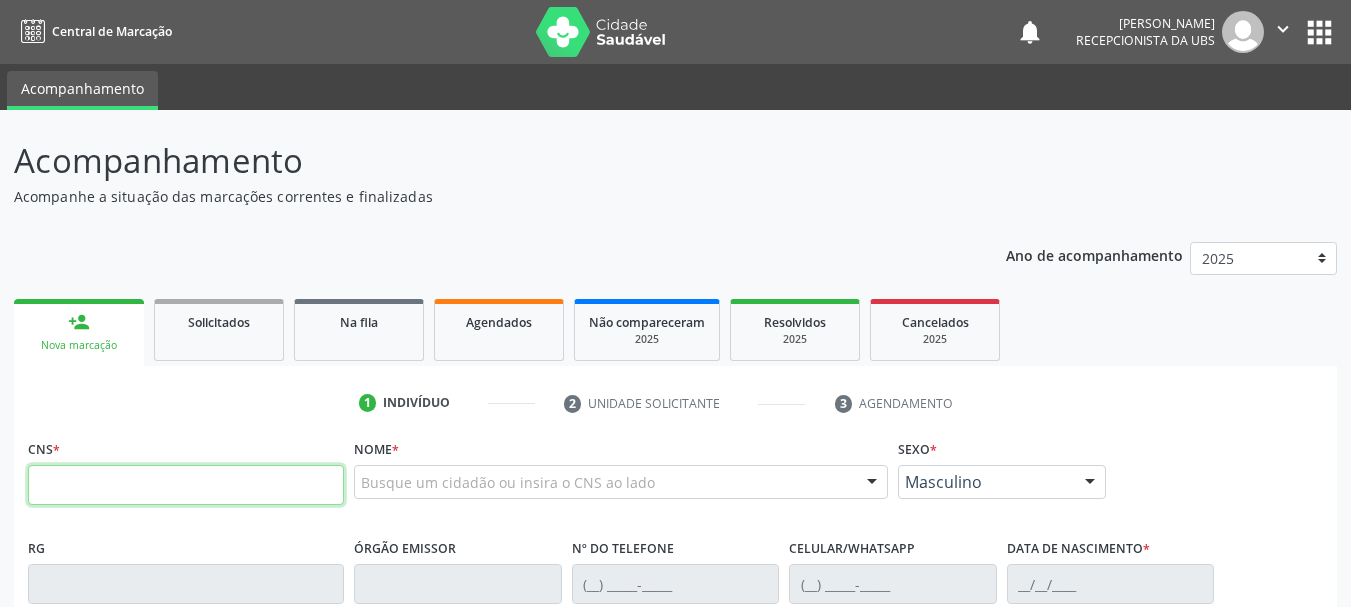 click at bounding box center (186, 485) 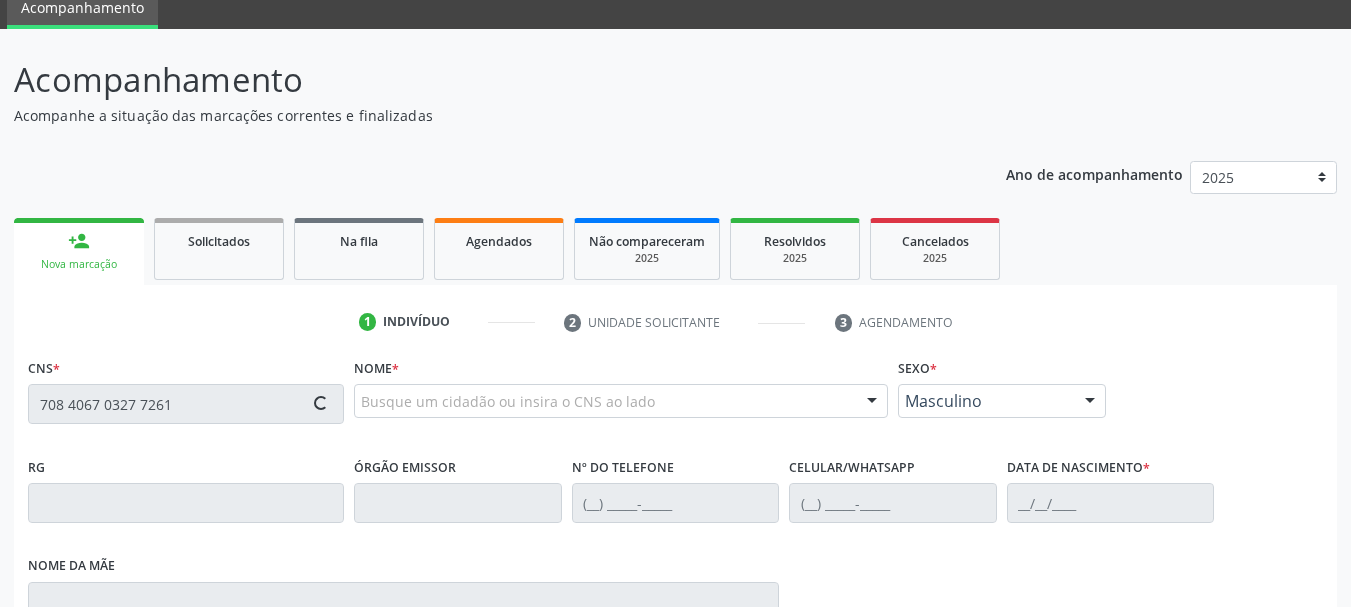 type on "708 4067 0327 7261" 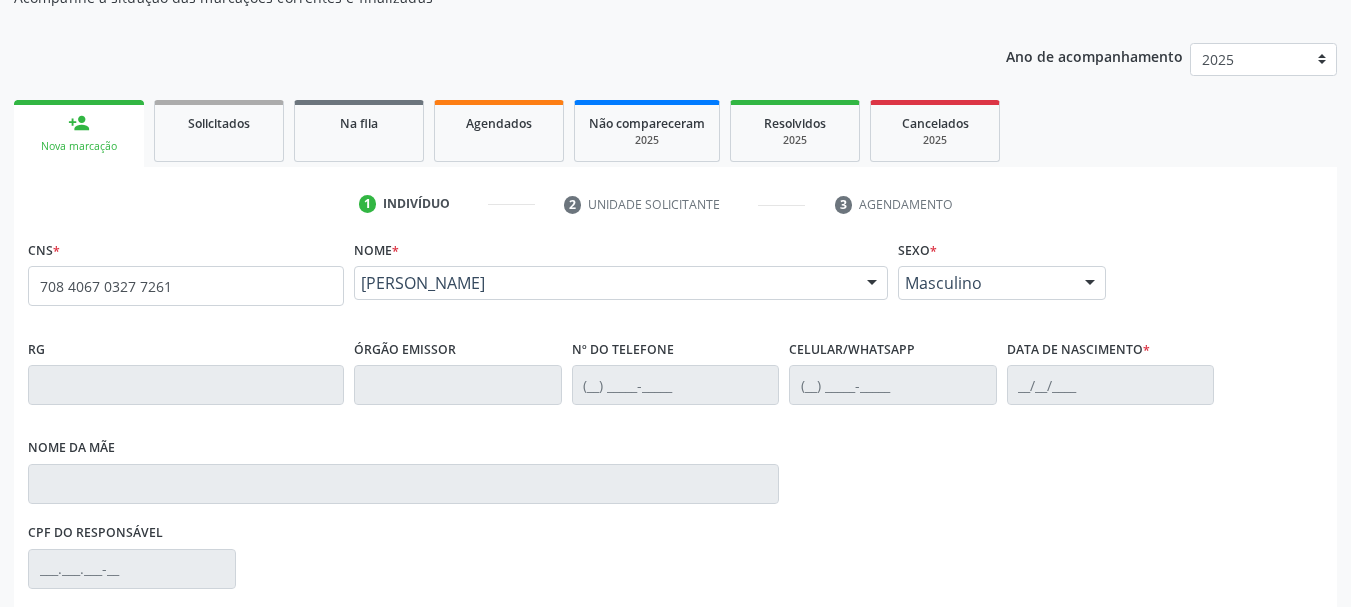 scroll, scrollTop: 200, scrollLeft: 0, axis: vertical 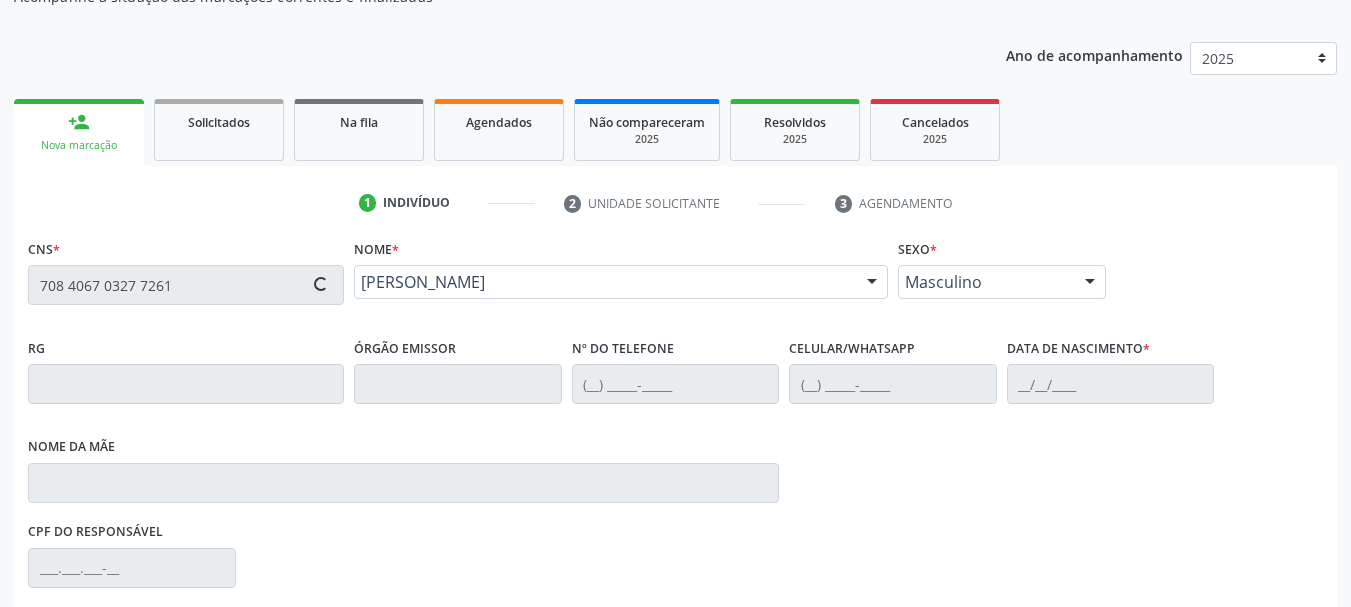 type on "[PHONE_NUMBER]" 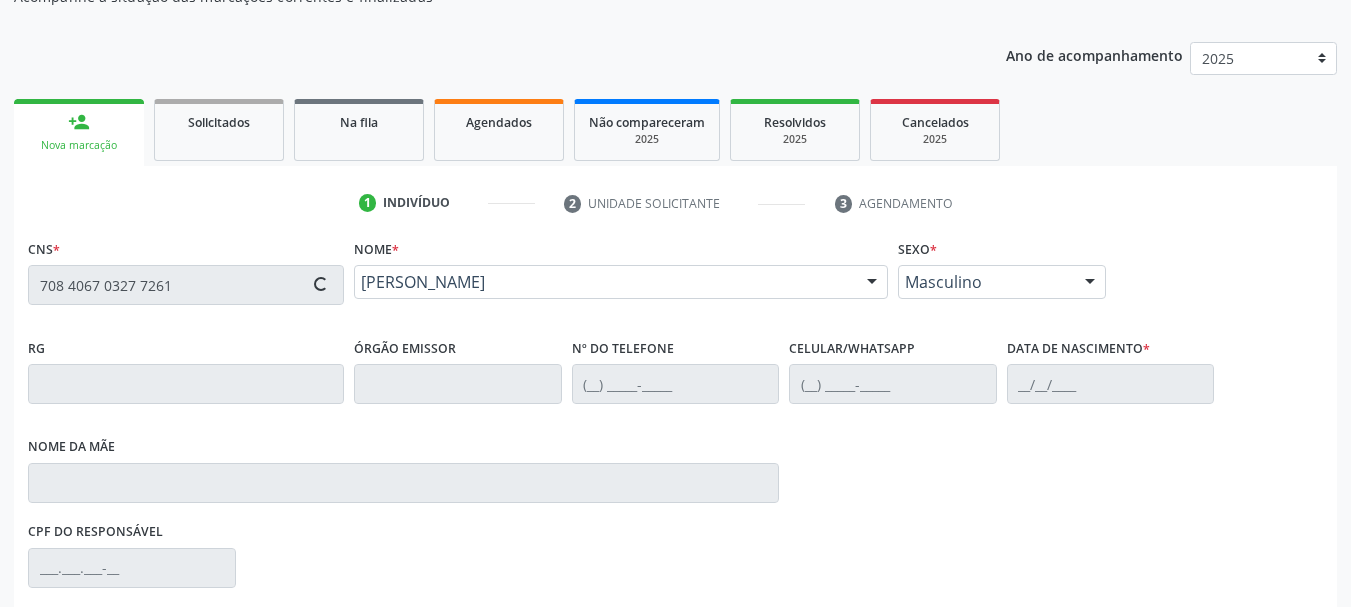 type on "0[DATE]" 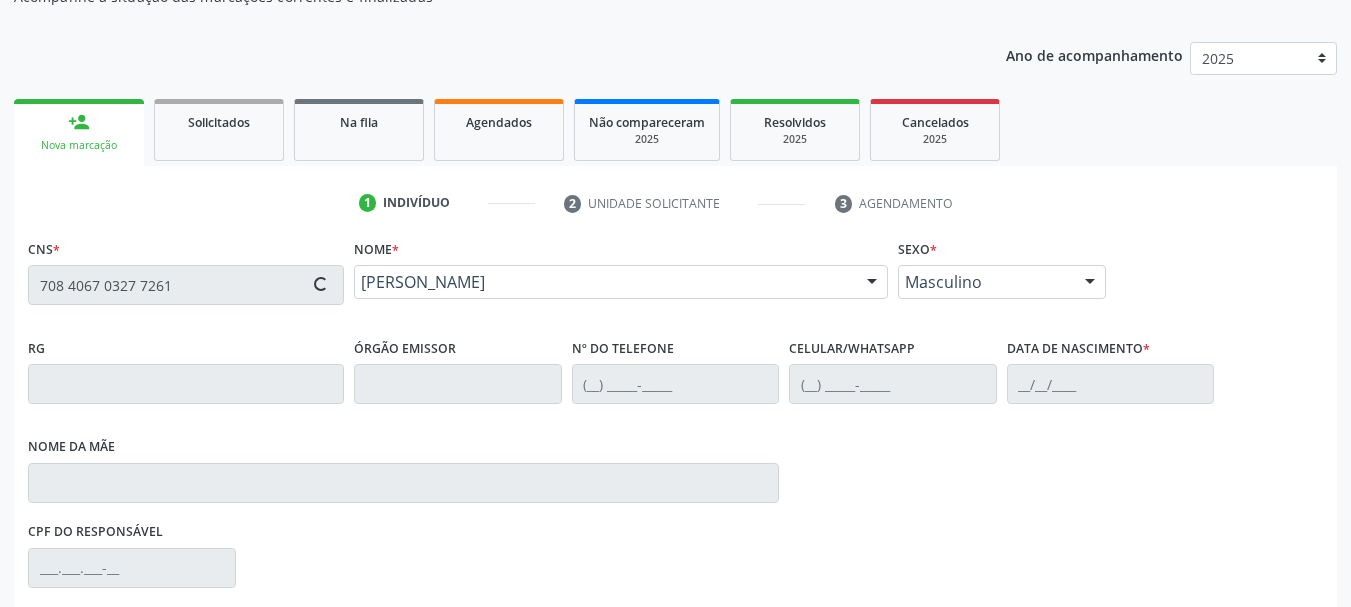type on "[PERSON_NAME]" 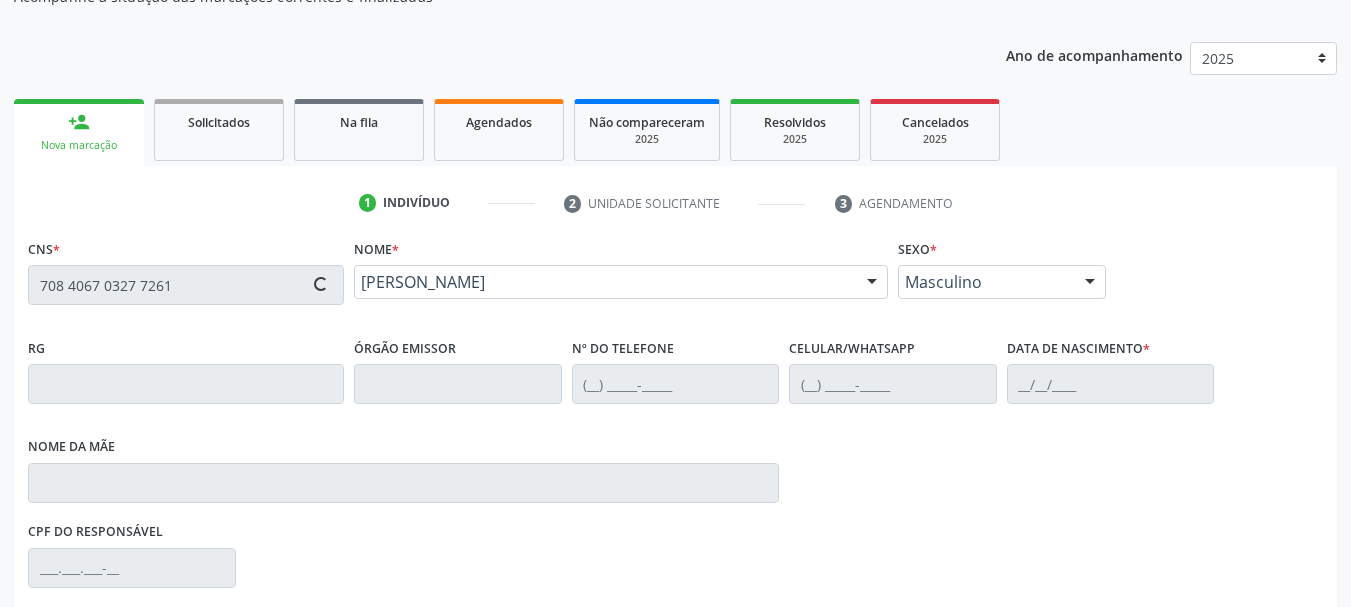 type on "043.344.664-19" 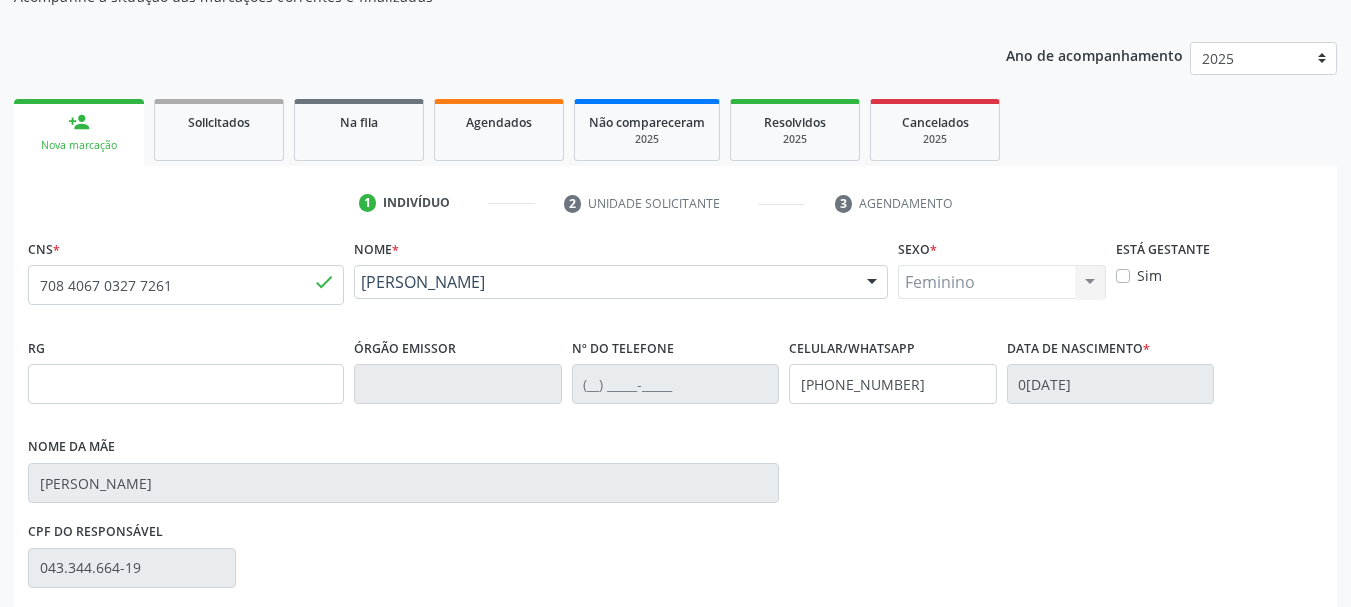 scroll, scrollTop: 300, scrollLeft: 0, axis: vertical 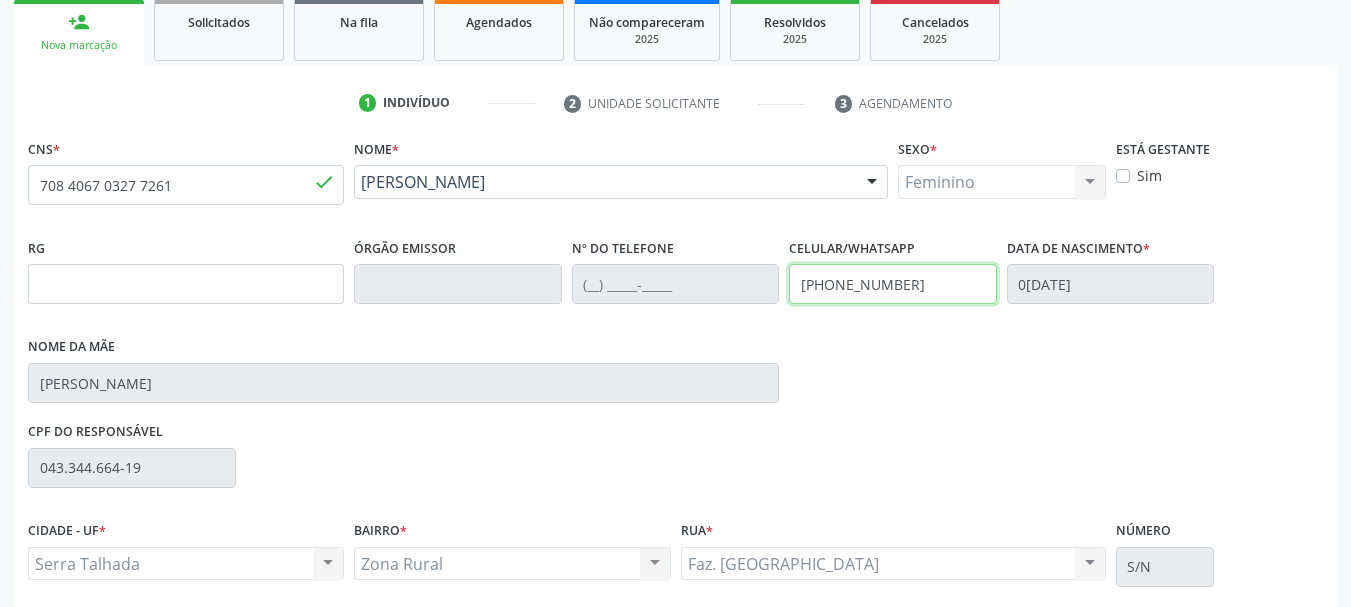click on "RG
Órgão emissor
Nº do Telefone
Celular/WhatsApp
[PHONE_NUMBER]
Data de nascimento
*
[DATE]
Nome da mãe
[PERSON_NAME]" at bounding box center (675, 325) 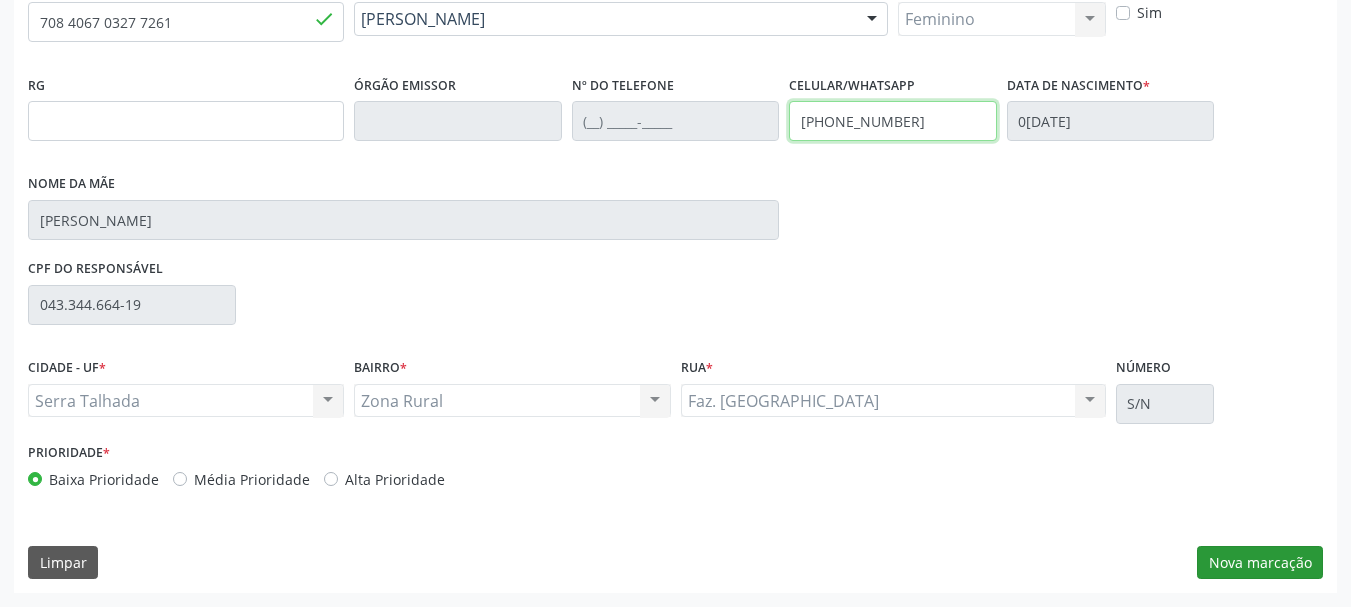 type on "[PHONE_NUMBER]" 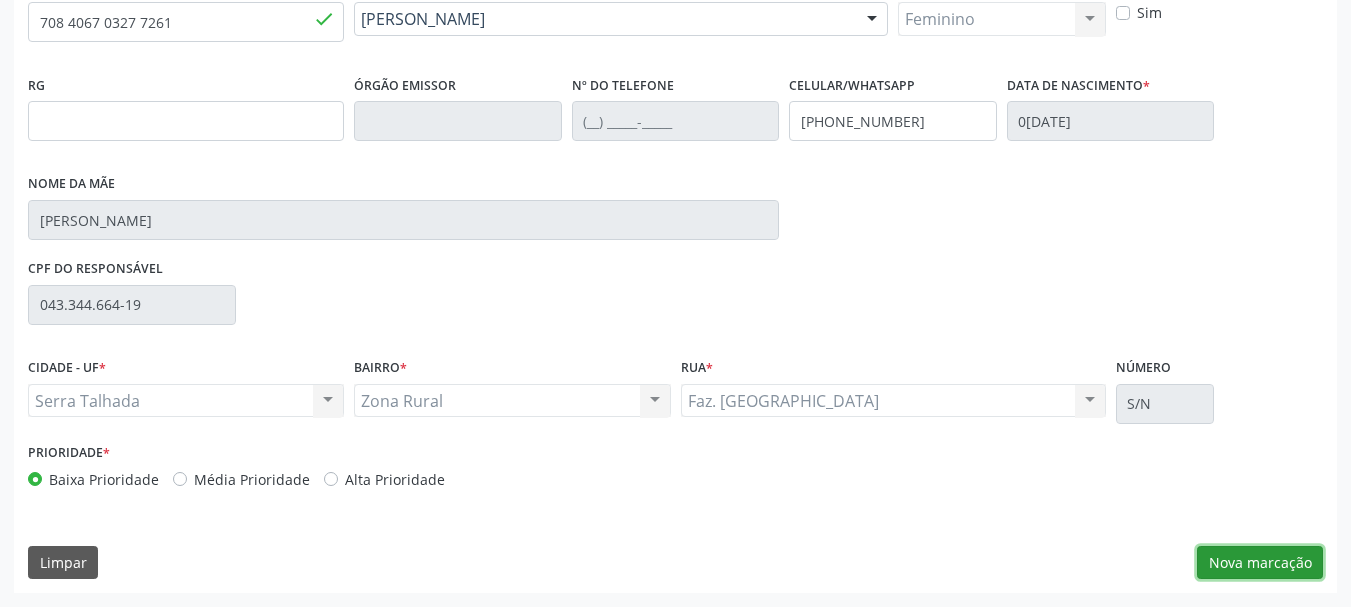 click on "Nova marcação" at bounding box center (1260, 563) 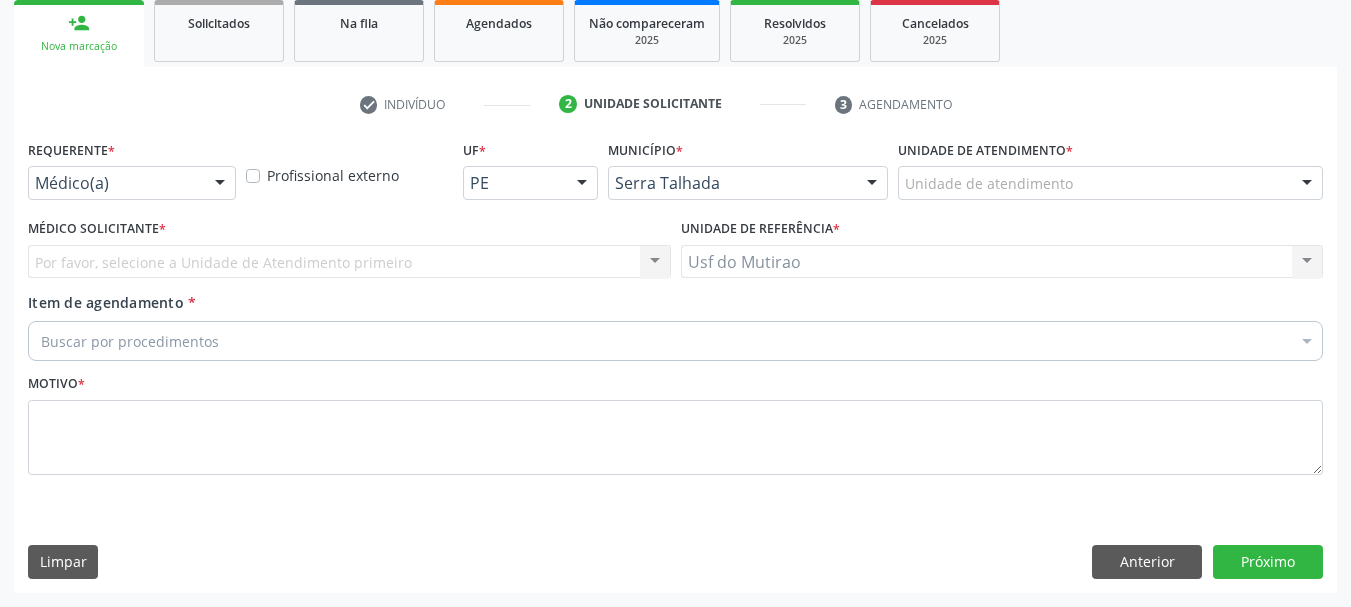 scroll, scrollTop: 299, scrollLeft: 0, axis: vertical 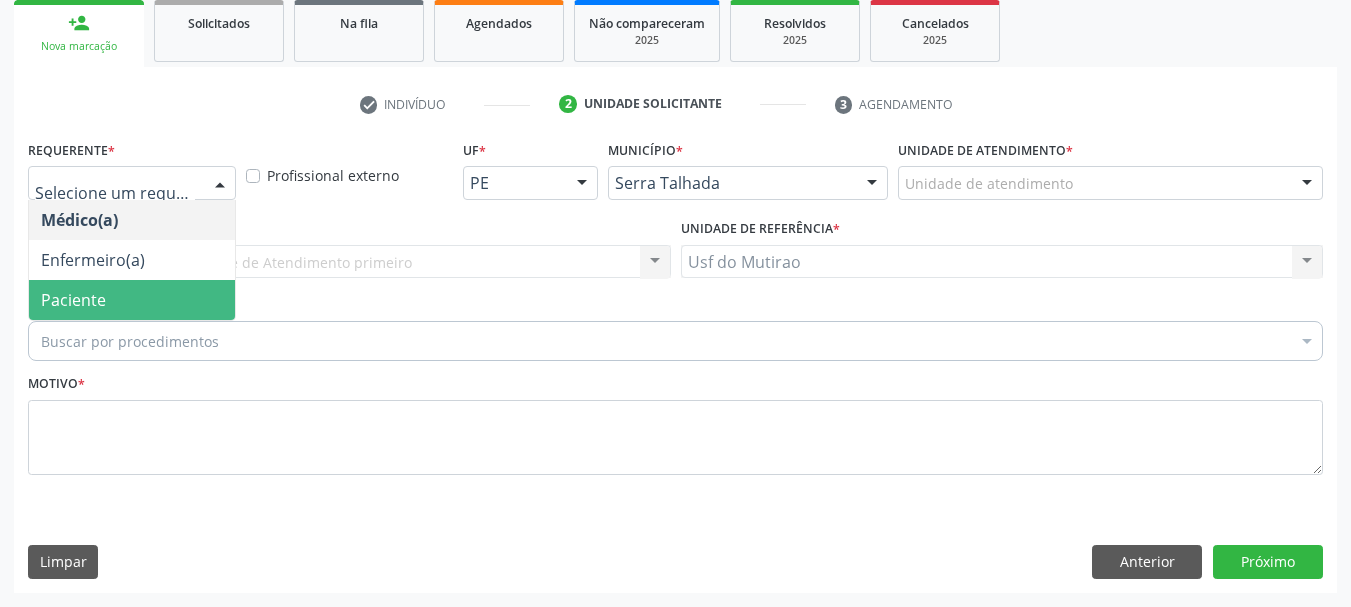 click on "Paciente" at bounding box center [73, 300] 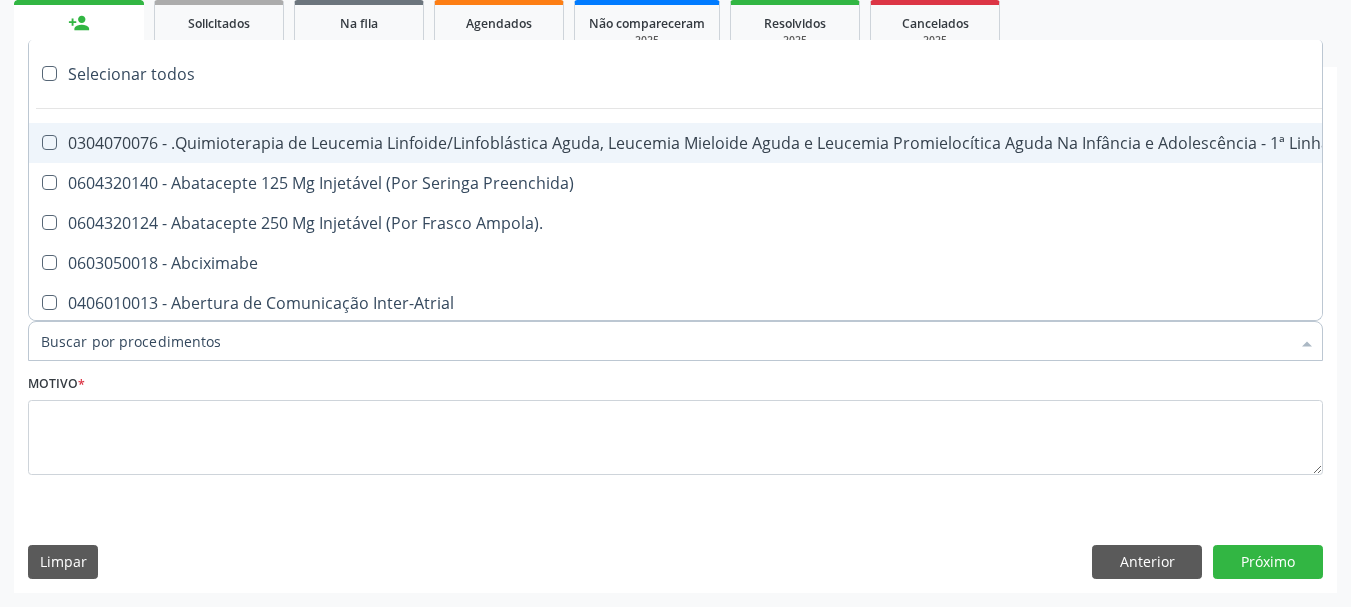 paste on "0205020143" 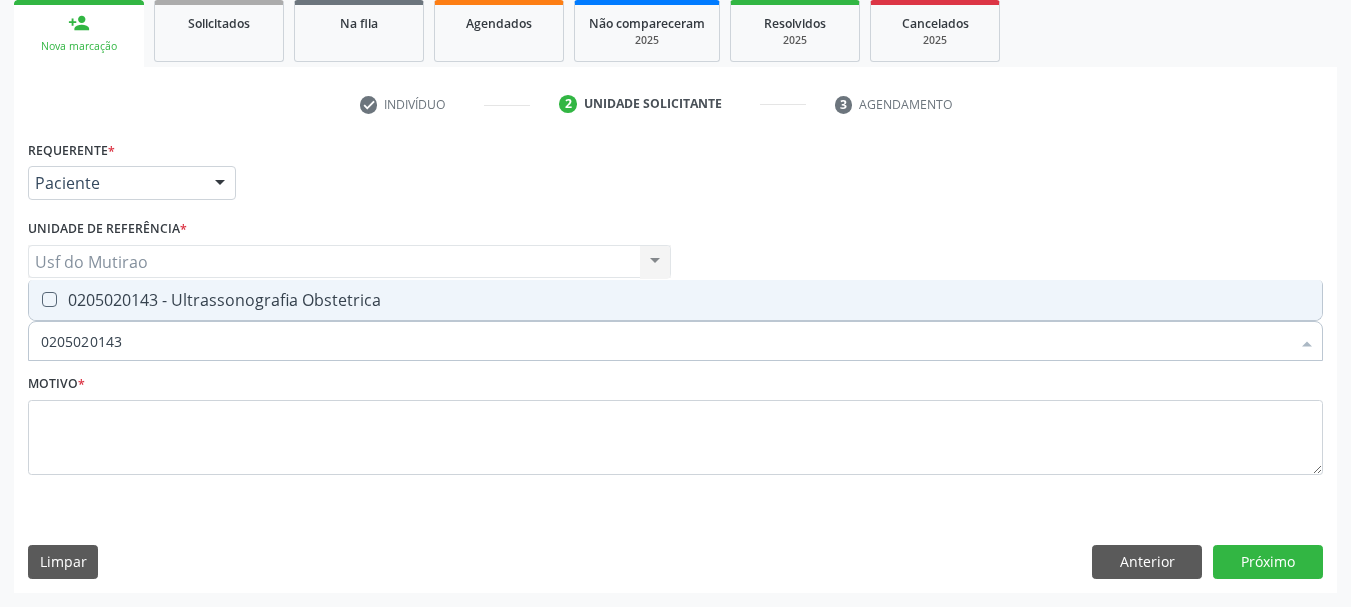 click on "0205020143 - Ultrassonografia Obstetrica" at bounding box center [675, 300] 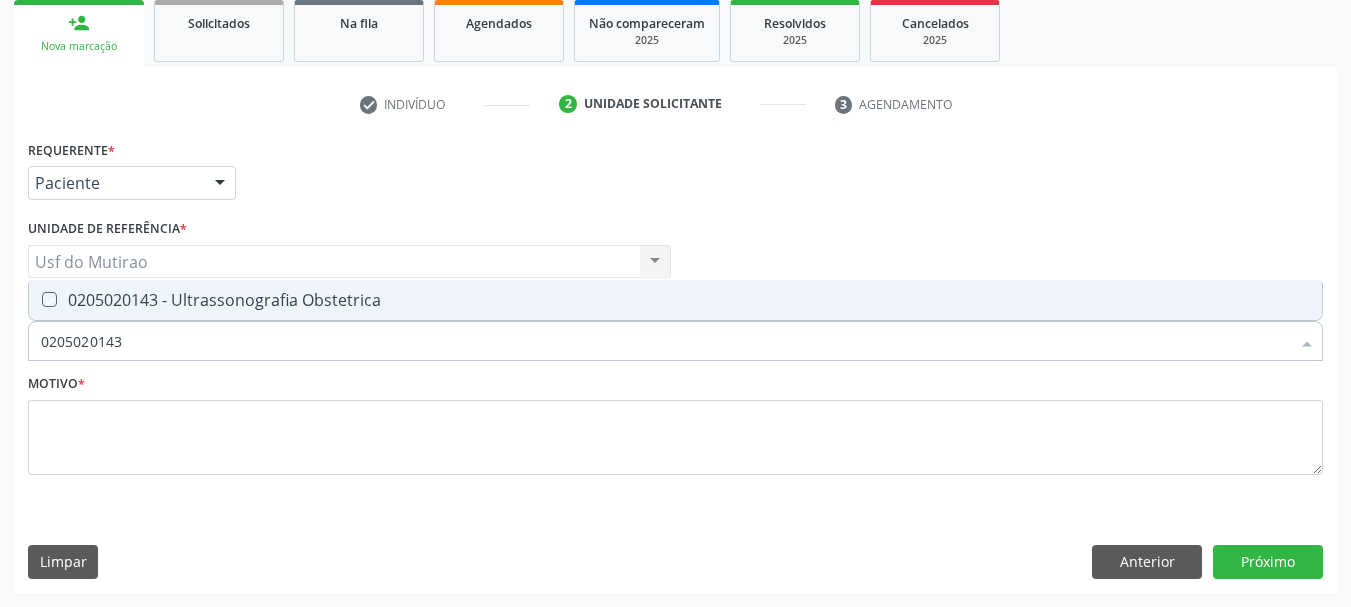 checkbox on "true" 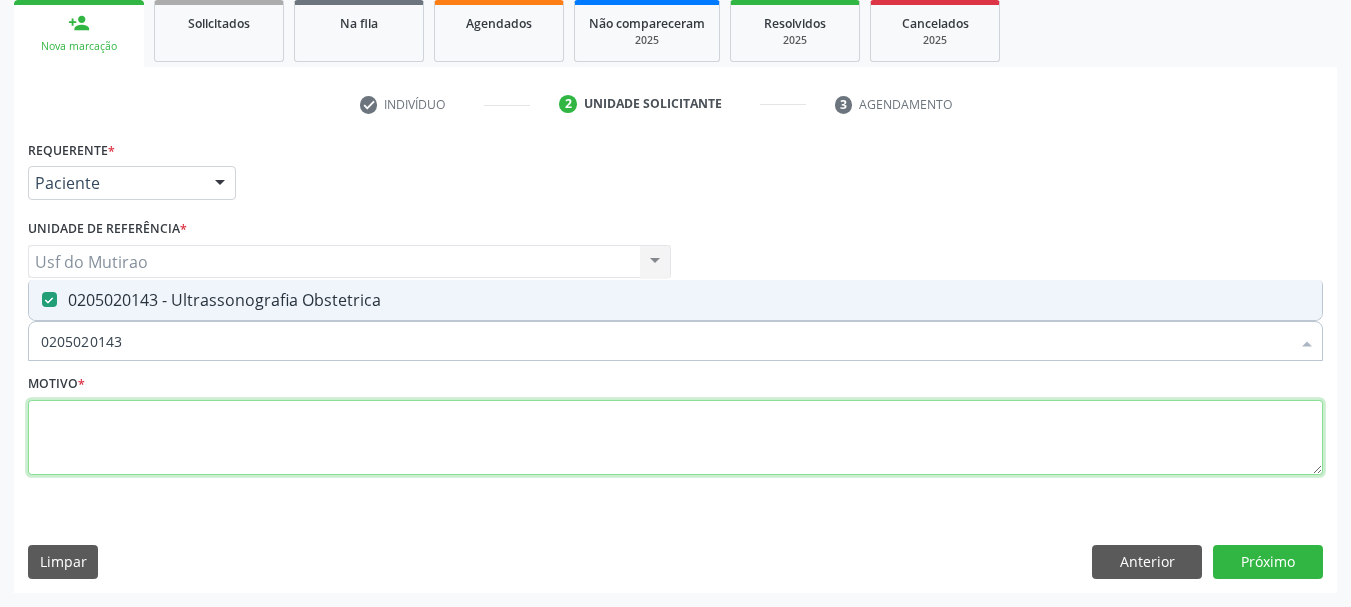 click at bounding box center (675, 438) 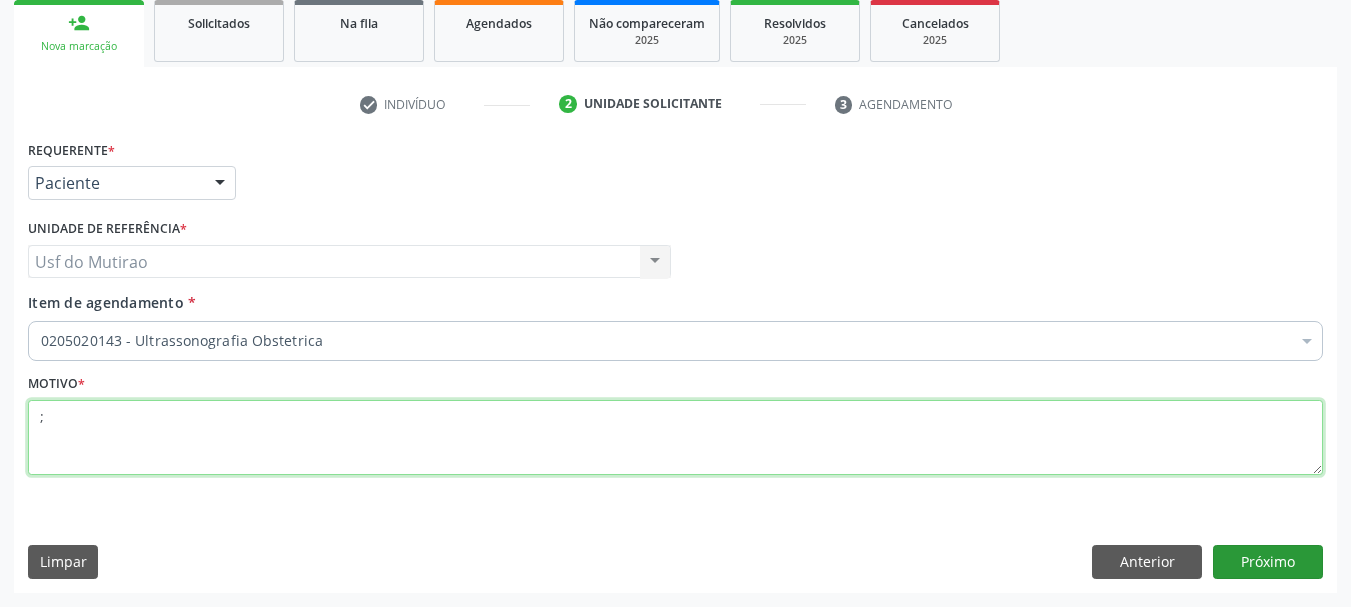 type on ";" 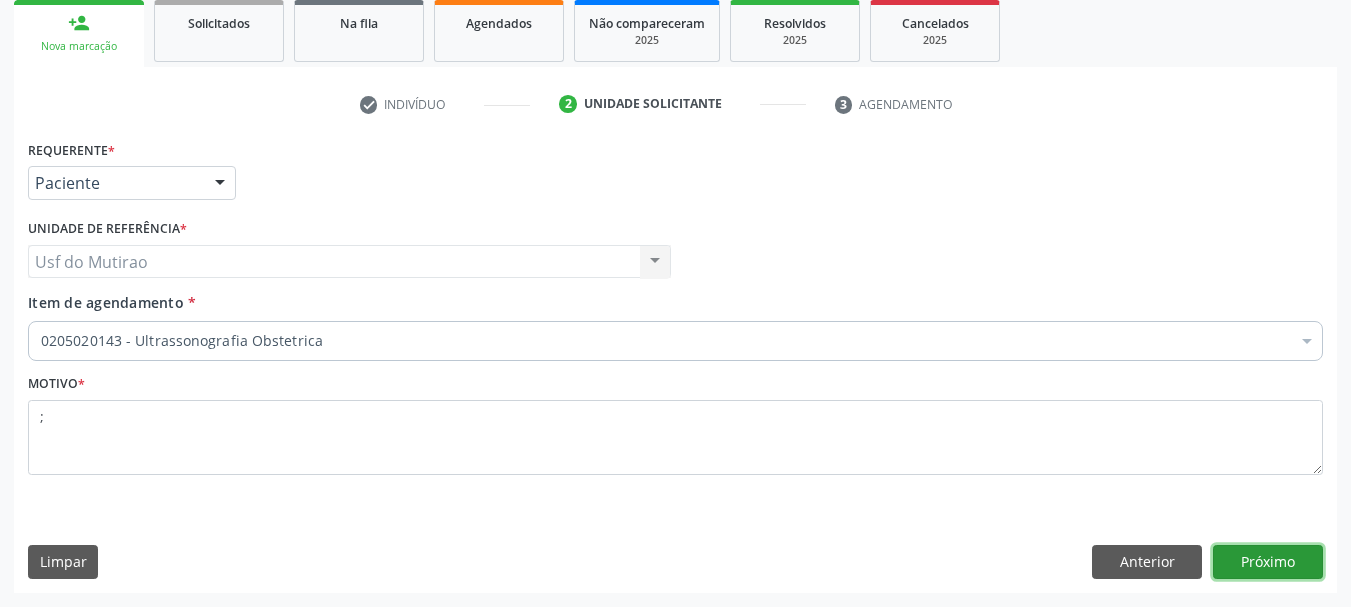 click on "Próximo" at bounding box center [1268, 562] 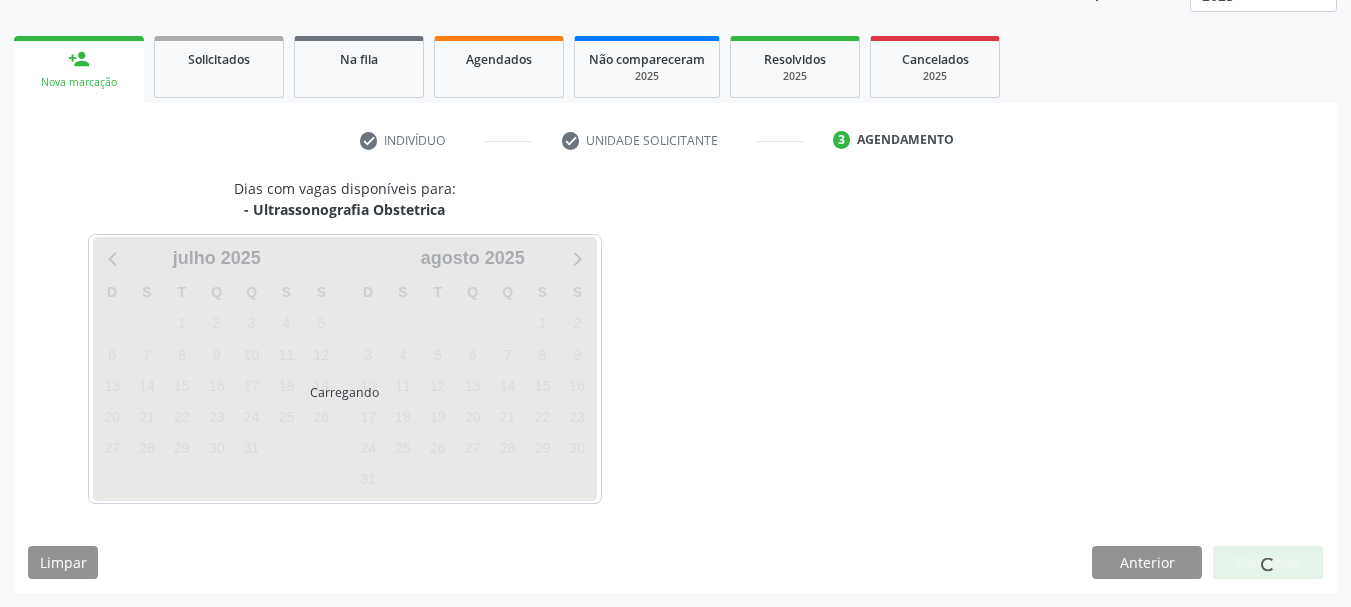 scroll, scrollTop: 263, scrollLeft: 0, axis: vertical 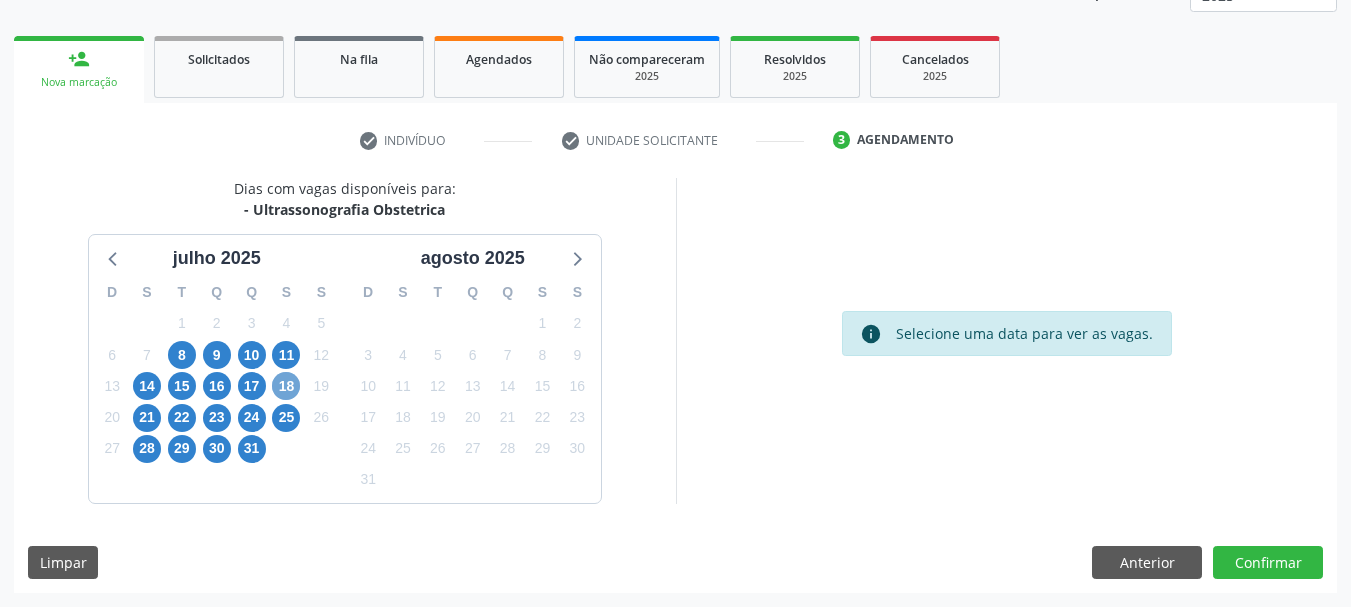 click on "18" at bounding box center [286, 386] 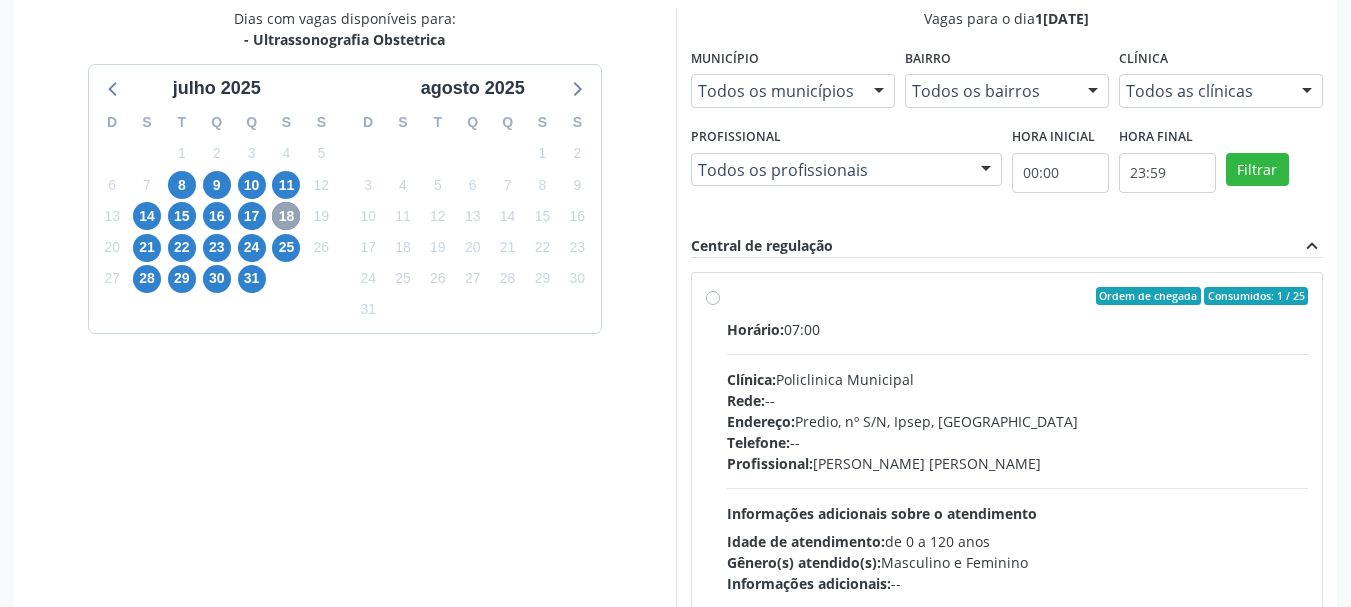 scroll, scrollTop: 588, scrollLeft: 0, axis: vertical 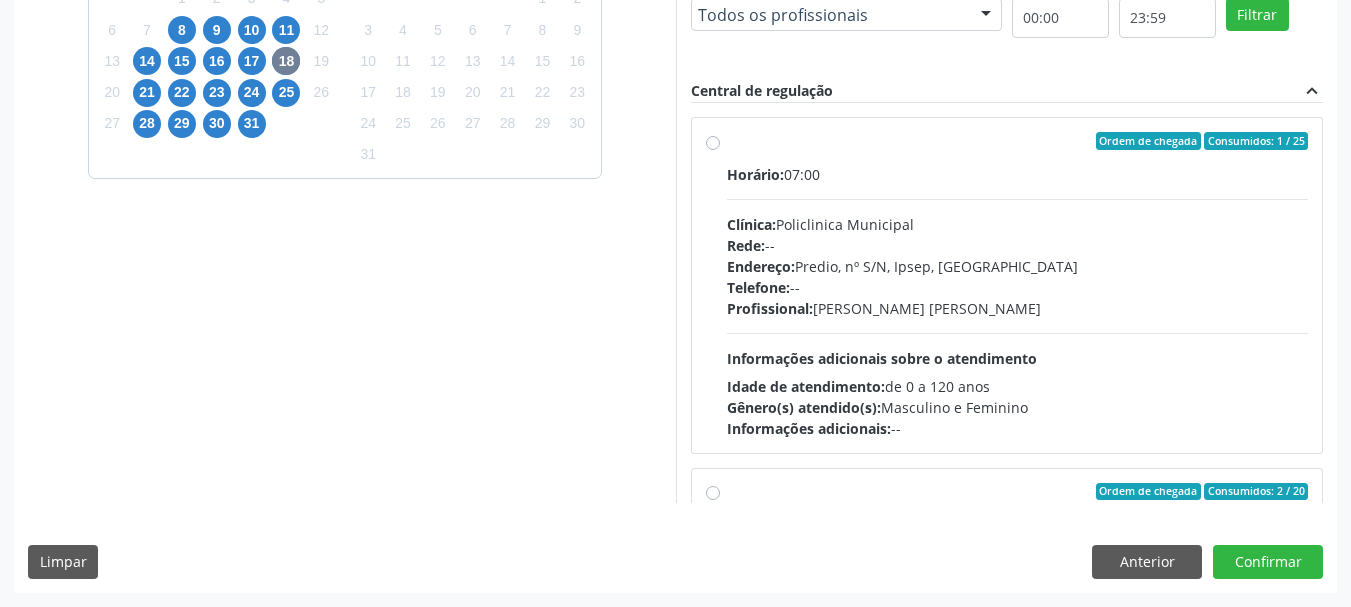click on "Endereço:   Predio, nº S/N, Ipsep, [GEOGRAPHIC_DATA]" at bounding box center [1018, 266] 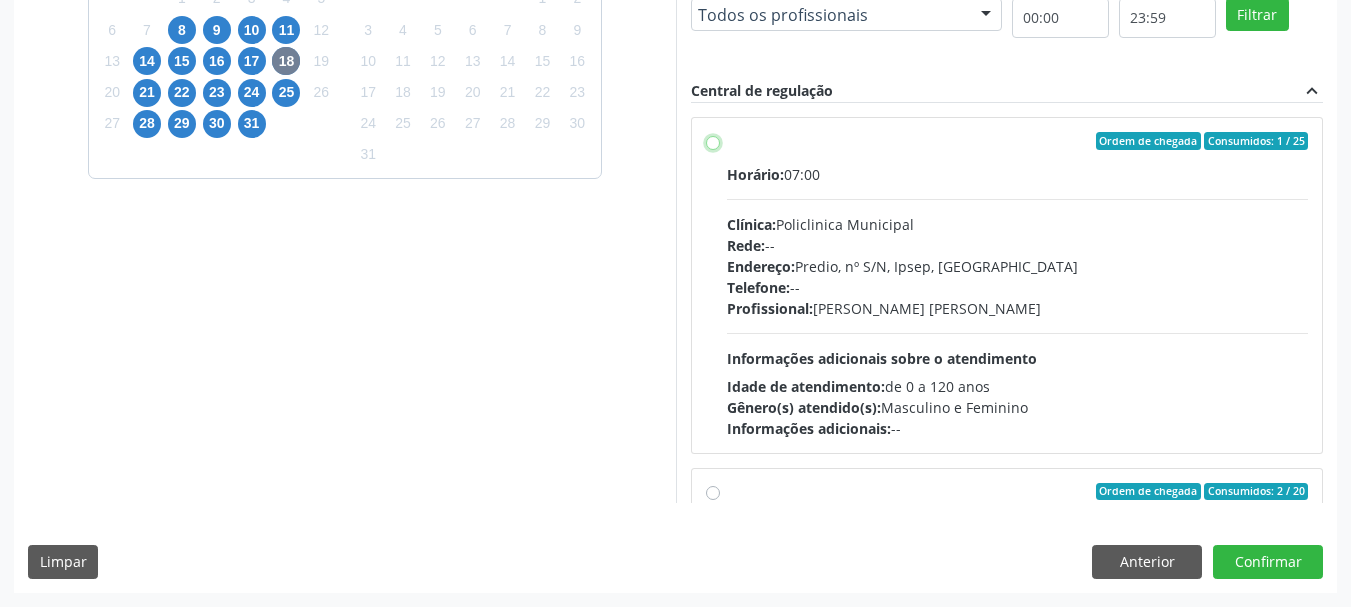 click on "Ordem de chegada
Consumidos: 1 / 25
Horário:   07:00
Clínica:  Policlinica Municipal
Rede:
--
Endereço:   Predio, nº S/N, Ipsep, [GEOGRAPHIC_DATA] - PE
Telefone:   --
Profissional:
[PERSON_NAME] [PERSON_NAME]
Informações adicionais sobre o atendimento
Idade de atendimento:
de 0 a 120 anos
Gênero(s) atendido(s):
Masculino e Feminino
Informações adicionais:
--" at bounding box center [713, 141] 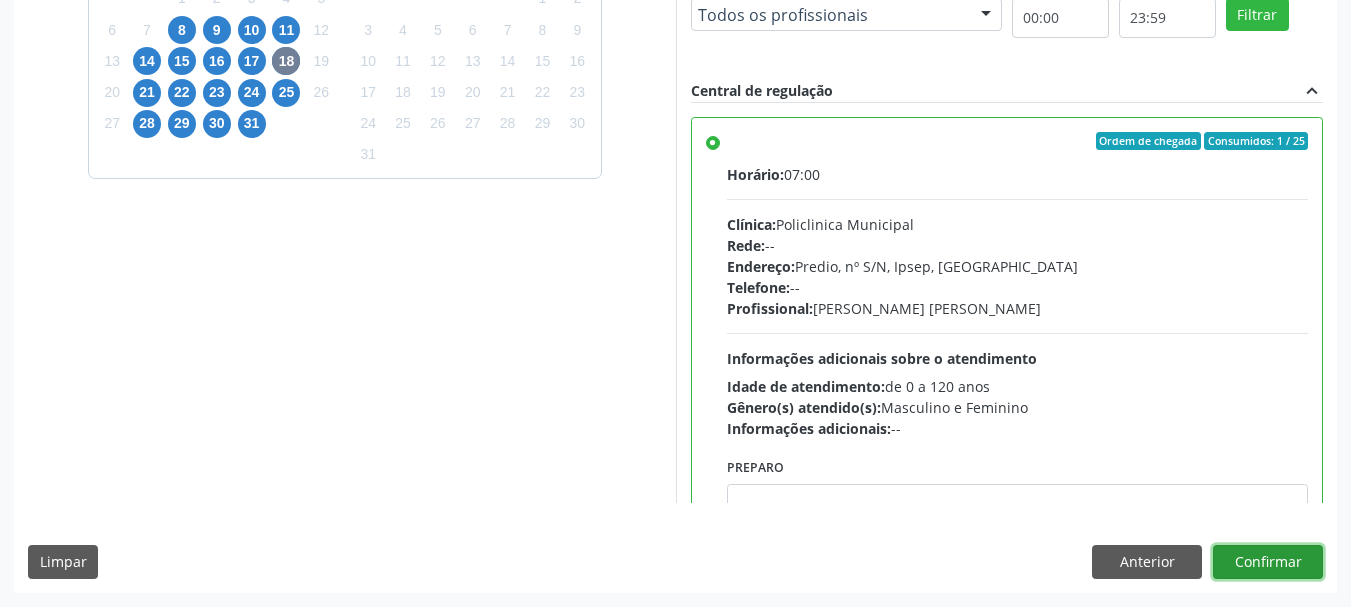 click on "Confirmar" at bounding box center [1268, 562] 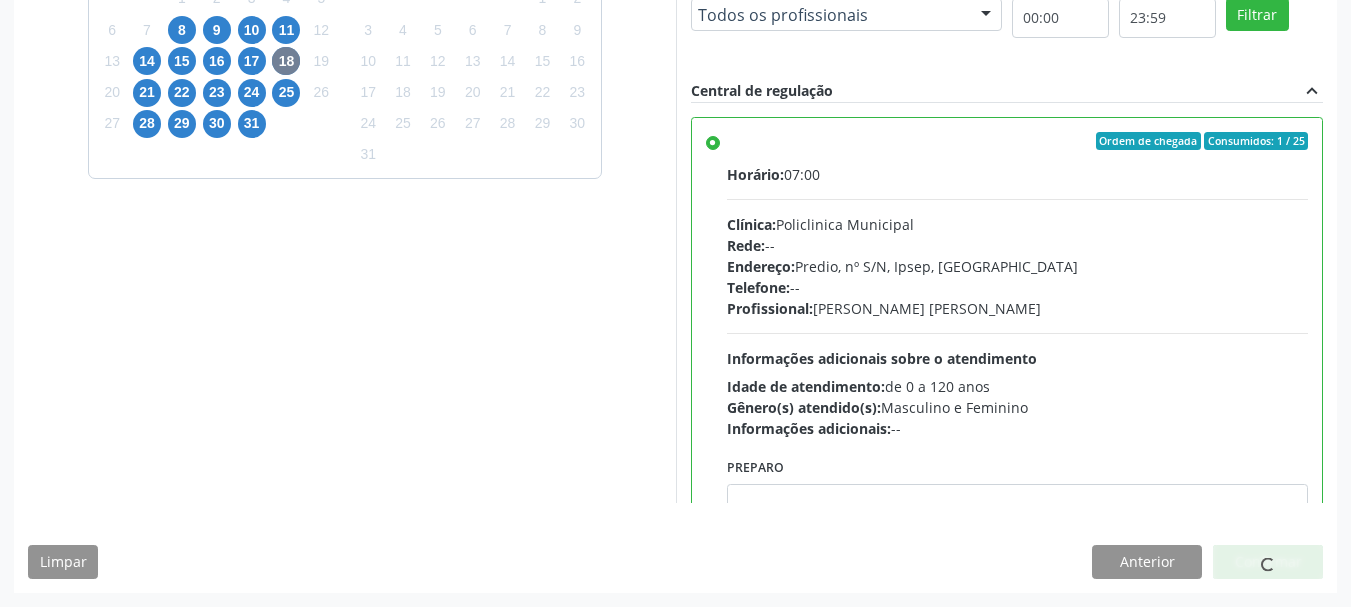 scroll, scrollTop: 65, scrollLeft: 0, axis: vertical 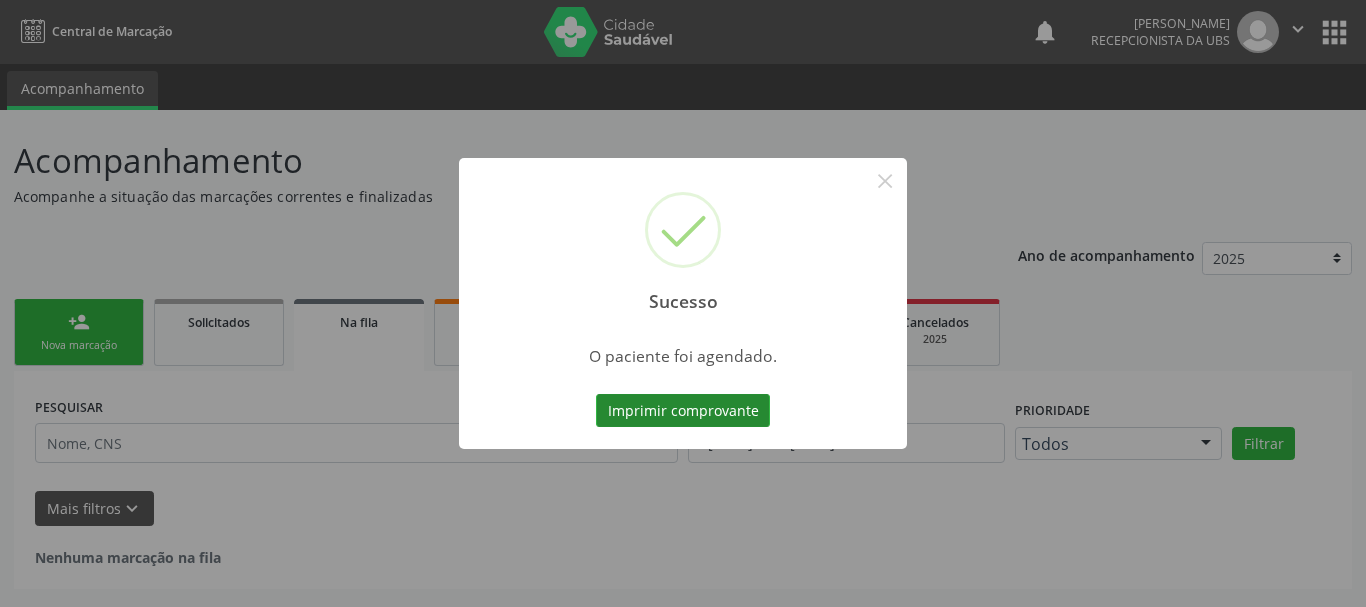 click on "Imprimir comprovante" at bounding box center [683, 411] 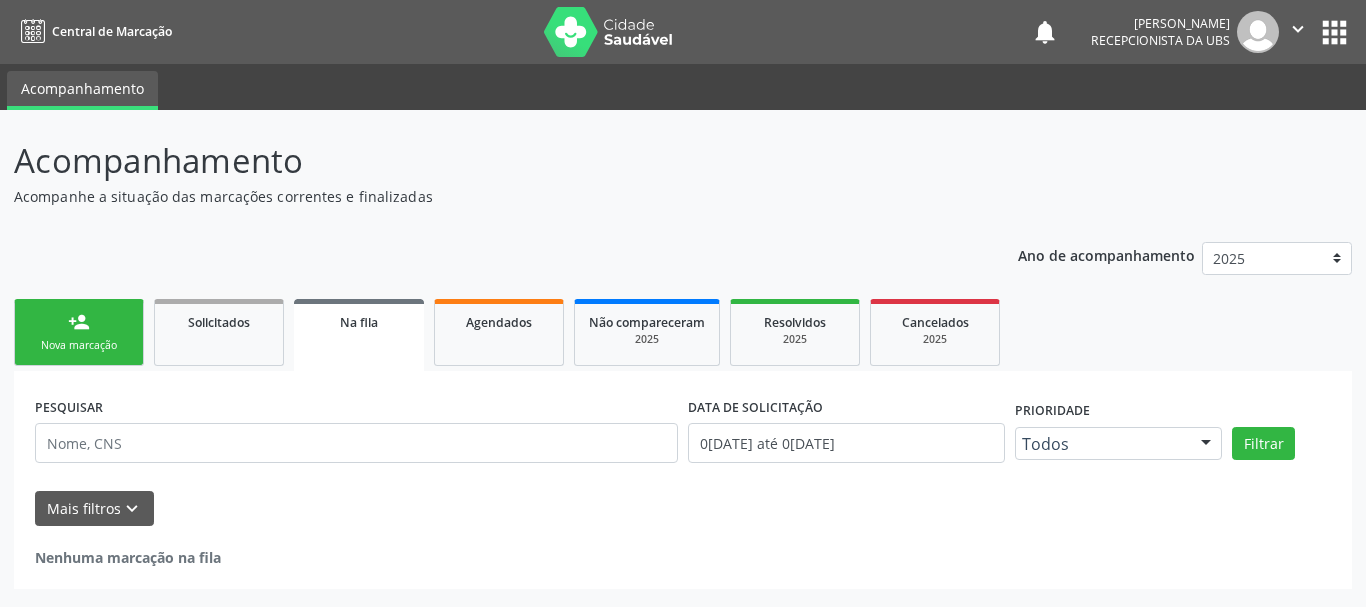 click on "Sucesso × O paciente foi agendado. Imprimir comprovante Cancel" at bounding box center [683, 303] 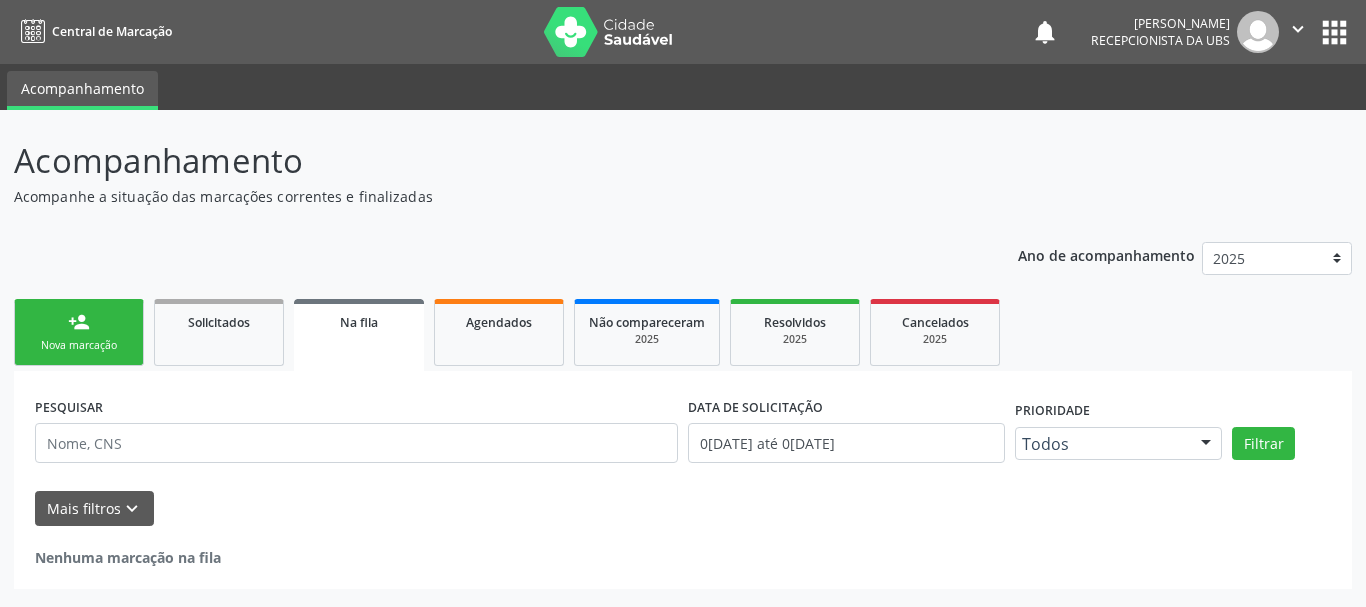 click on "person_add
Nova marcação" at bounding box center [79, 332] 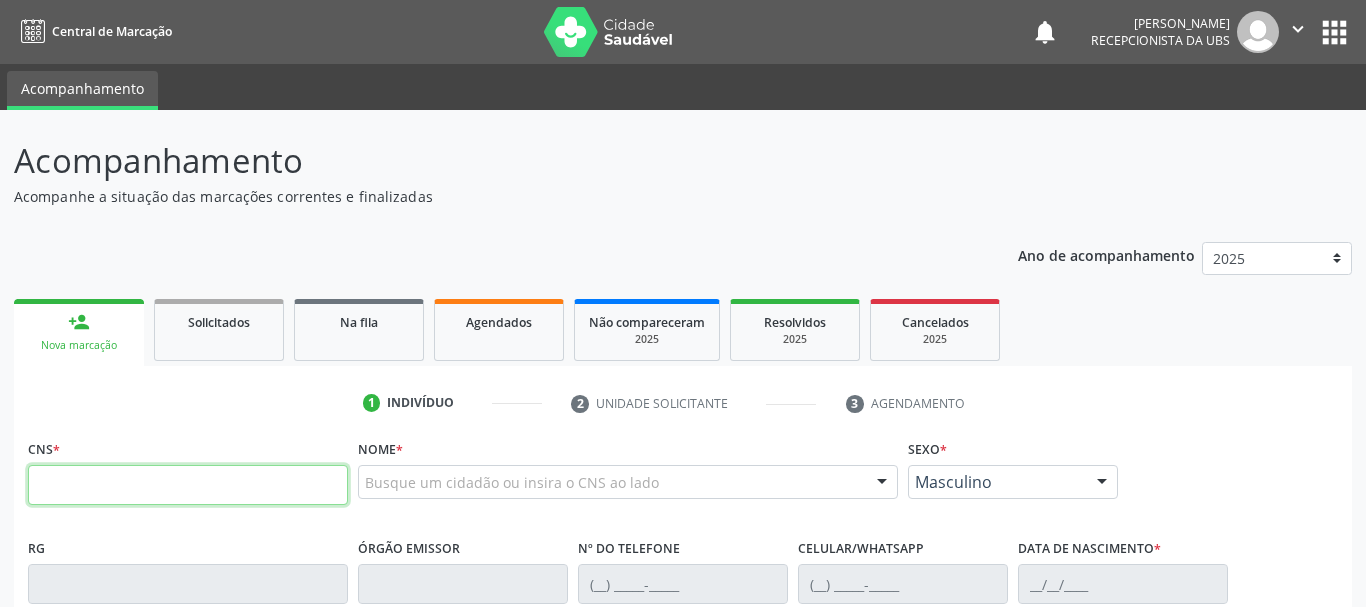 click at bounding box center (188, 485) 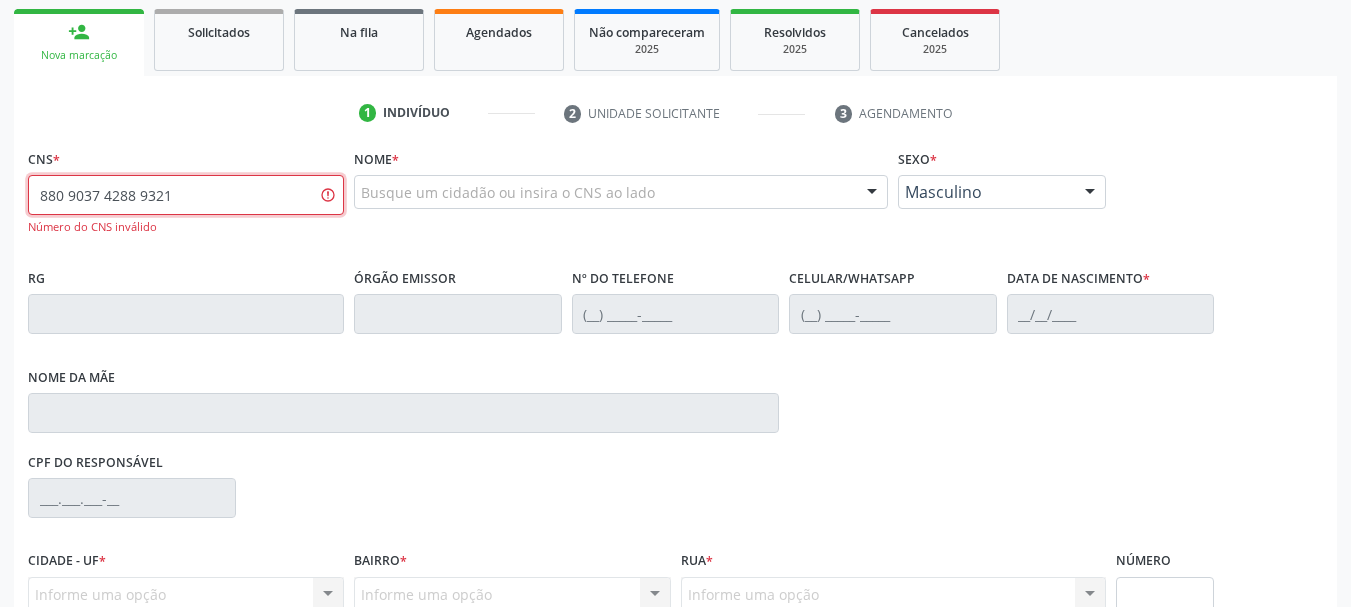 scroll, scrollTop: 300, scrollLeft: 0, axis: vertical 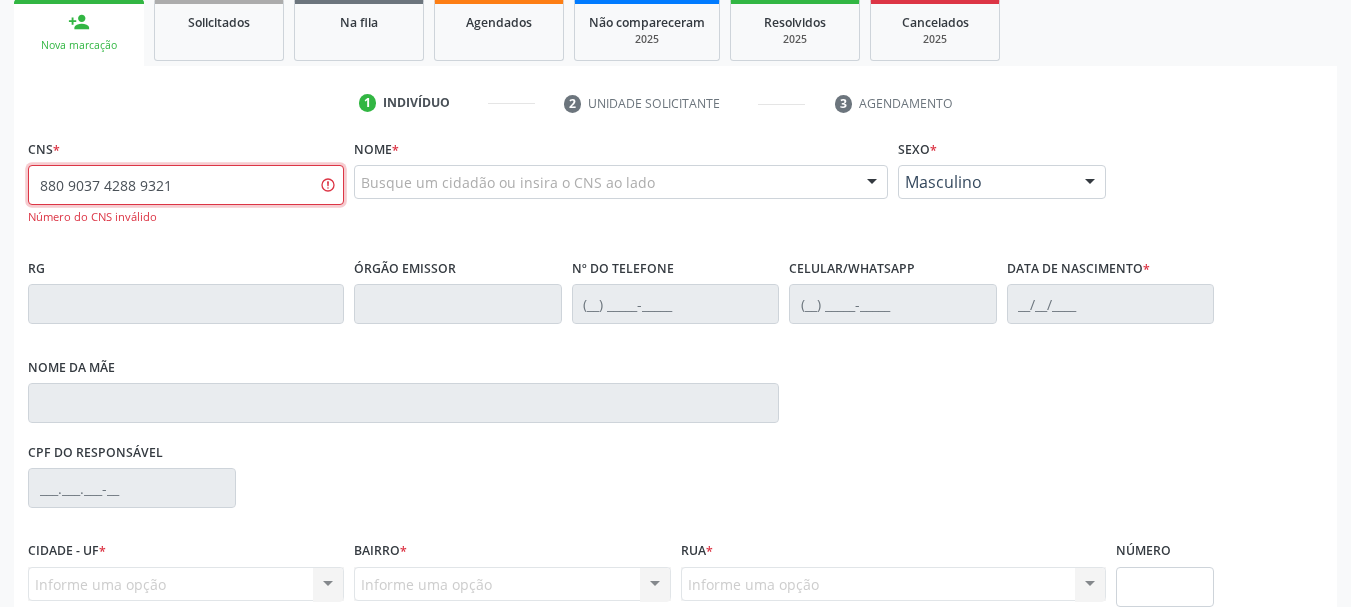 drag, startPoint x: 206, startPoint y: 199, endPoint x: 0, endPoint y: 155, distance: 210.64662 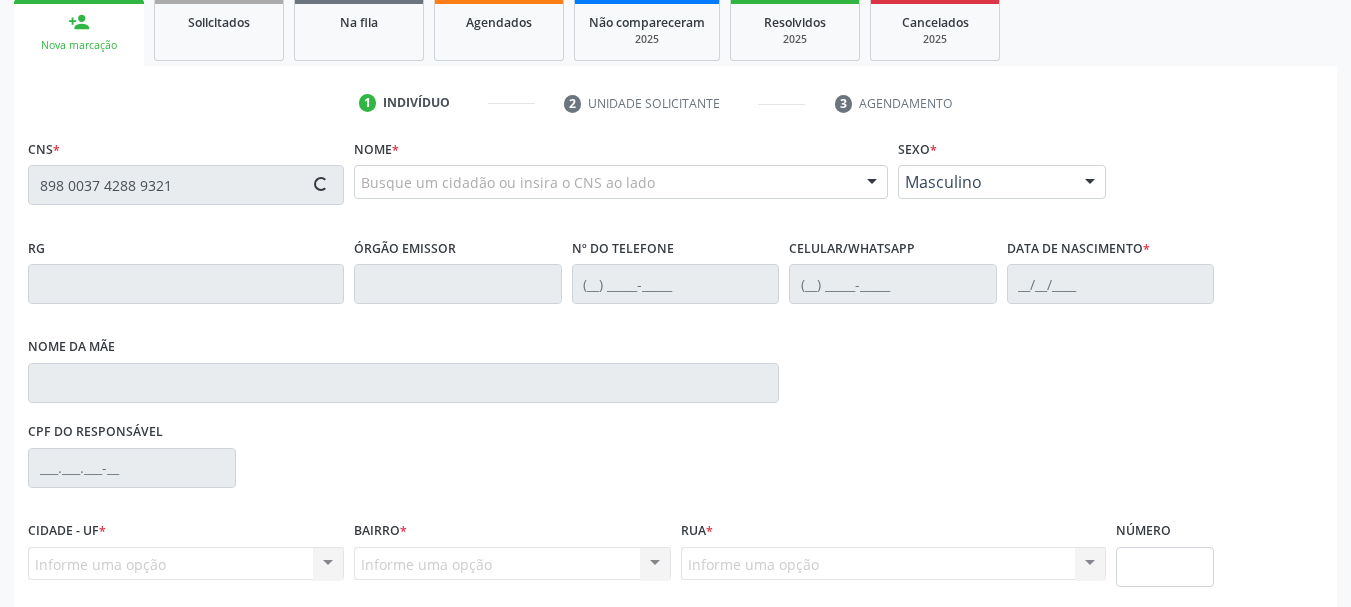 type on "898 0037 4288 9321" 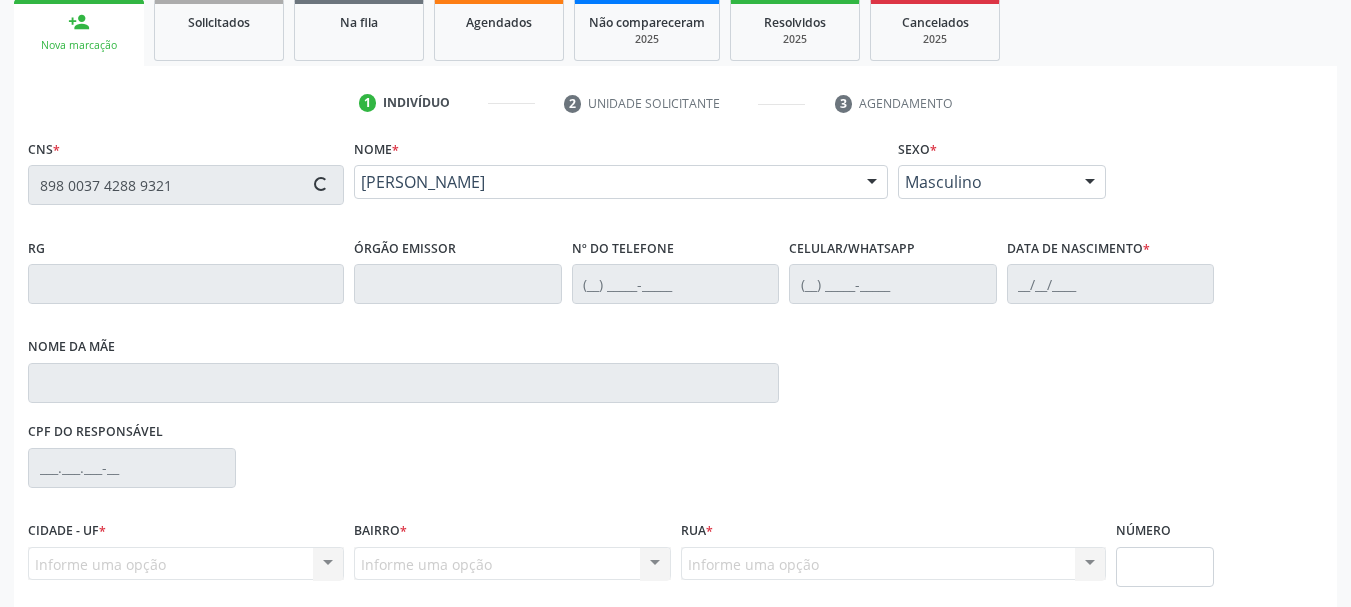 type on "[PHONE_NUMBER]" 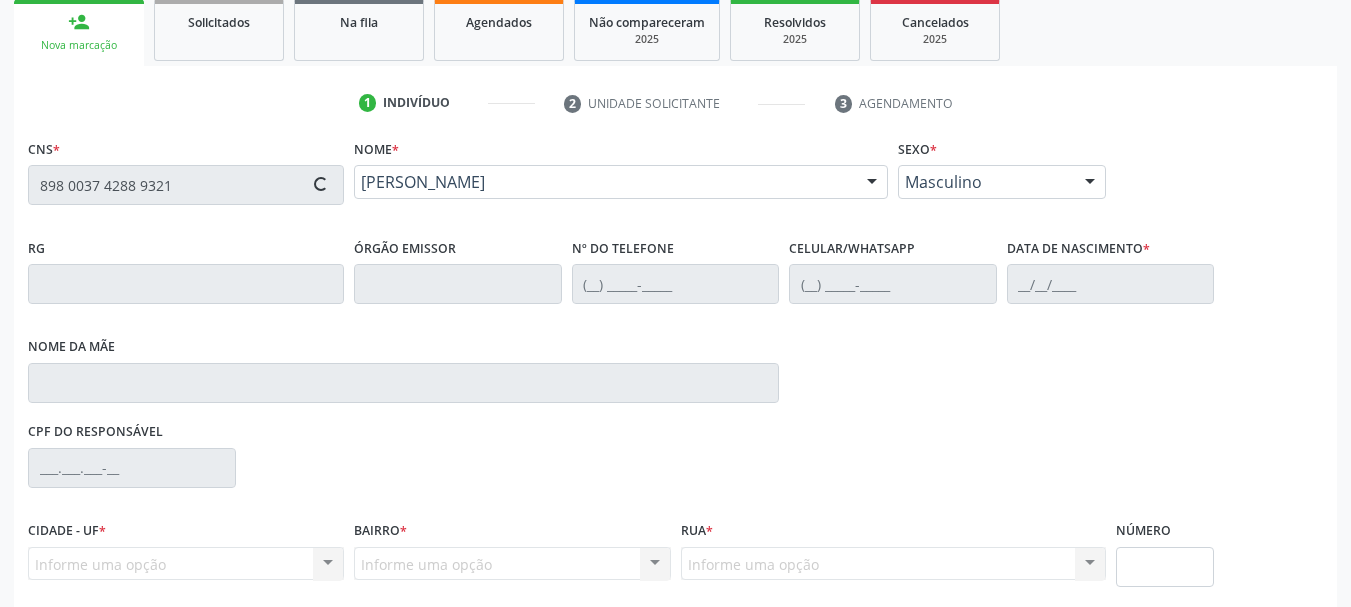 type on "[PHONE_NUMBER]" 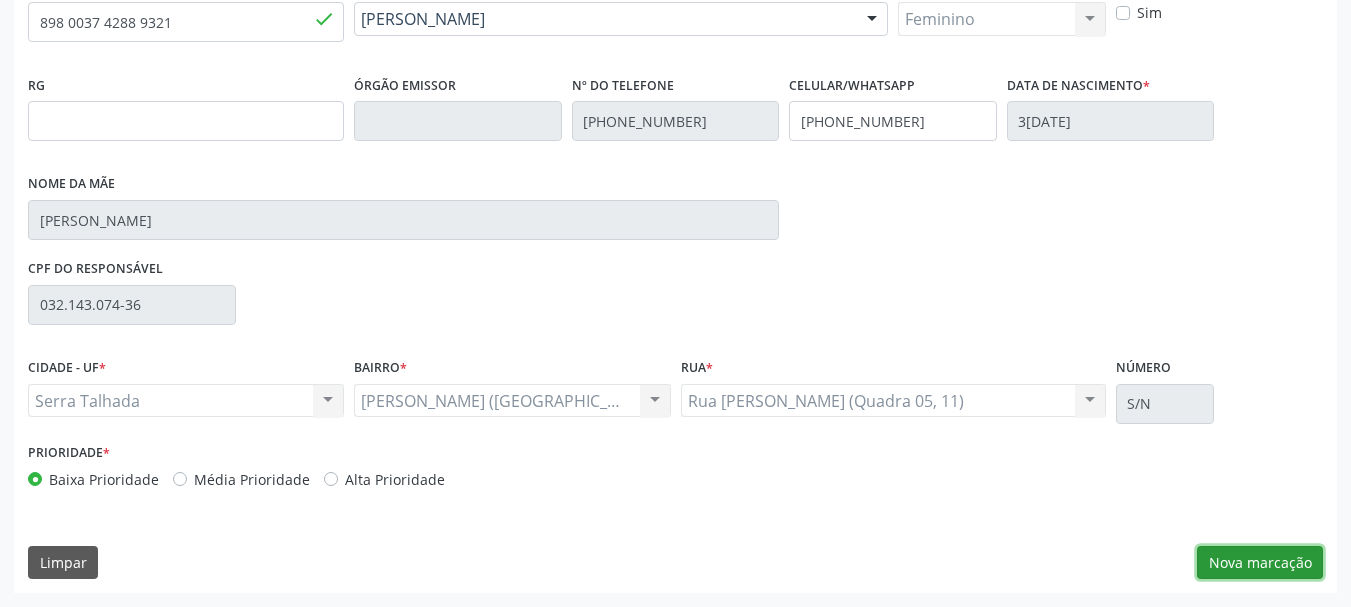 click on "Nova marcação" at bounding box center (1260, 563) 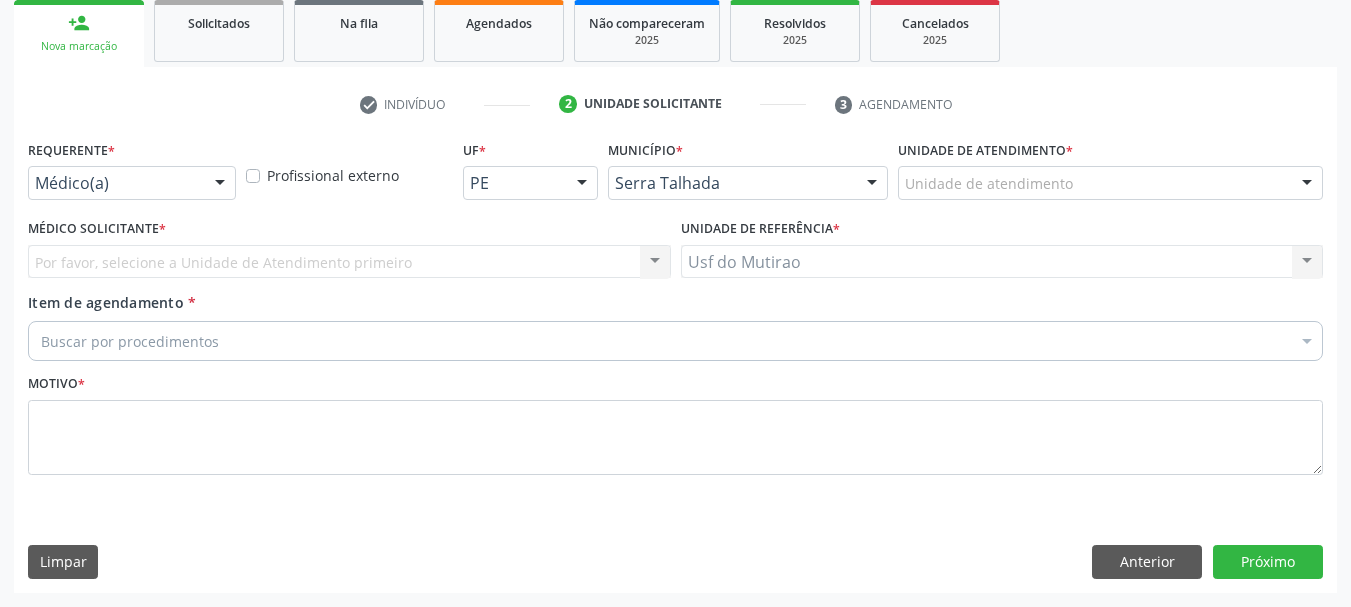 scroll, scrollTop: 299, scrollLeft: 0, axis: vertical 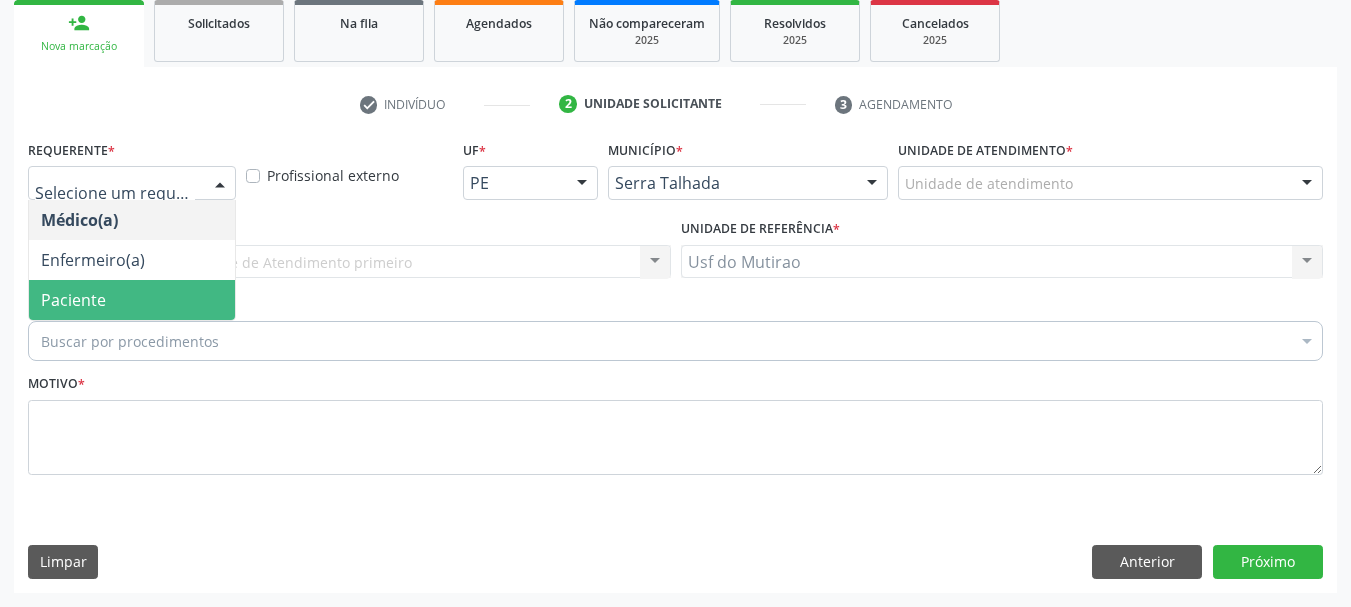 drag, startPoint x: 119, startPoint y: 299, endPoint x: 165, endPoint y: 347, distance: 66.48308 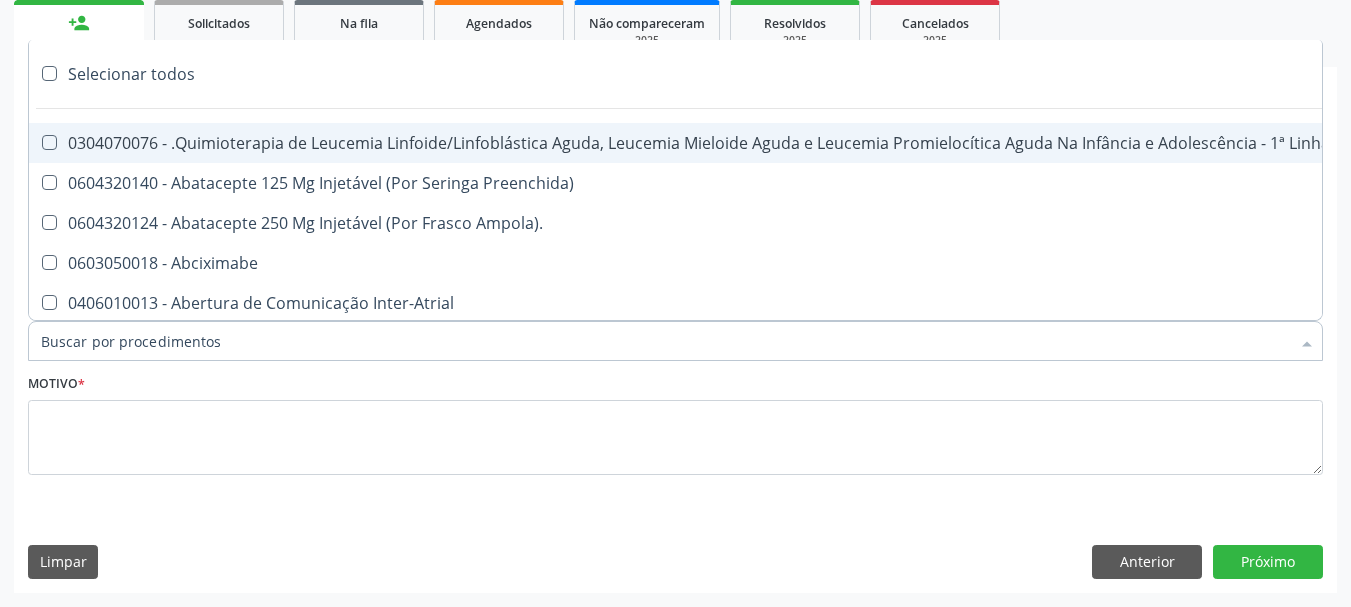 paste on "0205020143" 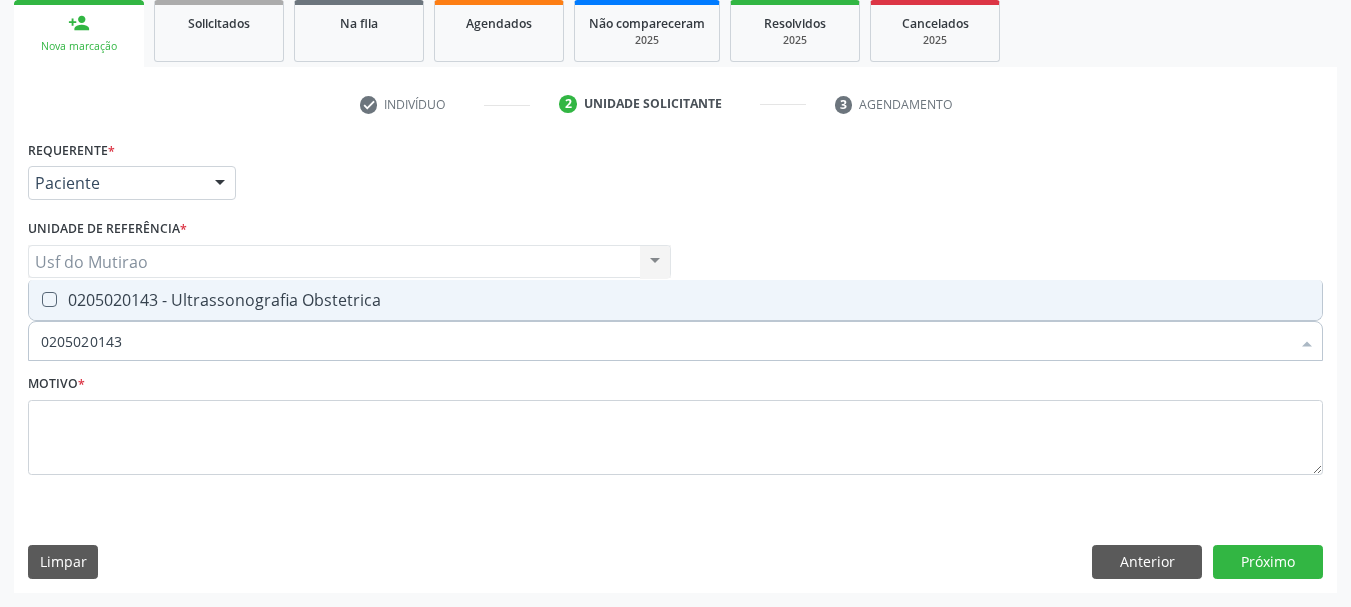 click on "0205020143 - Ultrassonografia Obstetrica" at bounding box center [675, 300] 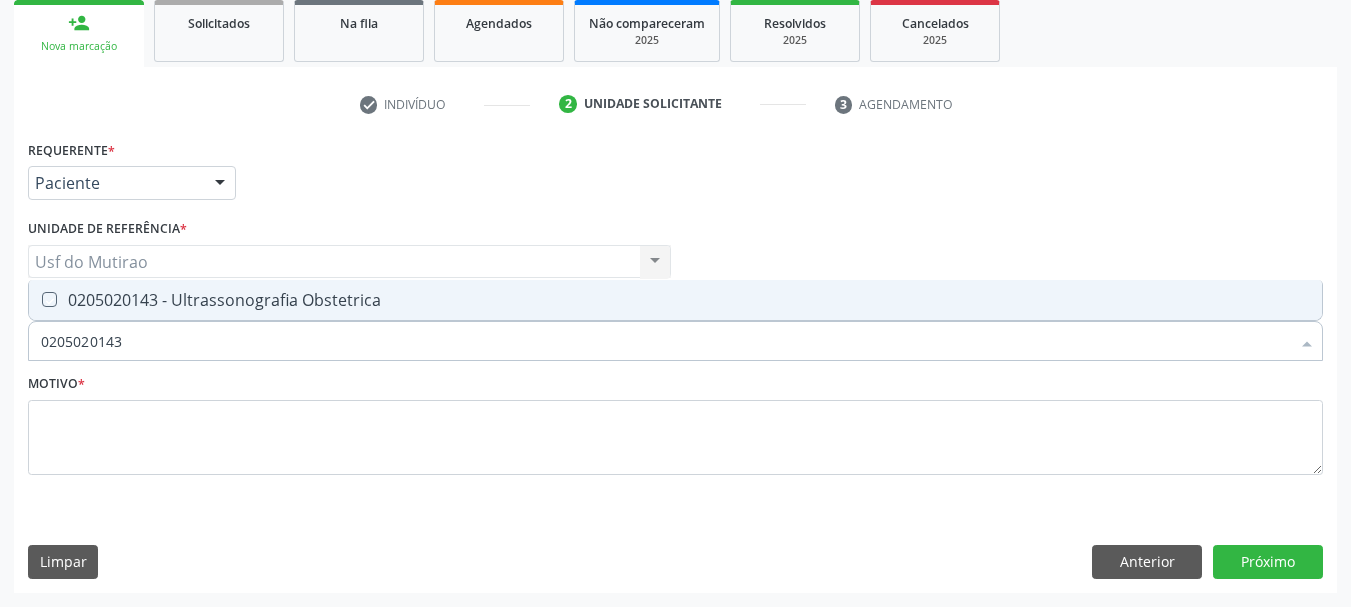 checkbox on "true" 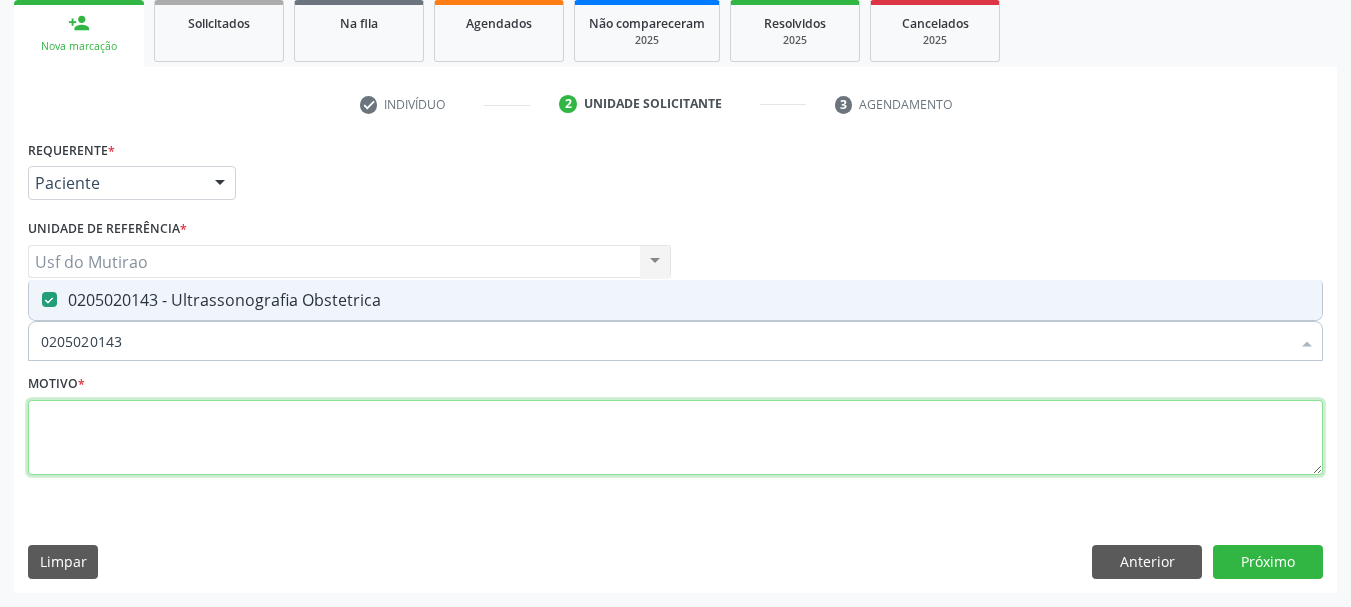 click at bounding box center (675, 438) 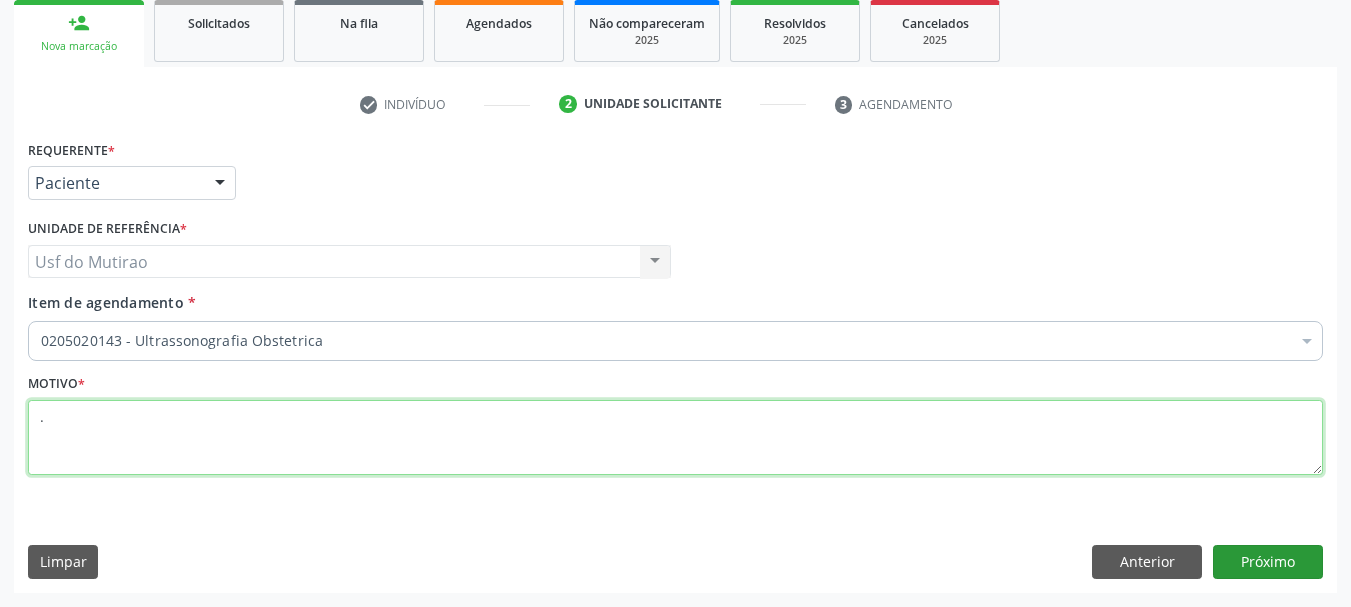 type on "." 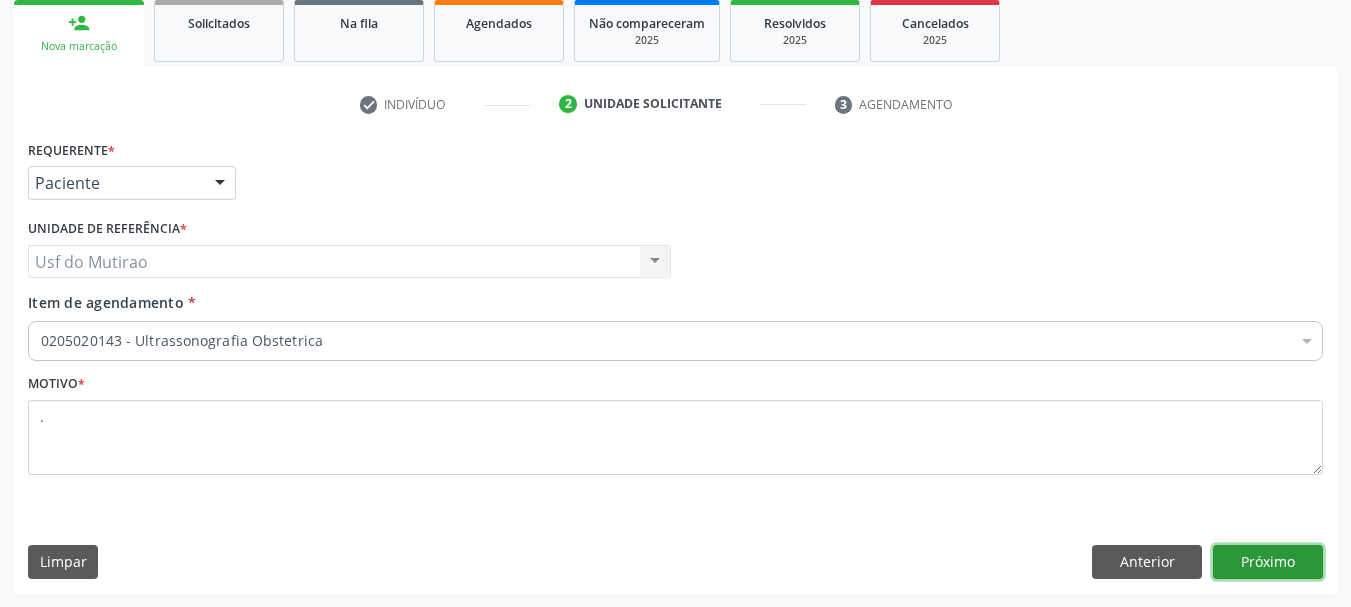click on "Próximo" at bounding box center [1268, 562] 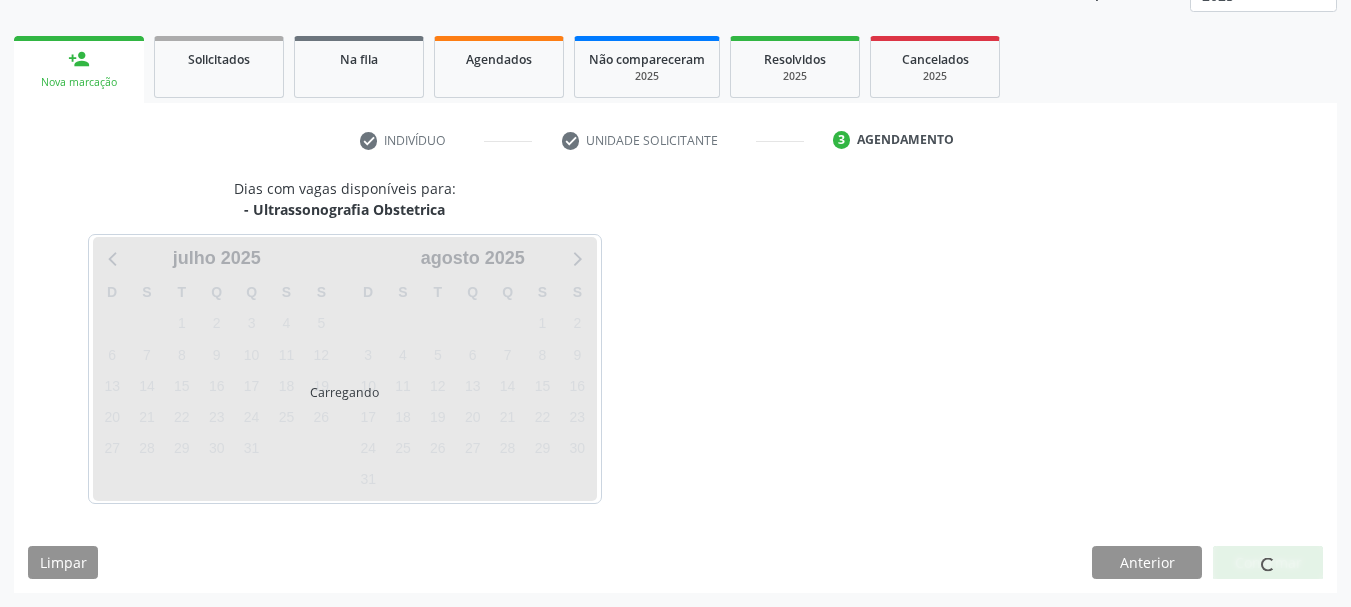 scroll, scrollTop: 263, scrollLeft: 0, axis: vertical 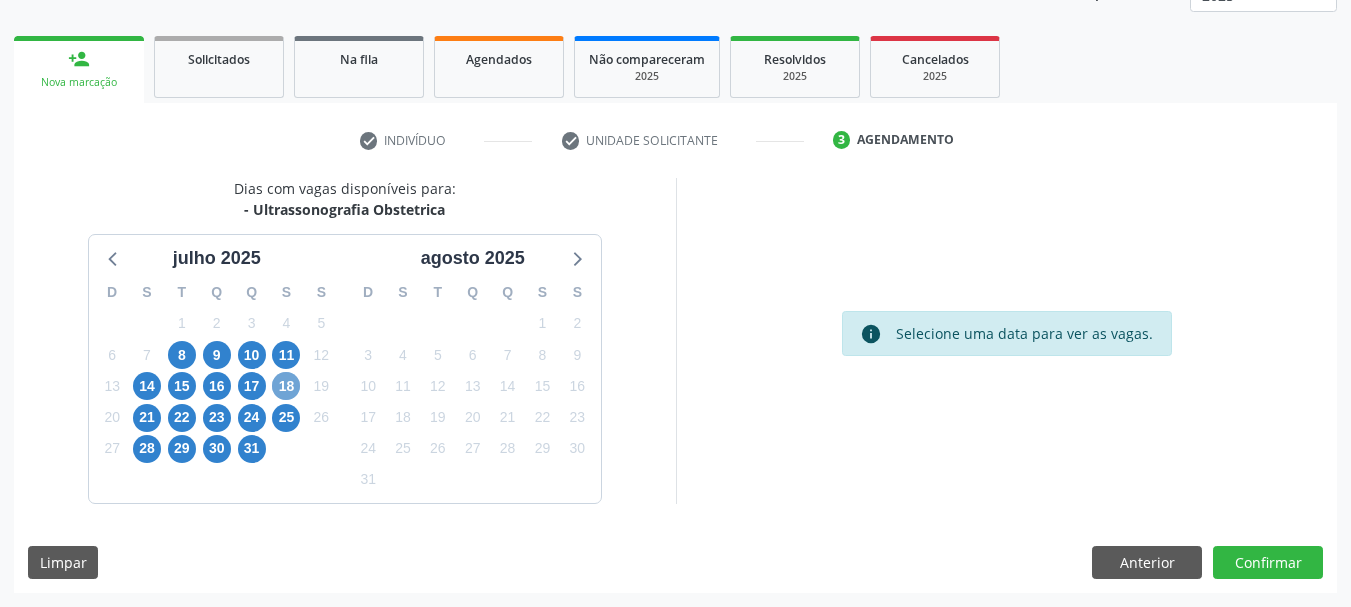 click on "18" at bounding box center [286, 386] 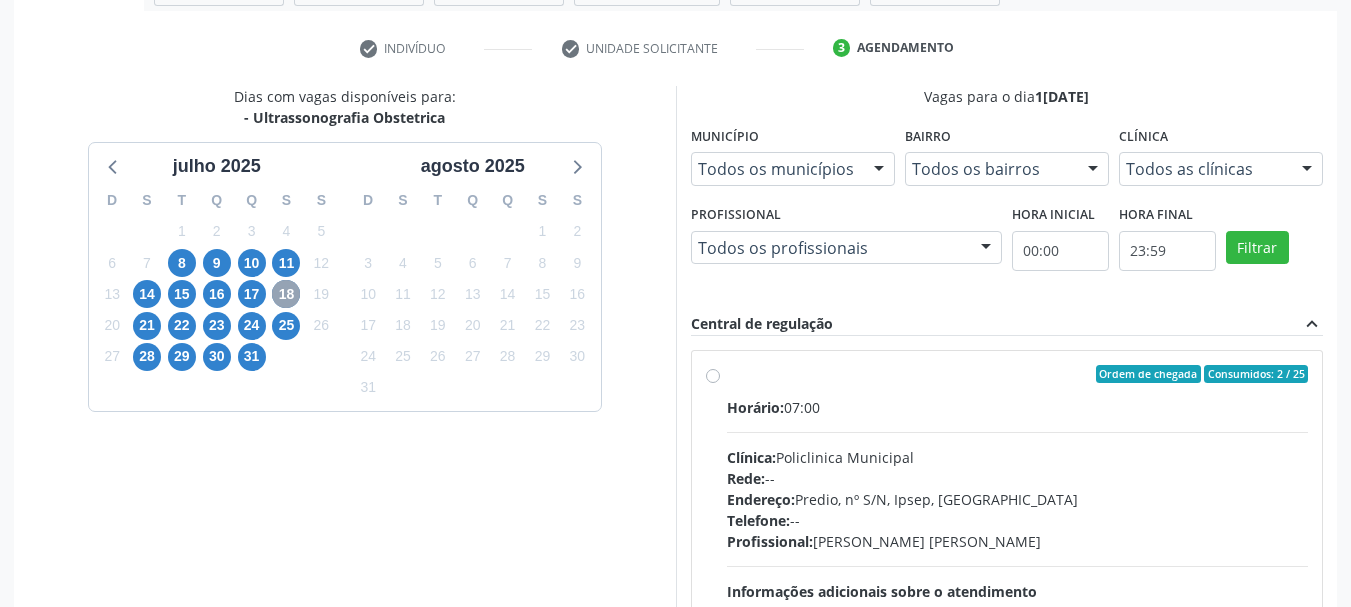 scroll, scrollTop: 463, scrollLeft: 0, axis: vertical 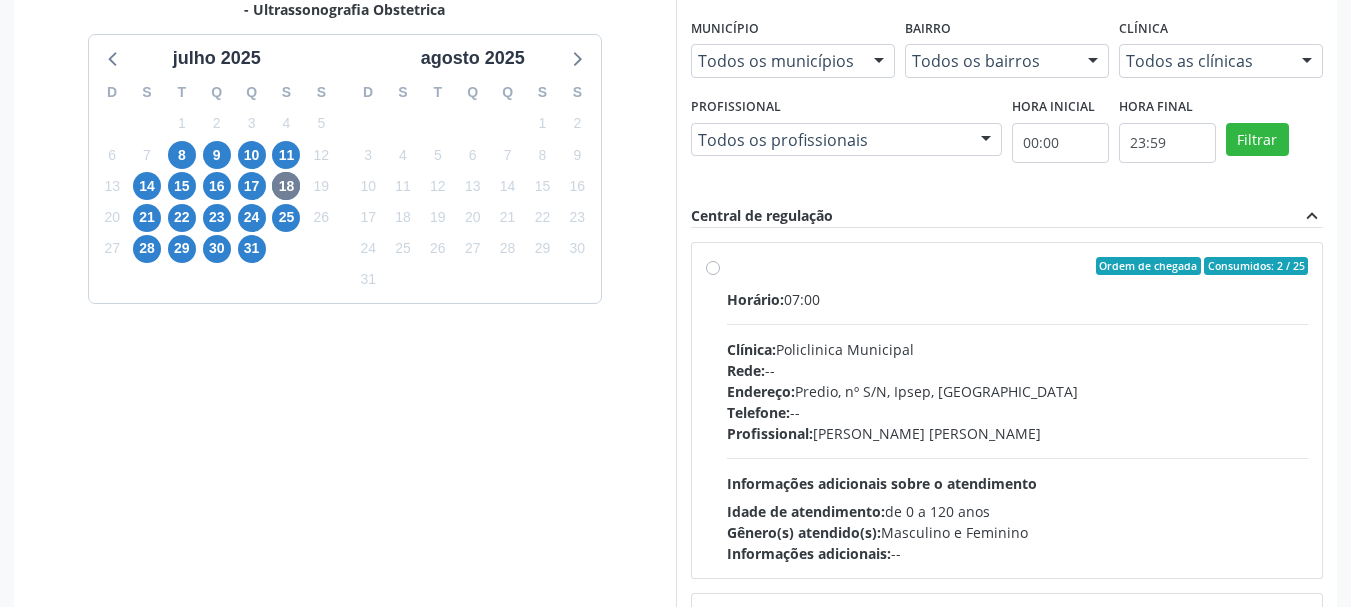 click on "Telefone:" at bounding box center [758, 412] 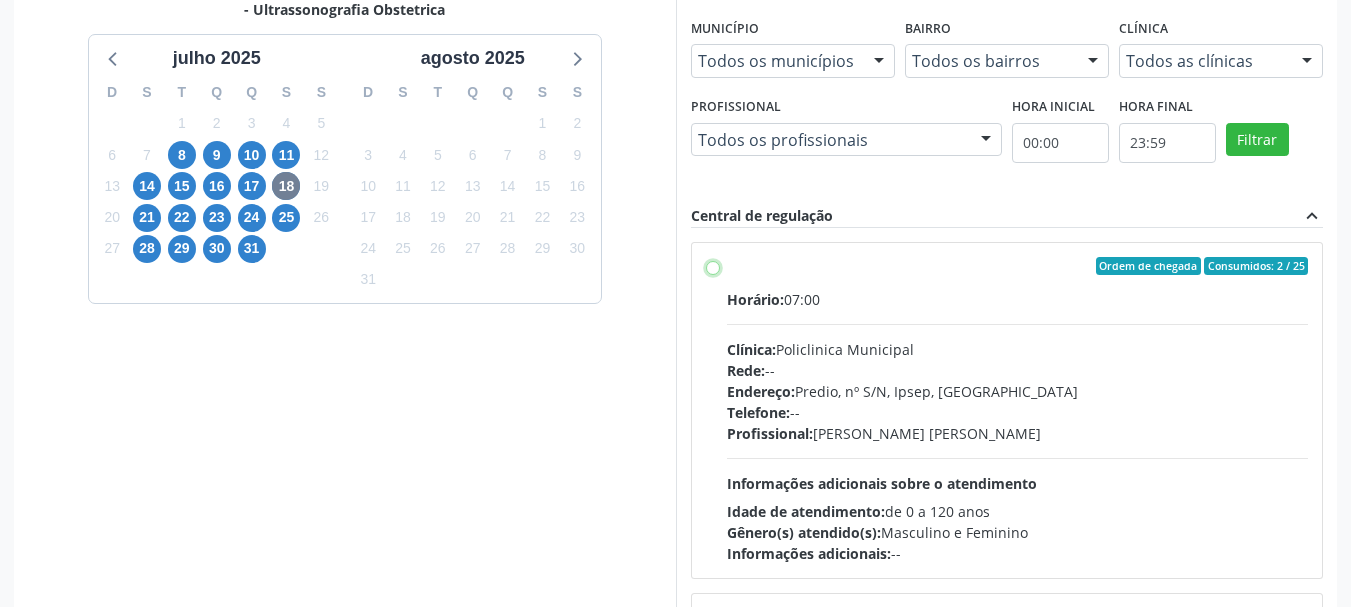 click on "Ordem de chegada
Consumidos: 2 / 25
Horário:   07:00
Clínica:  Policlinica Municipal
Rede:
--
Endereço:   Predio, nº S/N, Ipsep, Serra Talhada - PE
Telefone:   --
Profissional:
Maira Cavalcanti Lima Barros
Informações adicionais sobre o atendimento
Idade de atendimento:
de 0 a 120 anos
Gênero(s) atendido(s):
Masculino e Feminino
Informações adicionais:
--" at bounding box center [713, 266] 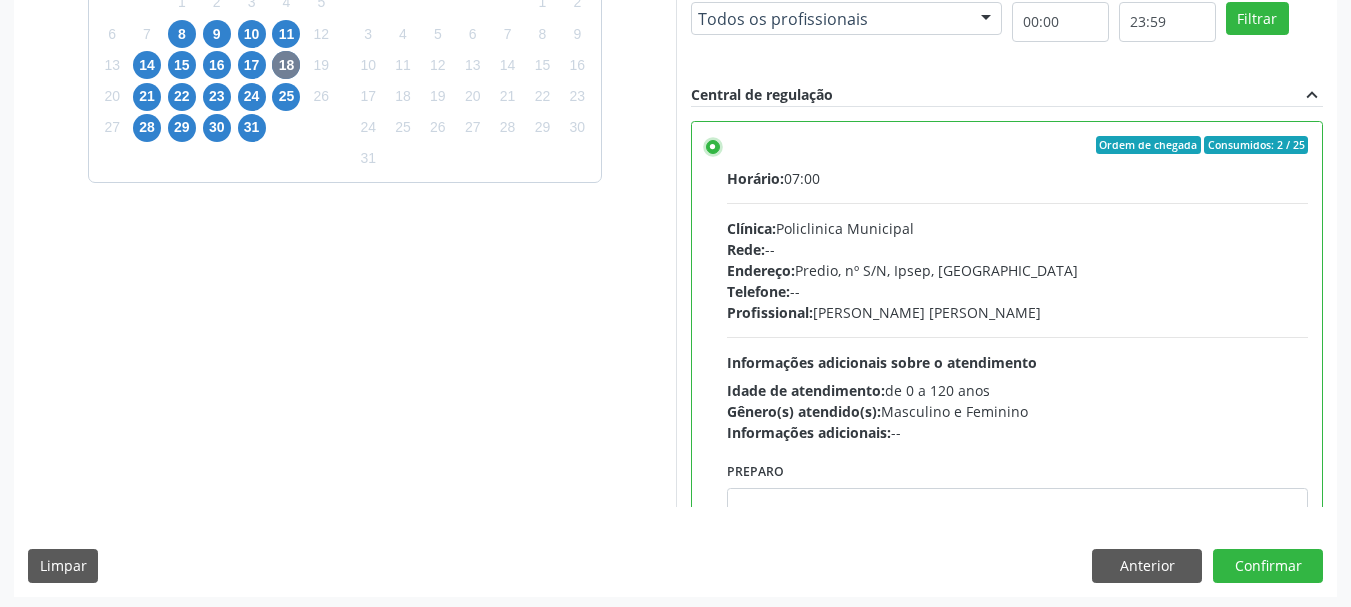 scroll, scrollTop: 588, scrollLeft: 0, axis: vertical 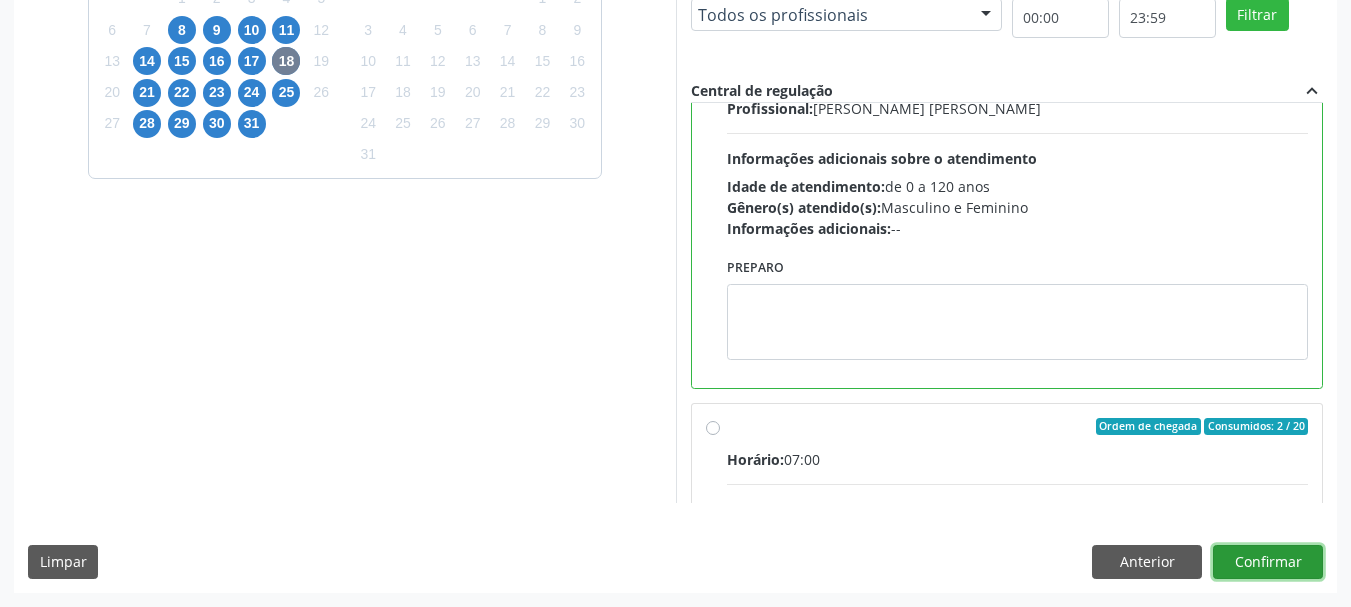 click on "Confirmar" at bounding box center [1268, 562] 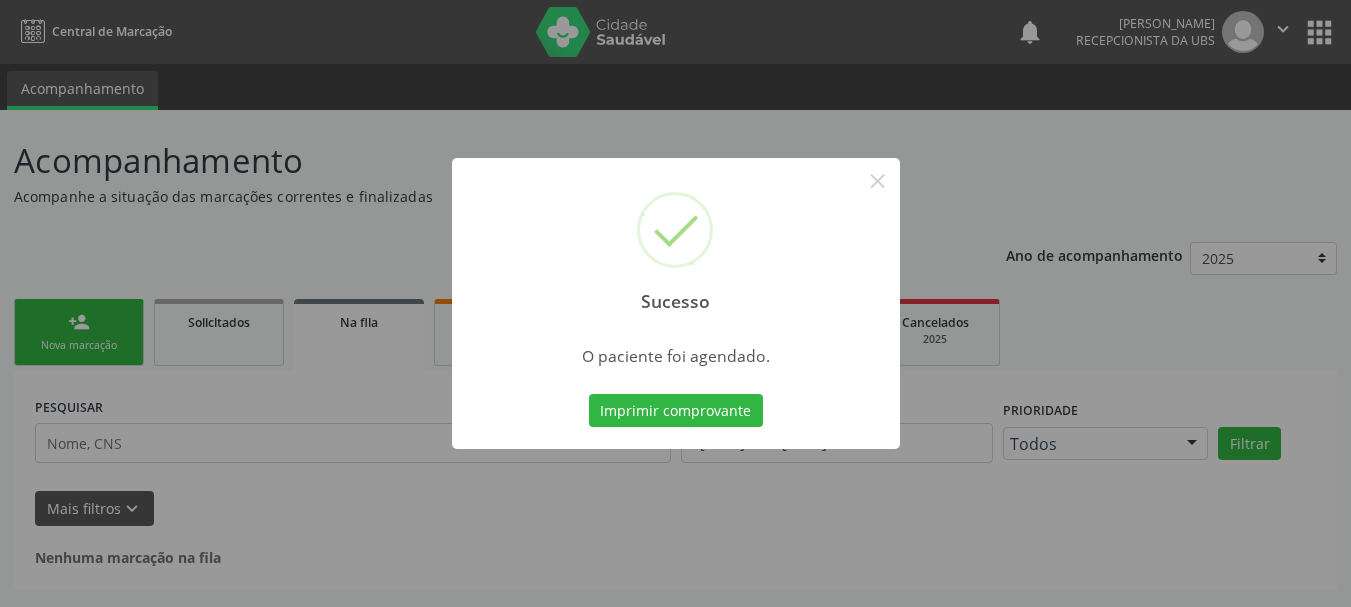 scroll, scrollTop: 0, scrollLeft: 0, axis: both 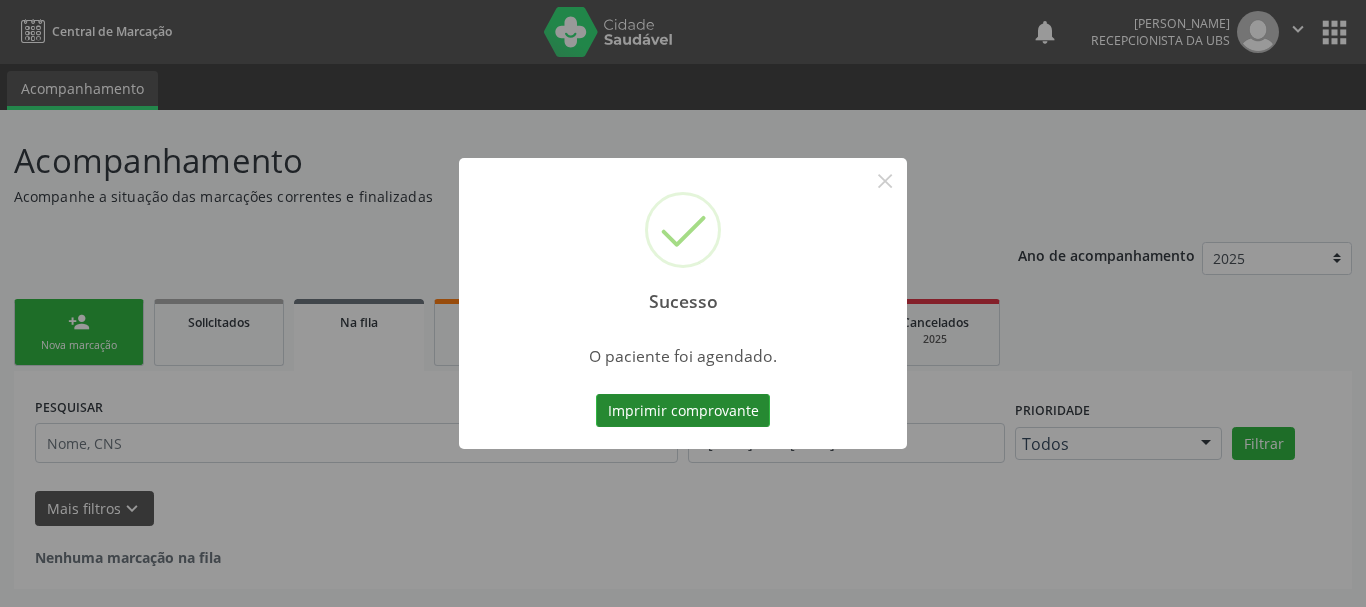 click on "Imprimir comprovante" at bounding box center (683, 411) 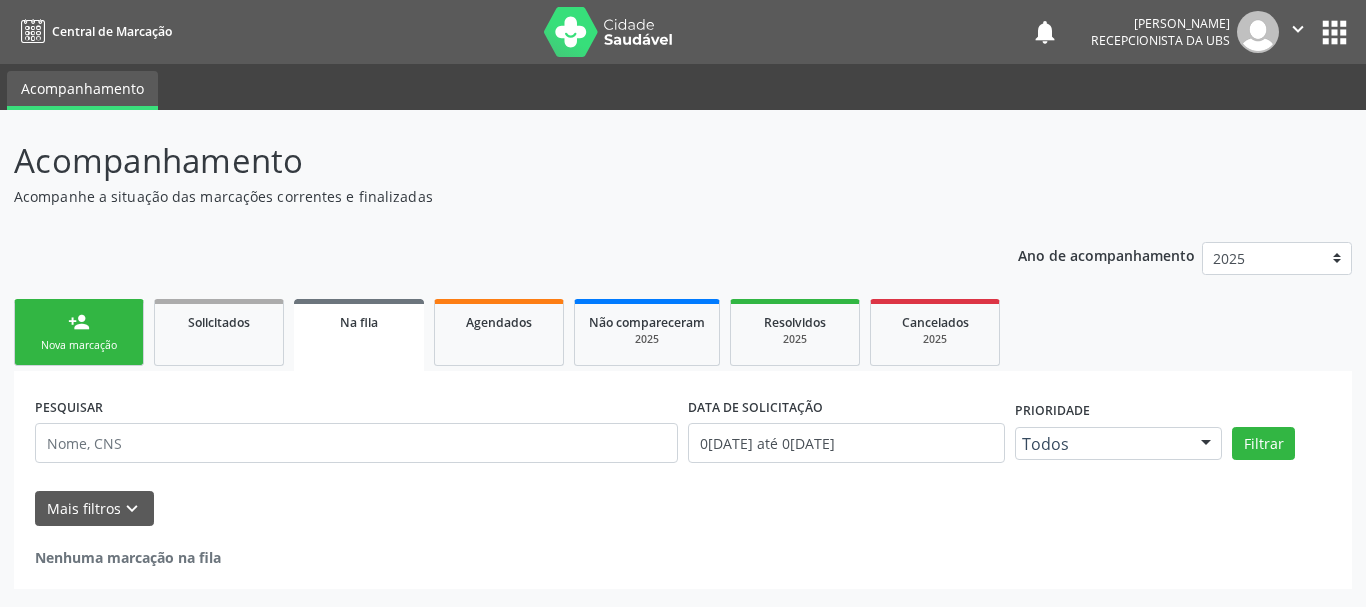 click on "Nova marcação" at bounding box center (79, 345) 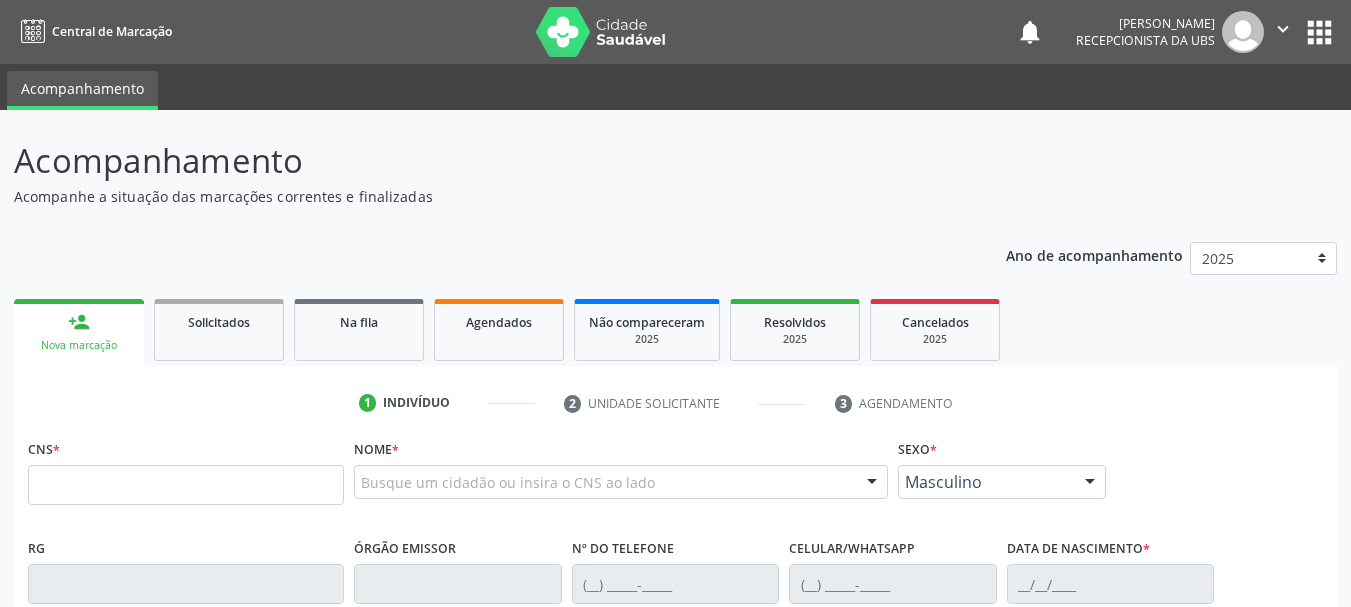 click on "person_add
Nova marcação" at bounding box center (79, 332) 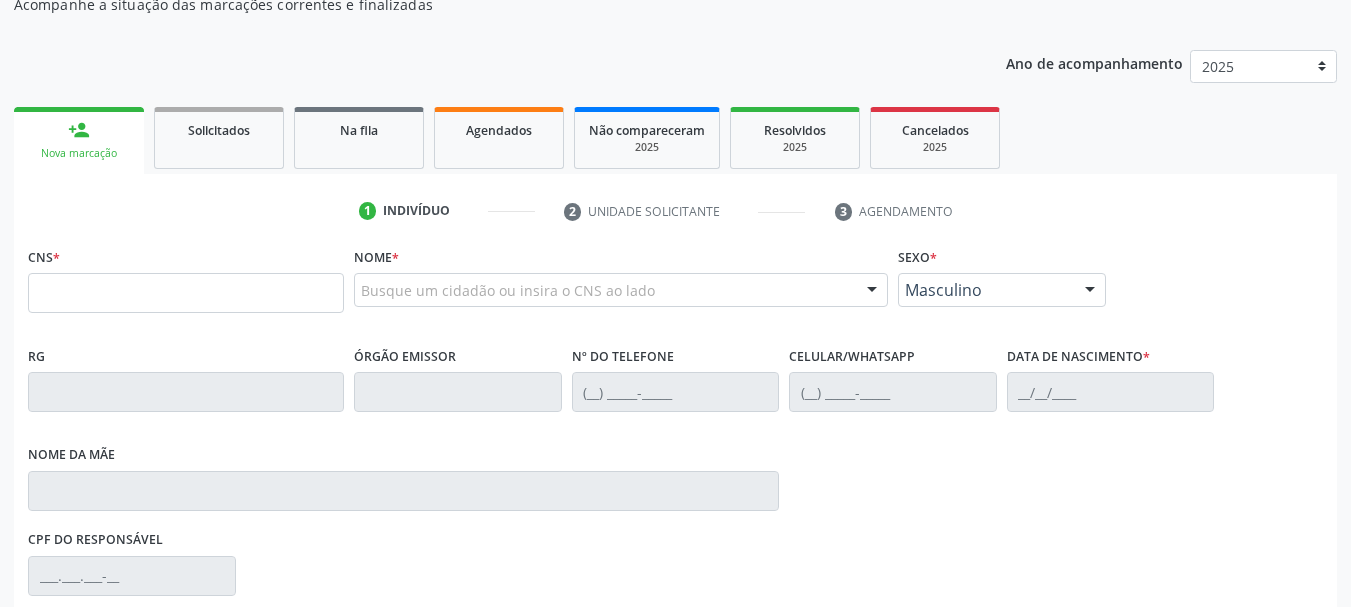 scroll, scrollTop: 200, scrollLeft: 0, axis: vertical 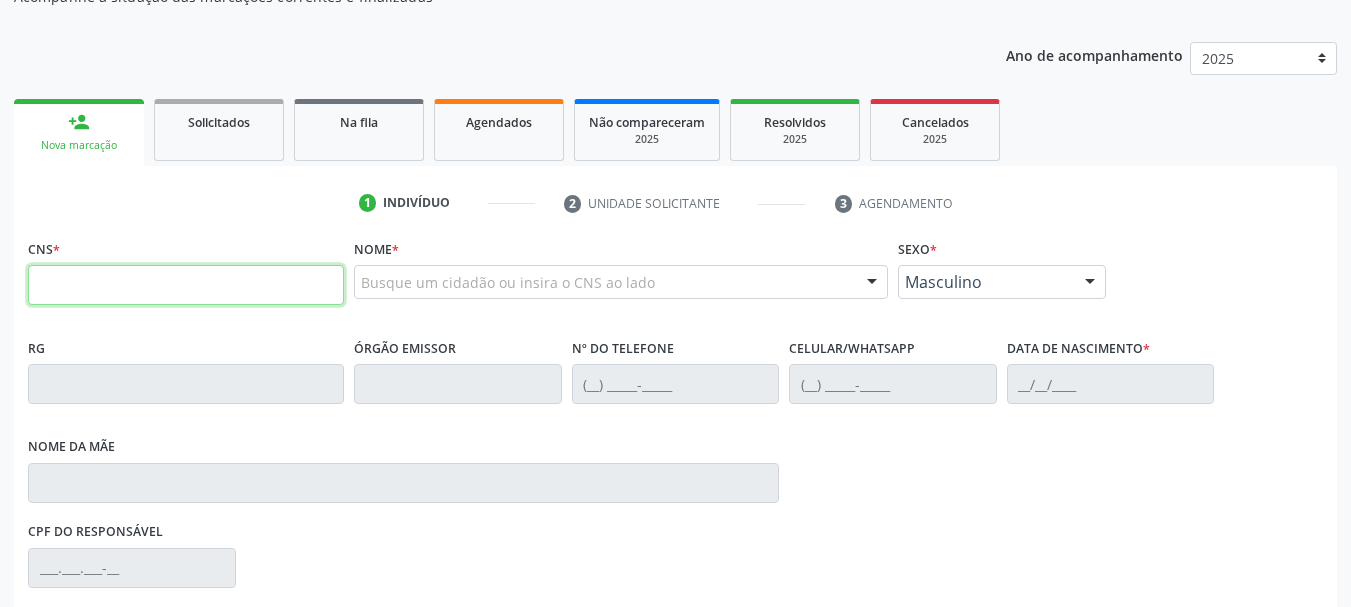 click at bounding box center (186, 285) 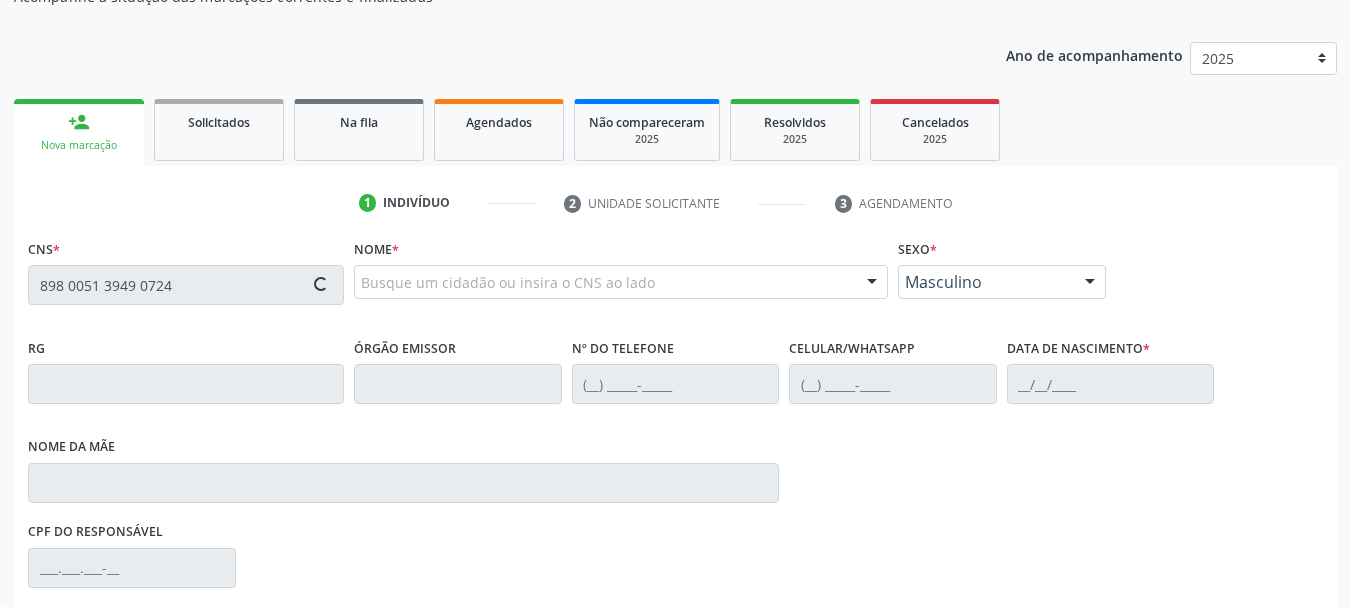 type on "898 0051 3949 0724" 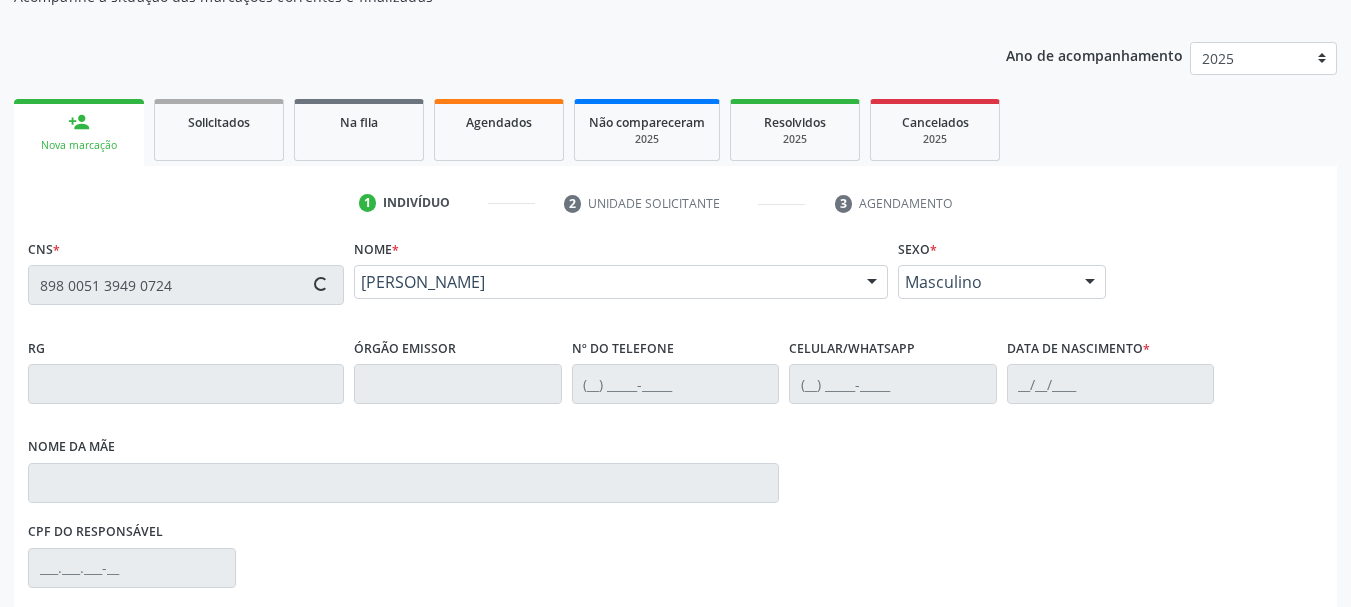 type on "(87) 99807-3930" 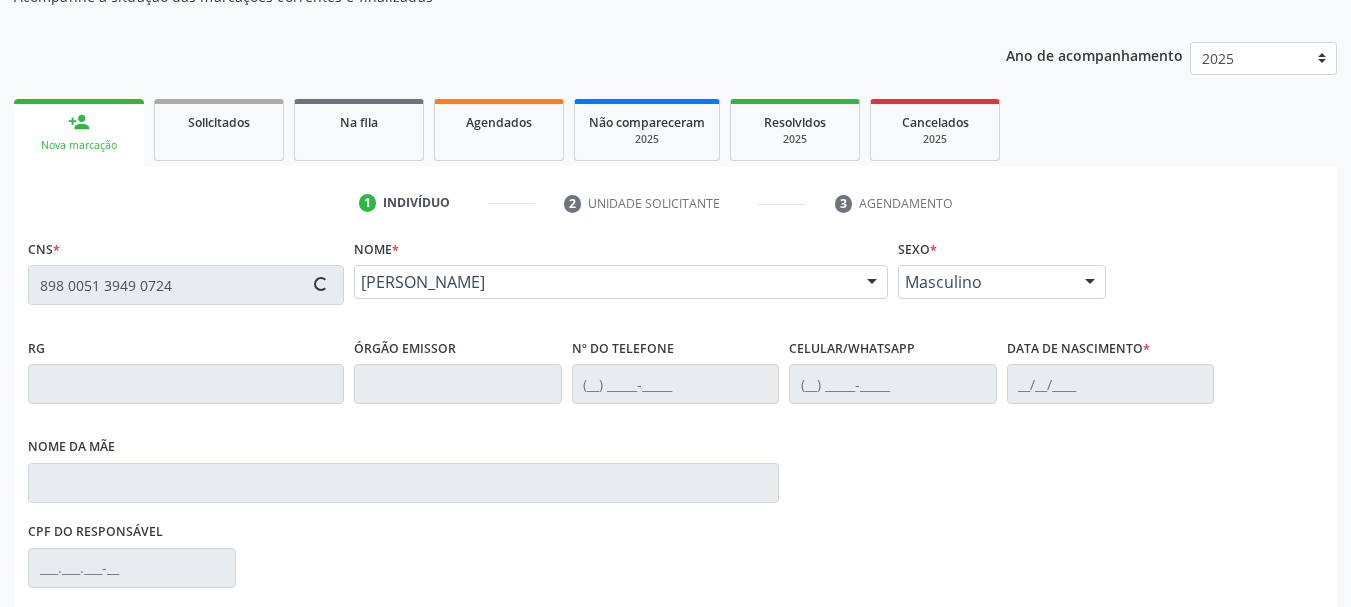 type on "(87) 99807-3930" 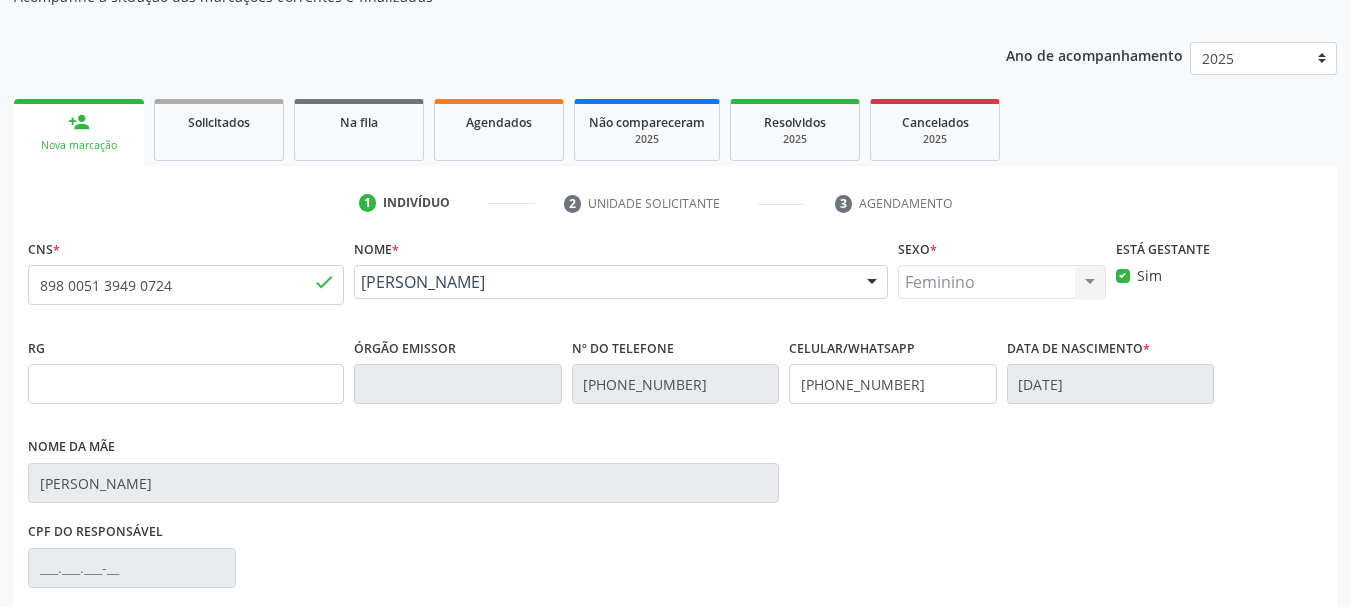 scroll, scrollTop: 463, scrollLeft: 0, axis: vertical 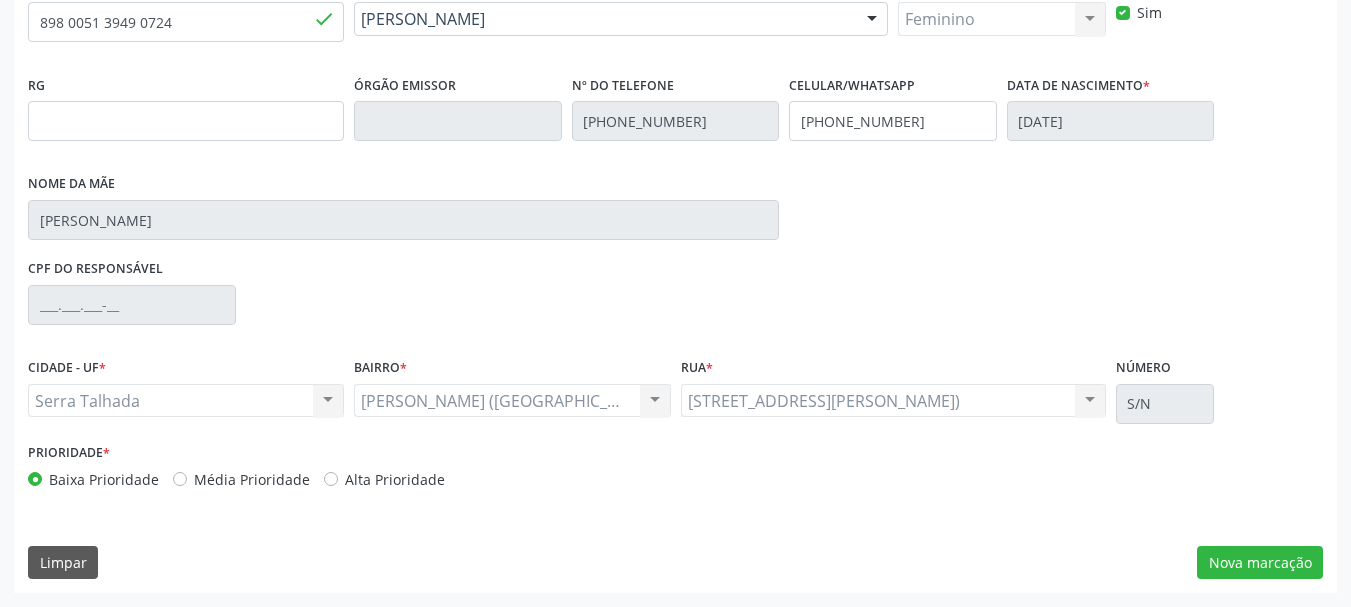 click on "CNS
*
898 0051 3949 0724       done
Nome
*
Izabele Vieira da Silva
Izabele Vieira da Silva
CNS:
898 0051 3949 0724
CPF:    --   Nascimento:
13/09/2001
Nenhum resultado encontrado para: "   "
Digite o nome ou CNS para buscar um indivíduo
Sexo
*
Feminino         Masculino   Feminino
Nenhum resultado encontrado para: "   "
Não há nenhuma opção para ser exibida.
Está gestante
Sim
RG
Órgão emissor
Nº do Telefone
(87) 99807-3930
Celular/WhatsApp
(87) 99807-3930
Data de nascimento
*
13/09/2001
Nome da mãe
Lucinda Pereira da Silva
CPF do responsável
CIDADE - UF
*
Serra Talhada" at bounding box center [675, 282] 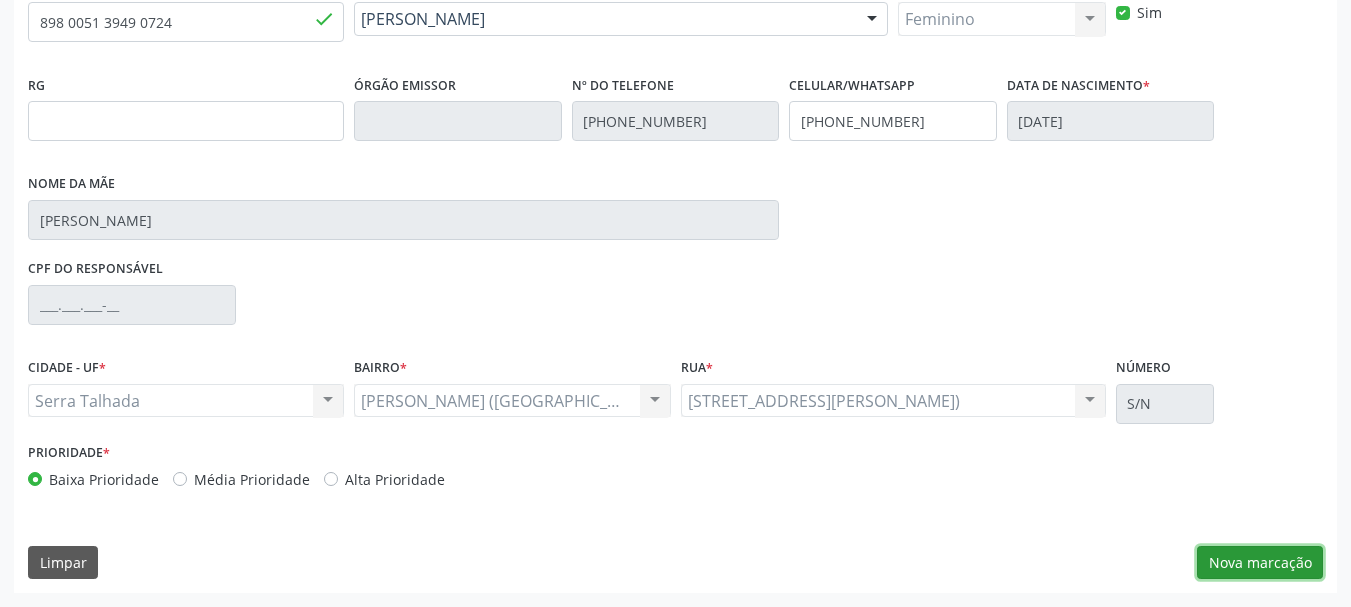 click on "Nova marcação" at bounding box center [1260, 563] 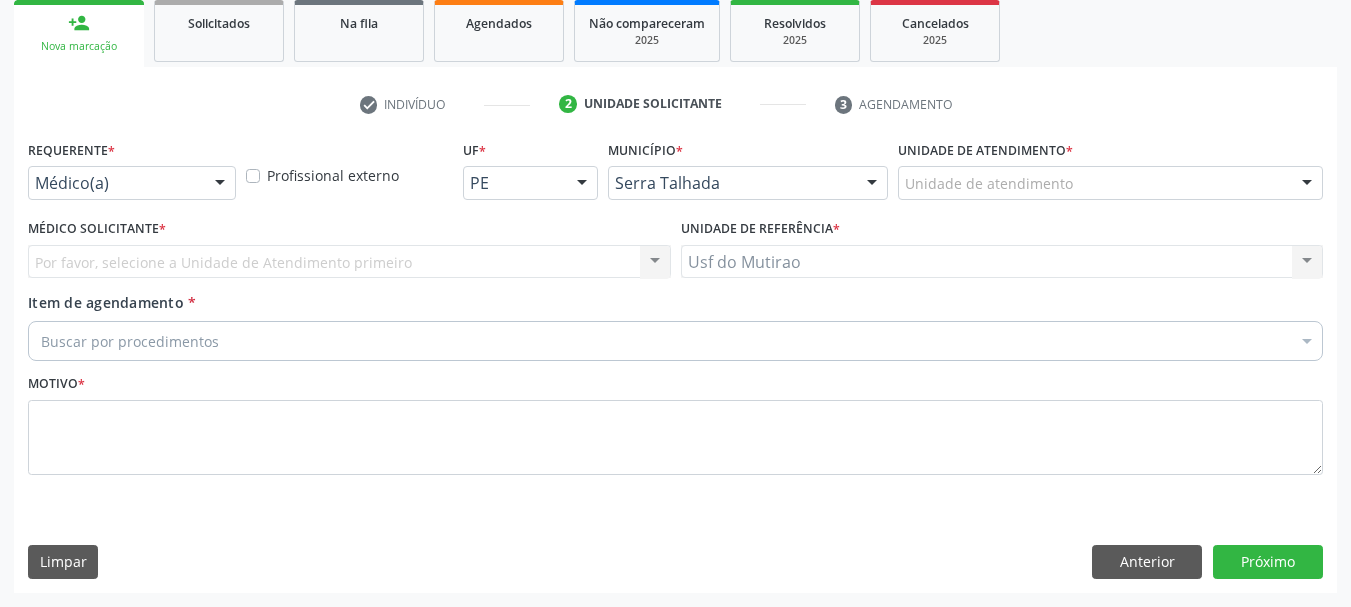 scroll, scrollTop: 299, scrollLeft: 0, axis: vertical 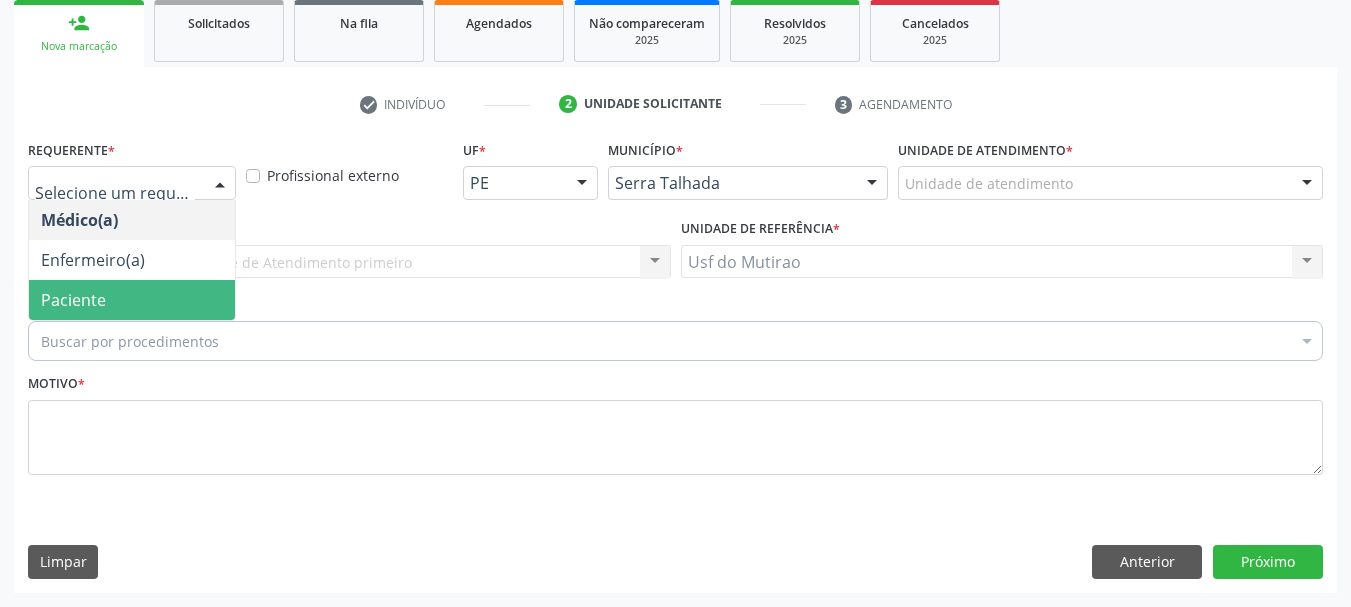 click on "Paciente" at bounding box center [73, 300] 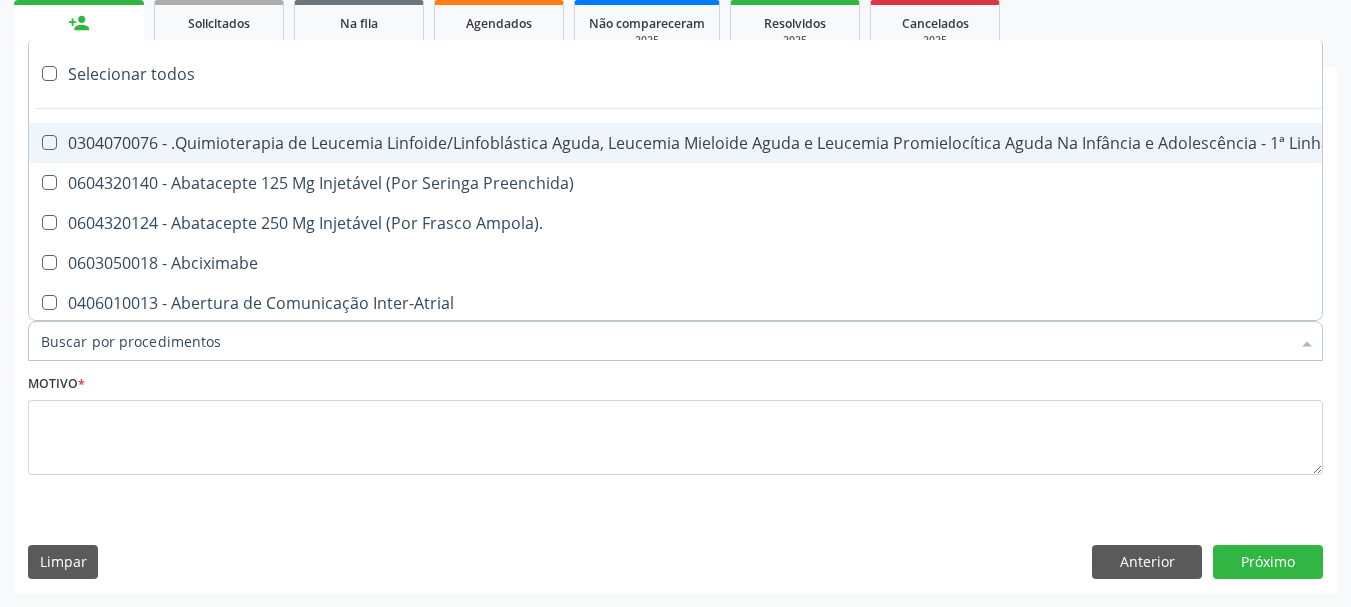 paste on "0205020143" 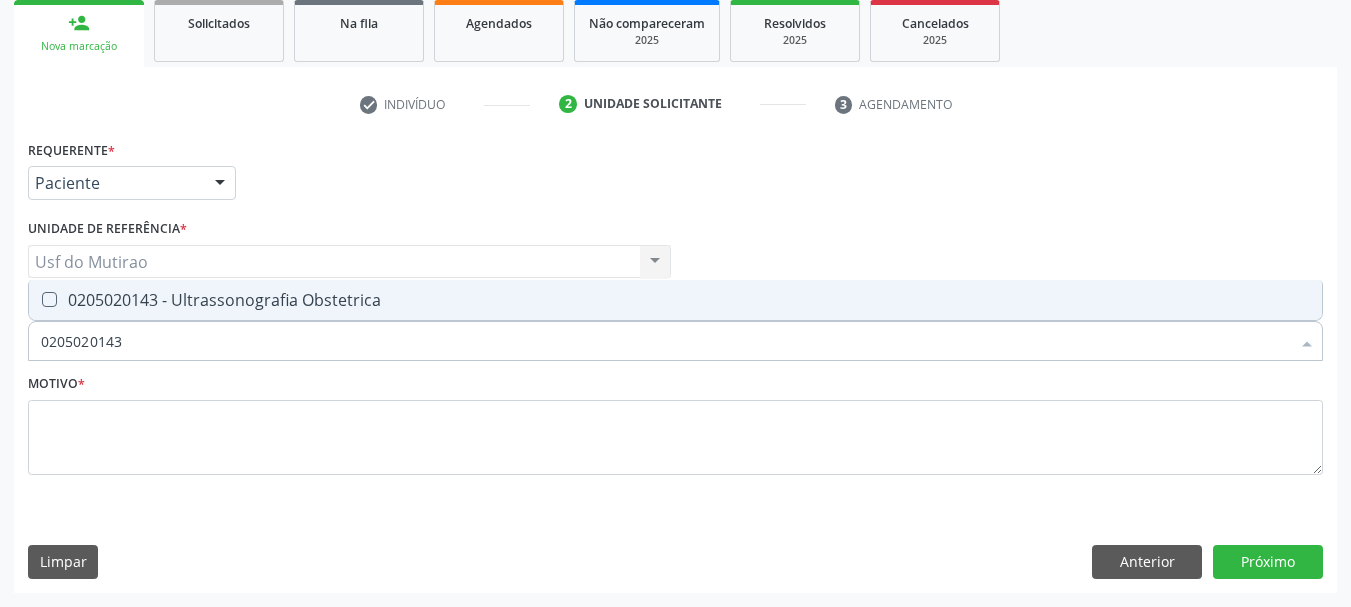 click on "0205020143 - Ultrassonografia Obstetrica" at bounding box center [675, 300] 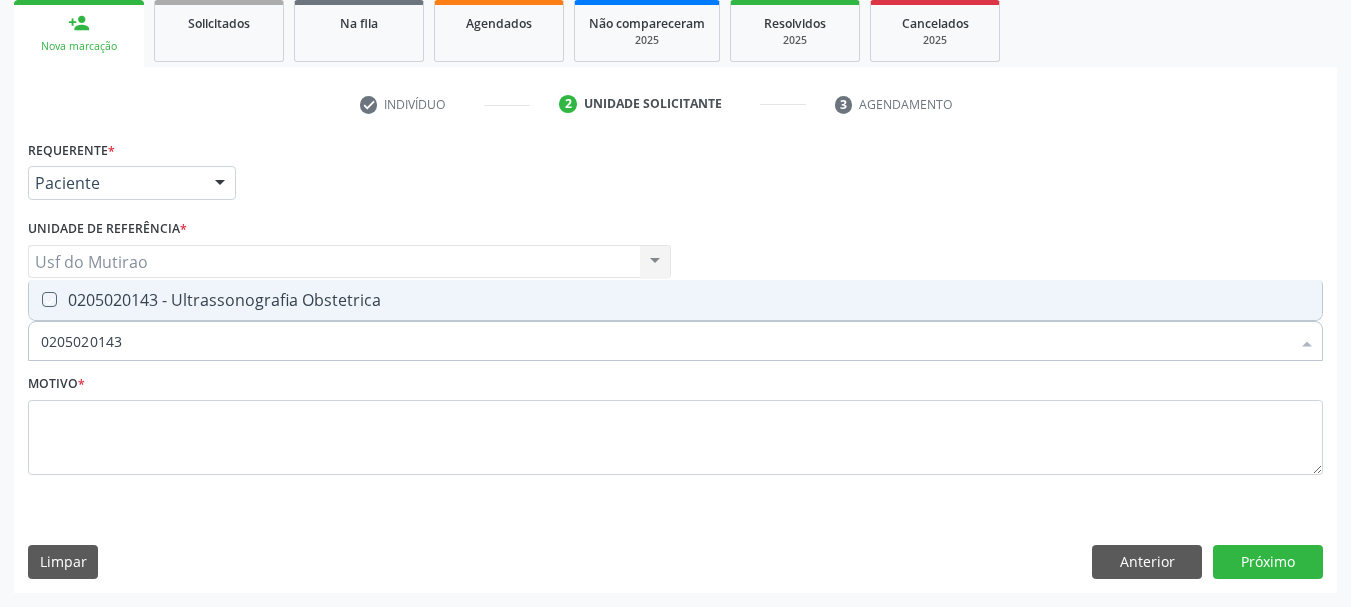 checkbox on "true" 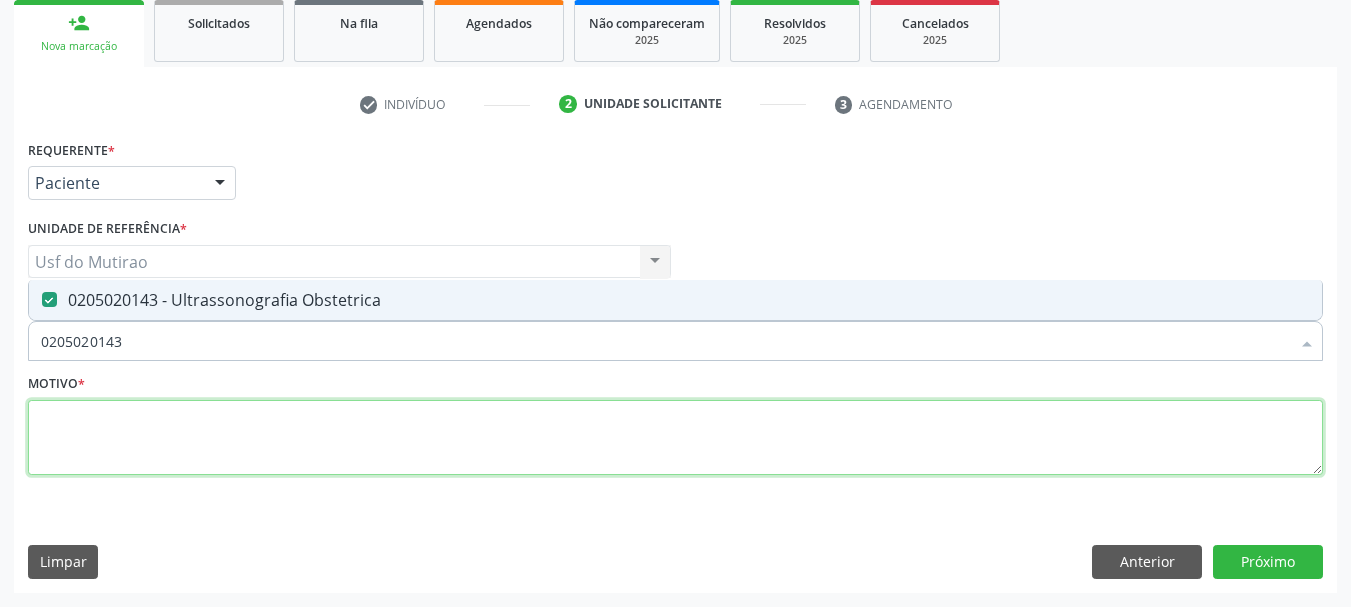 click at bounding box center (675, 438) 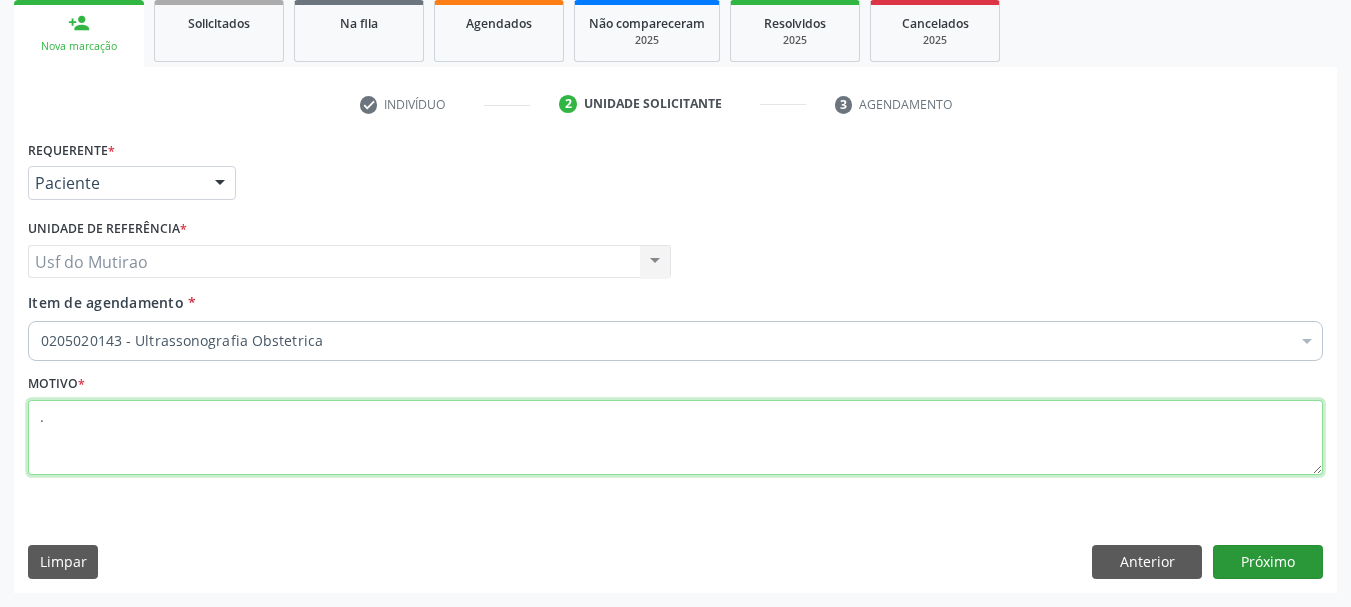 type on "." 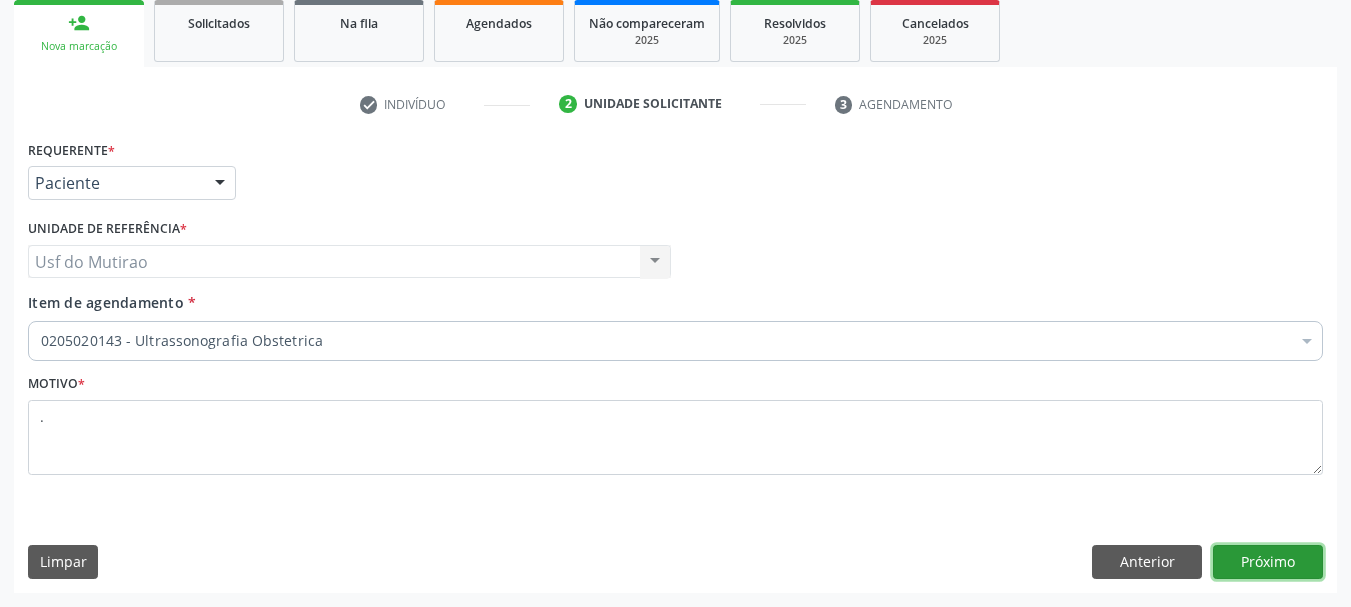 click on "Próximo" at bounding box center [1268, 562] 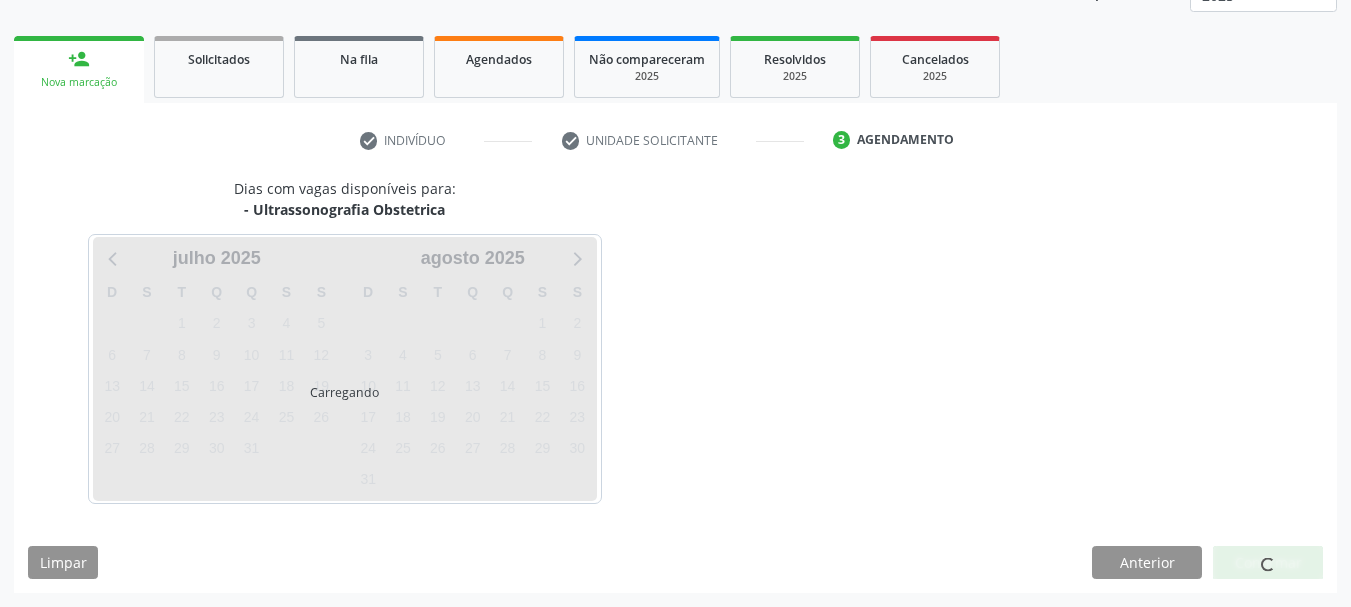 scroll, scrollTop: 263, scrollLeft: 0, axis: vertical 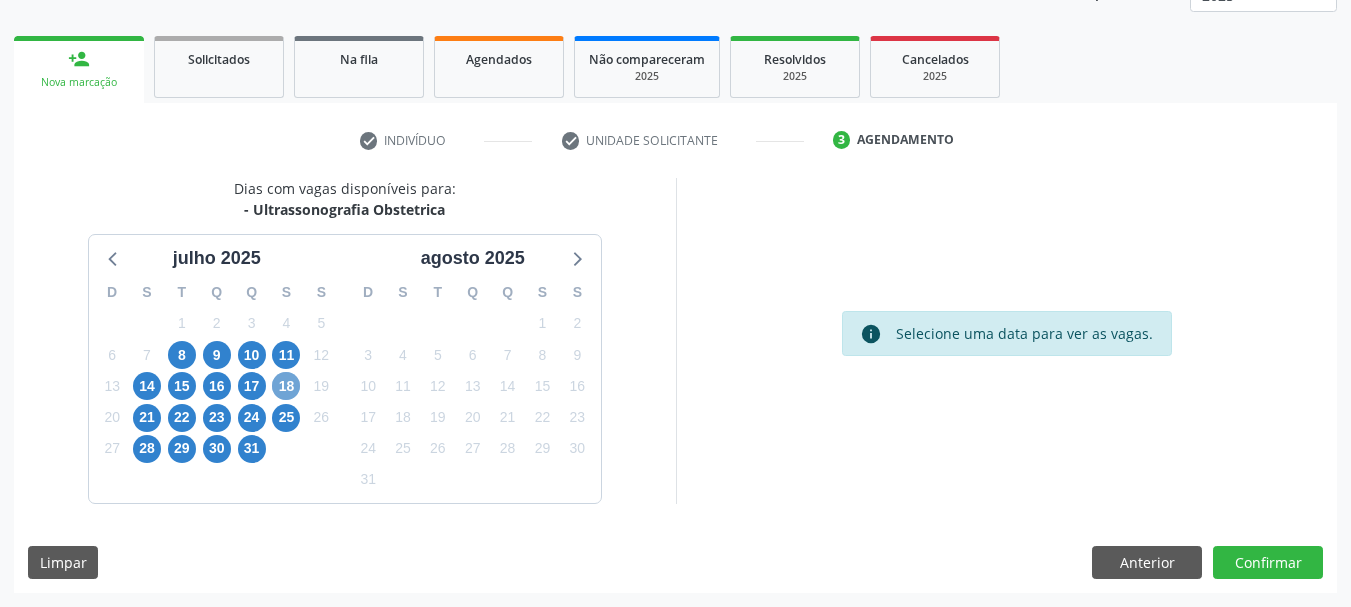 click on "18" at bounding box center (286, 386) 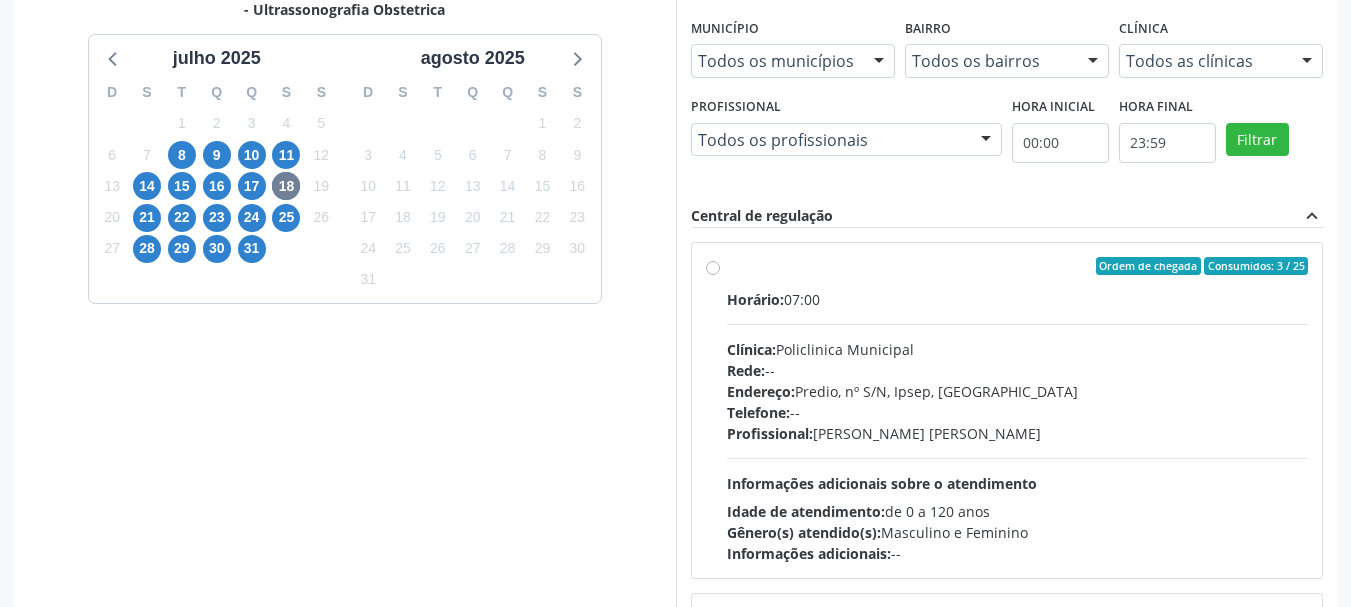 click on "Profissional:
Maira Cavalcanti Lima Barros" at bounding box center [1018, 433] 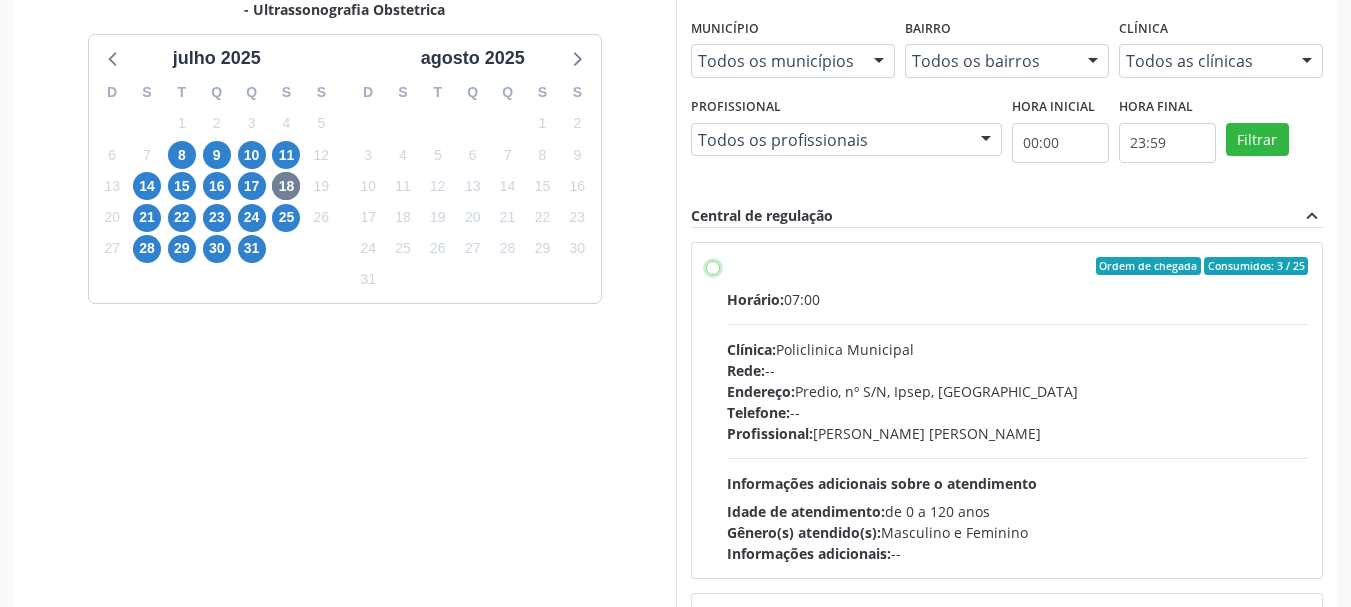 click on "Ordem de chegada
Consumidos: 3 / 25
Horário:   07:00
Clínica:  Policlinica Municipal
Rede:
--
Endereço:   Predio, nº S/N, Ipsep, Serra Talhada - PE
Telefone:   --
Profissional:
Maira Cavalcanti Lima Barros
Informações adicionais sobre o atendimento
Idade de atendimento:
de 0 a 120 anos
Gênero(s) atendido(s):
Masculino e Feminino
Informações adicionais:
--" at bounding box center (713, 266) 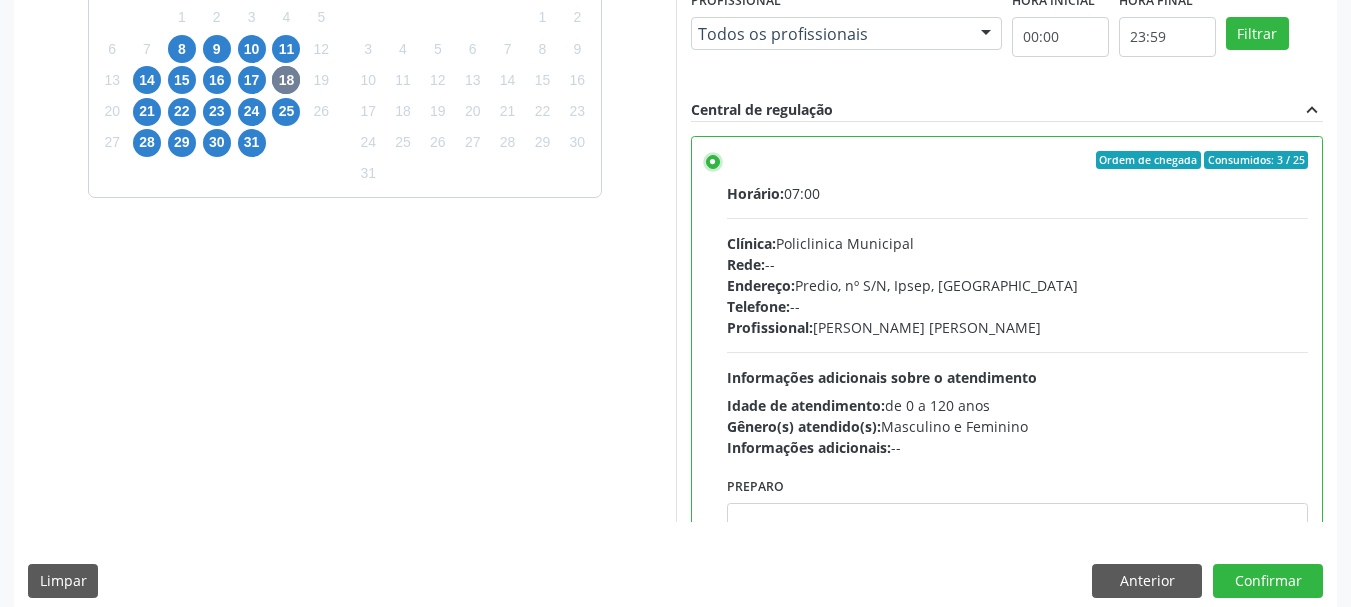 scroll, scrollTop: 588, scrollLeft: 0, axis: vertical 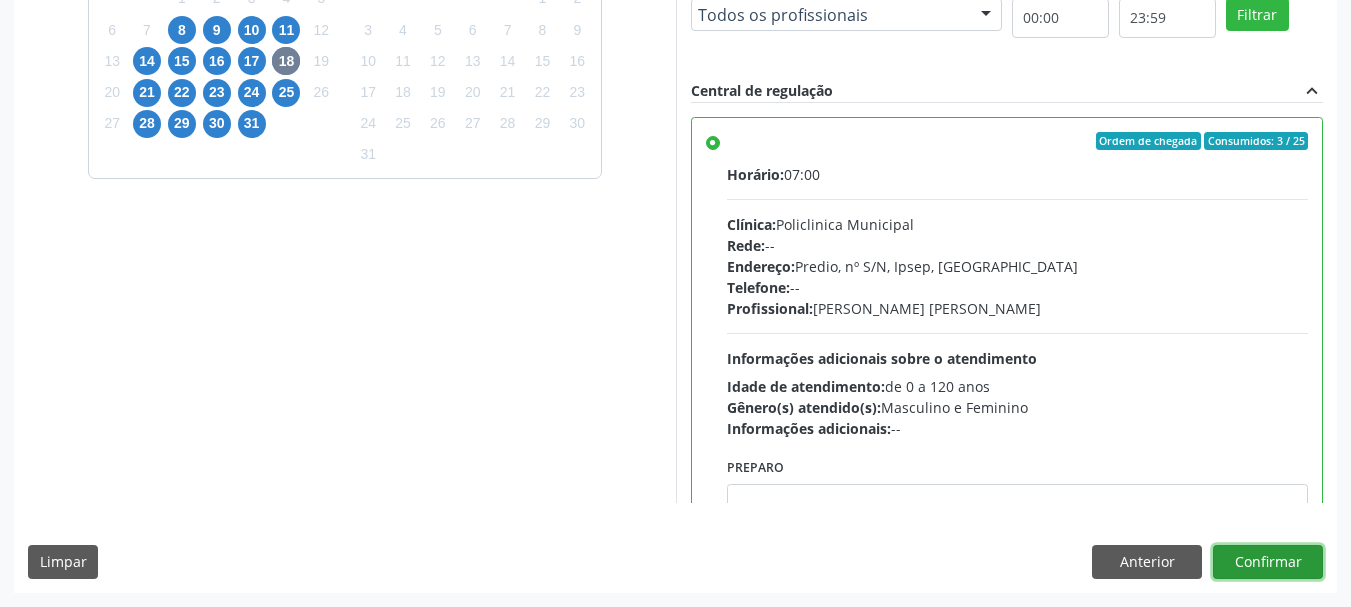 click on "Confirmar" at bounding box center (1268, 562) 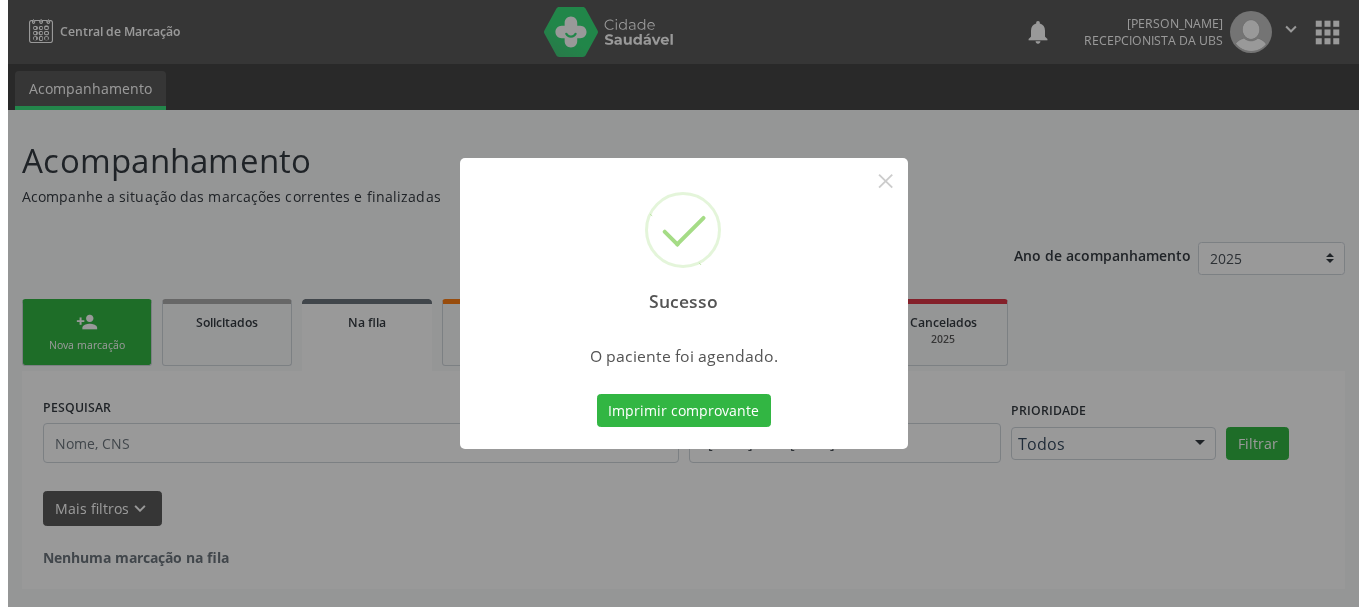 scroll, scrollTop: 0, scrollLeft: 0, axis: both 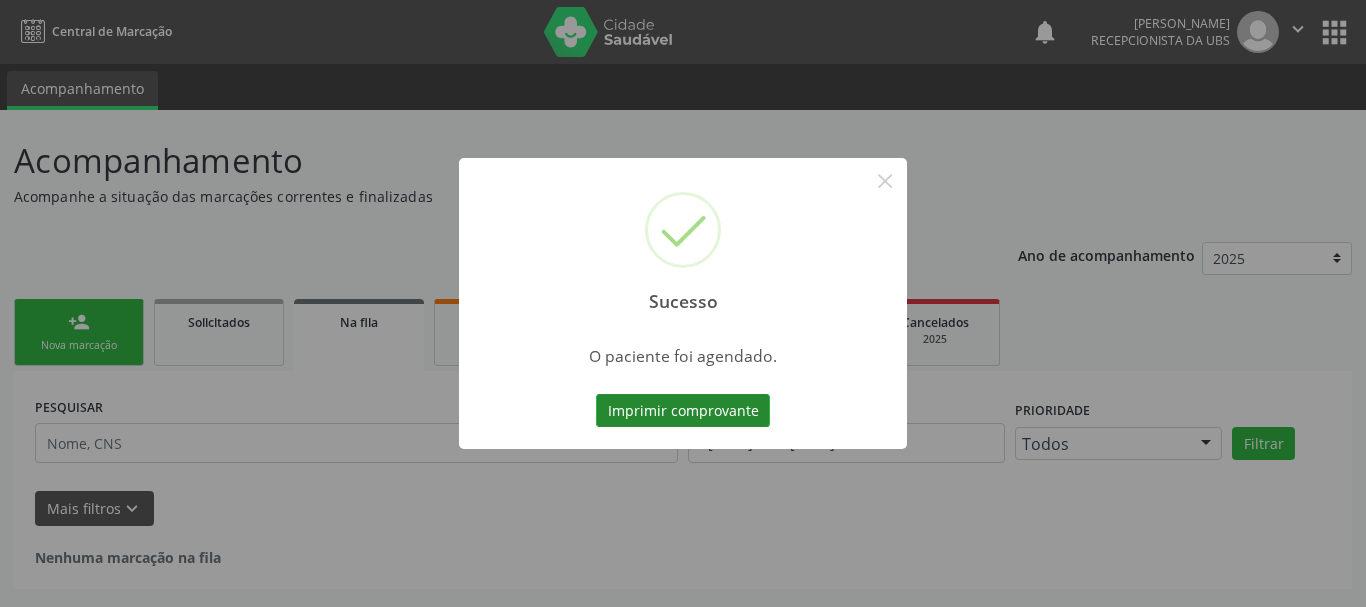 click on "Imprimir comprovante" at bounding box center (683, 411) 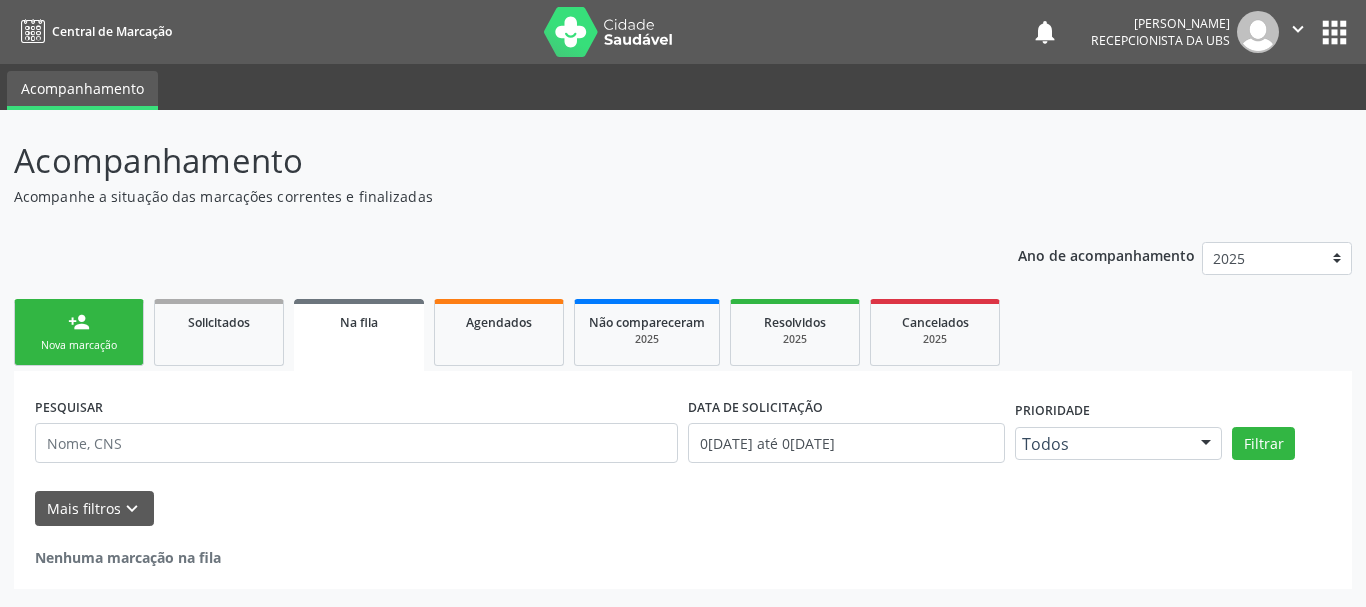 click on "Nova marcação" at bounding box center [79, 345] 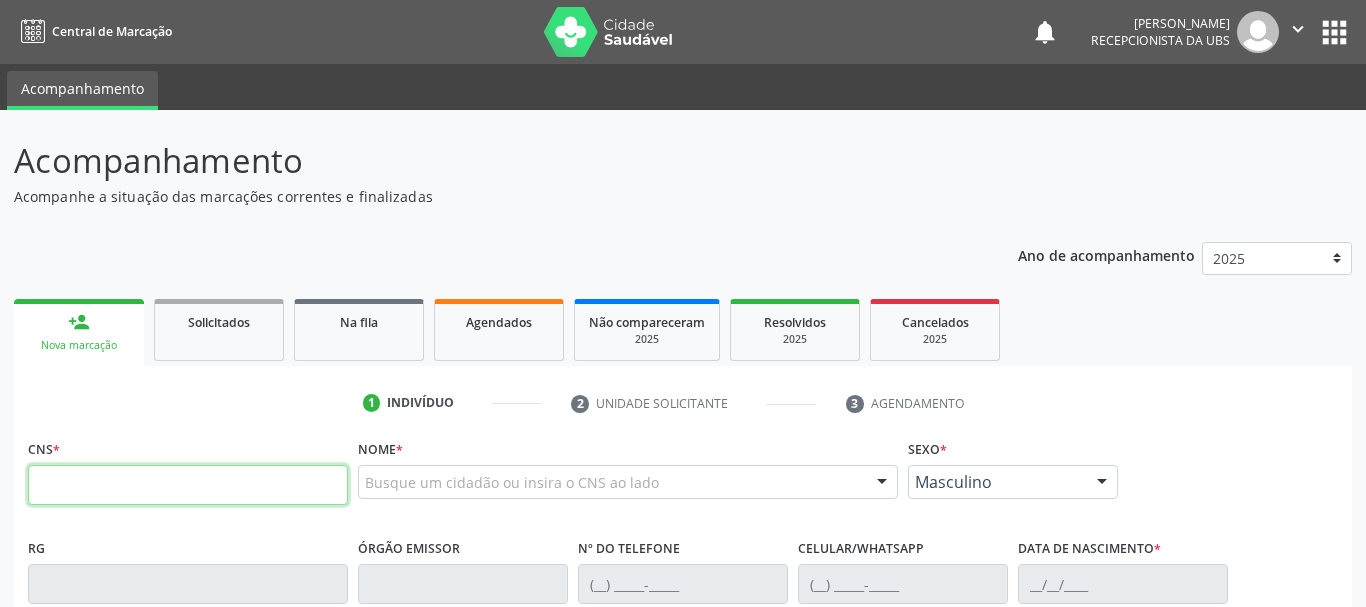 click at bounding box center [188, 485] 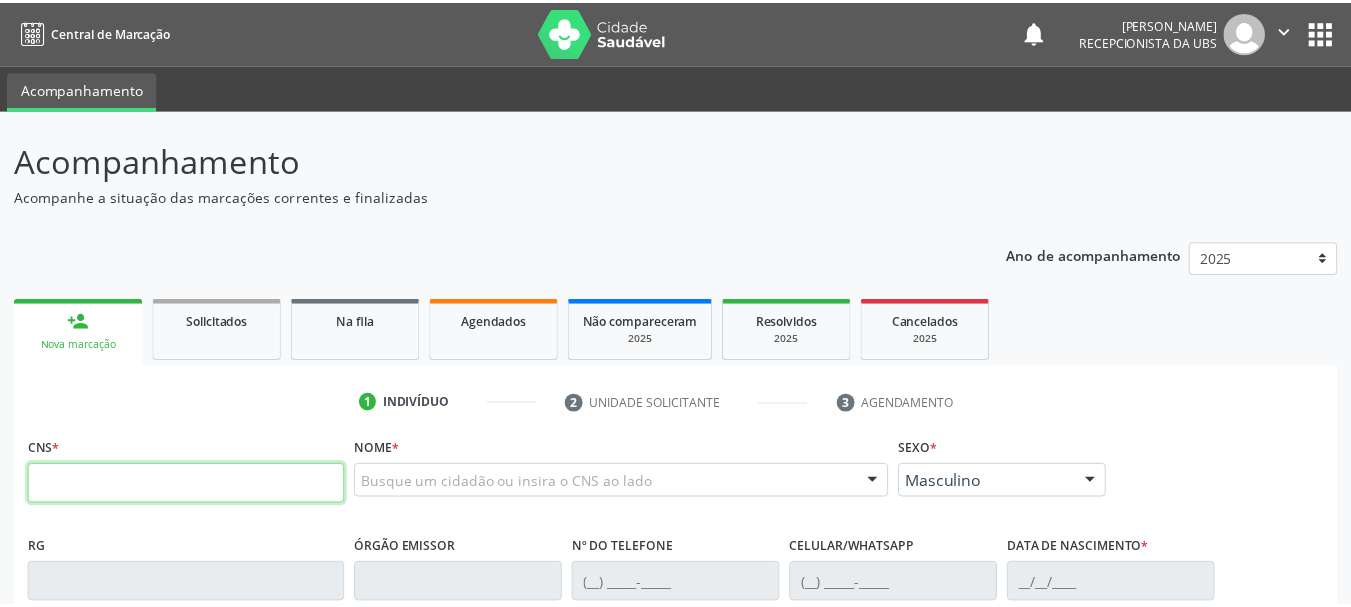 scroll, scrollTop: 100, scrollLeft: 0, axis: vertical 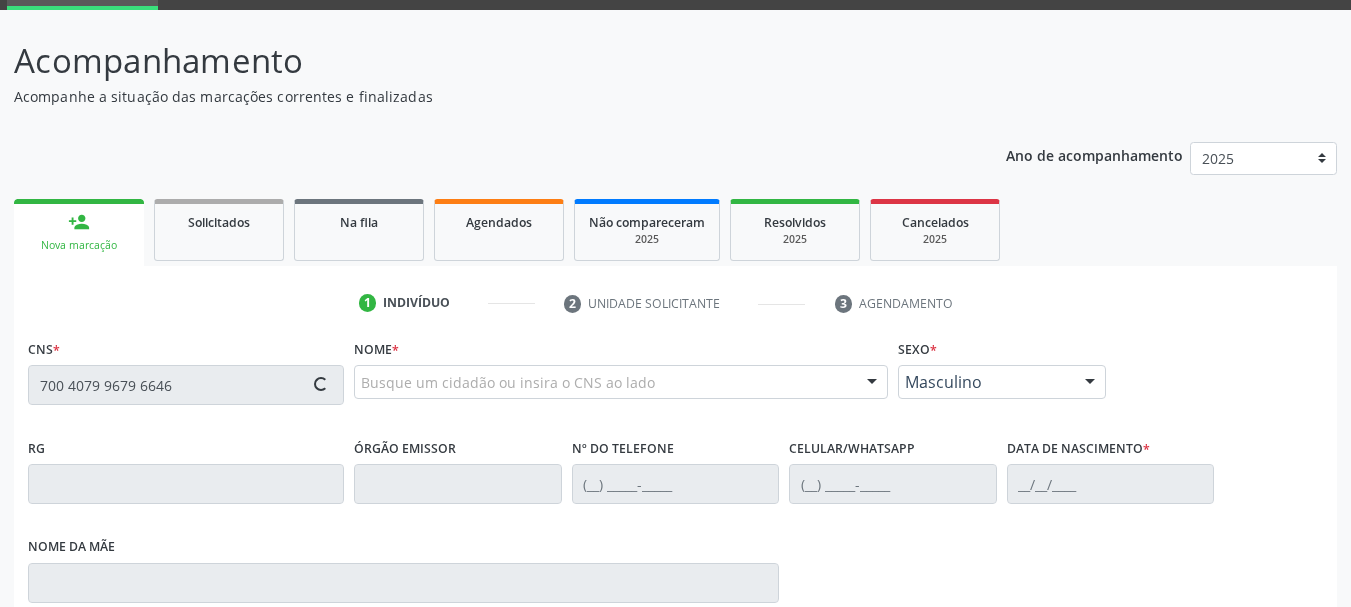 type on "700 4079 9679 6646" 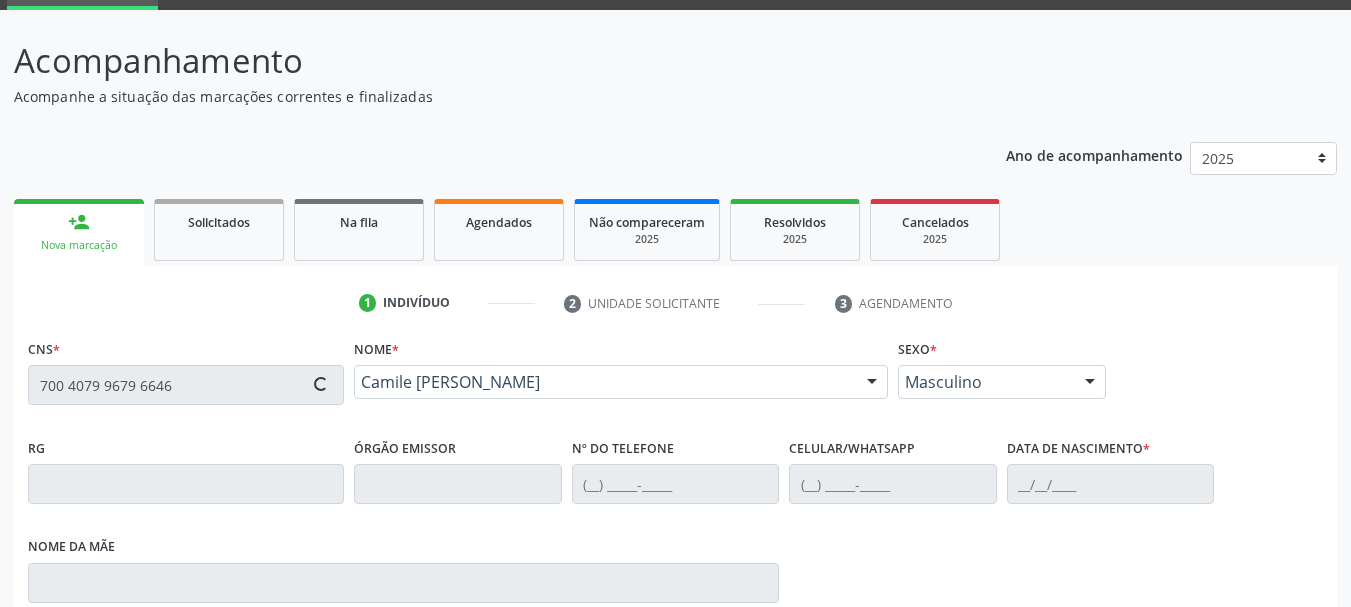 type on "(87) 99999-9999" 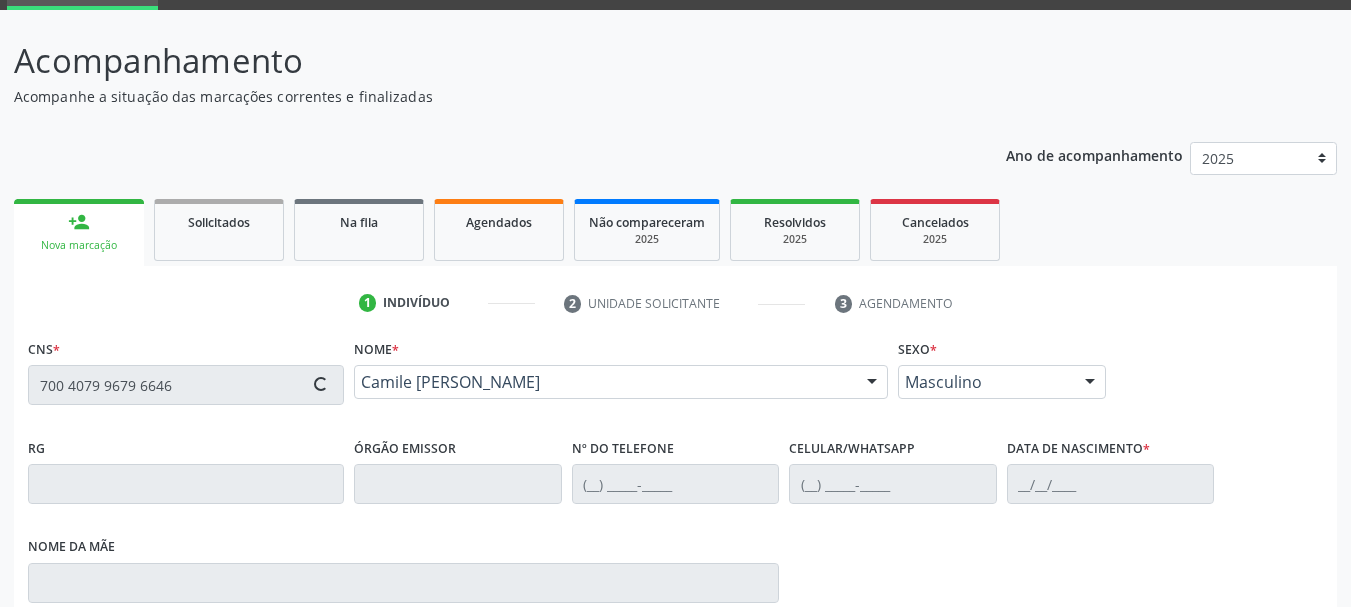 type on "(81) 99229-6124" 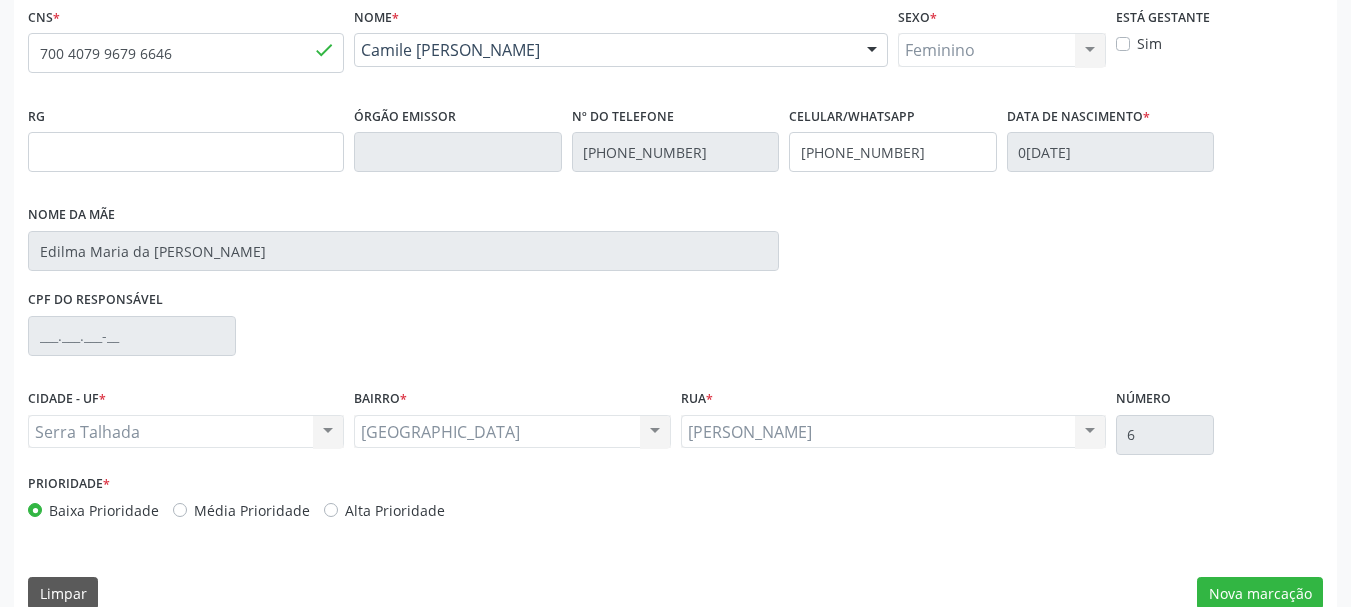 scroll, scrollTop: 463, scrollLeft: 0, axis: vertical 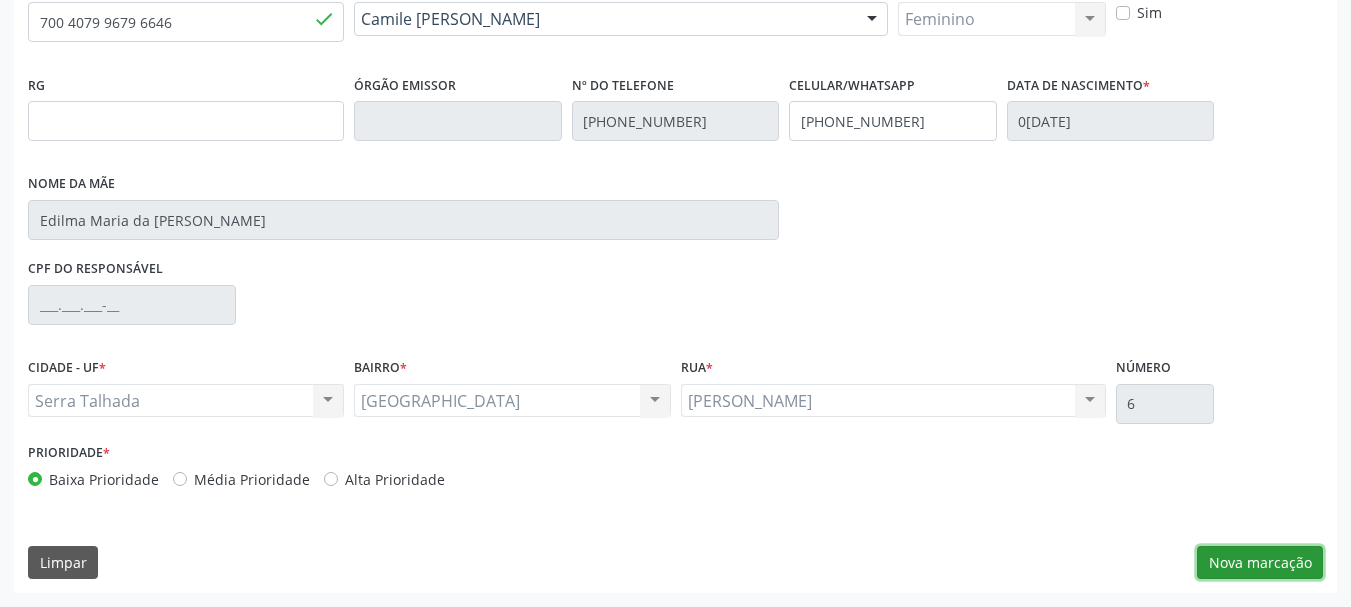 click on "Nova marcação" at bounding box center (1260, 563) 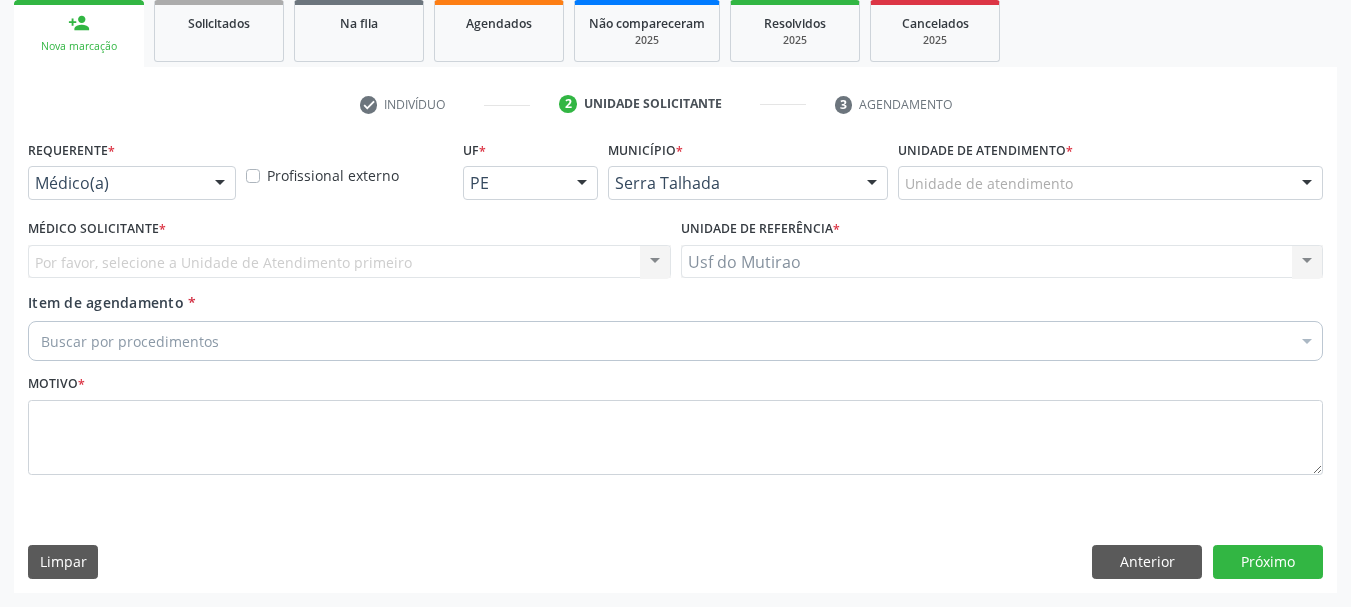 scroll, scrollTop: 299, scrollLeft: 0, axis: vertical 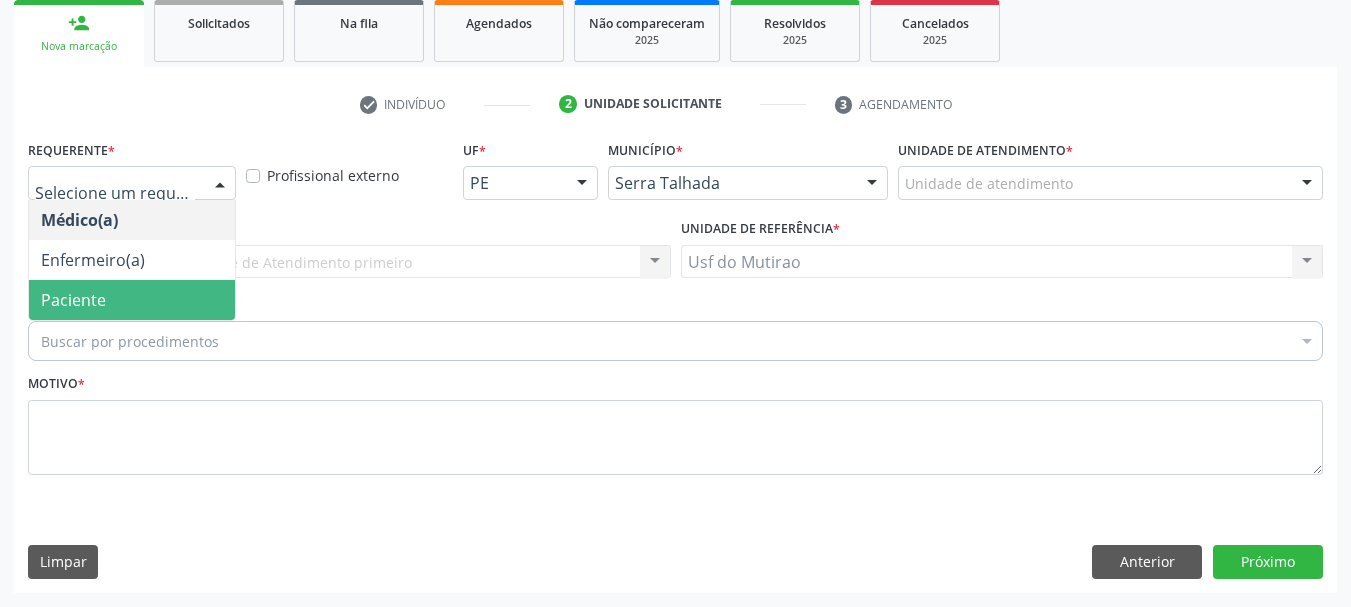click on "Paciente" at bounding box center [132, 300] 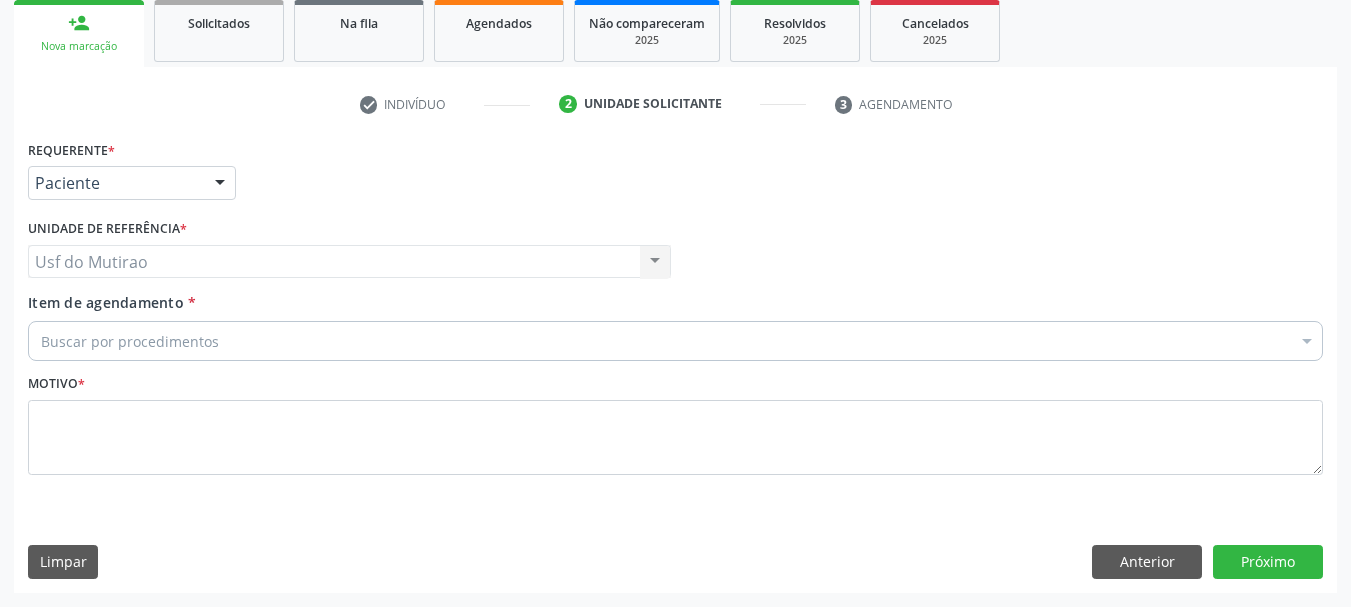 click on "Buscar por procedimentos" at bounding box center (675, 341) 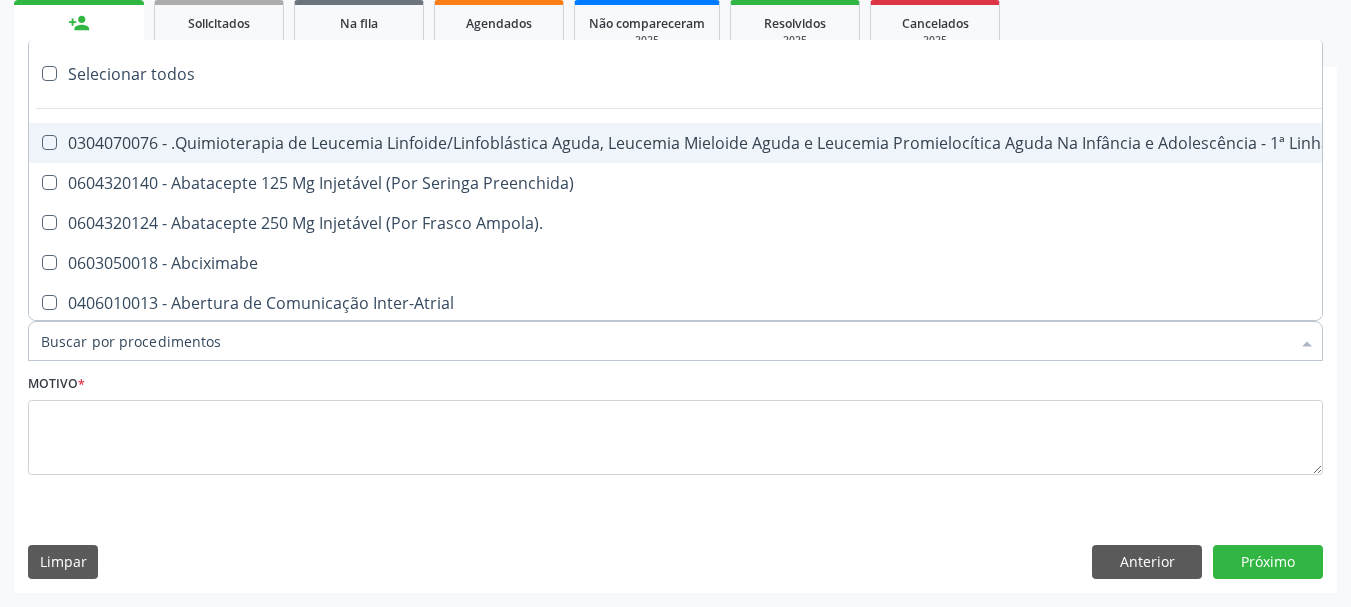 paste on "0205020143" 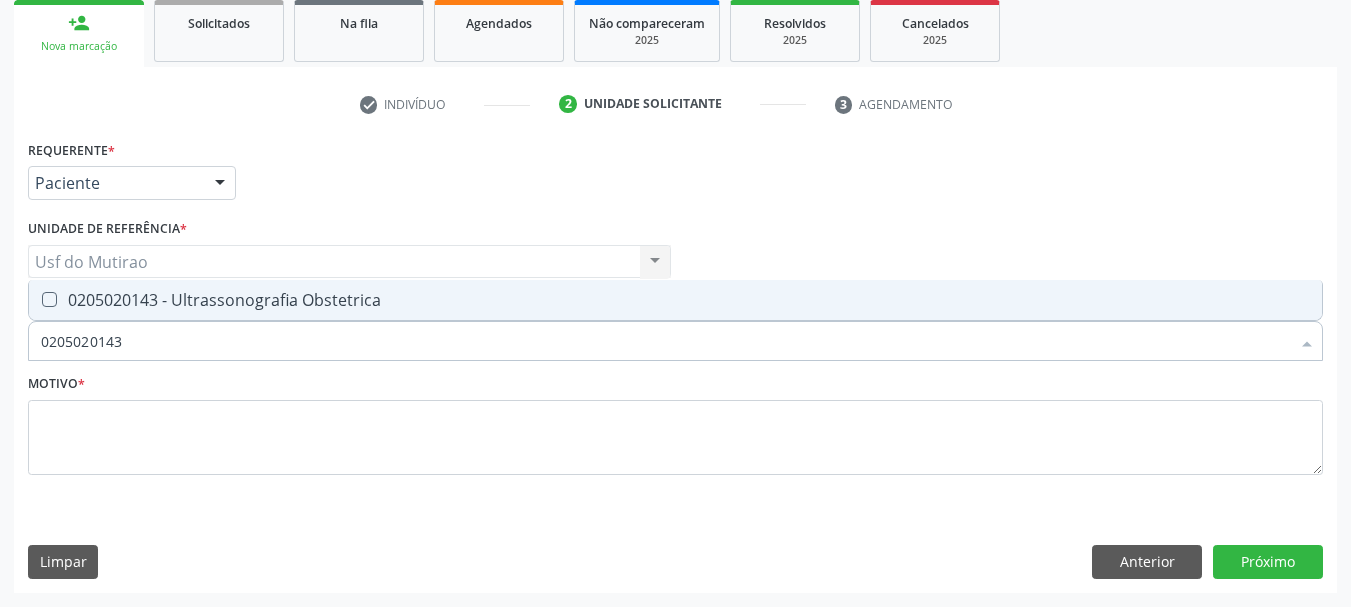click on "0205020143 - Ultrassonografia Obstetrica" at bounding box center (675, 300) 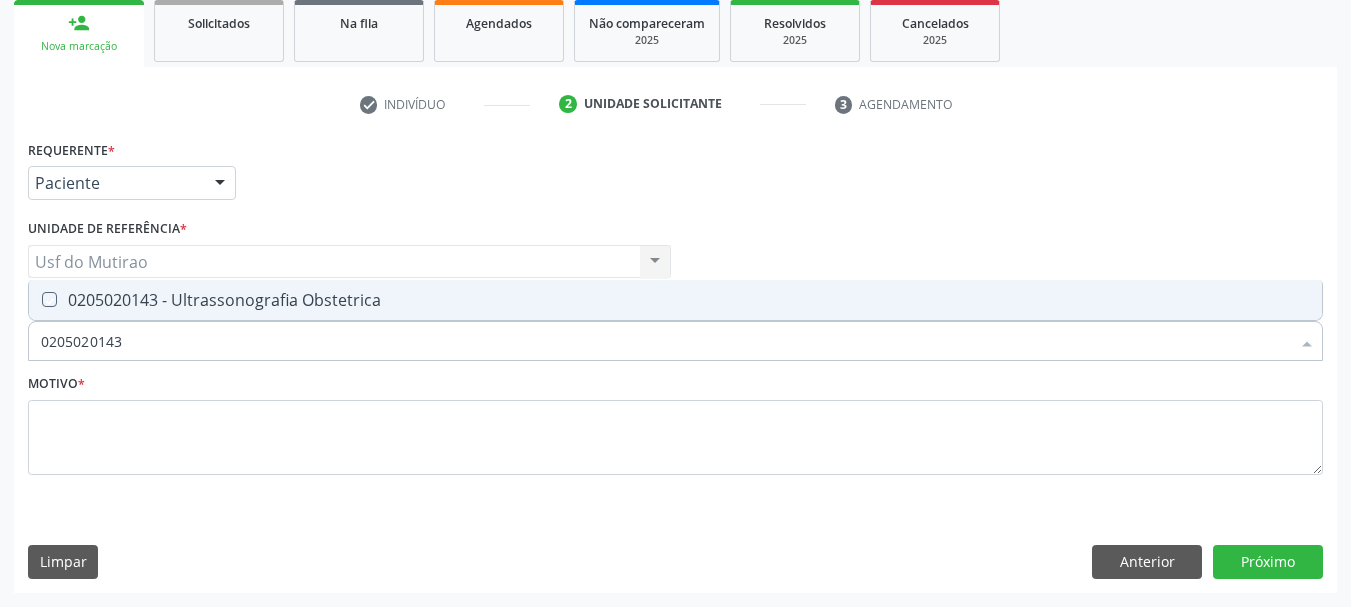 checkbox on "true" 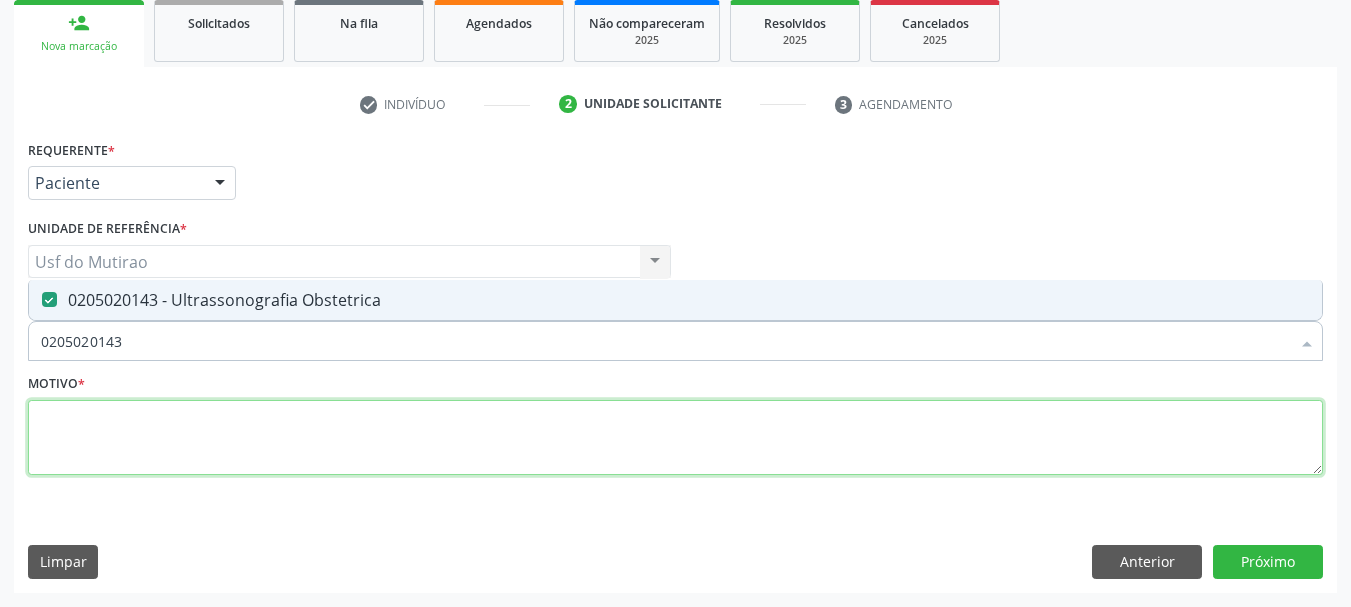 click at bounding box center [675, 438] 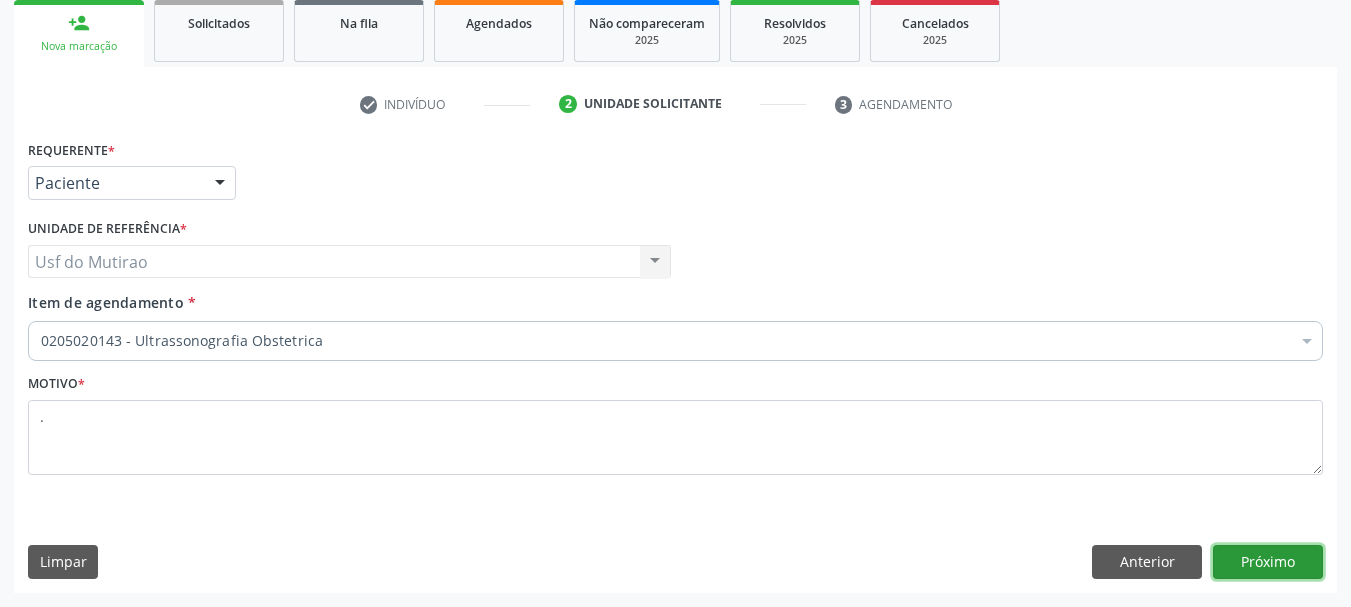 click on "Próximo" at bounding box center (1268, 562) 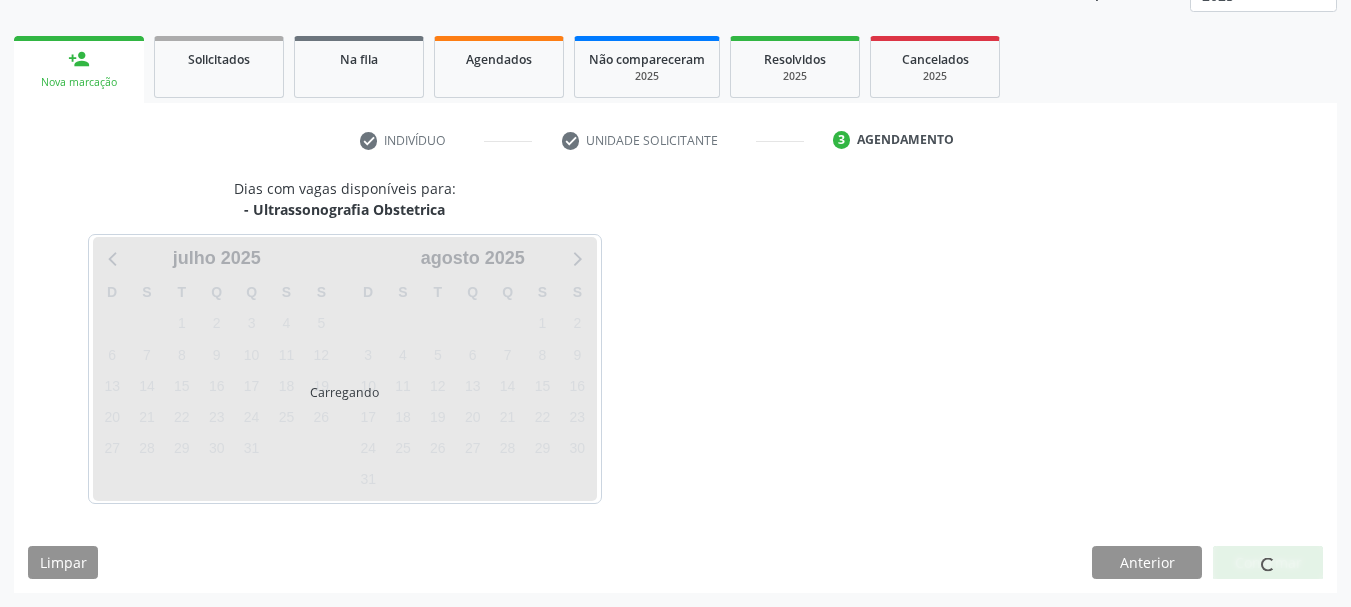 scroll, scrollTop: 263, scrollLeft: 0, axis: vertical 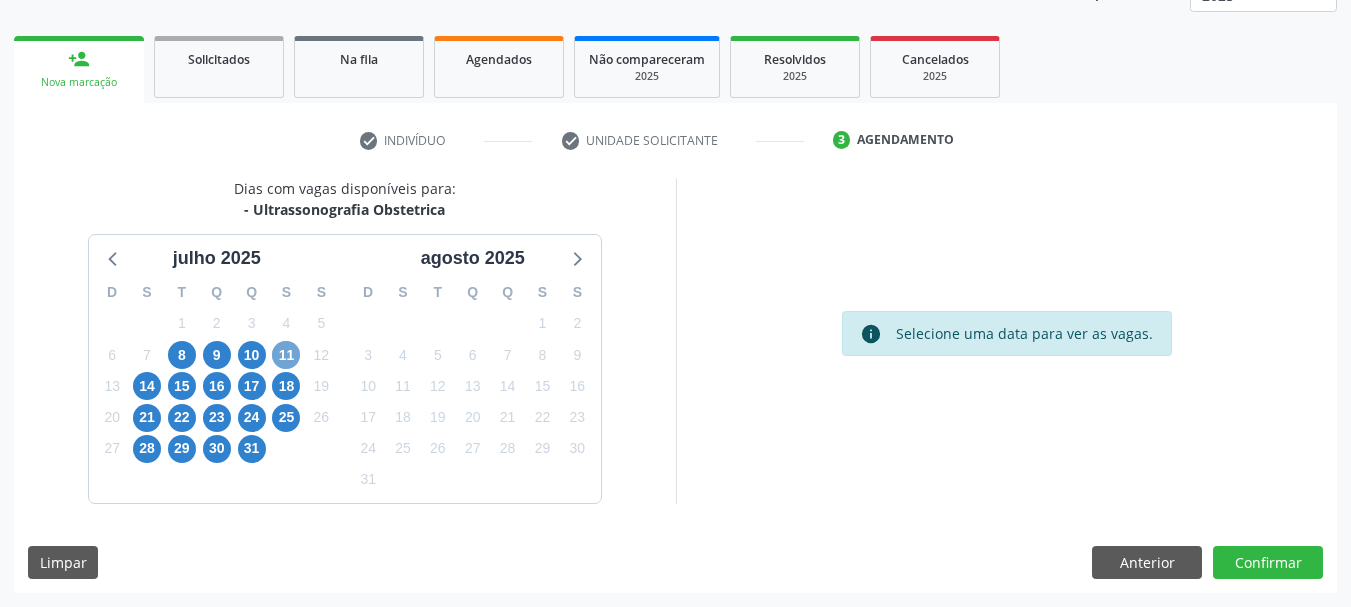 click on "11" at bounding box center (286, 355) 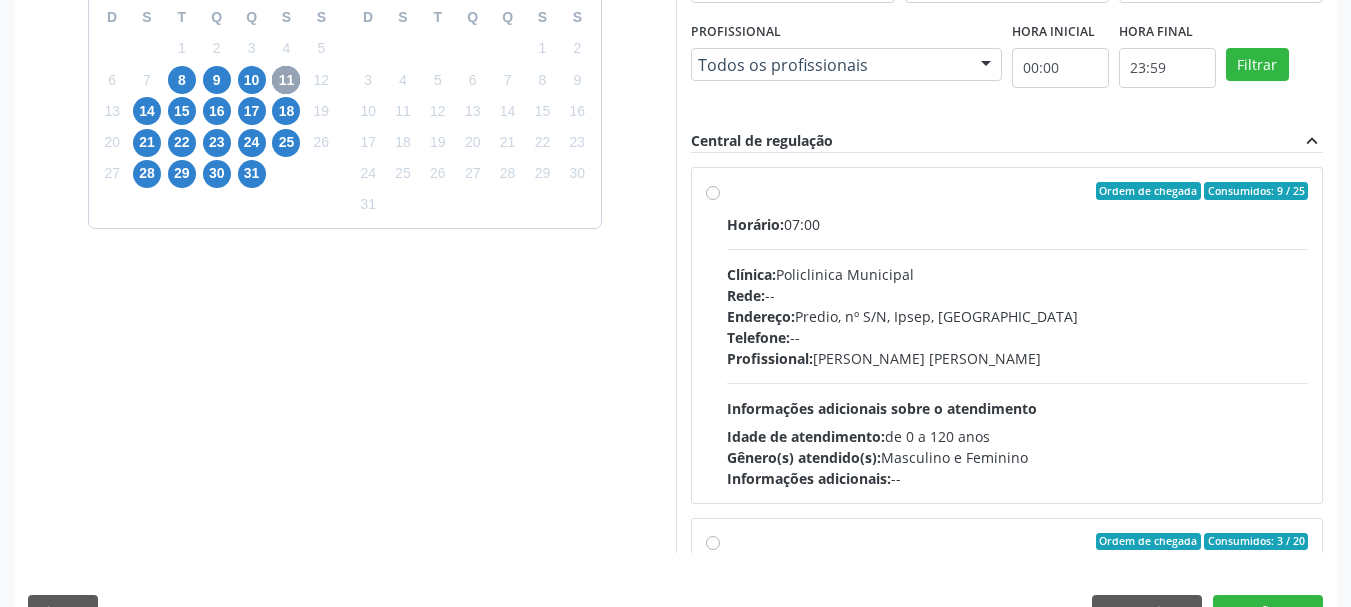scroll, scrollTop: 588, scrollLeft: 0, axis: vertical 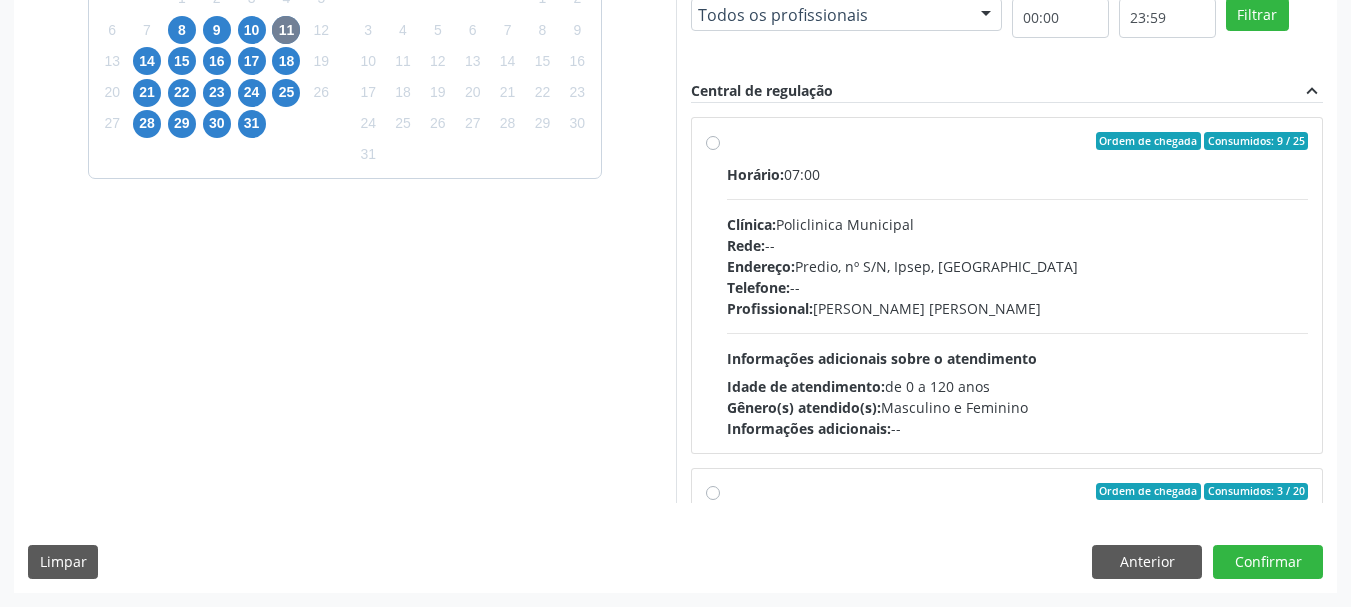 click on "Profissional:
Maira Cavalcanti Lima Barros" at bounding box center (1018, 308) 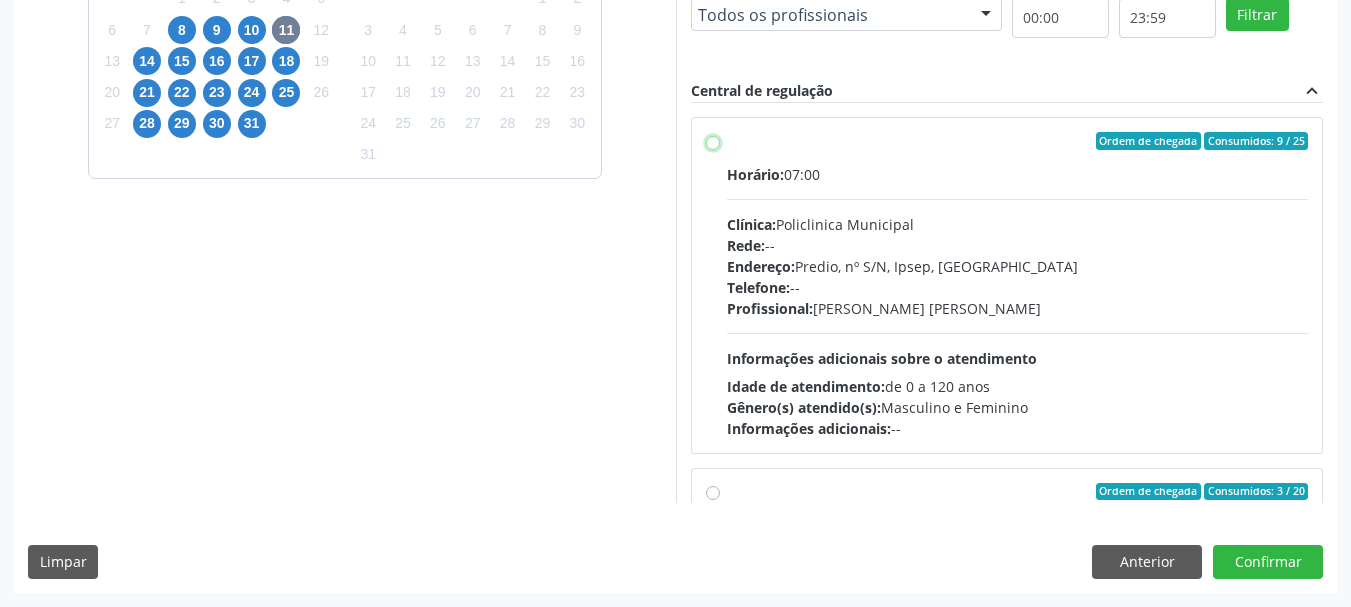 click on "Ordem de chegada
Consumidos: 9 / 25
Horário:   07:00
Clínica:  Policlinica Municipal
Rede:
--
Endereço:   Predio, nº S/N, Ipsep, Serra Talhada - PE
Telefone:   --
Profissional:
Maira Cavalcanti Lima Barros
Informações adicionais sobre o atendimento
Idade de atendimento:
de 0 a 120 anos
Gênero(s) atendido(s):
Masculino e Feminino
Informações adicionais:
--" at bounding box center [713, 141] 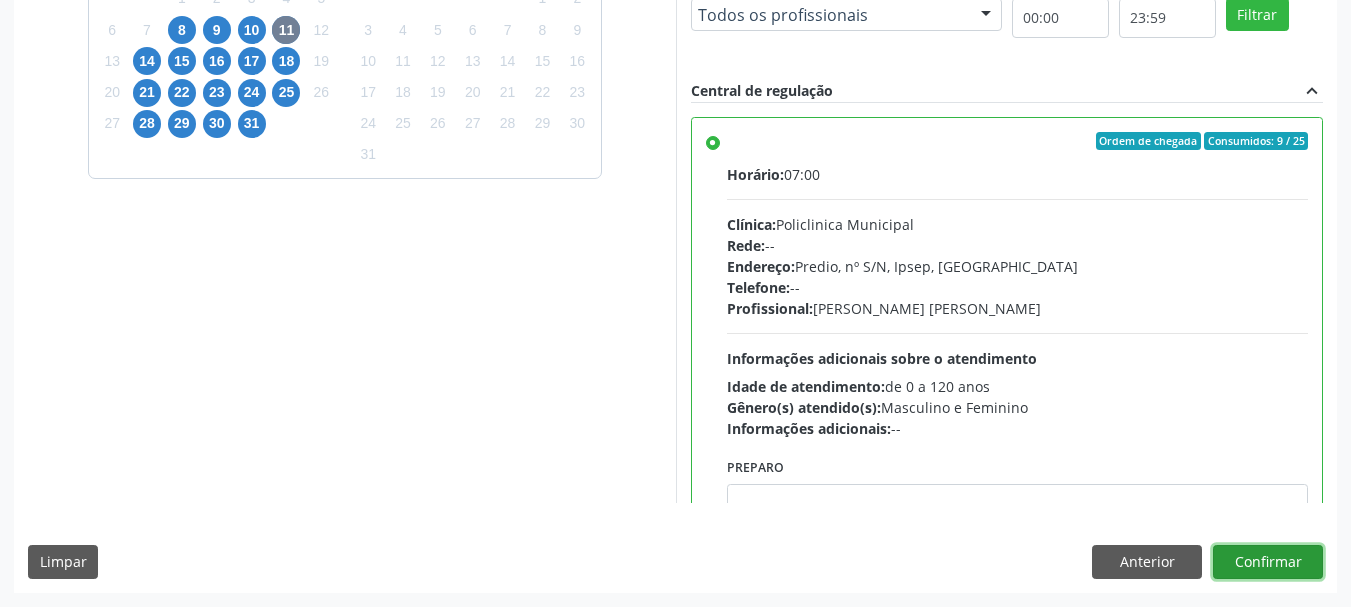 click on "Confirmar" at bounding box center [1268, 562] 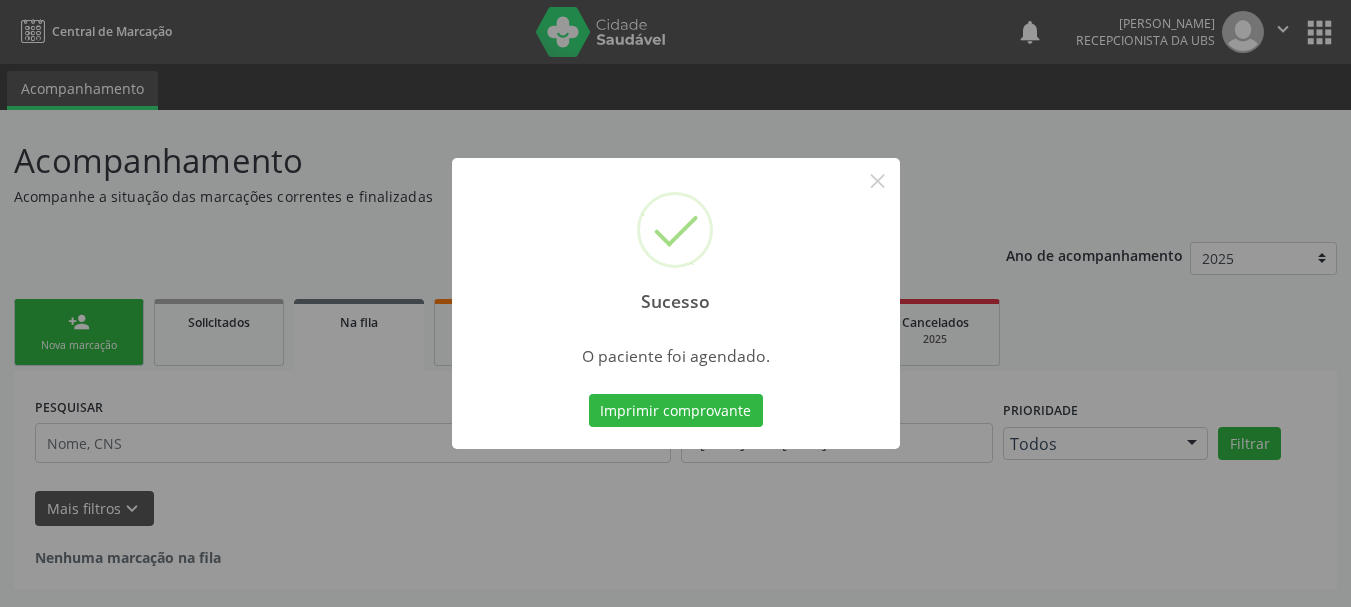 scroll, scrollTop: 0, scrollLeft: 0, axis: both 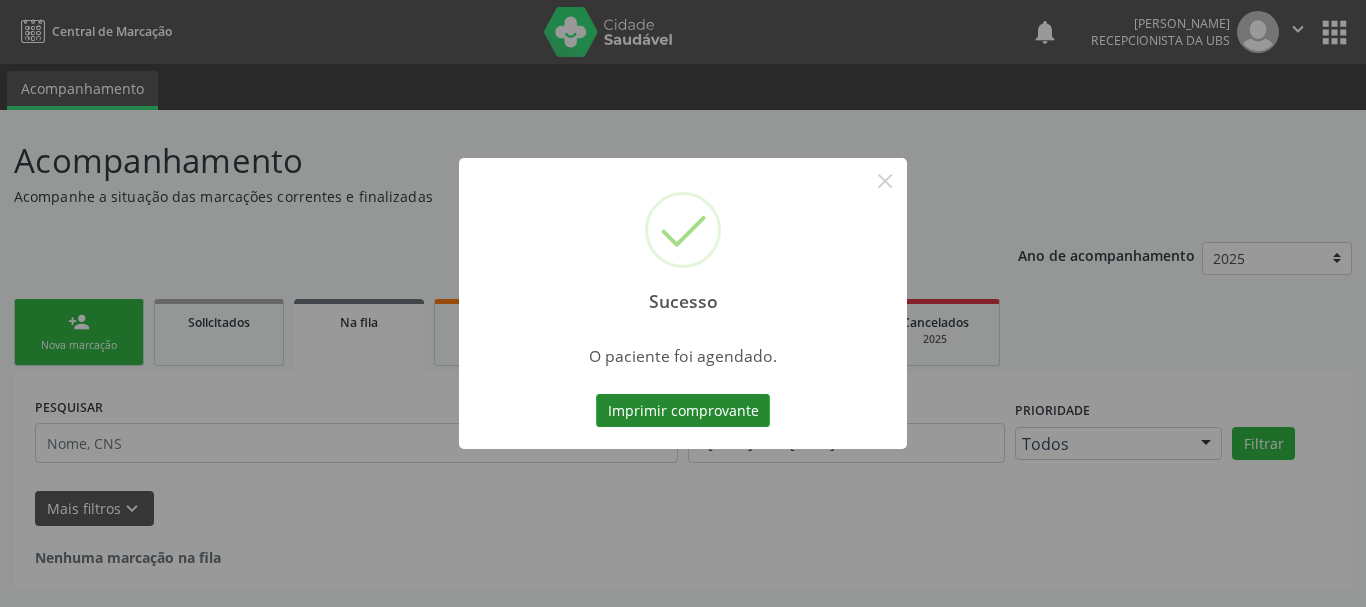 click on "Imprimir comprovante" at bounding box center [683, 411] 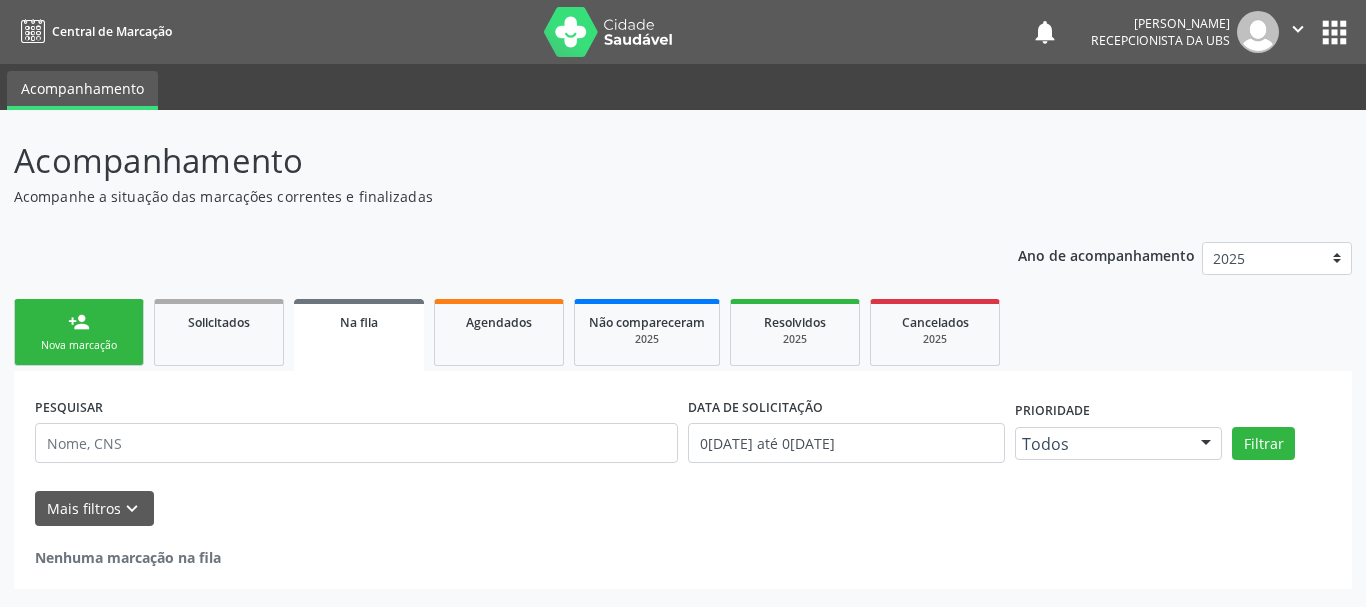 click on "person_add
Nova marcação" at bounding box center [79, 332] 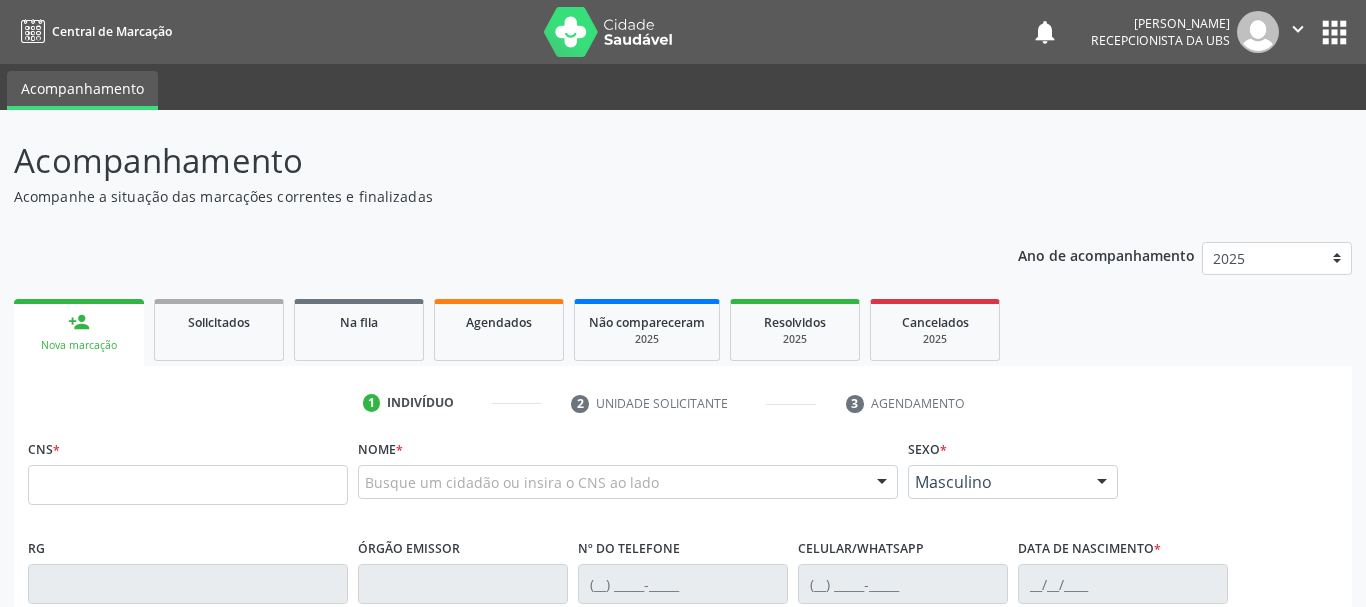 click at bounding box center [365, 492] 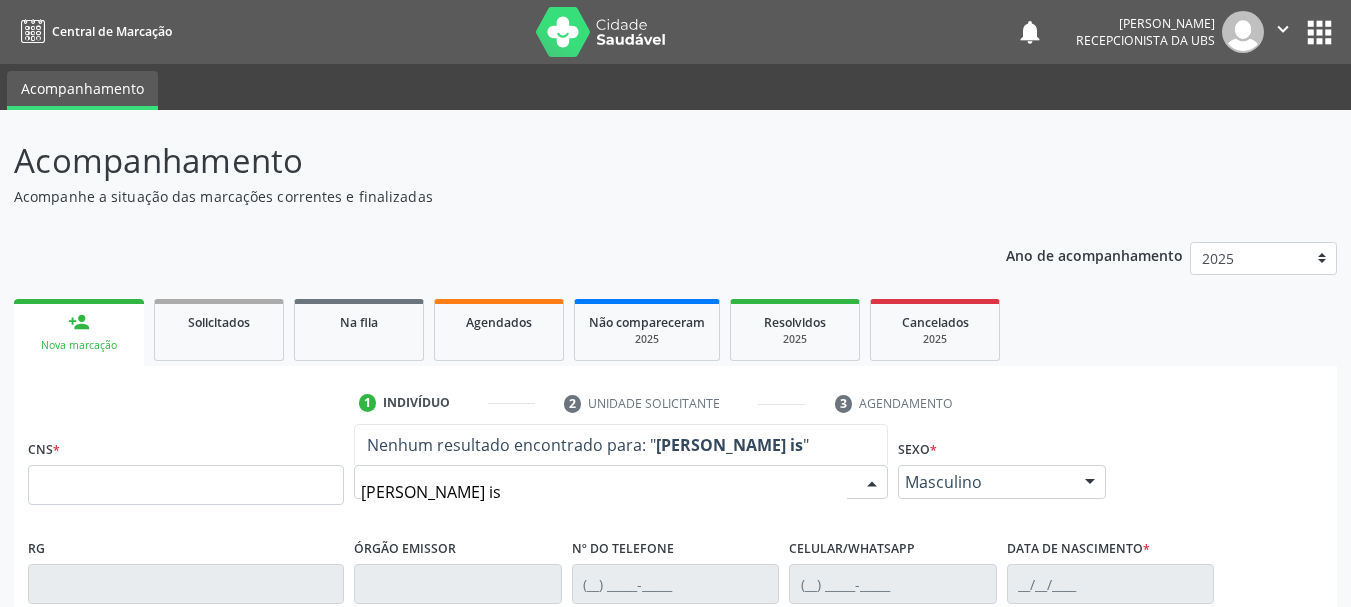 type on "elaine mirele da silva isi" 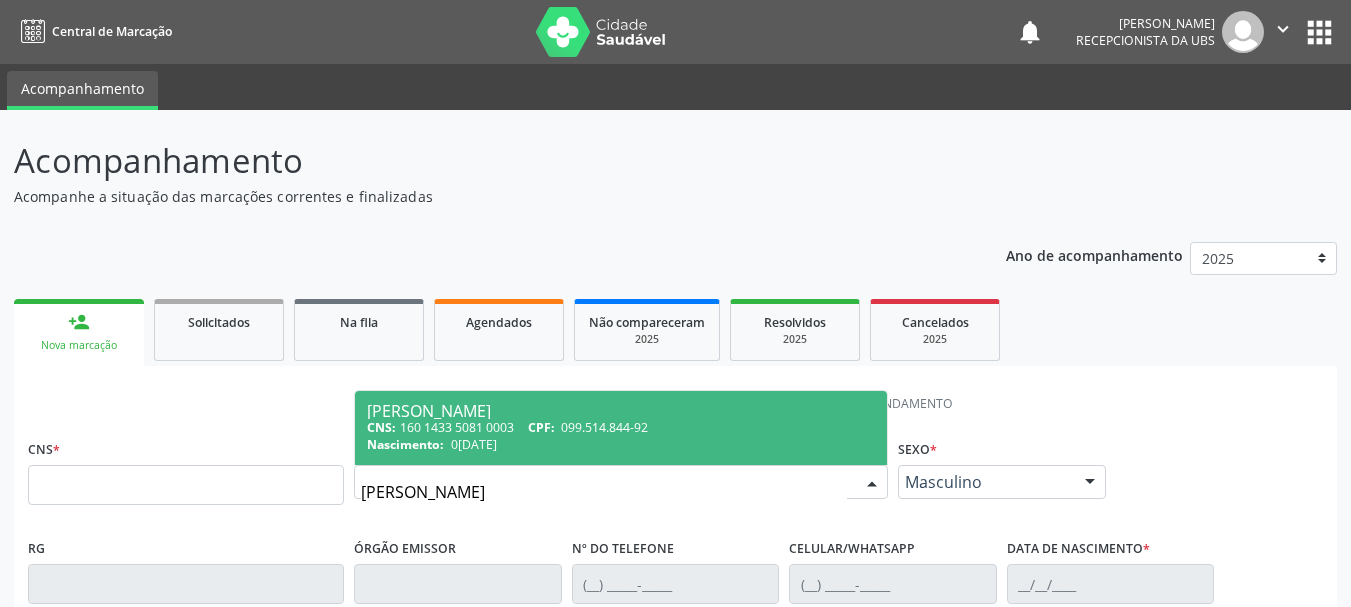 click on "Nascimento:
01/02/1991" at bounding box center (621, 444) 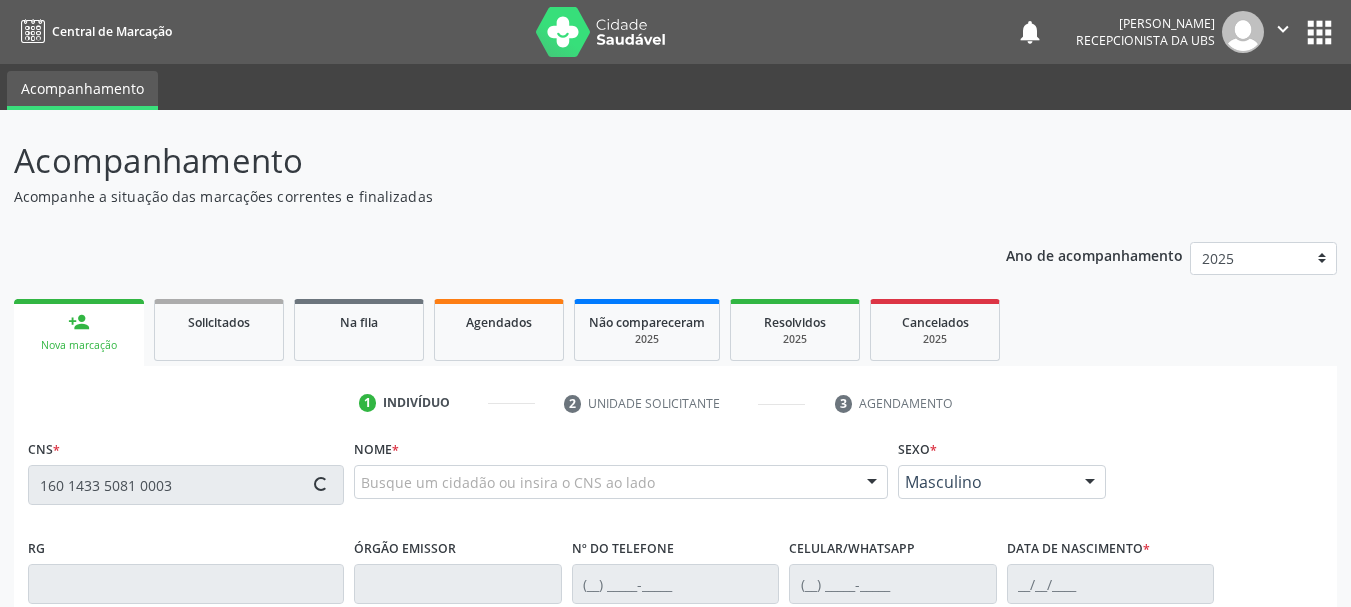 scroll, scrollTop: 400, scrollLeft: 0, axis: vertical 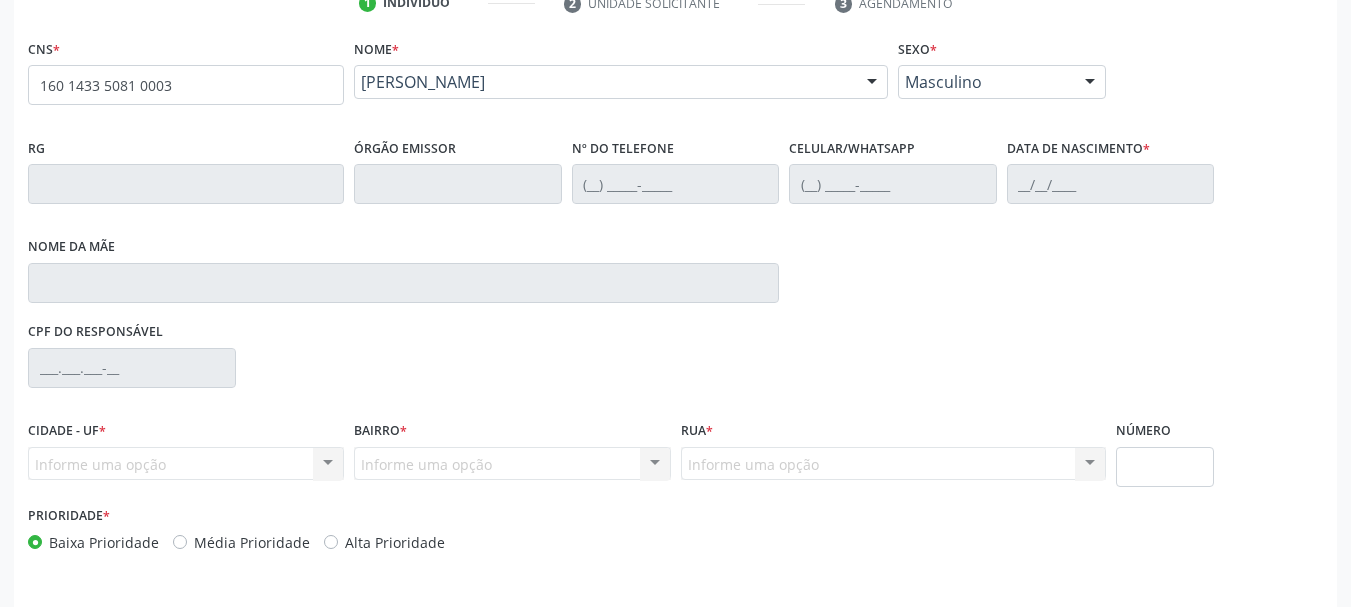 type on "160 1433 5081 0003" 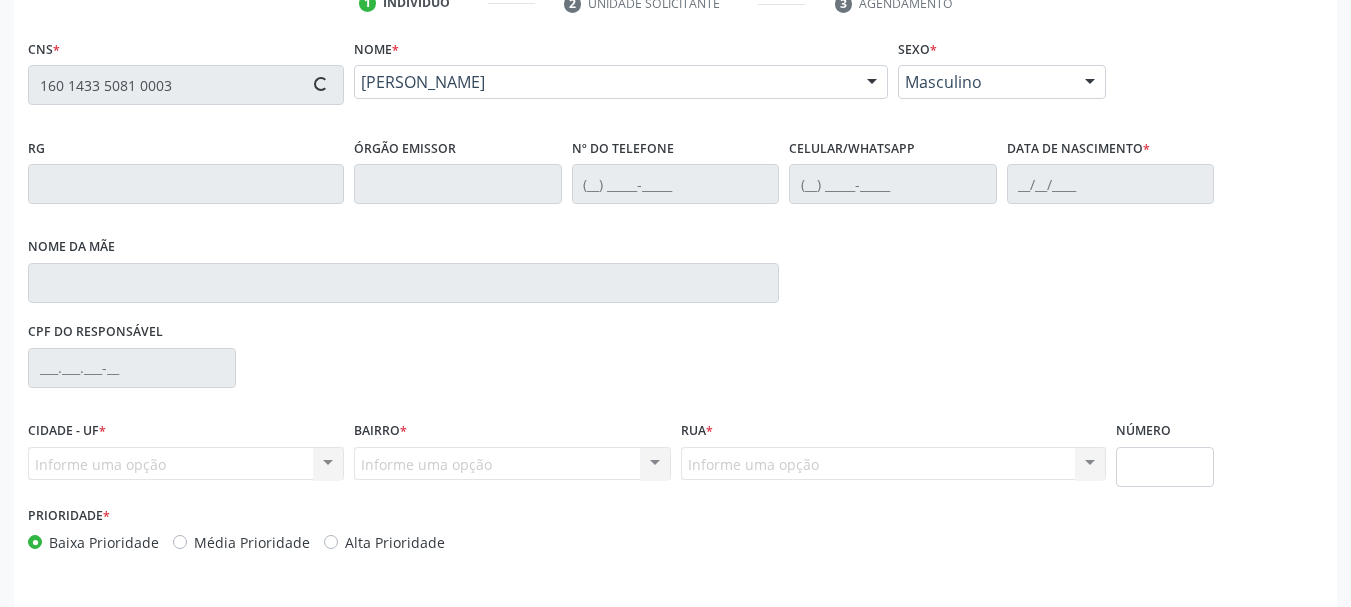 type on "(87) 99803-3024" 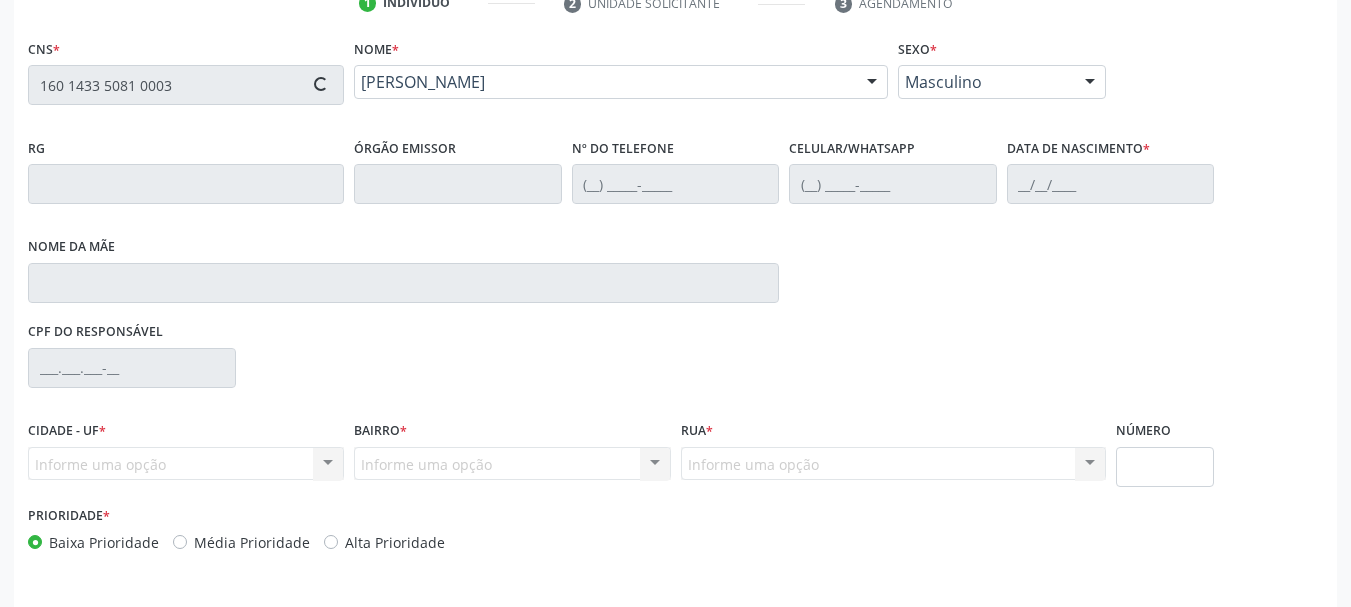 type on "01/02/1991" 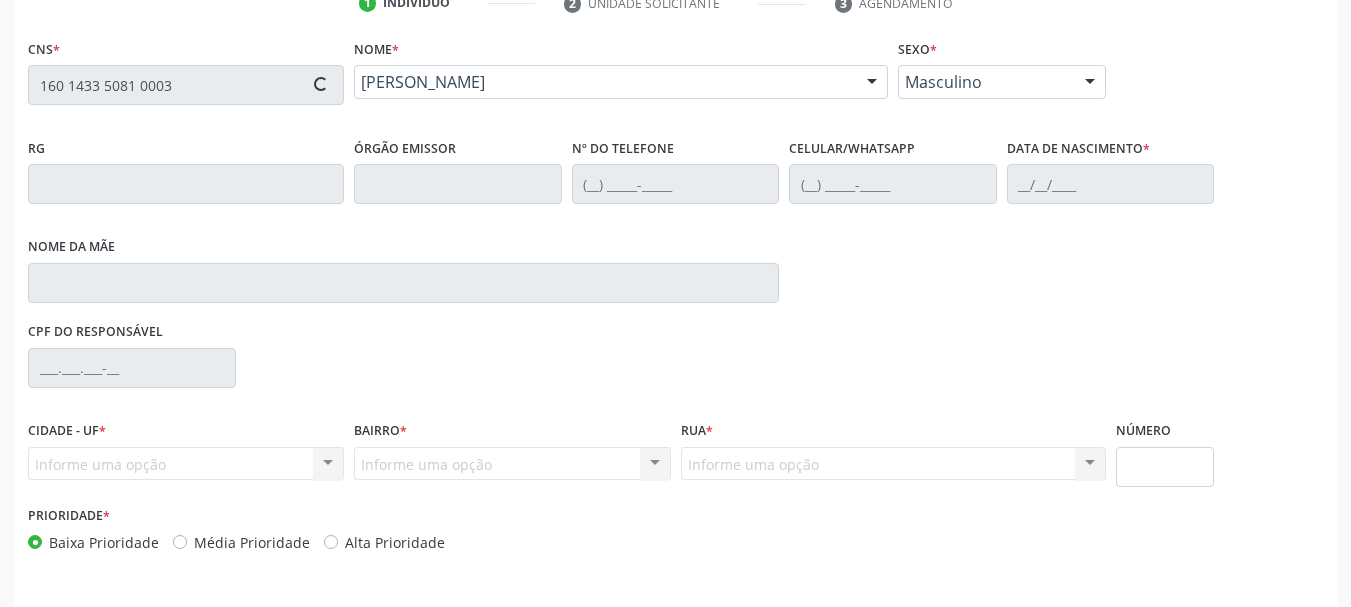 type on "326.127.964-87" 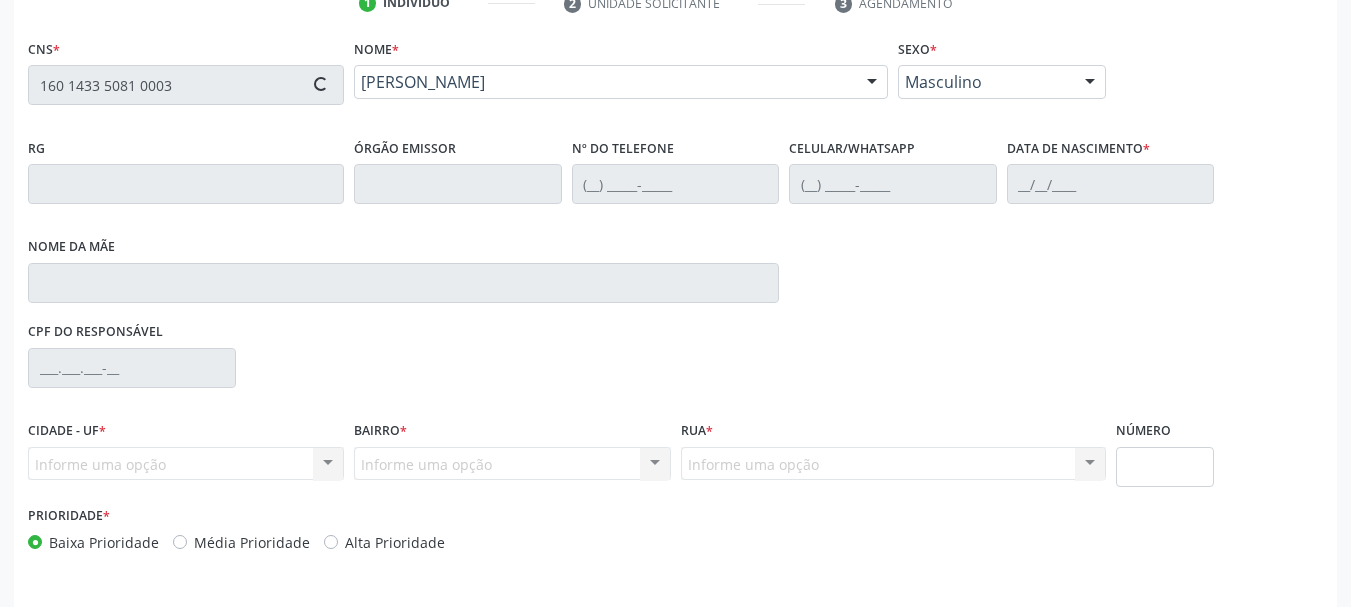 type on "3" 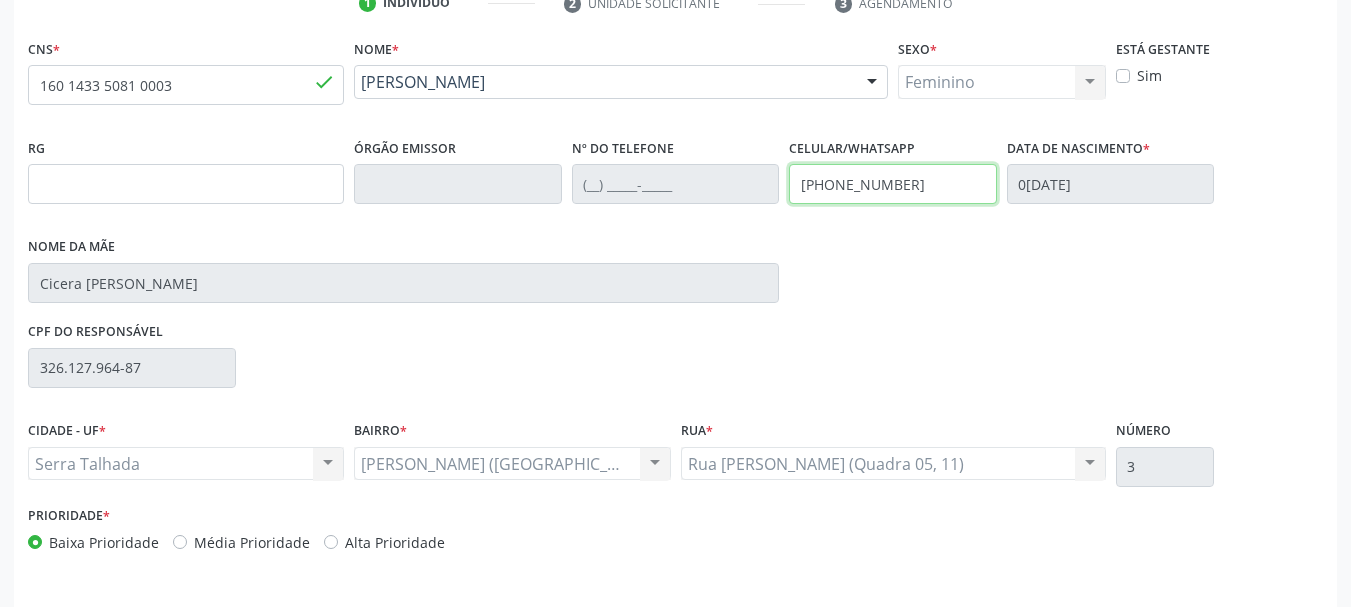 click on "RG
Órgão emissor
Nº do Telefone
Celular/WhatsApp
(87) 99803-3024
Data de nascimento
*
01/02/1991
Nome da mãe
Cicera Maria da Silva" at bounding box center [675, 225] 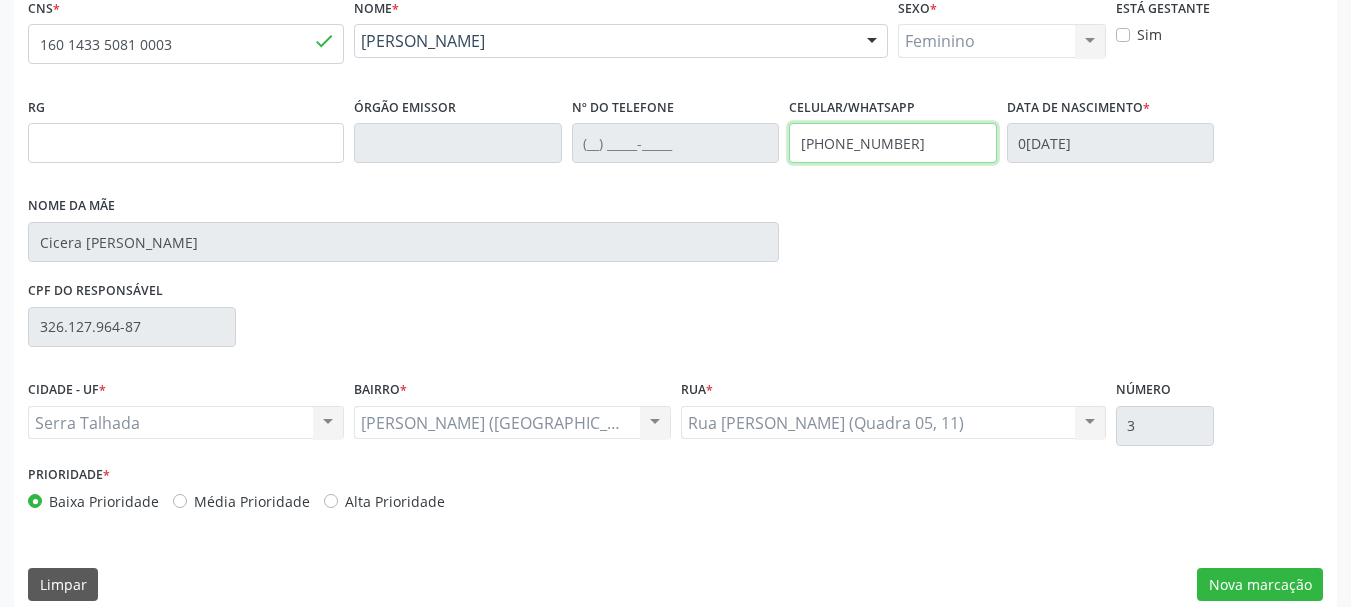 scroll, scrollTop: 463, scrollLeft: 0, axis: vertical 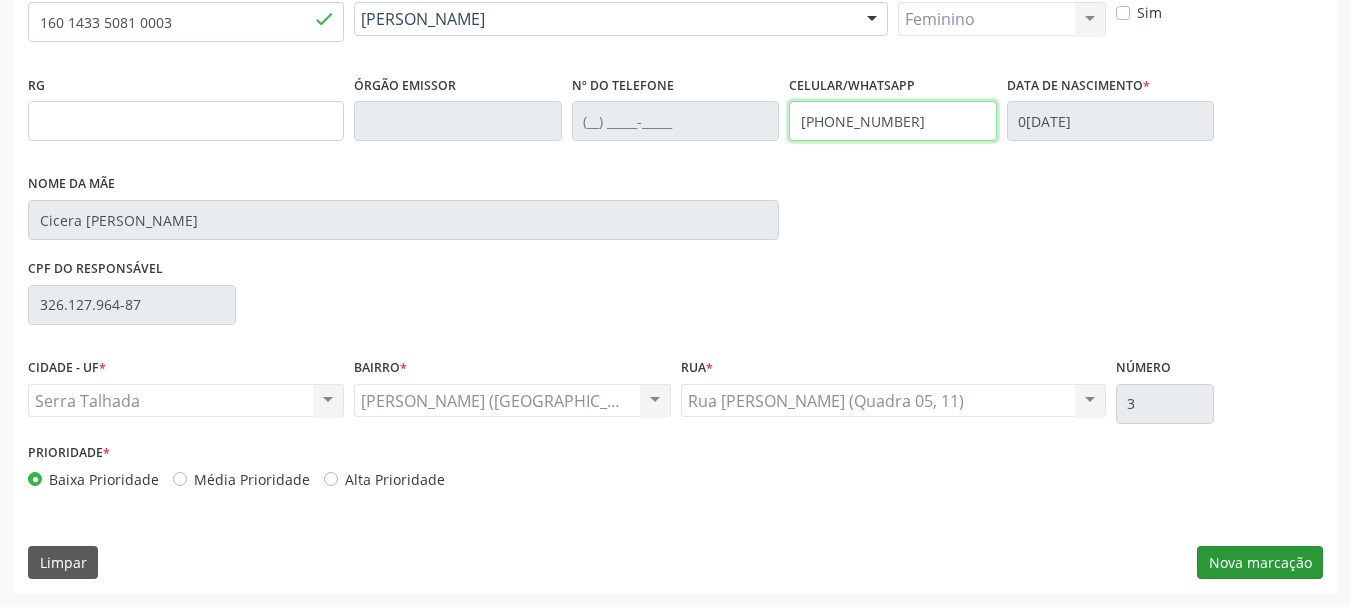 type on "(87) 99940-5763" 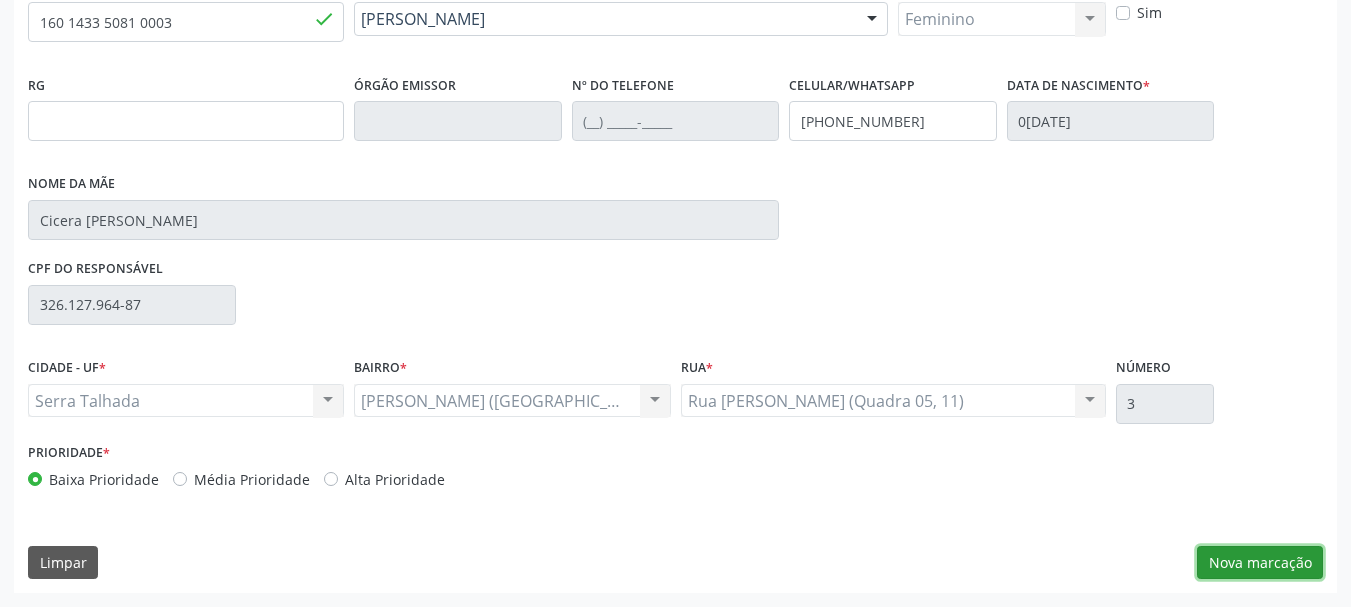 click on "Nova marcação" at bounding box center [1260, 563] 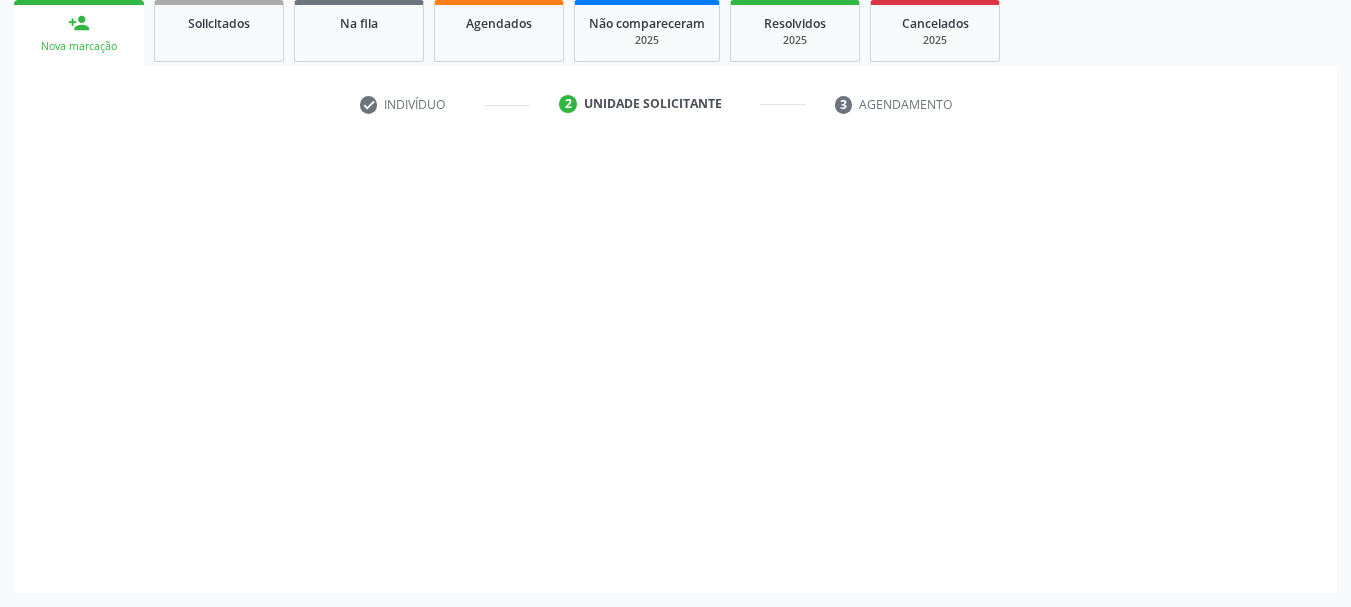 scroll, scrollTop: 299, scrollLeft: 0, axis: vertical 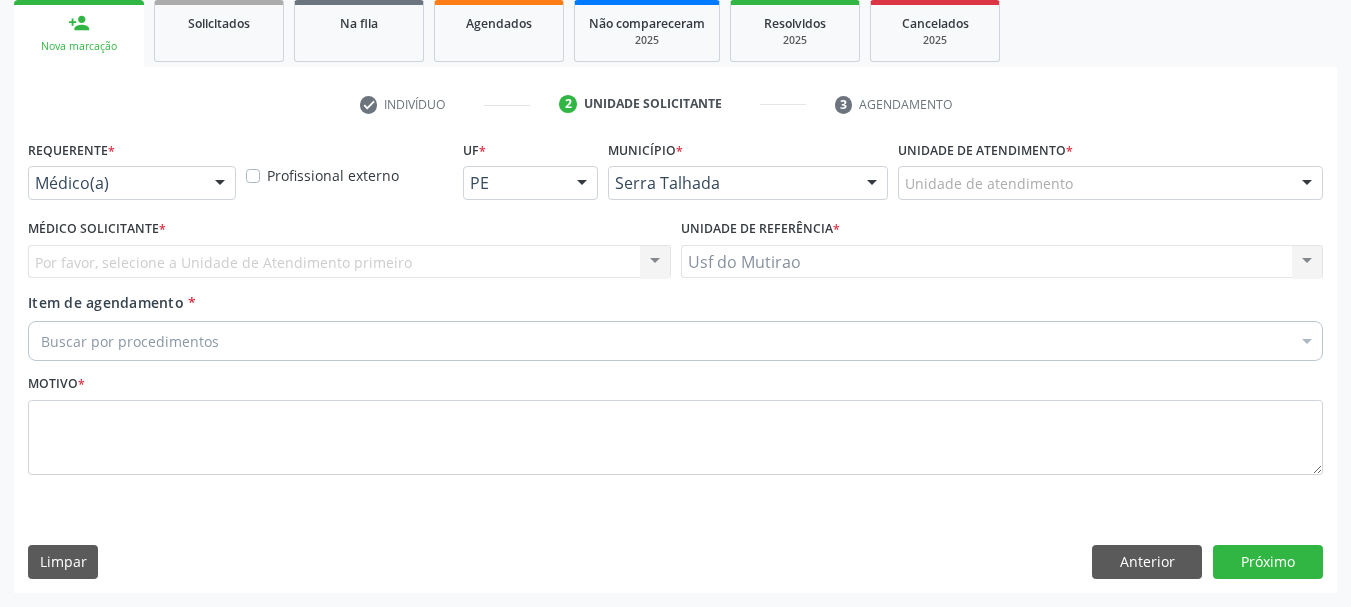 click at bounding box center (220, 184) 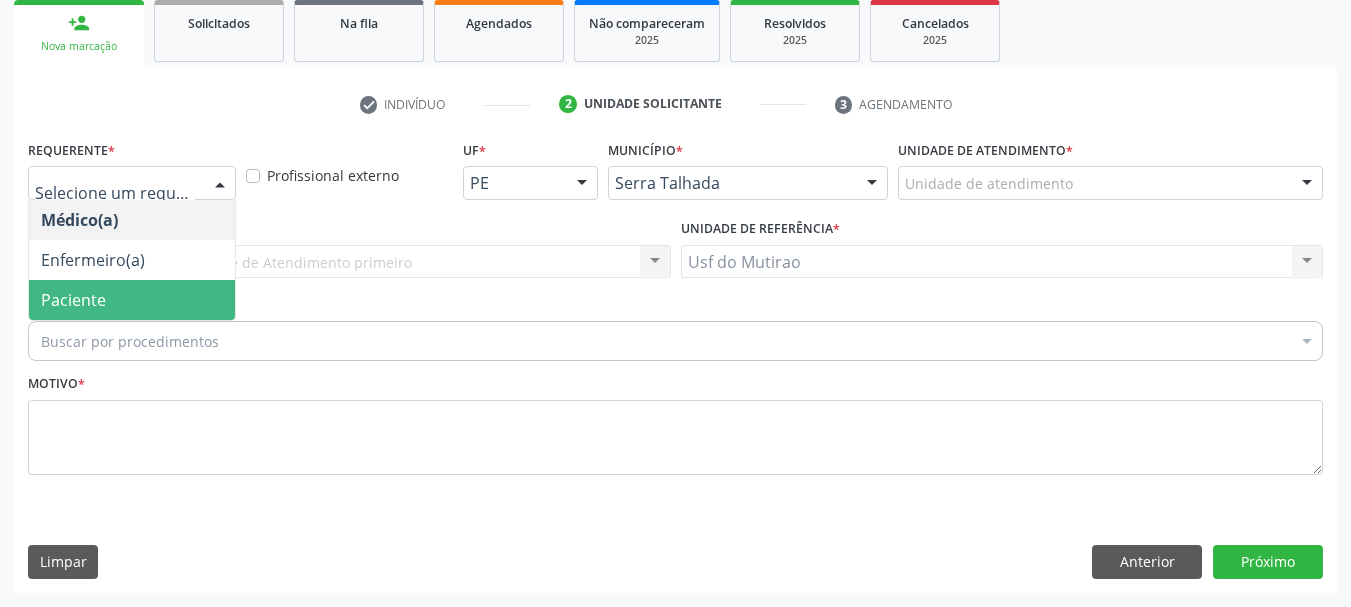 click on "Paciente" at bounding box center (132, 300) 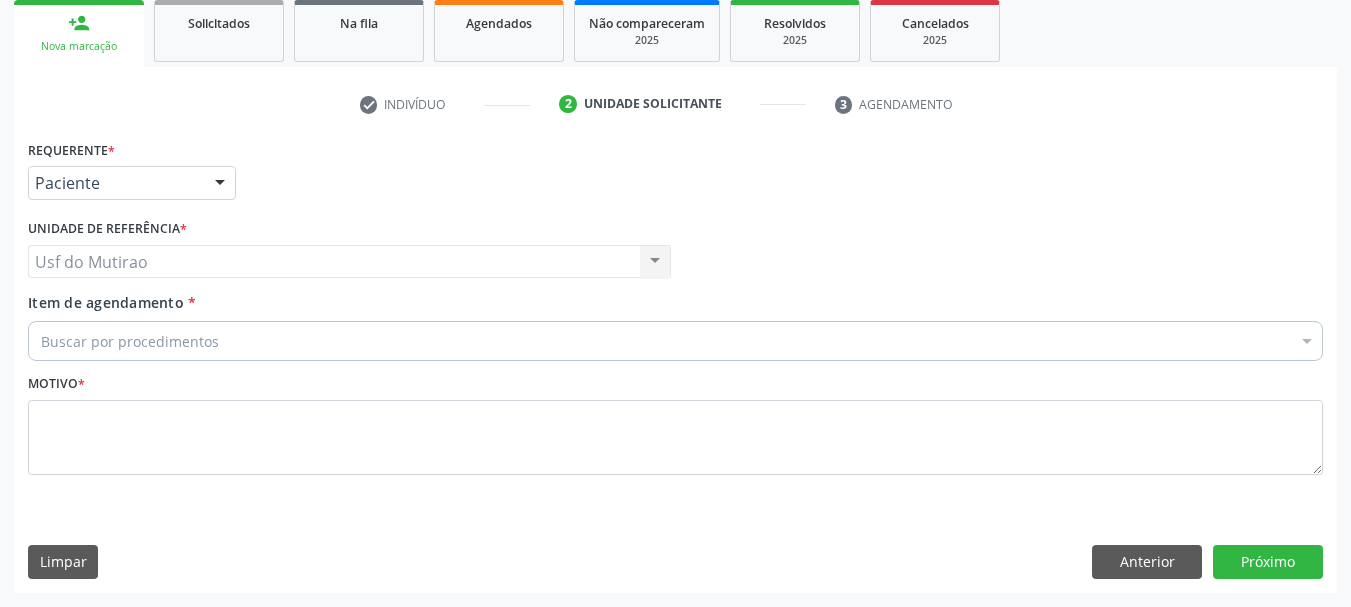 click on "Buscar por procedimentos" at bounding box center [675, 341] 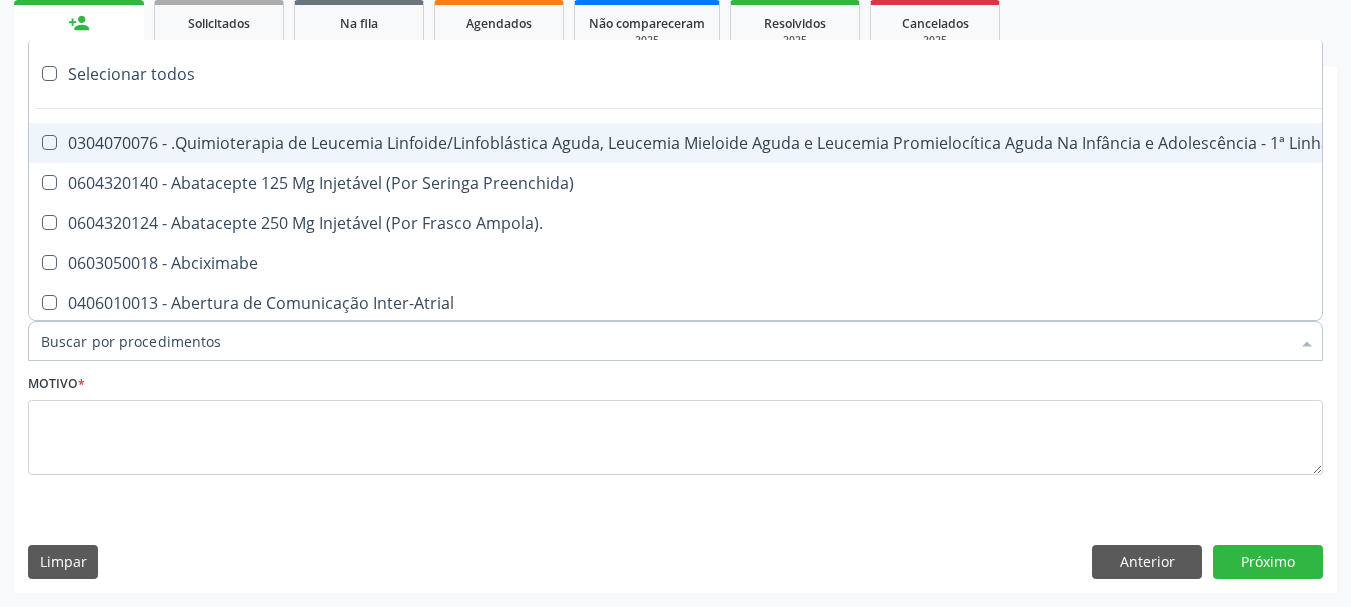click on "Item de agendamento
*" at bounding box center (665, 341) 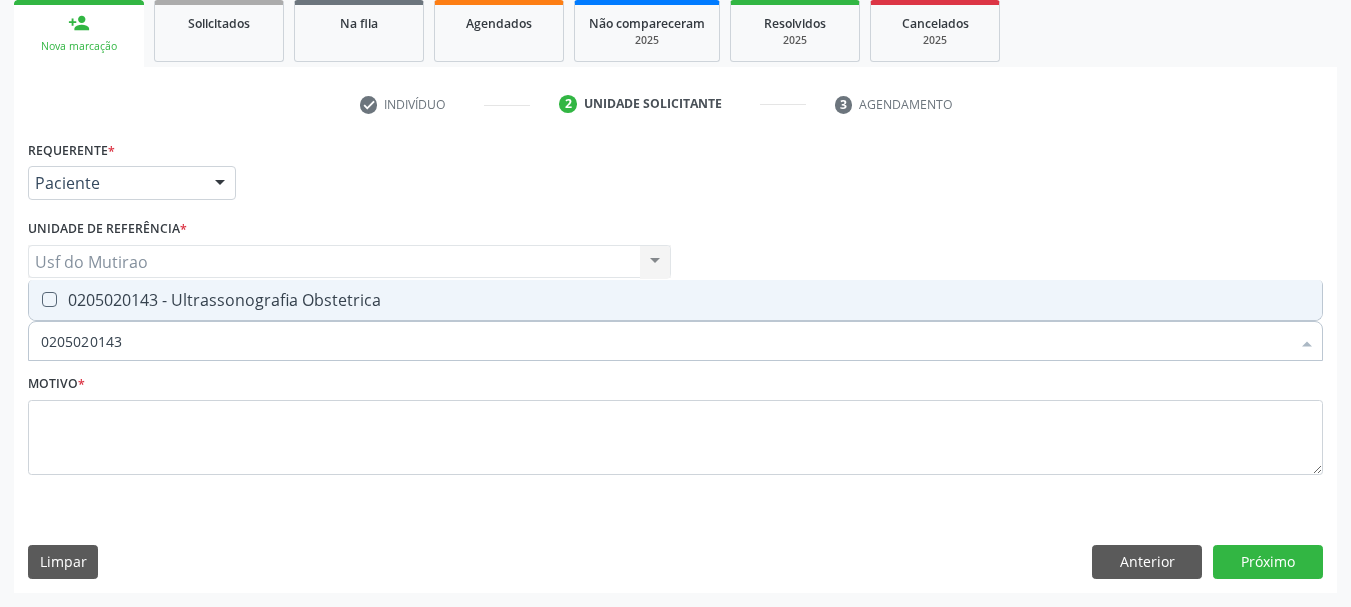 click on "Selecionar todos
0205020143 - Ultrassonografia Obstetrica
Nenhum resultado encontrado para: " 0205020143  "
Não há nenhuma opção para ser exibida." at bounding box center (675, 300) 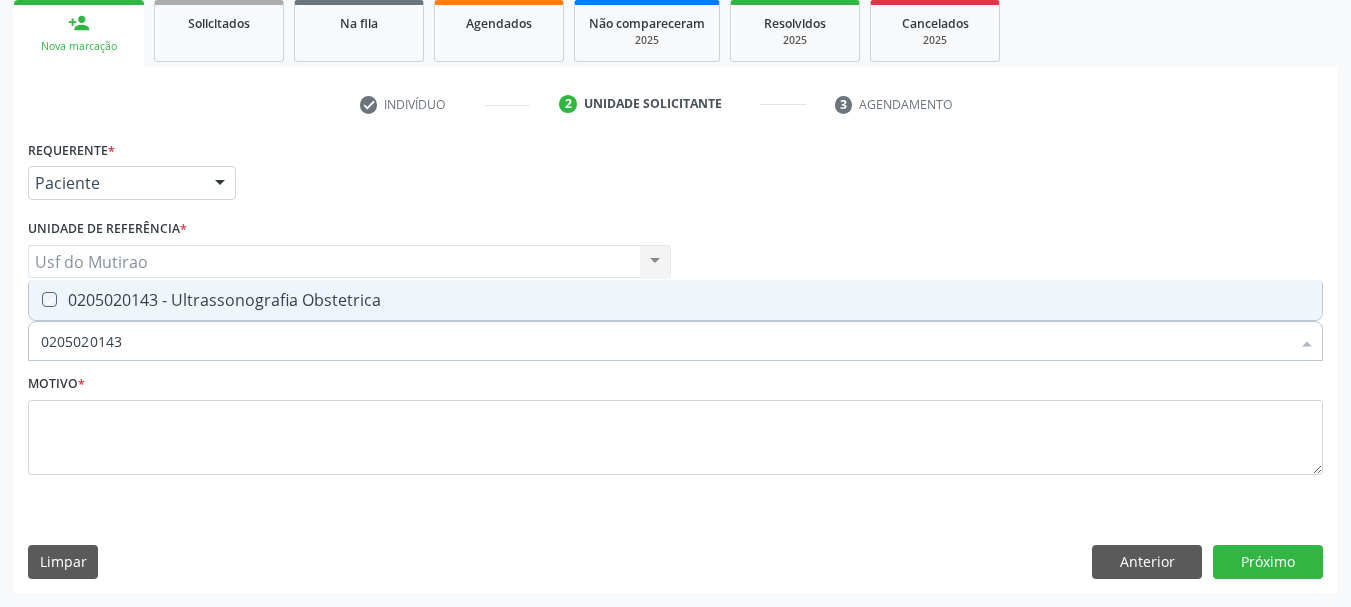 checkbox on "true" 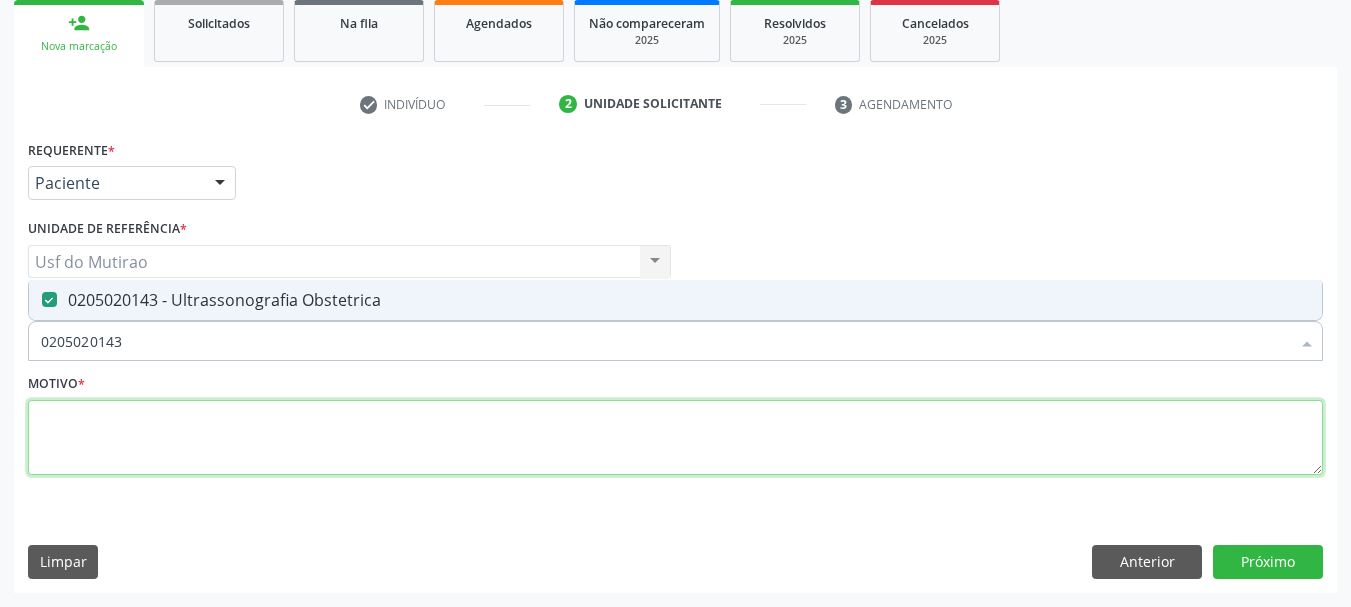 click at bounding box center [675, 438] 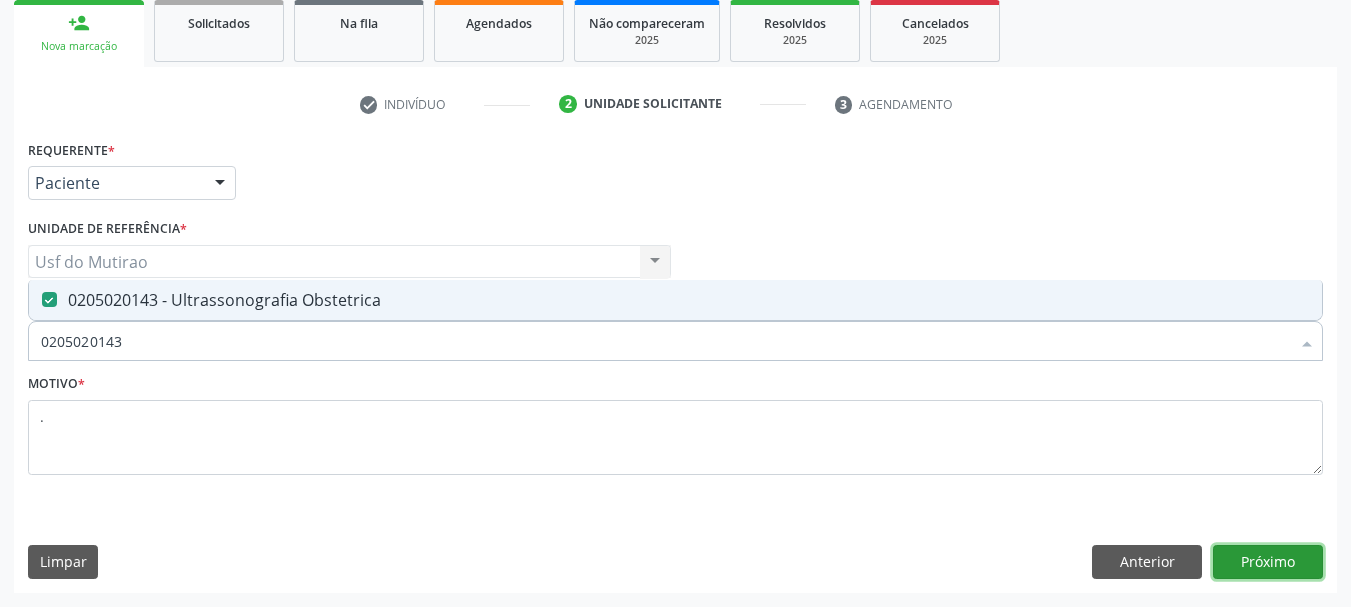 click on "Próximo" at bounding box center (1268, 562) 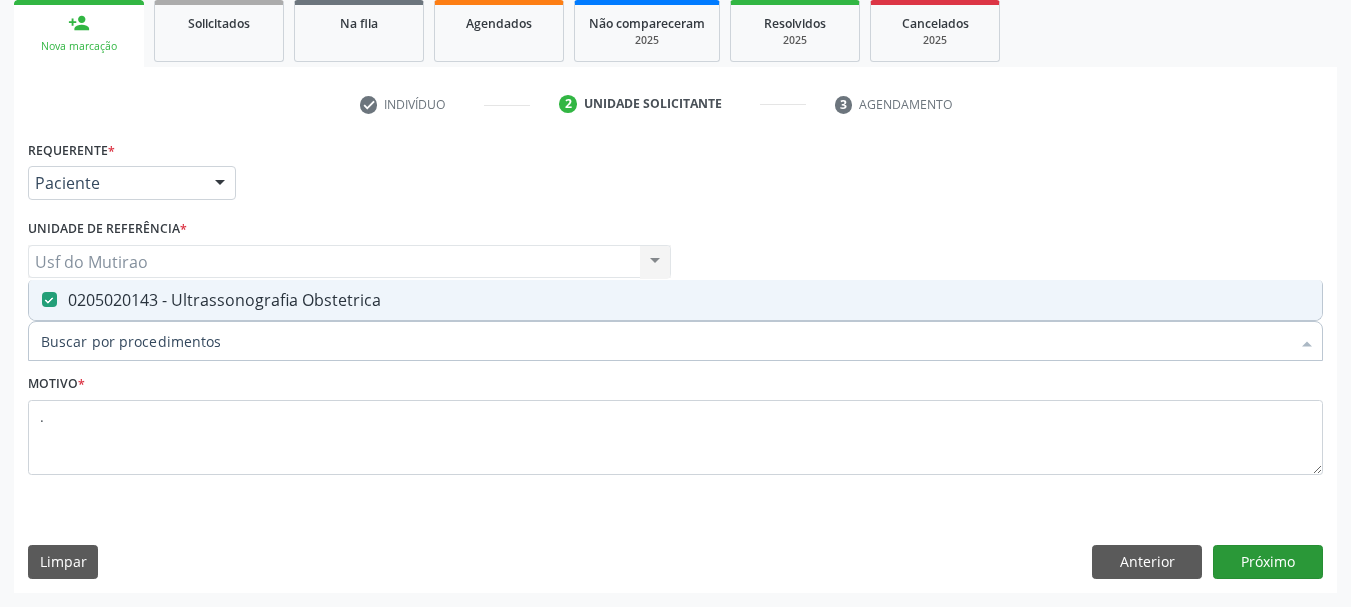scroll, scrollTop: 263, scrollLeft: 0, axis: vertical 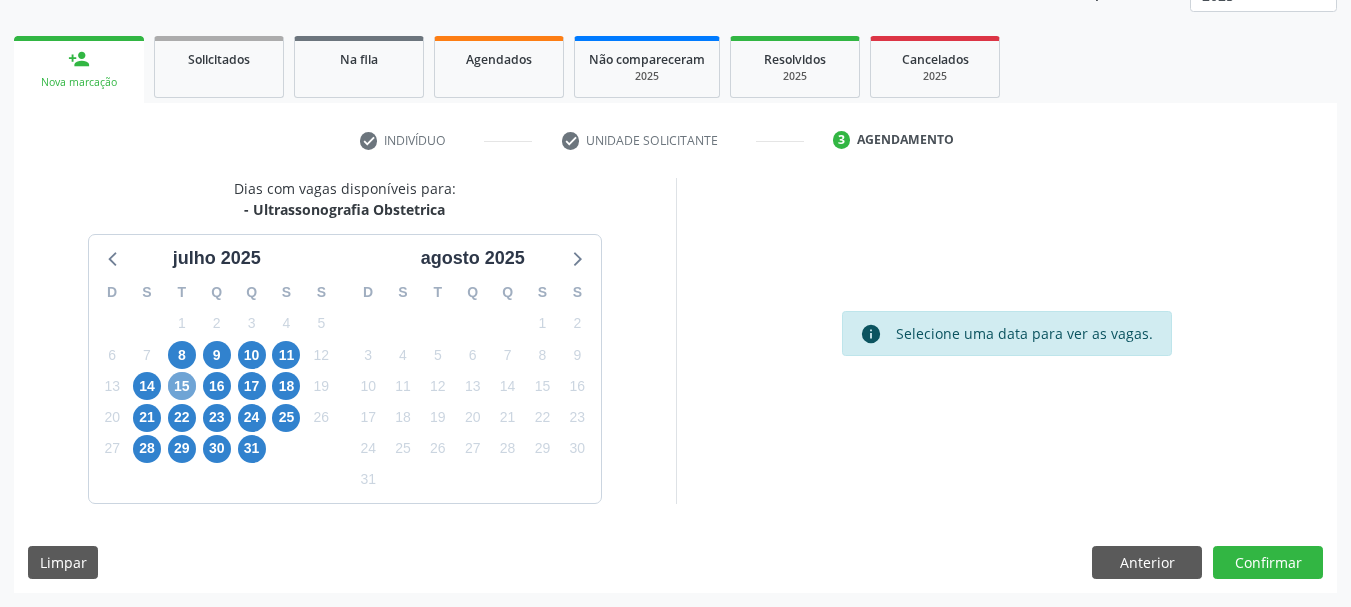 click on "15" at bounding box center [182, 386] 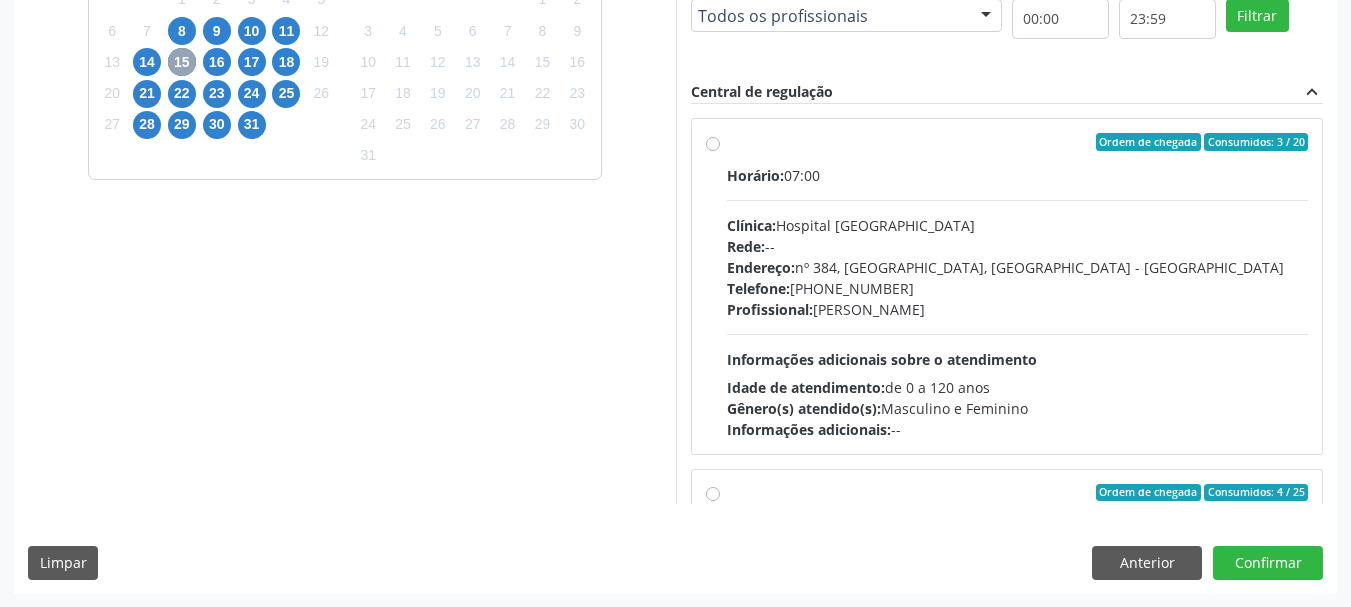 scroll, scrollTop: 588, scrollLeft: 0, axis: vertical 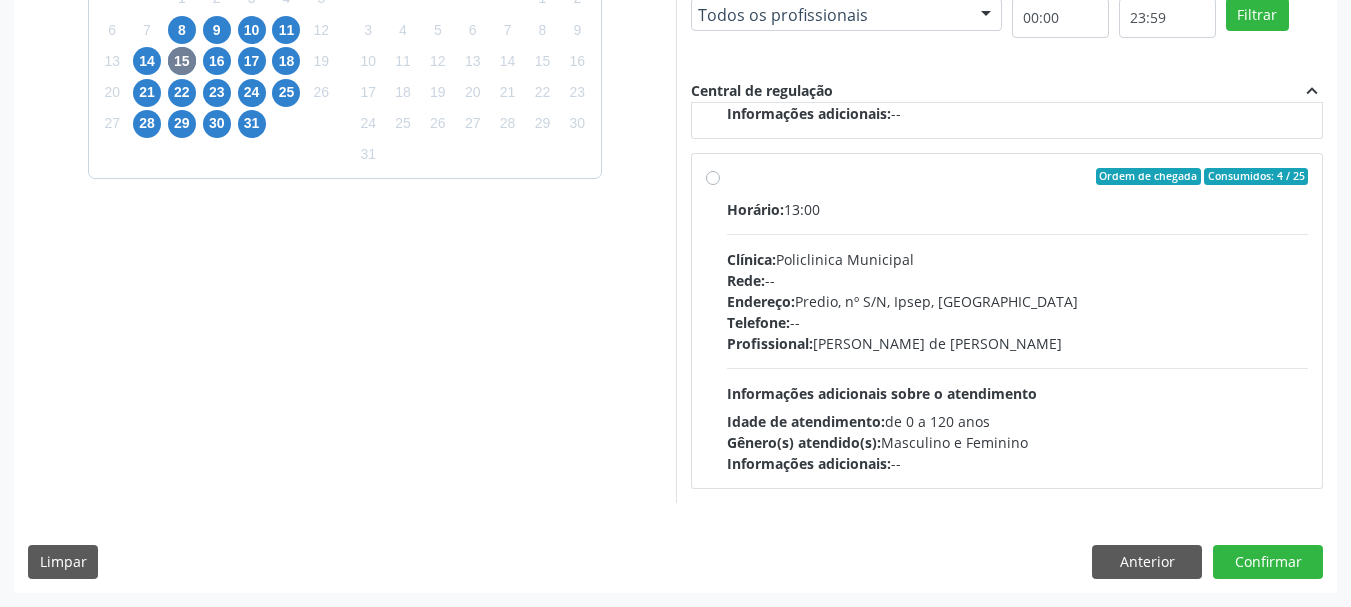 click on "Profissional:
Ana Carolina Barboza de Andrada Melo Lyra" at bounding box center (1018, 343) 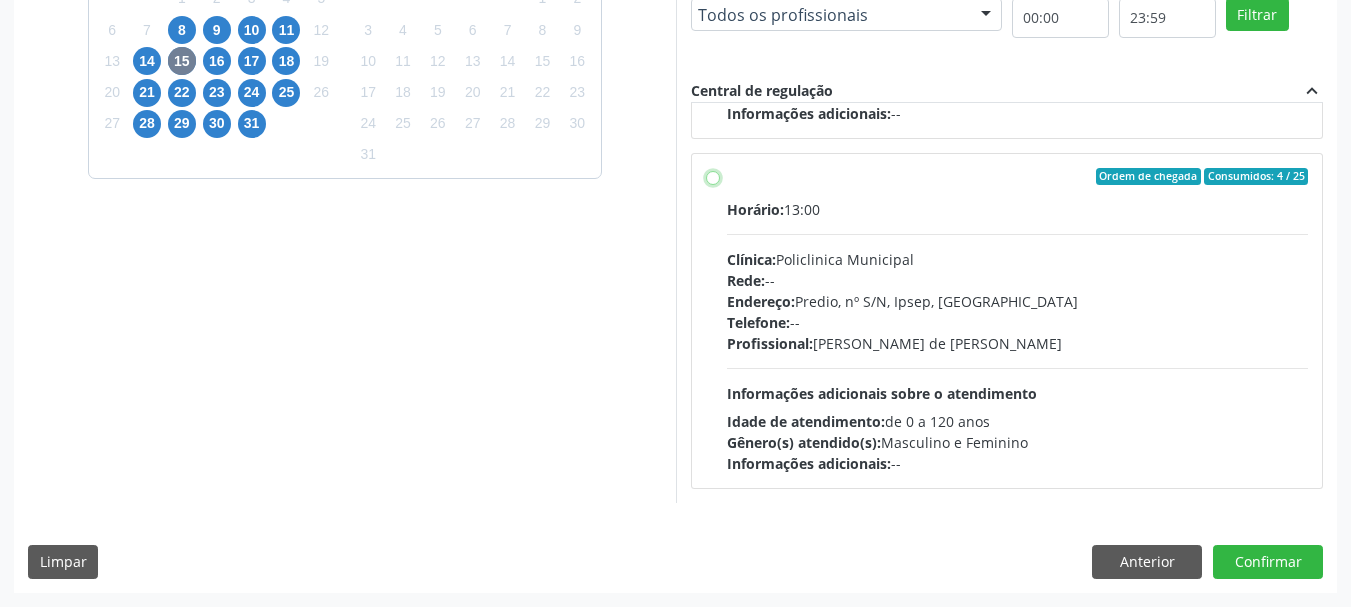 click on "Ordem de chegada
Consumidos: 4 / 25
Horário:   13:00
Clínica:  Policlinica Municipal
Rede:
--
Endereço:   Predio, nº S/N, Ipsep, Serra Talhada - PE
Telefone:   --
Profissional:
Ana Carolina Barboza de Andrada Melo Lyra
Informações adicionais sobre o atendimento
Idade de atendimento:
de 0 a 120 anos
Gênero(s) atendido(s):
Masculino e Feminino
Informações adicionais:
--" at bounding box center (713, 177) 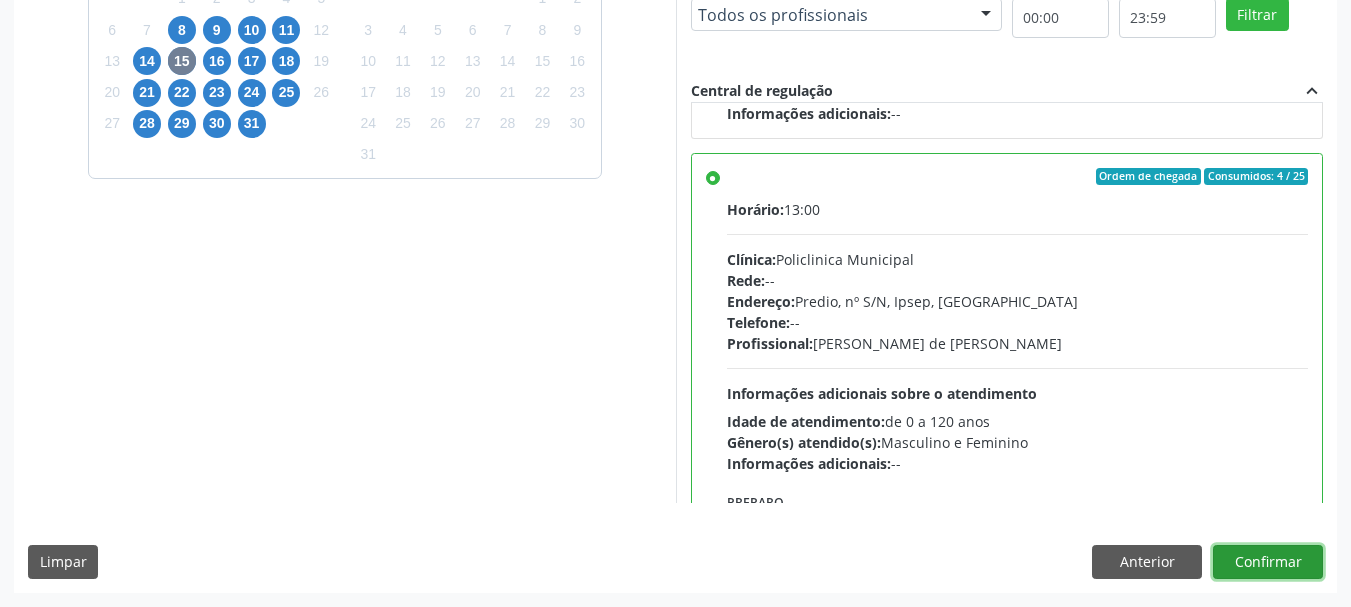 click on "Confirmar" at bounding box center (1268, 562) 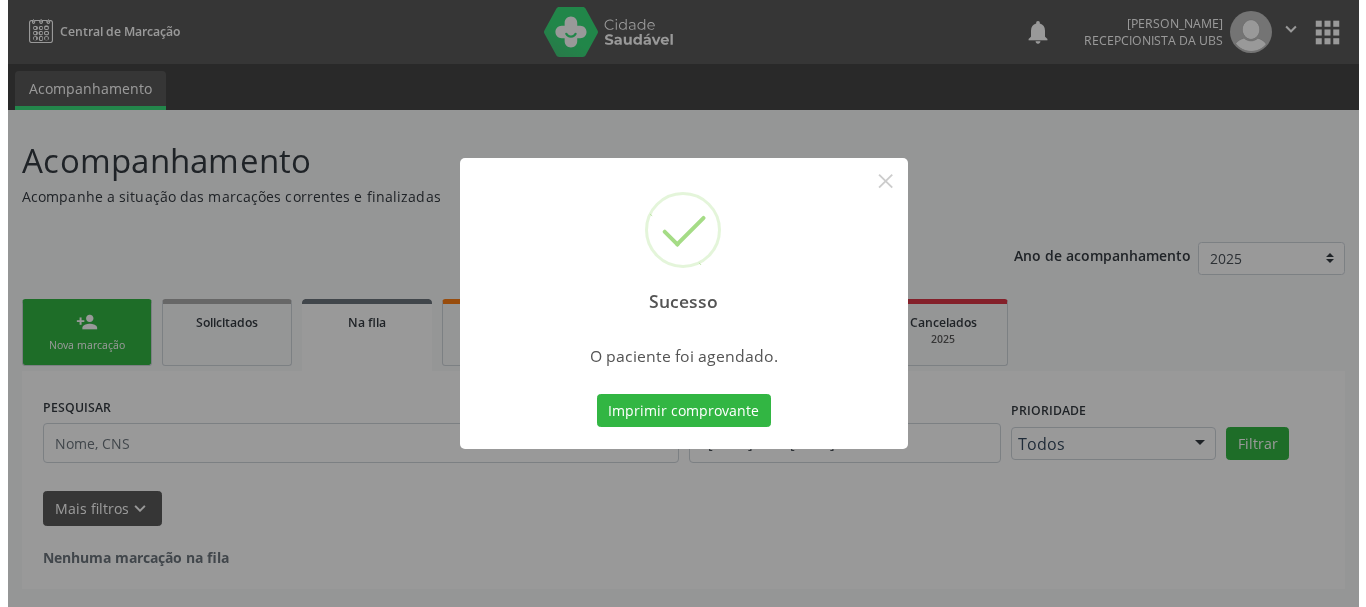 scroll, scrollTop: 0, scrollLeft: 0, axis: both 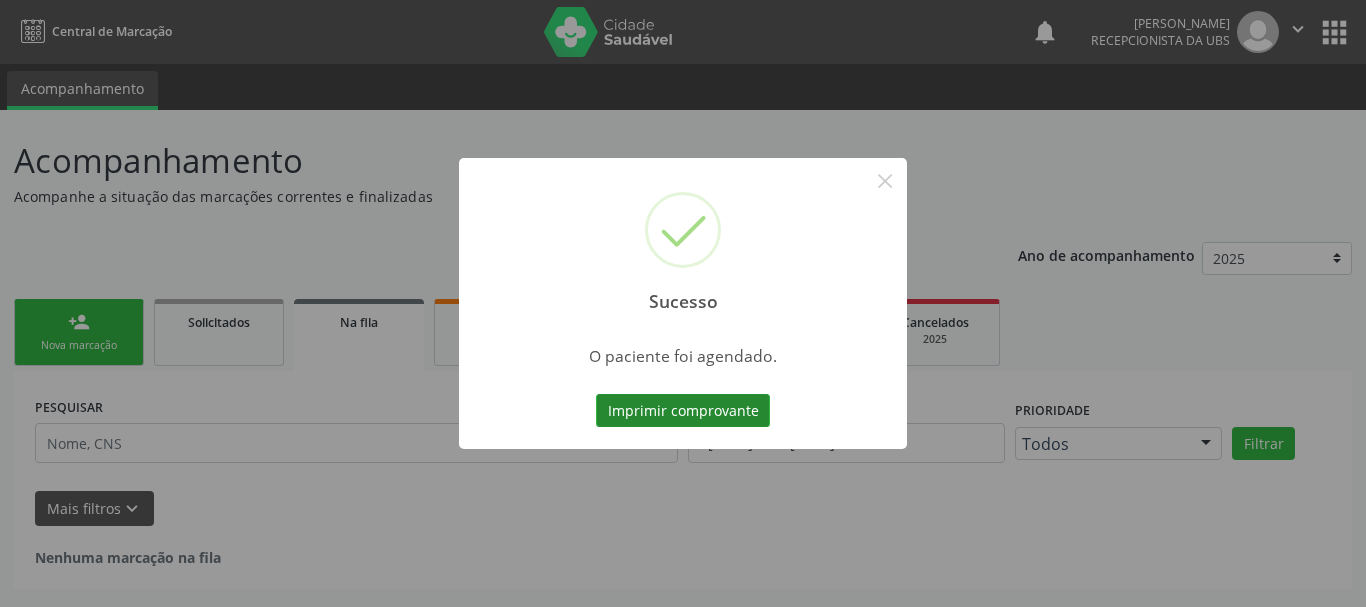 click on "Imprimir comprovante" at bounding box center (683, 411) 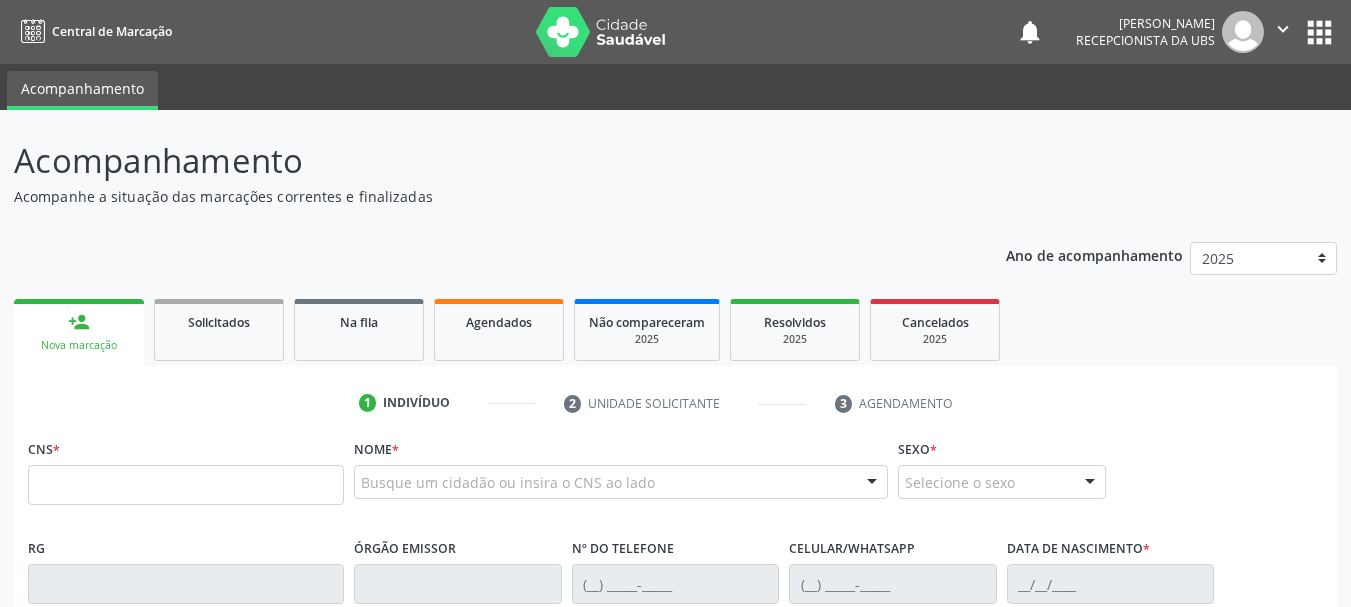 scroll, scrollTop: 0, scrollLeft: 0, axis: both 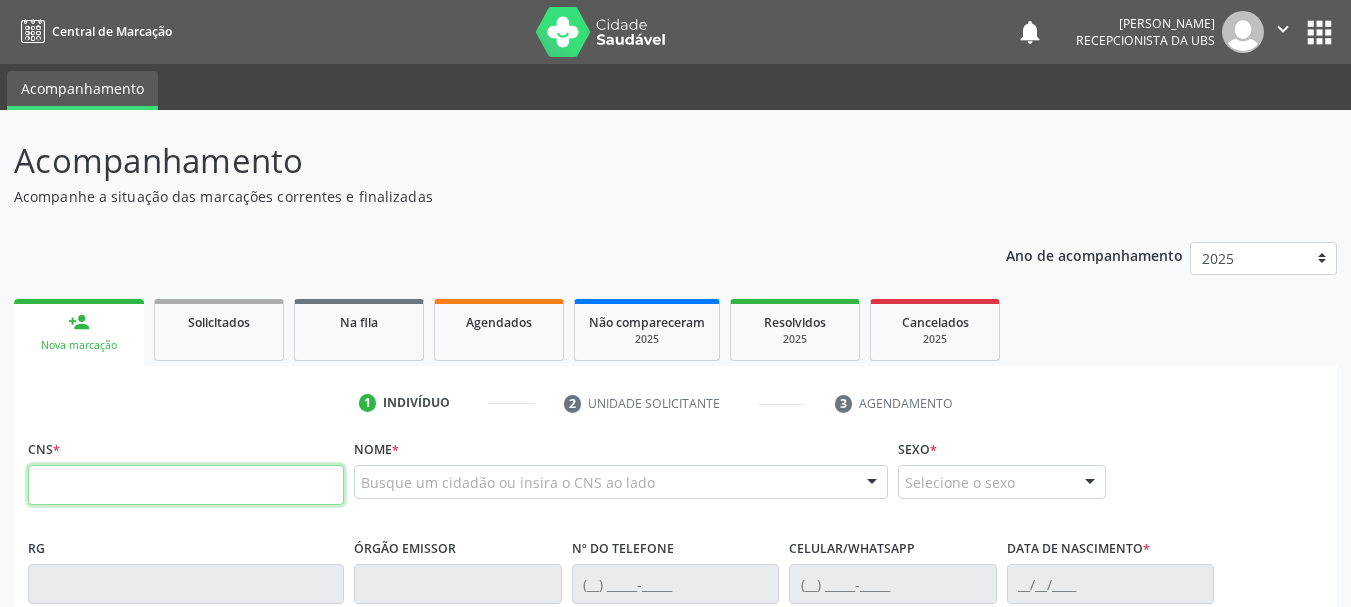 click at bounding box center (186, 485) 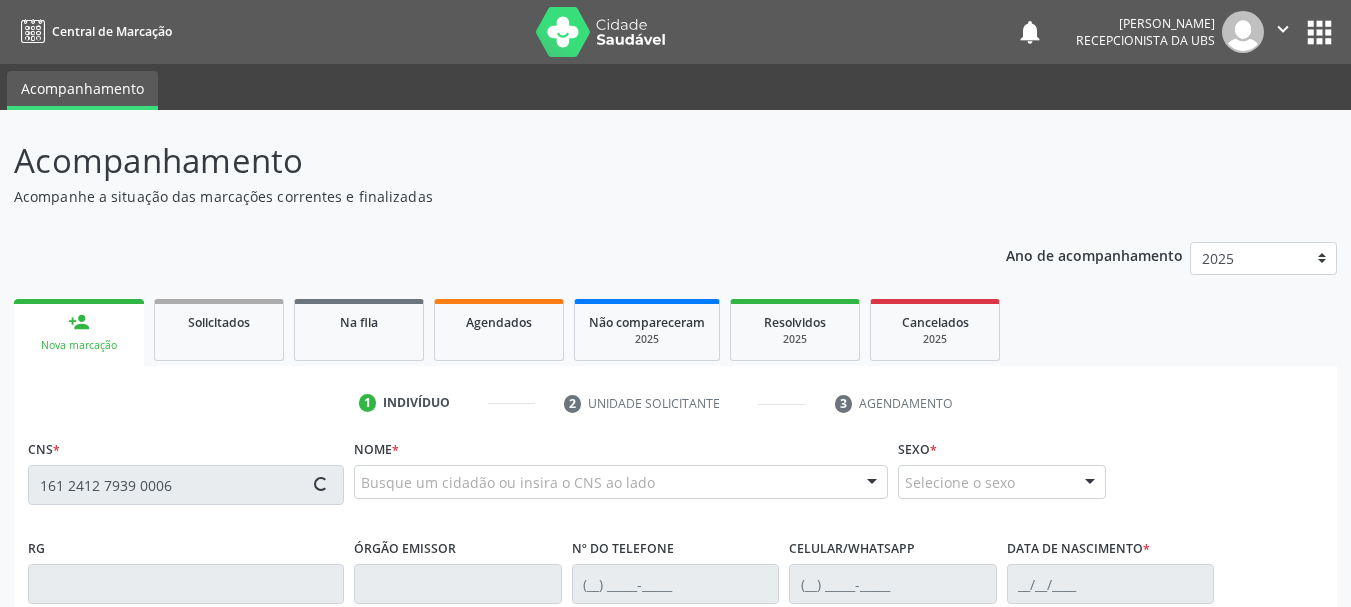 type on "161 2412 7939 0006" 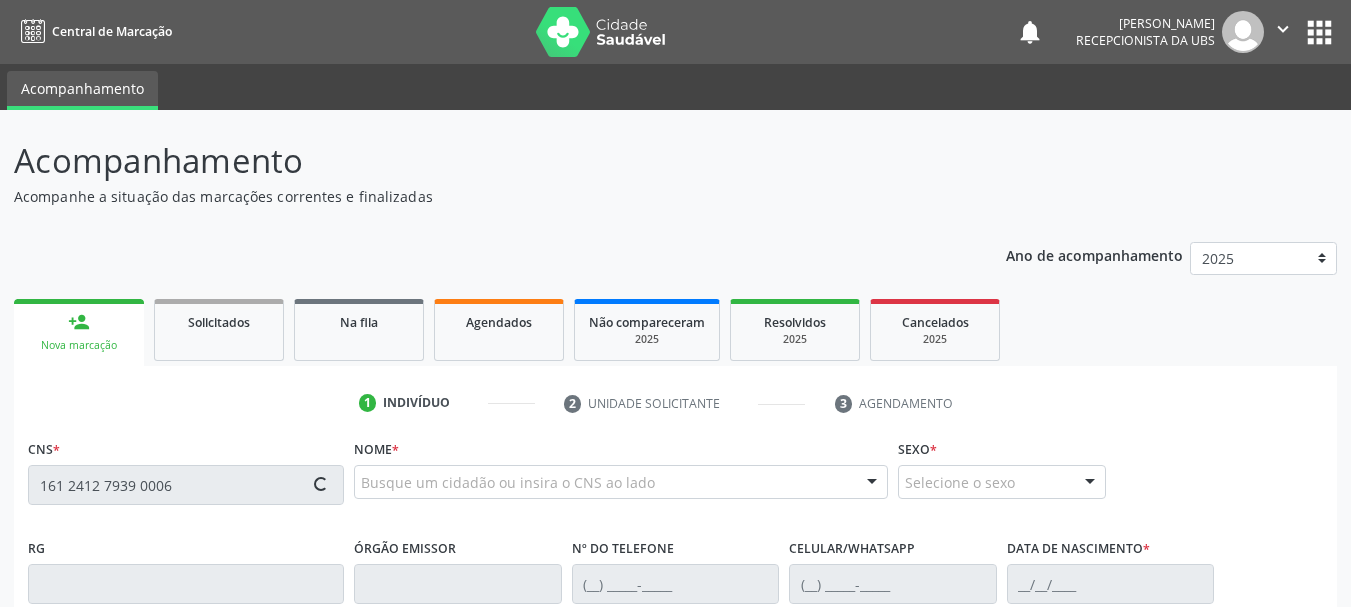 type 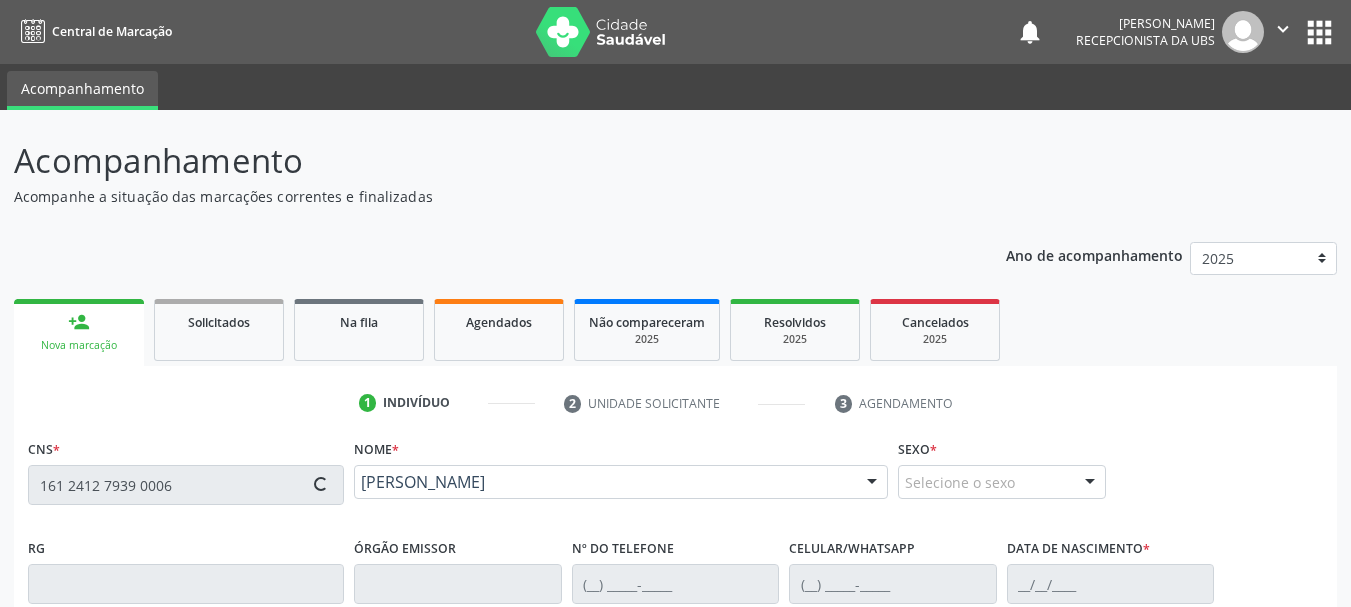 type on "[PHONE_NUMBER]" 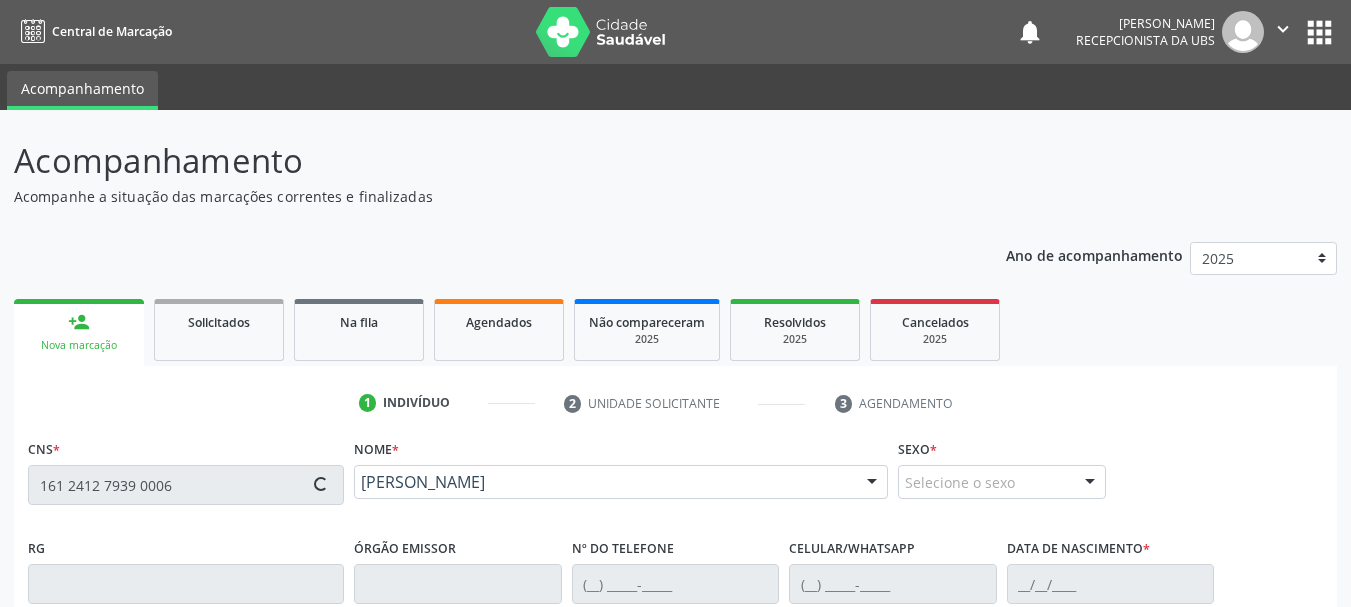 type on "[PHONE_NUMBER]" 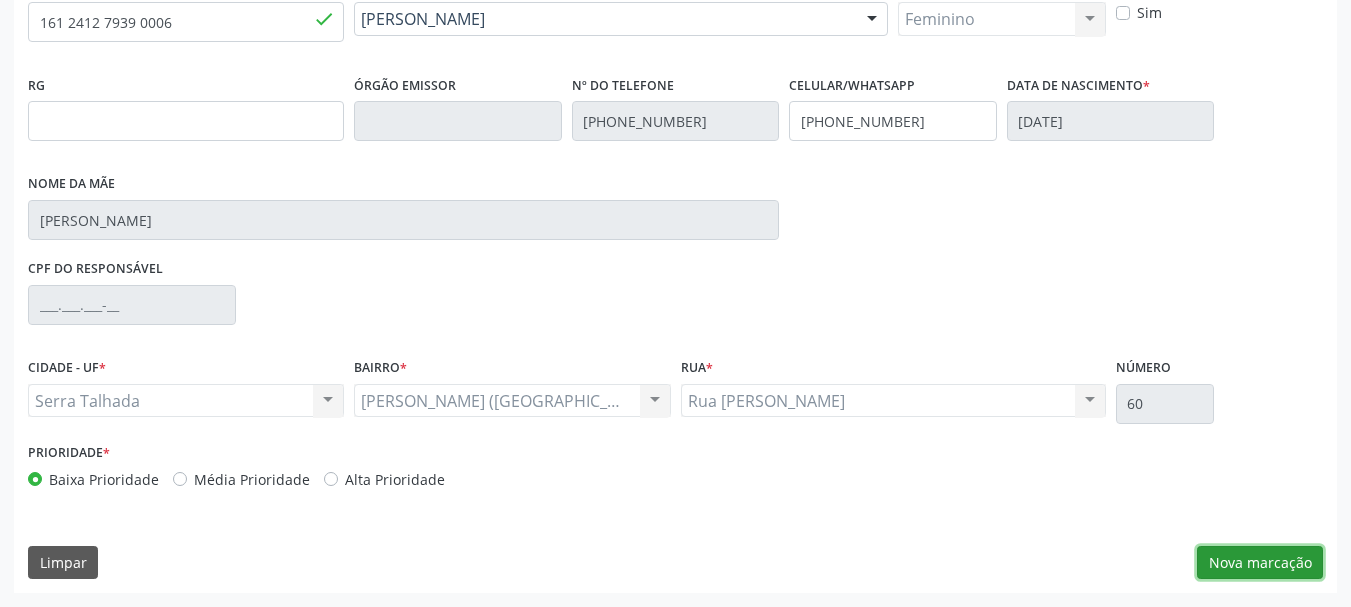 click on "Nova marcação" at bounding box center [1260, 563] 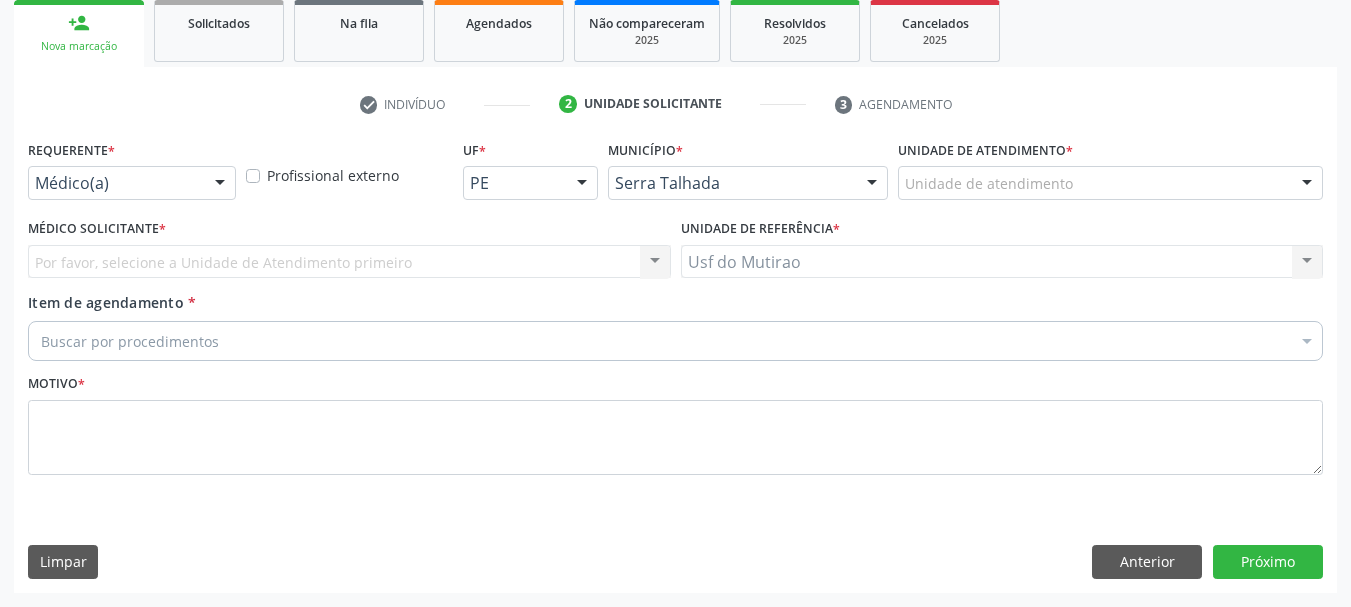 scroll, scrollTop: 299, scrollLeft: 0, axis: vertical 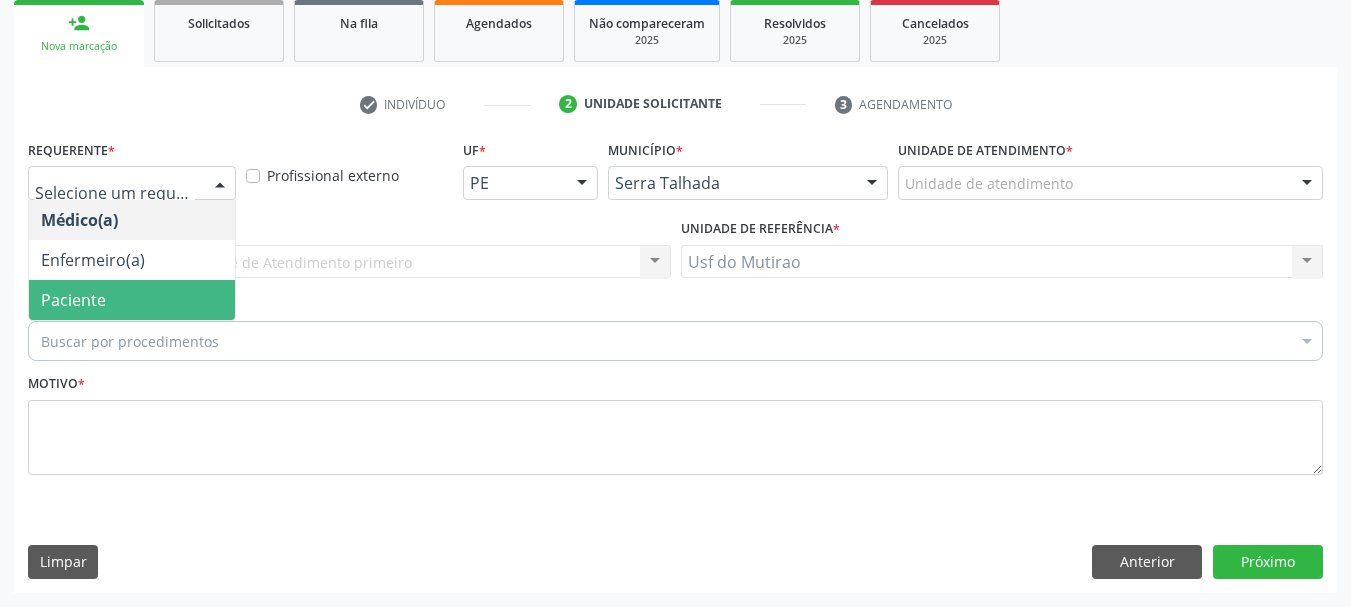 click on "Paciente" at bounding box center [132, 300] 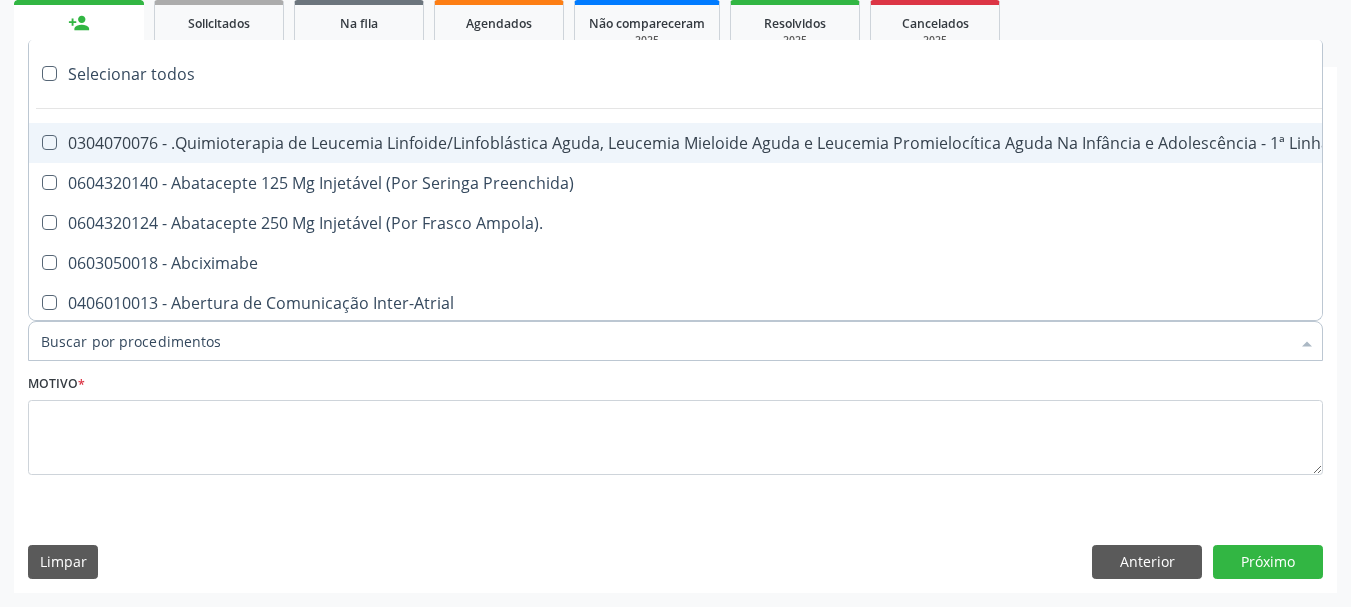 paste on "0205020143" 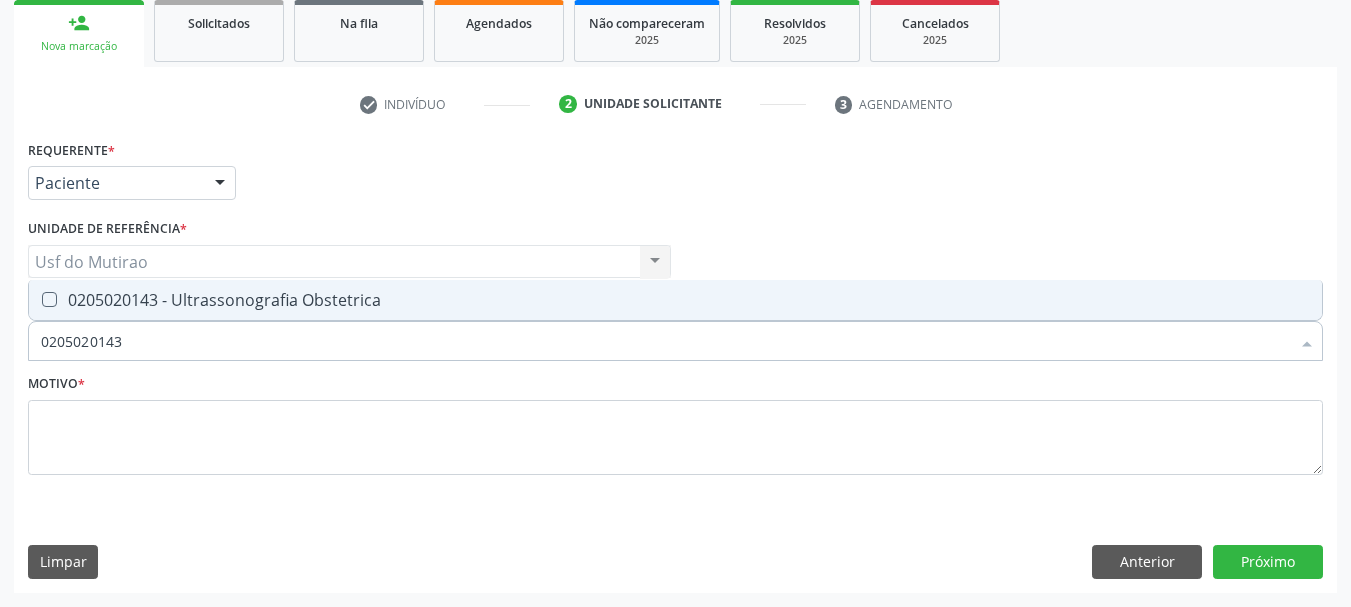 click on "0205020143 - Ultrassonografia Obstetrica" at bounding box center [675, 300] 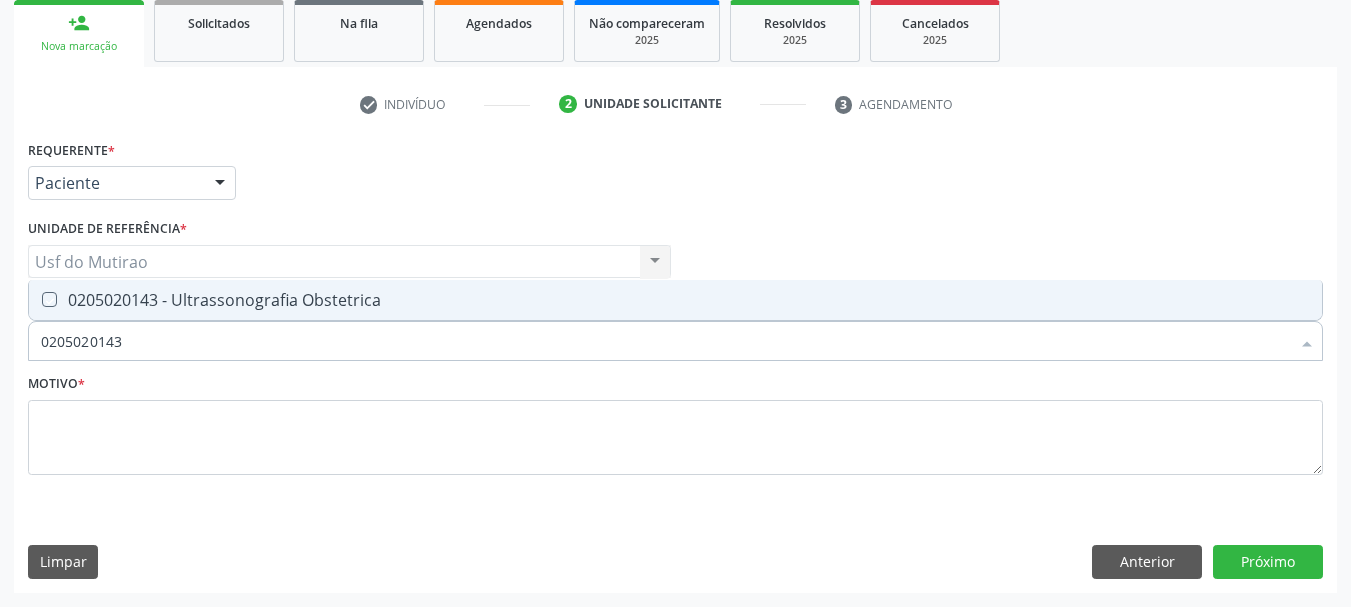 checkbox on "true" 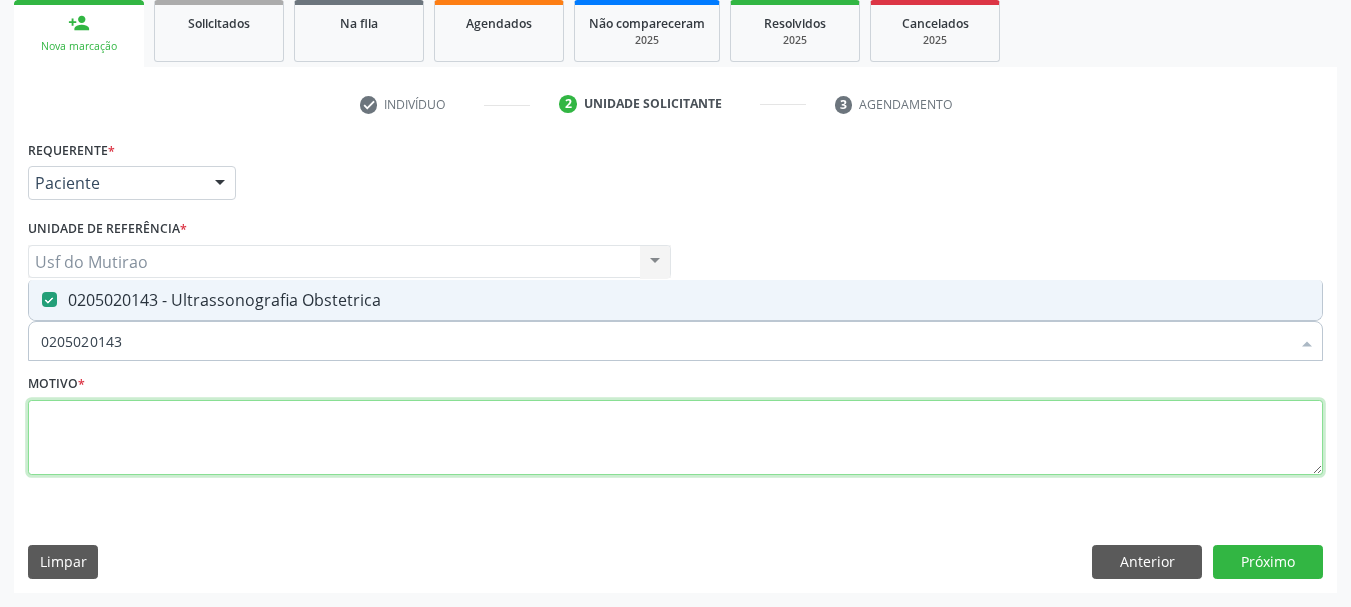 click at bounding box center [675, 438] 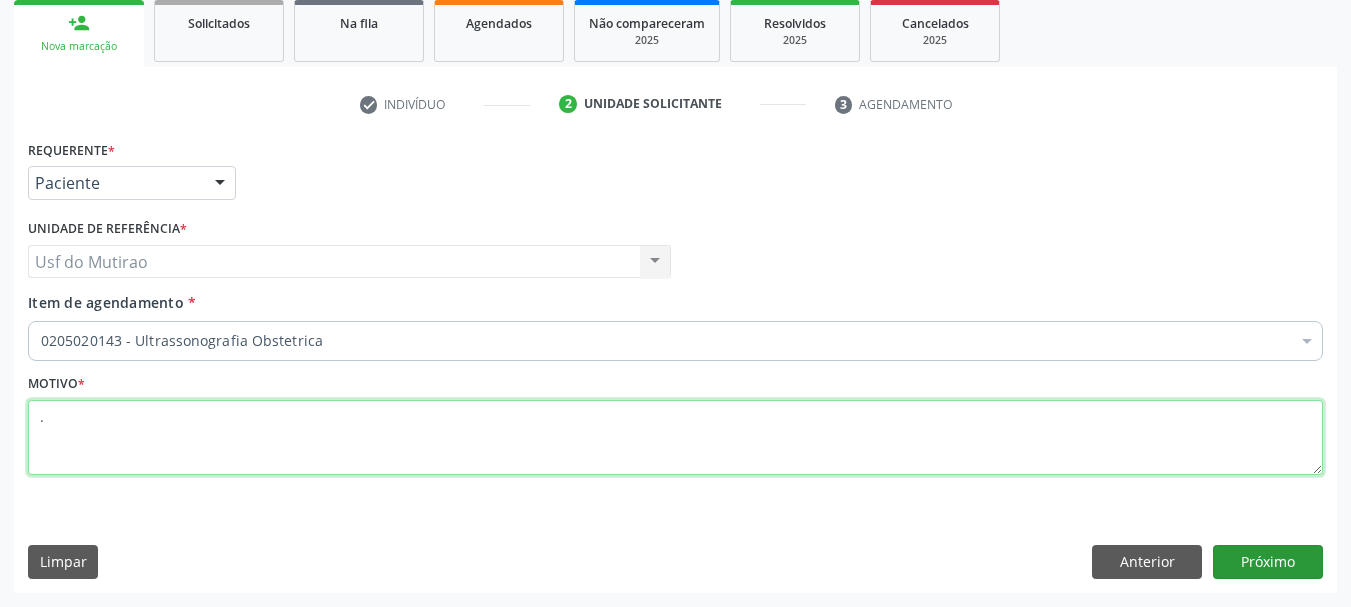 type on "." 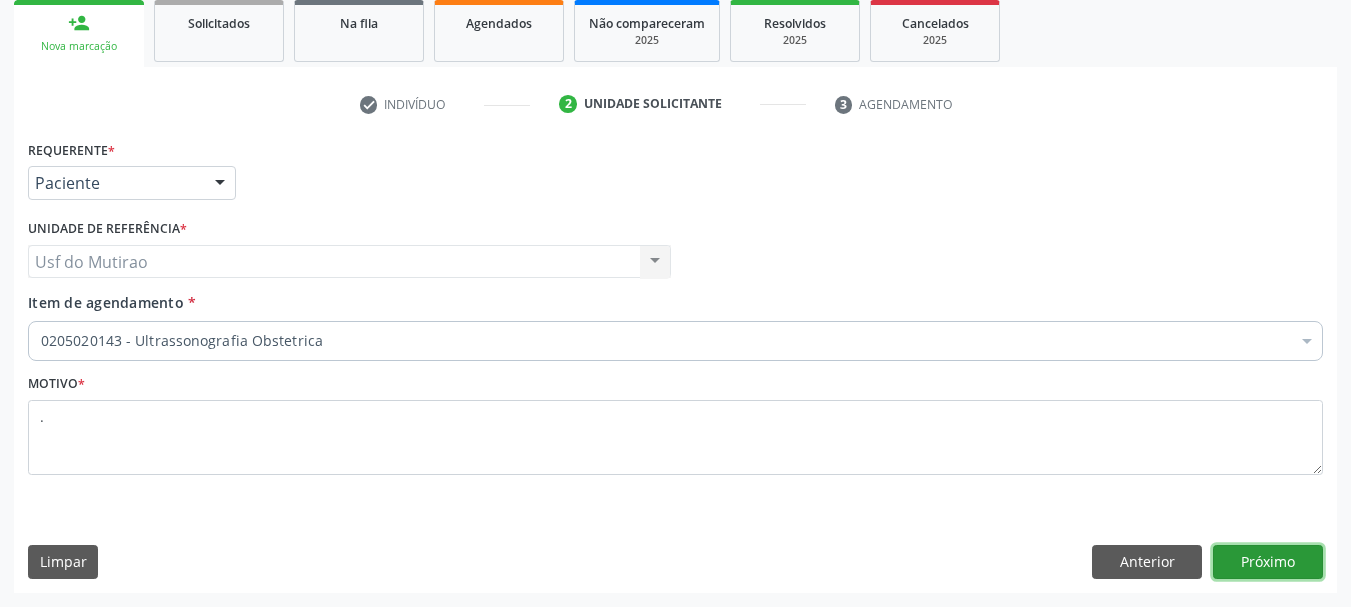 click on "Próximo" at bounding box center (1268, 562) 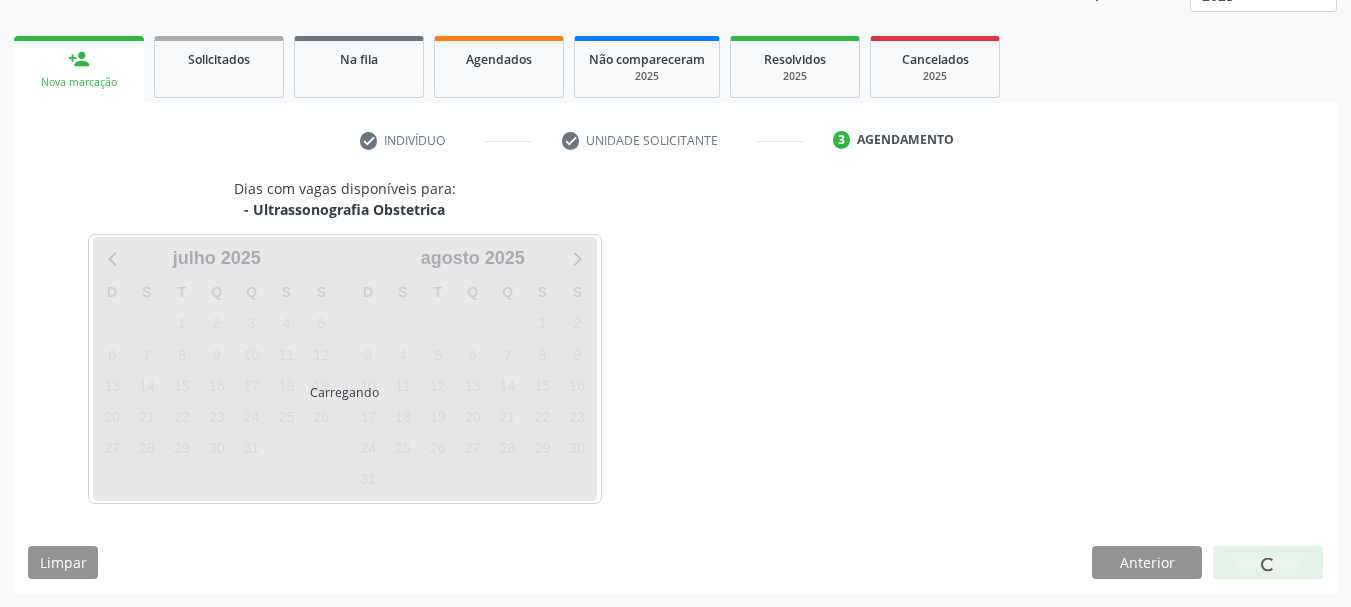 scroll, scrollTop: 263, scrollLeft: 0, axis: vertical 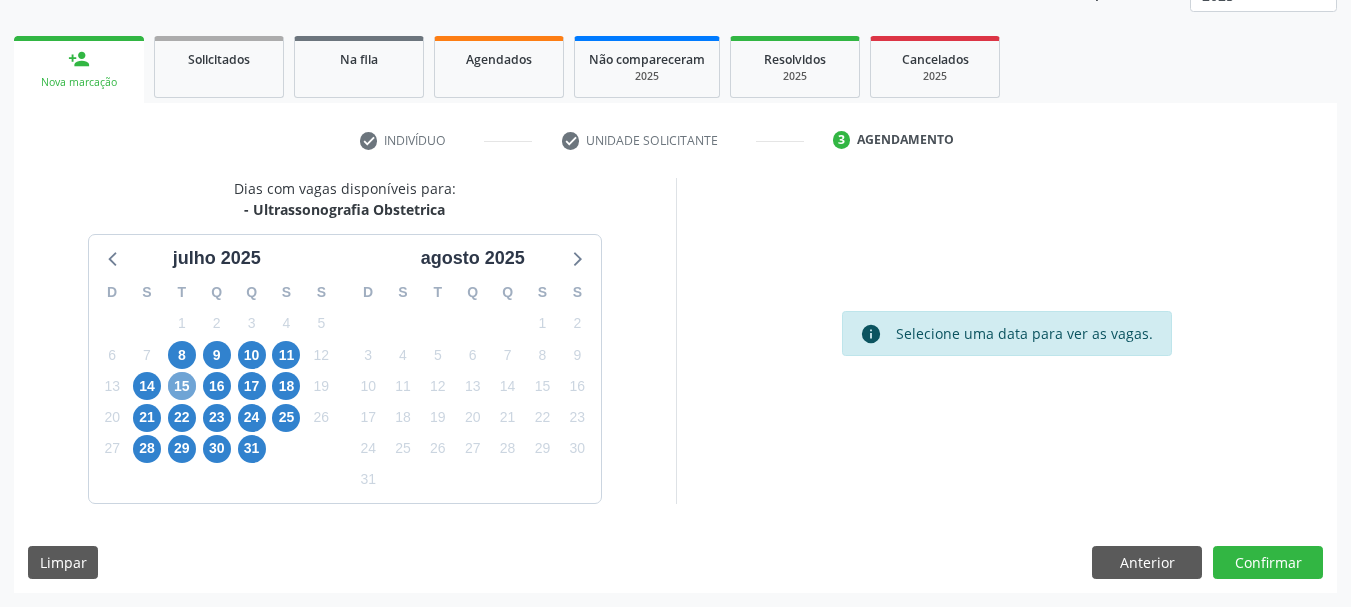 click on "15" at bounding box center (182, 386) 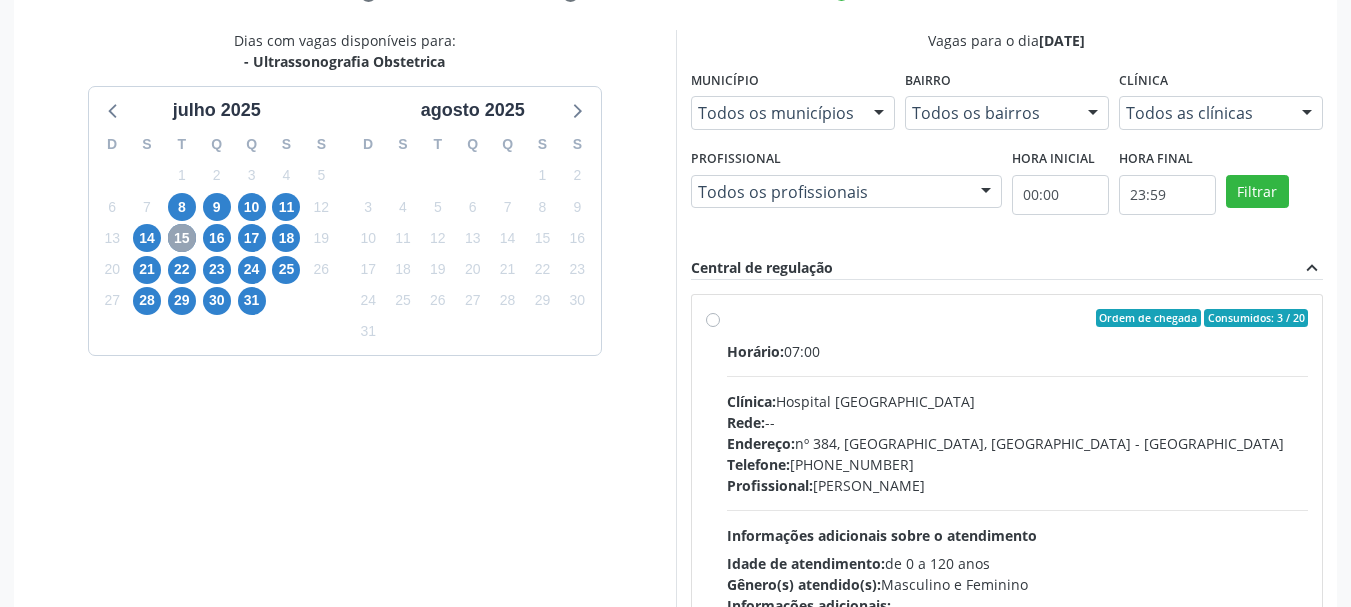 scroll, scrollTop: 463, scrollLeft: 0, axis: vertical 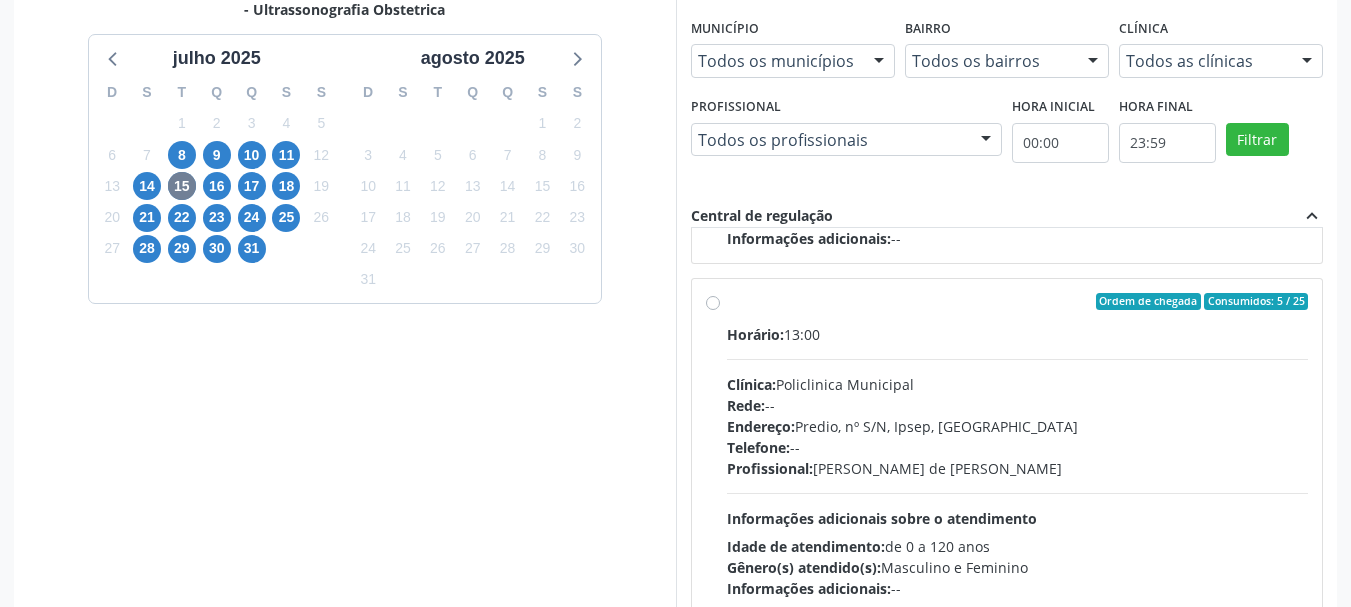 click on "Endereço:   Predio, nº S/N, Ipsep, Serra Talhada - PE" at bounding box center [1018, 426] 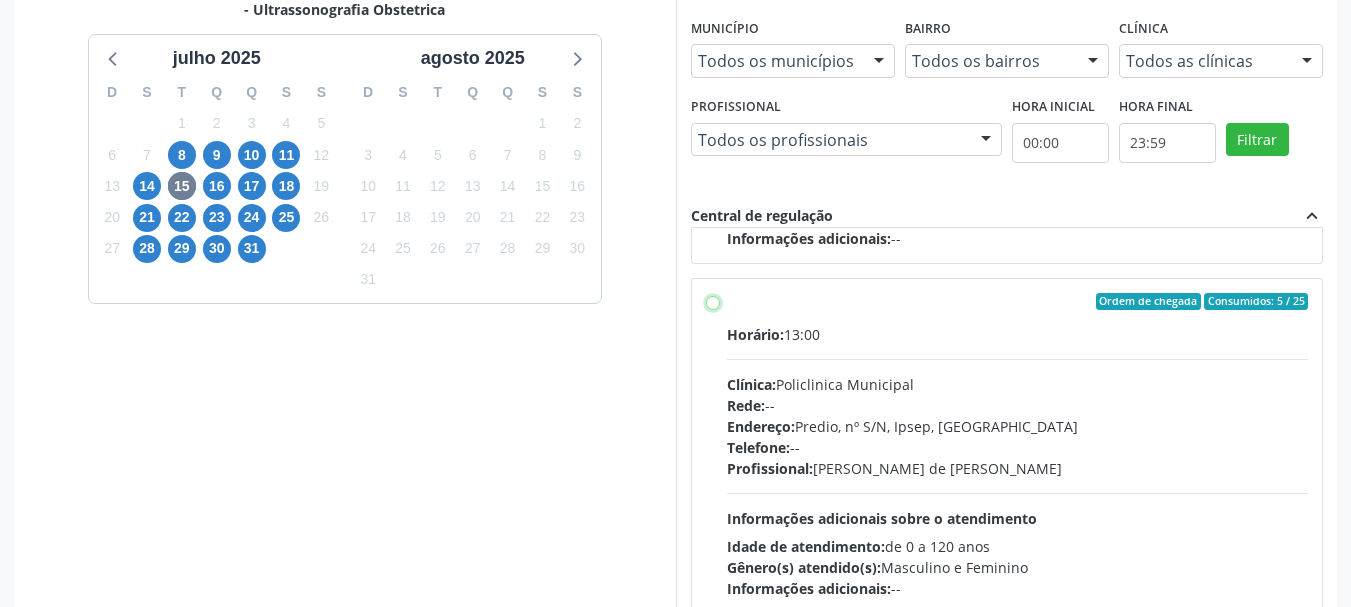 click on "Ordem de chegada
Consumidos: 5 / 25
Horário:   13:00
Clínica:  Policlinica Municipal
Rede:
--
Endereço:   Predio, nº S/N, Ipsep, Serra Talhada - PE
Telefone:   --
Profissional:
Ana Carolina Barboza de Andrada Melo Lyra
Informações adicionais sobre o atendimento
Idade de atendimento:
de 0 a 120 anos
Gênero(s) atendido(s):
Masculino e Feminino
Informações adicionais:
--" at bounding box center (713, 302) 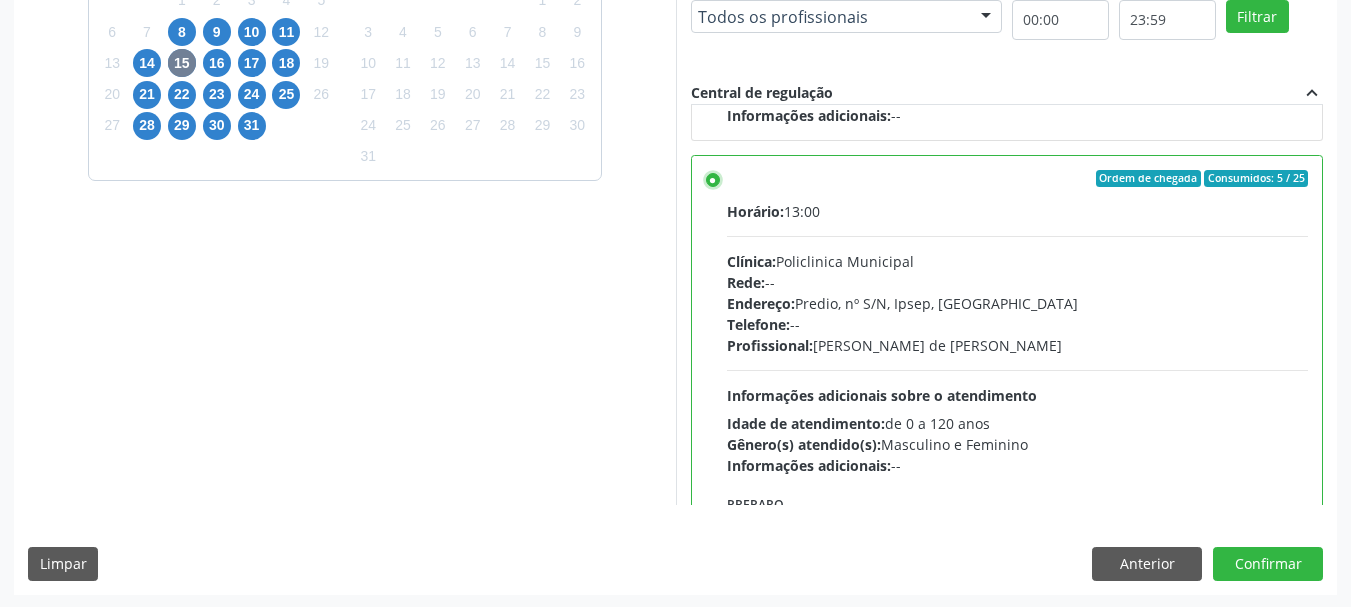 scroll, scrollTop: 588, scrollLeft: 0, axis: vertical 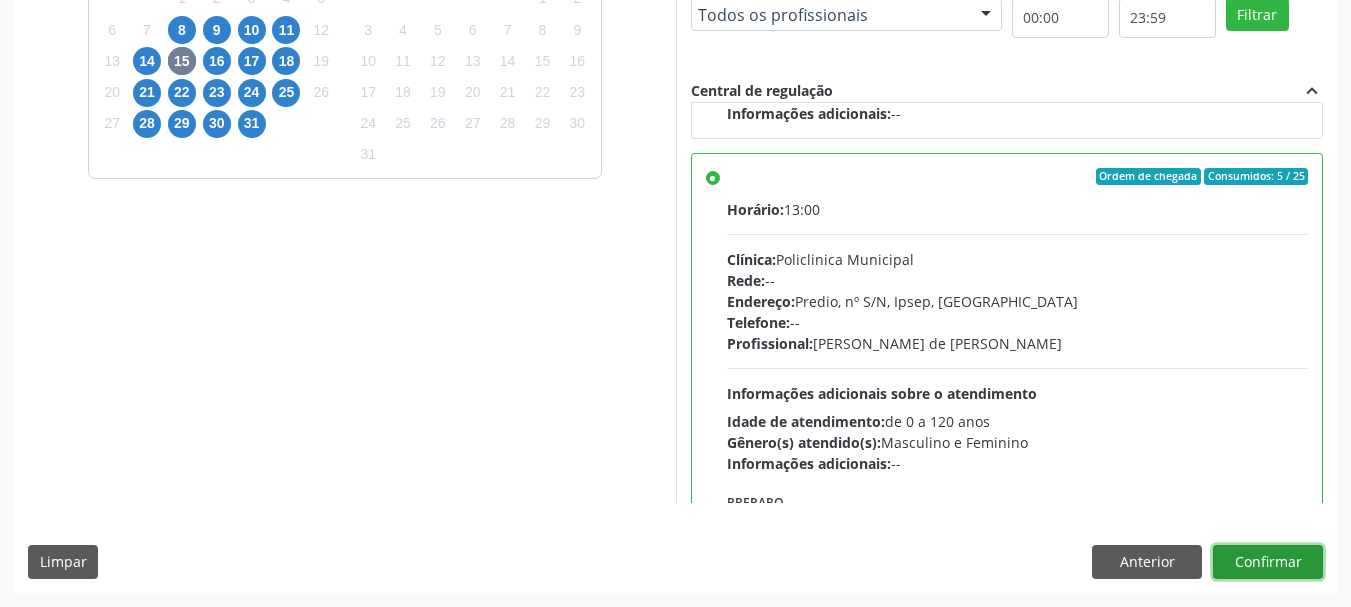 click on "Confirmar" at bounding box center [1268, 562] 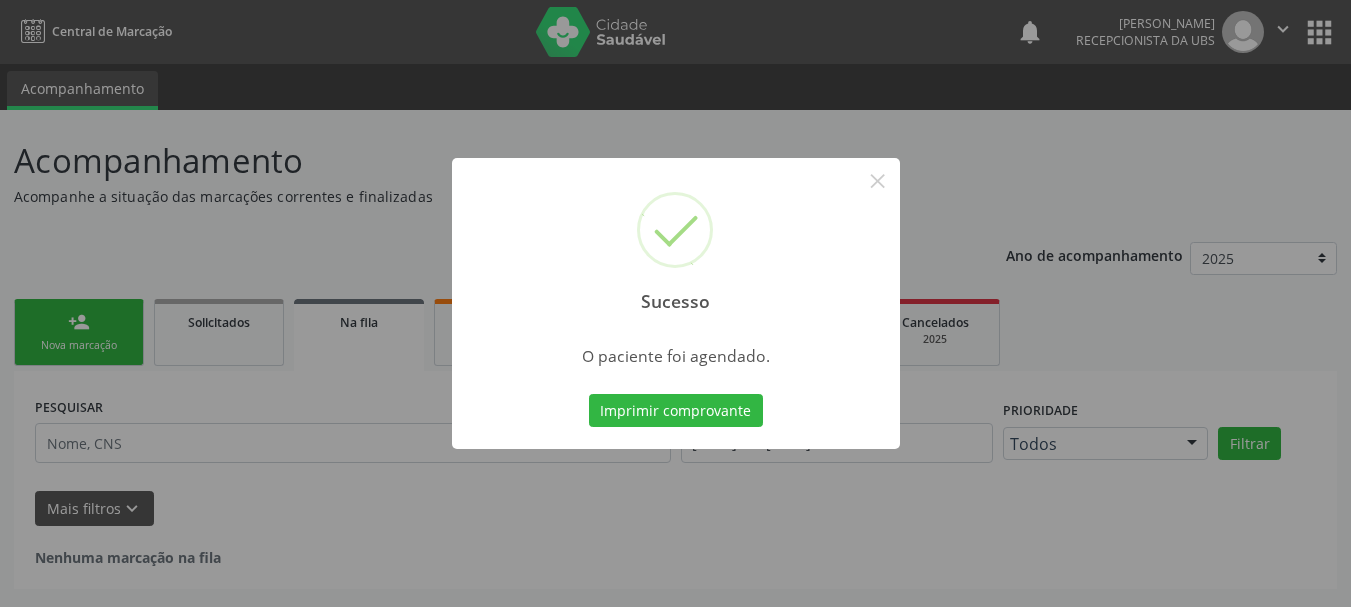 scroll, scrollTop: 0, scrollLeft: 0, axis: both 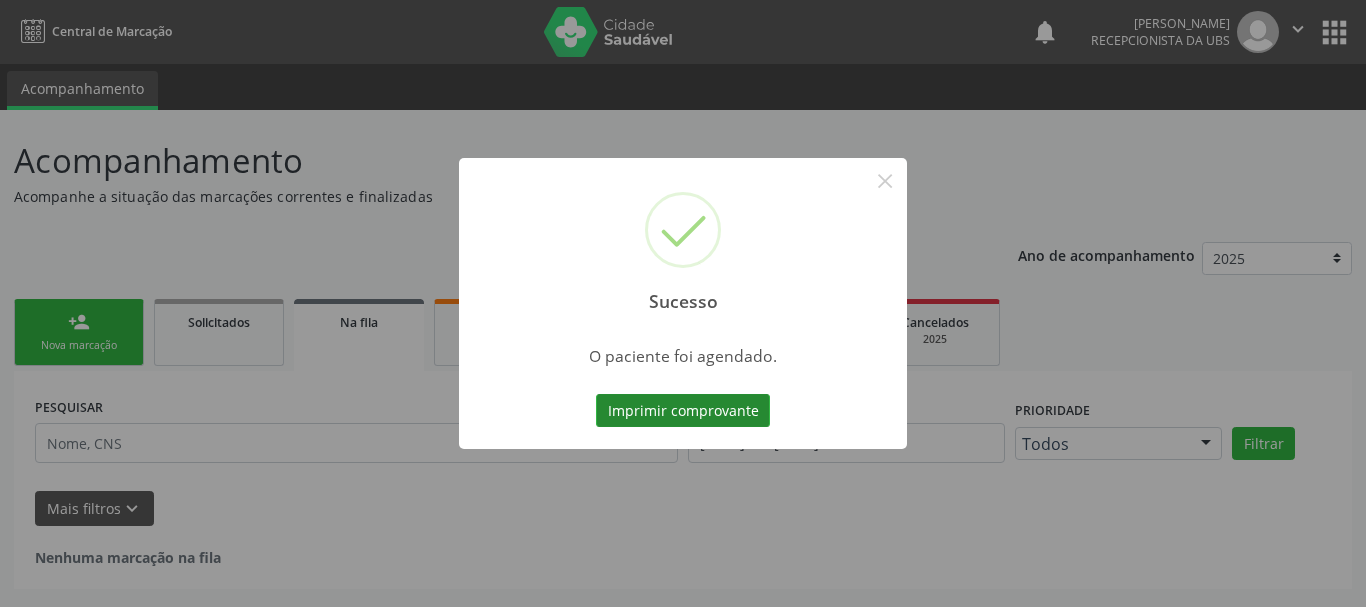 click on "Imprimir comprovante" at bounding box center [683, 411] 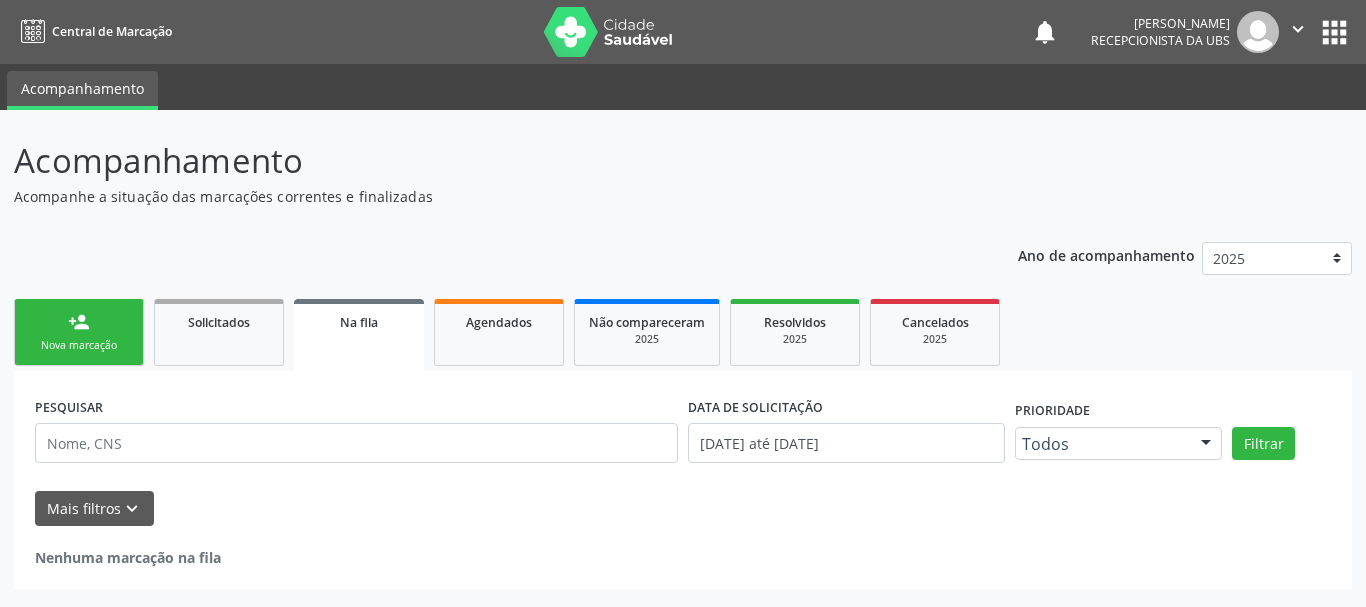click on "person_add
Nova marcação" at bounding box center (79, 332) 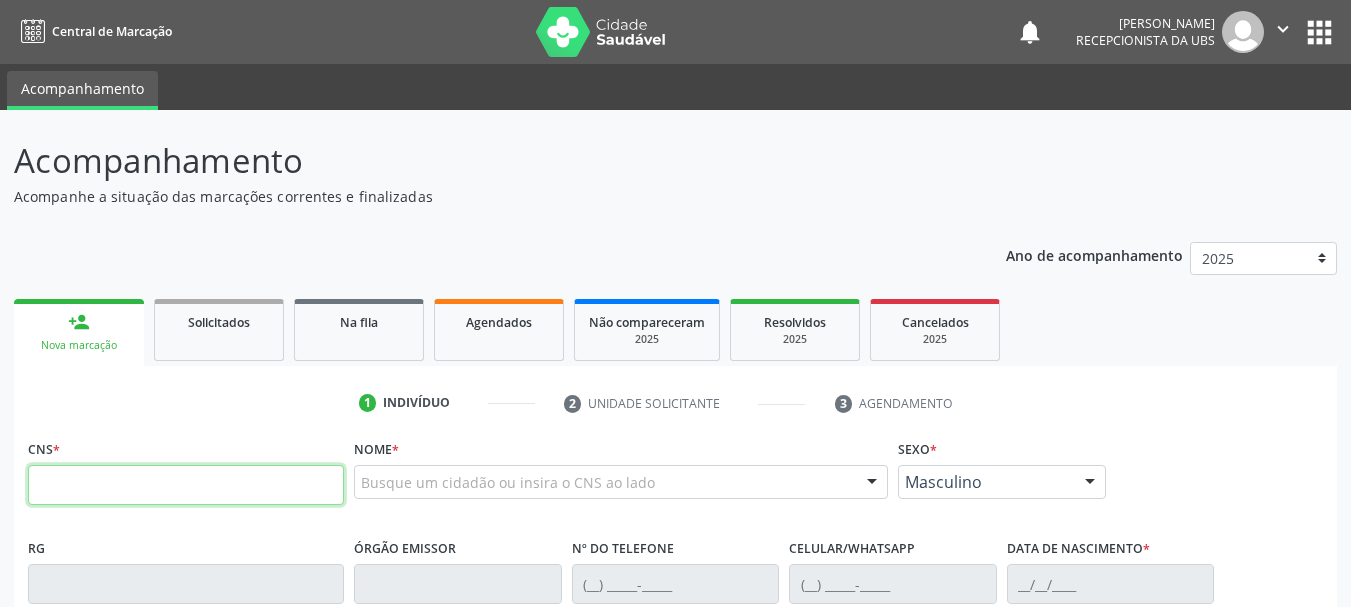 click at bounding box center [186, 485] 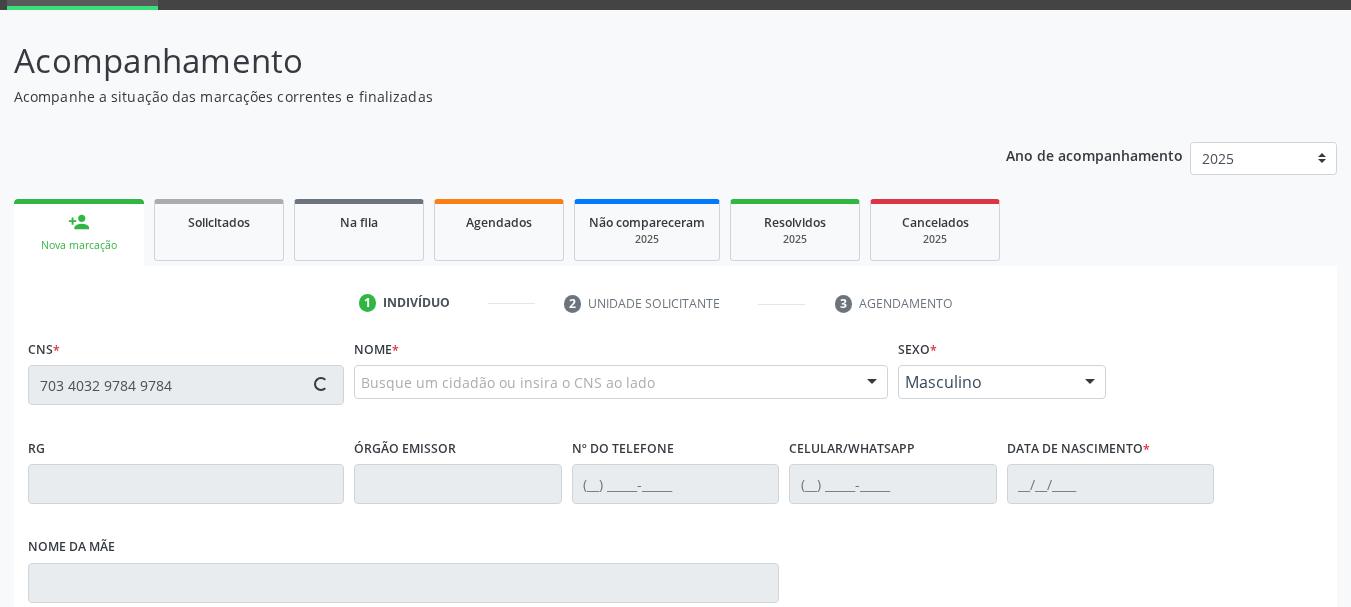 type on "703 4032 9784 9784" 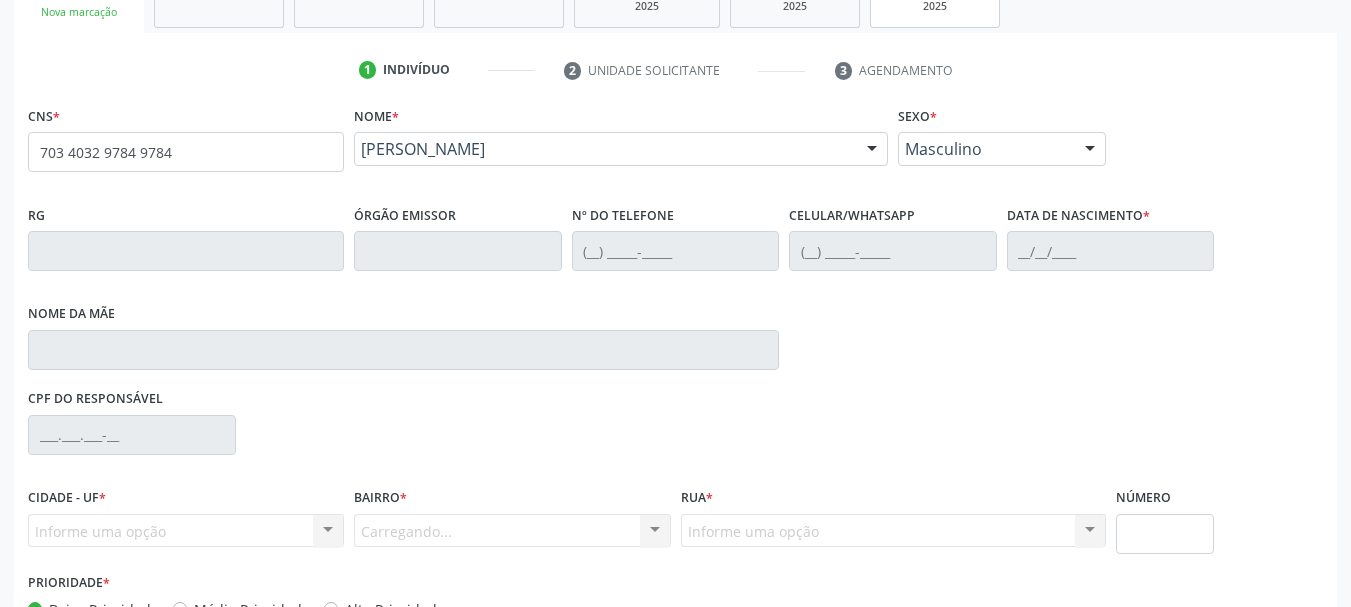 scroll, scrollTop: 400, scrollLeft: 0, axis: vertical 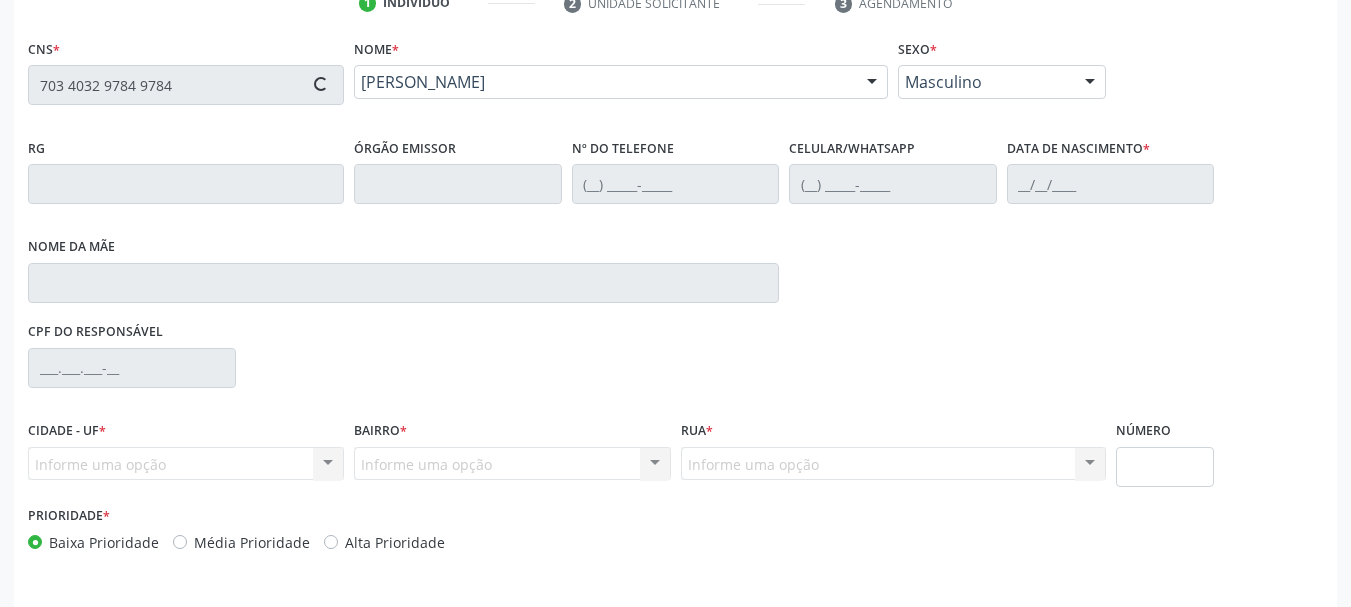 type on "(87) 98866-4594" 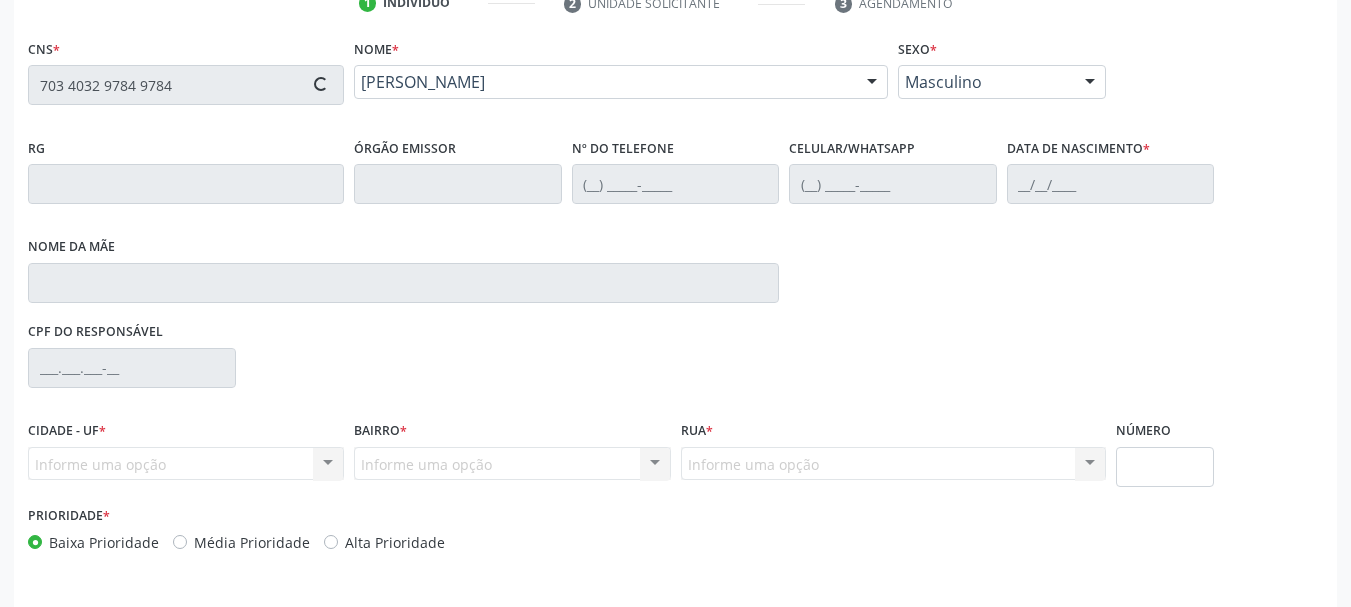 type on "(87) 98866-4594" 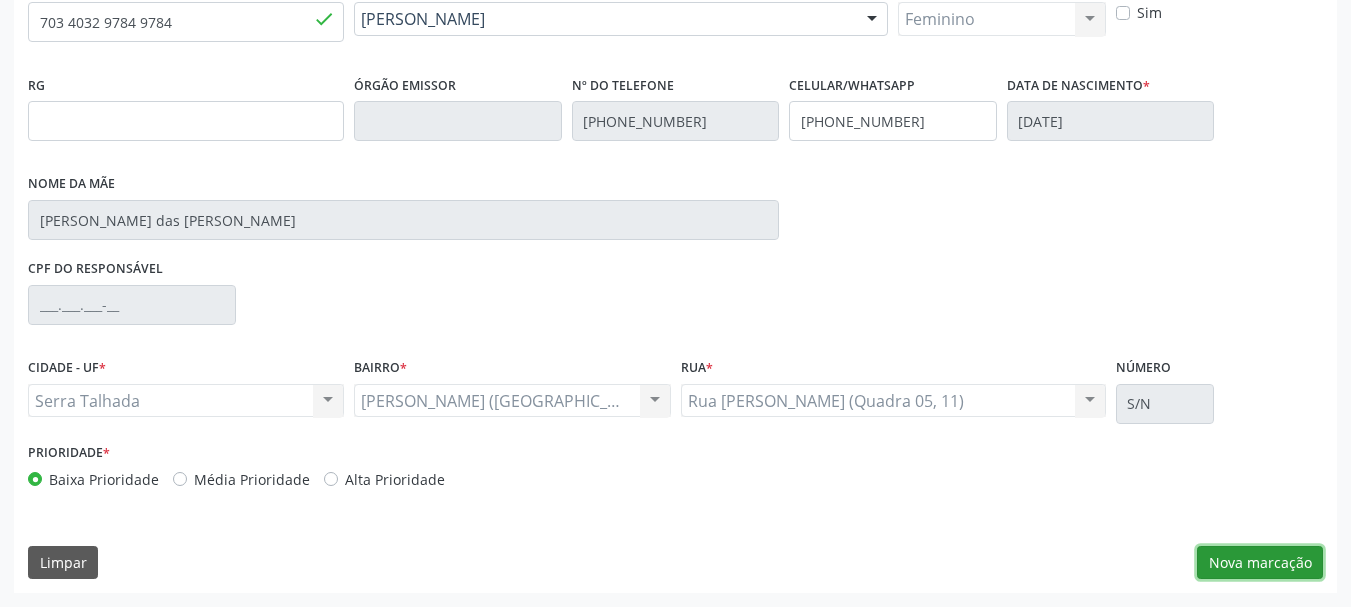 click on "Nova marcação" at bounding box center (1260, 563) 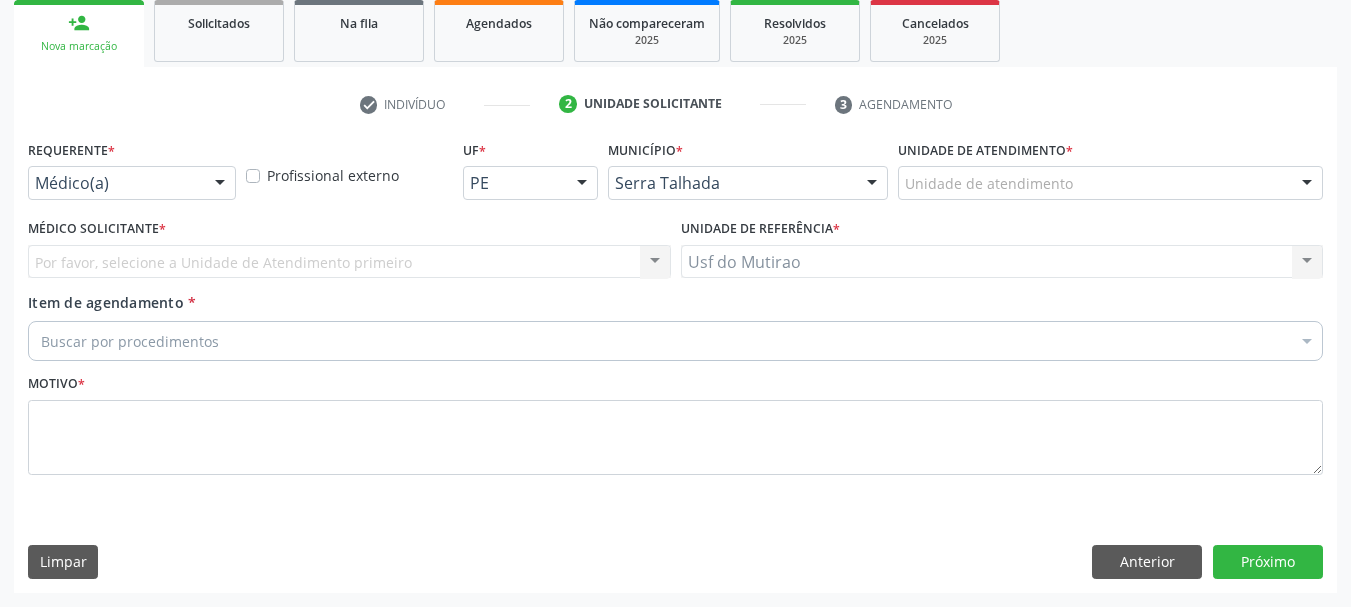 scroll, scrollTop: 299, scrollLeft: 0, axis: vertical 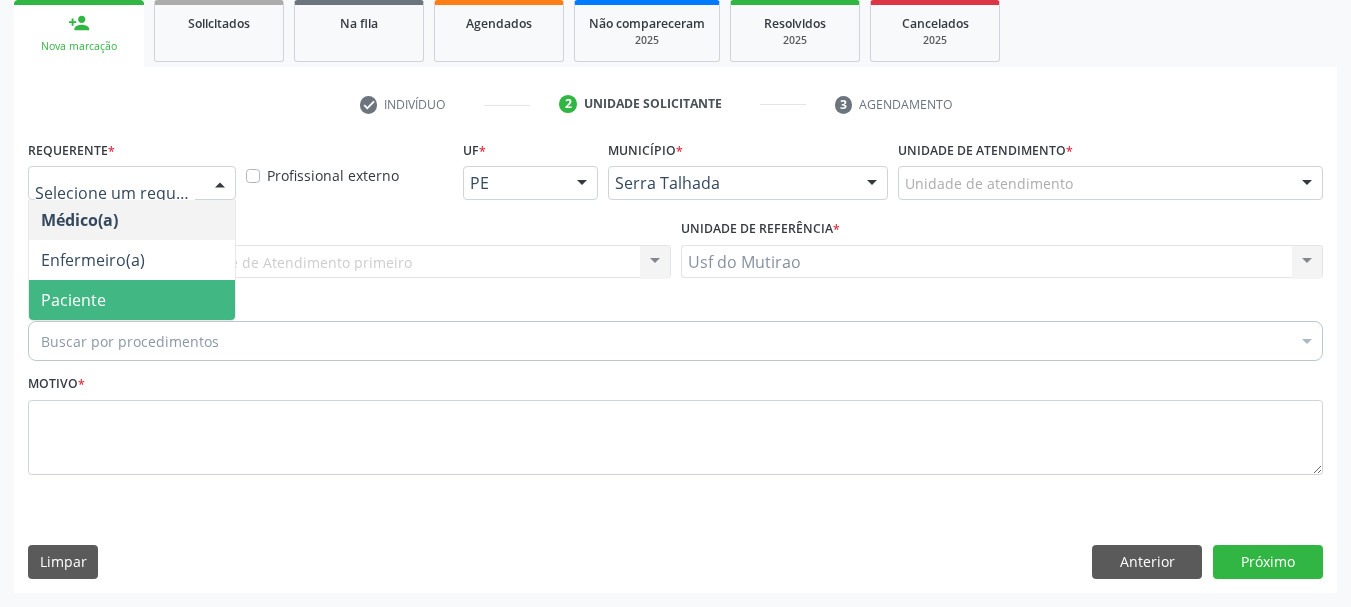 click on "Paciente" at bounding box center [132, 300] 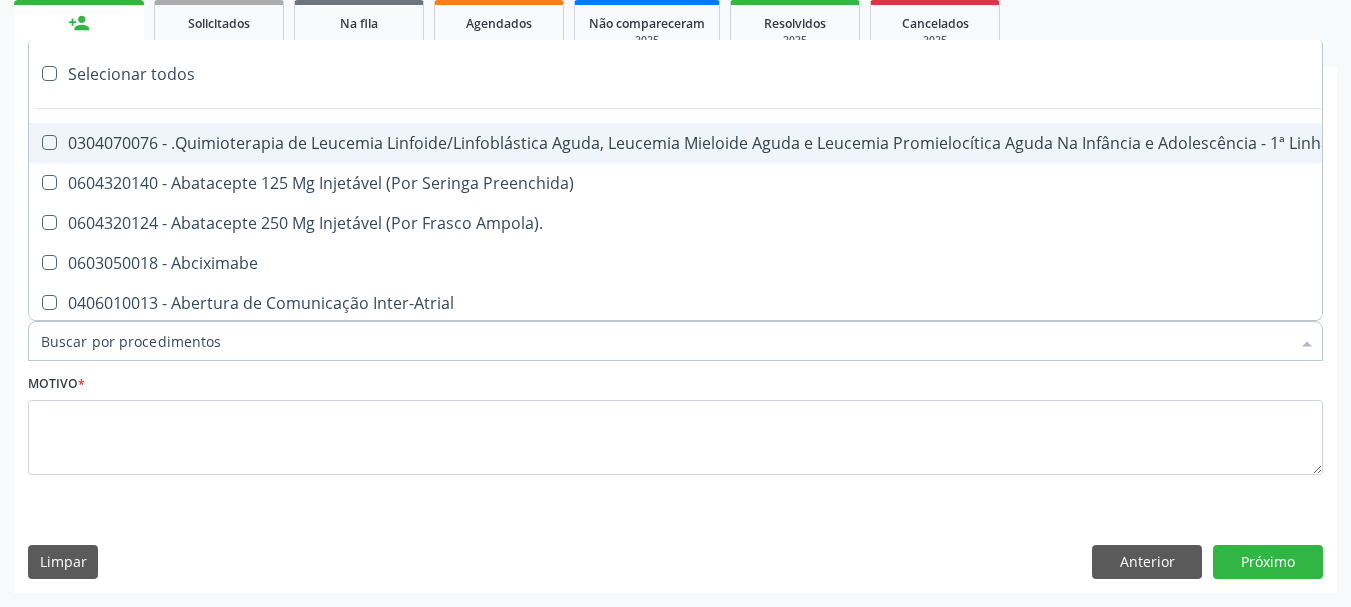 paste on "0205020143" 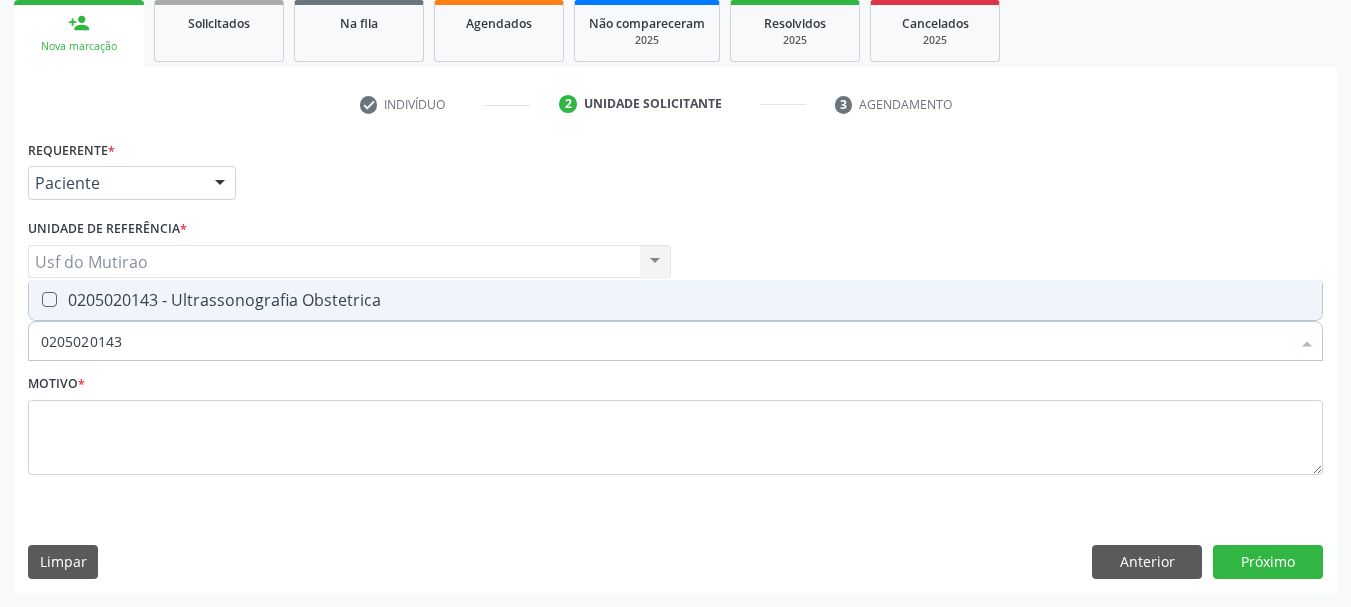 click on "0205020143 - Ultrassonografia Obstetrica" at bounding box center (675, 300) 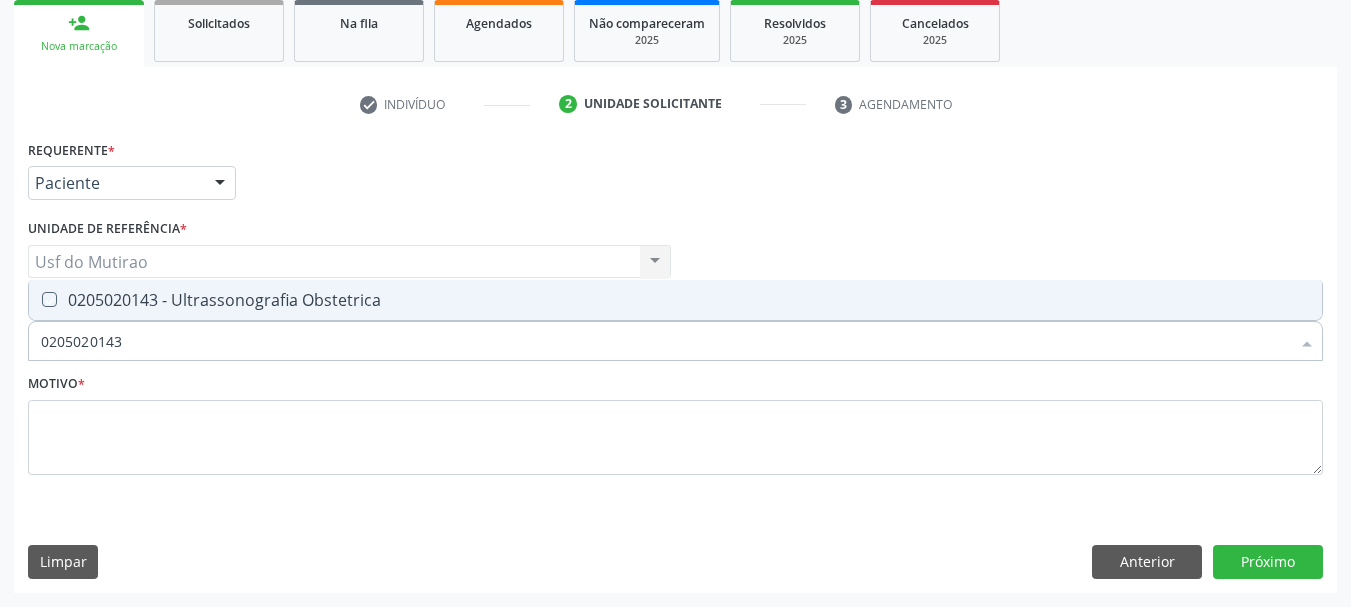 checkbox on "true" 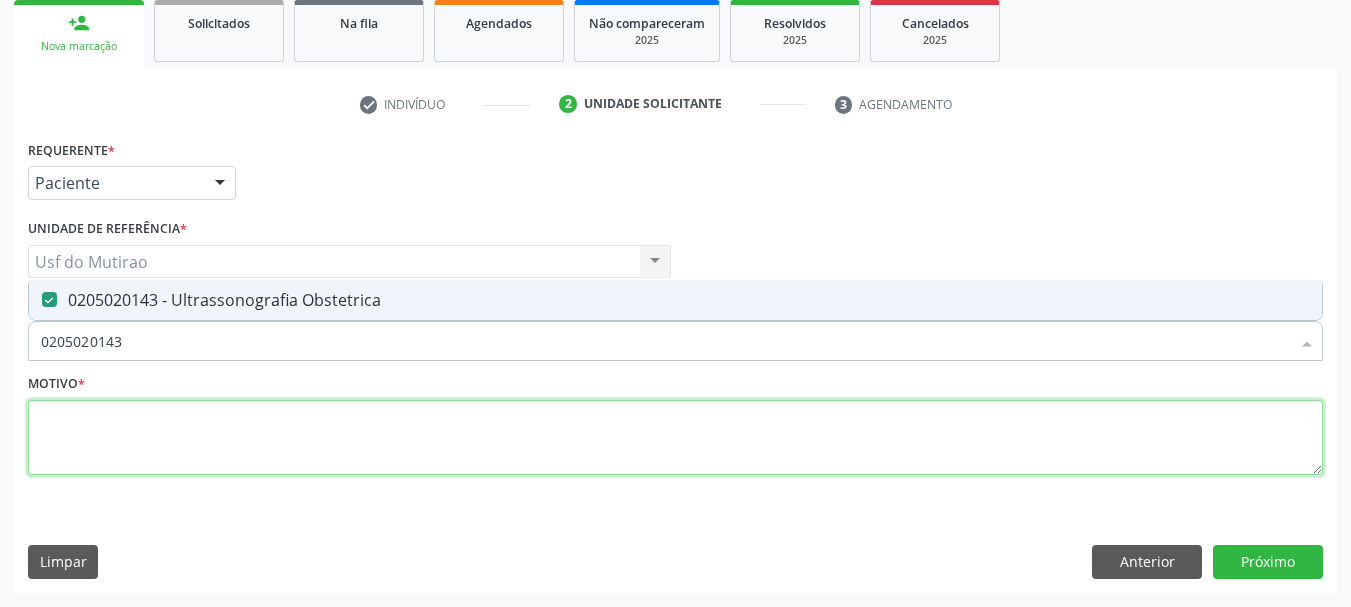 click at bounding box center [675, 438] 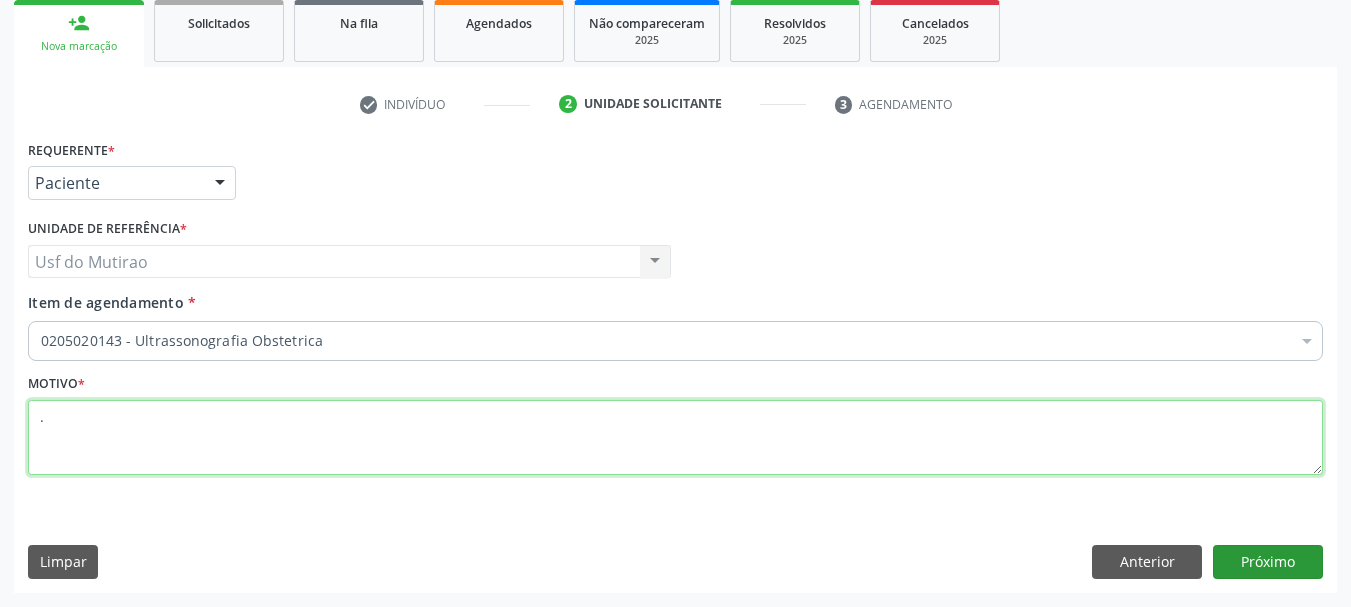 type on "." 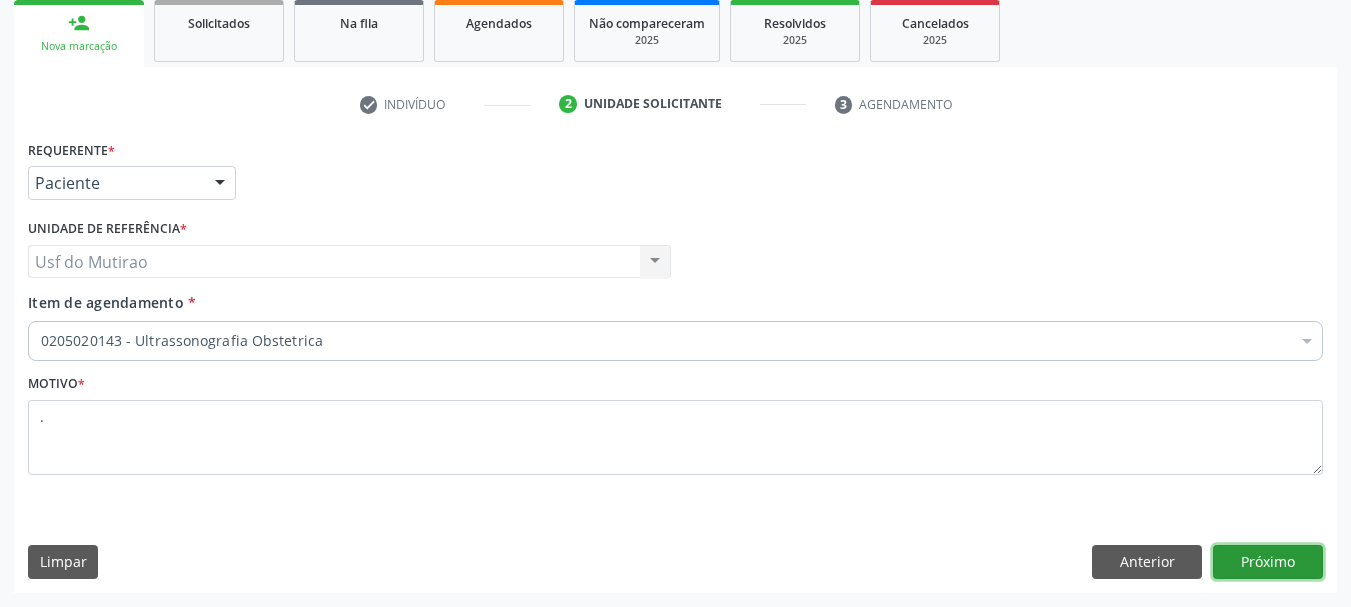 click on "Próximo" at bounding box center [1268, 562] 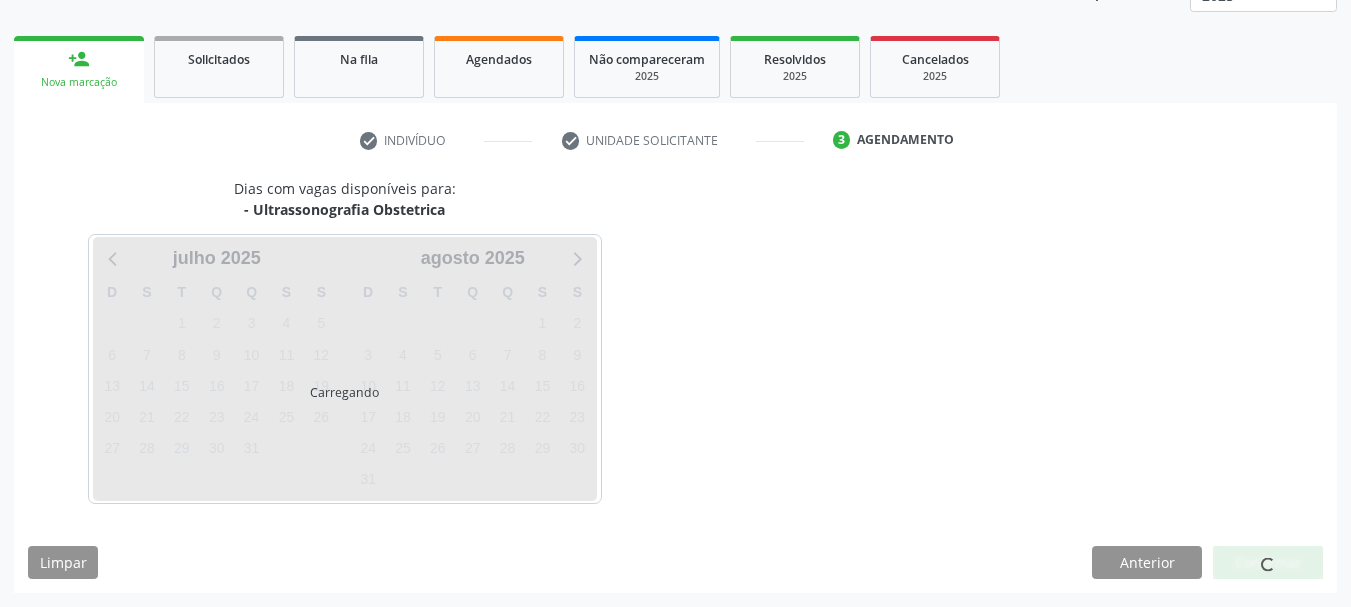 scroll, scrollTop: 263, scrollLeft: 0, axis: vertical 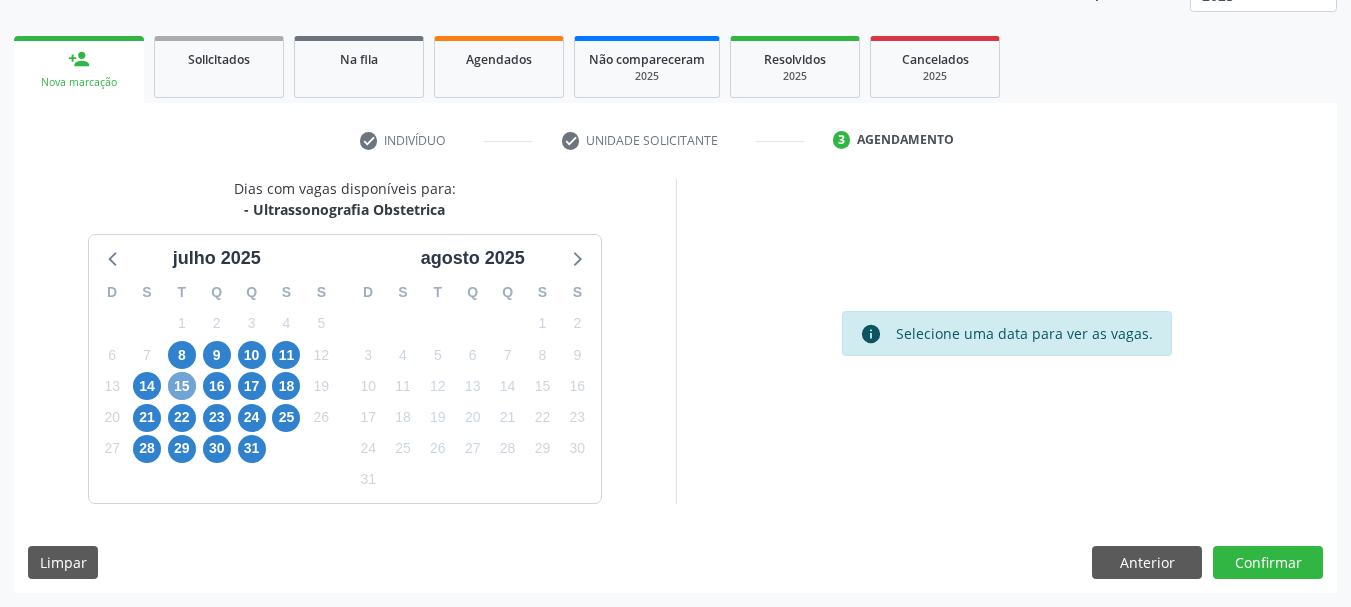 click on "15" at bounding box center (182, 386) 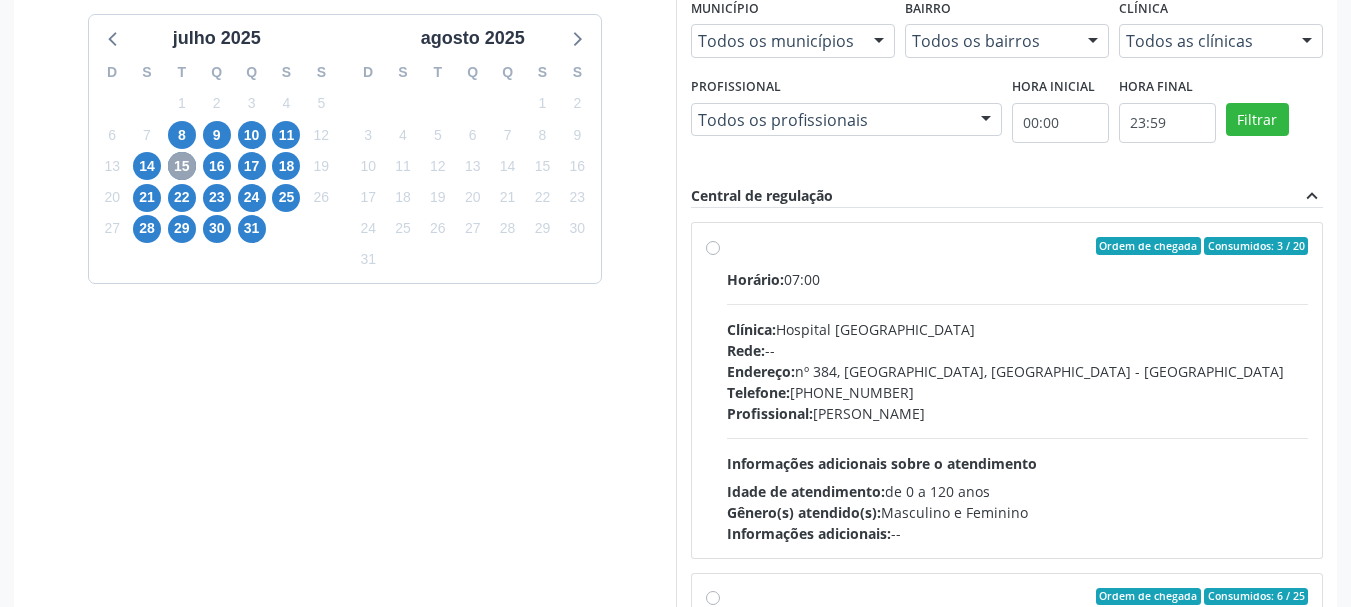 scroll, scrollTop: 563, scrollLeft: 0, axis: vertical 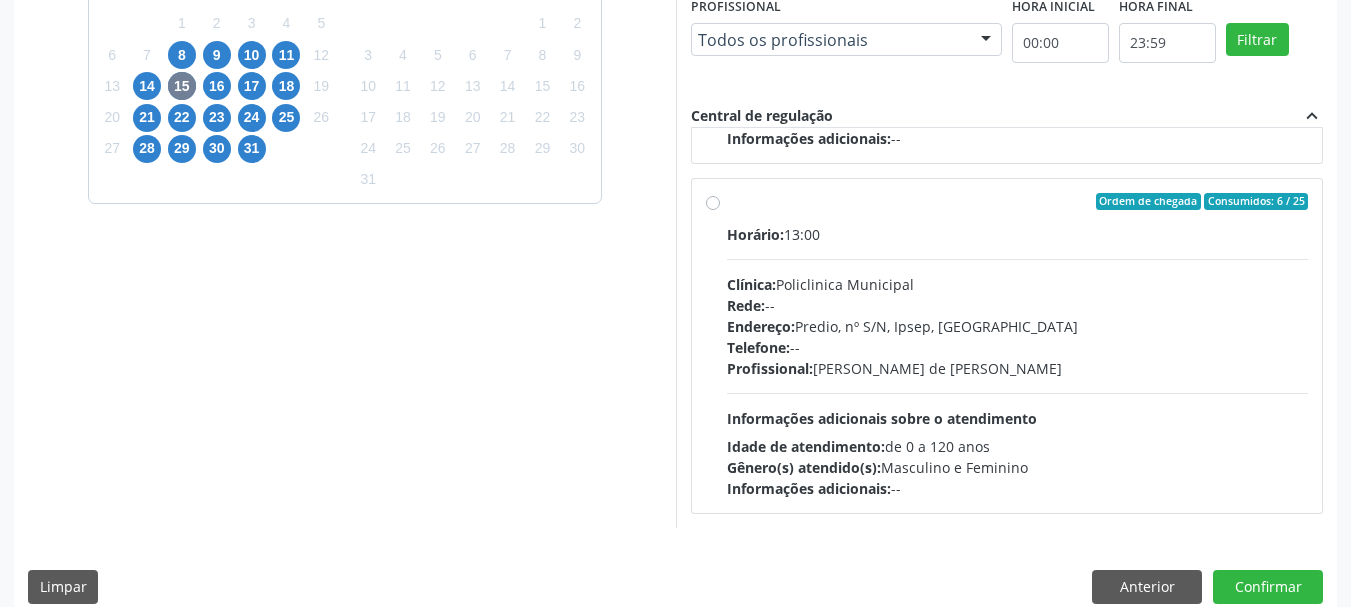 click on "Profissional:
Ana Carolina Barboza de Andrada Melo Lyra" at bounding box center [1018, 368] 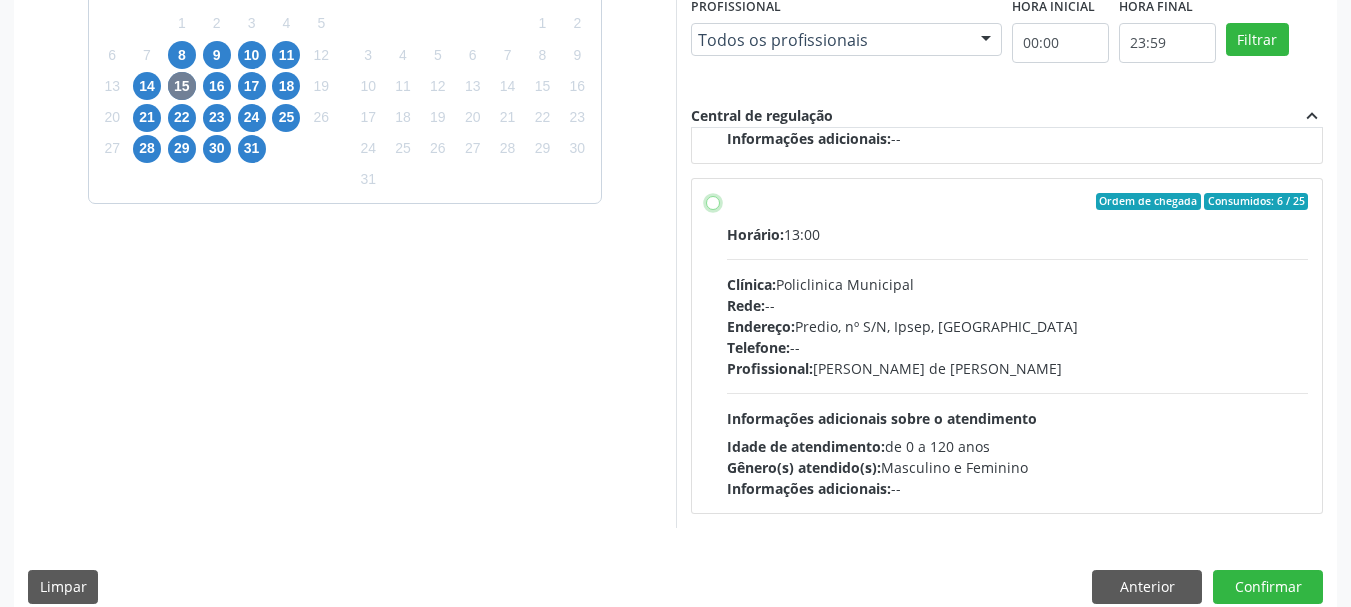 click on "Ordem de chegada
Consumidos: 6 / 25
Horário:   13:00
Clínica:  Policlinica Municipal
Rede:
--
Endereço:   Predio, nº S/N, Ipsep, Serra Talhada - PE
Telefone:   --
Profissional:
Ana Carolina Barboza de Andrada Melo Lyra
Informações adicionais sobre o atendimento
Idade de atendimento:
de 0 a 120 anos
Gênero(s) atendido(s):
Masculino e Feminino
Informações adicionais:
--" at bounding box center (713, 202) 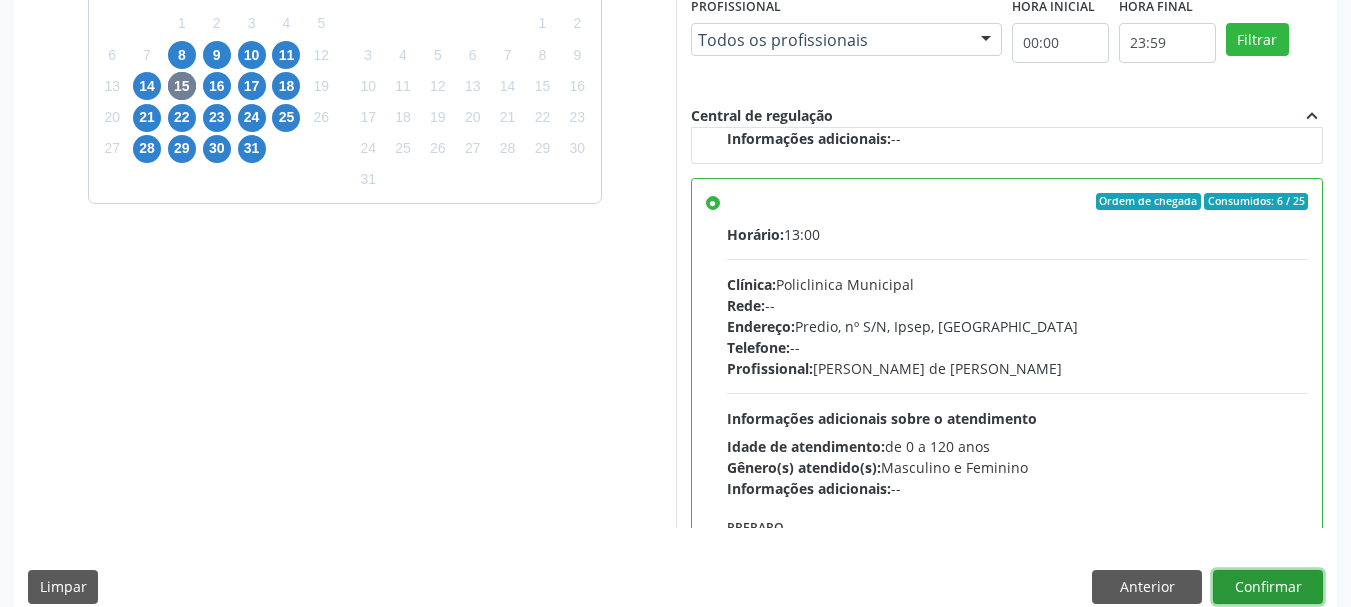 click on "Confirmar" at bounding box center (1268, 587) 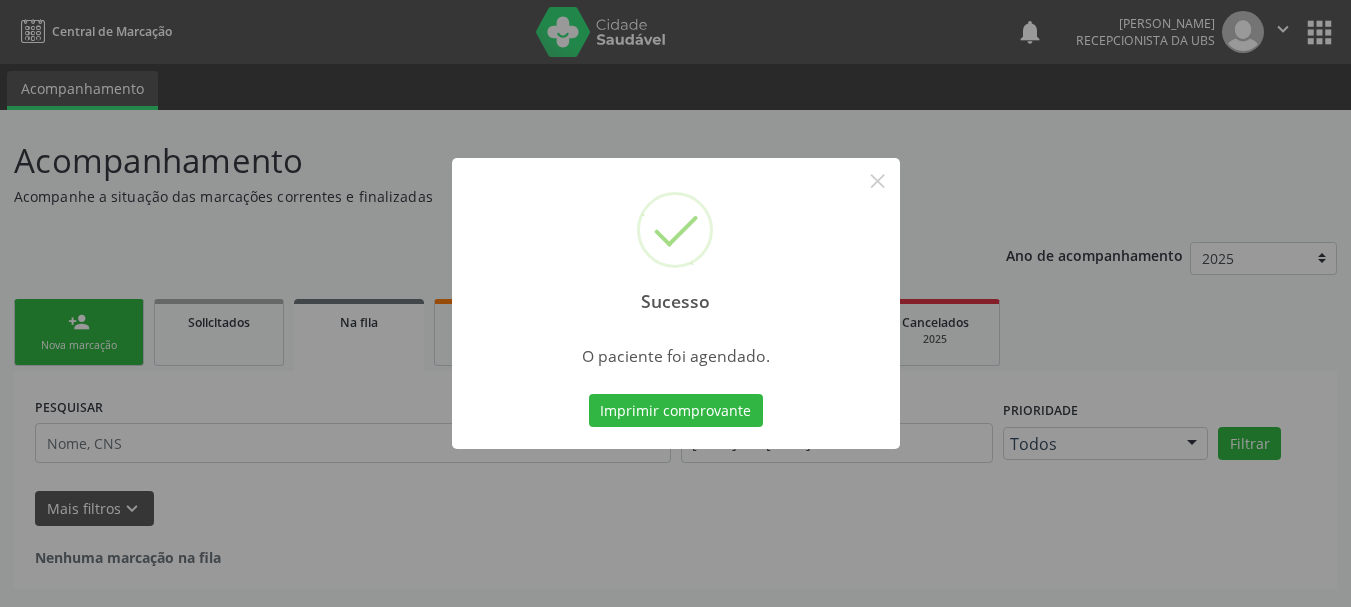 scroll, scrollTop: 0, scrollLeft: 0, axis: both 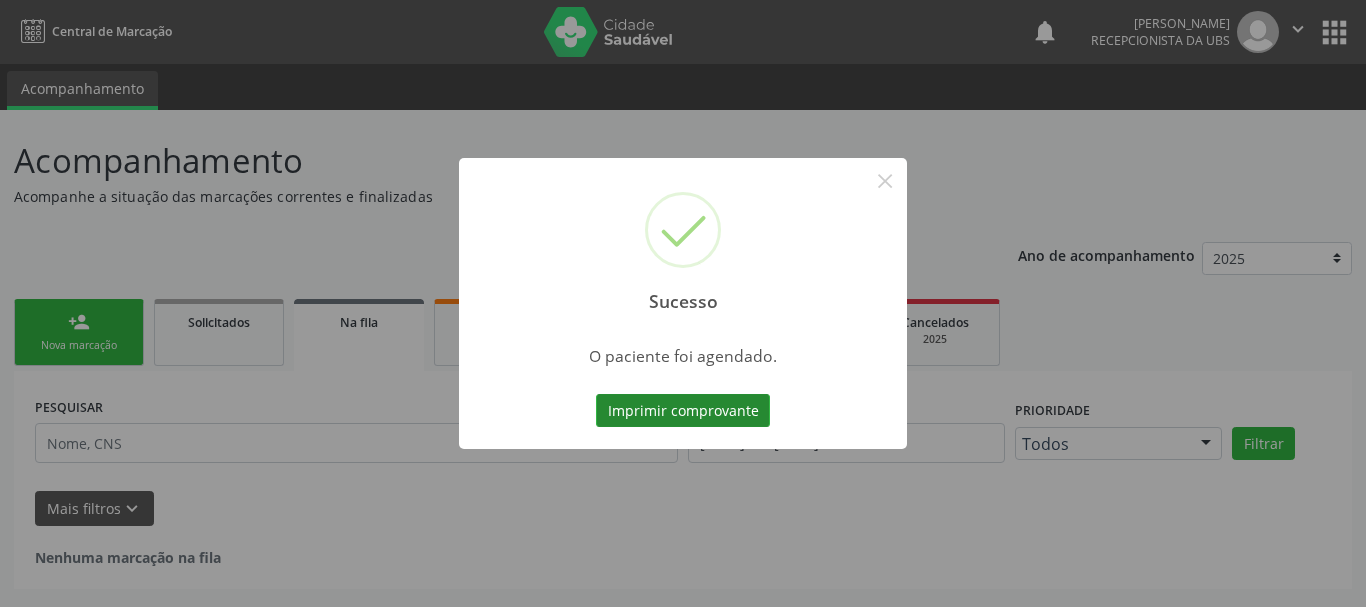 click on "Imprimir comprovante" at bounding box center (683, 411) 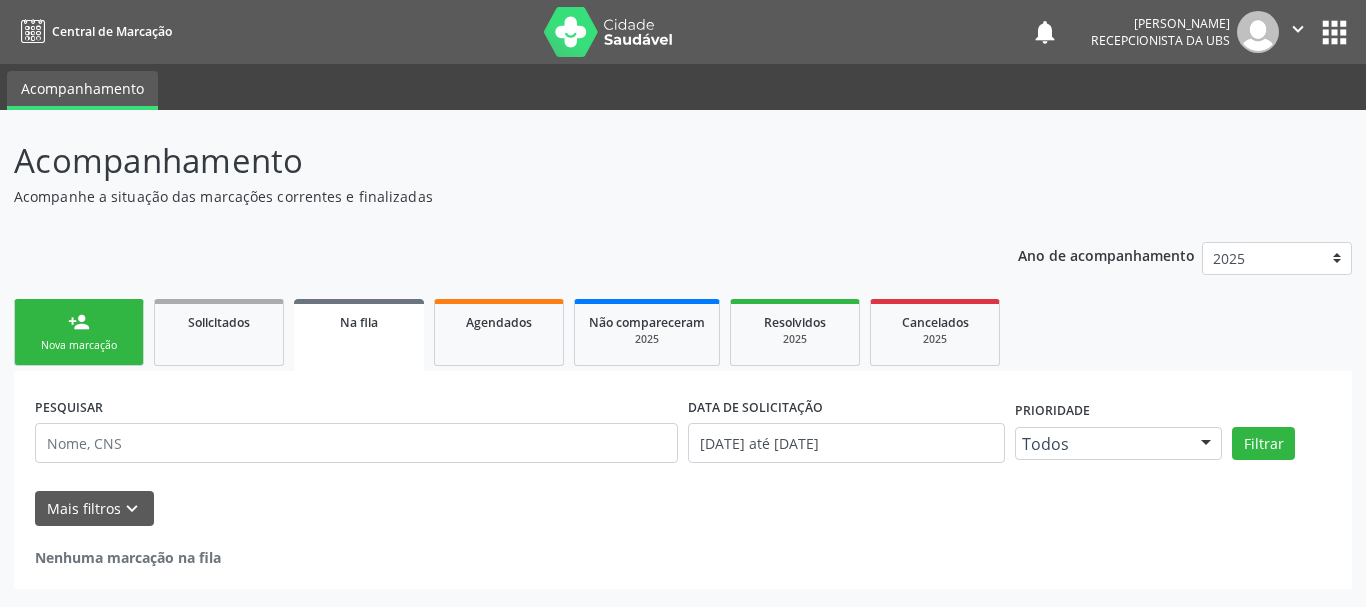 click on "person_add" at bounding box center (79, 322) 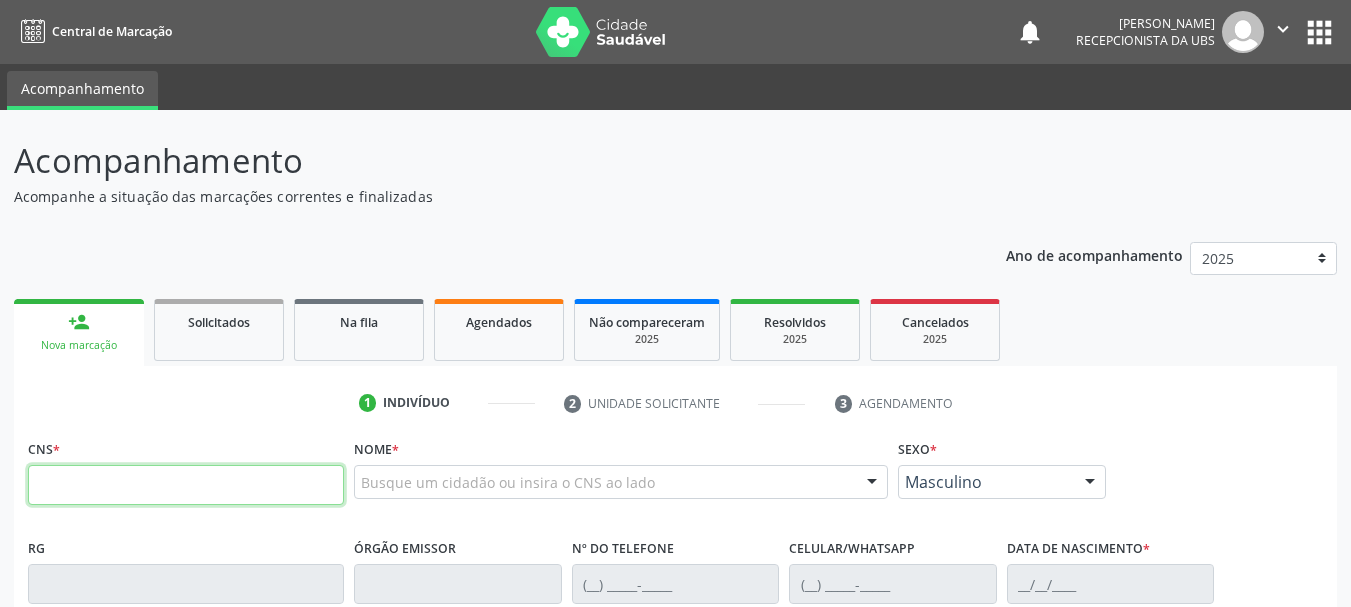 click at bounding box center (186, 485) 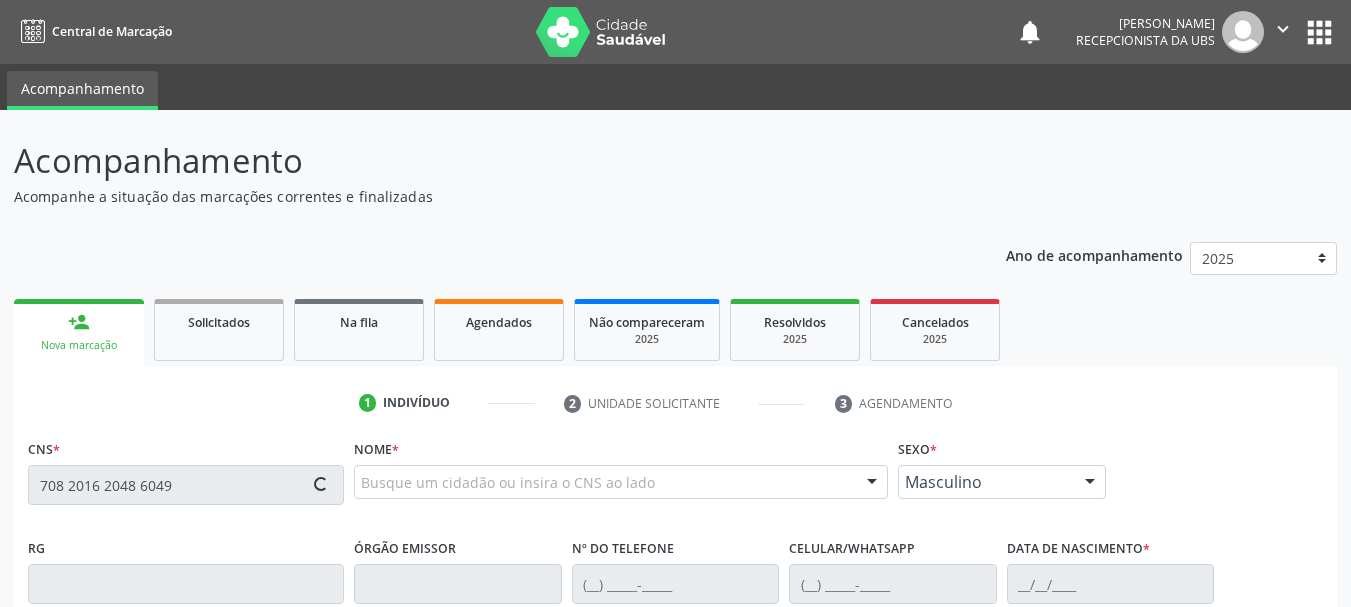 type on "708 2016 2048 6049" 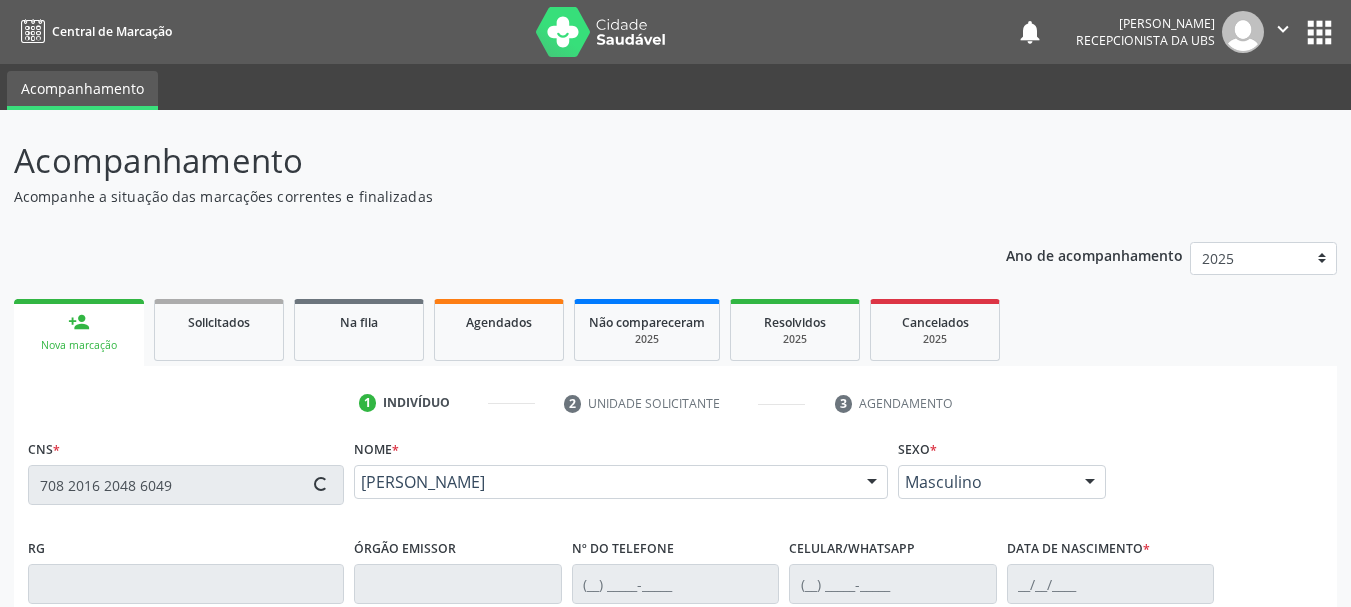 type on "(87) 99806-1894" 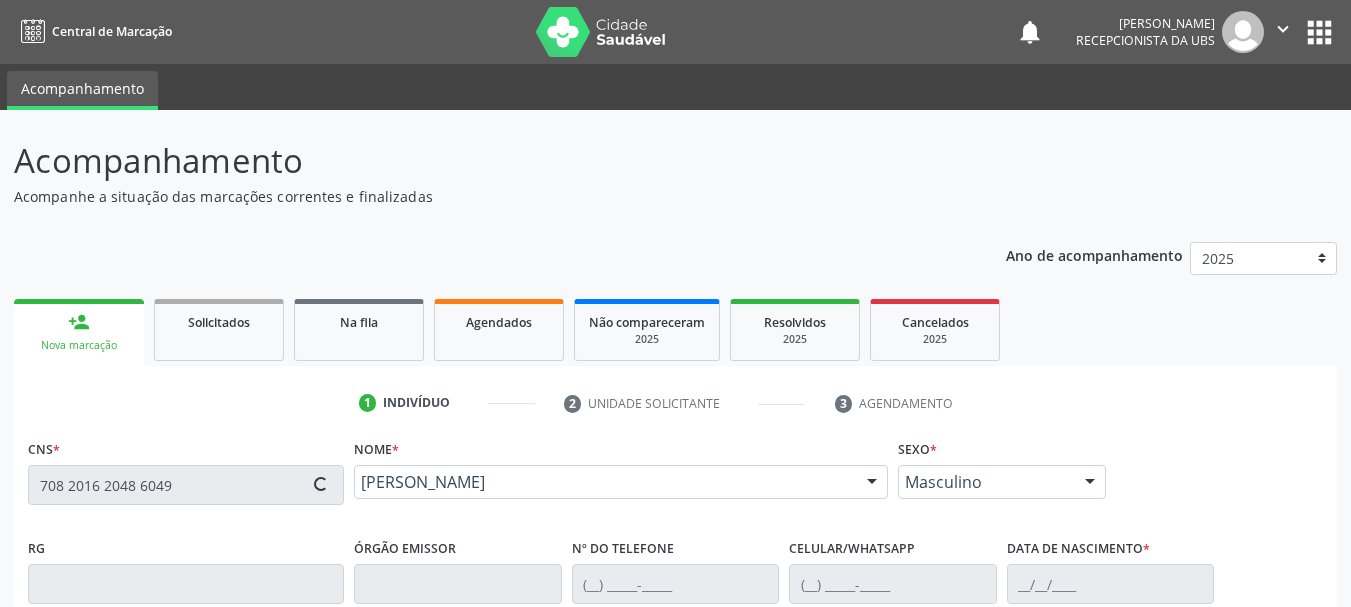 type on "(87) 99996-9931" 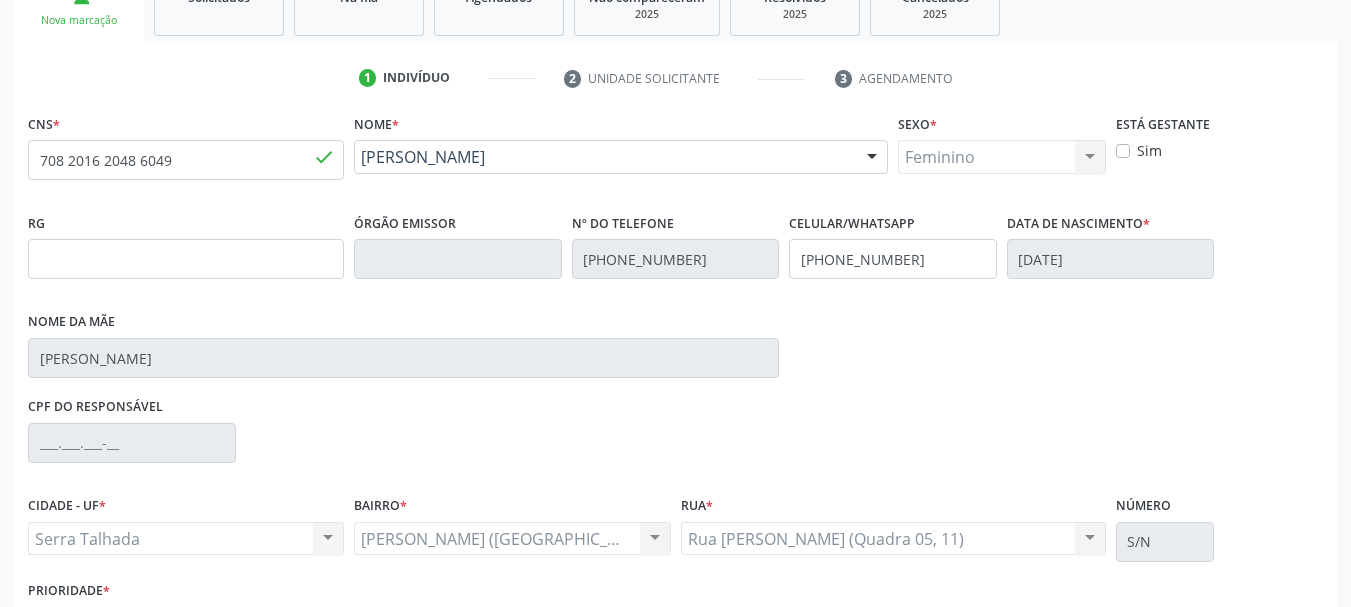 scroll, scrollTop: 400, scrollLeft: 0, axis: vertical 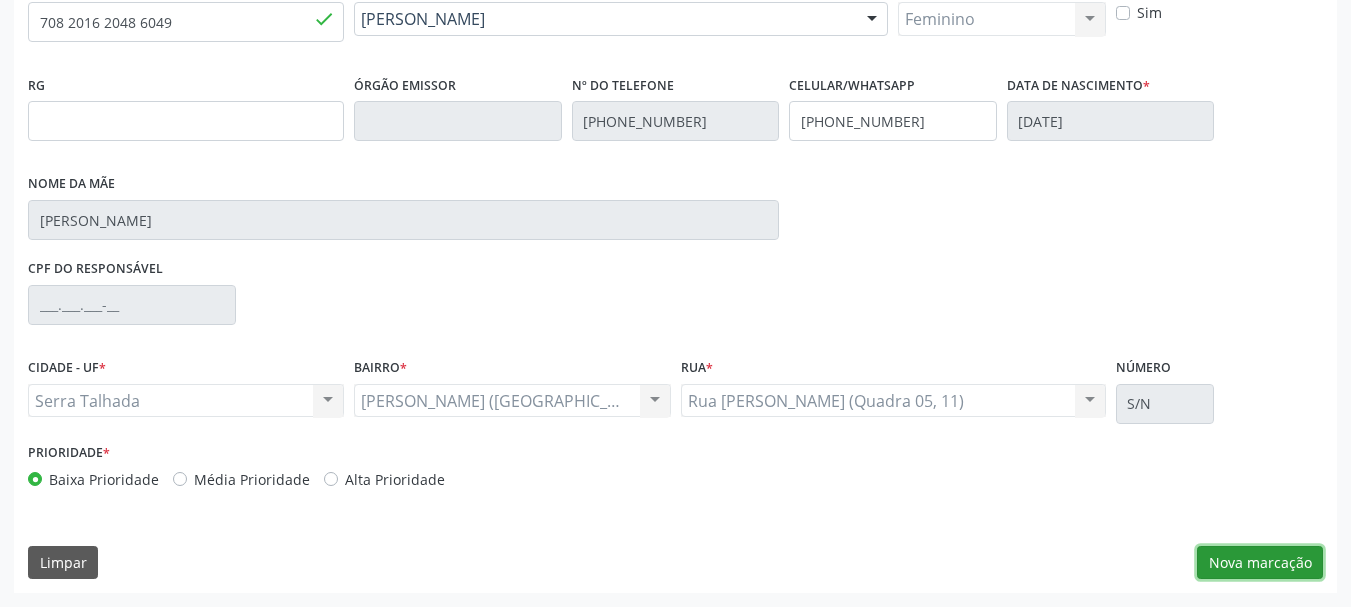 click on "Nova marcação" at bounding box center [1260, 563] 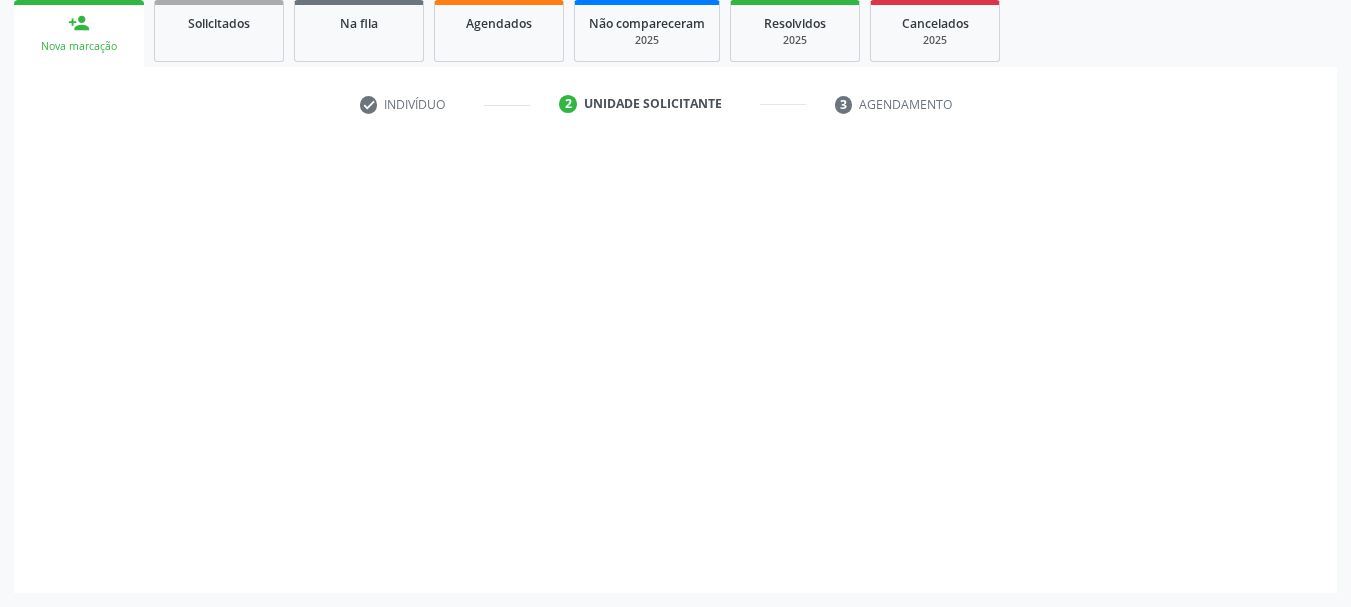 scroll, scrollTop: 299, scrollLeft: 0, axis: vertical 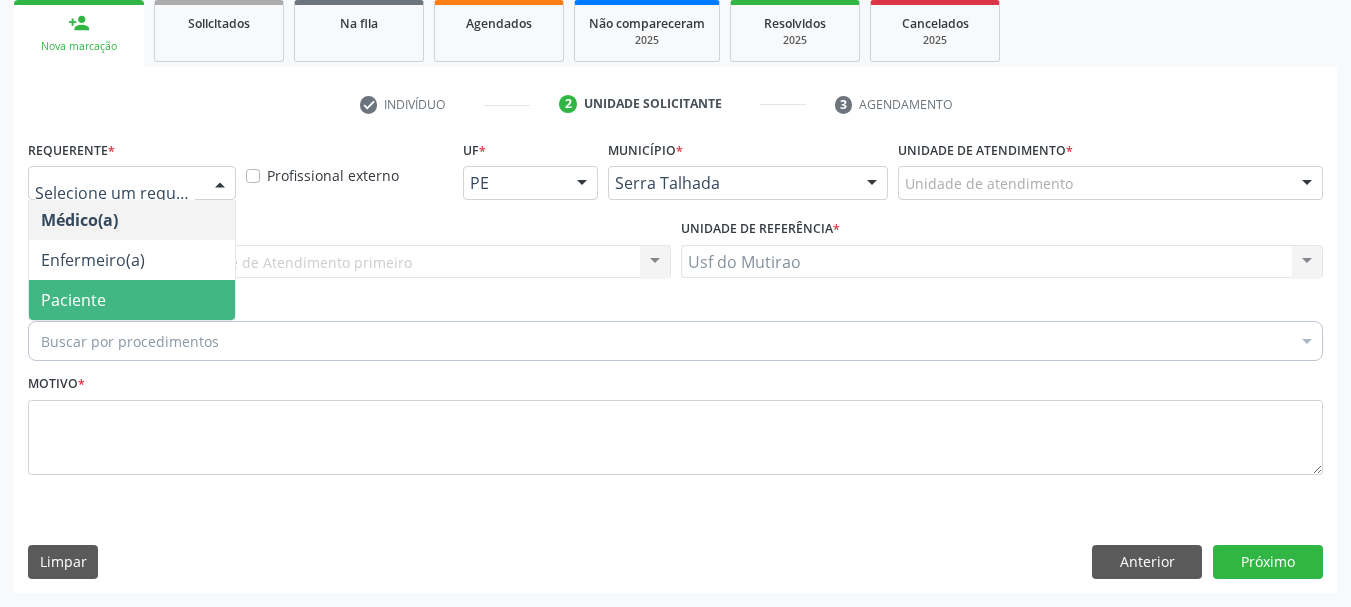 click on "Paciente" at bounding box center (132, 300) 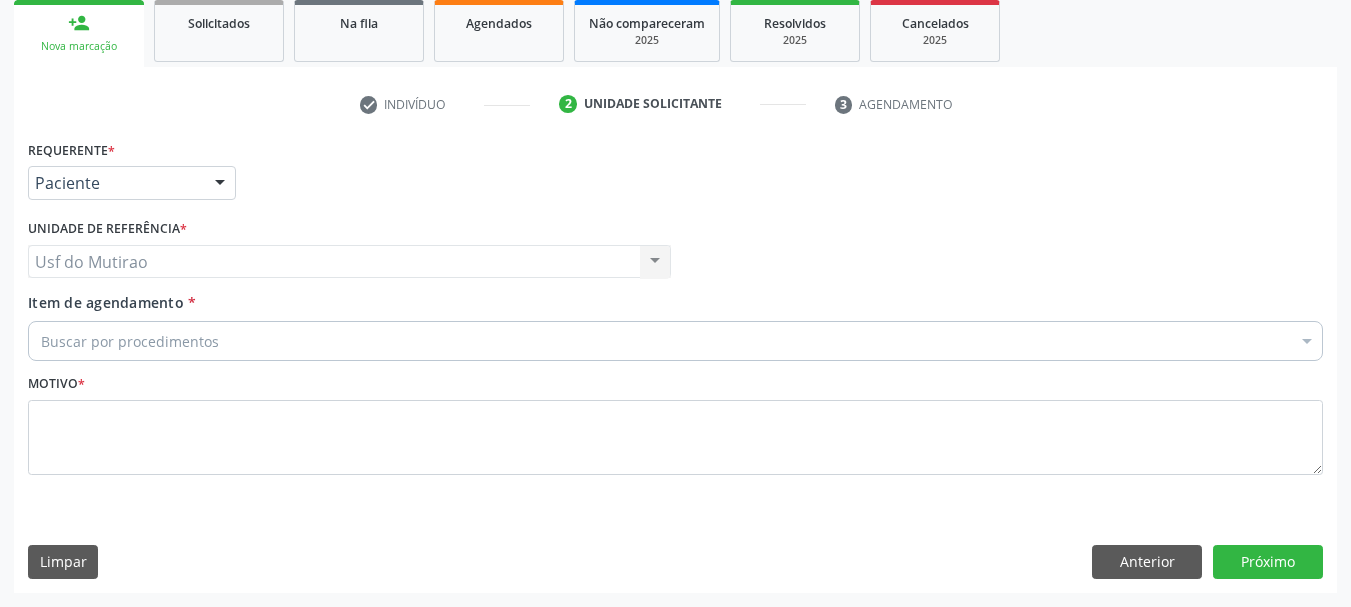 click on "Buscar por procedimentos" at bounding box center [675, 341] 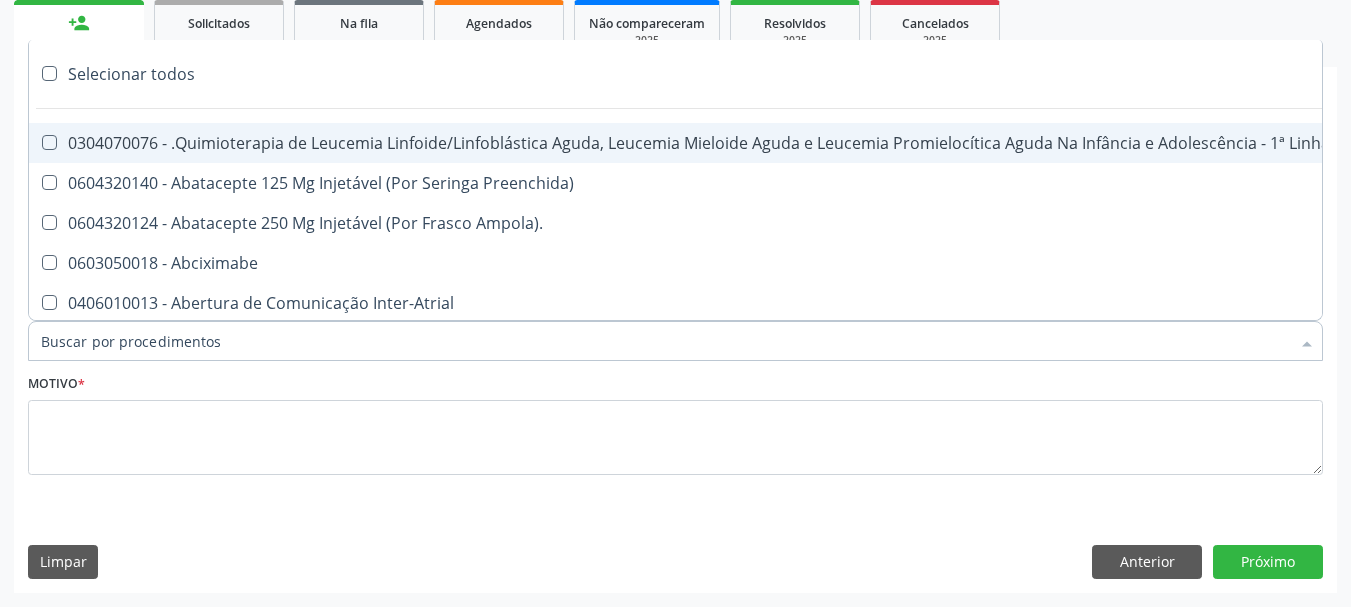 paste on "0205020143" 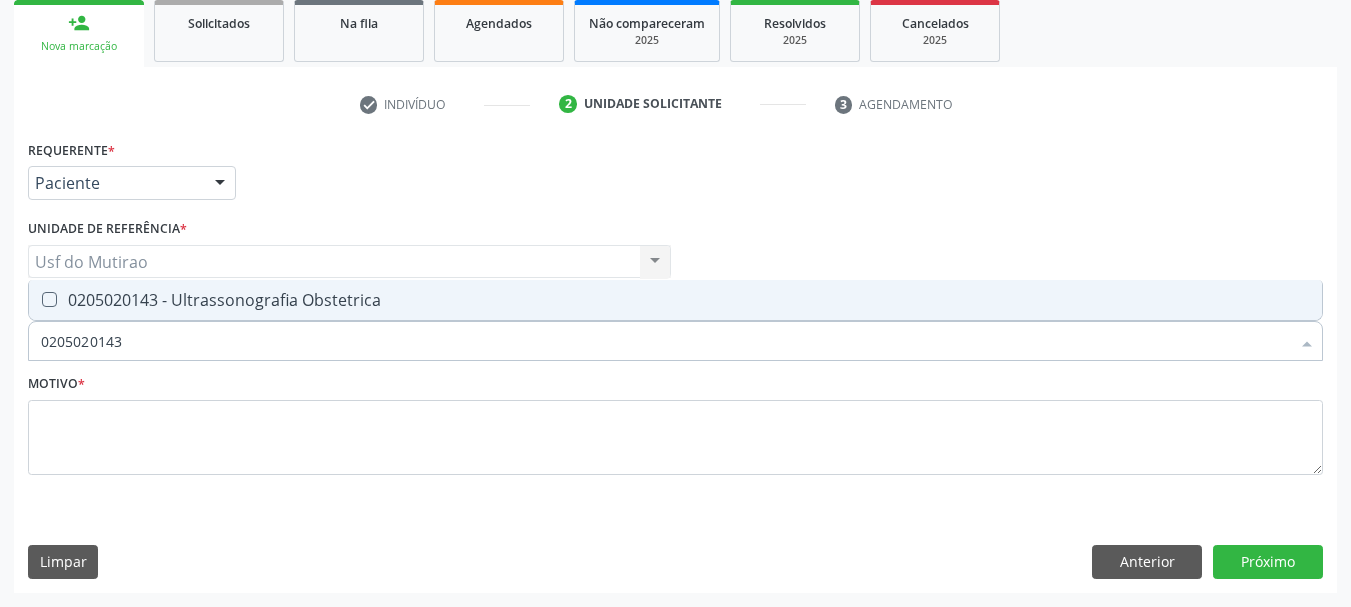 click on "0205020143 - Ultrassonografia Obstetrica" at bounding box center (675, 300) 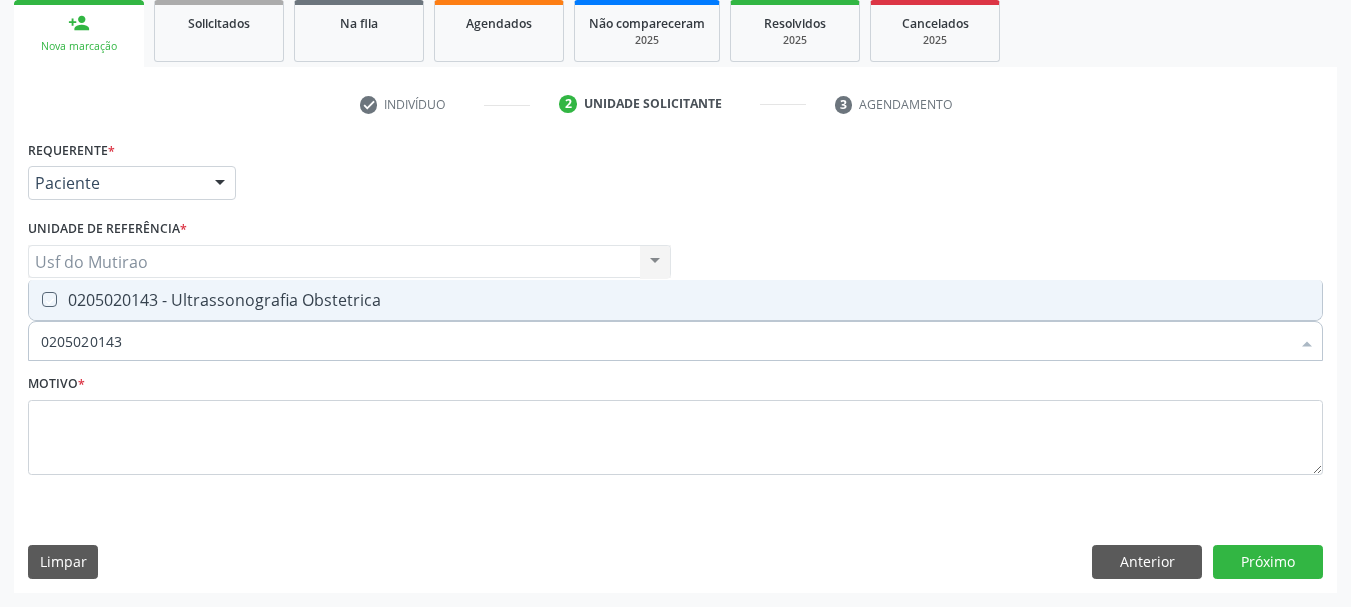 checkbox on "true" 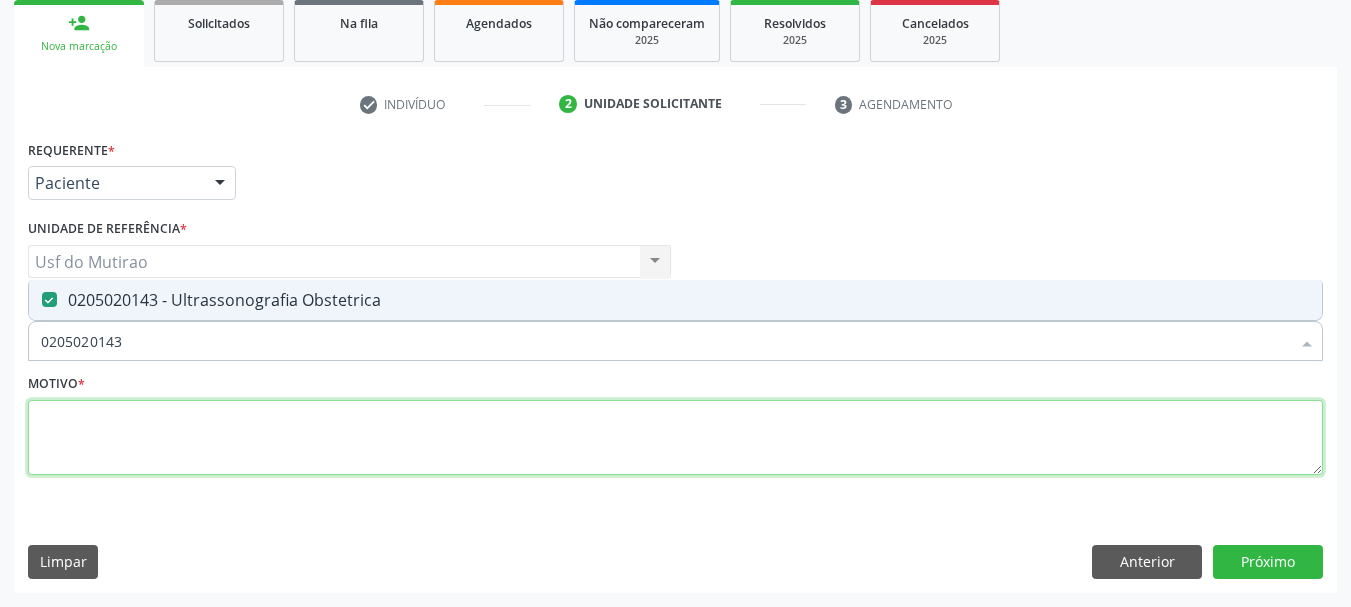 click at bounding box center (675, 438) 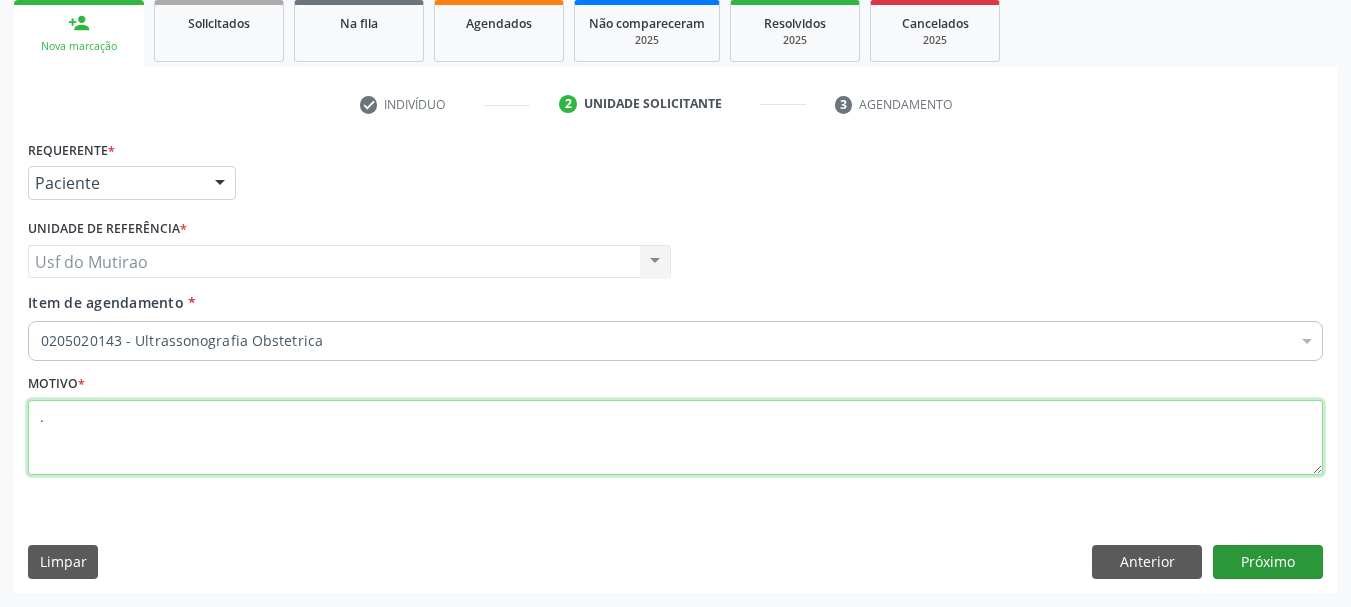 type on "." 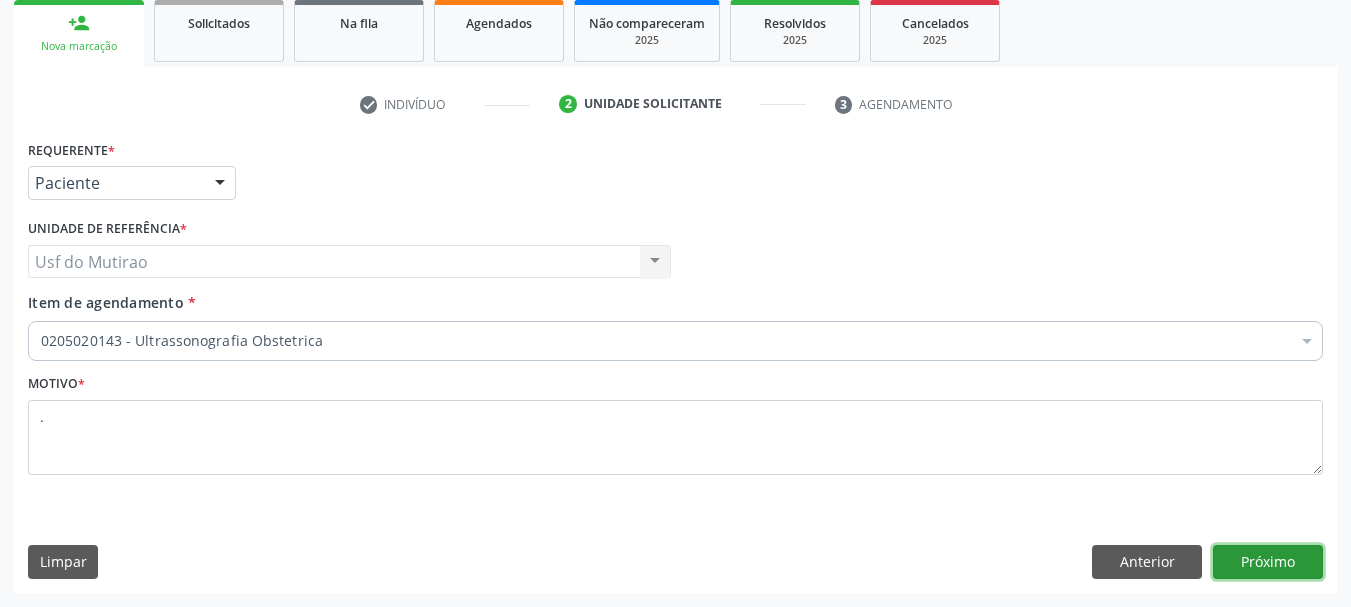 click on "Próximo" at bounding box center [1268, 562] 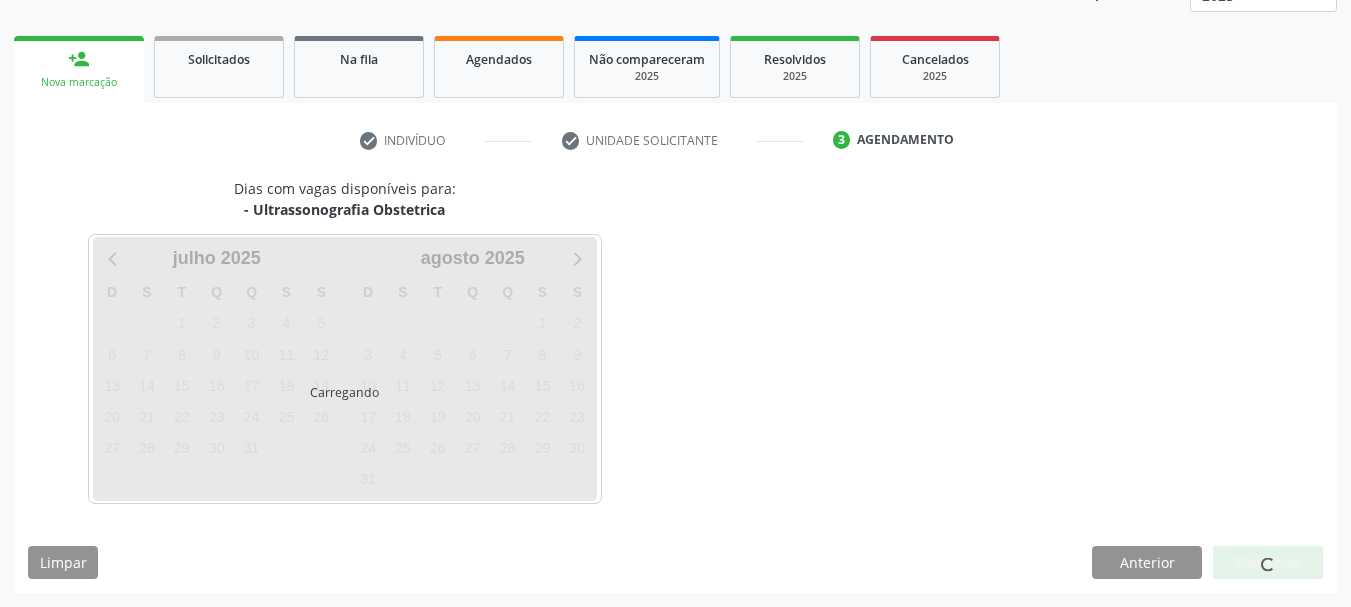 scroll, scrollTop: 263, scrollLeft: 0, axis: vertical 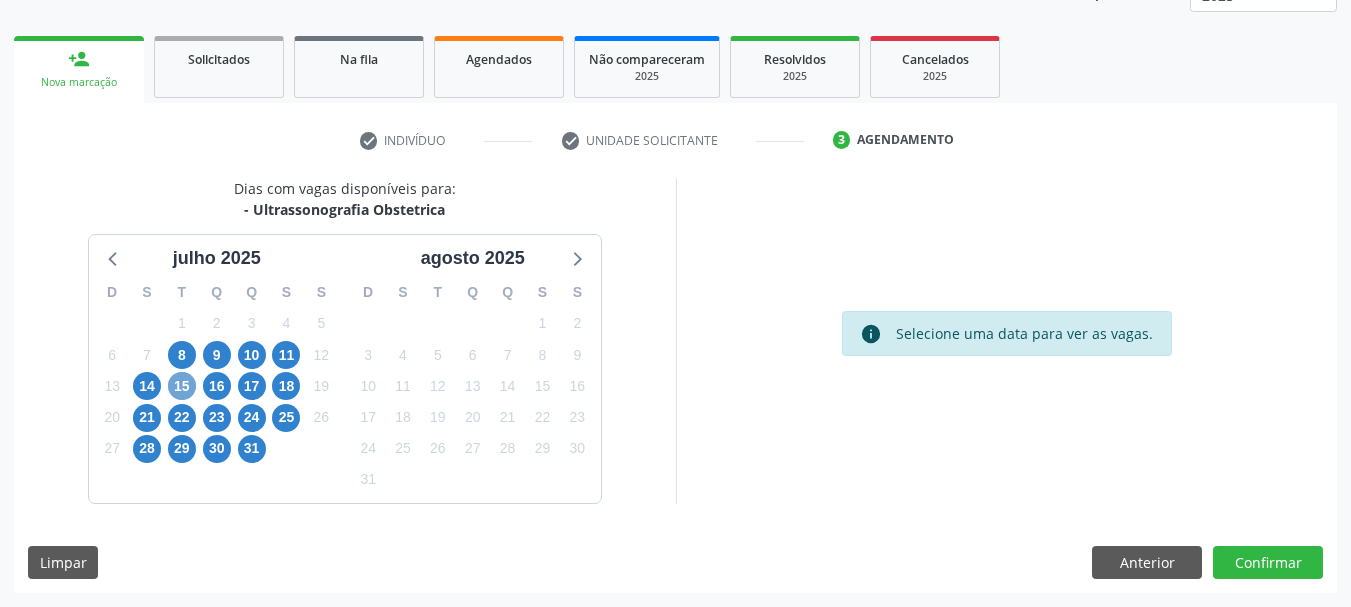click on "15" at bounding box center [182, 386] 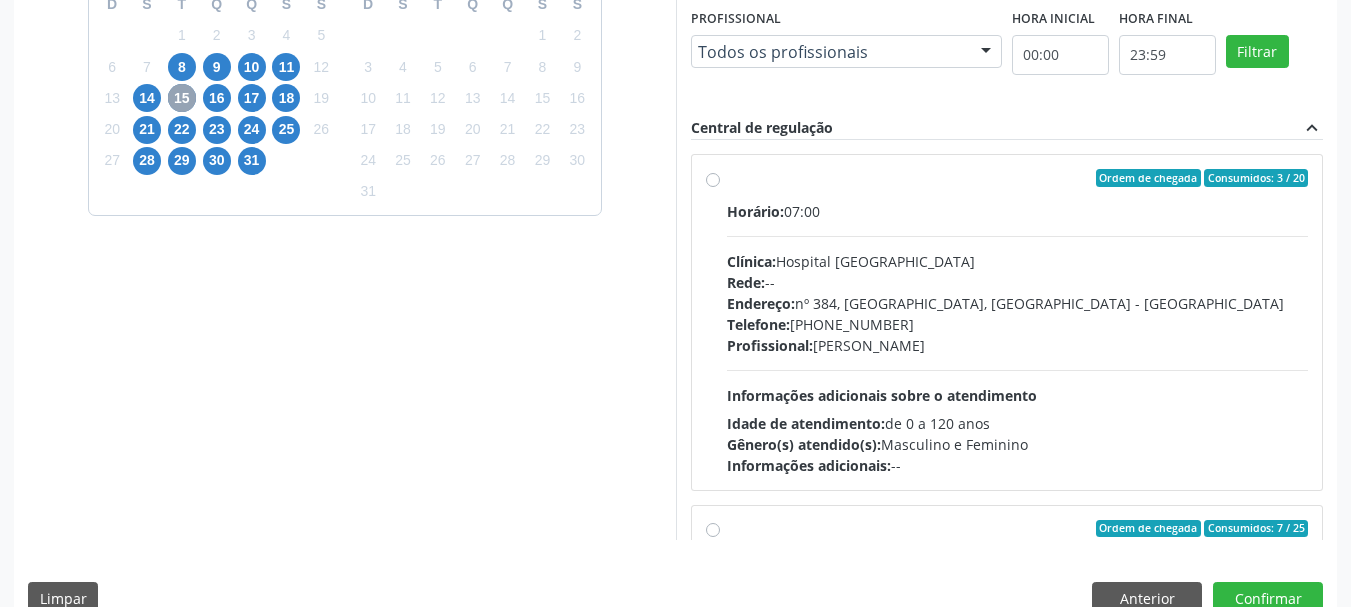 scroll, scrollTop: 563, scrollLeft: 0, axis: vertical 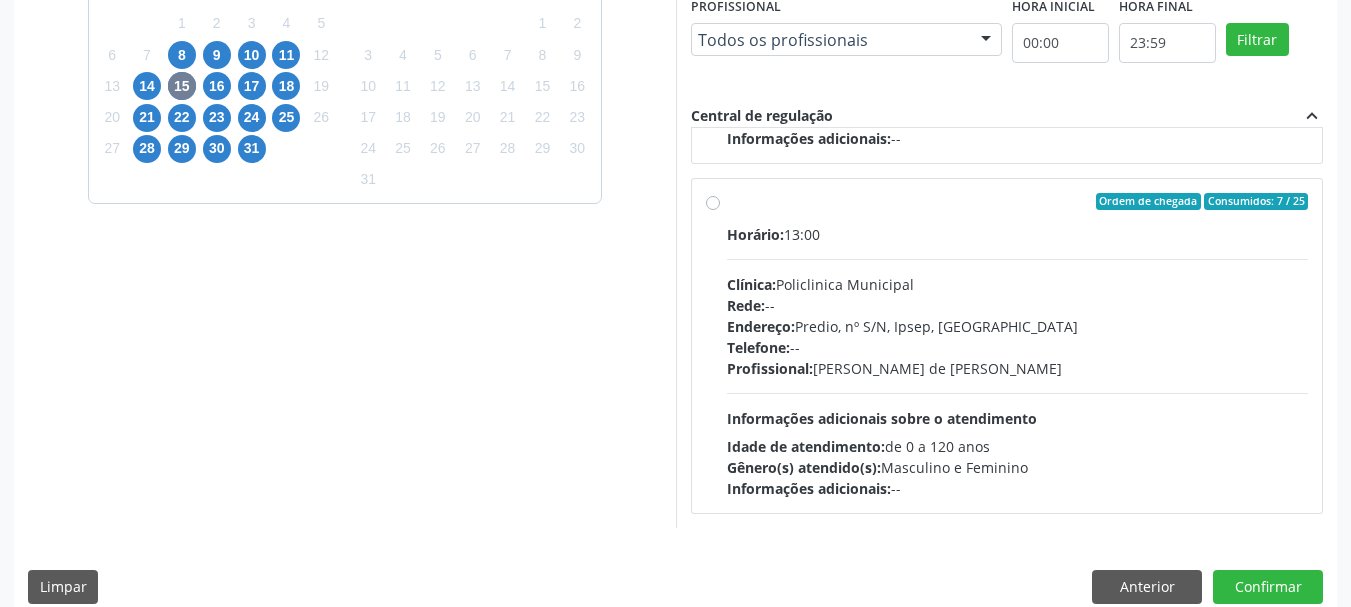 click on "Horário:   13:00
Clínica:  Policlinica Municipal
Rede:
--
Endereço:   Predio, nº S/N, Ipsep, Serra Talhada - PE
Telefone:   --
Profissional:
Ana Carolina Barboza de Andrada Melo Lyra
Informações adicionais sobre o atendimento
Idade de atendimento:
de 0 a 120 anos
Gênero(s) atendido(s):
Masculino e Feminino
Informações adicionais:
--" at bounding box center [1018, 361] 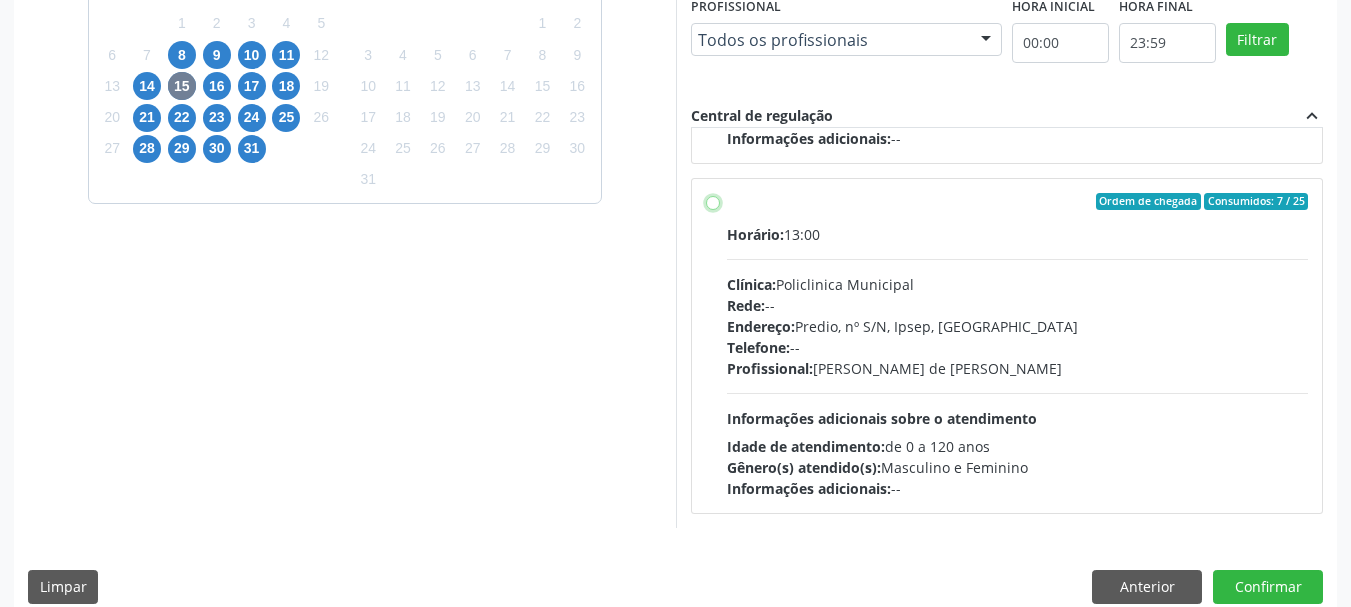 click on "Ordem de chegada
Consumidos: 7 / 25
Horário:   13:00
Clínica:  Policlinica Municipal
Rede:
--
Endereço:   Predio, nº S/N, Ipsep, Serra Talhada - PE
Telefone:   --
Profissional:
Ana Carolina Barboza de Andrada Melo Lyra
Informações adicionais sobre o atendimento
Idade de atendimento:
de 0 a 120 anos
Gênero(s) atendido(s):
Masculino e Feminino
Informações adicionais:
--" at bounding box center [713, 202] 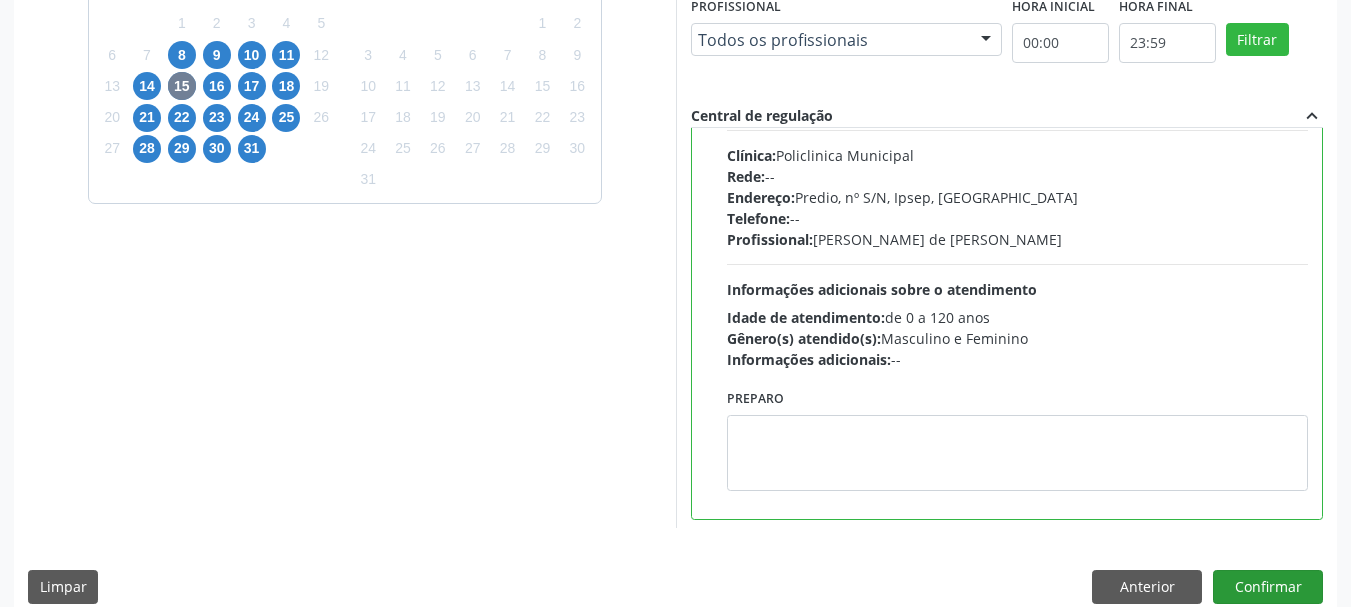 scroll, scrollTop: 450, scrollLeft: 0, axis: vertical 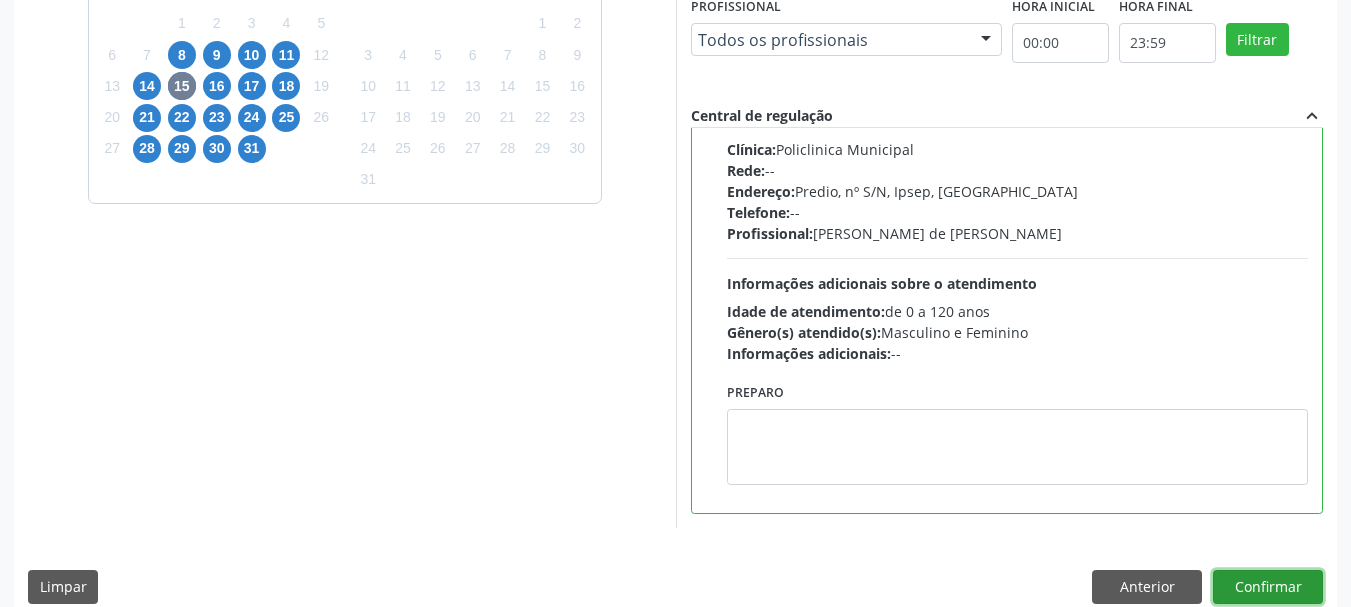 click on "Confirmar" at bounding box center (1268, 587) 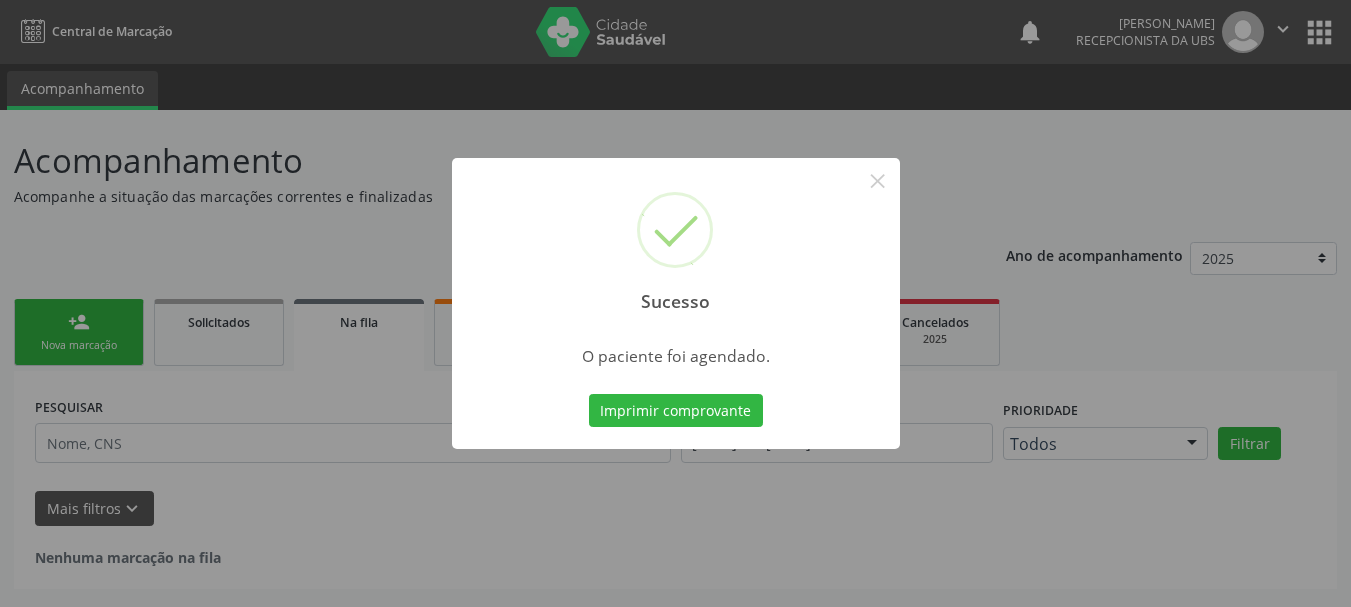scroll, scrollTop: 0, scrollLeft: 0, axis: both 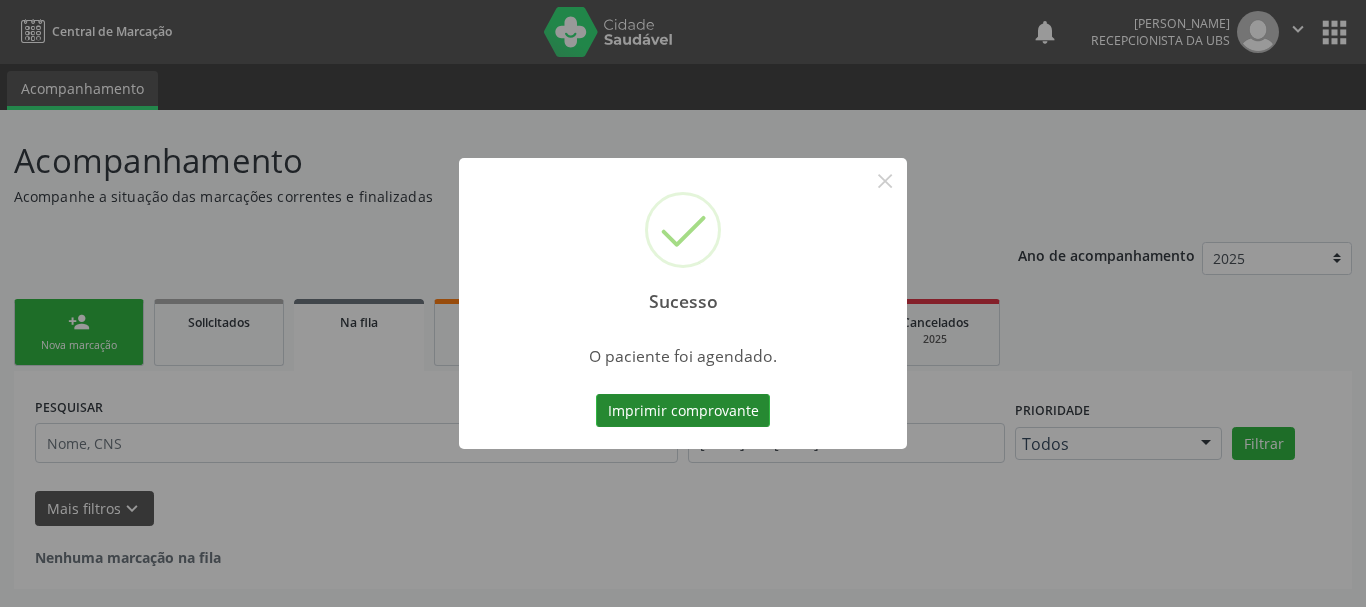 click on "Imprimir comprovante" at bounding box center [683, 411] 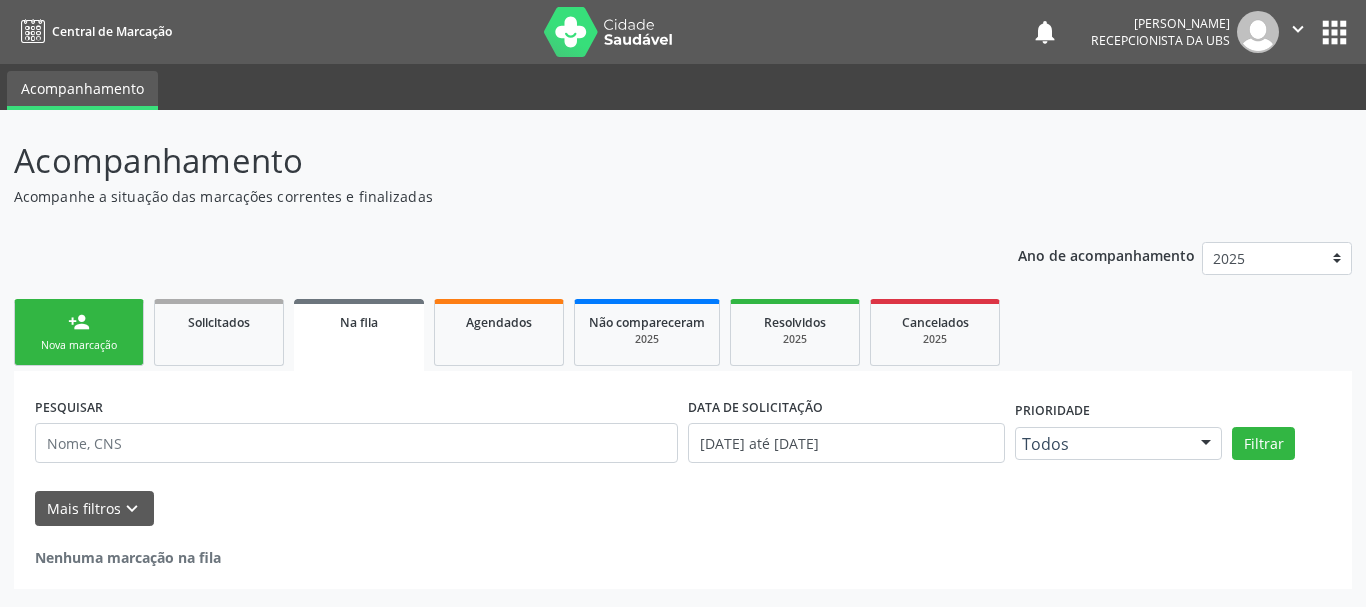 click on "person_add
Nova marcação" at bounding box center (79, 332) 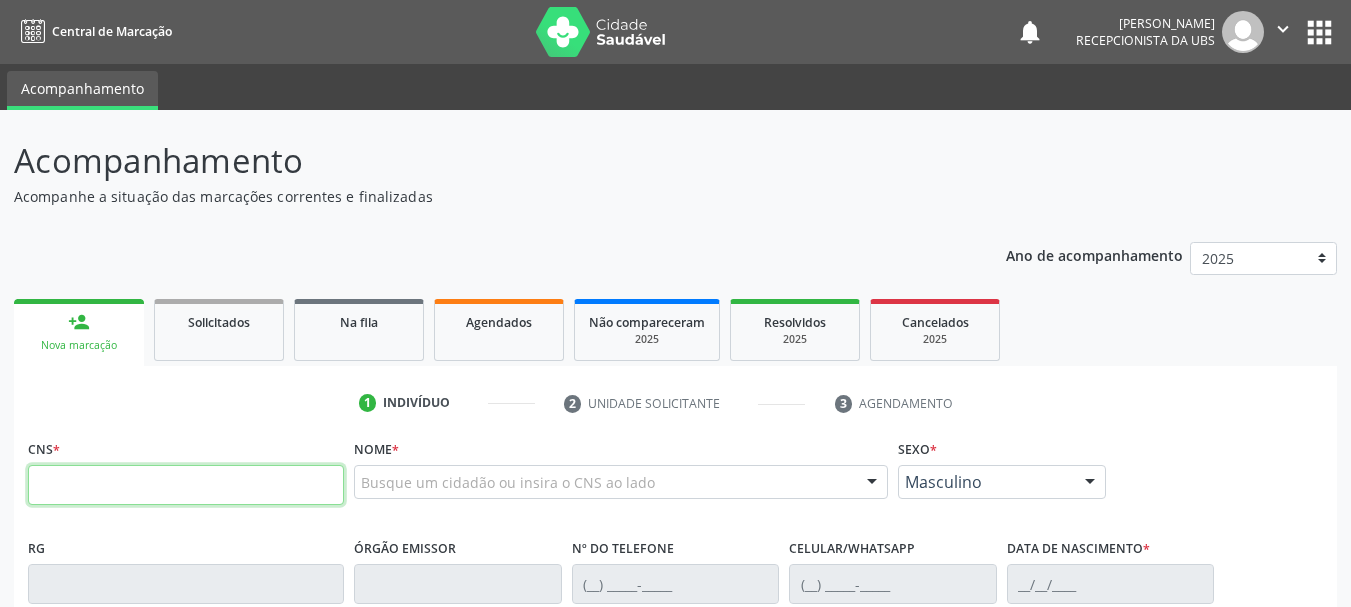 click at bounding box center (186, 485) 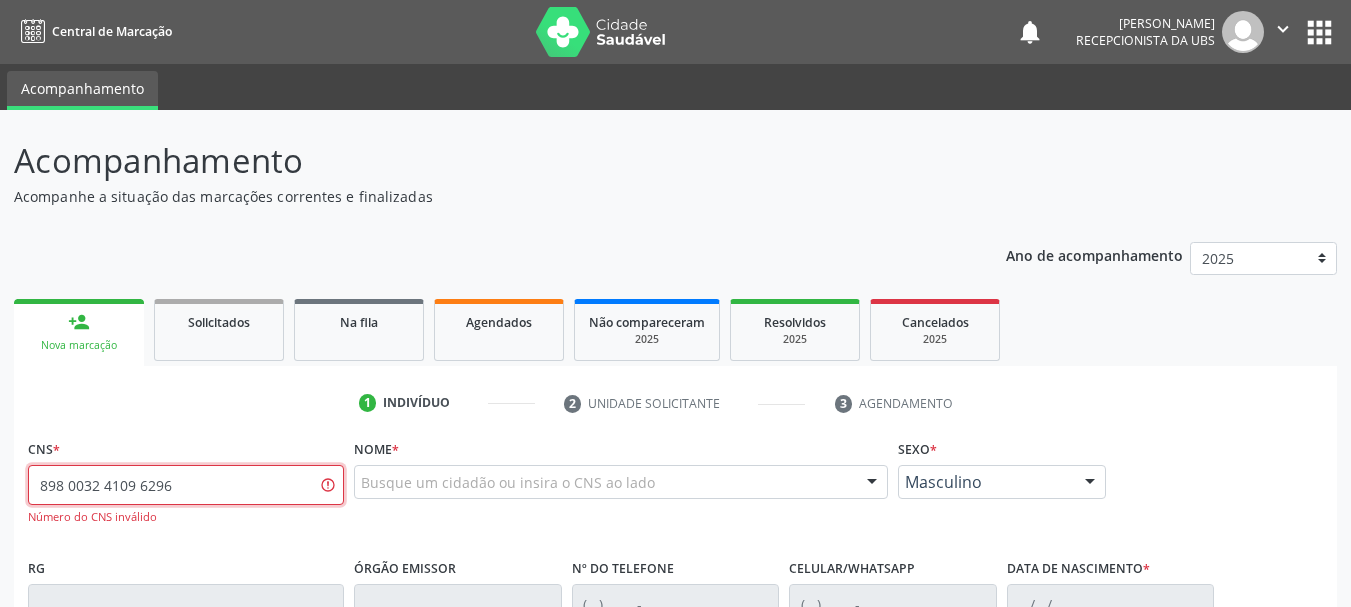 drag, startPoint x: 202, startPoint y: 492, endPoint x: 77, endPoint y: 523, distance: 128.78665 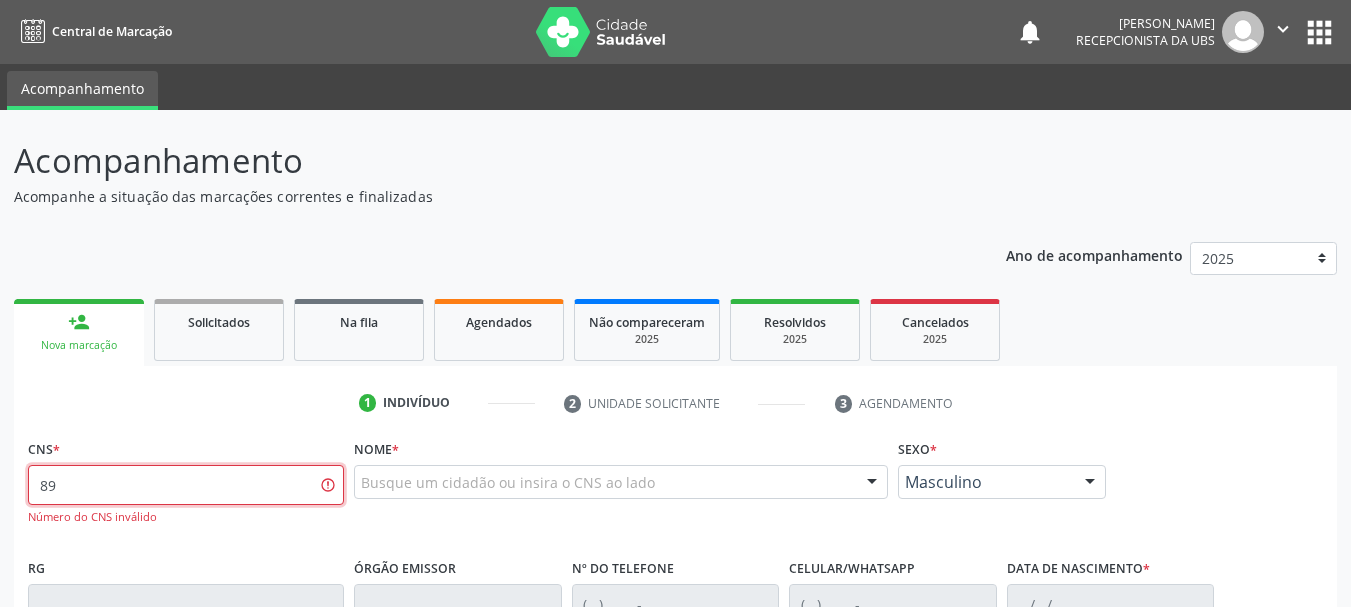 type on "8" 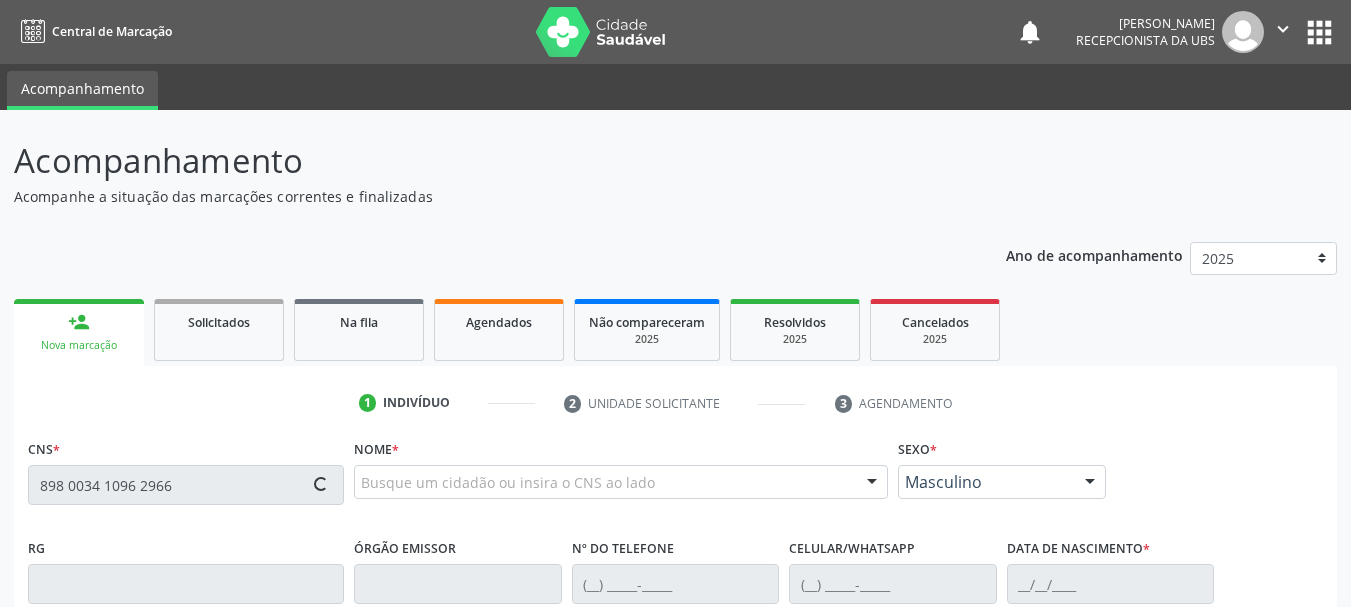 type on "898 0034 1096 2966" 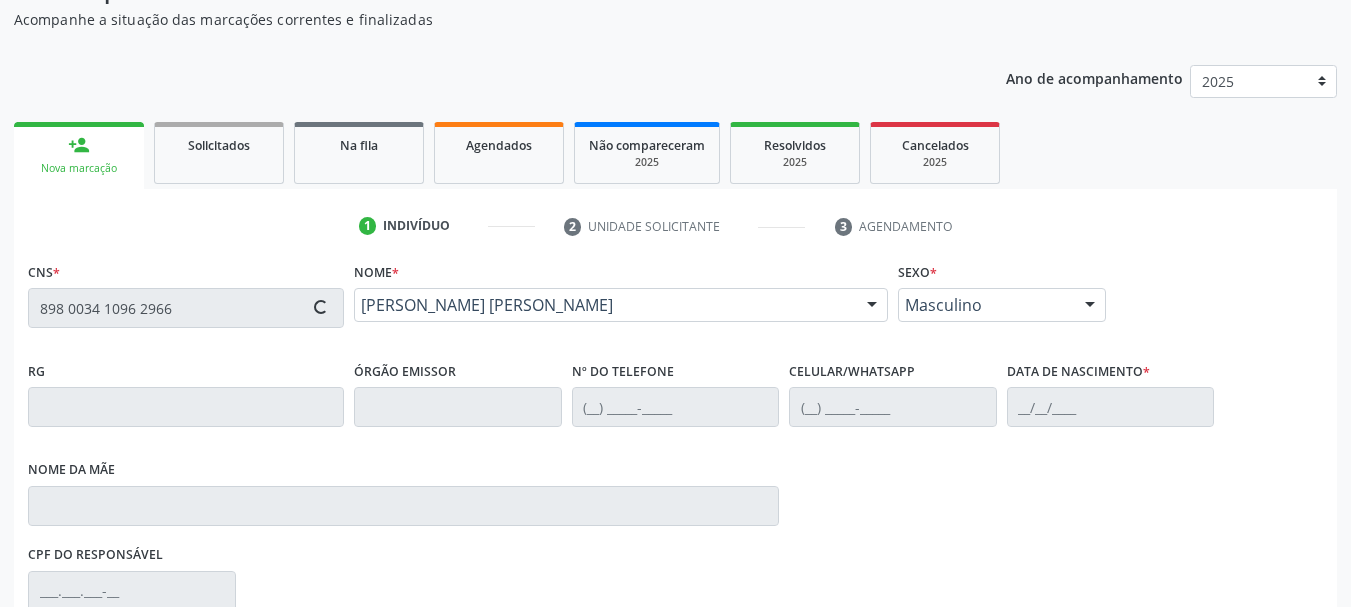 type on "(87) 98826-4195" 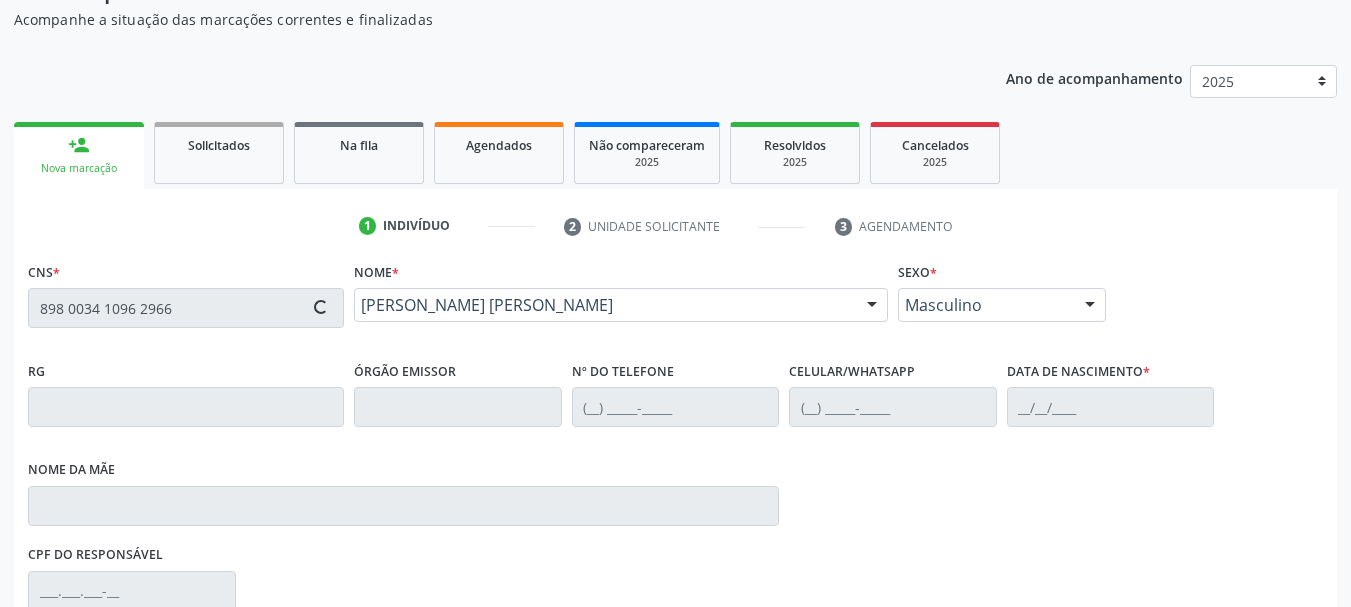 type on "22" 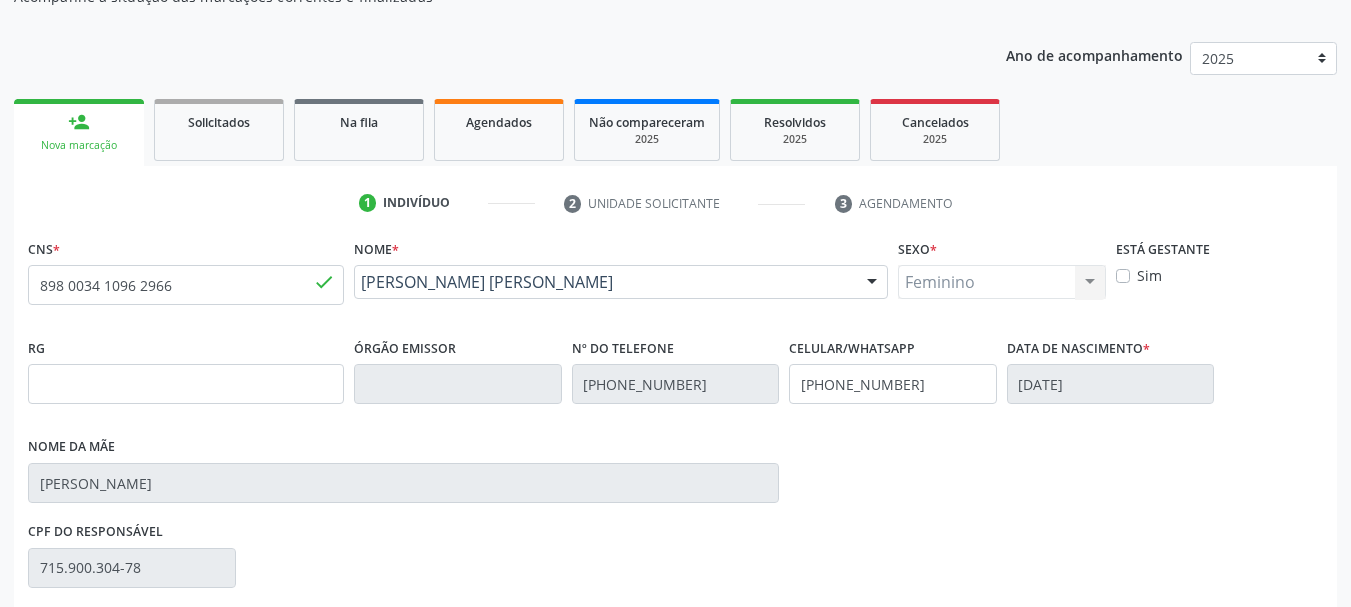 scroll, scrollTop: 300, scrollLeft: 0, axis: vertical 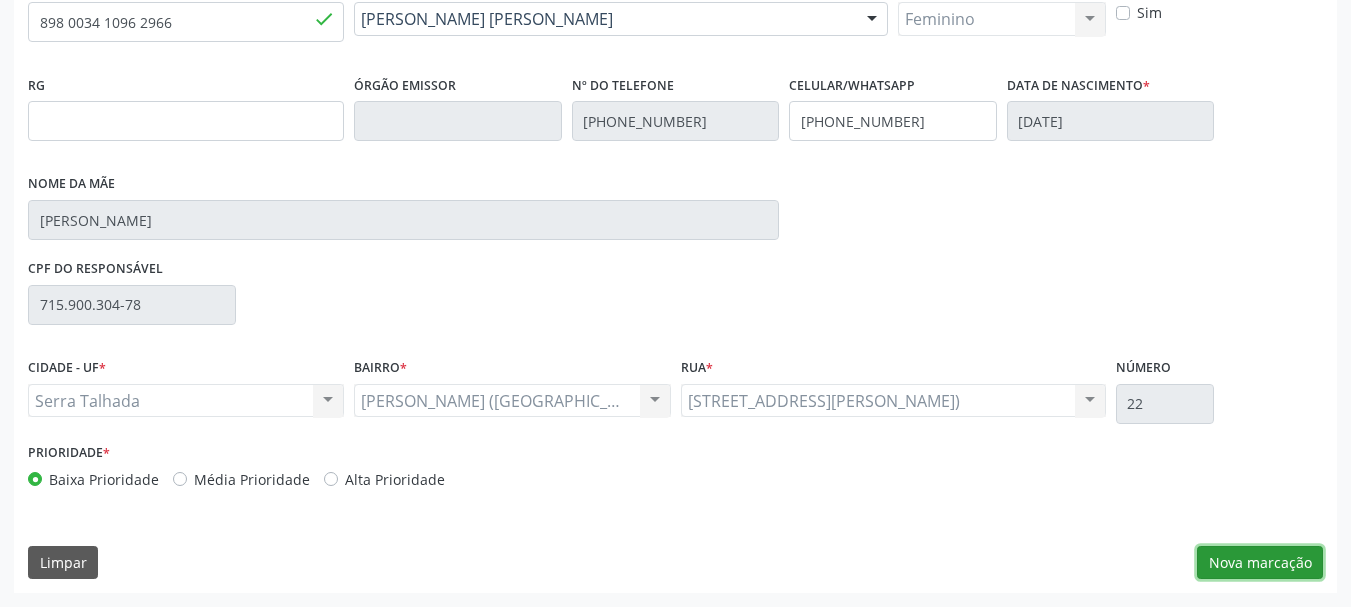 click on "Nova marcação" at bounding box center (1260, 563) 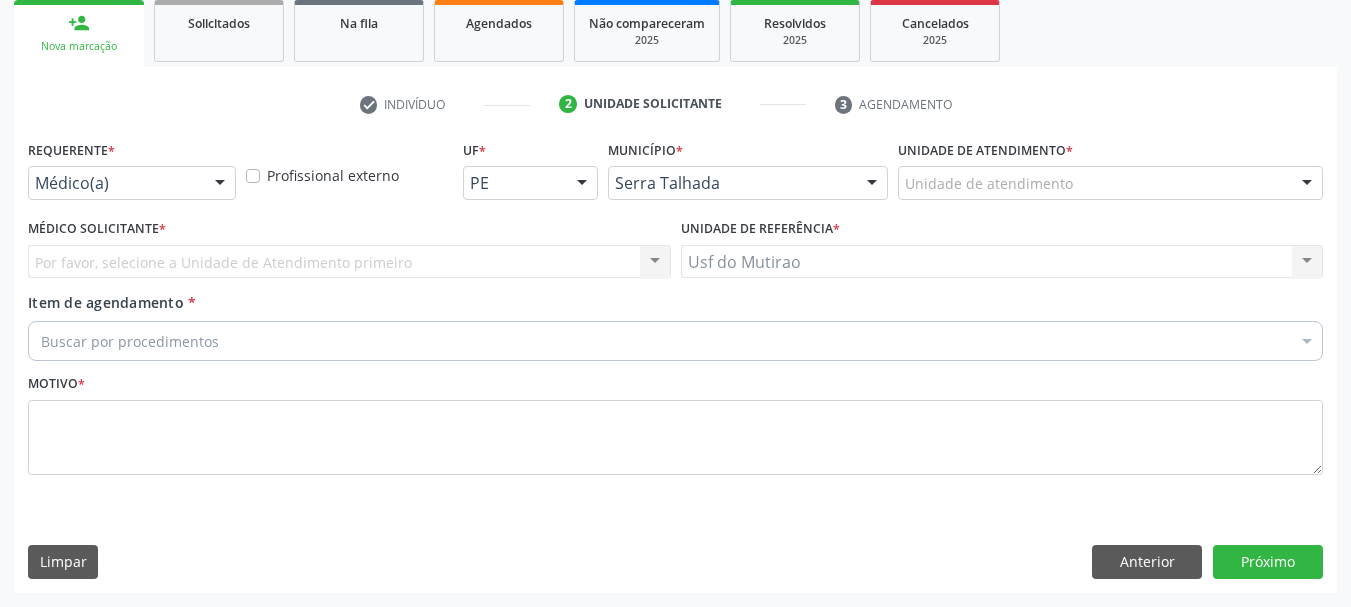 scroll, scrollTop: 299, scrollLeft: 0, axis: vertical 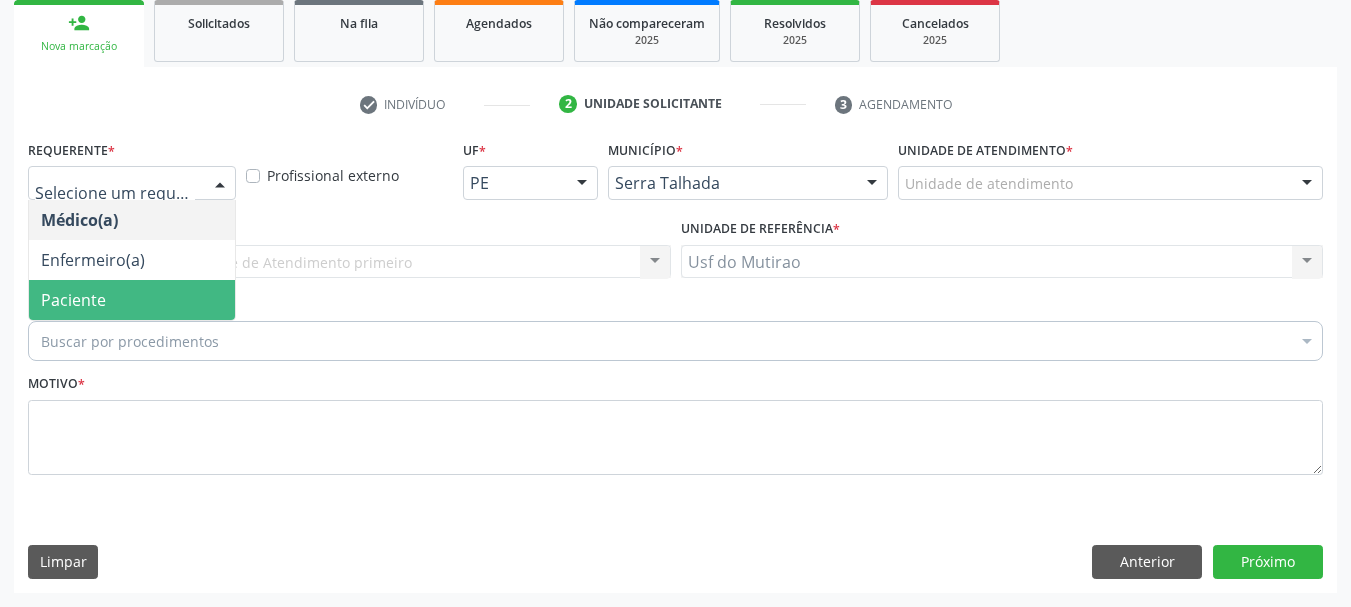 click on "Paciente" at bounding box center [73, 300] 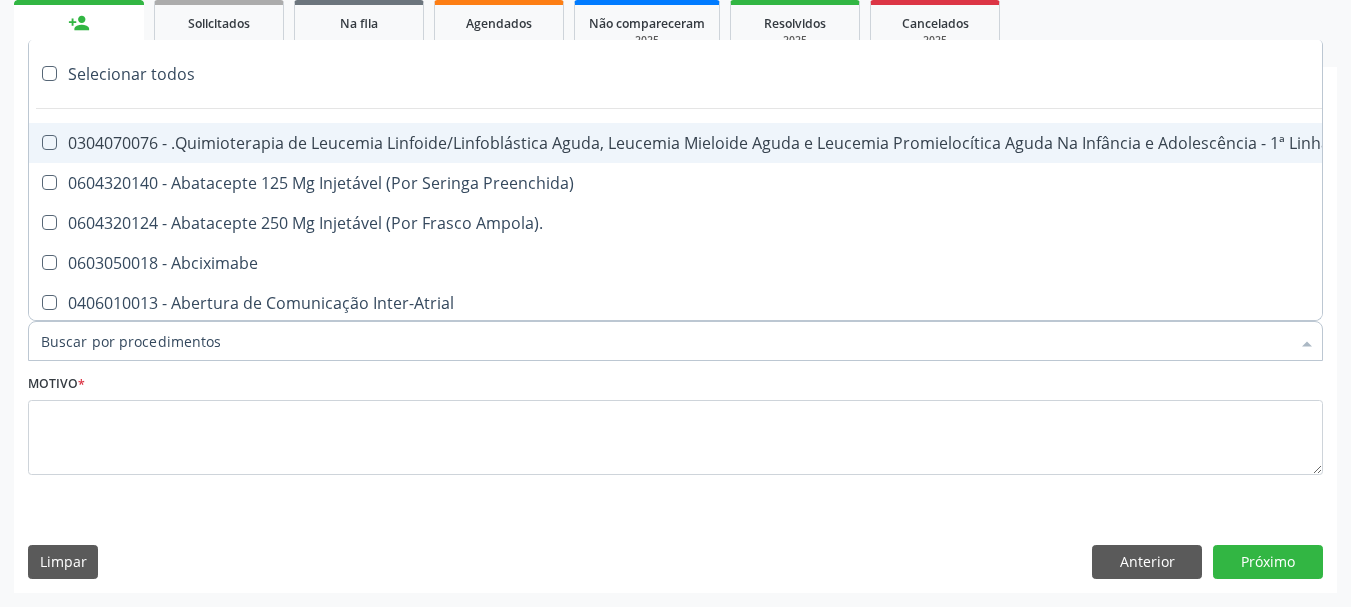 paste on "0205020143" 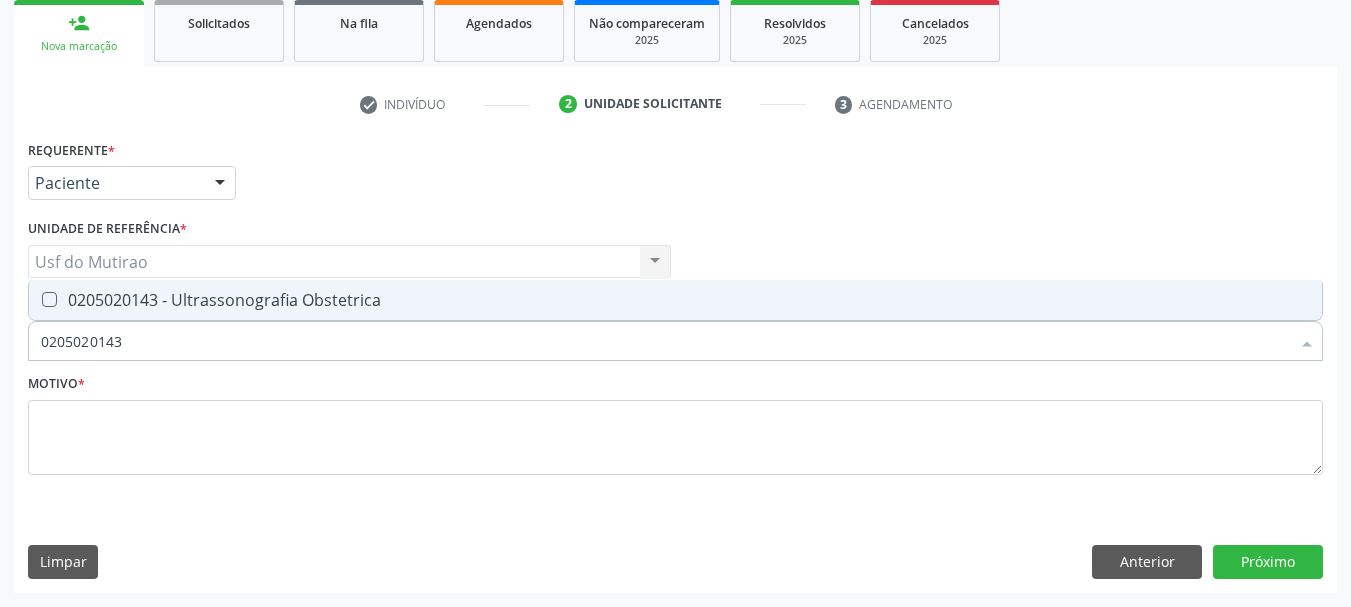 click on "0205020143 - Ultrassonografia Obstetrica" at bounding box center [675, 300] 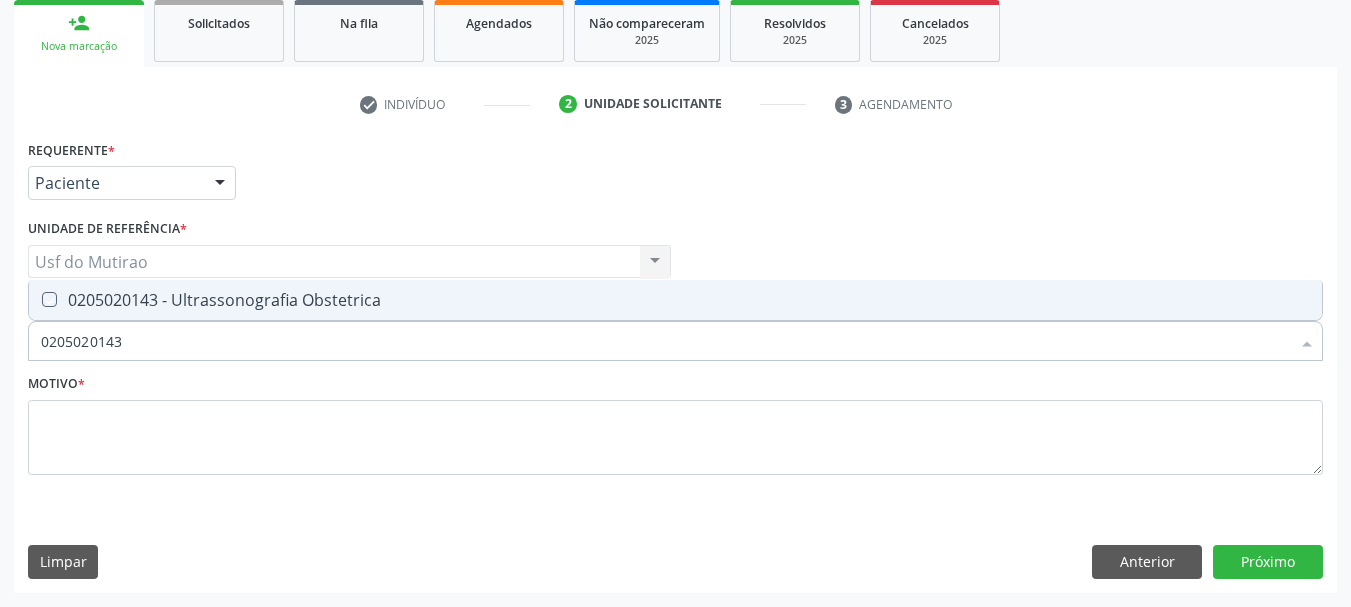 checkbox on "true" 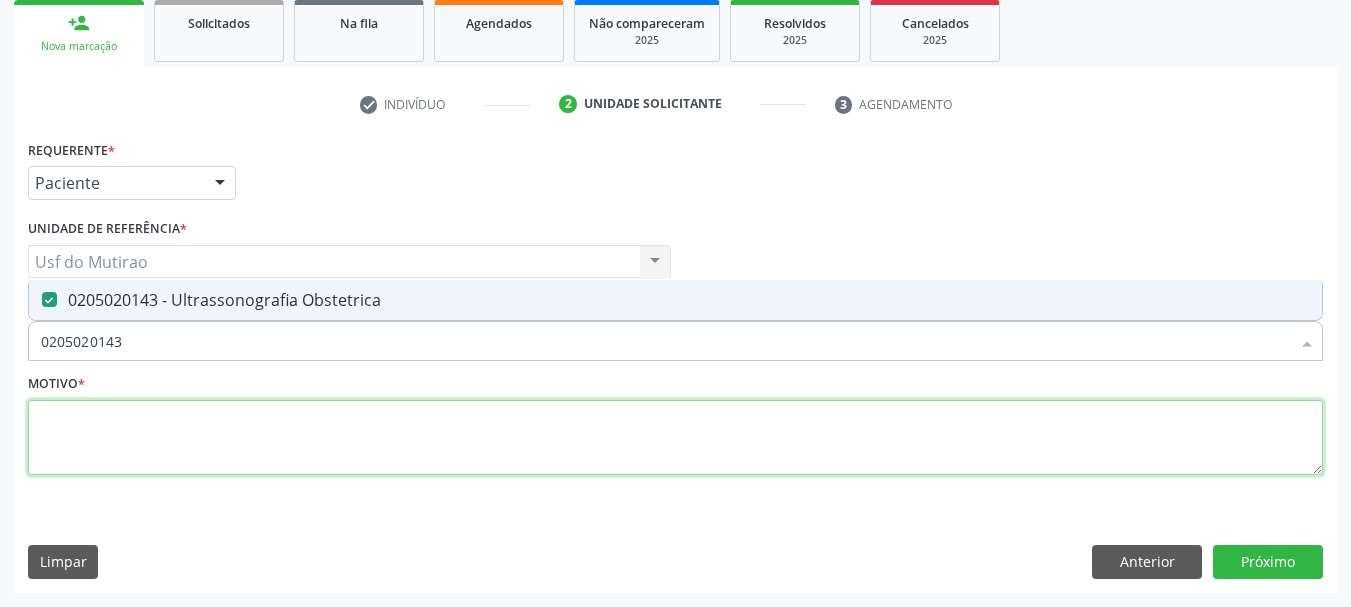 click at bounding box center (675, 438) 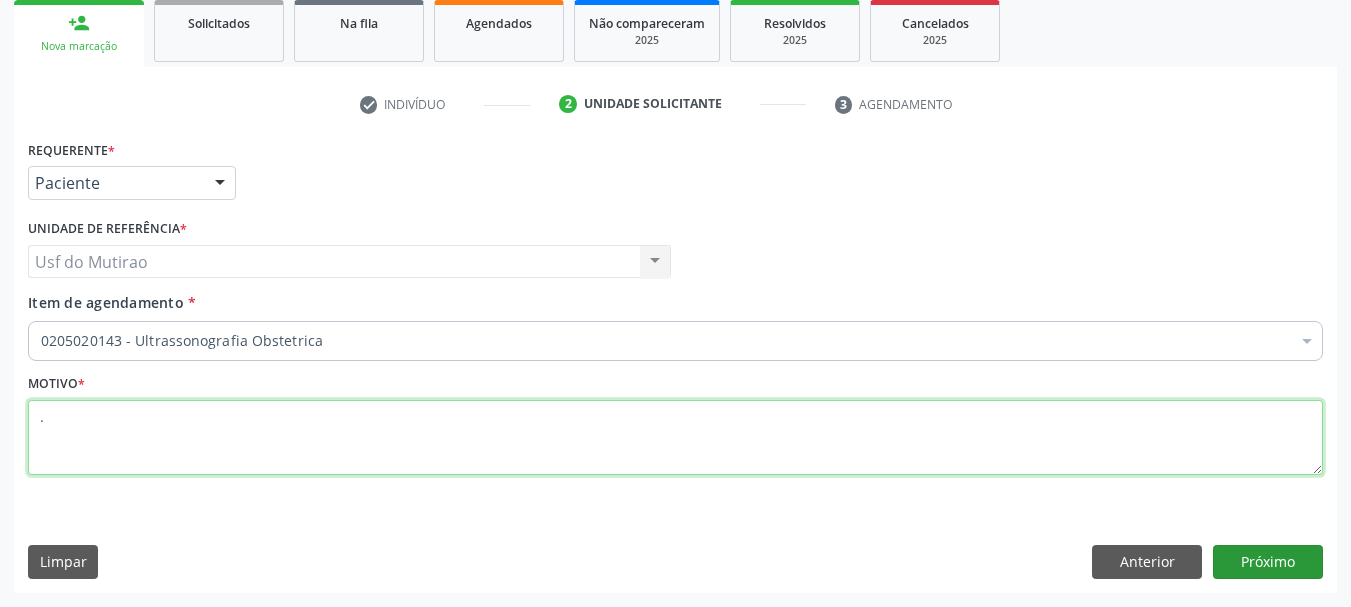 type on "." 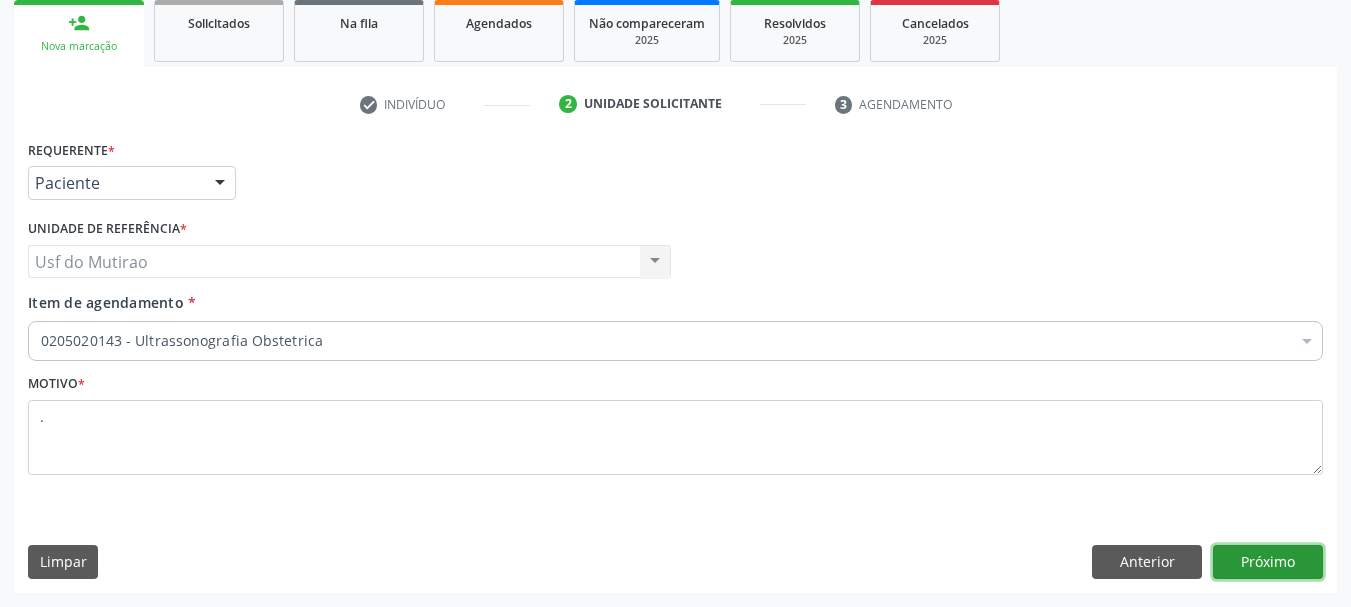 click on "Próximo" at bounding box center [1268, 562] 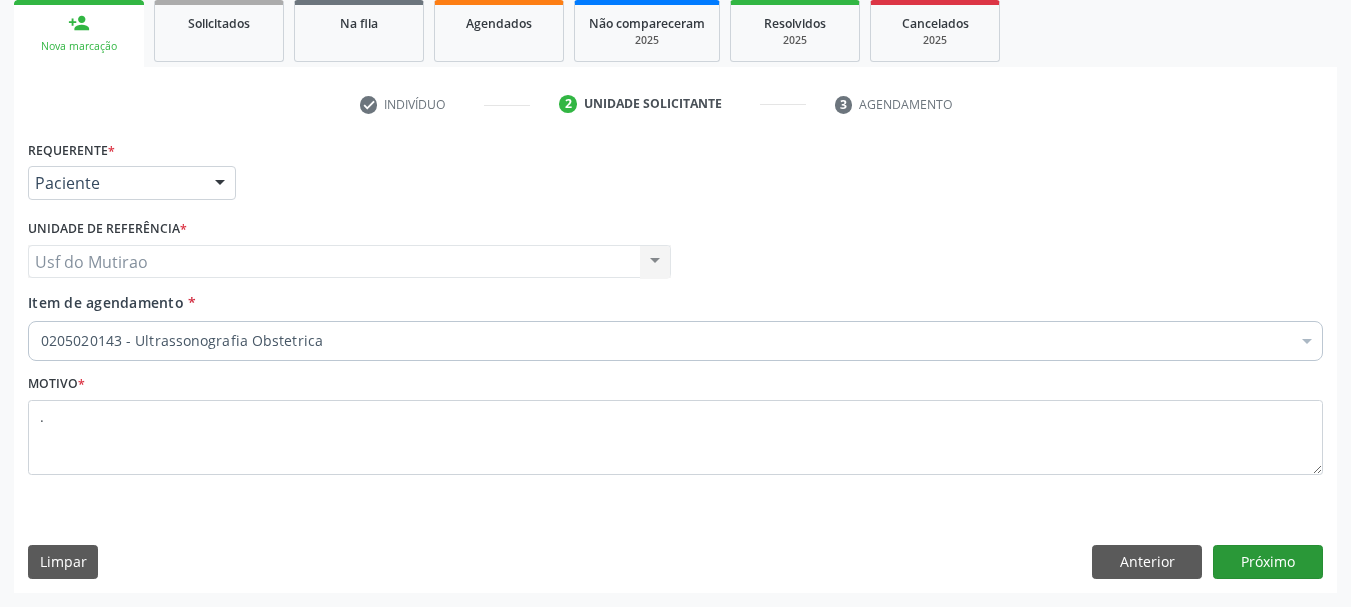 scroll, scrollTop: 263, scrollLeft: 0, axis: vertical 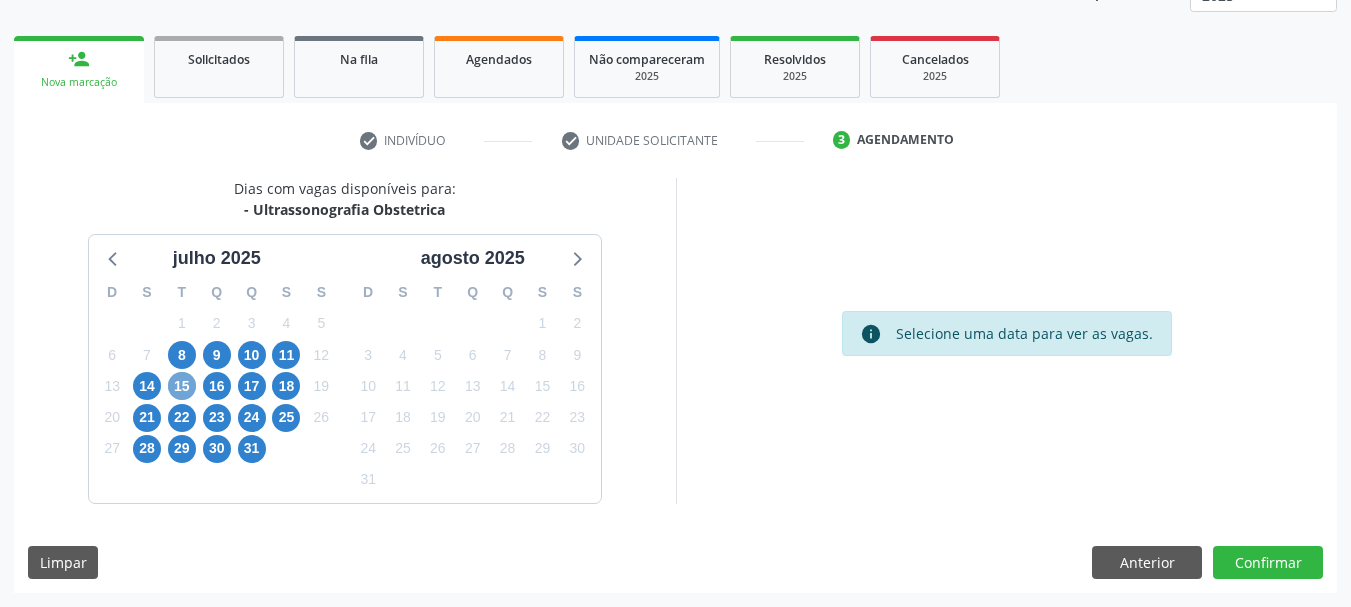 click on "15" at bounding box center [182, 386] 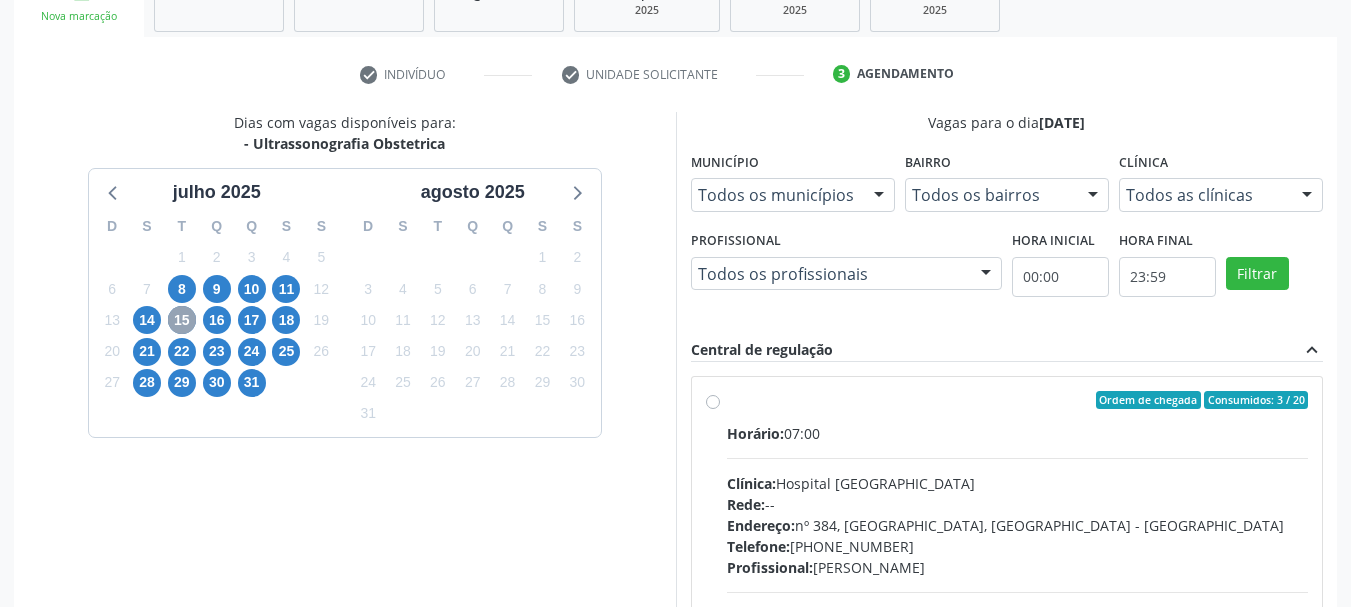 scroll, scrollTop: 363, scrollLeft: 0, axis: vertical 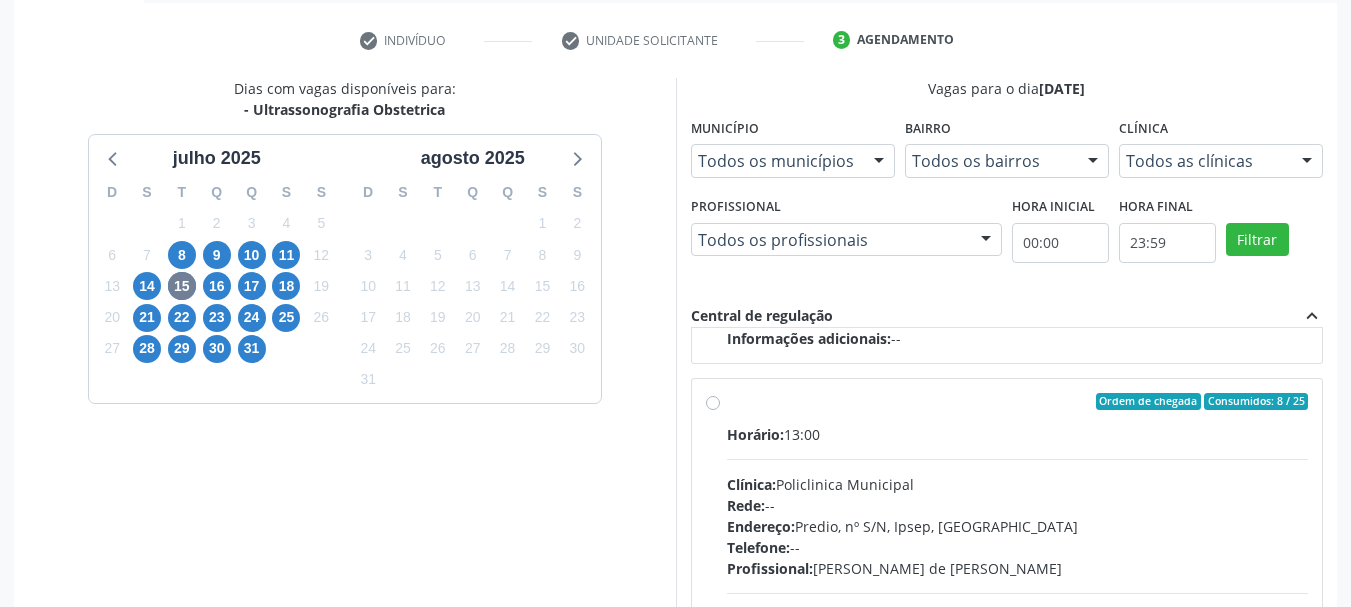 click on "Clínica:  Policlinica Municipal" at bounding box center (1018, 484) 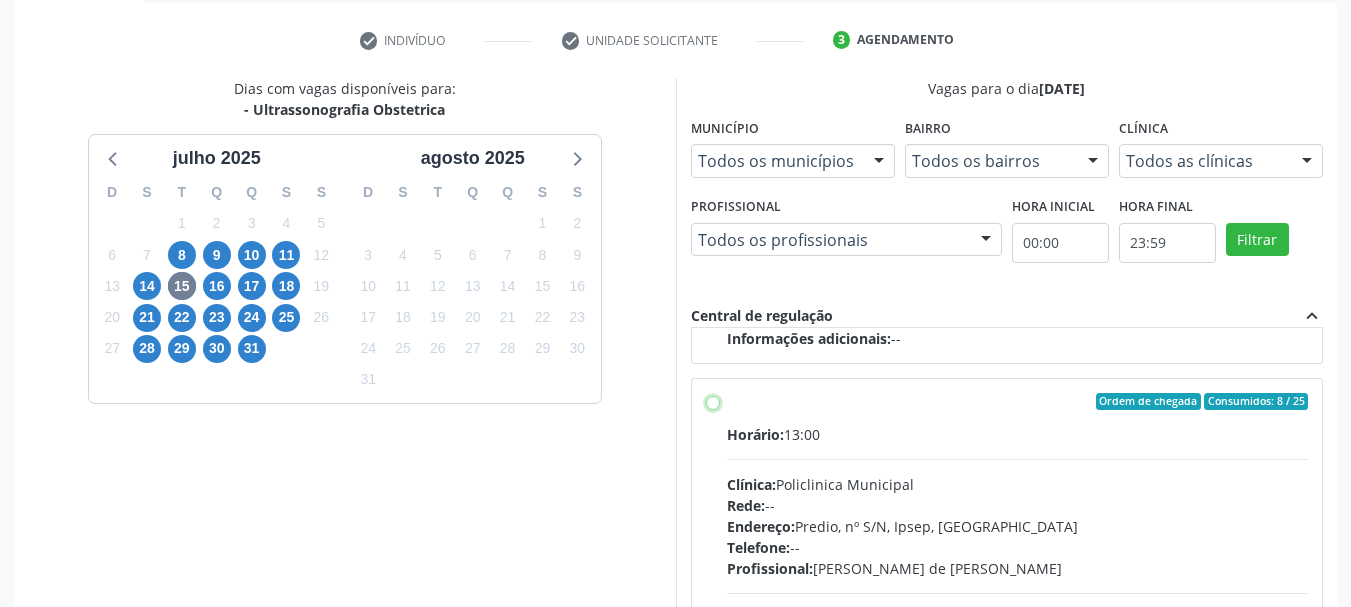 click on "Ordem de chegada
Consumidos: 8 / 25
Horário:   13:00
Clínica:  Policlinica Municipal
Rede:
--
Endereço:   Predio, nº S/N, Ipsep, Serra Talhada - PE
Telefone:   --
Profissional:
Ana Carolina Barboza de Andrada Melo Lyra
Informações adicionais sobre o atendimento
Idade de atendimento:
de 0 a 120 anos
Gênero(s) atendido(s):
Masculino e Feminino
Informações adicionais:
--" at bounding box center [713, 402] 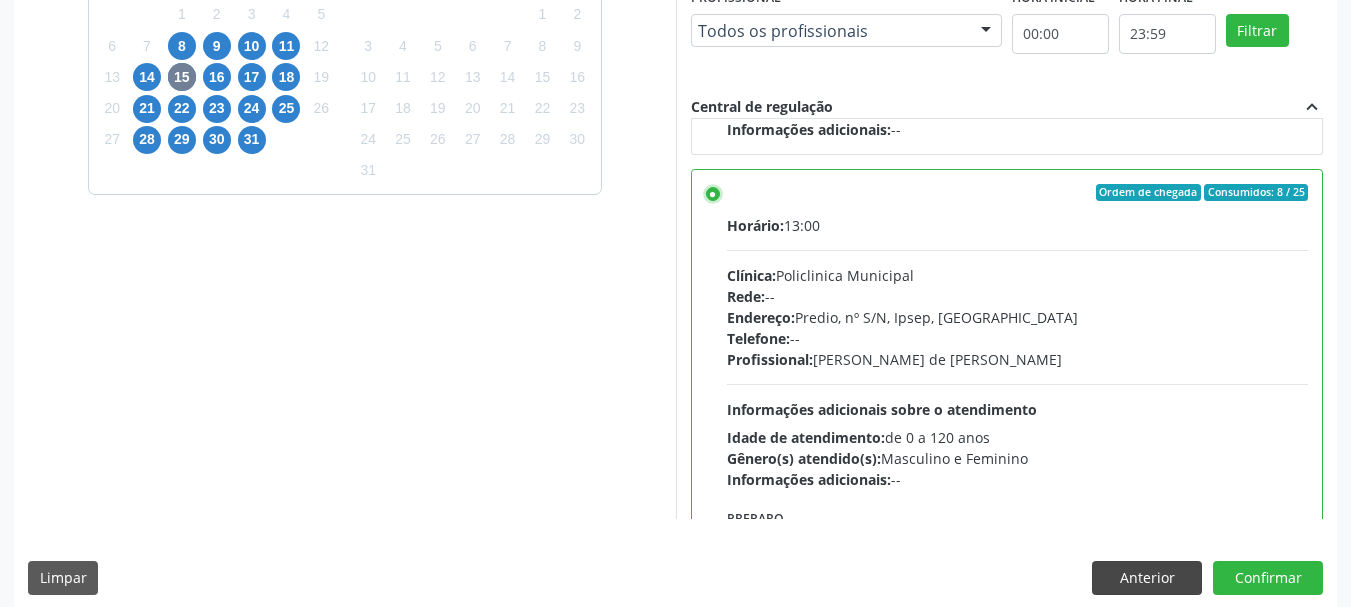 scroll, scrollTop: 588, scrollLeft: 0, axis: vertical 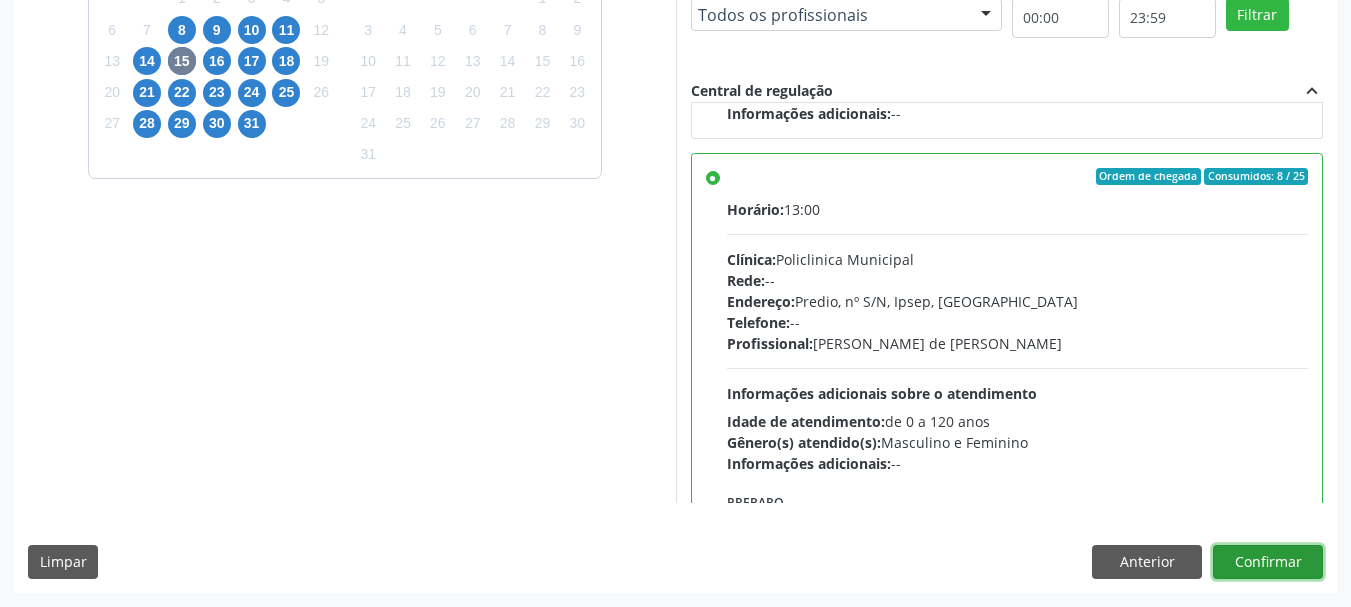 click on "Confirmar" at bounding box center (1268, 562) 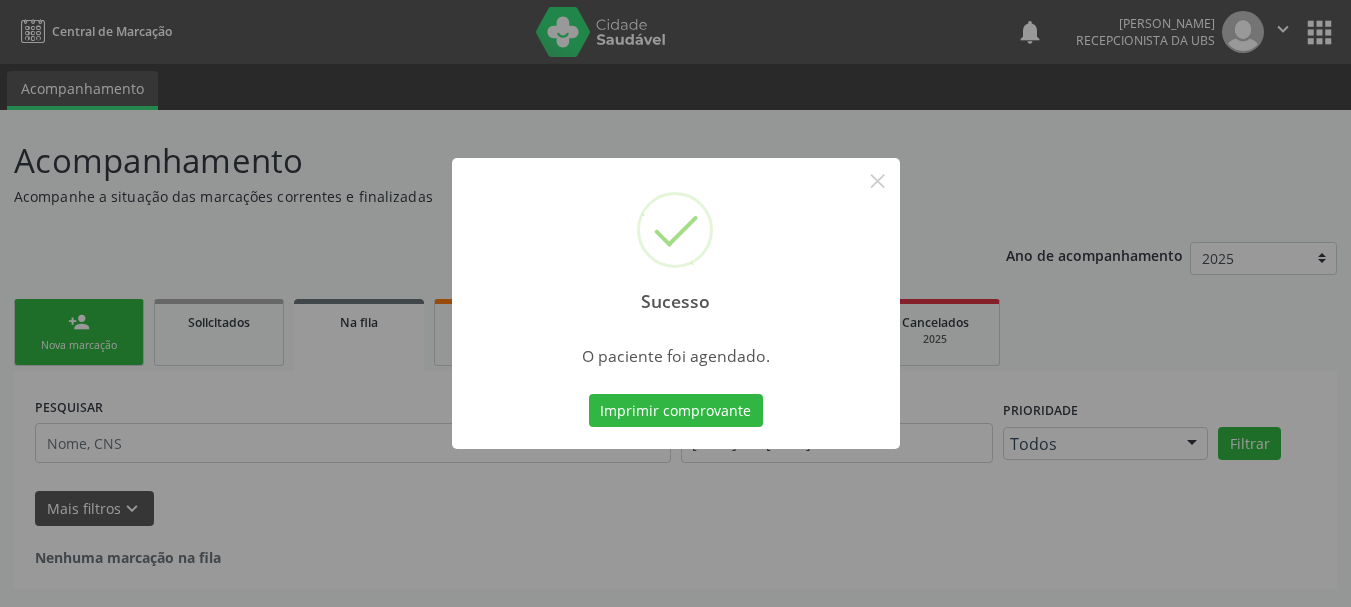 scroll, scrollTop: 0, scrollLeft: 0, axis: both 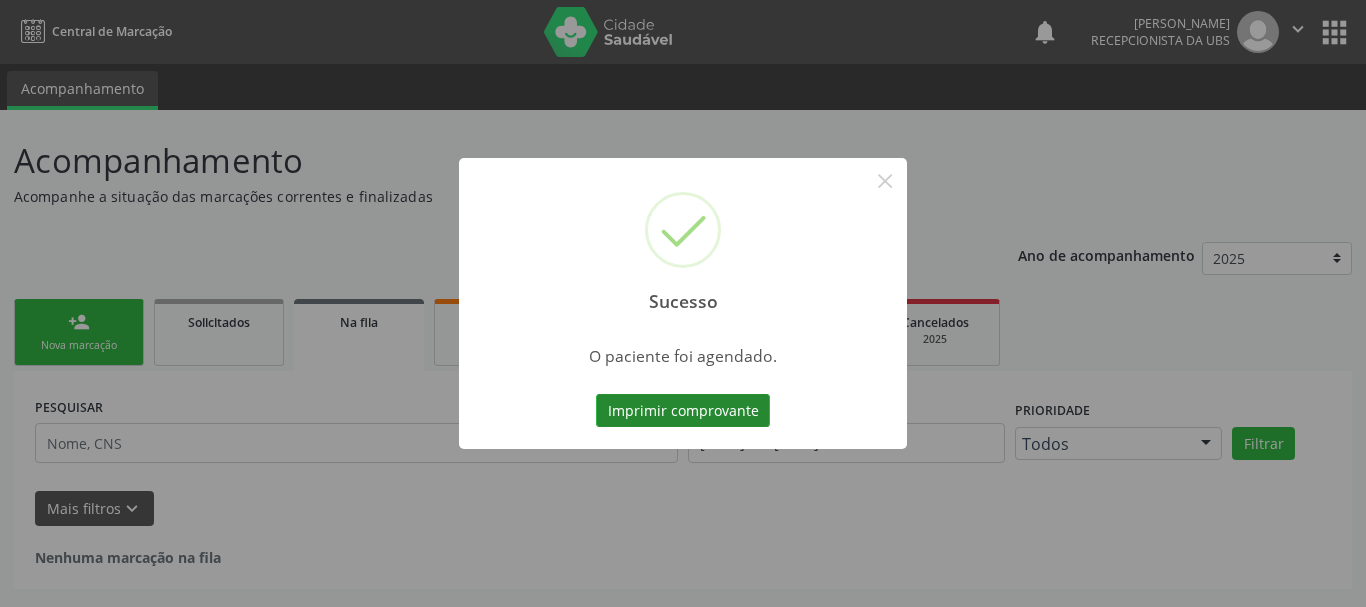 click on "Imprimir comprovante" at bounding box center [683, 411] 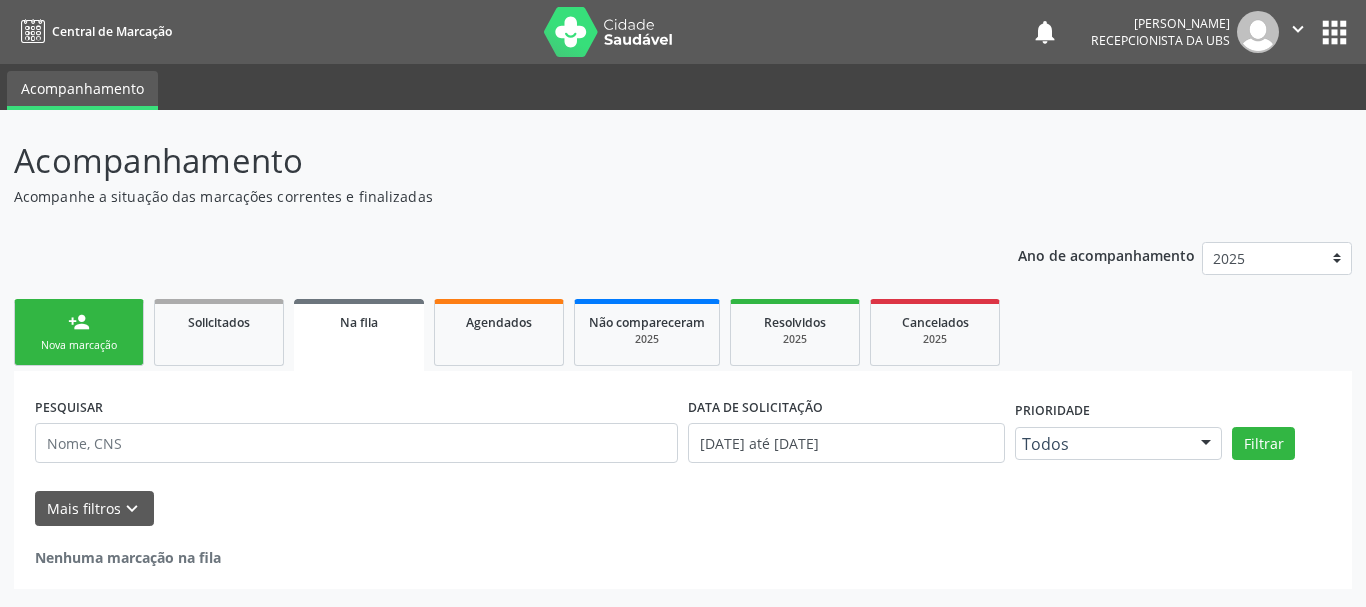 click on "Nova marcação" at bounding box center [79, 345] 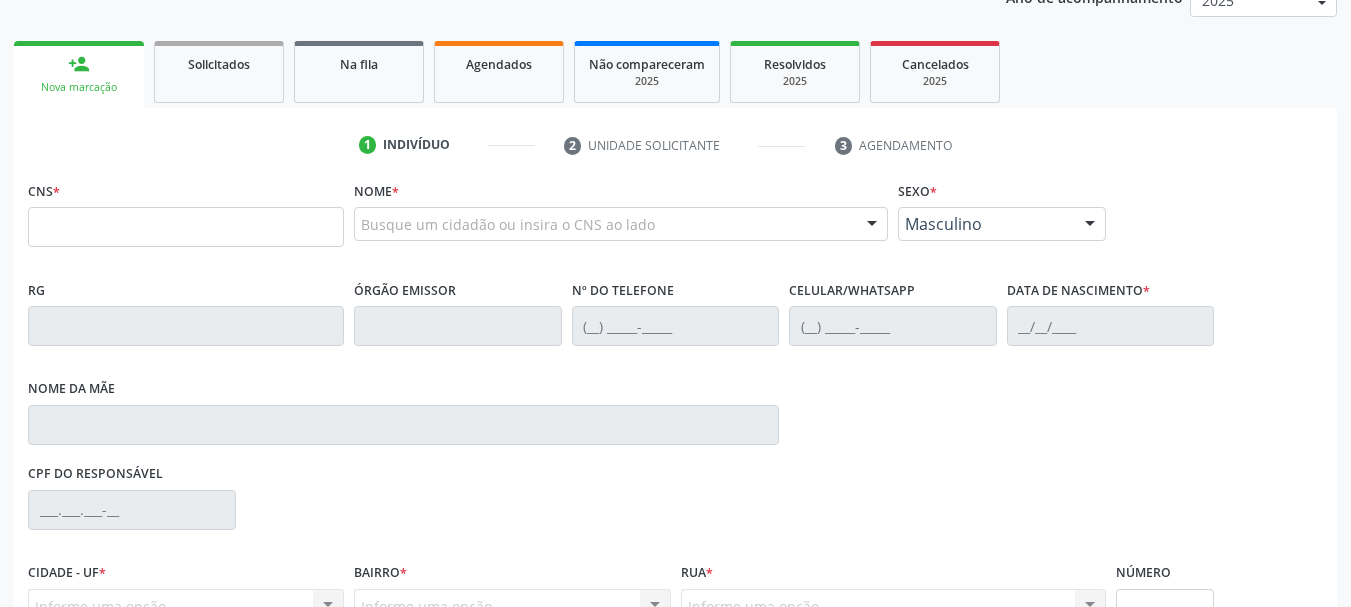 scroll, scrollTop: 300, scrollLeft: 0, axis: vertical 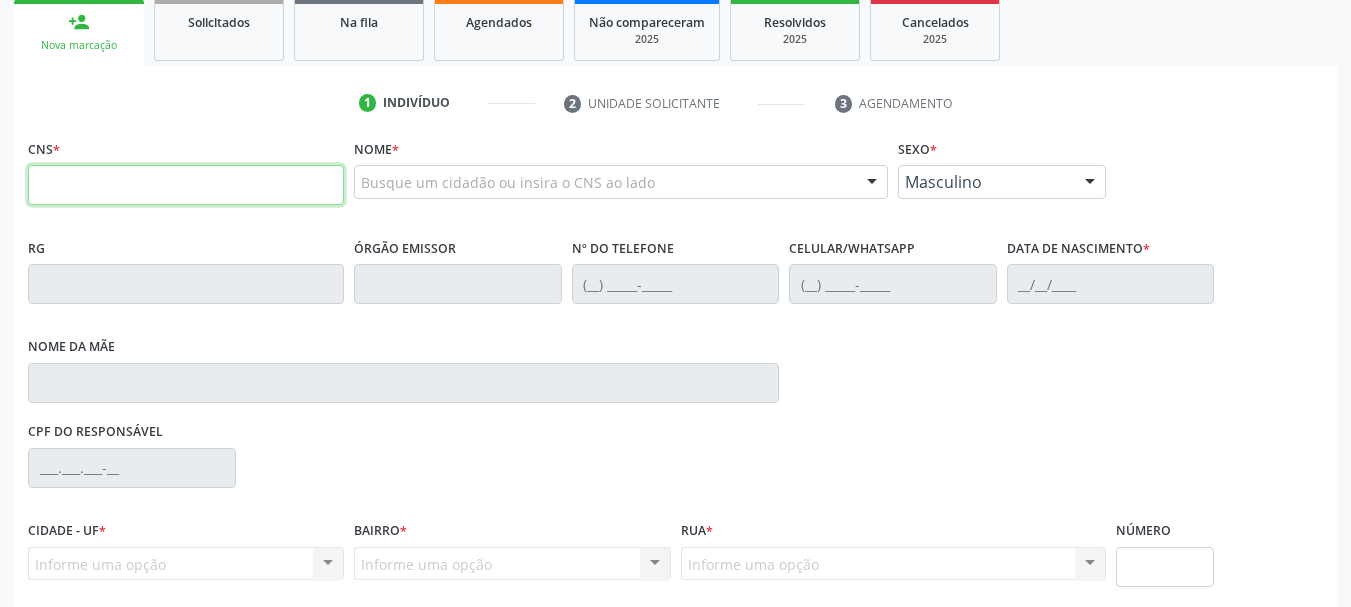 click at bounding box center [186, 185] 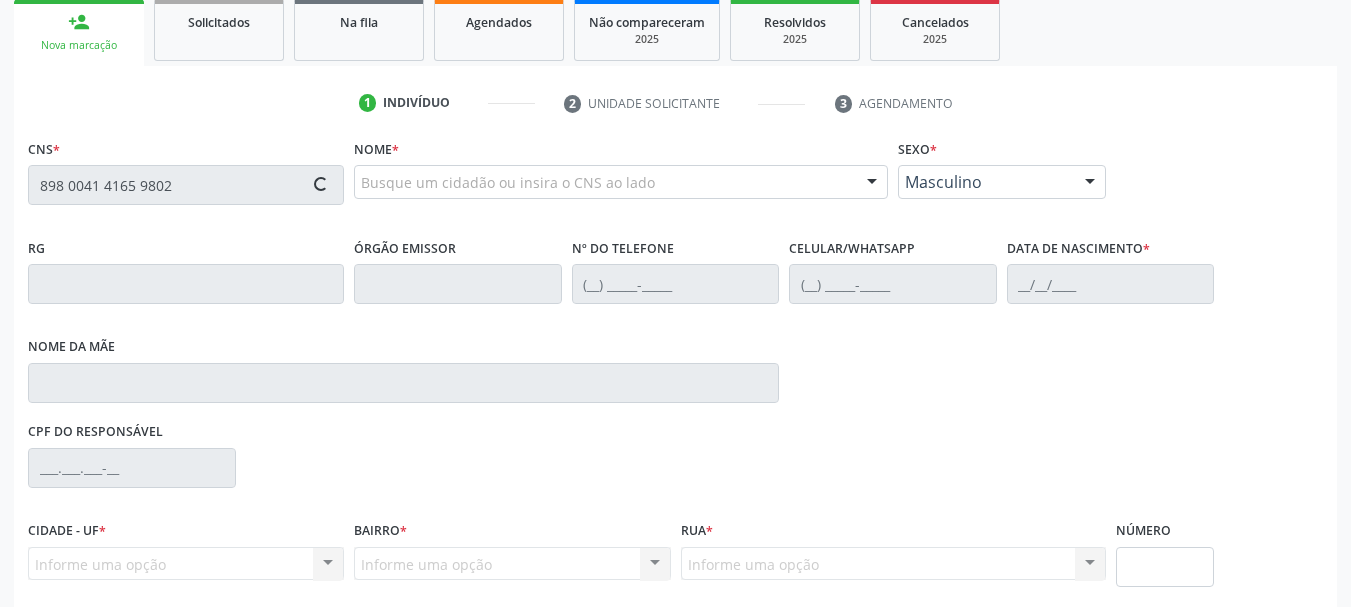type on "898 0041 4165 9802" 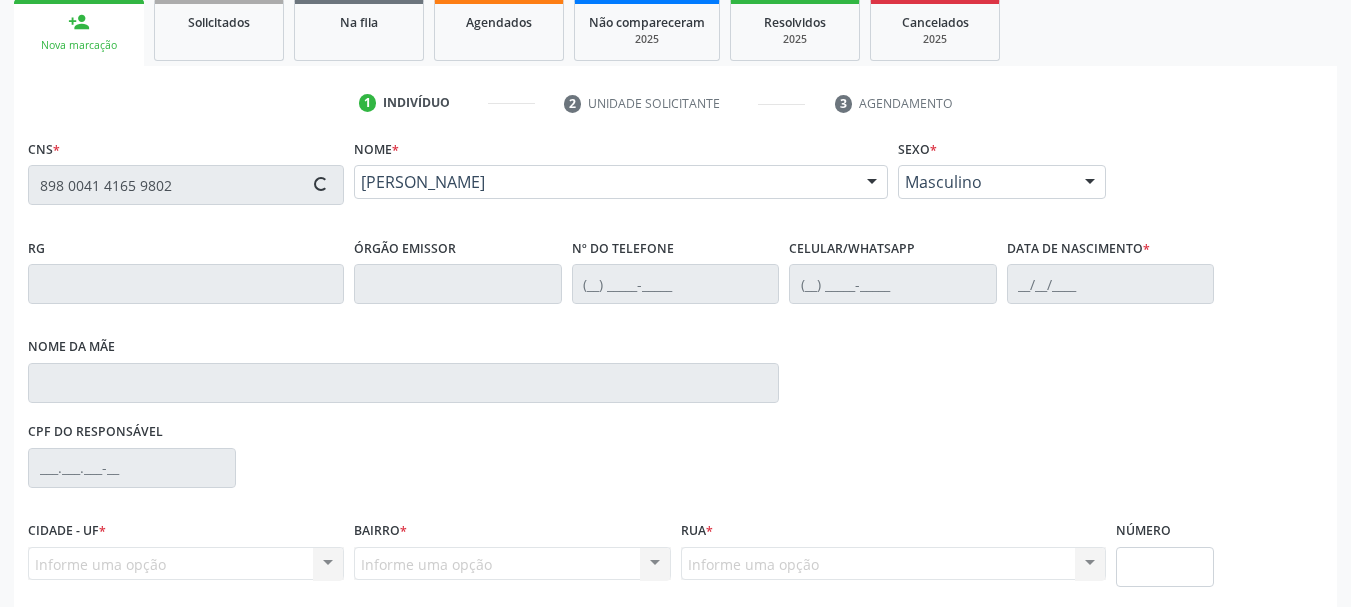 type on "(87) 99999-9999" 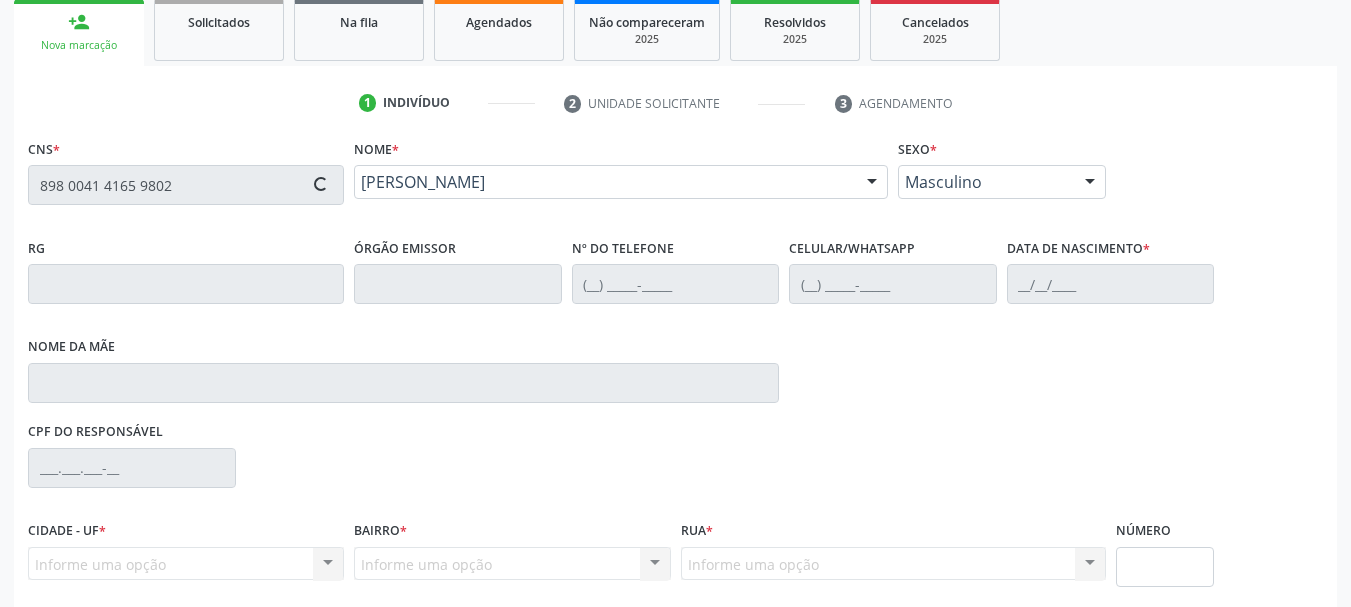 type on "23/09/2009" 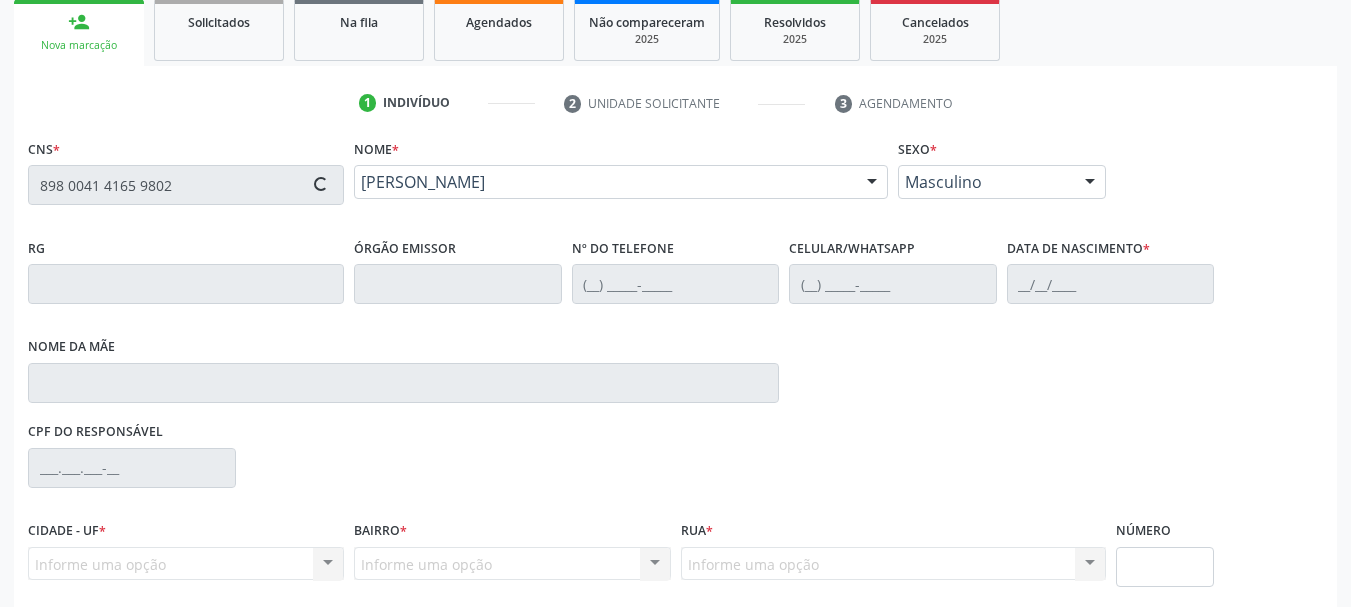 type on "042.938.874-82" 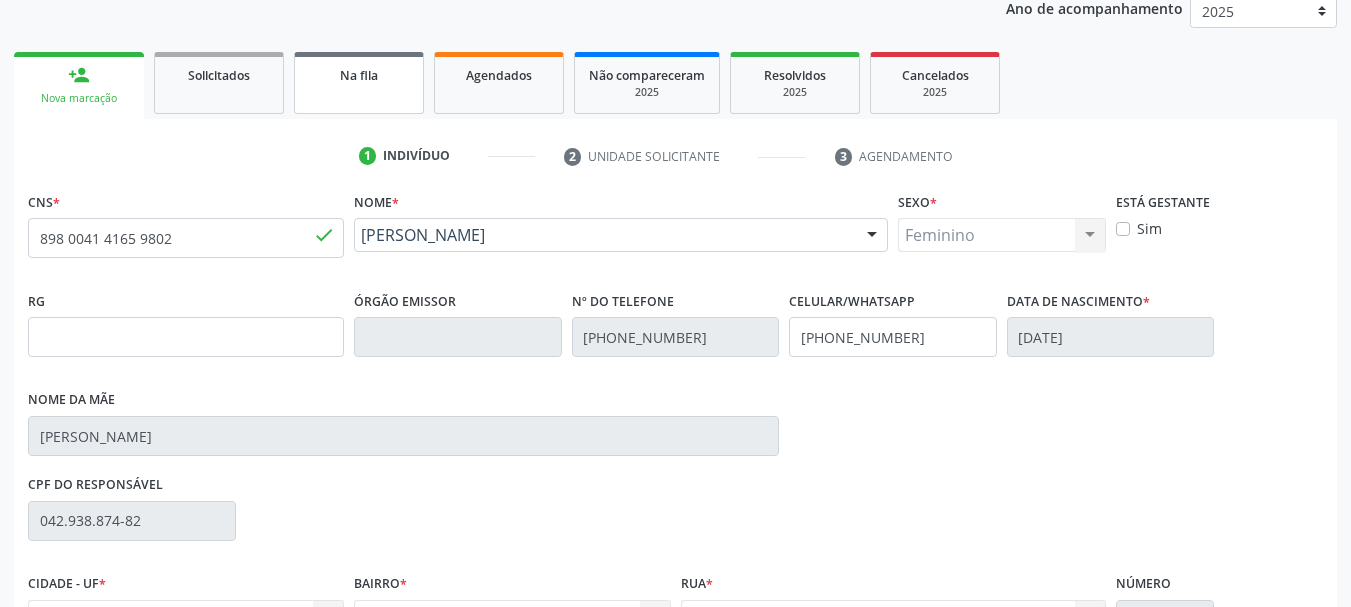 scroll, scrollTop: 200, scrollLeft: 0, axis: vertical 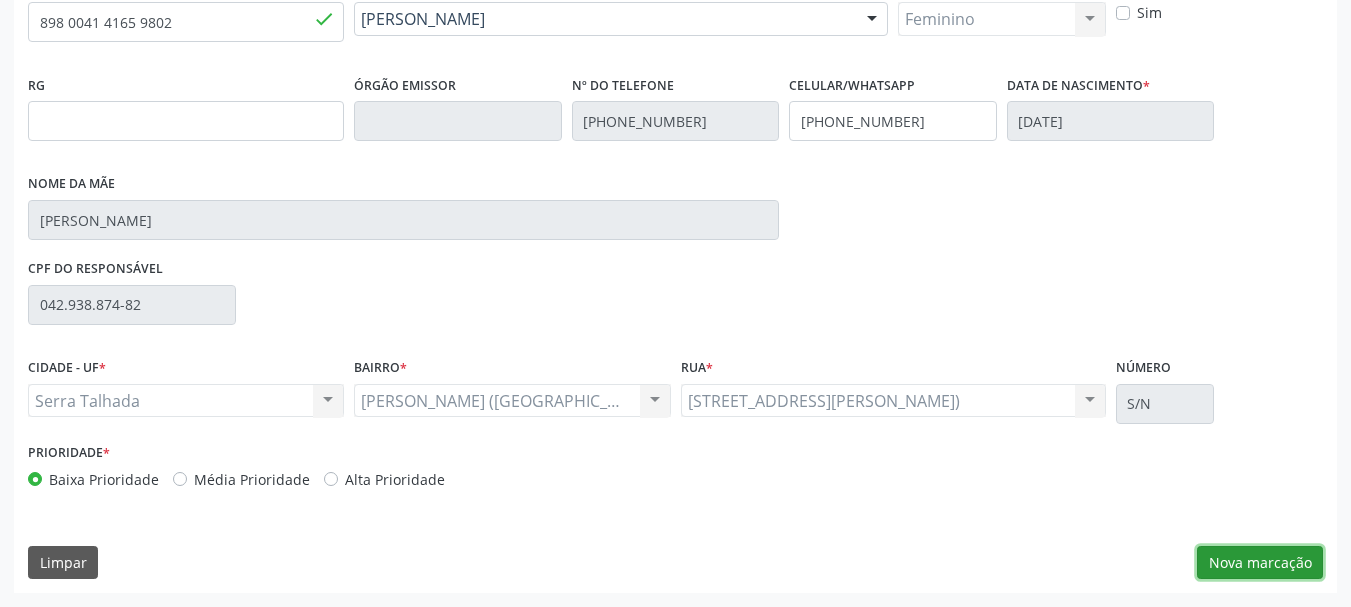click on "Nova marcação" at bounding box center [1260, 563] 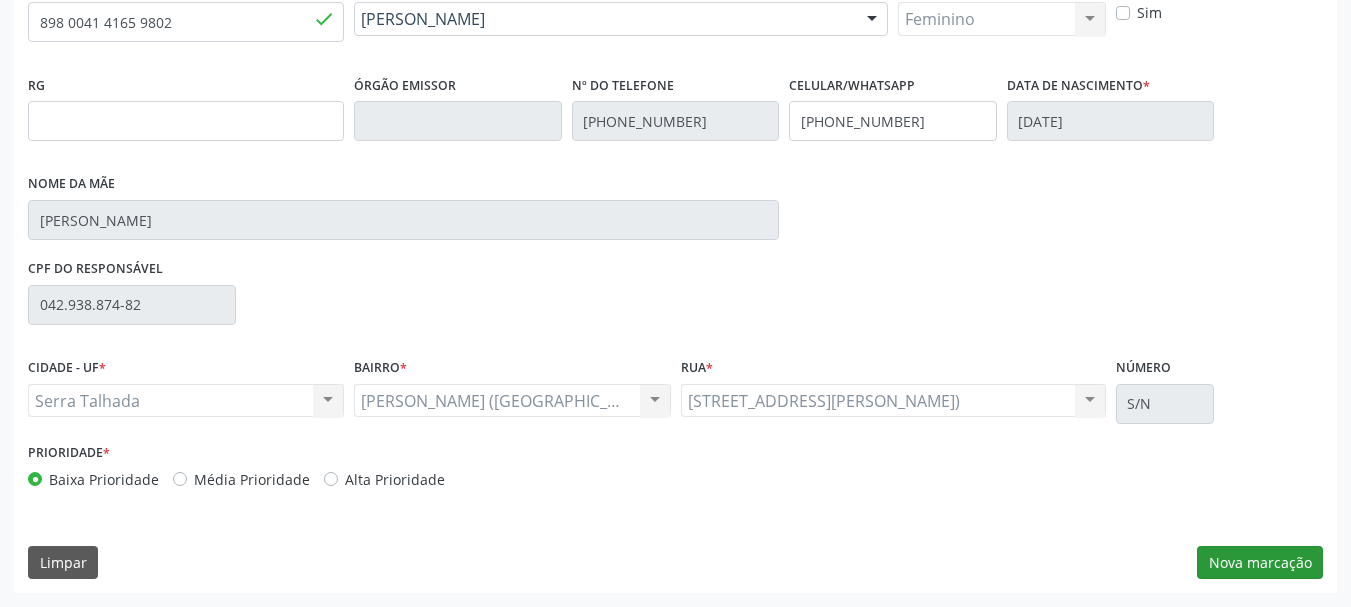 scroll, scrollTop: 299, scrollLeft: 0, axis: vertical 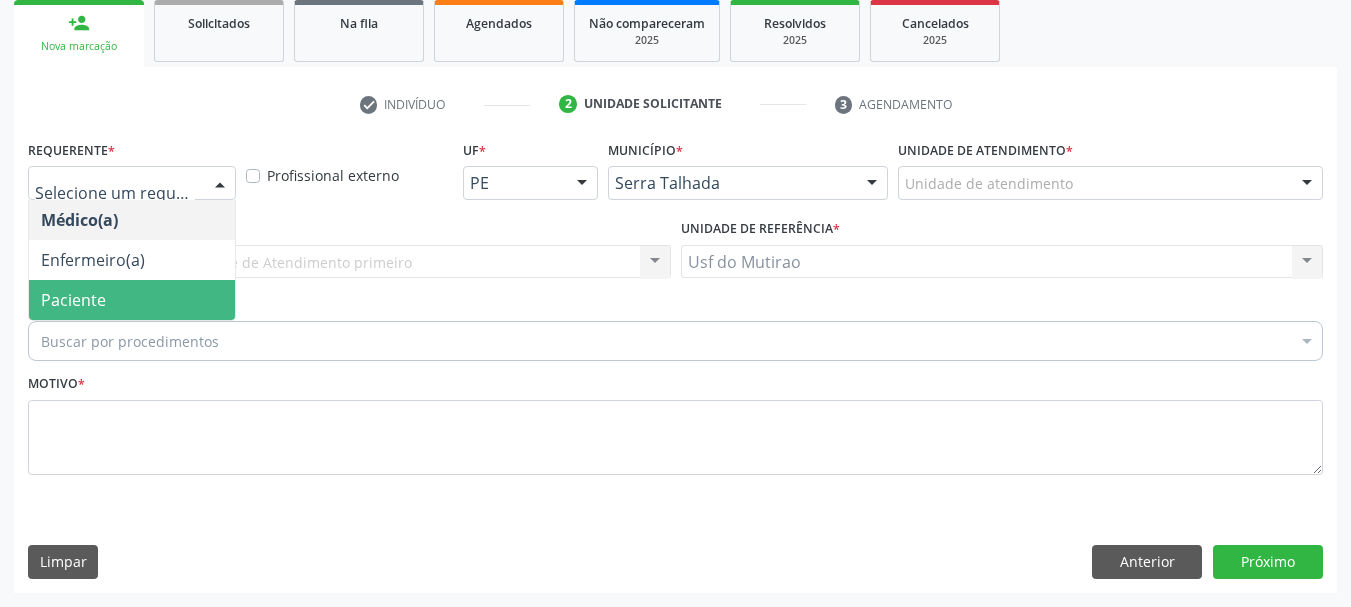 click on "Paciente" at bounding box center [132, 300] 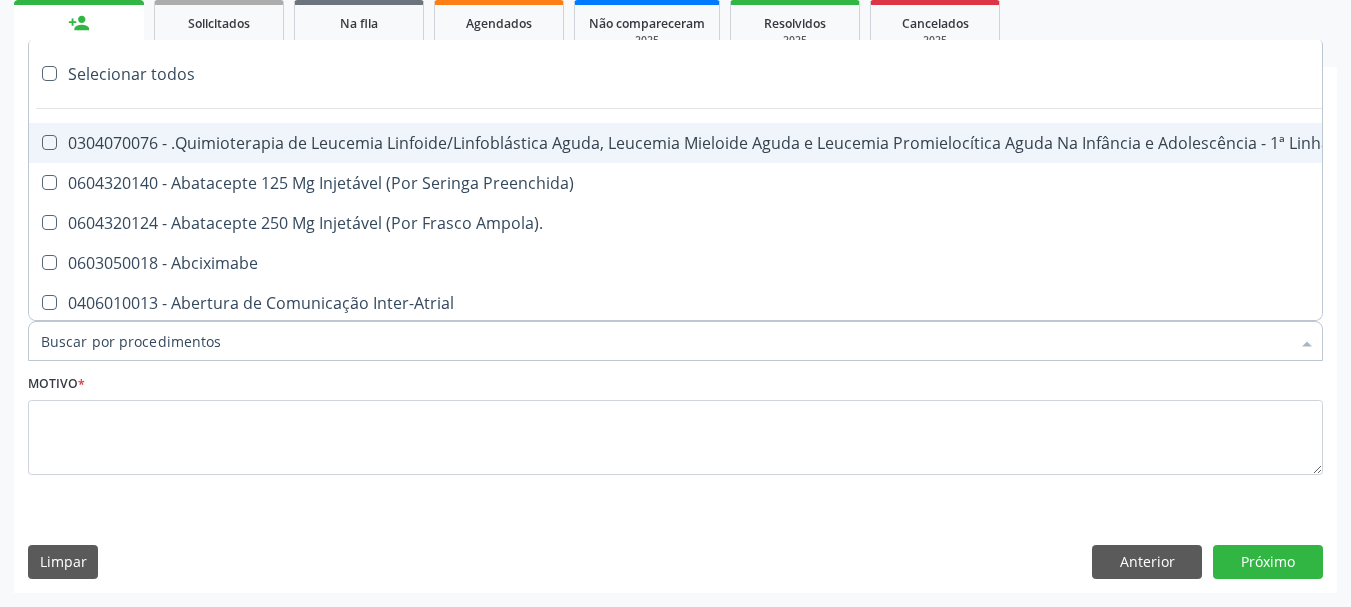 paste on "0205020143" 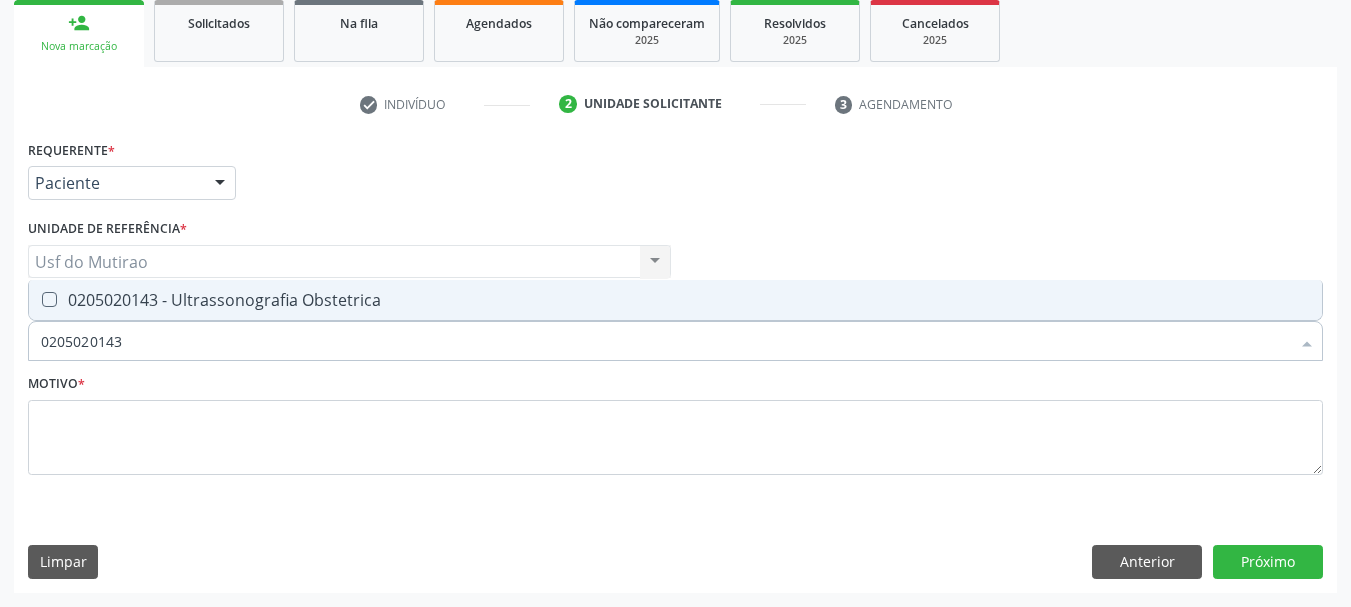 click on "0205020143 - Ultrassonografia Obstetrica" at bounding box center [675, 300] 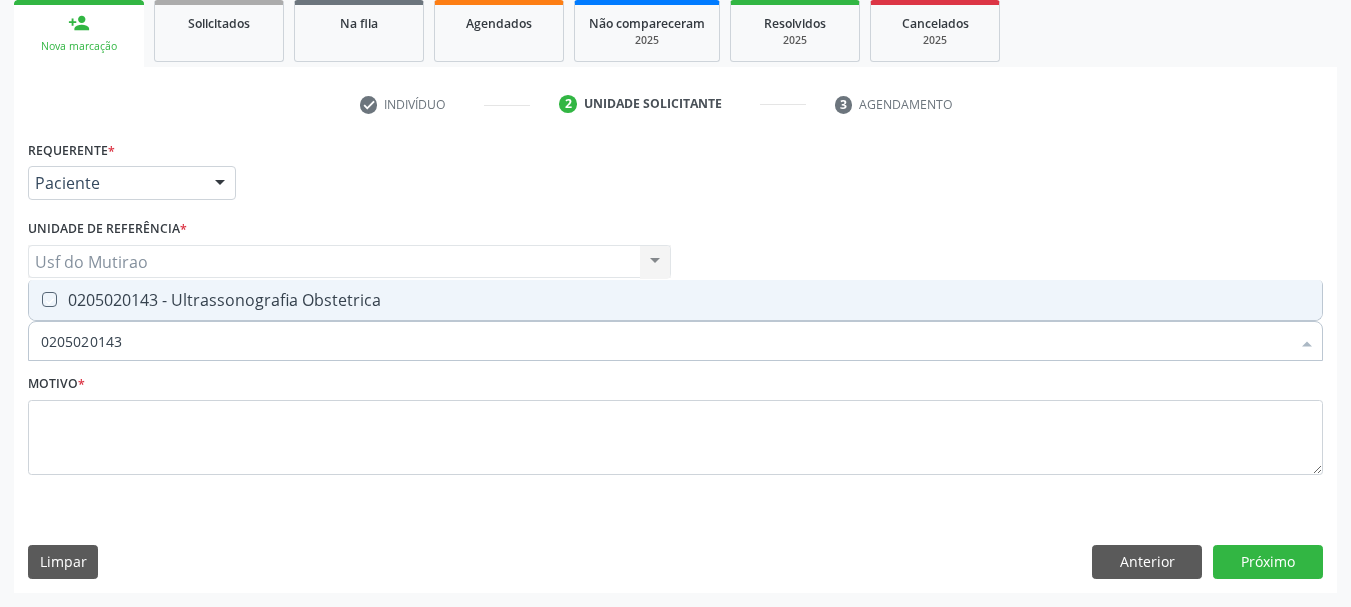 checkbox on "true" 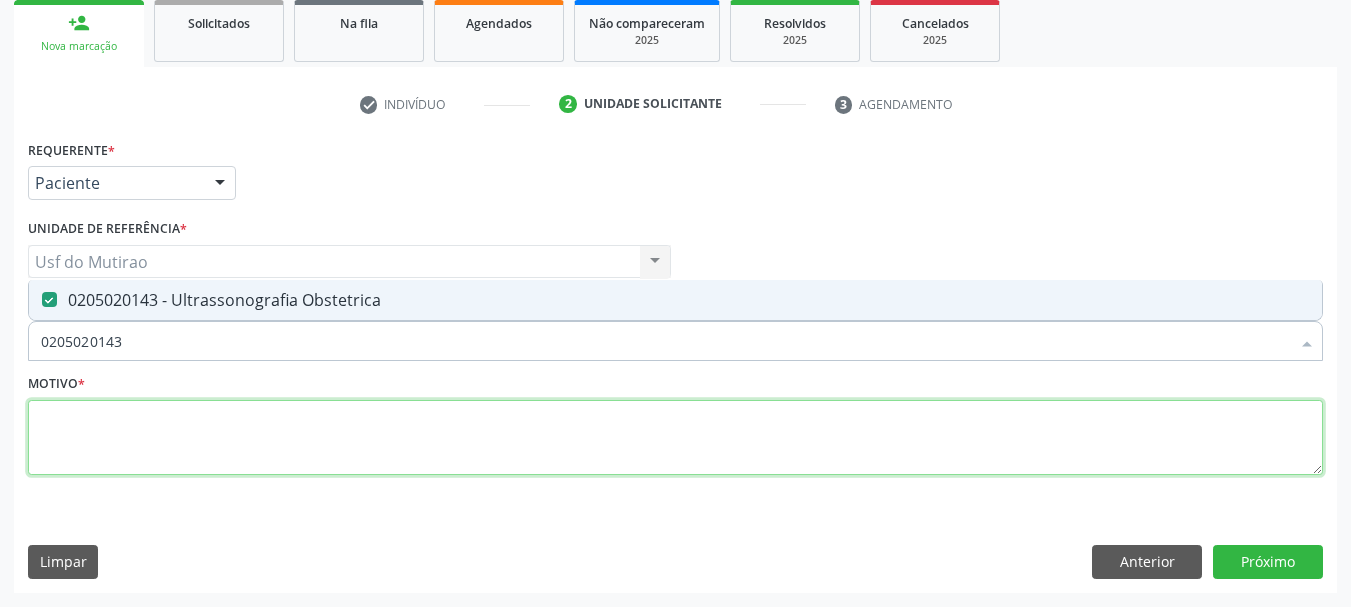 click at bounding box center [675, 438] 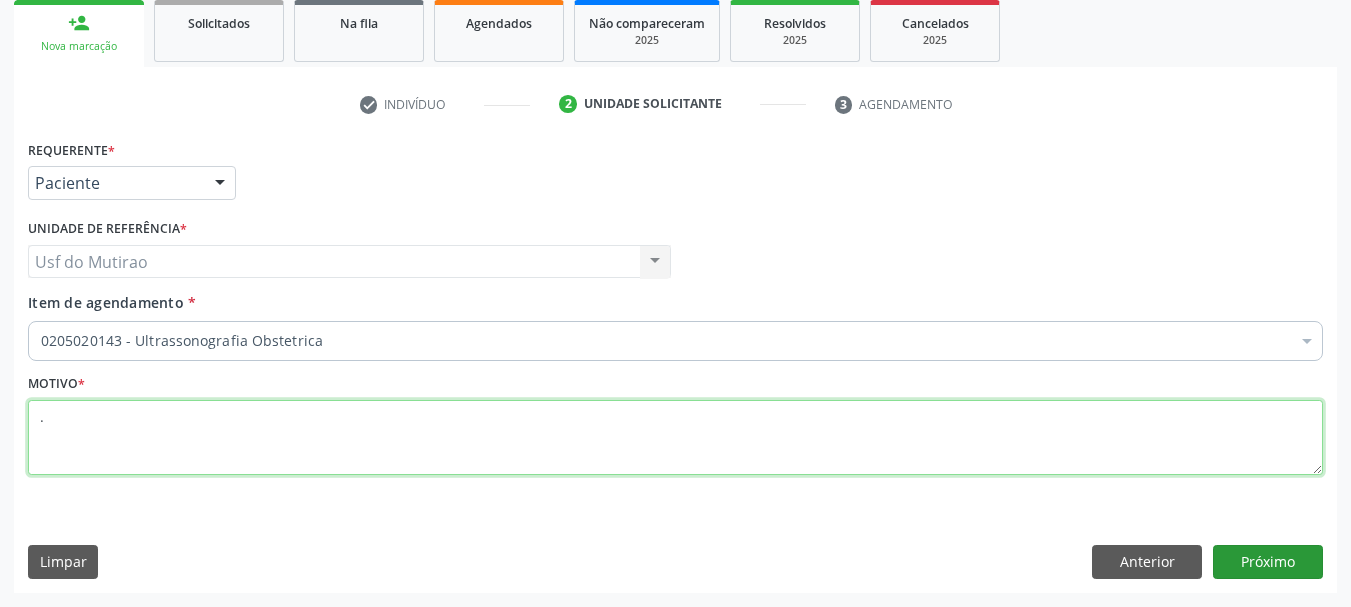 type on "." 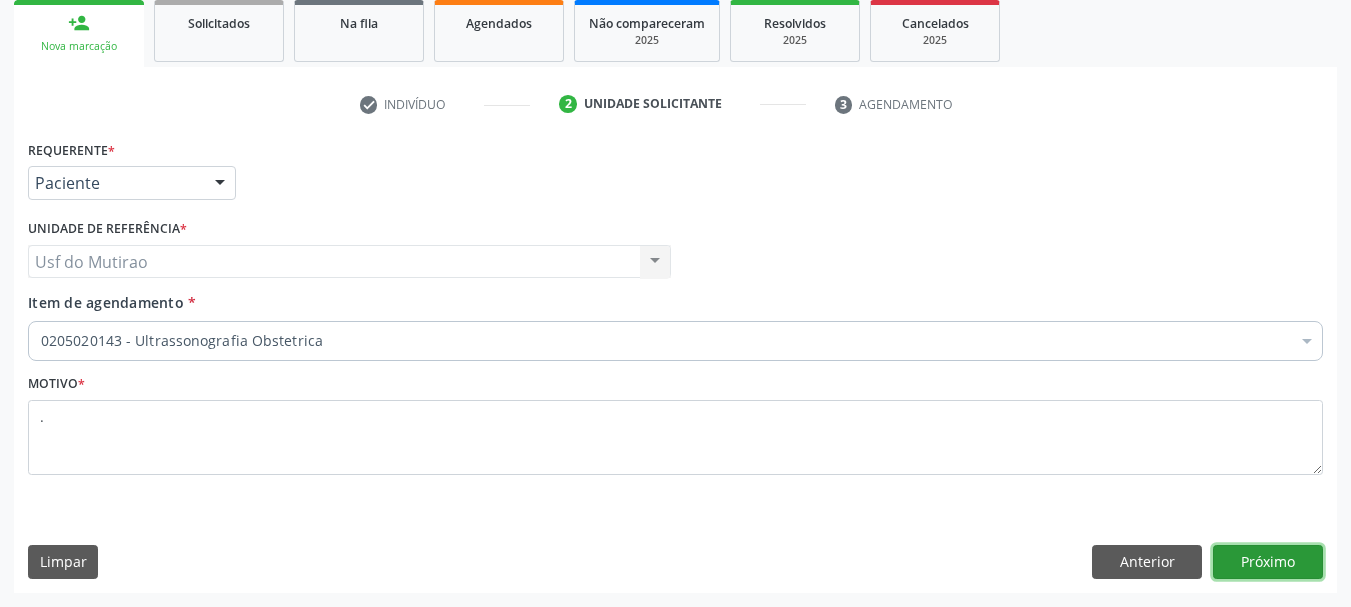 click on "Próximo" at bounding box center [1268, 562] 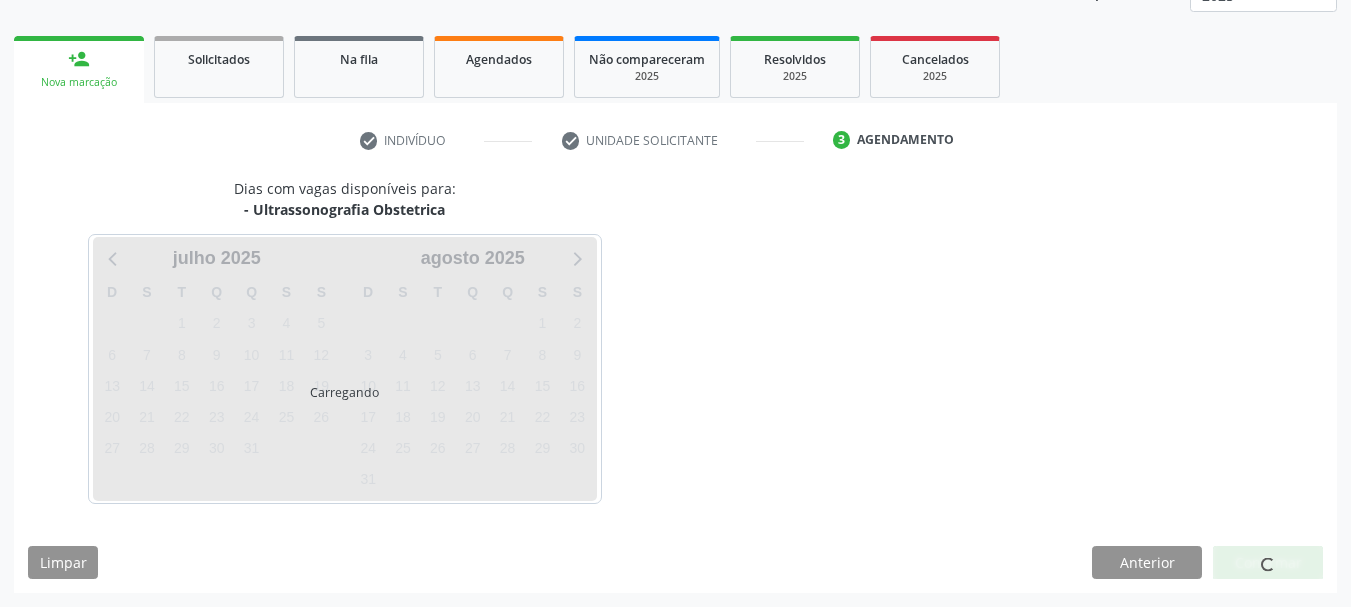 scroll, scrollTop: 263, scrollLeft: 0, axis: vertical 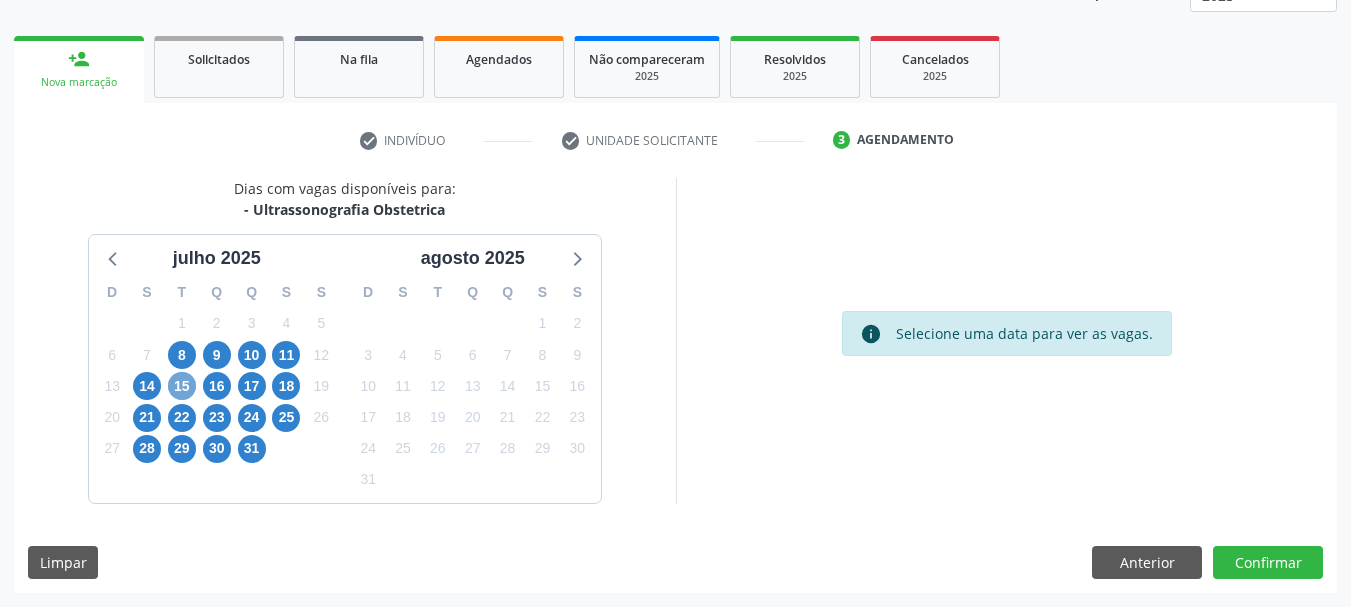 click on "15" at bounding box center [182, 386] 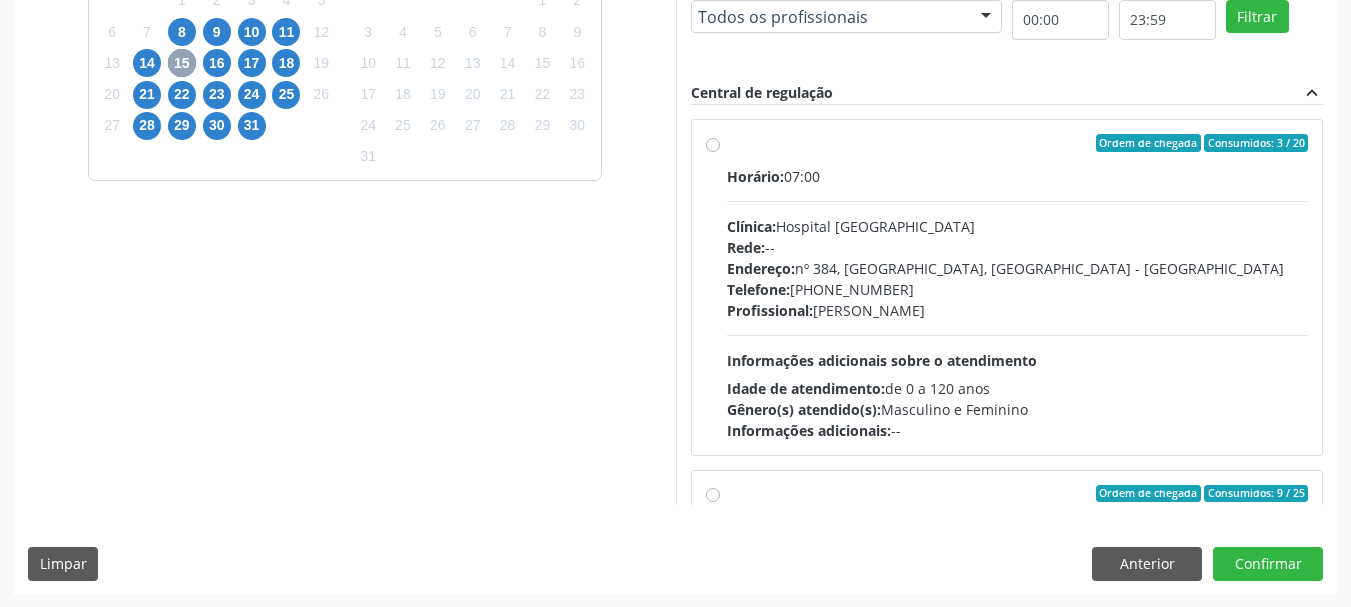scroll, scrollTop: 588, scrollLeft: 0, axis: vertical 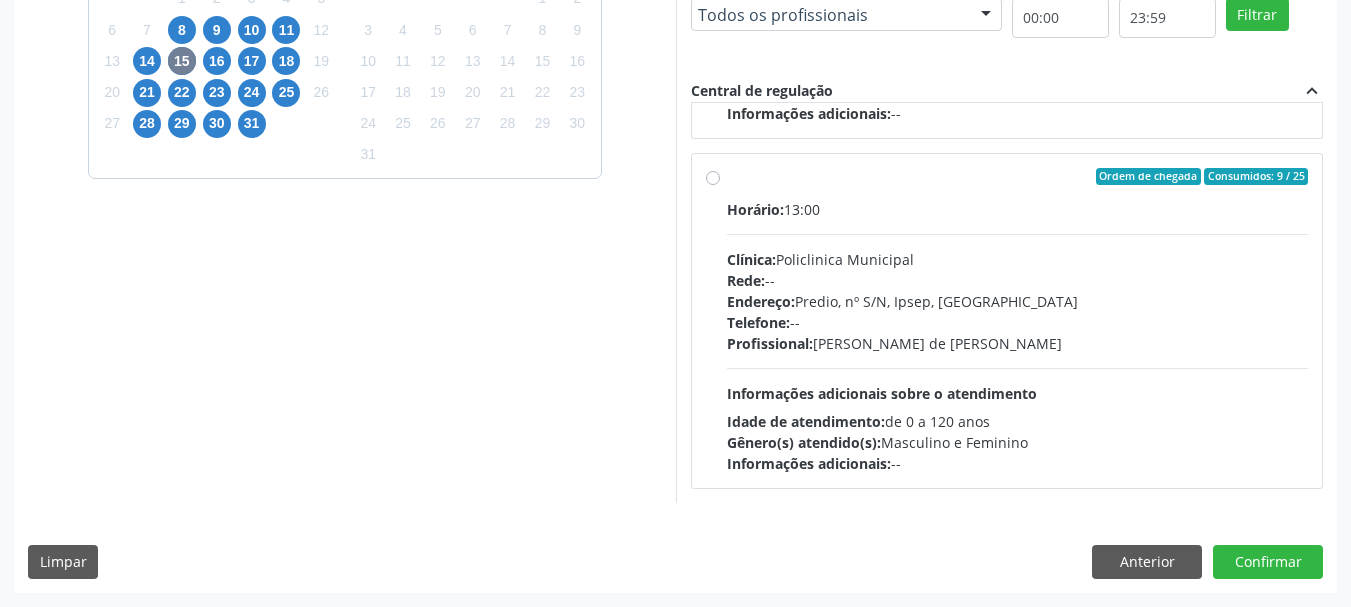 click on "Profissional:
Ana Carolina Barboza de Andrada Melo Lyra" at bounding box center (1018, 343) 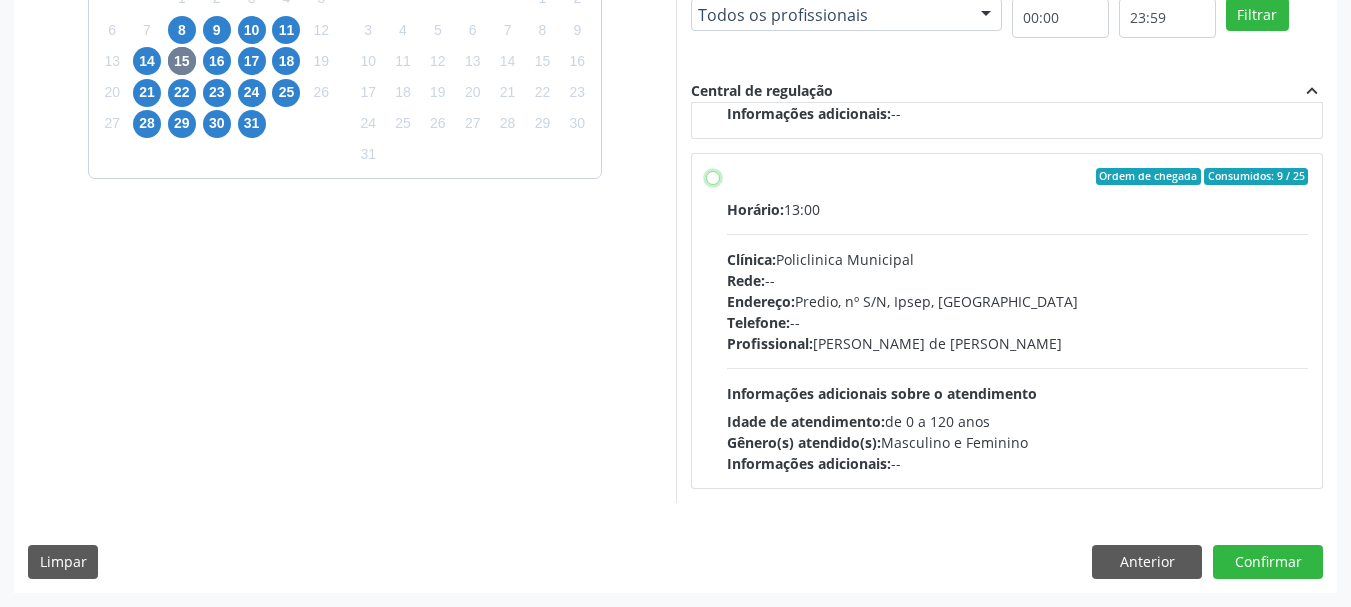 click on "Ordem de chegada
Consumidos: 9 / 25
Horário:   13:00
Clínica:  Policlinica Municipal
Rede:
--
Endereço:   Predio, nº S/N, Ipsep, Serra Talhada - PE
Telefone:   --
Profissional:
Ana Carolina Barboza de Andrada Melo Lyra
Informações adicionais sobre o atendimento
Idade de atendimento:
de 0 a 120 anos
Gênero(s) atendido(s):
Masculino e Feminino
Informações adicionais:
--" at bounding box center (713, 177) 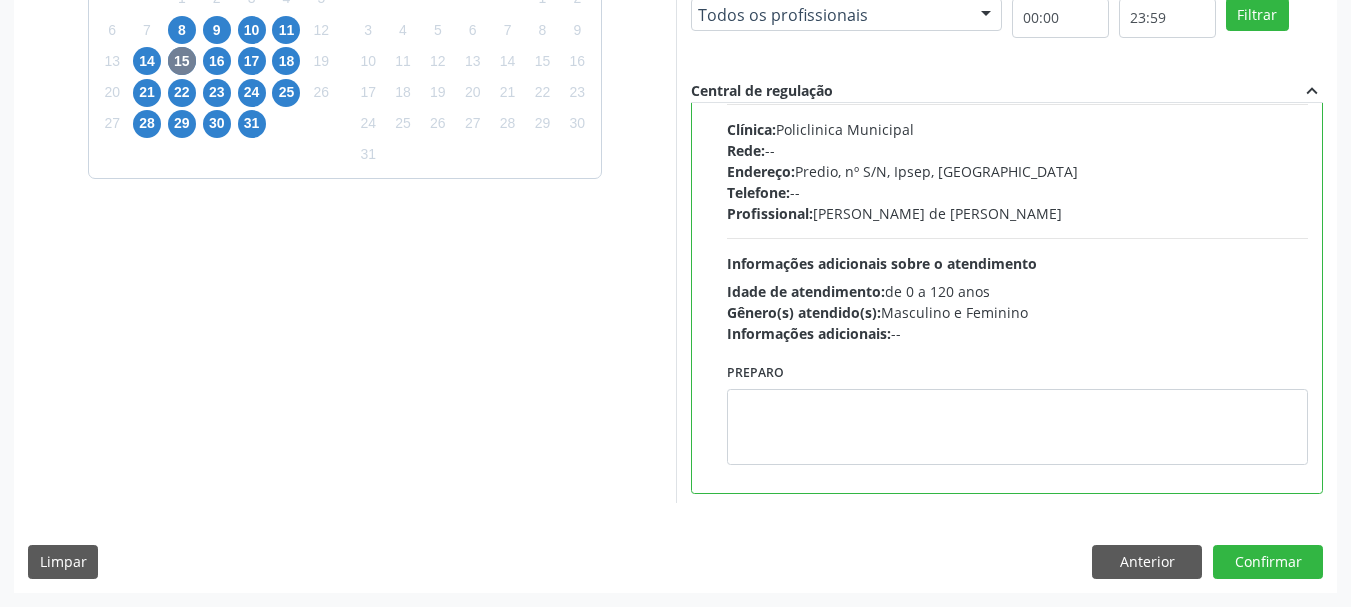 scroll, scrollTop: 450, scrollLeft: 0, axis: vertical 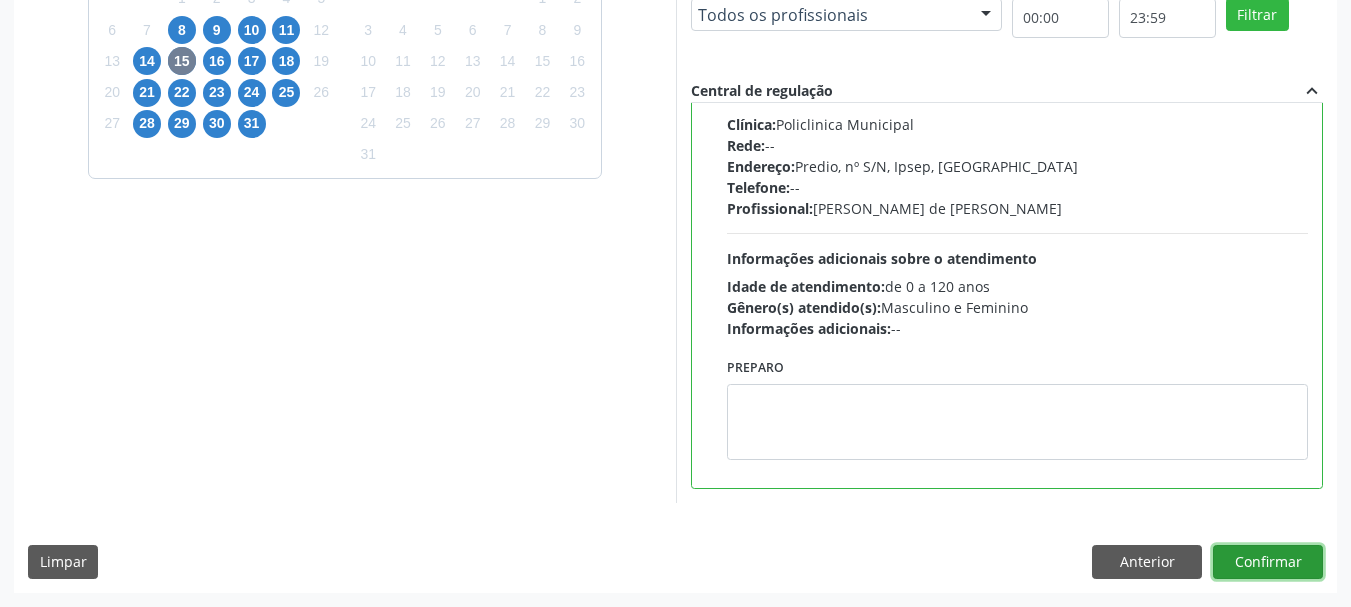 click on "Confirmar" at bounding box center [1268, 562] 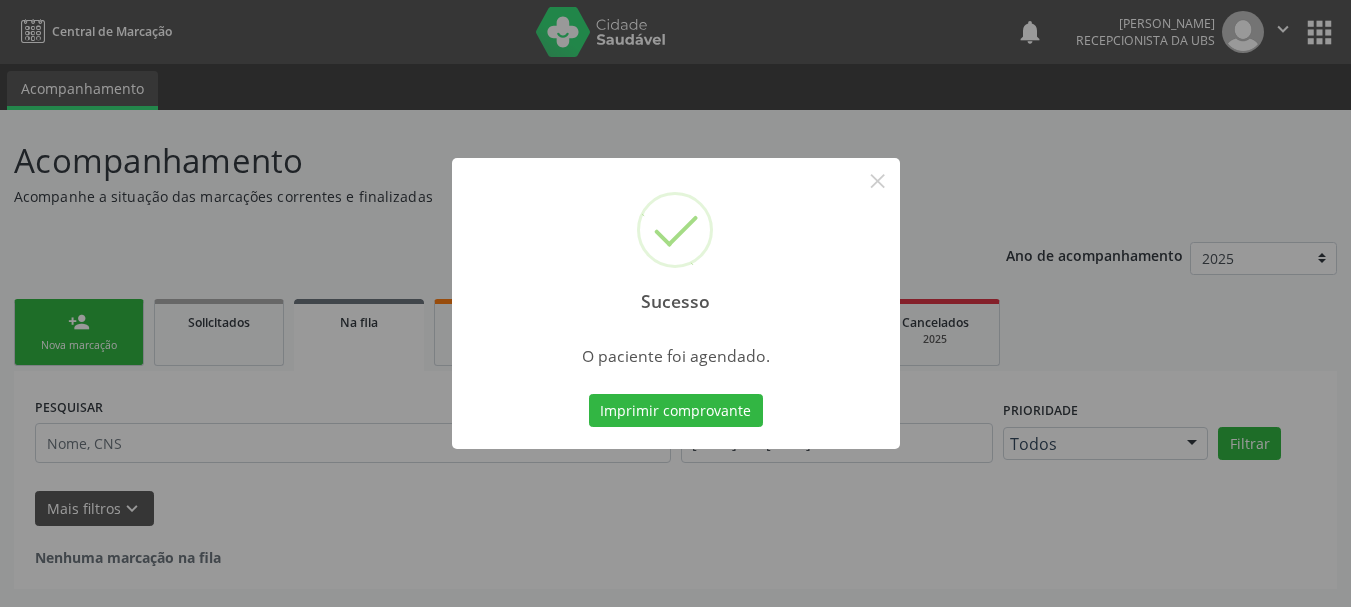 scroll, scrollTop: 0, scrollLeft: 0, axis: both 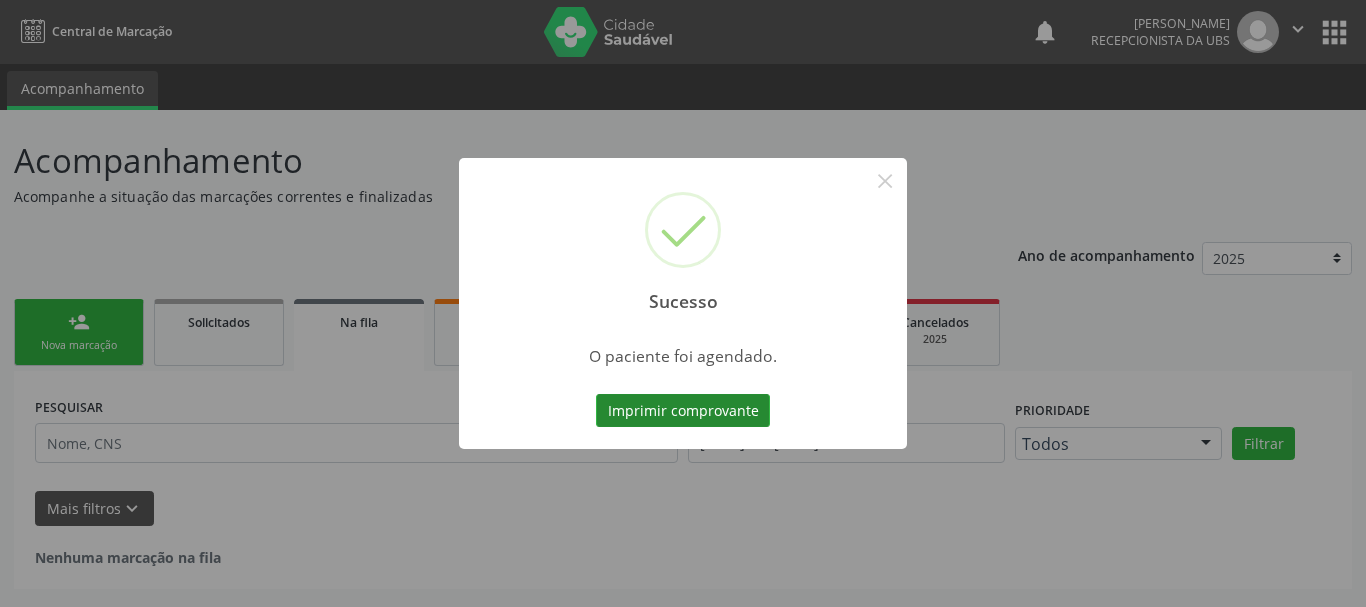 click on "Imprimir comprovante" at bounding box center [683, 411] 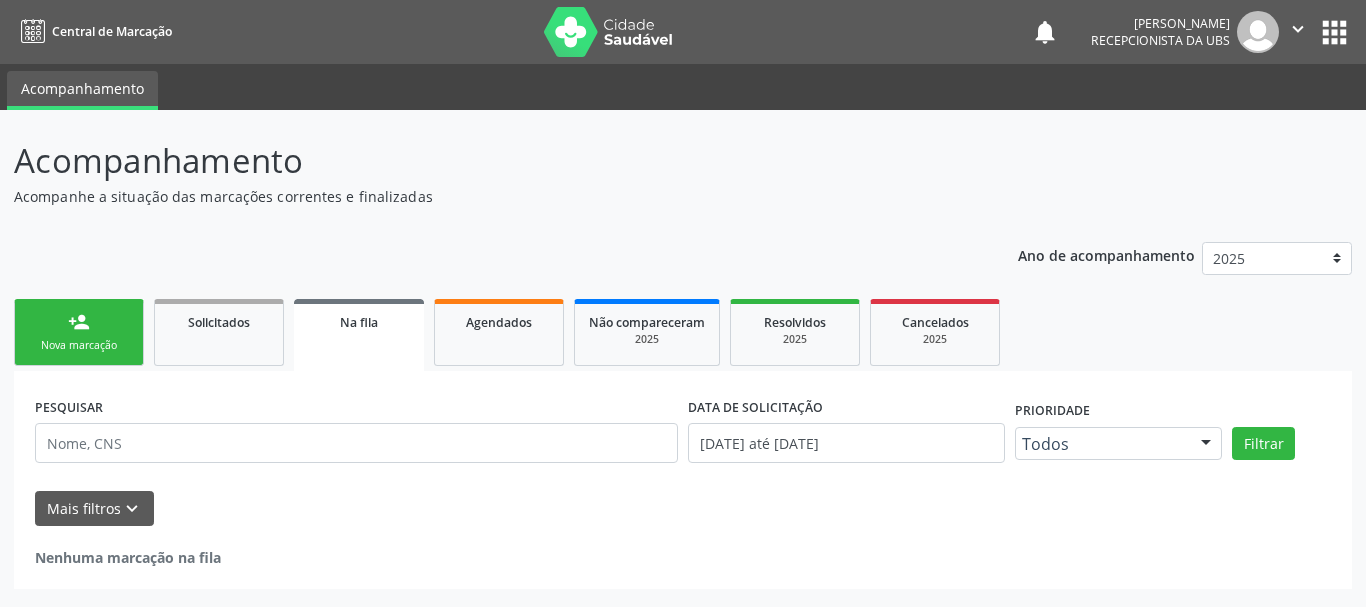 click on "Nova marcação" at bounding box center (79, 345) 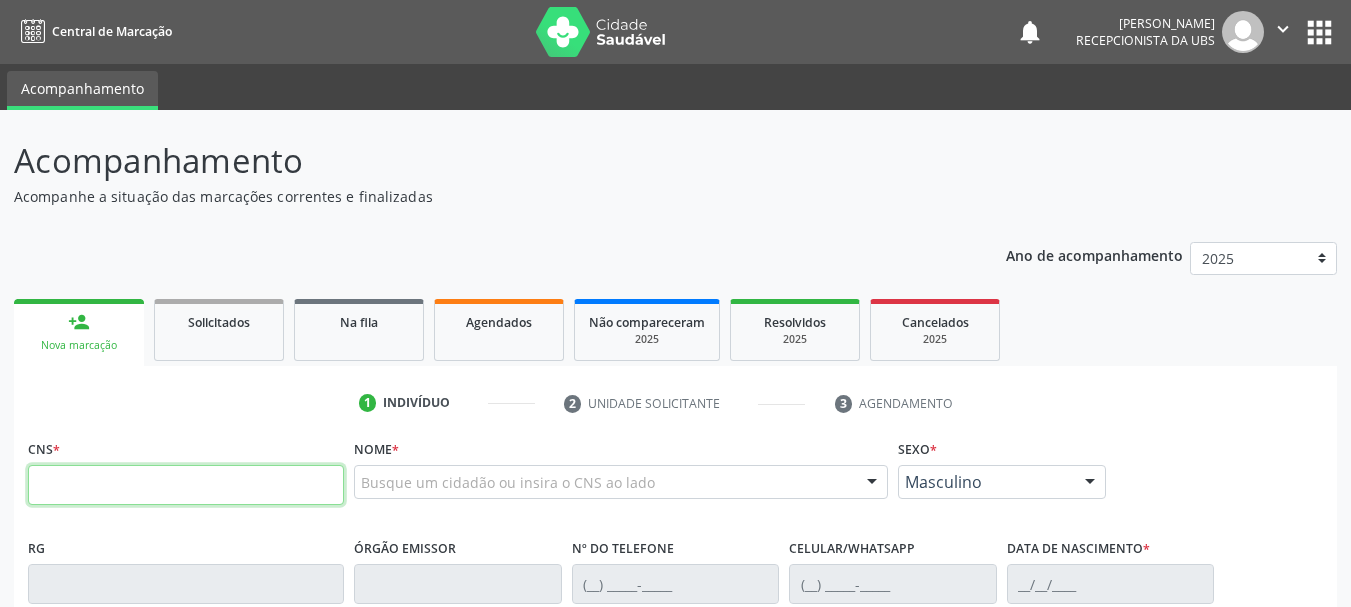 click at bounding box center (186, 485) 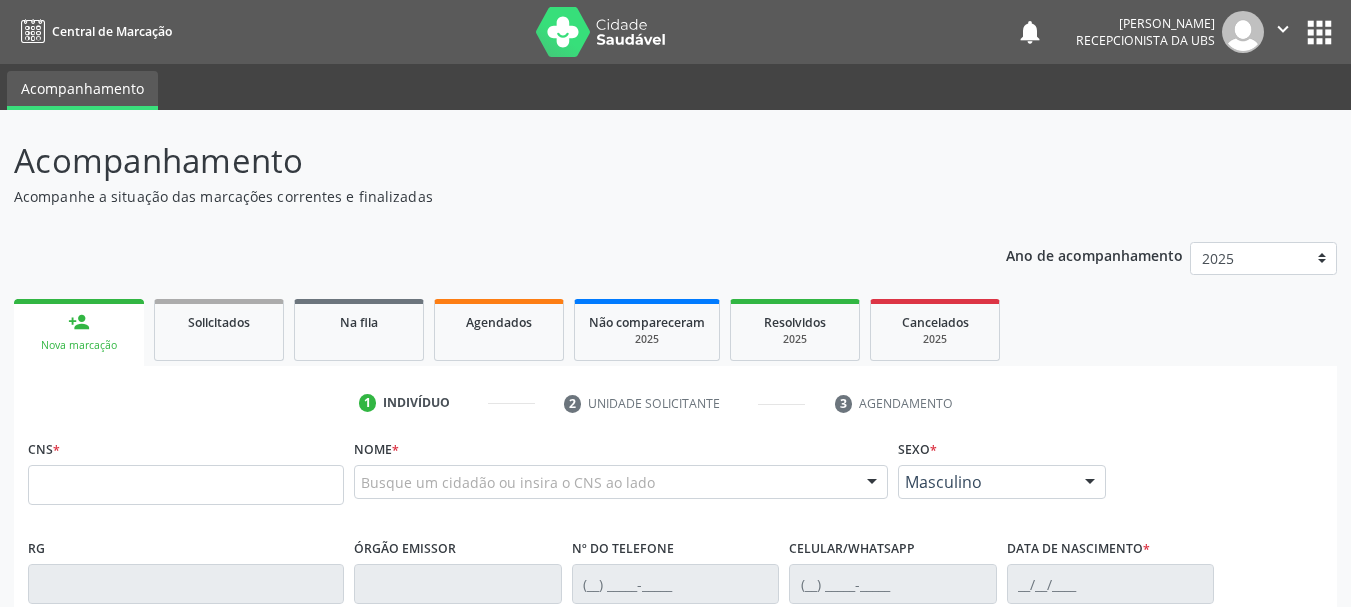 click on "Busque um cidadão ou insira o CNS ao lado" at bounding box center (621, 482) 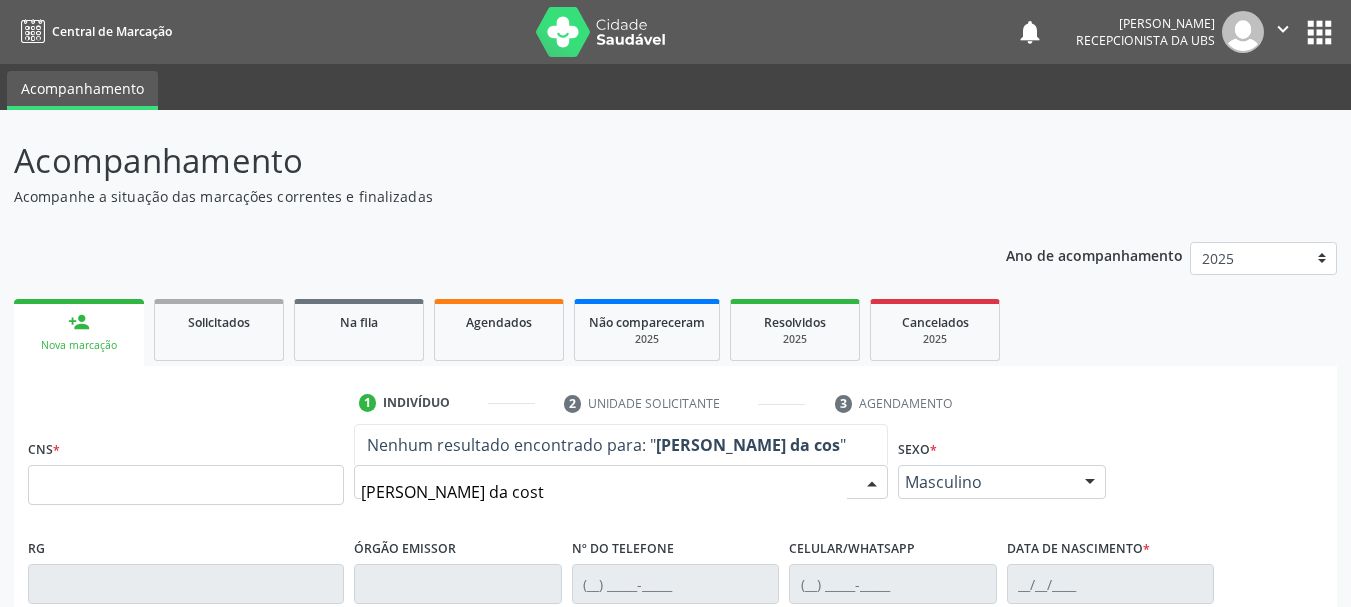 type on "manoel pereira da costa" 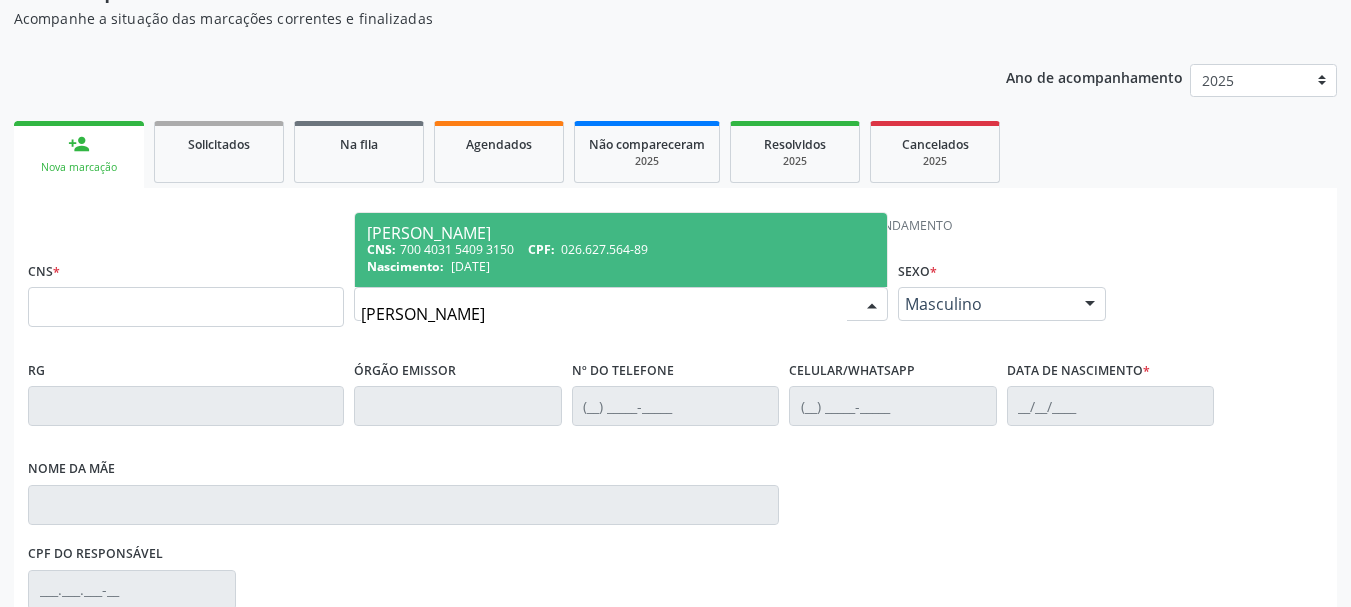 scroll, scrollTop: 200, scrollLeft: 0, axis: vertical 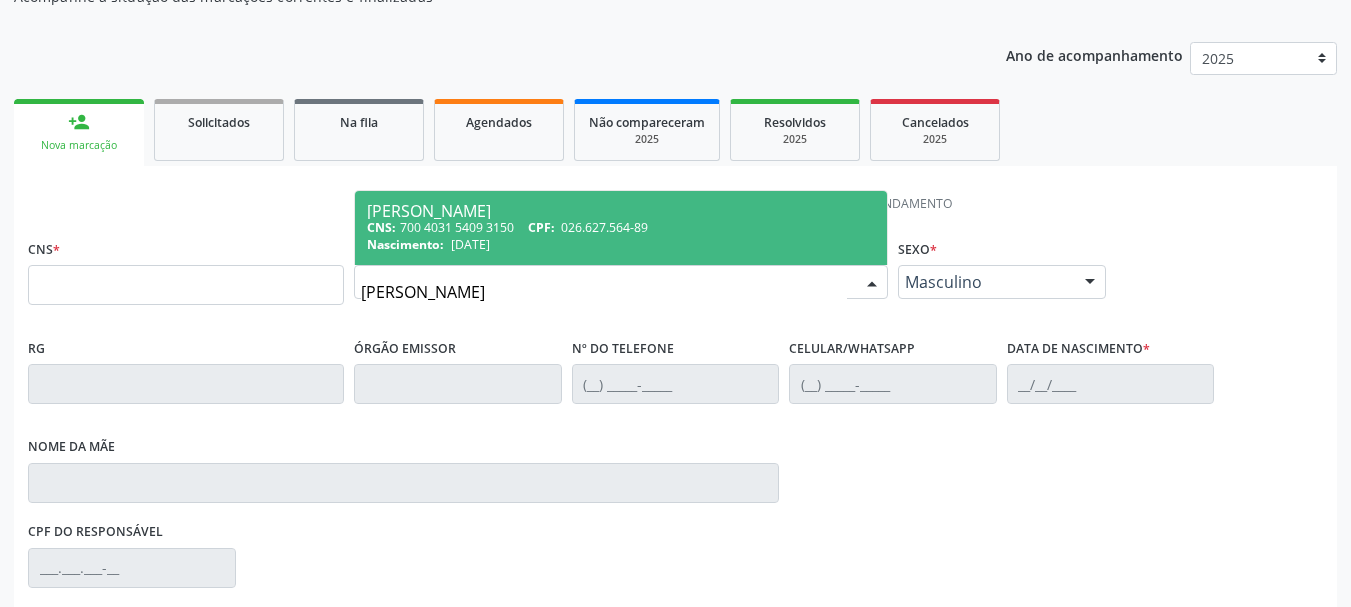 click on "Nascimento:
17/11/1975" at bounding box center (621, 244) 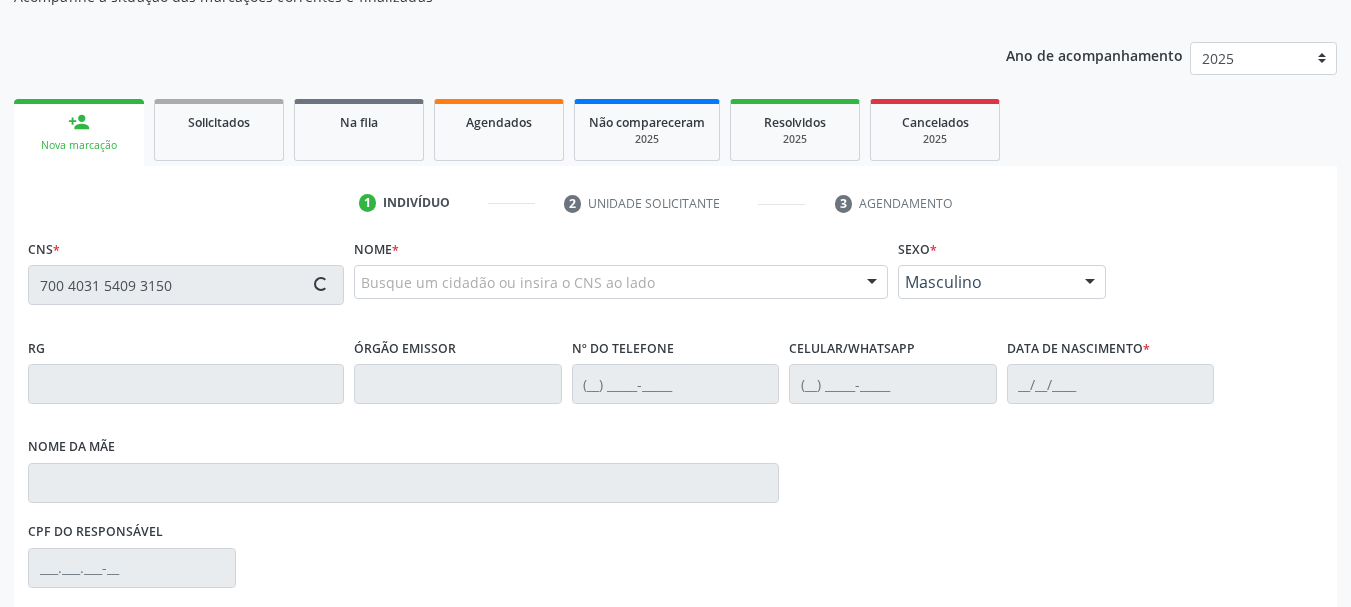 type on "700 4031 5409 3150" 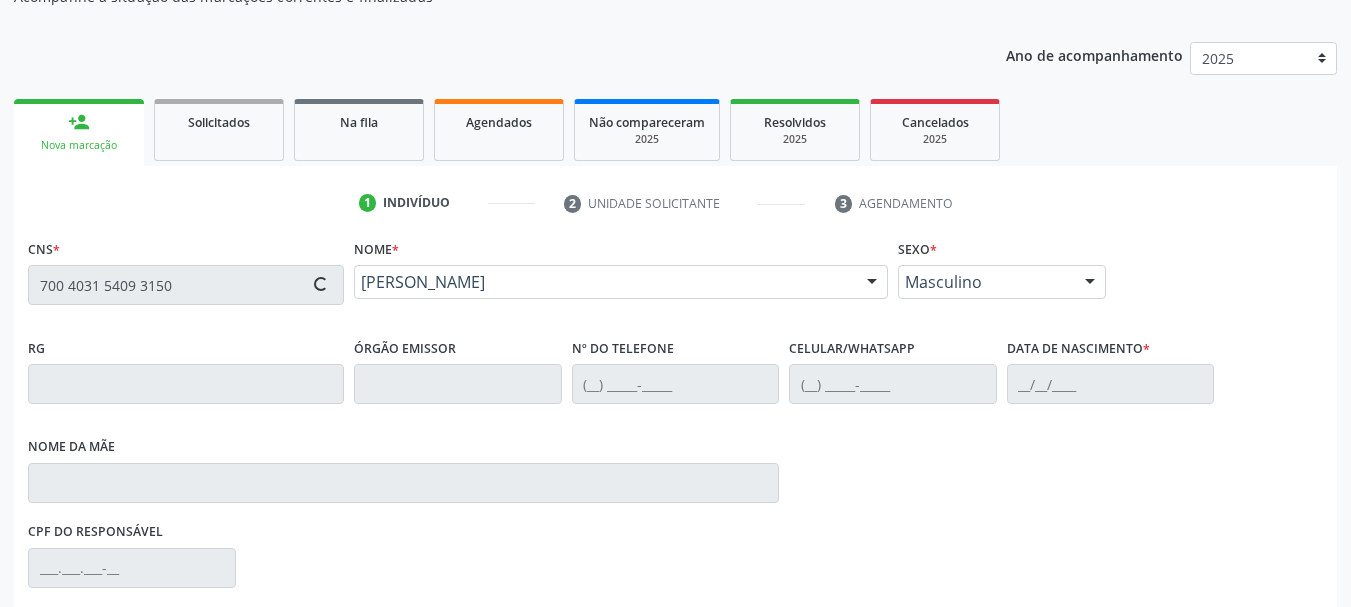 type on "(87) 99999-9999" 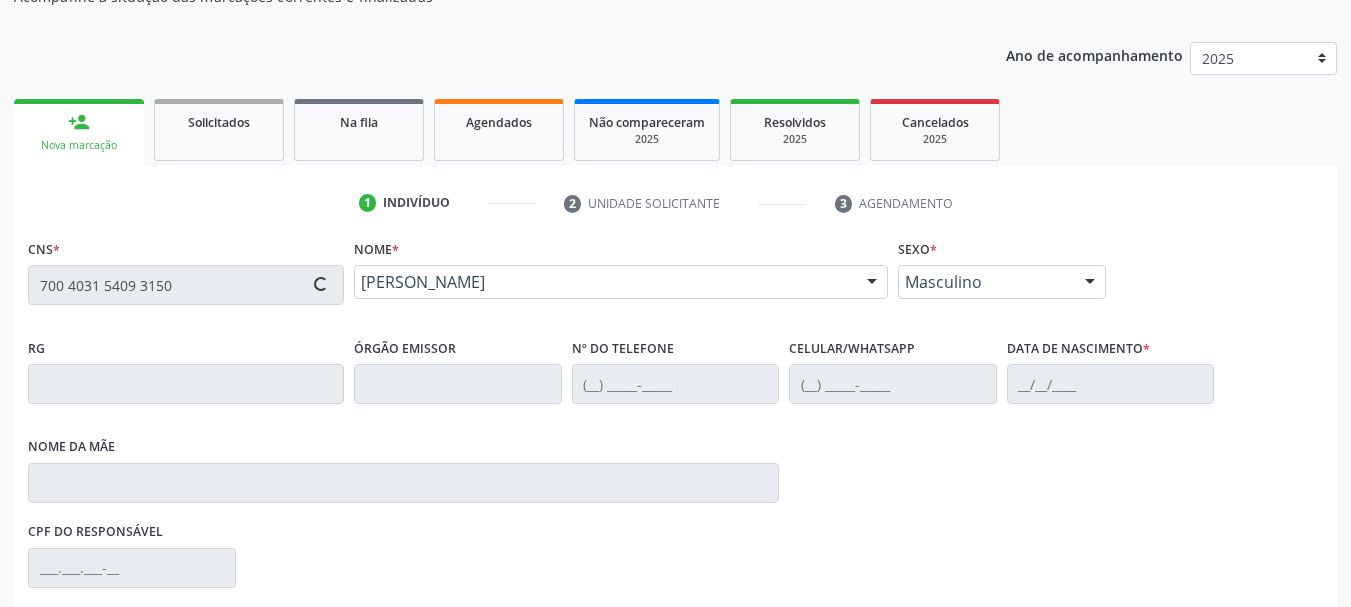type on "17/11/1975" 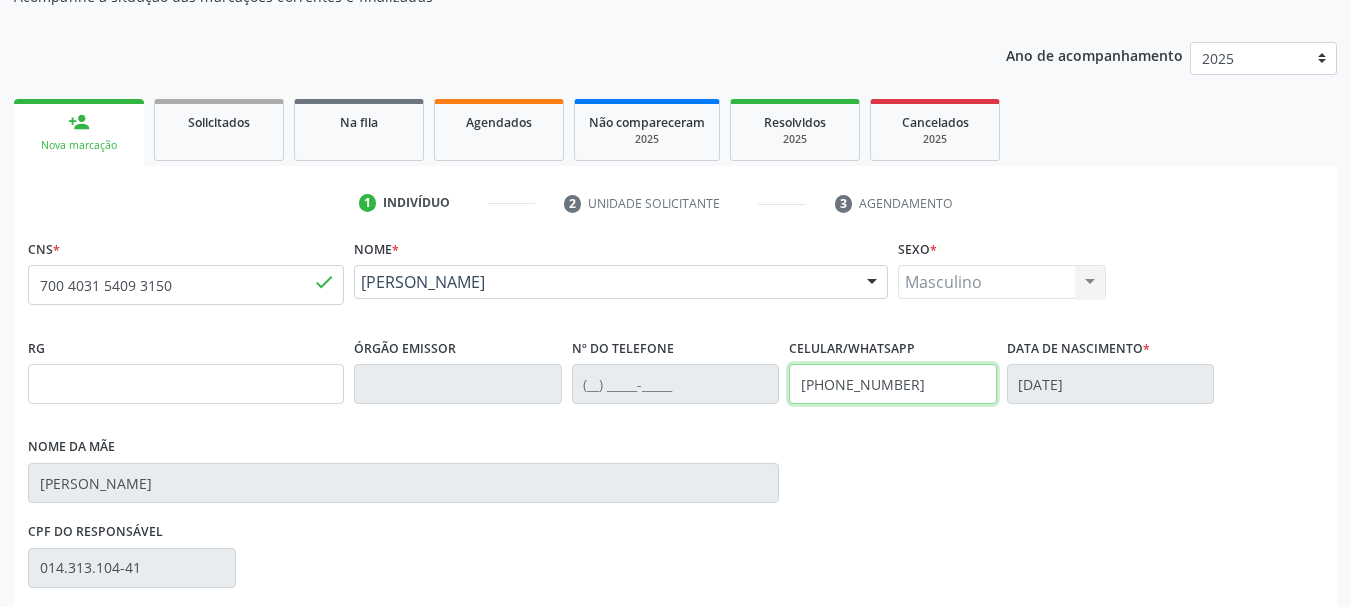 click on "RG
Órgão emissor
Nº do Telefone
Celular/WhatsApp
(87) 99999-9999
Data de nascimento
*
17/11/1975
Nome da mãe
Maria Margarida da Costa" at bounding box center (675, 425) 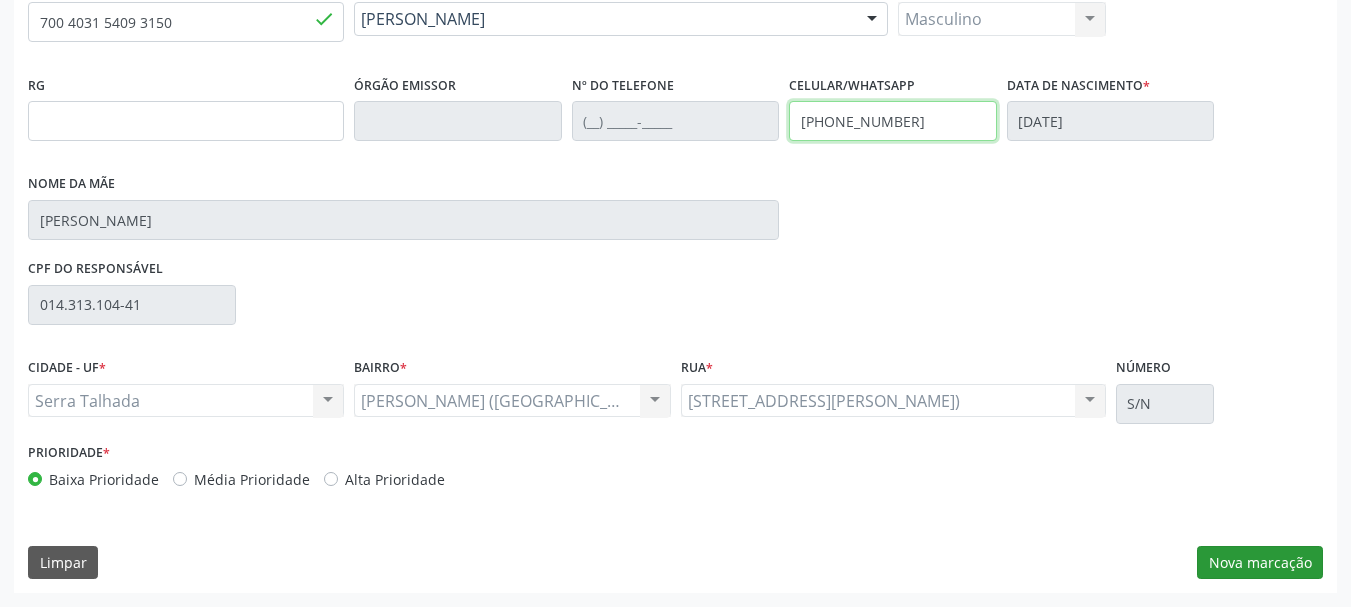 type on "(87) 99914-9233" 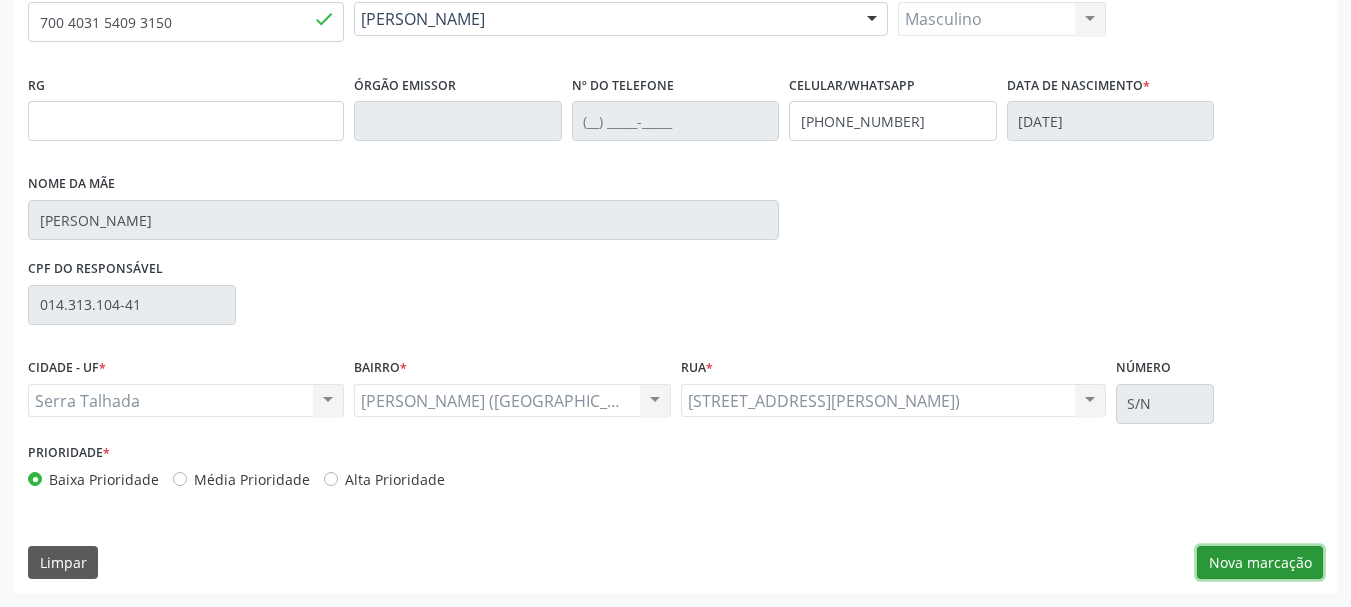 click on "Nova marcação" at bounding box center [1260, 563] 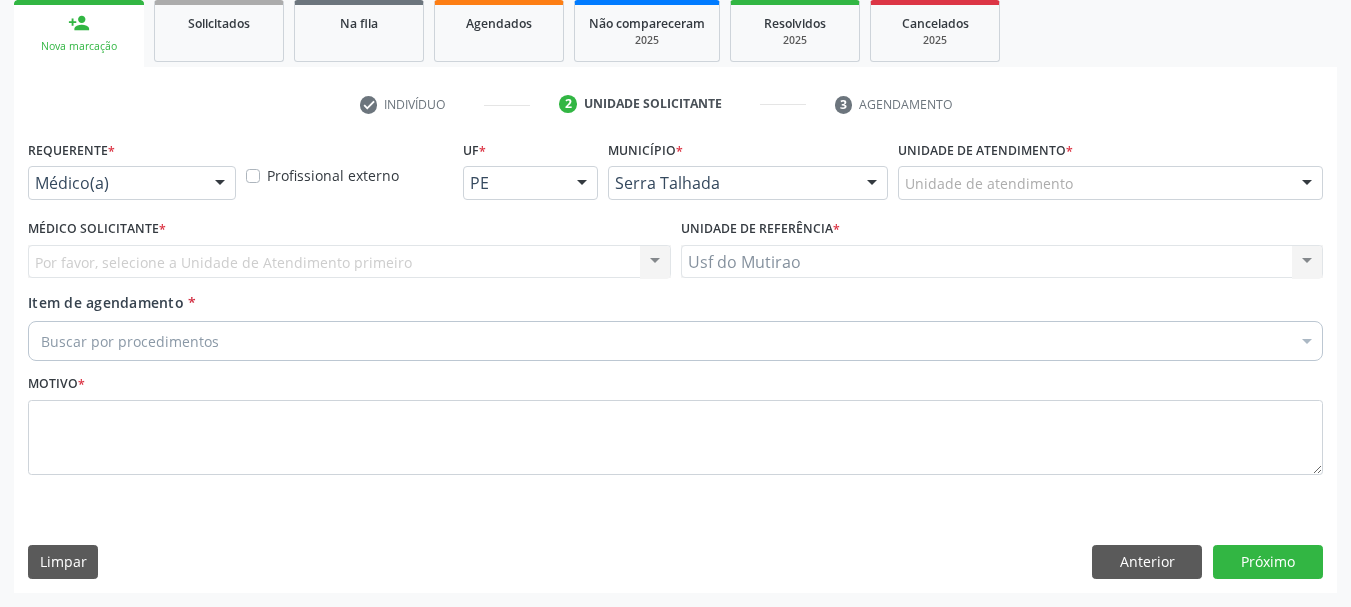 scroll, scrollTop: 299, scrollLeft: 0, axis: vertical 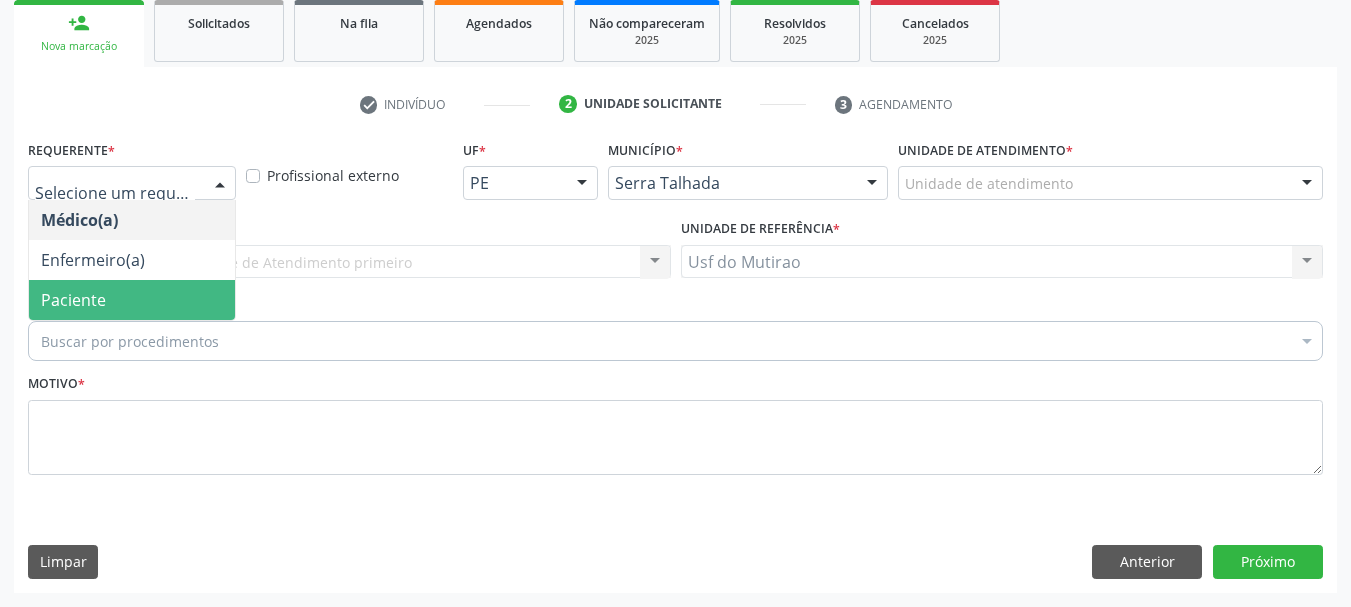 click on "Paciente" at bounding box center (73, 300) 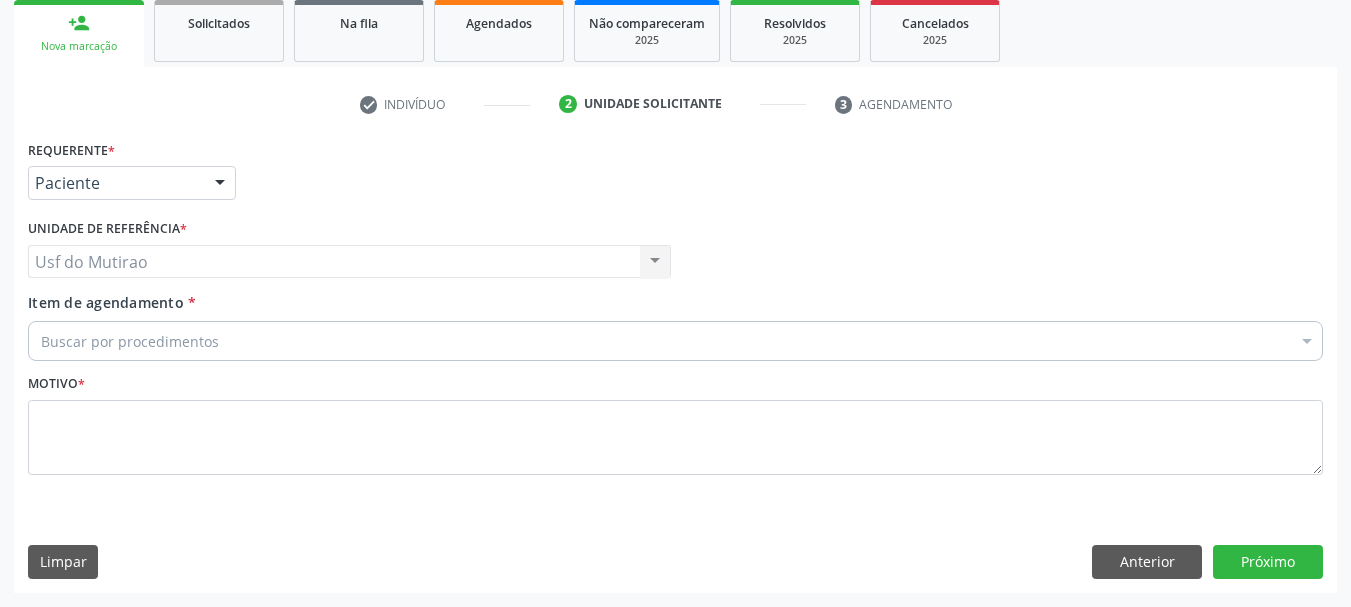 click on "Buscar por procedimentos" at bounding box center [675, 341] 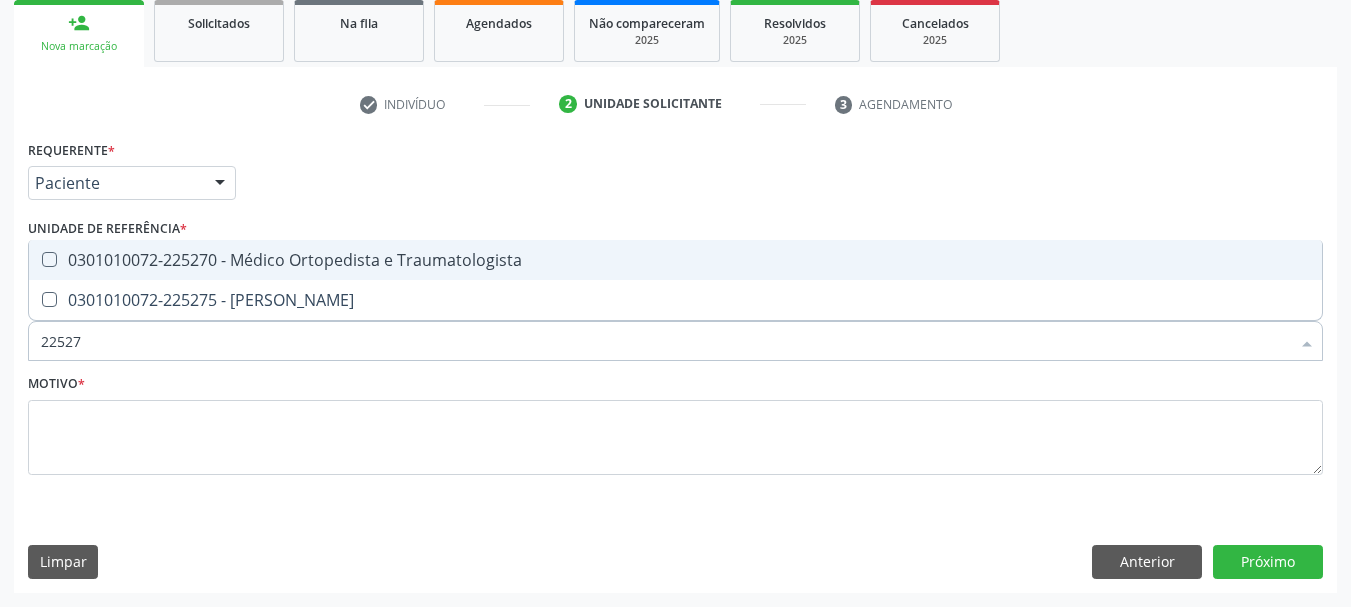 type on "225270" 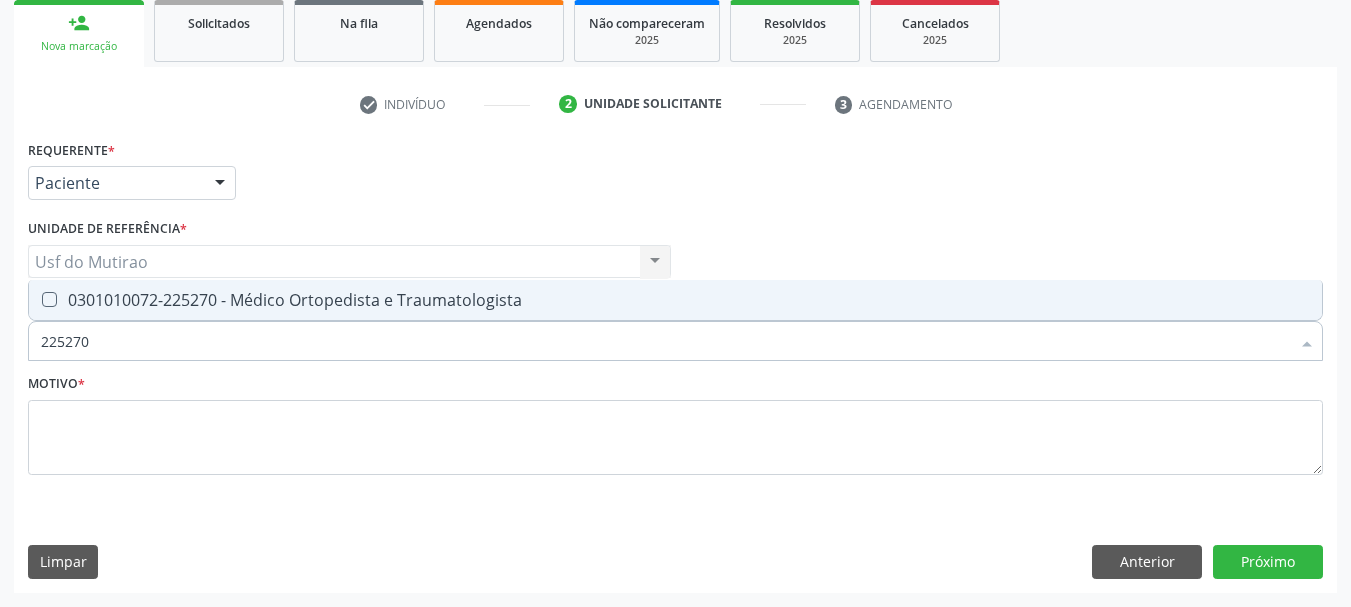 click on "0301010072-225270 - Médico Ortopedista e Traumatologista" at bounding box center [675, 300] 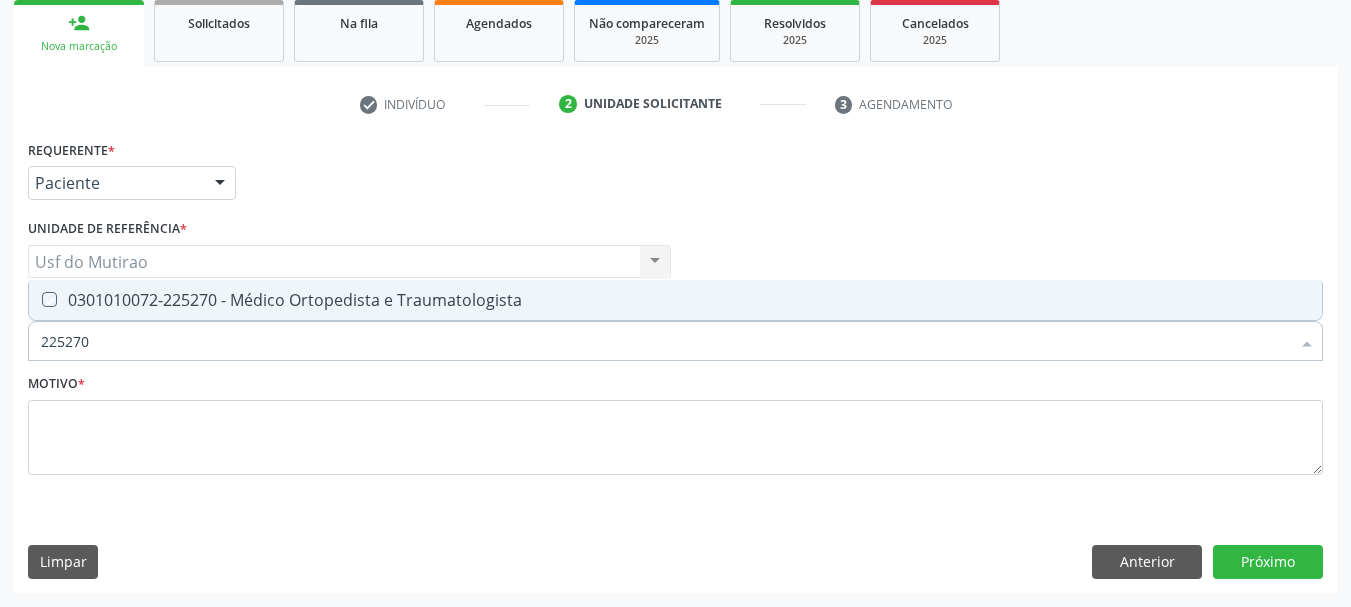 checkbox on "true" 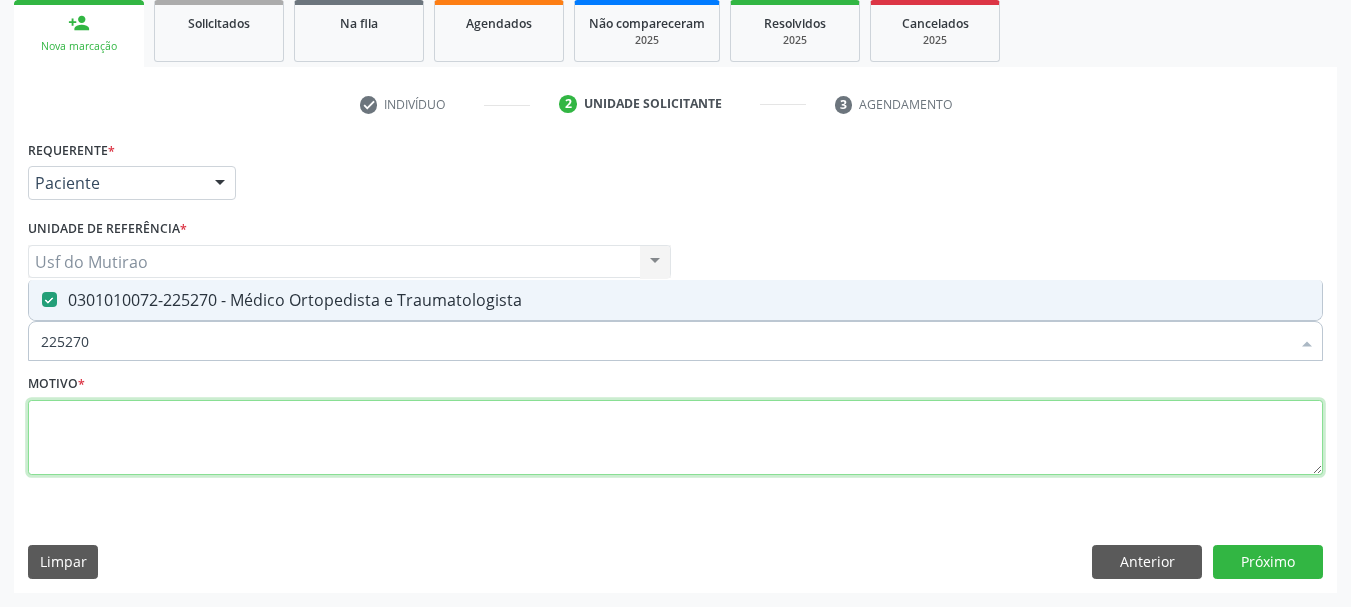 click at bounding box center [675, 438] 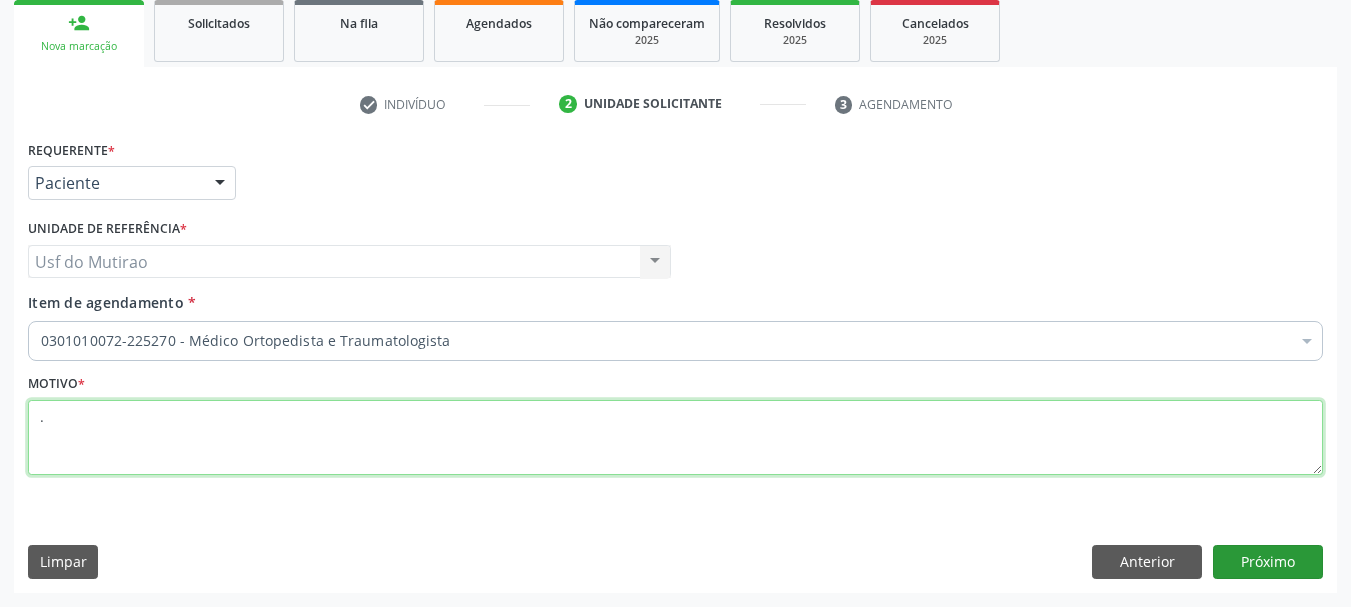 type on "." 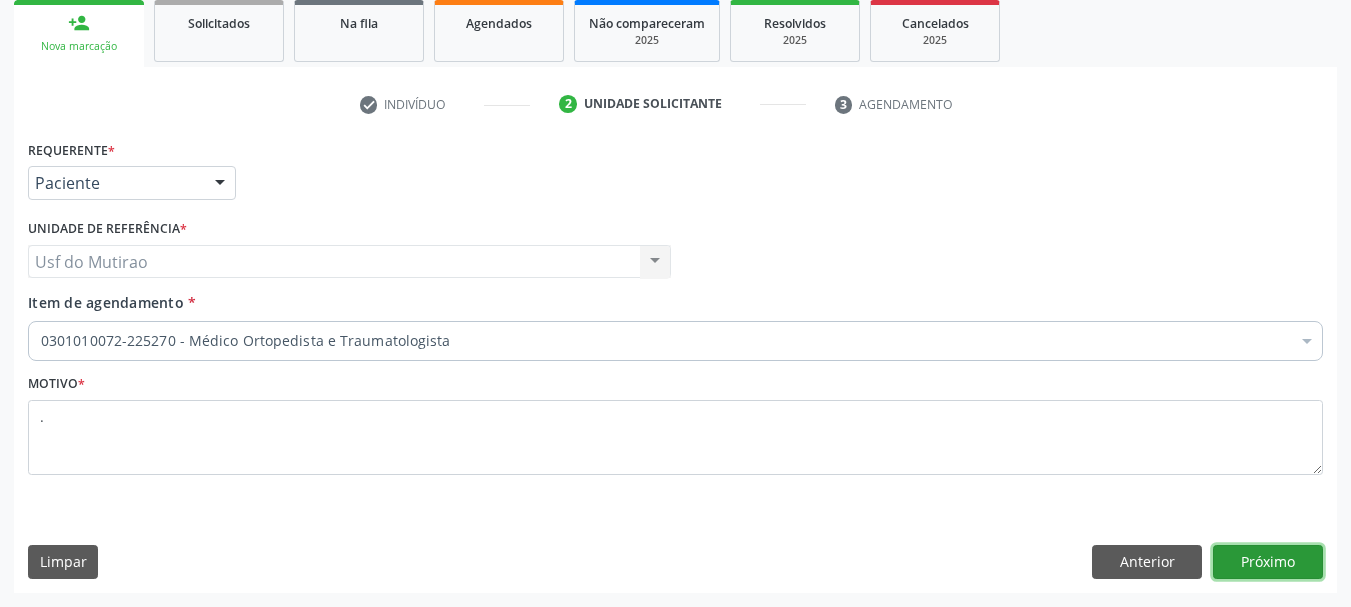 click on "Próximo" at bounding box center (1268, 562) 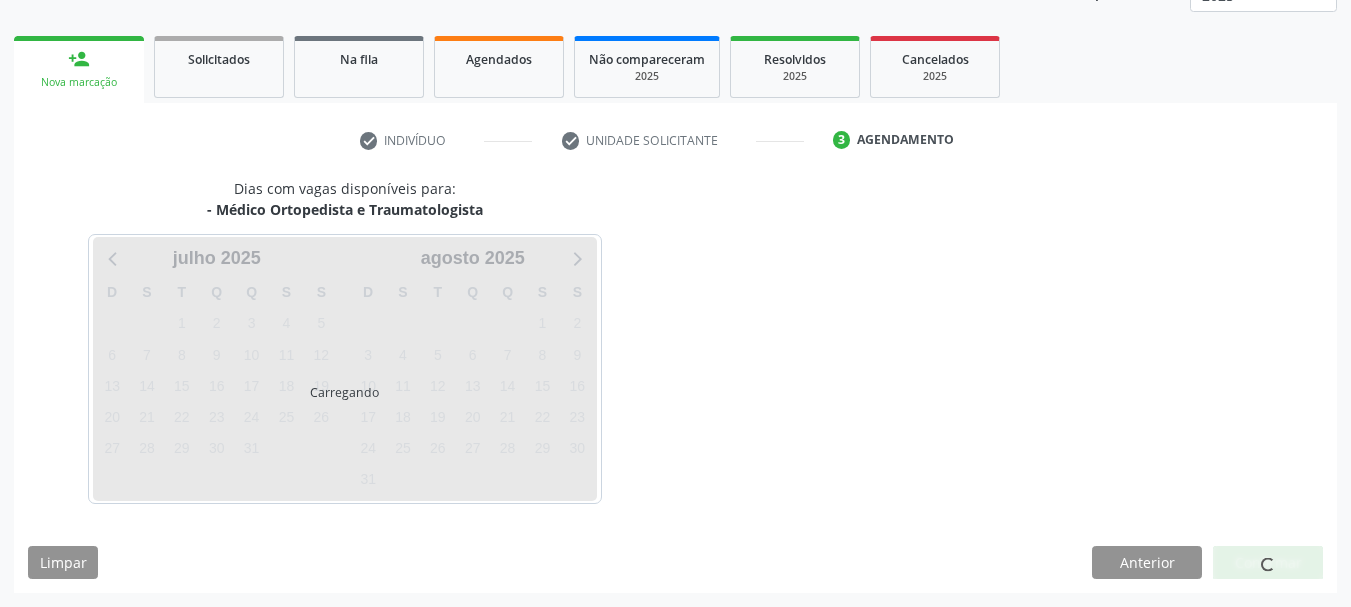 scroll, scrollTop: 263, scrollLeft: 0, axis: vertical 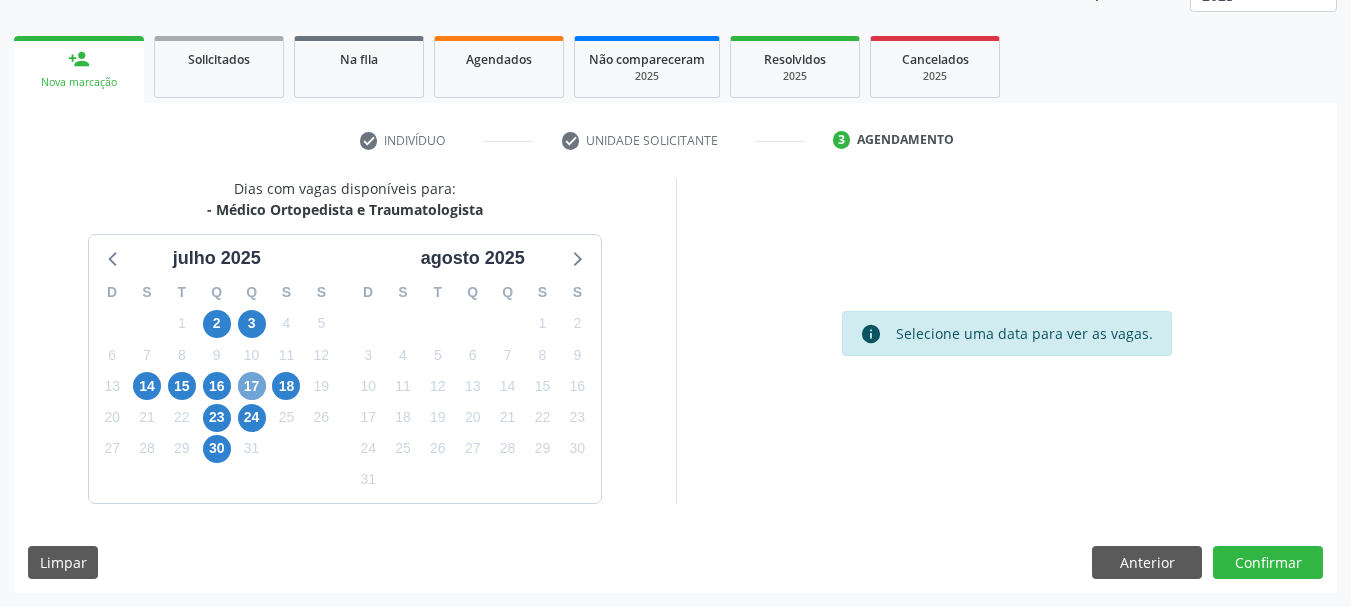 click on "17" at bounding box center [252, 386] 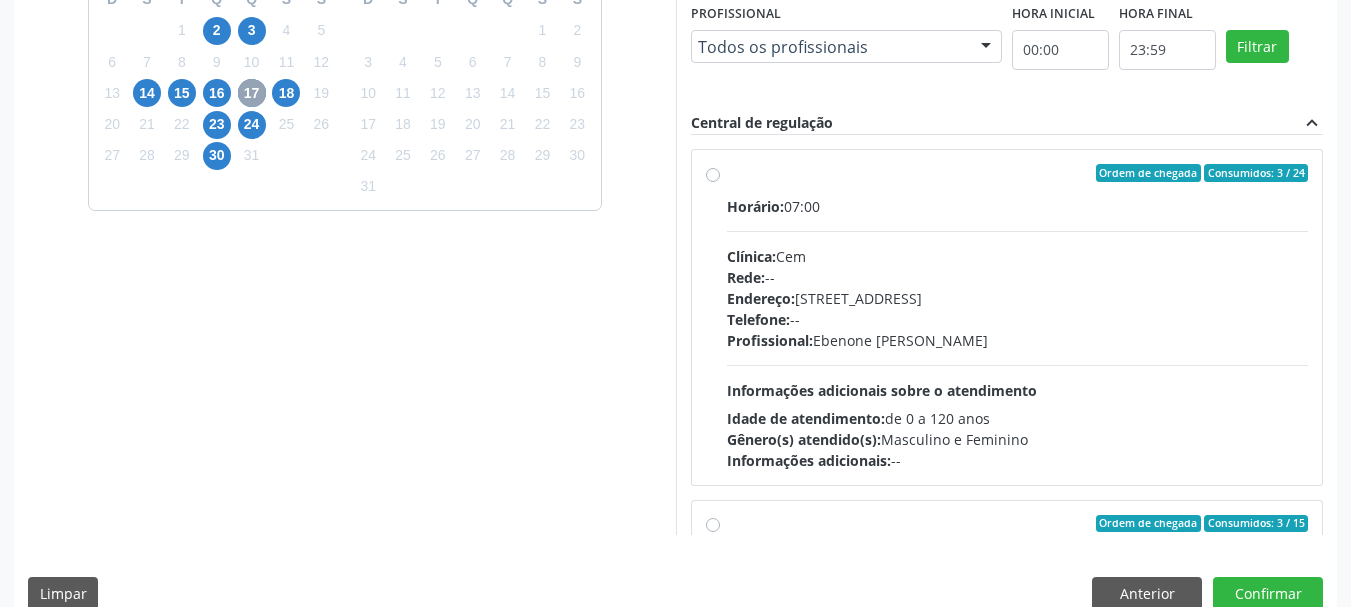 scroll, scrollTop: 563, scrollLeft: 0, axis: vertical 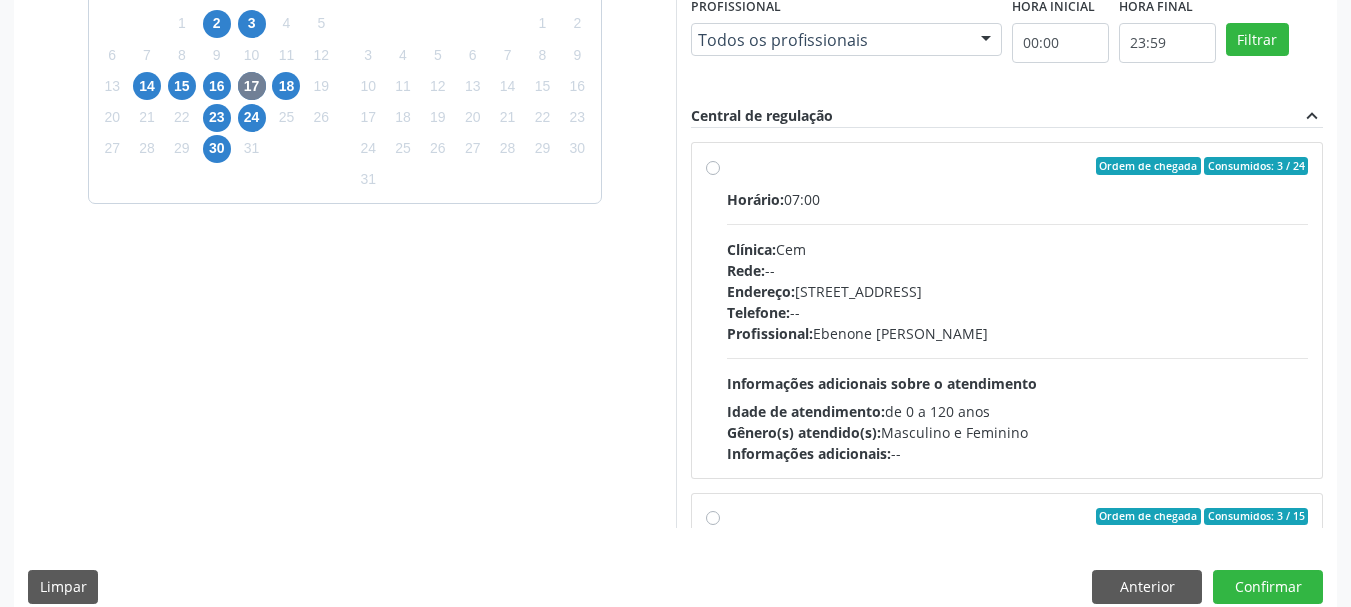click on "Profissional:
Ebenone Antonio da Silva" at bounding box center [1018, 333] 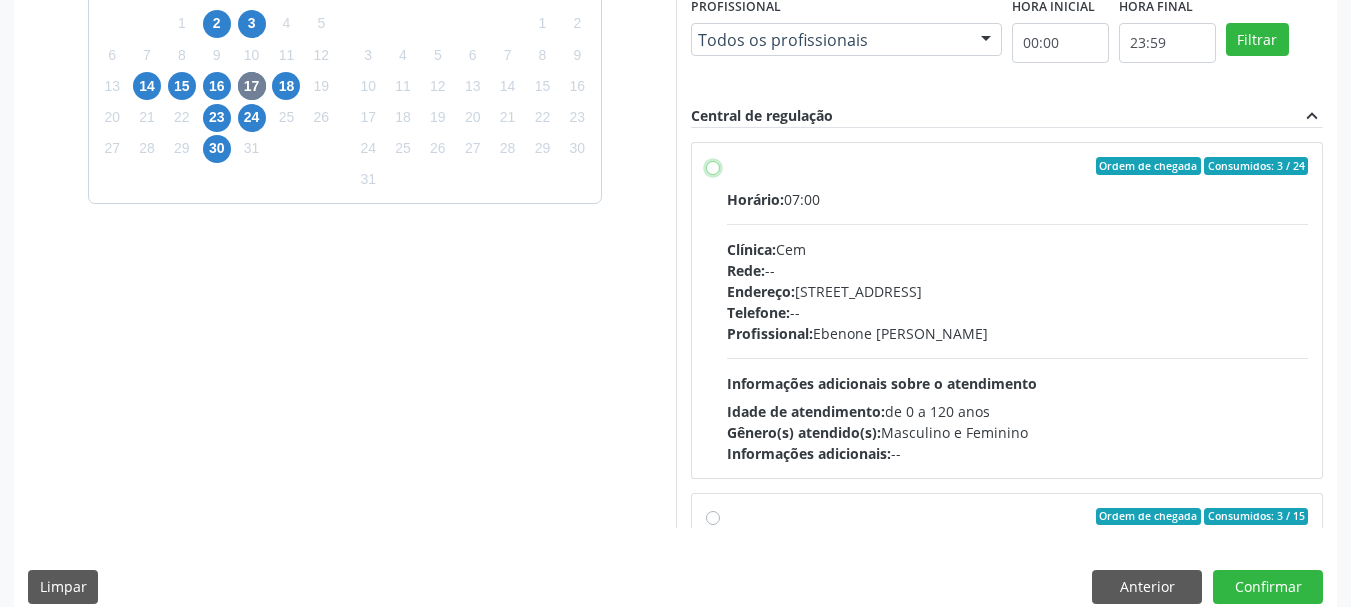 click on "Ordem de chegada
Consumidos: 3 / 24
Horário:   07:00
Clínica:  Cem
Rede:
--
Endereço:   Casa, nº 393, Nossa Senhora da Pen, Serra Talhada - PE
Telefone:   --
Profissional:
Ebenone Antonio da Silva
Informações adicionais sobre o atendimento
Idade de atendimento:
de 0 a 120 anos
Gênero(s) atendido(s):
Masculino e Feminino
Informações adicionais:
--" at bounding box center (713, 166) 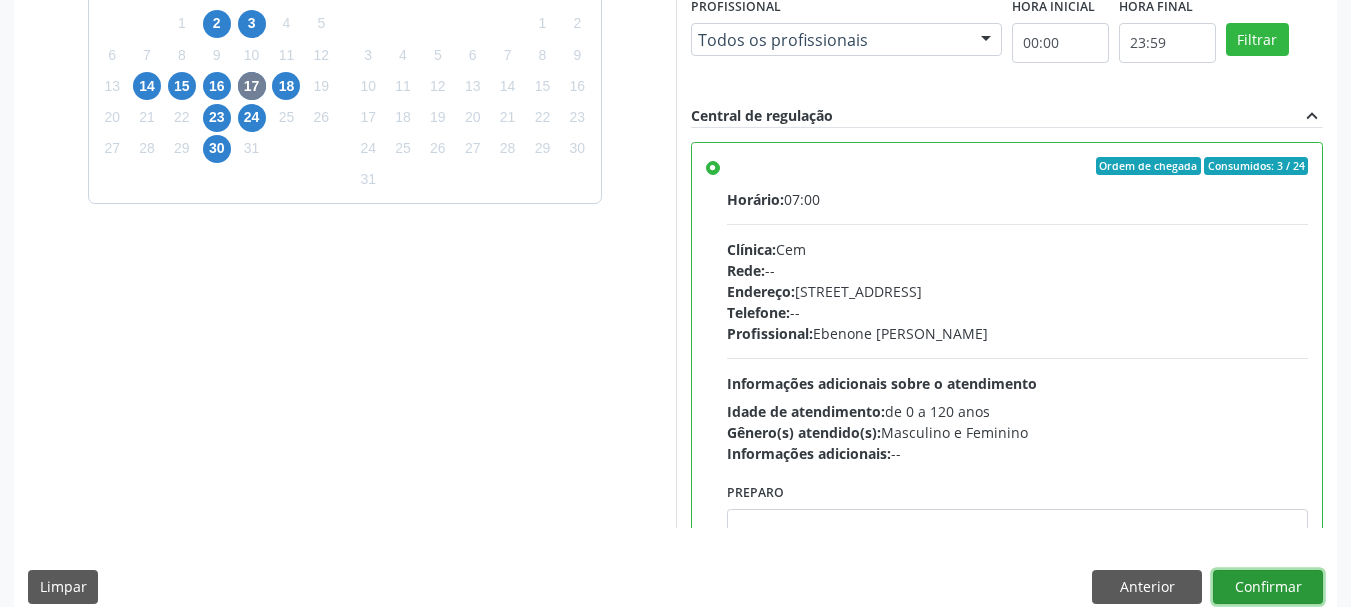 click on "Confirmar" at bounding box center [1268, 587] 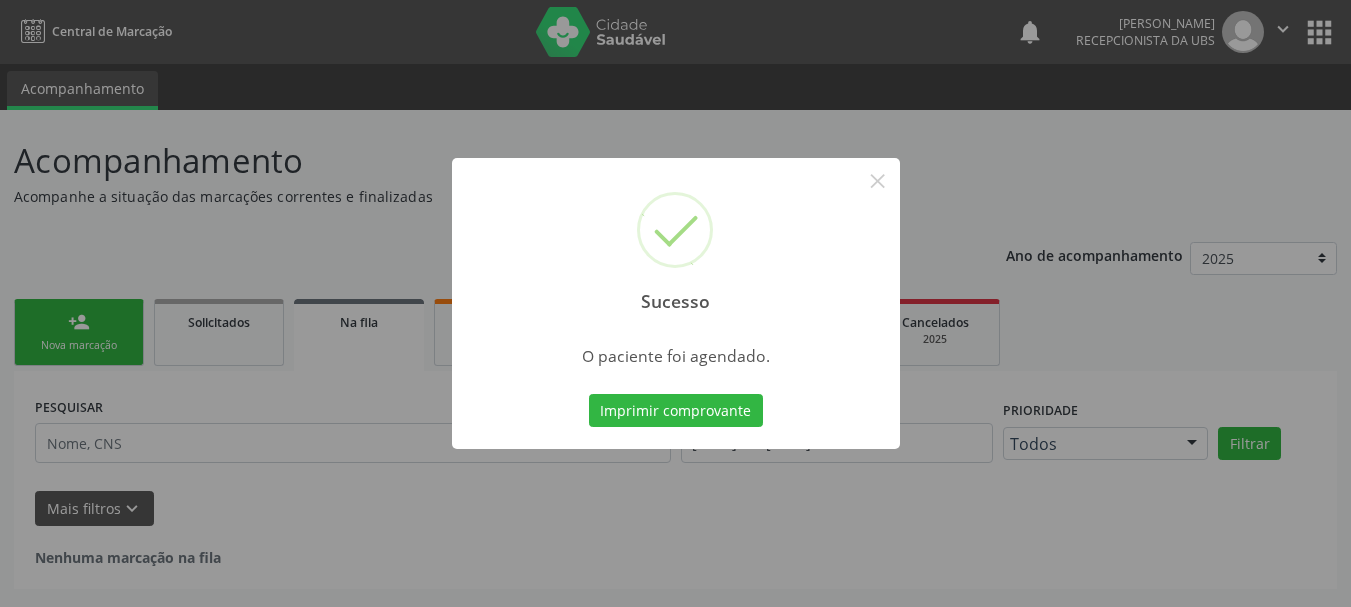 scroll, scrollTop: 0, scrollLeft: 0, axis: both 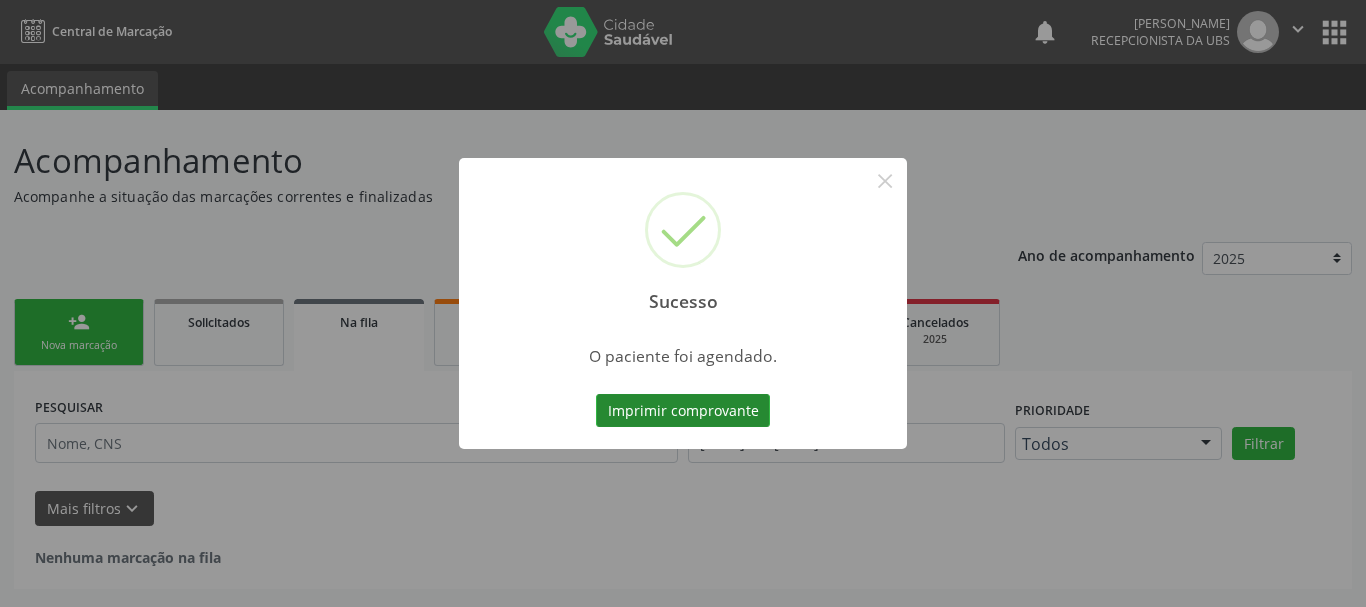 click on "Imprimir comprovante" at bounding box center [683, 411] 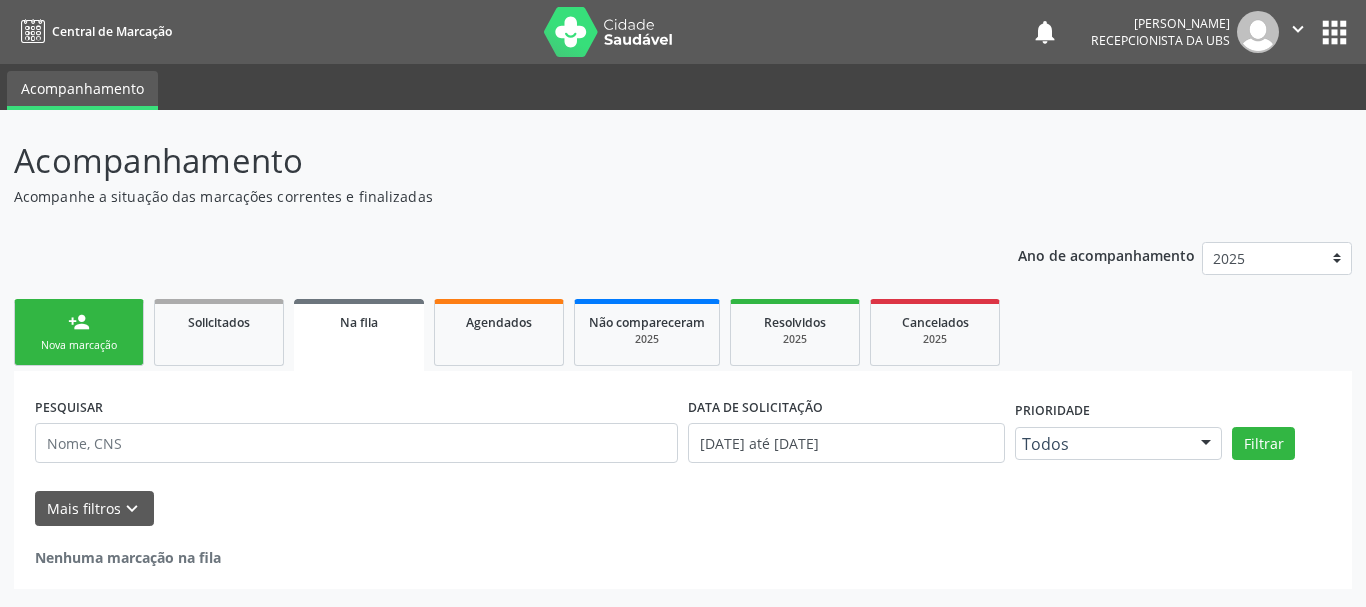 click on "person_add" at bounding box center [79, 322] 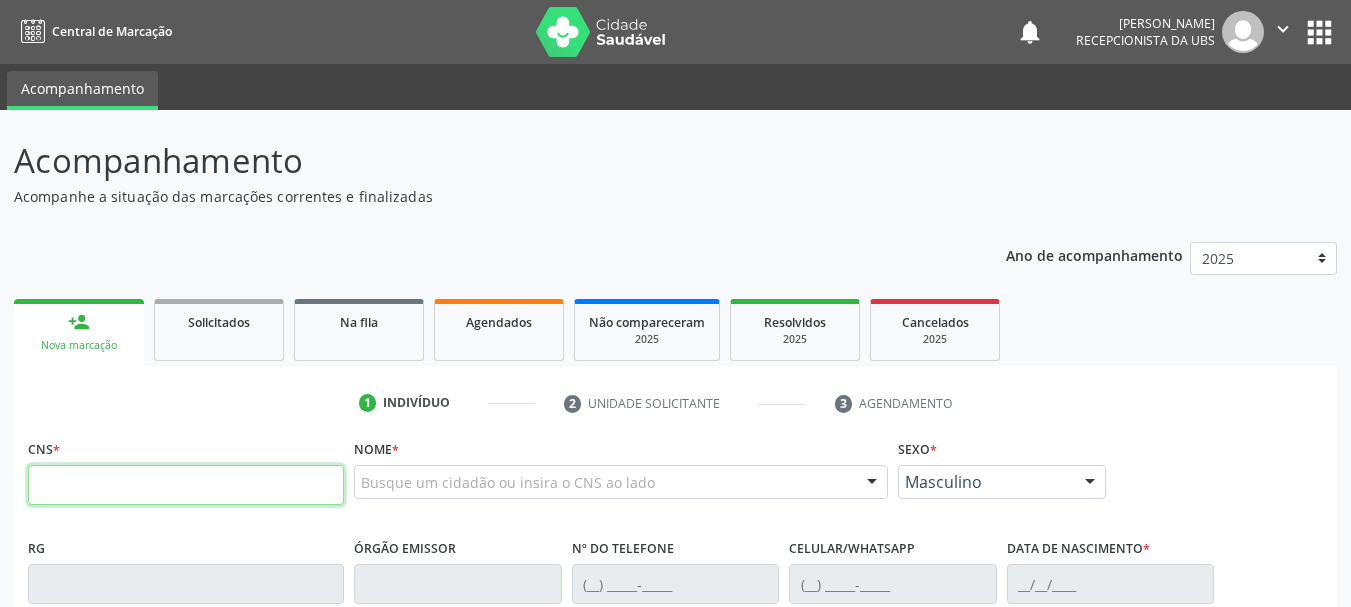 click at bounding box center [186, 485] 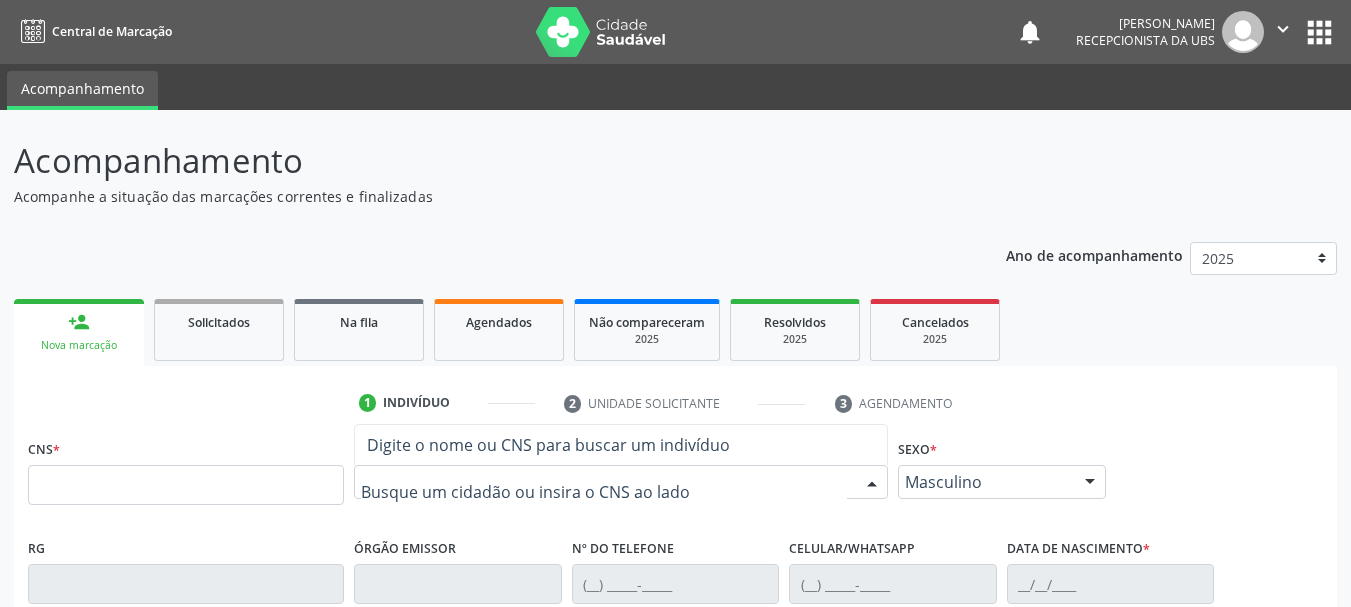 click at bounding box center [621, 482] 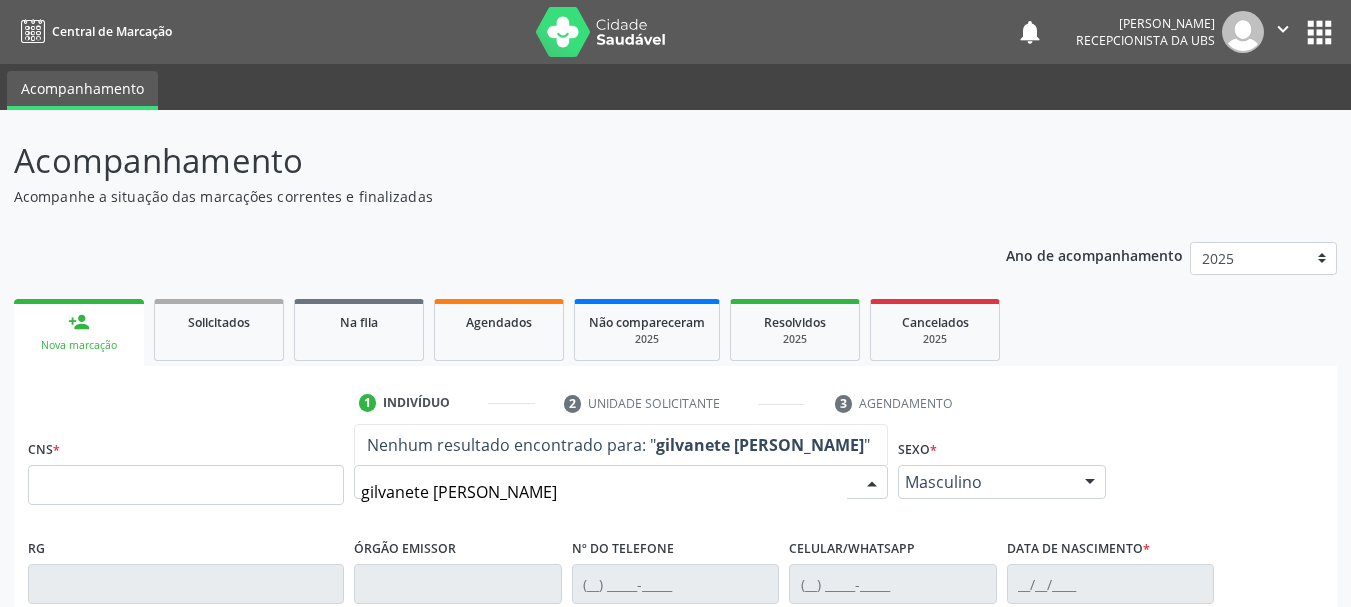 type on "gilvanete maria de souza" 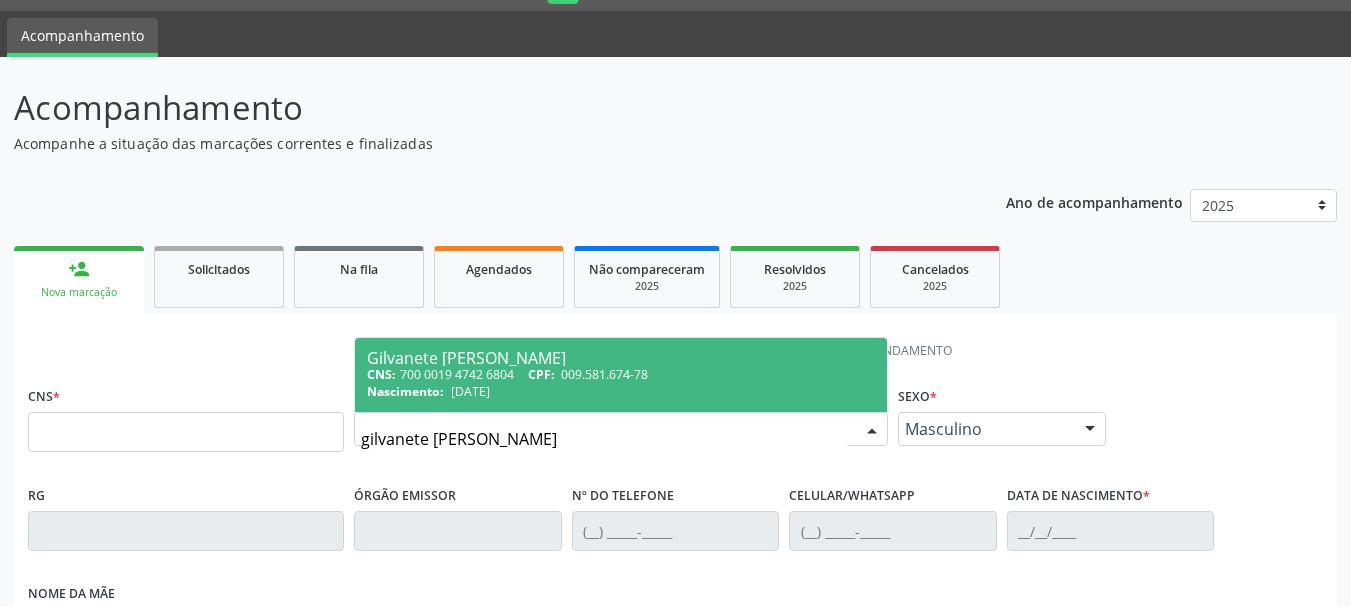 scroll, scrollTop: 100, scrollLeft: 0, axis: vertical 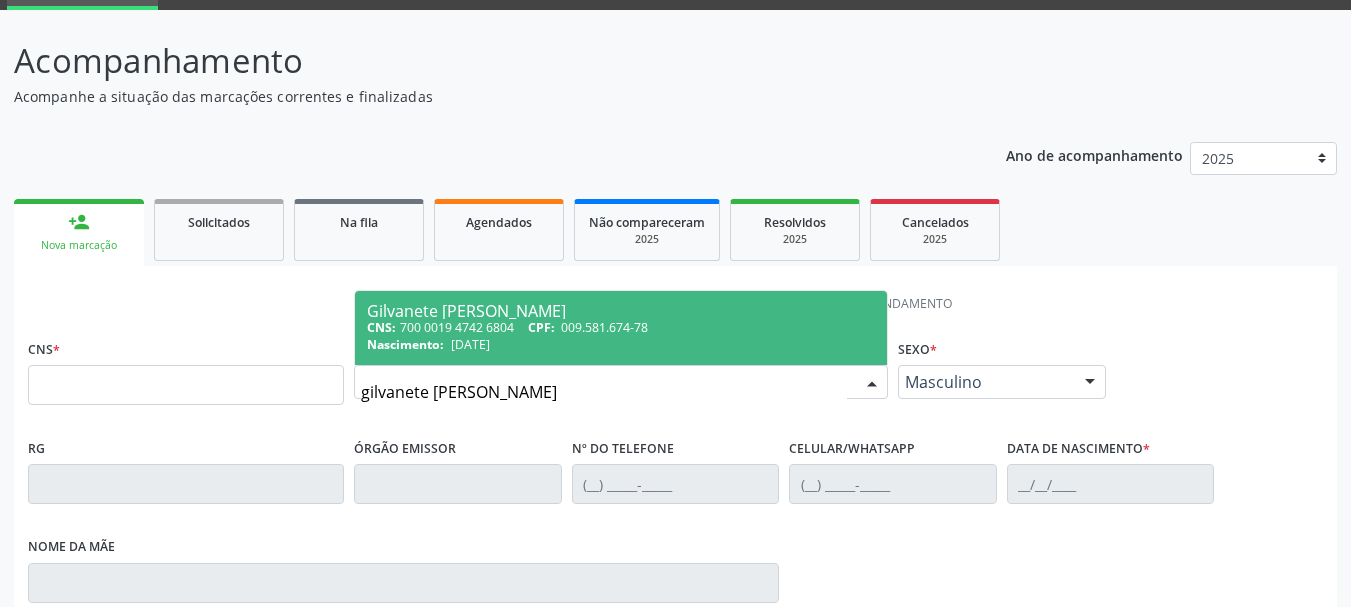 click on "CNS:
700 0019 4742 6804
CPF:
009.581.674-78" at bounding box center [621, 327] 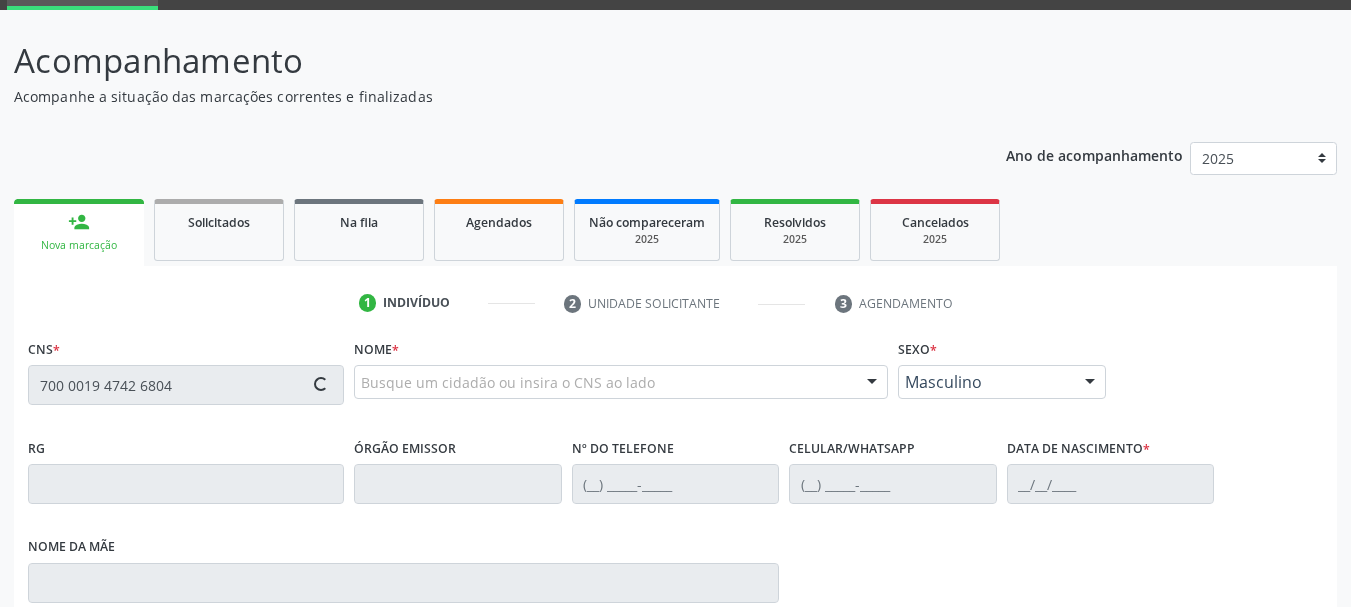 type on "700 0019 4742 6804" 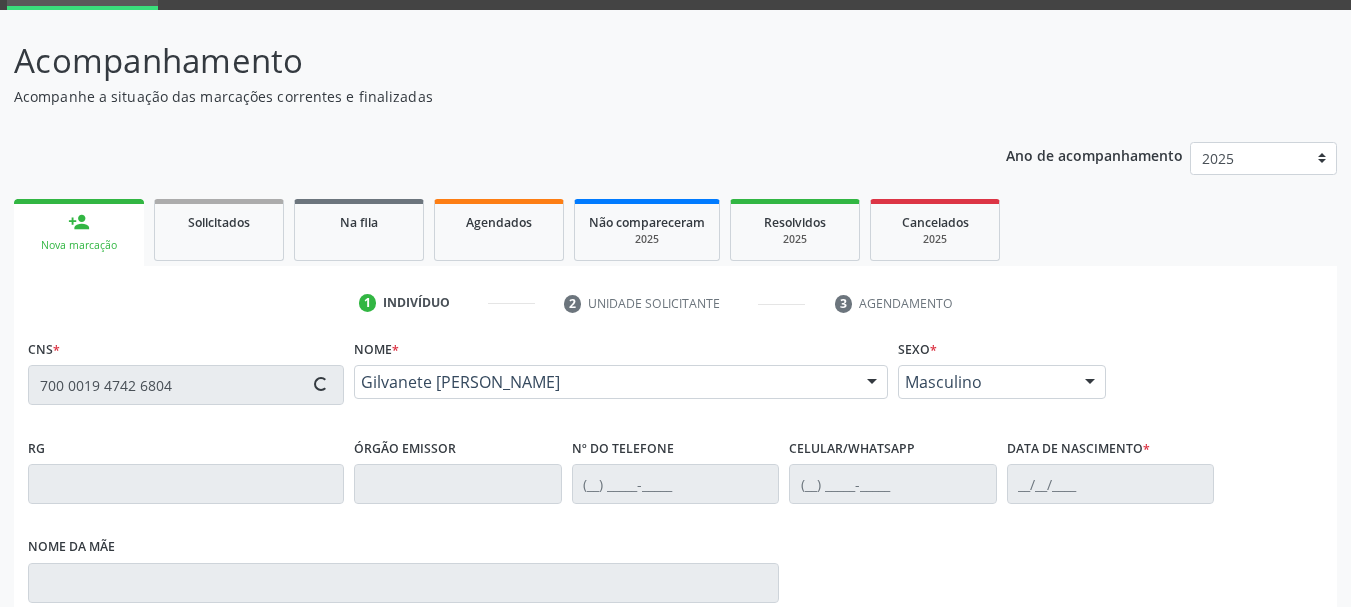 scroll, scrollTop: 300, scrollLeft: 0, axis: vertical 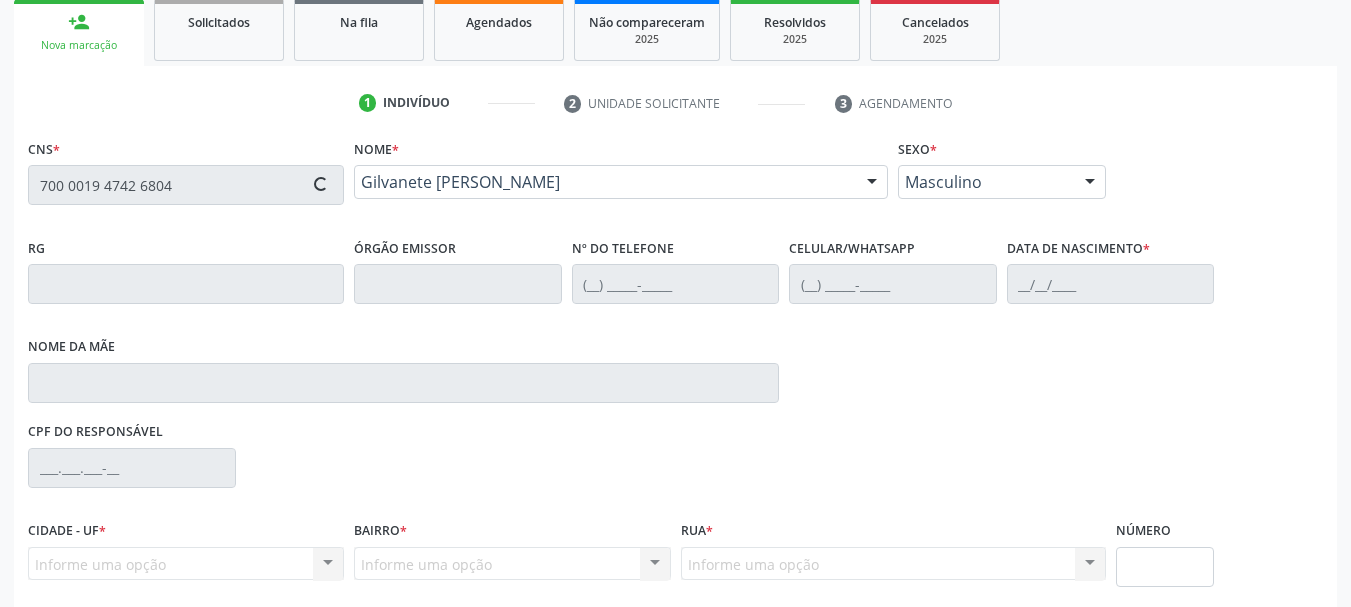type on "(87) 99659-1091" 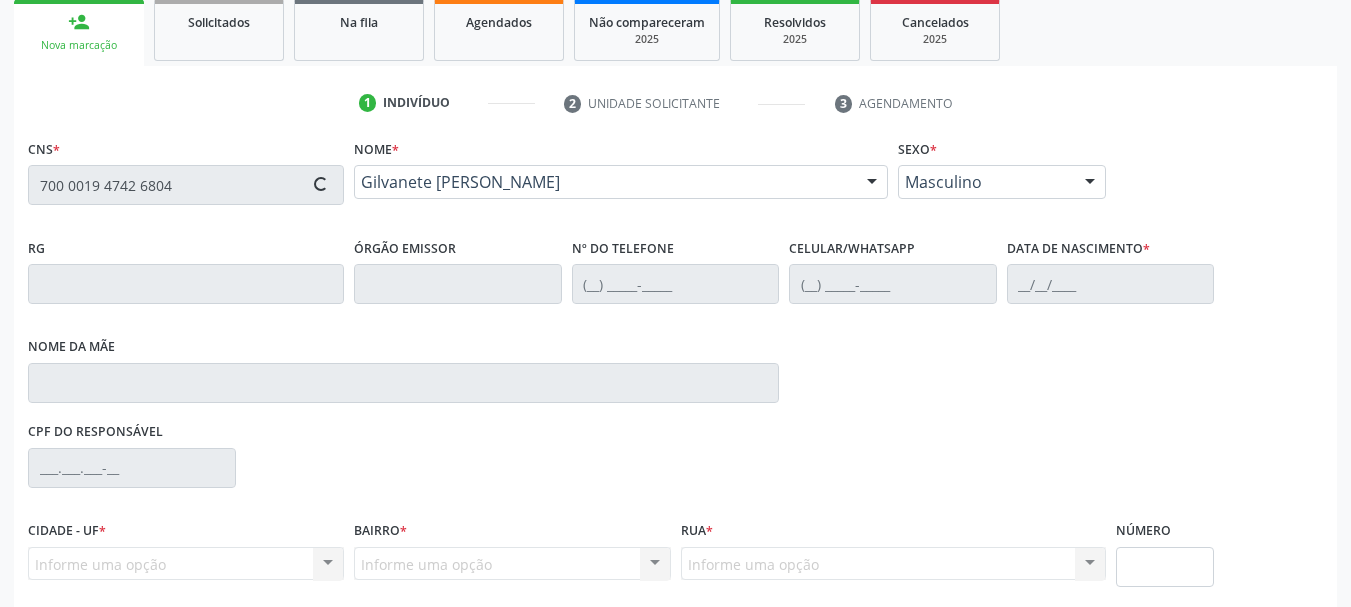 type on "08/05/1973" 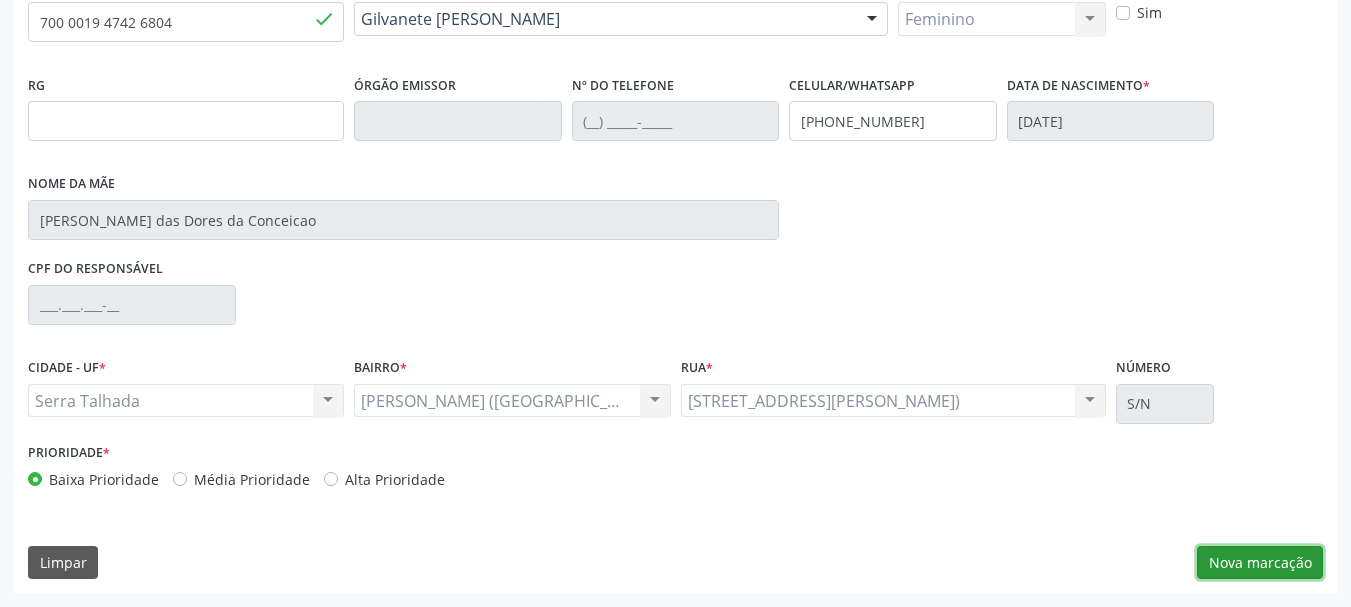 click on "Nova marcação" at bounding box center (1260, 563) 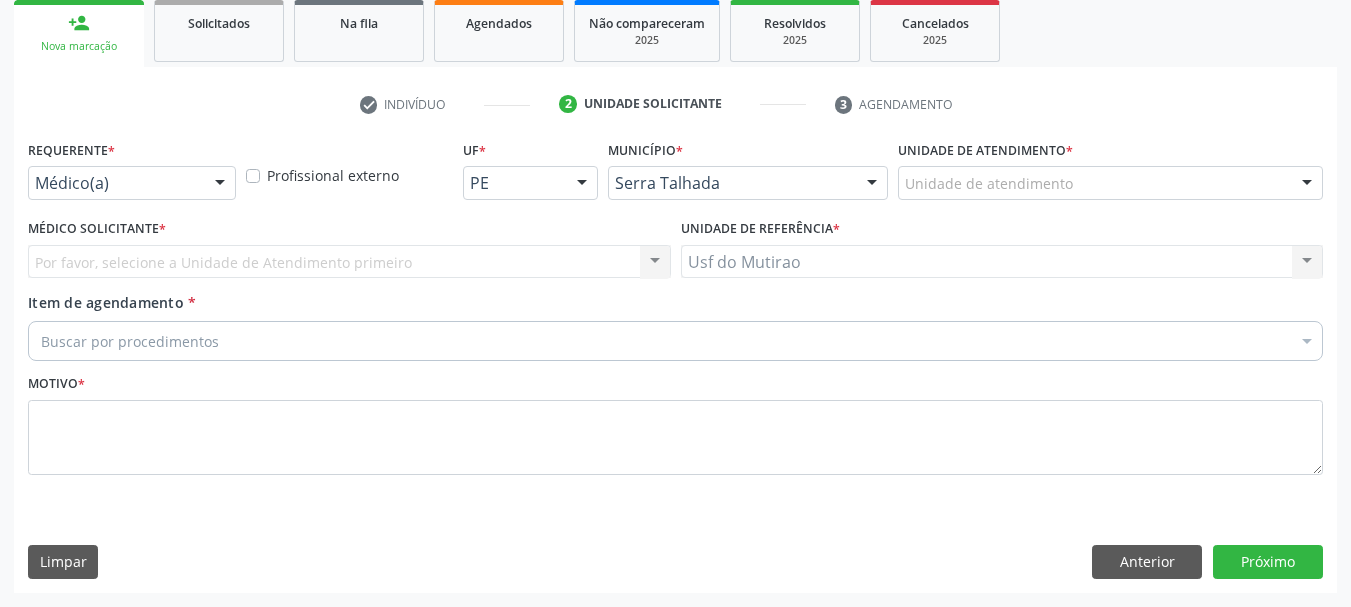 scroll, scrollTop: 299, scrollLeft: 0, axis: vertical 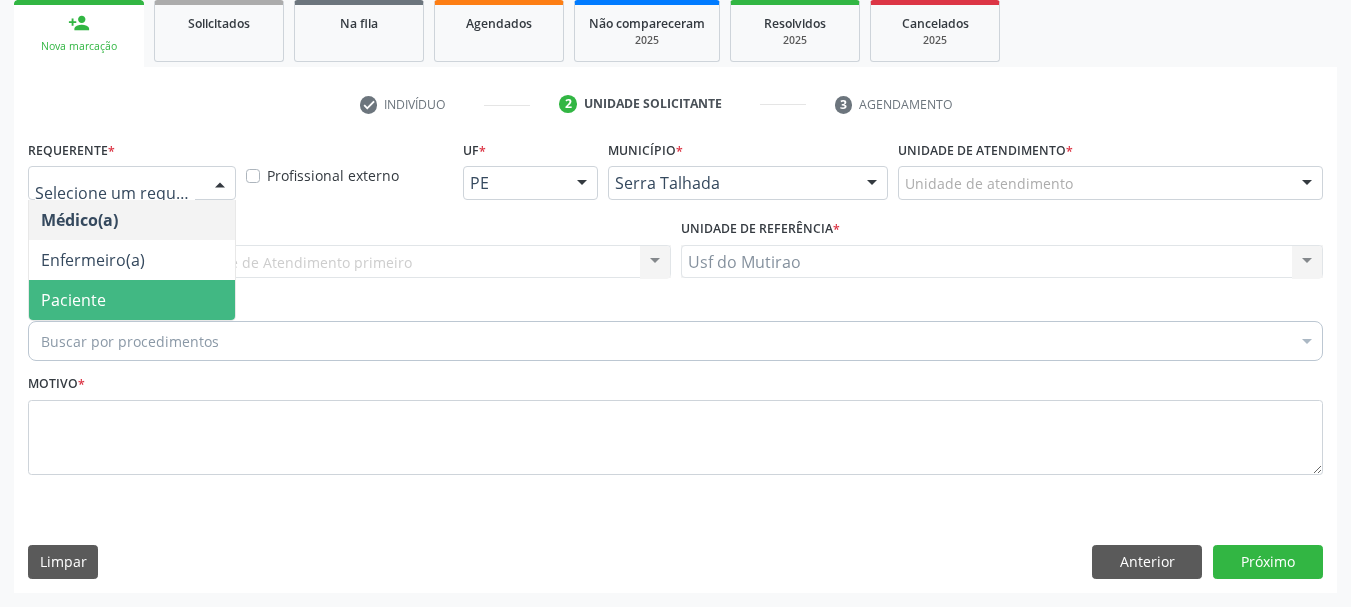 click on "Paciente" at bounding box center (73, 300) 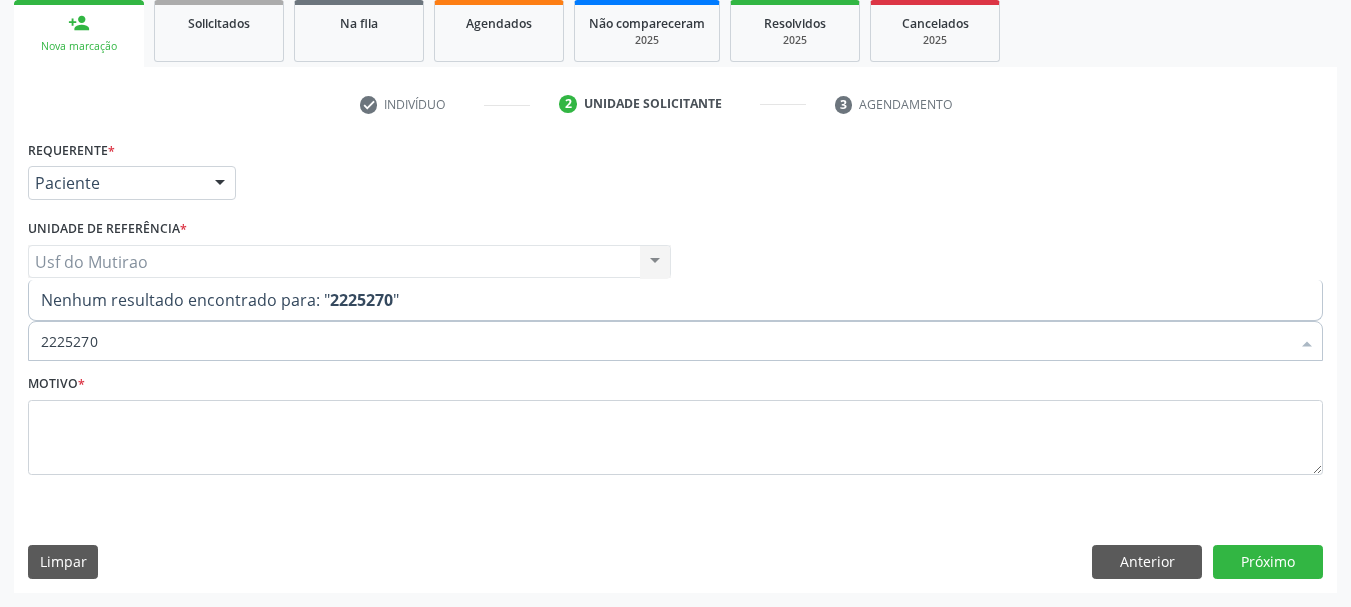 drag, startPoint x: 234, startPoint y: 346, endPoint x: 0, endPoint y: 327, distance: 234.7701 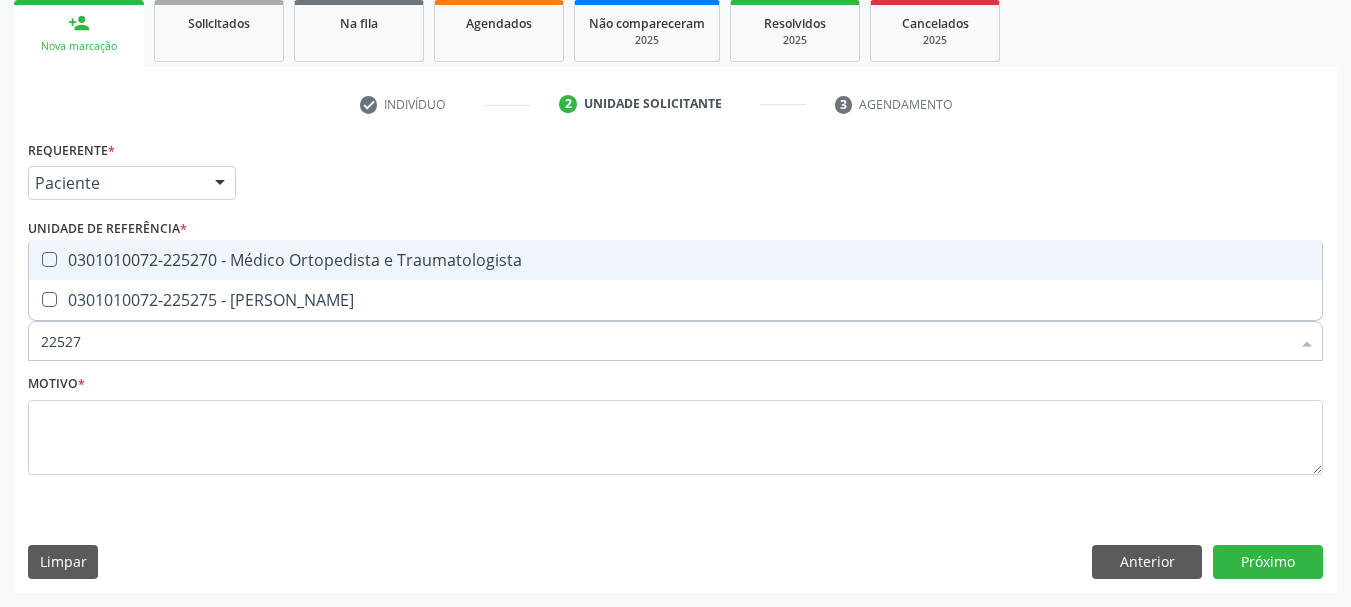 type on "225270" 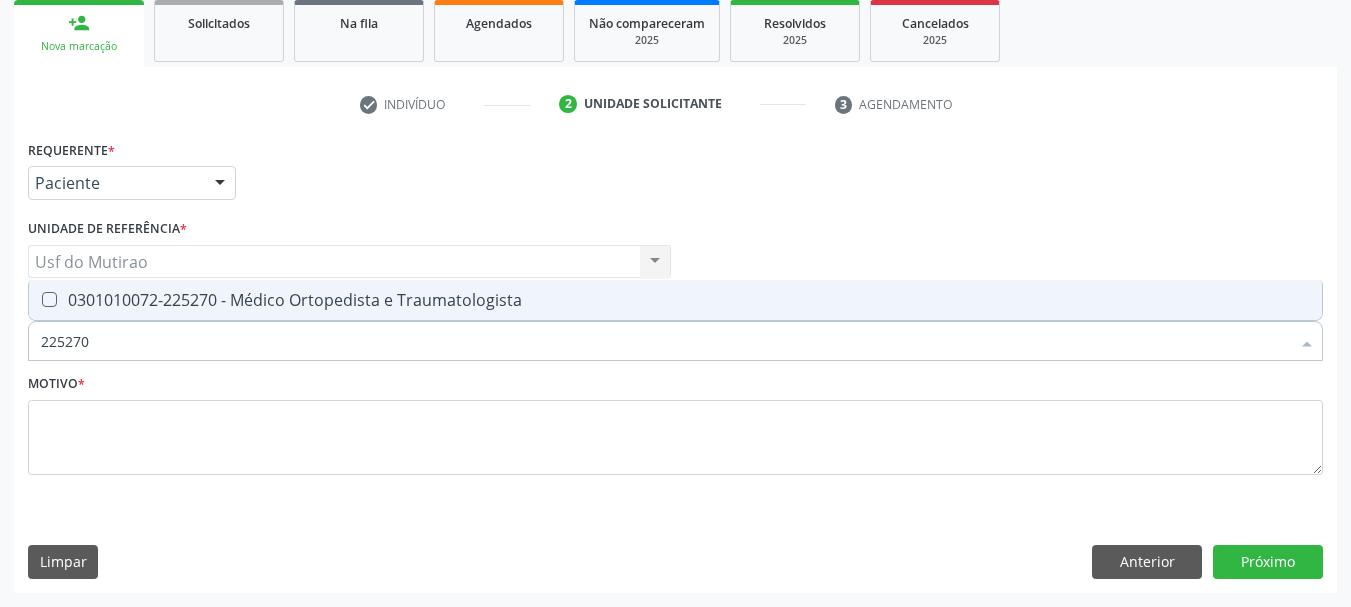 click on "0301010072-225270 - Médico Ortopedista e Traumatologista" at bounding box center (675, 300) 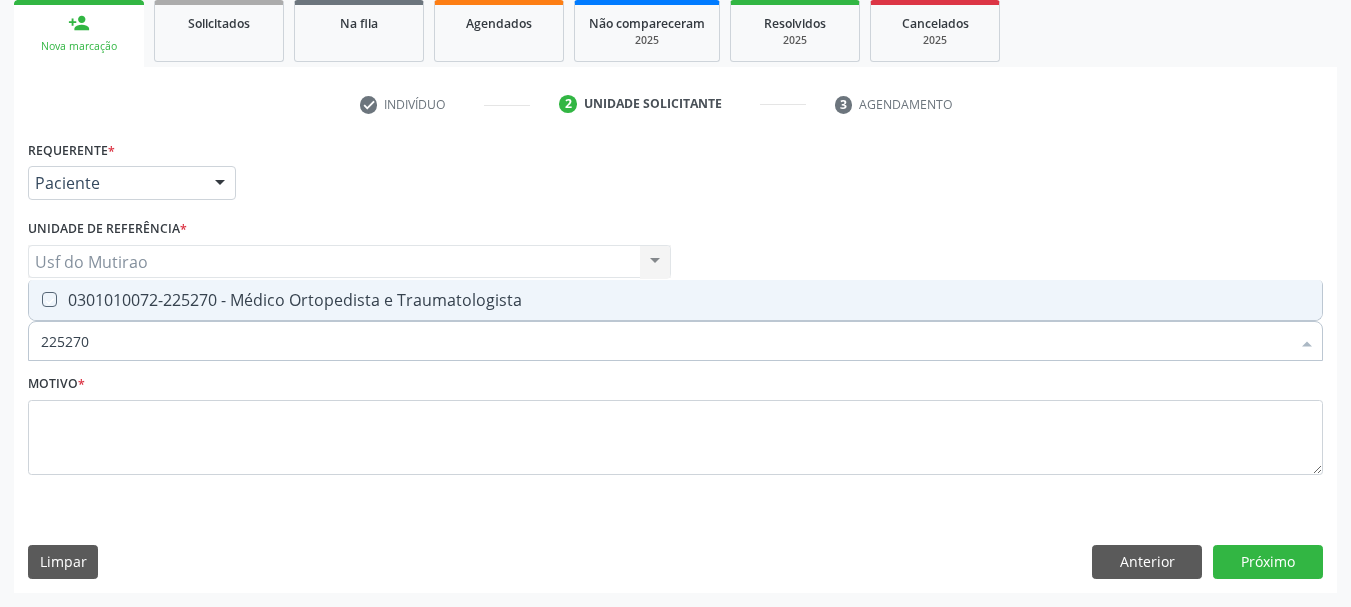 checkbox on "true" 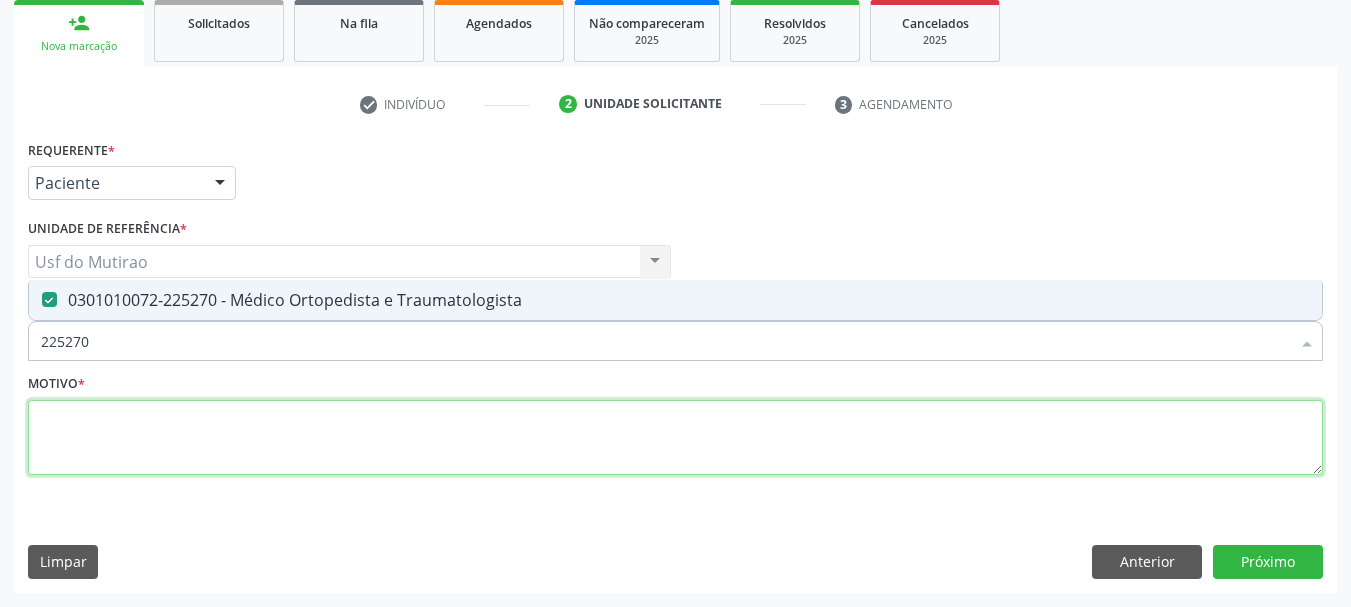 click at bounding box center [675, 438] 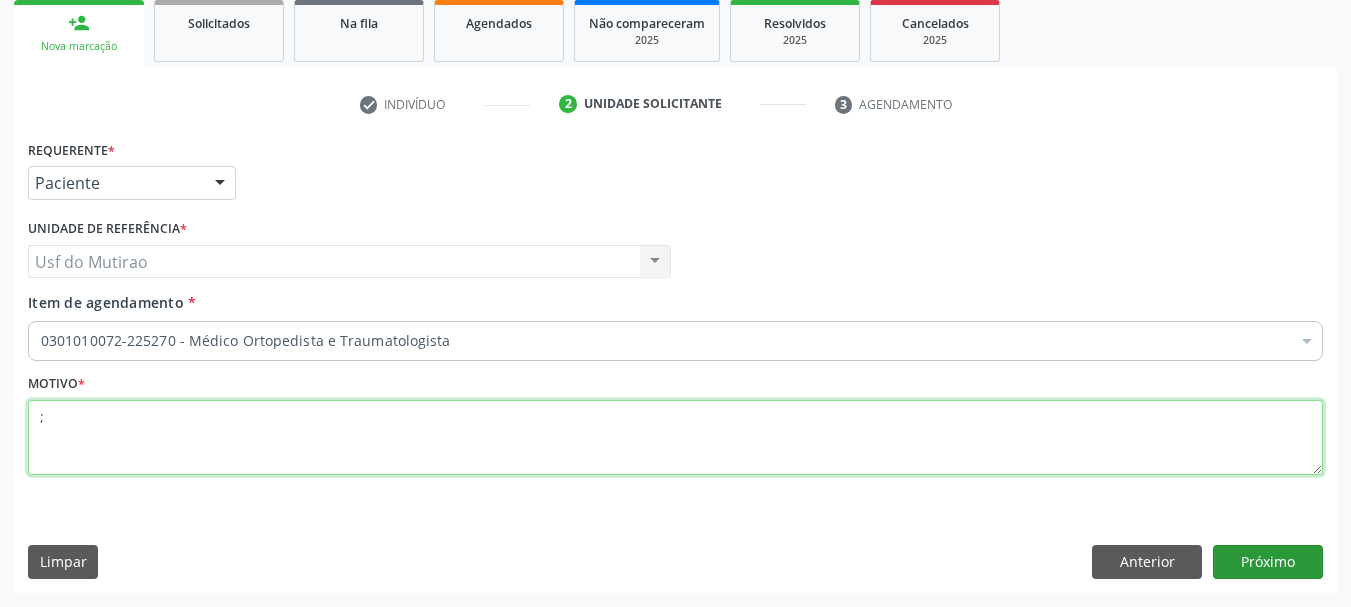 type on ";" 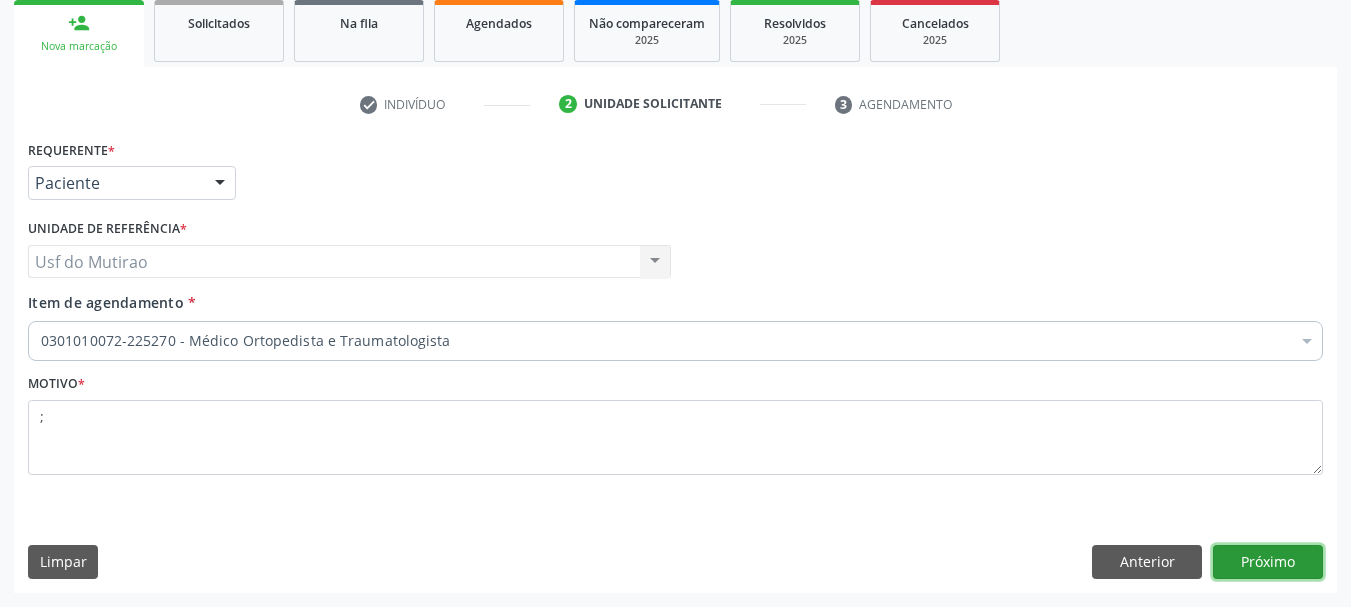 click on "Próximo" at bounding box center [1268, 562] 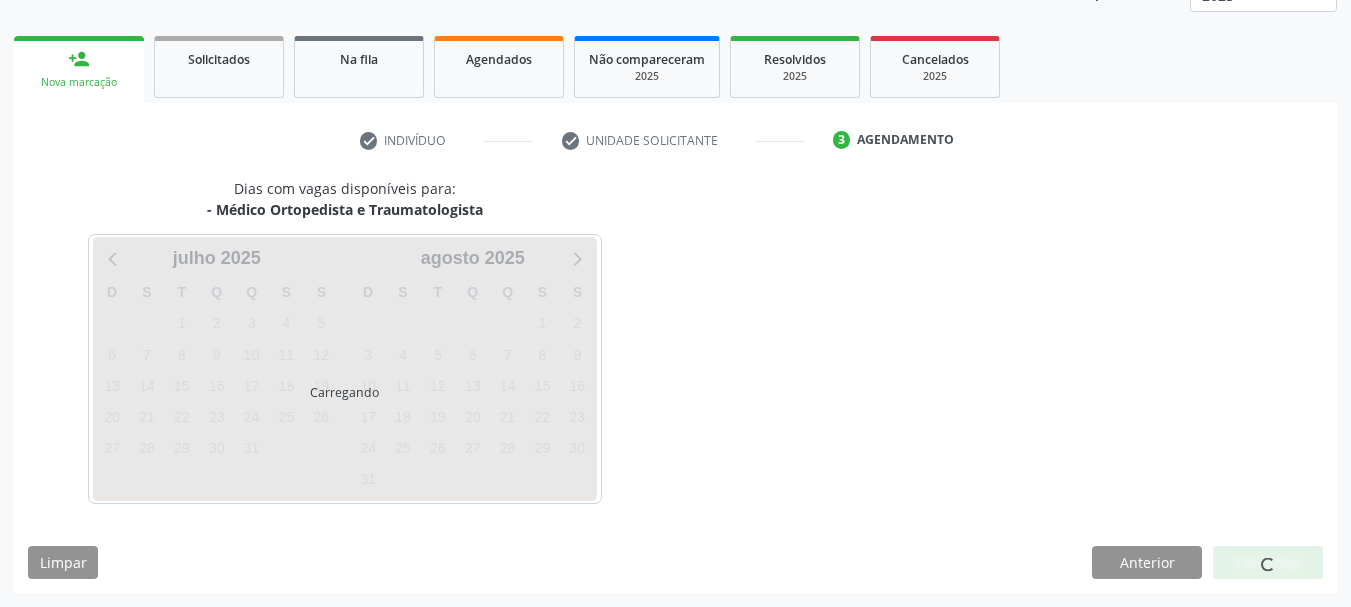 scroll, scrollTop: 263, scrollLeft: 0, axis: vertical 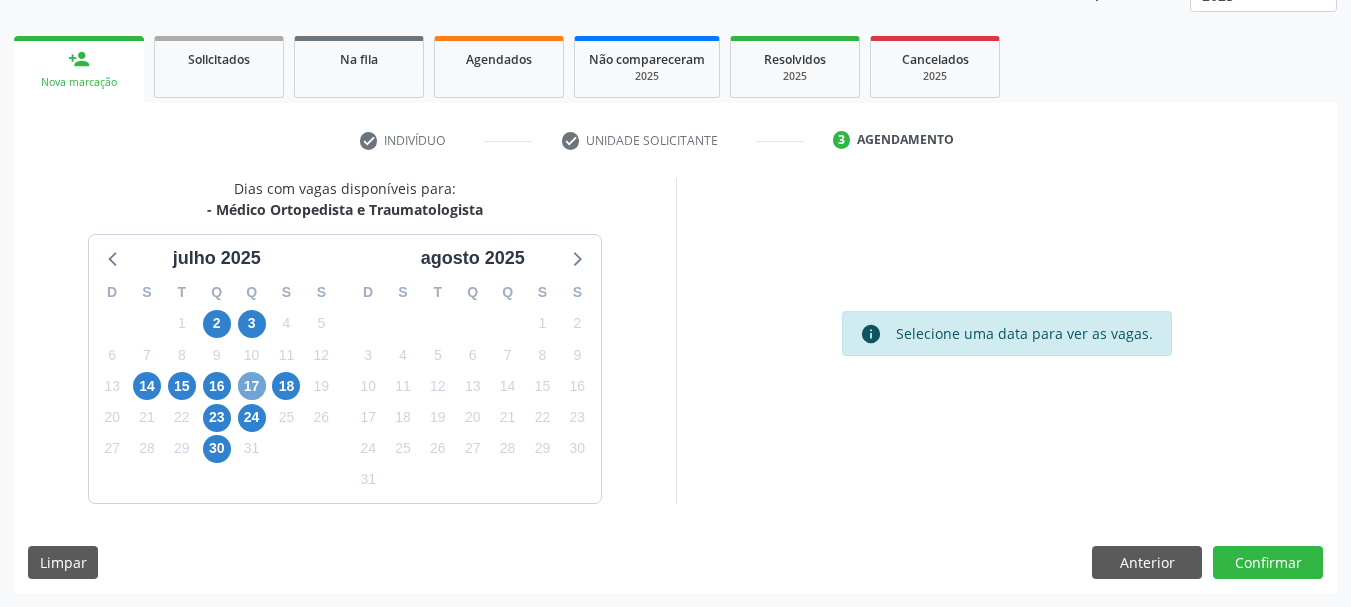click on "17" at bounding box center (252, 386) 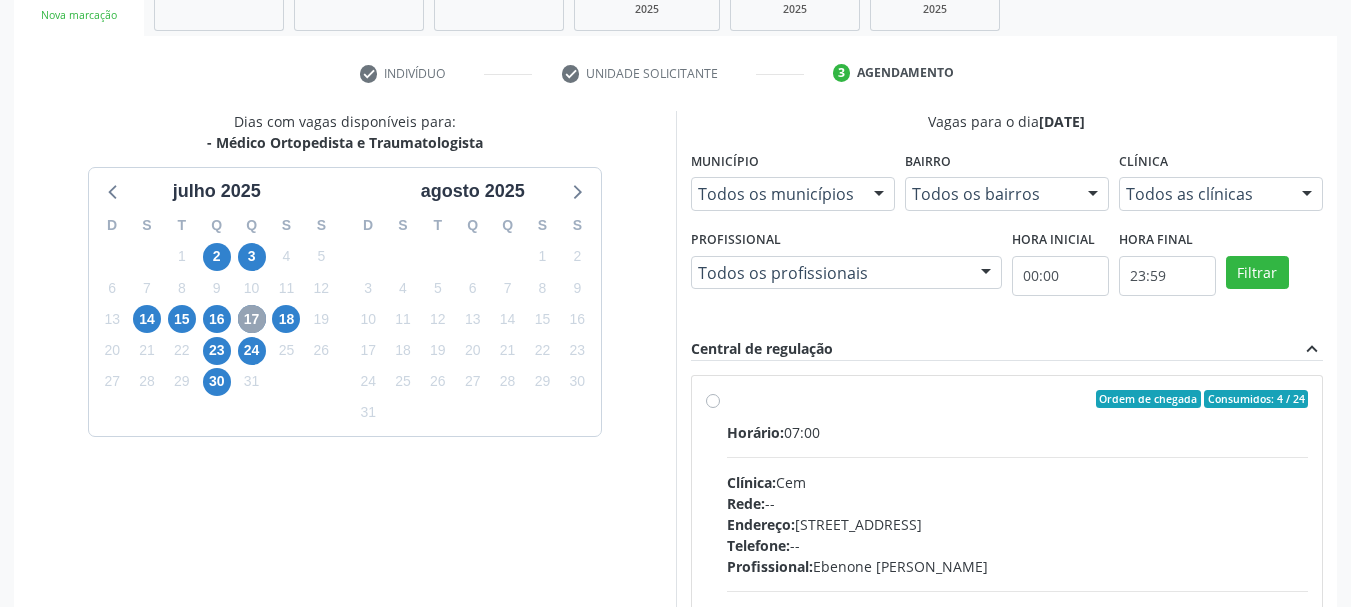 scroll, scrollTop: 363, scrollLeft: 0, axis: vertical 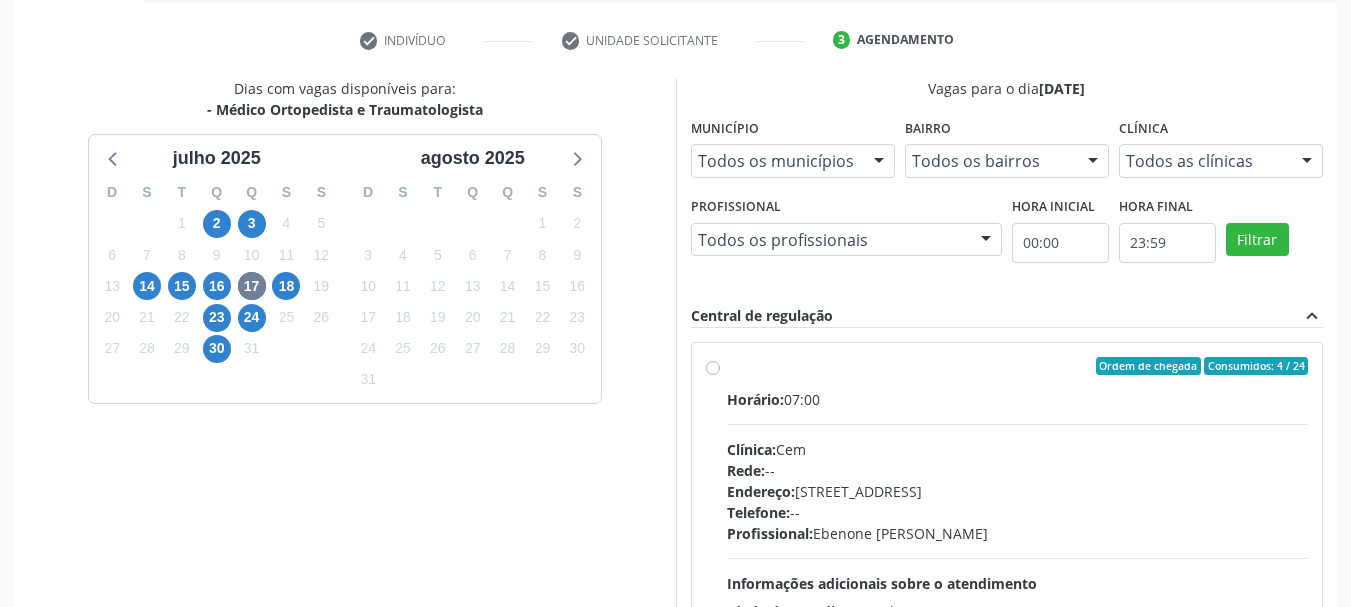 click on "Clínica:" at bounding box center [751, 449] 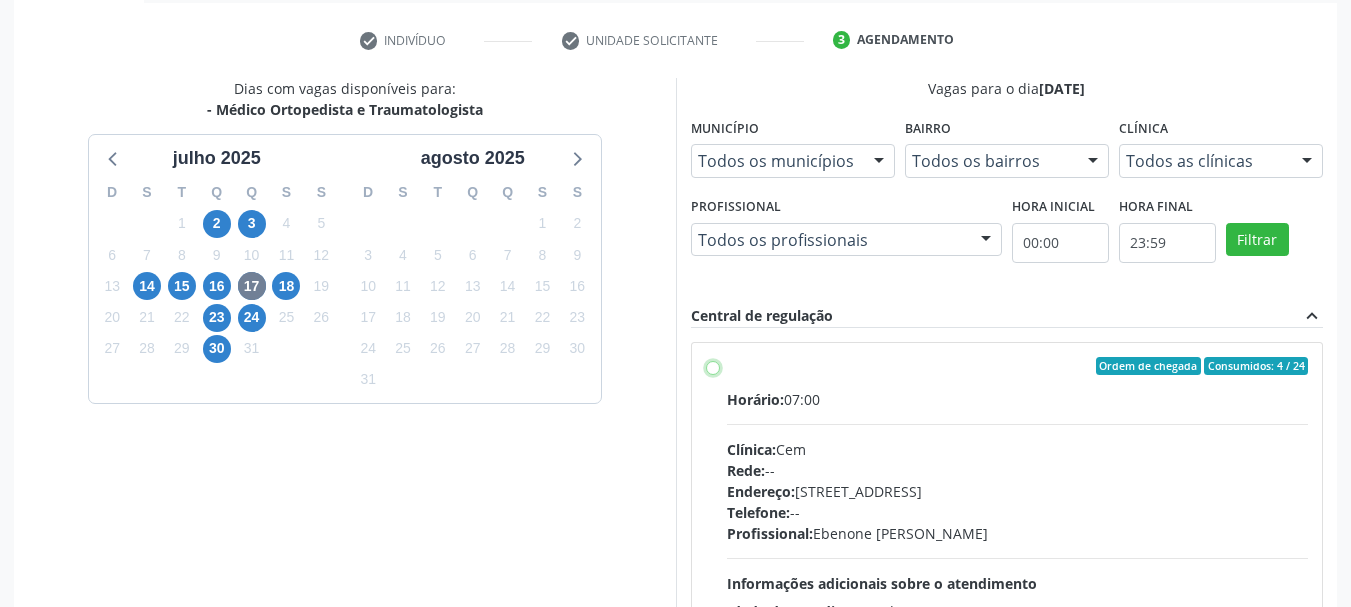 click on "Ordem de chegada
Consumidos: 4 / 24
Horário:   07:00
Clínica:  Cem
Rede:
--
Endereço:   Casa, nº 393, Nossa Senhora da Pen, Serra Talhada - PE
Telefone:   --
Profissional:
Ebenone Antonio da Silva
Informações adicionais sobre o atendimento
Idade de atendimento:
de 0 a 120 anos
Gênero(s) atendido(s):
Masculino e Feminino
Informações adicionais:
--" at bounding box center [713, 366] 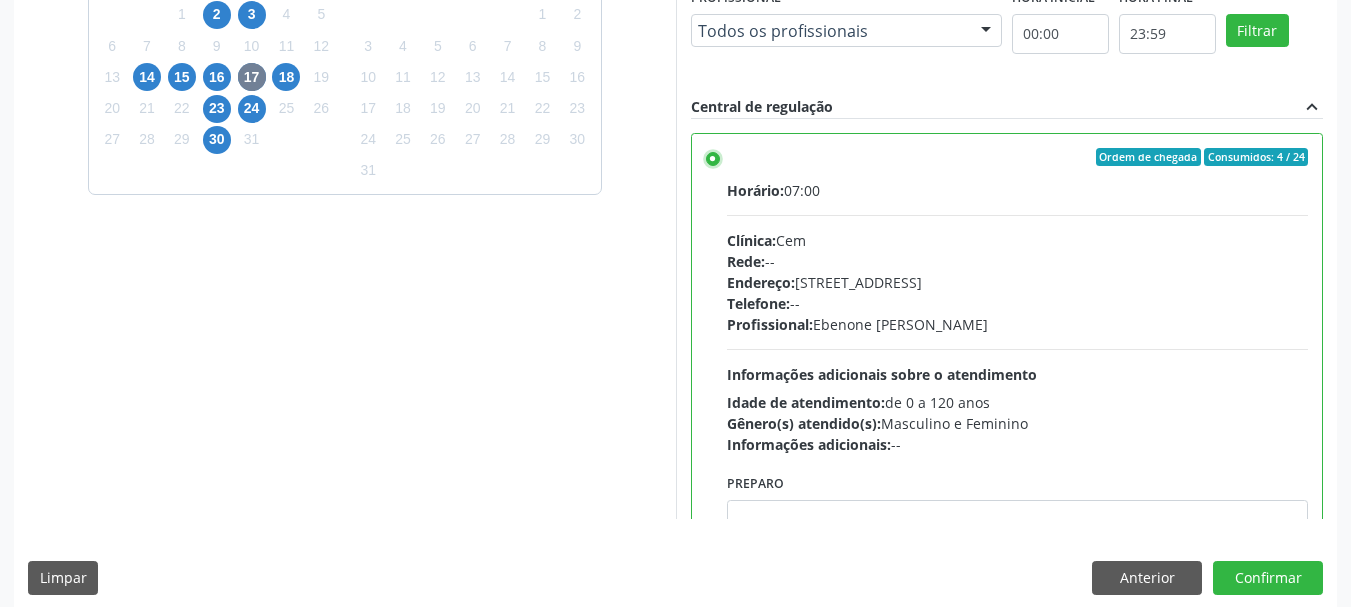 scroll, scrollTop: 588, scrollLeft: 0, axis: vertical 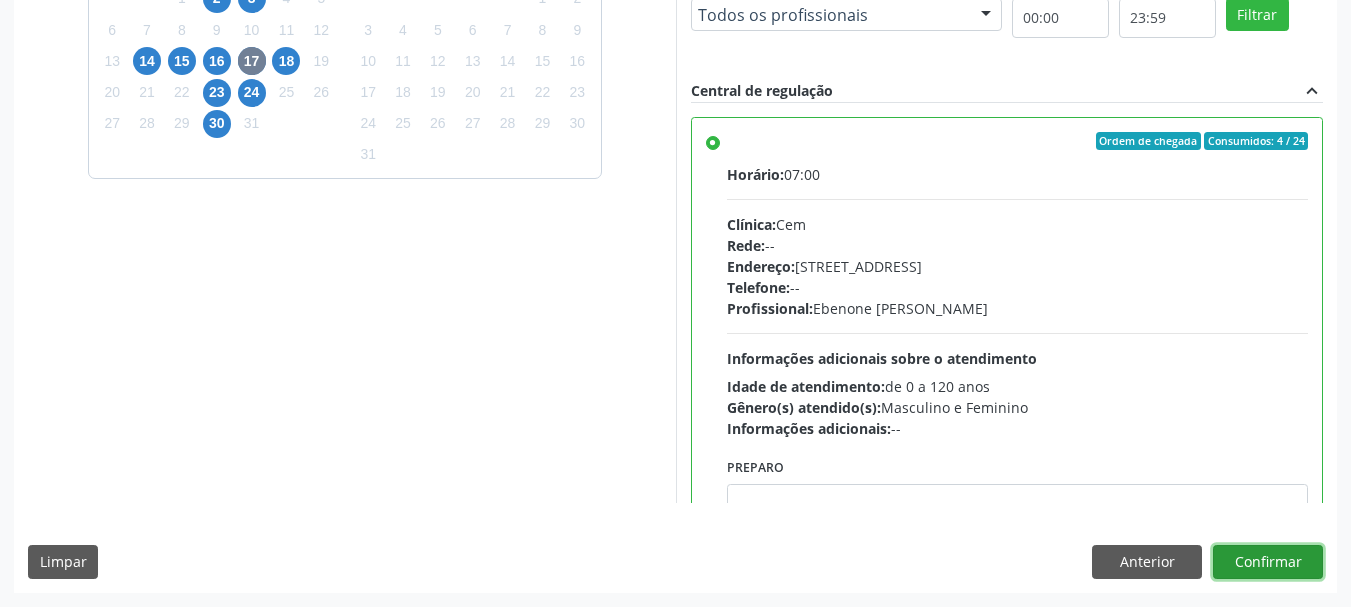click on "Confirmar" at bounding box center (1268, 562) 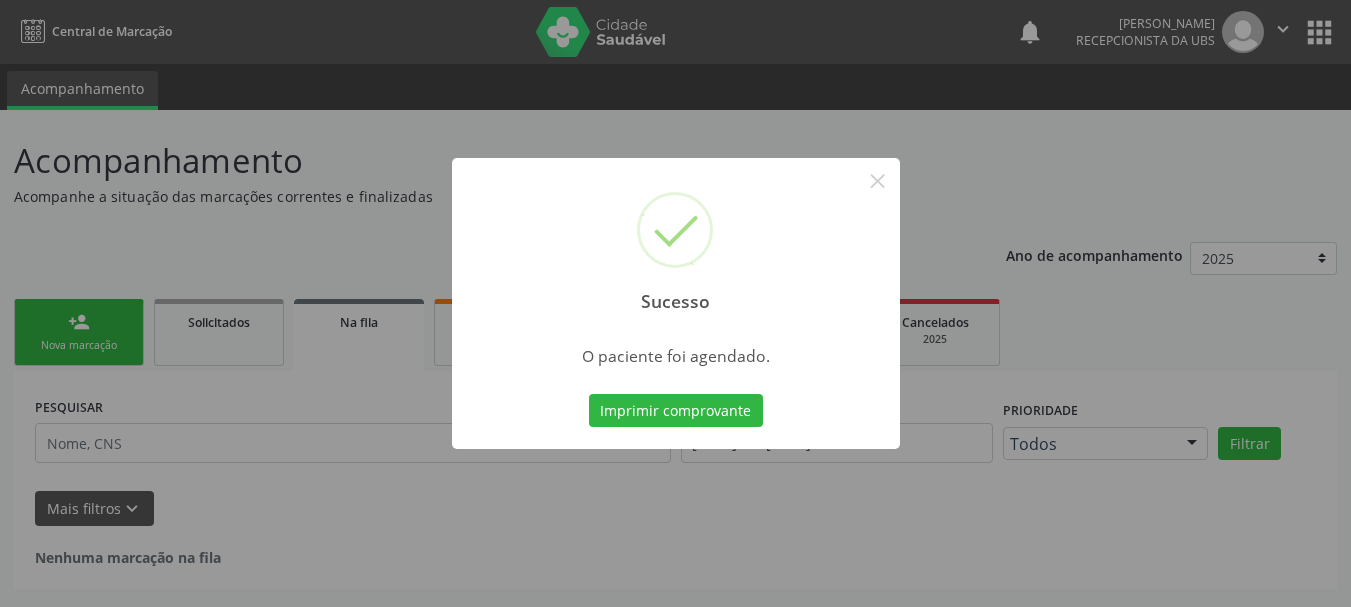 scroll, scrollTop: 0, scrollLeft: 0, axis: both 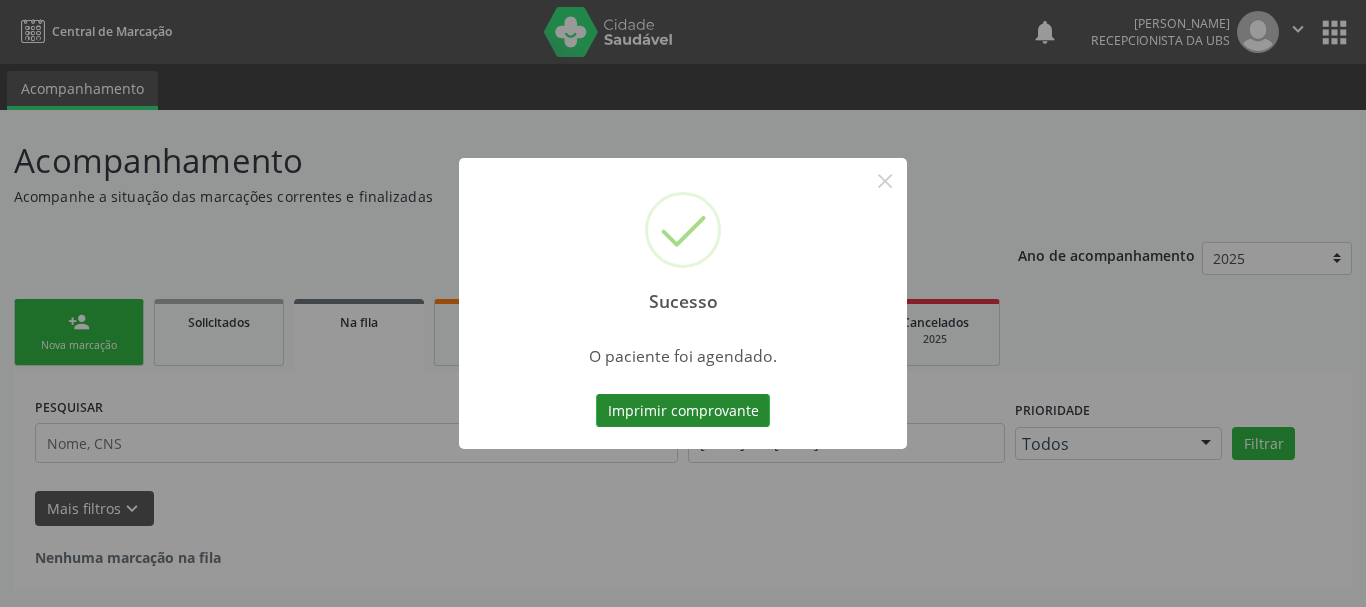 click on "Imprimir comprovante" at bounding box center (683, 411) 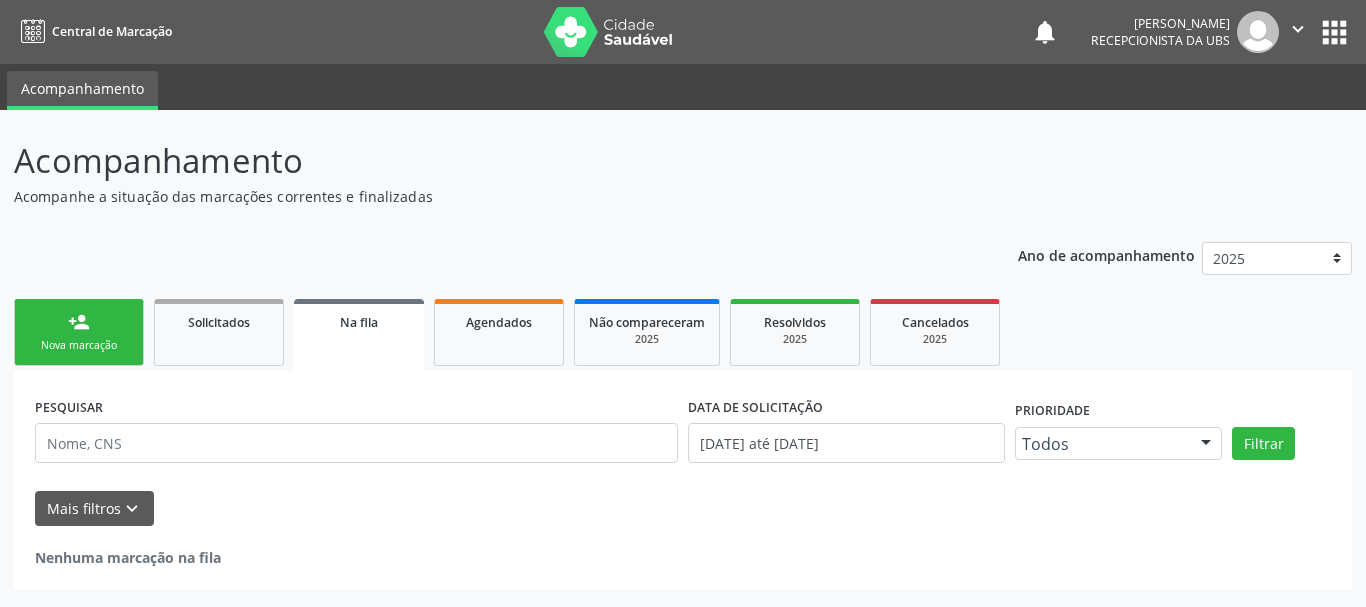 click on "Nova marcação" at bounding box center (79, 345) 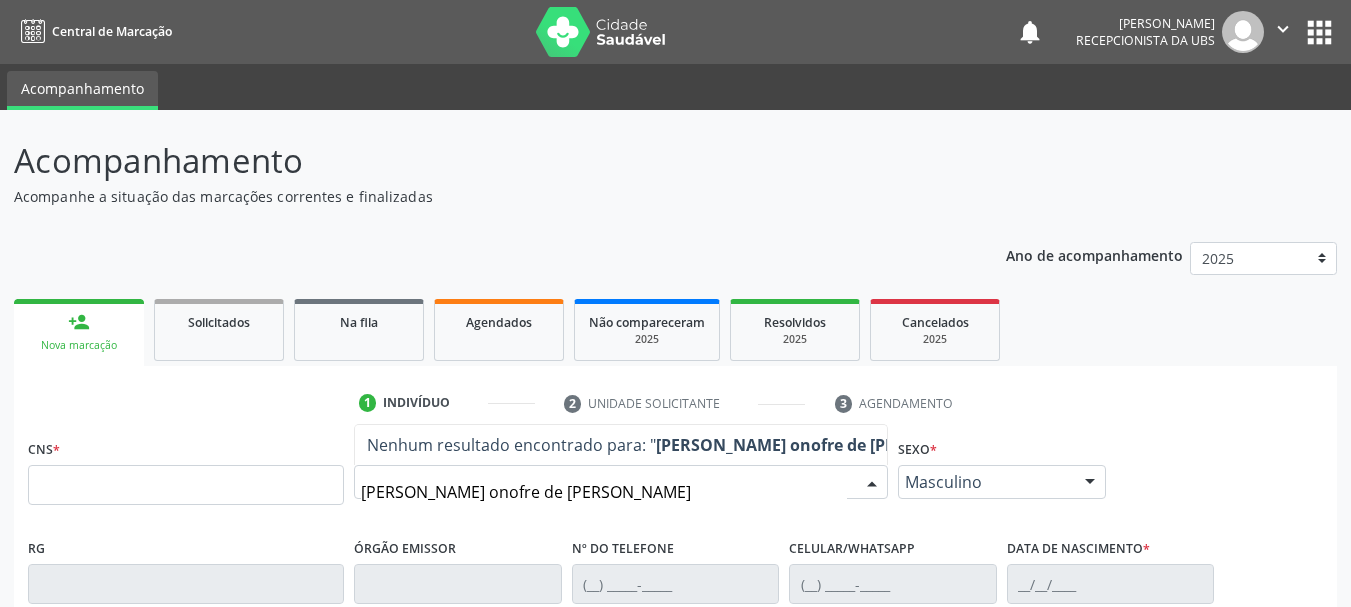 type on "cicero onofre de lima" 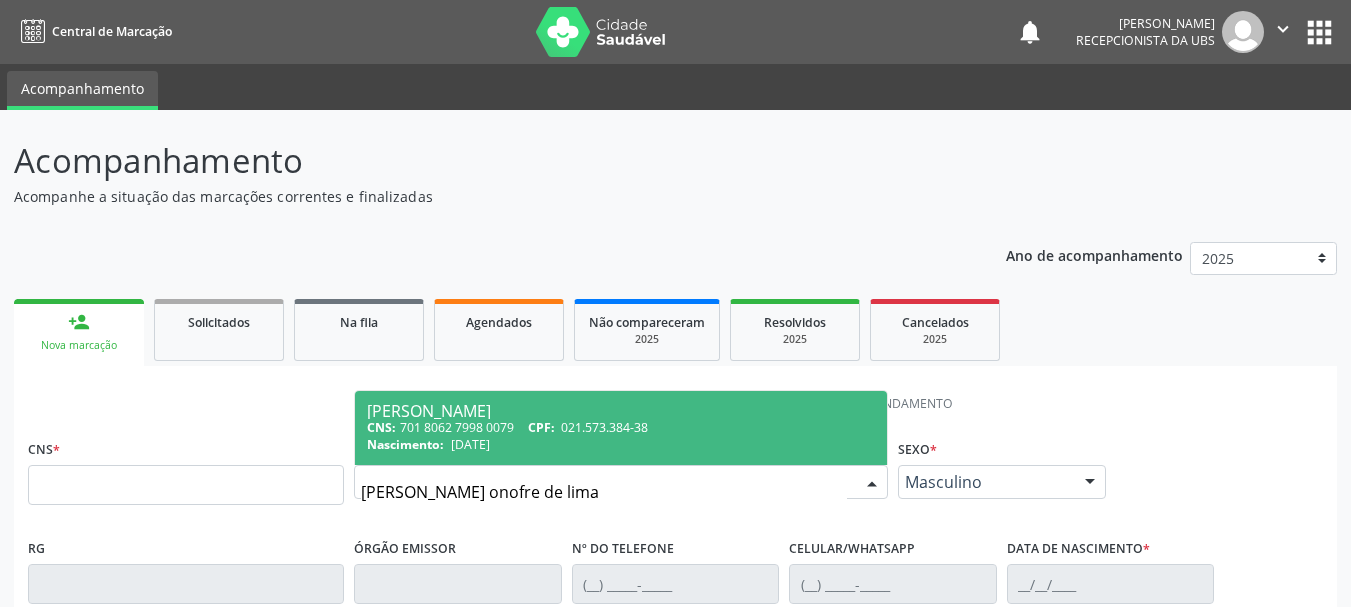 click on "021.573.384-38" at bounding box center [604, 427] 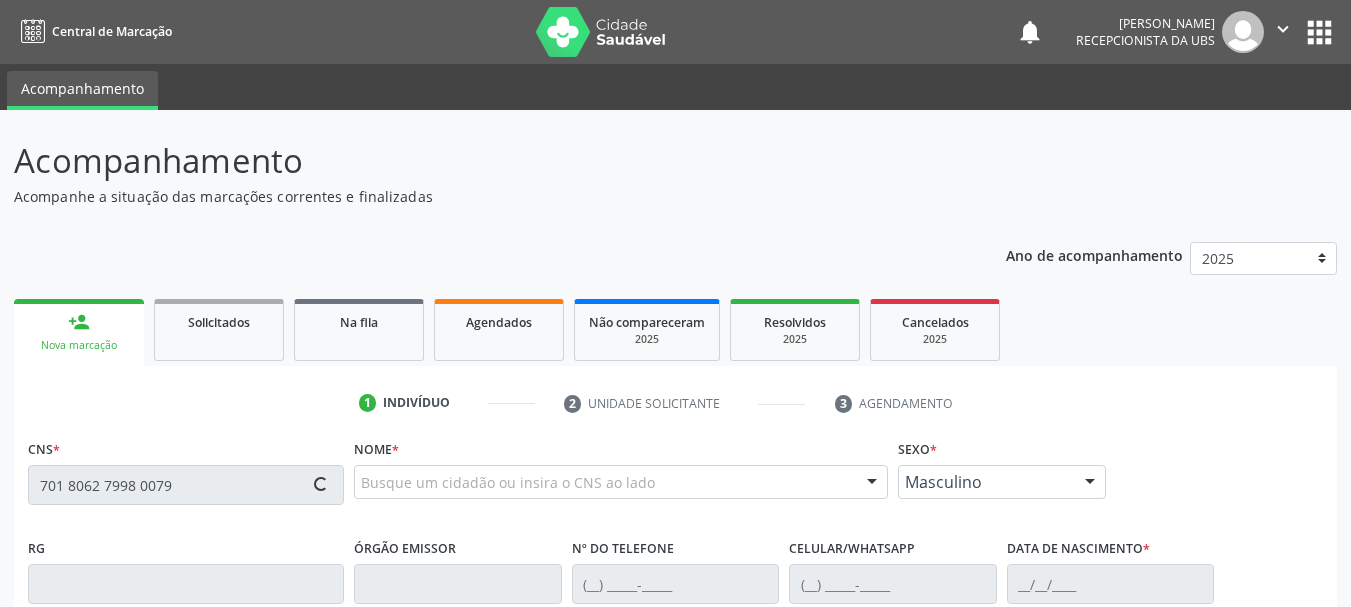 type on "701 8062 7998 0079" 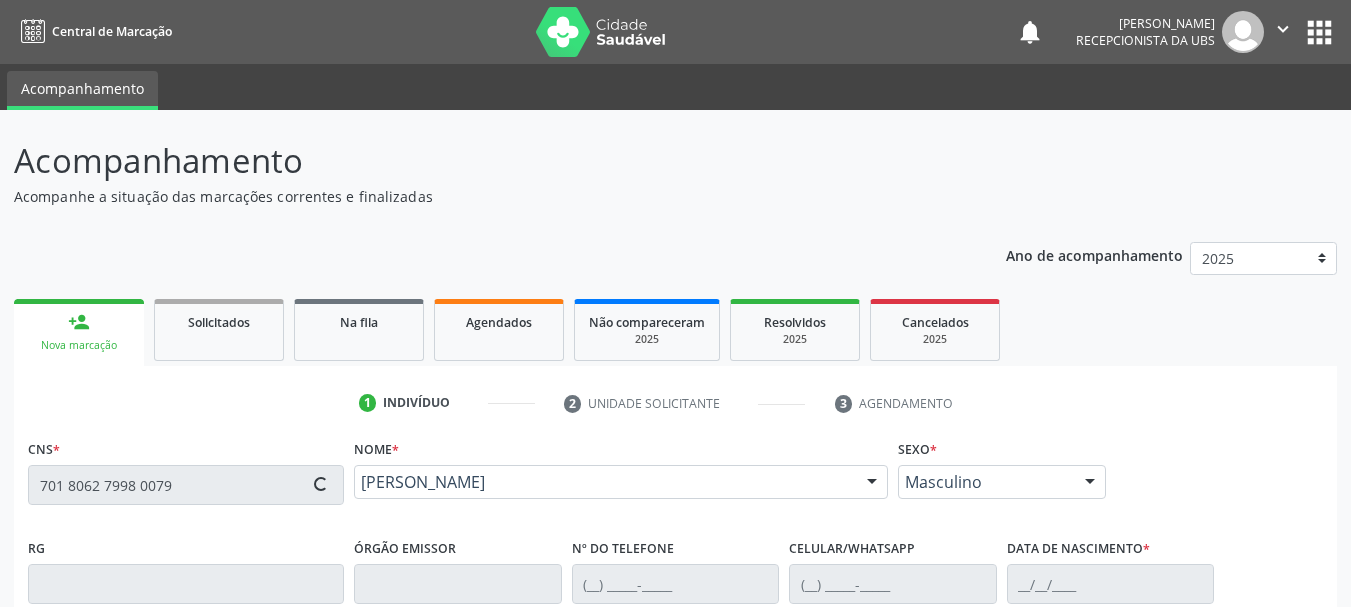 type on "(87) 99600-9537" 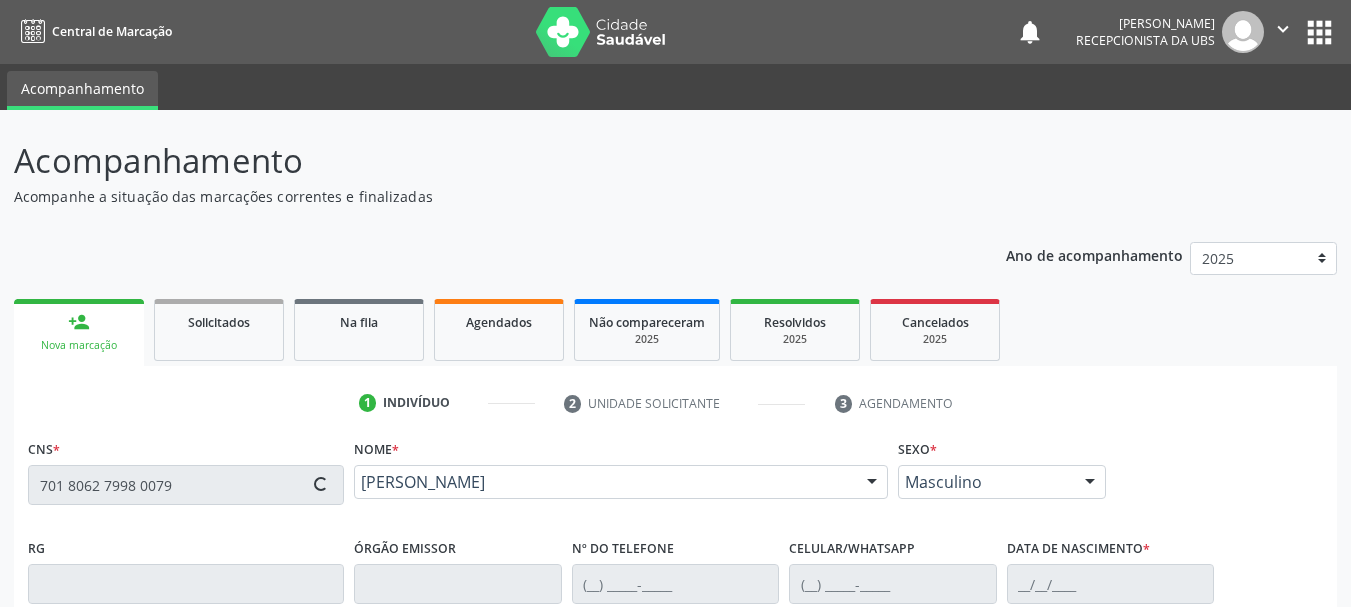 type on "03/09/1976" 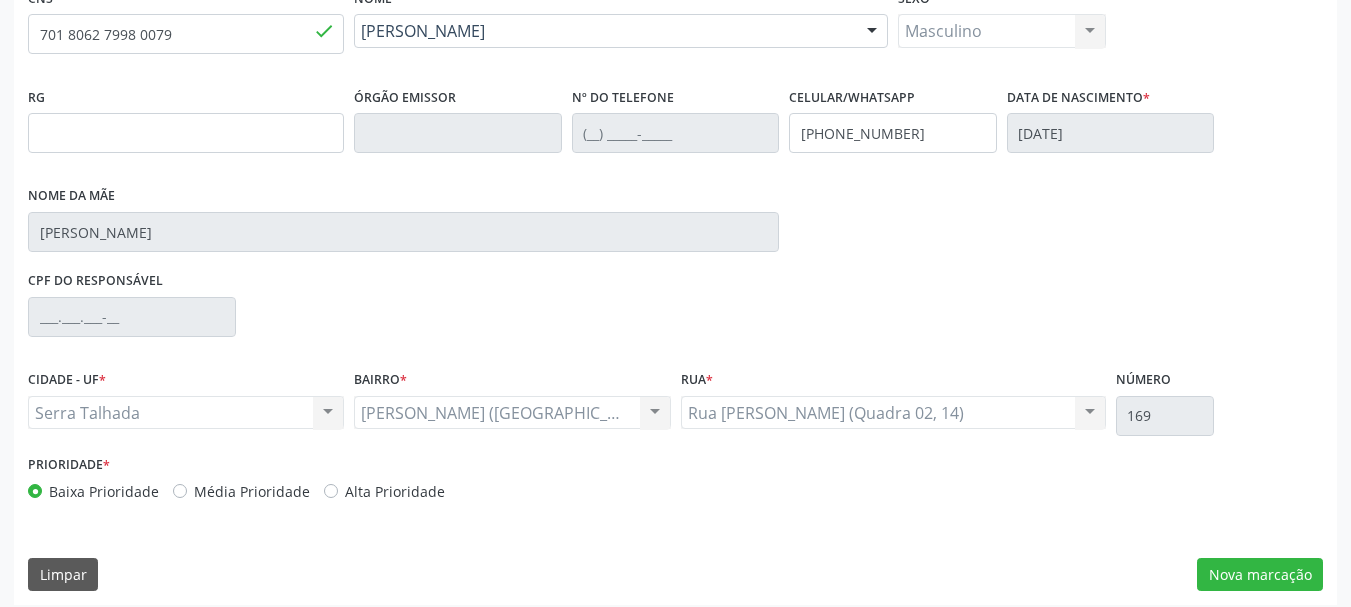 scroll, scrollTop: 463, scrollLeft: 0, axis: vertical 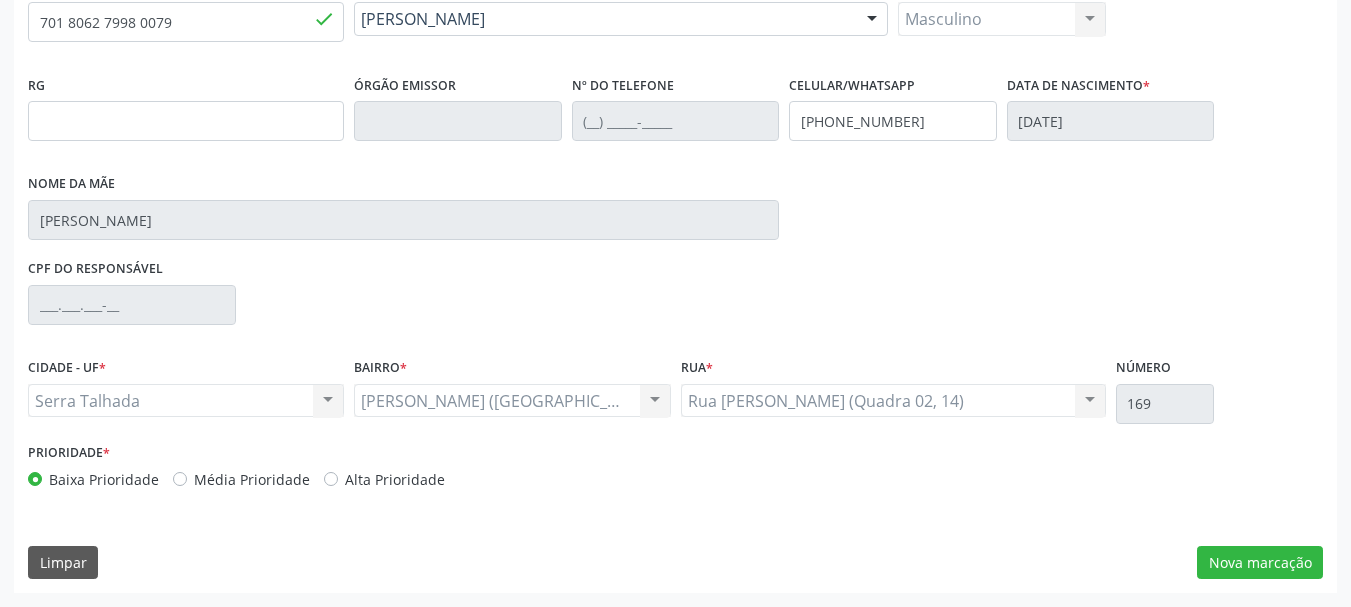 click on "CNS
*
701 8062 7998 0079       done
Nome
*
Cicero Onofre de Lima
Cicero Onofre de Lima
CNS:
701 8062 7998 0079
CPF:    --   Nascimento:
03/09/1976
Nenhum resultado encontrado para: "   "
Digite o nome ou CNS para buscar um indivíduo
Sexo
*
Masculino         Masculino   Feminino
Nenhum resultado encontrado para: "   "
Não há nenhuma opção para ser exibida.
RG
Órgão emissor
Nº do Telefone
Celular/WhatsApp
(87) 99600-9537
Data de nascimento
*
03/09/1976
Nome da mãe
Maria Alice de Lima
CPF do responsável
CIDADE - UF
*
Serra Talhada         Serra Talhada
Nenhum resultado encontrado para: "   "
*" at bounding box center [675, 282] 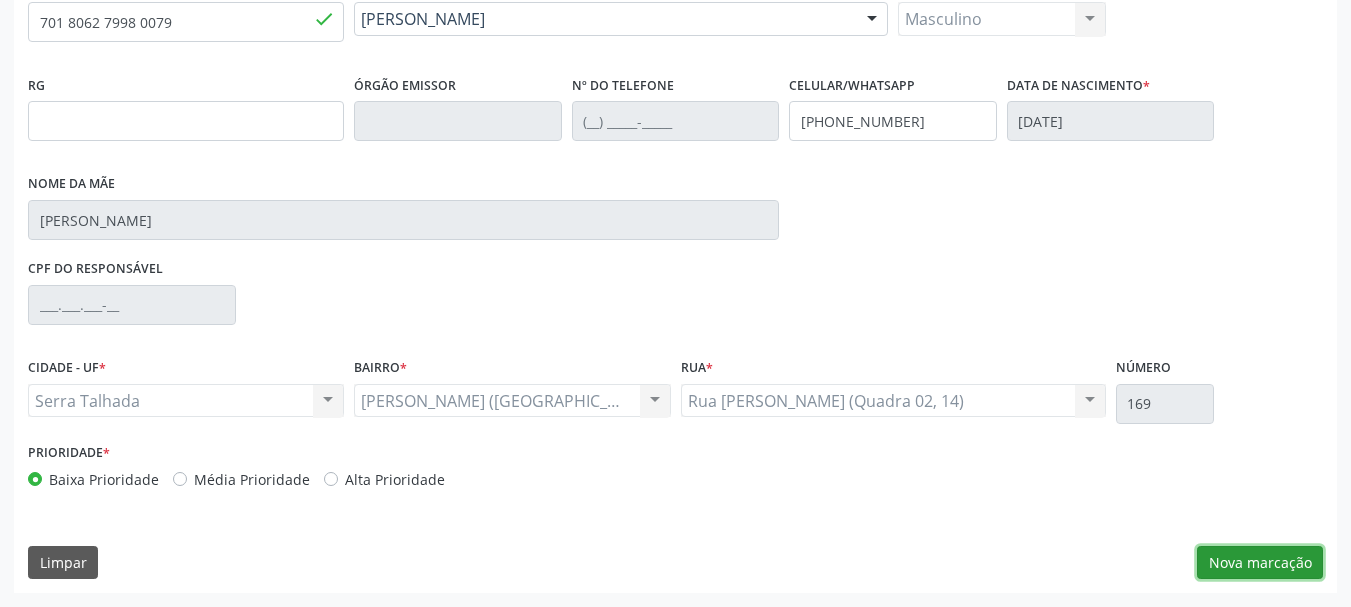 click on "Nova marcação" at bounding box center (1260, 563) 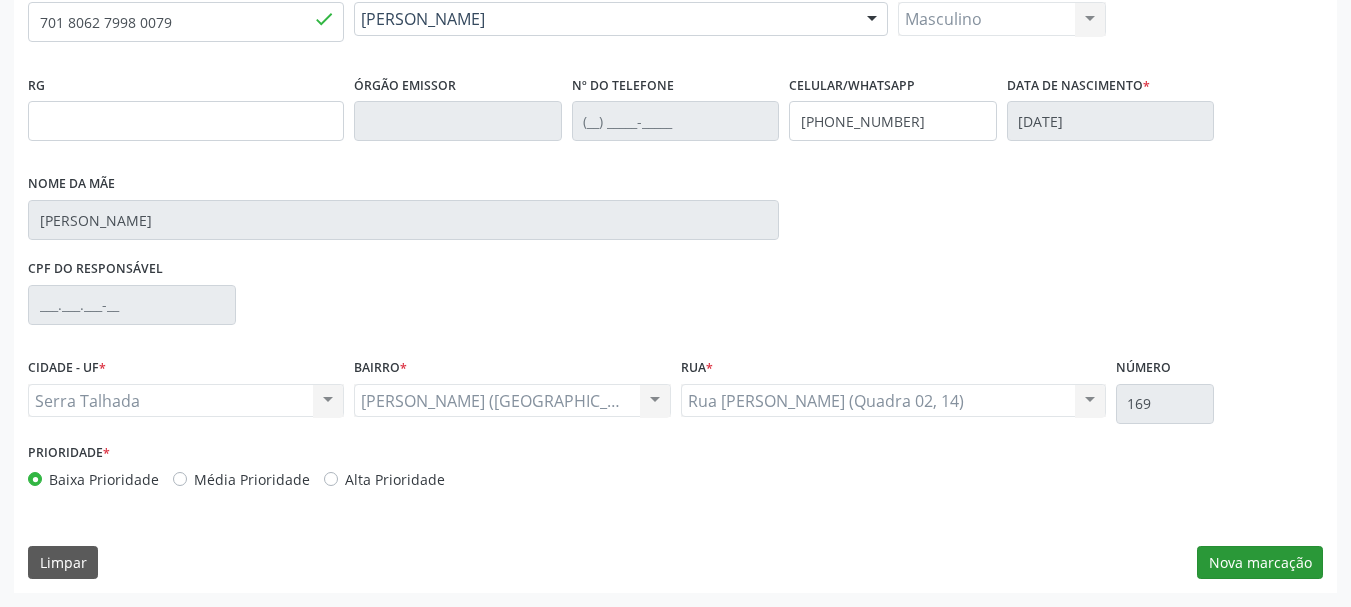 scroll, scrollTop: 299, scrollLeft: 0, axis: vertical 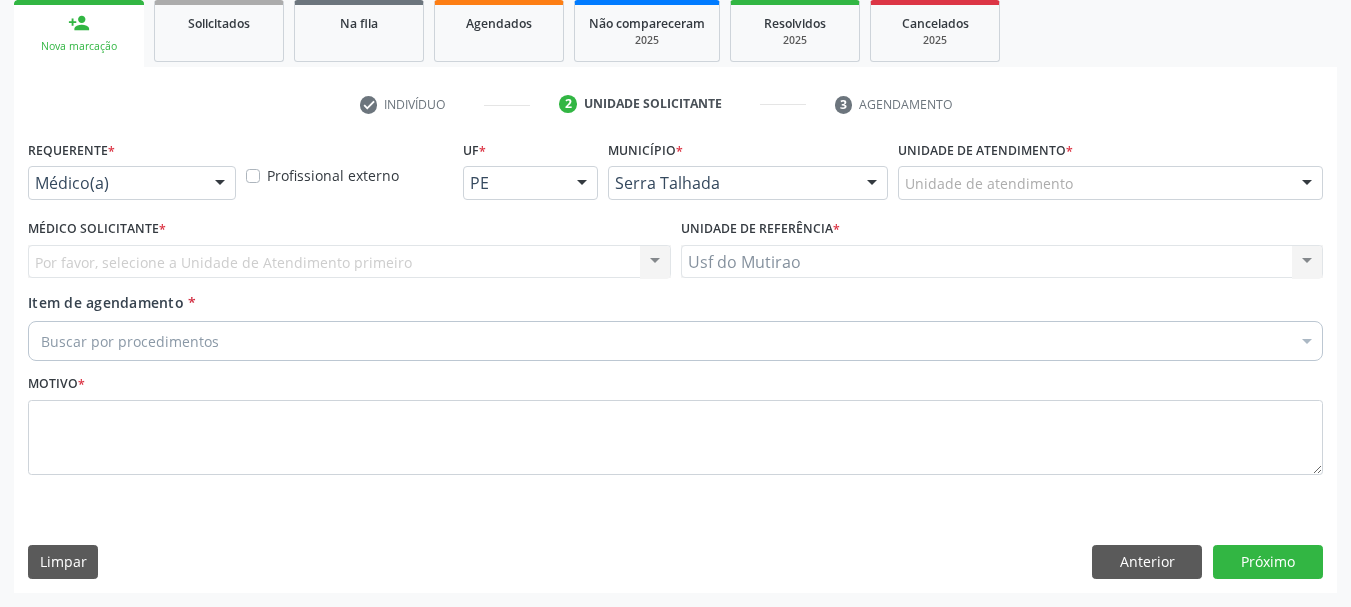 click at bounding box center (220, 184) 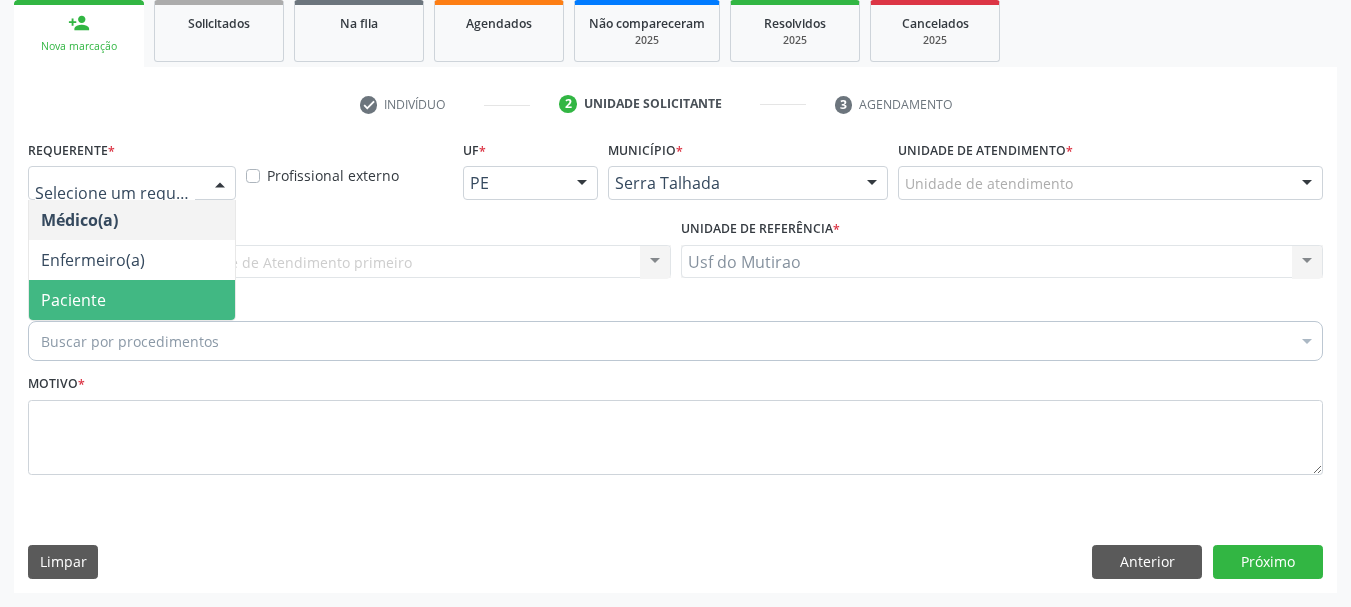 click on "Paciente" at bounding box center [132, 300] 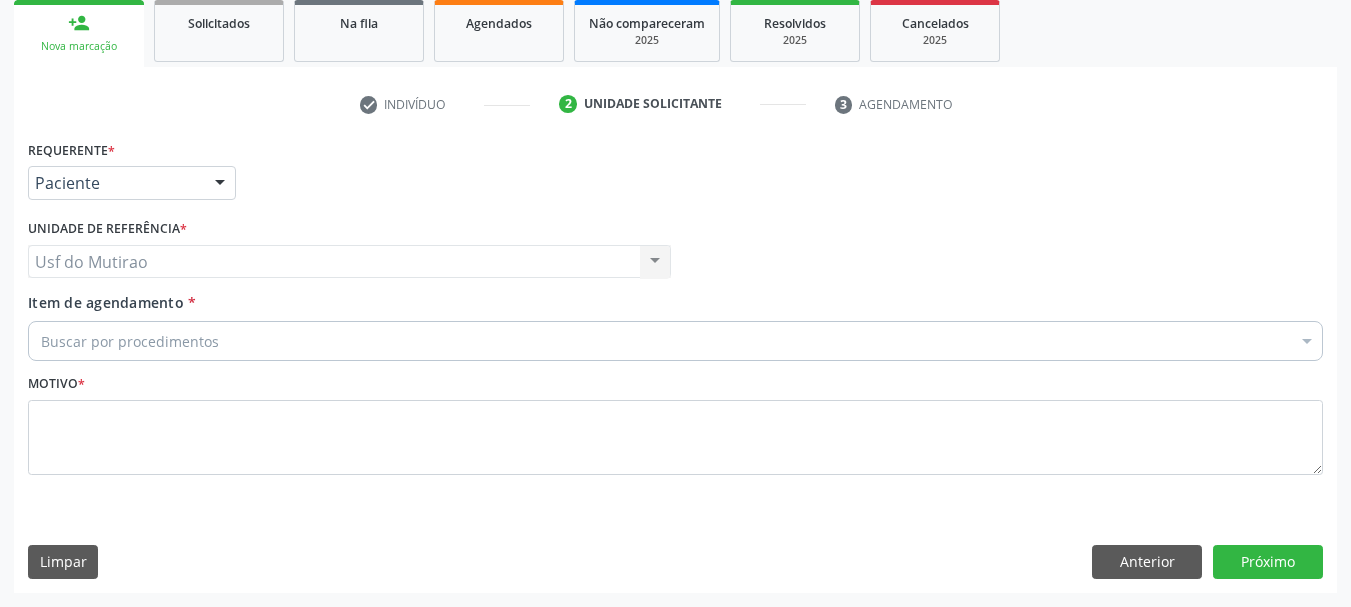 click on "Buscar por procedimentos" at bounding box center (675, 341) 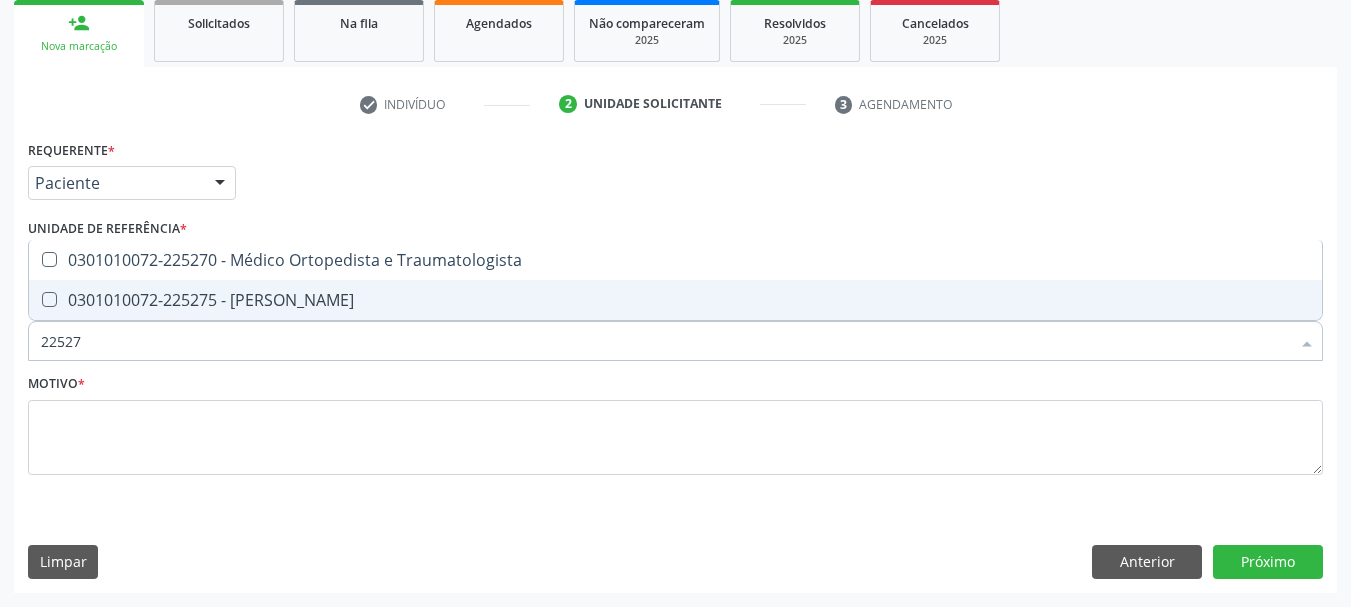 type on "225270" 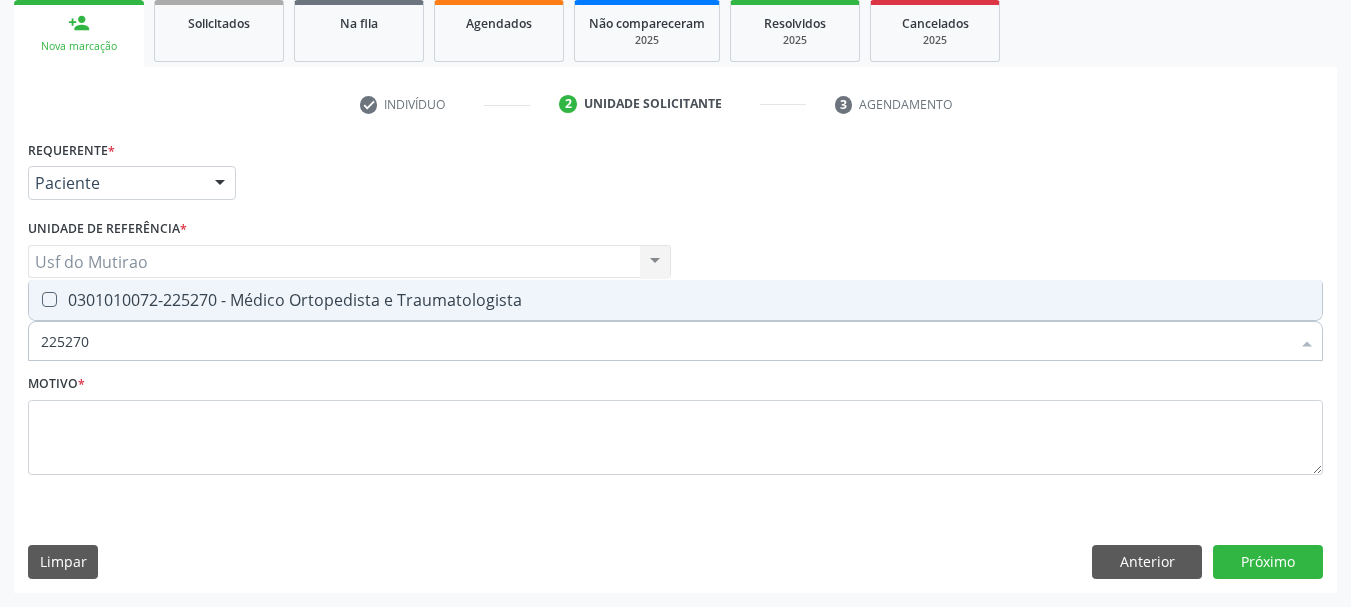 click on "0301010072-225270 - Médico Ortopedista e Traumatologista" at bounding box center (675, 300) 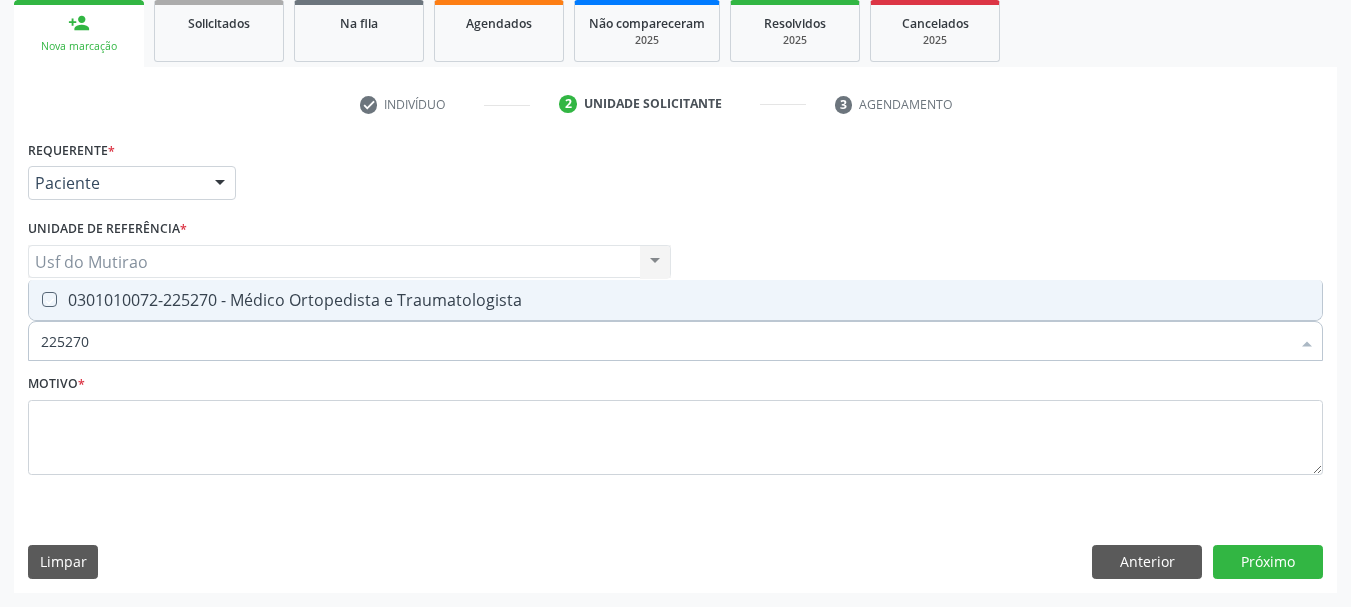 checkbox on "true" 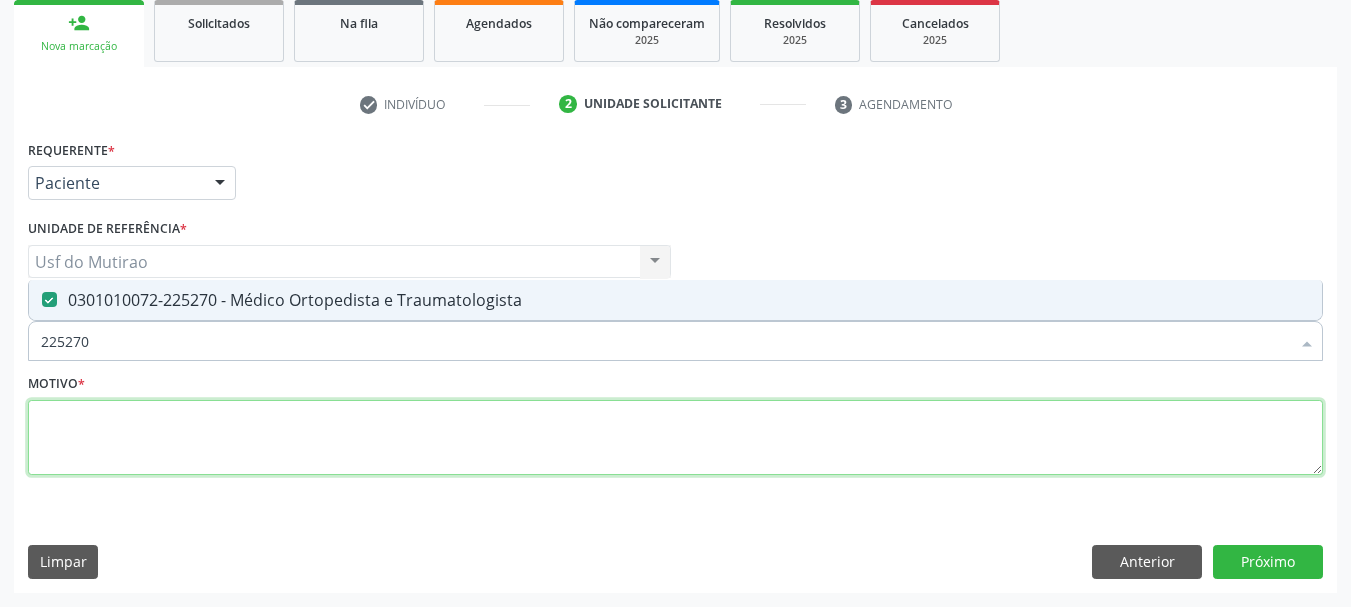 click at bounding box center (675, 438) 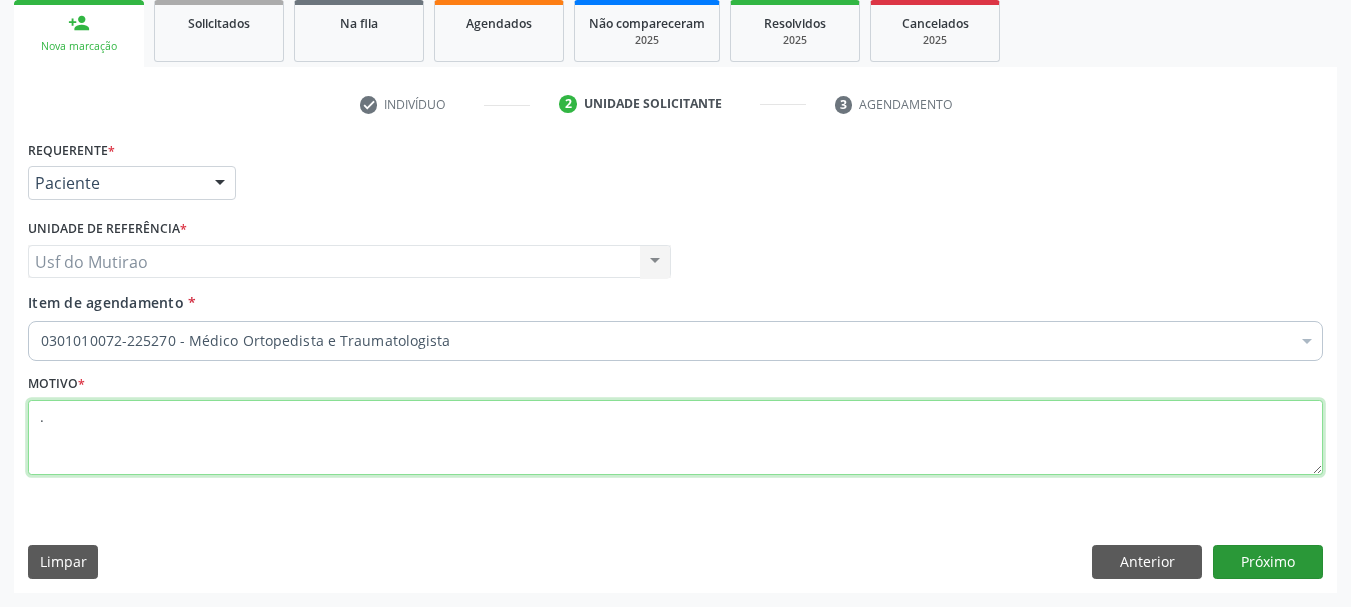 type on "." 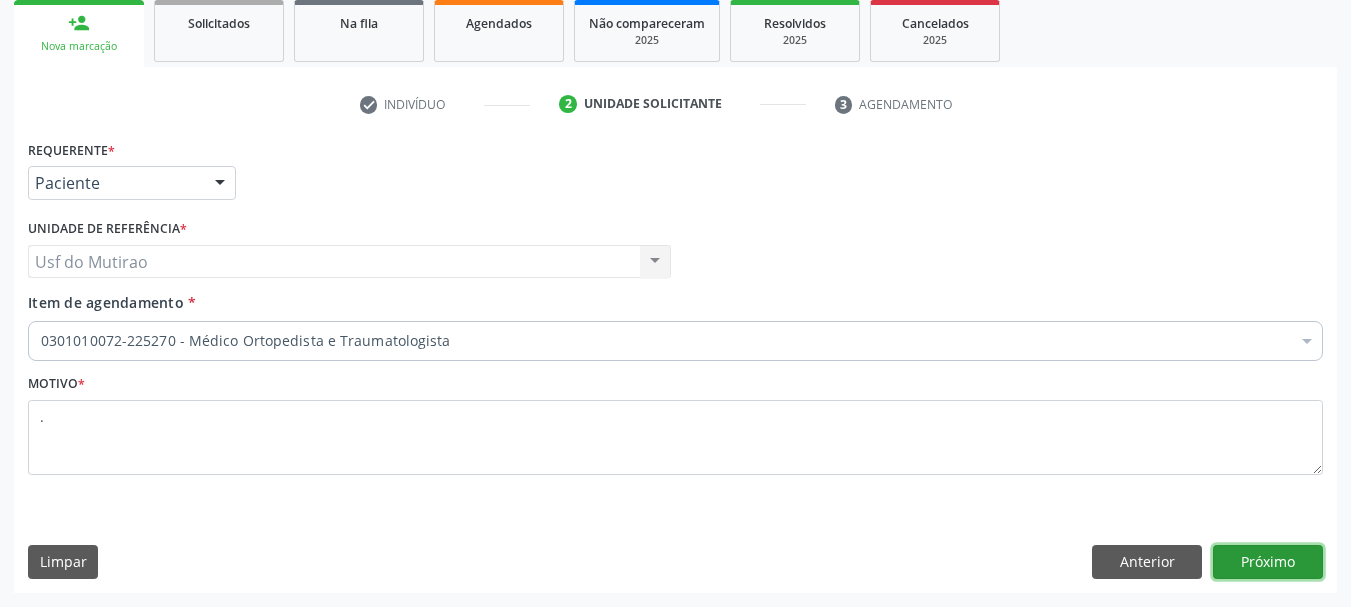 click on "Próximo" at bounding box center (1268, 562) 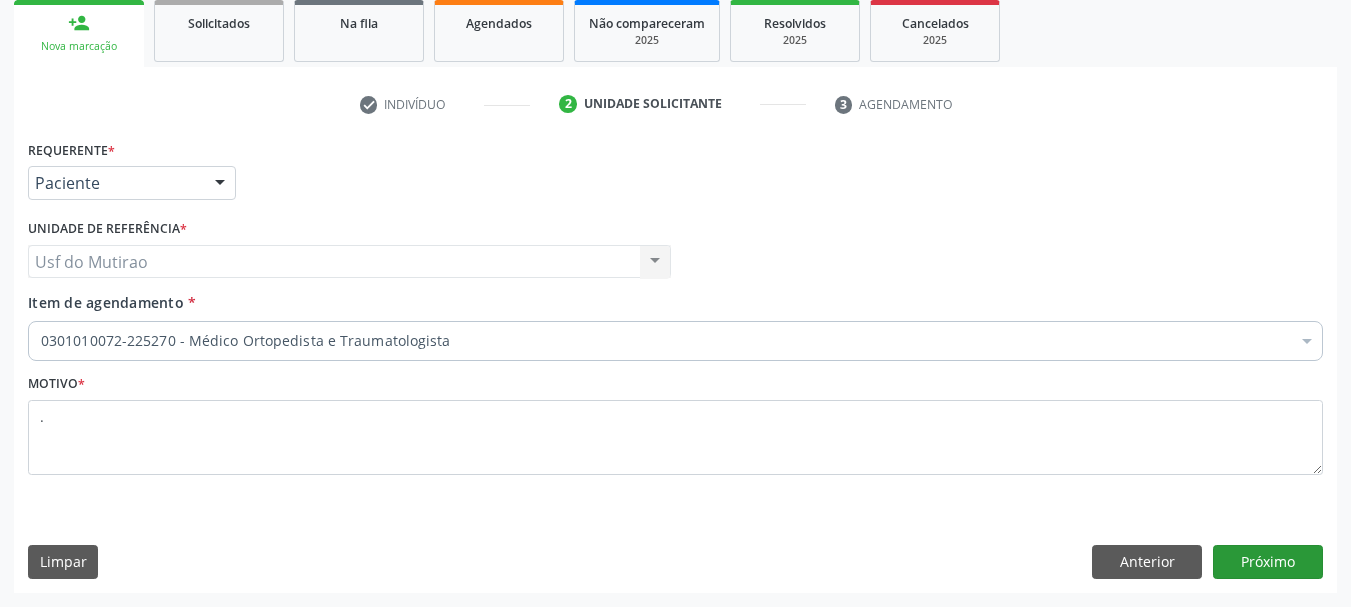 scroll, scrollTop: 263, scrollLeft: 0, axis: vertical 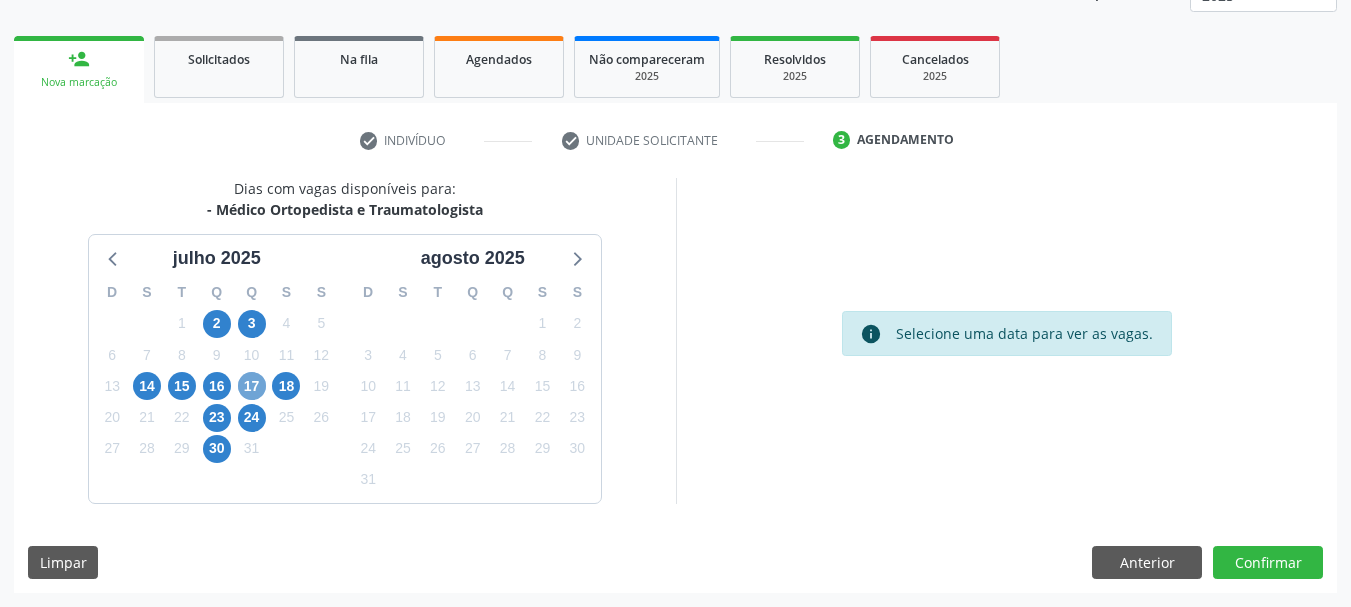 click on "17" at bounding box center (252, 386) 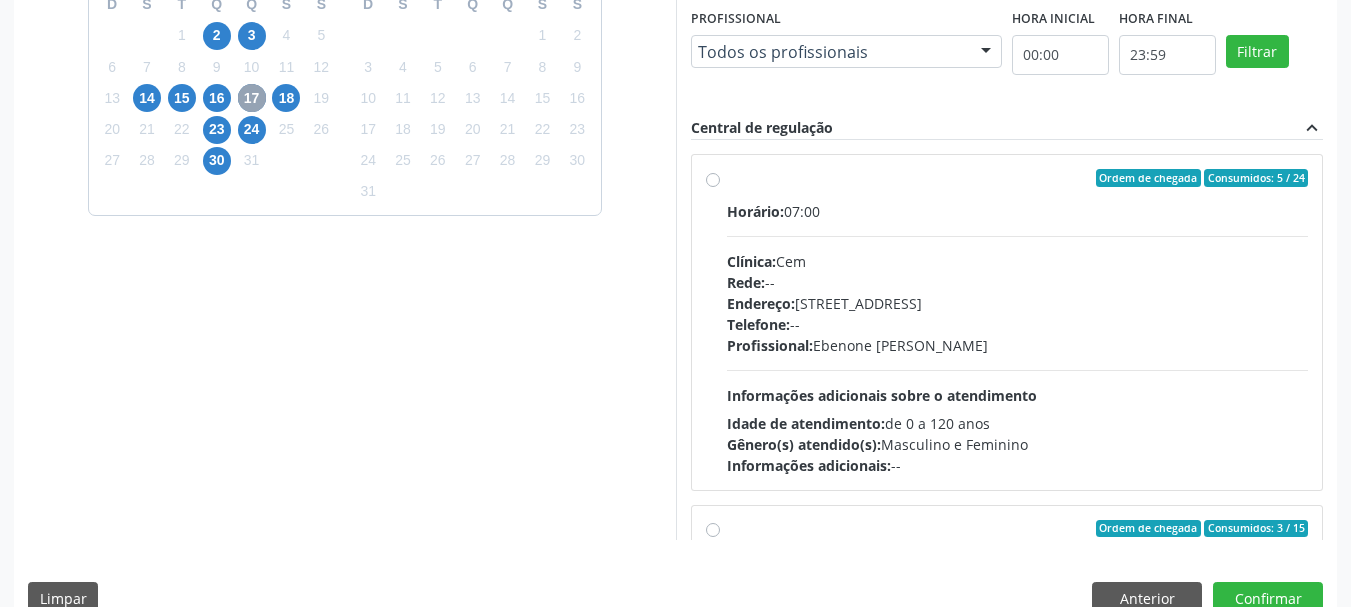 scroll, scrollTop: 563, scrollLeft: 0, axis: vertical 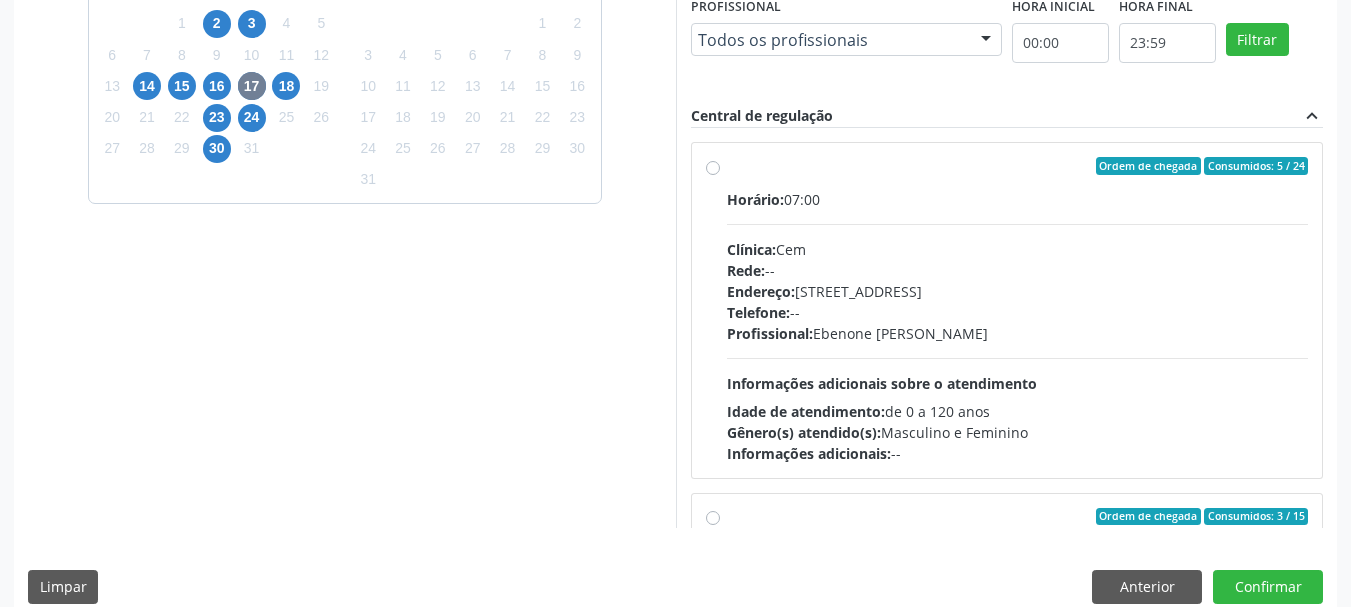 click on "Telefone:   --" at bounding box center (1018, 312) 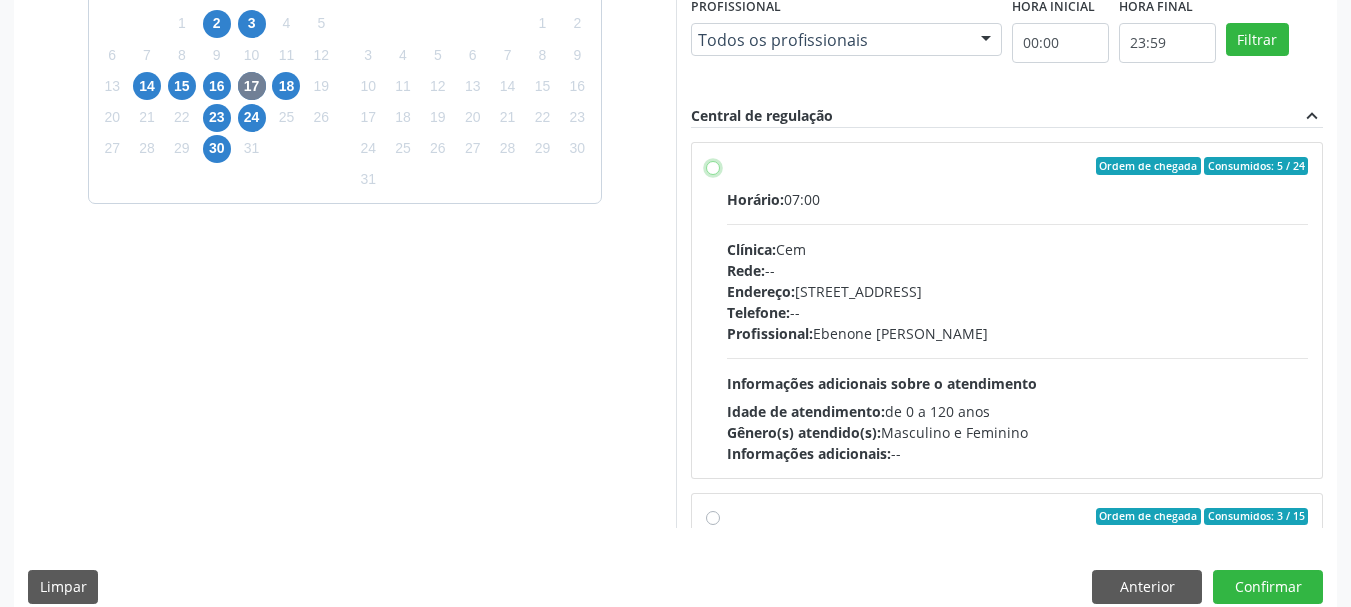 click on "Ordem de chegada
Consumidos: 5 / 24
Horário:   07:00
Clínica:  Cem
Rede:
--
Endereço:   Casa, nº 393, Nossa Senhora da Pen, Serra Talhada - PE
Telefone:   --
Profissional:
Ebenone Antonio da Silva
Informações adicionais sobre o atendimento
Idade de atendimento:
de 0 a 120 anos
Gênero(s) atendido(s):
Masculino e Feminino
Informações adicionais:
--" at bounding box center [713, 166] 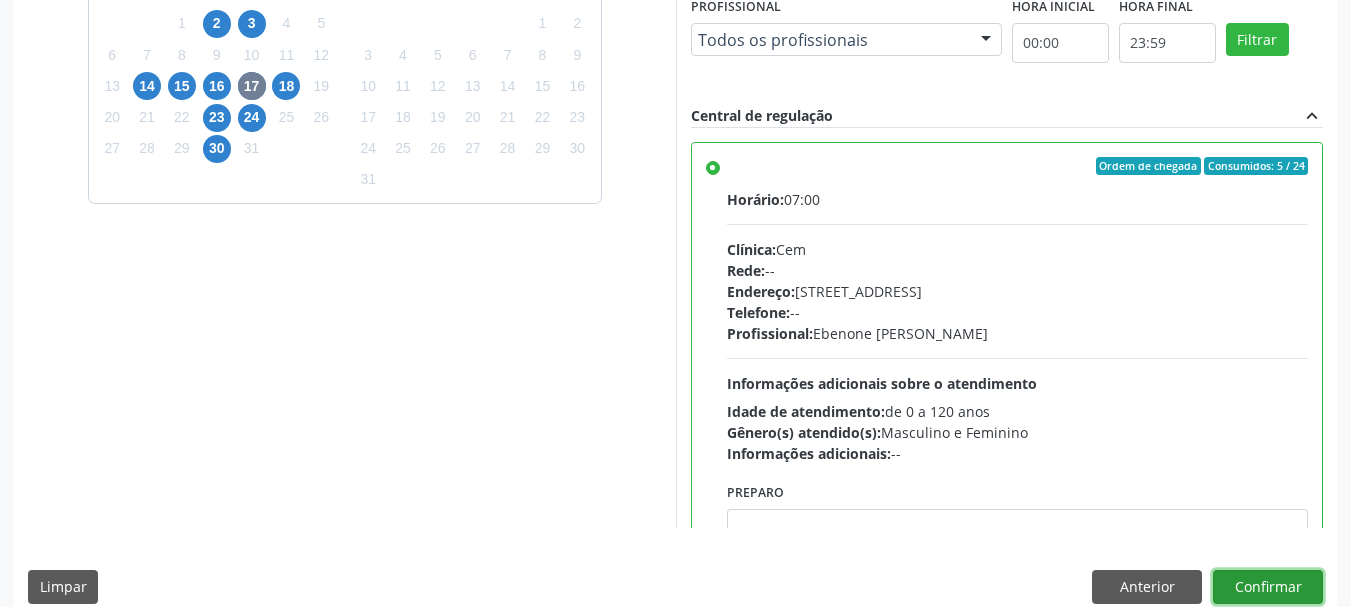 click on "Confirmar" at bounding box center [1268, 587] 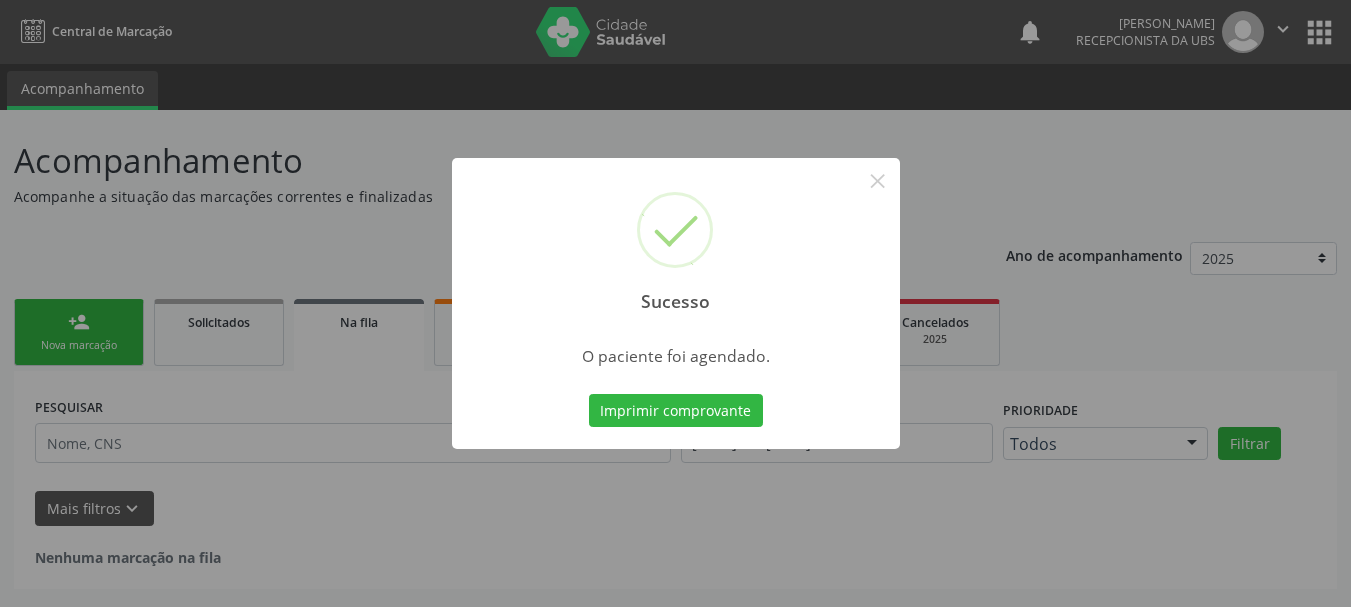 scroll, scrollTop: 0, scrollLeft: 0, axis: both 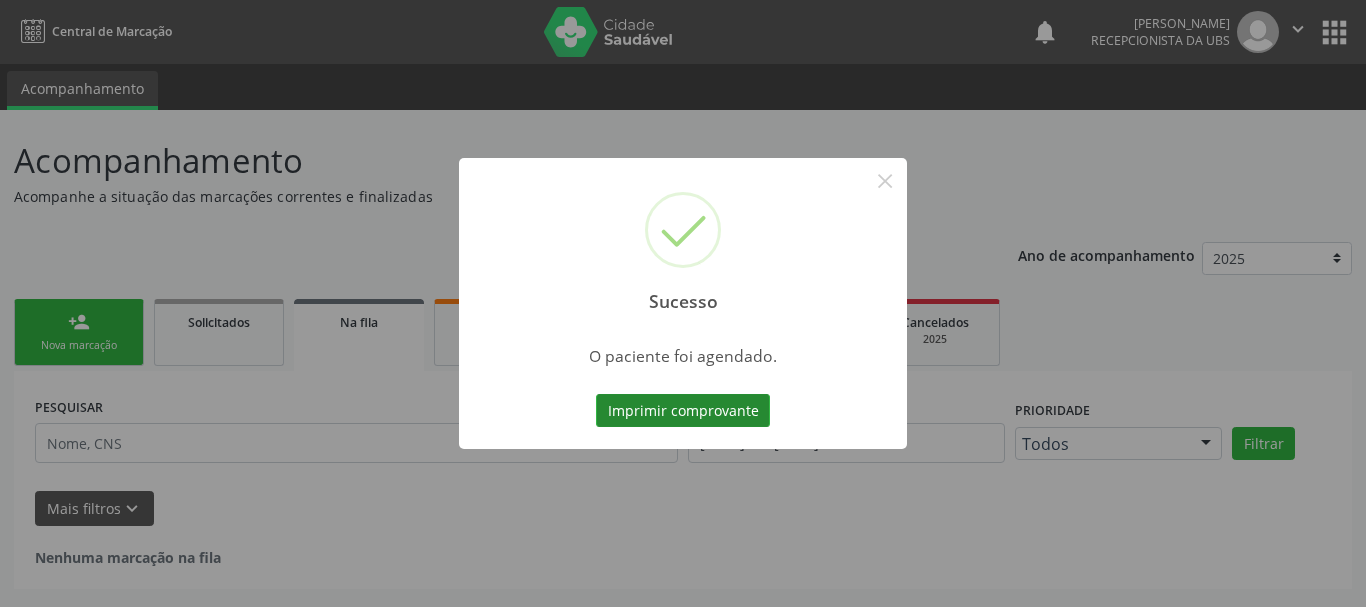 click on "Imprimir comprovante" at bounding box center (683, 411) 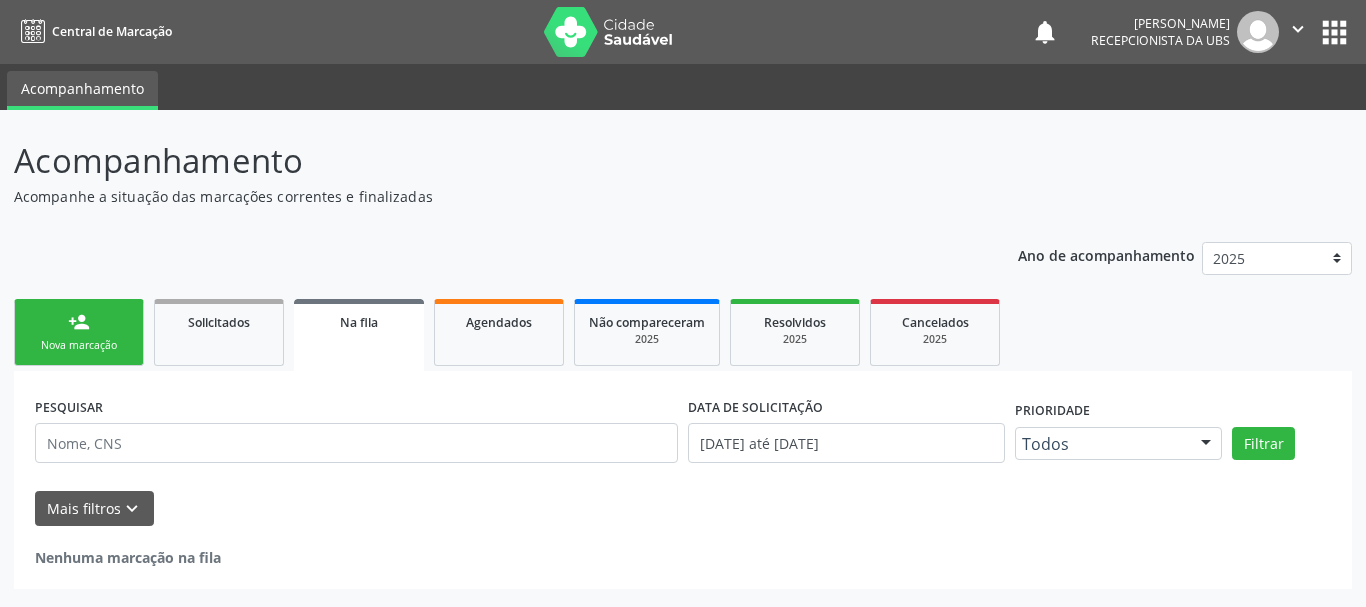 click on "person_add
Nova marcação" at bounding box center [79, 332] 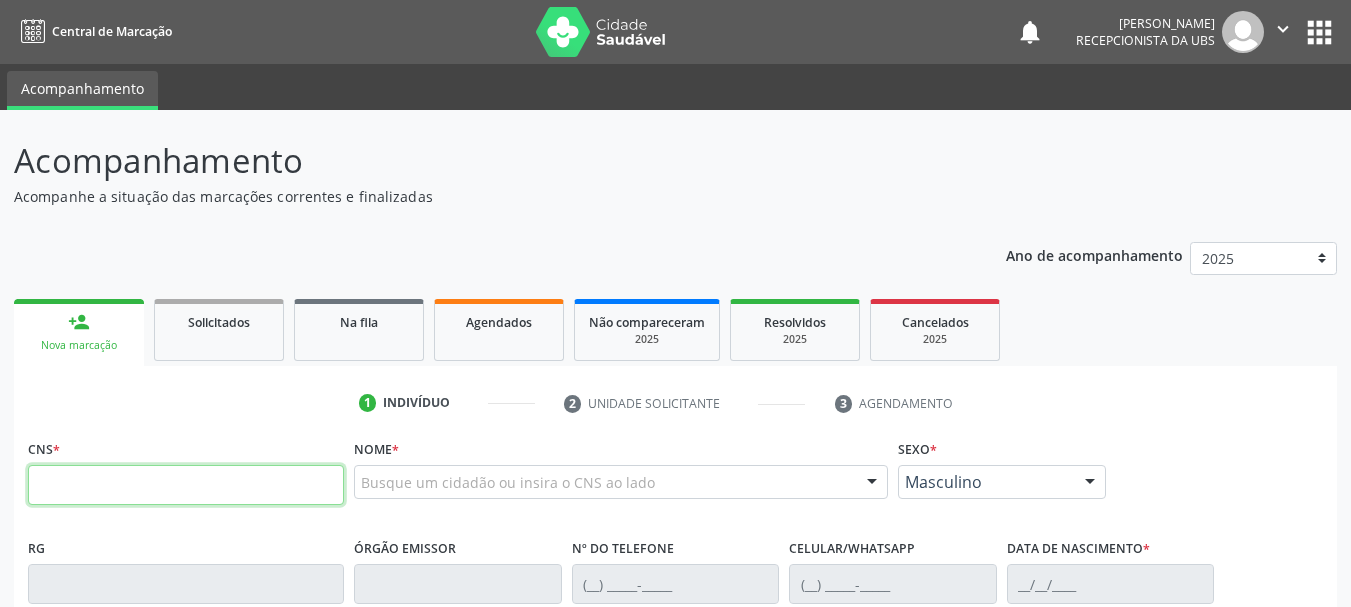 click at bounding box center (186, 485) 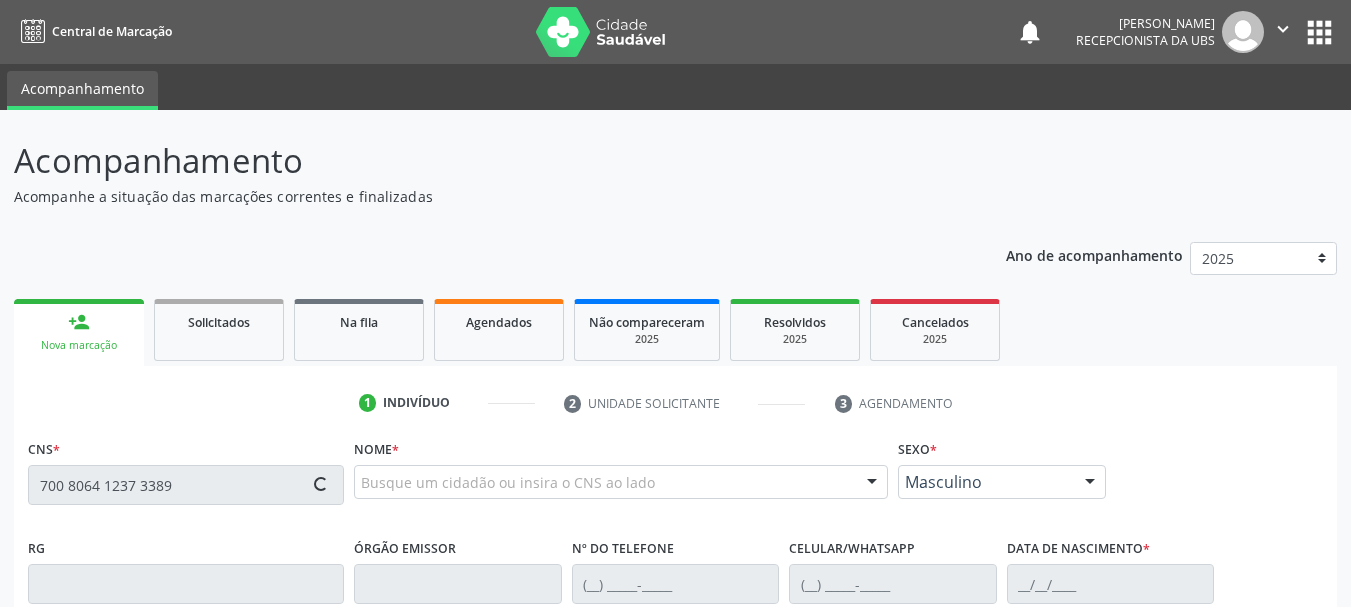 type on "700 8064 1237 3389" 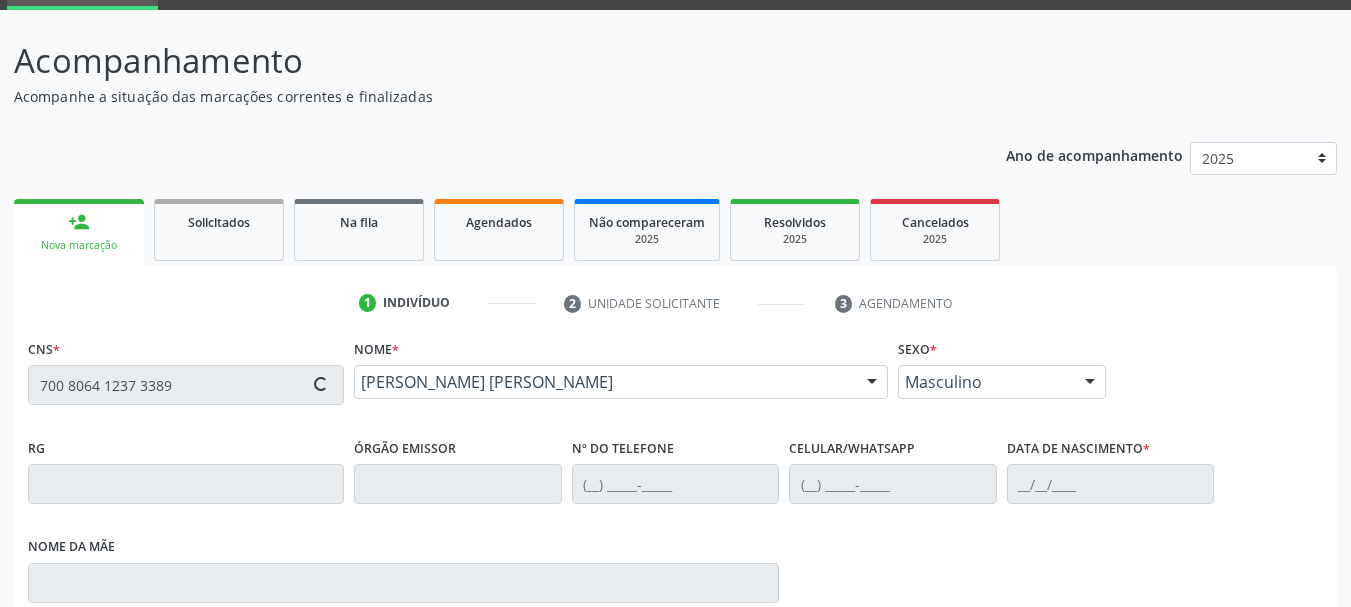 type on "(87) 99615-1908" 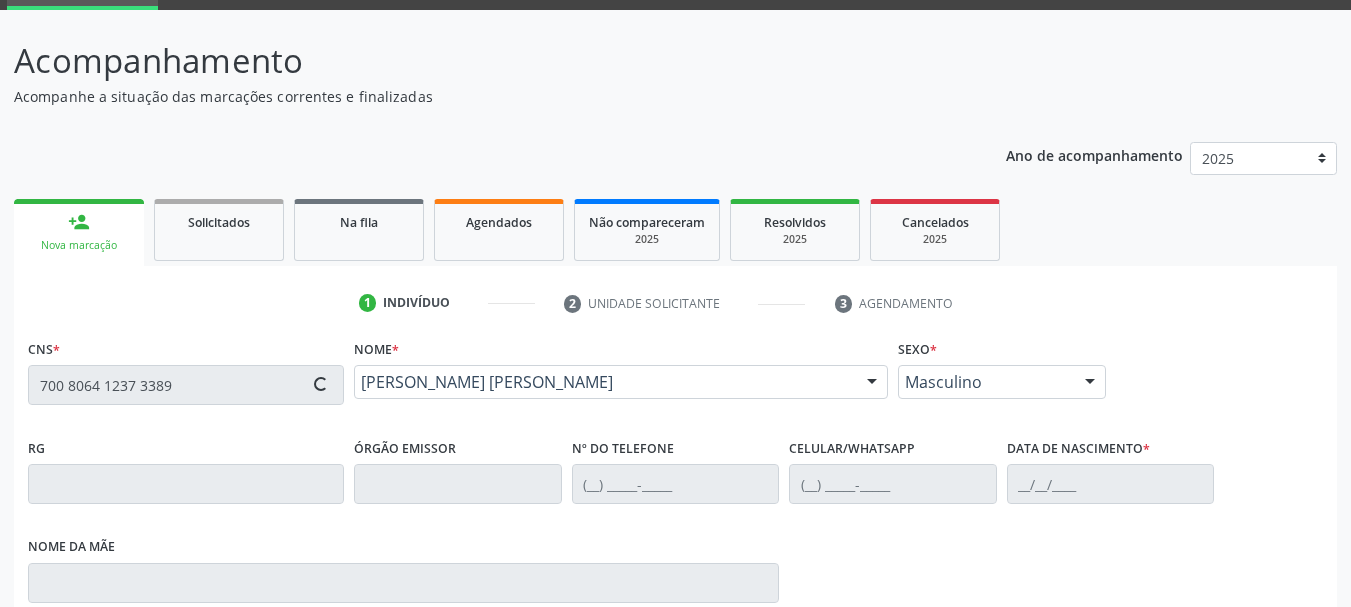 type on "Otilia Maria da Conceicao" 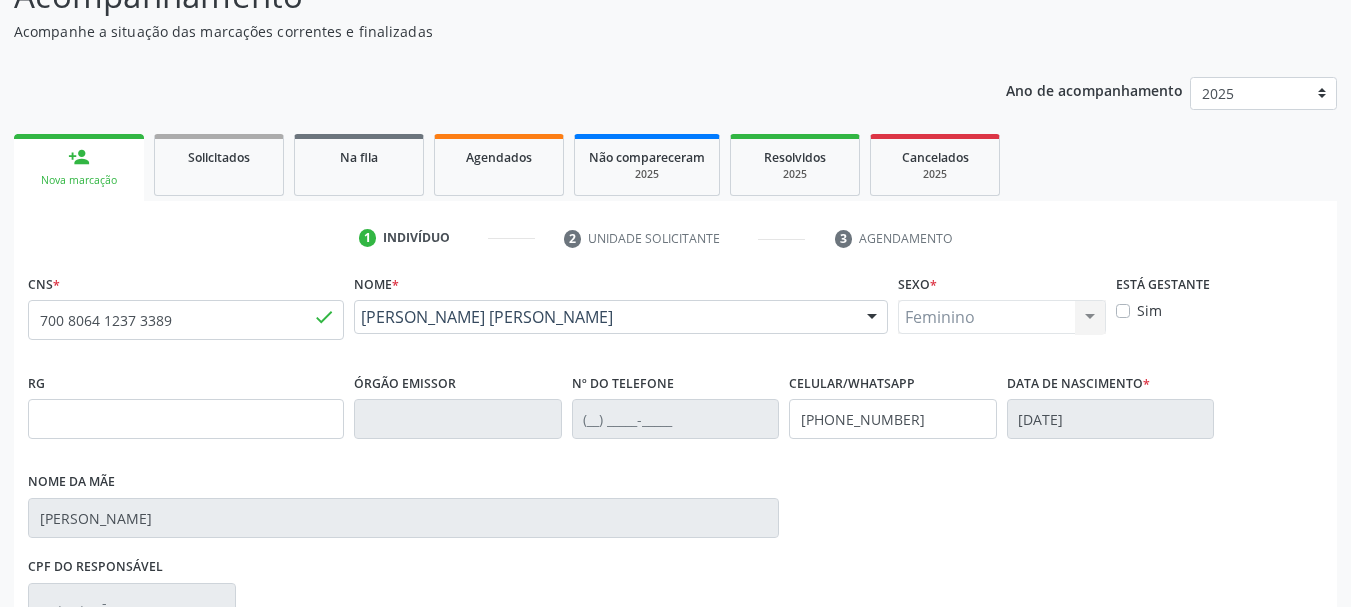 scroll, scrollTop: 200, scrollLeft: 0, axis: vertical 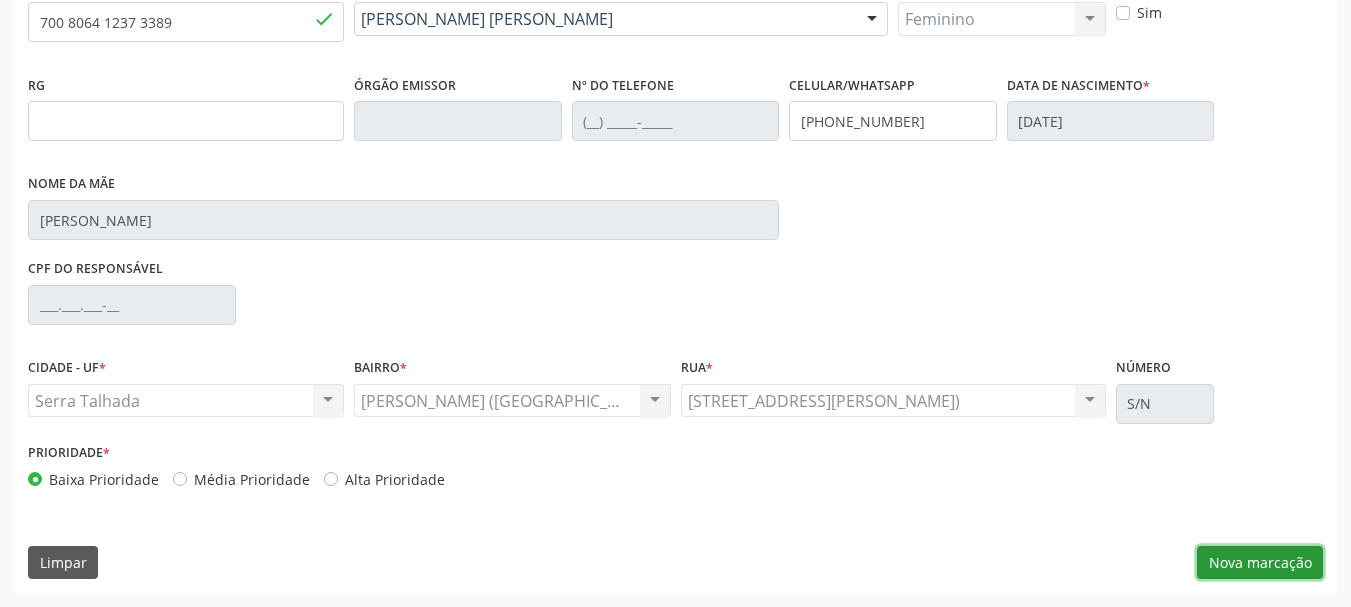 click on "Nova marcação" at bounding box center [1260, 563] 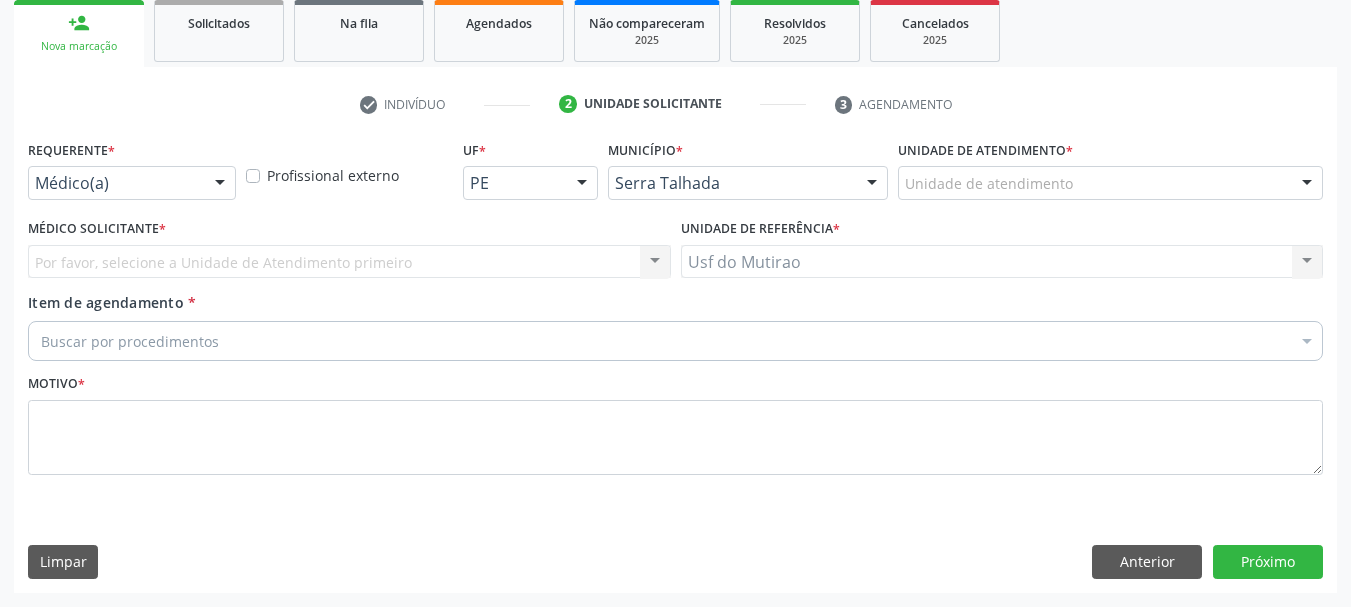scroll, scrollTop: 299, scrollLeft: 0, axis: vertical 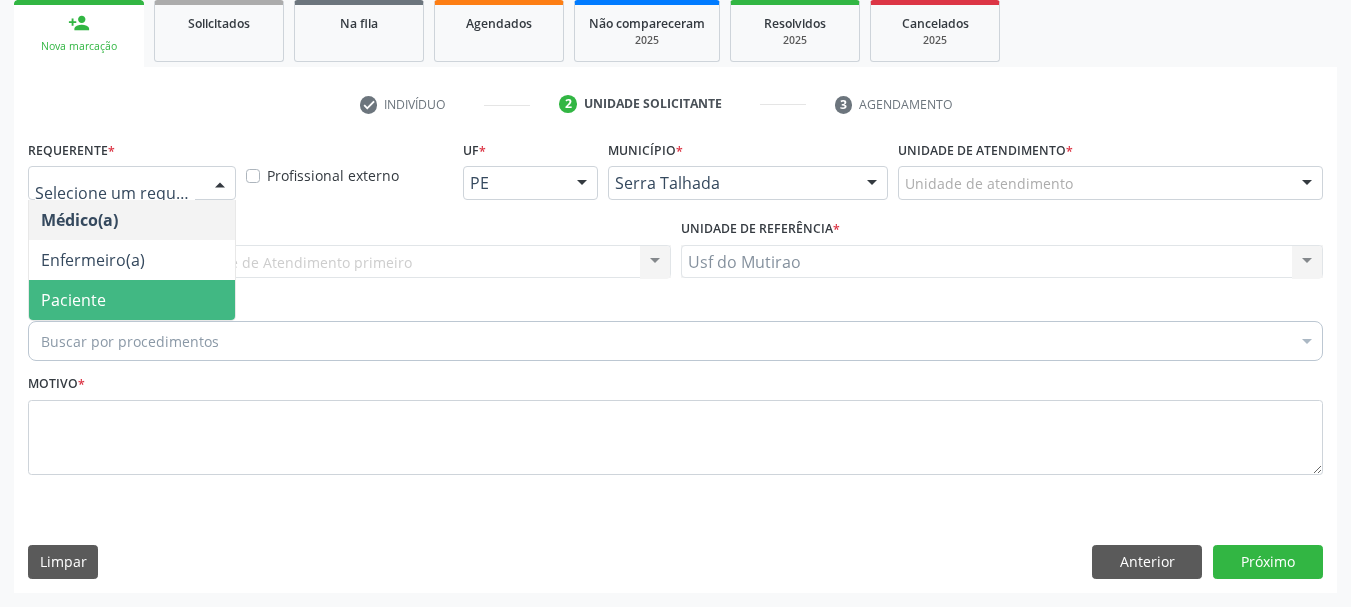 click on "Paciente" at bounding box center (132, 300) 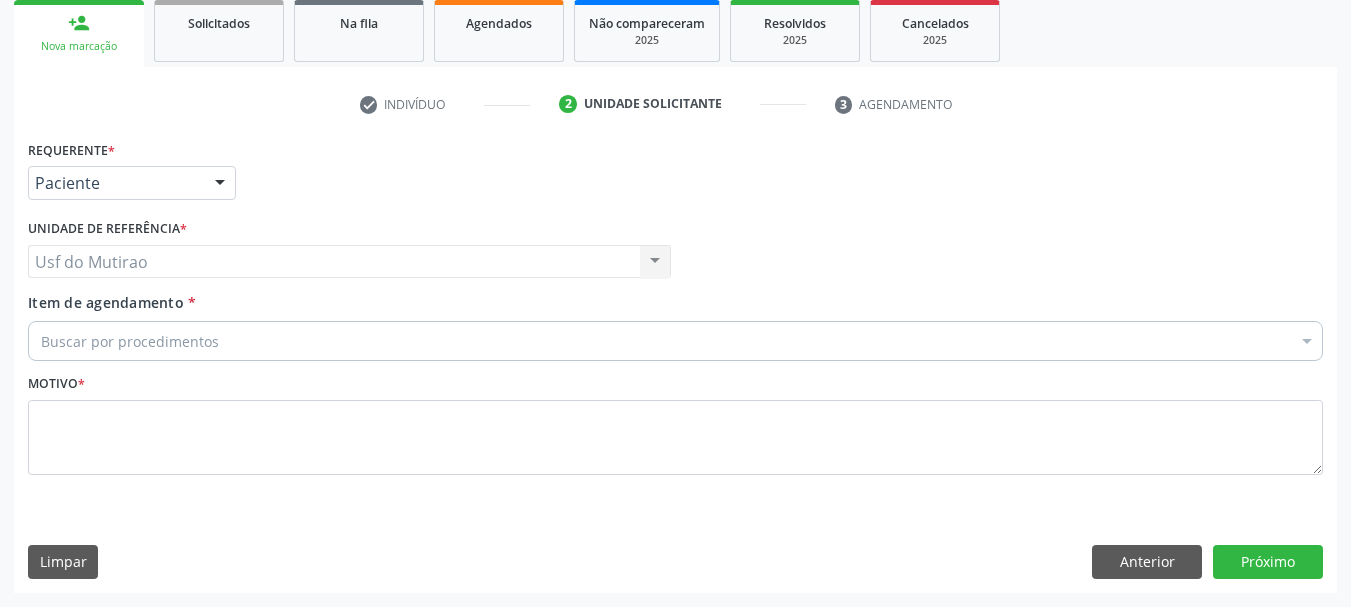 click on "Buscar por procedimentos" at bounding box center (675, 341) 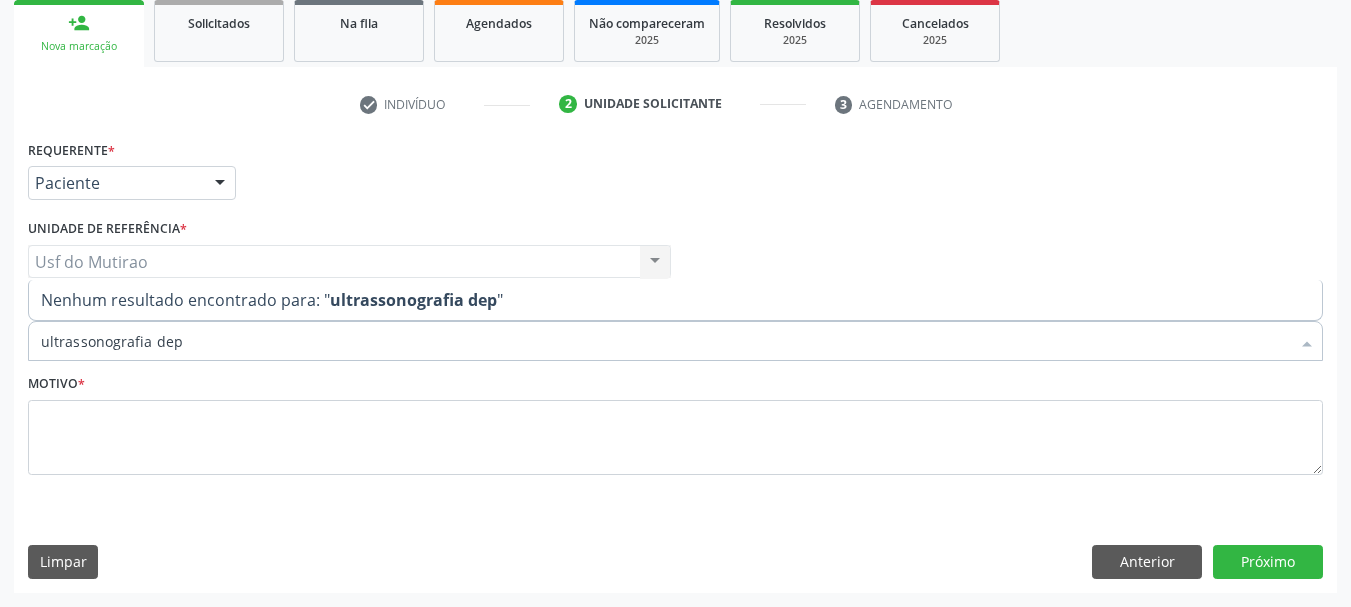 type on "ultrassonografia depl" 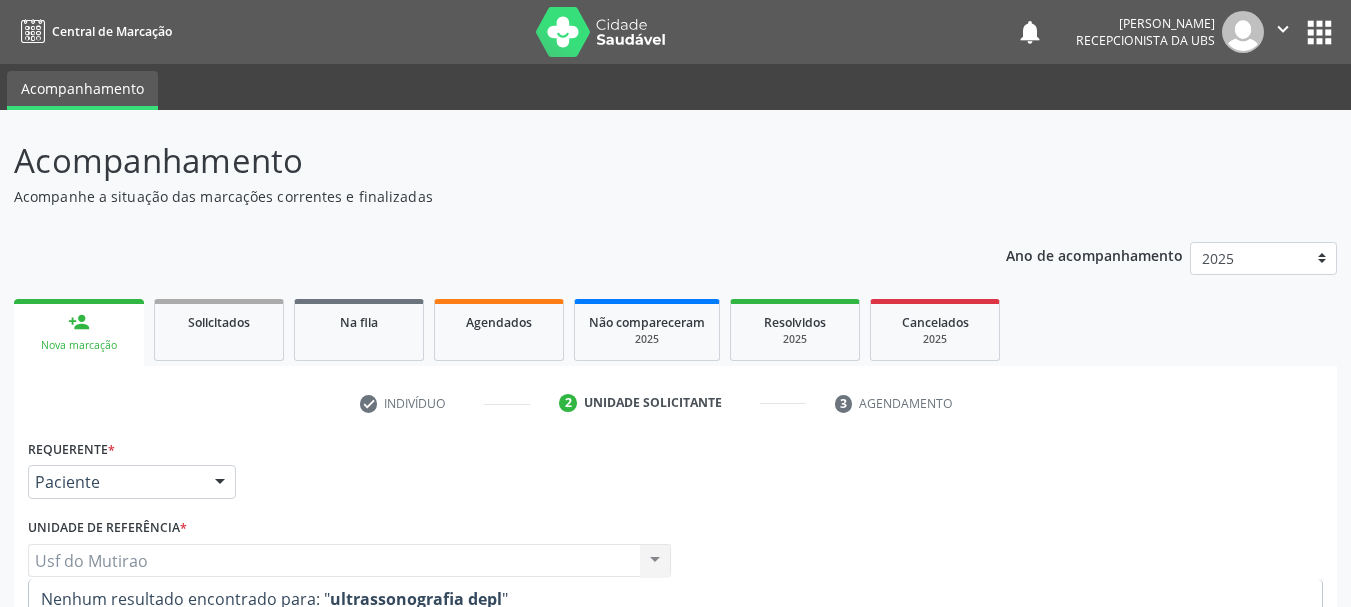 scroll, scrollTop: 299, scrollLeft: 0, axis: vertical 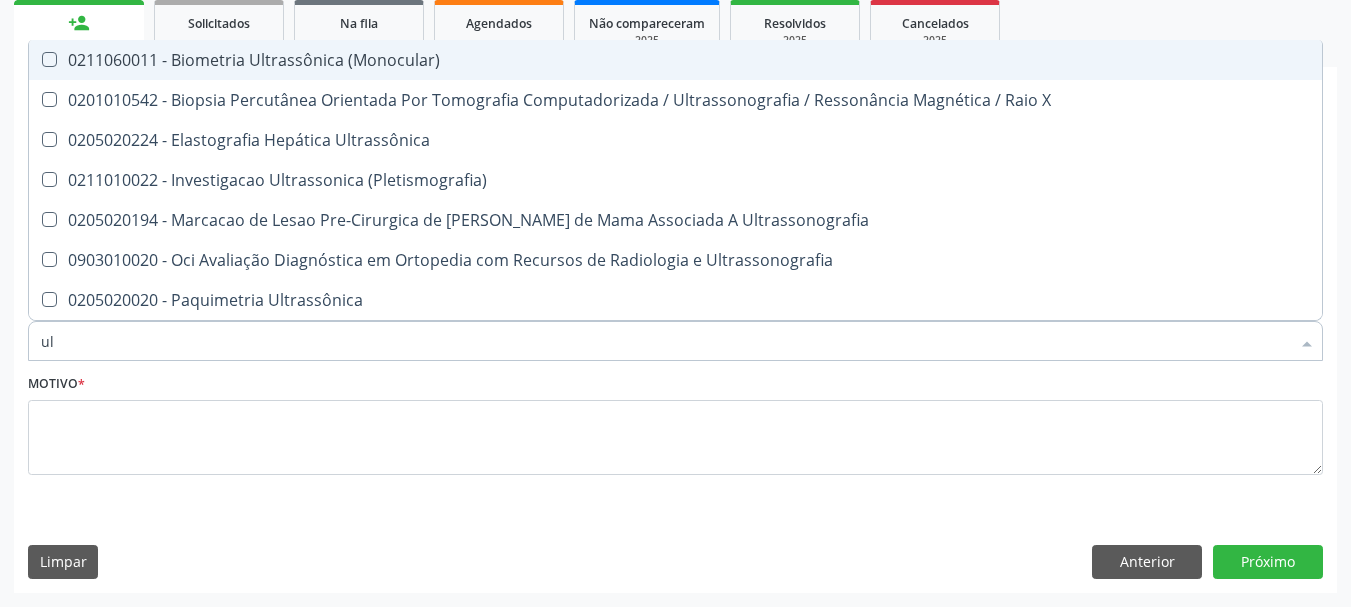 type on "u" 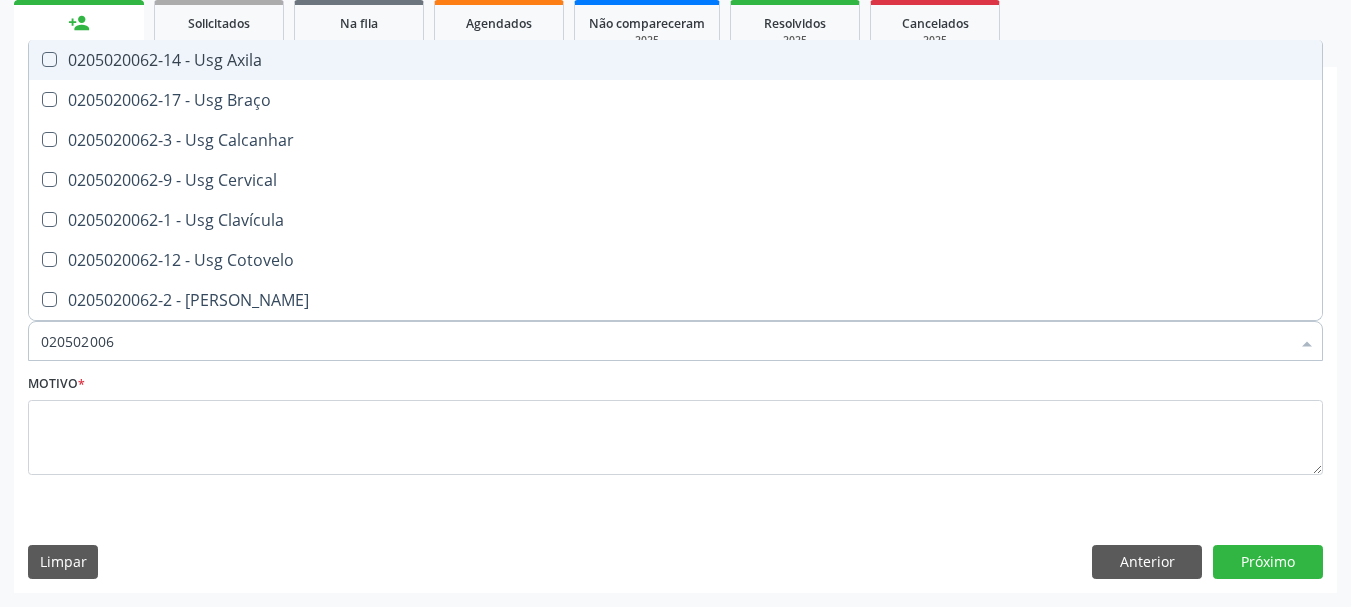 type on "0205020062" 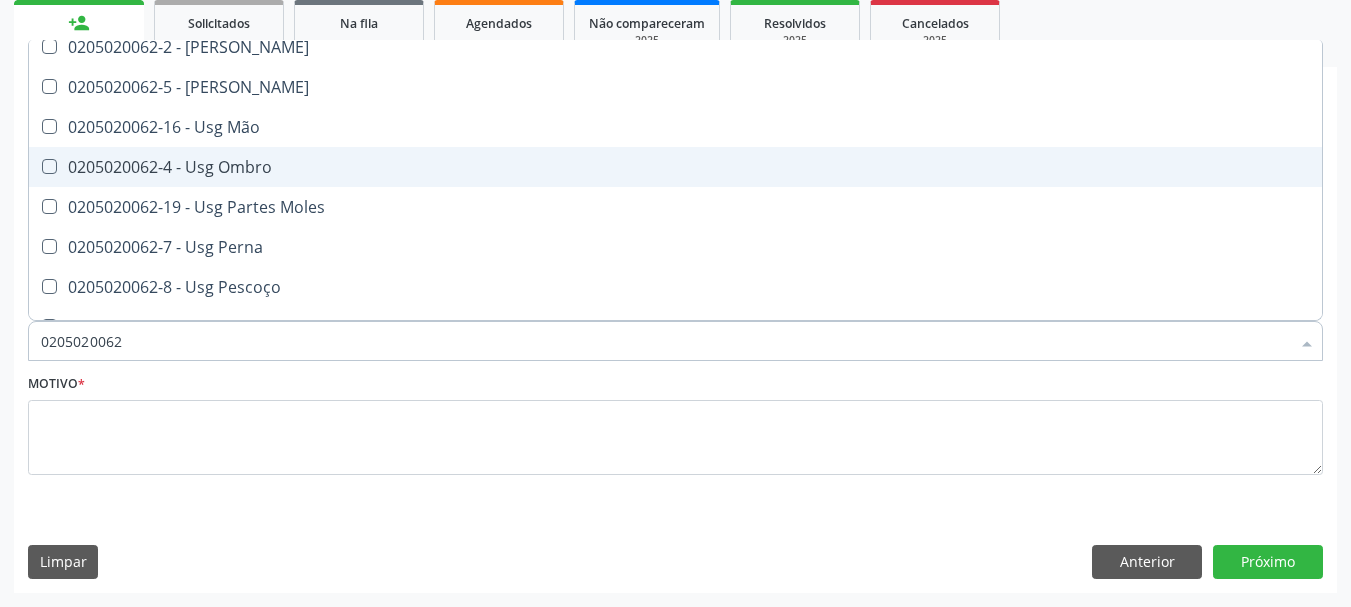 scroll, scrollTop: 300, scrollLeft: 0, axis: vertical 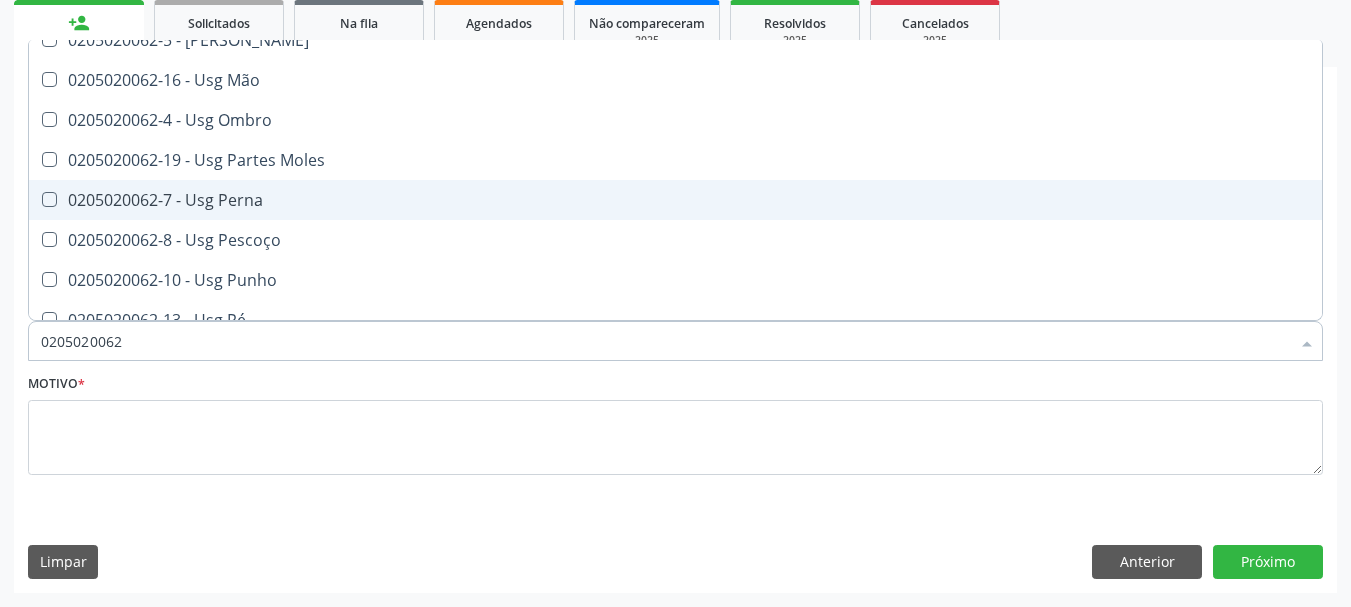 click on "0205020062-7 - Usg Perna" at bounding box center [675, 200] 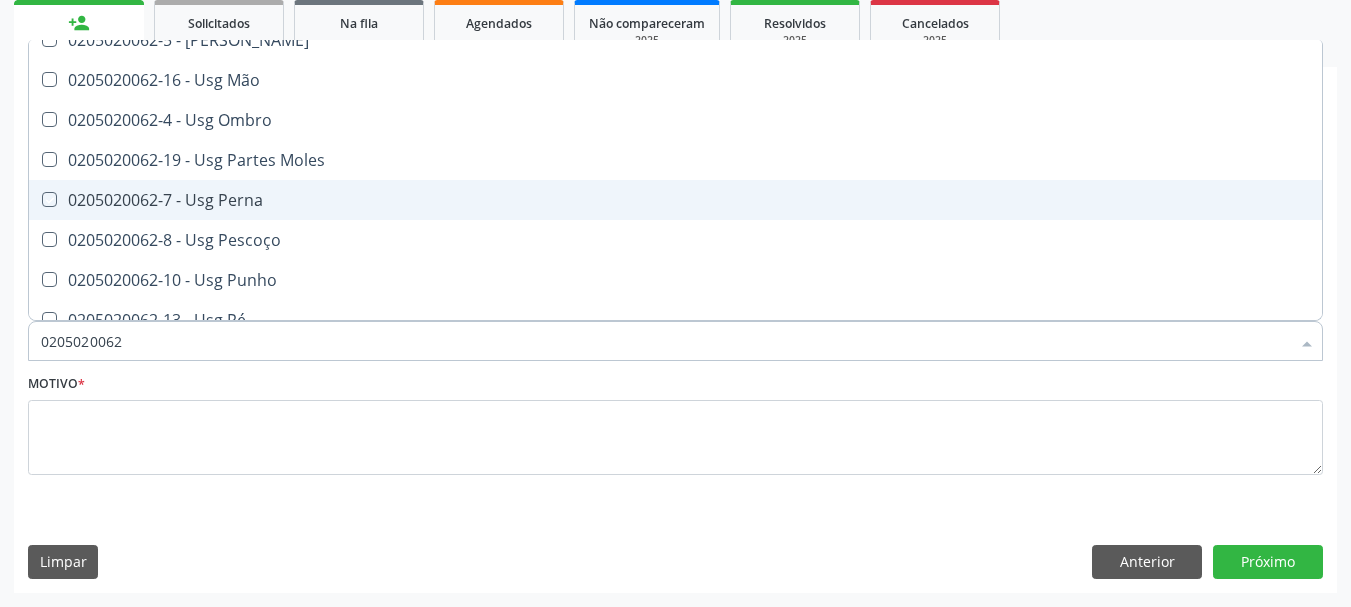 checkbox on "true" 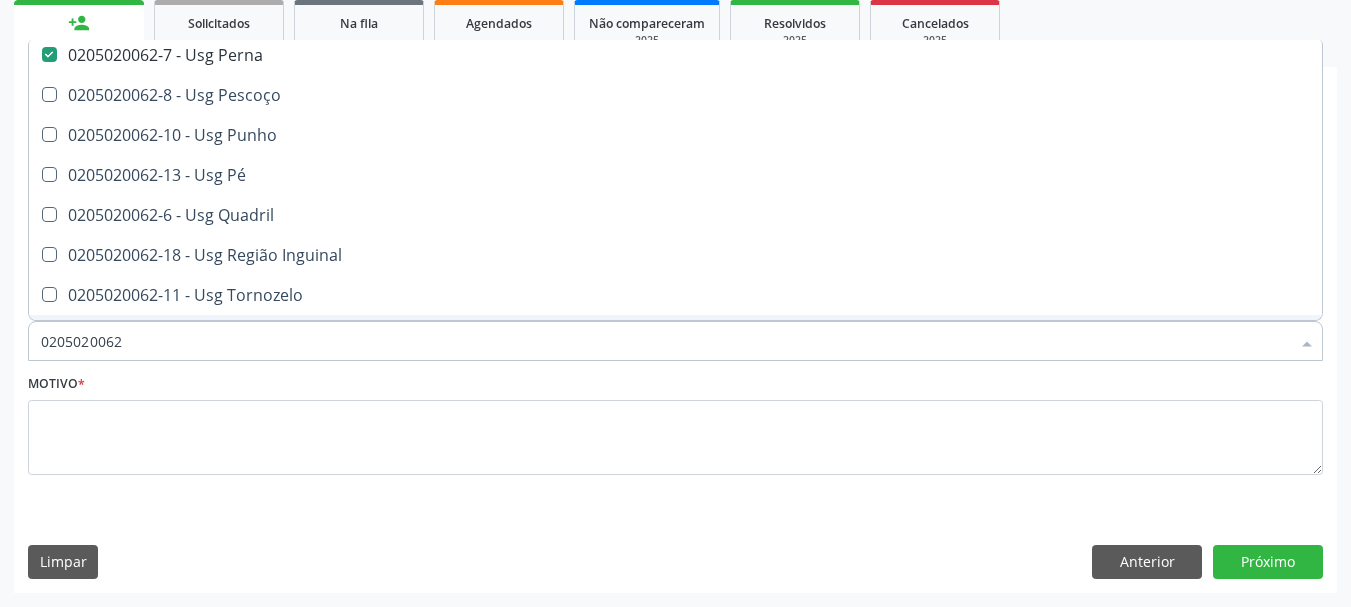 scroll, scrollTop: 480, scrollLeft: 0, axis: vertical 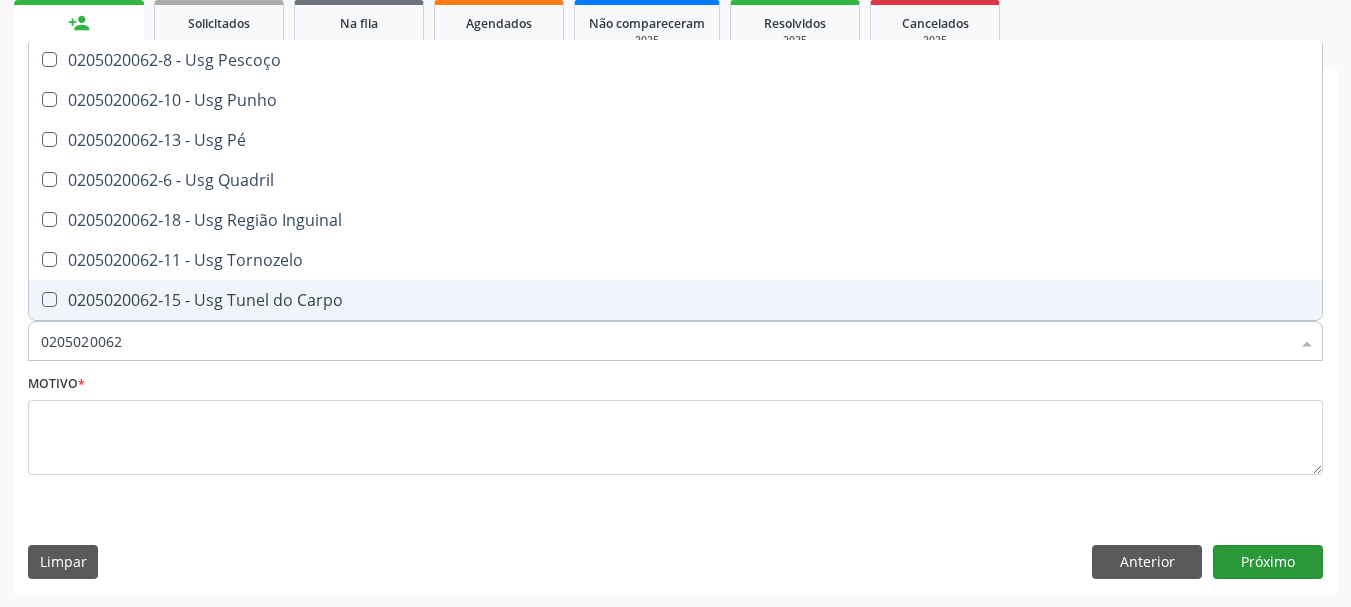 type on "0205020062" 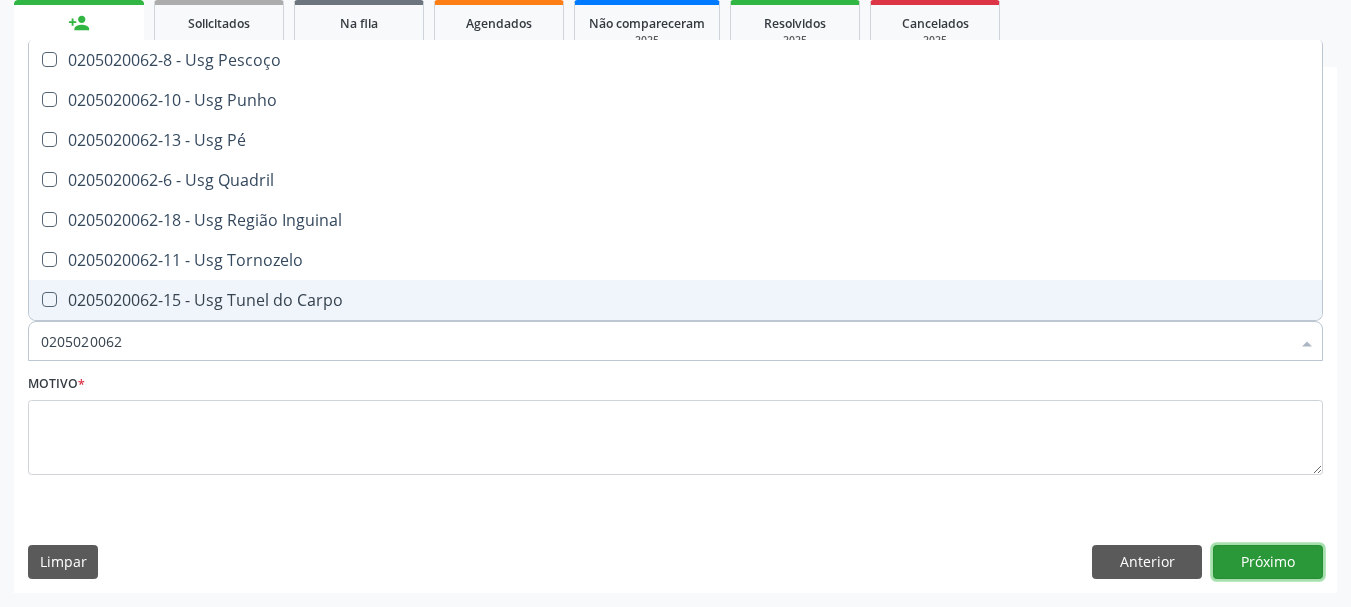 click on "Próximo" at bounding box center (1268, 562) 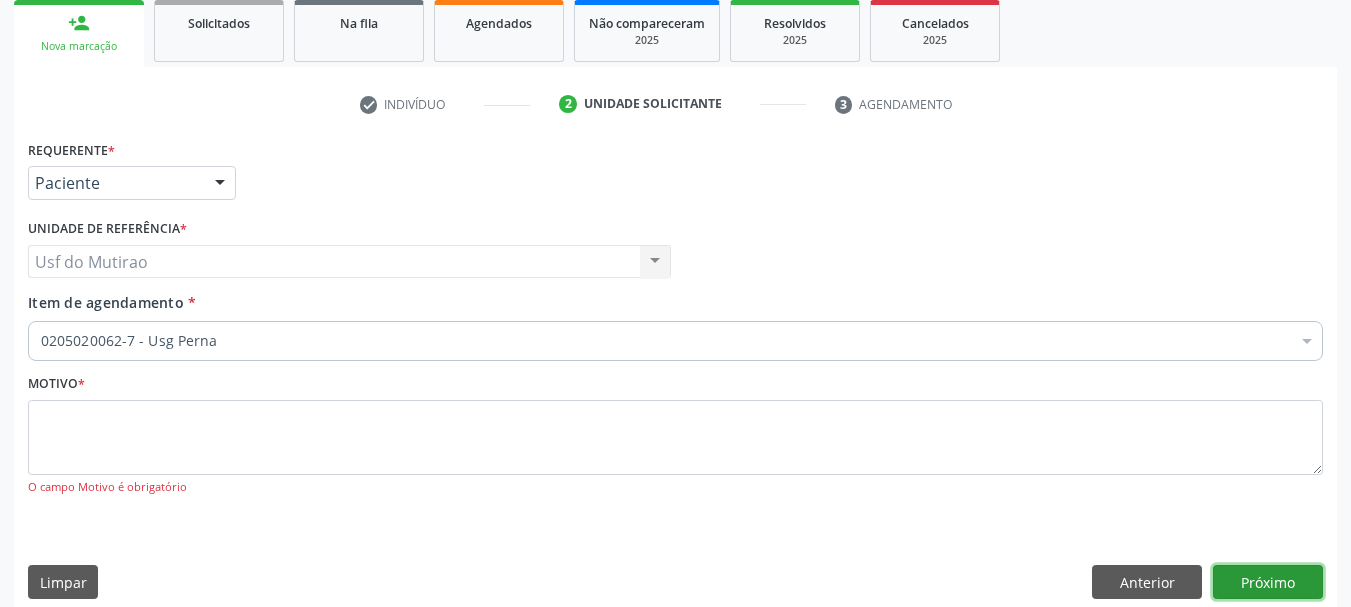 scroll, scrollTop: 0, scrollLeft: 0, axis: both 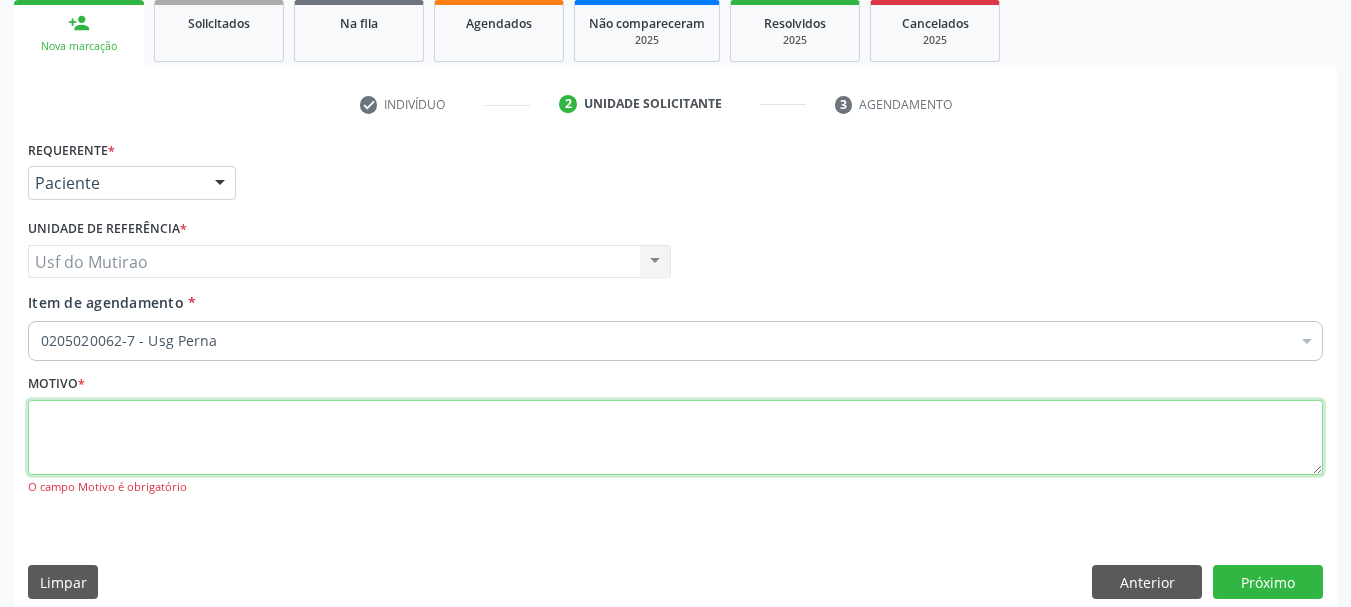 click at bounding box center (675, 438) 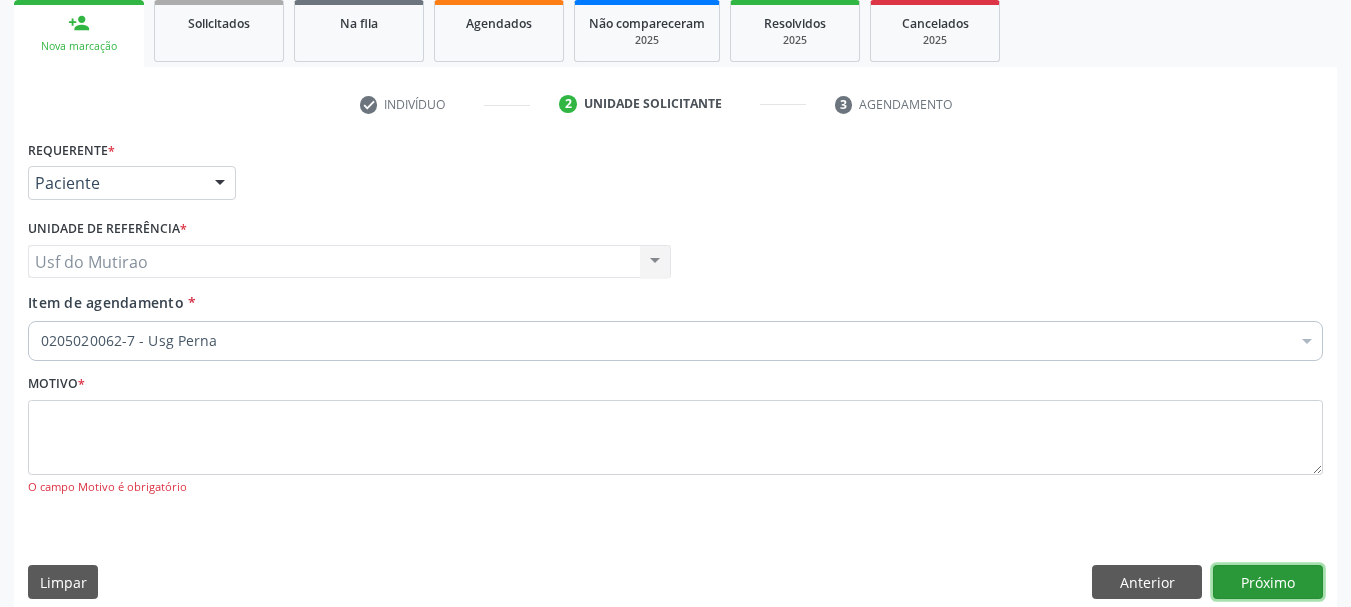 click on "Próximo" at bounding box center [1268, 582] 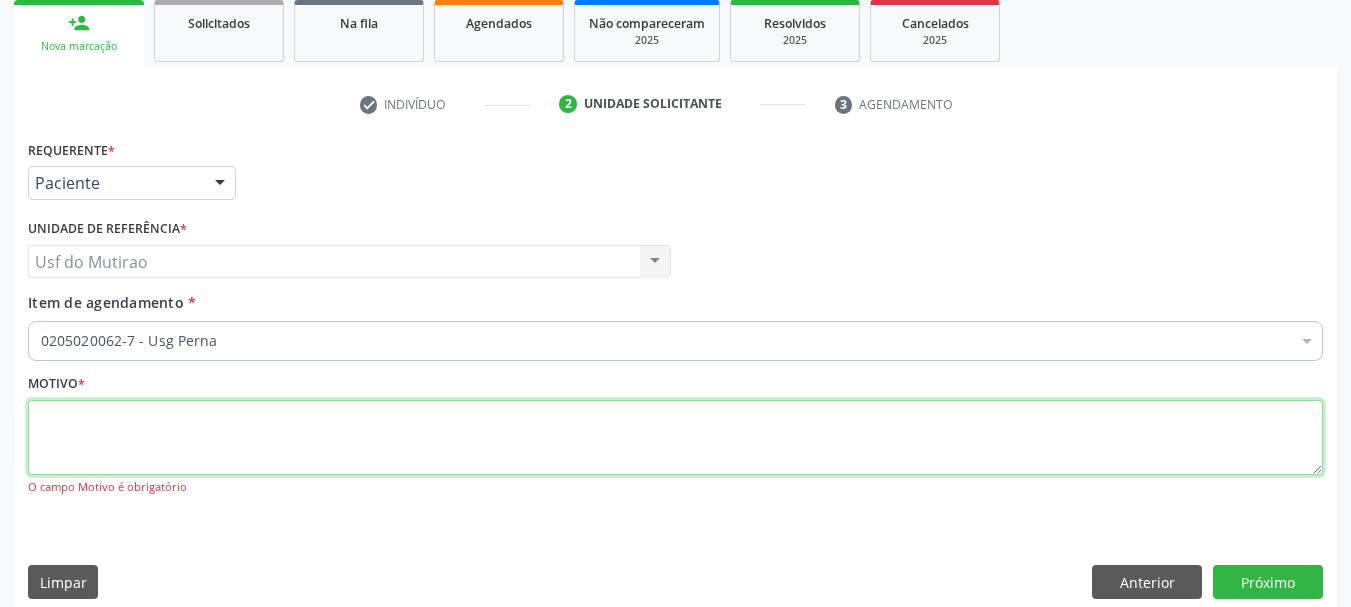 click at bounding box center [675, 438] 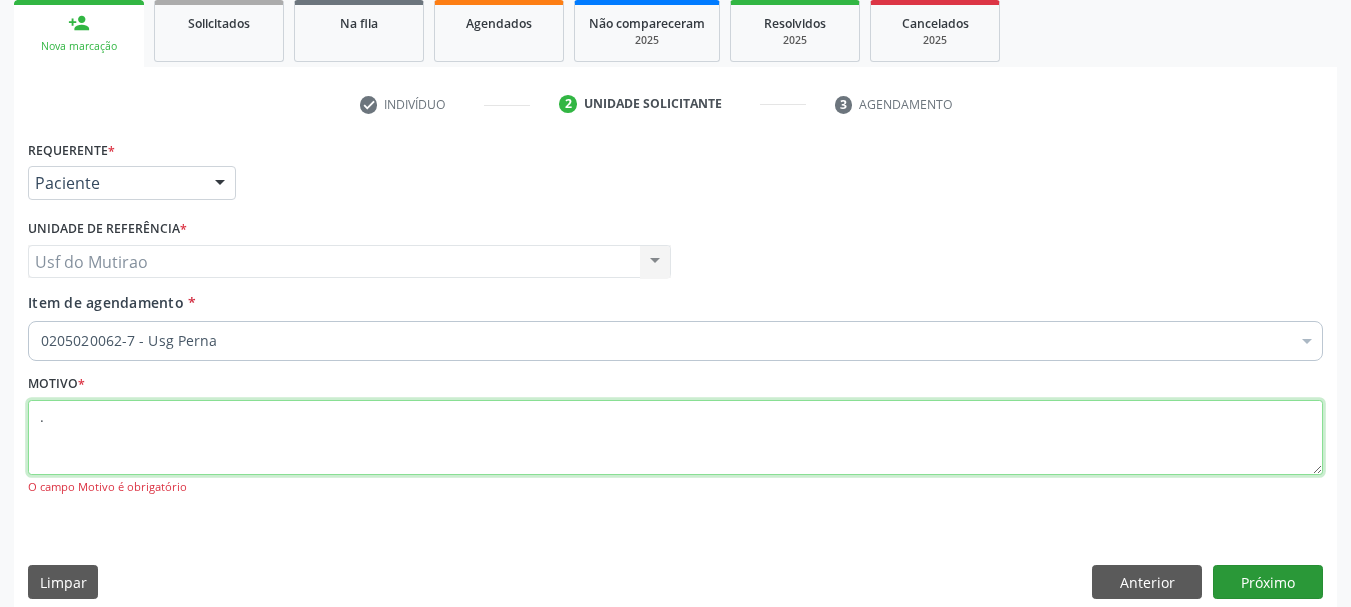 type on "." 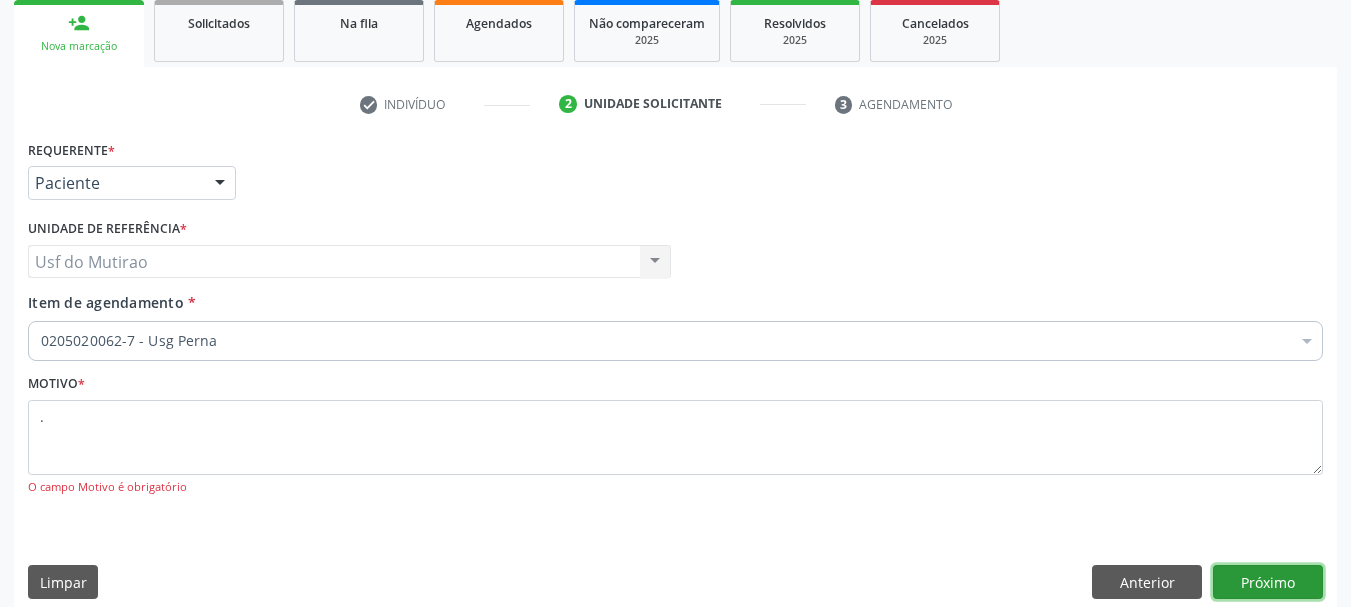 click on "Próximo" at bounding box center (1268, 582) 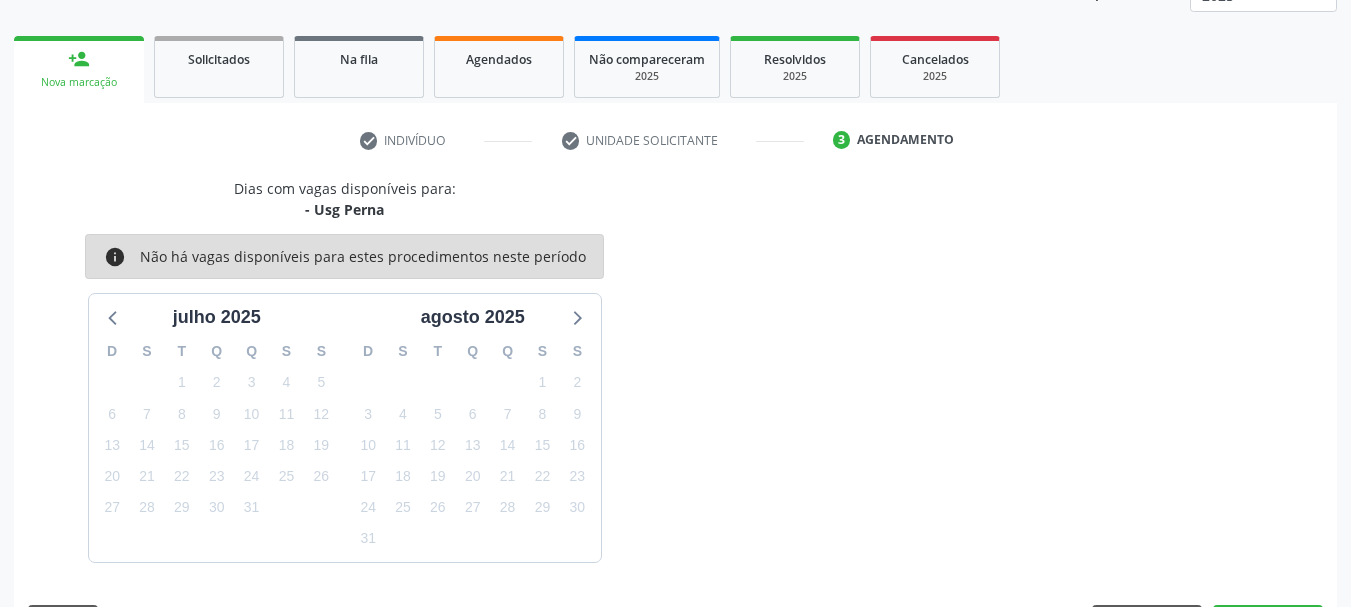 scroll, scrollTop: 299, scrollLeft: 0, axis: vertical 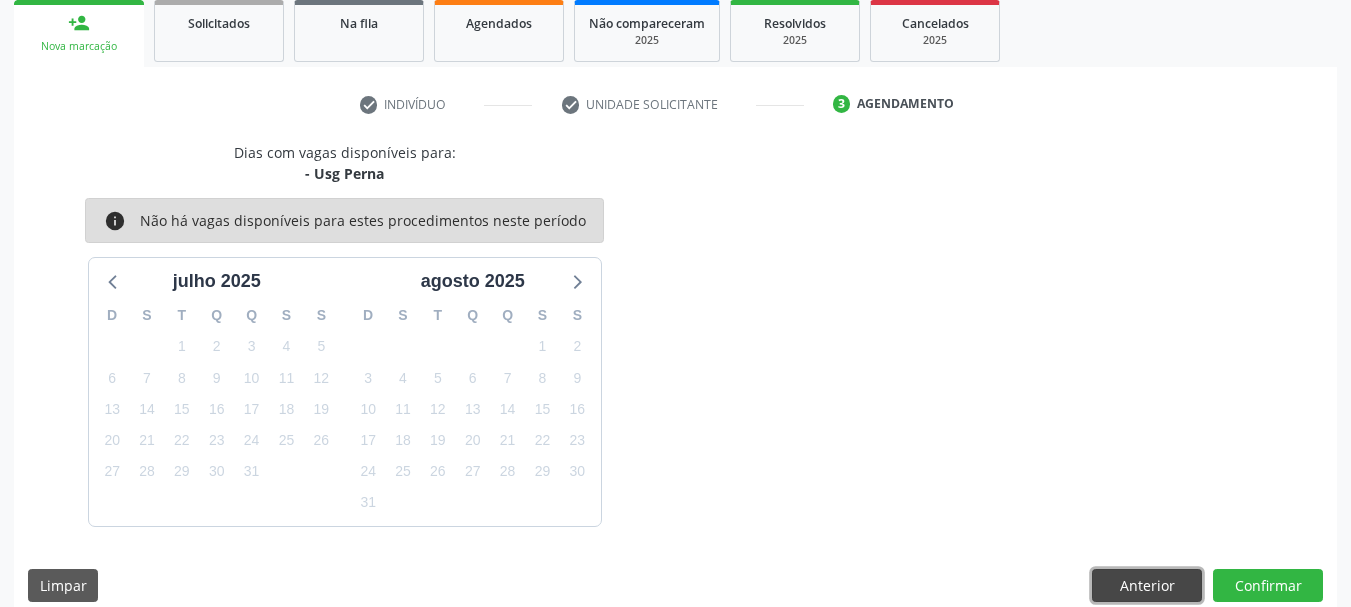 click on "Anterior" at bounding box center [1147, 586] 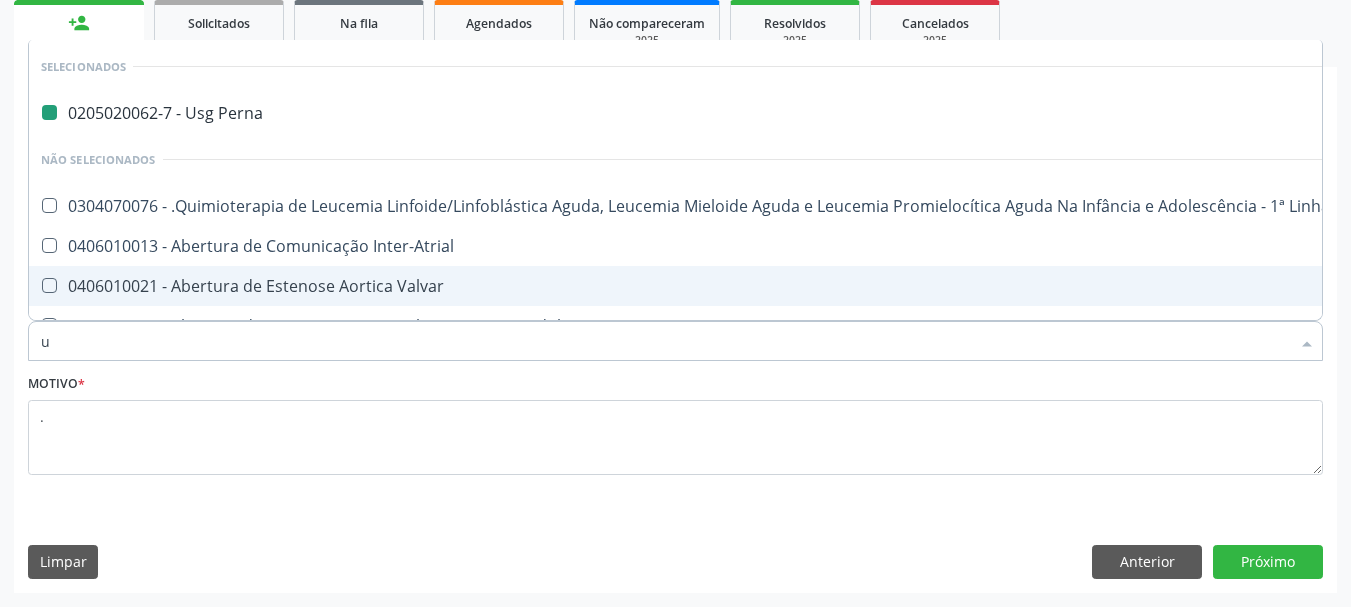 type on "ul" 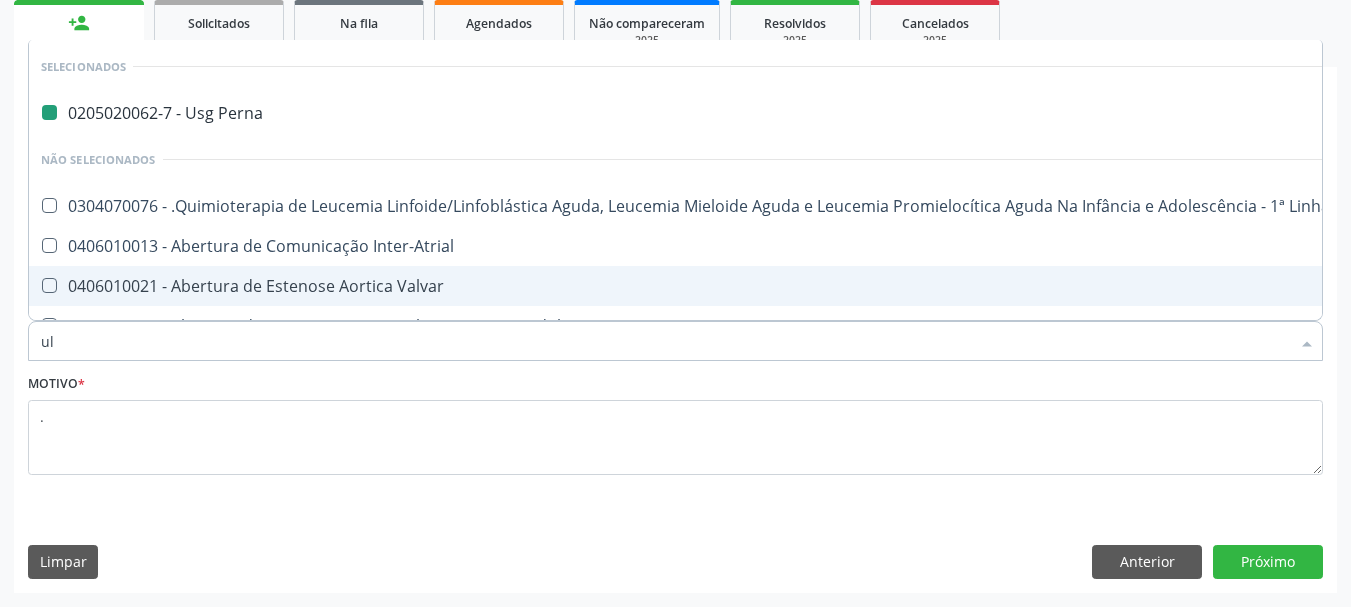 checkbox on "false" 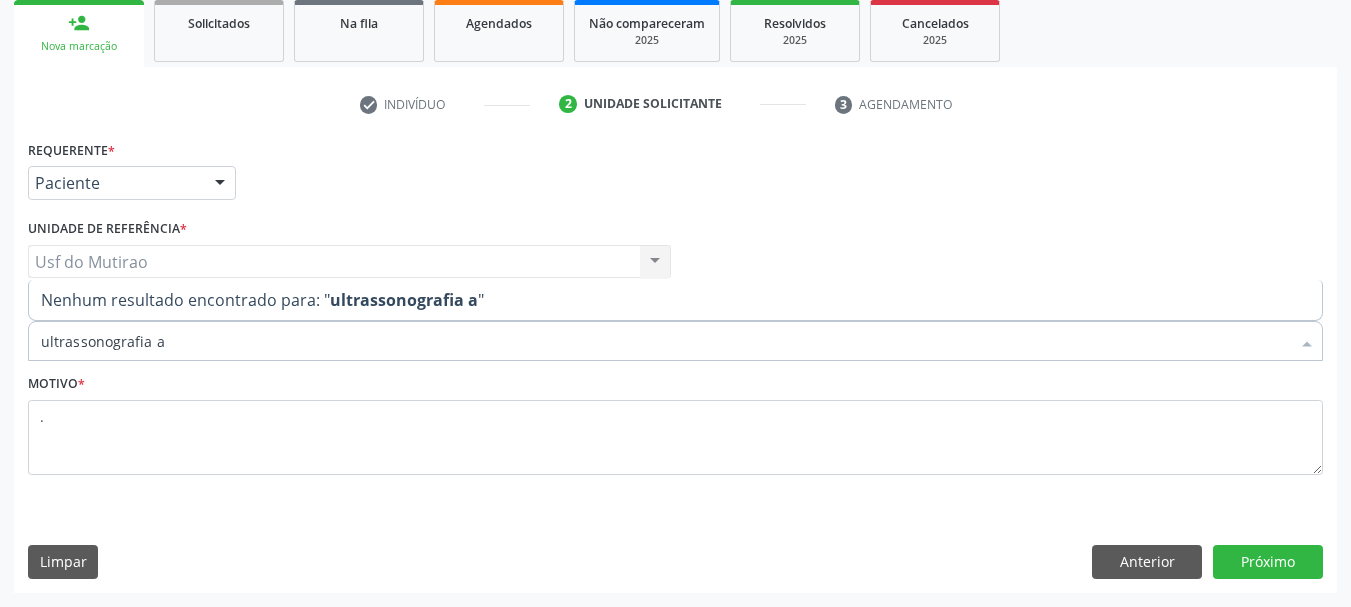 scroll, scrollTop: 0, scrollLeft: 0, axis: both 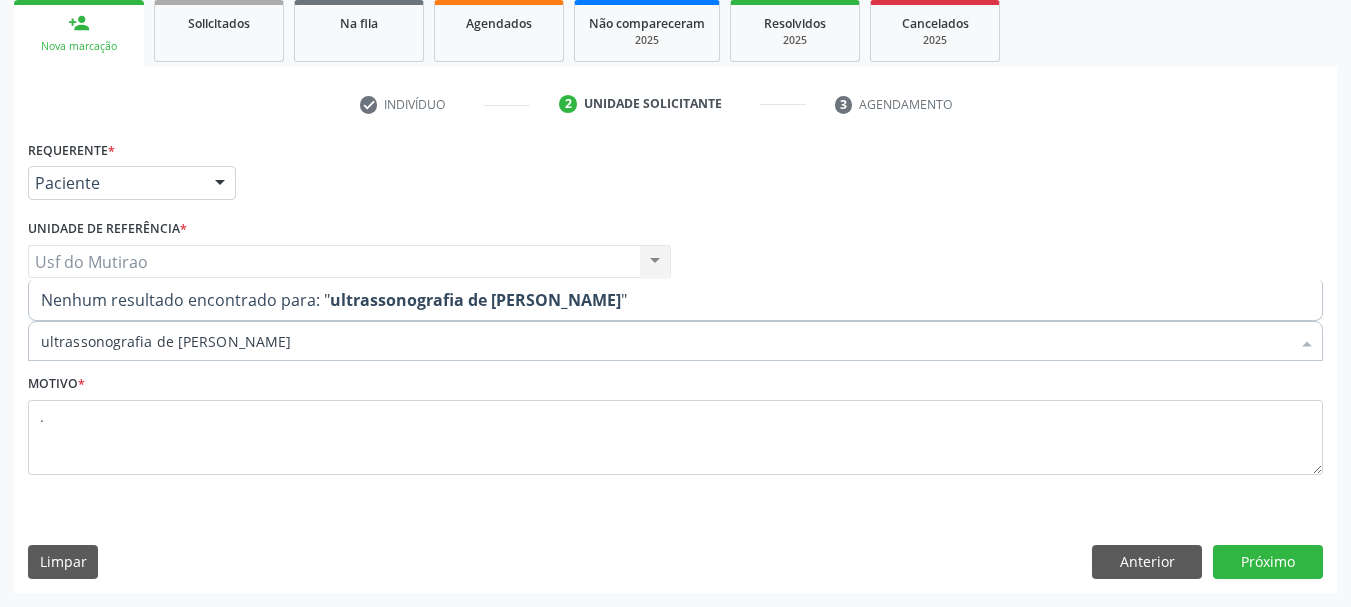 drag, startPoint x: 374, startPoint y: 342, endPoint x: 0, endPoint y: 309, distance: 375.45306 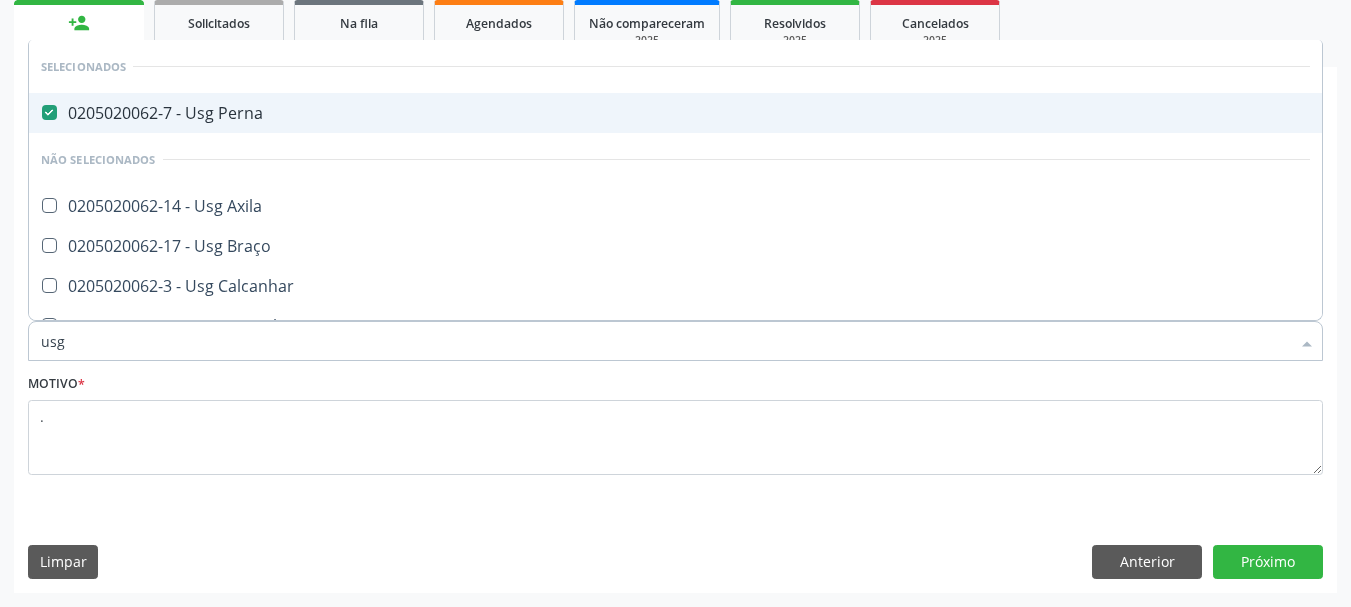type on "usg j" 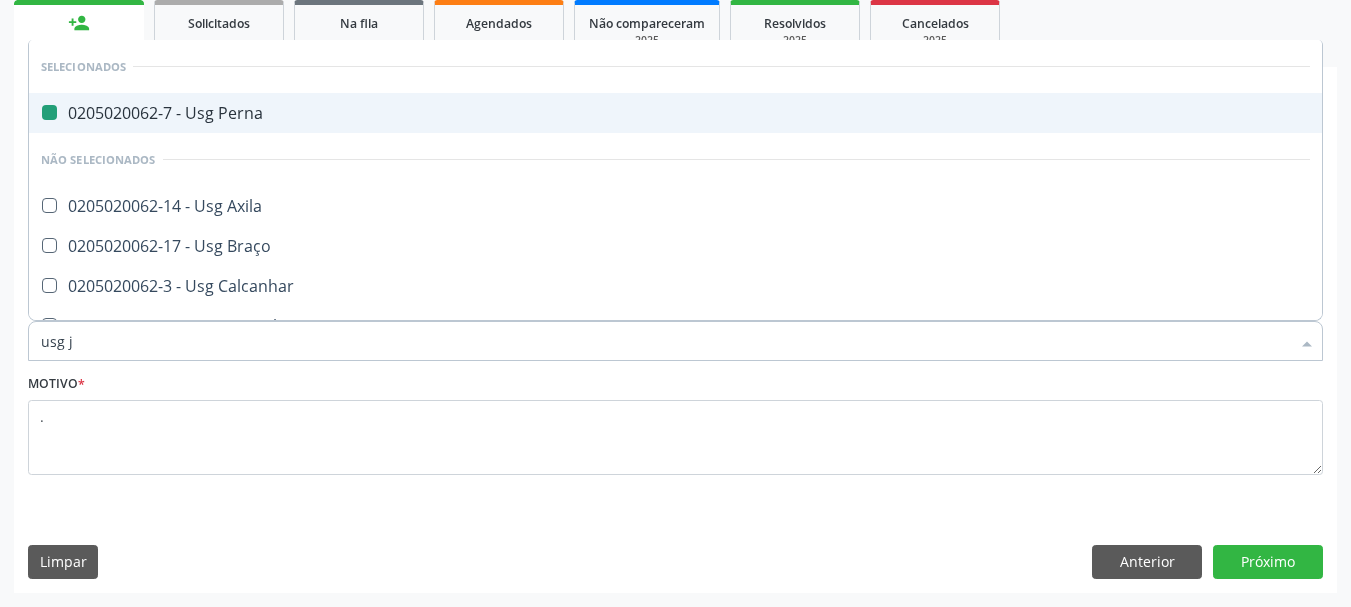 type on "usg jo" 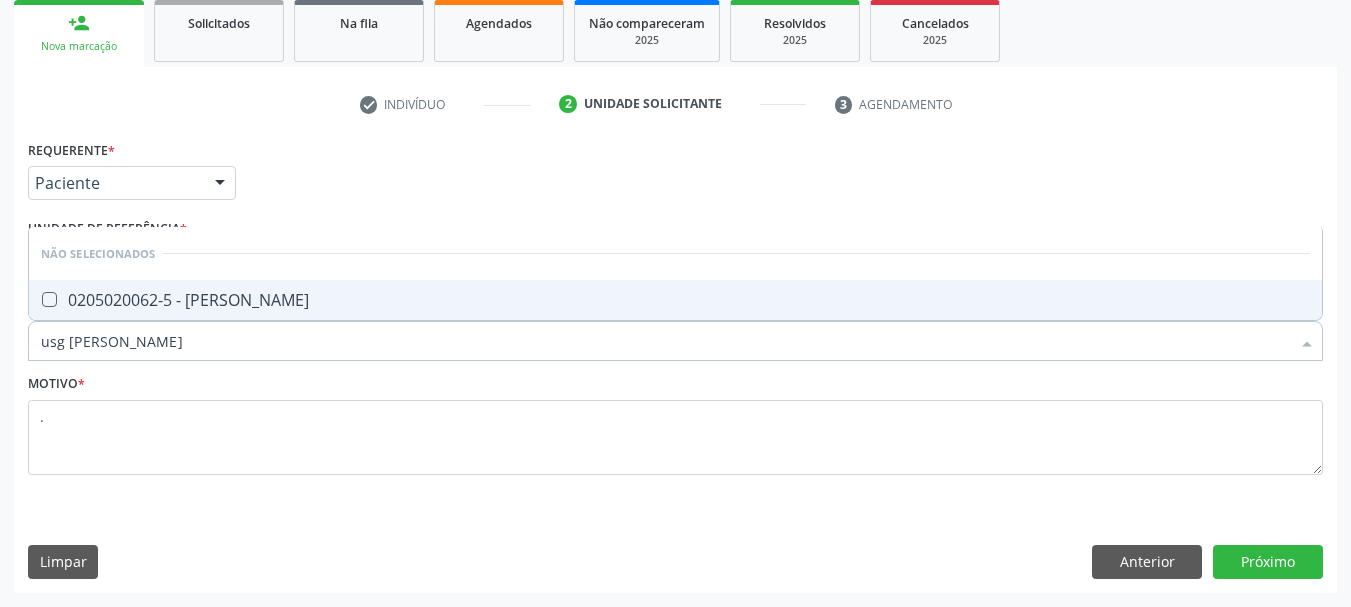 click on "0205020062-5 - Usg Joelho" at bounding box center [675, 300] 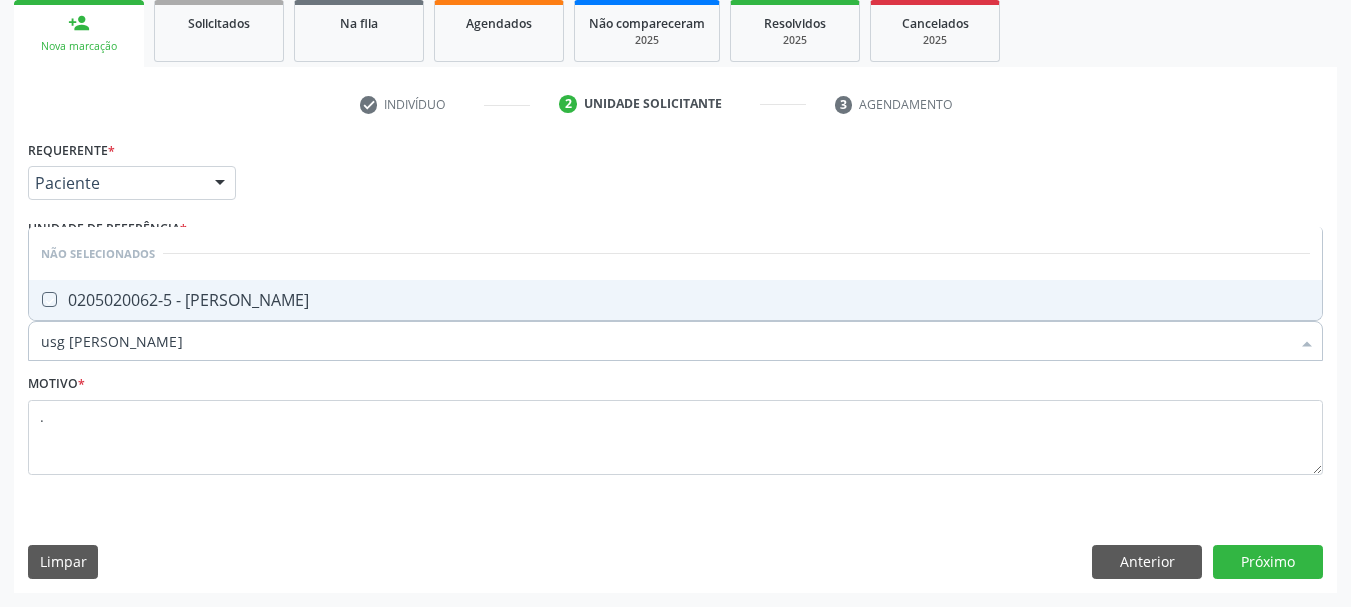 checkbox on "true" 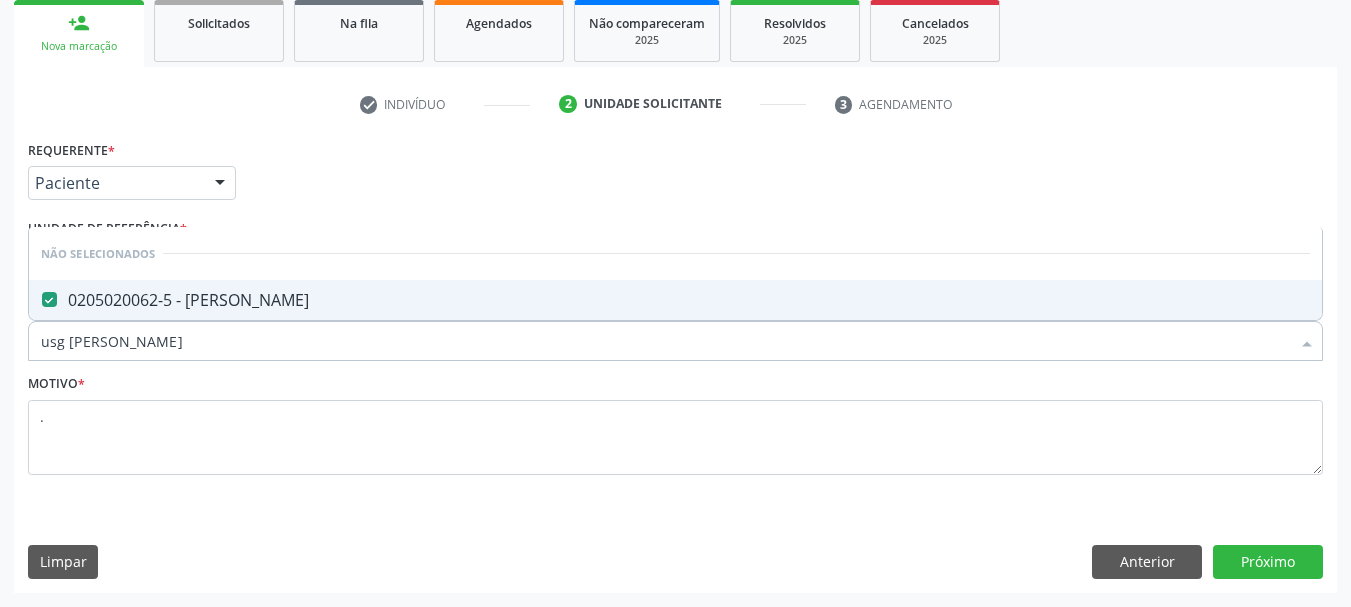 type on "usg jo" 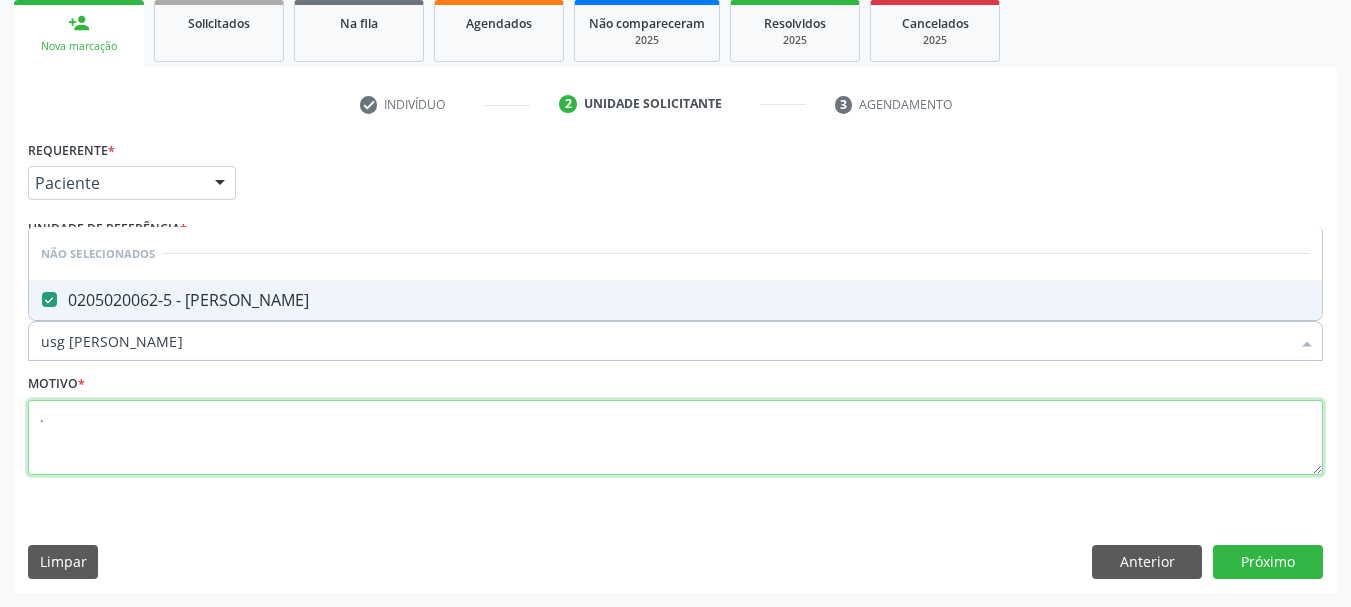 click on "." at bounding box center (675, 438) 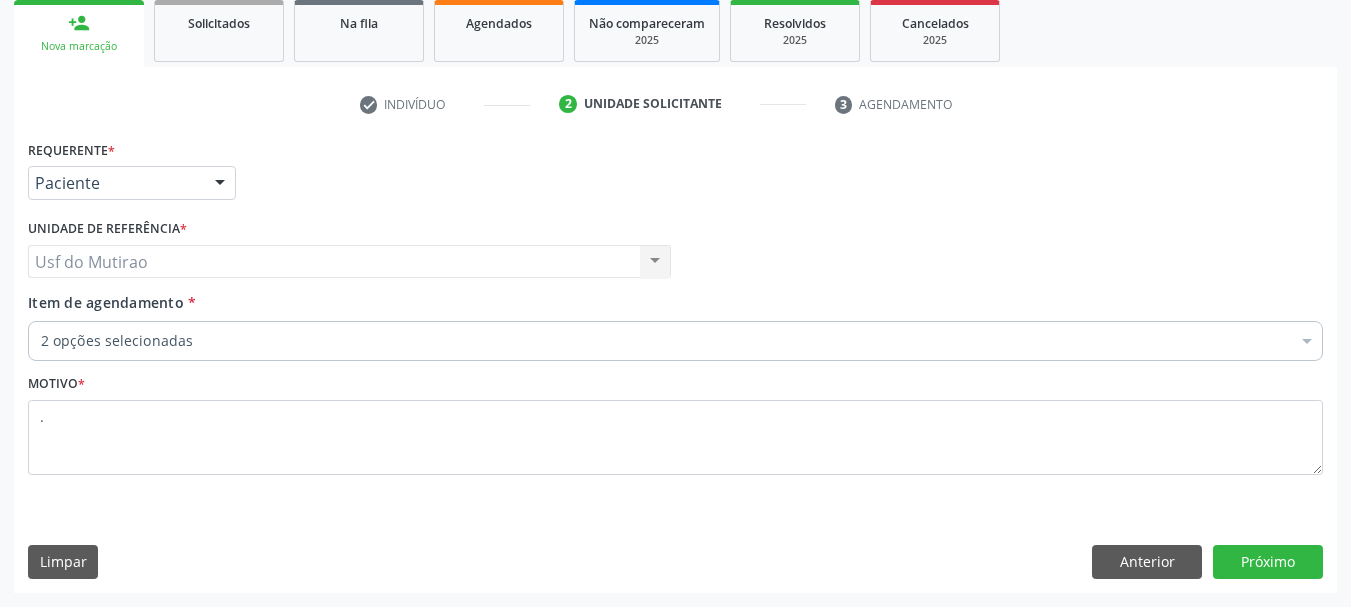 click on "Requerente
*
Paciente         Médico(a)   Enfermeiro(a)   Paciente
Nenhum resultado encontrado para: "   "
Não há nenhuma opção para ser exibida.
UF
PE         AC   AL   AM   AP   BA   CE   DF   ES   GO   MA   MG   MS   MT   PA   PB   PE   PI   PR   RJ   RN   RO   RR   RS   SC   SE   SL   SP   SV   TO
Nenhum resultado encontrado para: "   "
Não há nenhuma opção para ser exibida.
Município
Serra Talhada         Abreu e Lima   Afogados da Ingazeira   Afrânio   Agrestina   Água Preta   Águas Belas   Alagoinha   Aliança   Altinho   Amaraji   Angelim   Araçoiaba   Araripina   Arcoverde   Barra de Guabiraba   Barreiros   Belém de Maria   Belém do São Francisco   Belo Jardim   Betânia   Bezerros   Bodocó   Bom Conselho   Bom Jardim   Bonito   Brejão   Brejinho   Brejo da Madre de Deus   Buenos Aires   Buíque   Cabo de Santo Agostinho   Cabrobó   Cachoeirinha" at bounding box center (675, 363) 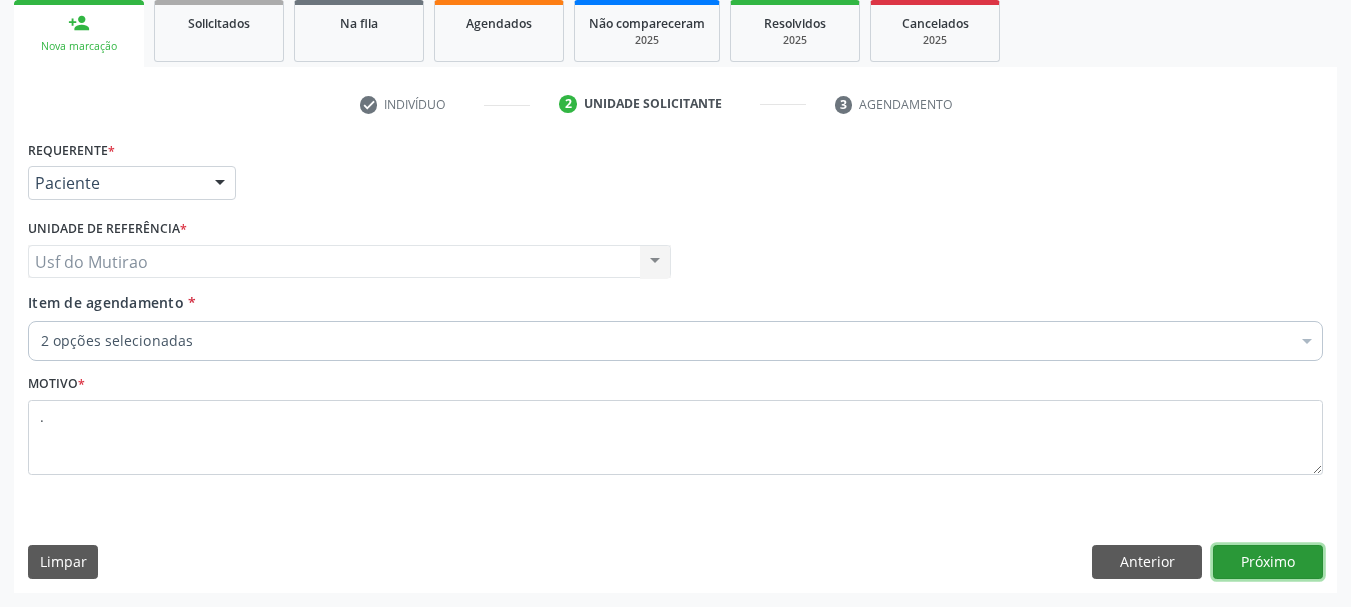 click on "Próximo" at bounding box center [1268, 562] 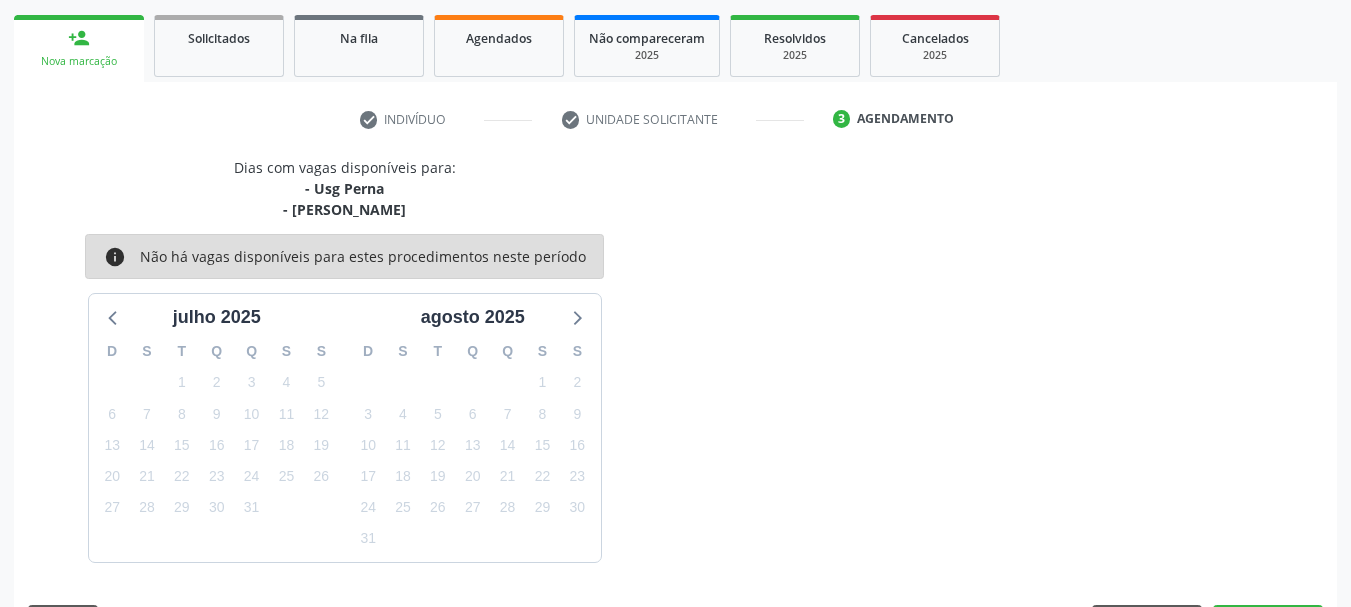 scroll, scrollTop: 299, scrollLeft: 0, axis: vertical 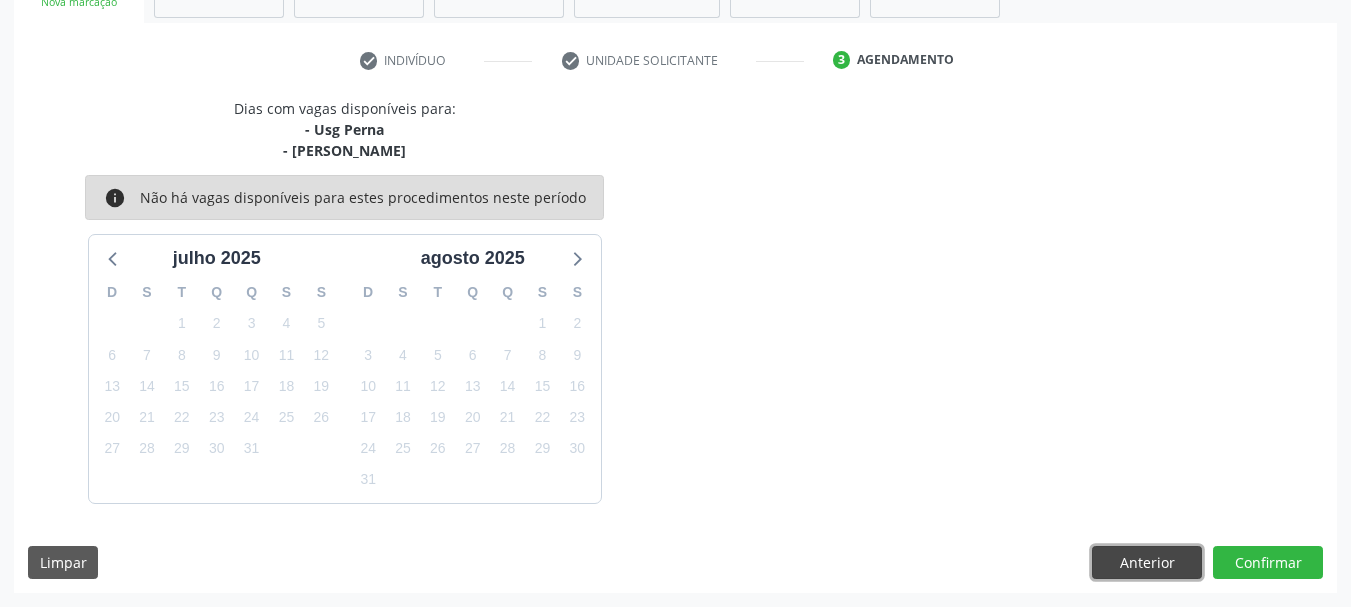 click on "Anterior" at bounding box center (1147, 563) 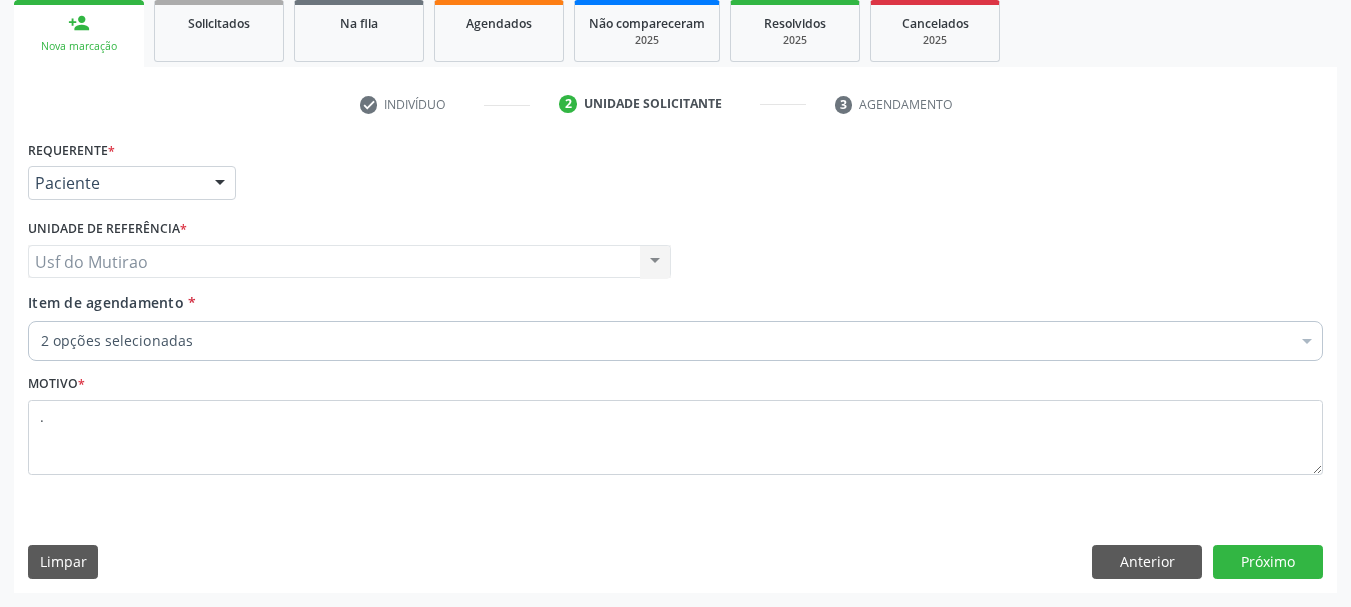 scroll, scrollTop: 299, scrollLeft: 0, axis: vertical 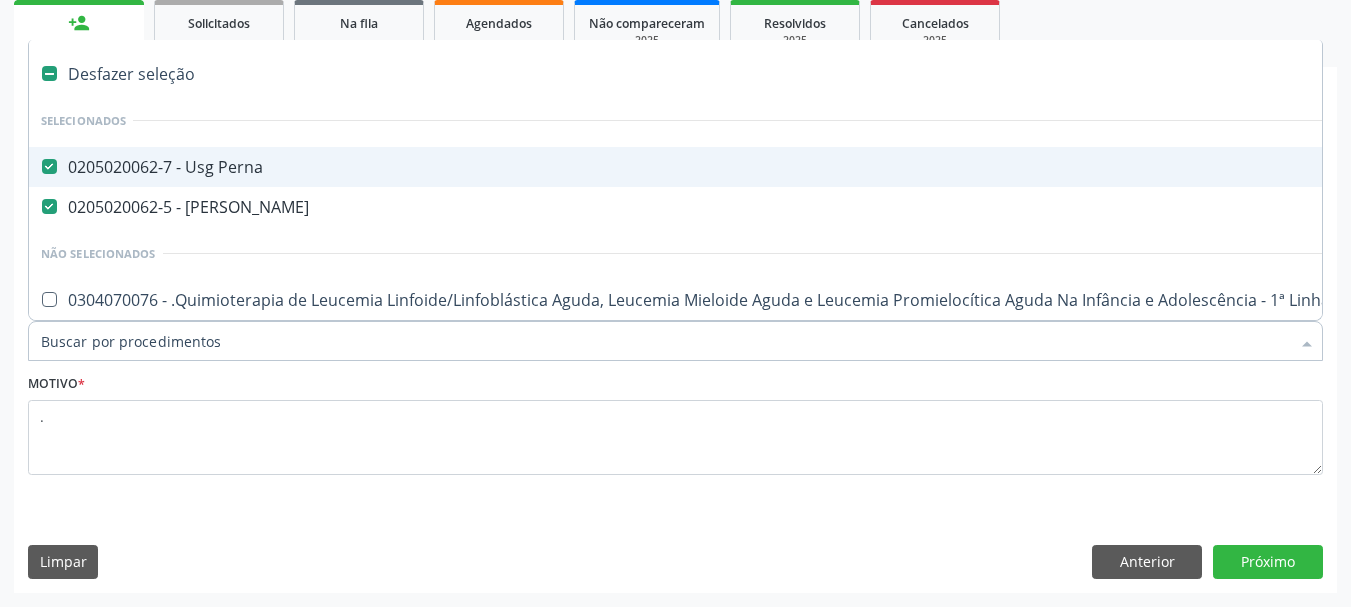click on "0205020062-7 - Usg Perna" at bounding box center (819, 167) 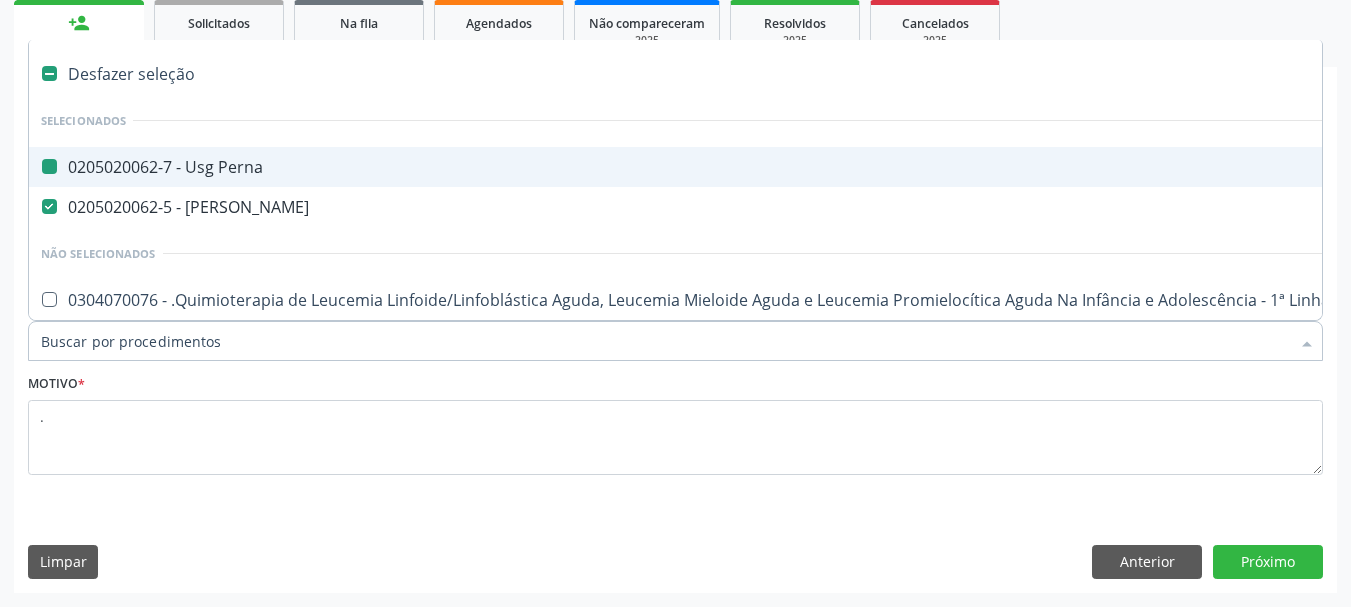 checkbox on "false" 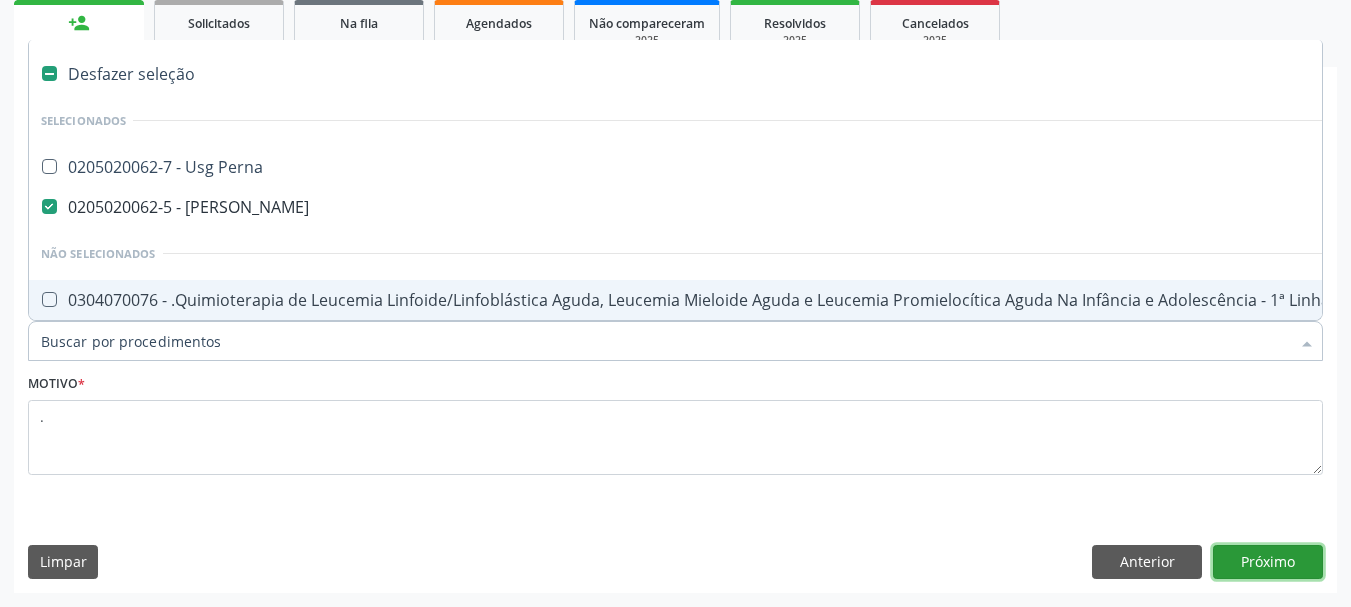 click on "Próximo" at bounding box center [1268, 562] 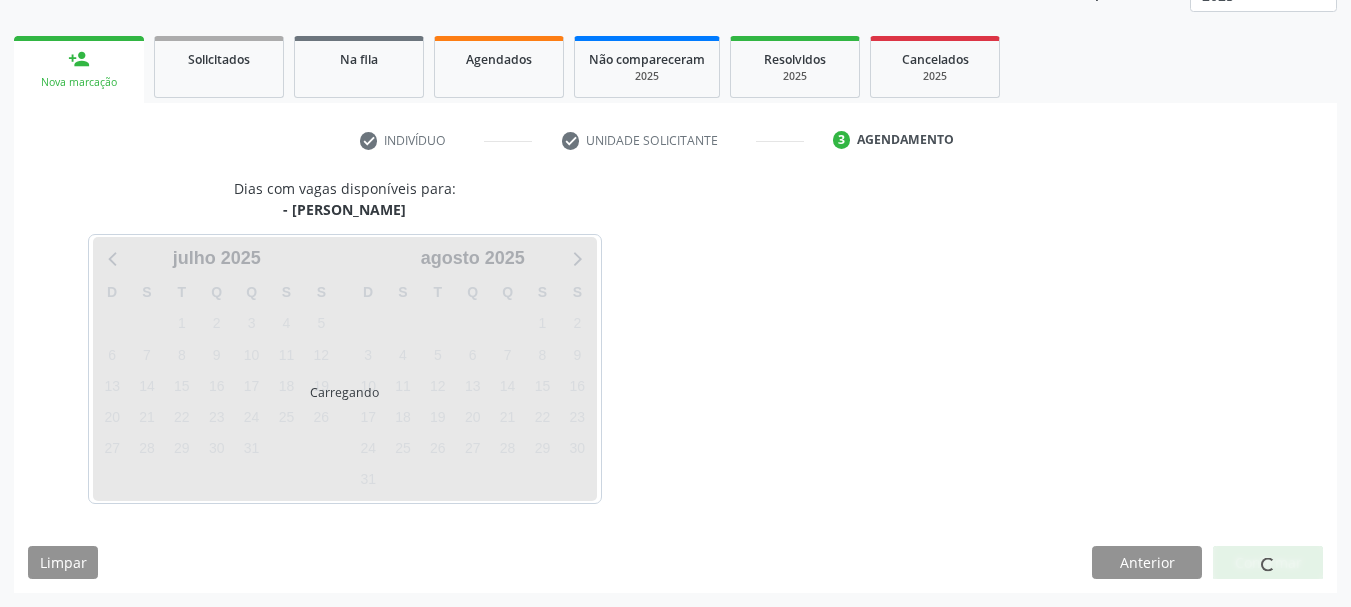scroll, scrollTop: 263, scrollLeft: 0, axis: vertical 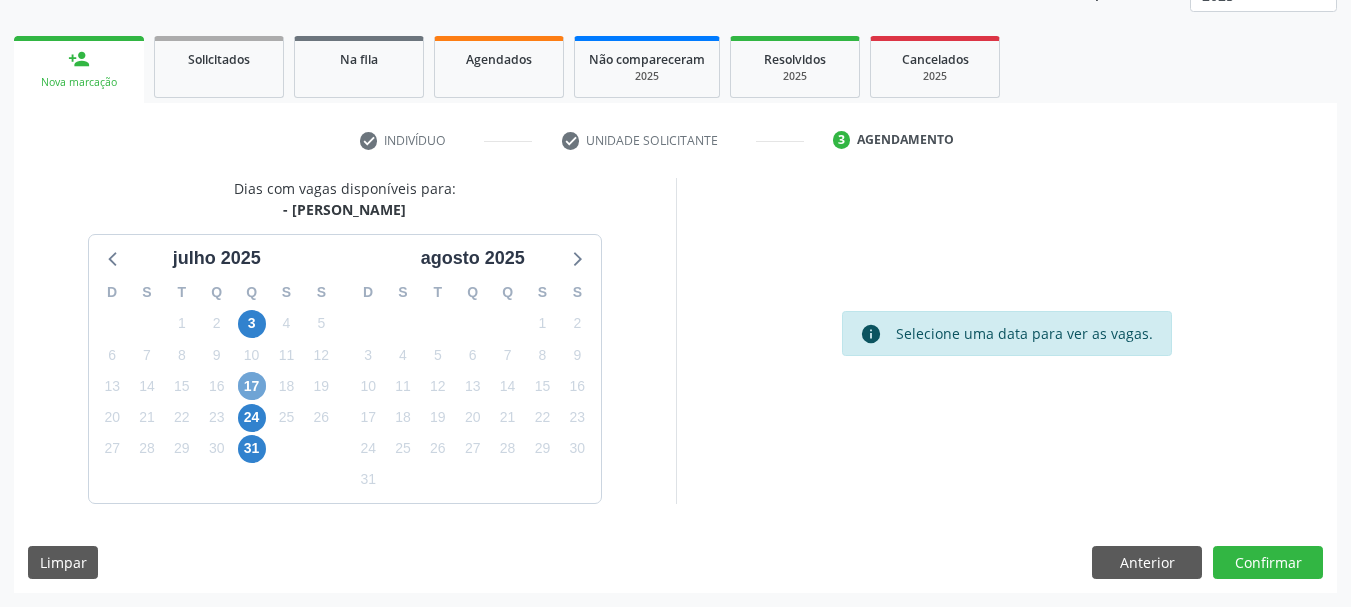 click on "17" at bounding box center (252, 386) 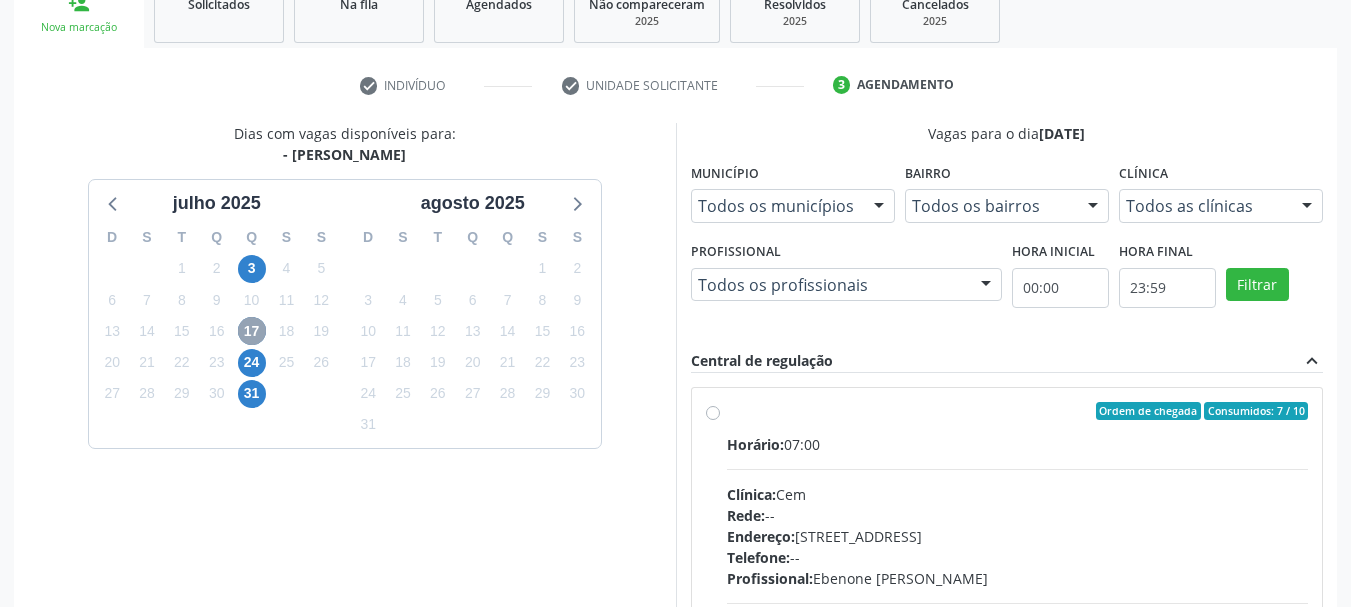 scroll, scrollTop: 363, scrollLeft: 0, axis: vertical 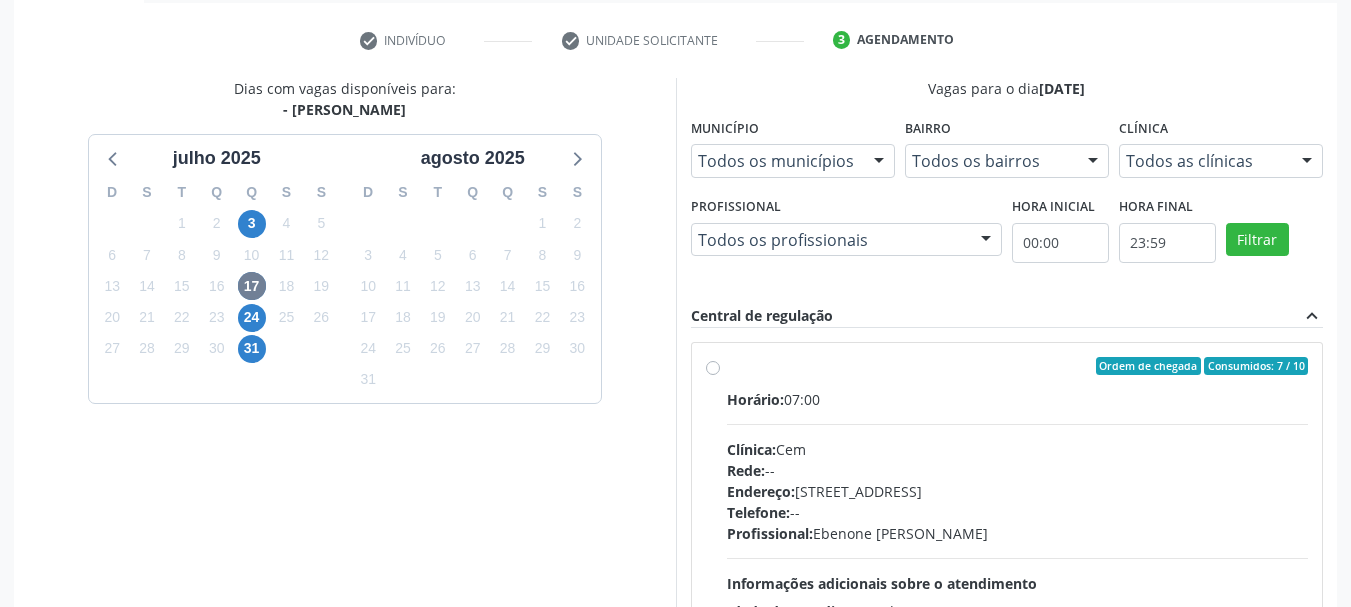 click on "Horário:   07:00
Clínica:  Cem
Rede:
--
Endereço:   Casa, nº 393, Nossa Senhora da Pen, Serra Talhada - PE
Telefone:   --
Profissional:
Ebenone Antonio da Silva
Informações adicionais sobre o atendimento
Idade de atendimento:
de 0 a 120 anos
Gênero(s) atendido(s):
Masculino e Feminino
Informações adicionais:
--" at bounding box center (1018, 526) 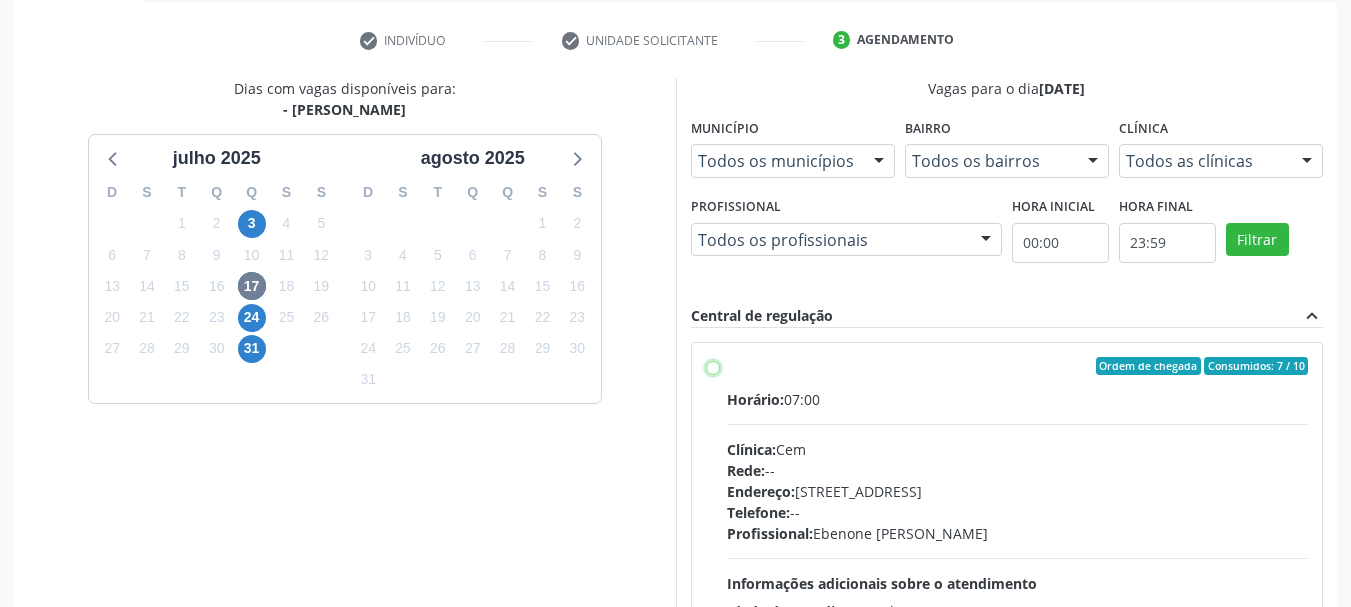 click on "Ordem de chegada
Consumidos: 7 / 10
Horário:   07:00
Clínica:  Cem
Rede:
--
Endereço:   Casa, nº 393, Nossa Senhora da Pen, Serra Talhada - PE
Telefone:   --
Profissional:
Ebenone Antonio da Silva
Informações adicionais sobre o atendimento
Idade de atendimento:
de 0 a 120 anos
Gênero(s) atendido(s):
Masculino e Feminino
Informações adicionais:
--" at bounding box center [713, 366] 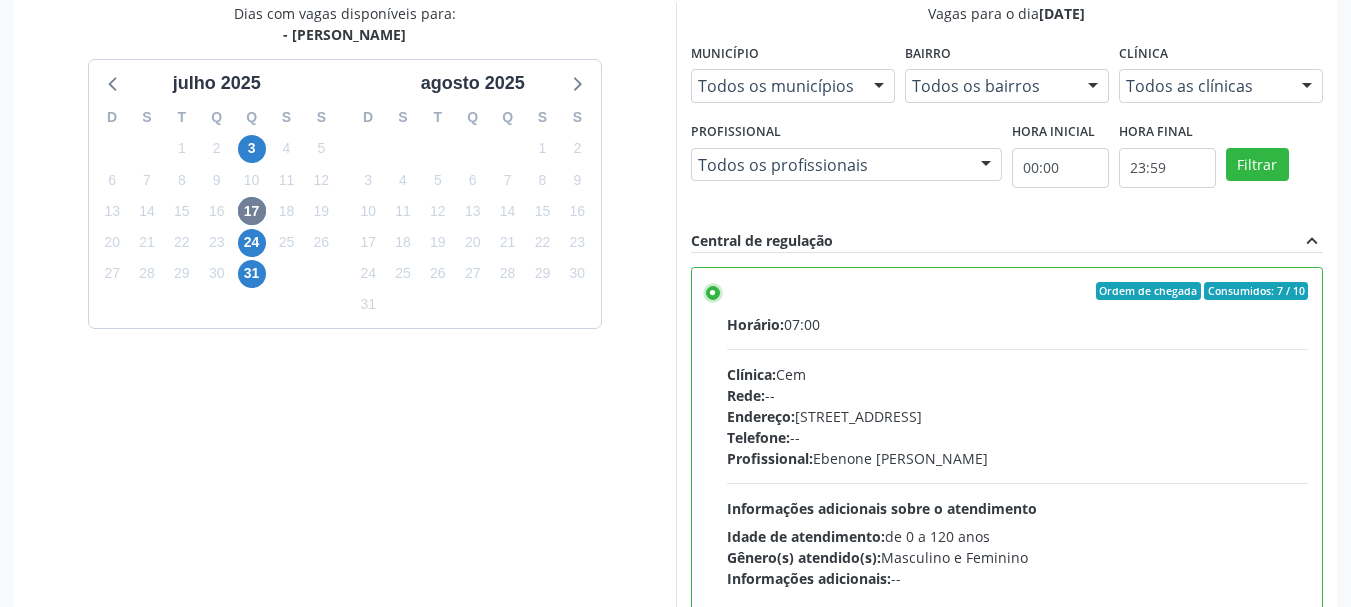 scroll, scrollTop: 588, scrollLeft: 0, axis: vertical 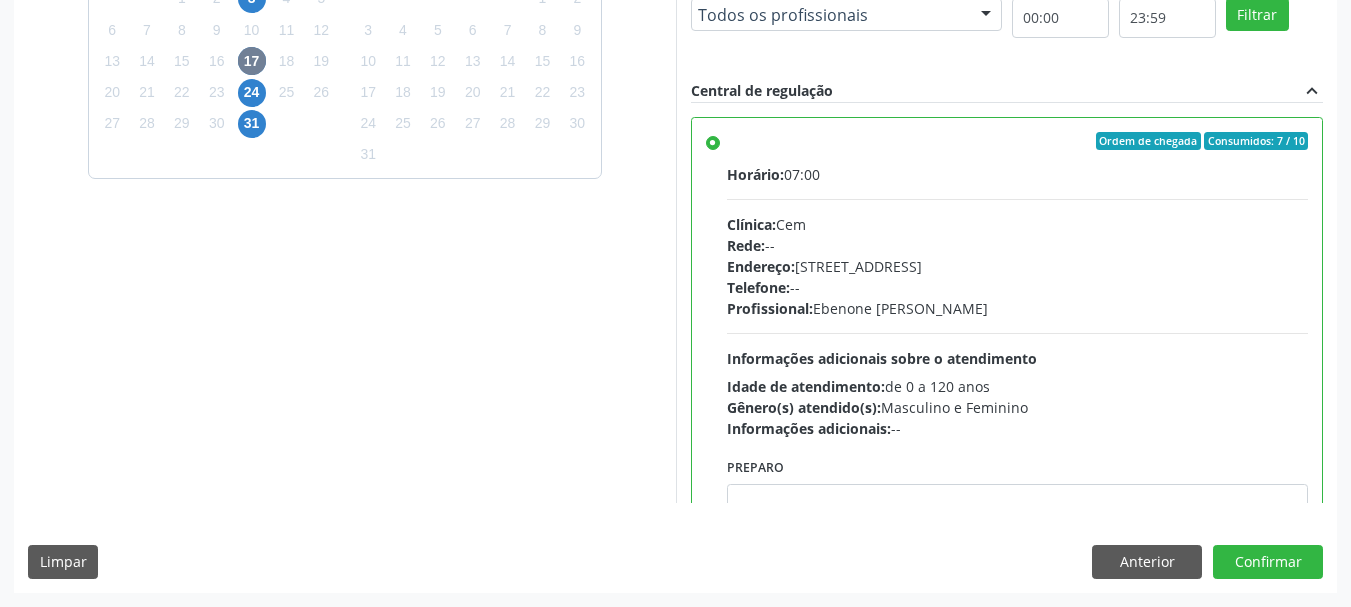 click on "Dias com vagas disponíveis para:
- Usg Joelho
julho 2025 D S T Q Q S S 29 30 1 2 3 4 5 6 7 8 9 10 11 12 13 14 15 16 17 18 19 20 21 22 23 24 25 26 27 28 29 30 31 1 2 3 4 5 6 7 8 9 agosto 2025 D S T Q Q S S 27 28 29 30 31 1 2 3 4 5 6 7 8 9 10 11 12 13 14 15 16 17 18 19 20 21 22 23 24 25 26 27 28 29 30 31 1 2 3 4 5 6
Vagas para o dia
17/07/2025
Município
Todos os municípios         Todos os municípios   Serra Talhada - PE
Nenhum resultado encontrado para: "   "
Não há nenhuma opção para ser exibida.
Bairro
Todos os bairros         Todos os bairros   Nossa Senhora da Pen
Nenhum resultado encontrado para: "   "
Não há nenhuma opção para ser exibida.
Clínica
Todos as clínicas         Todos as clínicas   Cem
Nenhum resultado encontrado para: "   "
Não há nenhuma opção para ser exibida." at bounding box center (675, 222) 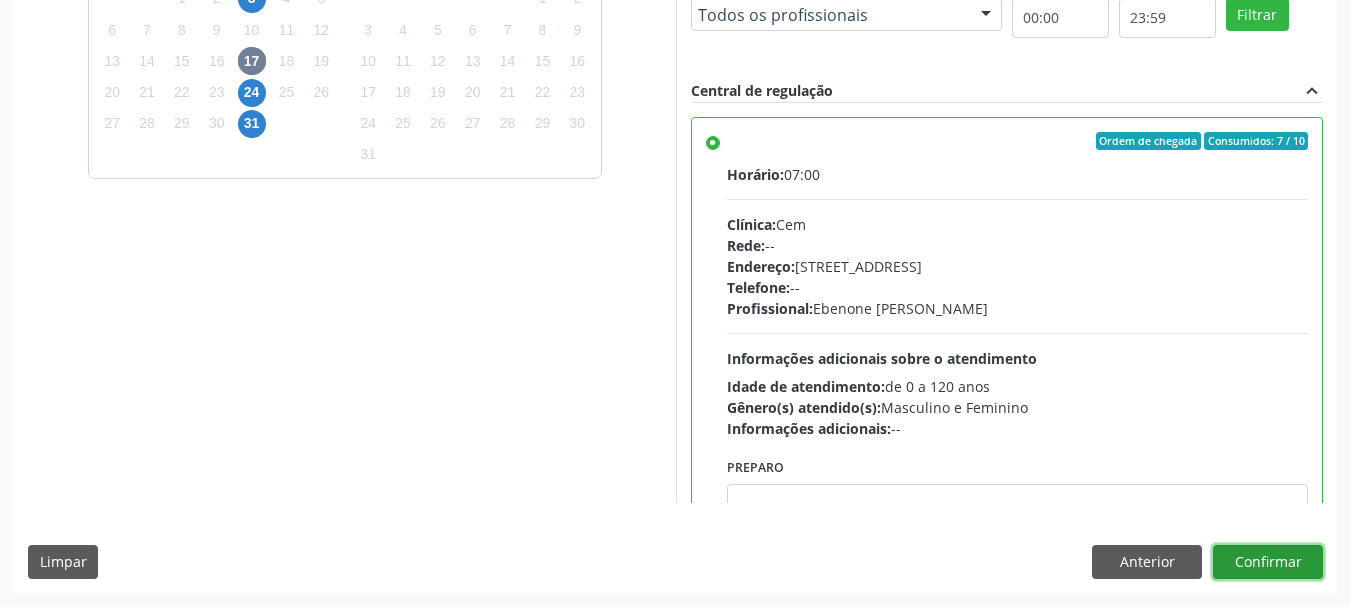 click on "Confirmar" at bounding box center (1268, 562) 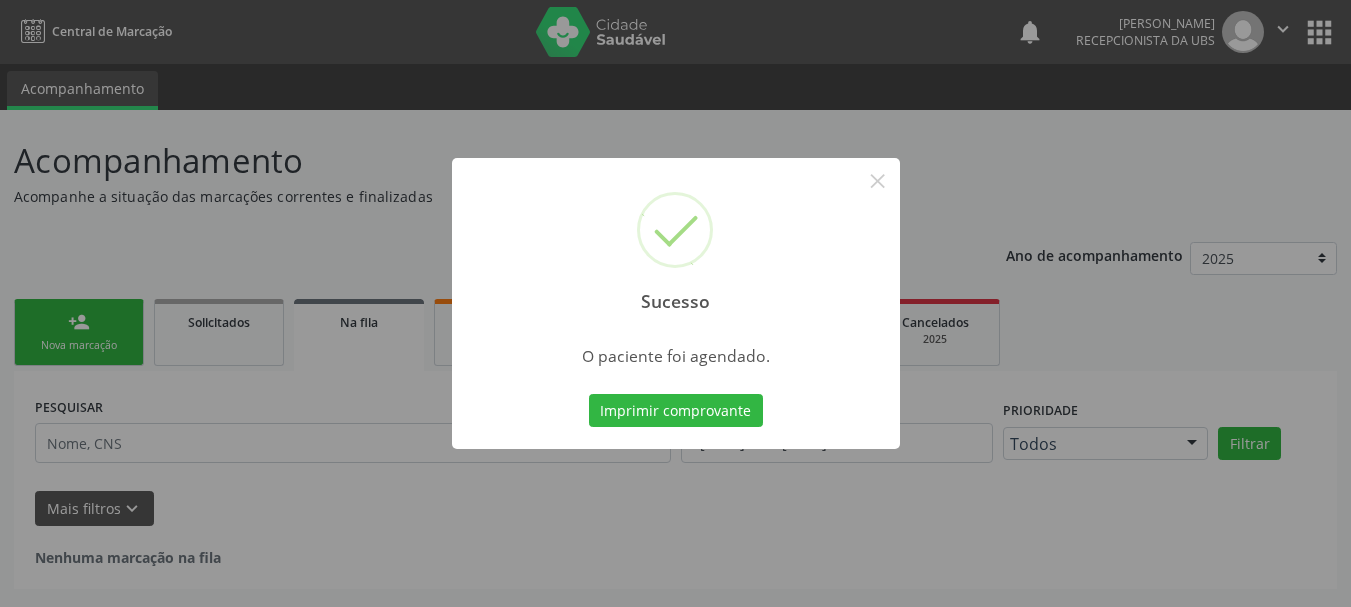 scroll, scrollTop: 0, scrollLeft: 0, axis: both 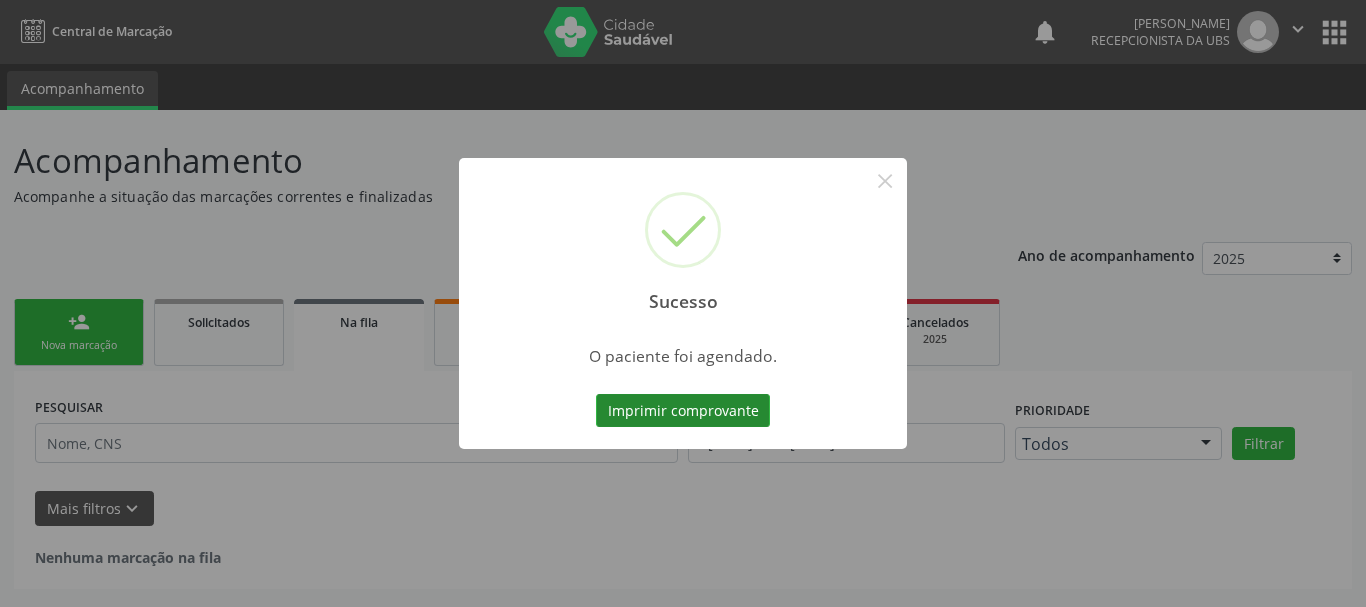 click on "Imprimir comprovante" at bounding box center (683, 411) 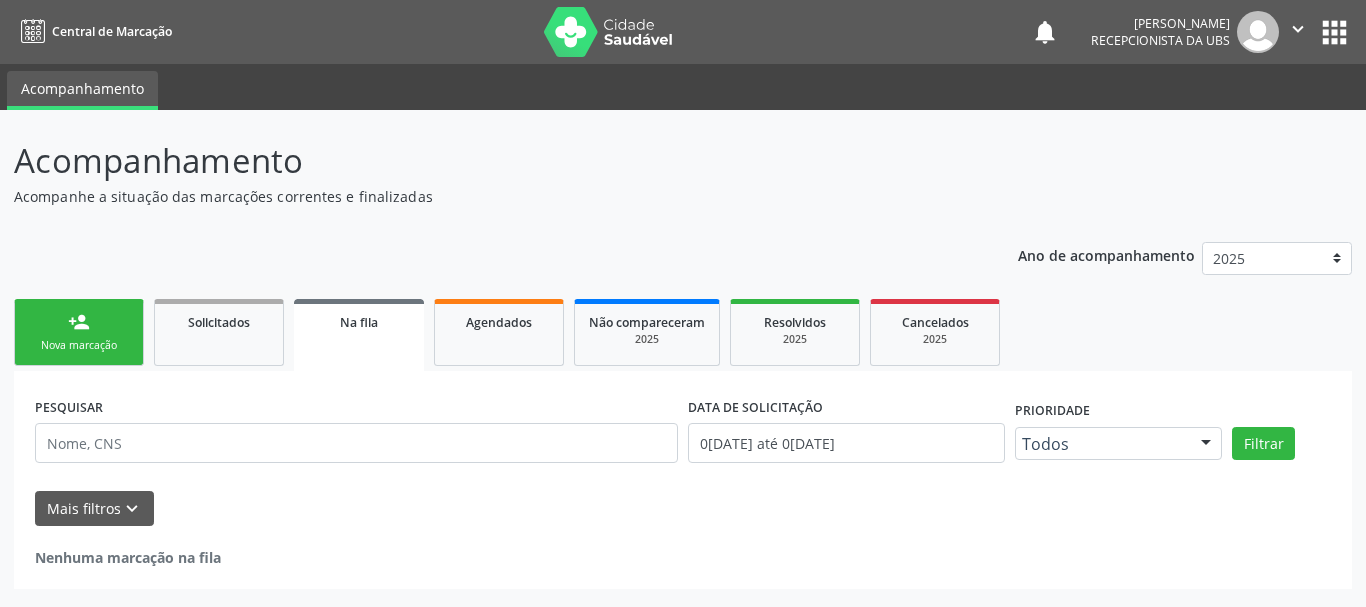 click on "person_add
Nova marcação" at bounding box center [79, 332] 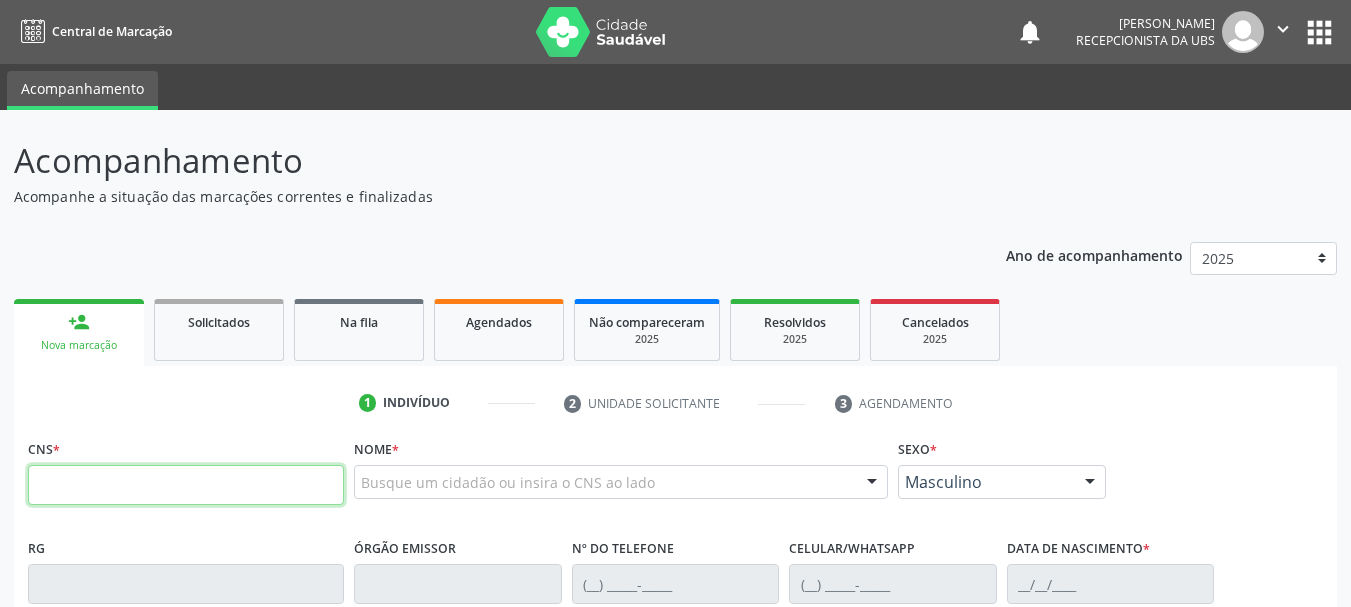 click at bounding box center [186, 485] 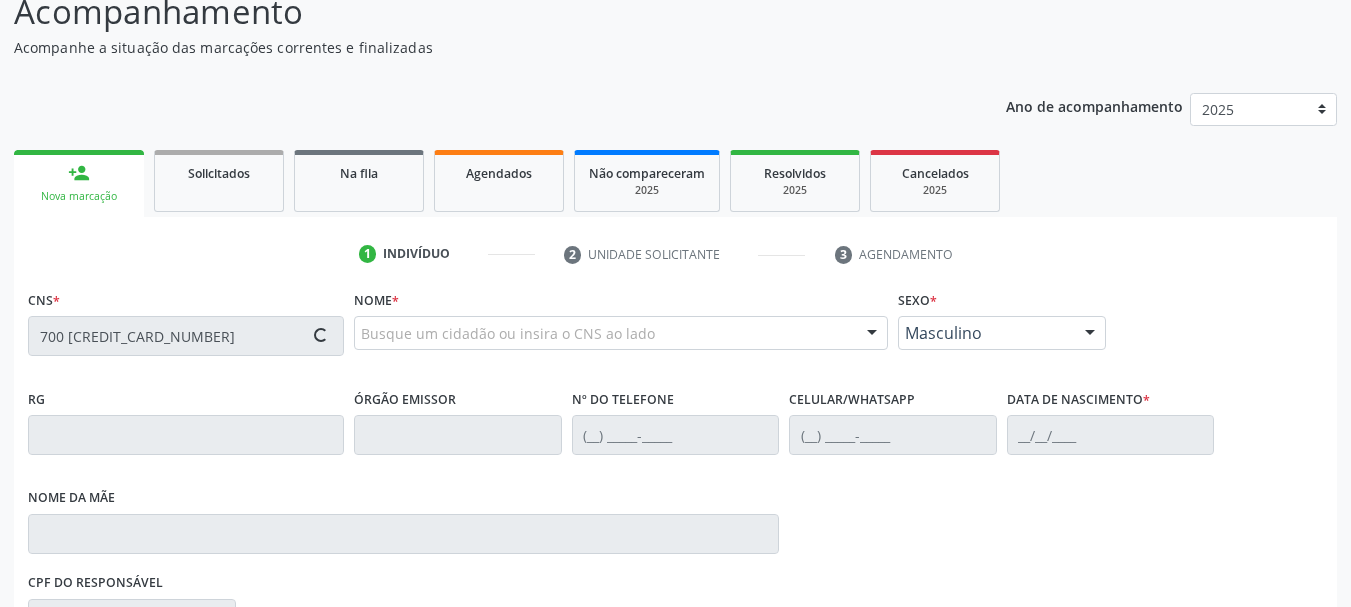 scroll, scrollTop: 200, scrollLeft: 0, axis: vertical 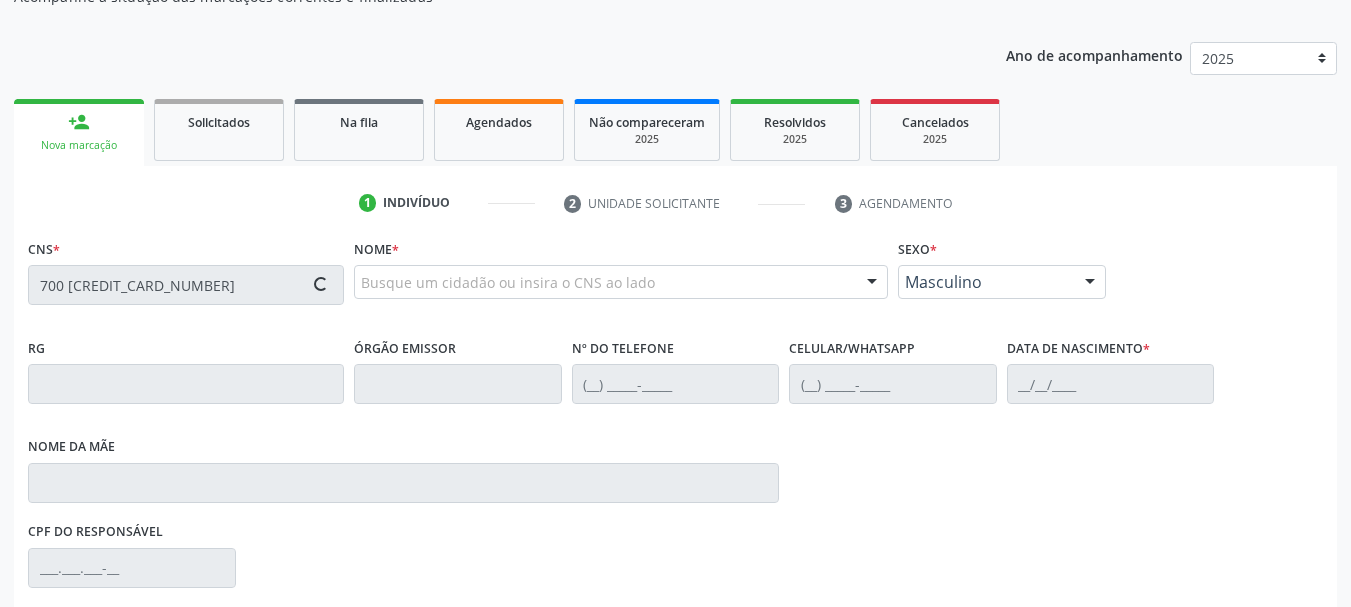 type on "700 6044 8743 6965" 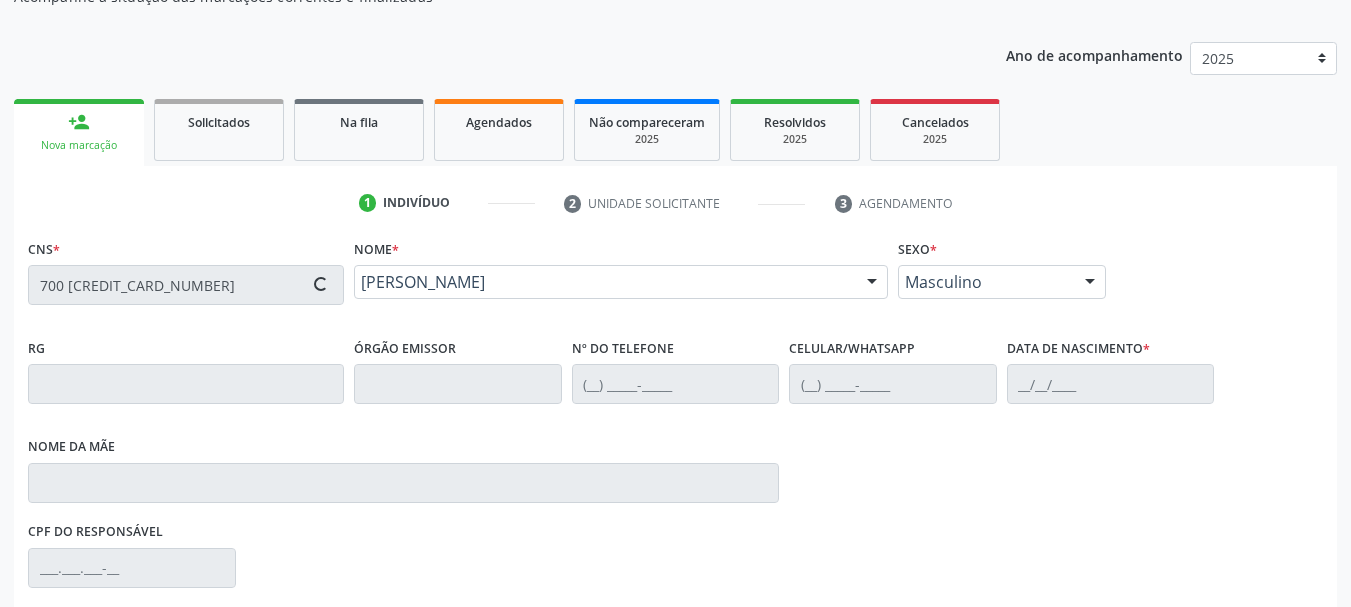 type on "(87) 99904-6567" 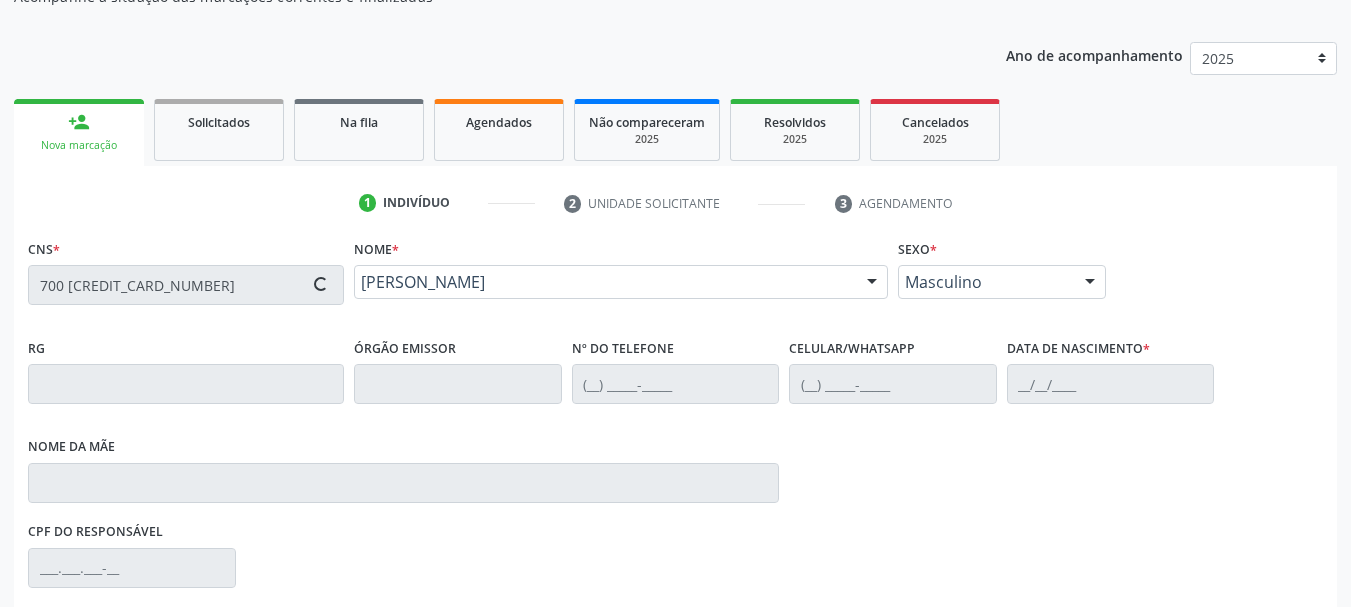 type on "19/03/1968" 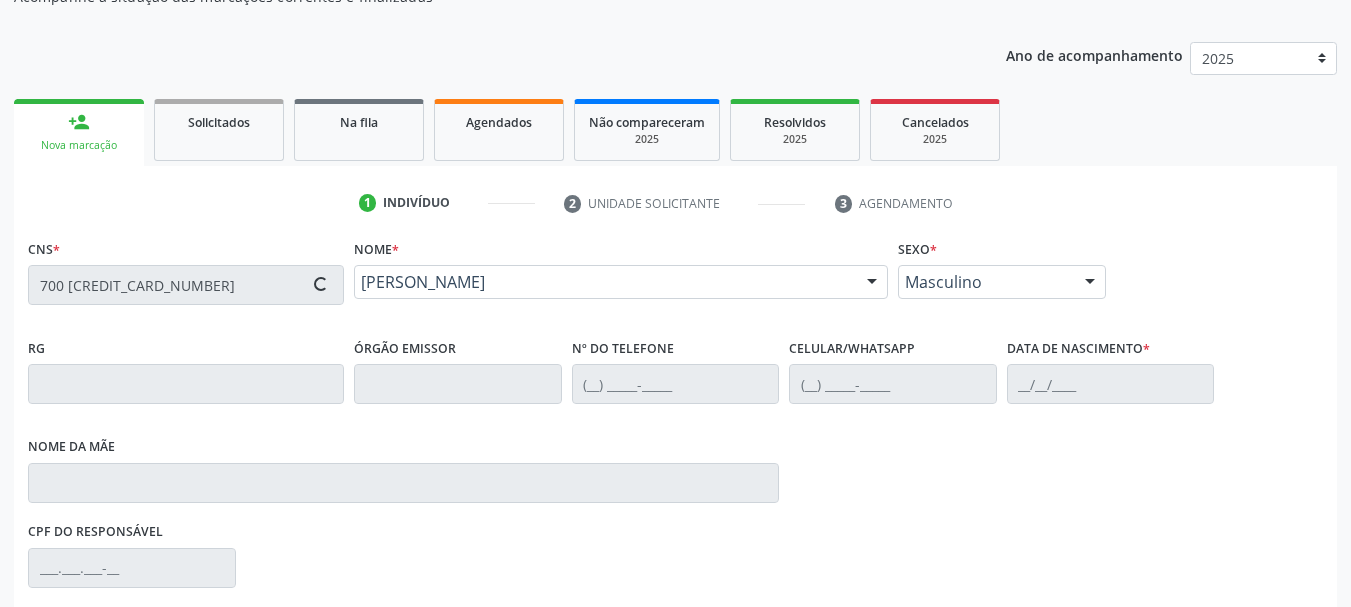 type on "S/N" 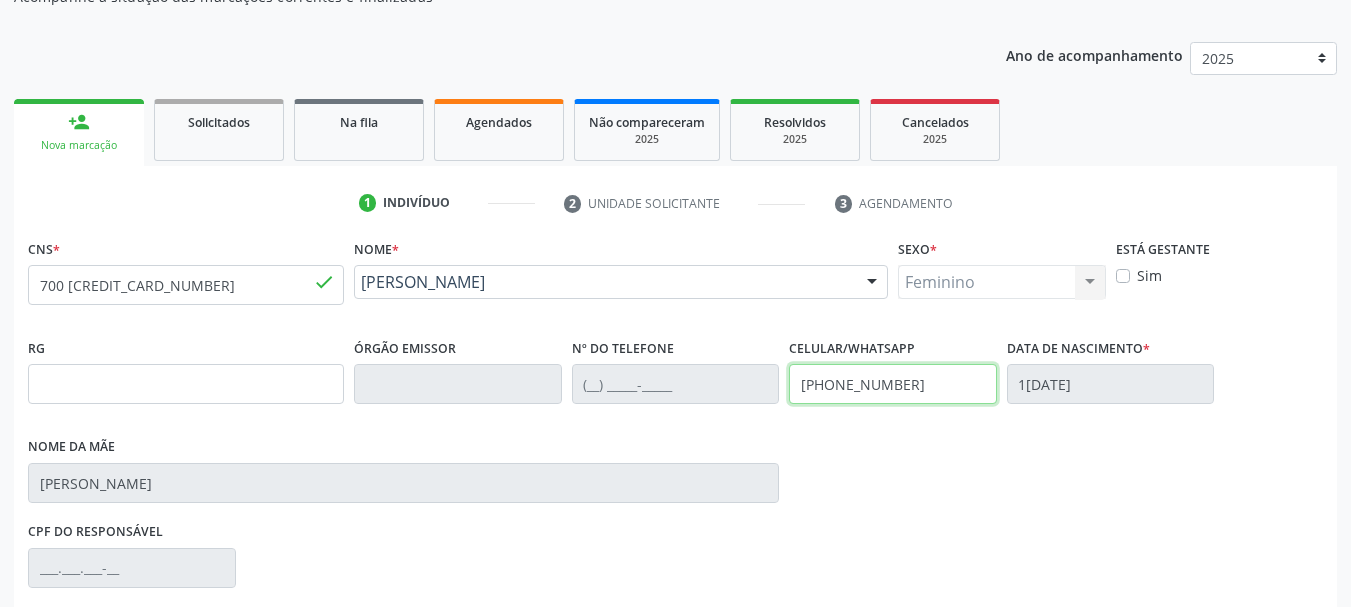 click on "RG
Órgão emissor
Nº do Telefone
Celular/WhatsApp
(87) 99904-6567
Data de nascimento
*
19/03/1968
Nome da mãe
Maria do Carmo Marques" at bounding box center (675, 425) 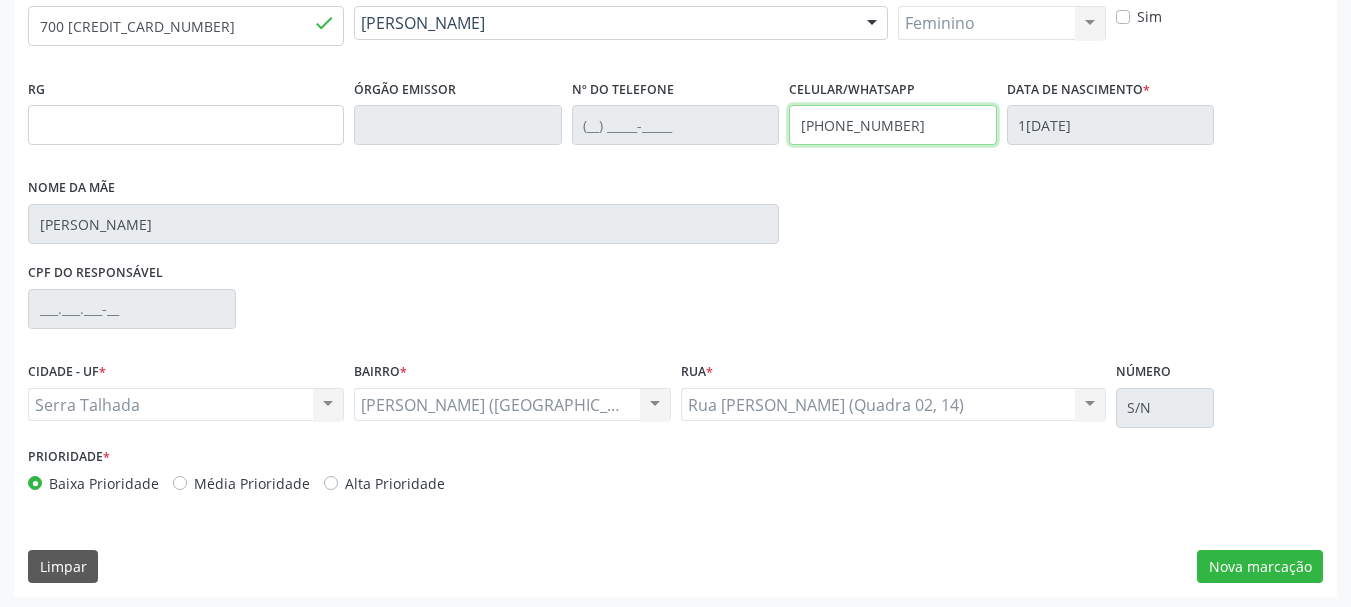 scroll, scrollTop: 463, scrollLeft: 0, axis: vertical 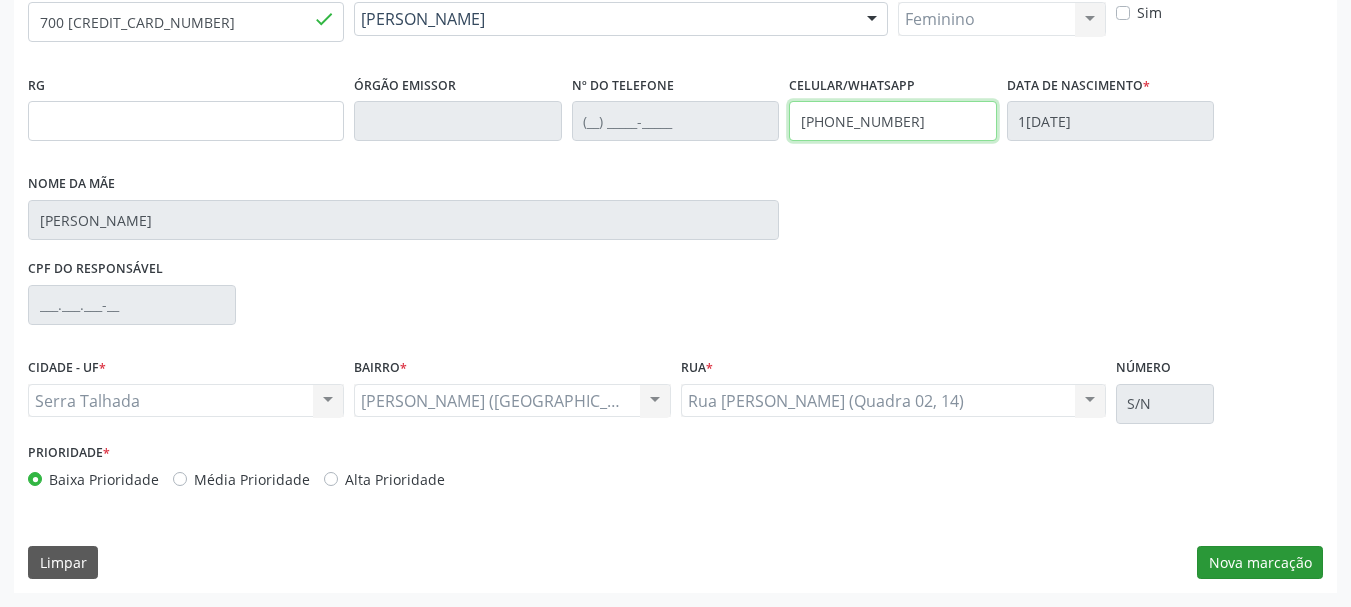 type on "(87) 99639-4588" 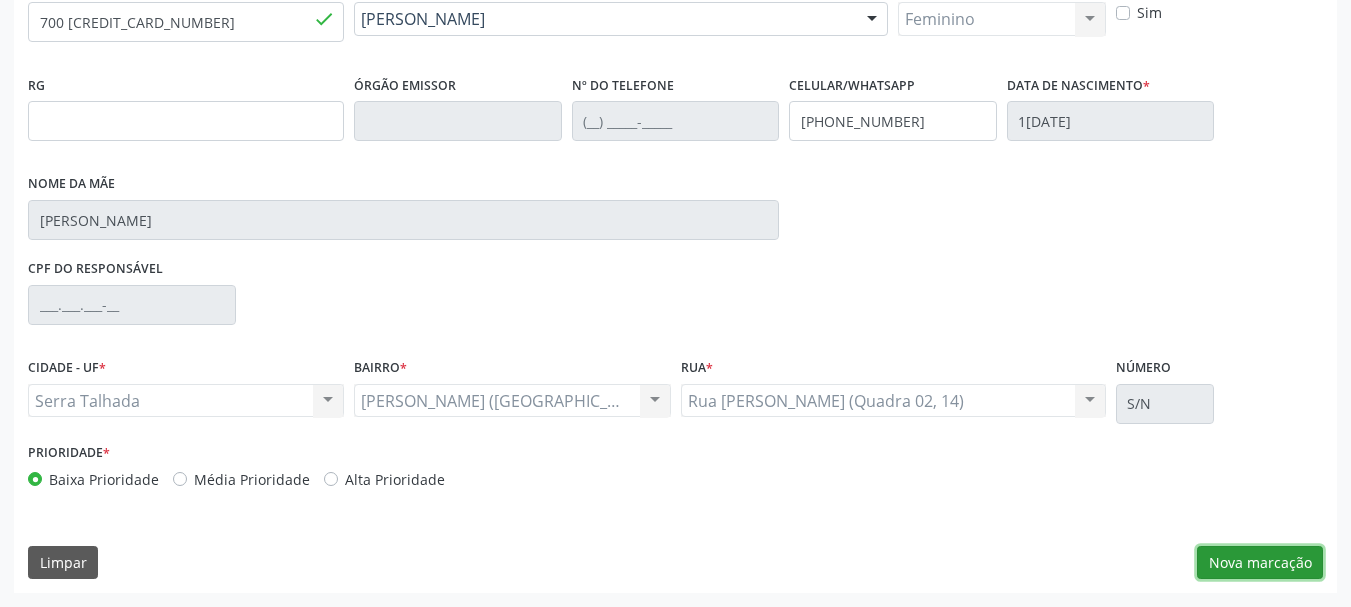 click on "Nova marcação" at bounding box center (1260, 563) 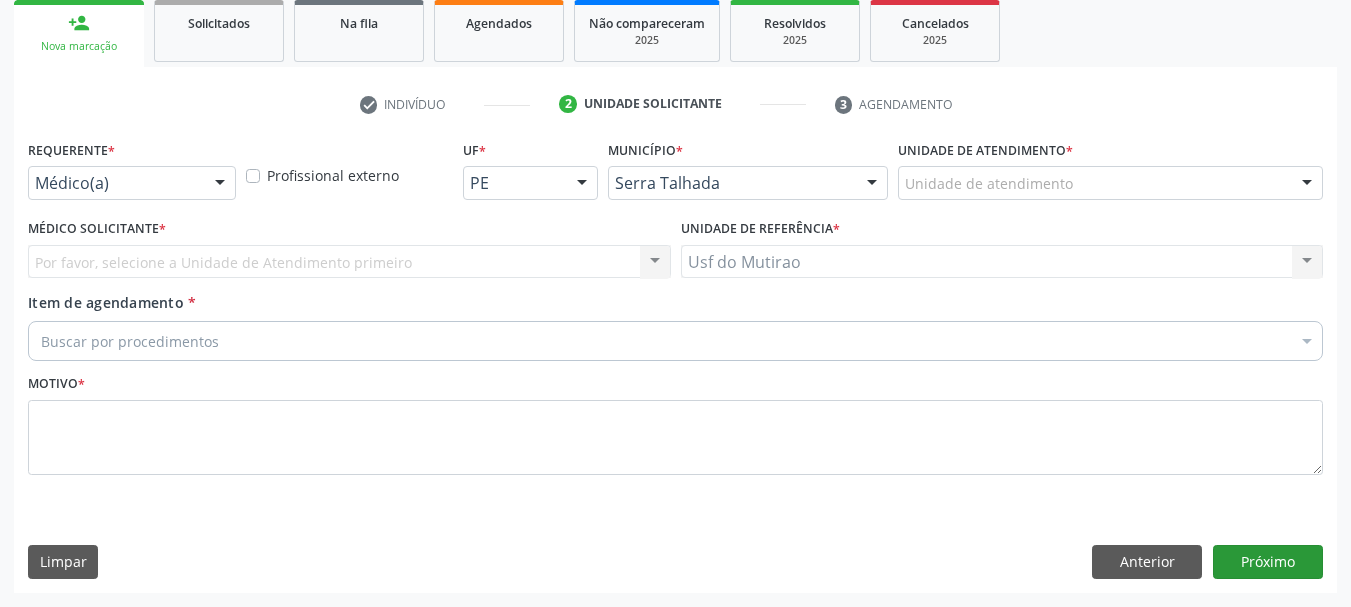 scroll, scrollTop: 299, scrollLeft: 0, axis: vertical 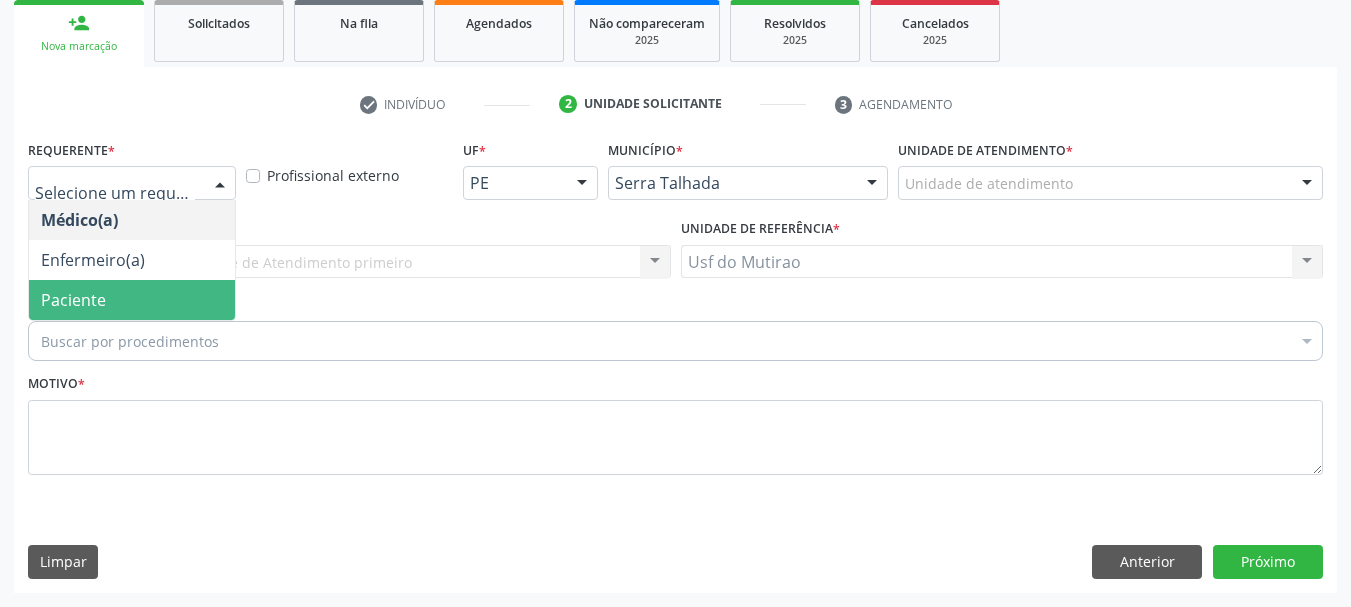 click on "Paciente" at bounding box center (132, 300) 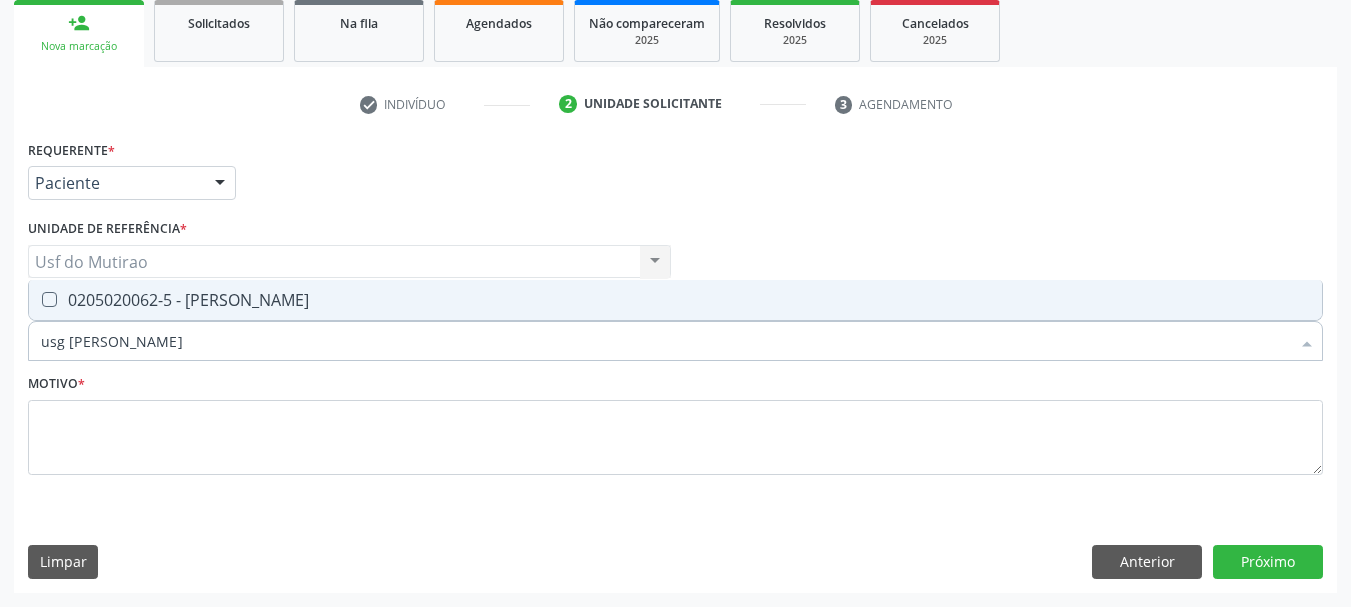 type on "usg joel" 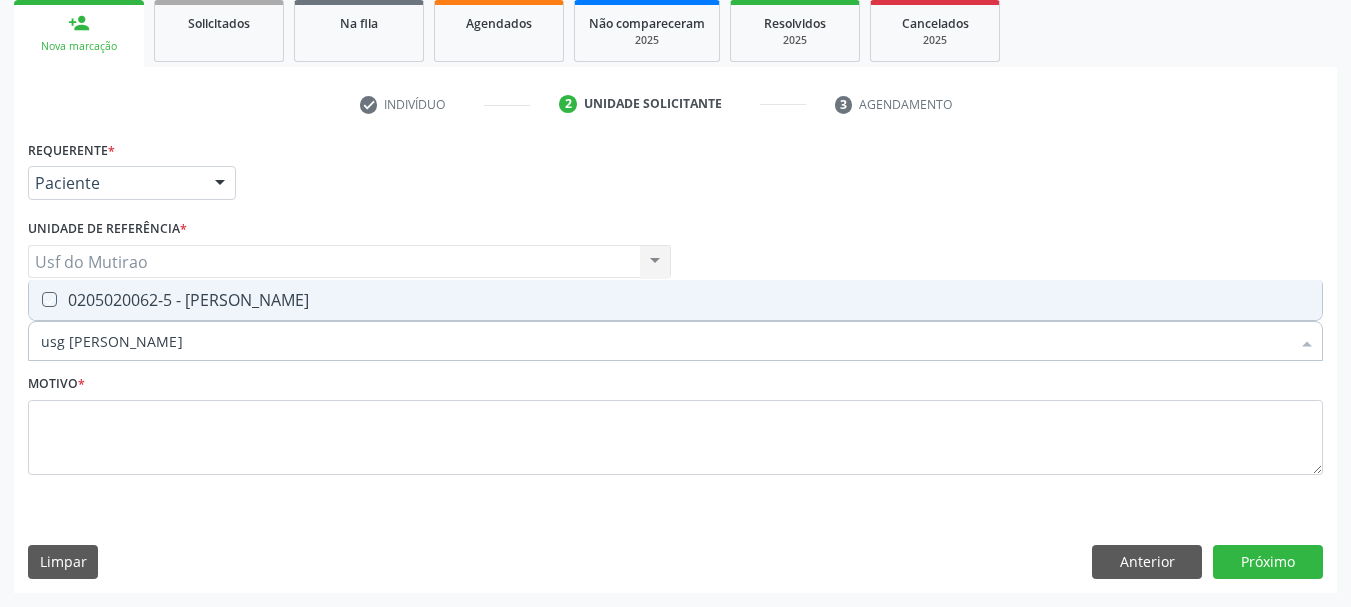 checkbox on "true" 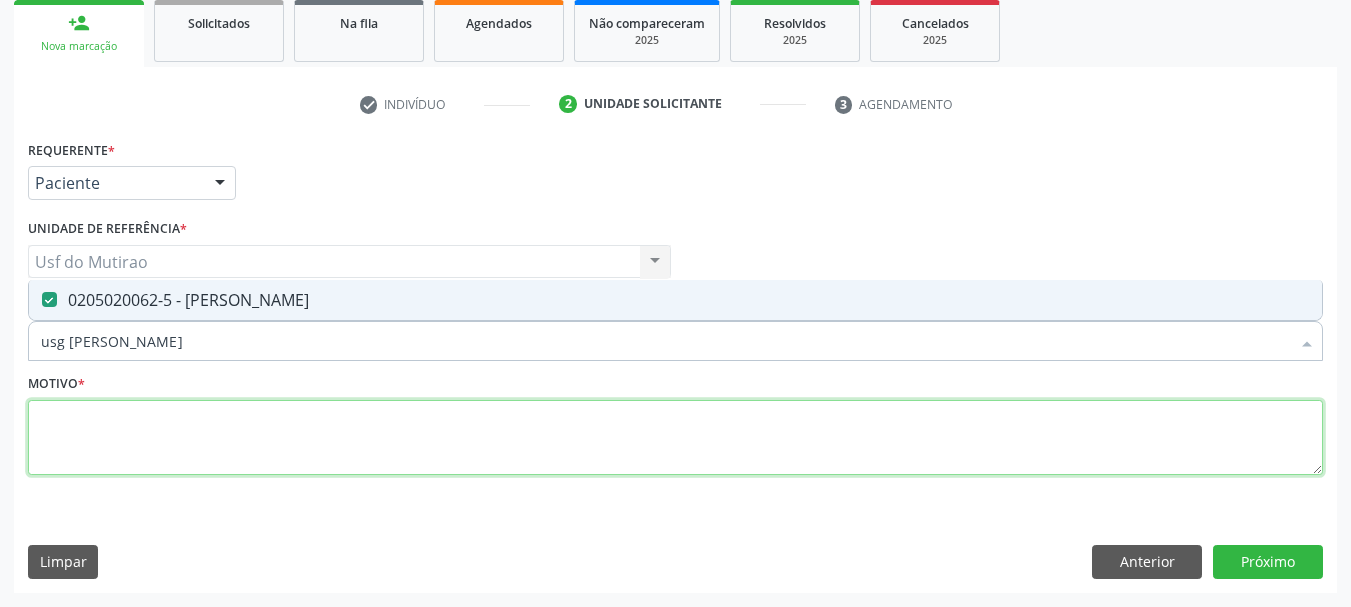 click at bounding box center [675, 438] 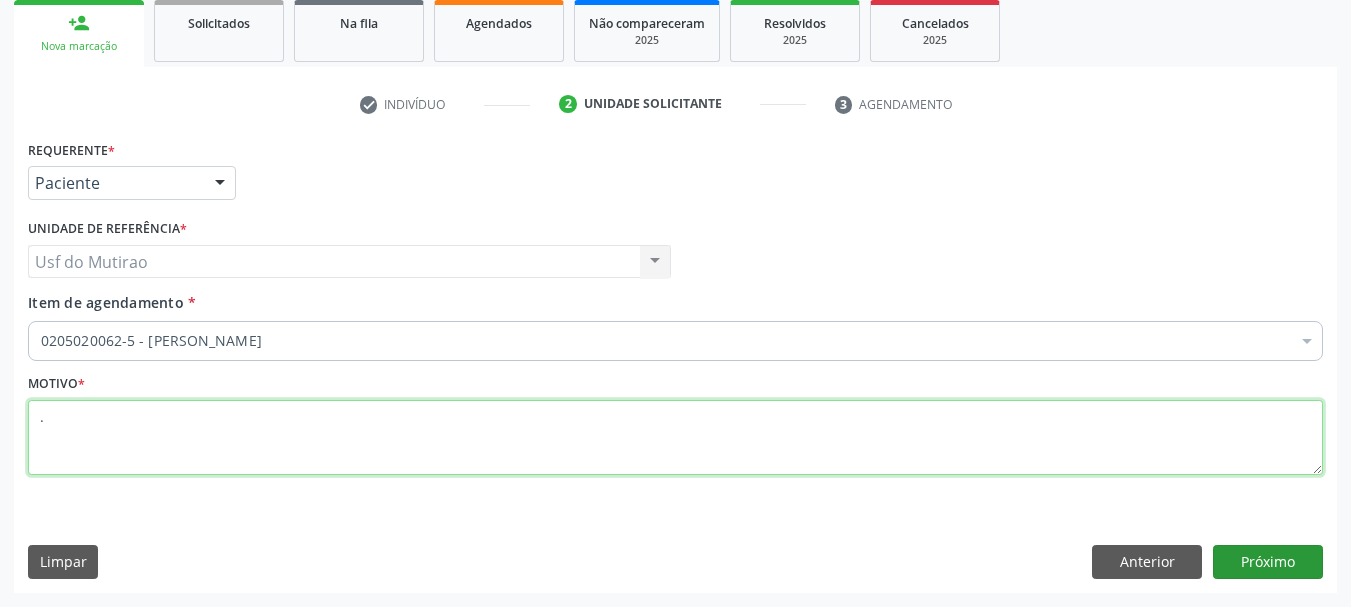 type on "." 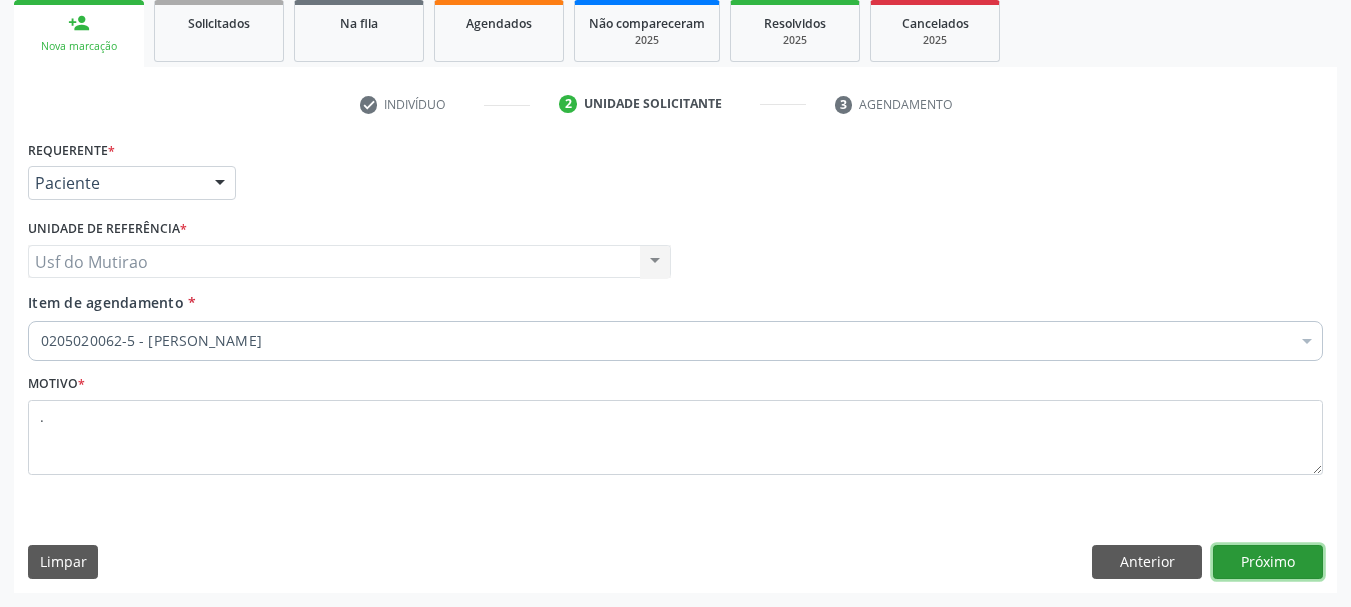 click on "Próximo" at bounding box center (1268, 562) 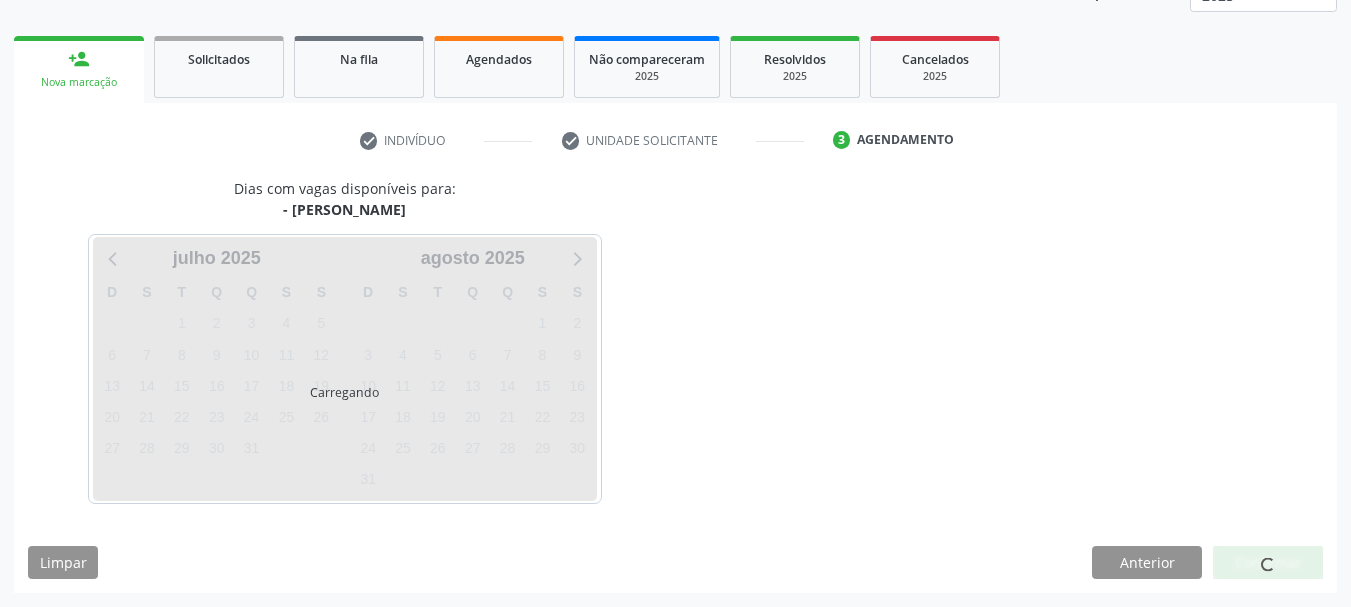 scroll, scrollTop: 263, scrollLeft: 0, axis: vertical 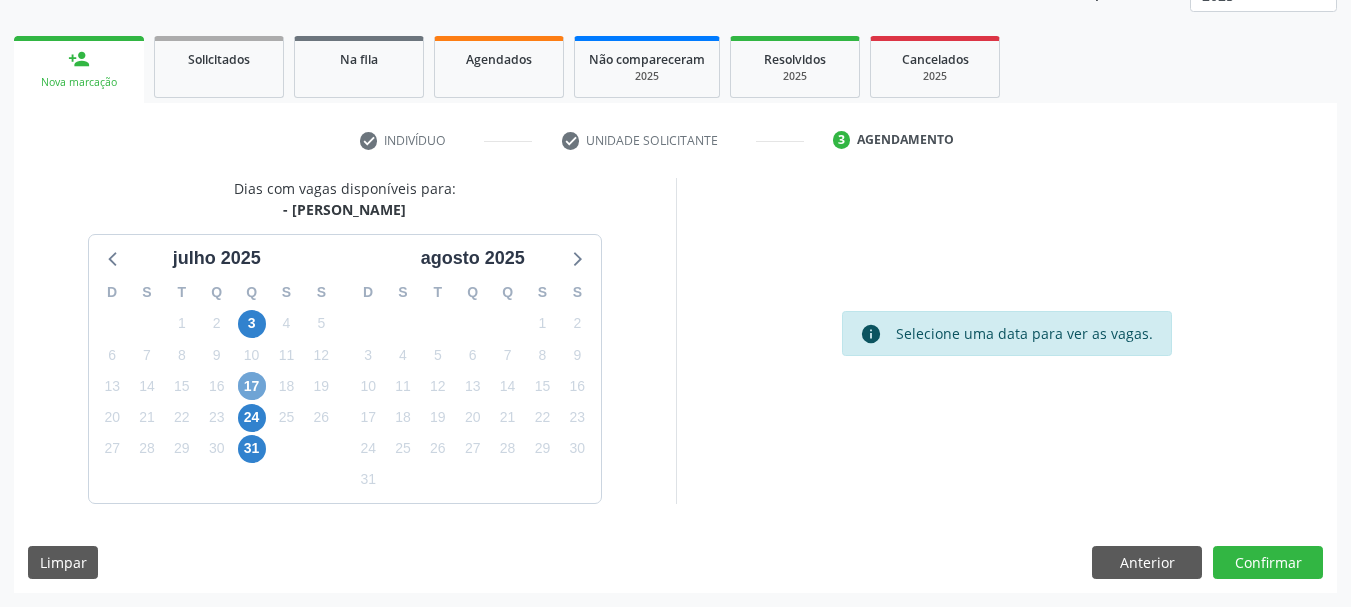 click on "17" at bounding box center [252, 386] 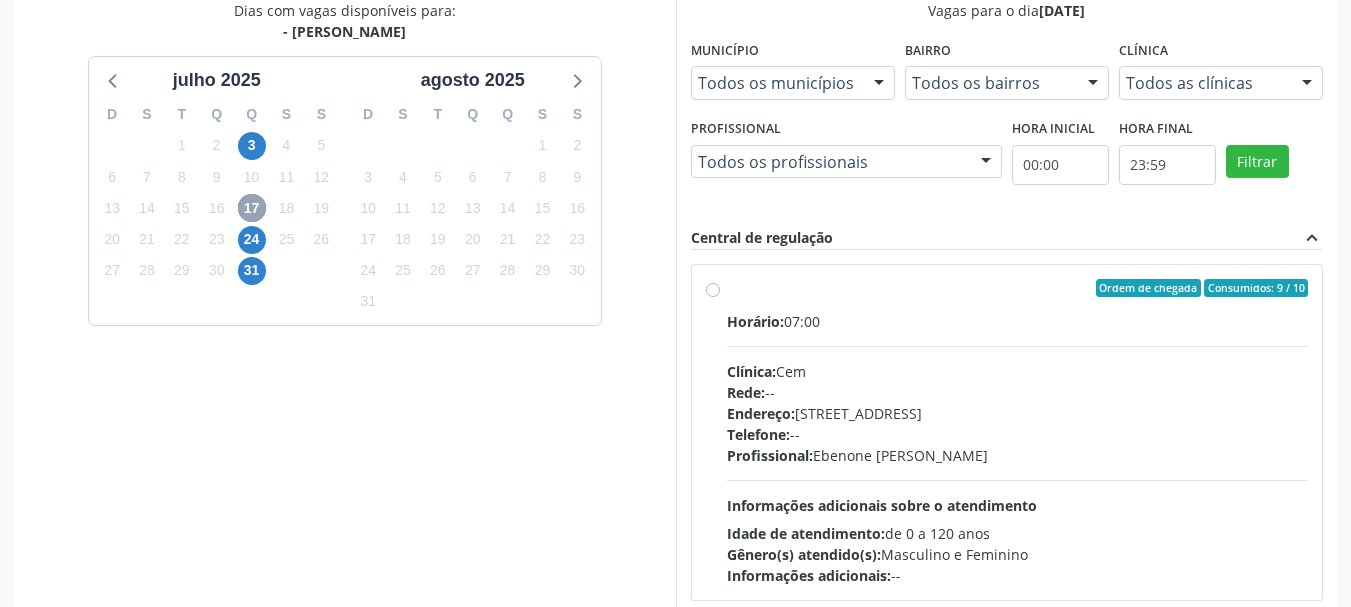 scroll, scrollTop: 463, scrollLeft: 0, axis: vertical 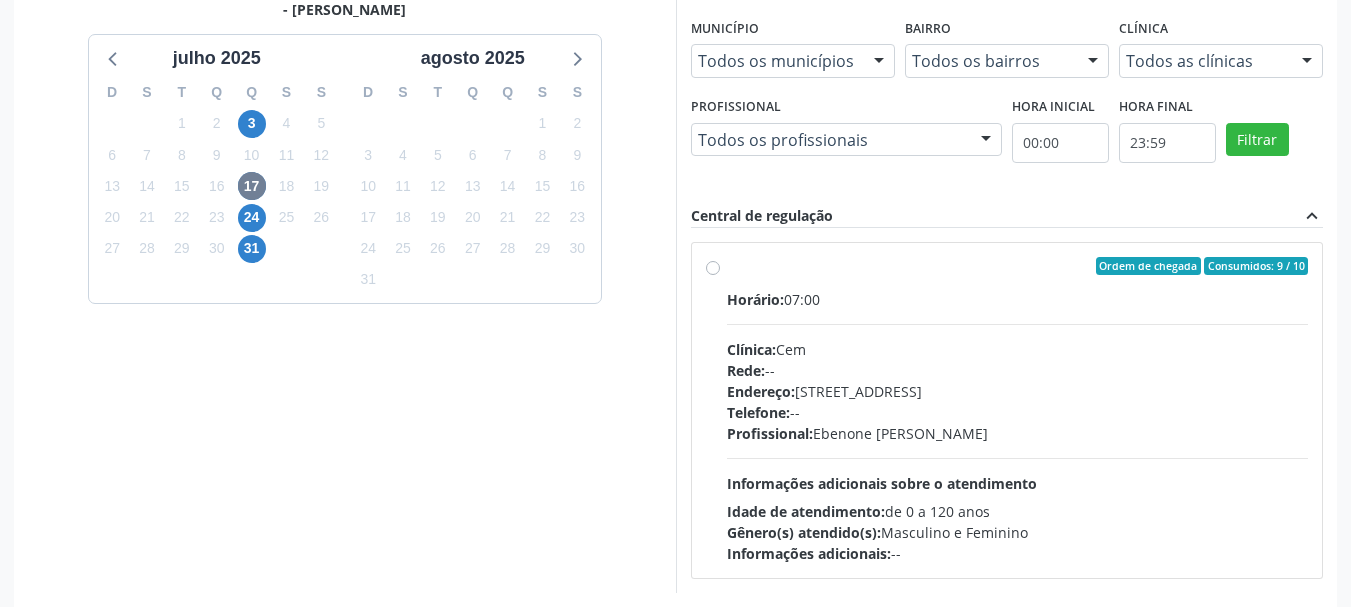 click on "Endereço:" at bounding box center [761, 391] 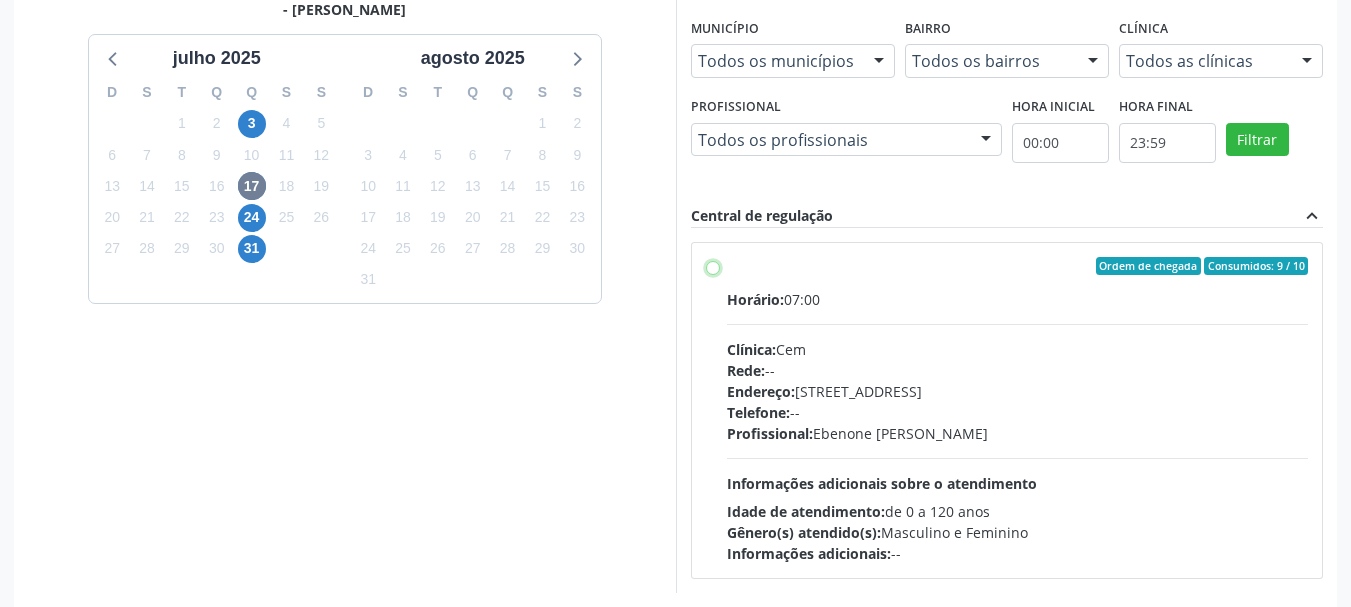 click on "Ordem de chegada
Consumidos: 9 / 10
Horário:   07:00
Clínica:  Cem
Rede:
--
Endereço:   Casa, nº 393, Nossa Senhora da Pen, Serra Talhada - PE
Telefone:   --
Profissional:
Ebenone Antonio da Silva
Informações adicionais sobre o atendimento
Idade de atendimento:
de 0 a 120 anos
Gênero(s) atendido(s):
Masculino e Feminino
Informações adicionais:
--" at bounding box center (713, 266) 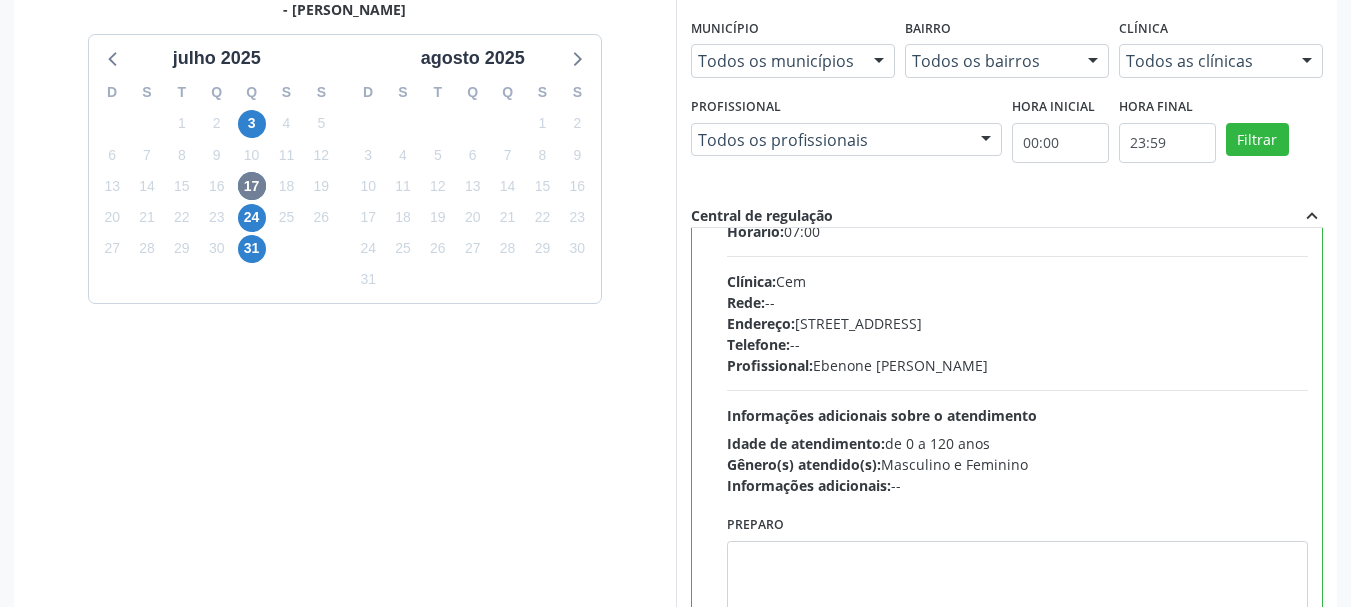 scroll, scrollTop: 99, scrollLeft: 0, axis: vertical 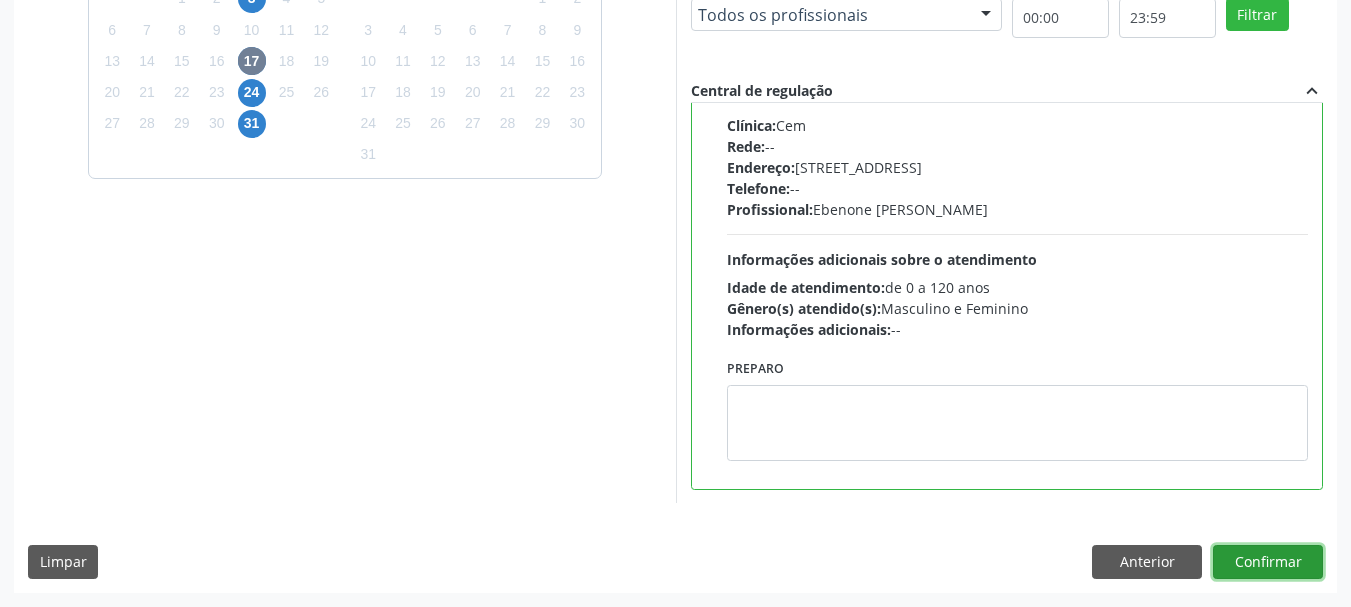 click on "Confirmar" at bounding box center [1268, 562] 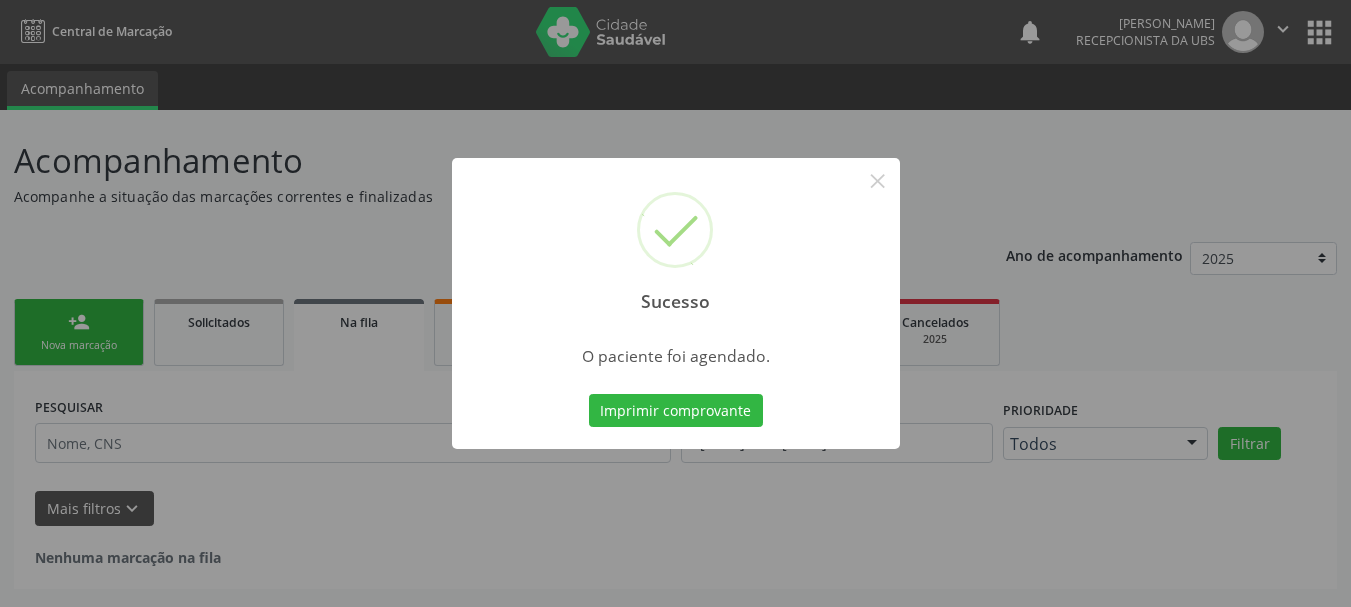 scroll, scrollTop: 0, scrollLeft: 0, axis: both 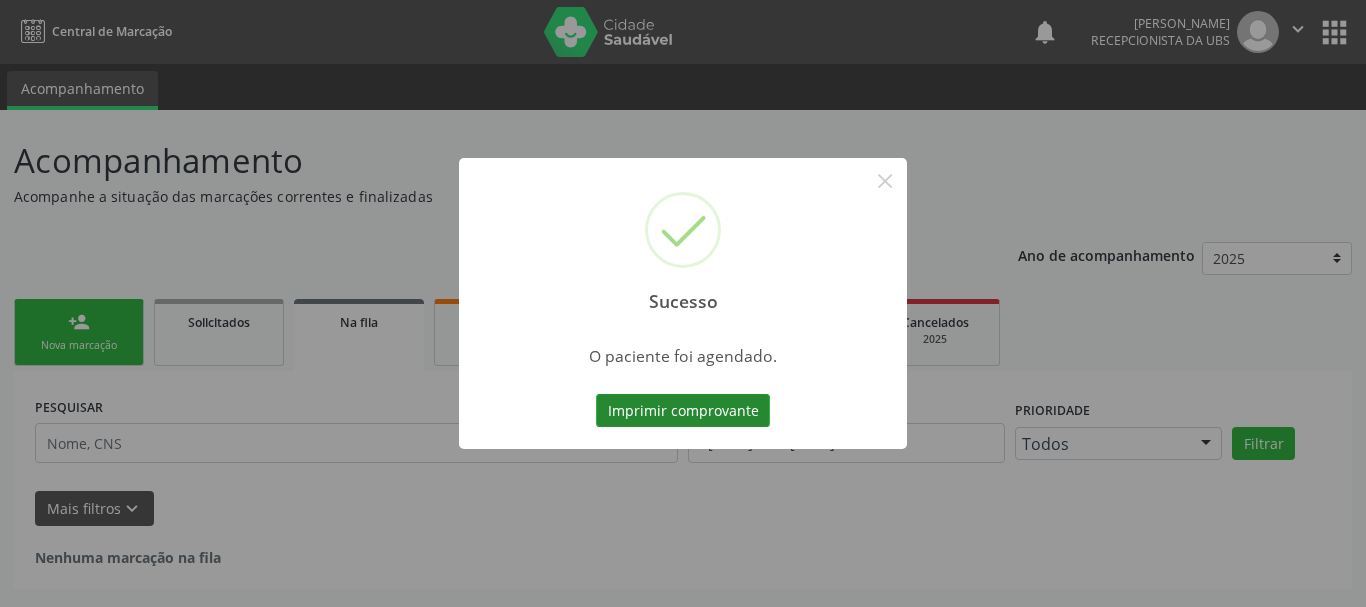 click on "Imprimir comprovante" at bounding box center [683, 411] 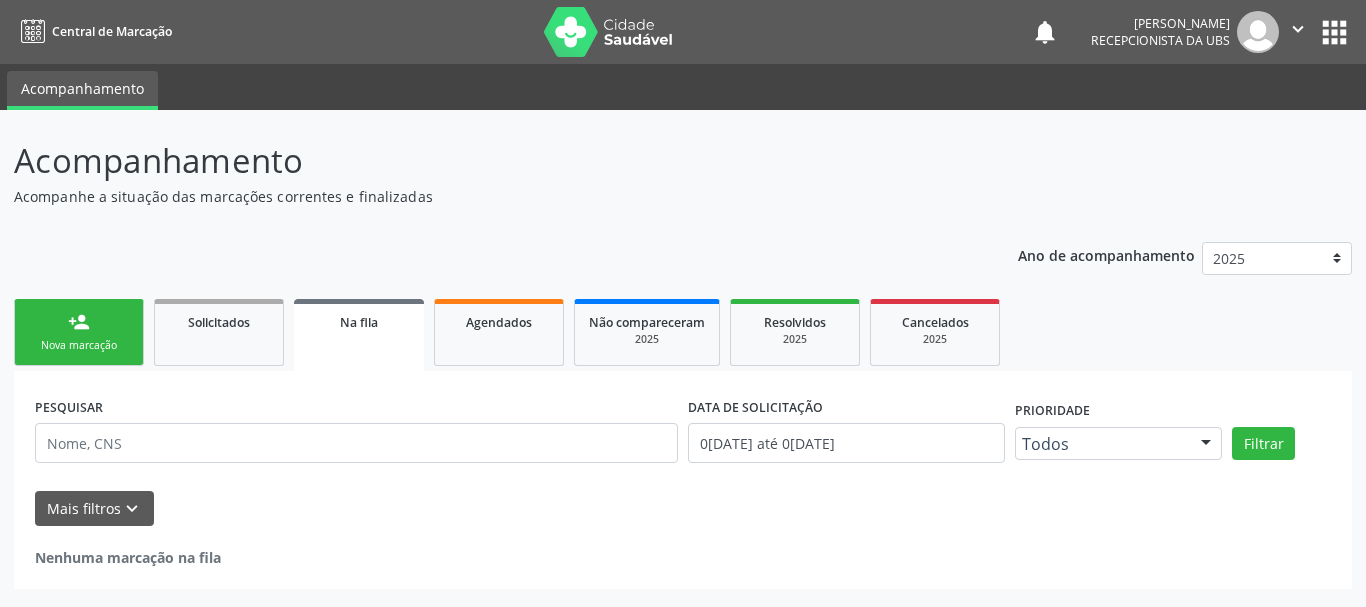click on "person_add
Nova marcação" at bounding box center [79, 332] 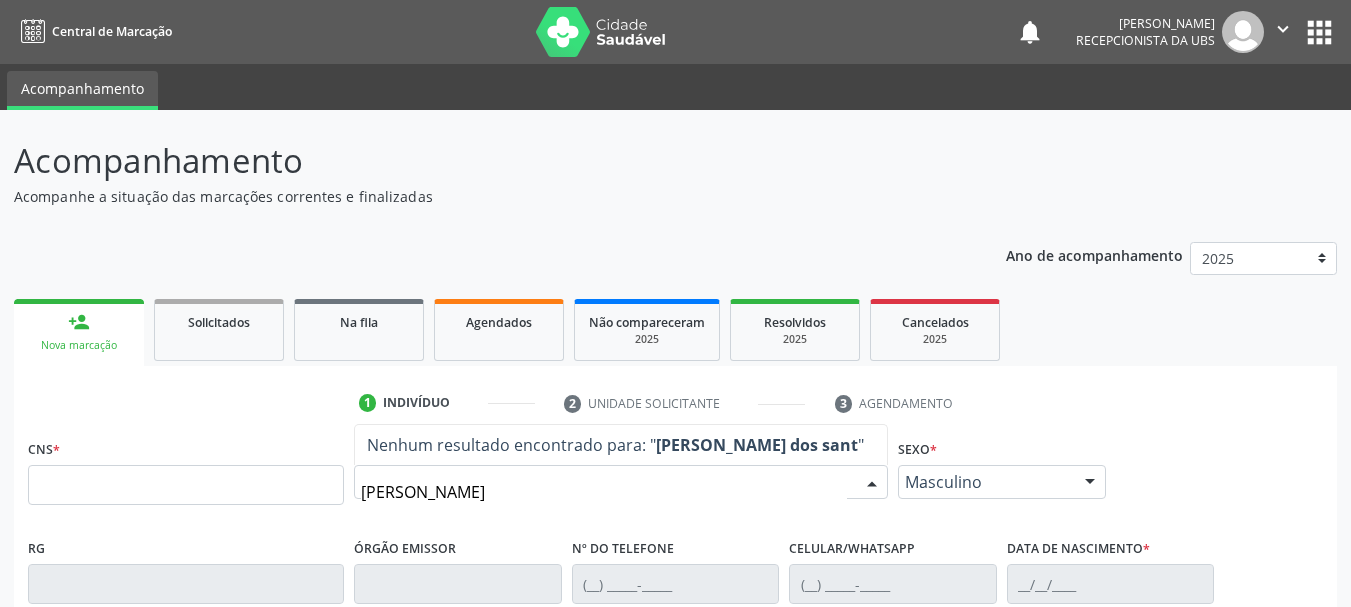 type on "marco antonio dos santos" 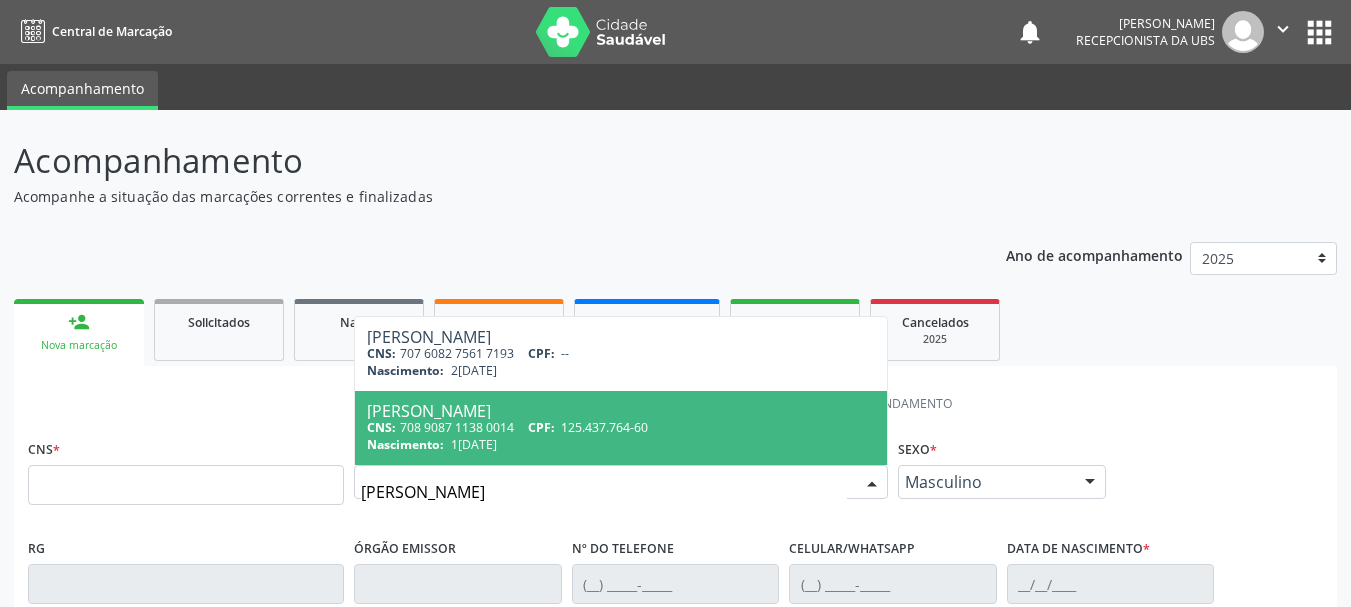 click on "CPF:" at bounding box center [541, 427] 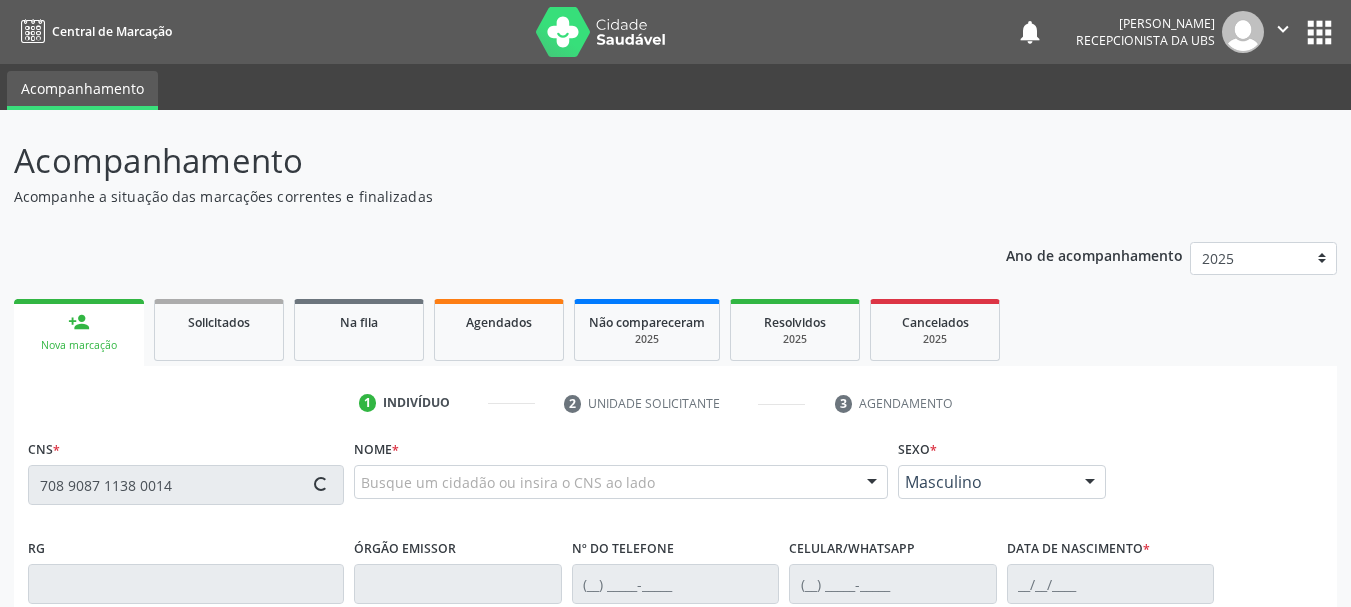 type on "708 9087 1138 0014" 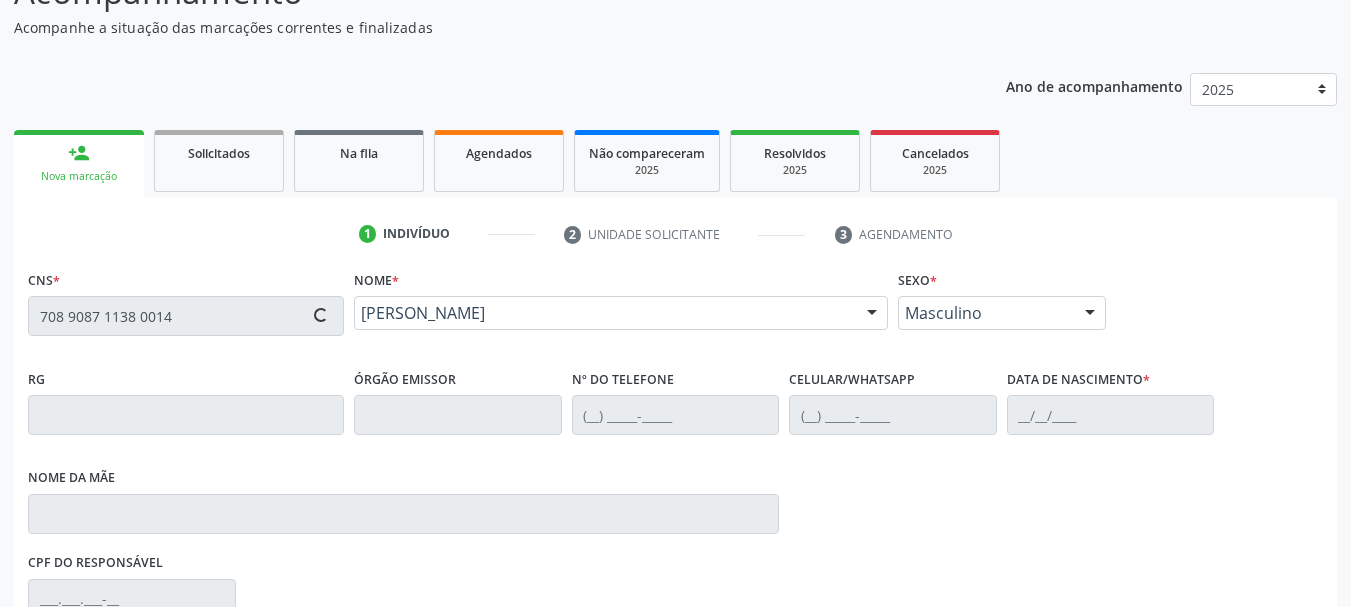 scroll, scrollTop: 292, scrollLeft: 0, axis: vertical 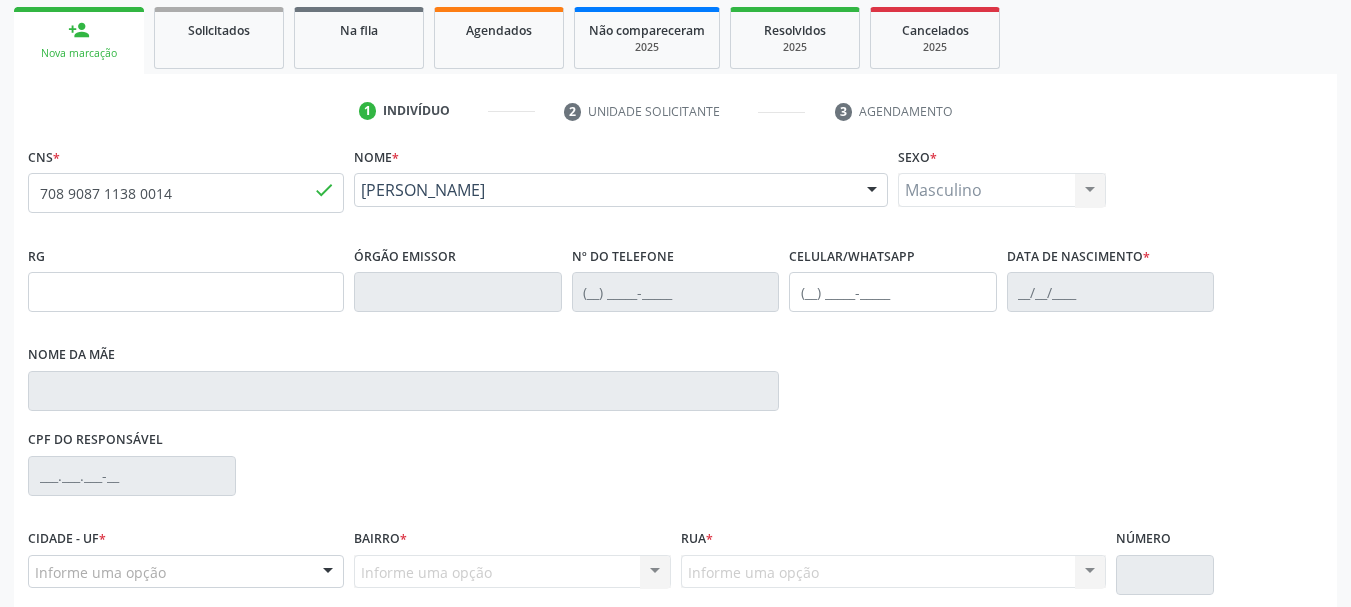 type on "(87) 98838-3842" 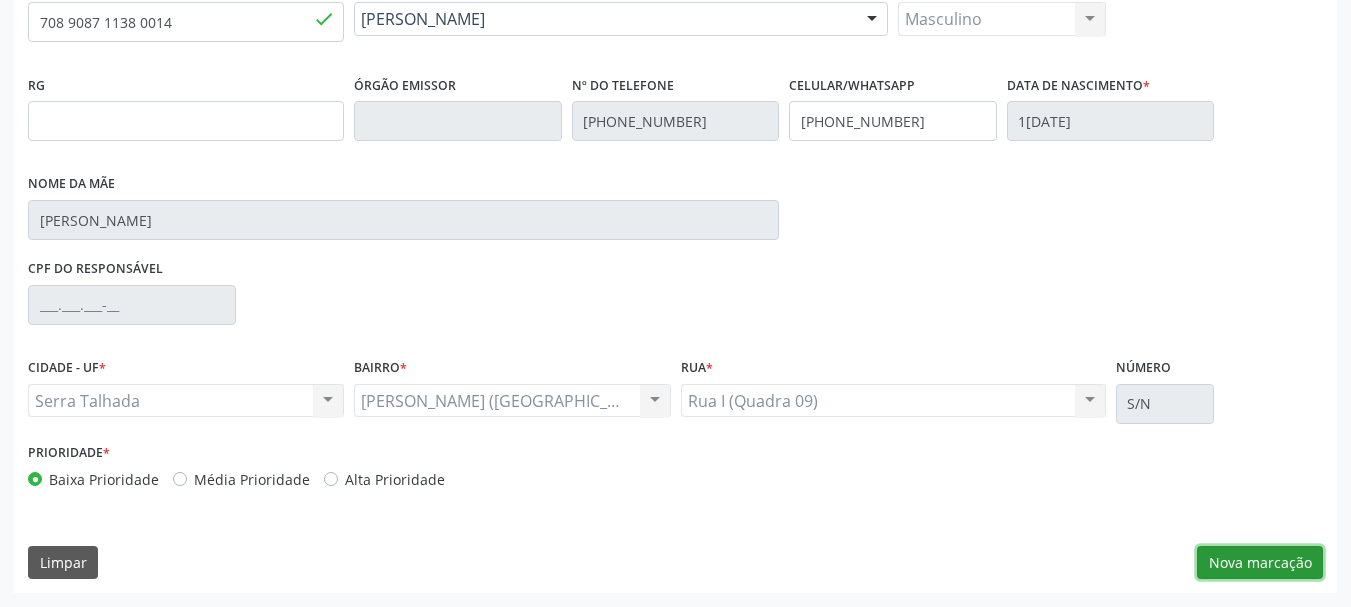 click on "Nova marcação" at bounding box center (1260, 563) 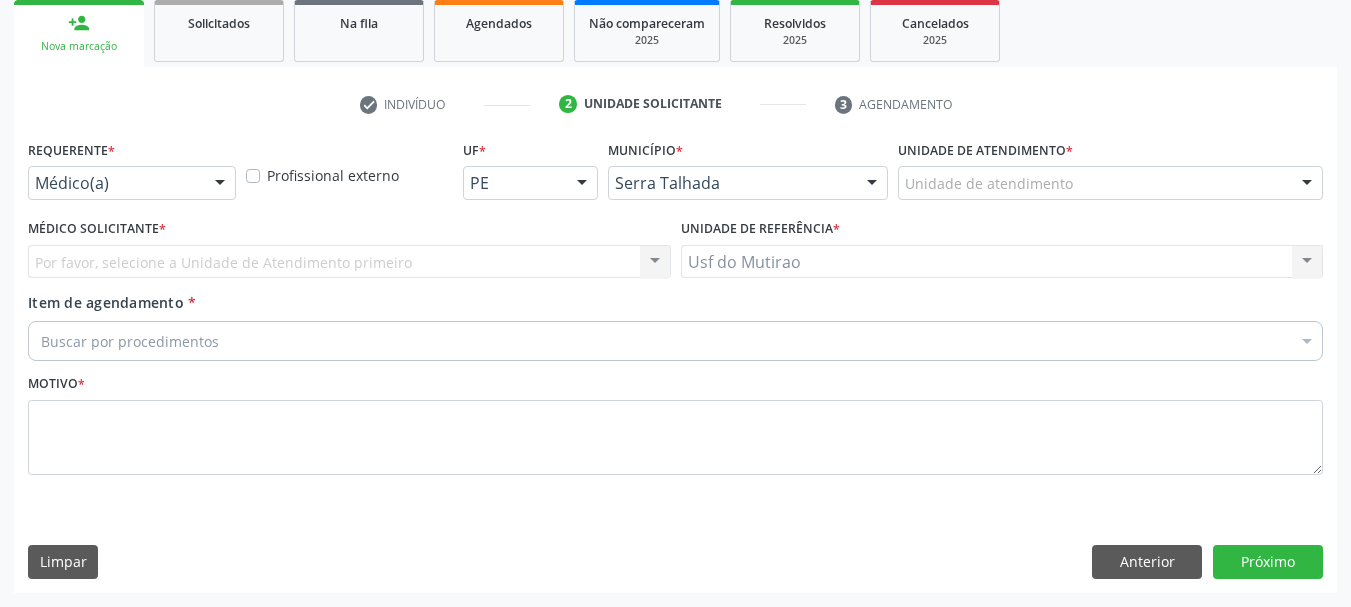 scroll, scrollTop: 299, scrollLeft: 0, axis: vertical 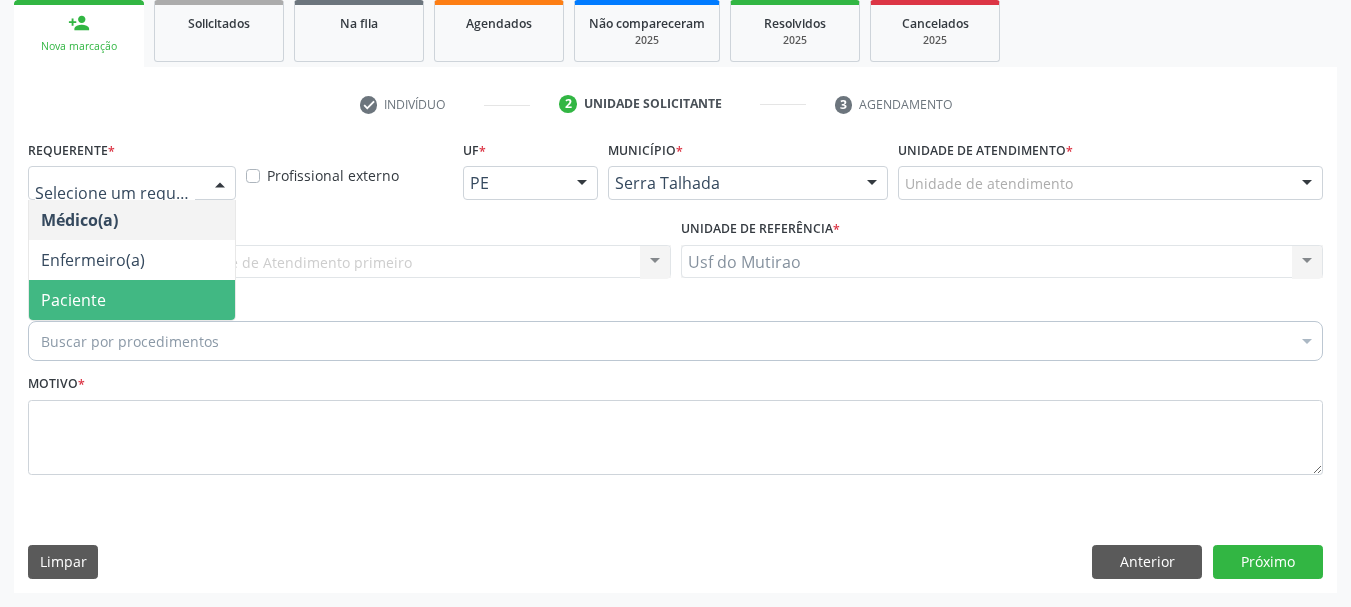 click on "Paciente" at bounding box center [132, 300] 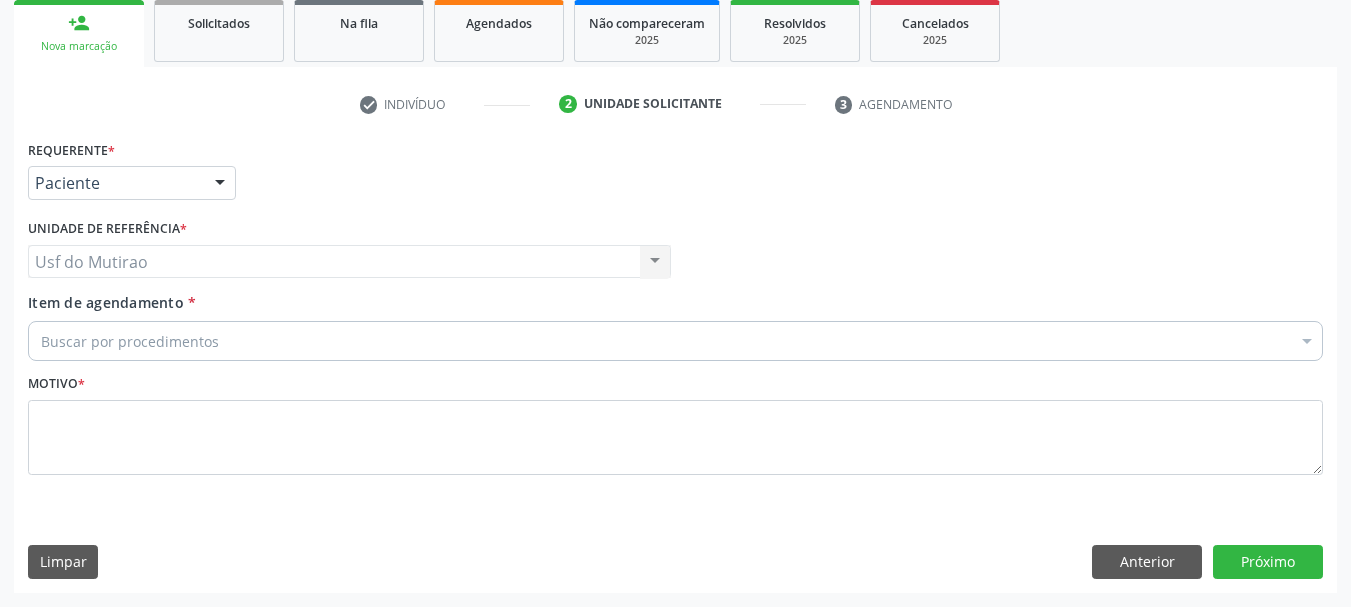 click on "Buscar por procedimentos" at bounding box center [675, 341] 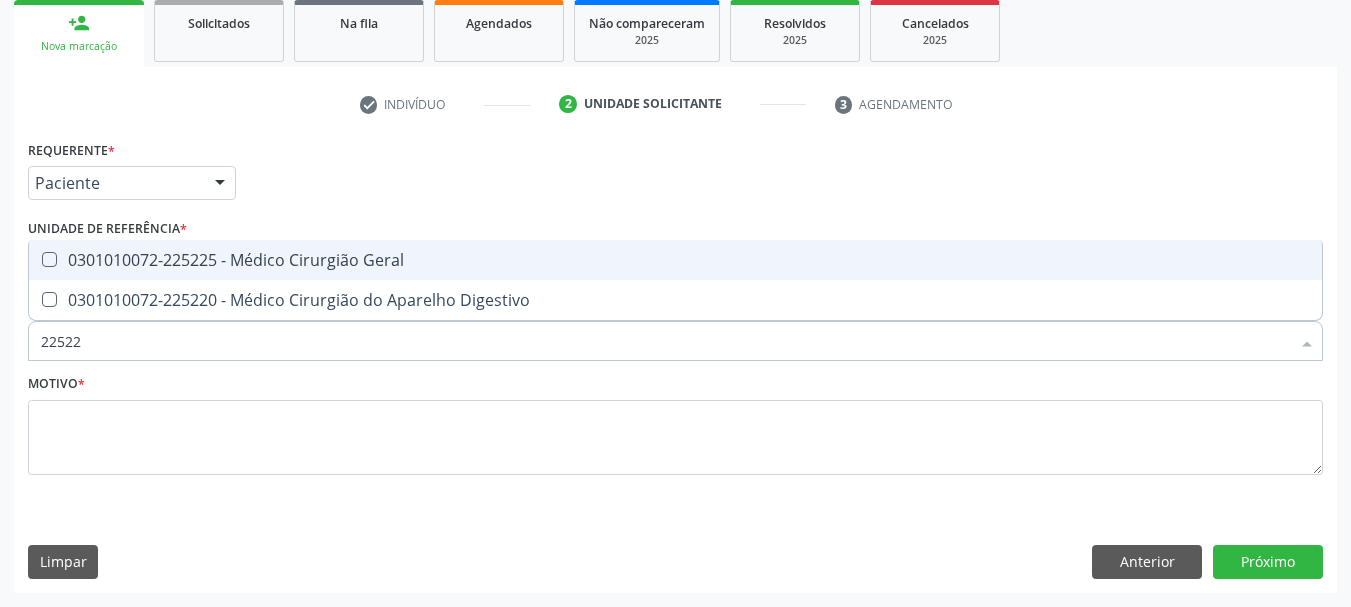 type on "225225" 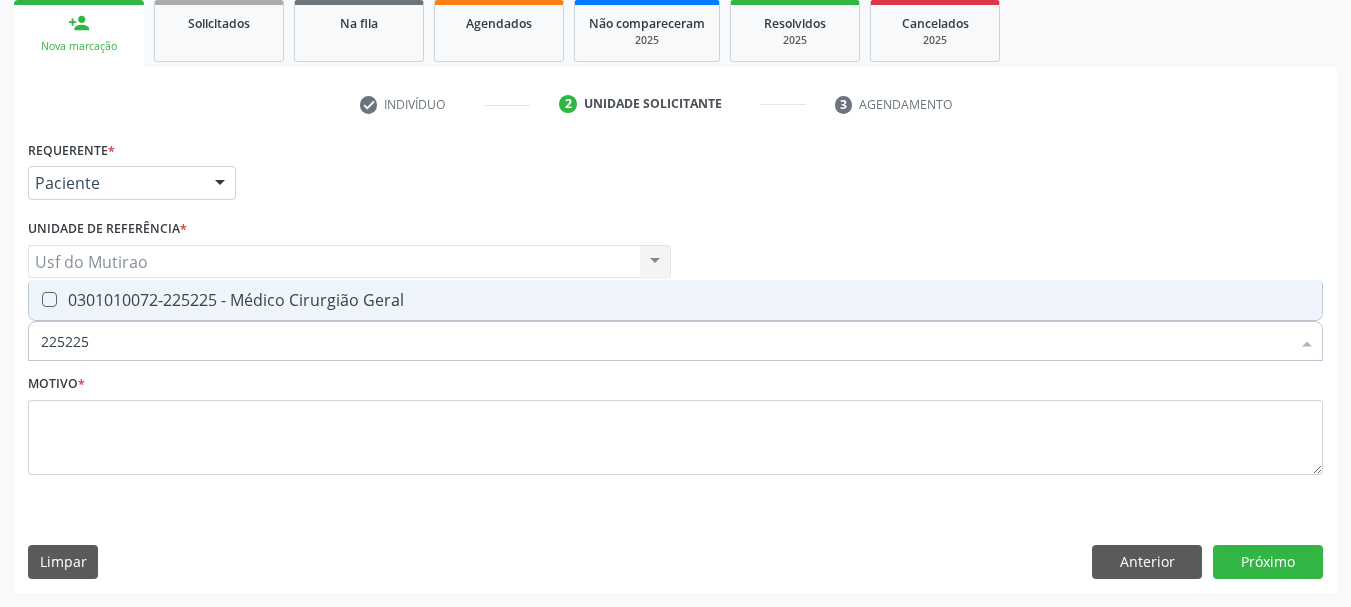 click on "0301010072-225225 - Médico Cirurgião Geral" at bounding box center [675, 300] 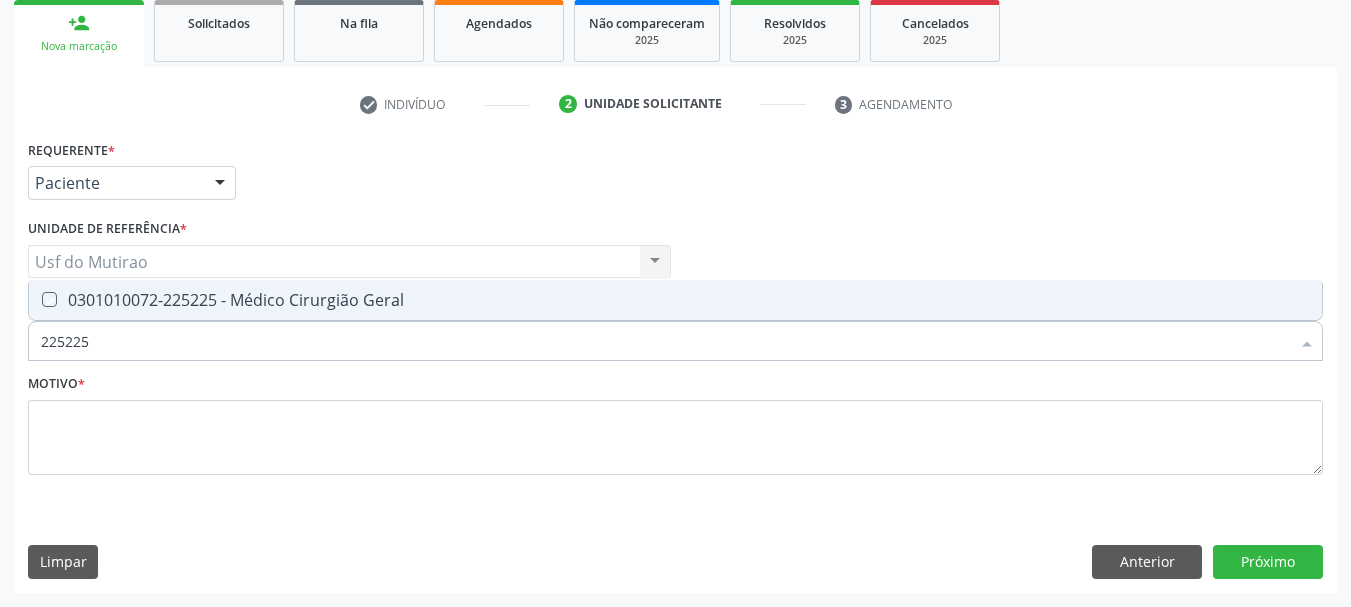 checkbox on "true" 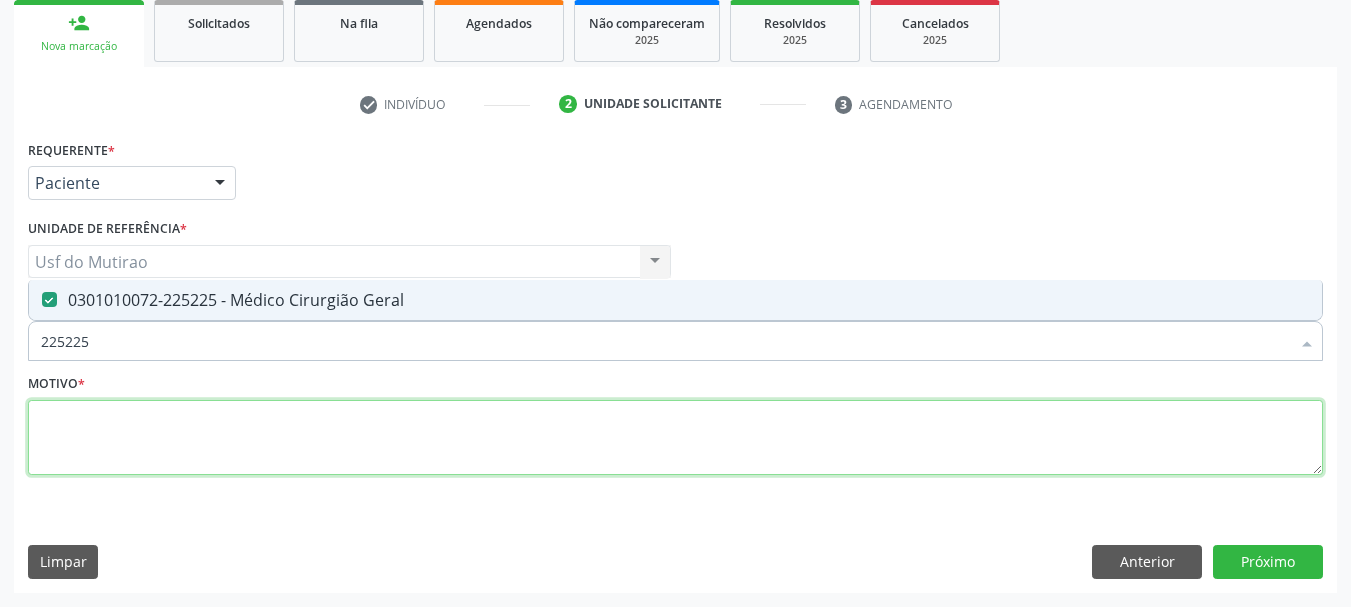 click at bounding box center (675, 438) 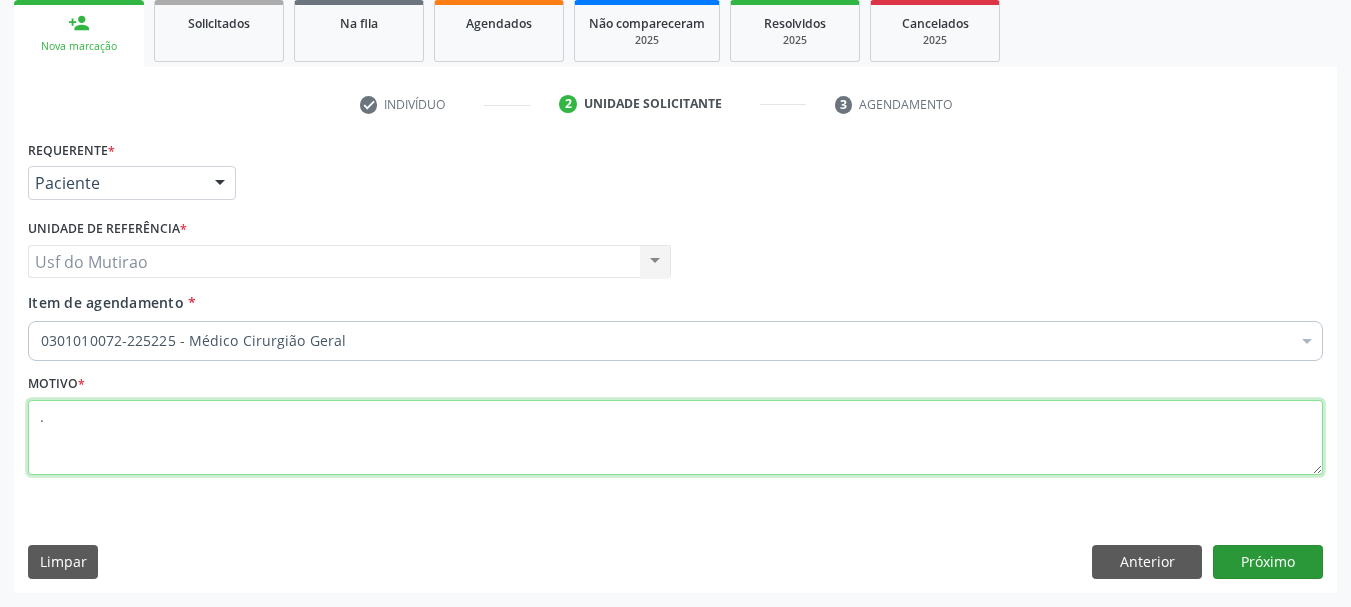 type on "." 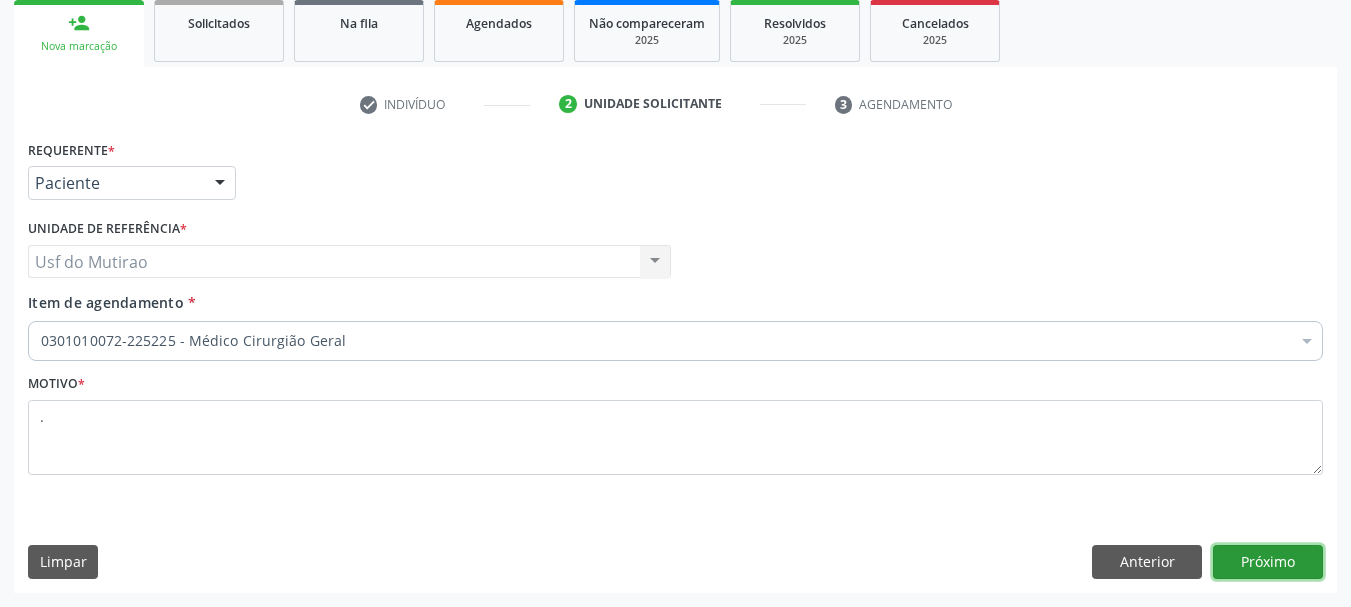 click on "Próximo" at bounding box center (1268, 562) 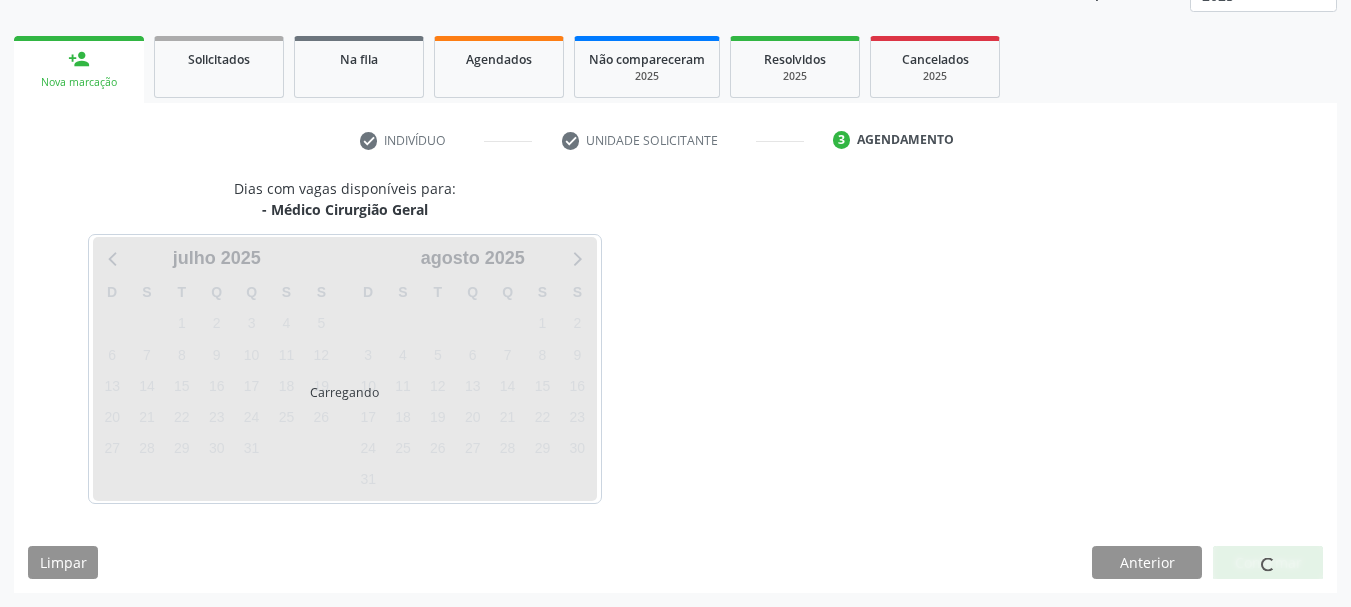 scroll, scrollTop: 263, scrollLeft: 0, axis: vertical 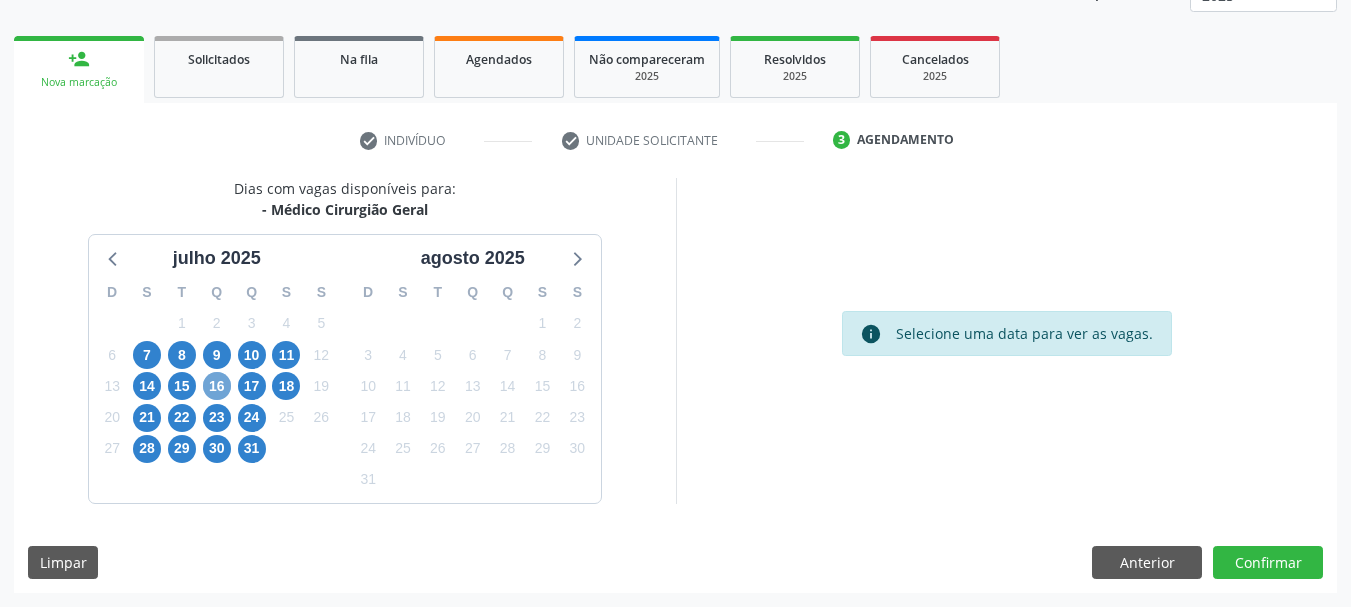 click on "16" at bounding box center [217, 386] 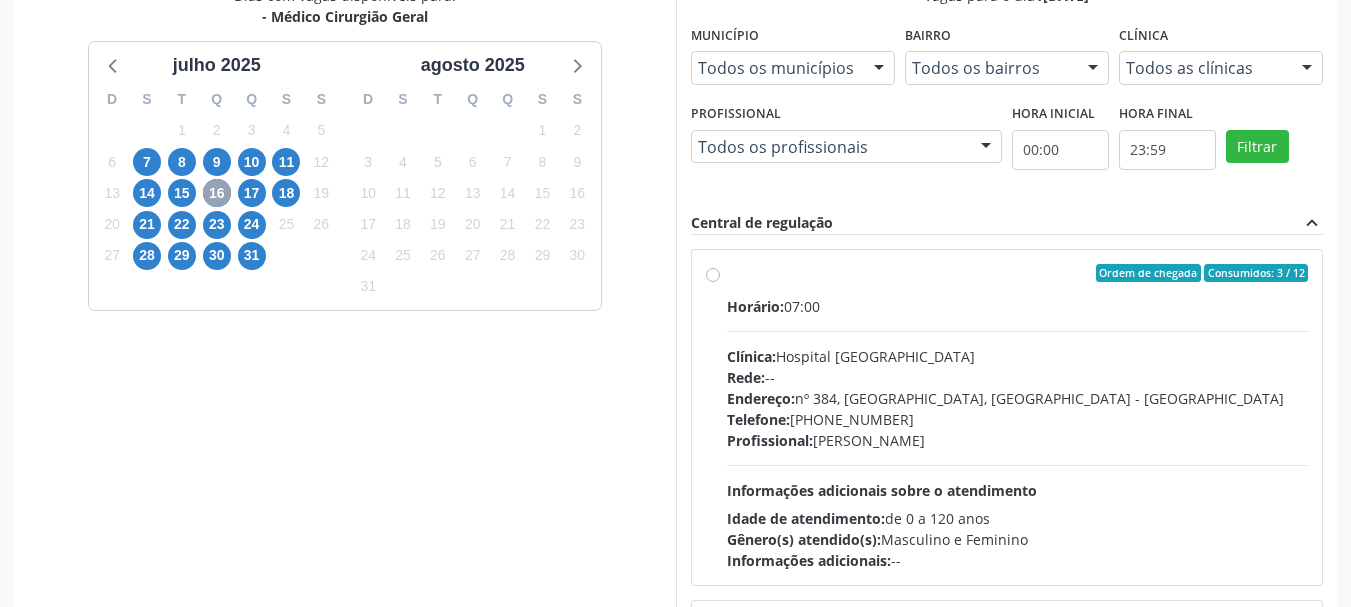 scroll, scrollTop: 463, scrollLeft: 0, axis: vertical 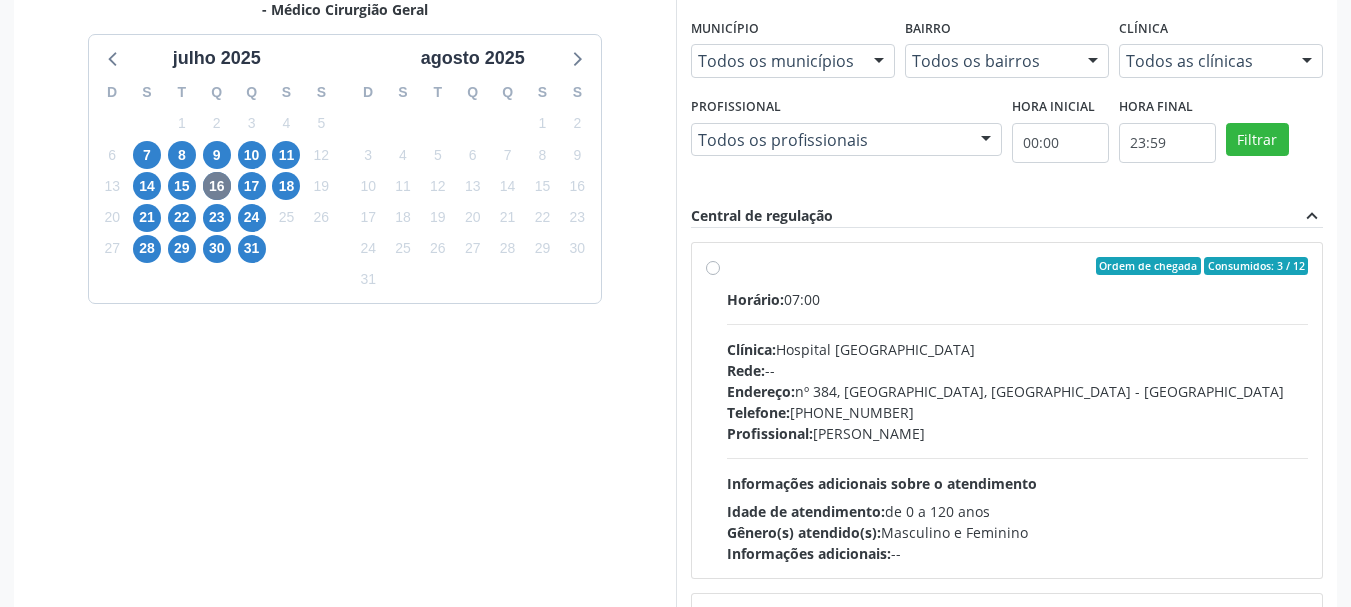 click on "Telefone:   (81) 38312142" at bounding box center (1018, 412) 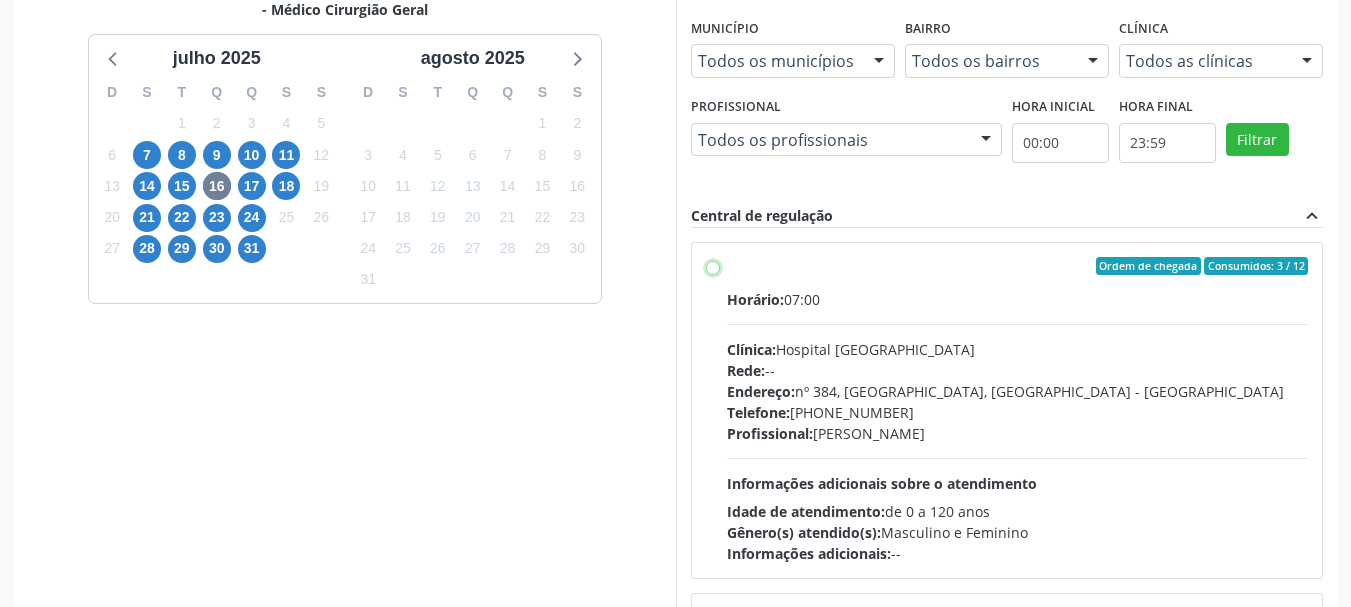 click on "Ordem de chegada
Consumidos: 3 / 12
Horário:   07:00
Clínica:  Hospital Sao Francisco
Rede:
--
Endereço:   nº 384, Varzea, Serra Talhada - PE
Telefone:   (81) 38312142
Profissional:
Francisco Anselmo Magalhaes
Informações adicionais sobre o atendimento
Idade de atendimento:
de 0 a 120 anos
Gênero(s) atendido(s):
Masculino e Feminino
Informações adicionais:
--" at bounding box center (713, 266) 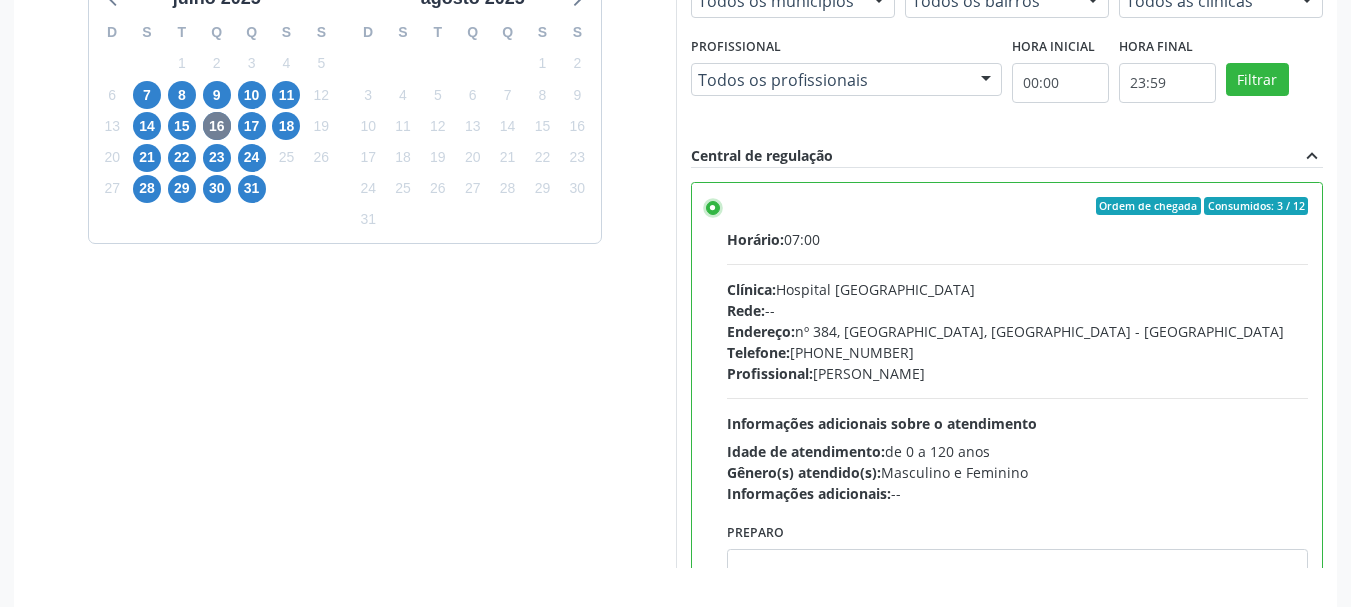 scroll, scrollTop: 588, scrollLeft: 0, axis: vertical 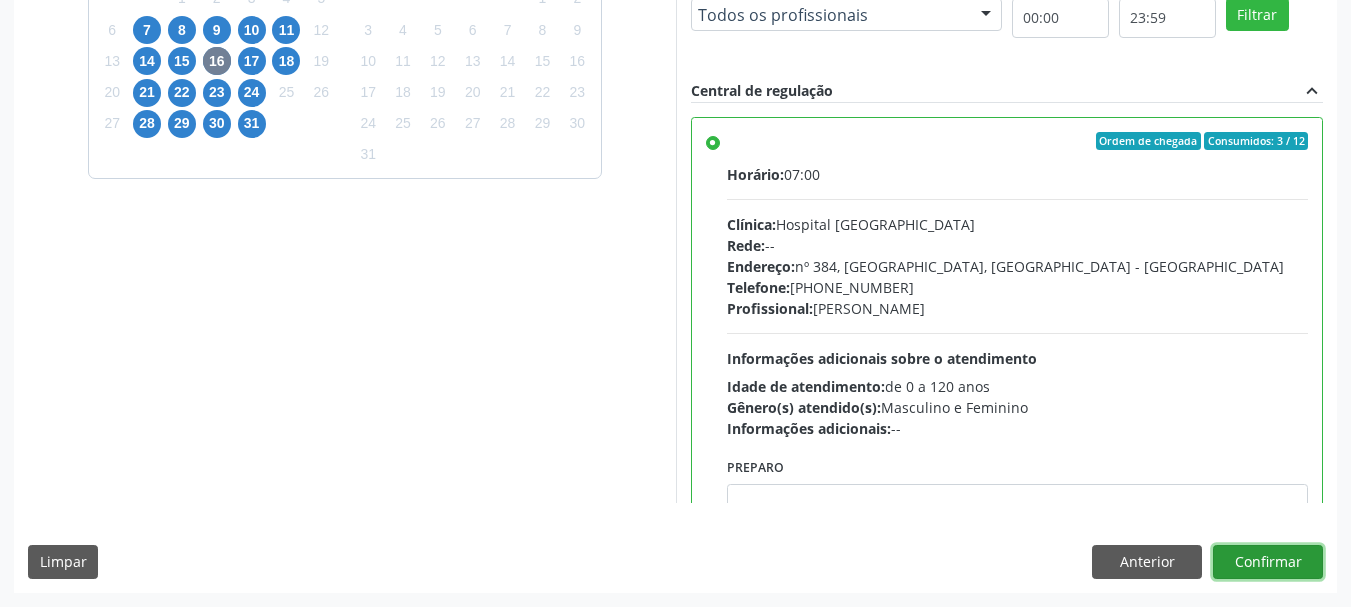 click on "Confirmar" at bounding box center [1268, 562] 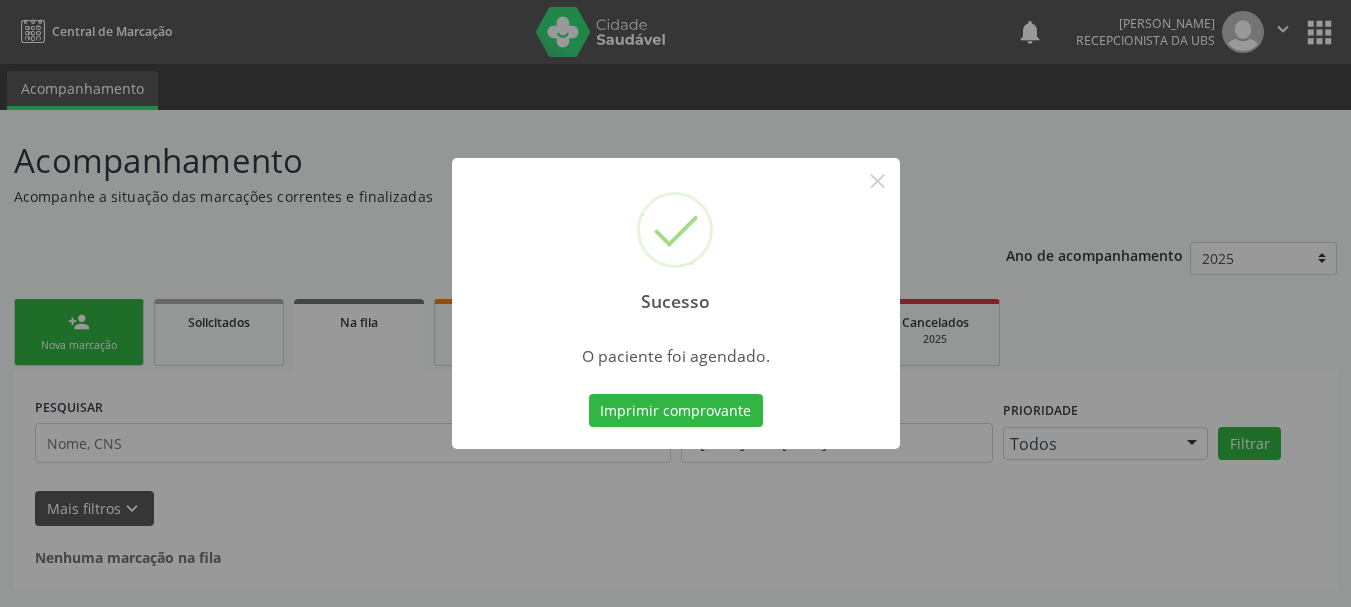 scroll, scrollTop: 0, scrollLeft: 0, axis: both 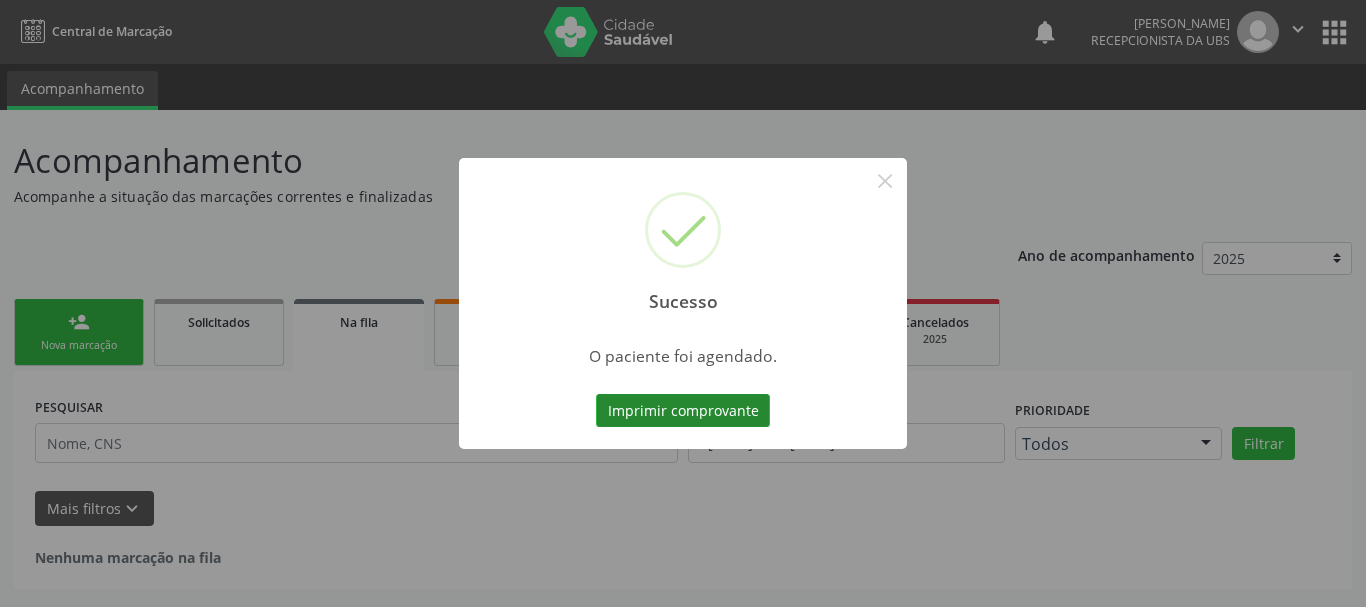 click on "Imprimir comprovante" at bounding box center (683, 411) 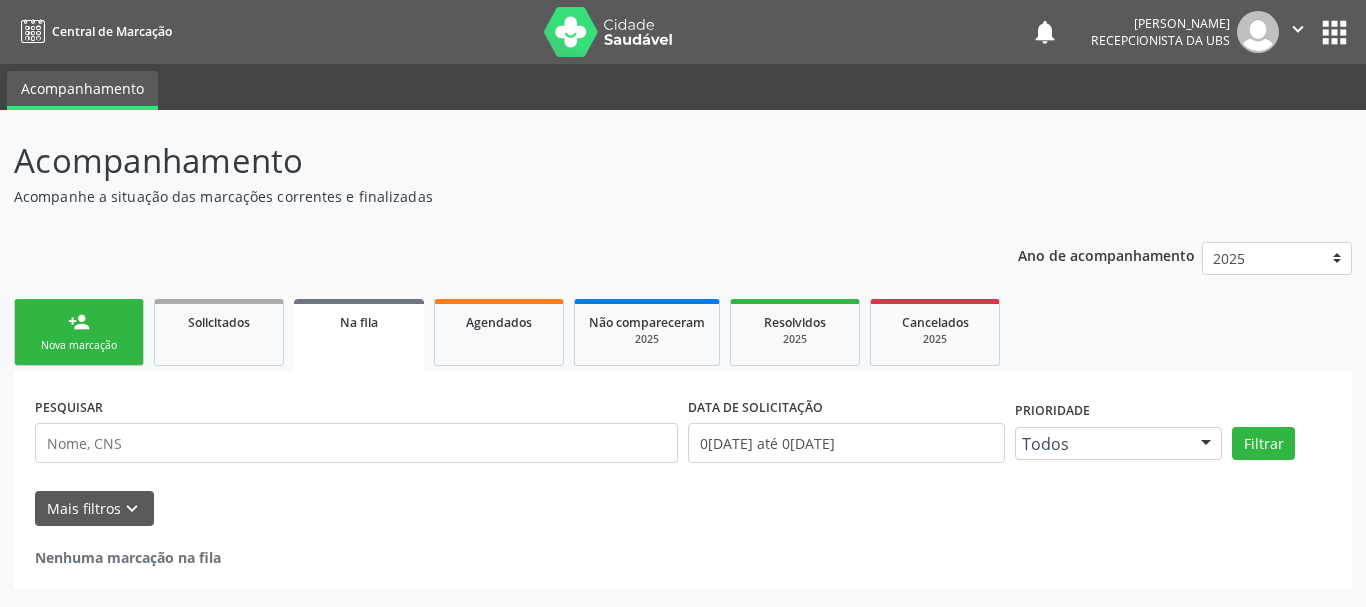 click on "person_add
Nova marcação" at bounding box center (79, 332) 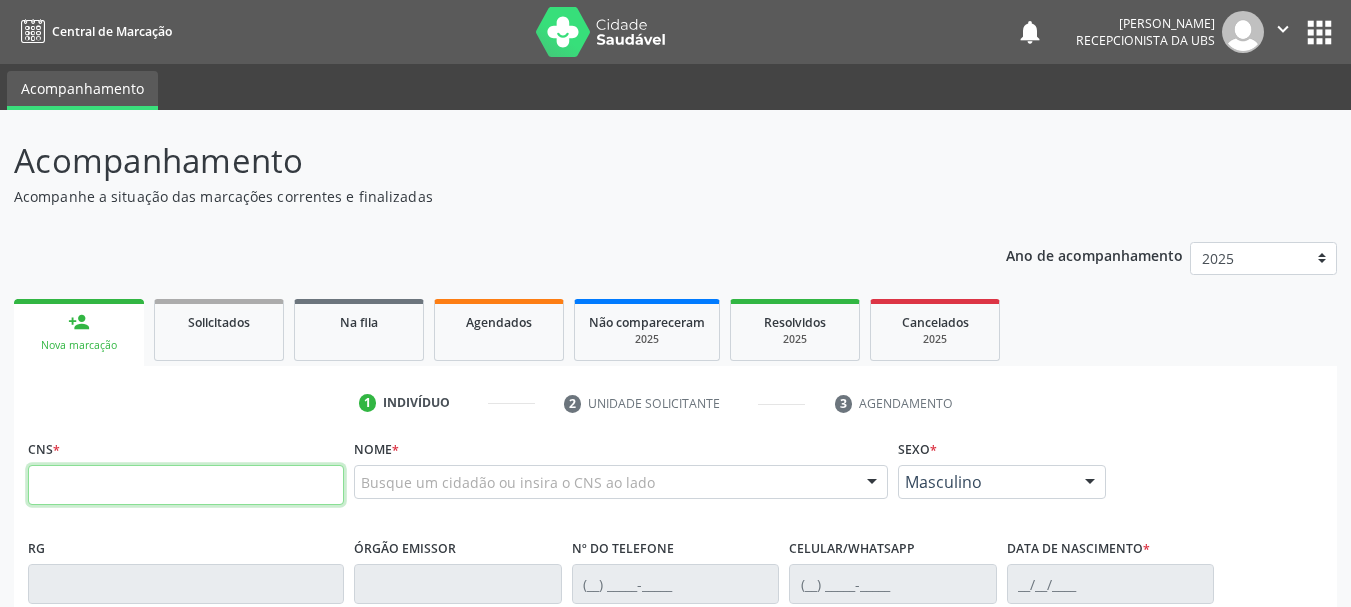 click at bounding box center [186, 485] 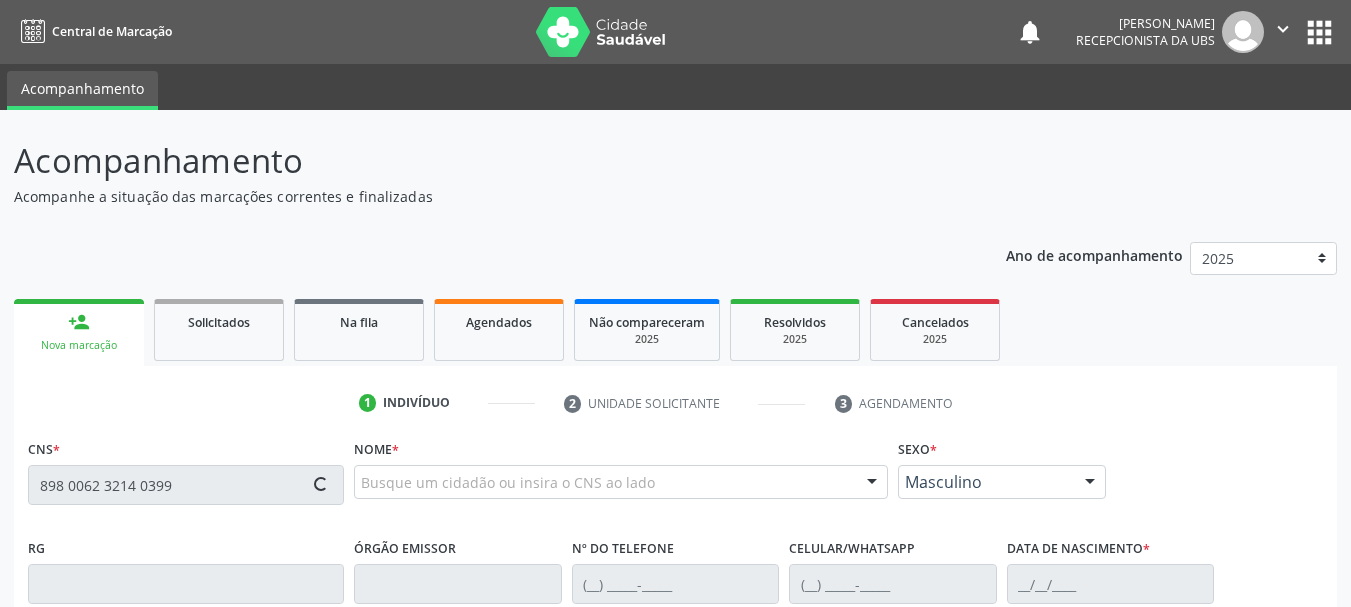 type on "898 0062 3214 0399" 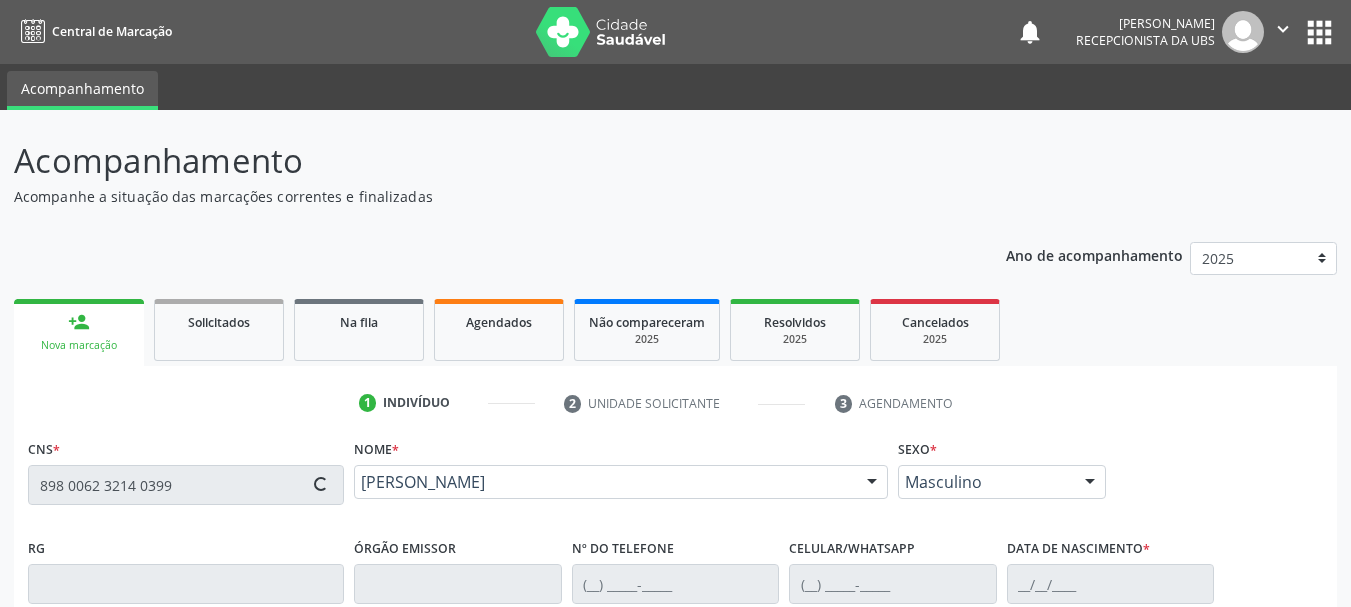type on "(87) 99999-9999" 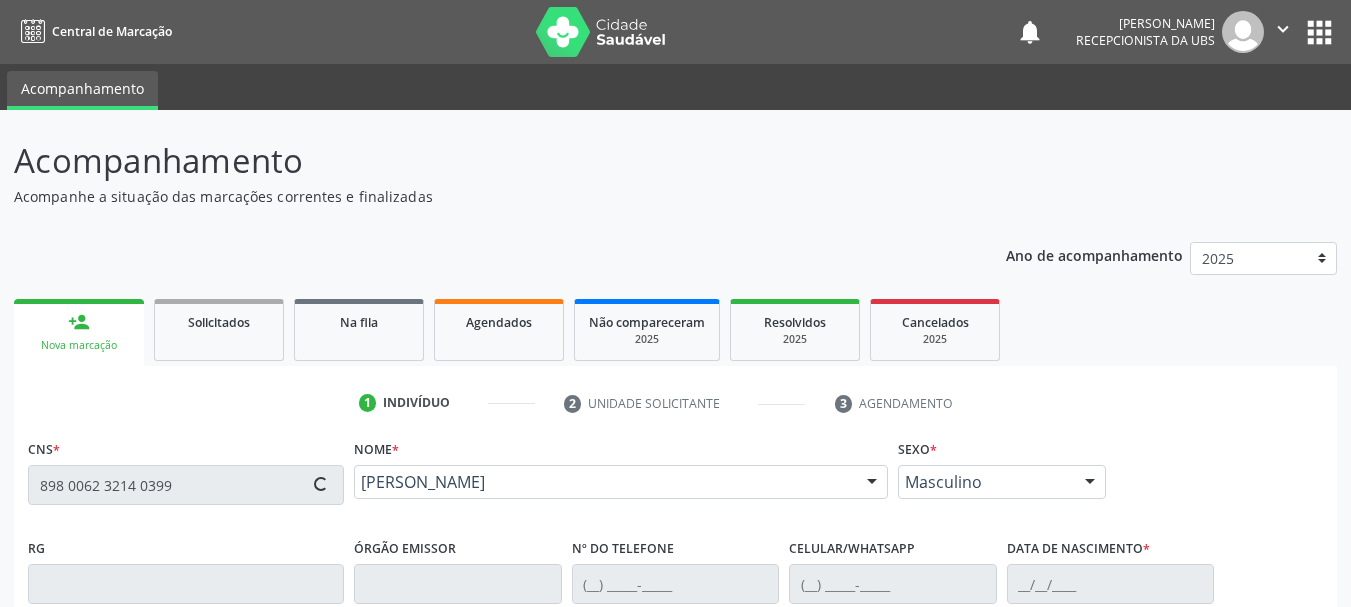 type on "15/02/2021" 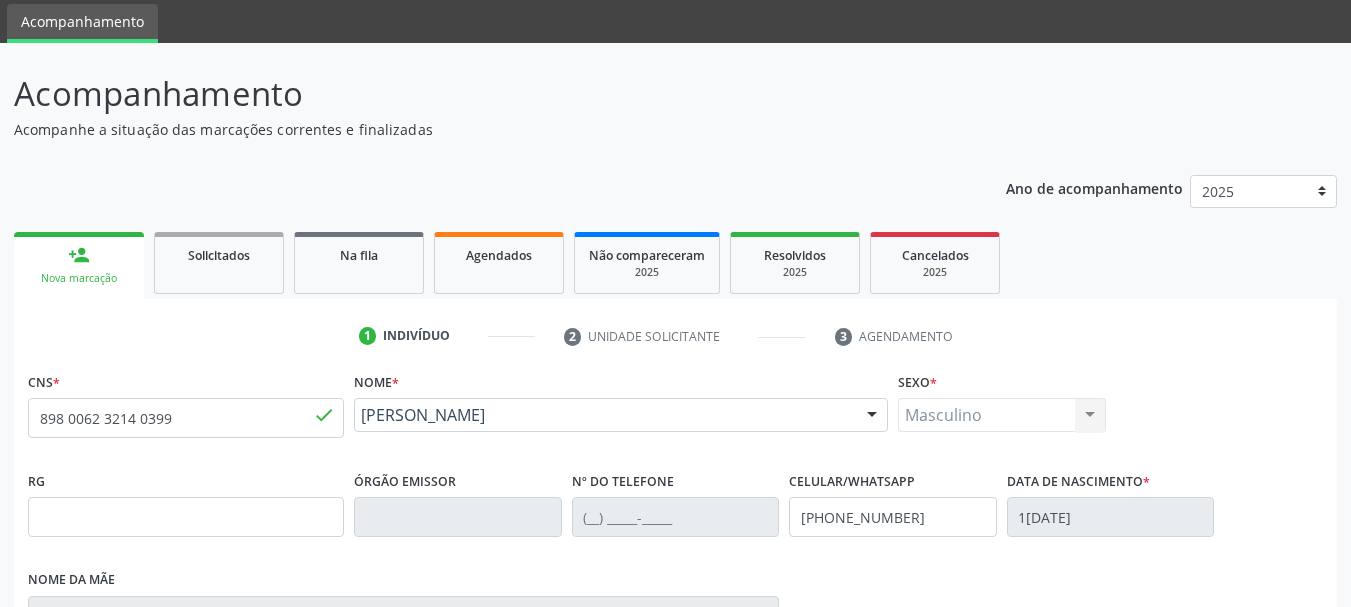 scroll, scrollTop: 100, scrollLeft: 0, axis: vertical 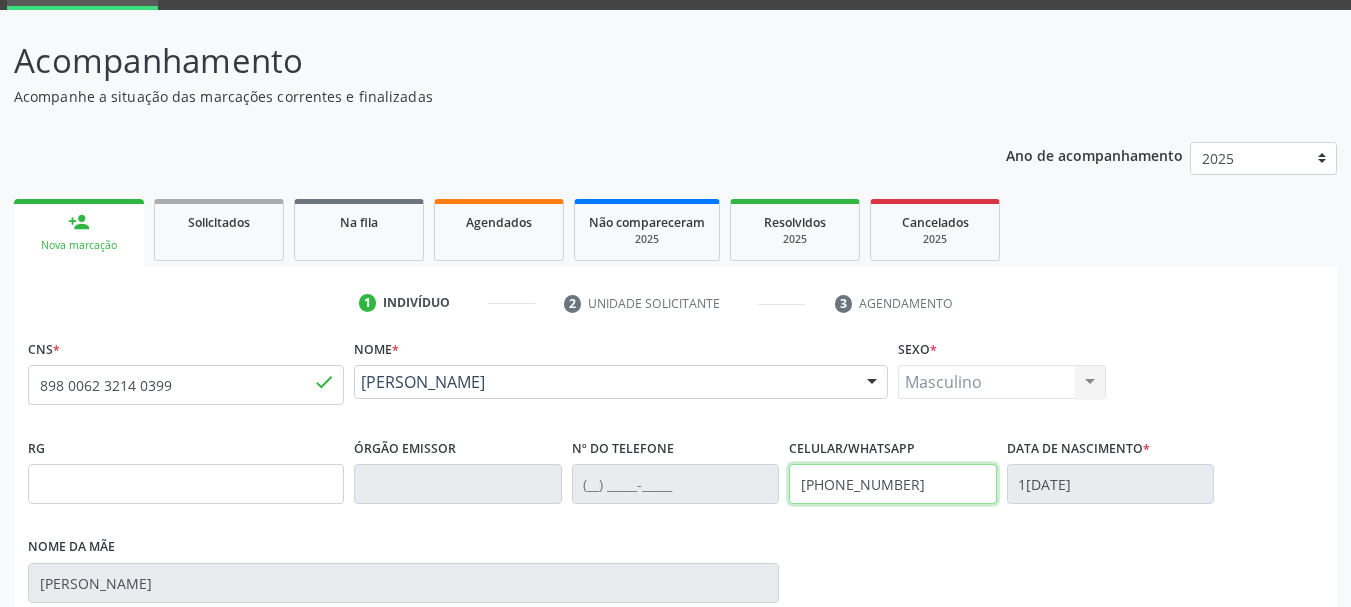 click on "RG
Órgão emissor
Nº do Telefone
Celular/WhatsApp
(87) 99999-9999
Data de nascimento
*
15/02/2021
Nome da mãe
Janaina Mirely Ribeiro de Lima" at bounding box center (675, 525) 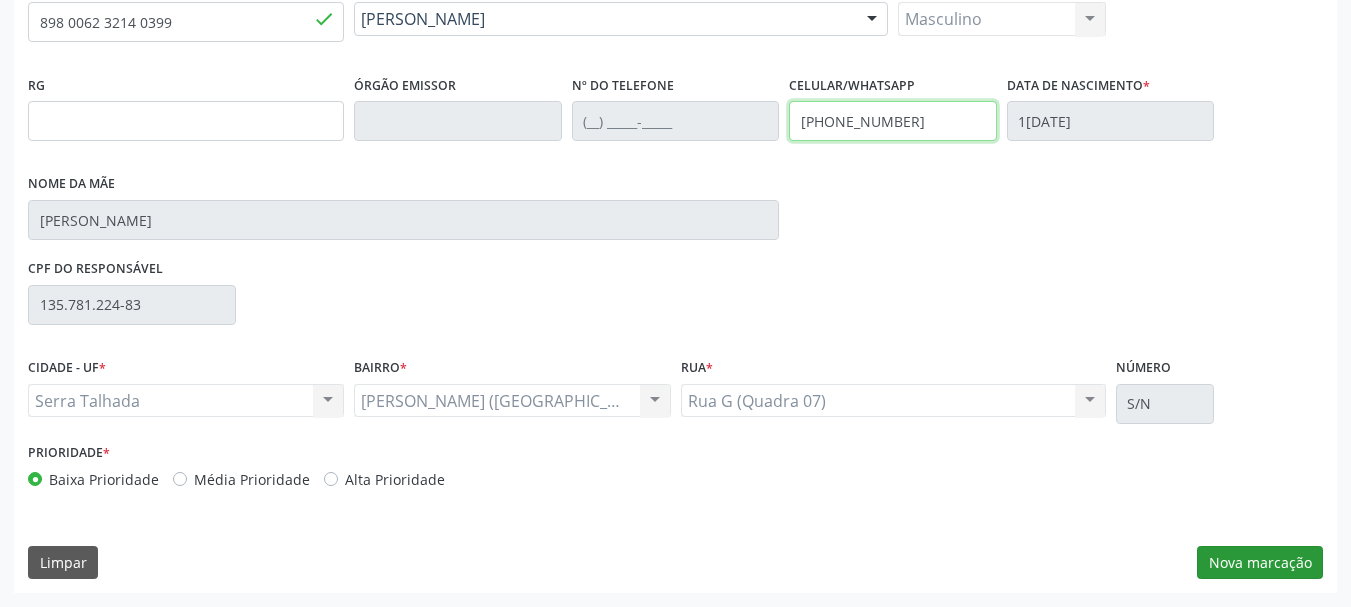 type on "(87) 99974-2829" 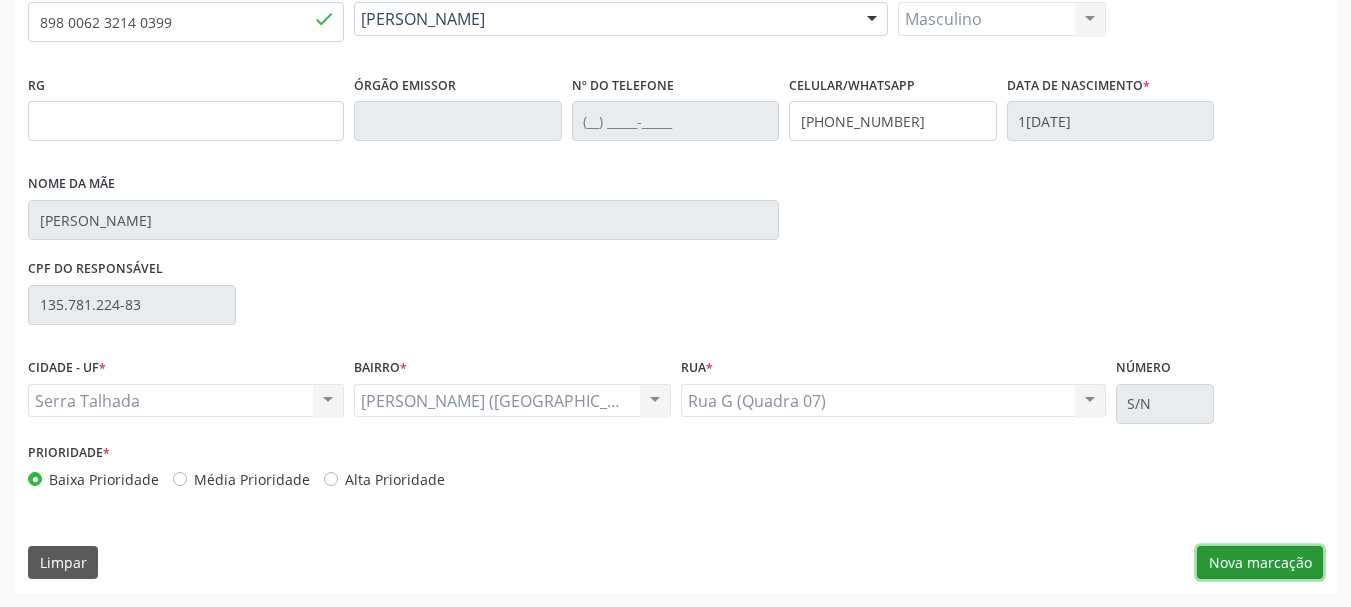 click on "Nova marcação" at bounding box center [1260, 563] 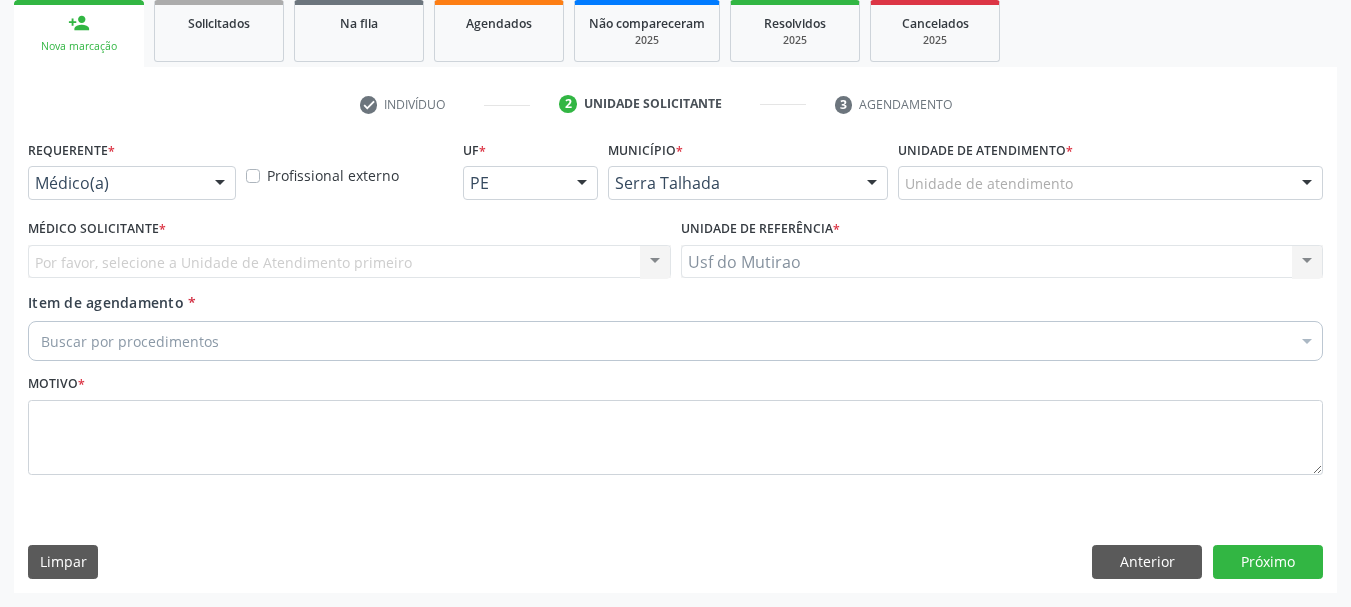 scroll, scrollTop: 299, scrollLeft: 0, axis: vertical 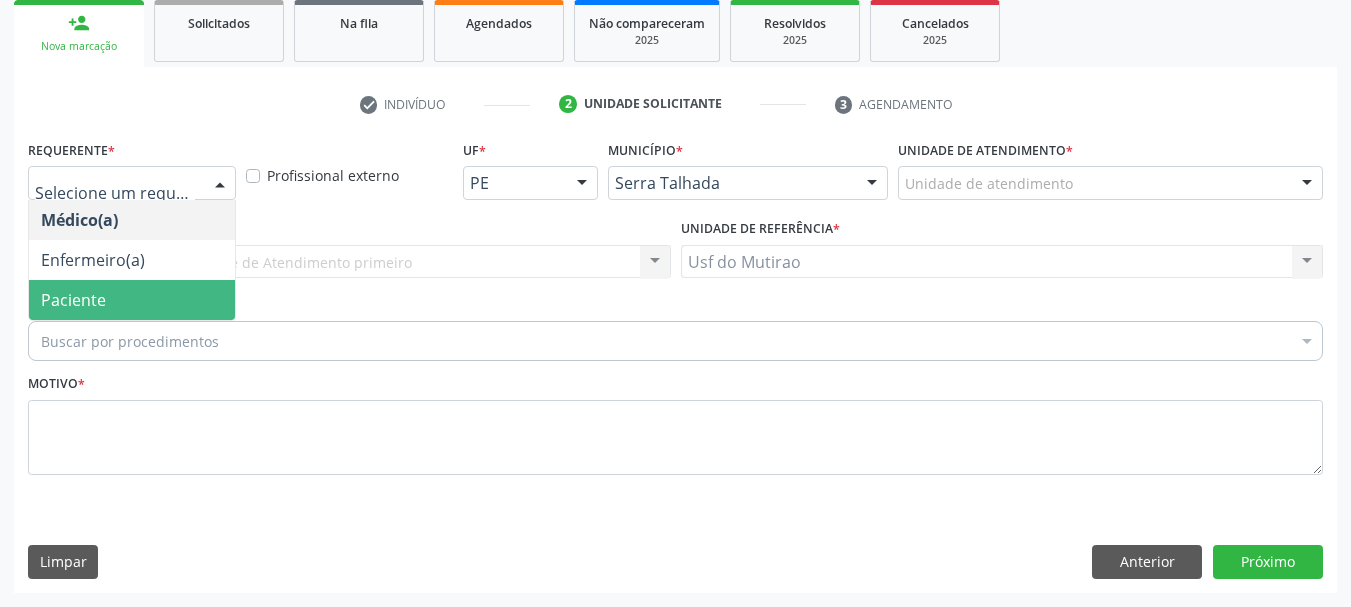 click on "Paciente" at bounding box center [132, 300] 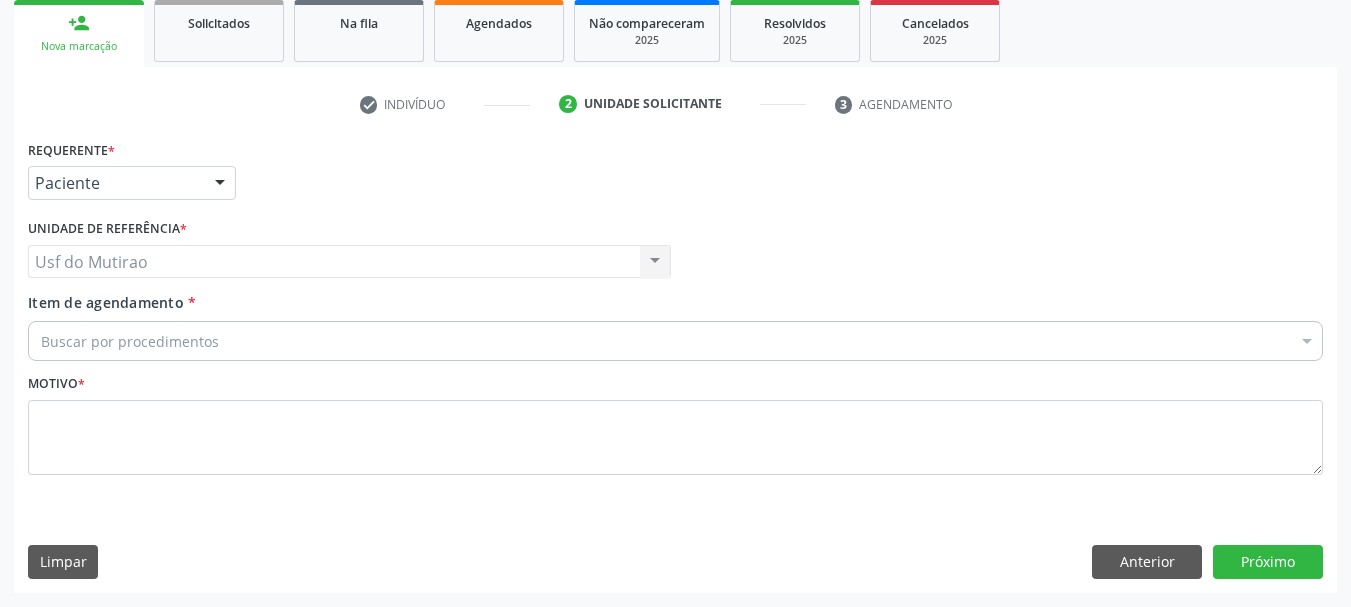click on "Buscar por procedimentos" at bounding box center [675, 341] 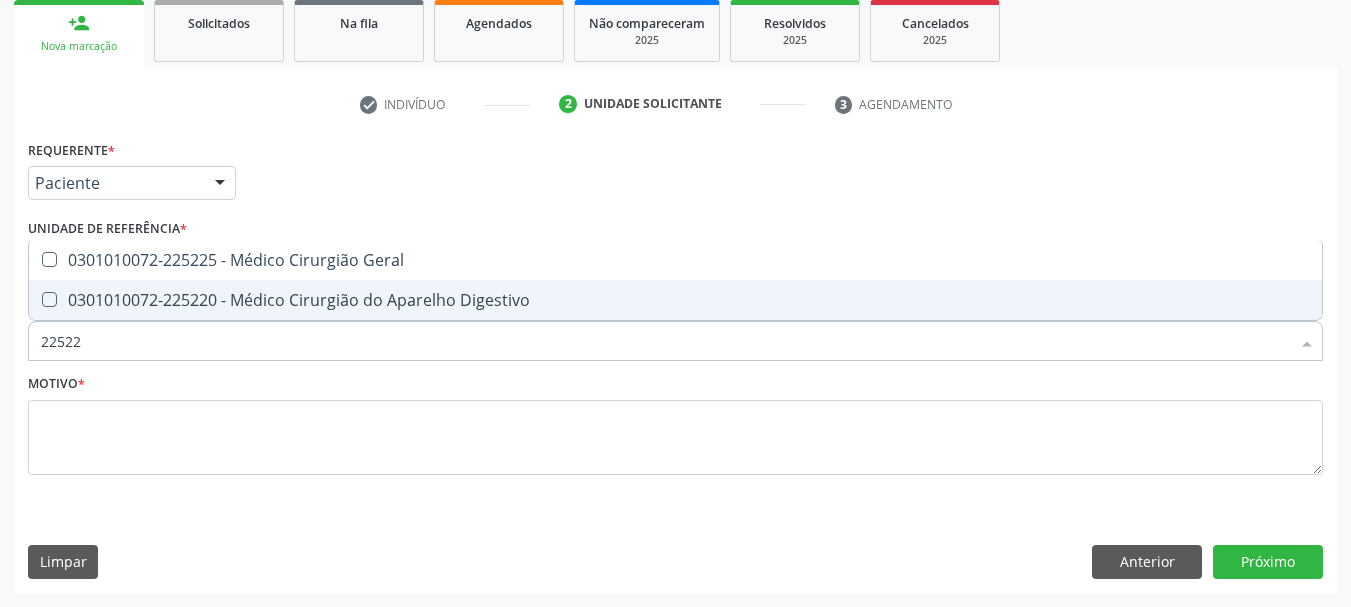 type on "225225" 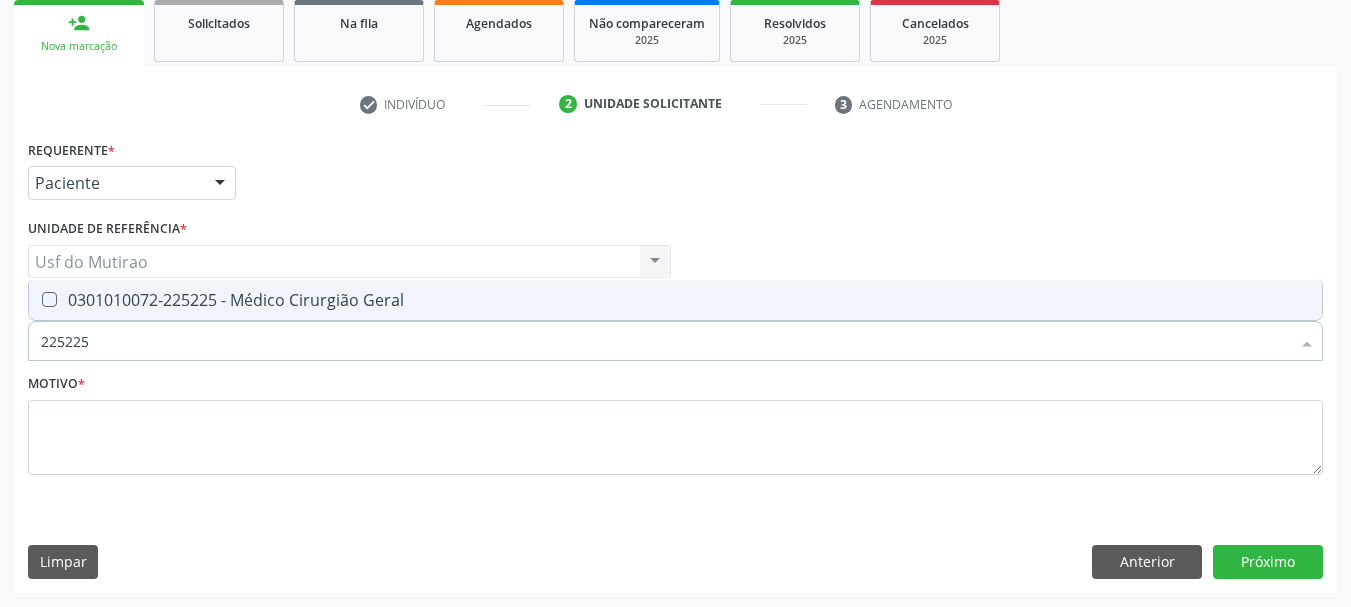 drag, startPoint x: 147, startPoint y: 293, endPoint x: 142, endPoint y: 323, distance: 30.413813 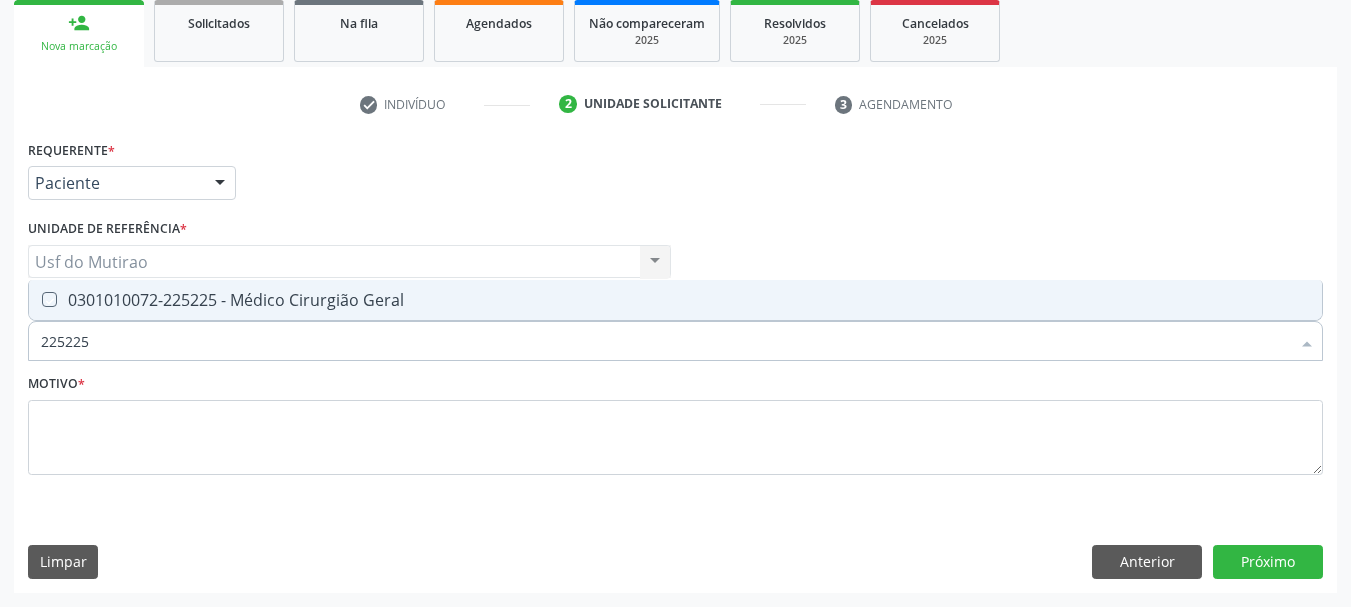 checkbox on "true" 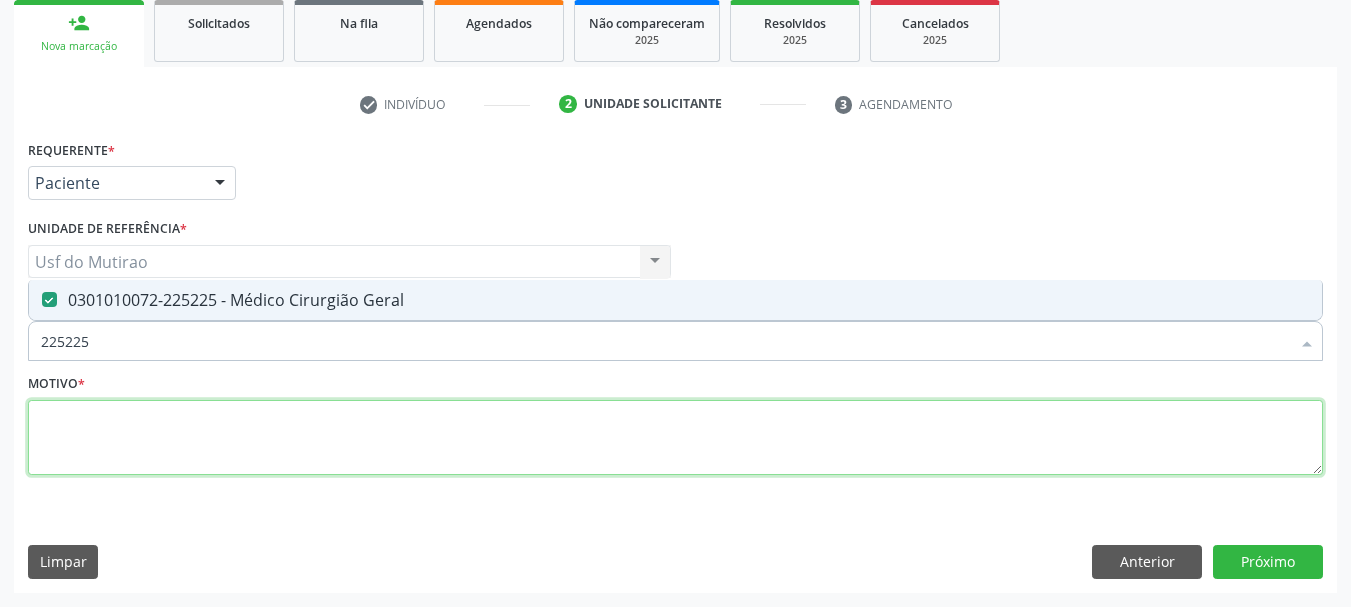 click at bounding box center (675, 438) 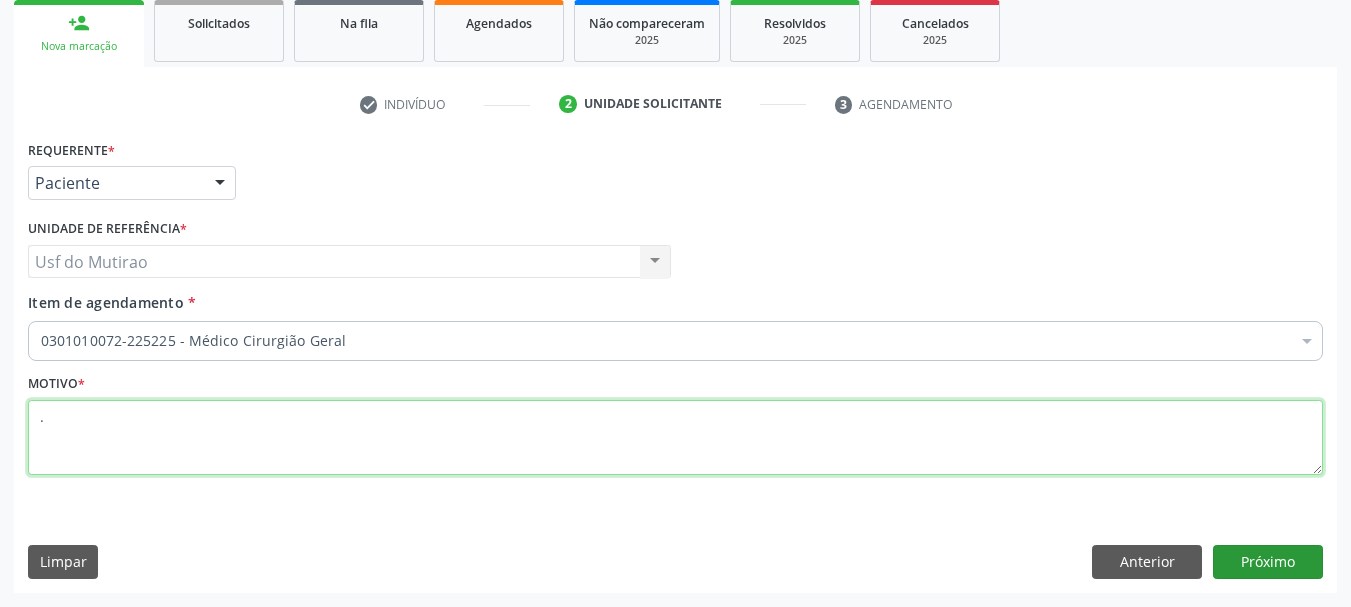 type on "." 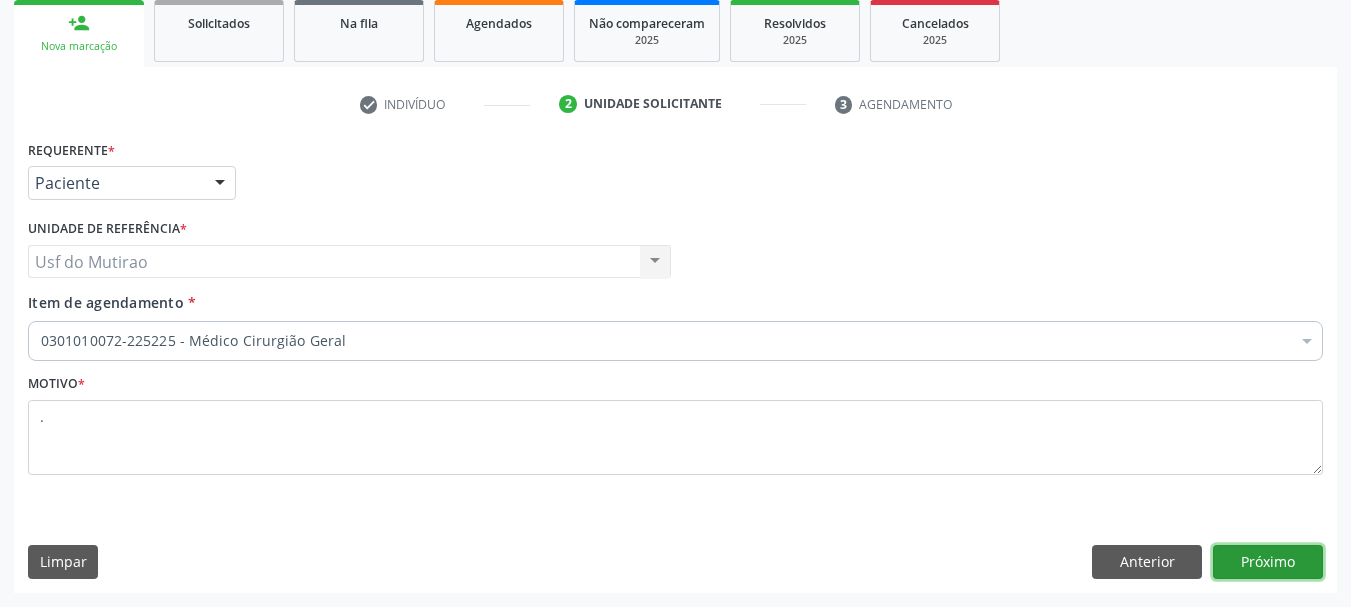 click on "Próximo" at bounding box center [1268, 562] 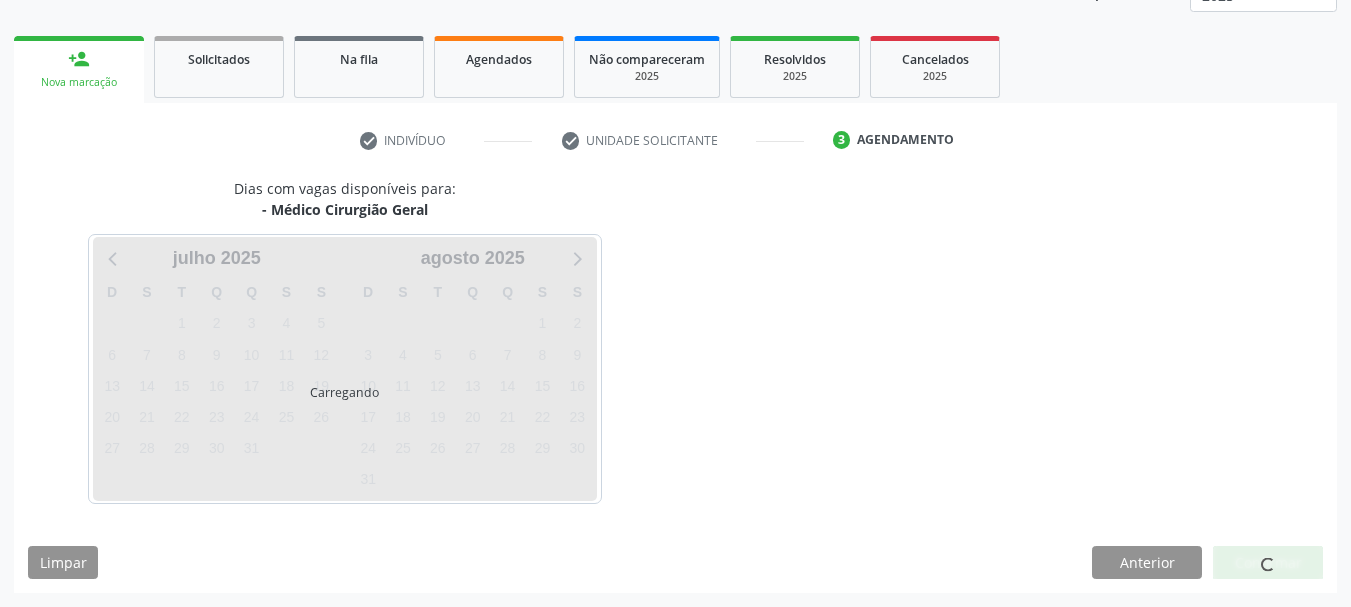 scroll, scrollTop: 263, scrollLeft: 0, axis: vertical 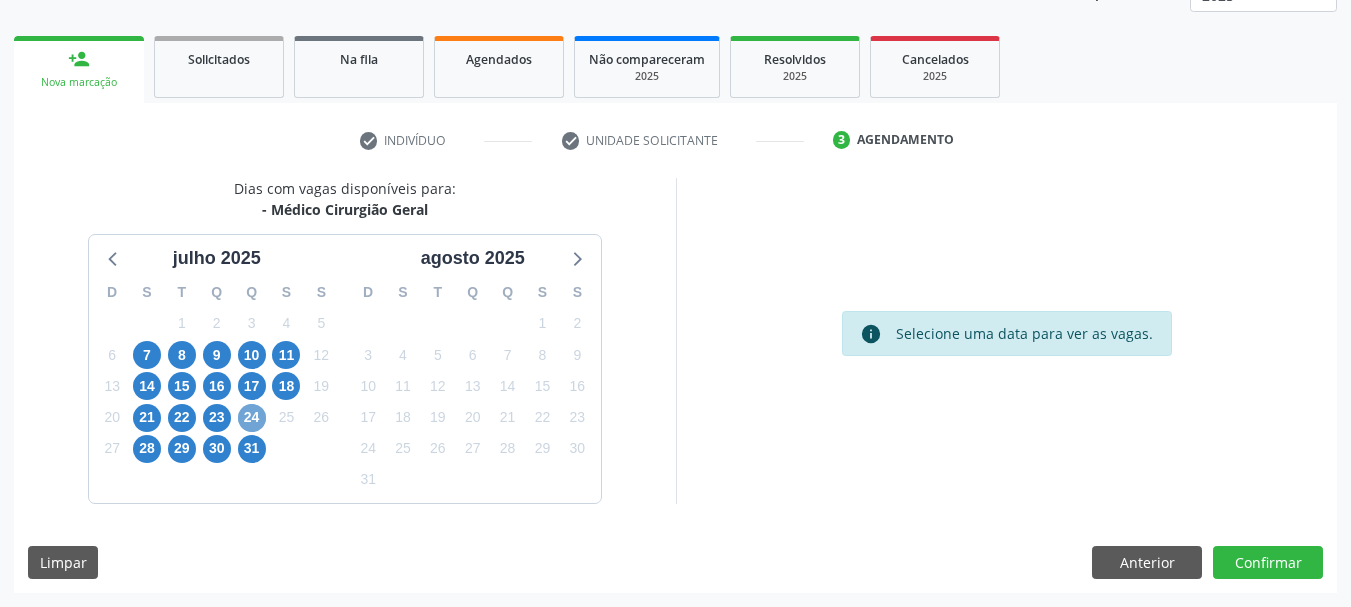 click on "24" at bounding box center (252, 418) 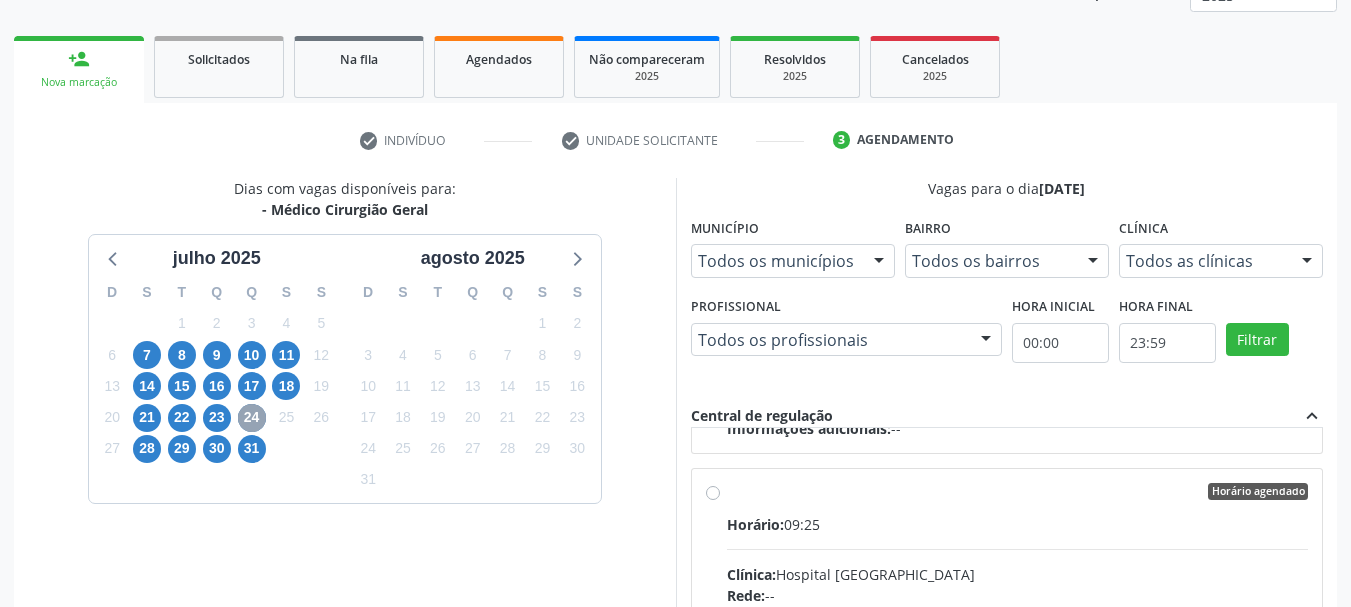 scroll, scrollTop: 400, scrollLeft: 0, axis: vertical 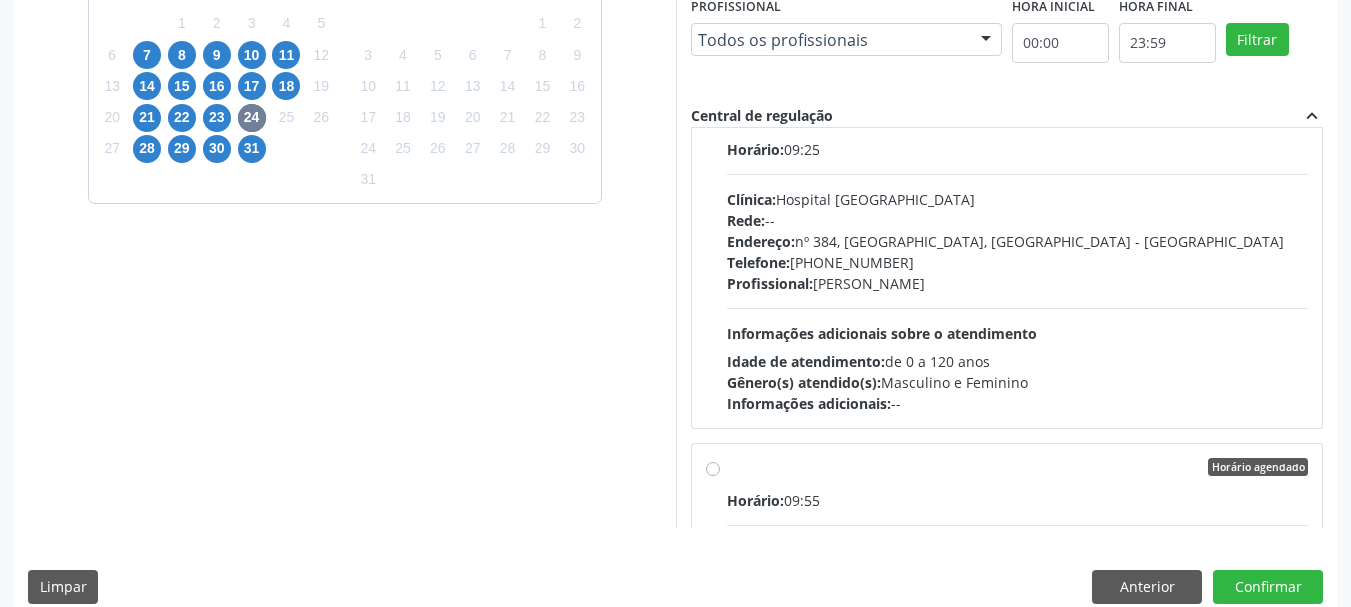 click on "Idade de atendimento:" at bounding box center (806, 361) 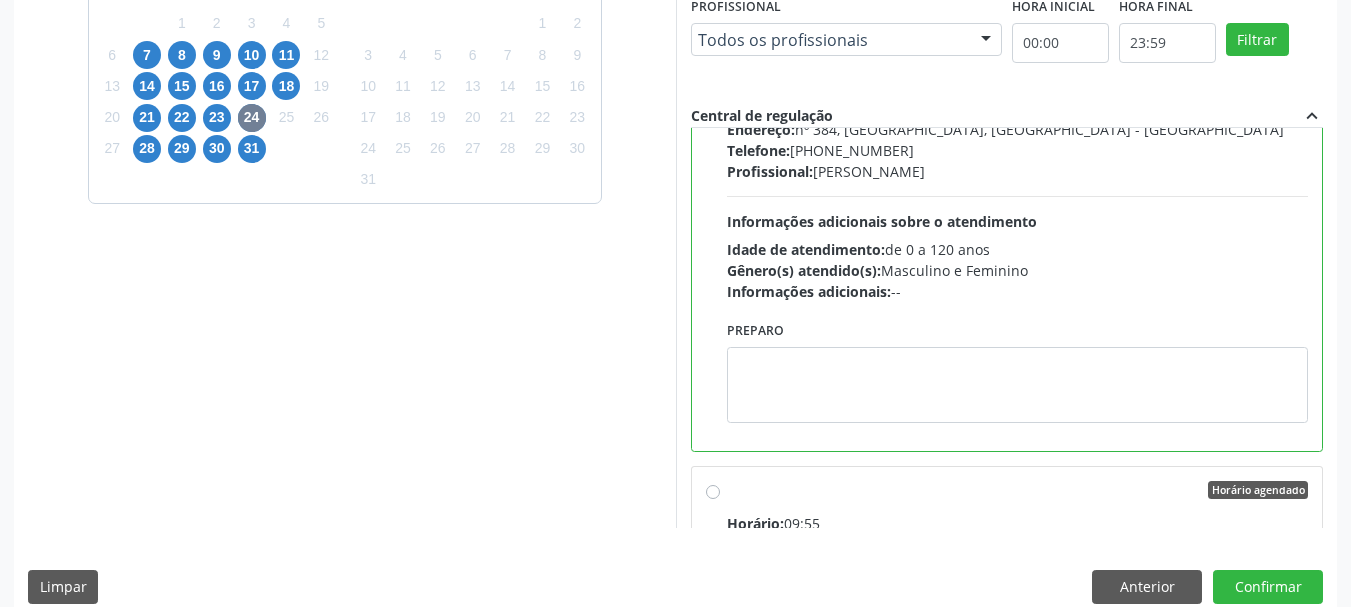 scroll, scrollTop: 588, scrollLeft: 0, axis: vertical 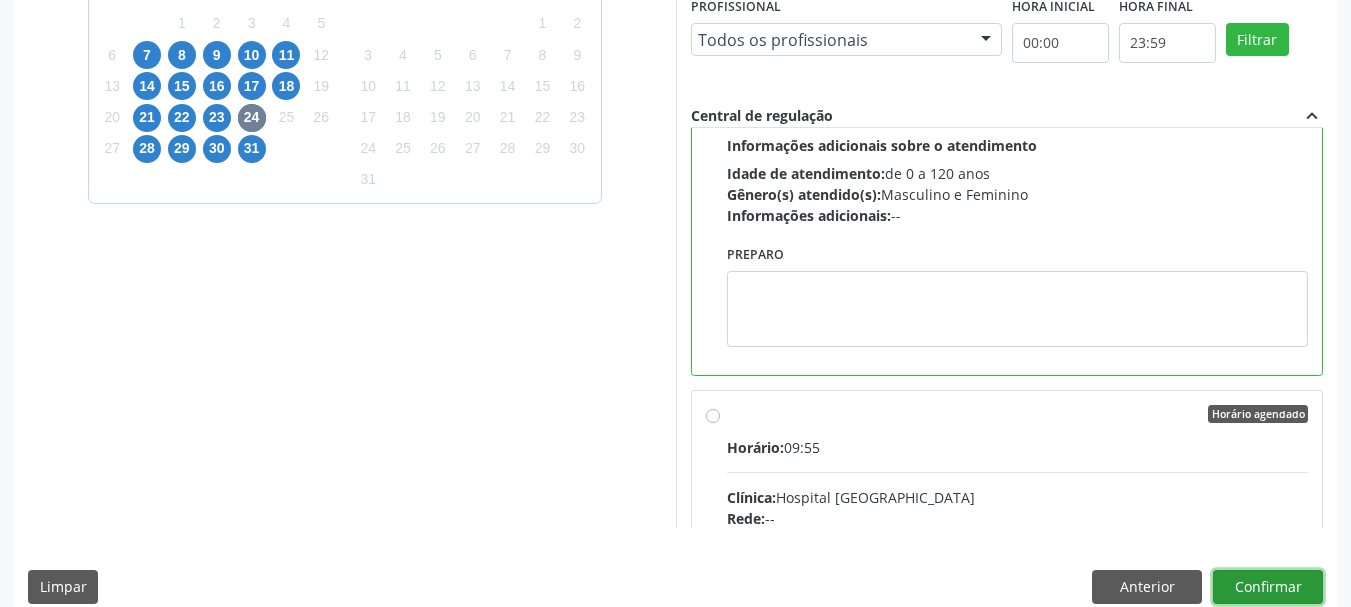 click on "Confirmar" at bounding box center (1268, 587) 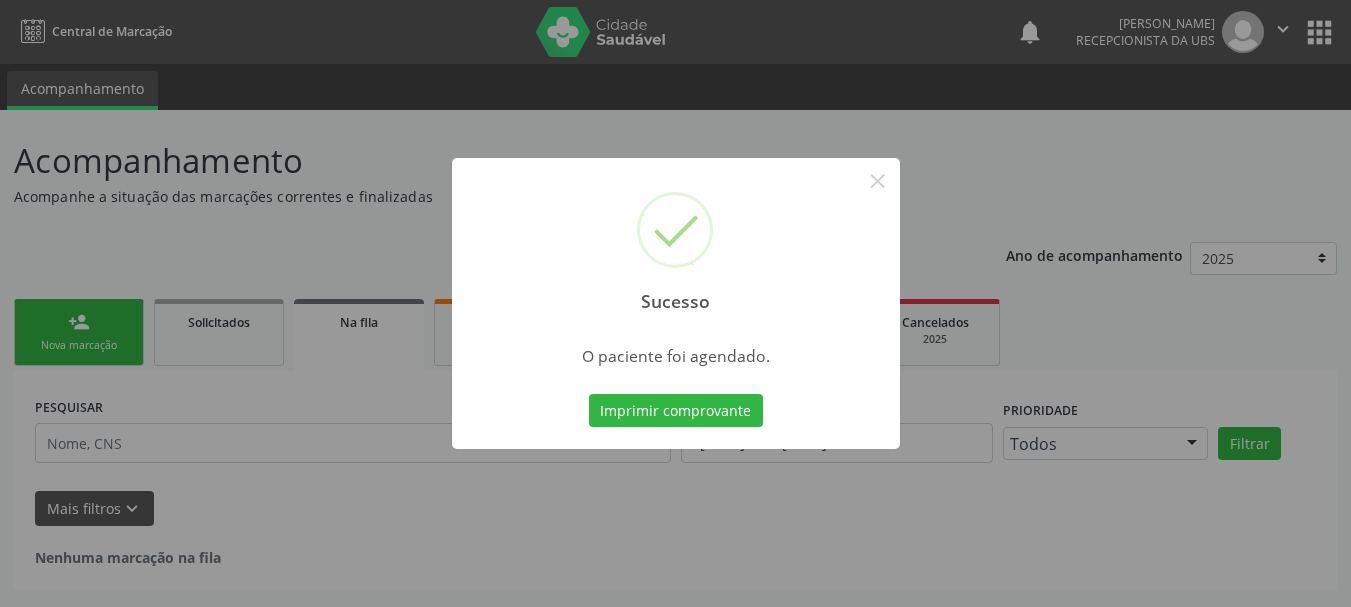 scroll, scrollTop: 0, scrollLeft: 0, axis: both 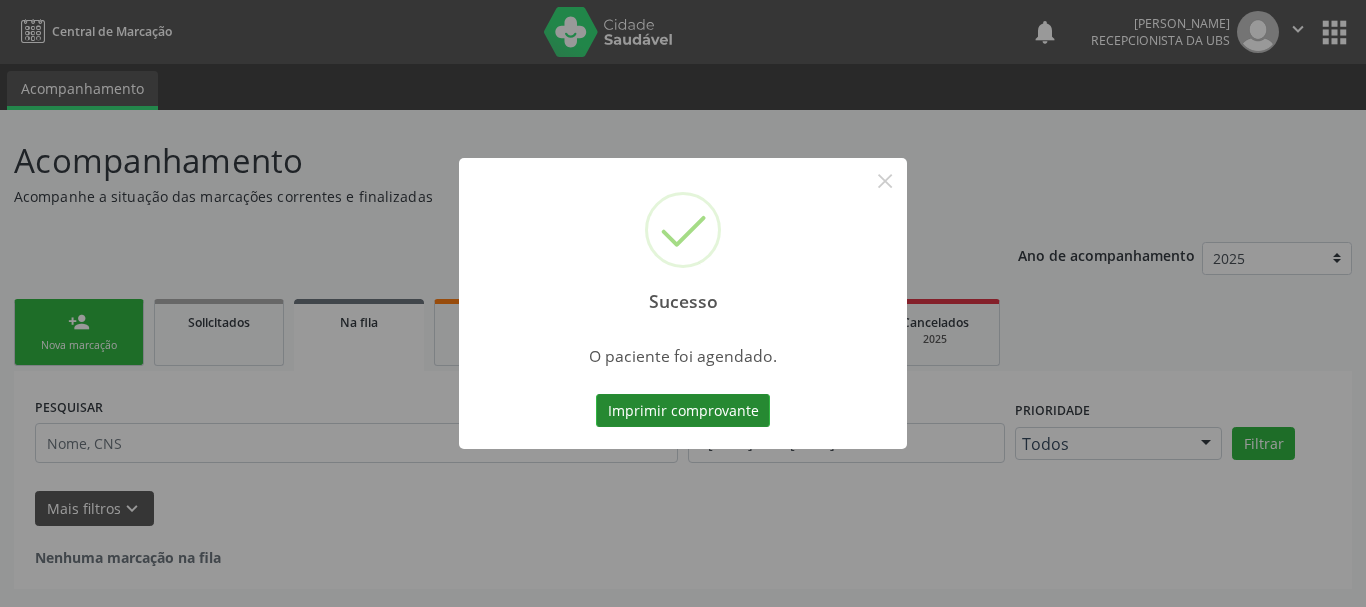 click on "Imprimir comprovante" at bounding box center (683, 411) 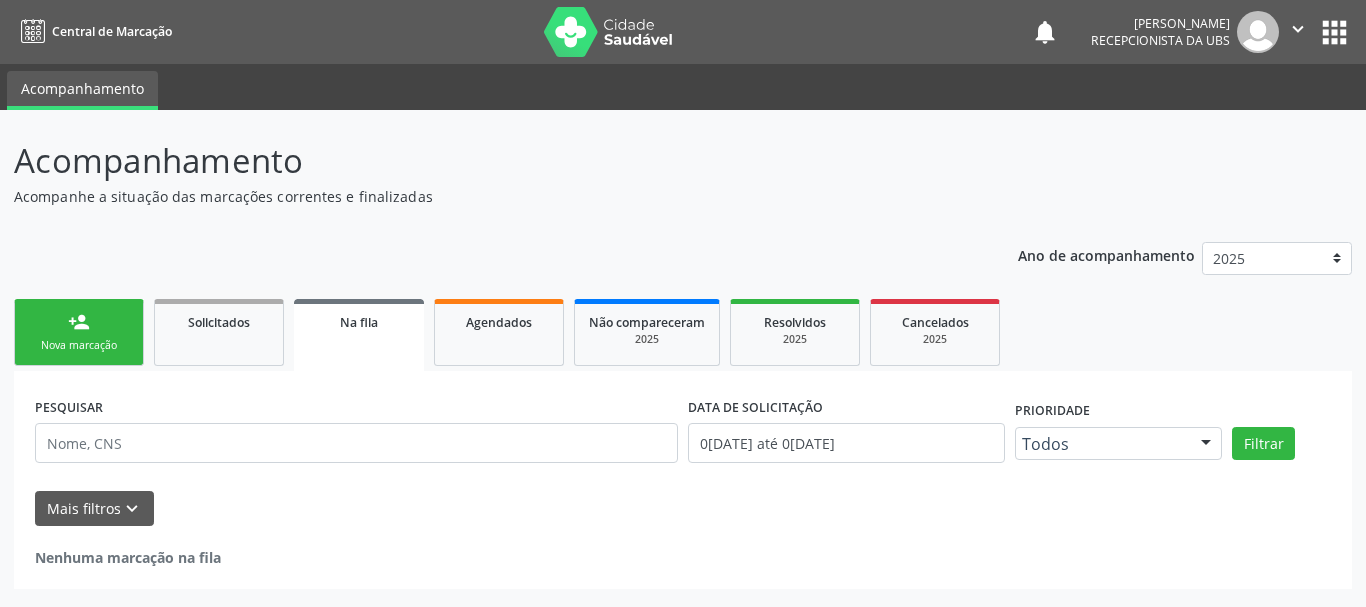 click on "Nova marcação" at bounding box center [79, 345] 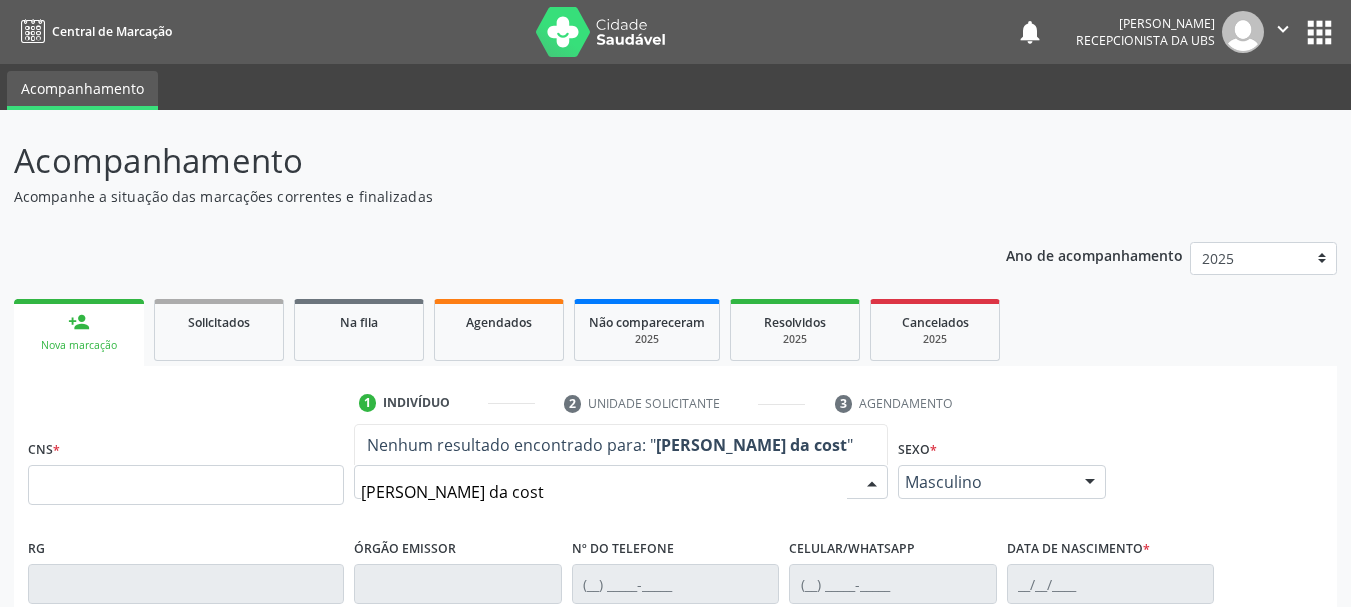 type on "maria margarida da costa" 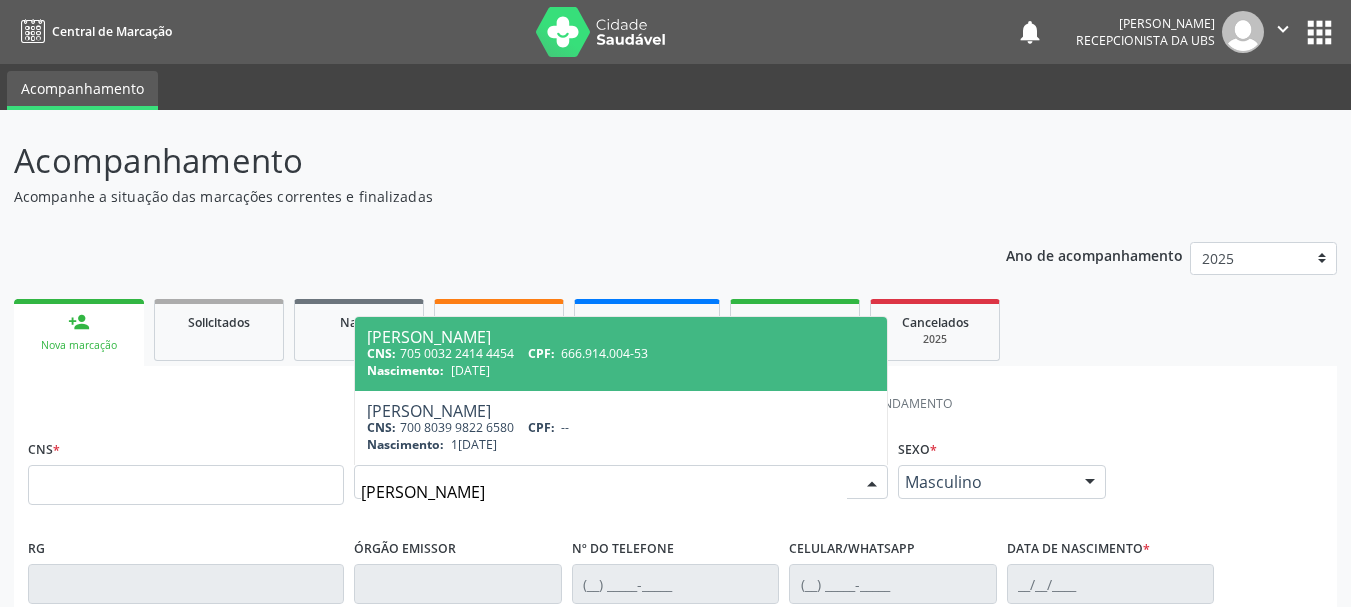 click on "666.914.004-53" at bounding box center [604, 353] 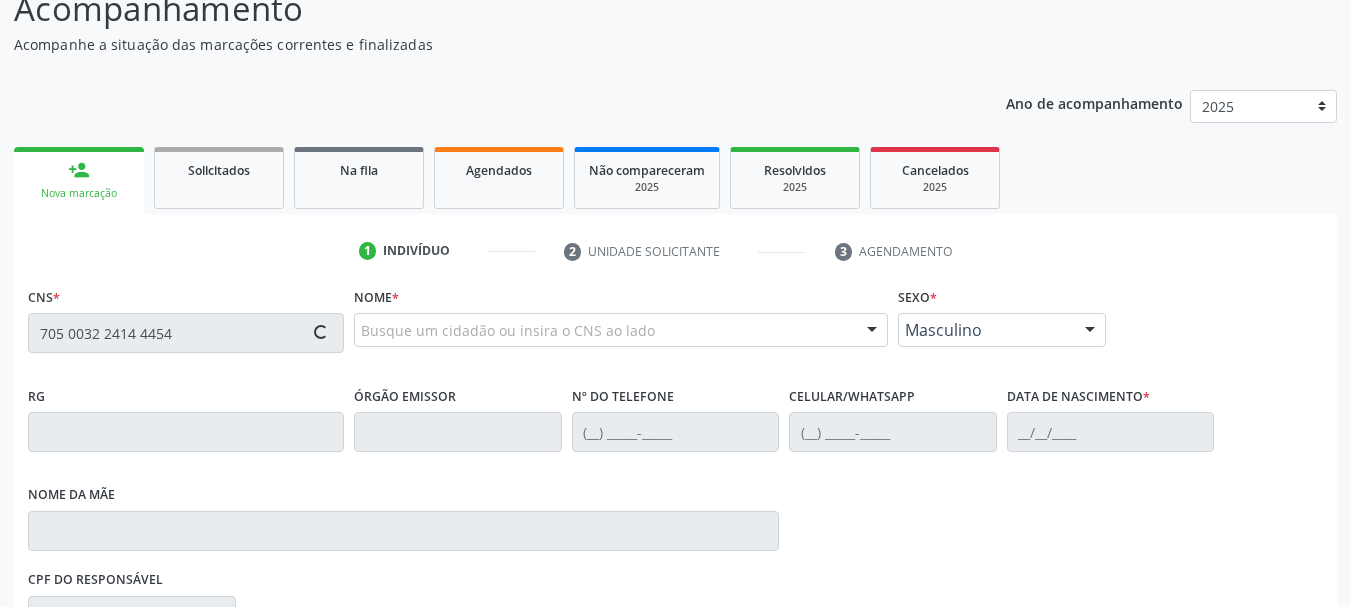 scroll, scrollTop: 200, scrollLeft: 0, axis: vertical 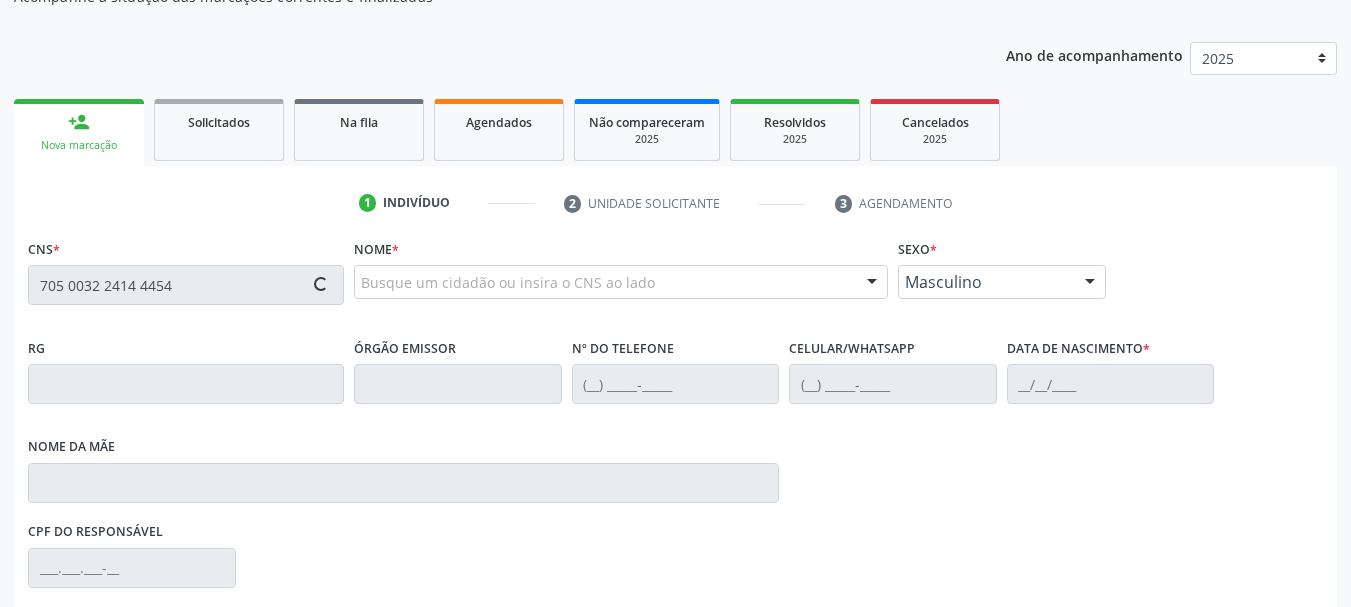 type on "705 0032 2414 4454" 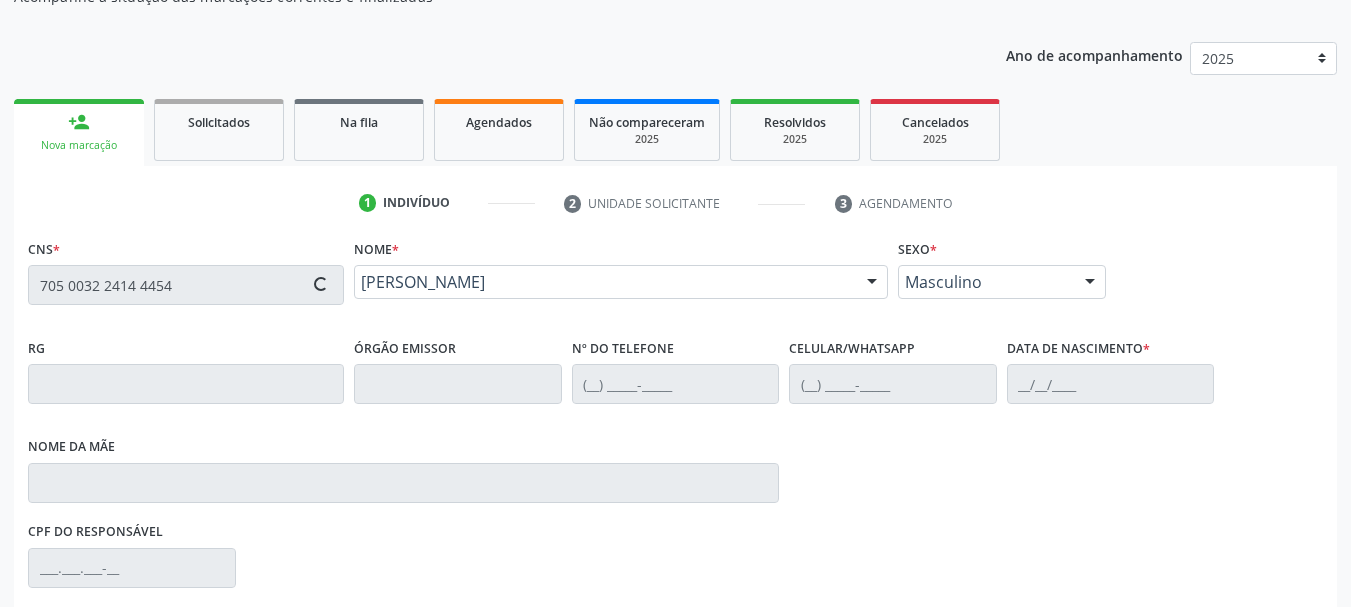 type on "(87) 98824-2690" 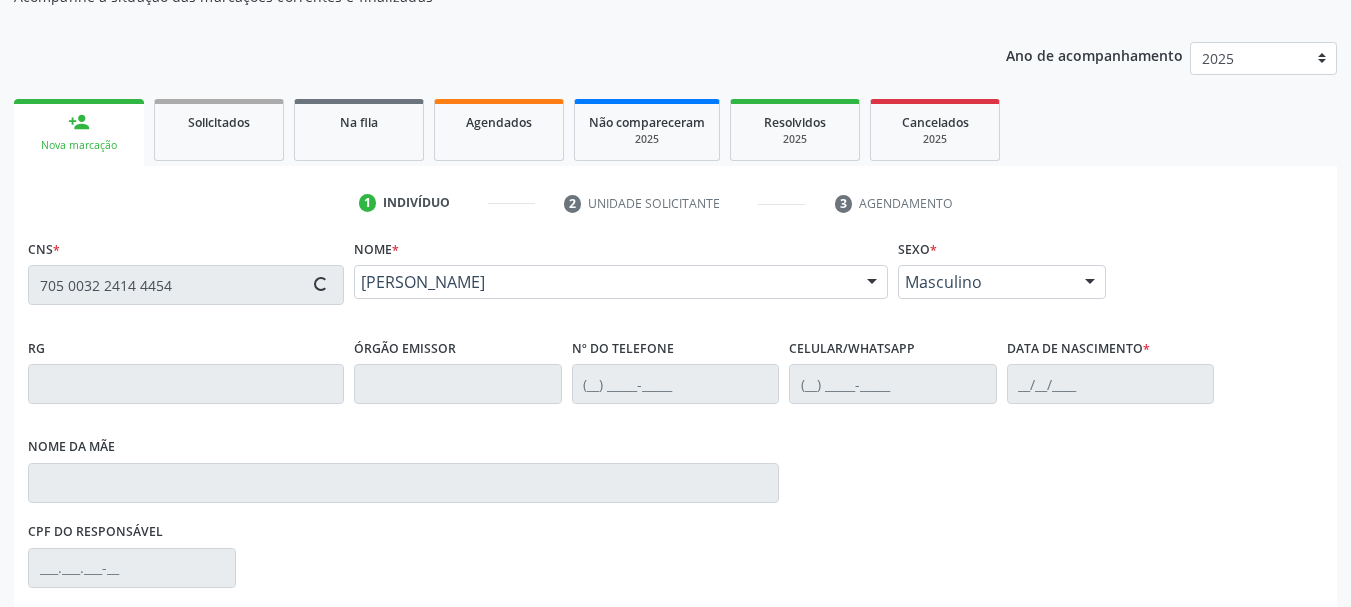 type on "(87) 98806-8132" 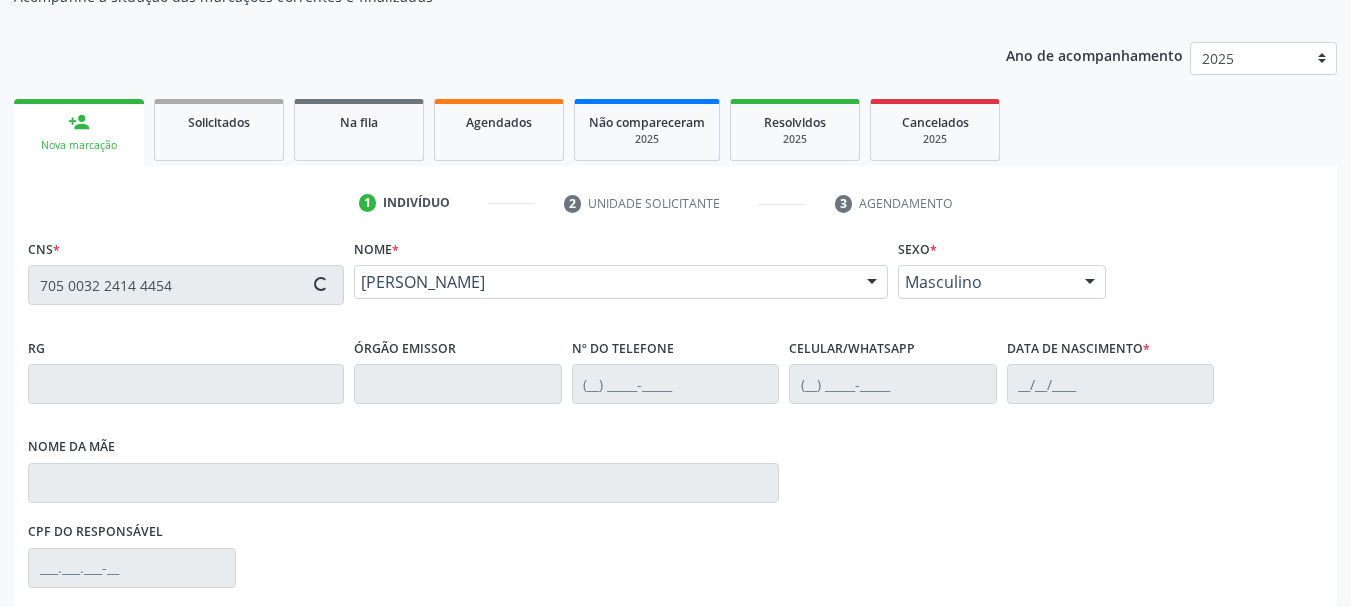 type on "Margarida Maria dos Santos" 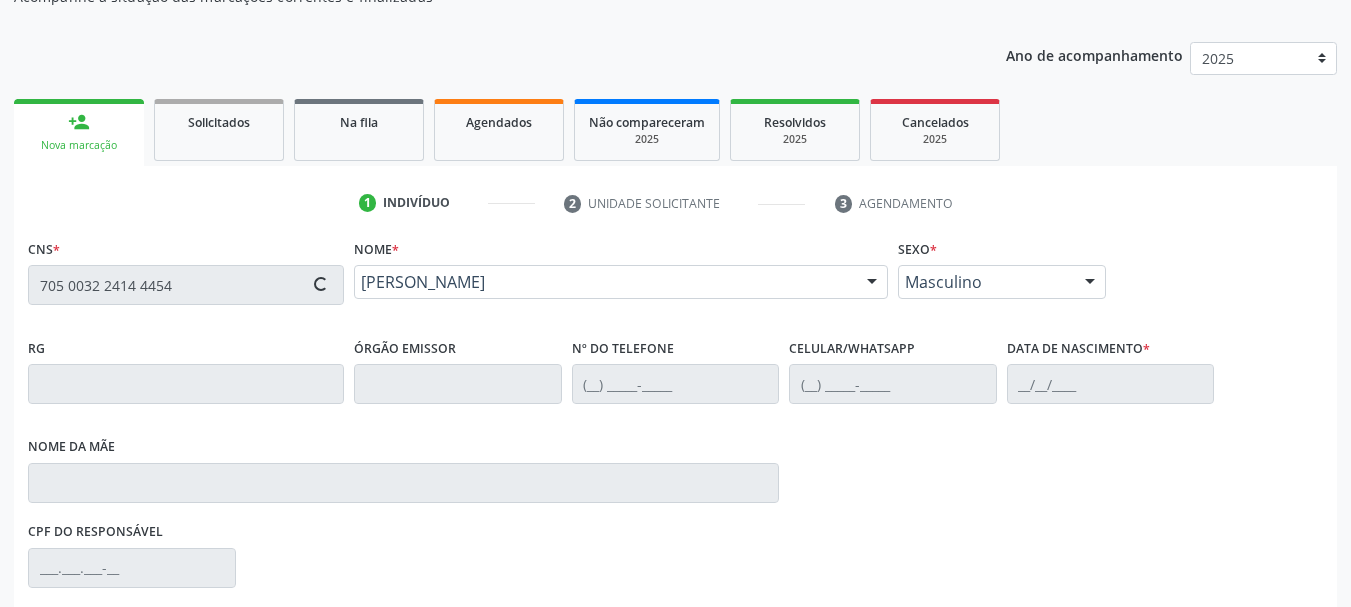type on "069.454.594-54" 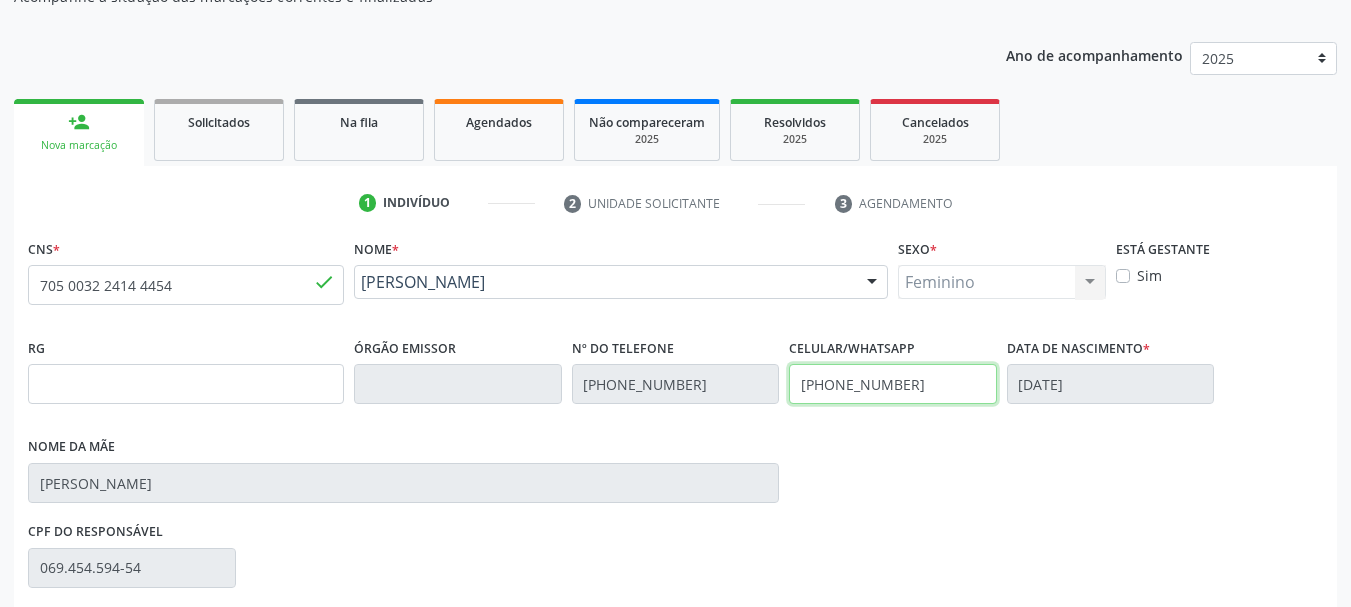 click on "(87) 98806-8132" at bounding box center (893, 384) 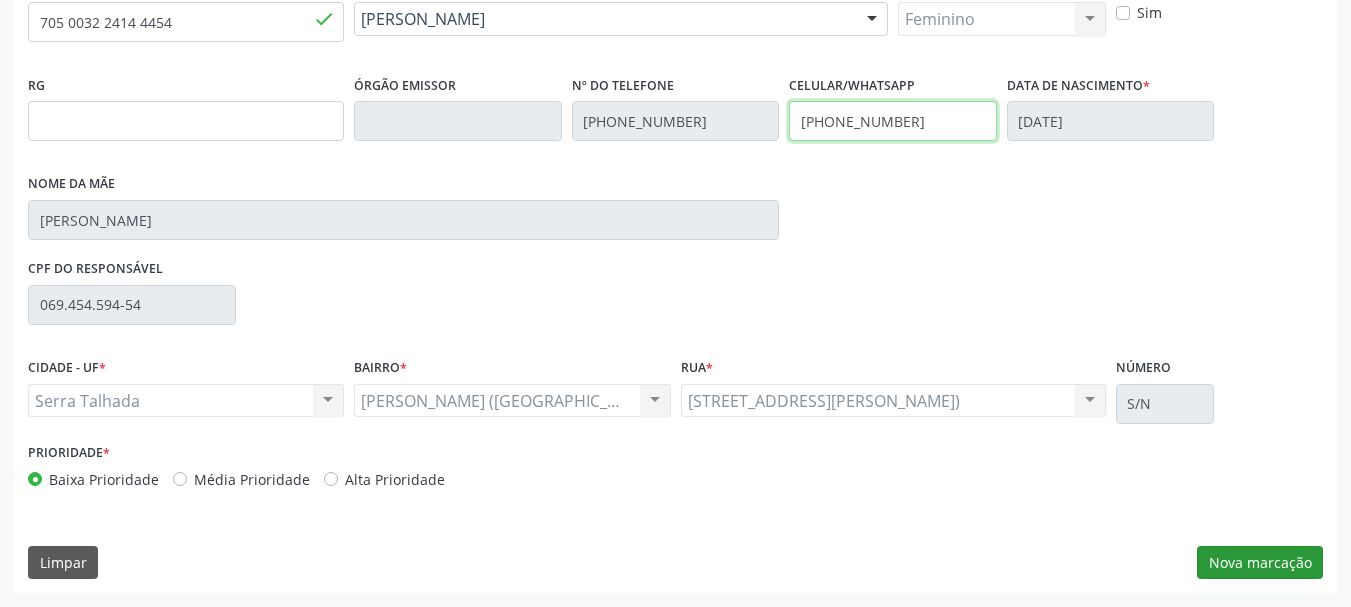 type on "(87) 99914-9133" 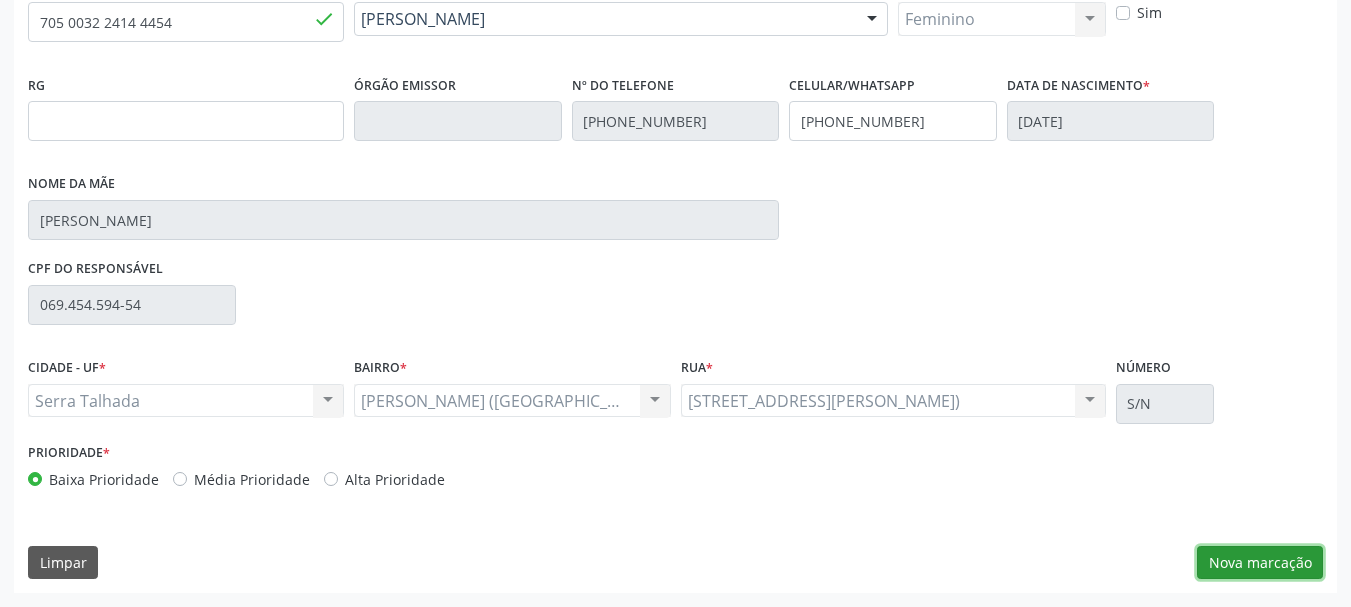 click on "Nova marcação" at bounding box center [1260, 563] 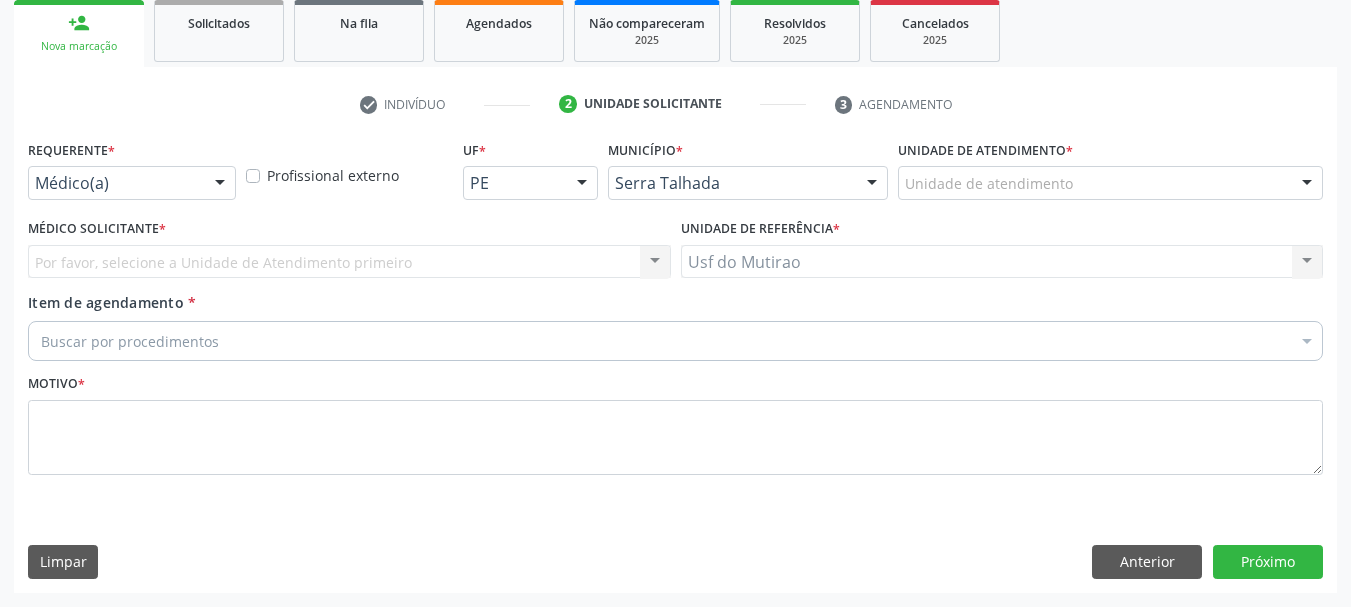 scroll, scrollTop: 299, scrollLeft: 0, axis: vertical 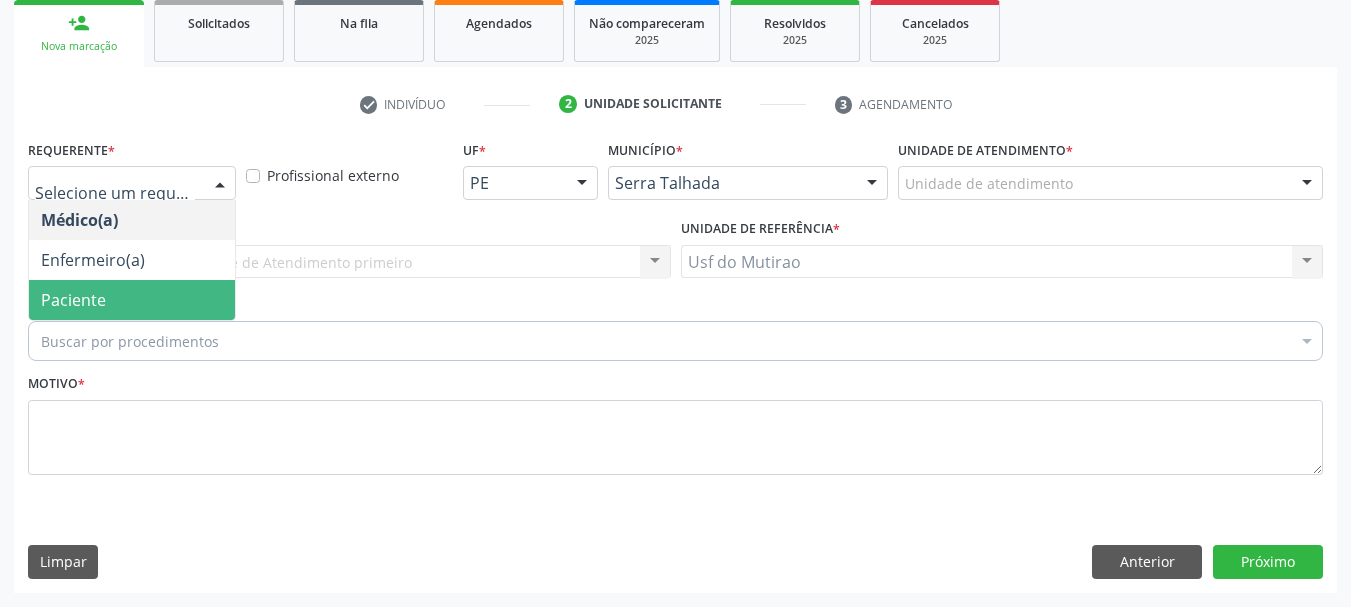click on "Paciente" at bounding box center (73, 300) 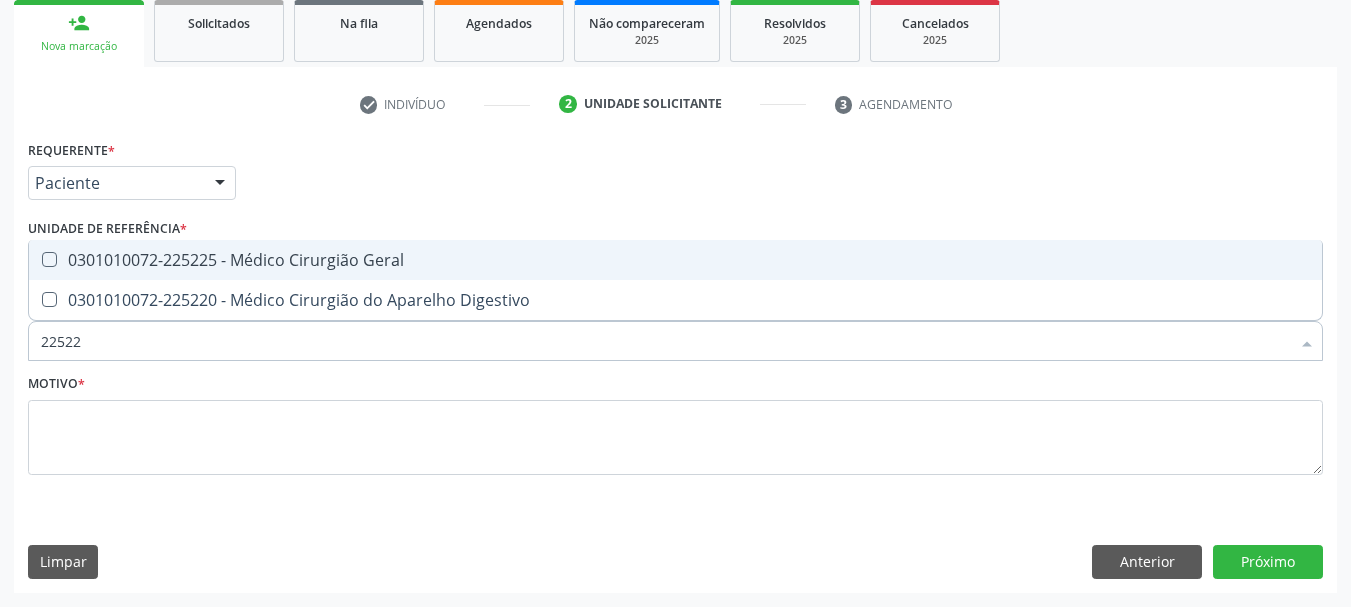 type on "225225" 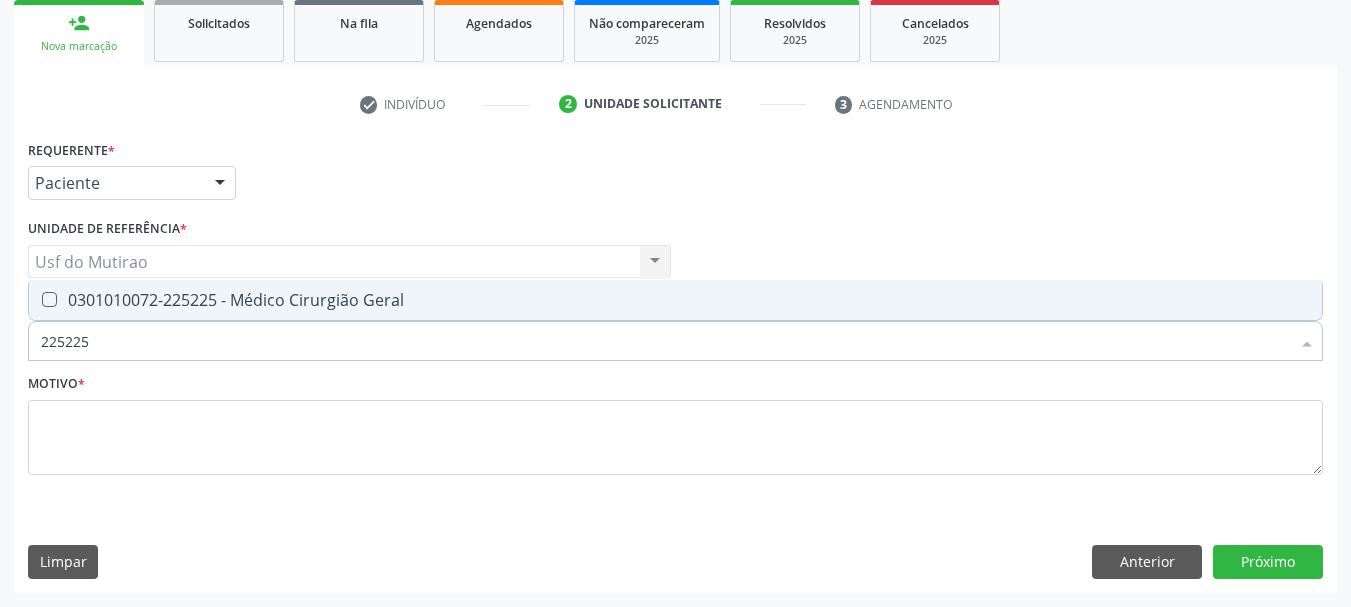 click on "0301010072-225225 - Médico Cirurgião Geral" at bounding box center [675, 300] 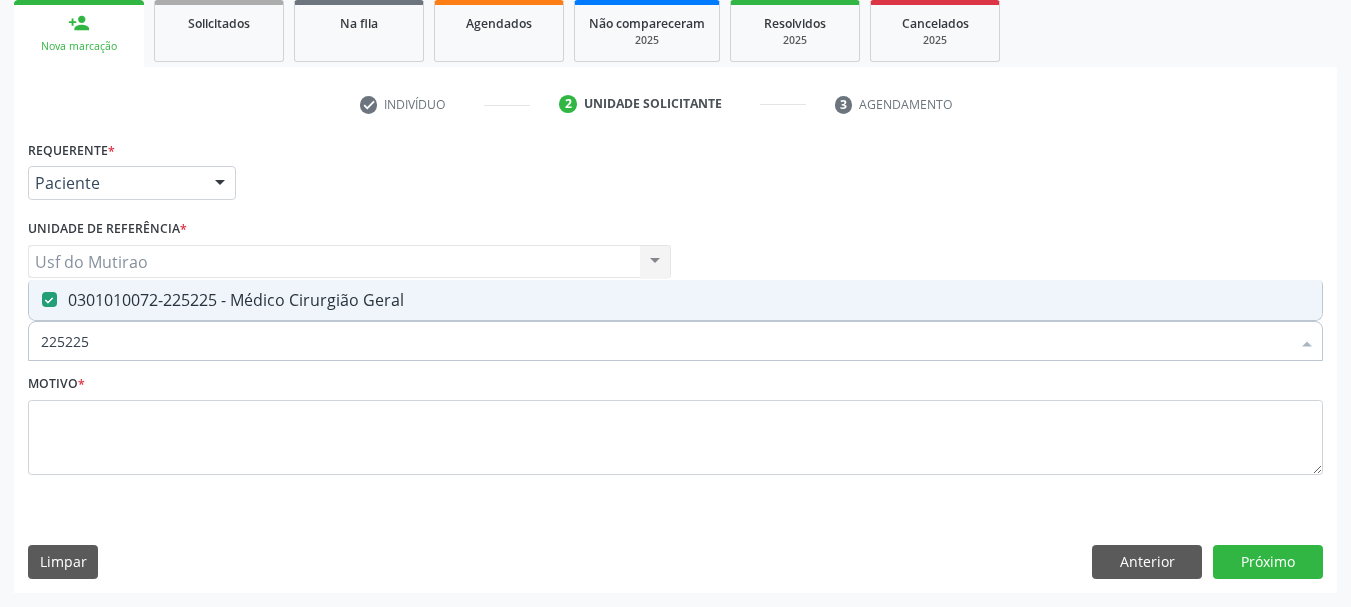 checkbox on "true" 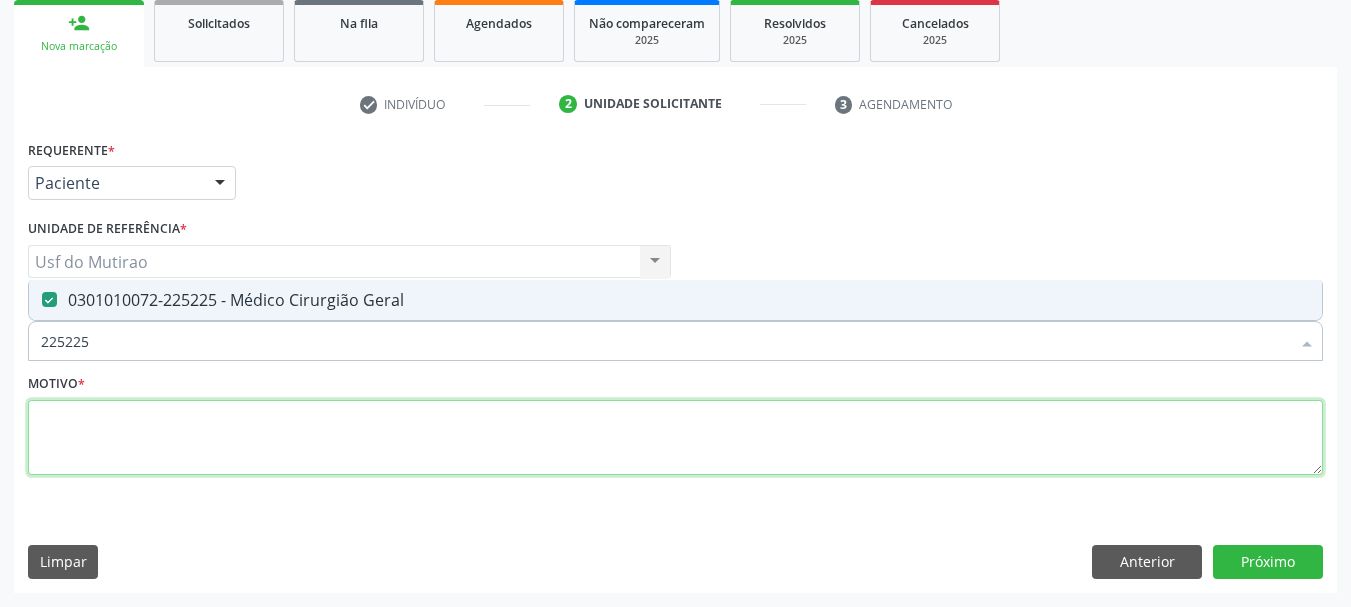 click at bounding box center [675, 438] 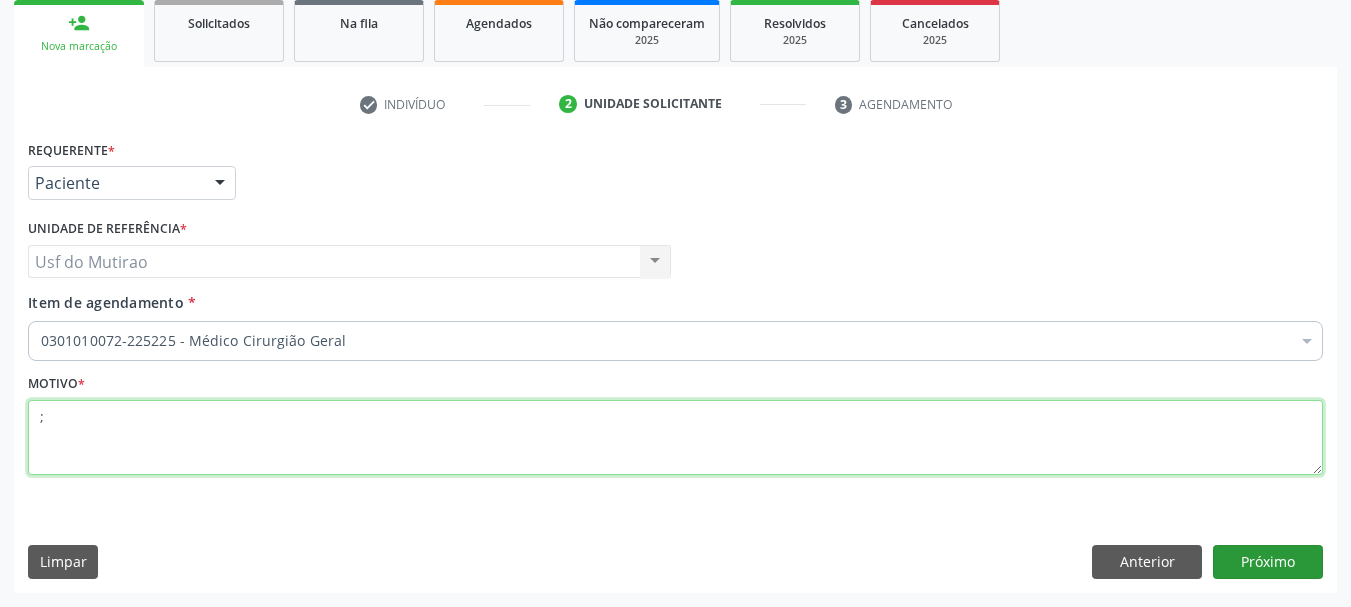 type on ";" 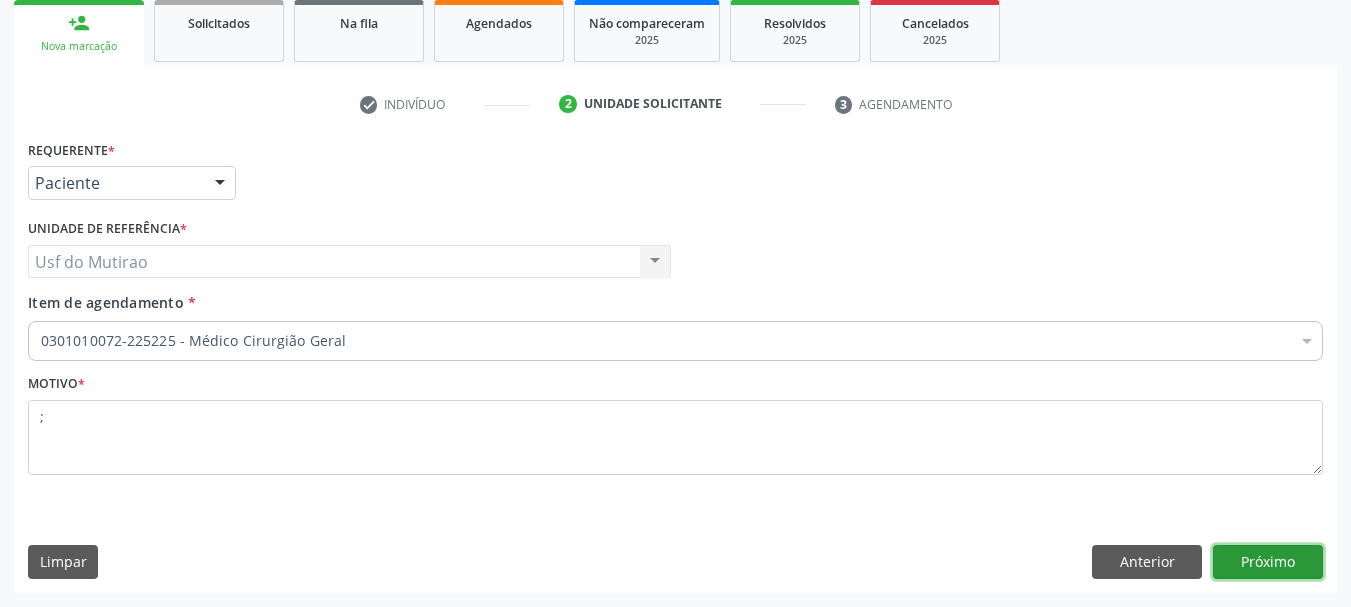 click on "Próximo" at bounding box center (1268, 562) 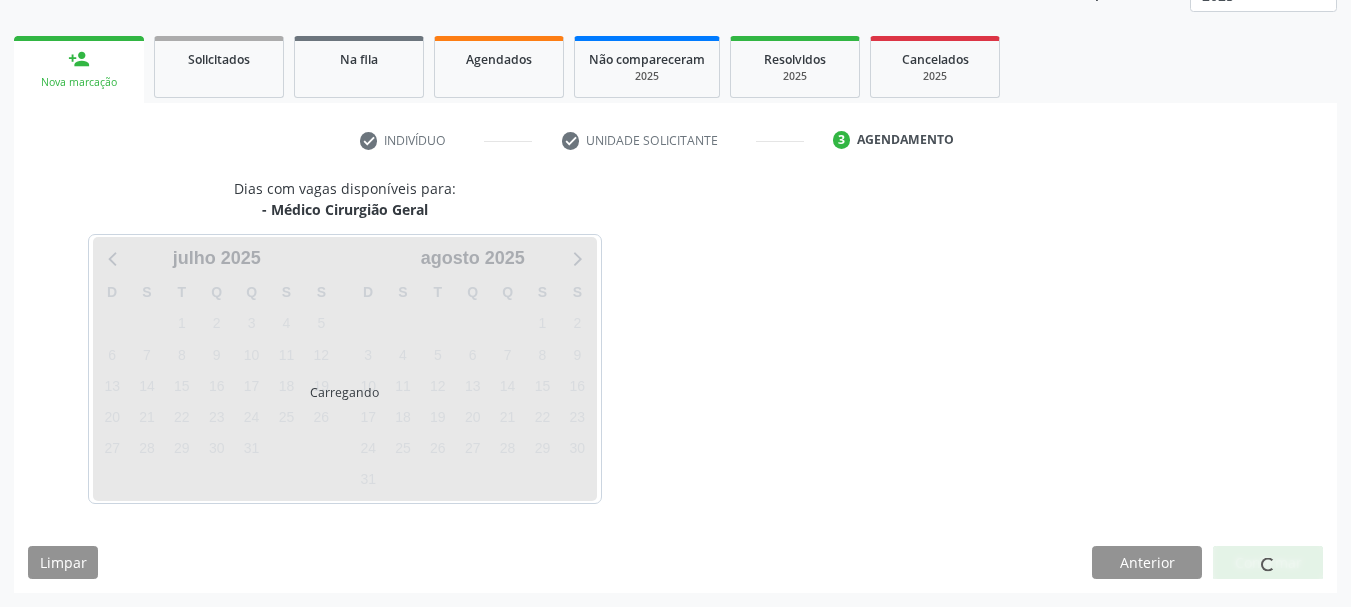 scroll, scrollTop: 263, scrollLeft: 0, axis: vertical 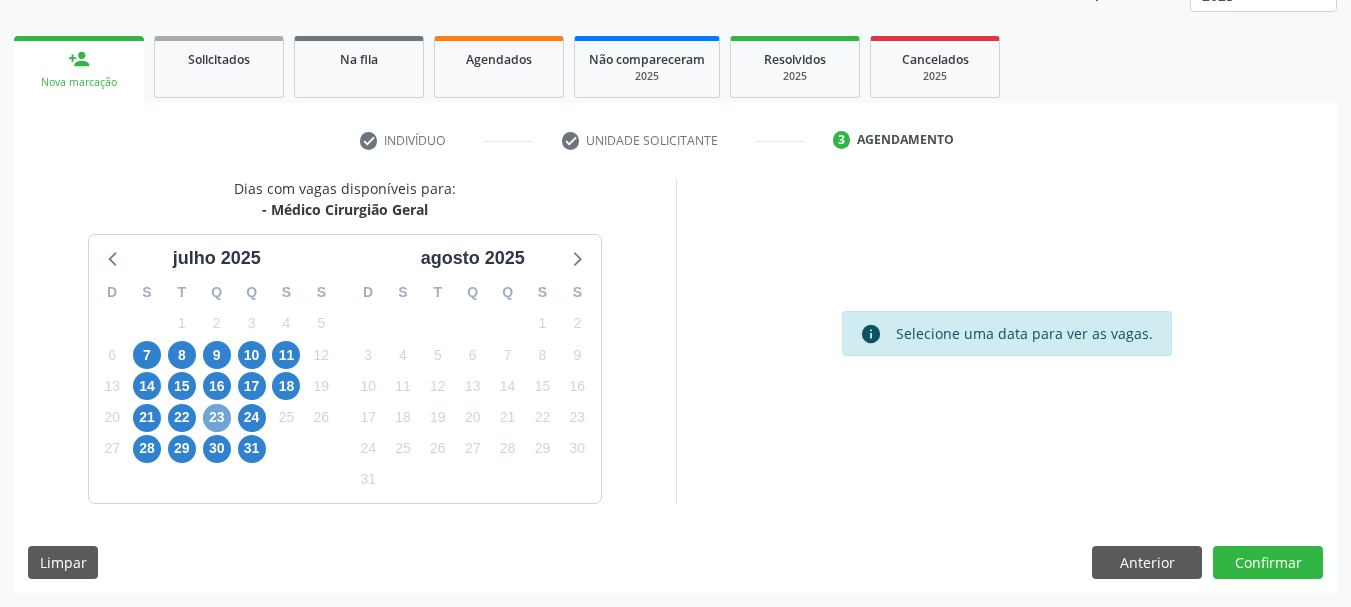 click on "23" at bounding box center (217, 418) 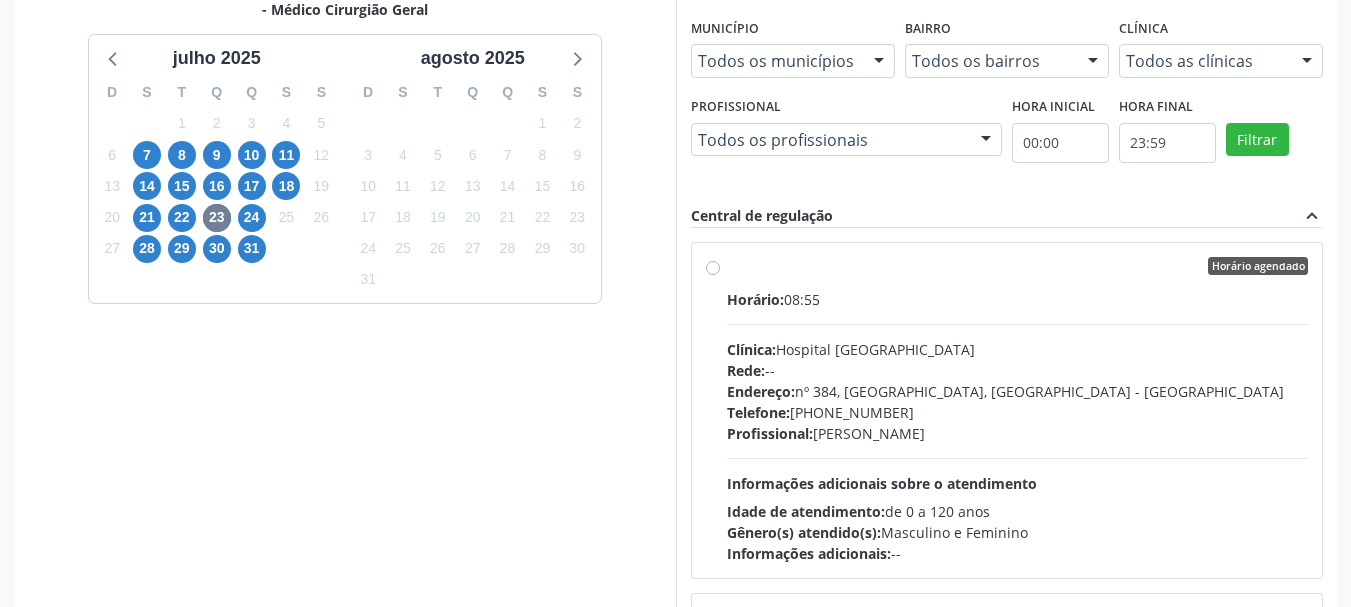 click on "Profissional:
Francisco Anselmo Magalhaes" at bounding box center [1018, 433] 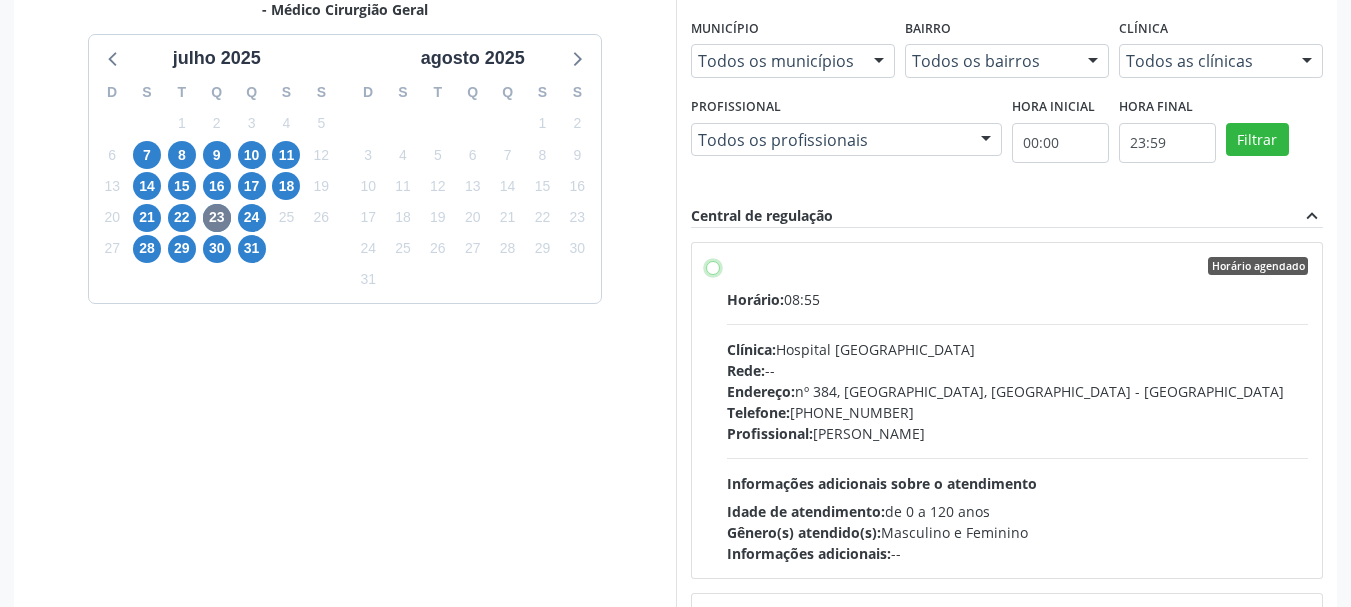 click on "Horário agendado
Horário:   08:55
Clínica:  Hospital Sao Francisco
Rede:
--
Endereço:   nº 384, Varzea, Serra Talhada - PE
Telefone:   (81) 38312142
Profissional:
Francisco Anselmo Magalhaes
Informações adicionais sobre o atendimento
Idade de atendimento:
de 0 a 120 anos
Gênero(s) atendido(s):
Masculino e Feminino
Informações adicionais:
--" at bounding box center (713, 266) 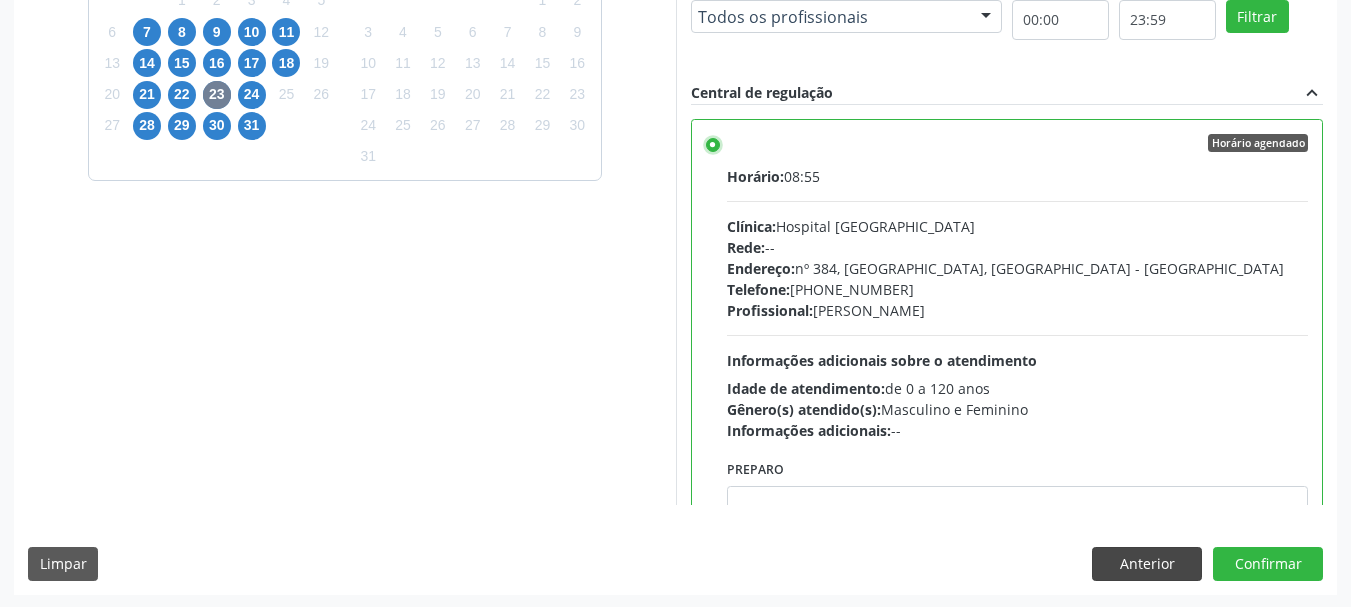 scroll, scrollTop: 588, scrollLeft: 0, axis: vertical 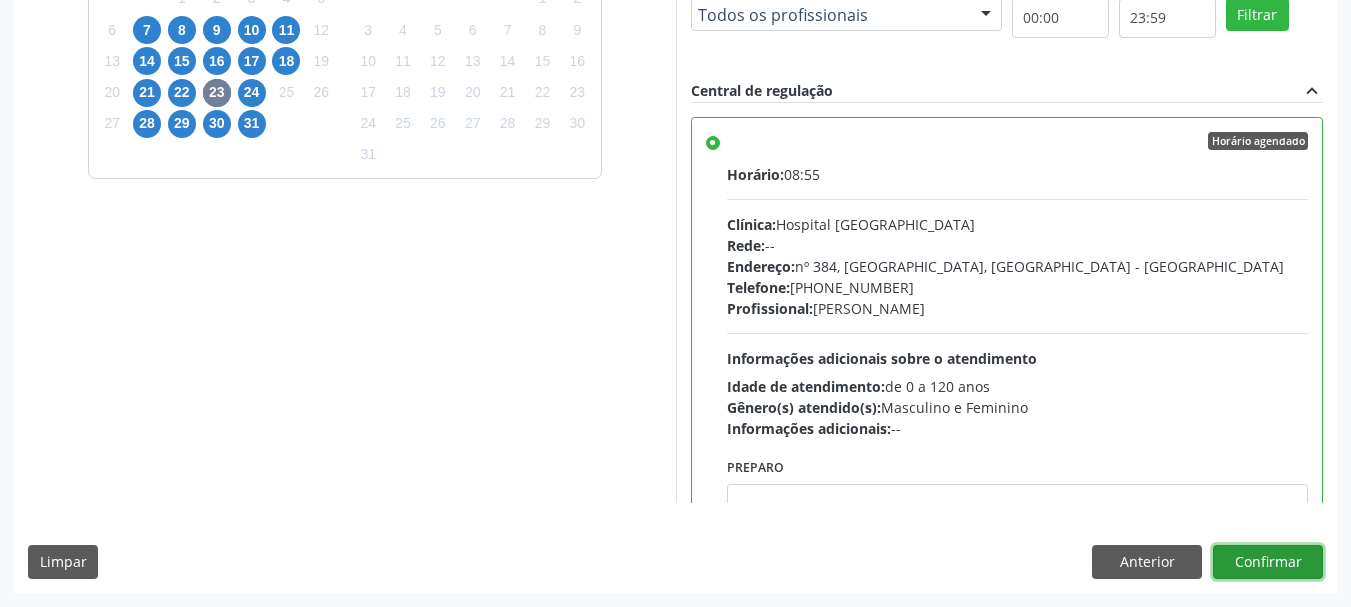 click on "Confirmar" at bounding box center [1268, 562] 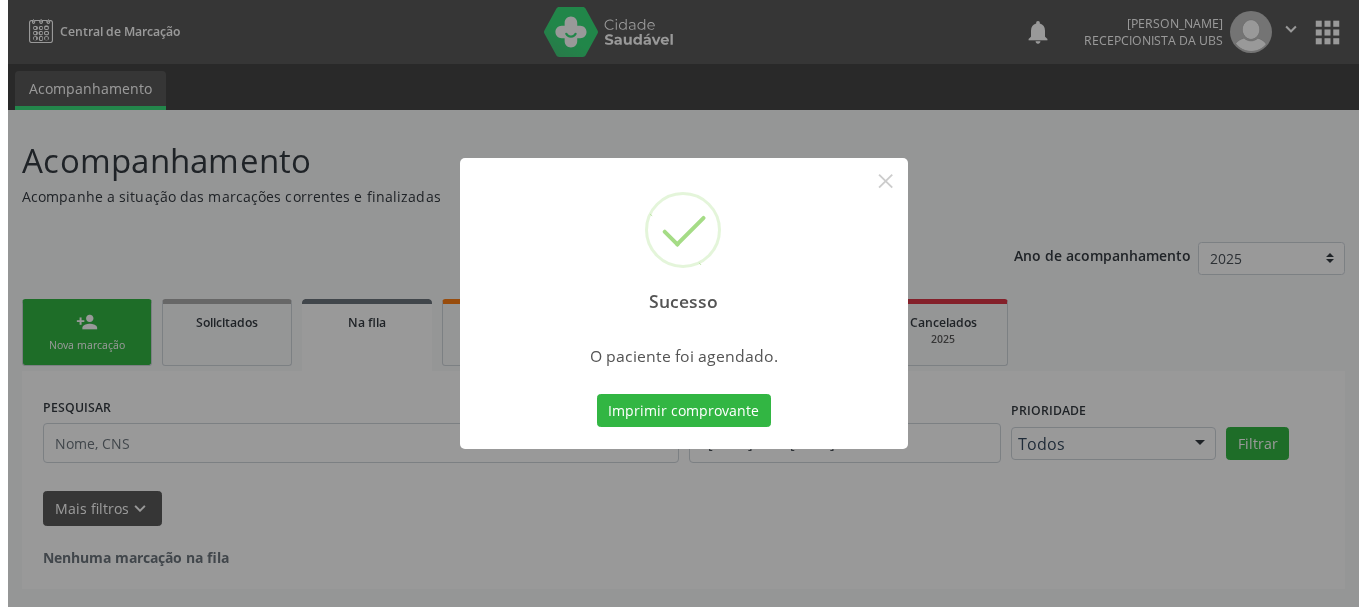 scroll, scrollTop: 0, scrollLeft: 0, axis: both 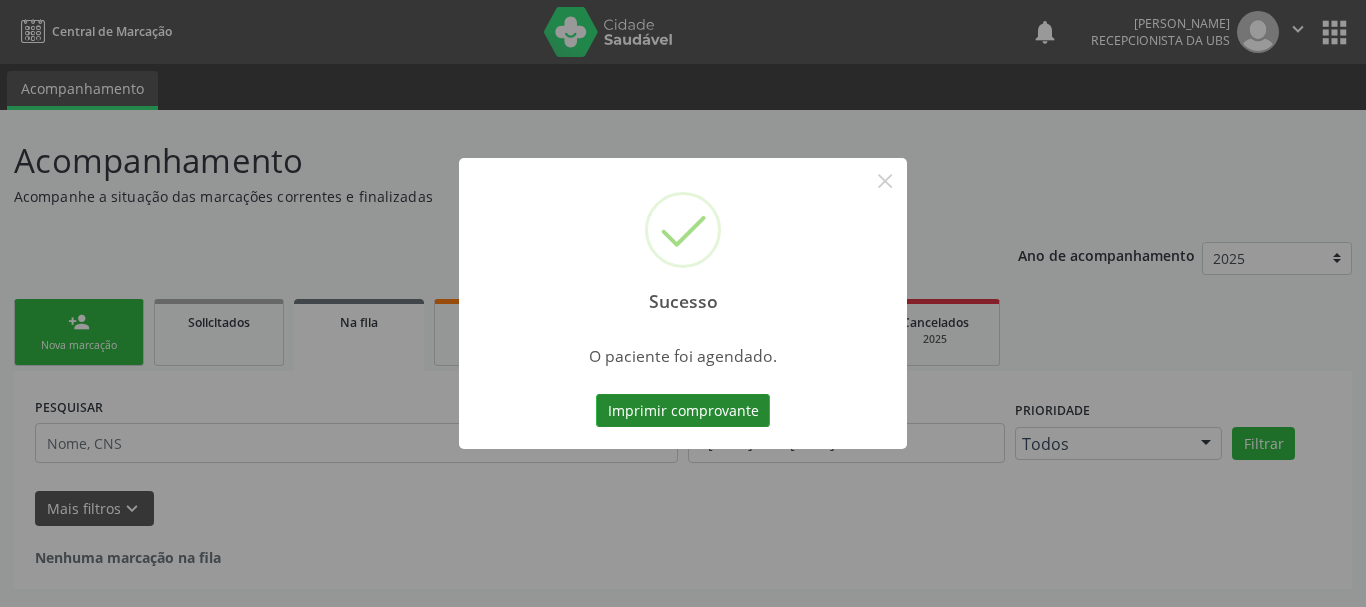 click on "Imprimir comprovante" at bounding box center (683, 411) 